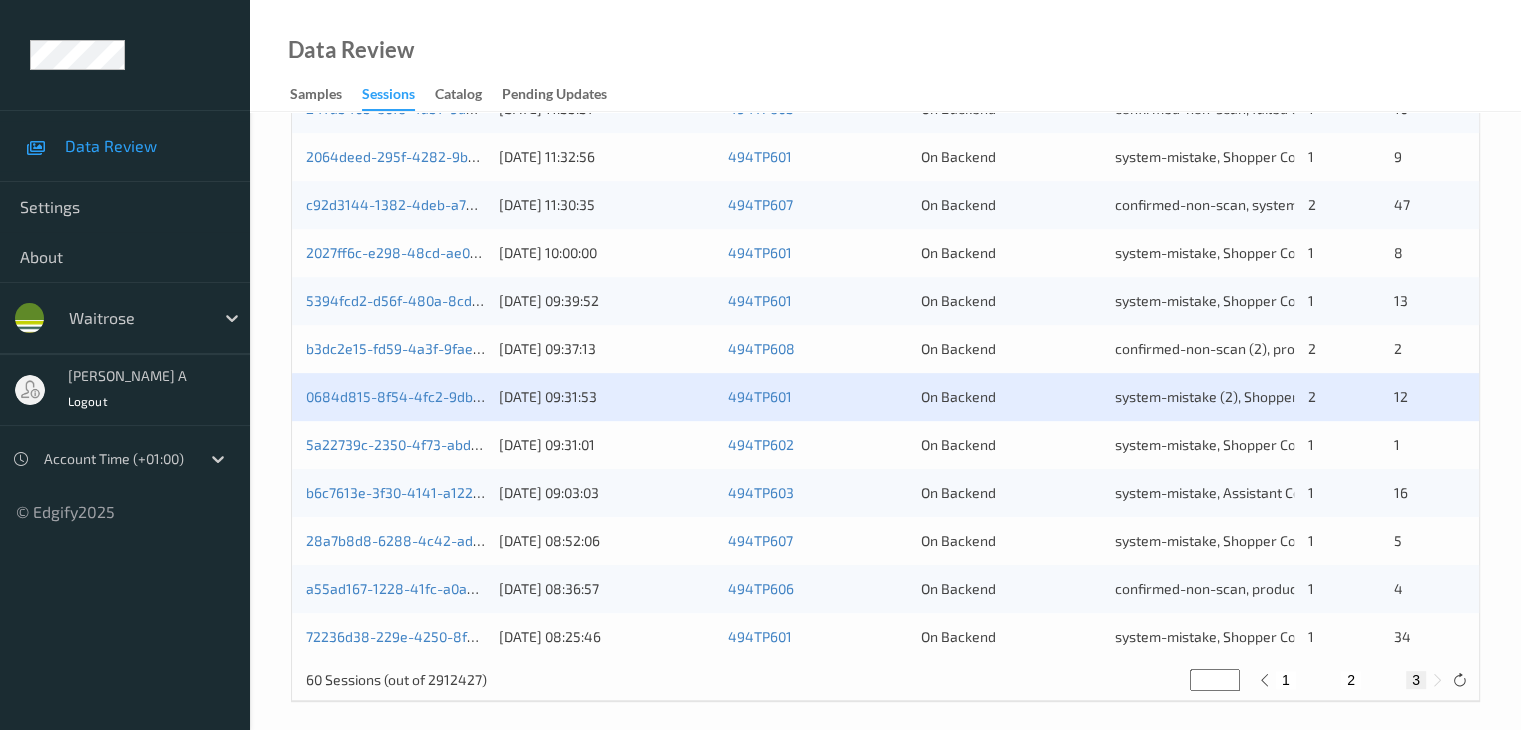 scroll, scrollTop: 932, scrollLeft: 0, axis: vertical 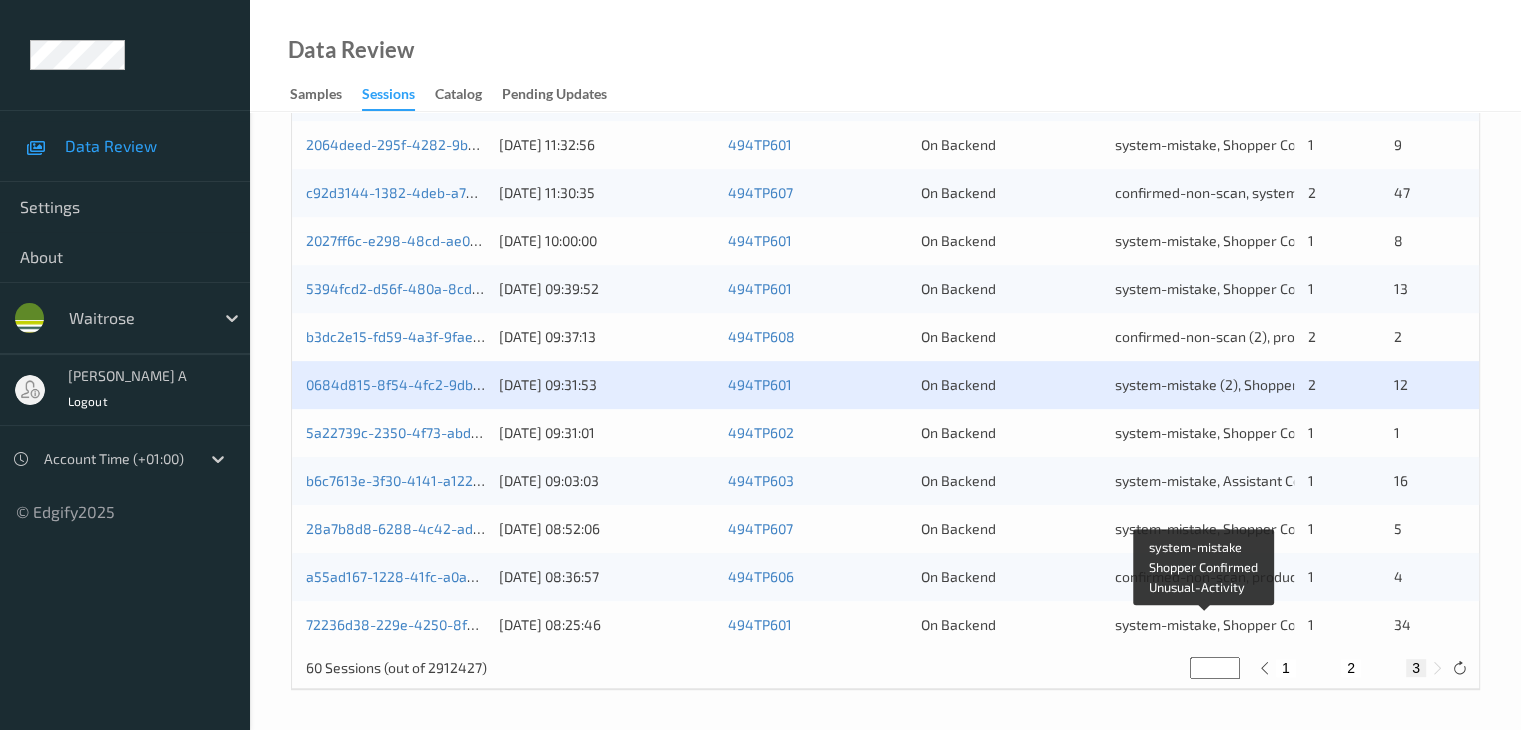 click on "system-mistake, Shopper Confirmed, Unusual-Activity" at bounding box center (1285, 624) 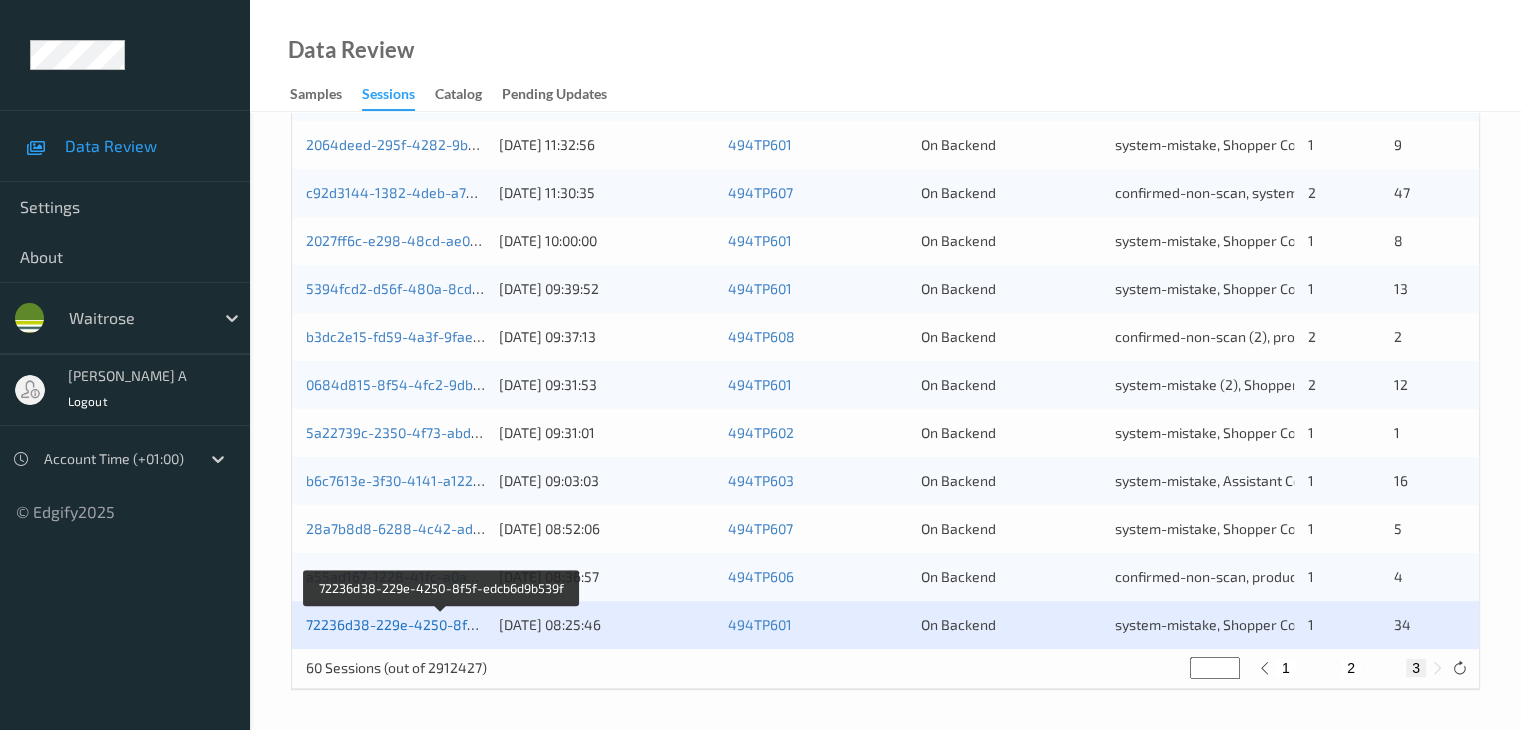 click on "72236d38-229e-4250-8f5f-edcb6d9b539f" at bounding box center [442, 624] 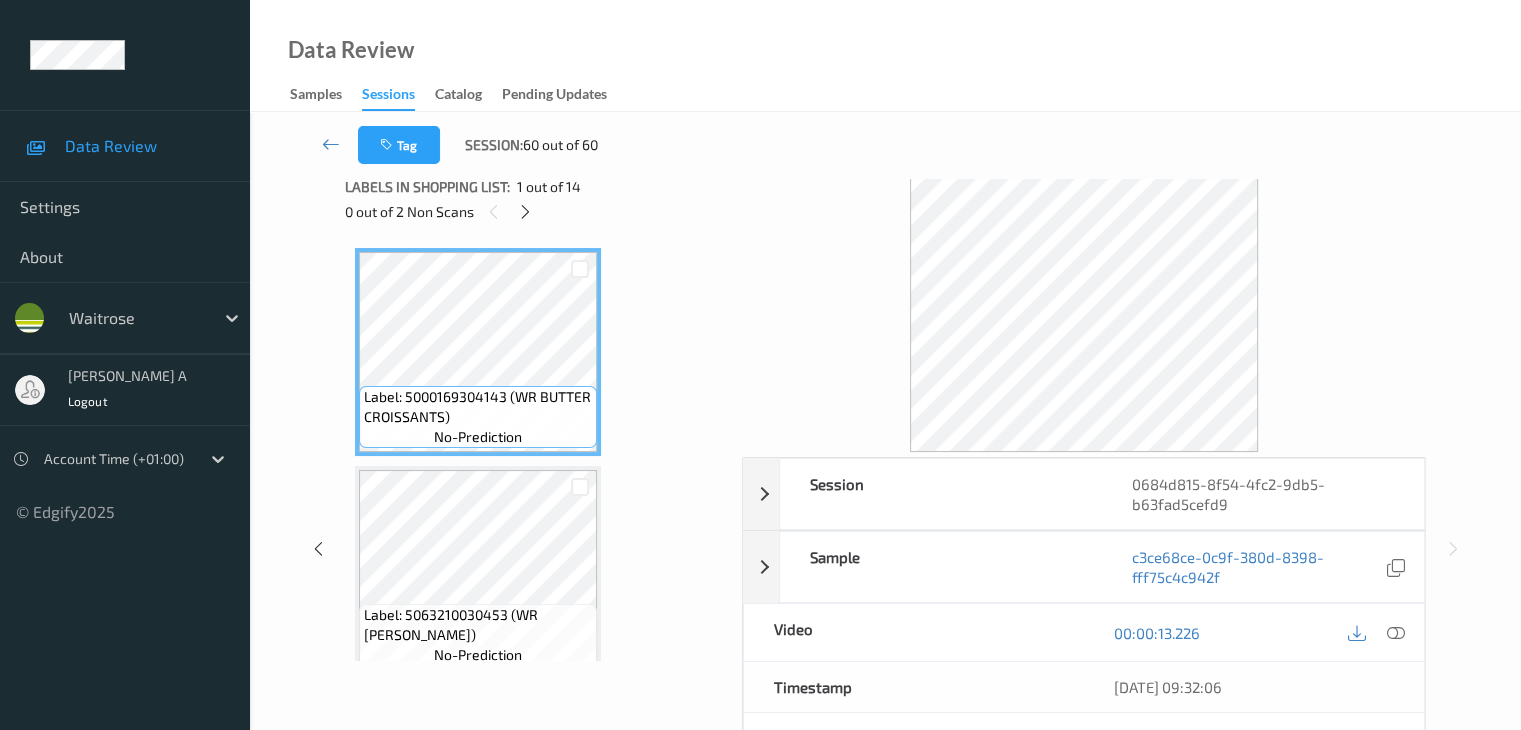 scroll, scrollTop: 0, scrollLeft: 0, axis: both 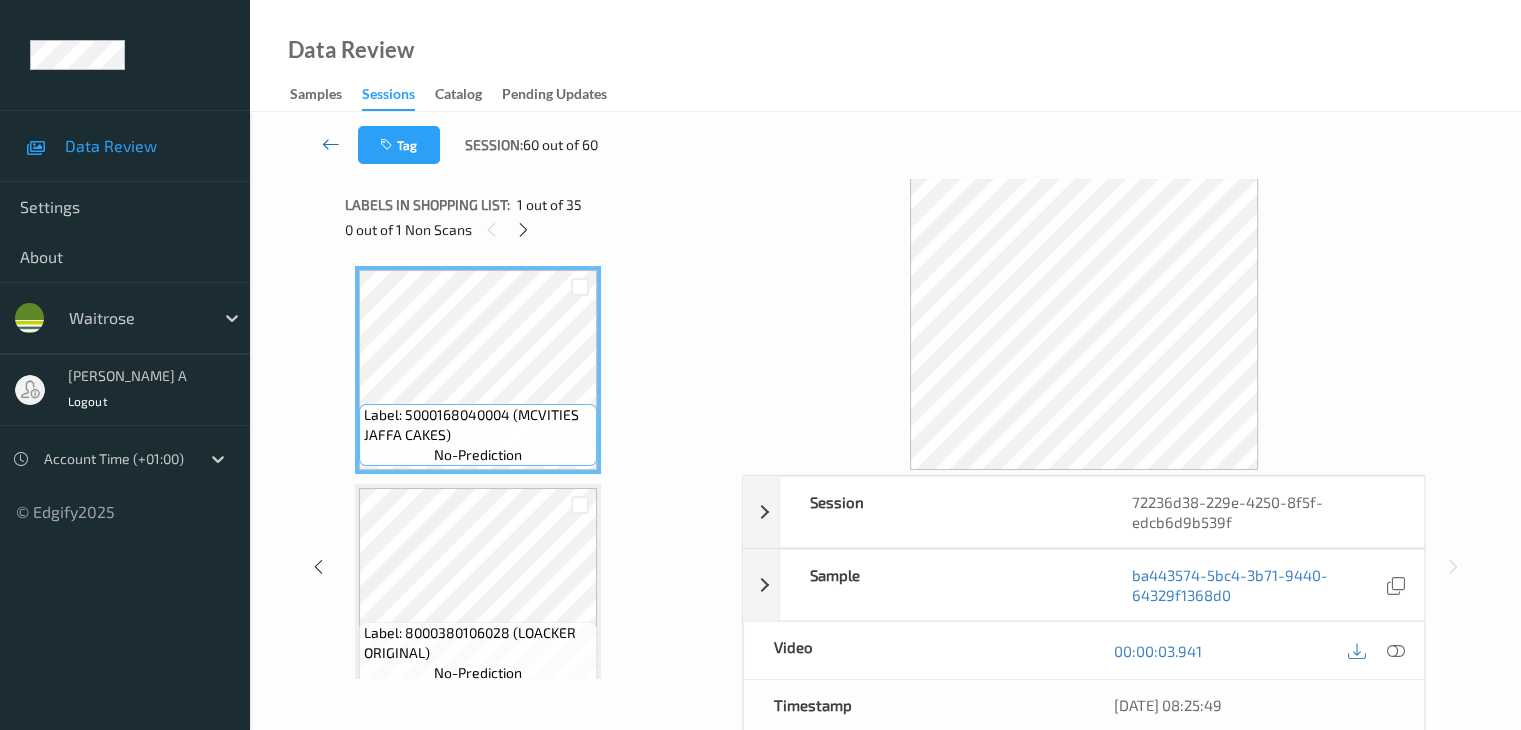 click at bounding box center [331, 144] 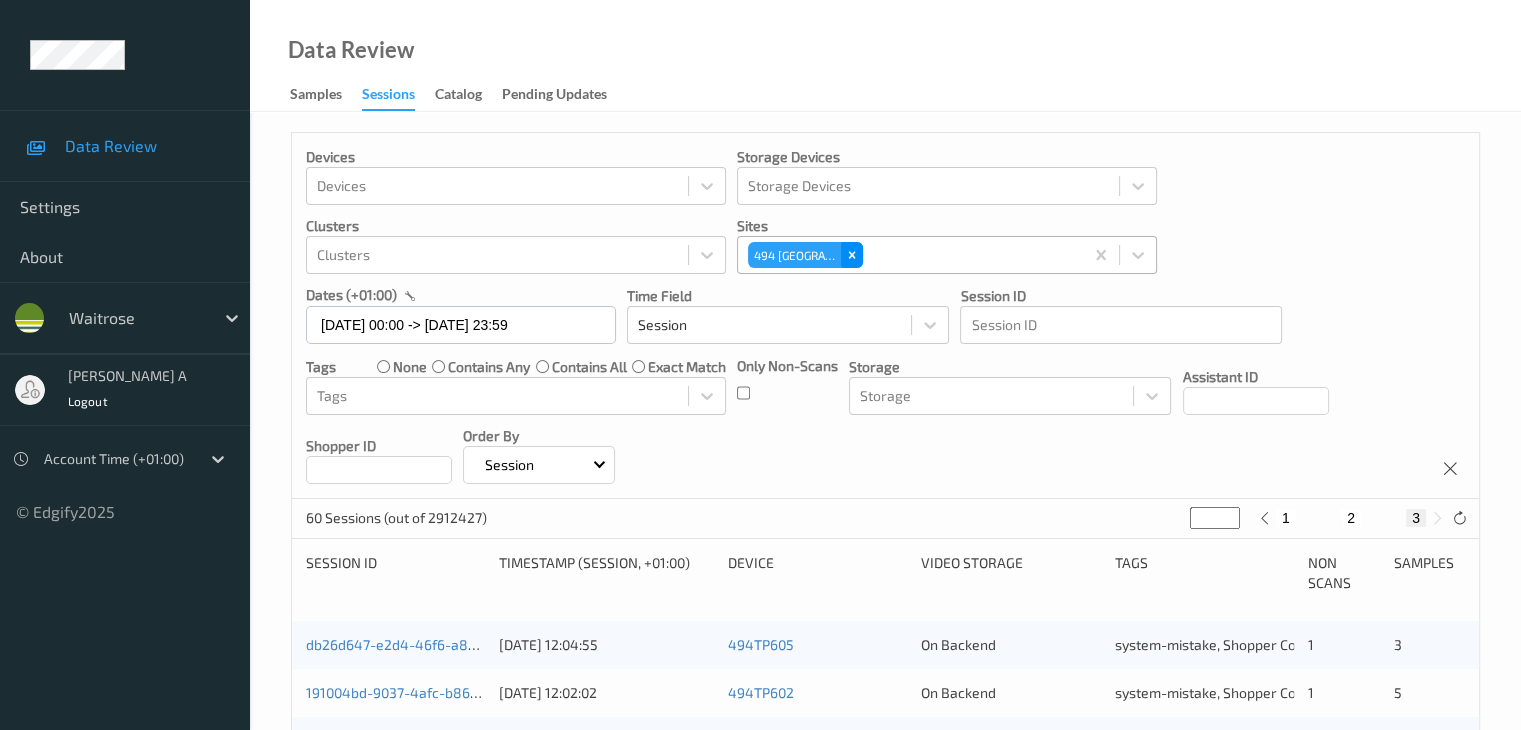 click 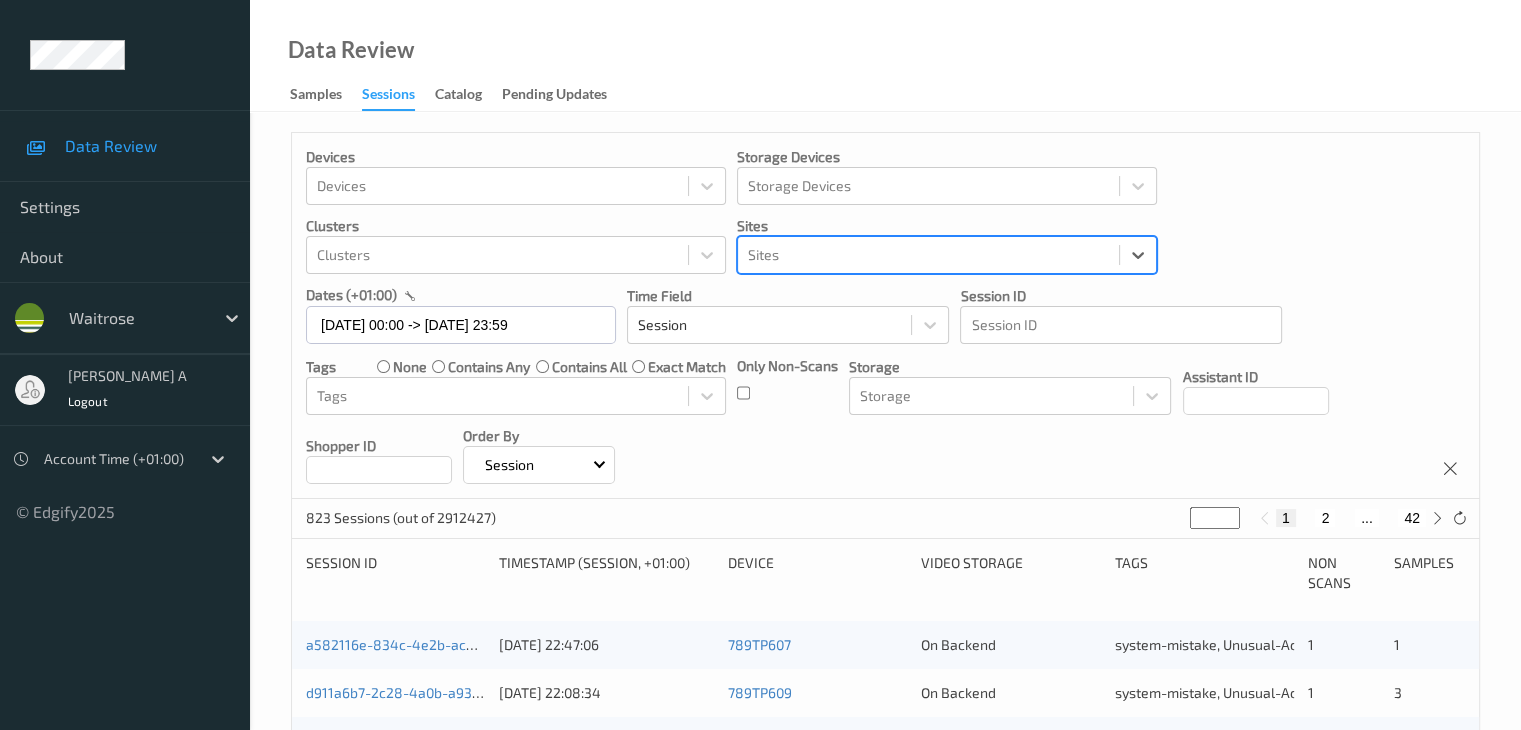 paste on "[STREET_ADDRESS]" 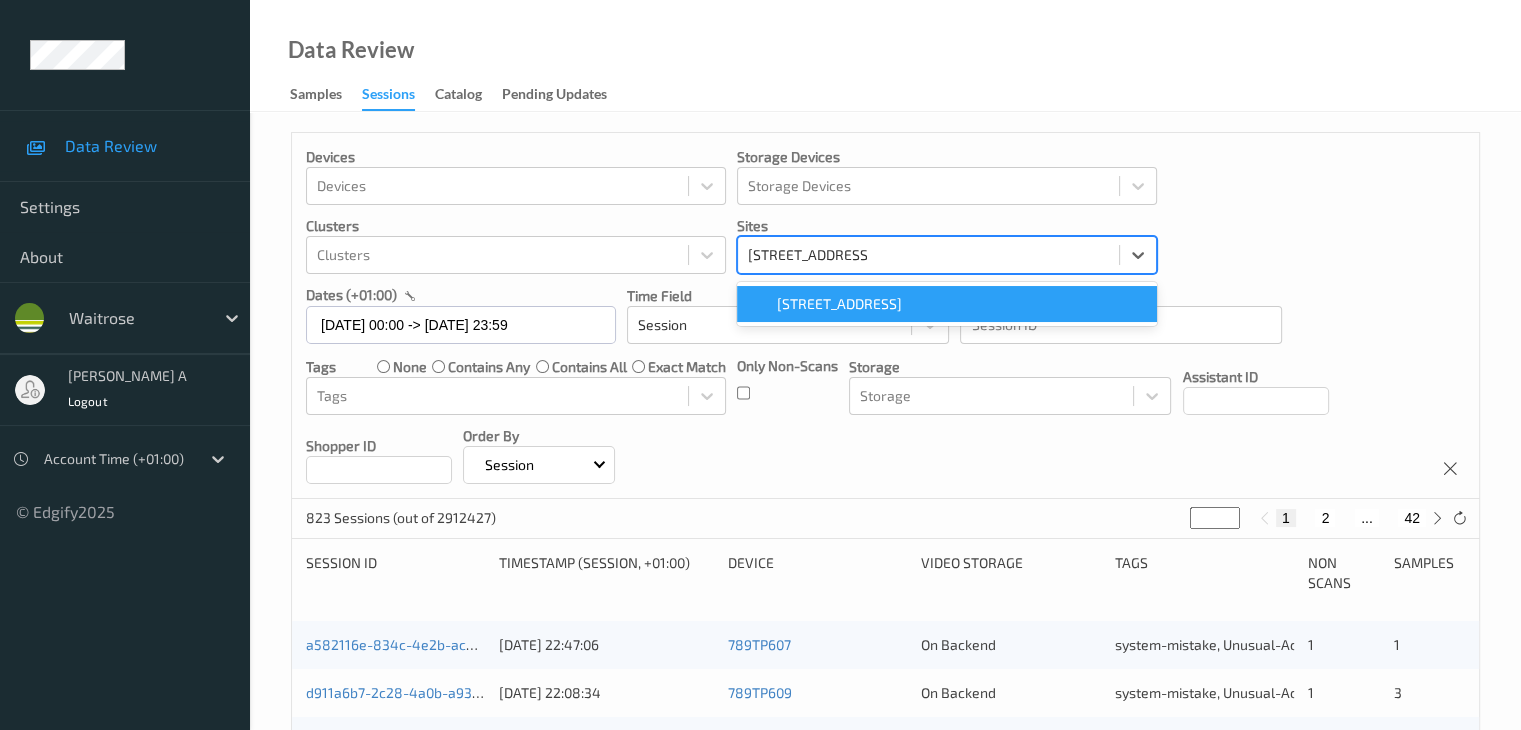 type on "[STREET_ADDRESS]" 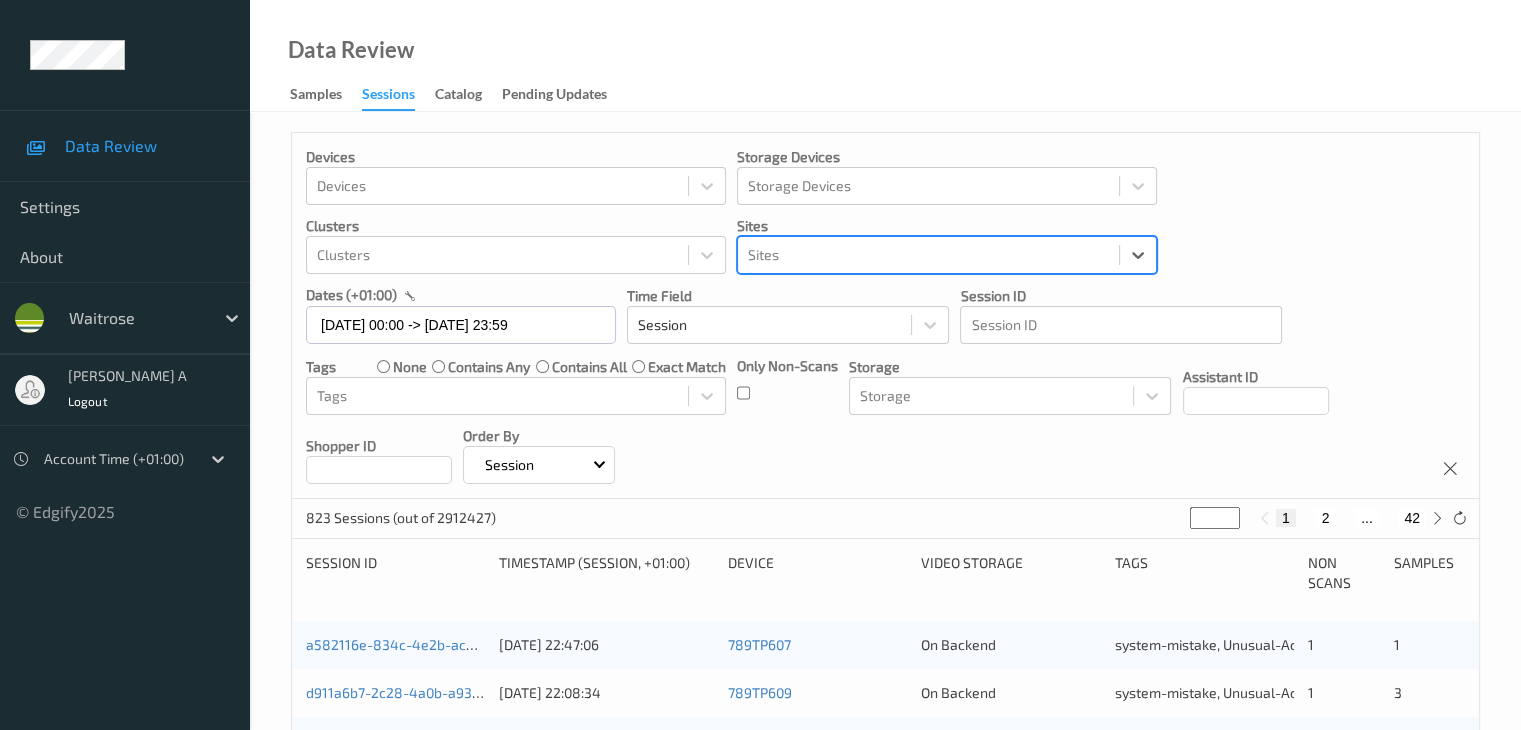 paste on "[STREET_ADDRESS]" 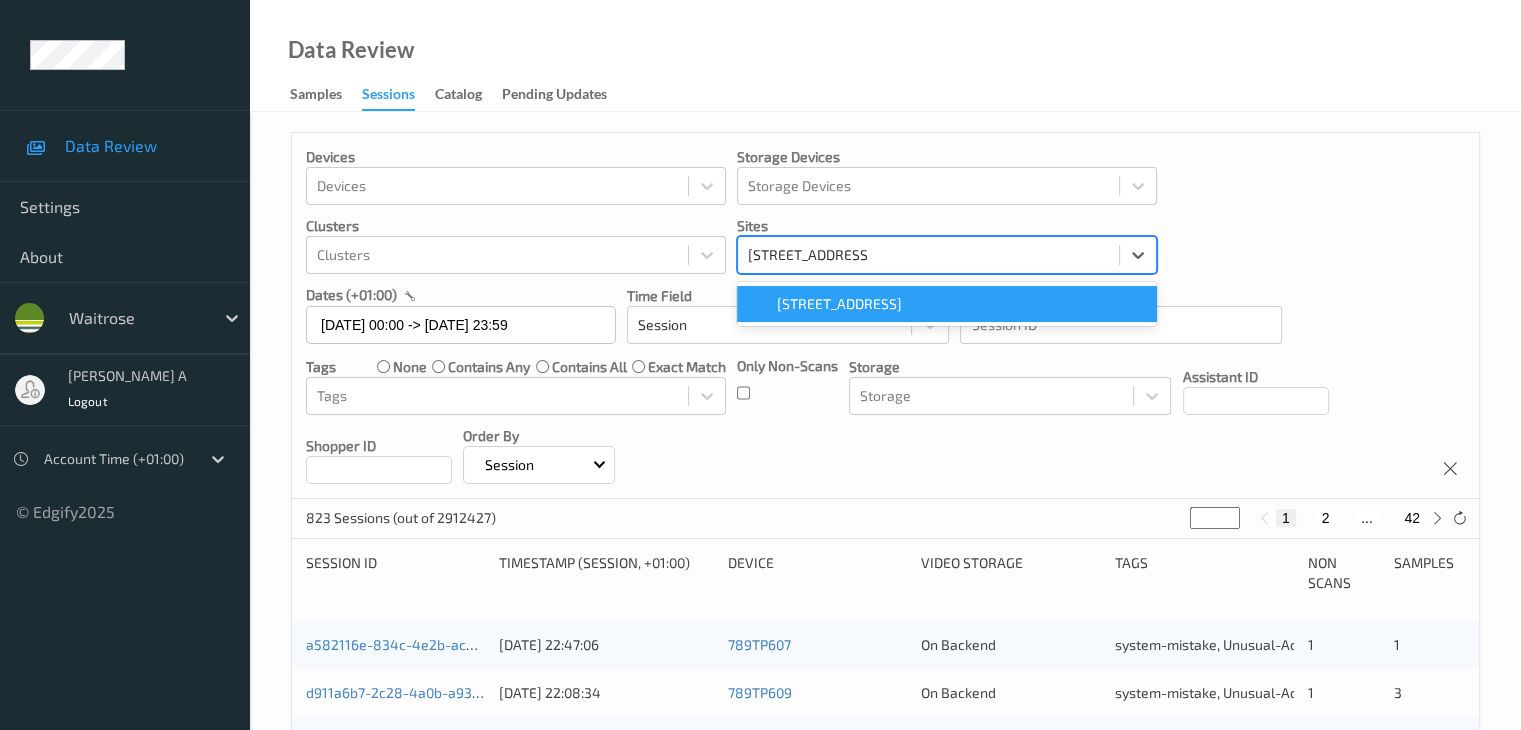 click on "[STREET_ADDRESS]" at bounding box center [839, 304] 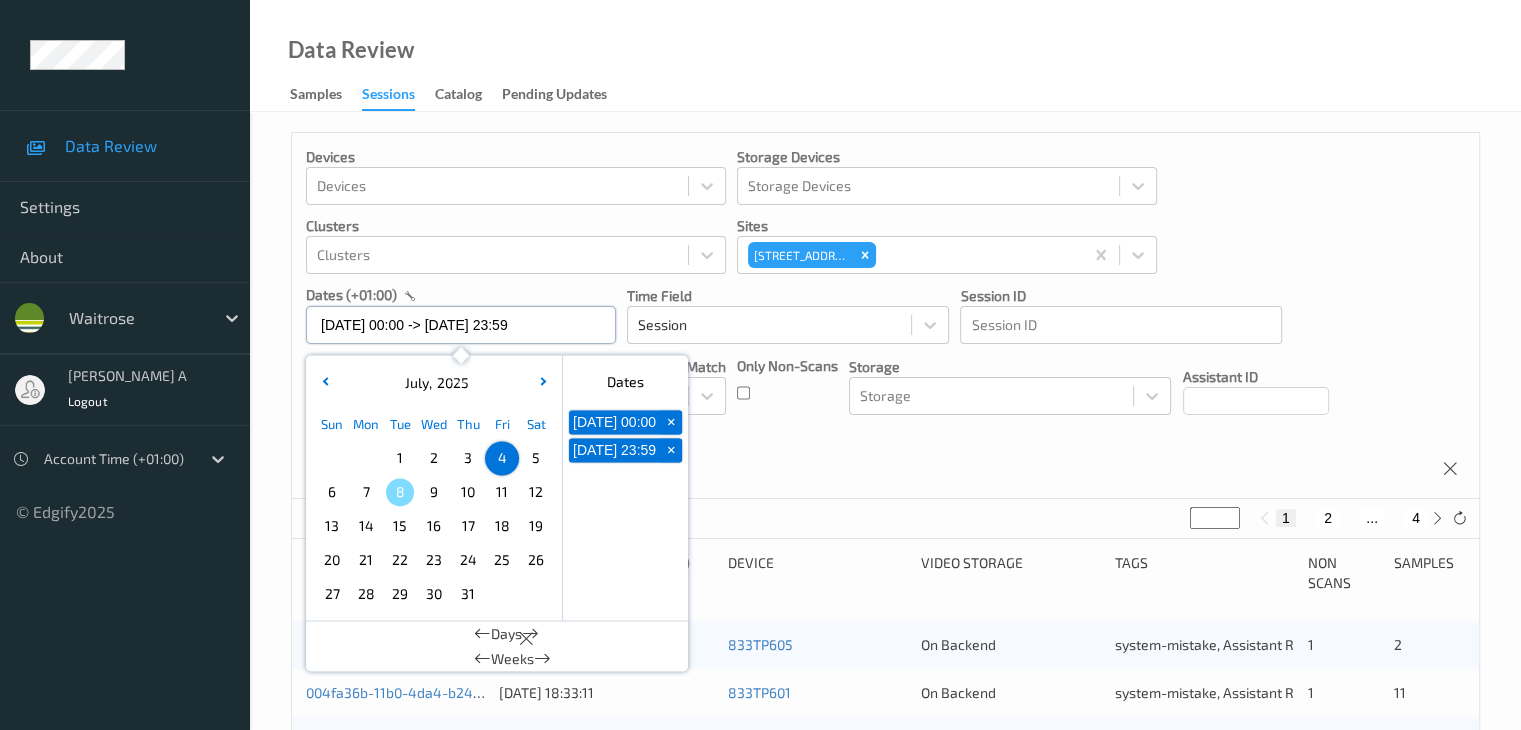 click on "[DATE] 00:00 -> [DATE] 23:59" at bounding box center (461, 325) 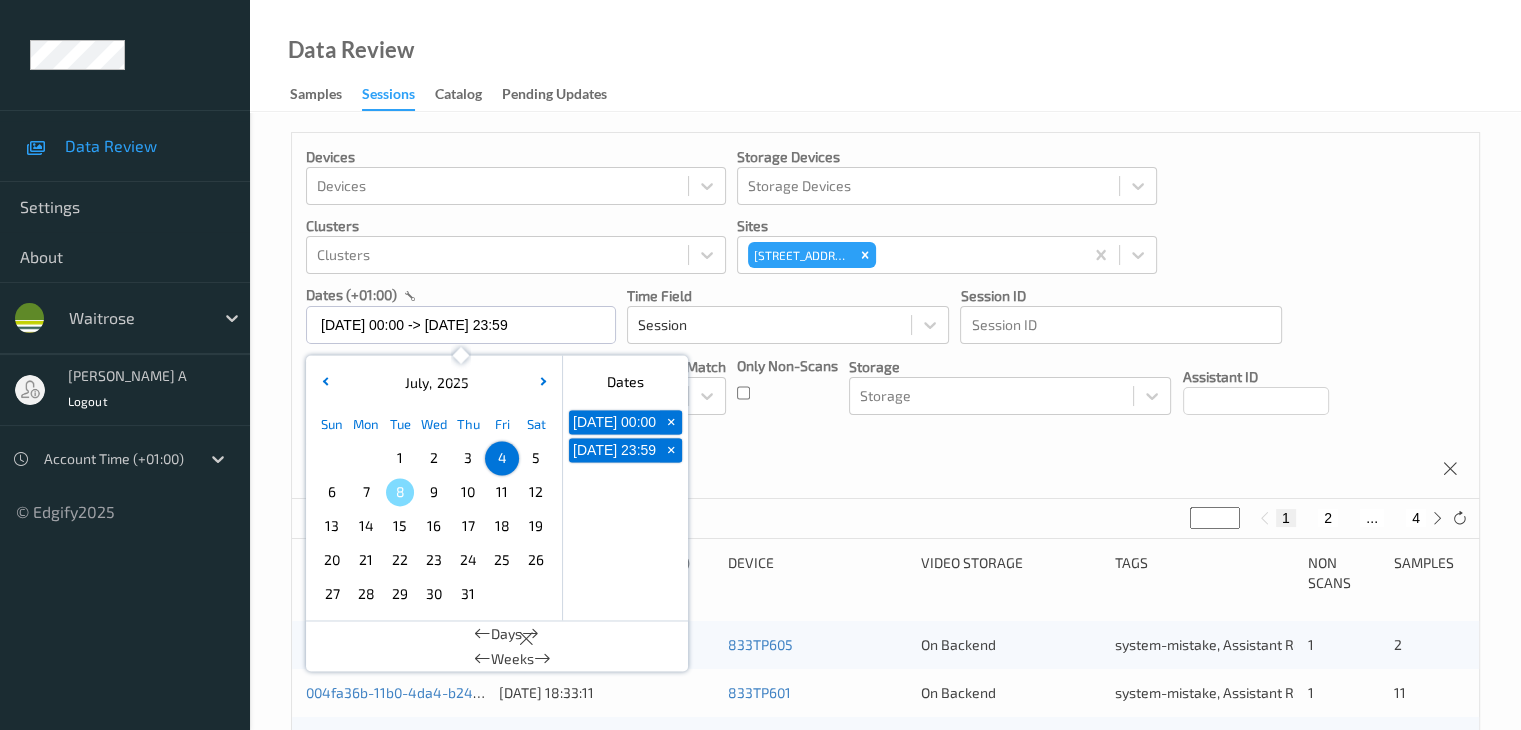 click on "4" at bounding box center [502, 458] 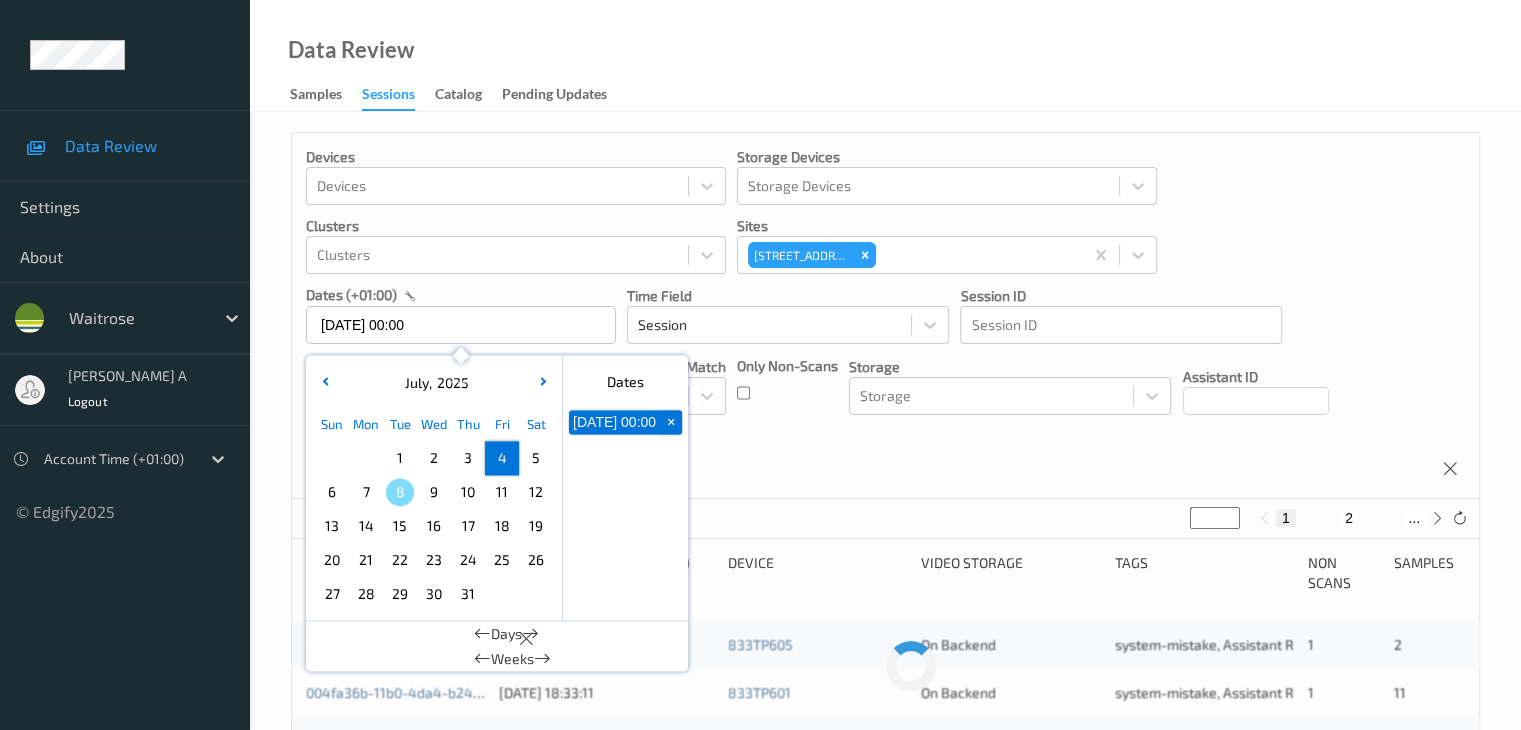 click on "4" at bounding box center (502, 458) 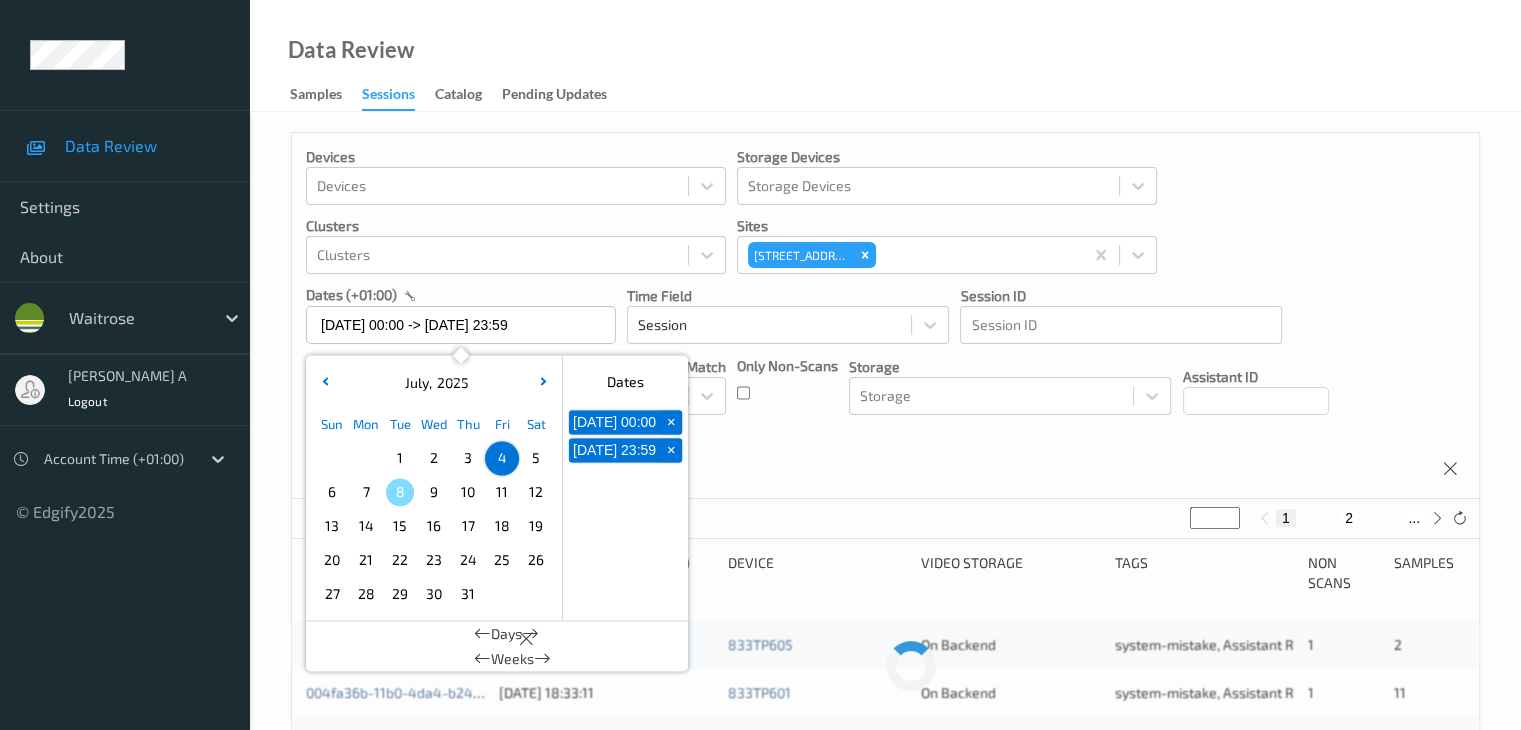 click on "5" at bounding box center (536, 458) 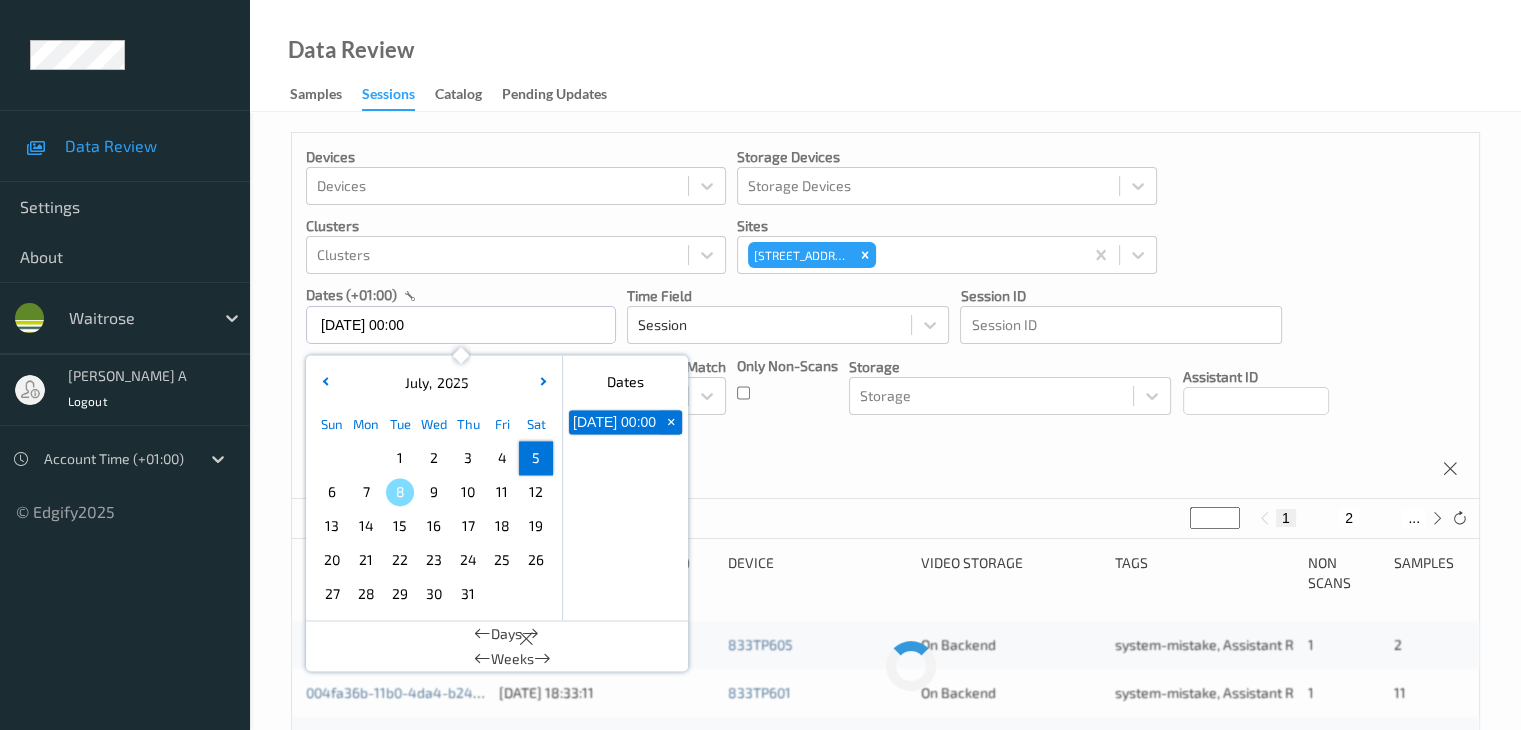 click on "+" at bounding box center (671, 422) 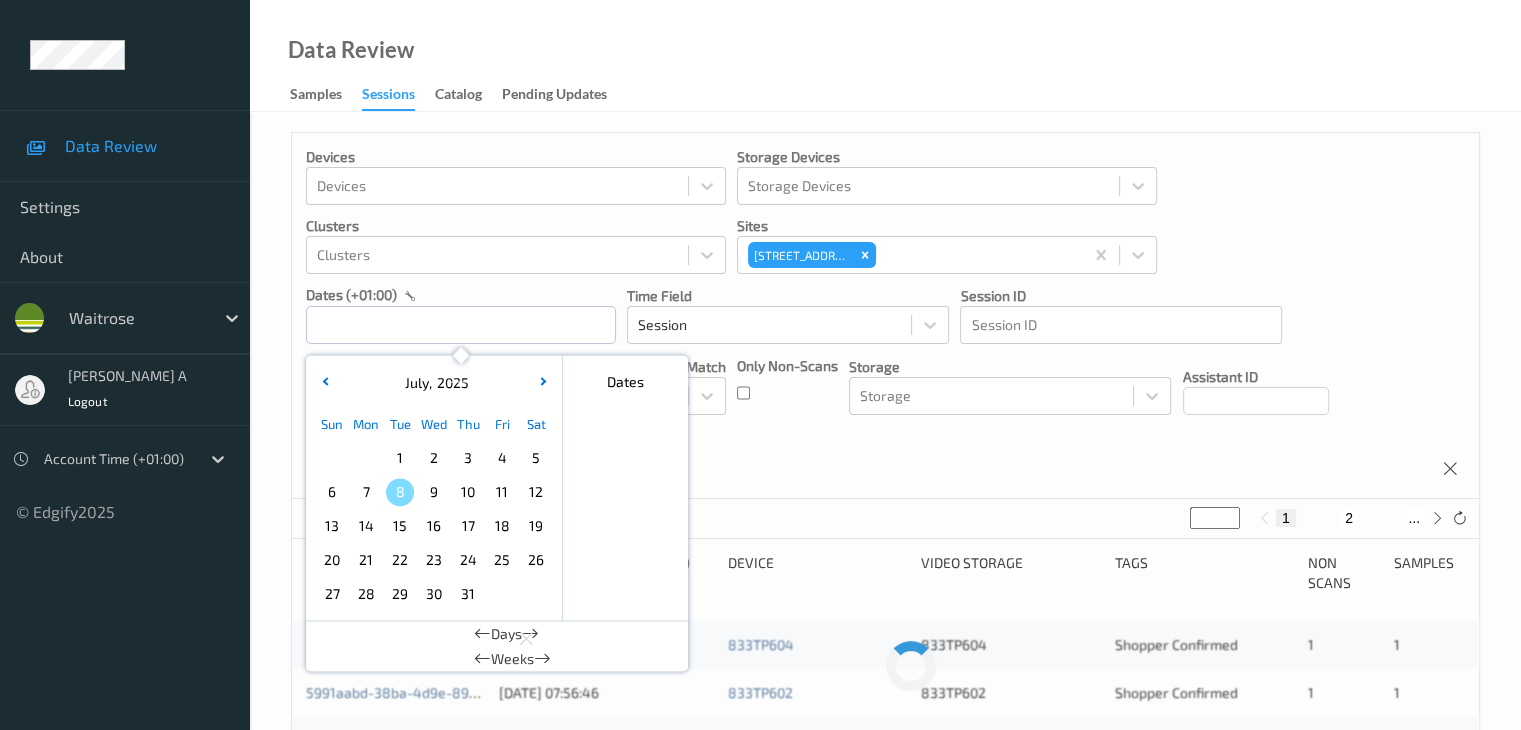 click on "5" at bounding box center (536, 458) 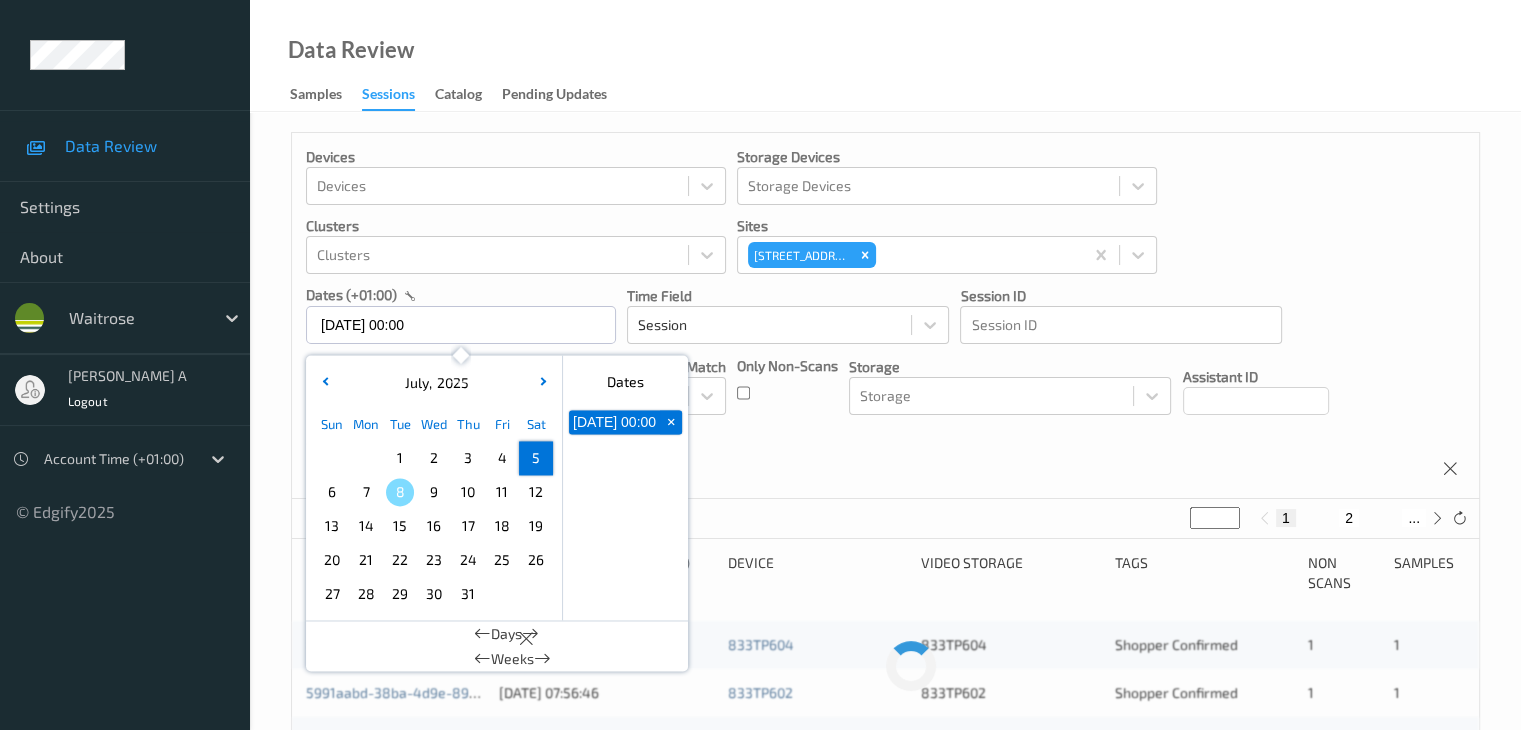 click on "5" at bounding box center (536, 458) 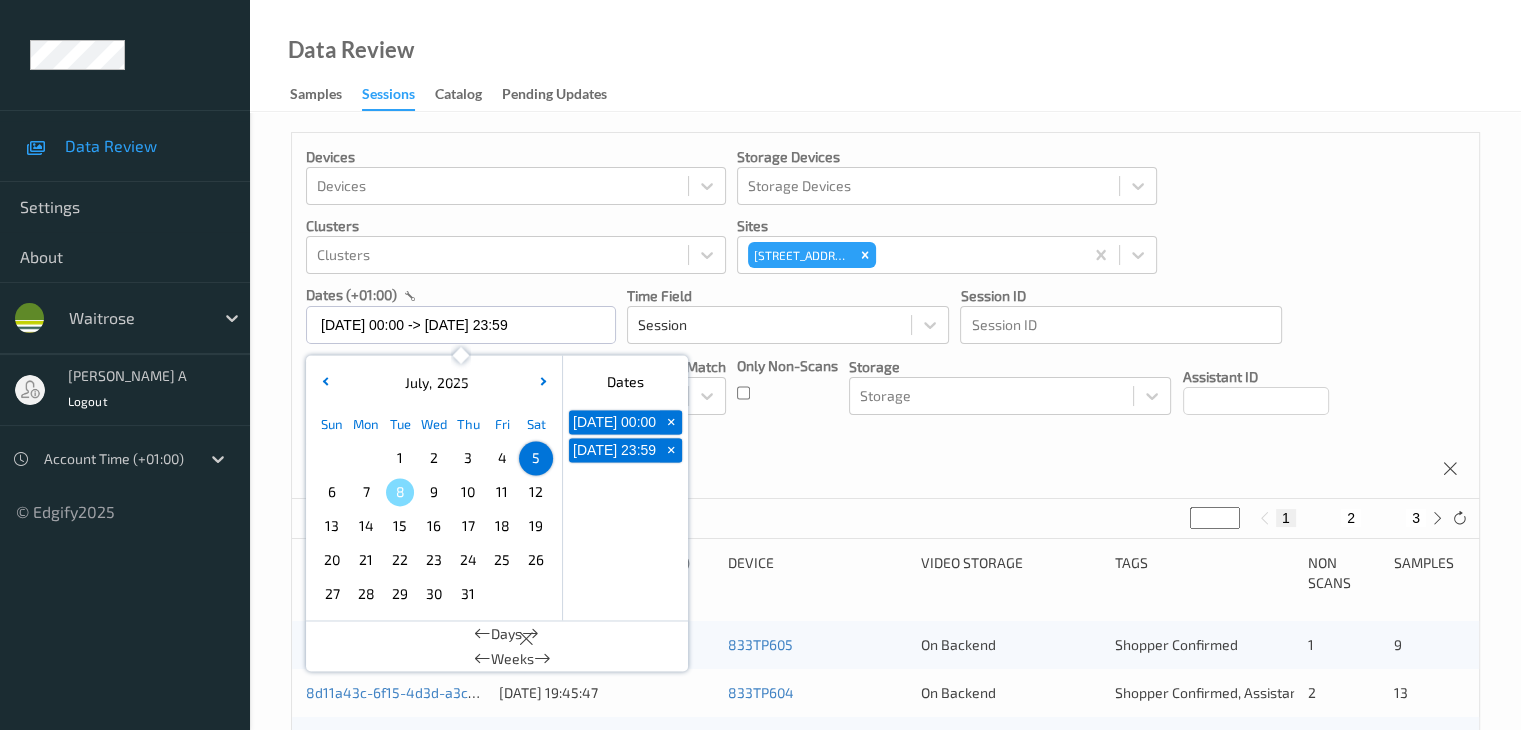 click on "Devices Devices Storage Devices Storage Devices Clusters Clusters Sites [STREET_ADDRESS] dates (+01:00) [DATE] 00:00 -> [DATE] 23:59 [DATE] Sun Mon Tue Wed Thu Fri Sat 1 2 3 4 5 6 7 8 9 10 11 12 13 14 15 16 17 18 19 20 21 22 23 24 25 26 27 28 29 30 [DATE] February March April May June July August September October November [DATE] 2022 2023 2024 2025 2026 2027 2028 2029 2030 2031 2032 Dates [DATE] 00:00 + [DATE] 23:59 + Days Weeks Time Field Session Session ID Session ID Tags none contains any contains all exact match Tags Only Non-Scans Storage Storage Assistant ID Shopper ID Order By Session" at bounding box center (885, 316) 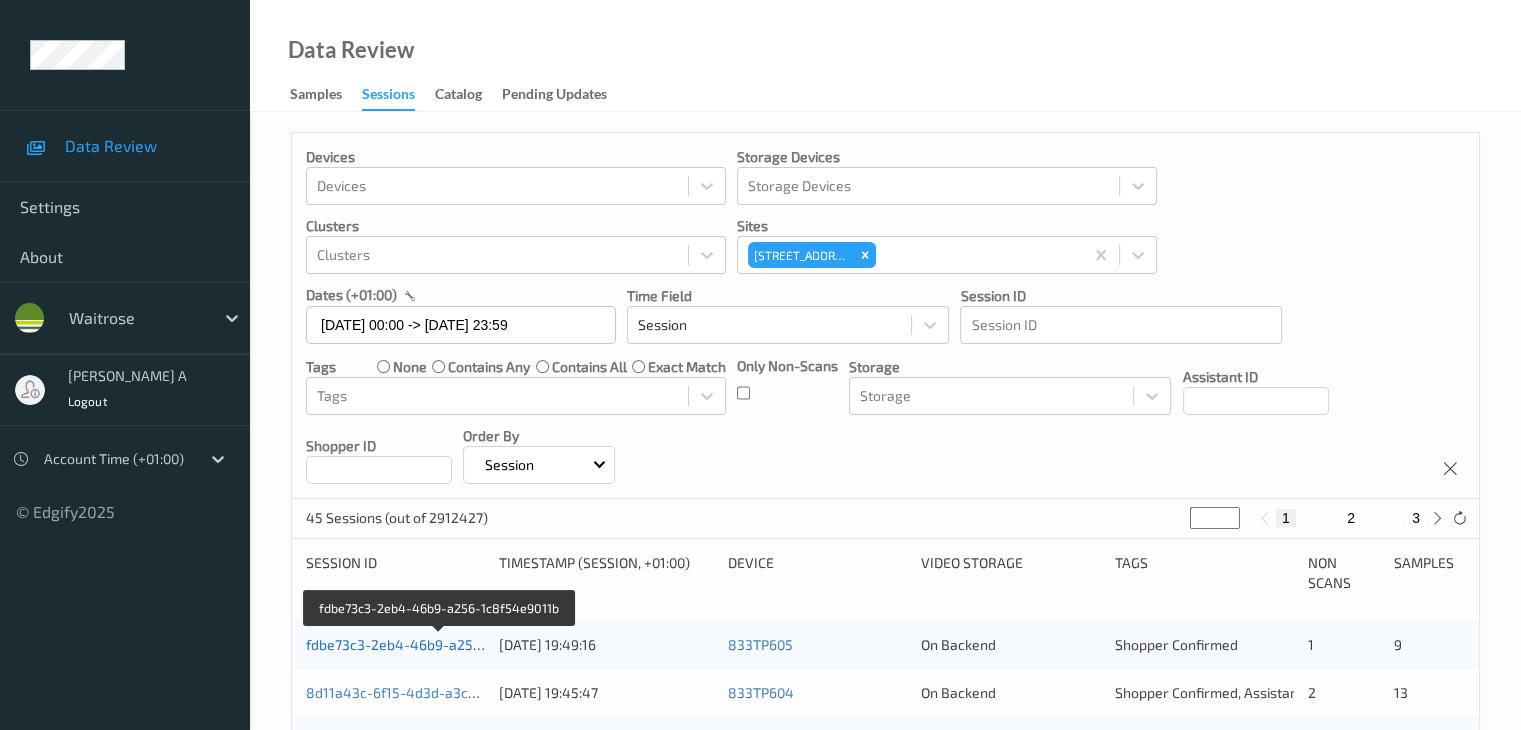 click on "fdbe73c3-2eb4-46b9-a256-1c8f54e9011b" at bounding box center [440, 644] 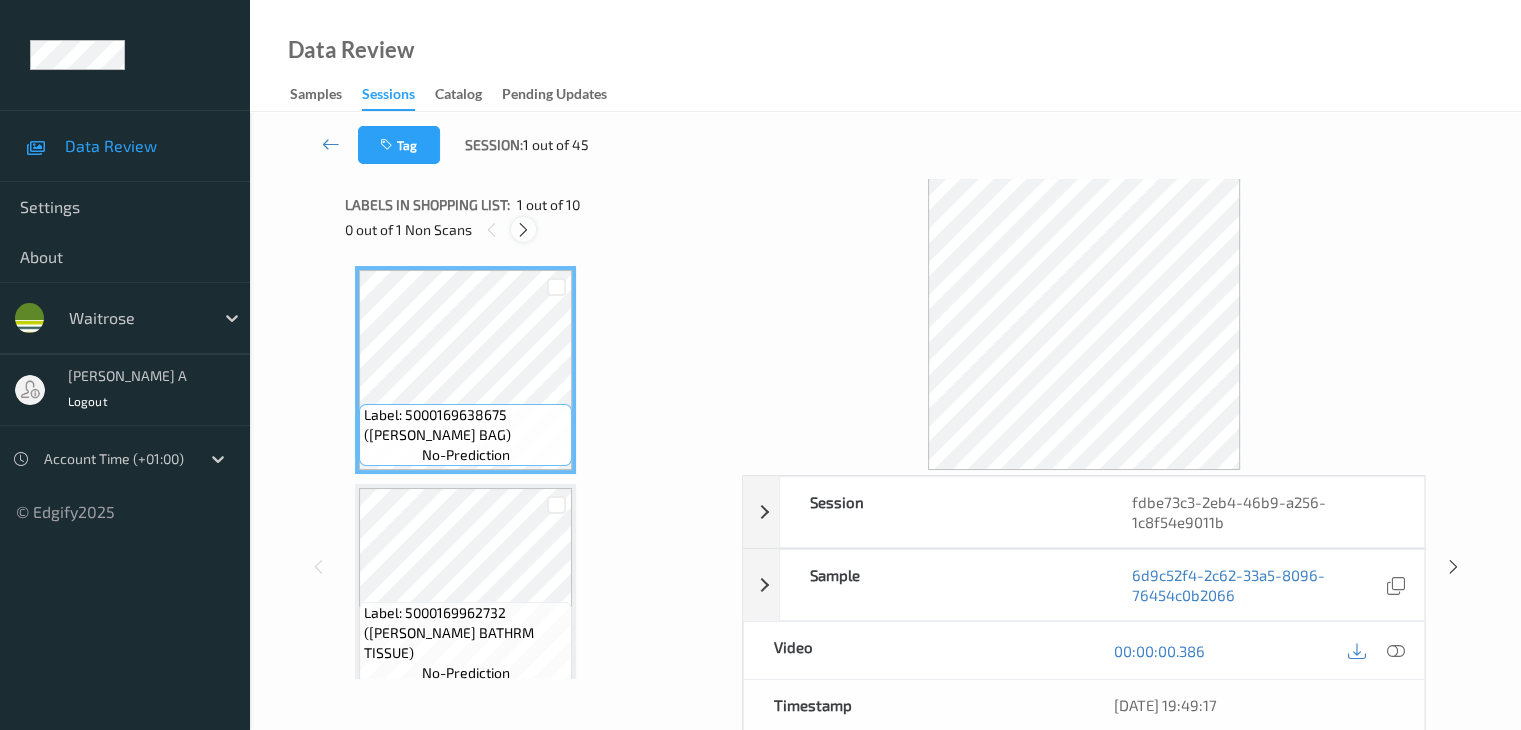 click at bounding box center (523, 230) 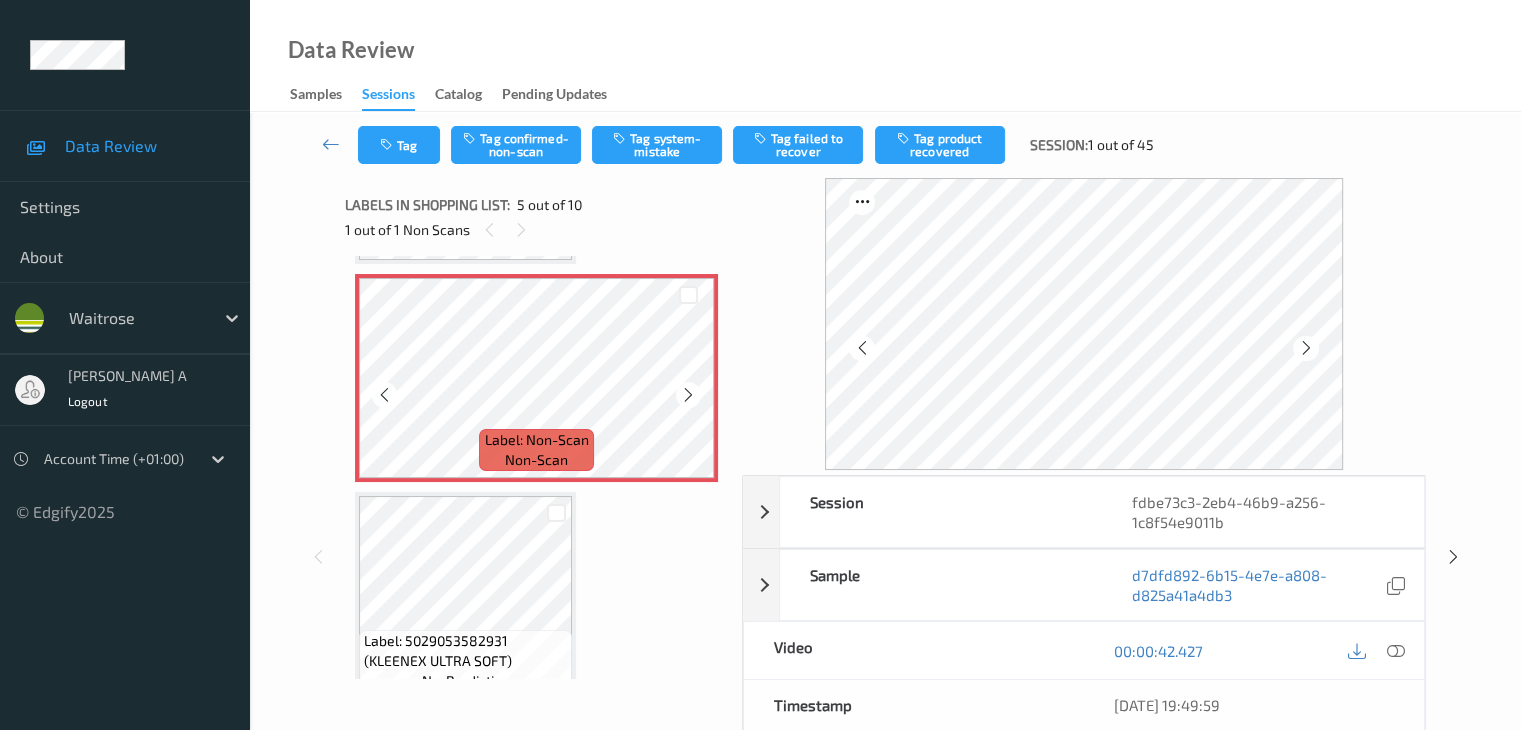 scroll, scrollTop: 764, scrollLeft: 0, axis: vertical 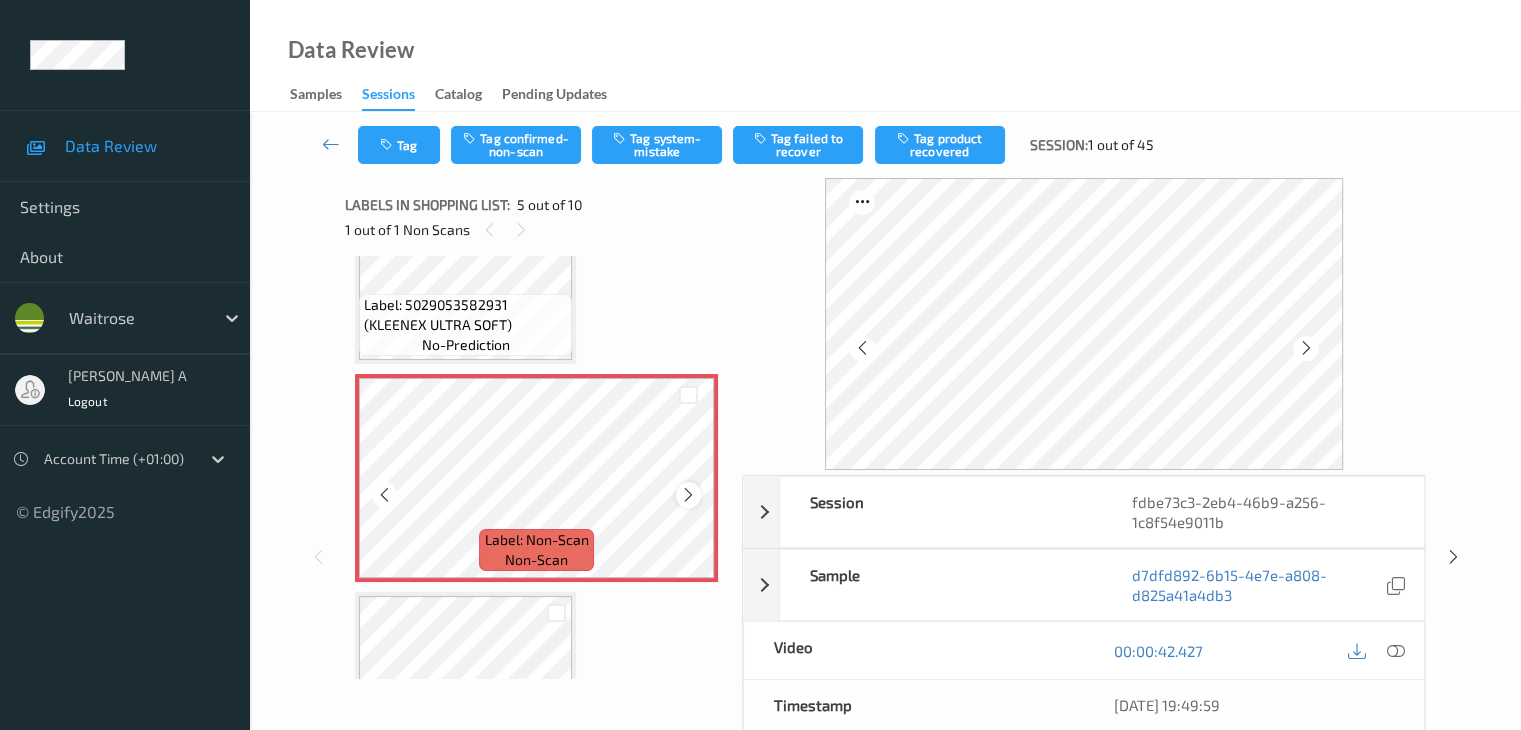 click at bounding box center [688, 495] 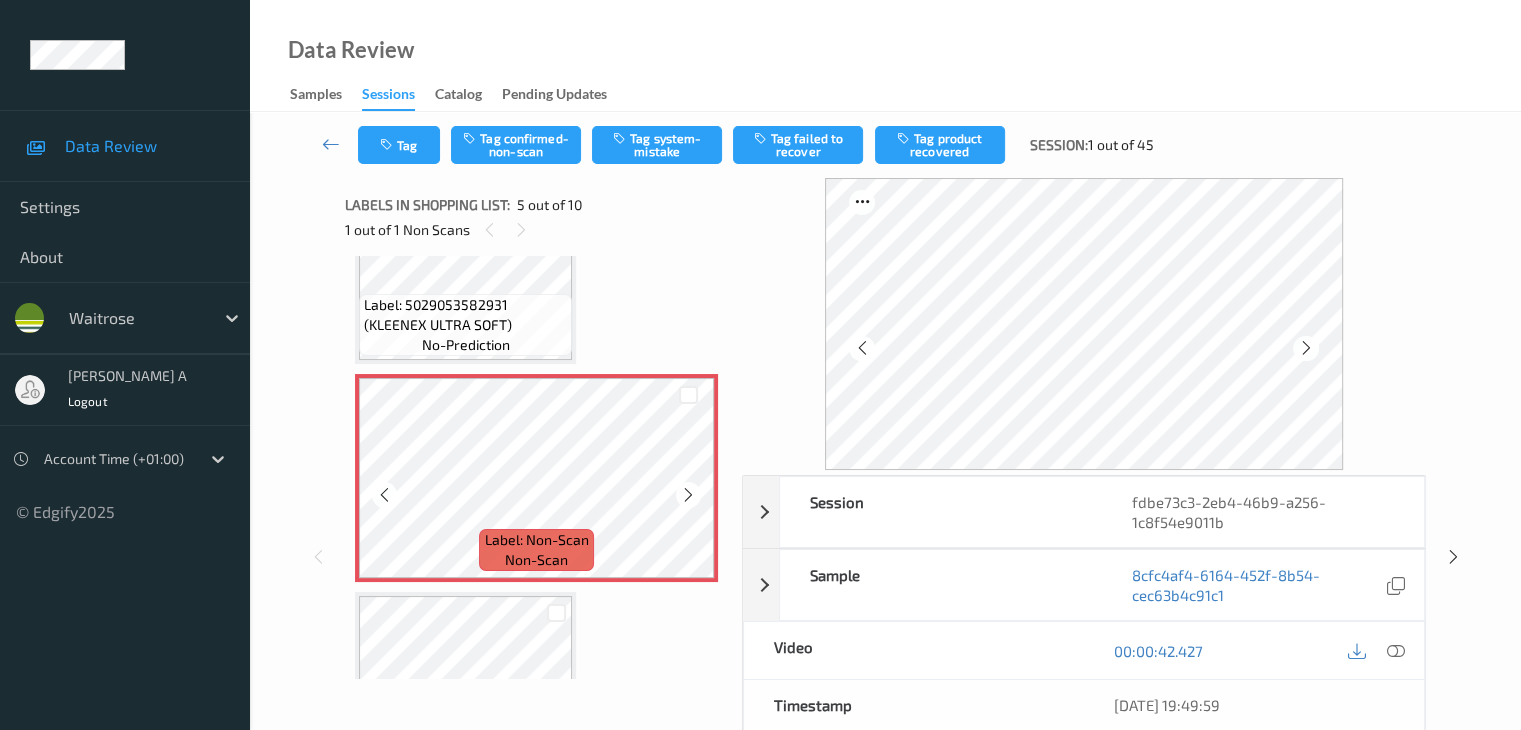 click at bounding box center (688, 495) 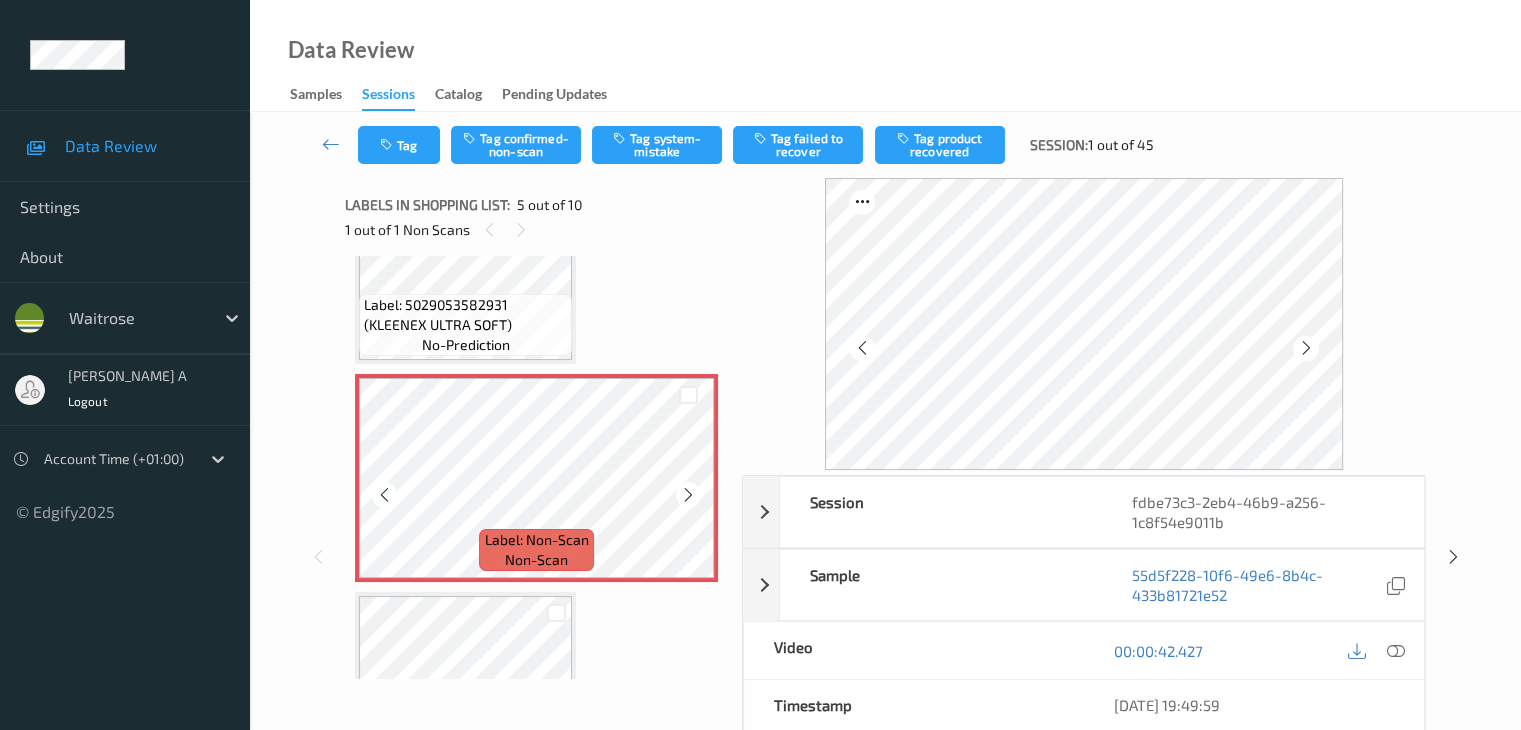 click at bounding box center (688, 495) 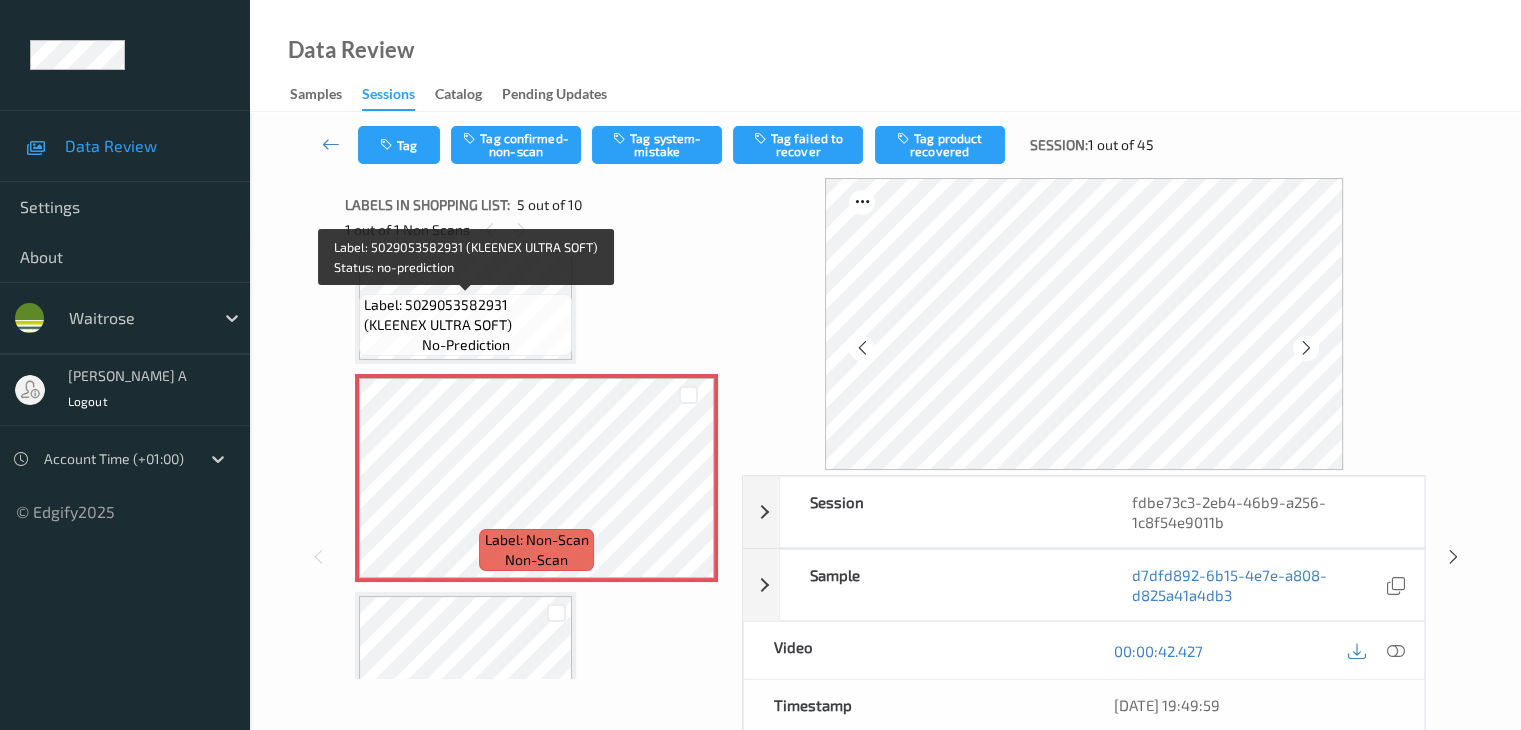 click on "Label: 5029053582931 (KLEENEX ULTRA SOFT)" at bounding box center [465, 315] 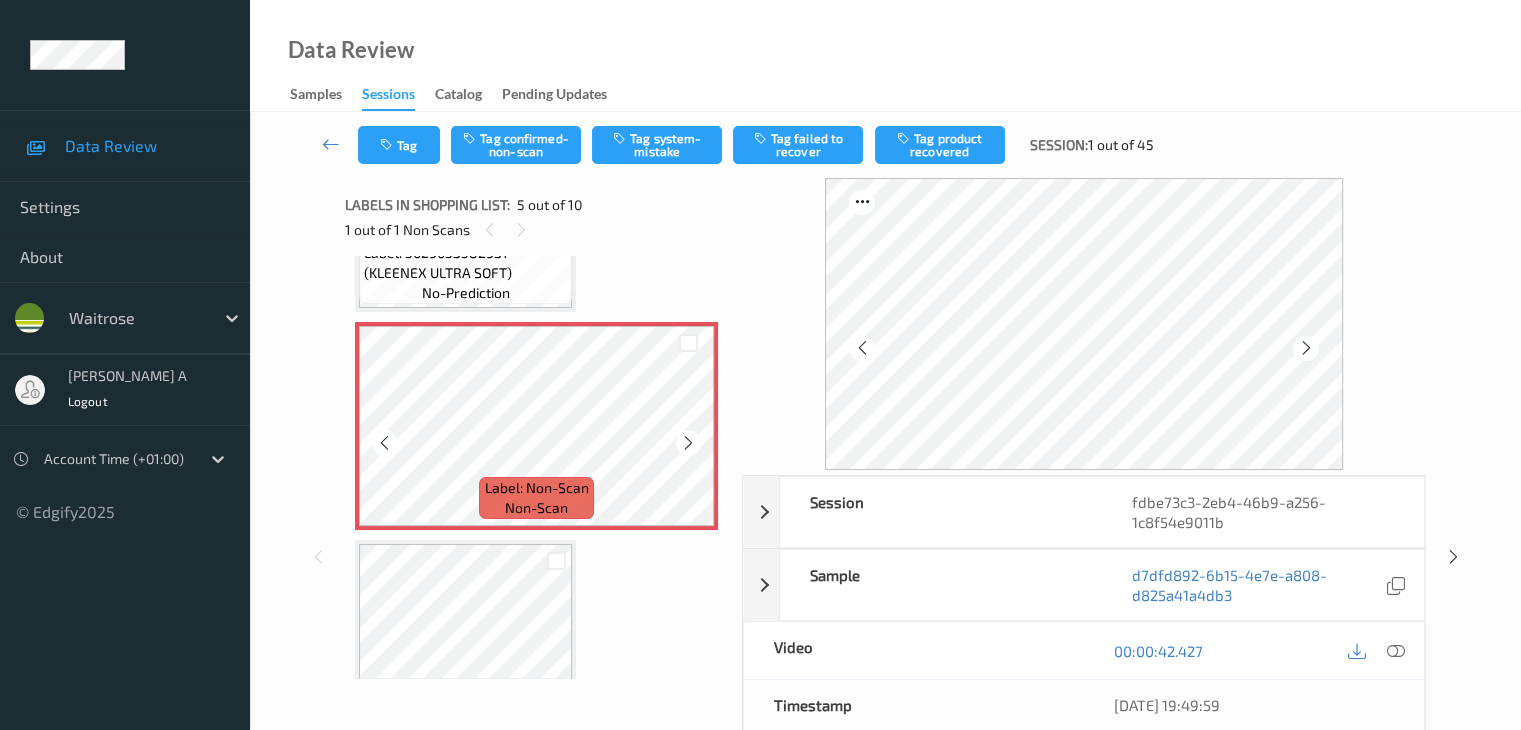 scroll, scrollTop: 864, scrollLeft: 0, axis: vertical 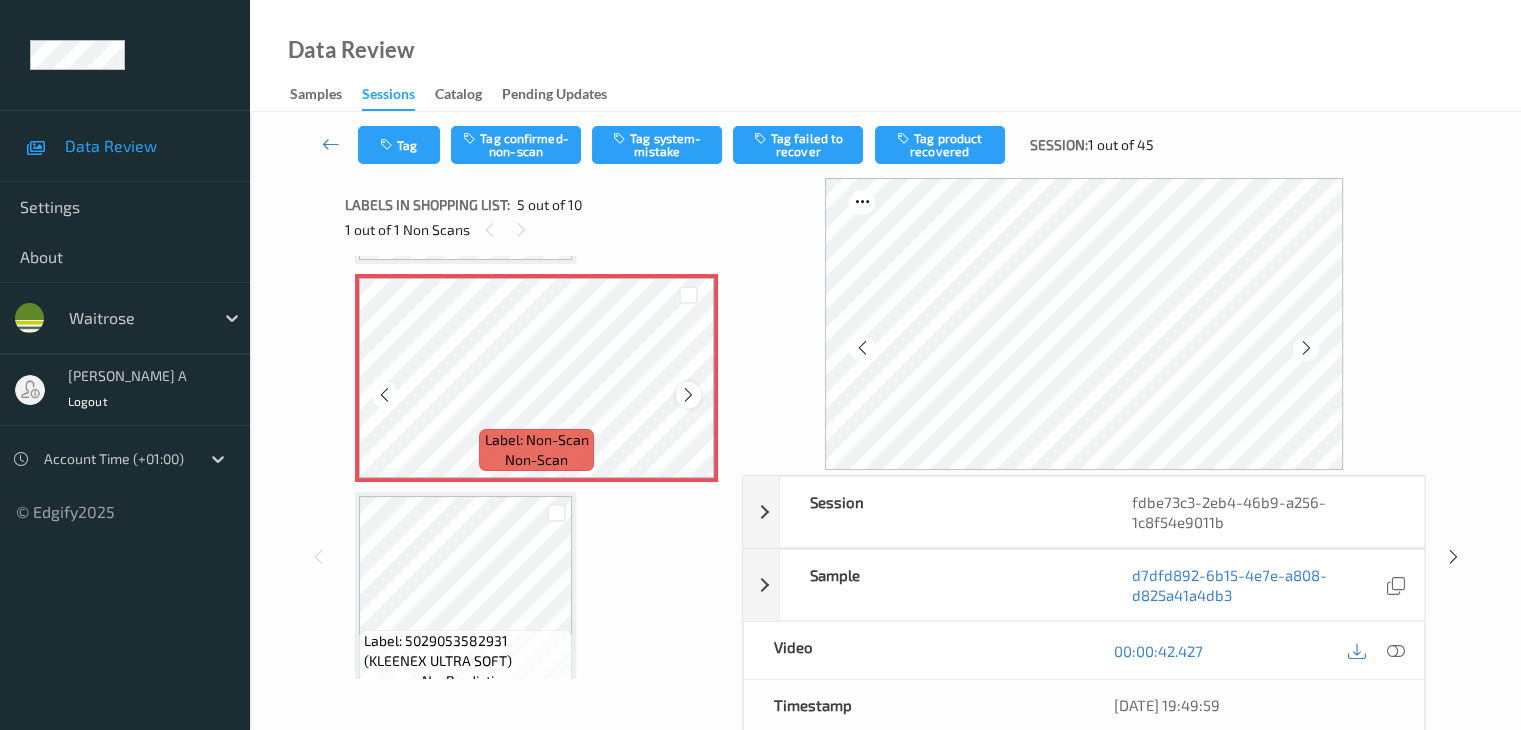 click at bounding box center [688, 395] 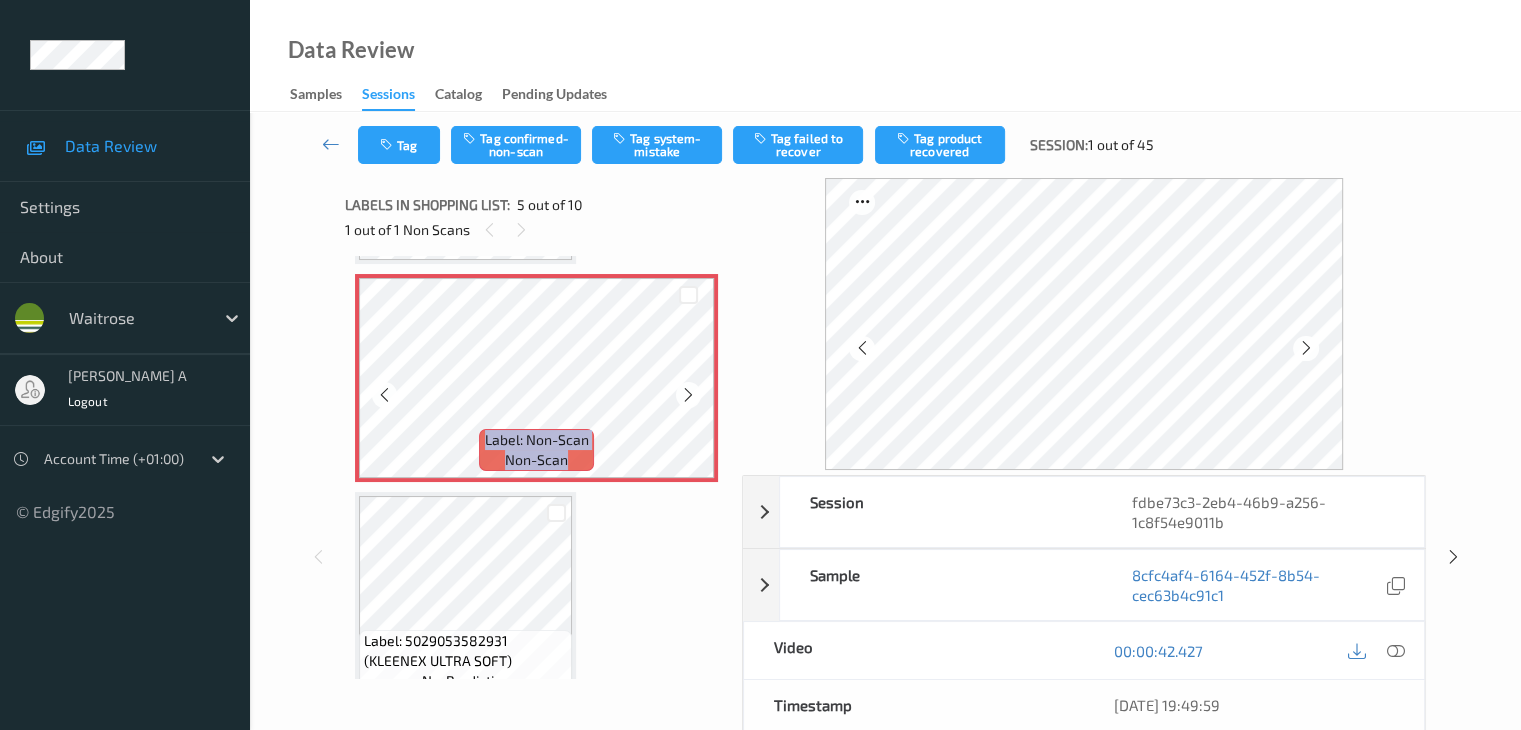 click at bounding box center [688, 395] 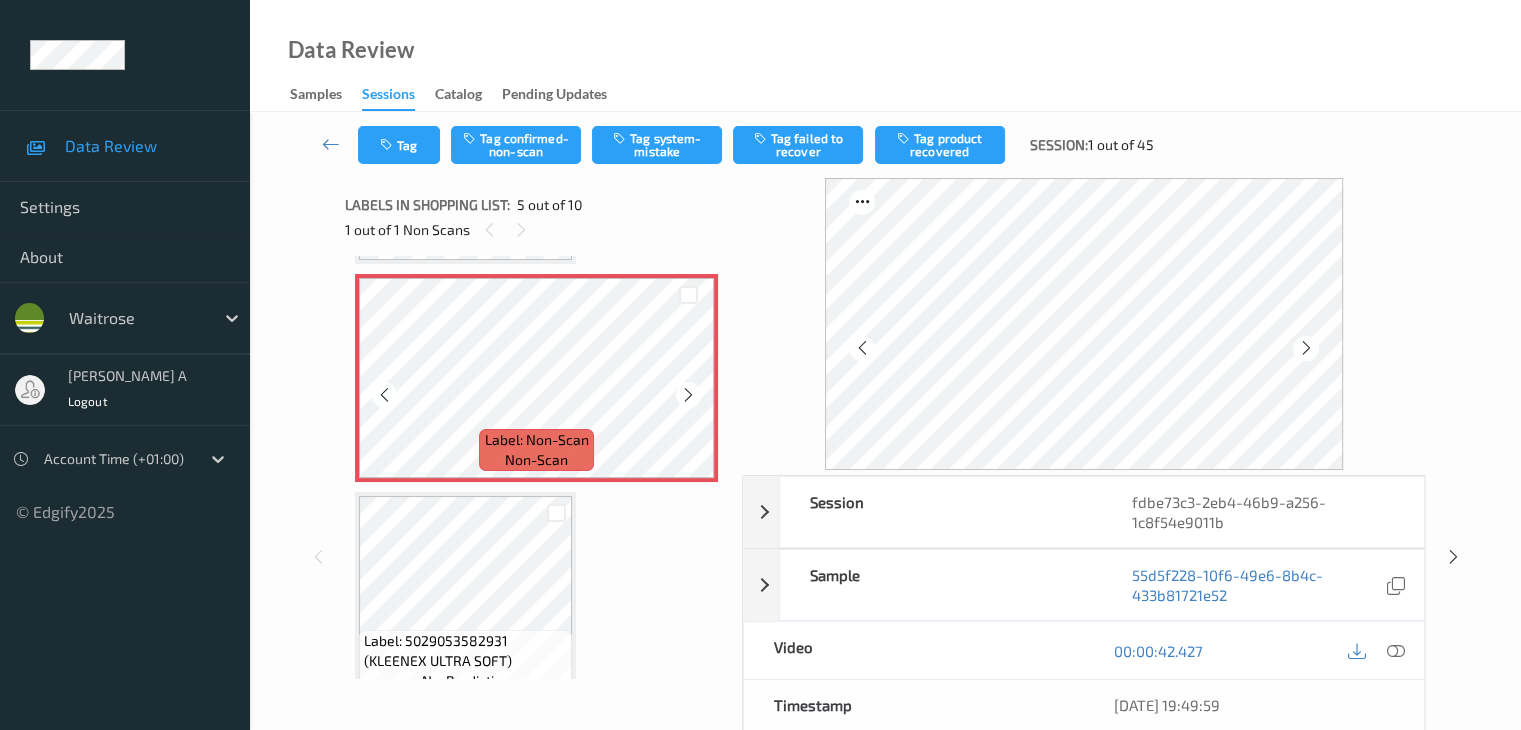 click at bounding box center (688, 395) 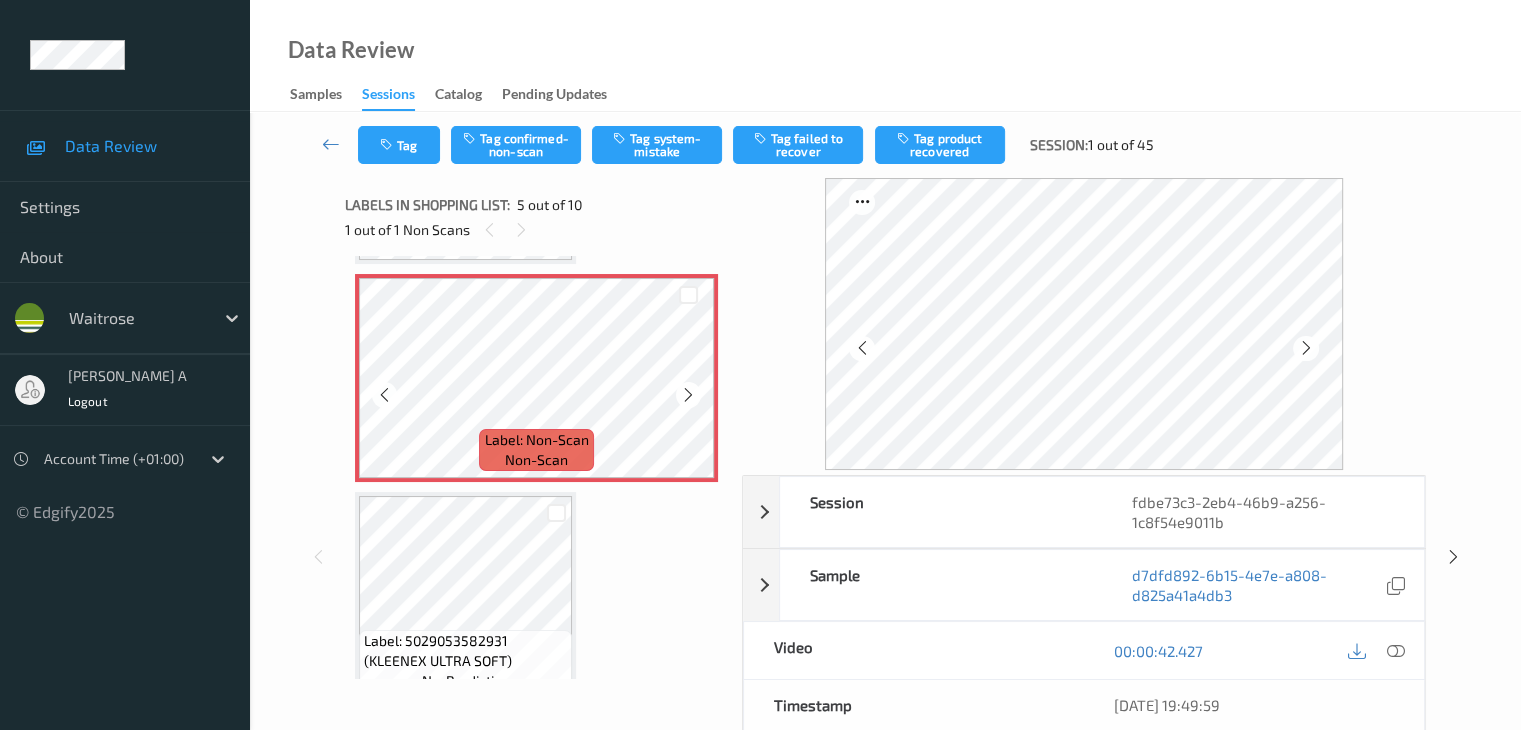 click at bounding box center (688, 395) 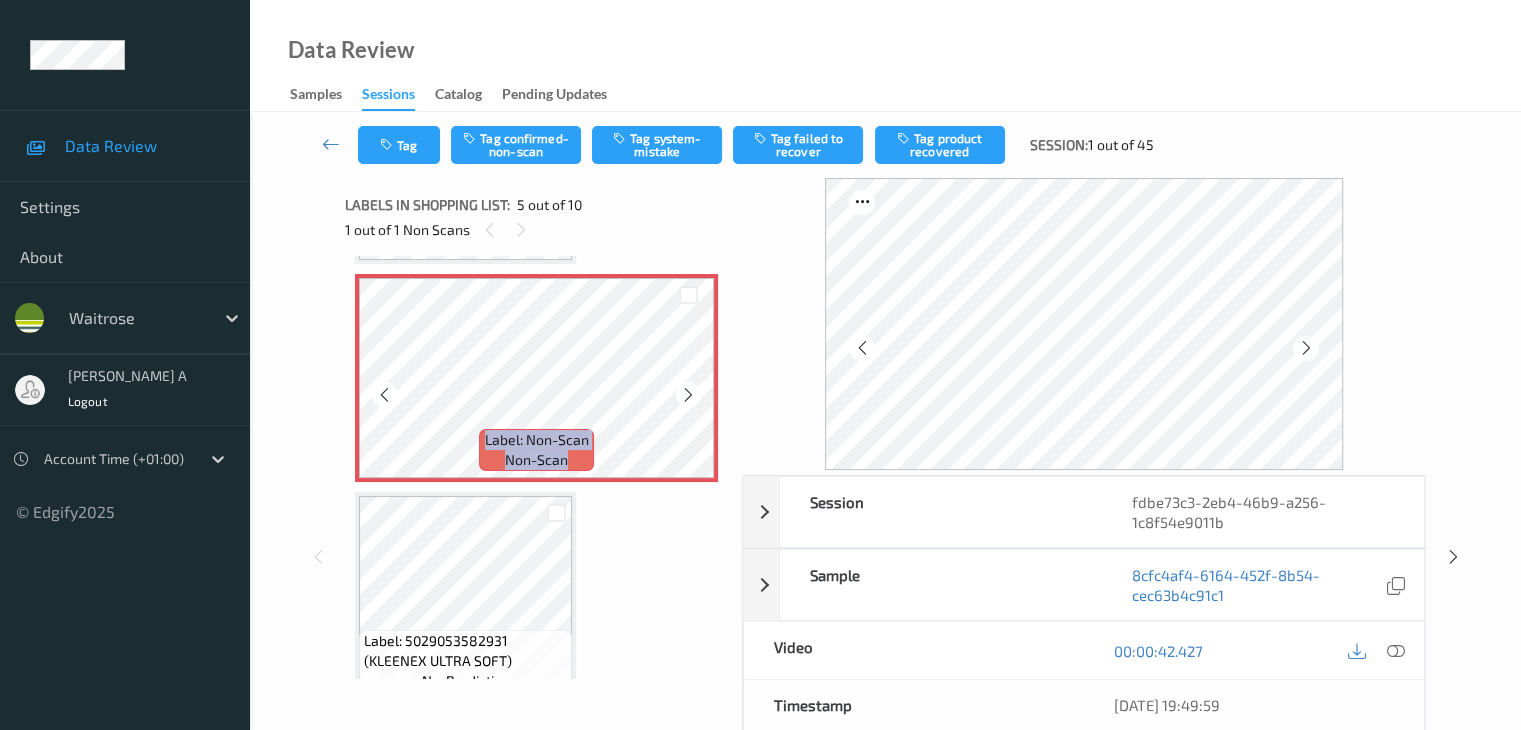 click at bounding box center (688, 395) 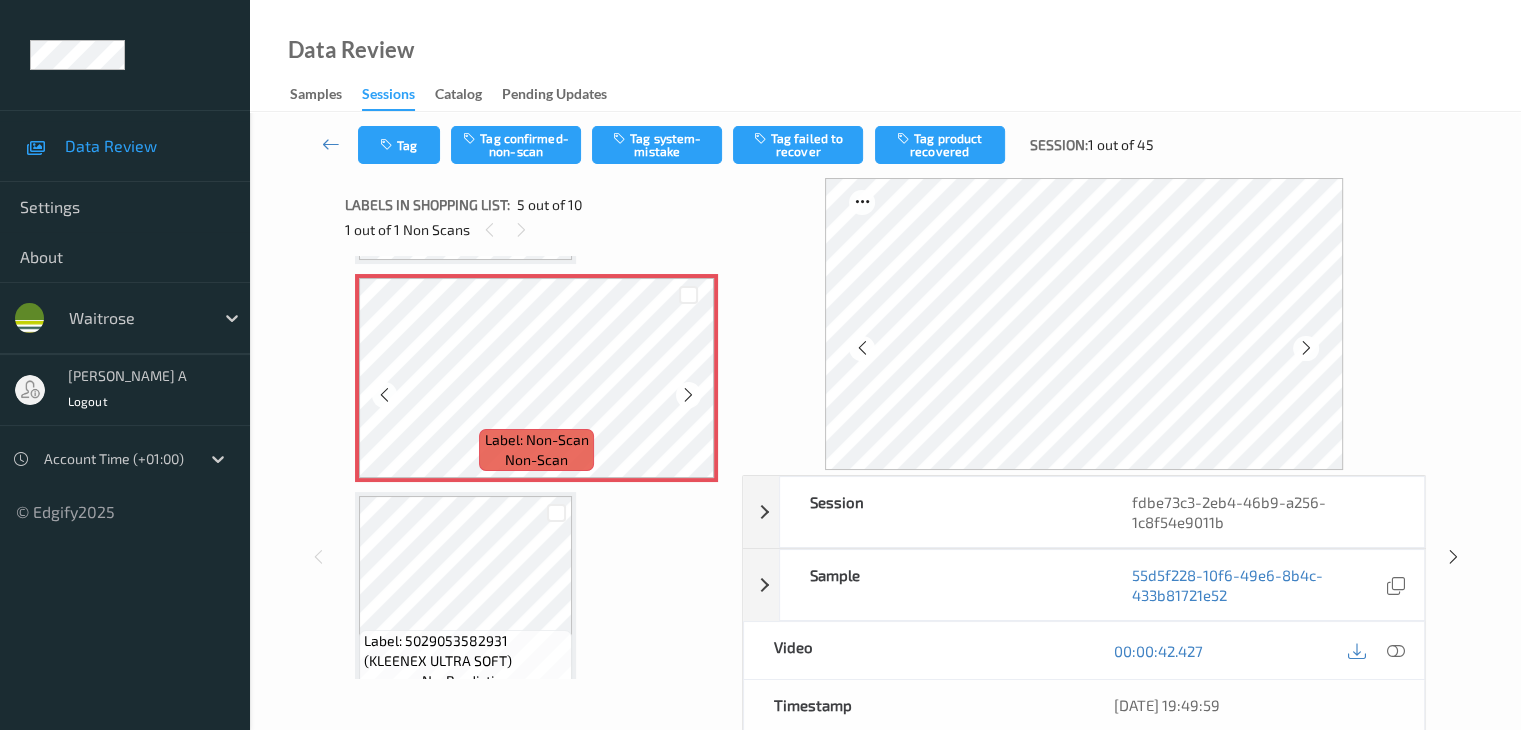 click at bounding box center [688, 395] 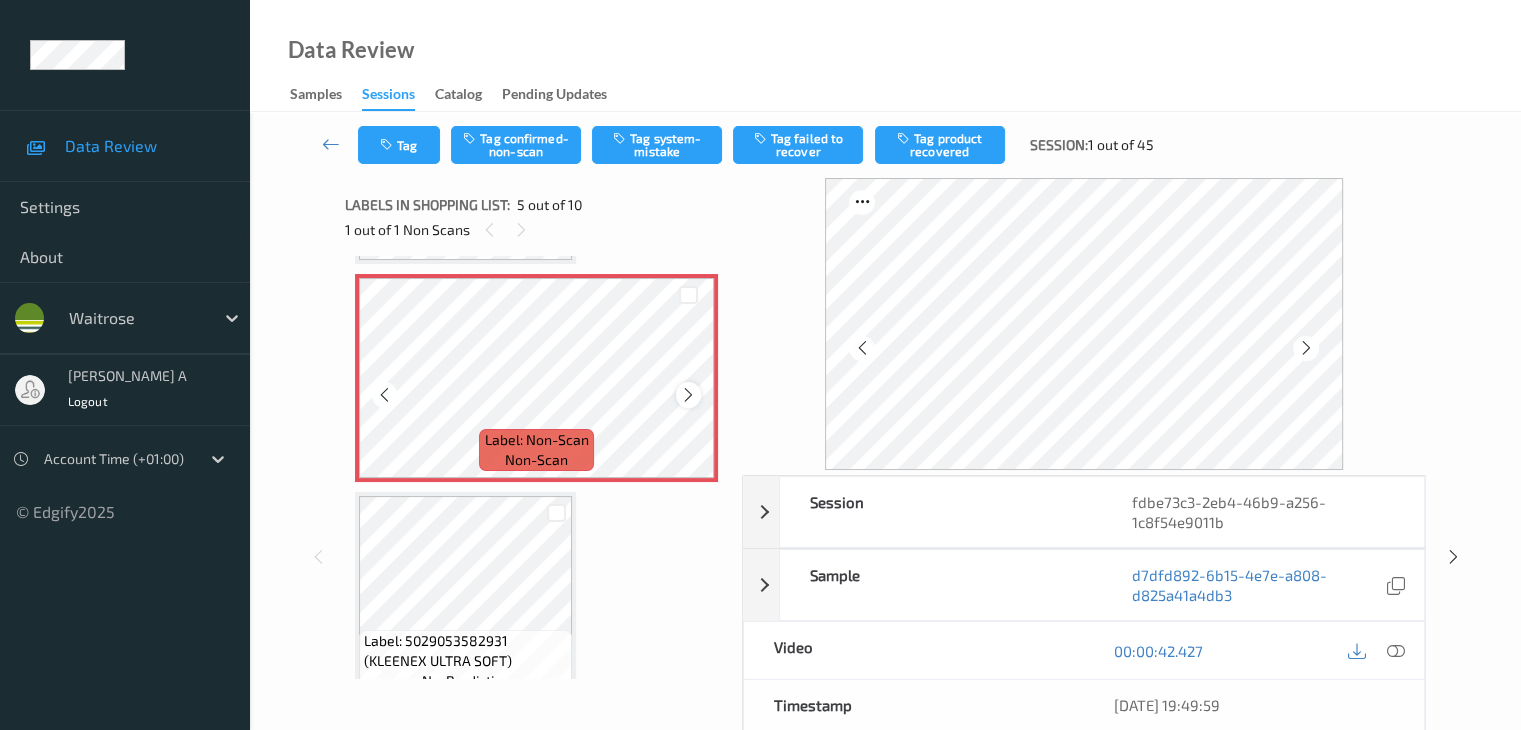 scroll, scrollTop: 764, scrollLeft: 0, axis: vertical 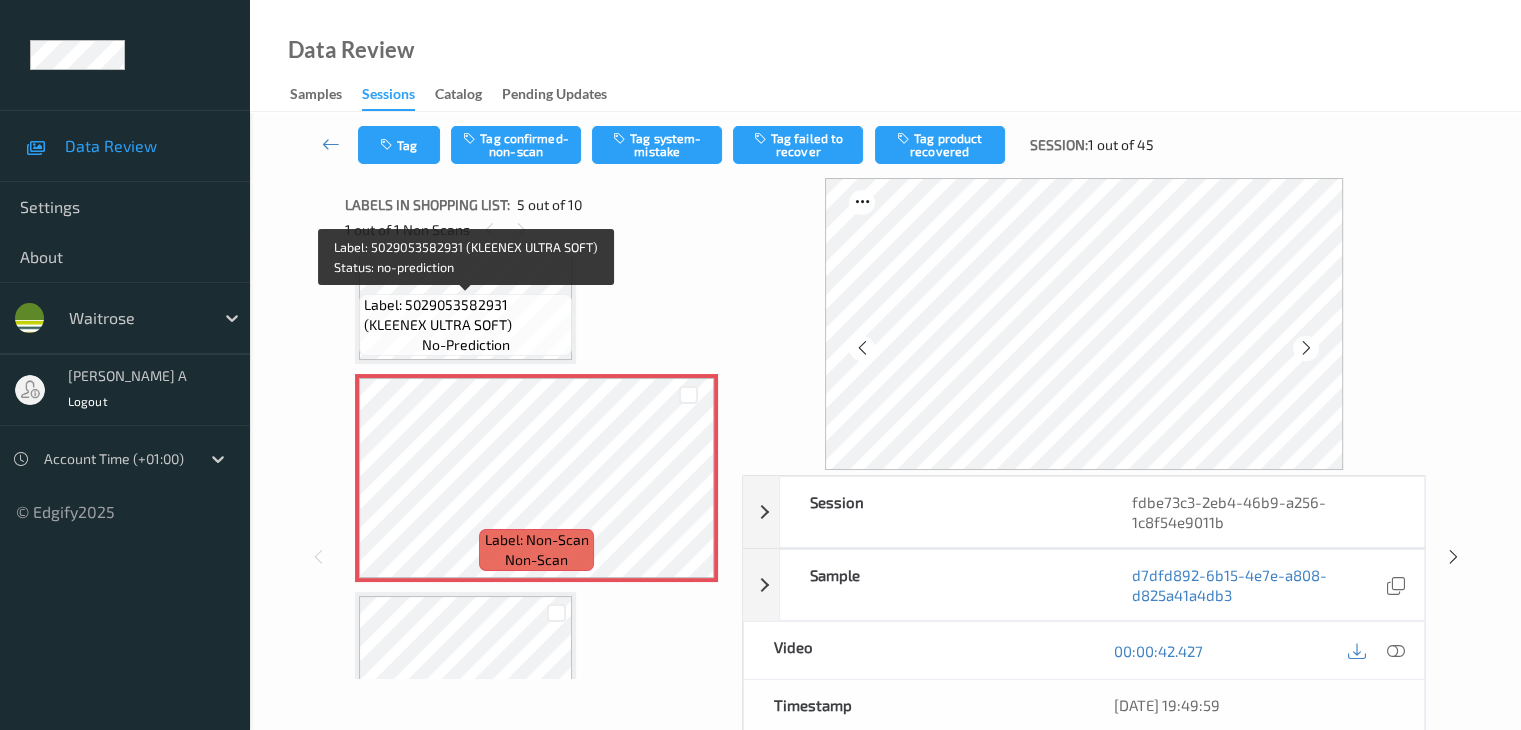 click on "Label: 5029053582931 (KLEENEX ULTRA SOFT)" at bounding box center (465, 315) 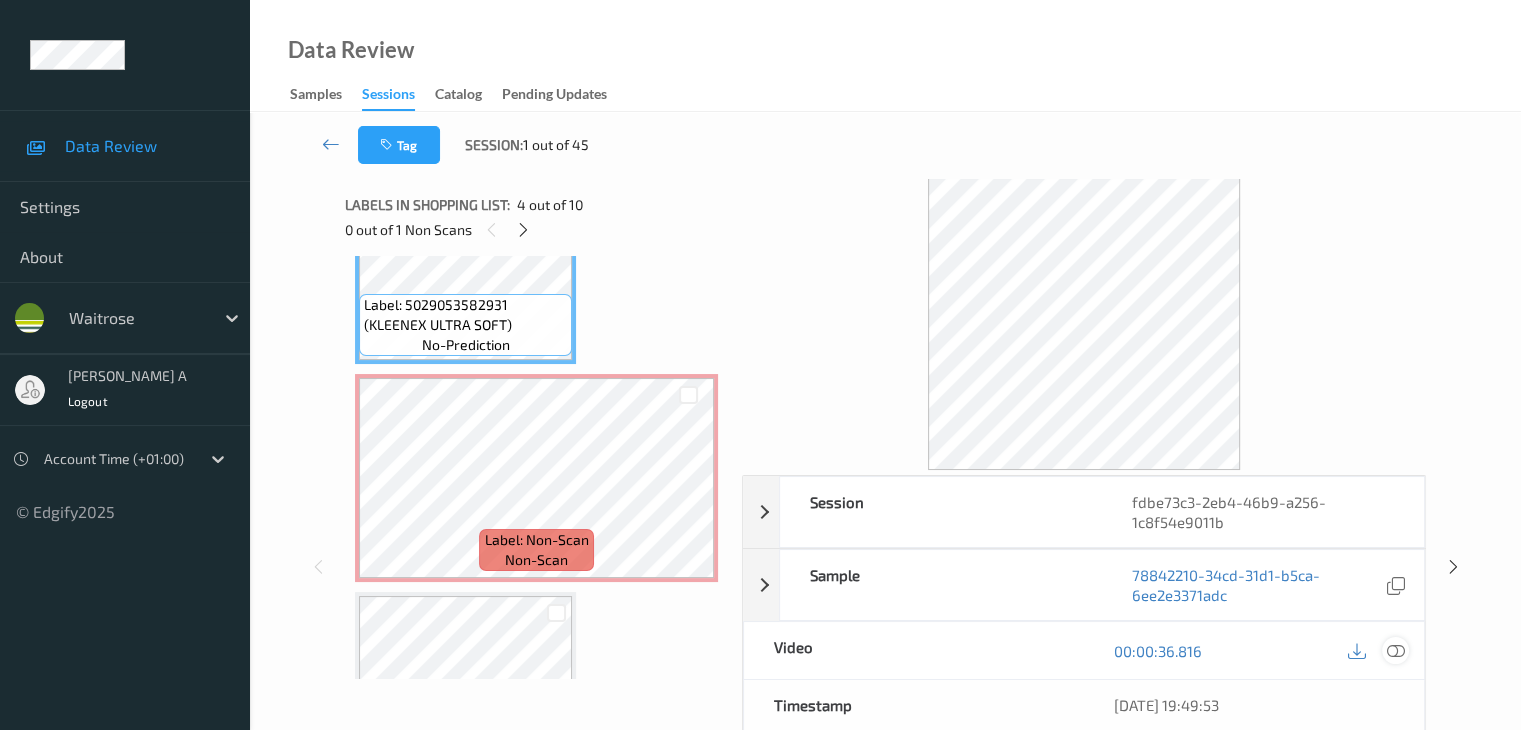 click at bounding box center [1395, 651] 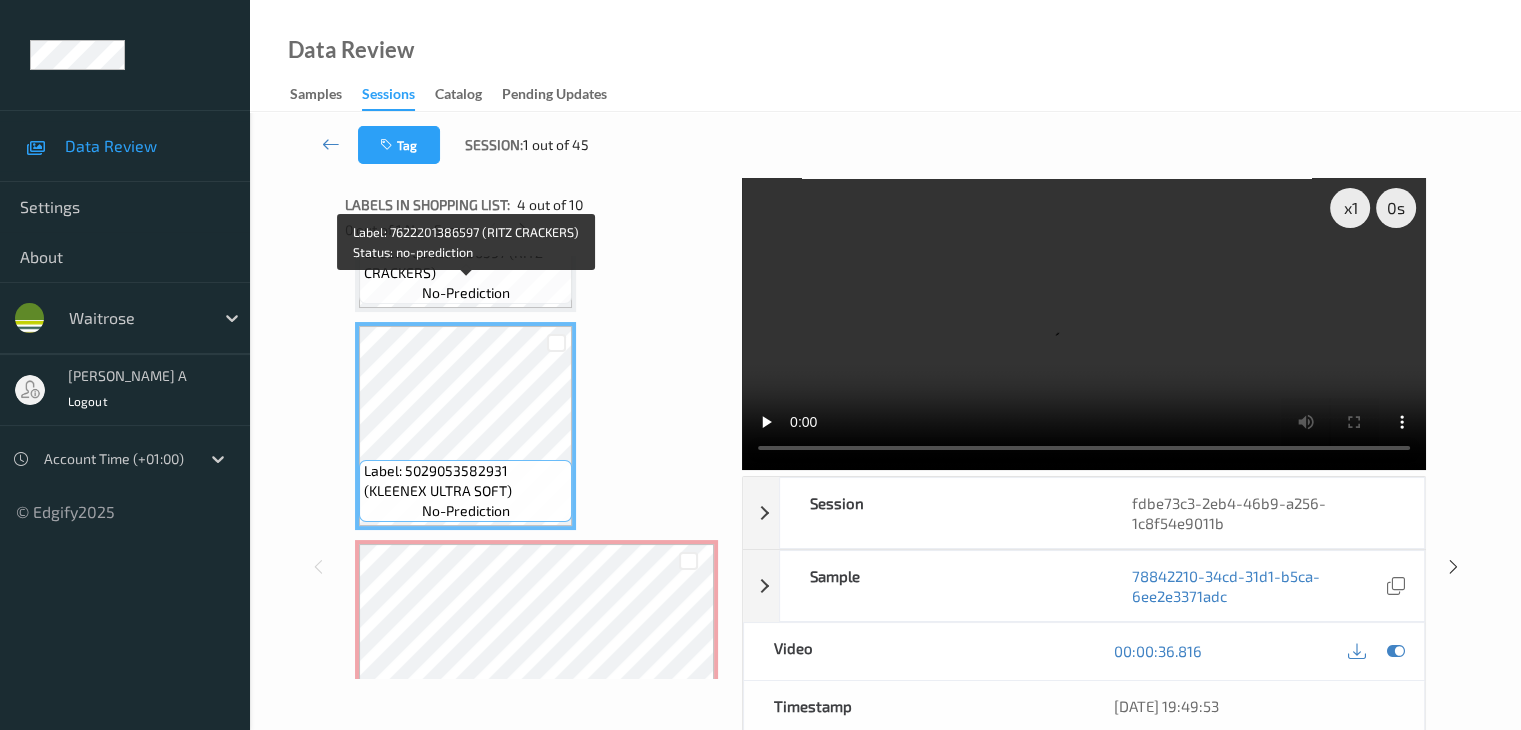 scroll, scrollTop: 600, scrollLeft: 0, axis: vertical 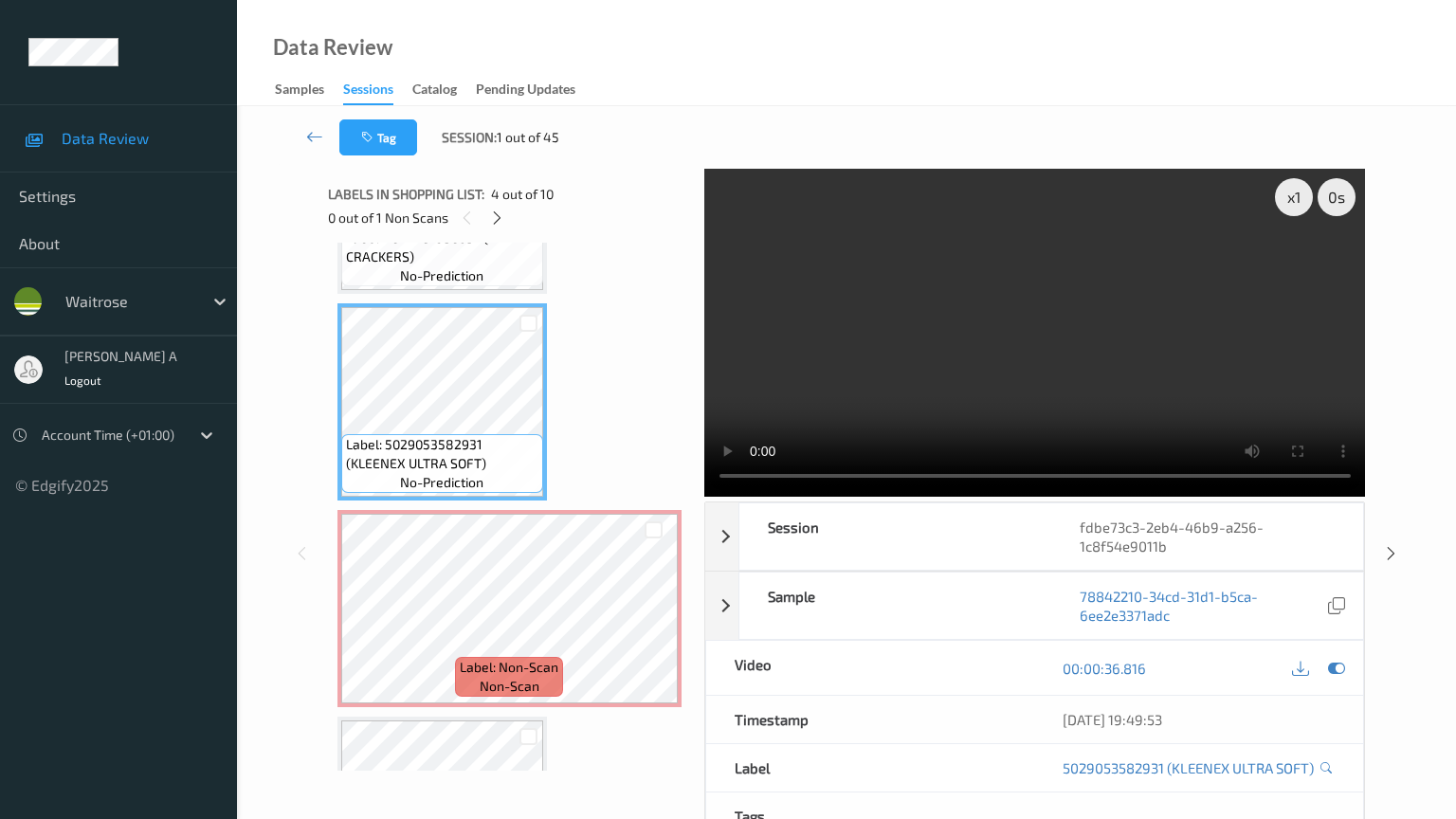 type 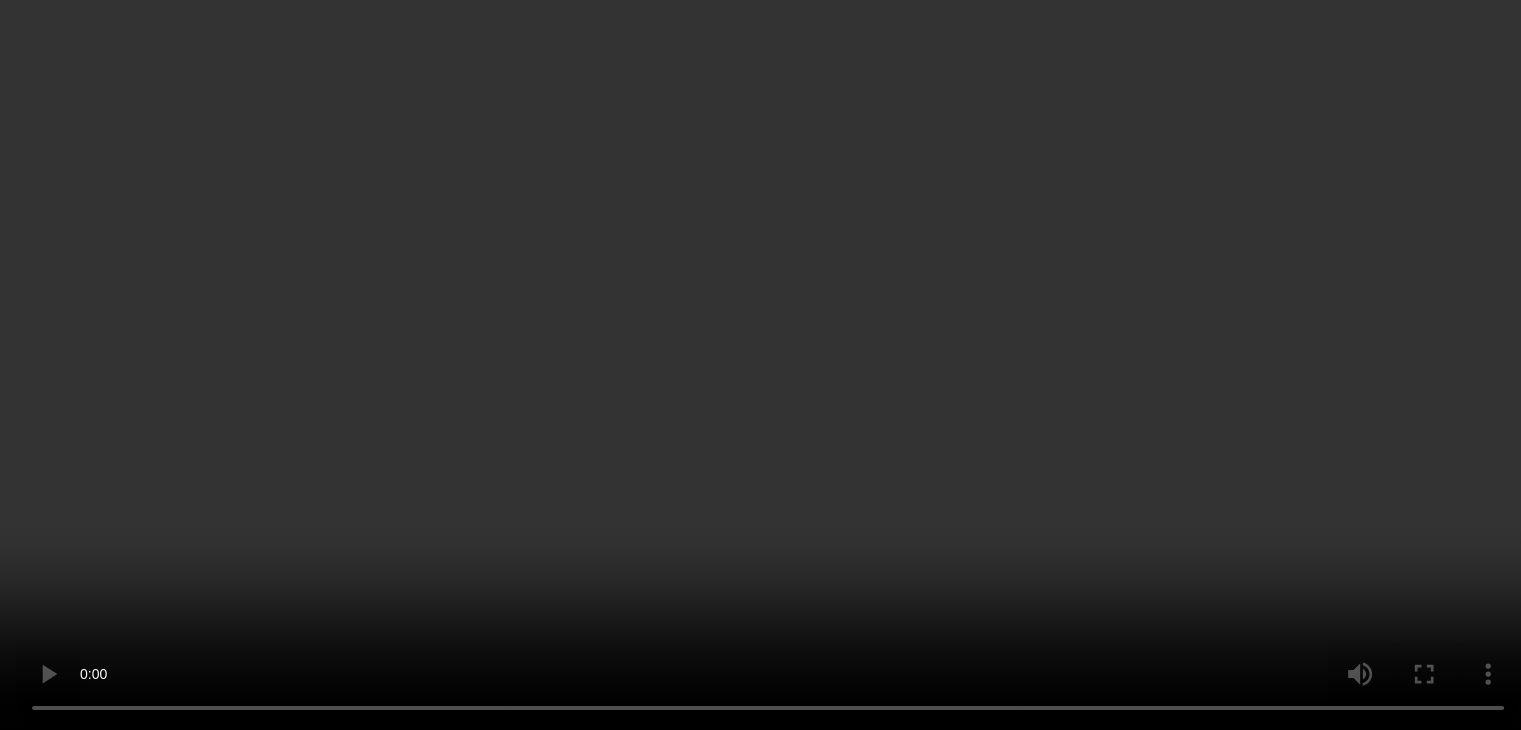 scroll, scrollTop: 800, scrollLeft: 0, axis: vertical 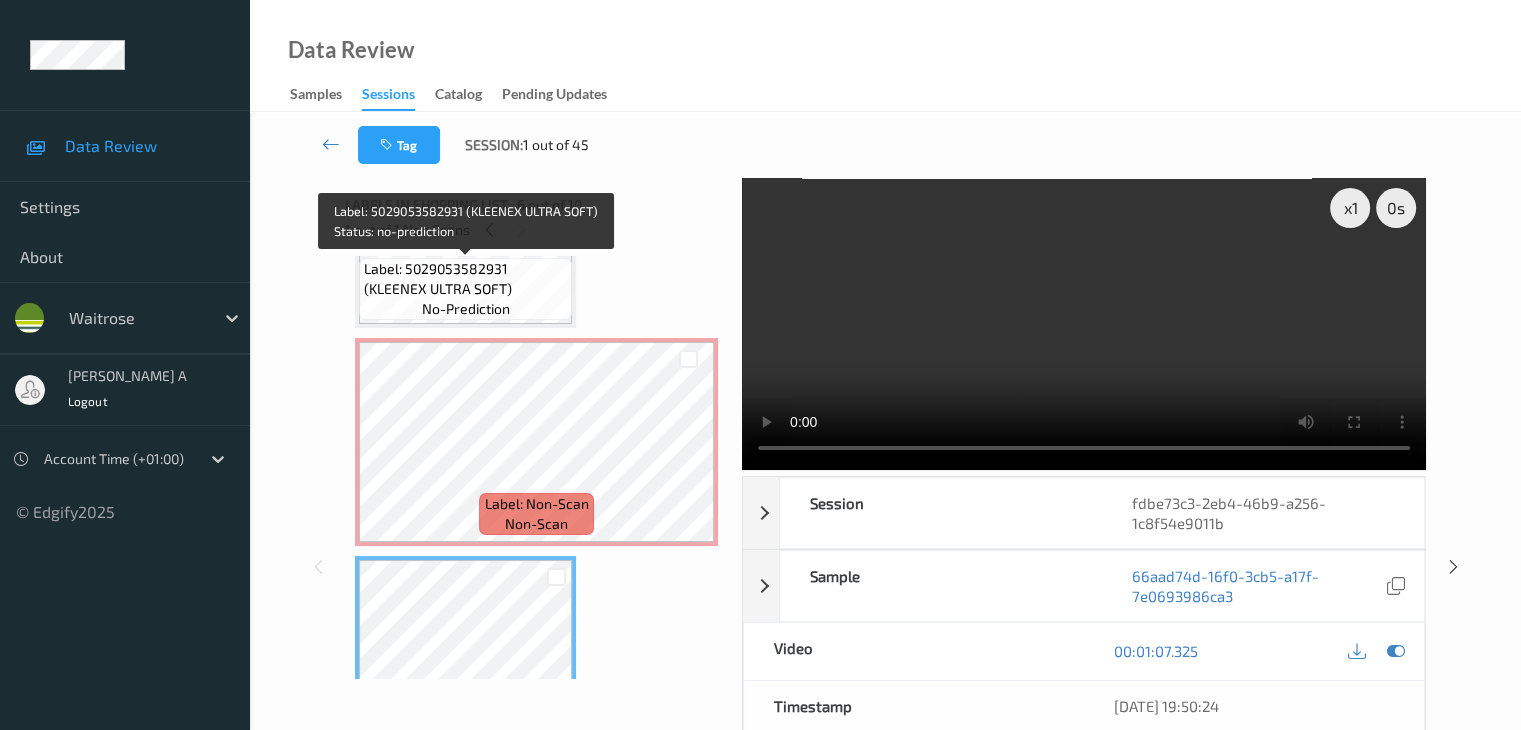 click on "Label: 5029053582931 (KLEENEX ULTRA SOFT) no-prediction" at bounding box center (465, 289) 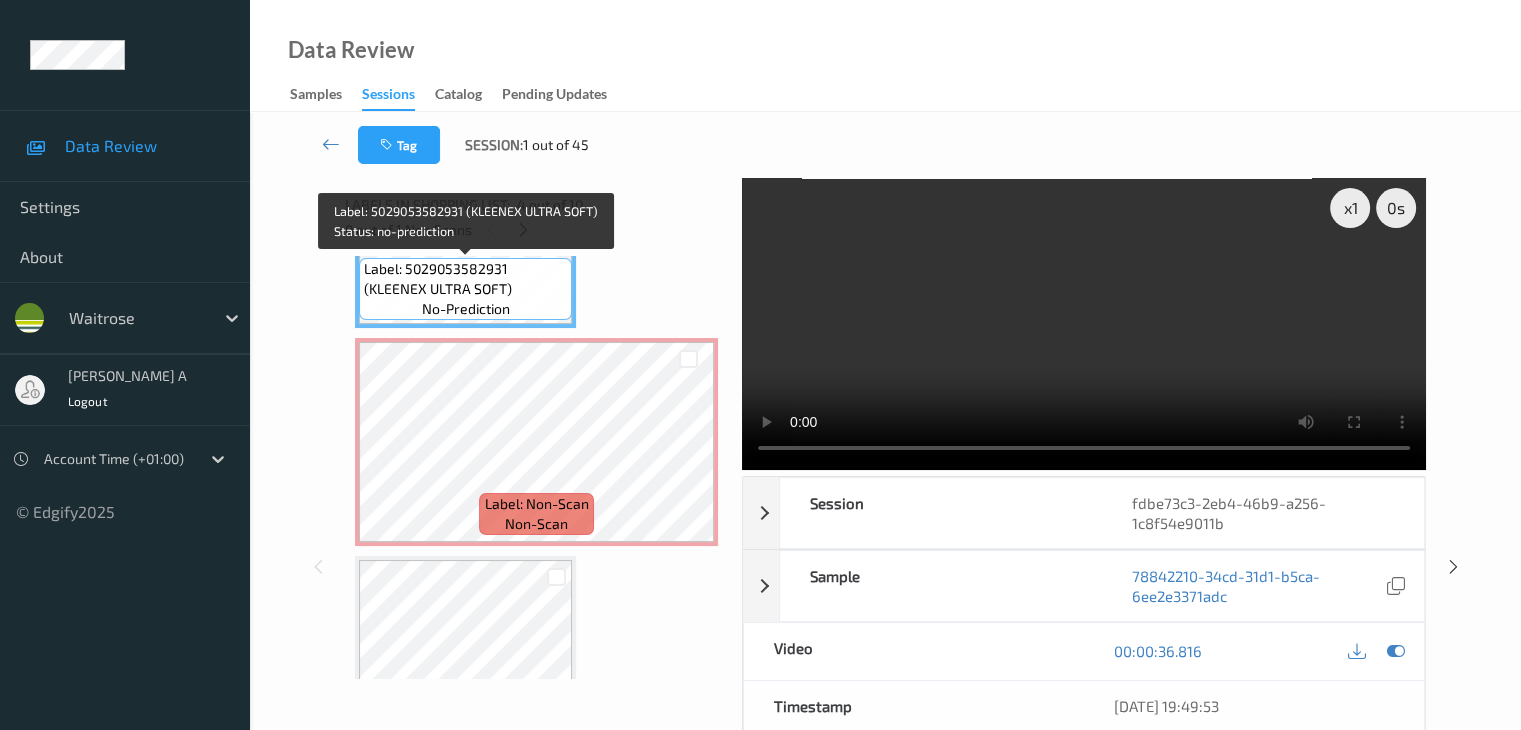 click on "Label: 5029053582931 (KLEENEX ULTRA SOFT)" at bounding box center (465, 279) 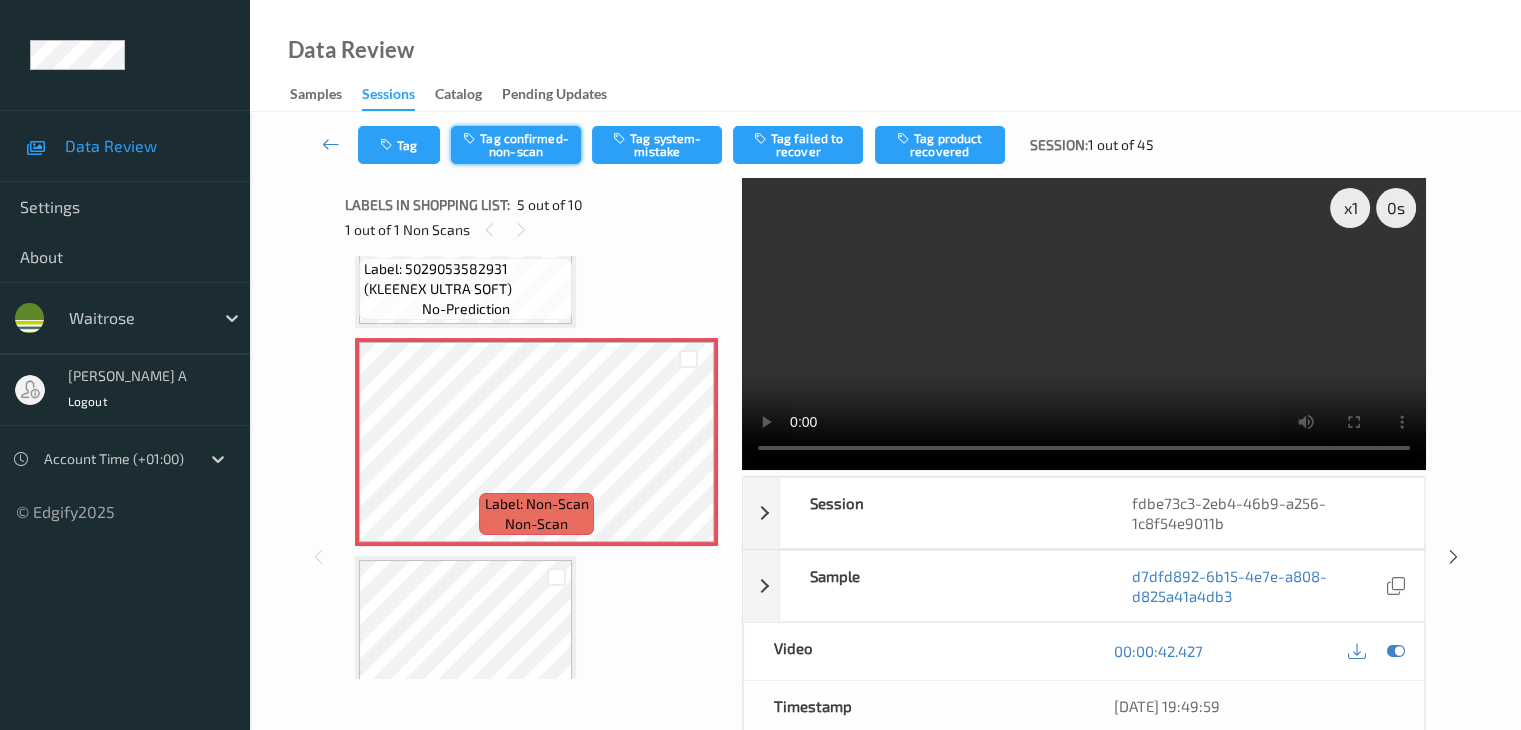 click on "Tag   confirmed-non-scan" at bounding box center [516, 145] 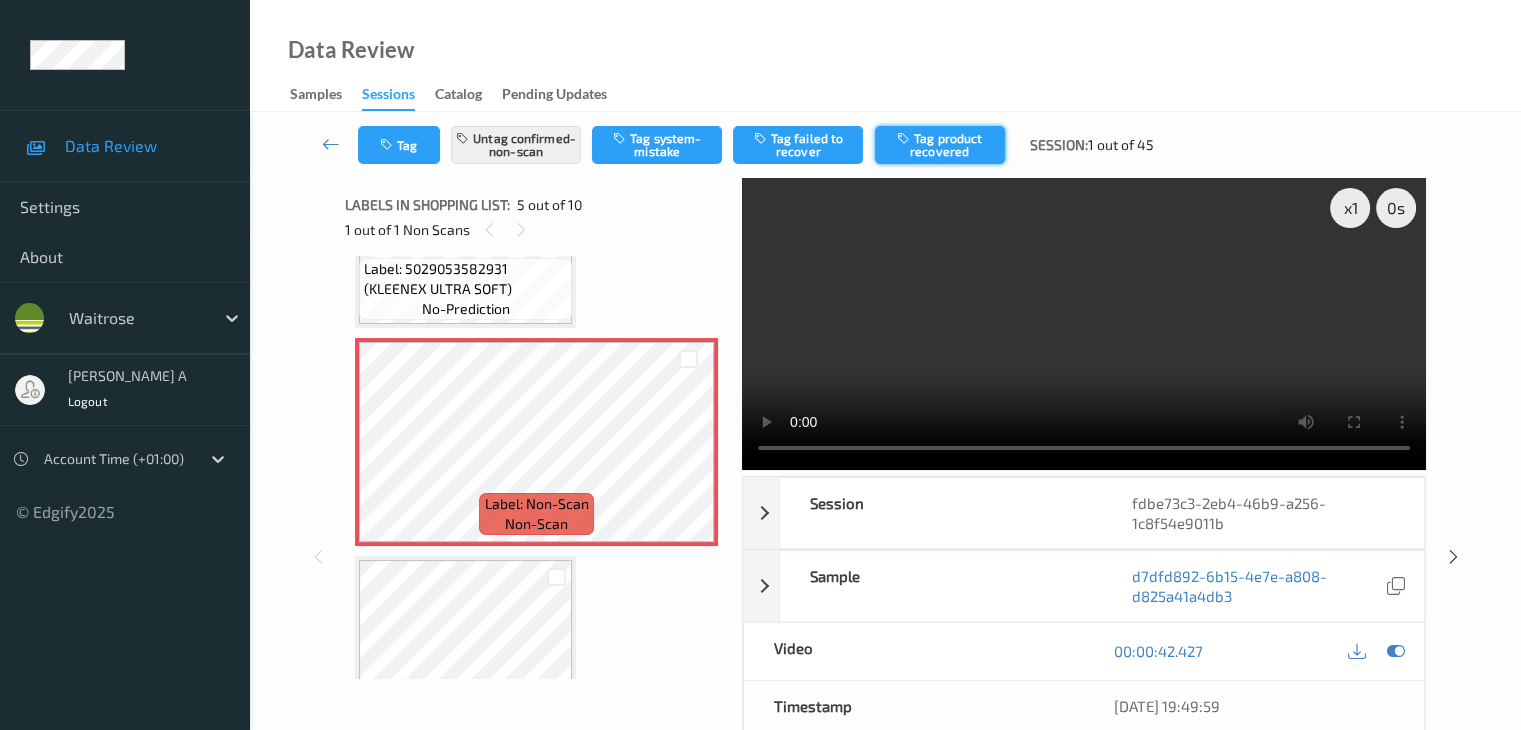 click at bounding box center [905, 138] 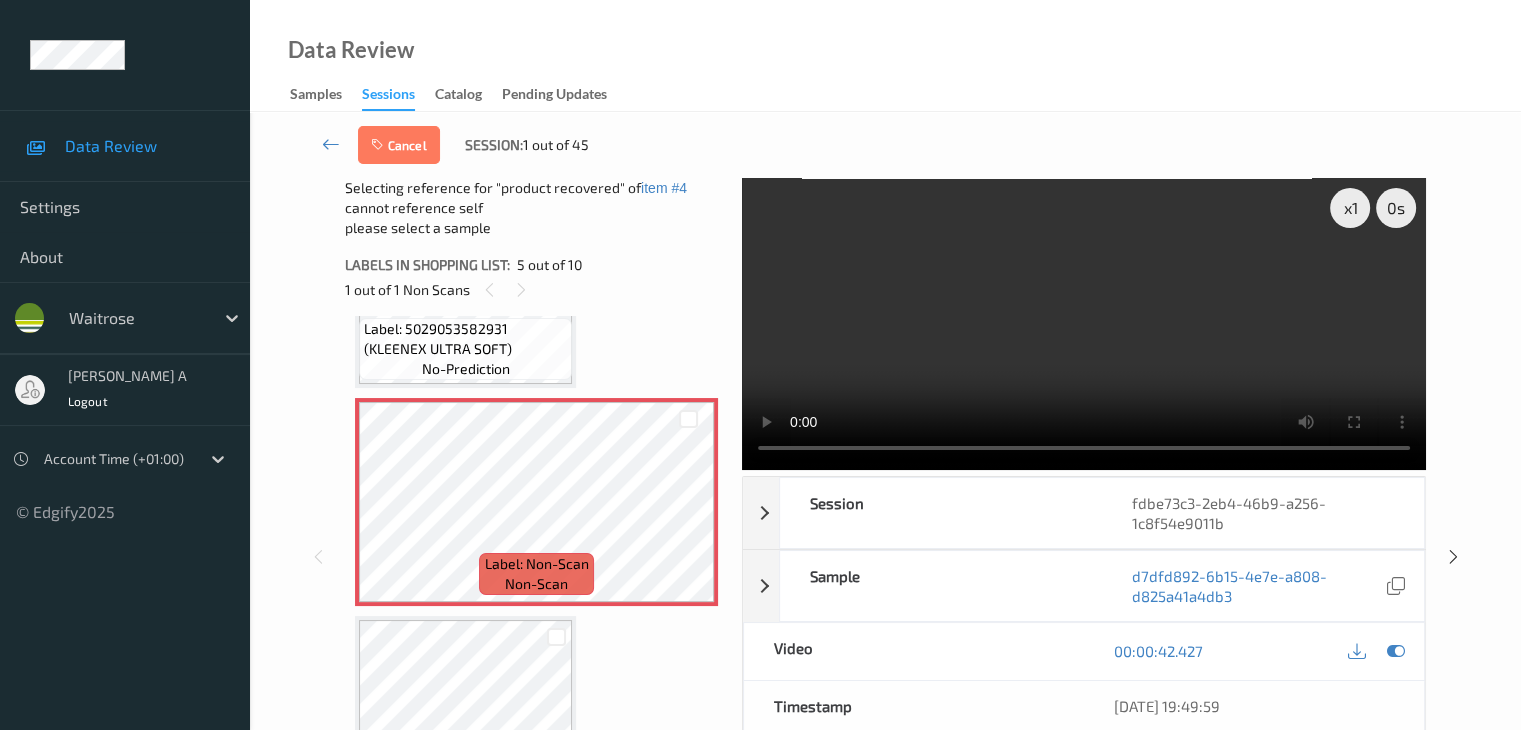 scroll, scrollTop: 900, scrollLeft: 0, axis: vertical 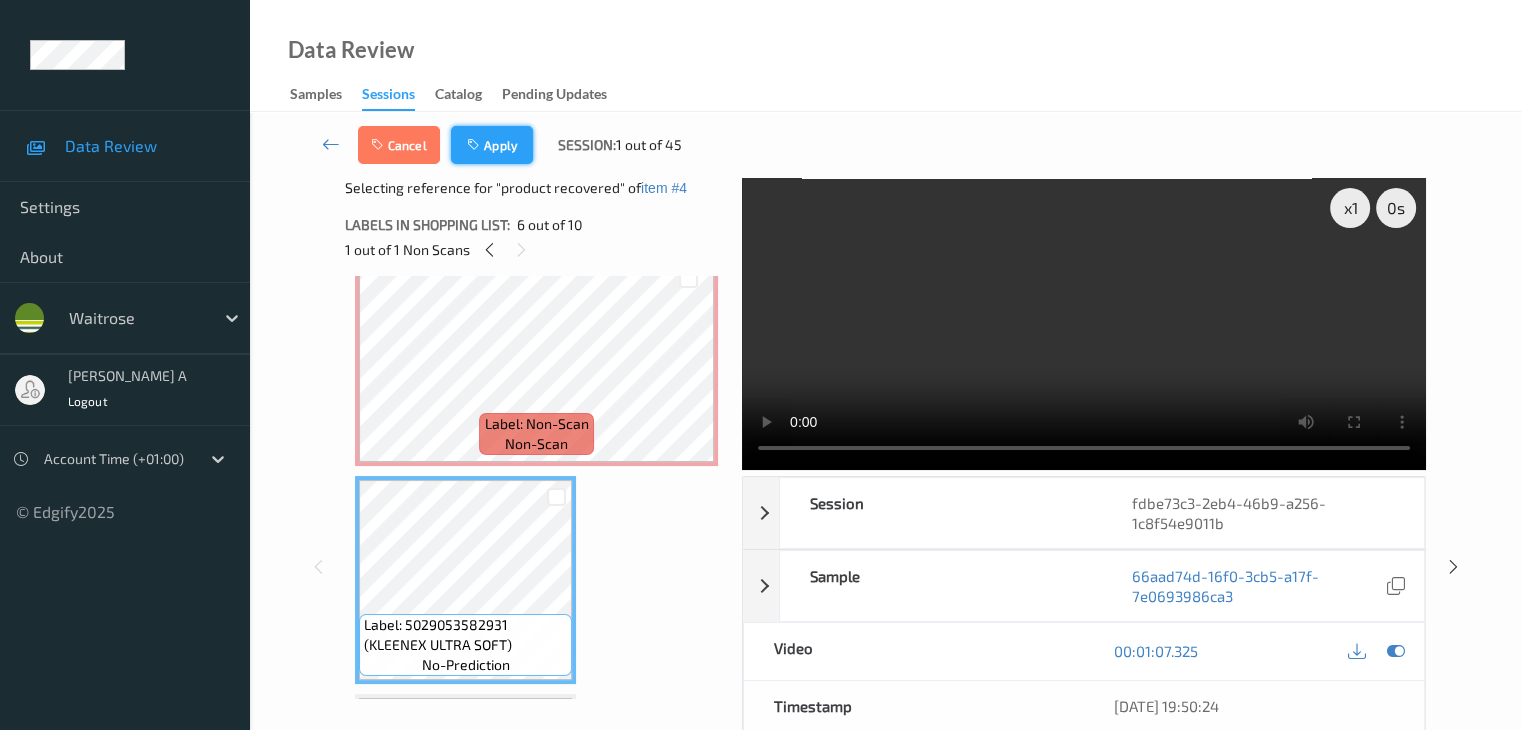 click on "Apply" at bounding box center [492, 145] 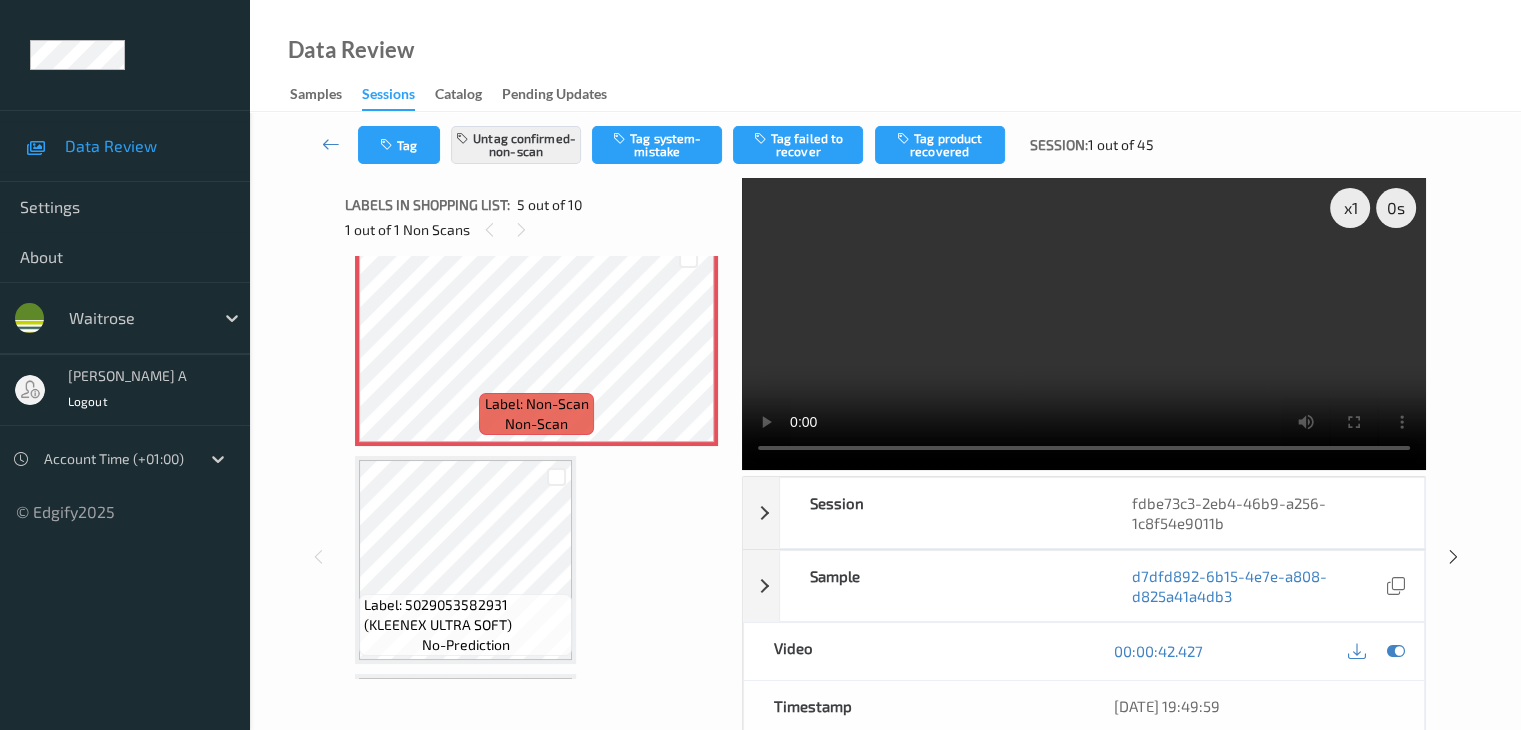 scroll, scrollTop: 664, scrollLeft: 0, axis: vertical 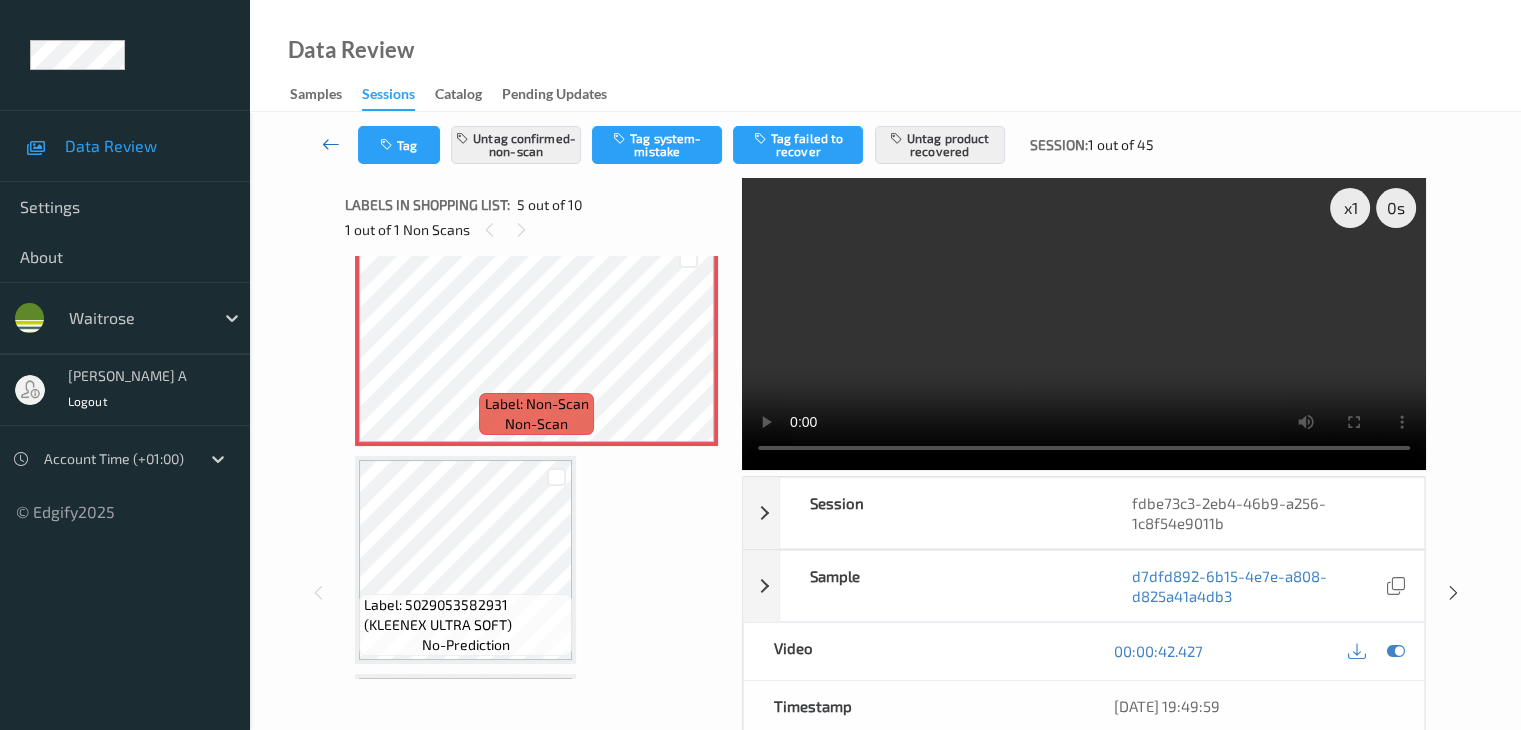 click at bounding box center [331, 144] 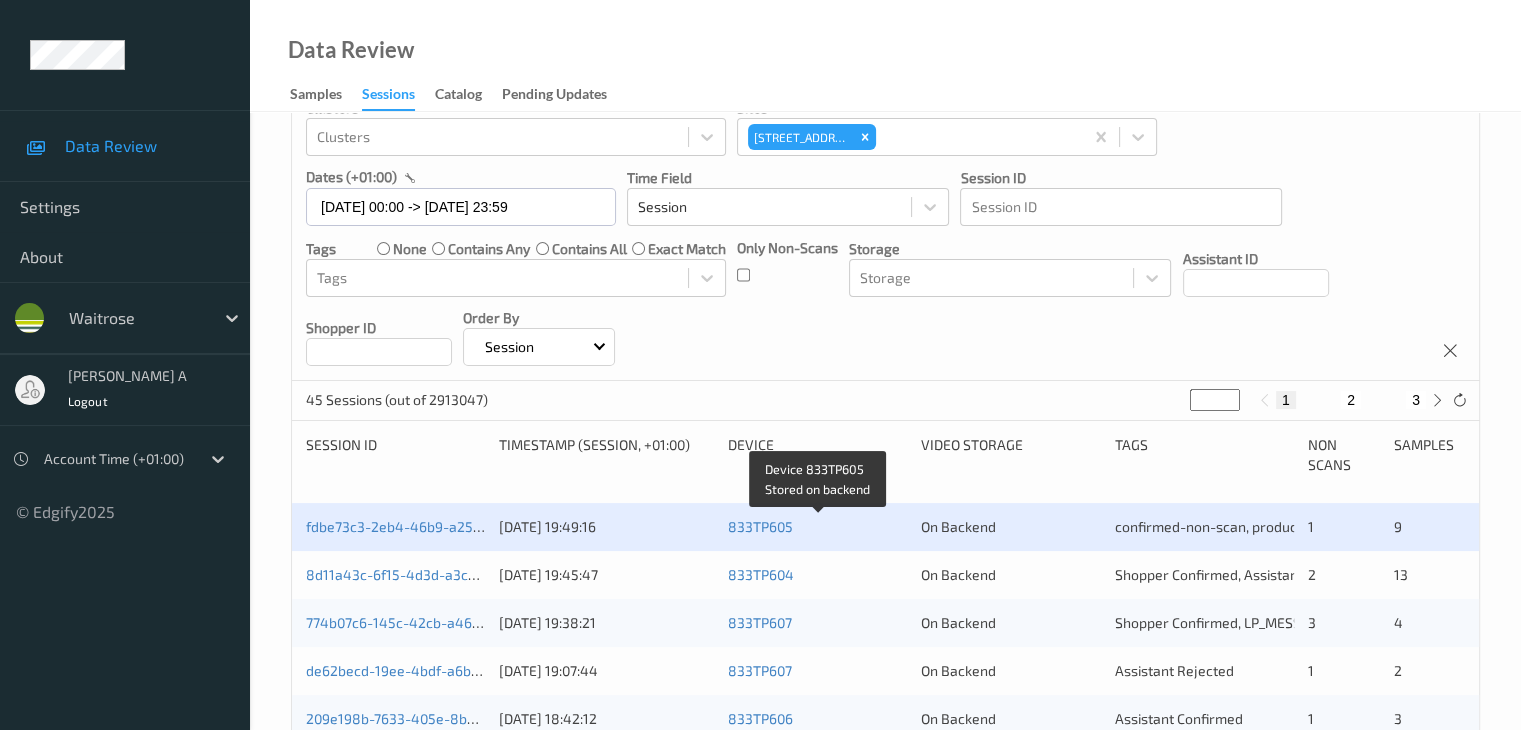 scroll, scrollTop: 200, scrollLeft: 0, axis: vertical 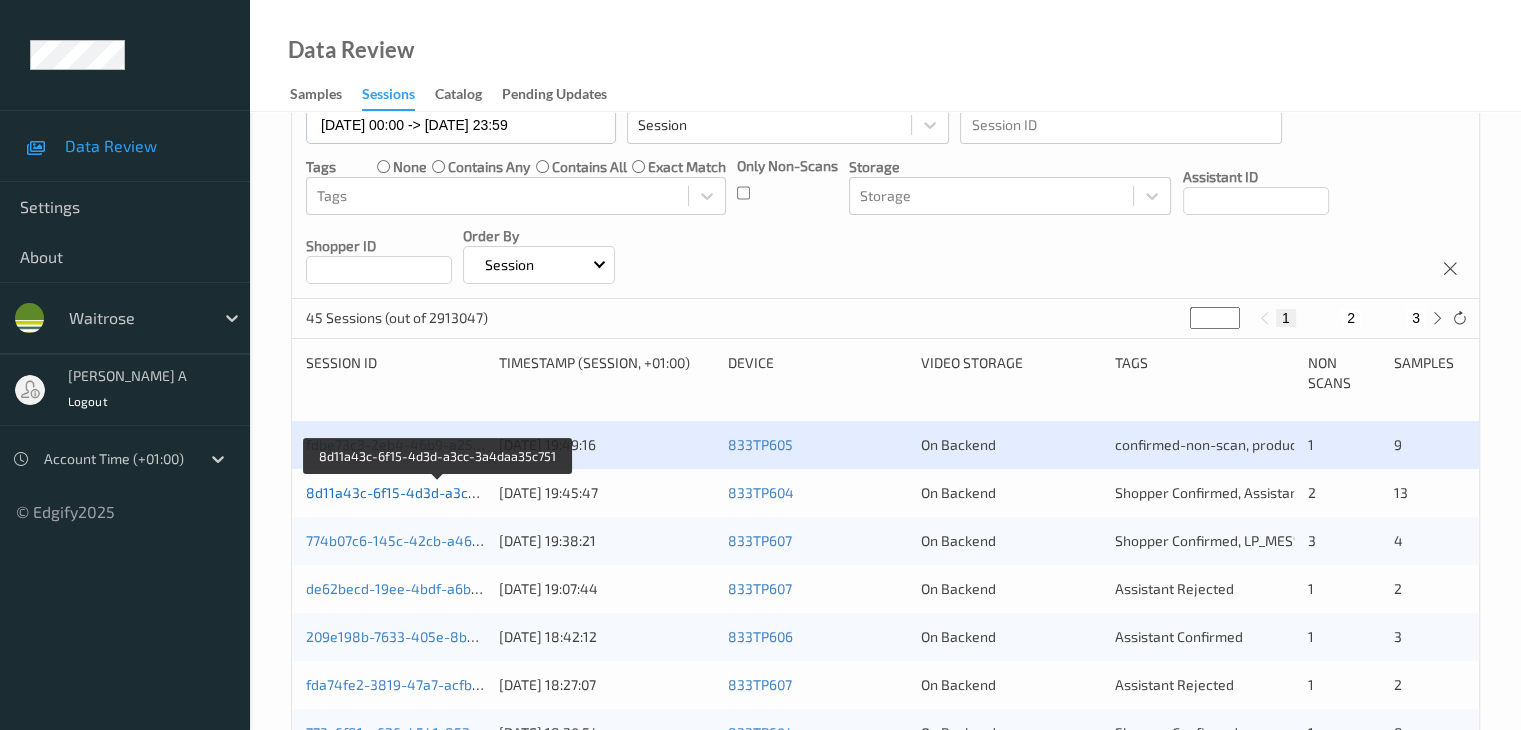 click on "8d11a43c-6f15-4d3d-a3cc-3a4daa35c751" at bounding box center [440, 492] 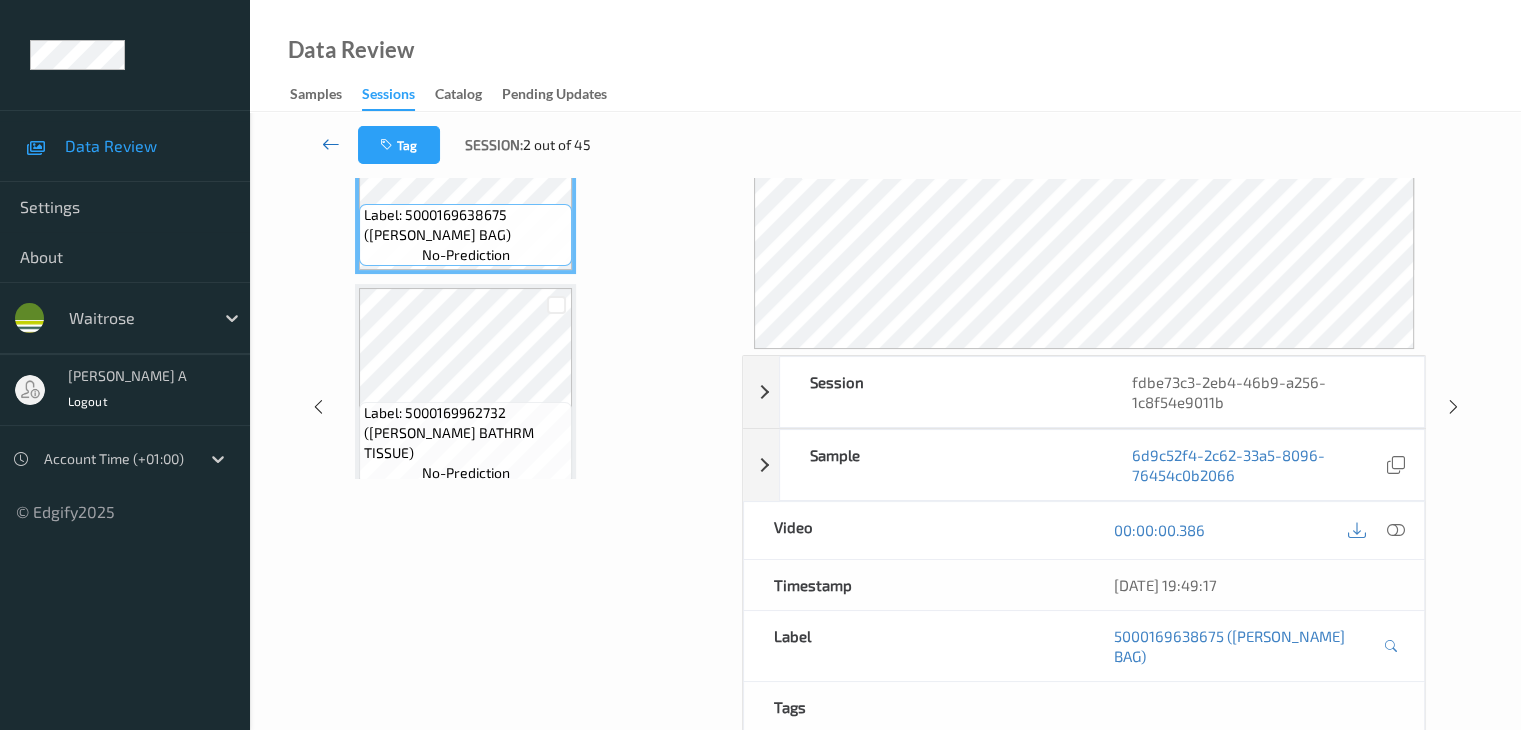 click at bounding box center (331, 144) 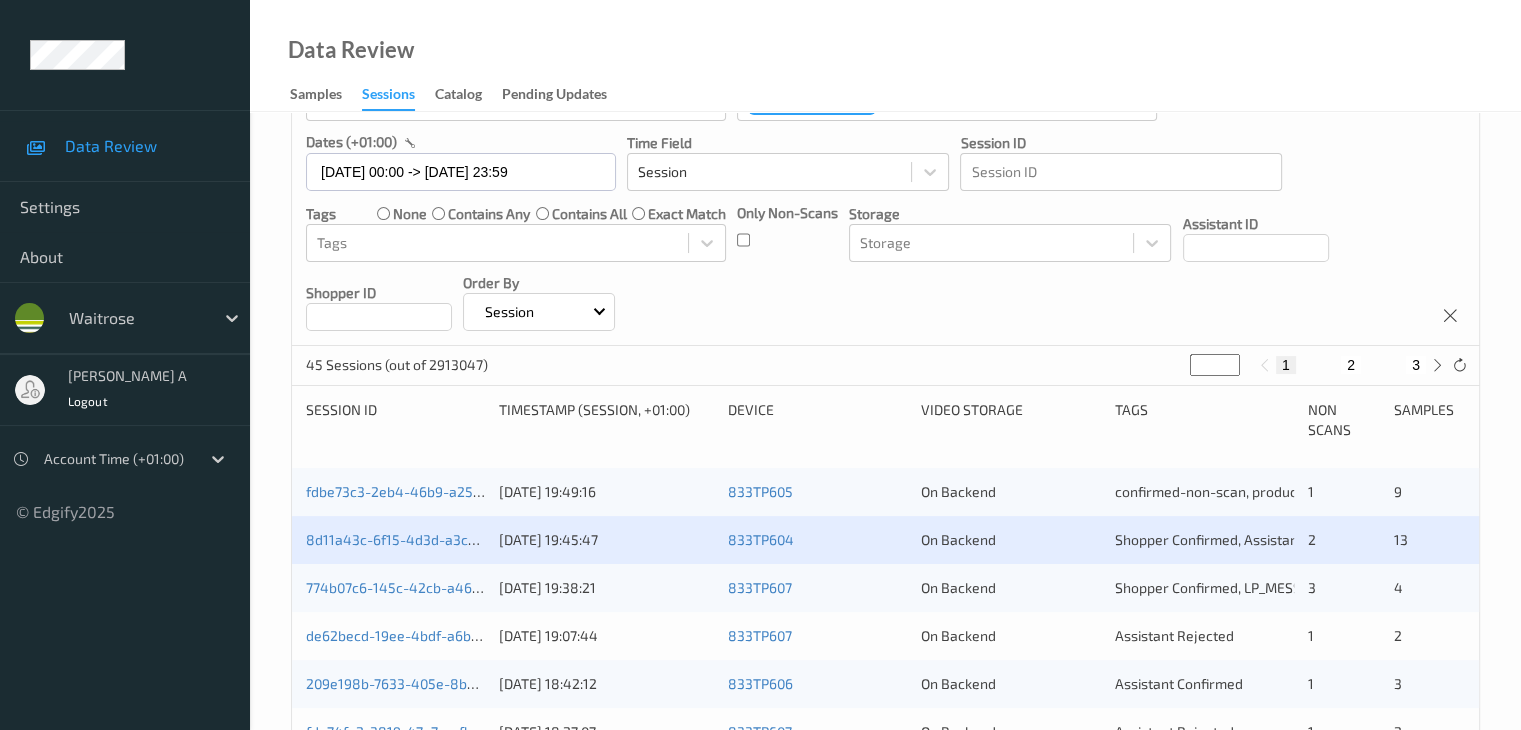 scroll, scrollTop: 200, scrollLeft: 0, axis: vertical 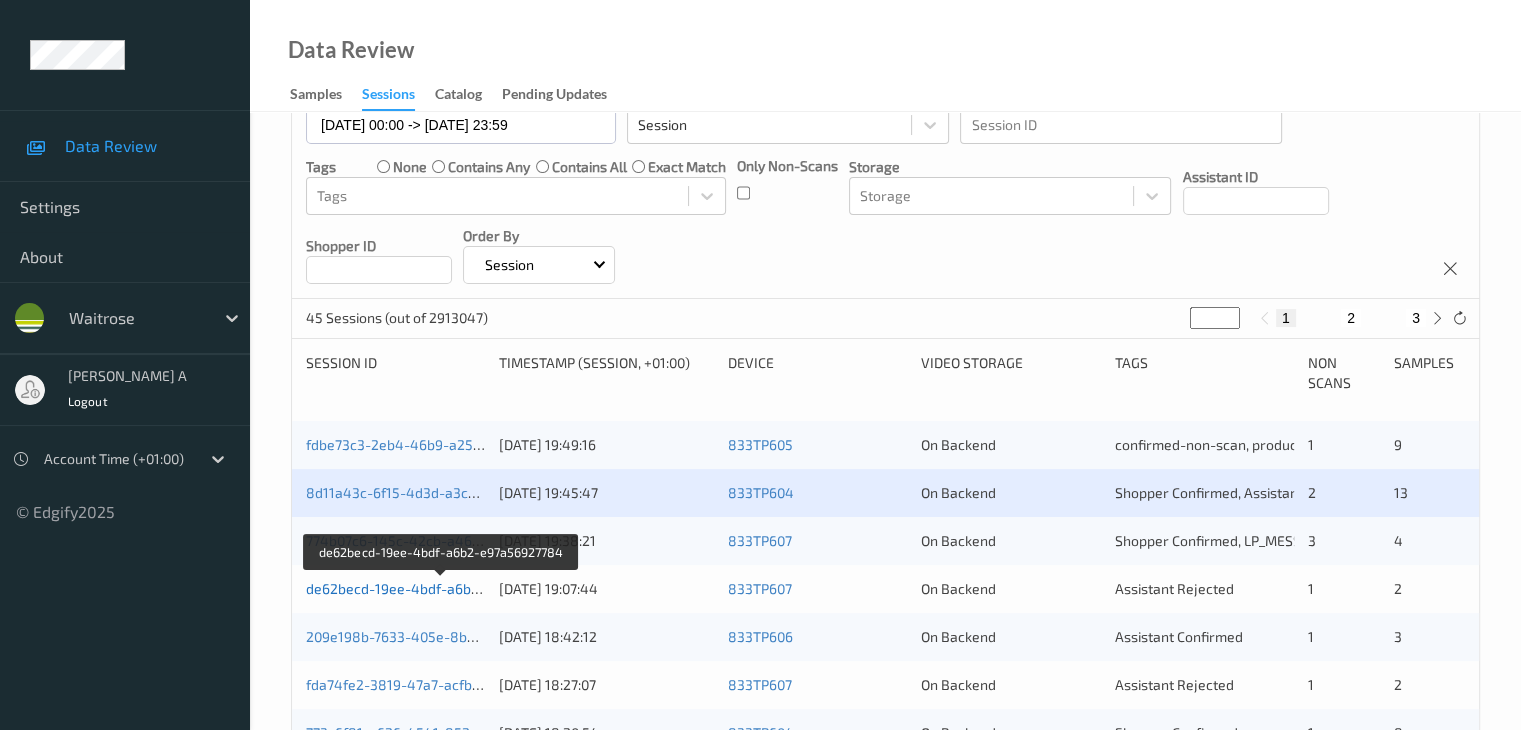 click on "de62becd-19ee-4bdf-a6b2-e97a56927784" at bounding box center (443, 588) 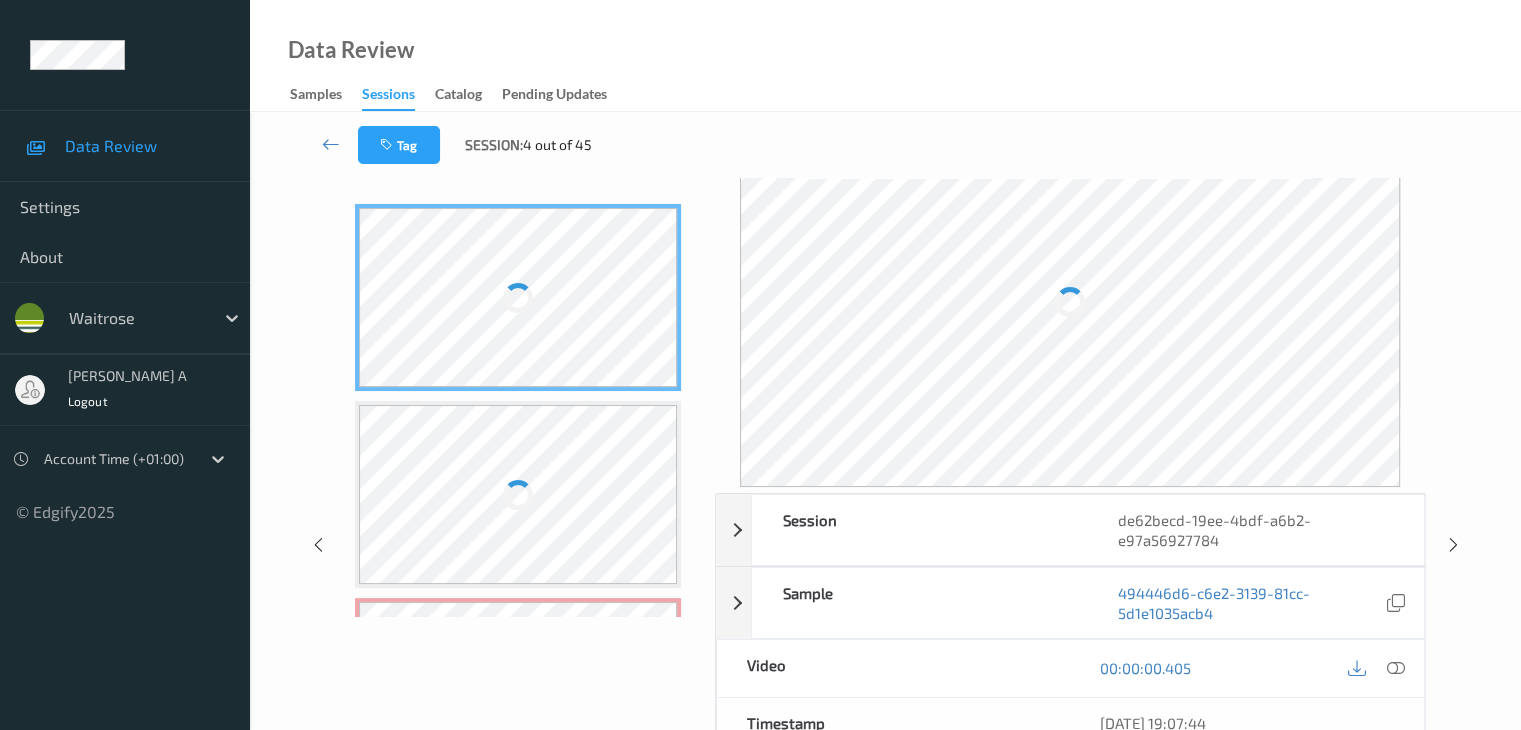 scroll, scrollTop: 0, scrollLeft: 0, axis: both 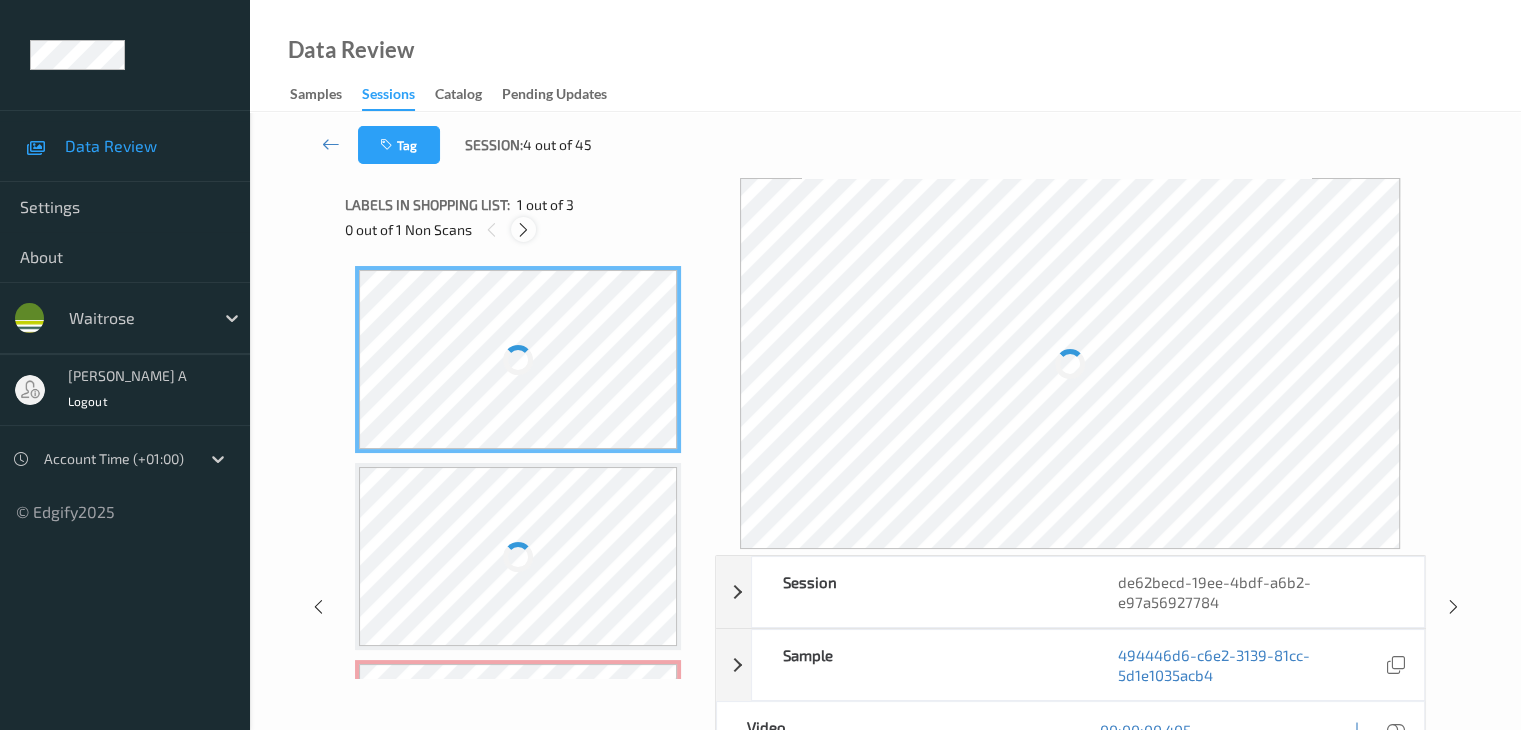 click at bounding box center (523, 230) 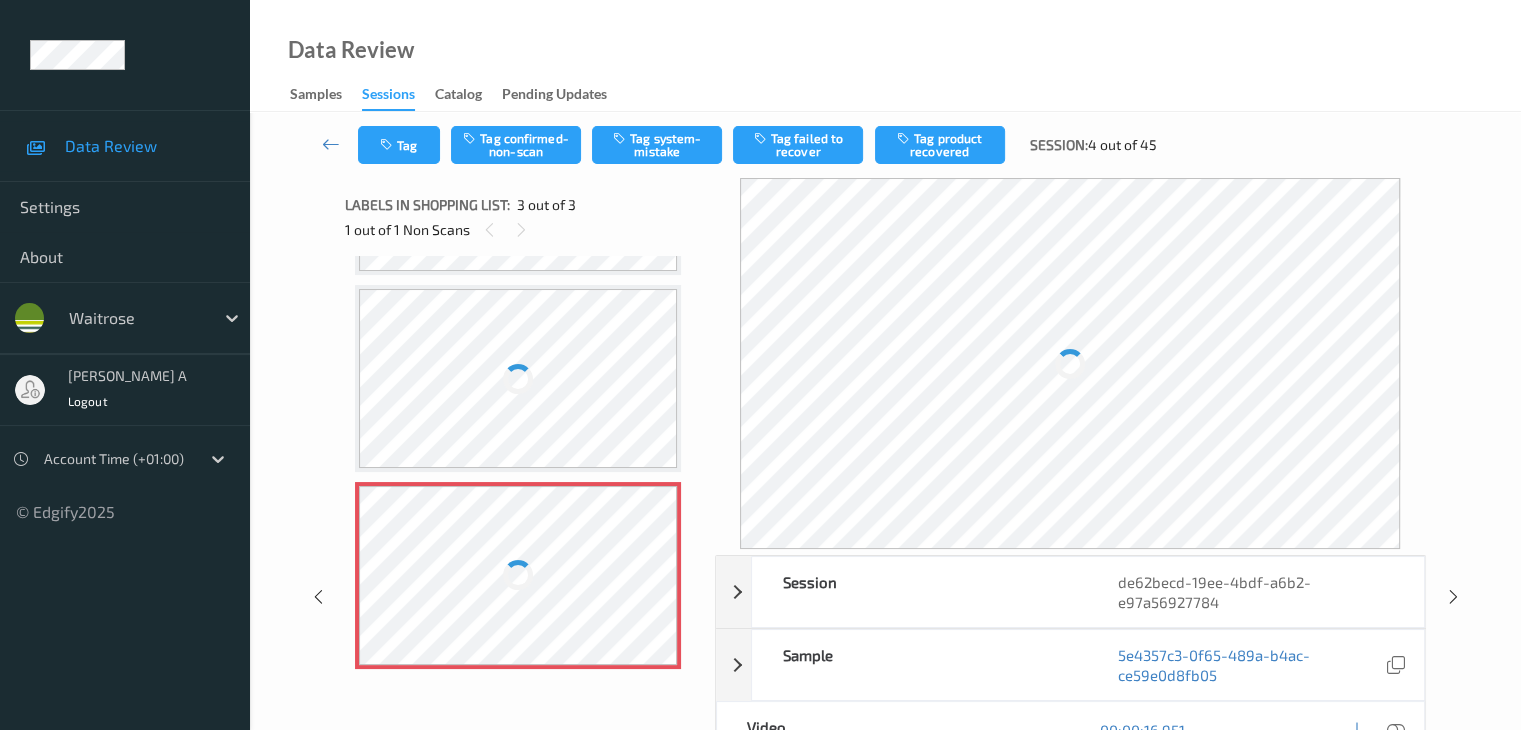 scroll, scrollTop: 199, scrollLeft: 0, axis: vertical 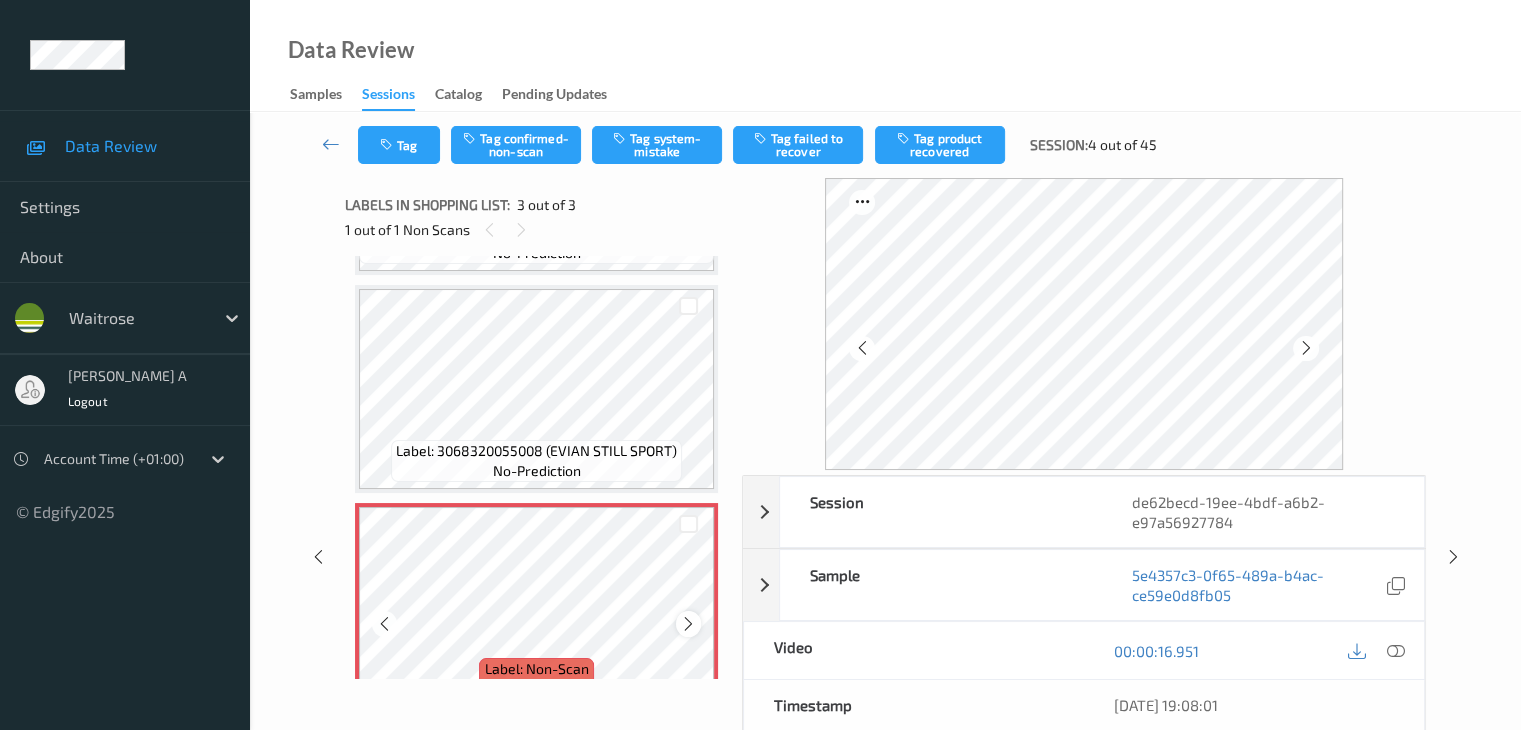 click at bounding box center [688, 624] 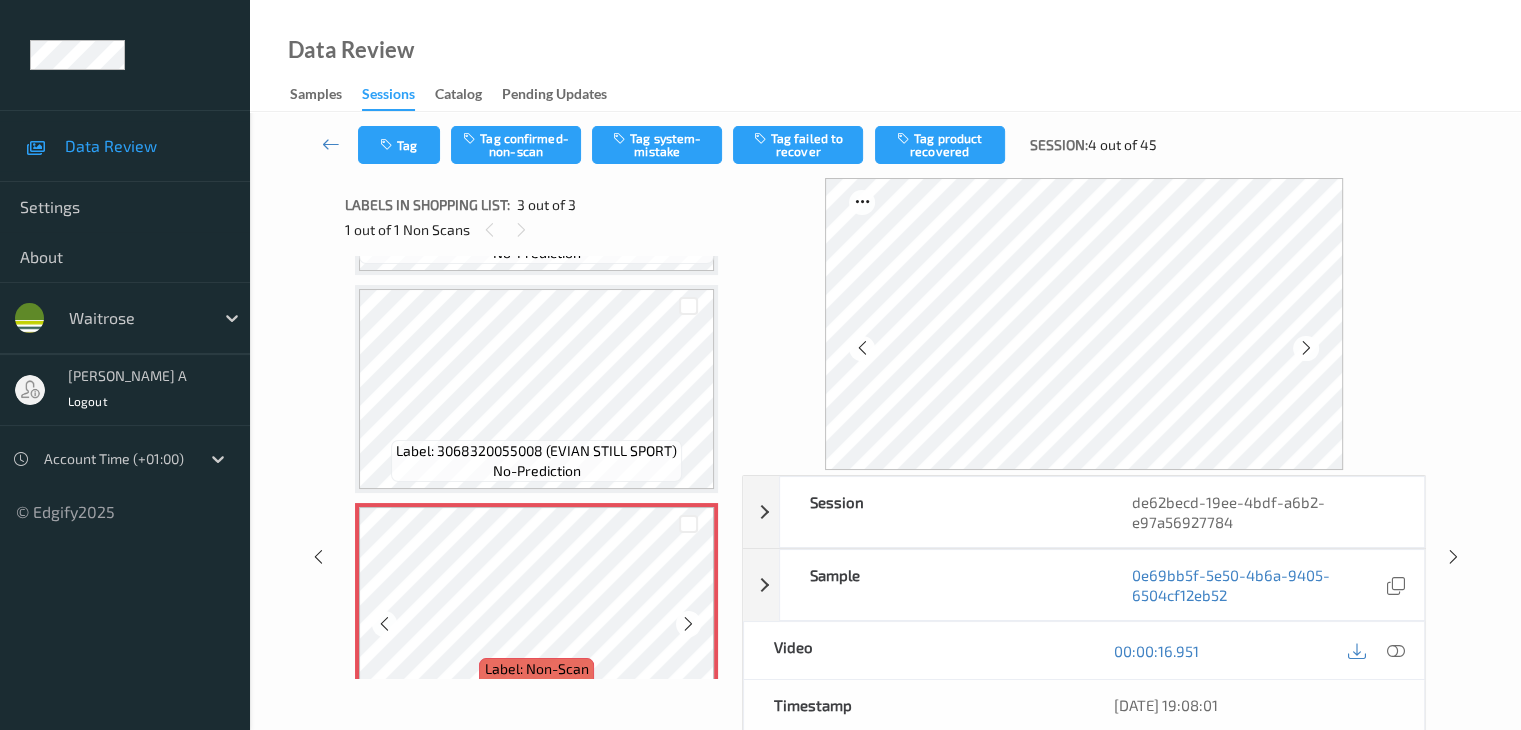 click at bounding box center [688, 624] 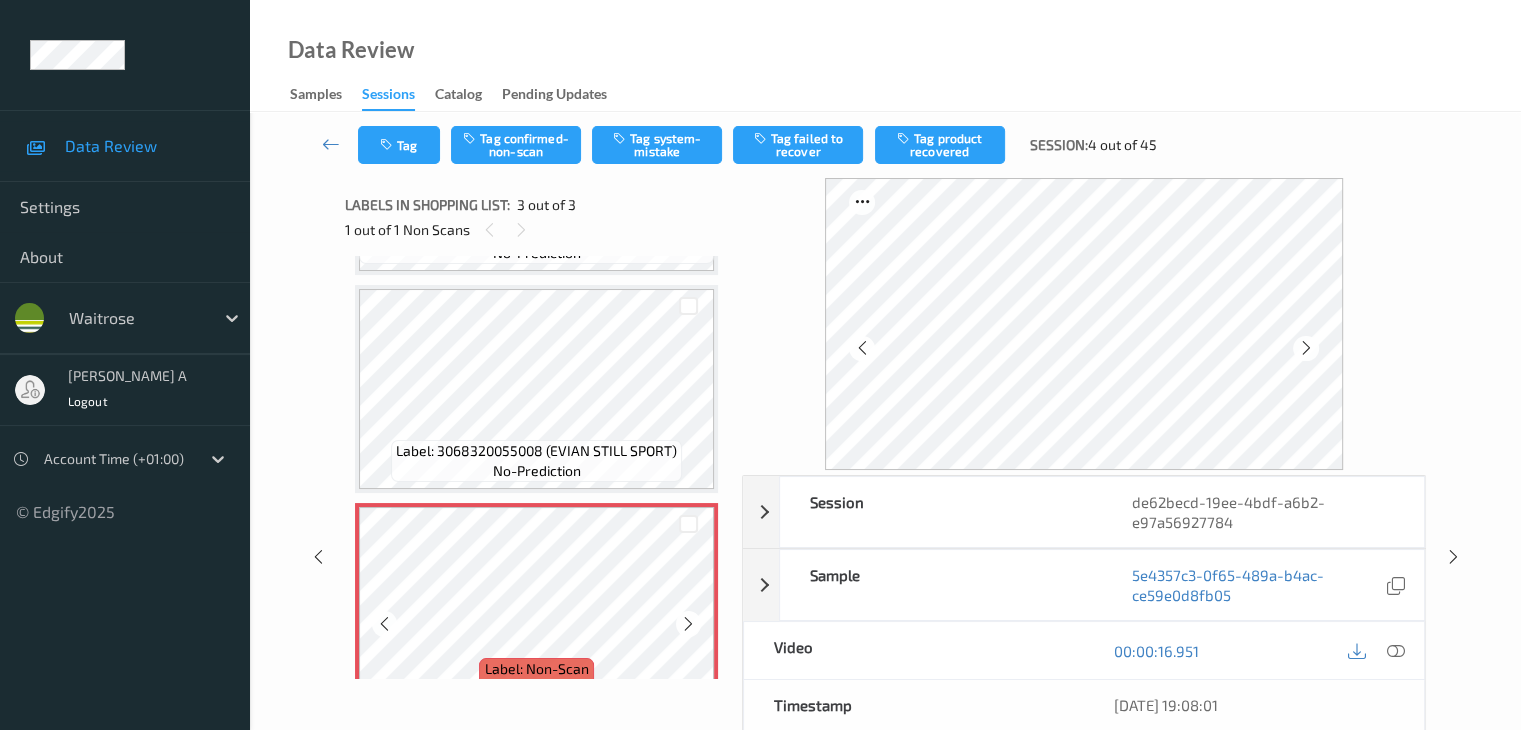 click at bounding box center [688, 624] 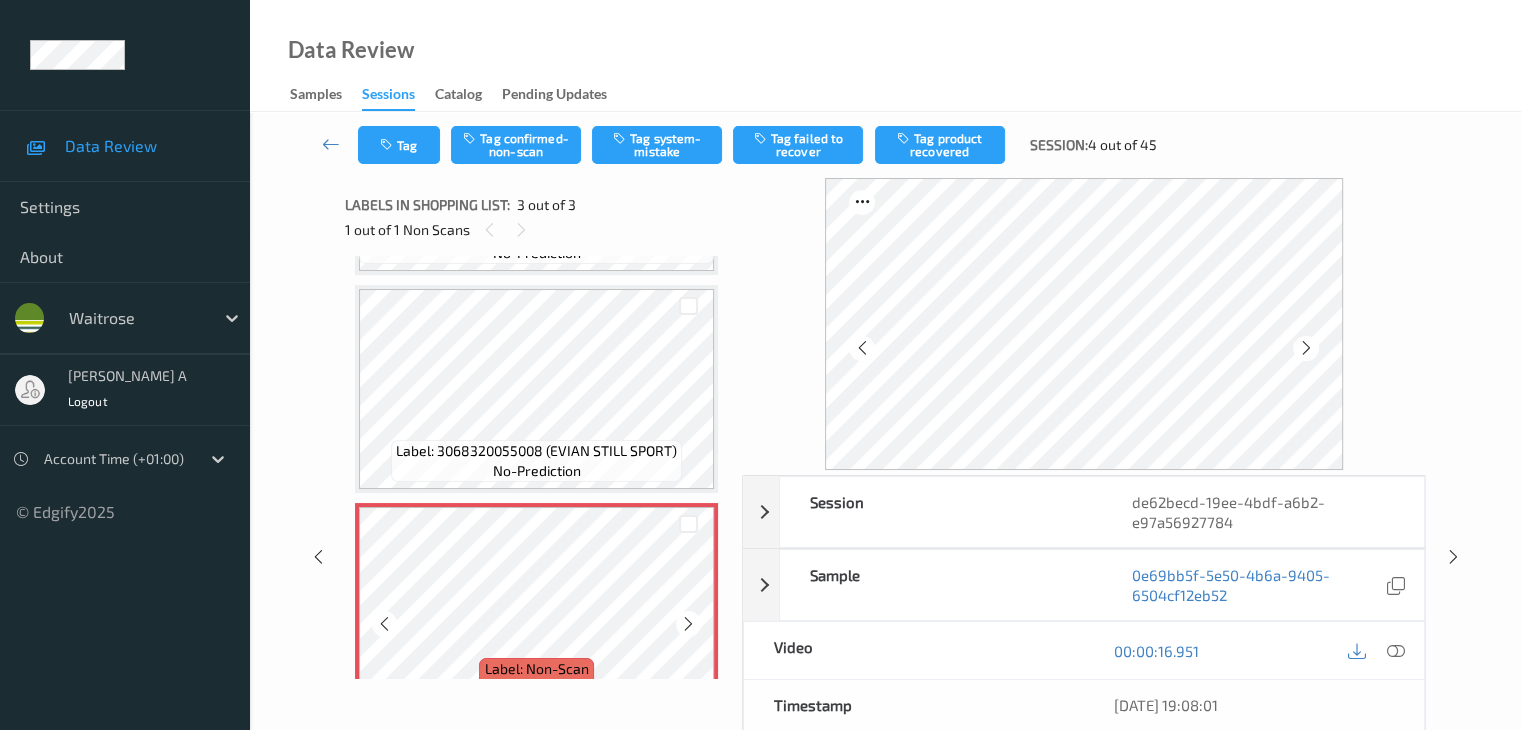 click at bounding box center [688, 624] 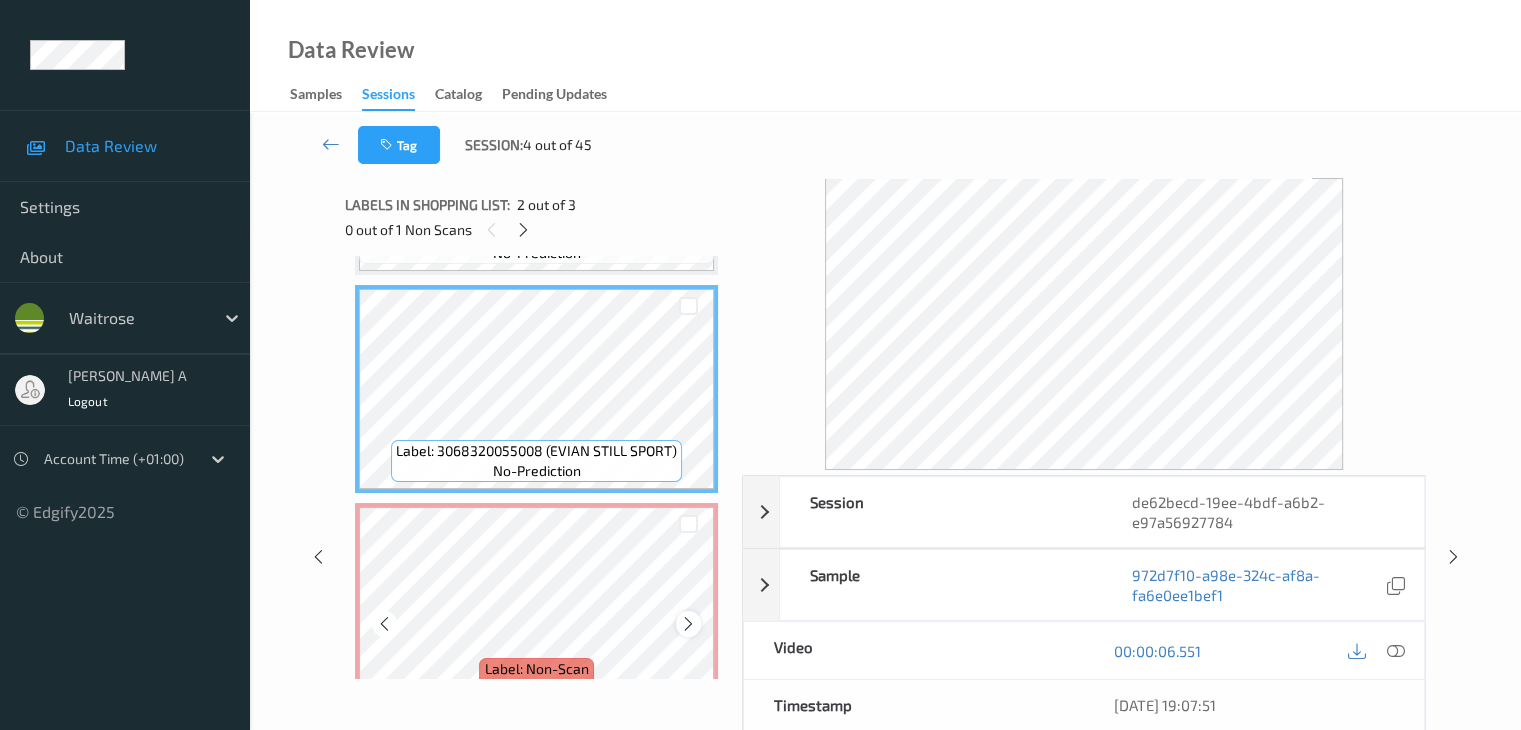 click on "Label: Non-Scan non-scan" at bounding box center (536, 607) 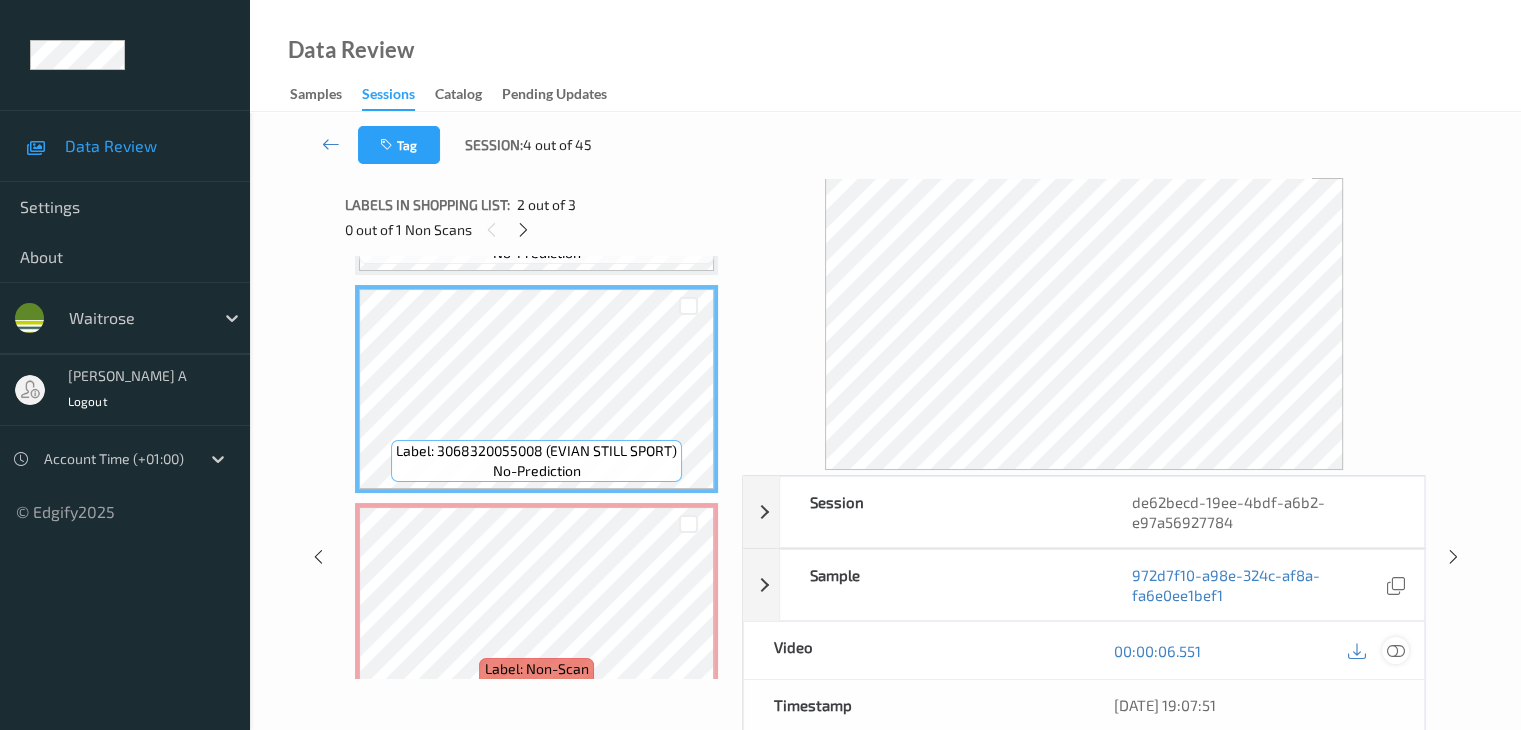 click at bounding box center (1395, 651) 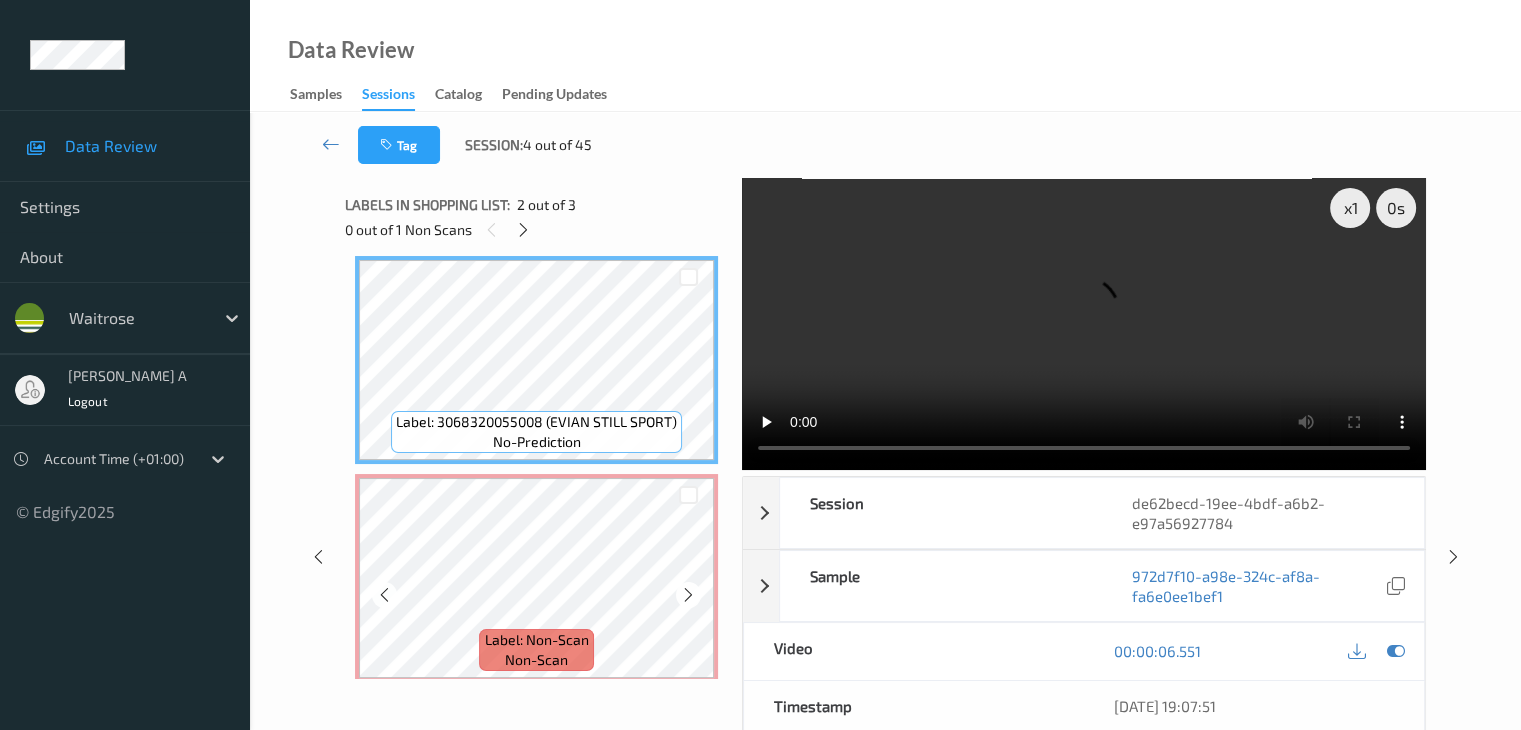 scroll, scrollTop: 241, scrollLeft: 0, axis: vertical 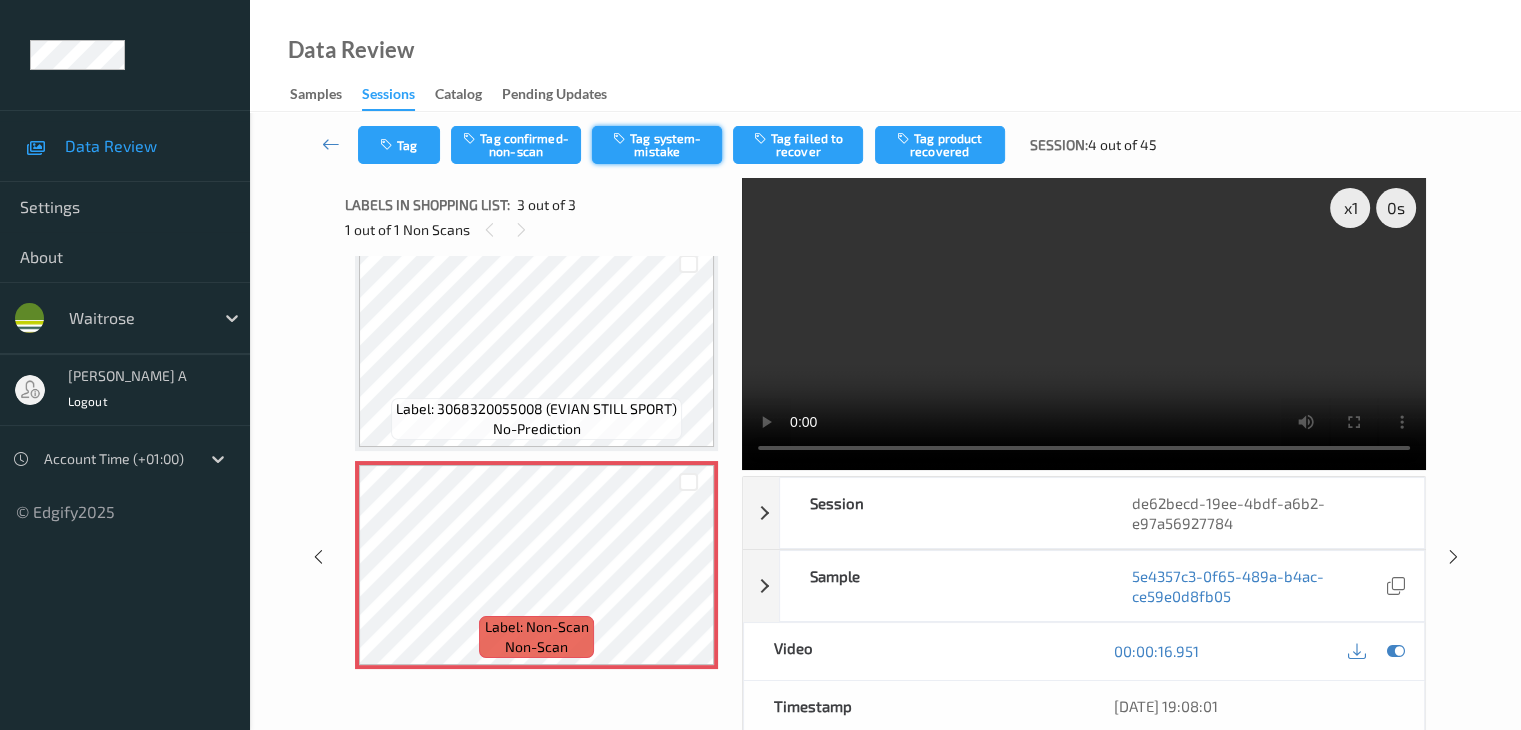 click on "Tag   system-mistake" at bounding box center (657, 145) 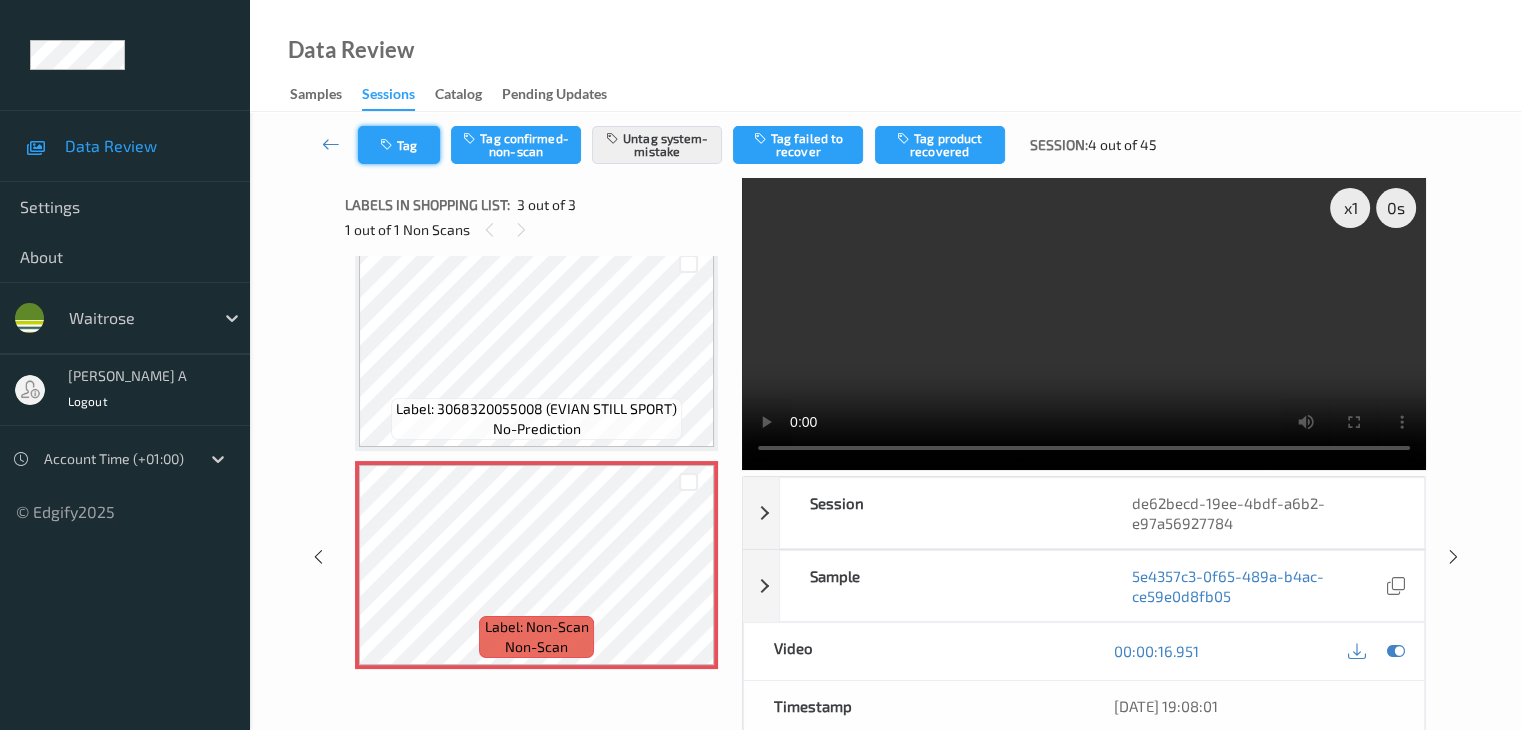 click on "Tag" at bounding box center (399, 145) 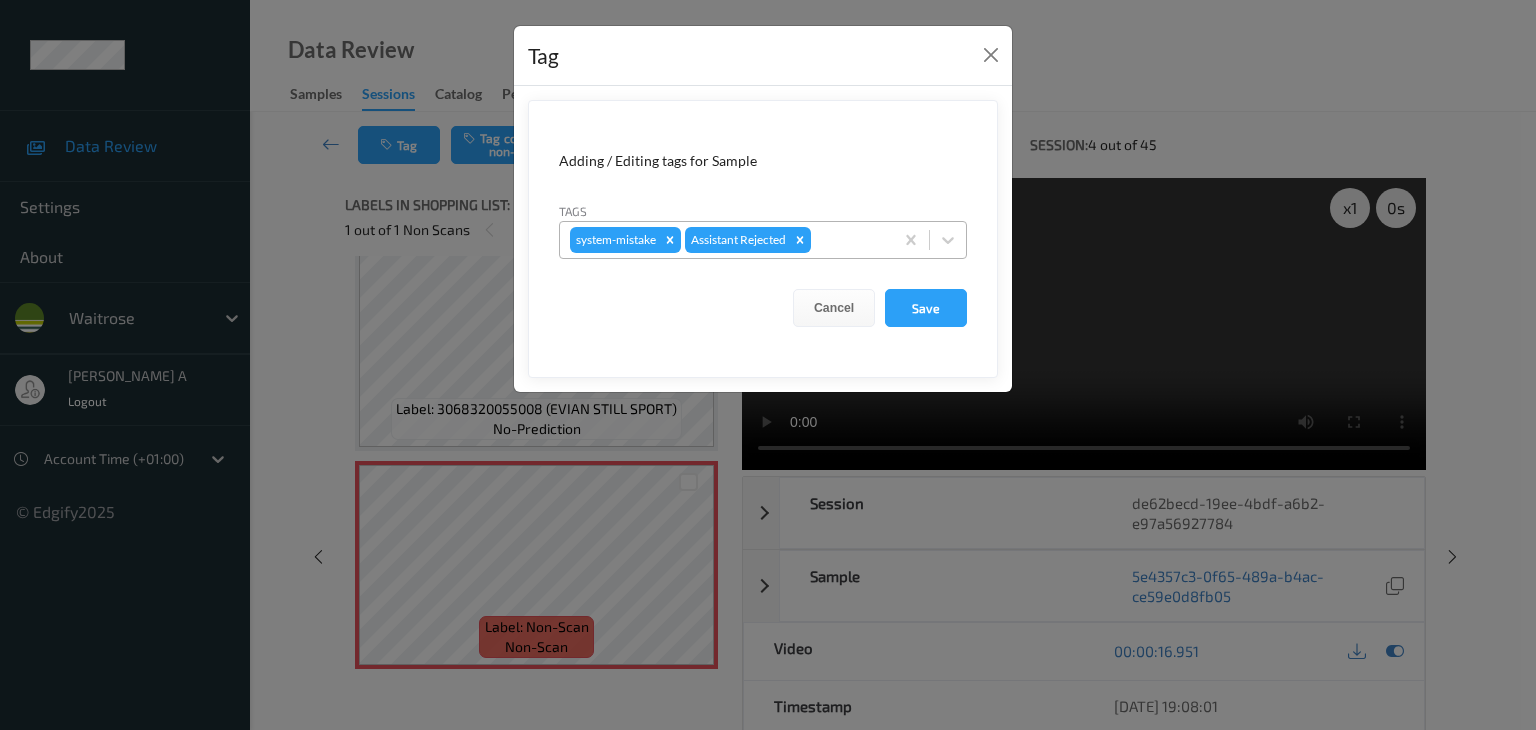 click at bounding box center (849, 240) 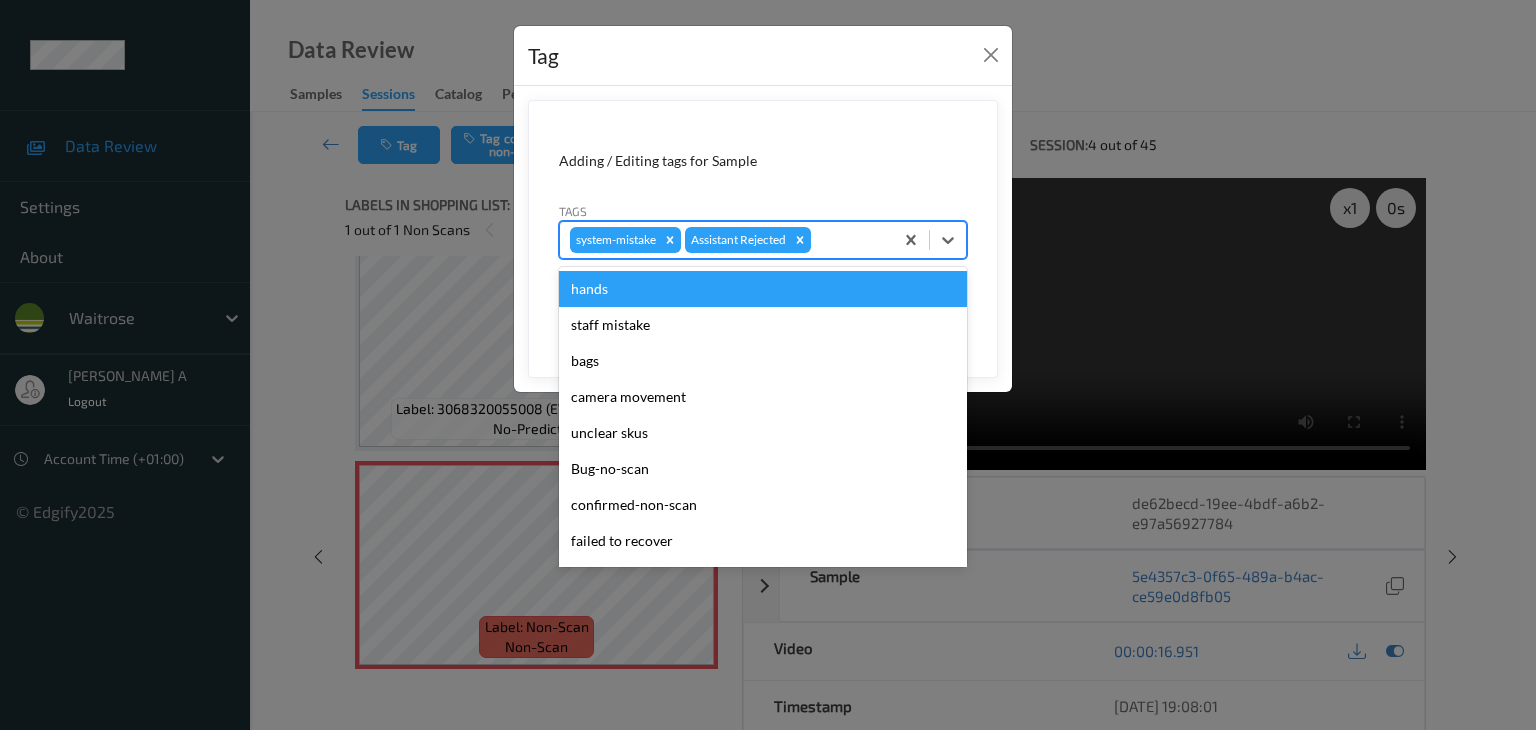 type on "u" 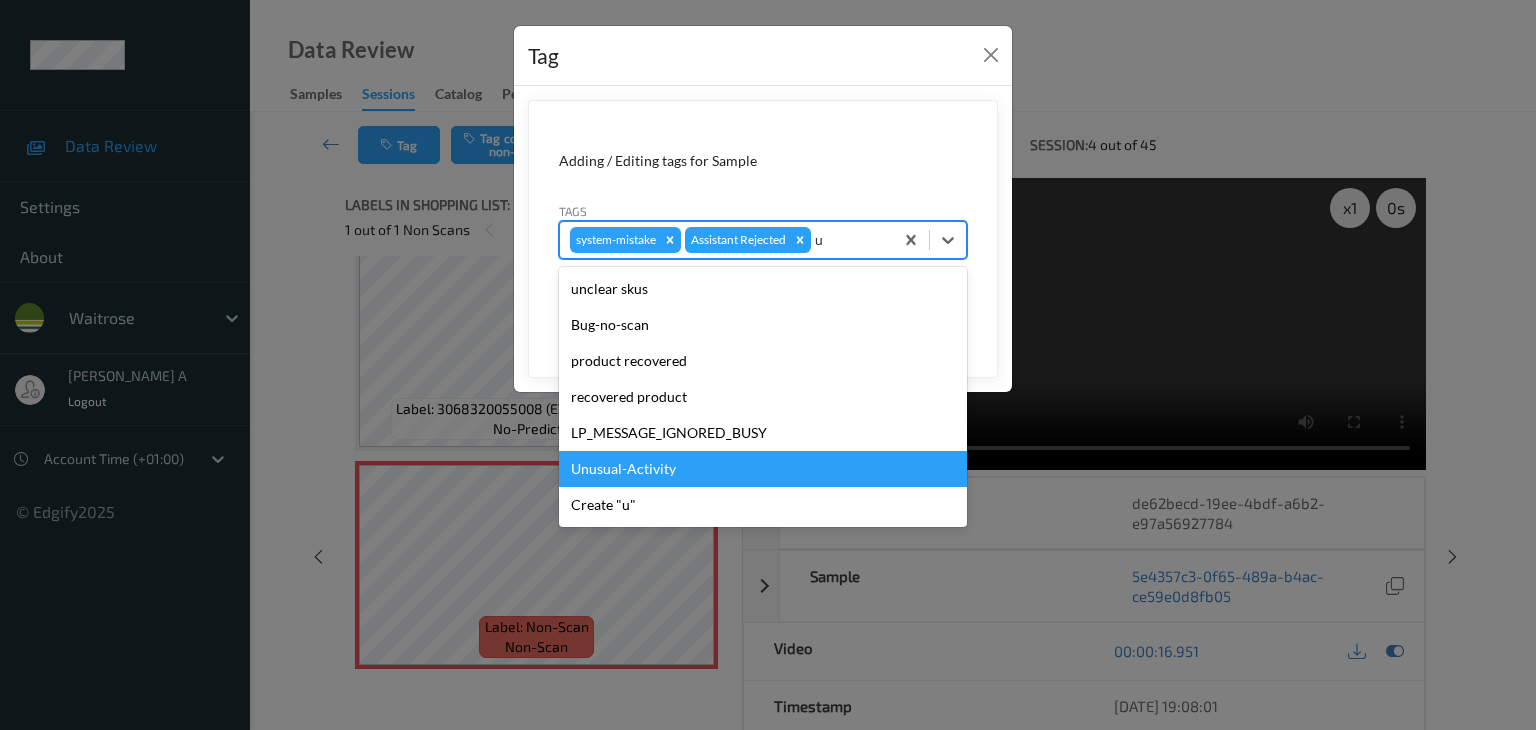 click on "Unusual-Activity" at bounding box center [763, 469] 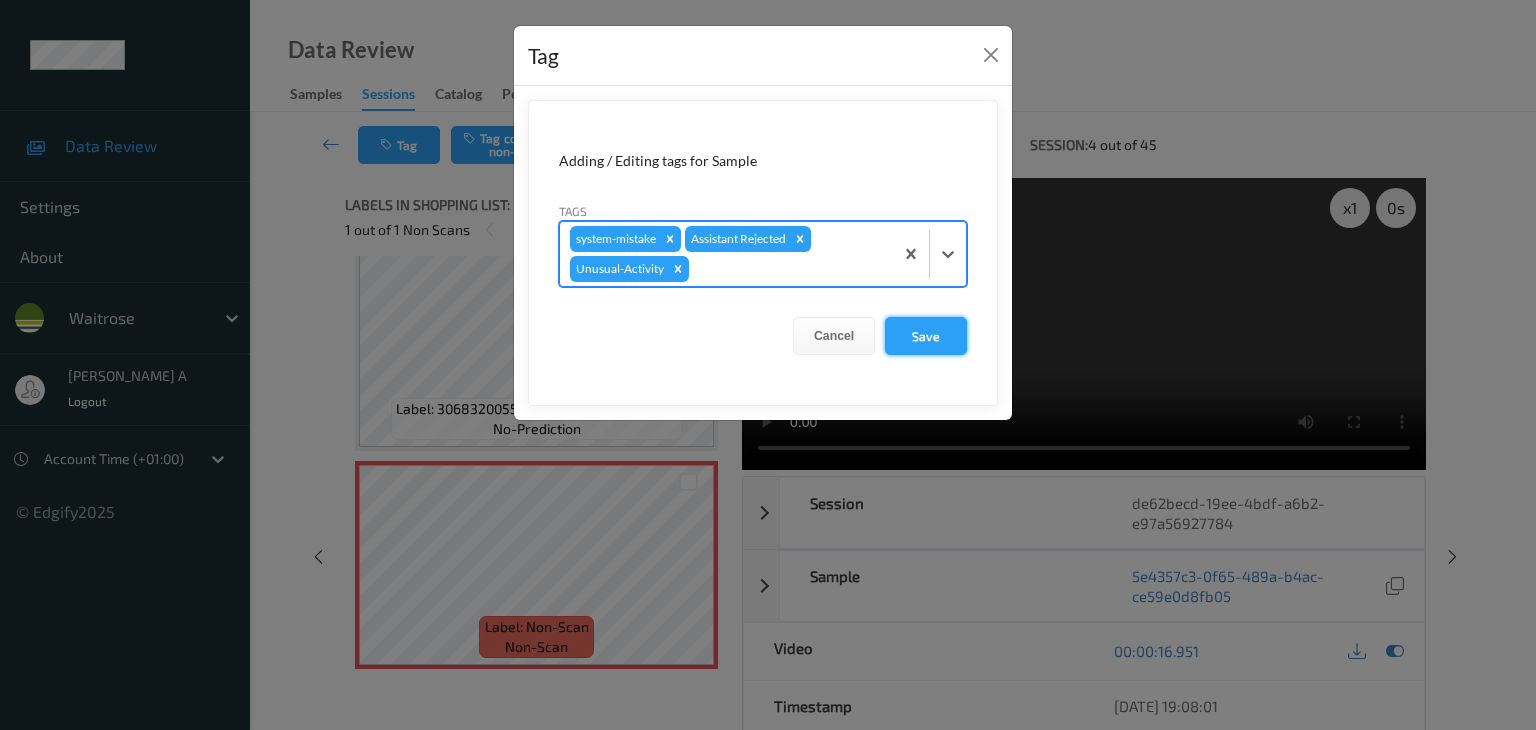 click on "Save" at bounding box center (926, 336) 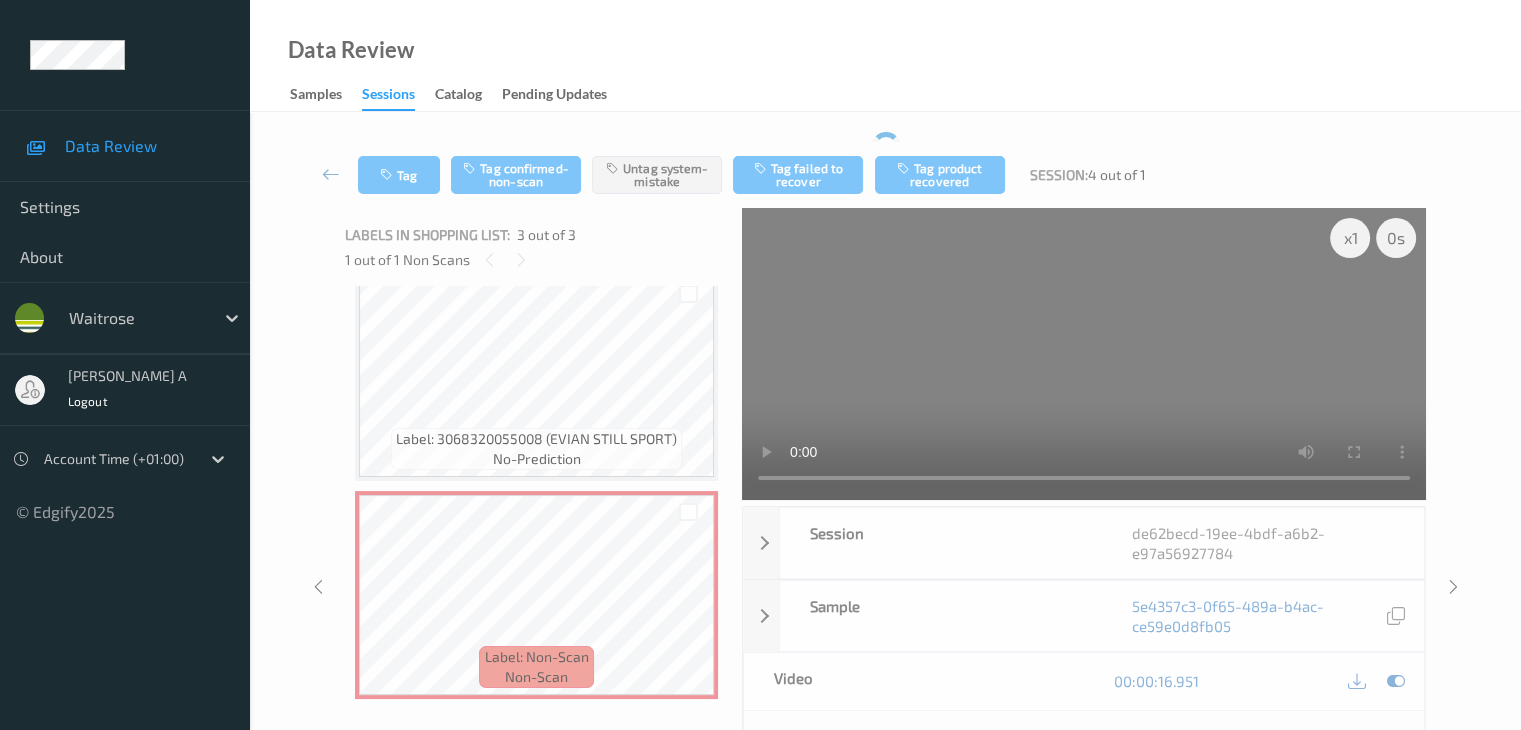 type 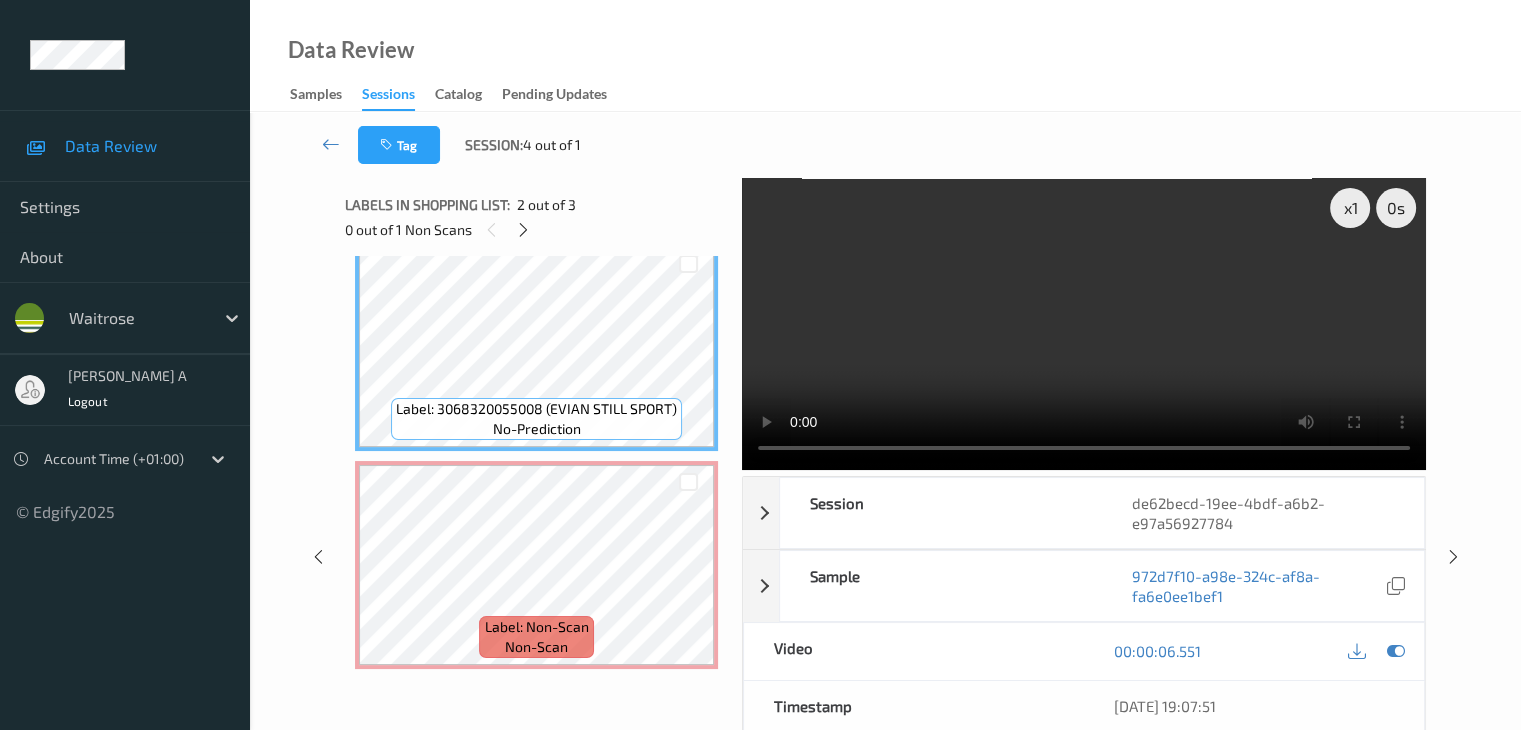 scroll, scrollTop: 107, scrollLeft: 0, axis: vertical 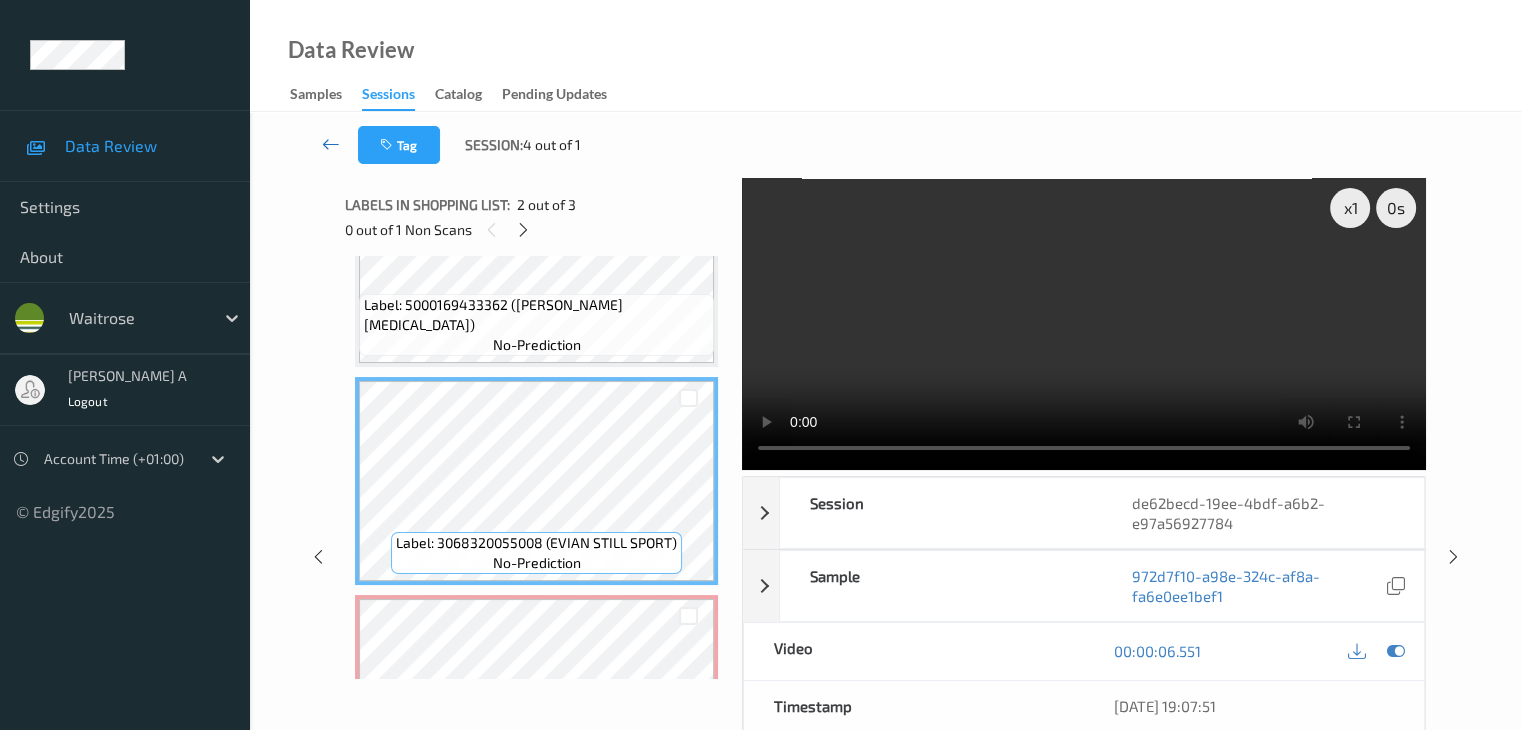 click at bounding box center [331, 144] 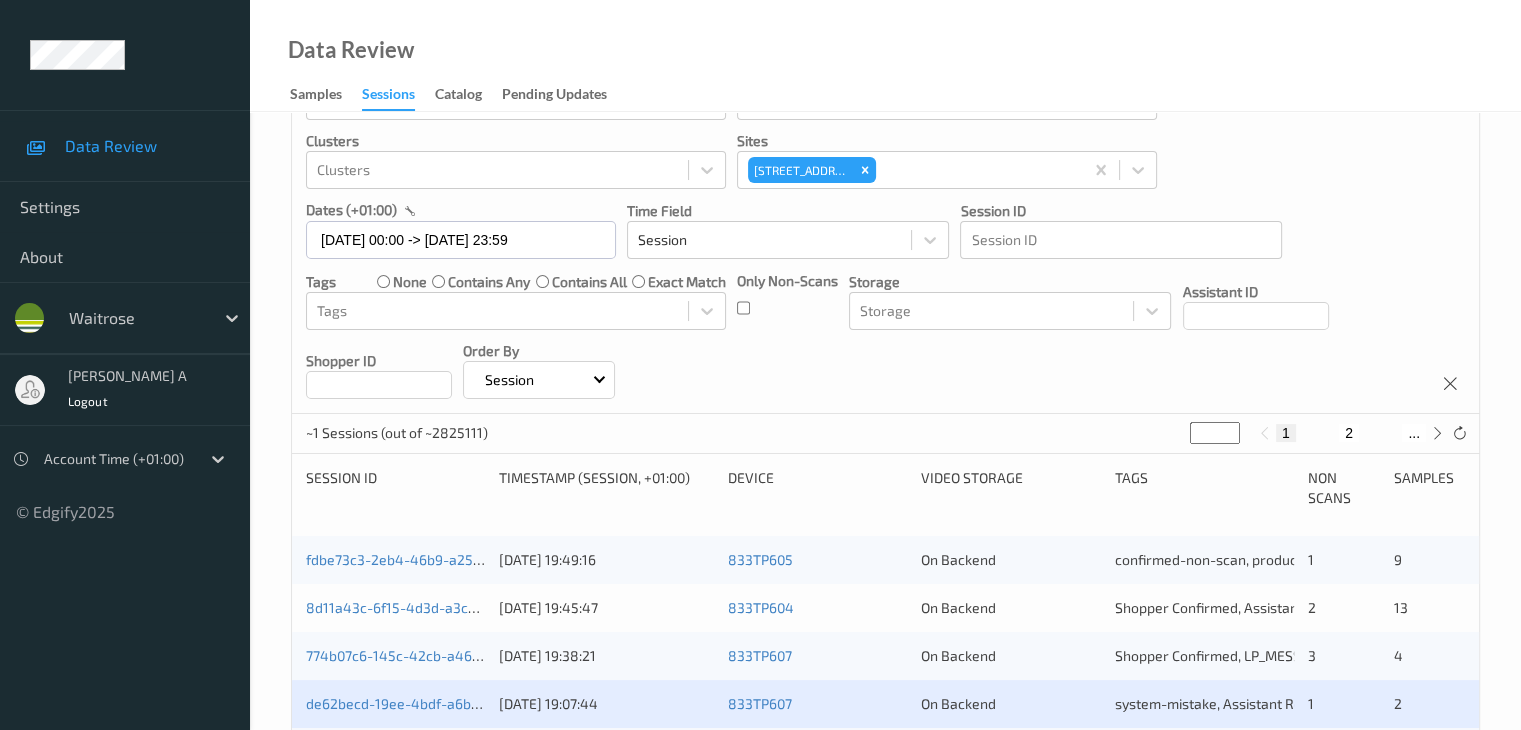 scroll, scrollTop: 200, scrollLeft: 0, axis: vertical 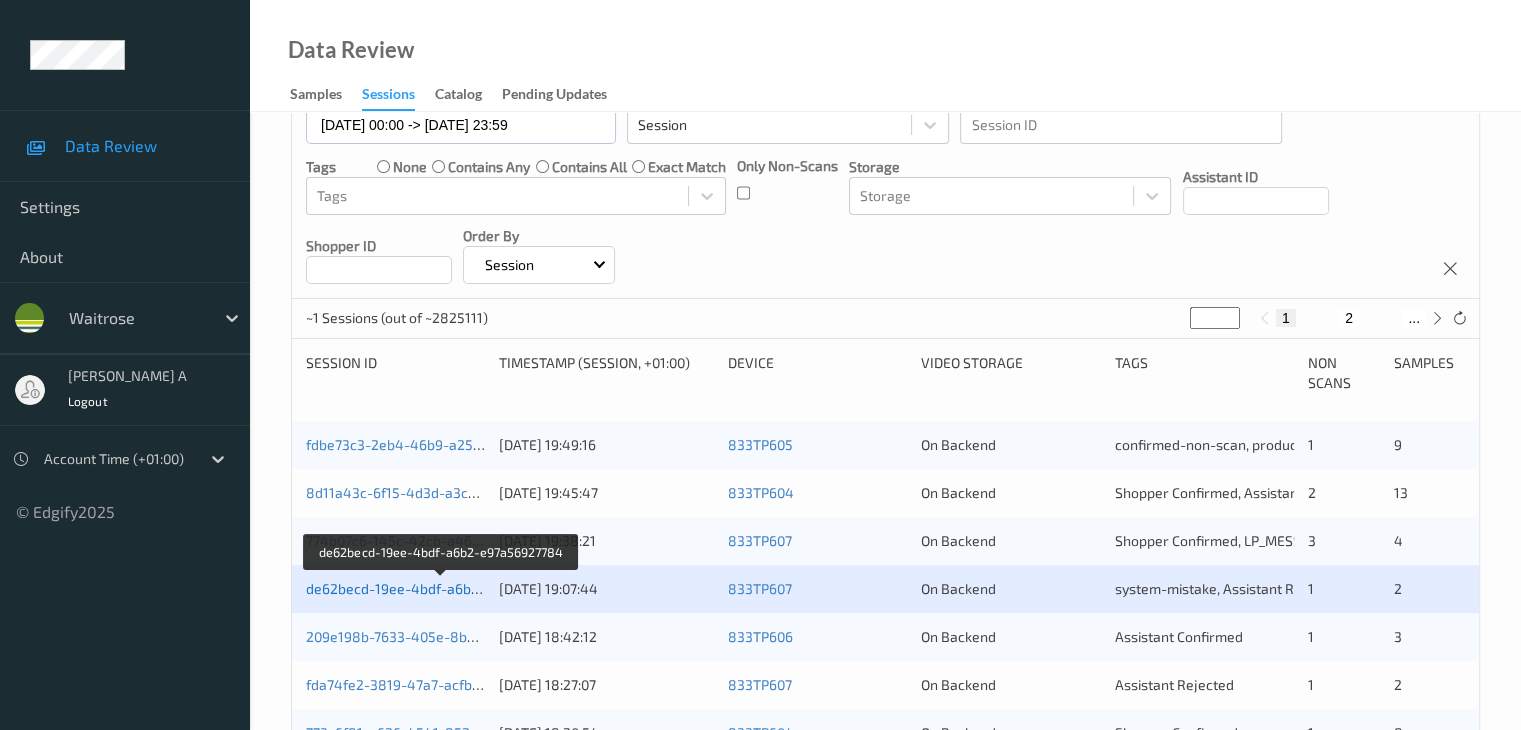 click on "de62becd-19ee-4bdf-a6b2-e97a56927784" at bounding box center [443, 588] 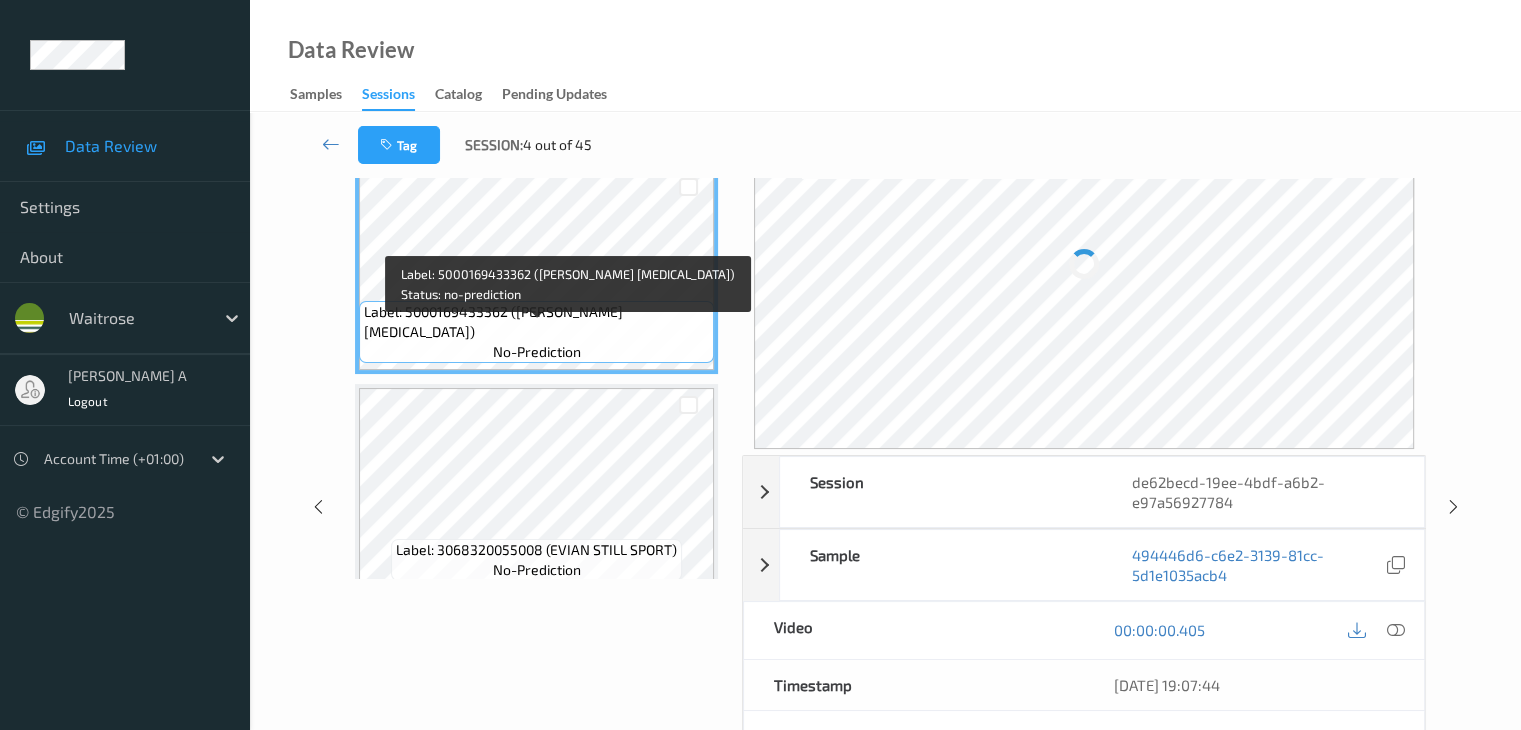 scroll, scrollTop: 0, scrollLeft: 0, axis: both 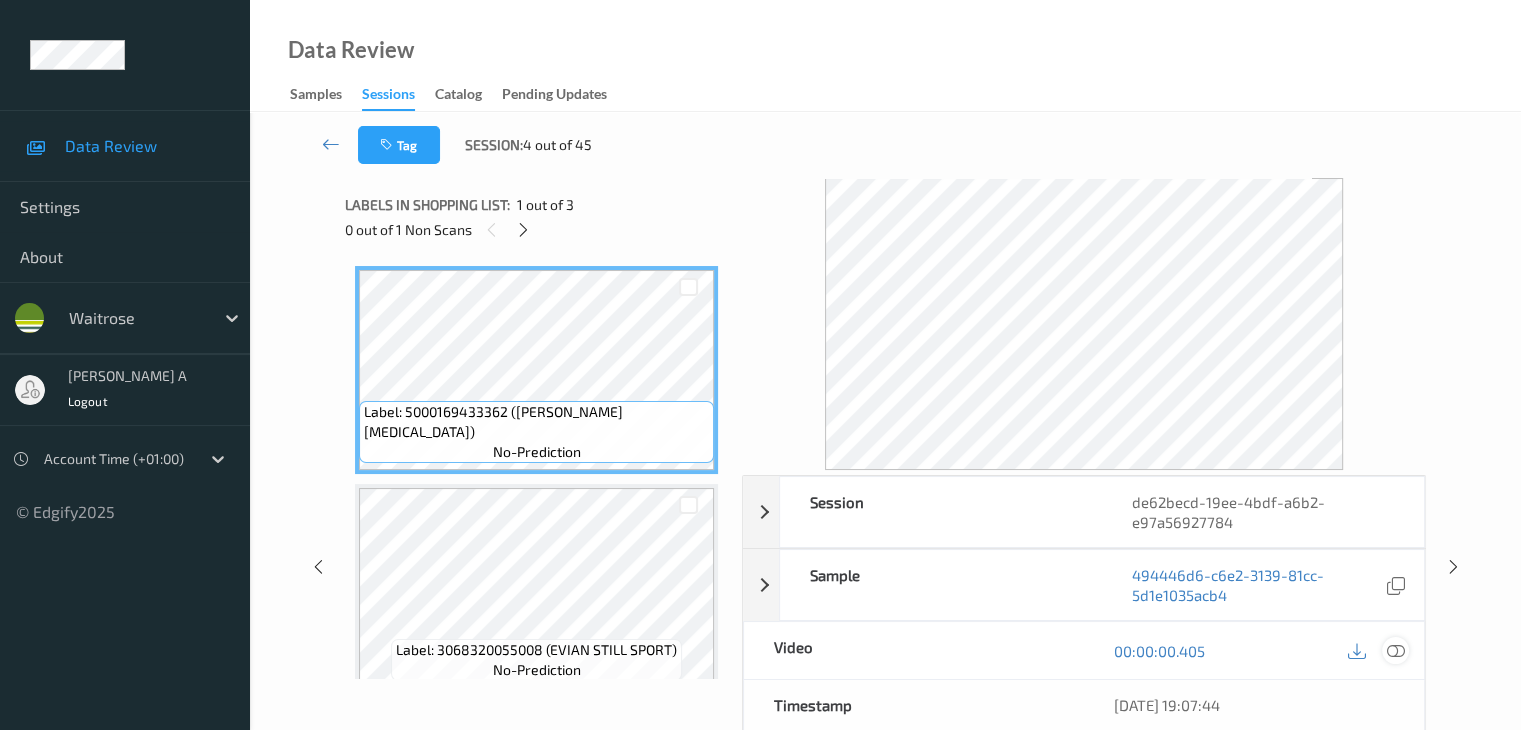 click at bounding box center [1395, 651] 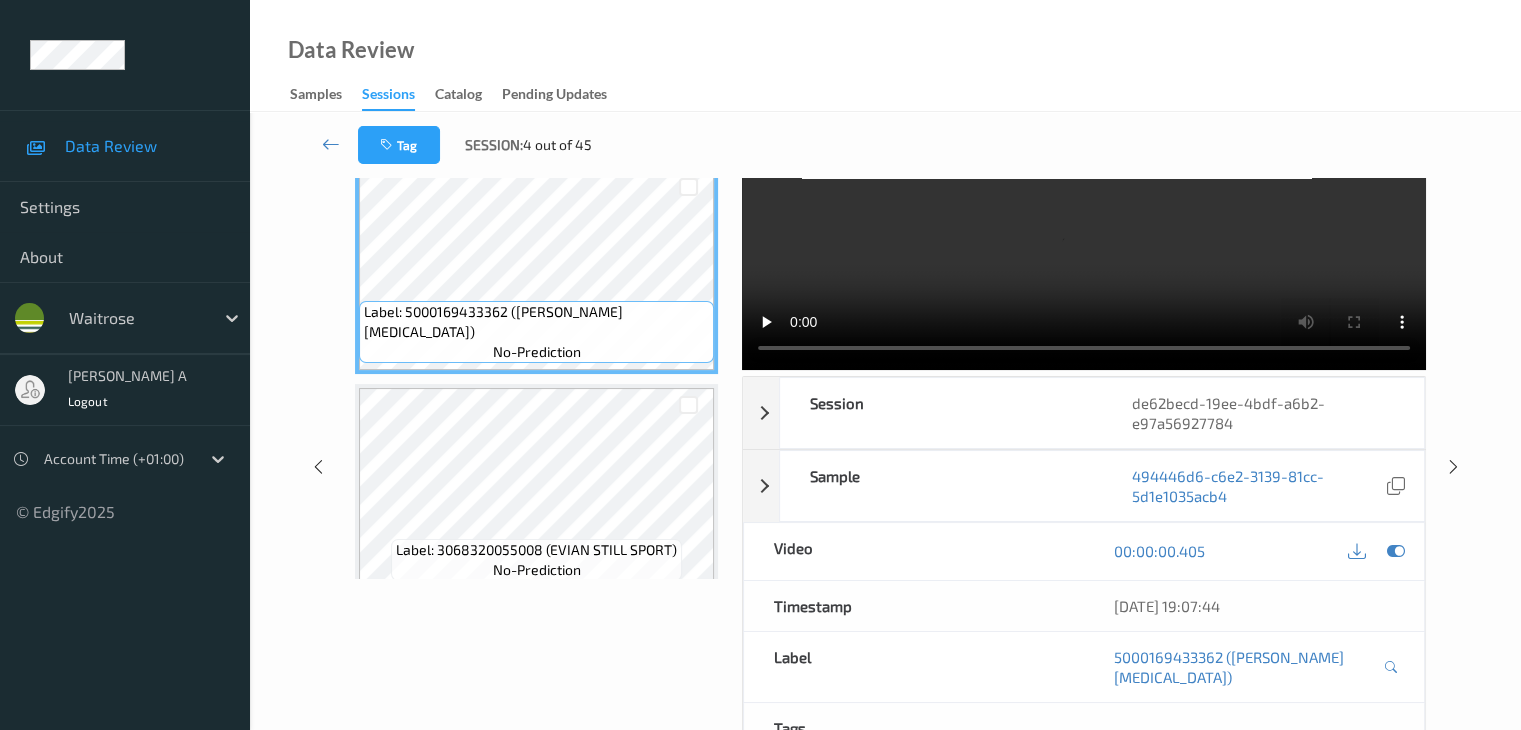 scroll, scrollTop: 0, scrollLeft: 0, axis: both 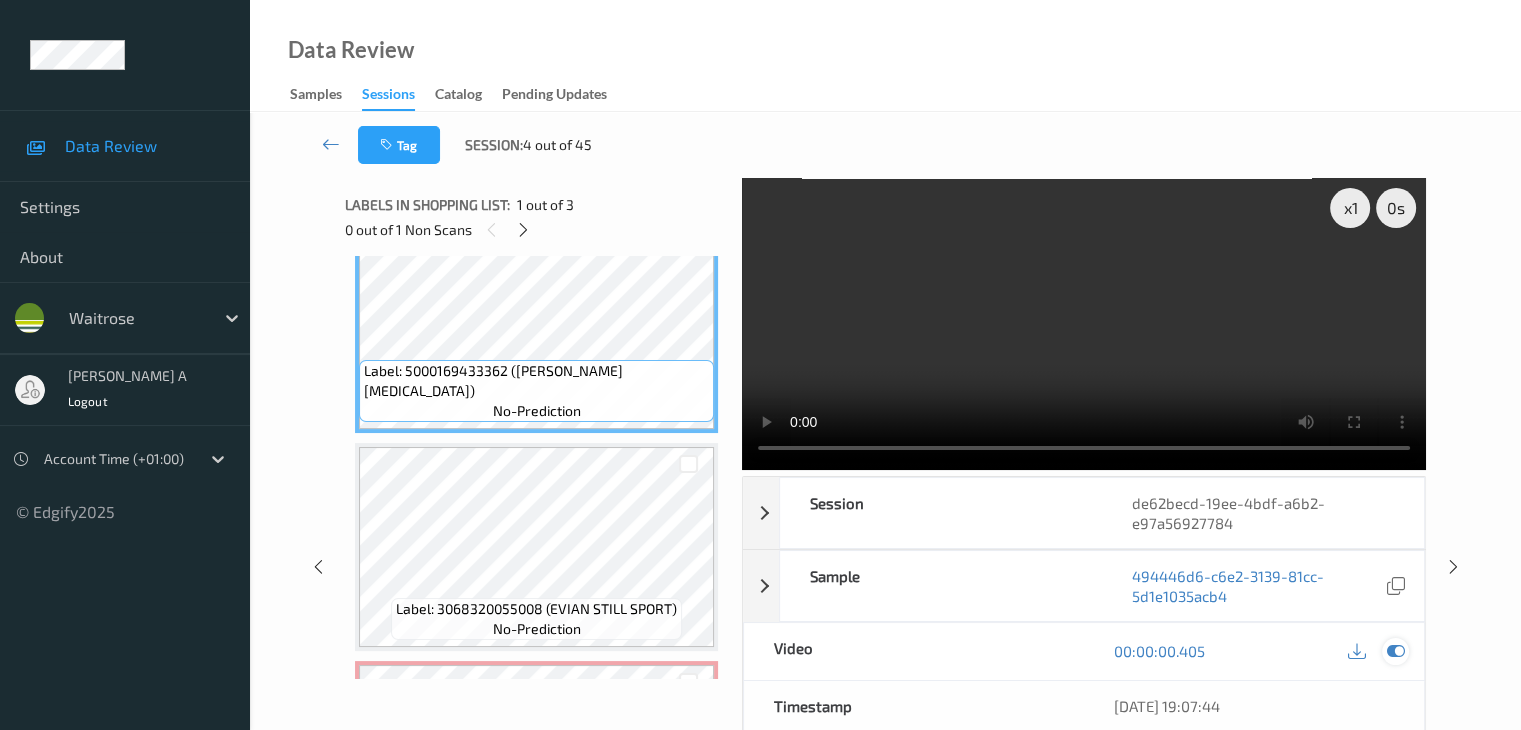 click at bounding box center [1395, 651] 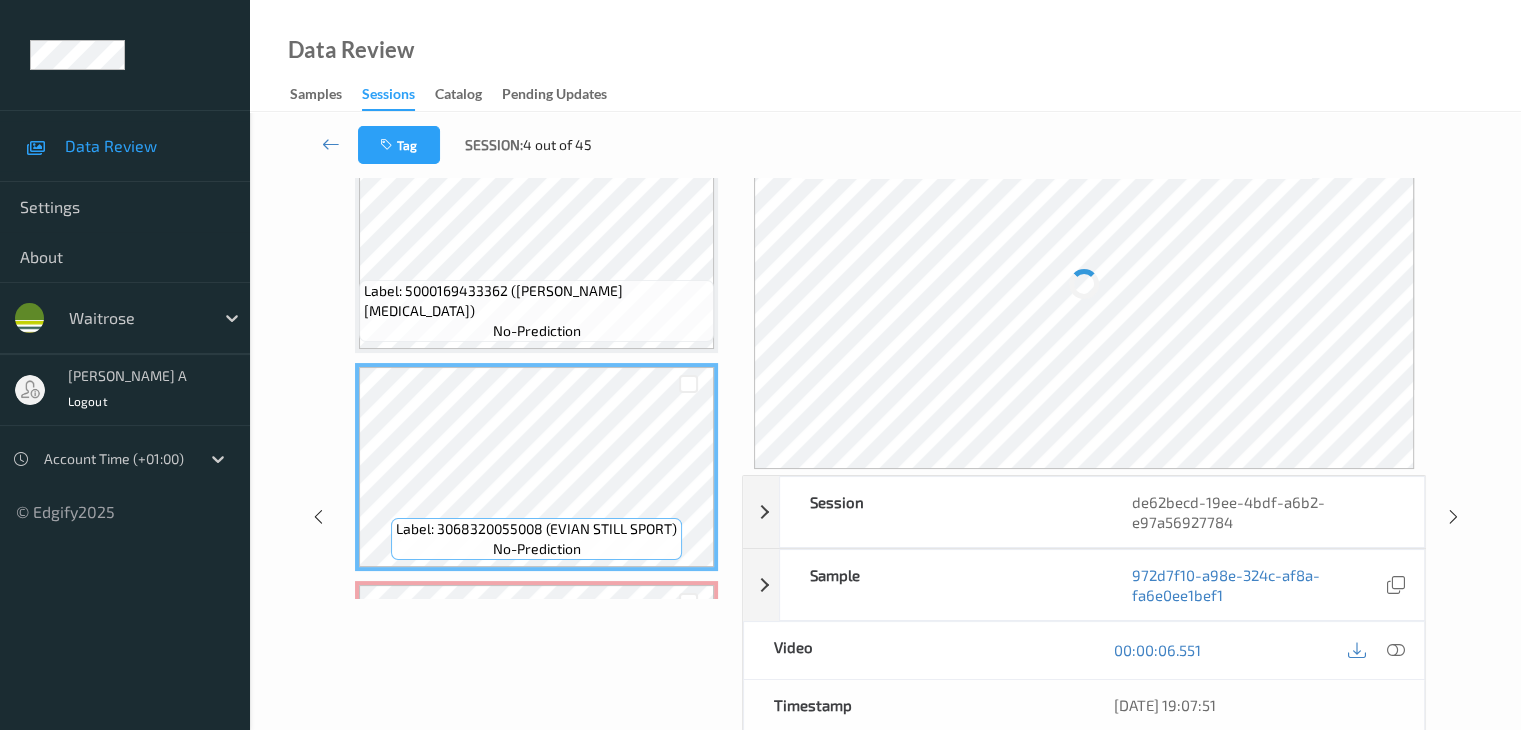 scroll, scrollTop: 200, scrollLeft: 0, axis: vertical 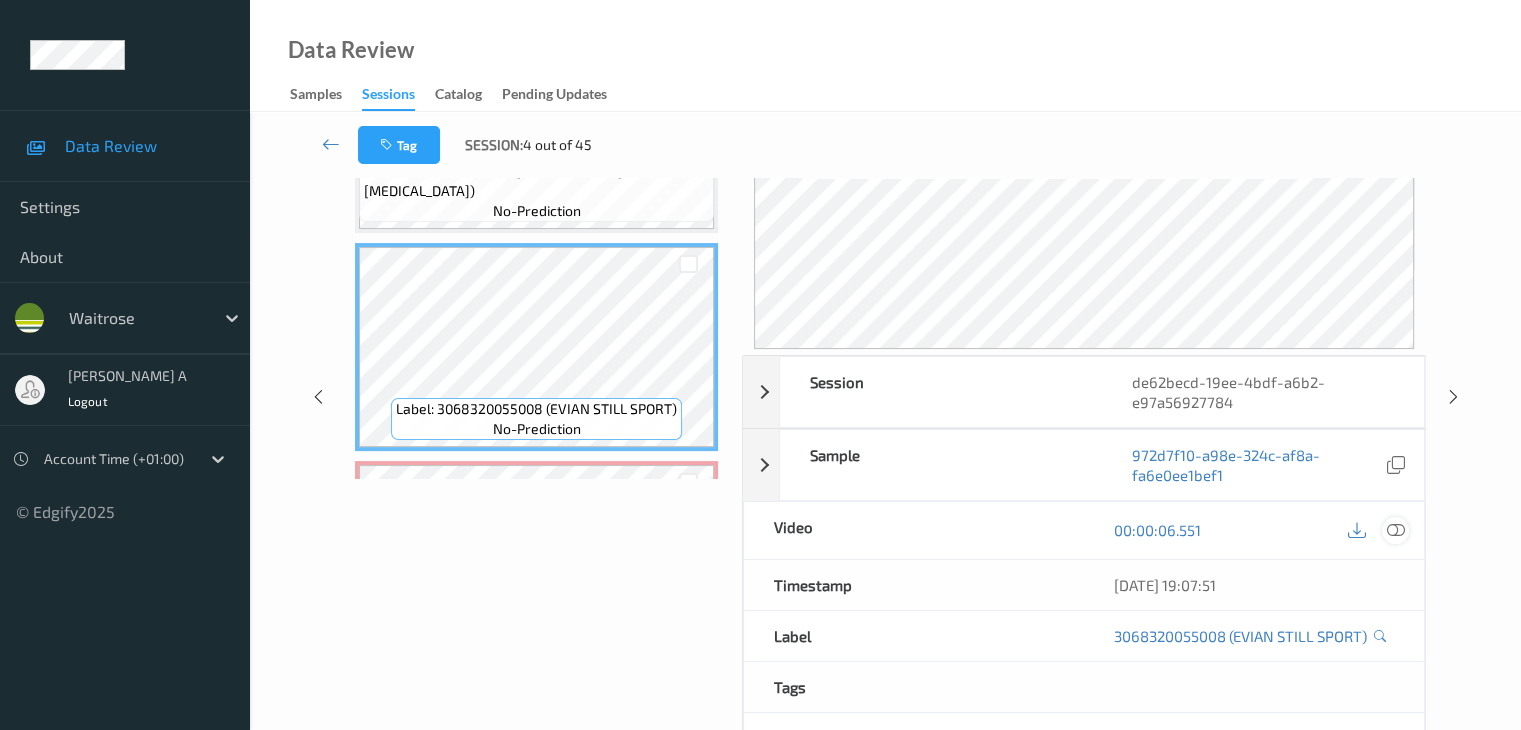 click at bounding box center (1395, 530) 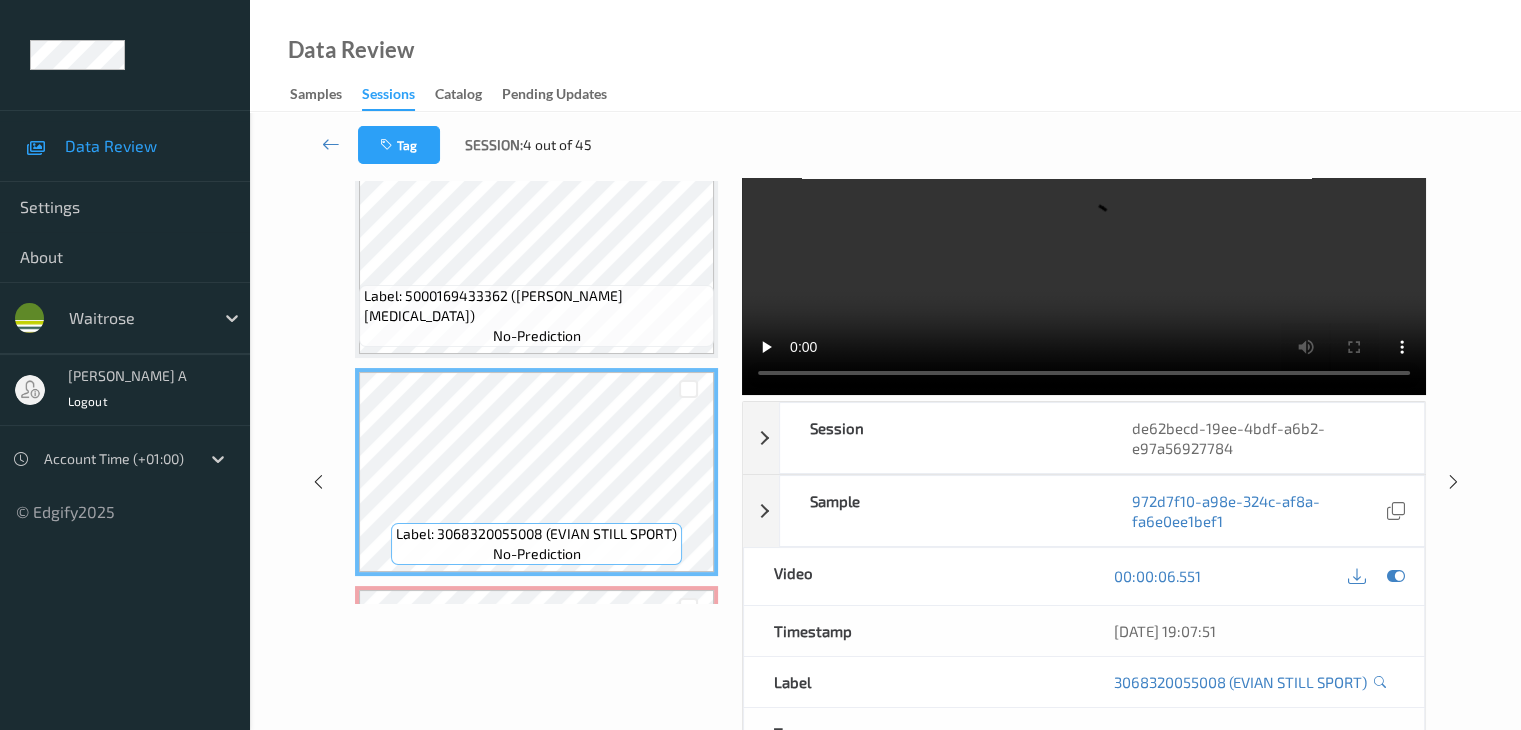 scroll, scrollTop: 0, scrollLeft: 0, axis: both 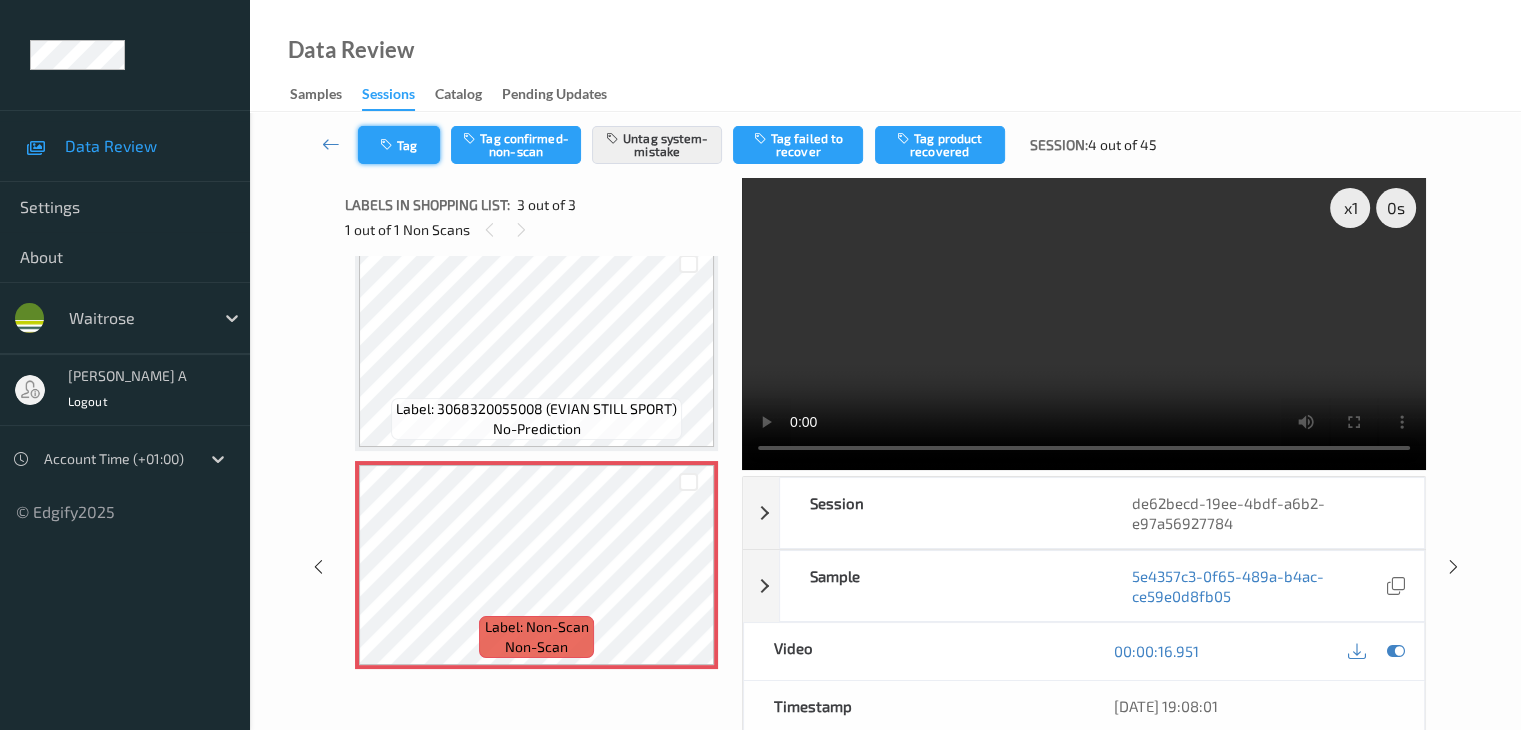 click on "Tag" at bounding box center [399, 145] 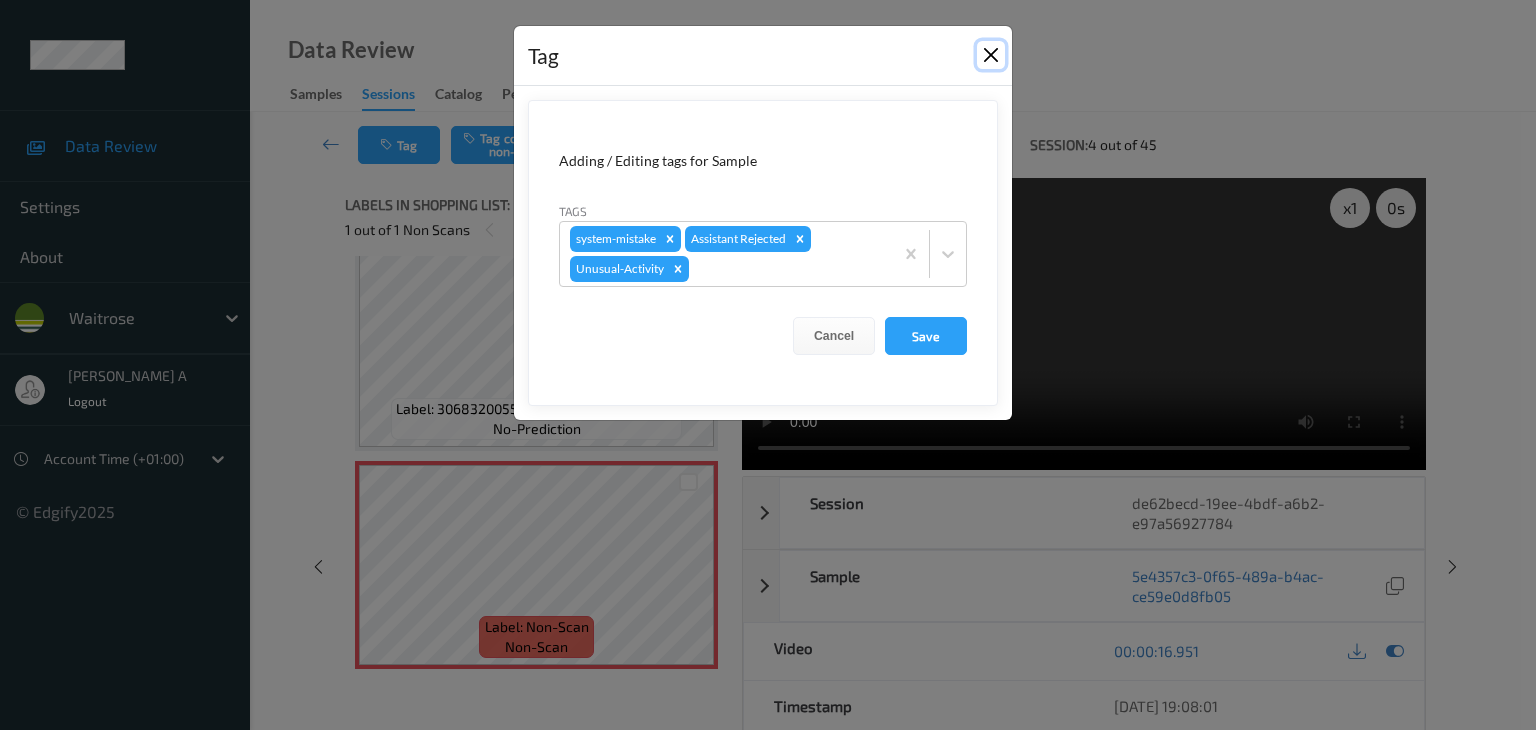 click at bounding box center (991, 55) 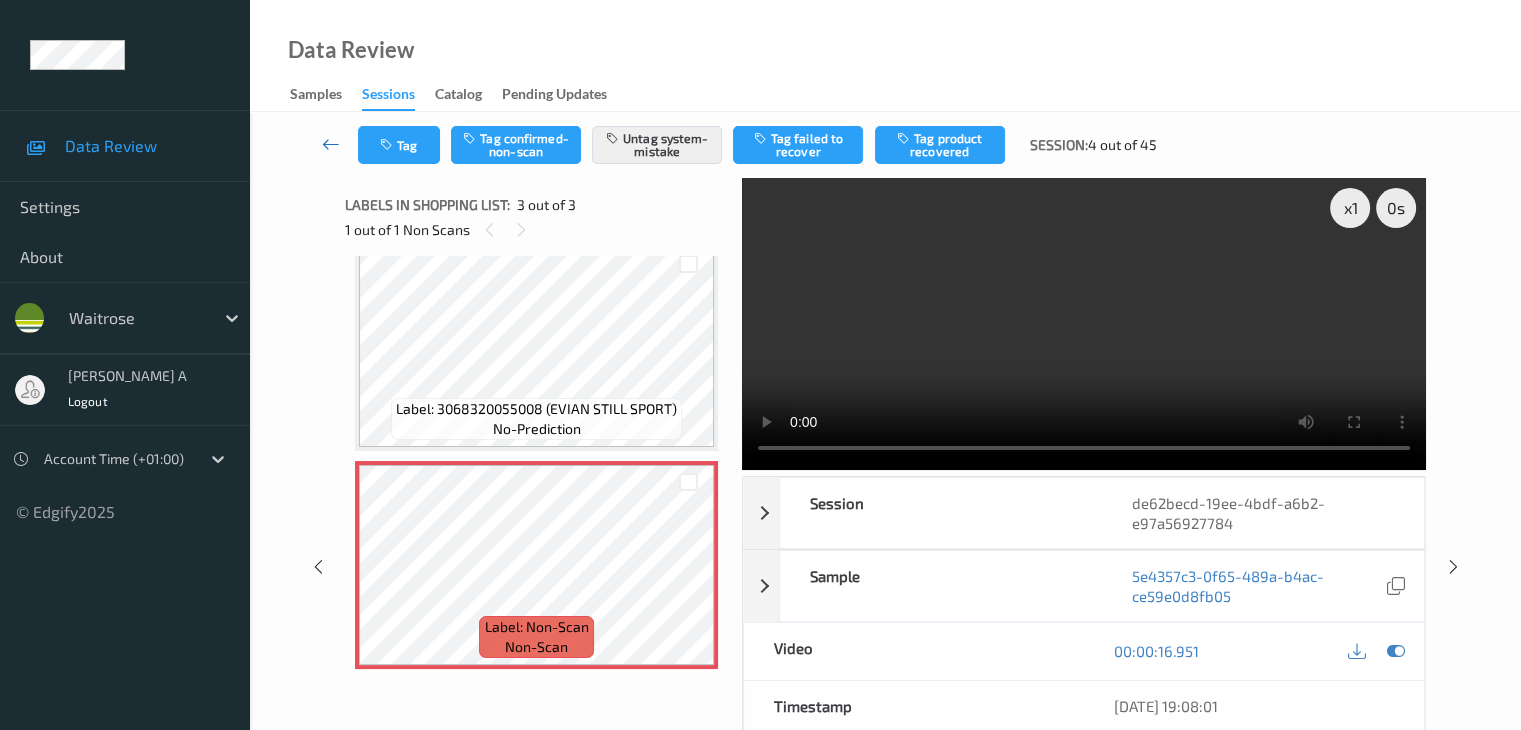 click at bounding box center [331, 144] 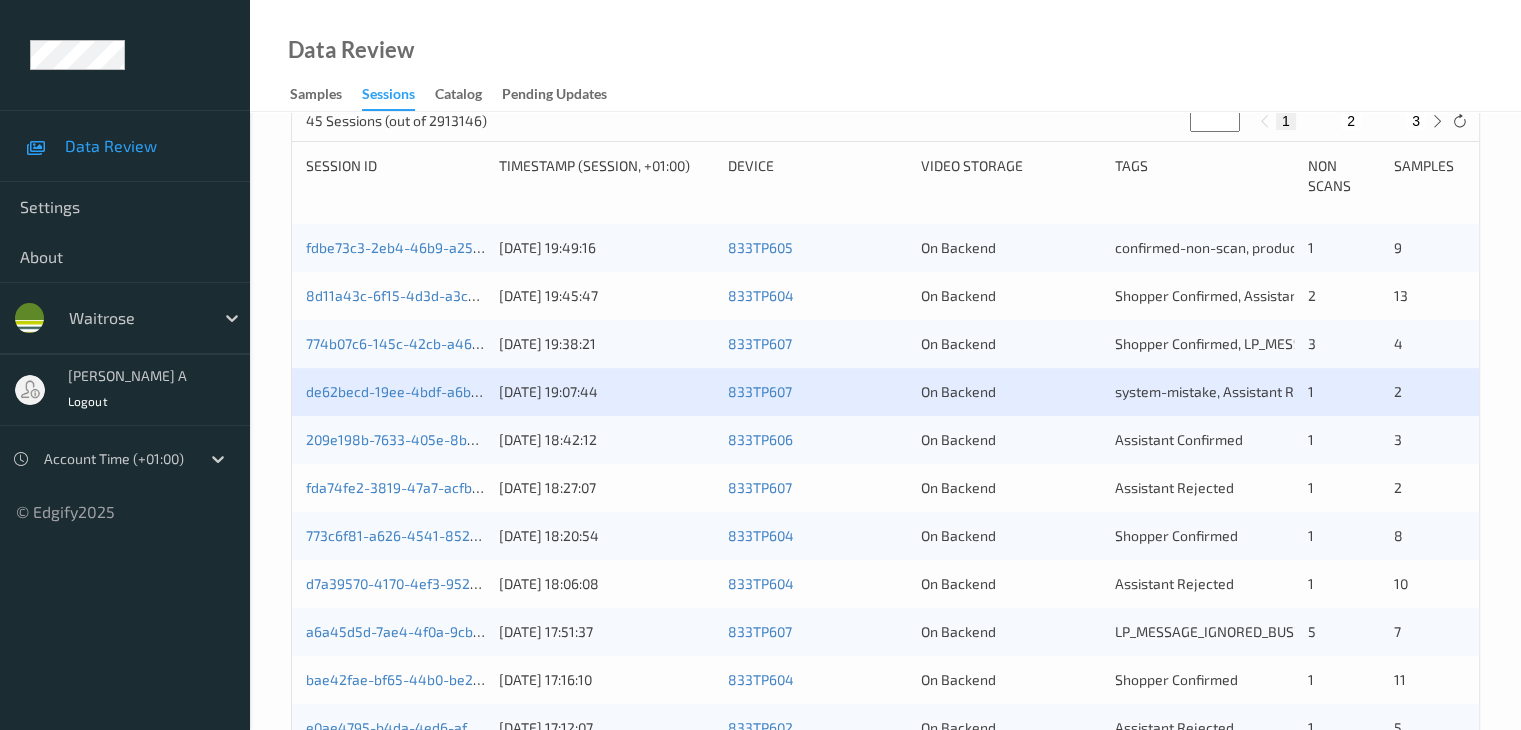 scroll, scrollTop: 400, scrollLeft: 0, axis: vertical 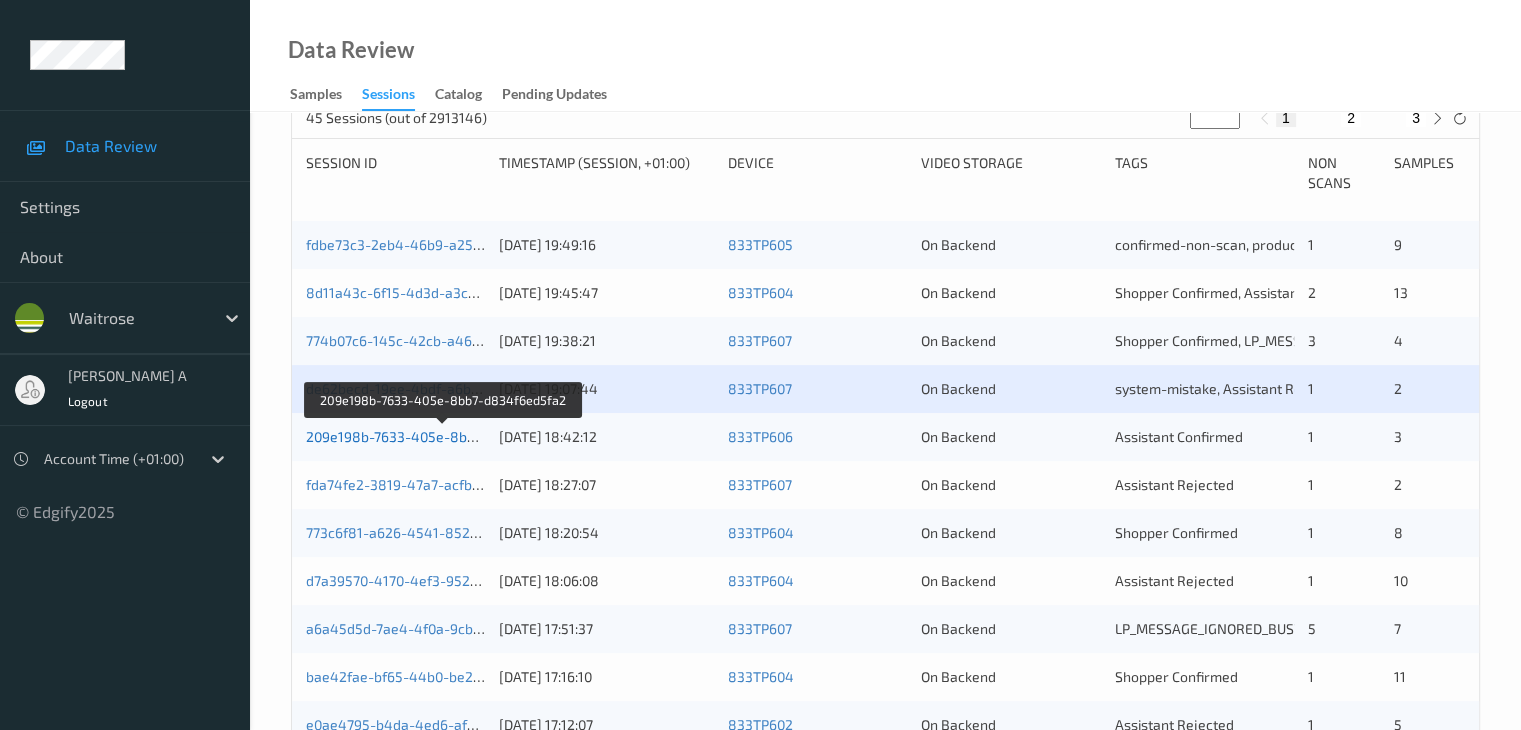 click on "209e198b-7633-405e-8bb7-d834f6ed5fa2" at bounding box center [443, 436] 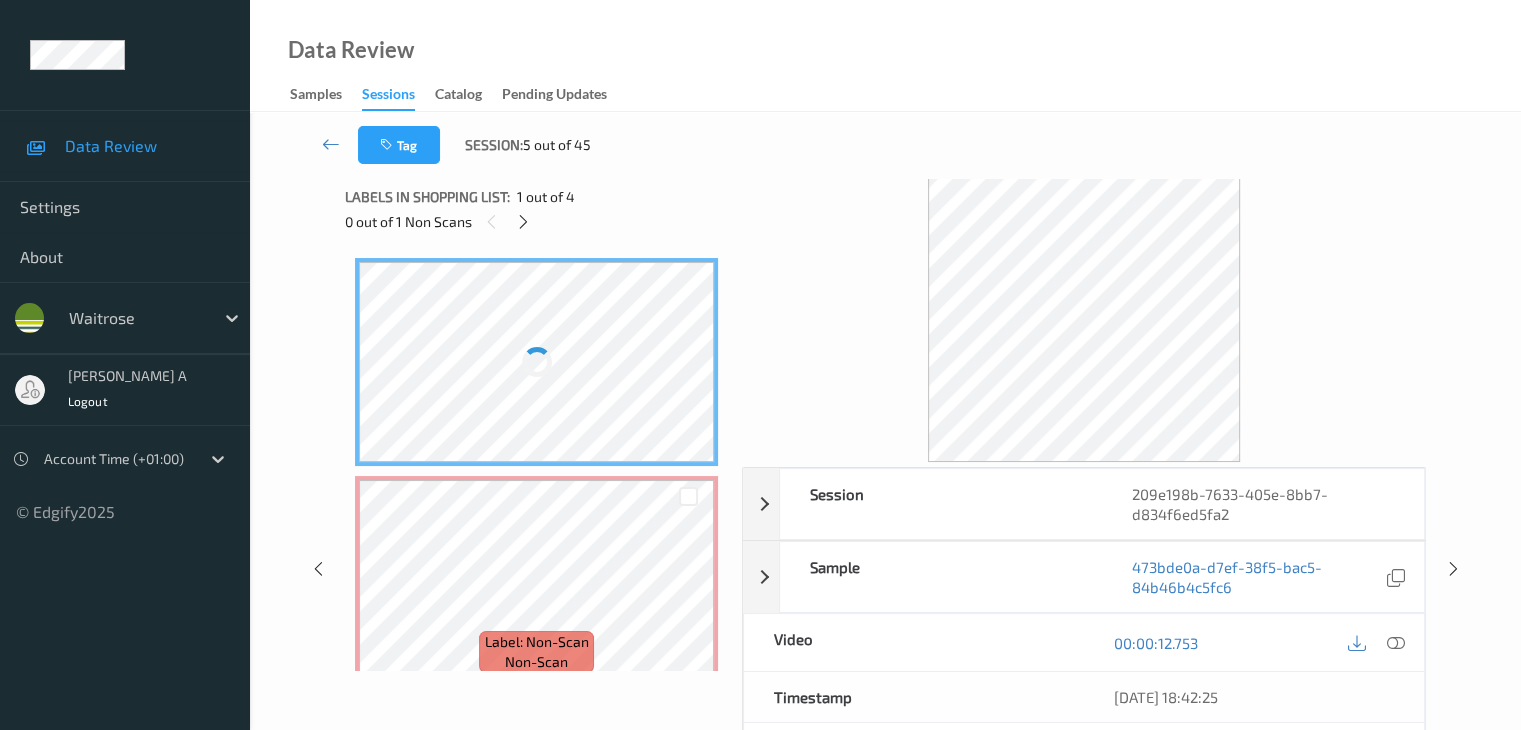 scroll, scrollTop: 0, scrollLeft: 0, axis: both 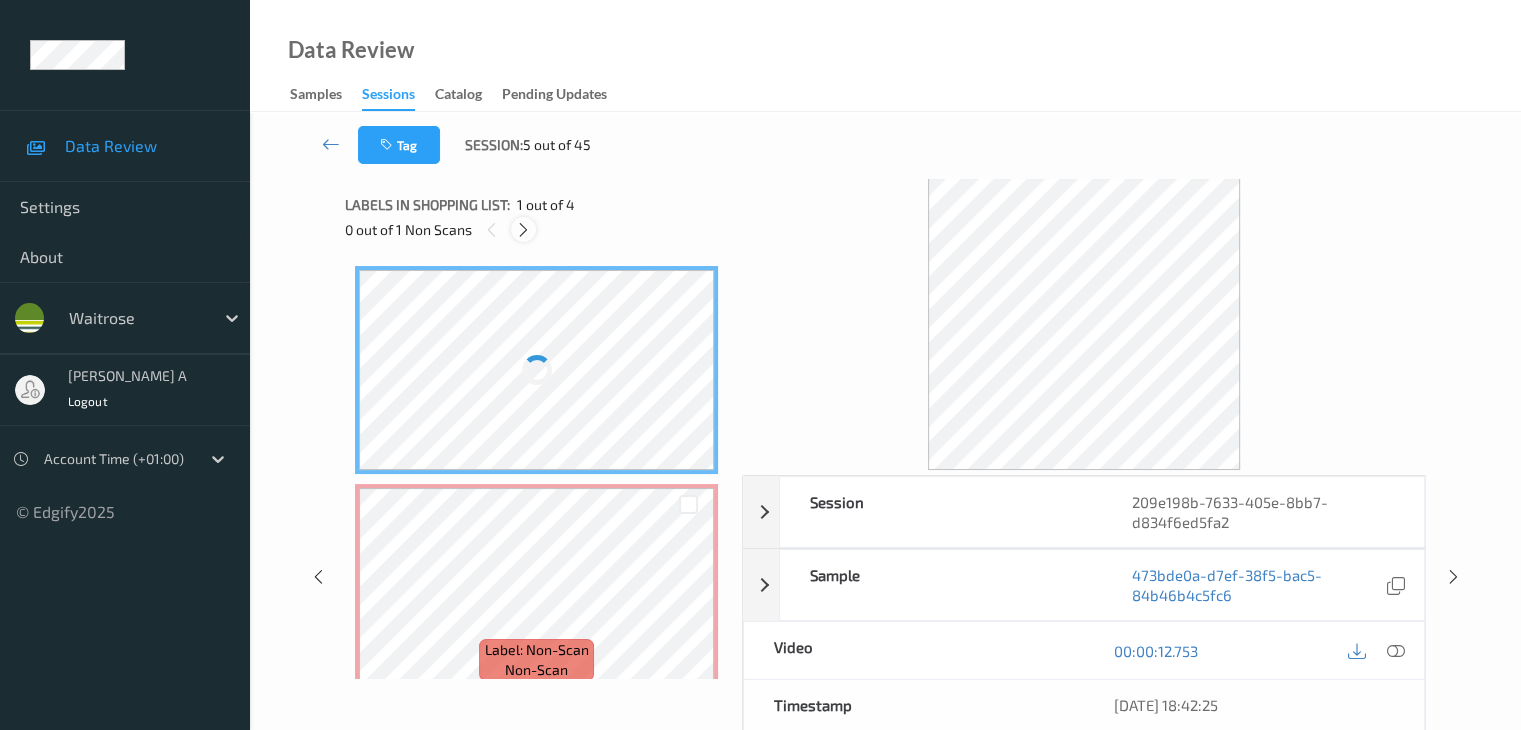 click at bounding box center [523, 230] 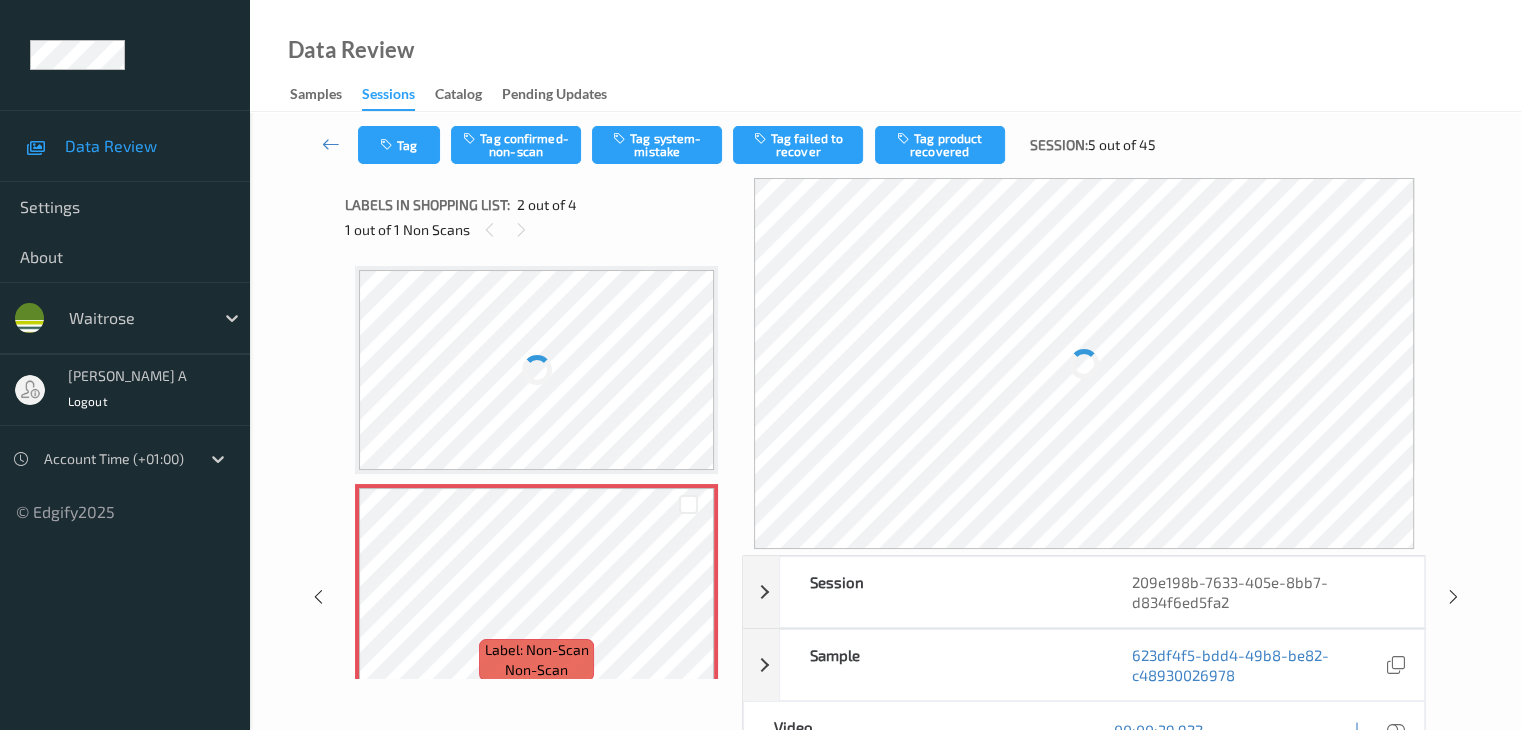 scroll, scrollTop: 10, scrollLeft: 0, axis: vertical 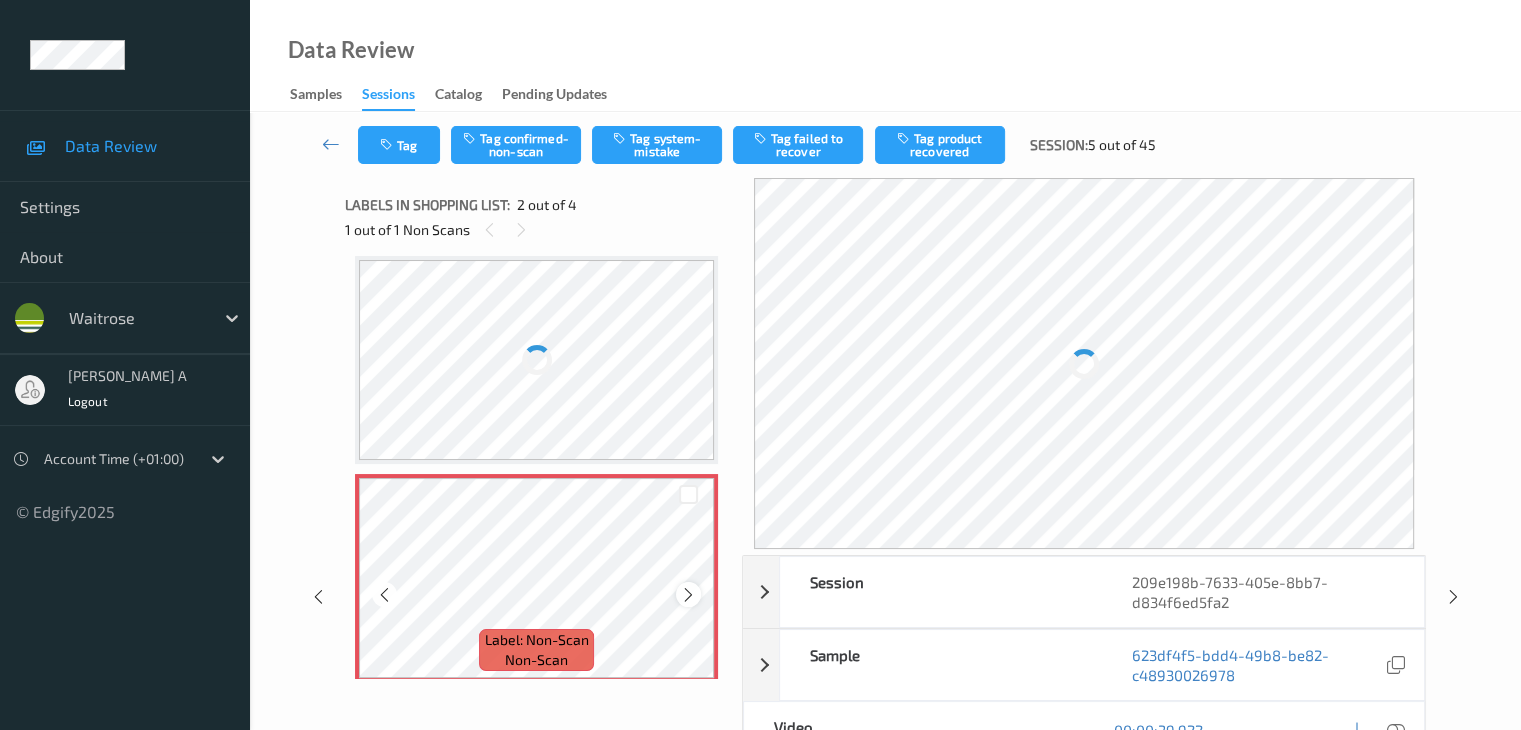 click at bounding box center [688, 595] 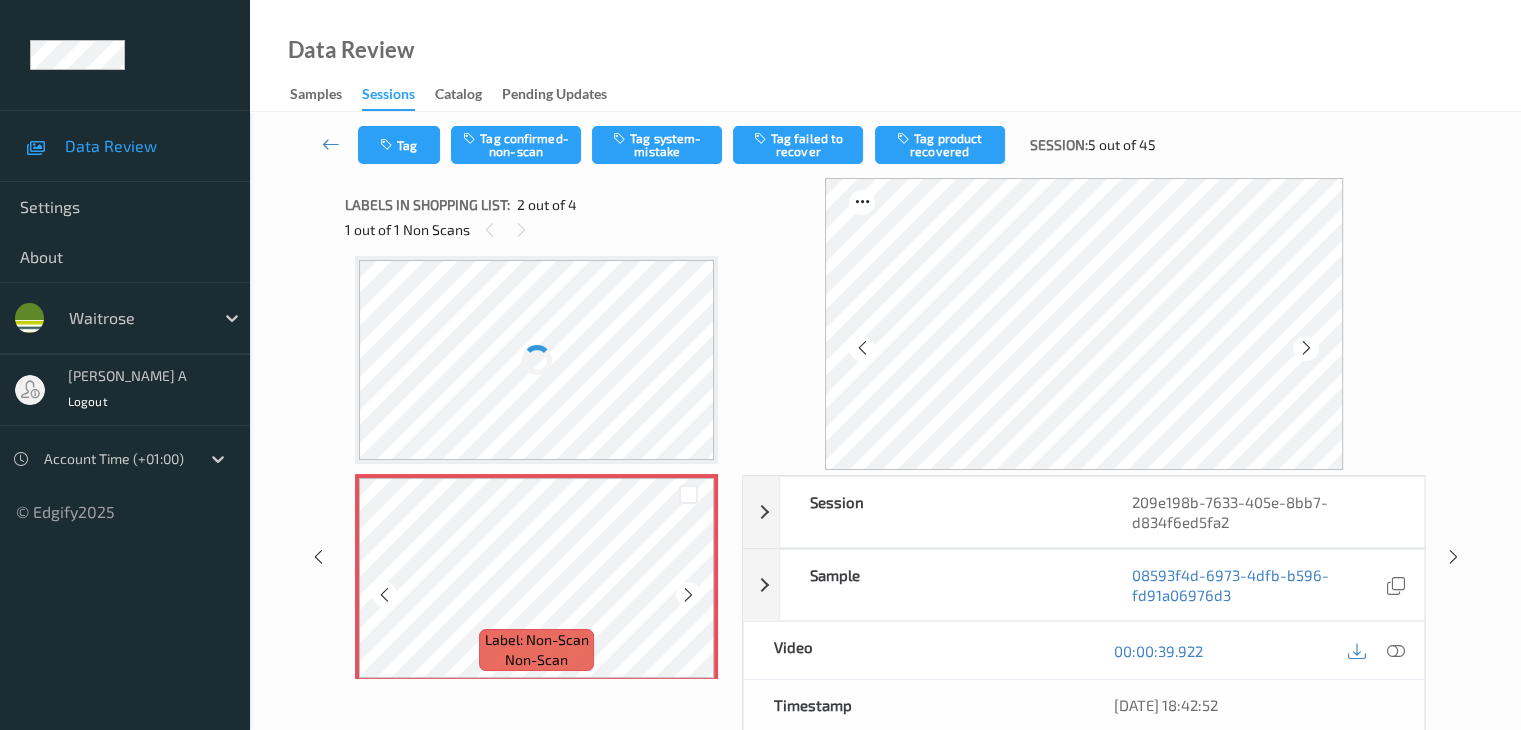 click at bounding box center [688, 595] 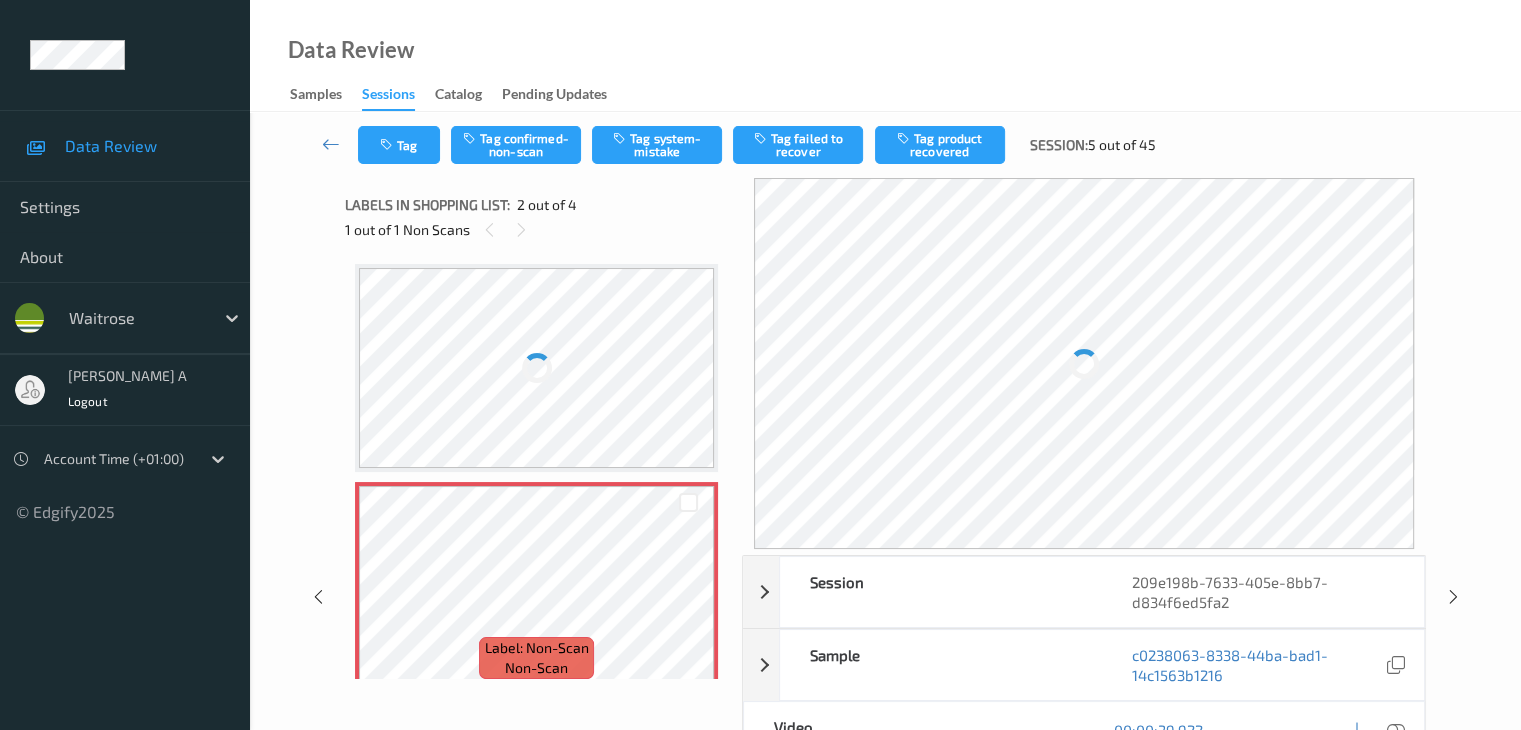 scroll, scrollTop: 0, scrollLeft: 0, axis: both 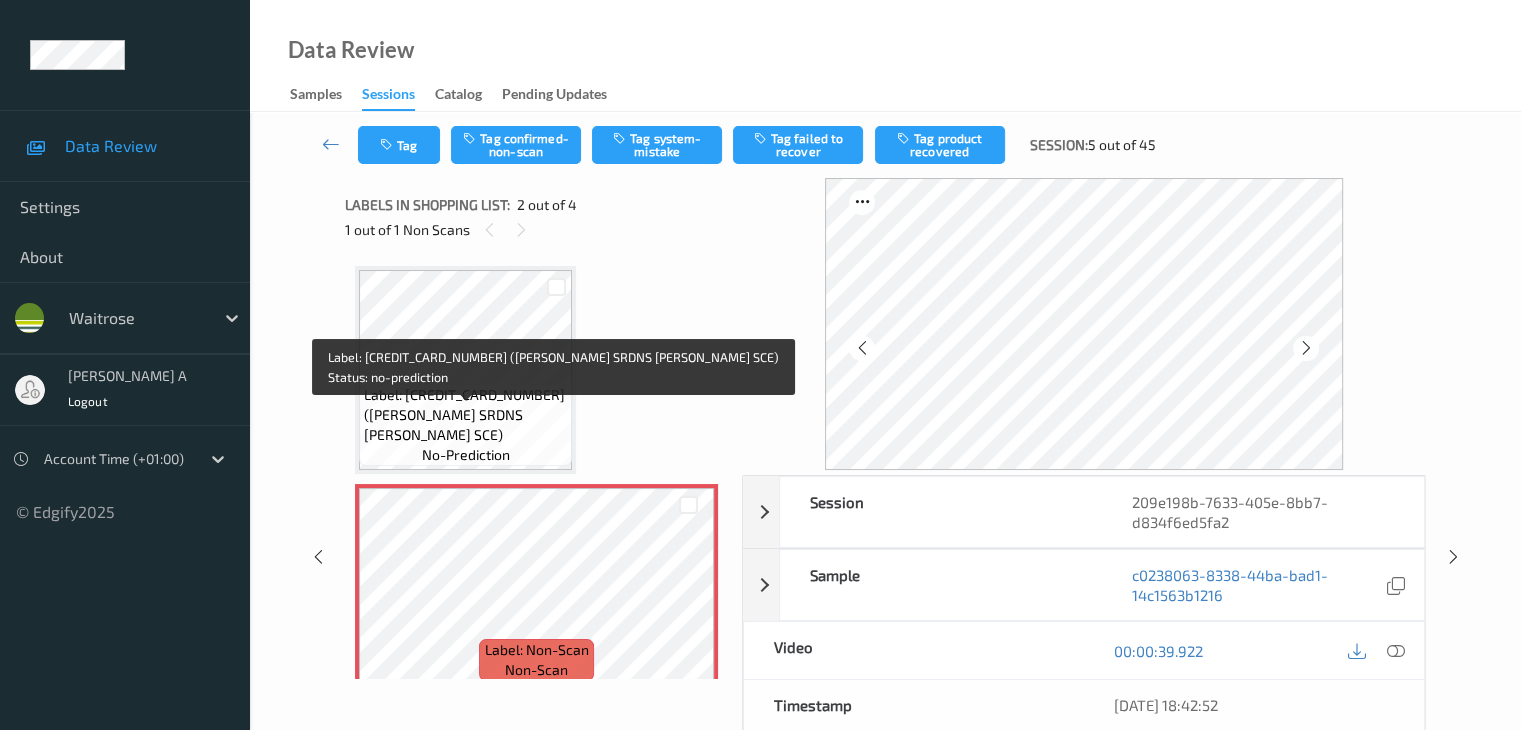 click on "Label: [CREDIT_CARD_NUMBER] ([PERSON_NAME] SRDNS [PERSON_NAME] SCE)" at bounding box center (465, 415) 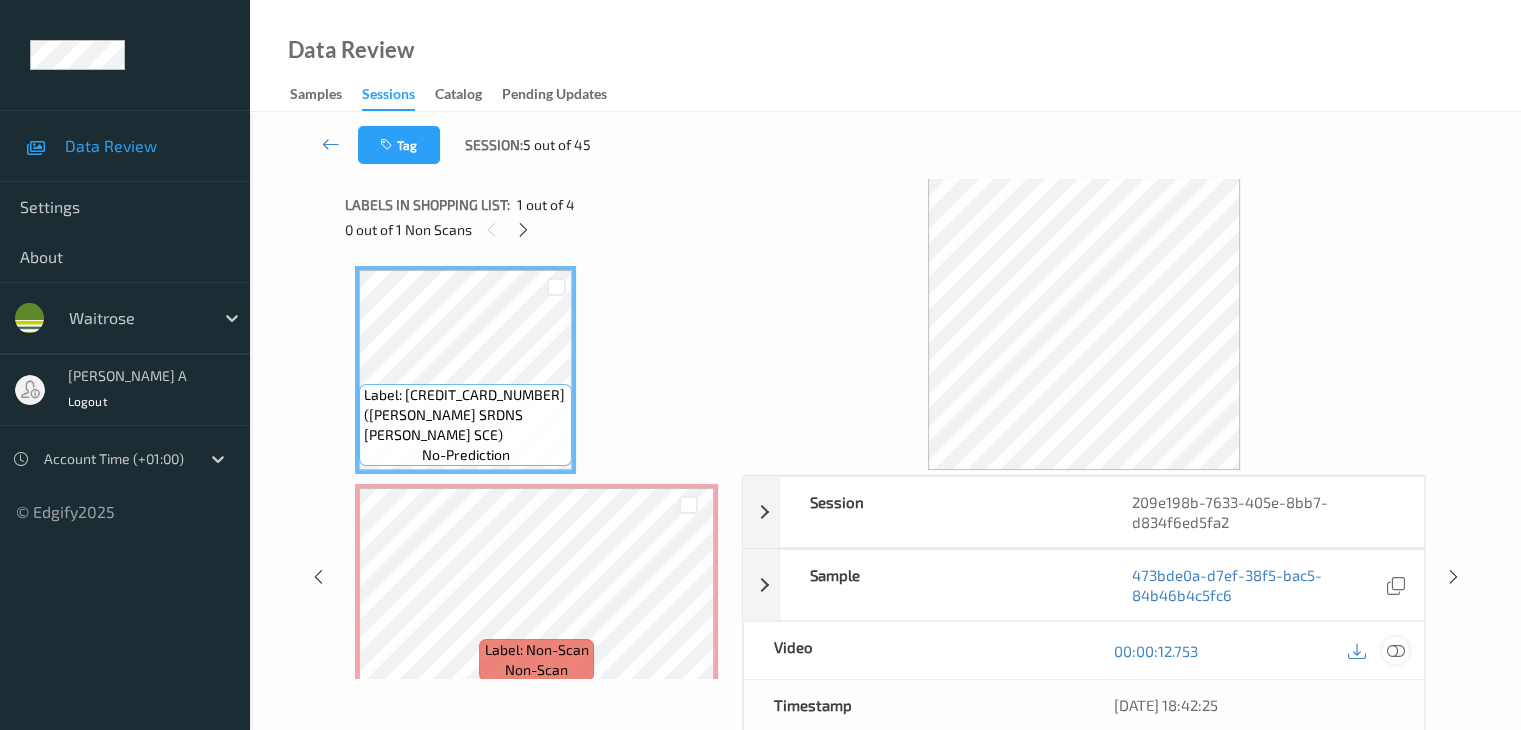 click at bounding box center [1395, 651] 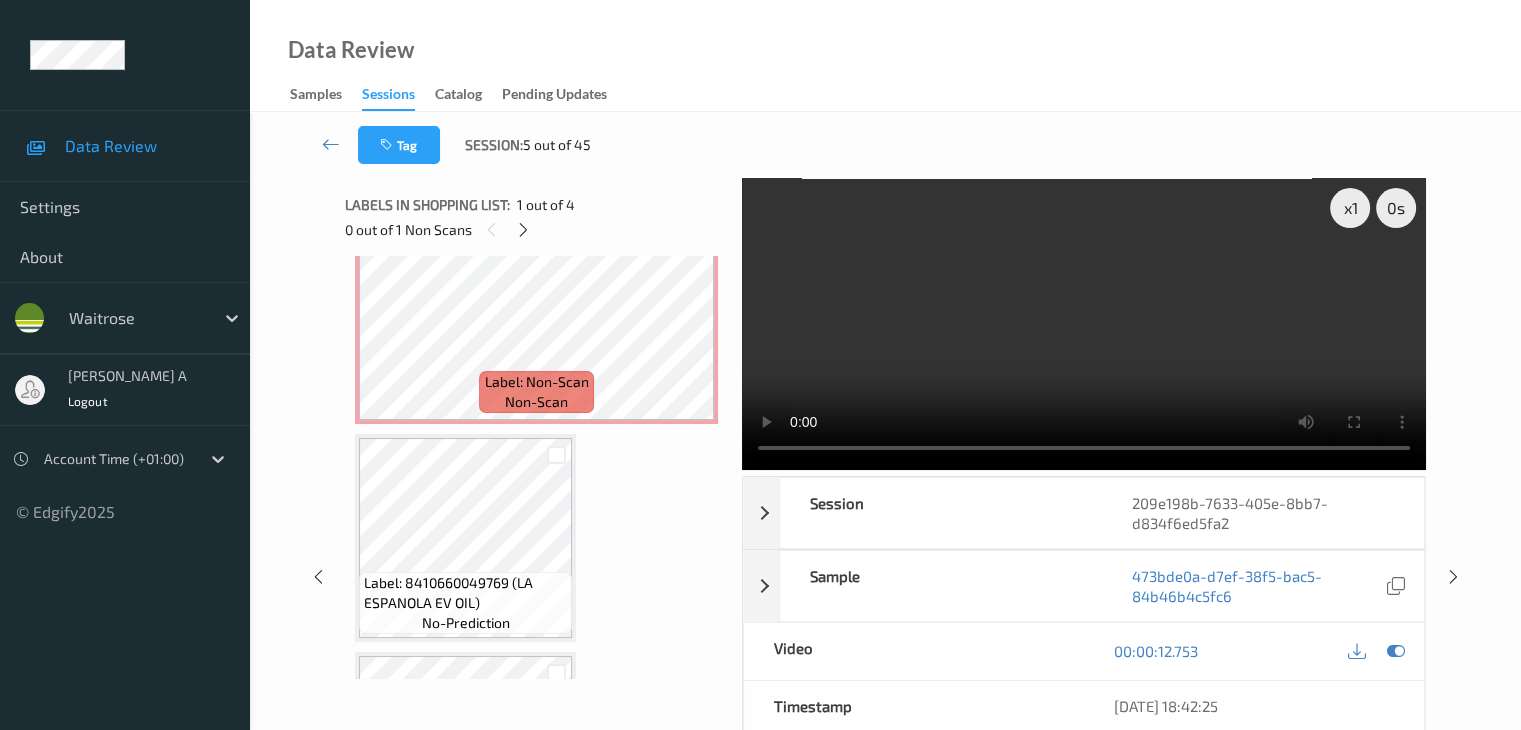 scroll, scrollTop: 300, scrollLeft: 0, axis: vertical 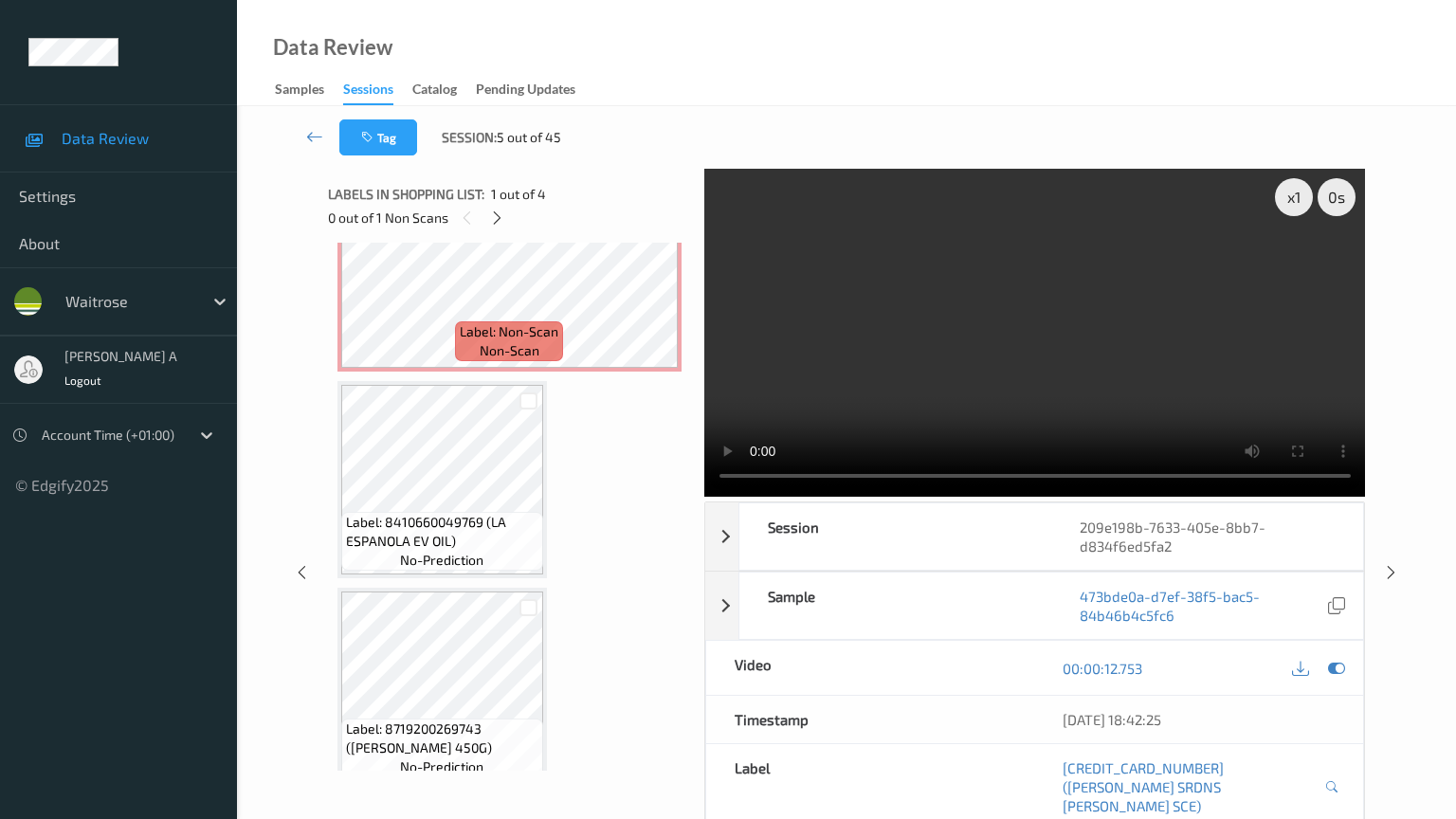 type 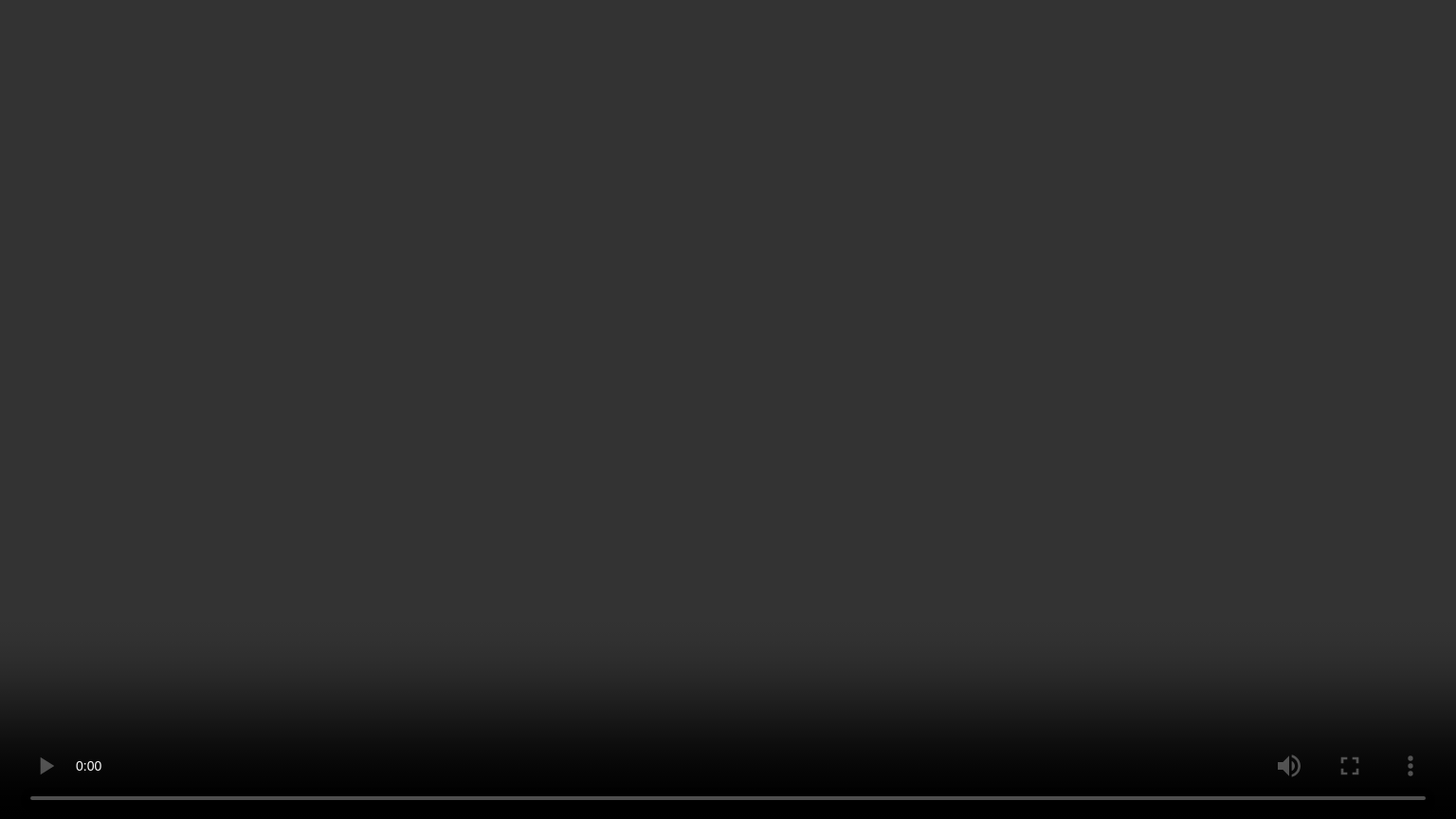 click at bounding box center (728, 410) 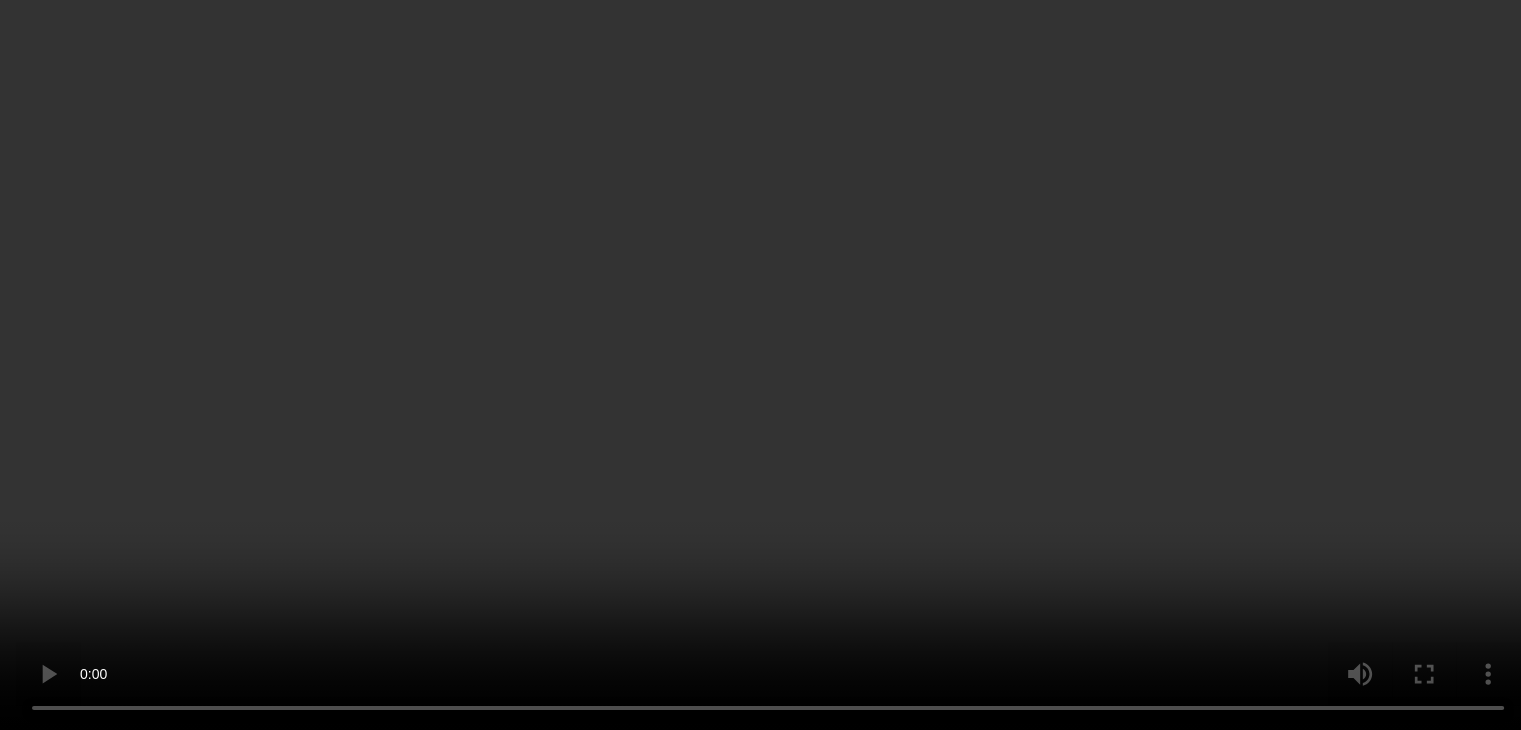 scroll, scrollTop: 100, scrollLeft: 0, axis: vertical 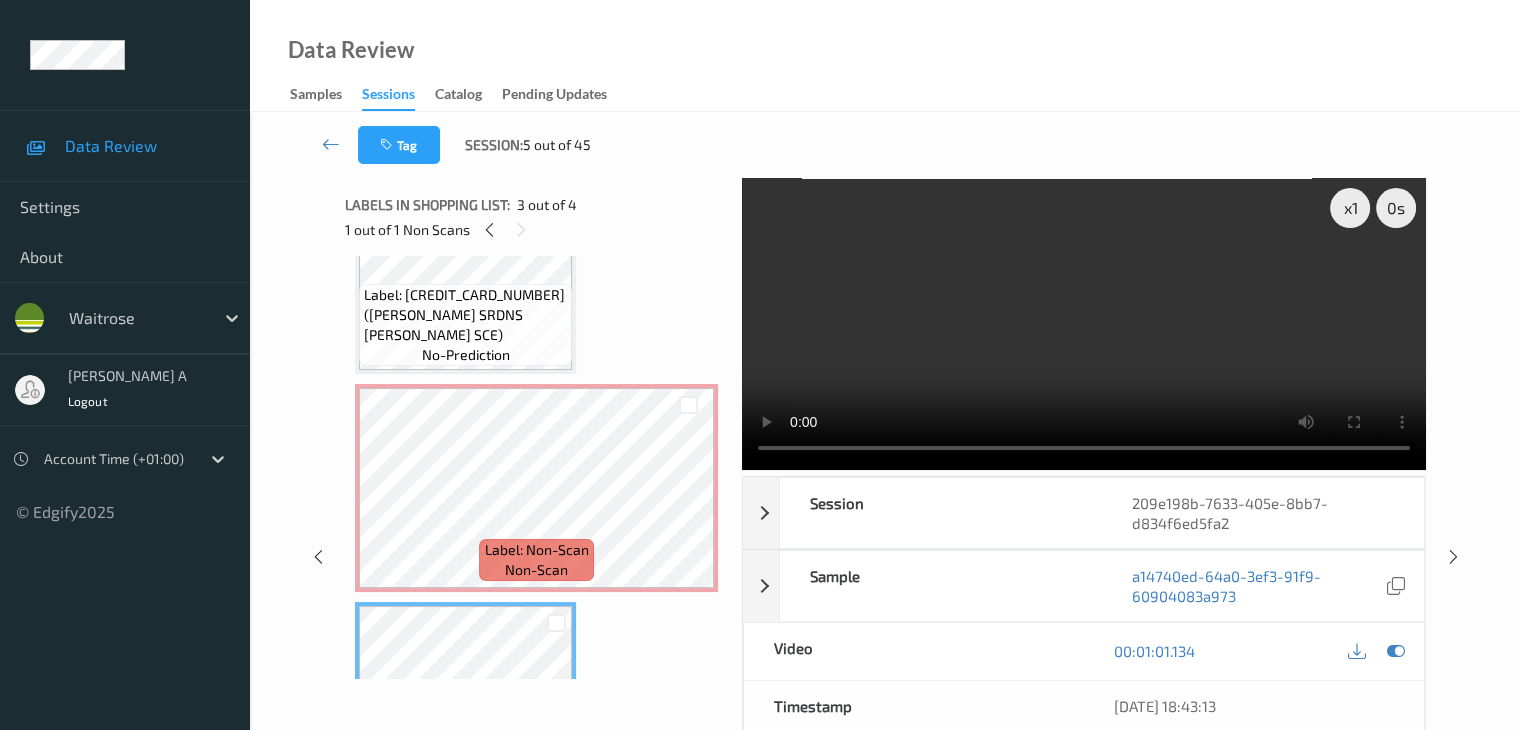 click on "Label: [CREDIT_CARD_NUMBER] ([PERSON_NAME] SRDNS [PERSON_NAME] SCE)" at bounding box center [465, 315] 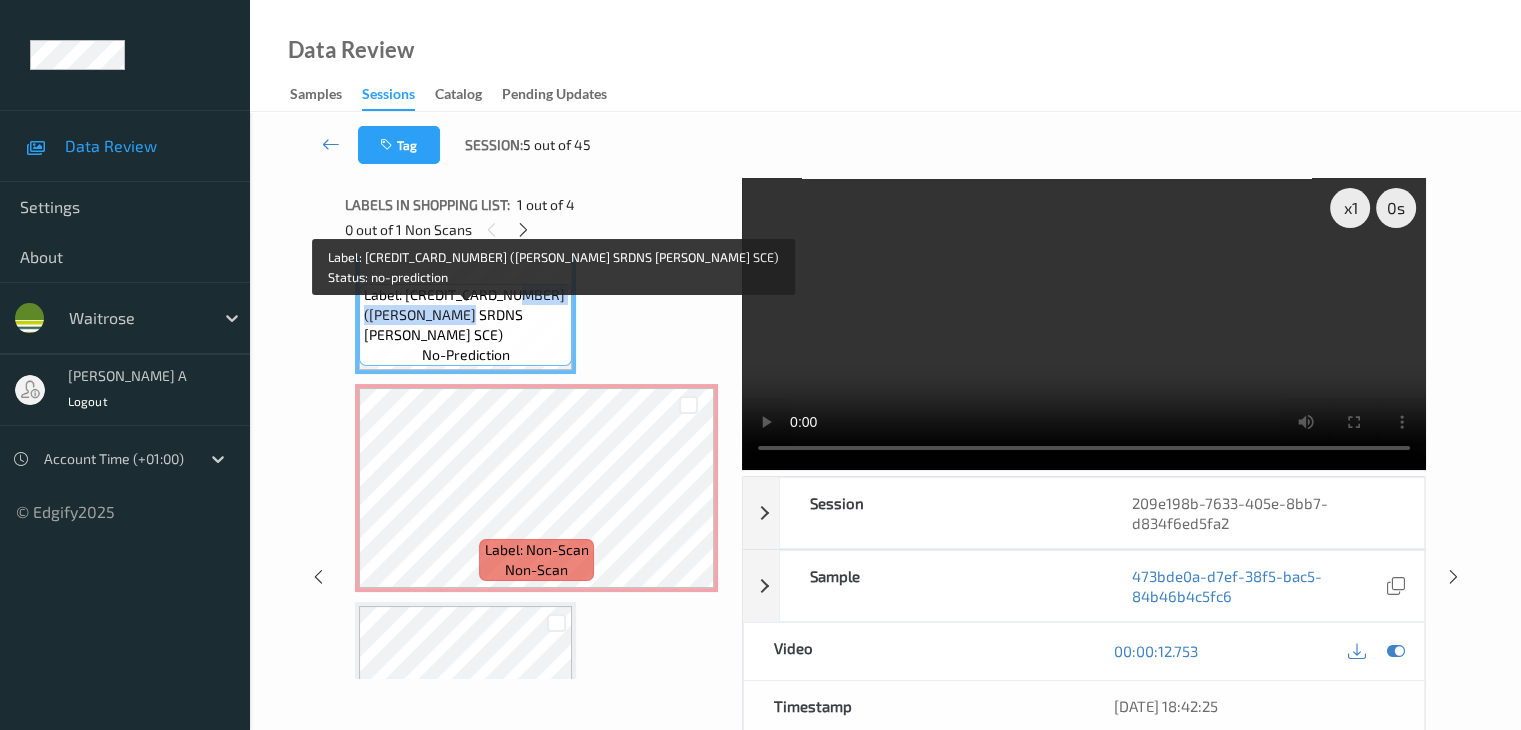 drag, startPoint x: 508, startPoint y: 313, endPoint x: 468, endPoint y: 338, distance: 47.169907 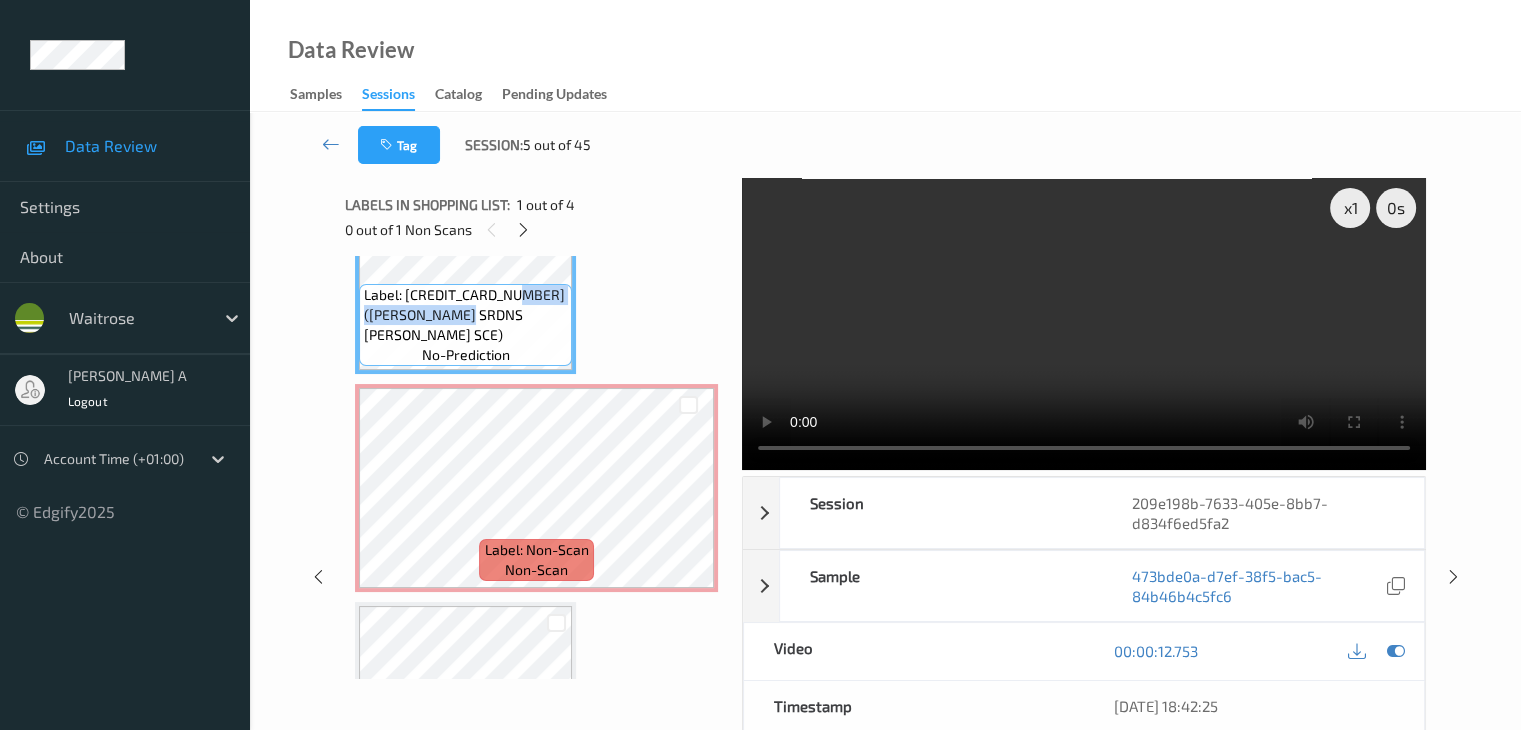copy on "[PERSON_NAME] SRDNS [PERSON_NAME] SCE" 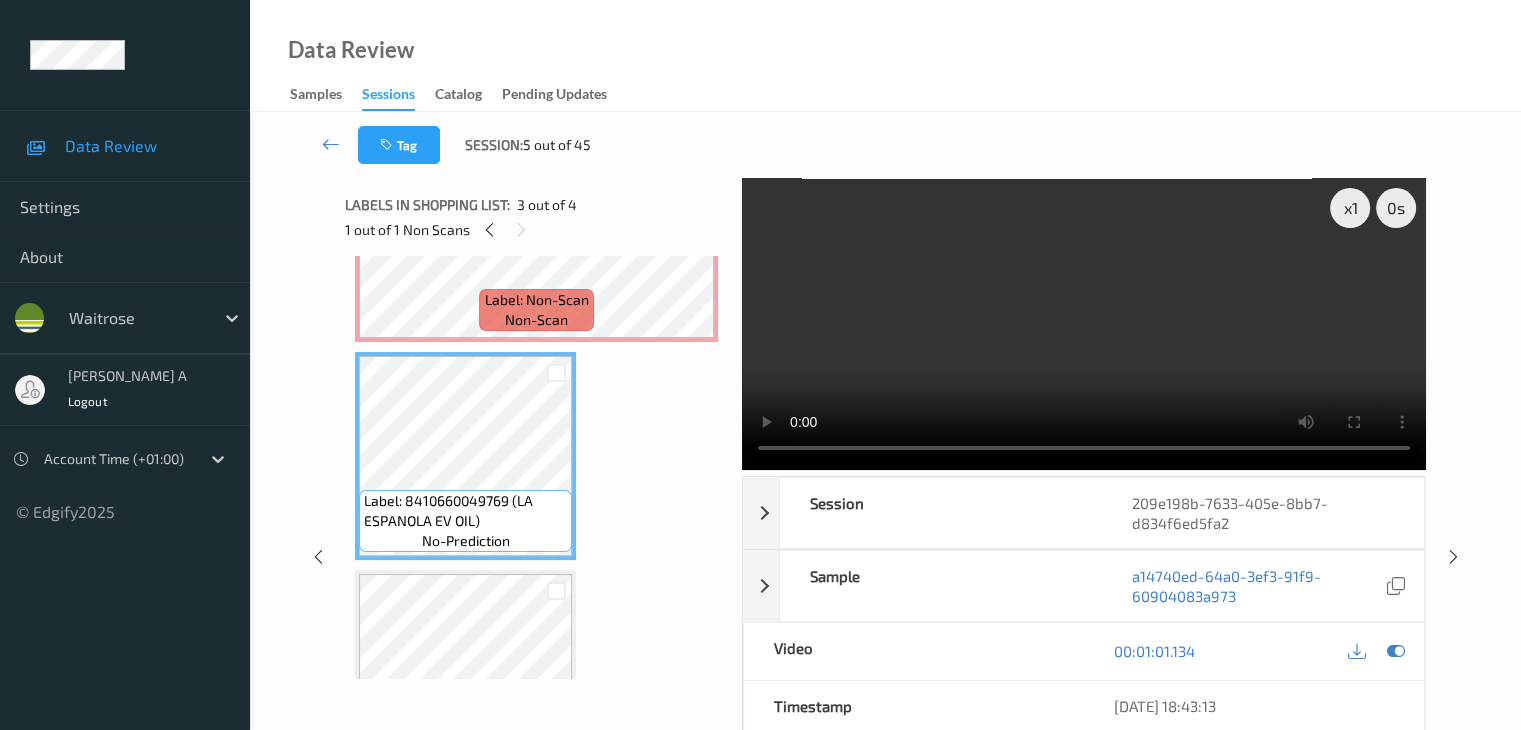 scroll, scrollTop: 400, scrollLeft: 0, axis: vertical 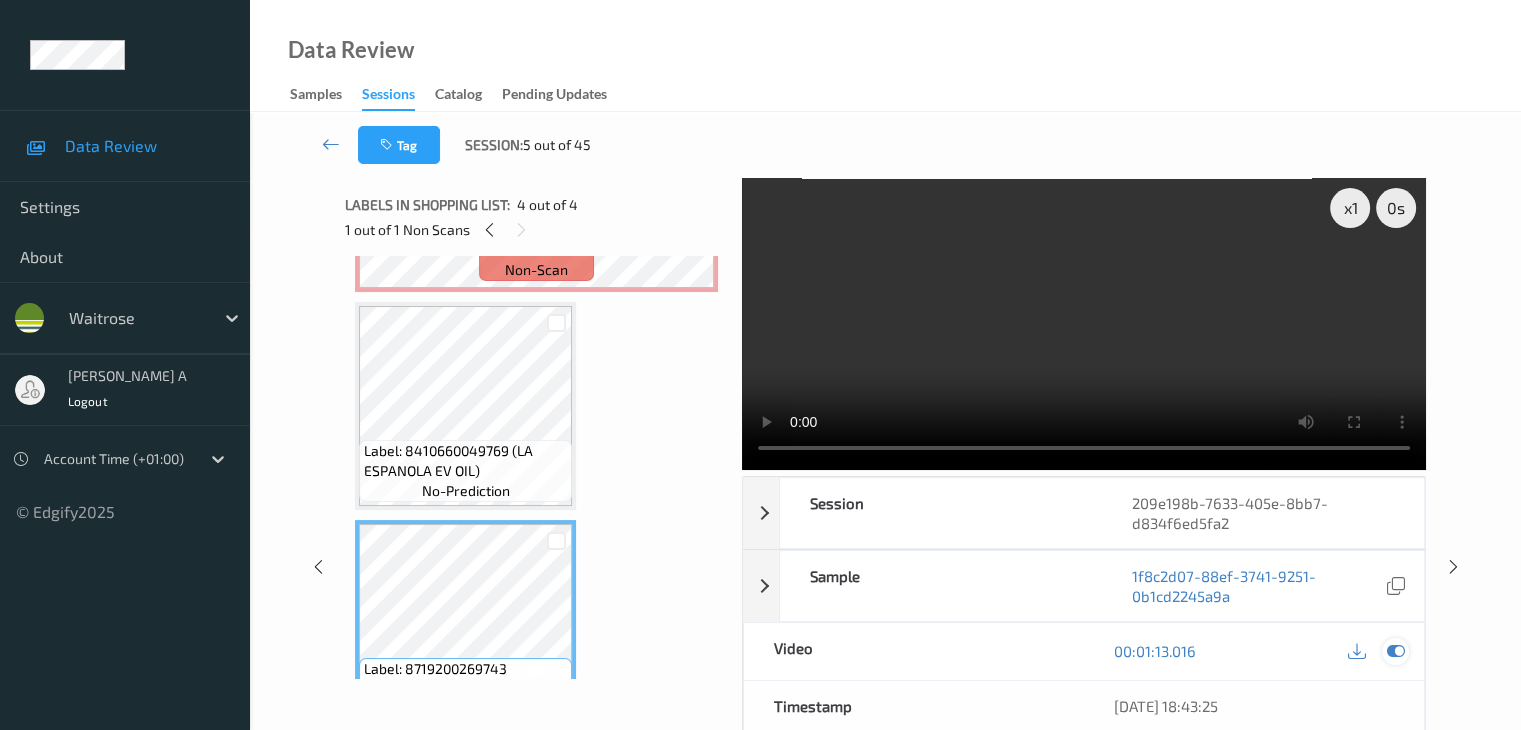 click at bounding box center (1395, 651) 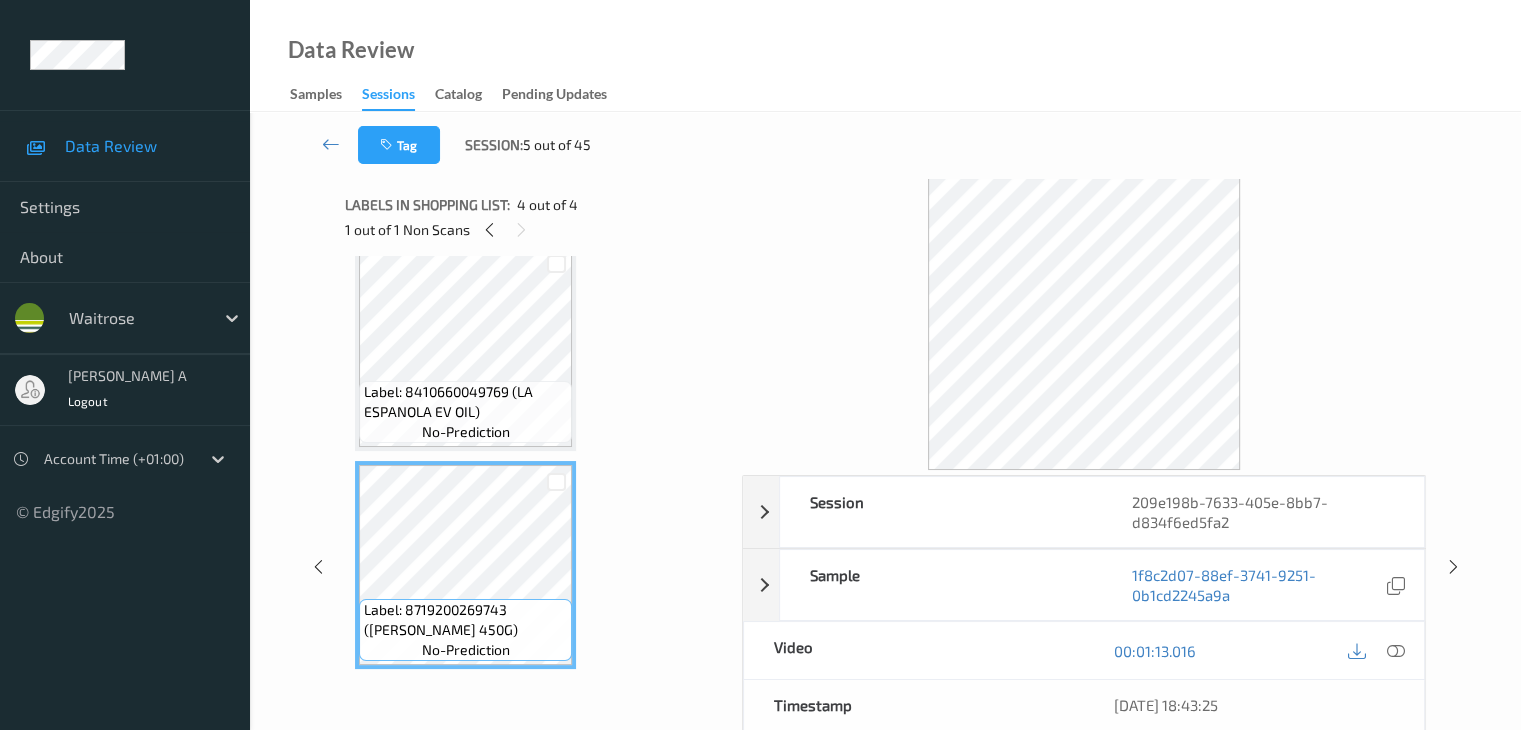 scroll, scrollTop: 159, scrollLeft: 0, axis: vertical 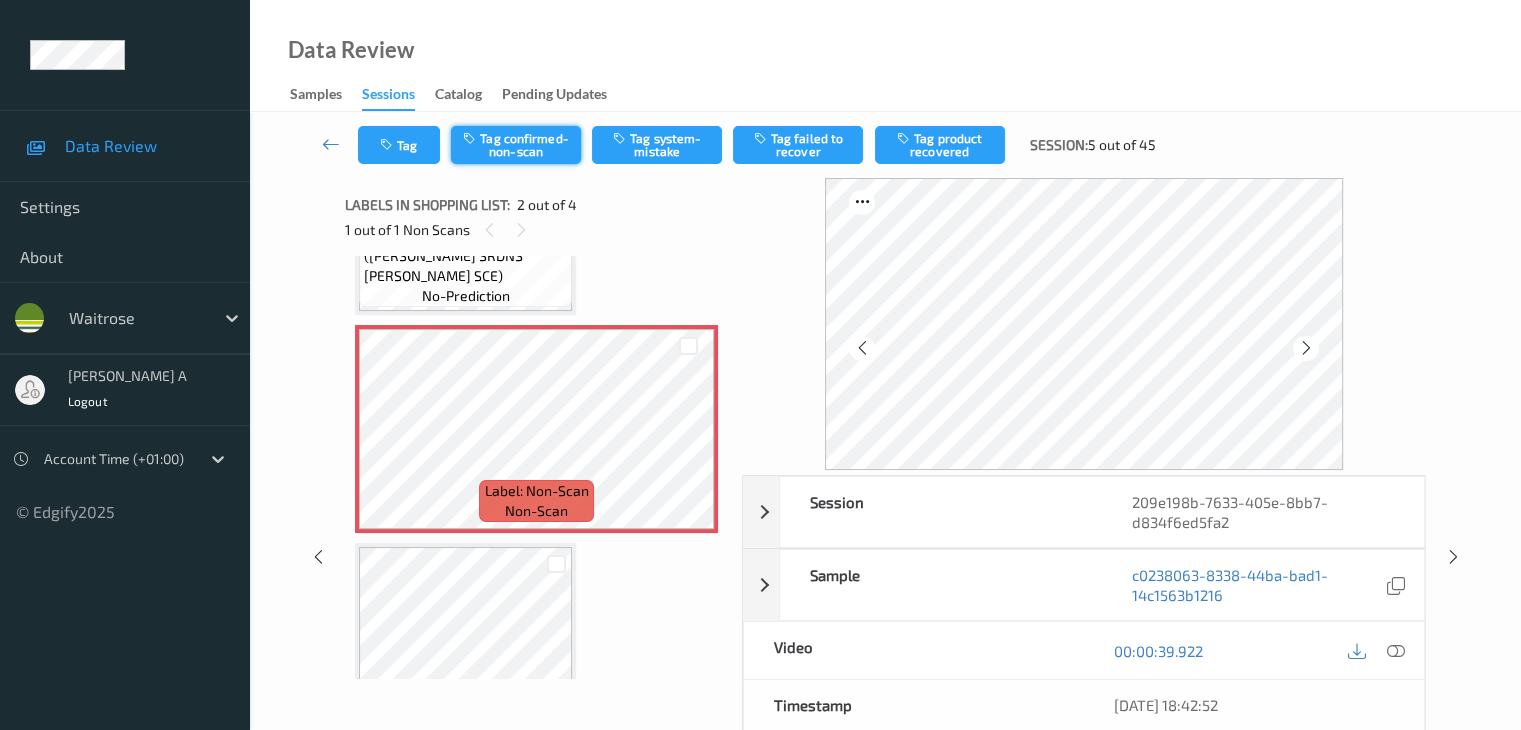 click on "Tag   confirmed-non-scan" at bounding box center [516, 145] 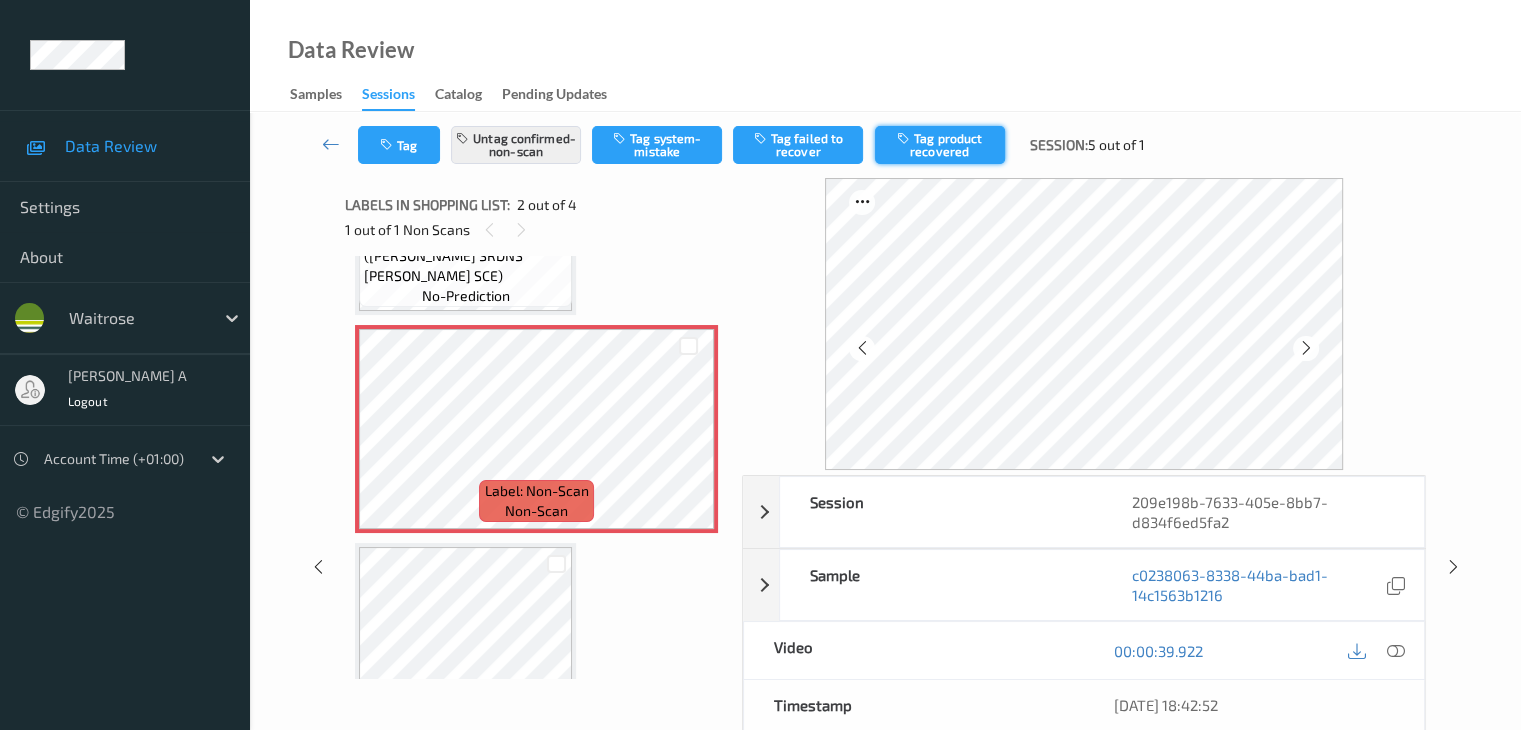 click on "Tag   product recovered" at bounding box center (940, 145) 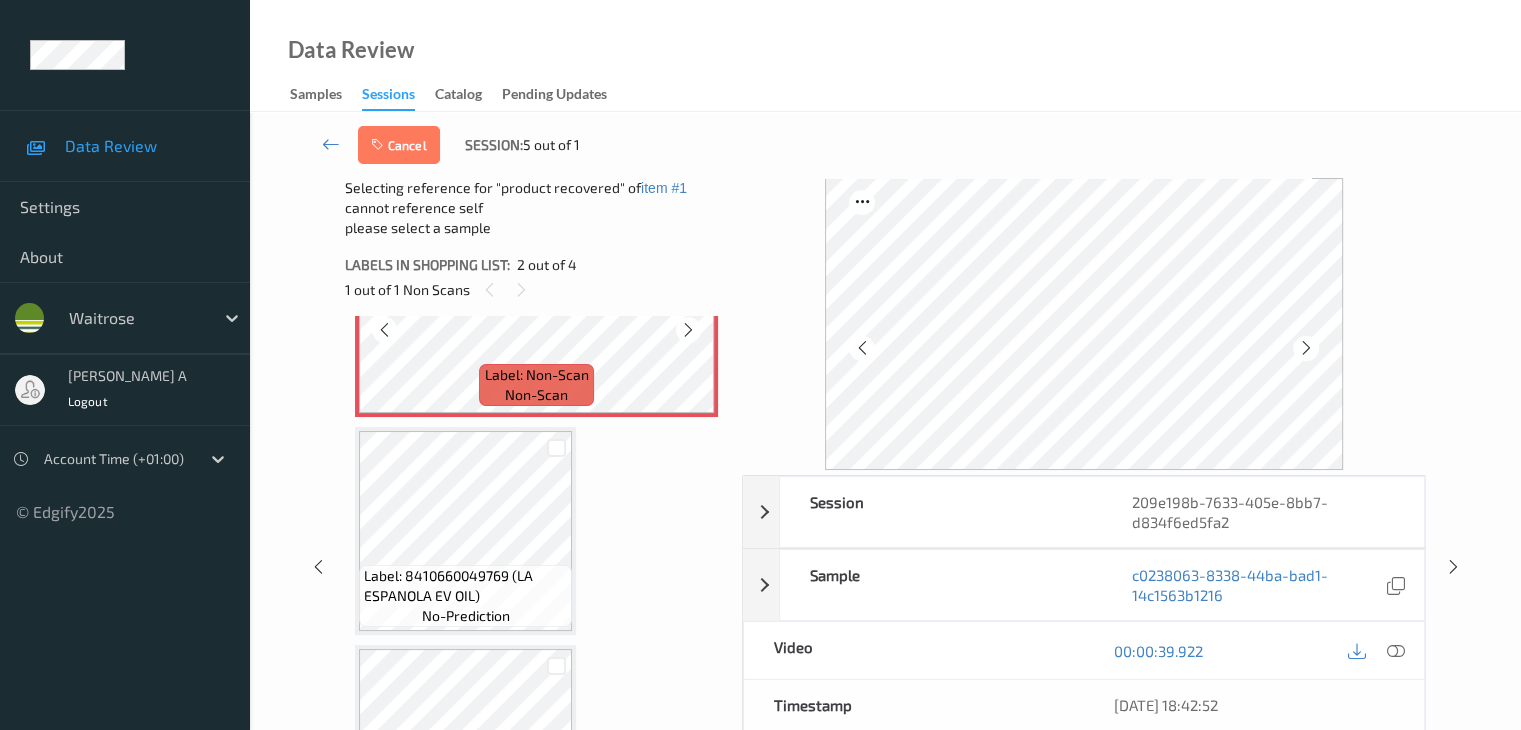 scroll, scrollTop: 459, scrollLeft: 0, axis: vertical 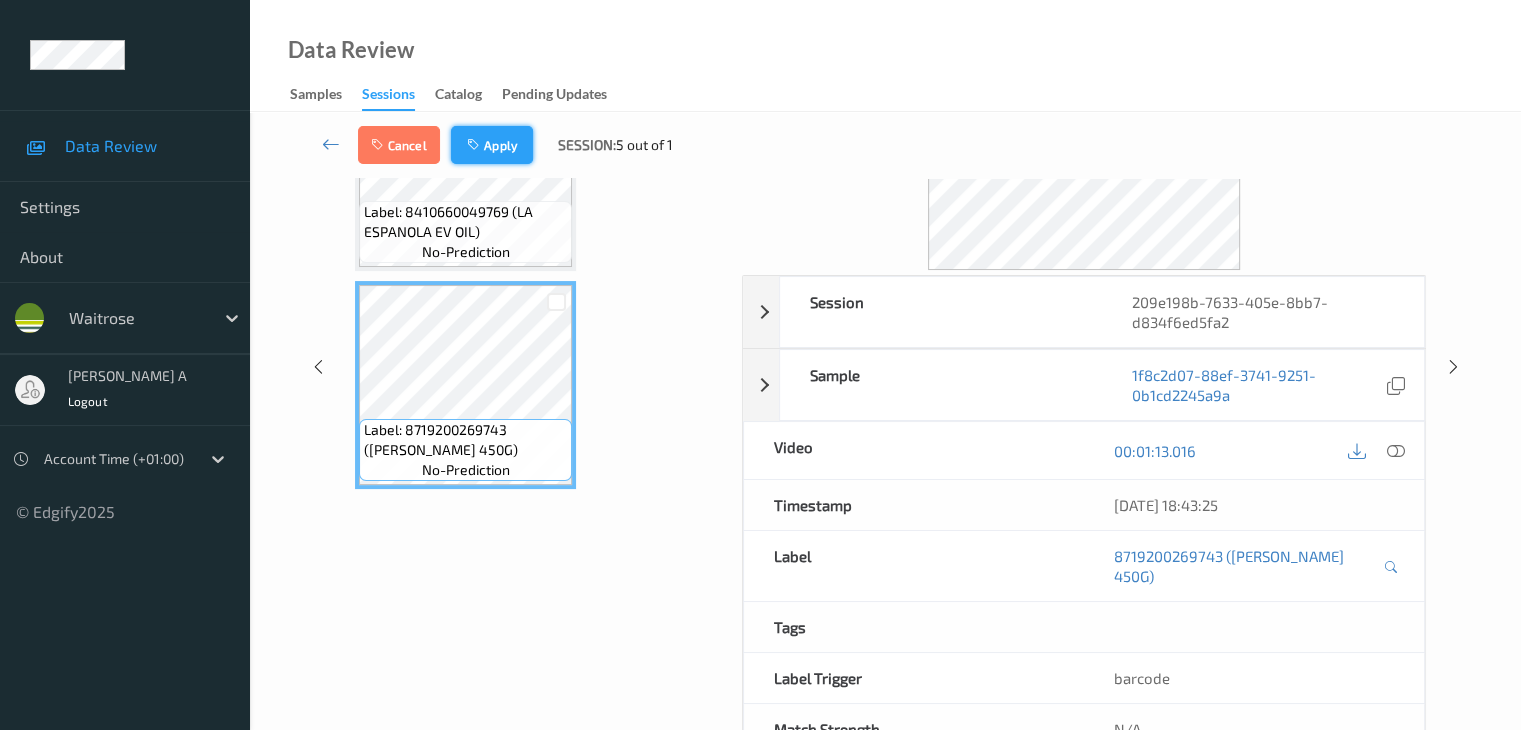 click on "Apply" at bounding box center (492, 145) 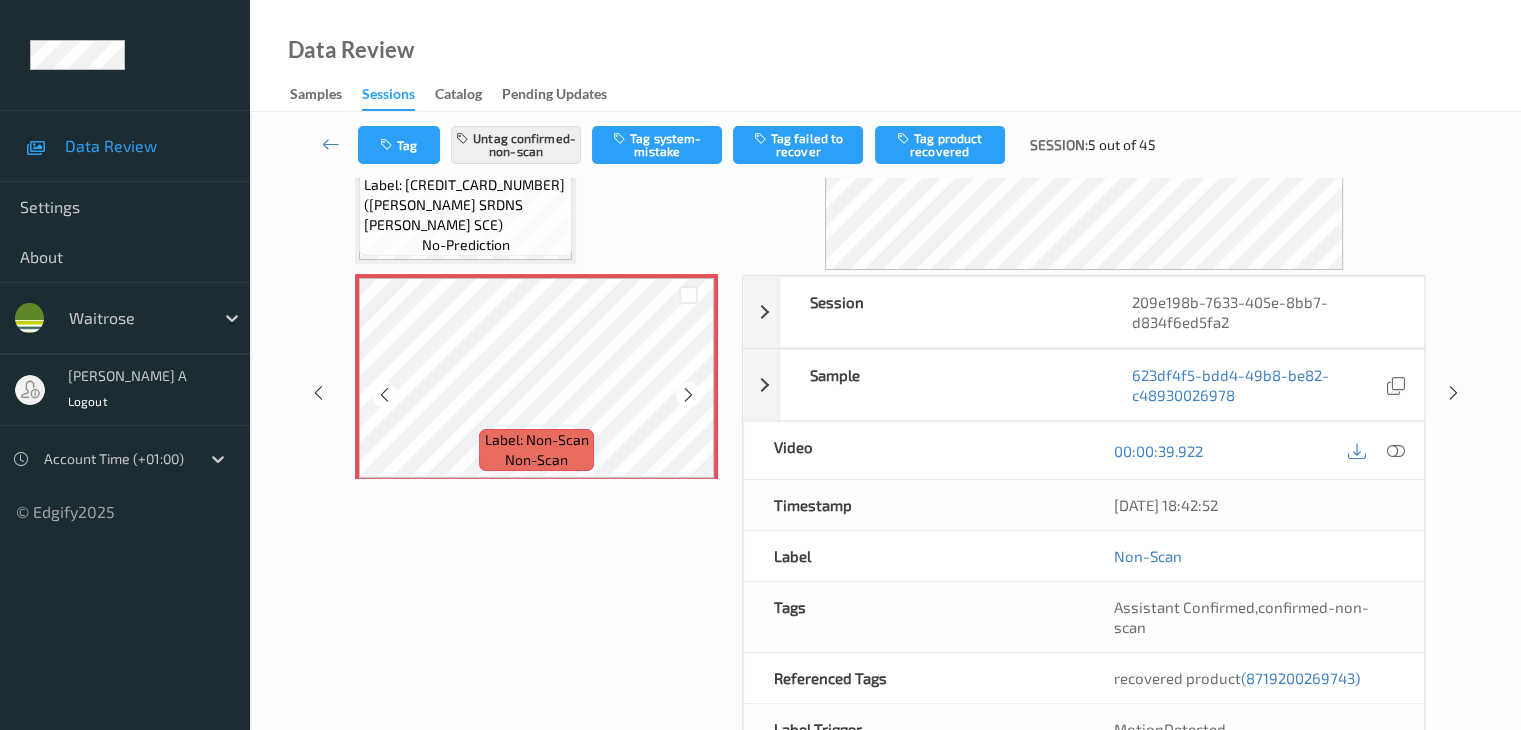 scroll, scrollTop: 0, scrollLeft: 0, axis: both 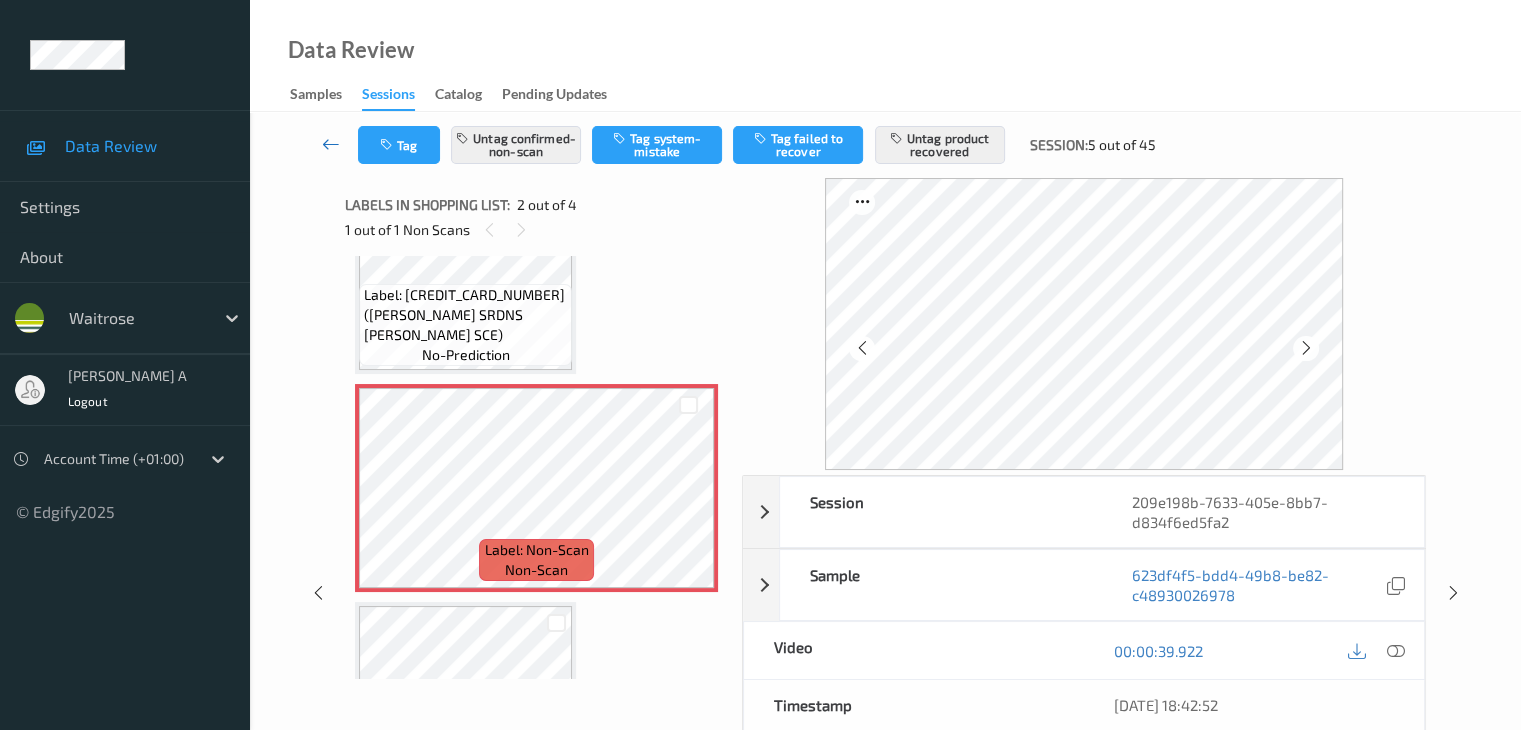 click at bounding box center [331, 144] 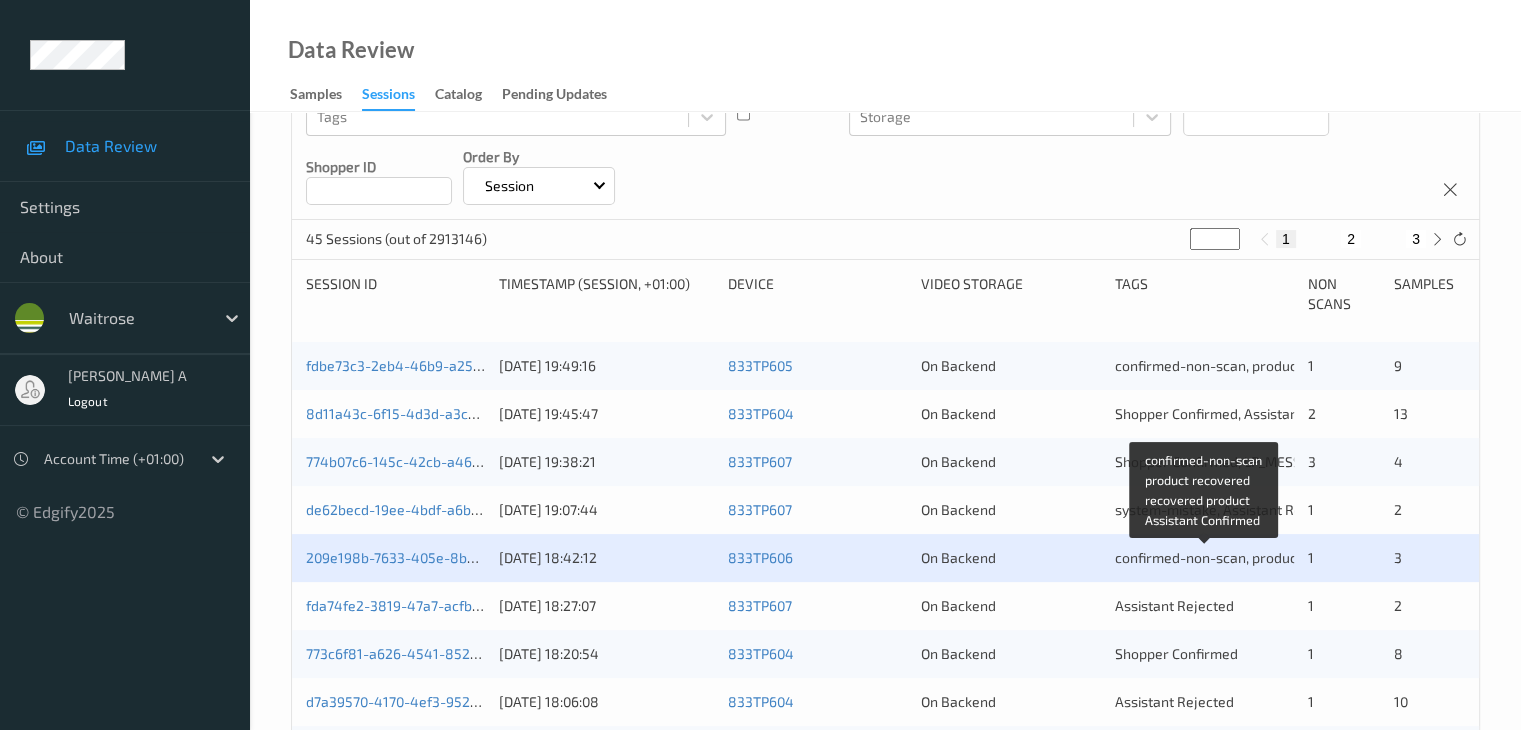 scroll, scrollTop: 400, scrollLeft: 0, axis: vertical 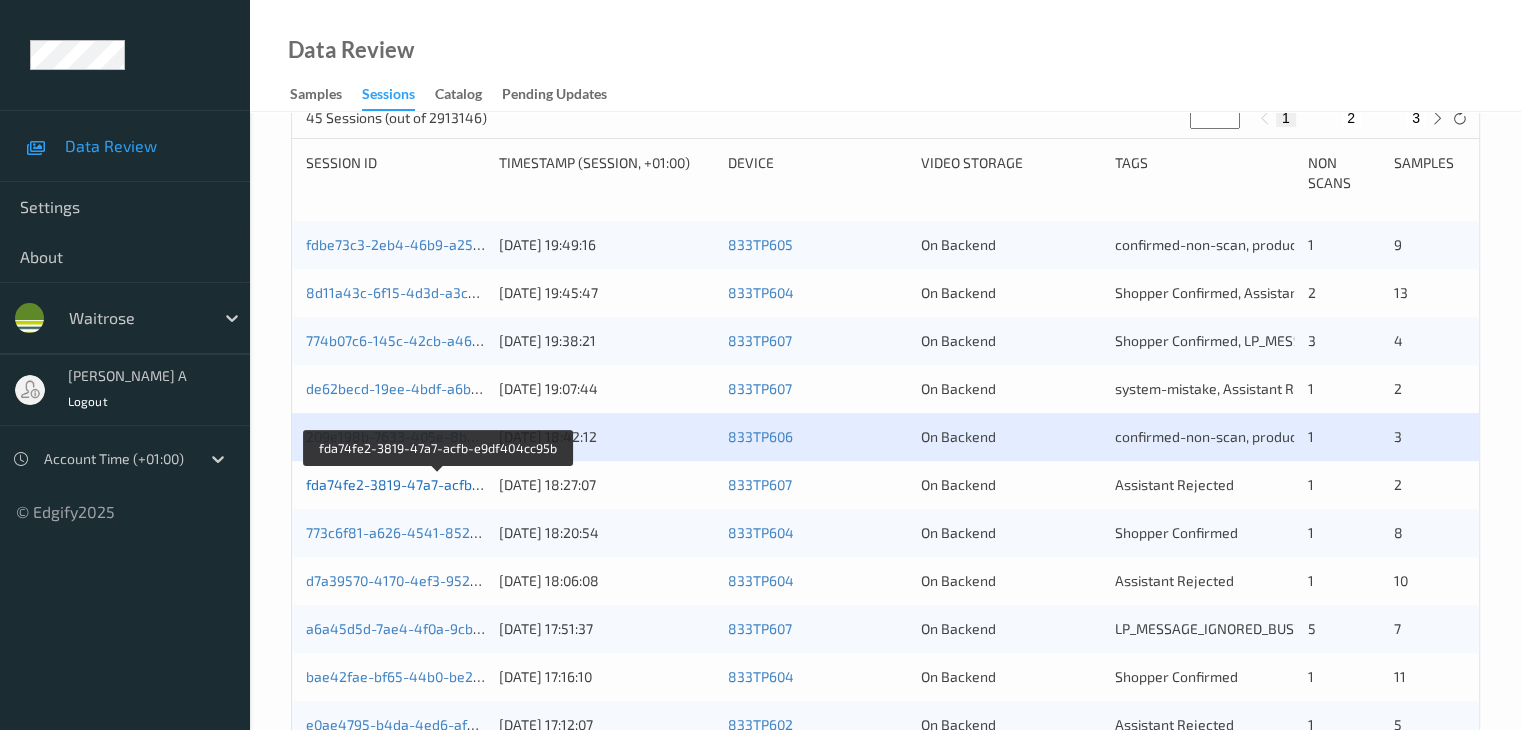 click on "fda74fe2-3819-47a7-acfb-e9df404cc95b" at bounding box center [438, 484] 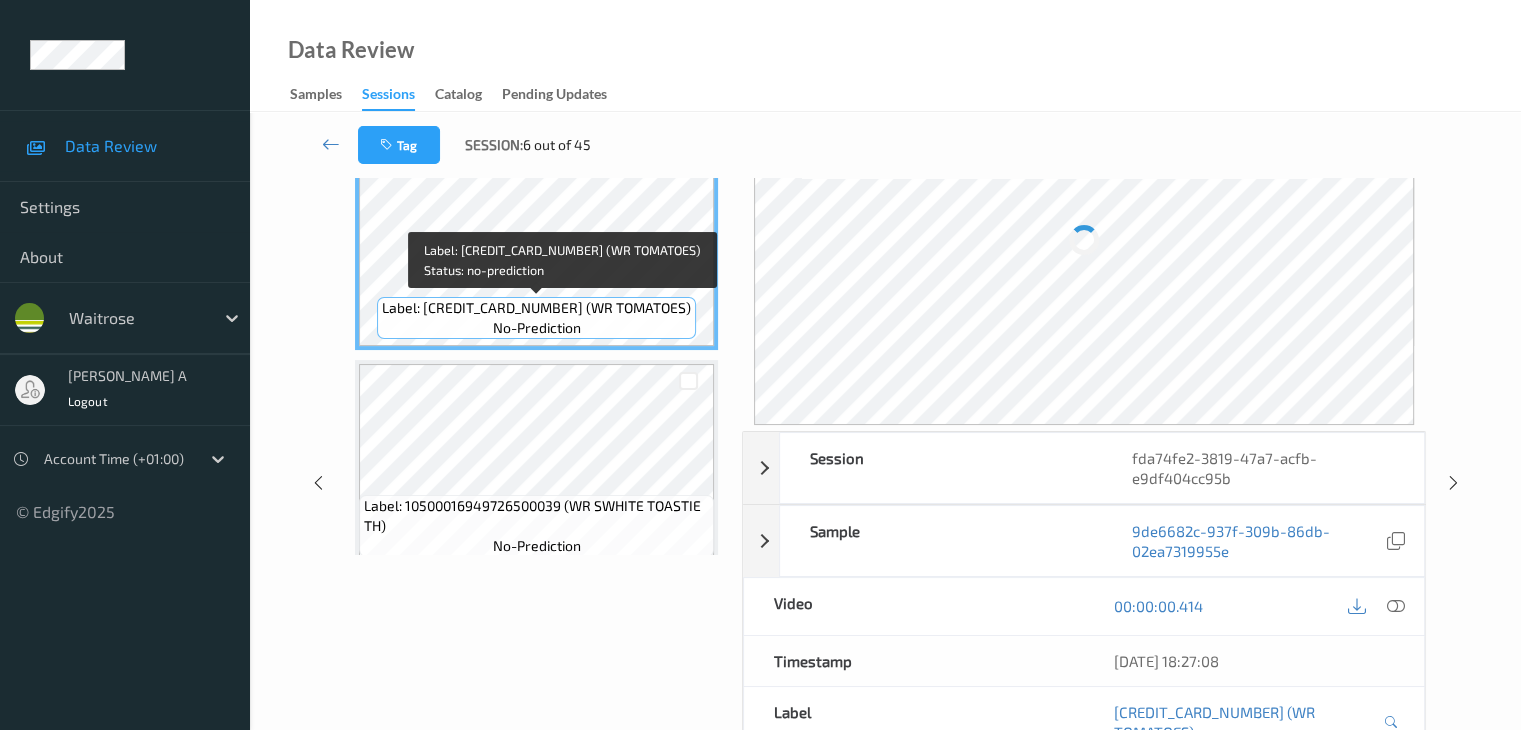 scroll, scrollTop: 0, scrollLeft: 0, axis: both 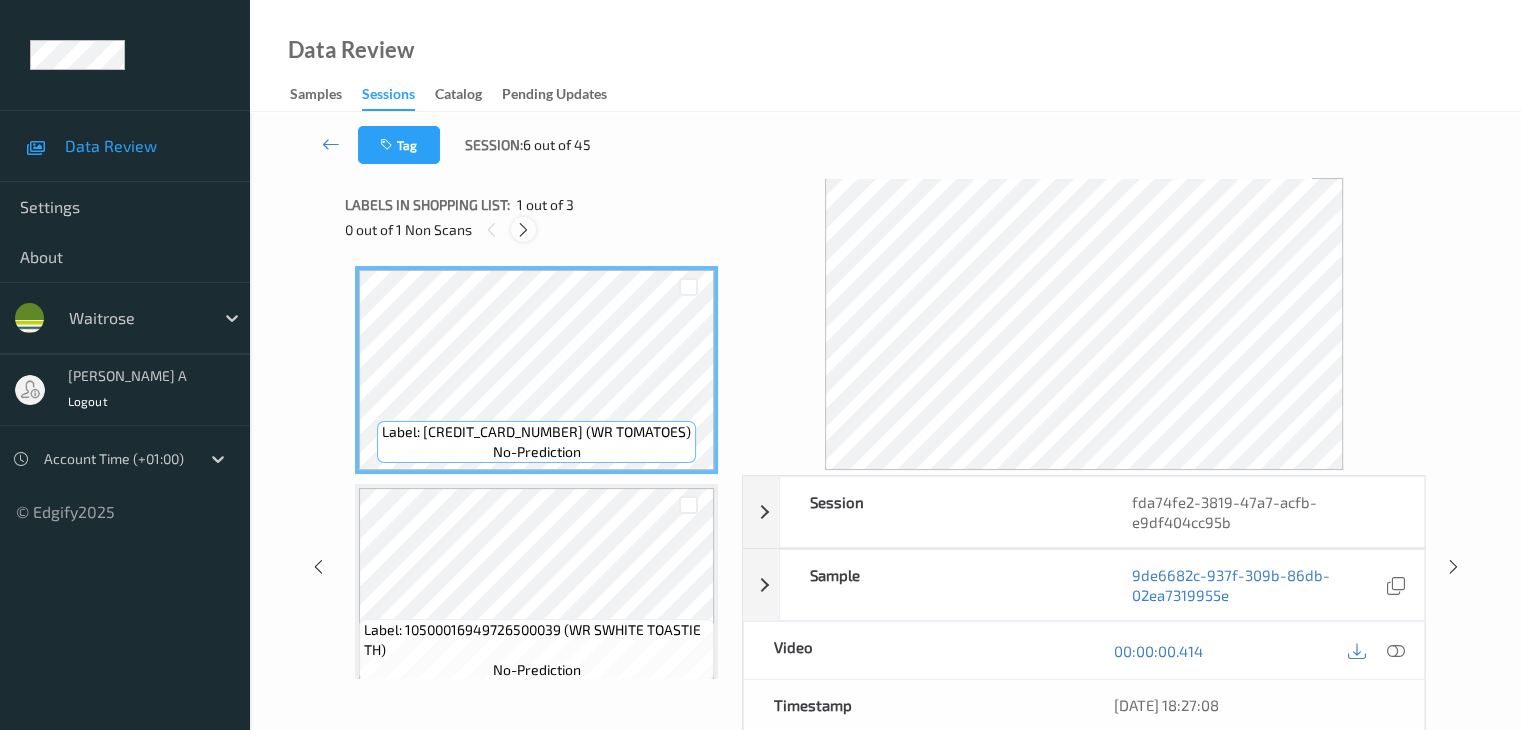click at bounding box center (523, 230) 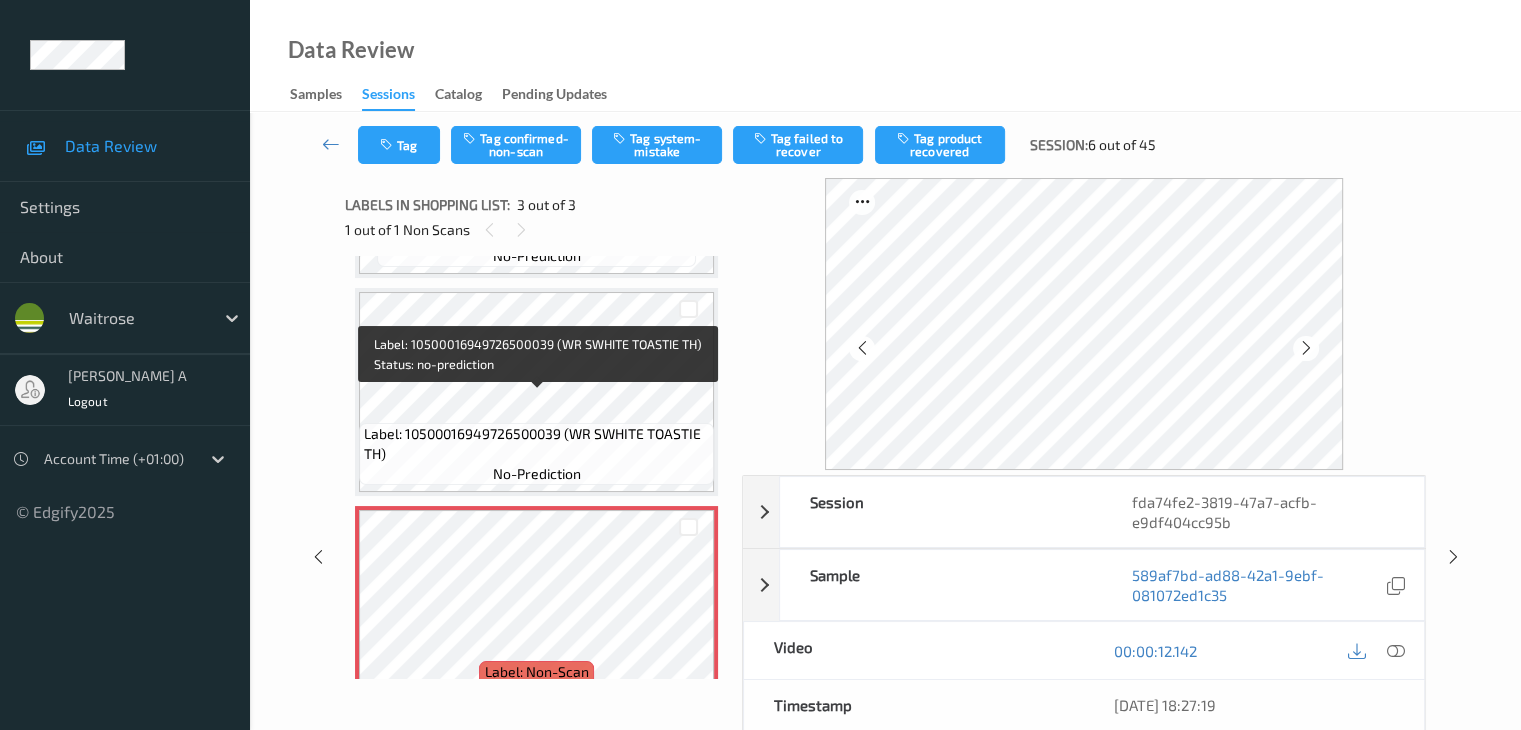 scroll, scrollTop: 228, scrollLeft: 0, axis: vertical 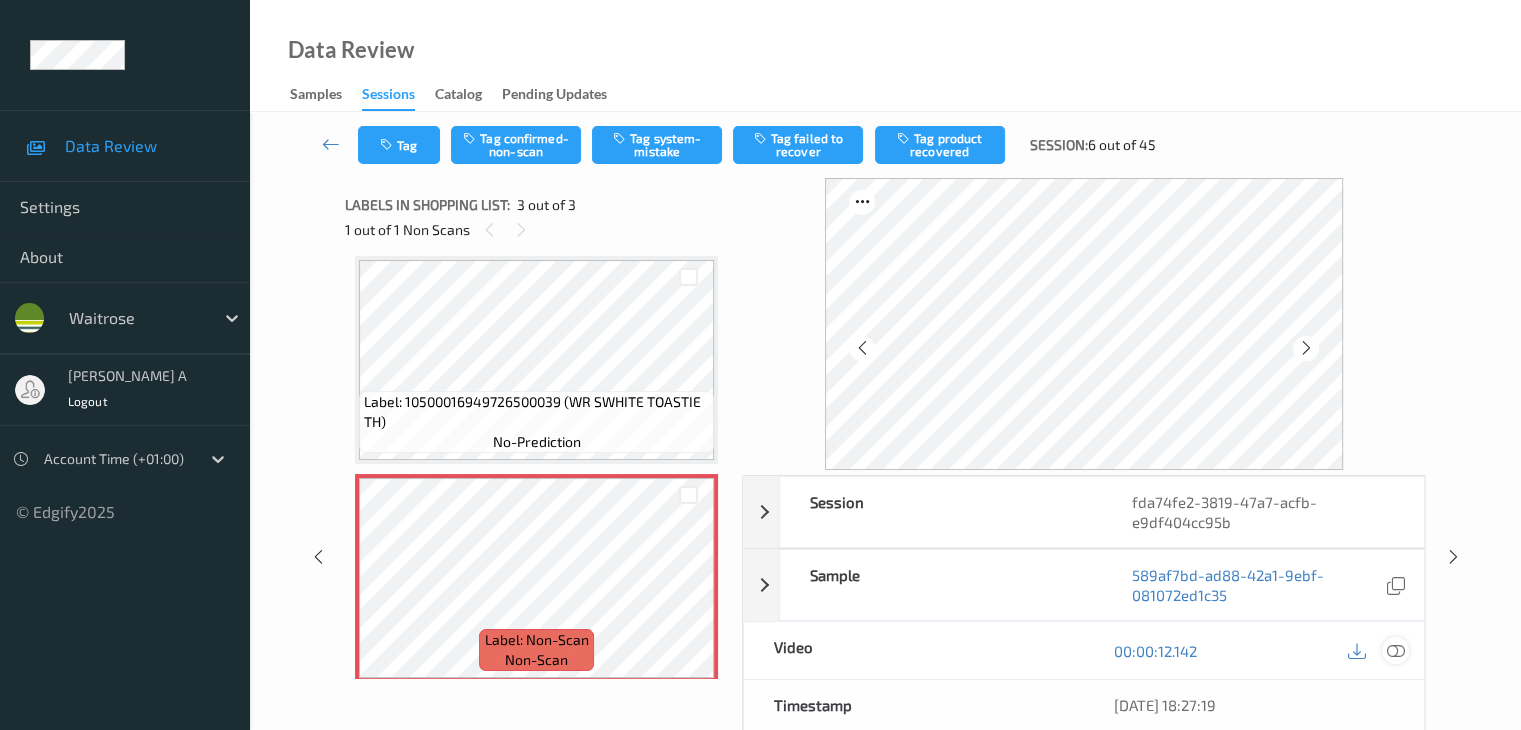 click at bounding box center [1395, 651] 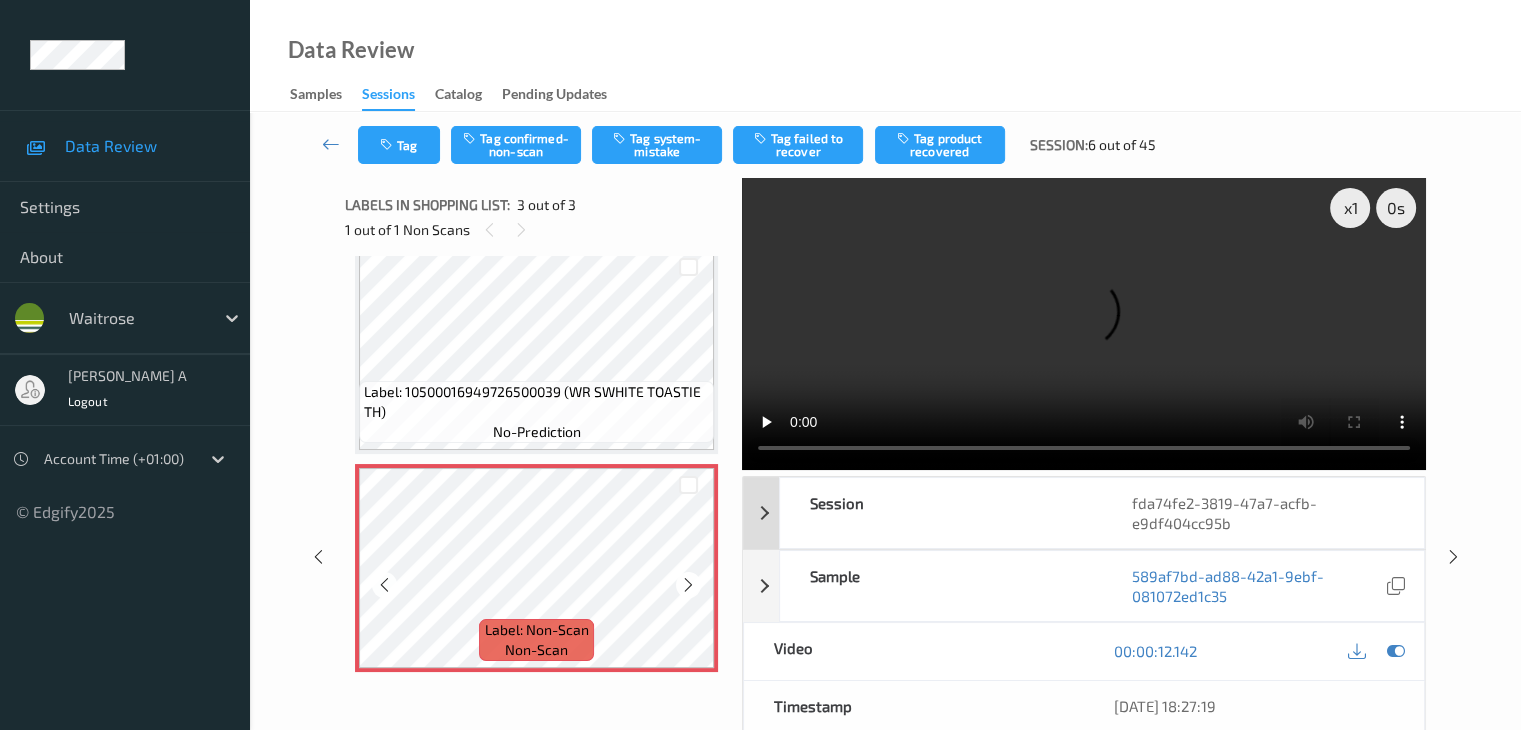 scroll, scrollTop: 241, scrollLeft: 0, axis: vertical 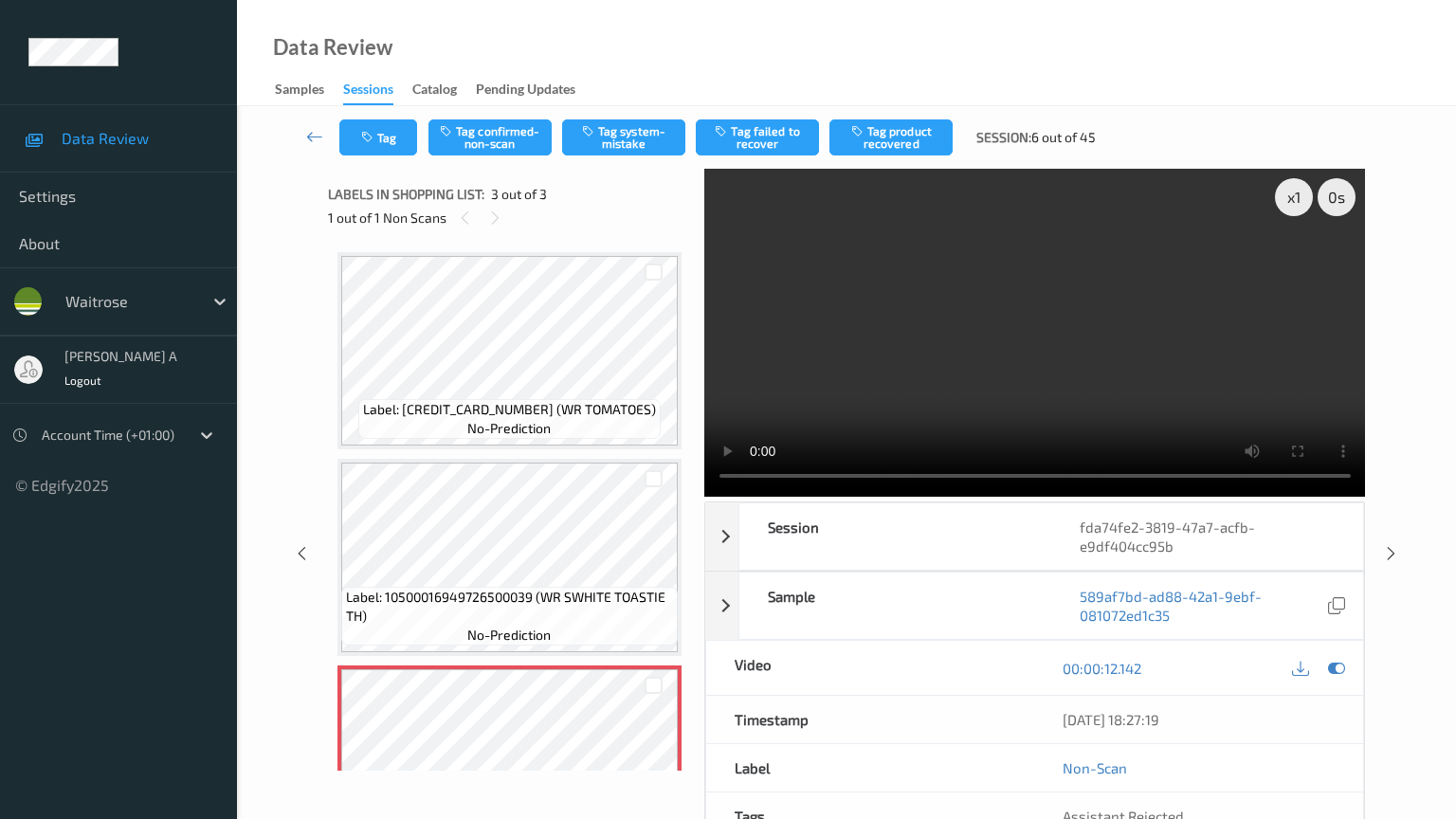 type 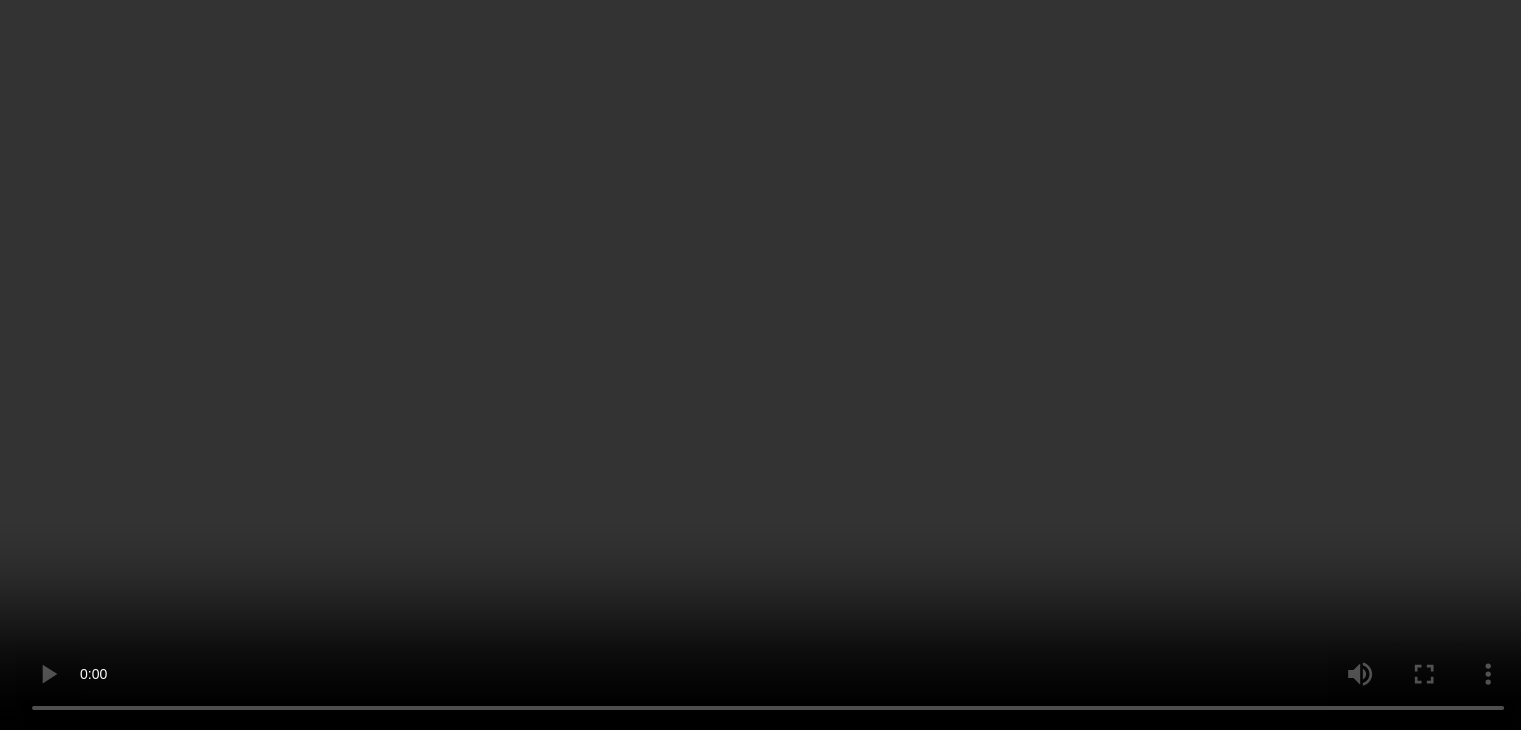 scroll, scrollTop: 241, scrollLeft: 0, axis: vertical 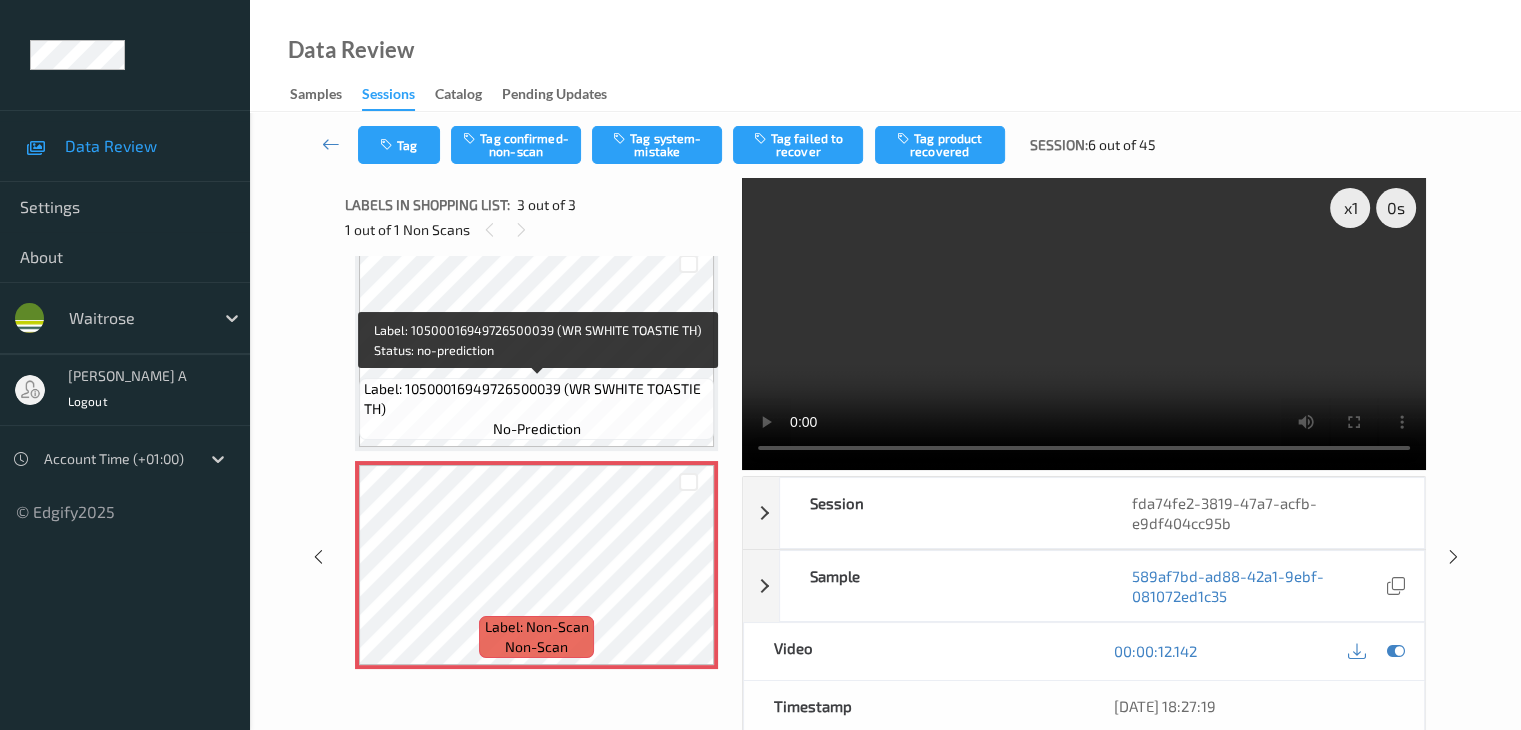 click on "Label: 10500016949726500039 (WR SWHITE TOASTIE TH)" at bounding box center (536, 399) 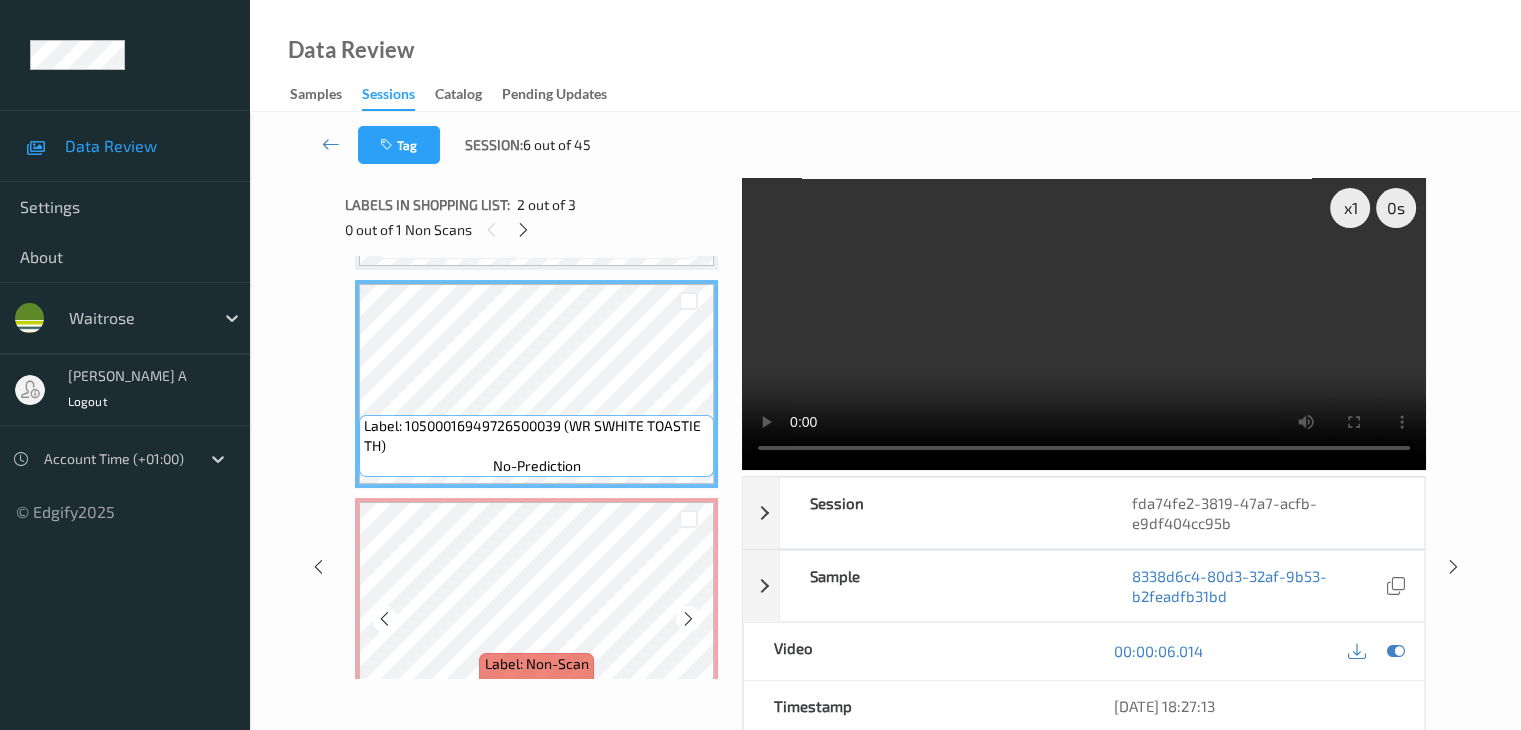 scroll, scrollTop: 207, scrollLeft: 0, axis: vertical 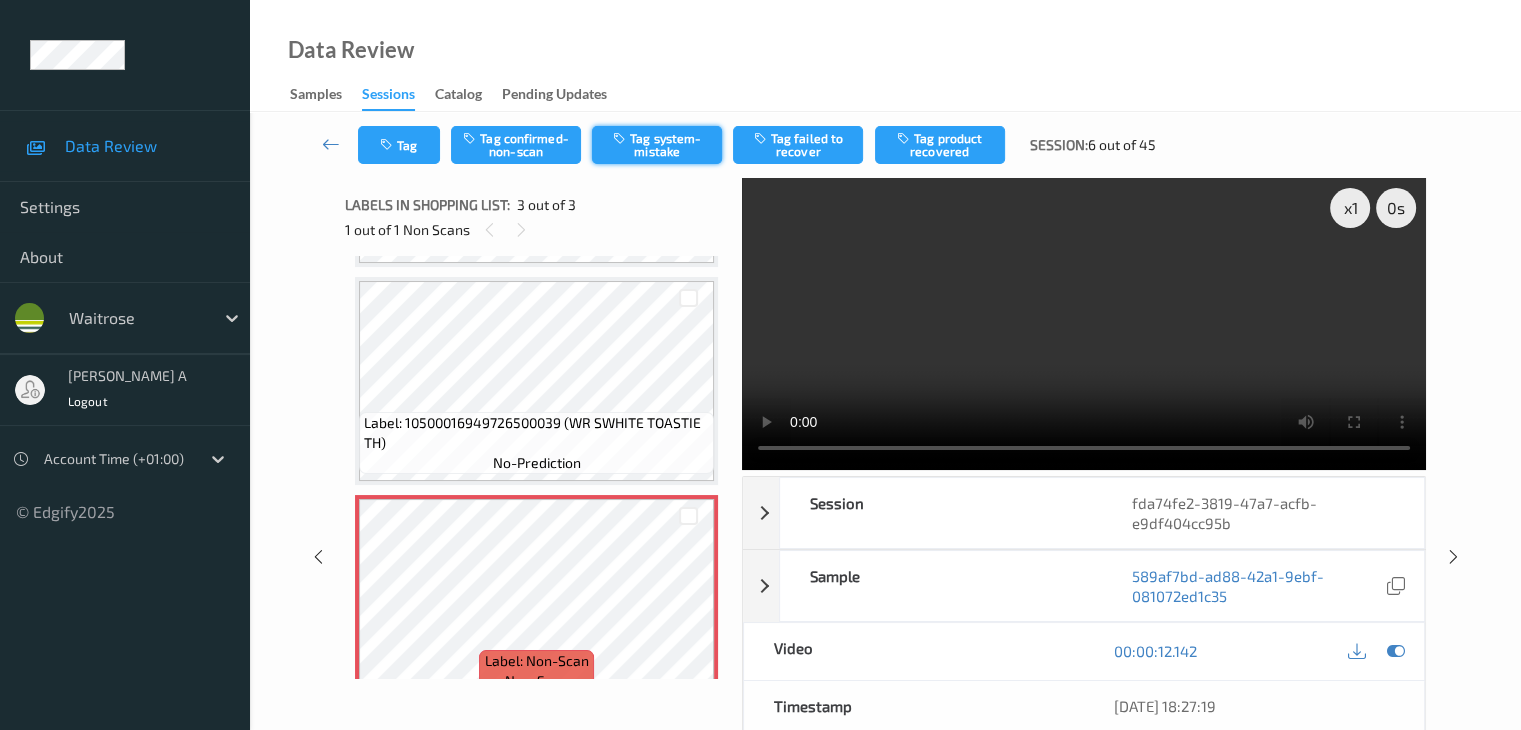 click on "Tag   system-mistake" at bounding box center (657, 145) 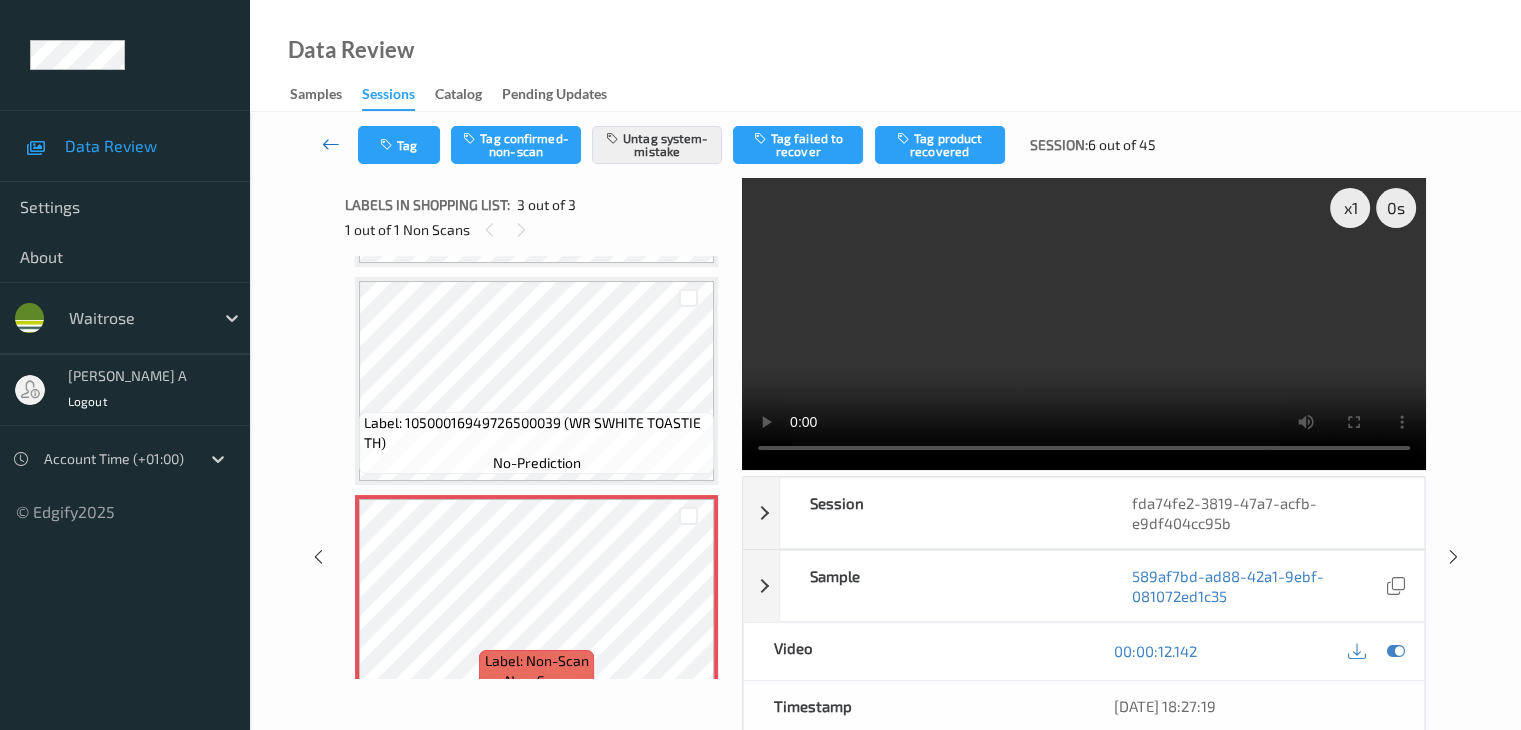 click at bounding box center [331, 144] 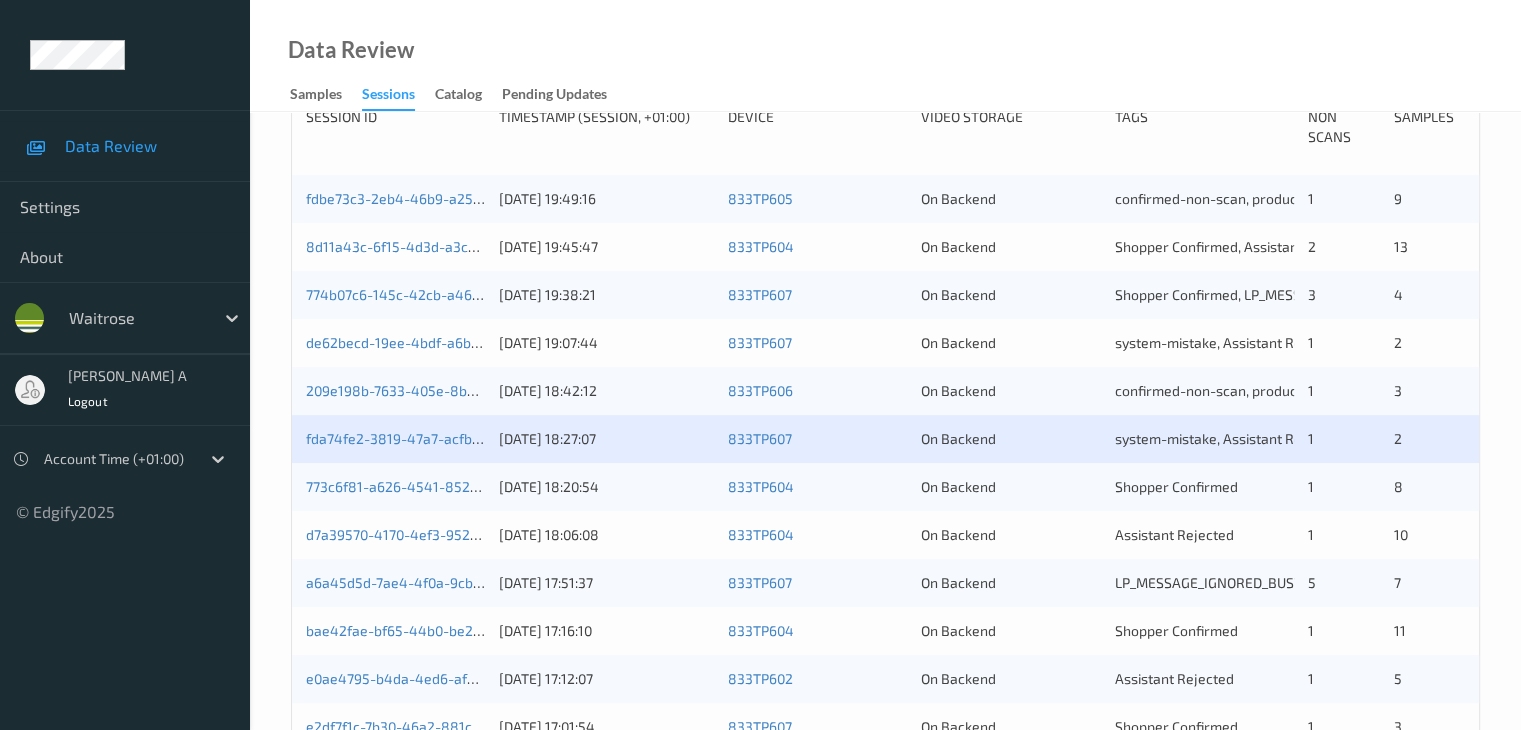 scroll, scrollTop: 700, scrollLeft: 0, axis: vertical 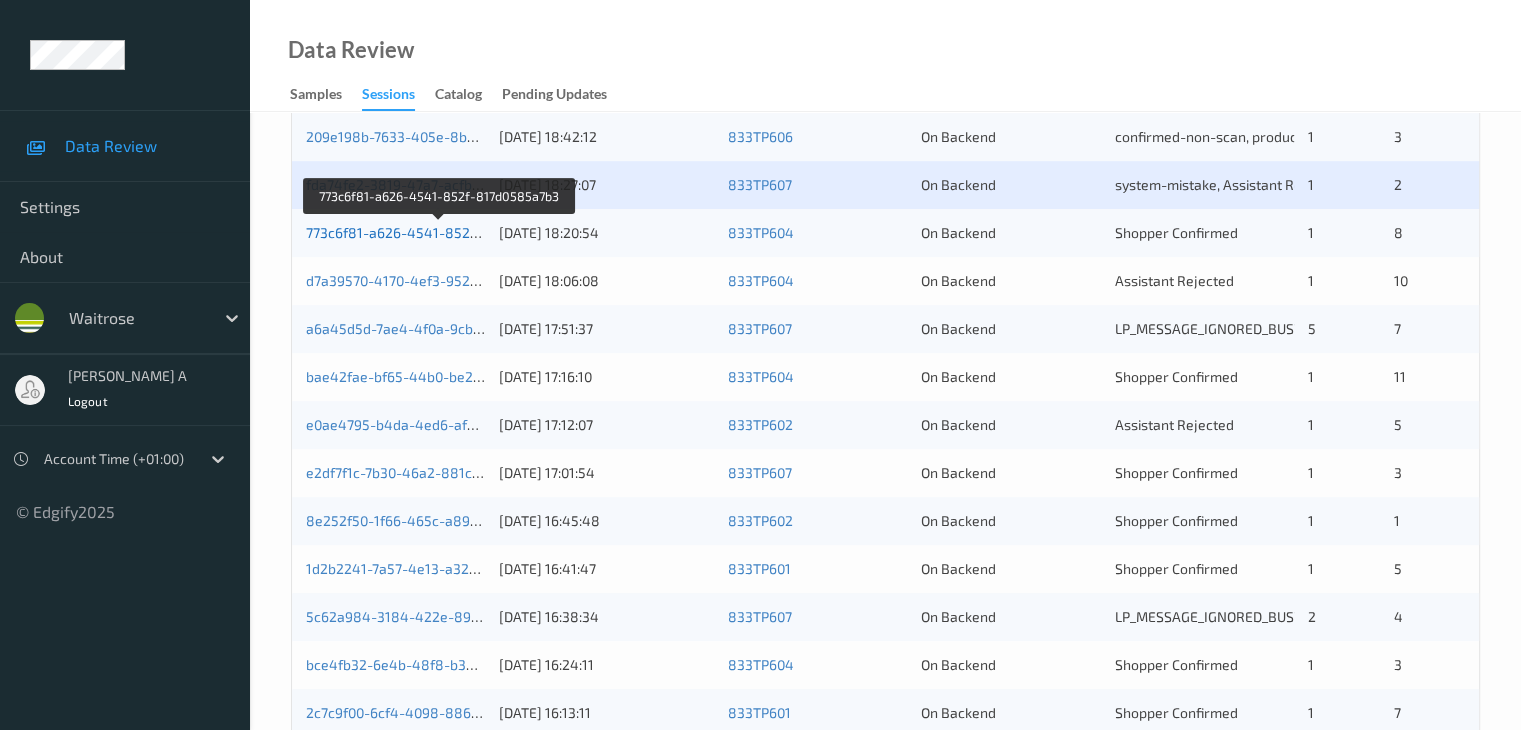 click on "773c6f81-a626-4541-852f-817d0585a7b3" at bounding box center (440, 232) 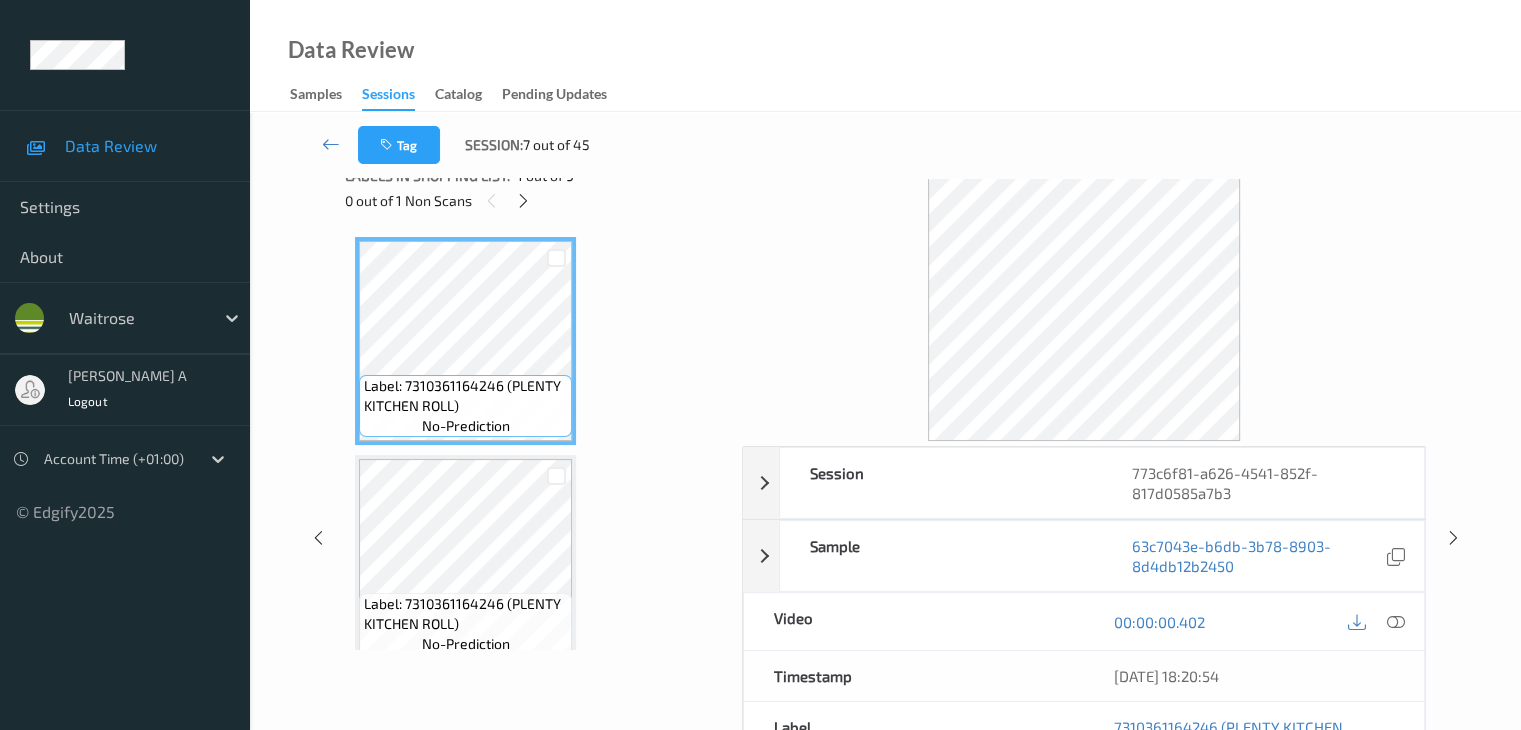 scroll, scrollTop: 0, scrollLeft: 0, axis: both 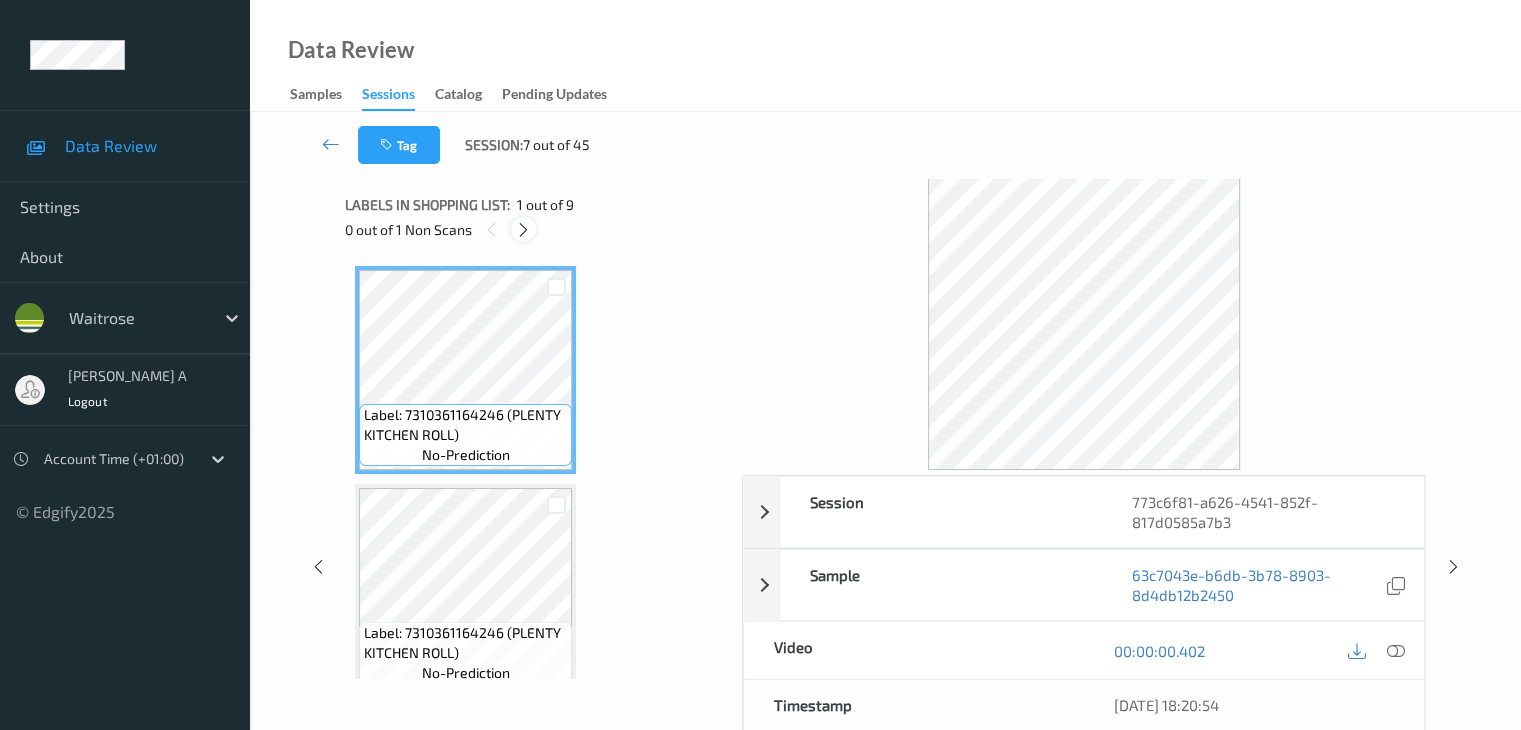 click at bounding box center (523, 230) 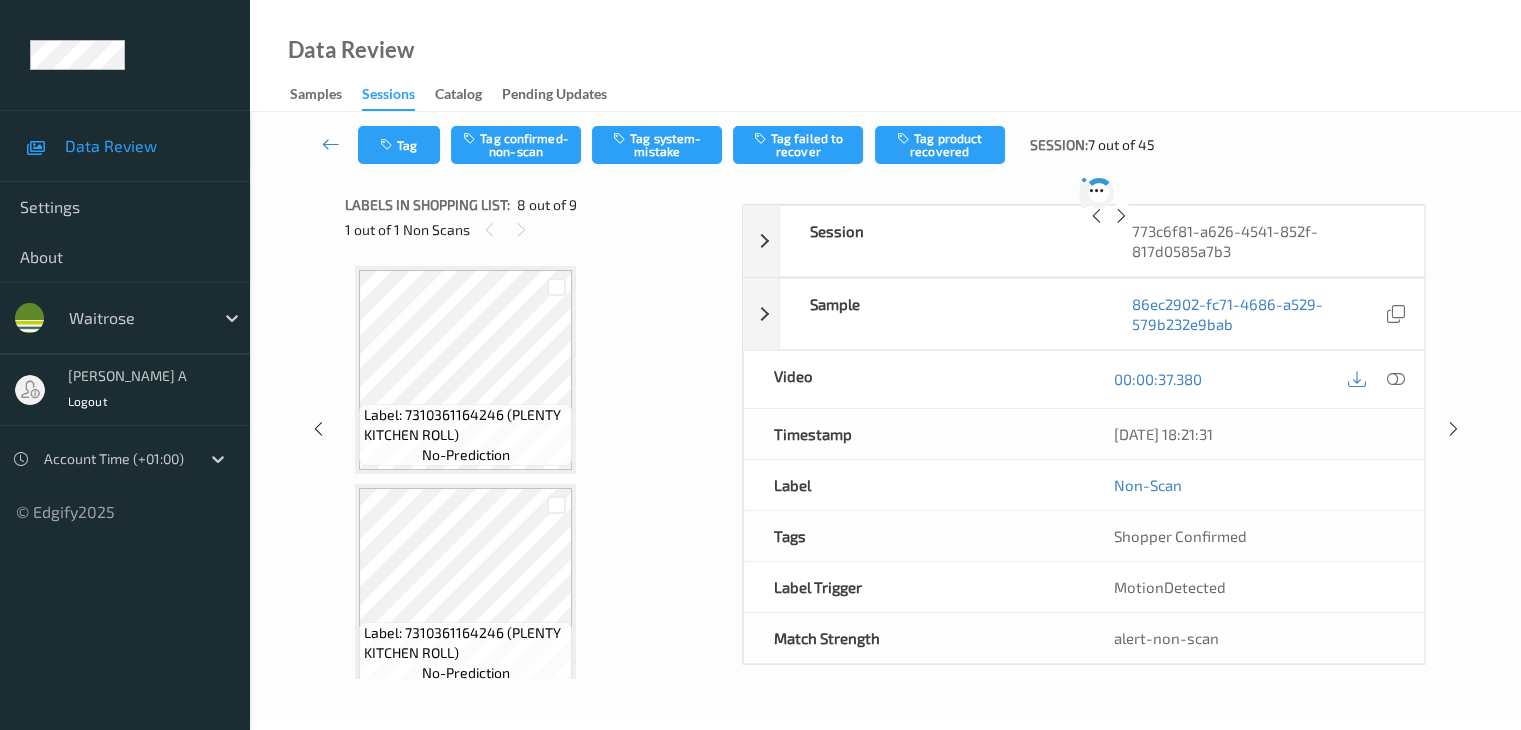 scroll, scrollTop: 1318, scrollLeft: 0, axis: vertical 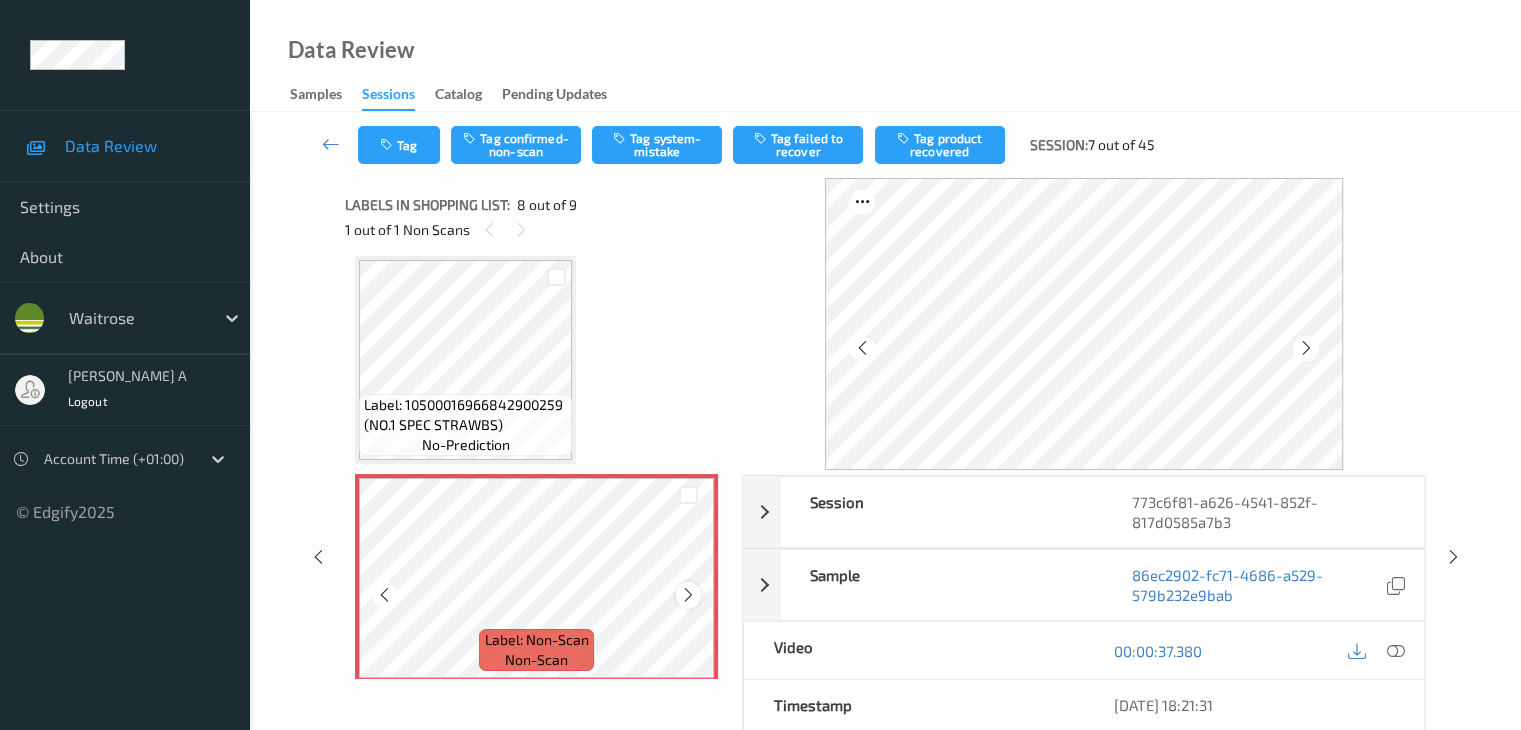 click at bounding box center (688, 595) 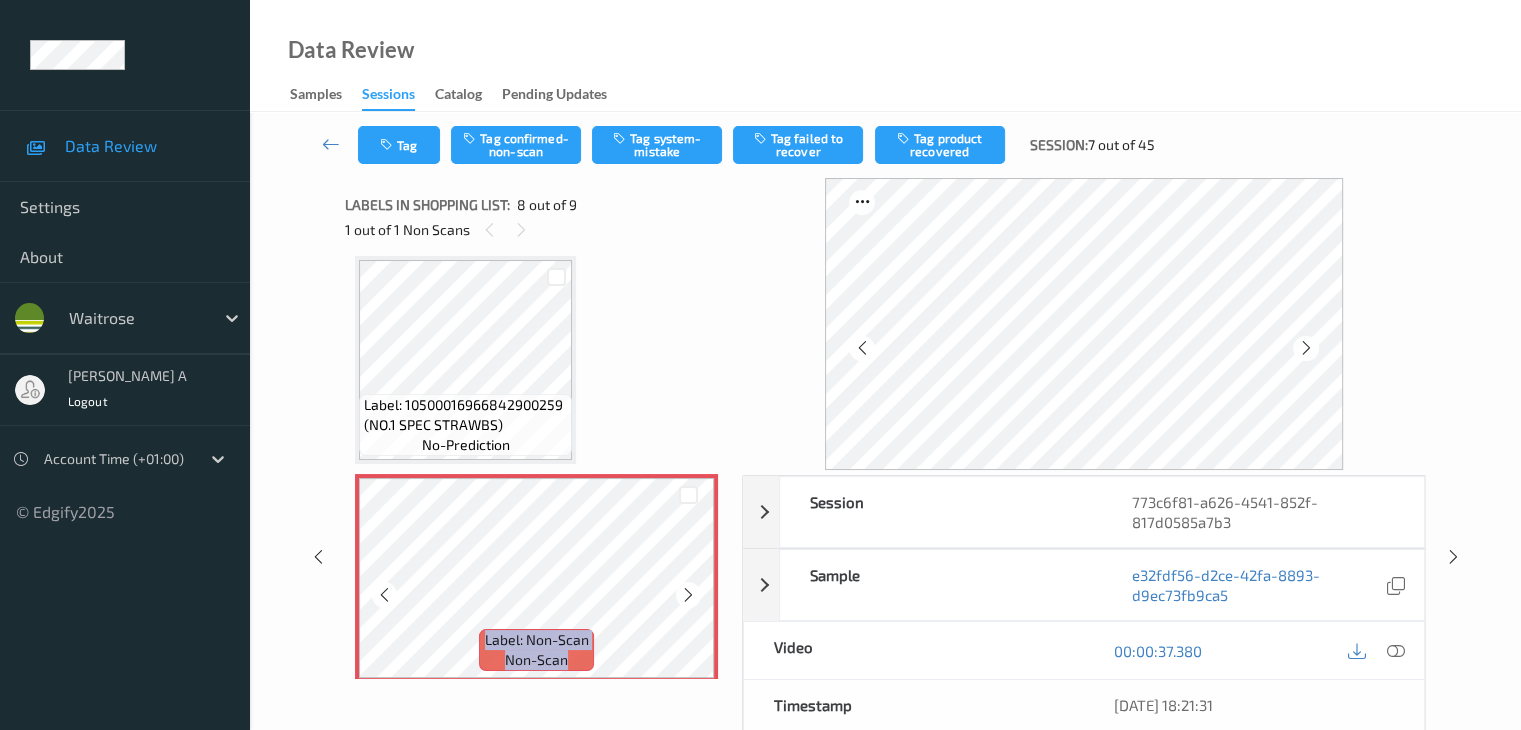 click at bounding box center (688, 595) 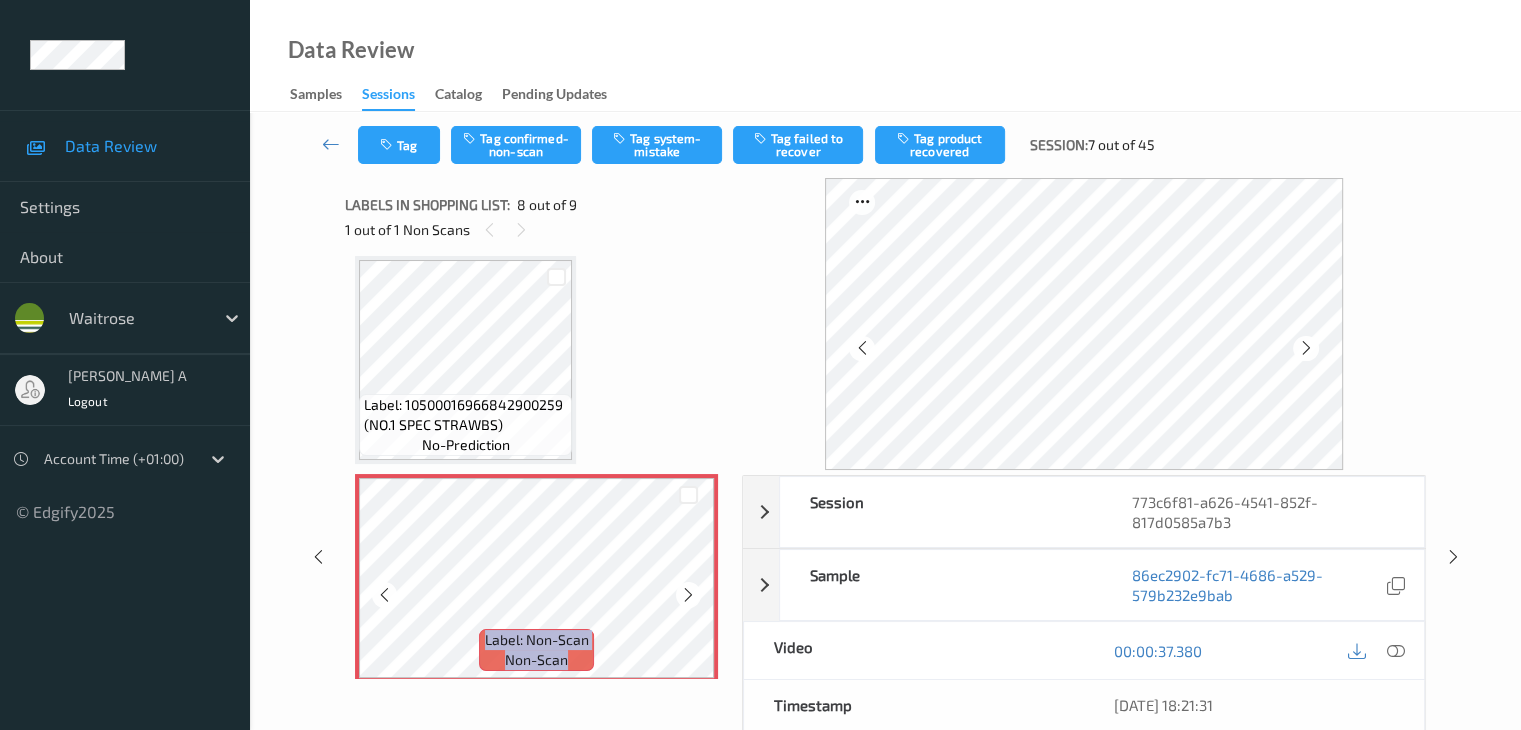 click at bounding box center (688, 595) 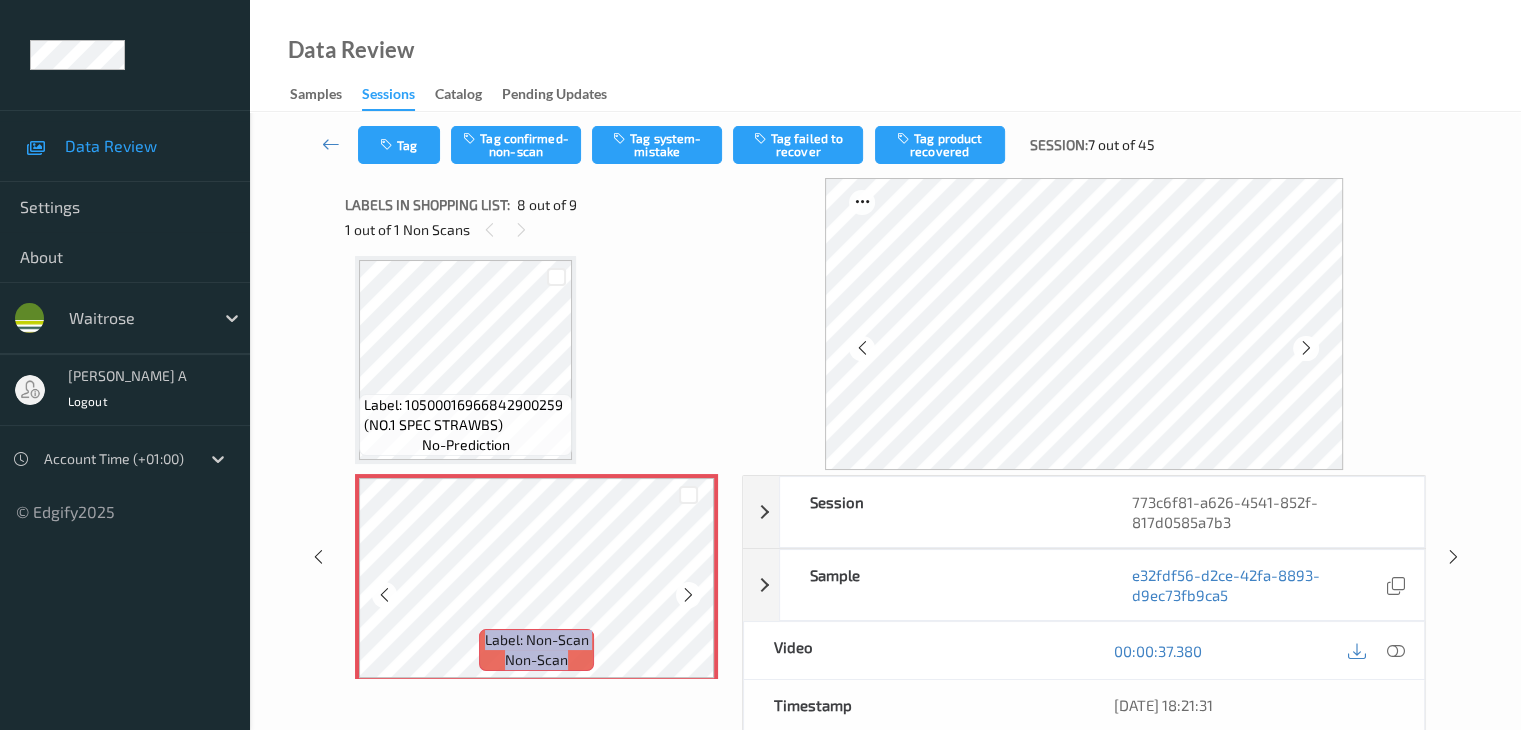 click at bounding box center [688, 595] 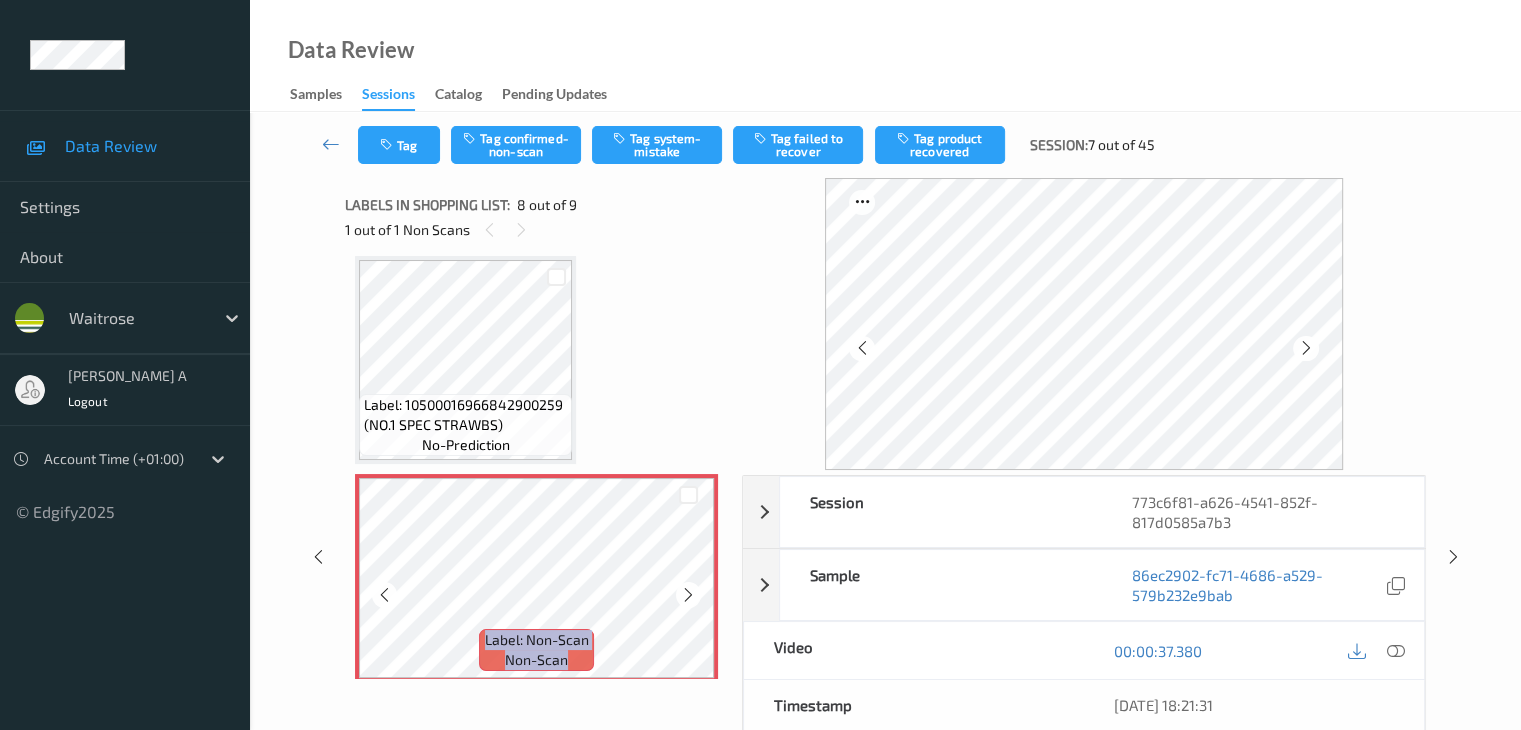 click at bounding box center [688, 595] 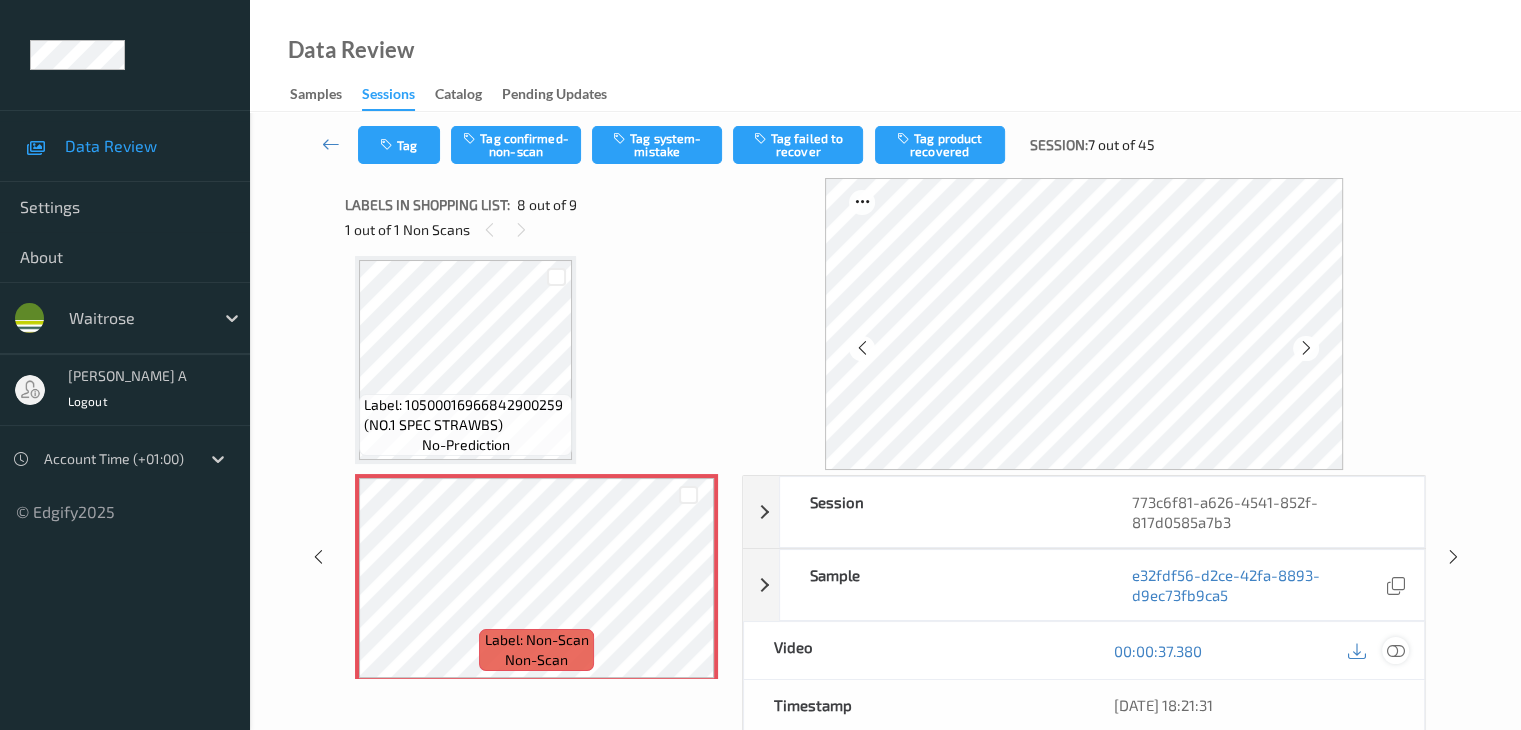 click at bounding box center (1395, 651) 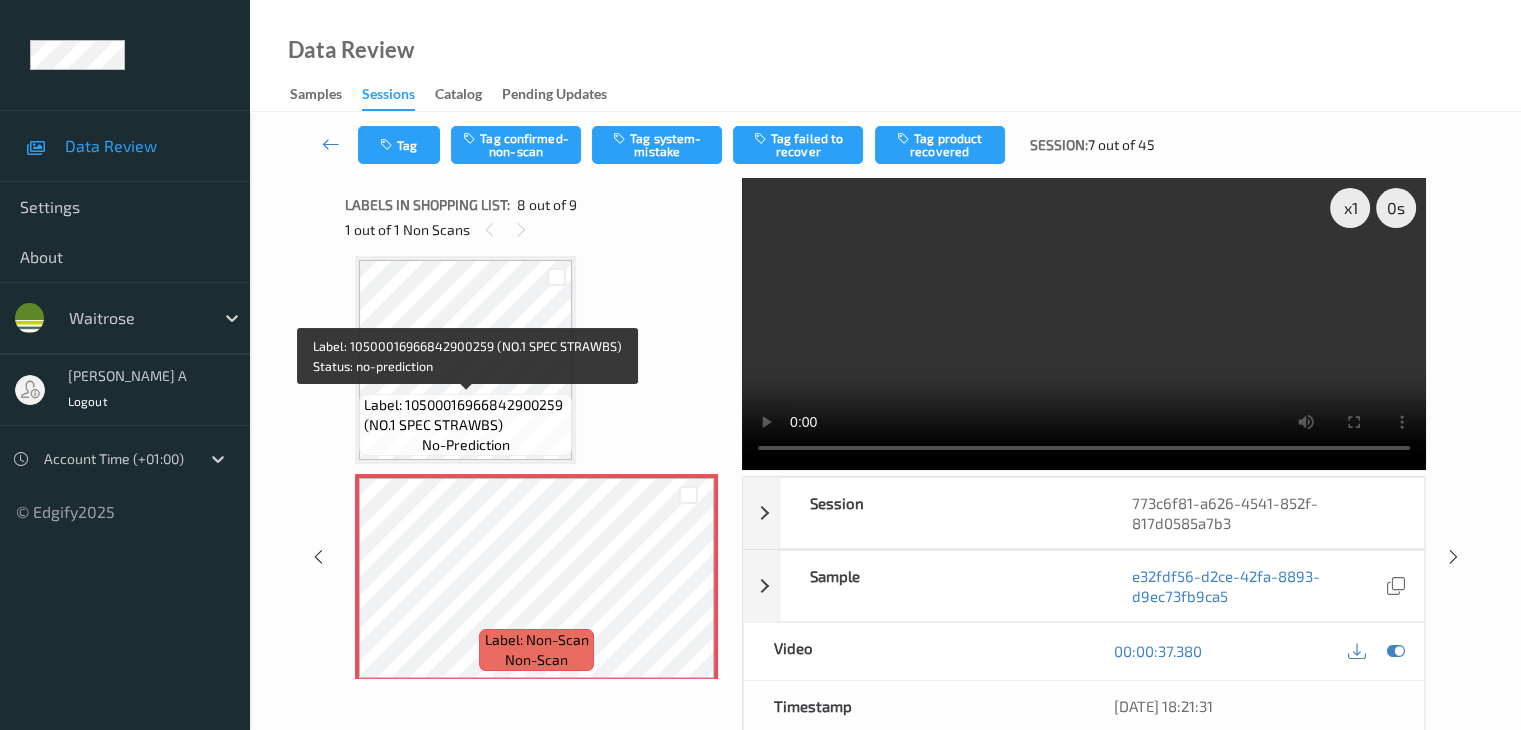 click on "Label: 10500016966842900259 (NO.1 SPEC STRAWBS)" at bounding box center (465, 415) 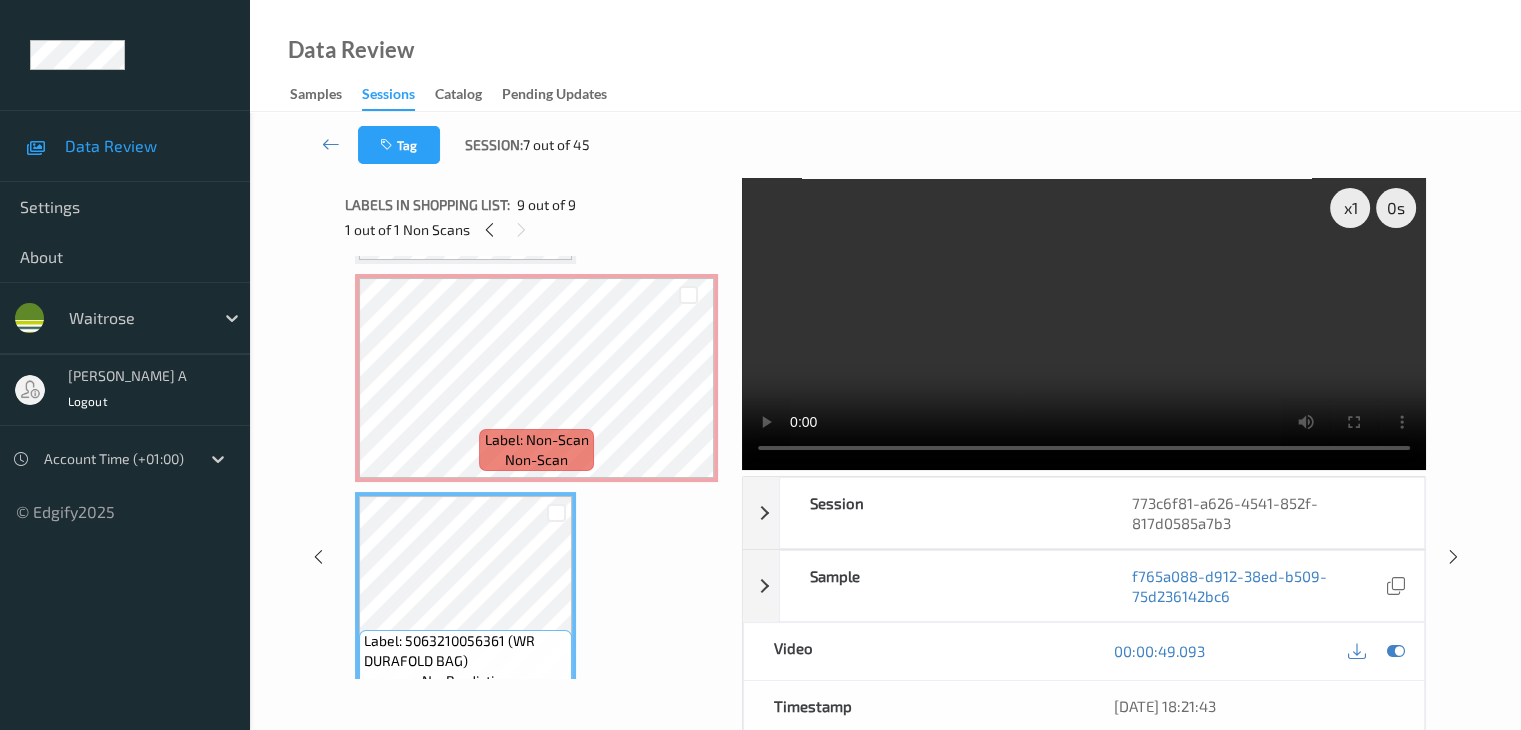 scroll, scrollTop: 1549, scrollLeft: 0, axis: vertical 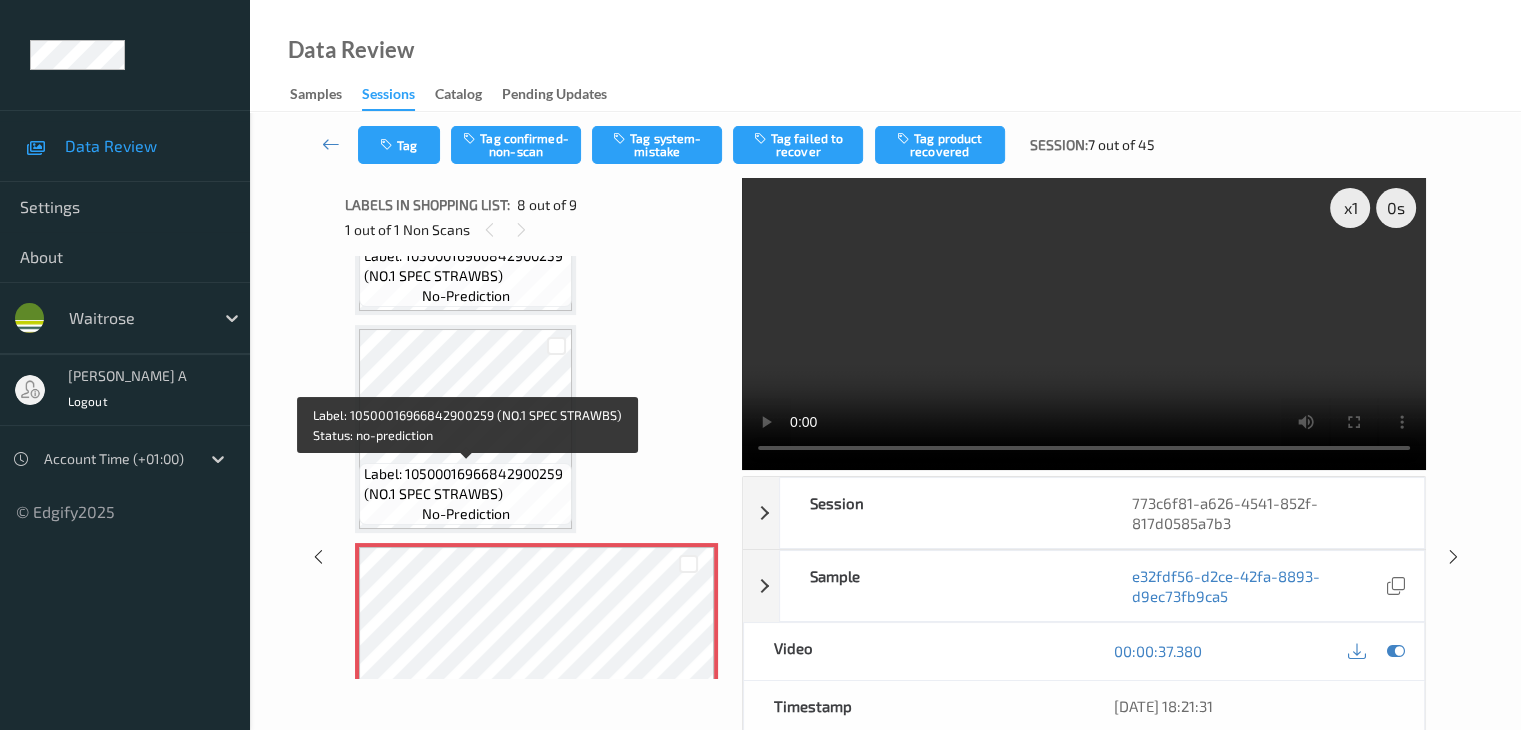 click on "Label: 10500016966842900259 (NO.1 SPEC STRAWBS)" at bounding box center [465, 484] 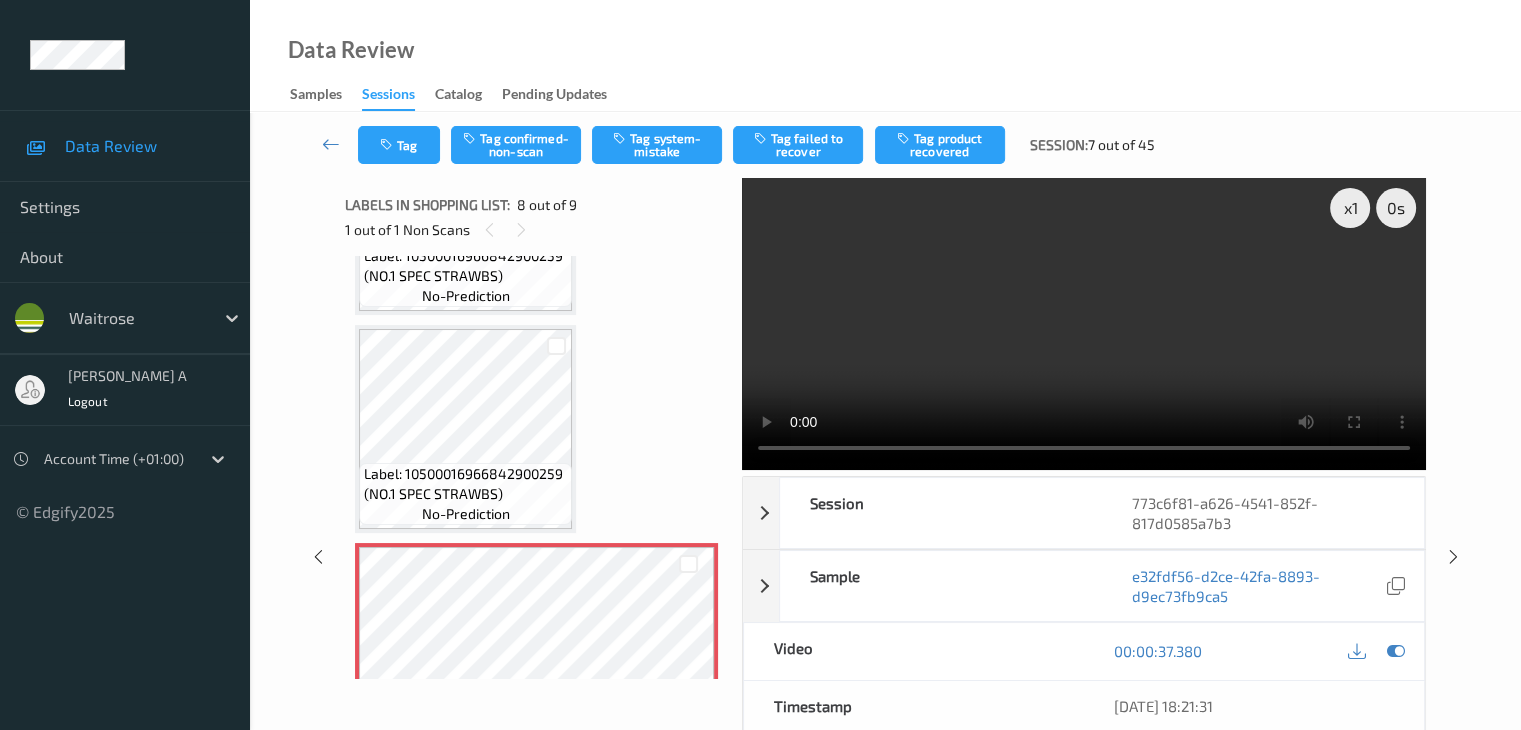 click on "Label: 10500016966842900259 (NO.1 SPEC STRAWBS)" at bounding box center (465, 484) 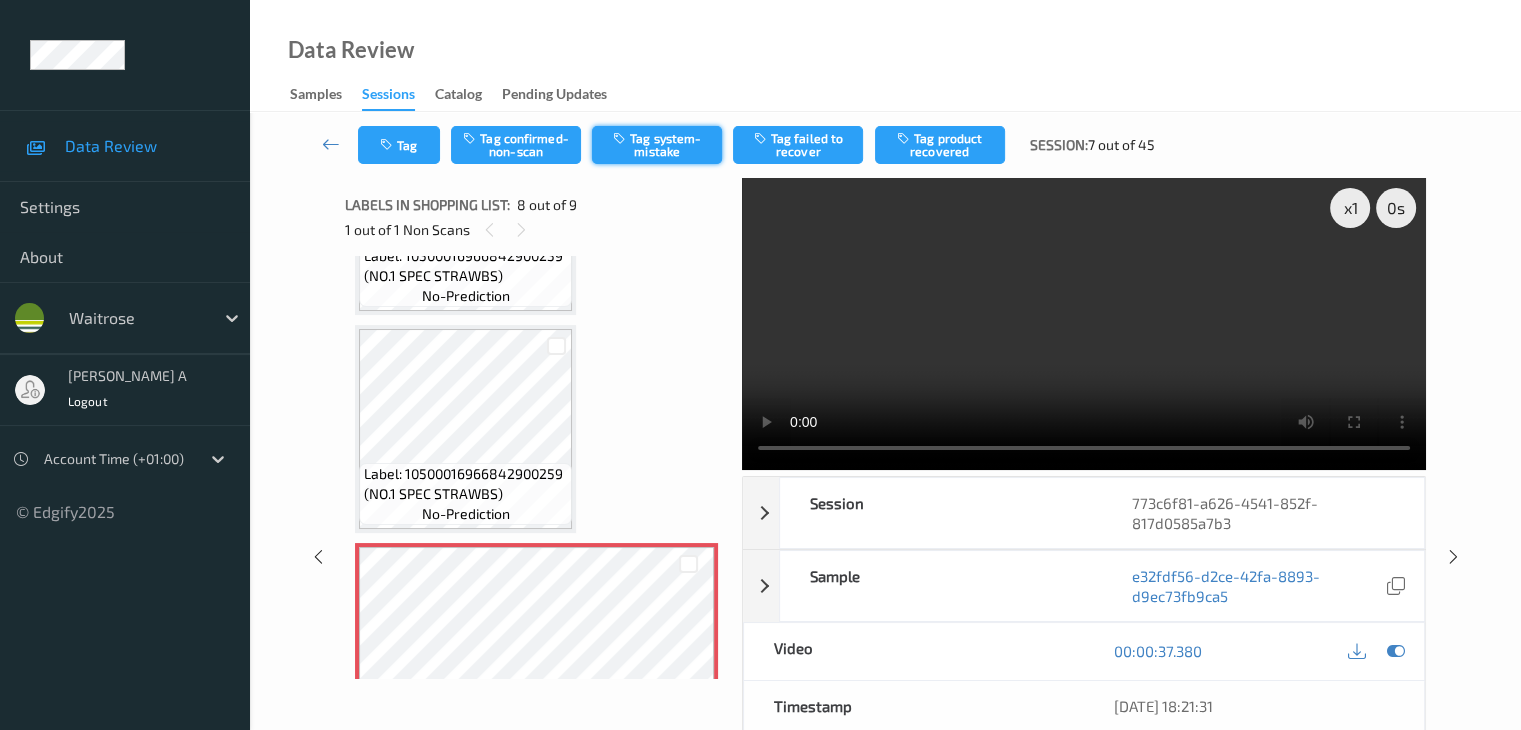 click on "Tag   system-mistake" at bounding box center (657, 145) 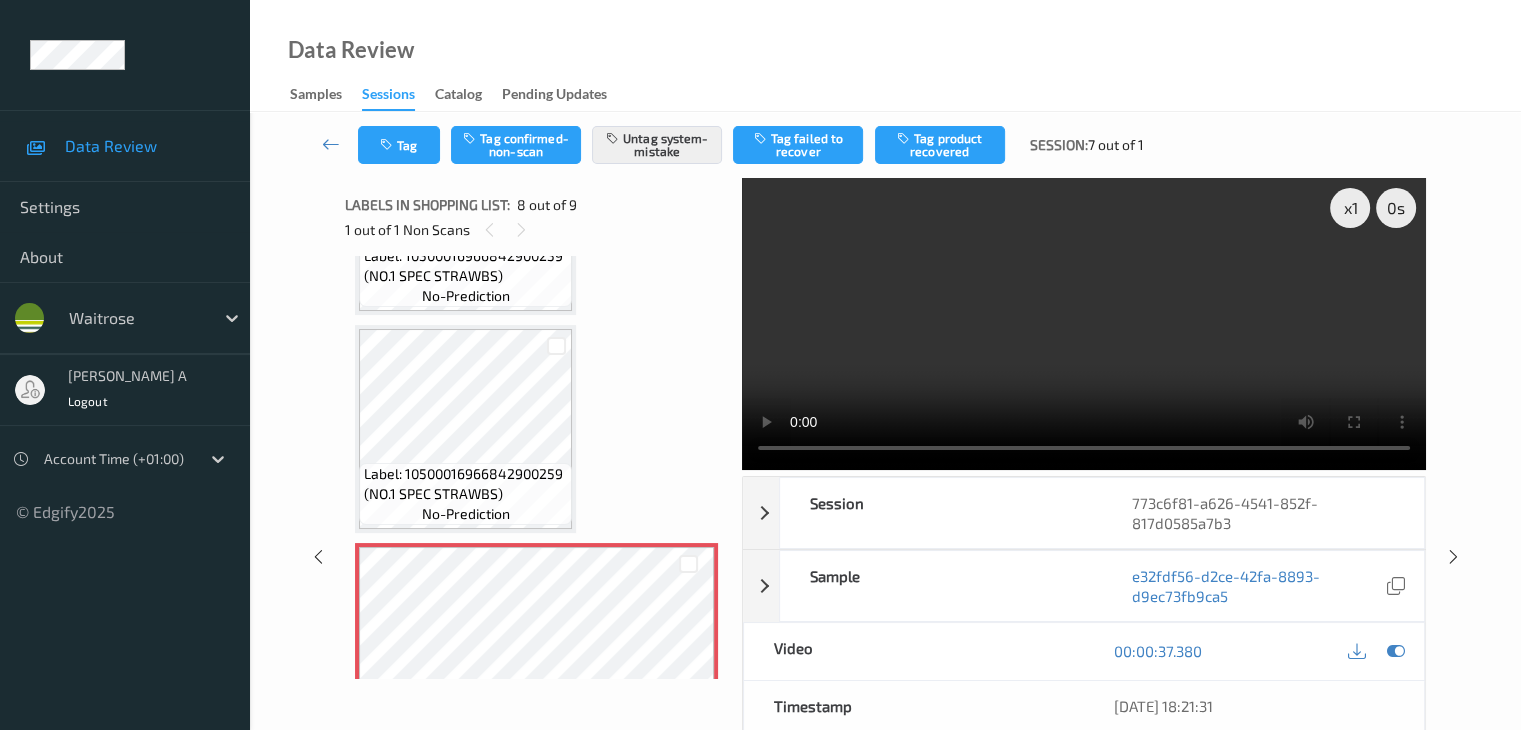 click on "Tag Tag   confirmed-non-scan Untag   system-mistake Tag   failed to recover Tag   product recovered Session: 7 out of 1" at bounding box center [885, 145] 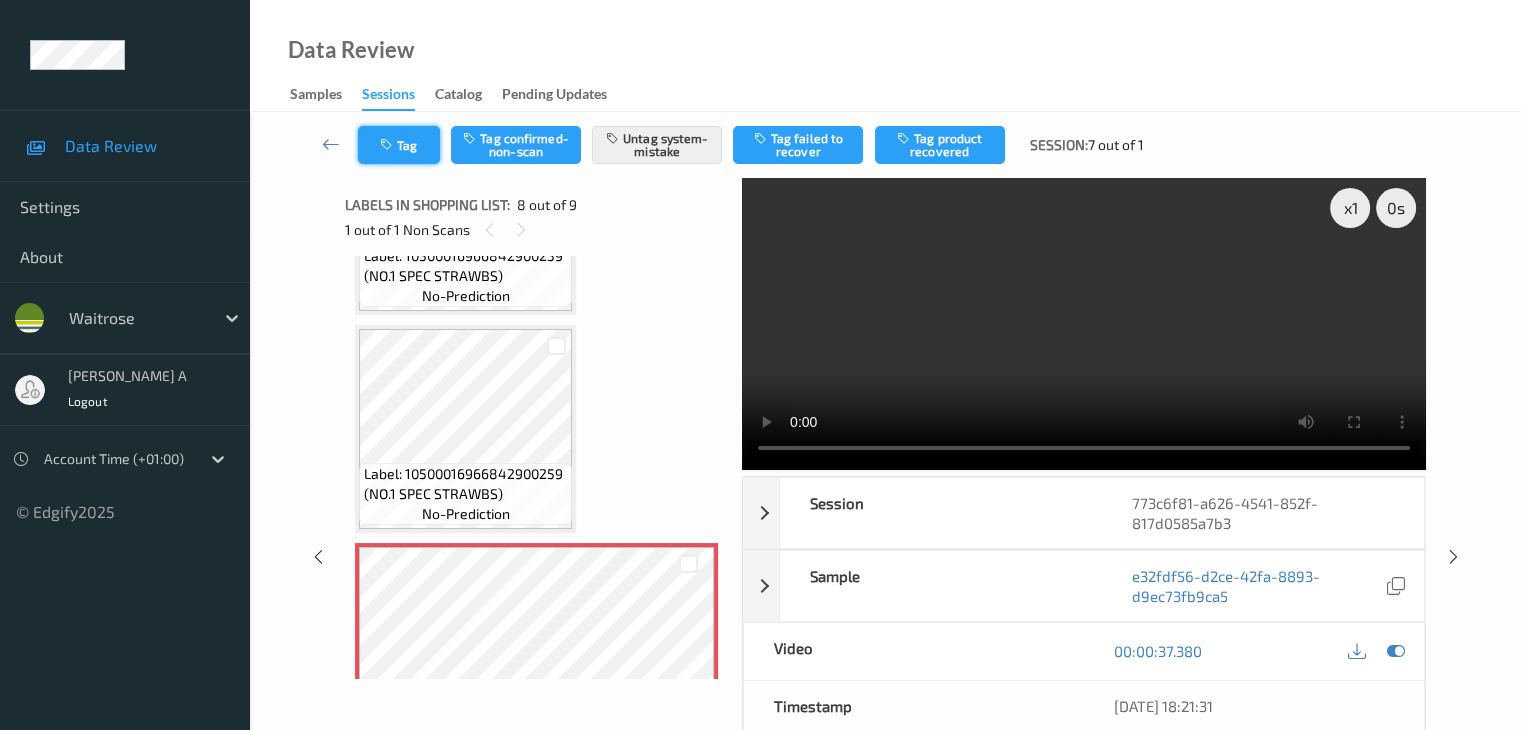 click on "Tag" at bounding box center [399, 145] 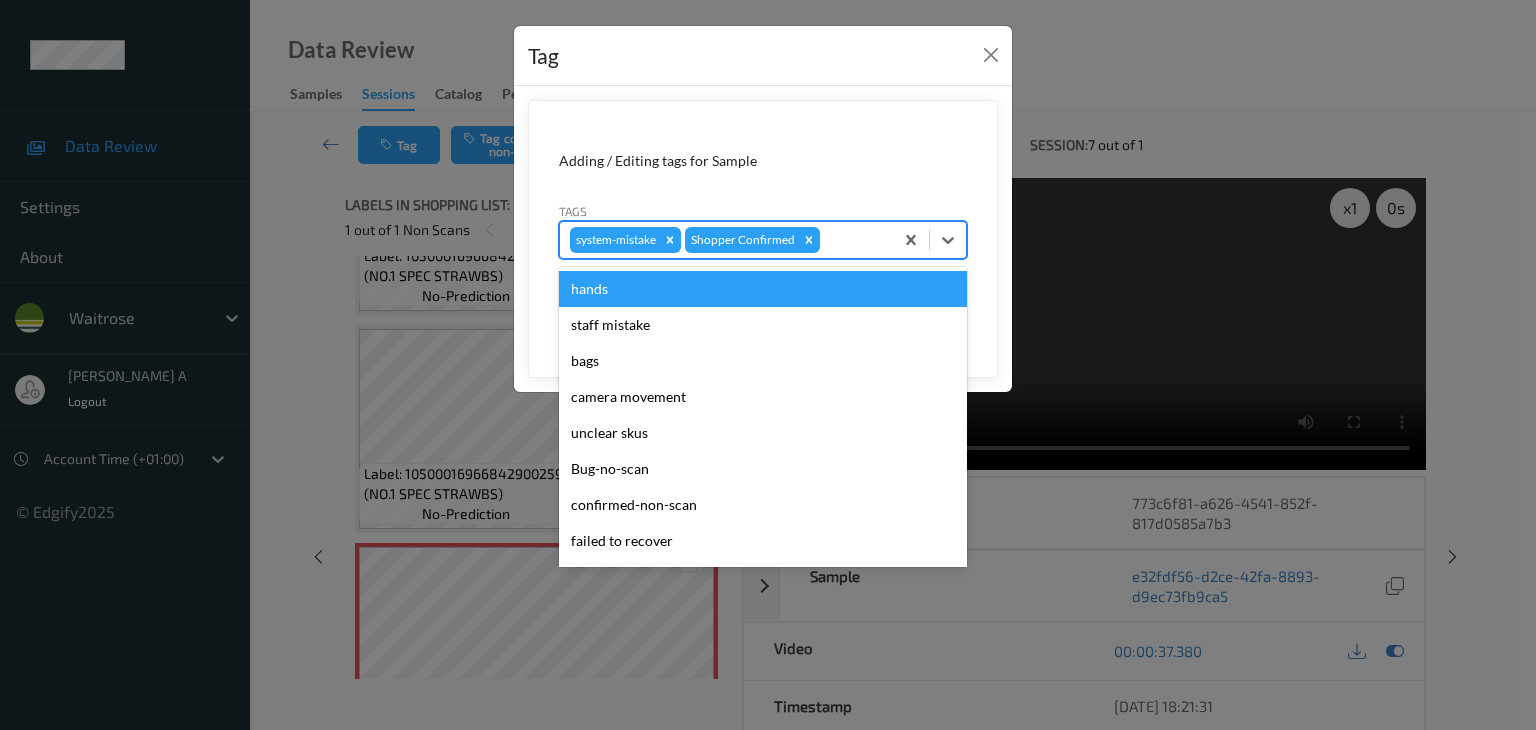 click at bounding box center (853, 240) 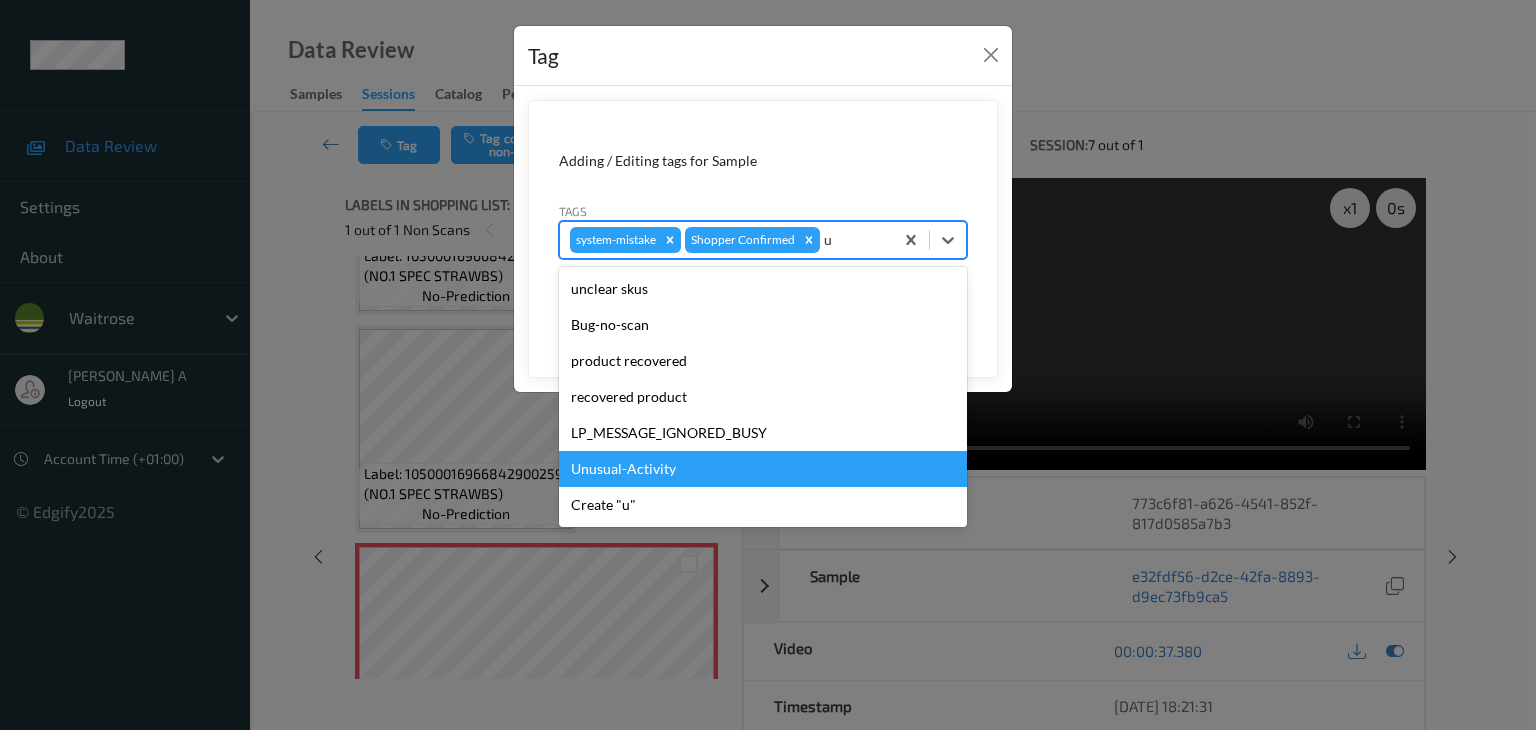 click on "Unusual-Activity" at bounding box center (763, 469) 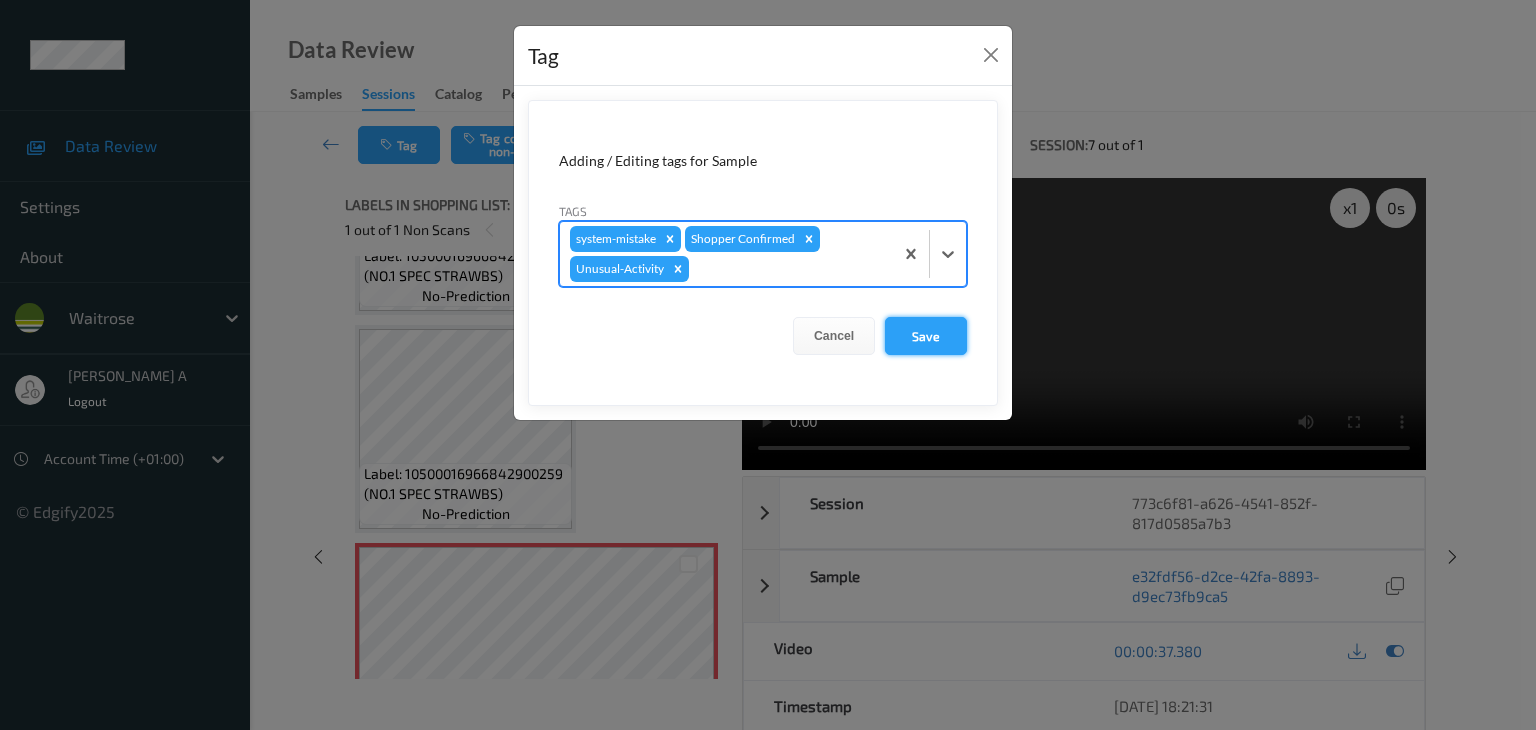 click on "Save" at bounding box center [926, 336] 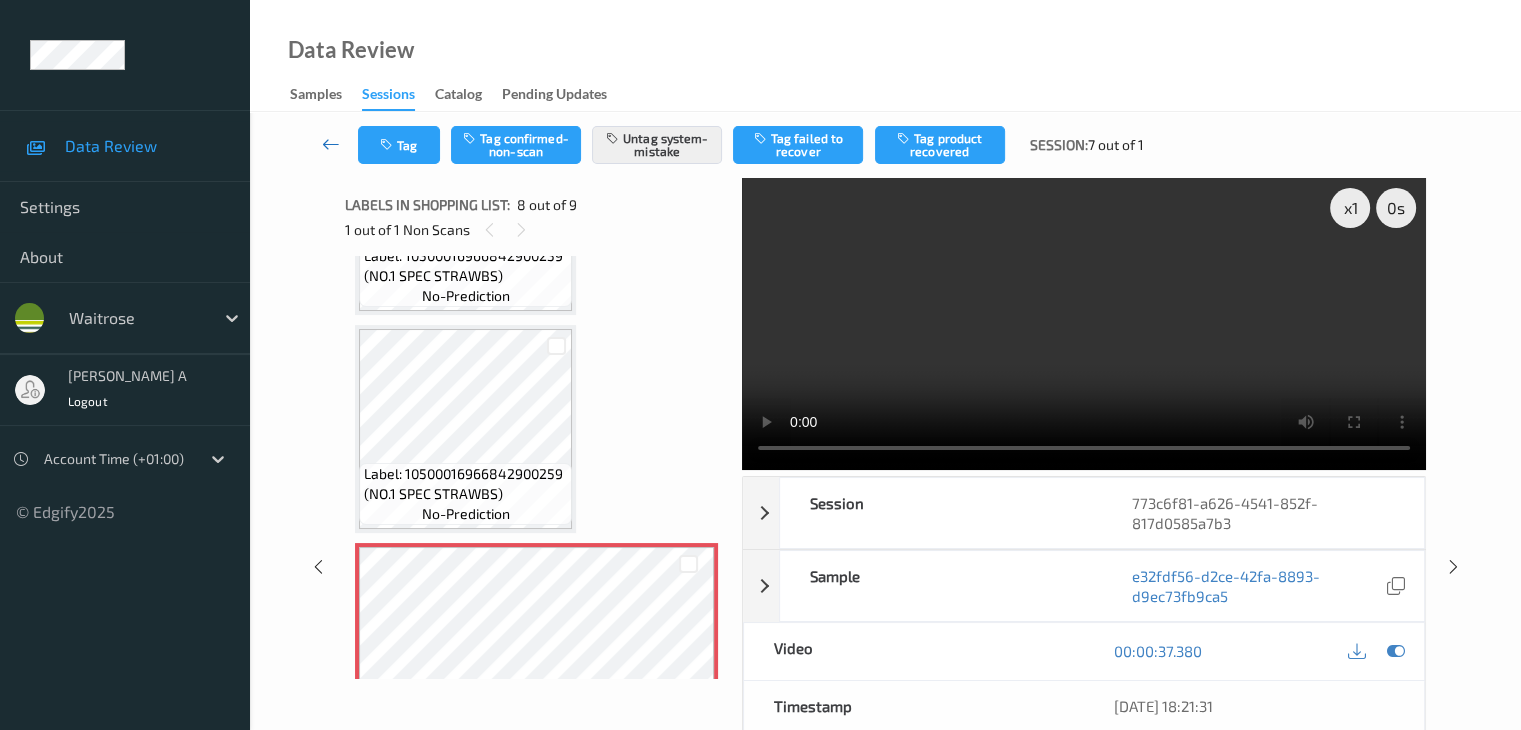 click at bounding box center [331, 144] 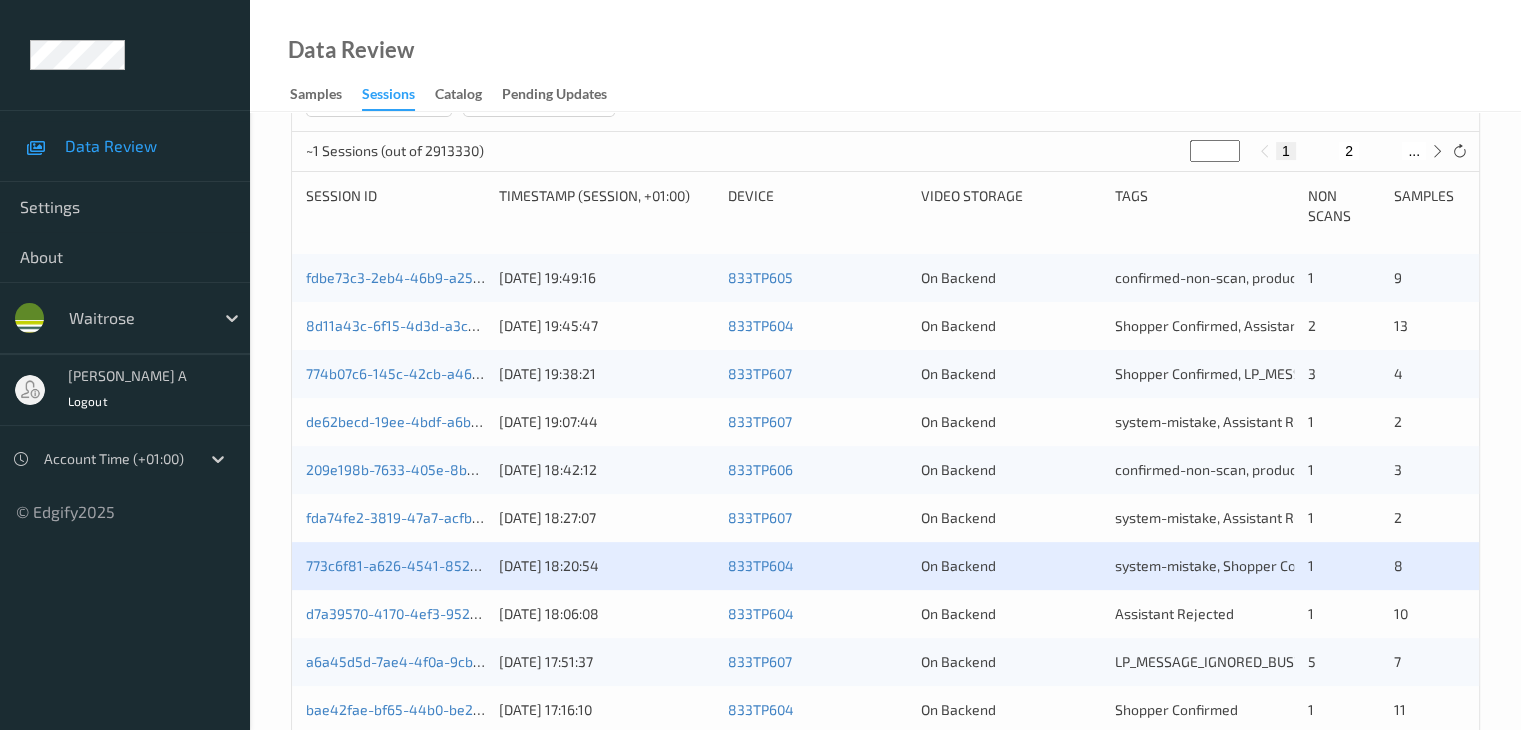 scroll, scrollTop: 400, scrollLeft: 0, axis: vertical 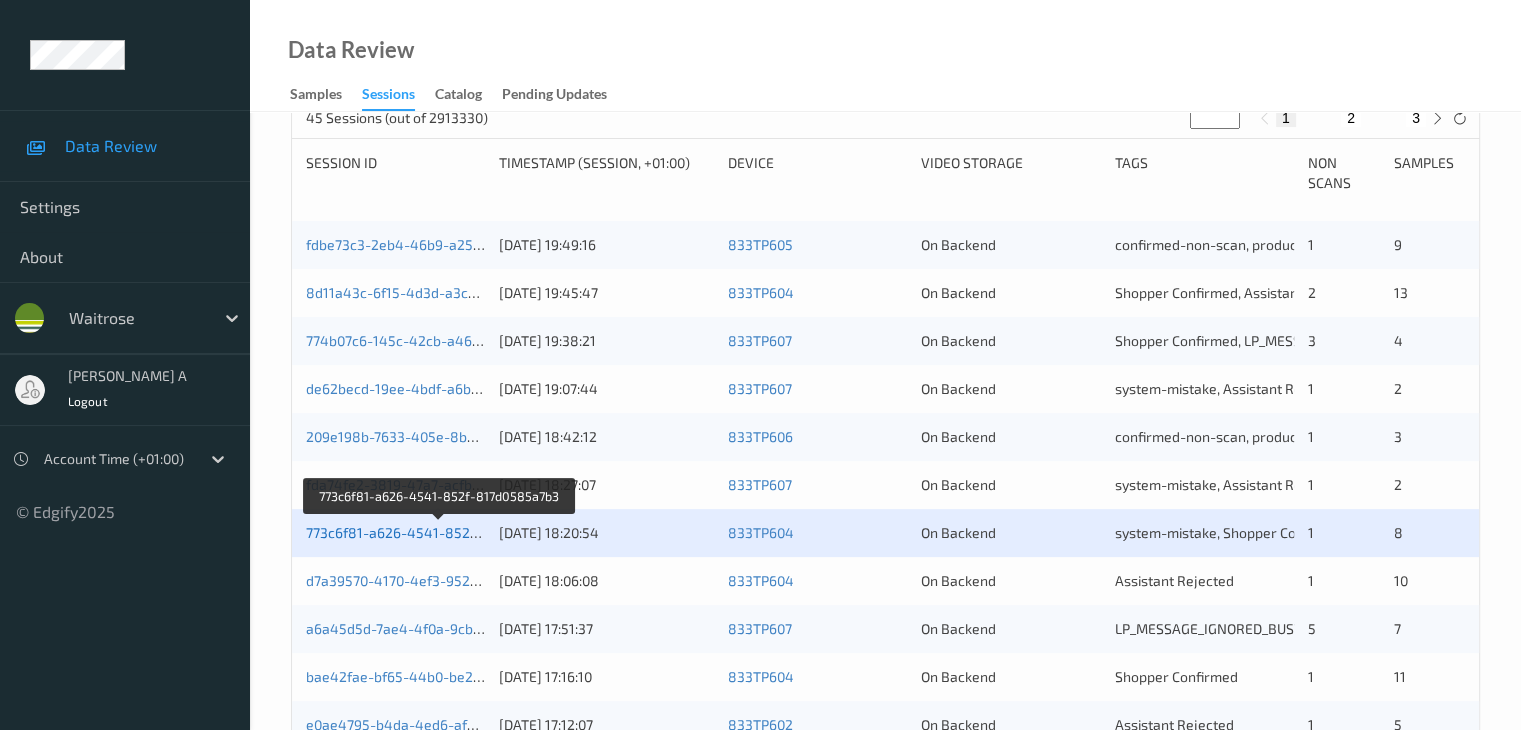 click on "773c6f81-a626-4541-852f-817d0585a7b3" at bounding box center (440, 532) 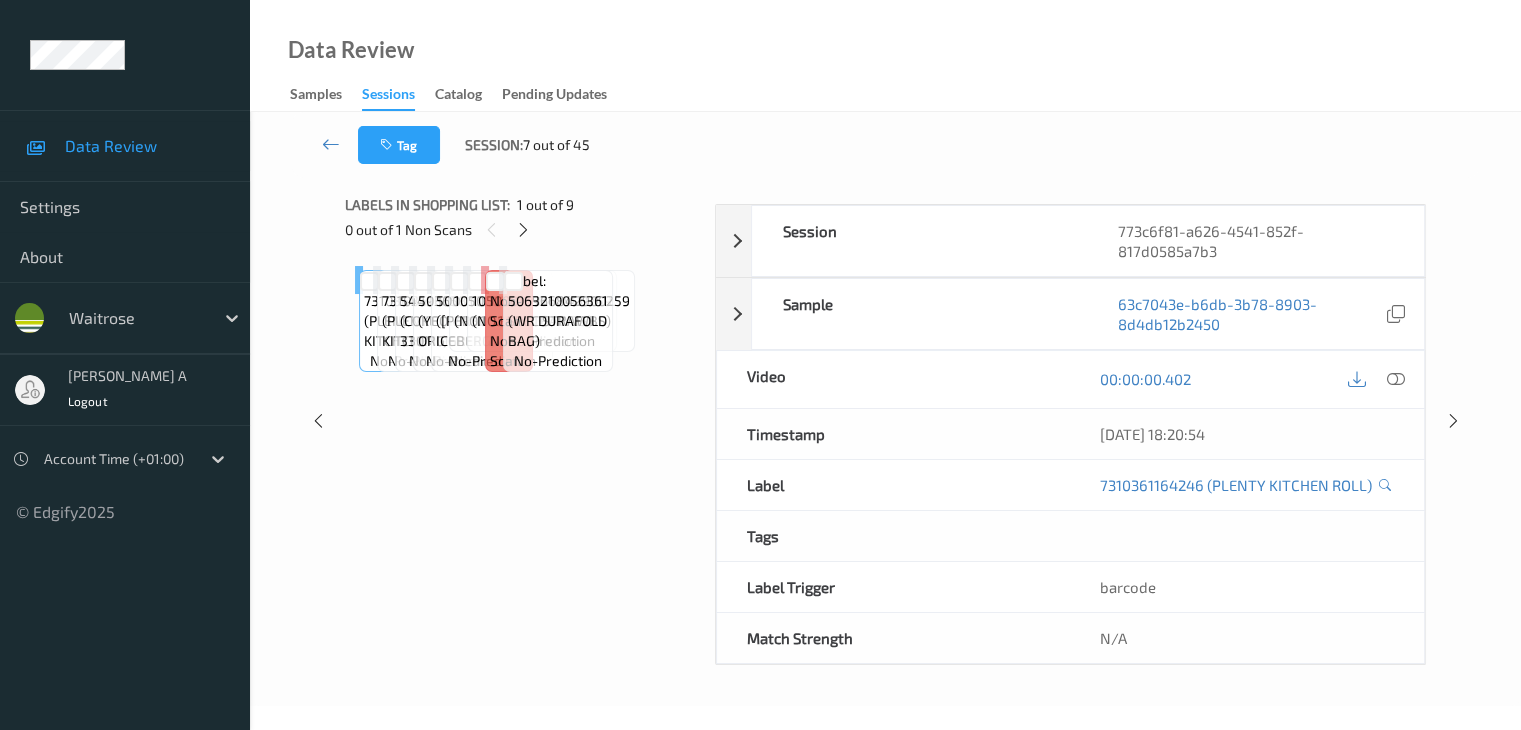 scroll, scrollTop: 264, scrollLeft: 0, axis: vertical 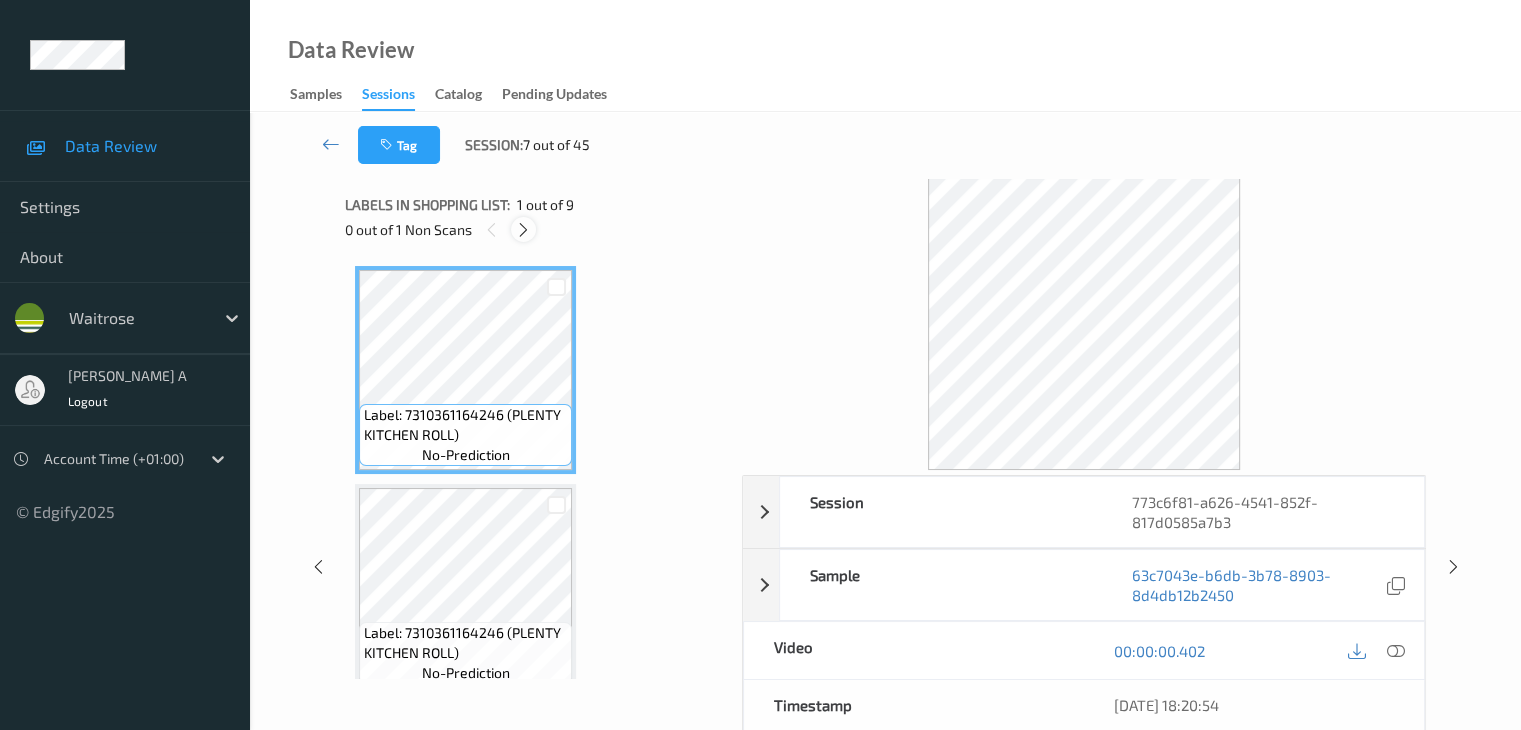 click at bounding box center (523, 229) 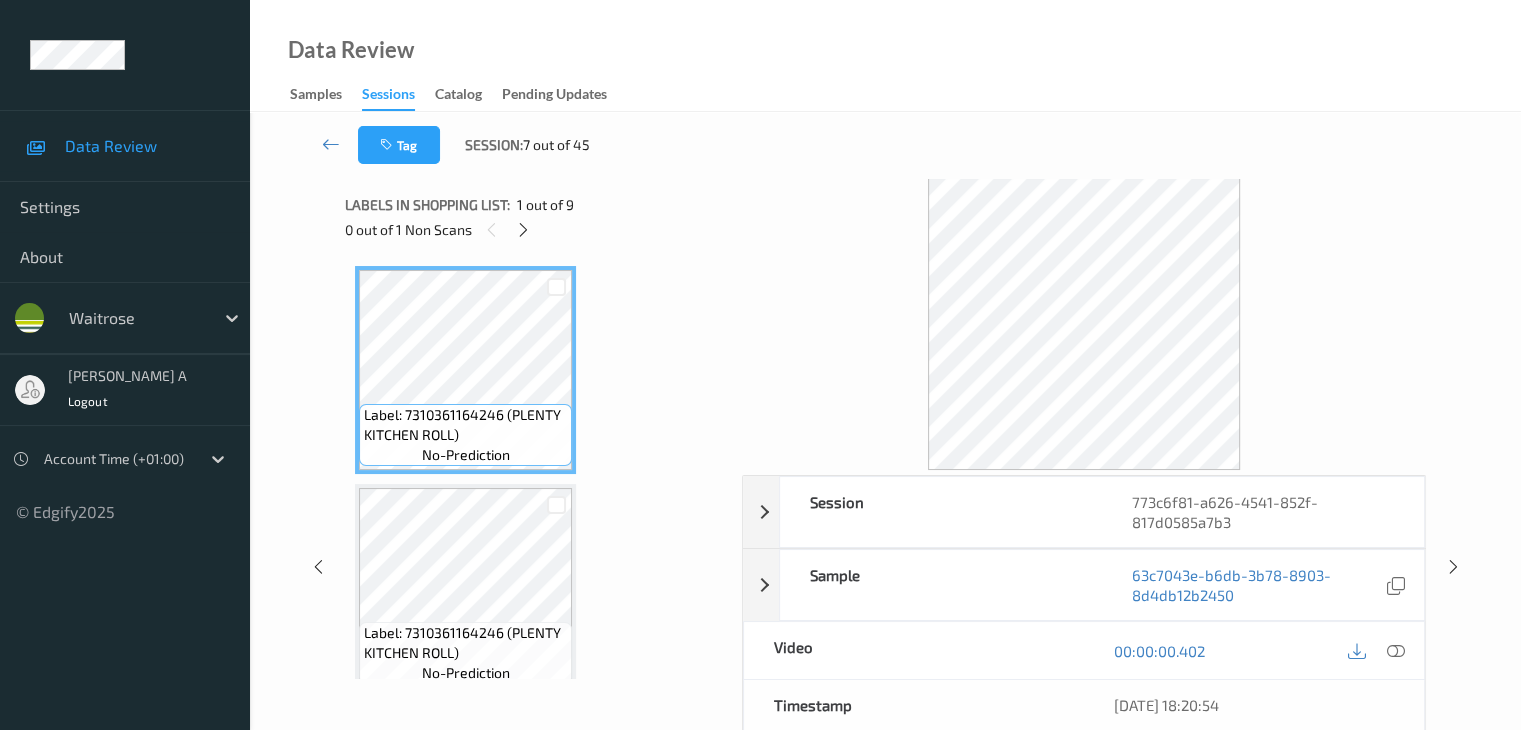 scroll, scrollTop: 1318, scrollLeft: 0, axis: vertical 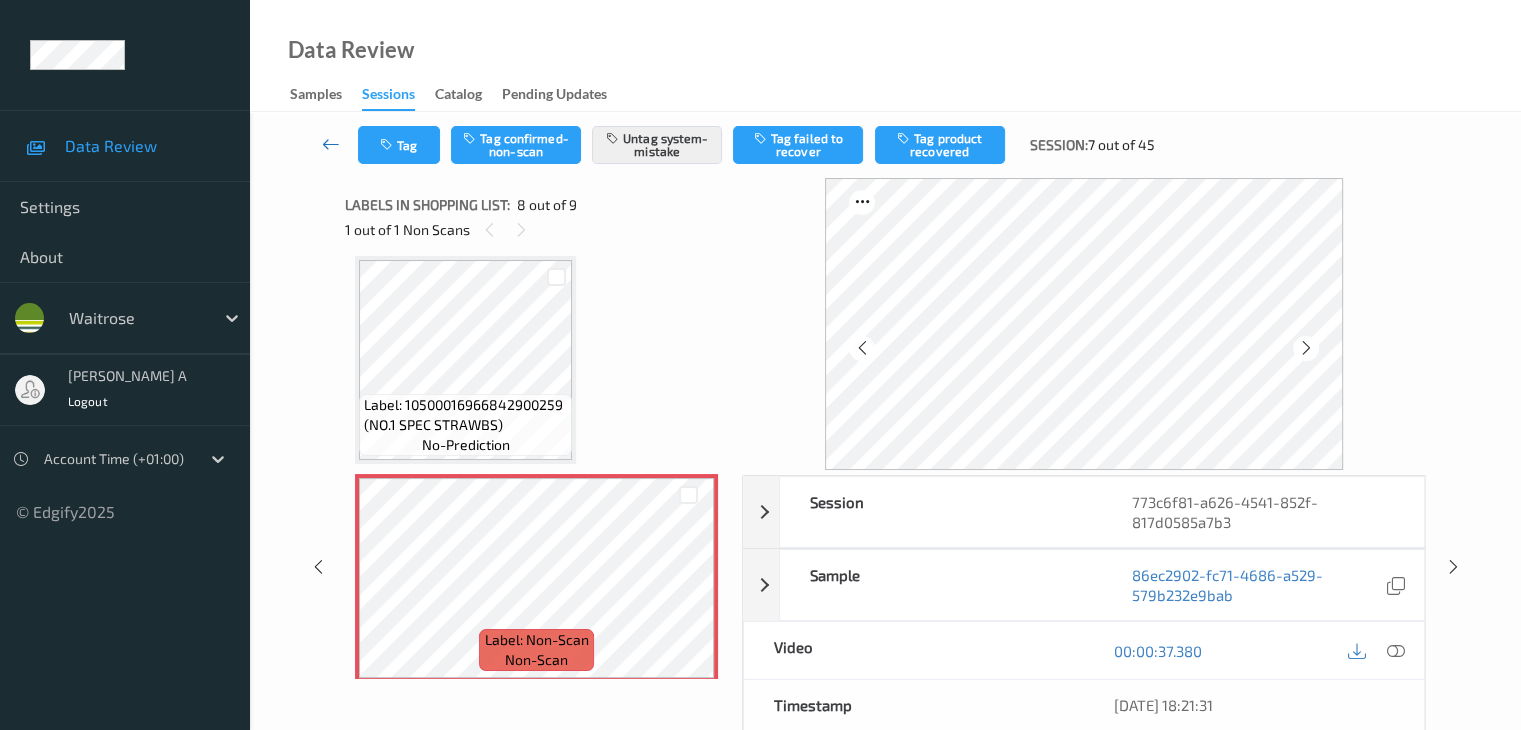 click at bounding box center (331, 144) 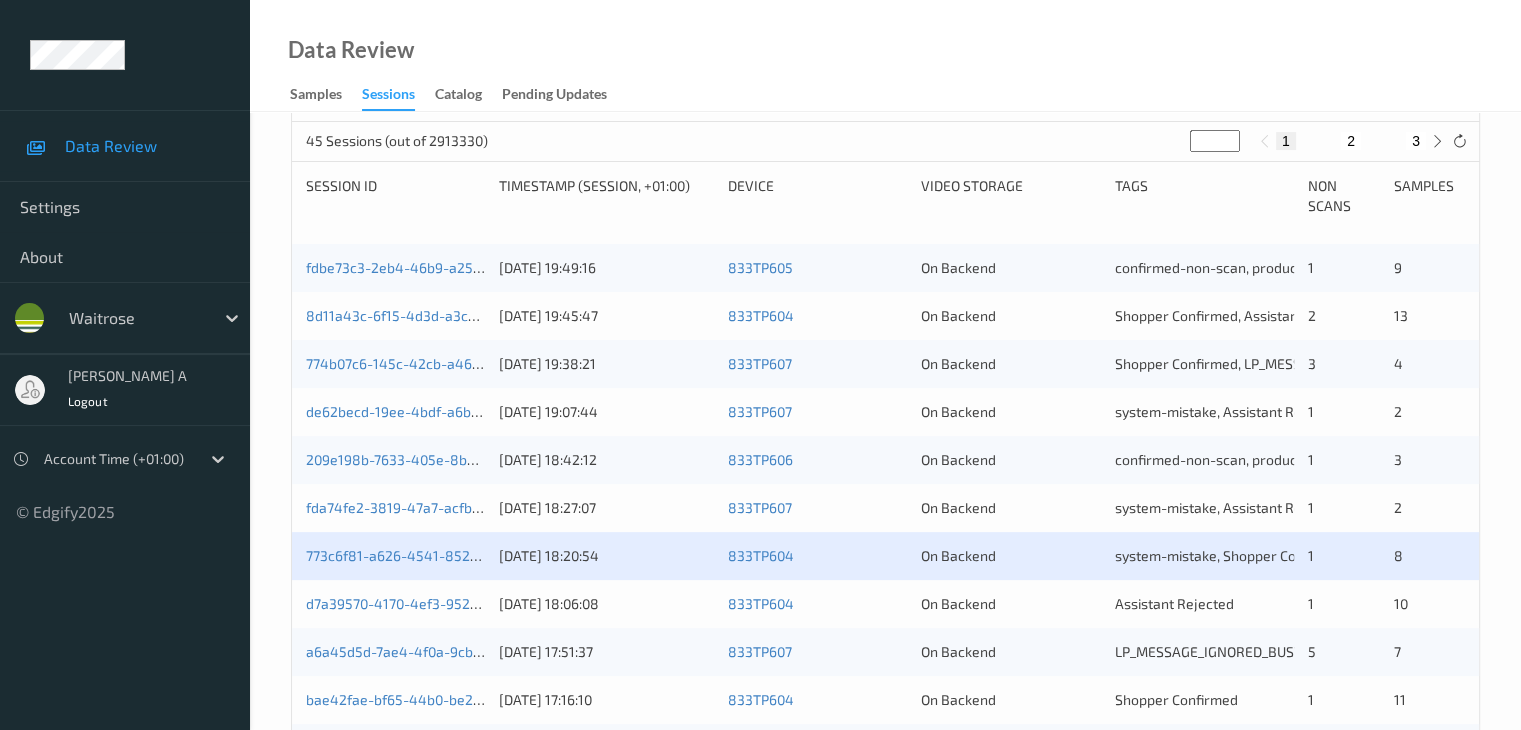 scroll, scrollTop: 500, scrollLeft: 0, axis: vertical 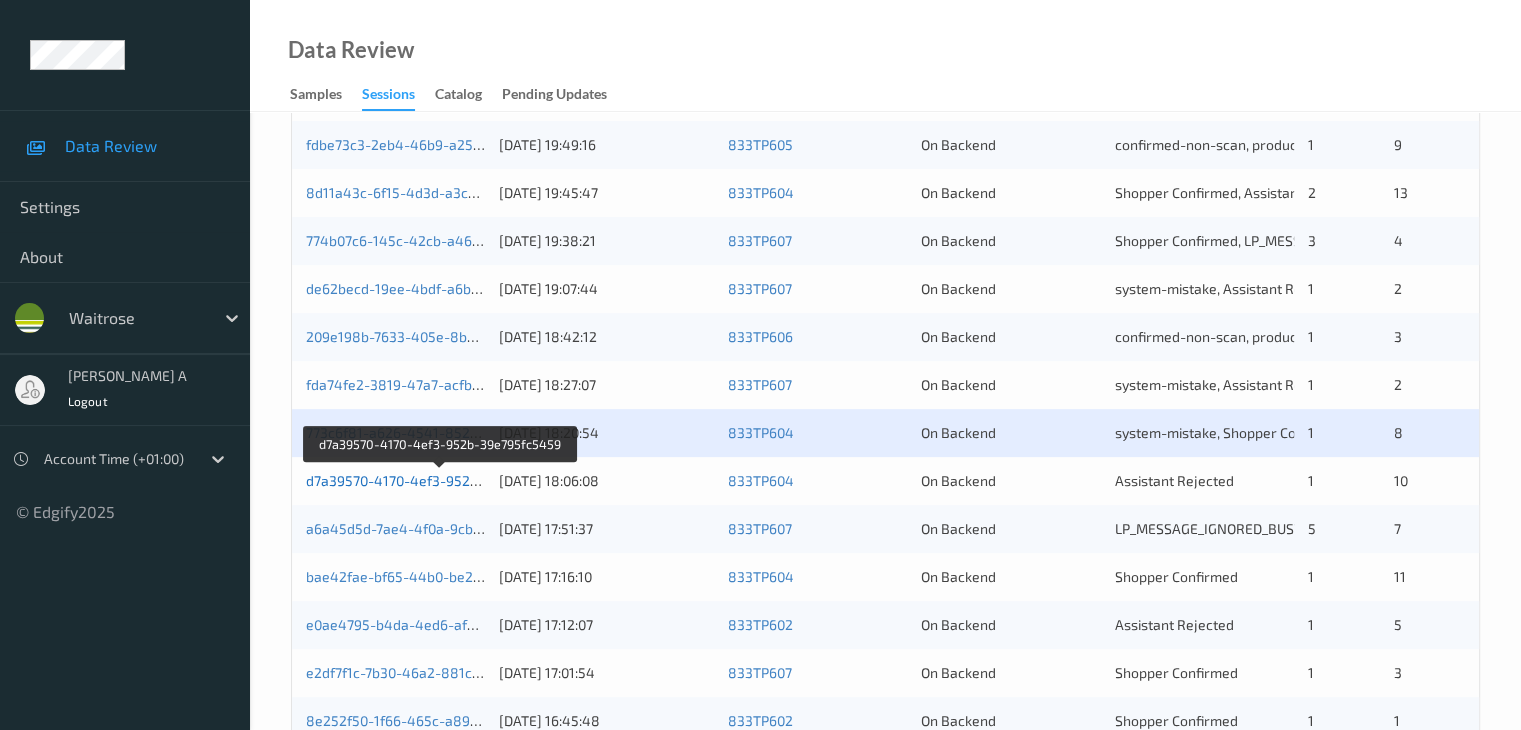 click on "d7a39570-4170-4ef3-952b-39e795fc5459" at bounding box center [441, 480] 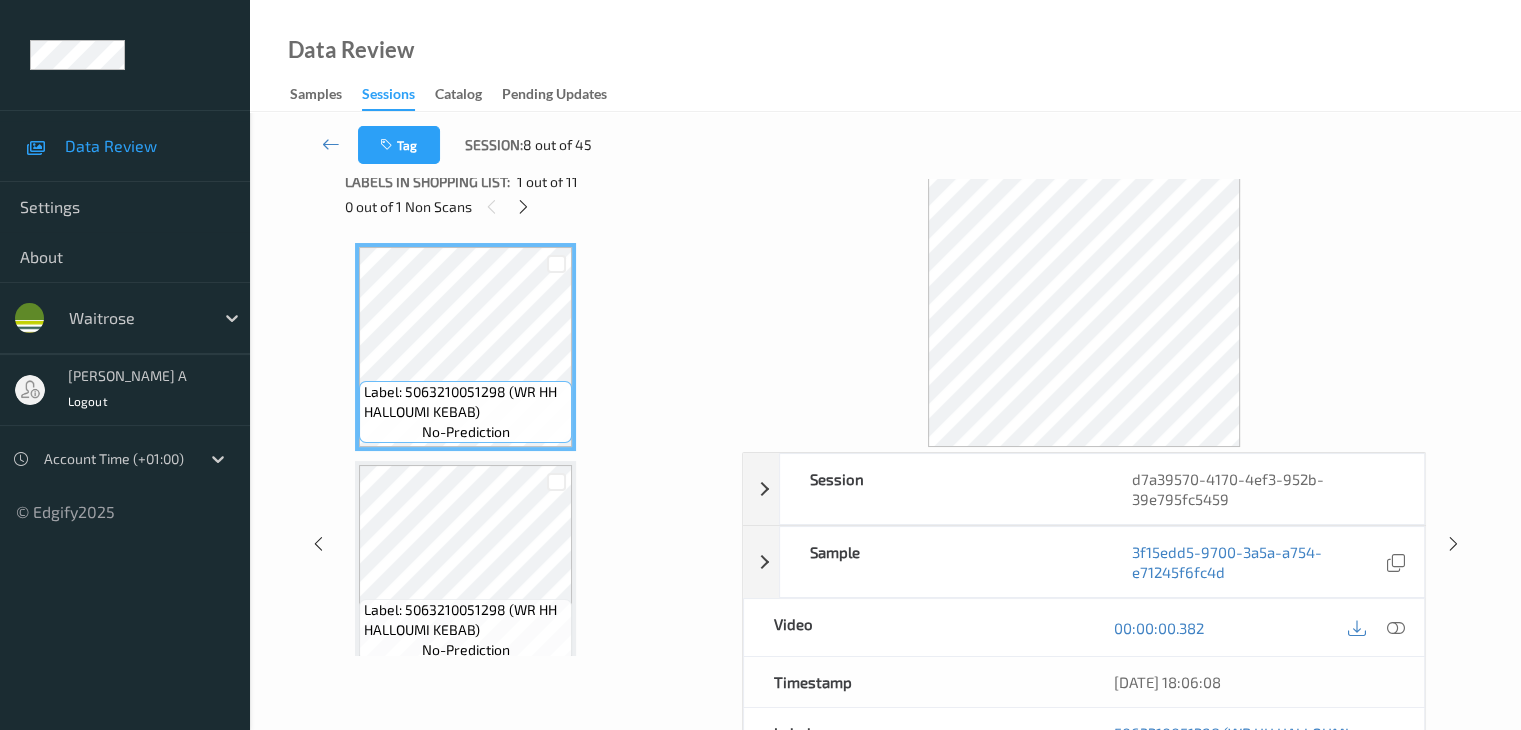 scroll, scrollTop: 0, scrollLeft: 0, axis: both 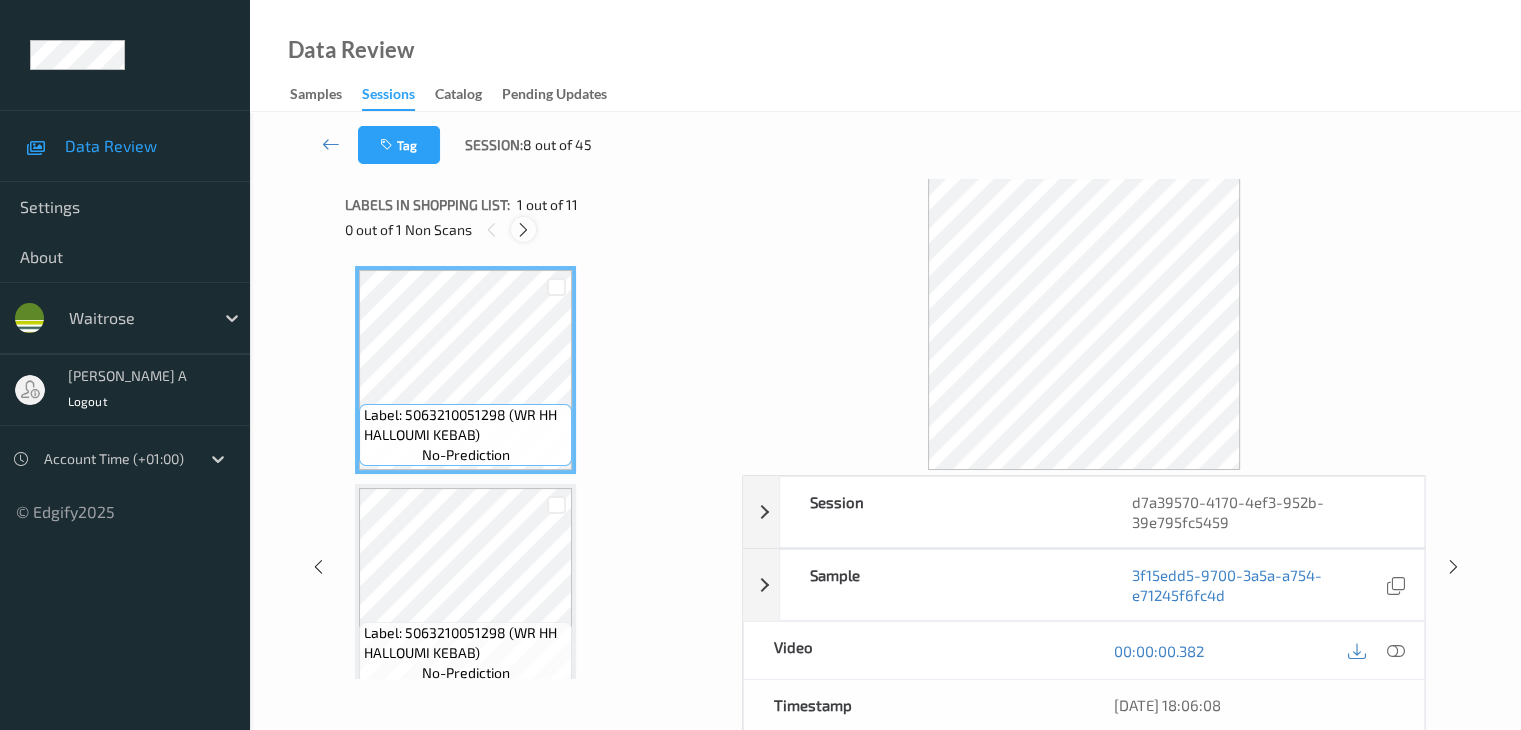 click at bounding box center (523, 230) 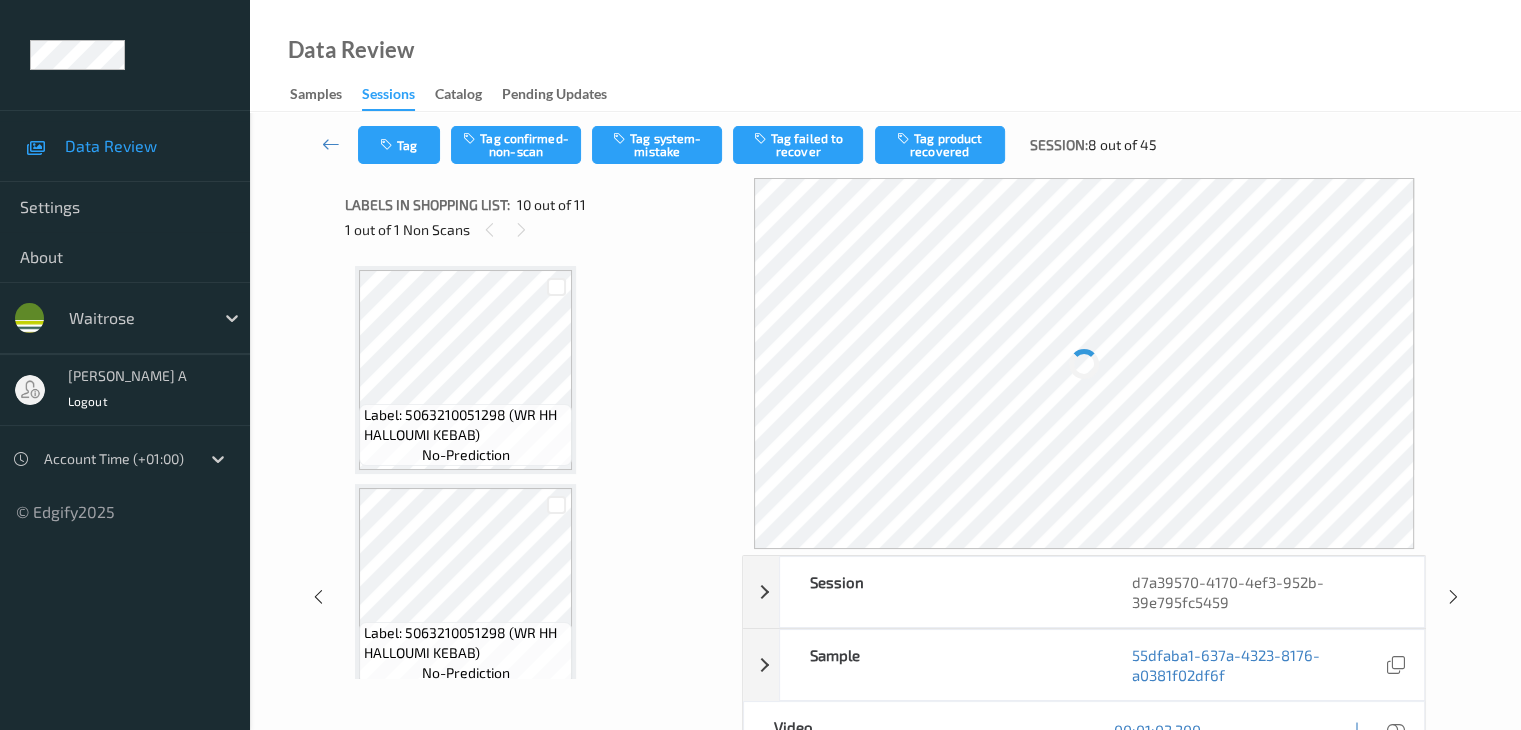 scroll, scrollTop: 1754, scrollLeft: 0, axis: vertical 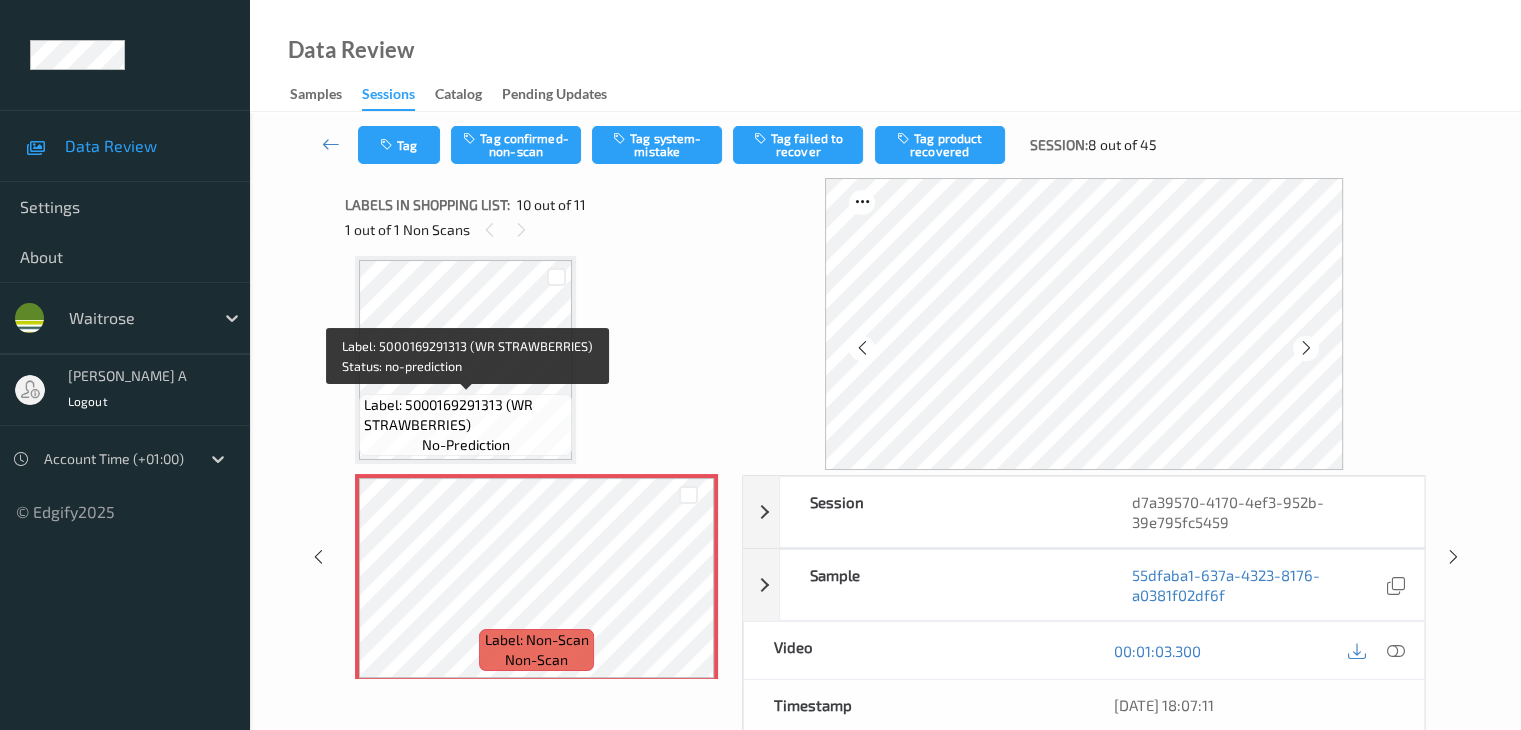 click on "Label: 5000169291313 (WR STRAWBERRIES)" at bounding box center [465, 415] 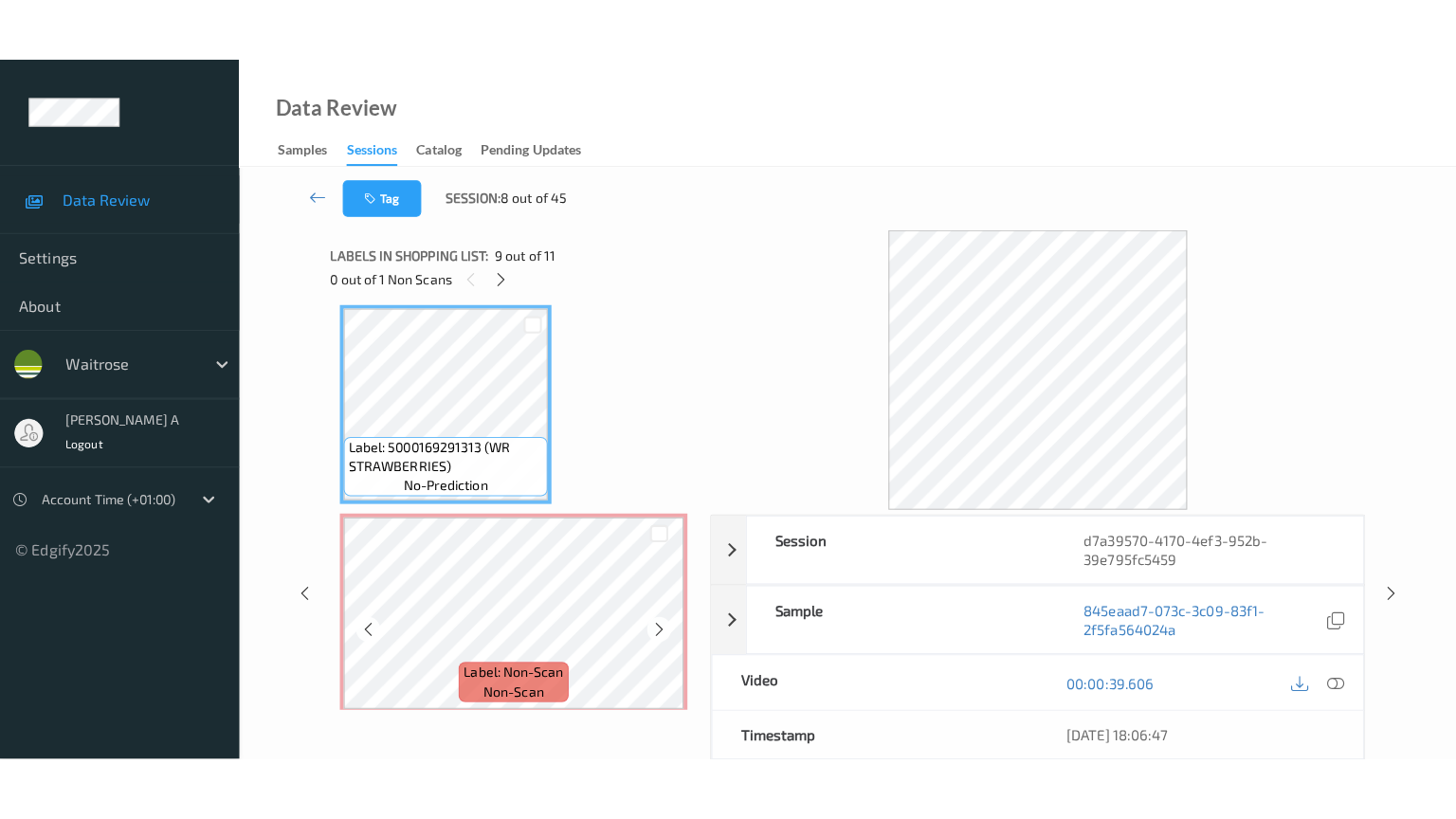 scroll, scrollTop: 1852, scrollLeft: 0, axis: vertical 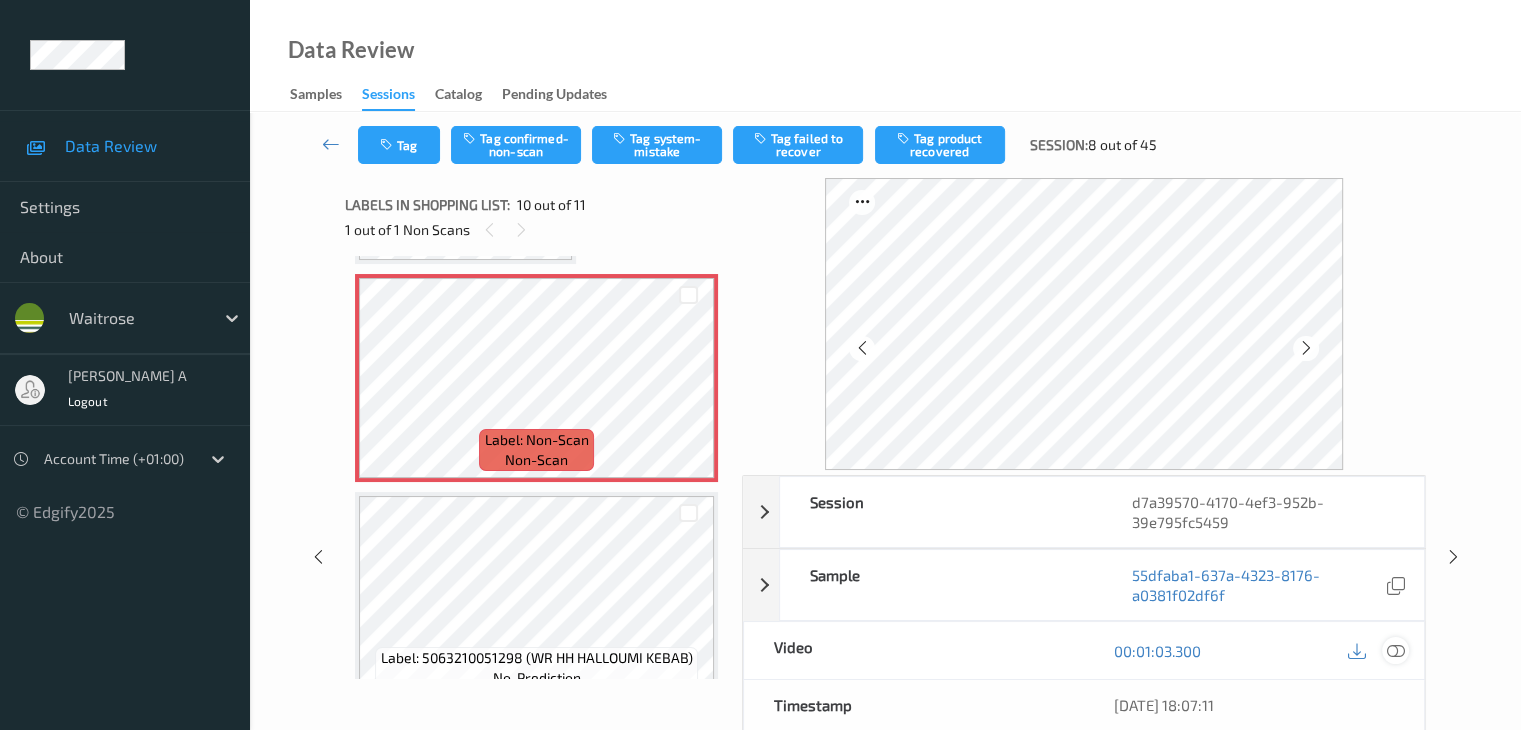 click at bounding box center (1395, 651) 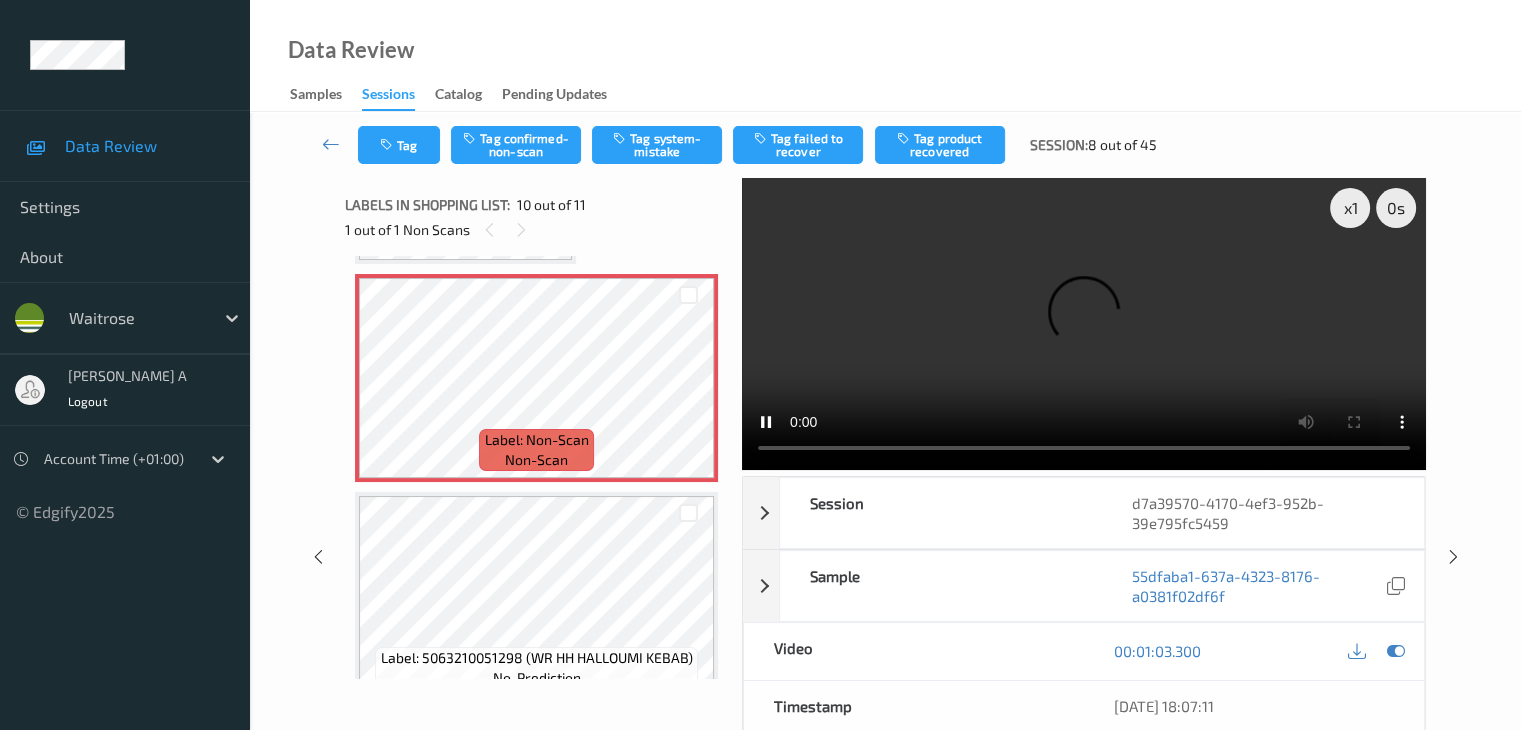 scroll, scrollTop: 1851, scrollLeft: 0, axis: vertical 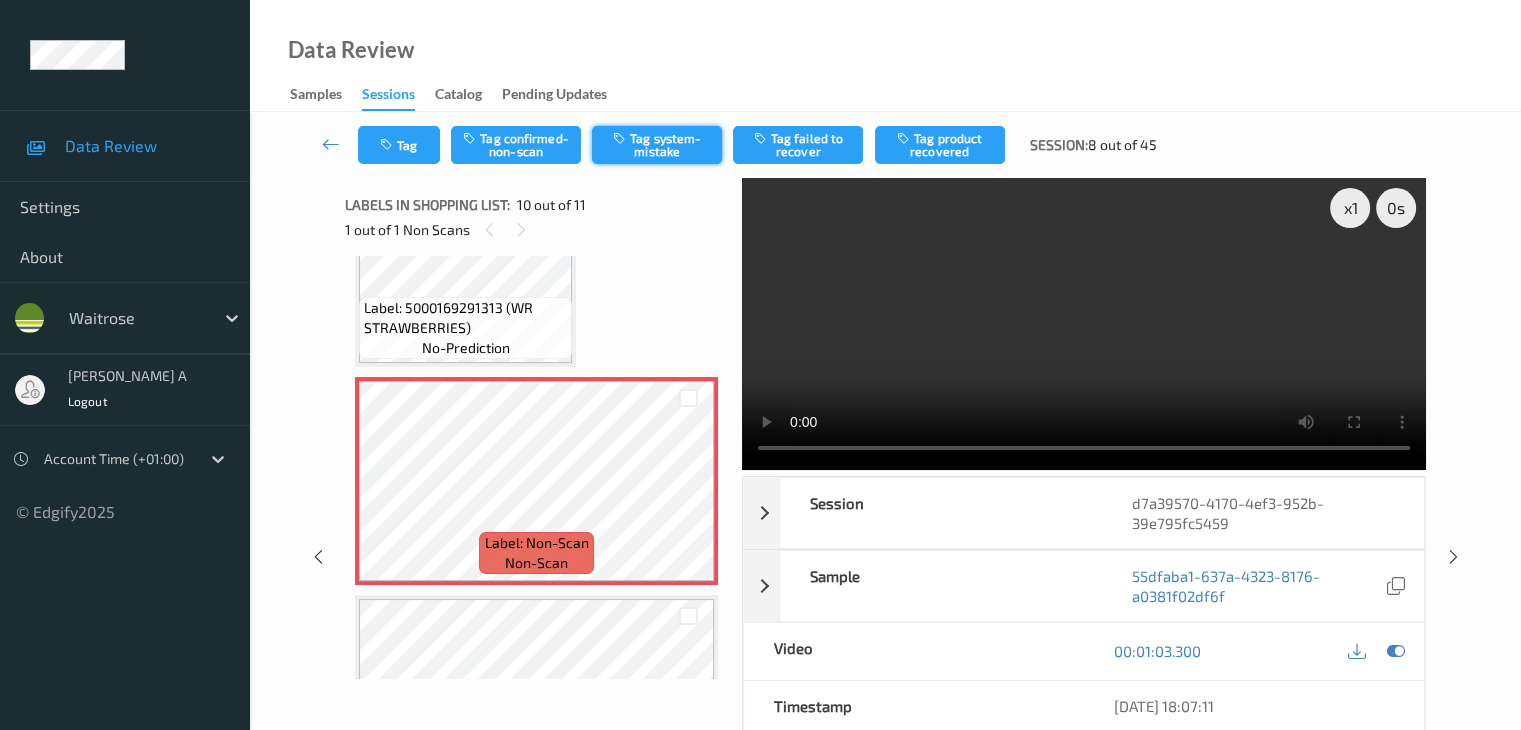 click on "Tag   system-mistake" at bounding box center [657, 145] 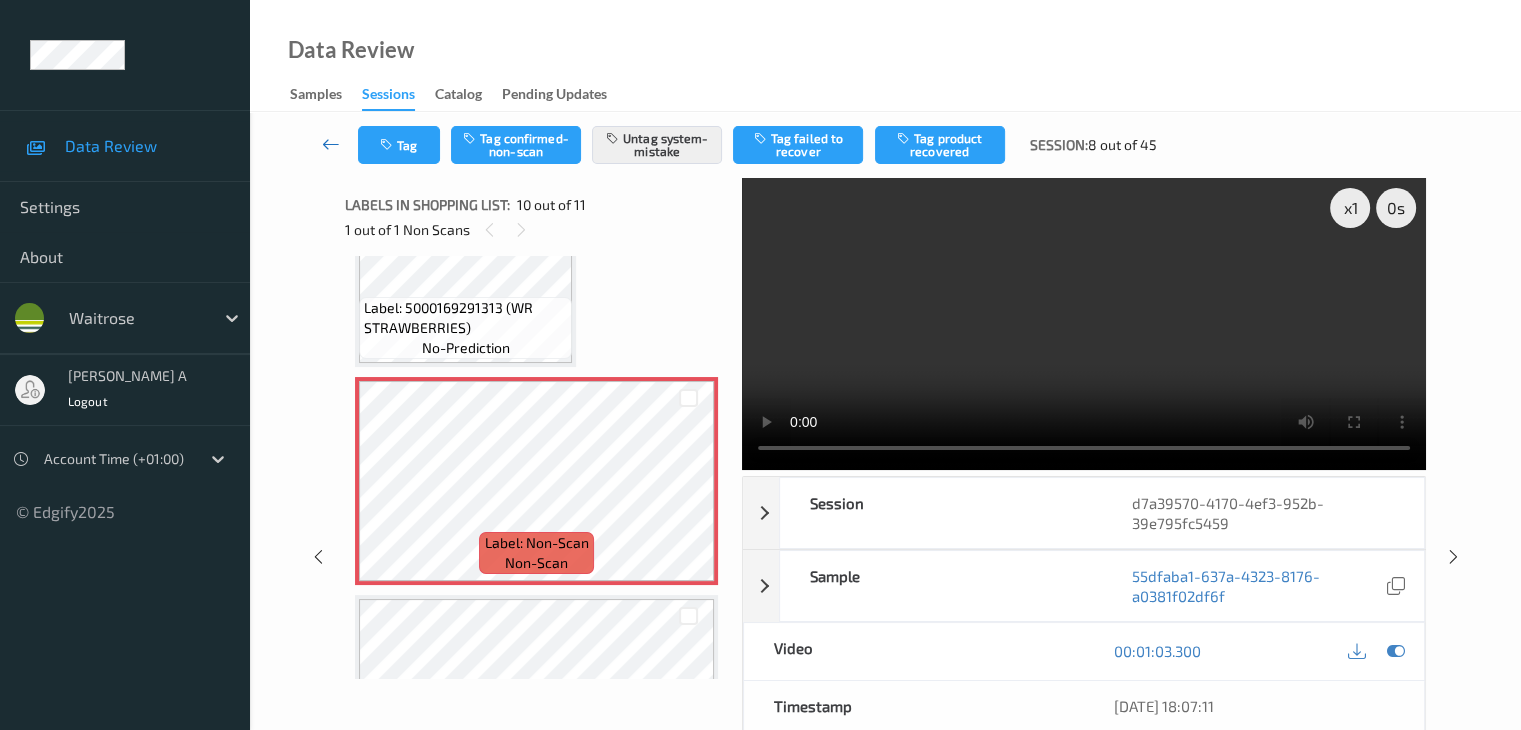 click at bounding box center (331, 144) 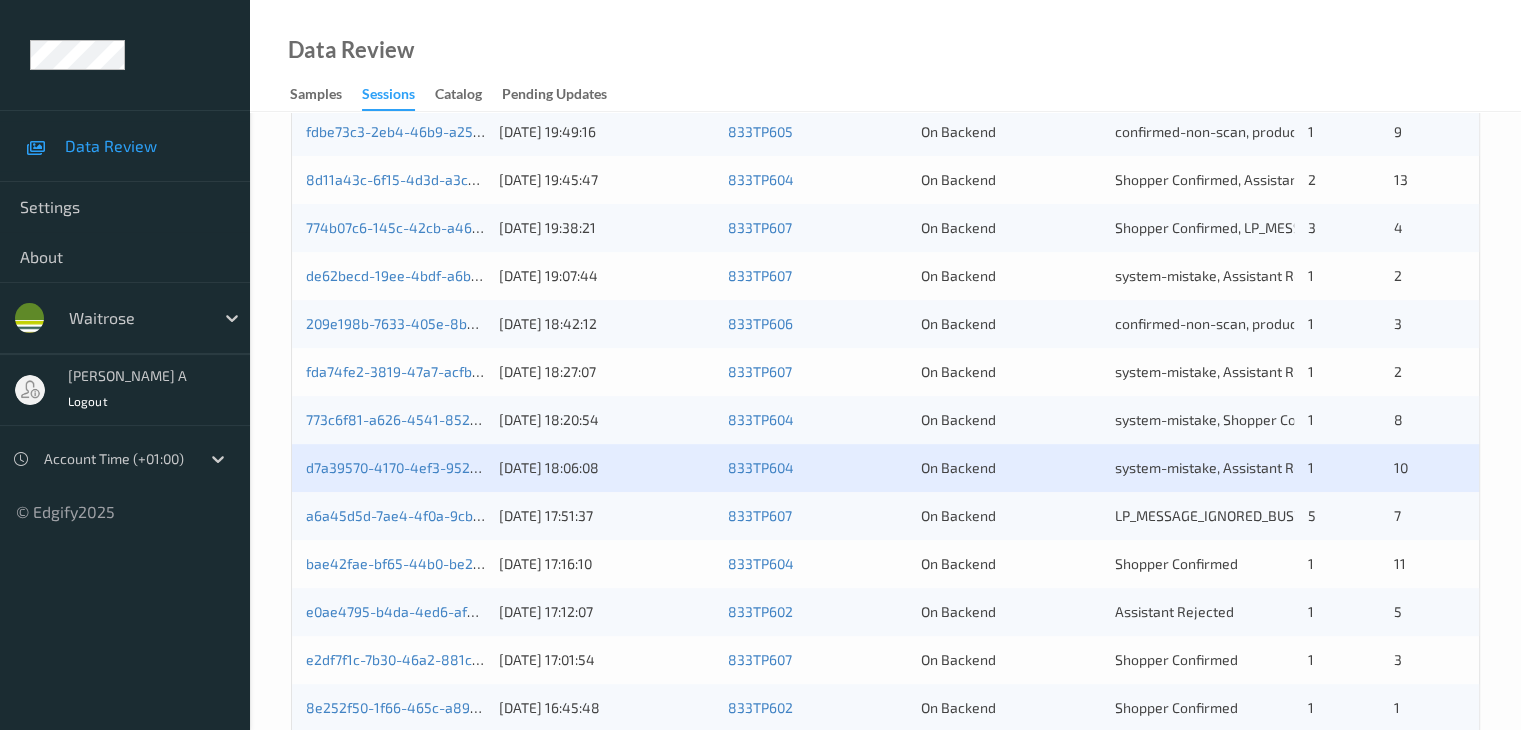 scroll, scrollTop: 800, scrollLeft: 0, axis: vertical 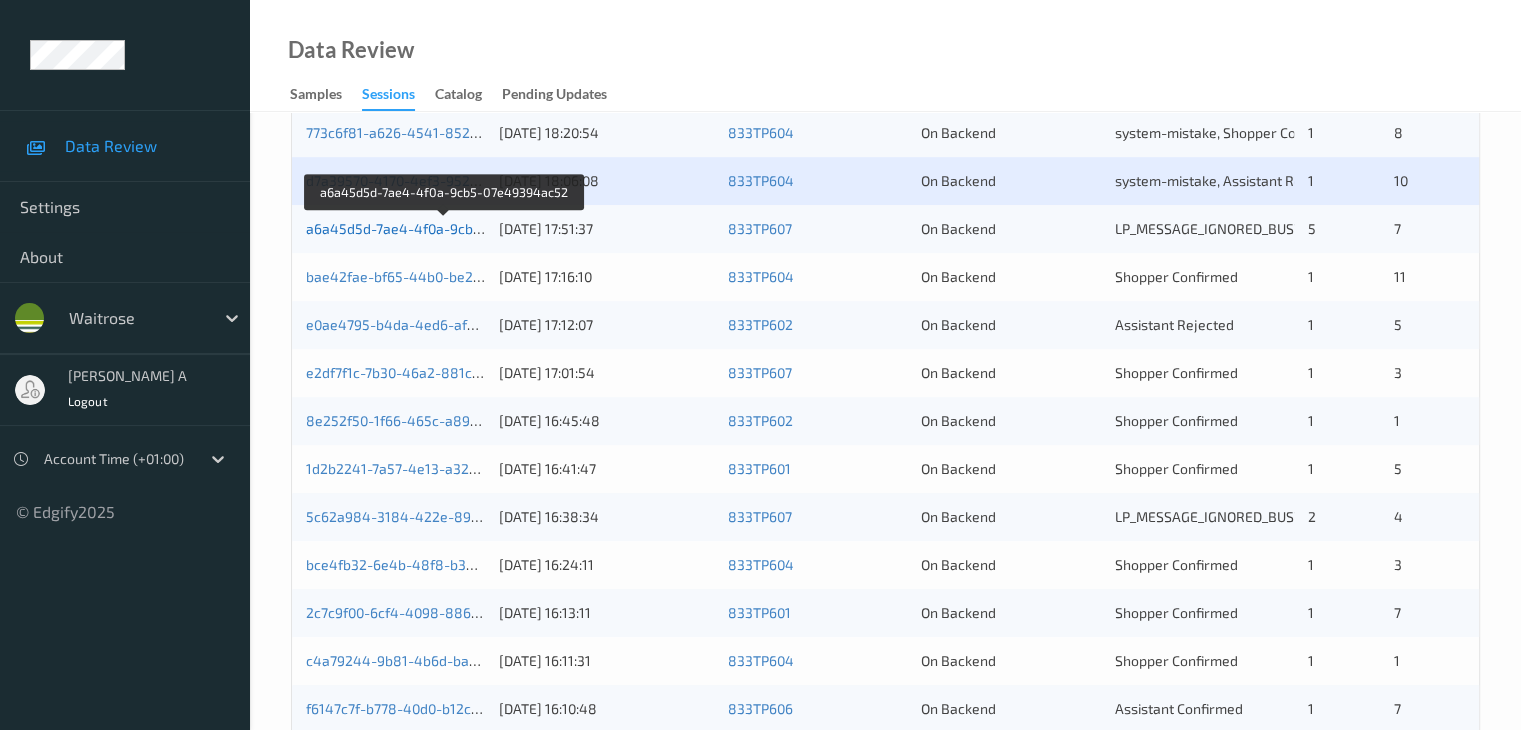 click on "a6a45d5d-7ae4-4f0a-9cb5-07e49394ac52" at bounding box center (444, 228) 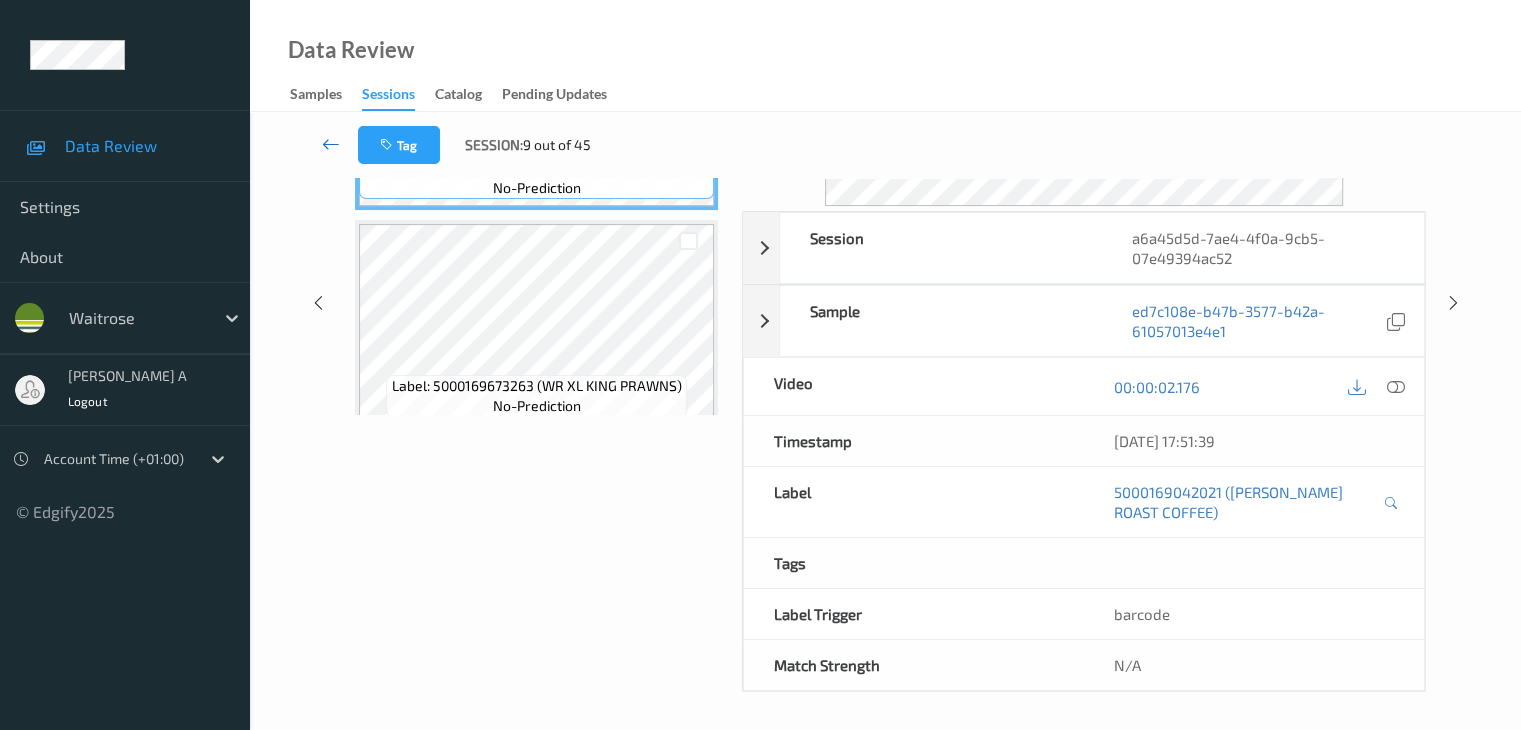 click at bounding box center (331, 144) 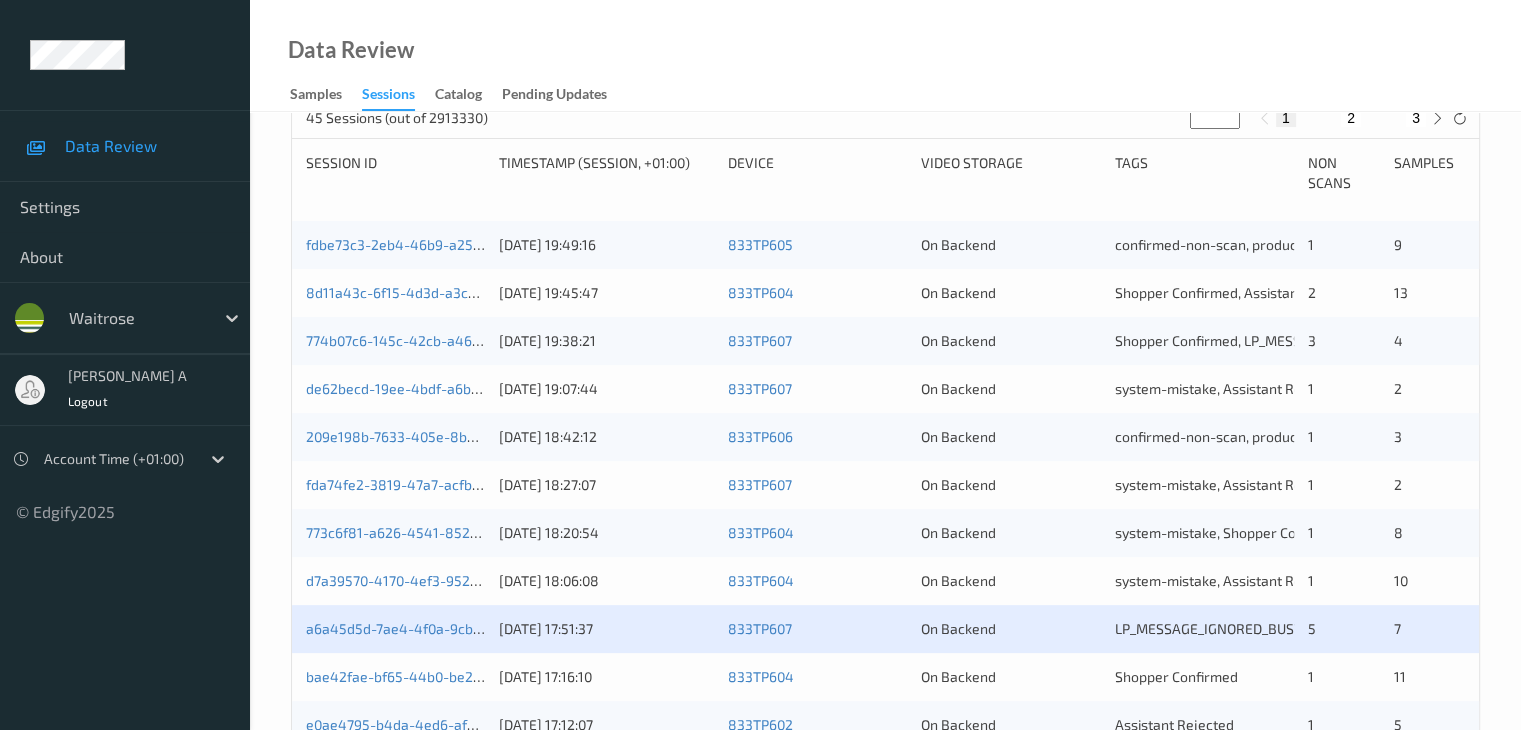 scroll, scrollTop: 600, scrollLeft: 0, axis: vertical 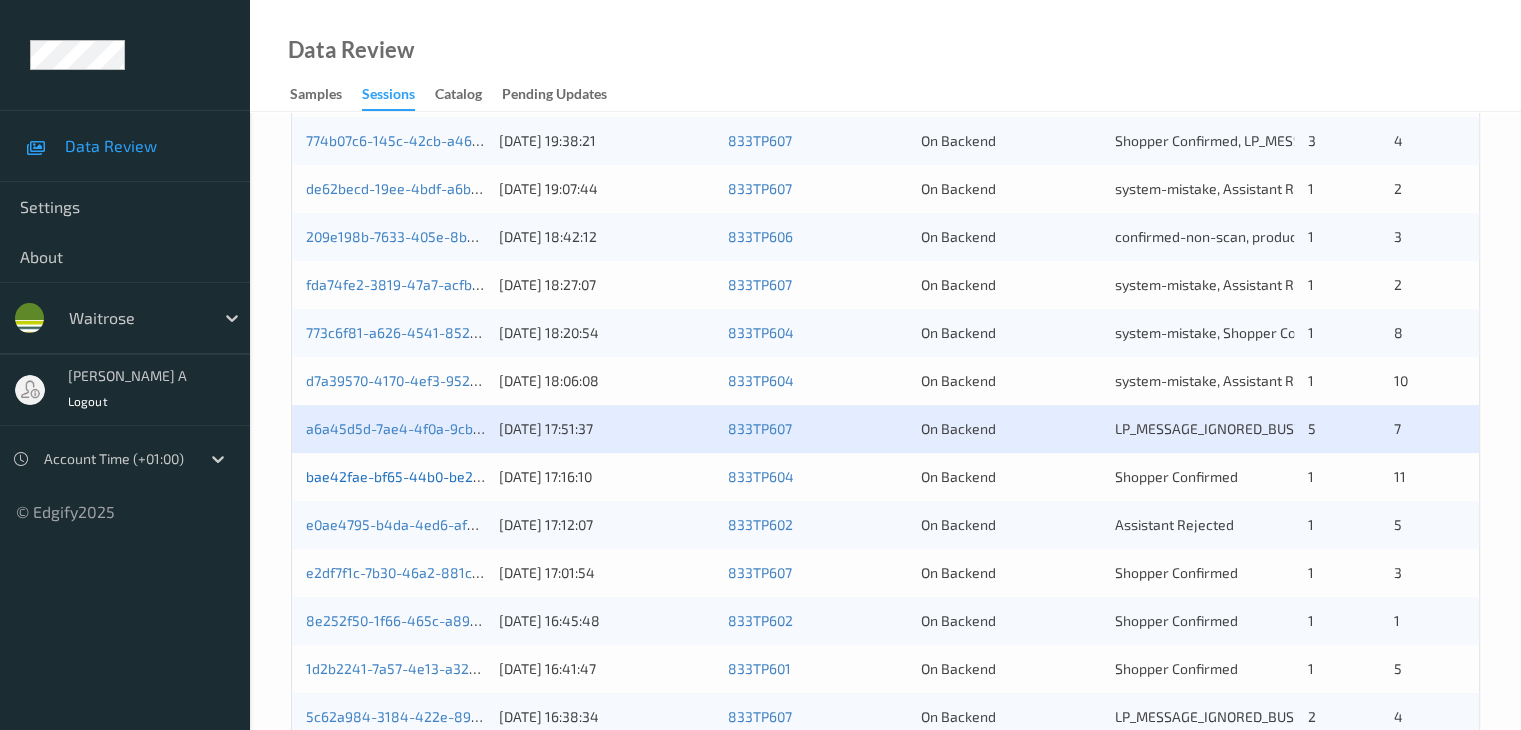 click on "bae42fae-bf65-44b0-be25-8948ee46d7b8" at bounding box center (446, 476) 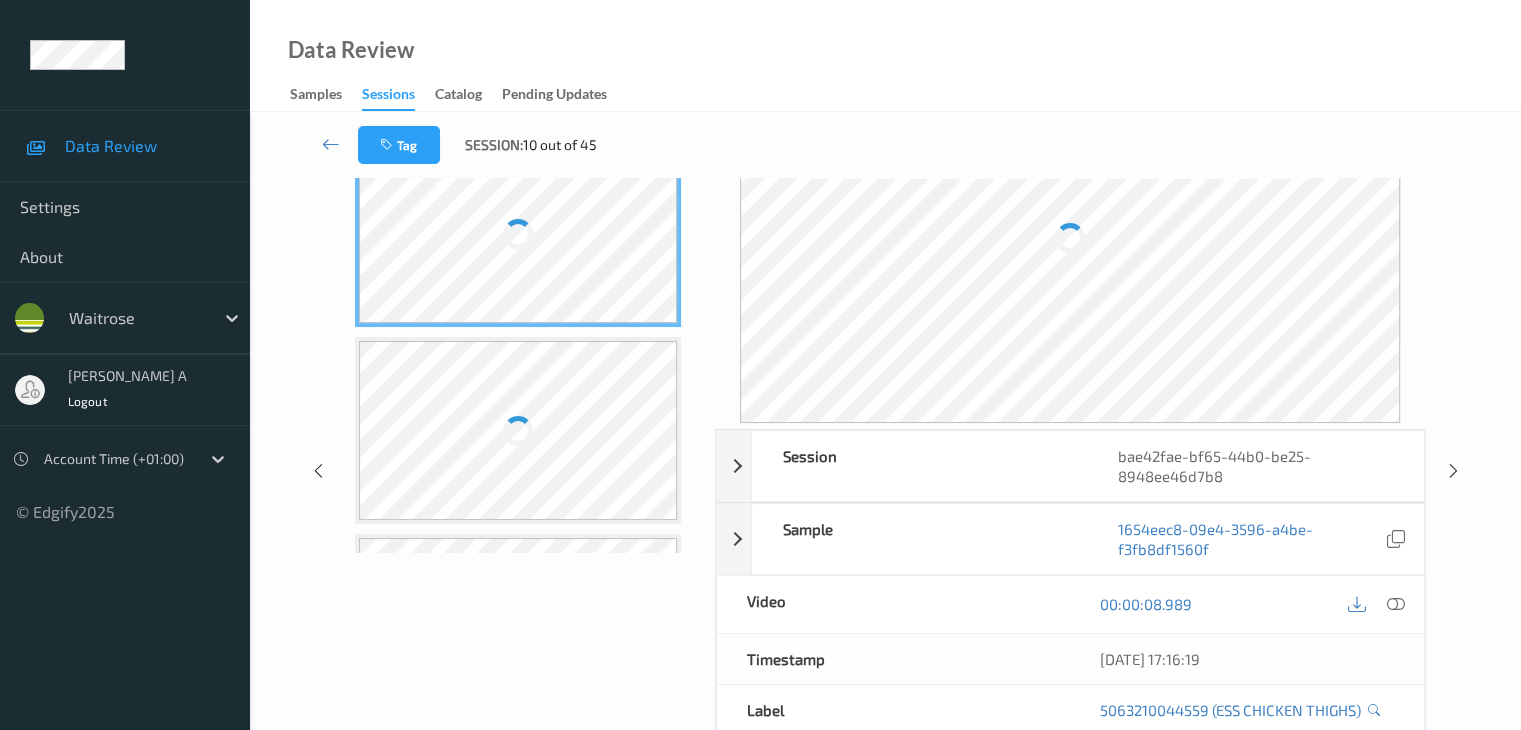 scroll, scrollTop: 24, scrollLeft: 0, axis: vertical 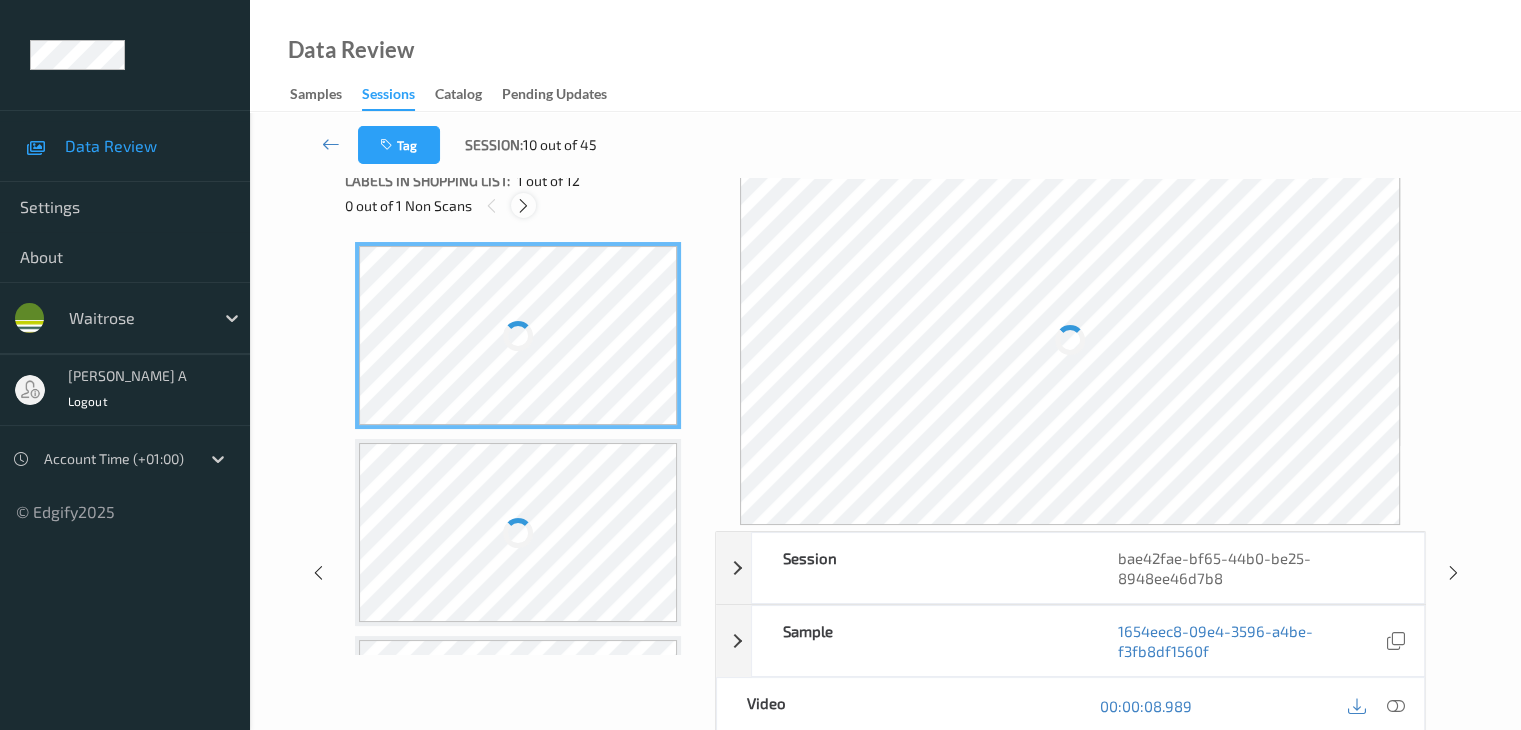 click at bounding box center [523, 205] 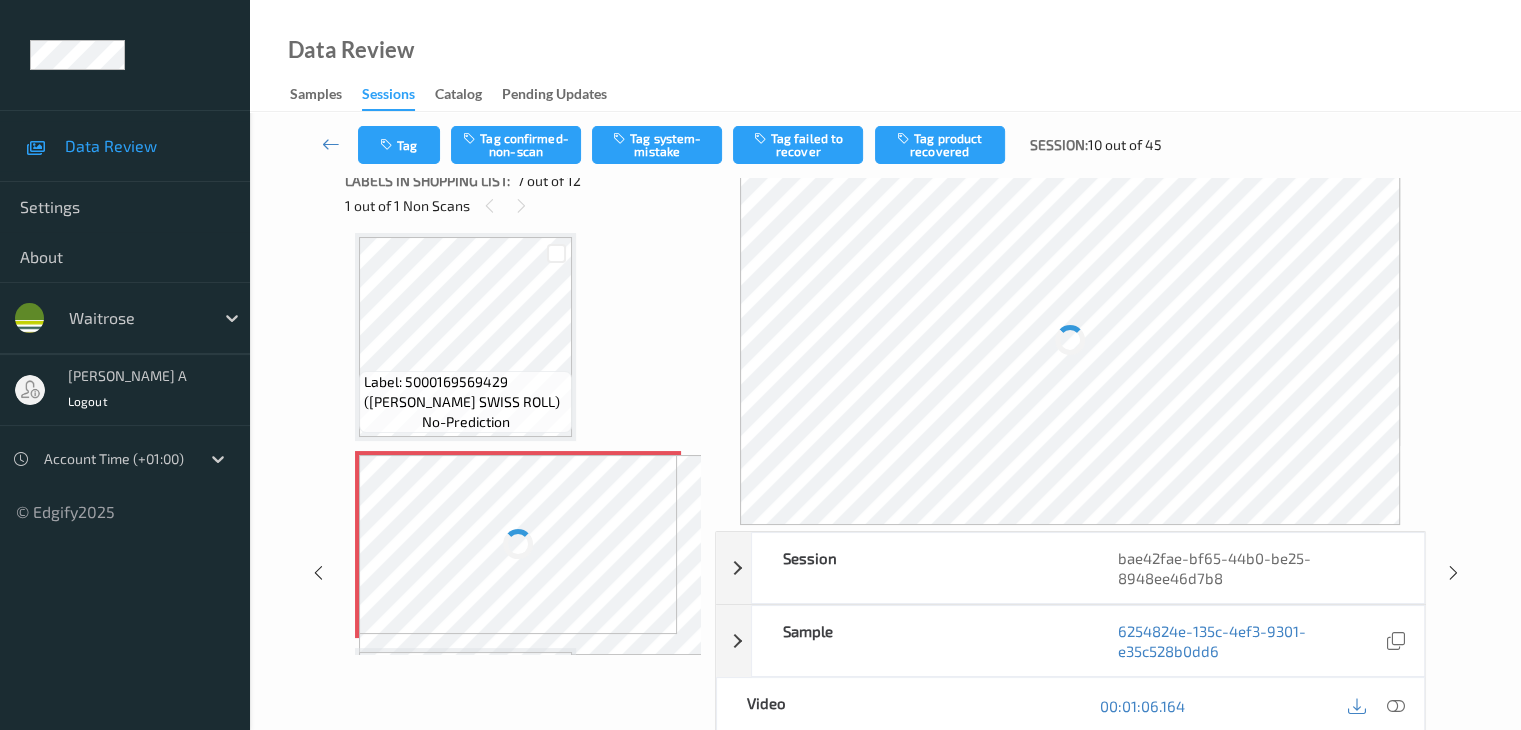 scroll, scrollTop: 1100, scrollLeft: 0, axis: vertical 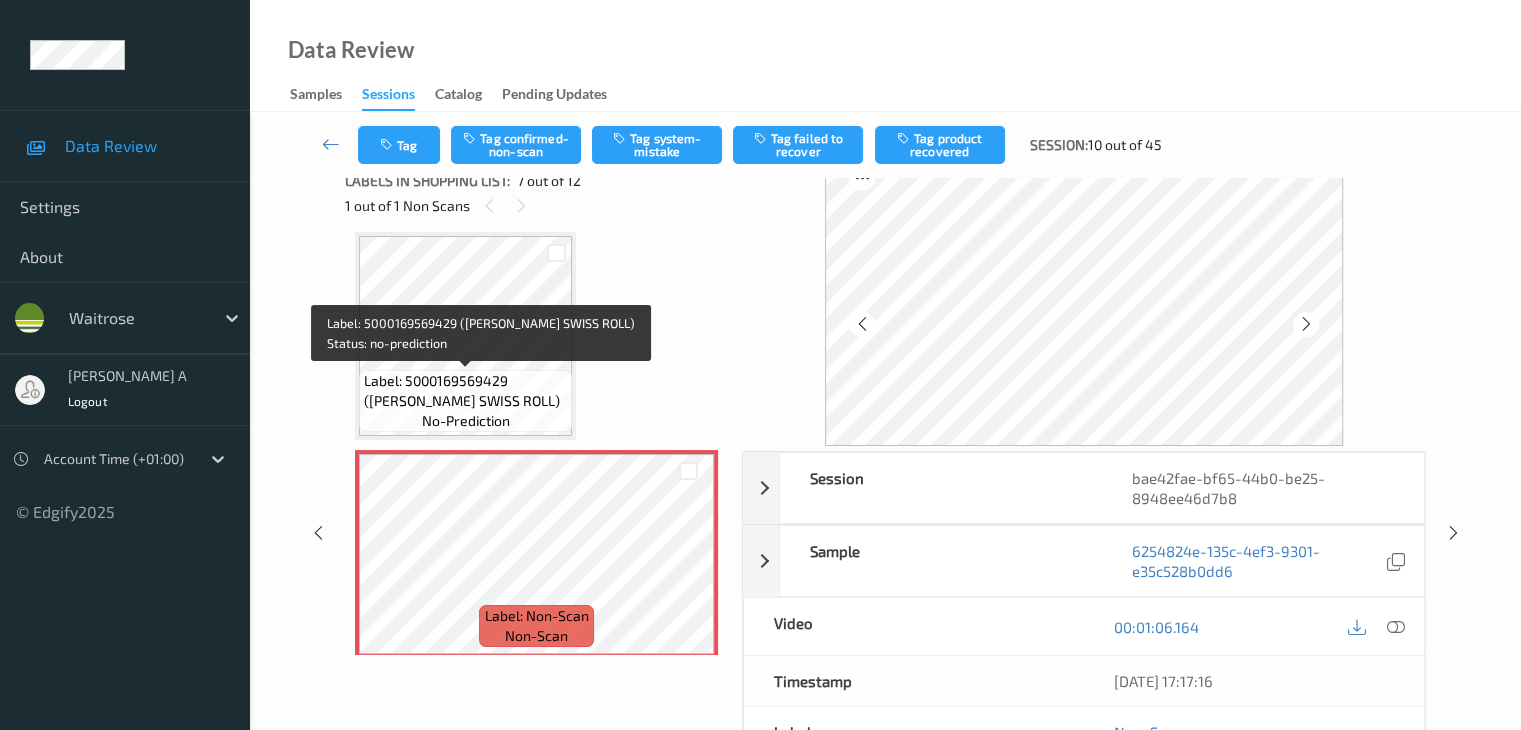 click on "Label: 5000169569429 ([PERSON_NAME] SWISS ROLL)" at bounding box center (465, 391) 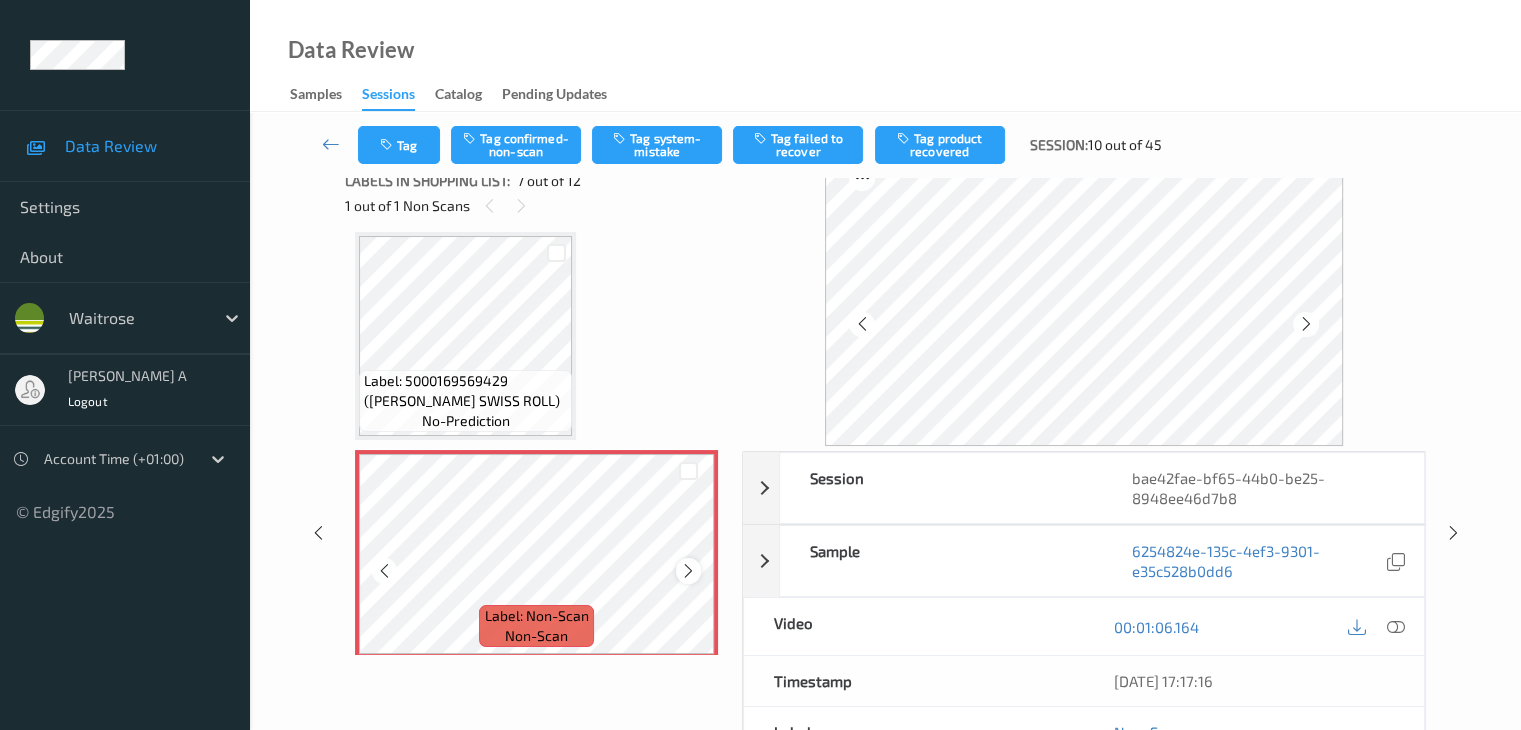click at bounding box center [688, 571] 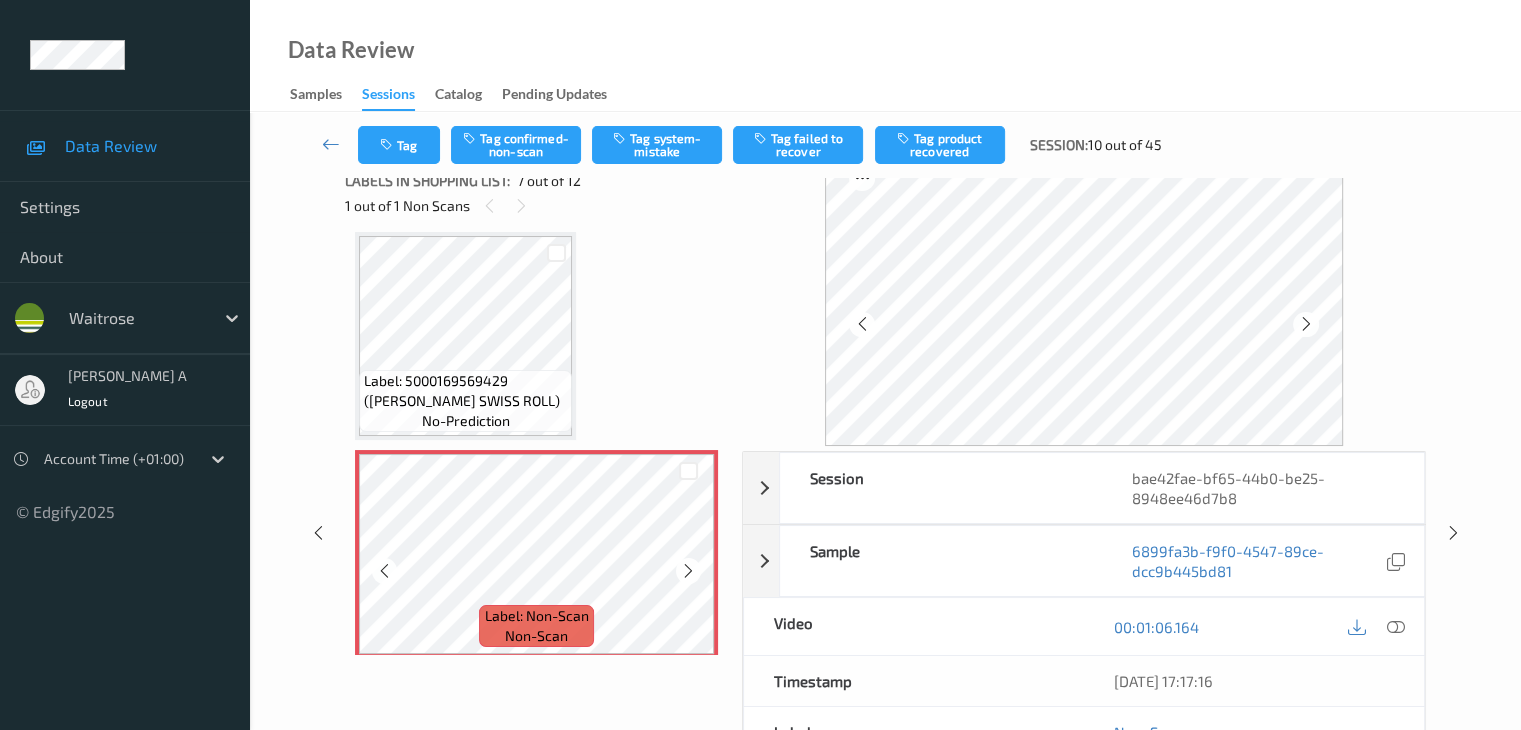 click at bounding box center (688, 571) 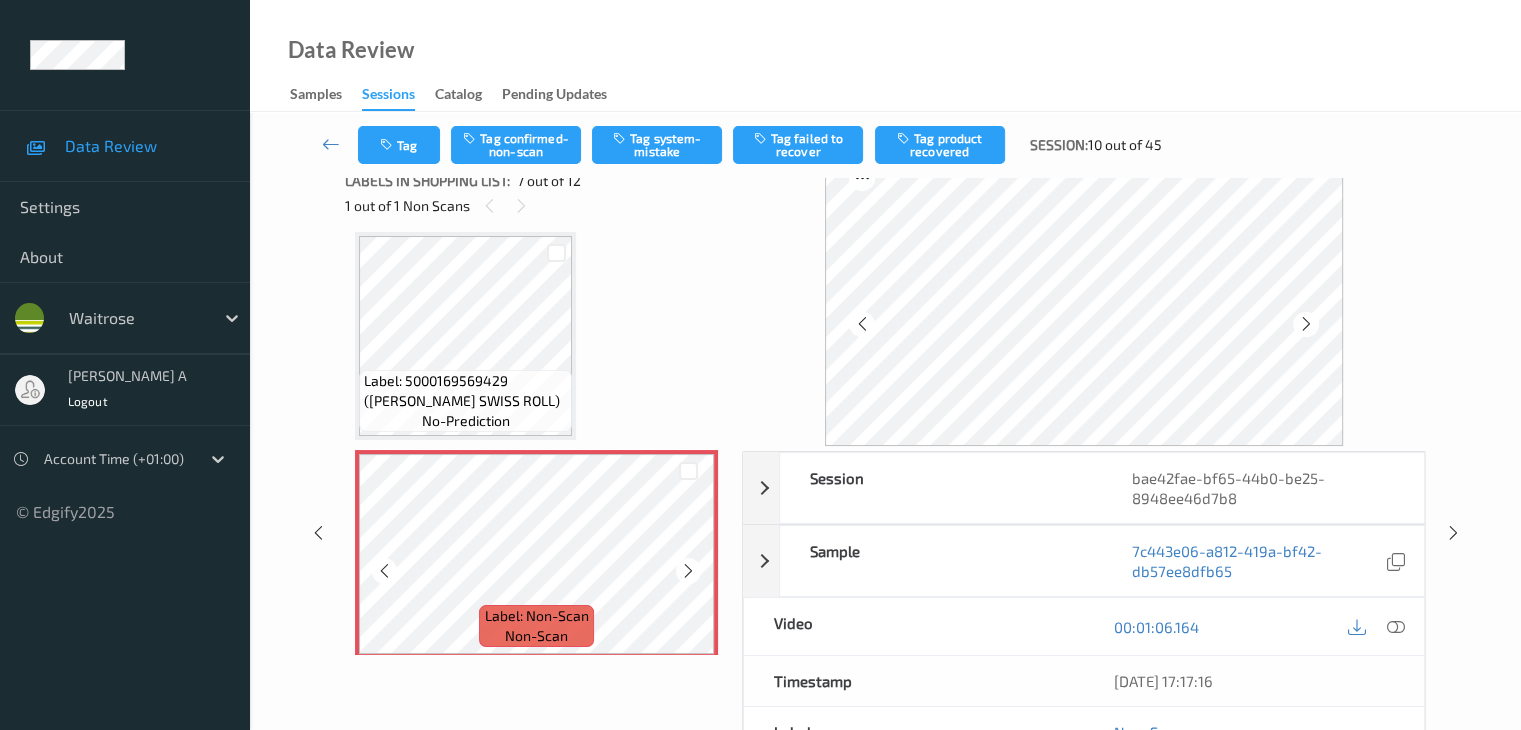 click at bounding box center (688, 571) 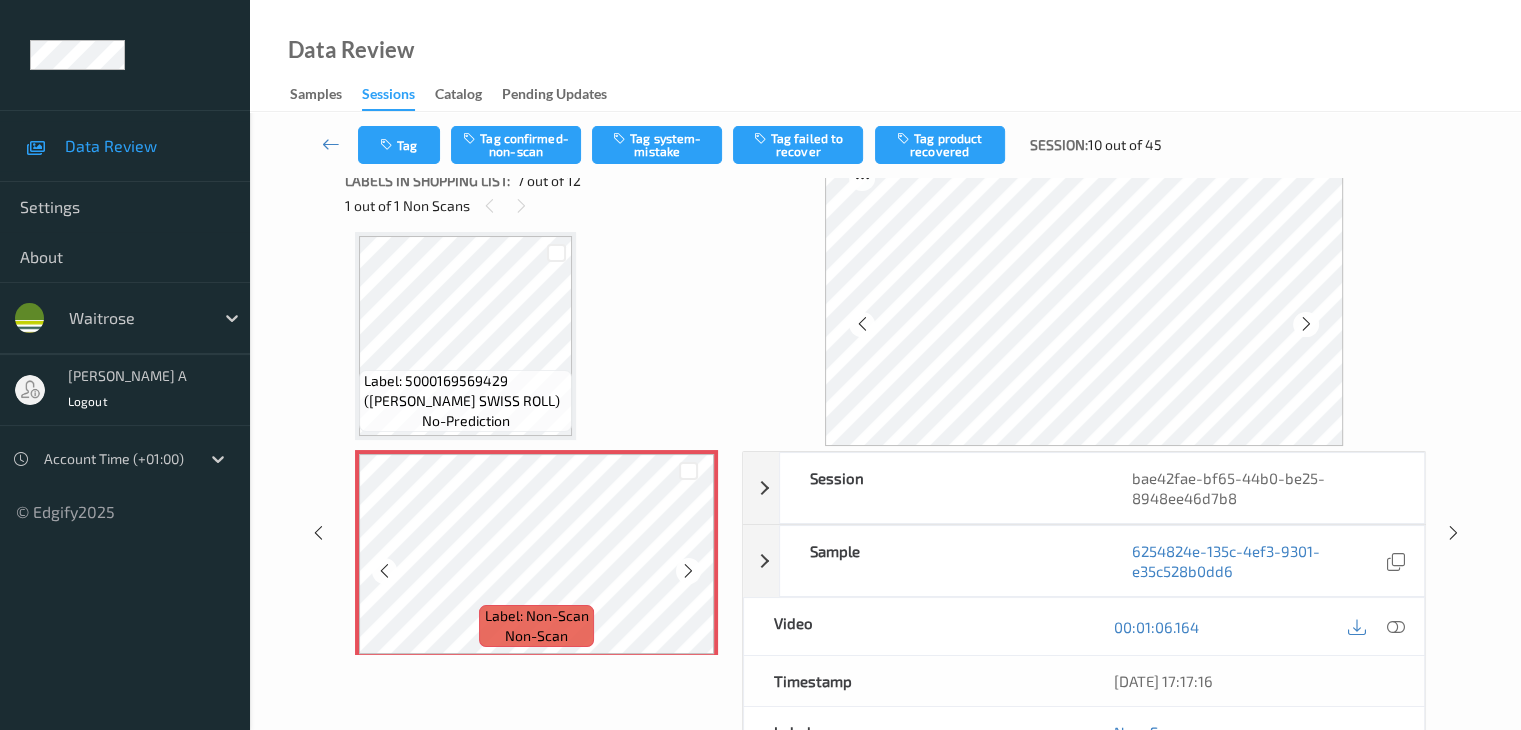 click at bounding box center (688, 571) 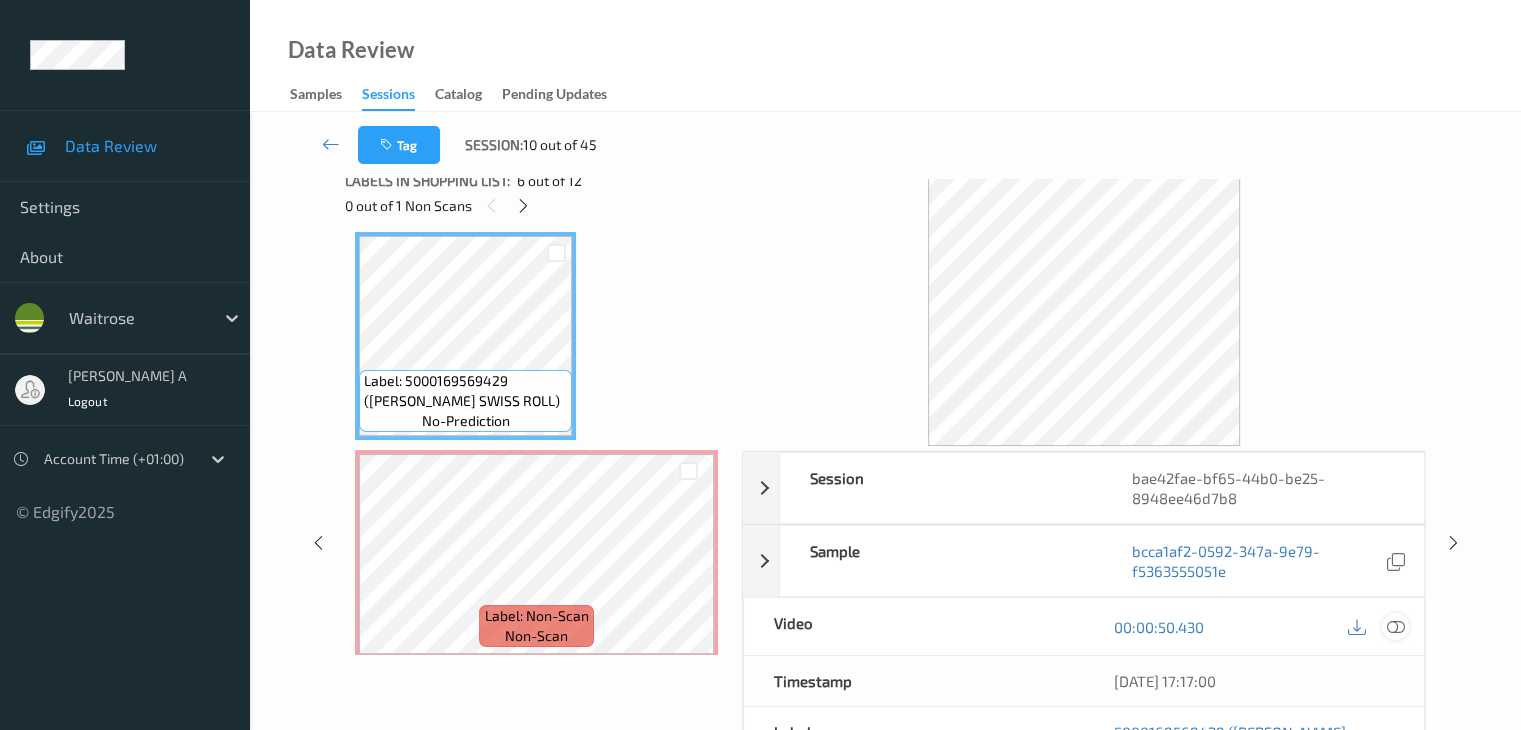 click at bounding box center (1395, 627) 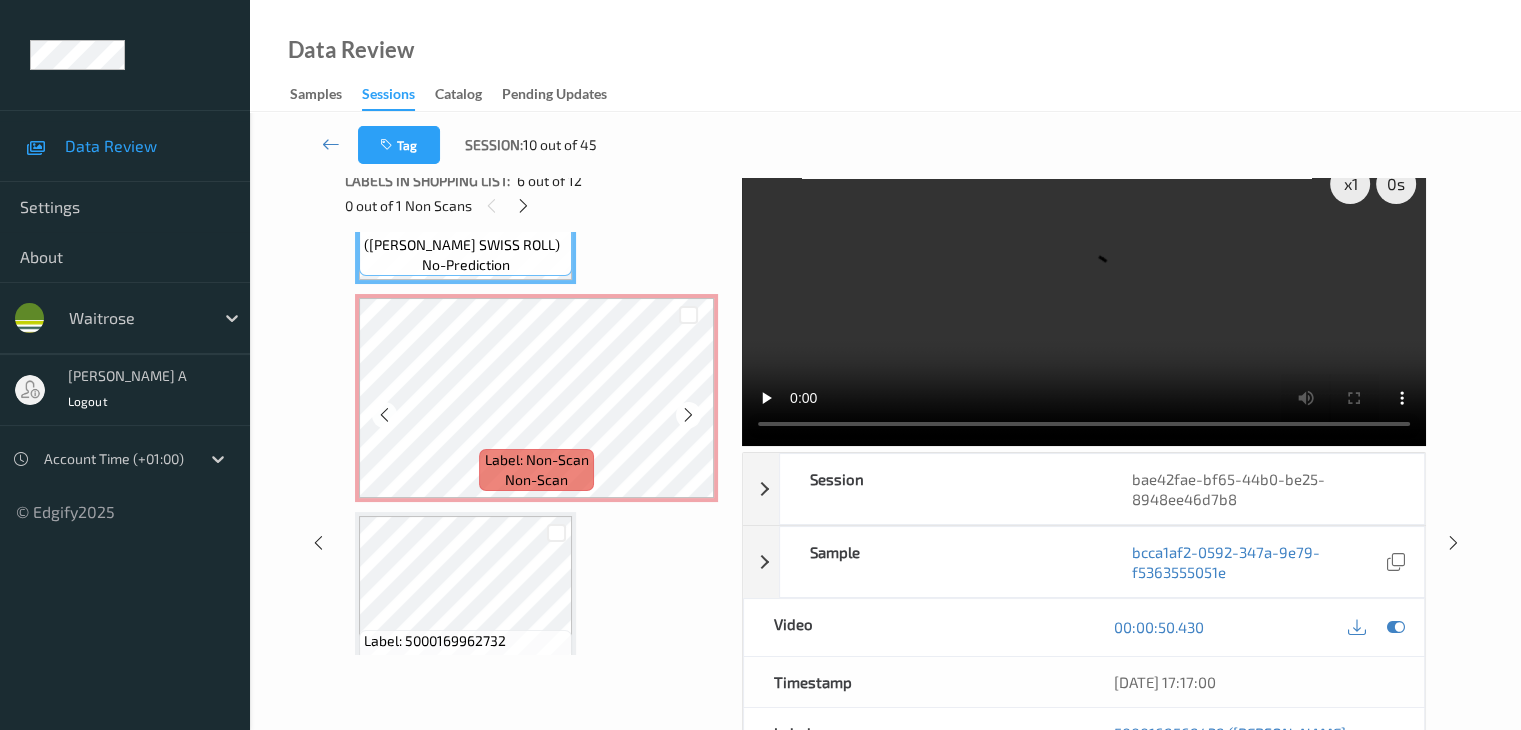 scroll, scrollTop: 1300, scrollLeft: 0, axis: vertical 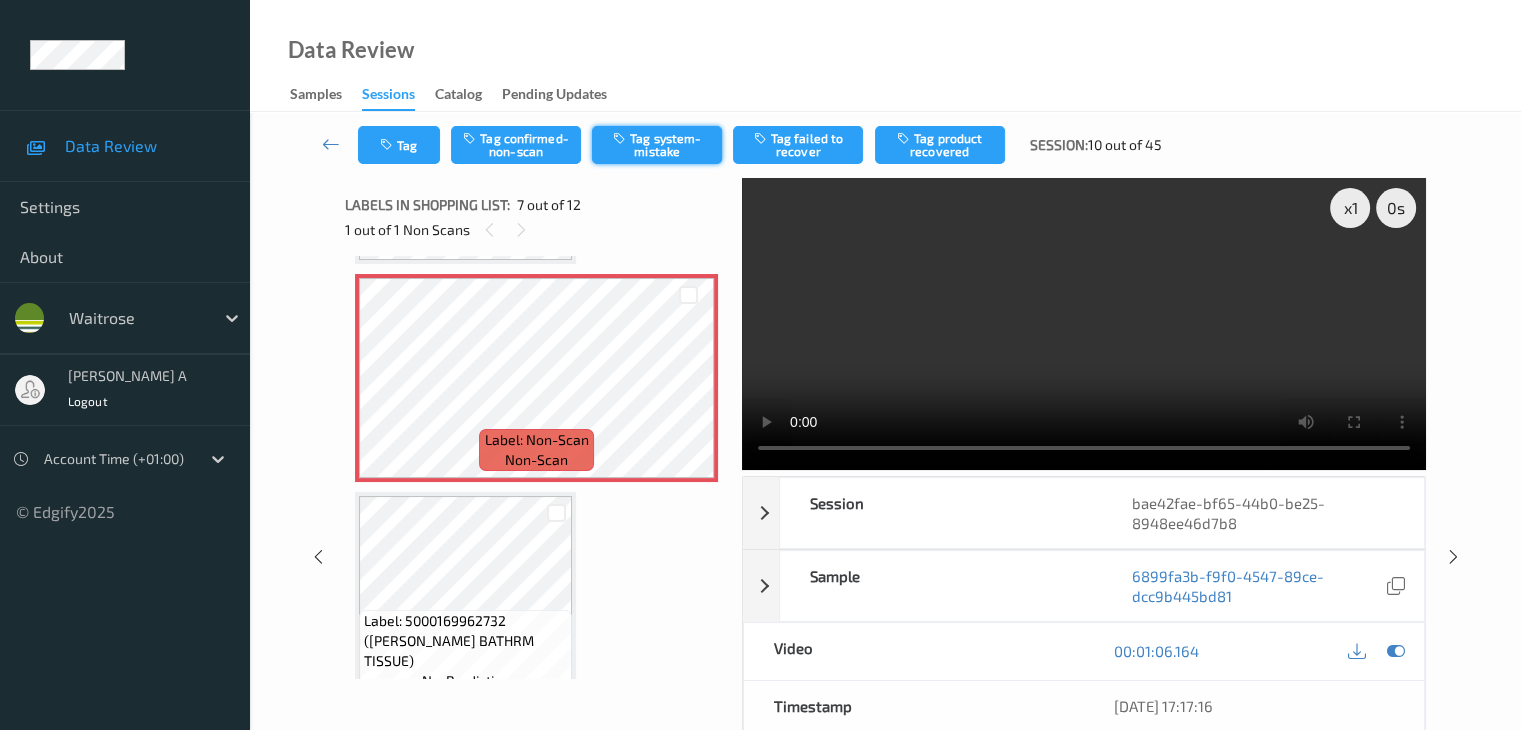 click on "Tag   system-mistake" at bounding box center [657, 145] 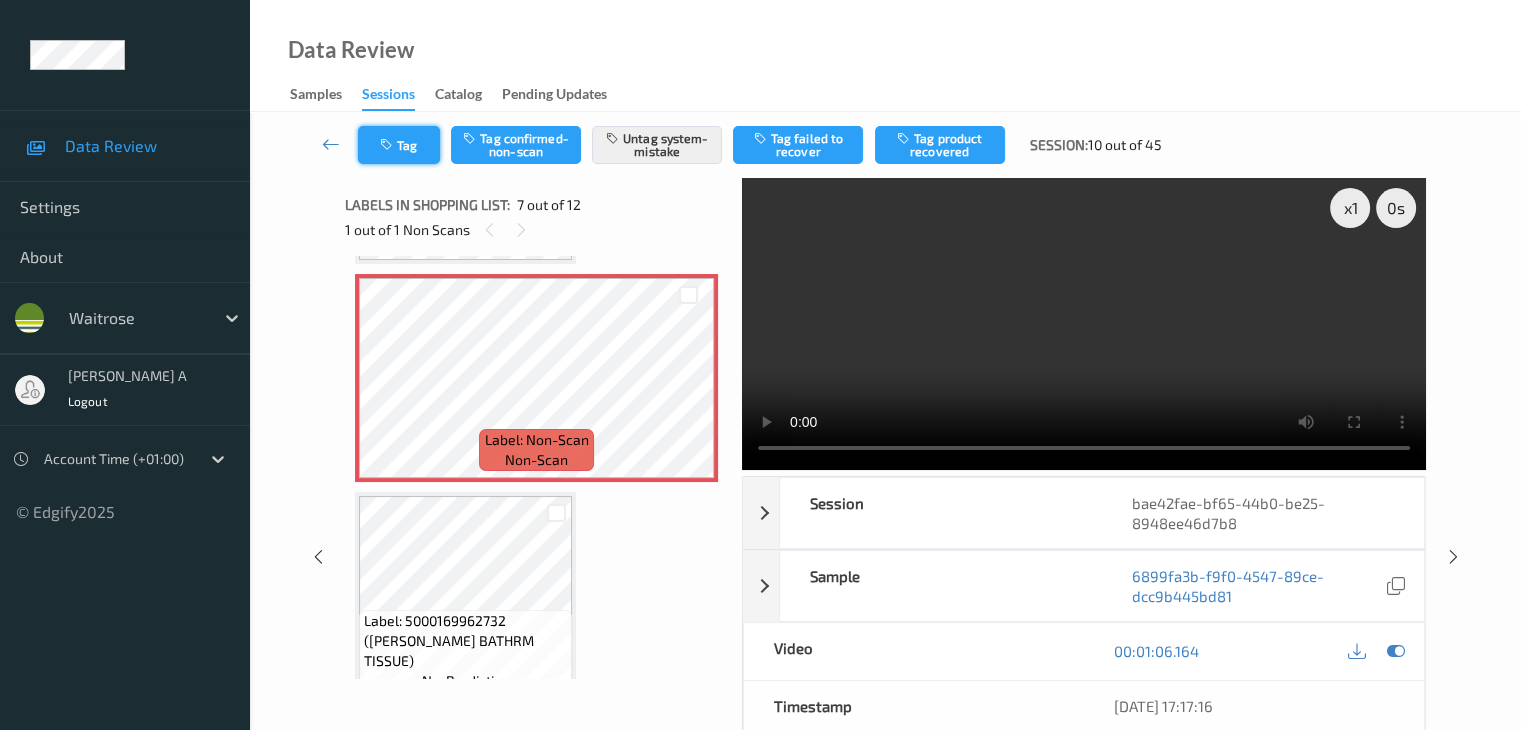 click on "Tag" at bounding box center [399, 145] 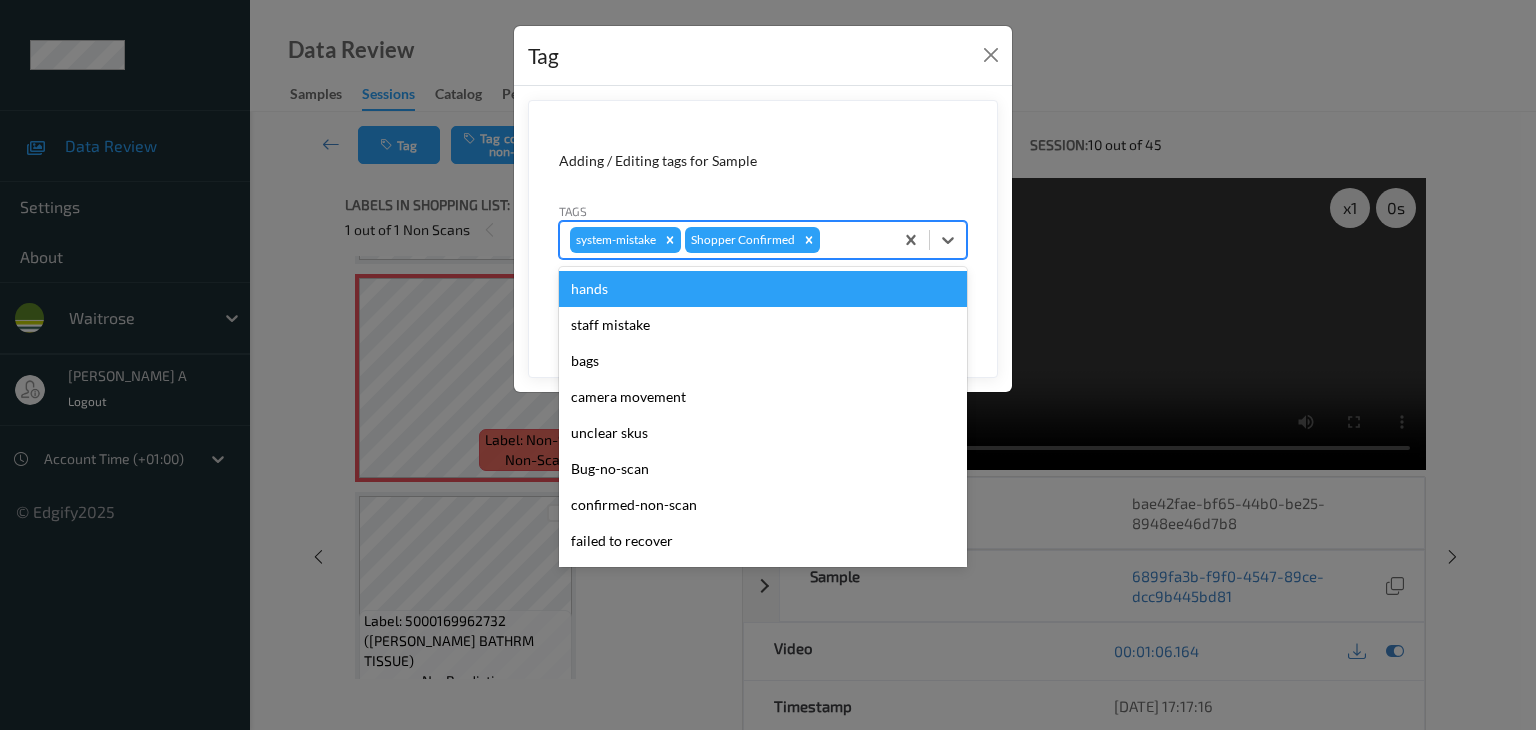click at bounding box center (853, 240) 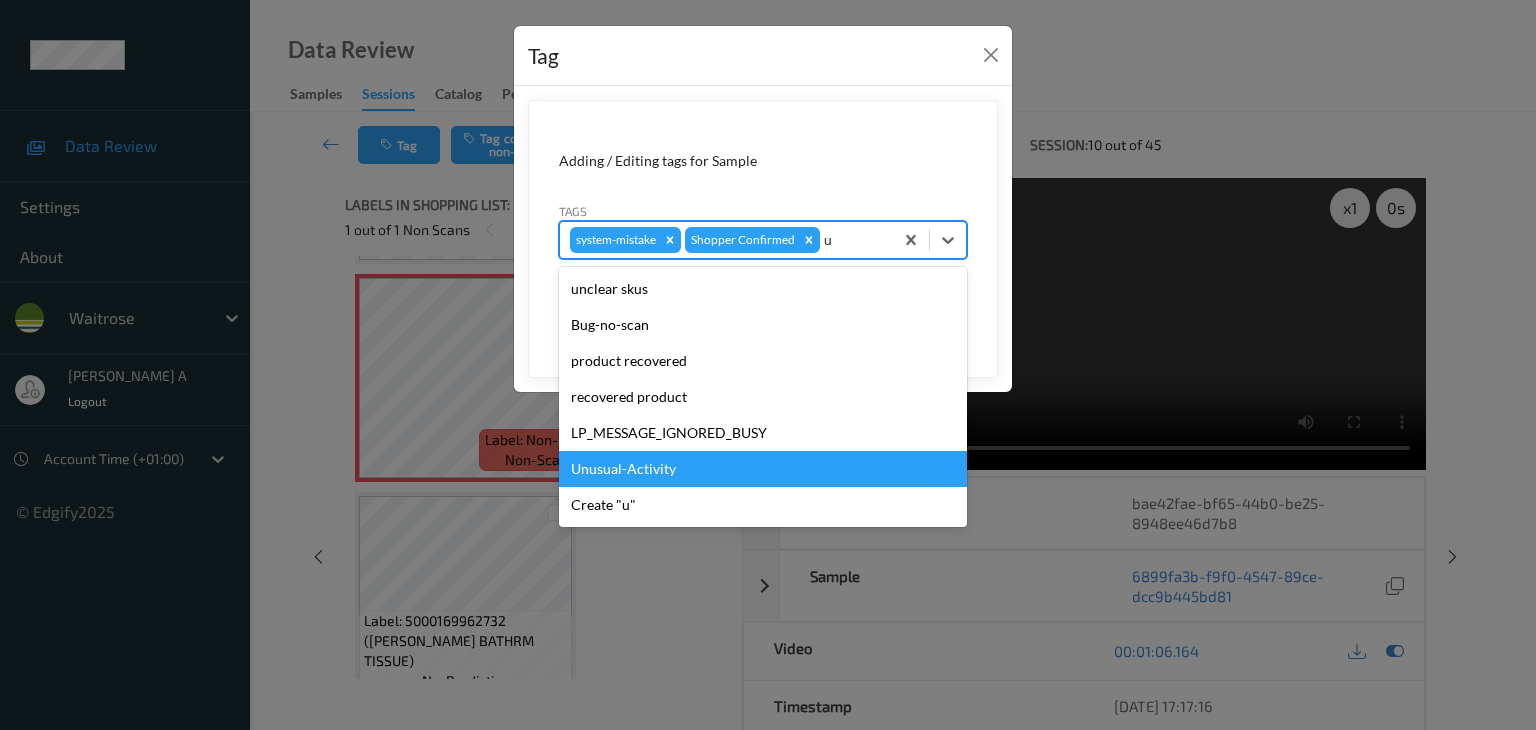 click on "Unusual-Activity" at bounding box center [763, 469] 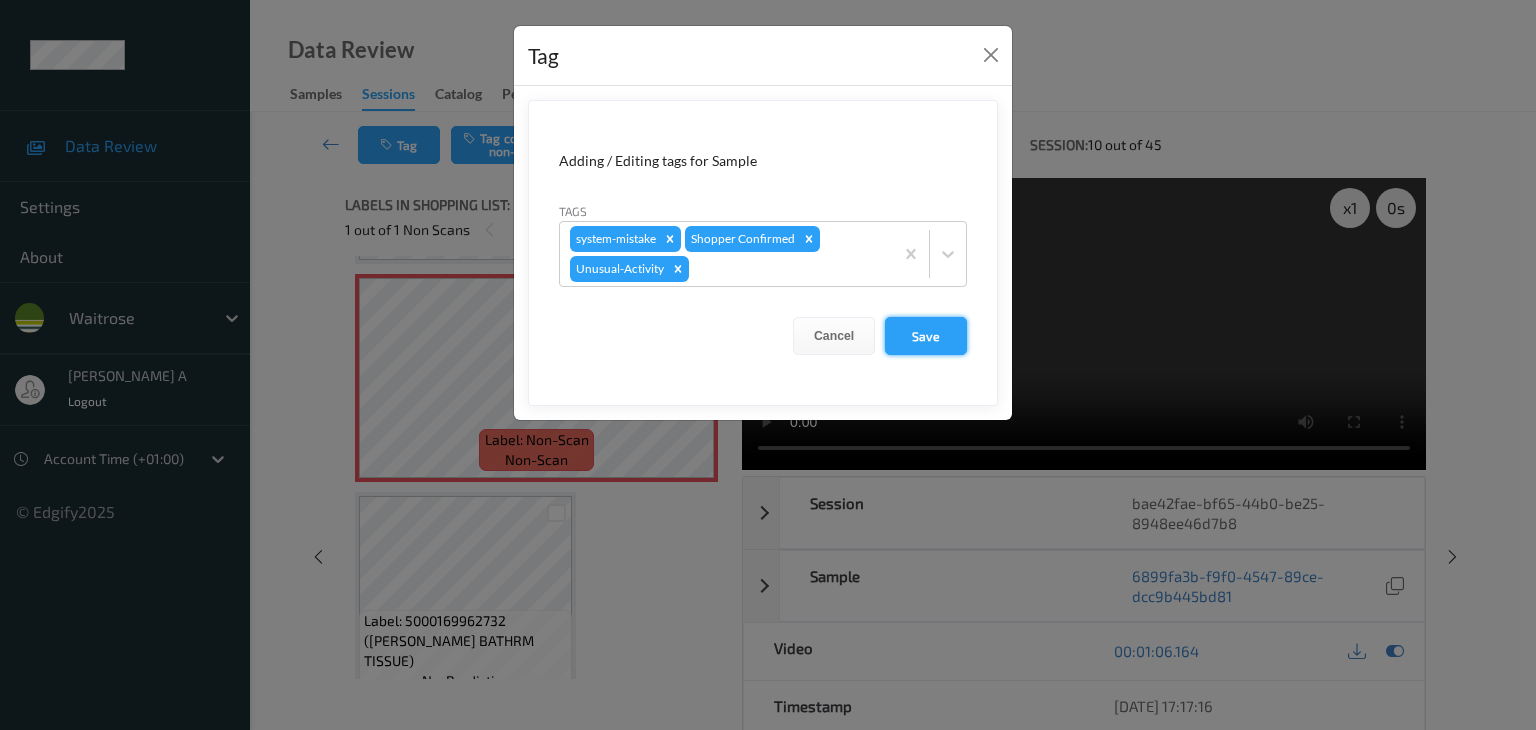 click on "Save" at bounding box center (926, 336) 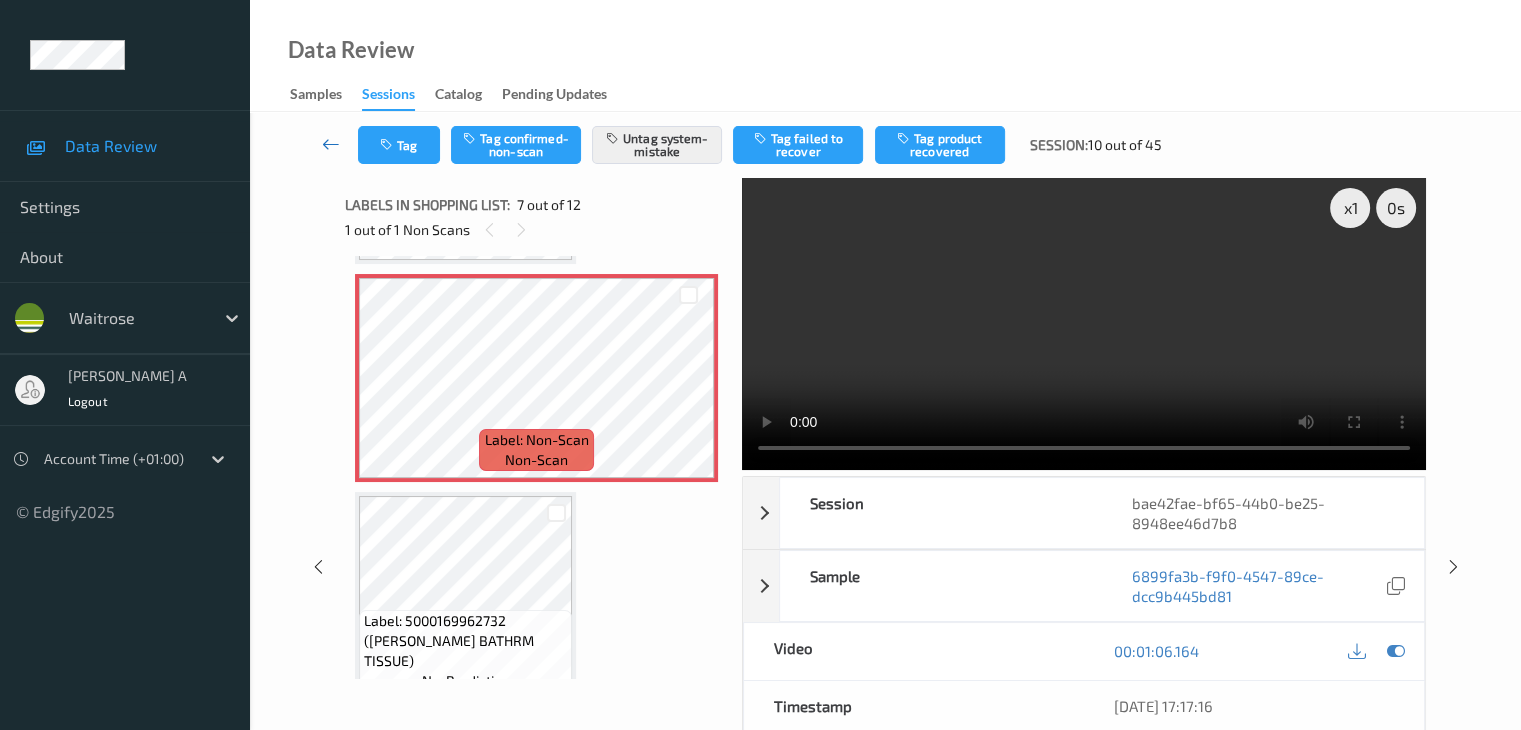 click at bounding box center [331, 144] 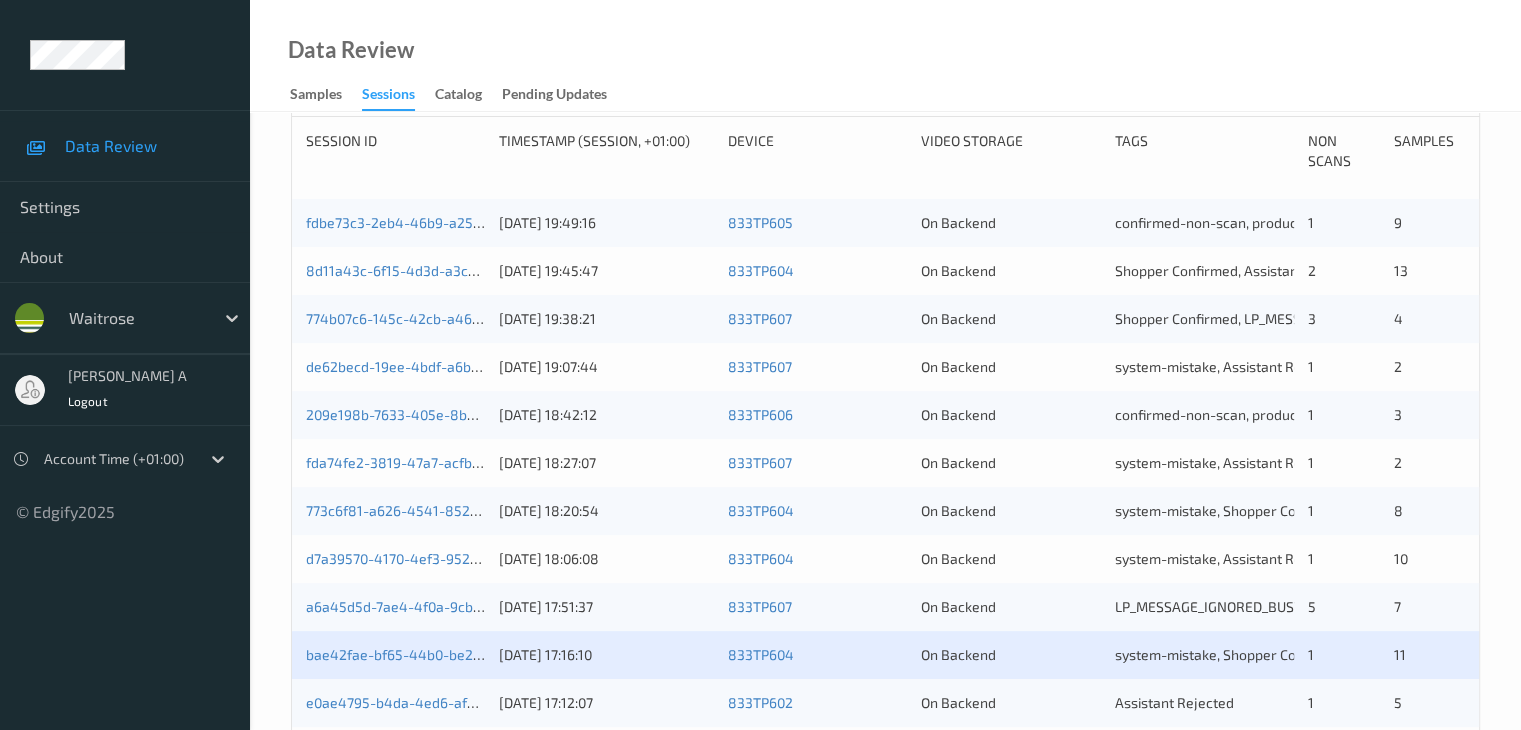 scroll, scrollTop: 600, scrollLeft: 0, axis: vertical 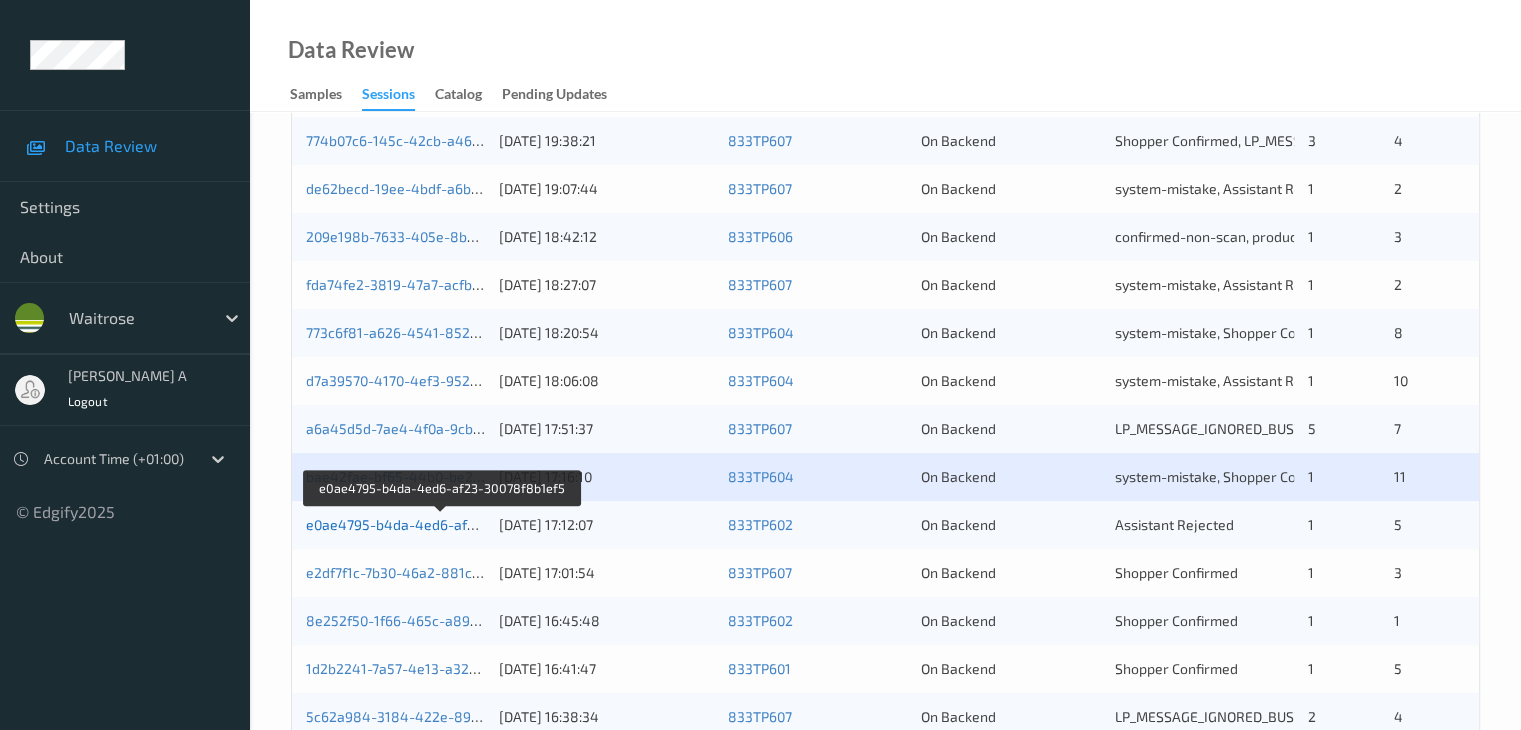 click on "e0ae4795-b4da-4ed6-af23-30078f8b1ef5" at bounding box center [442, 524] 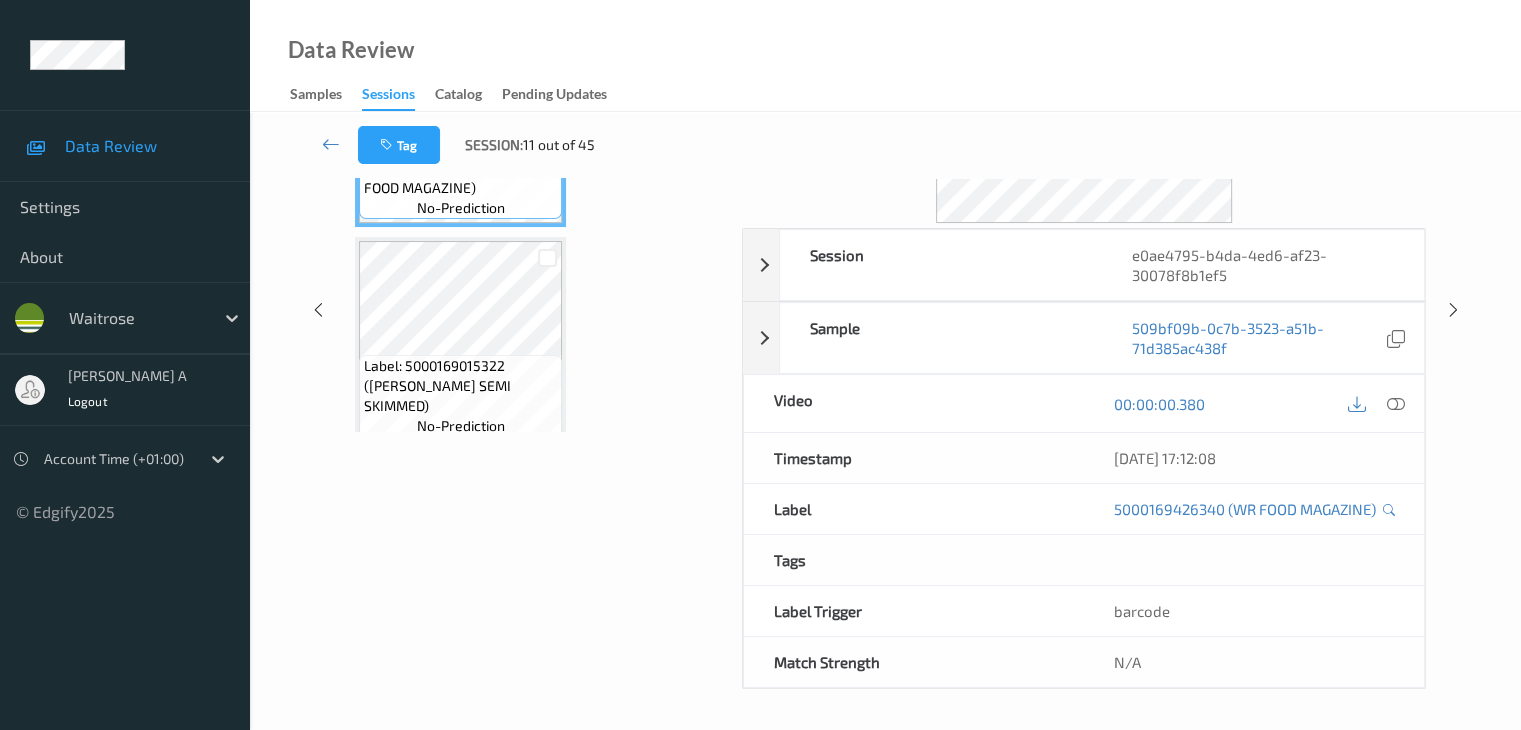 scroll, scrollTop: 0, scrollLeft: 0, axis: both 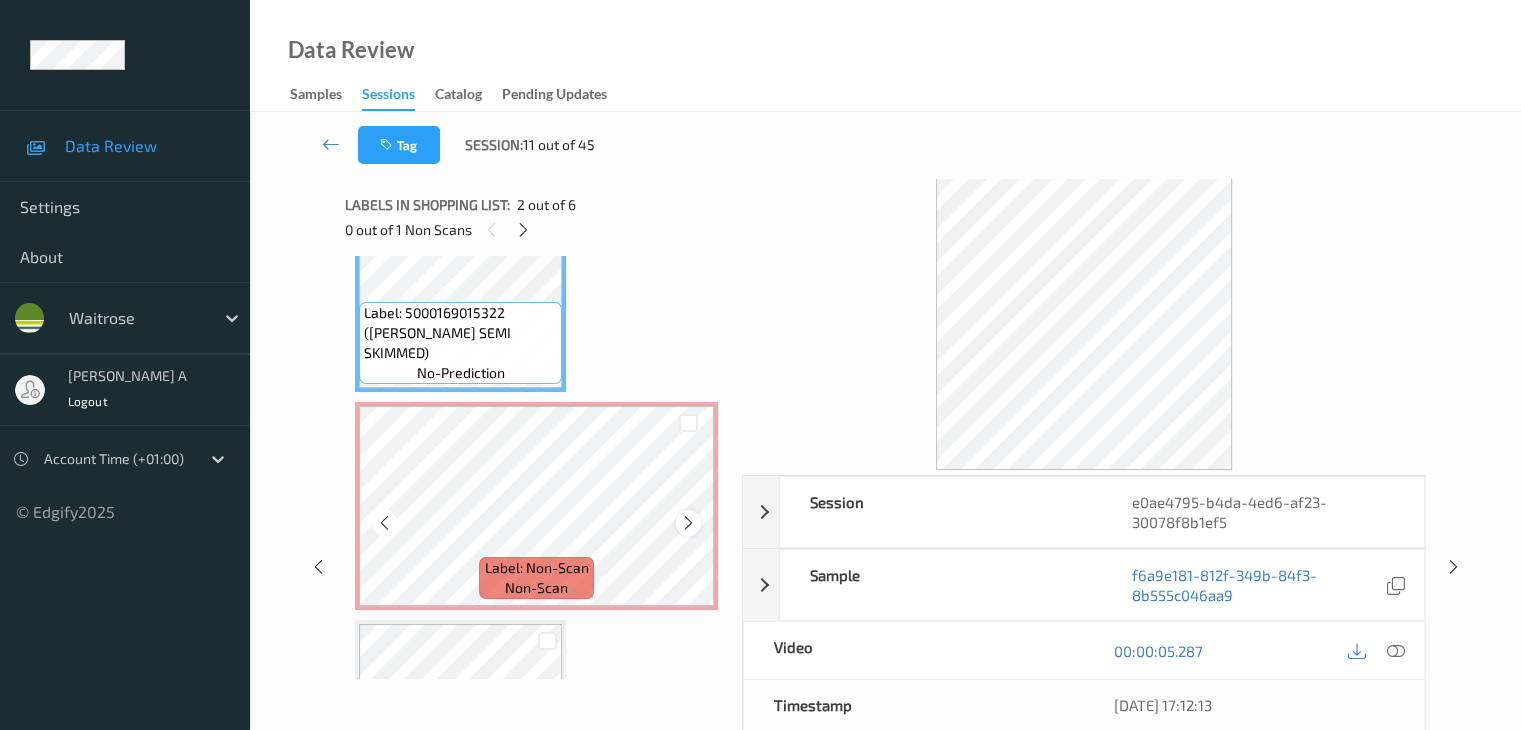 click at bounding box center (688, 523) 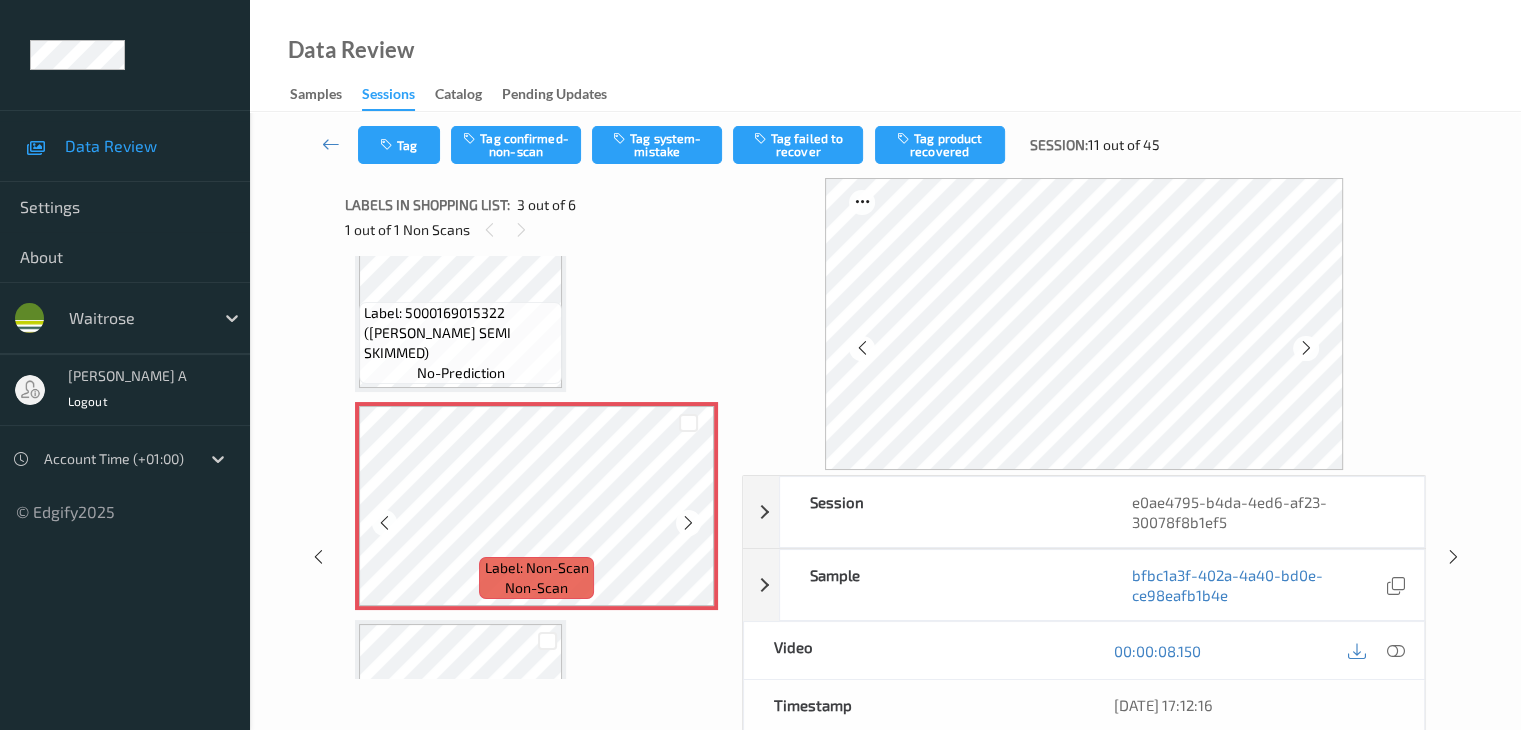click at bounding box center [688, 523] 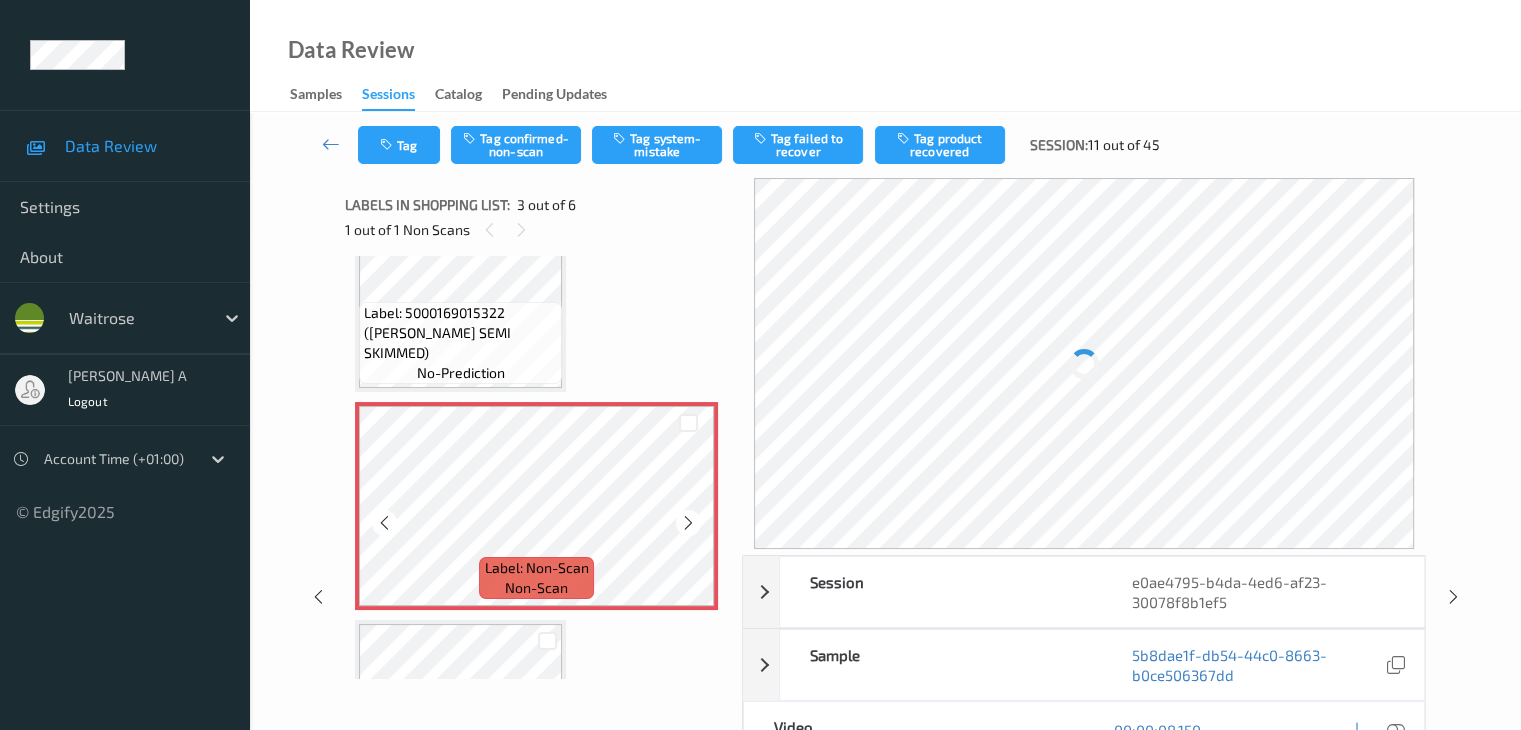 click at bounding box center (688, 523) 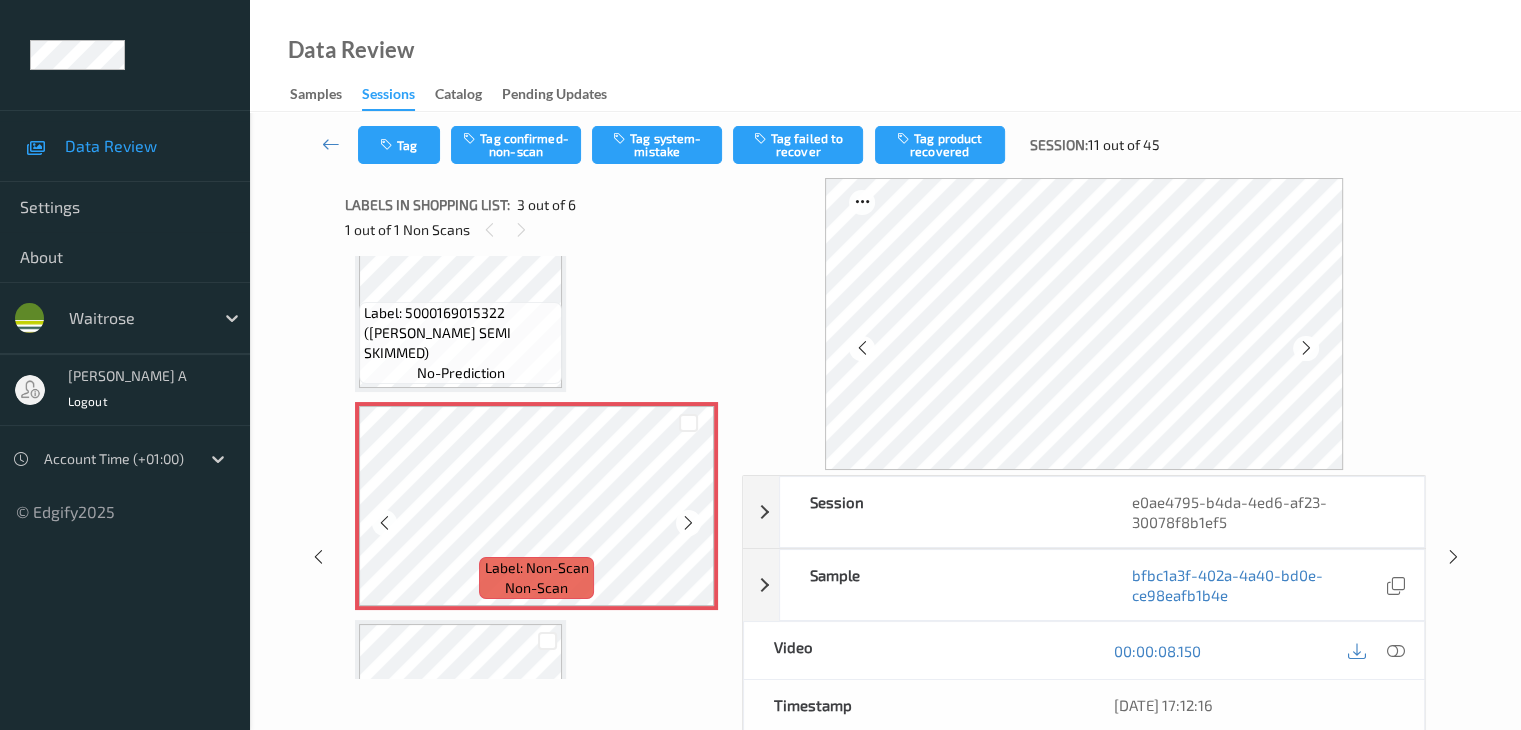 click at bounding box center (688, 523) 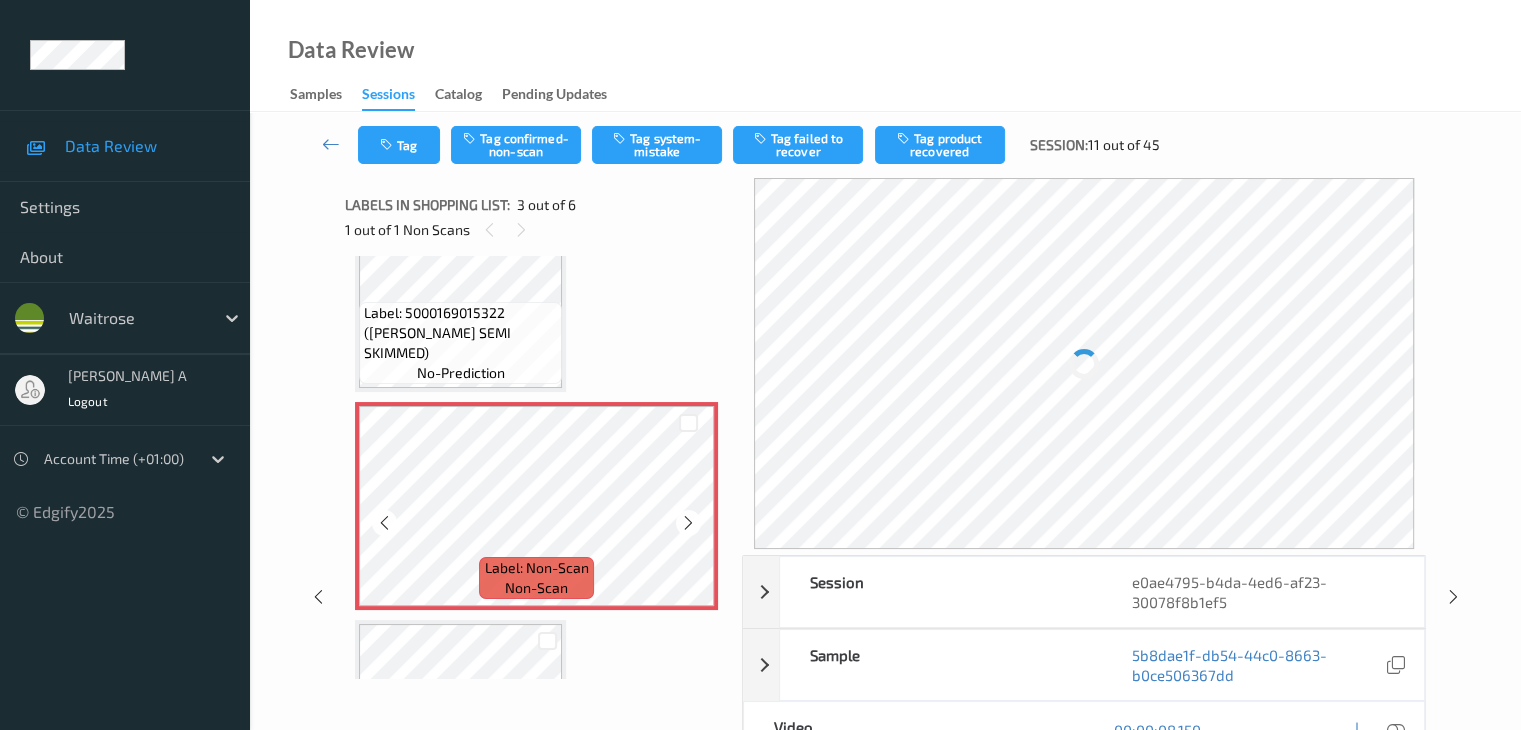 click at bounding box center [688, 523] 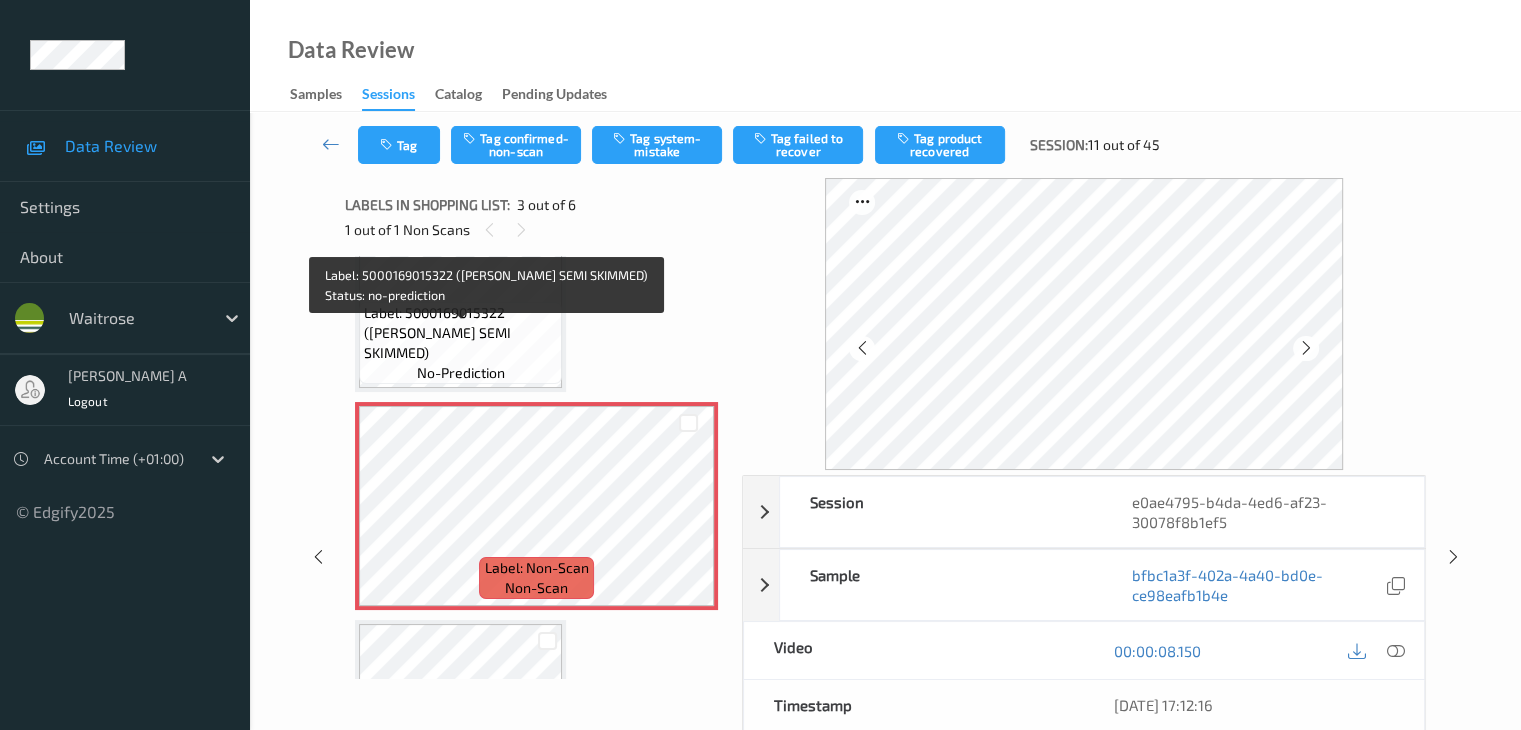 click on "Label: 5000169015322 ([PERSON_NAME] SEMI SKIMMED)" at bounding box center (460, 333) 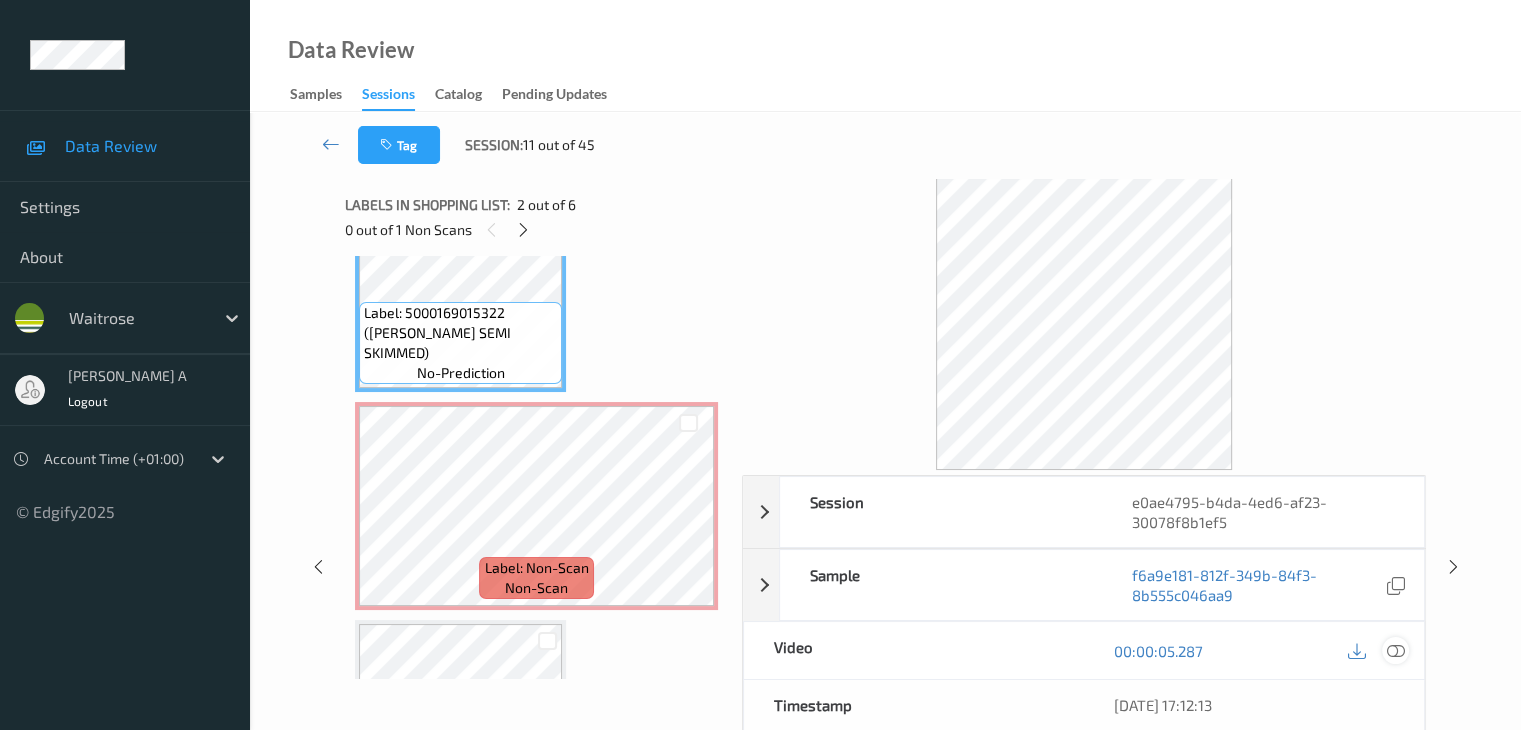 click at bounding box center (1395, 651) 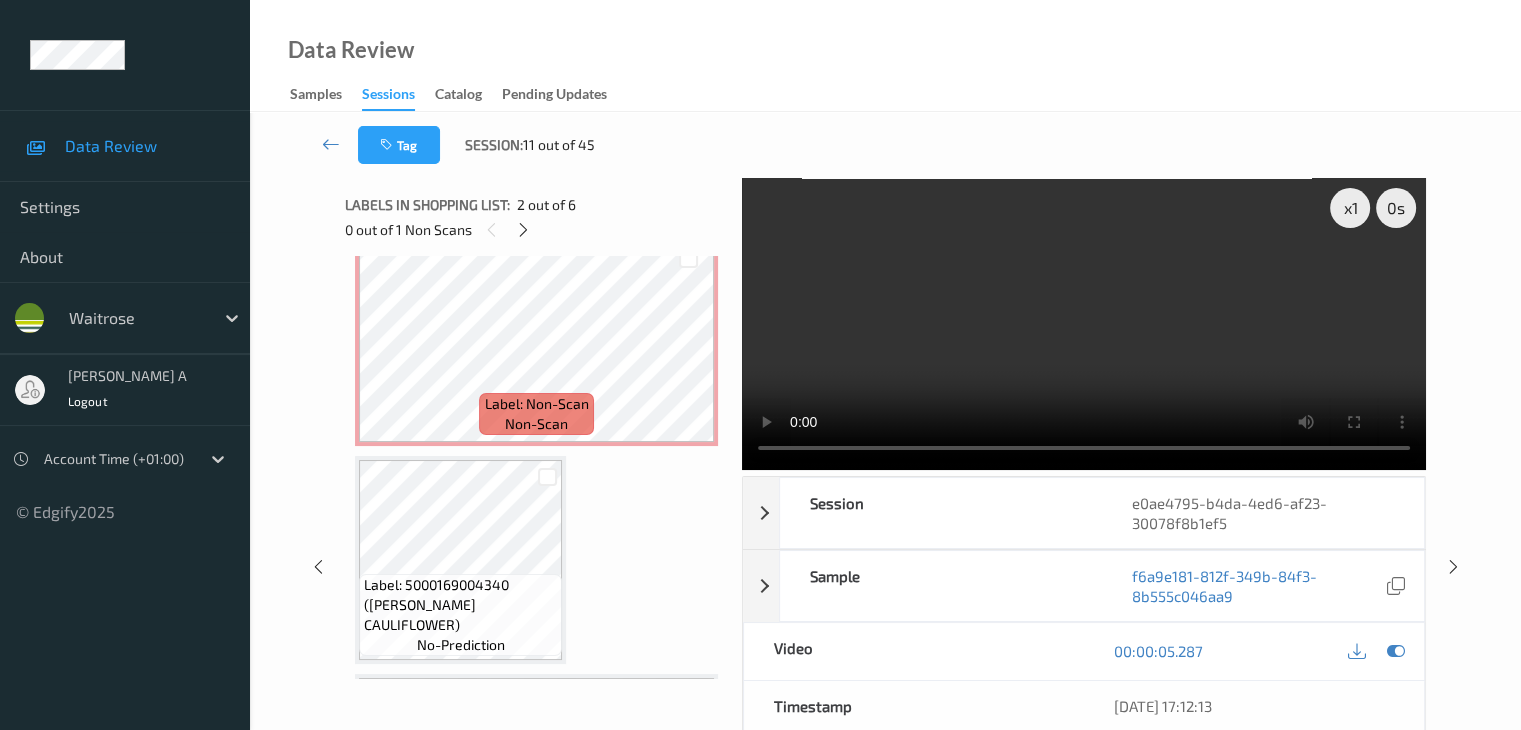 scroll, scrollTop: 500, scrollLeft: 0, axis: vertical 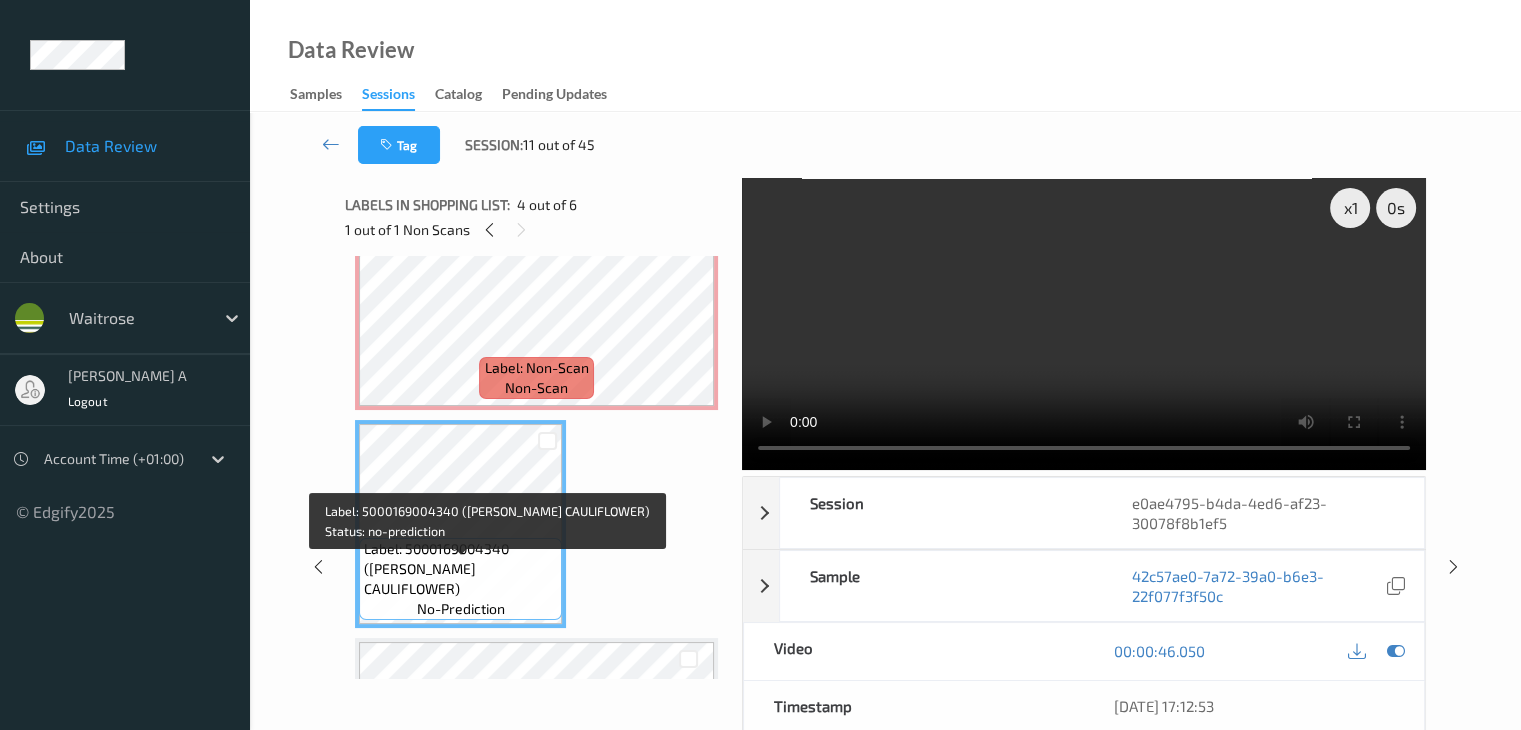 click on "Label: 5000169004340 ([PERSON_NAME] CAULIFLOWER)" at bounding box center [460, 569] 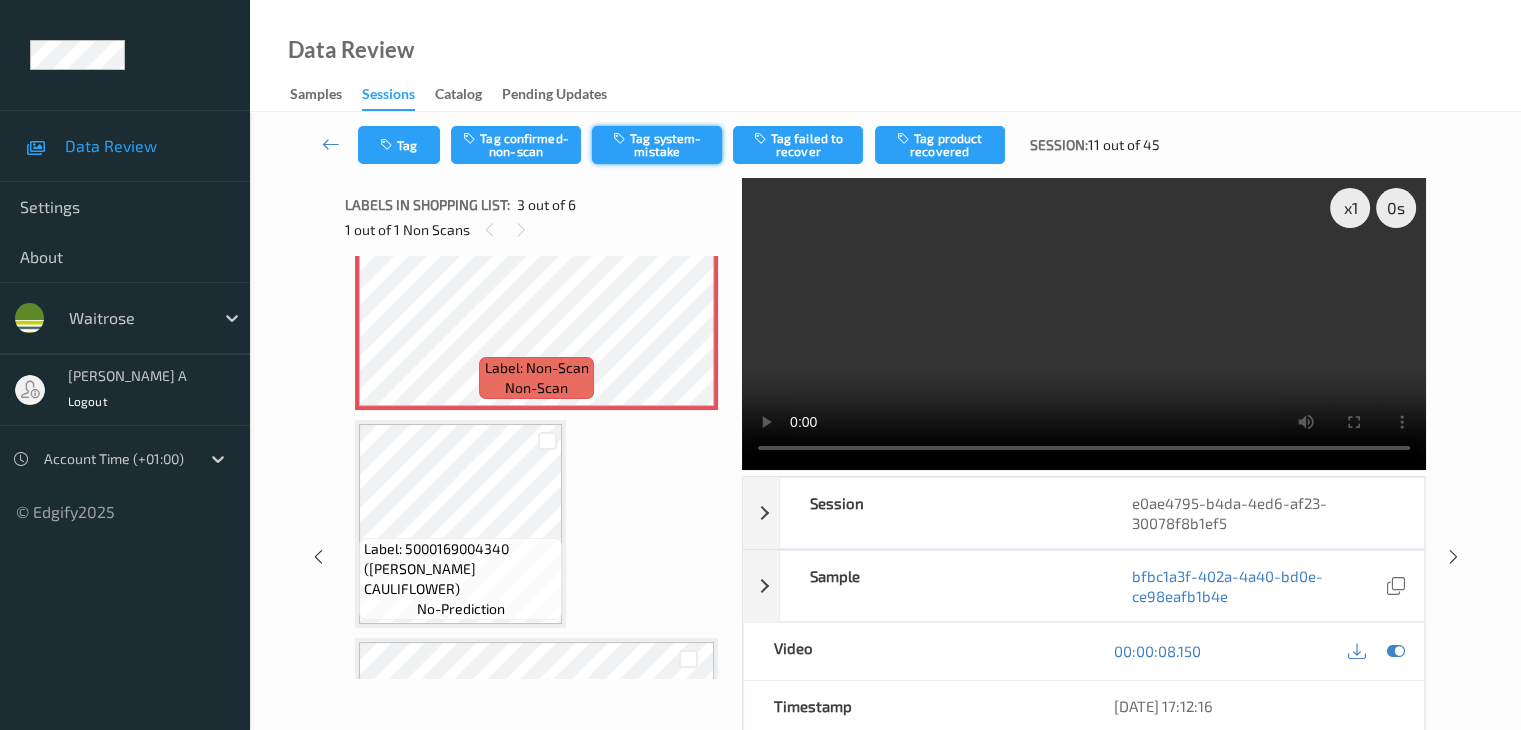 click on "Tag   system-mistake" at bounding box center (657, 145) 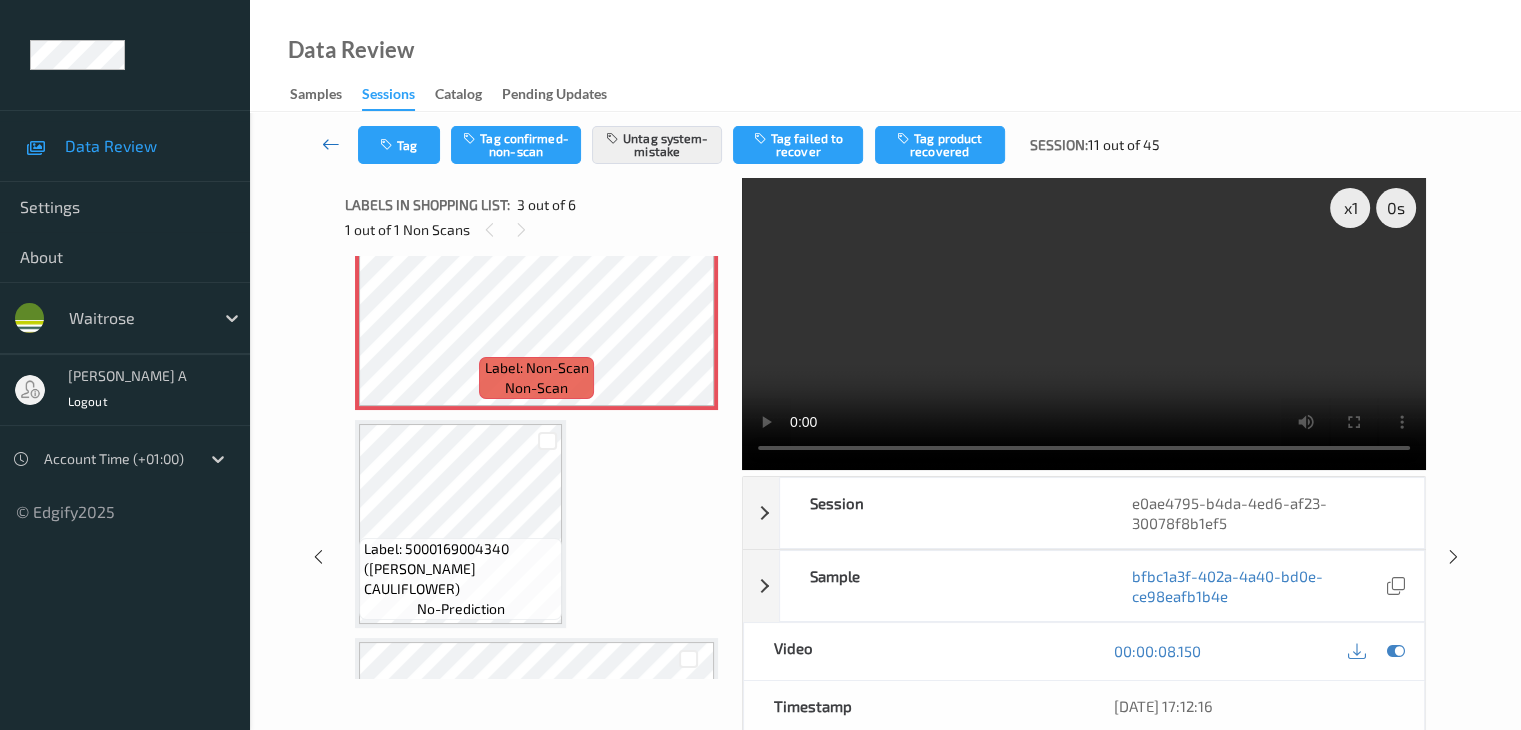 click at bounding box center [331, 144] 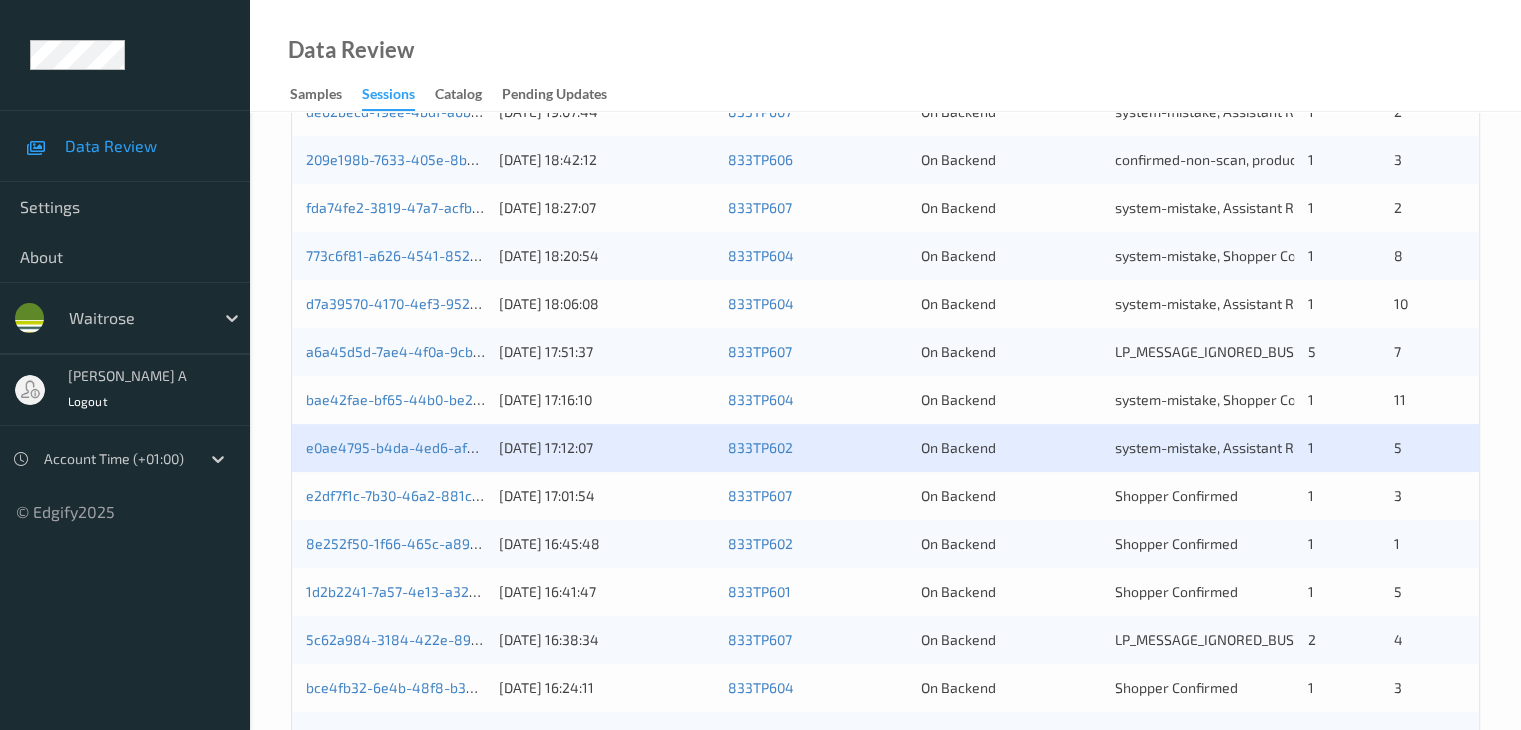 scroll, scrollTop: 700, scrollLeft: 0, axis: vertical 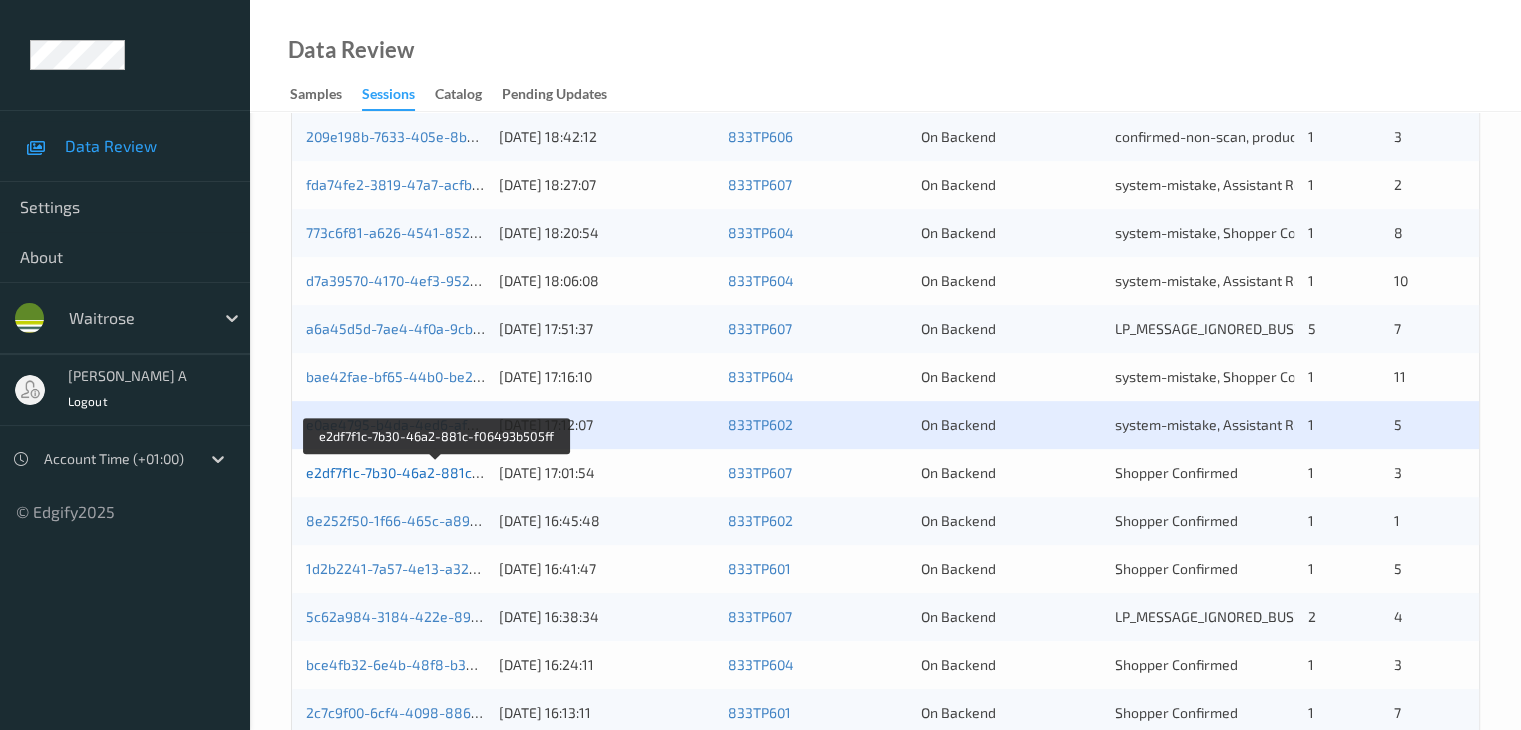 click on "e2df7f1c-7b30-46a2-881c-f06493b505ff" at bounding box center (436, 472) 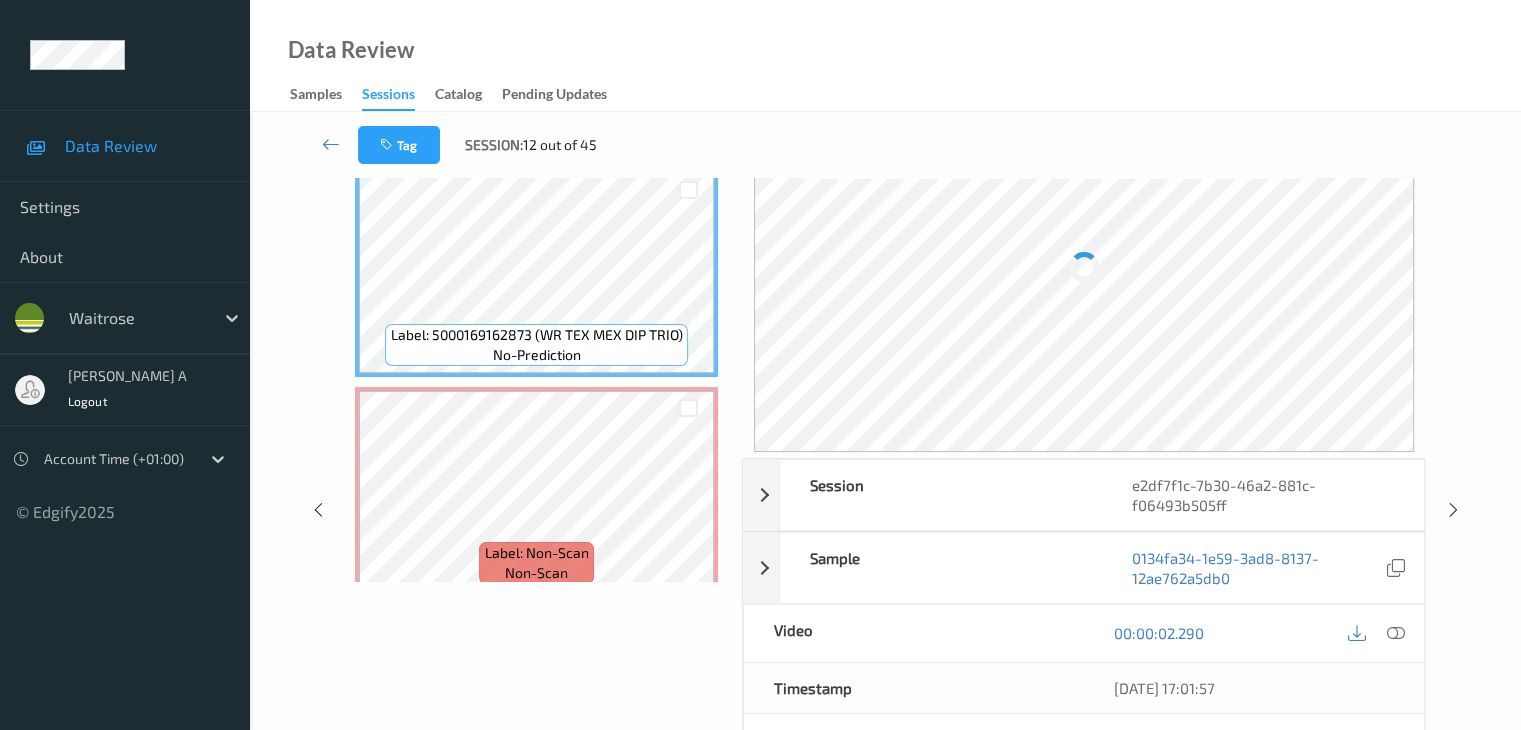 scroll, scrollTop: 44, scrollLeft: 0, axis: vertical 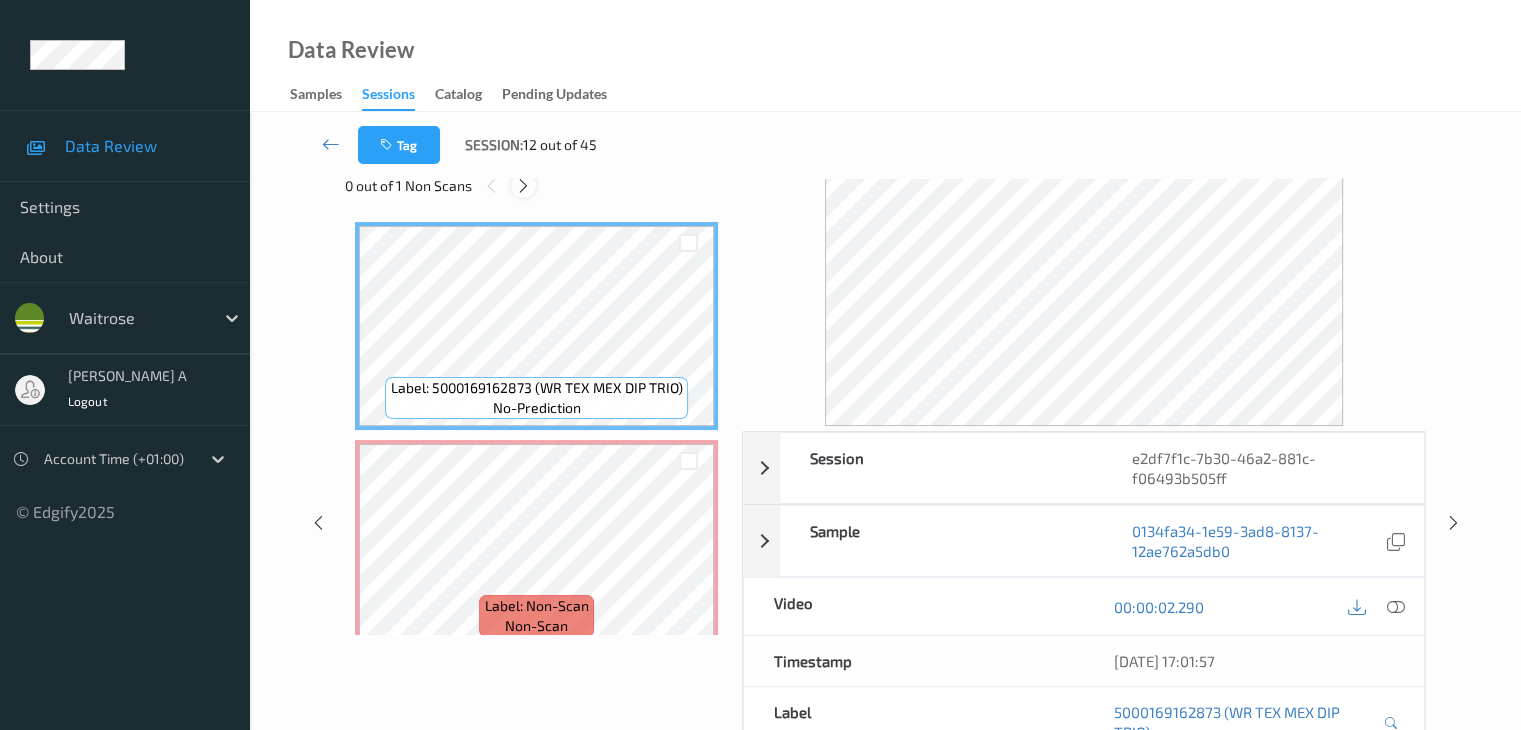 click at bounding box center [523, 186] 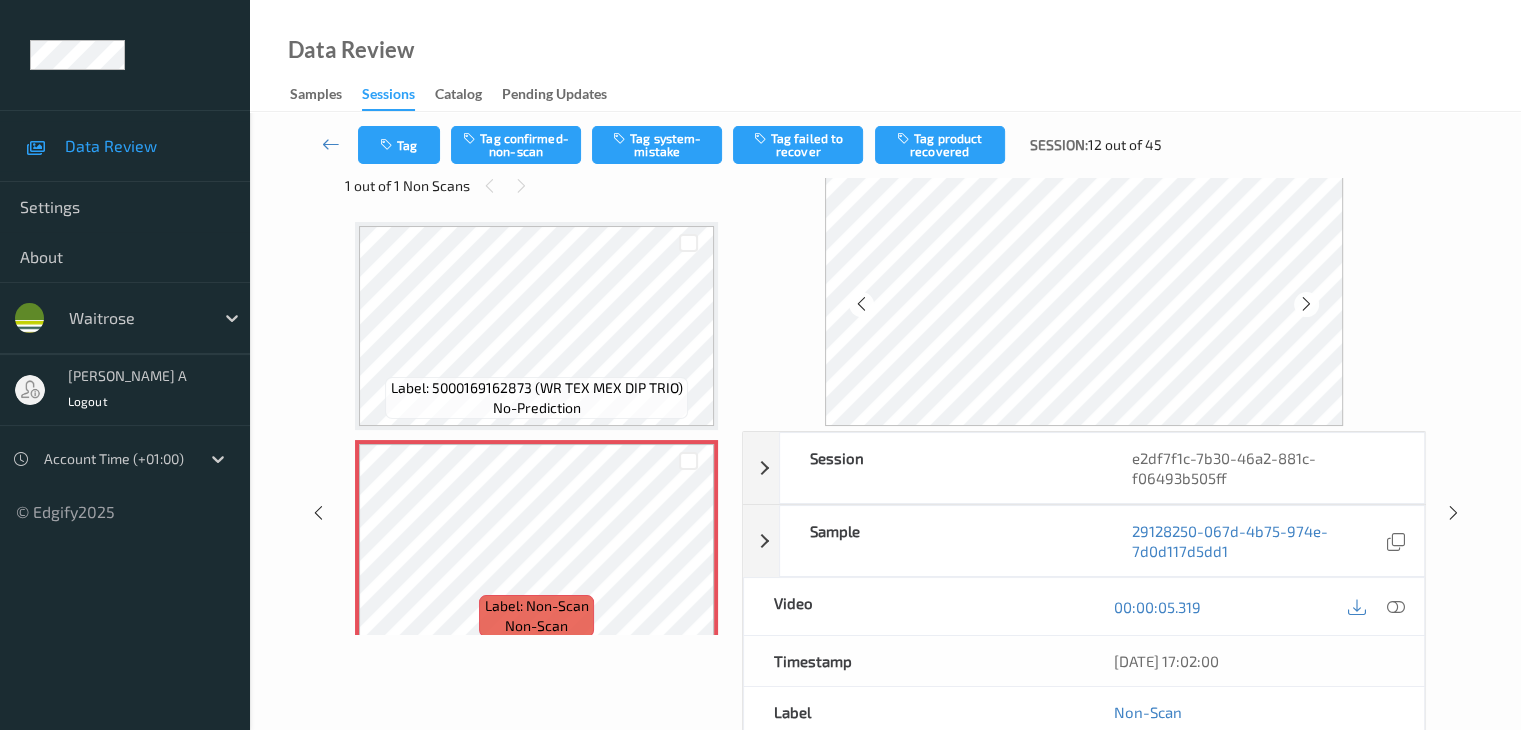 scroll, scrollTop: 10, scrollLeft: 0, axis: vertical 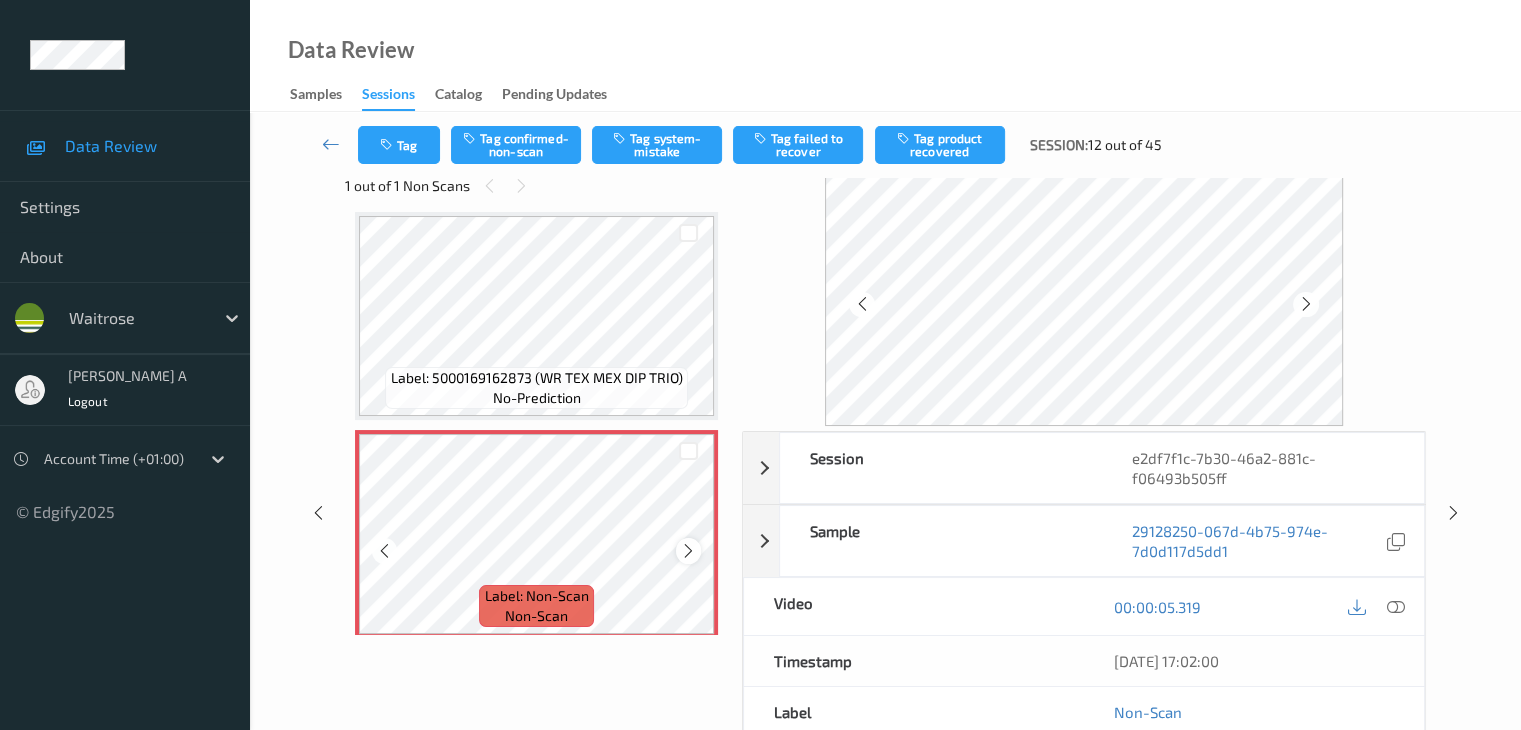 click at bounding box center [688, 551] 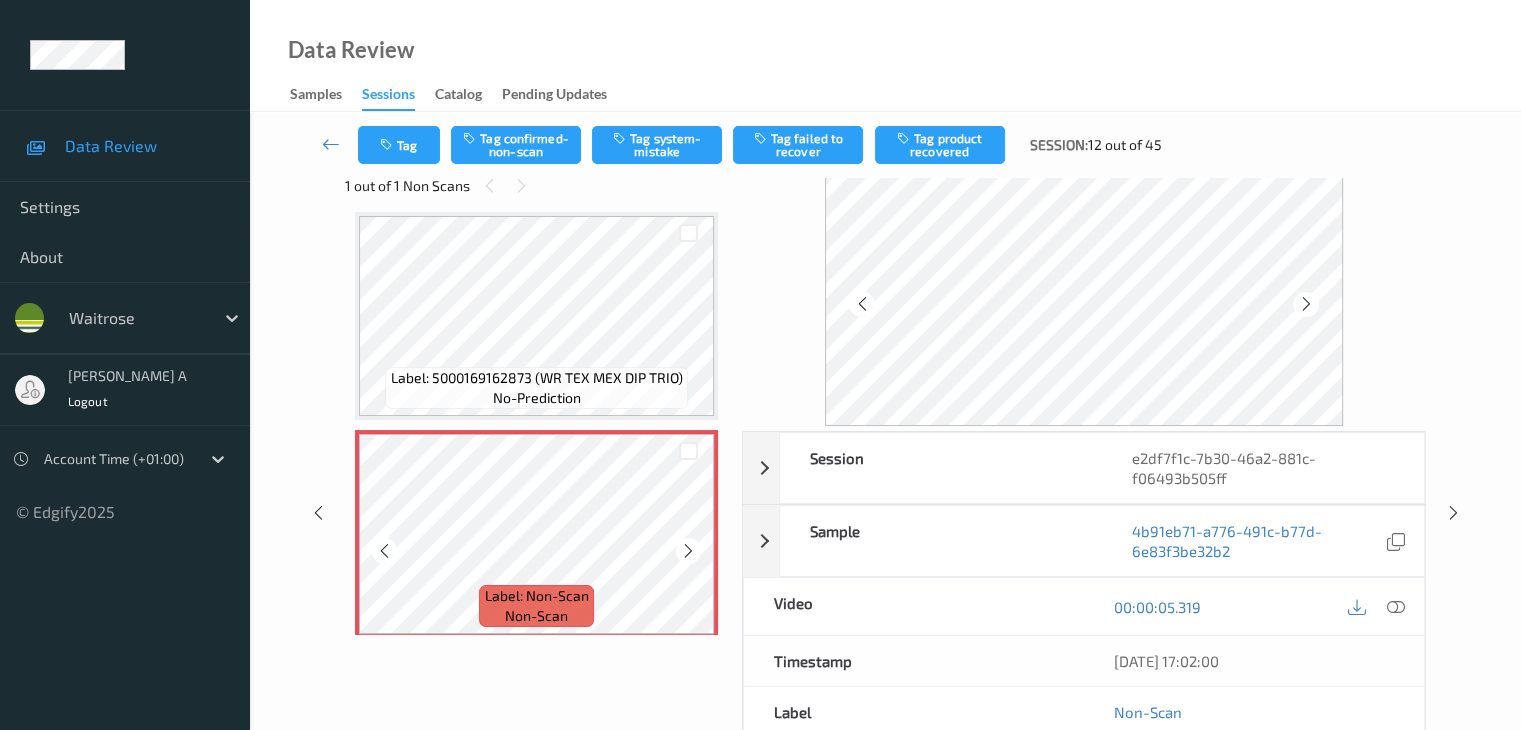 click at bounding box center [688, 551] 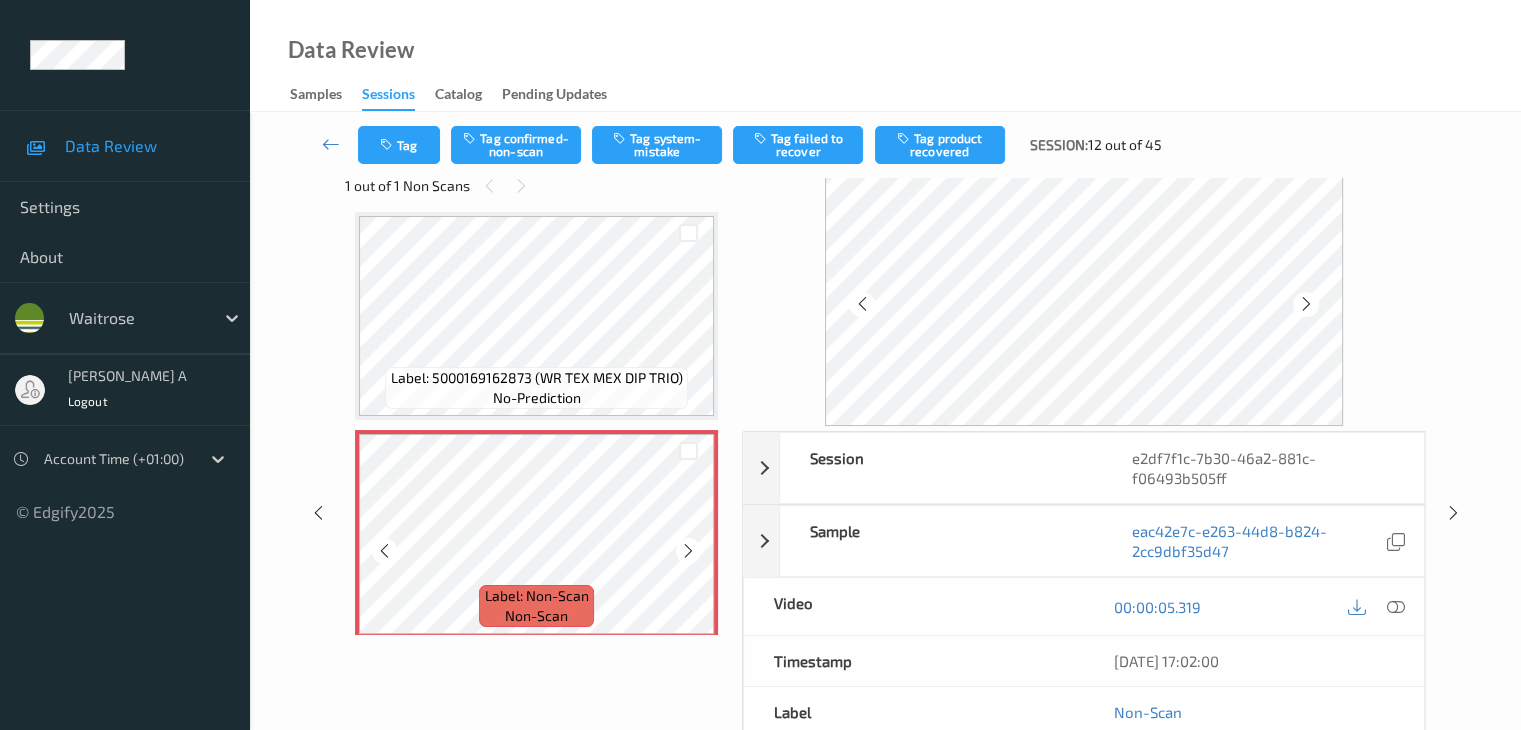 click at bounding box center (688, 551) 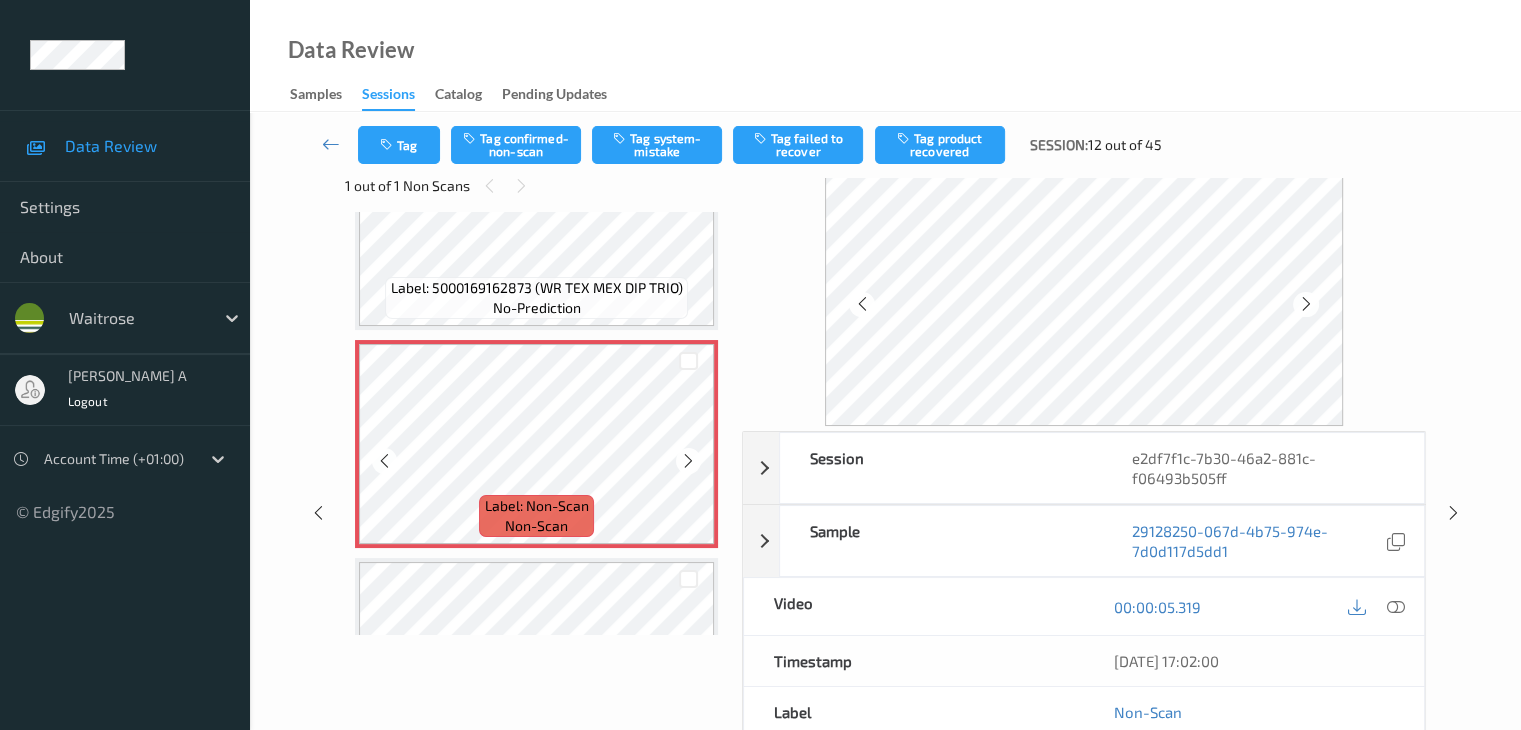 scroll, scrollTop: 0, scrollLeft: 0, axis: both 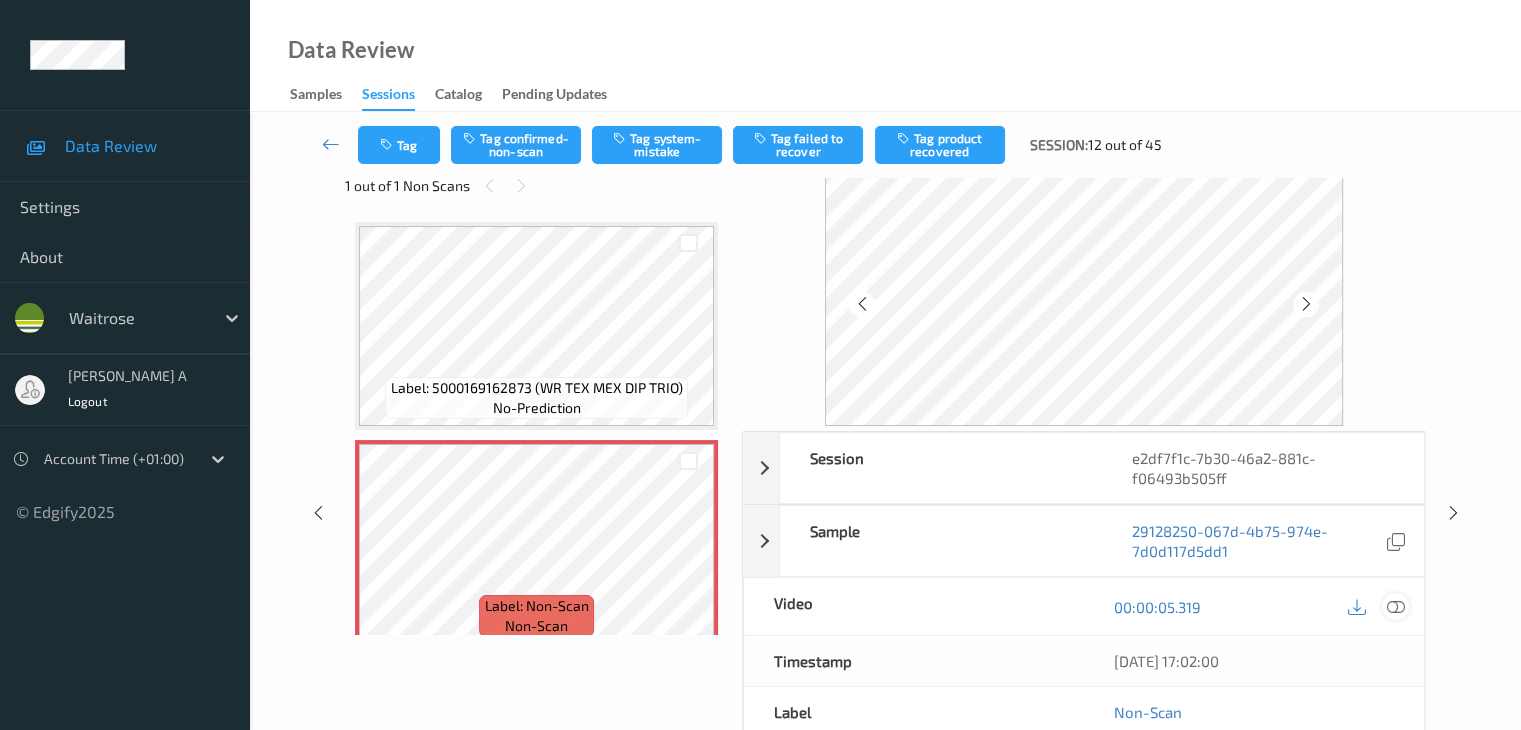 click at bounding box center (1395, 607) 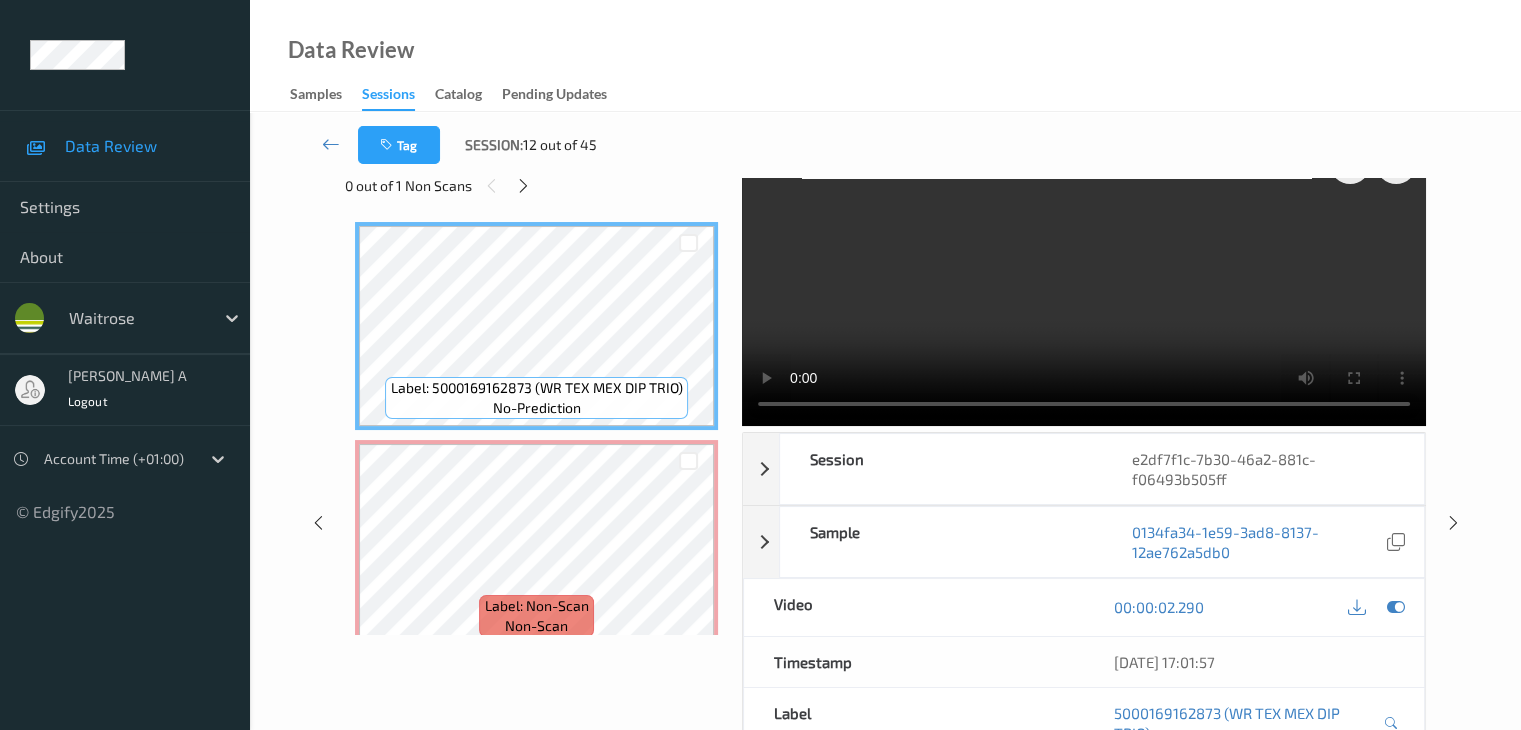 scroll, scrollTop: 0, scrollLeft: 0, axis: both 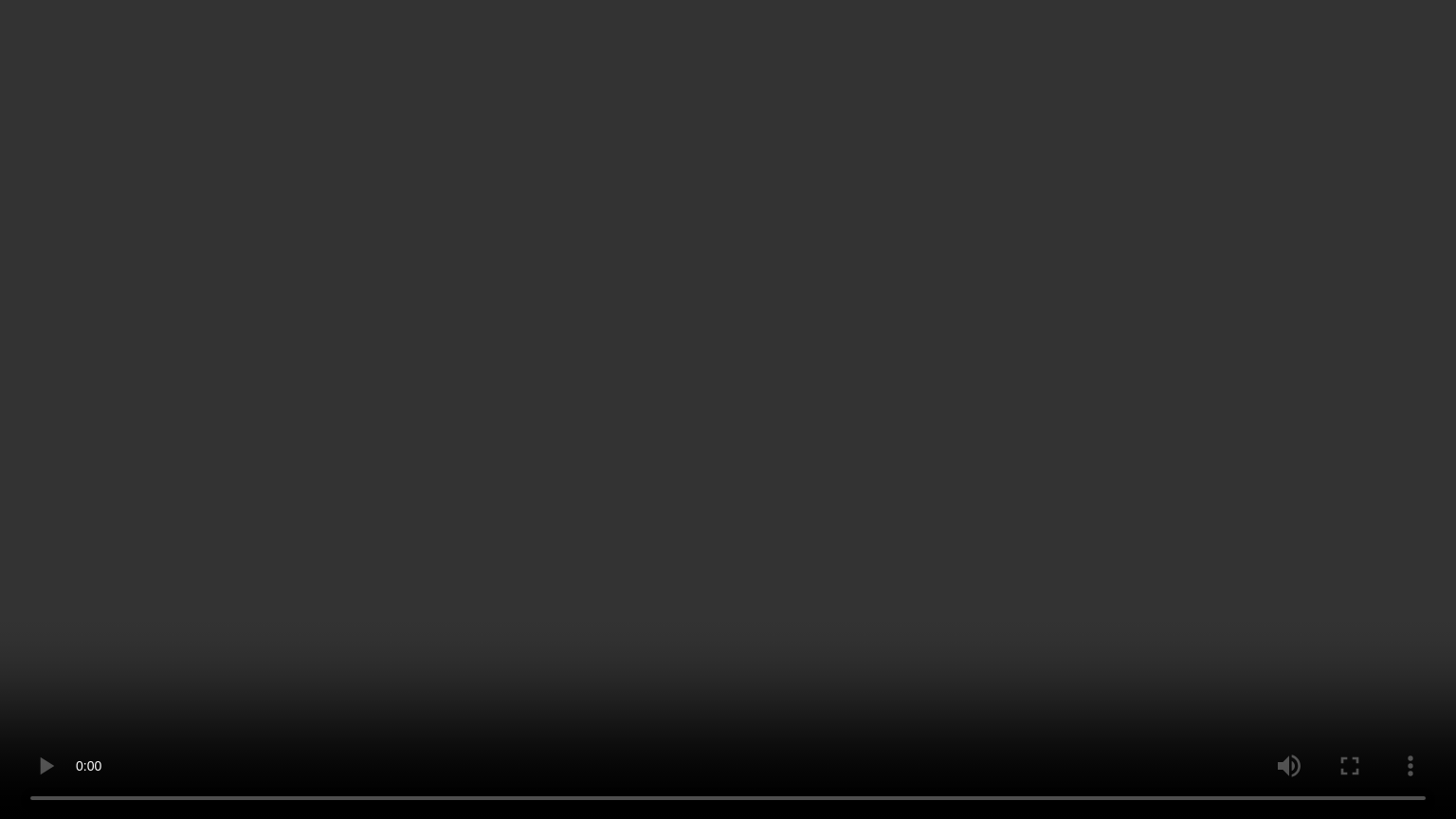 type 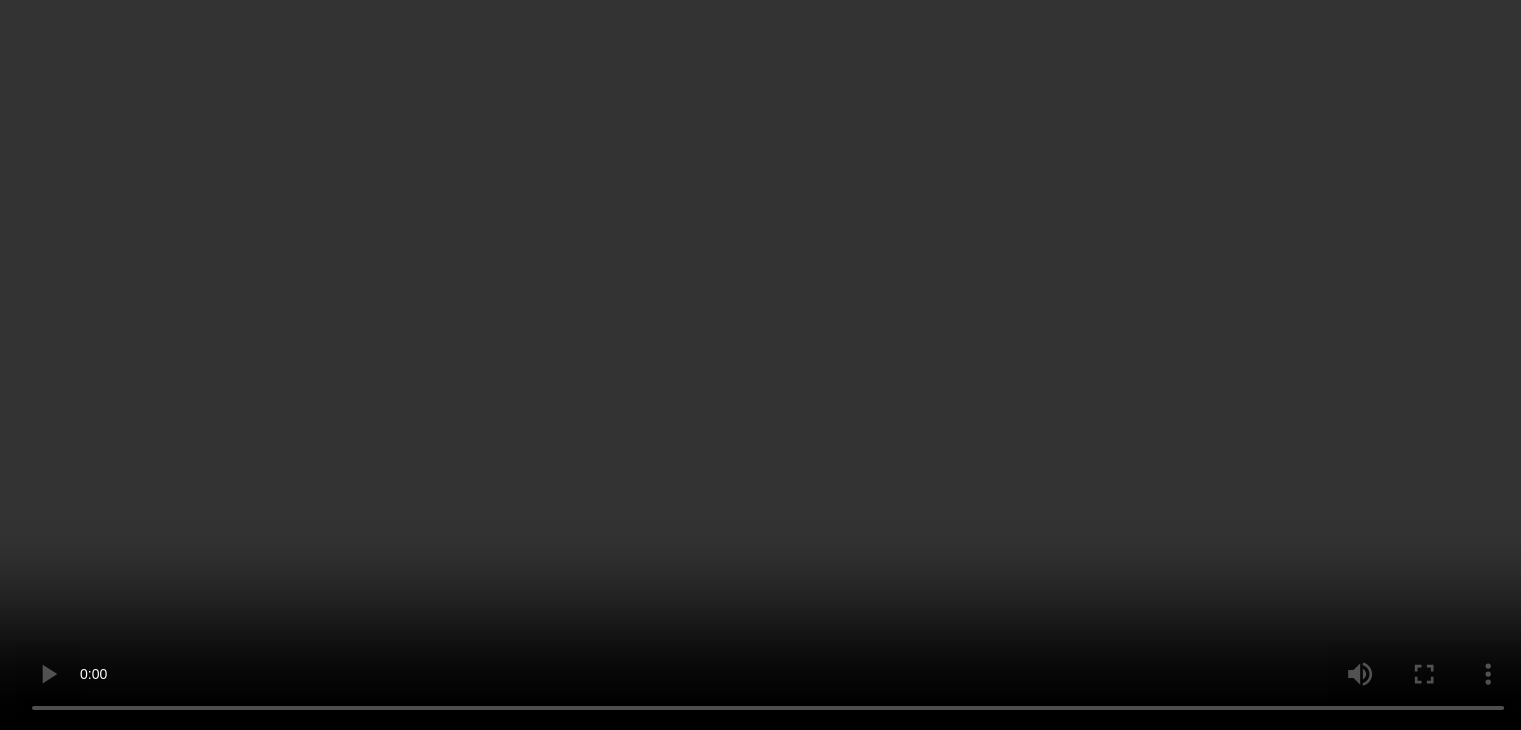 scroll, scrollTop: 300, scrollLeft: 0, axis: vertical 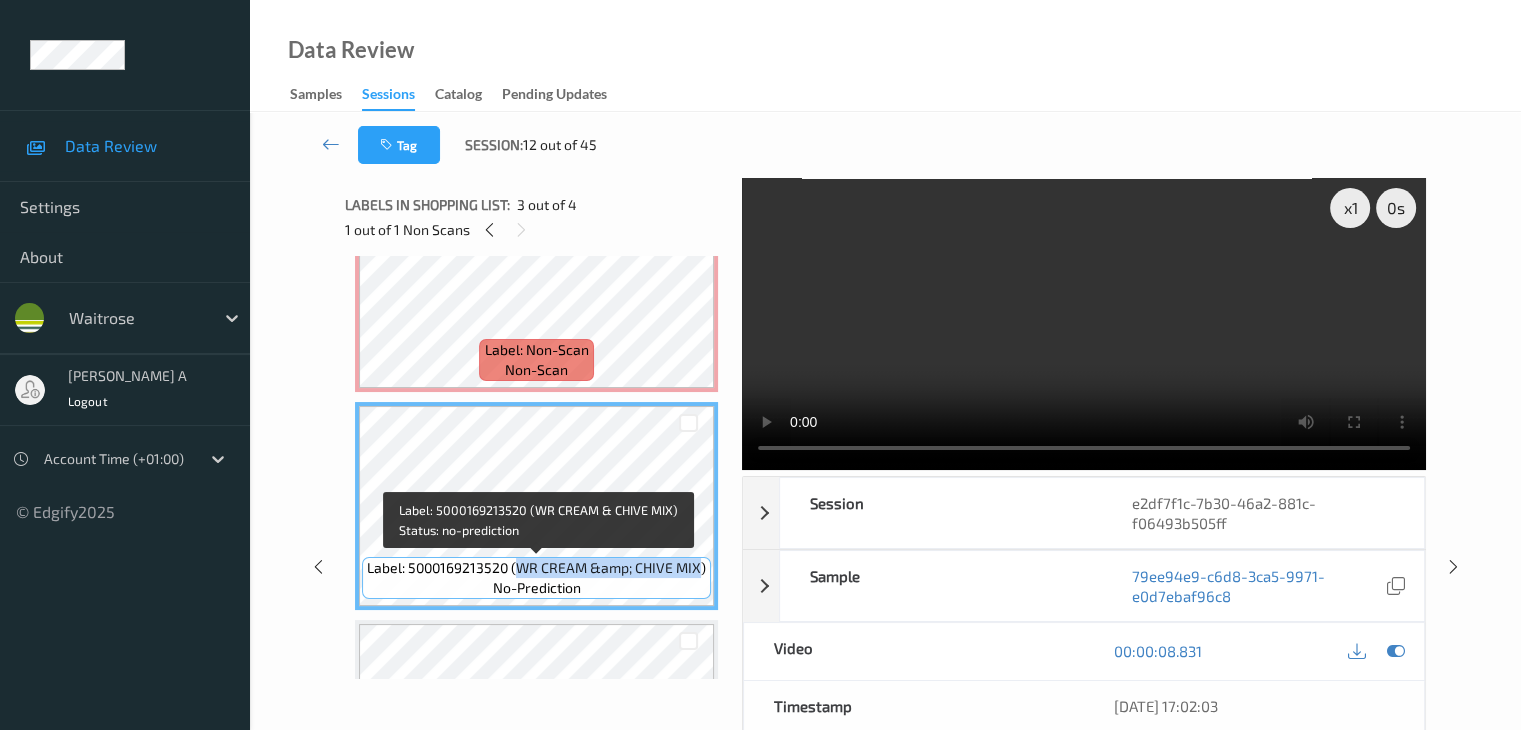 drag, startPoint x: 520, startPoint y: 569, endPoint x: 697, endPoint y: 562, distance: 177.13837 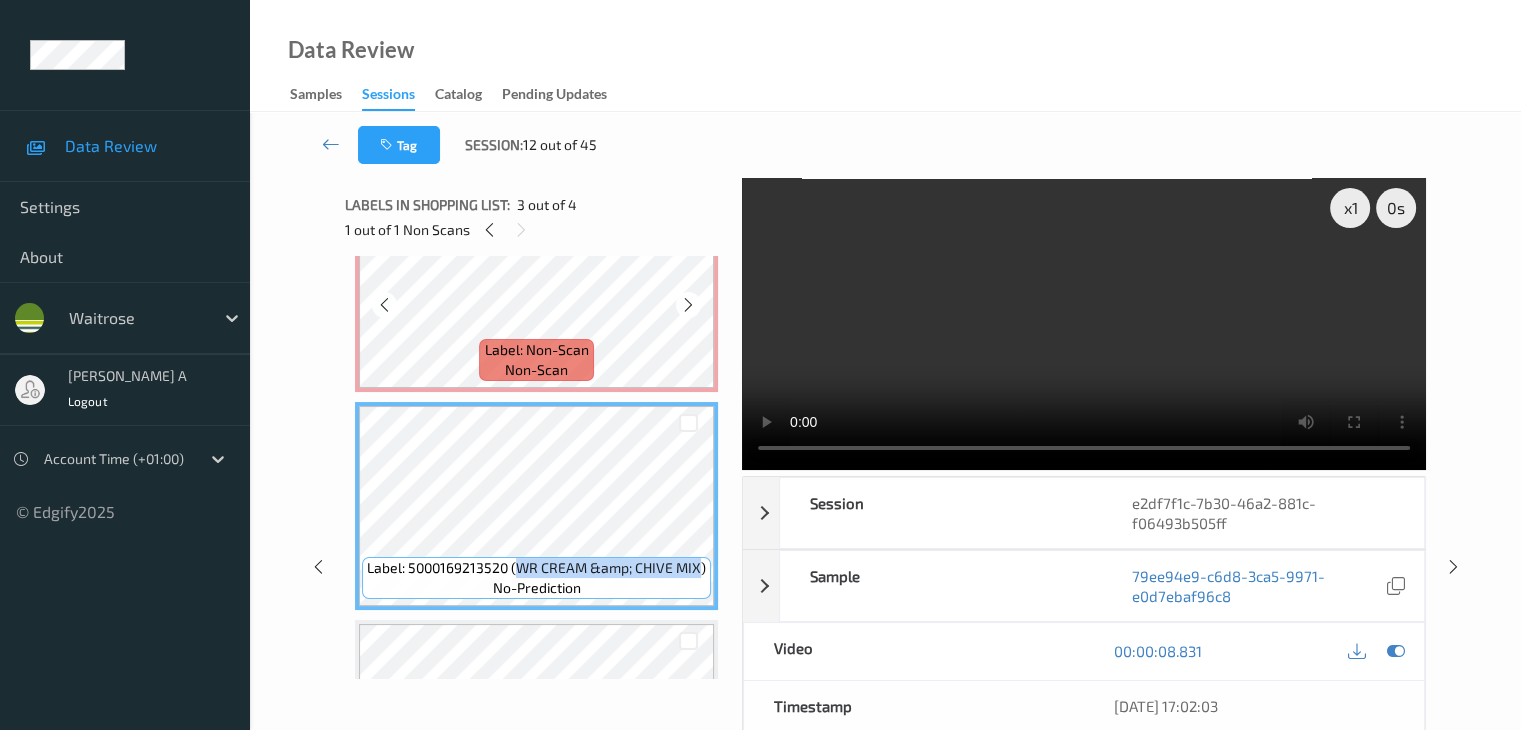 copy on "WR CREAM &amp; CHIVE MIX" 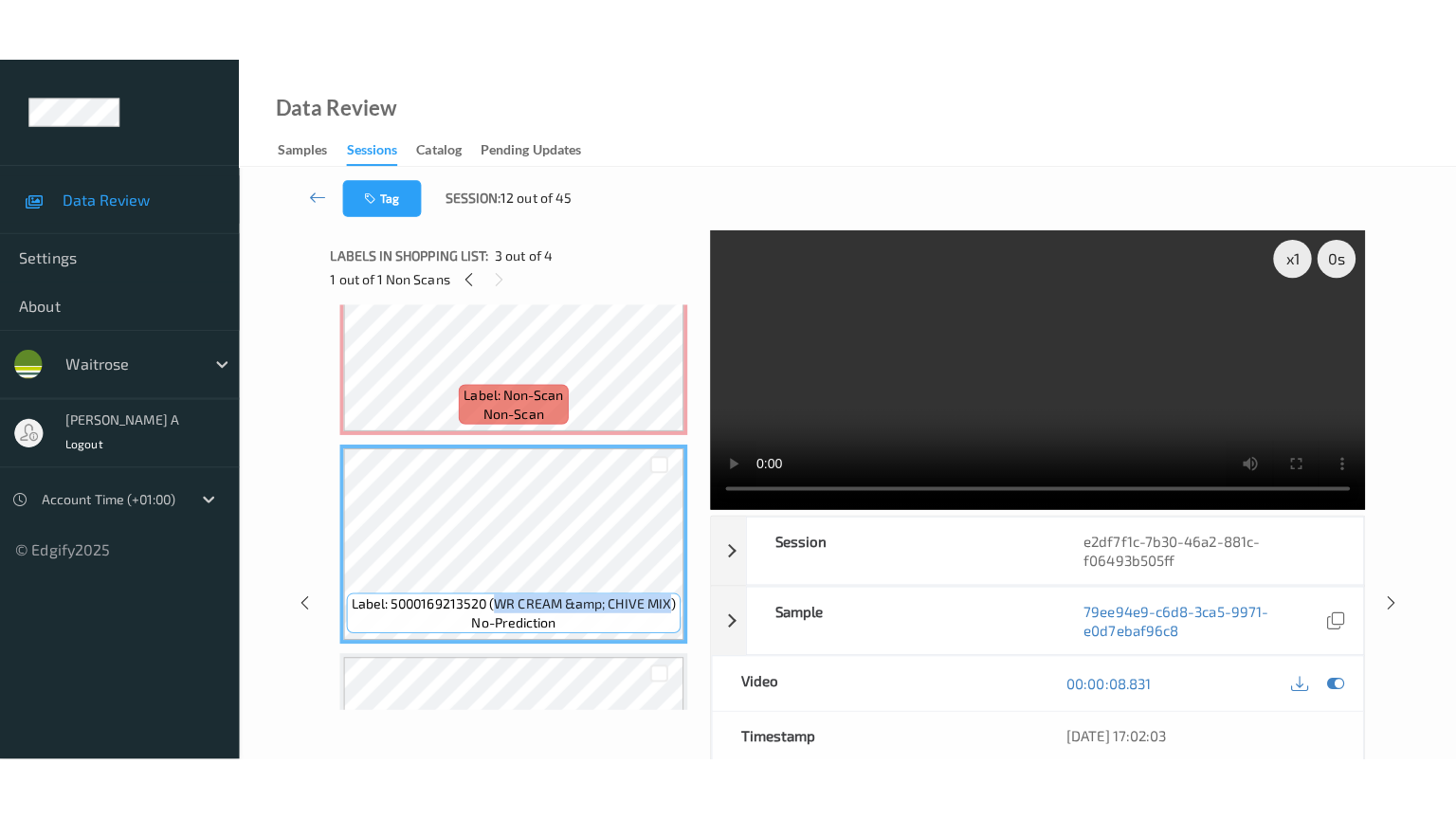 scroll, scrollTop: 435, scrollLeft: 0, axis: vertical 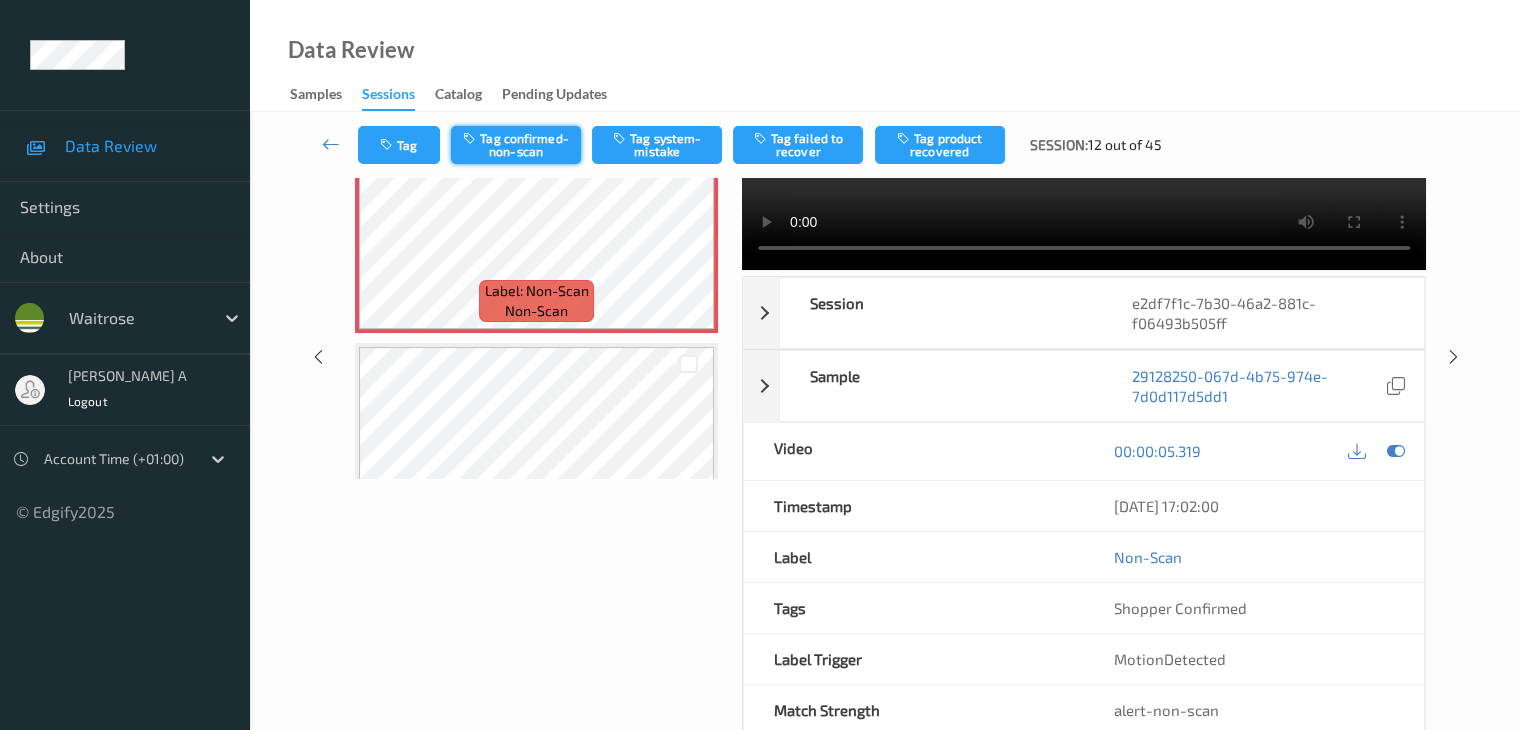click on "Tag   confirmed-non-scan" at bounding box center [516, 145] 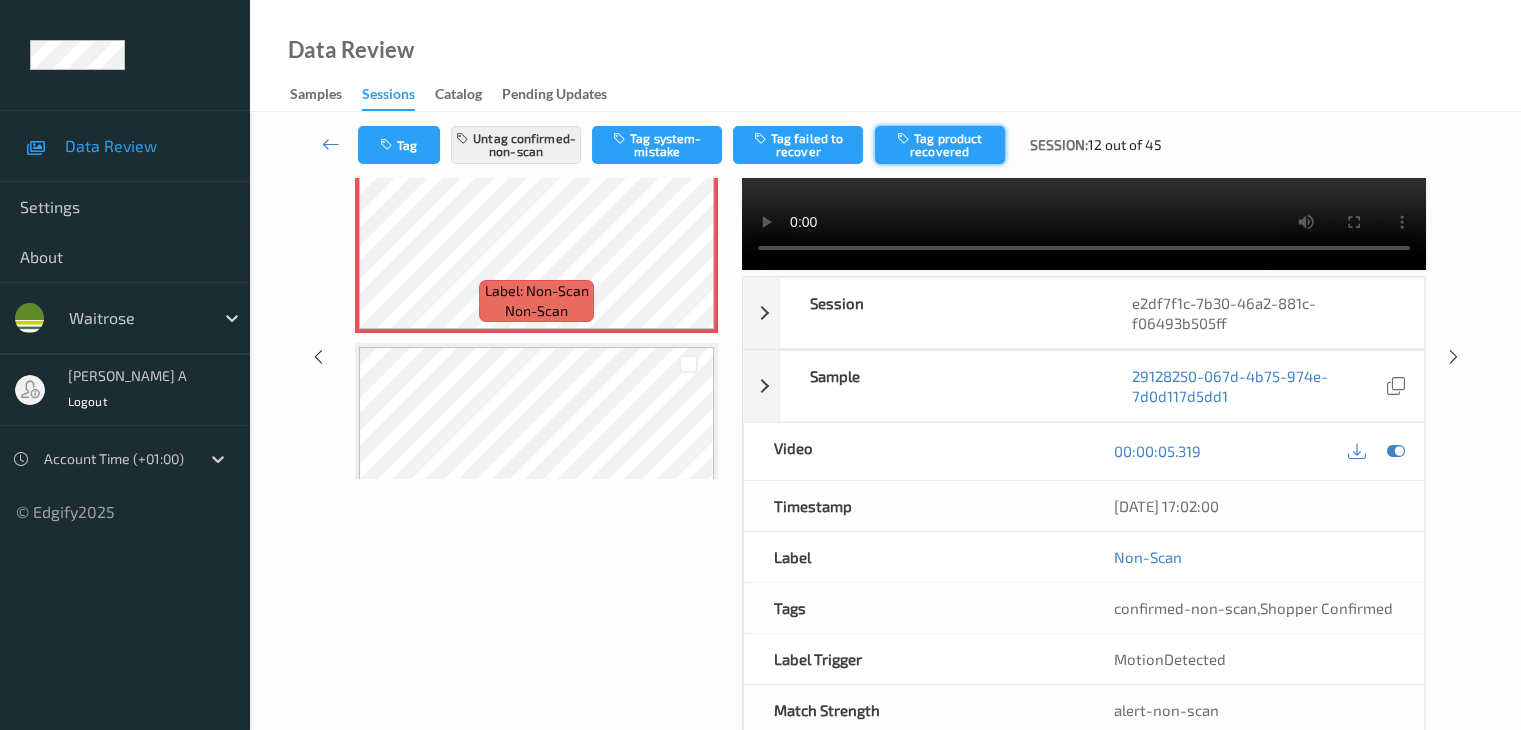 click at bounding box center (905, 138) 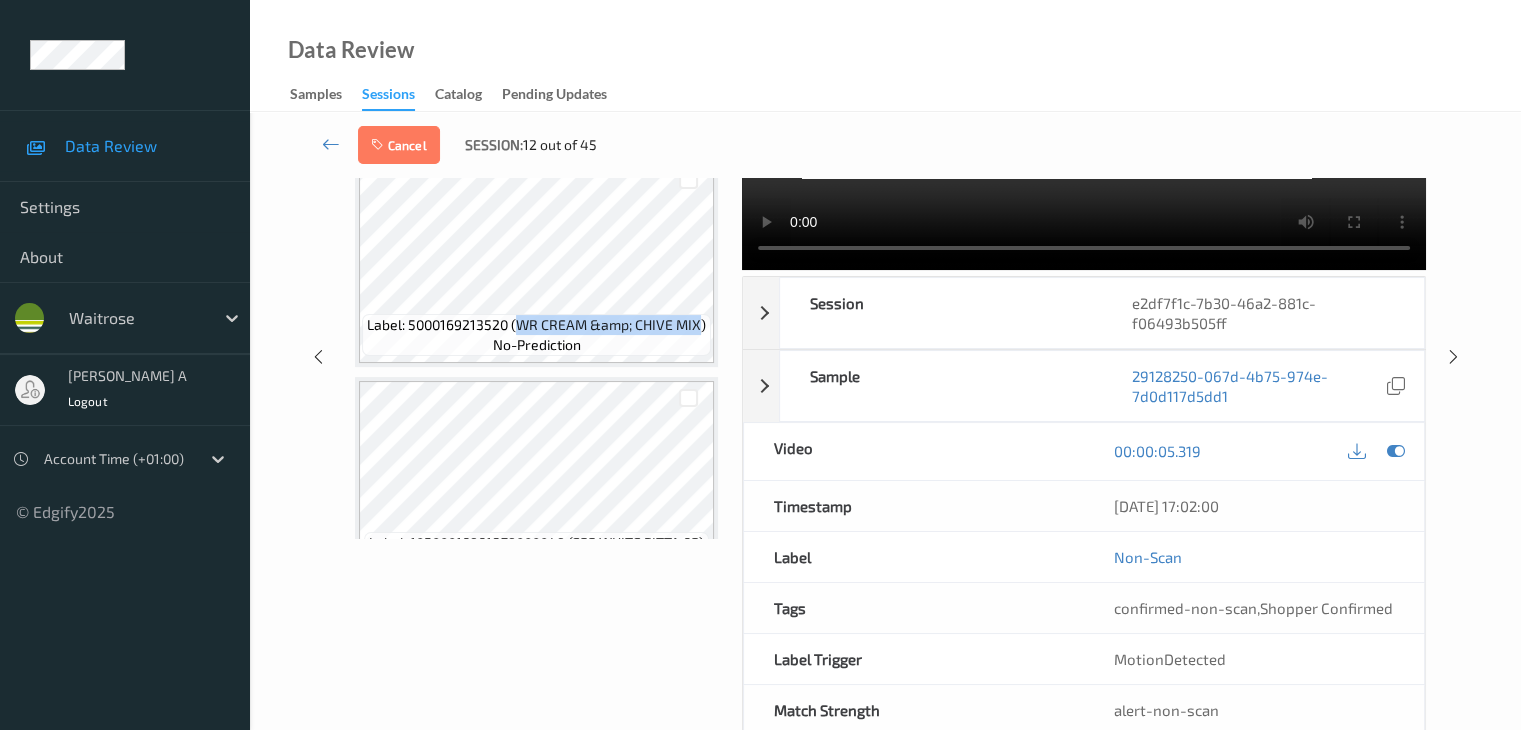 scroll, scrollTop: 459, scrollLeft: 0, axis: vertical 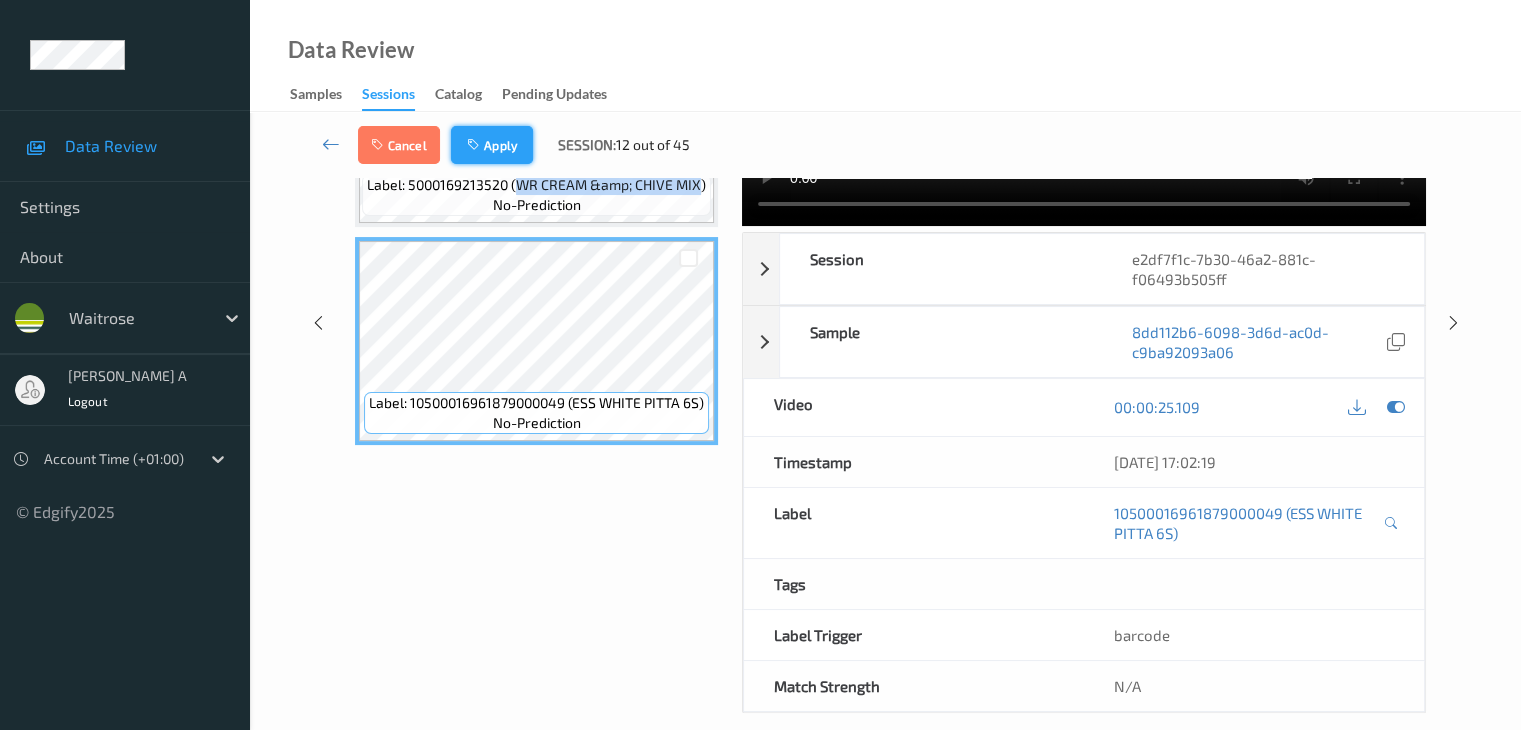 click on "Apply" at bounding box center [492, 145] 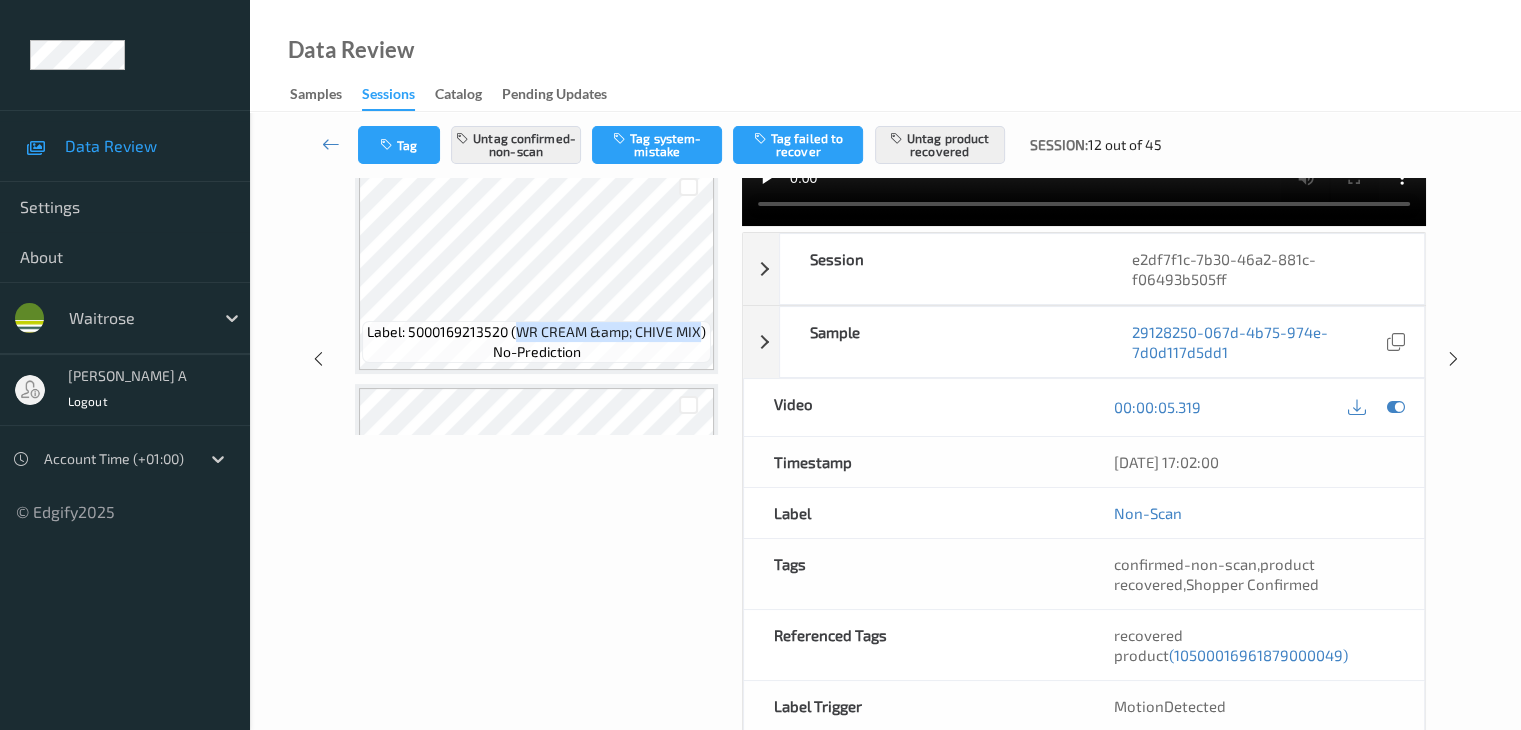 scroll, scrollTop: 310, scrollLeft: 0, axis: vertical 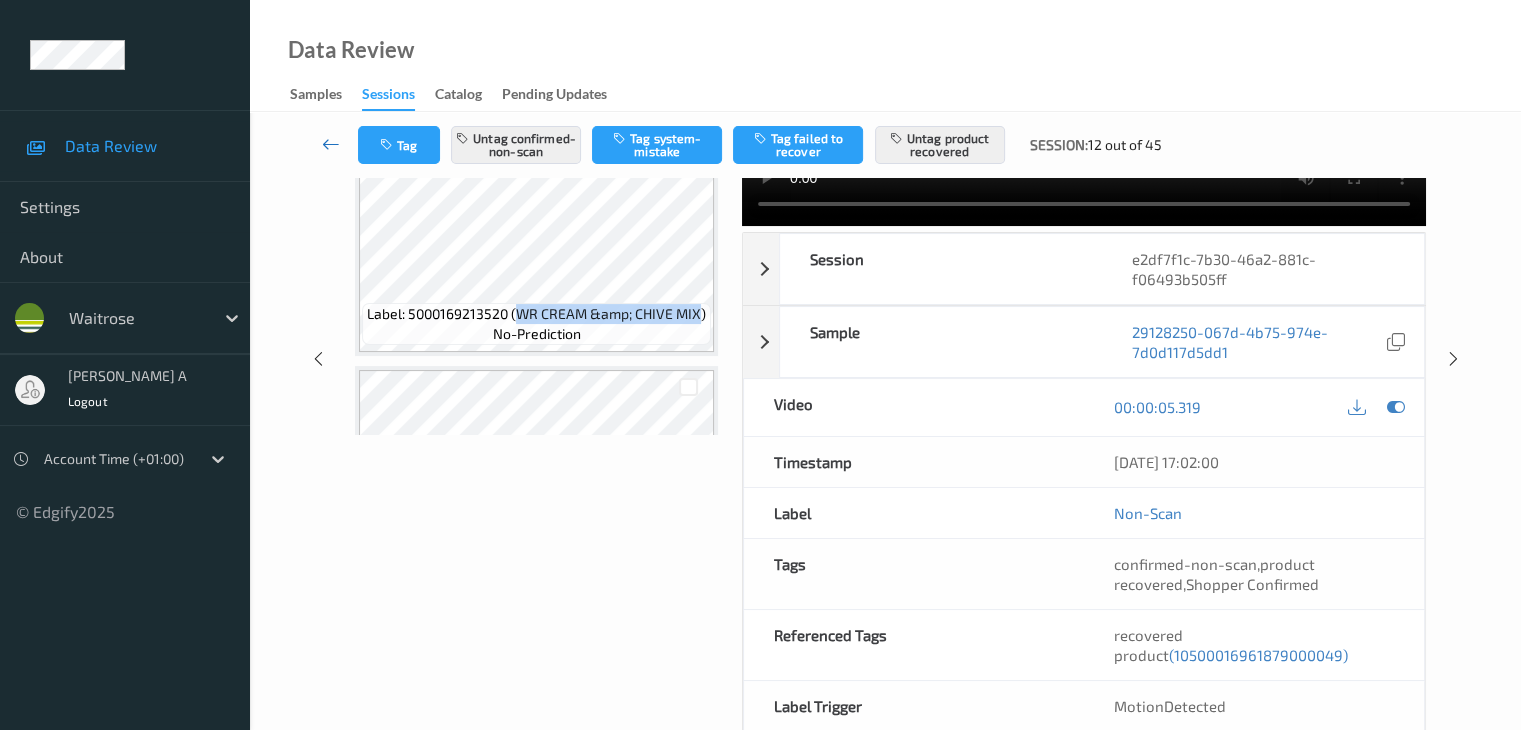 click at bounding box center (331, 144) 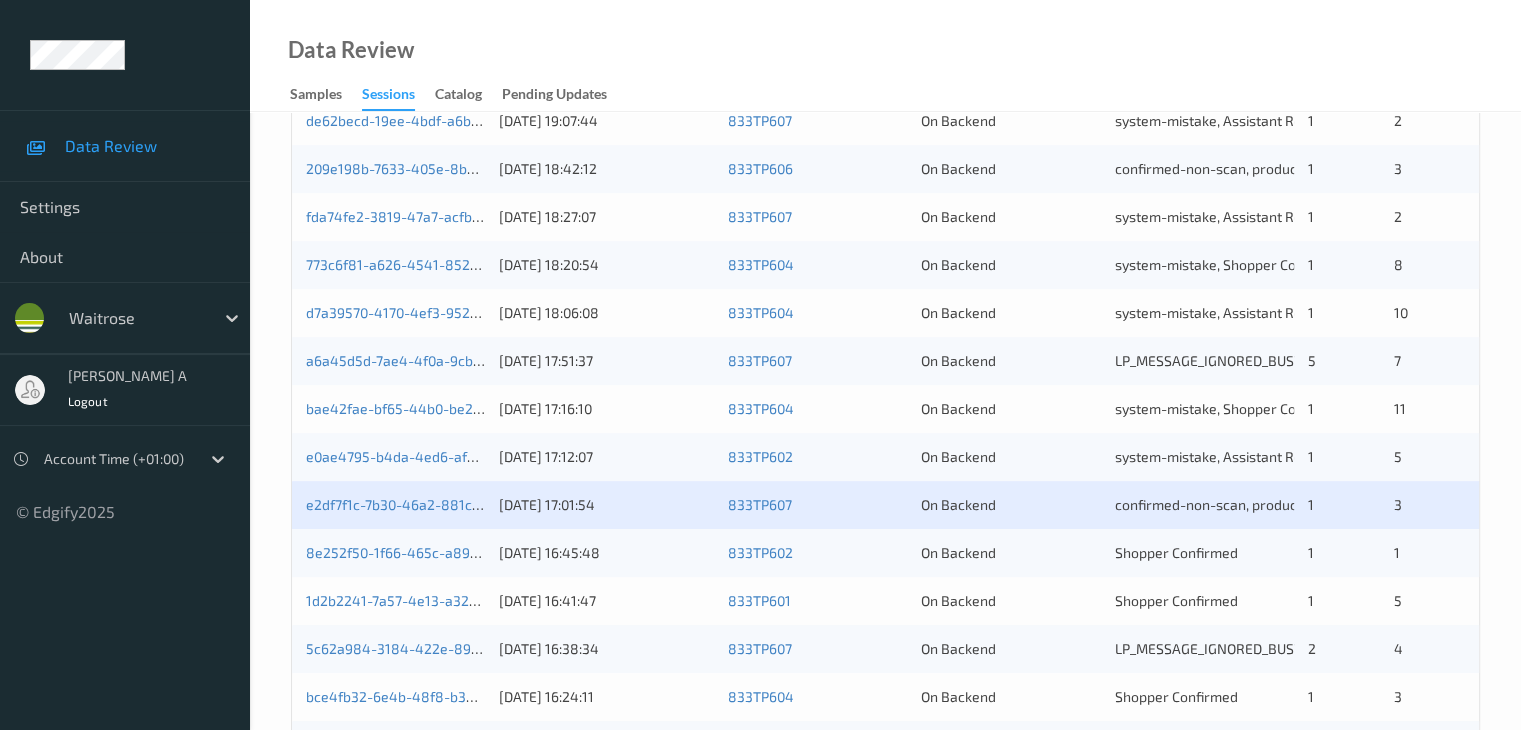 scroll, scrollTop: 700, scrollLeft: 0, axis: vertical 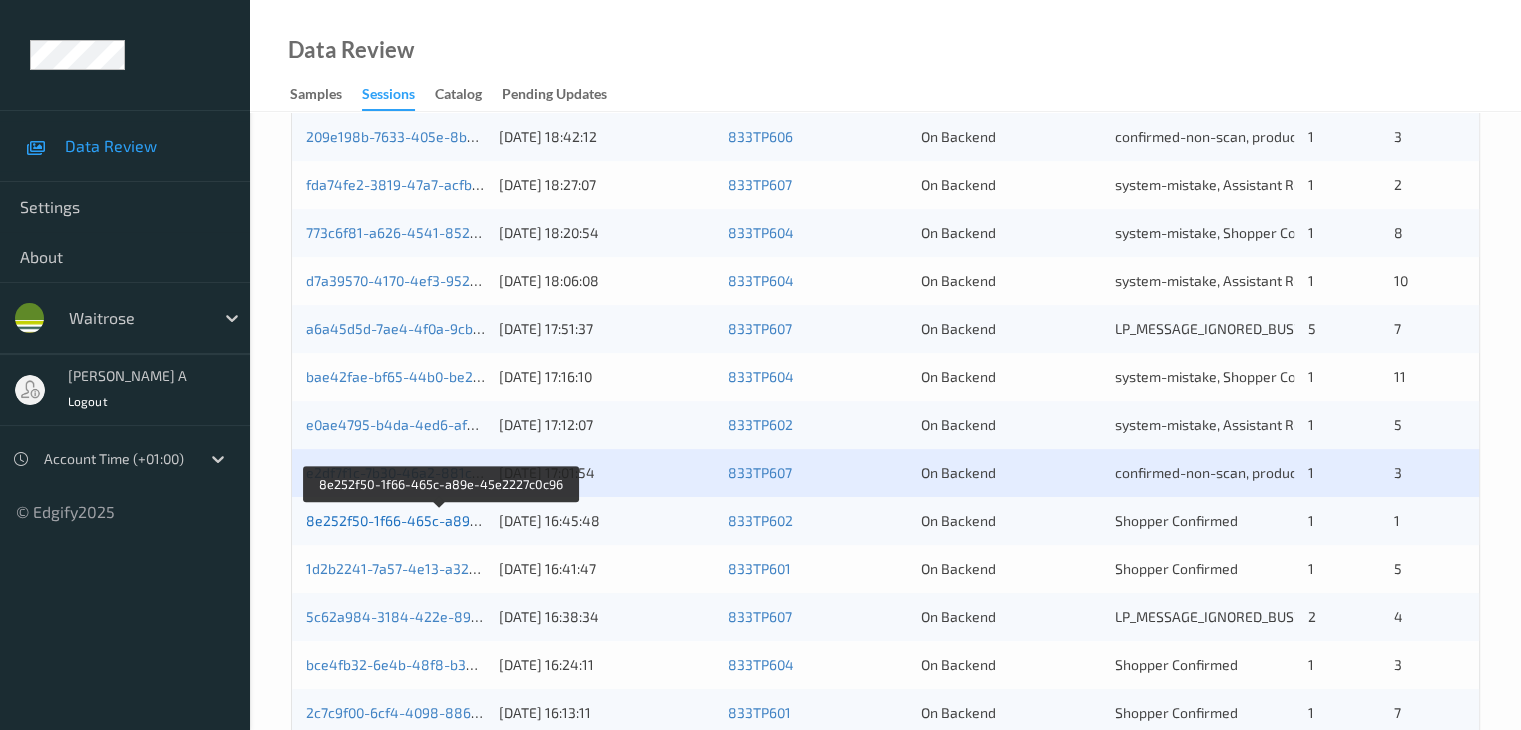 click on "8e252f50-1f66-465c-a89e-45e2227c0c96" at bounding box center (442, 520) 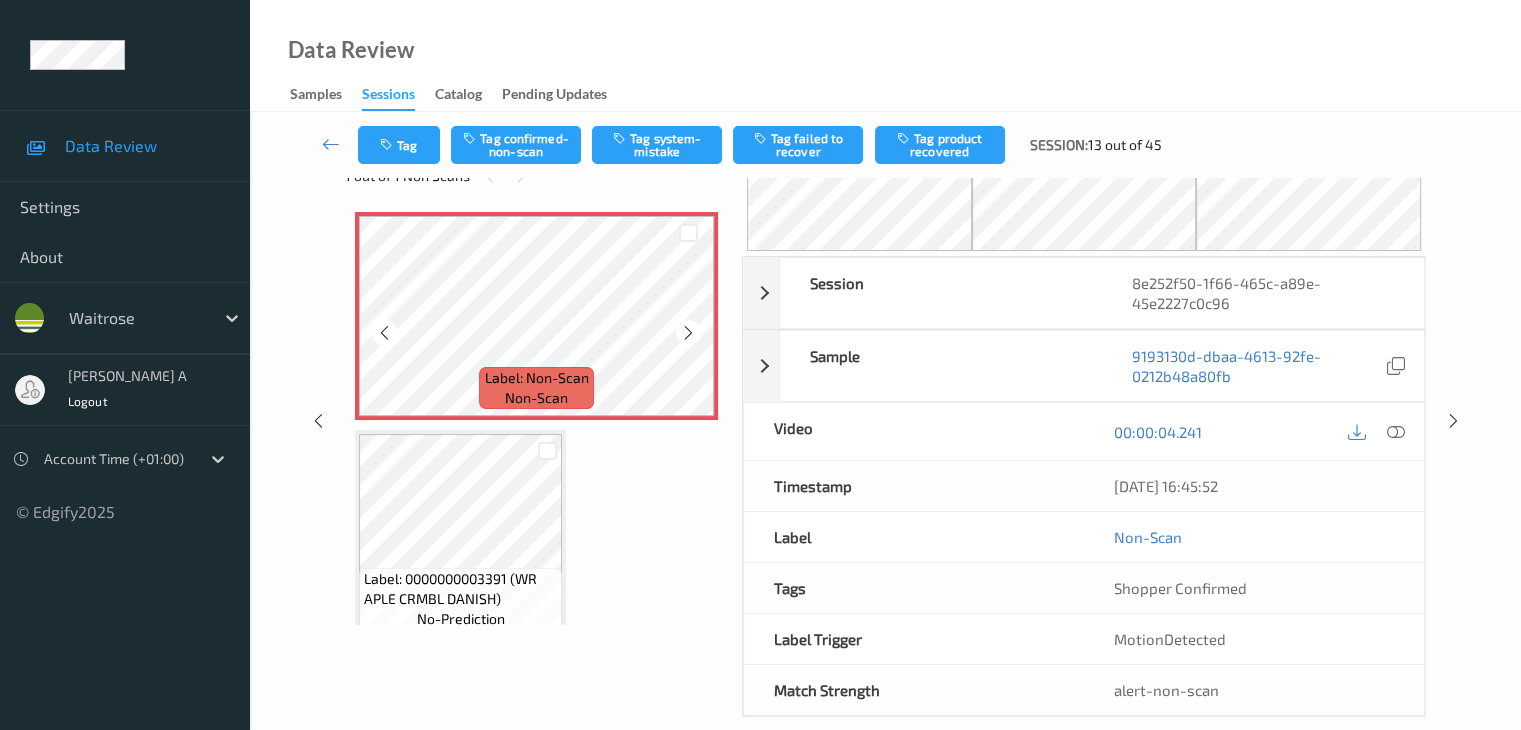 scroll, scrollTop: 0, scrollLeft: 0, axis: both 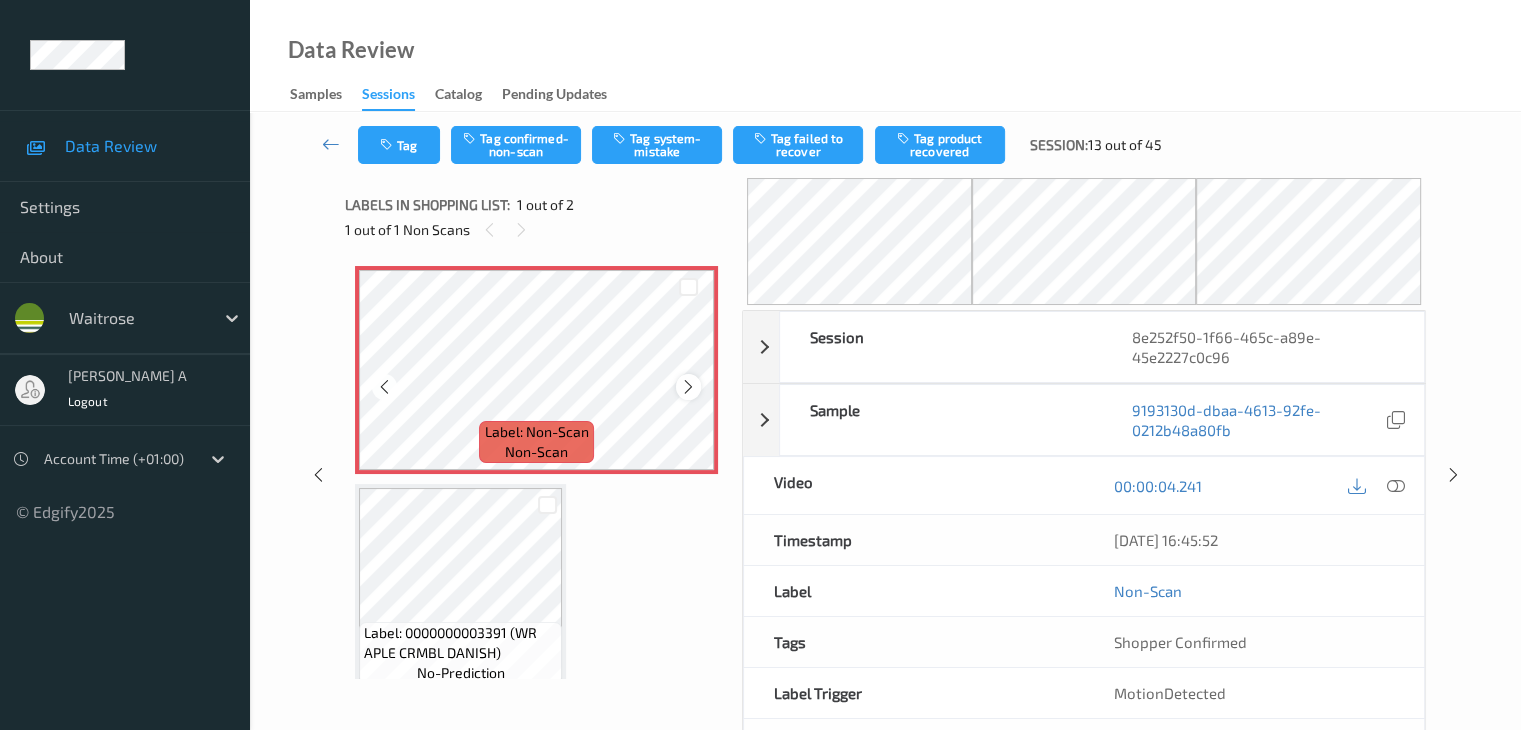 click at bounding box center (688, 387) 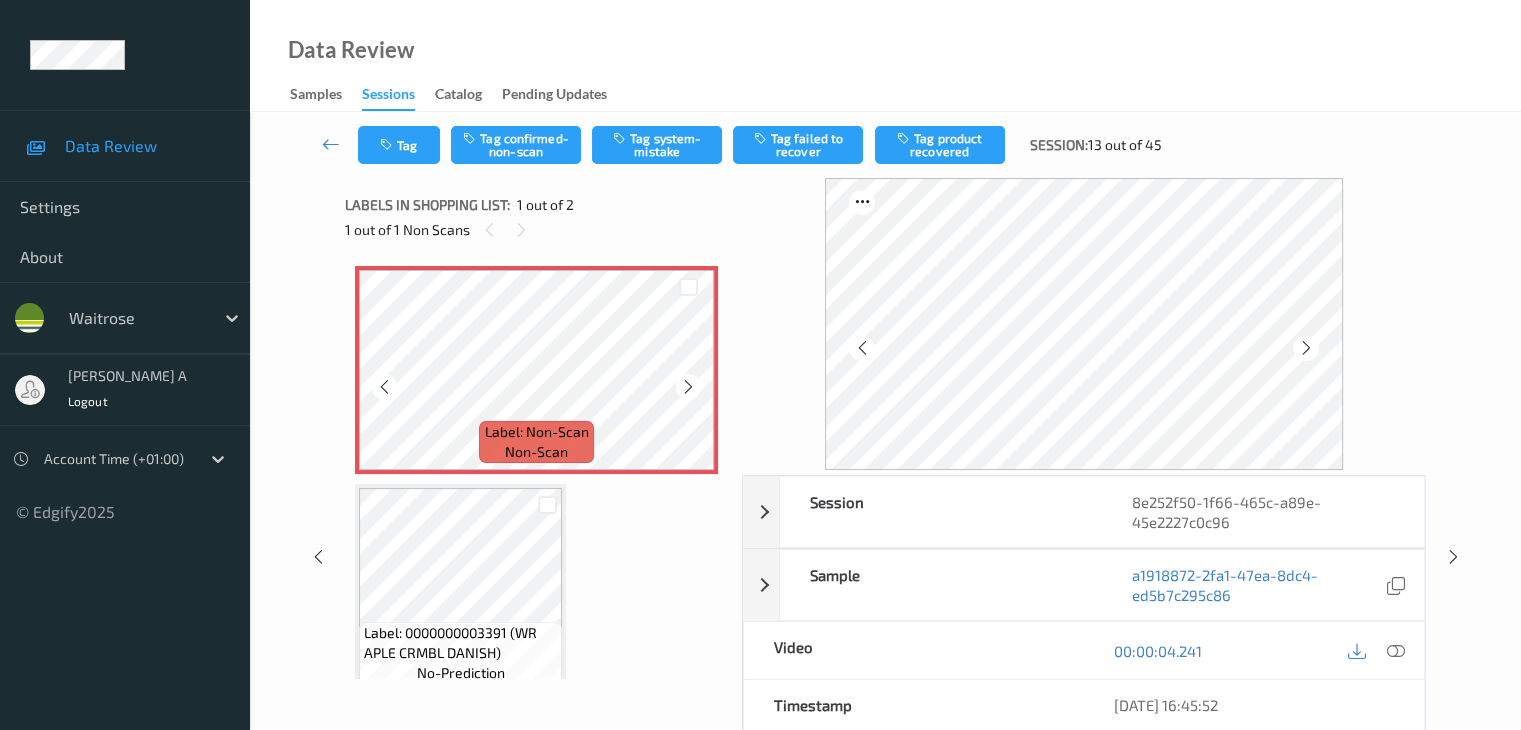 click at bounding box center [688, 387] 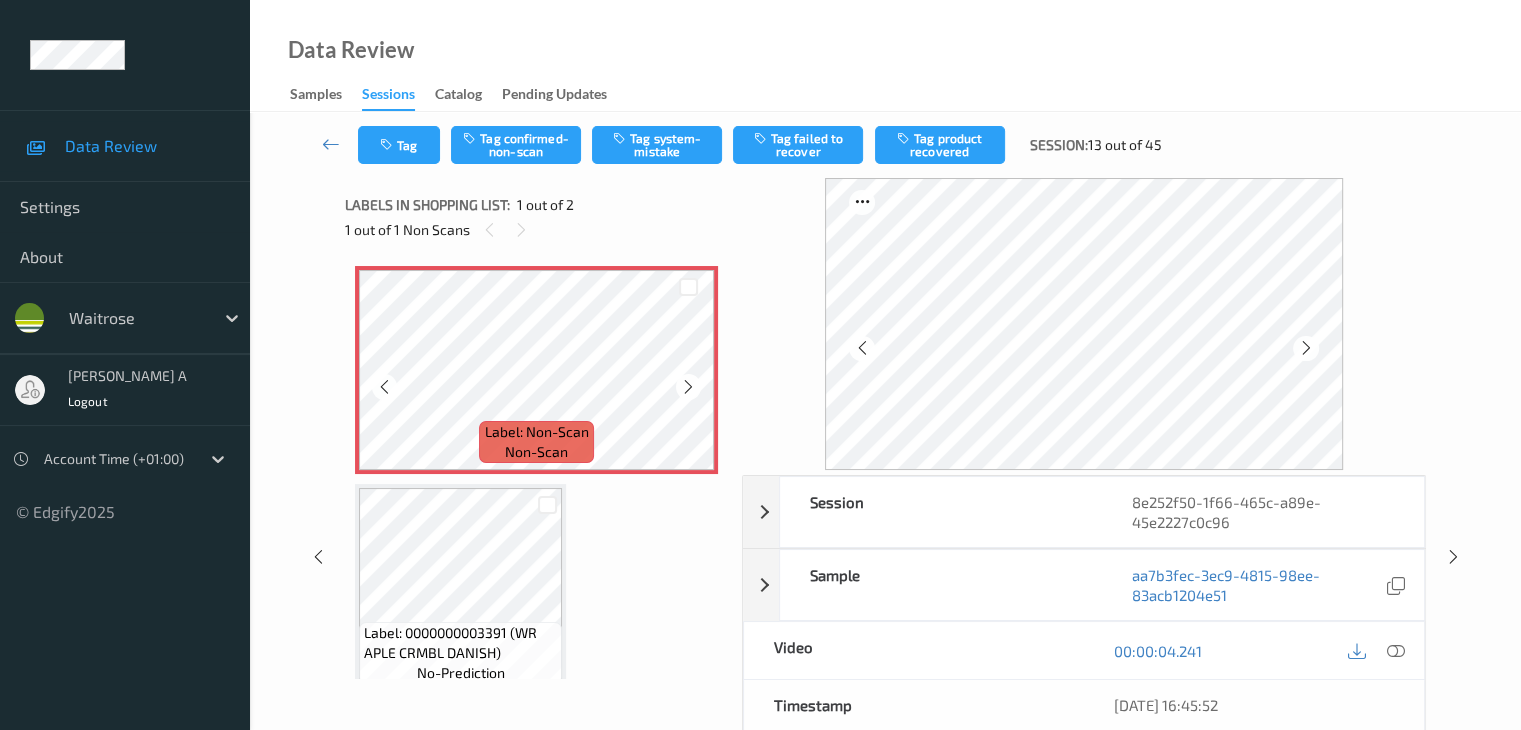 click at bounding box center (688, 387) 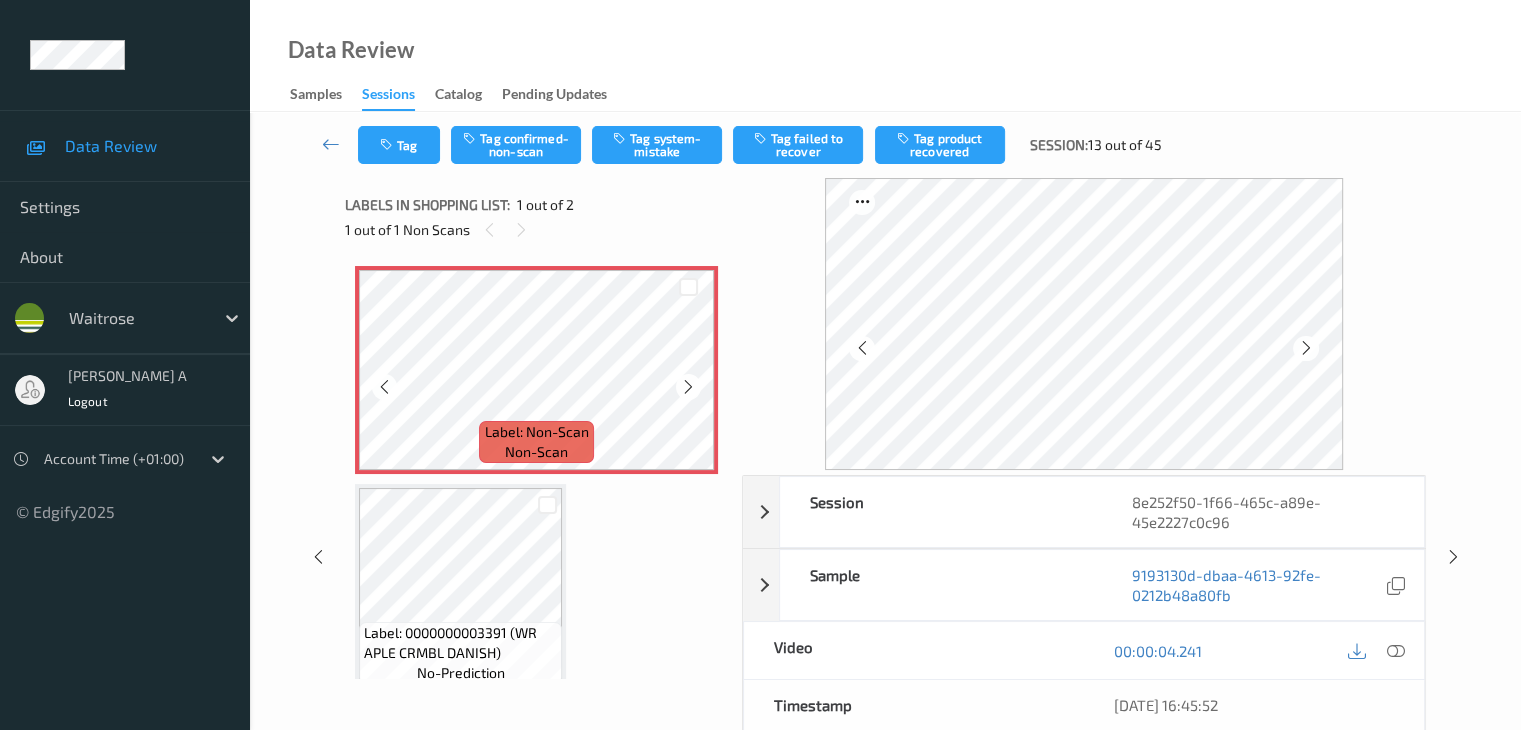 click at bounding box center (688, 387) 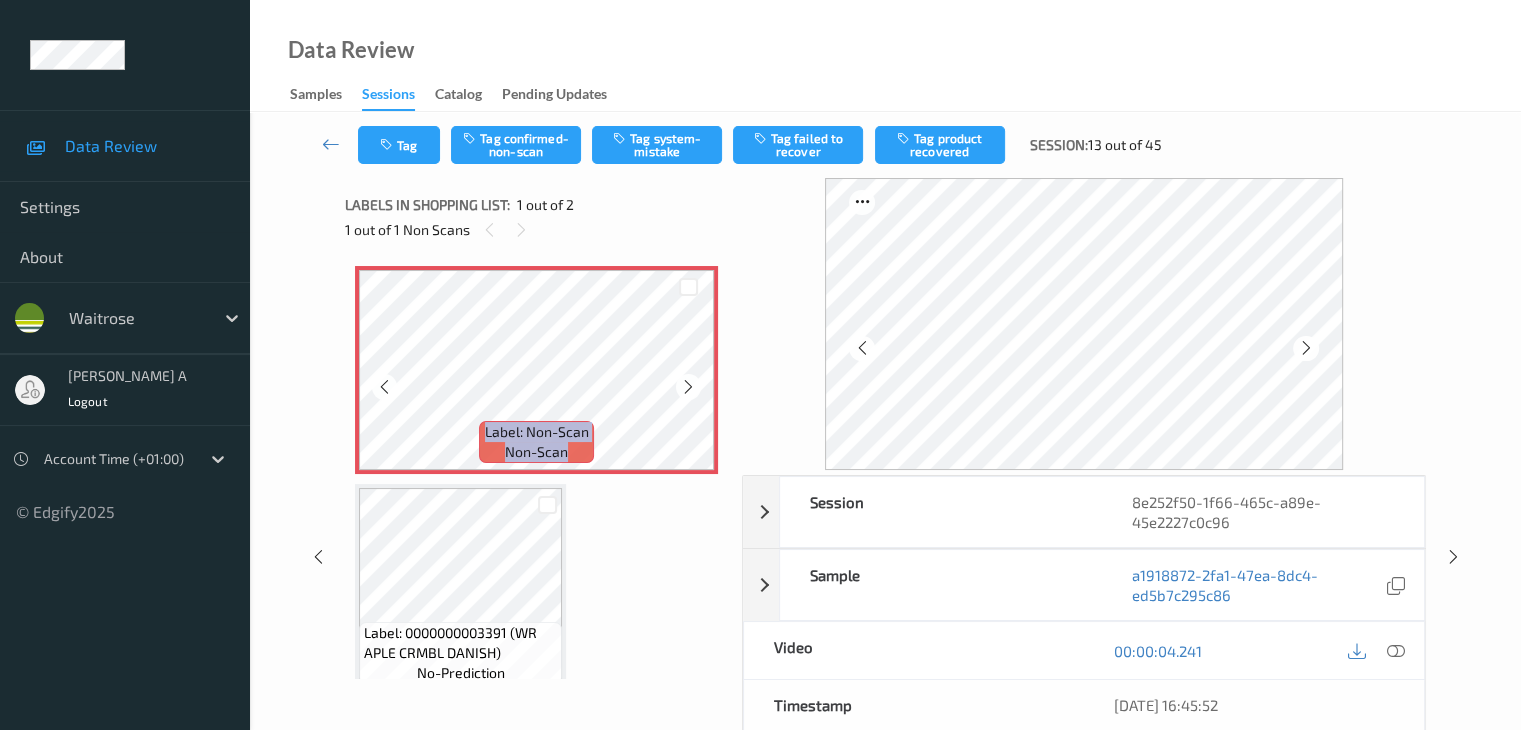 click at bounding box center [688, 387] 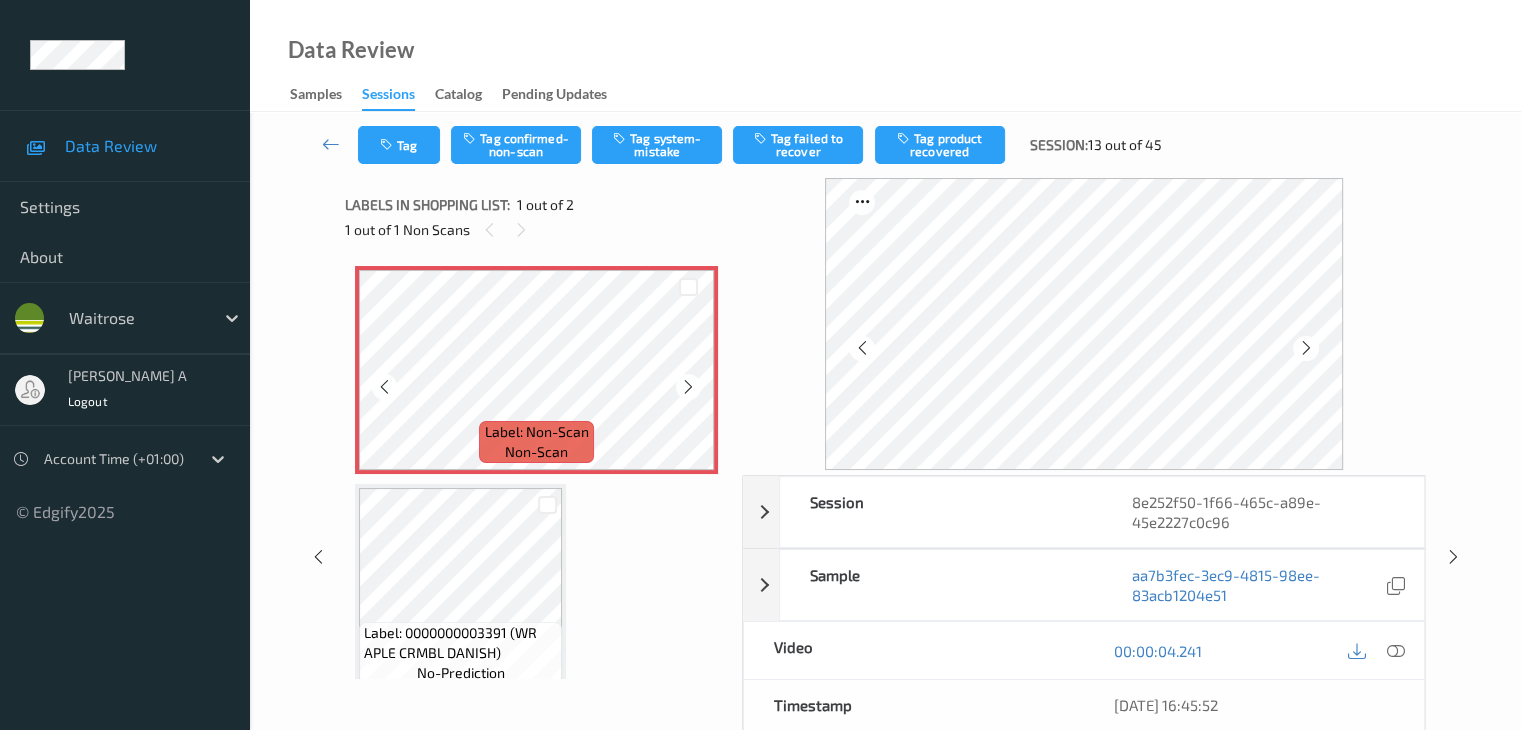 click at bounding box center (688, 387) 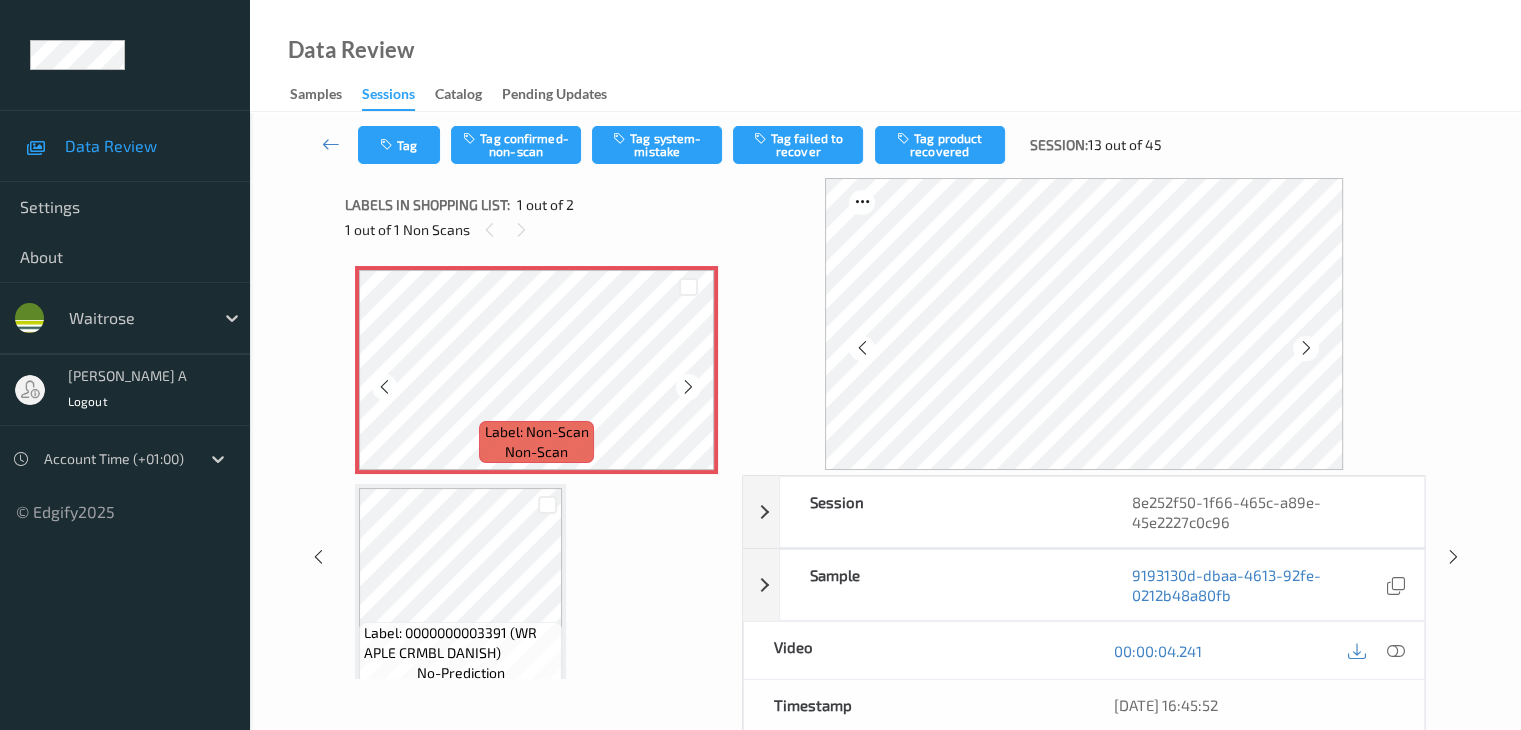 click at bounding box center (688, 387) 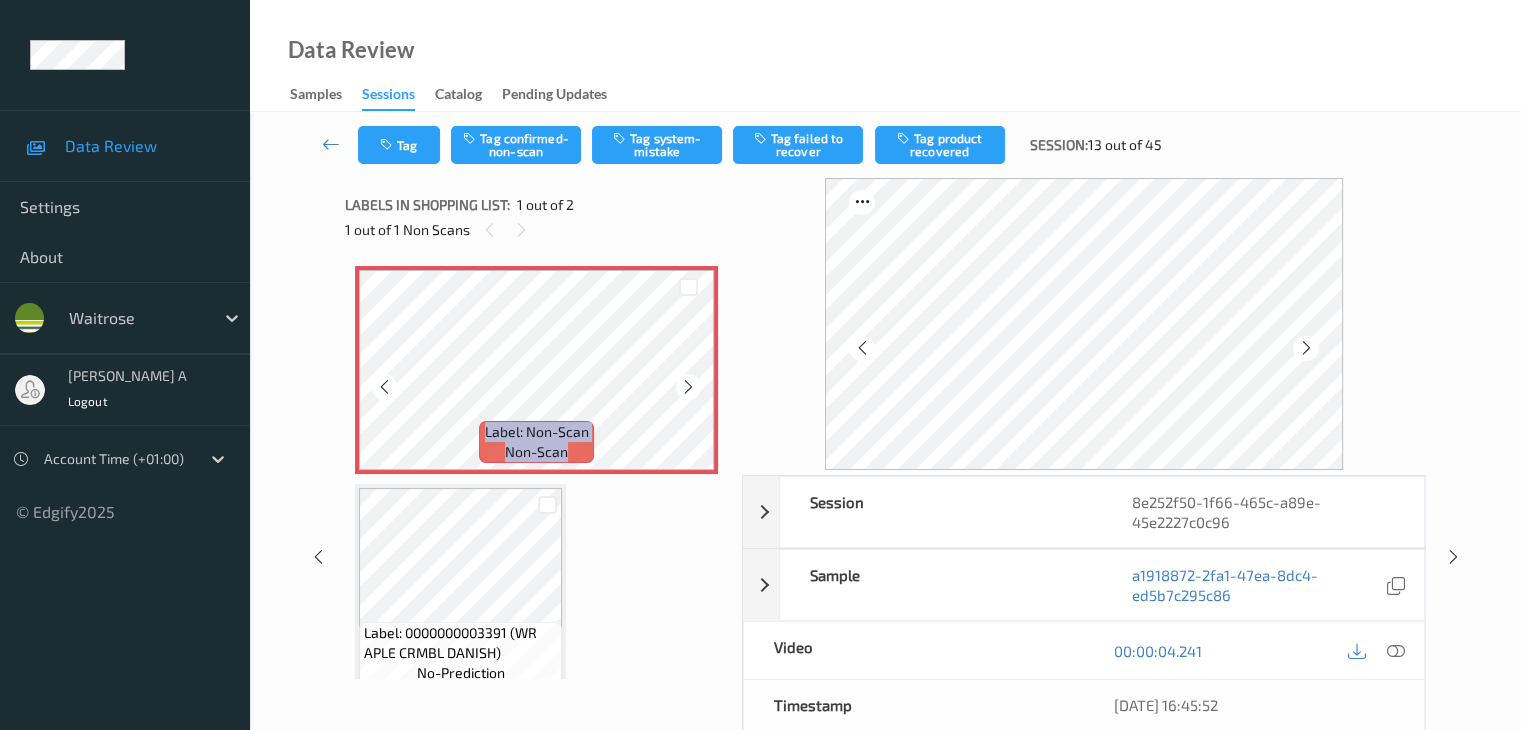 click at bounding box center (688, 387) 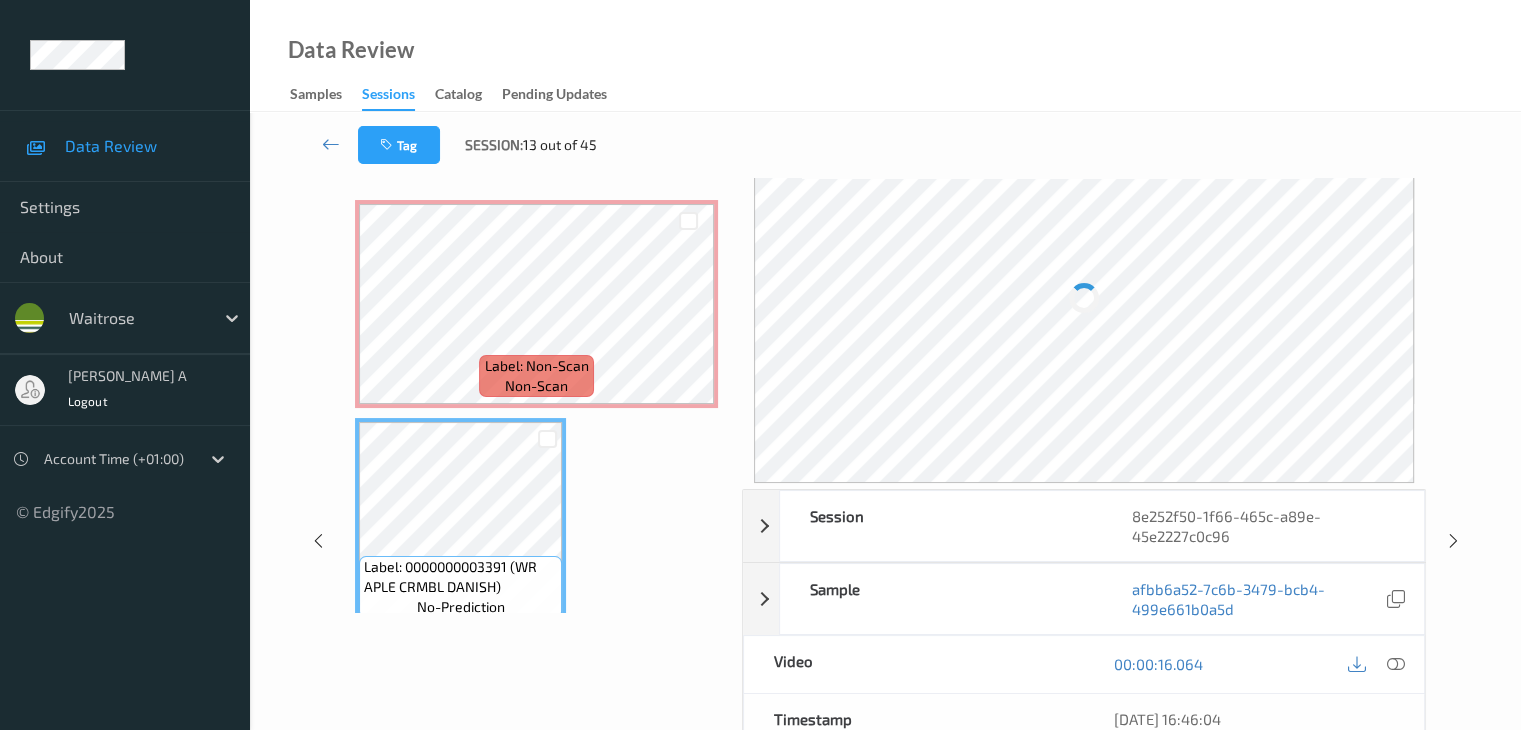 scroll, scrollTop: 100, scrollLeft: 0, axis: vertical 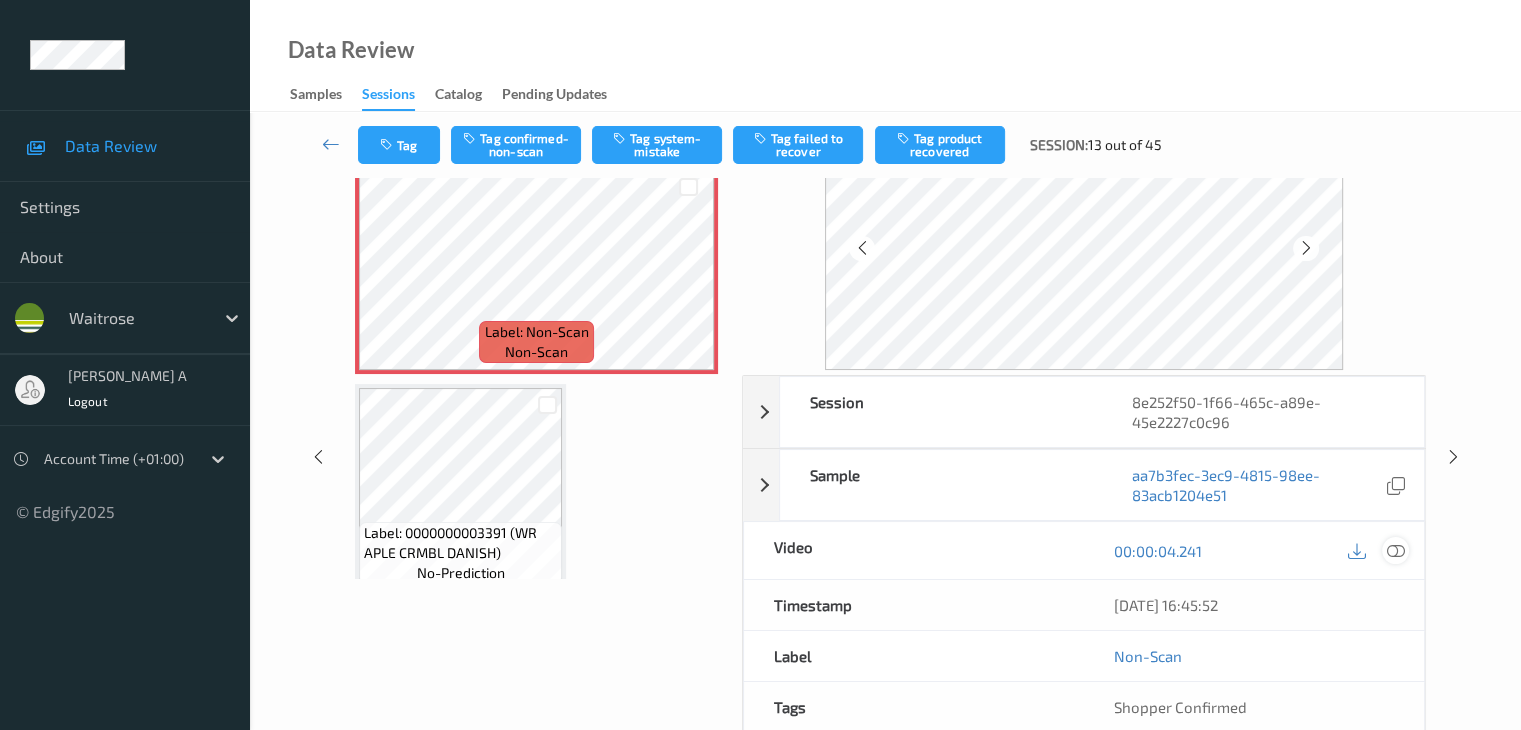 click at bounding box center [1395, 551] 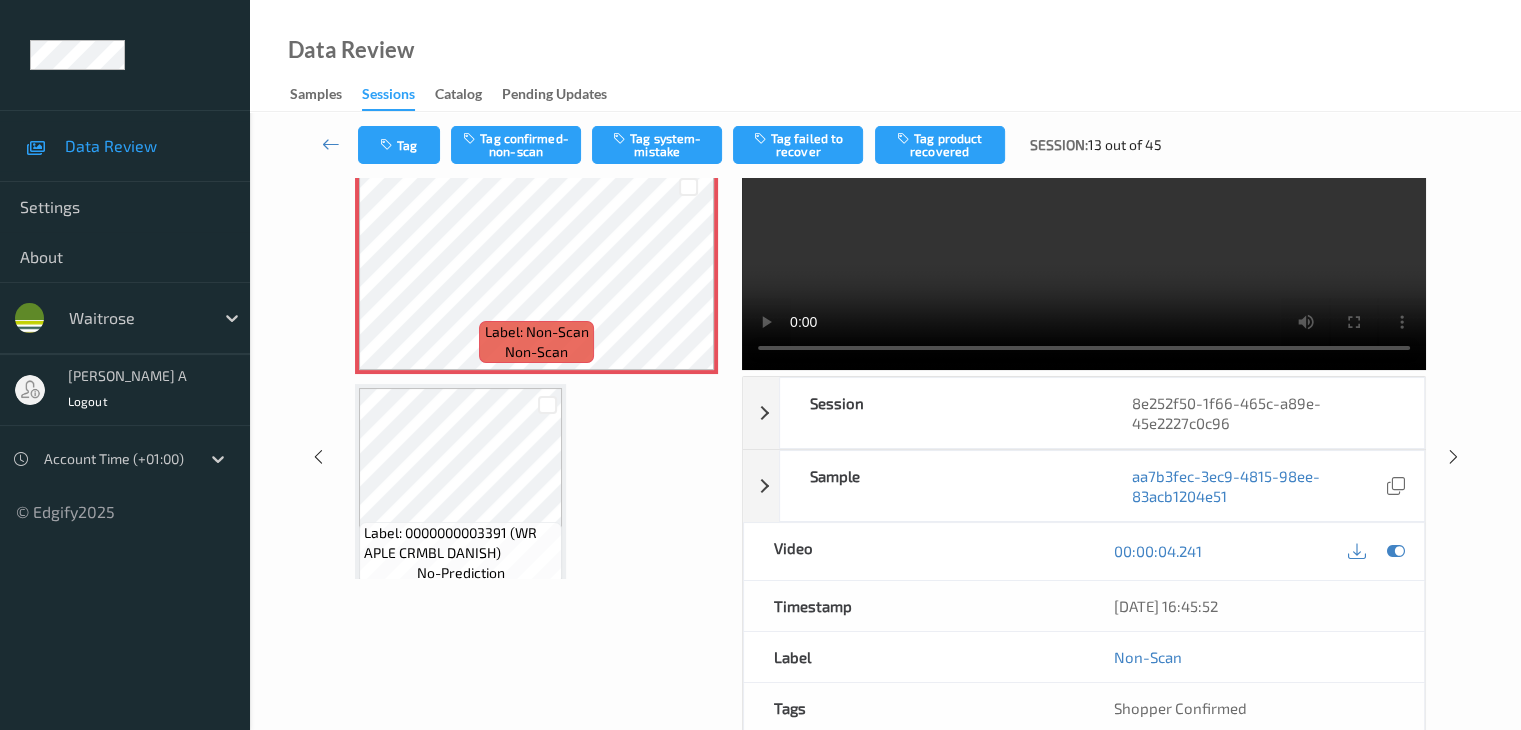 scroll, scrollTop: 0, scrollLeft: 0, axis: both 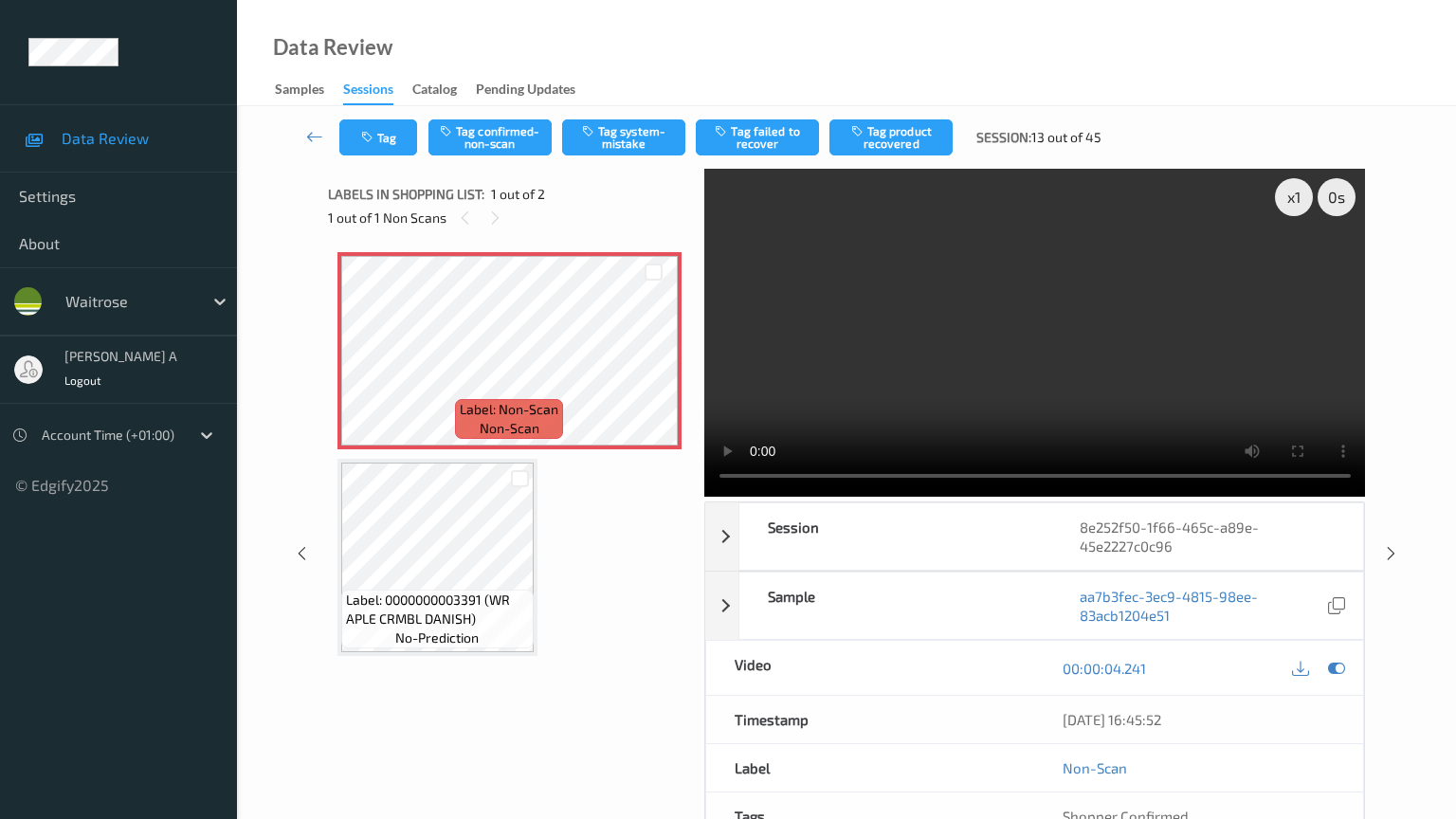 type 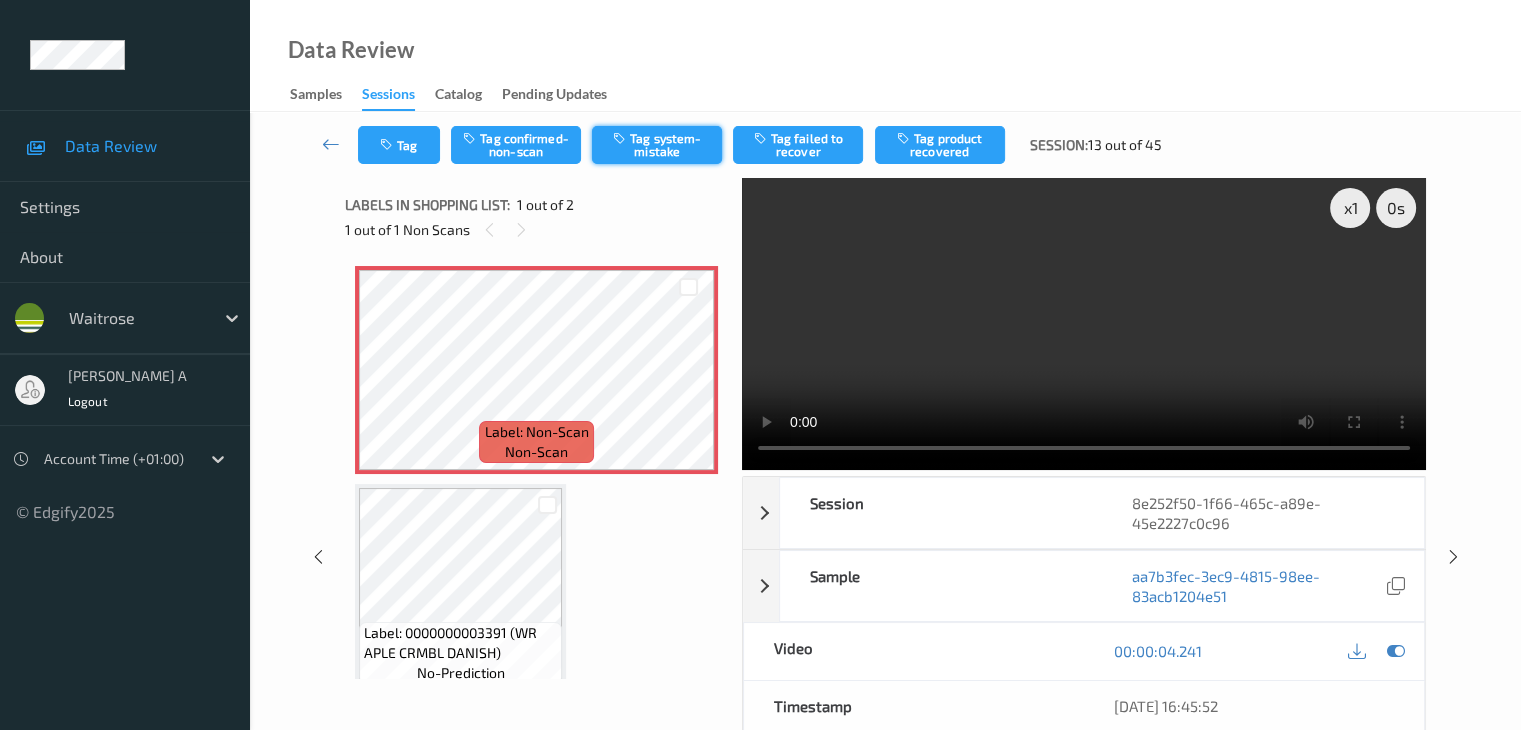 click on "Tag   system-mistake" at bounding box center [657, 145] 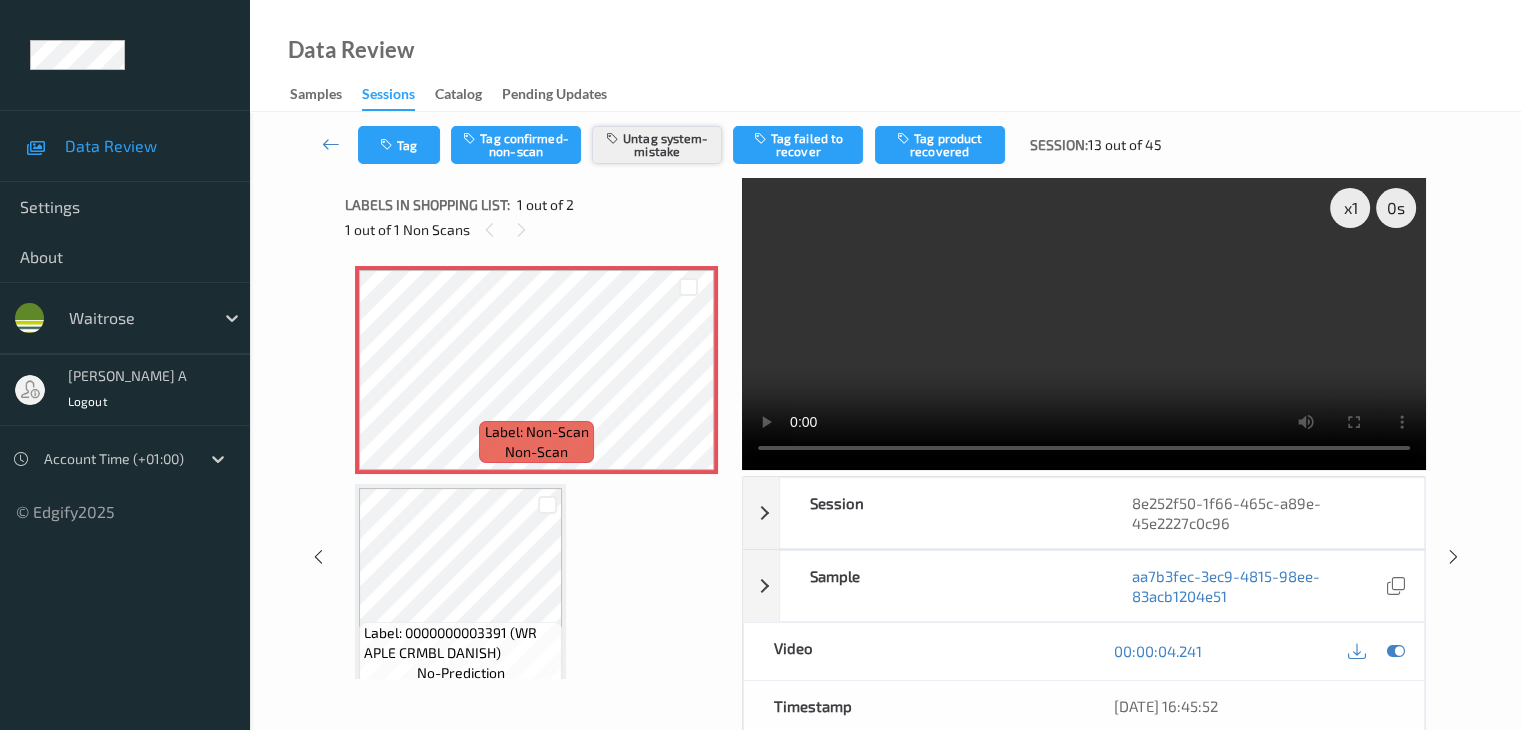 click on "Untag   system-mistake" at bounding box center [657, 145] 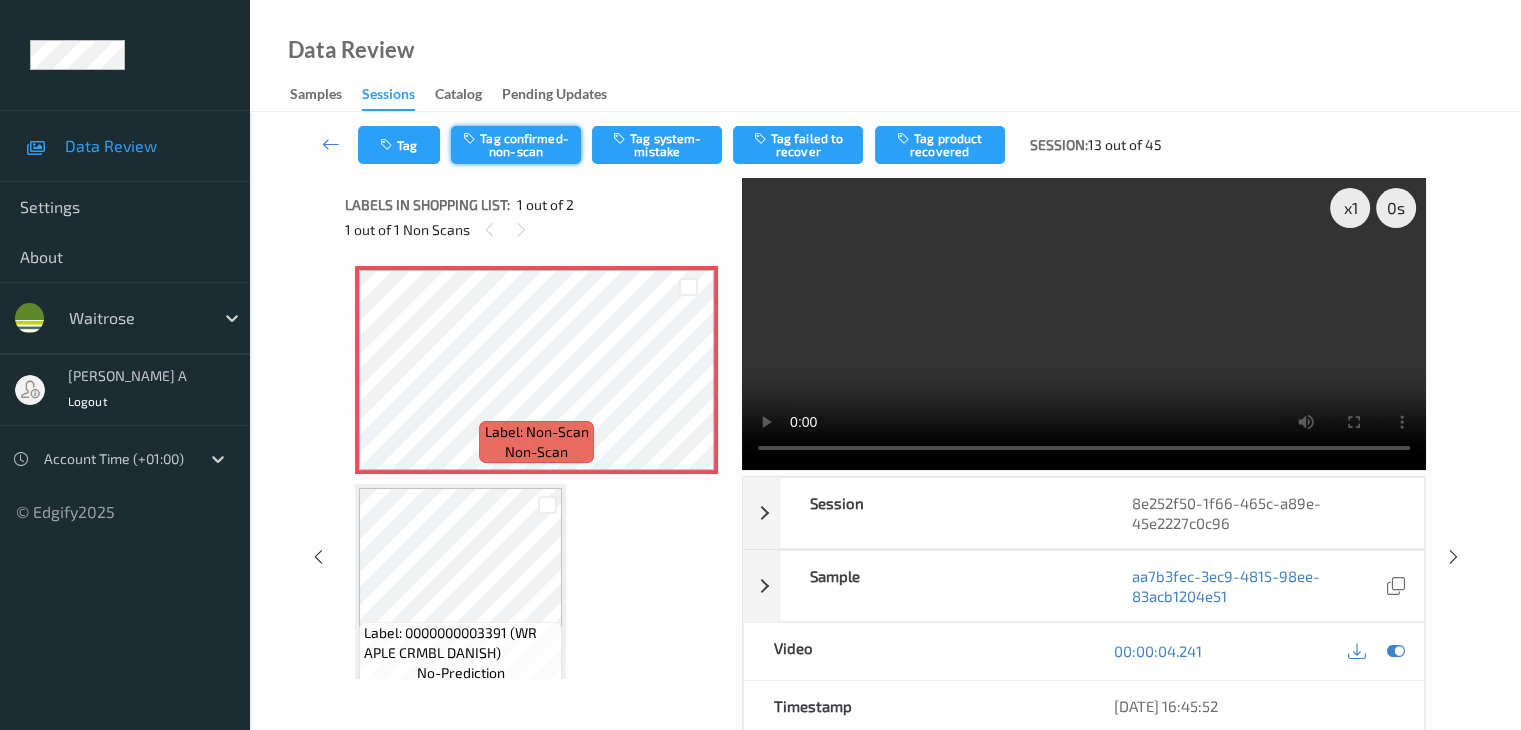 click on "Tag   confirmed-non-scan" at bounding box center (516, 145) 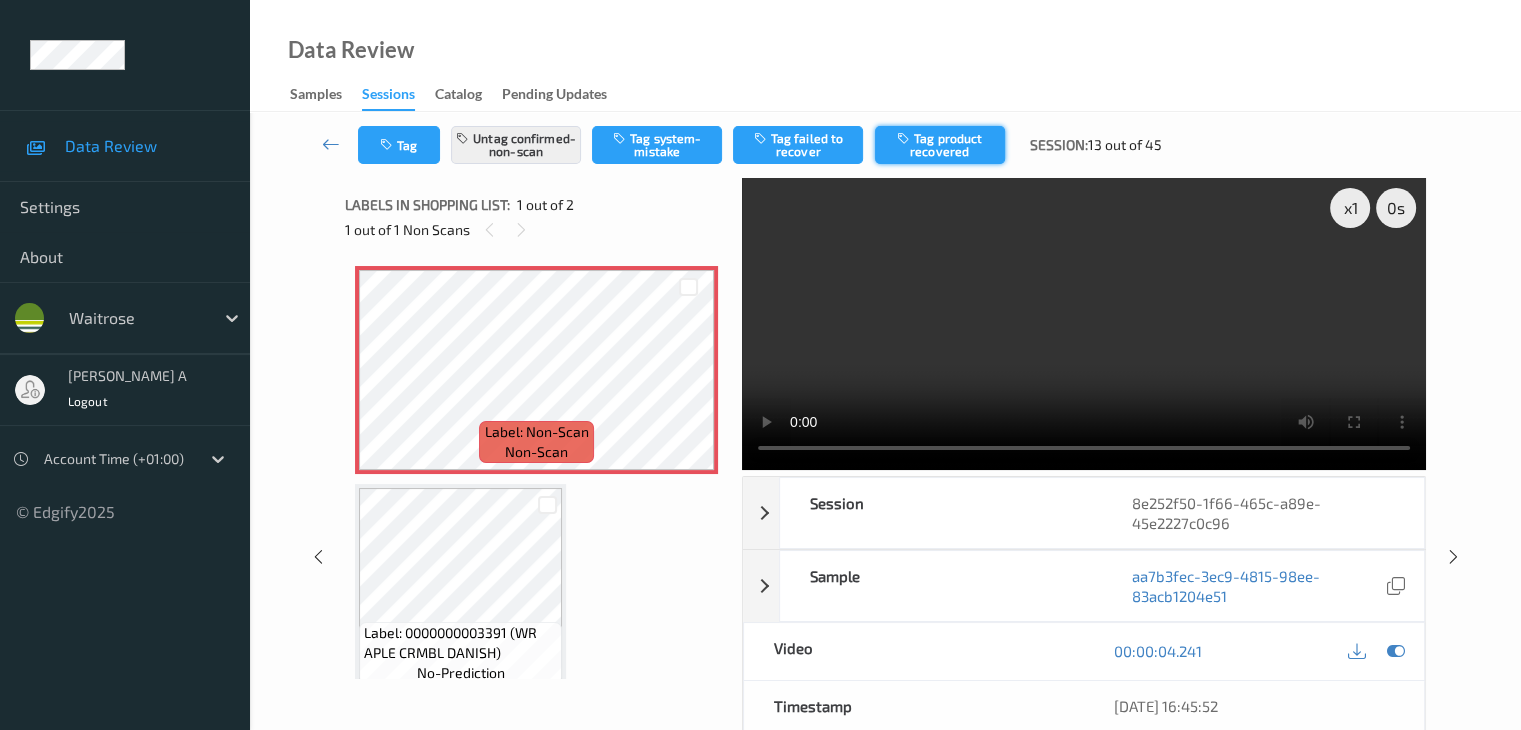 click on "Tag   product recovered" at bounding box center (940, 145) 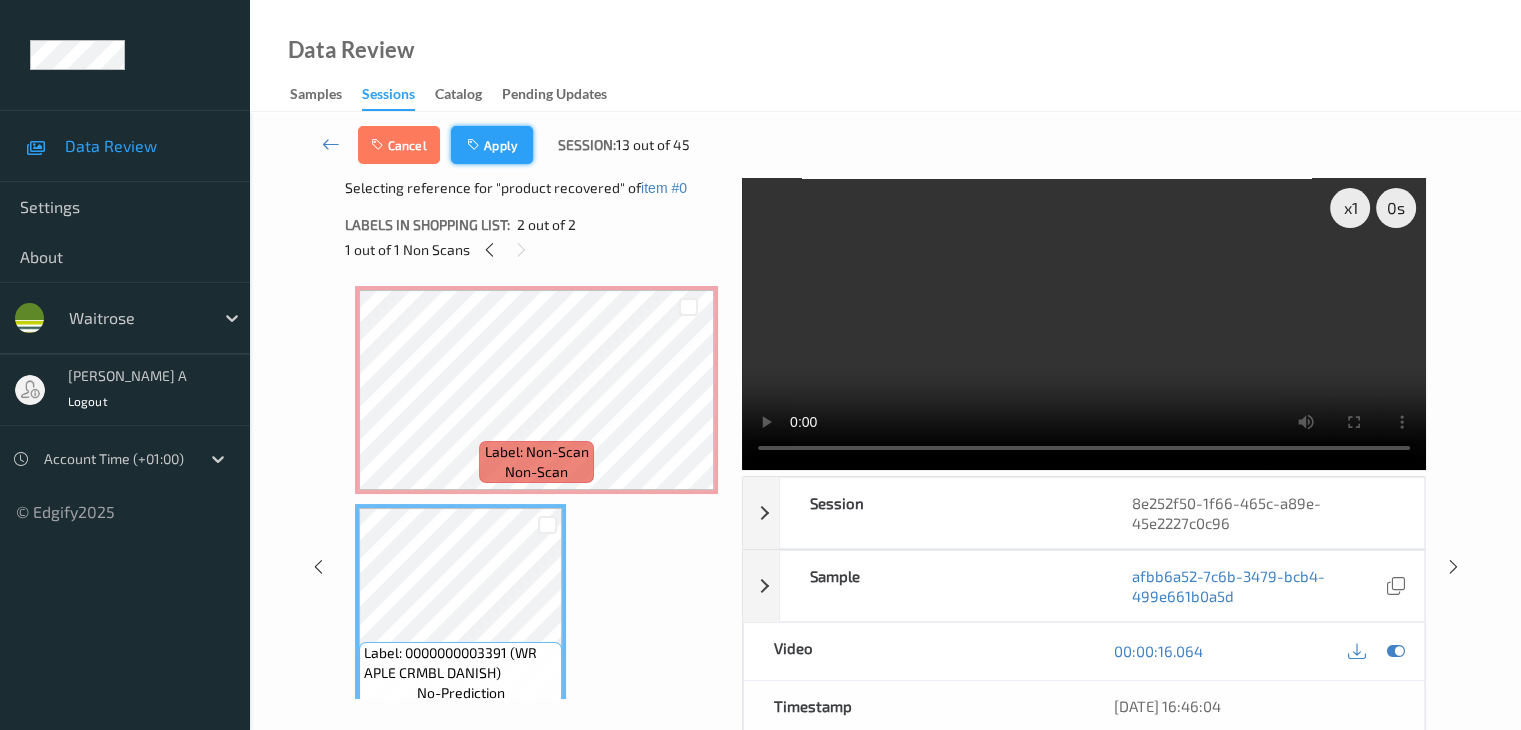 click on "Apply" at bounding box center [492, 145] 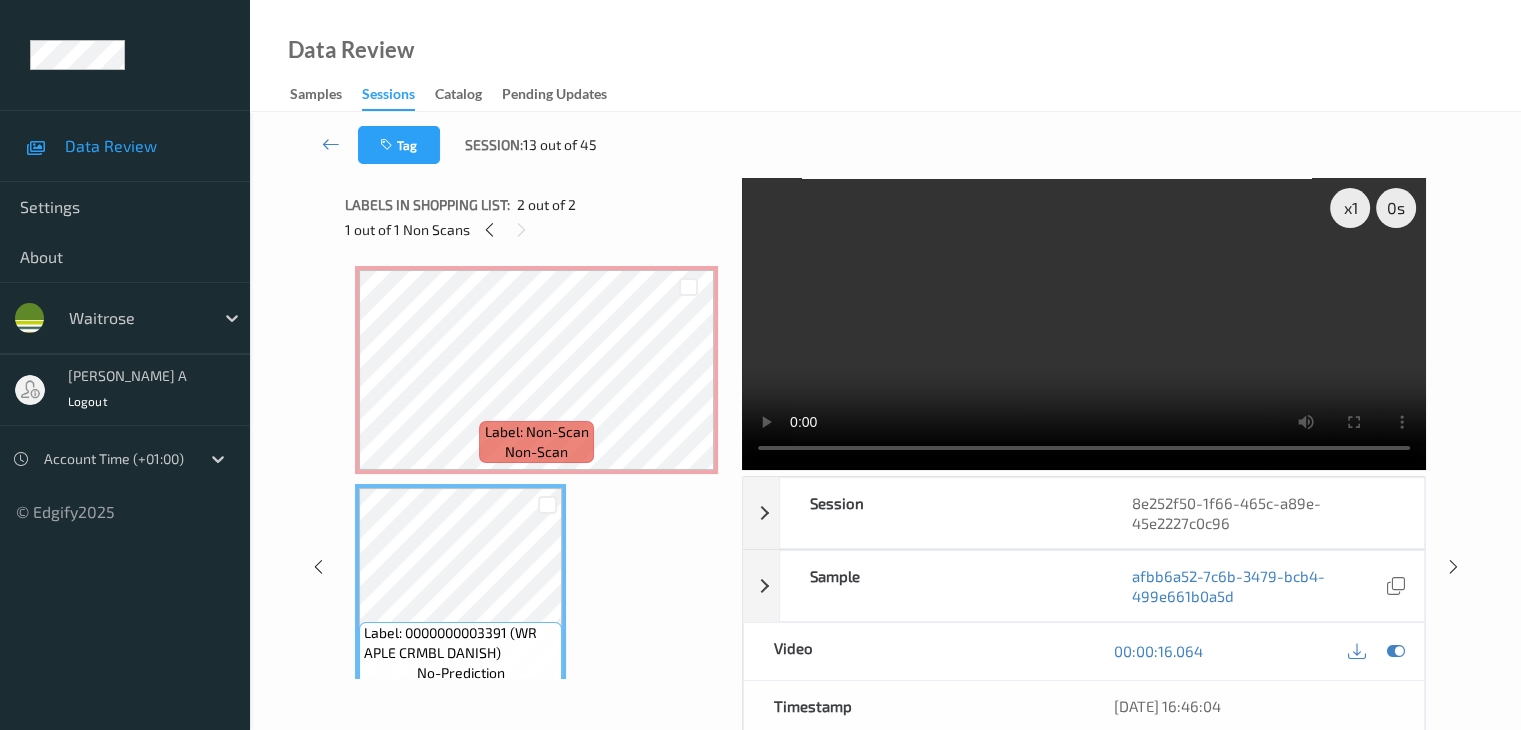 scroll, scrollTop: 23, scrollLeft: 0, axis: vertical 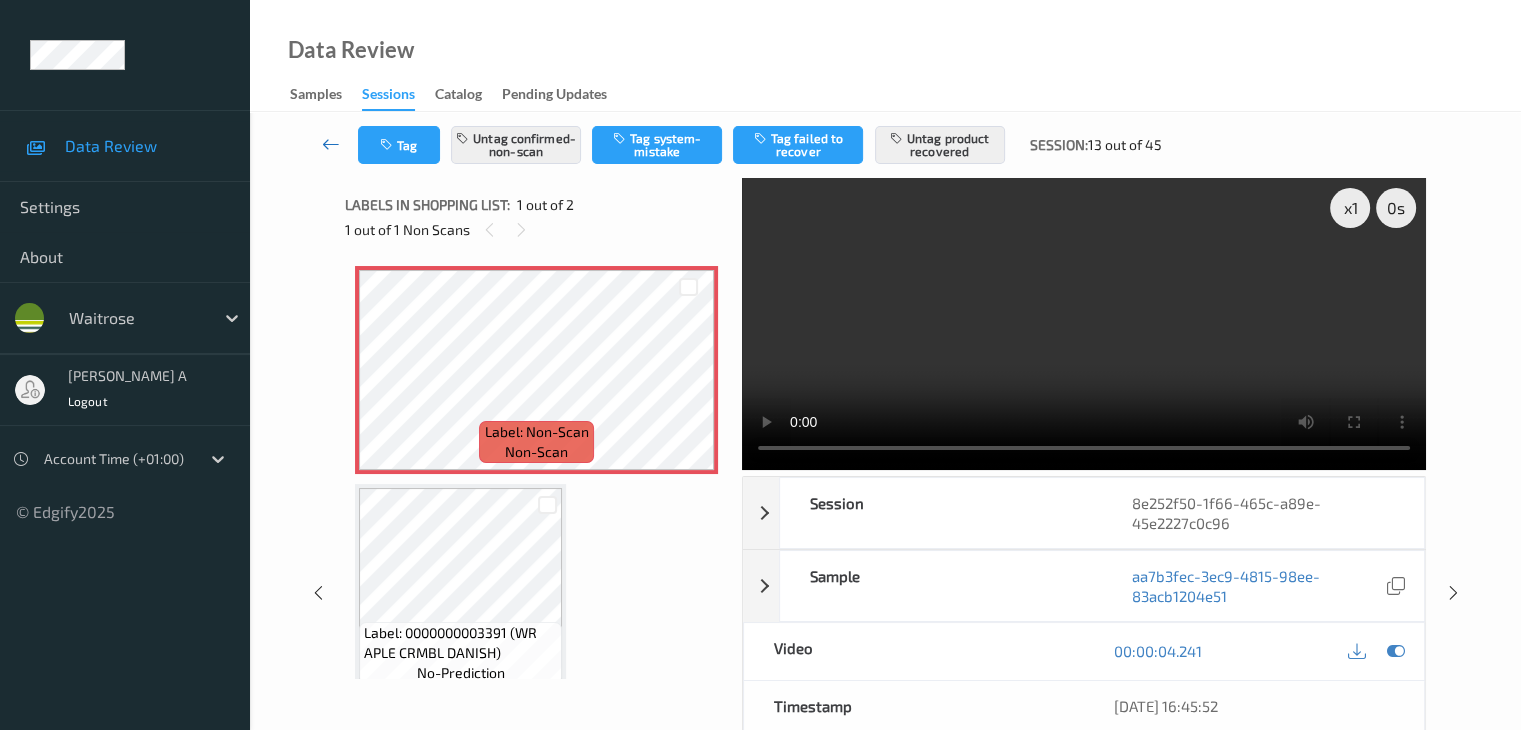 click at bounding box center (331, 144) 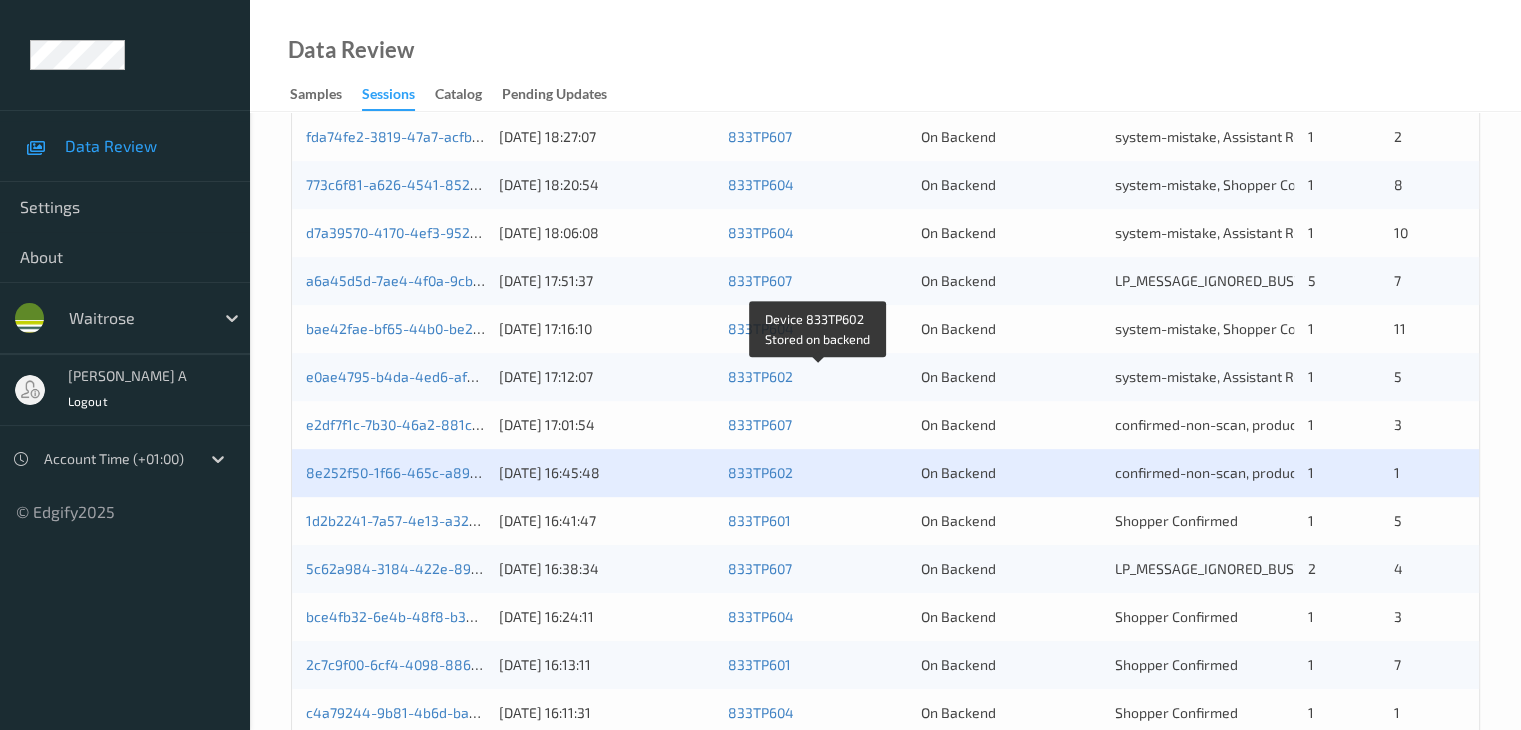 scroll, scrollTop: 900, scrollLeft: 0, axis: vertical 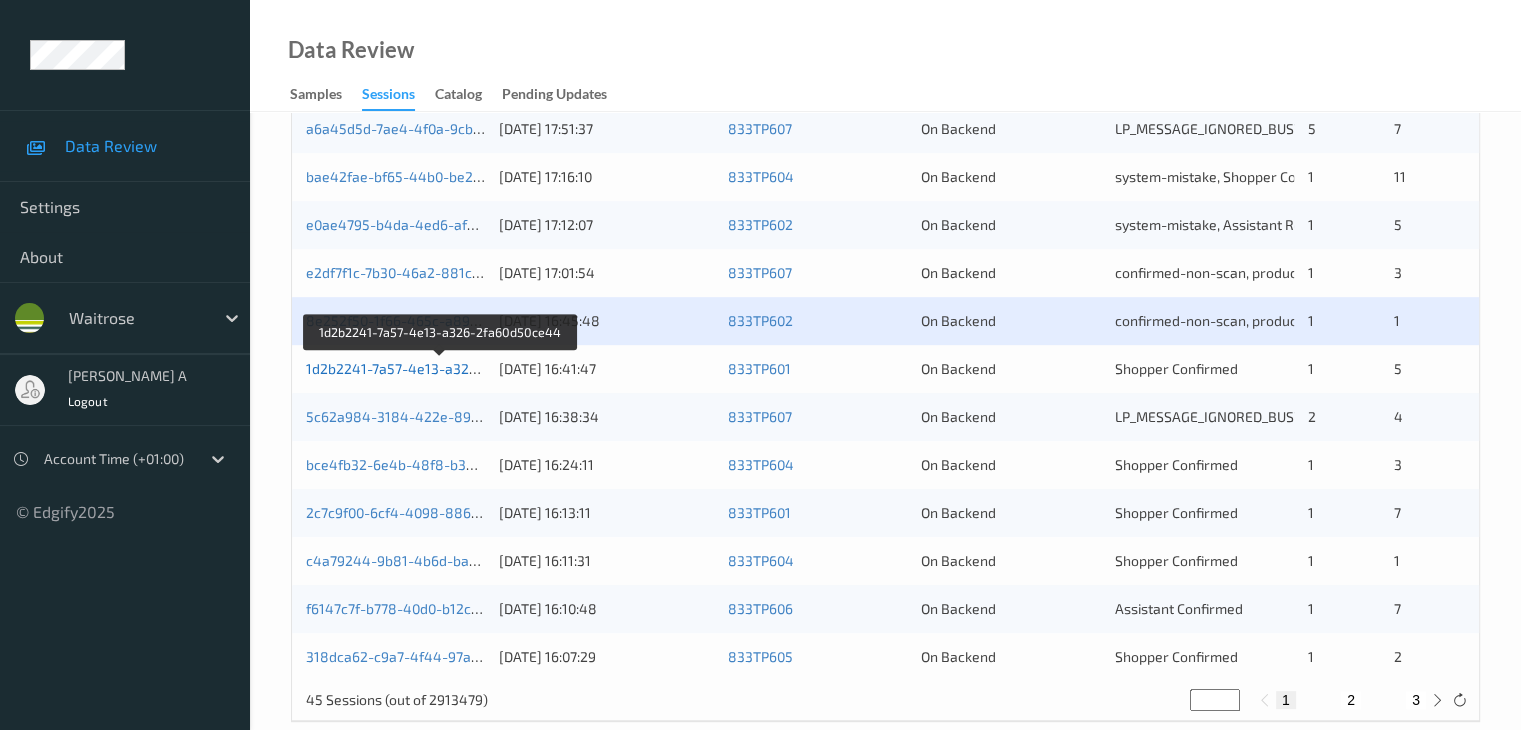 click on "1d2b2241-7a57-4e13-a326-2fa60d50ce44" at bounding box center (441, 368) 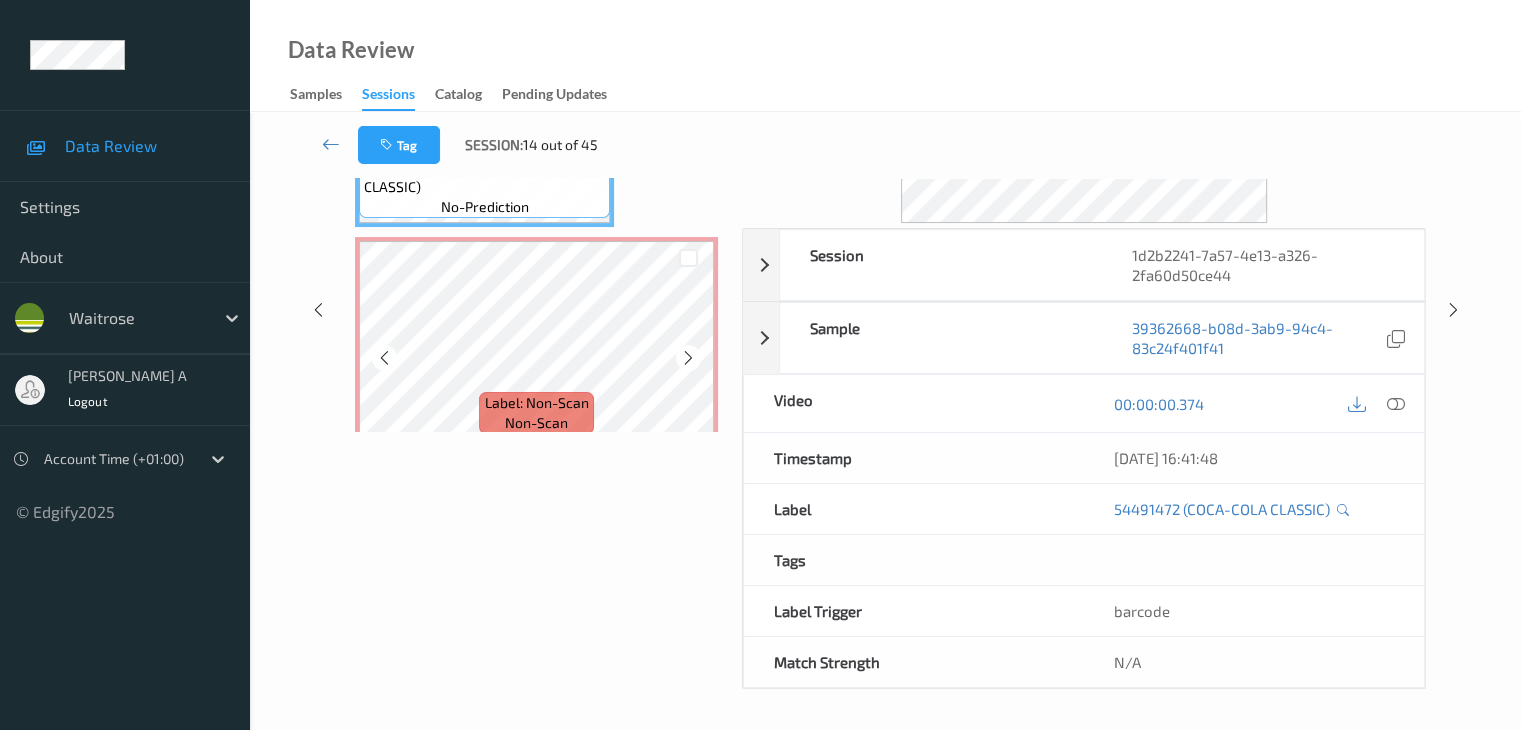 scroll, scrollTop: 244, scrollLeft: 0, axis: vertical 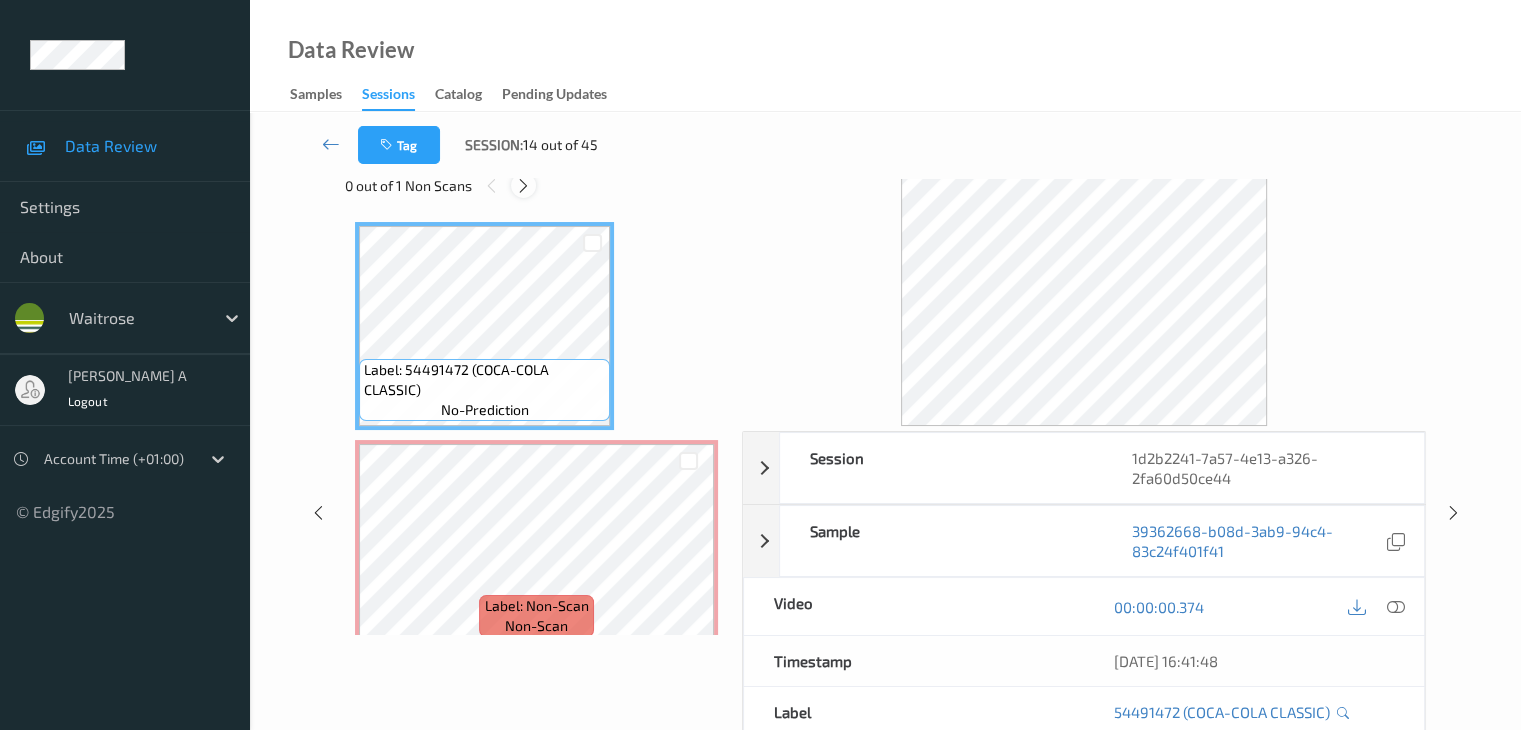click at bounding box center [523, 186] 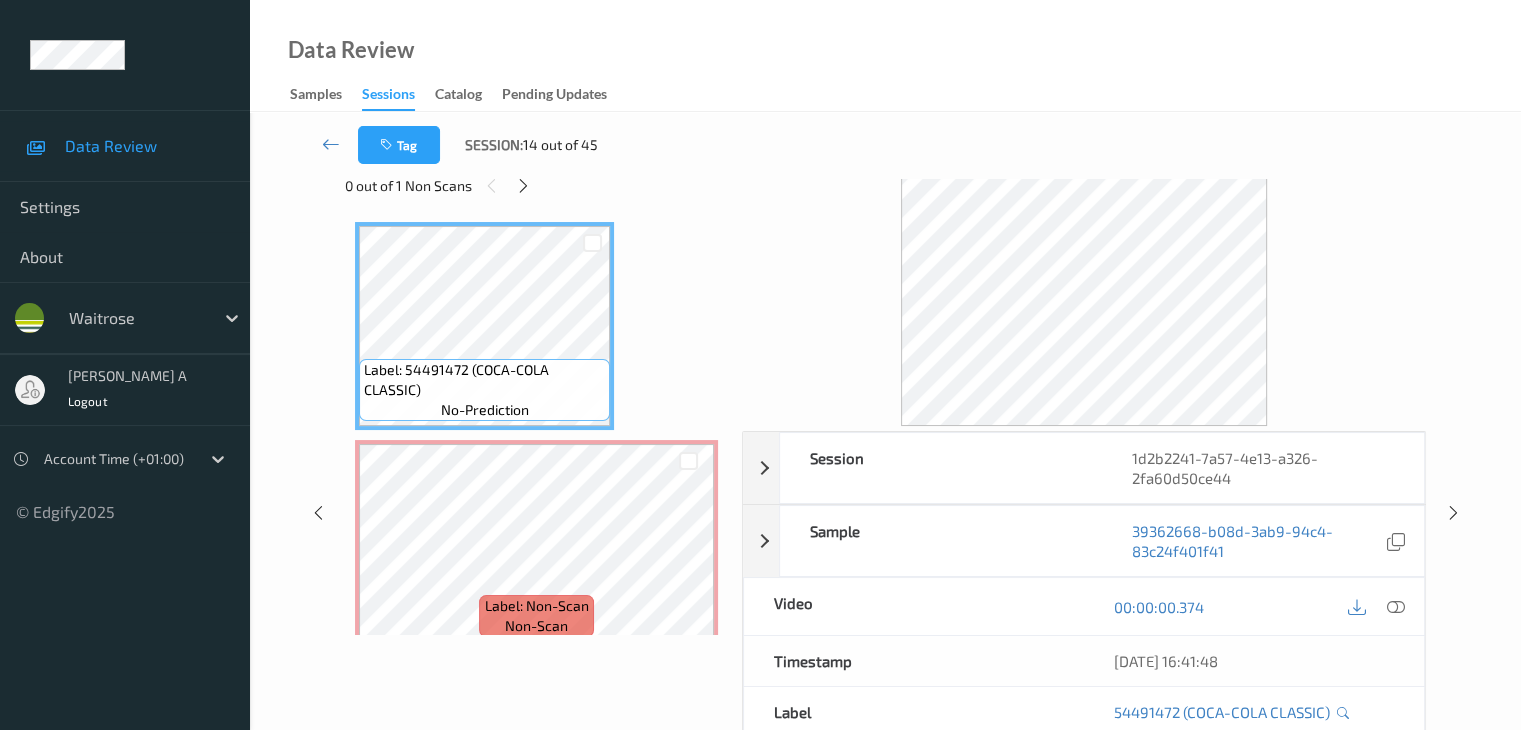 scroll, scrollTop: 10, scrollLeft: 0, axis: vertical 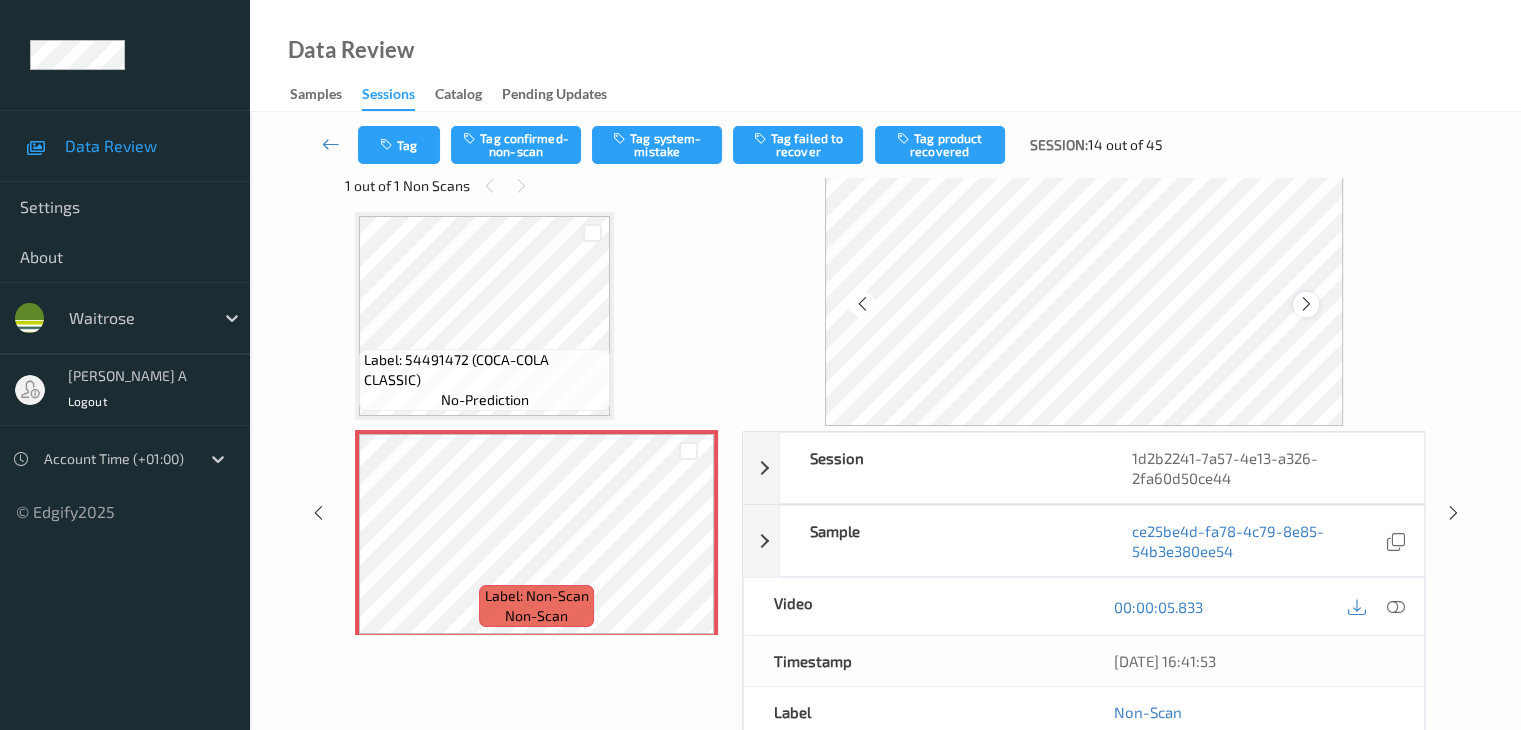 click at bounding box center [1306, 304] 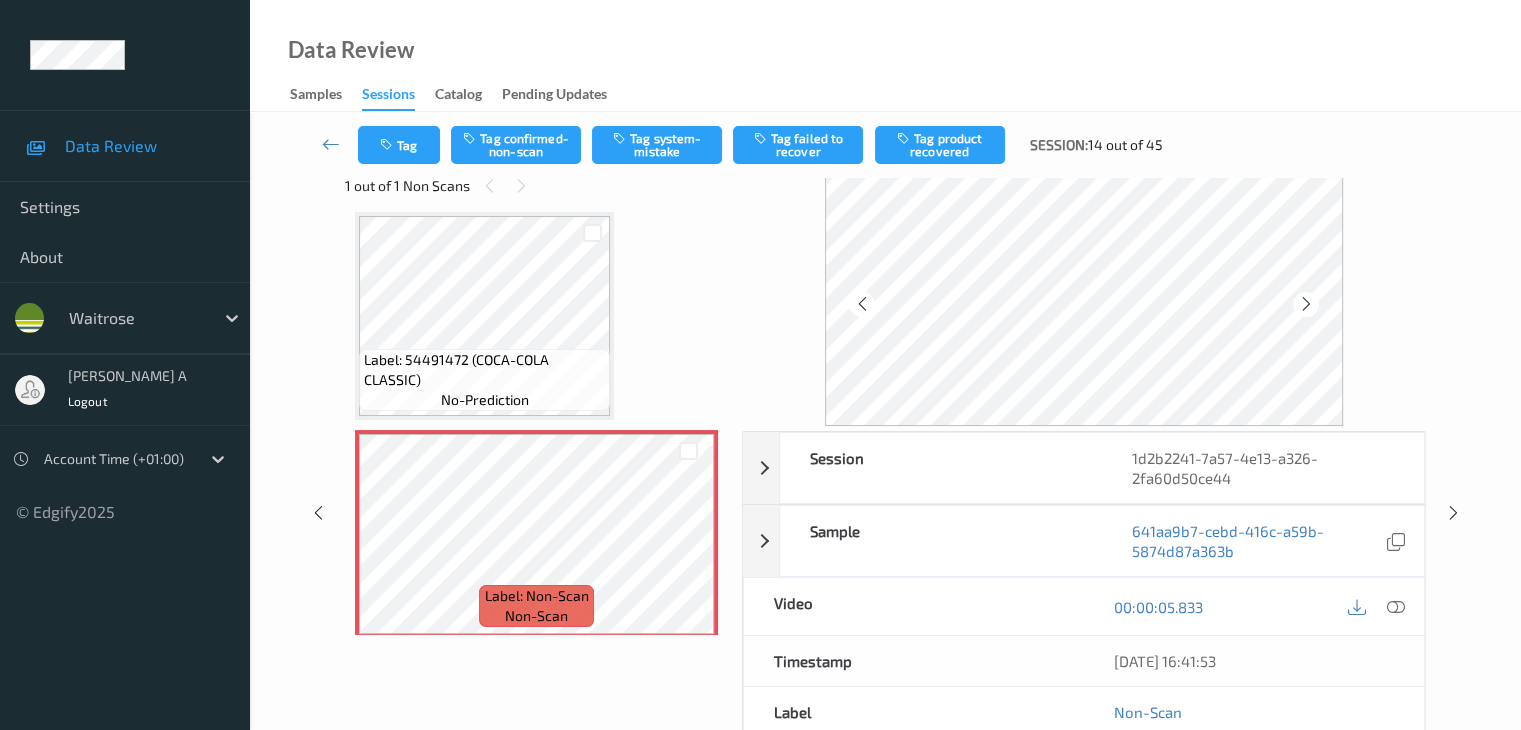 click at bounding box center (1306, 304) 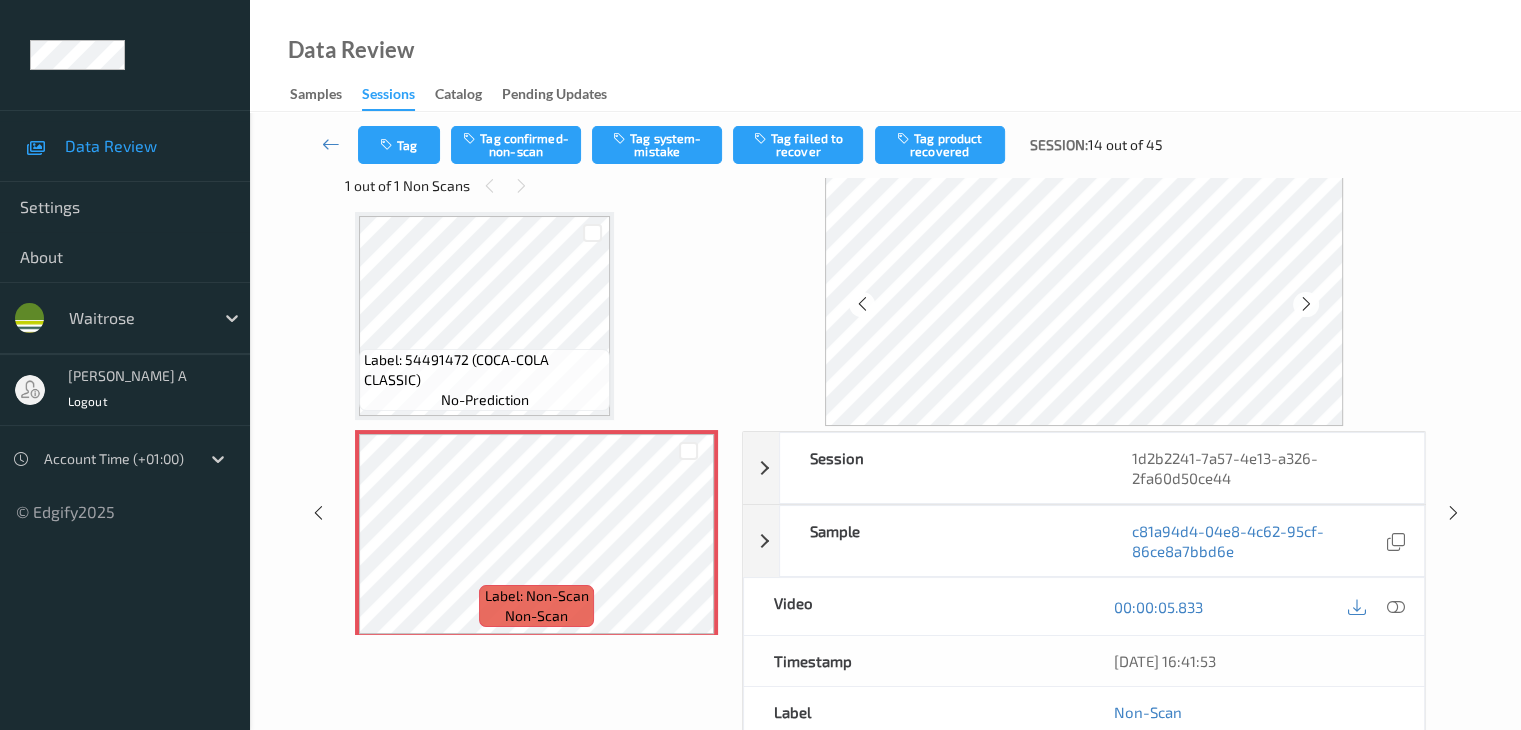 click at bounding box center (1306, 304) 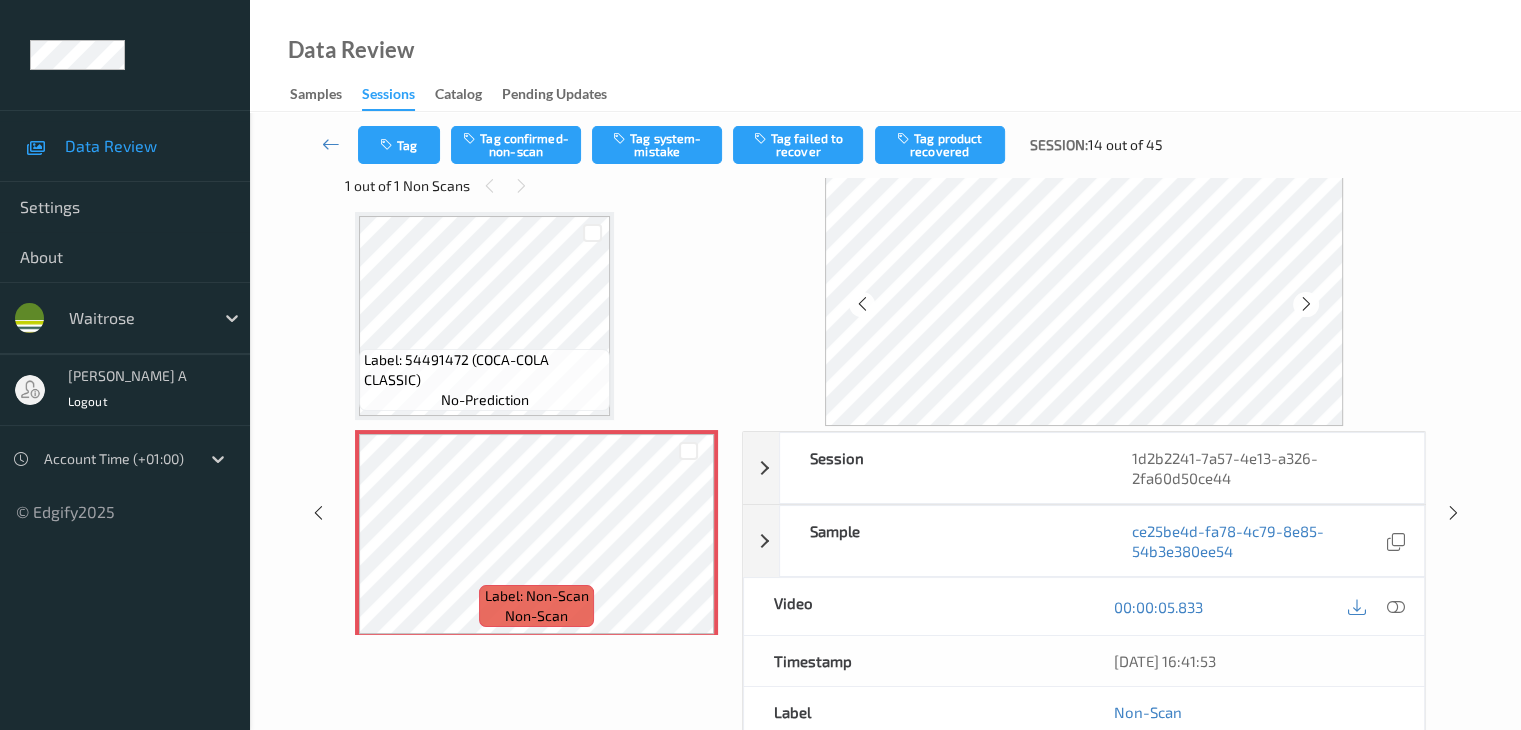 click at bounding box center (1306, 304) 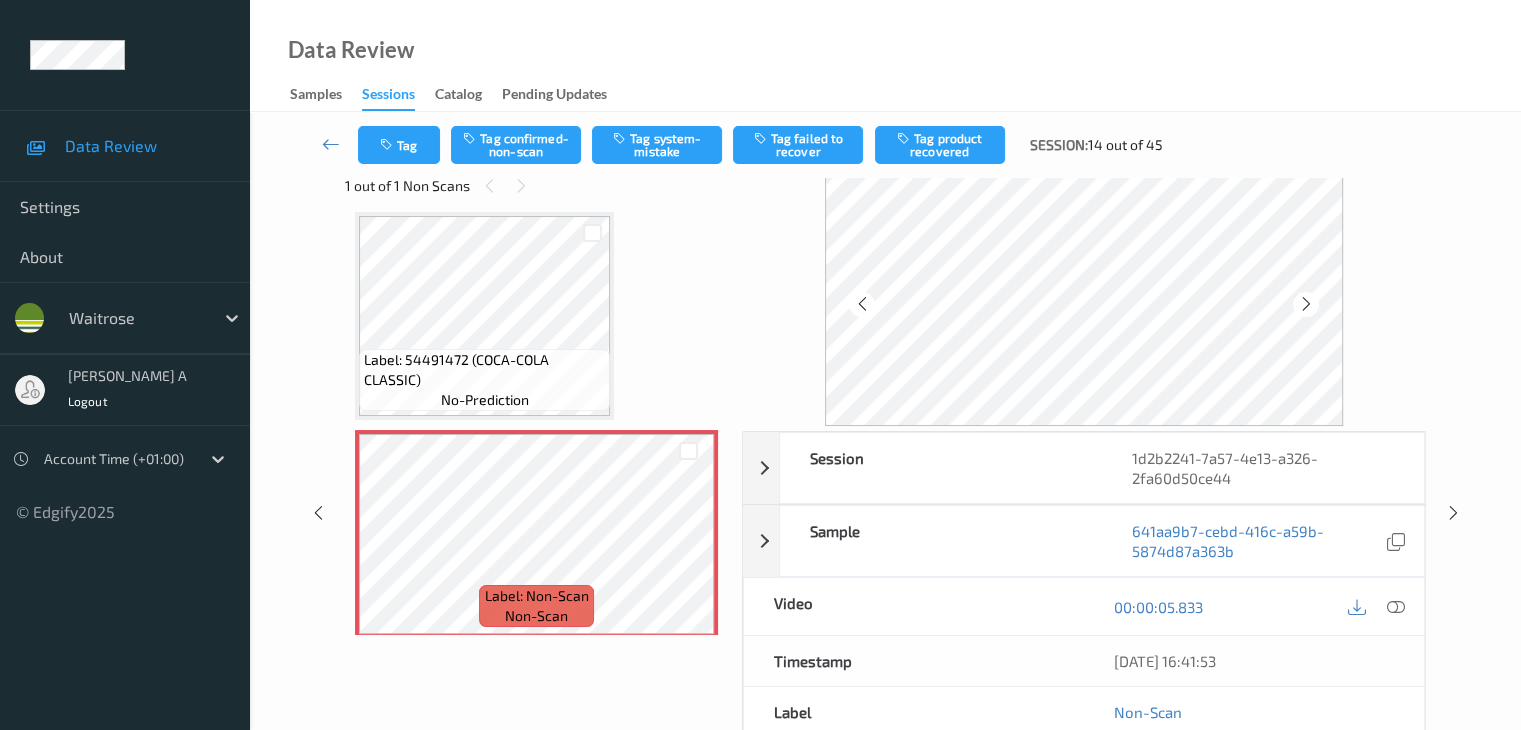 click at bounding box center [1306, 304] 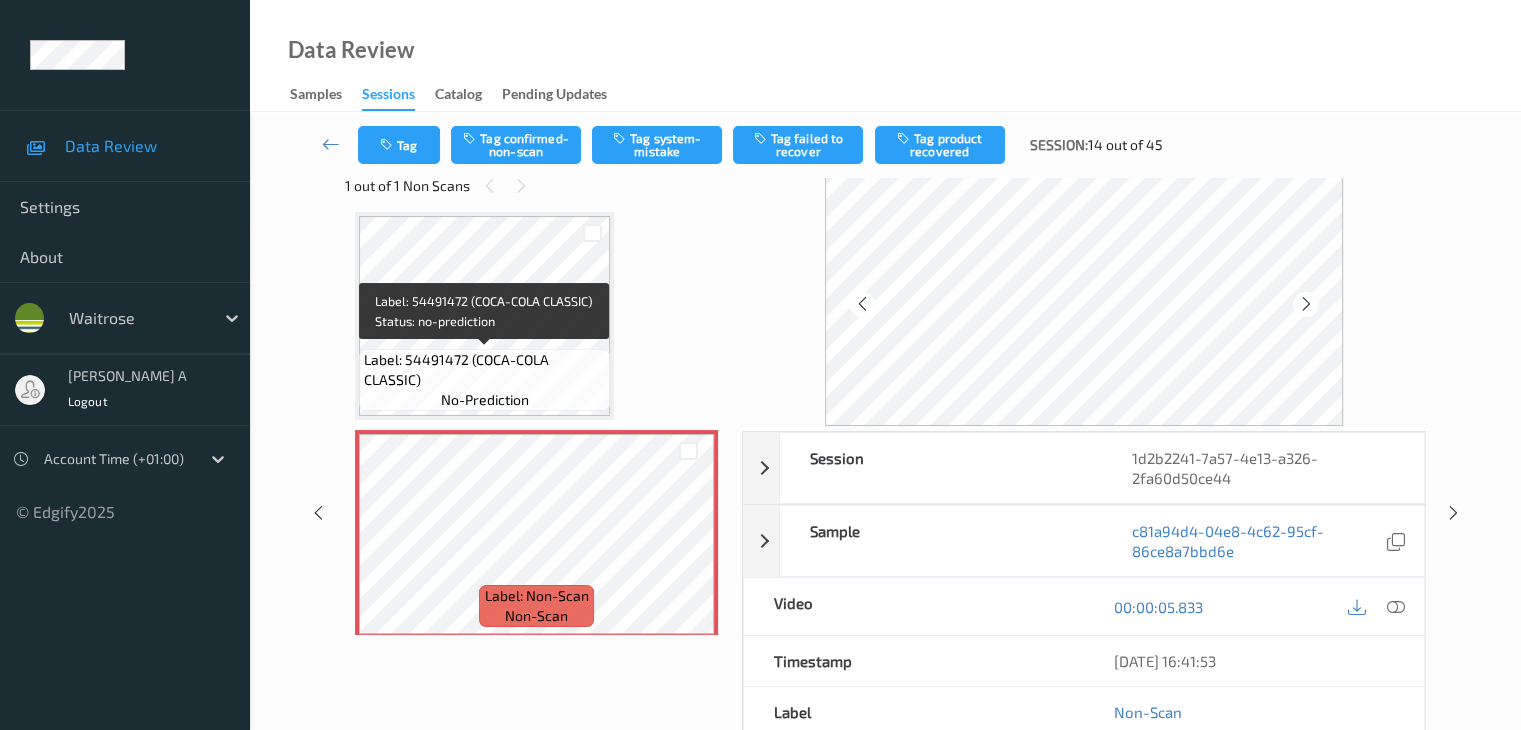 click on "Label: 54491472 (COCA-COLA CLASSIC) no-prediction" at bounding box center [484, 380] 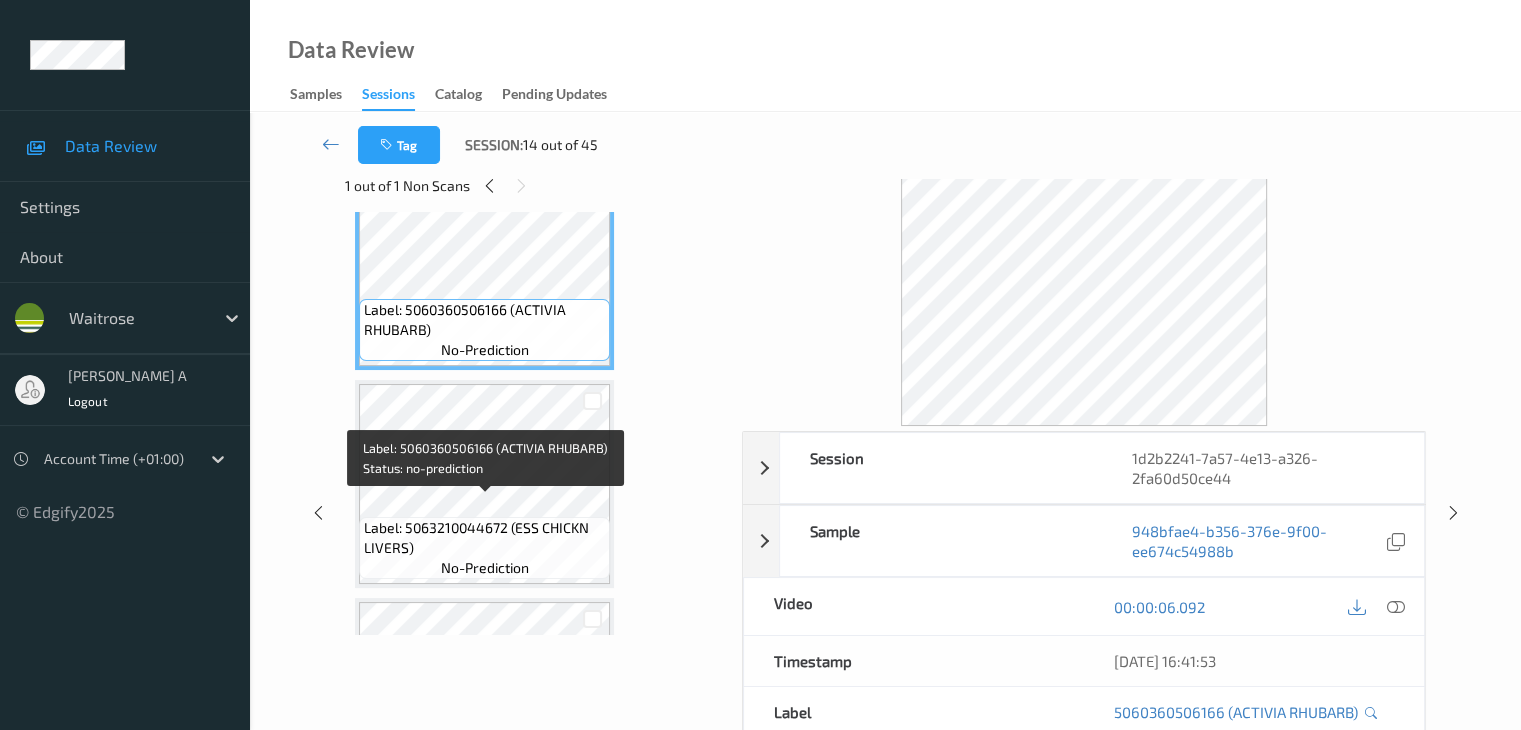 scroll, scrollTop: 500, scrollLeft: 0, axis: vertical 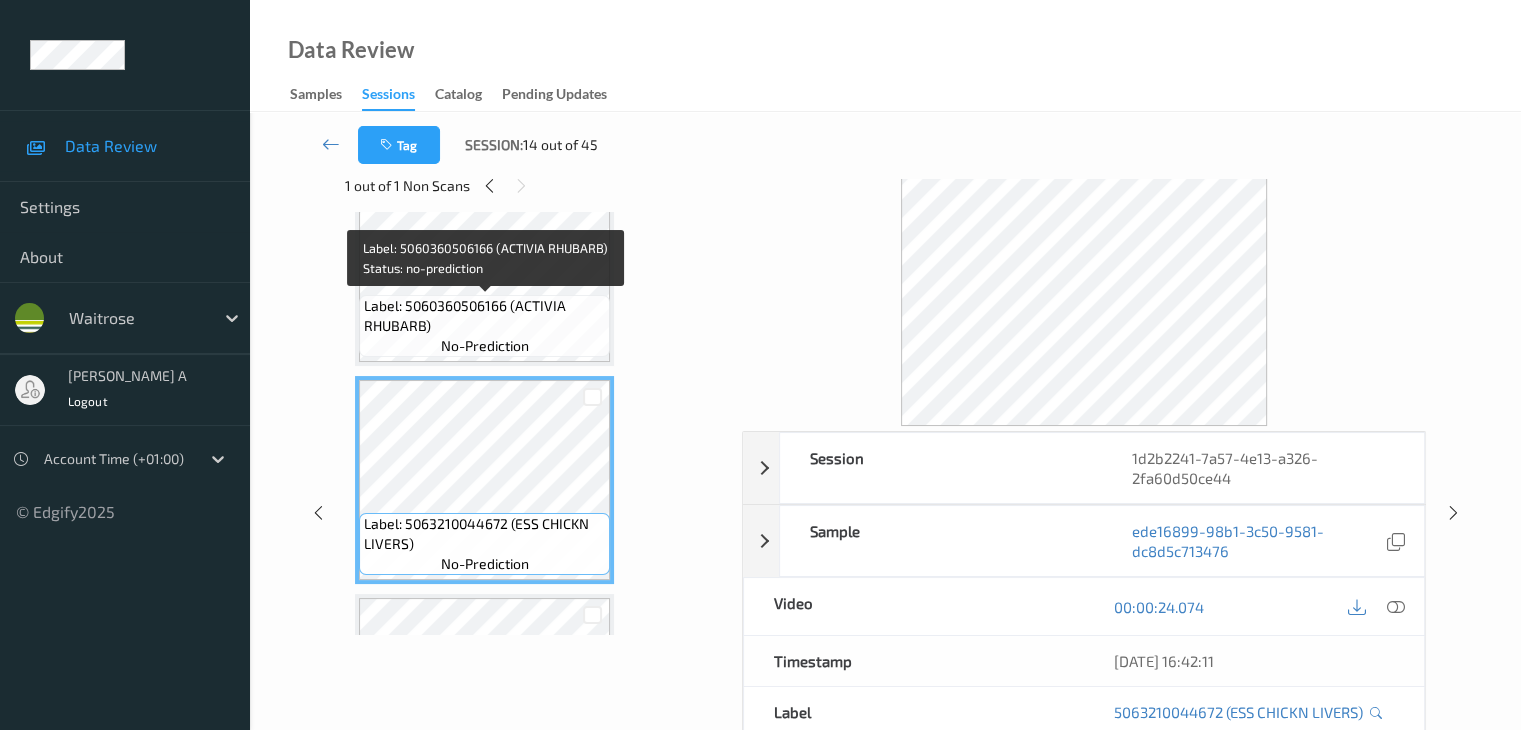 click on "Label: 5060360506166 (ACTIVIA RHUBARB)" at bounding box center [484, 316] 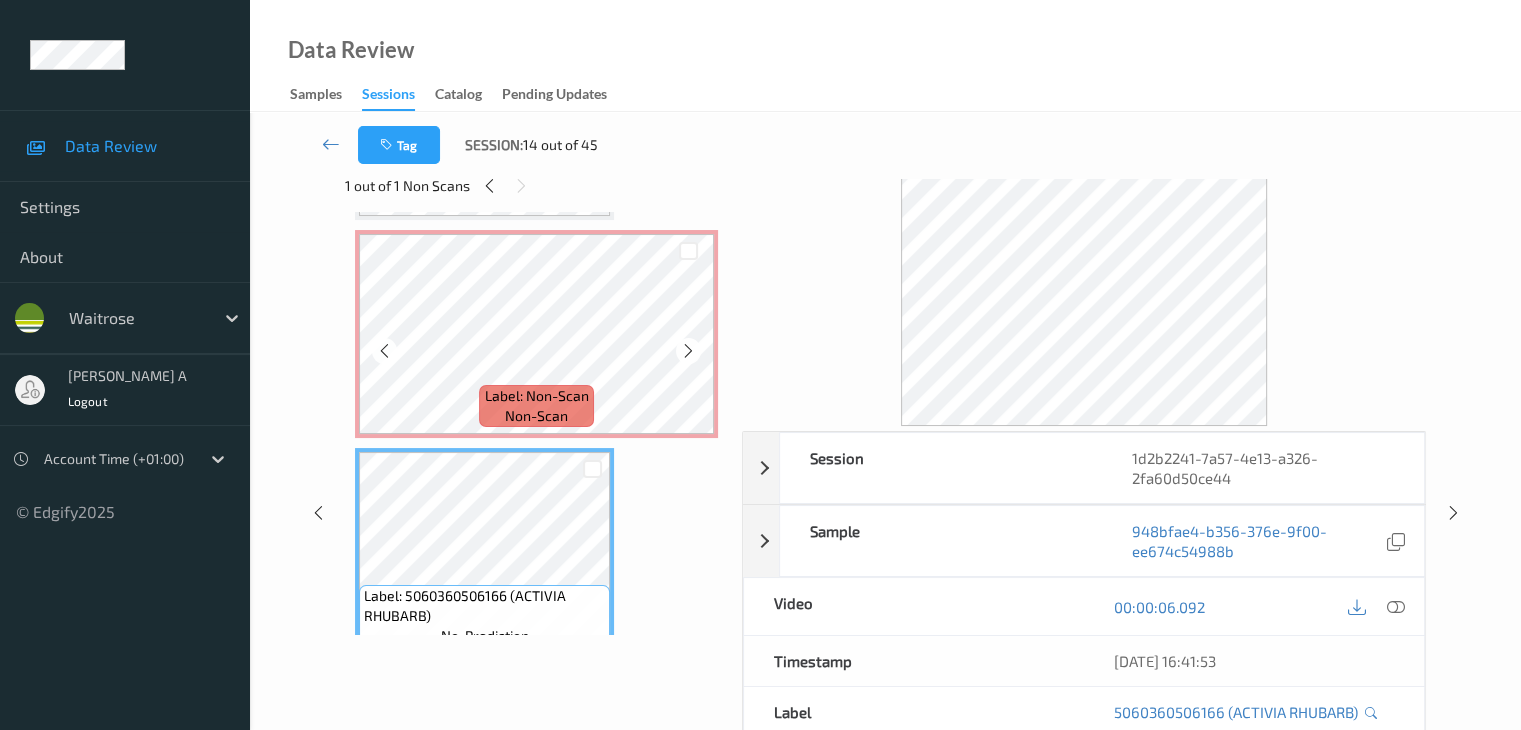 scroll, scrollTop: 200, scrollLeft: 0, axis: vertical 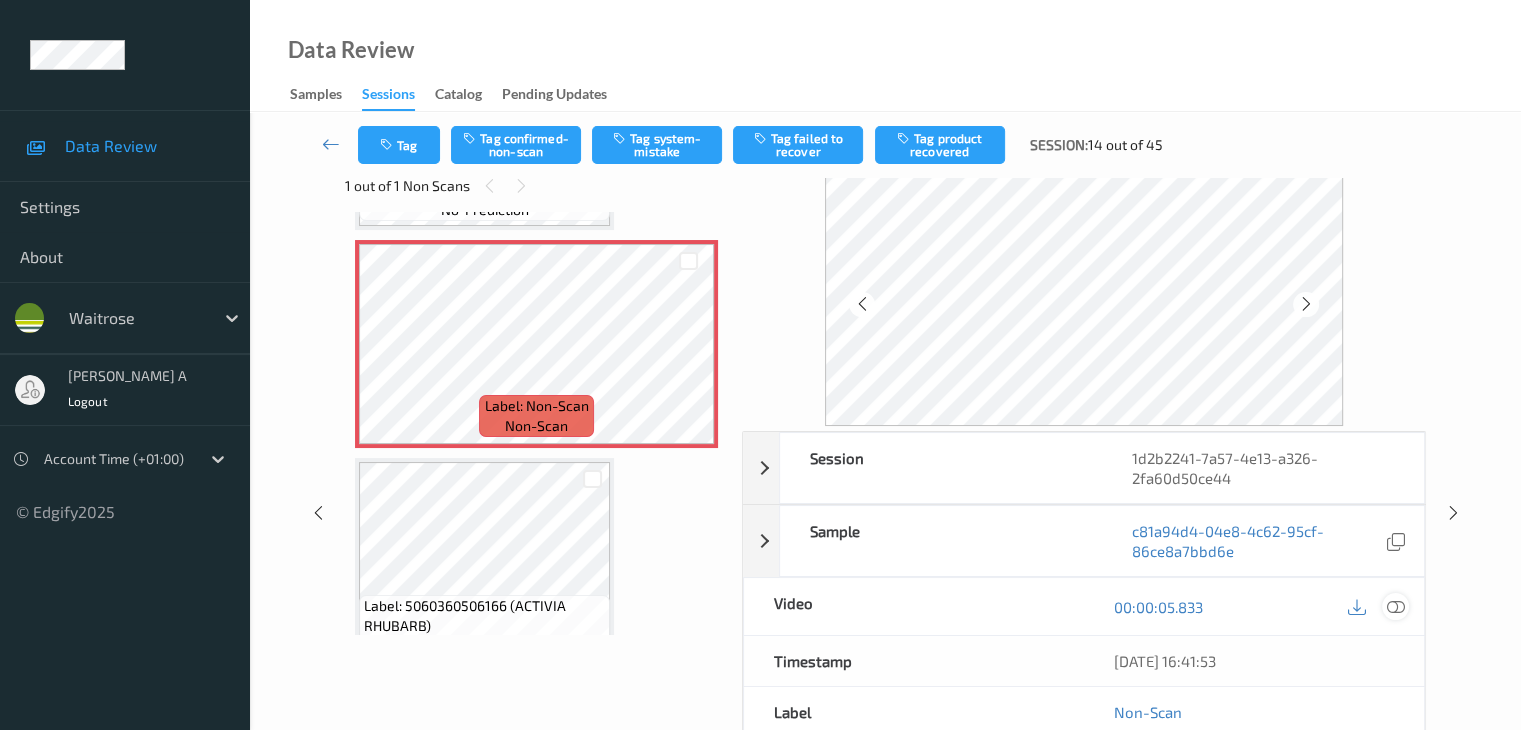 click at bounding box center [1395, 607] 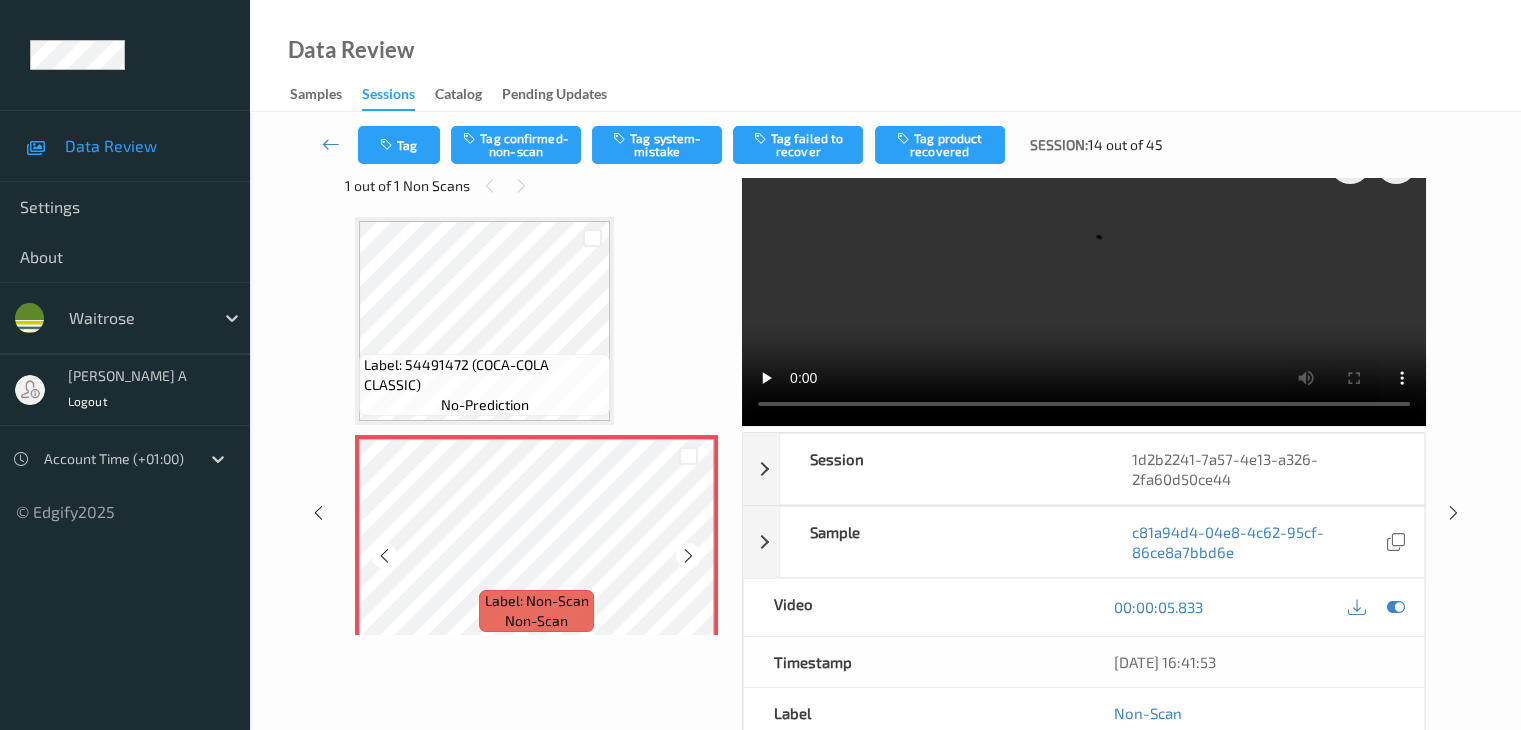 scroll, scrollTop: 0, scrollLeft: 0, axis: both 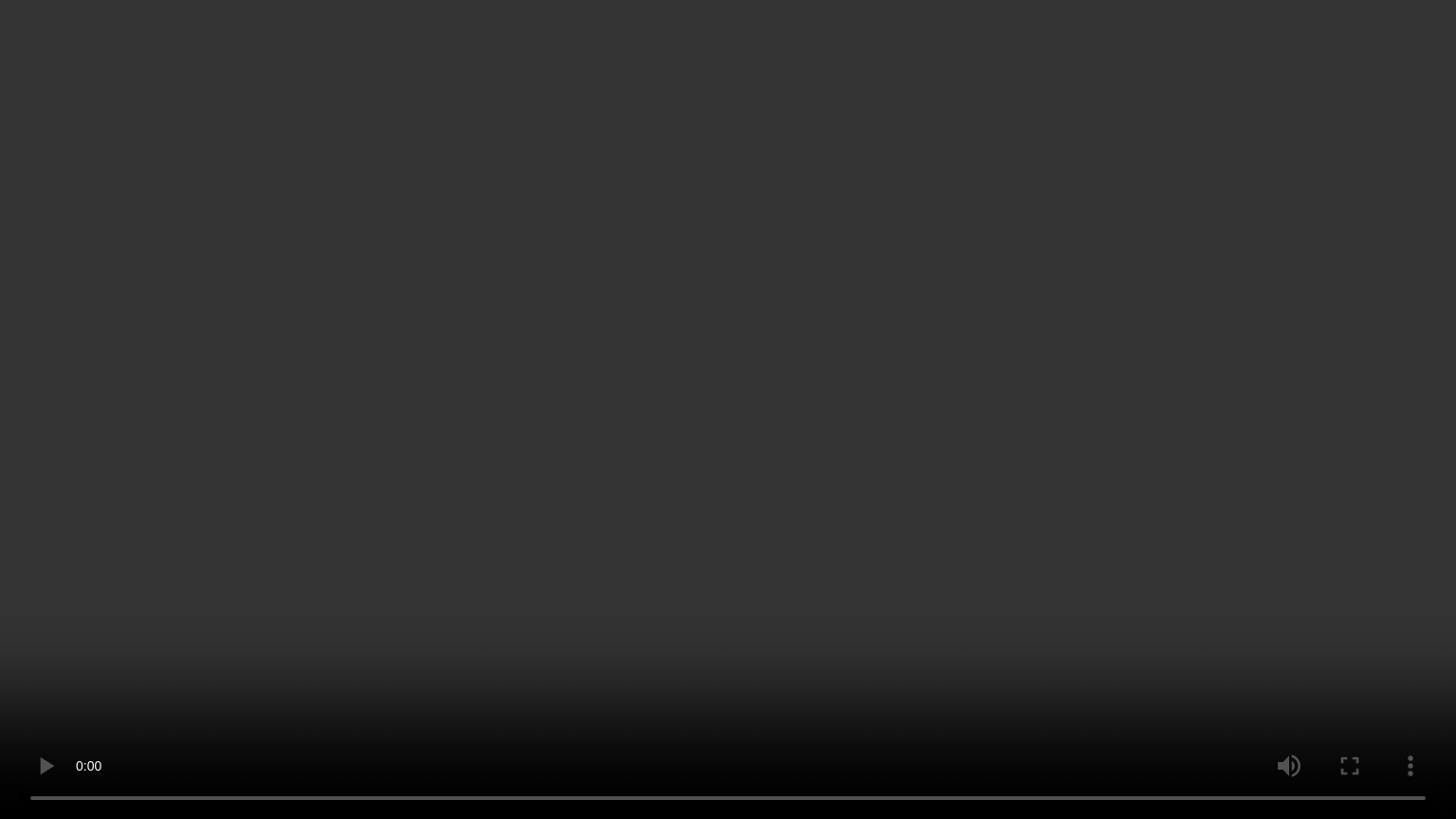 type 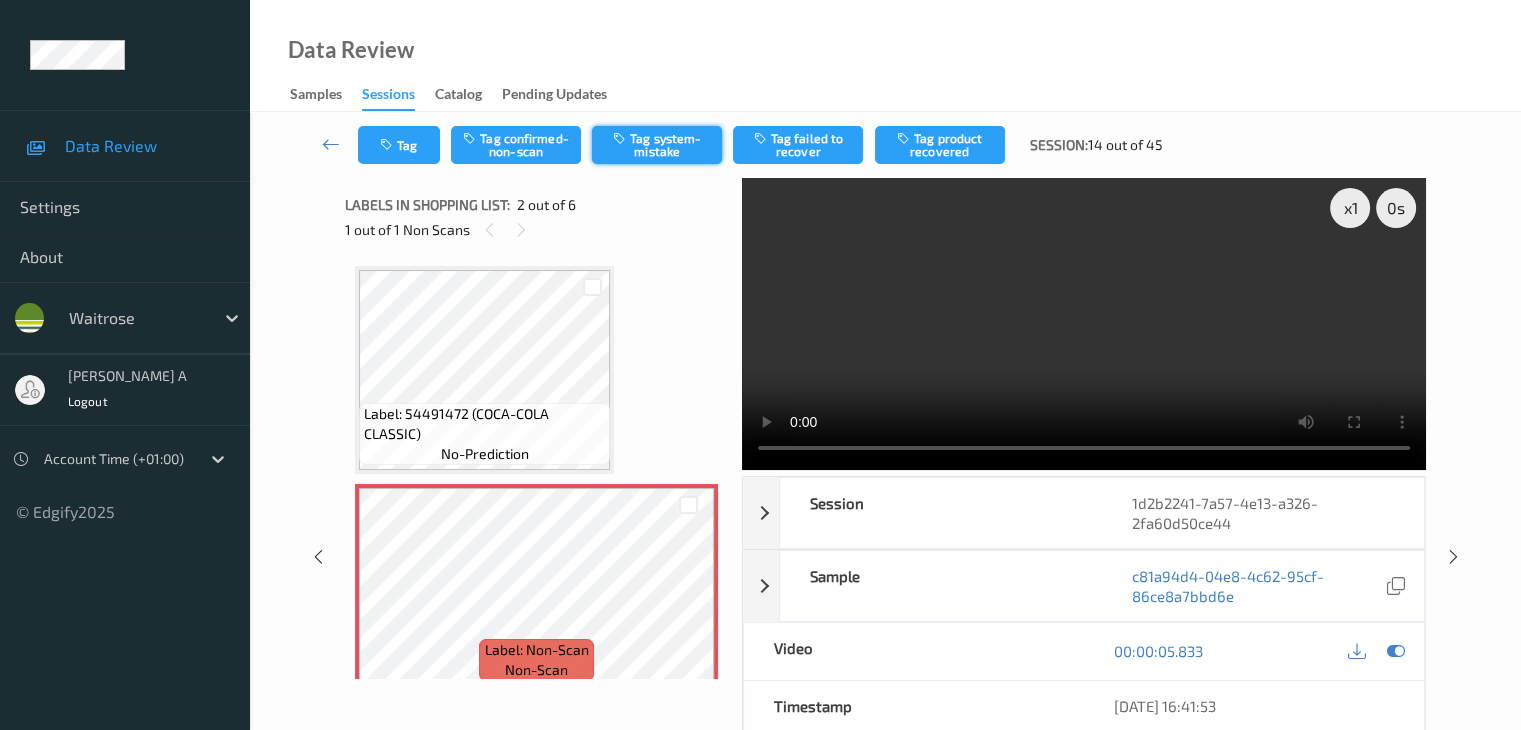 click on "Tag   system-mistake" at bounding box center [657, 145] 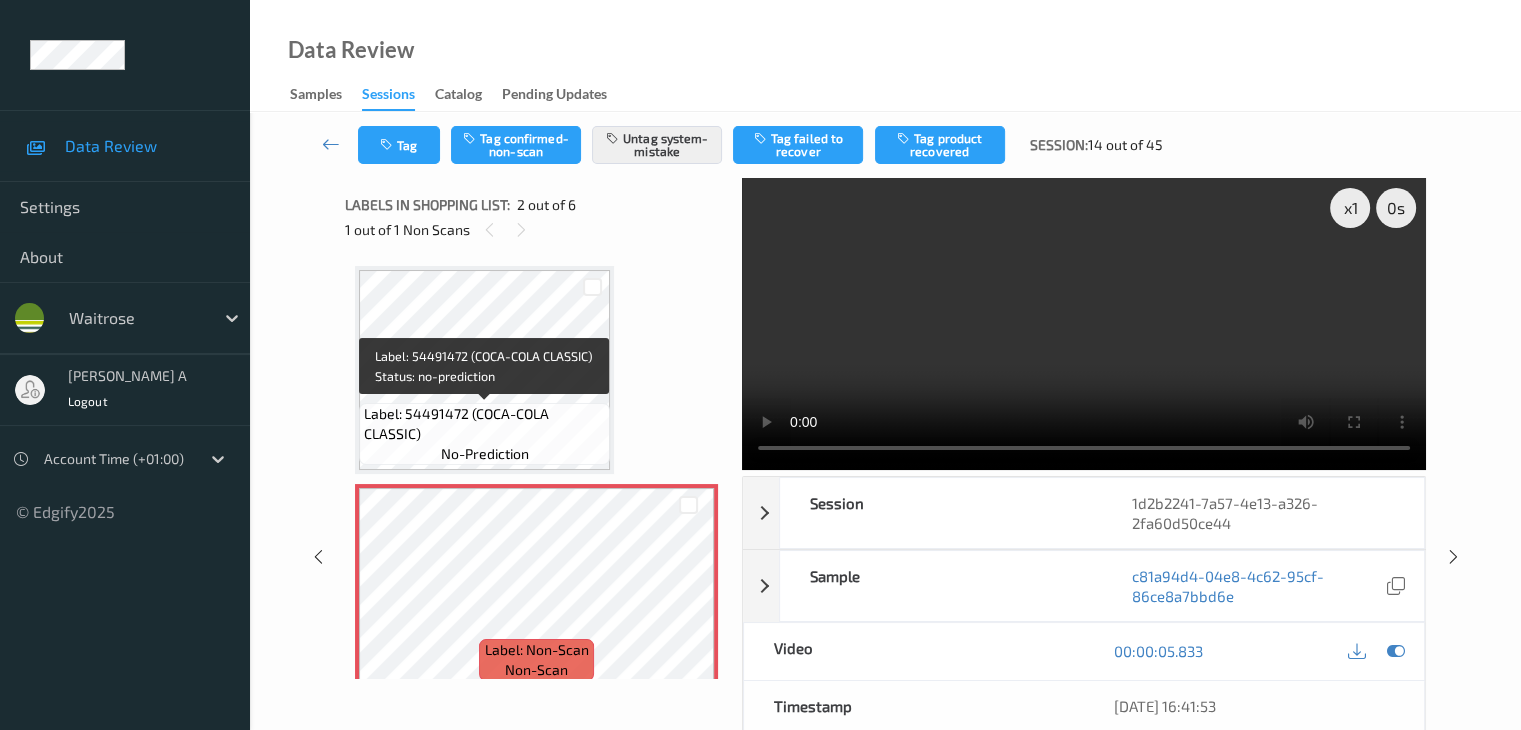 click on "Label: 54491472 (COCA-COLA CLASSIC)" at bounding box center [484, 424] 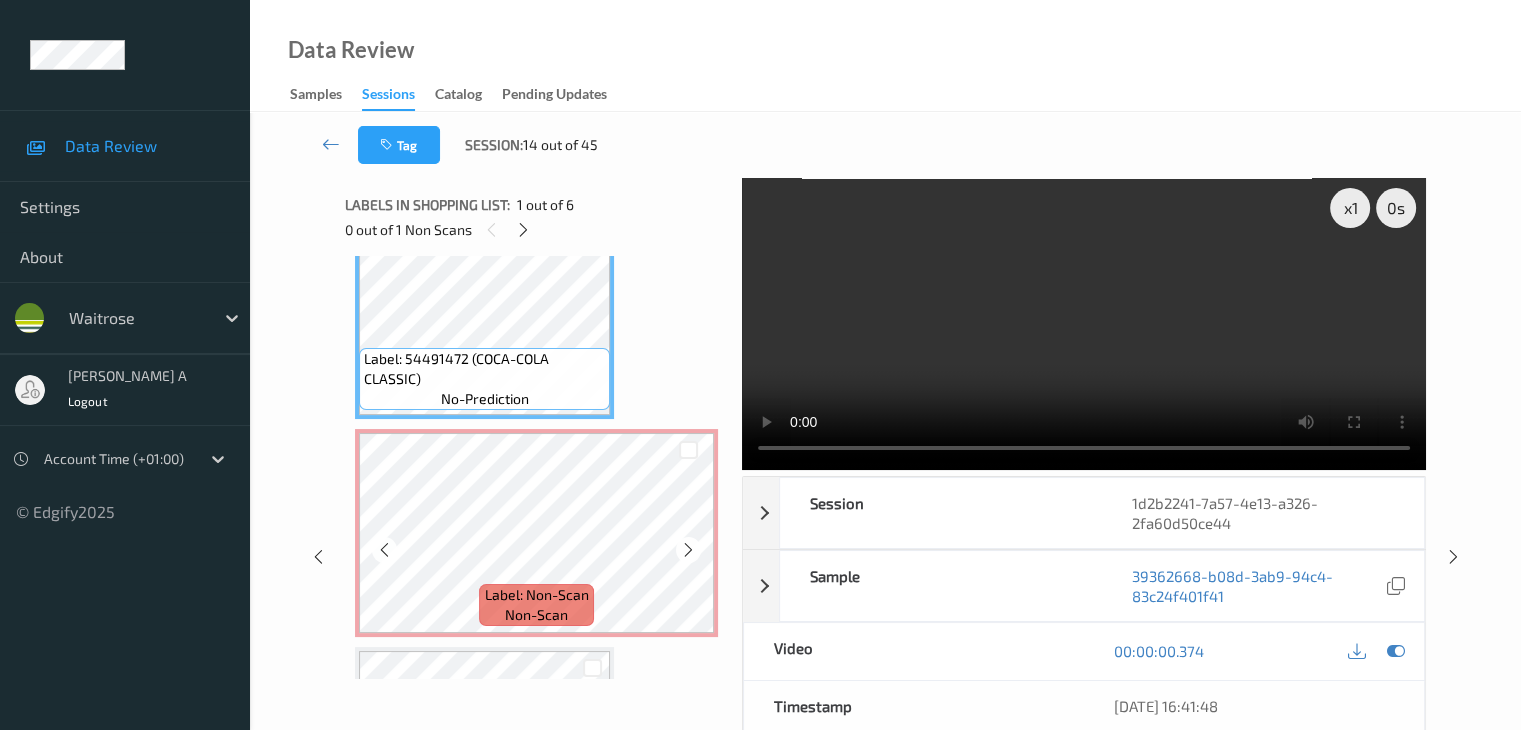 scroll, scrollTop: 100, scrollLeft: 0, axis: vertical 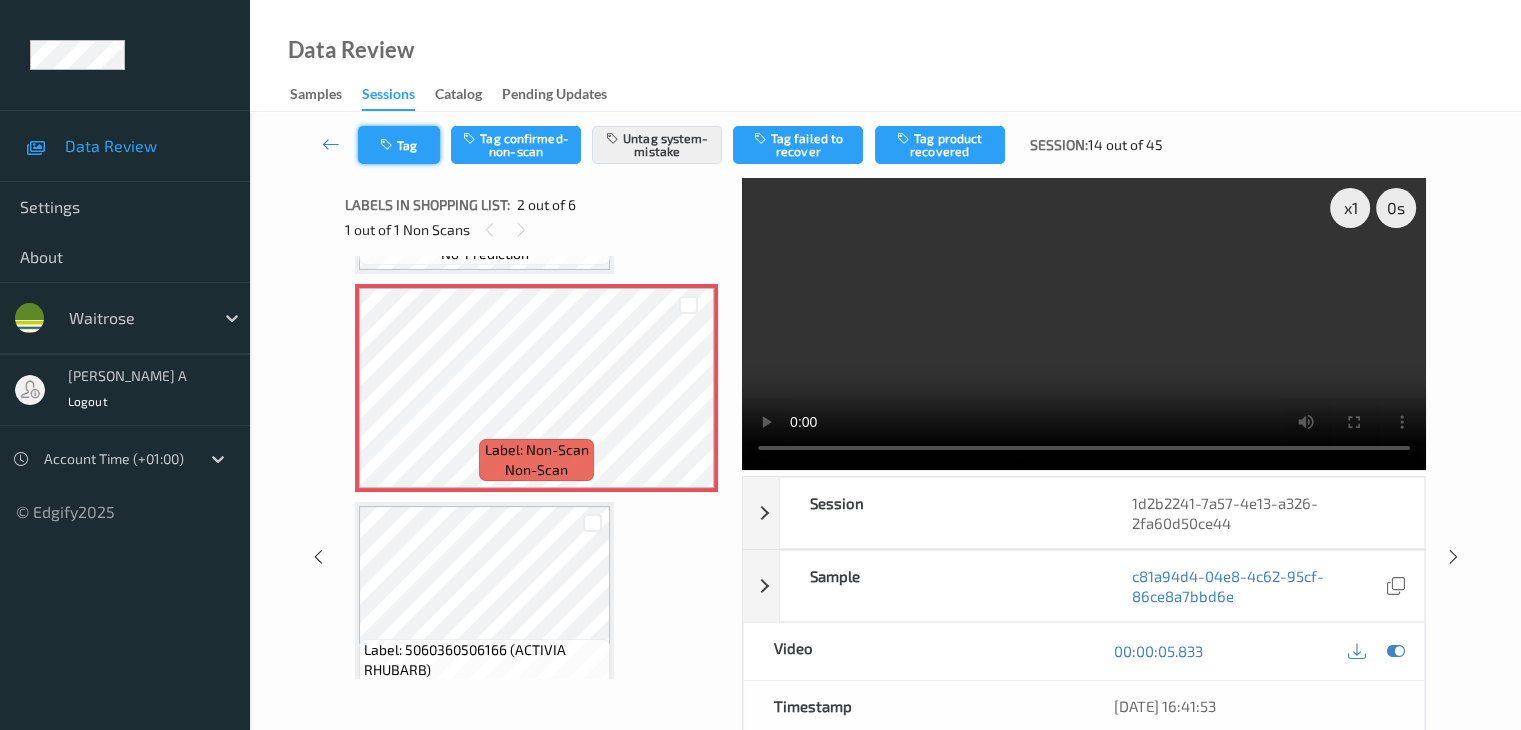 click on "Tag" at bounding box center (399, 145) 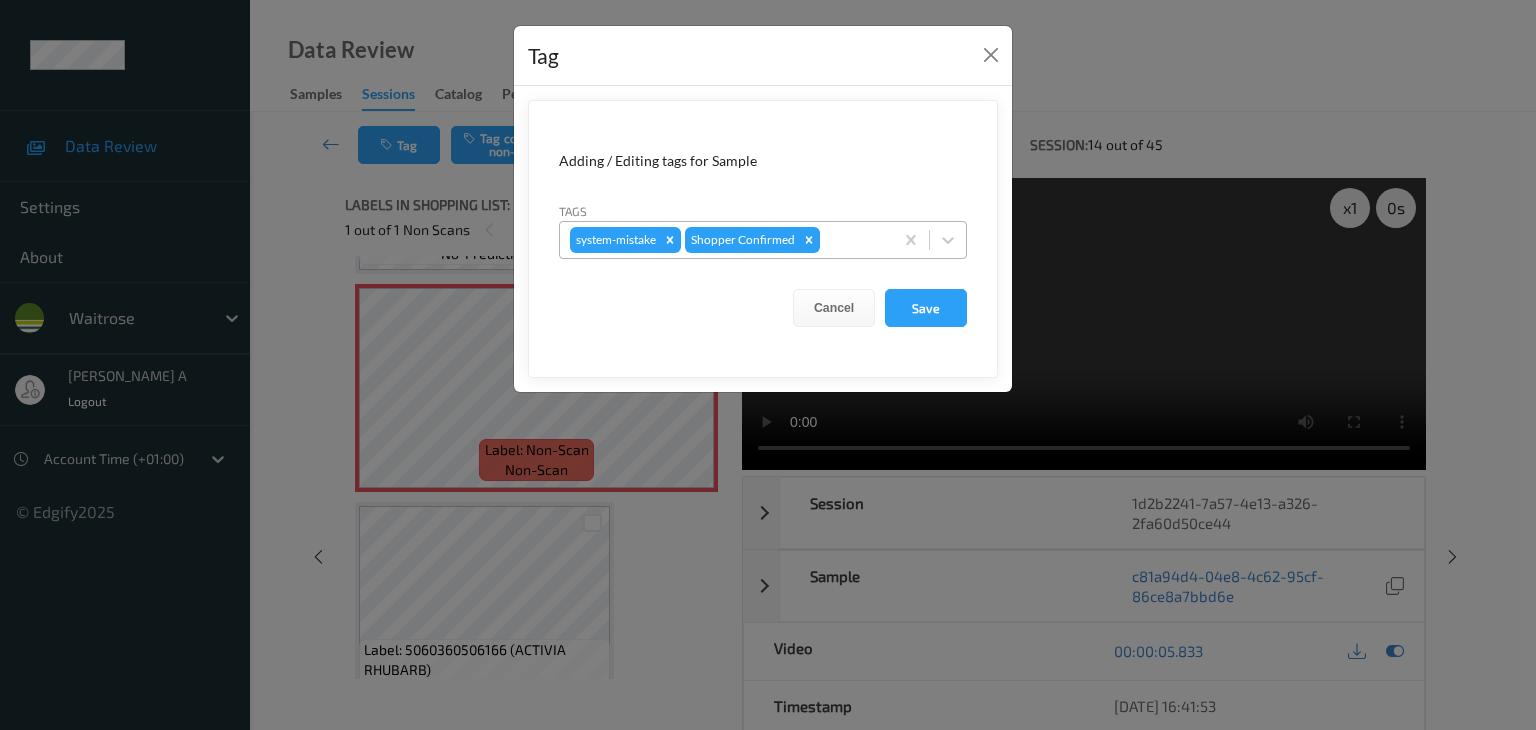 click at bounding box center [853, 240] 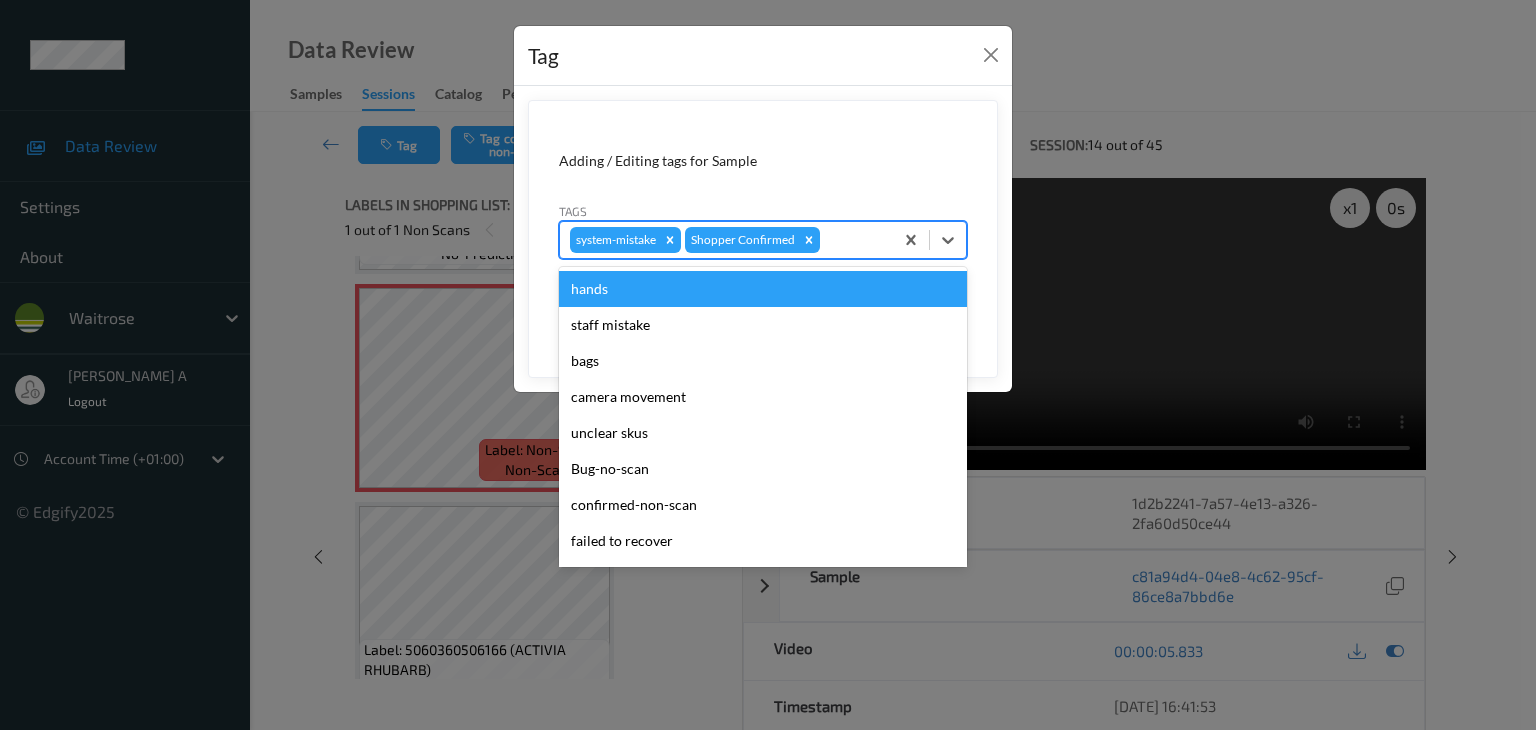 type on "u" 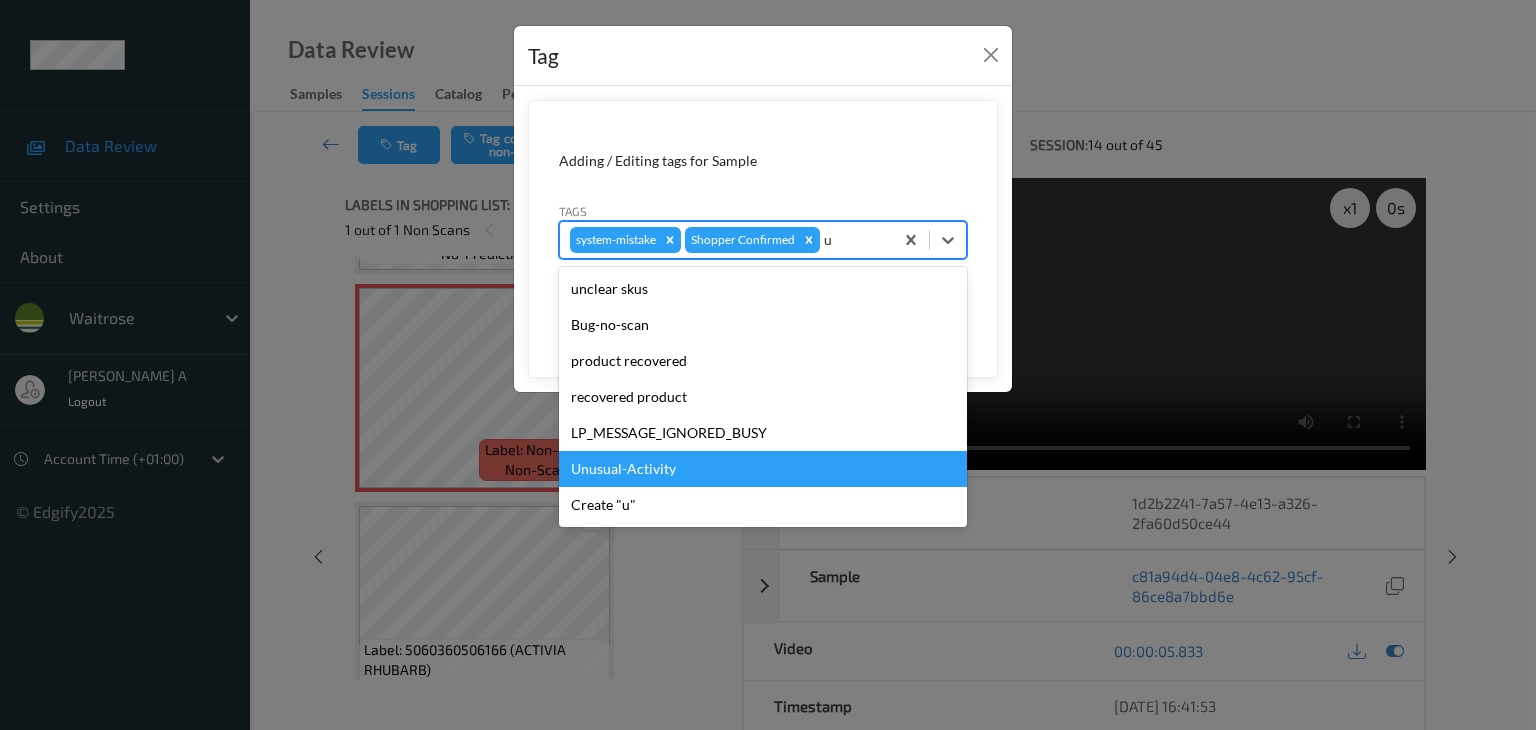 click on "Unusual-Activity" at bounding box center [763, 469] 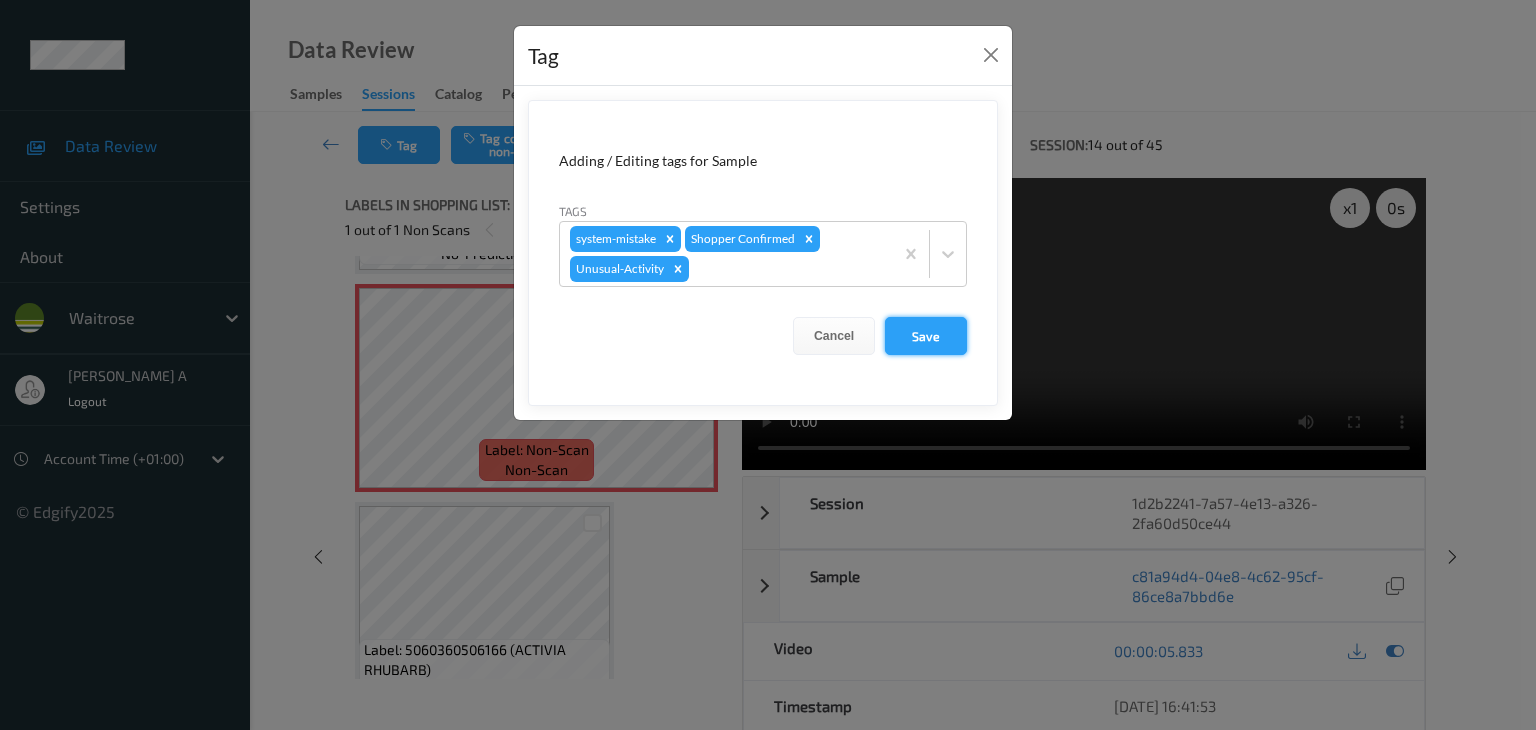 click on "Save" at bounding box center (926, 336) 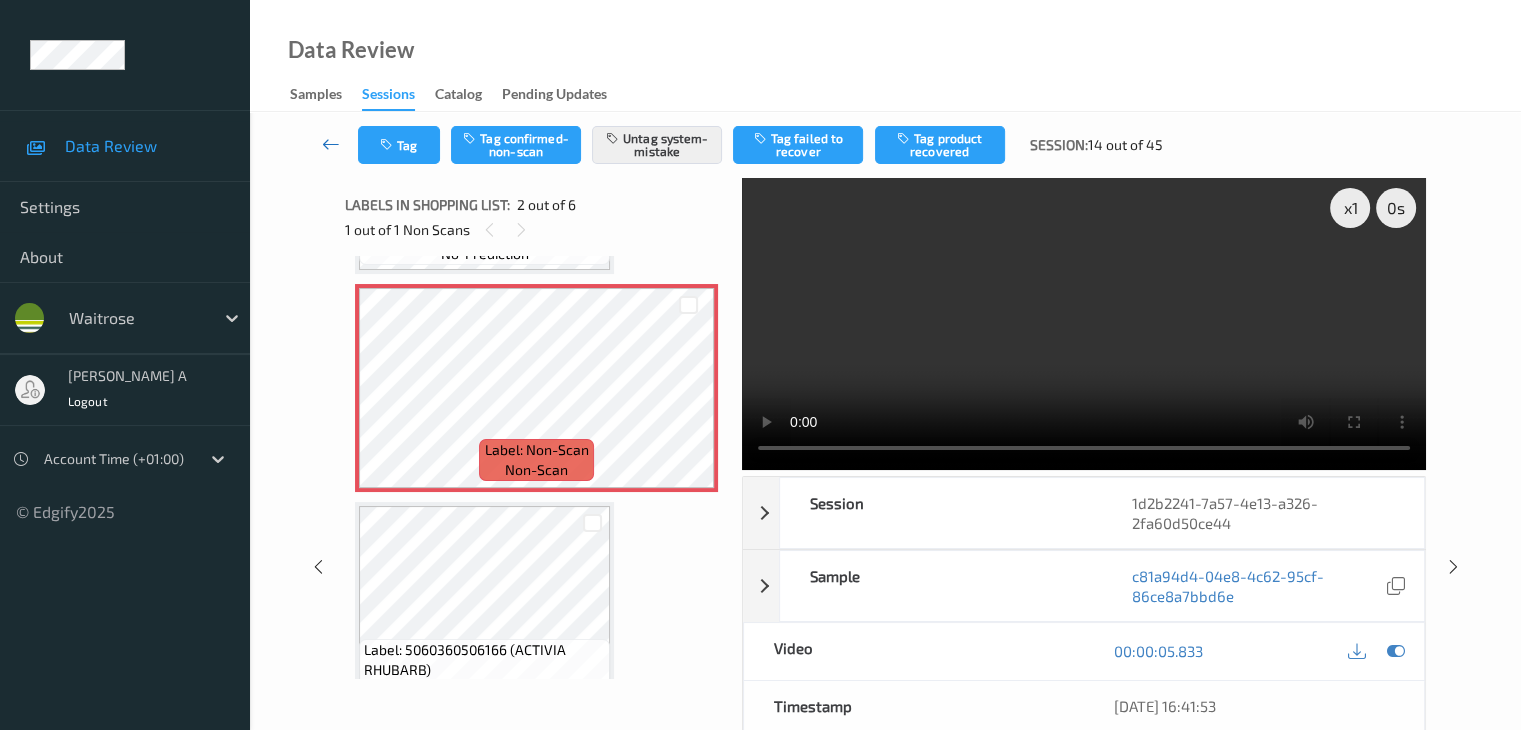 click at bounding box center (331, 144) 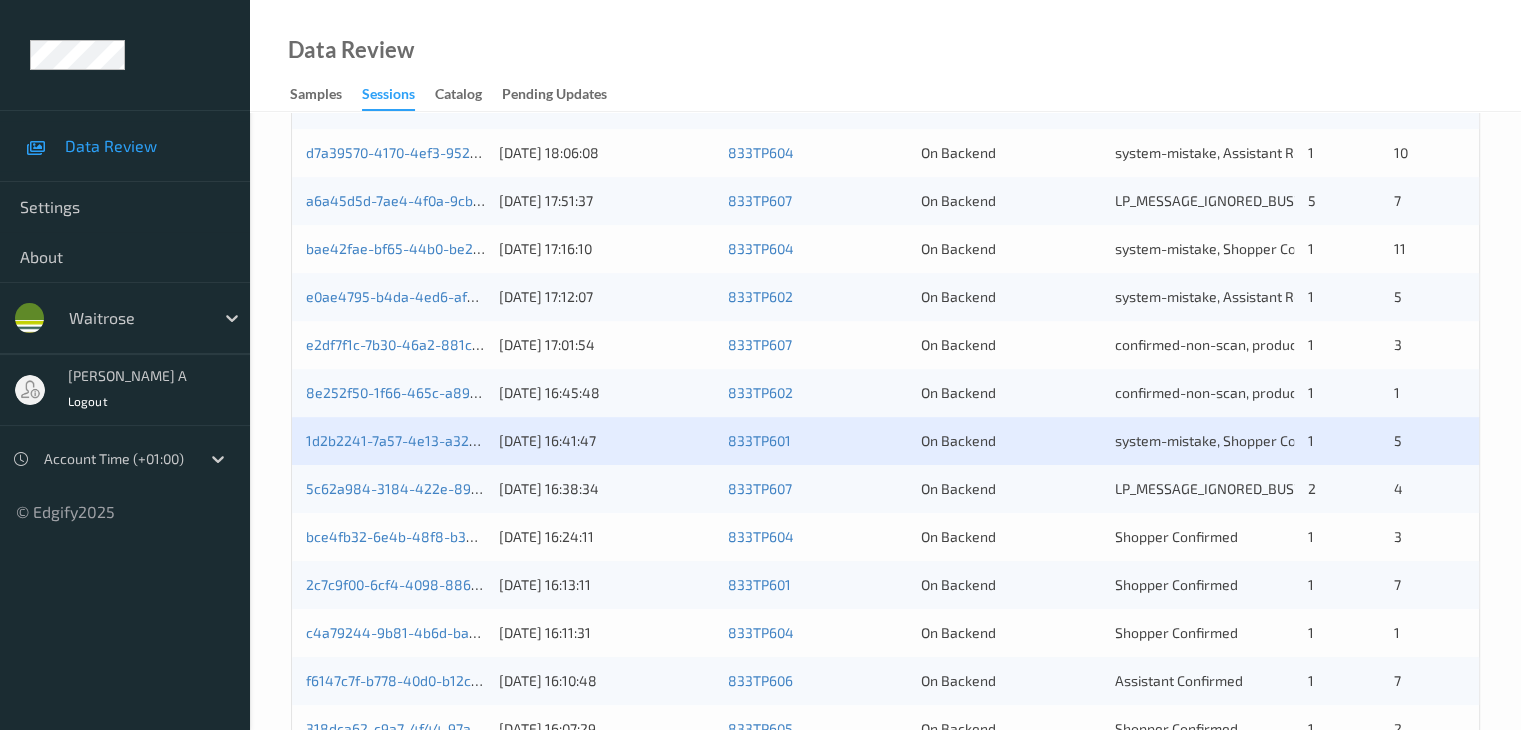 scroll, scrollTop: 900, scrollLeft: 0, axis: vertical 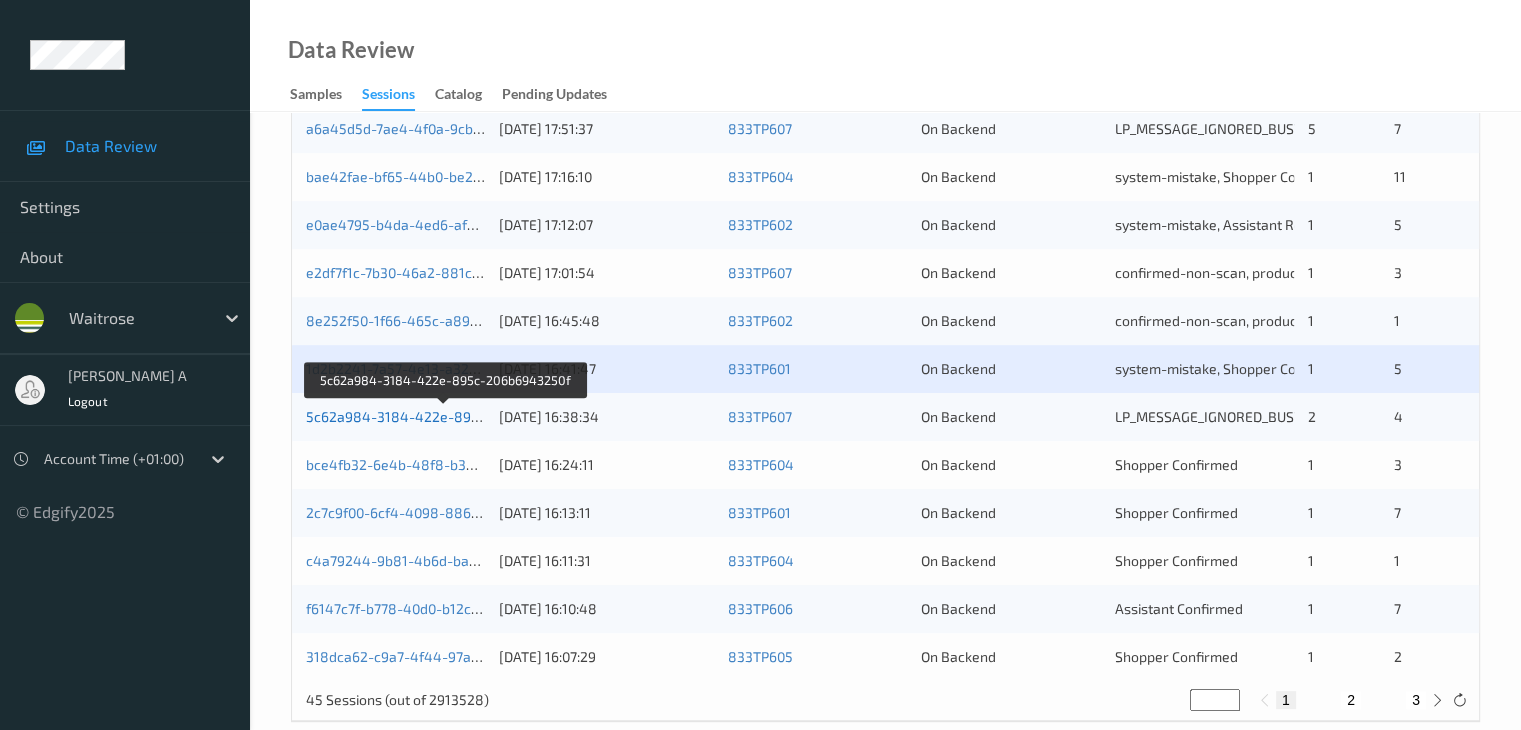 click on "5c62a984-3184-422e-895c-206b6943250f" at bounding box center [446, 416] 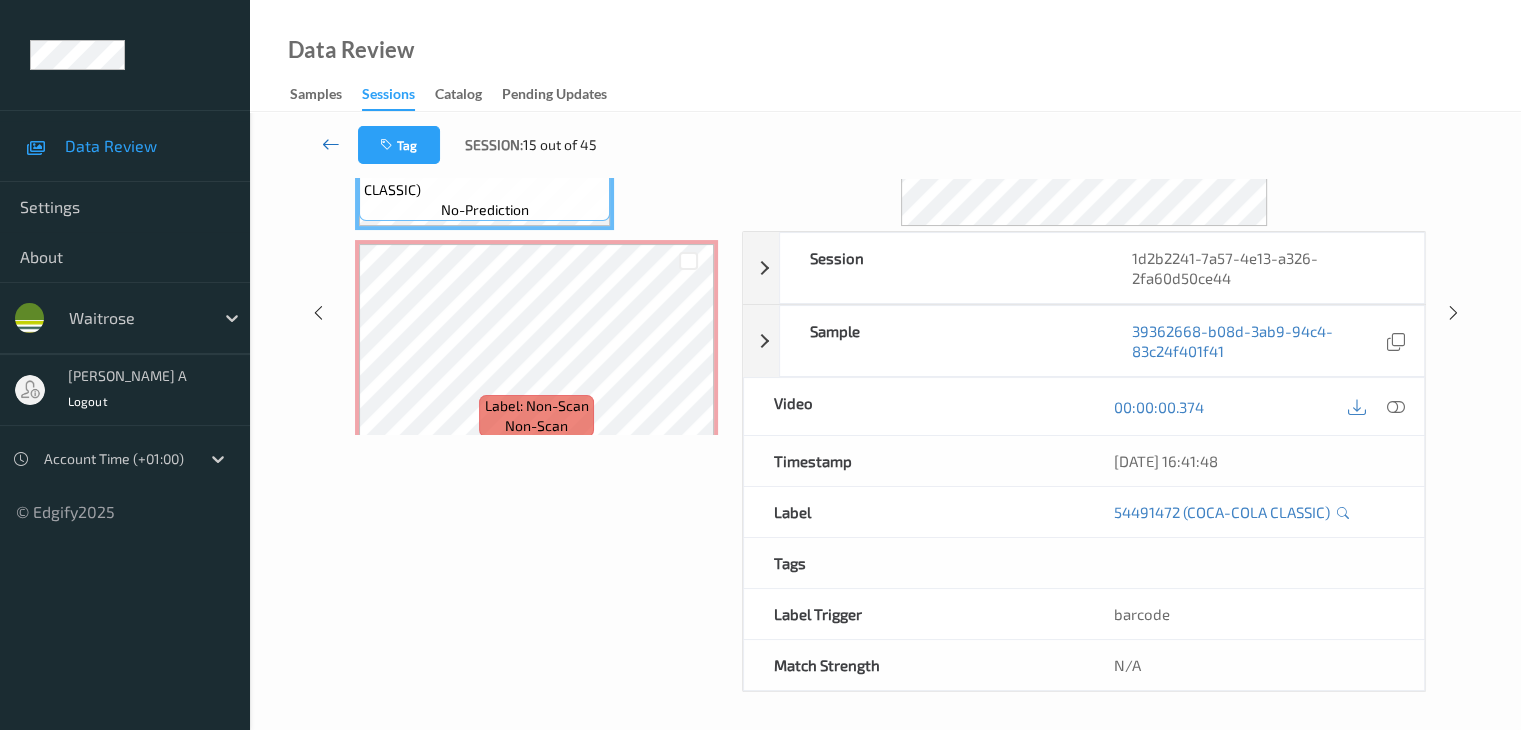 click at bounding box center [331, 144] 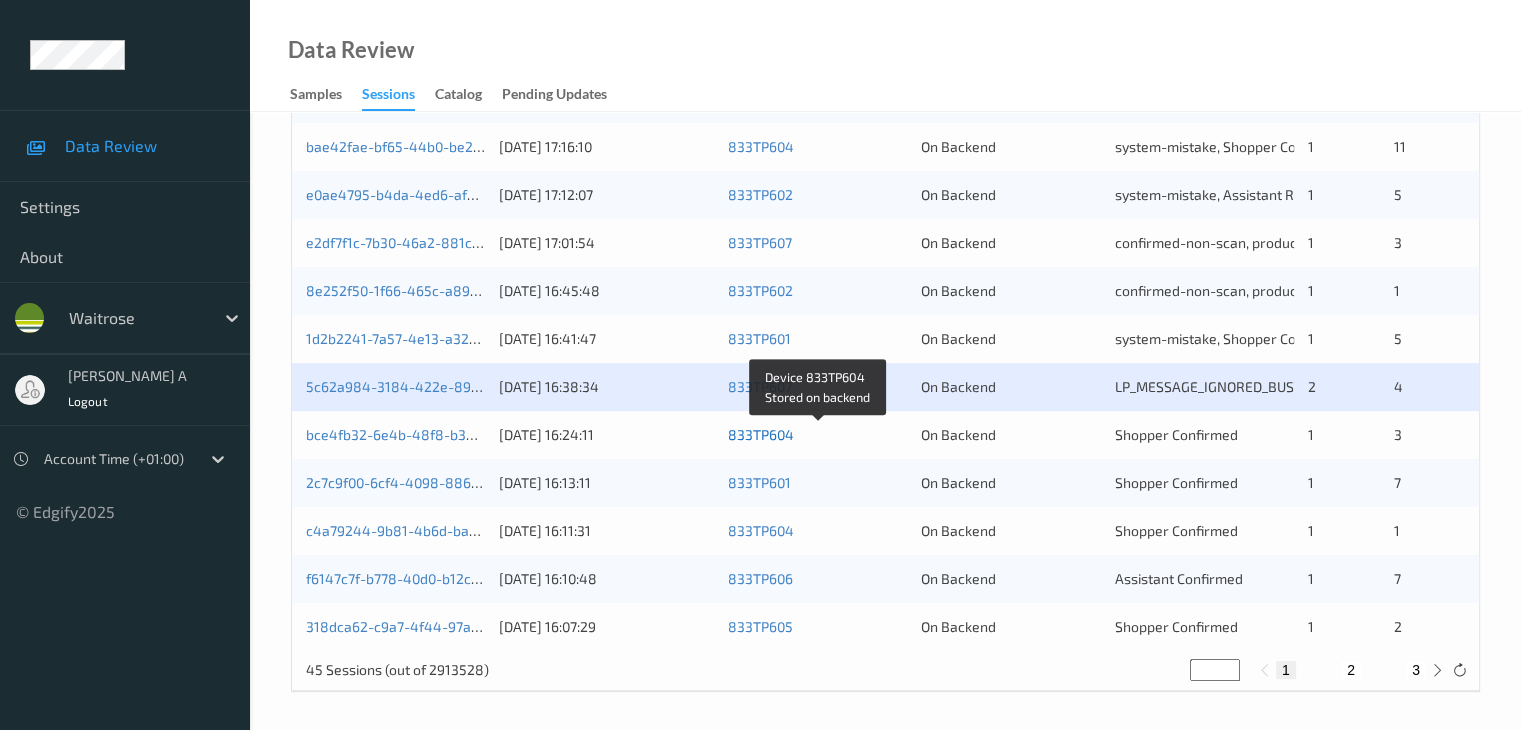 scroll, scrollTop: 932, scrollLeft: 0, axis: vertical 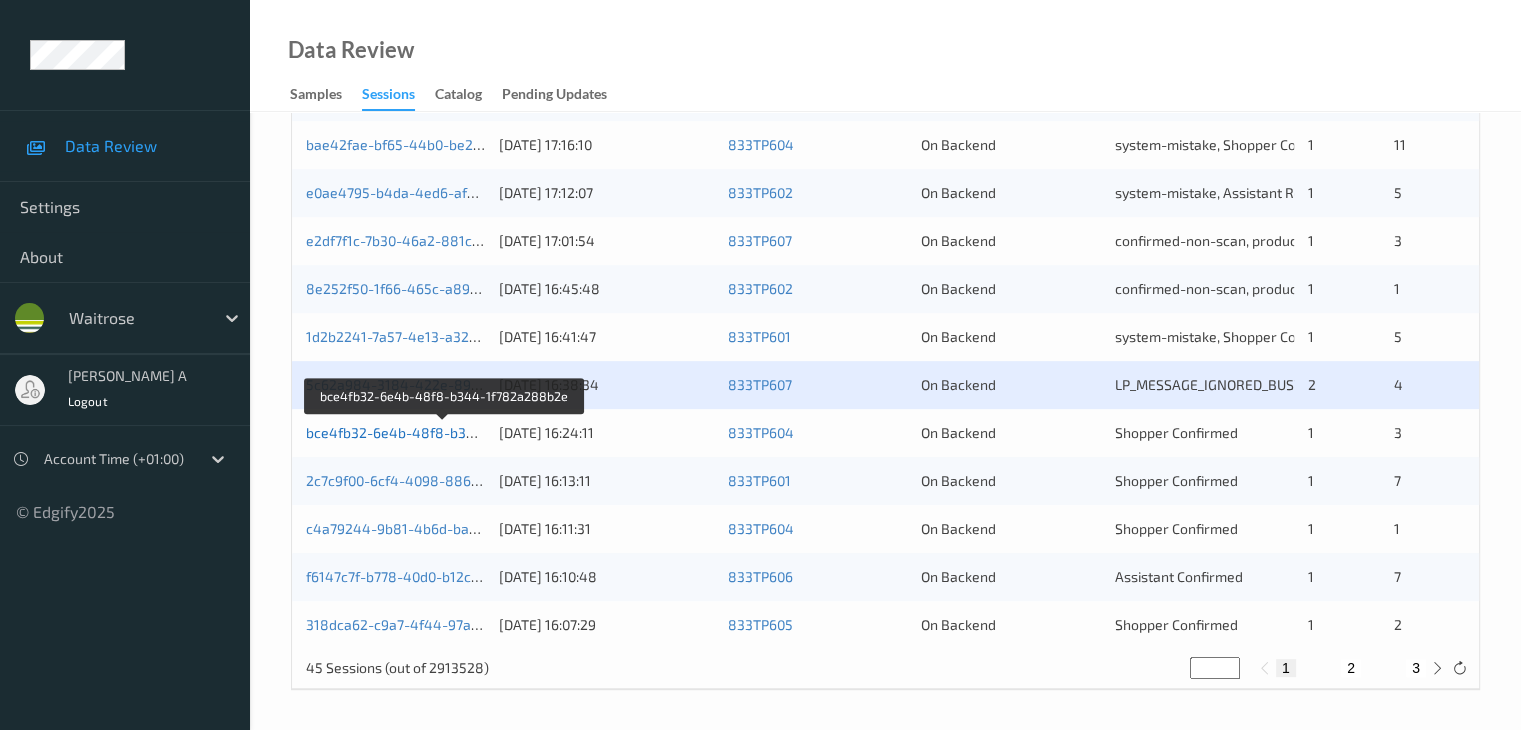 click on "bce4fb32-6e4b-48f8-b344-1f782a288b2e" at bounding box center (444, 432) 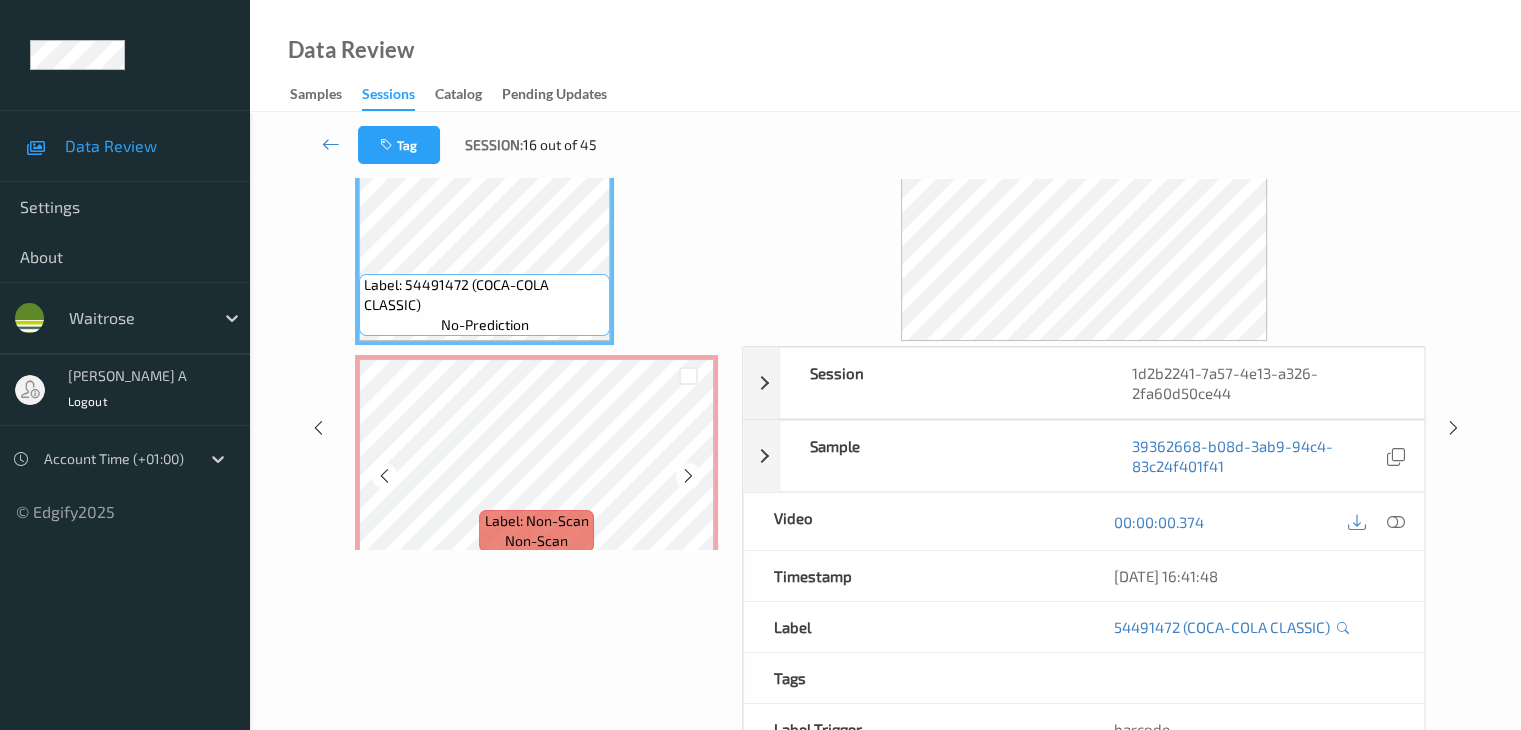 scroll, scrollTop: 0, scrollLeft: 0, axis: both 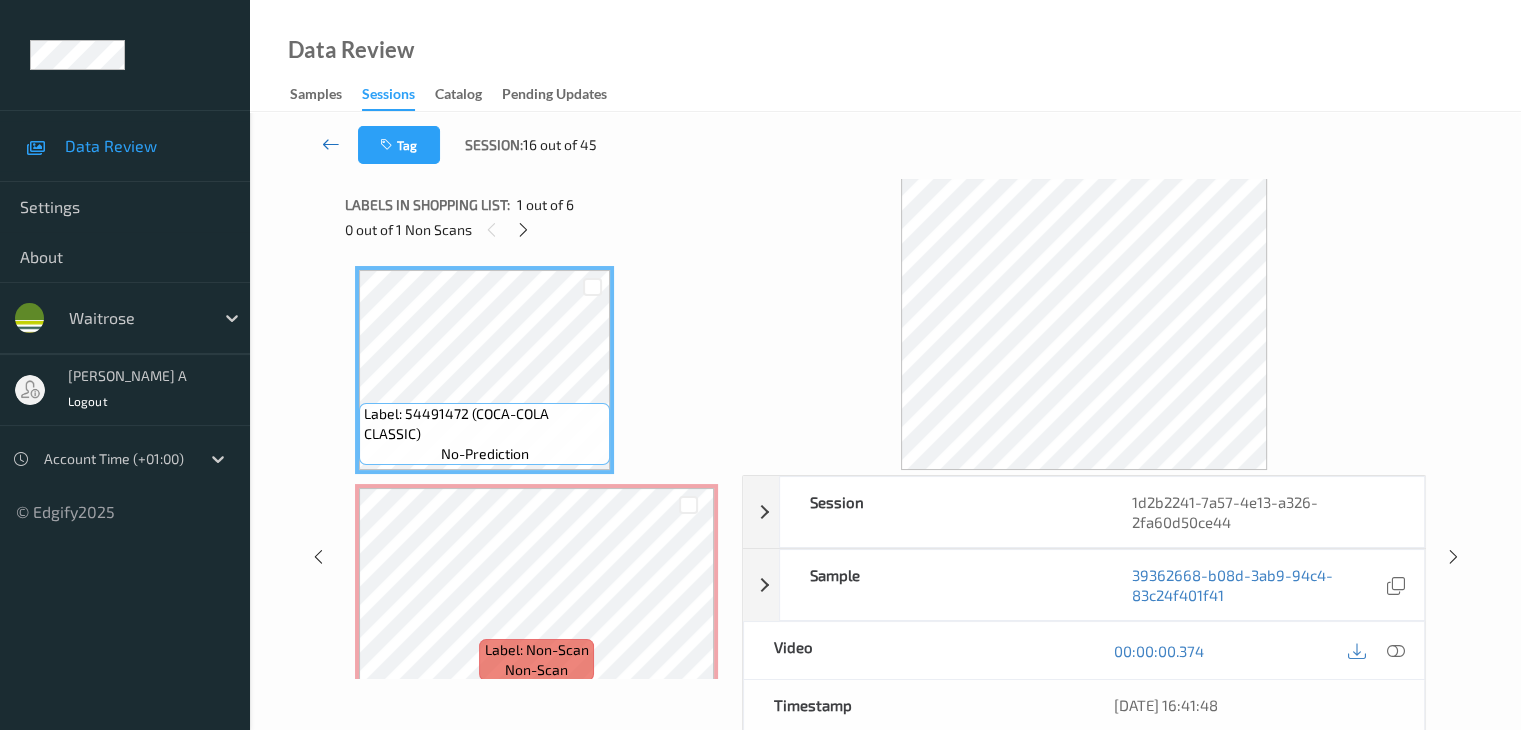 click at bounding box center [331, 144] 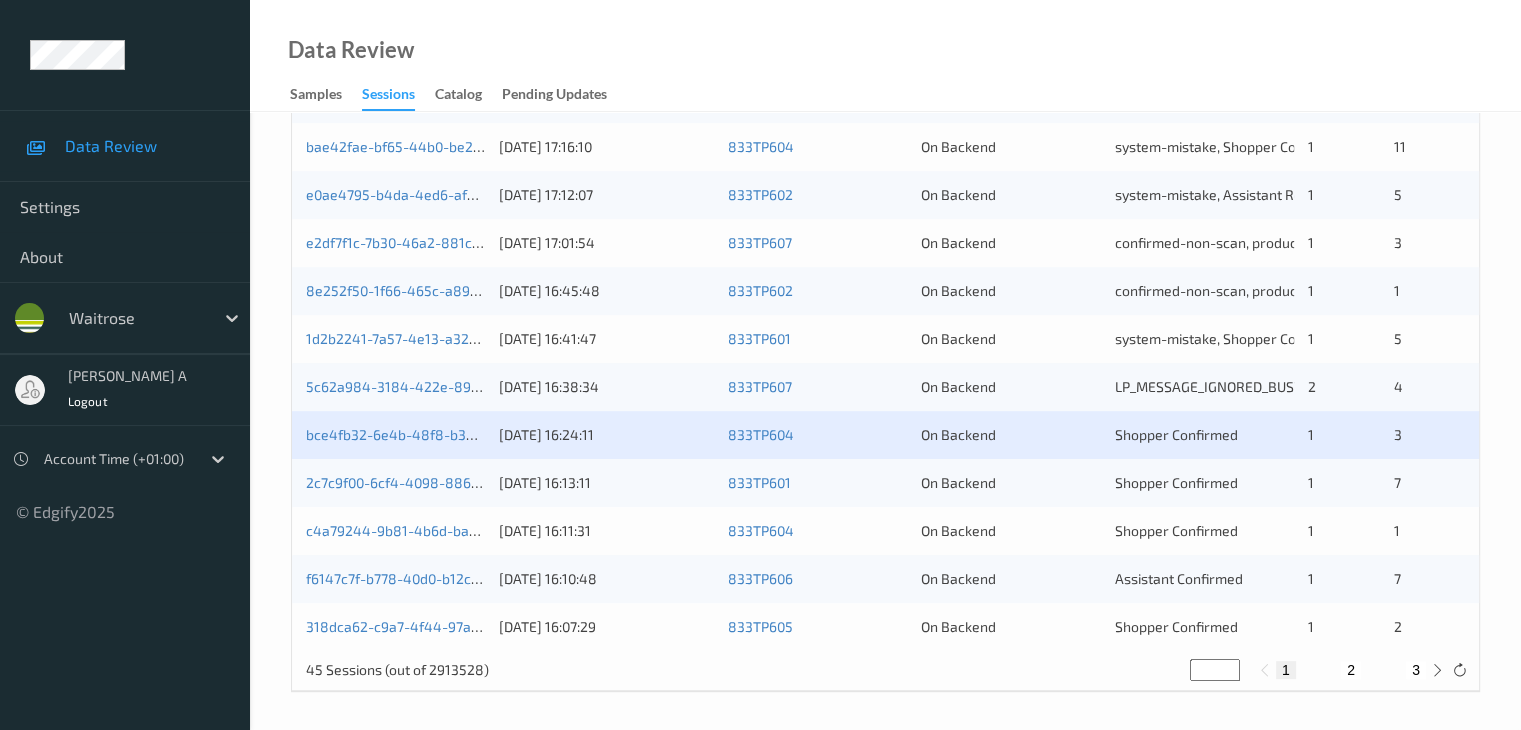 scroll, scrollTop: 932, scrollLeft: 0, axis: vertical 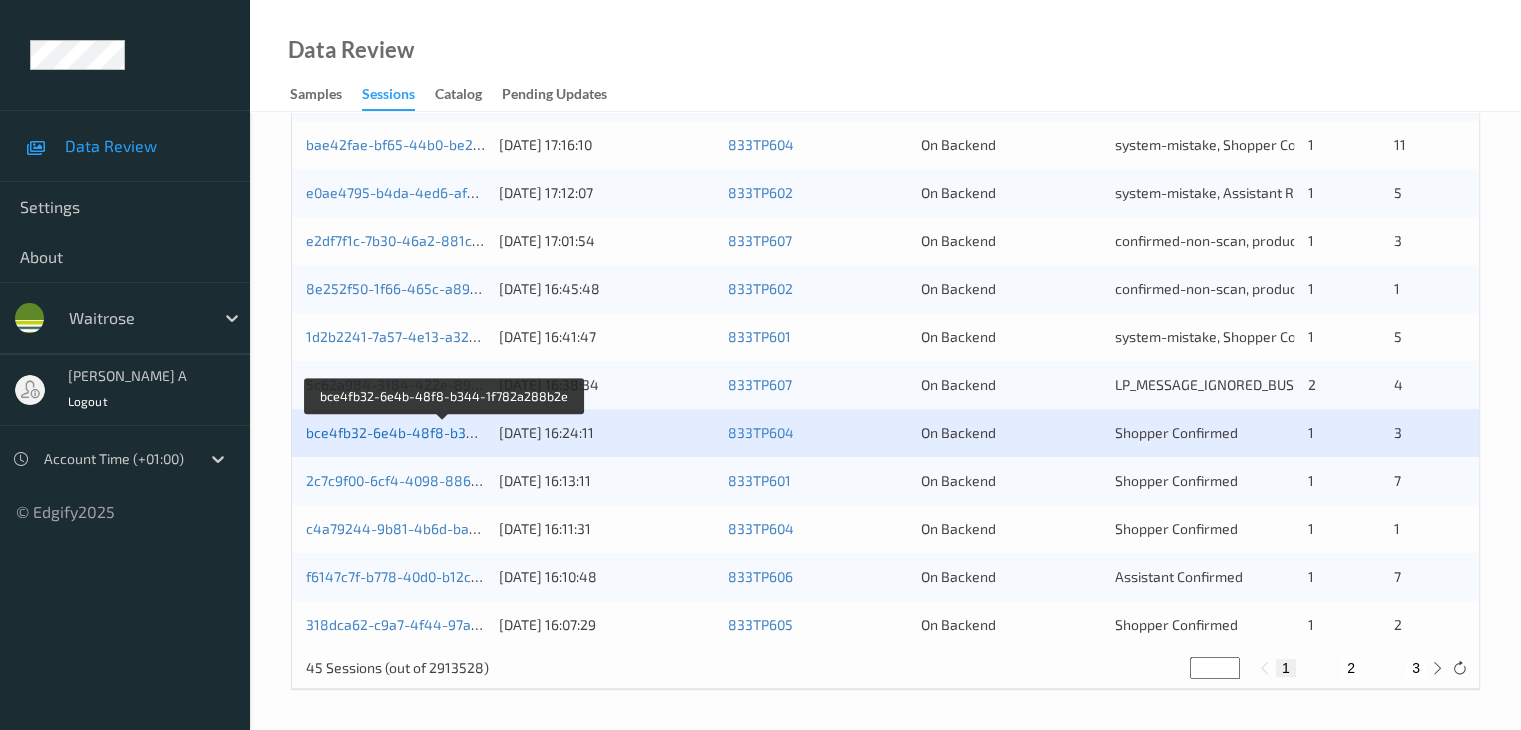click on "bce4fb32-6e4b-48f8-b344-1f782a288b2e" at bounding box center (444, 432) 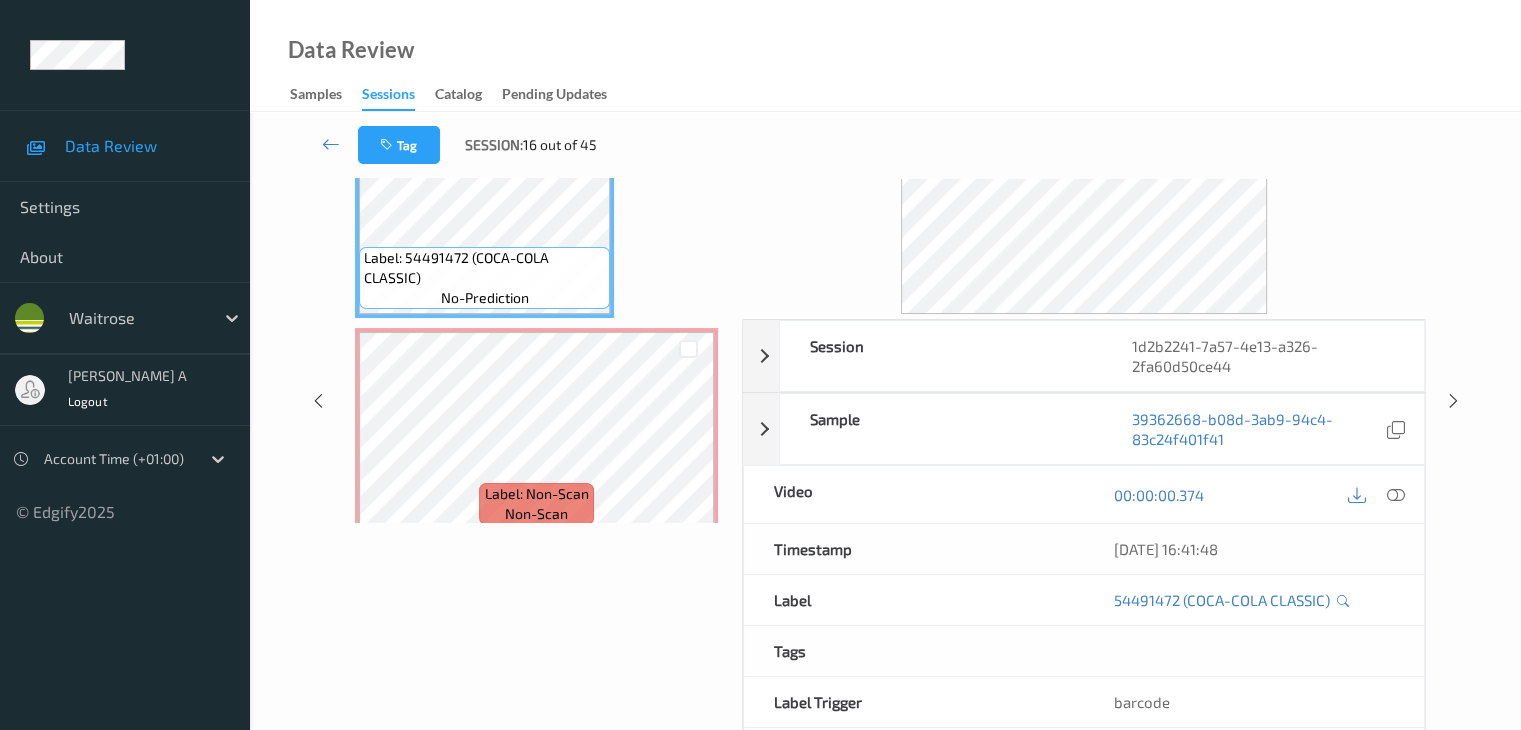 scroll, scrollTop: 0, scrollLeft: 0, axis: both 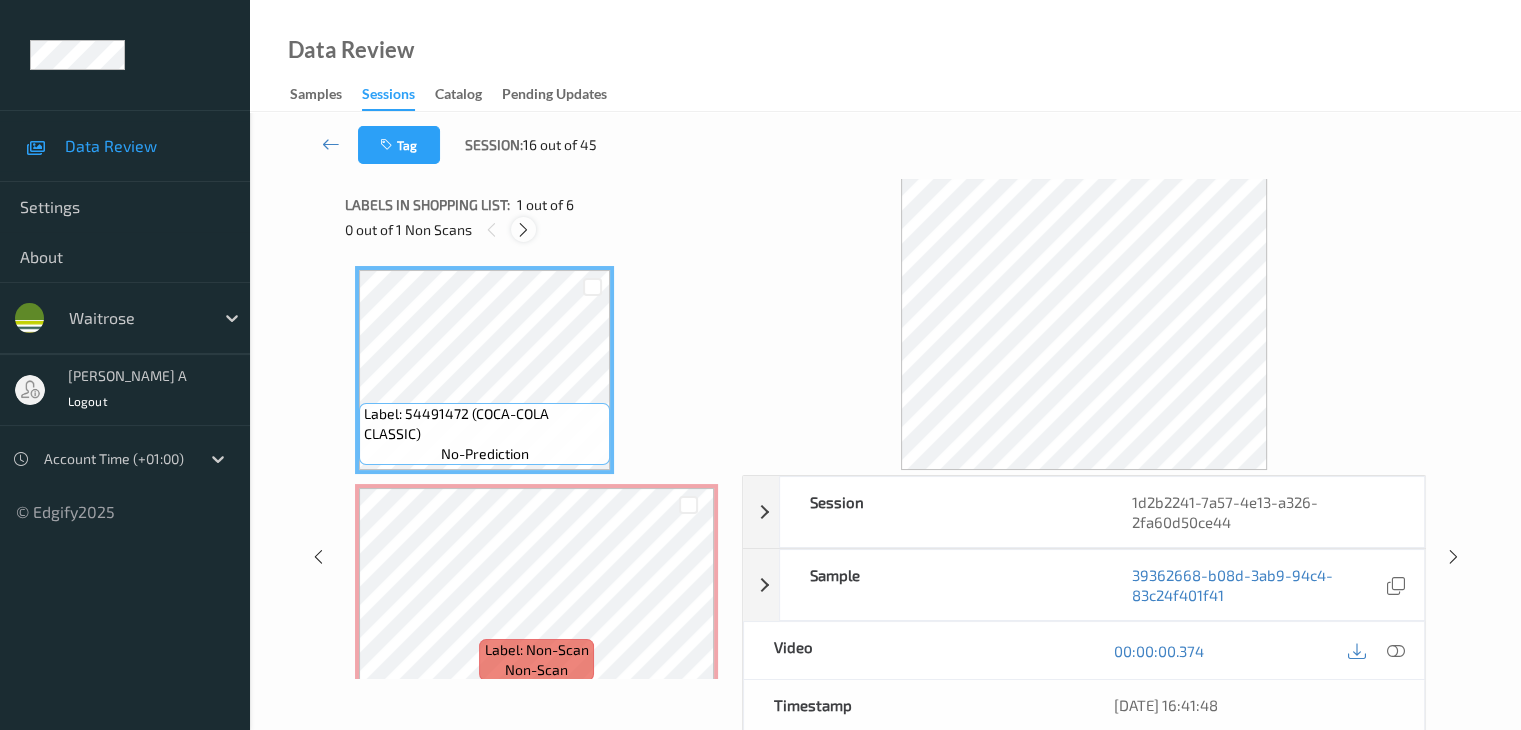 click at bounding box center [523, 230] 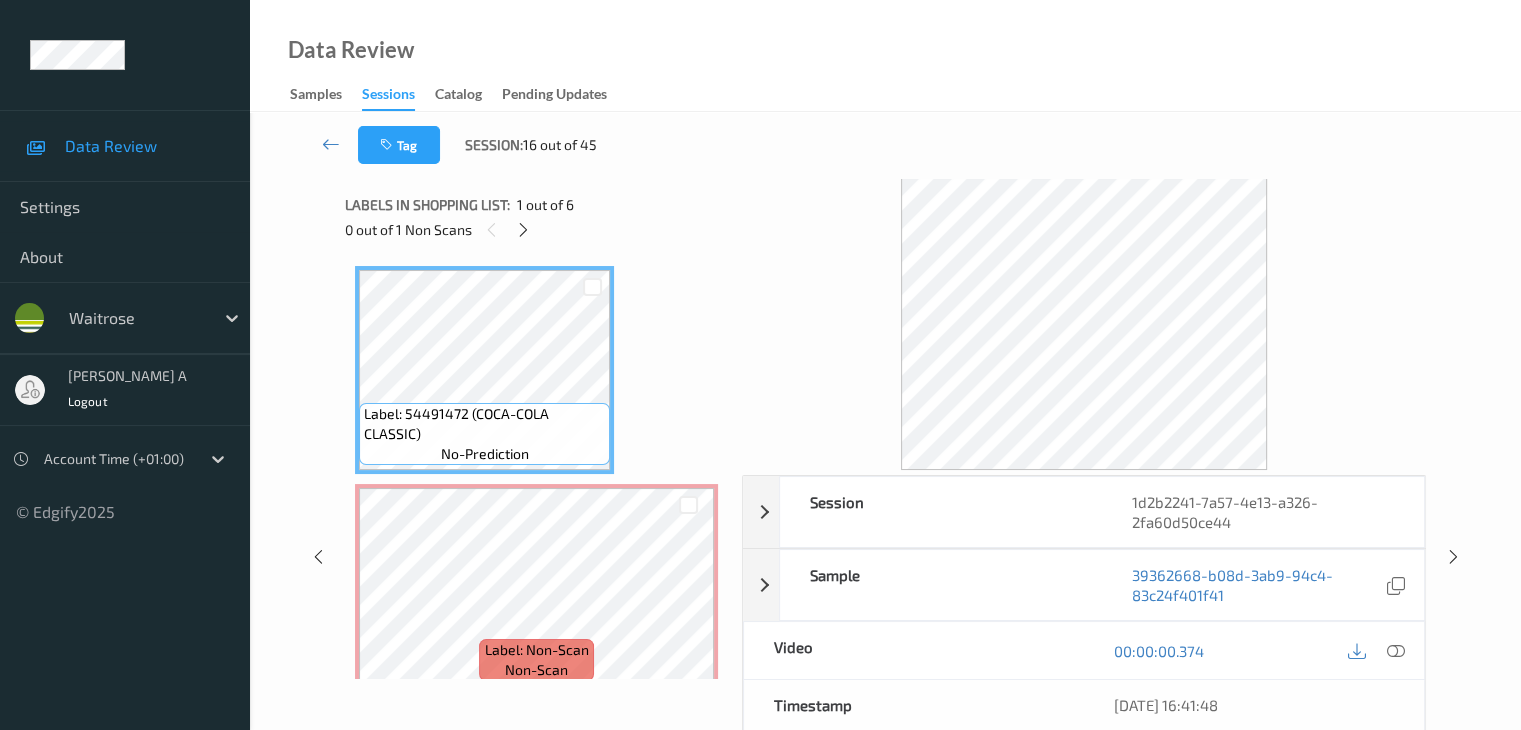scroll, scrollTop: 10, scrollLeft: 0, axis: vertical 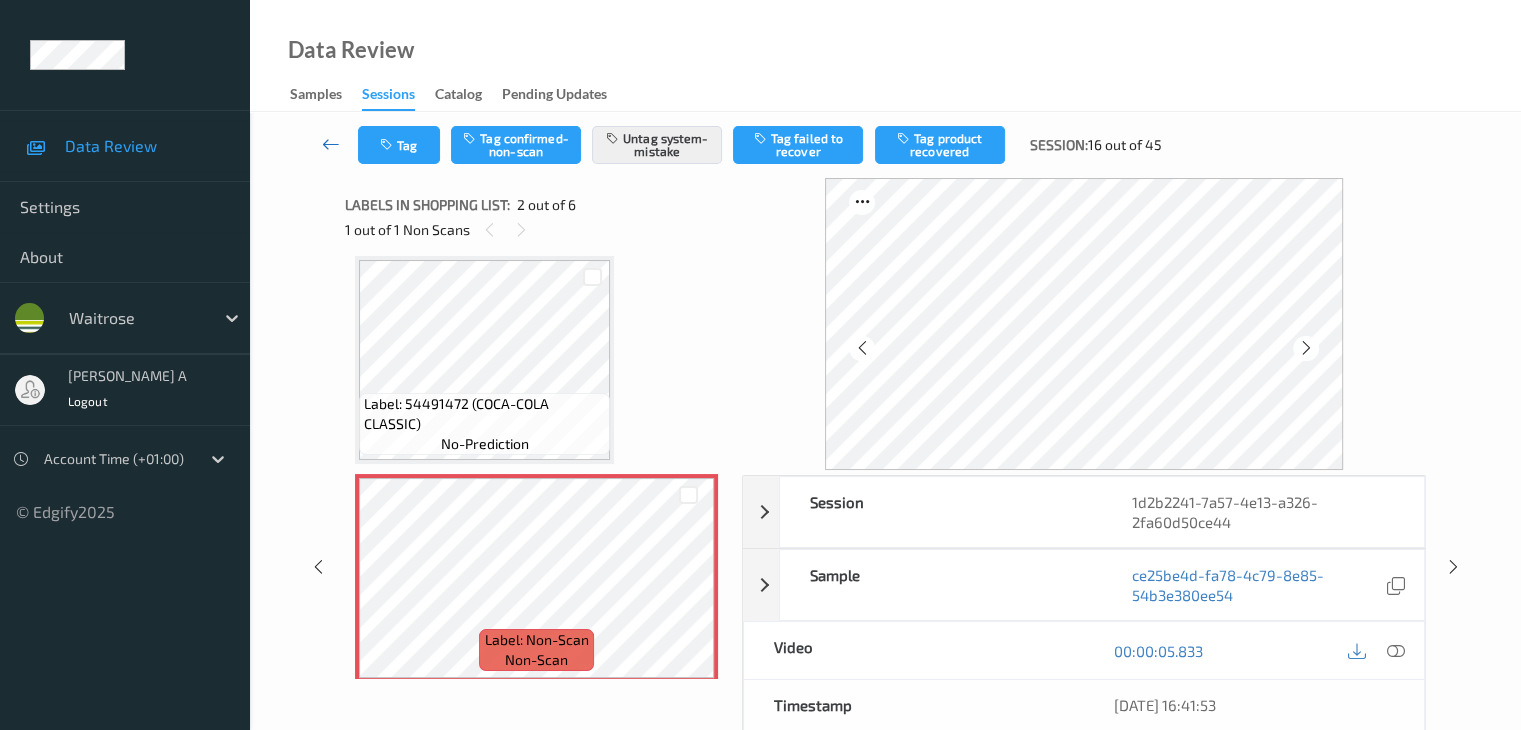 click at bounding box center [331, 144] 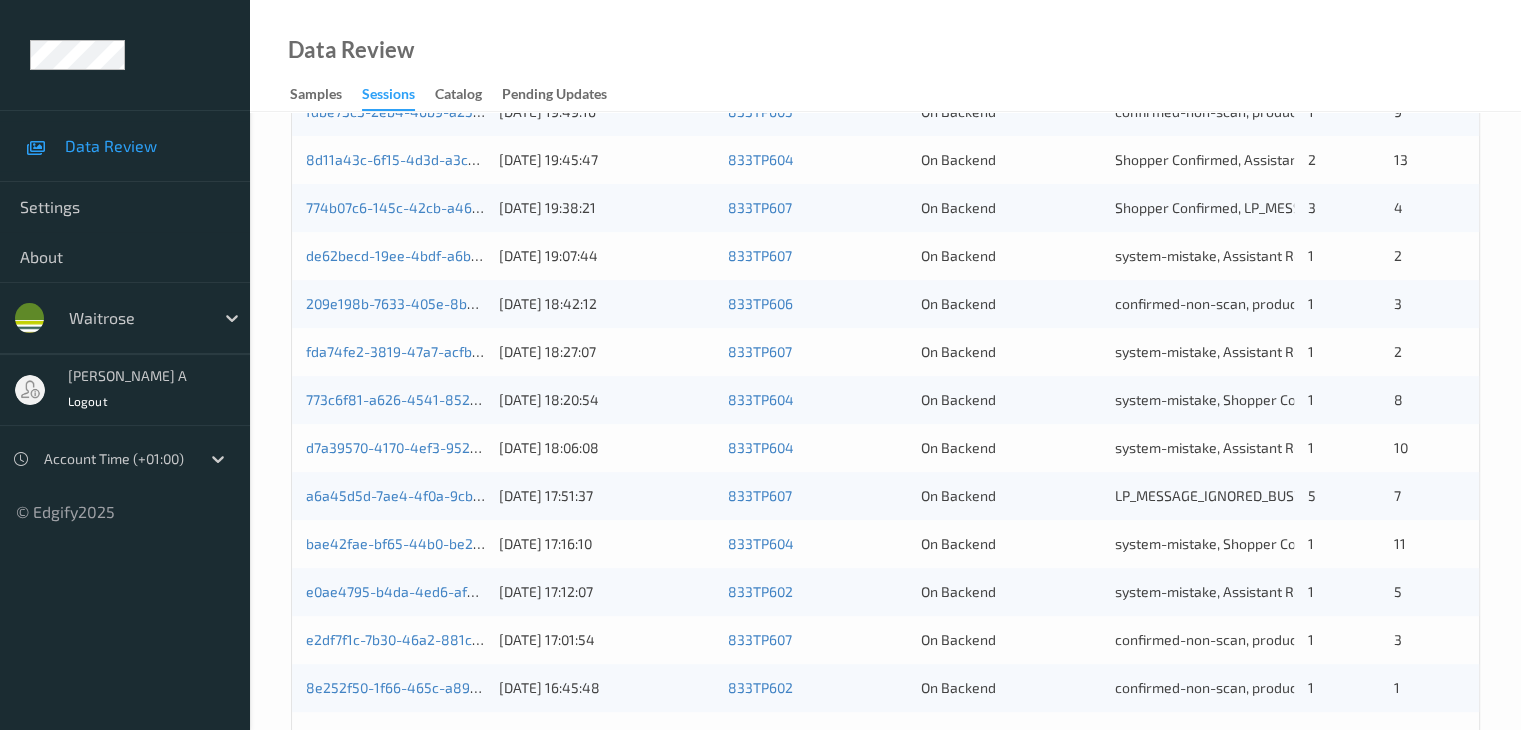 scroll, scrollTop: 700, scrollLeft: 0, axis: vertical 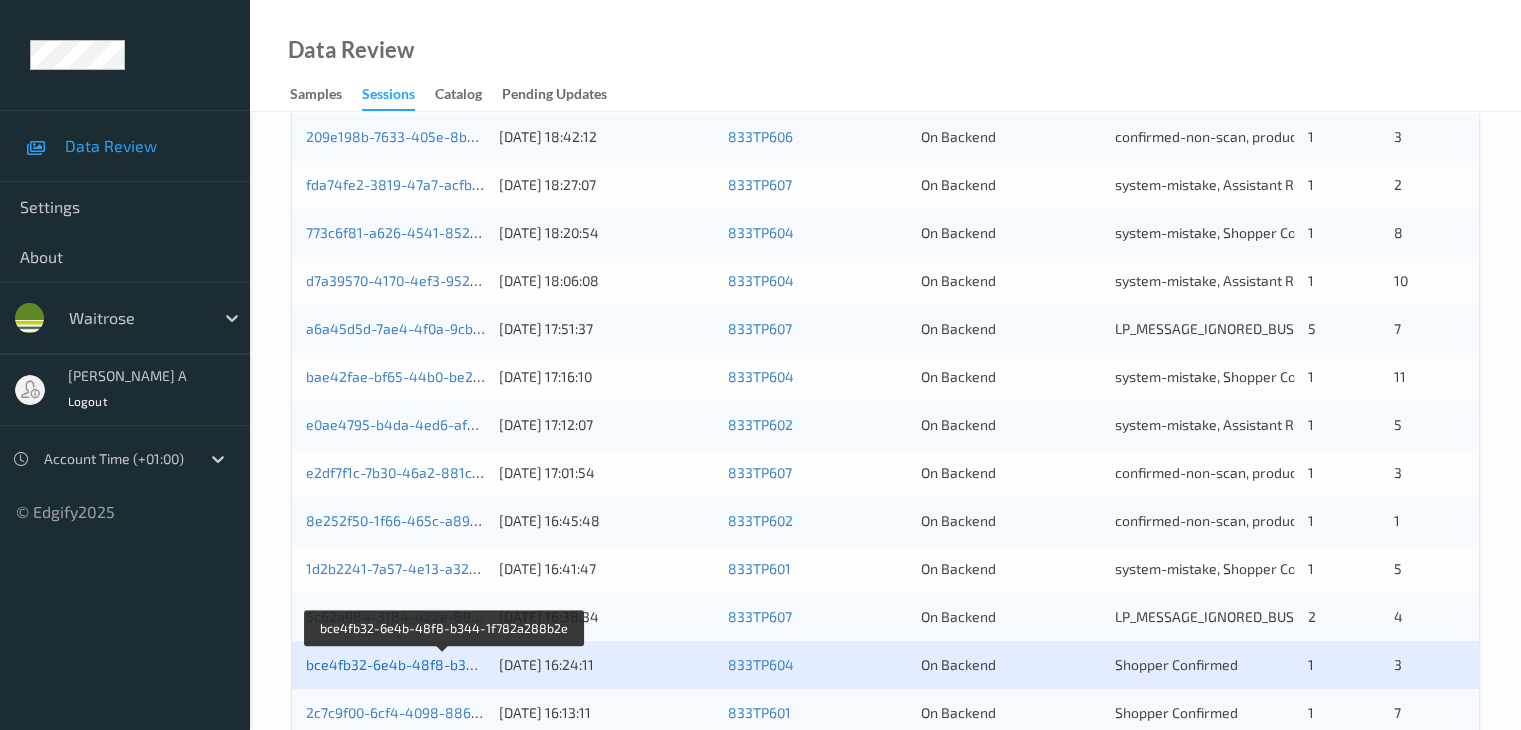 click on "bce4fb32-6e4b-48f8-b344-1f782a288b2e" at bounding box center [444, 664] 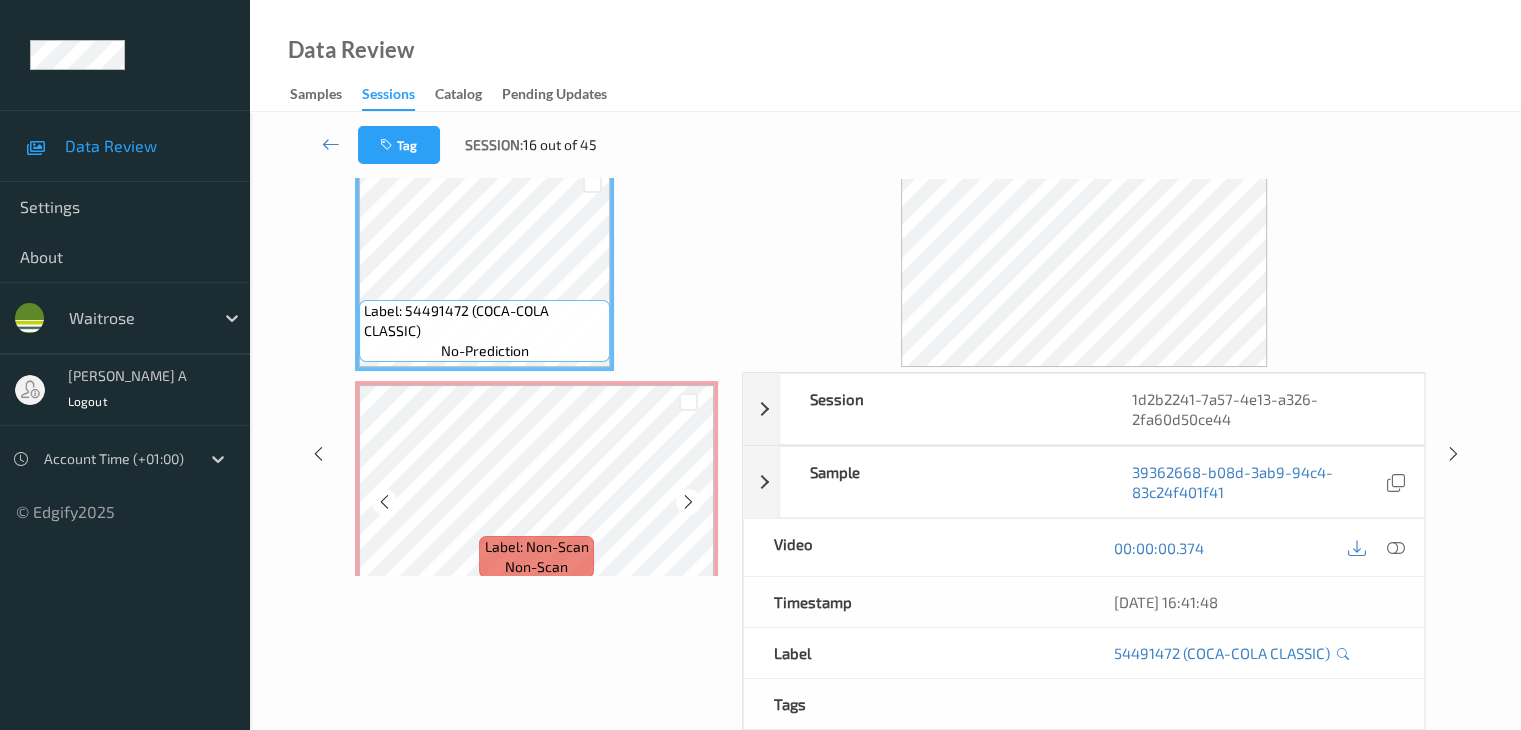 scroll, scrollTop: 0, scrollLeft: 0, axis: both 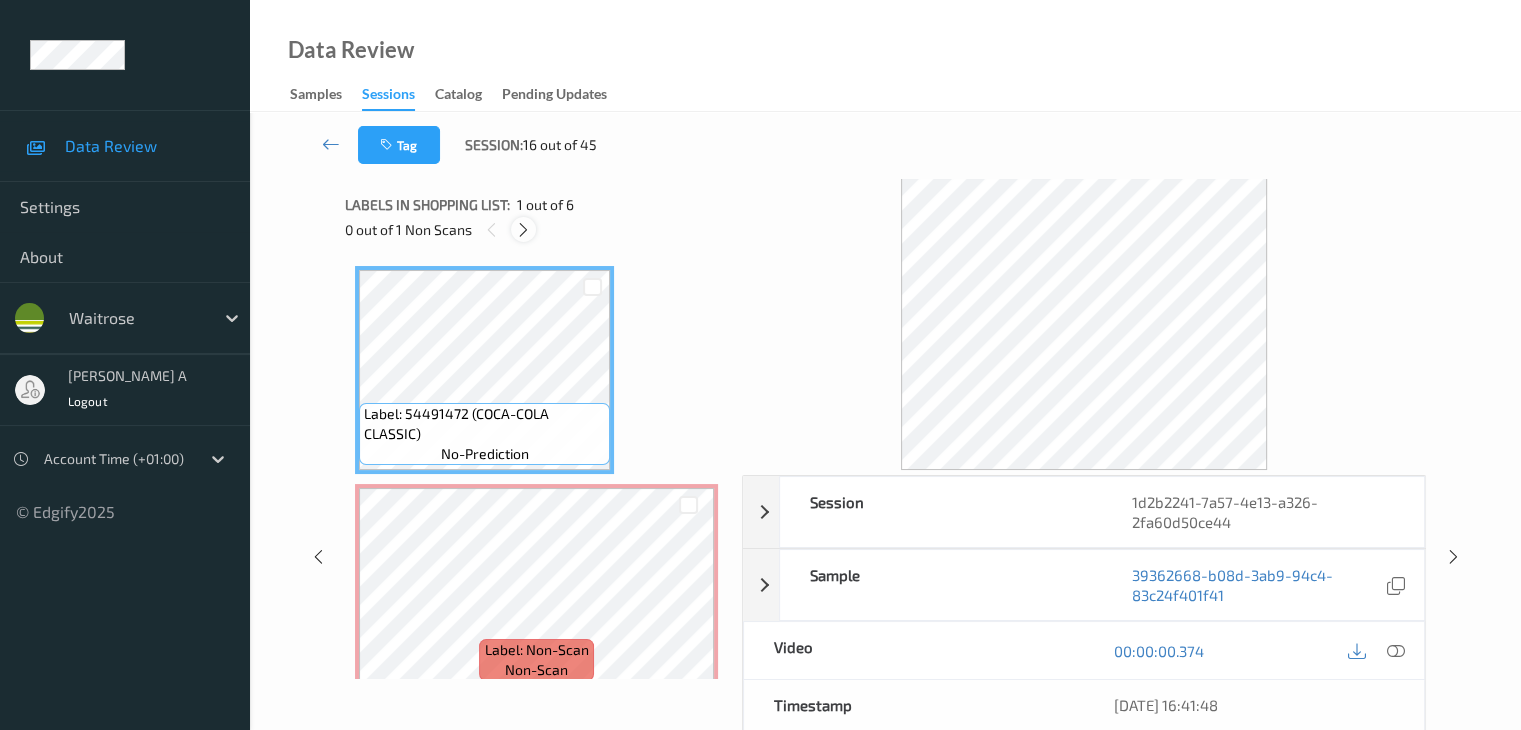 click at bounding box center (523, 230) 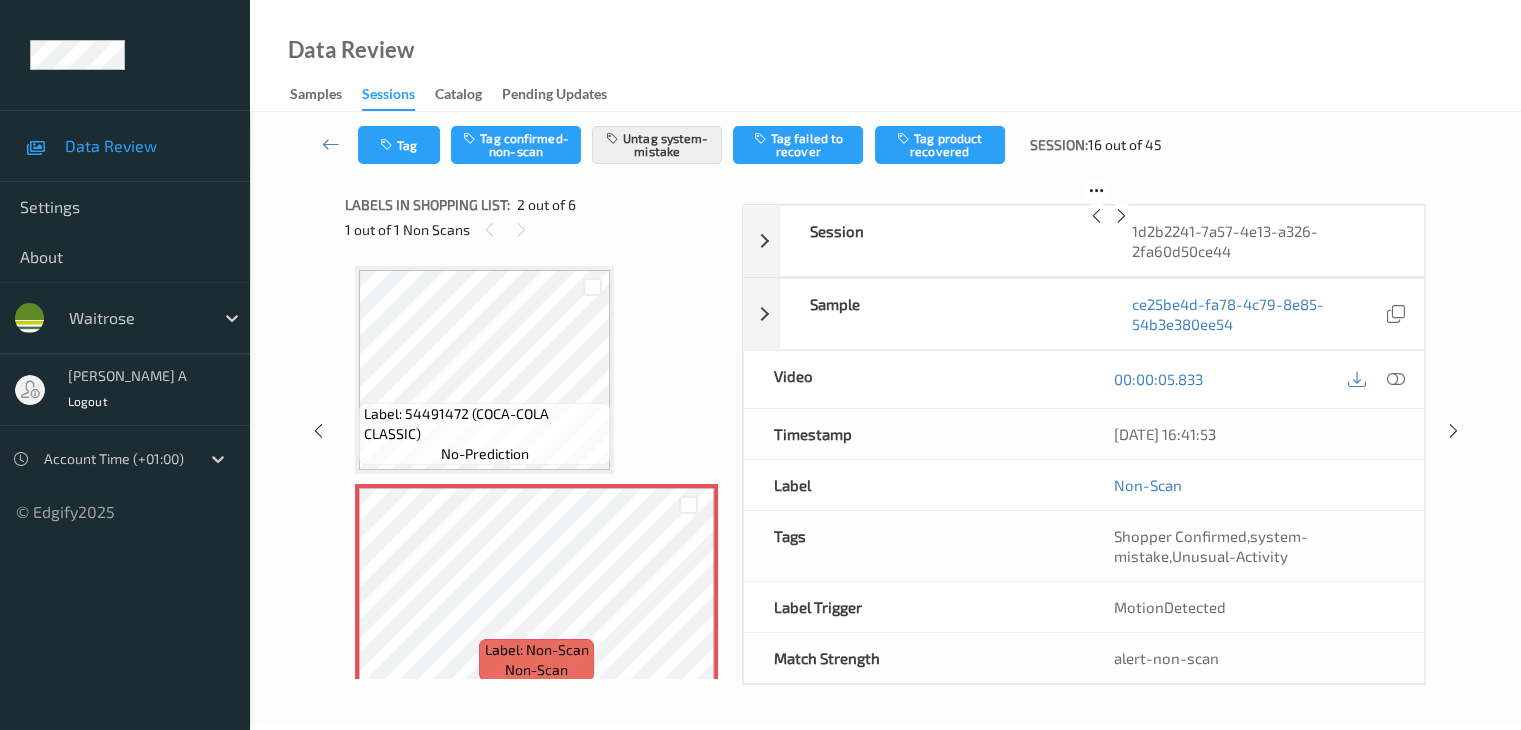 scroll, scrollTop: 10, scrollLeft: 0, axis: vertical 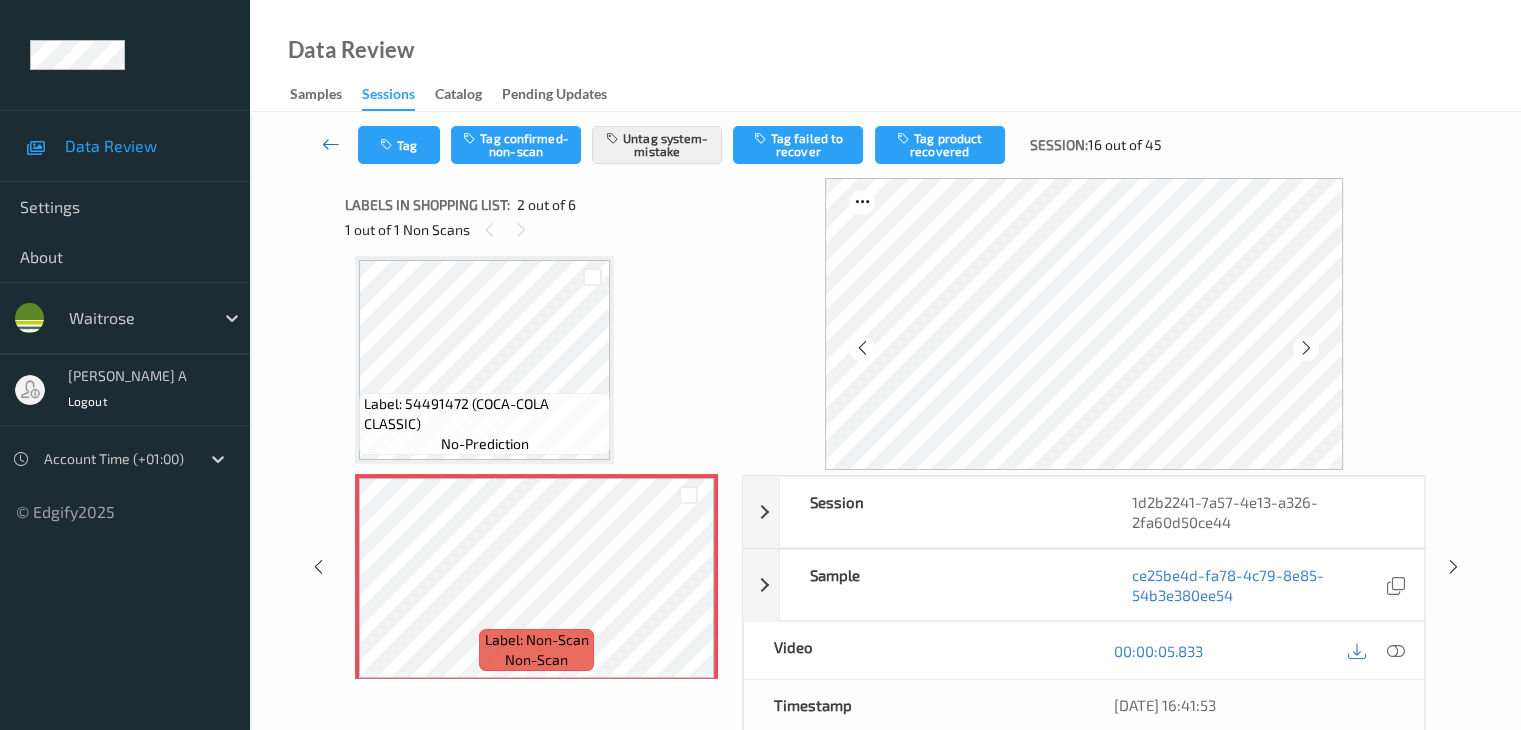click at bounding box center (331, 144) 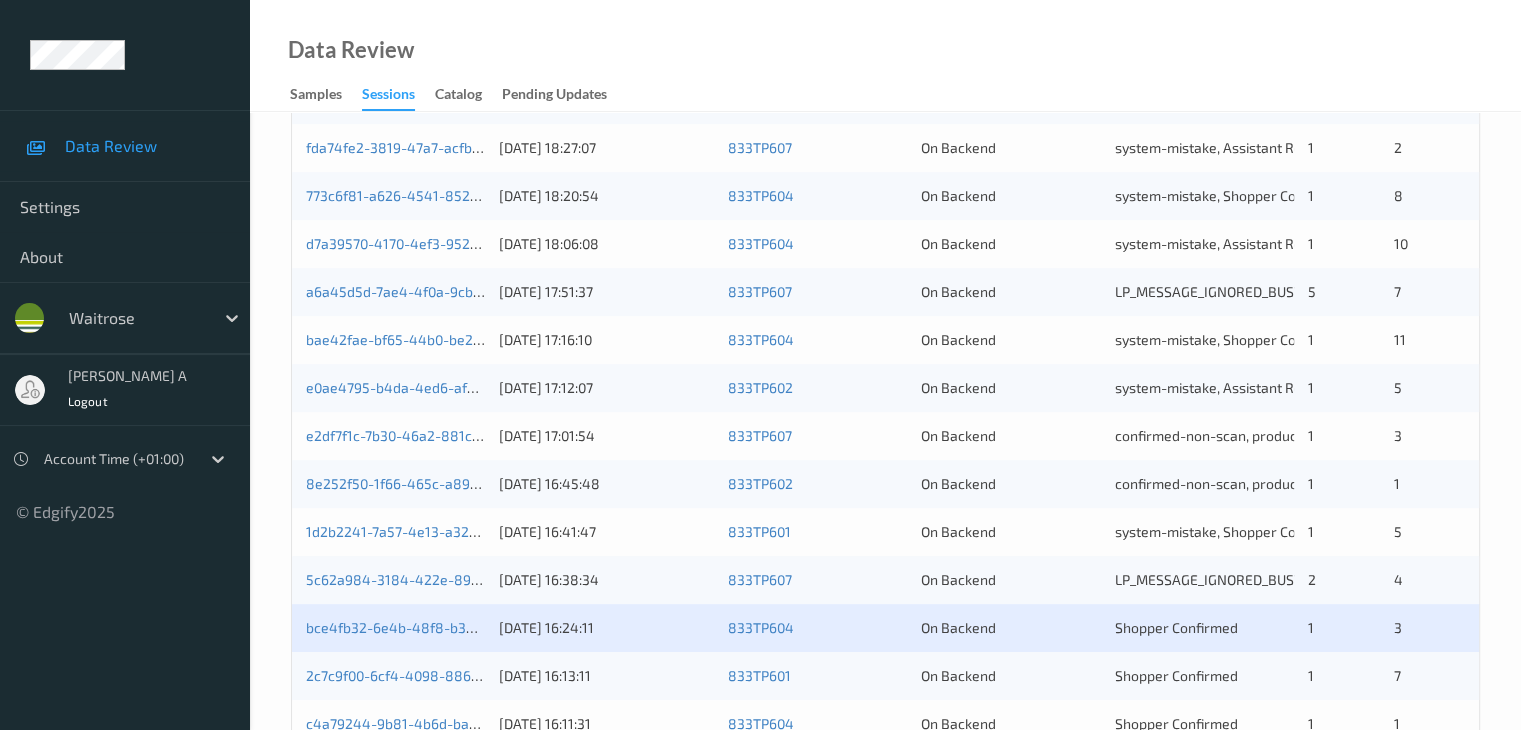scroll, scrollTop: 900, scrollLeft: 0, axis: vertical 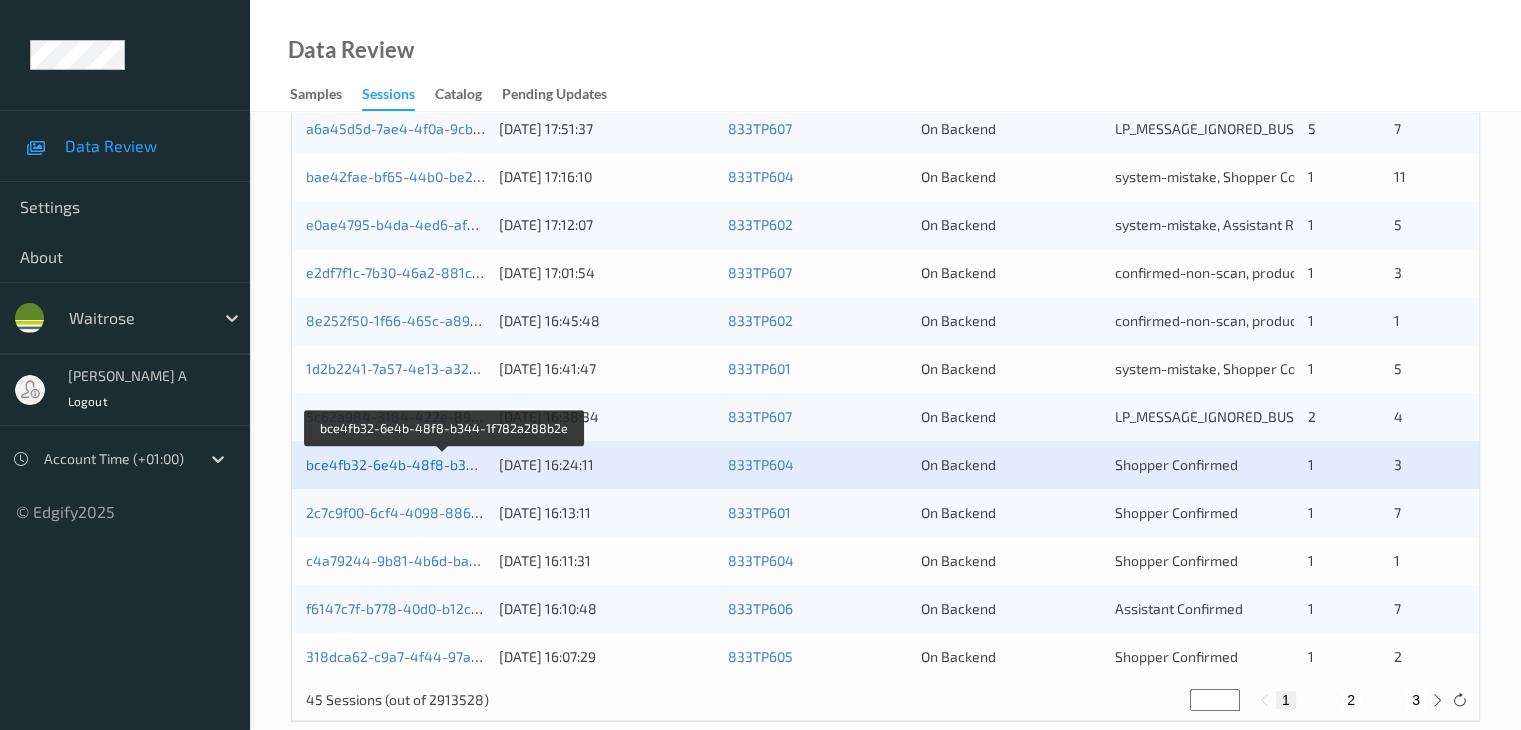 click on "bce4fb32-6e4b-48f8-b344-1f782a288b2e" at bounding box center (444, 464) 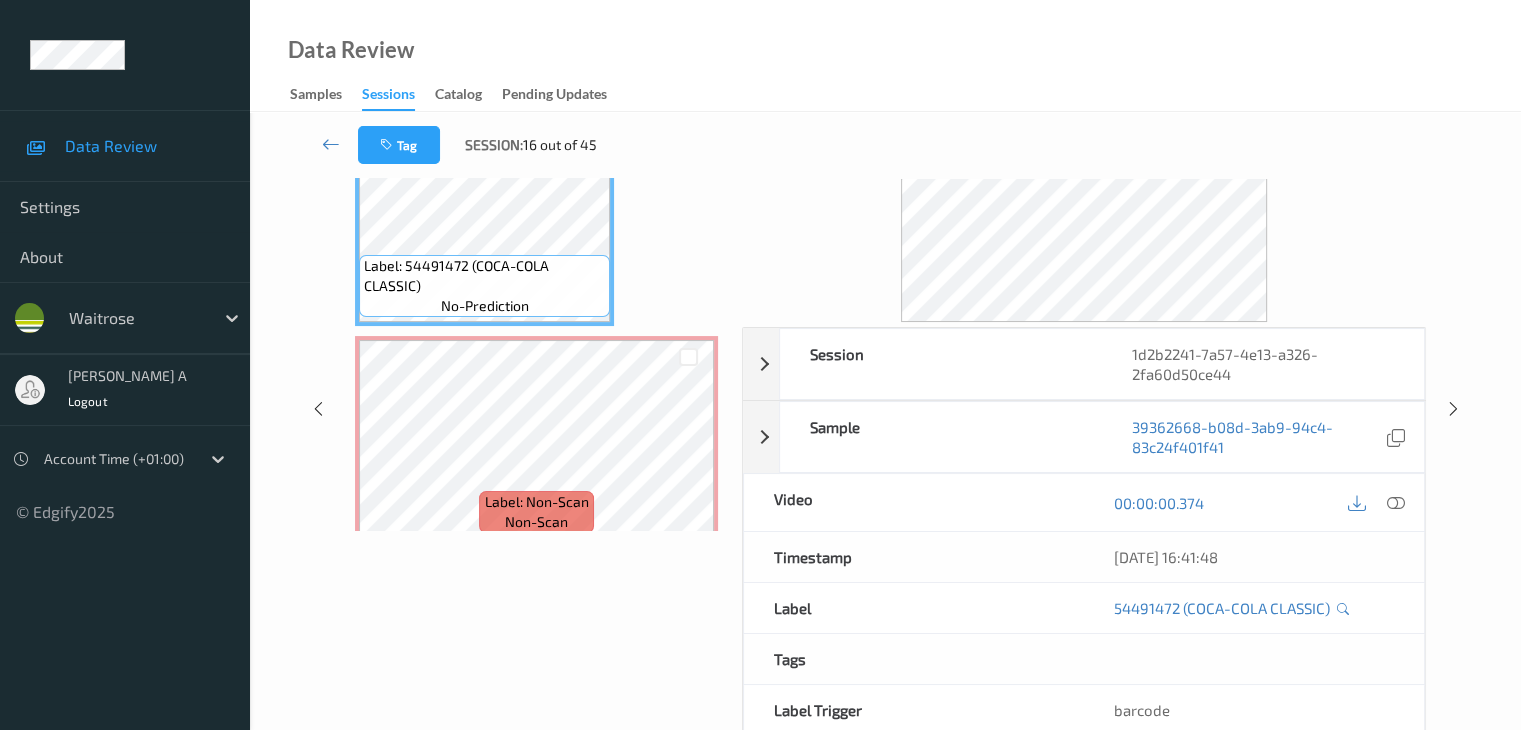 scroll, scrollTop: 0, scrollLeft: 0, axis: both 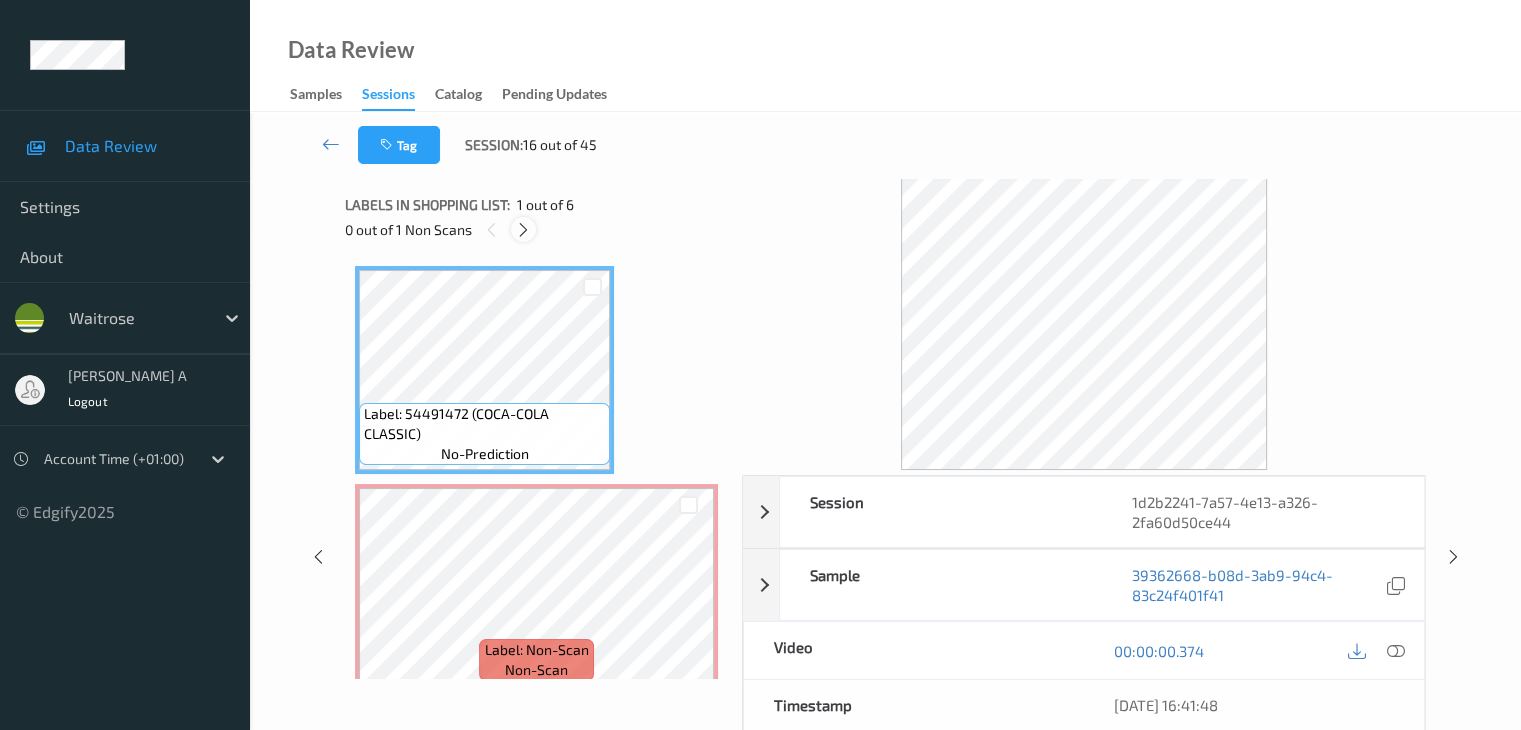 click at bounding box center (523, 230) 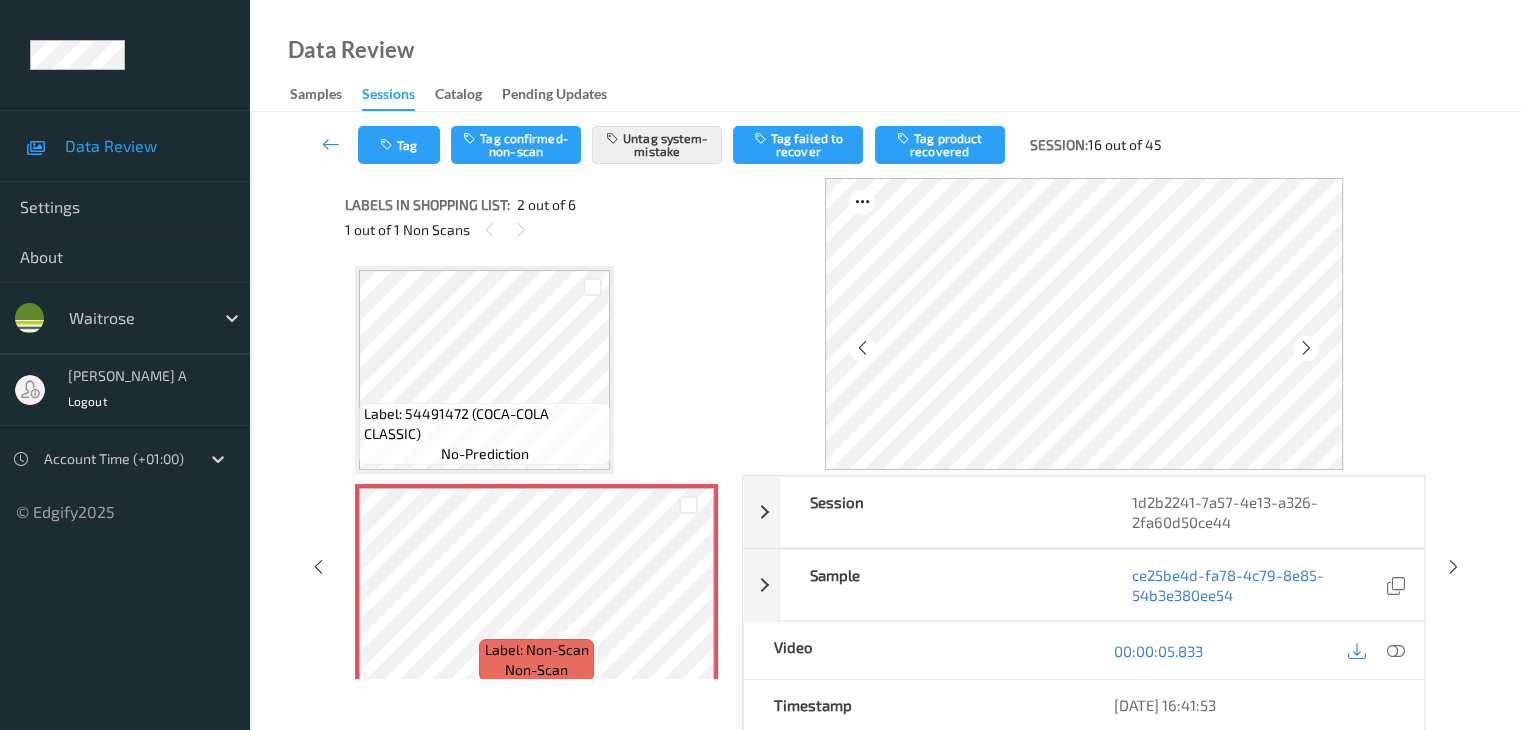 scroll, scrollTop: 10, scrollLeft: 0, axis: vertical 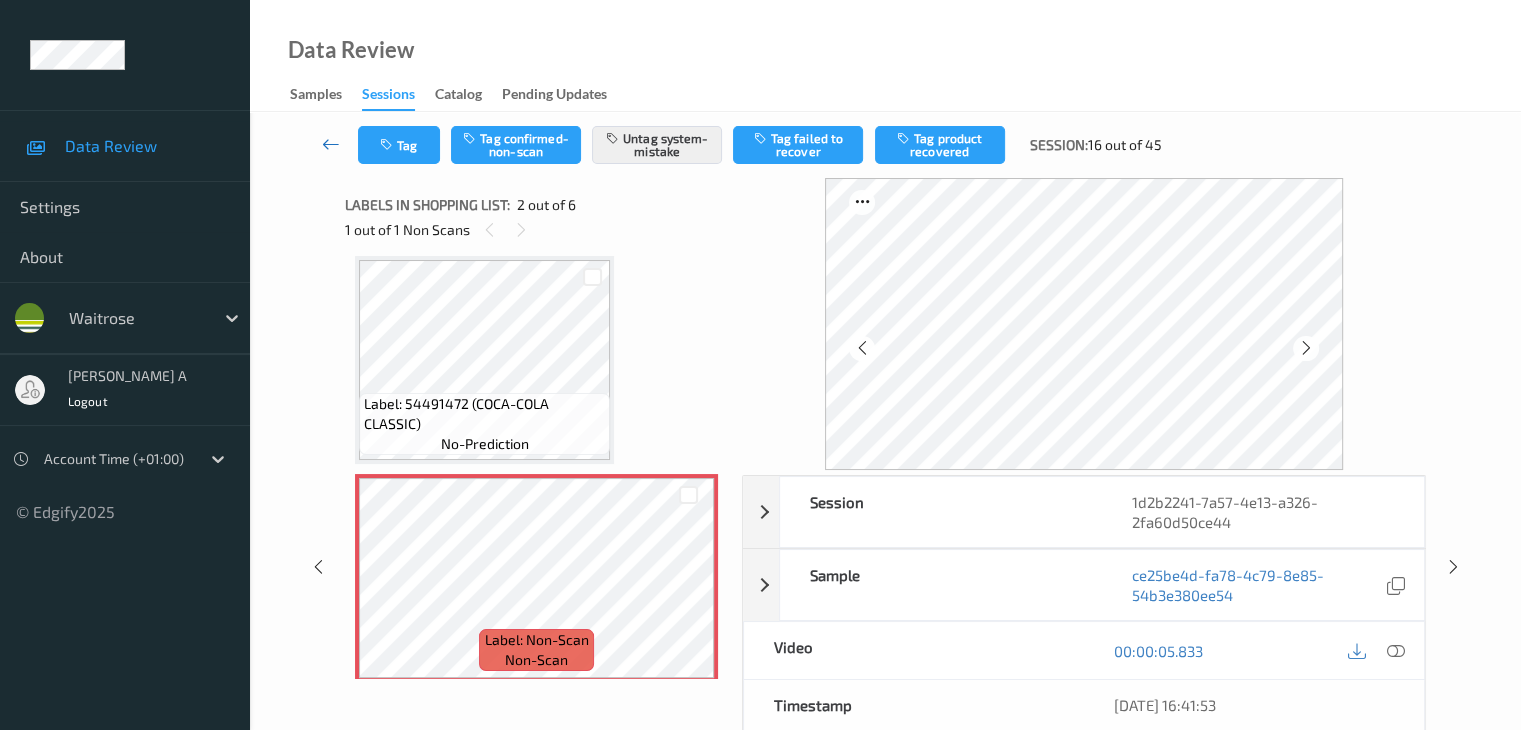 click at bounding box center [331, 144] 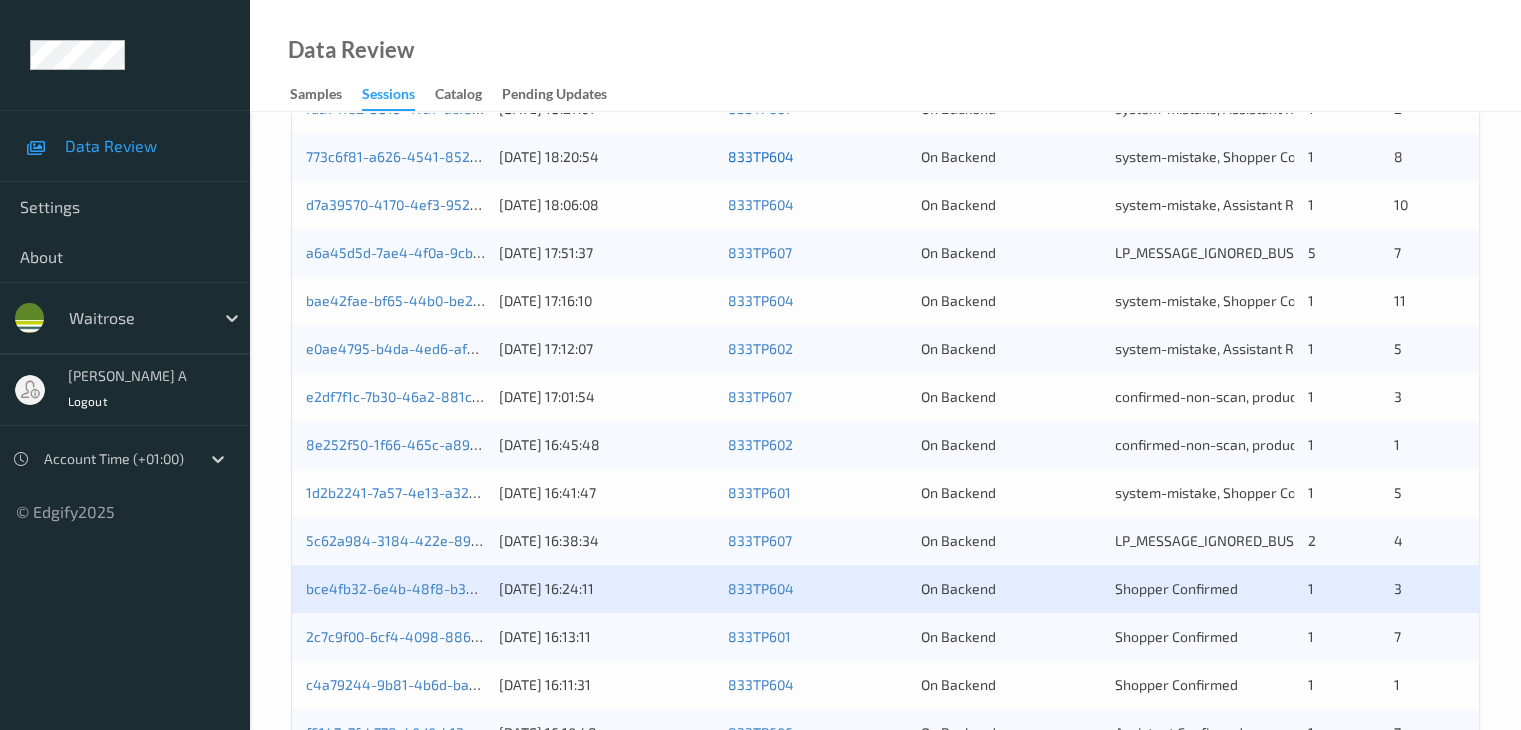 scroll, scrollTop: 932, scrollLeft: 0, axis: vertical 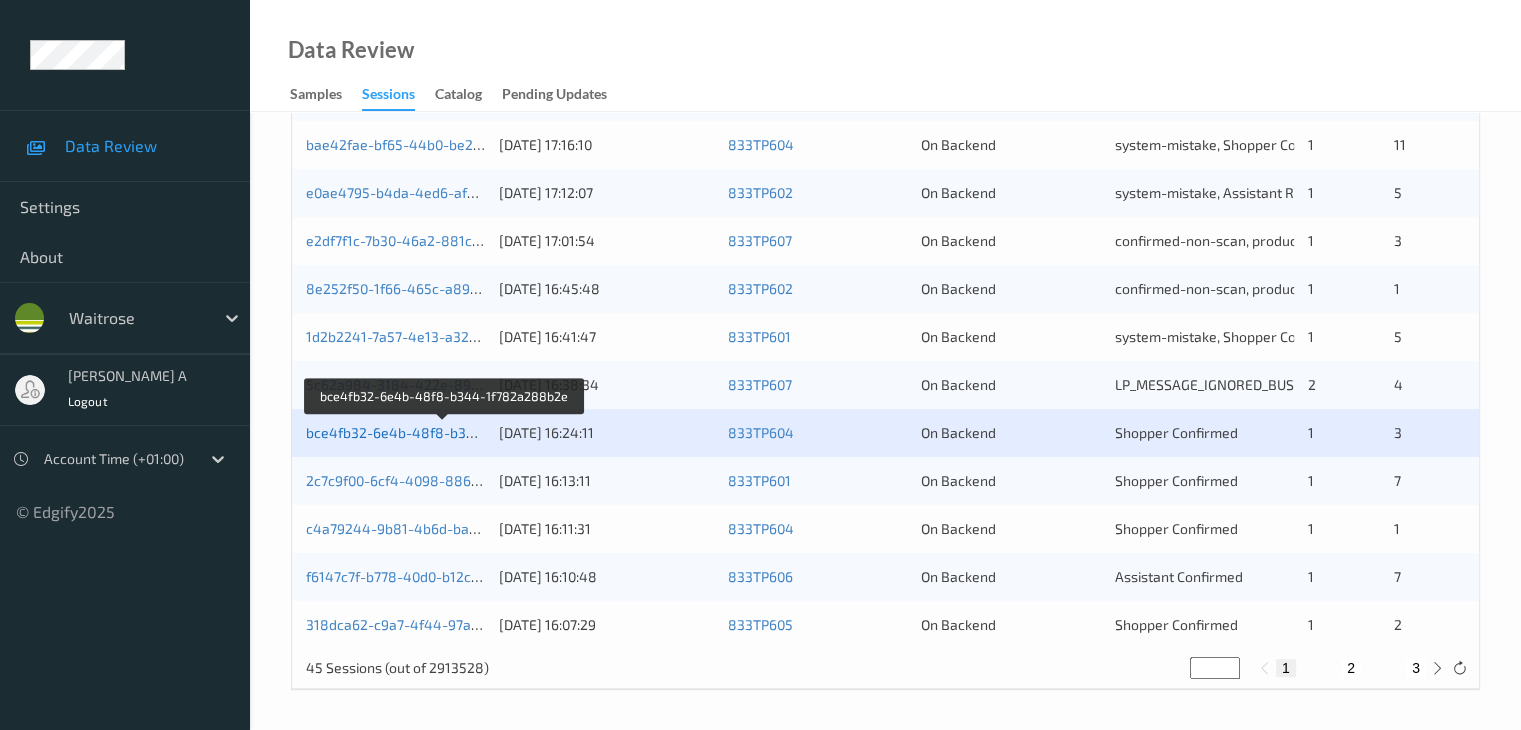 click on "bce4fb32-6e4b-48f8-b344-1f782a288b2e" at bounding box center [444, 432] 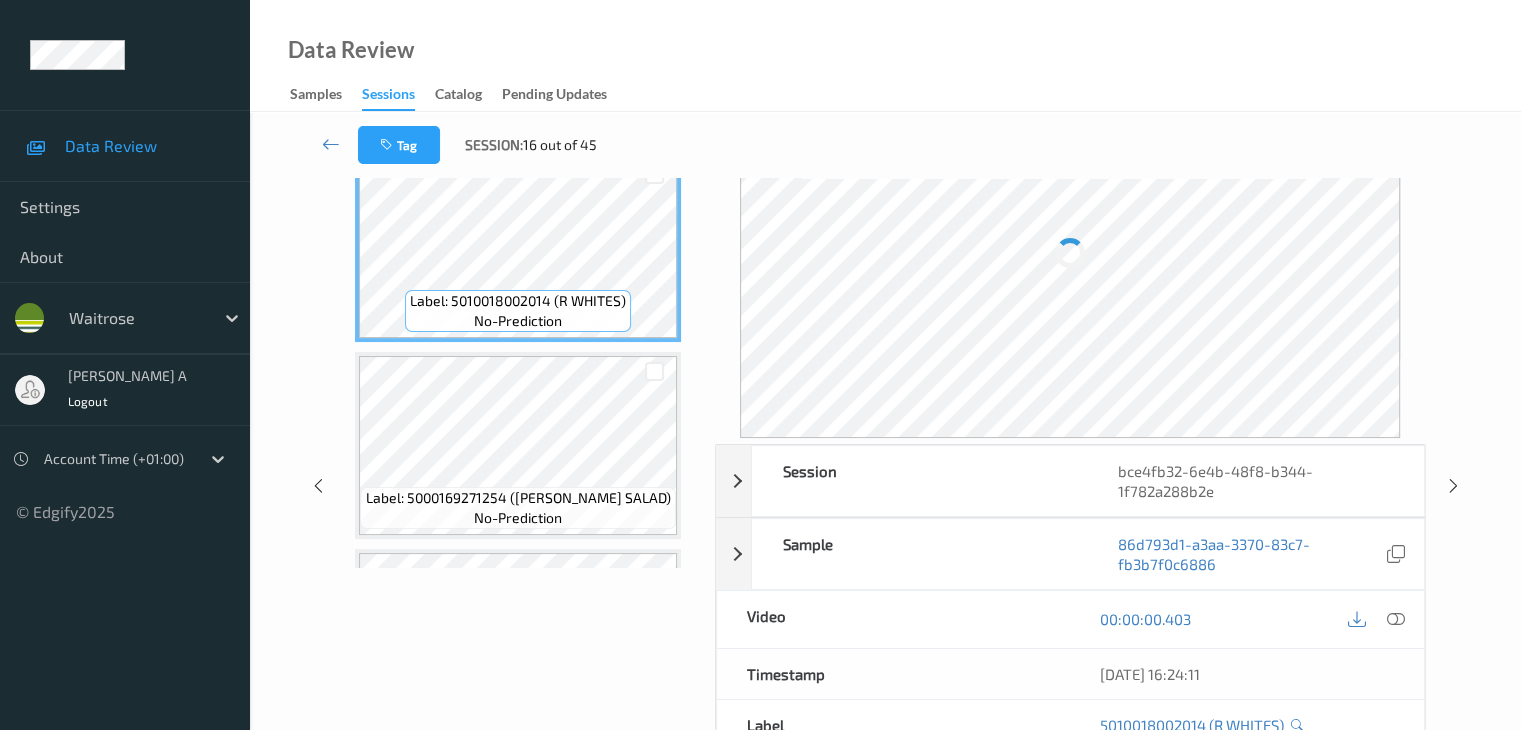 scroll, scrollTop: 0, scrollLeft: 0, axis: both 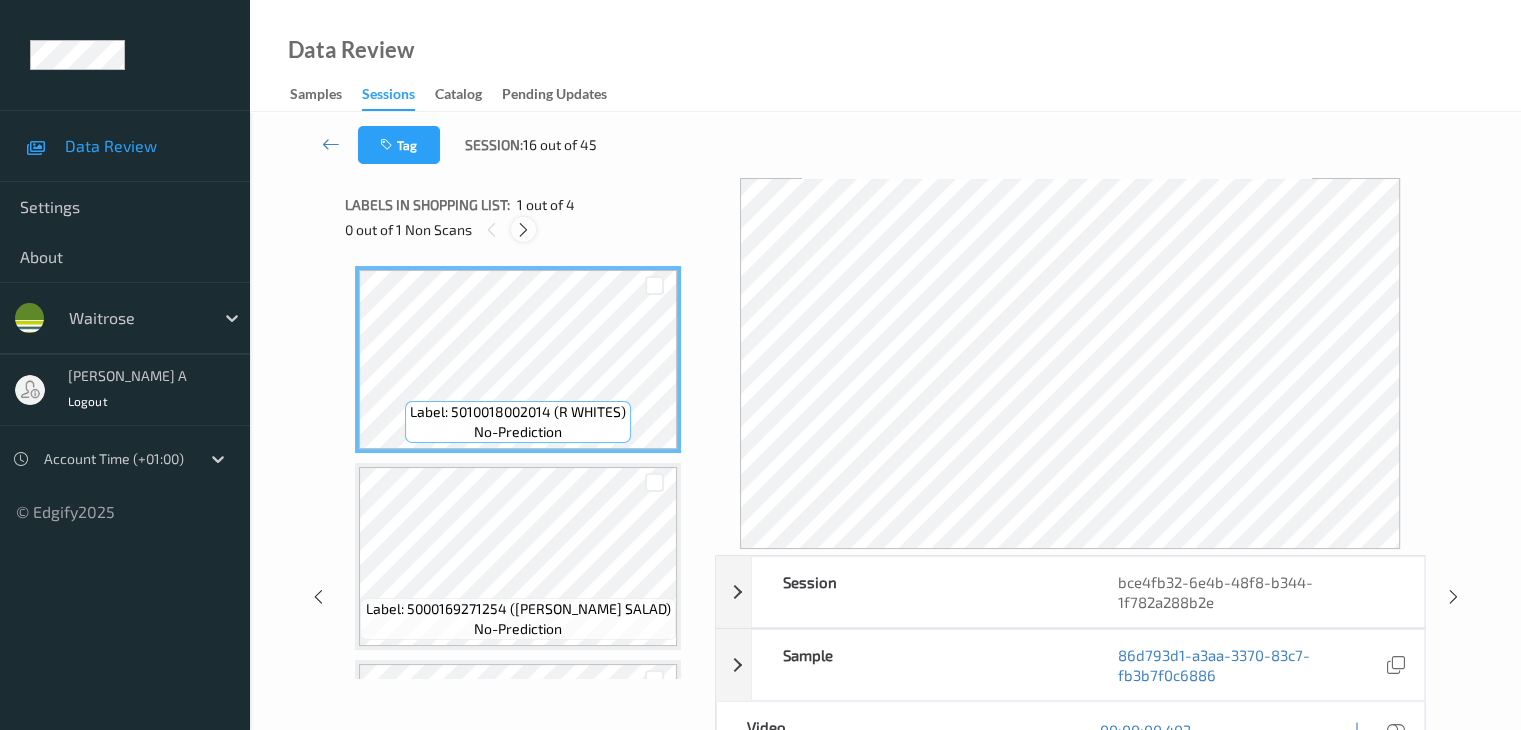 click at bounding box center (523, 230) 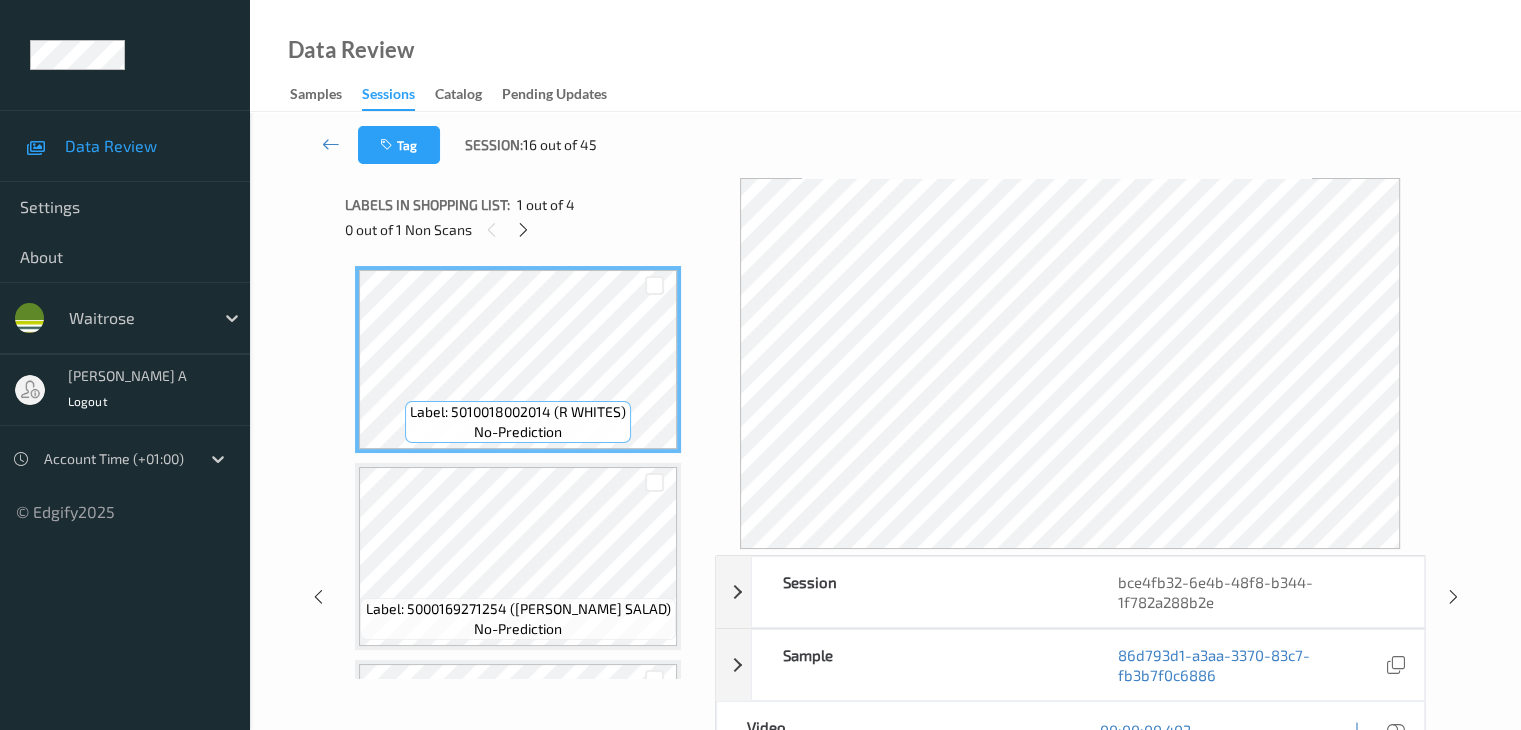 scroll, scrollTop: 375, scrollLeft: 0, axis: vertical 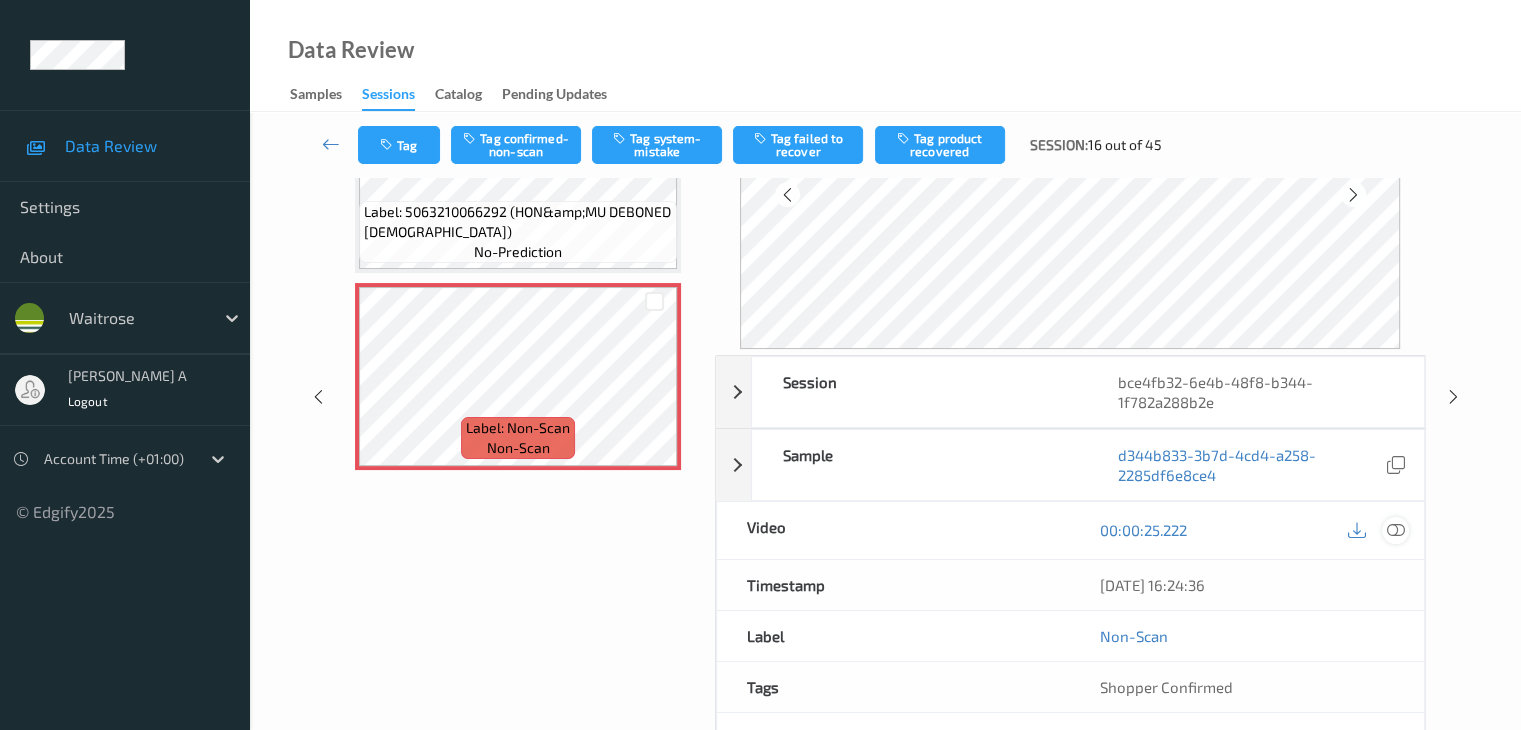 click at bounding box center (1395, 530) 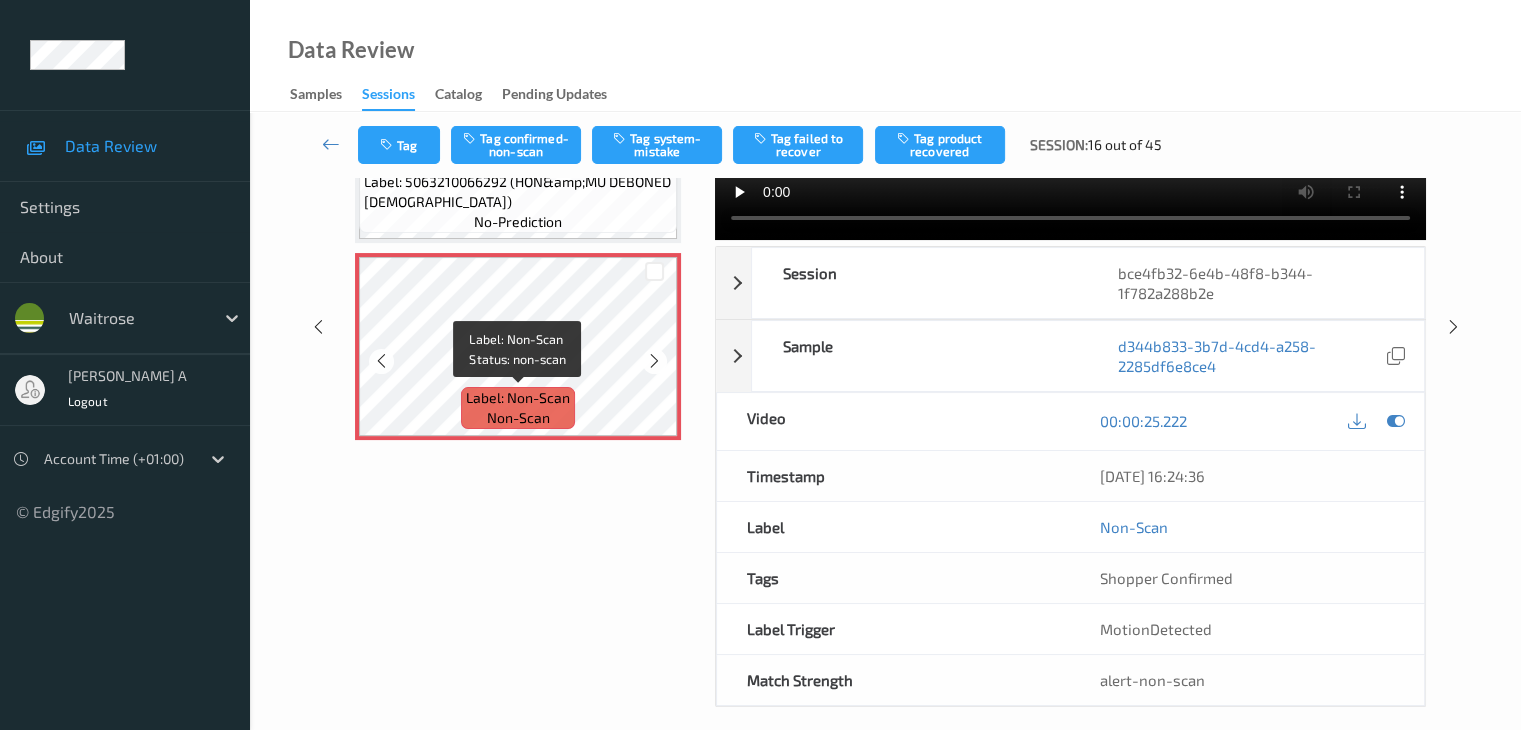 scroll, scrollTop: 244, scrollLeft: 0, axis: vertical 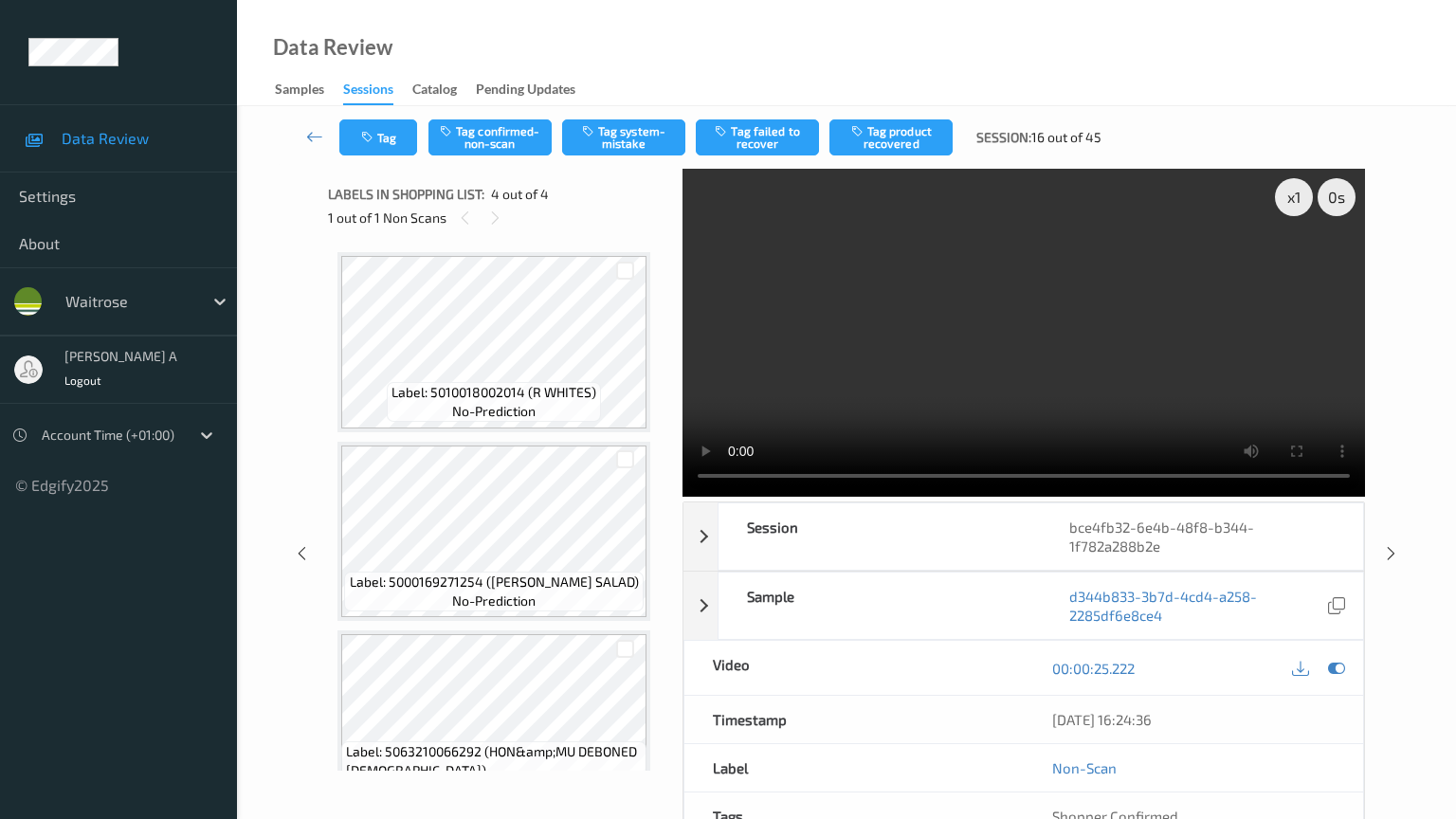 type 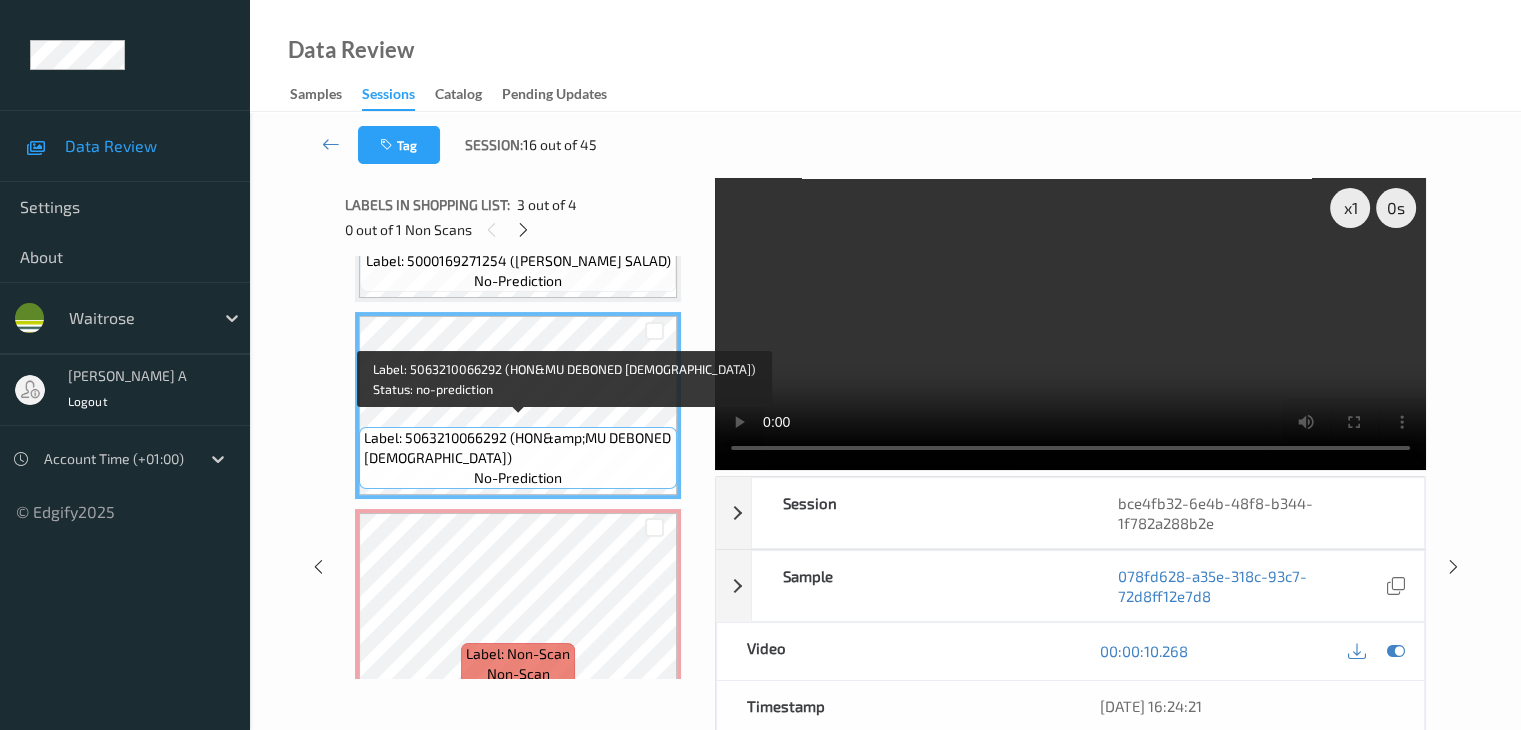 scroll, scrollTop: 374, scrollLeft: 0, axis: vertical 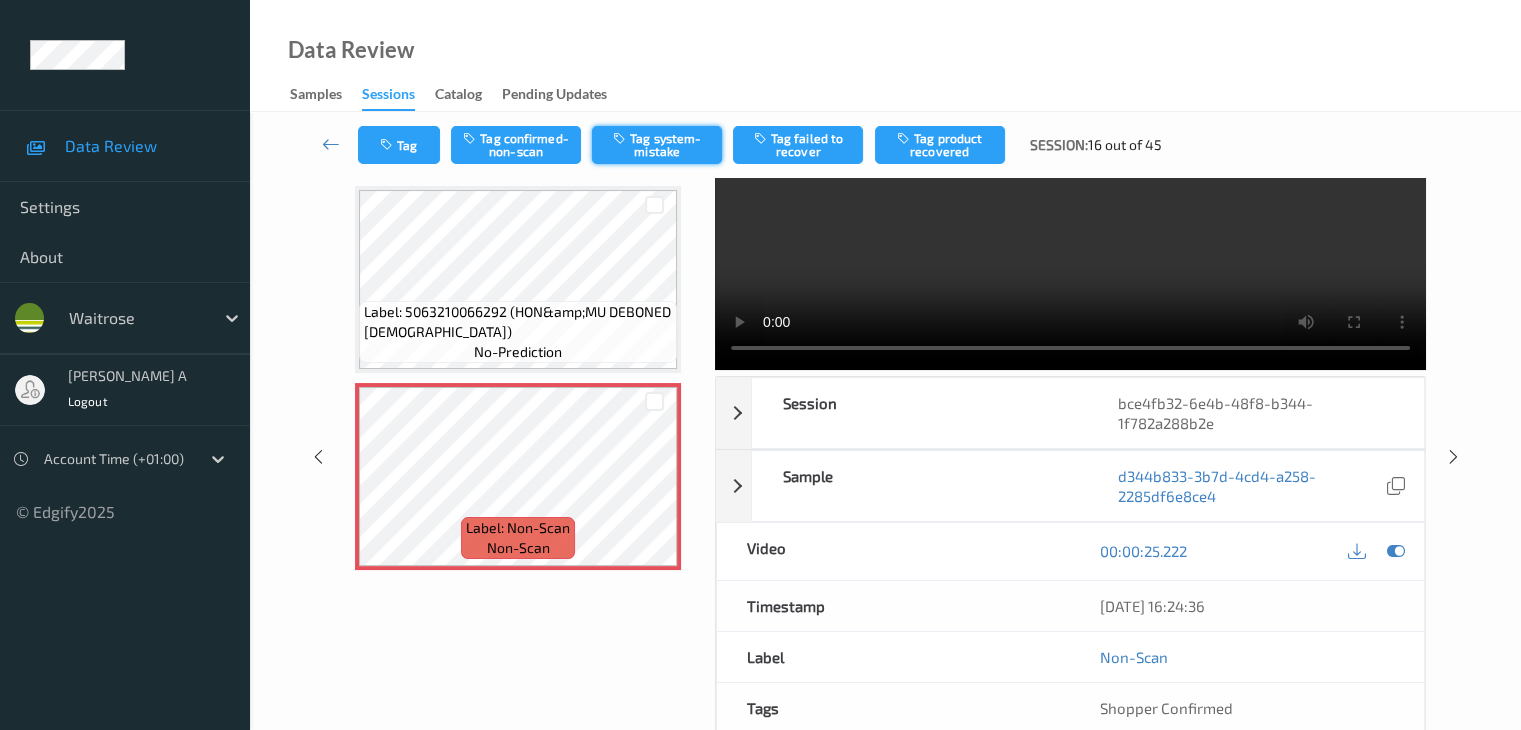 click on "Tag   system-mistake" at bounding box center (657, 145) 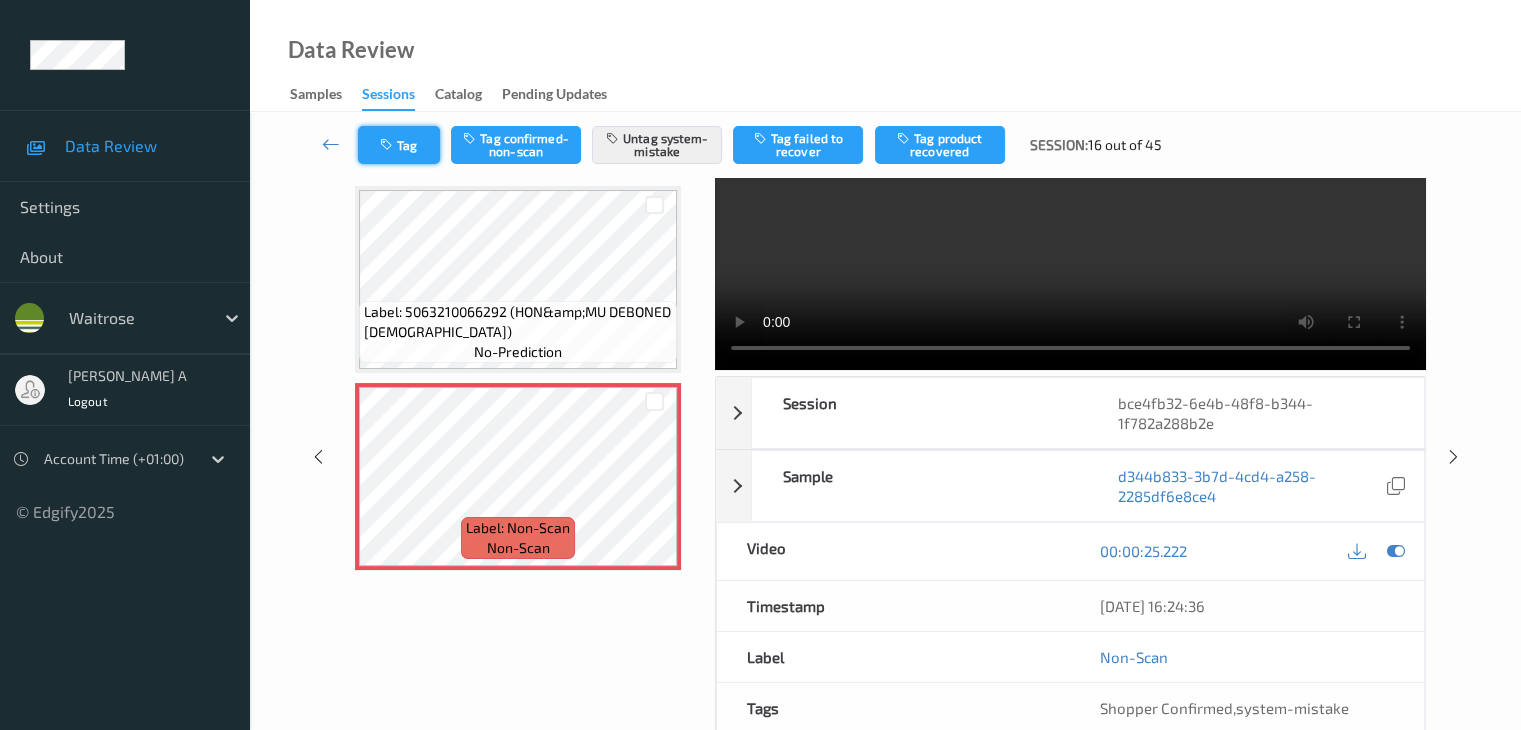 click on "Tag" at bounding box center (399, 145) 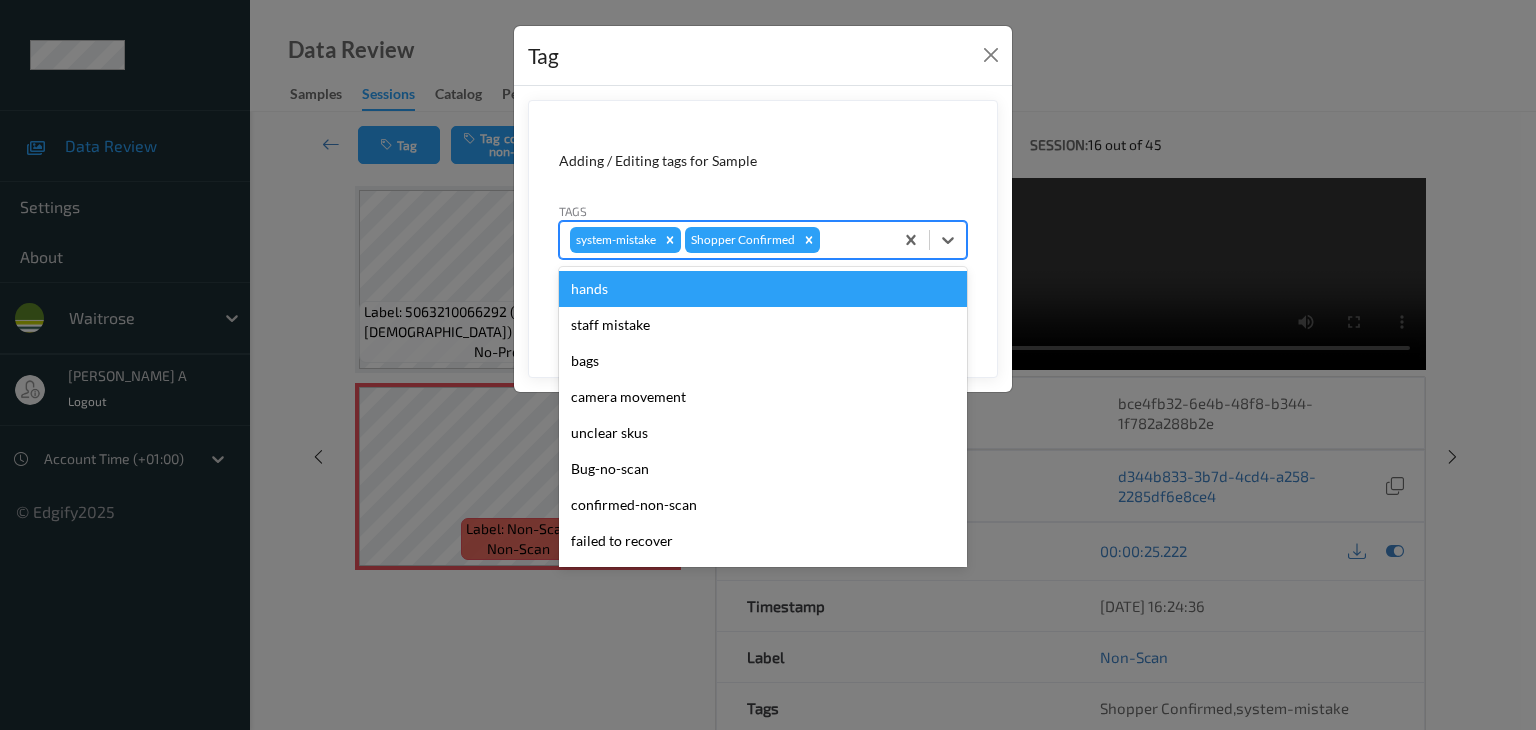 click at bounding box center [853, 240] 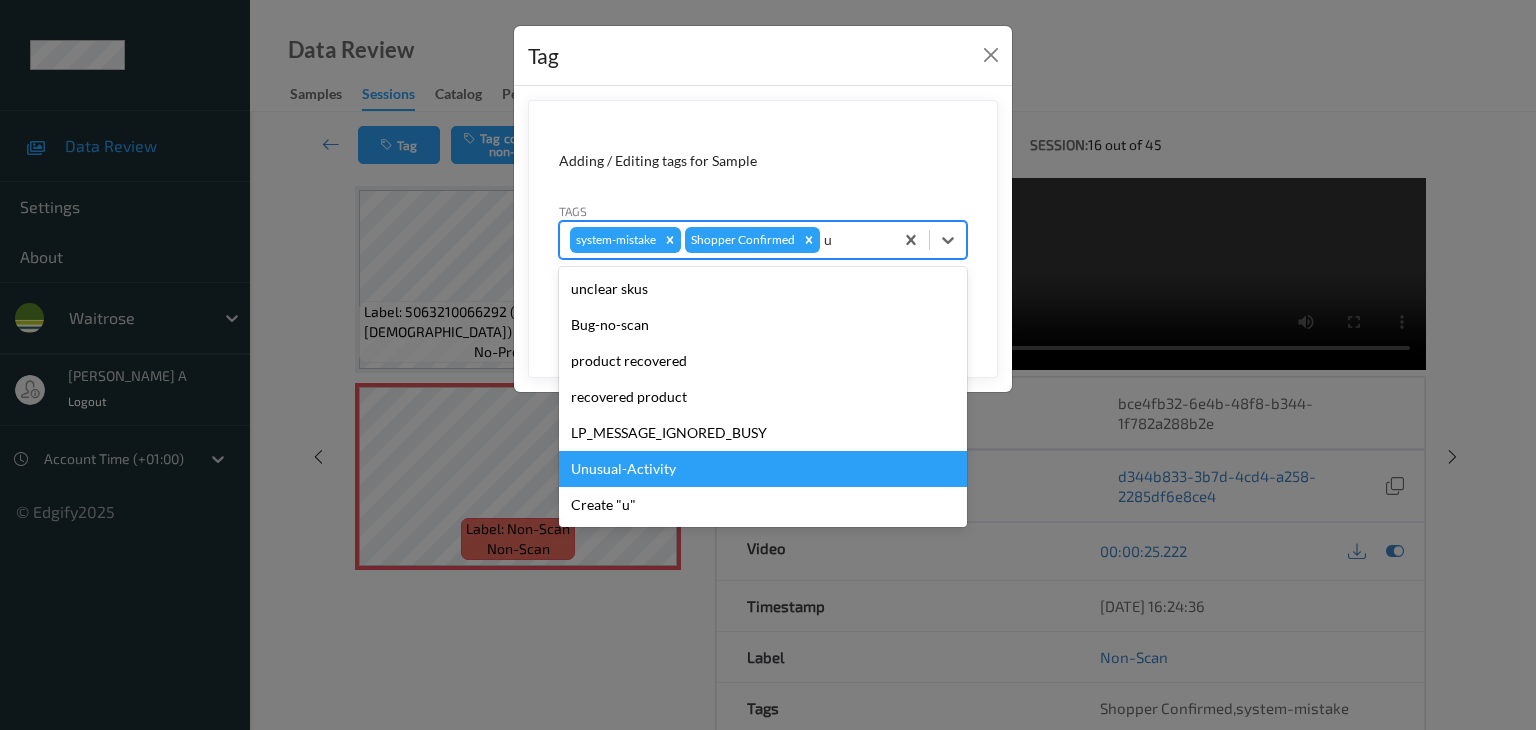 click on "Unusual-Activity" at bounding box center [763, 469] 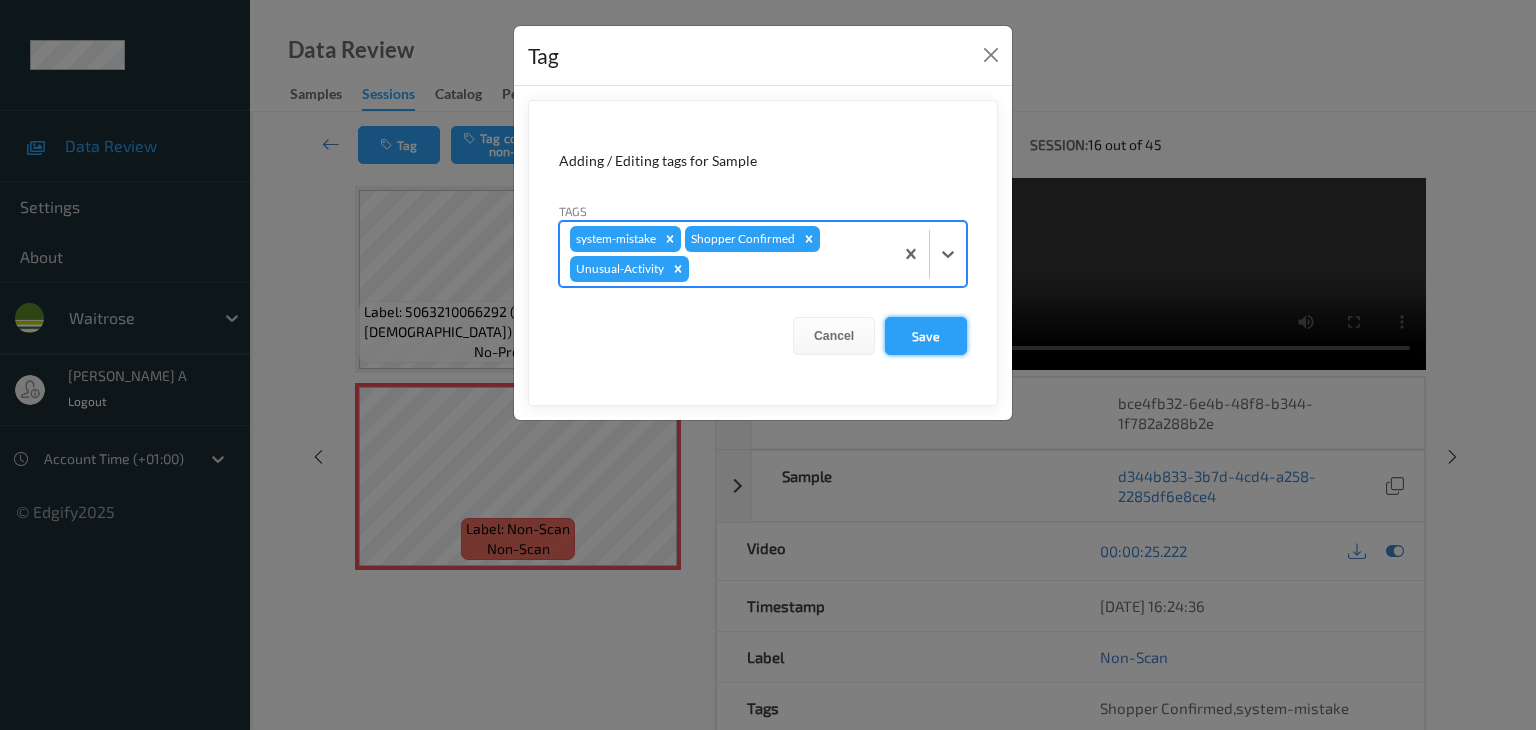click on "Save" at bounding box center (926, 336) 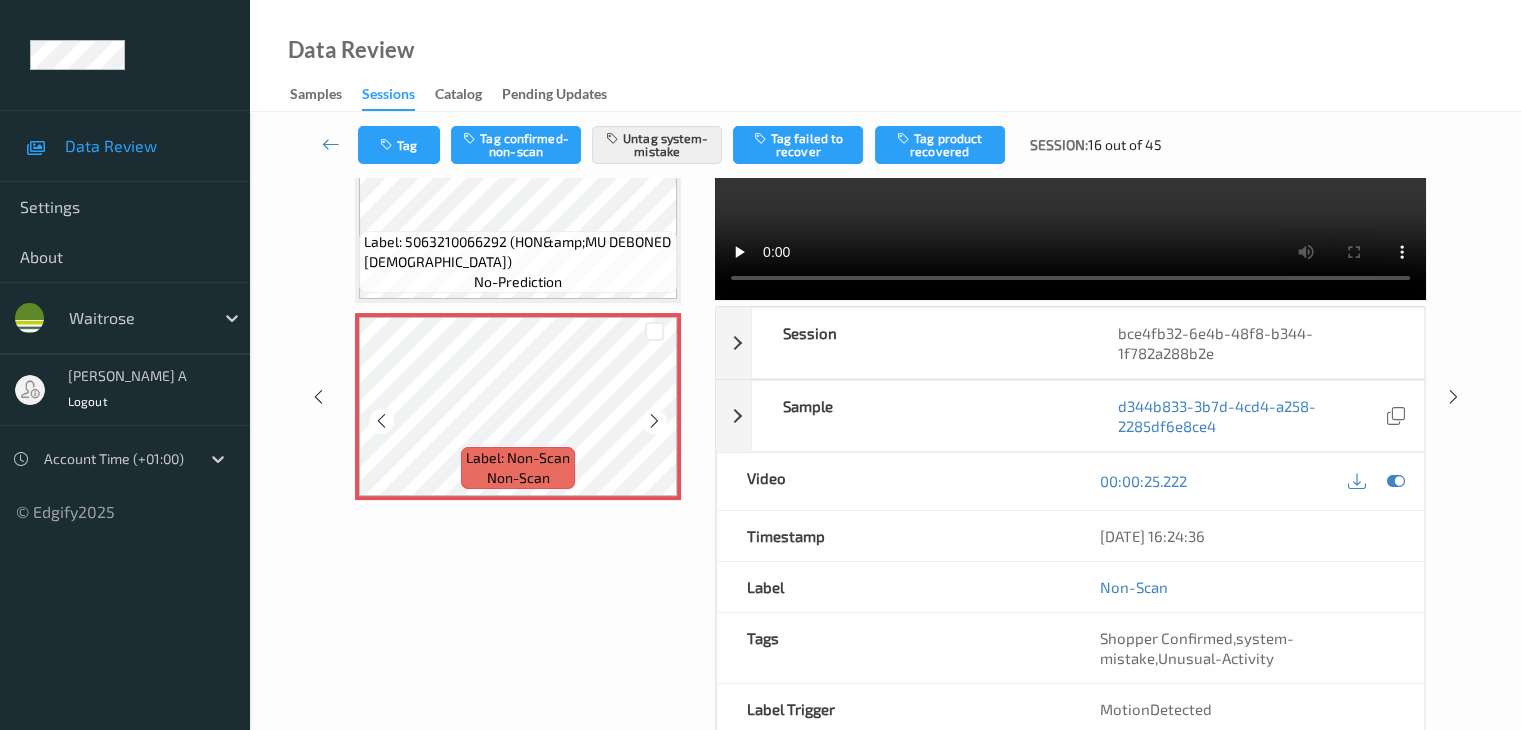 scroll, scrollTop: 200, scrollLeft: 0, axis: vertical 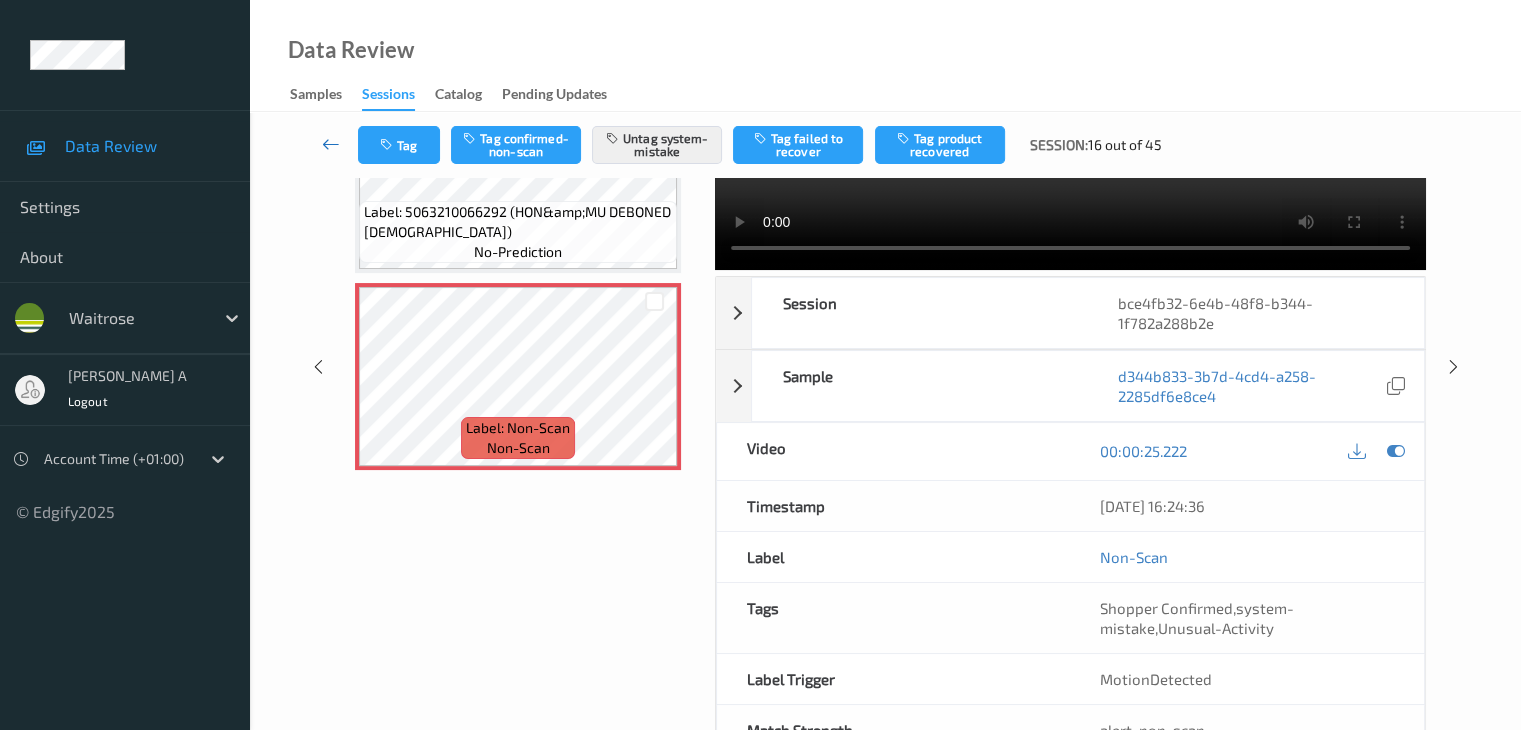 click at bounding box center [331, 144] 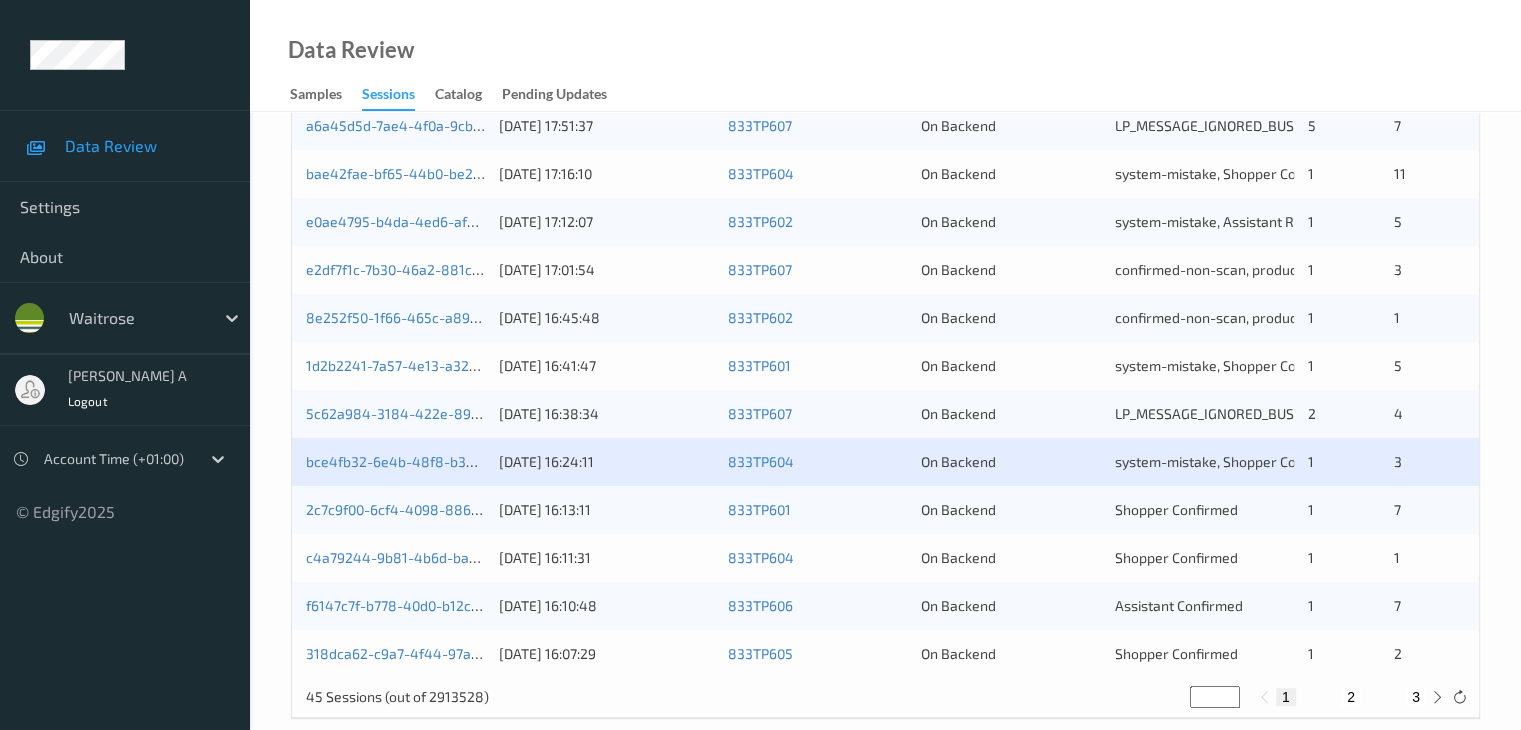 scroll, scrollTop: 932, scrollLeft: 0, axis: vertical 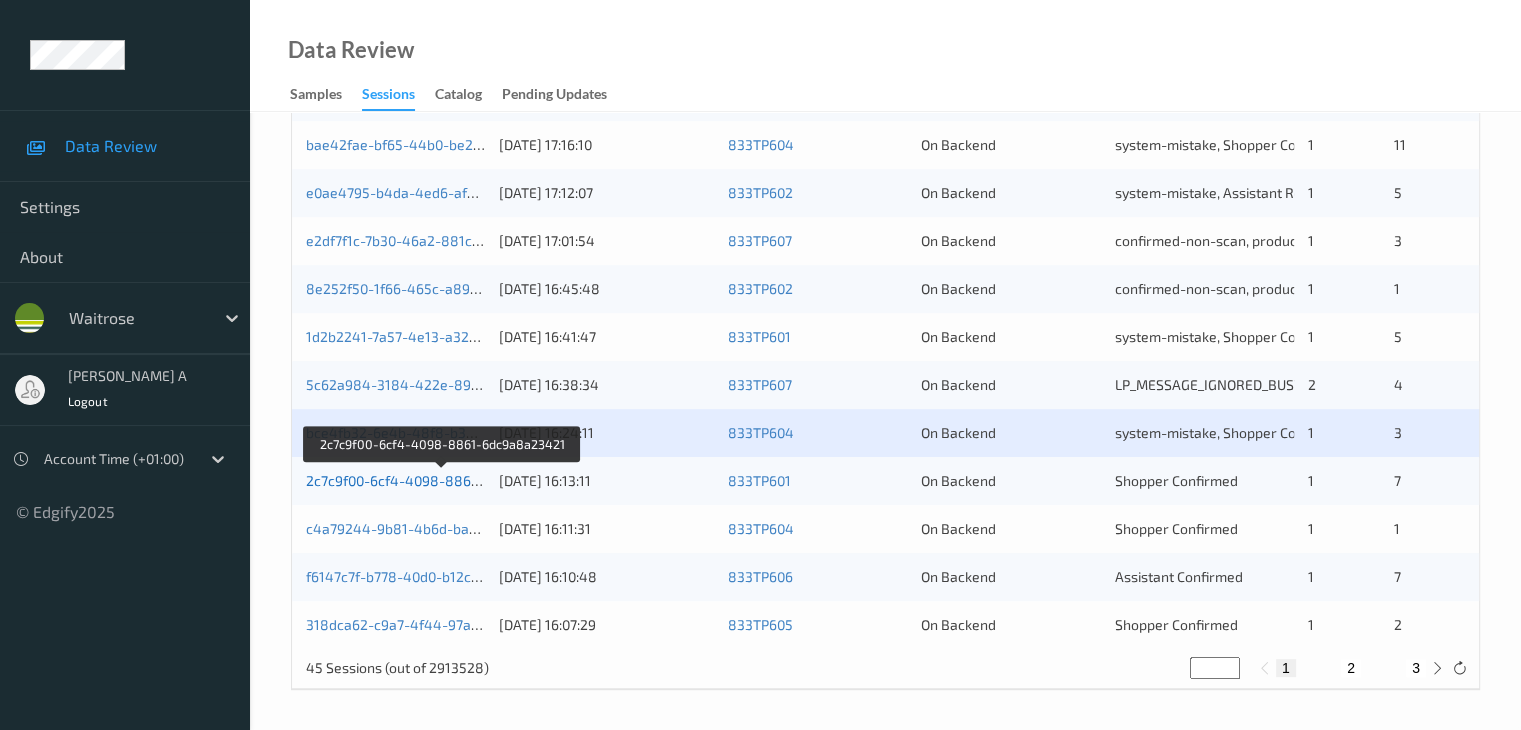 click on "2c7c9f00-6cf4-4098-8861-6dc9a8a23421" at bounding box center (442, 480) 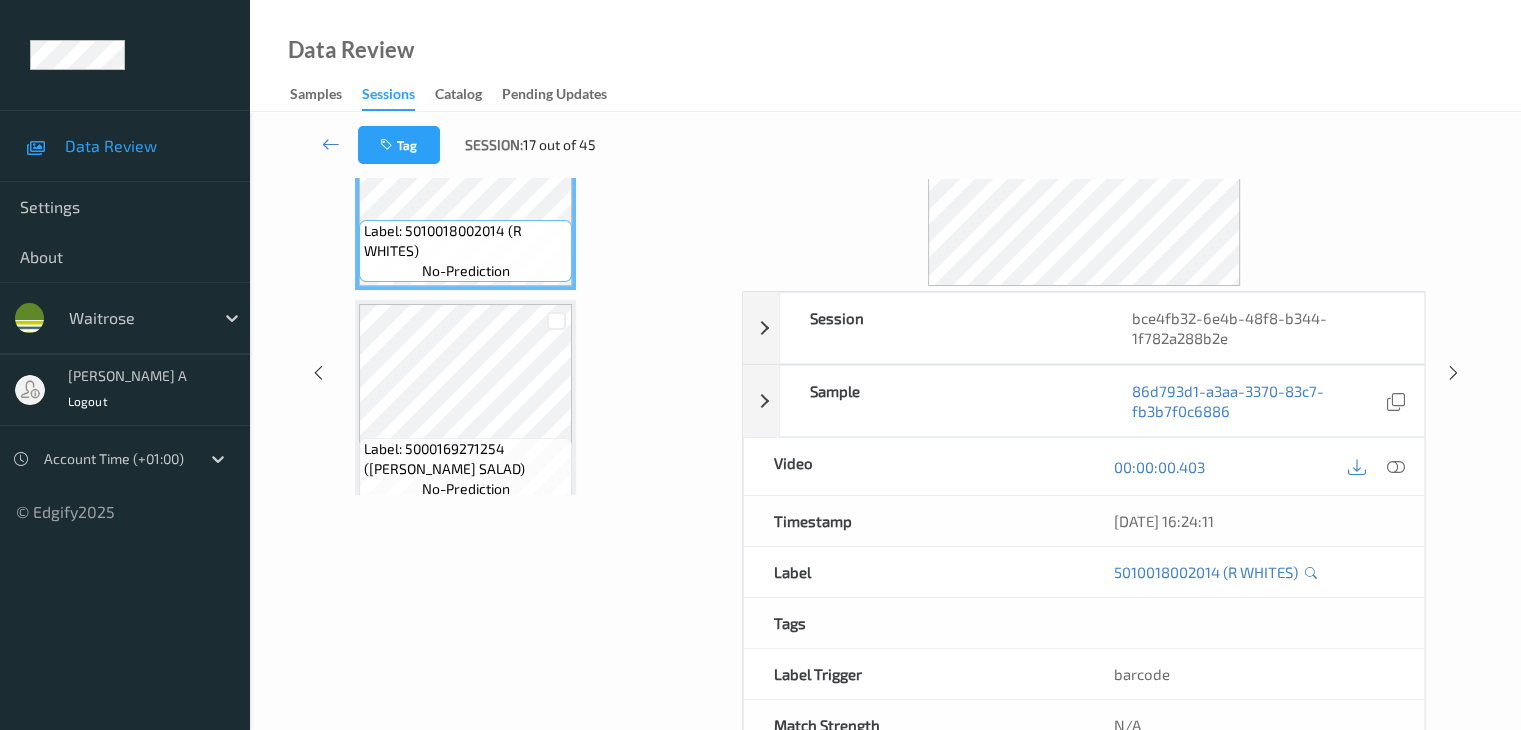 scroll, scrollTop: 0, scrollLeft: 0, axis: both 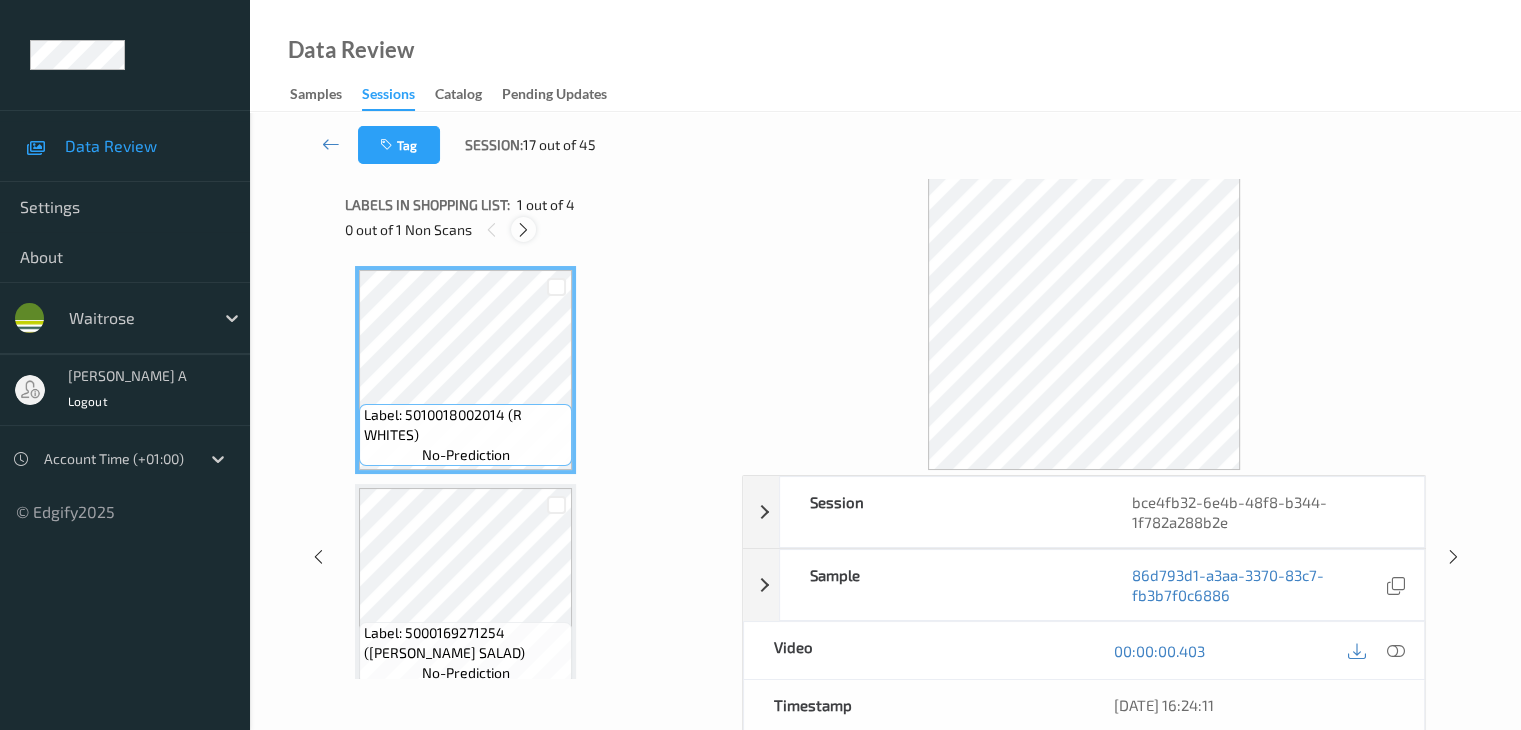 click at bounding box center (523, 230) 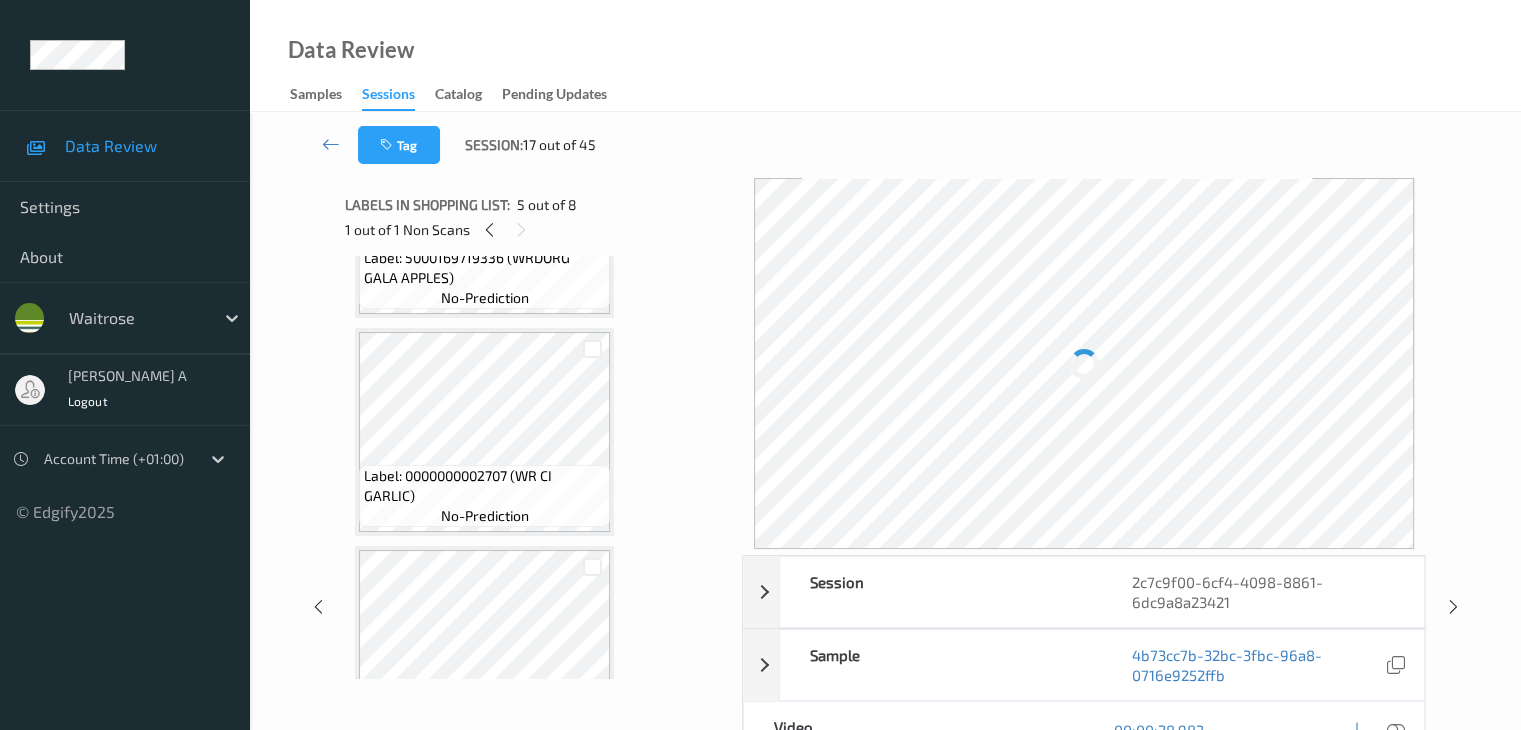 scroll, scrollTop: 1331, scrollLeft: 0, axis: vertical 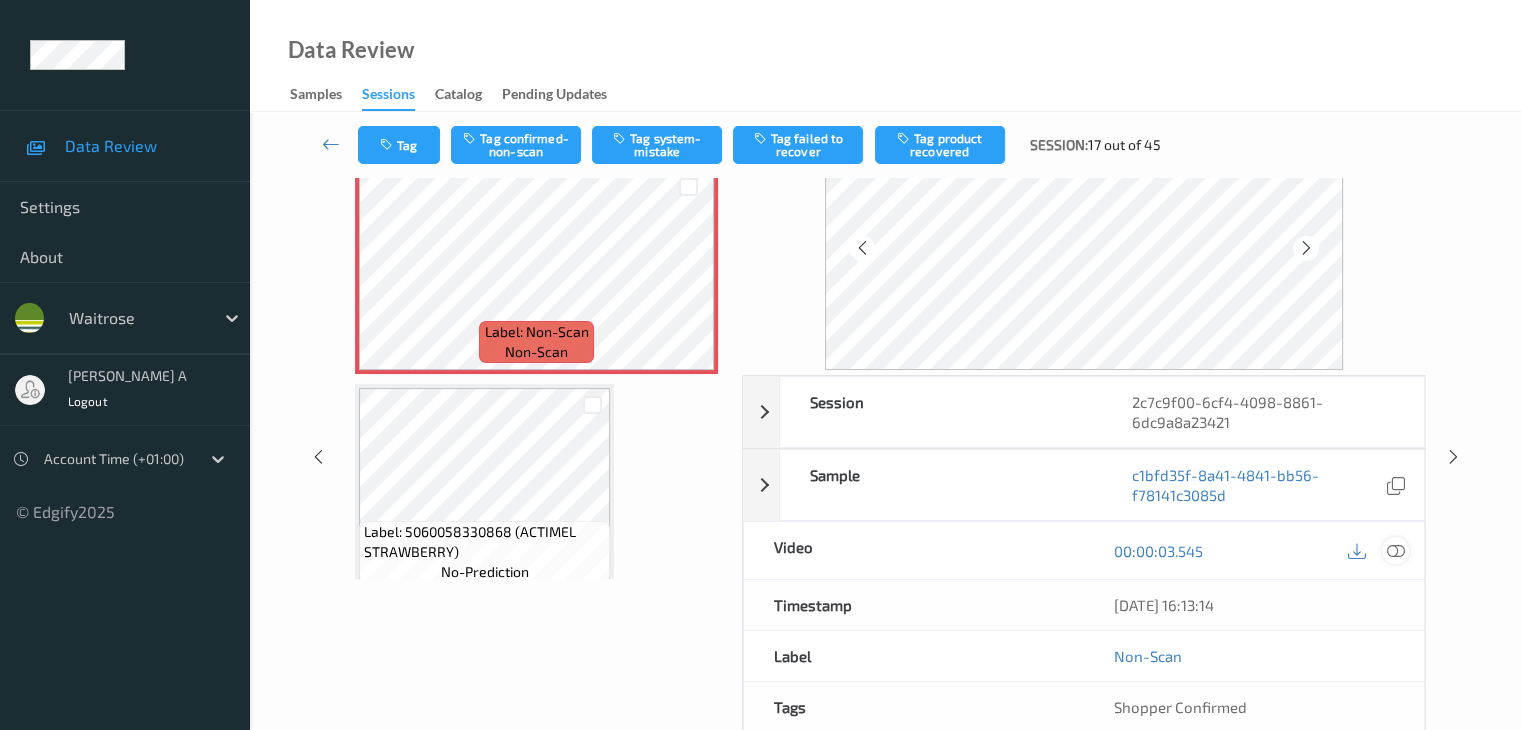 click at bounding box center (1395, 551) 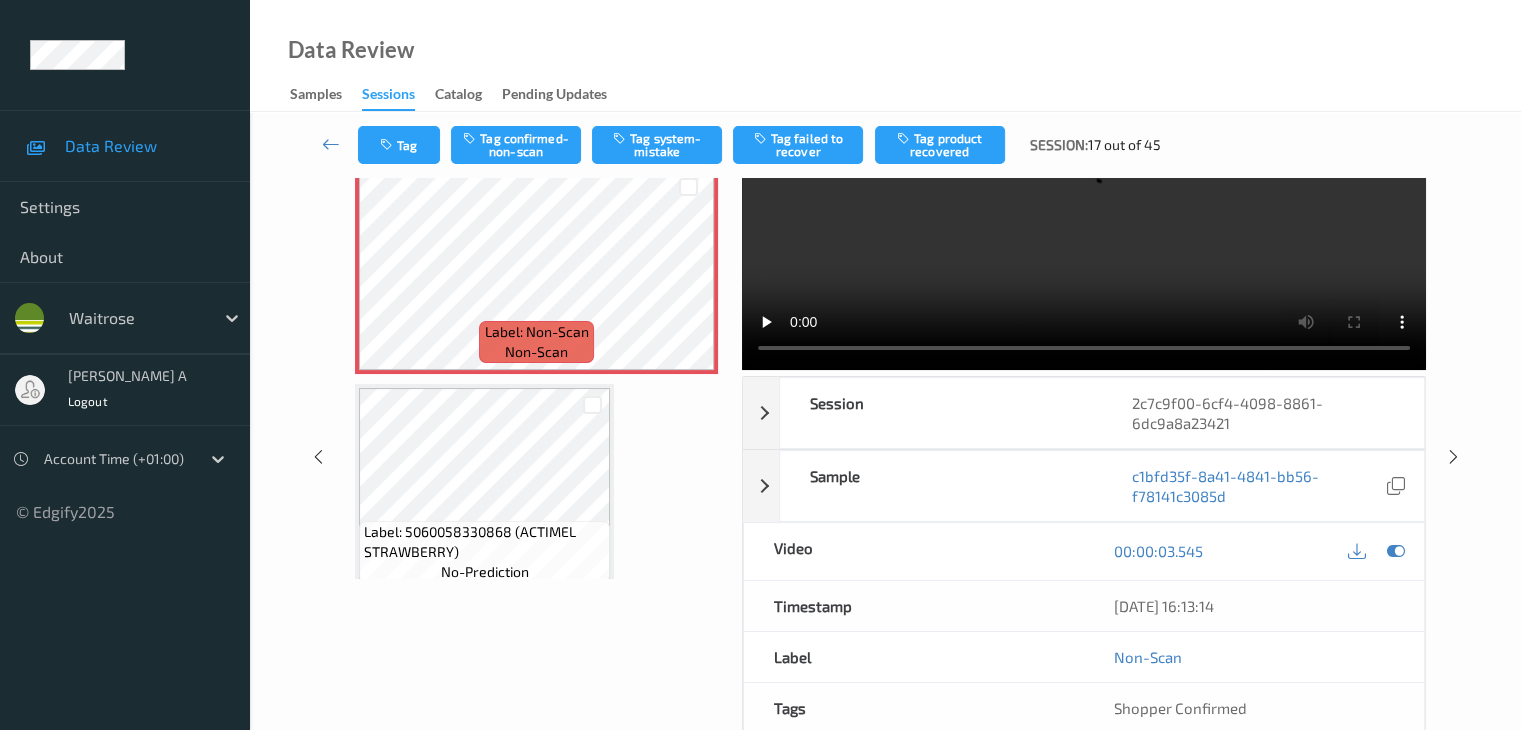 scroll, scrollTop: 0, scrollLeft: 0, axis: both 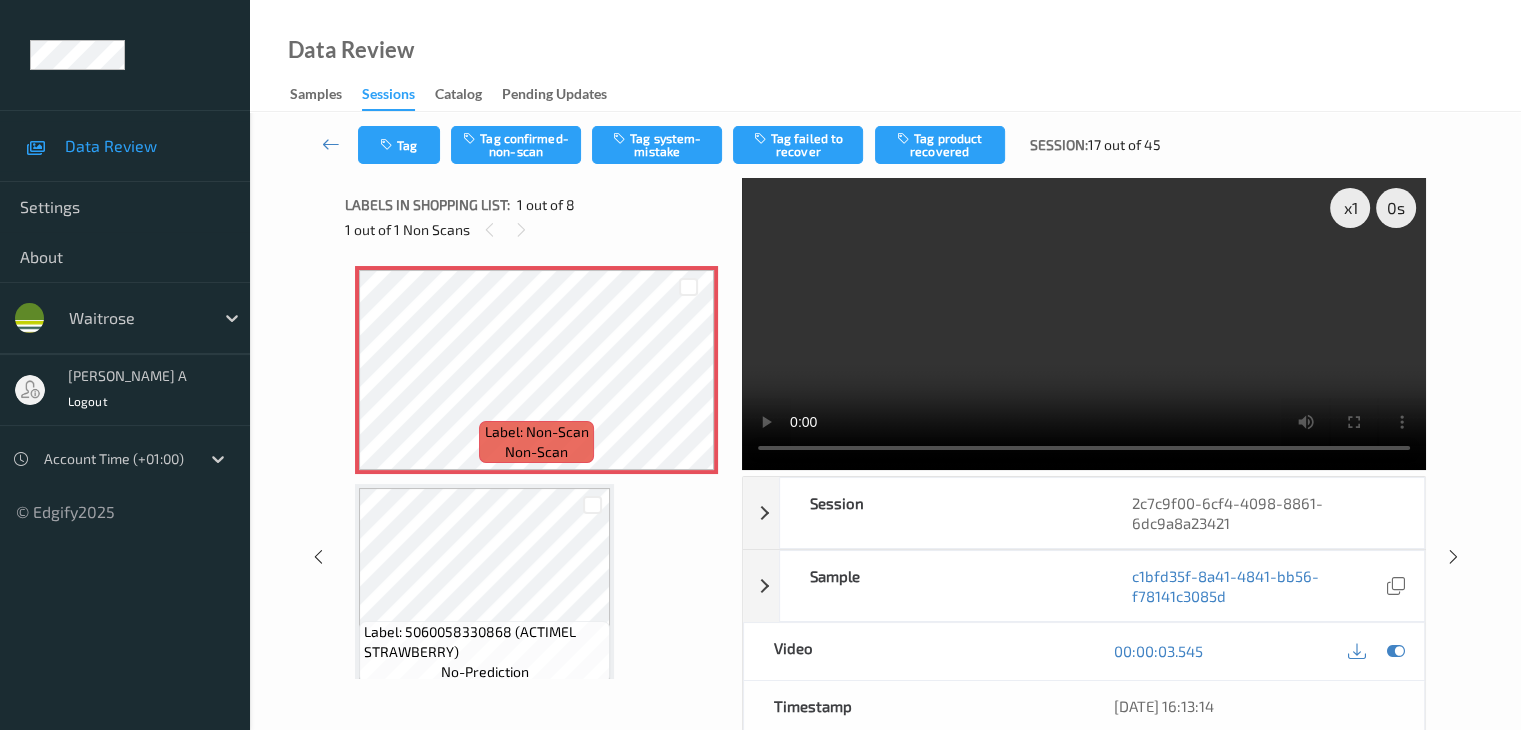 type 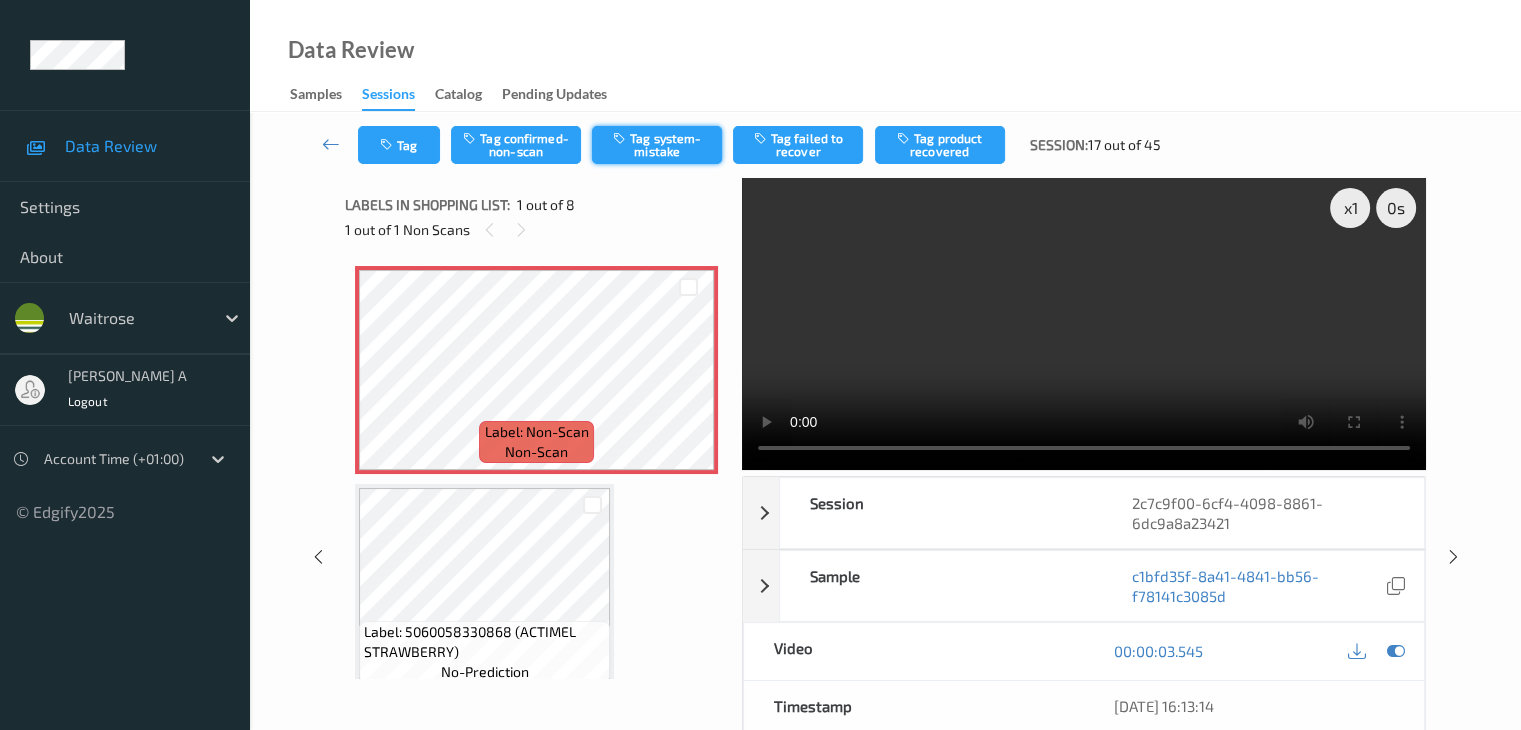 click on "Tag   system-mistake" at bounding box center (657, 145) 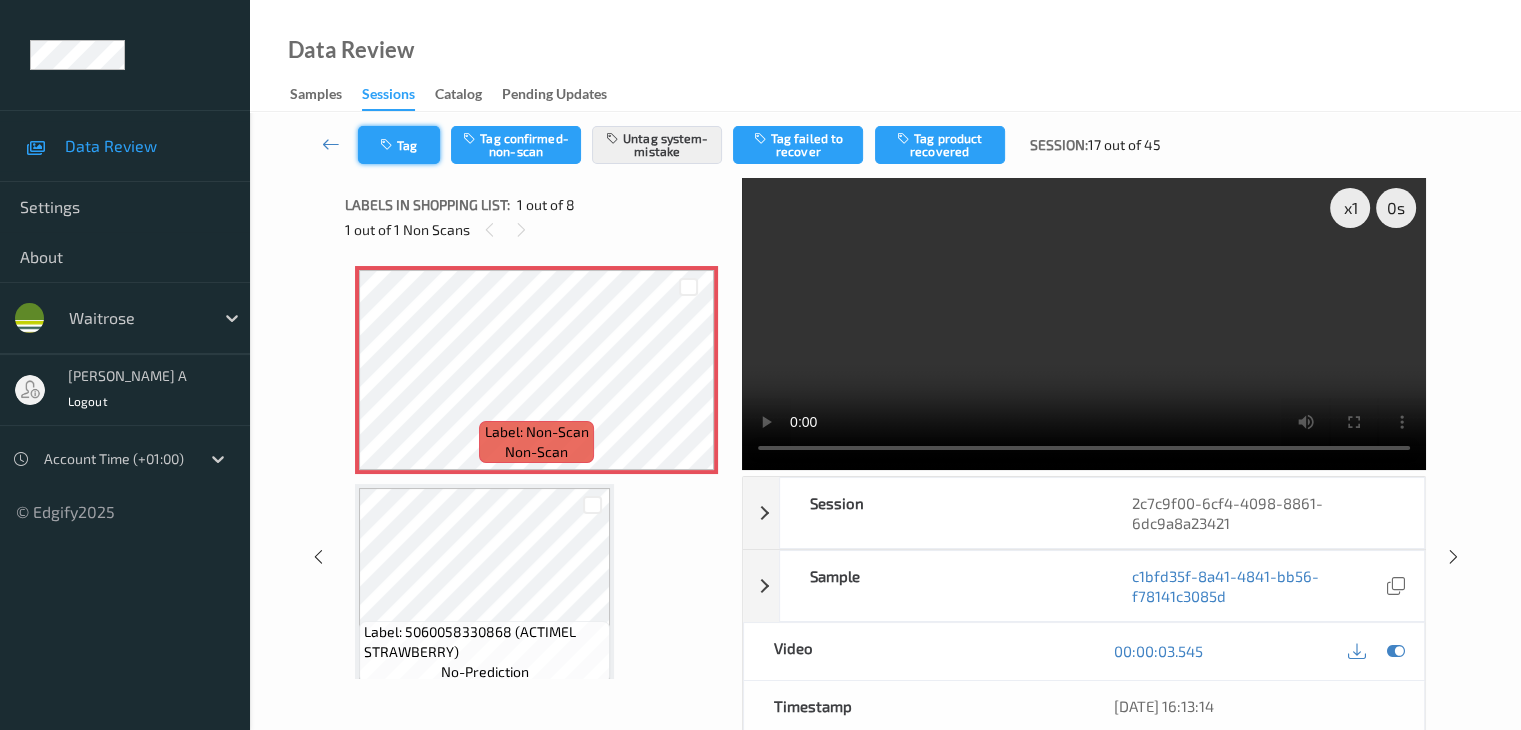 click on "Tag" at bounding box center [399, 145] 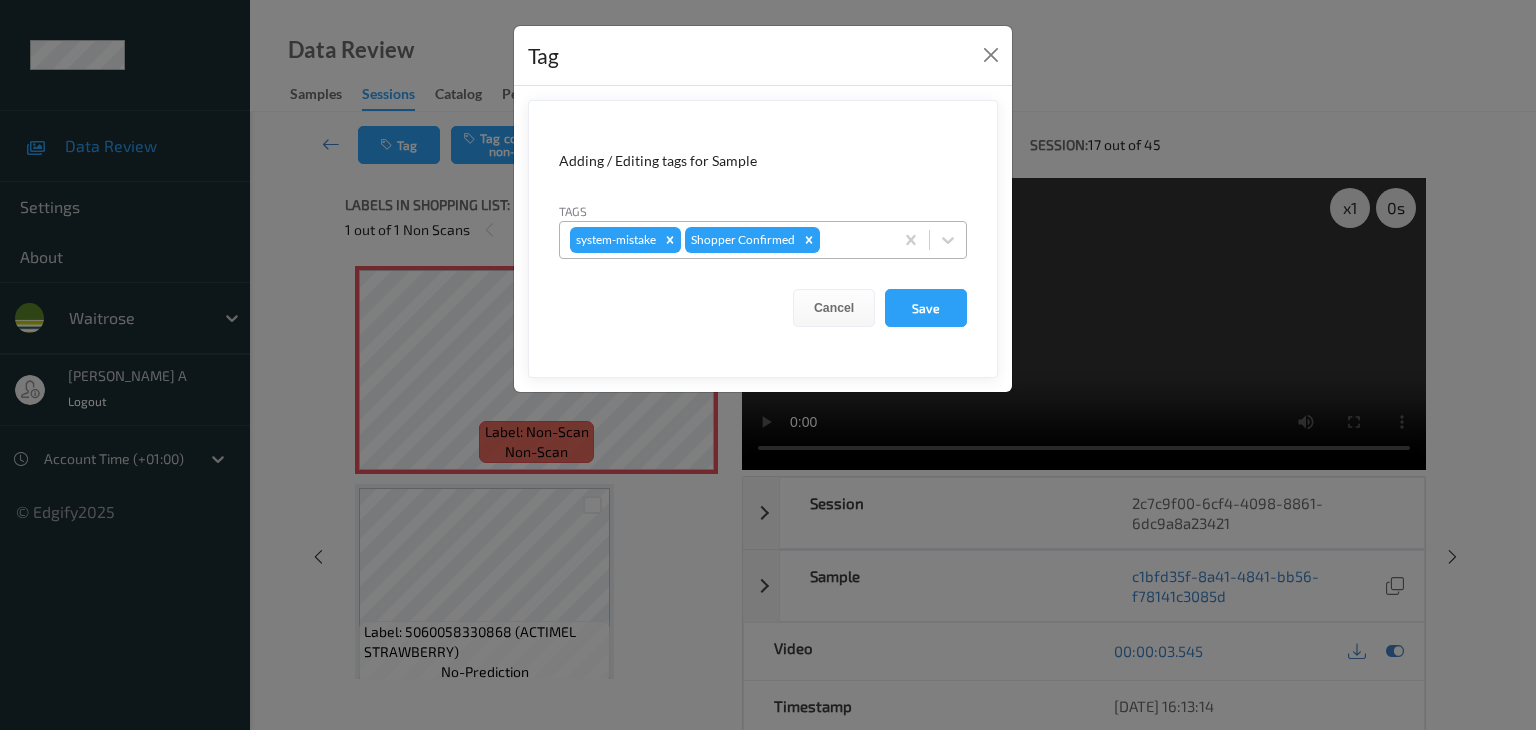 click at bounding box center (853, 240) 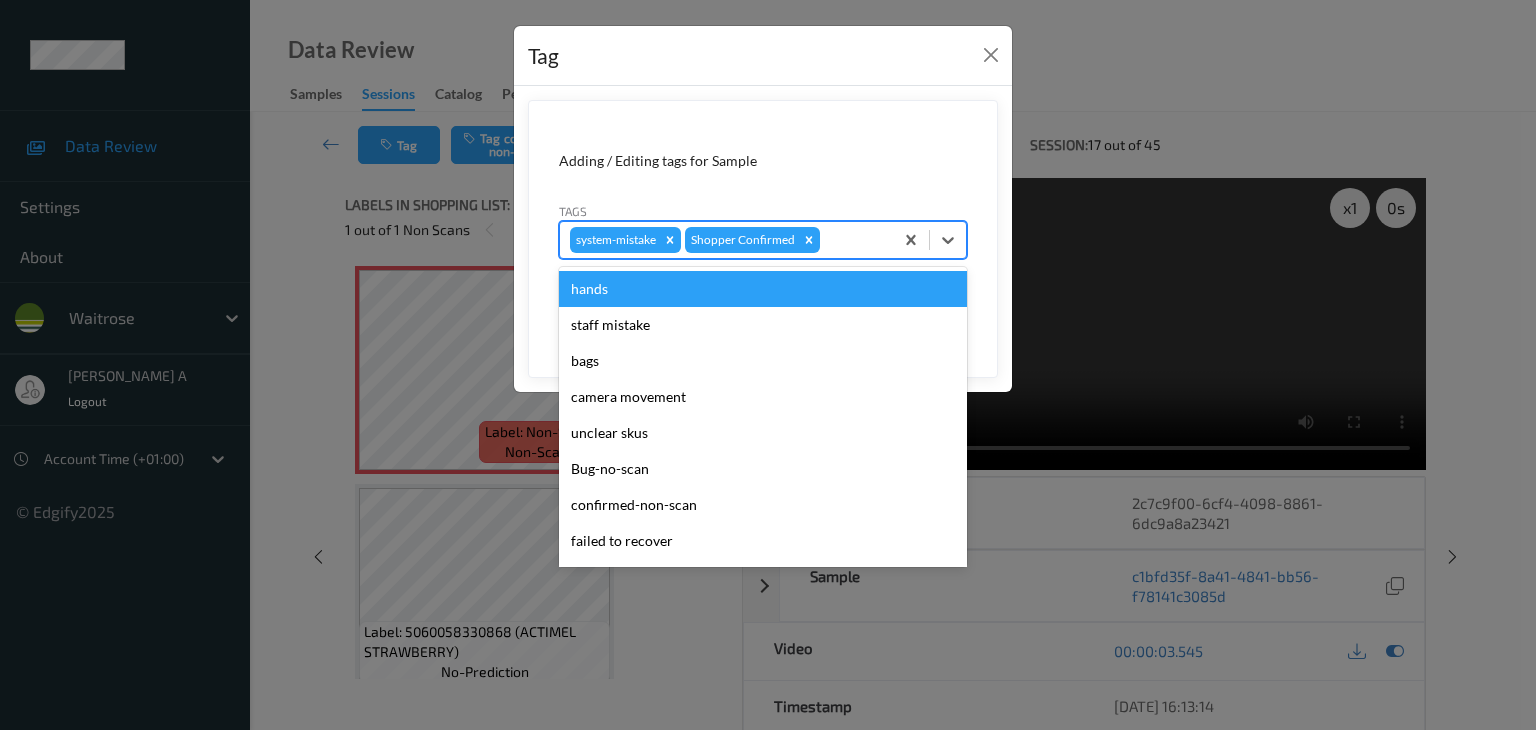 type on "u" 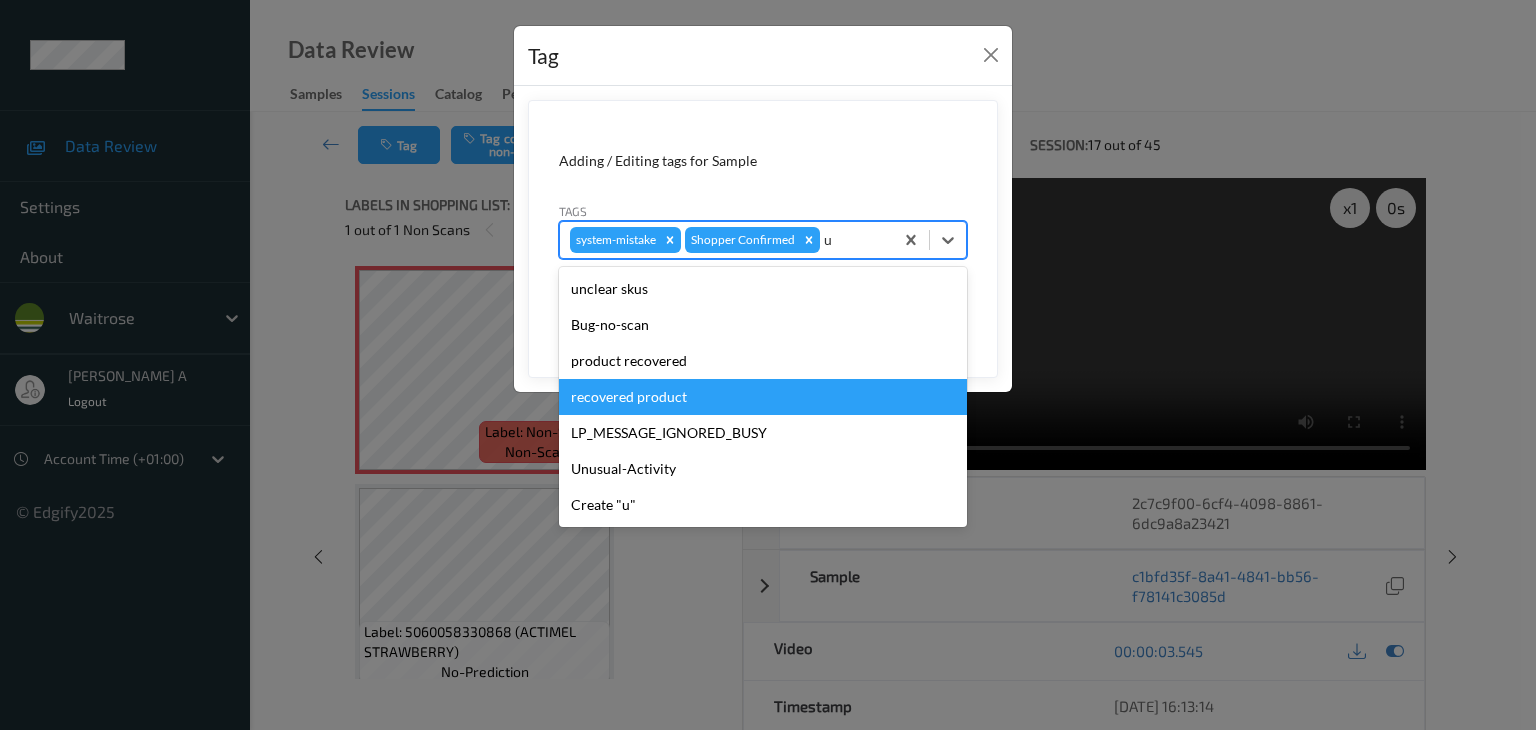 click on "recovered product" at bounding box center (763, 397) 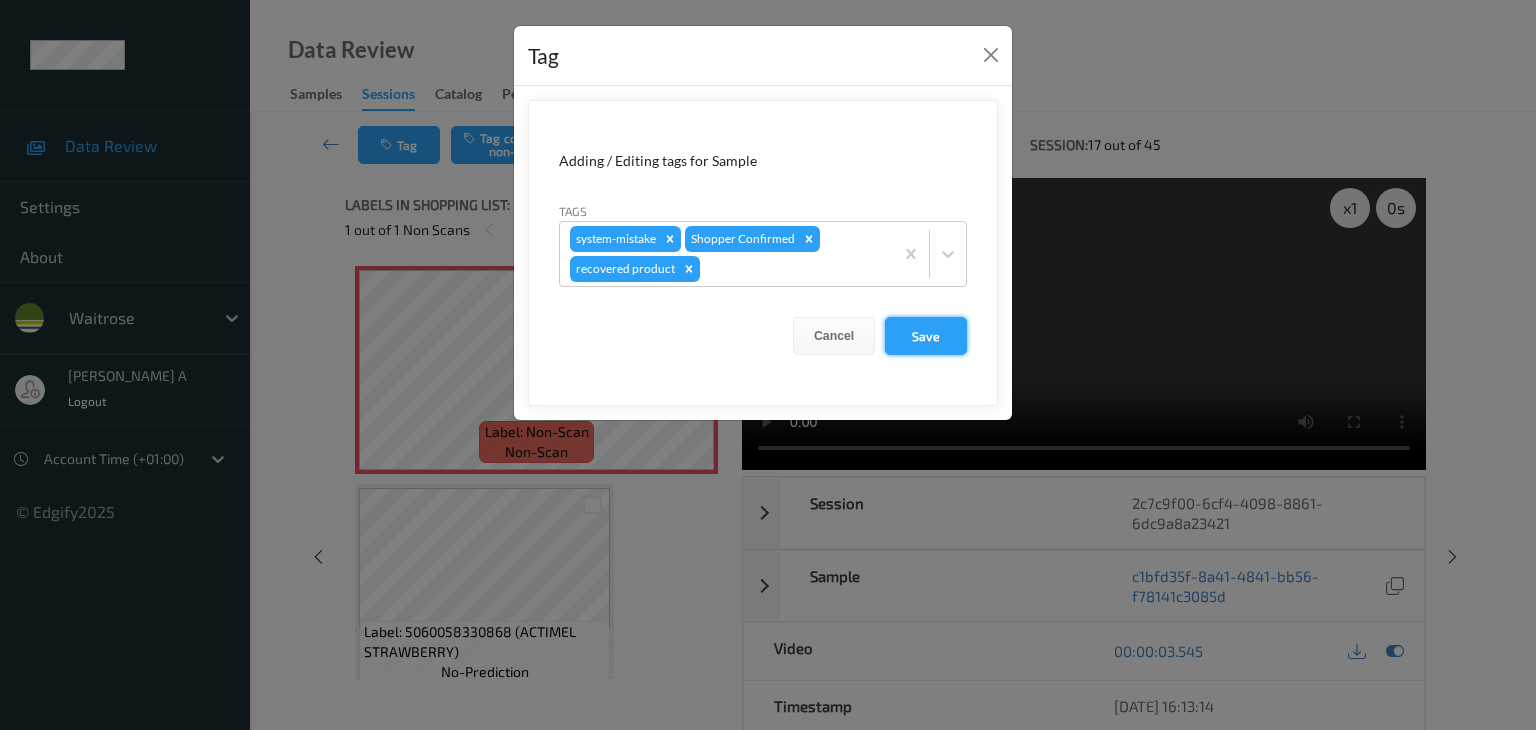 click on "Save" at bounding box center [926, 336] 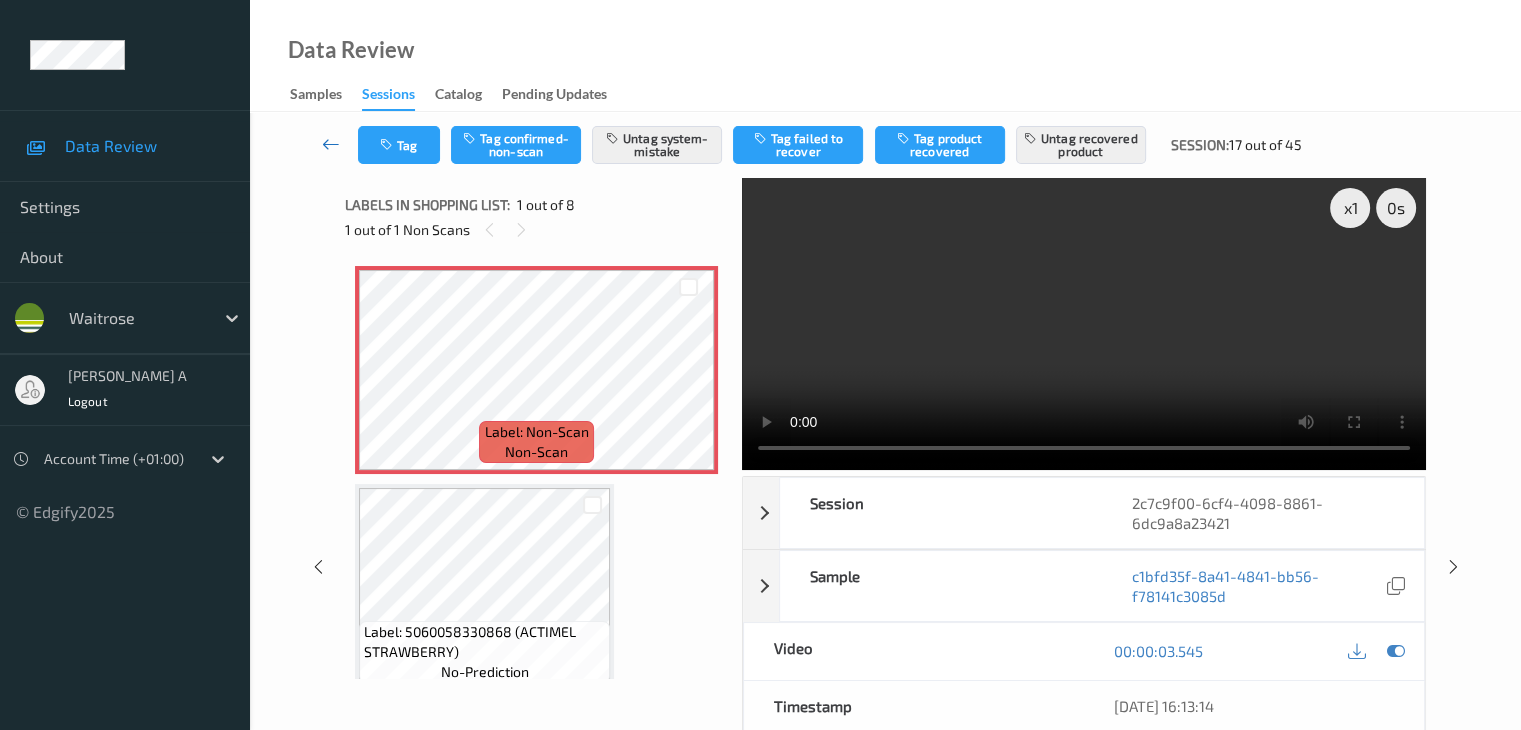click at bounding box center (331, 144) 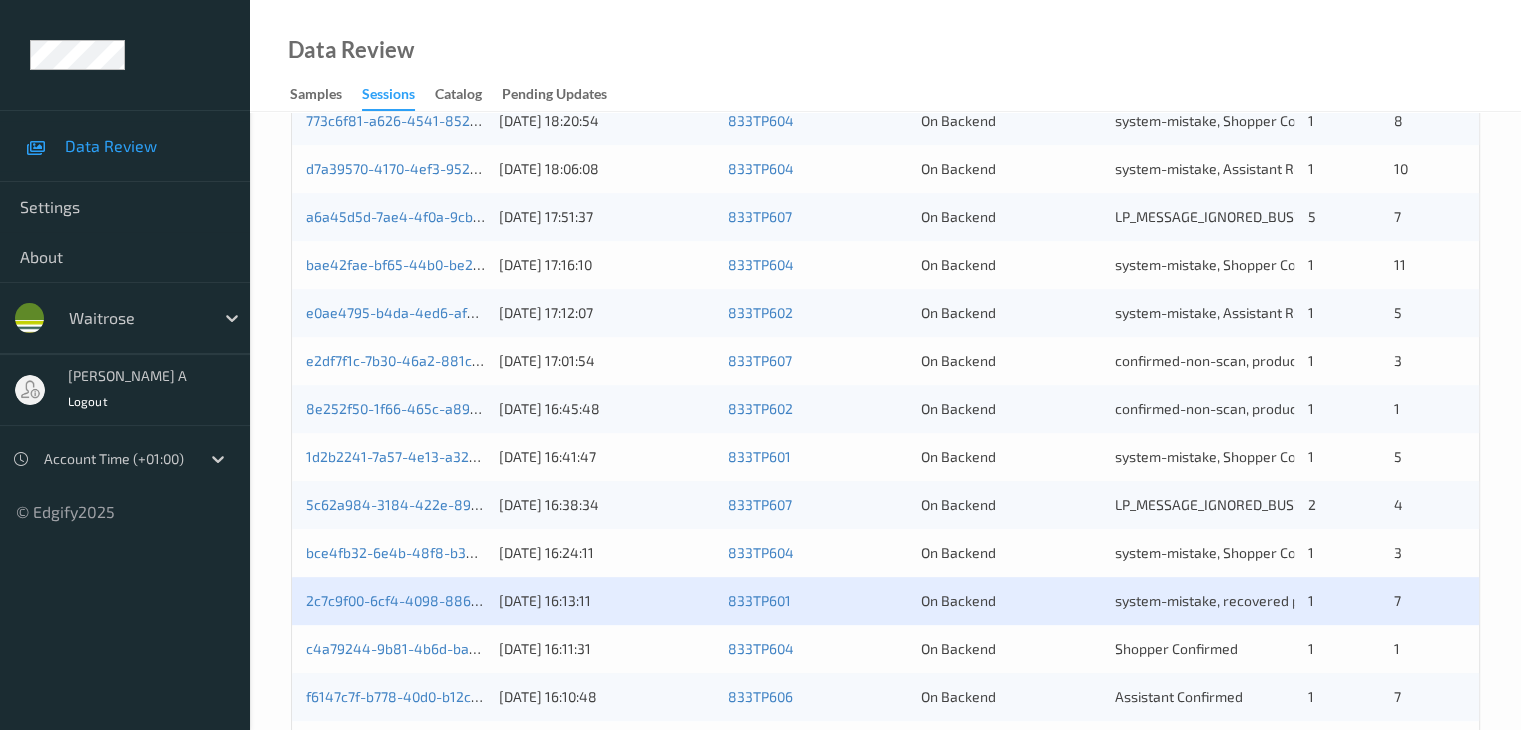 scroll, scrollTop: 932, scrollLeft: 0, axis: vertical 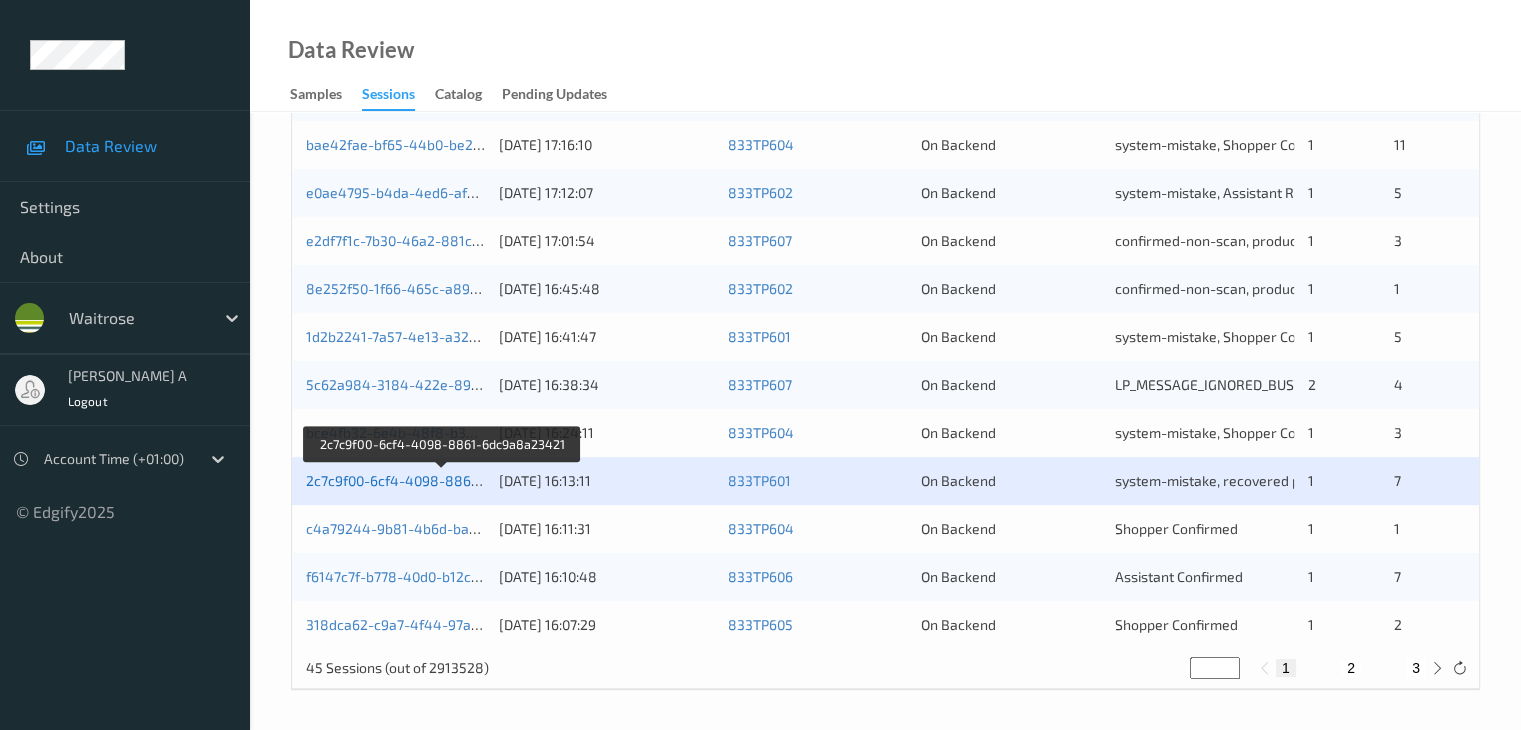 click on "2c7c9f00-6cf4-4098-8861-6dc9a8a23421" at bounding box center [442, 480] 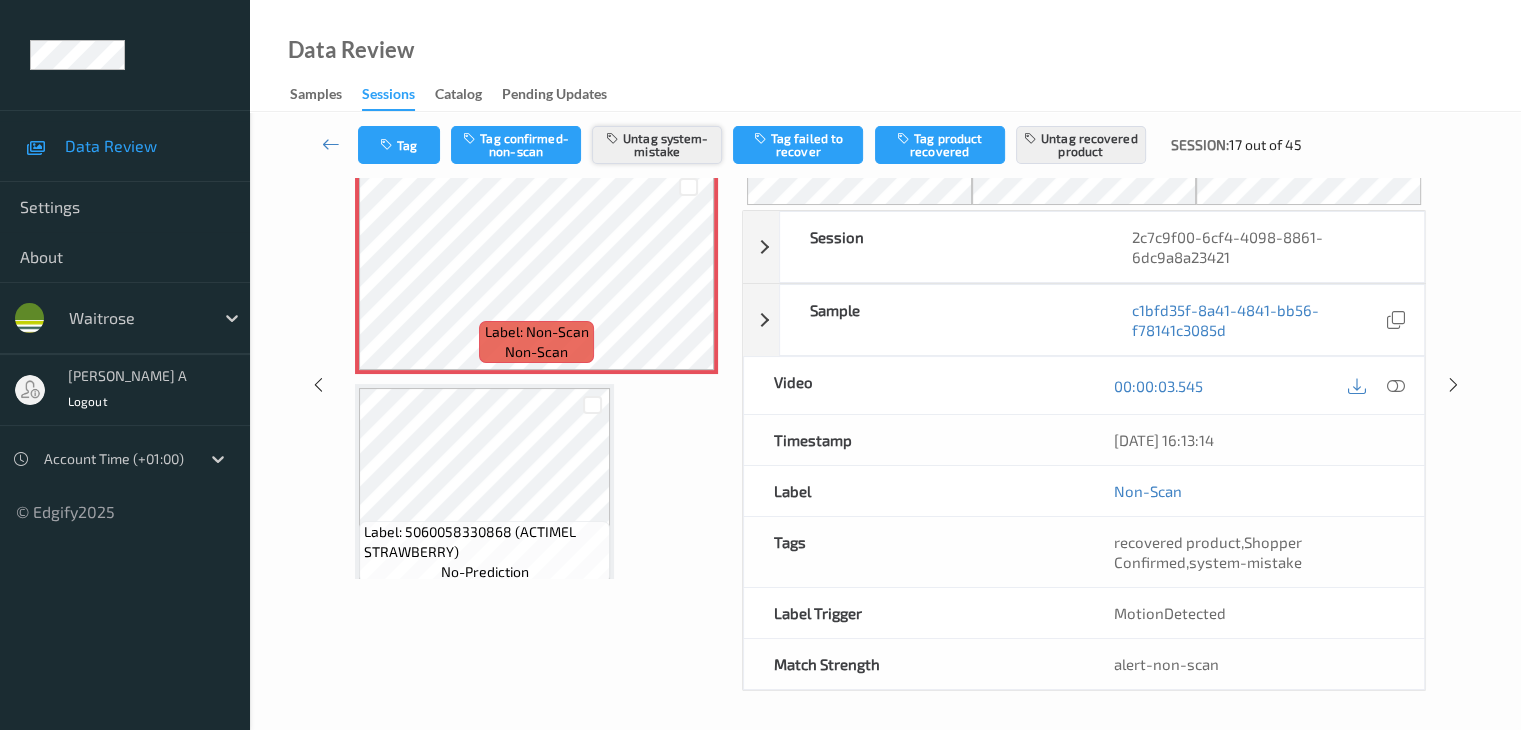 click on "Untag   system-mistake" at bounding box center [657, 145] 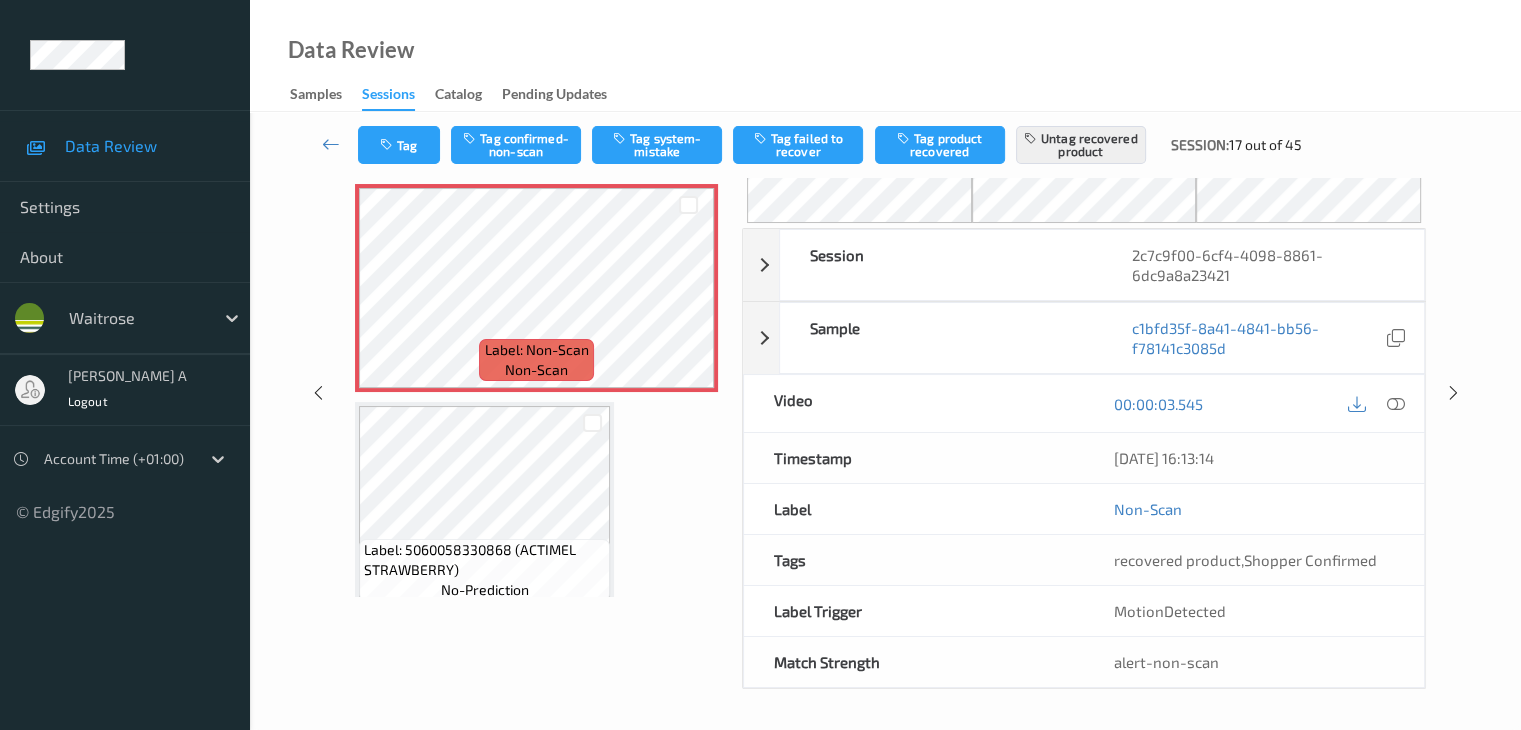 scroll, scrollTop: 80, scrollLeft: 0, axis: vertical 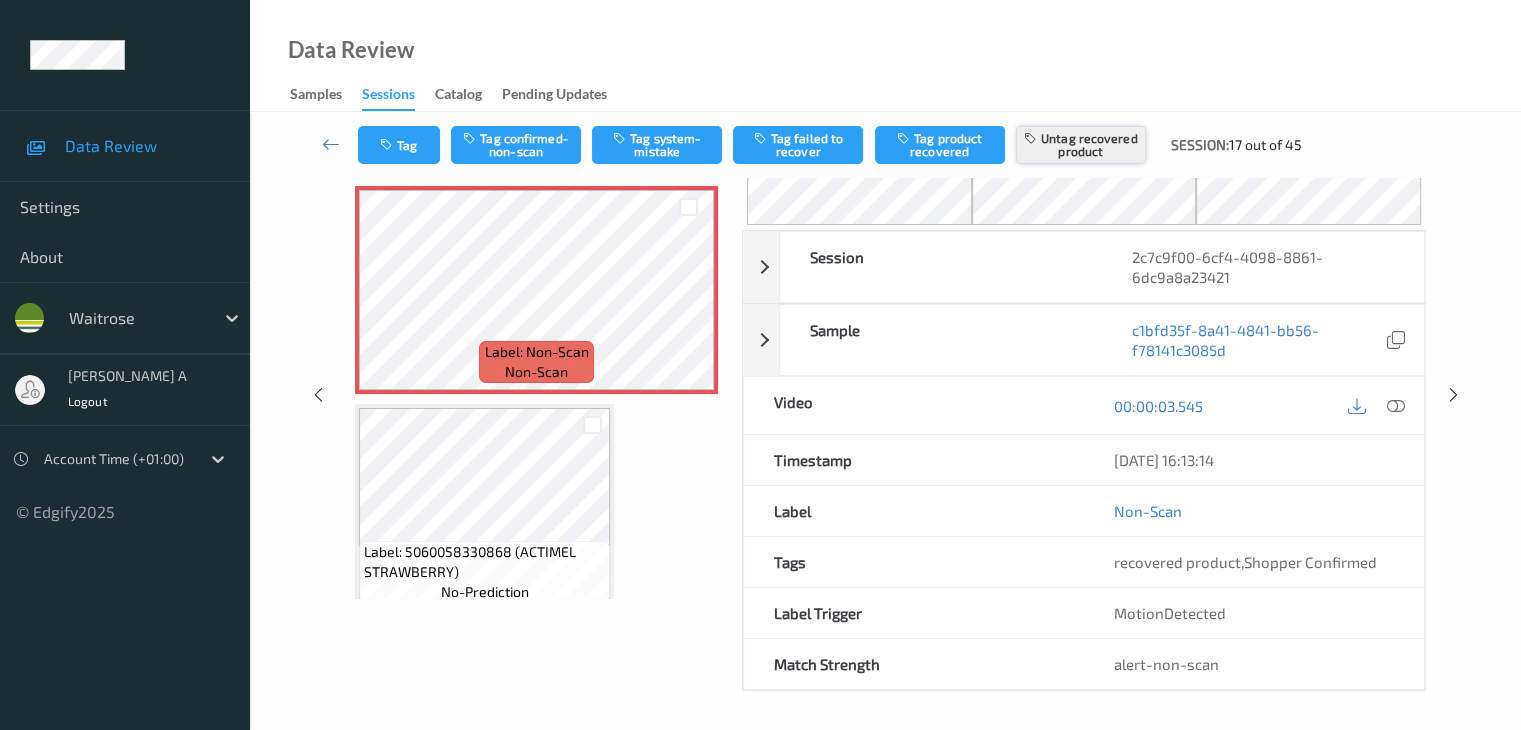click on "Untag   recovered product" at bounding box center [1081, 145] 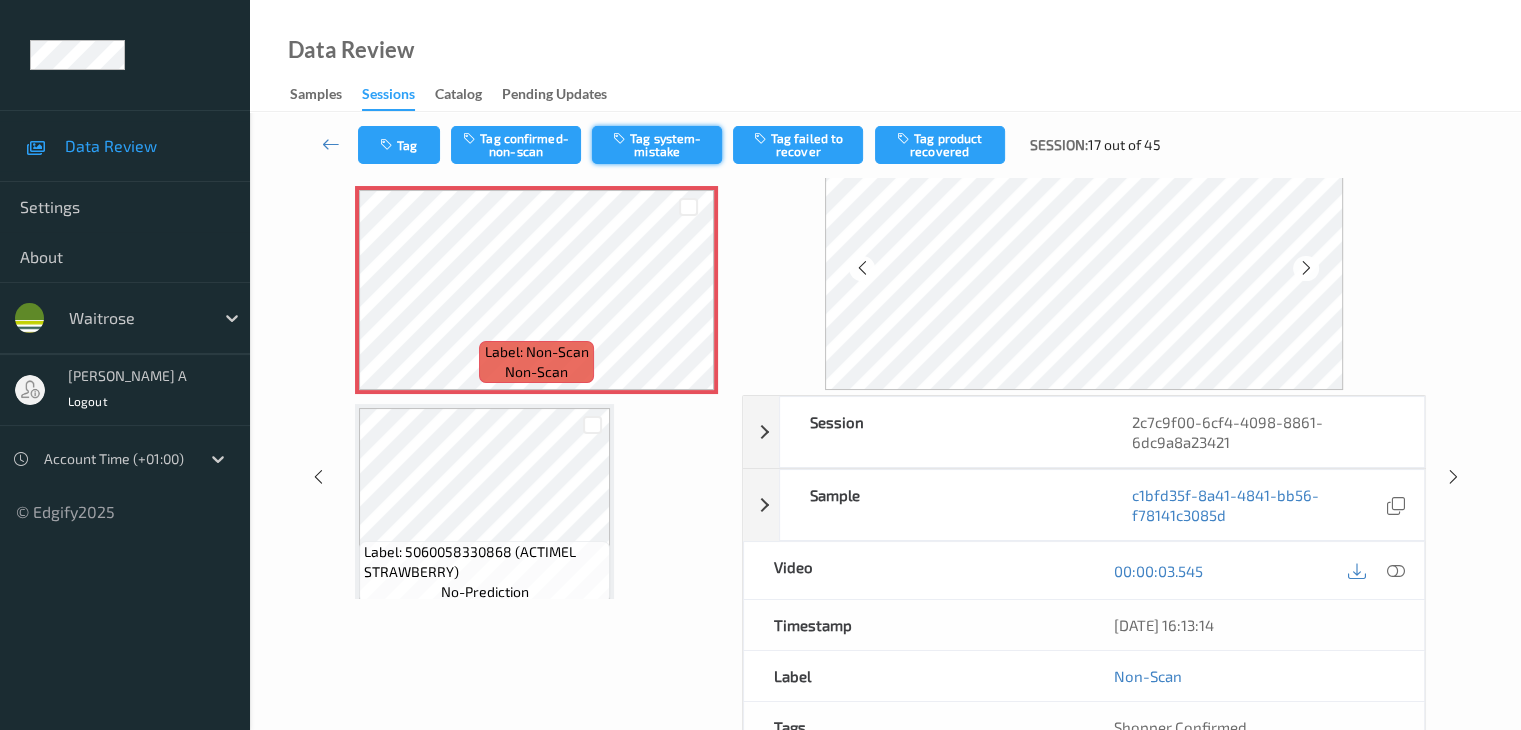 click on "Tag   system-mistake" at bounding box center (657, 145) 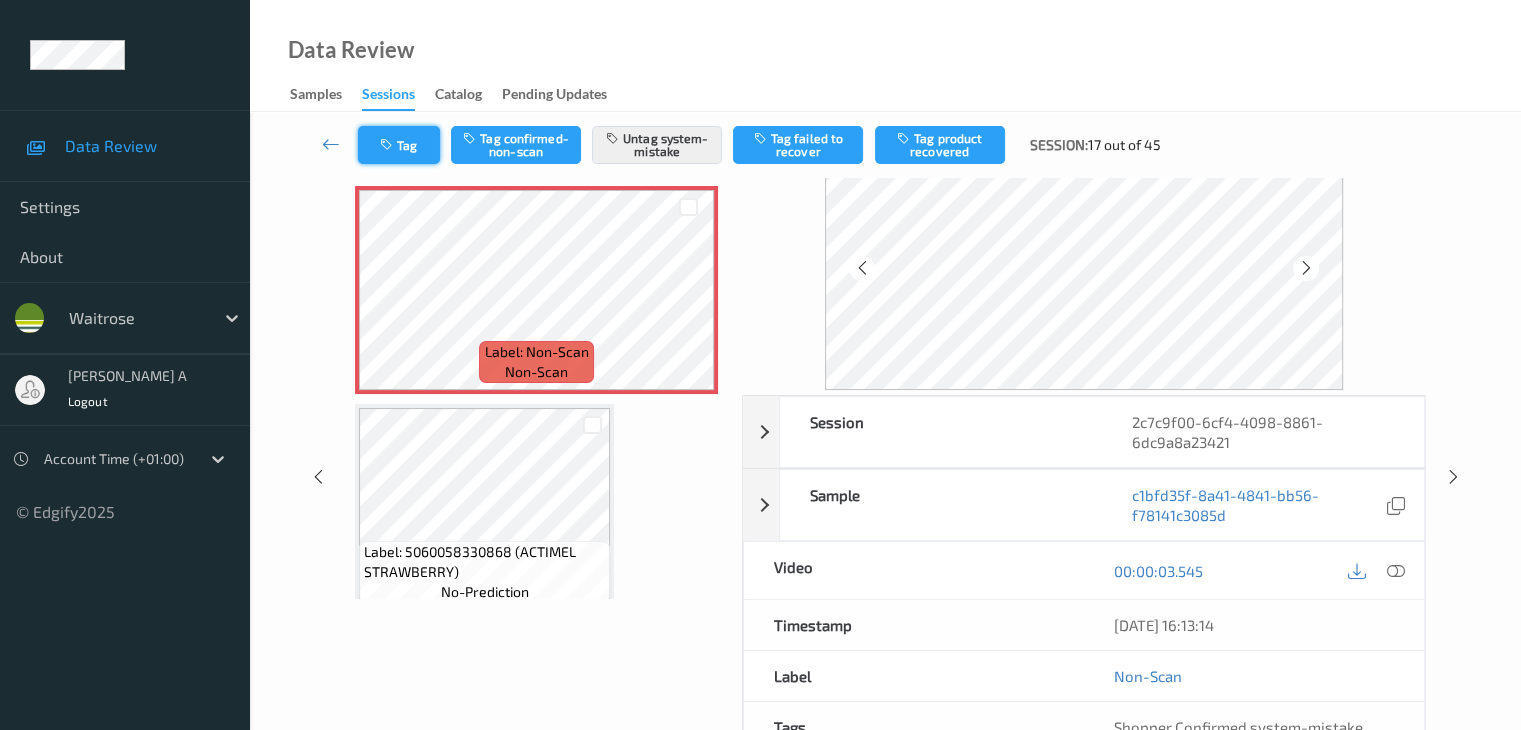 click on "Tag" at bounding box center (399, 145) 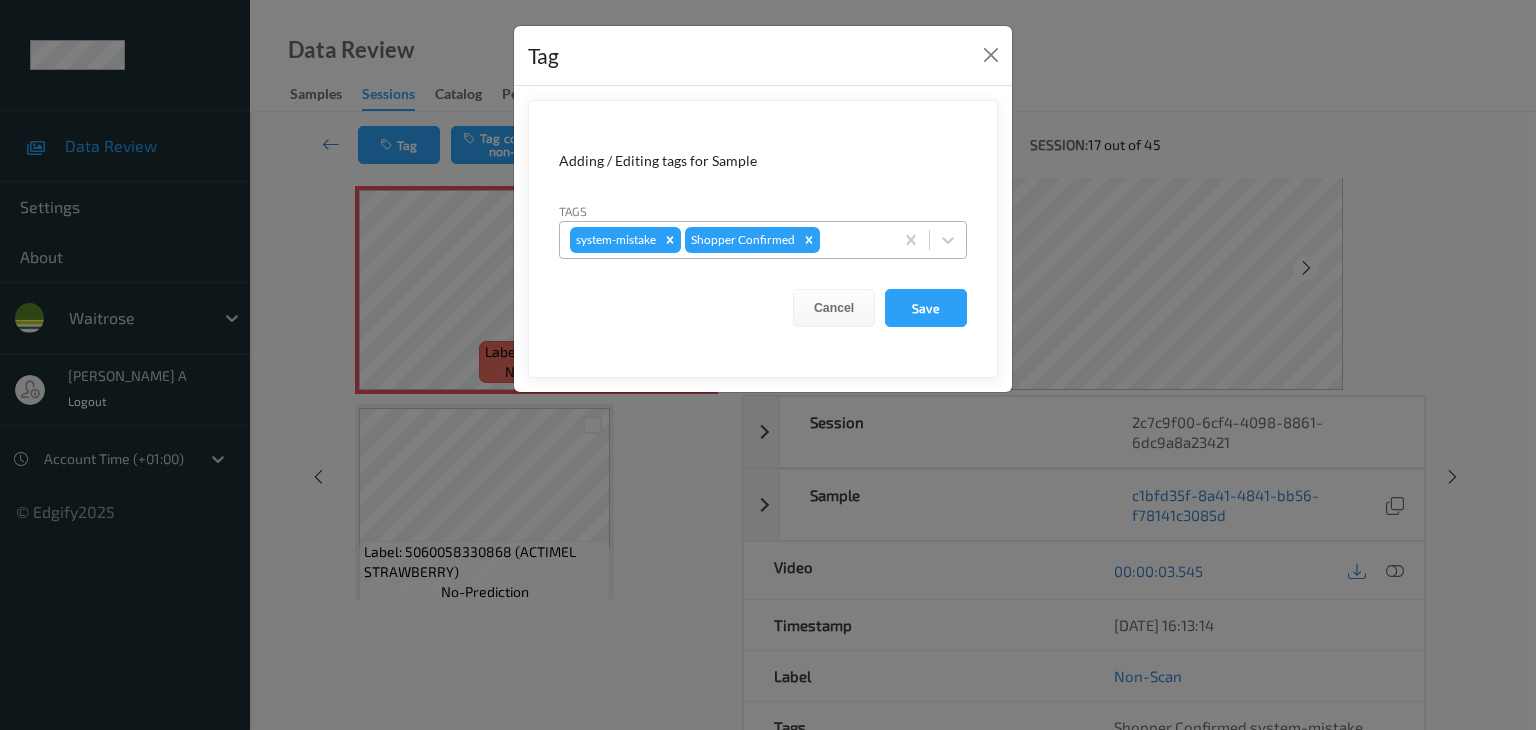 click at bounding box center (853, 240) 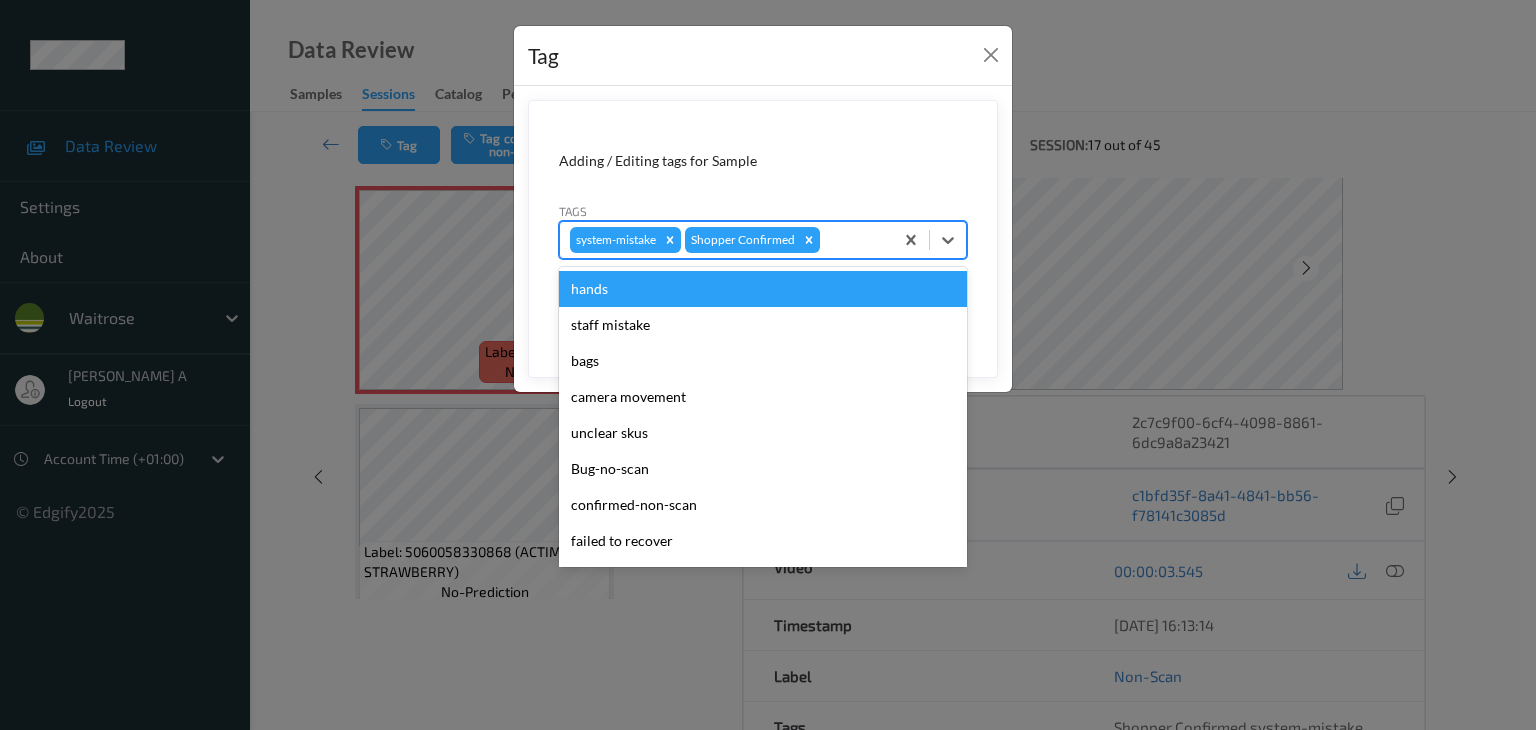 type on "u" 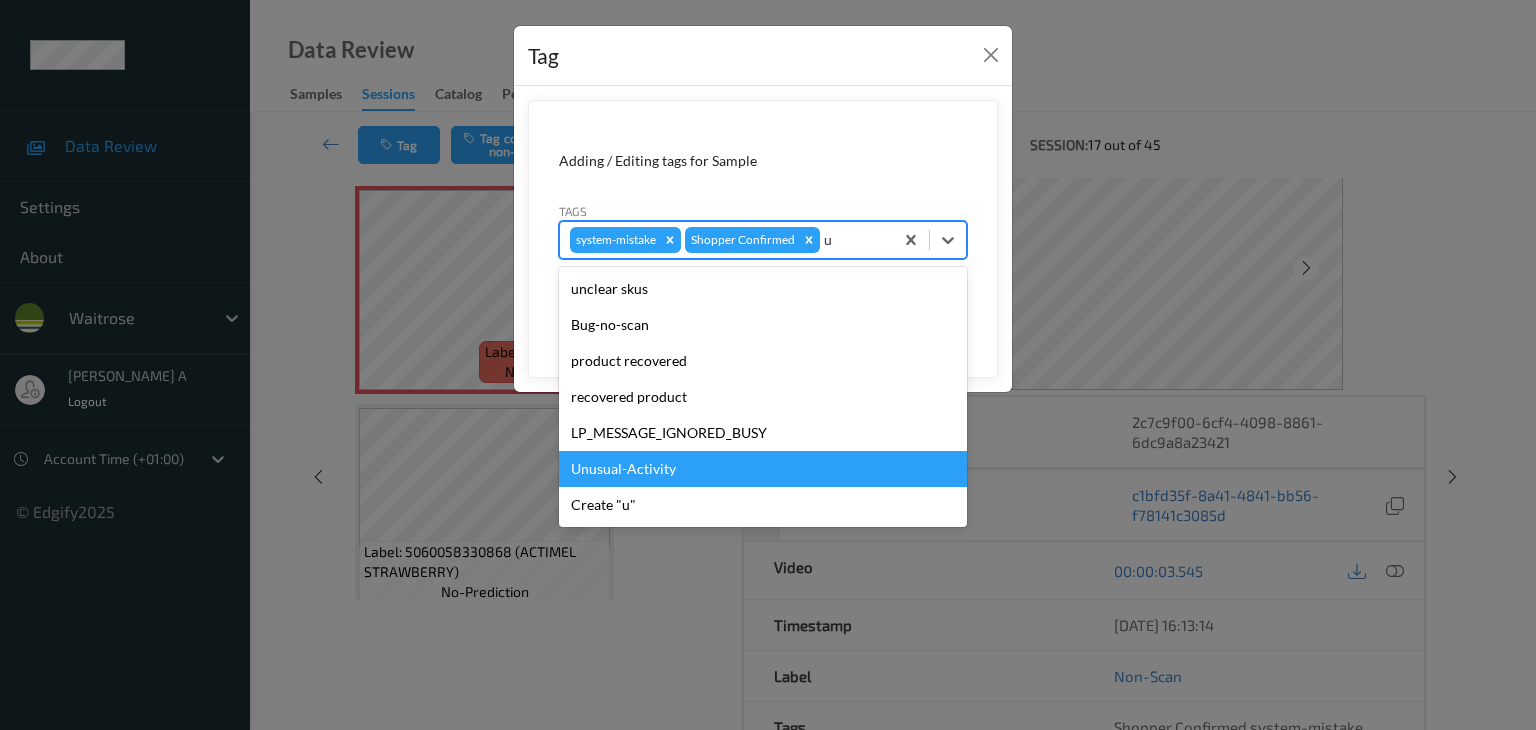 click on "Unusual-Activity" at bounding box center [763, 469] 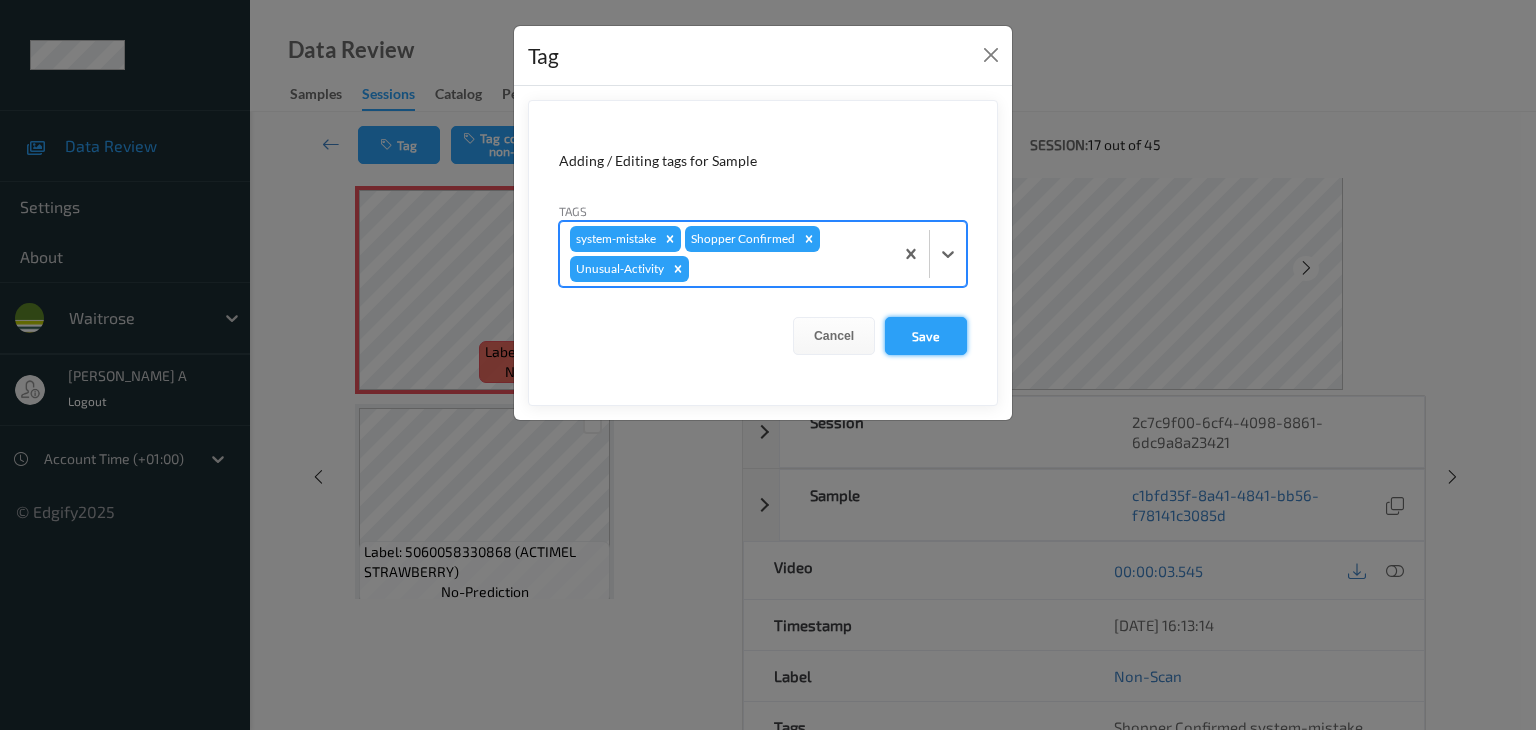 click on "Save" at bounding box center [926, 336] 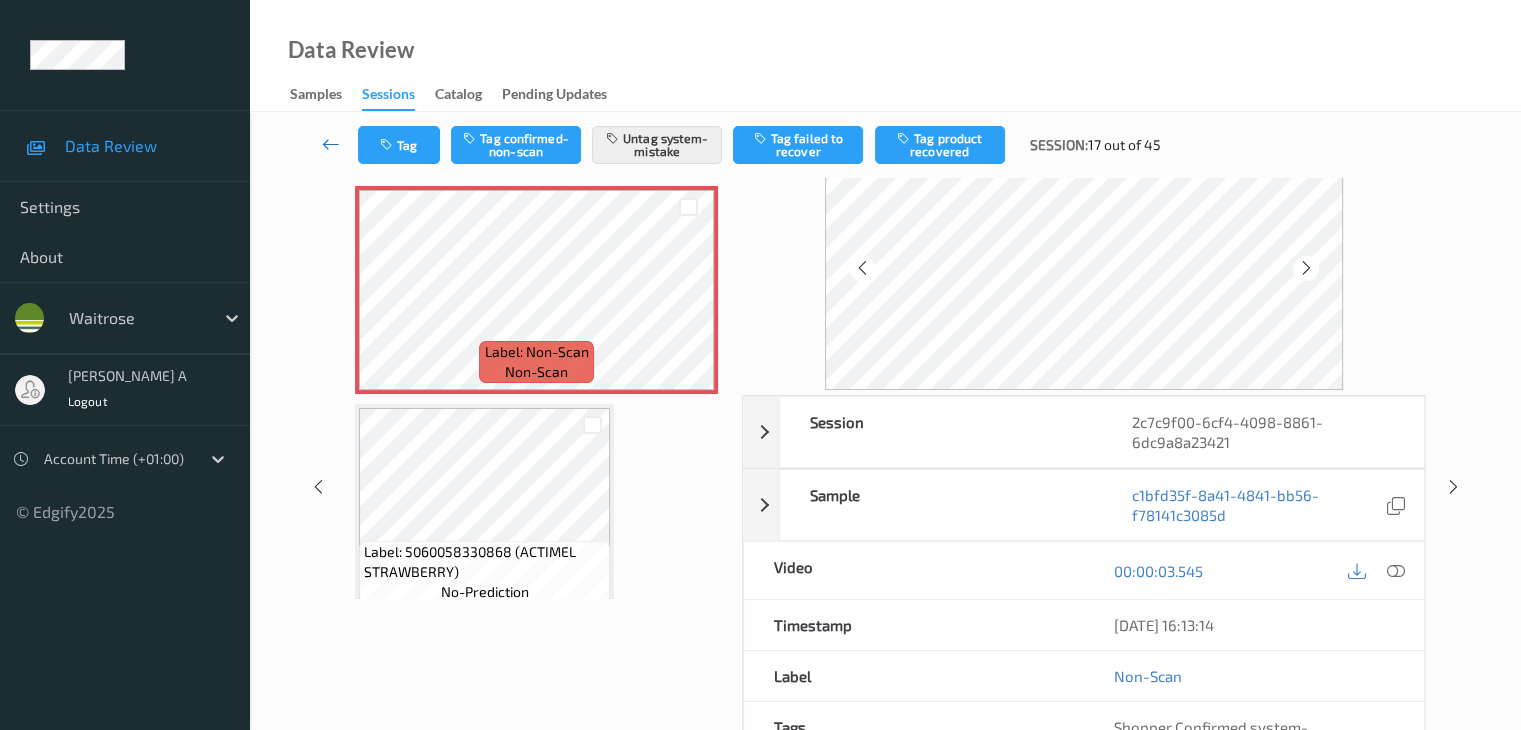 click at bounding box center [331, 144] 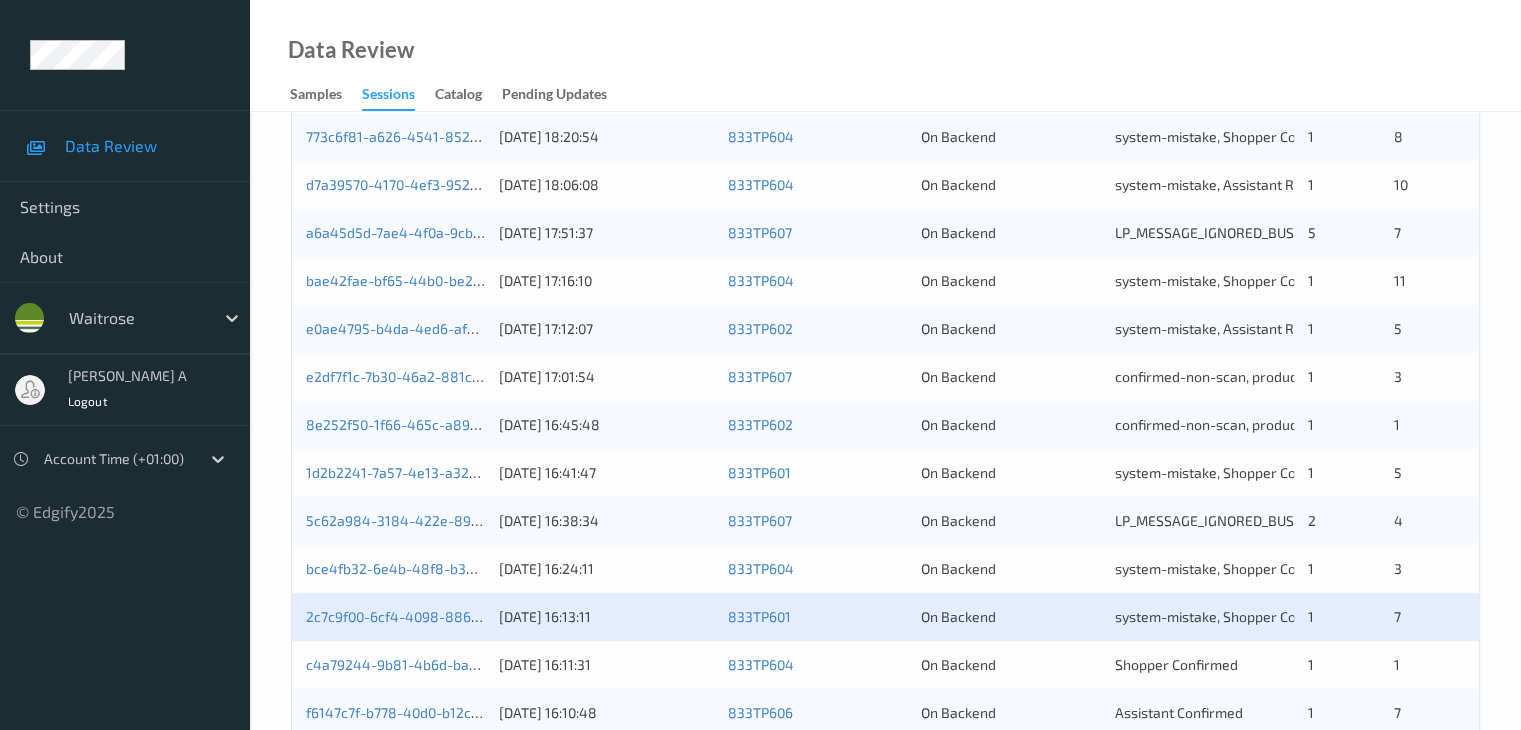 scroll, scrollTop: 932, scrollLeft: 0, axis: vertical 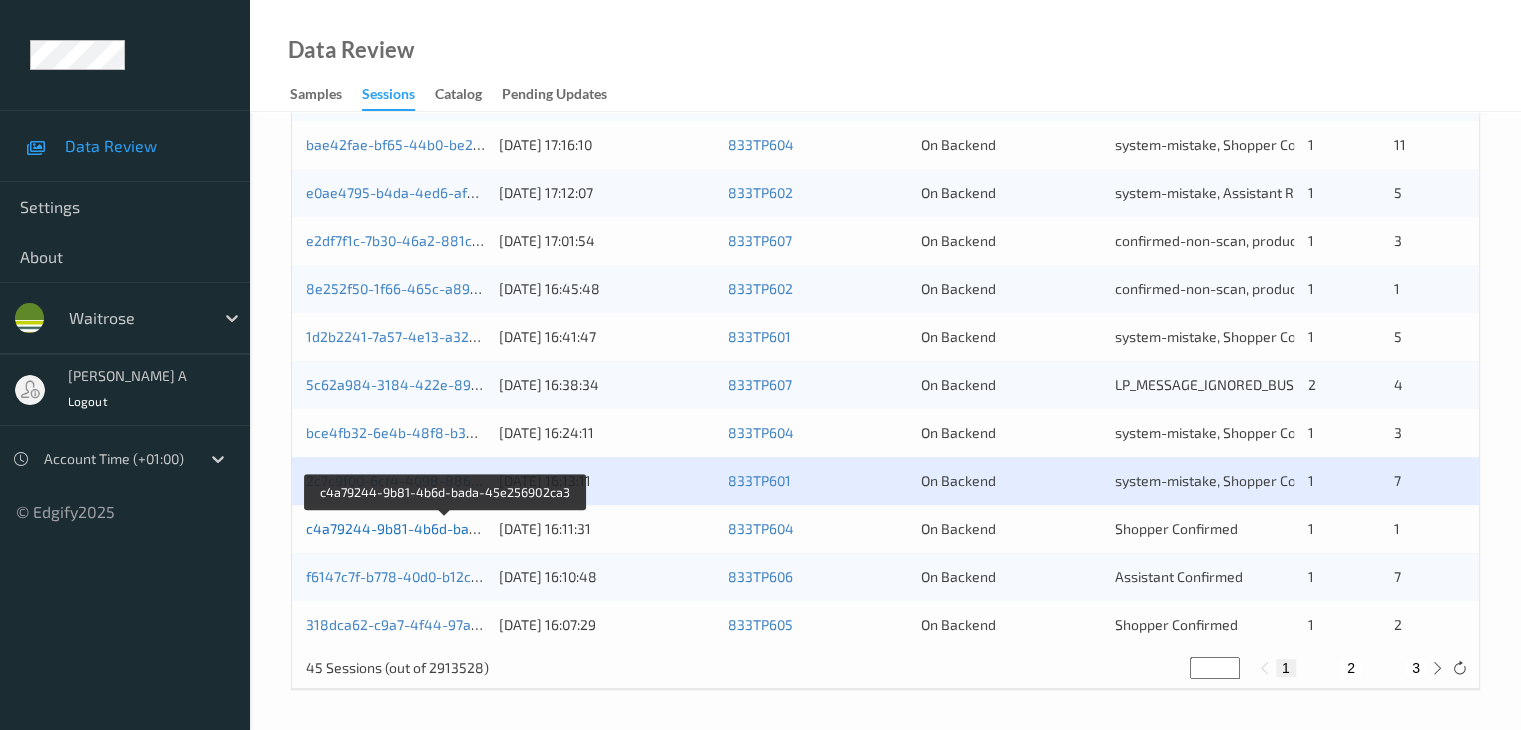click on "c4a79244-9b81-4b6d-bada-45e256902ca3" at bounding box center (446, 528) 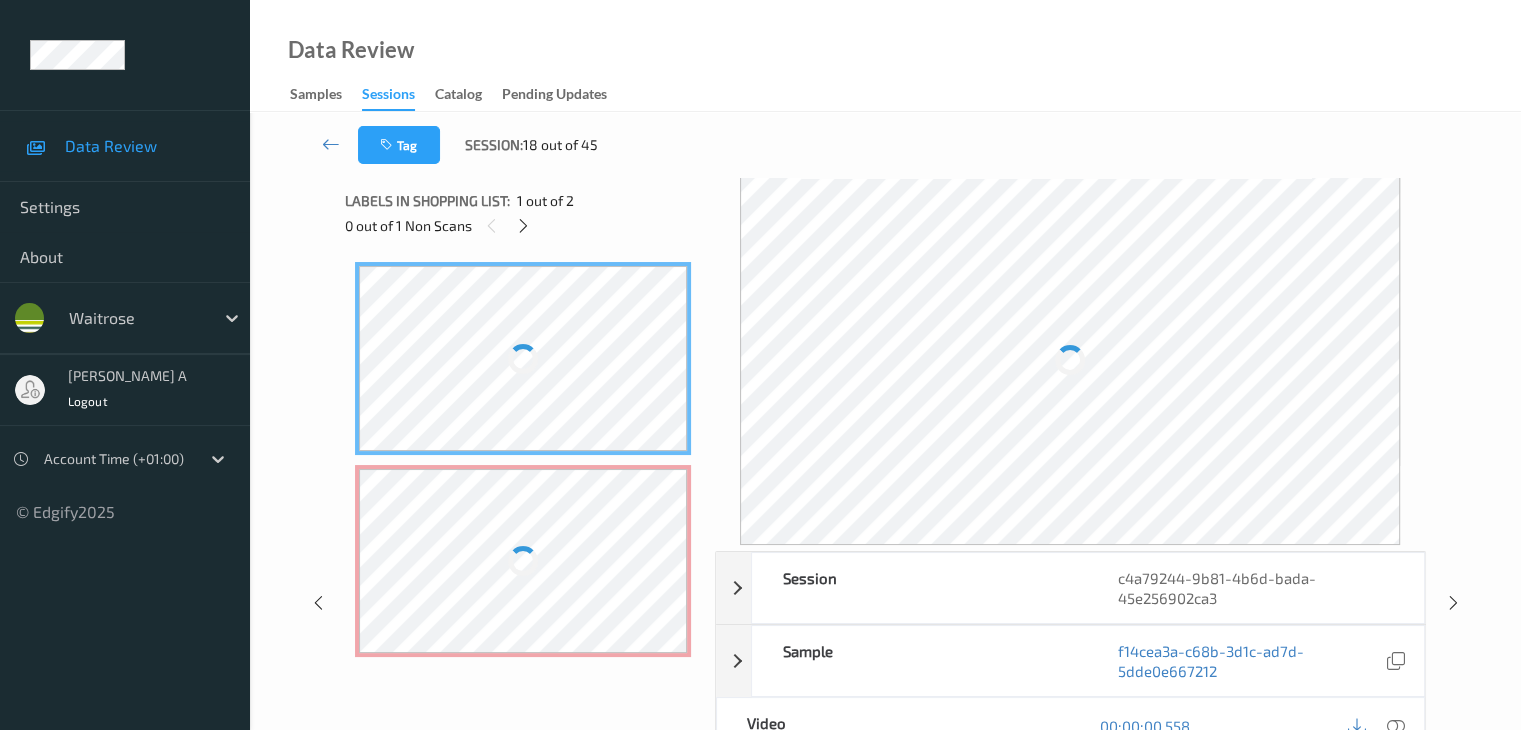 scroll, scrollTop: 0, scrollLeft: 0, axis: both 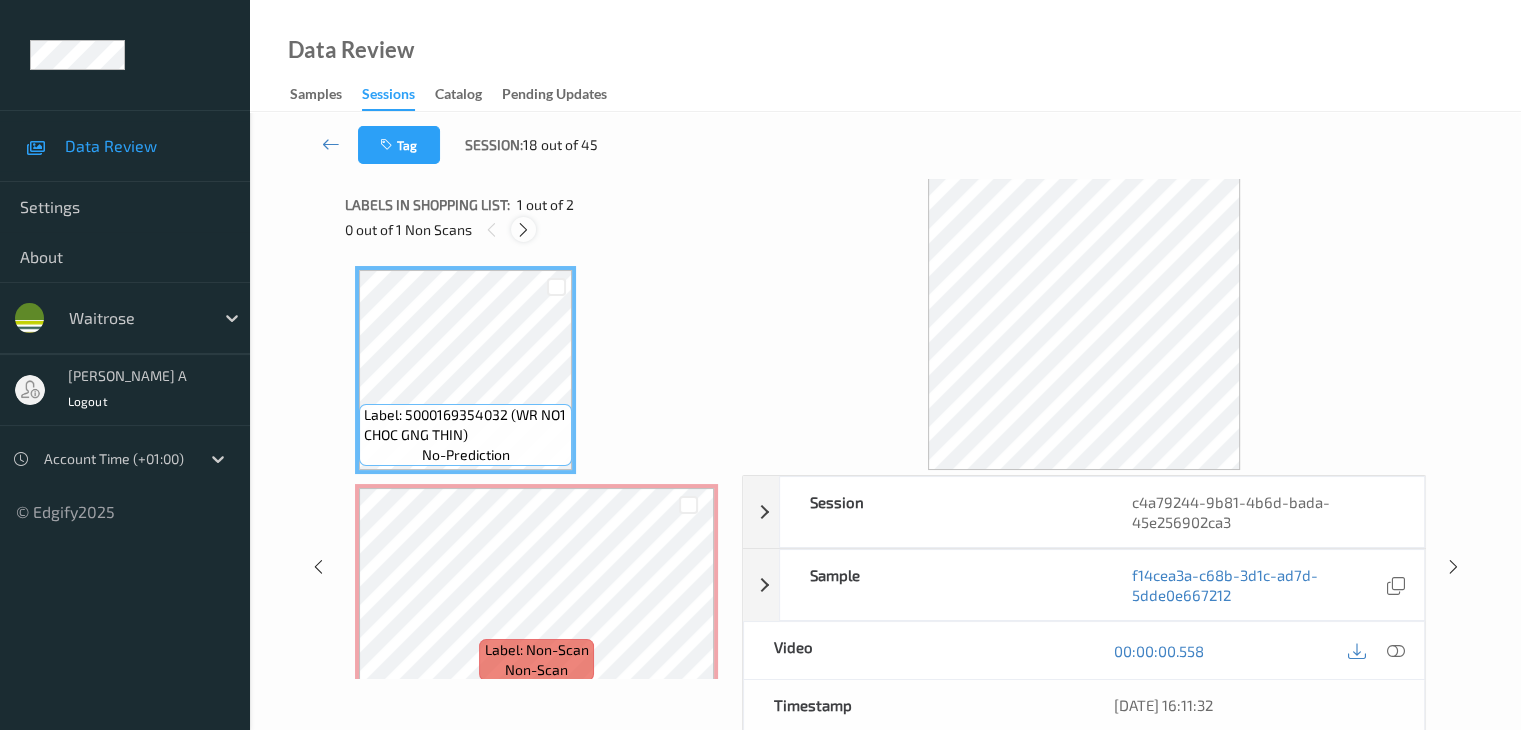 click at bounding box center [523, 229] 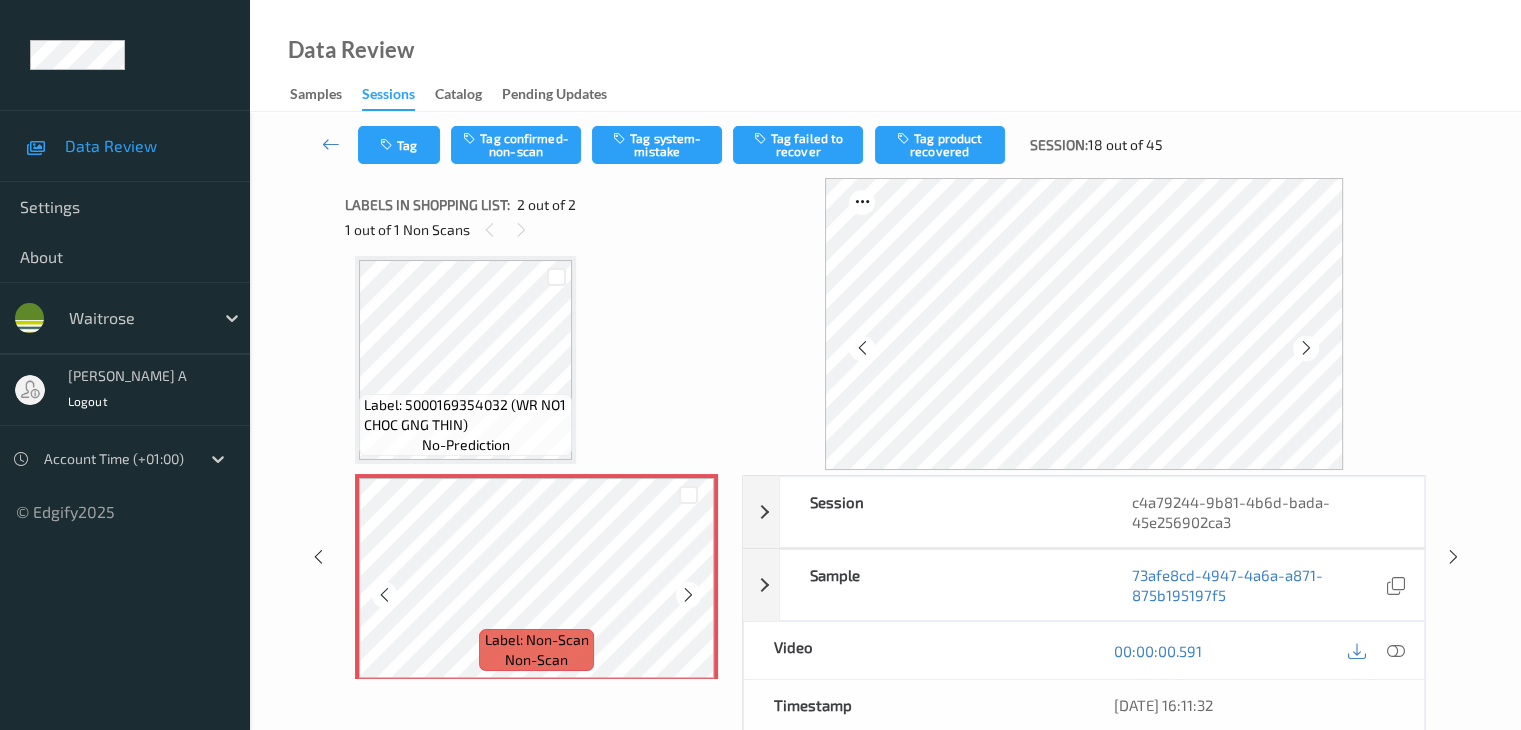 scroll, scrollTop: 23, scrollLeft: 0, axis: vertical 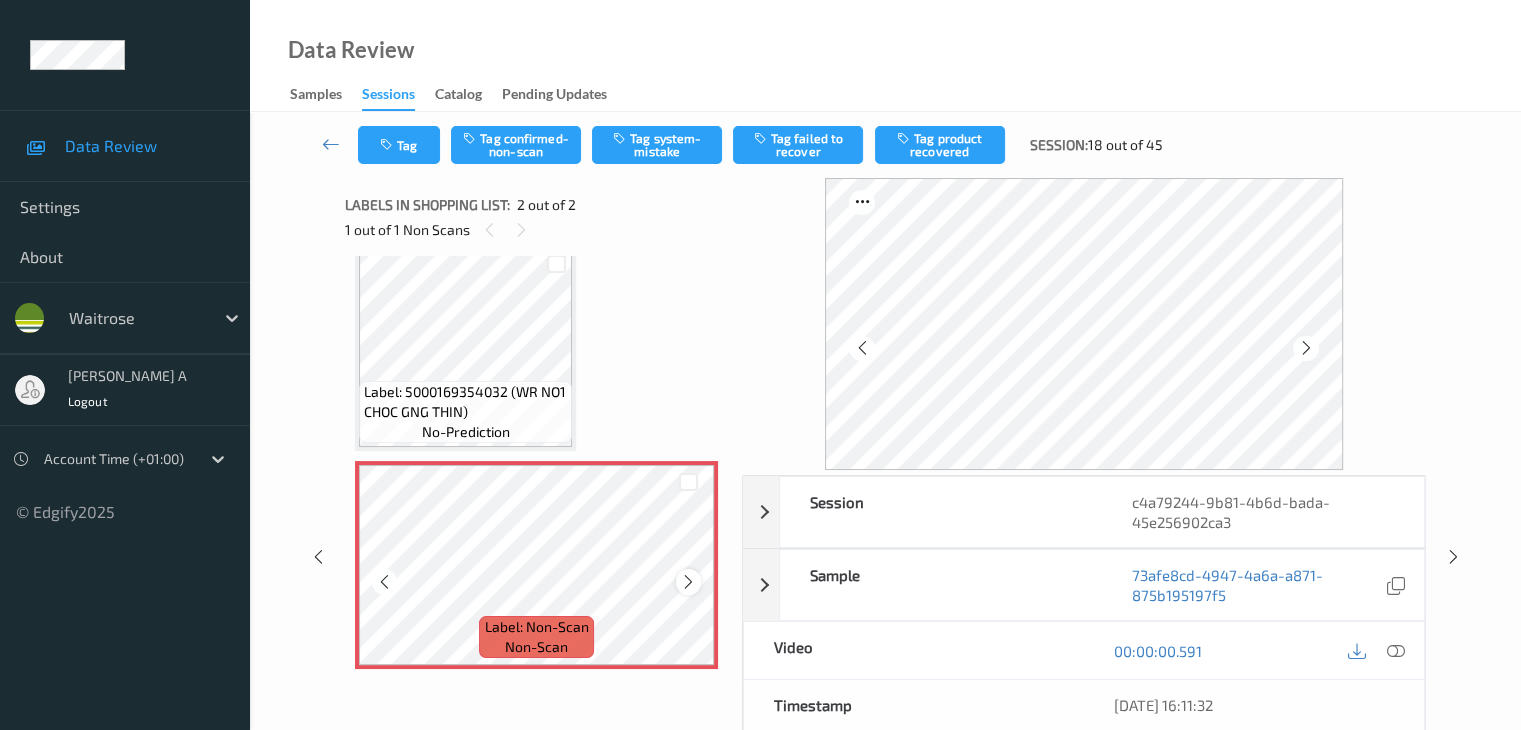 click at bounding box center [688, 582] 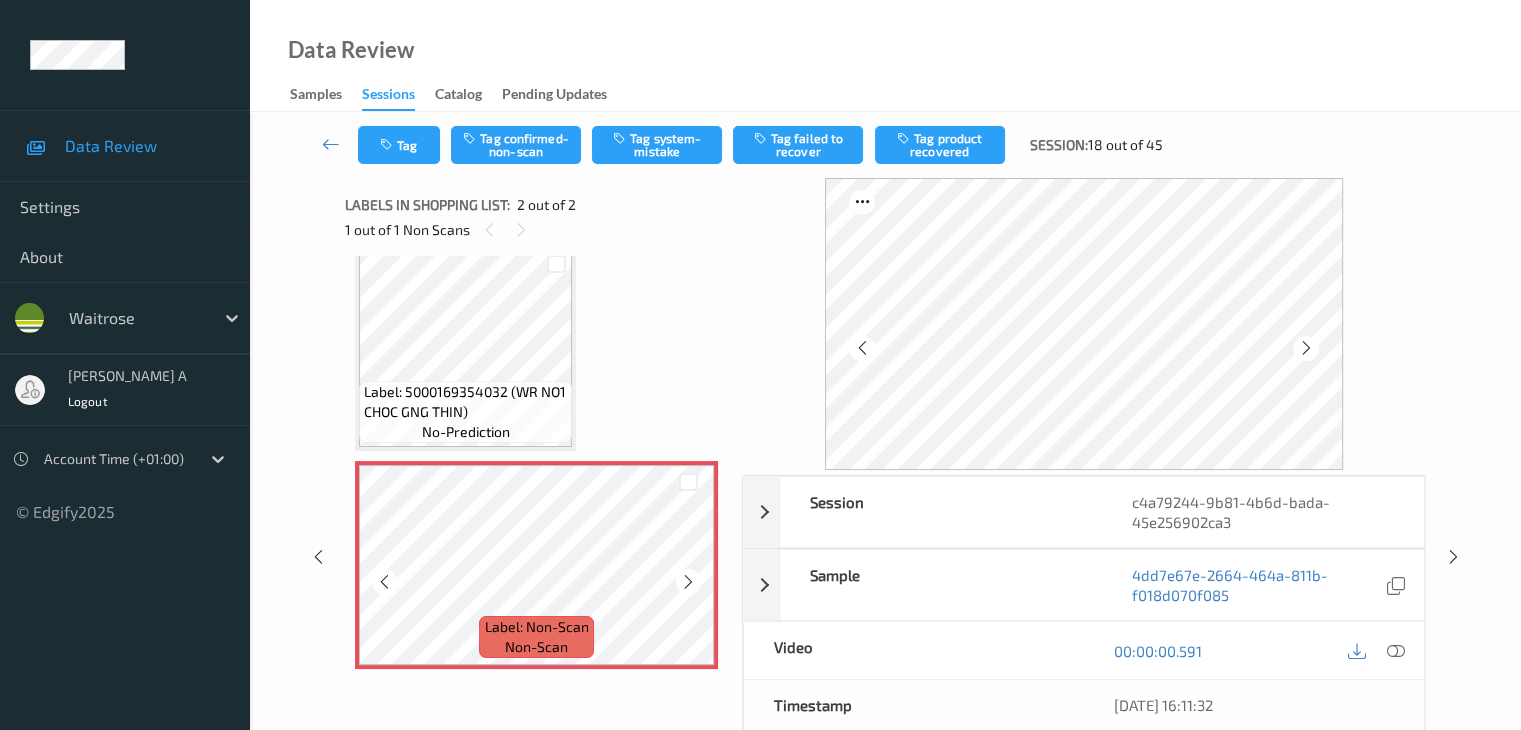 scroll, scrollTop: 100, scrollLeft: 0, axis: vertical 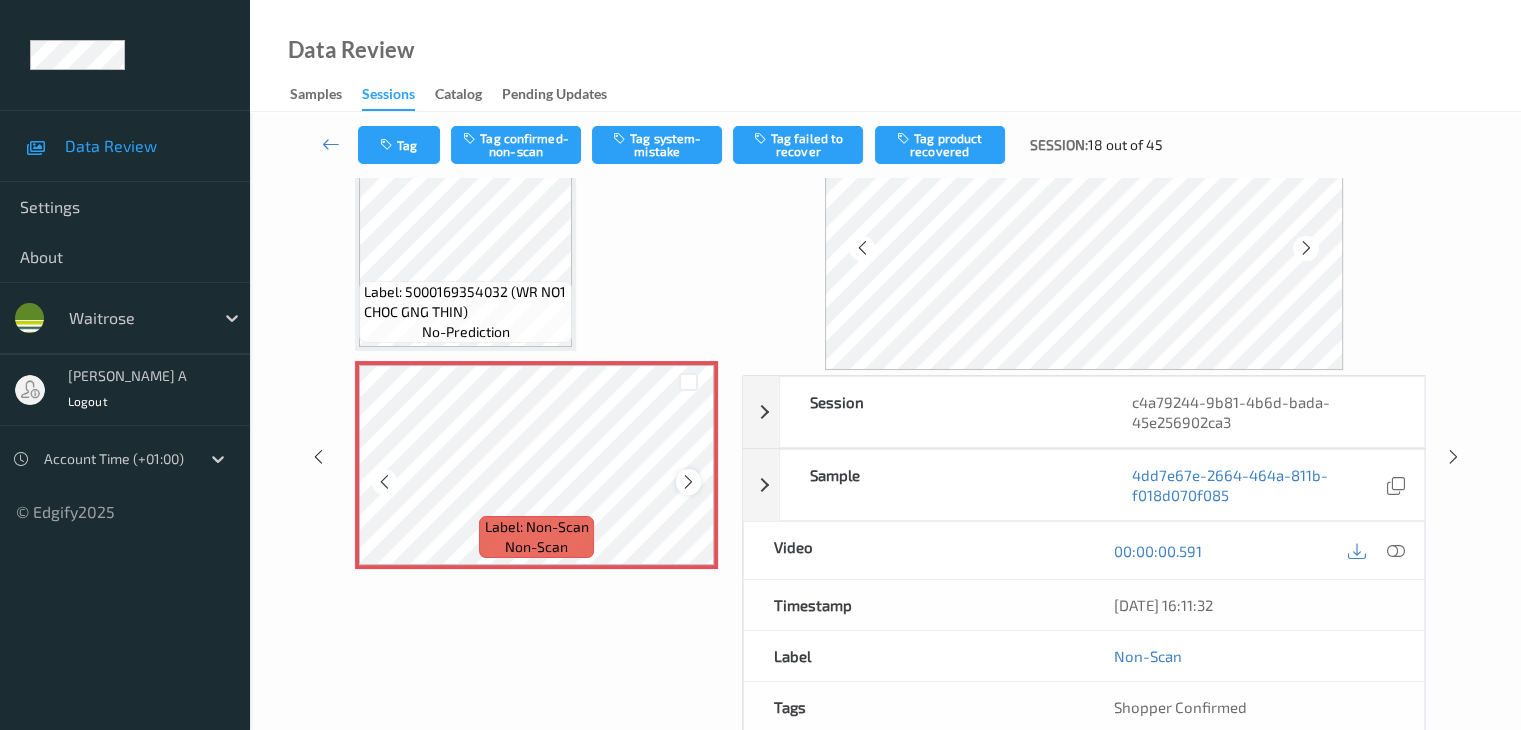 click at bounding box center (688, 482) 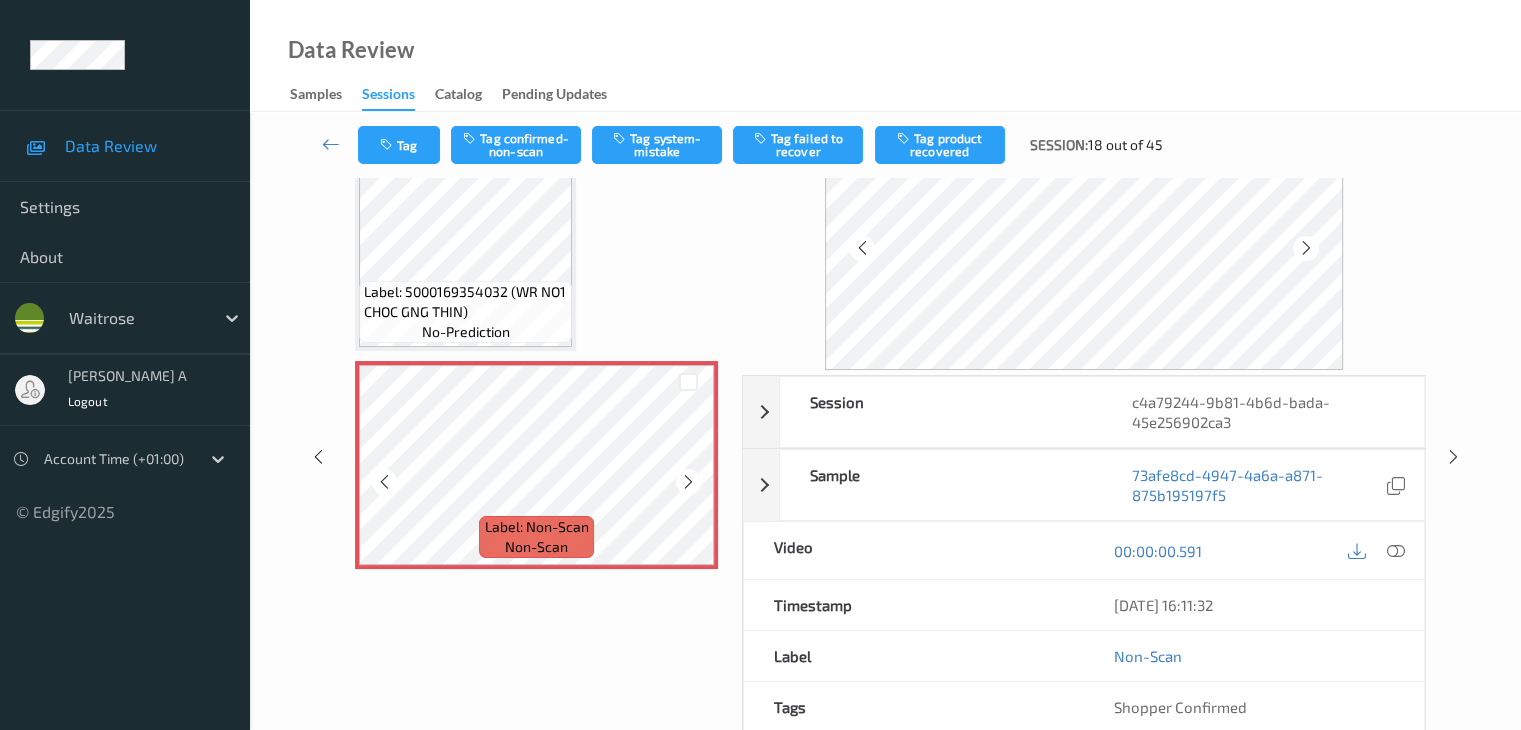 click at bounding box center (688, 482) 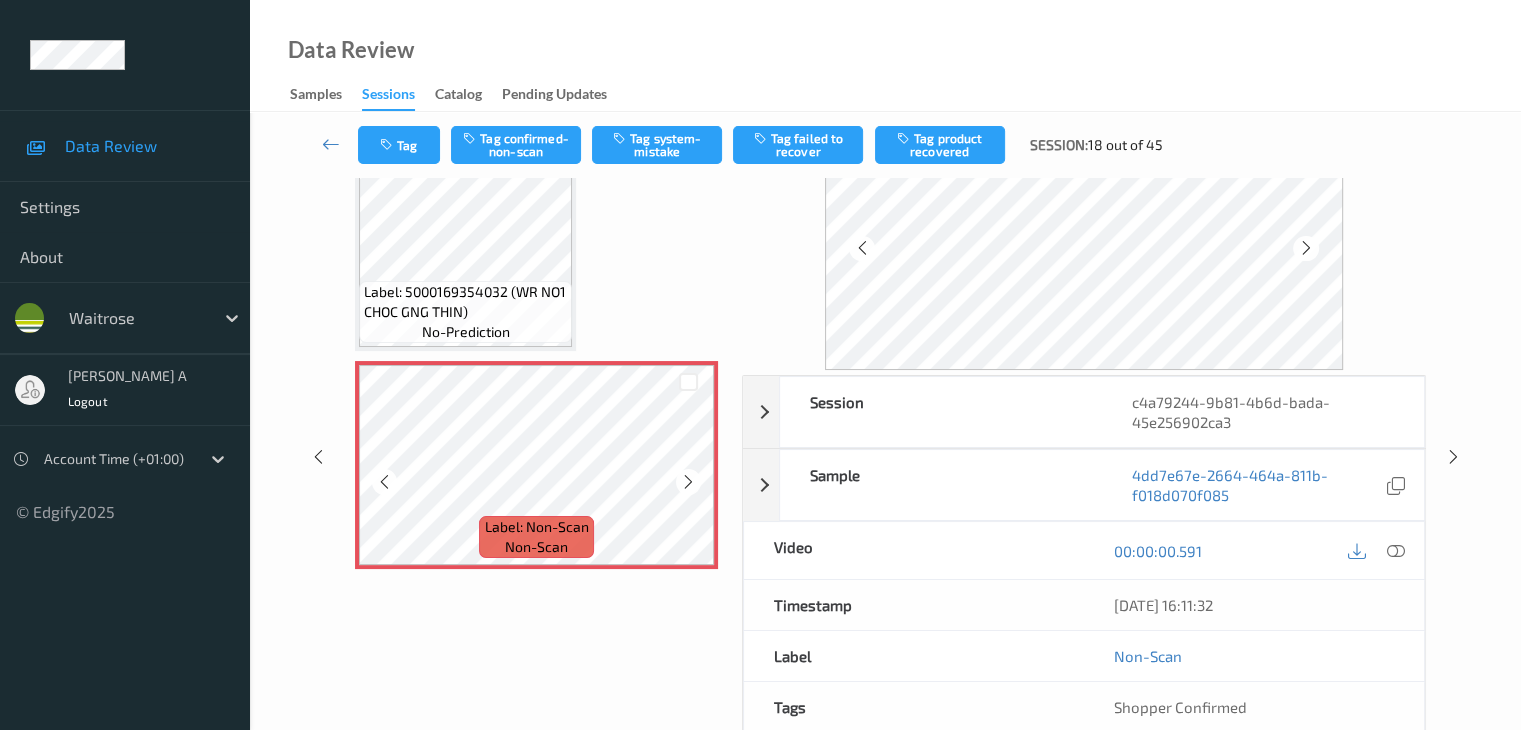 click at bounding box center [688, 482] 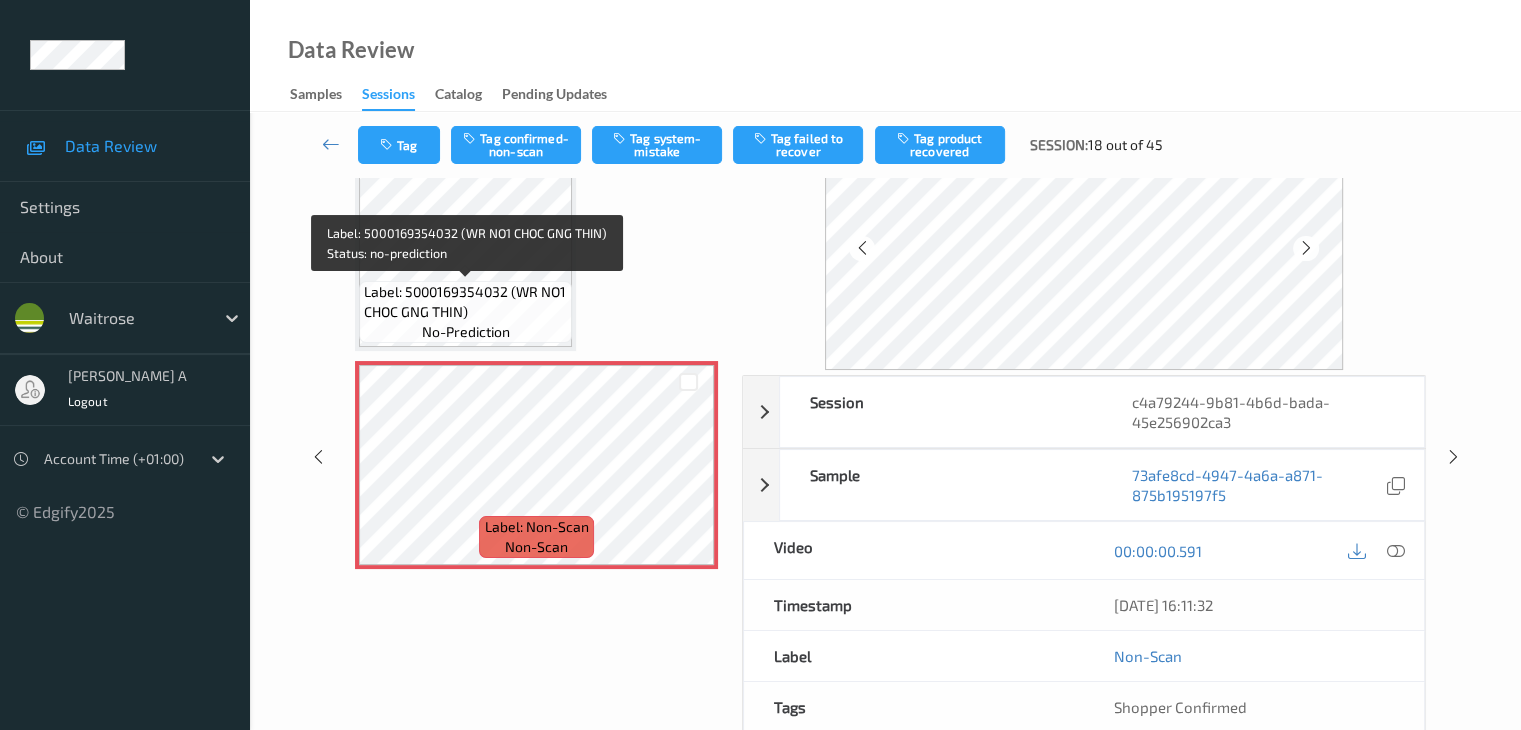 click on "Label: 5000169354032 (WR NO1 CHOC GNG THIN)" at bounding box center (465, 302) 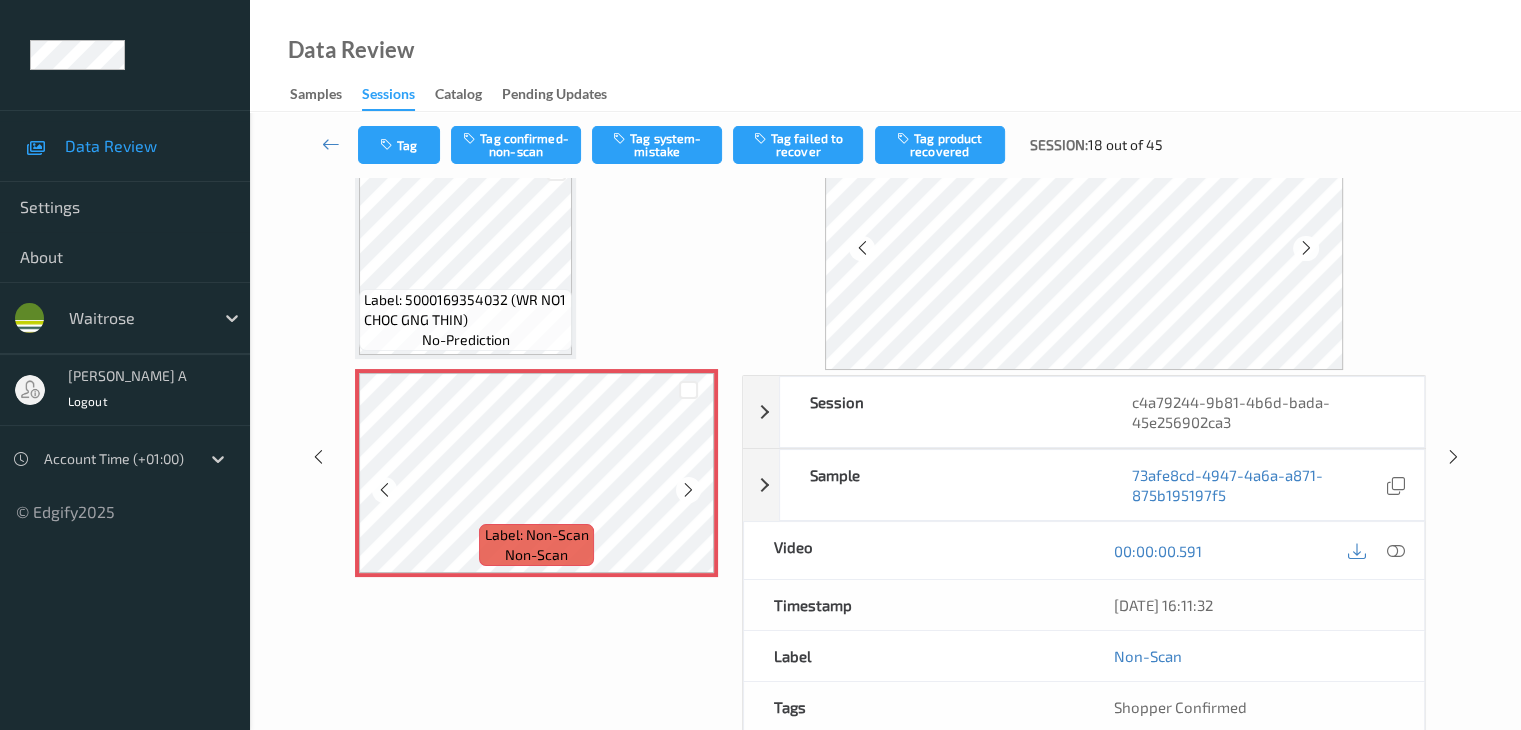 scroll, scrollTop: 23, scrollLeft: 0, axis: vertical 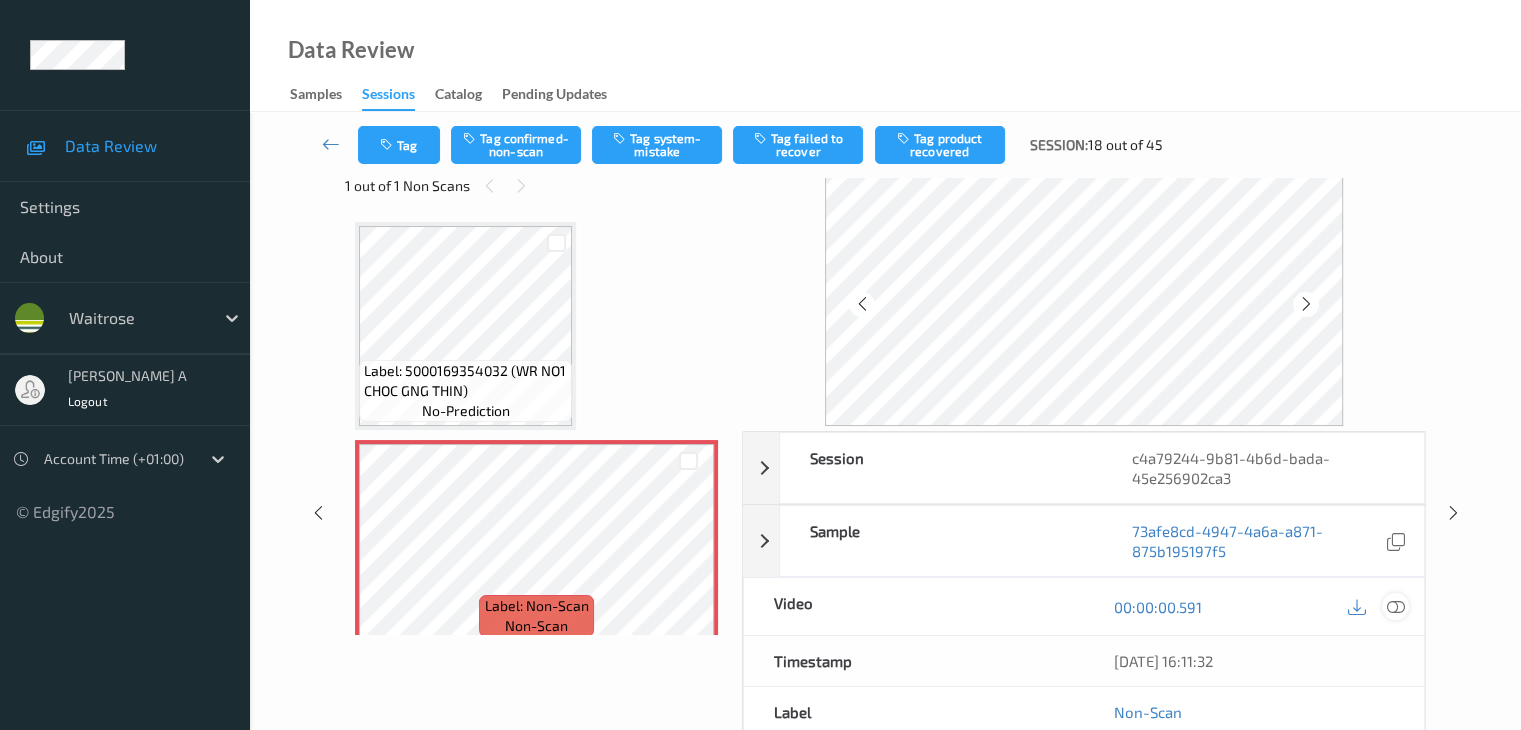 click at bounding box center (1395, 607) 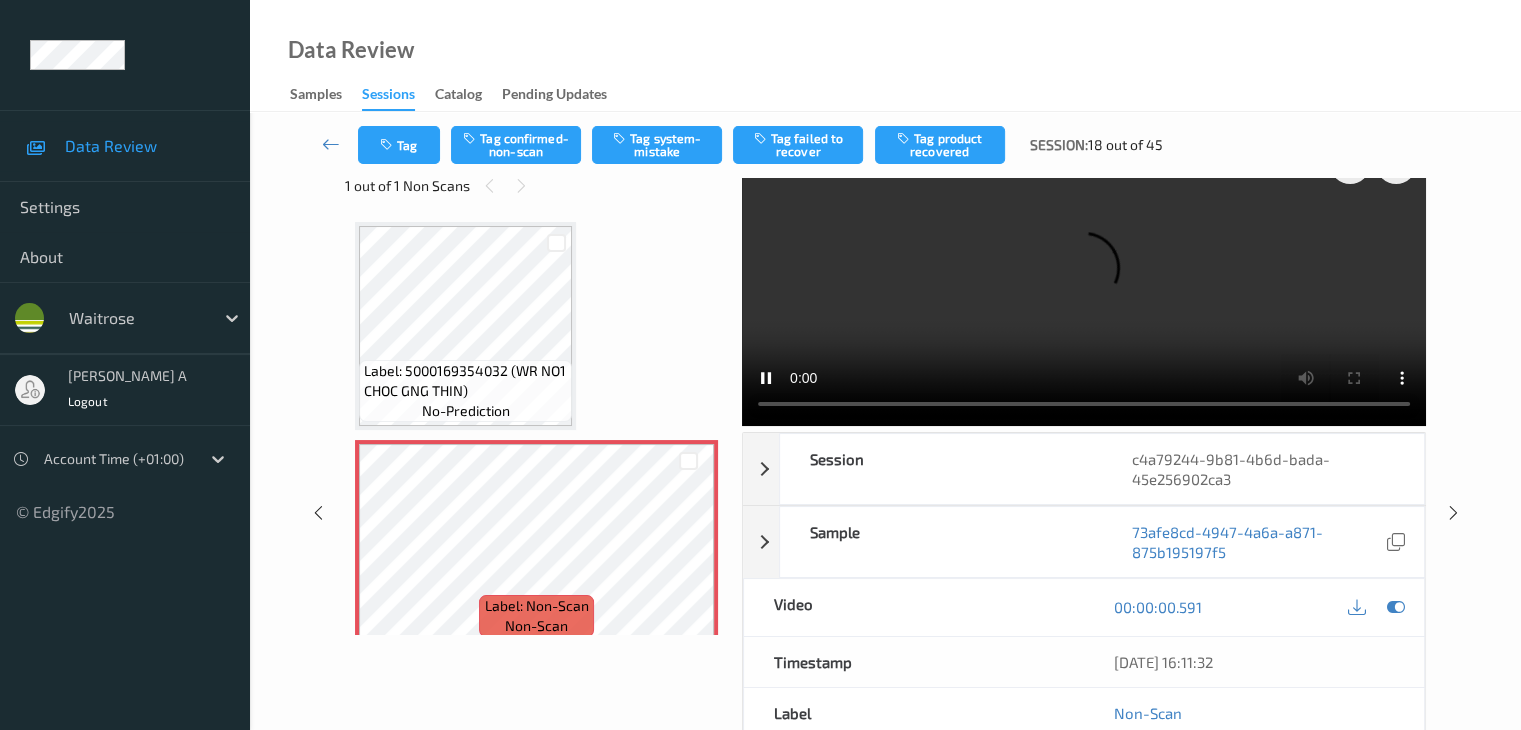 scroll, scrollTop: 0, scrollLeft: 0, axis: both 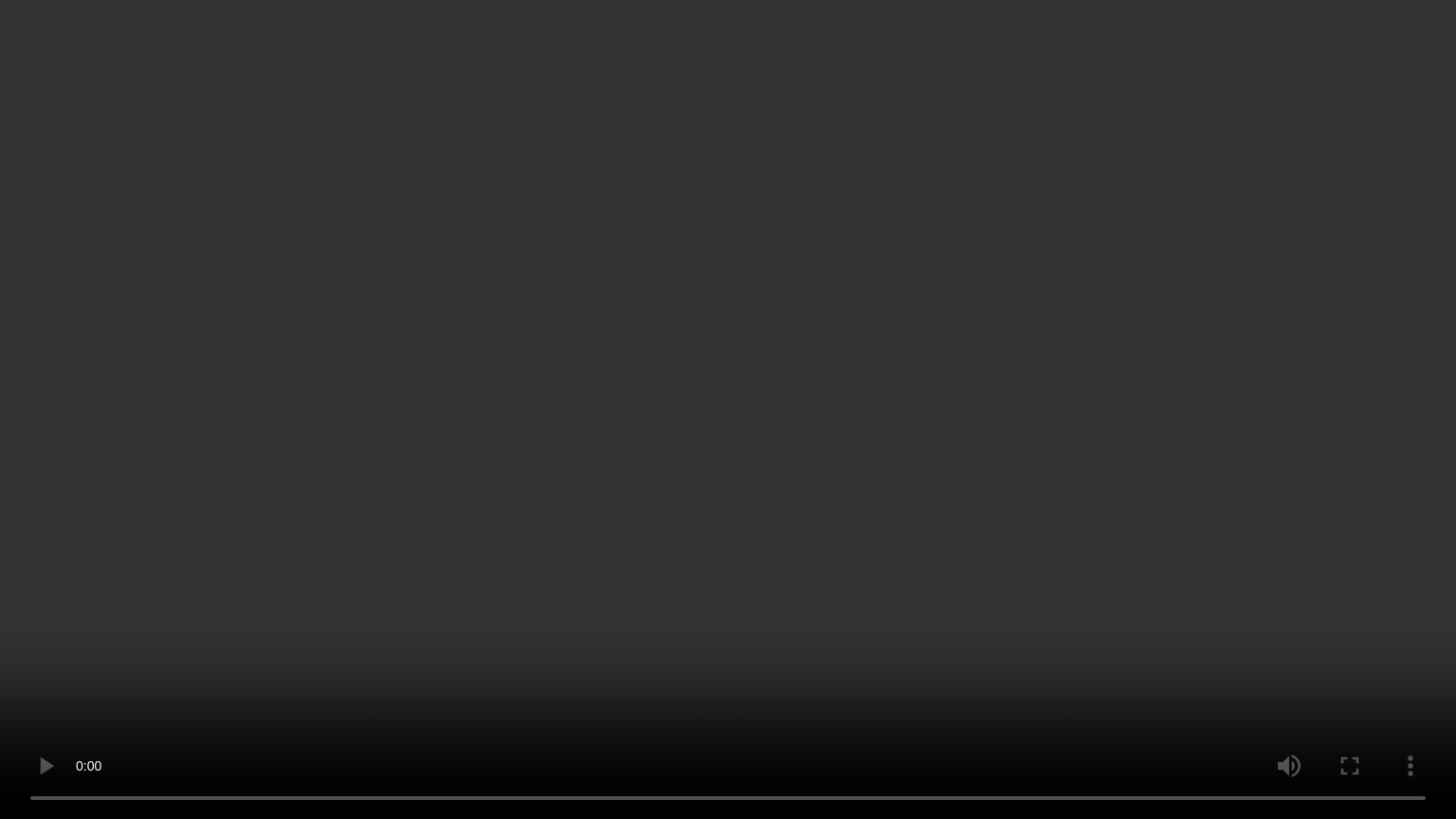 type 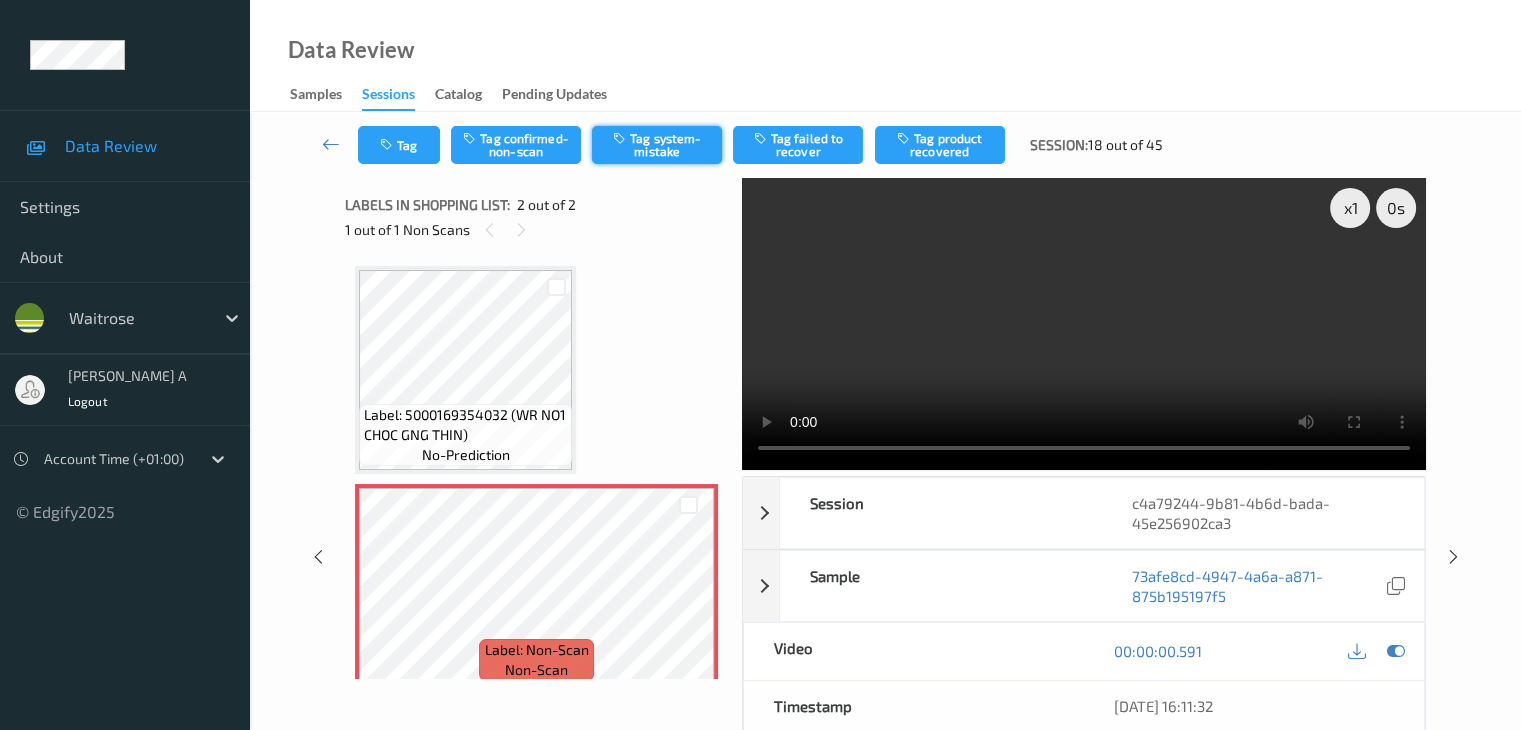 click on "Tag   system-mistake" at bounding box center (657, 145) 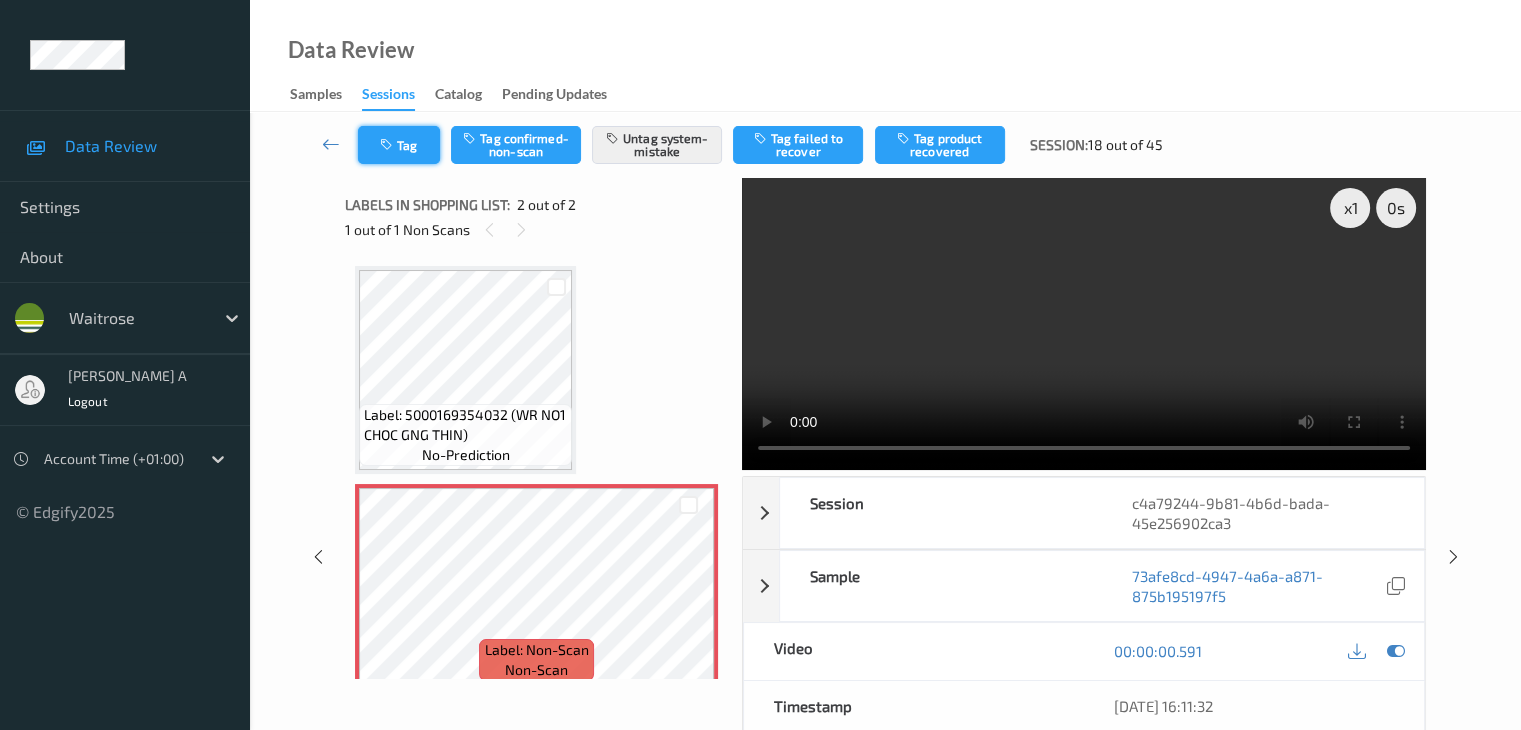 click on "Tag" at bounding box center [399, 145] 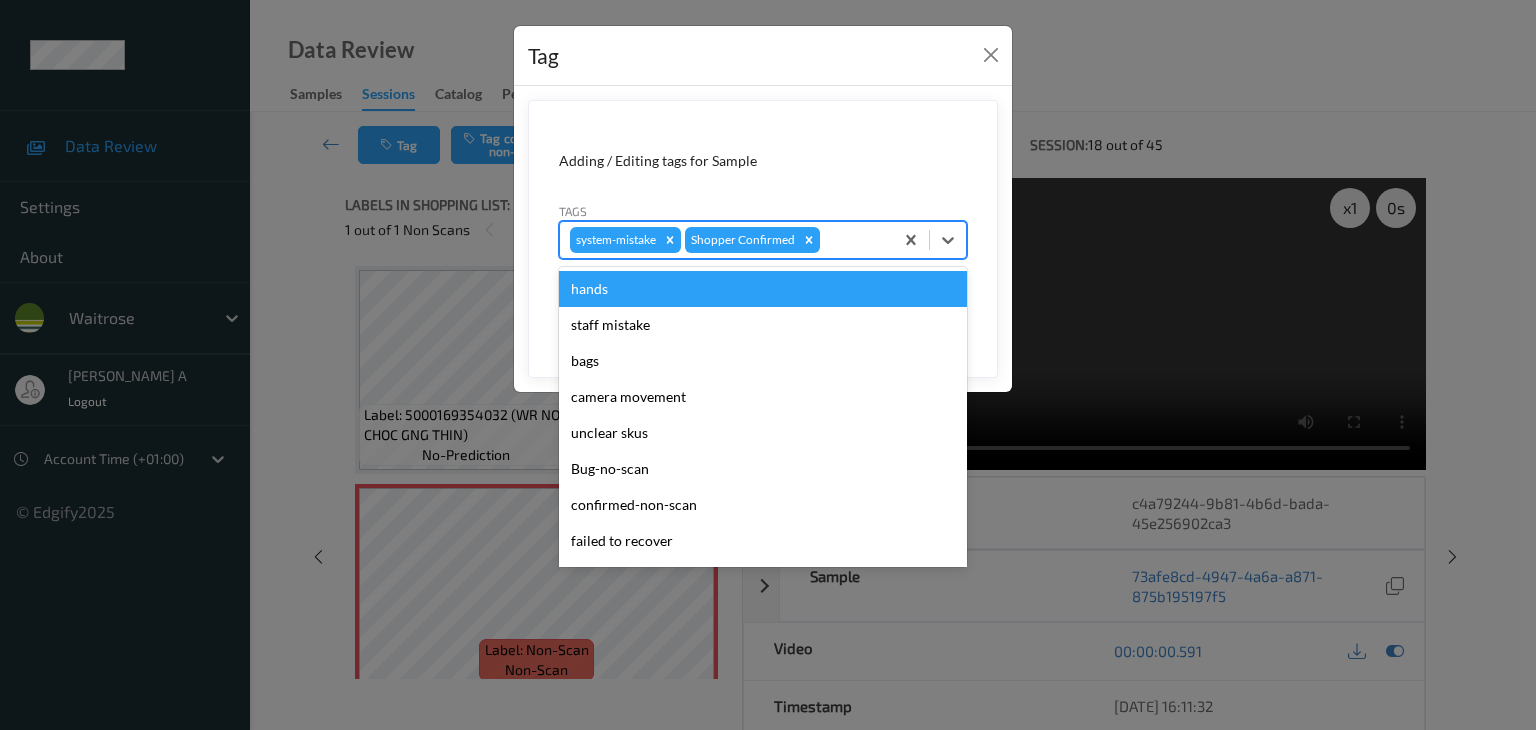 click at bounding box center (853, 240) 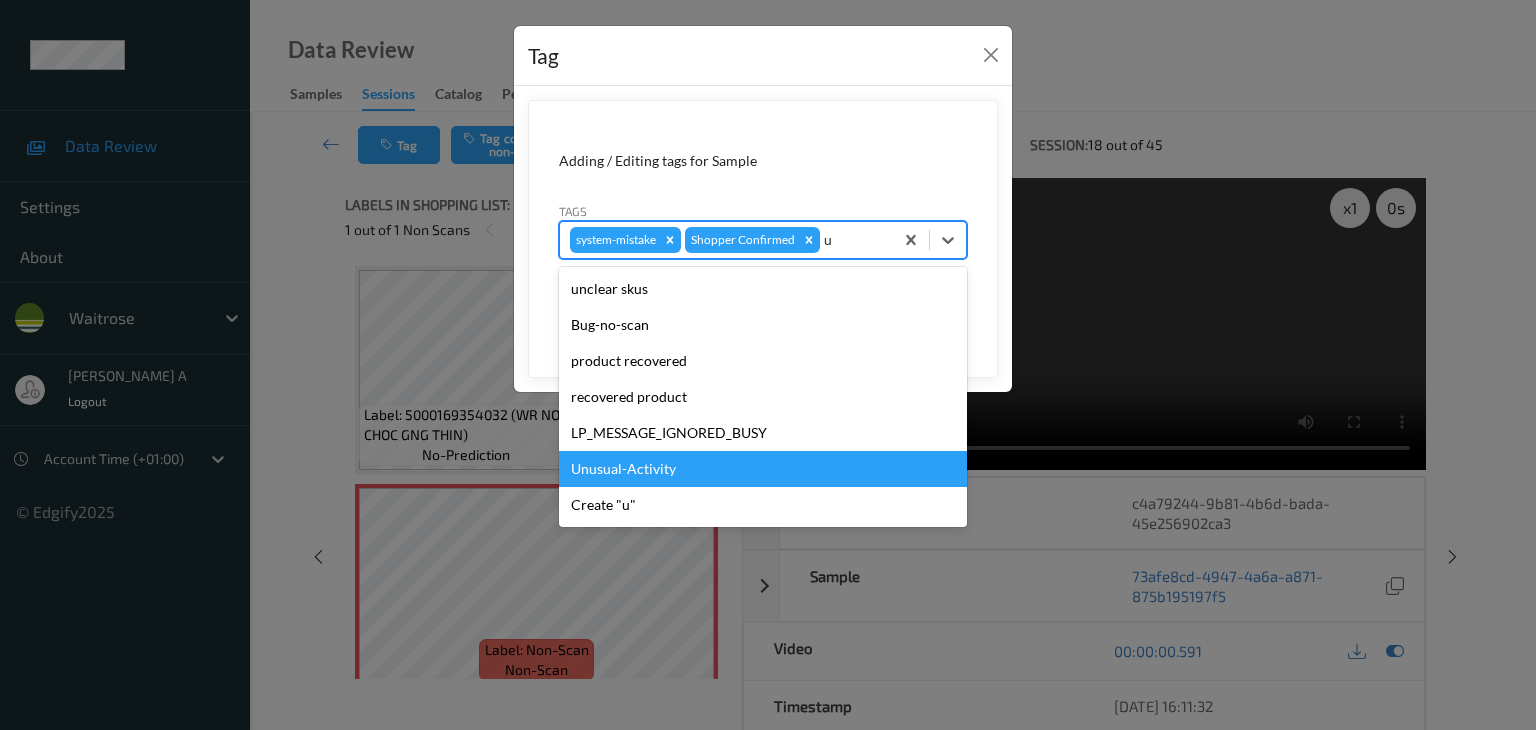 click on "Unusual-Activity" at bounding box center (763, 469) 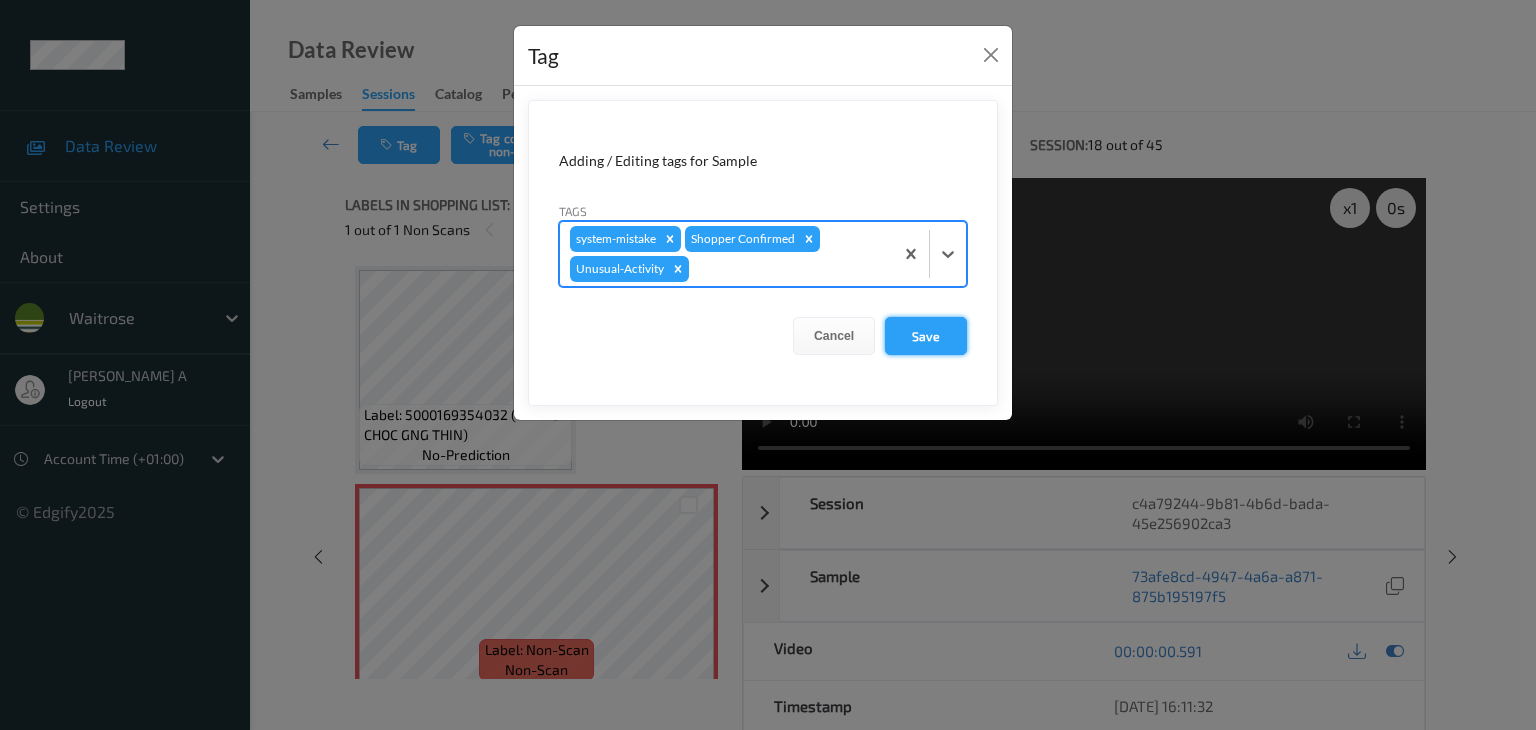 click on "Save" at bounding box center [926, 336] 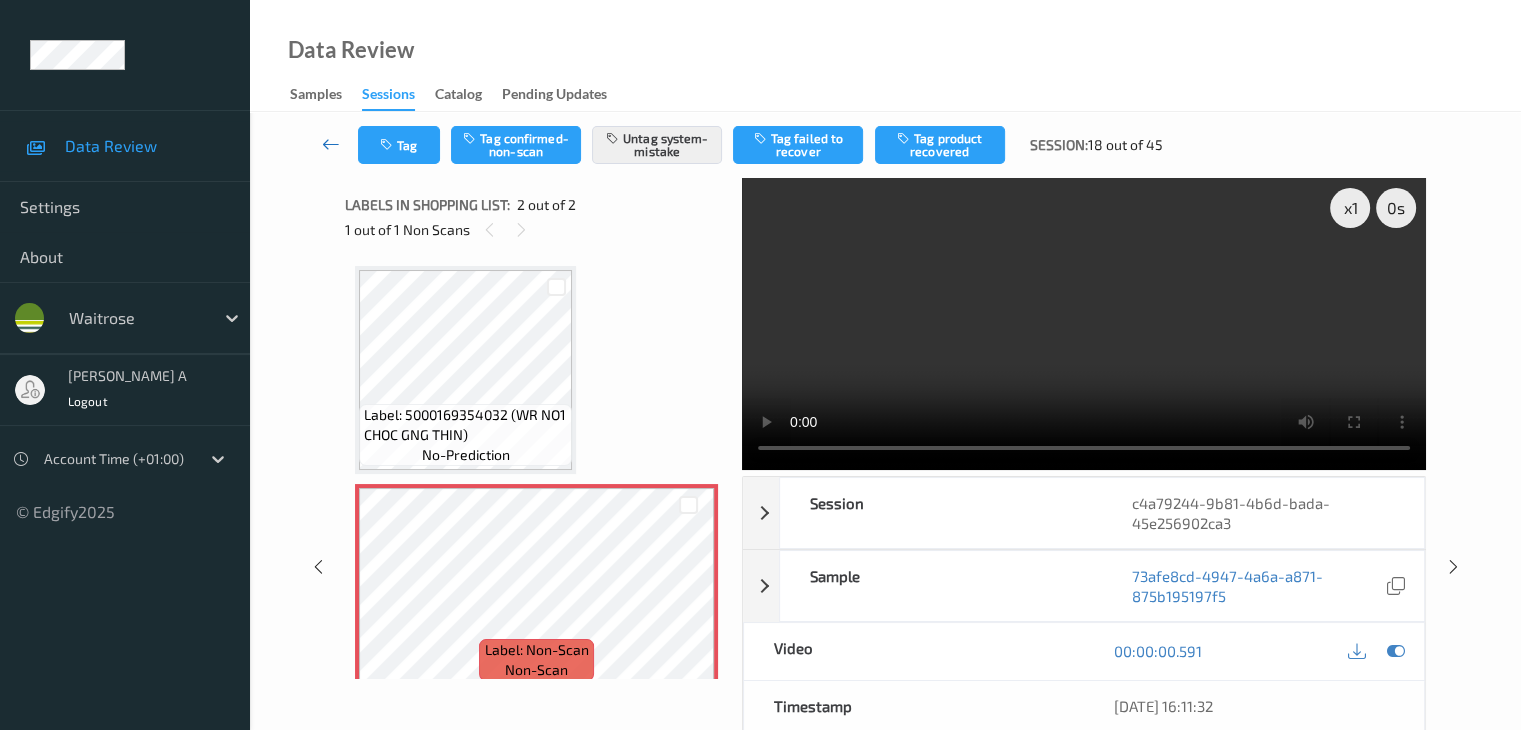 click at bounding box center [331, 144] 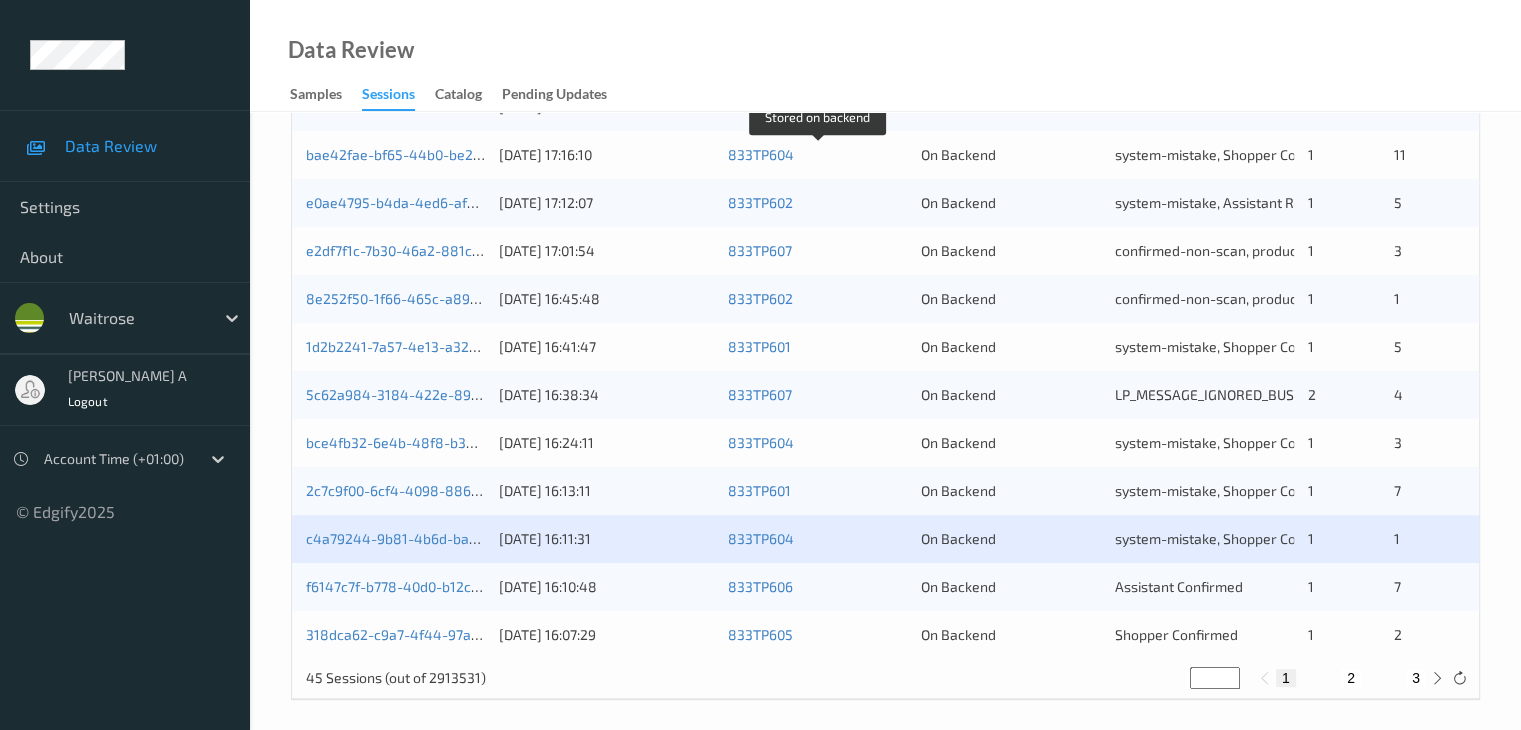 scroll, scrollTop: 932, scrollLeft: 0, axis: vertical 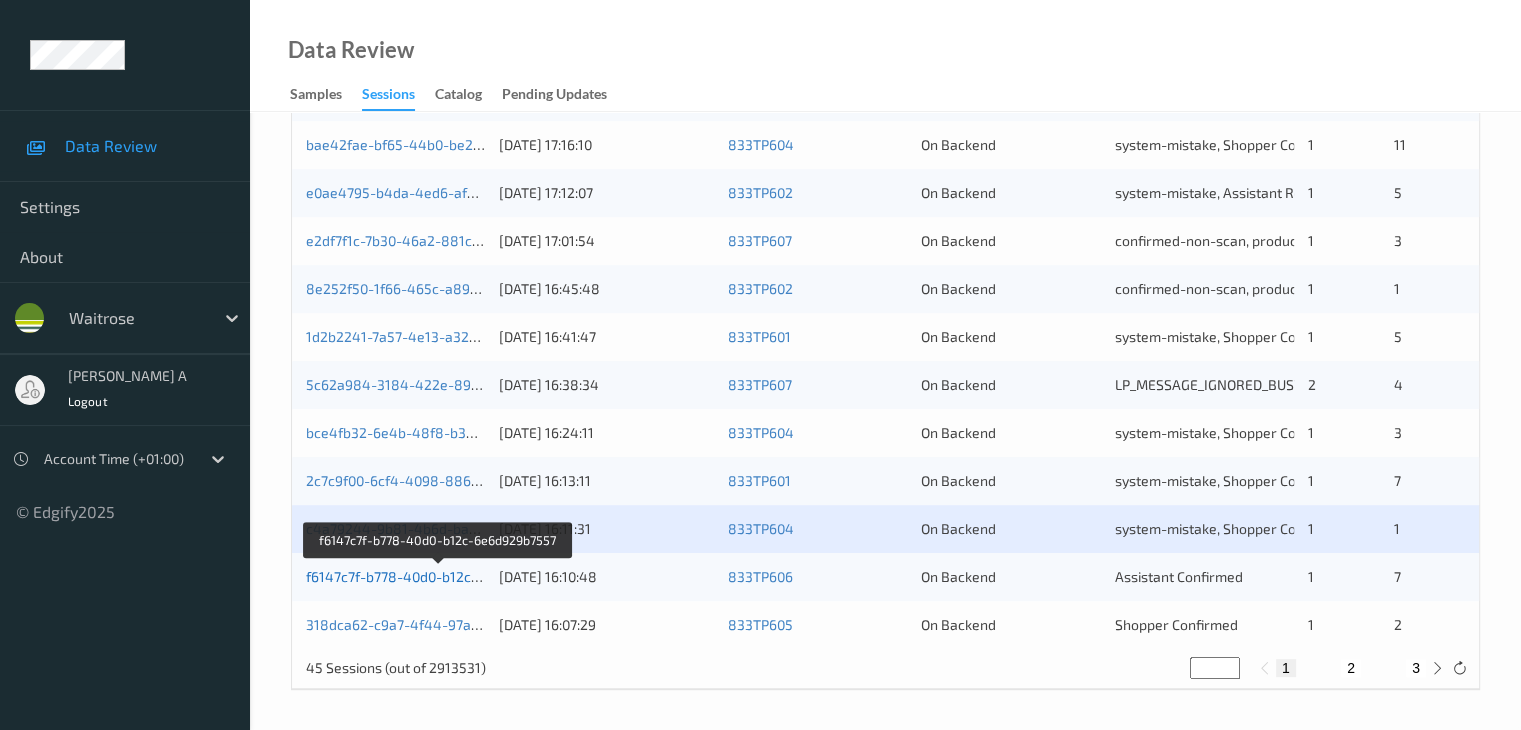 click on "f6147c7f-b778-40d0-b12c-6e6d929b7557" at bounding box center [438, 576] 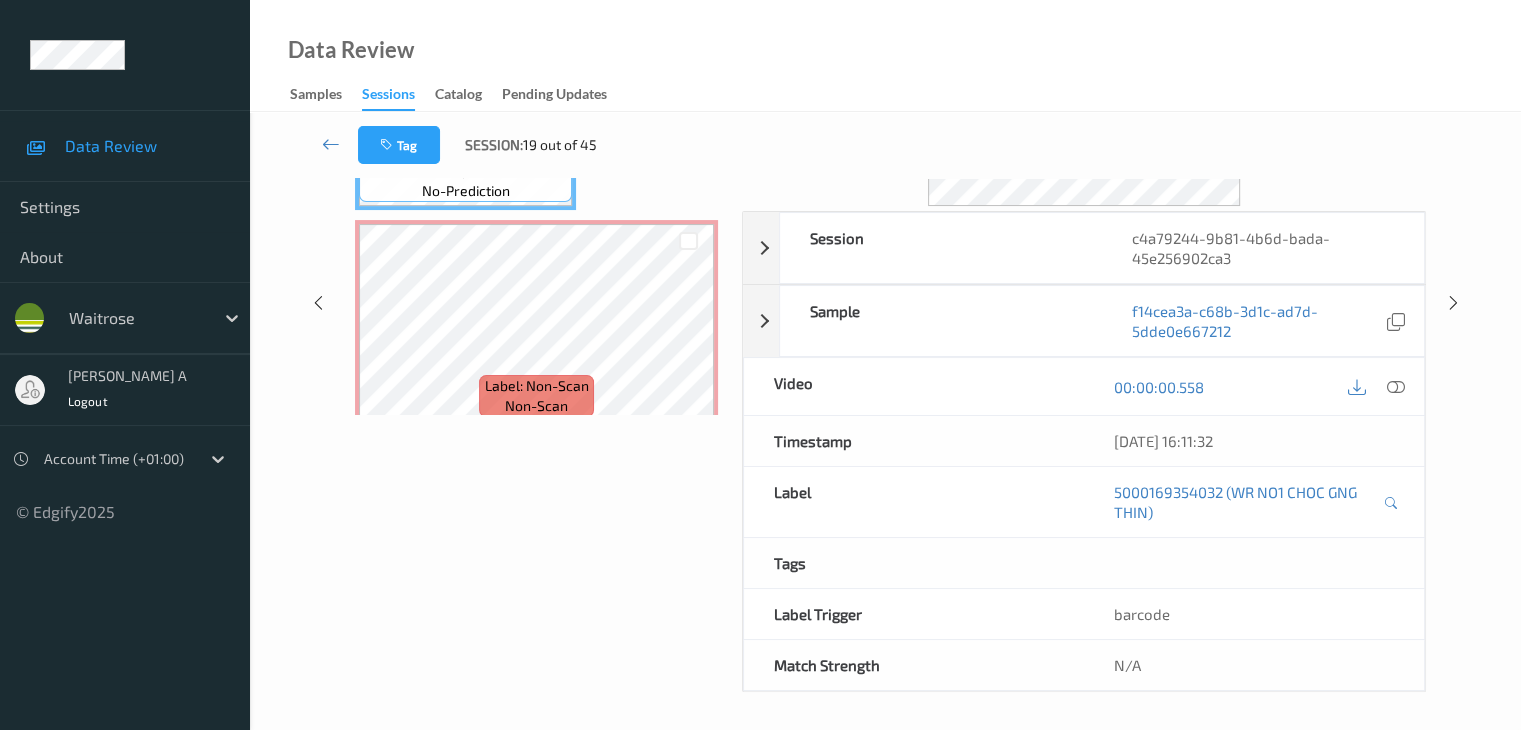 scroll, scrollTop: 0, scrollLeft: 0, axis: both 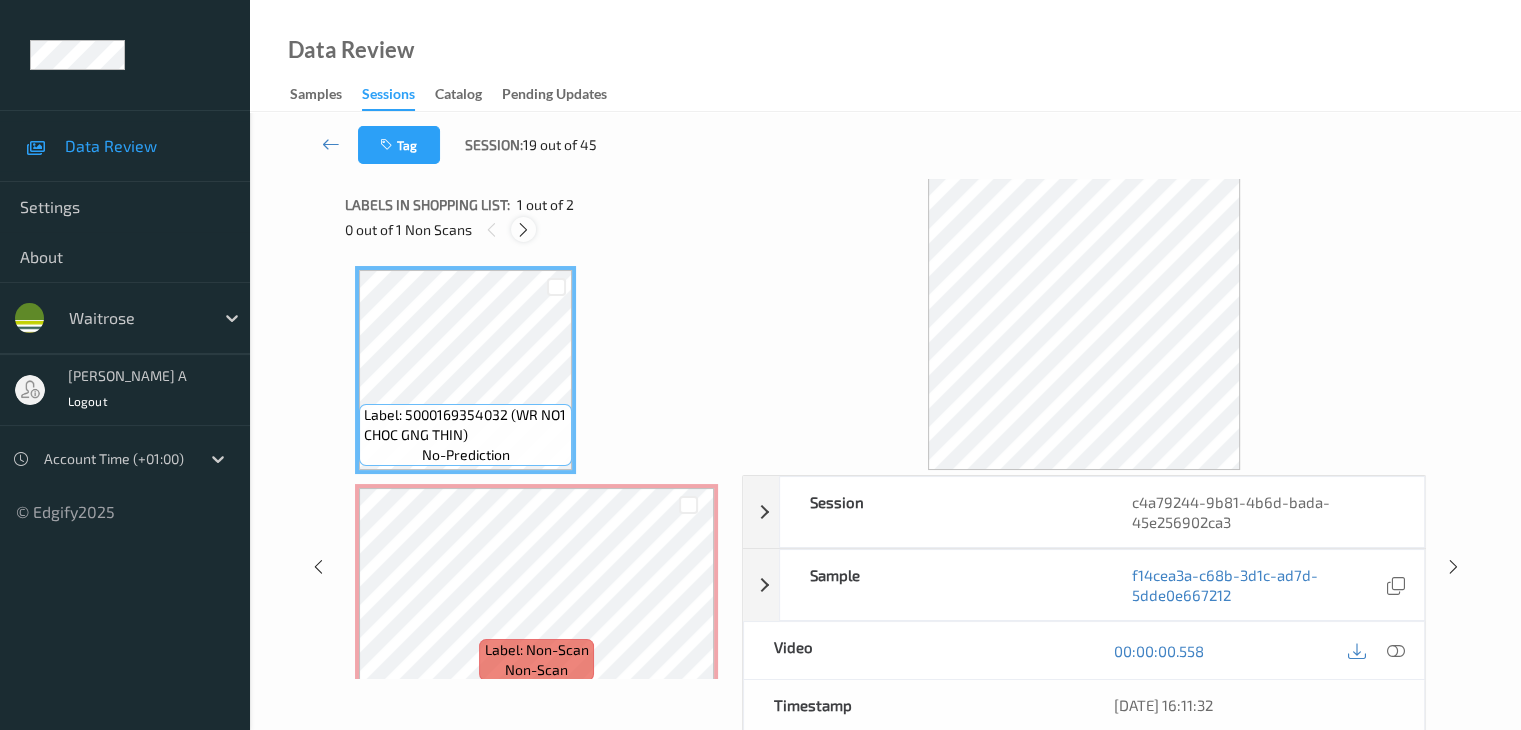 click at bounding box center [523, 229] 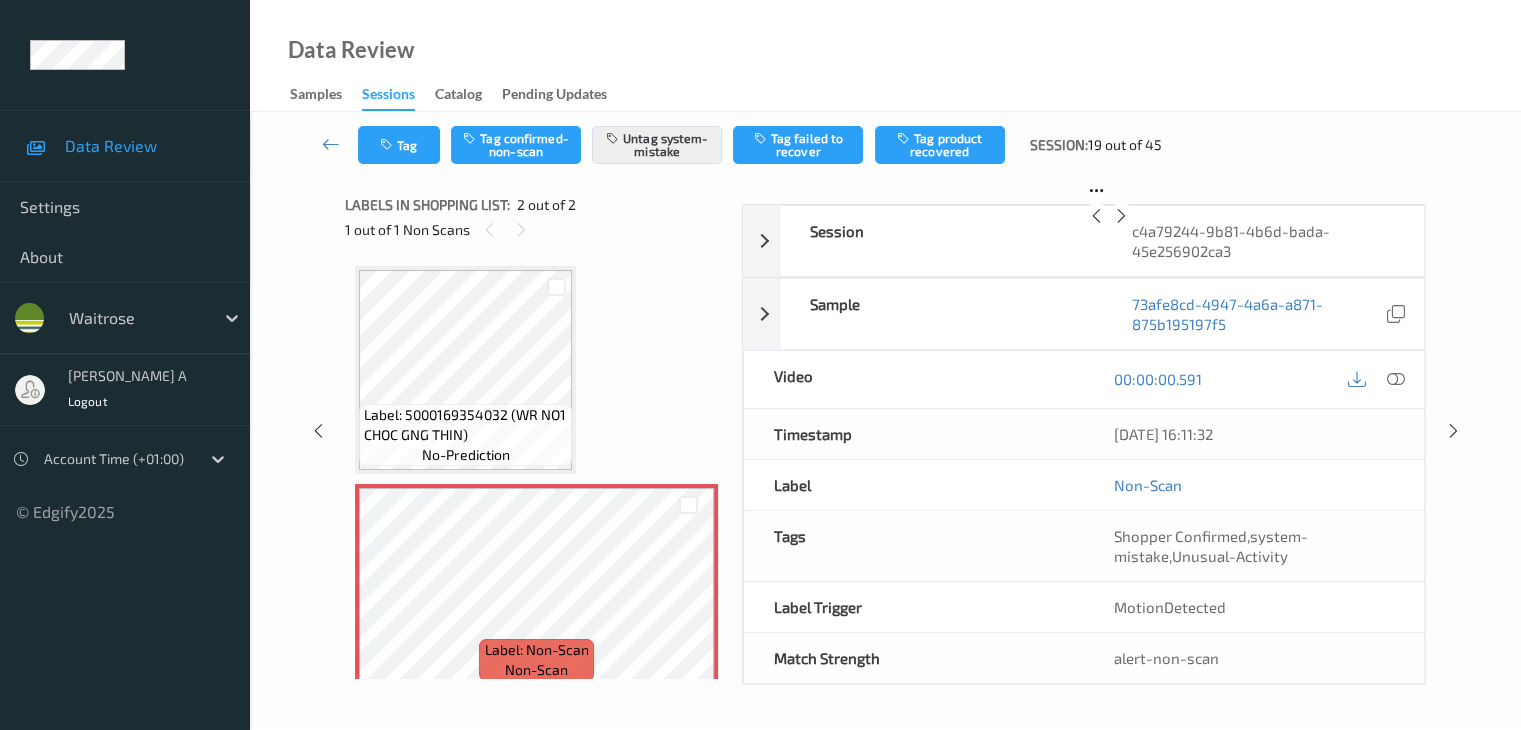 scroll, scrollTop: 10, scrollLeft: 0, axis: vertical 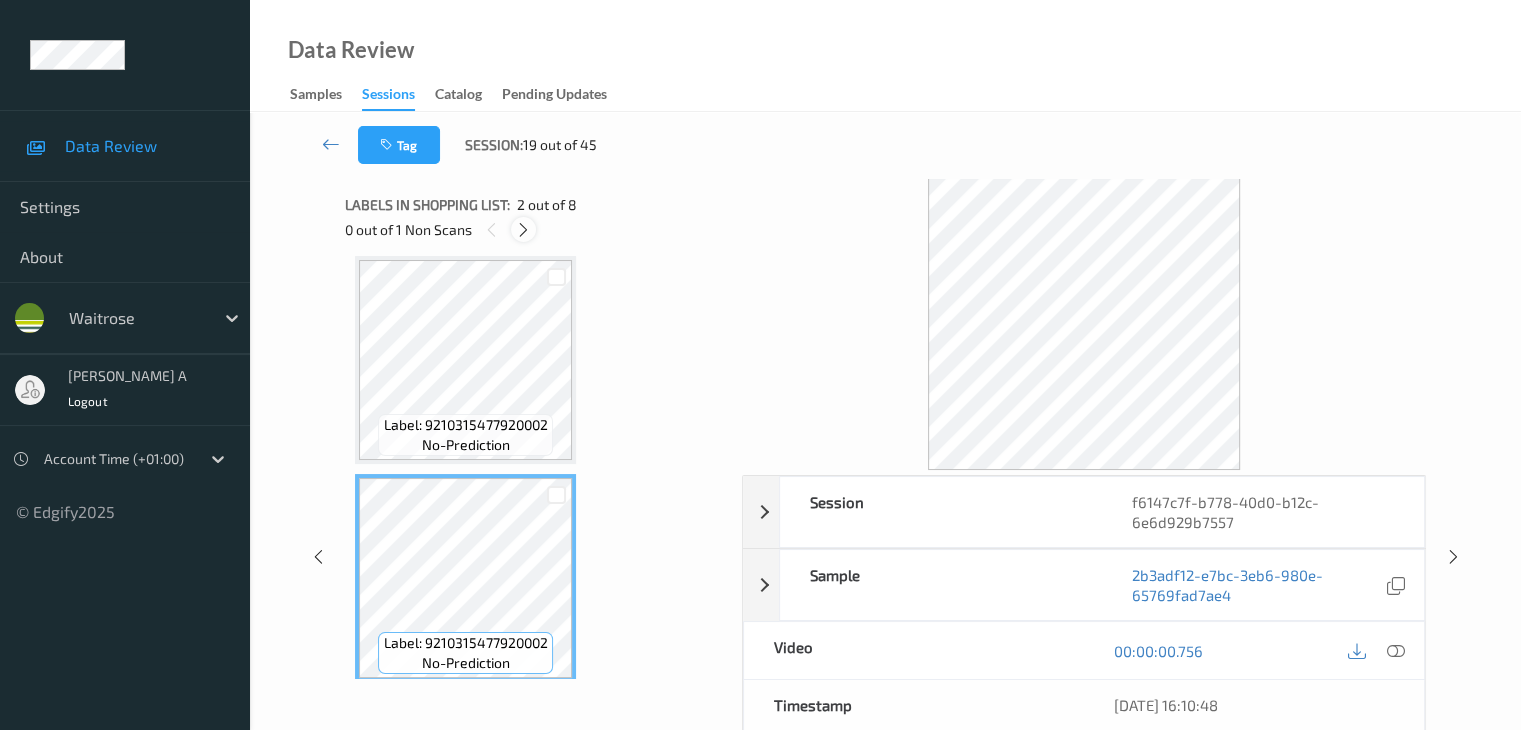 click at bounding box center [523, 230] 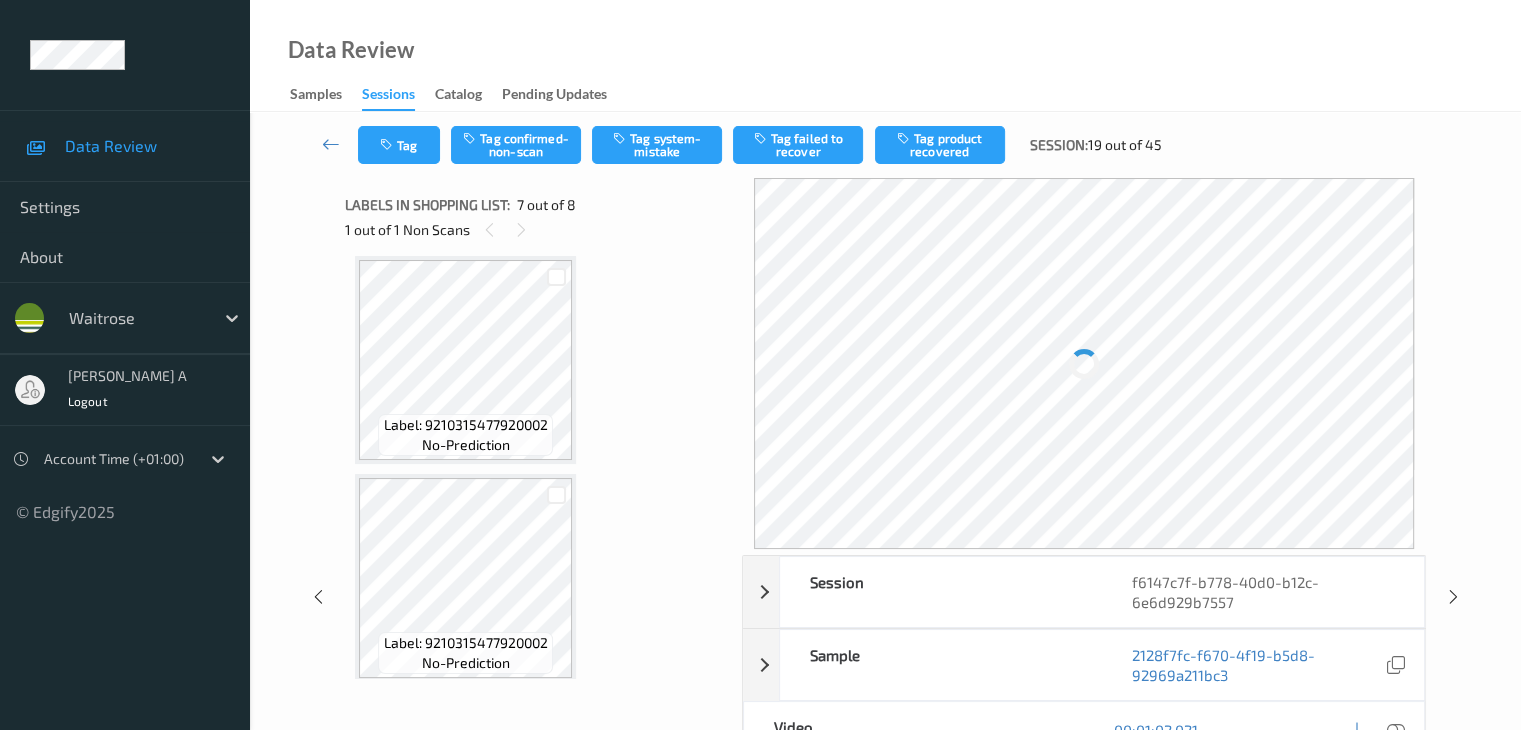 scroll, scrollTop: 1100, scrollLeft: 0, axis: vertical 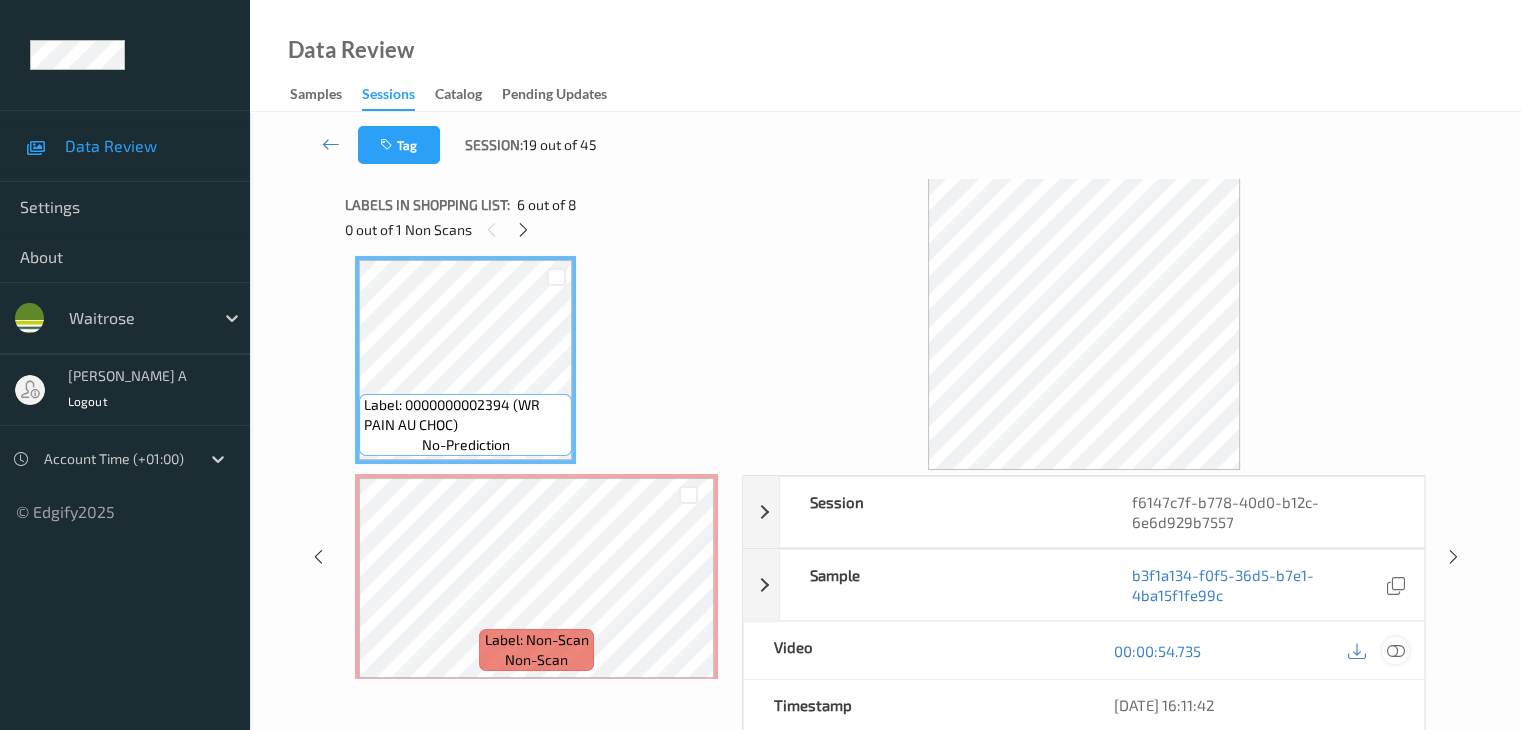 click at bounding box center [1395, 651] 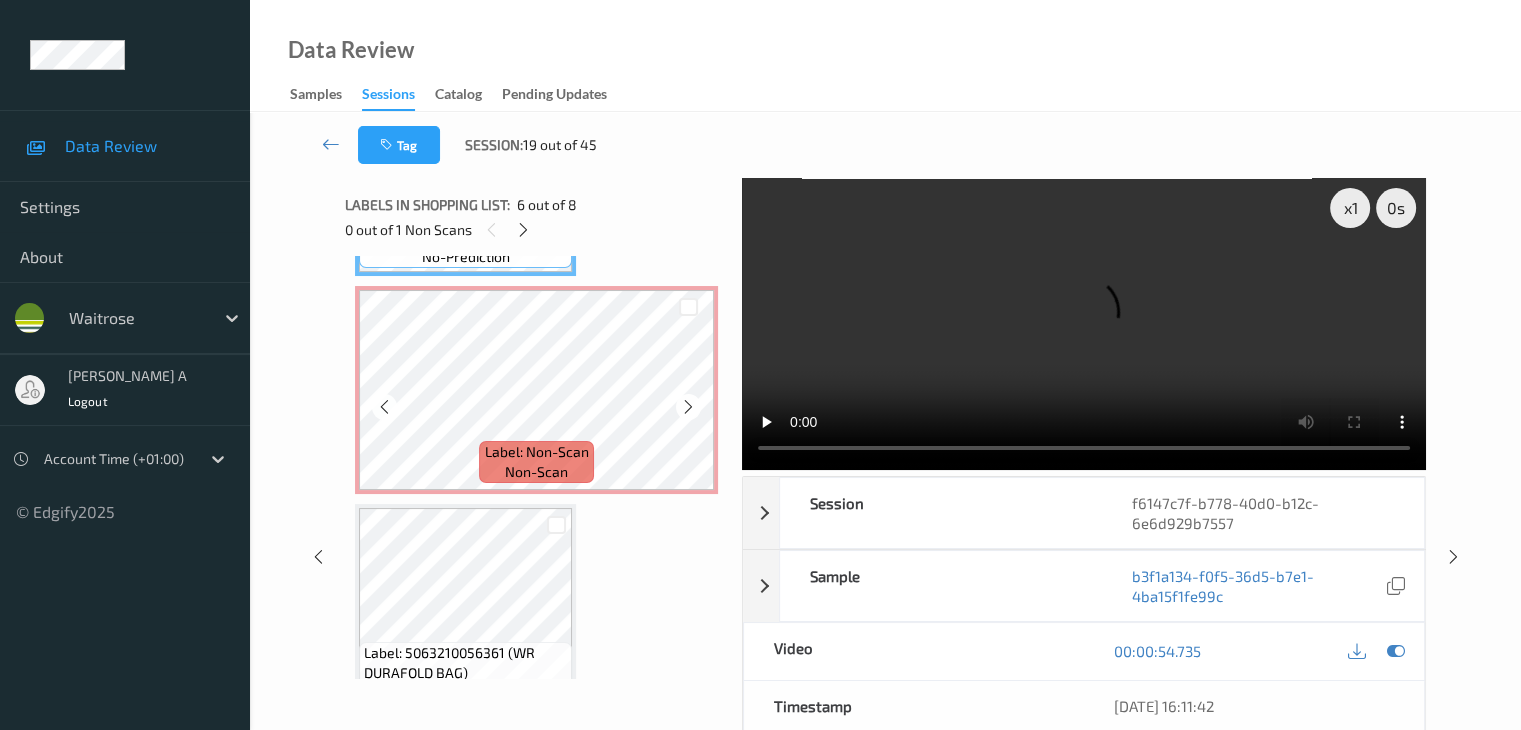 scroll, scrollTop: 1331, scrollLeft: 0, axis: vertical 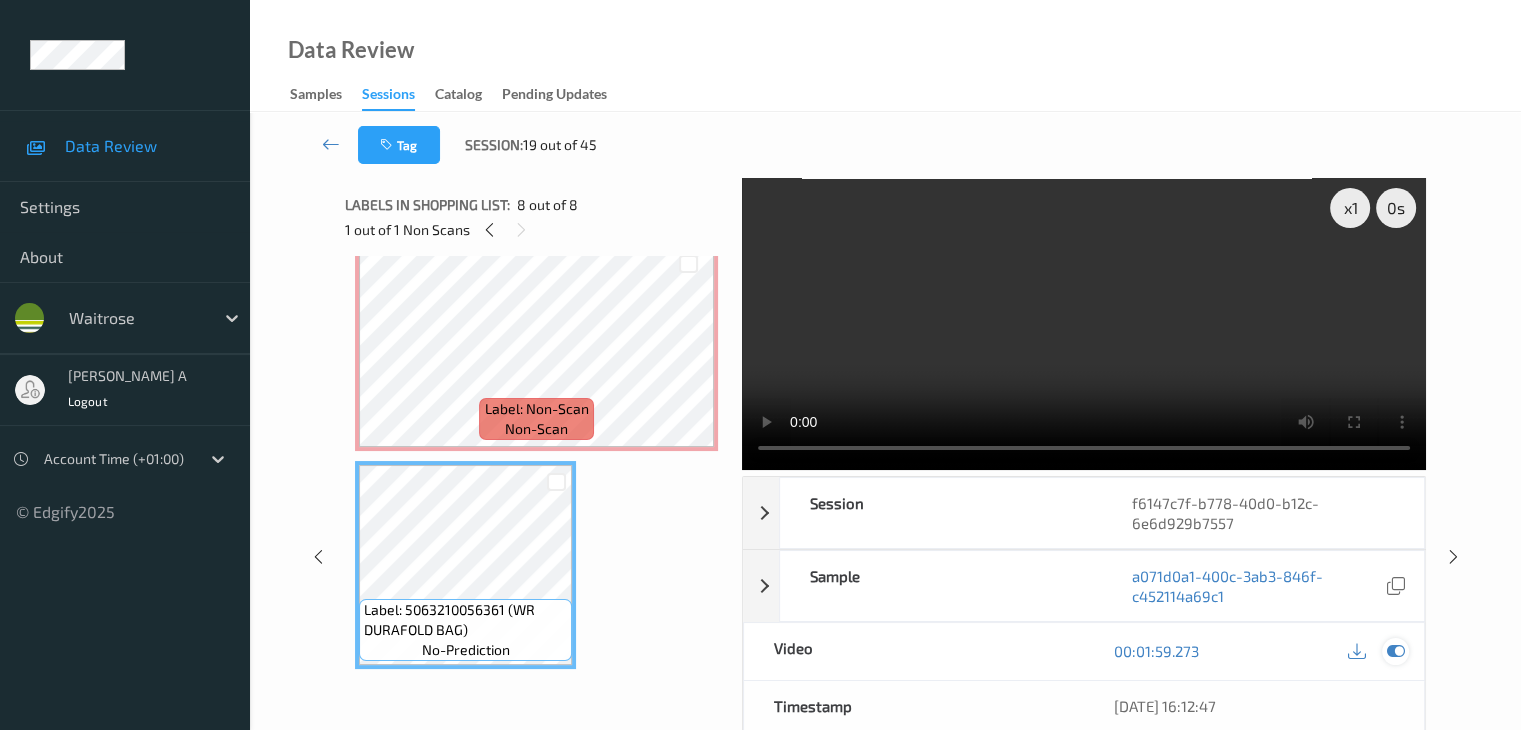 click at bounding box center [1395, 651] 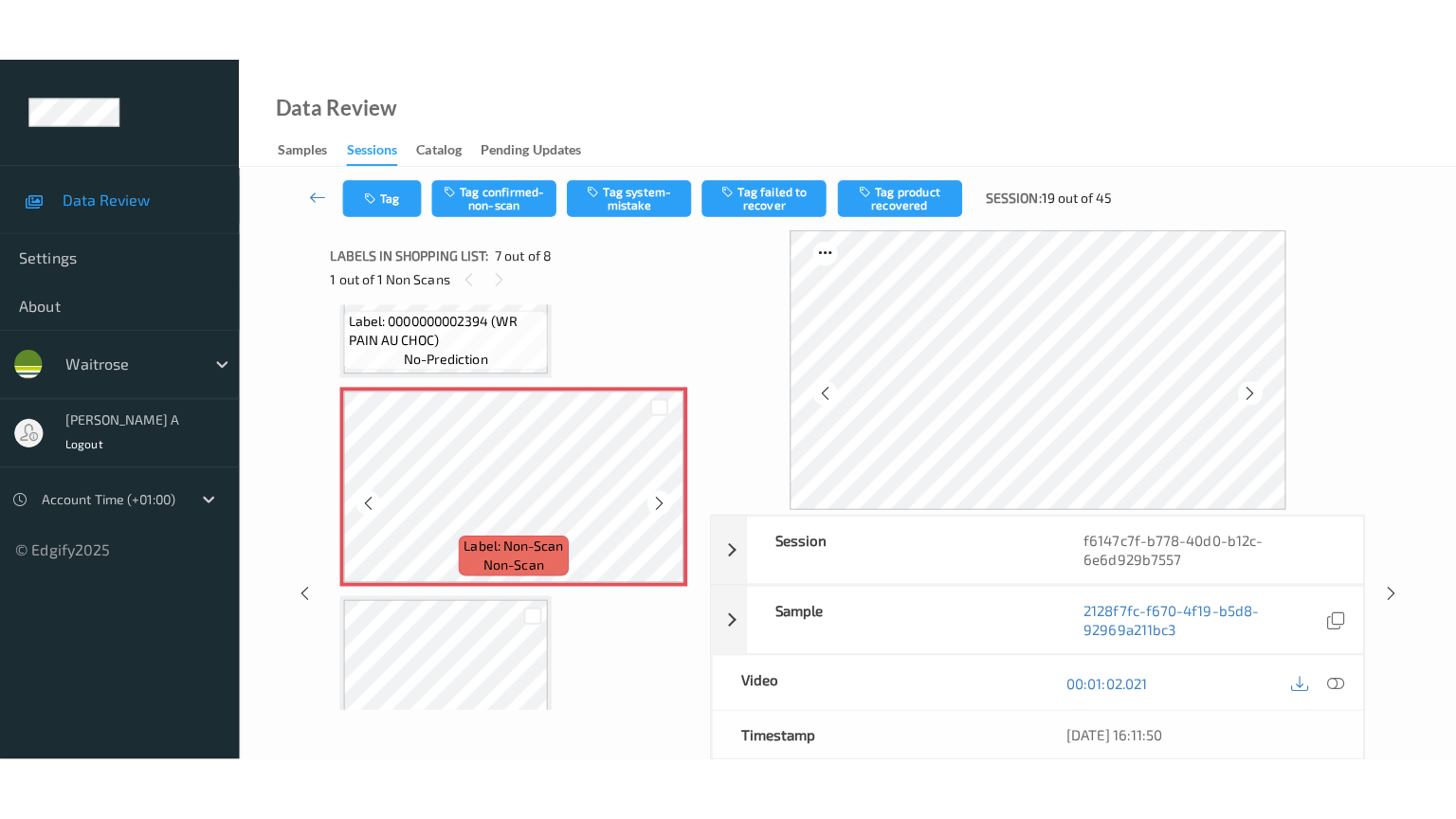 scroll, scrollTop: 1167, scrollLeft: 0, axis: vertical 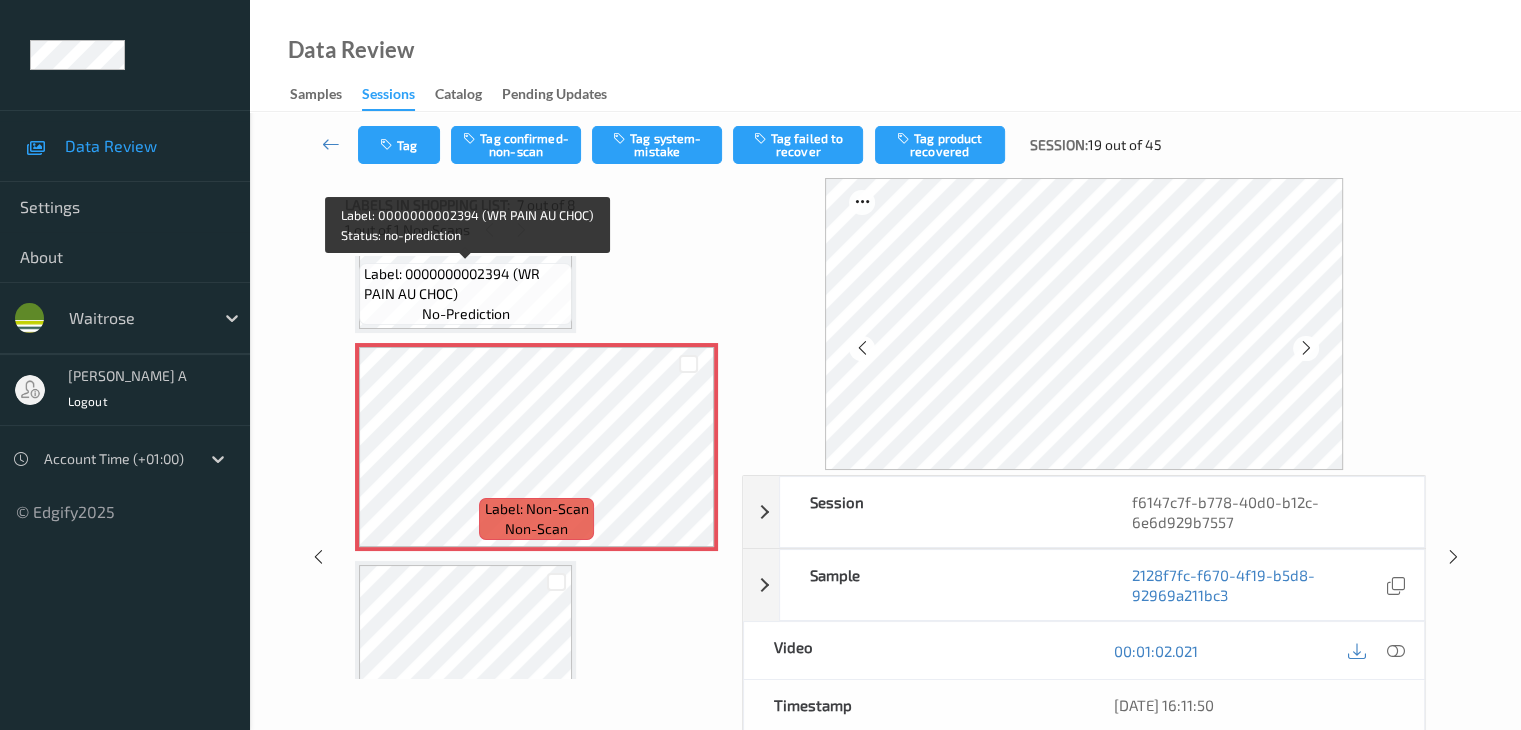 click on "no-prediction" at bounding box center (466, 314) 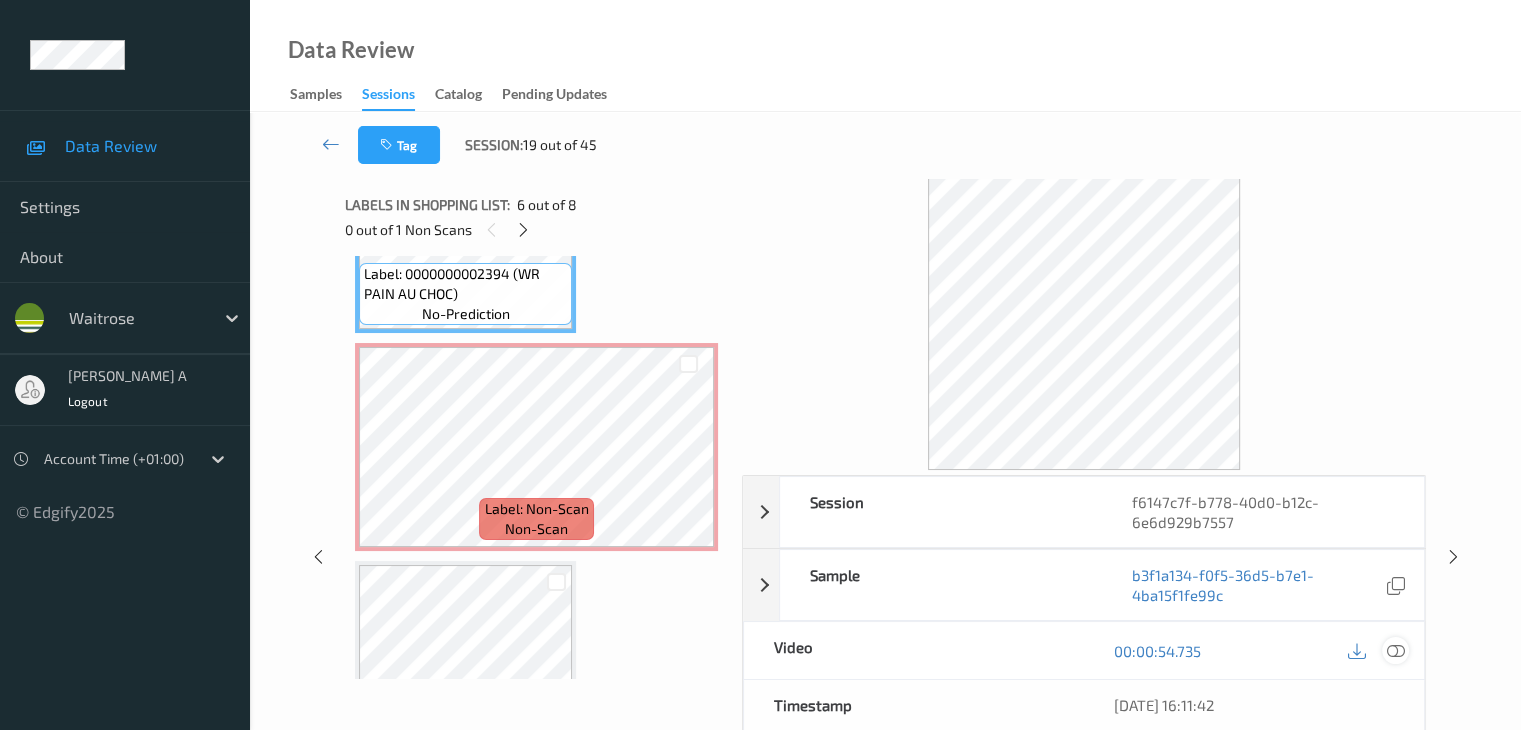 click at bounding box center (1395, 651) 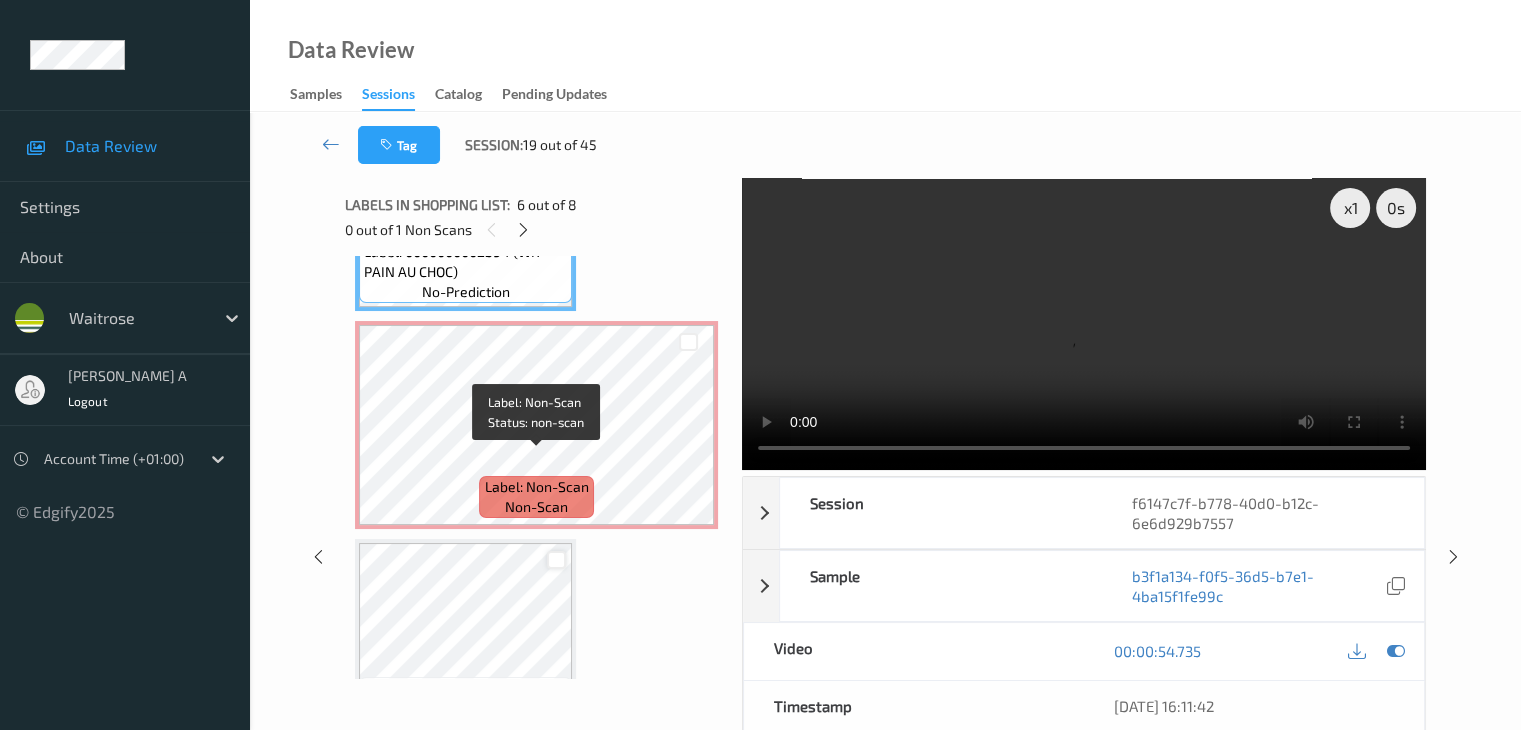 scroll, scrollTop: 1297, scrollLeft: 0, axis: vertical 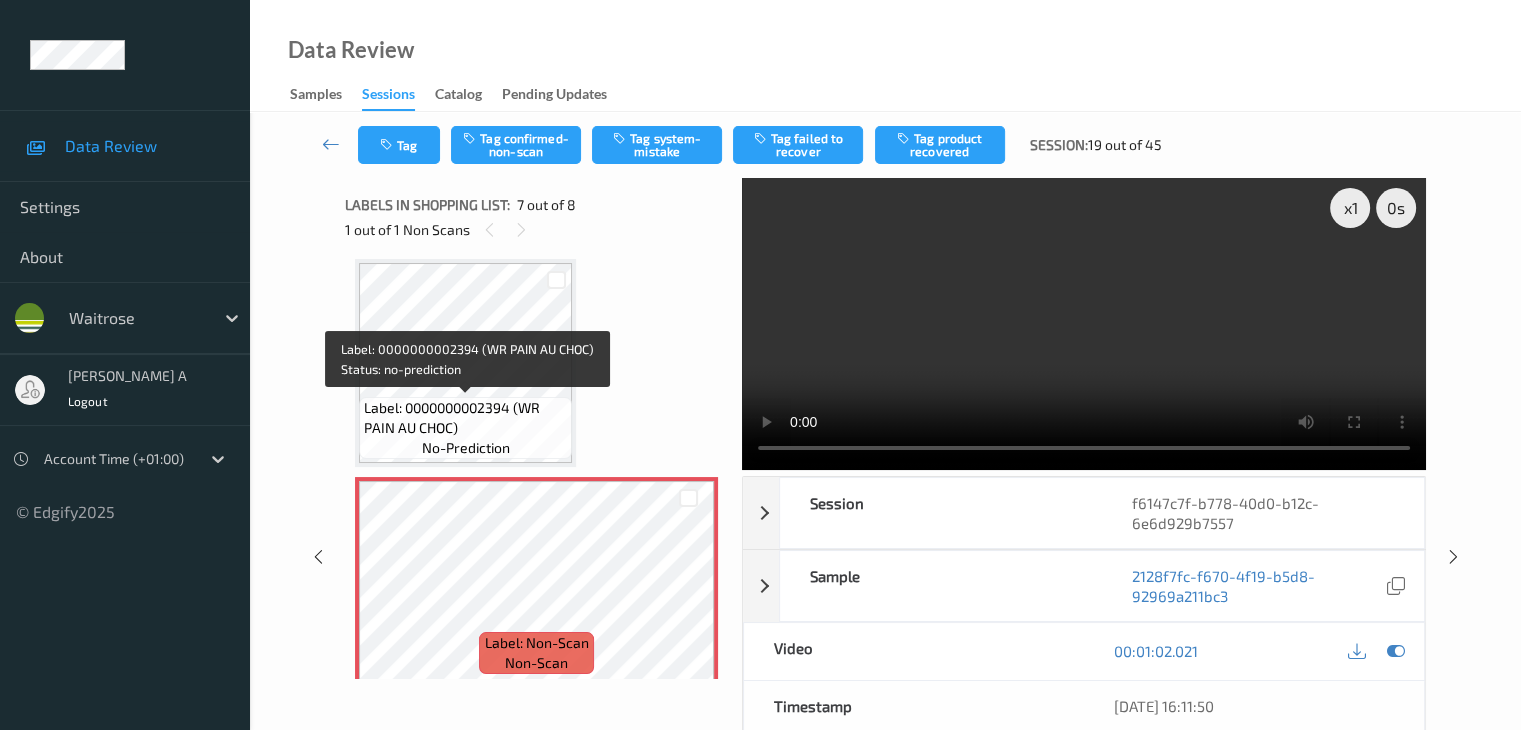 click on "Label: 0000000002394 (WR PAIN AU CHOC)" at bounding box center (465, 418) 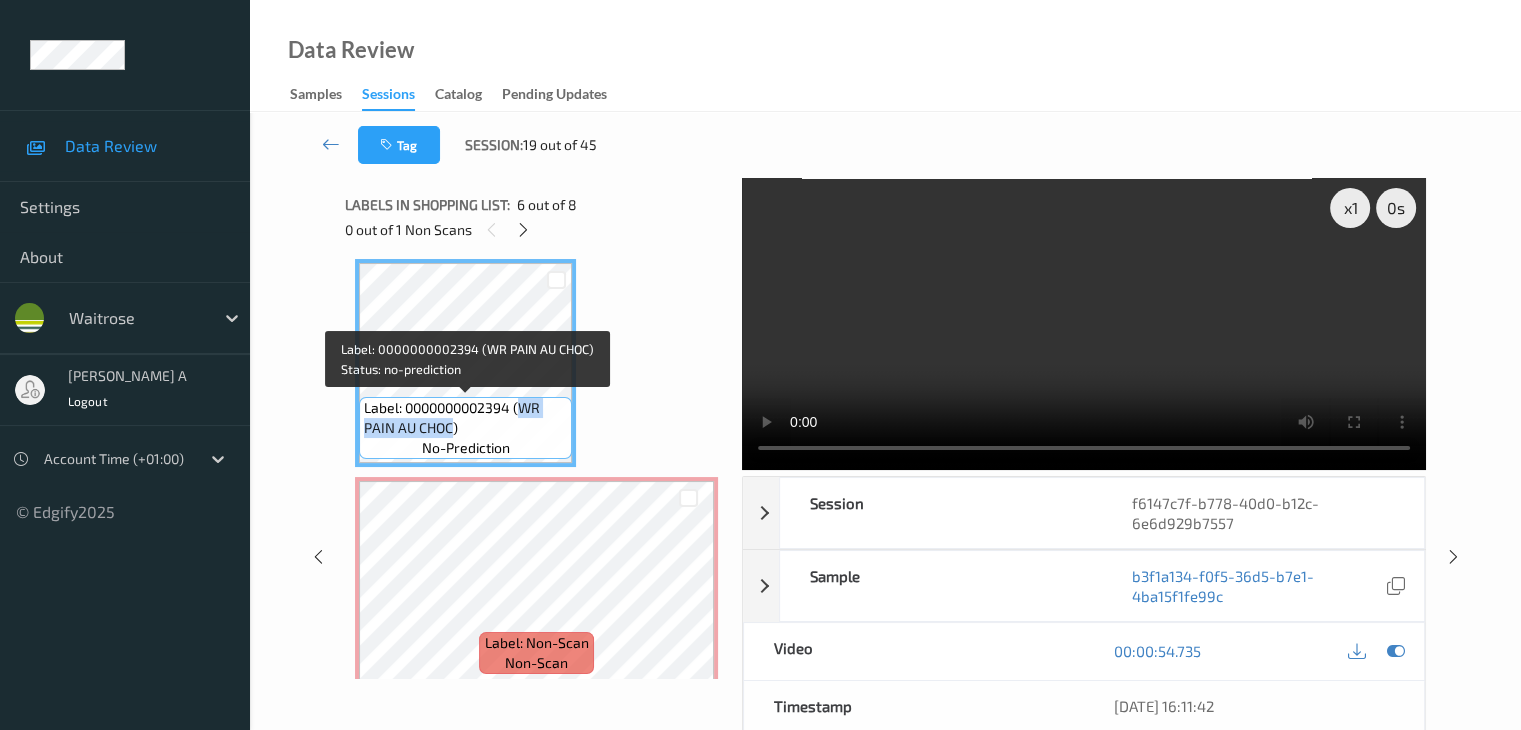 drag, startPoint x: 520, startPoint y: 410, endPoint x: 448, endPoint y: 431, distance: 75 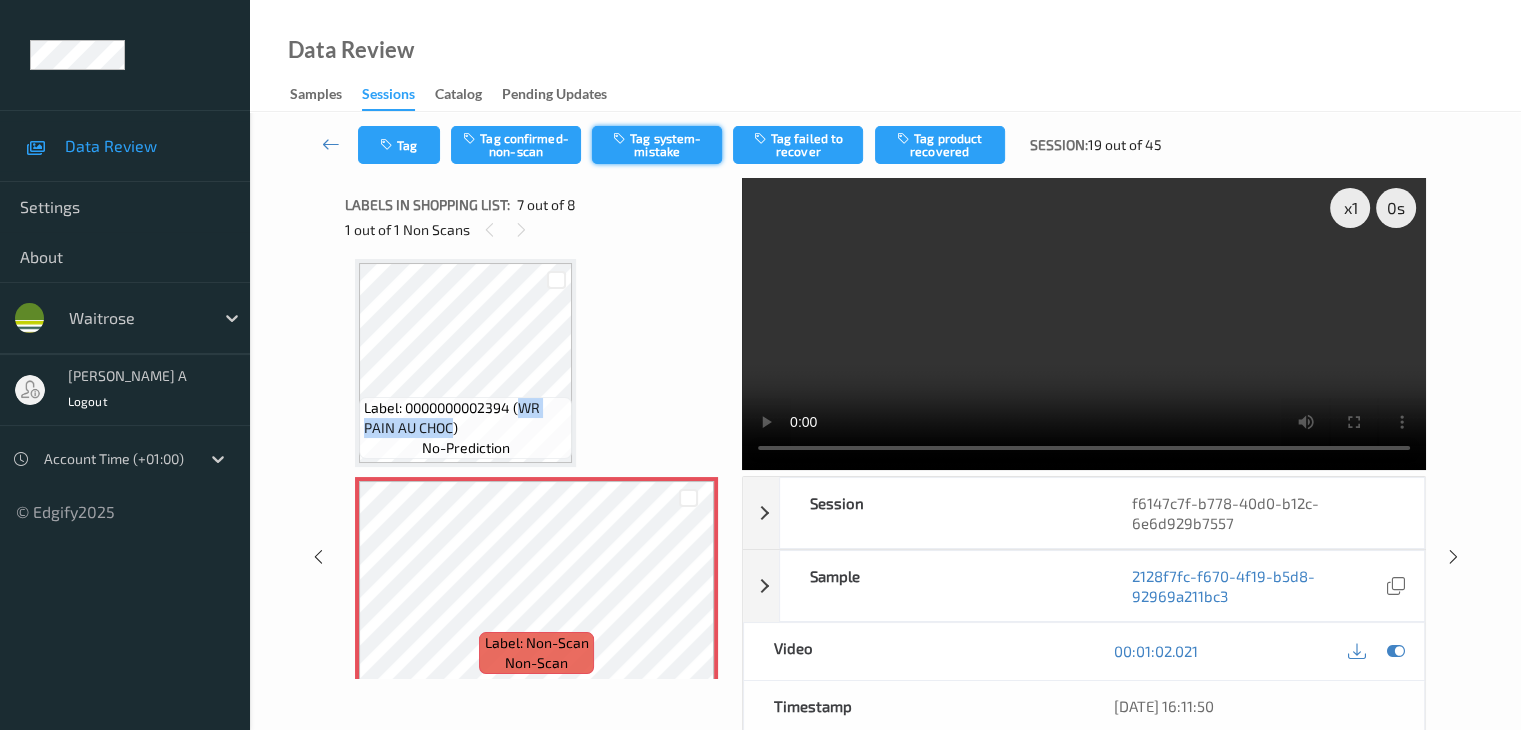 click on "Tag   system-mistake" at bounding box center [657, 145] 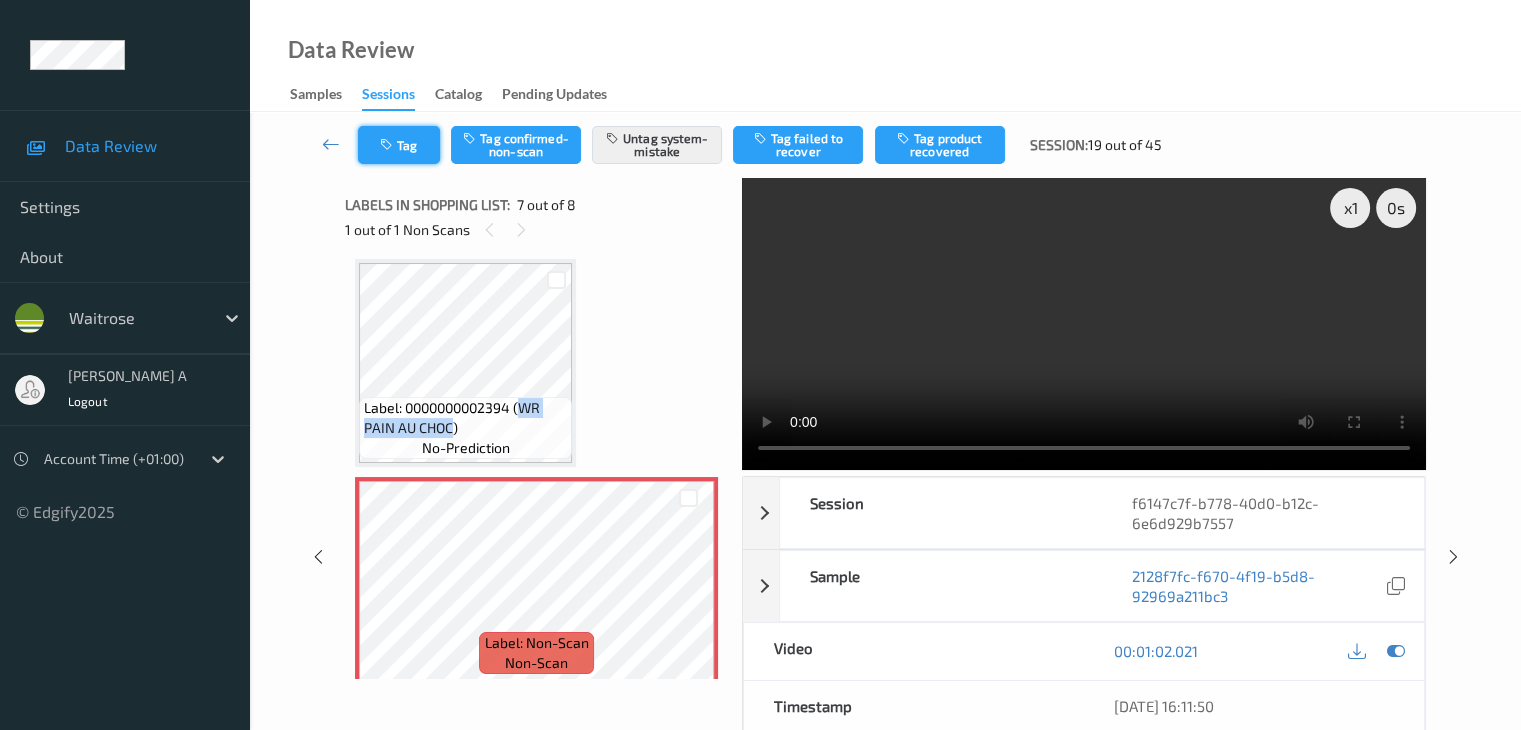 click on "Tag" at bounding box center [399, 145] 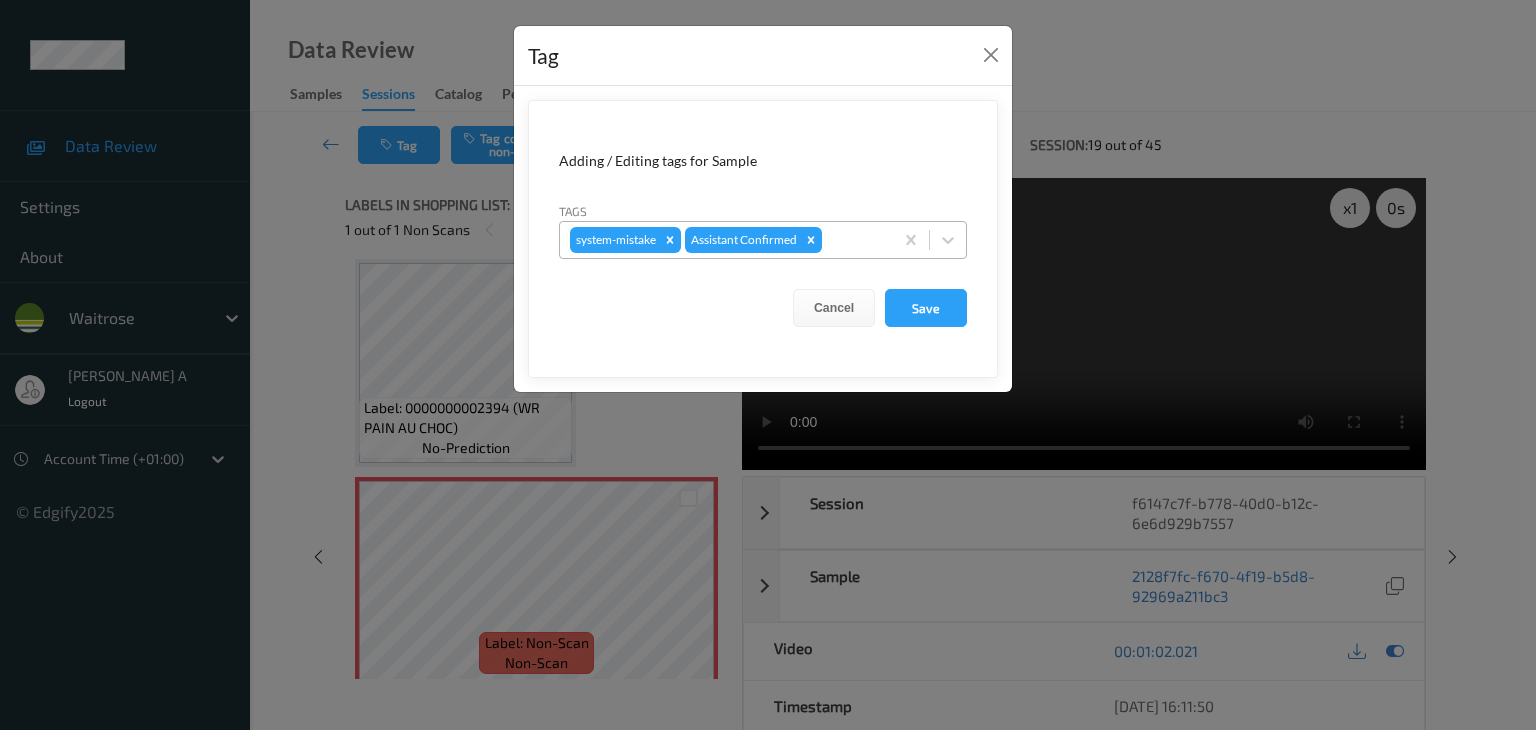click at bounding box center (854, 240) 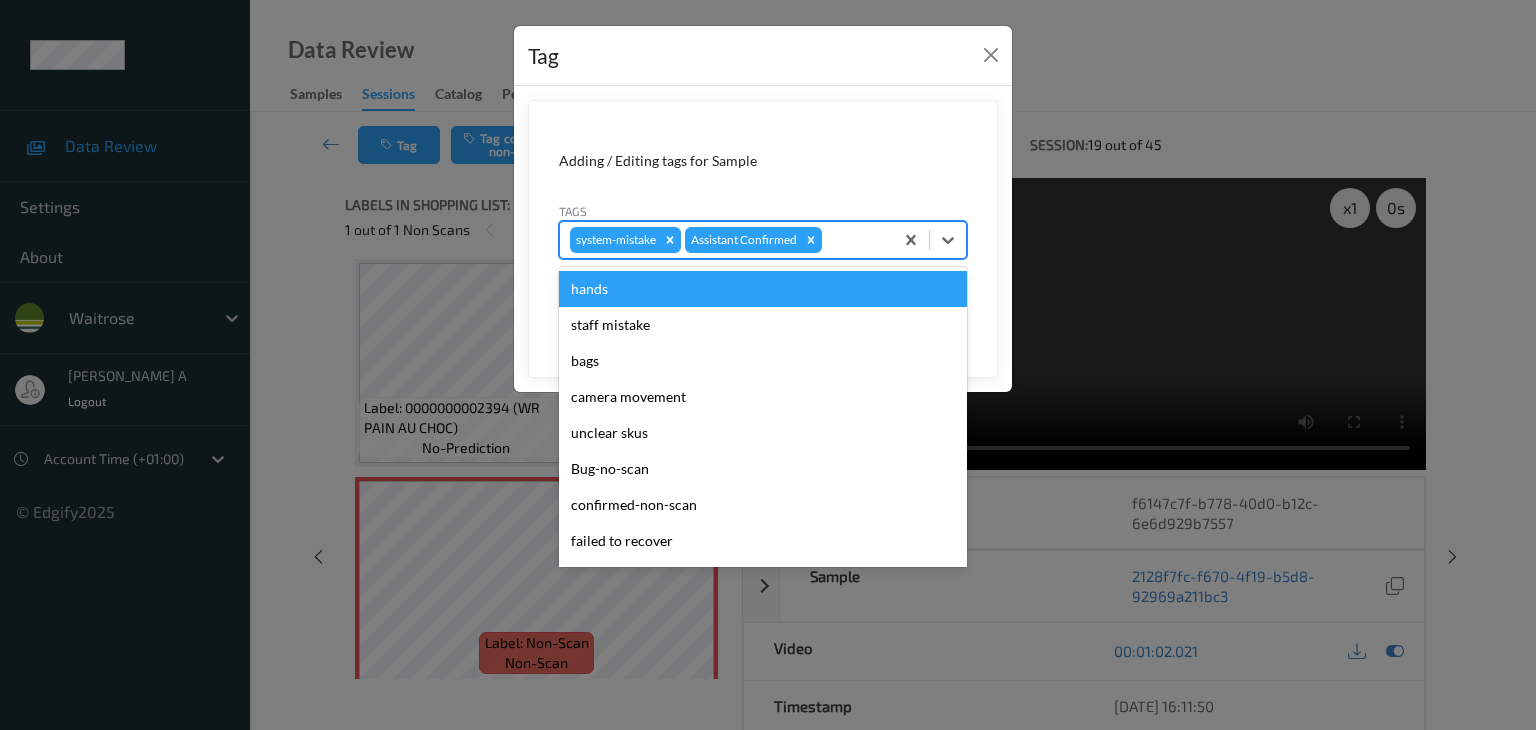 type on "u" 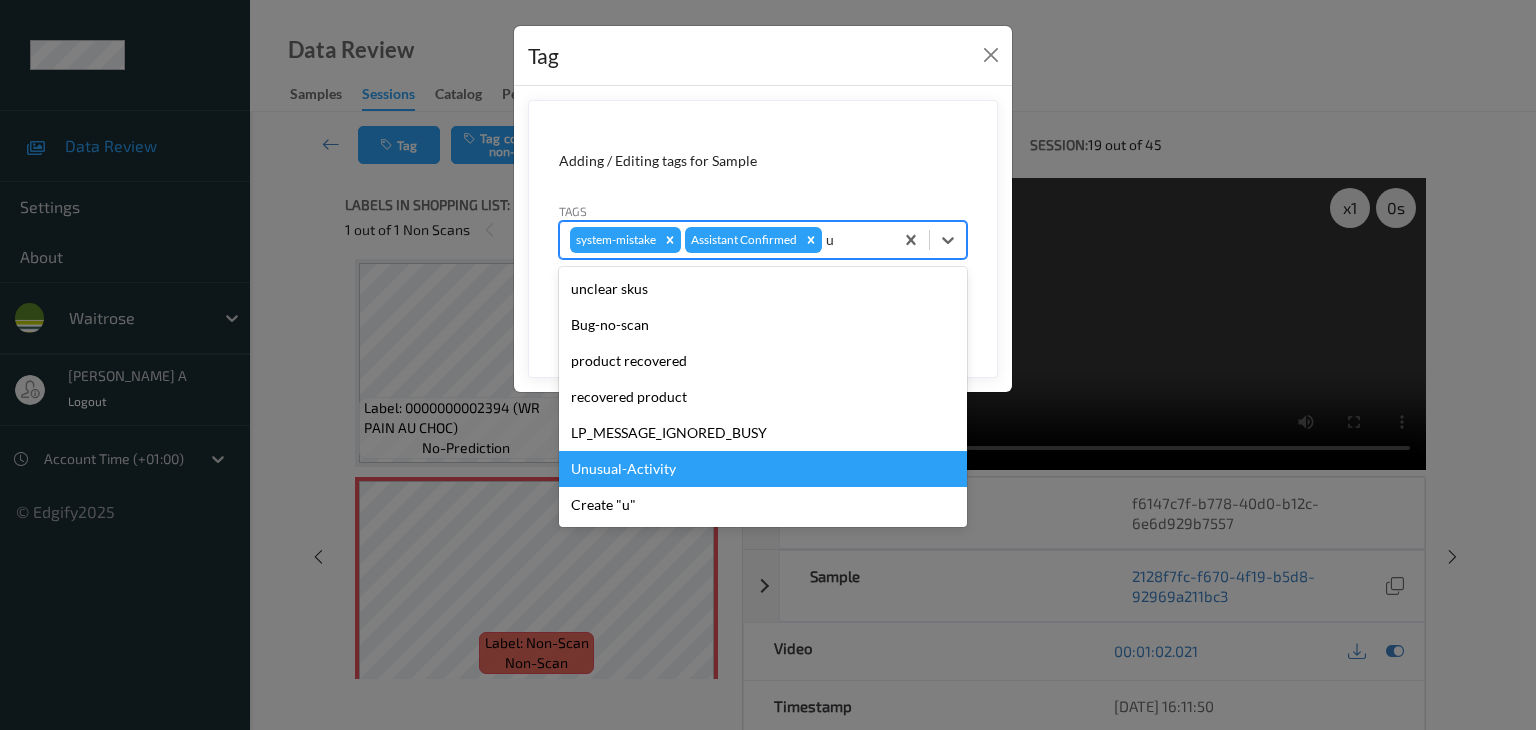 click on "Unusual-Activity" at bounding box center (763, 469) 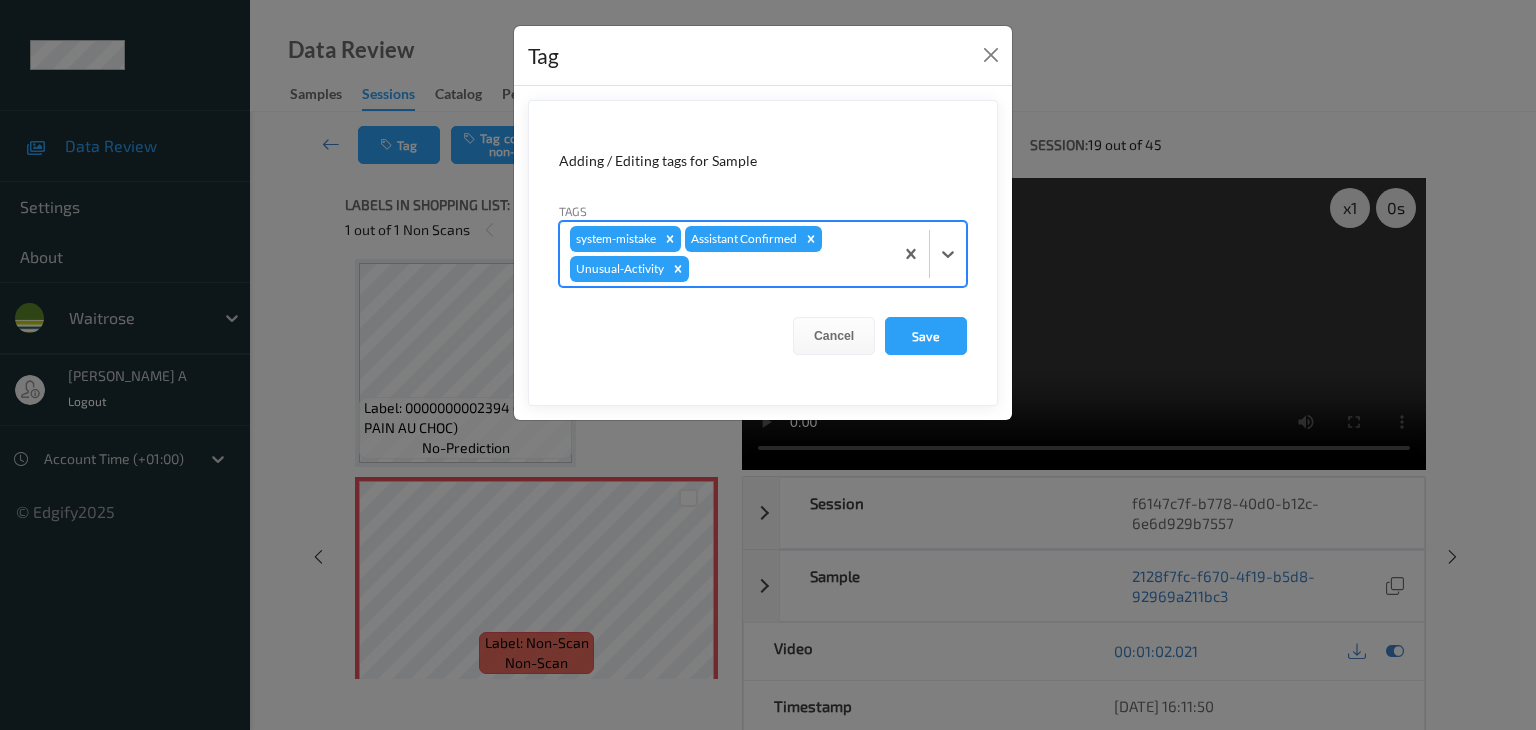 type on "p" 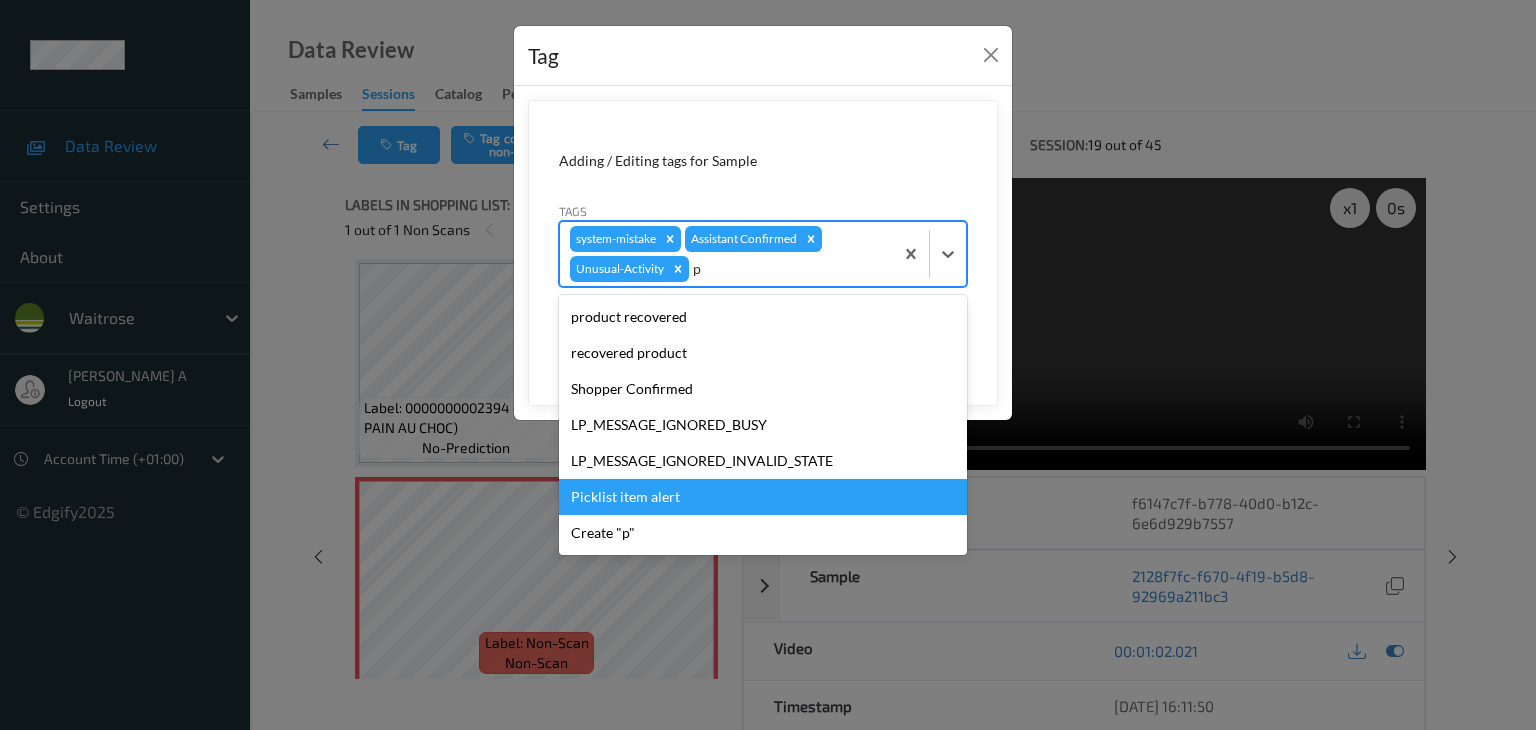 click on "Picklist item alert" at bounding box center (763, 497) 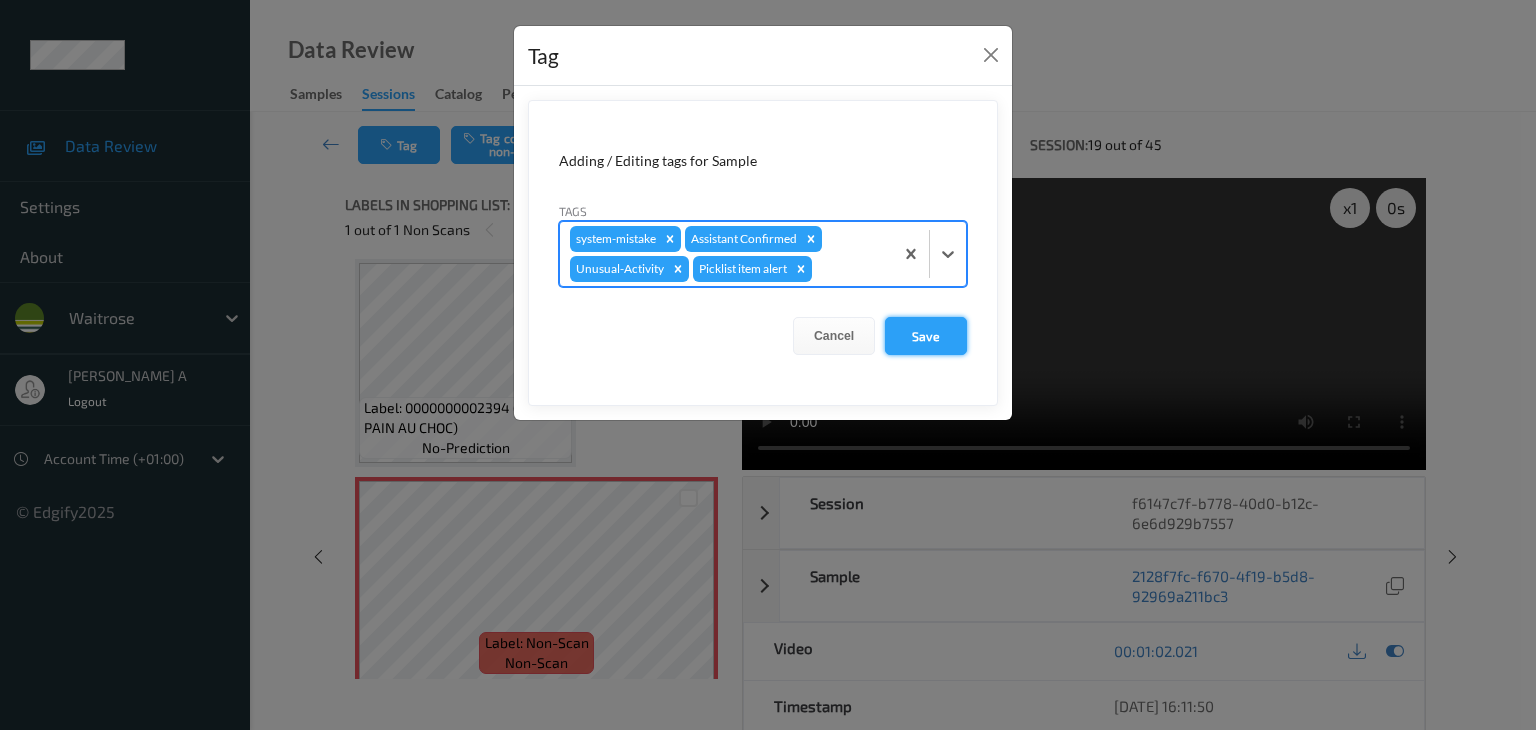 click on "Save" at bounding box center [926, 336] 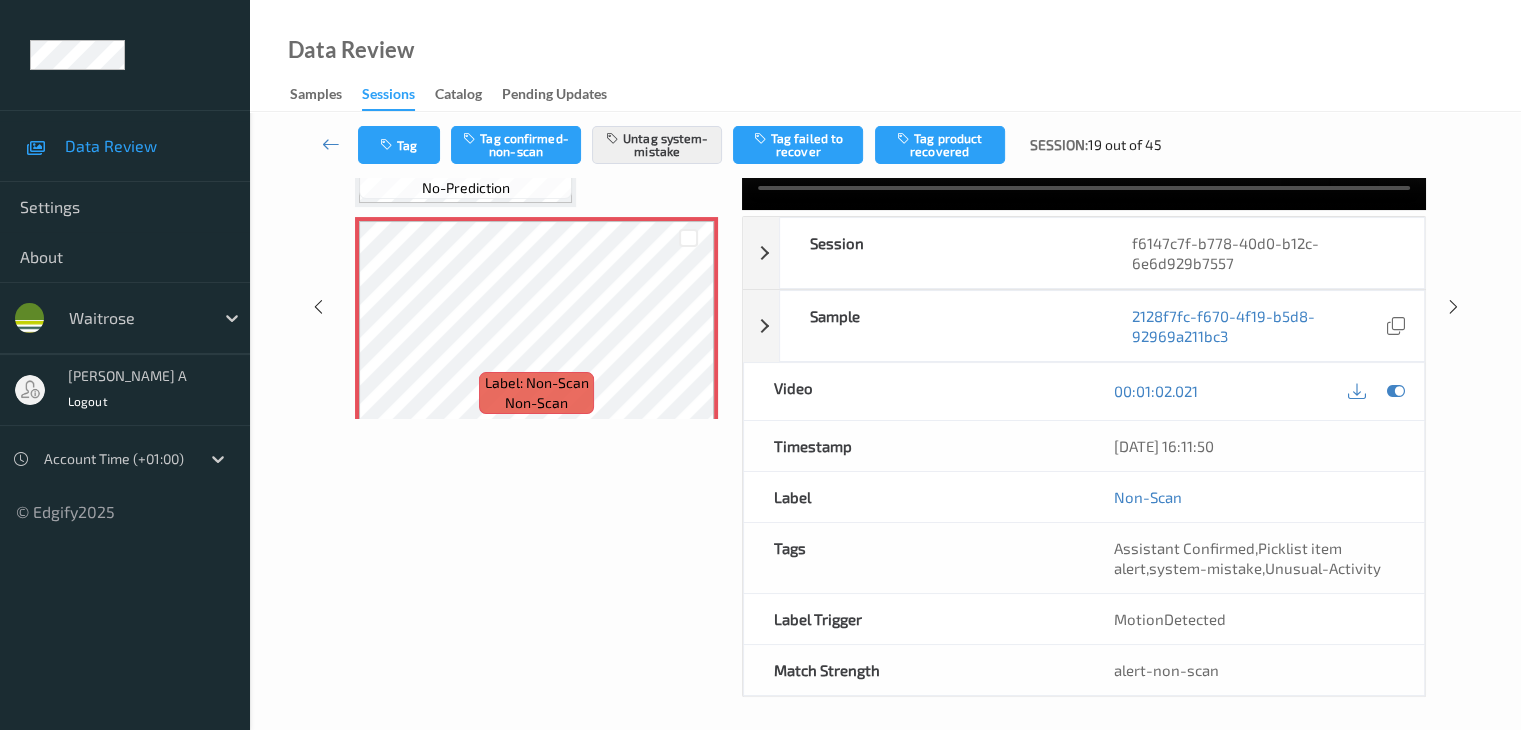 scroll, scrollTop: 264, scrollLeft: 0, axis: vertical 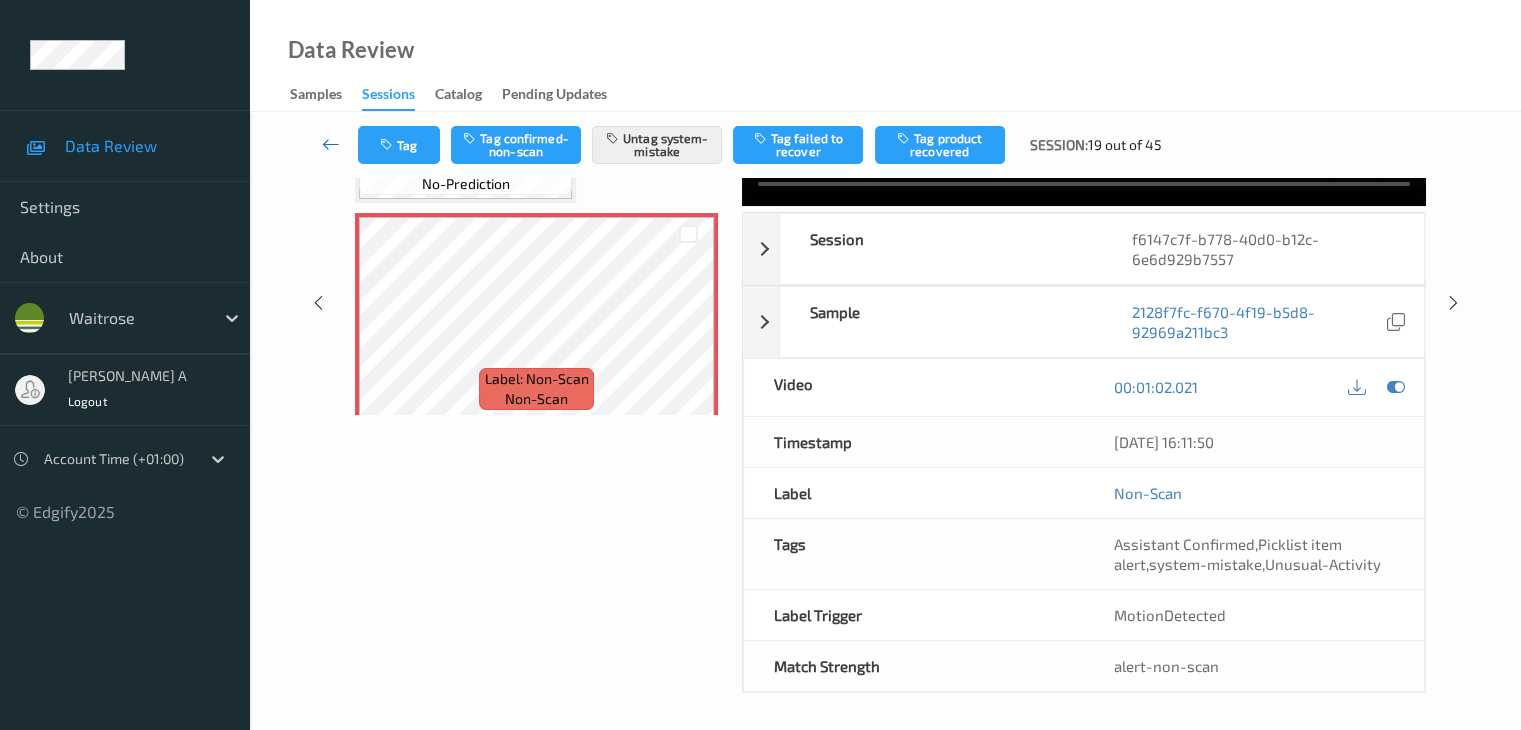 click at bounding box center (331, 144) 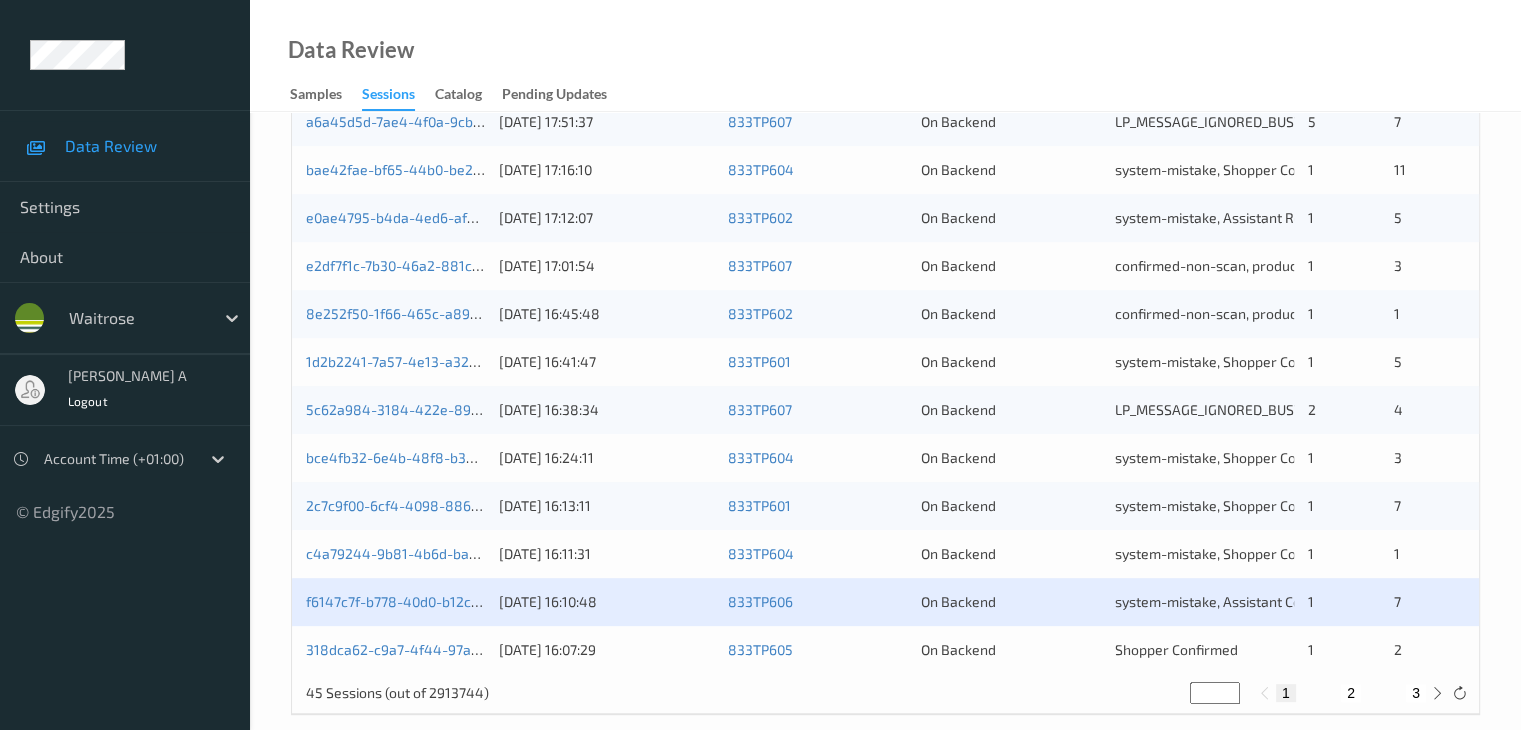 scroll, scrollTop: 932, scrollLeft: 0, axis: vertical 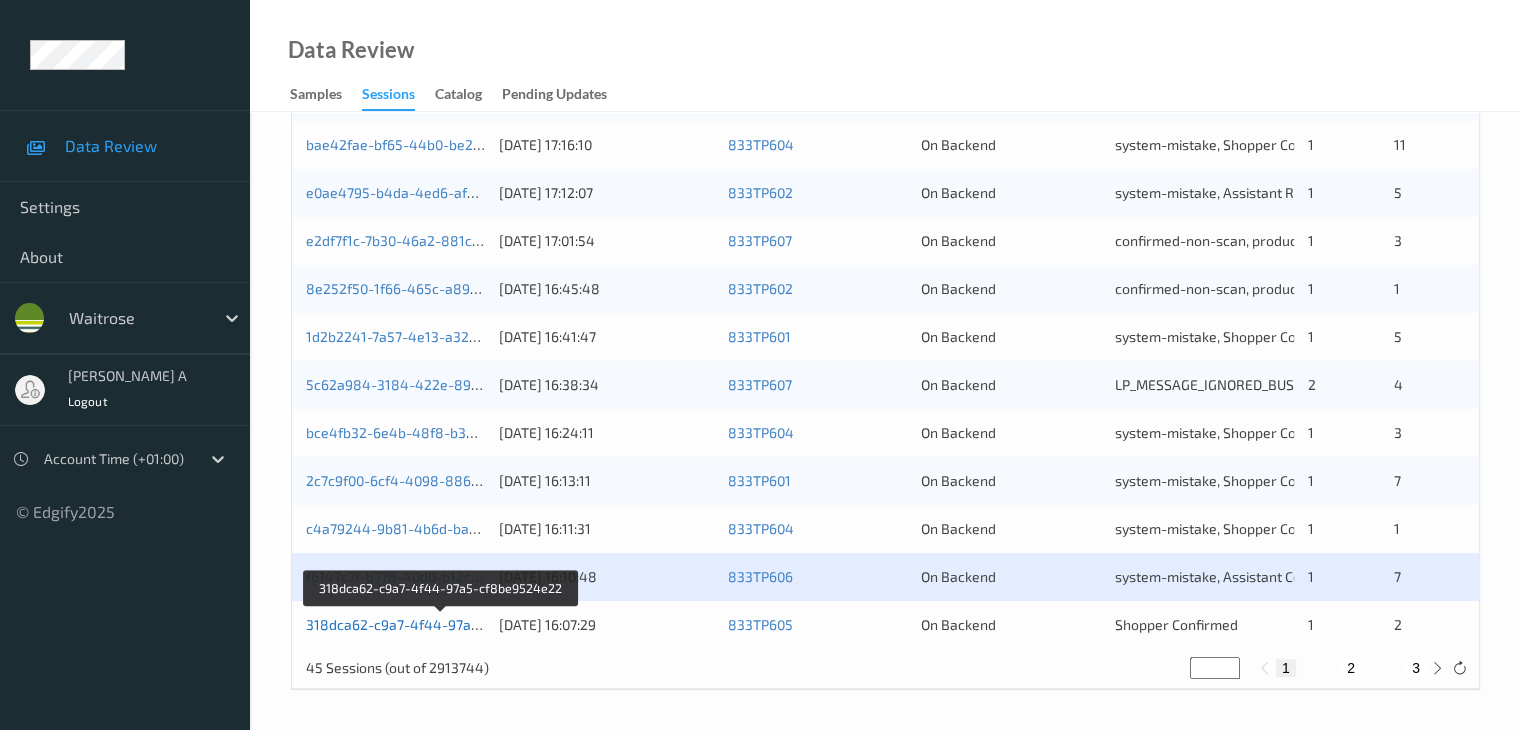 click on "318dca62-c9a7-4f44-97a5-cf8be9524e22" at bounding box center (442, 624) 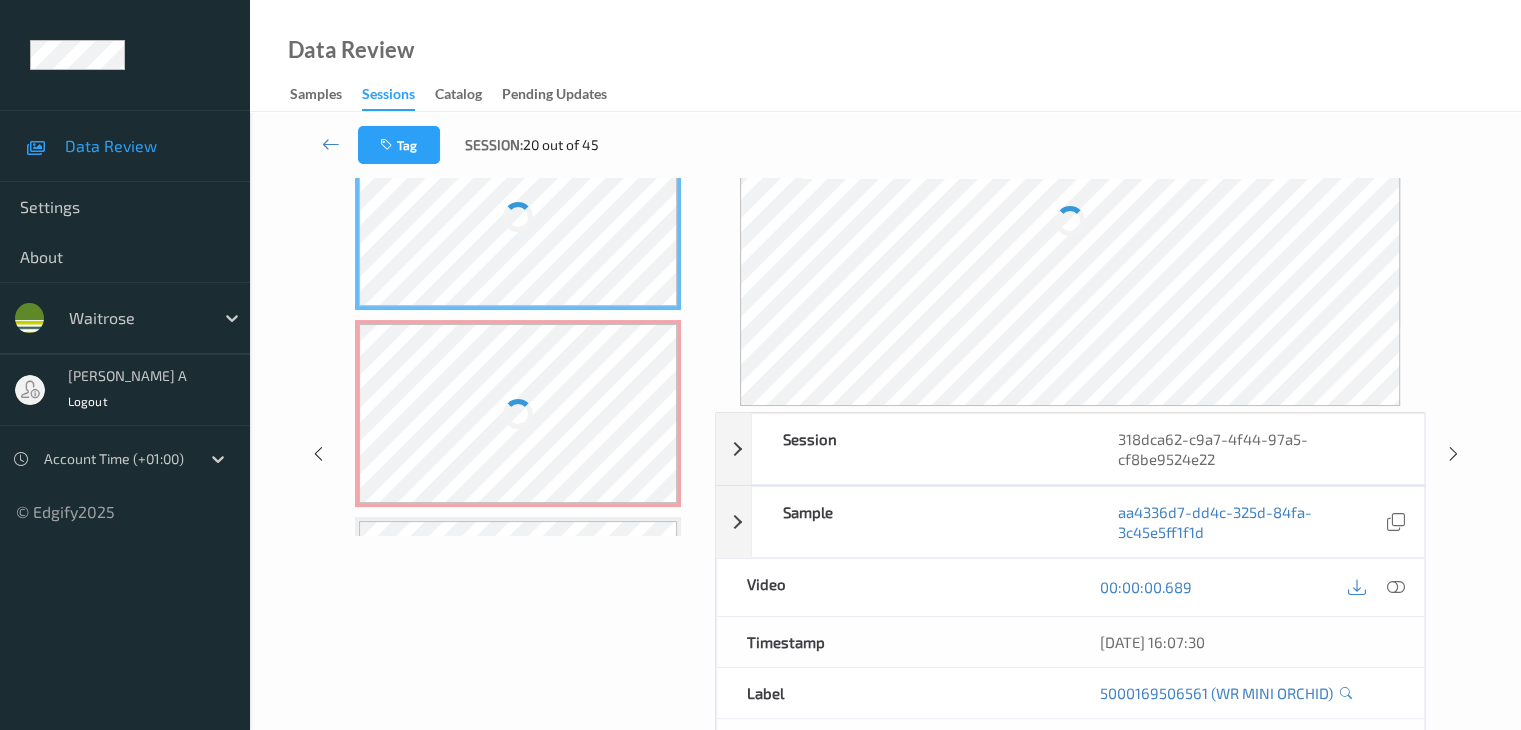 scroll, scrollTop: 0, scrollLeft: 0, axis: both 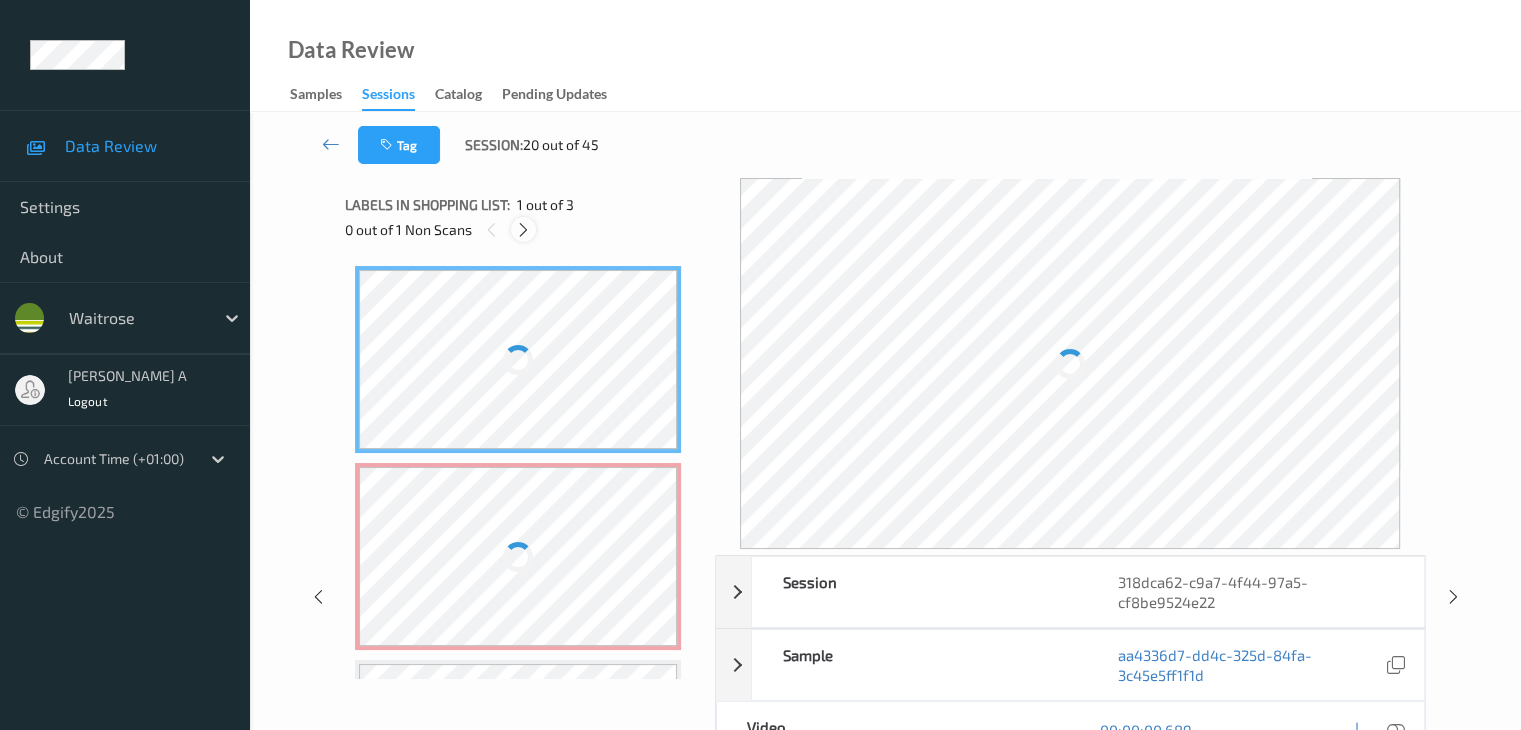 click at bounding box center [523, 230] 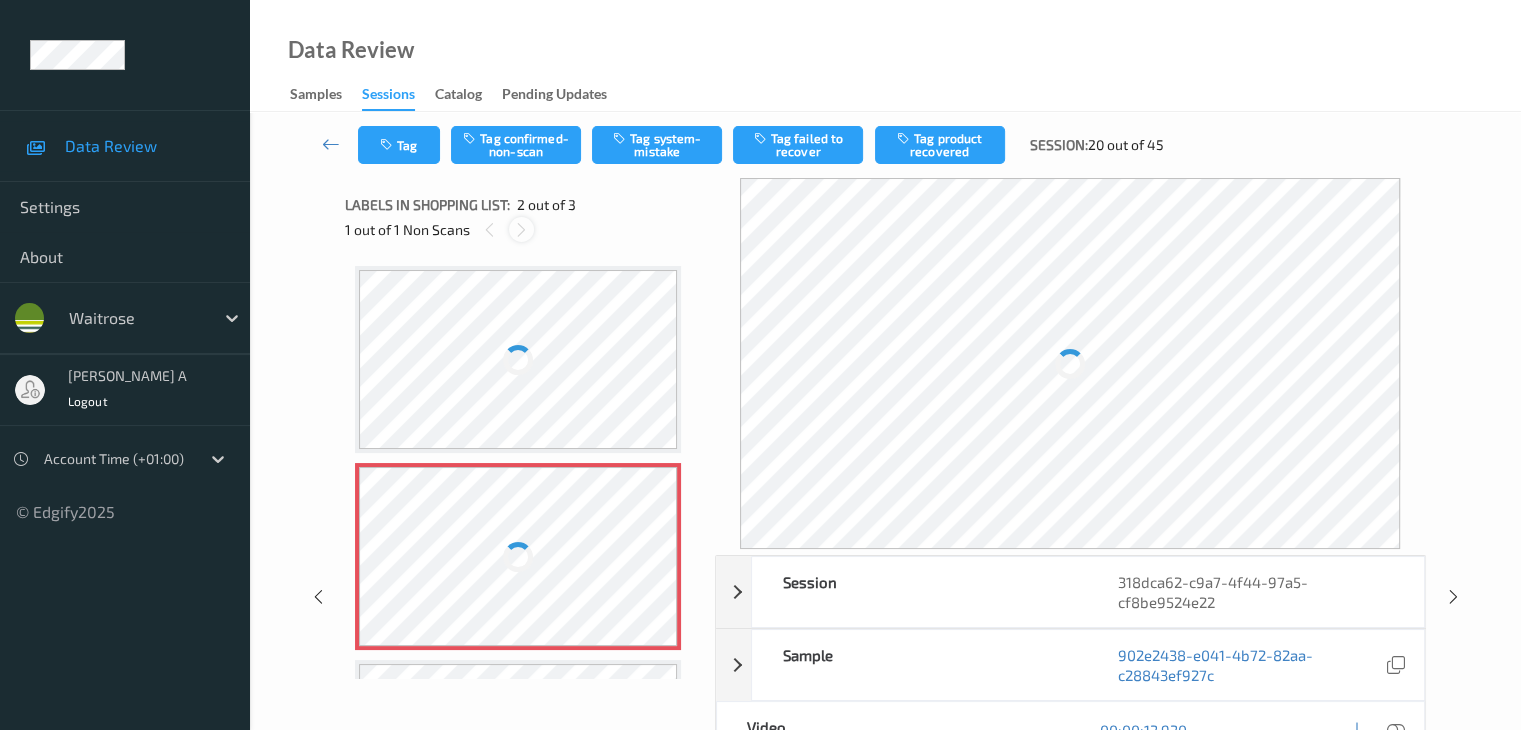scroll, scrollTop: 10, scrollLeft: 0, axis: vertical 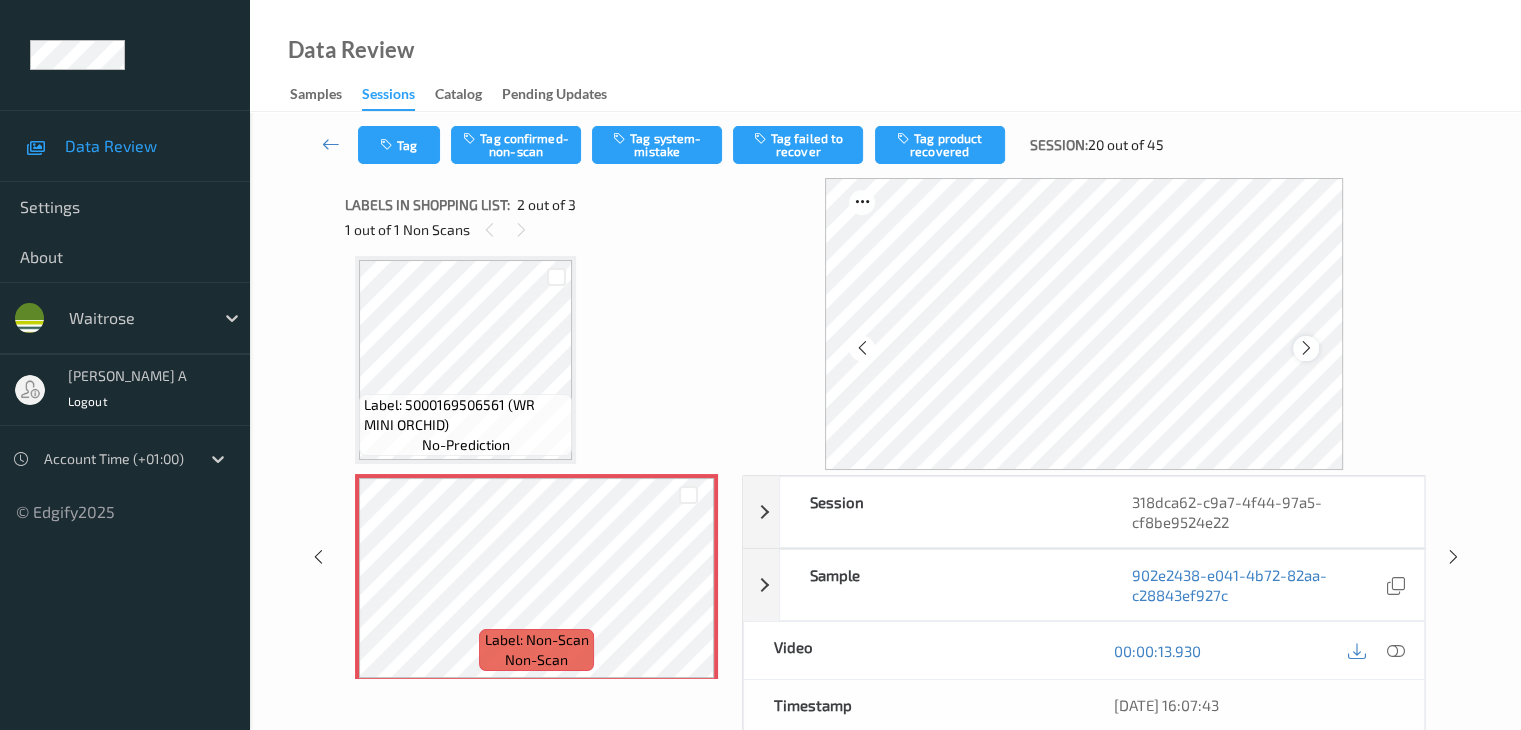 click at bounding box center [1306, 348] 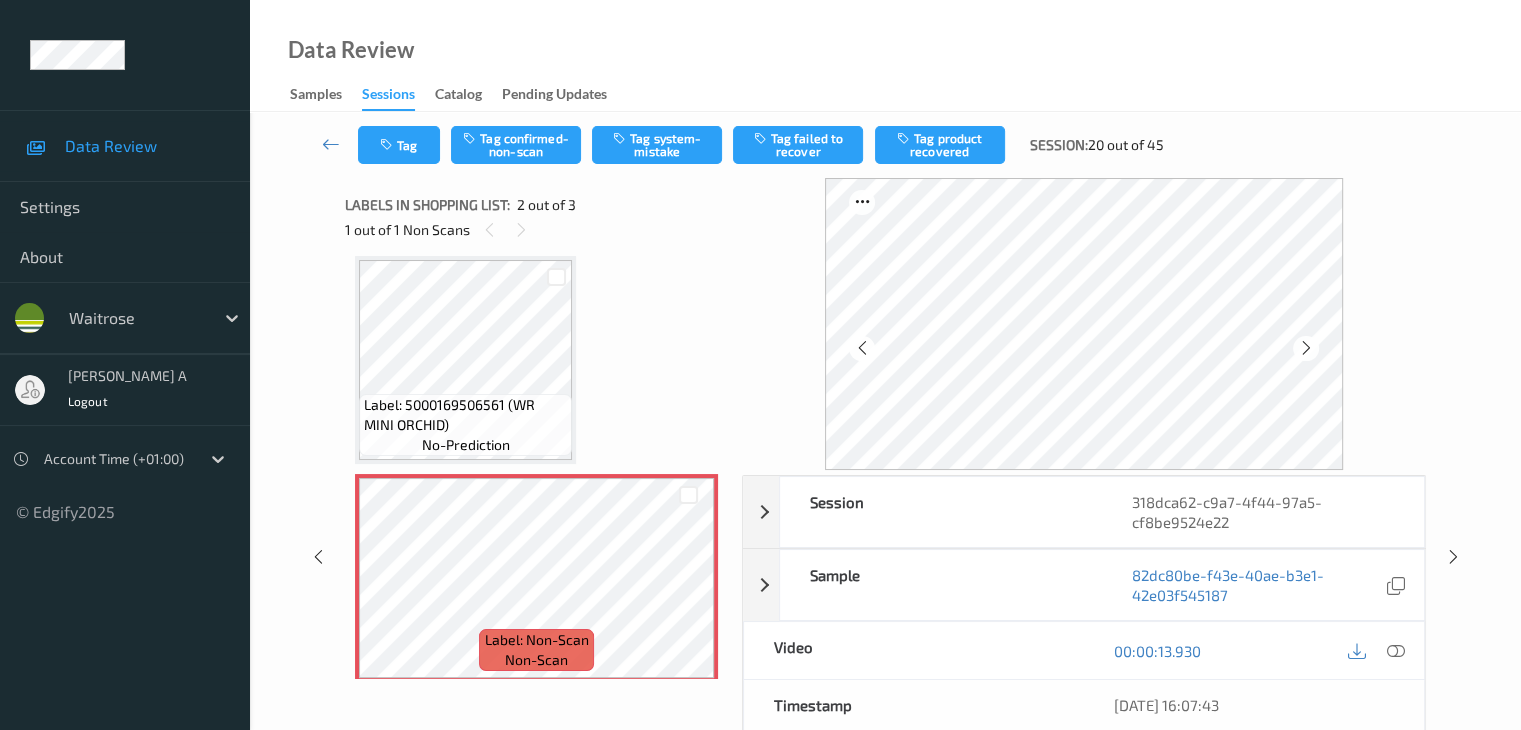 click at bounding box center (1306, 348) 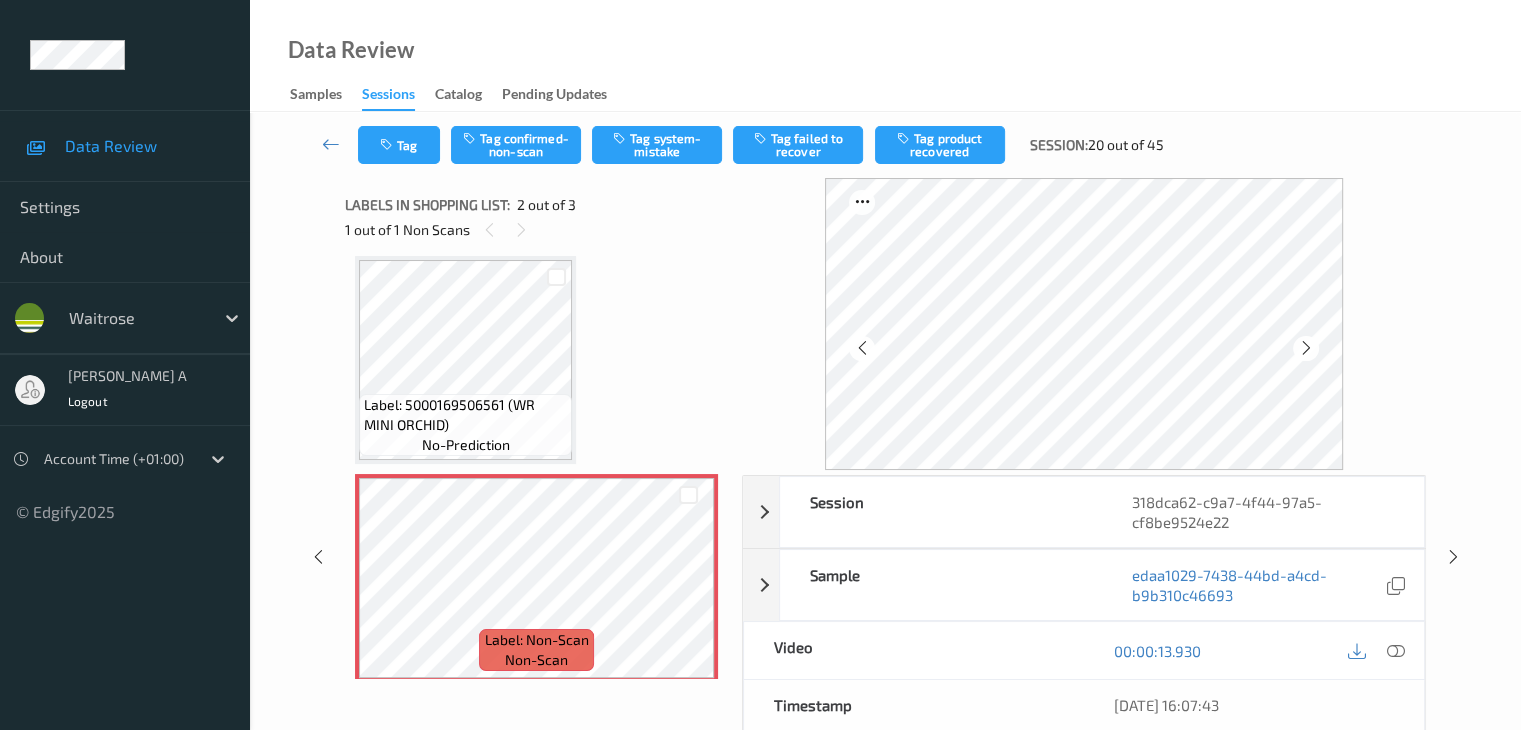 click at bounding box center [1306, 348] 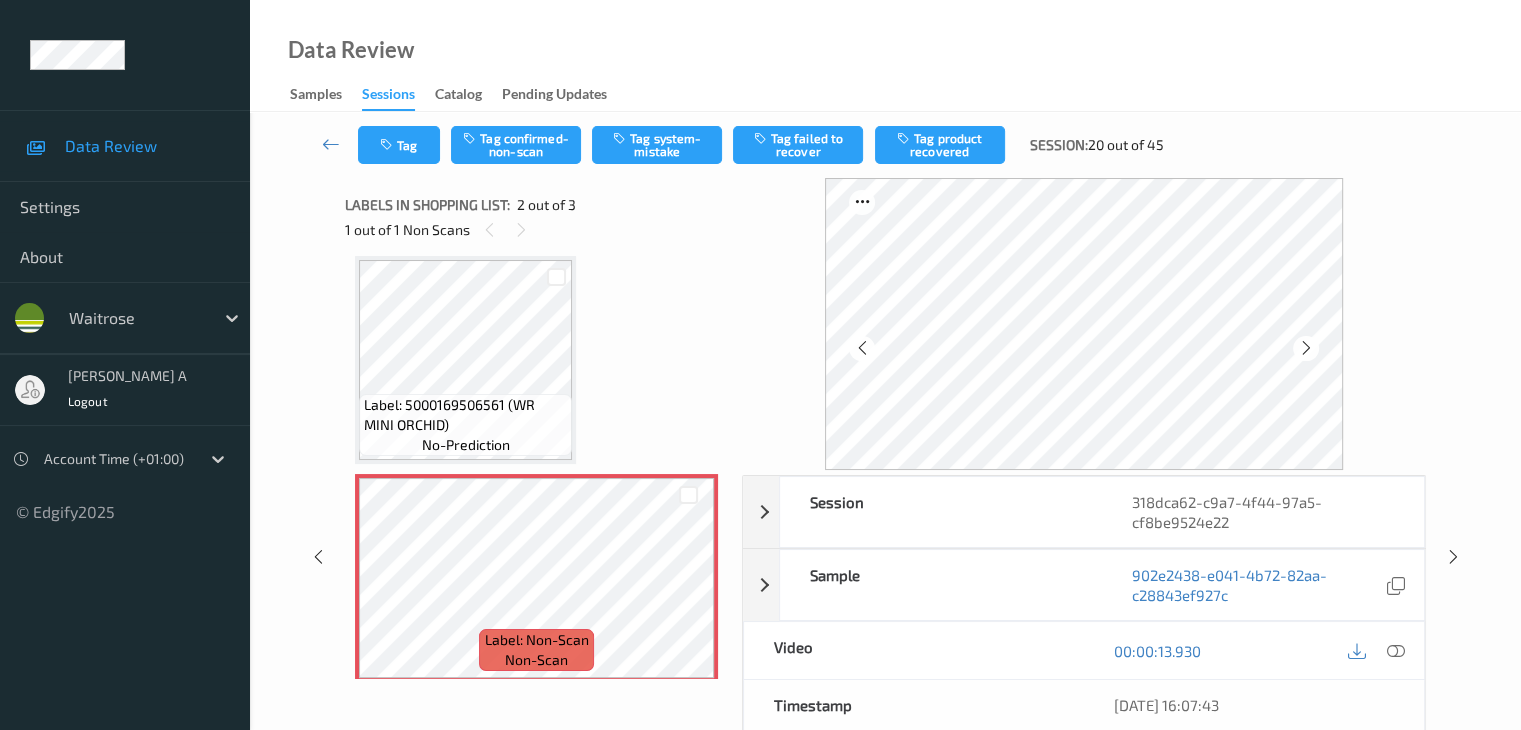 click at bounding box center [1306, 348] 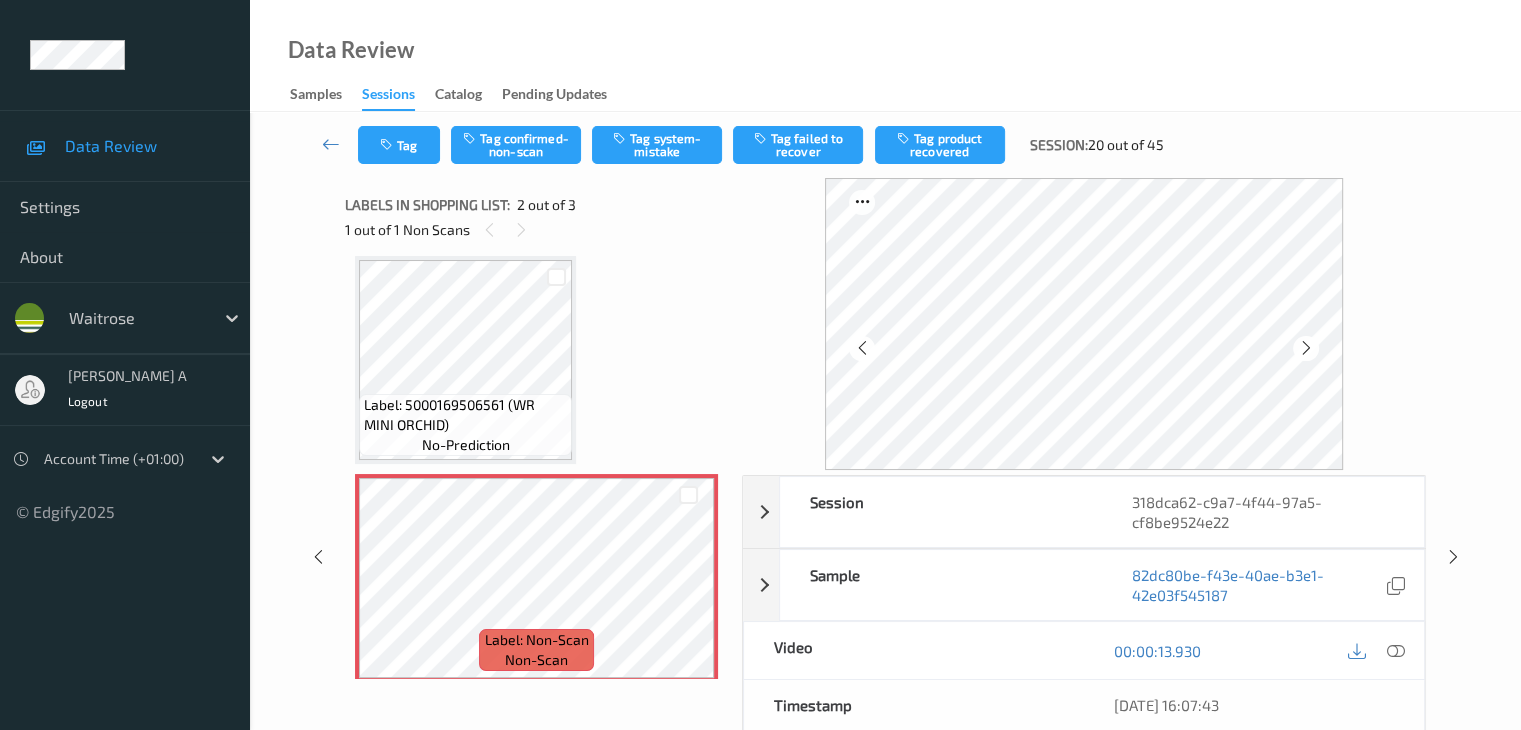 click at bounding box center (1306, 348) 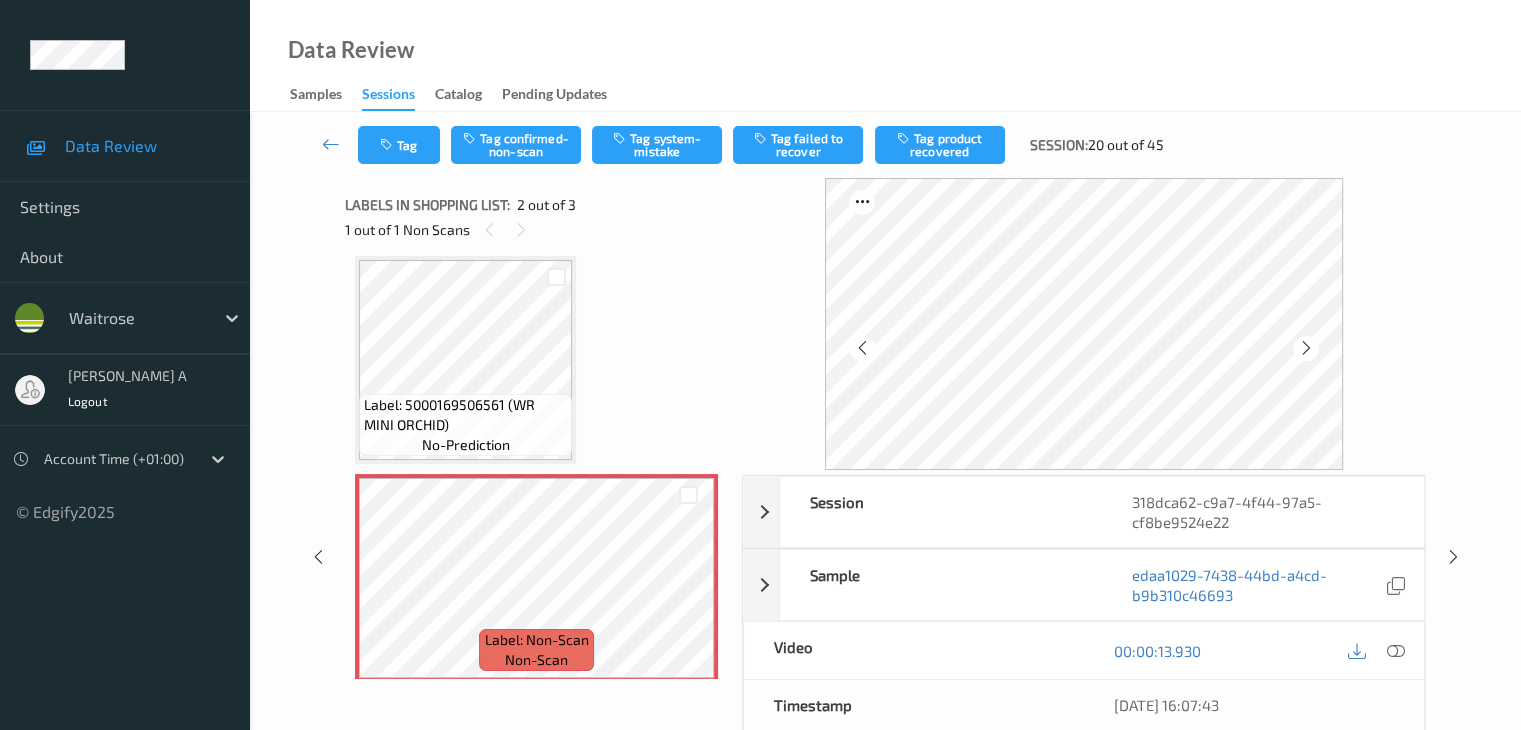 click at bounding box center (1306, 348) 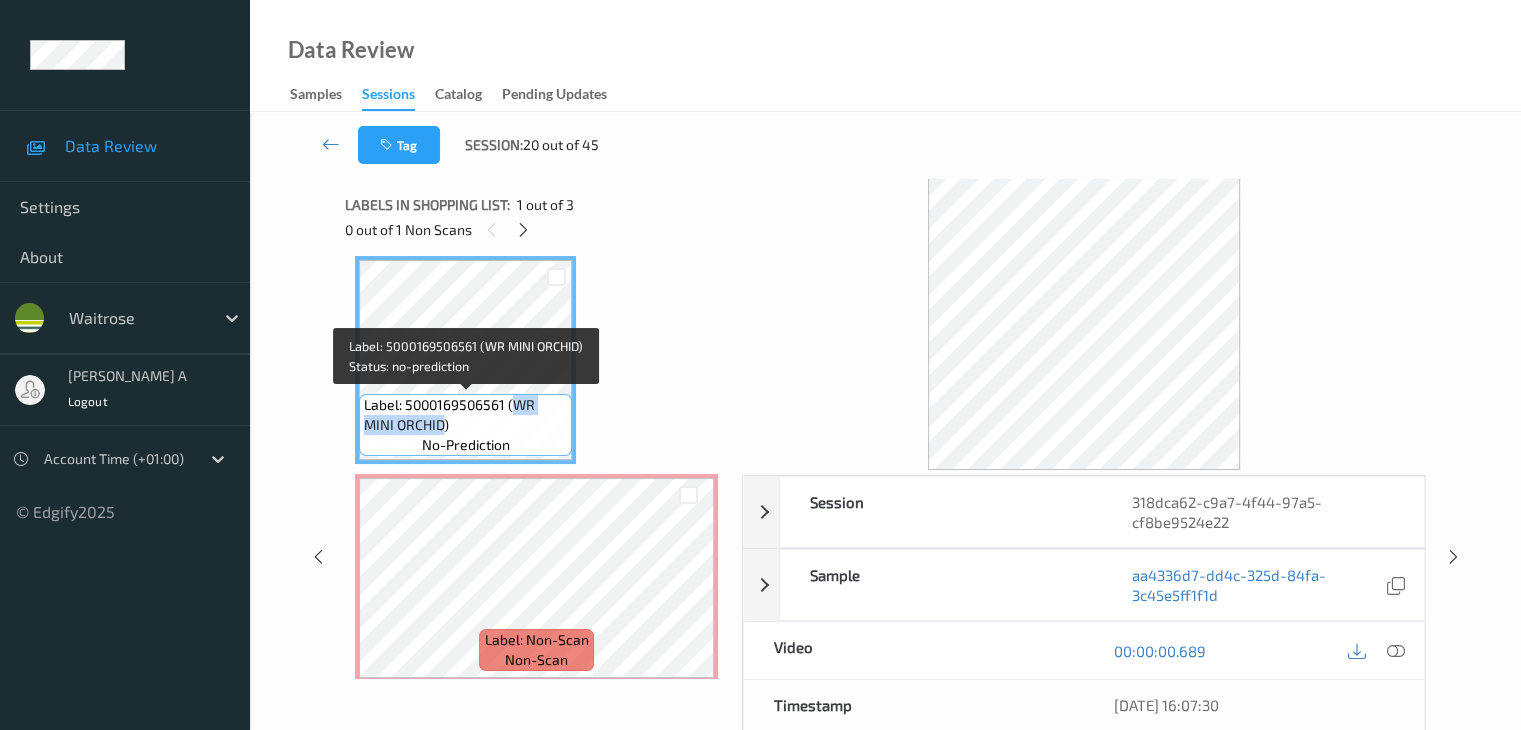 drag, startPoint x: 512, startPoint y: 406, endPoint x: 445, endPoint y: 425, distance: 69.641945 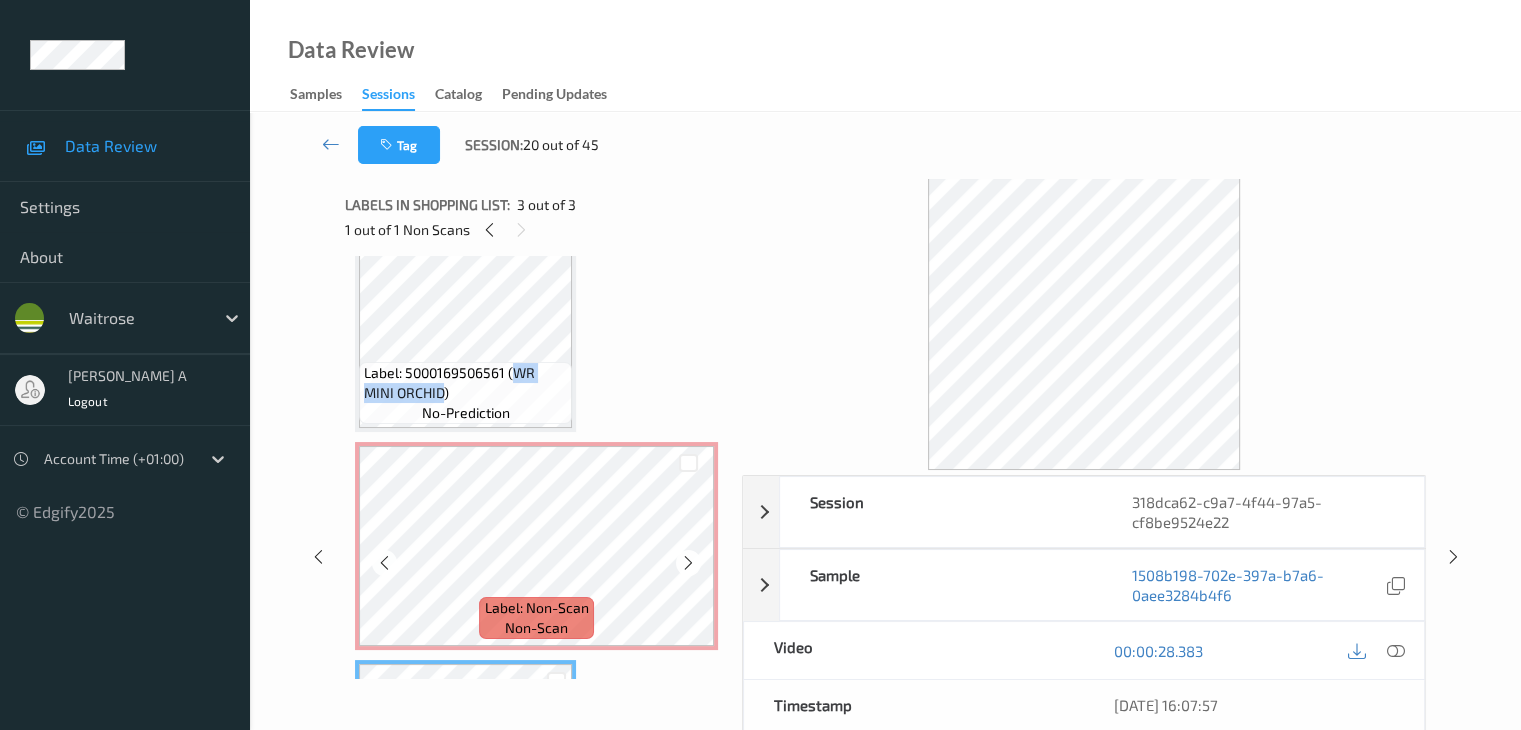 scroll, scrollTop: 41, scrollLeft: 0, axis: vertical 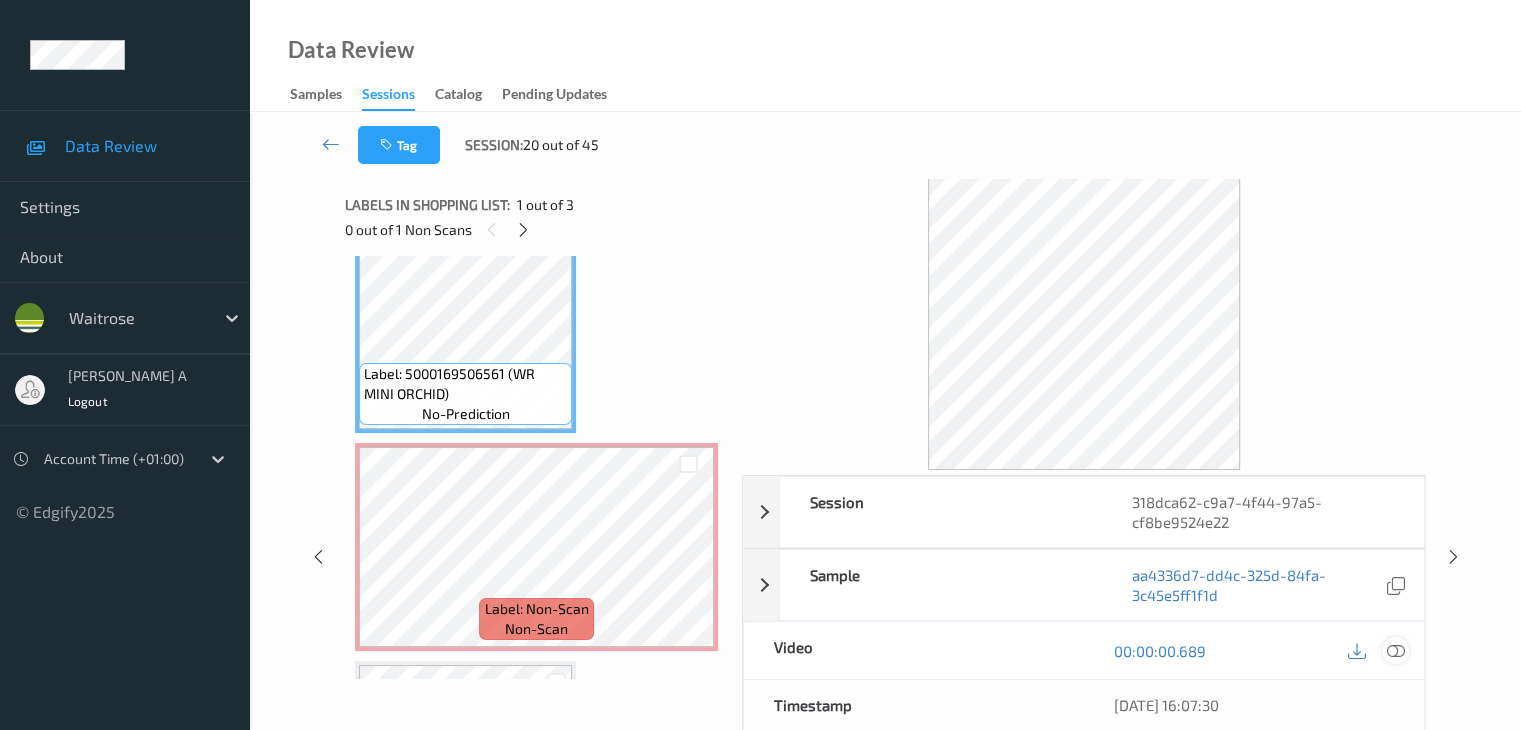 click at bounding box center [1395, 651] 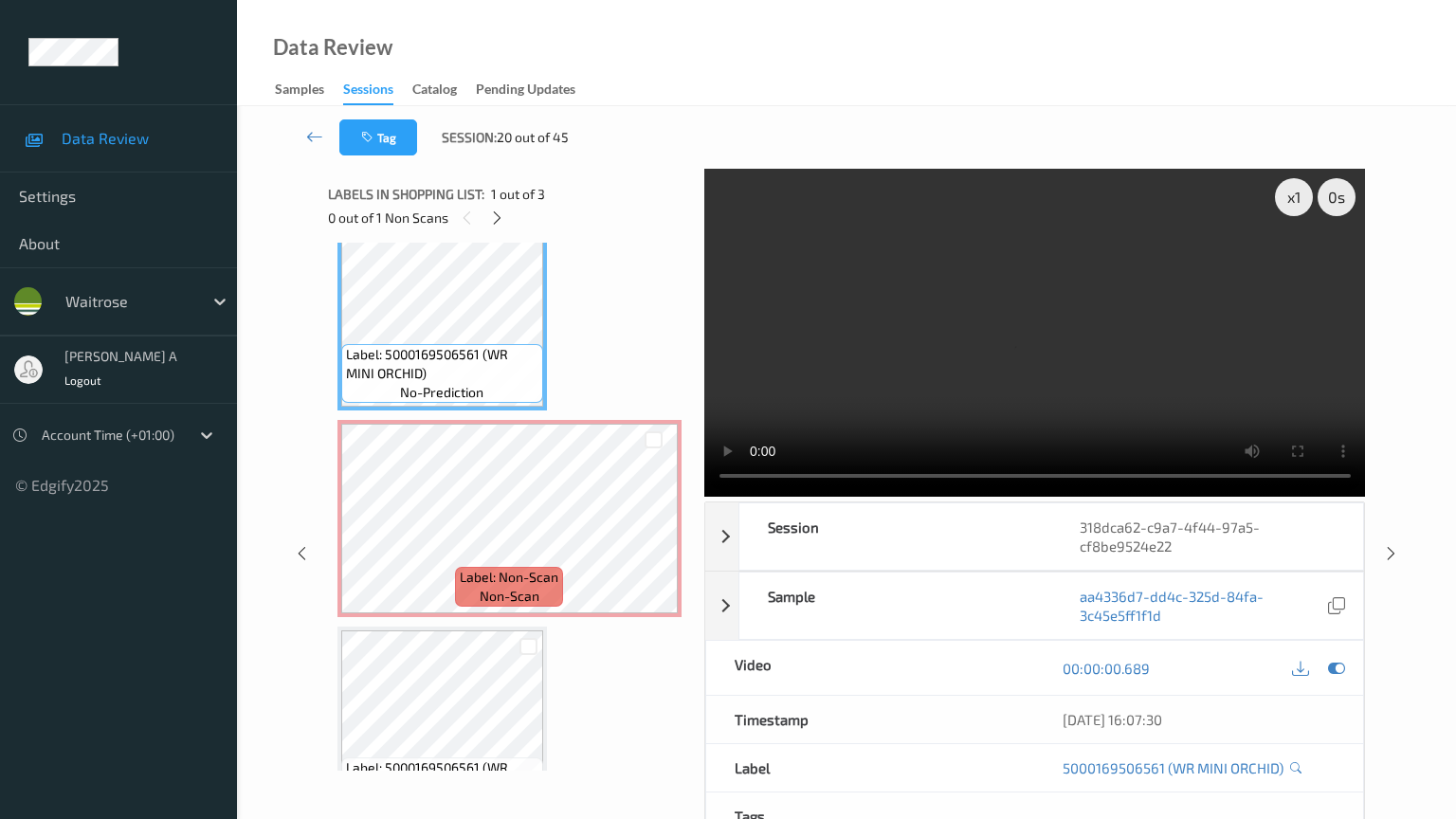 type 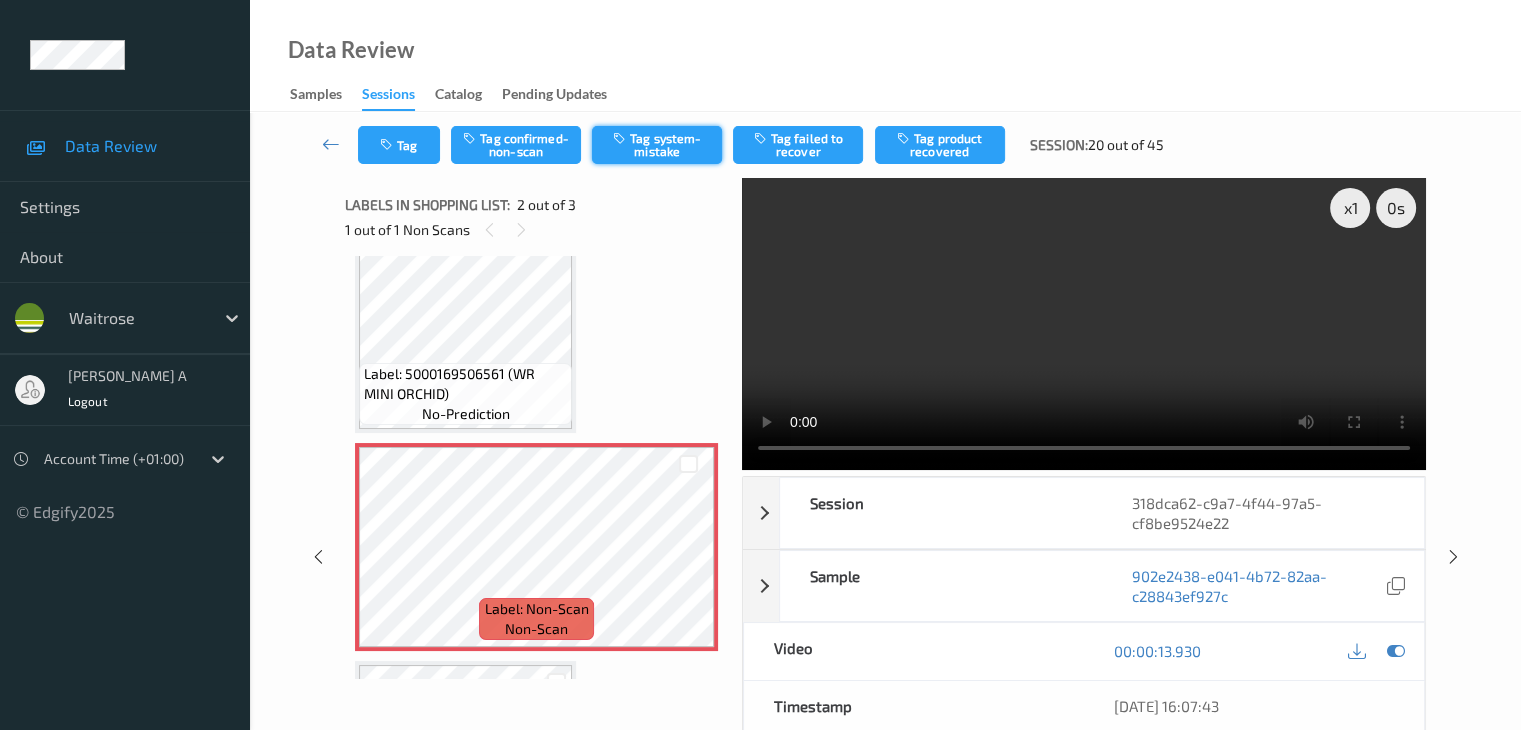 click on "Tag   system-mistake" at bounding box center (657, 145) 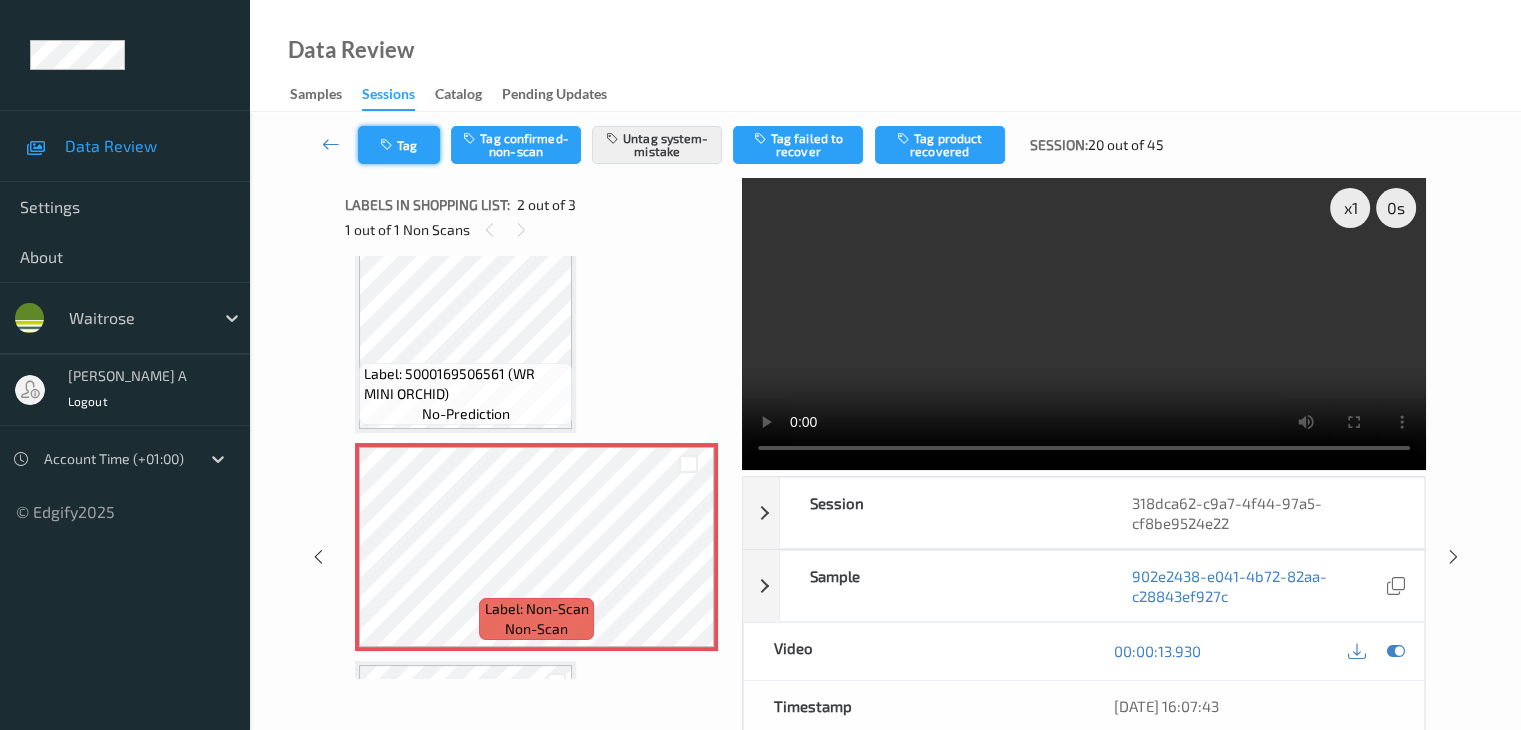 click on "Tag" at bounding box center [399, 145] 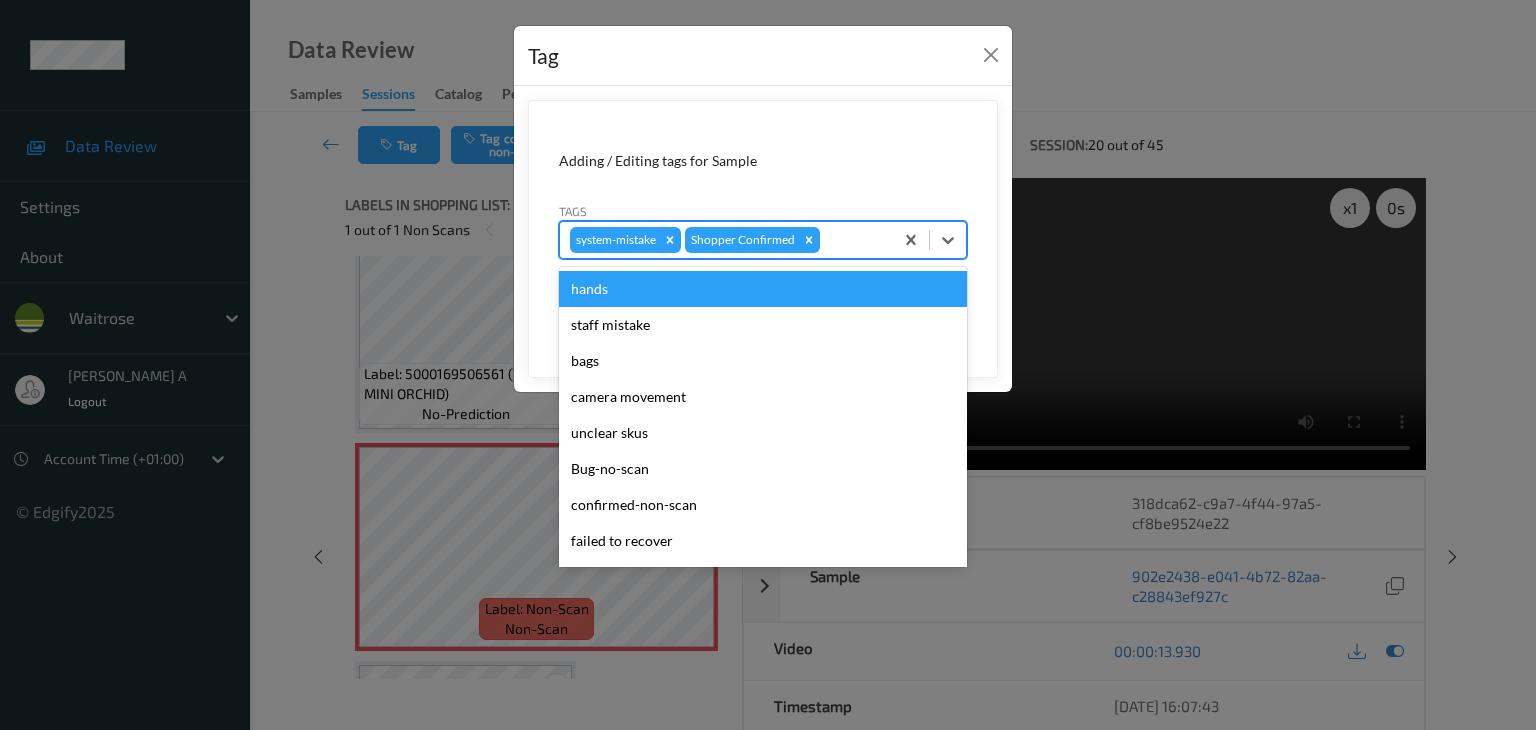 click at bounding box center (853, 240) 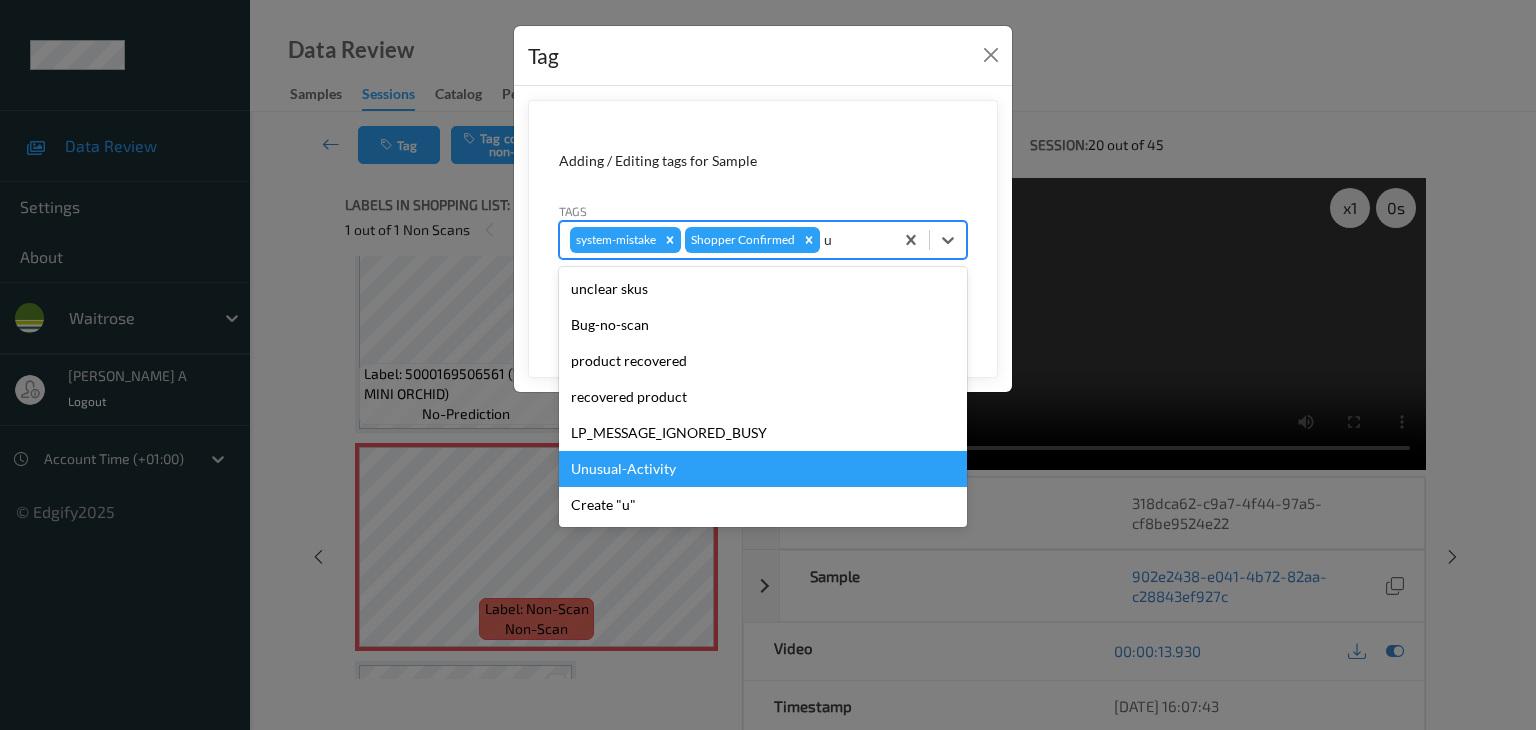 click on "Unusual-Activity" at bounding box center [763, 469] 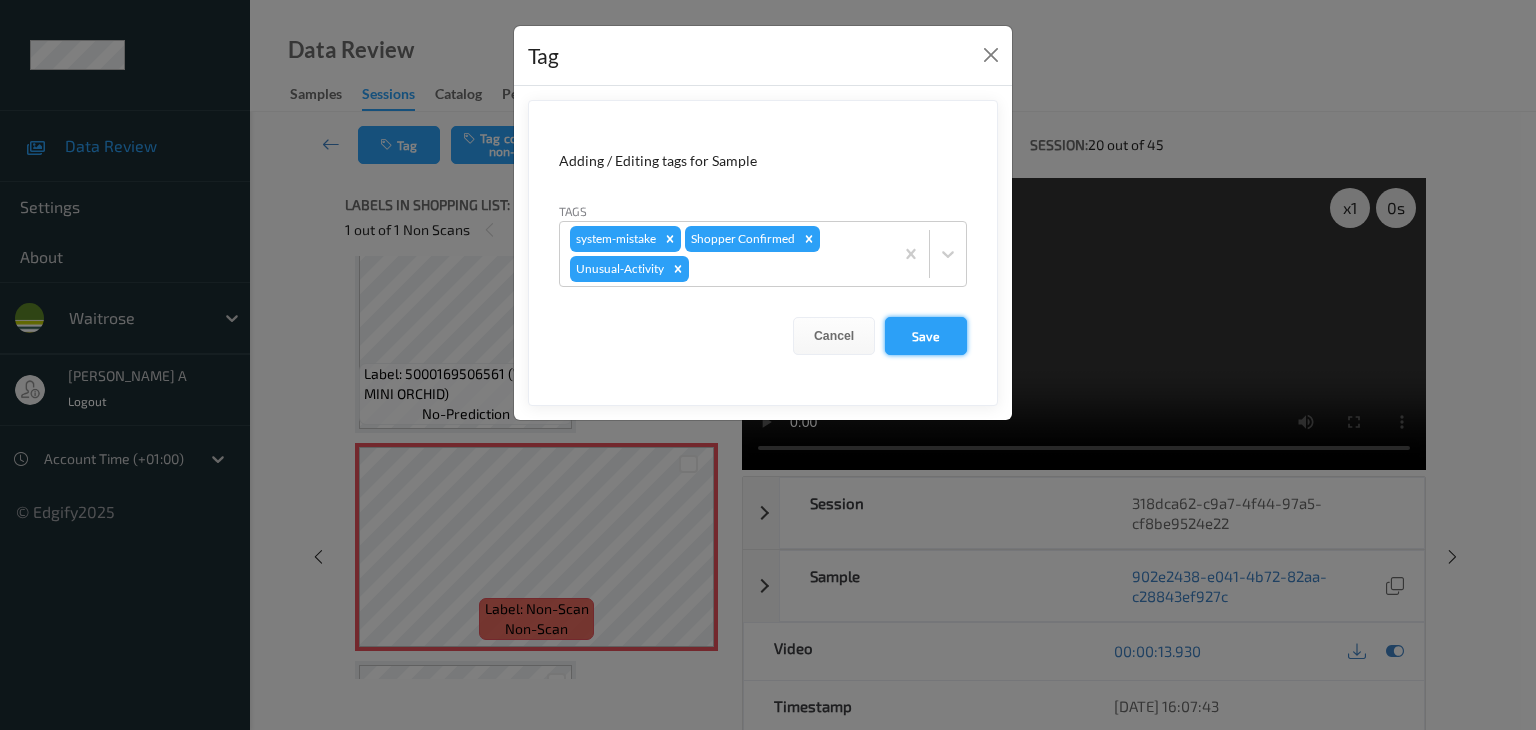 click on "Save" at bounding box center [926, 336] 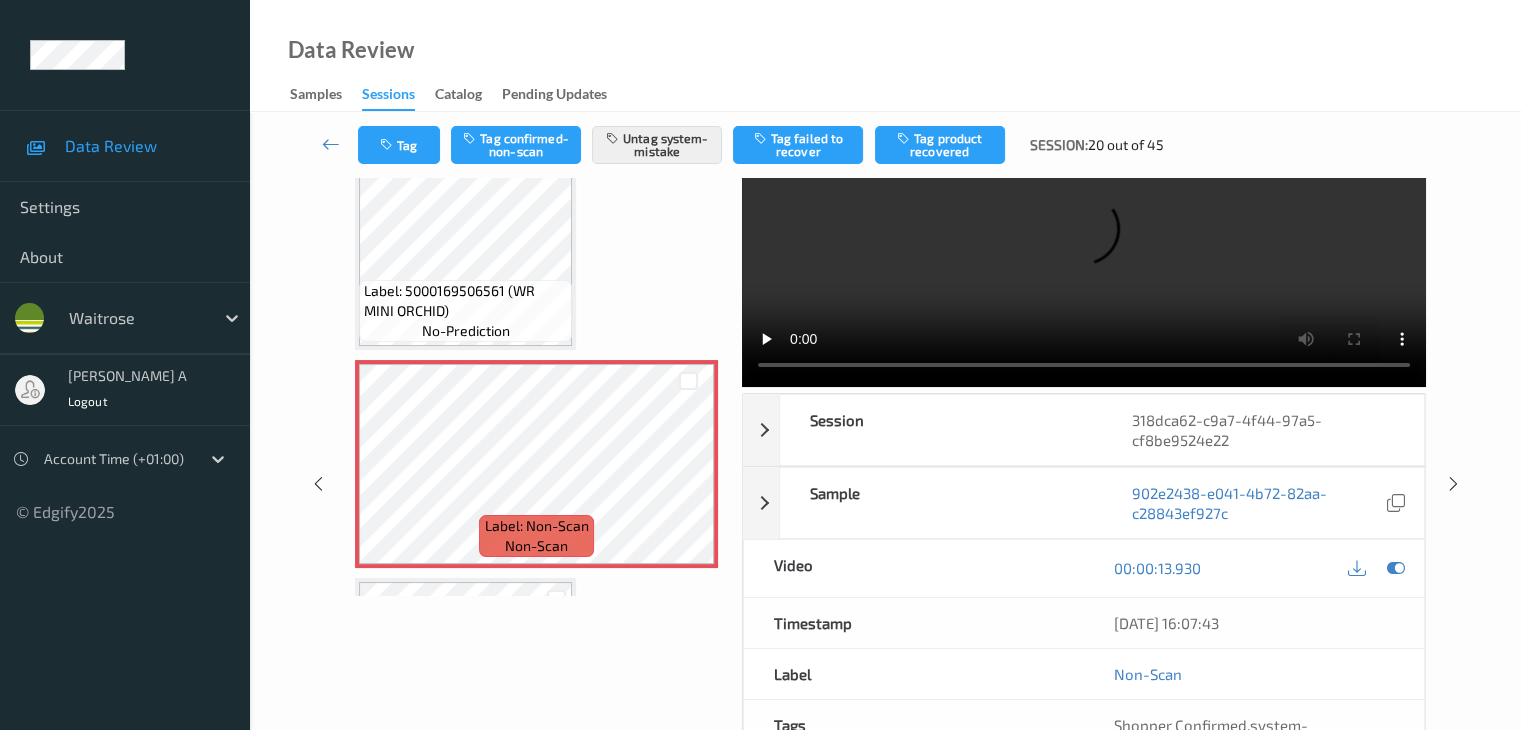 scroll, scrollTop: 0, scrollLeft: 0, axis: both 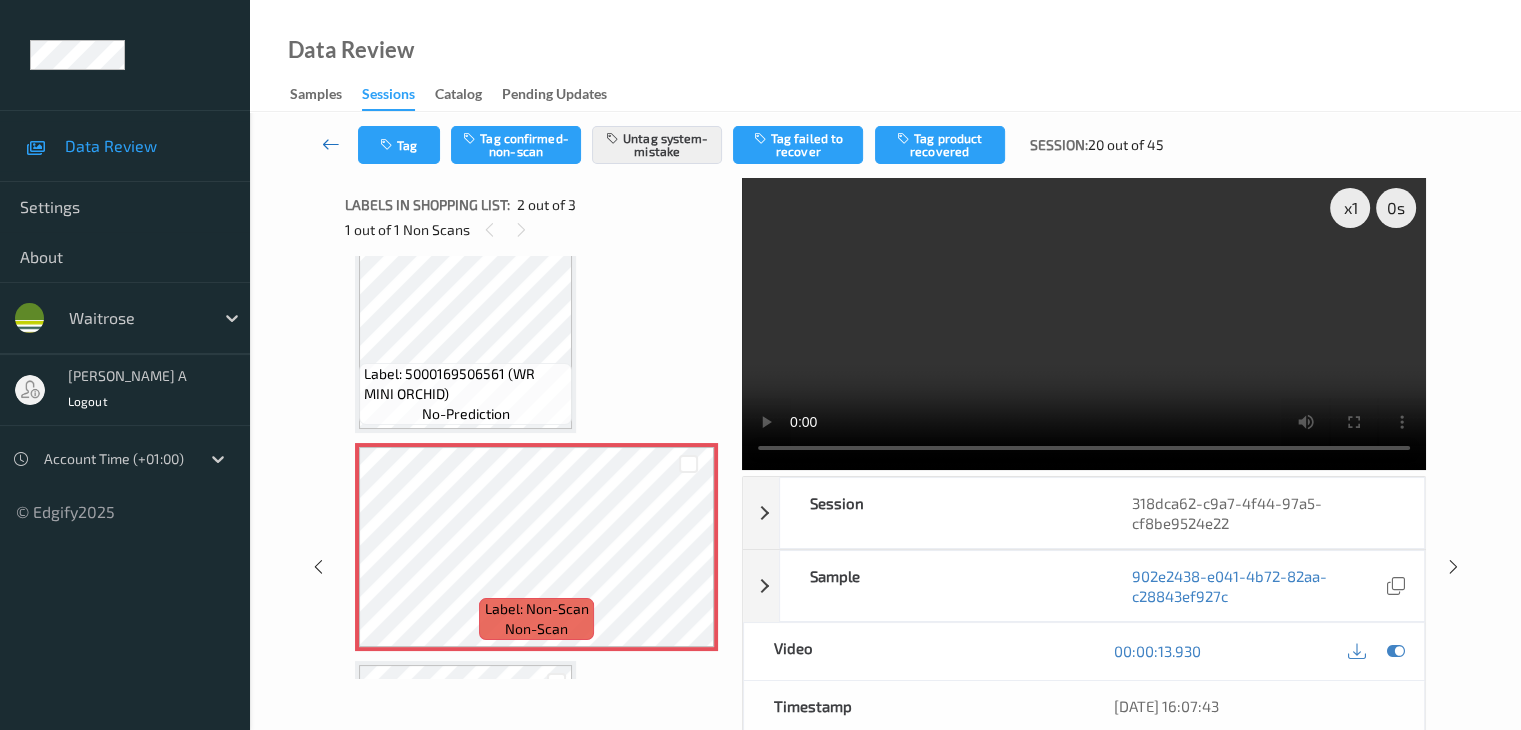 click at bounding box center [331, 144] 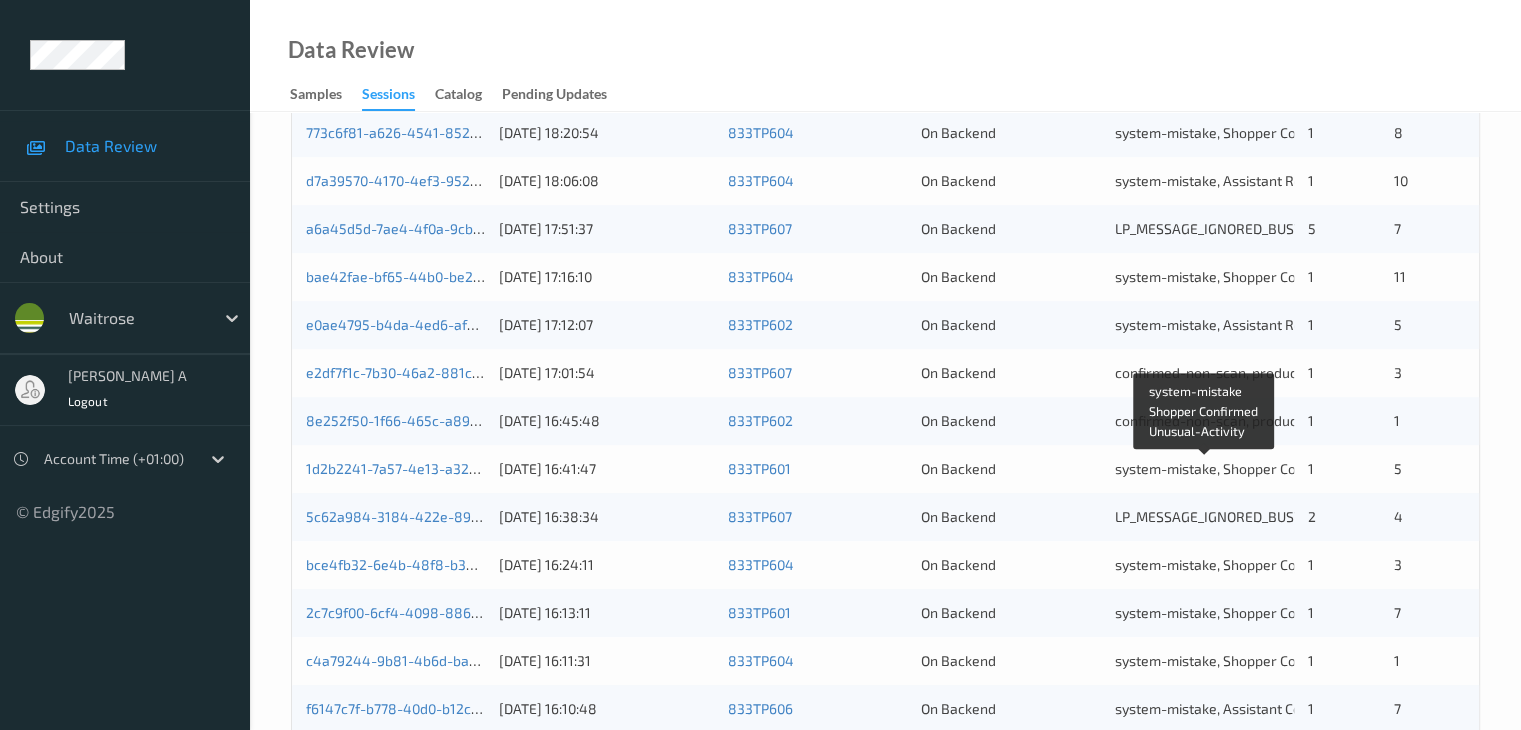 scroll, scrollTop: 932, scrollLeft: 0, axis: vertical 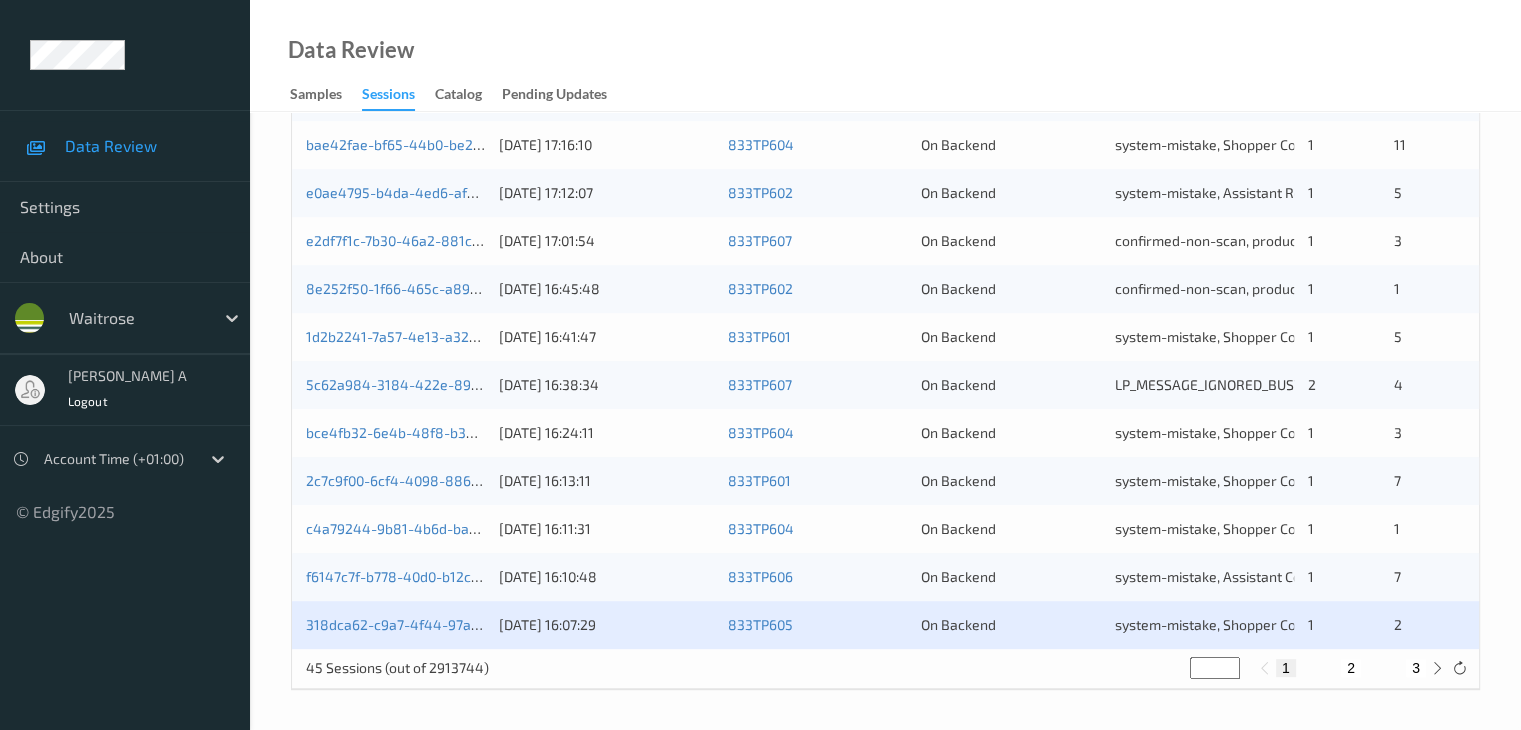 click on "2" at bounding box center (1351, 668) 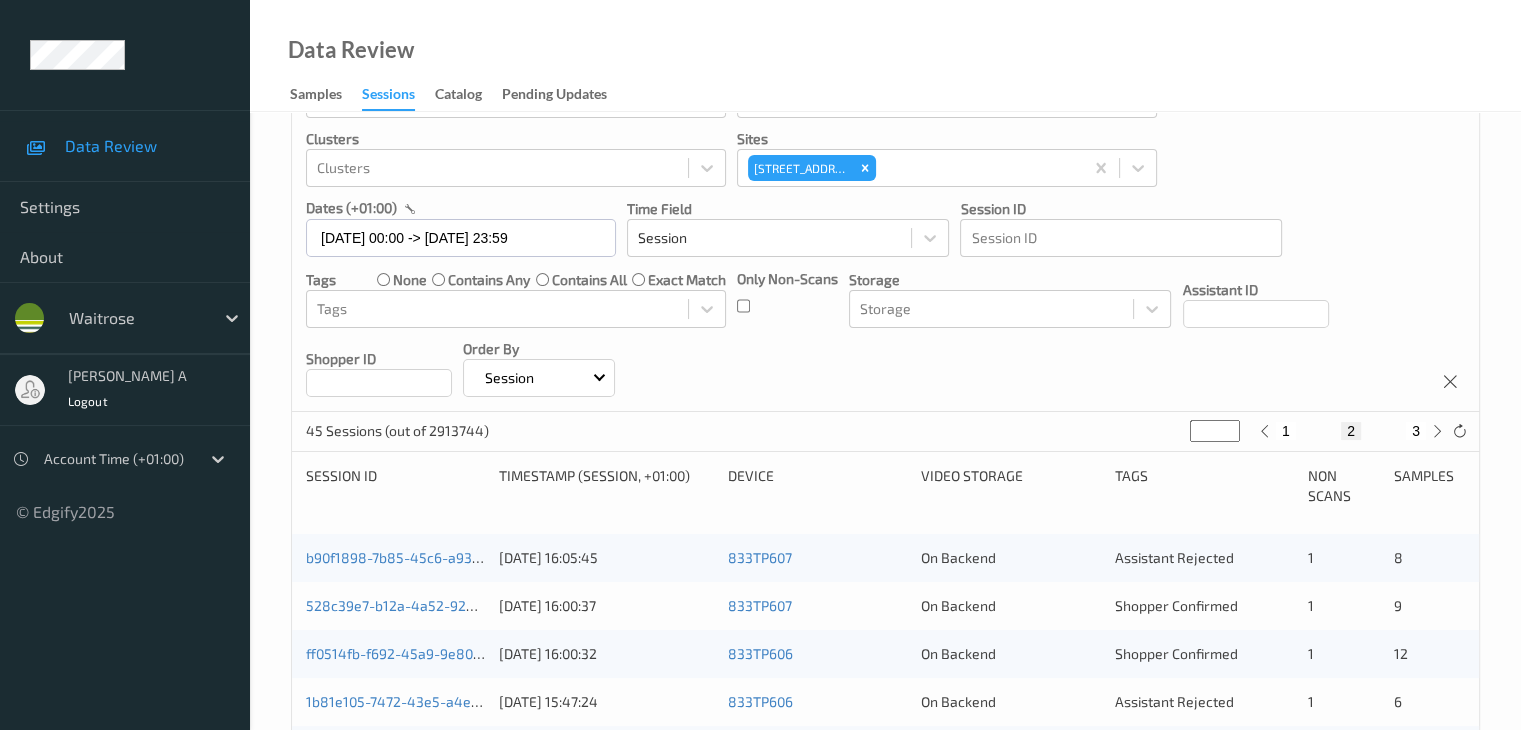scroll, scrollTop: 300, scrollLeft: 0, axis: vertical 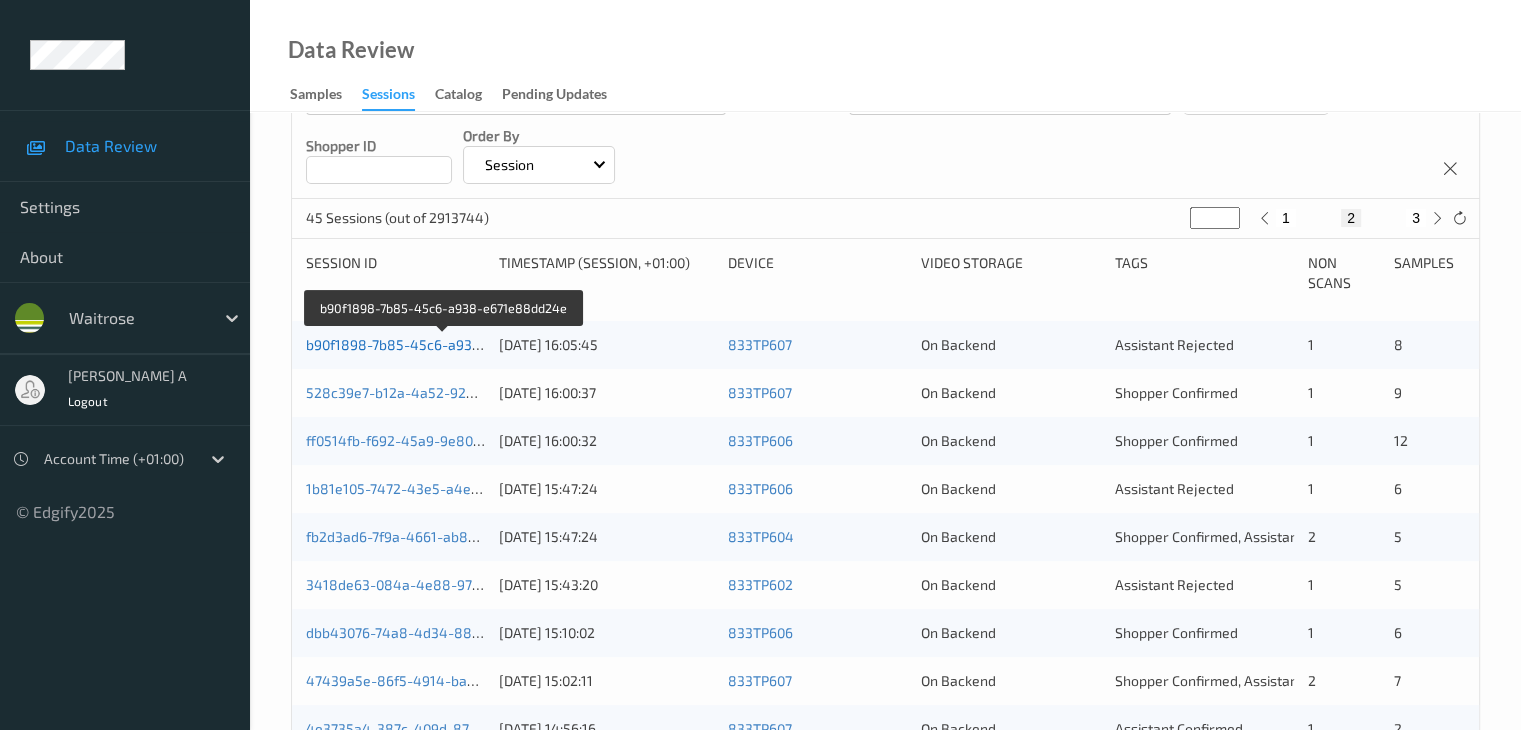 click on "b90f1898-7b85-45c6-a938-e671e88dd24e" at bounding box center [444, 344] 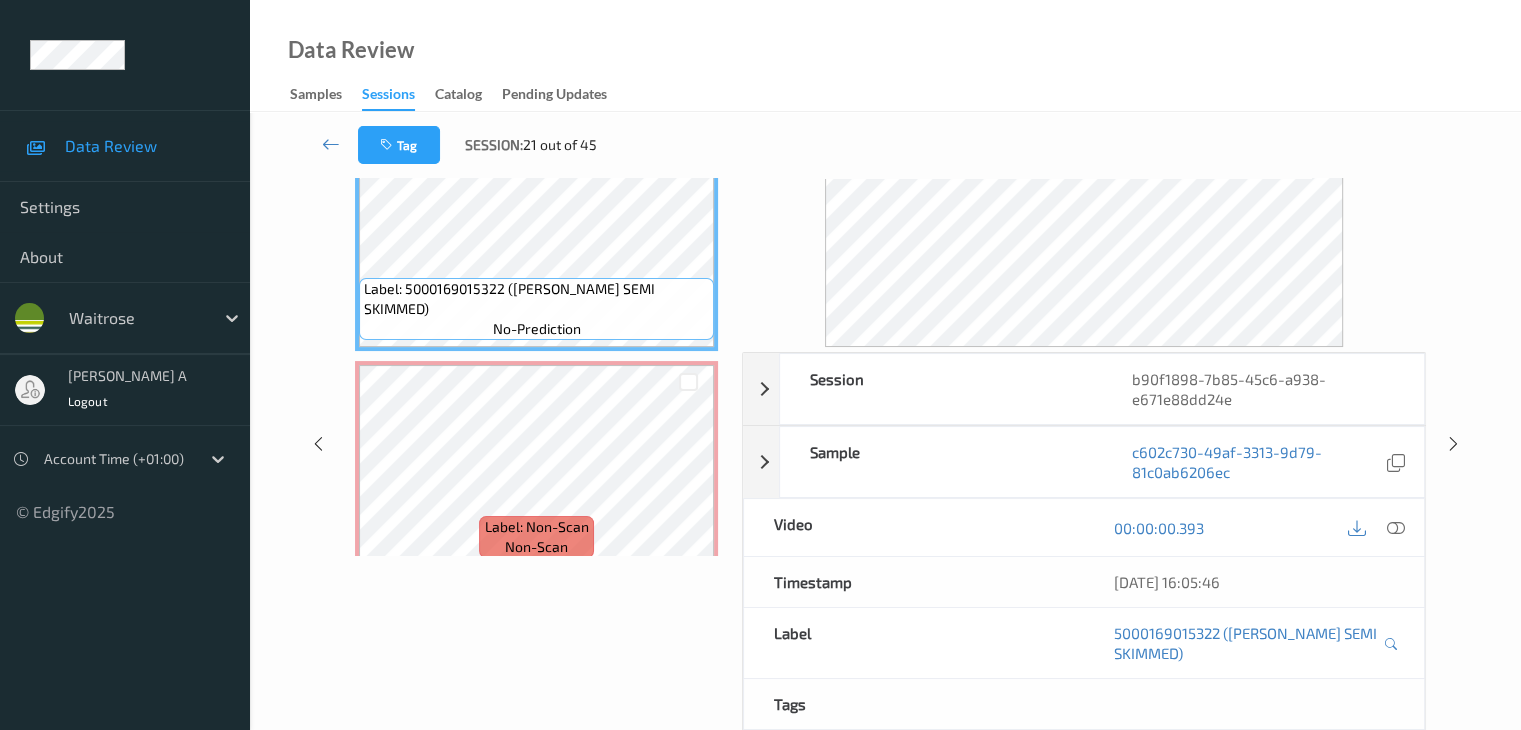 scroll, scrollTop: 0, scrollLeft: 0, axis: both 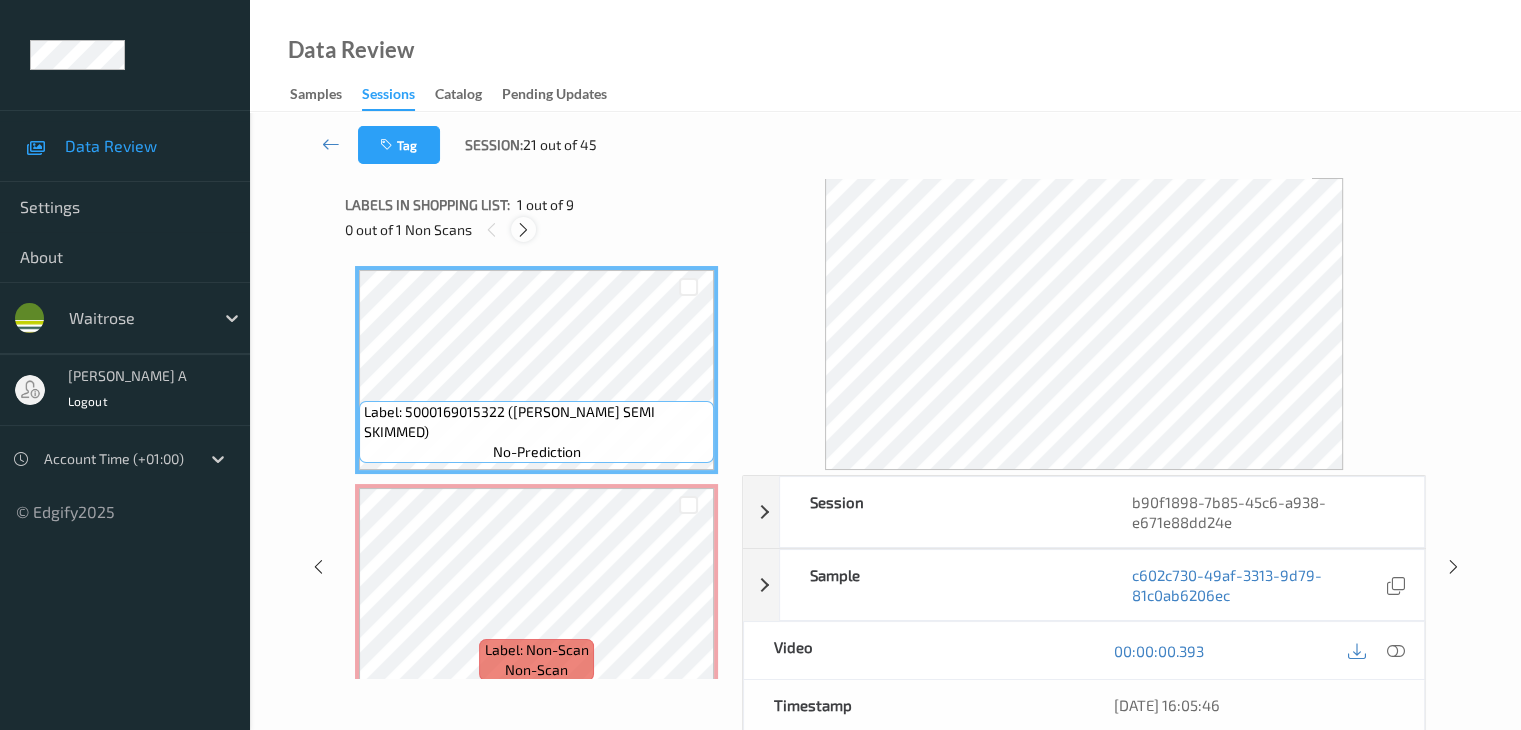 click at bounding box center [523, 230] 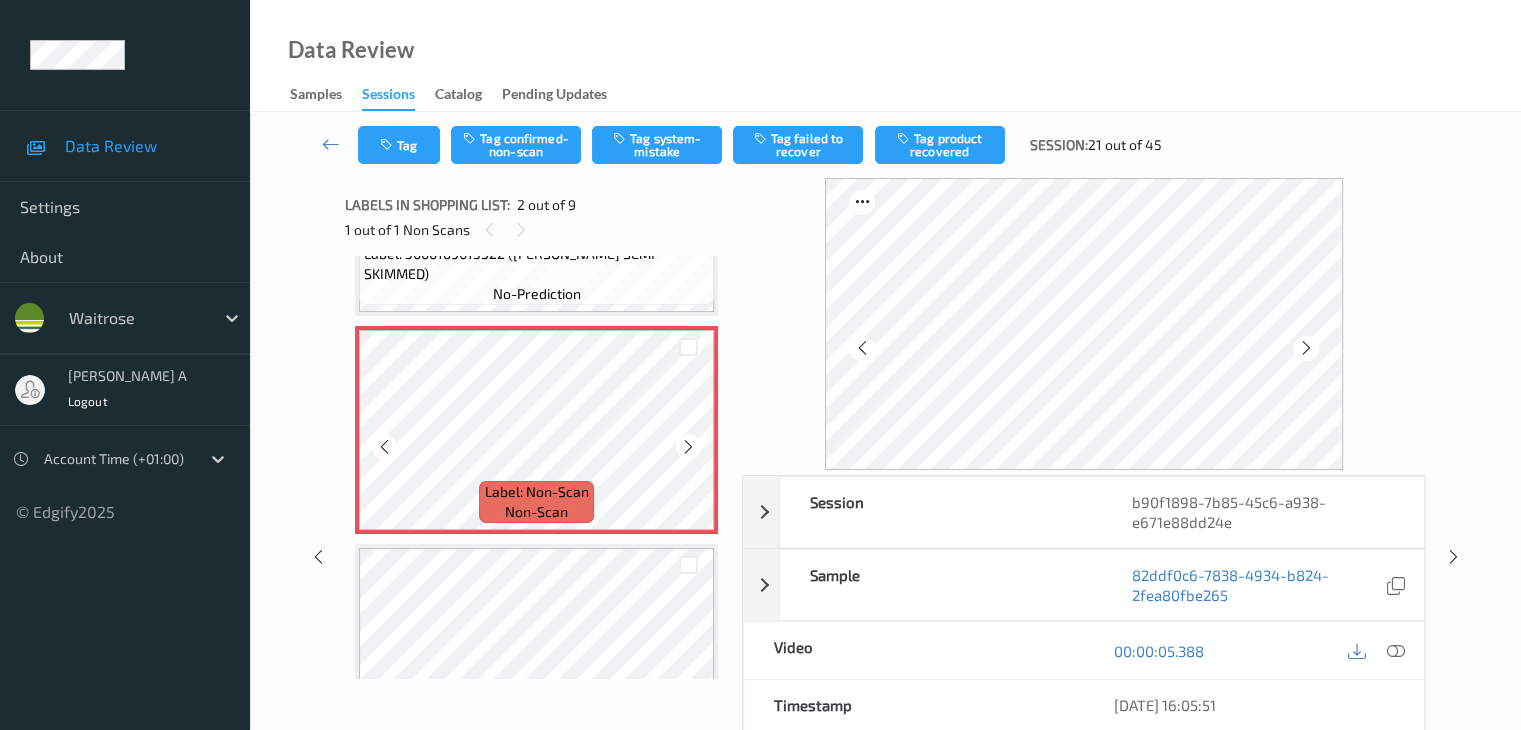 scroll, scrollTop: 200, scrollLeft: 0, axis: vertical 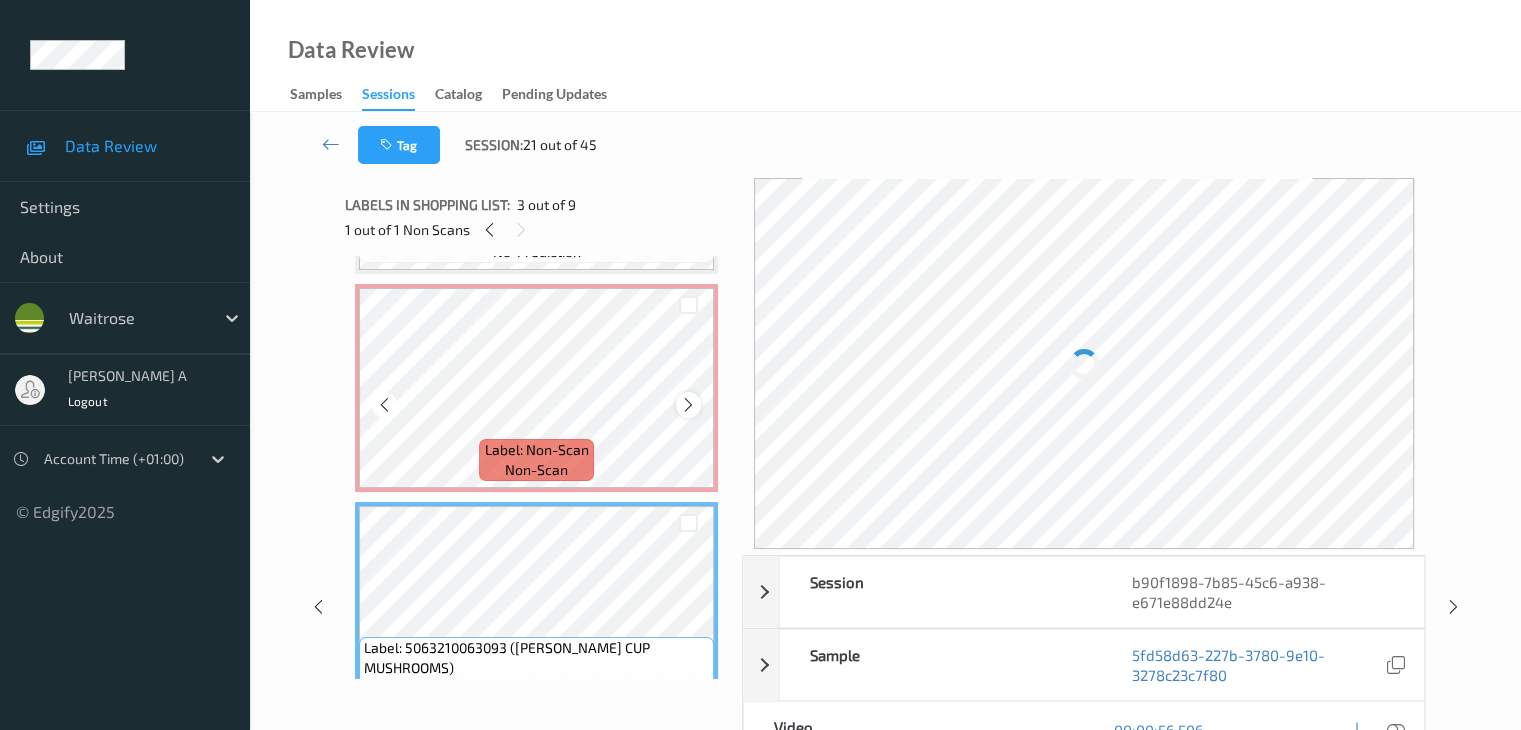 click at bounding box center (688, 405) 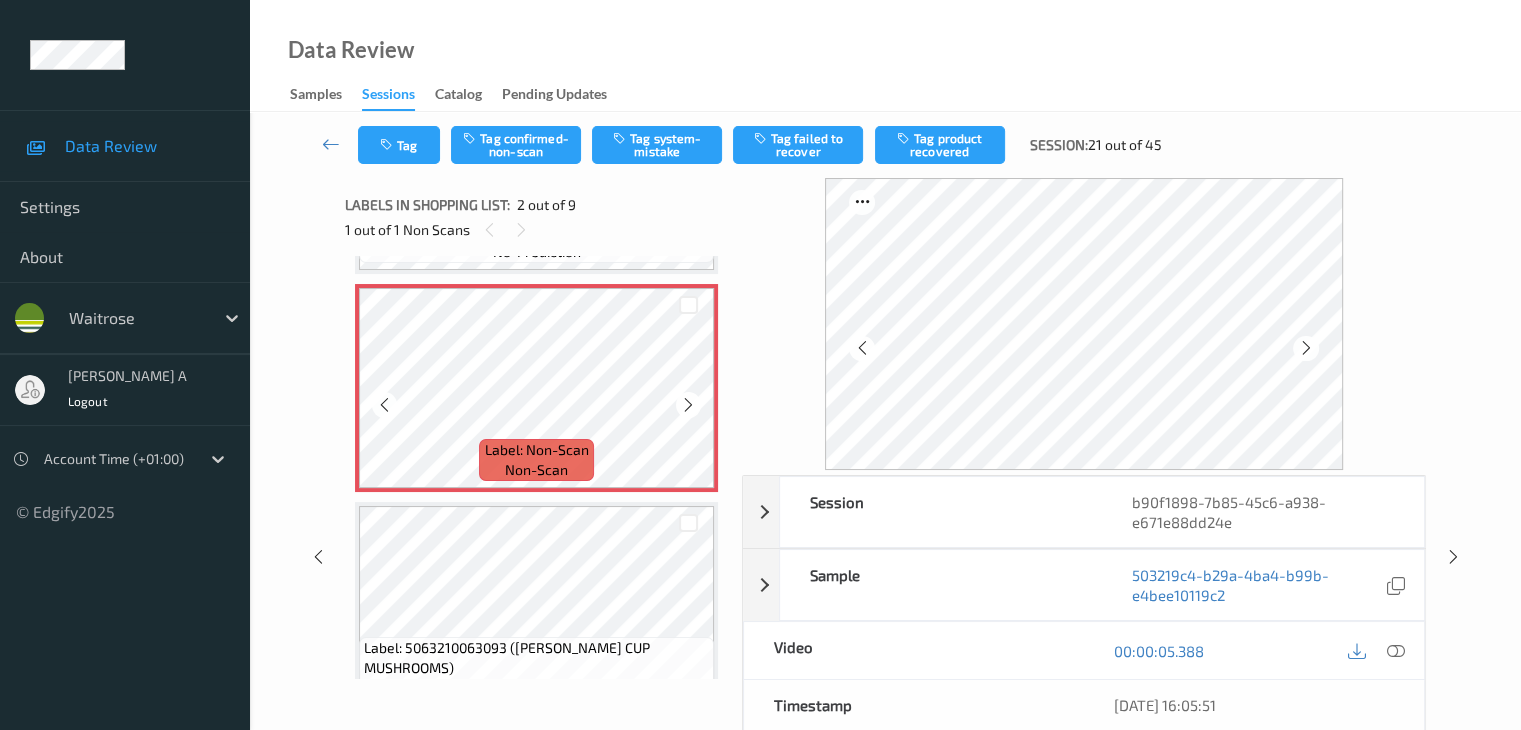 click at bounding box center [688, 405] 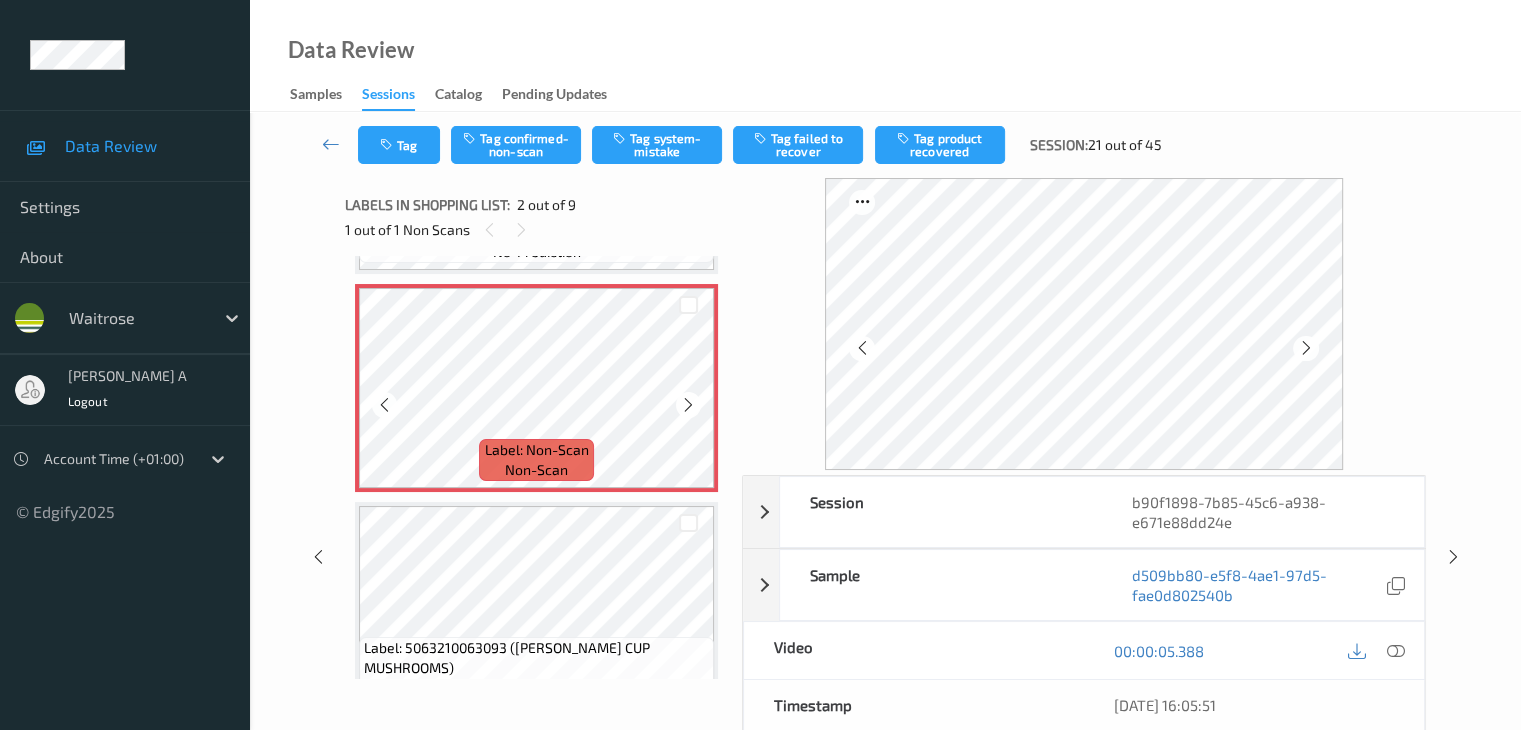 click at bounding box center (688, 405) 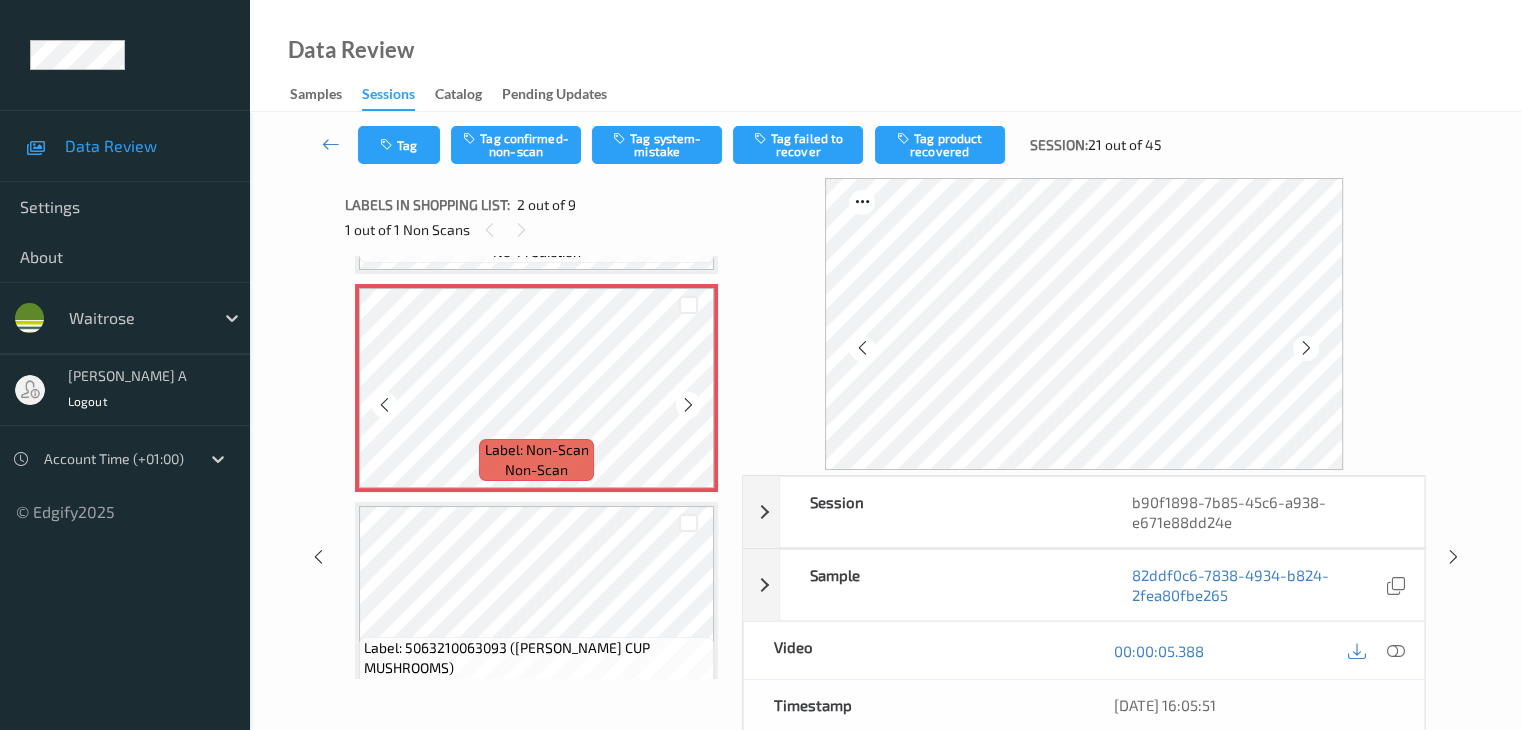 click at bounding box center (688, 405) 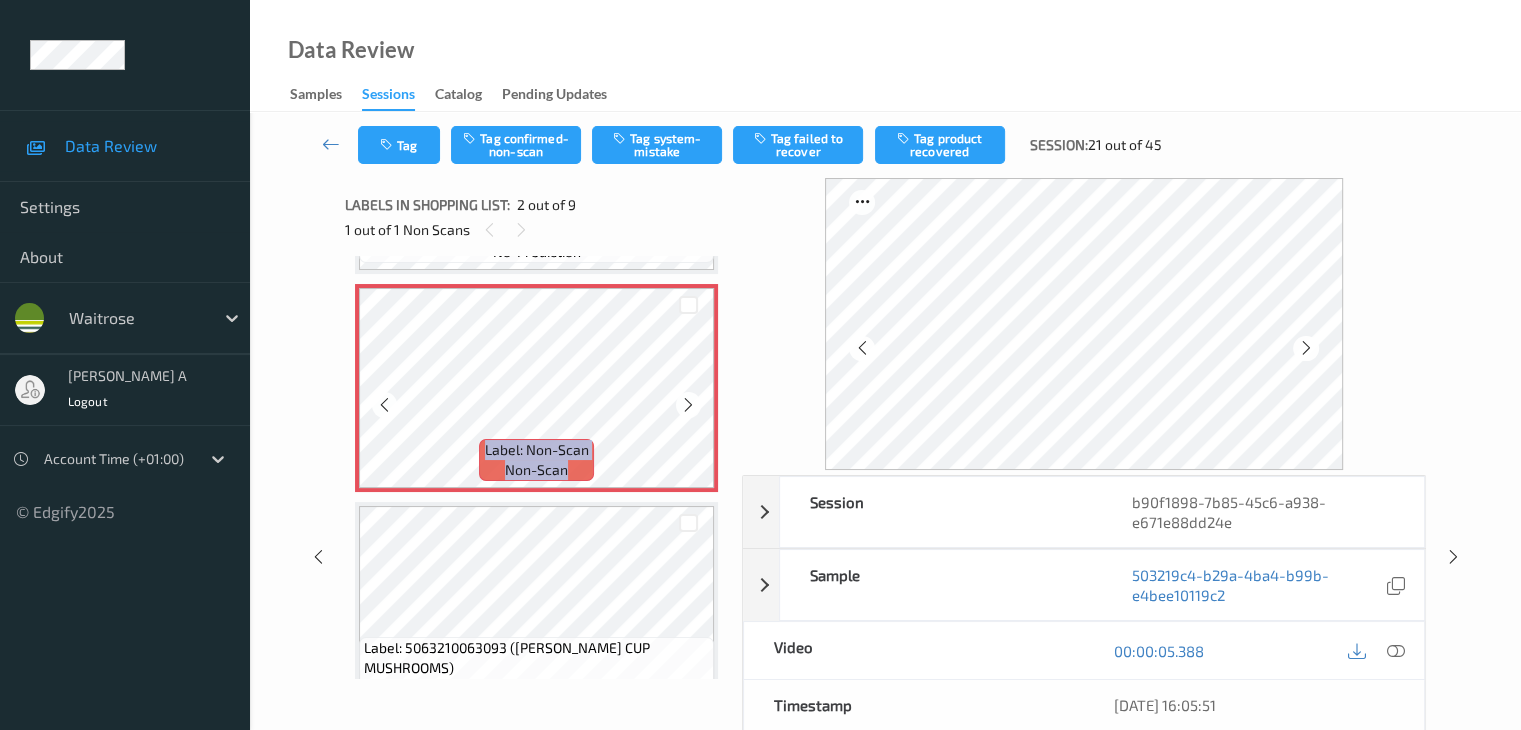 click at bounding box center [688, 405] 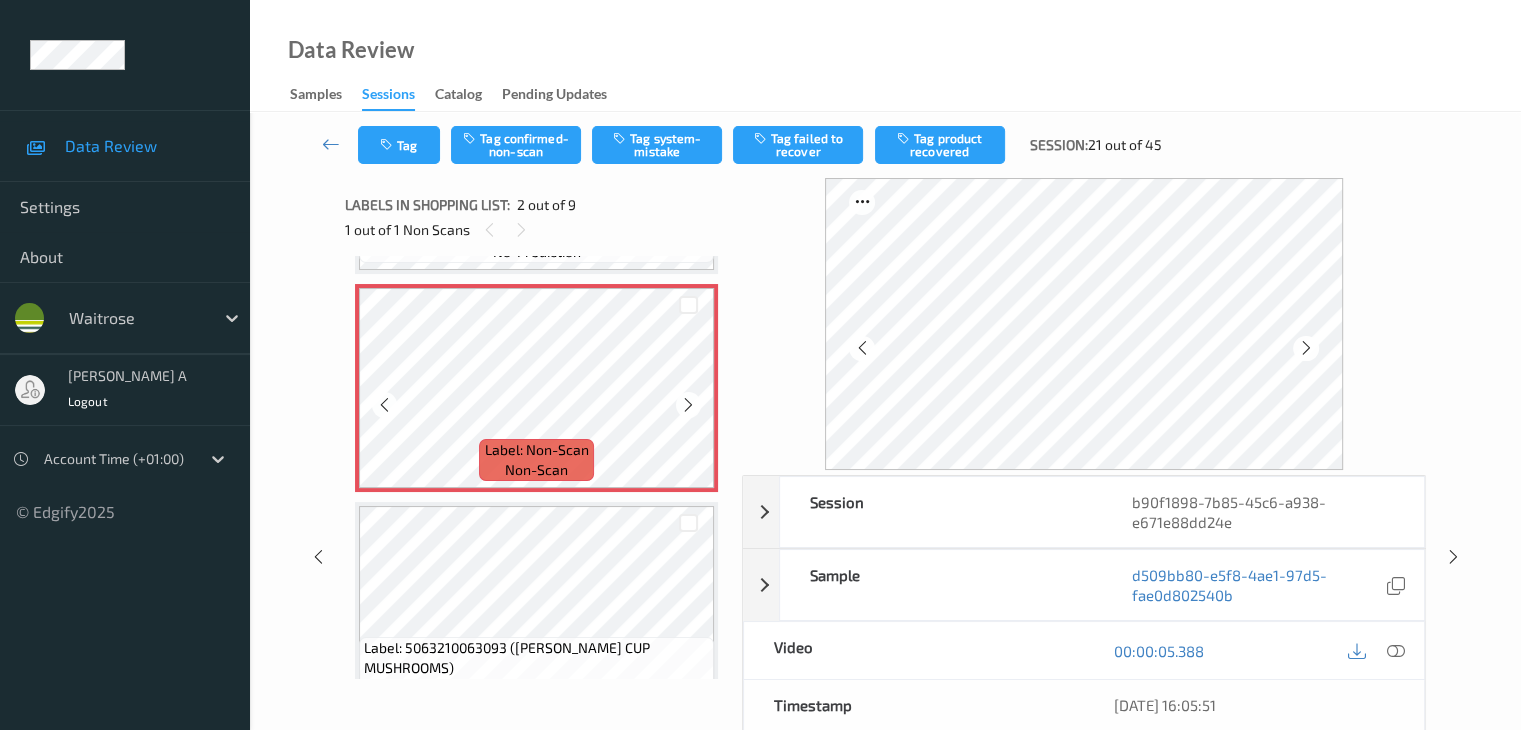 click at bounding box center [688, 405] 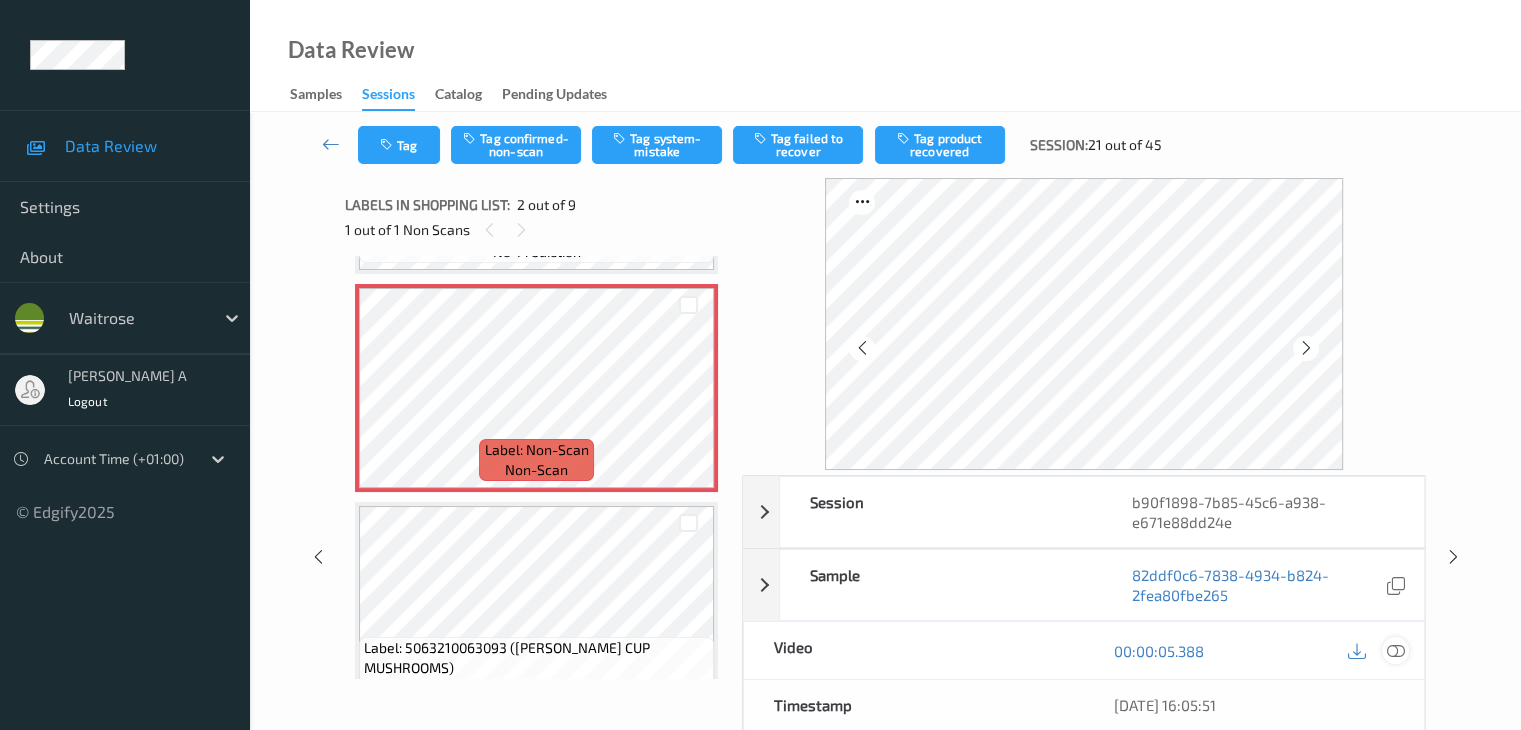 click at bounding box center [1395, 651] 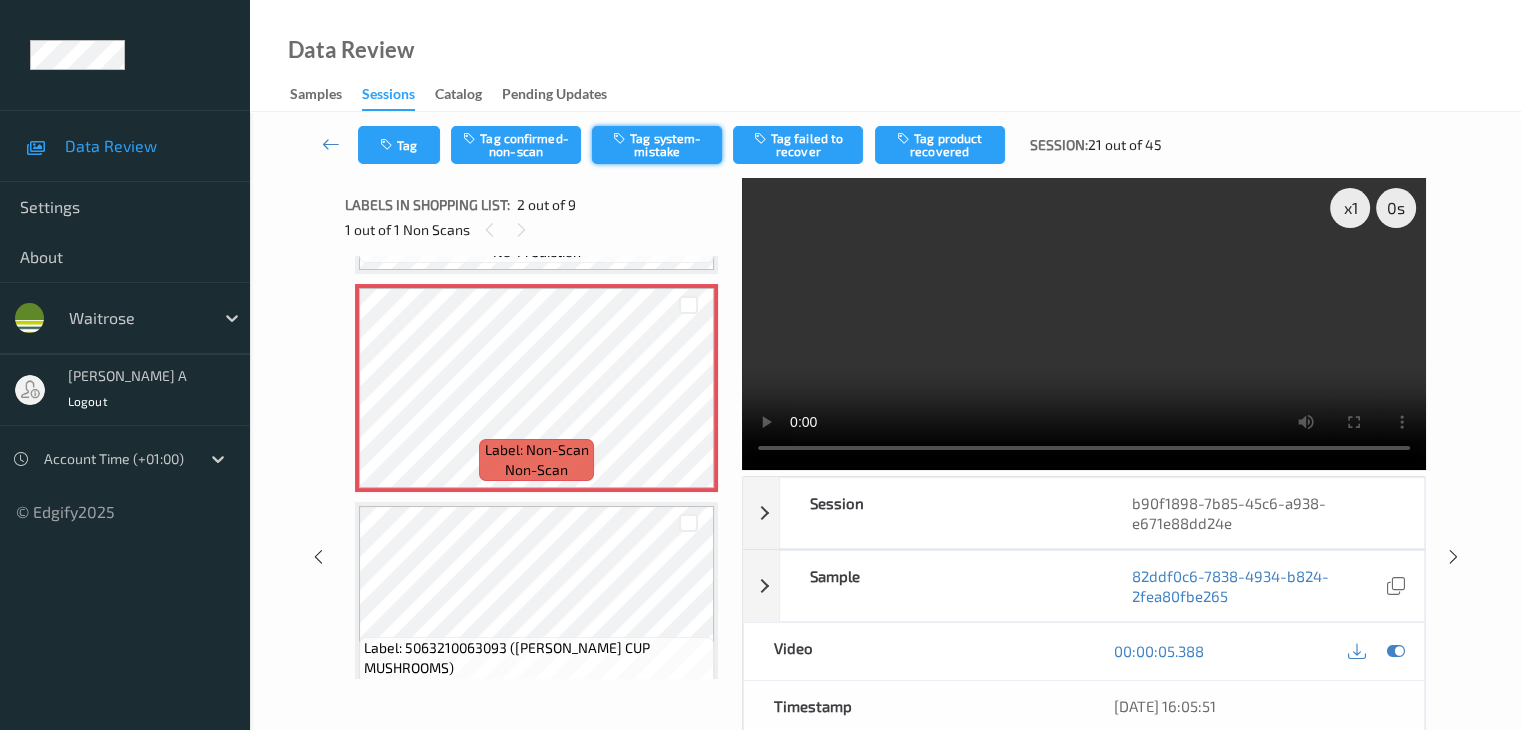 click on "Tag   system-mistake" at bounding box center (657, 145) 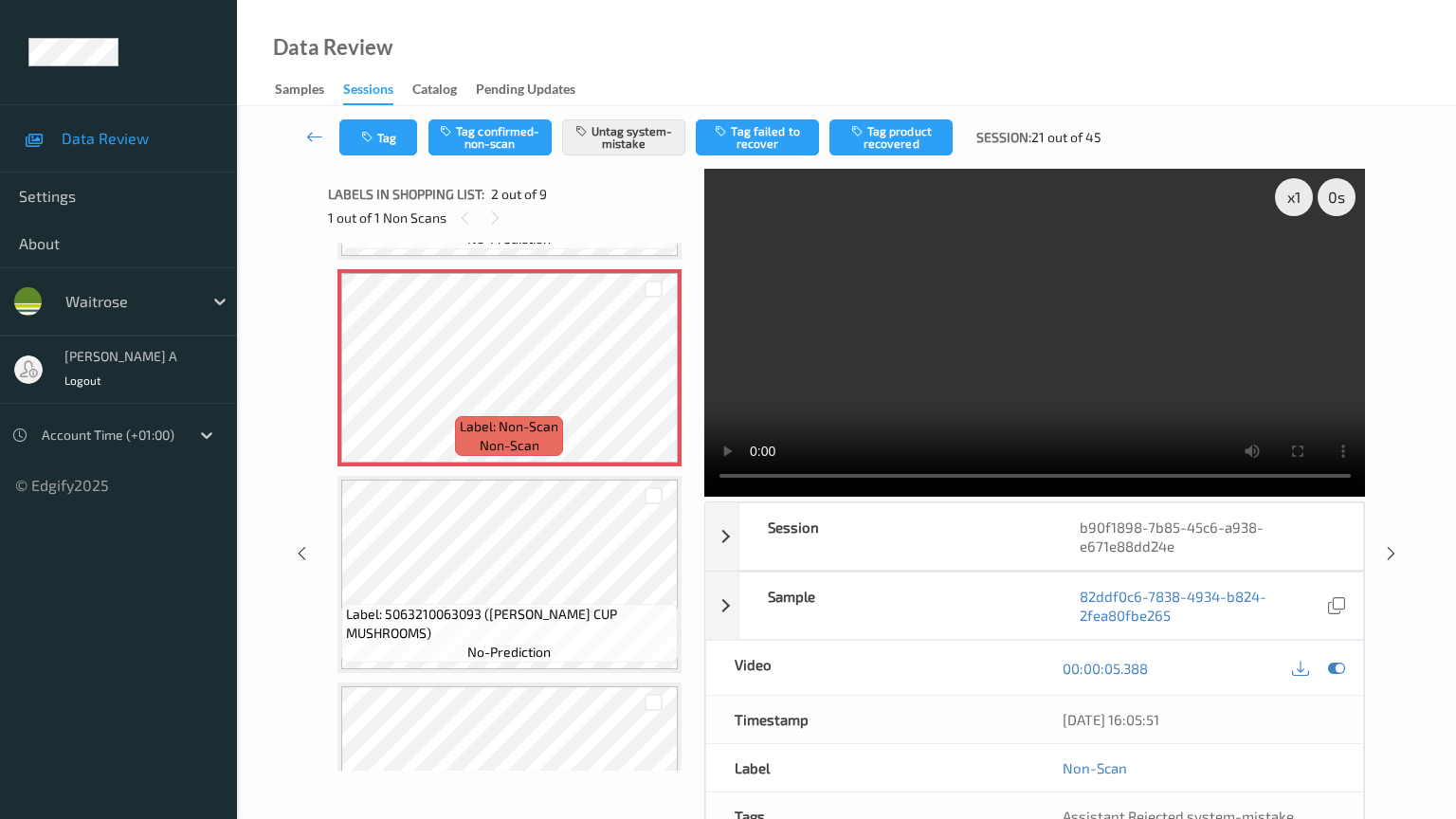 type 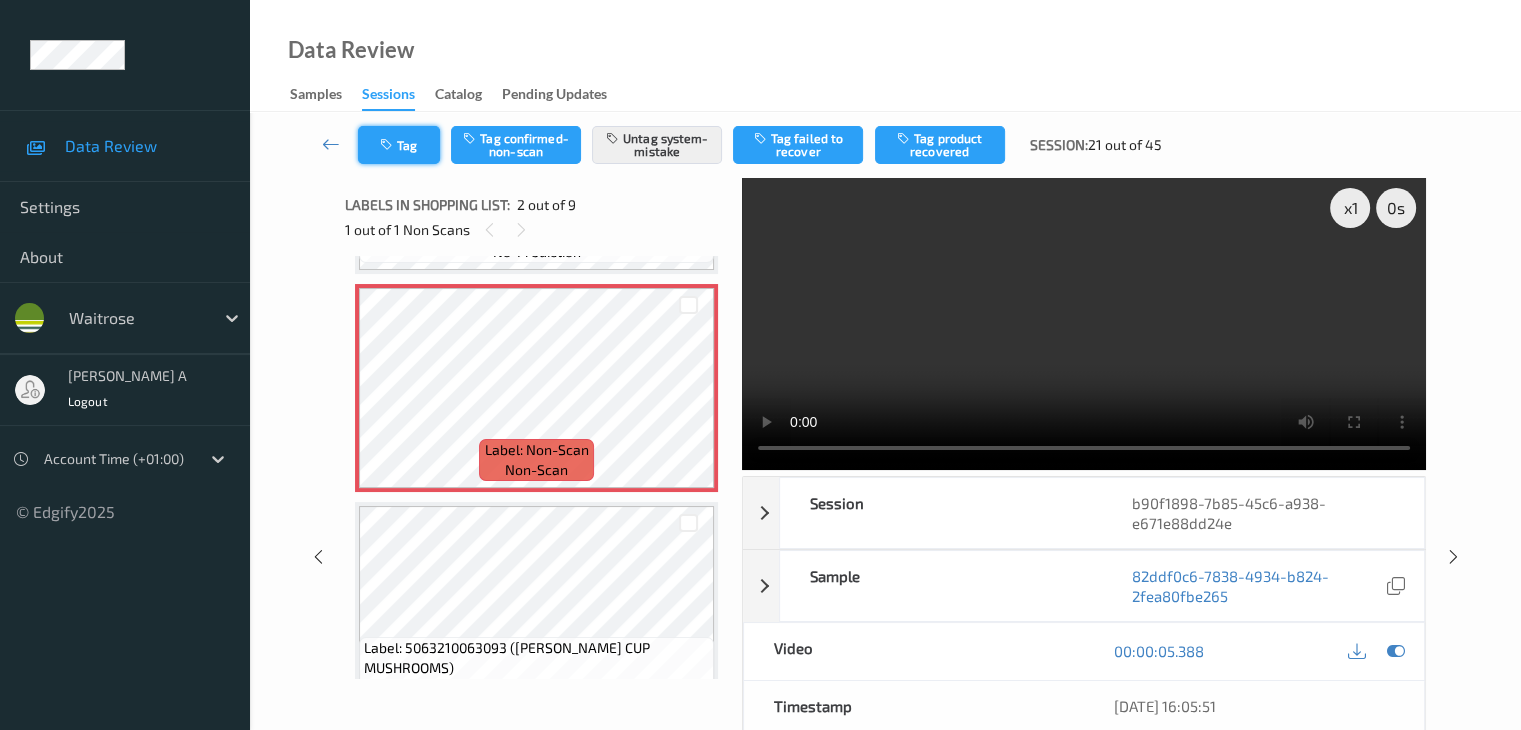 click on "Tag" at bounding box center [399, 145] 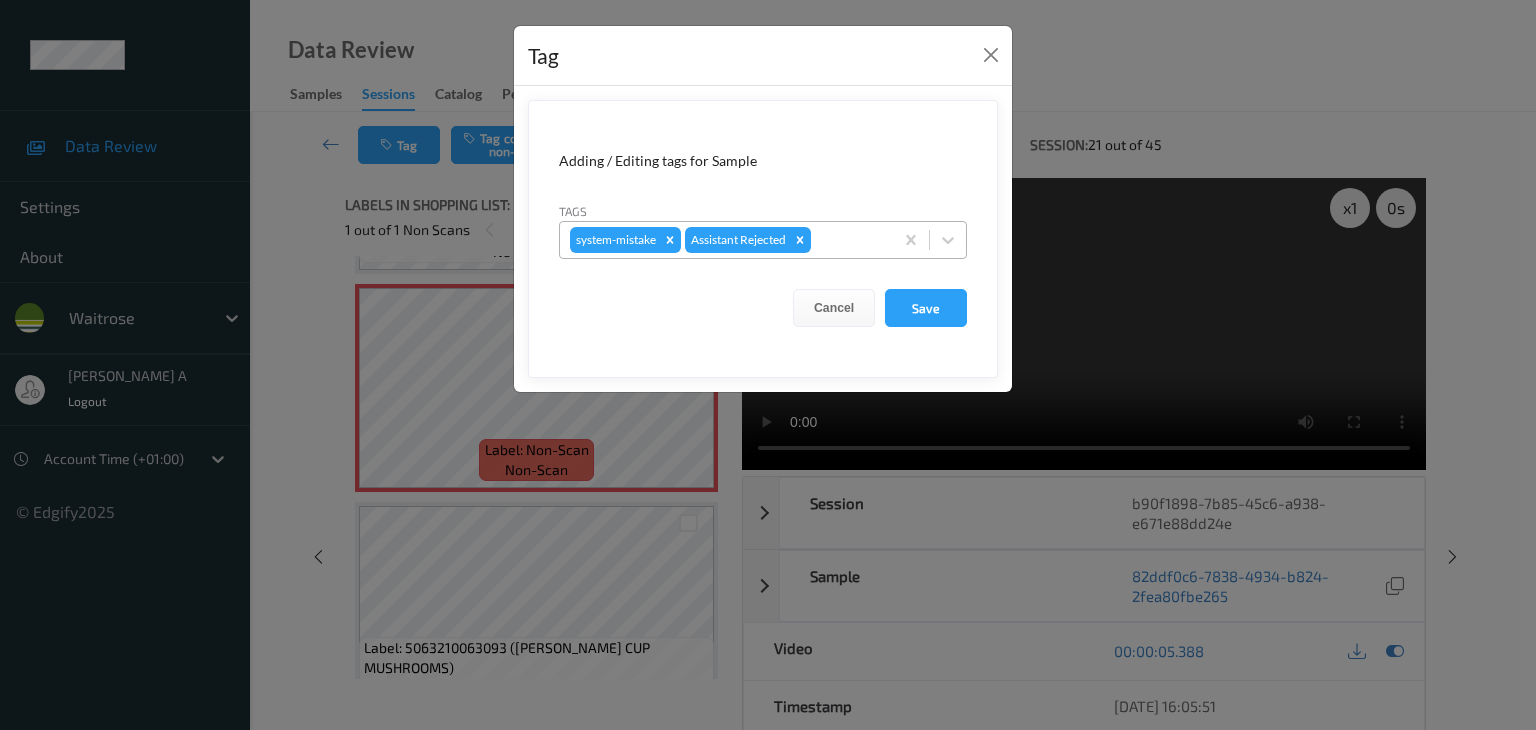 click at bounding box center (849, 240) 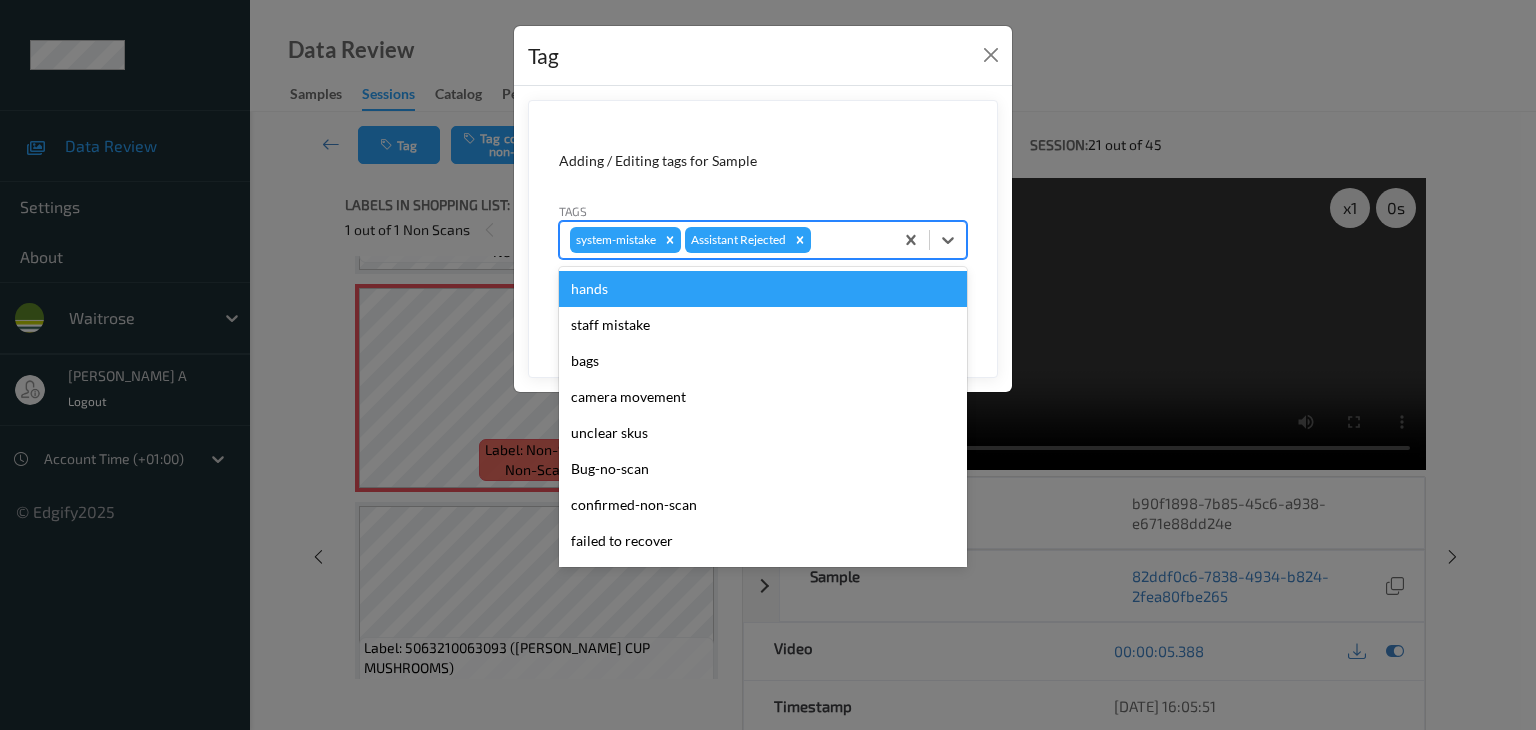 type on "u" 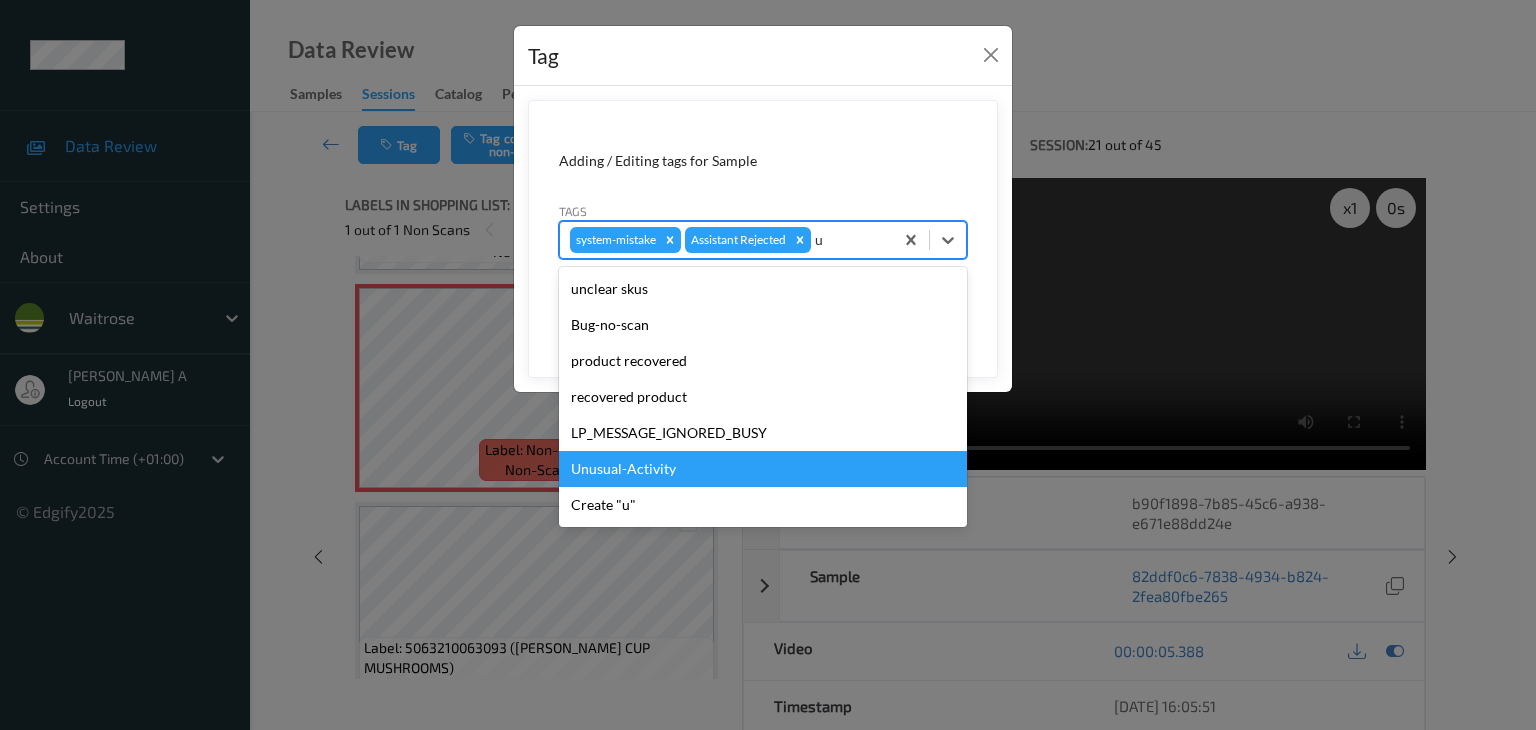 click on "Unusual-Activity" at bounding box center (763, 469) 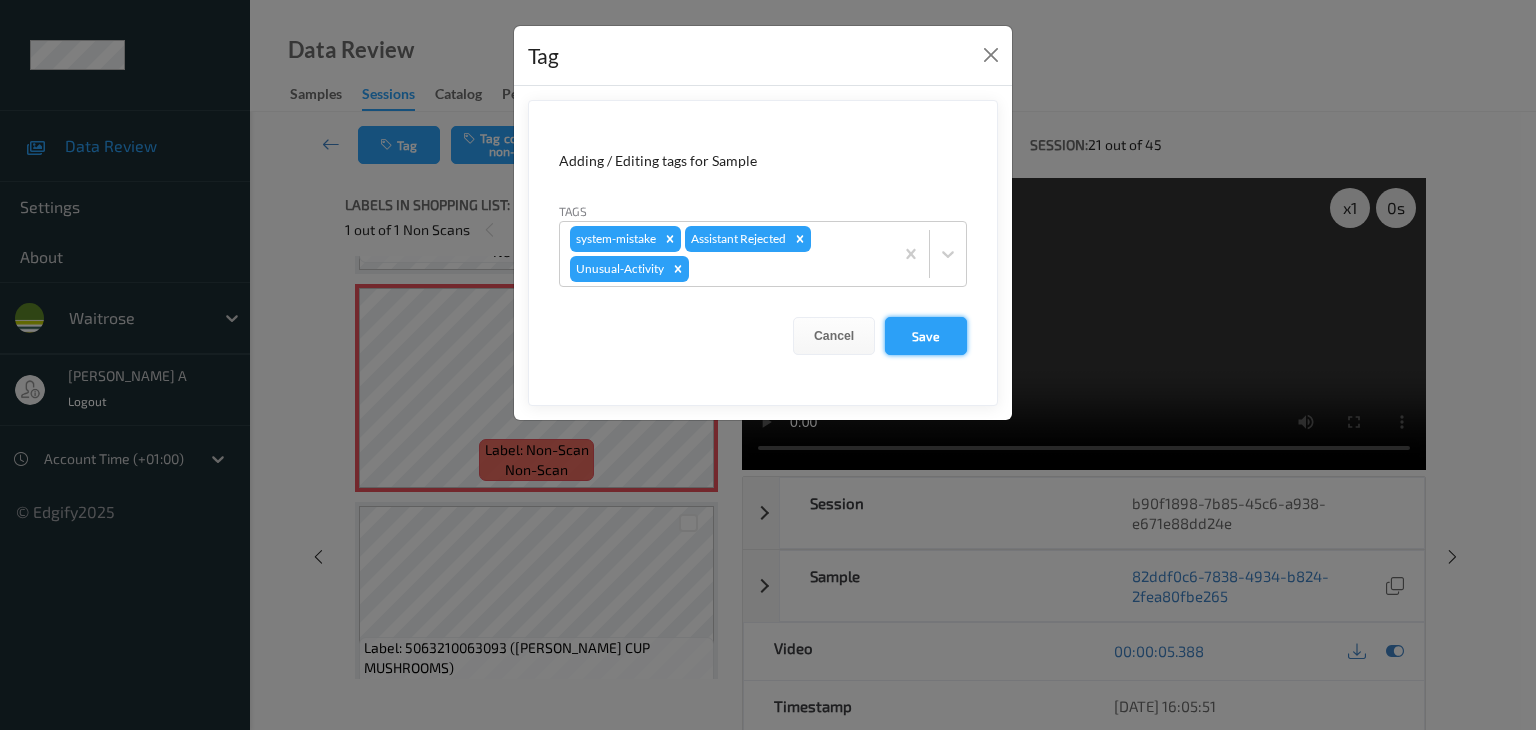click on "Save" at bounding box center (926, 336) 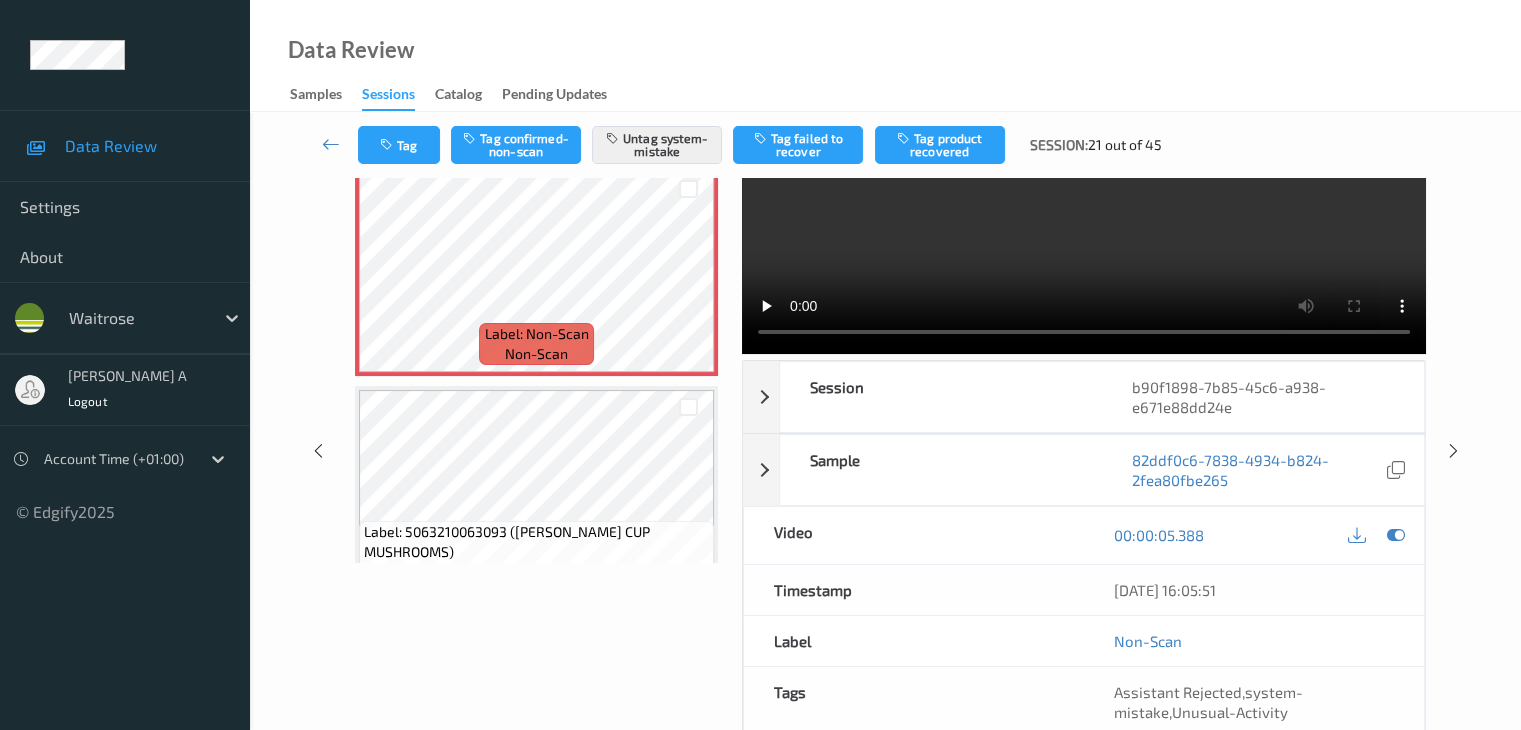 scroll, scrollTop: 0, scrollLeft: 0, axis: both 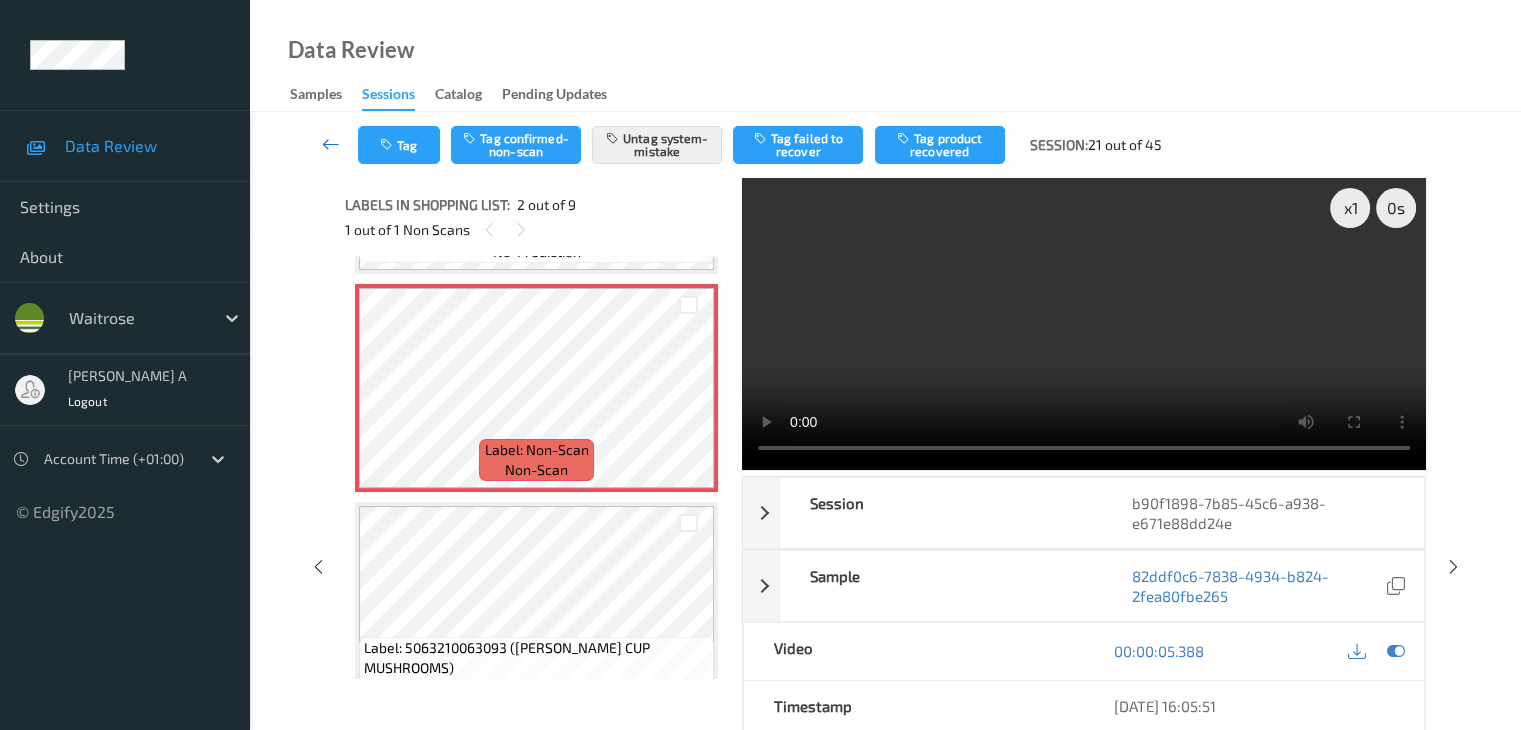 click at bounding box center [331, 144] 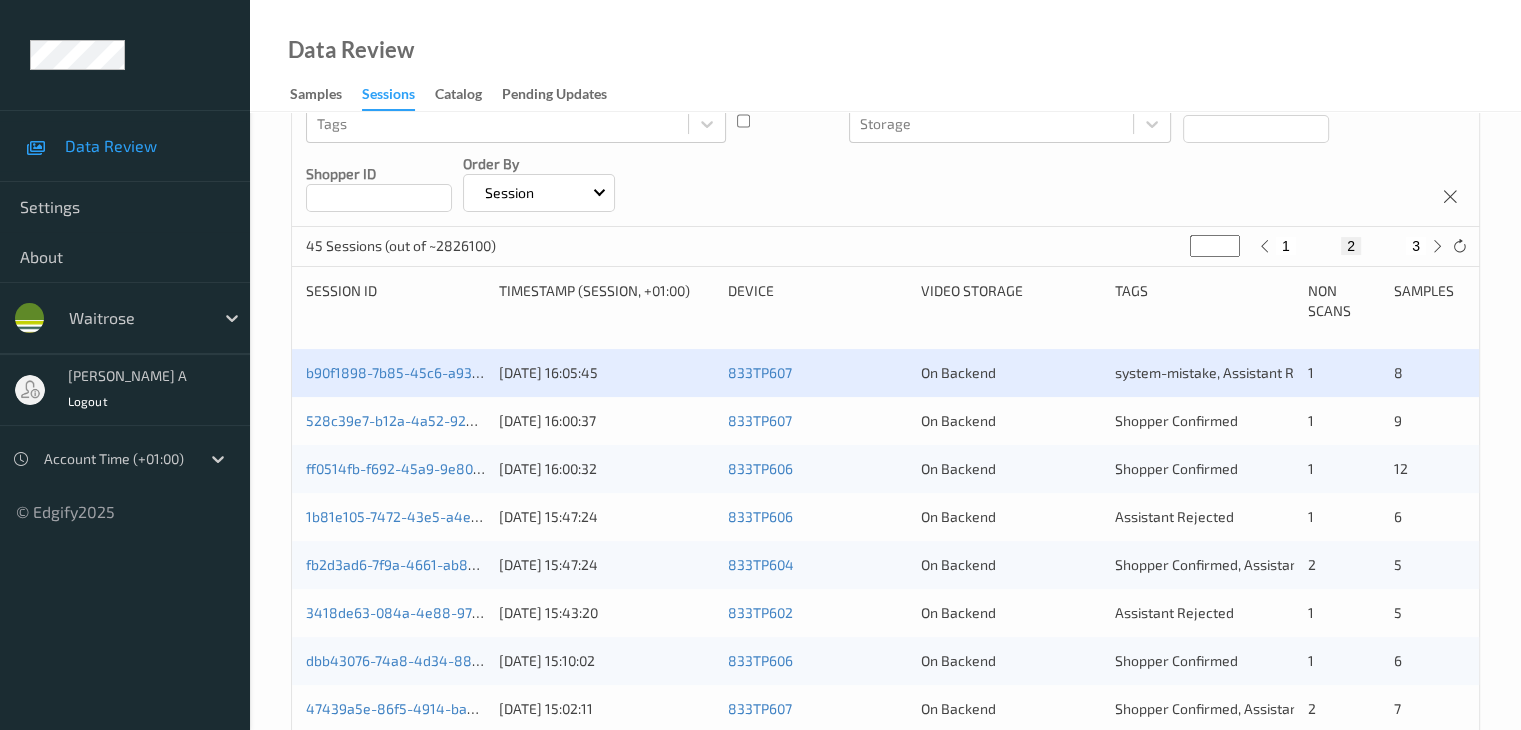 scroll, scrollTop: 300, scrollLeft: 0, axis: vertical 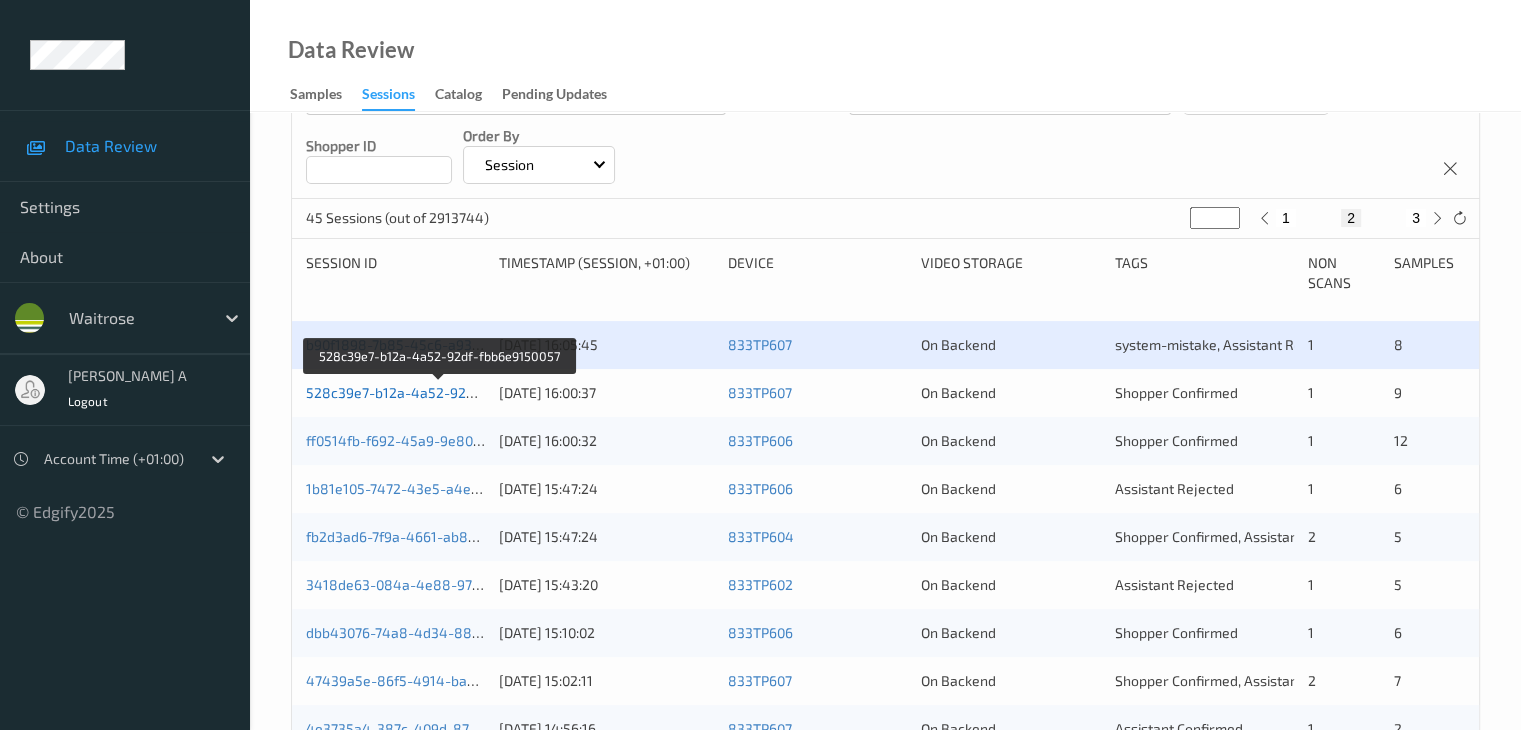 click on "528c39e7-b12a-4a52-92df-fbb6e9150057" at bounding box center (440, 392) 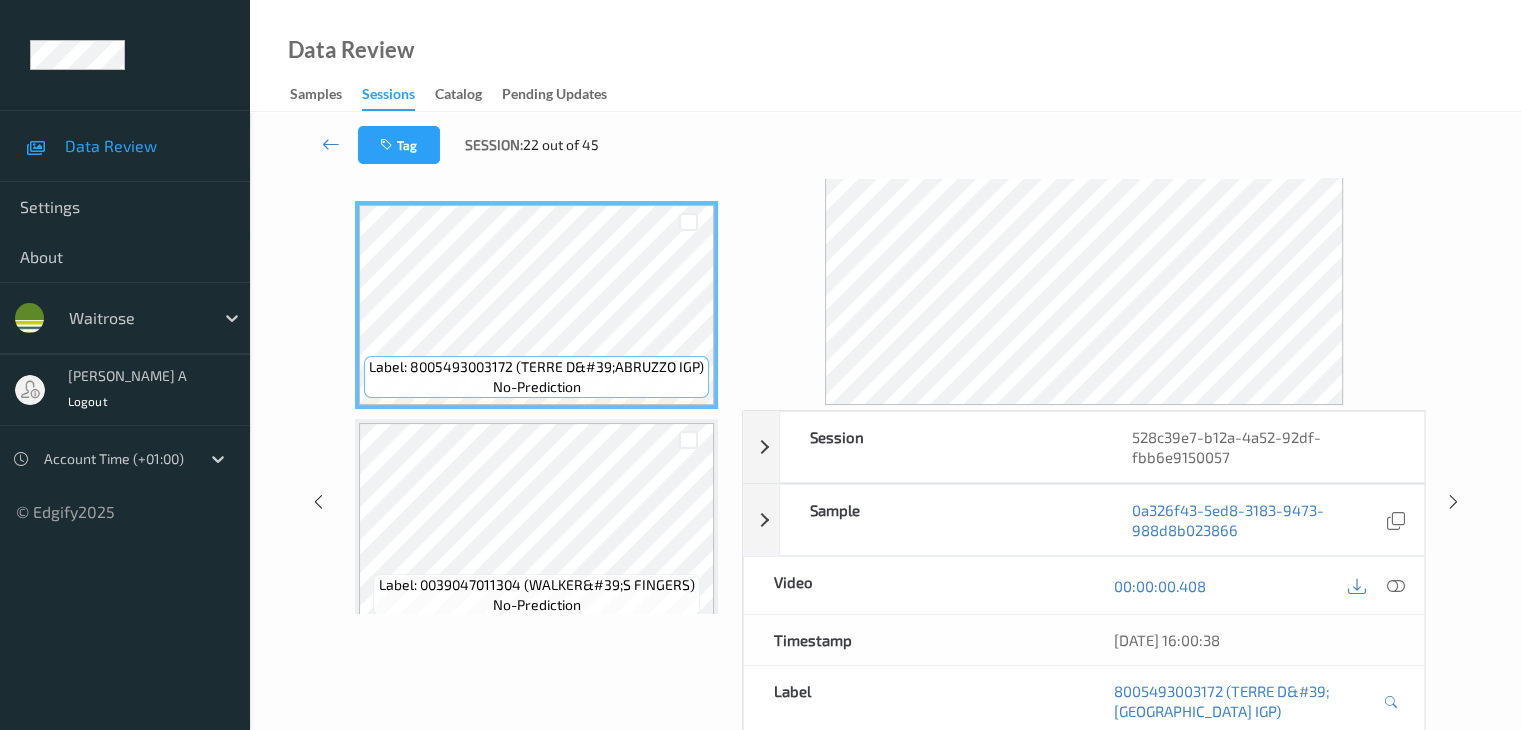 scroll, scrollTop: 0, scrollLeft: 0, axis: both 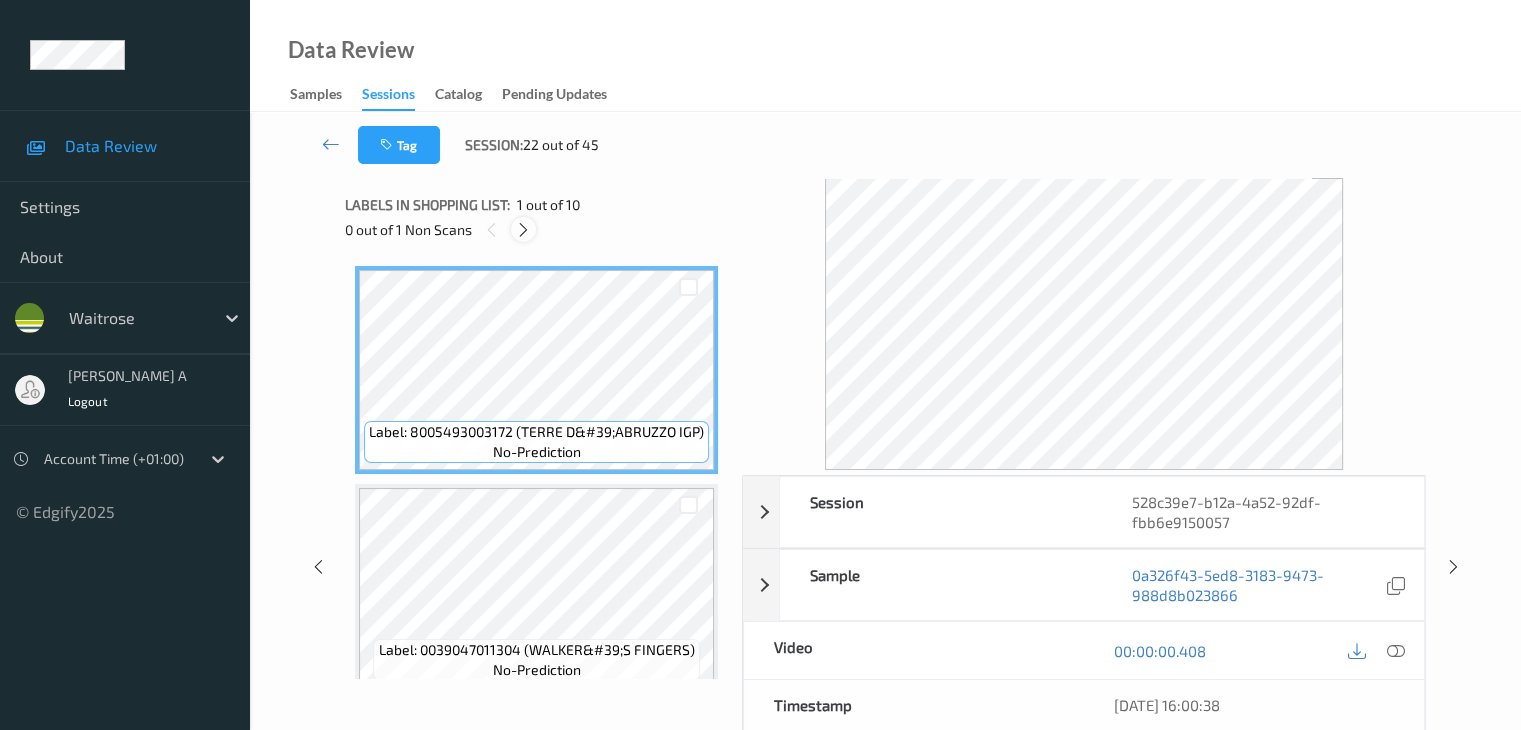 click at bounding box center (523, 230) 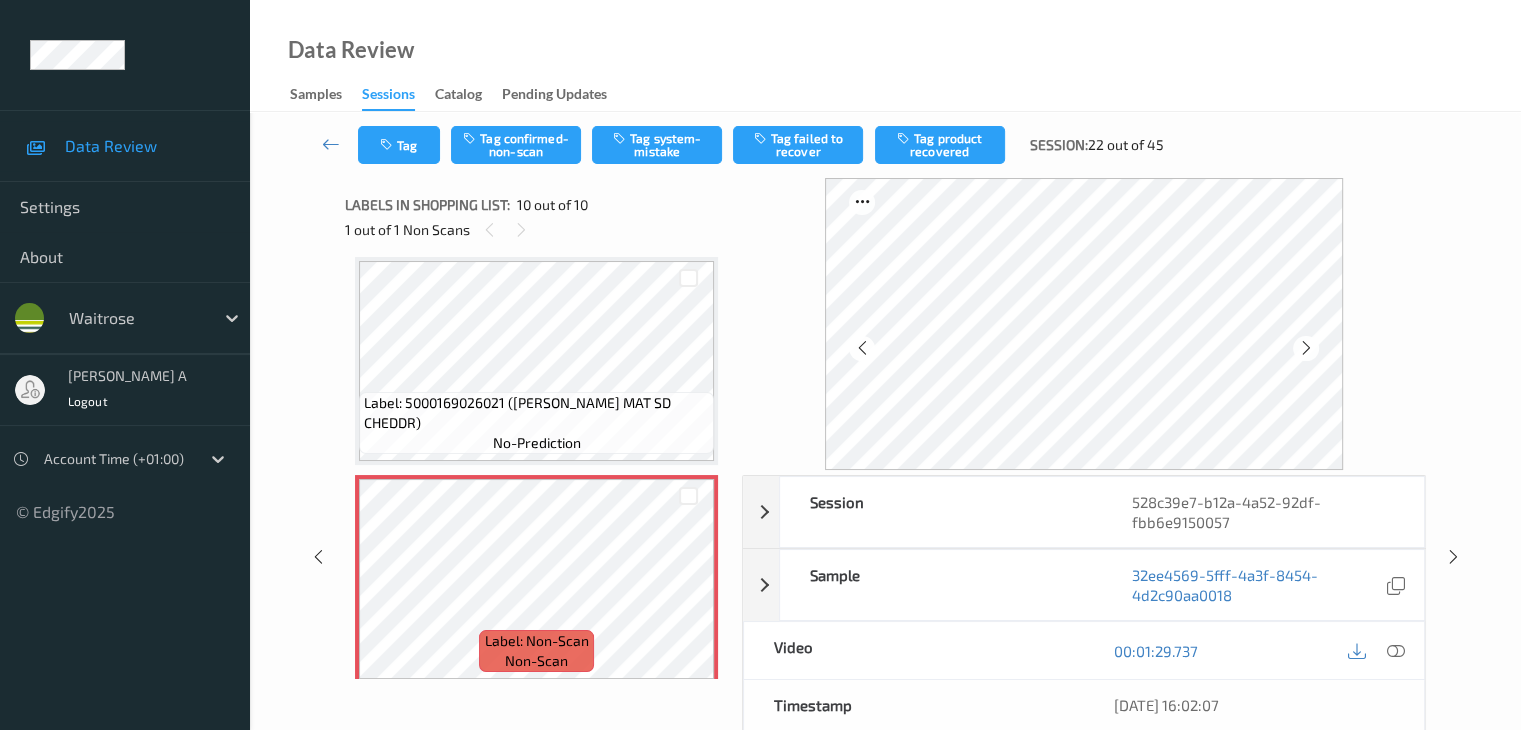 scroll, scrollTop: 1754, scrollLeft: 0, axis: vertical 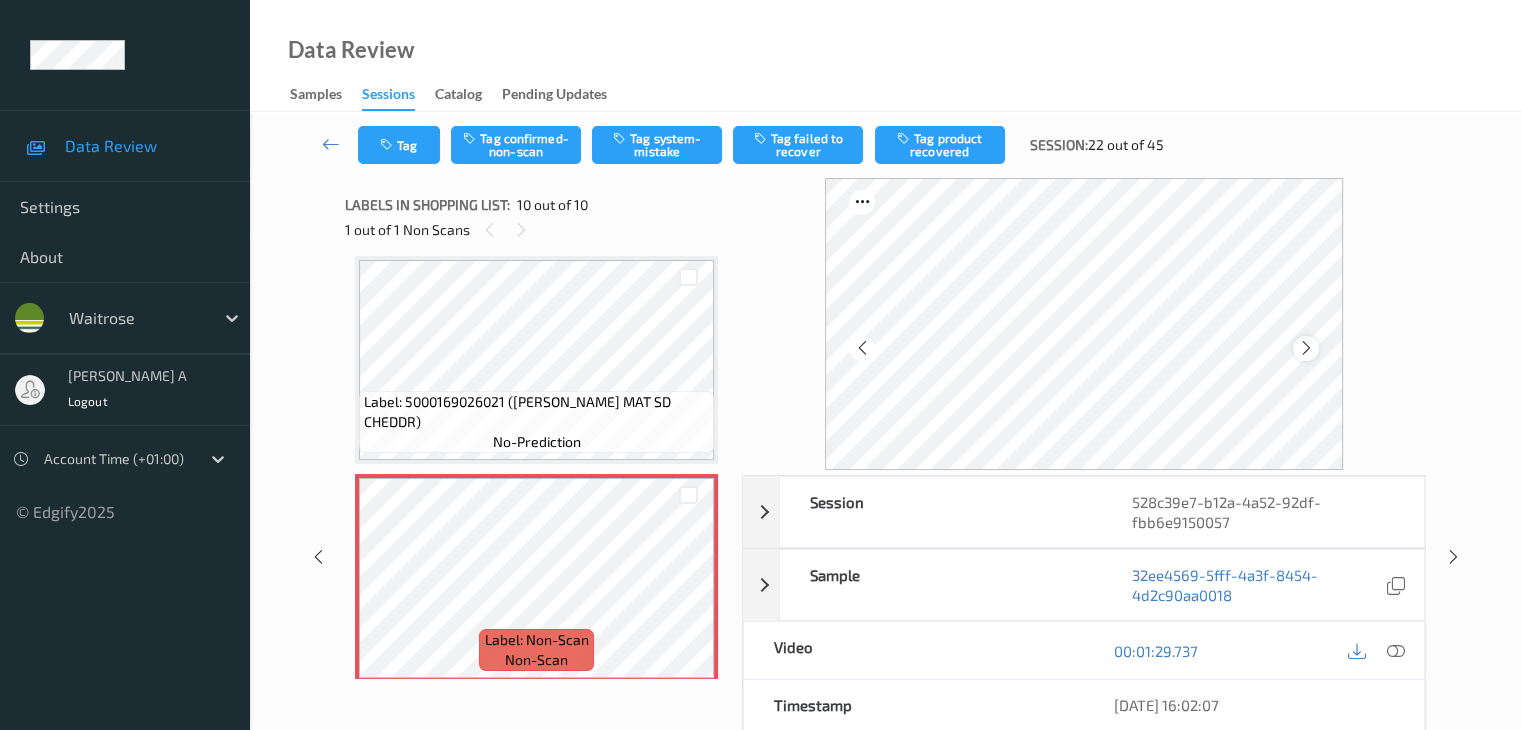 click at bounding box center (1306, 348) 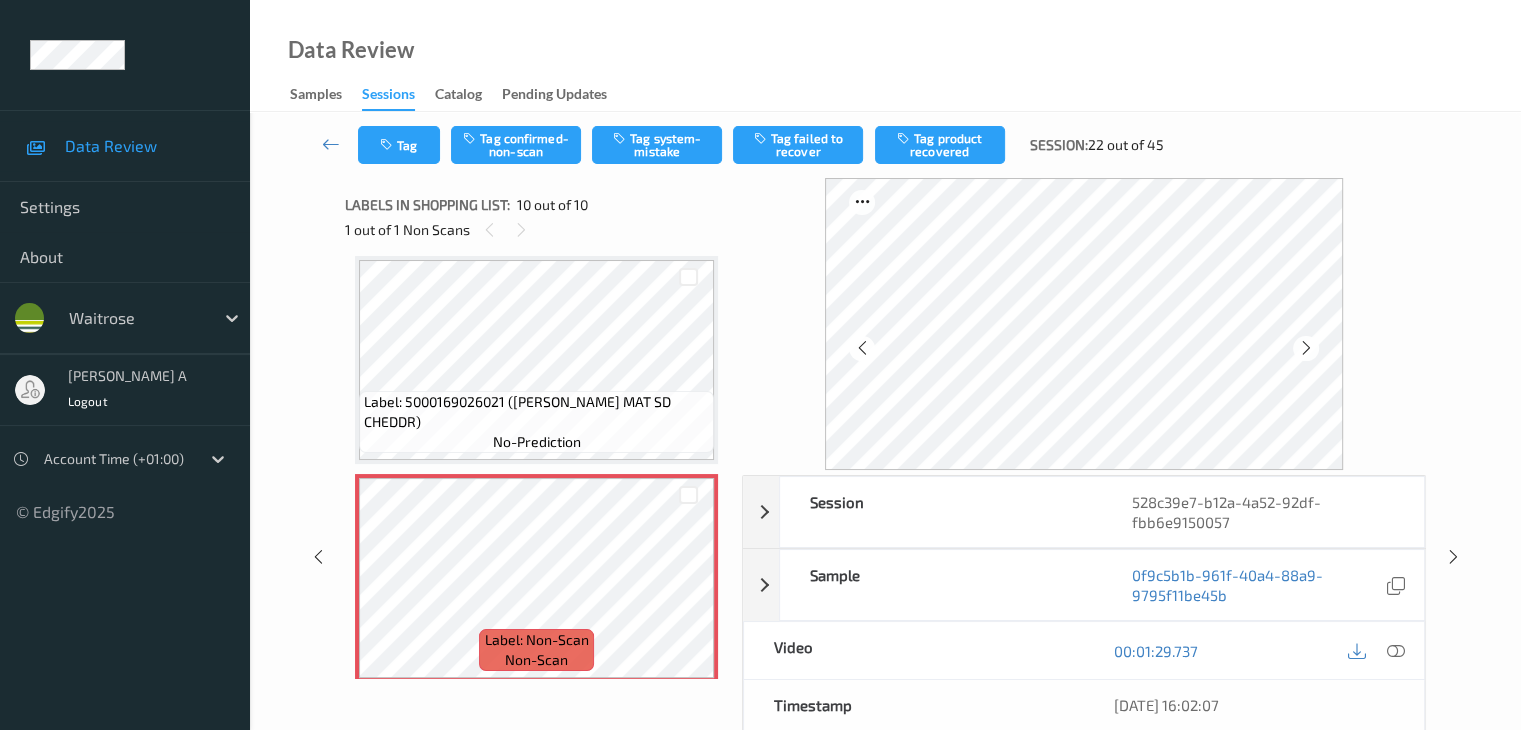 click at bounding box center [1306, 348] 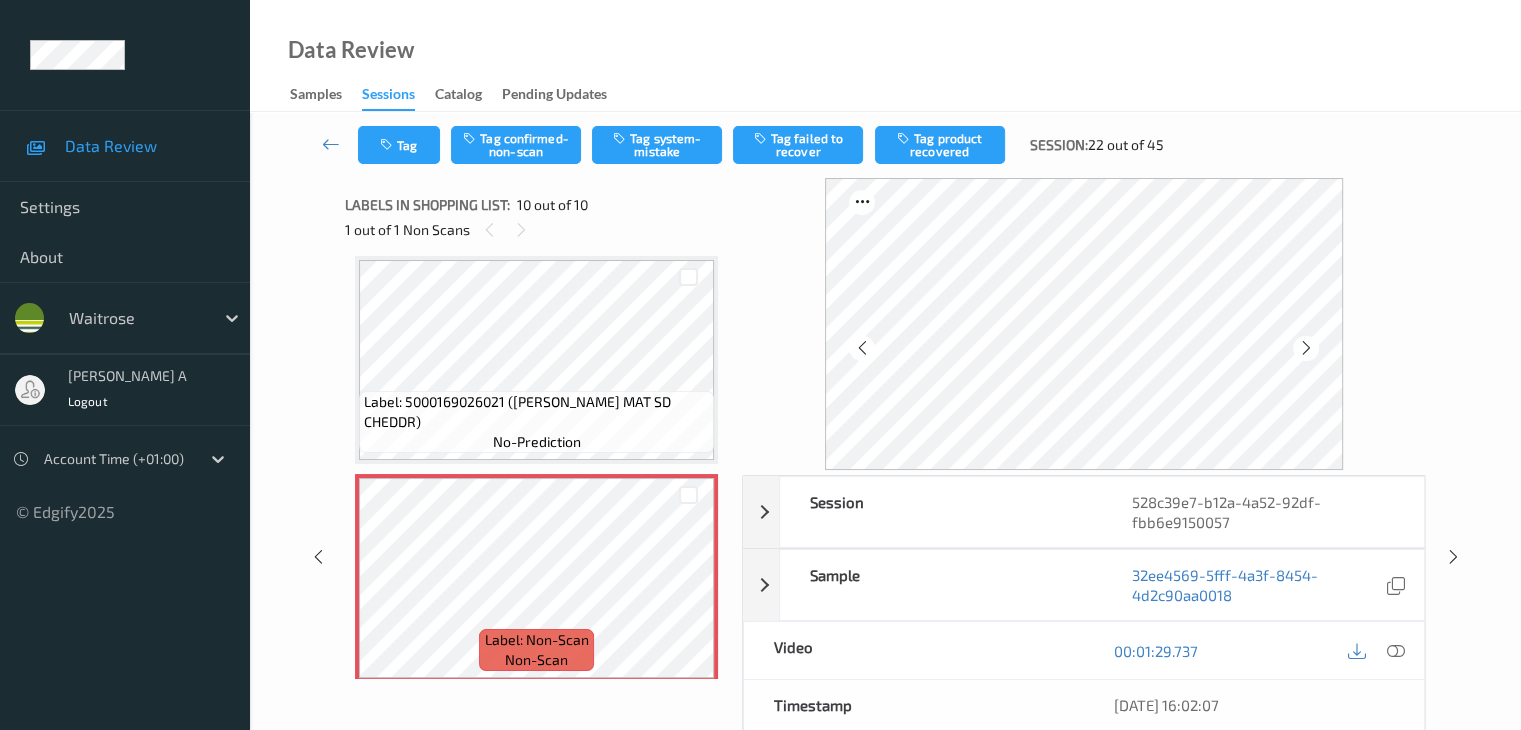 click at bounding box center [1306, 348] 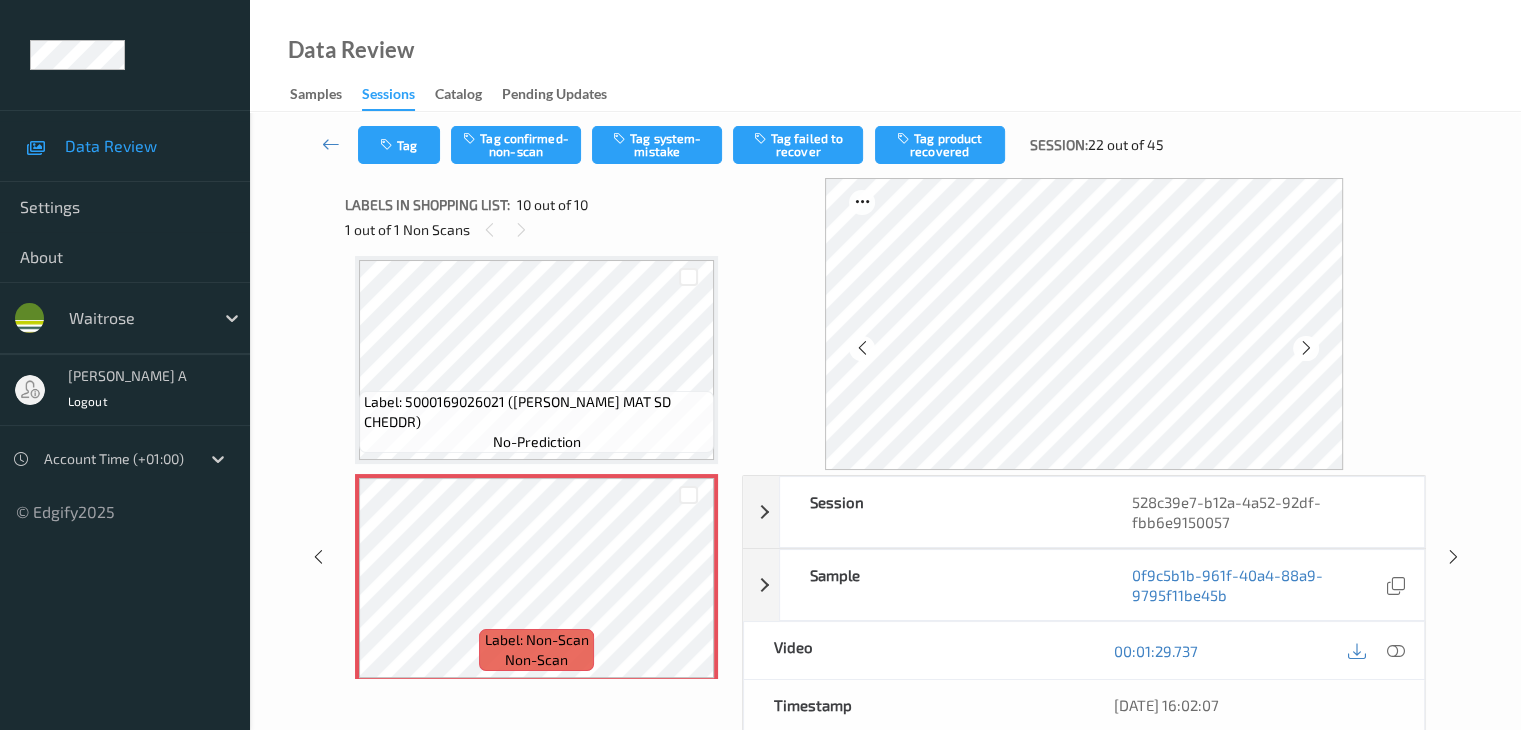 click at bounding box center (1306, 348) 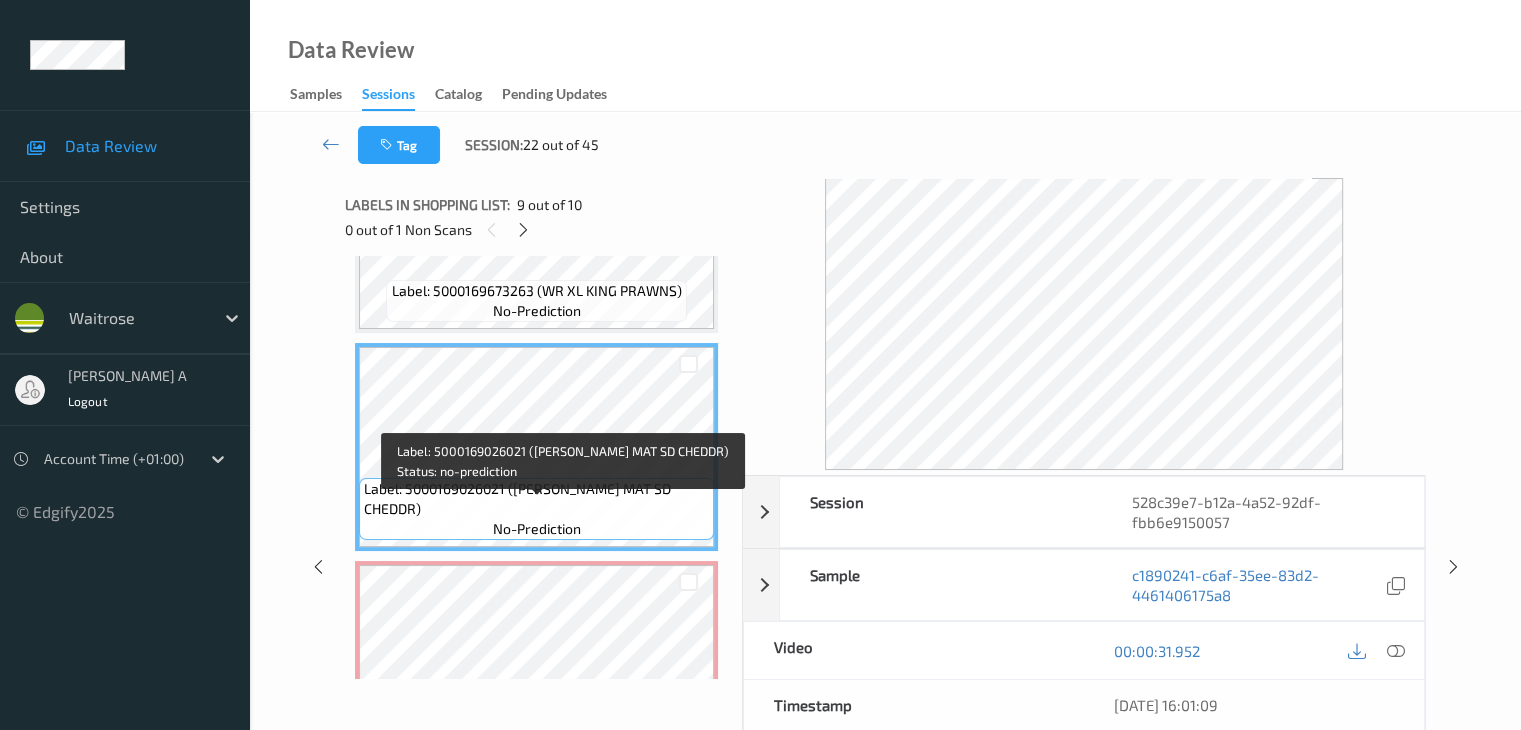 scroll, scrollTop: 1767, scrollLeft: 0, axis: vertical 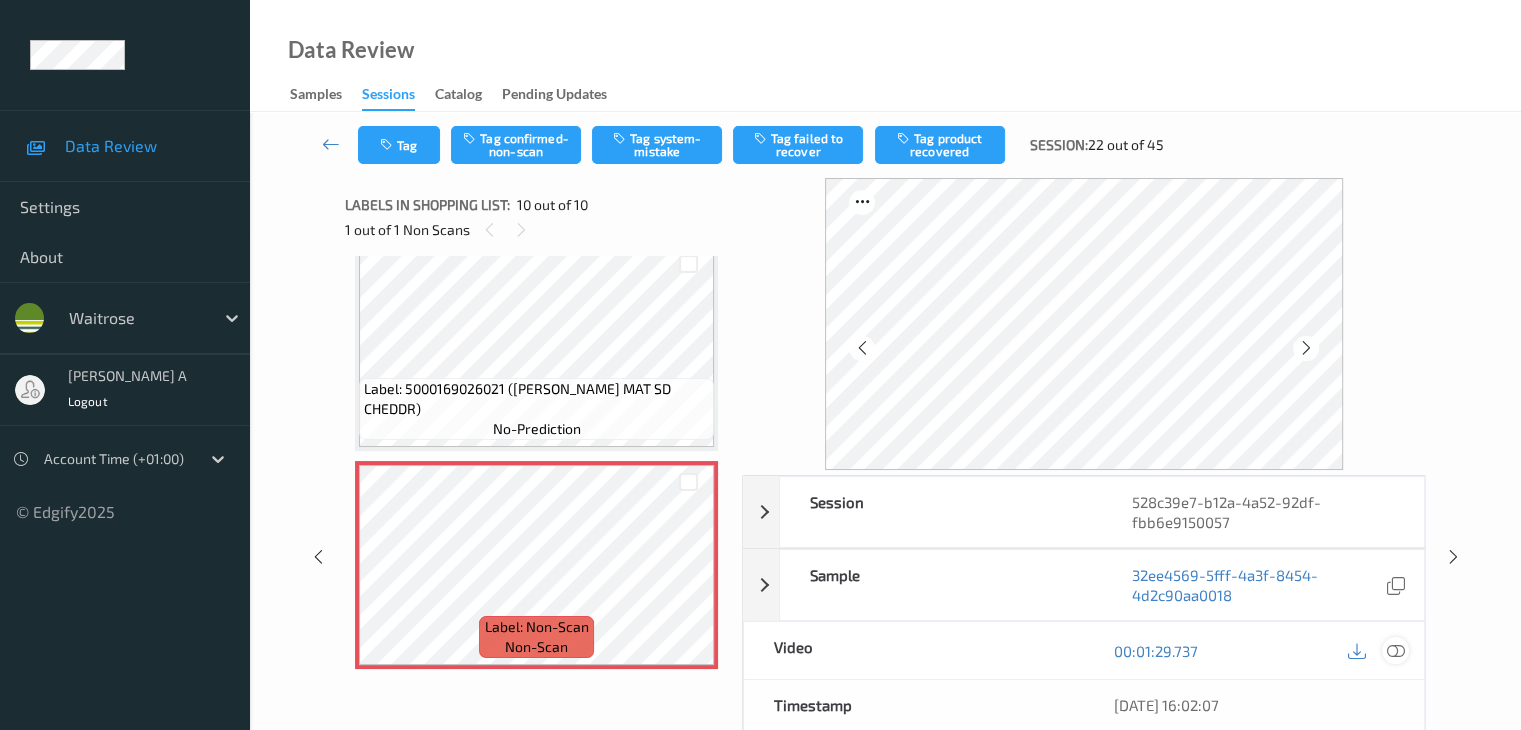 click at bounding box center (1395, 651) 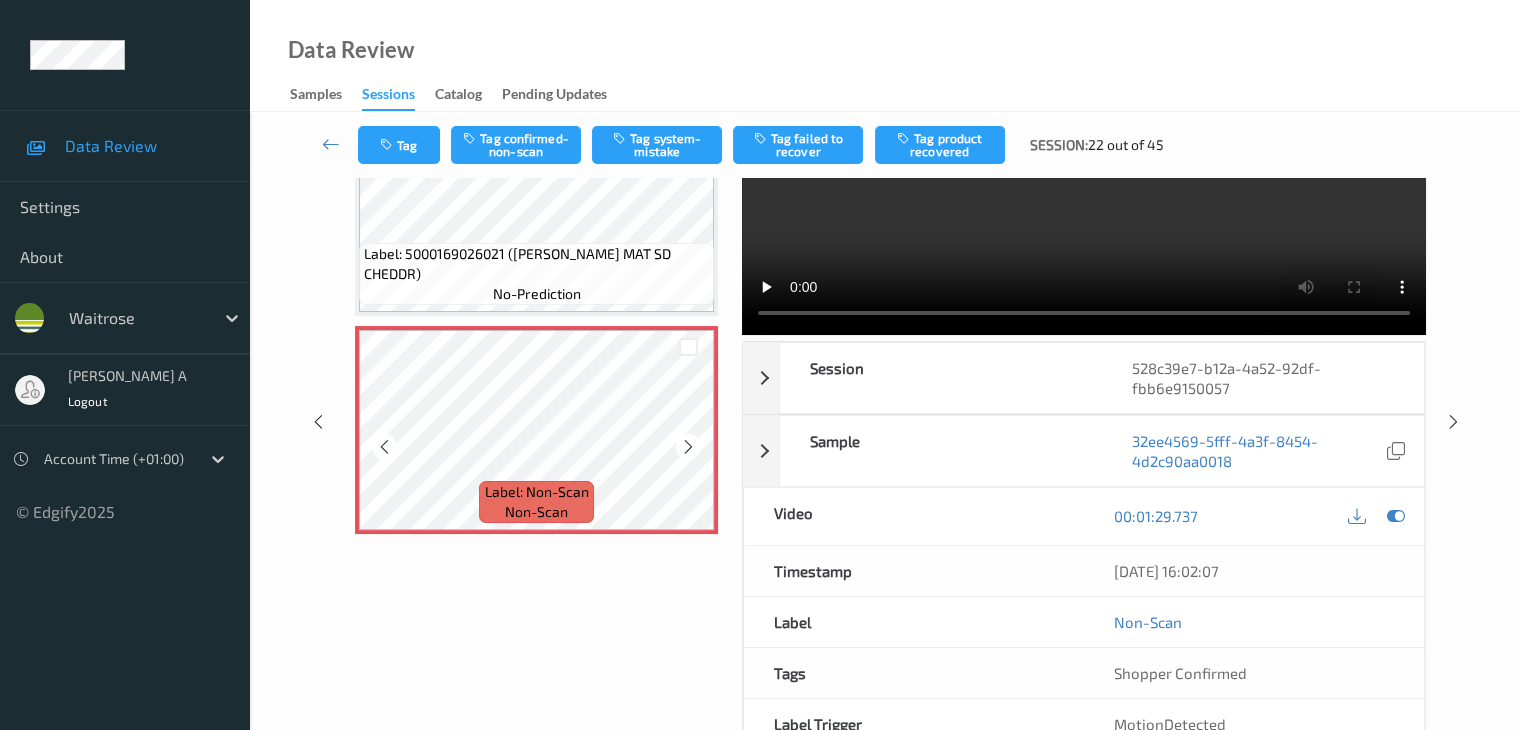 scroll, scrollTop: 200, scrollLeft: 0, axis: vertical 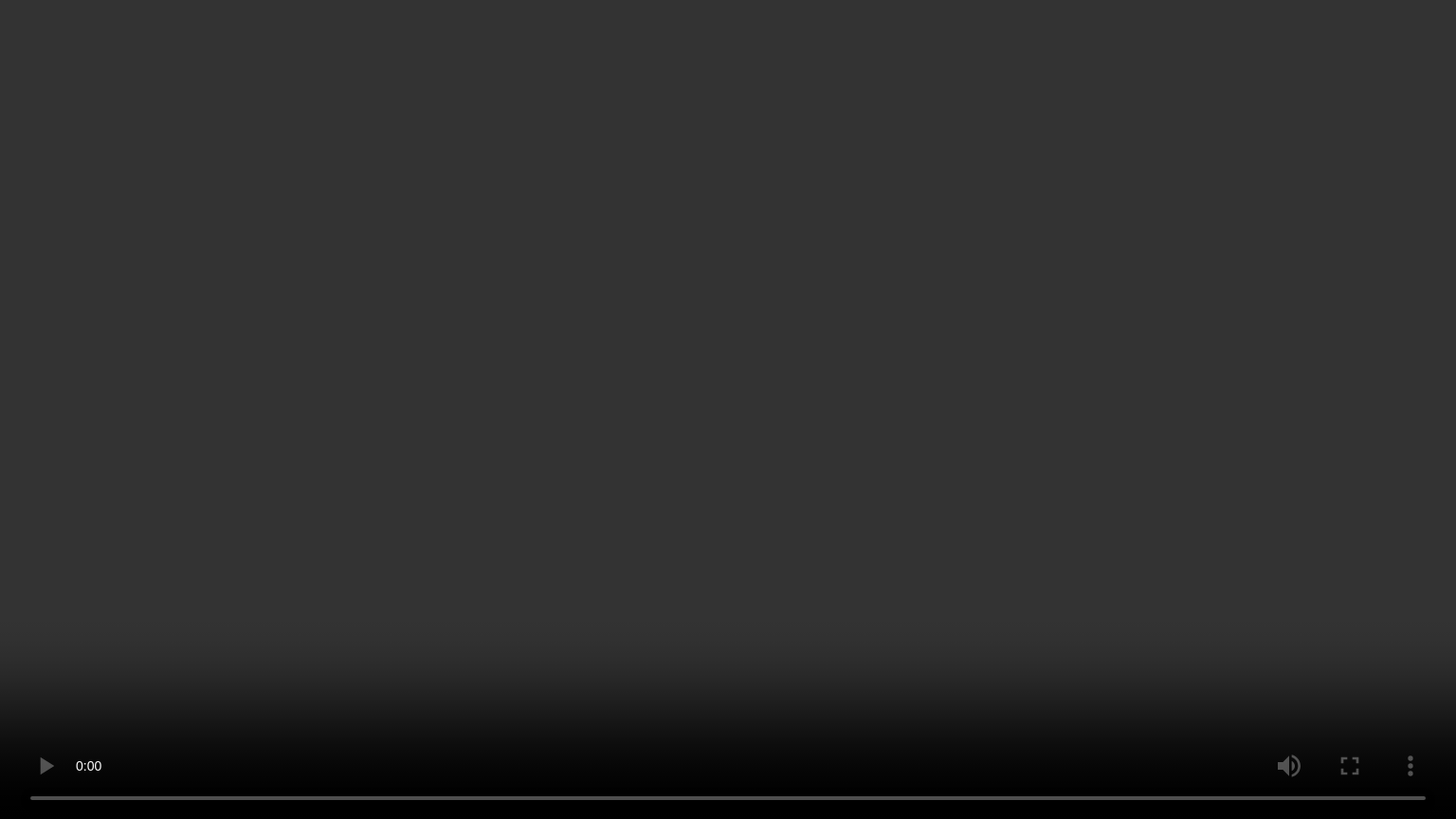 type 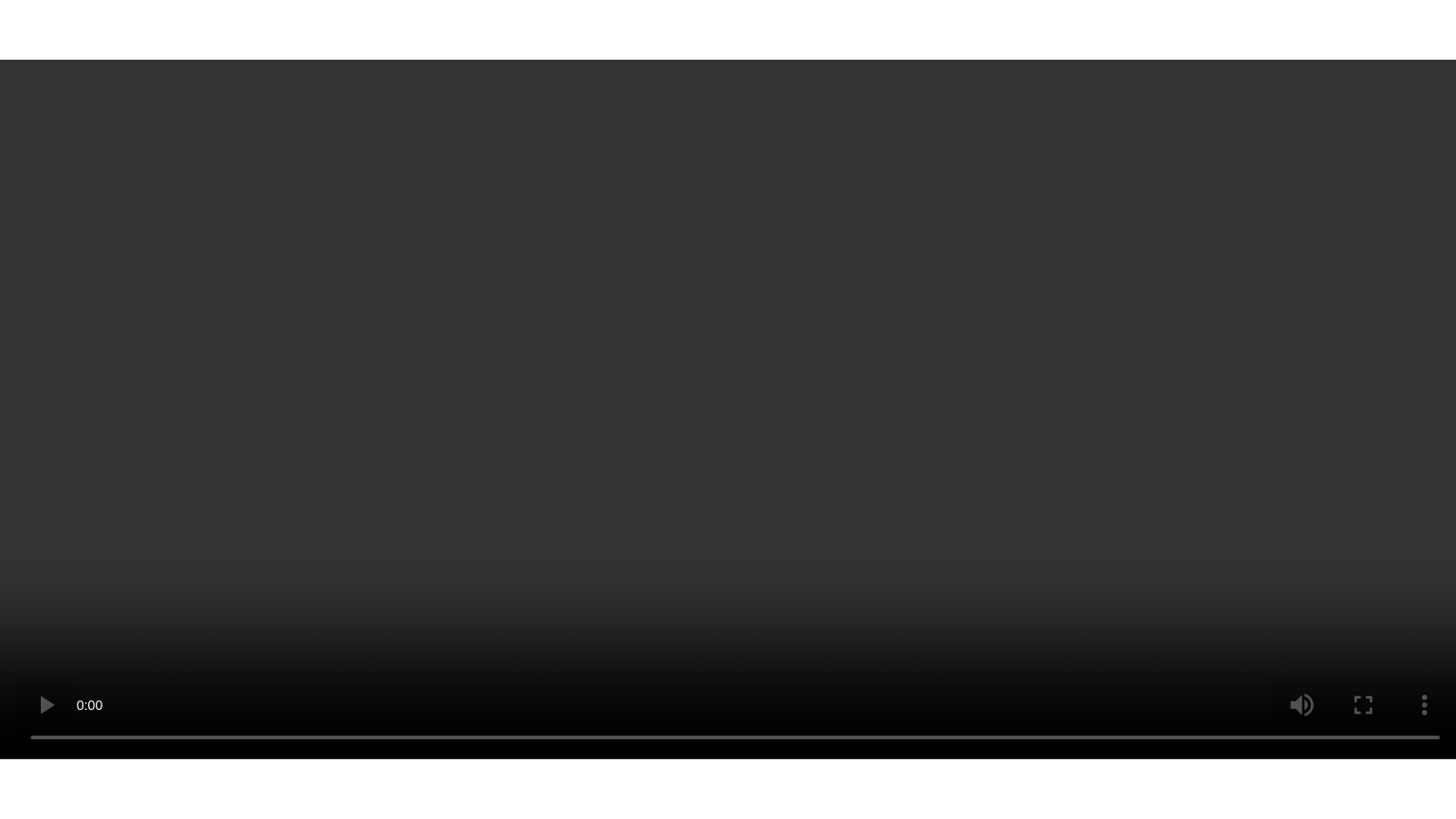 scroll, scrollTop: 1611, scrollLeft: 0, axis: vertical 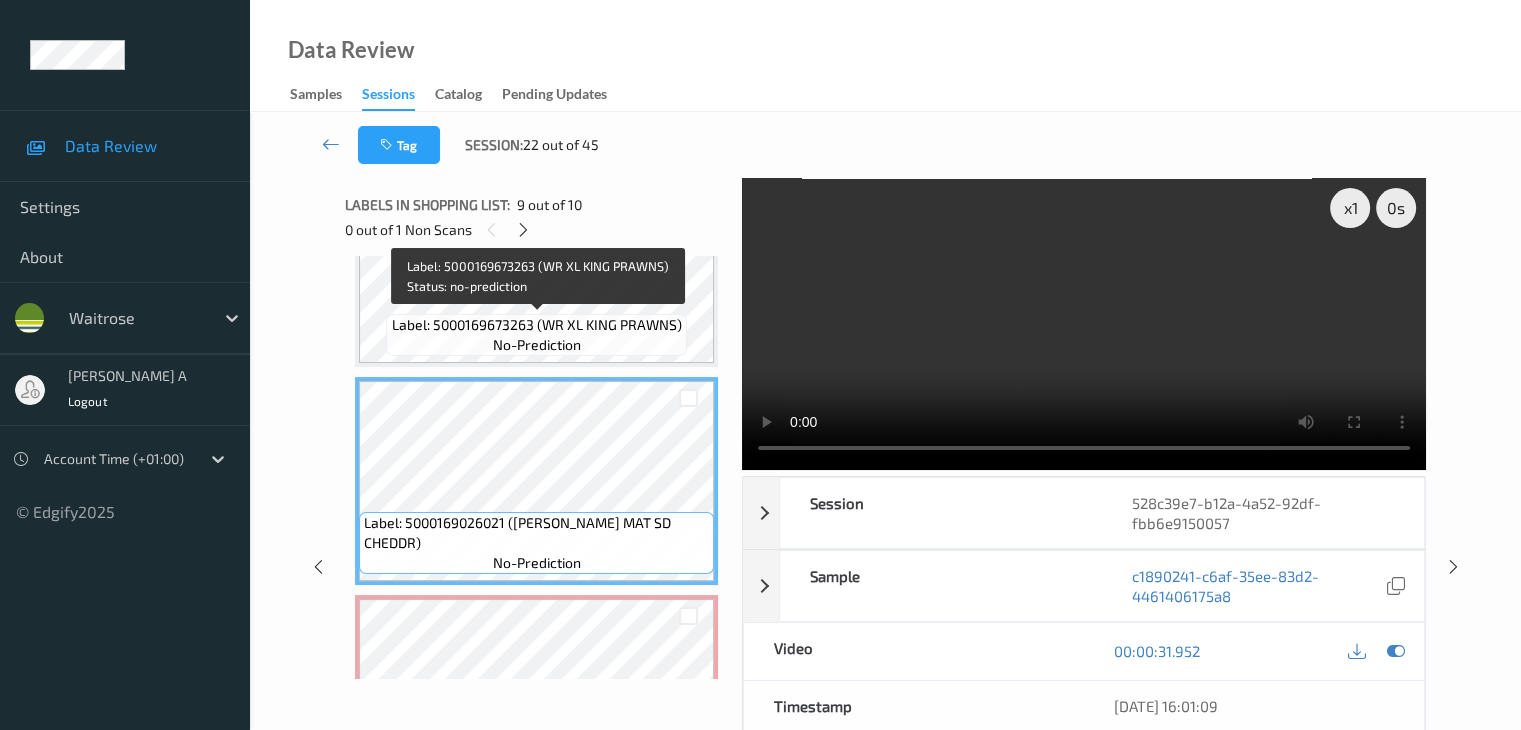 click on "Label: 5000169673263 (WR XL KING PRAWNS)" at bounding box center (537, 325) 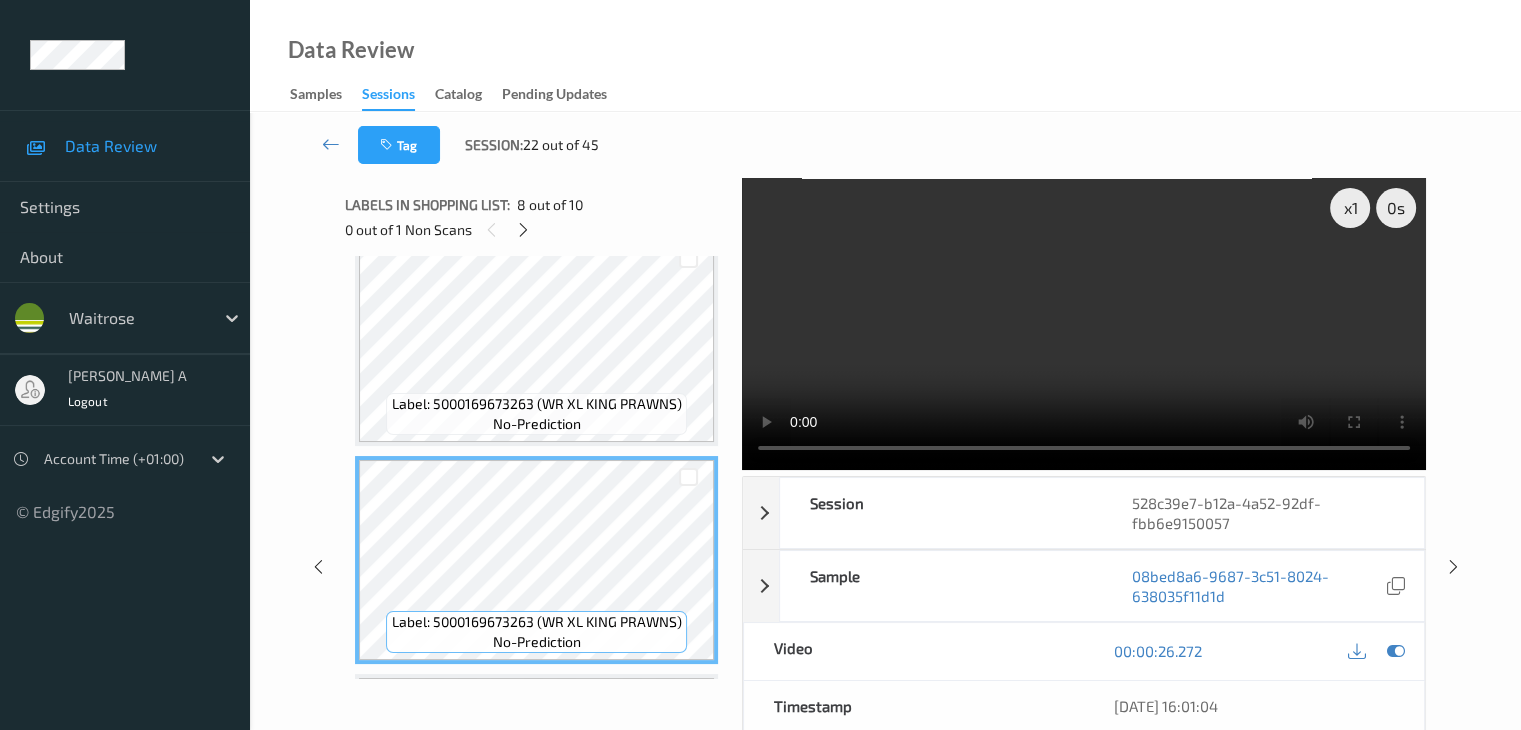 scroll, scrollTop: 1333, scrollLeft: 0, axis: vertical 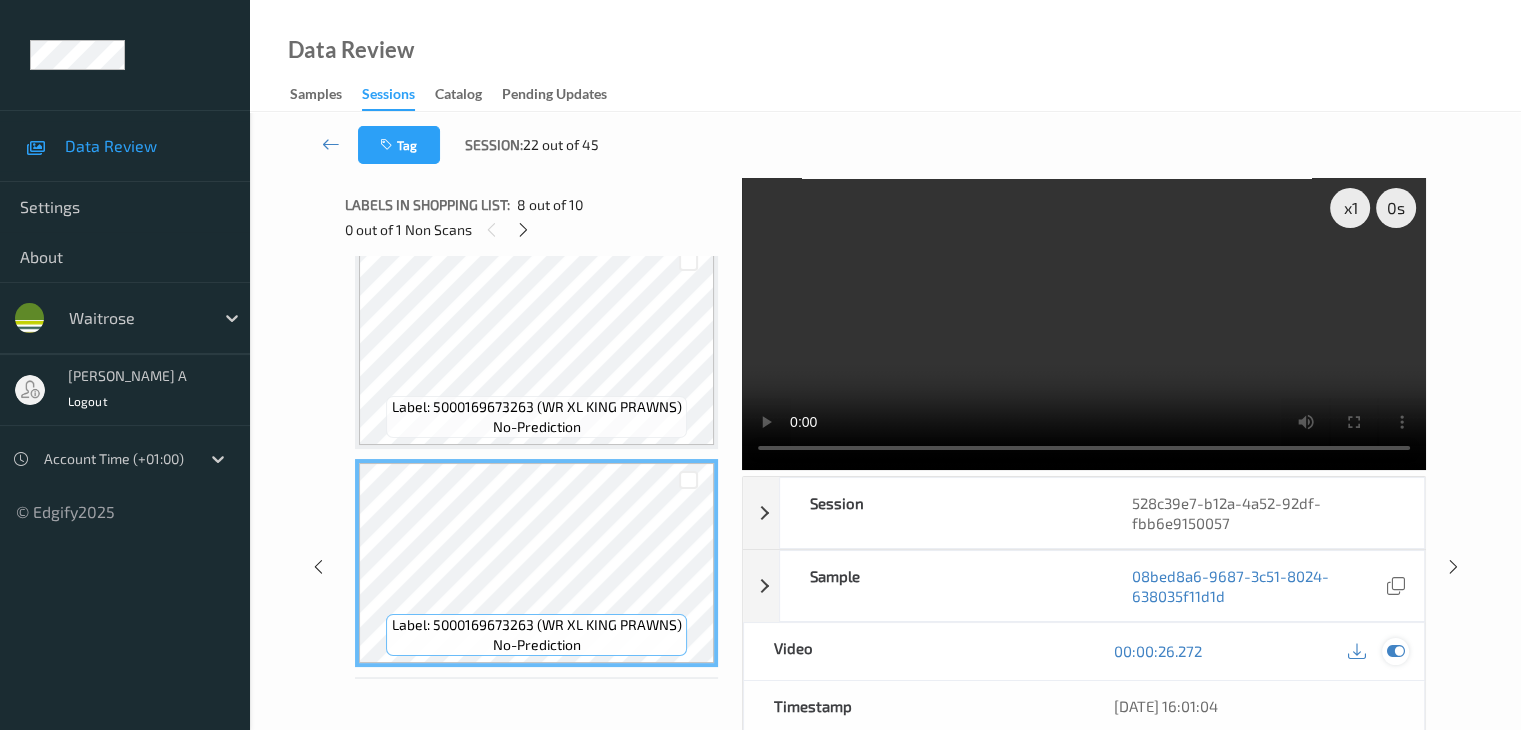 click at bounding box center (1395, 651) 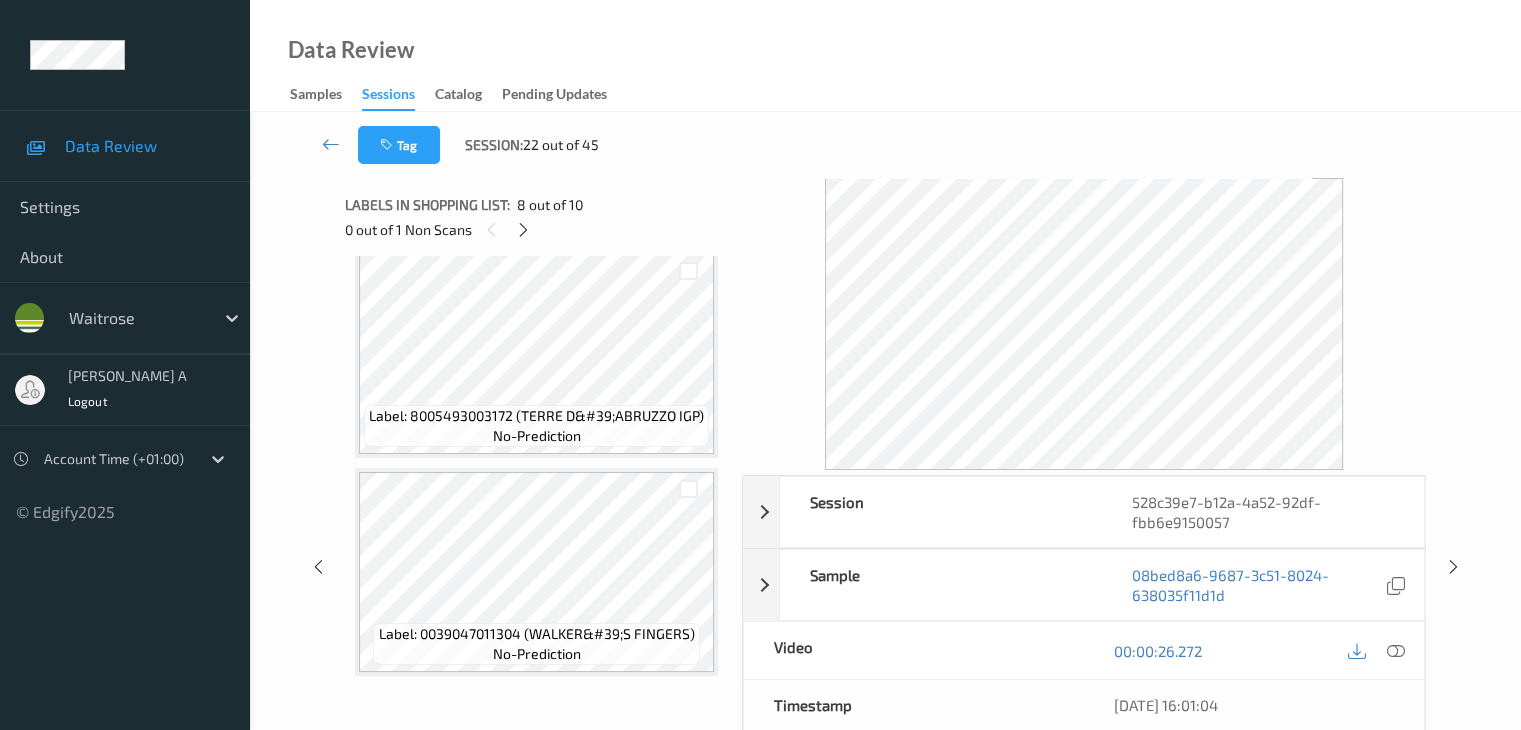 scroll, scrollTop: 0, scrollLeft: 0, axis: both 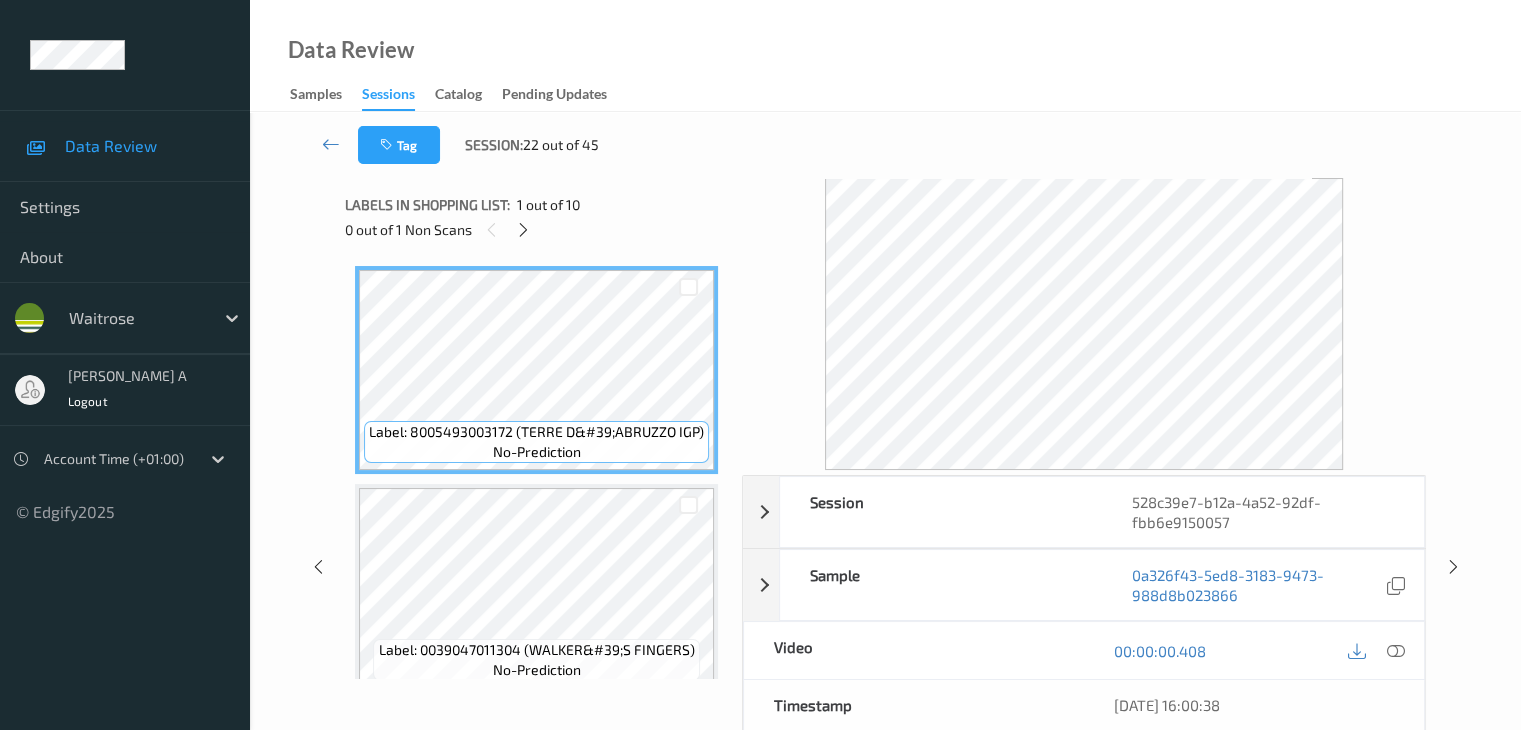 click at bounding box center (688, 504) 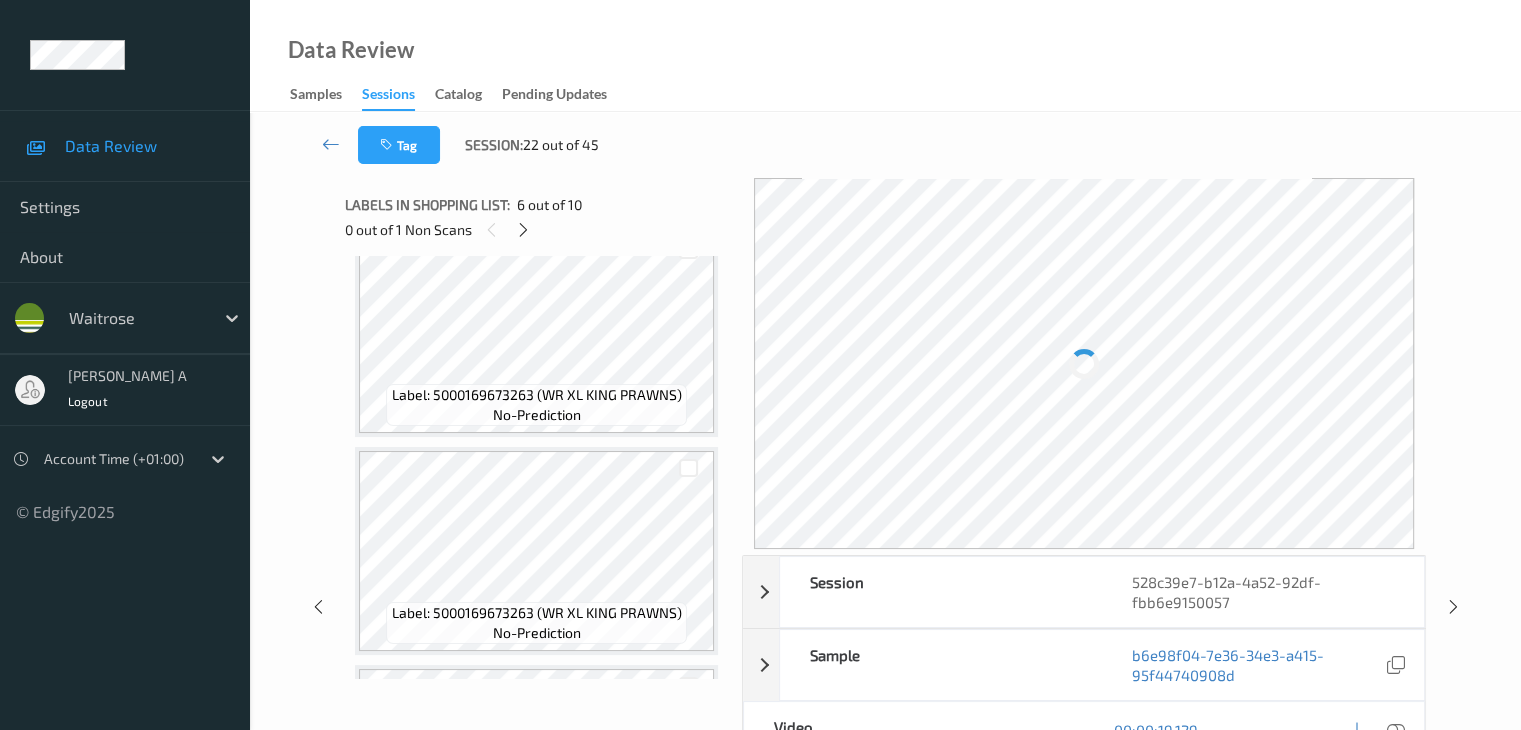 scroll, scrollTop: 1400, scrollLeft: 0, axis: vertical 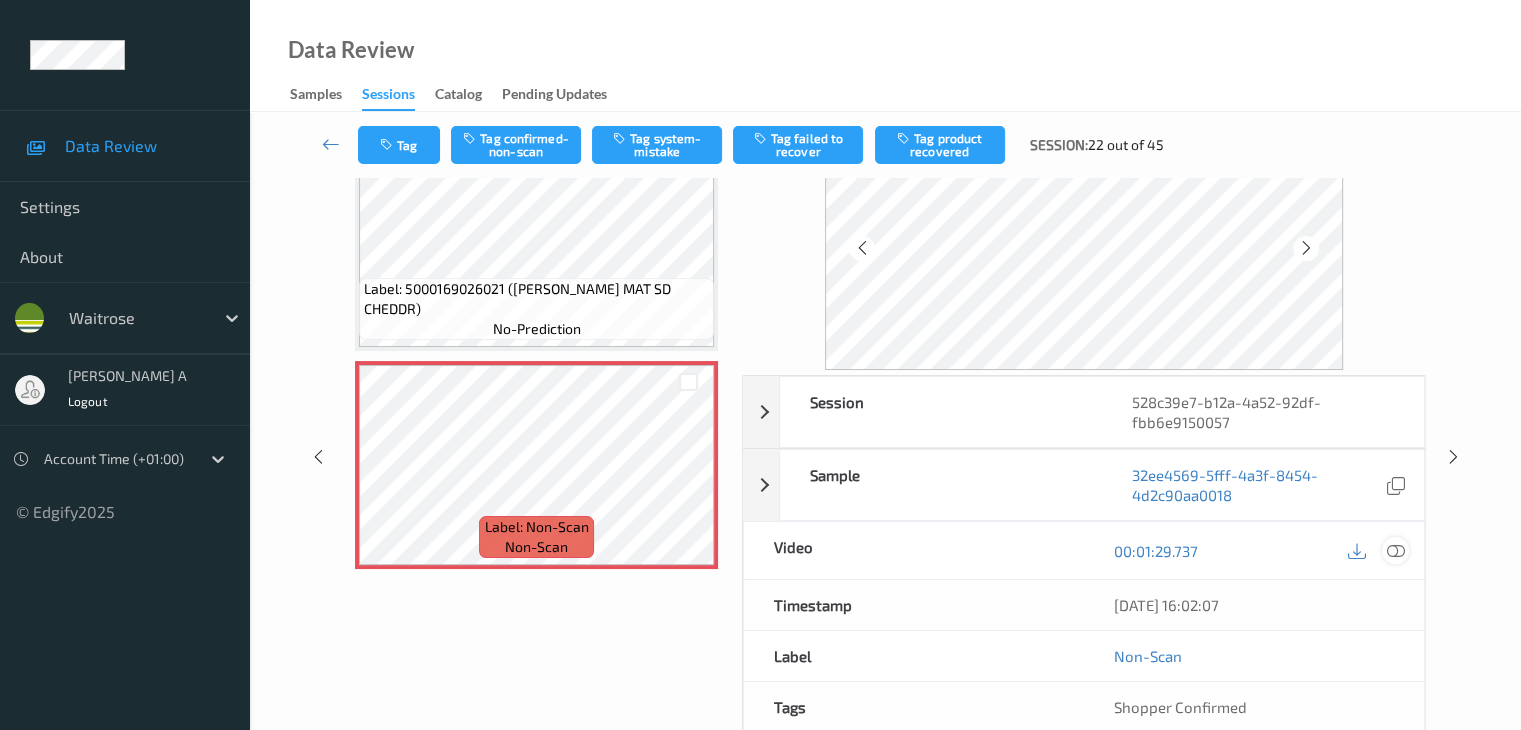 click at bounding box center (1395, 551) 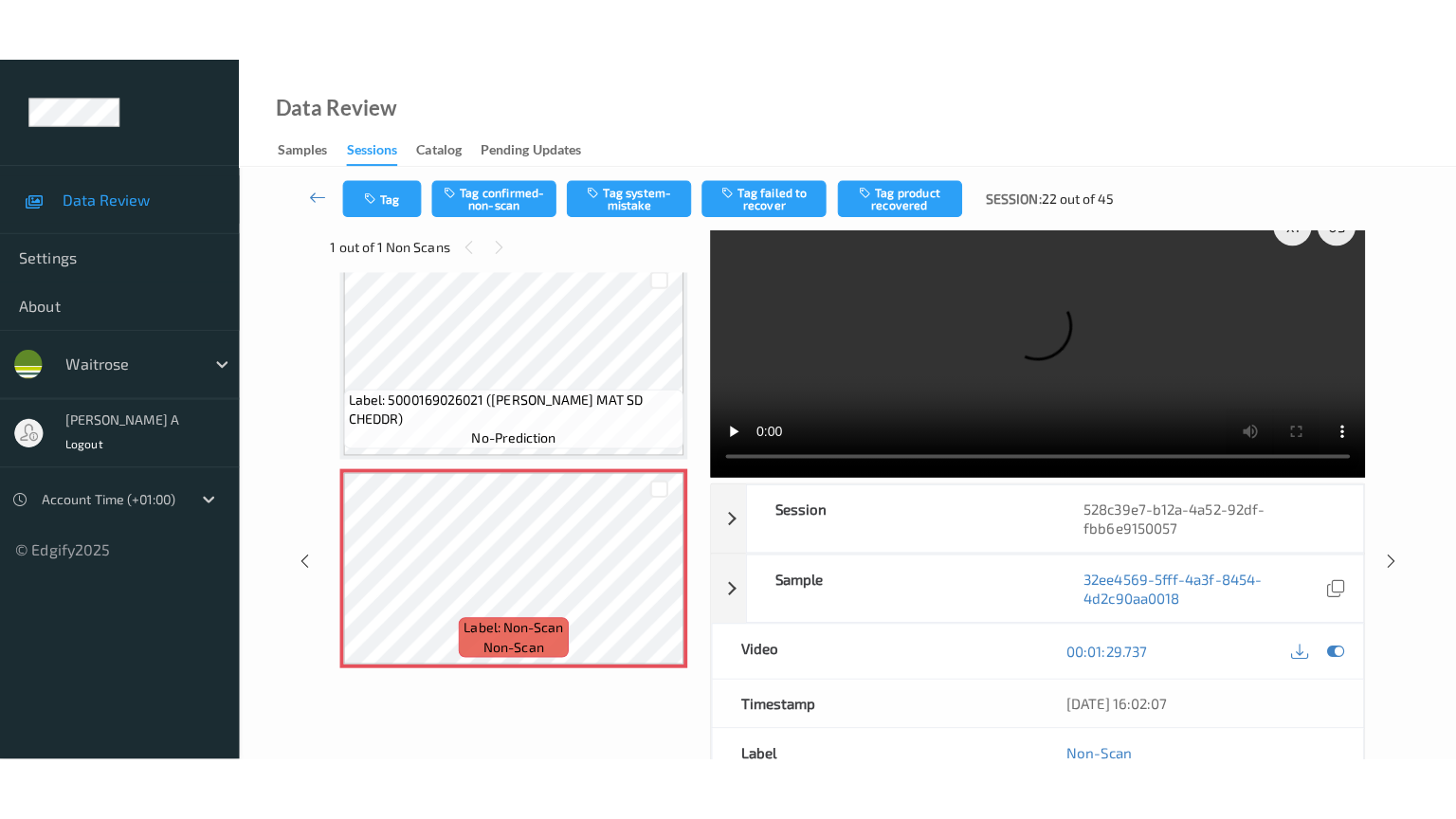 scroll, scrollTop: 0, scrollLeft: 0, axis: both 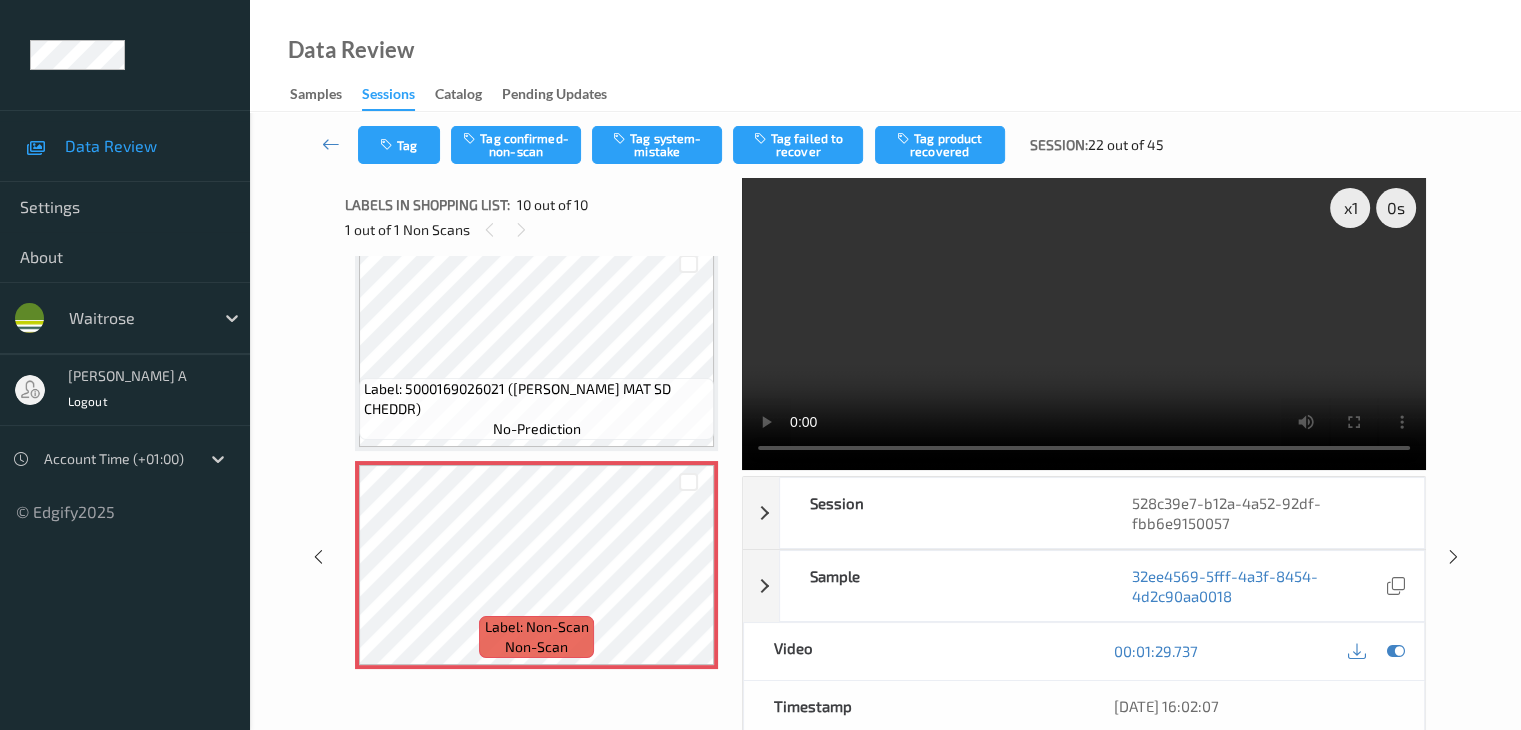 type 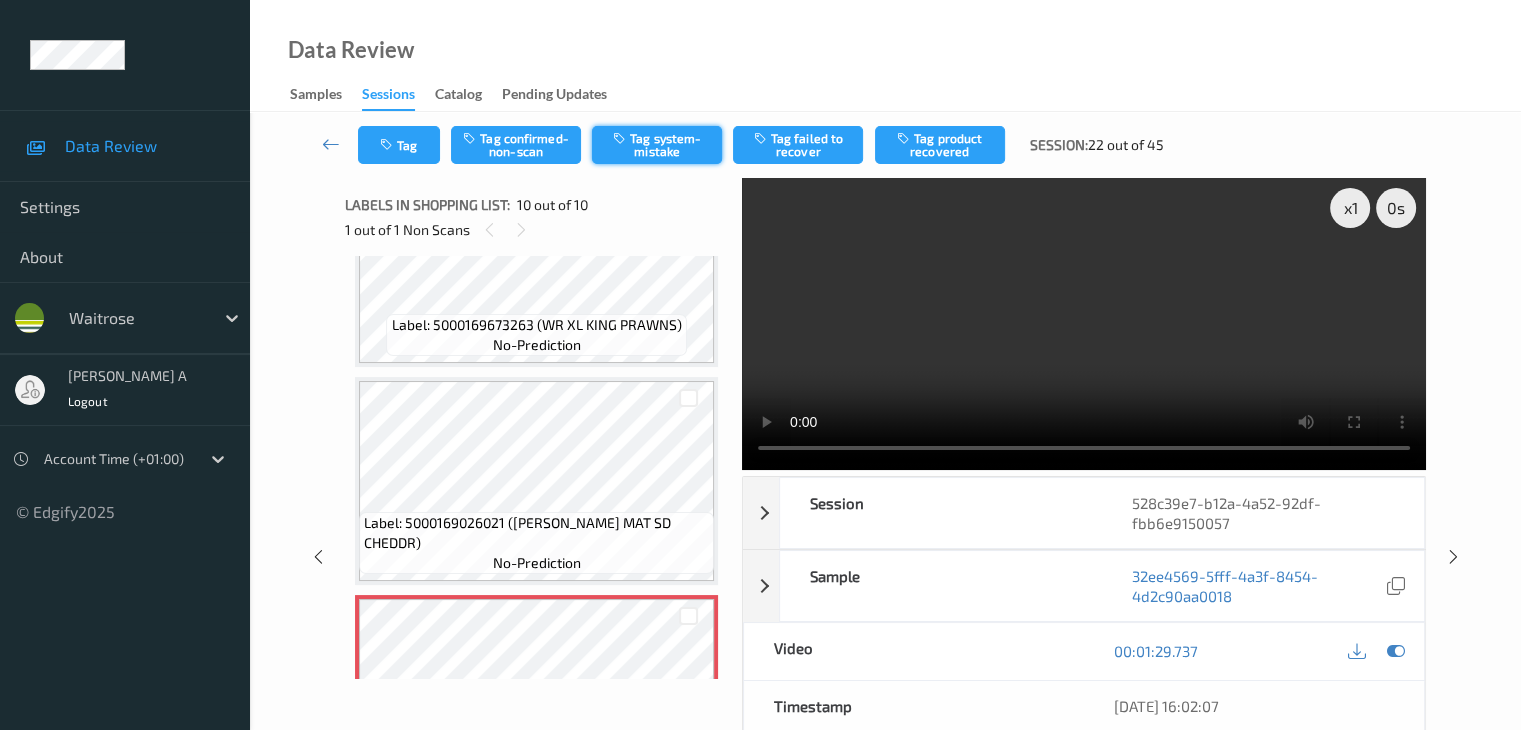 click on "Tag   system-mistake" at bounding box center [657, 145] 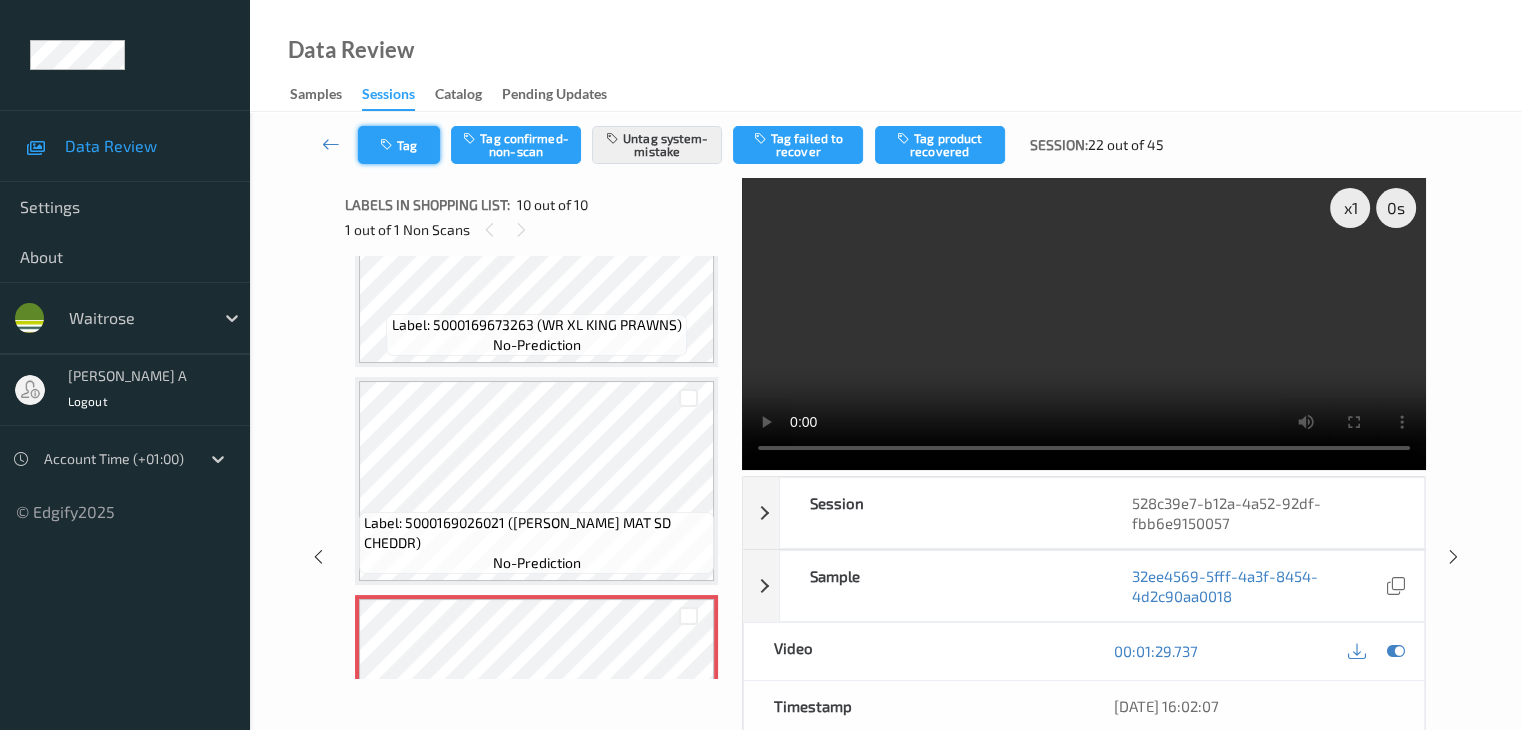 click on "Tag" at bounding box center (399, 145) 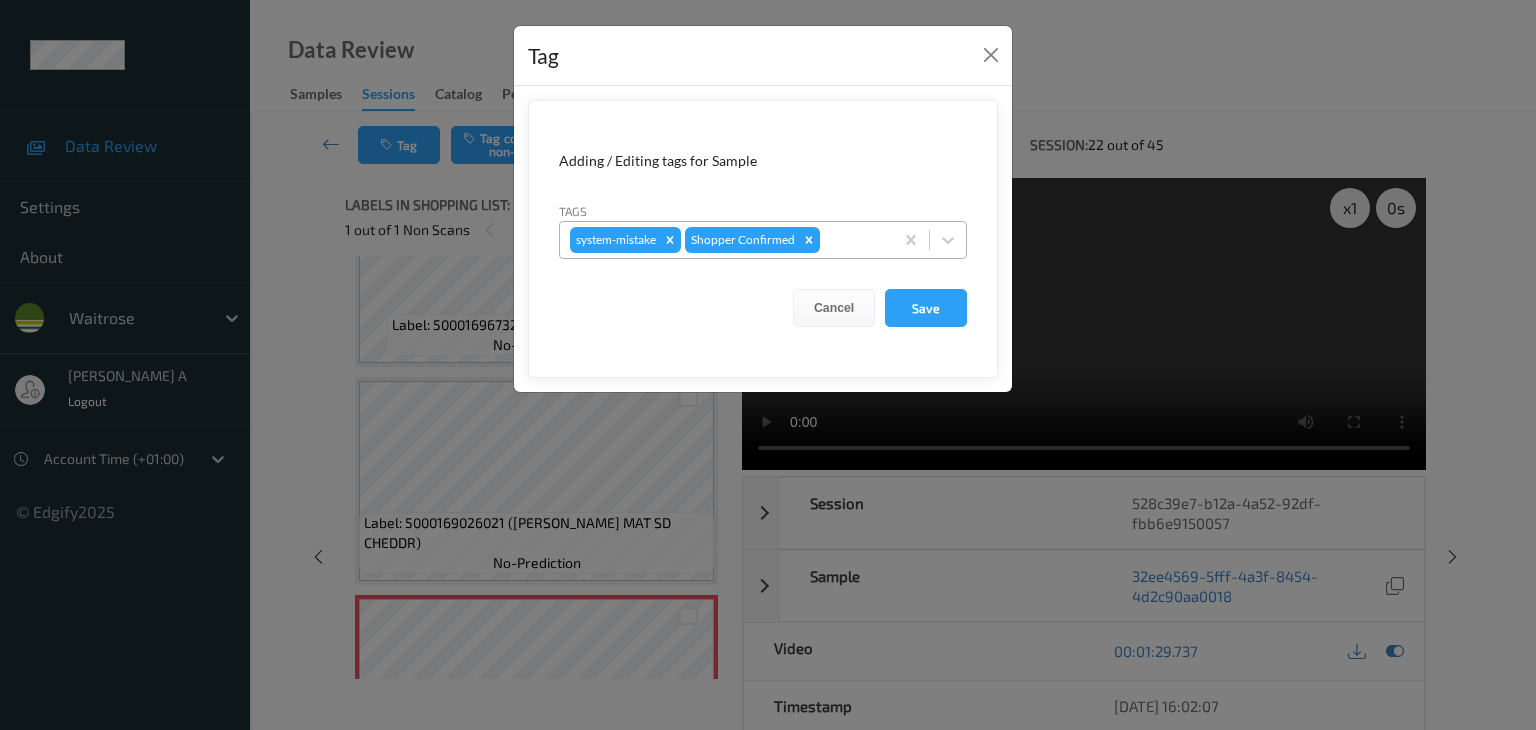 click at bounding box center (853, 240) 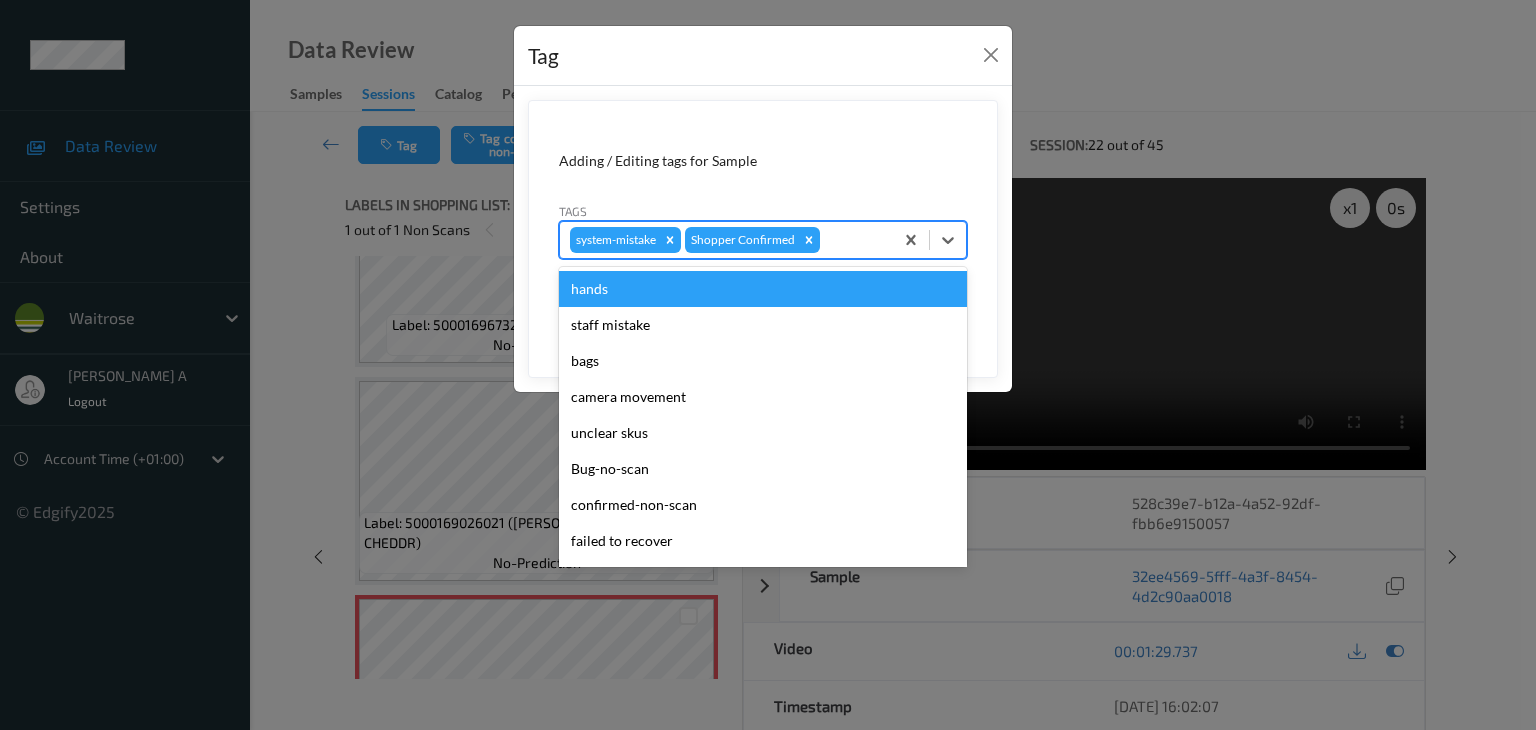 type on "u" 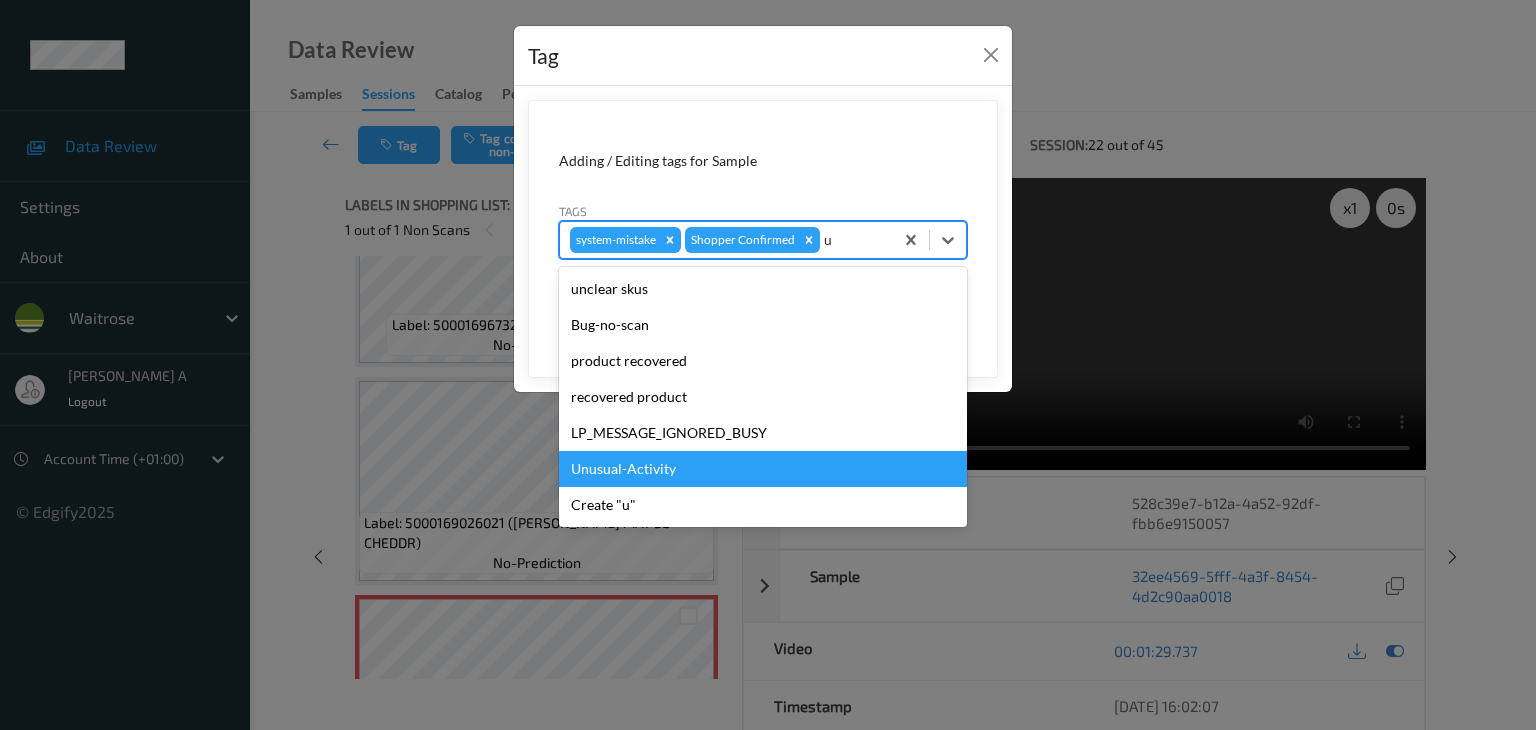 click on "Unusual-Activity" at bounding box center (763, 469) 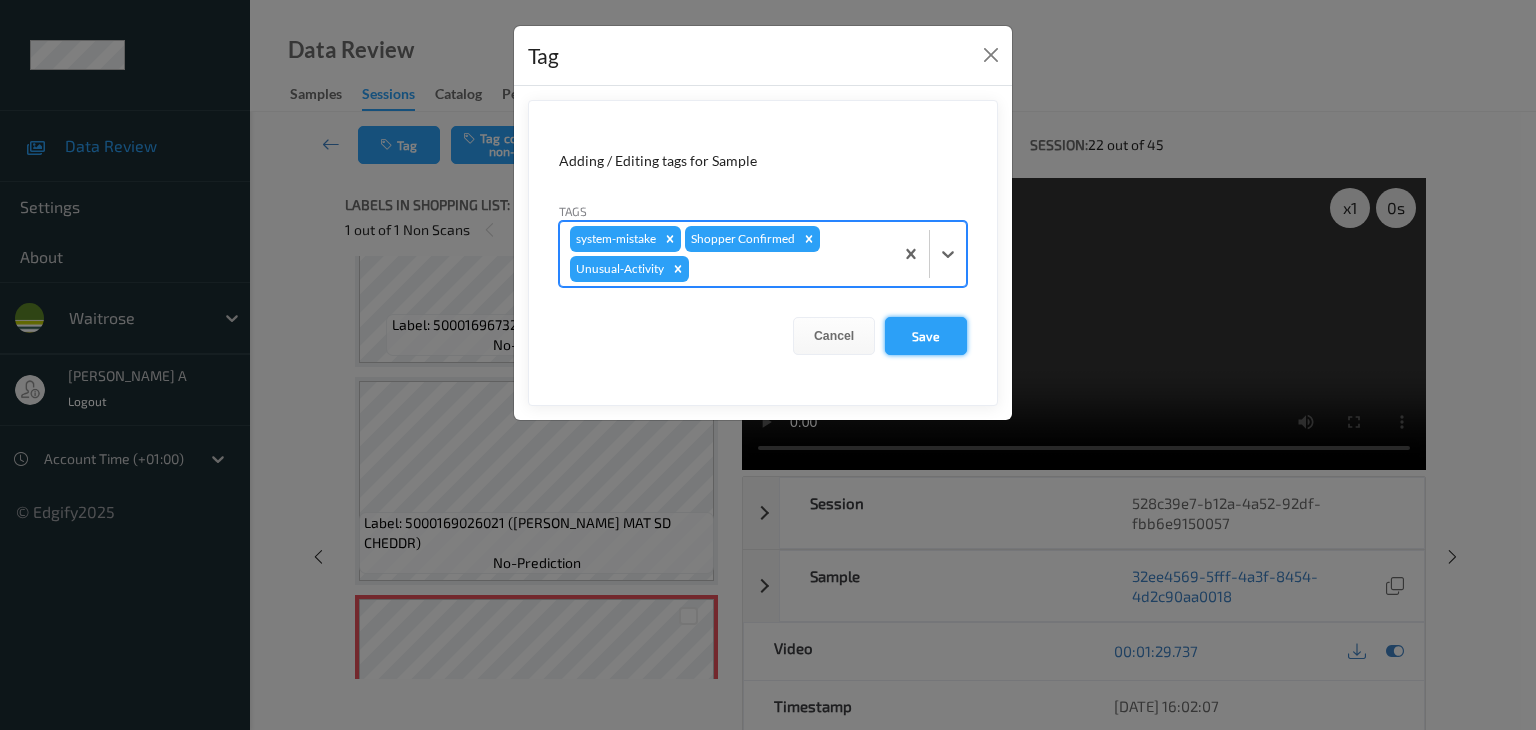 click on "Save" at bounding box center [926, 336] 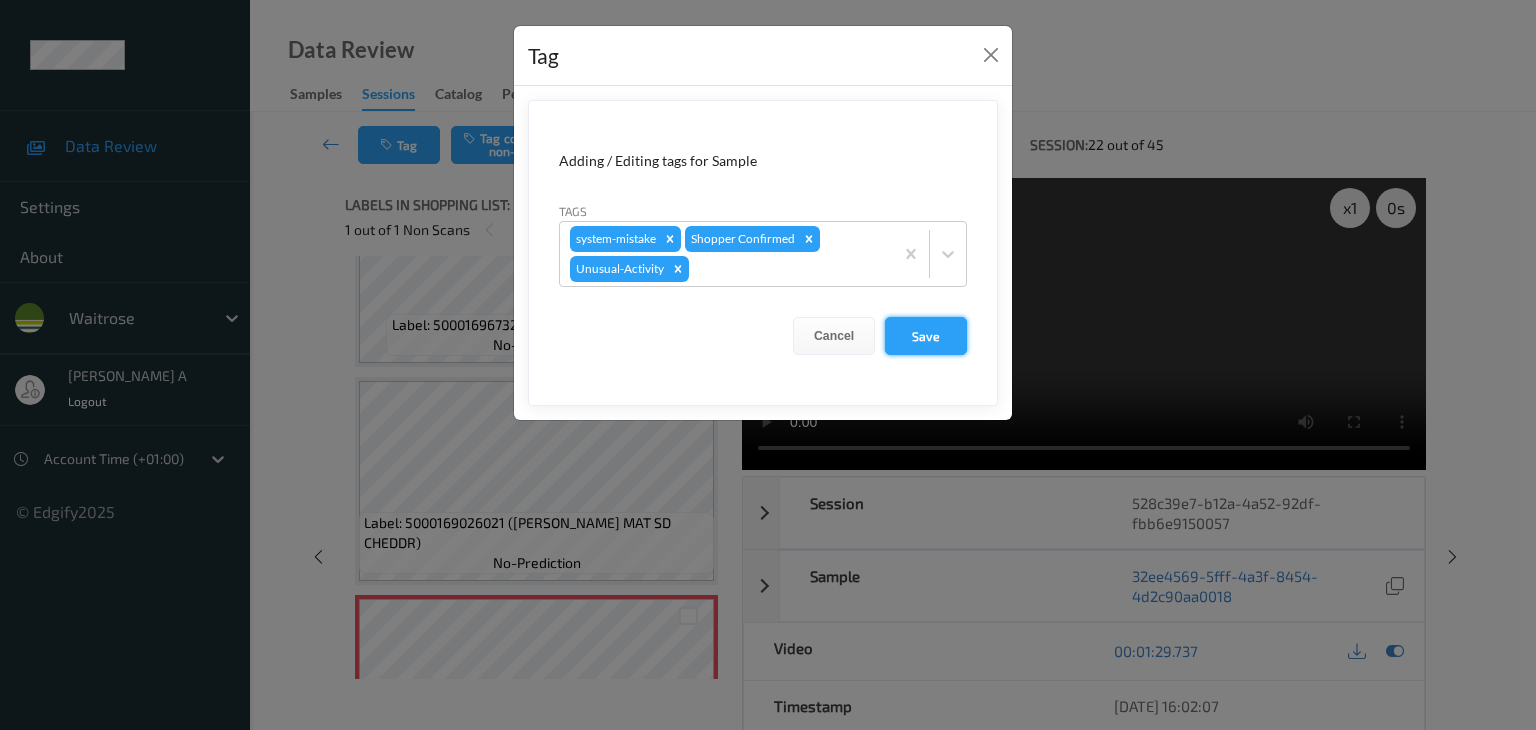 click on "Save" at bounding box center [926, 336] 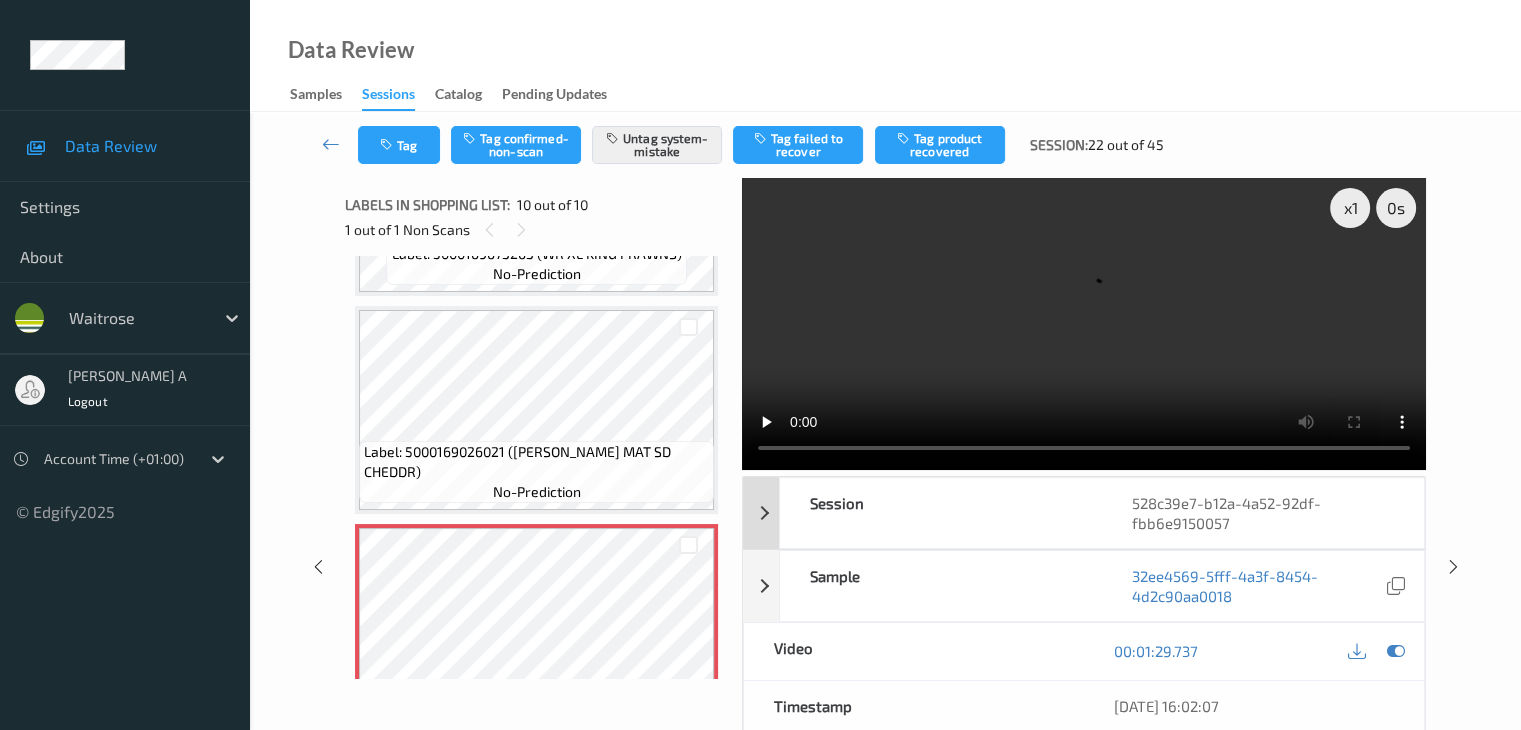 scroll, scrollTop: 1767, scrollLeft: 0, axis: vertical 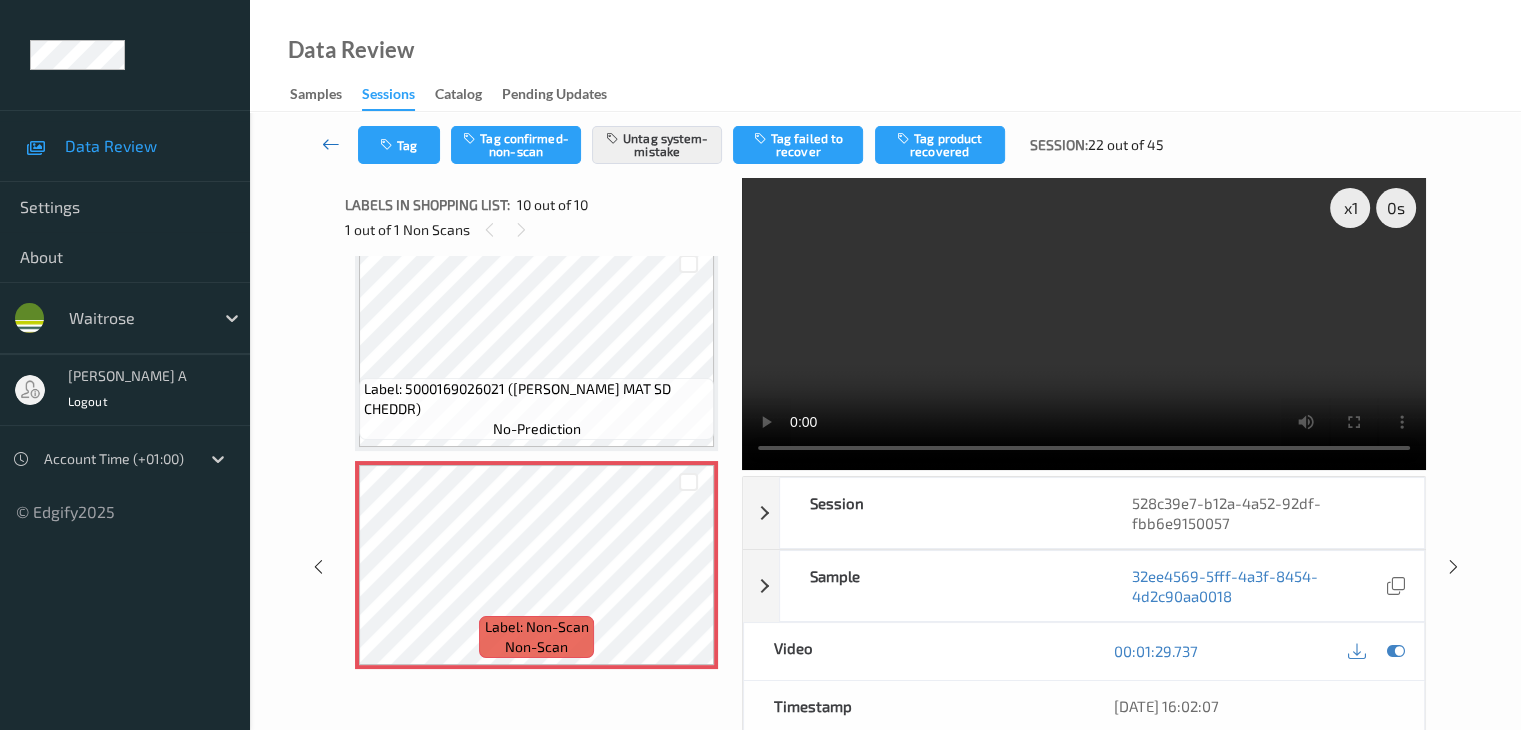 click at bounding box center (331, 144) 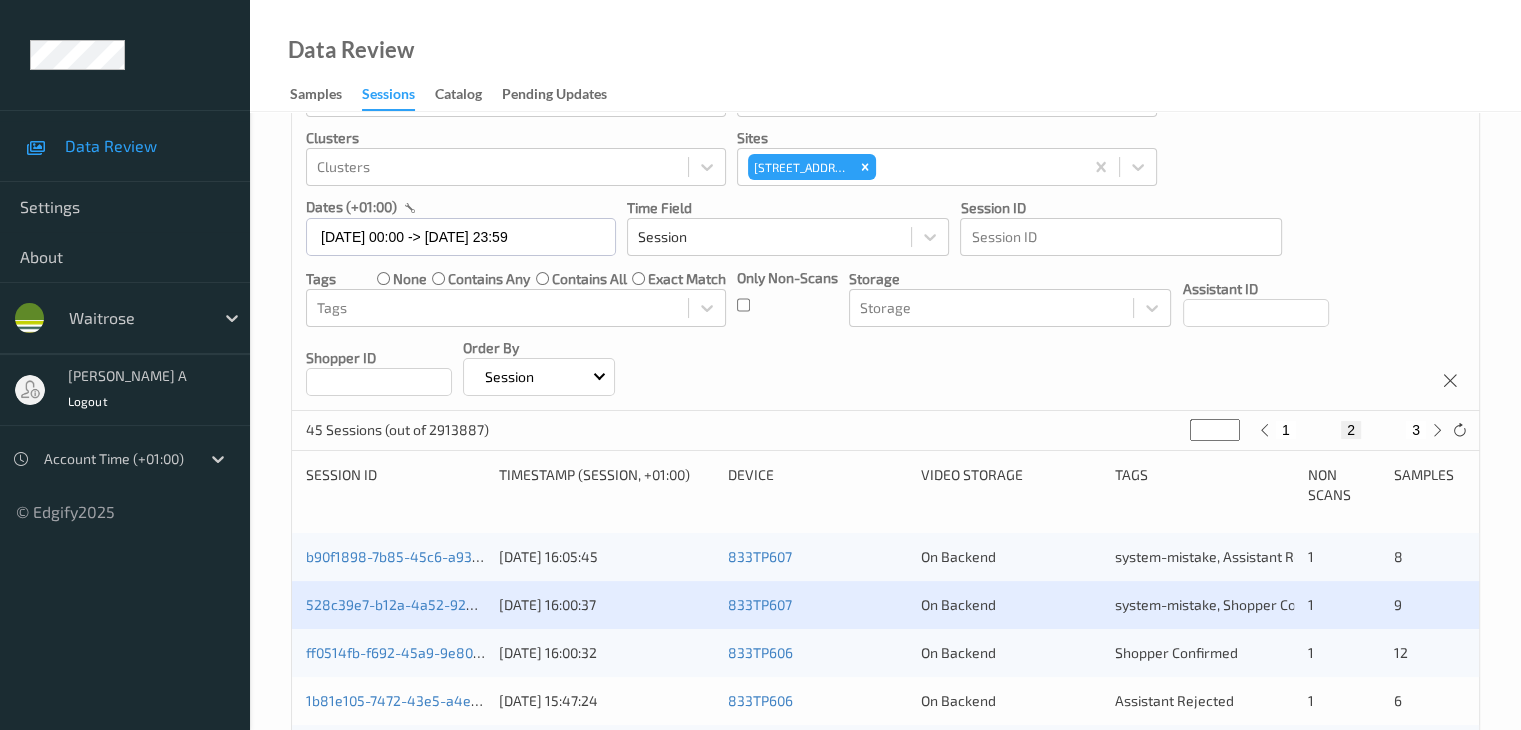 scroll, scrollTop: 300, scrollLeft: 0, axis: vertical 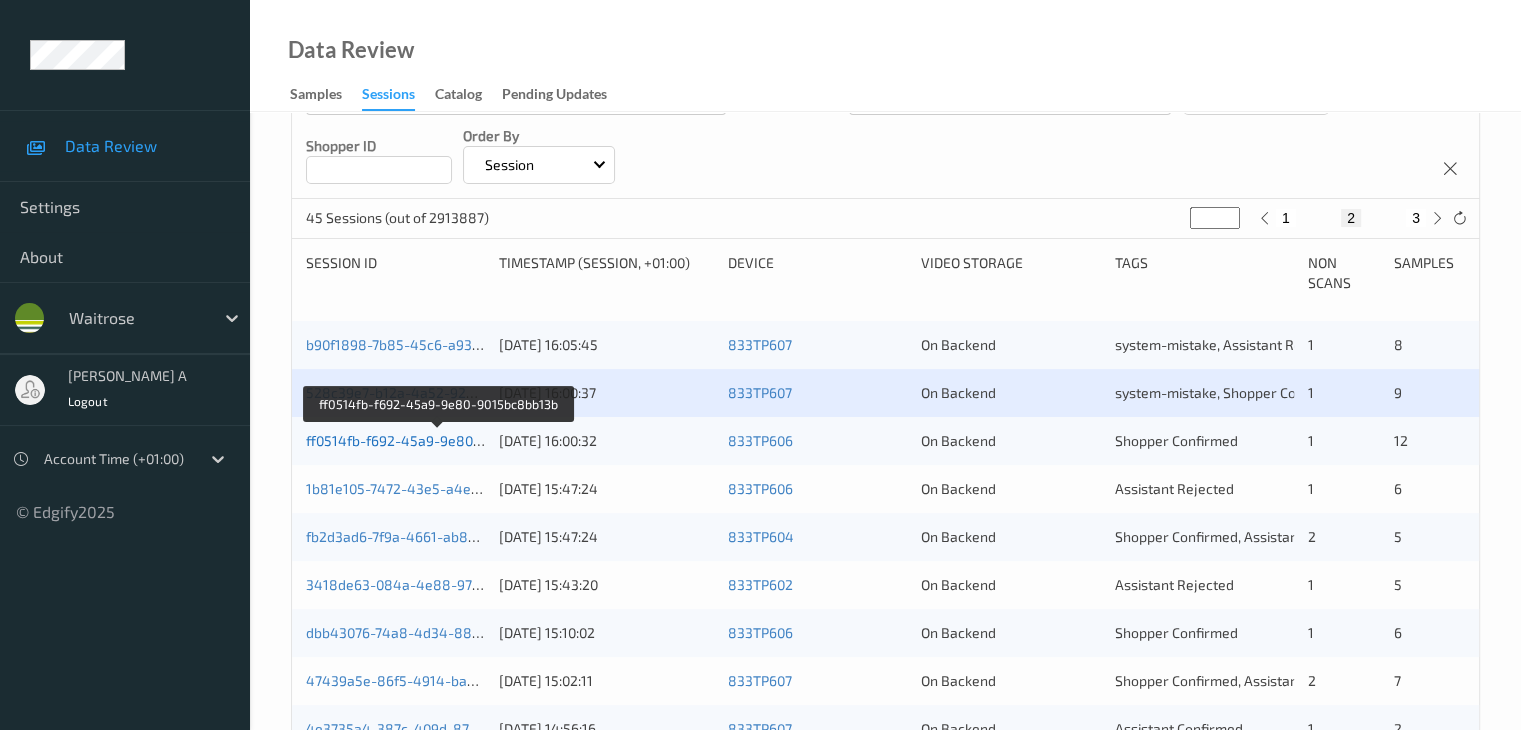 click on "ff0514fb-f692-45a9-9e80-9015bc8bb13b" at bounding box center (438, 440) 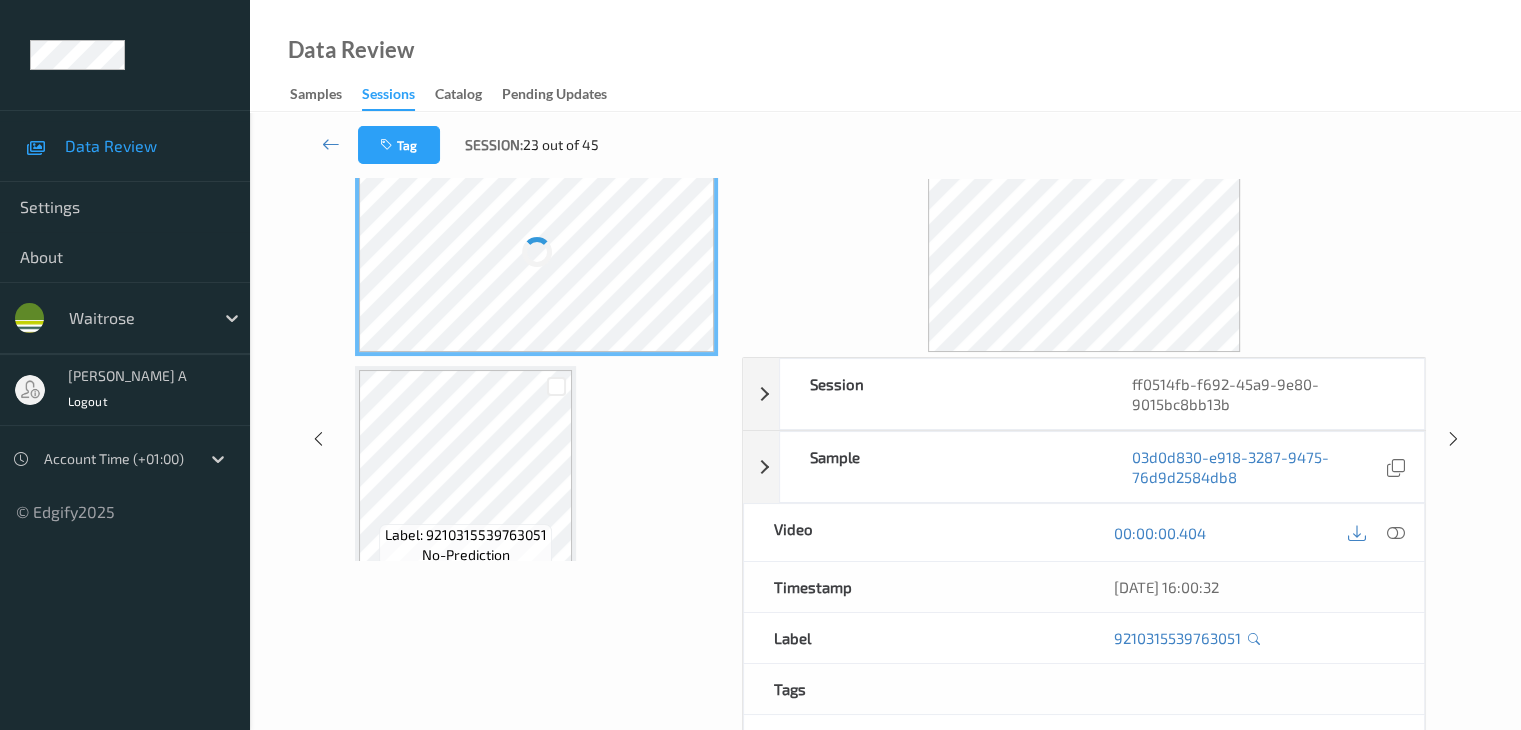 scroll, scrollTop: 0, scrollLeft: 0, axis: both 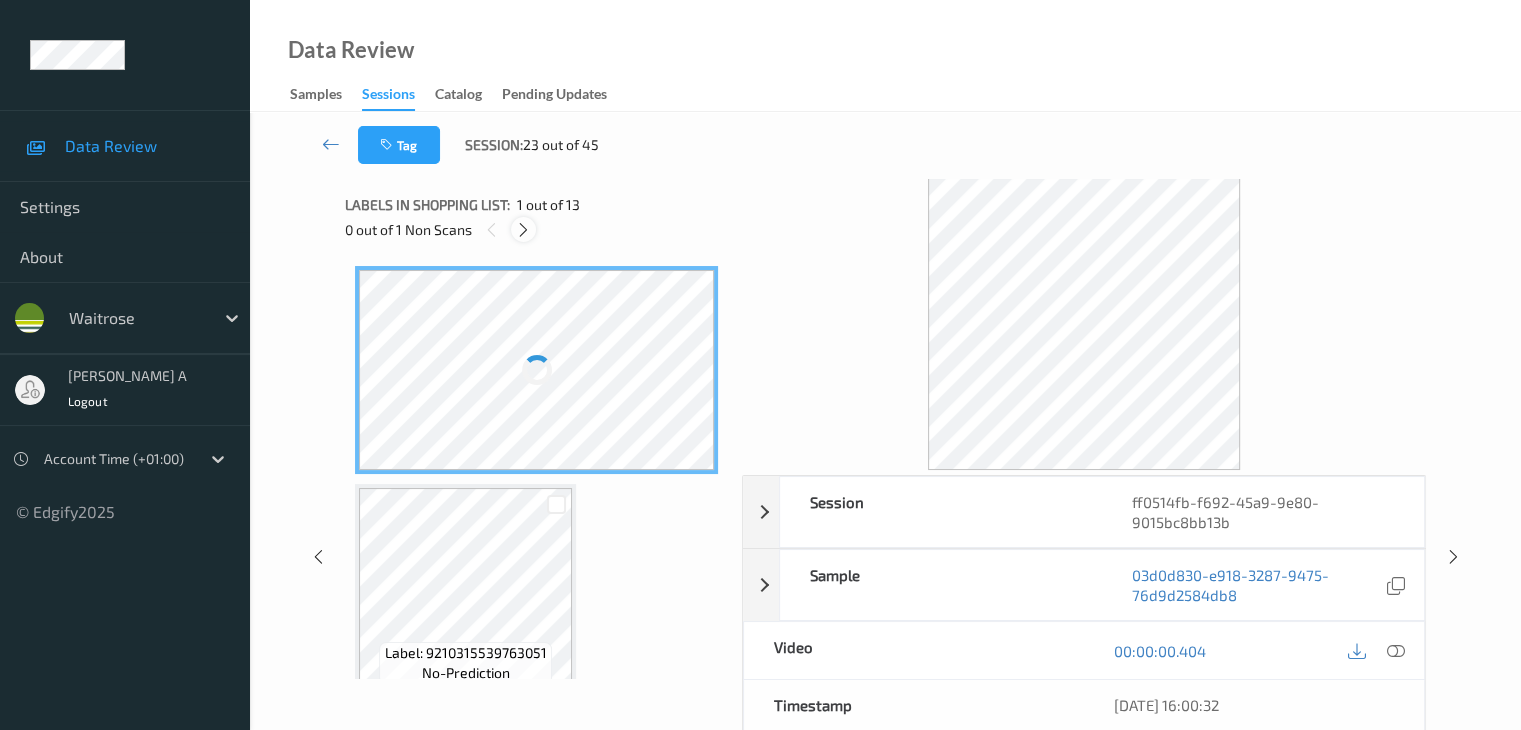 click at bounding box center (523, 230) 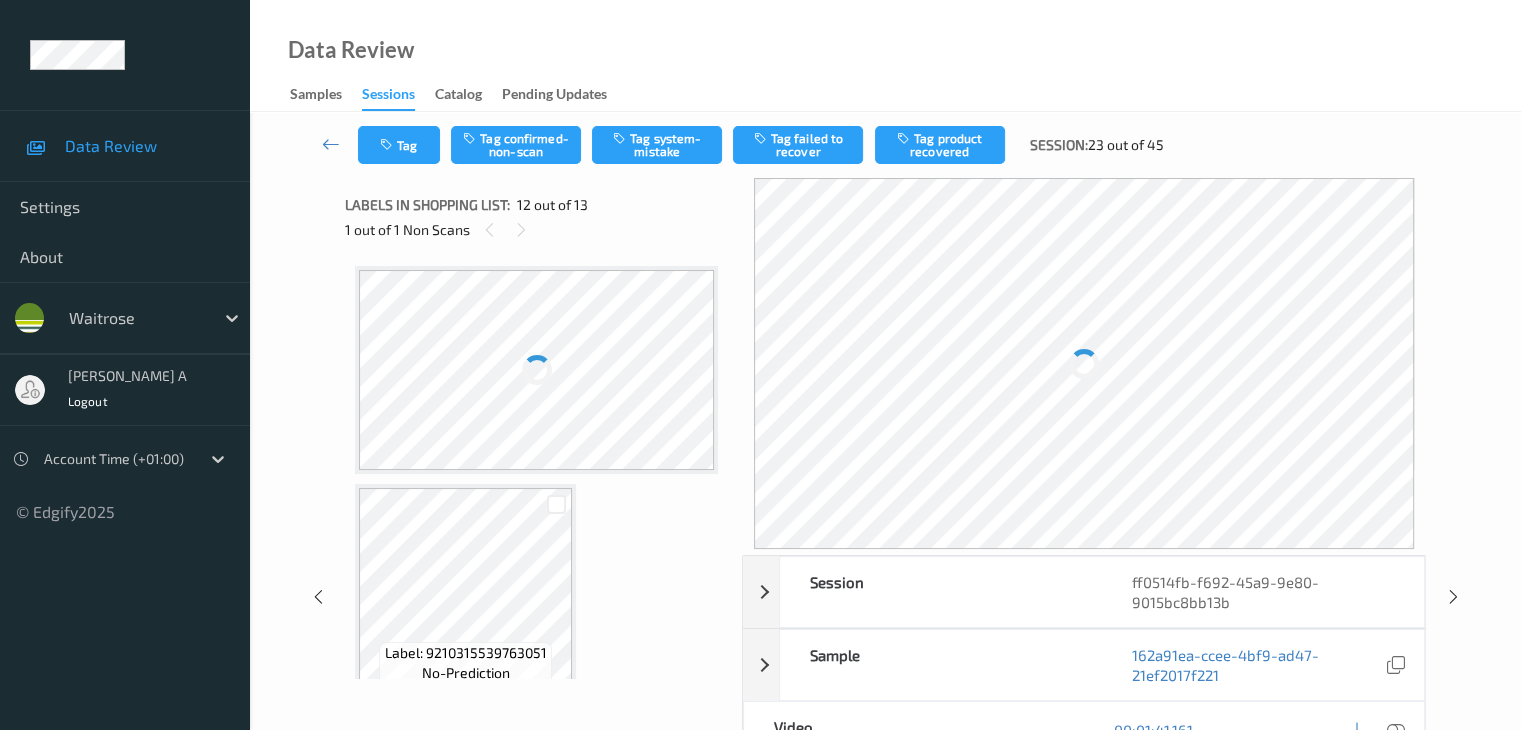 scroll, scrollTop: 2188, scrollLeft: 0, axis: vertical 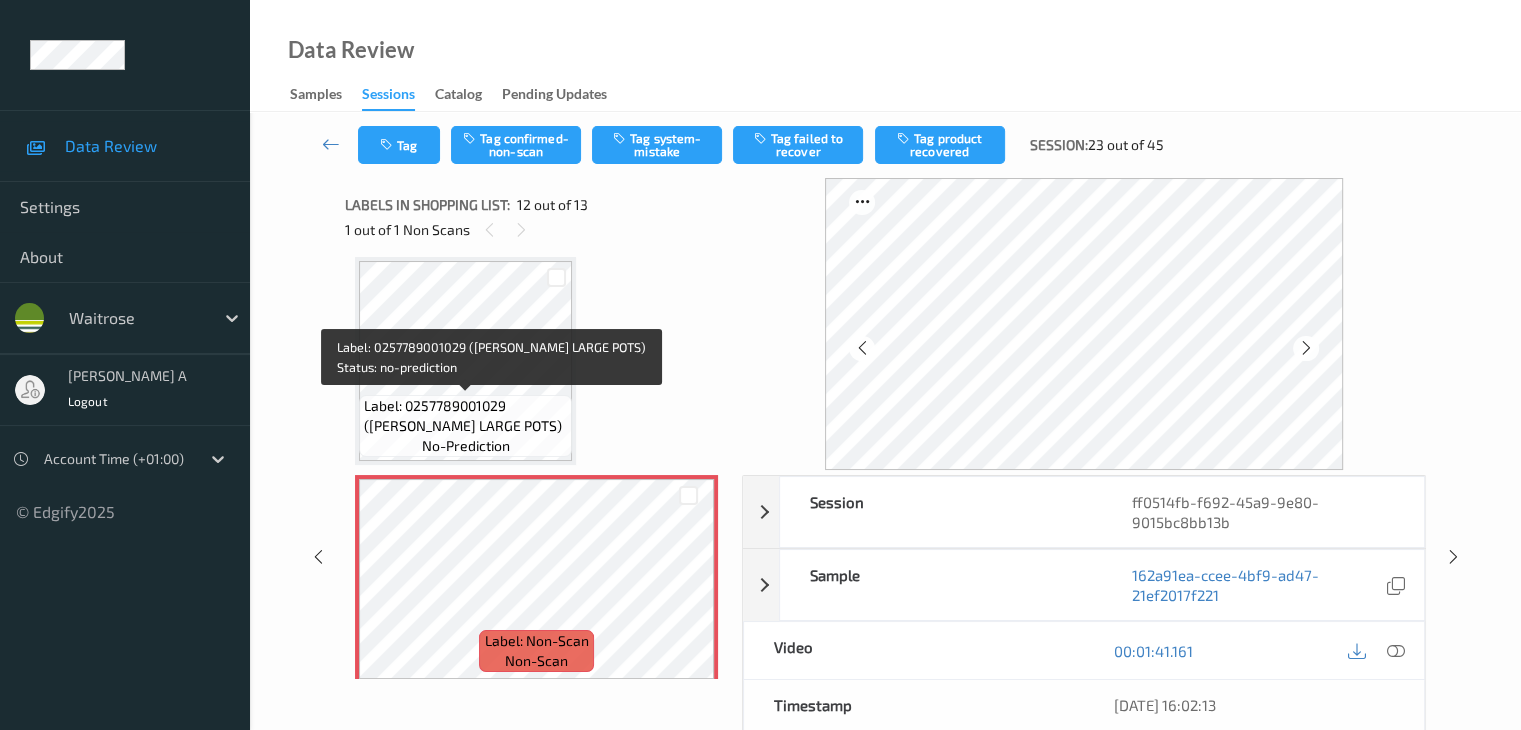 click on "Label: 0257789001029 ([PERSON_NAME] LARGE POTS)" at bounding box center (465, 416) 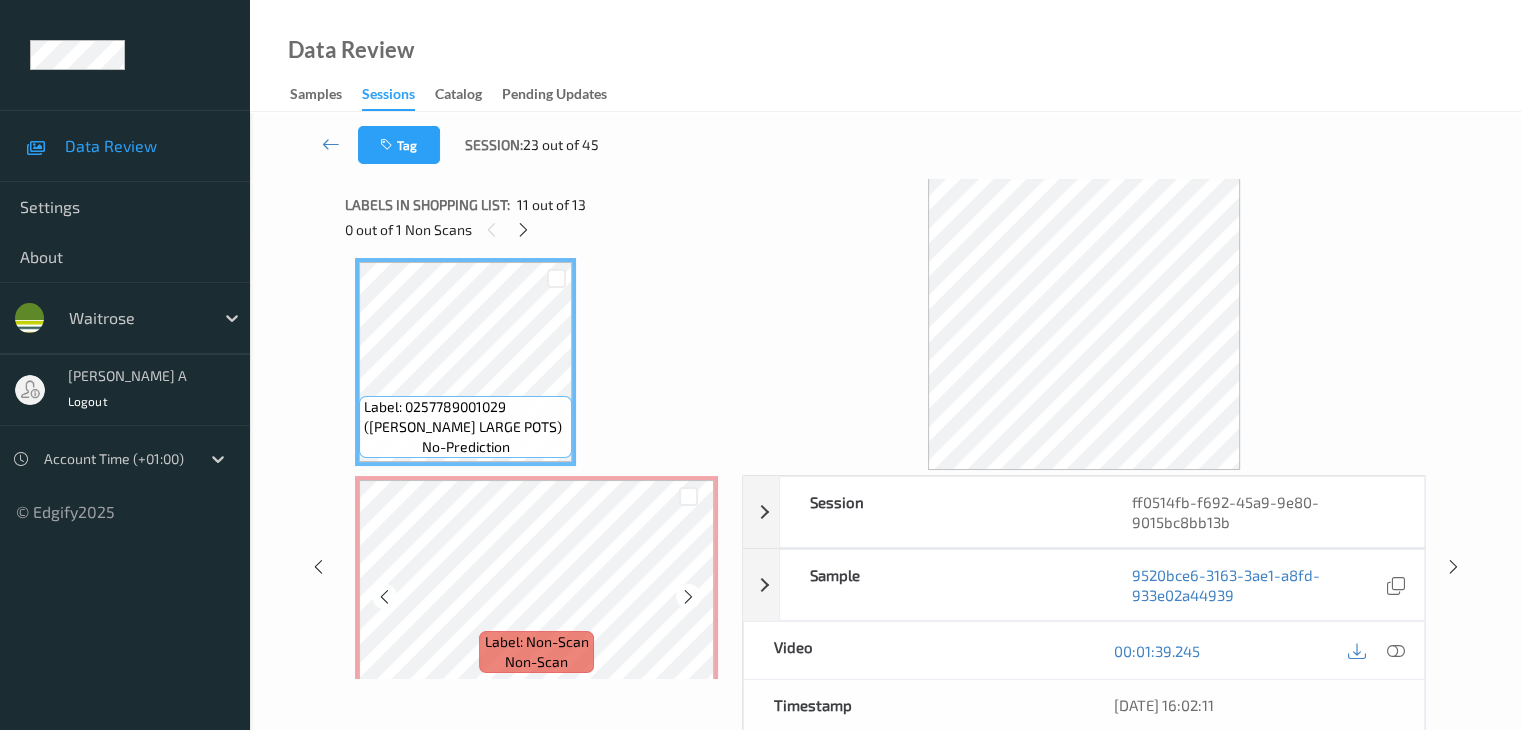 scroll, scrollTop: 2190, scrollLeft: 0, axis: vertical 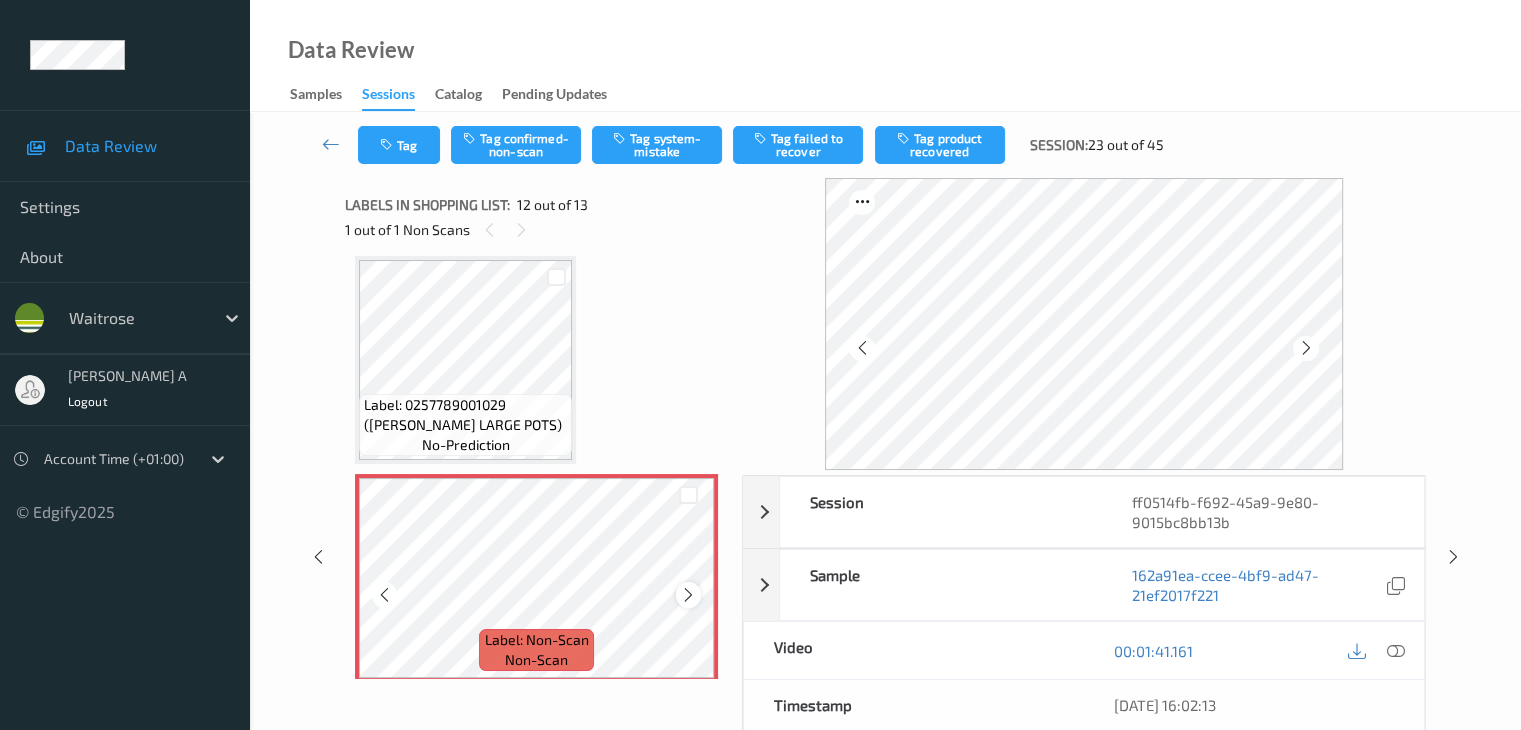 click at bounding box center [688, 595] 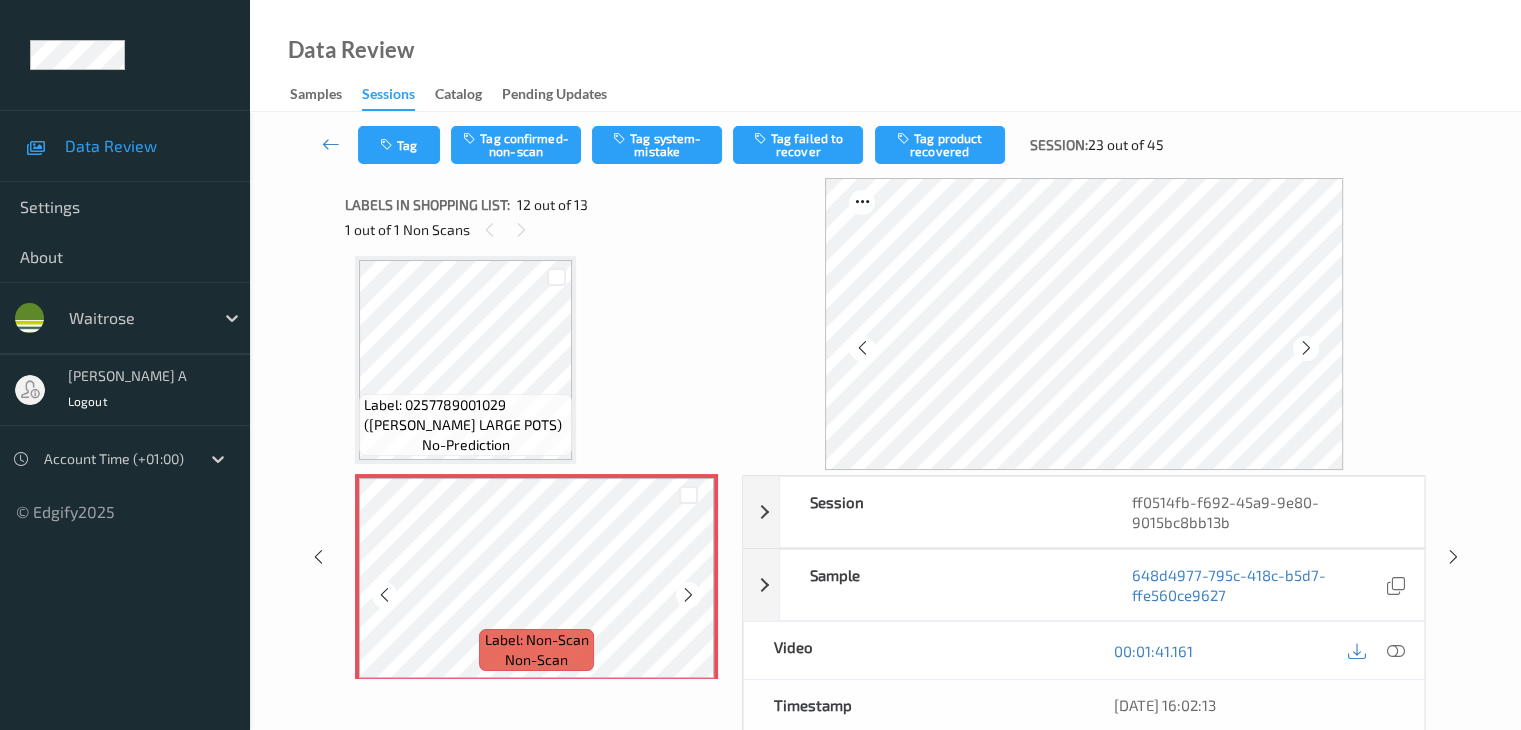 click at bounding box center (688, 595) 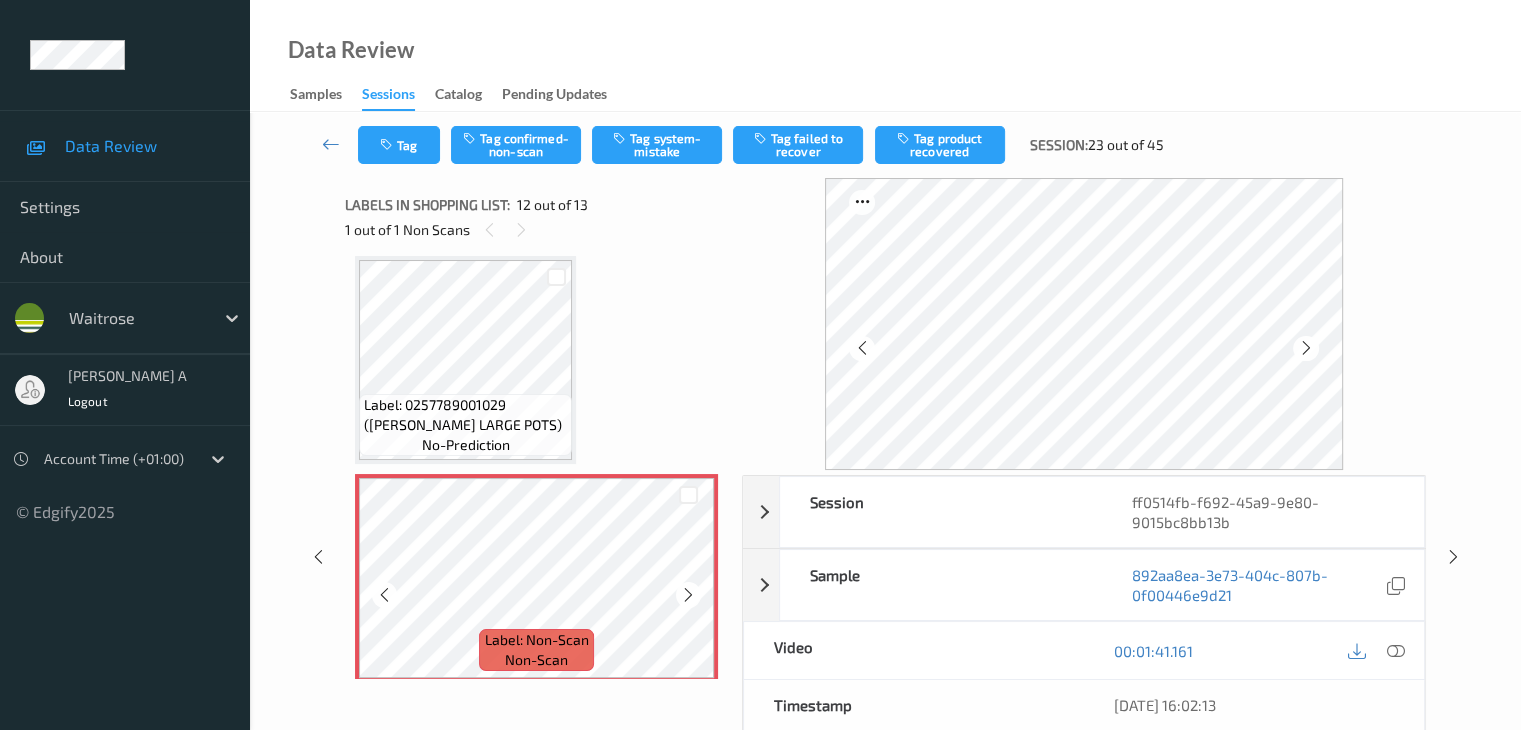 click at bounding box center [688, 595] 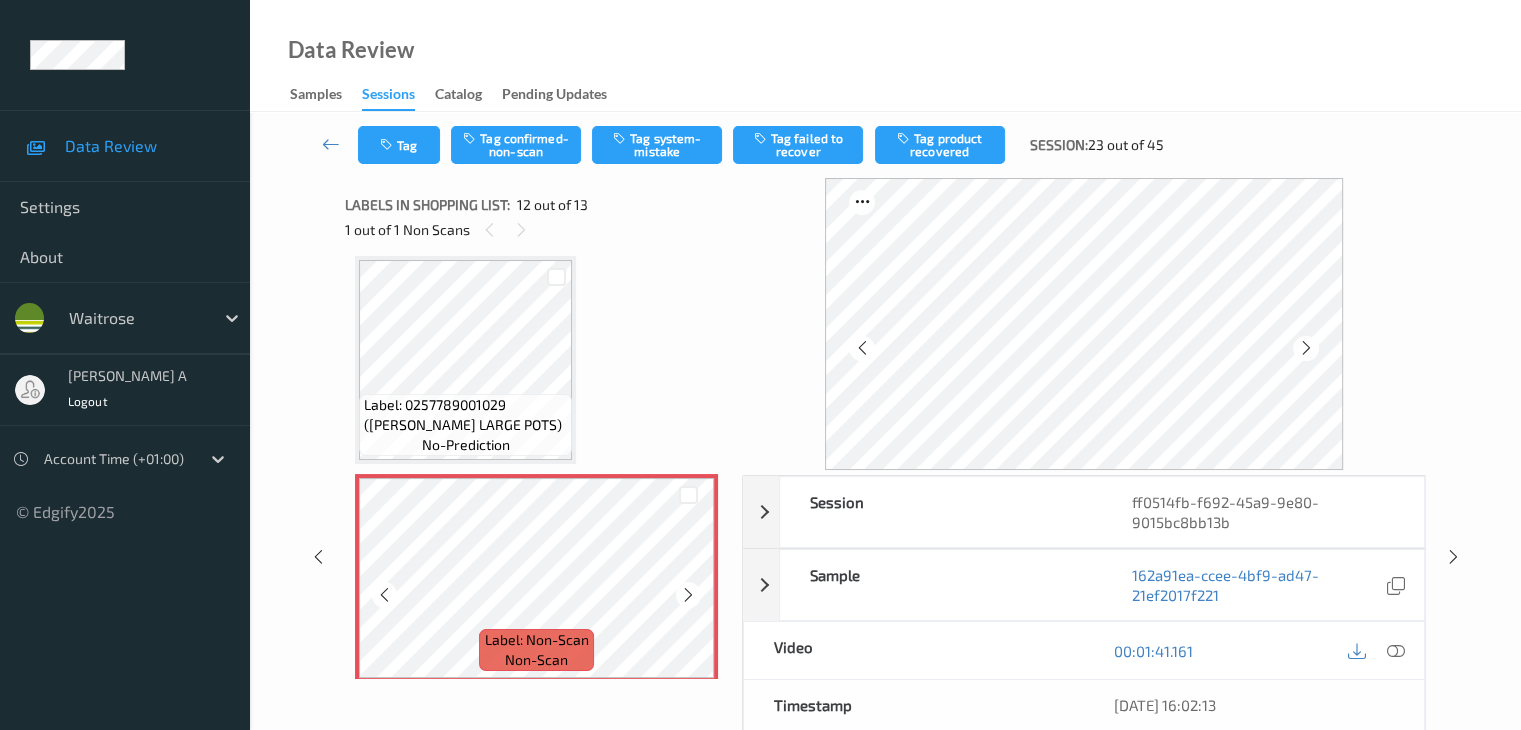 click at bounding box center [688, 595] 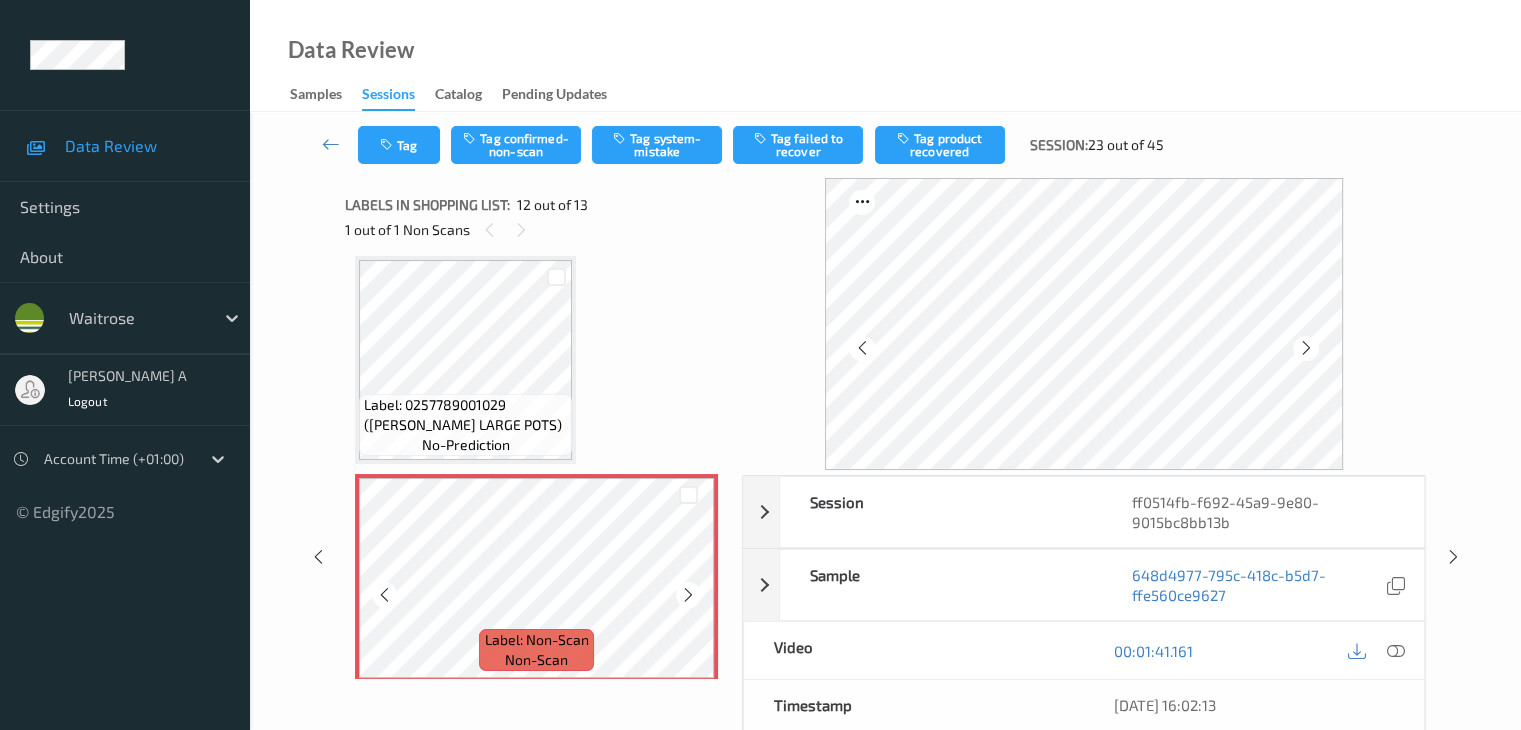 click at bounding box center [688, 595] 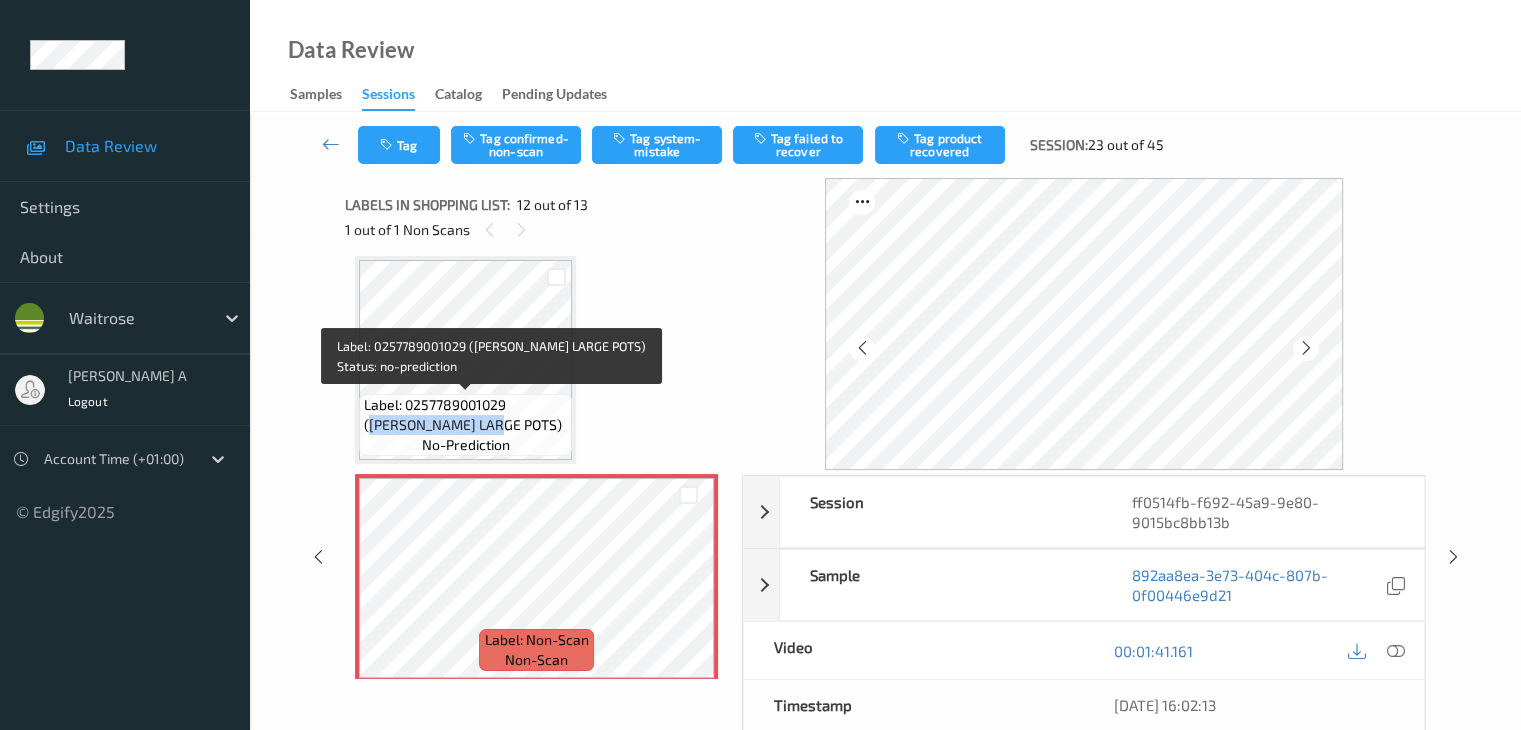 drag, startPoint x: 517, startPoint y: 407, endPoint x: 440, endPoint y: 418, distance: 77.781746 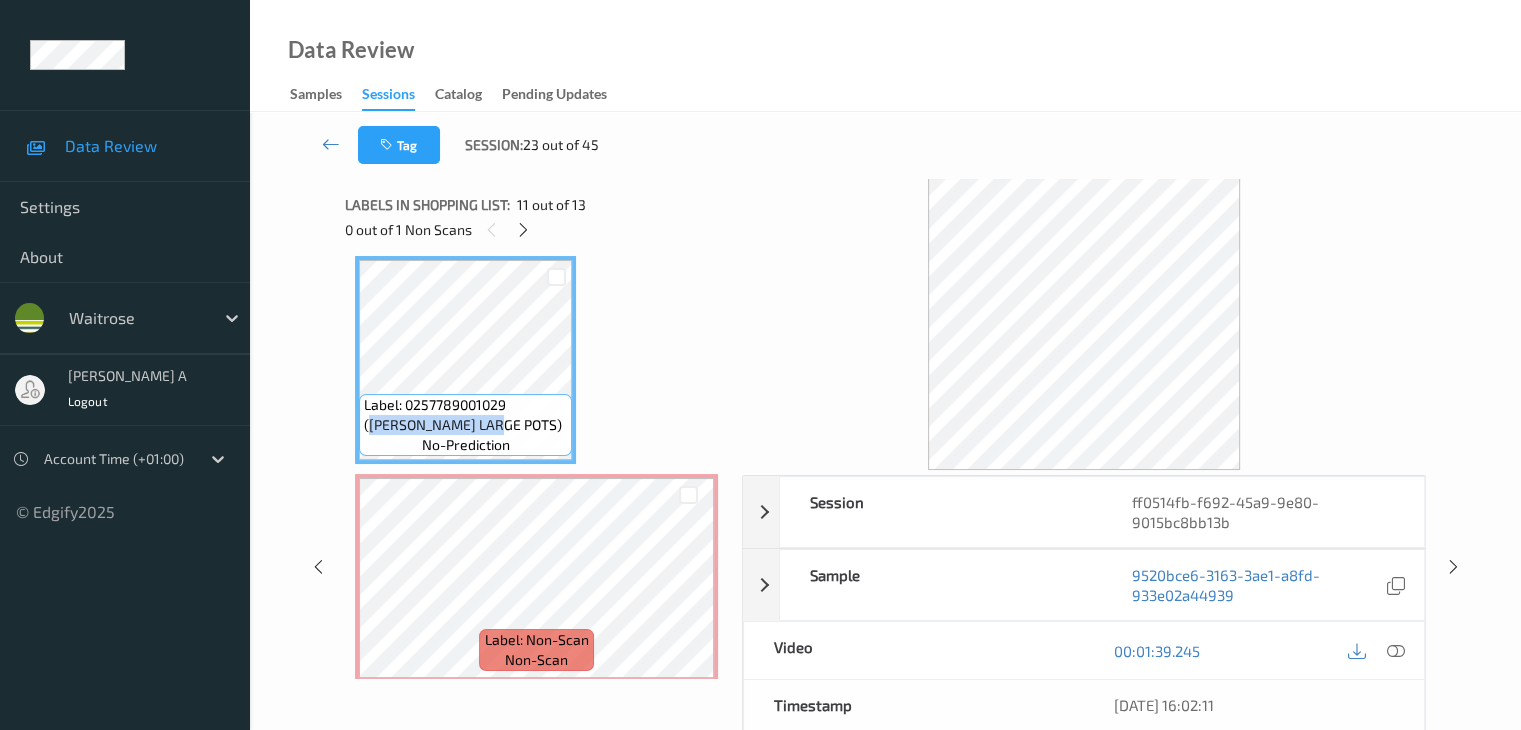 copy on "[PERSON_NAME] LARGE POTS" 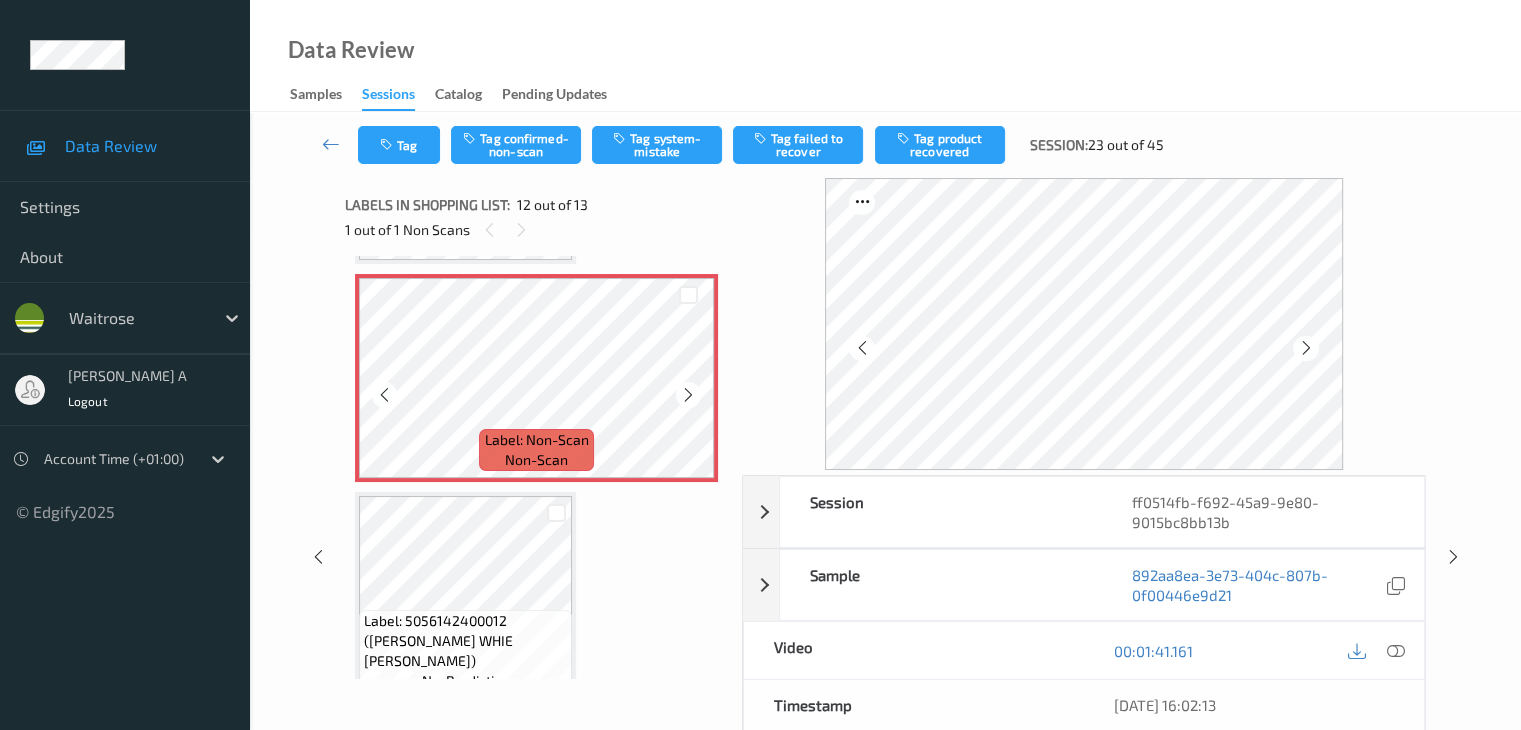 scroll, scrollTop: 2290, scrollLeft: 0, axis: vertical 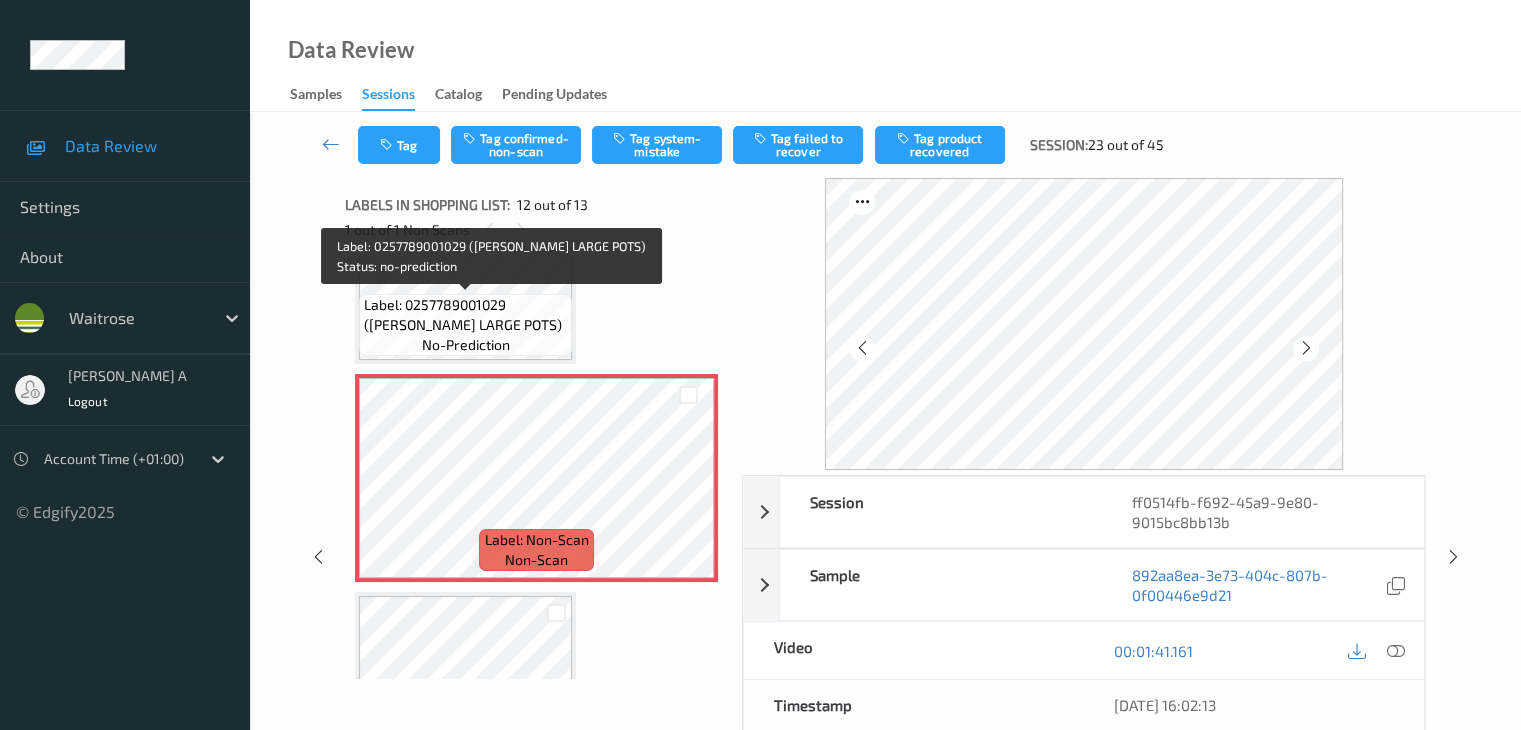 click on "Label: 0257789001029 ([PERSON_NAME] LARGE POTS) no-prediction" at bounding box center [465, 325] 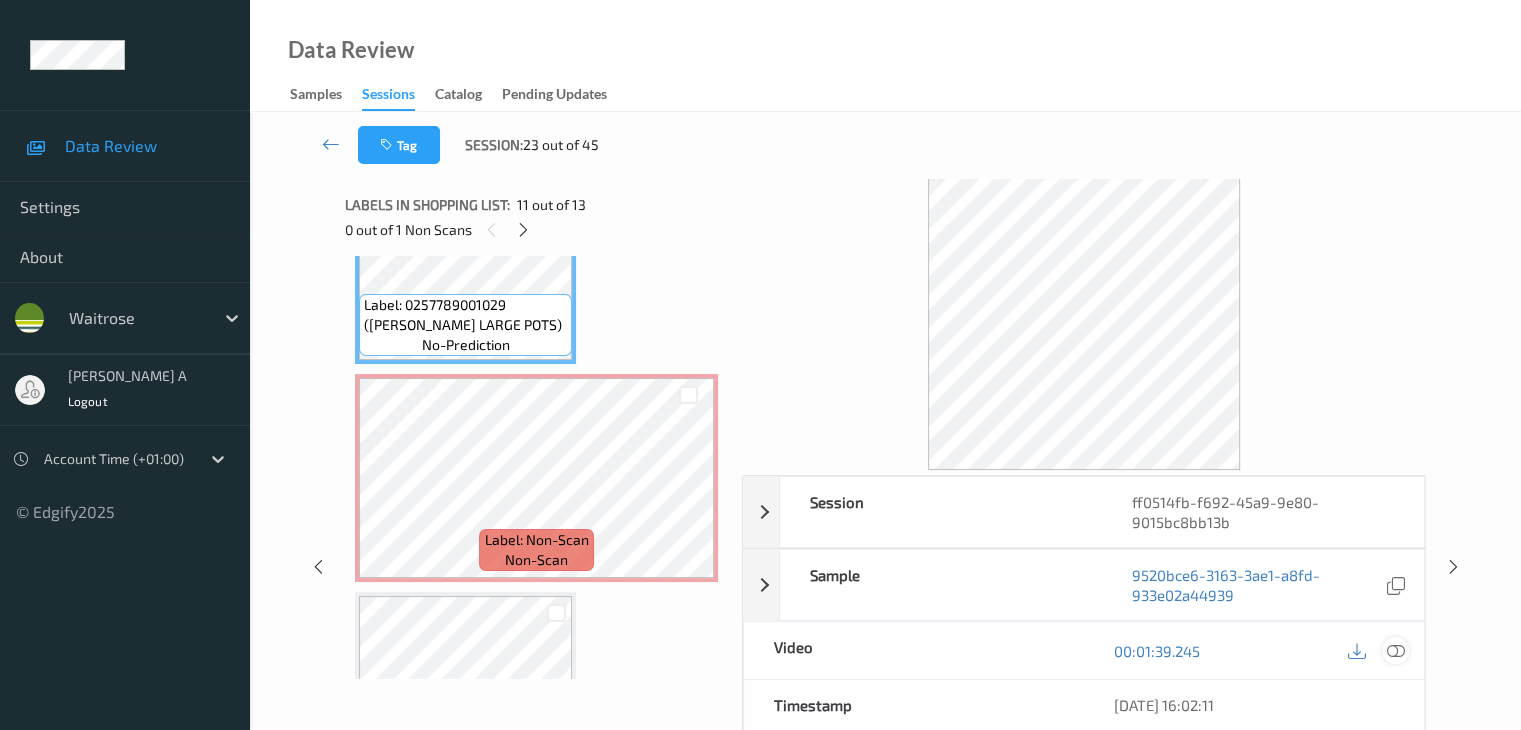 click at bounding box center [1395, 651] 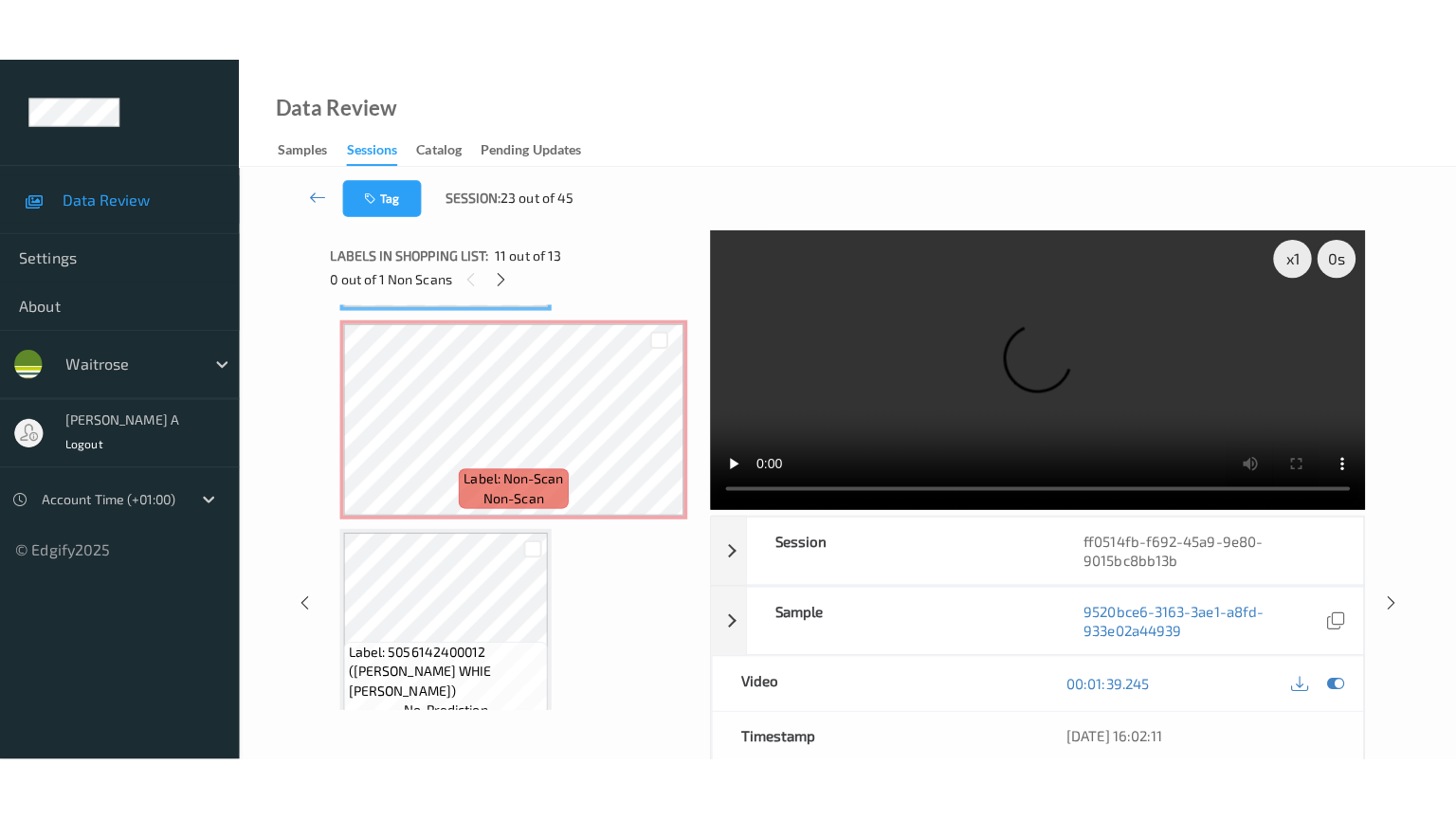 scroll, scrollTop: 2295, scrollLeft: 0, axis: vertical 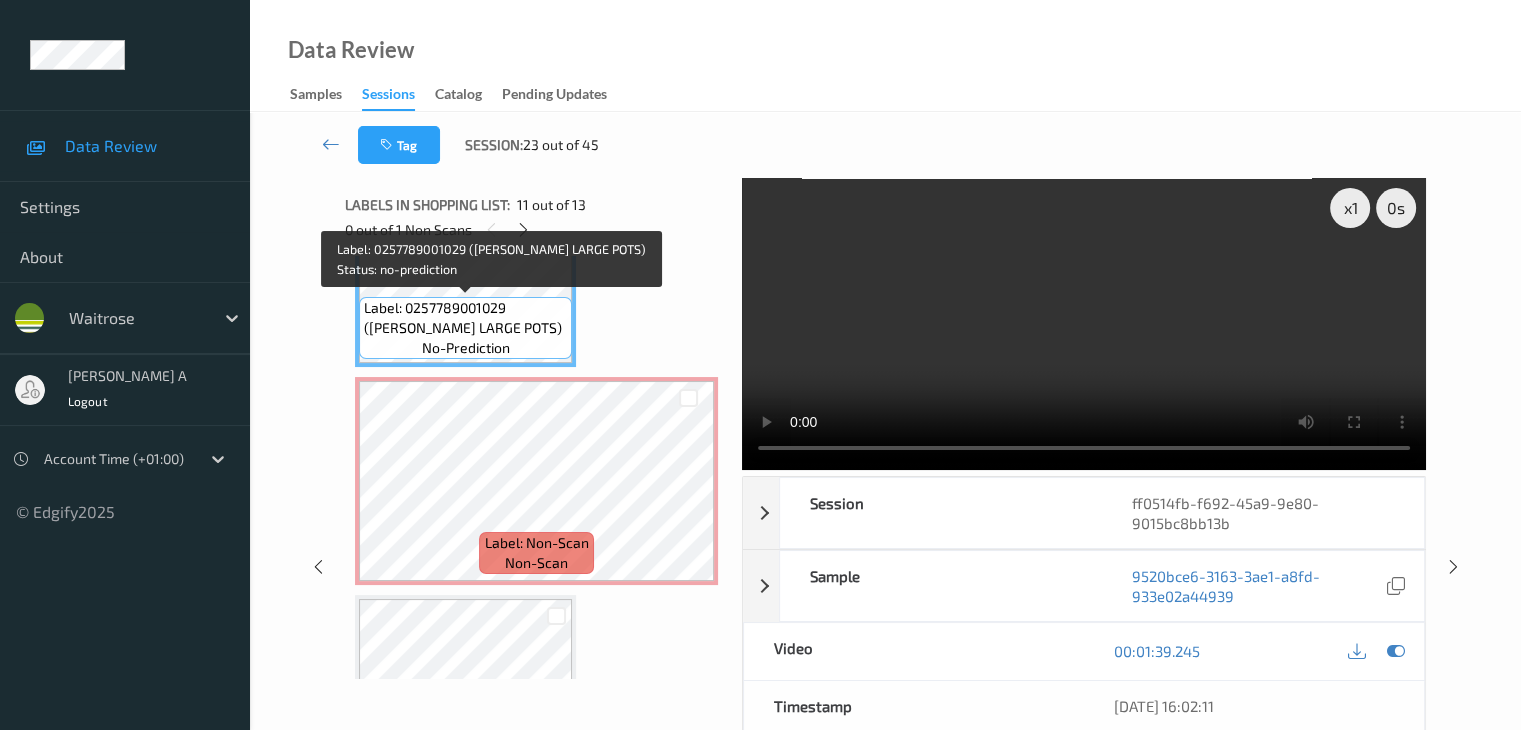 click on "Label: 0257789001029 ([PERSON_NAME] LARGE POTS)" at bounding box center (465, 318) 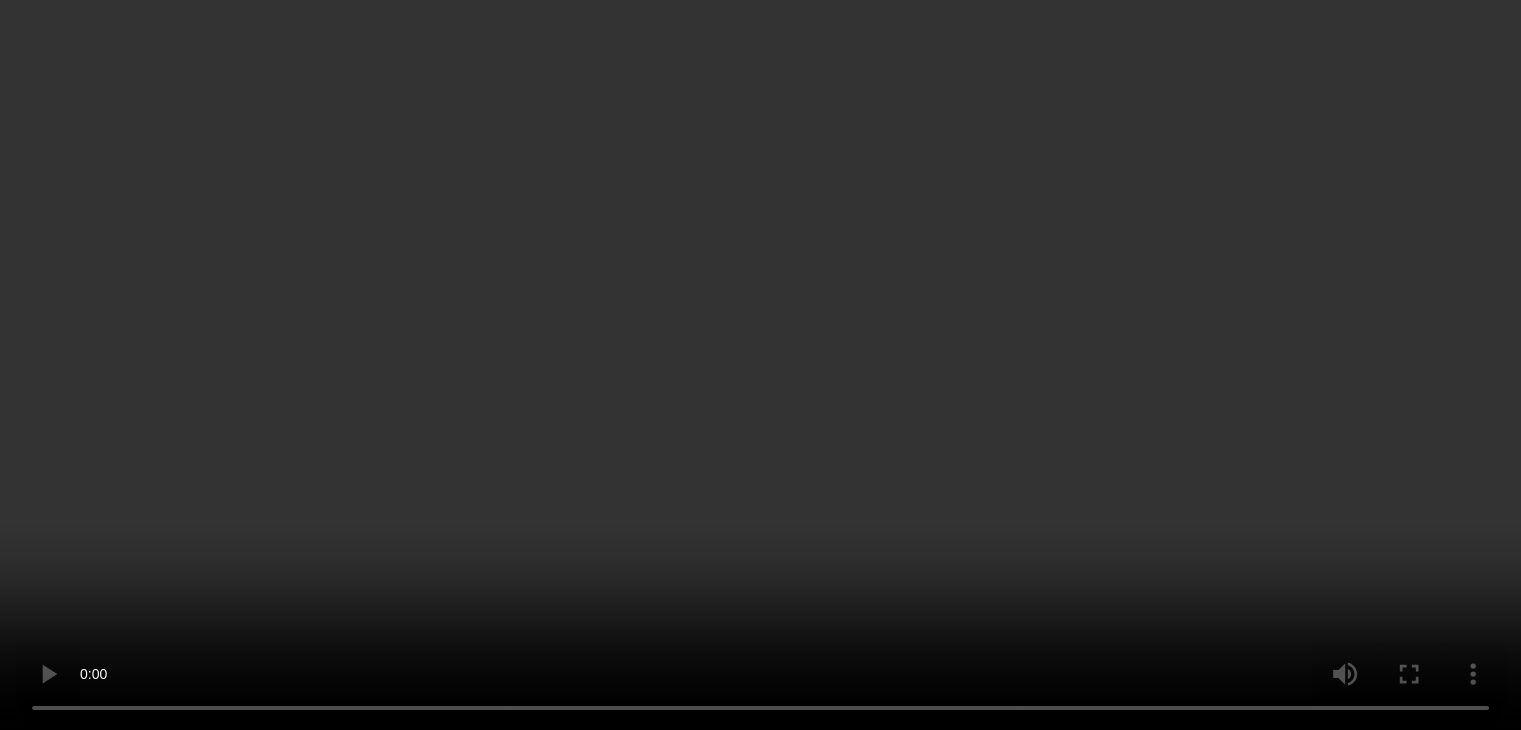 scroll, scrollTop: 2087, scrollLeft: 0, axis: vertical 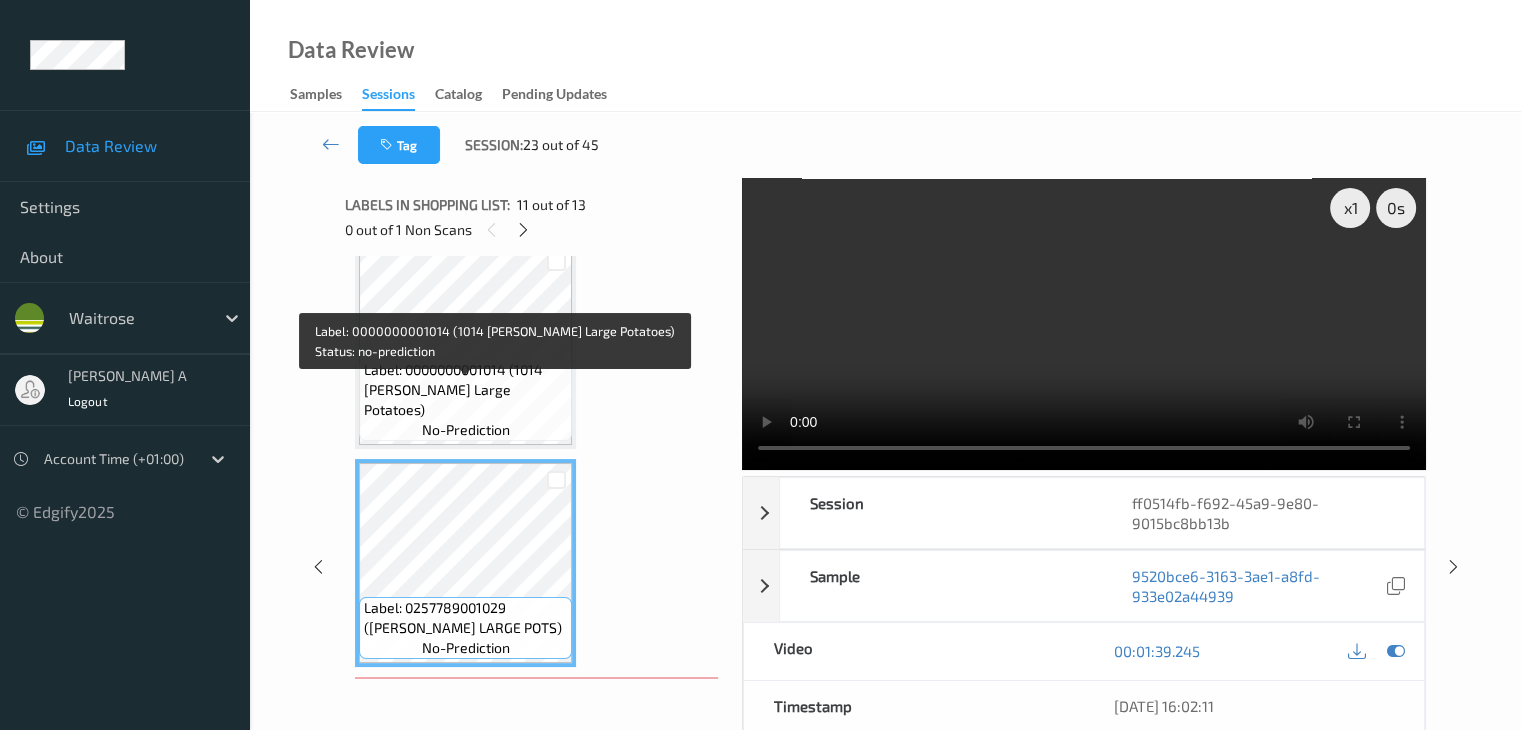 click on "Label: 0000000001014 (1014 [PERSON_NAME] Large Potatoes)" at bounding box center [465, 390] 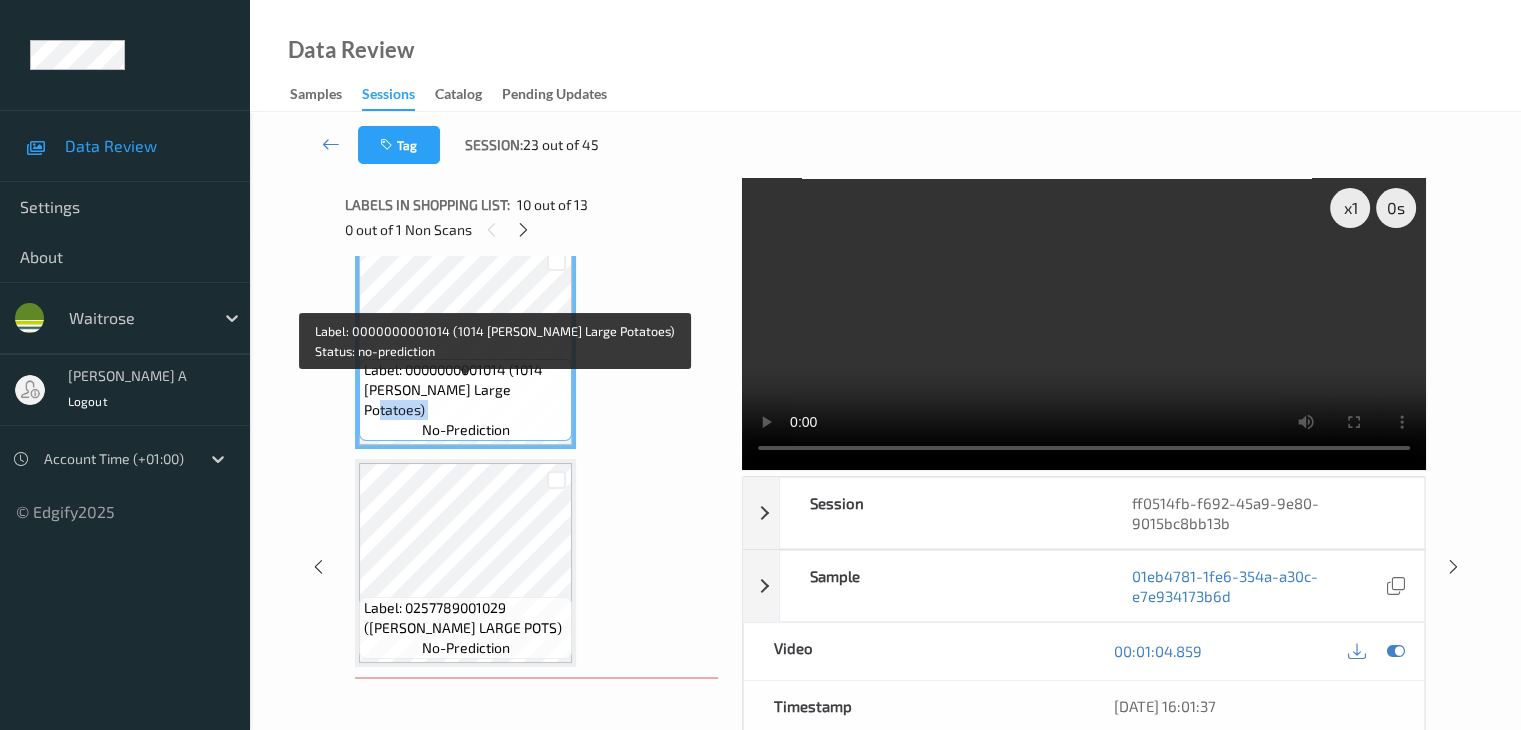 click on "Label: 0000000001014 (1014 [PERSON_NAME] Large Potatoes)" at bounding box center (465, 390) 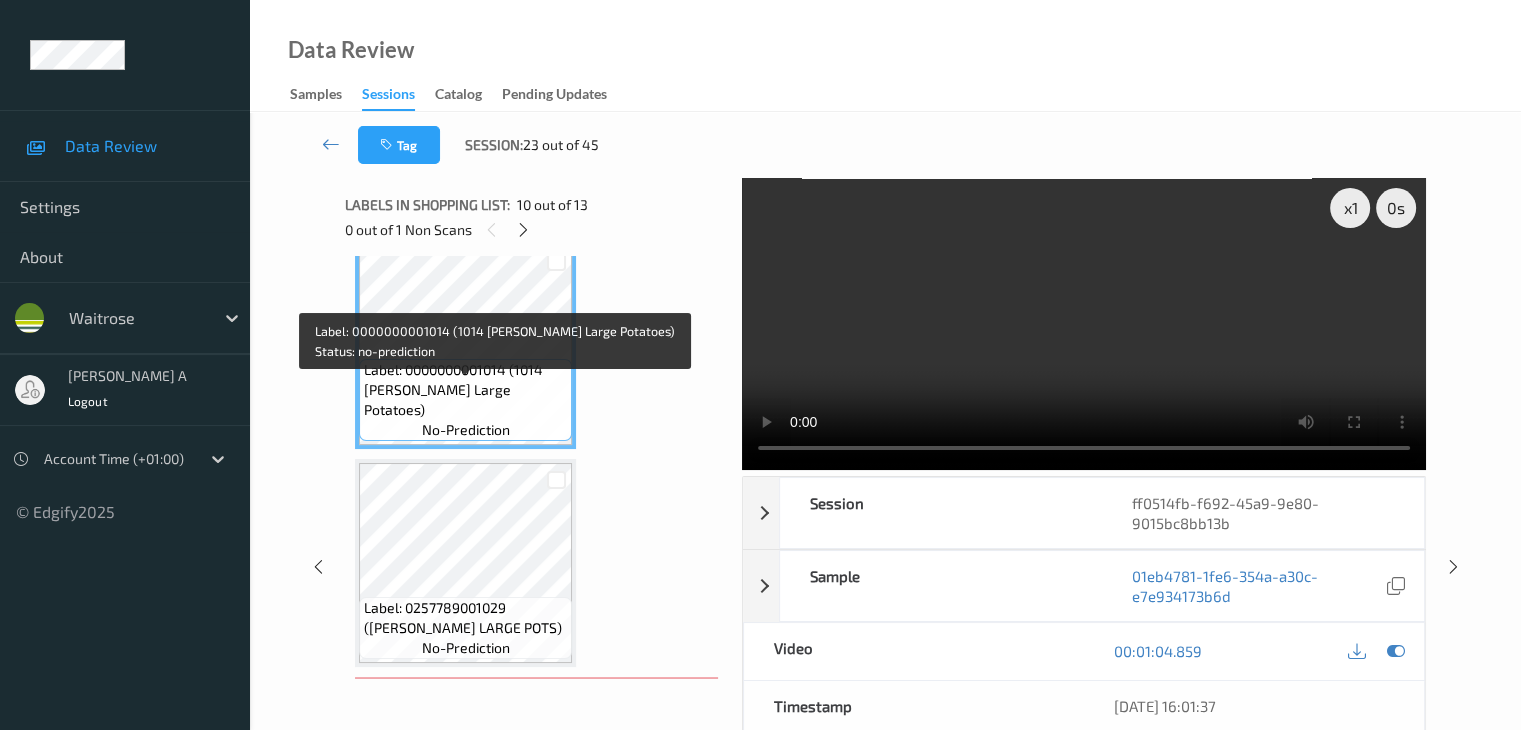 click on "Label: 0000000001014 (1014 [PERSON_NAME] Large Potatoes)" at bounding box center [465, 390] 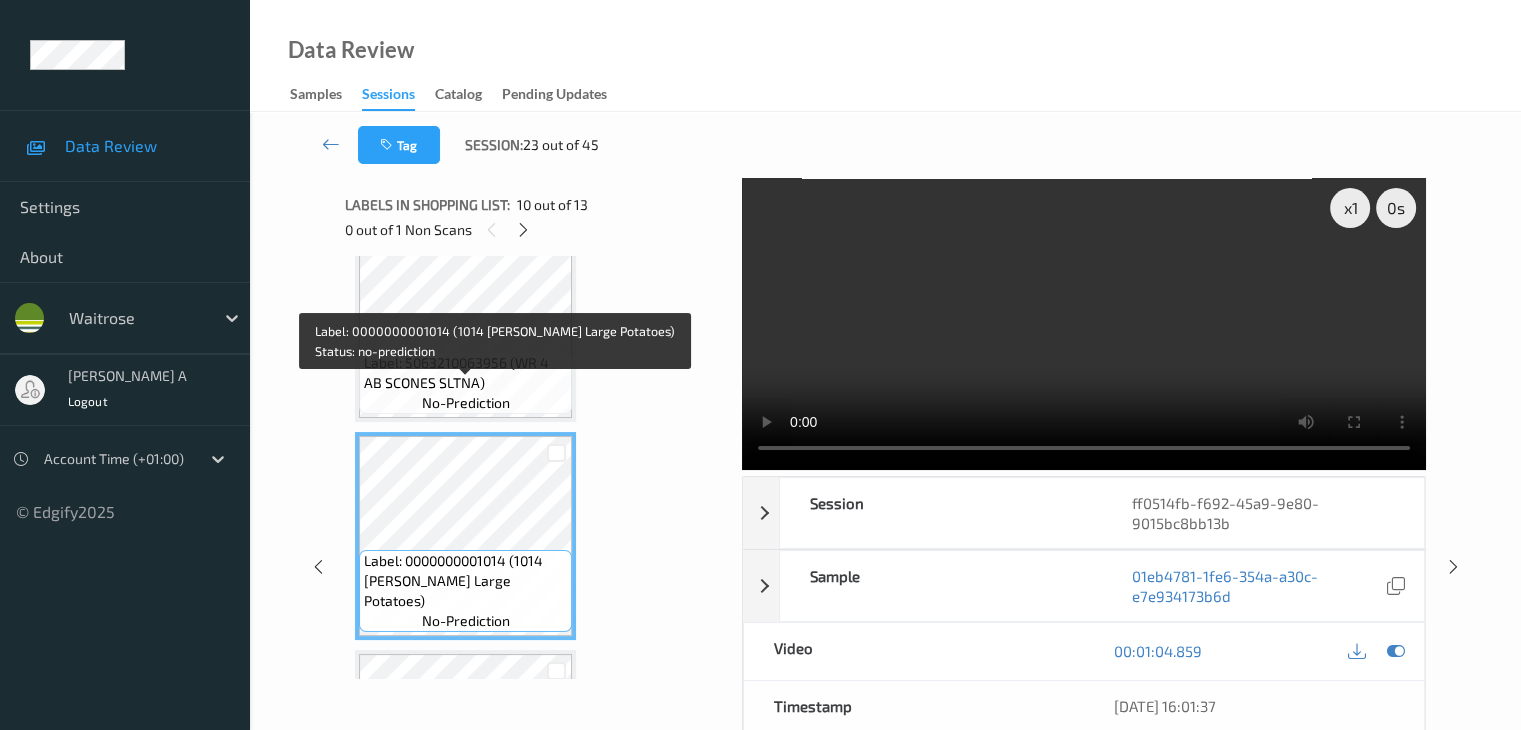 scroll, scrollTop: 1787, scrollLeft: 0, axis: vertical 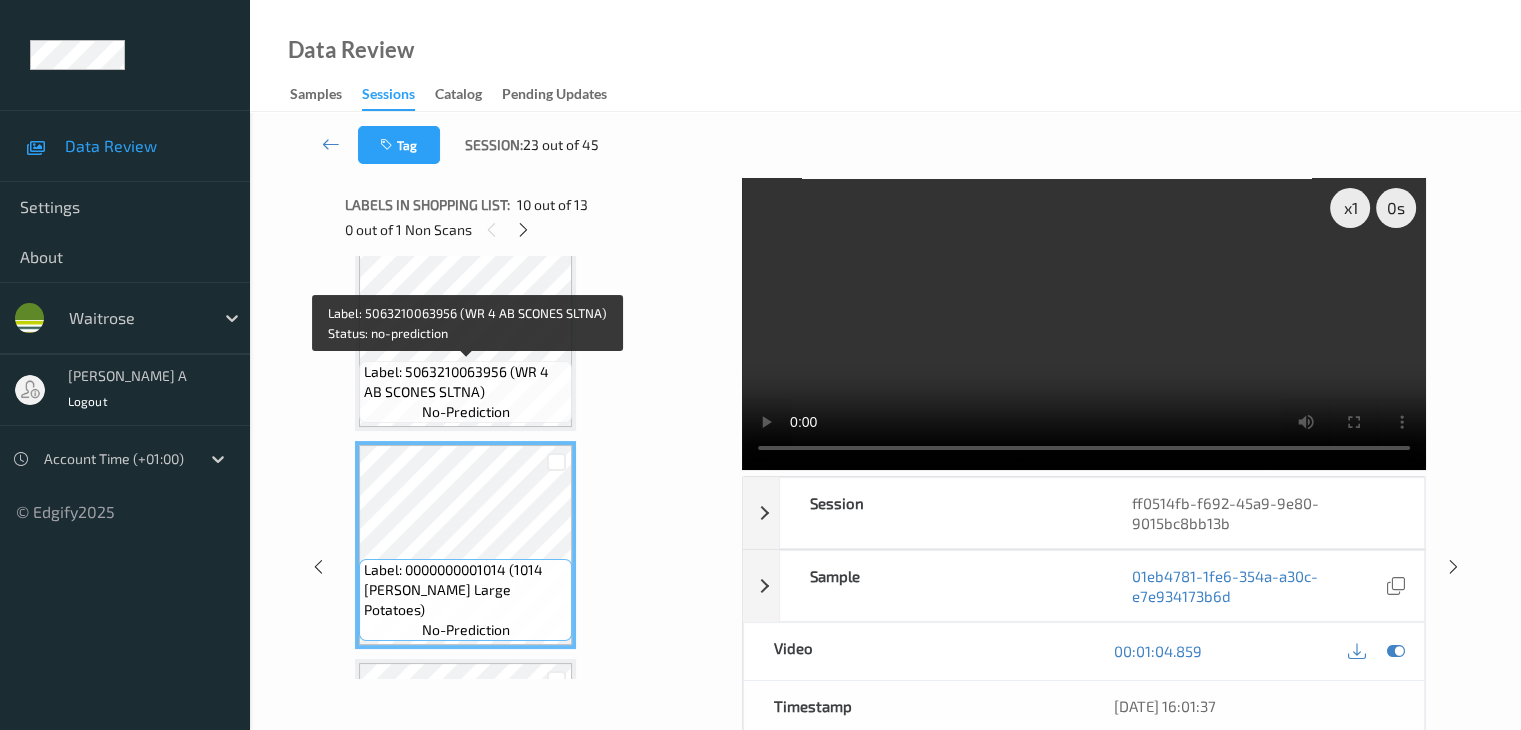 click on "Label: 5063210063956 (WR 4 AB SCONES SLTNA)" at bounding box center (465, 382) 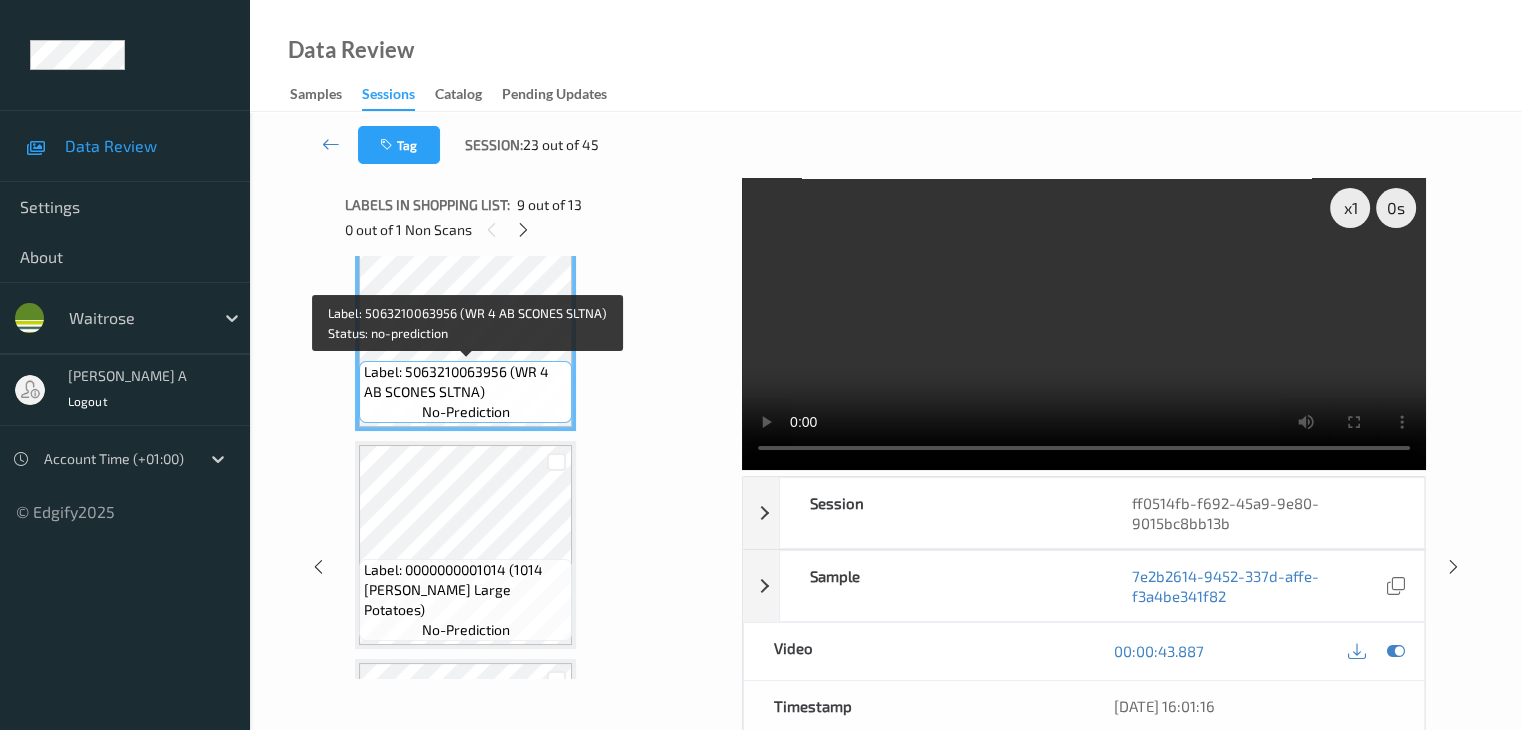 click on "Label: 5063210063956 (WR 4 AB SCONES SLTNA)" at bounding box center (465, 382) 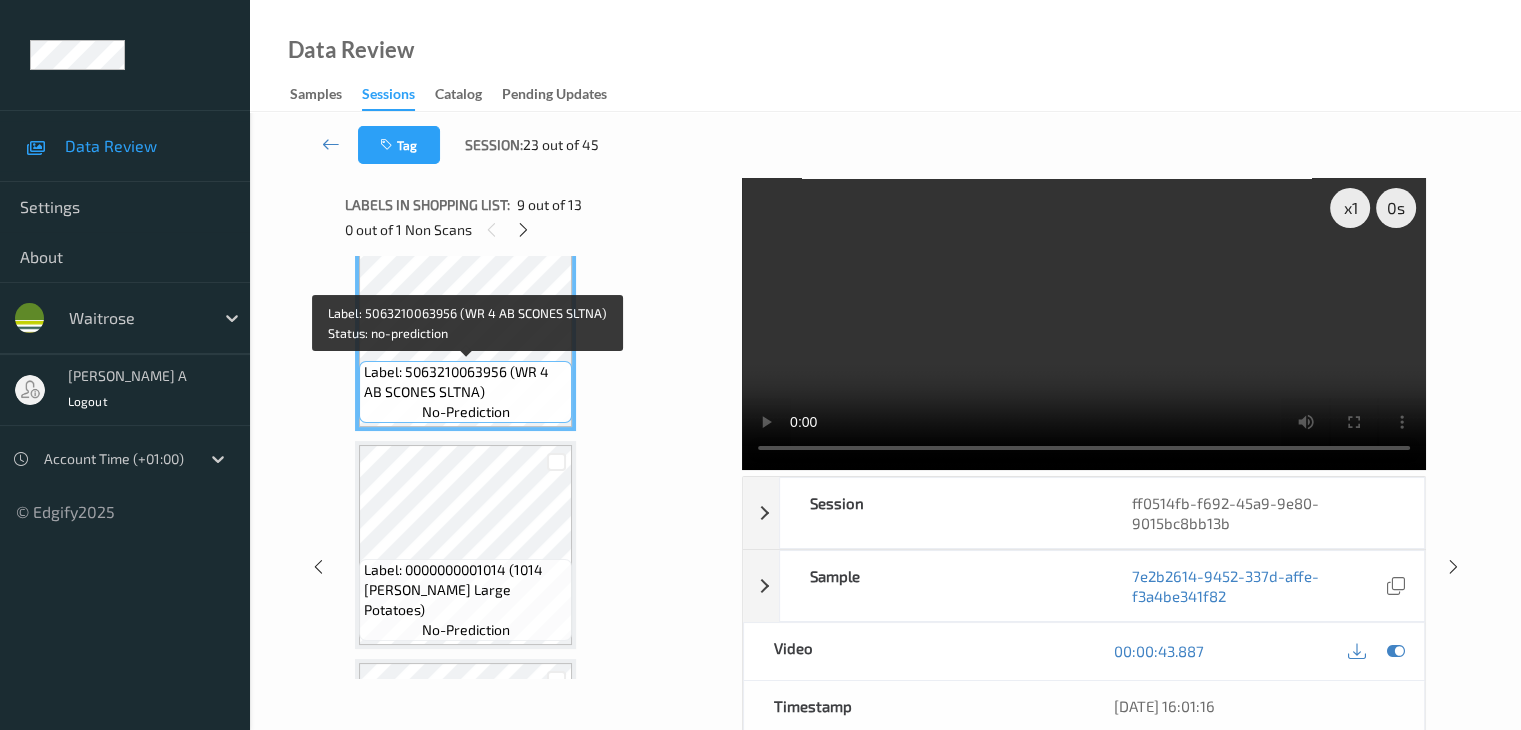 click on "Label: 5063210063956 (WR 4 AB SCONES SLTNA)" at bounding box center (465, 382) 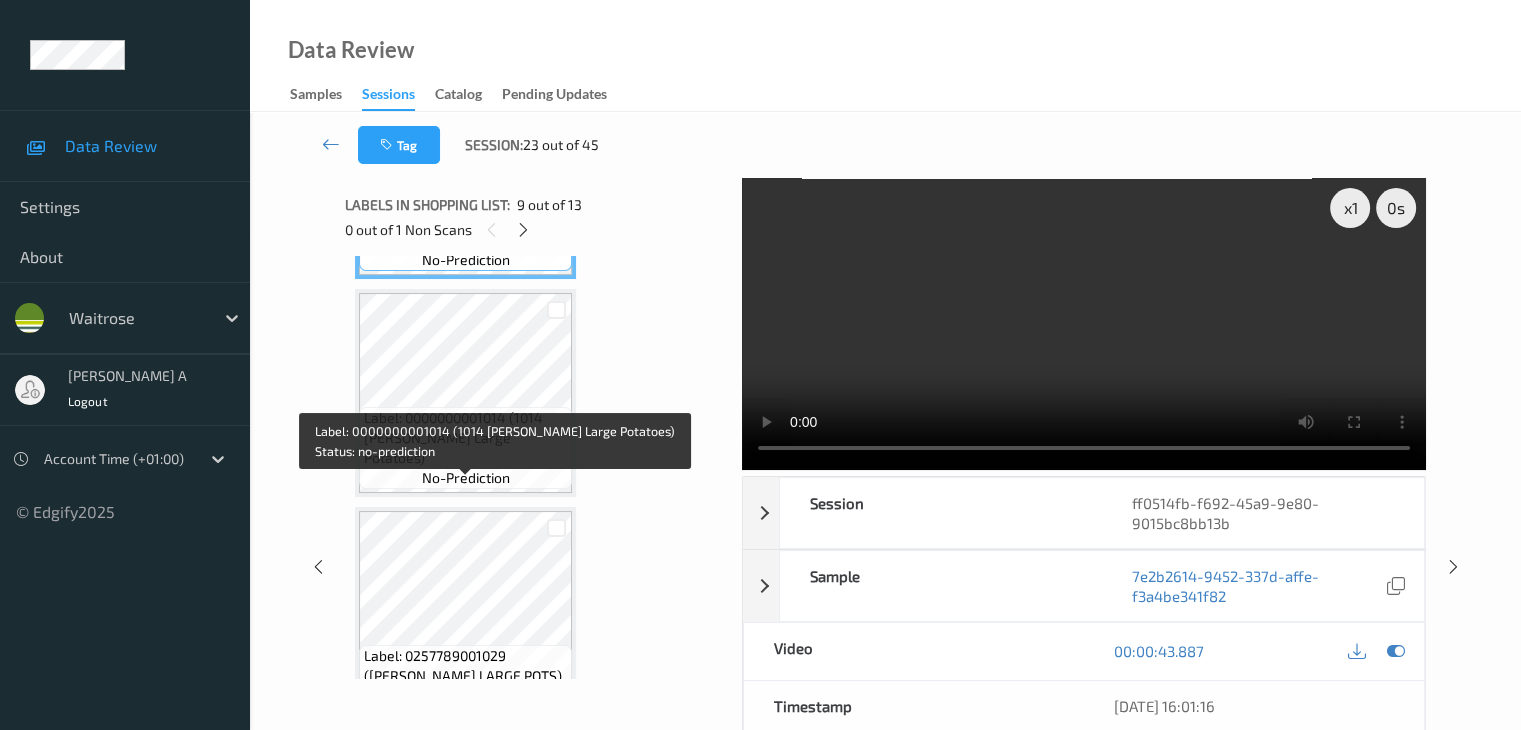 scroll, scrollTop: 1987, scrollLeft: 0, axis: vertical 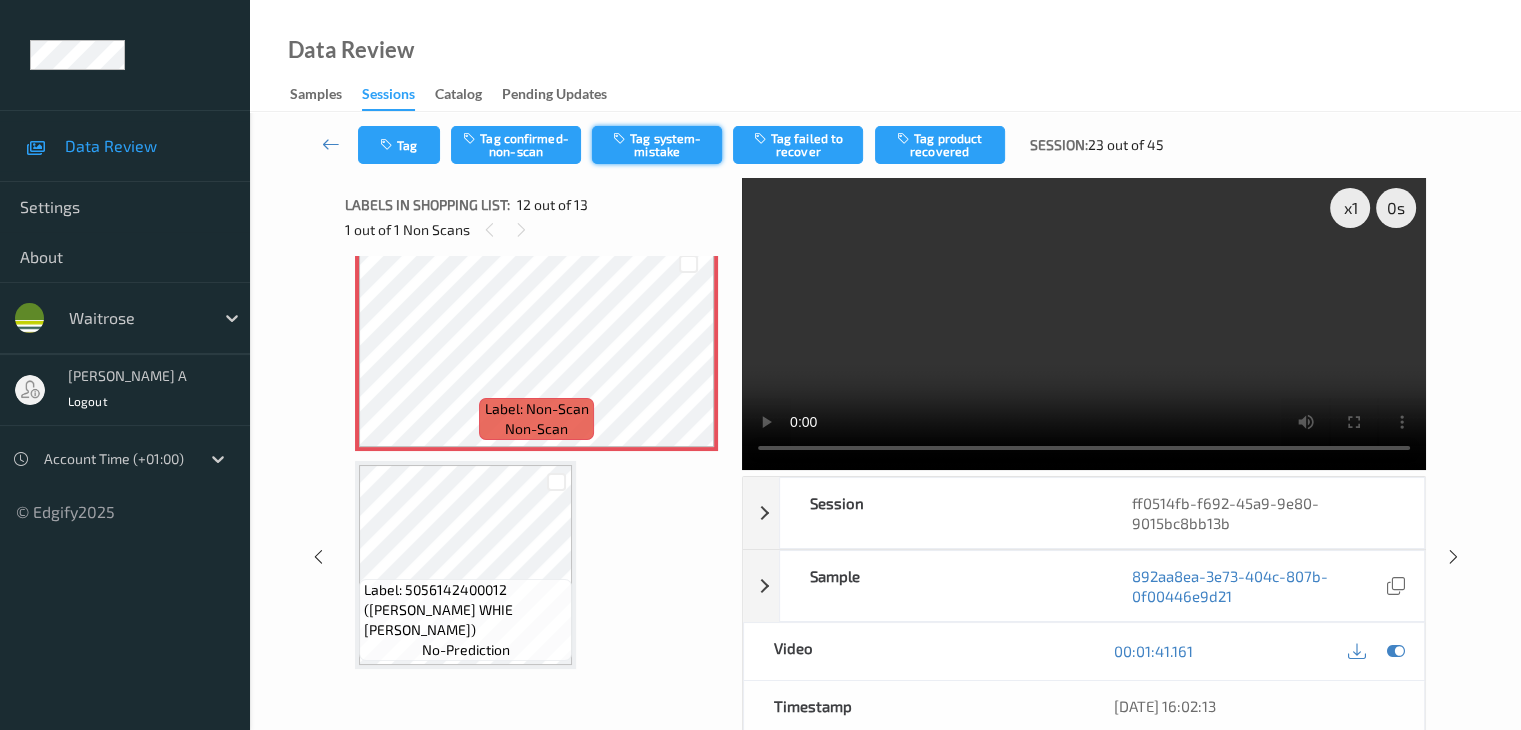 click on "Tag   system-mistake" at bounding box center (657, 145) 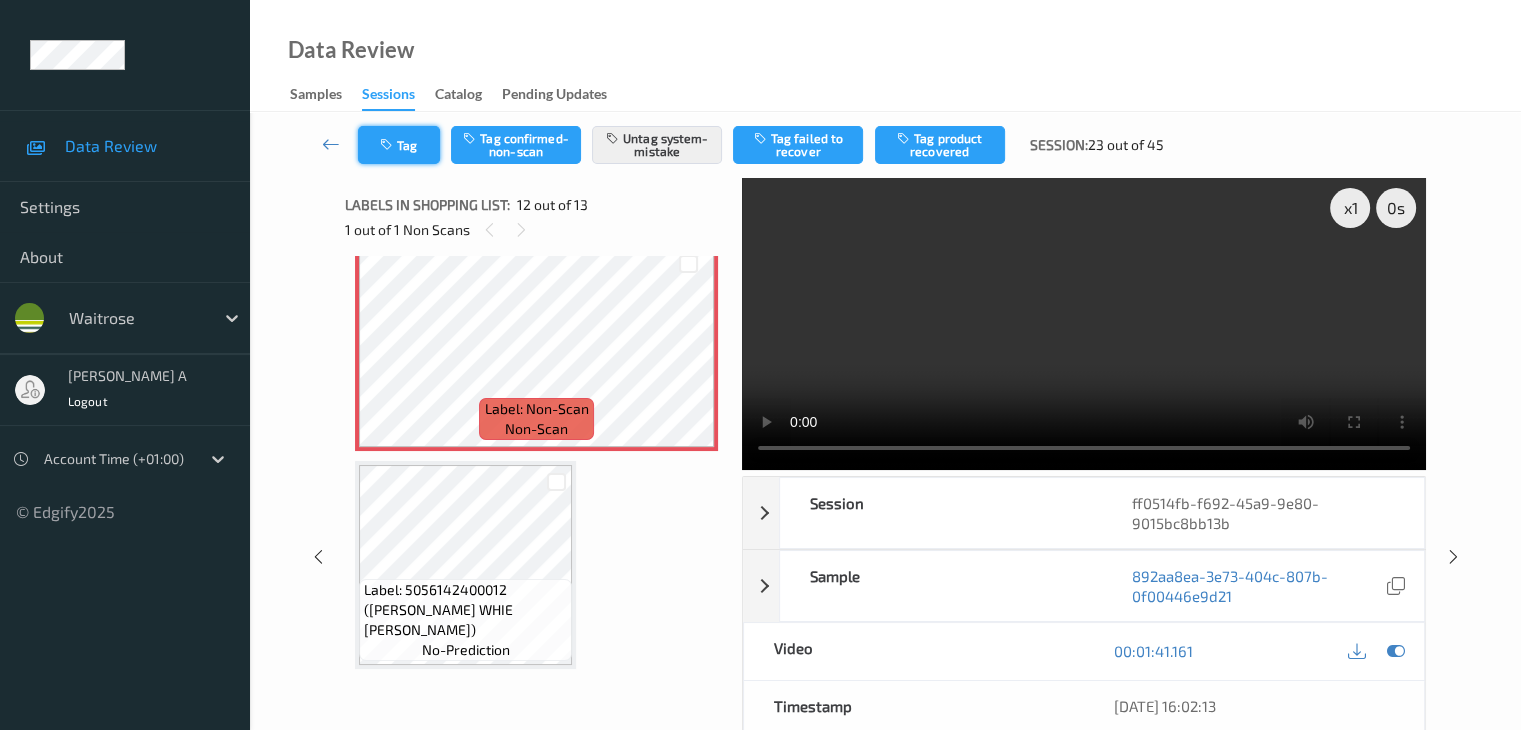 click on "Tag" at bounding box center [399, 145] 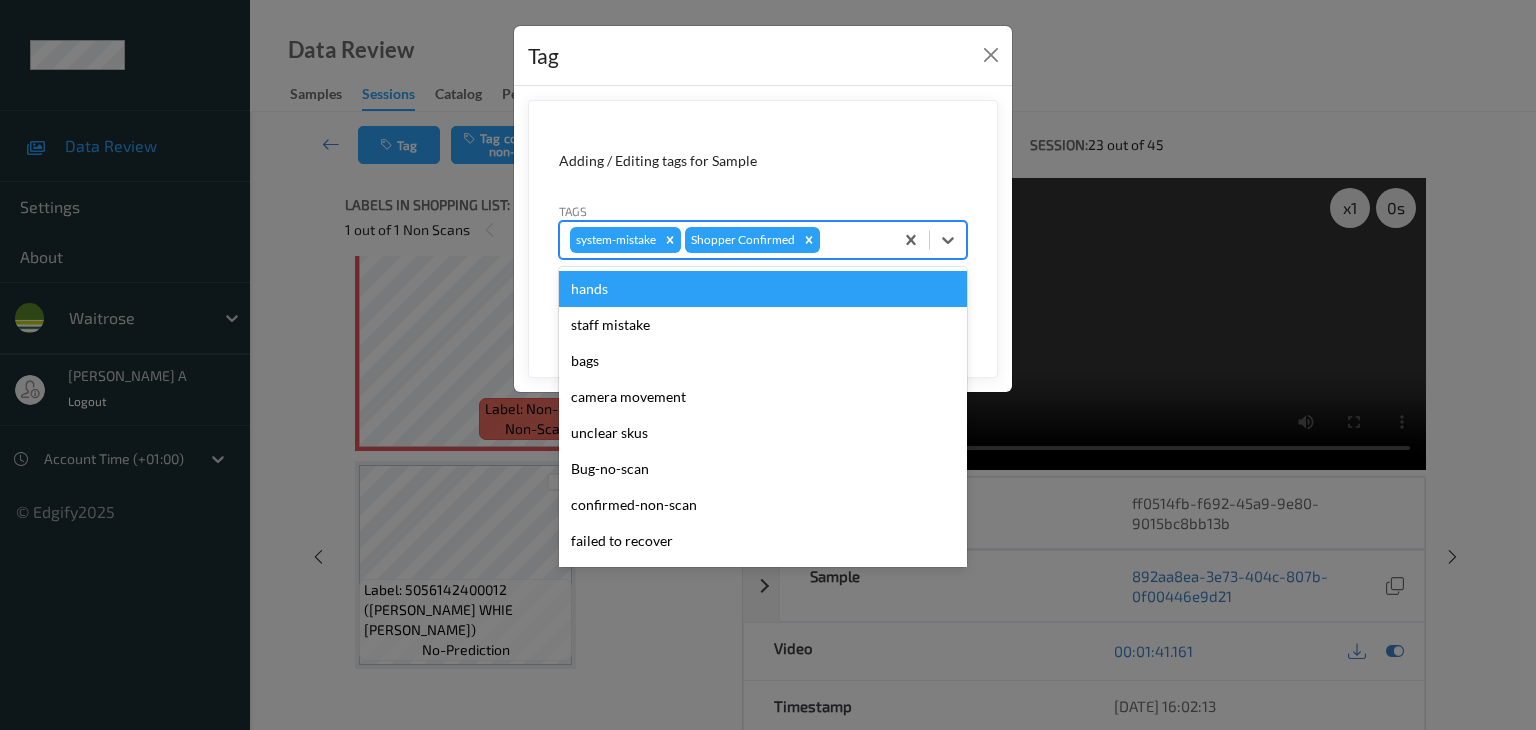 click at bounding box center (853, 240) 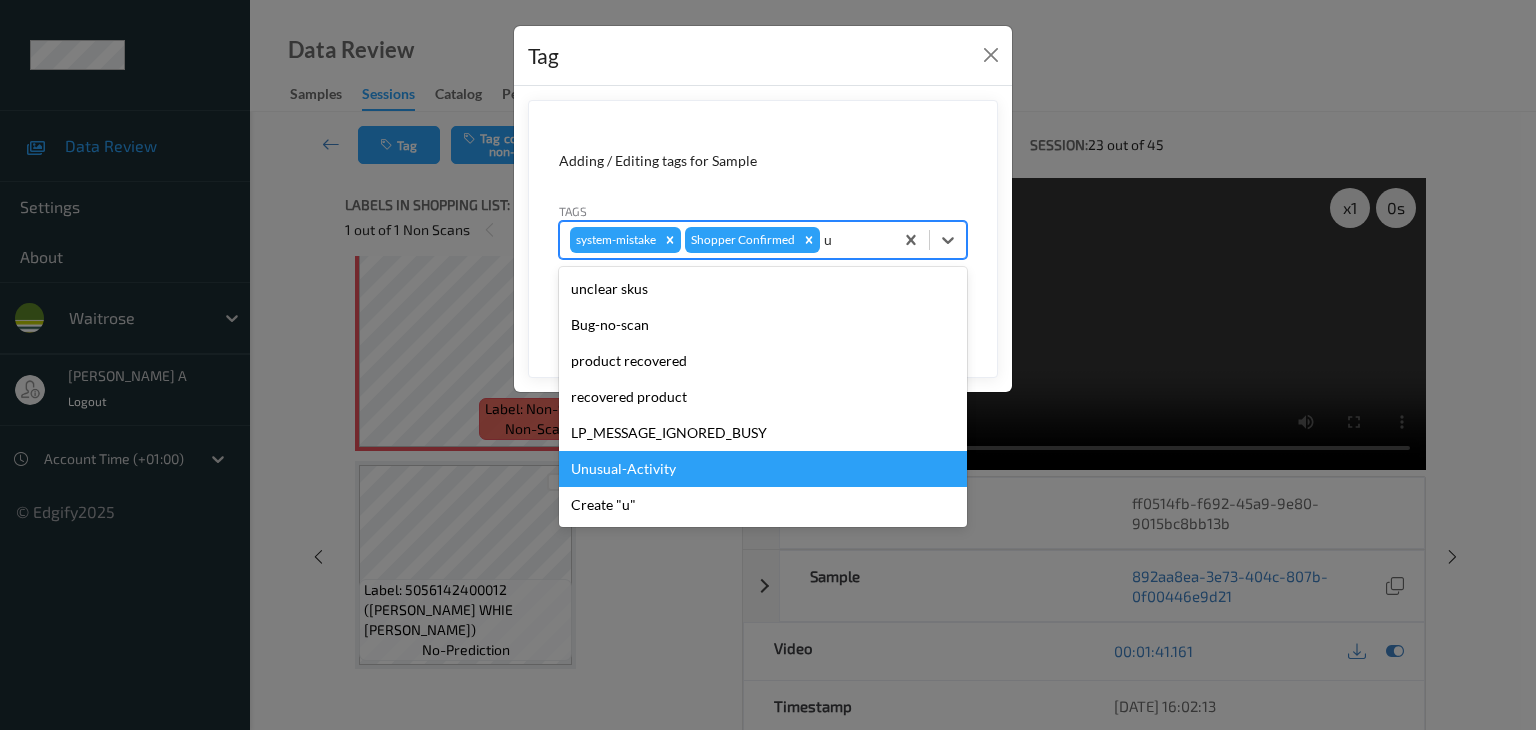 click on "Unusual-Activity" at bounding box center (763, 469) 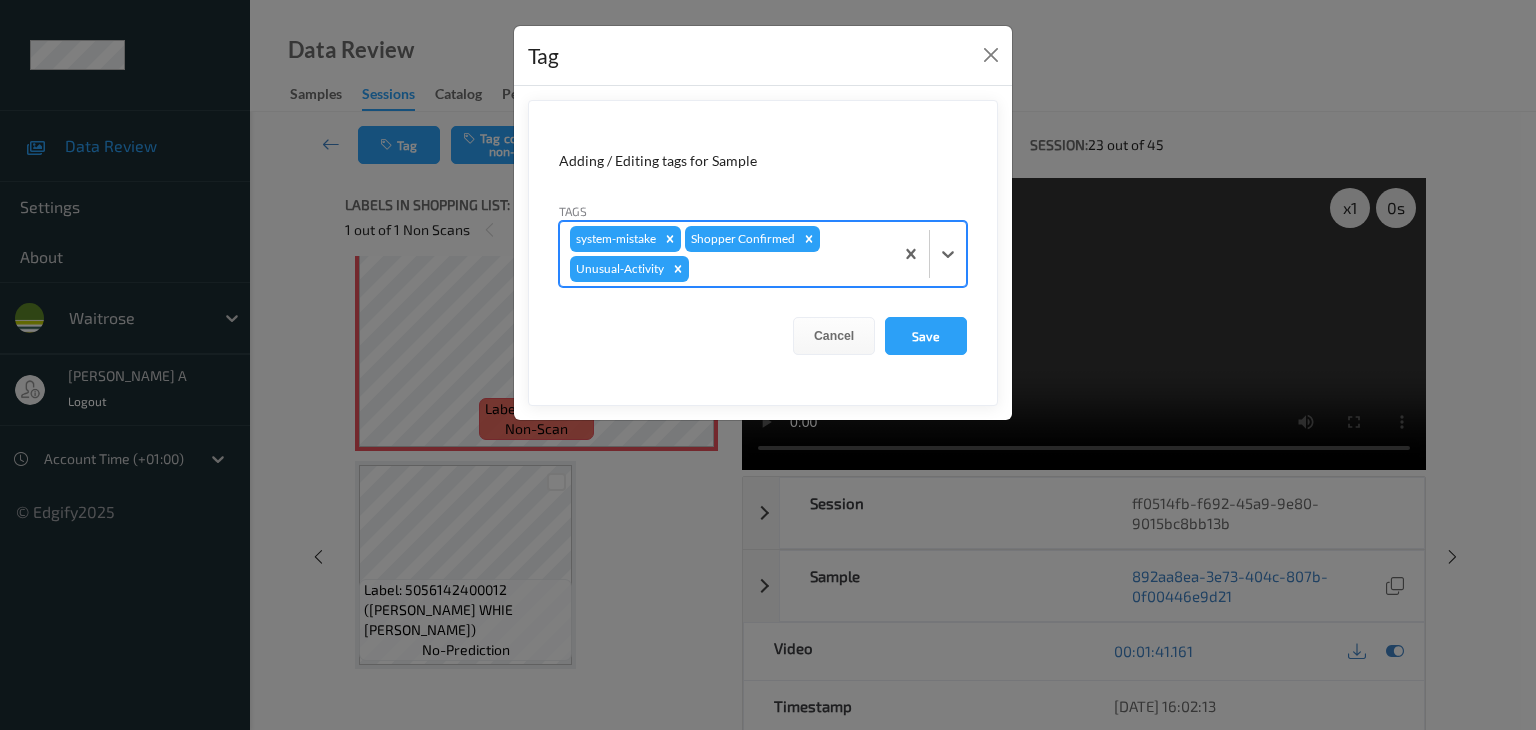 type on "p" 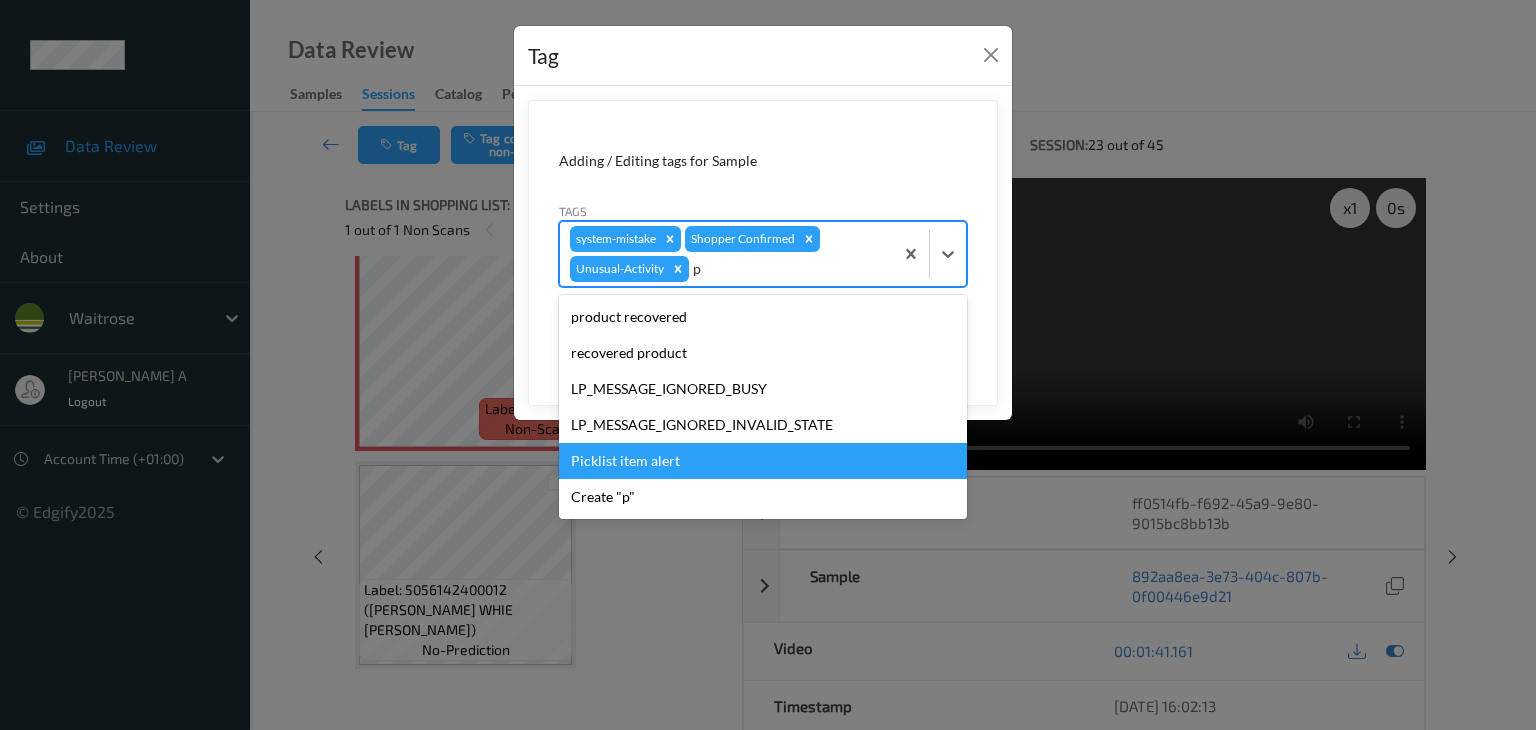 click on "Picklist item alert" at bounding box center [763, 461] 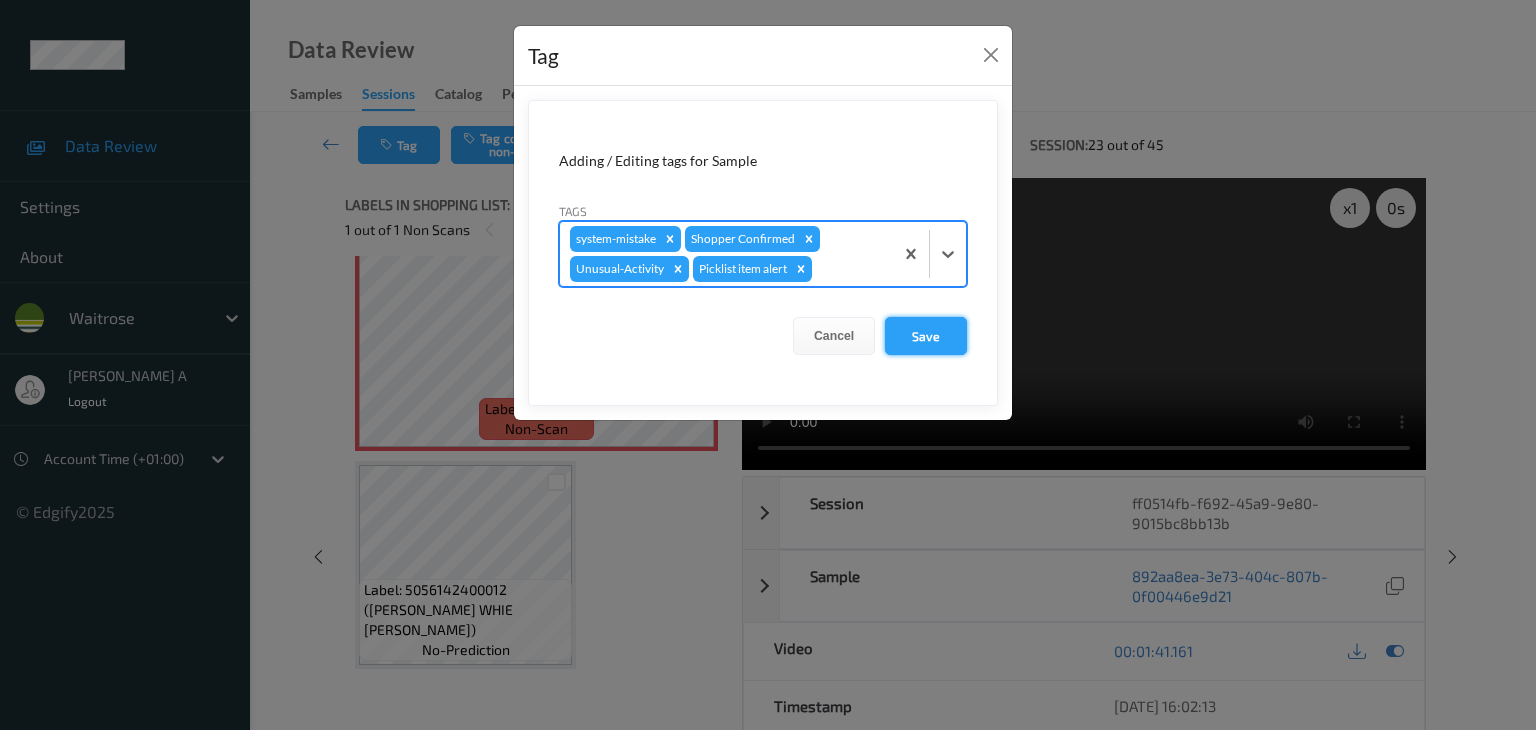 click on "Save" at bounding box center (926, 336) 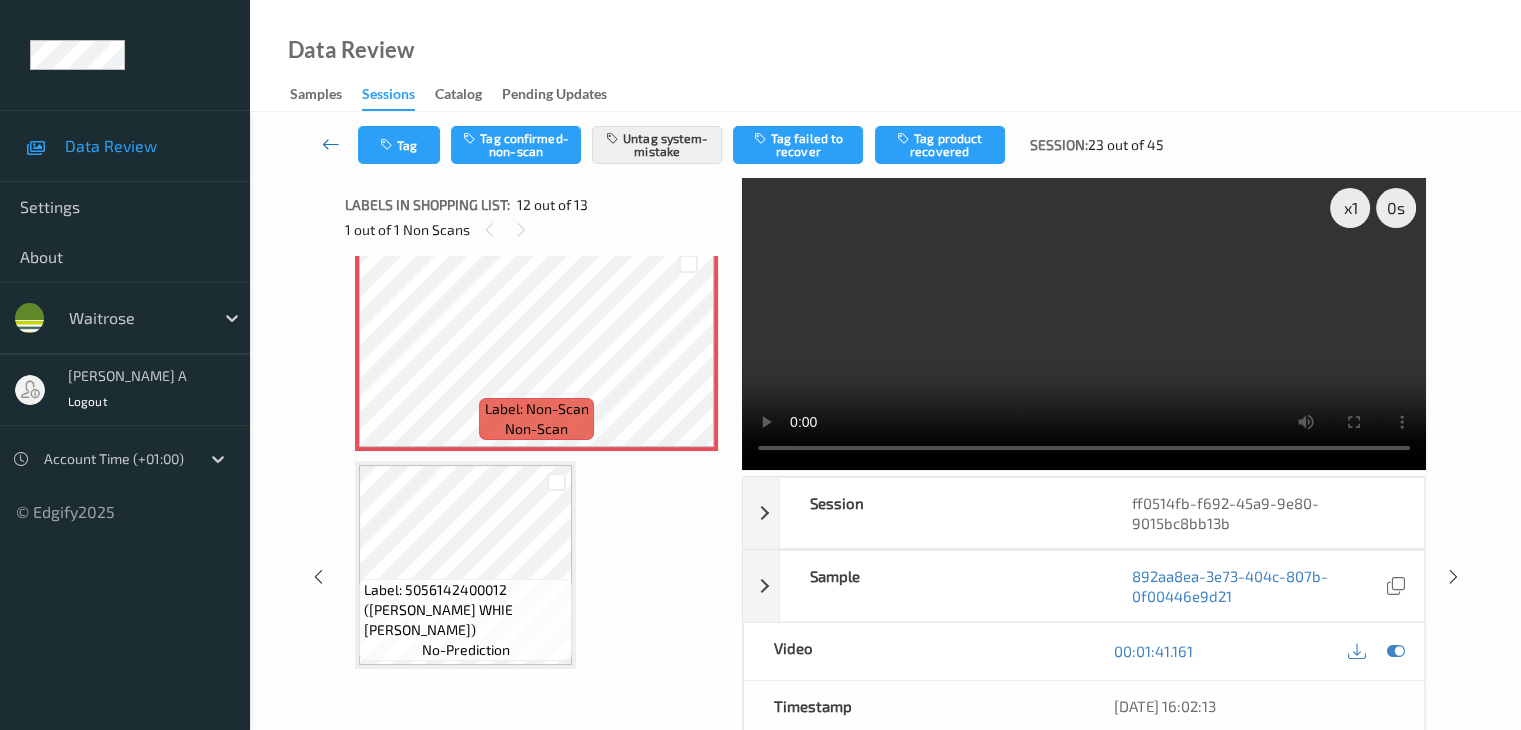 click at bounding box center (331, 144) 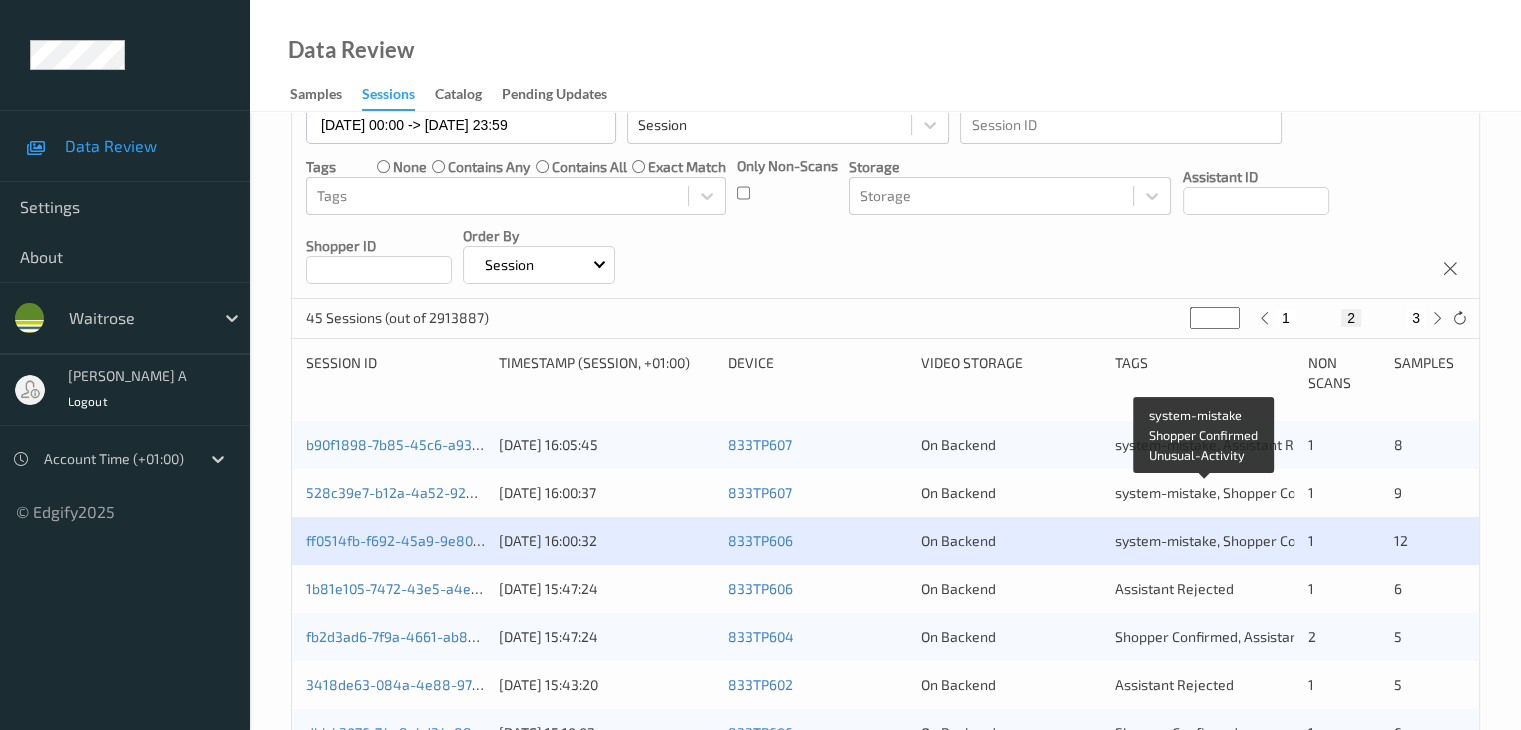scroll, scrollTop: 300, scrollLeft: 0, axis: vertical 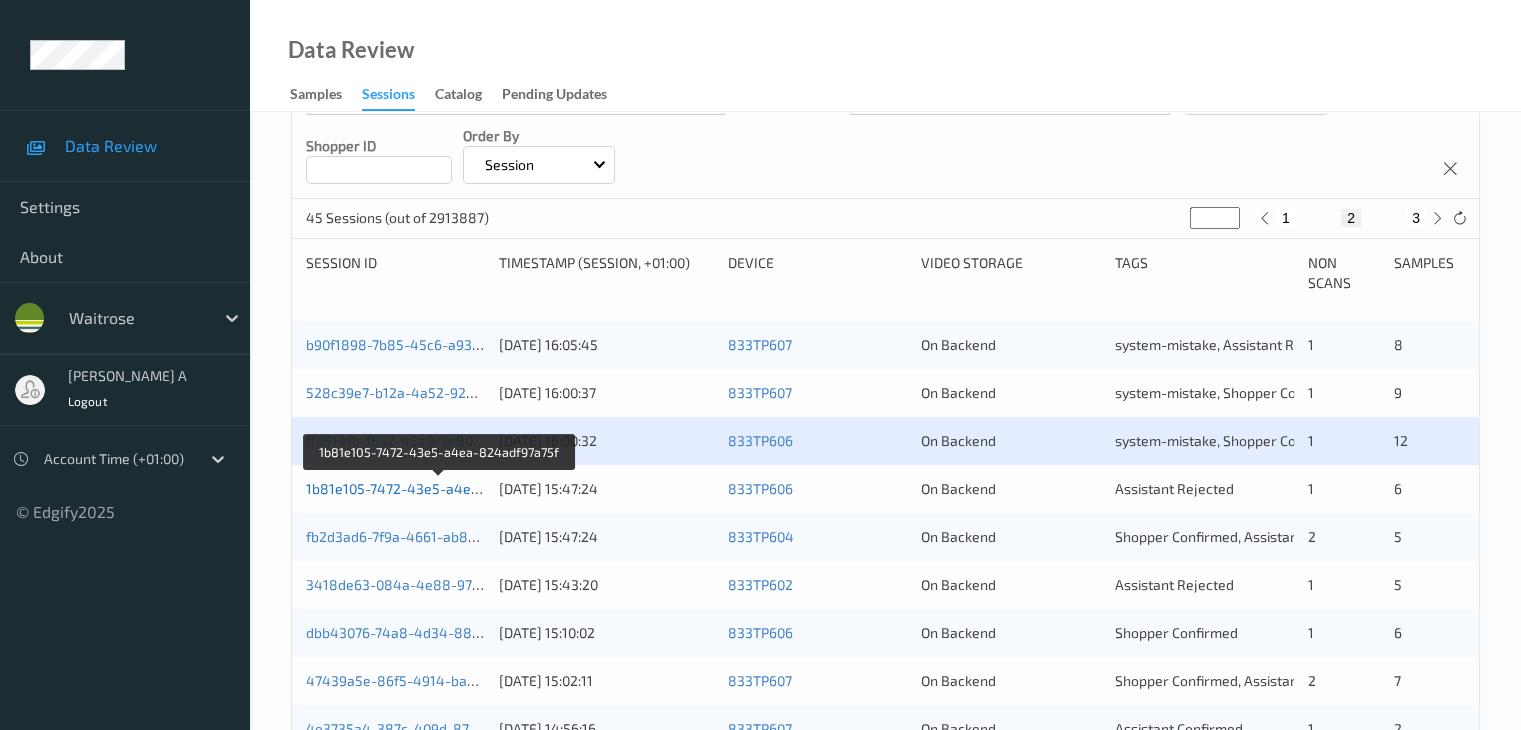 click on "1b81e105-7472-43e5-a4ea-824adf97a75f" at bounding box center [440, 488] 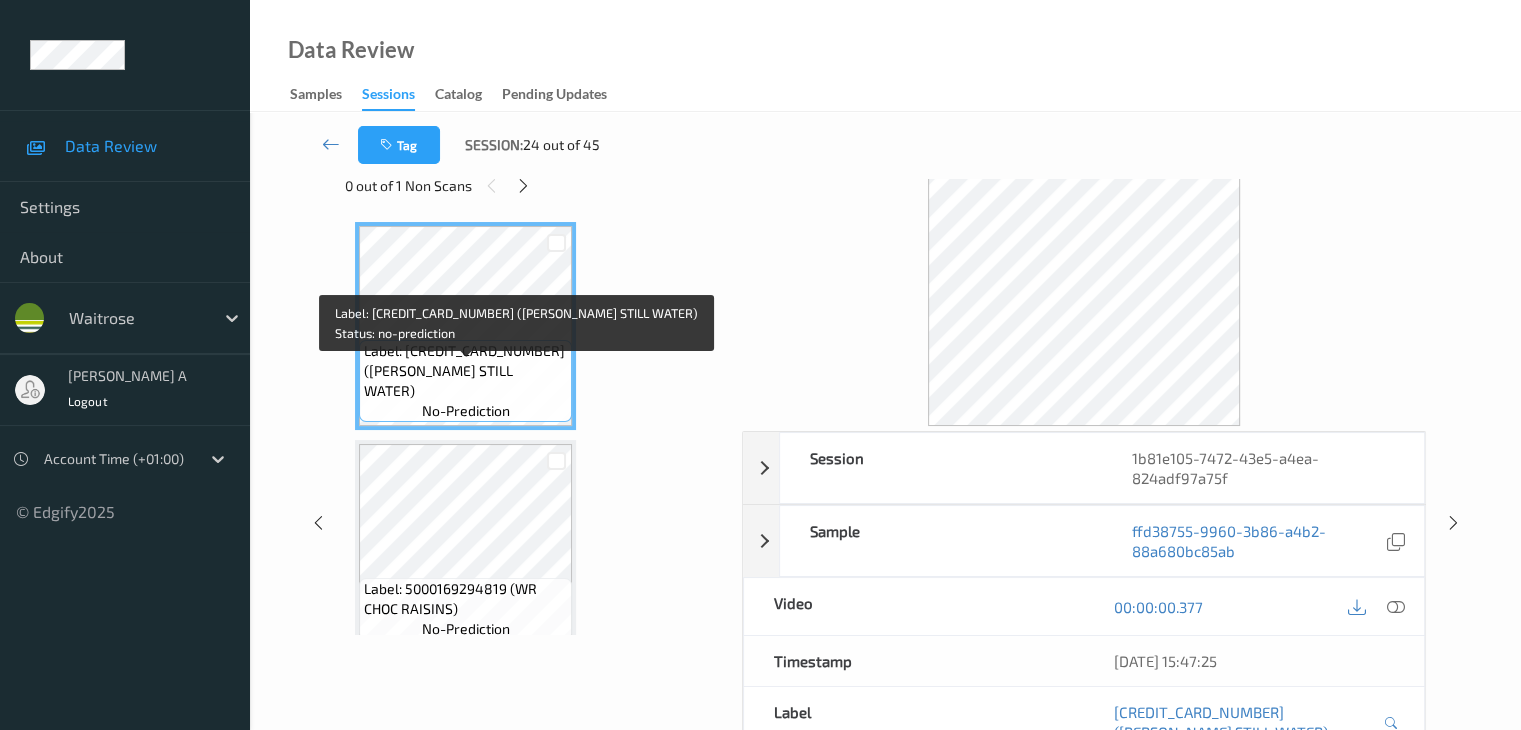 scroll, scrollTop: 0, scrollLeft: 0, axis: both 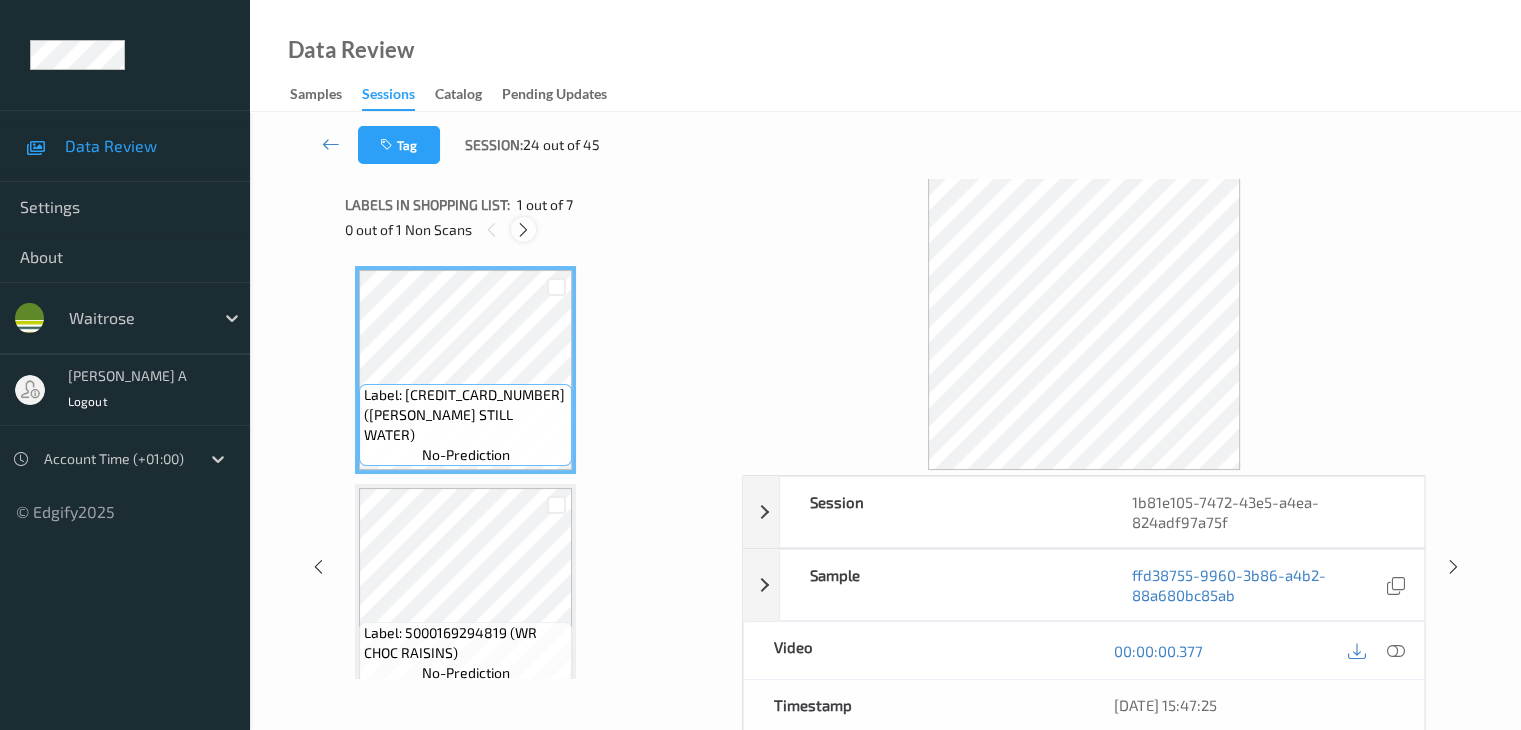 click at bounding box center (523, 230) 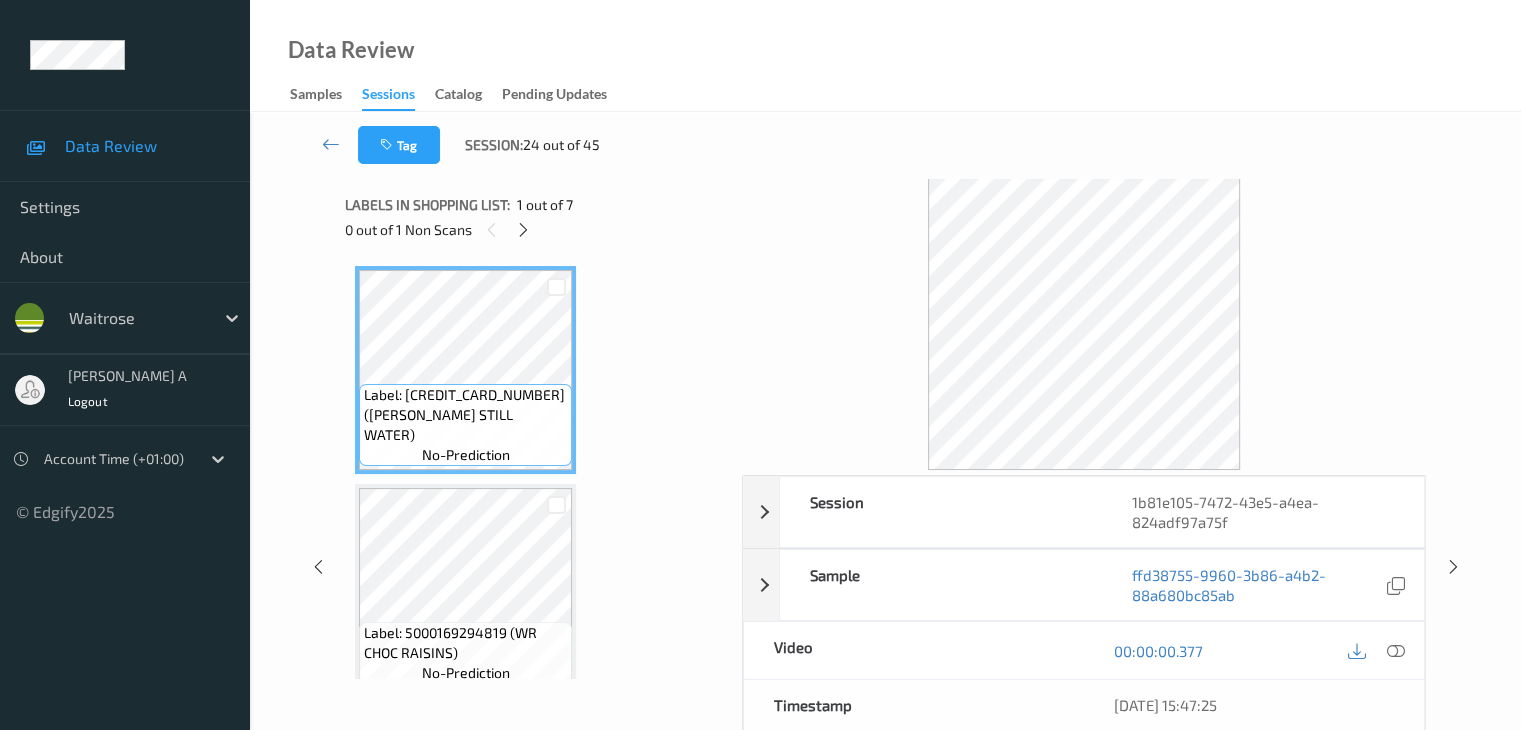 scroll, scrollTop: 664, scrollLeft: 0, axis: vertical 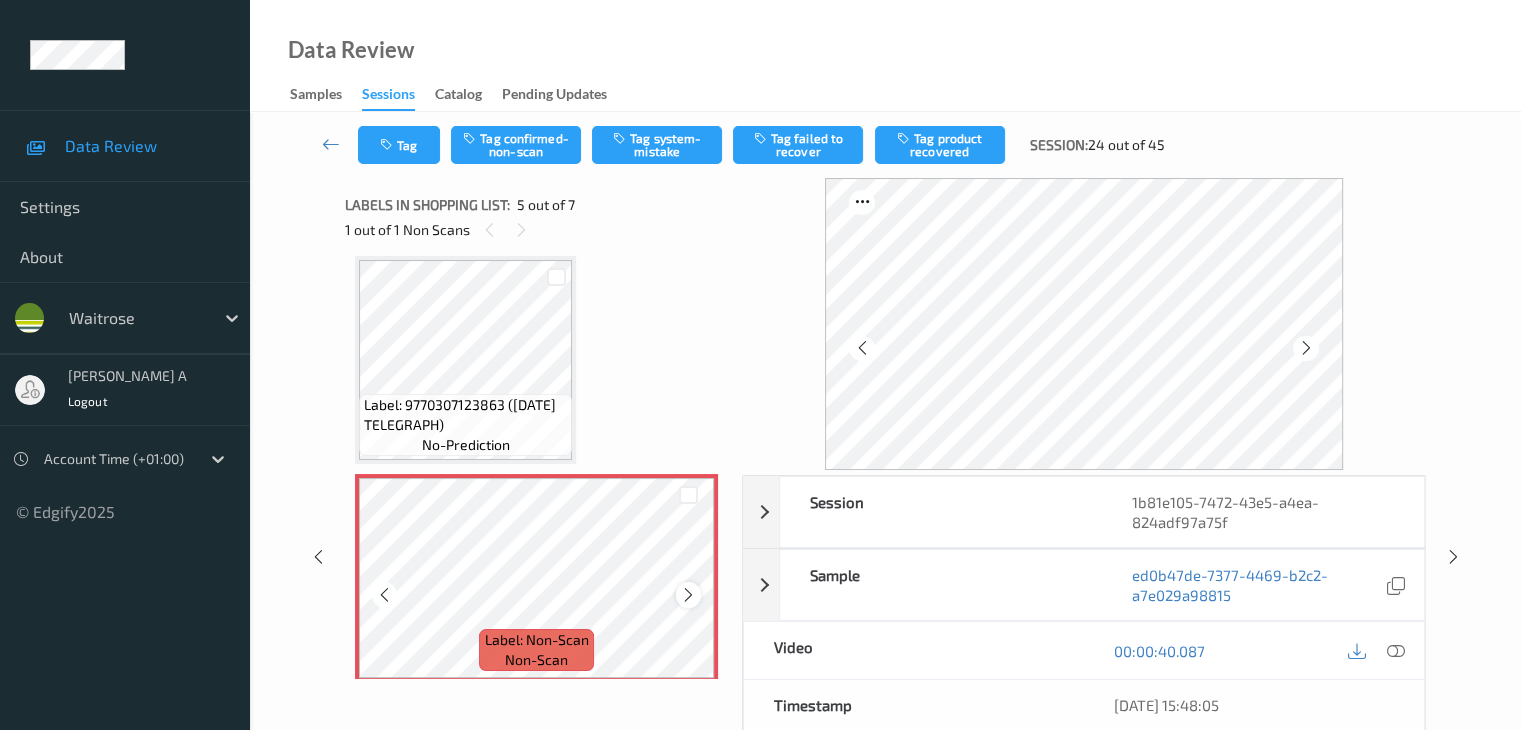click at bounding box center (688, 595) 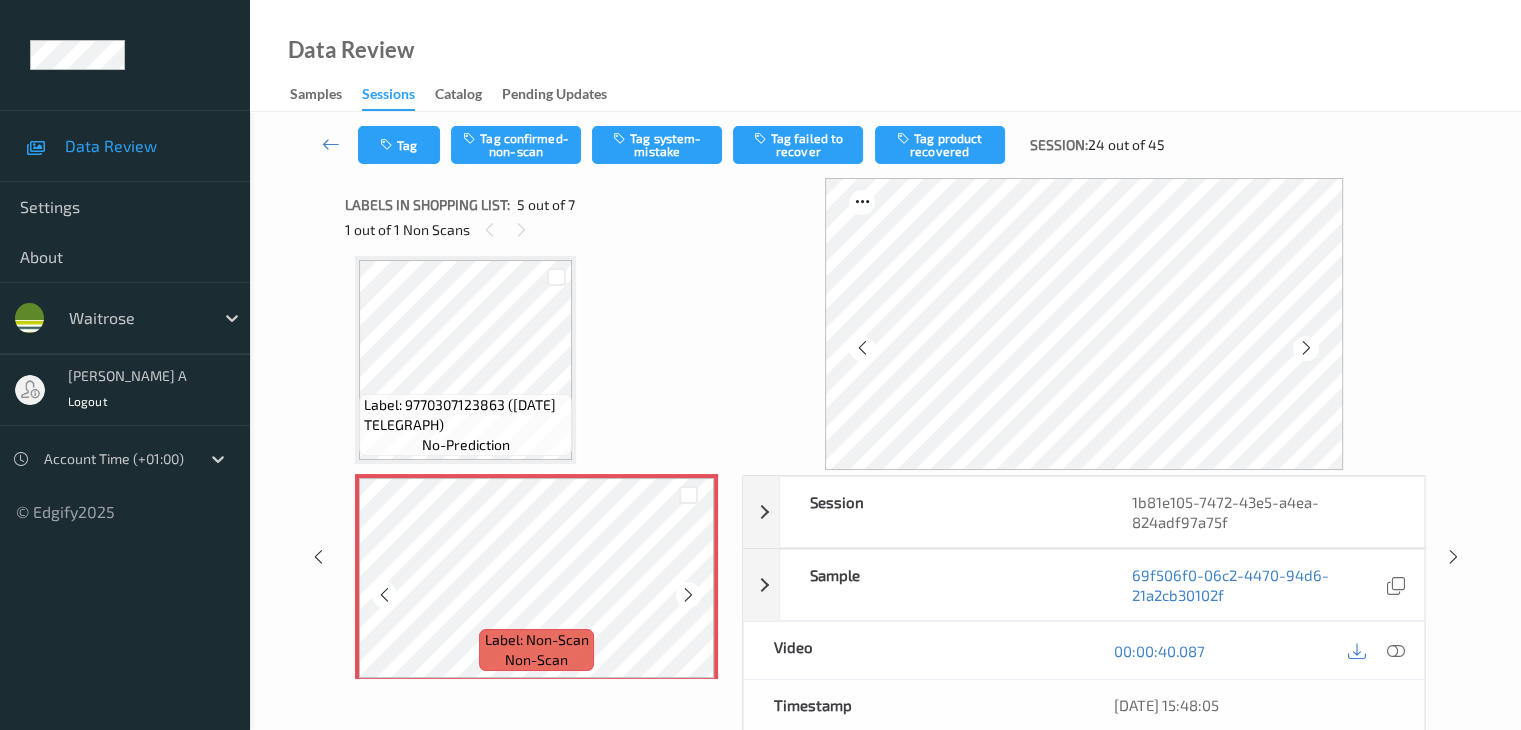 click at bounding box center (688, 595) 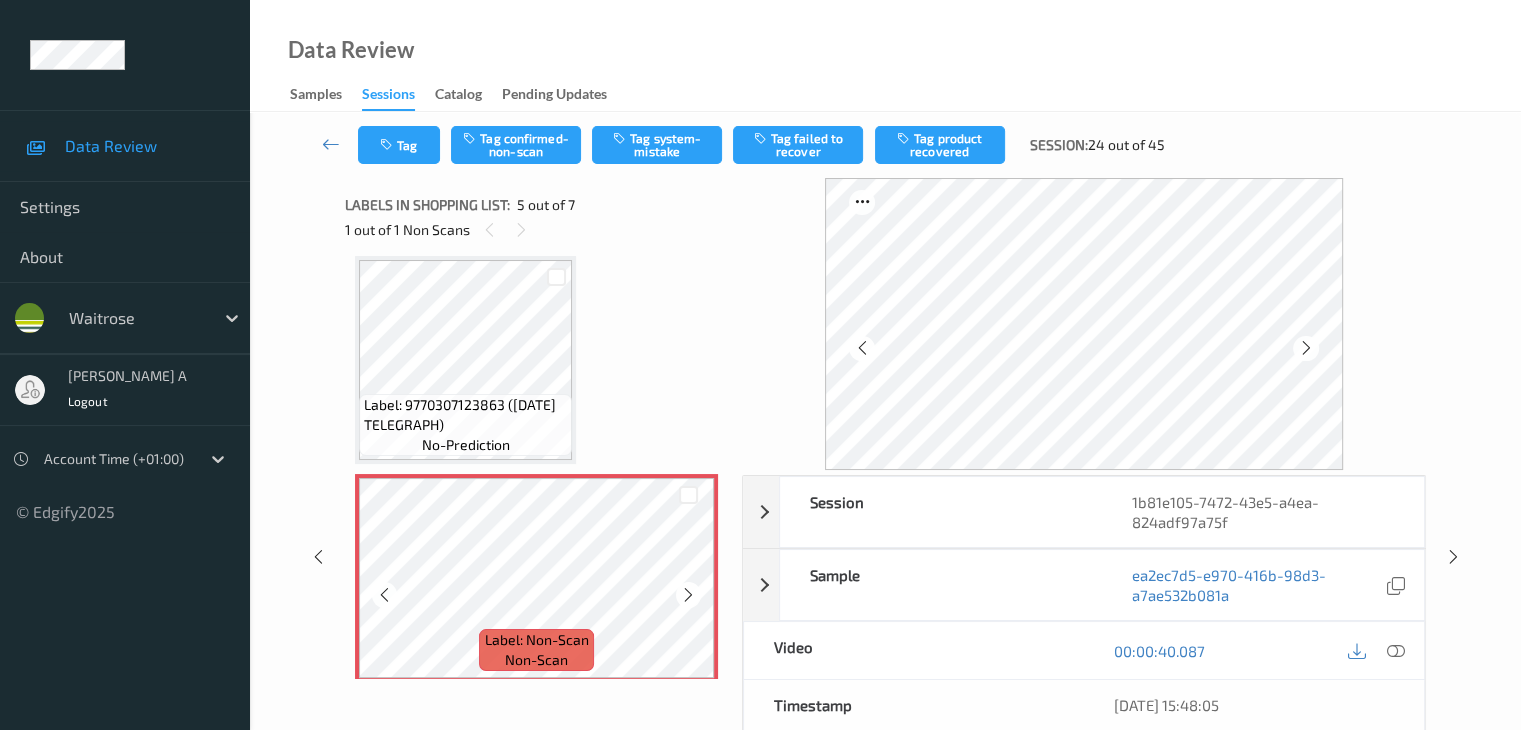 click at bounding box center (688, 595) 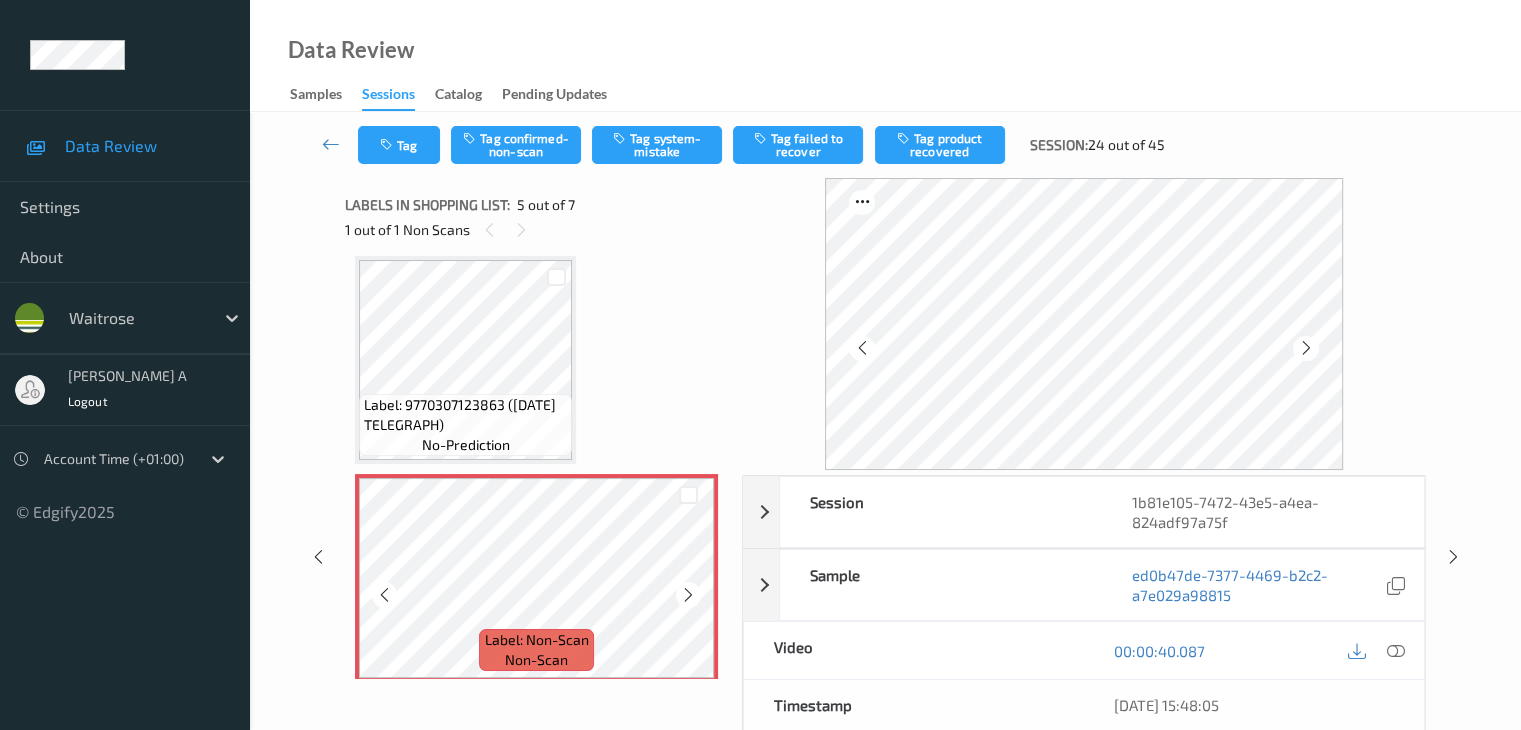 click at bounding box center [688, 595] 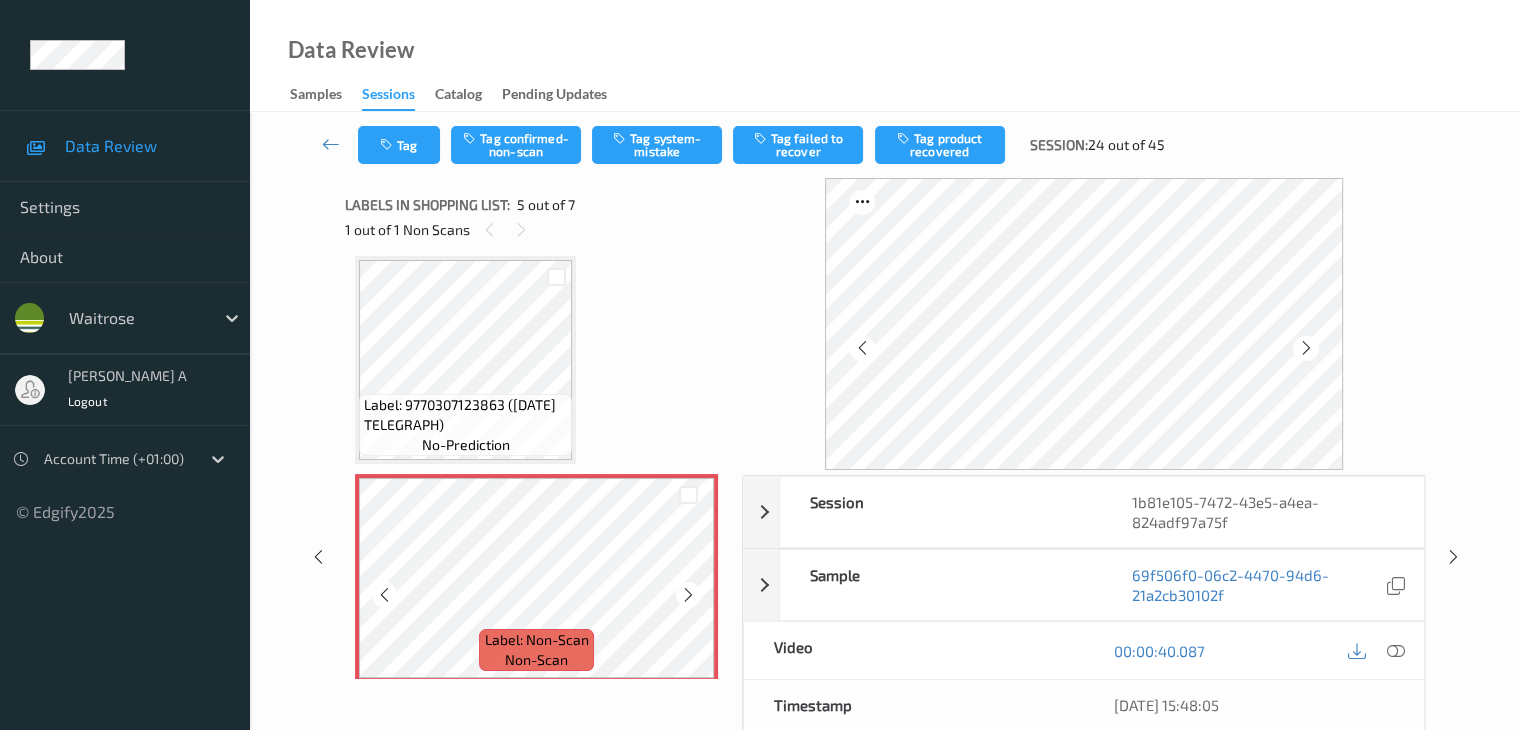 click at bounding box center (688, 595) 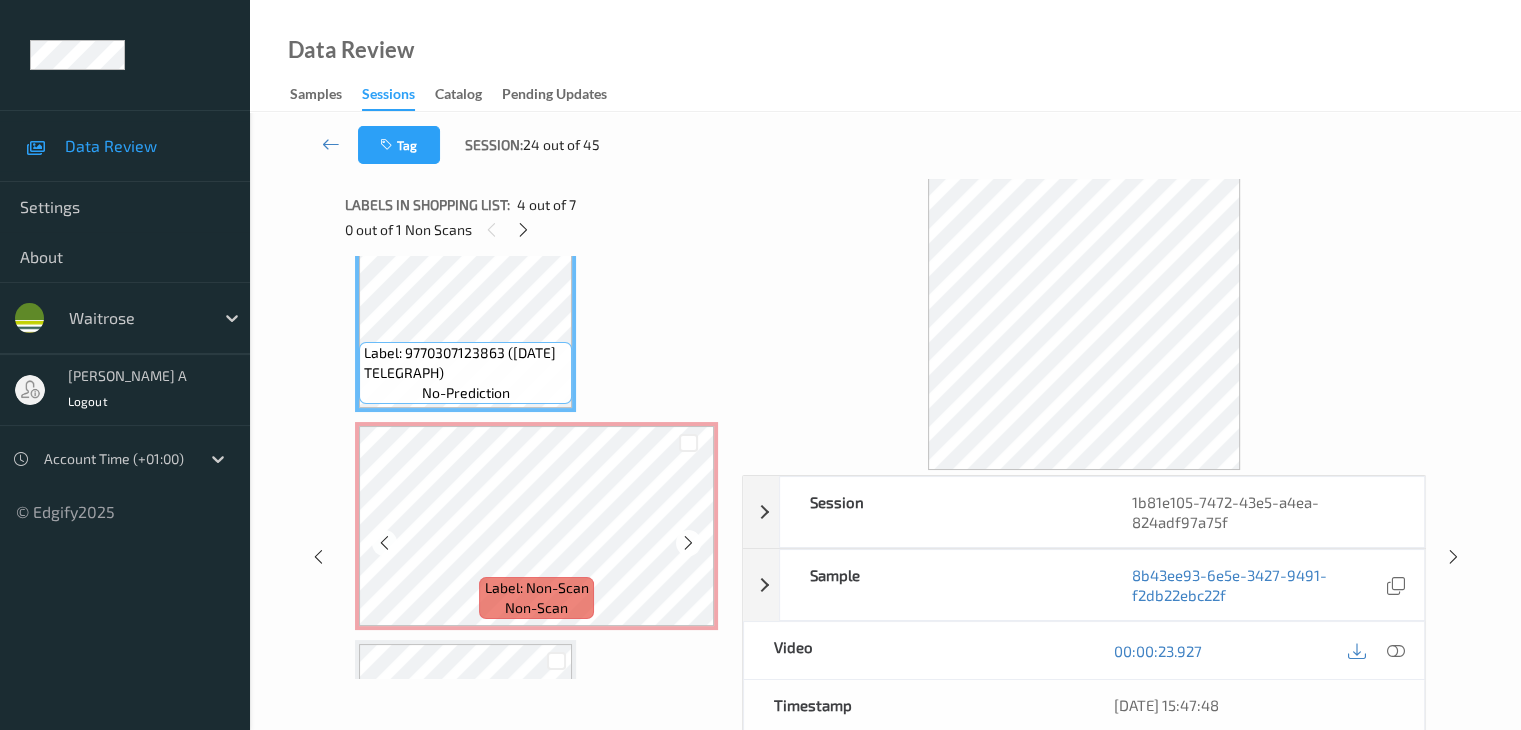 scroll, scrollTop: 764, scrollLeft: 0, axis: vertical 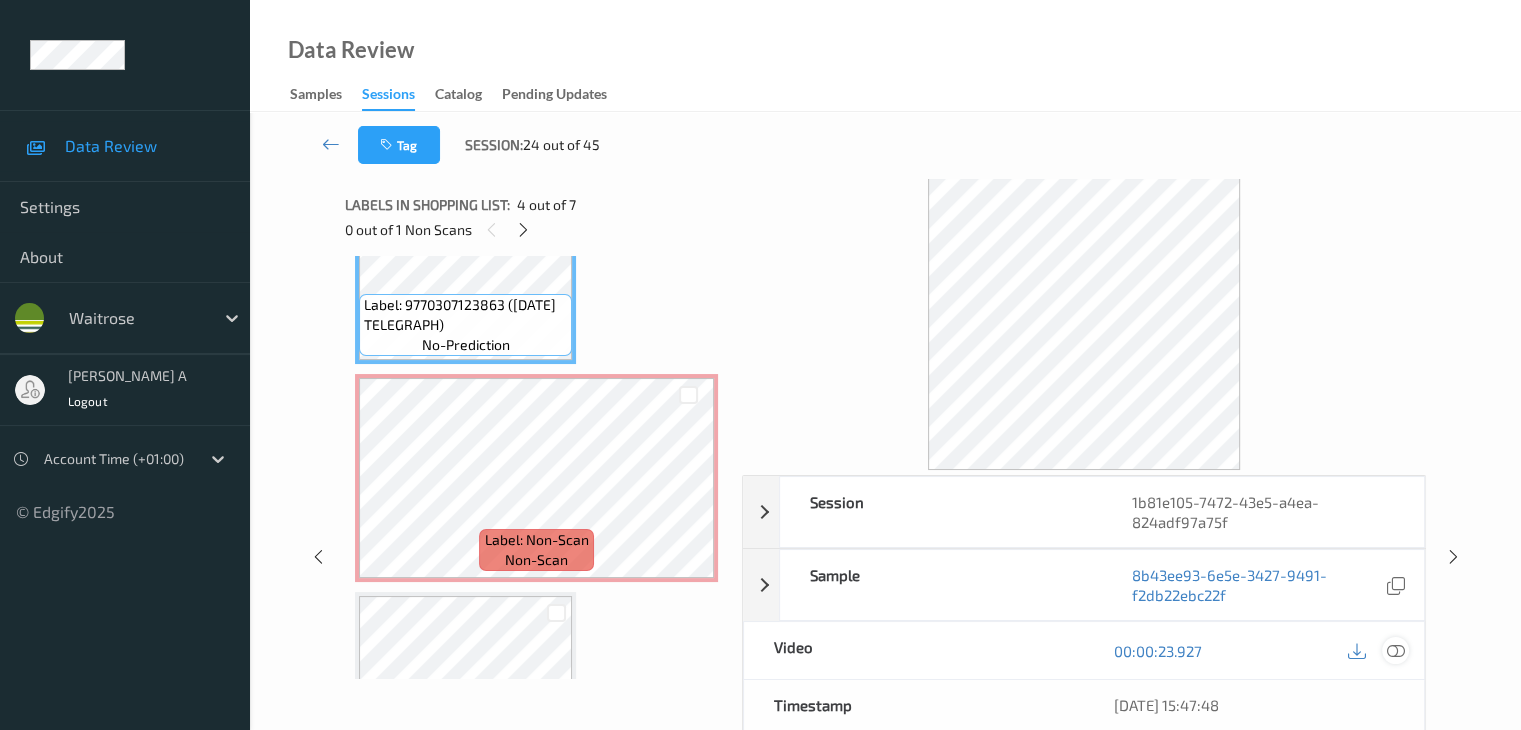 click at bounding box center (1395, 651) 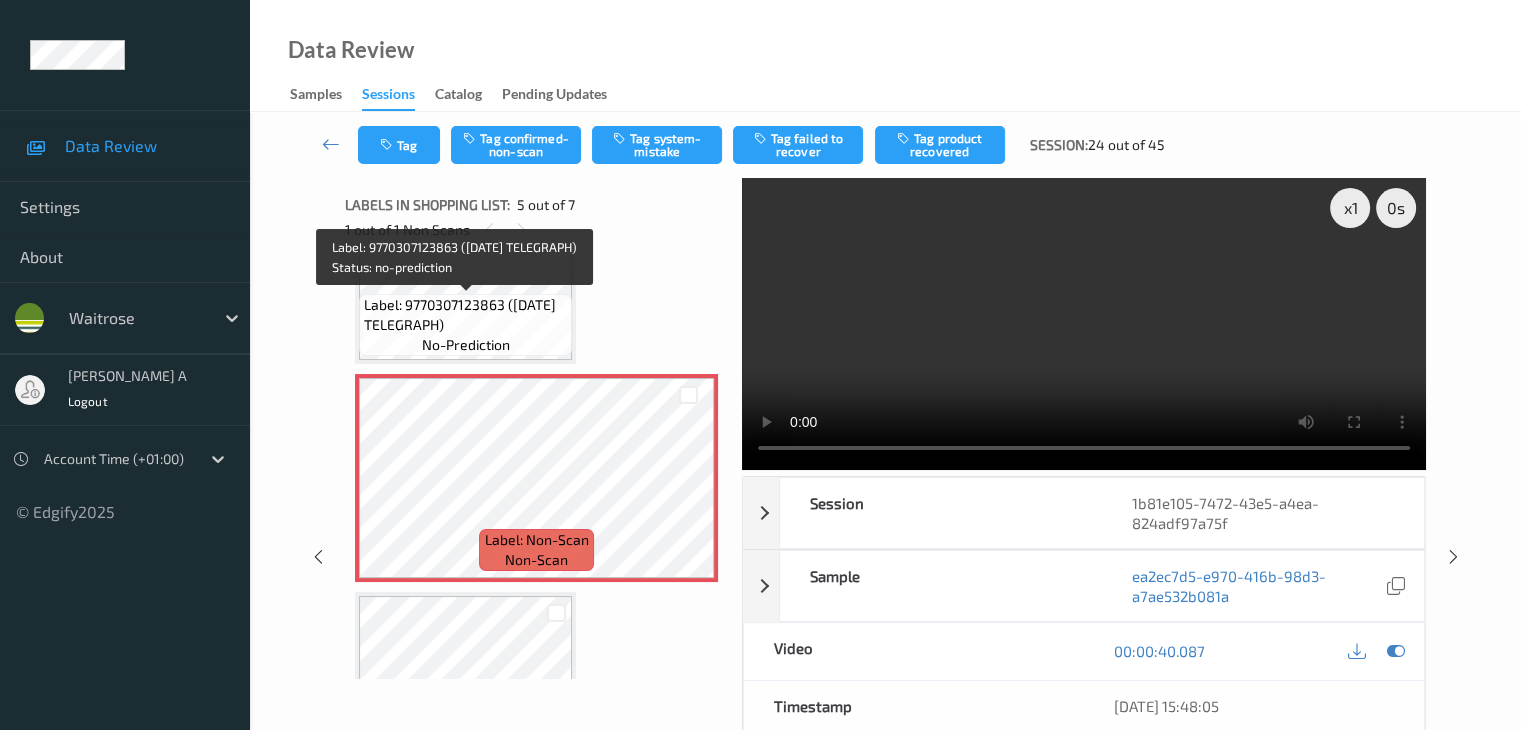 click on "Label: 9770307123863 ([DATE] TELEGRAPH) no-prediction" at bounding box center [465, 325] 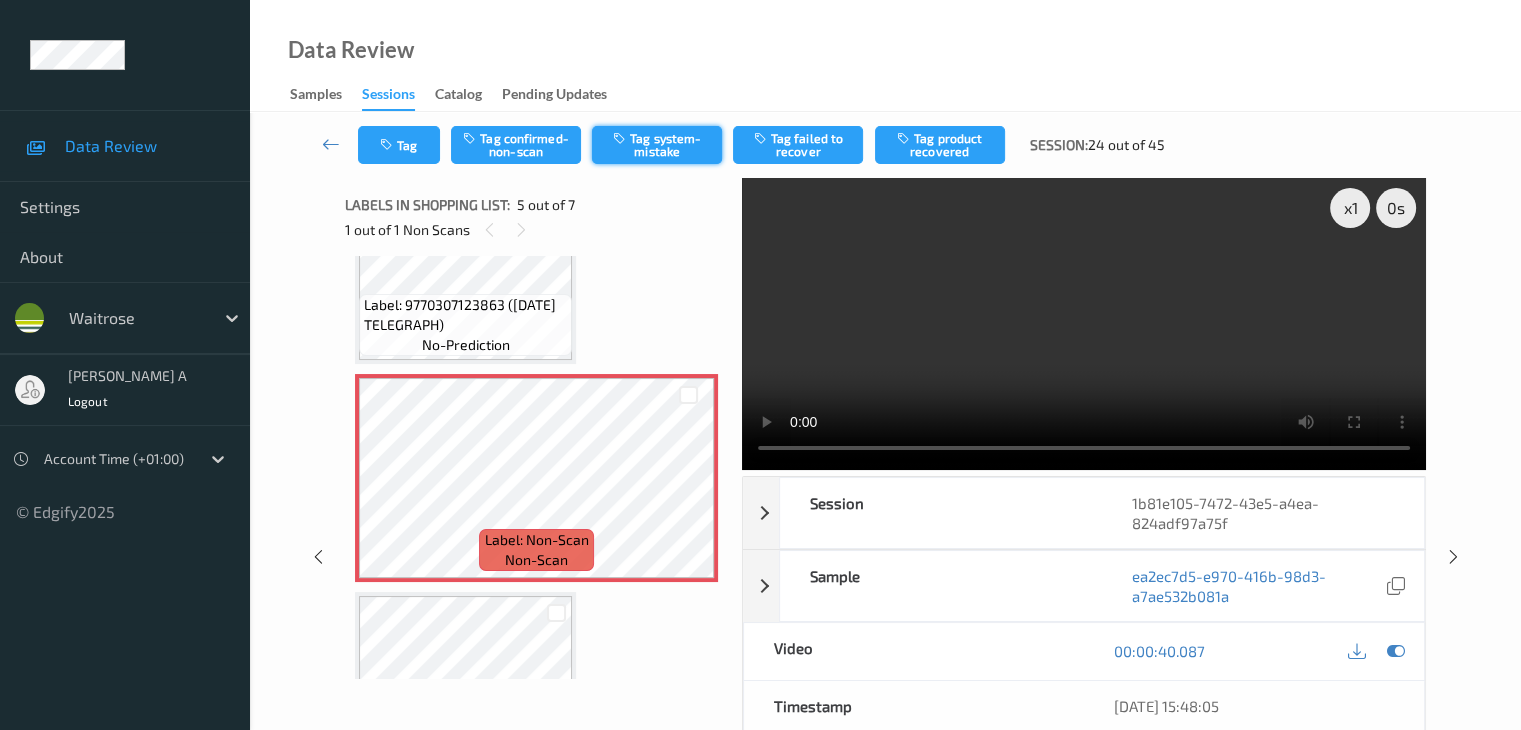 click on "Tag   system-mistake" at bounding box center (657, 145) 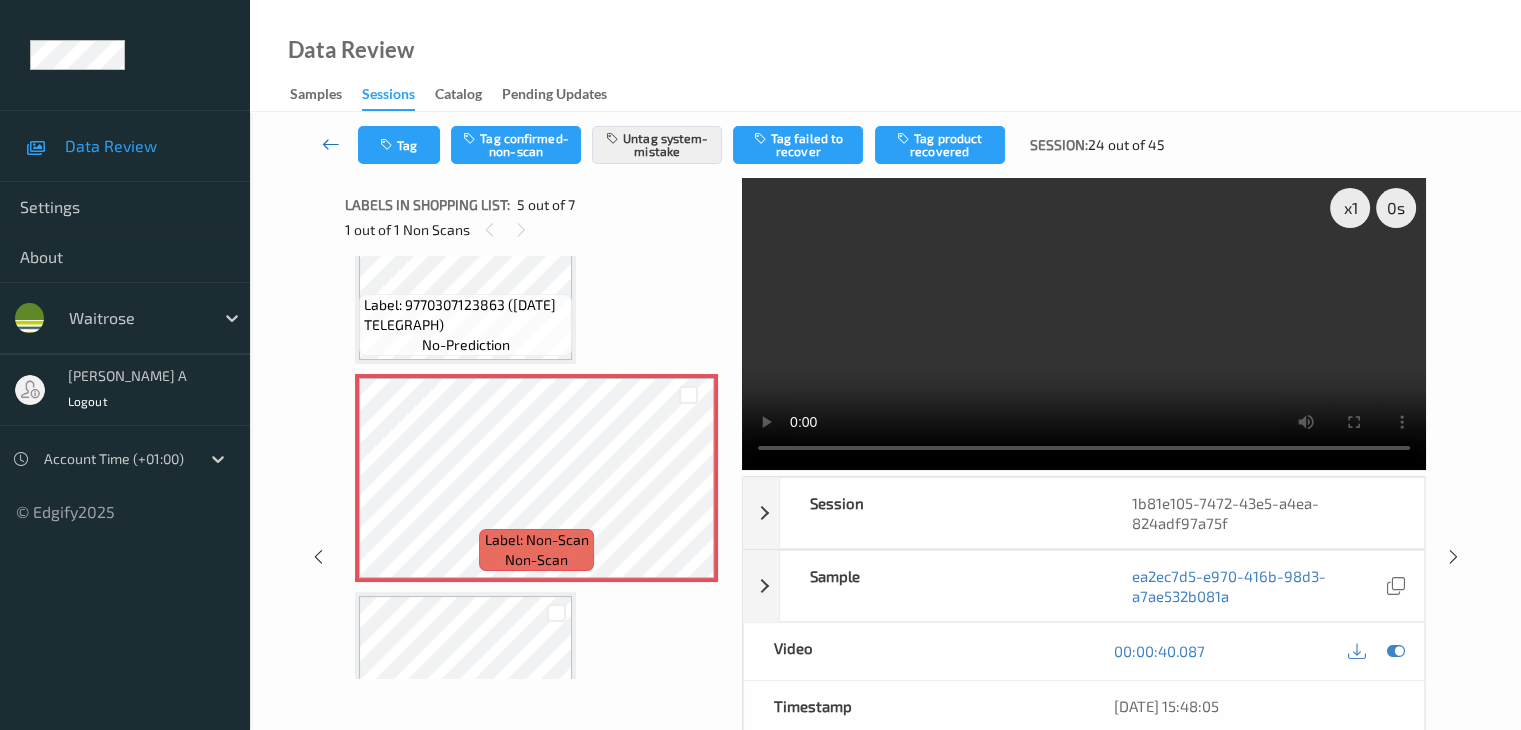 click at bounding box center [331, 144] 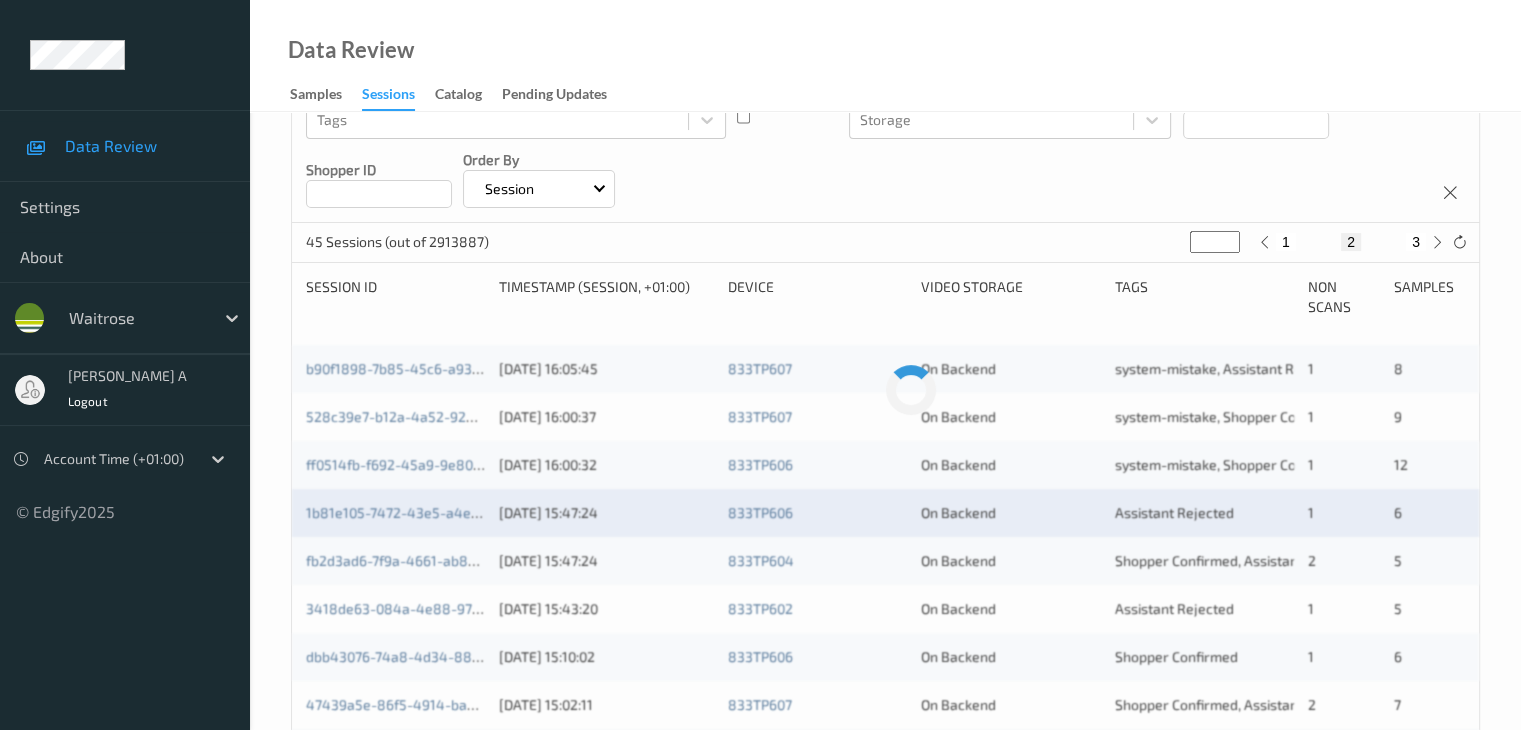scroll, scrollTop: 500, scrollLeft: 0, axis: vertical 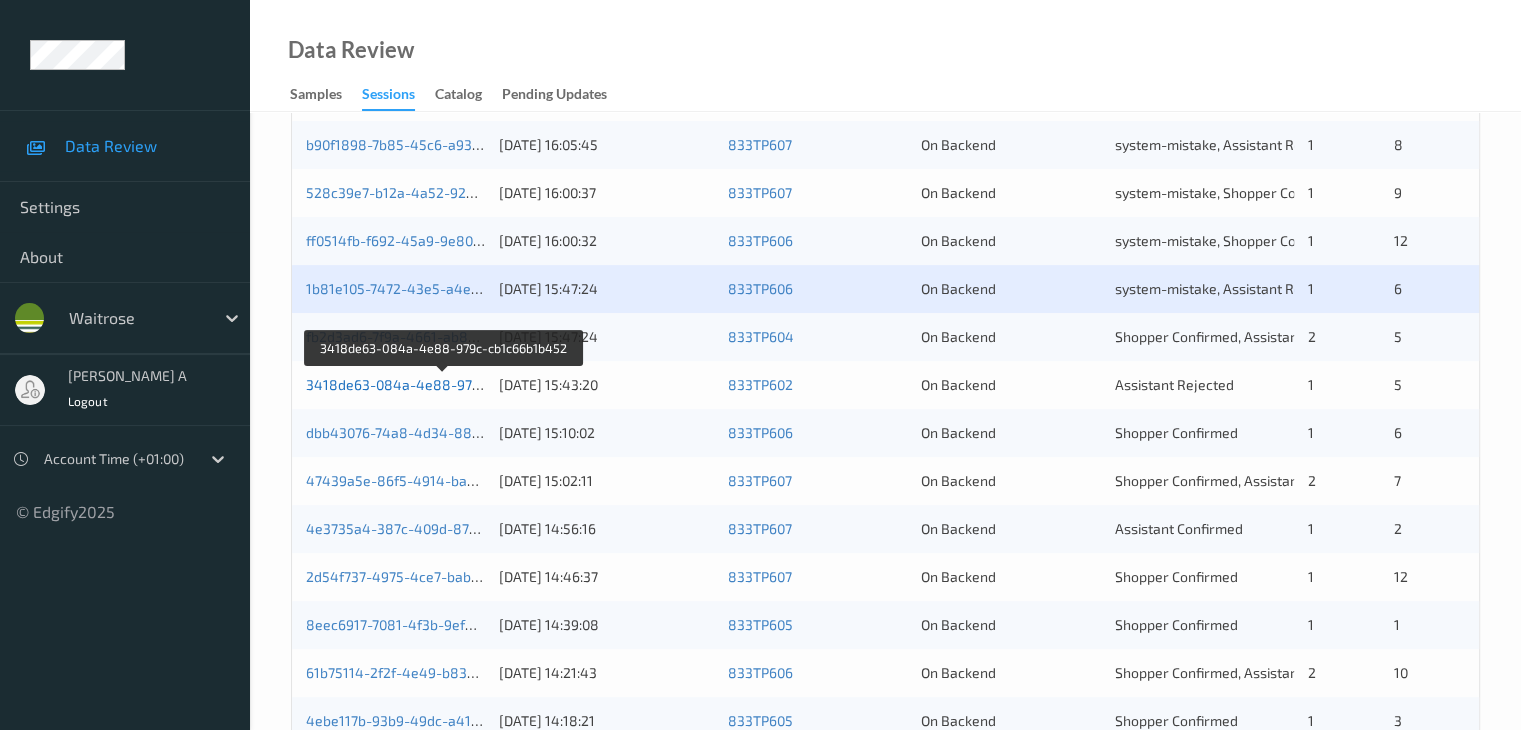 click on "3418de63-084a-4e88-979c-cb1c66b1b452" at bounding box center (445, 384) 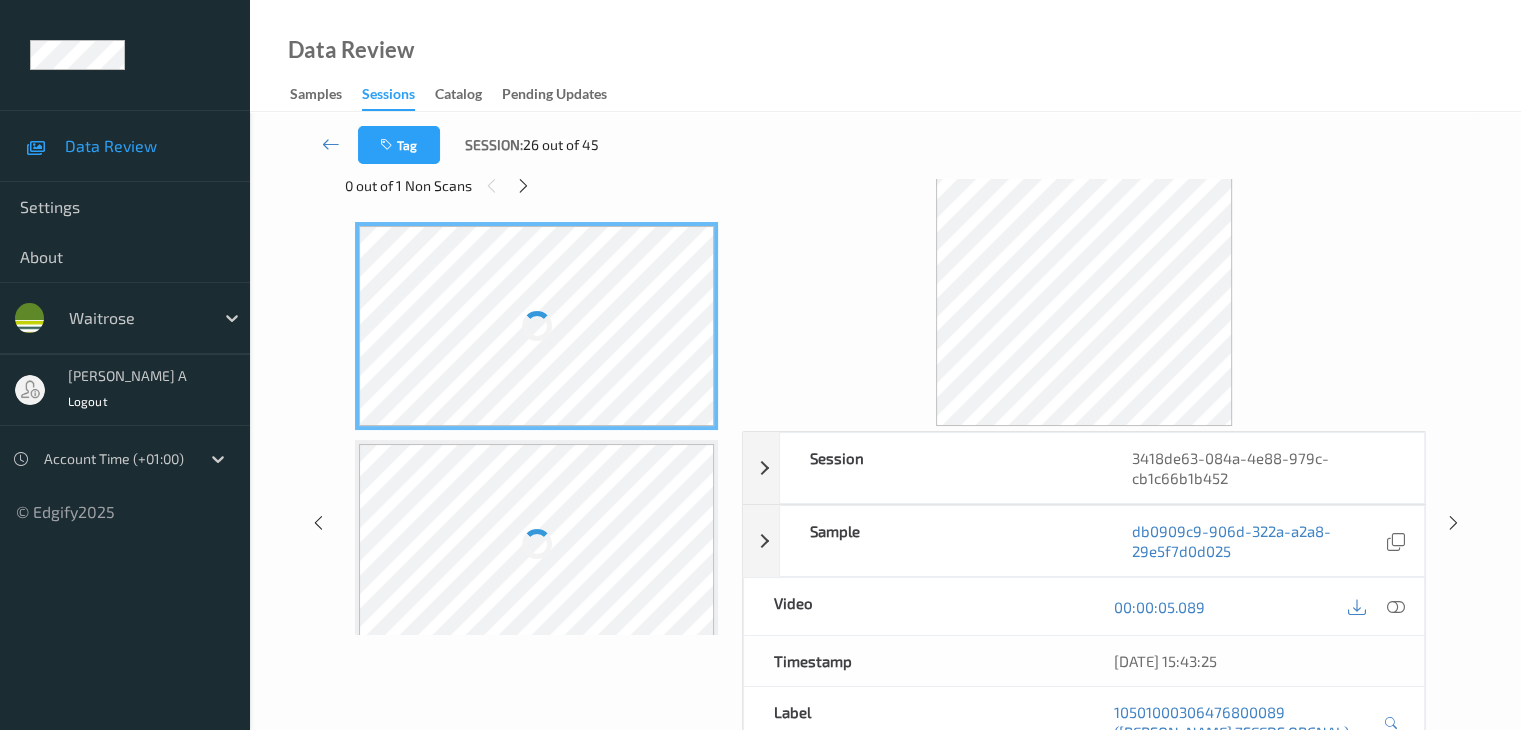 scroll, scrollTop: 0, scrollLeft: 0, axis: both 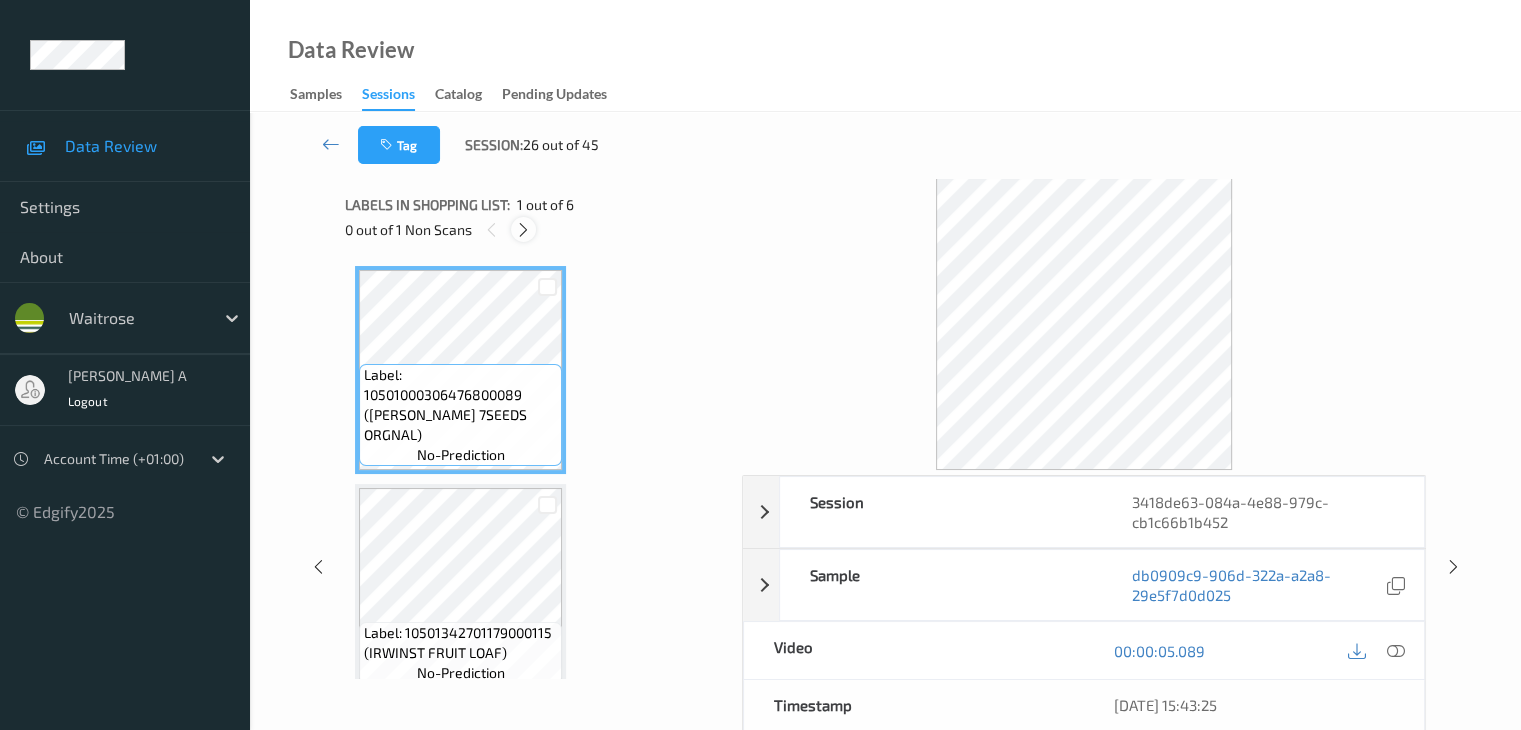 click at bounding box center (523, 230) 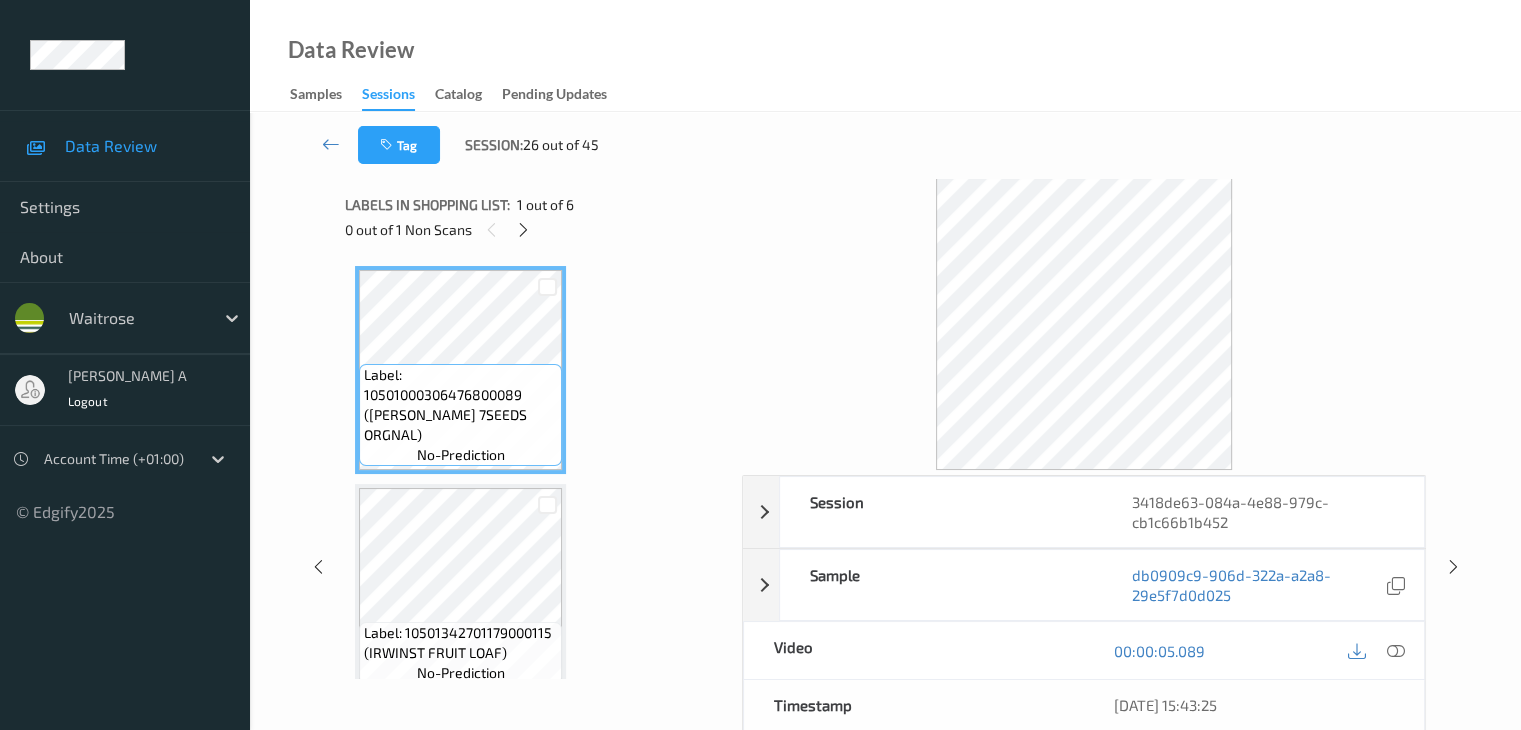scroll, scrollTop: 228, scrollLeft: 0, axis: vertical 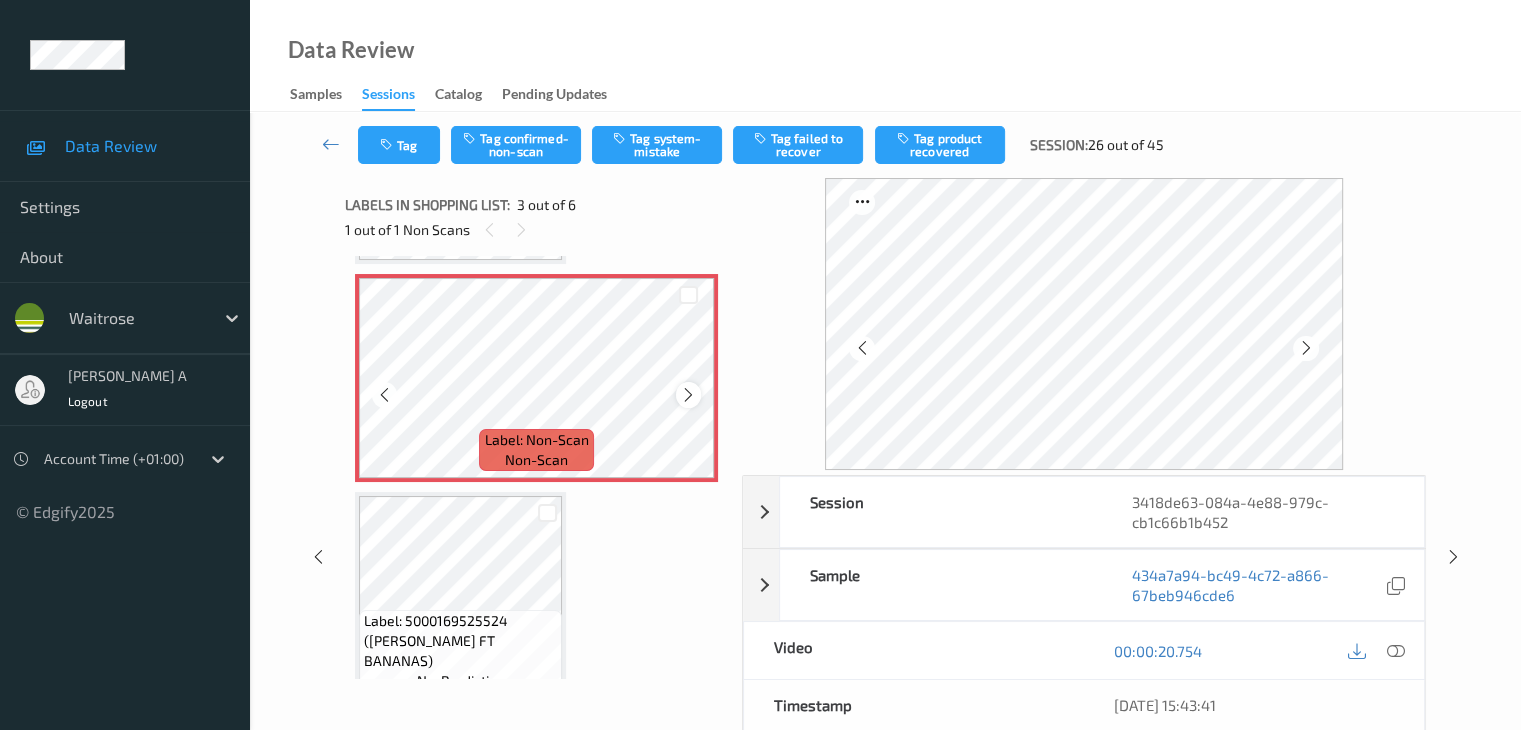 click at bounding box center (688, 395) 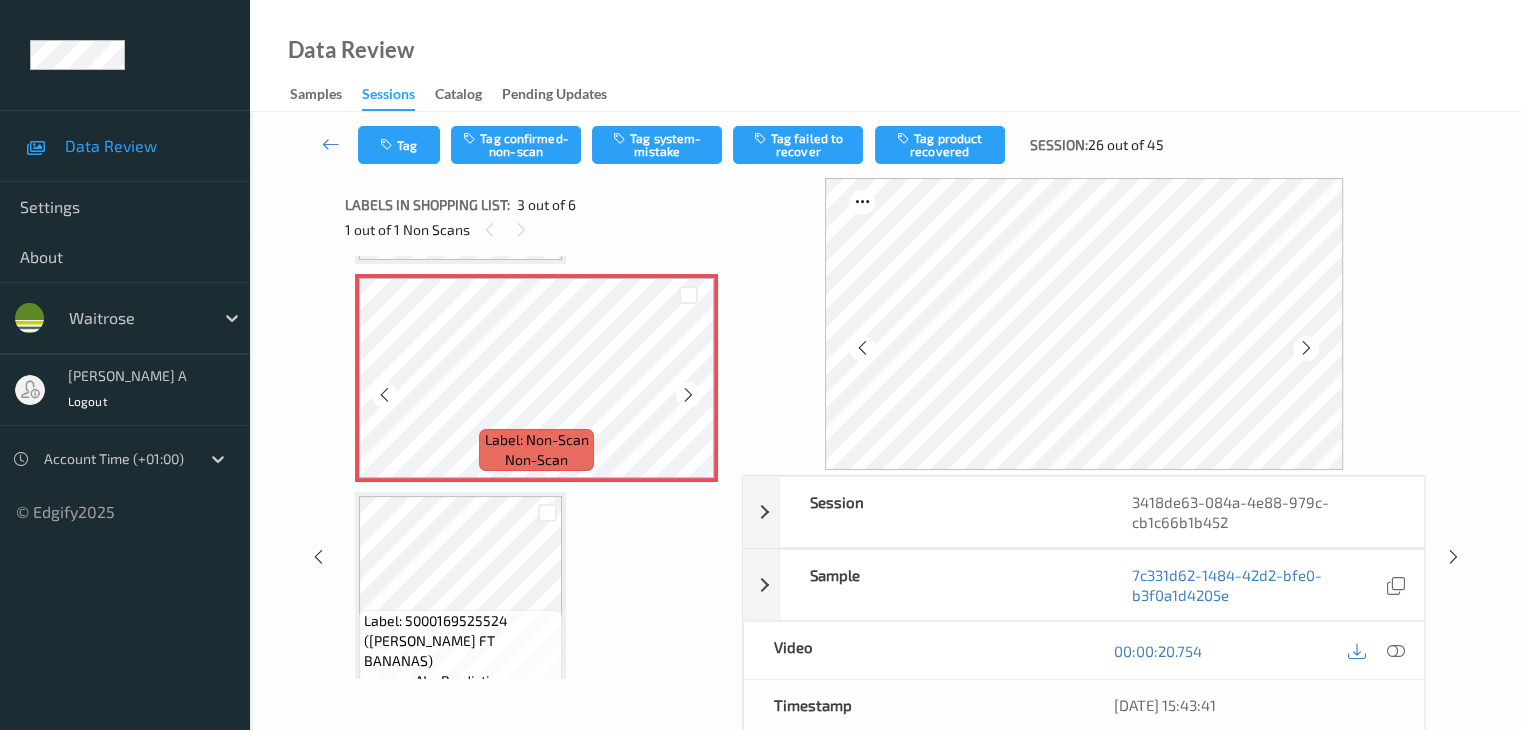 click at bounding box center (688, 395) 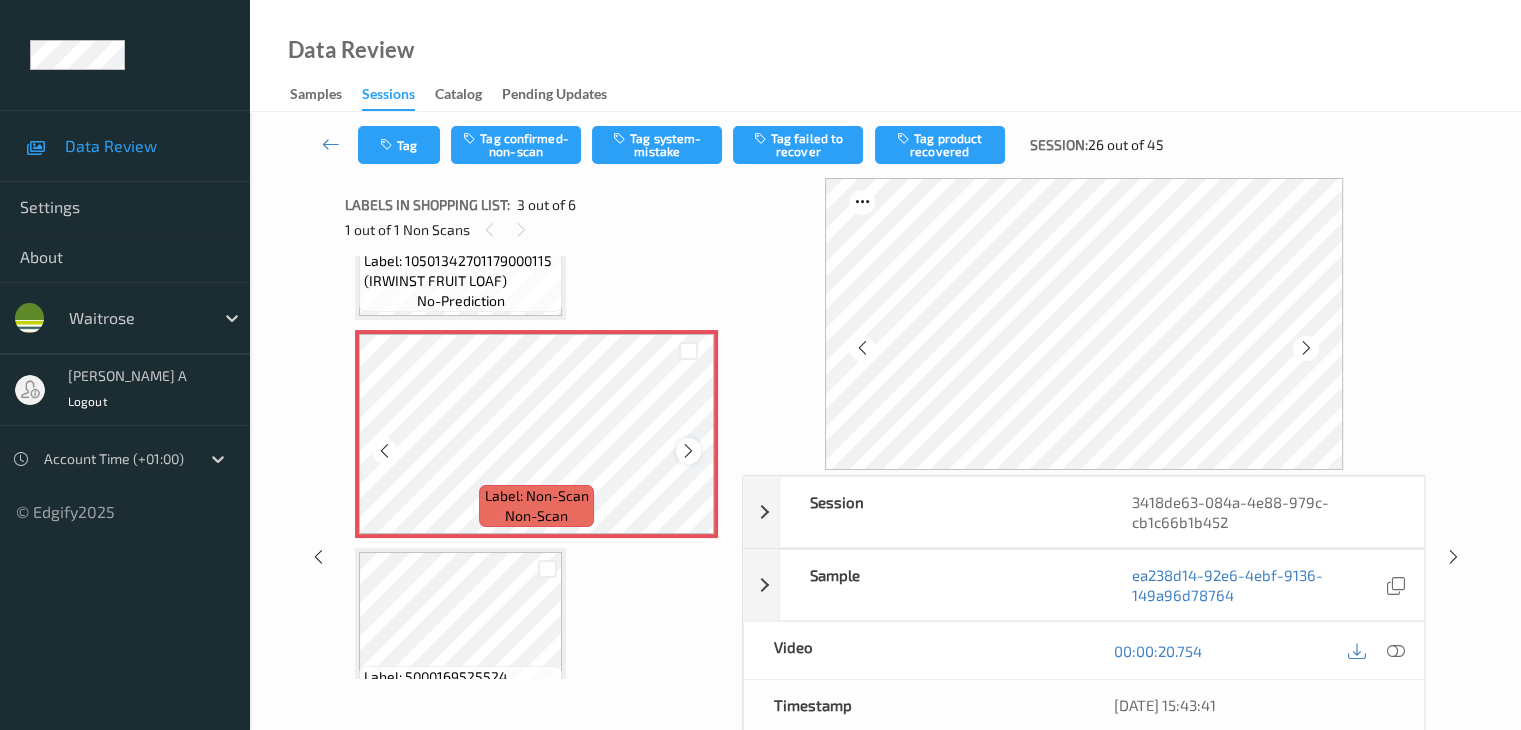 scroll, scrollTop: 328, scrollLeft: 0, axis: vertical 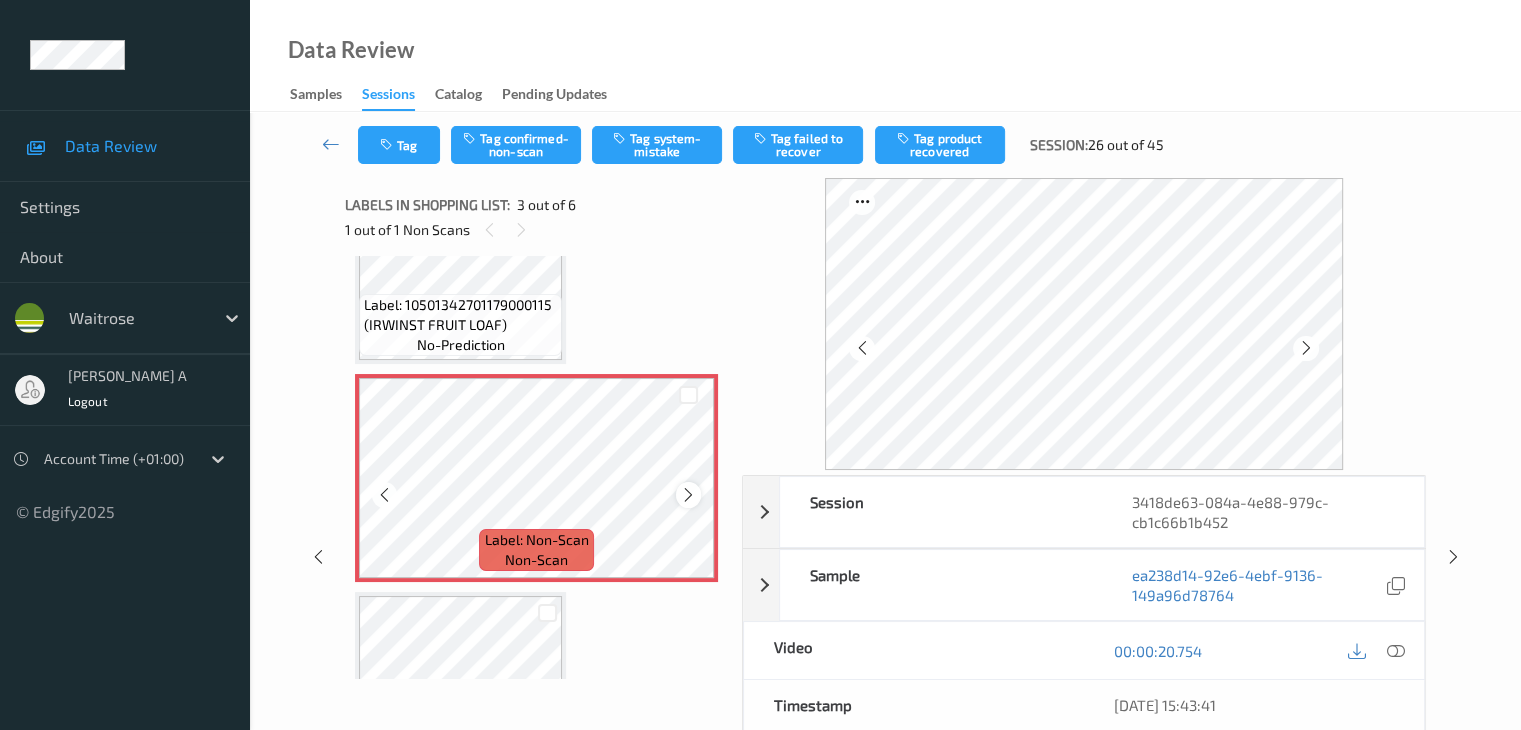 click at bounding box center [688, 494] 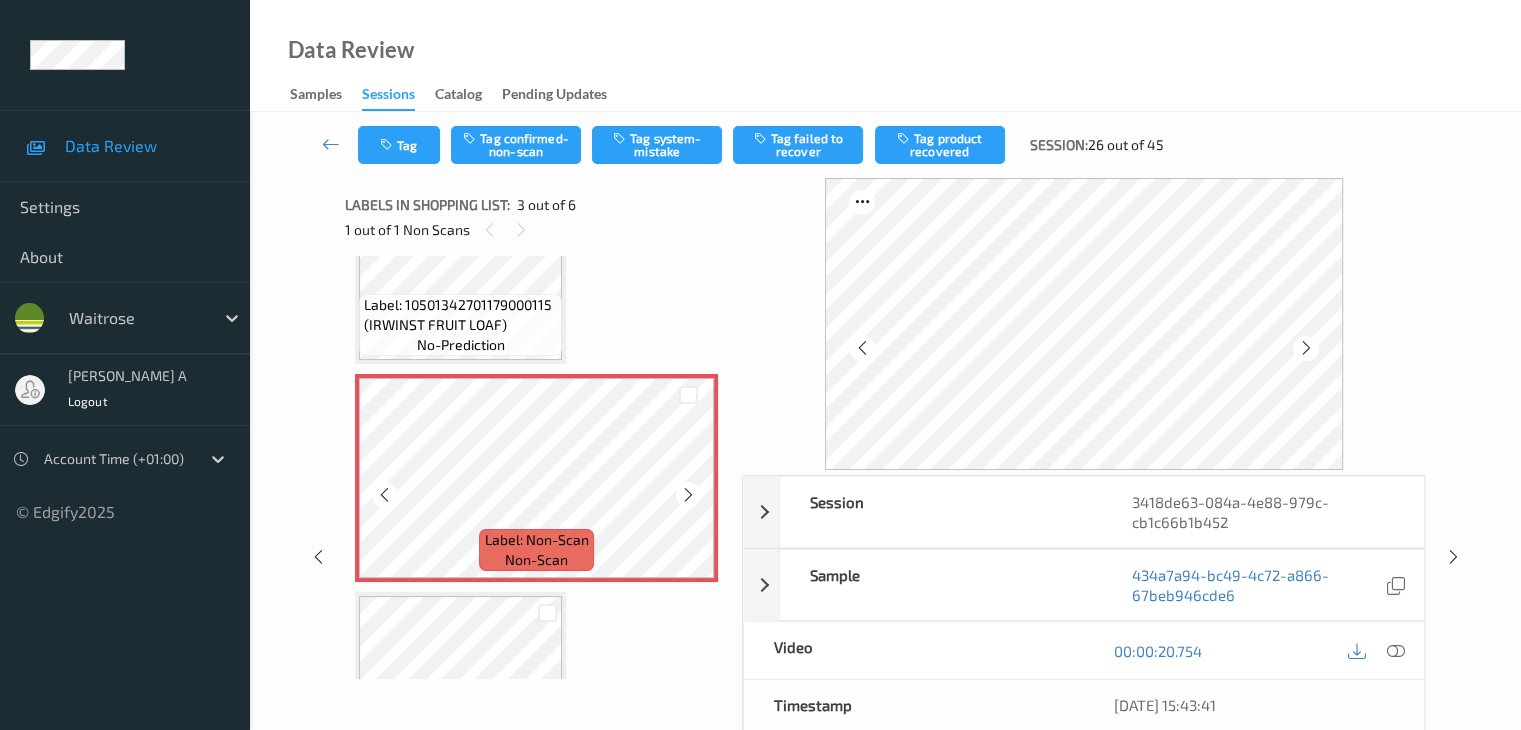 click at bounding box center (688, 494) 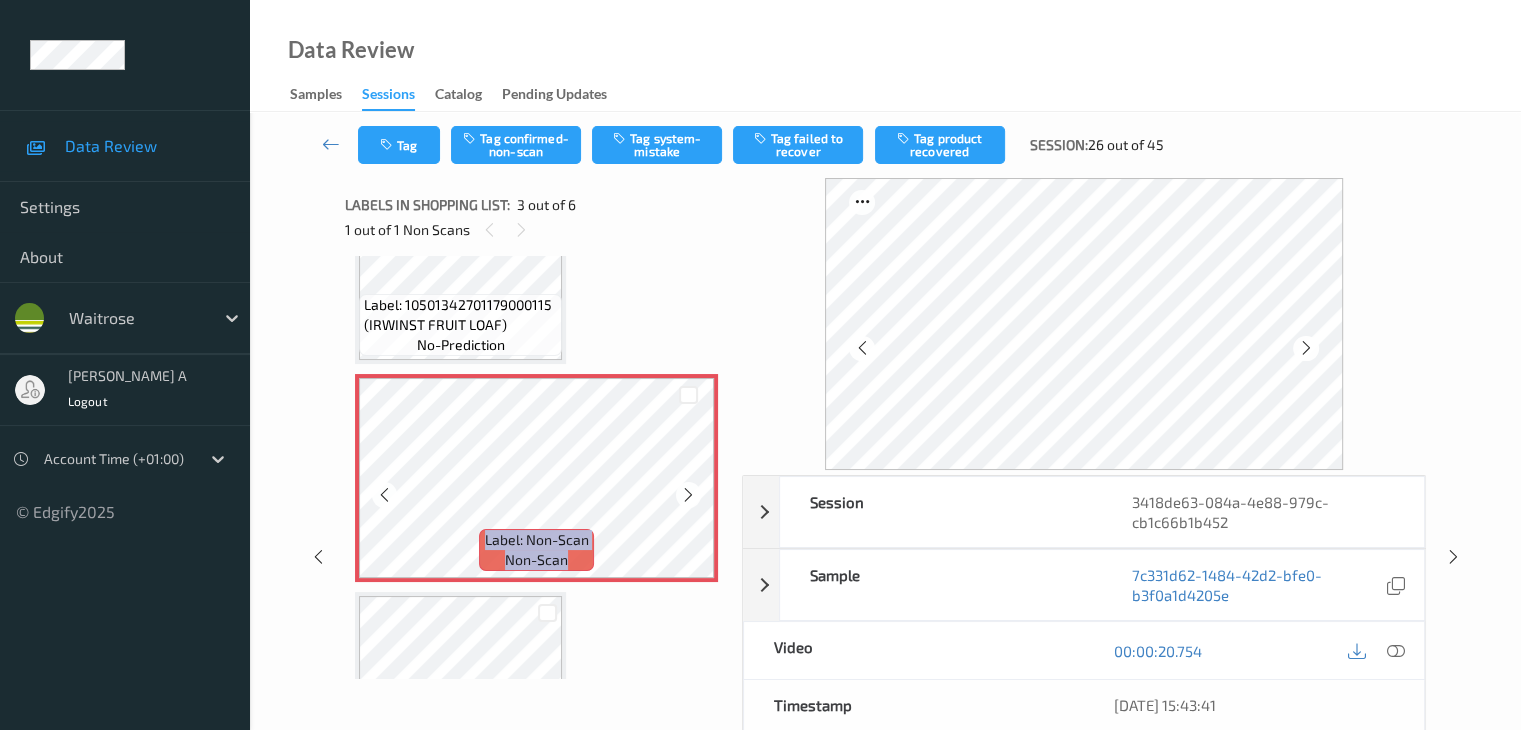 click at bounding box center (688, 494) 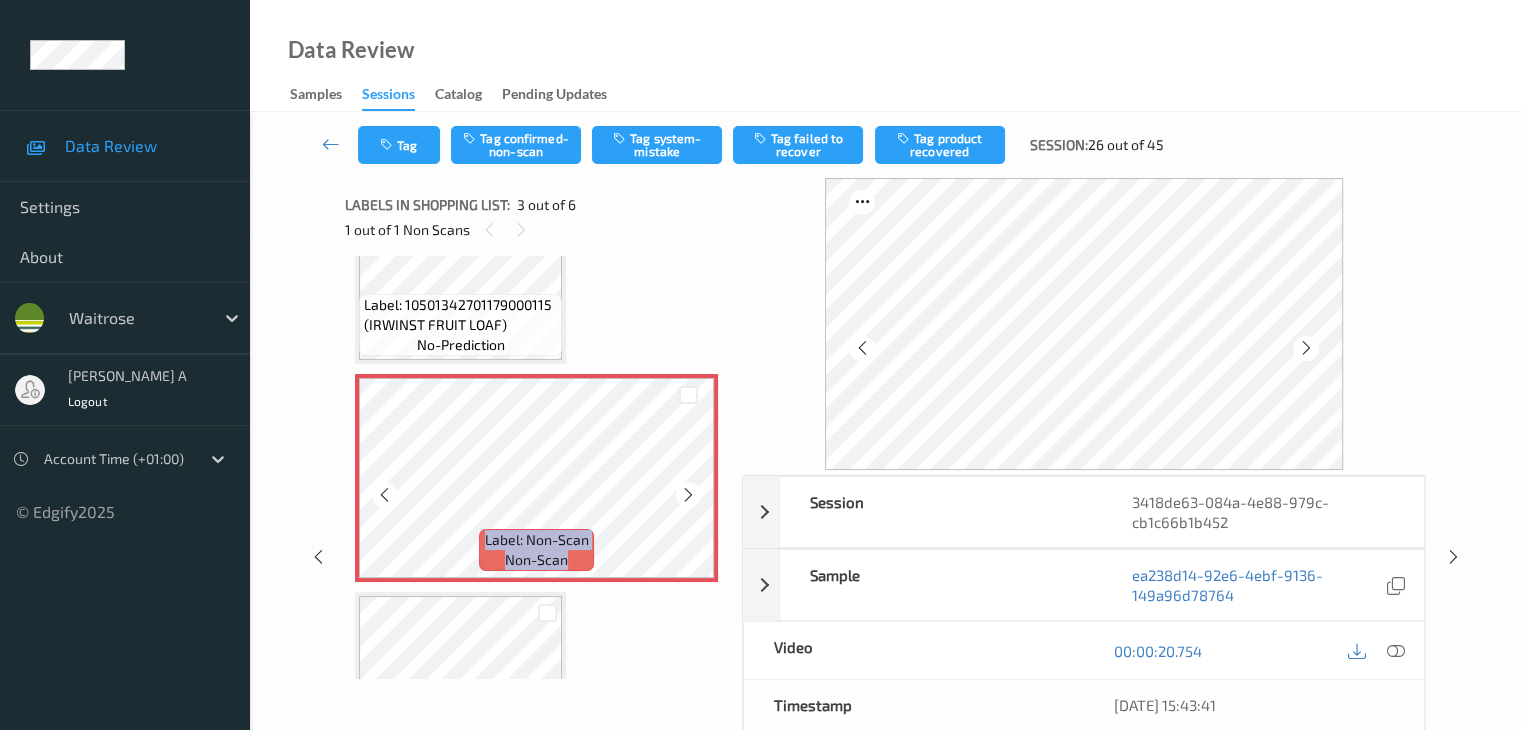 click at bounding box center (688, 494) 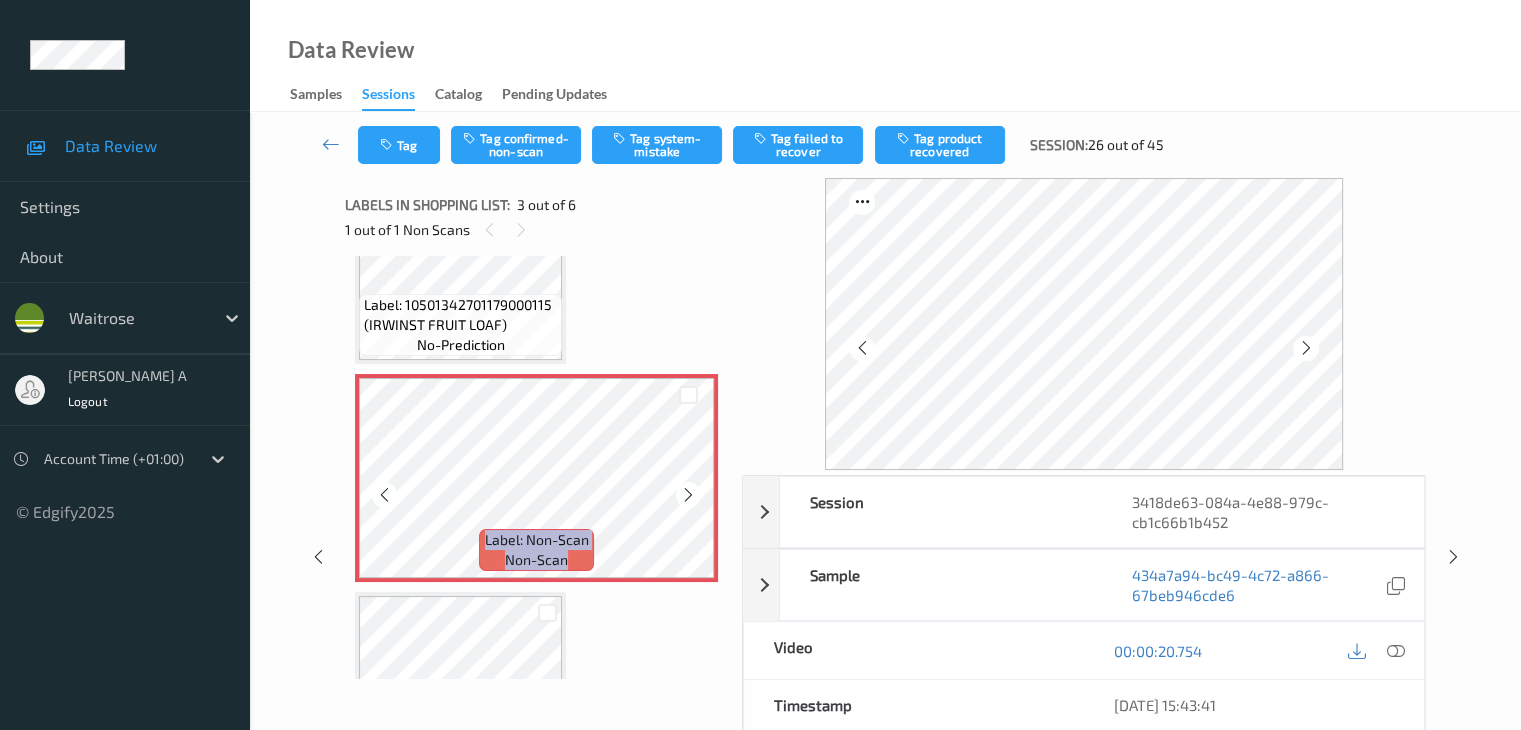 click at bounding box center [688, 494] 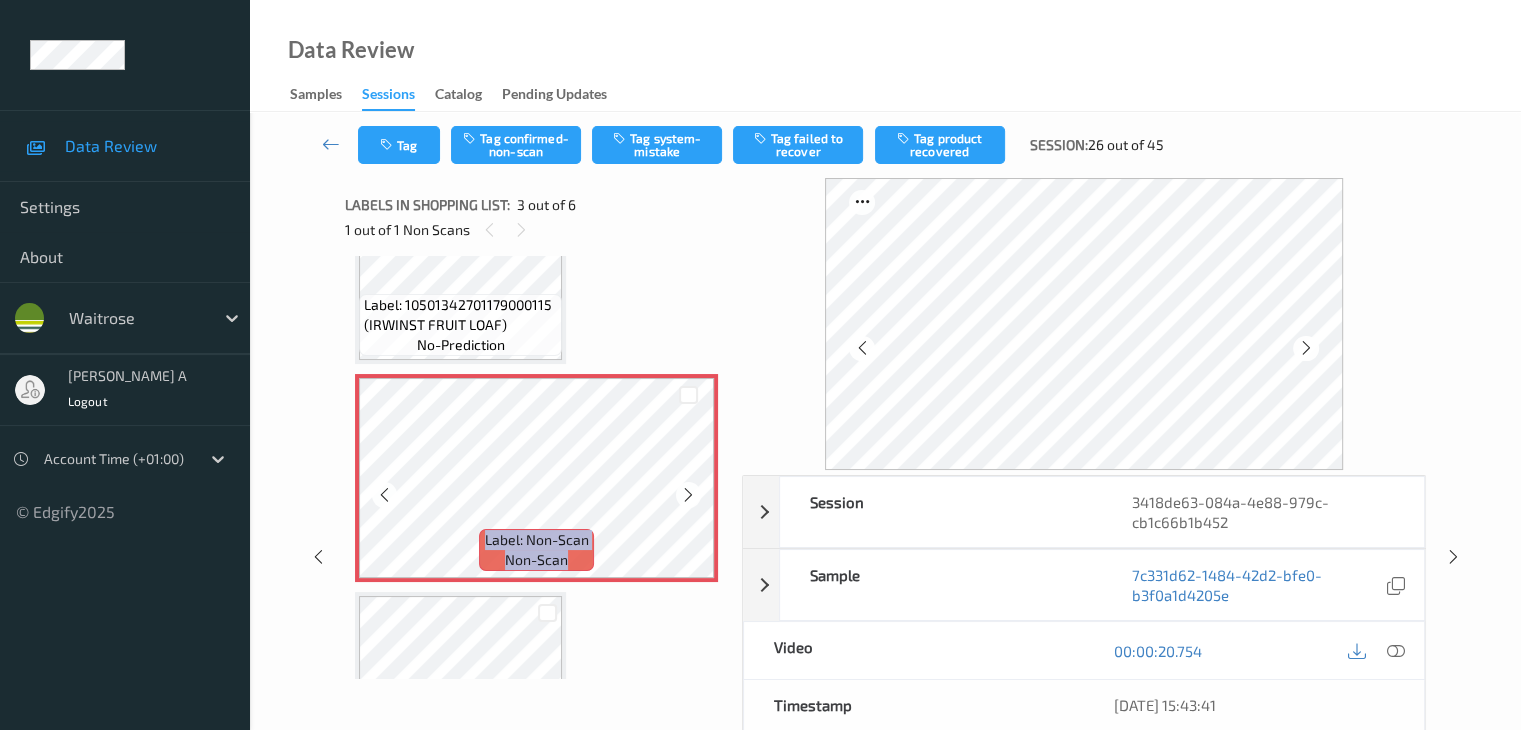 click at bounding box center (688, 494) 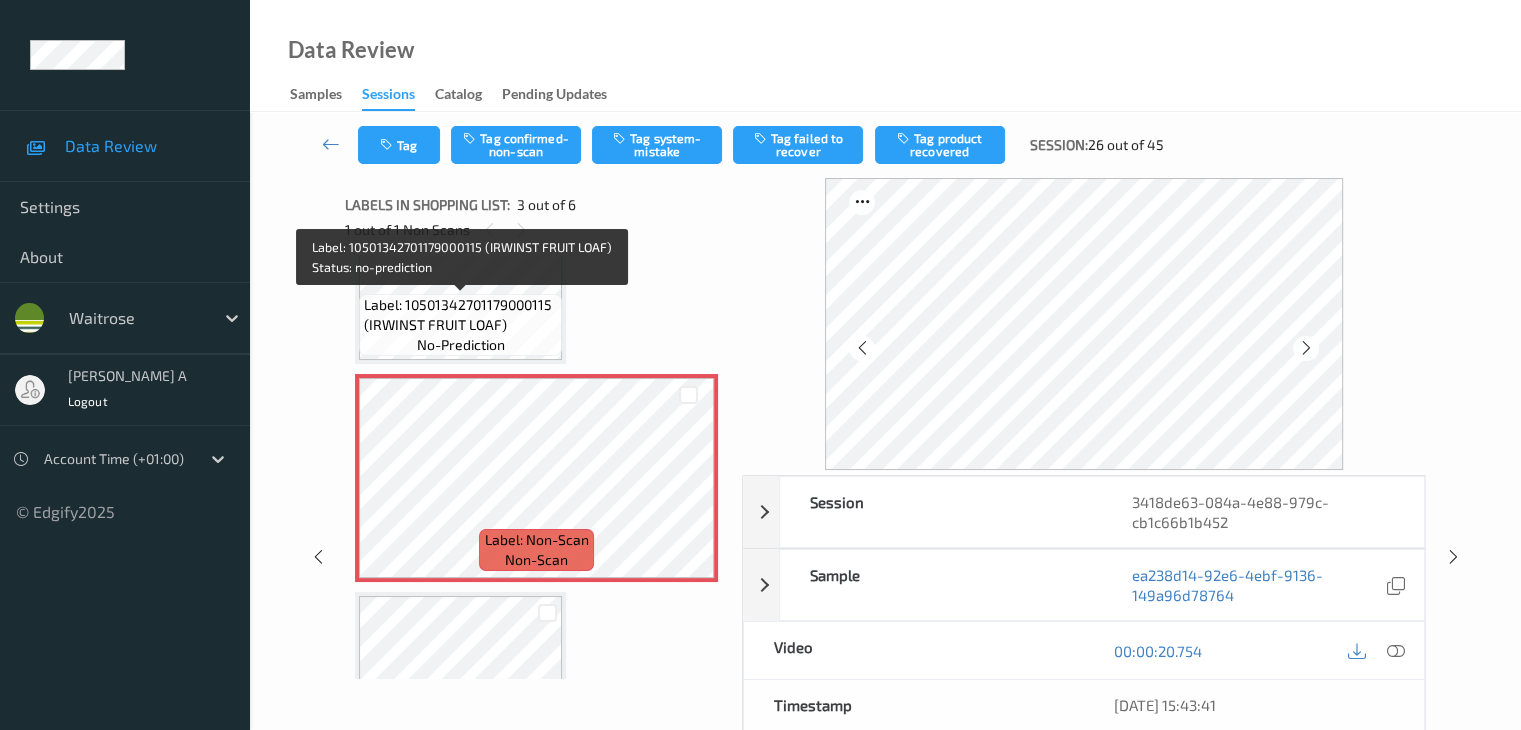 click on "Label: 10501342701179000115 (IRWINST FRUIT LOAF)" at bounding box center [460, 315] 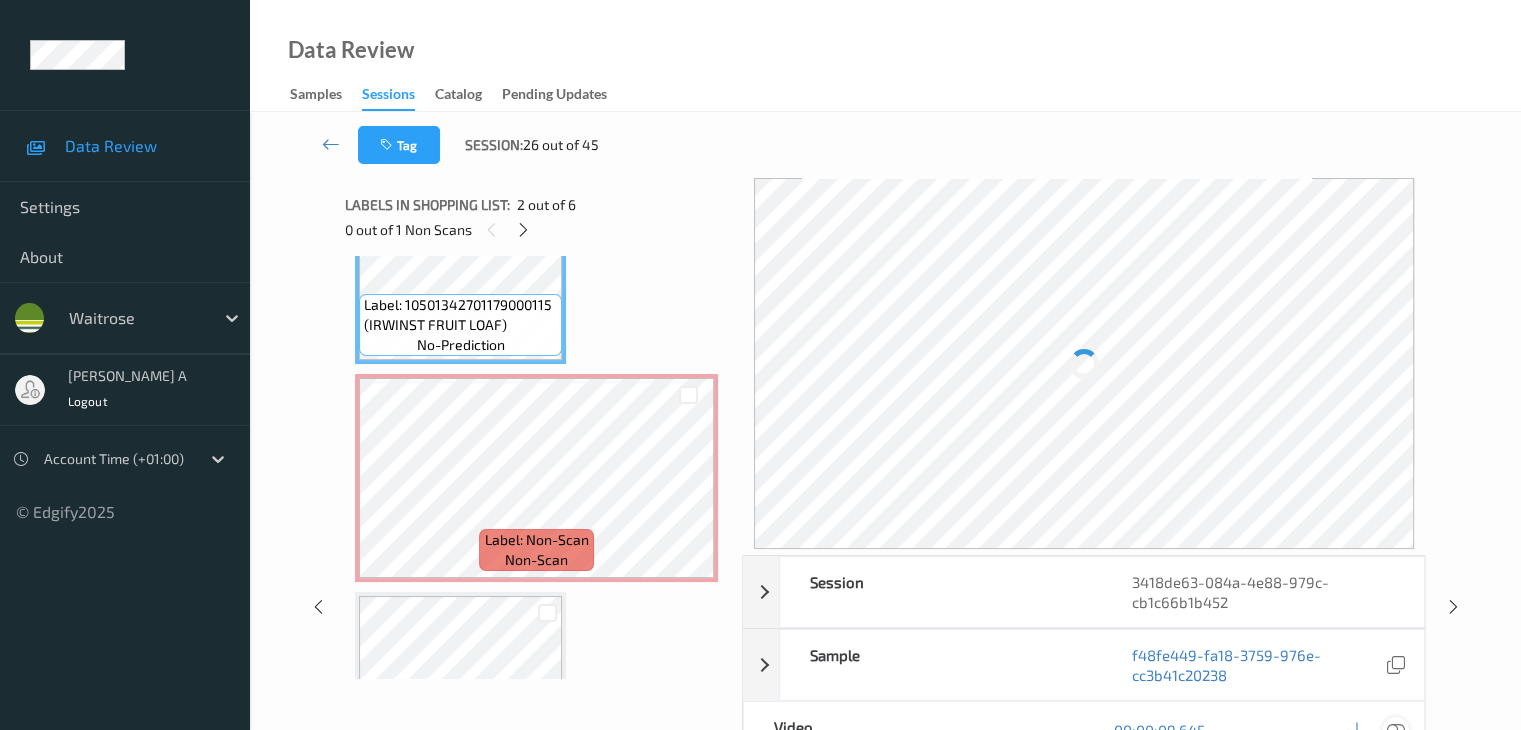 click at bounding box center [1395, 730] 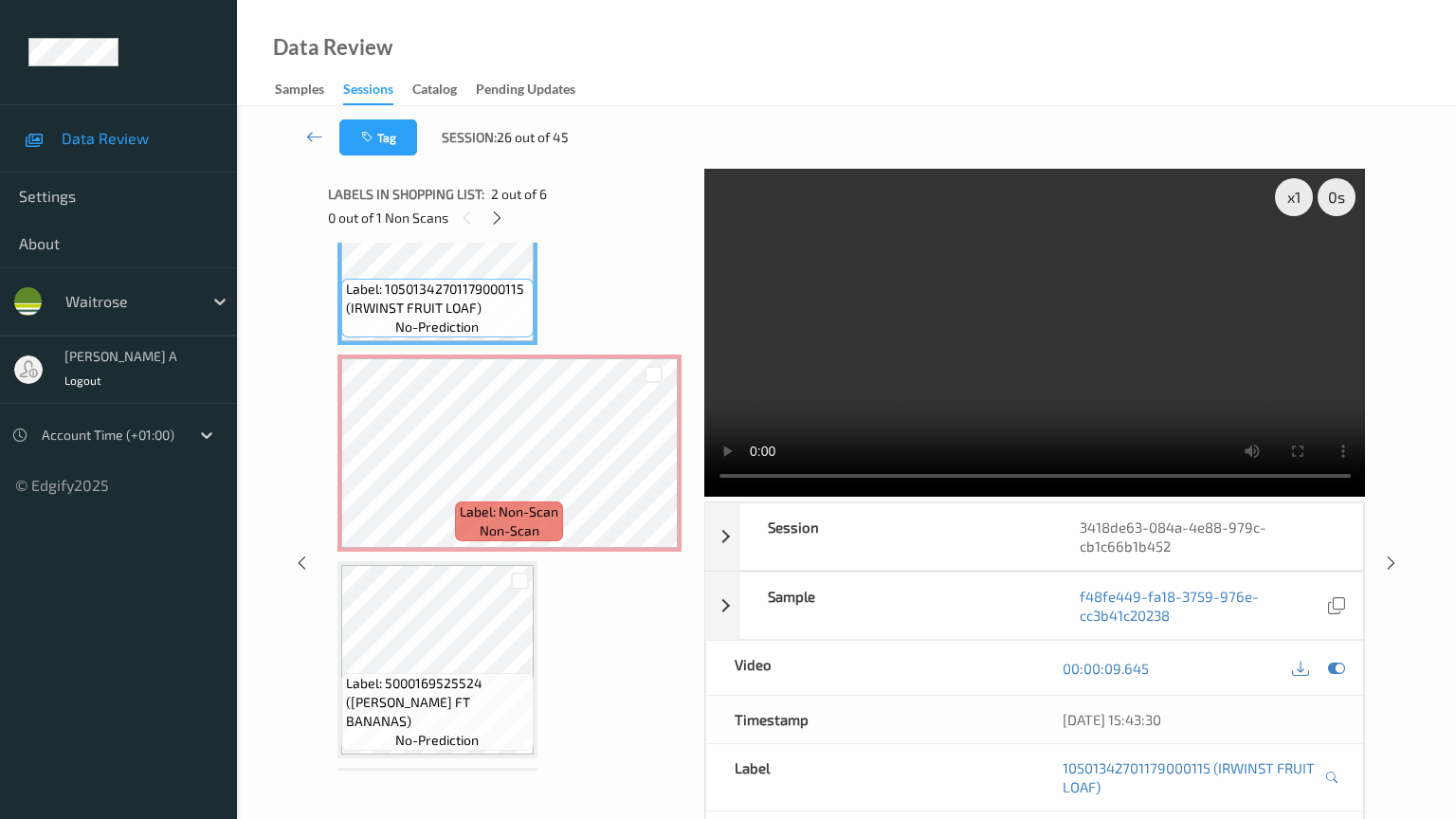 type 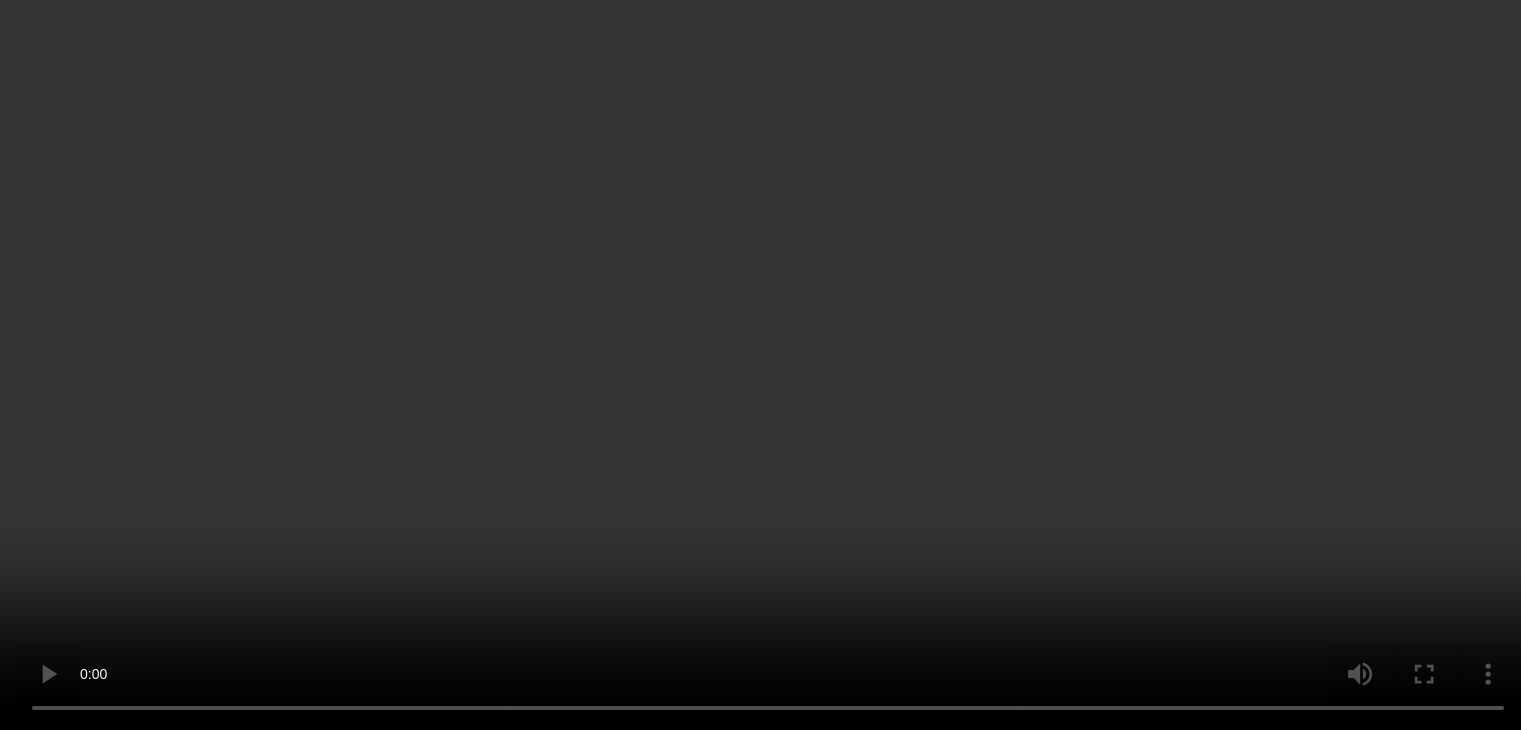 scroll, scrollTop: 328, scrollLeft: 0, axis: vertical 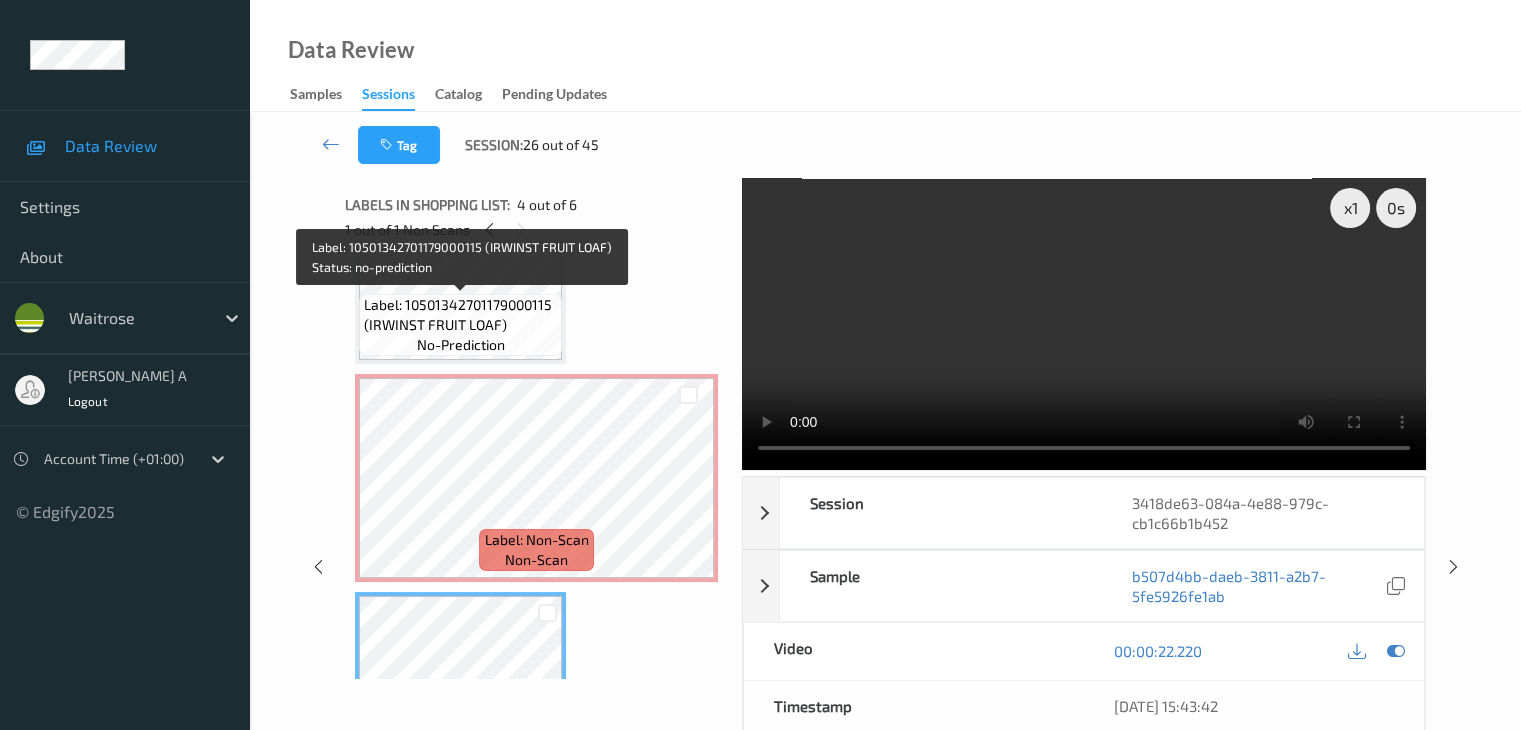 click on "Label: 10501342701179000115 (IRWINST FRUIT LOAF)" at bounding box center [460, 315] 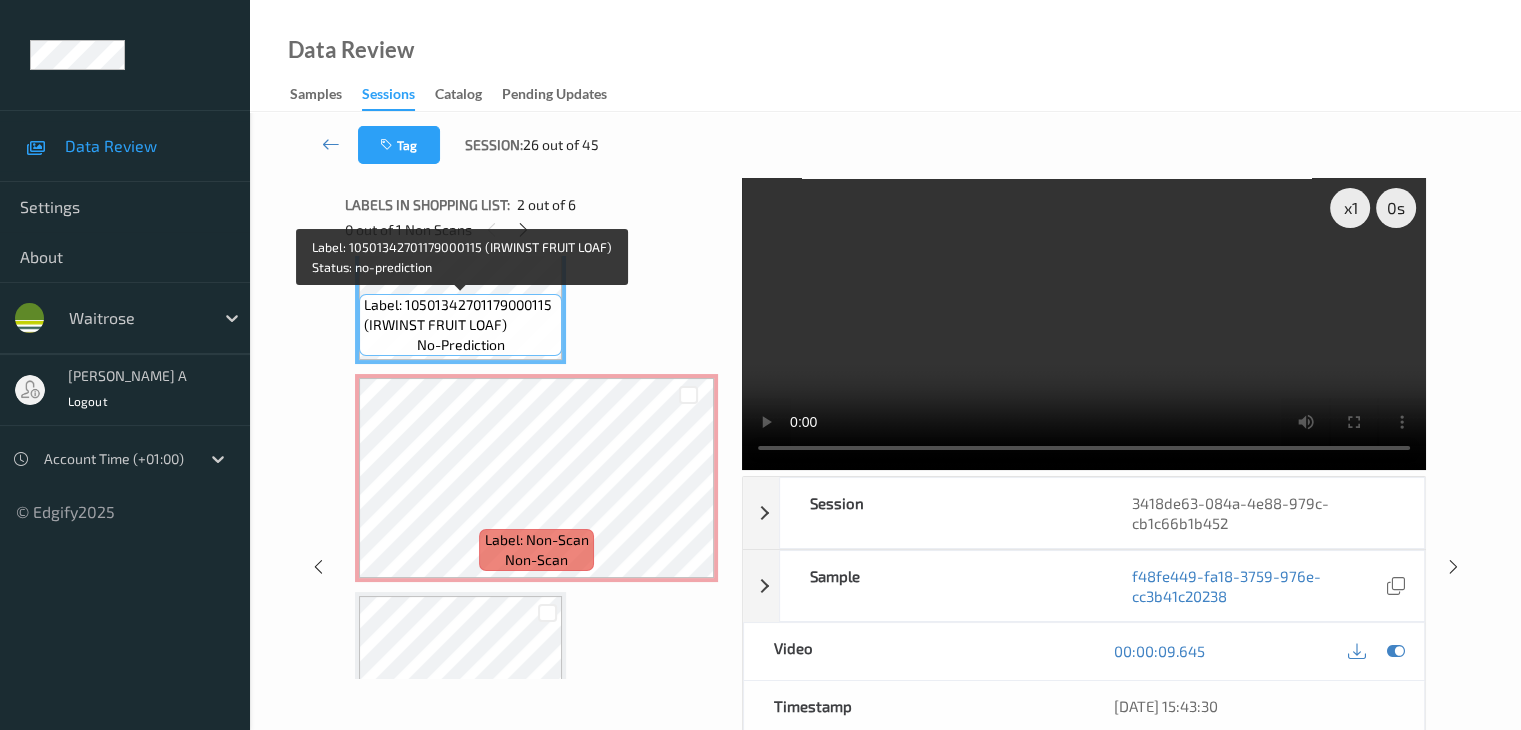 click on "Label: 10501342701179000115 (IRWINST FRUIT LOAF)" at bounding box center (460, 315) 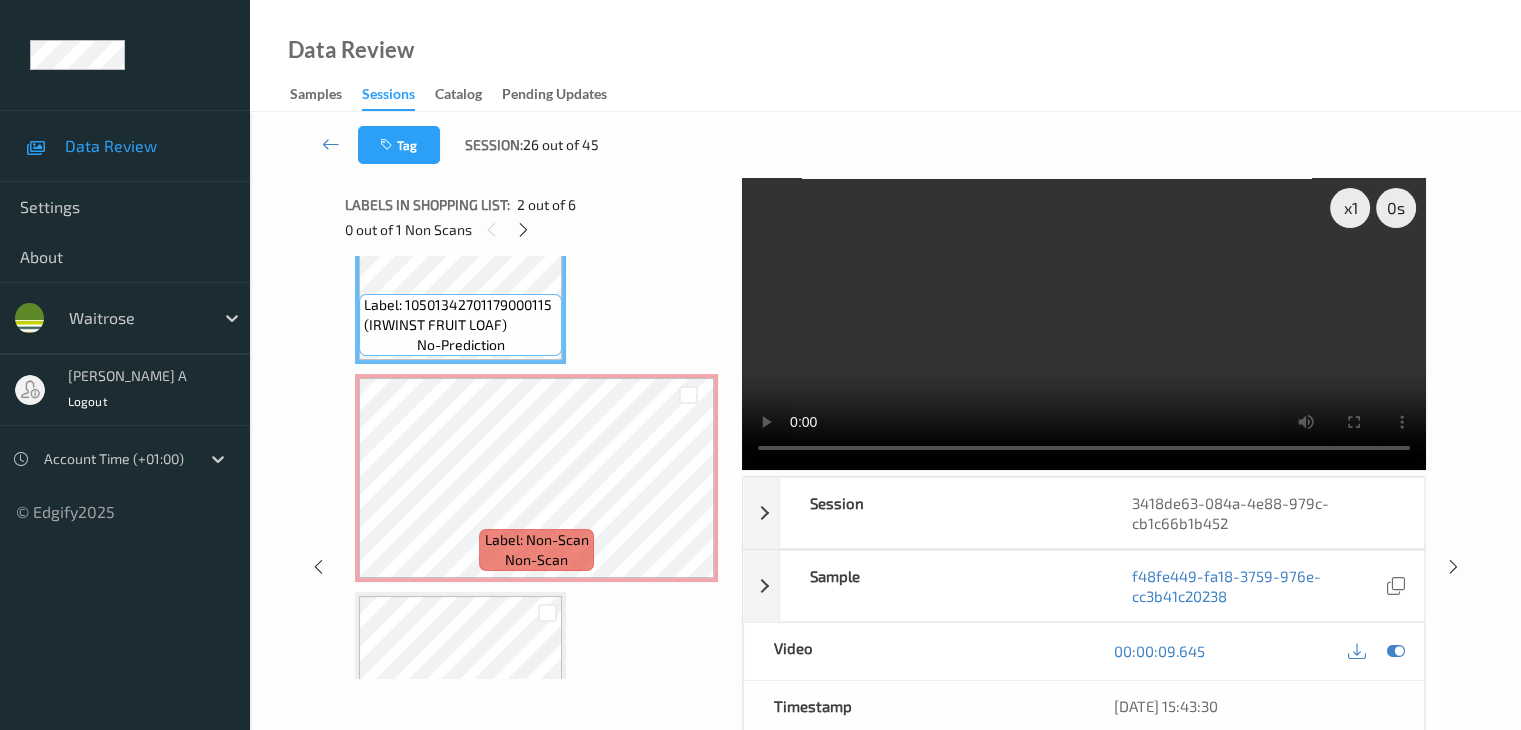 click on "Label: 10501342701179000115 (IRWINST FRUIT LOAF)" at bounding box center [460, 315] 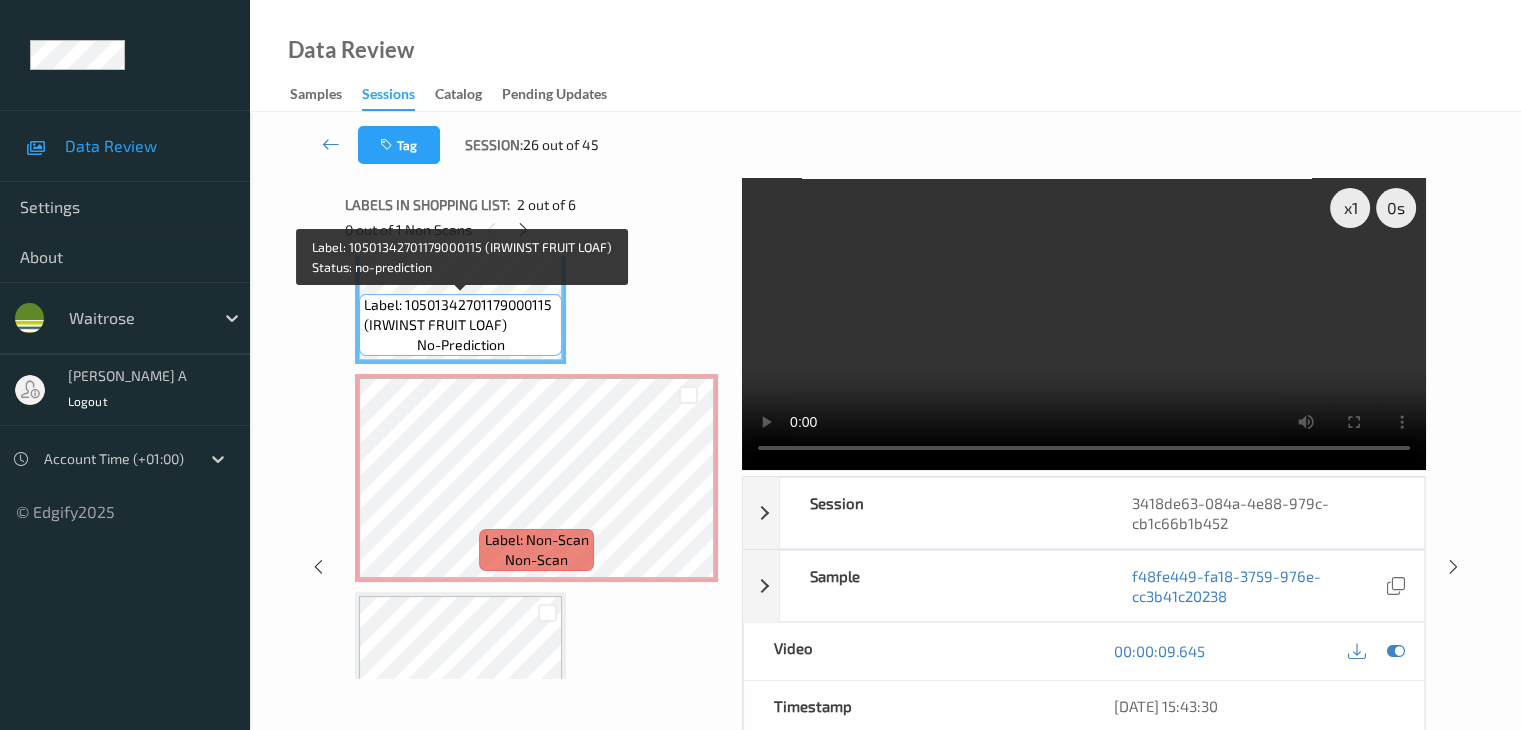 click on "Label: 10501342701179000115 (IRWINST FRUIT LOAF)" at bounding box center [460, 315] 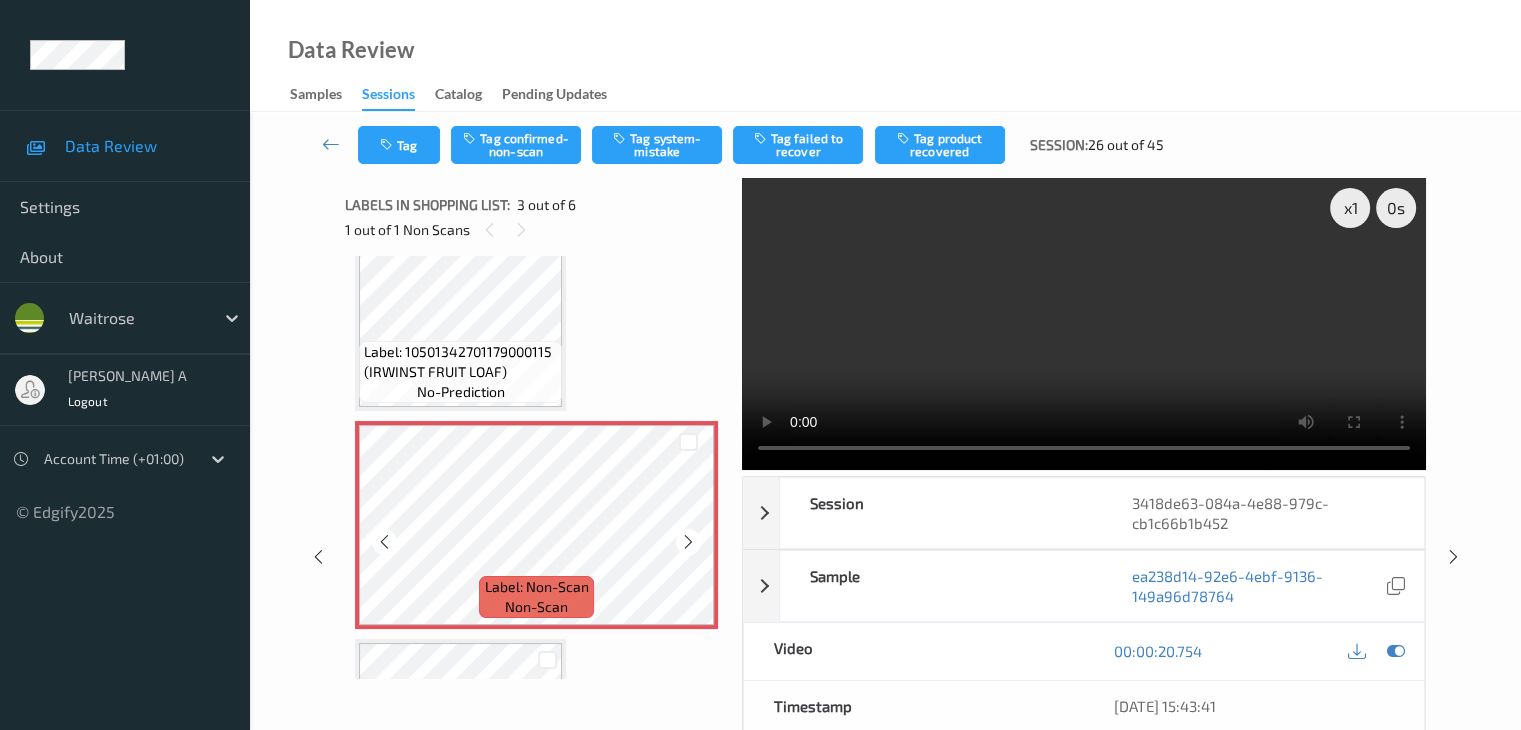 scroll, scrollTop: 328, scrollLeft: 0, axis: vertical 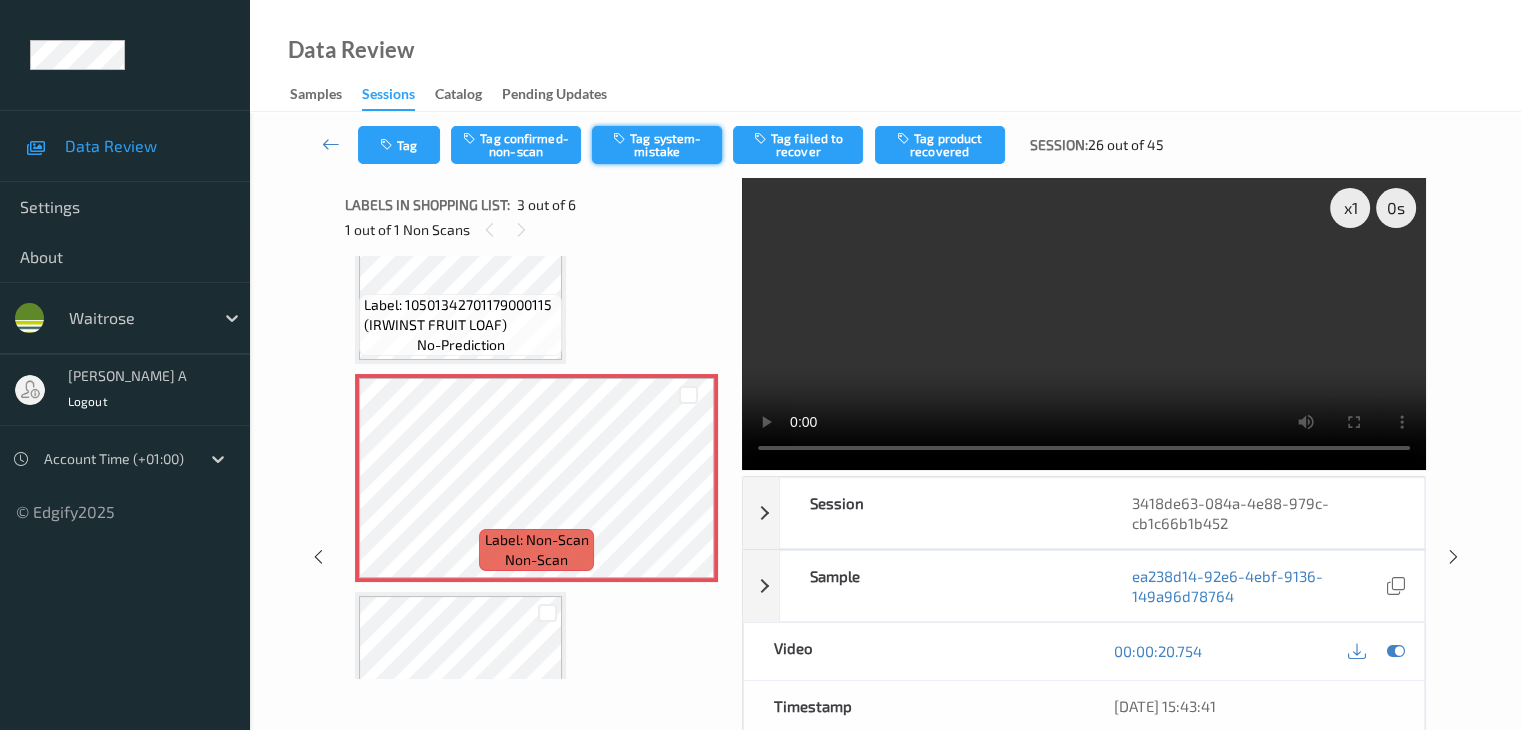 click on "Tag   system-mistake" at bounding box center [657, 145] 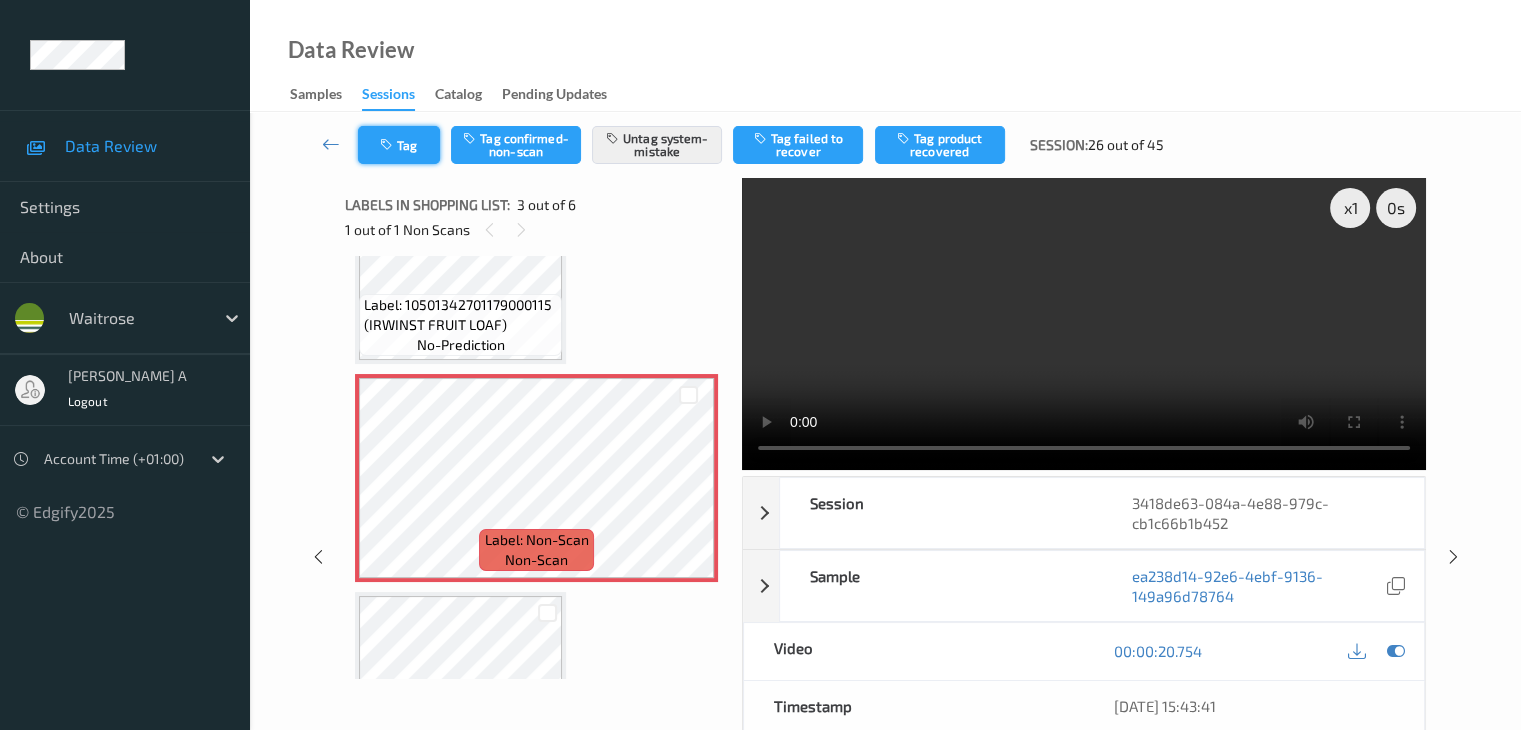 click on "Tag" at bounding box center (399, 145) 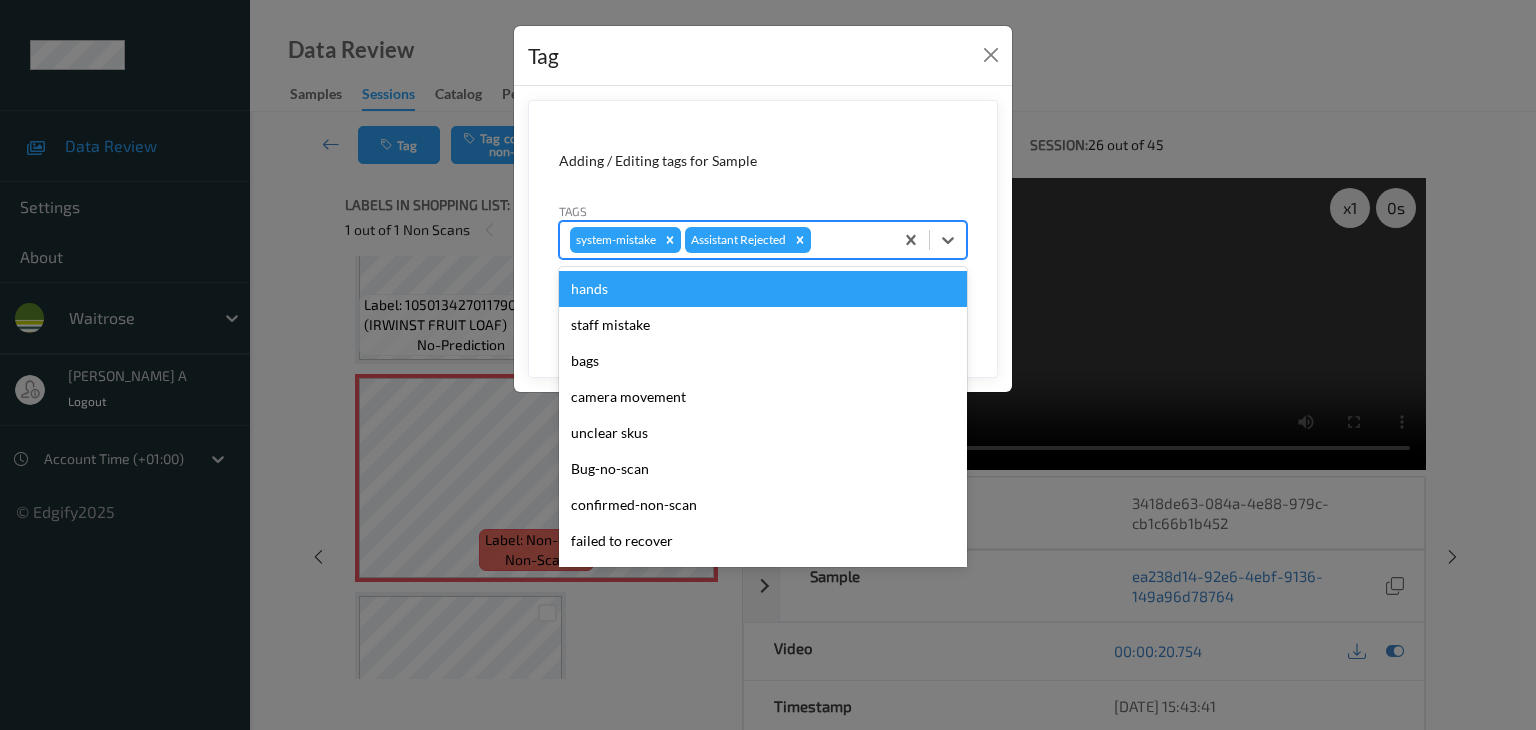 click at bounding box center (849, 240) 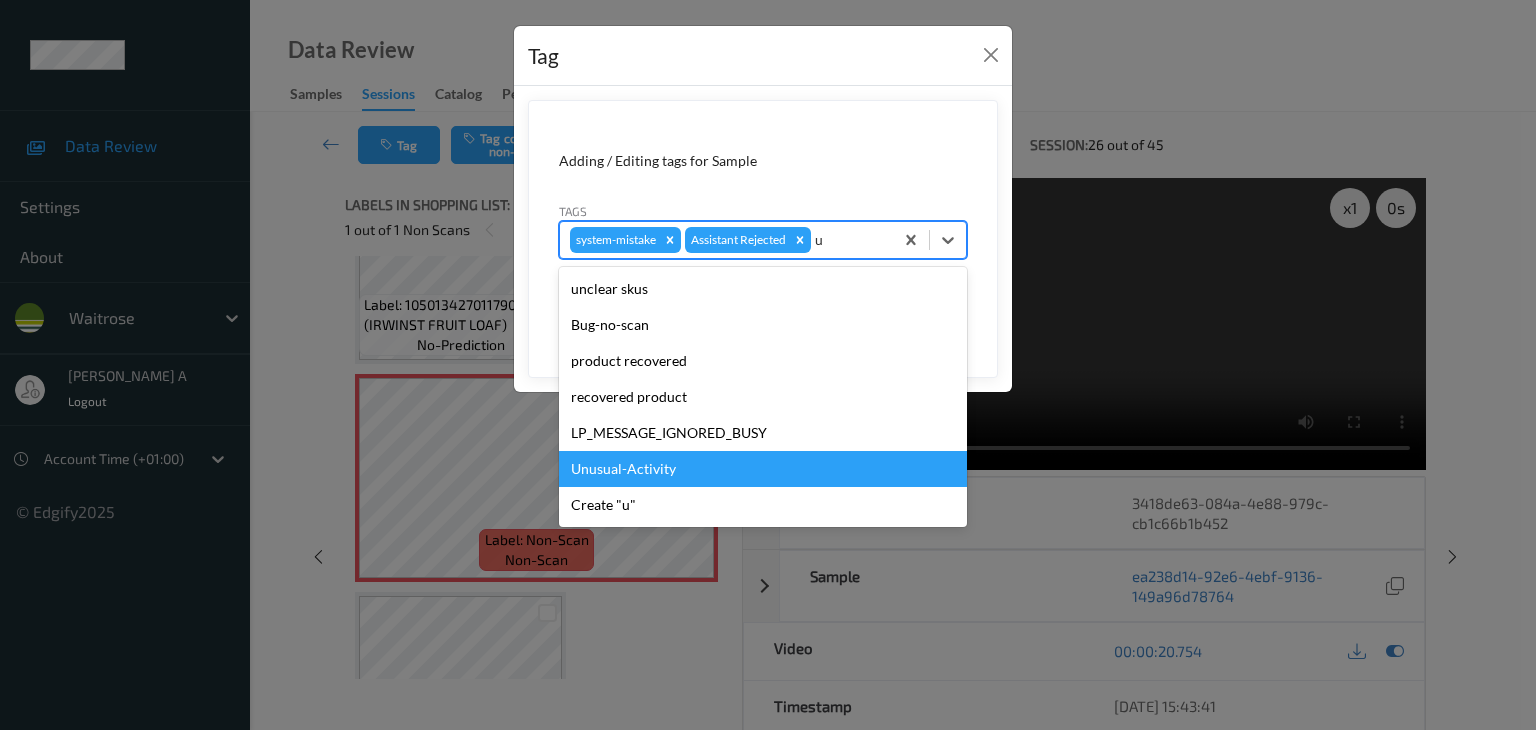 click on "Unusual-Activity" at bounding box center (763, 469) 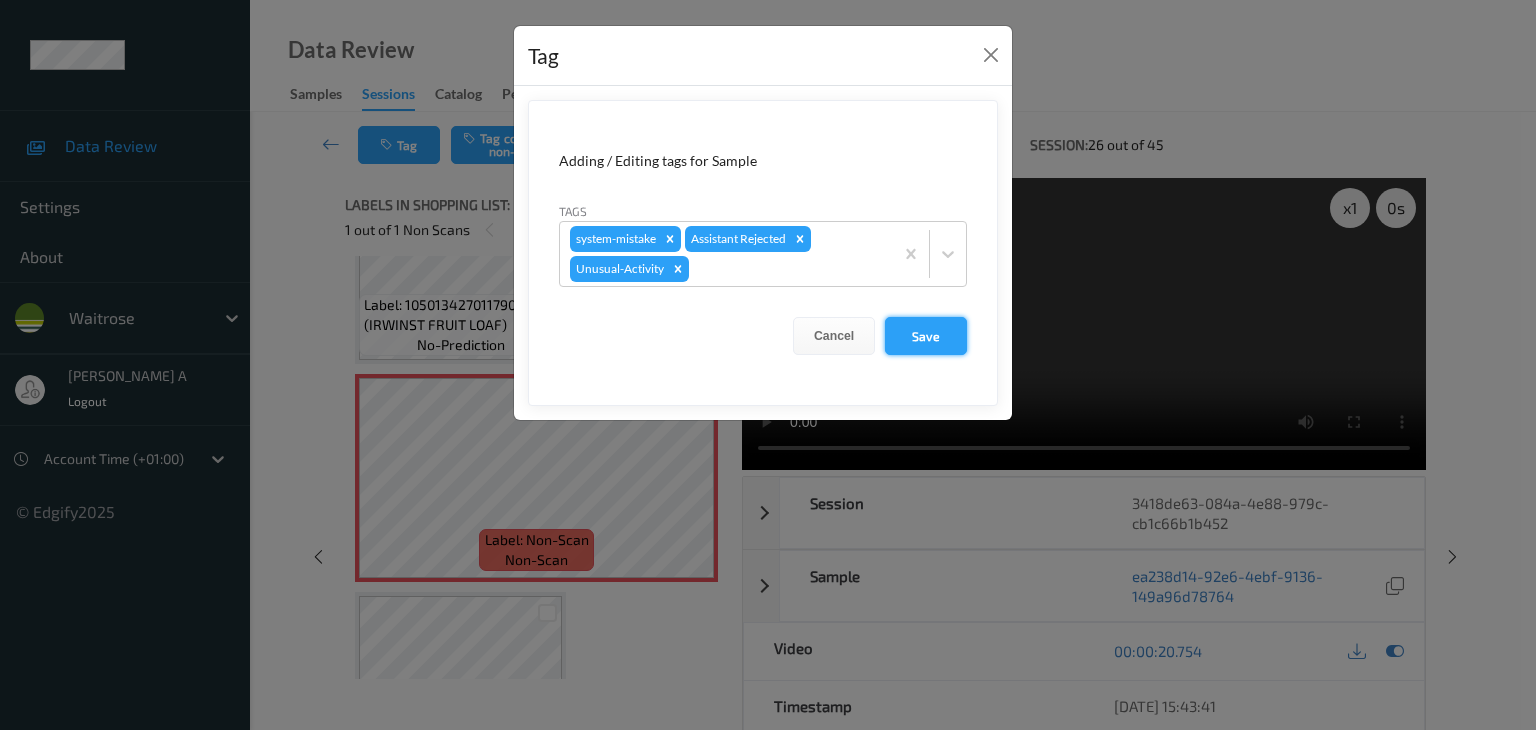 click on "Save" at bounding box center (926, 336) 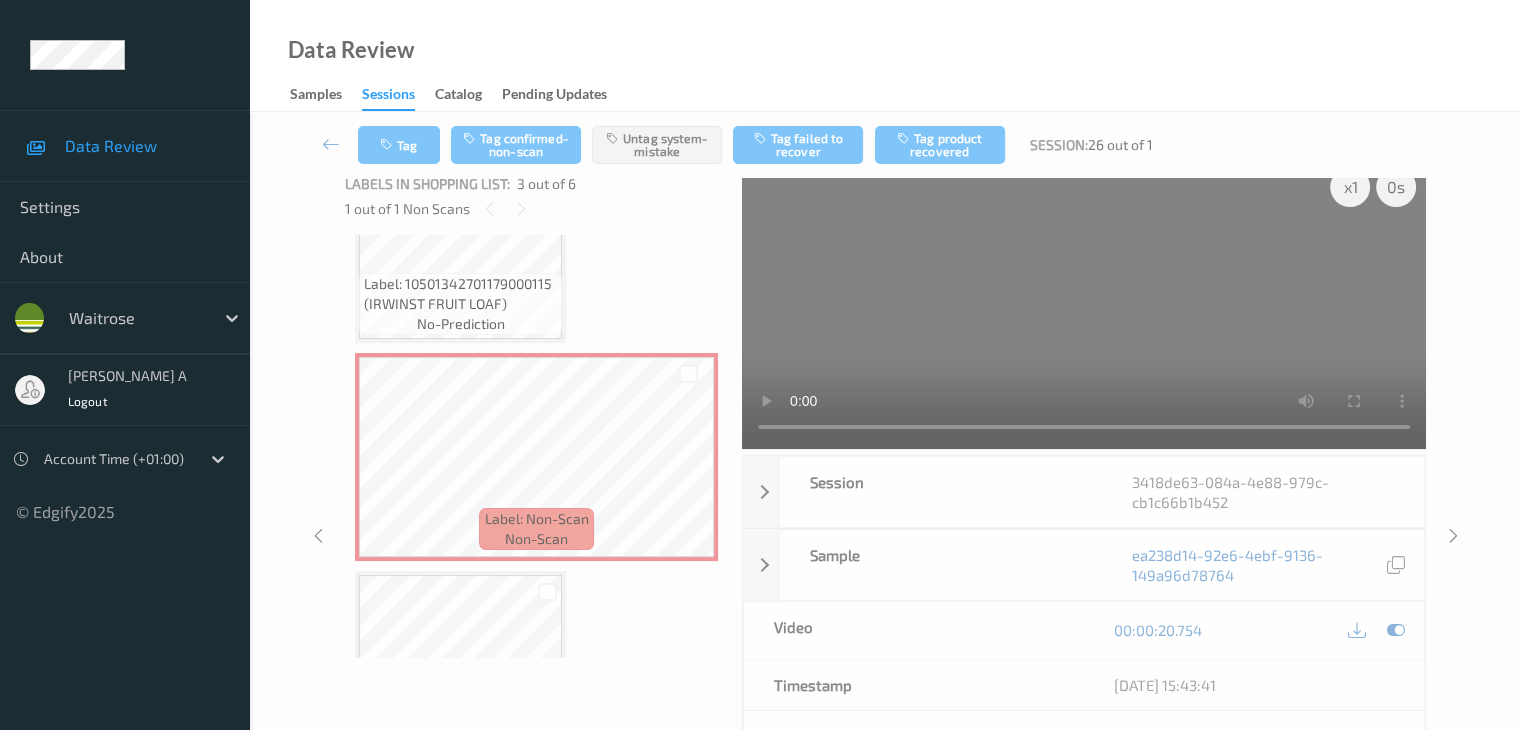 scroll, scrollTop: 100, scrollLeft: 0, axis: vertical 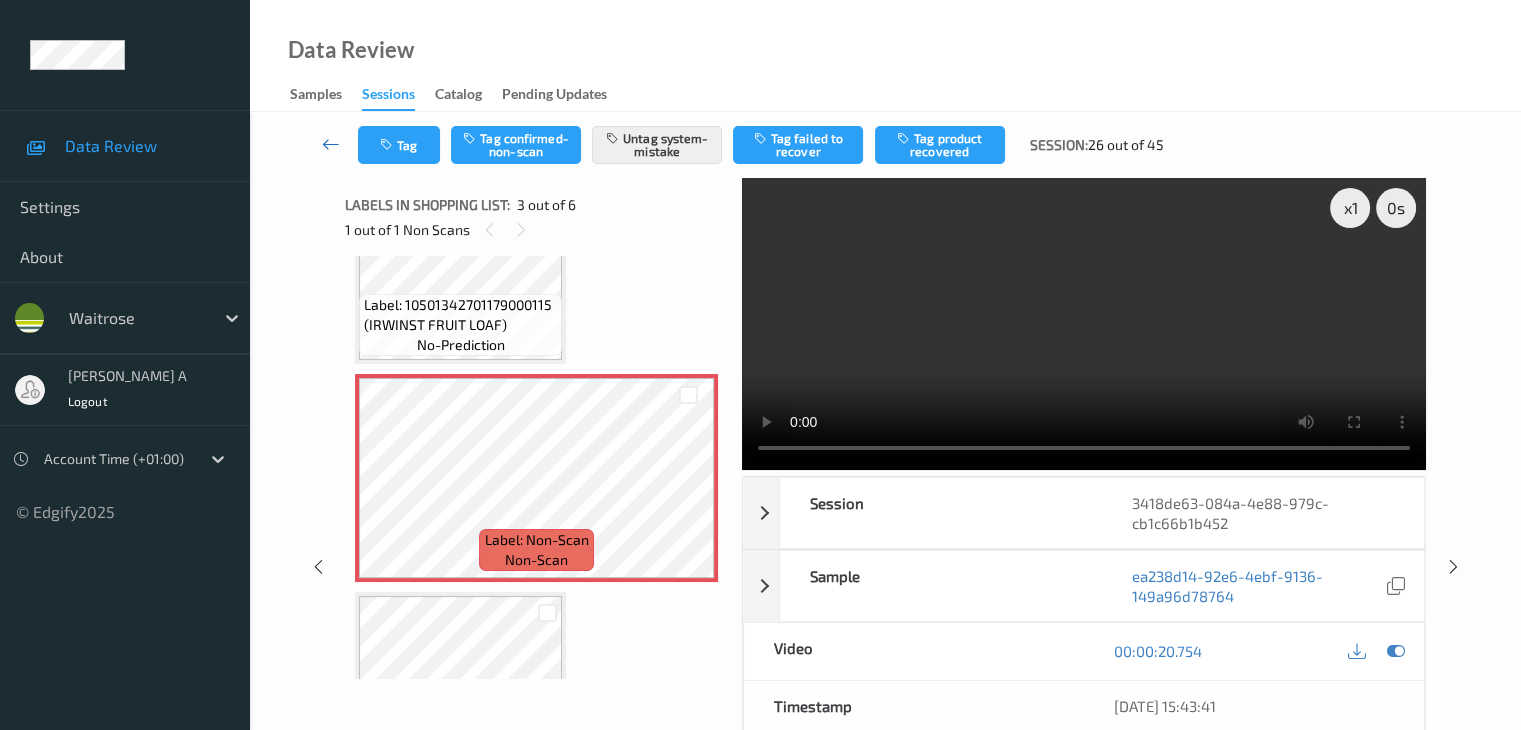 click at bounding box center (331, 144) 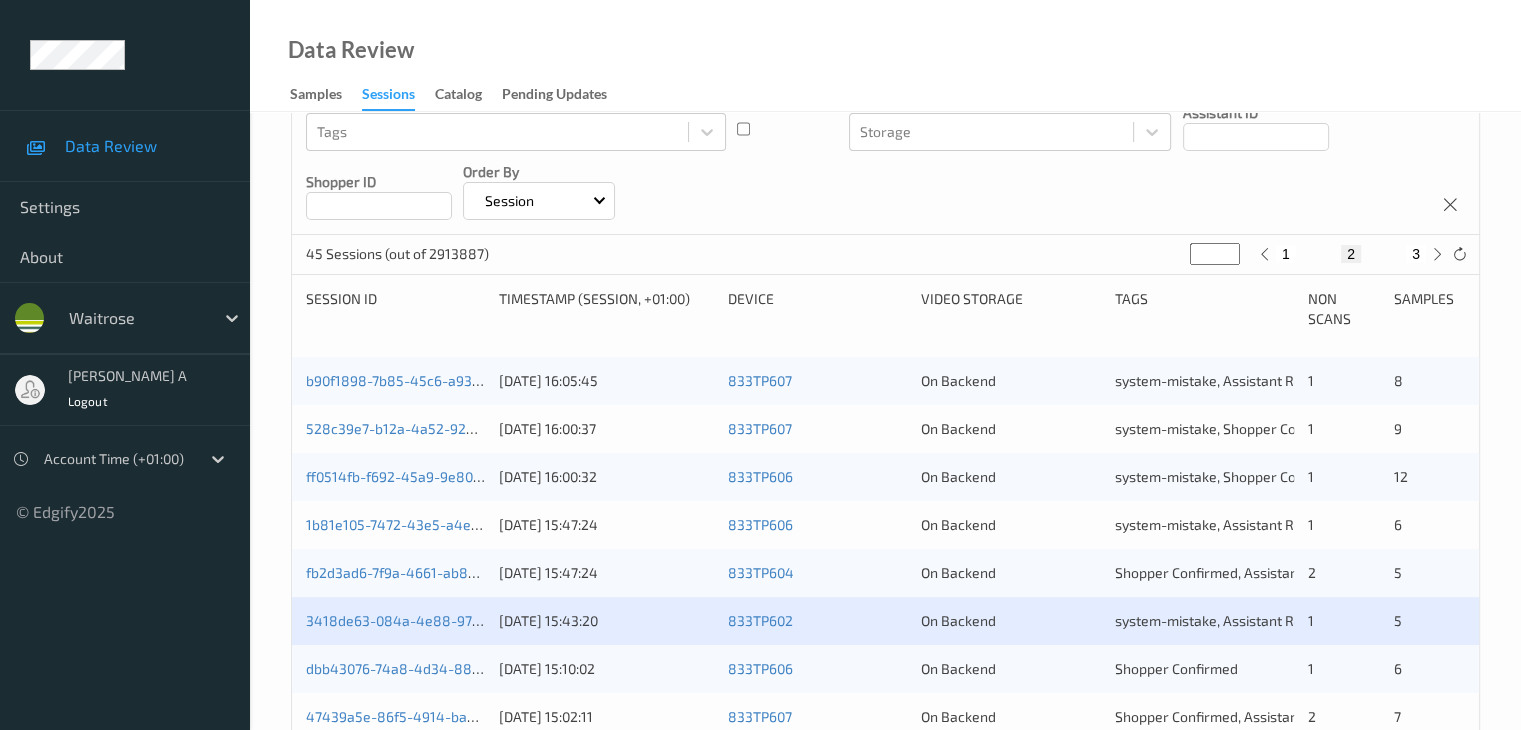 scroll, scrollTop: 500, scrollLeft: 0, axis: vertical 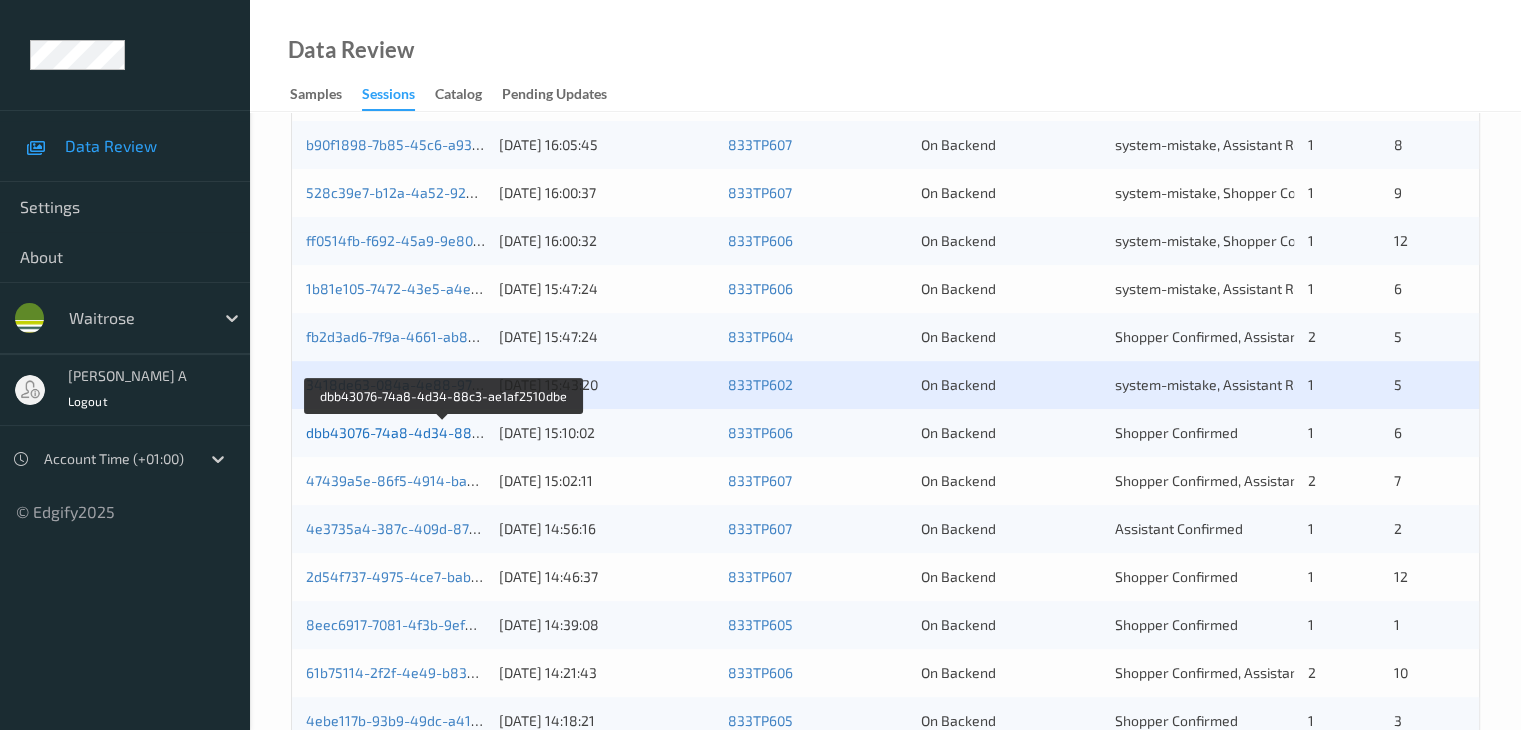 click on "dbb43076-74a8-4d34-88c3-ae1af2510dbe" at bounding box center (444, 432) 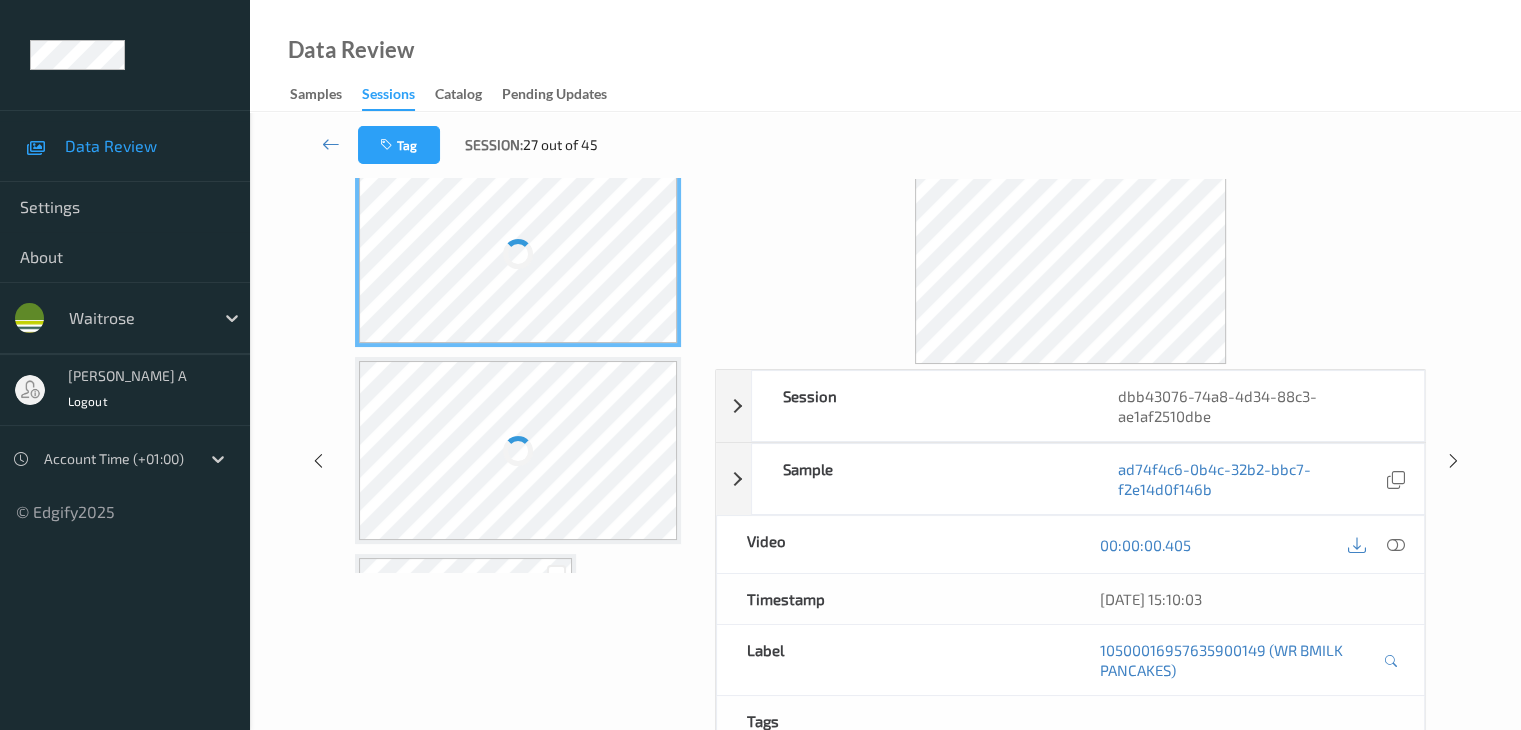 scroll, scrollTop: 0, scrollLeft: 0, axis: both 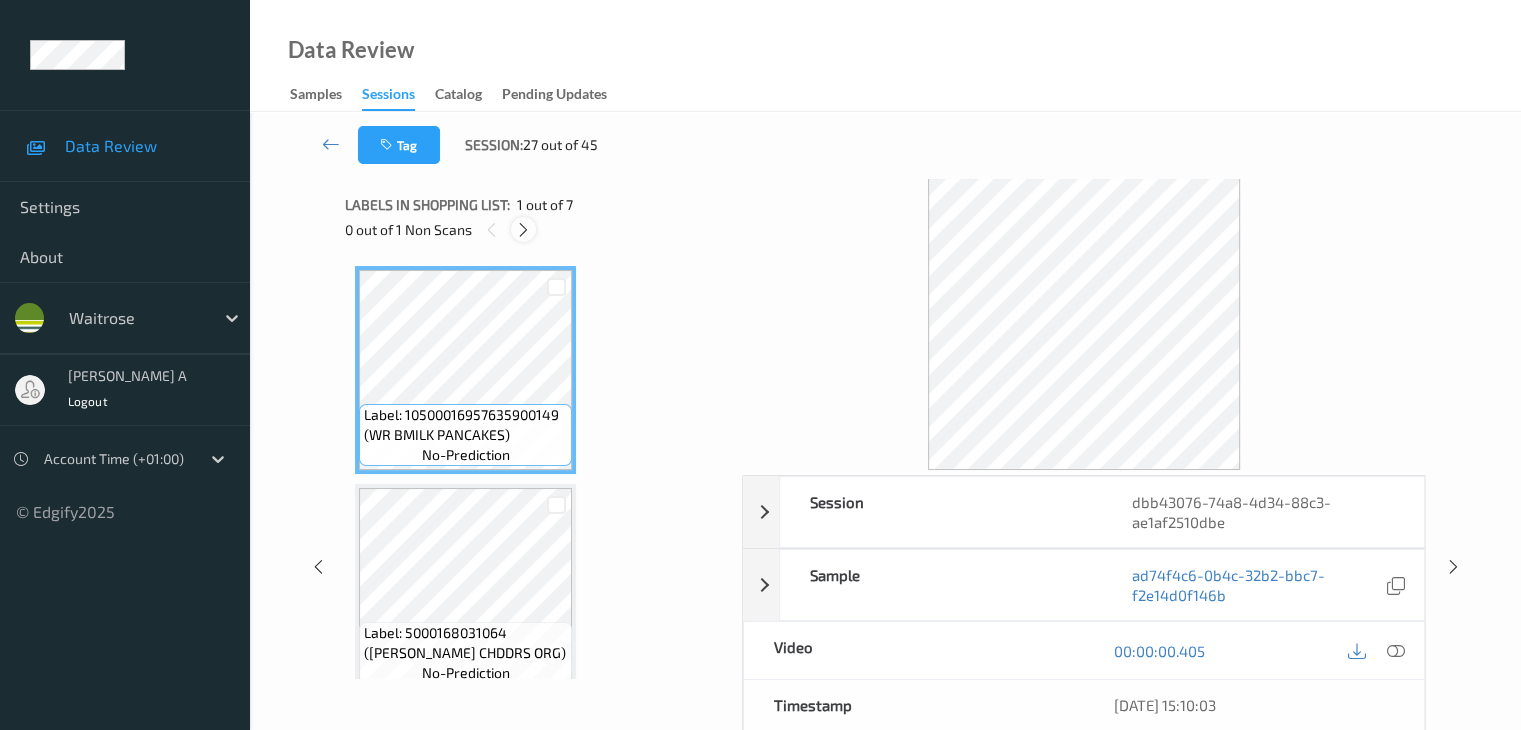 click at bounding box center (523, 230) 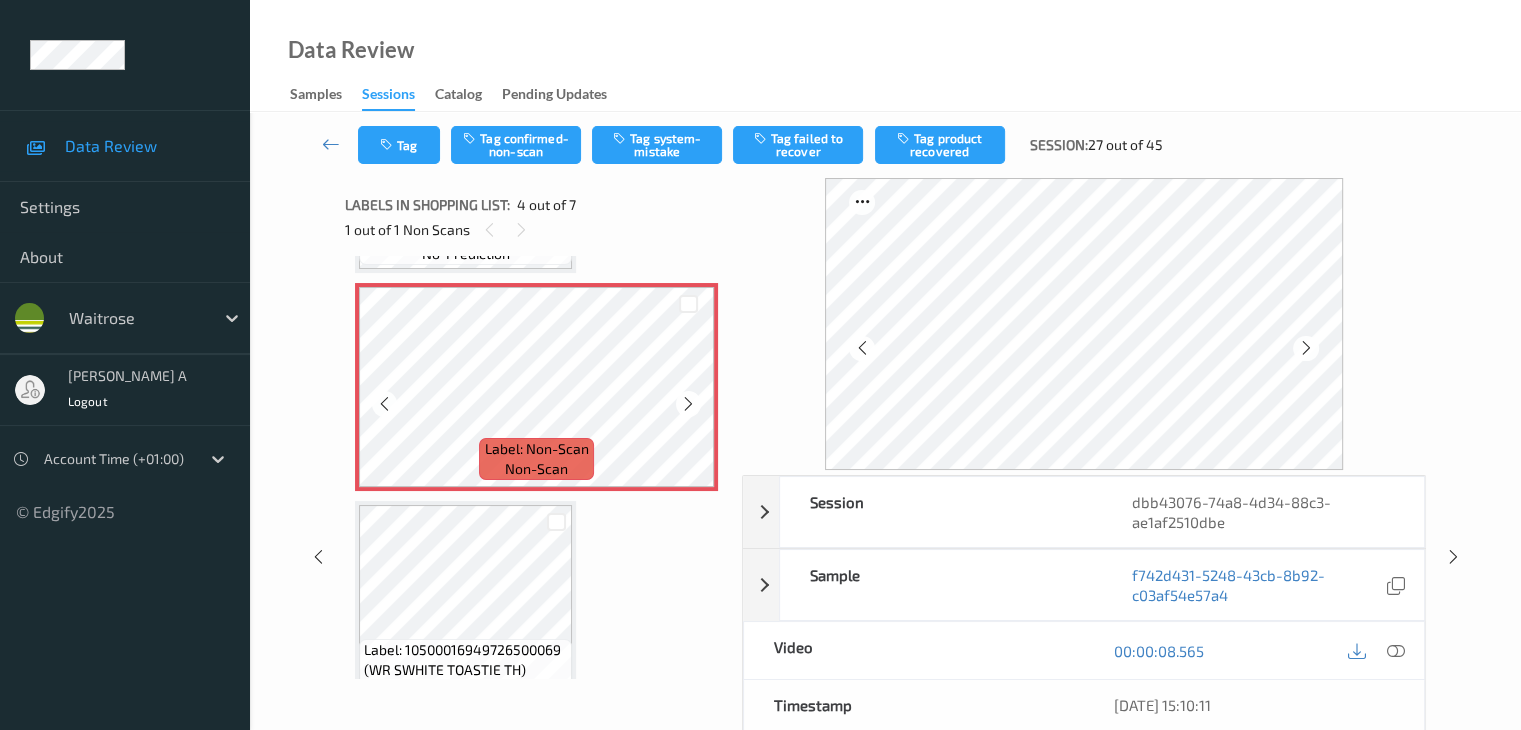 scroll, scrollTop: 646, scrollLeft: 0, axis: vertical 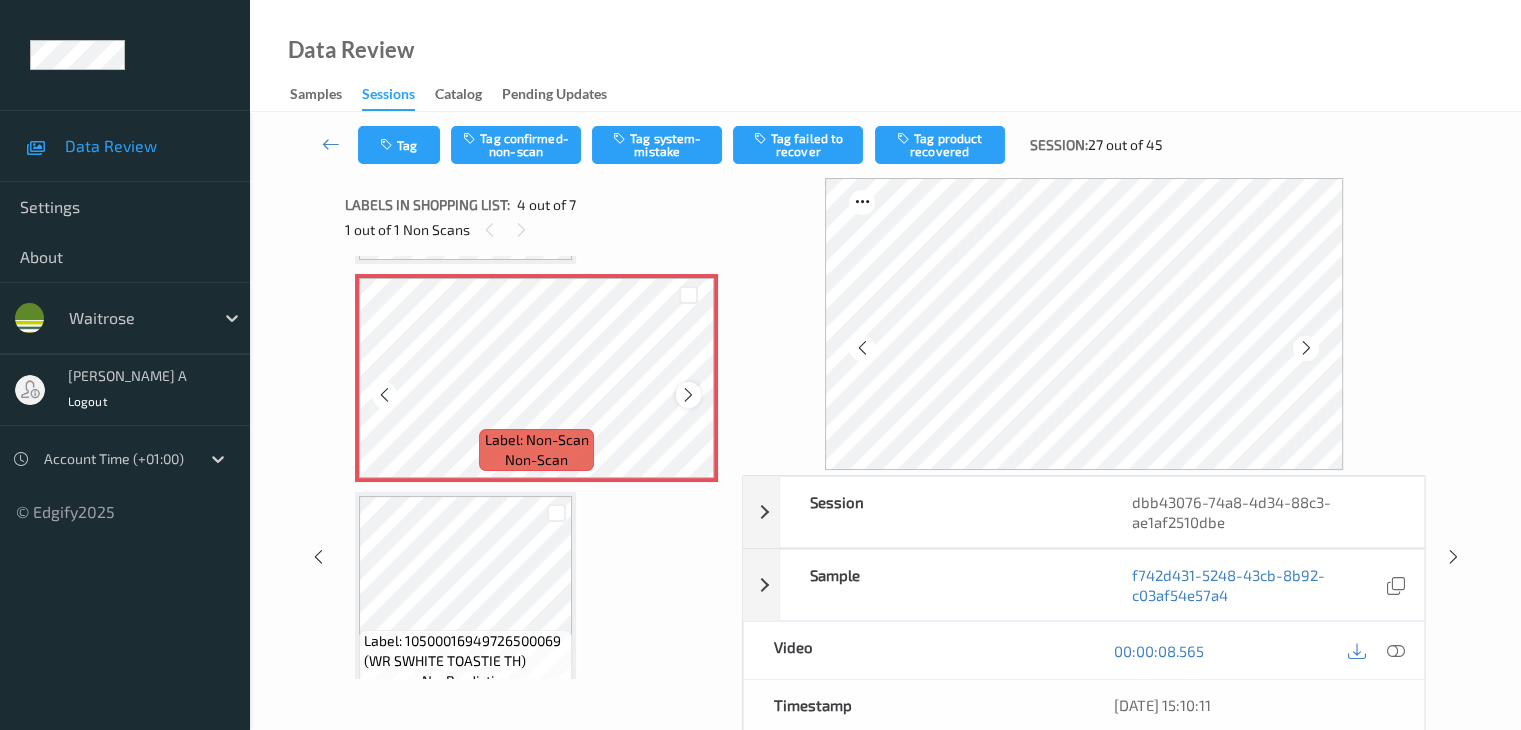 click at bounding box center [688, 394] 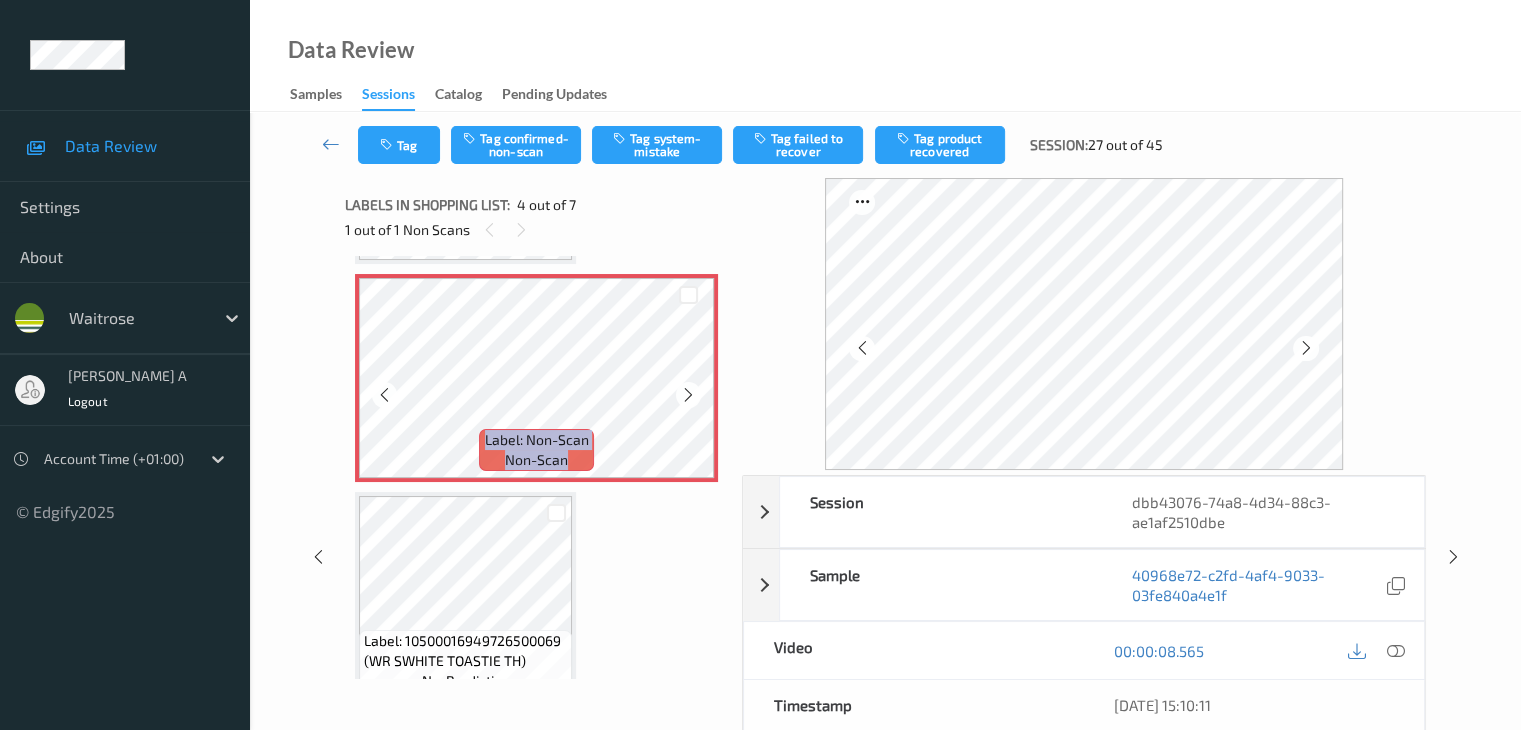 click at bounding box center (688, 394) 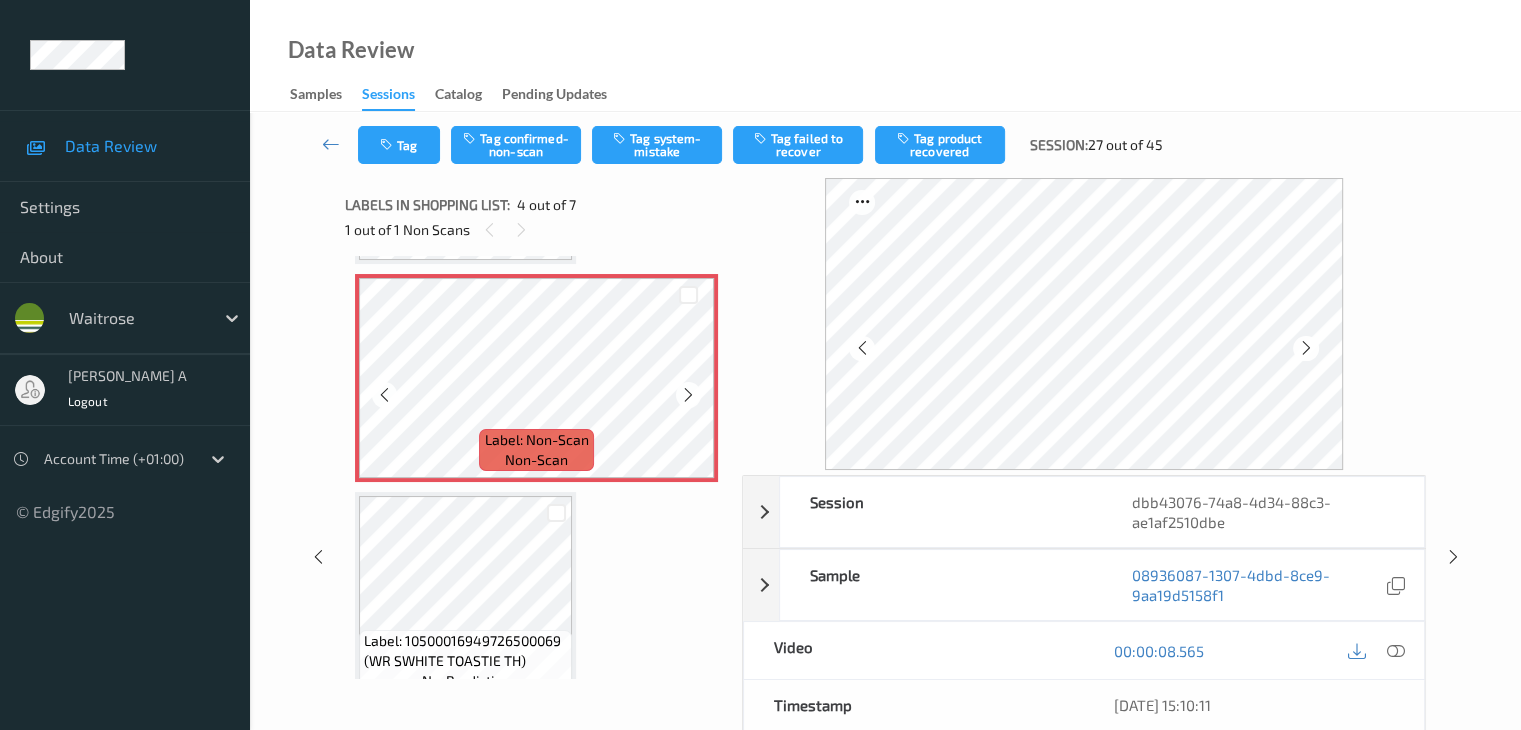 click at bounding box center (688, 394) 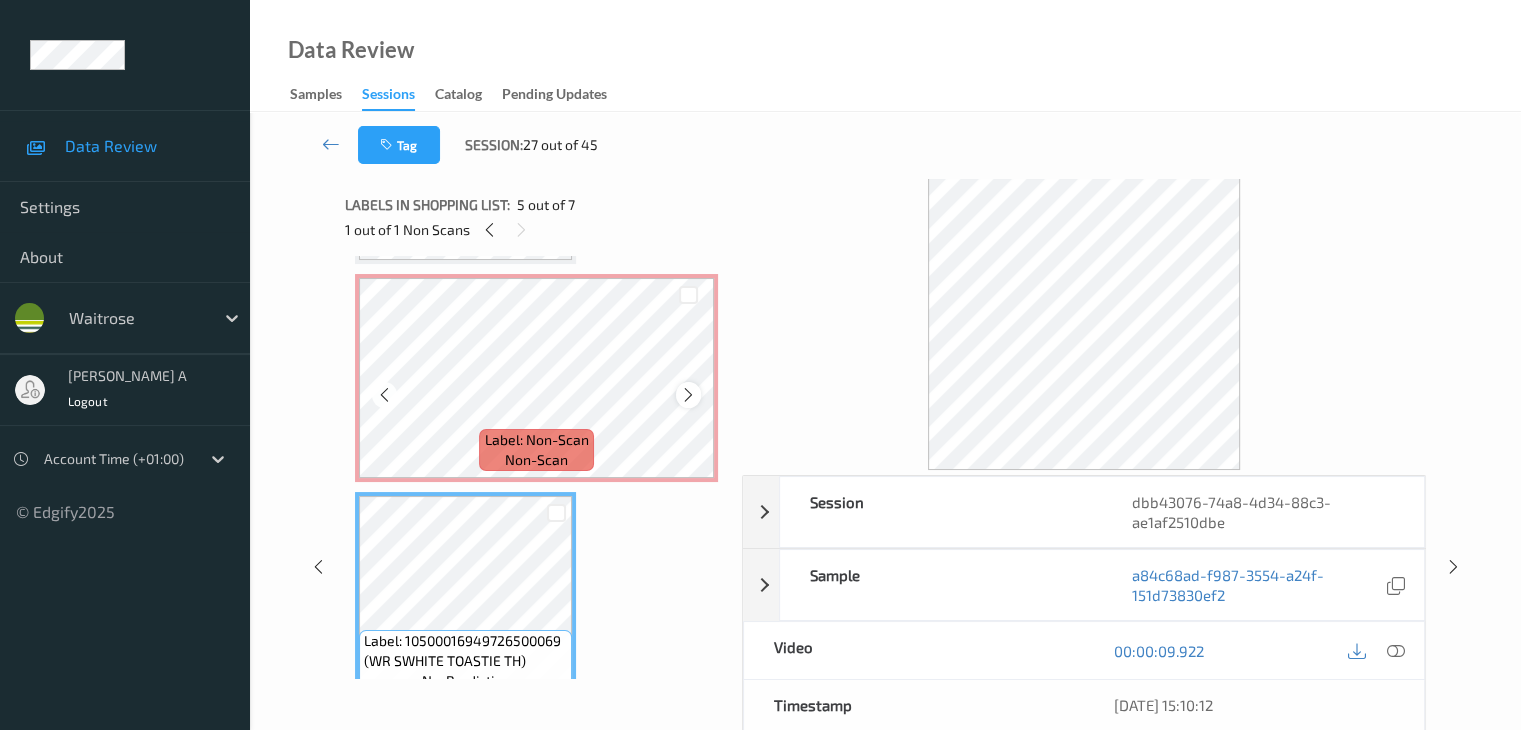 scroll, scrollTop: 546, scrollLeft: 0, axis: vertical 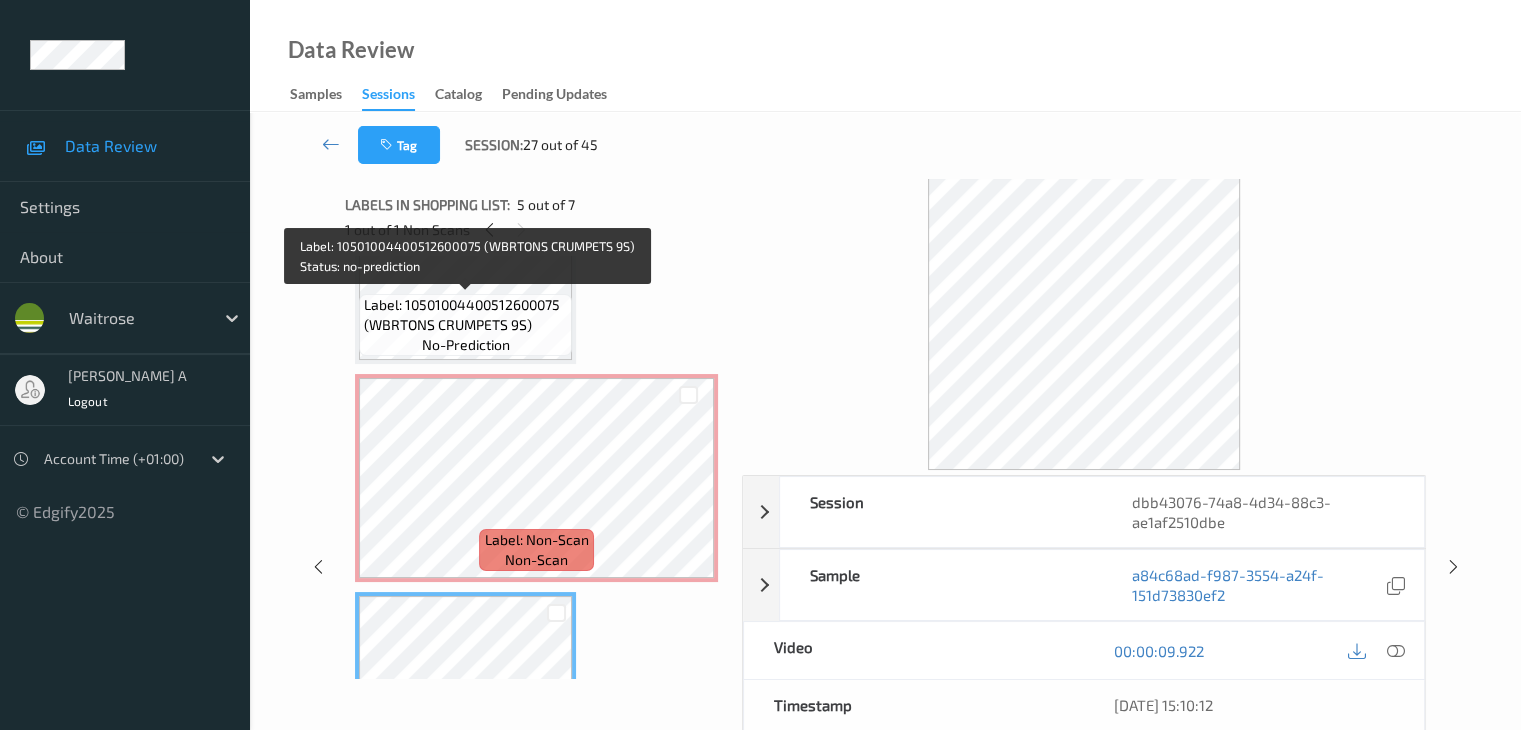 click on "Label: 10501004400512600075 (WBRTONS CRUMPETS 9S)" at bounding box center (465, 315) 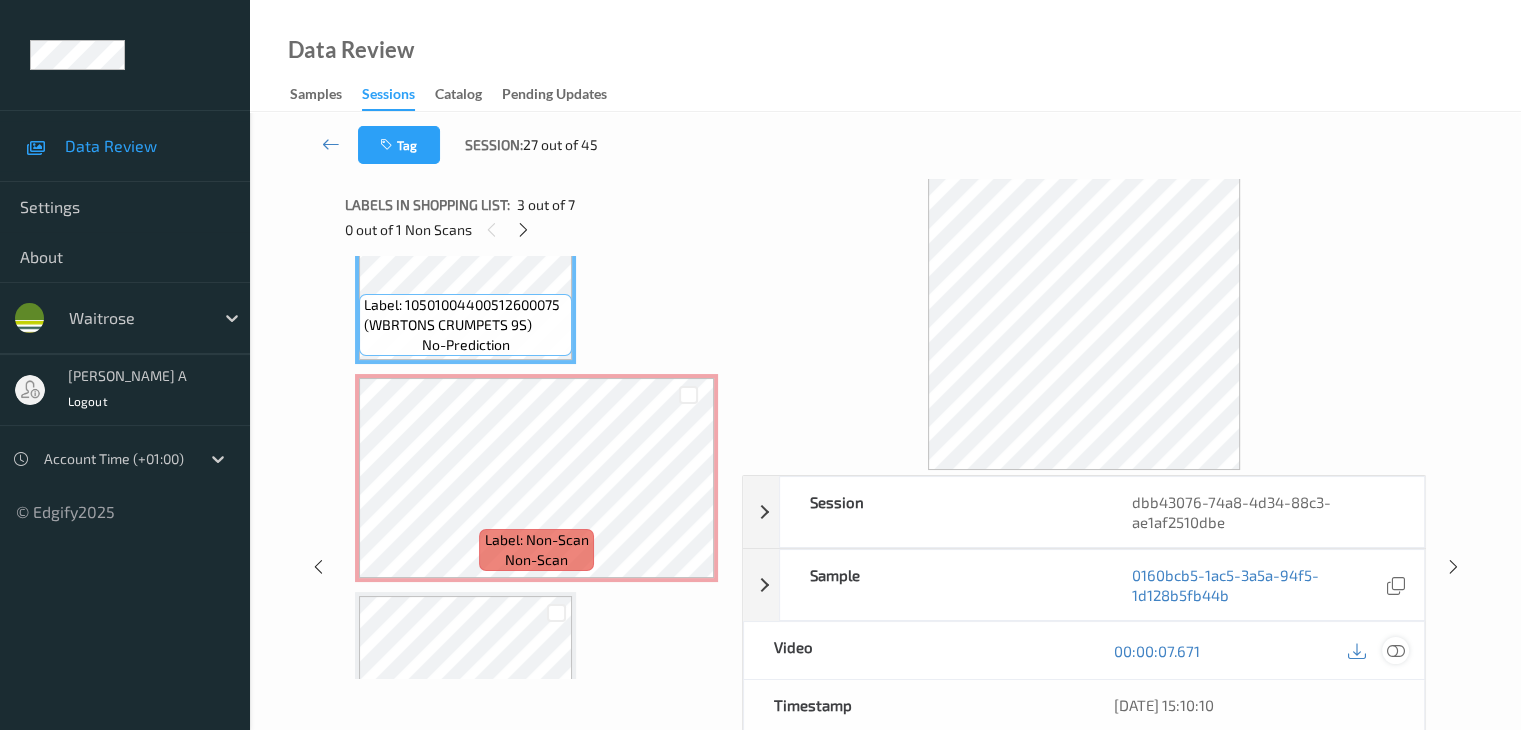 click at bounding box center [1395, 651] 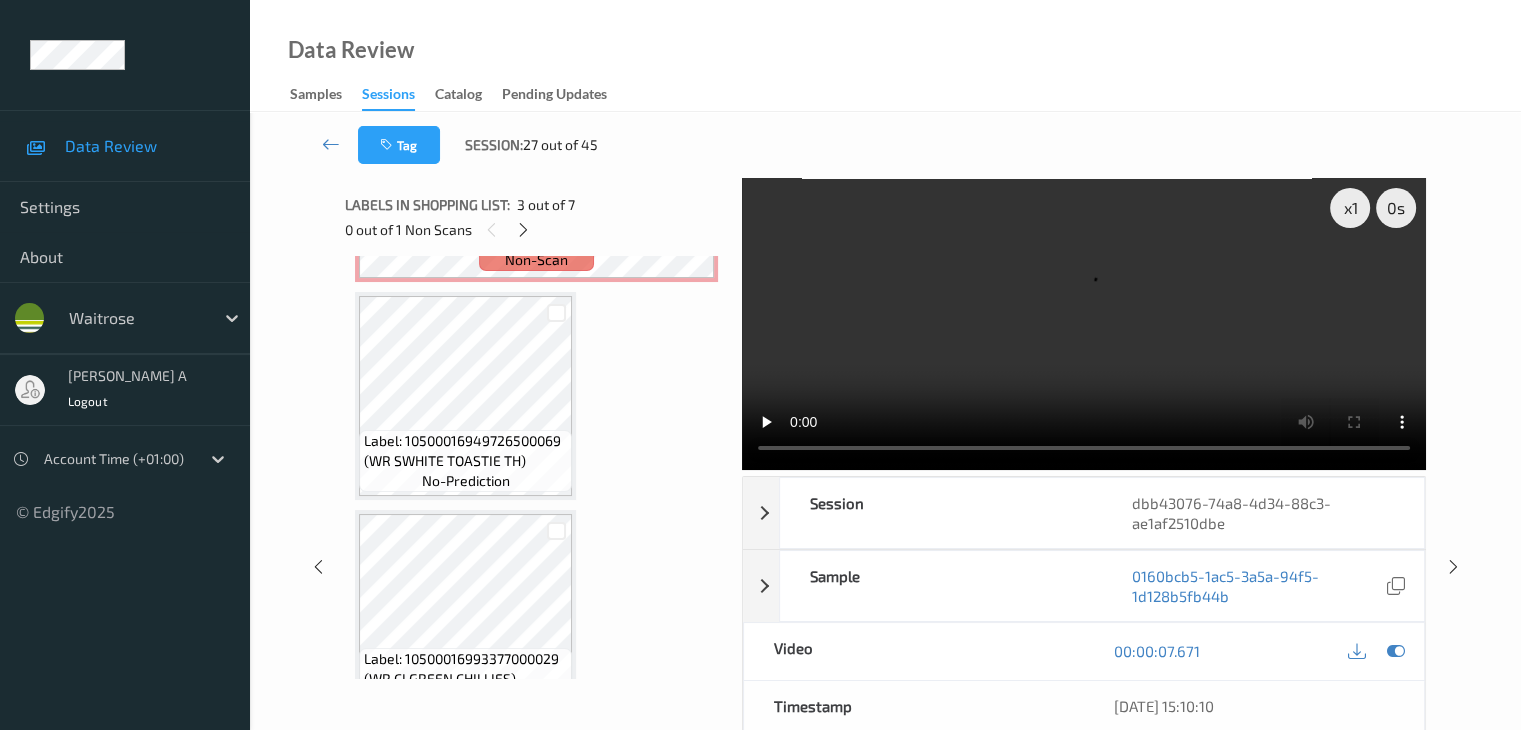 scroll, scrollTop: 746, scrollLeft: 0, axis: vertical 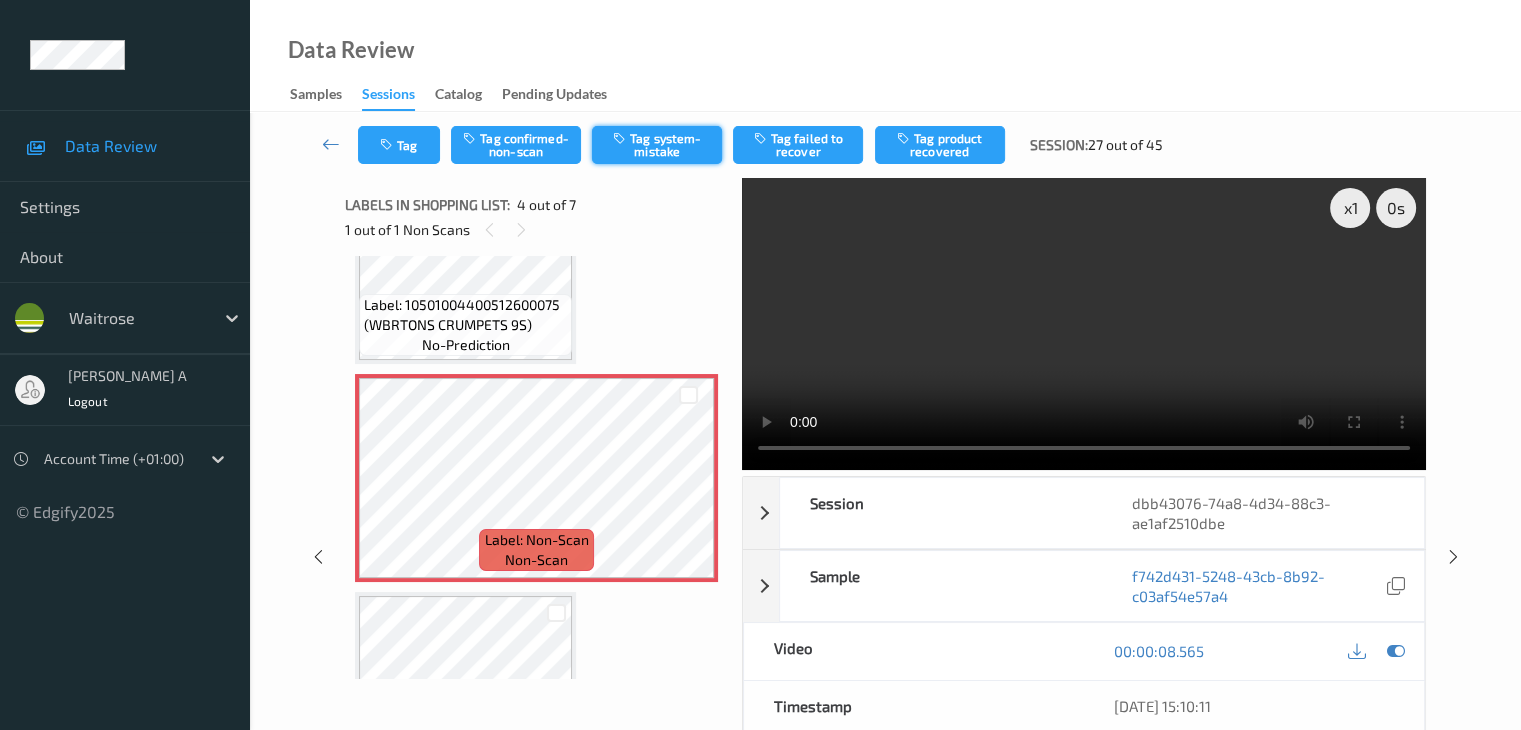 click on "Tag   system-mistake" at bounding box center (657, 145) 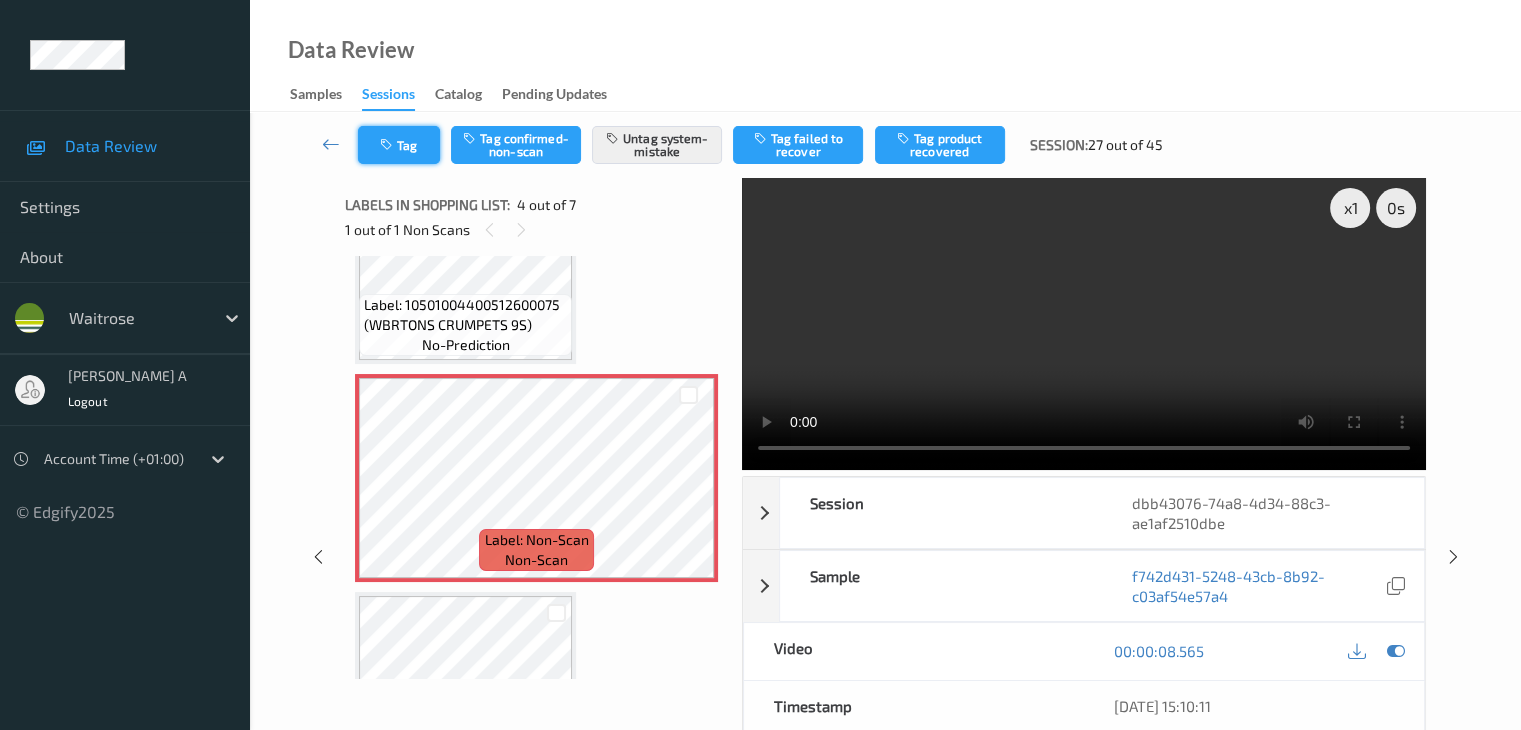 click on "Tag" at bounding box center [399, 145] 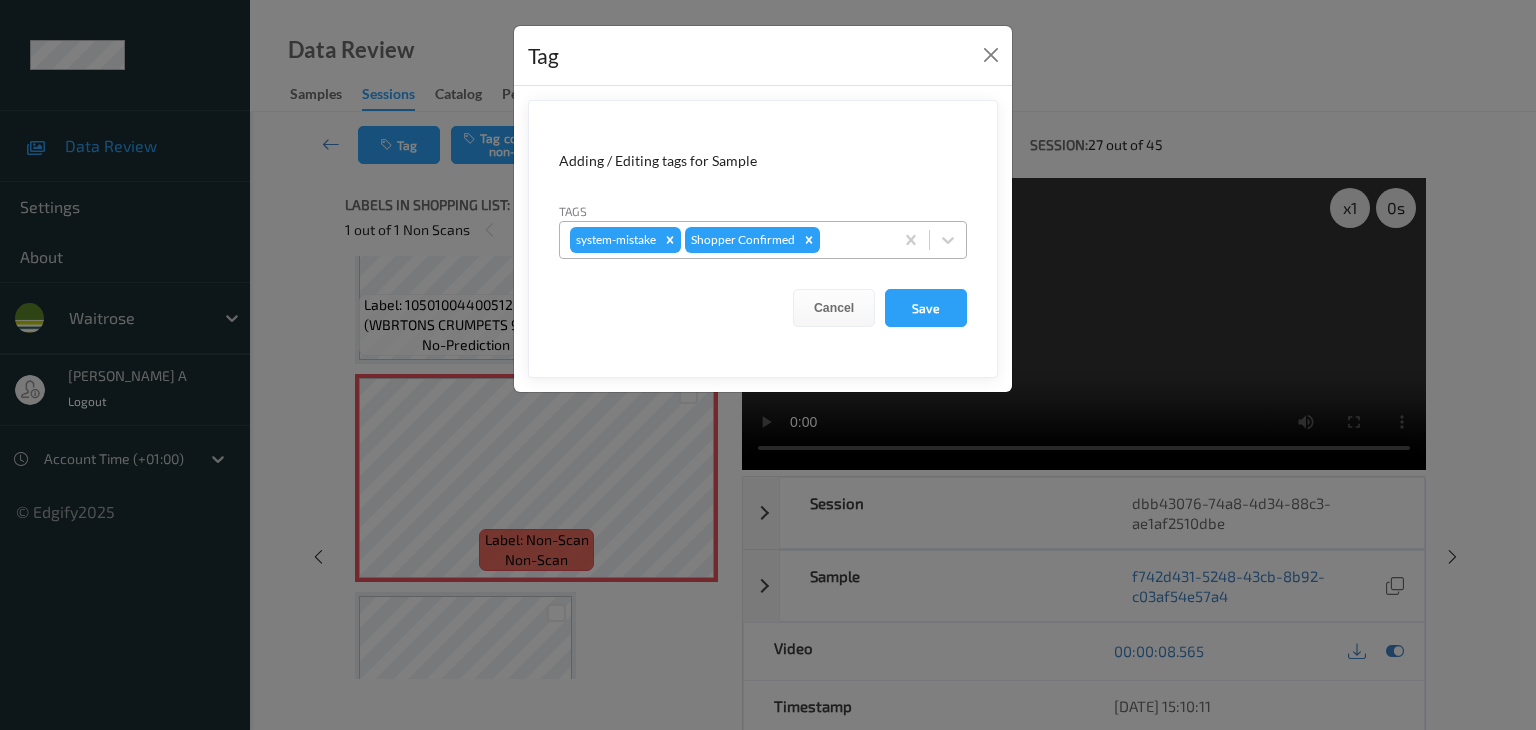 click at bounding box center (853, 240) 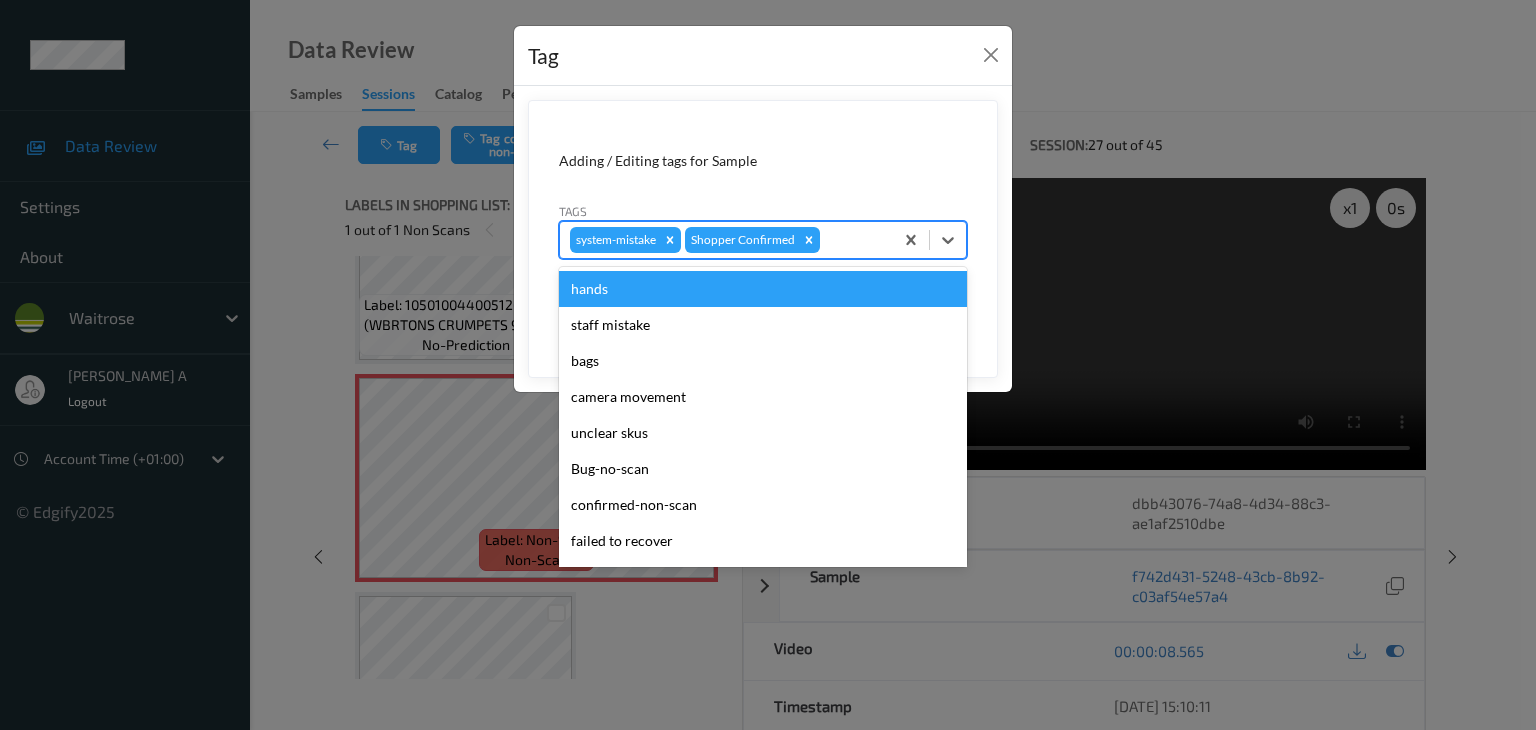 type on "u" 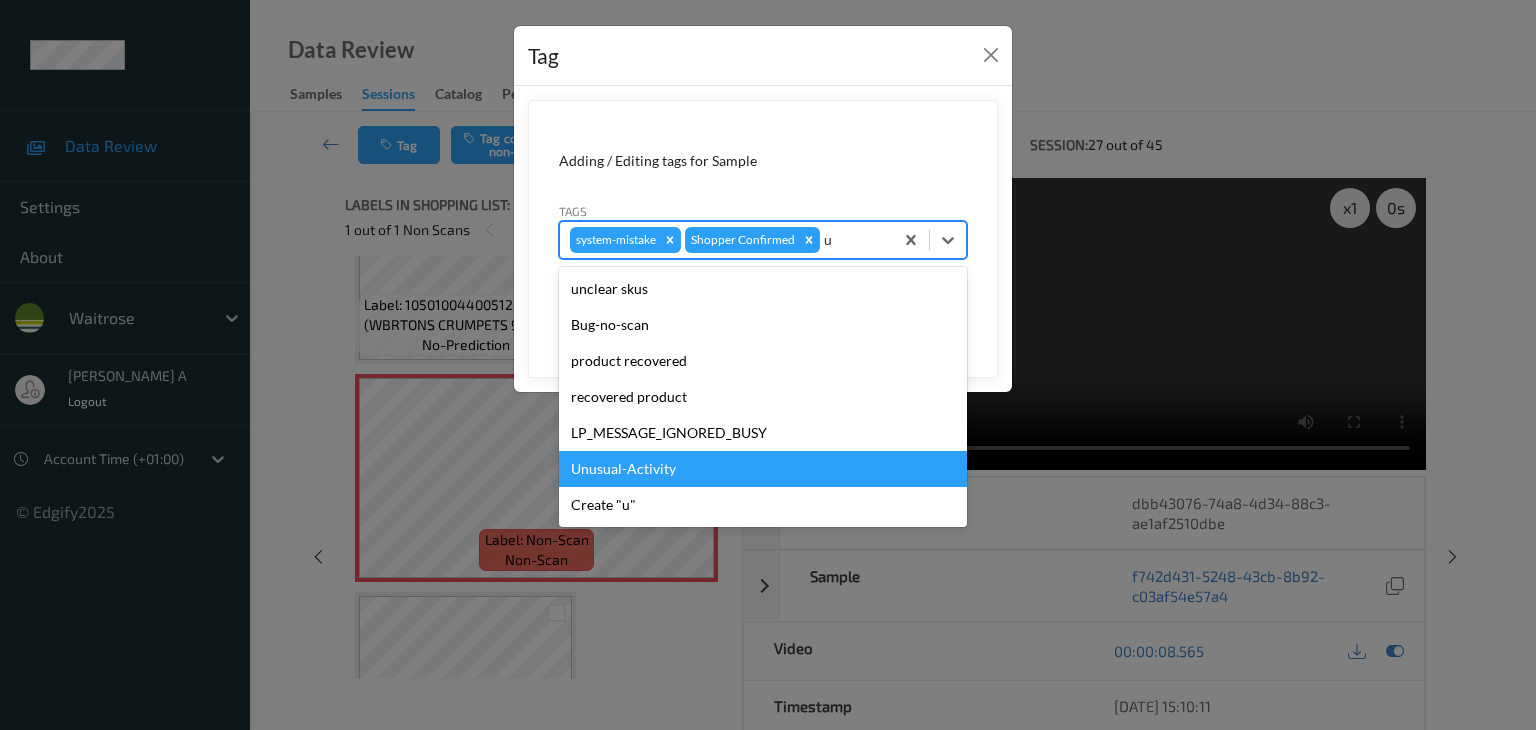 click on "Unusual-Activity" at bounding box center (763, 469) 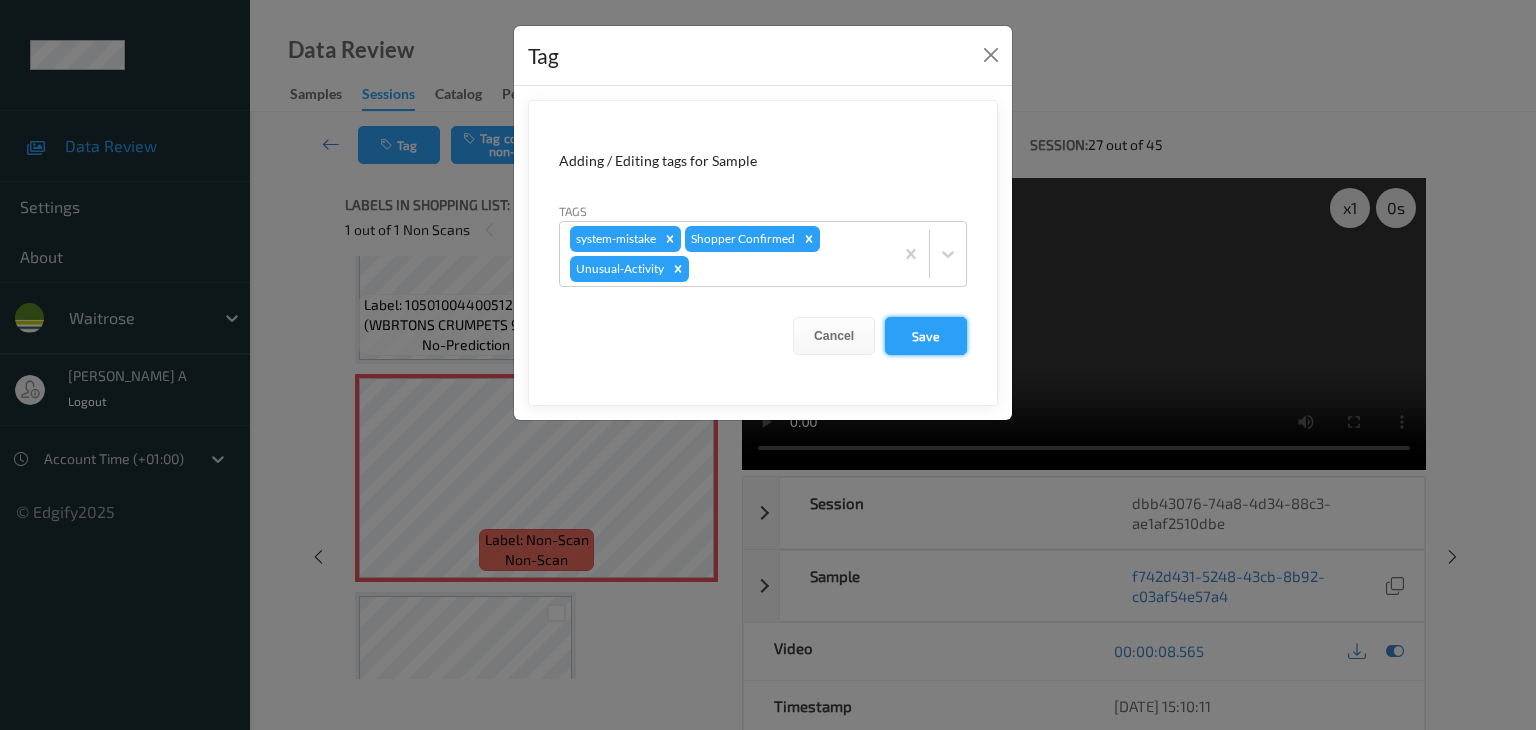 click on "Save" at bounding box center [926, 336] 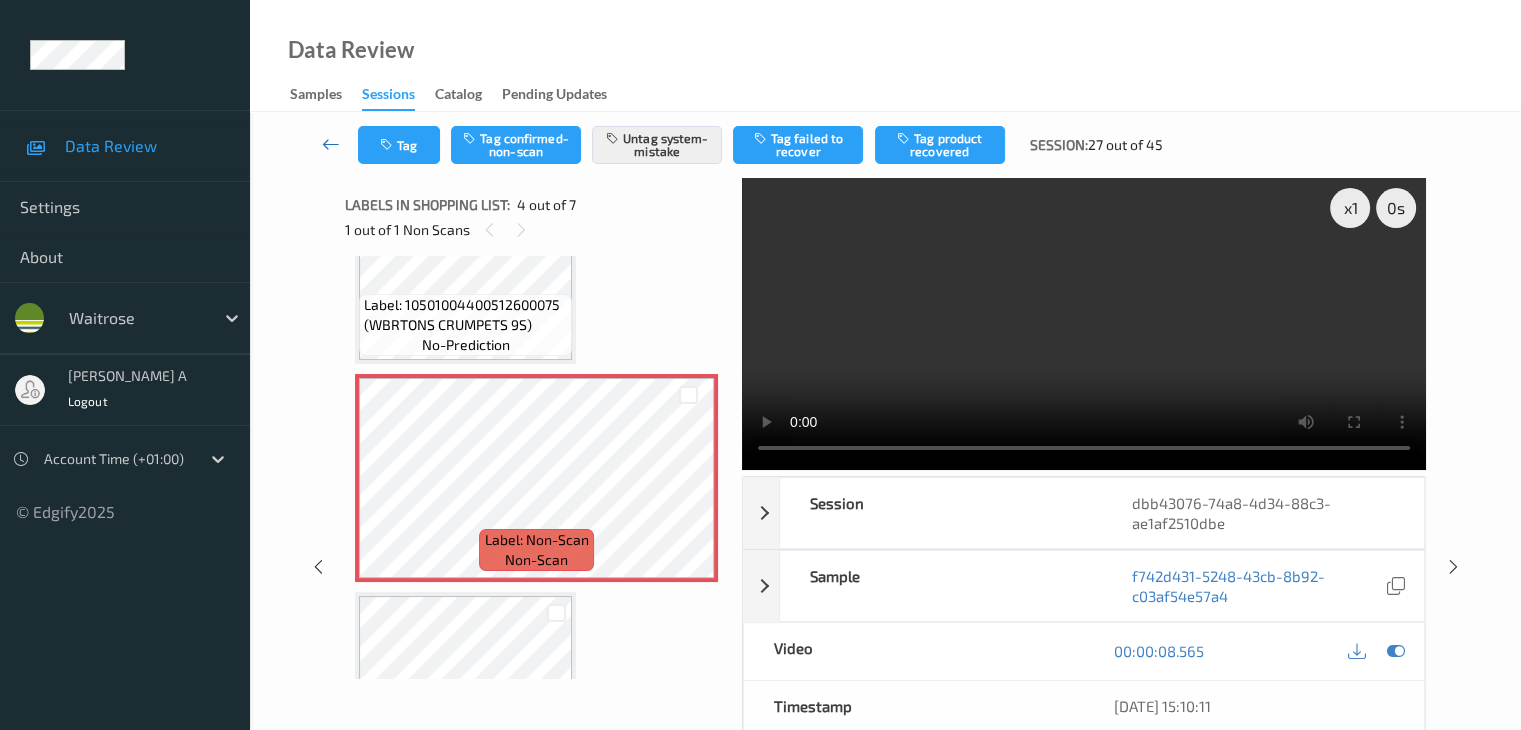 click at bounding box center (331, 144) 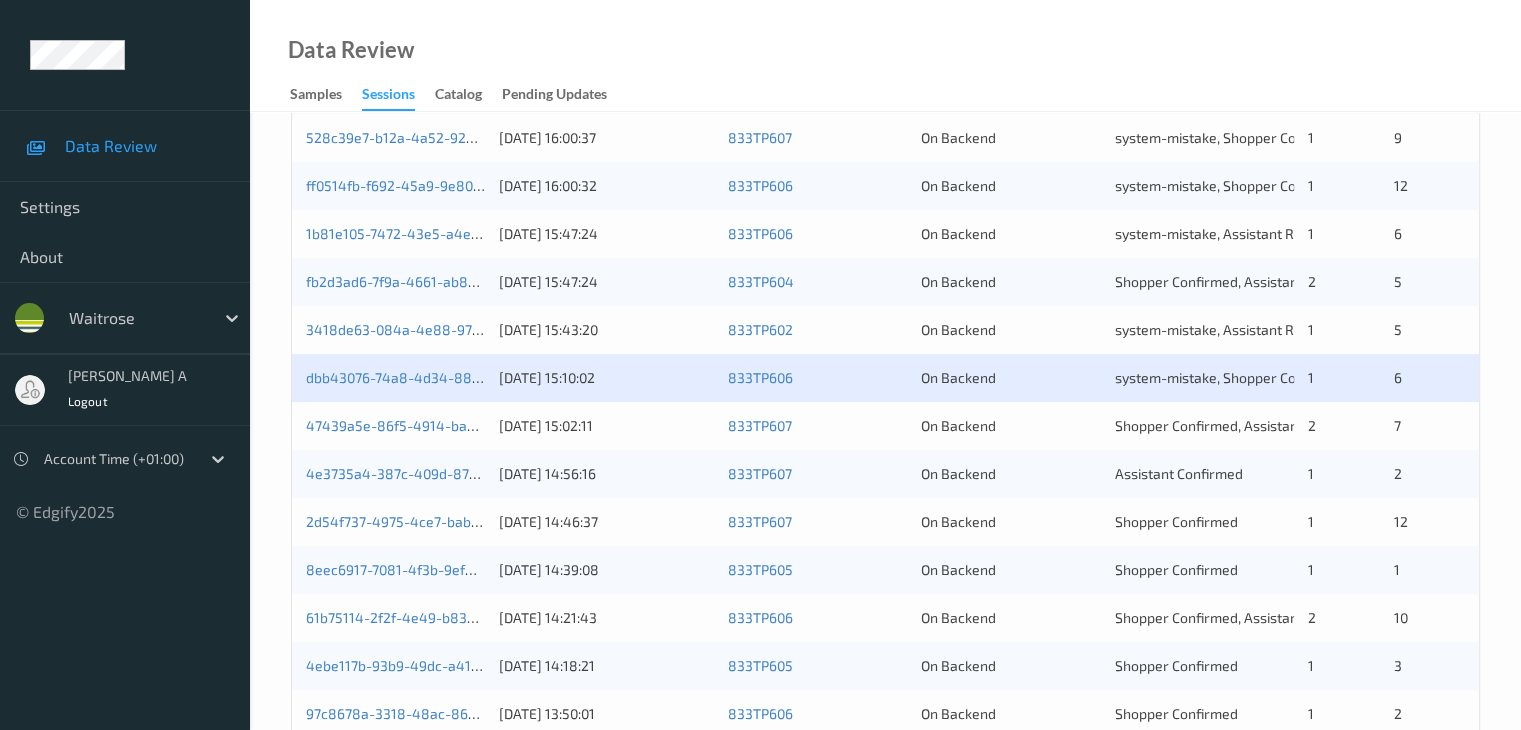 scroll, scrollTop: 600, scrollLeft: 0, axis: vertical 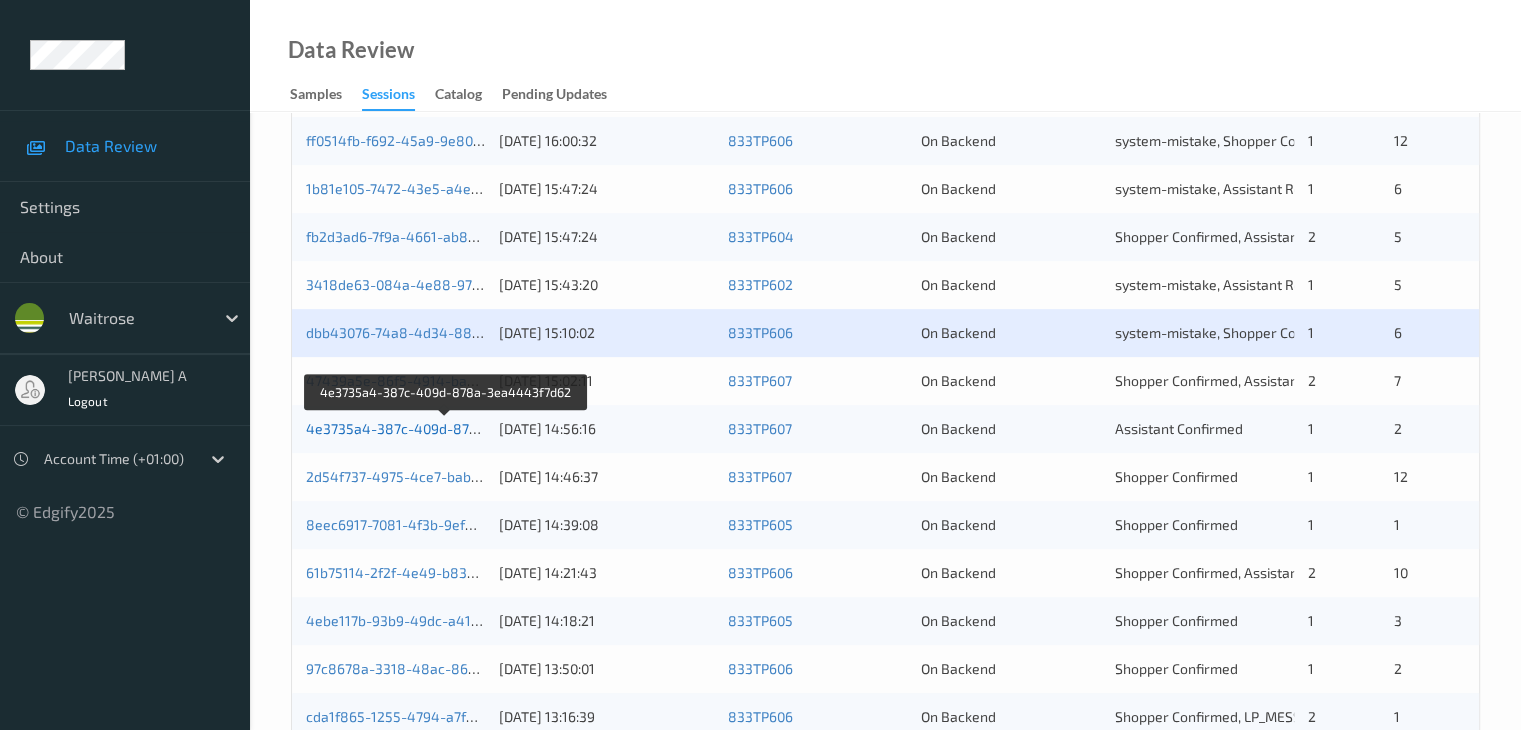 click on "4e3735a4-387c-409d-878a-3ea4443f7d62" at bounding box center [446, 428] 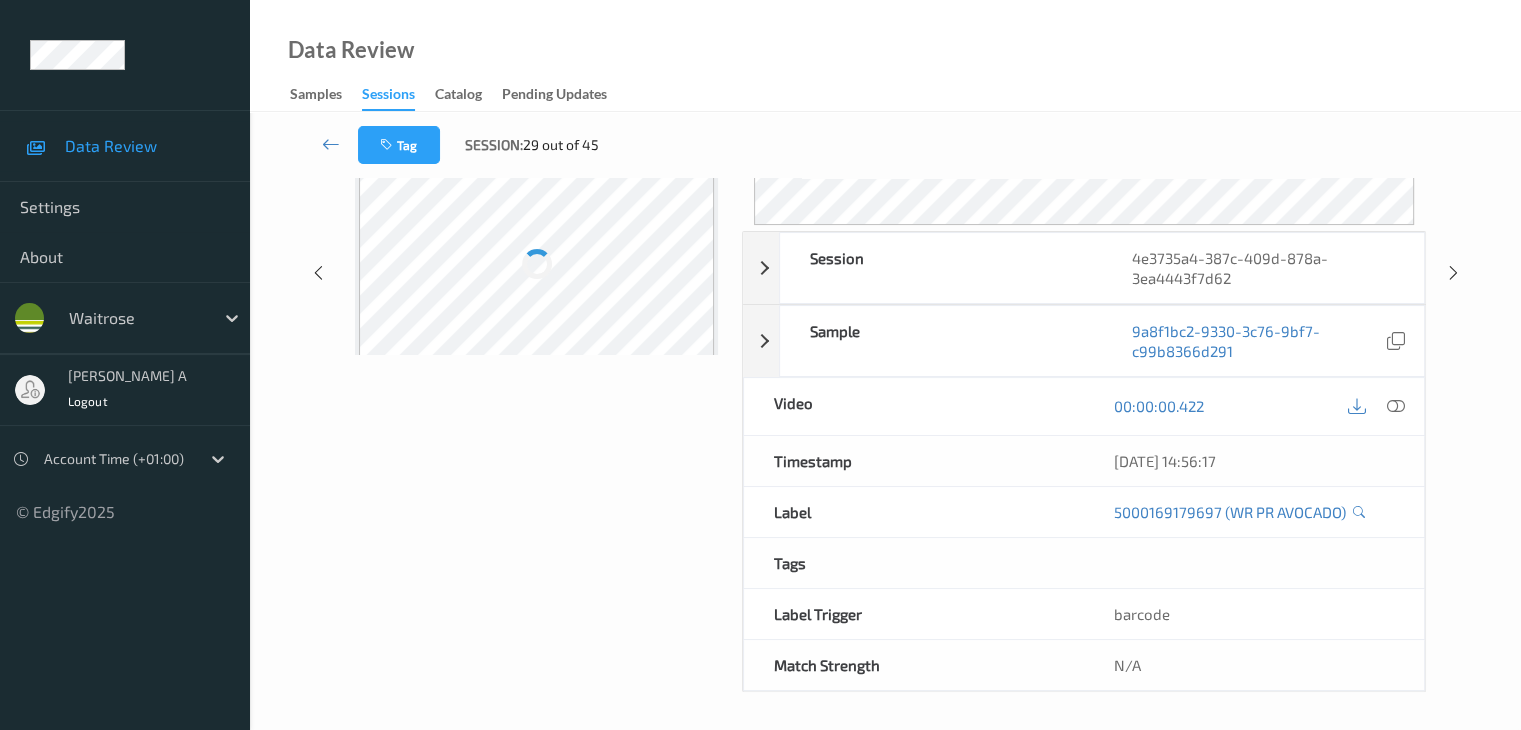 scroll, scrollTop: 0, scrollLeft: 0, axis: both 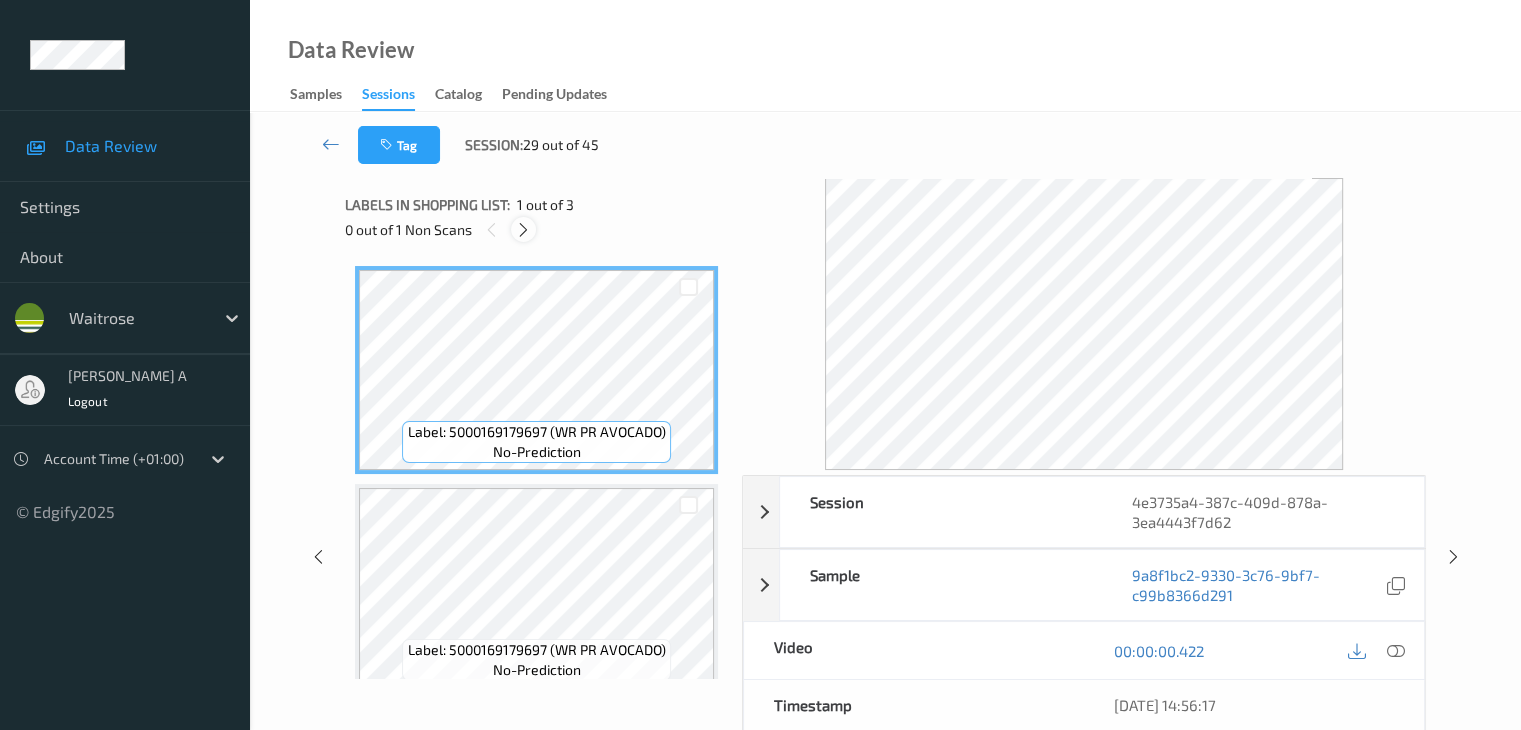 click at bounding box center (523, 230) 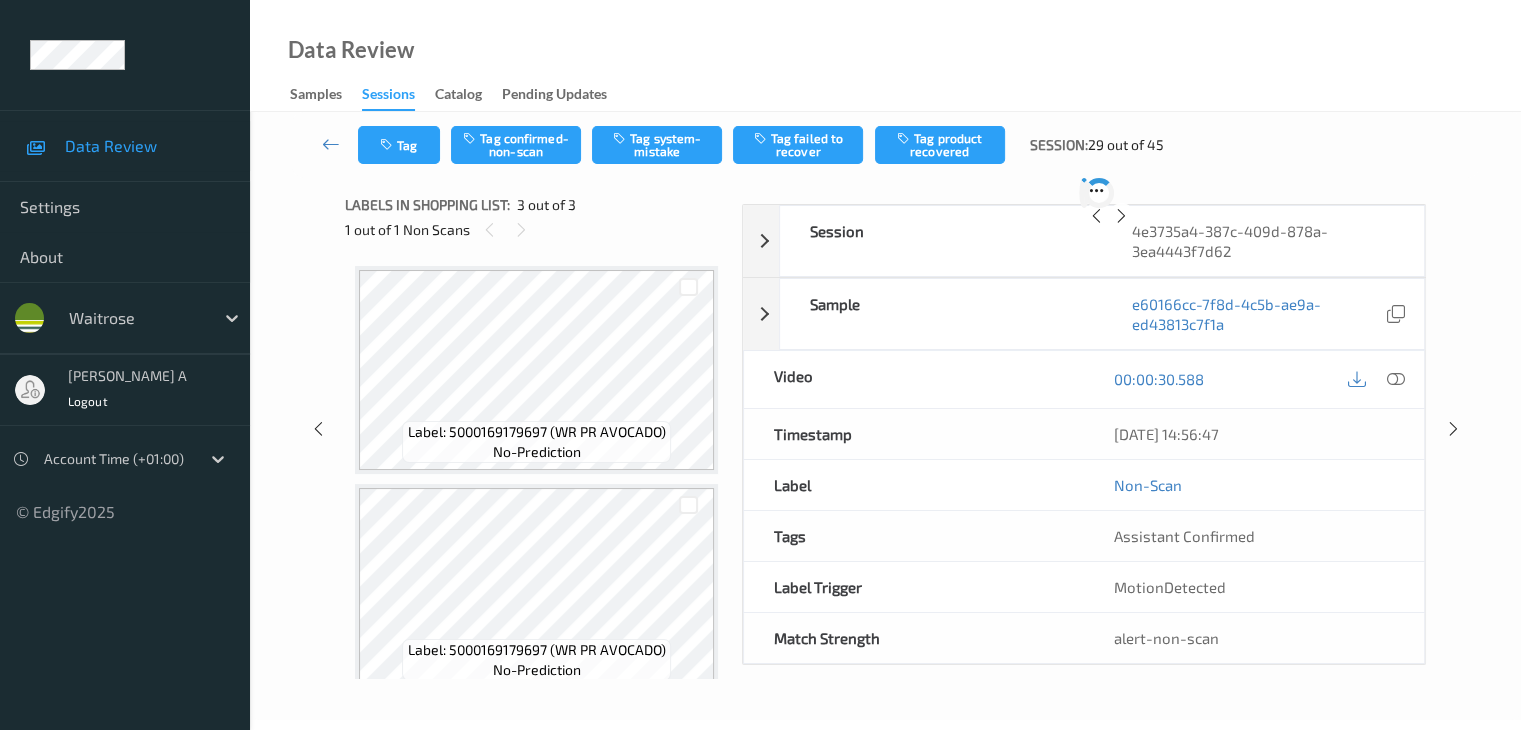 scroll, scrollTop: 228, scrollLeft: 0, axis: vertical 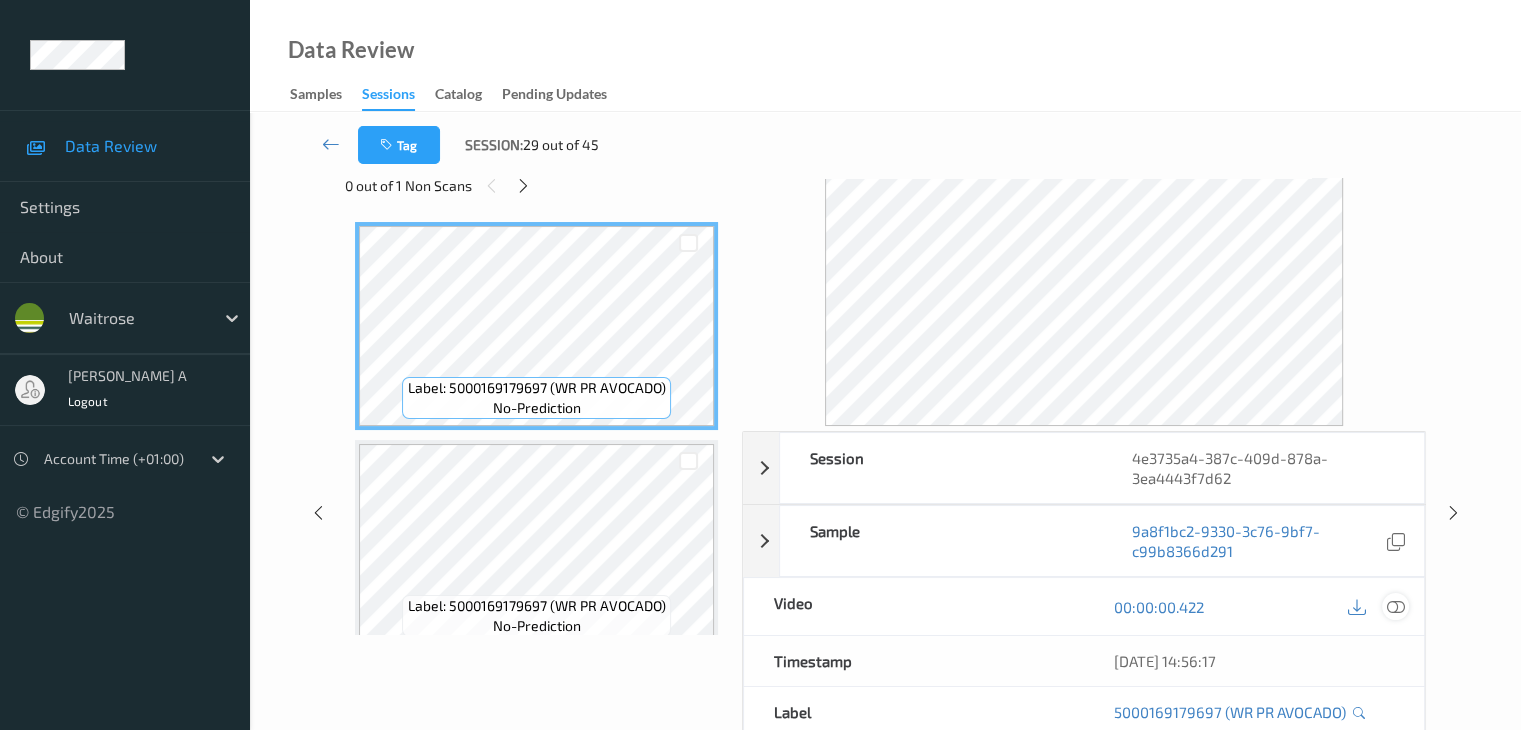 click at bounding box center [1395, 607] 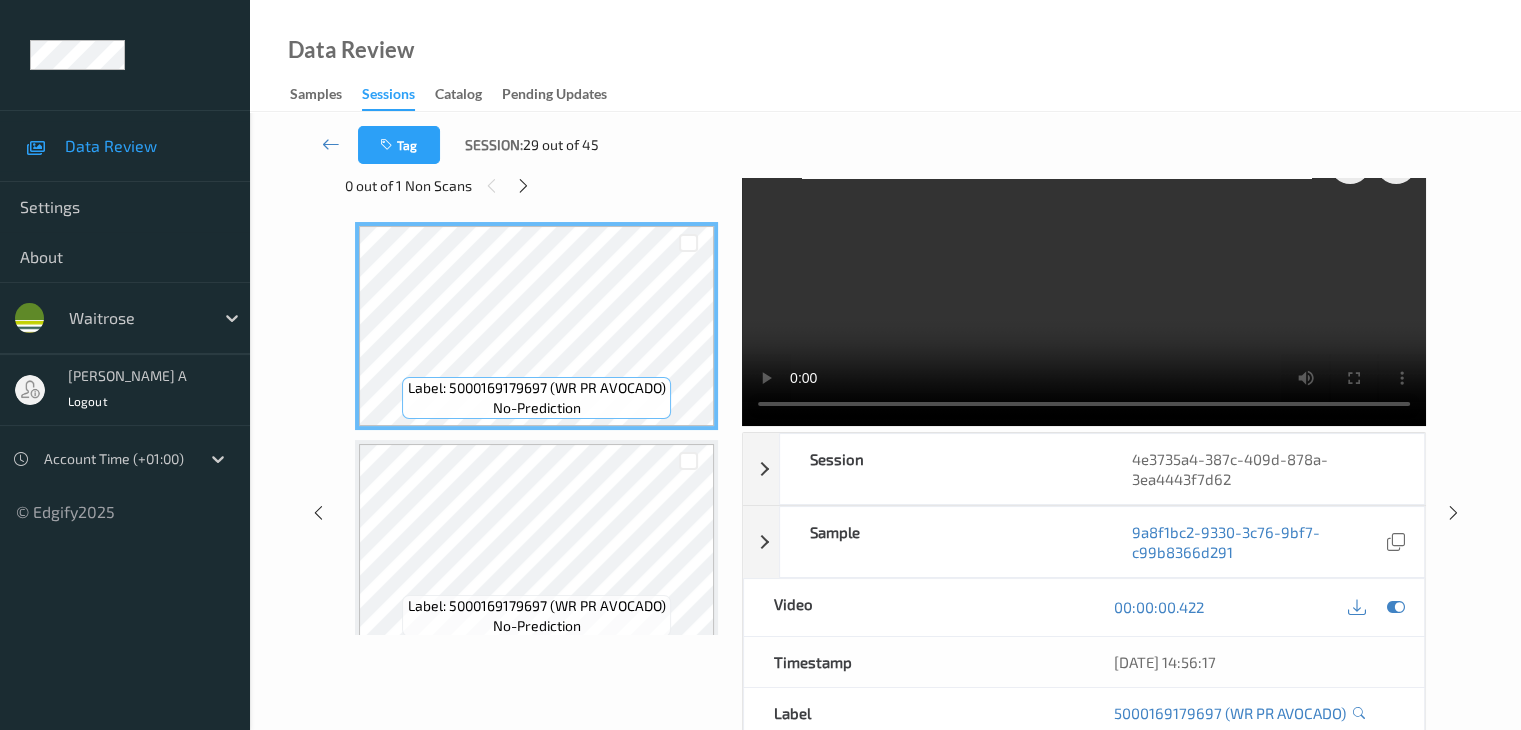 scroll, scrollTop: 0, scrollLeft: 0, axis: both 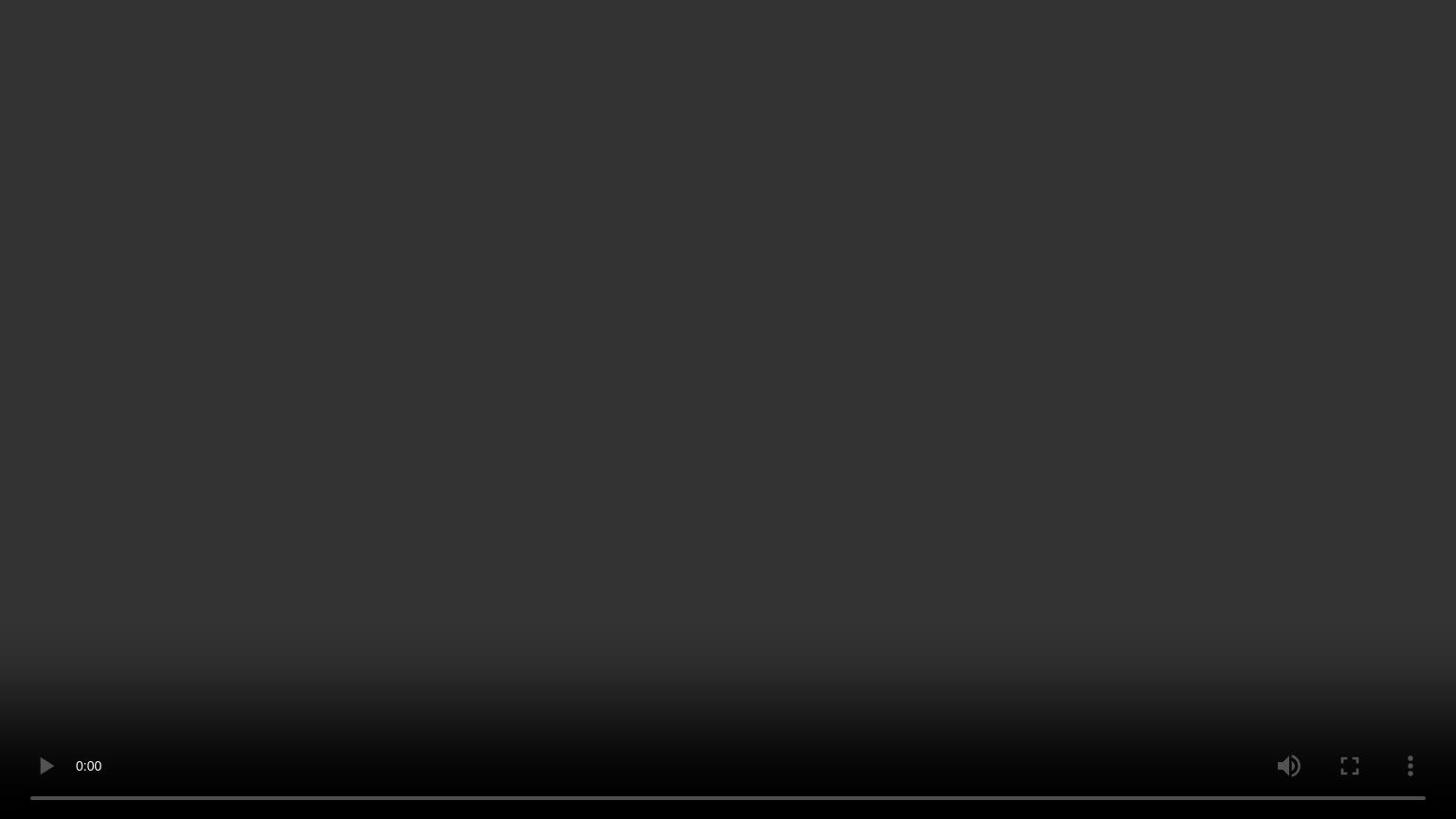 type 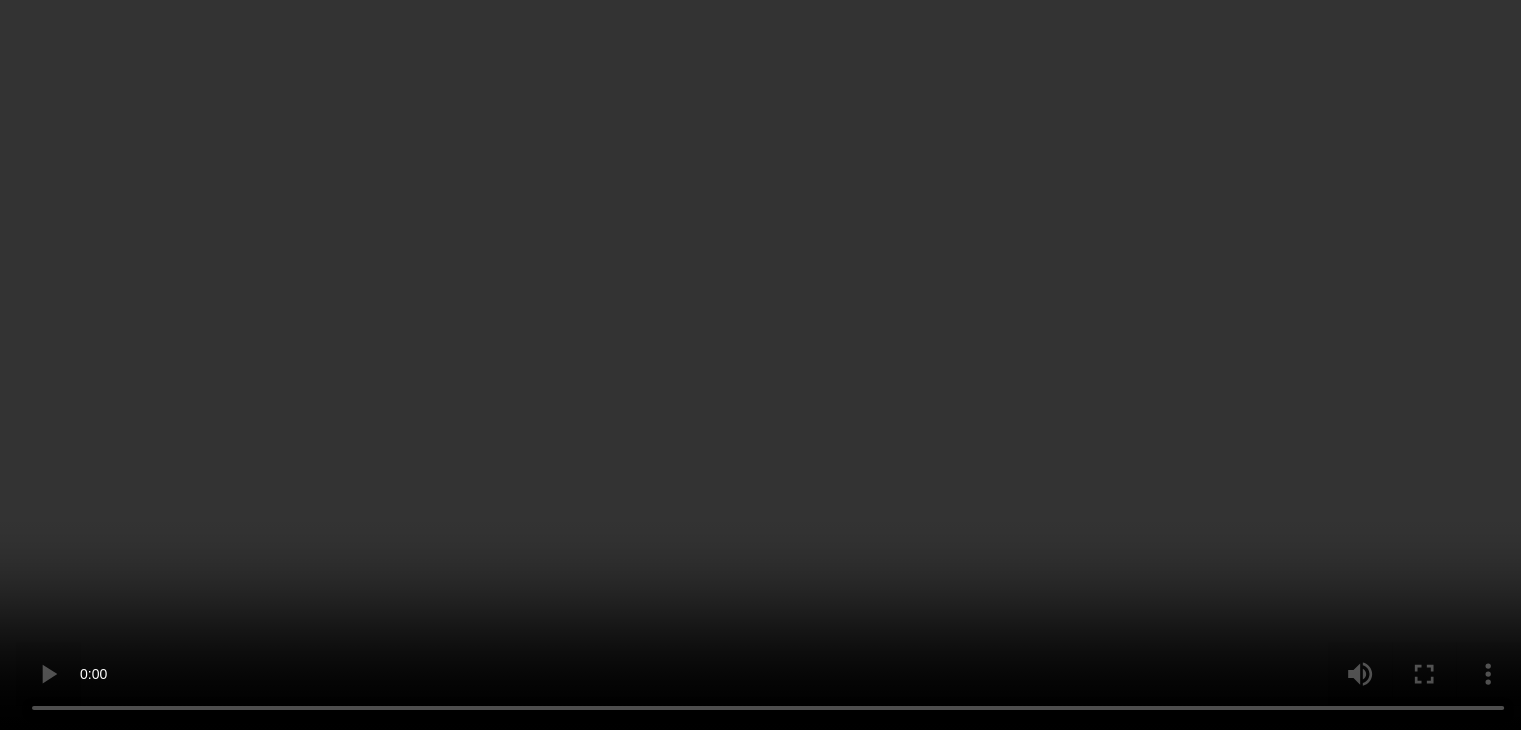 scroll, scrollTop: 241, scrollLeft: 0, axis: vertical 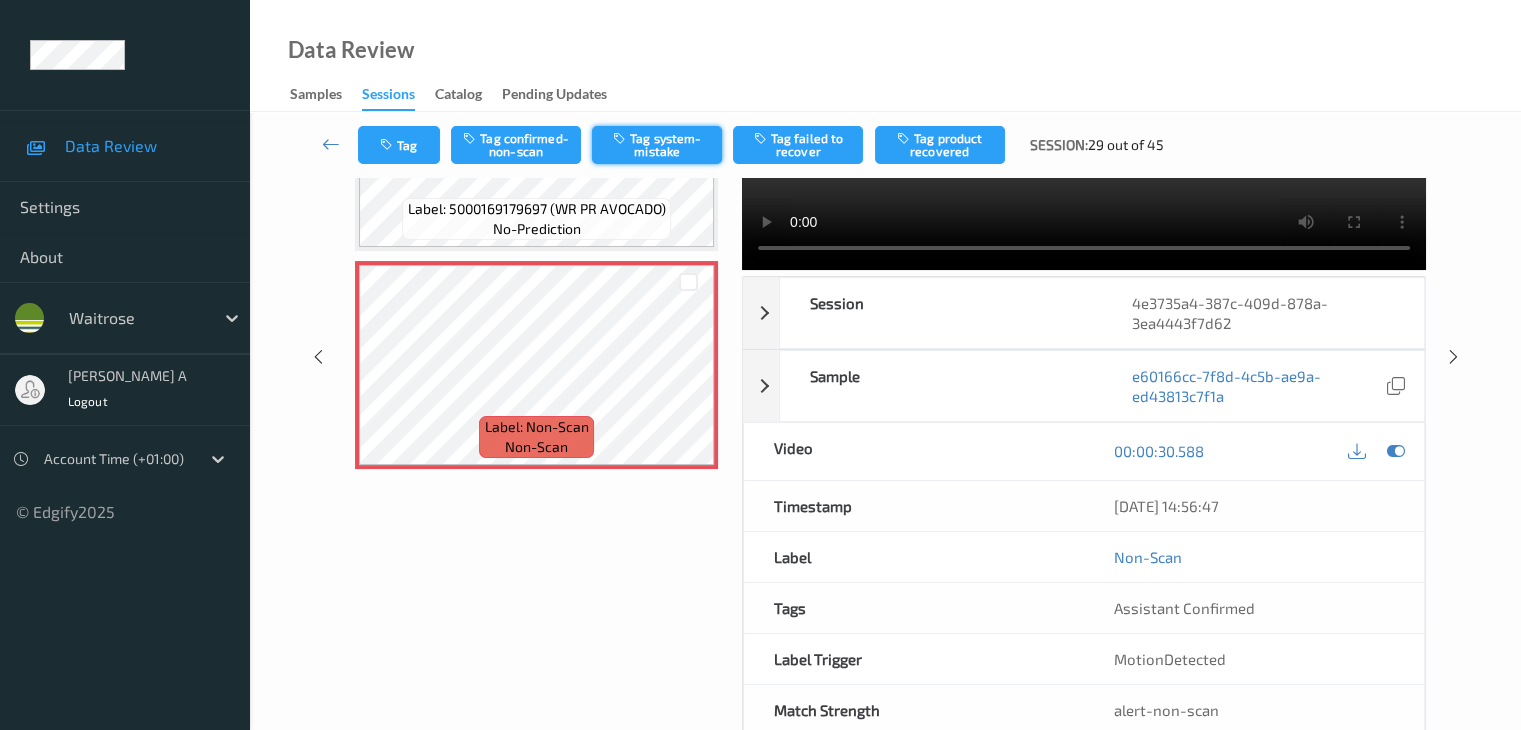 click on "Tag   system-mistake" at bounding box center (657, 145) 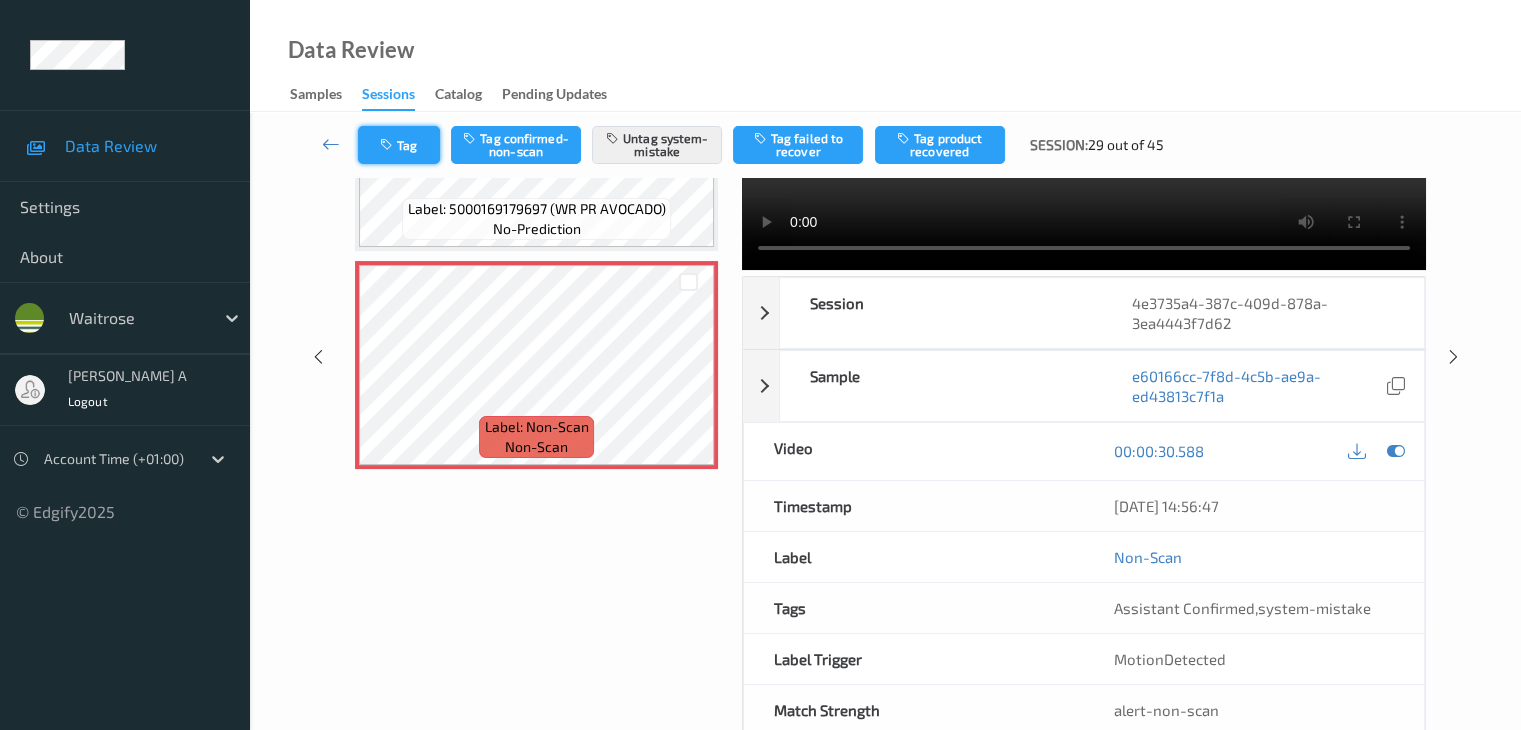click on "Tag" at bounding box center (399, 145) 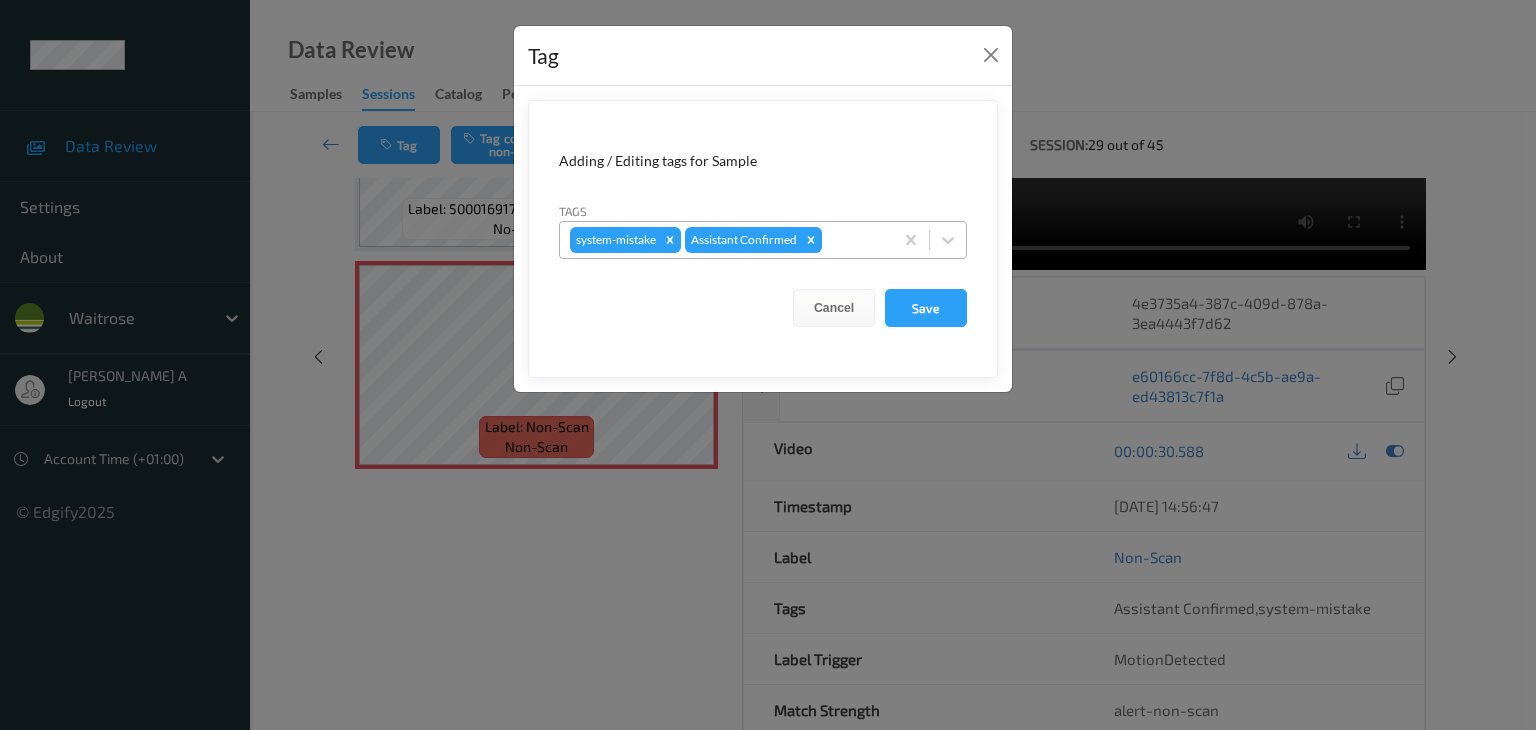 click at bounding box center (854, 240) 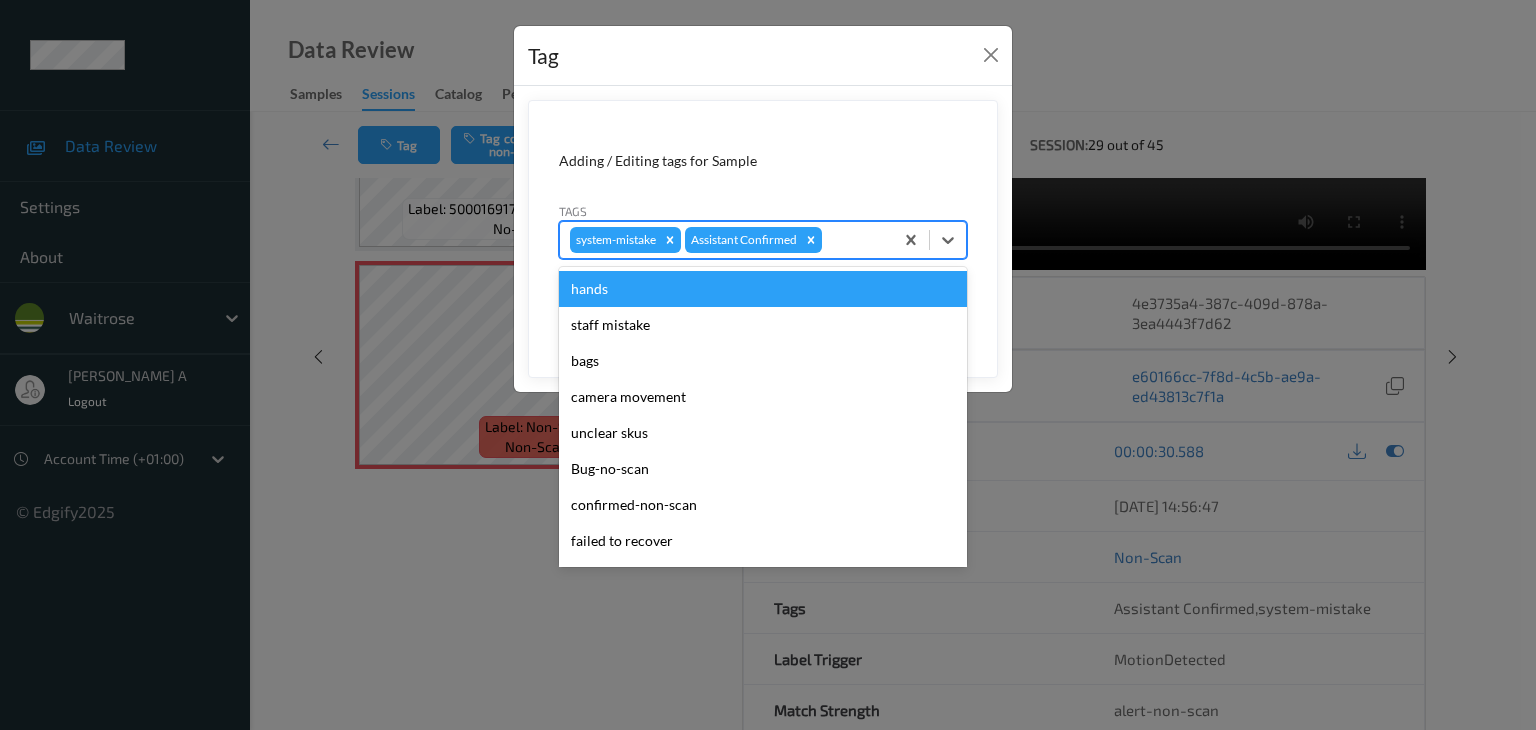 type on "u" 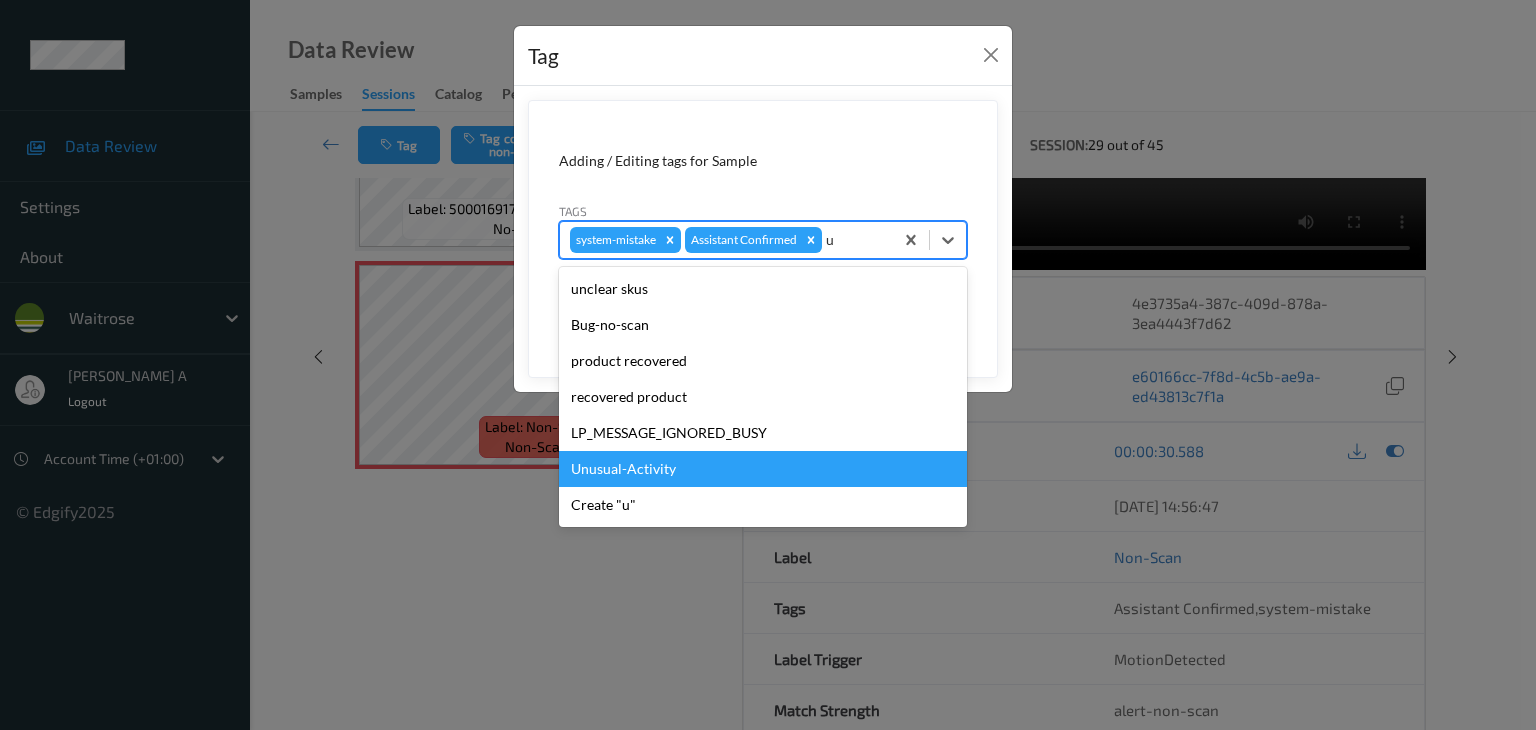 click on "Unusual-Activity" at bounding box center (763, 469) 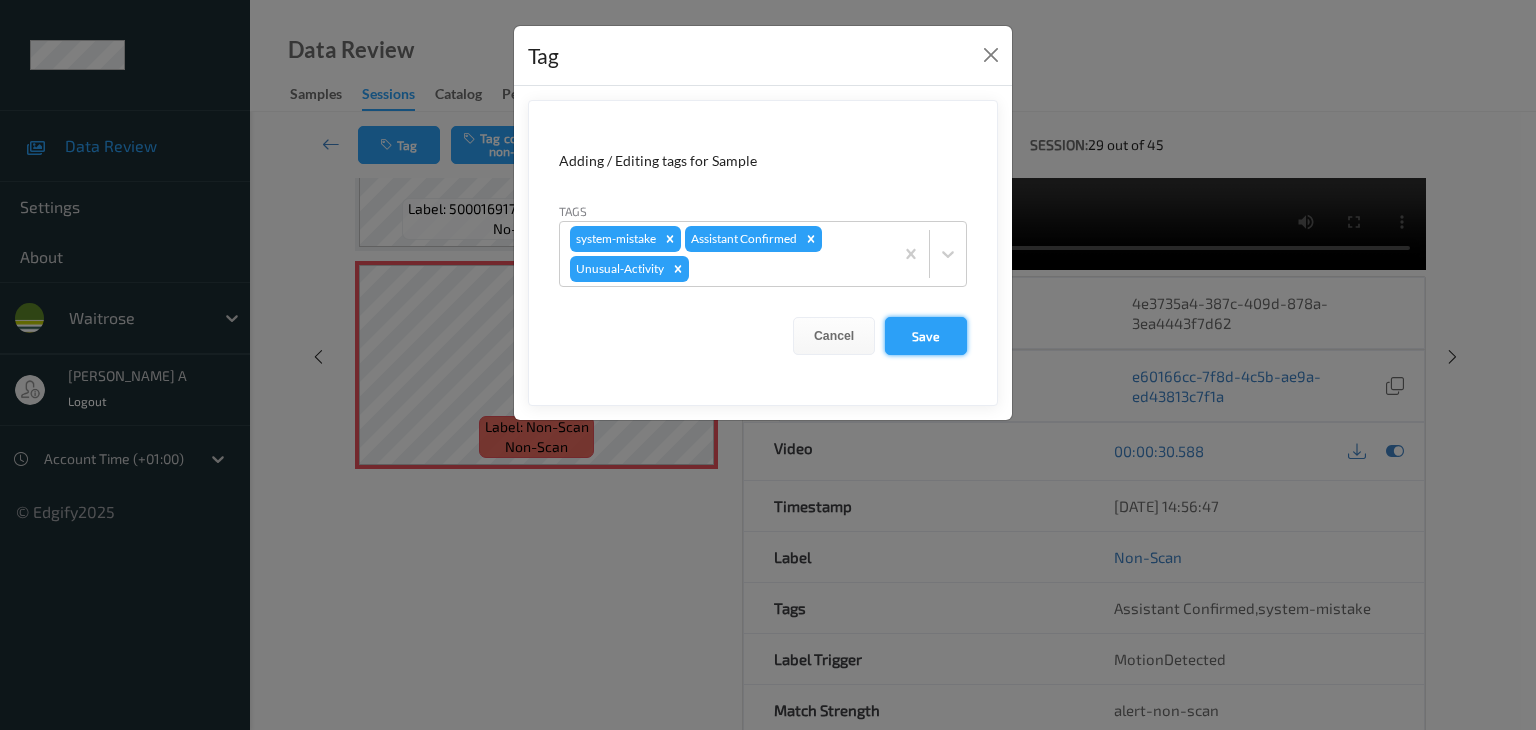 click on "Save" at bounding box center (926, 336) 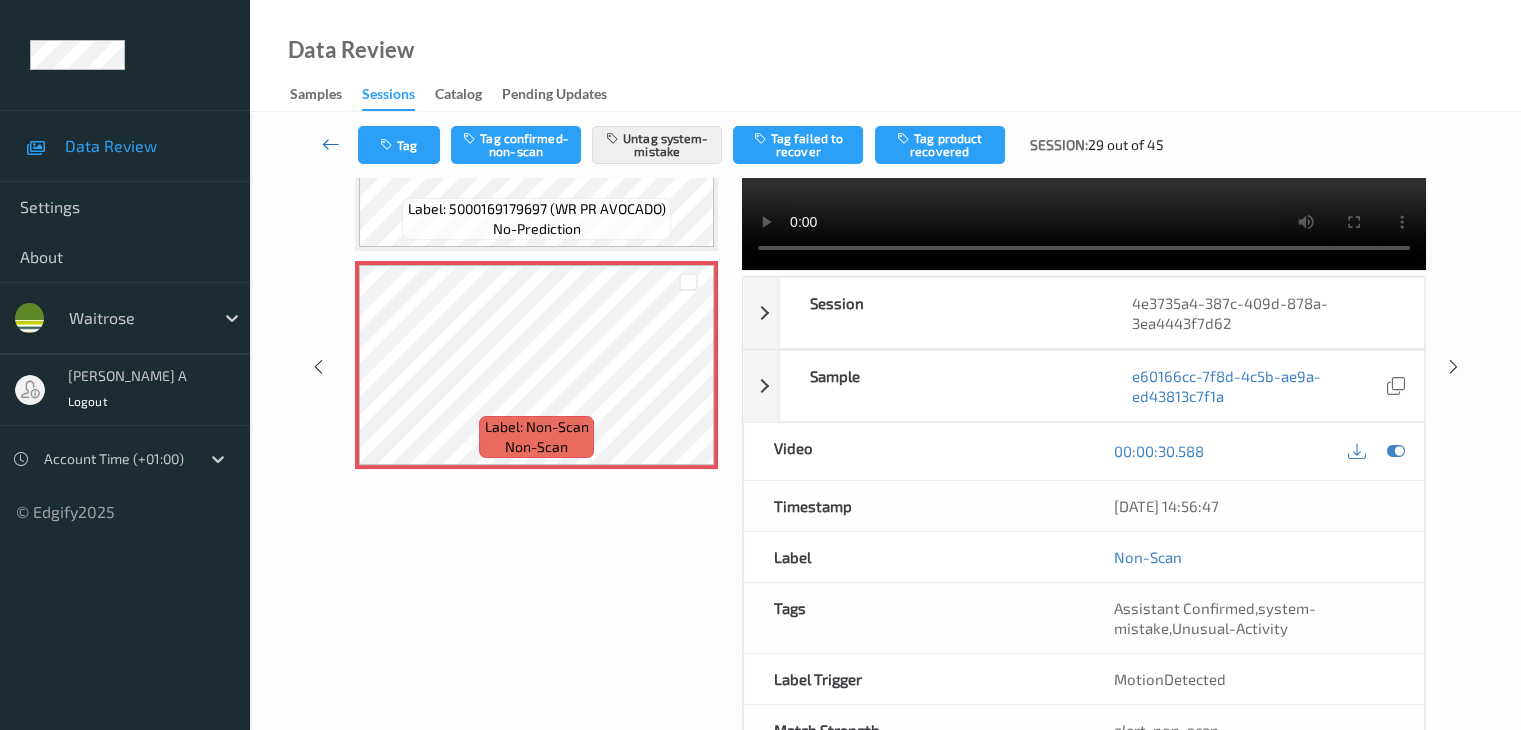 click at bounding box center [331, 144] 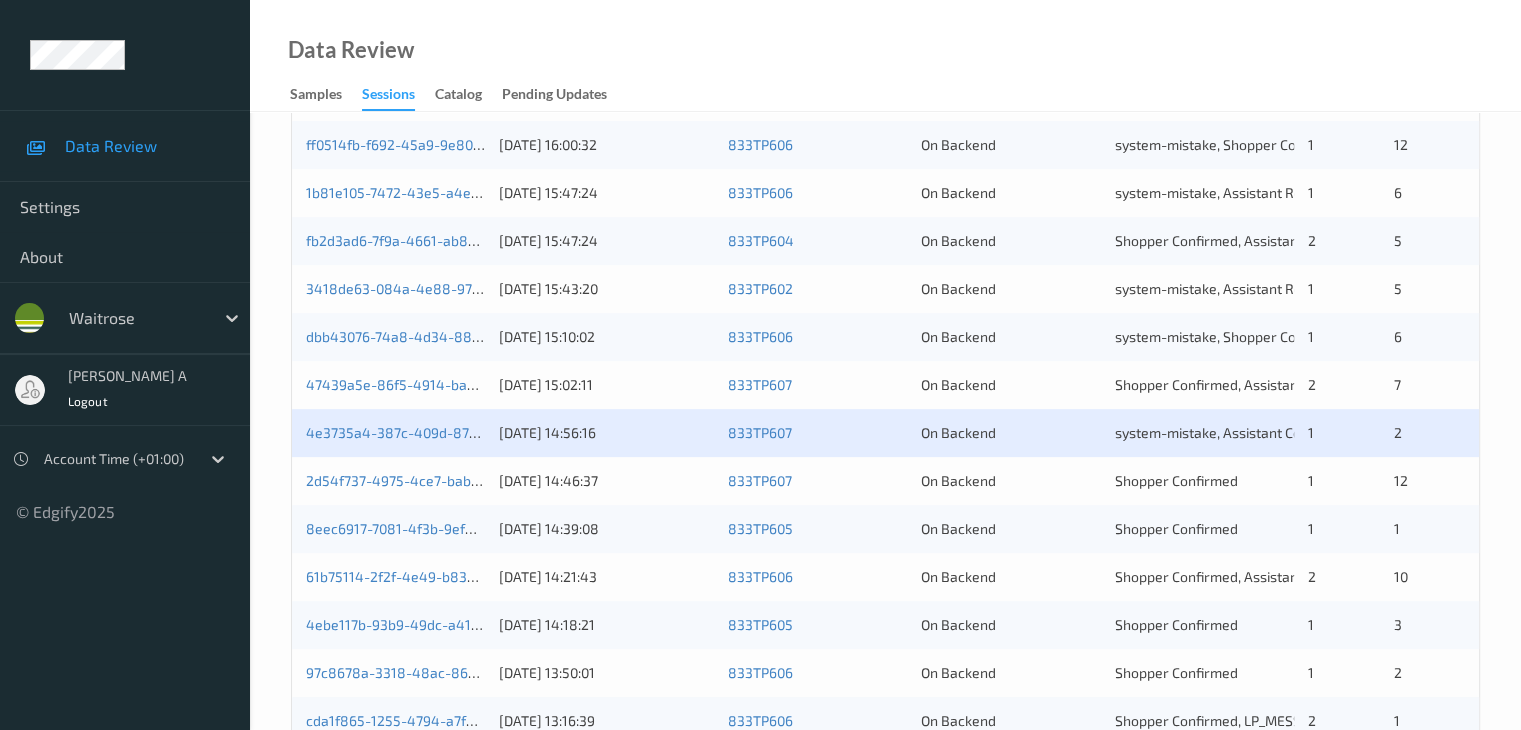 scroll, scrollTop: 600, scrollLeft: 0, axis: vertical 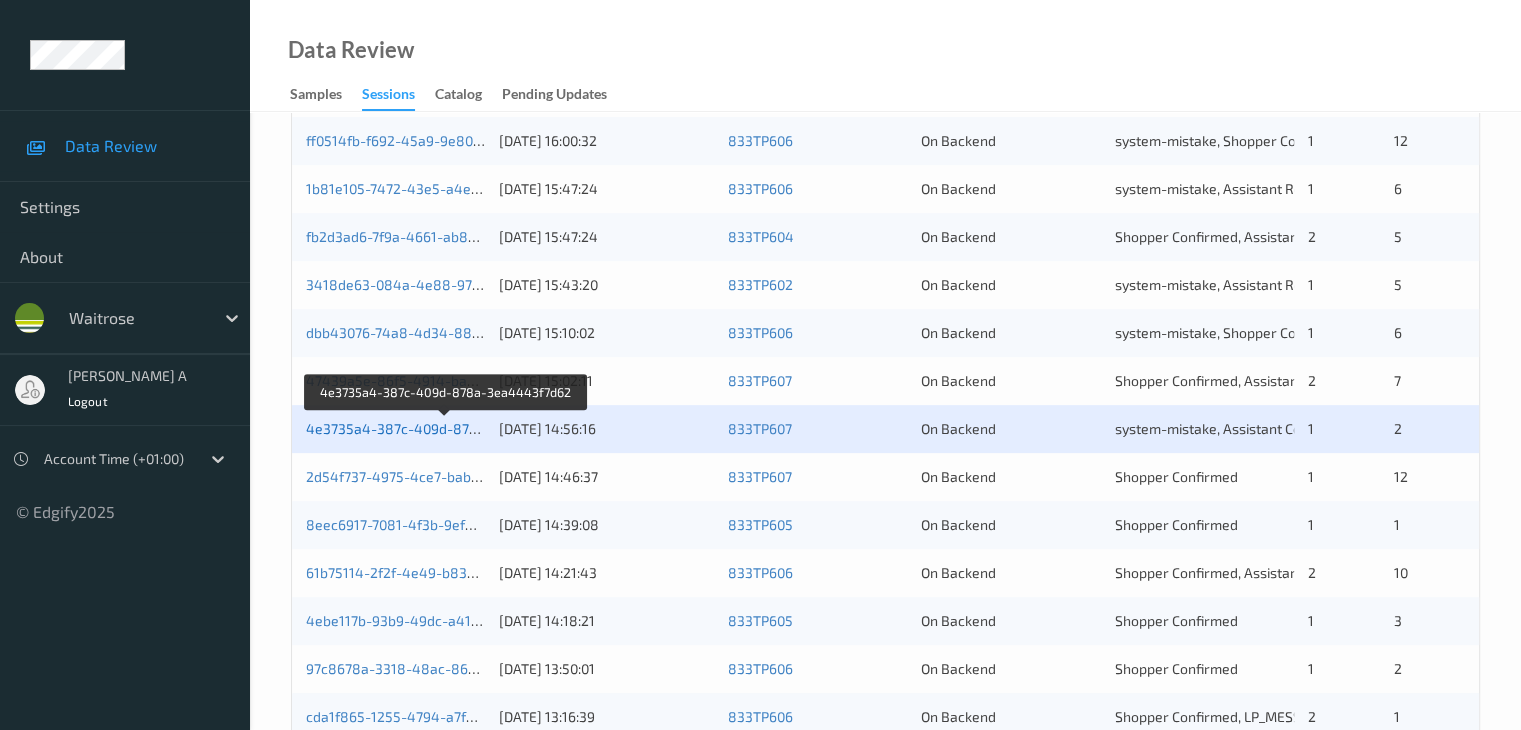 click on "4e3735a4-387c-409d-878a-3ea4443f7d62" at bounding box center (446, 428) 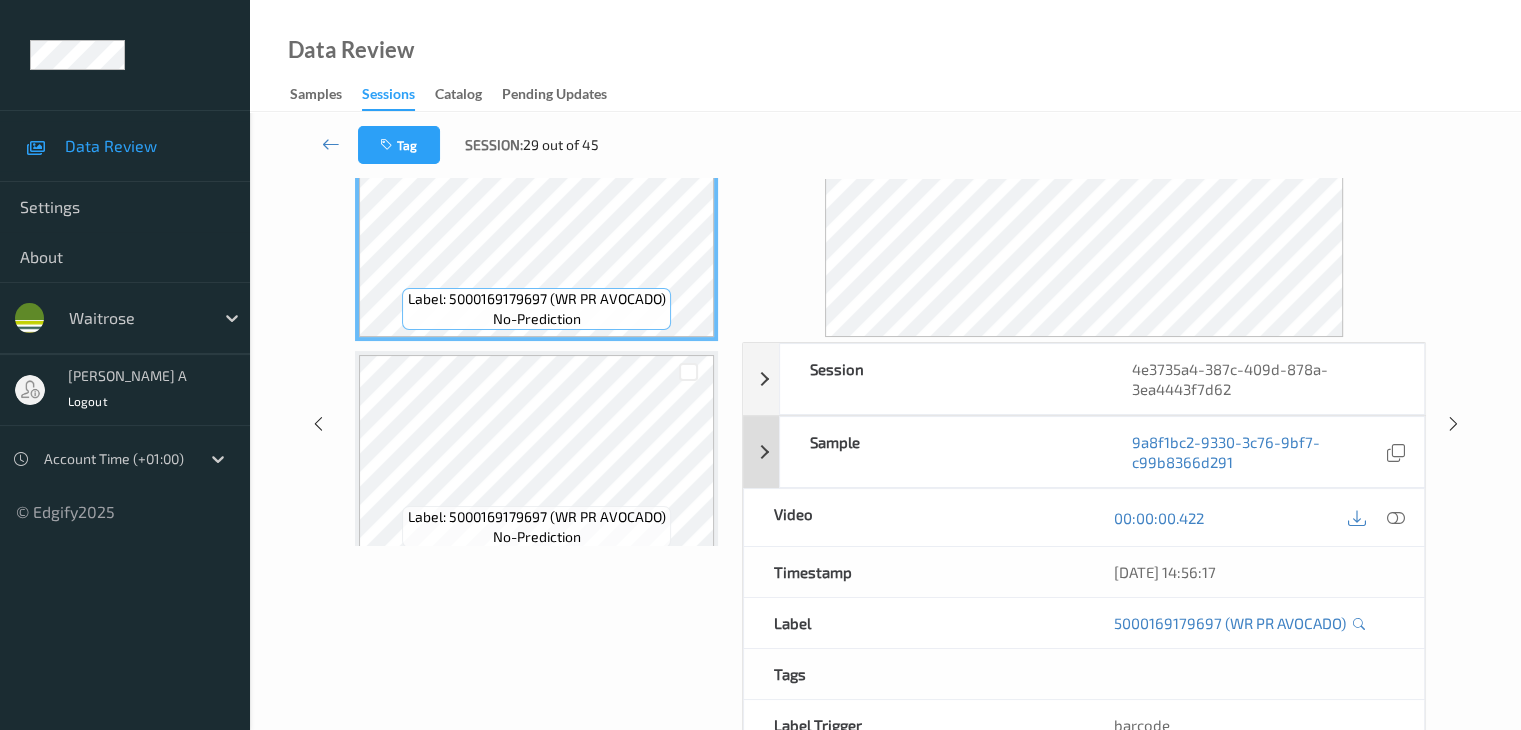 scroll, scrollTop: 0, scrollLeft: 0, axis: both 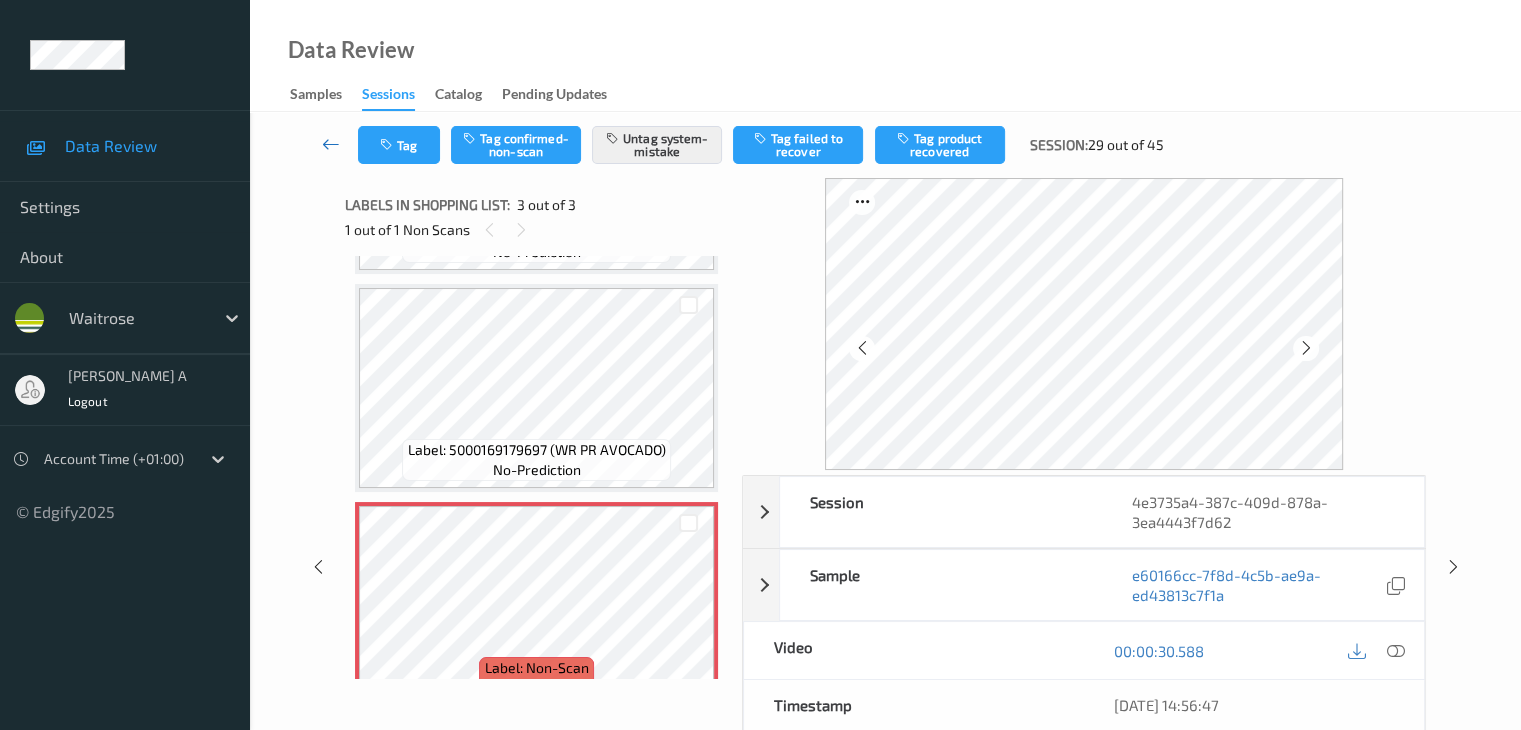 click at bounding box center [331, 144] 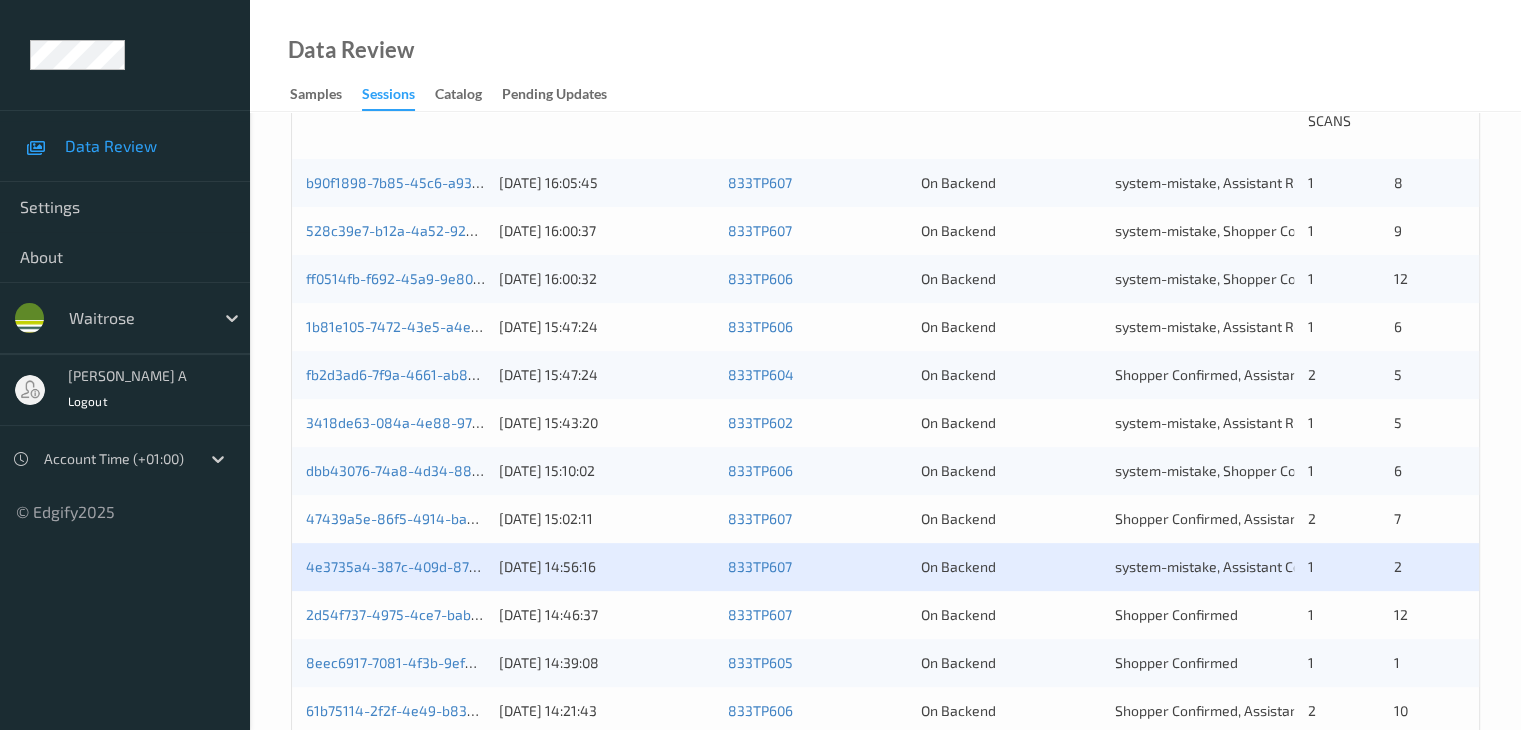 scroll, scrollTop: 600, scrollLeft: 0, axis: vertical 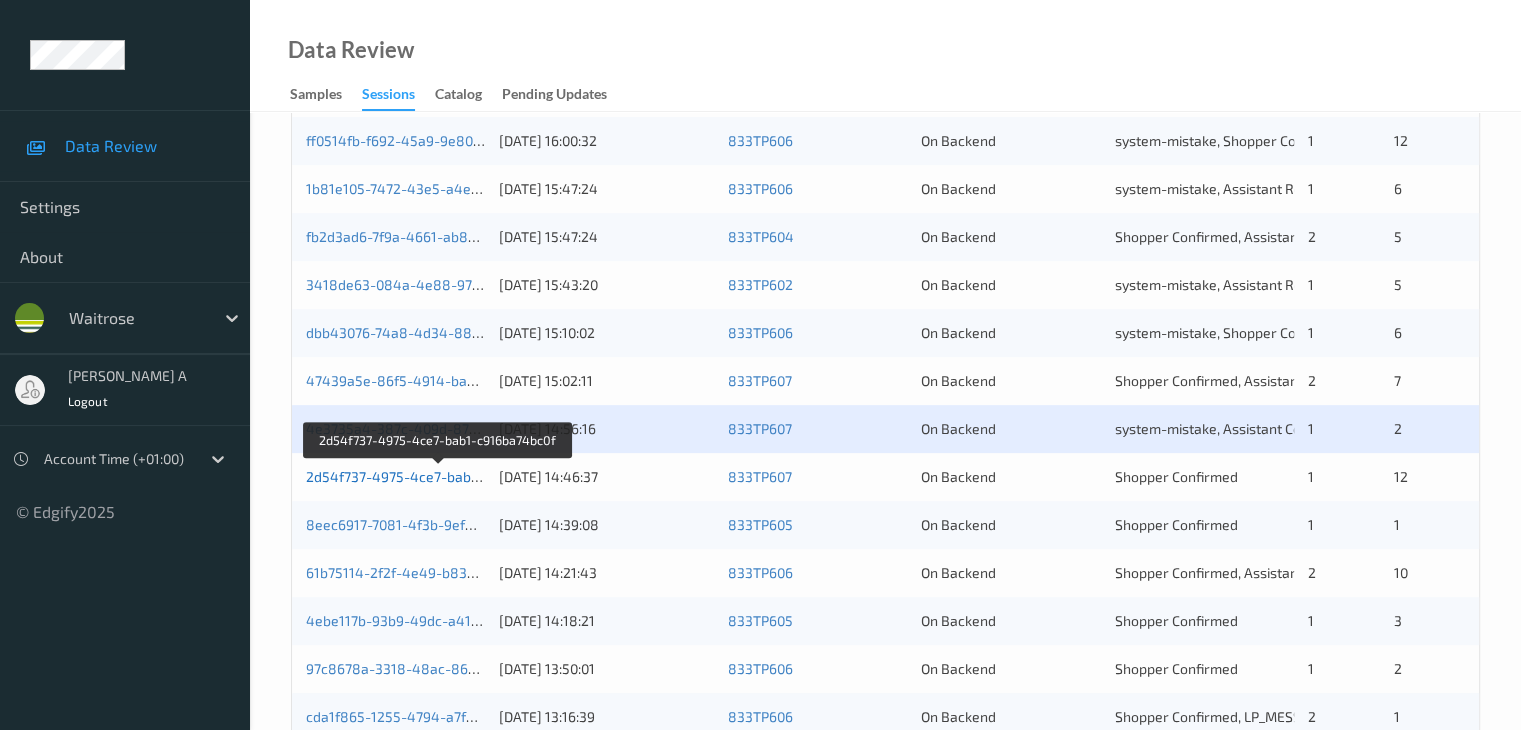 click on "2d54f737-4975-4ce7-bab1-c916ba74bc0f" at bounding box center (439, 476) 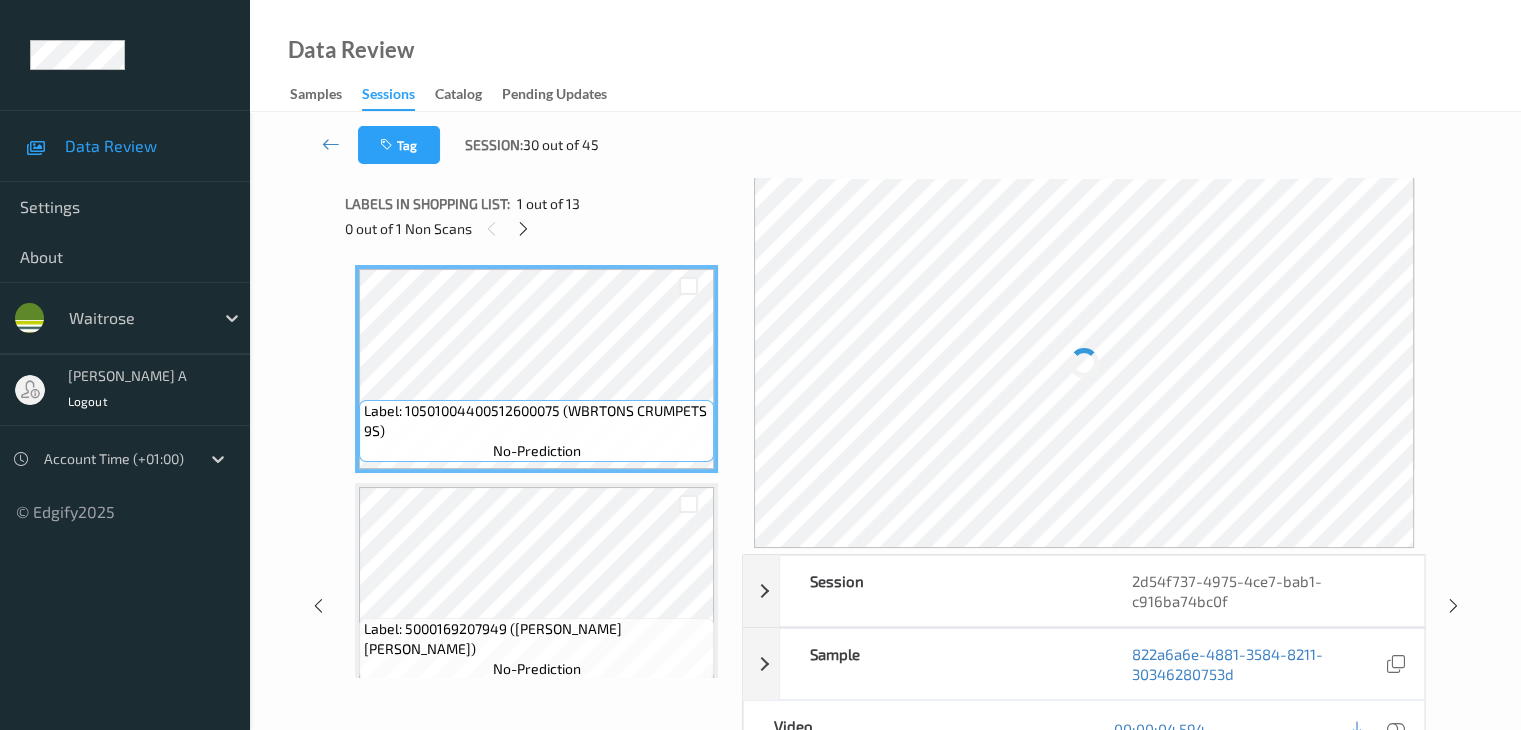scroll, scrollTop: 0, scrollLeft: 0, axis: both 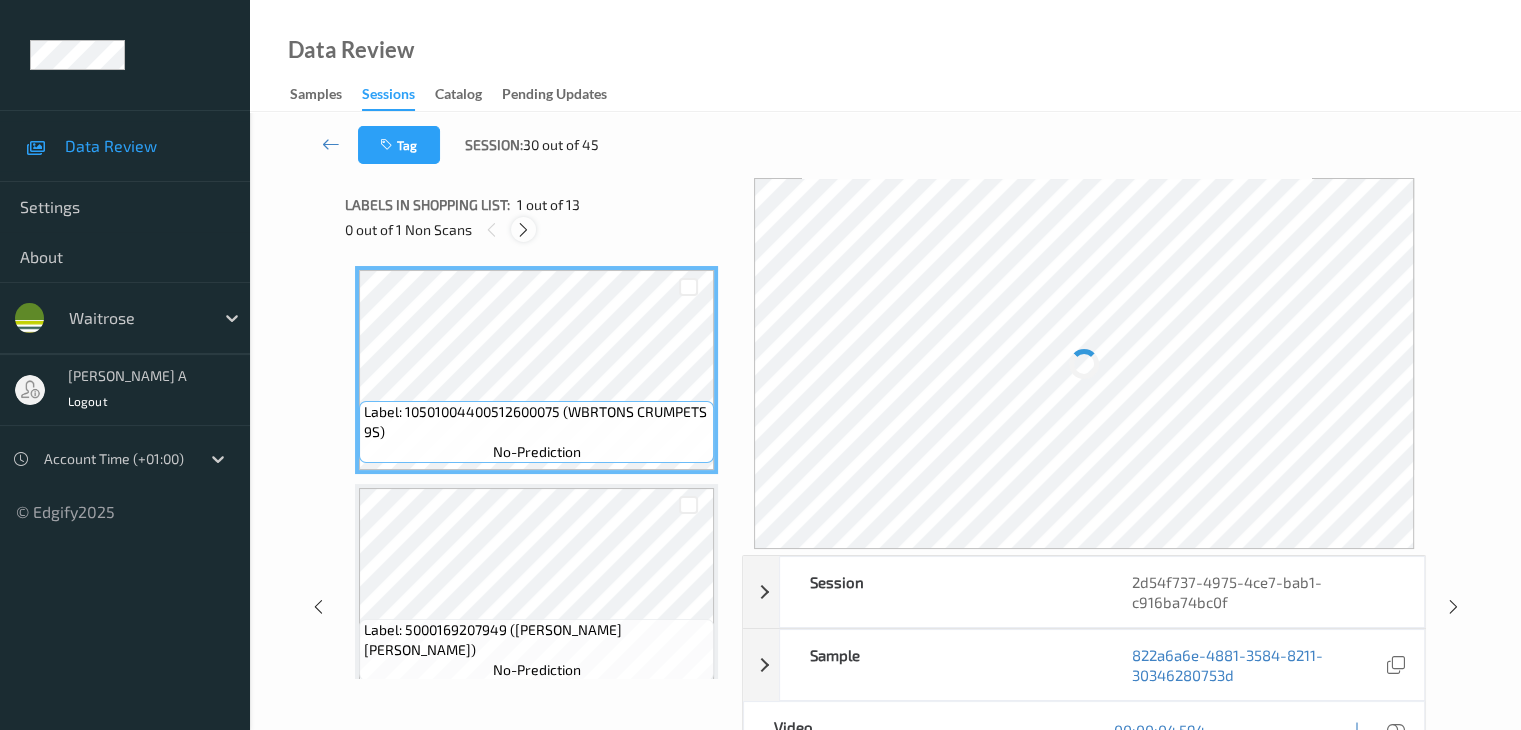 click at bounding box center (523, 230) 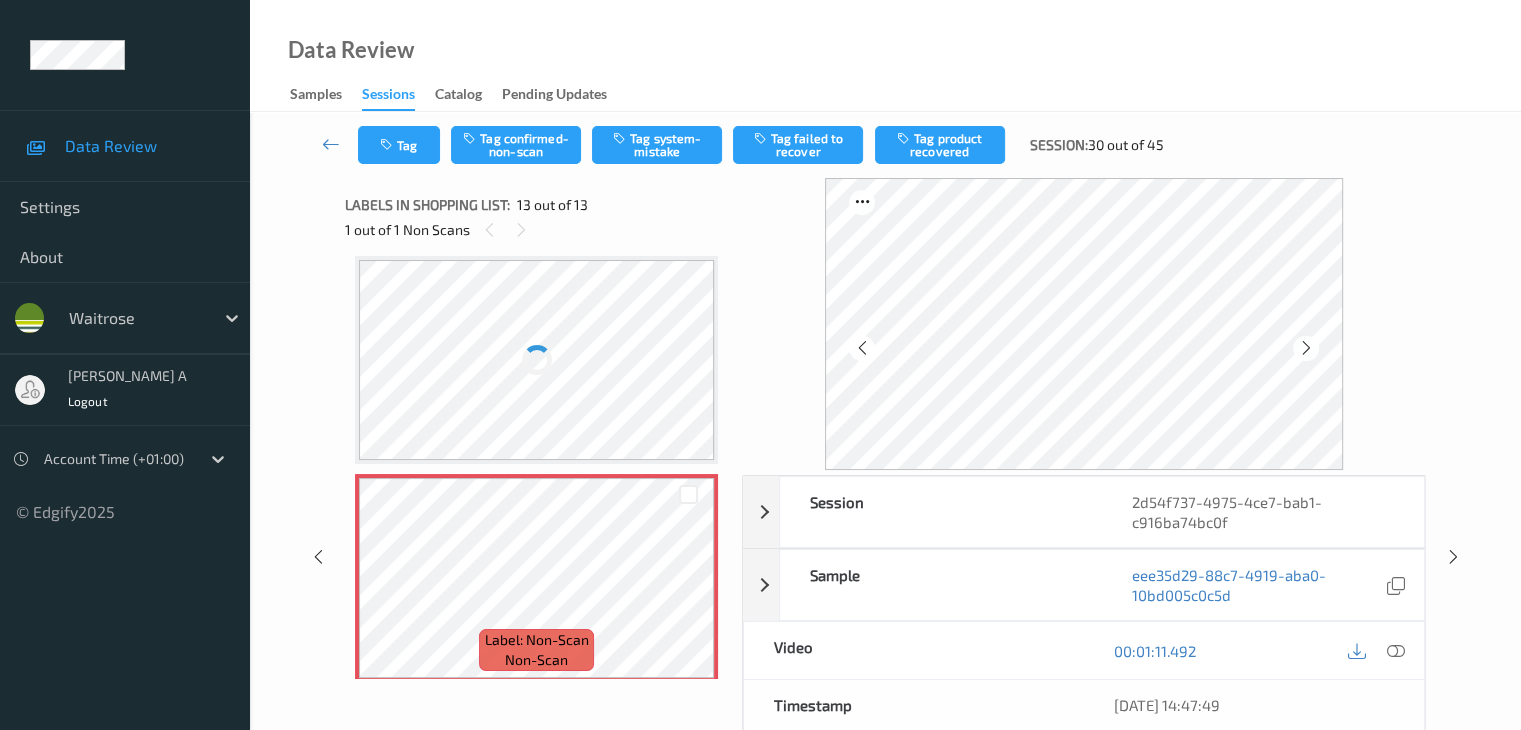 scroll, scrollTop: 2408, scrollLeft: 0, axis: vertical 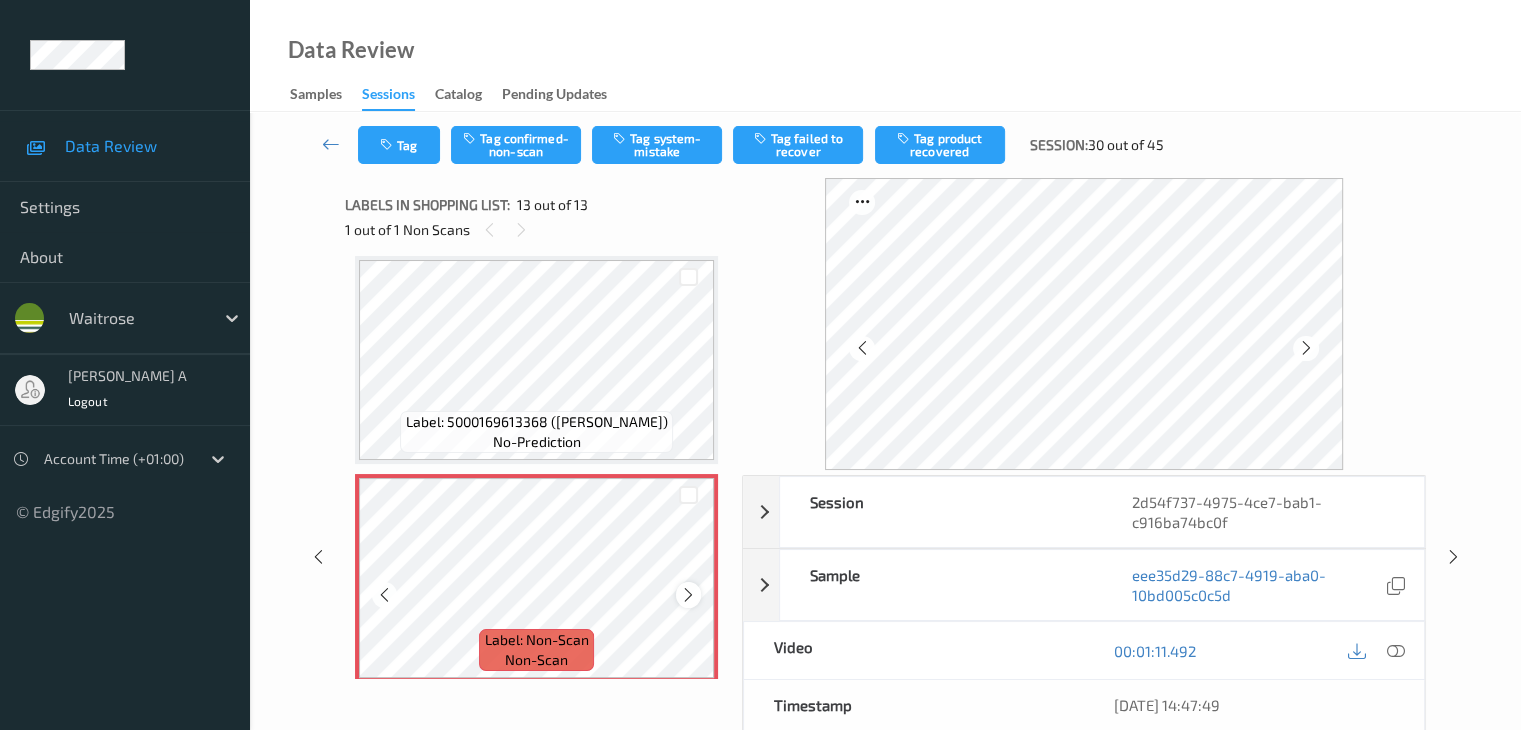 click at bounding box center [688, 595] 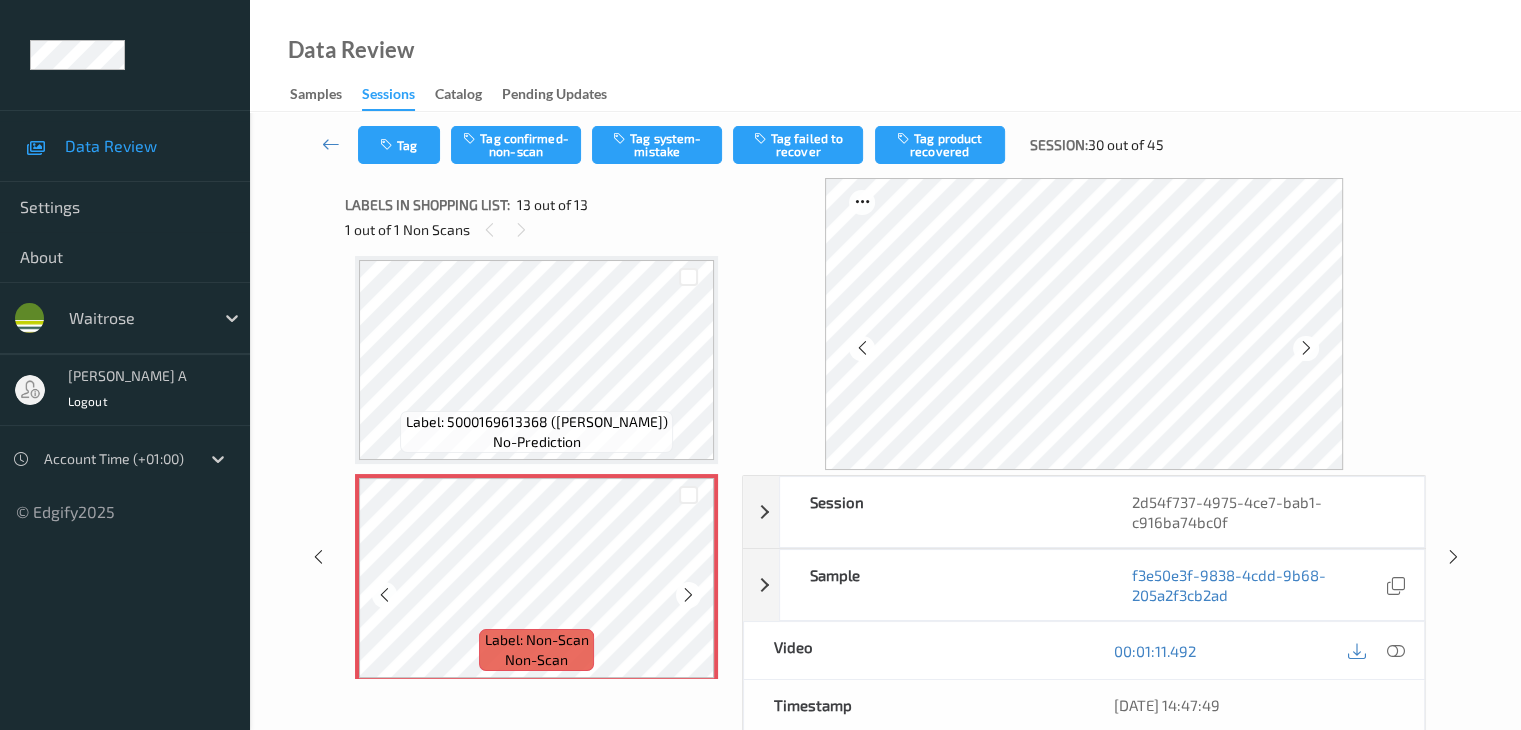 click at bounding box center [688, 595] 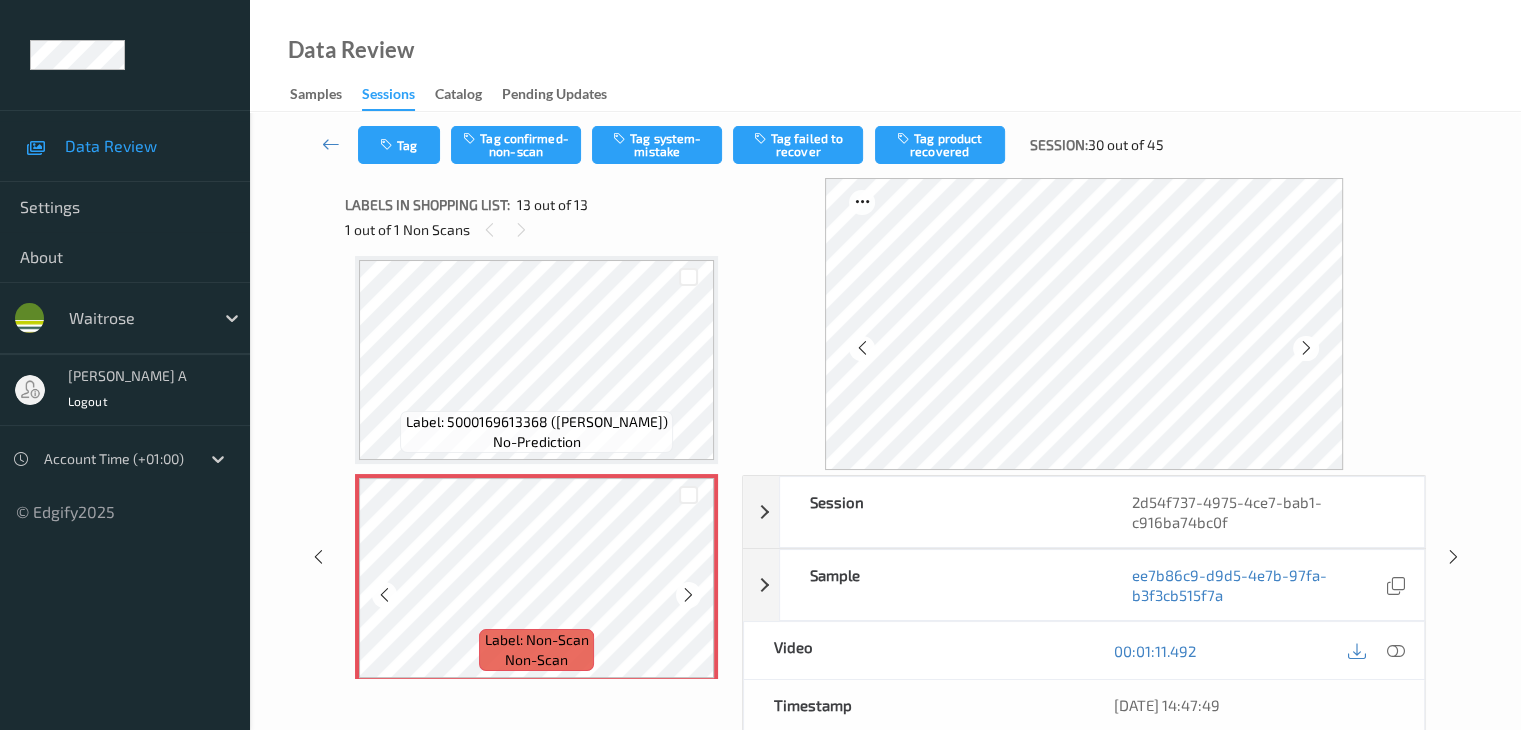 click at bounding box center (688, 595) 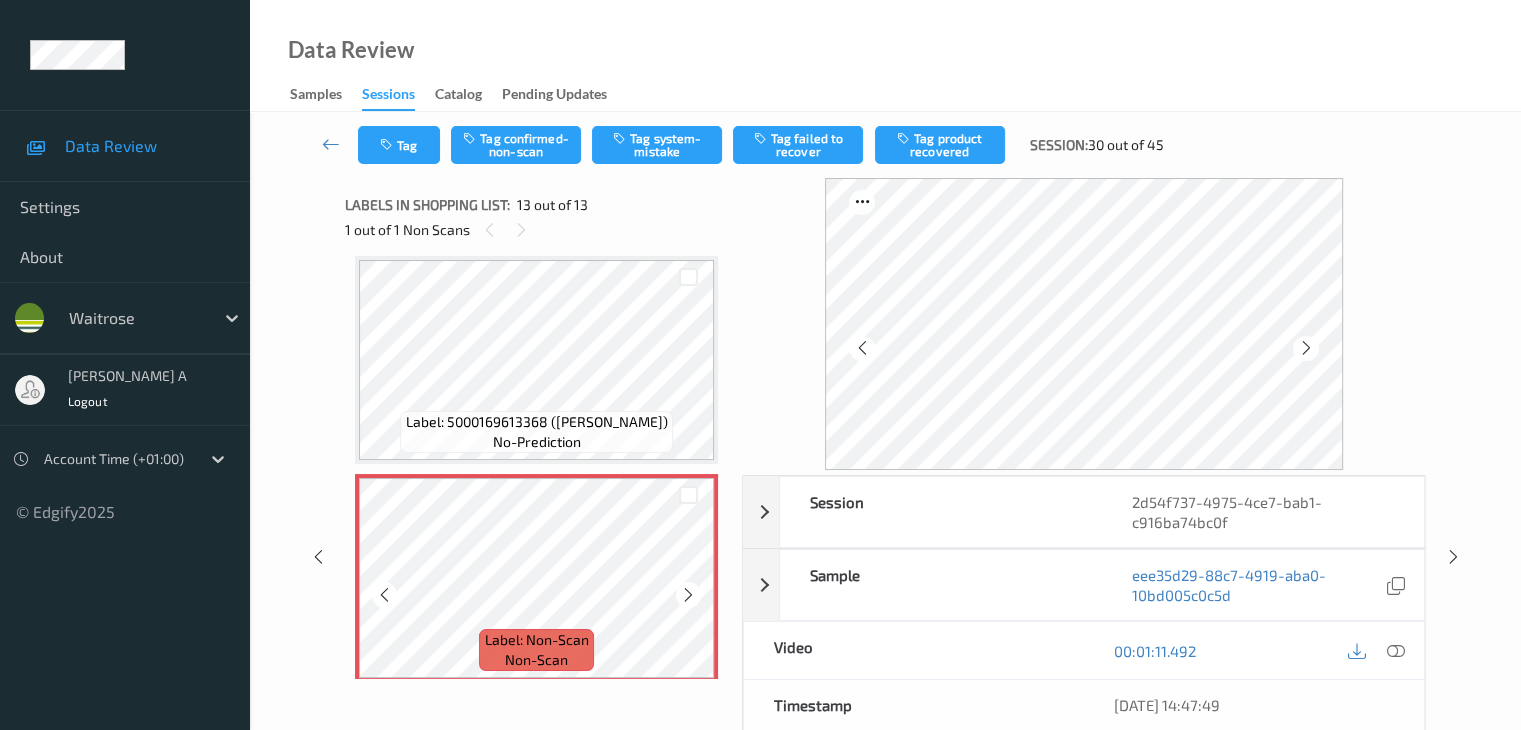 click at bounding box center (688, 595) 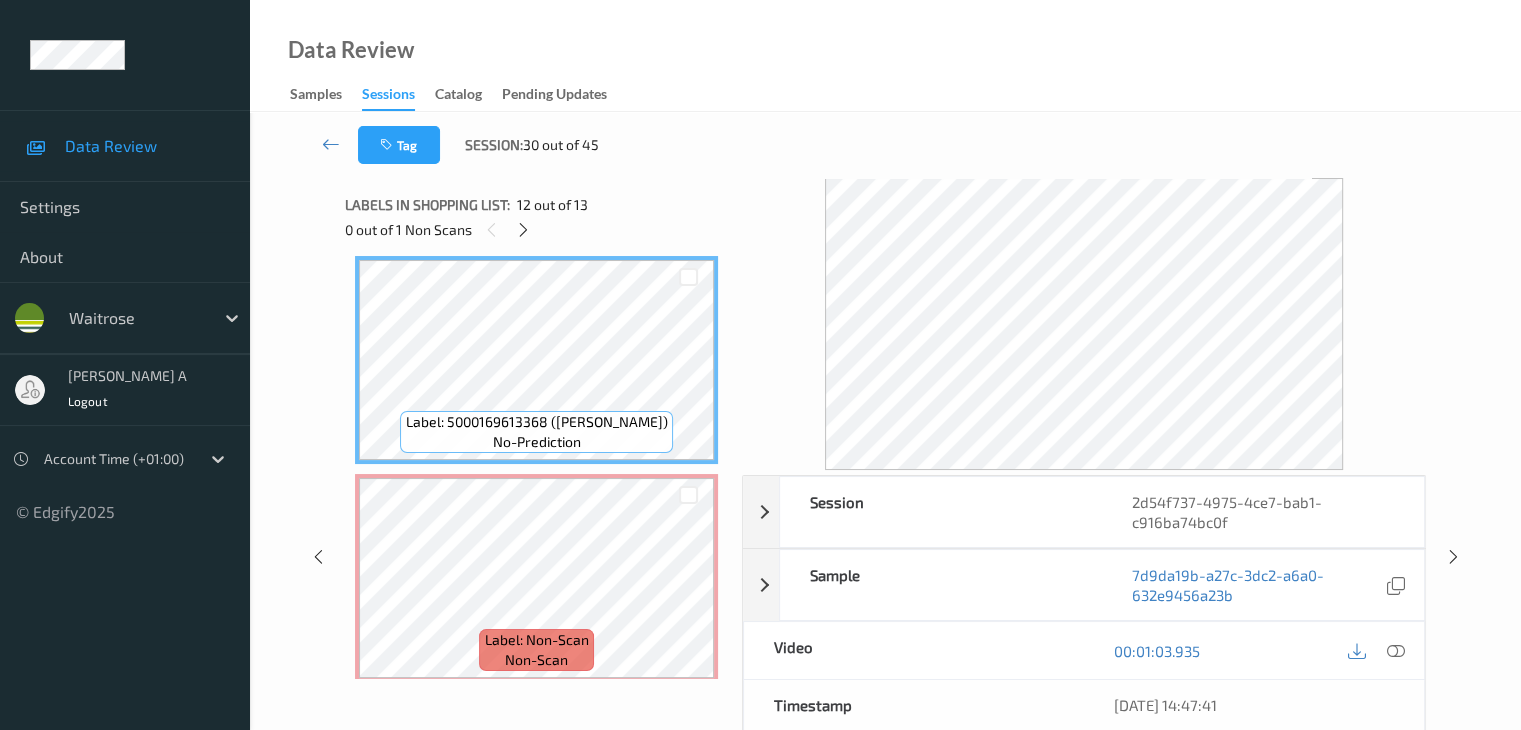 scroll, scrollTop: 2421, scrollLeft: 0, axis: vertical 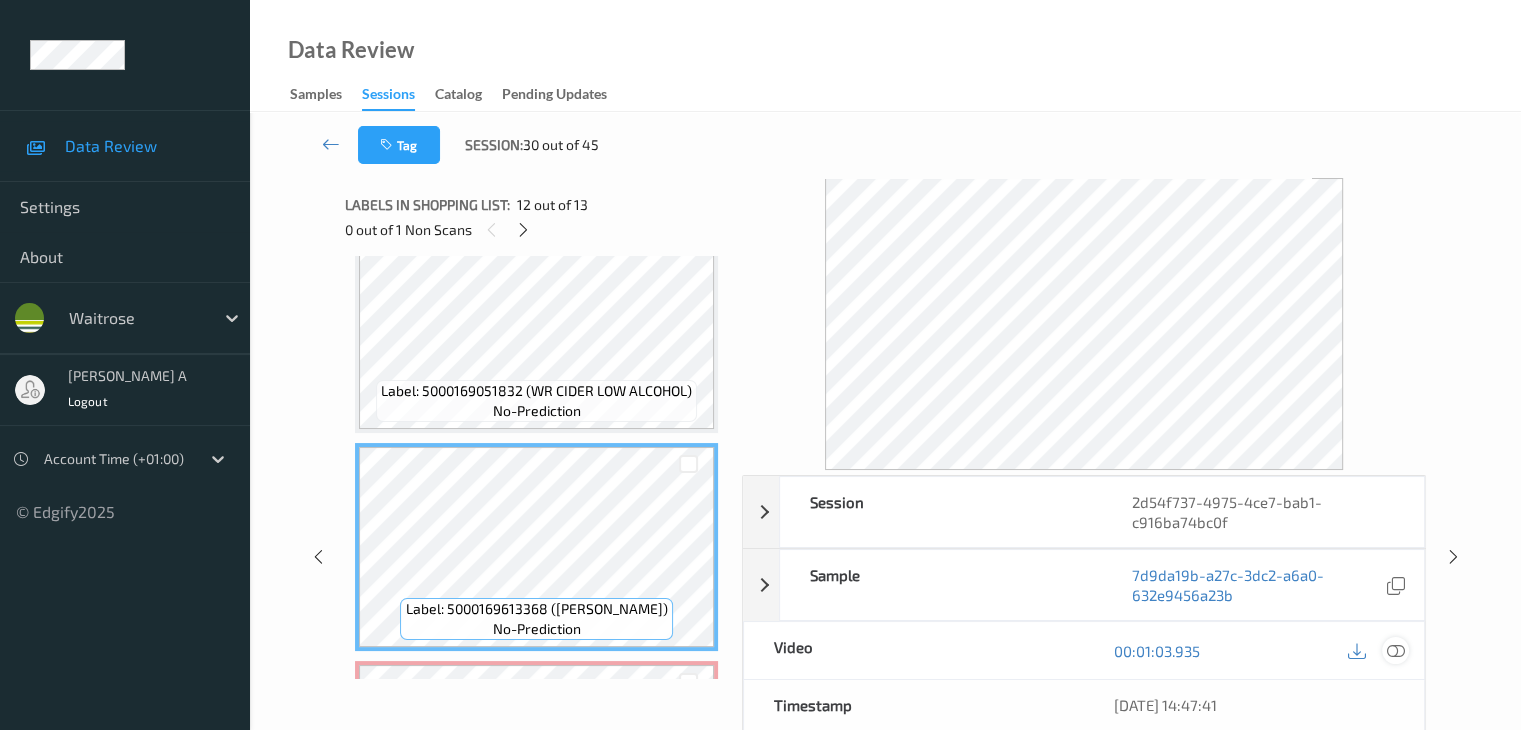 click at bounding box center (1395, 651) 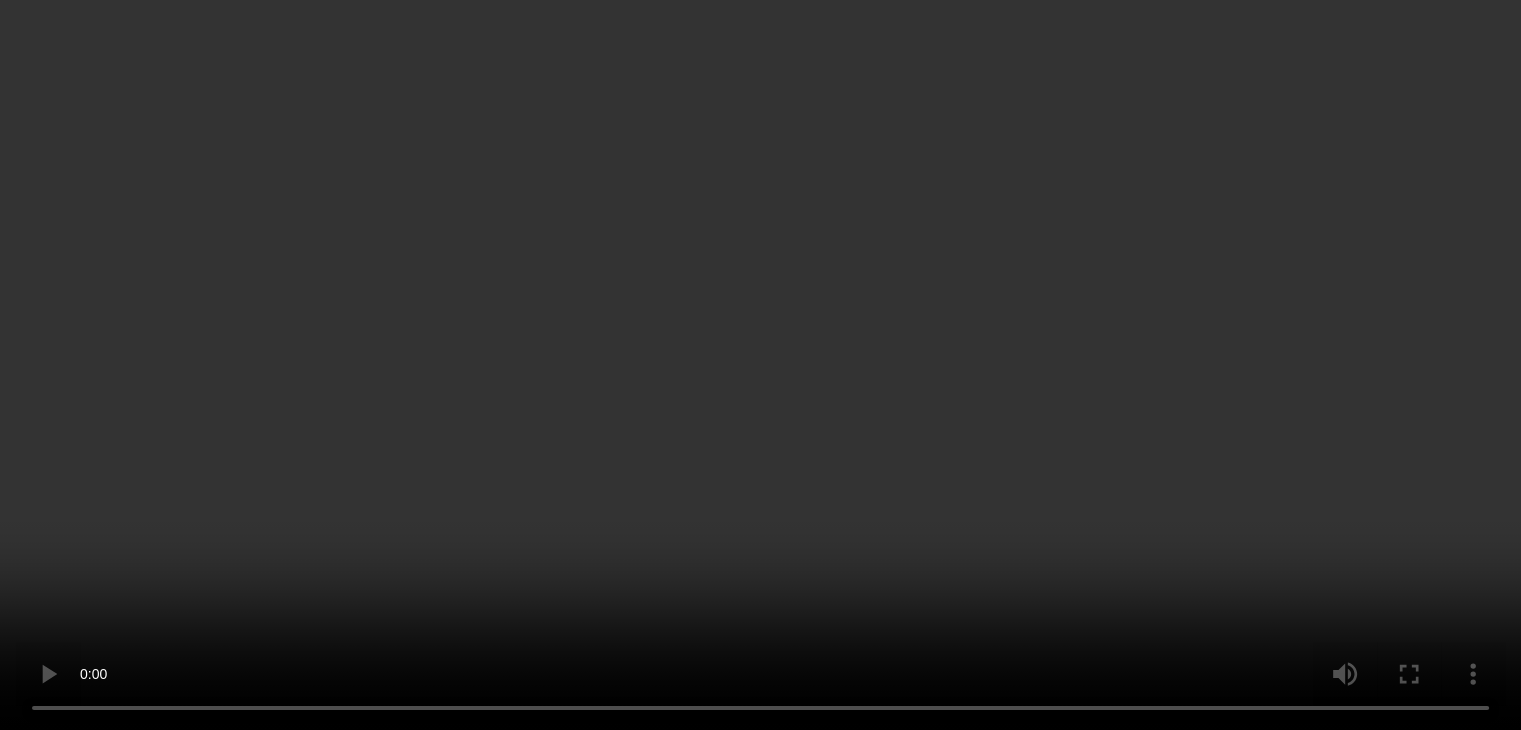 scroll, scrollTop: 2421, scrollLeft: 0, axis: vertical 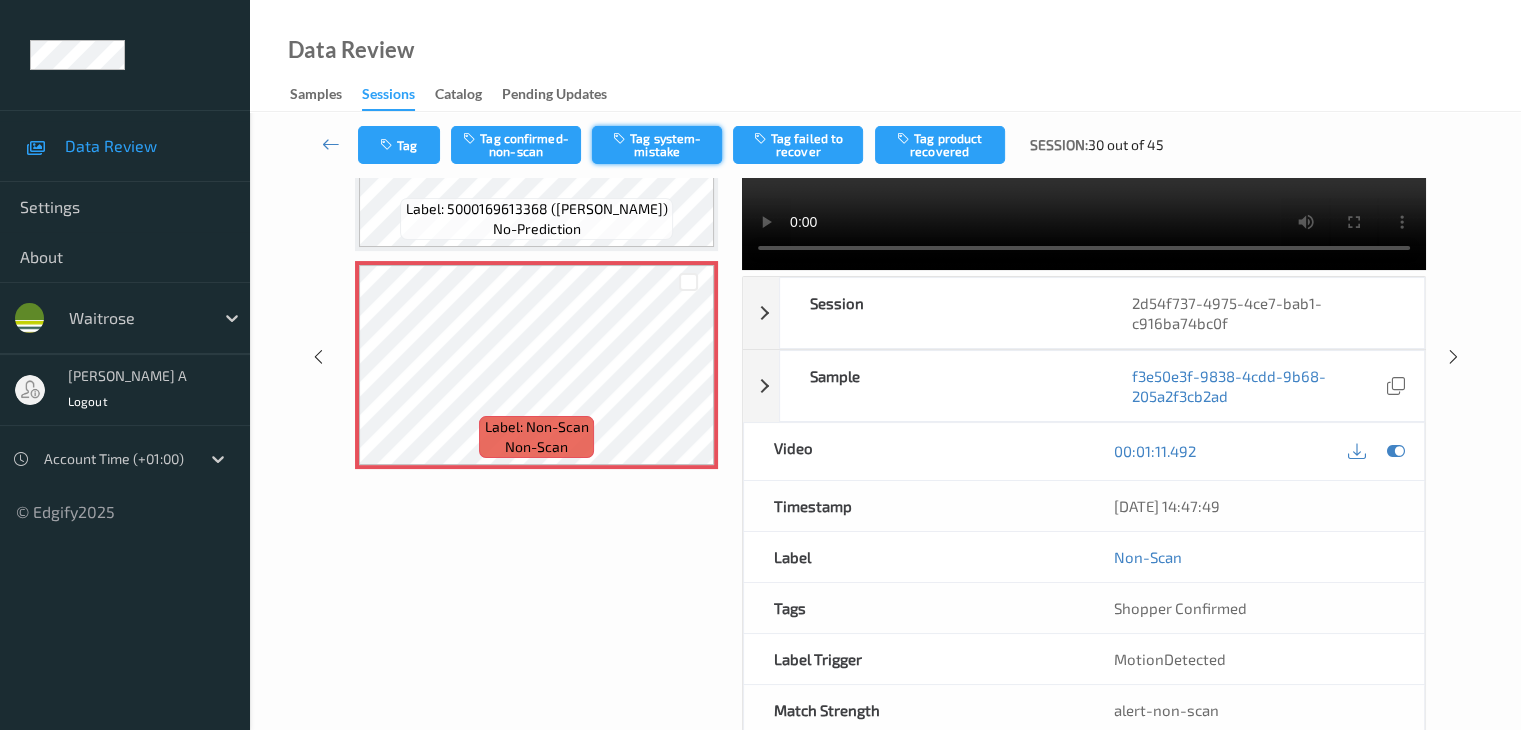click on "Tag   system-mistake" at bounding box center [657, 145] 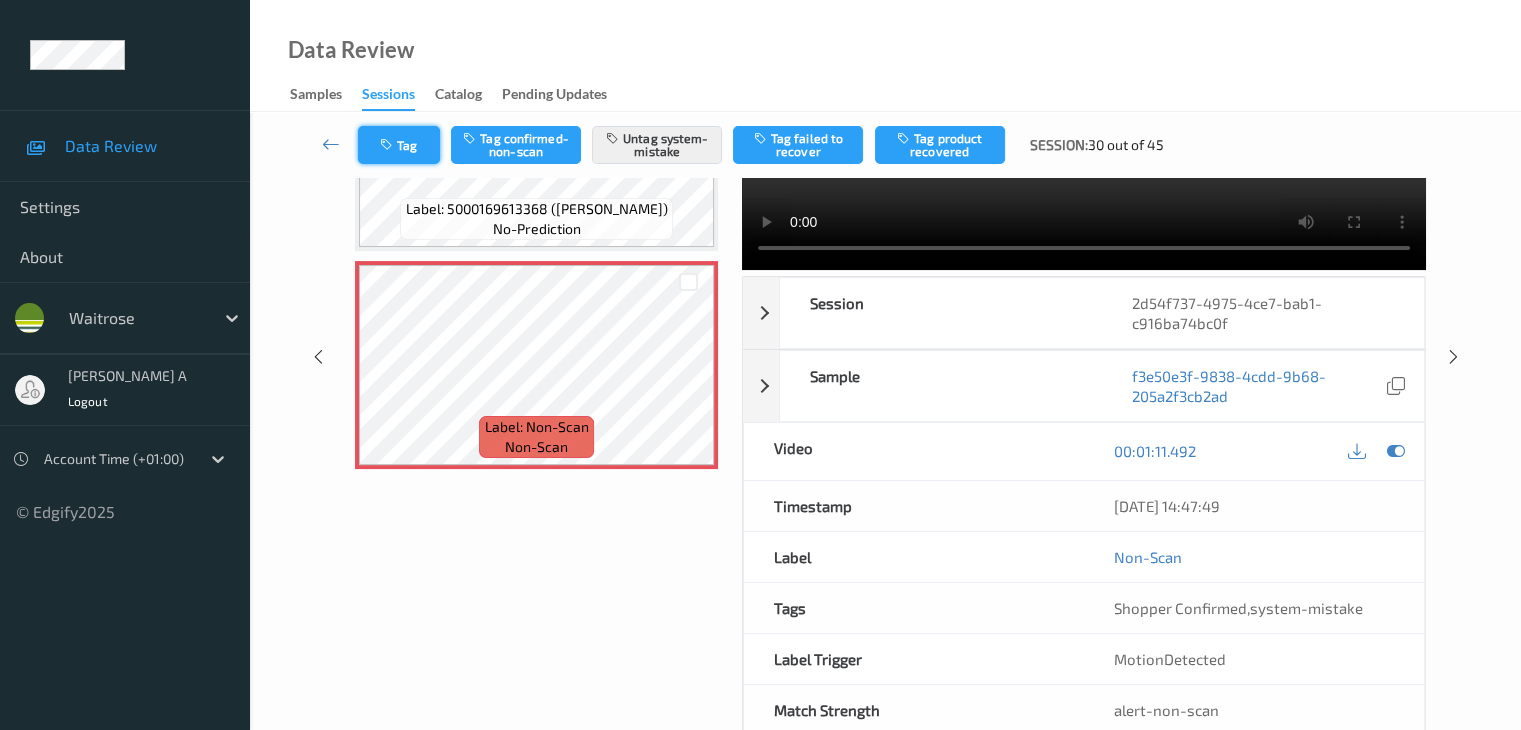 click at bounding box center [388, 145] 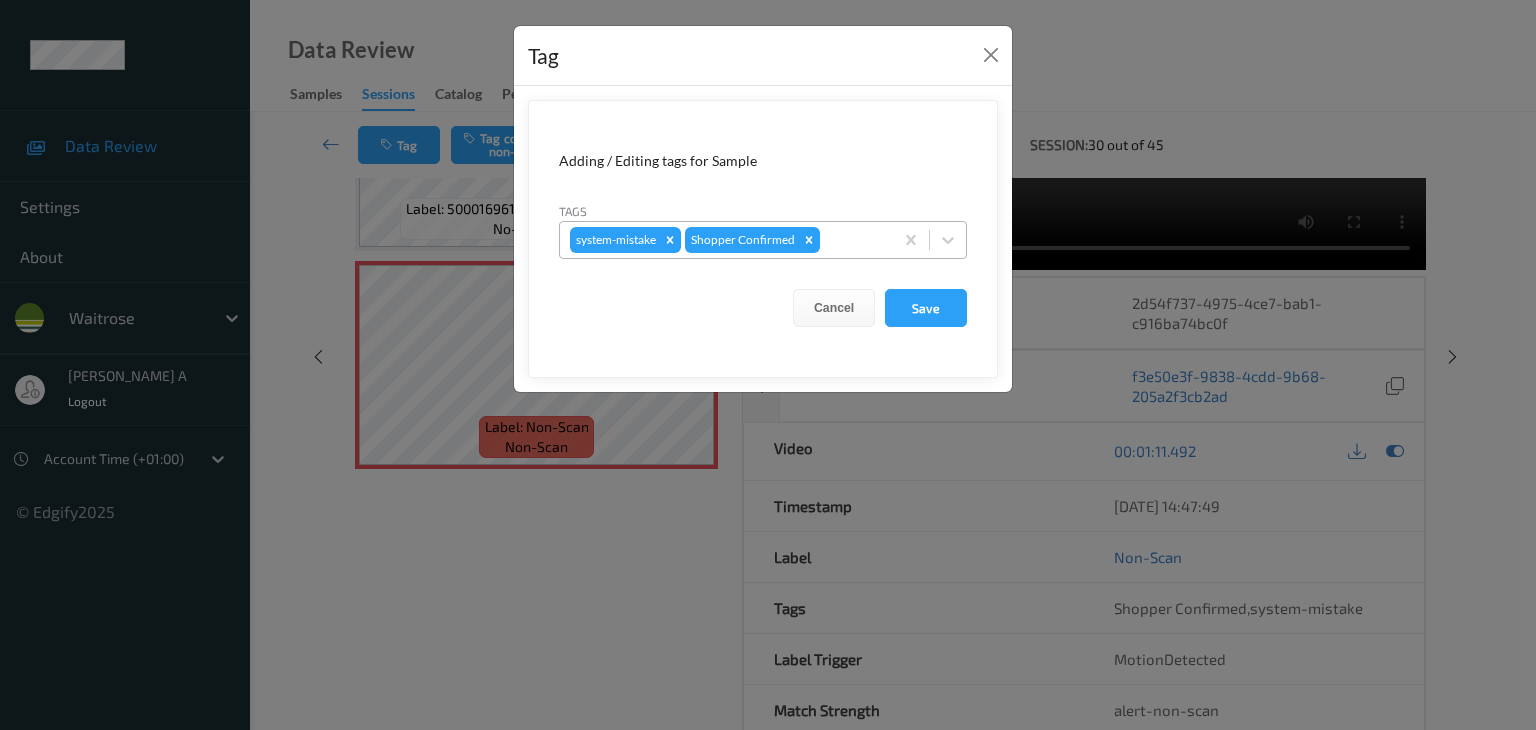 click at bounding box center (853, 240) 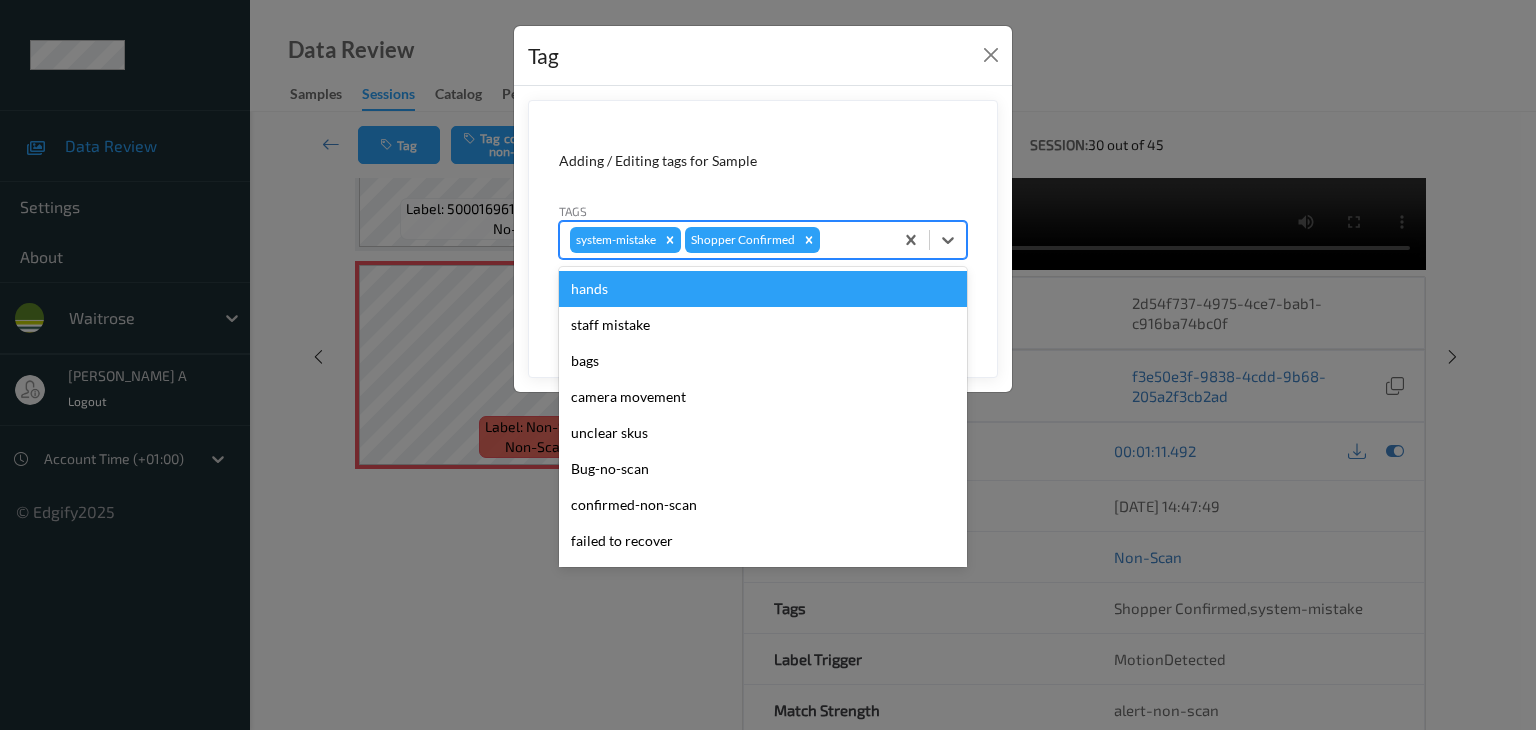 type on "u" 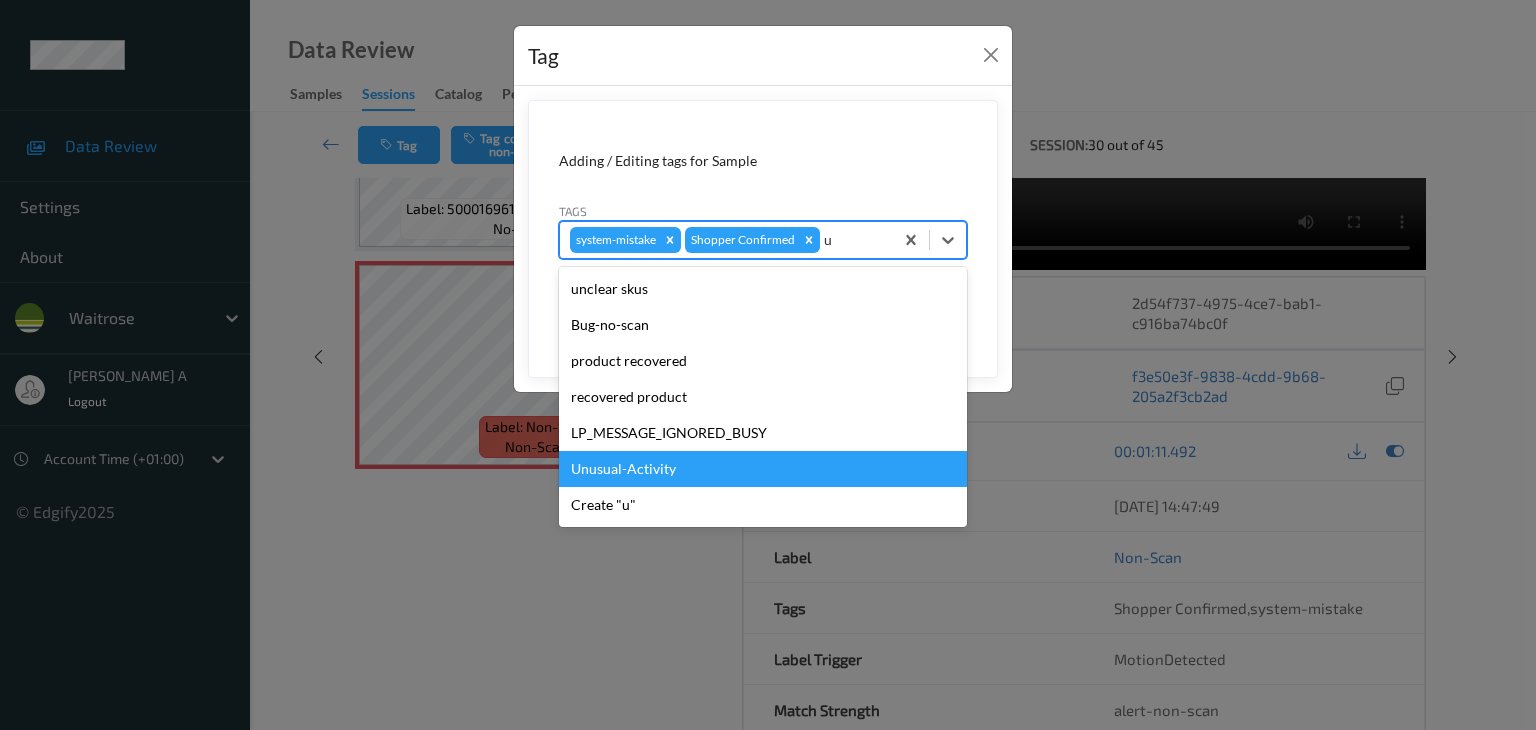 click on "Unusual-Activity" at bounding box center (763, 469) 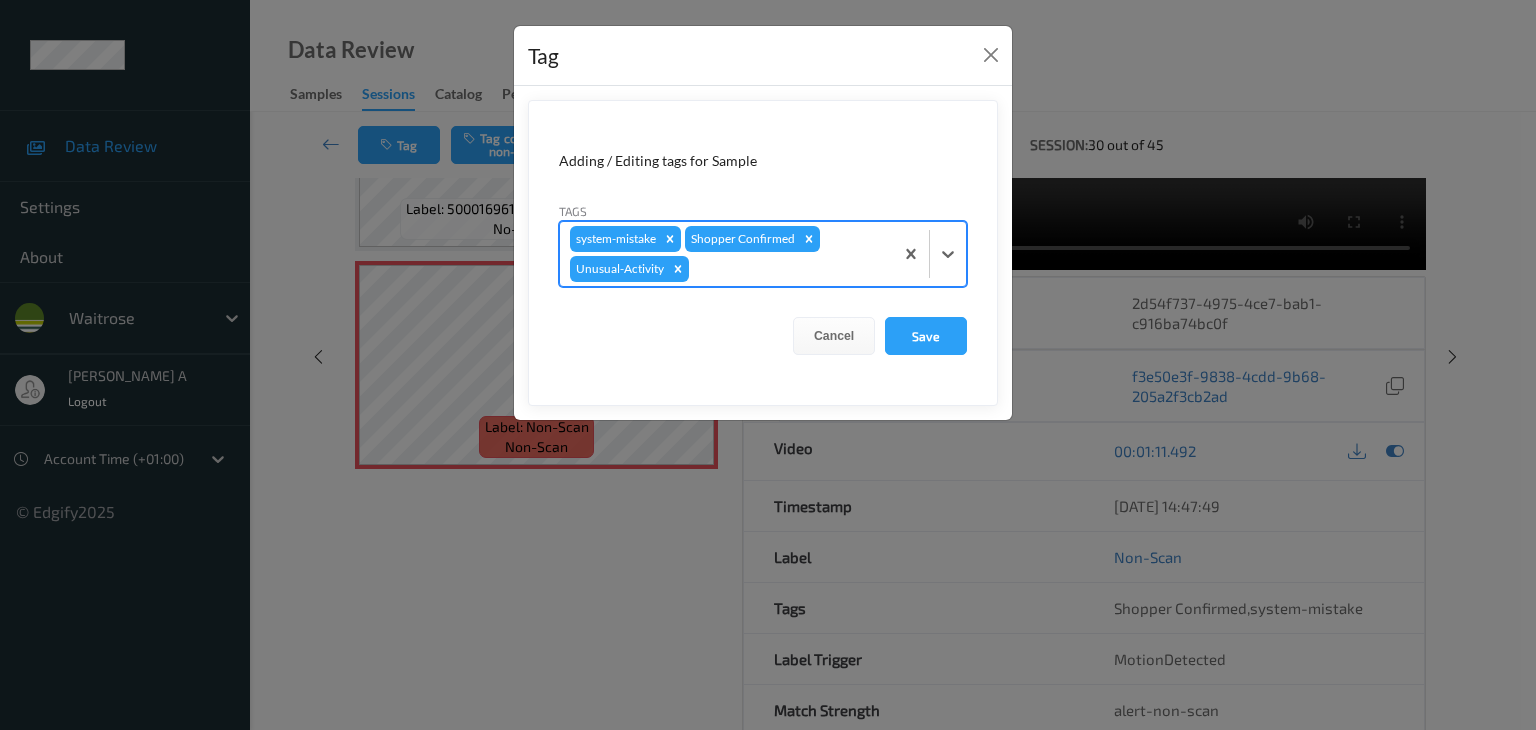type on "p" 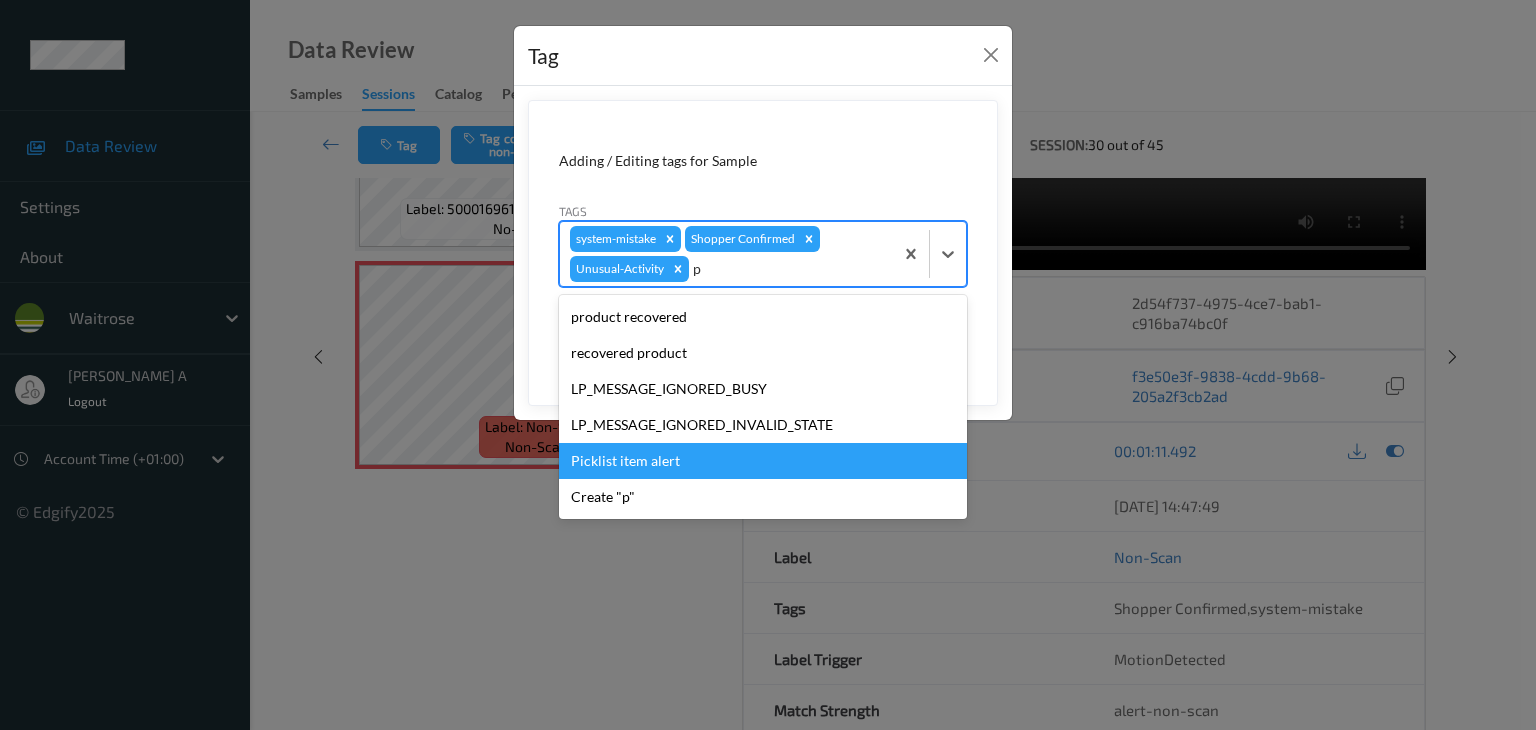 click on "Picklist item alert" at bounding box center (763, 461) 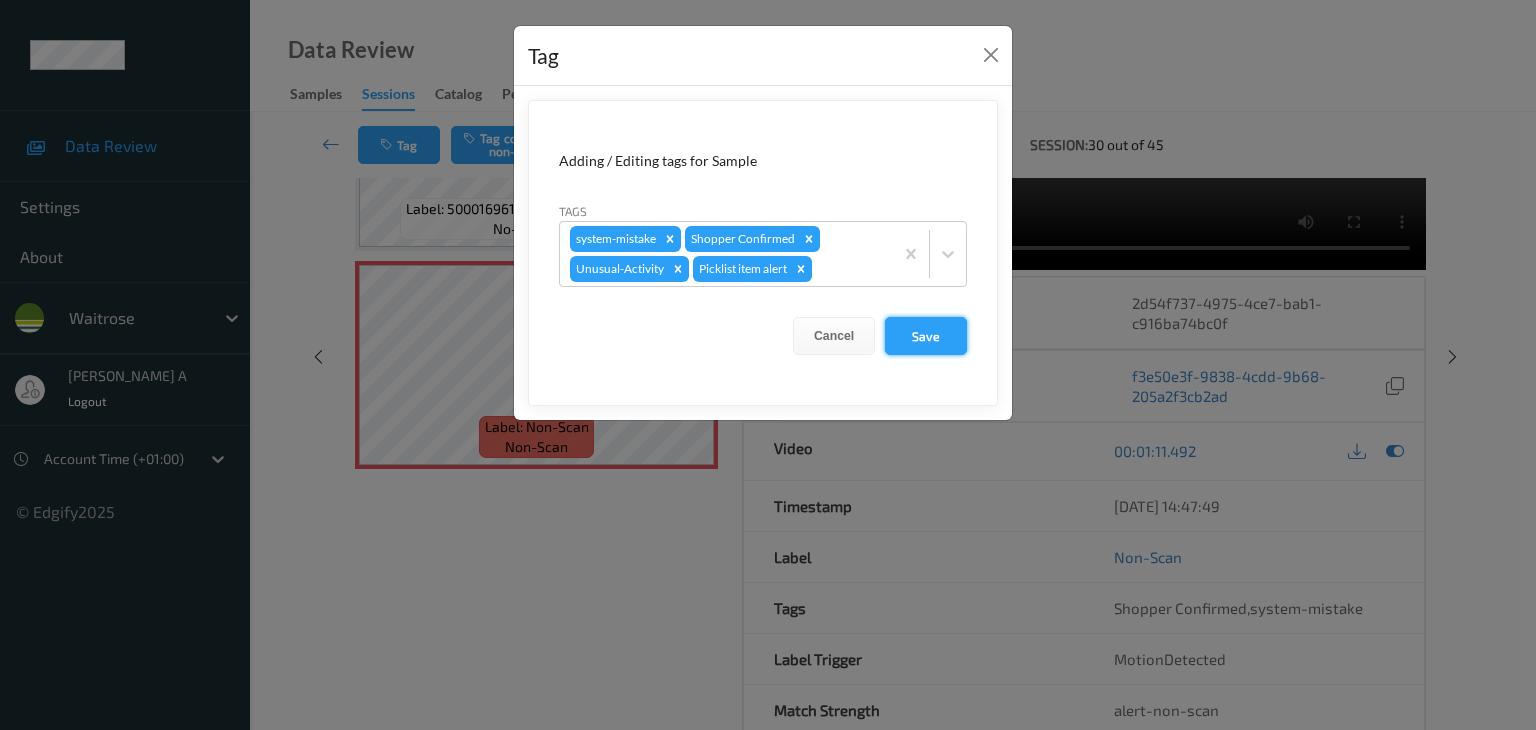 click on "Save" at bounding box center (926, 336) 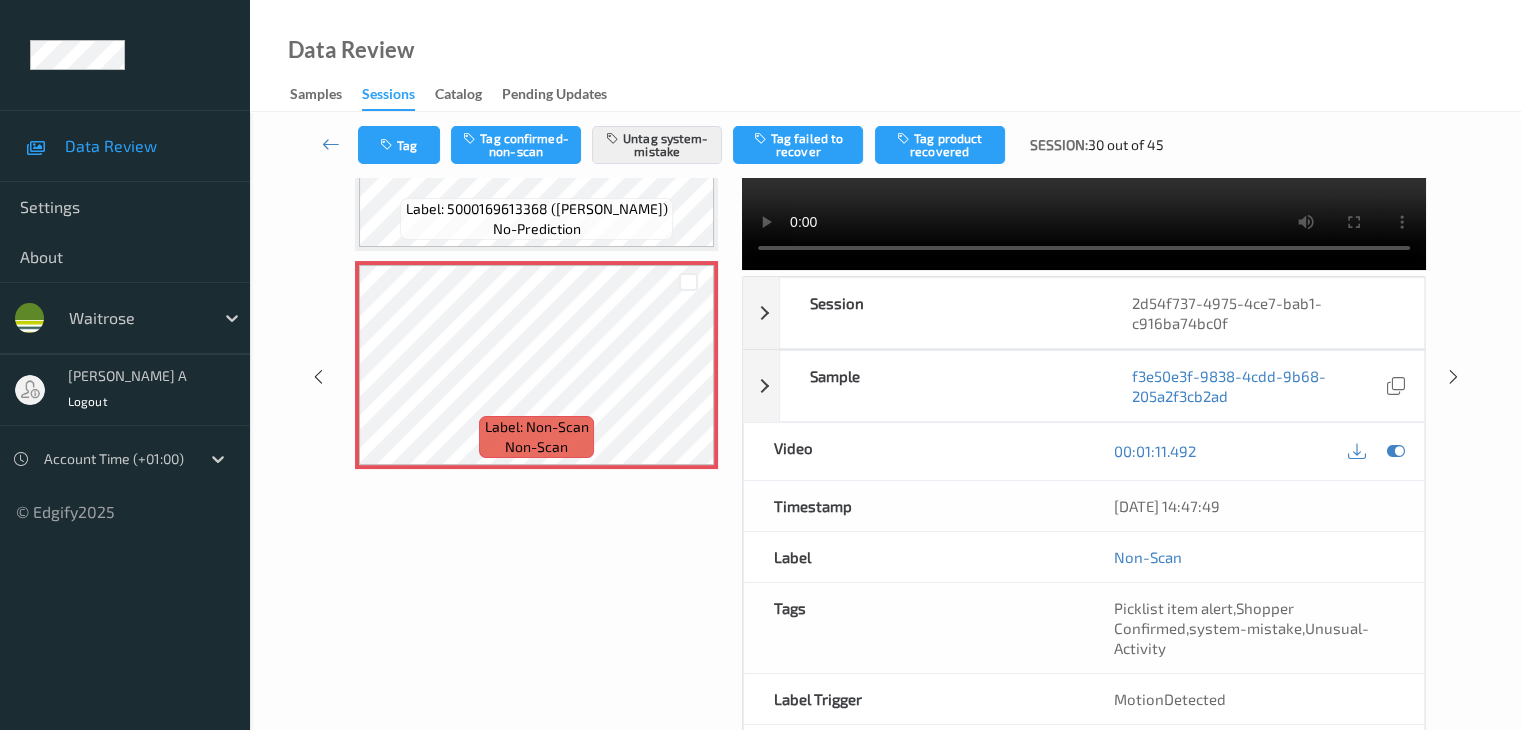 click on "Data Review Samples Sessions Catalog Pending Updates" at bounding box center (885, 56) 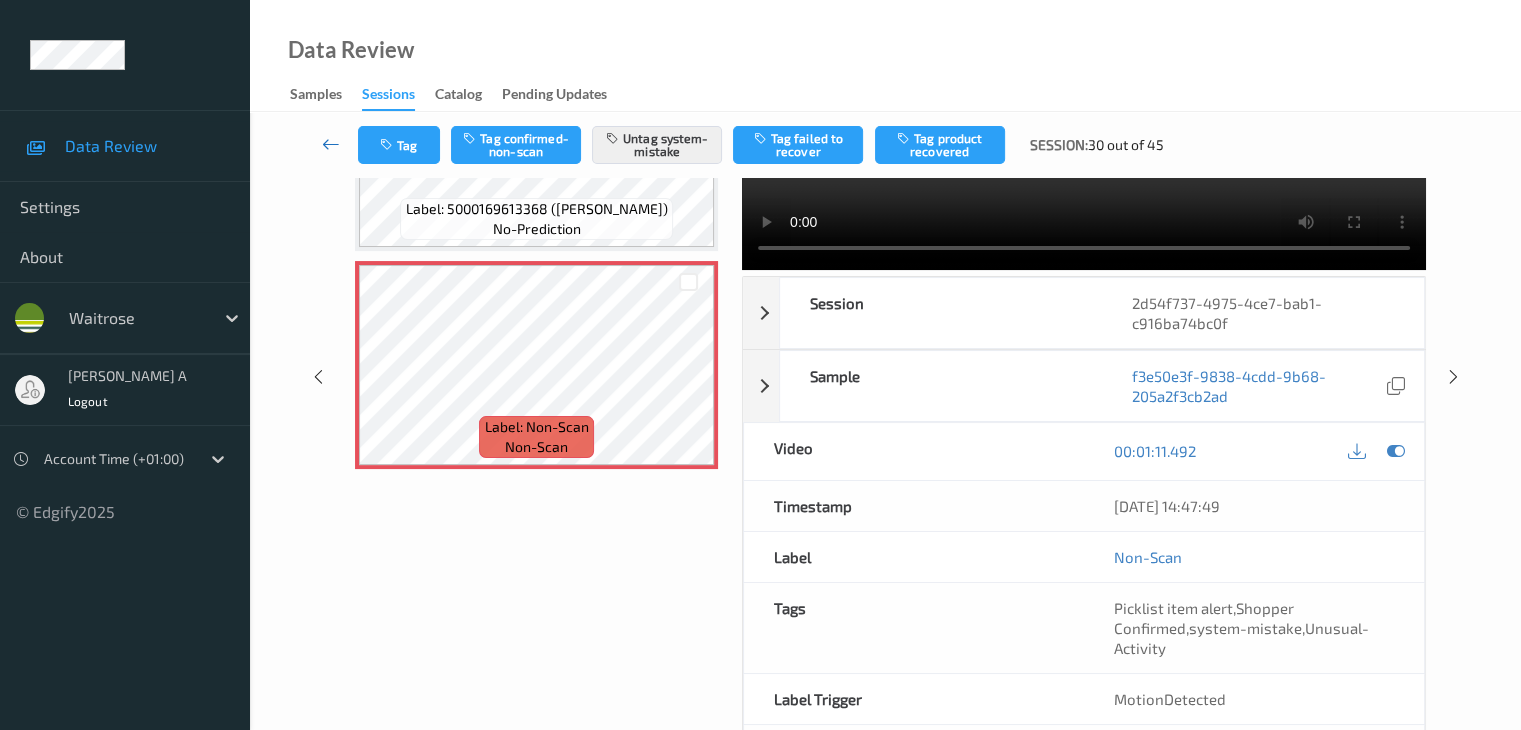 click at bounding box center [331, 144] 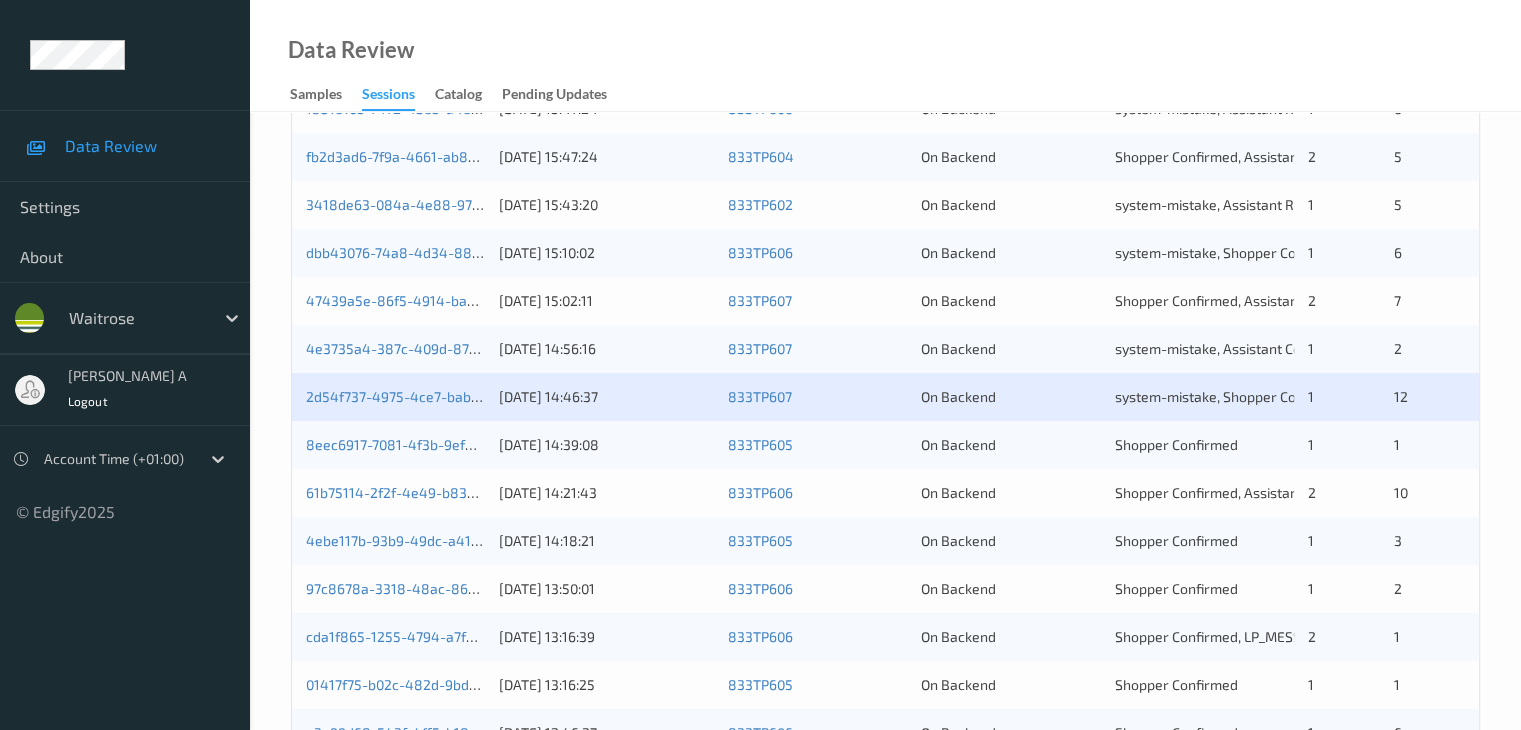scroll, scrollTop: 800, scrollLeft: 0, axis: vertical 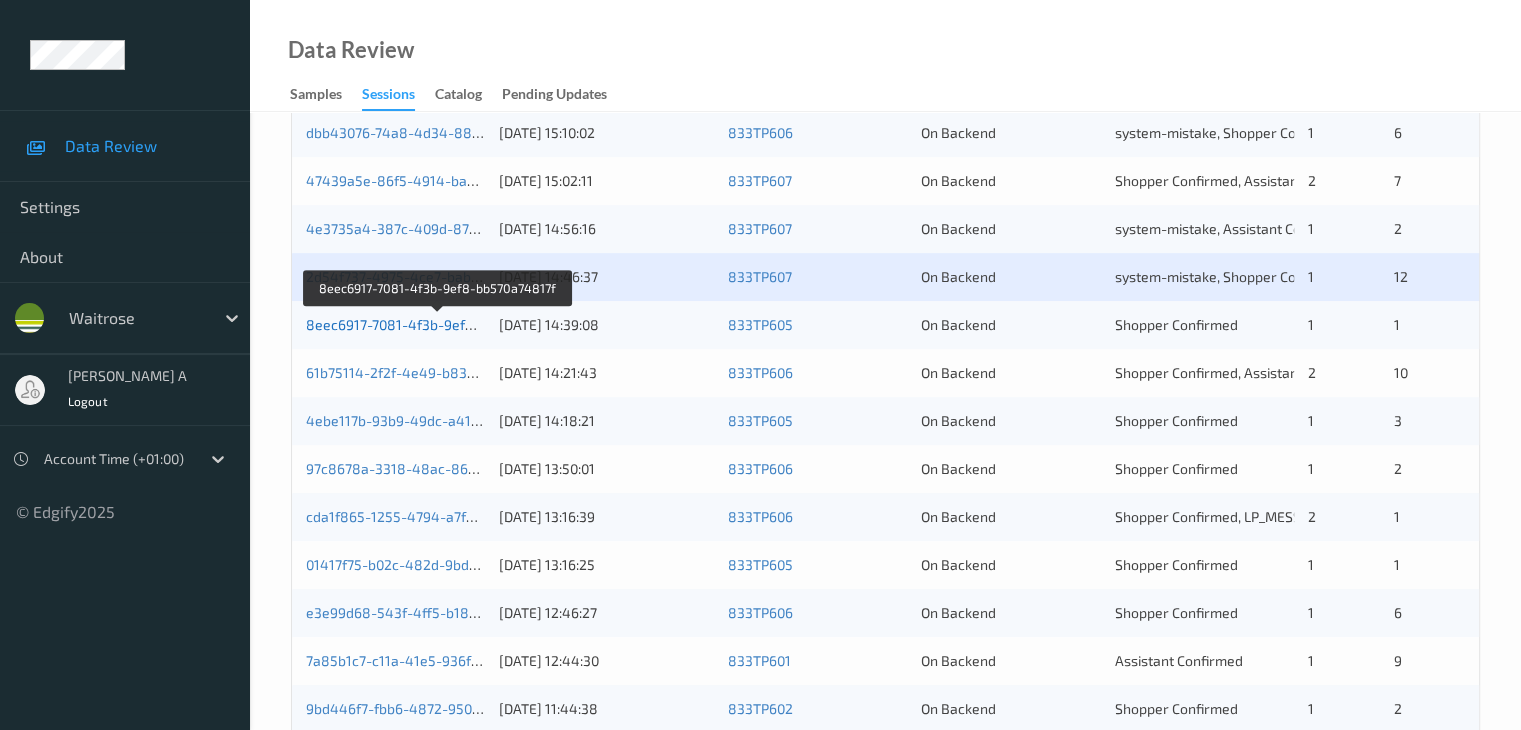 click on "8eec6917-7081-4f3b-9ef8-bb570a74817f" at bounding box center [438, 324] 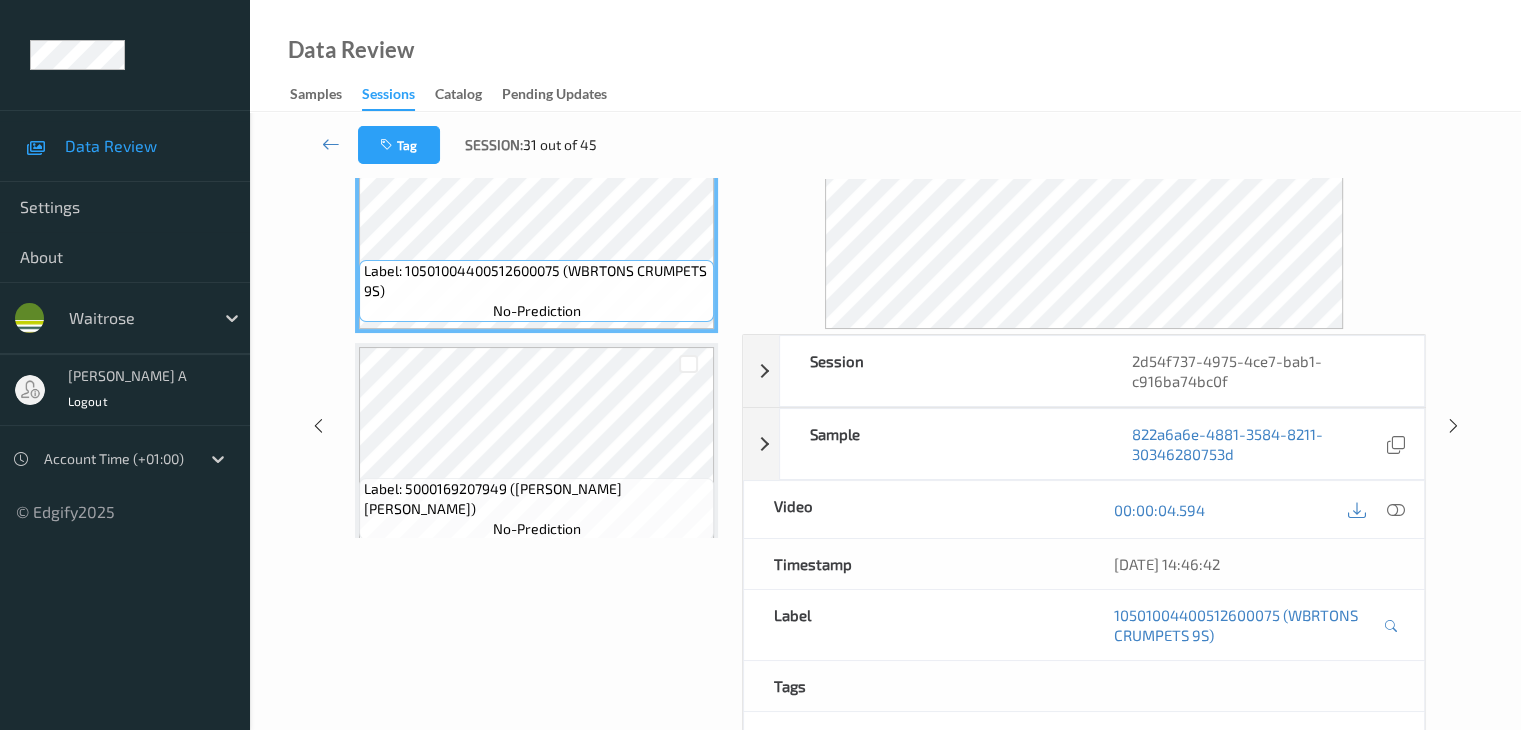 scroll, scrollTop: 0, scrollLeft: 0, axis: both 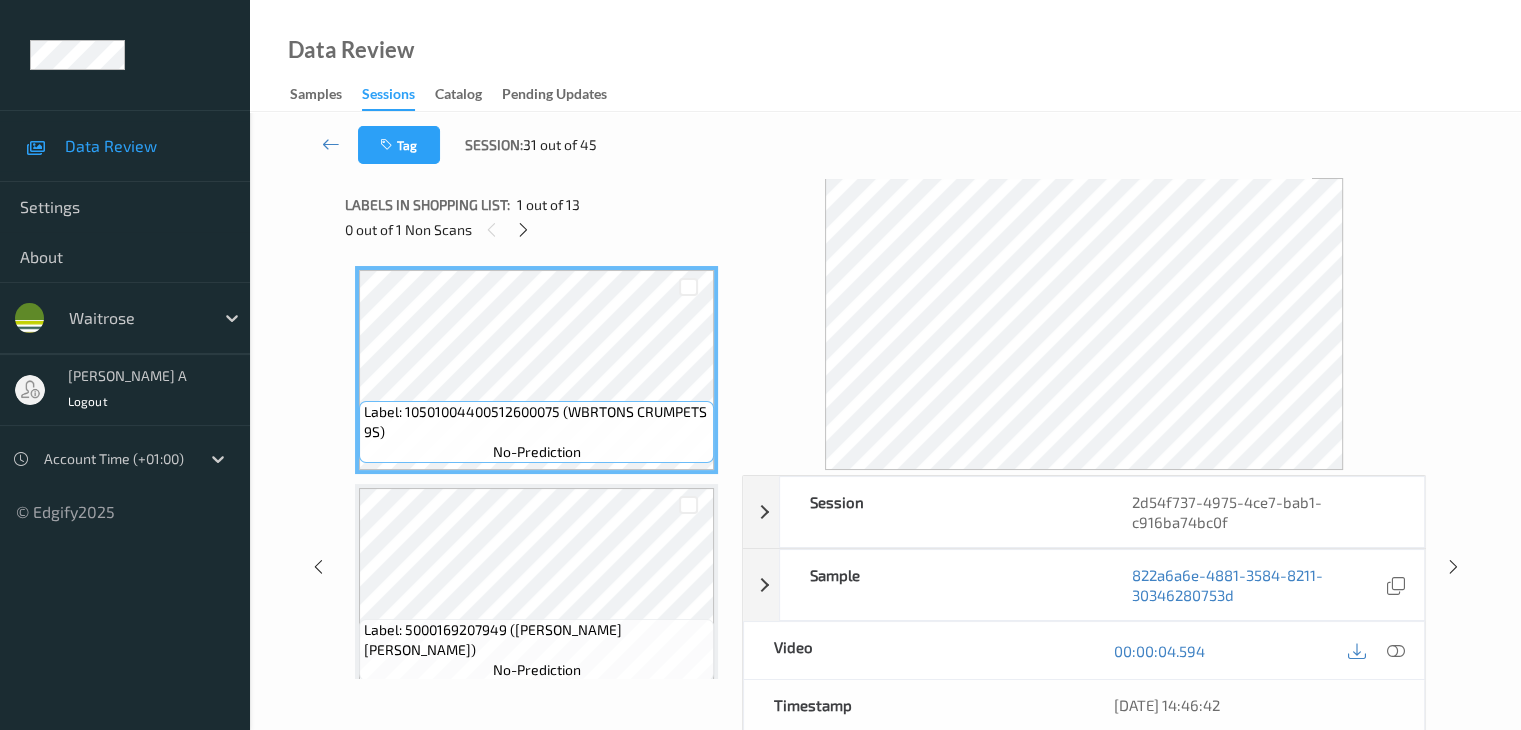 click on "1 out of 13" at bounding box center [548, 205] 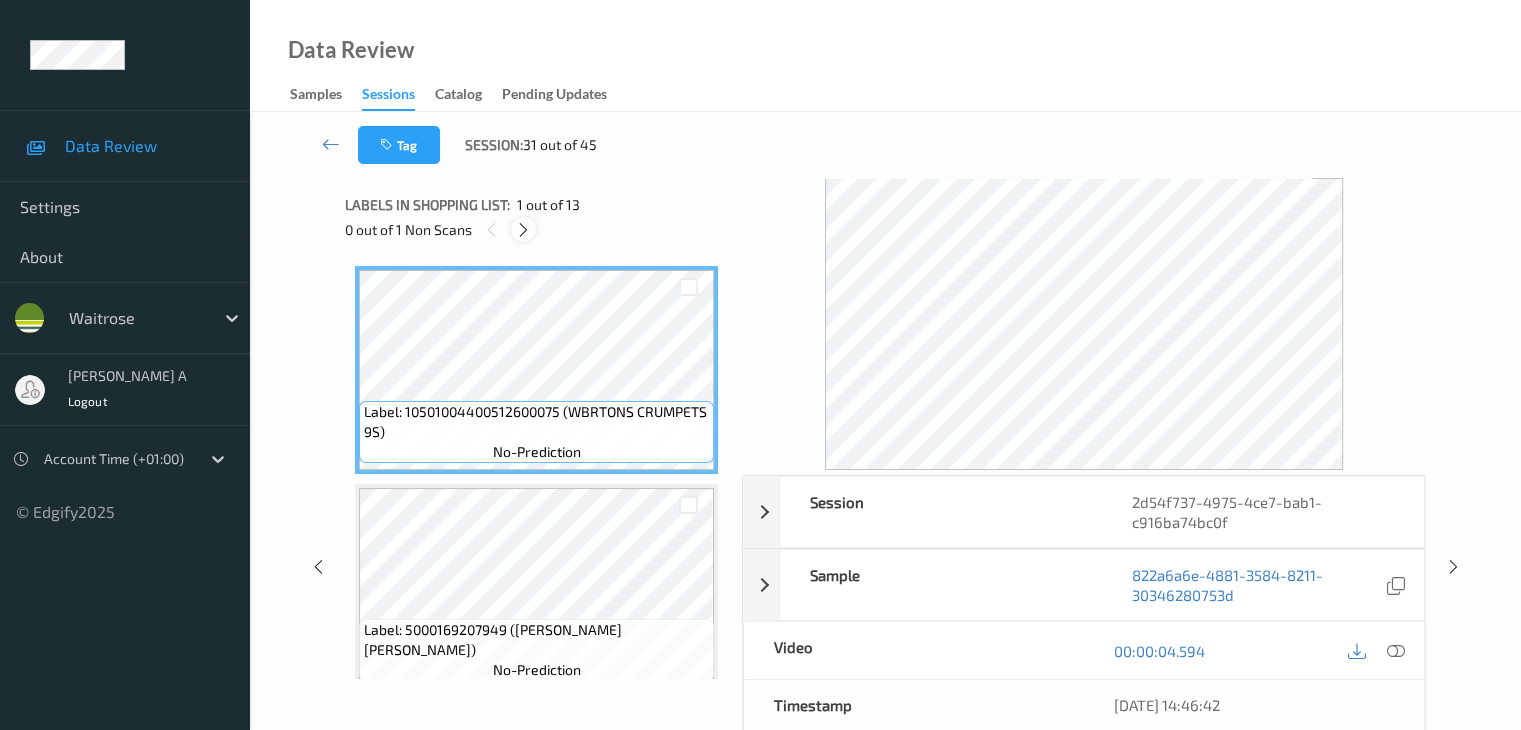 click at bounding box center (523, 230) 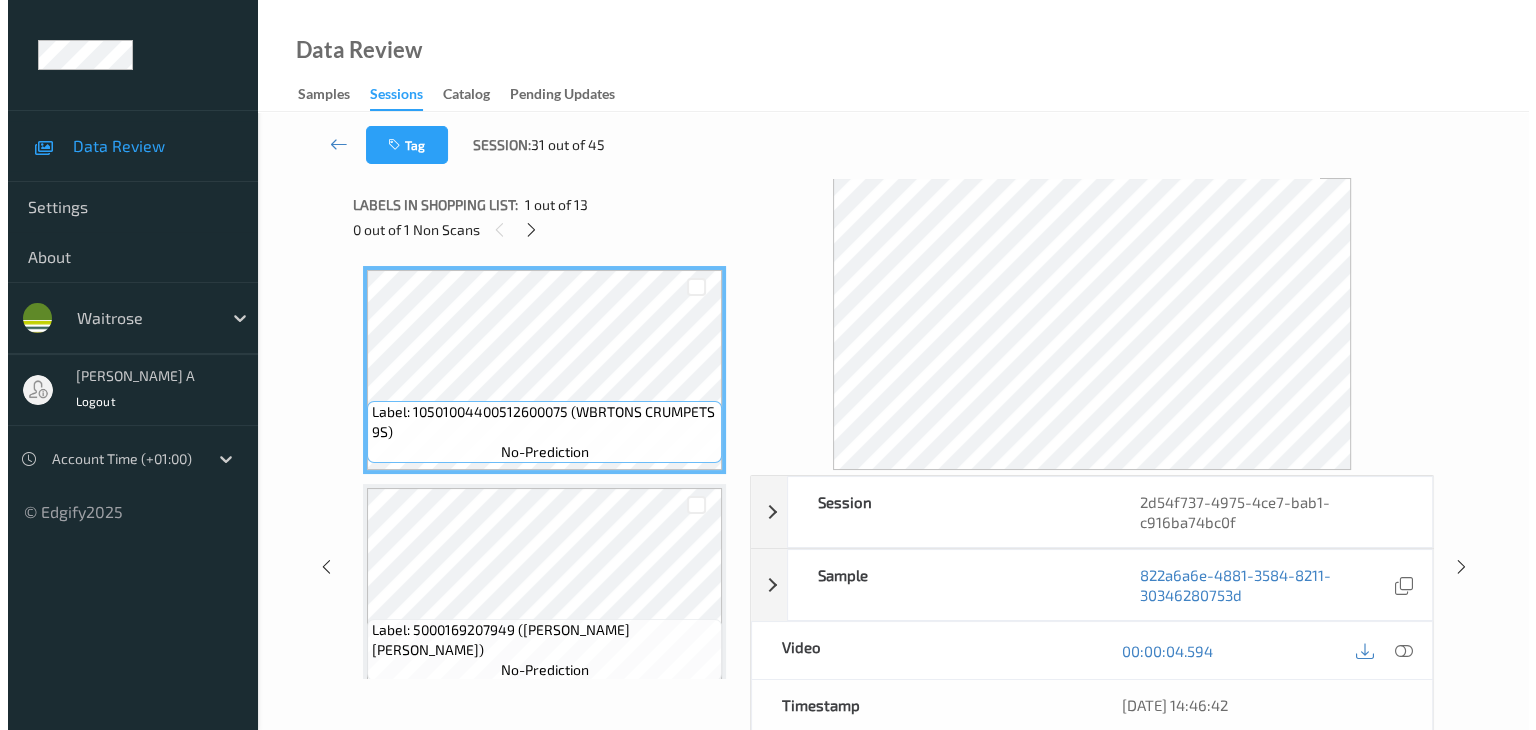 scroll, scrollTop: 2408, scrollLeft: 0, axis: vertical 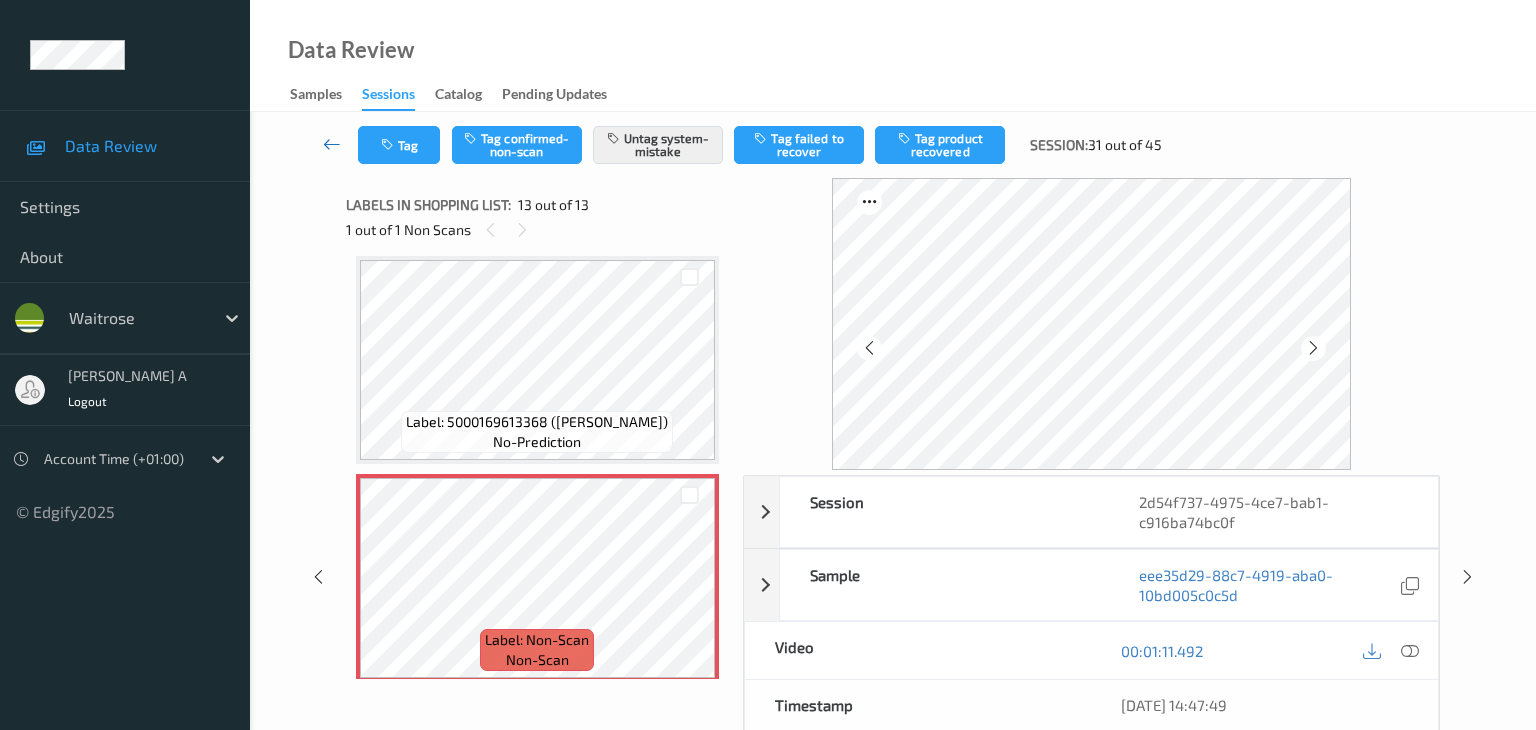 click on "Data Review   Settings   About waitrose [PERSON_NAME] a Logout Account Time (+01:00) © Edgify  2025 New Dashboard Experience Data Review Samples Sessions Catalog Pending Updates Tag Tag   confirmed-non-scan Untag   system-mistake Tag   failed to recover Tag   product recovered Session: 31 out of 45 Session 2d54f737-4975-4ce7-bab1-c916ba74bc0f Session ID 2d54f737-4975-4ce7-bab1-c916ba74bc0f Session [DATE] 14:46:37 Timestamp [DATE] 14:46:37 Tags Picklist item alert , Shopper Confirmed , system-mistake , Unusual-Activity Device 833TP607 Assistant ID N/A Shopper ID N/A Sample eee35d29-88c7-4919-aba0-10bd005c0c5d Group ID fe53d083-9a08-42a7-b552-004f780a9405 Prediction Loss N/A Video 00:01:11.492 Timestamp [DATE] 14:47:49 Label Non-Scan Tags Picklist item alert , Shopper Confirmed , system-mistake , Unusual-Activity Label Trigger MotionDetected Match Strength alert-non-scan Labels in shopping list: 13 out of 13 1 out of 1 Non Scans Label: 10501004400512600075 (WBRTONS CRUMPETS 9S) no-prediction no-prediction" at bounding box center [768, 365] 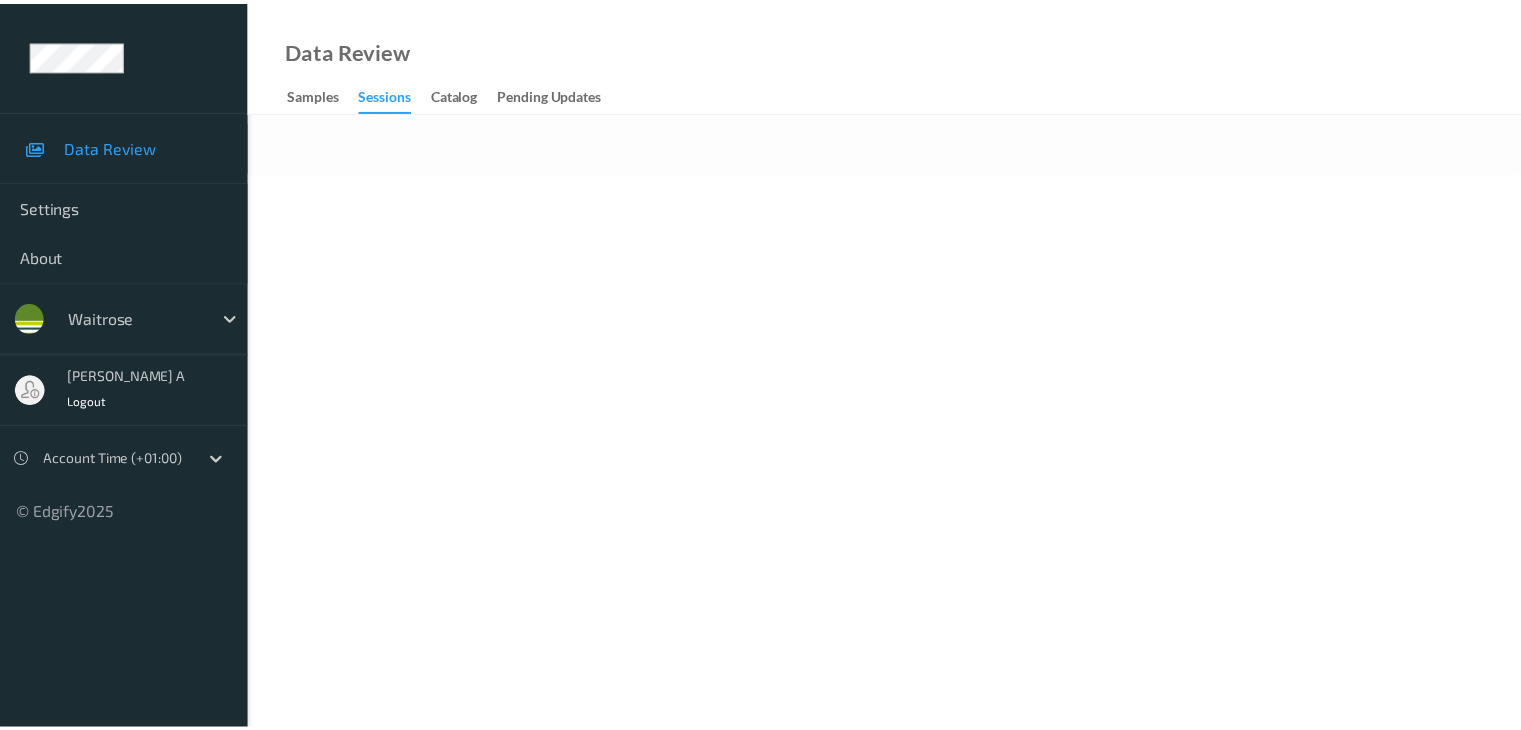 scroll, scrollTop: 0, scrollLeft: 0, axis: both 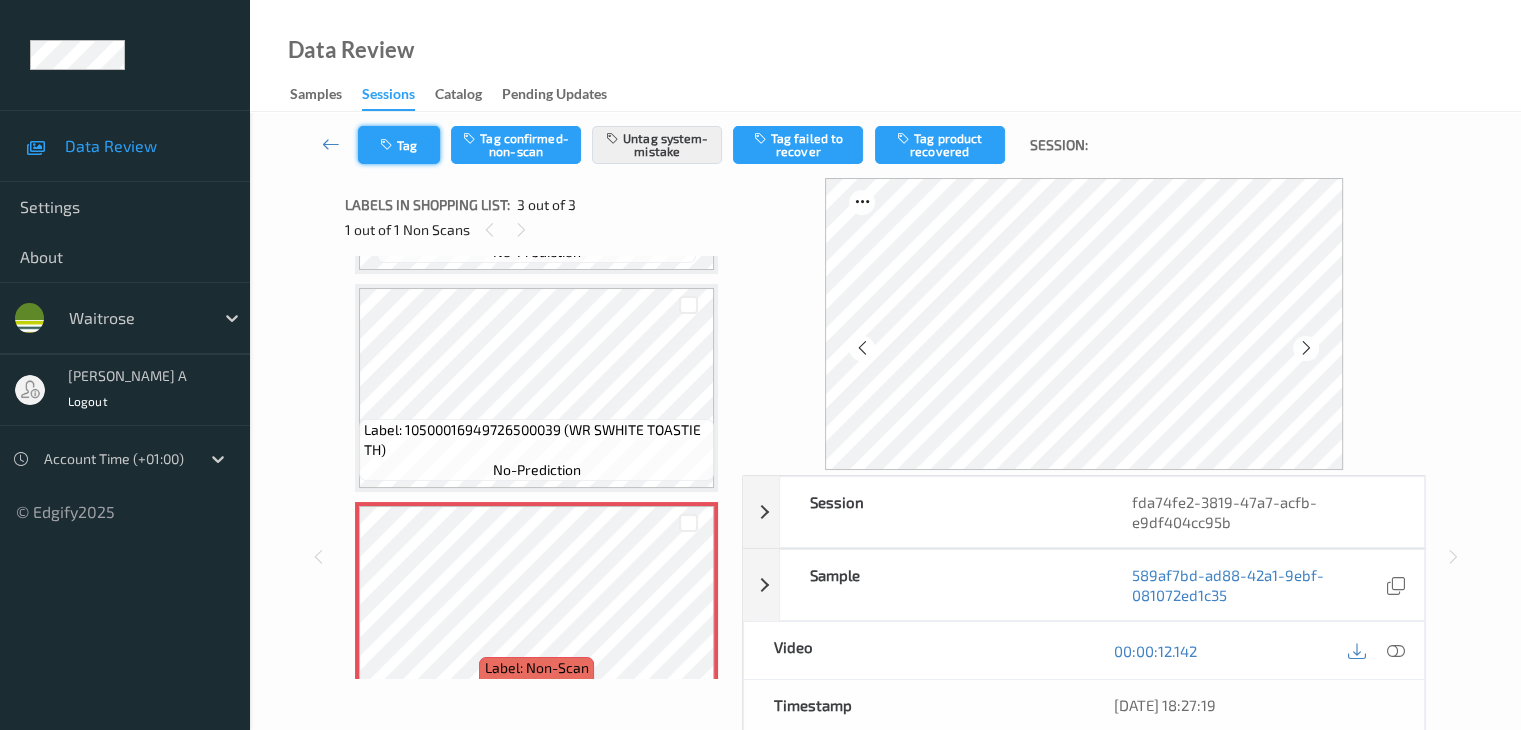 click at bounding box center [388, 145] 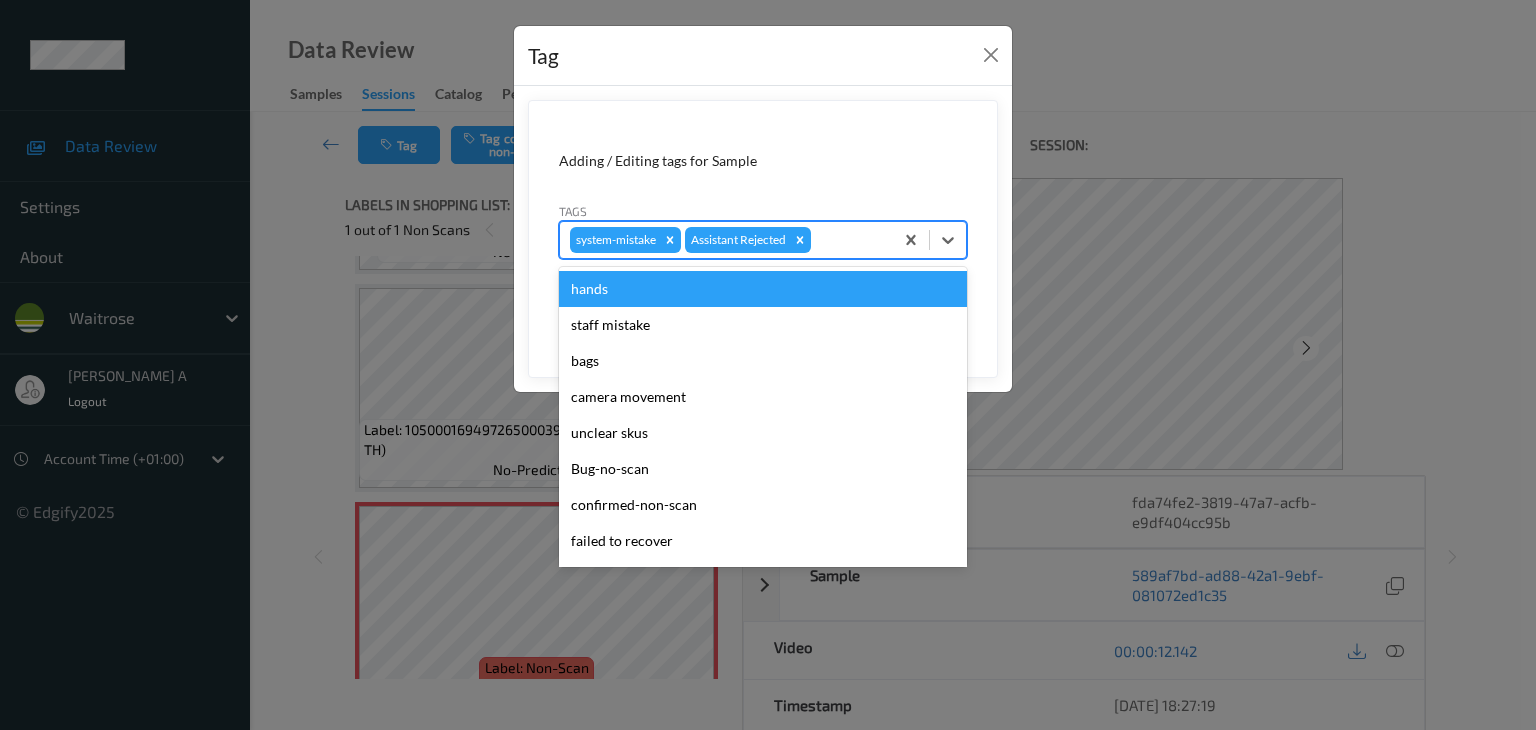 click at bounding box center [849, 240] 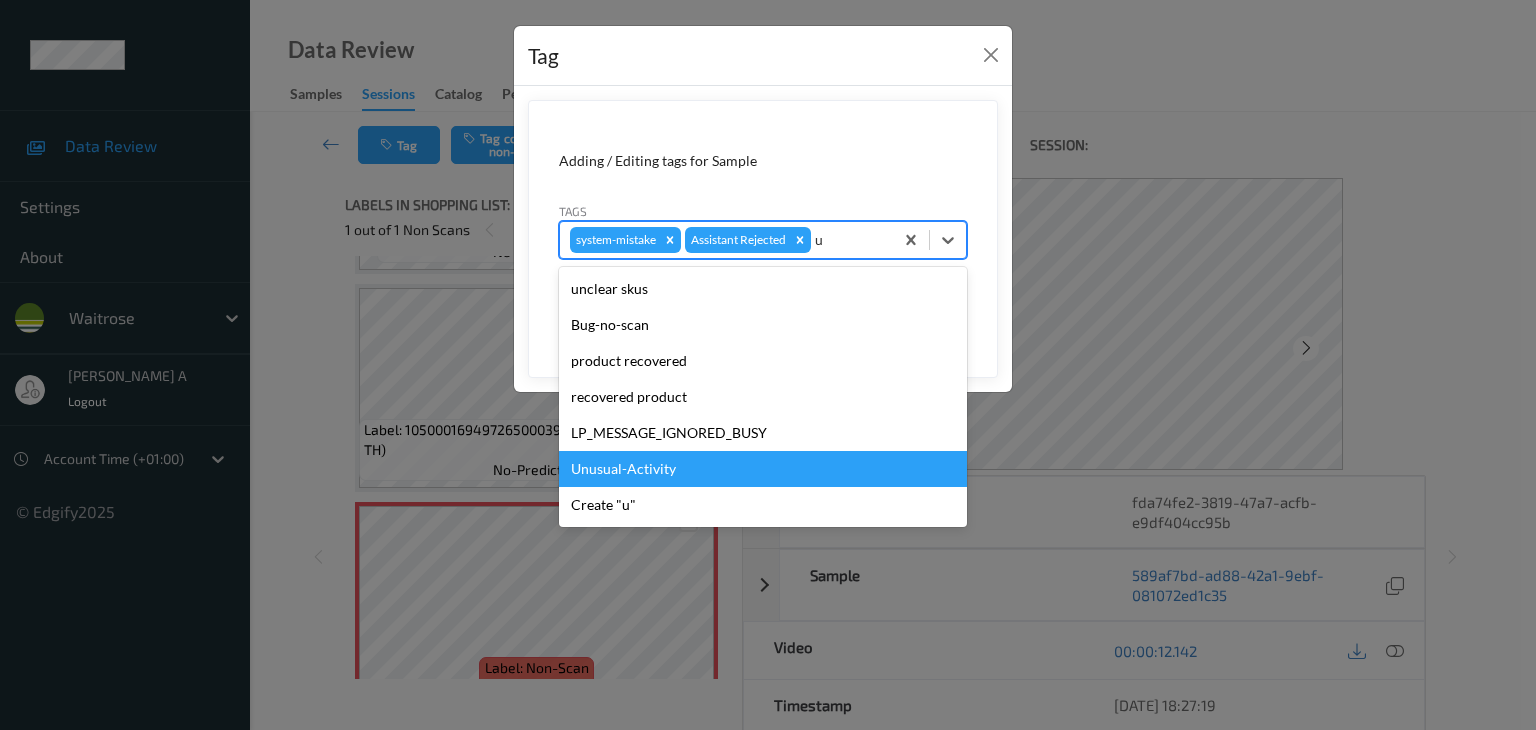 click on "Unusual-Activity" at bounding box center (763, 469) 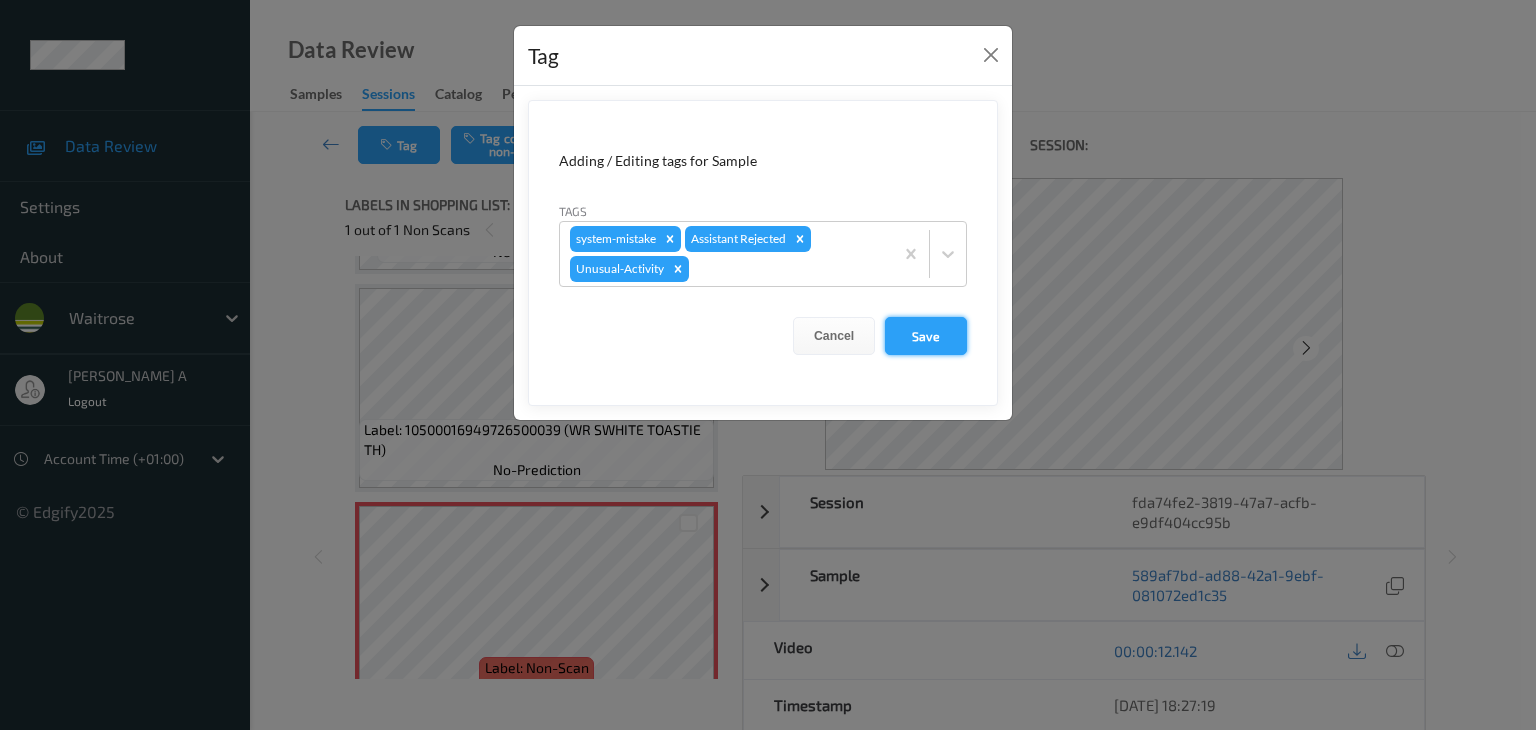 click on "Save" at bounding box center (926, 336) 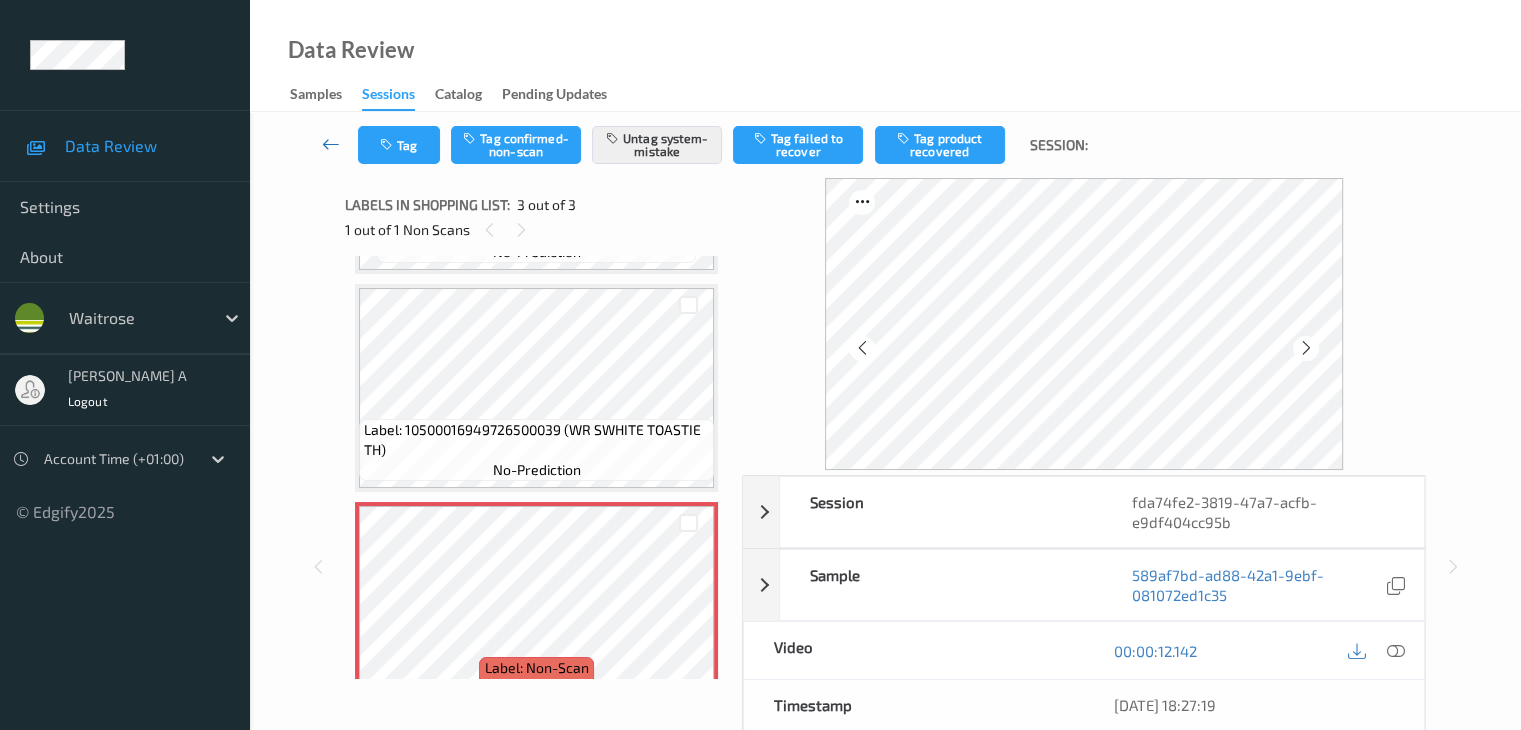 click at bounding box center (331, 144) 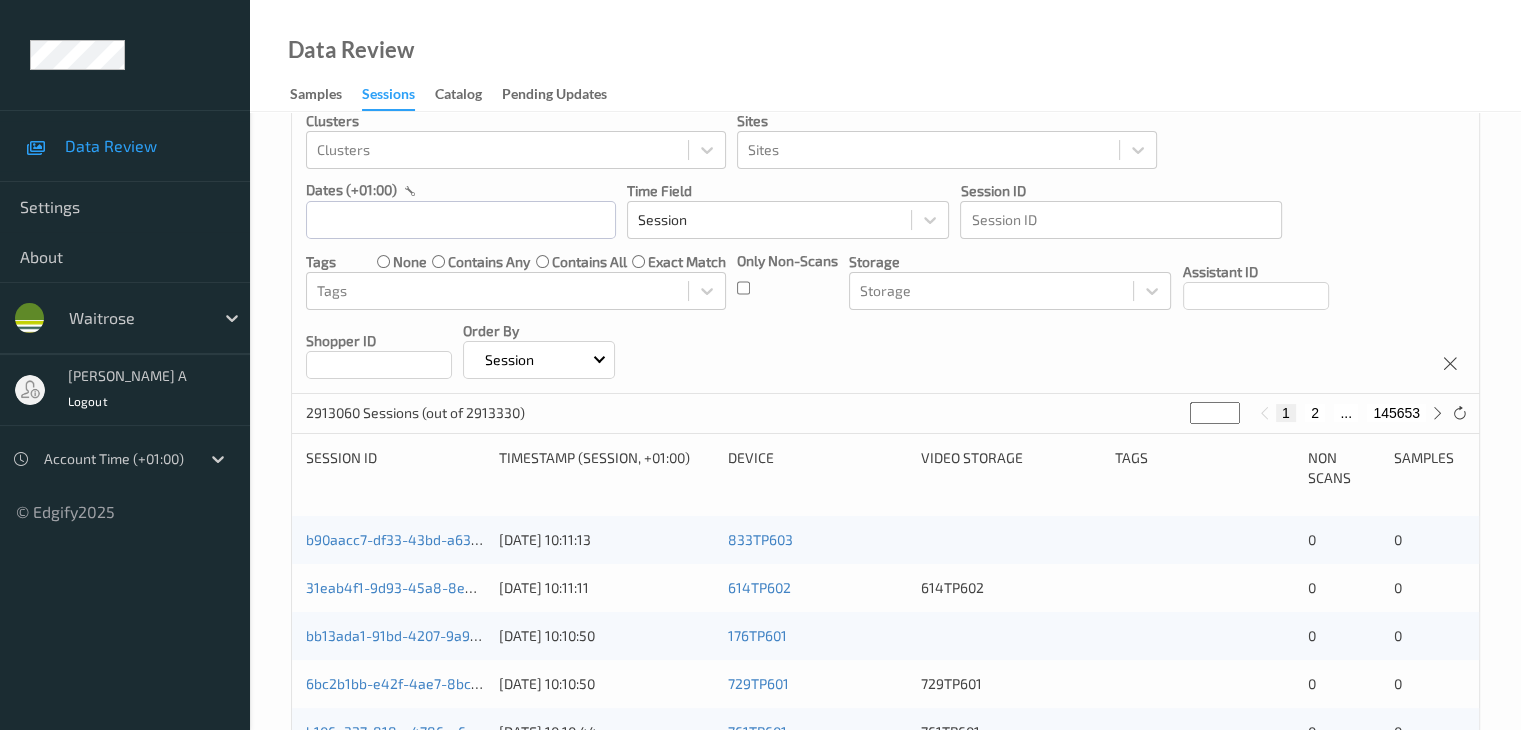 scroll, scrollTop: 0, scrollLeft: 0, axis: both 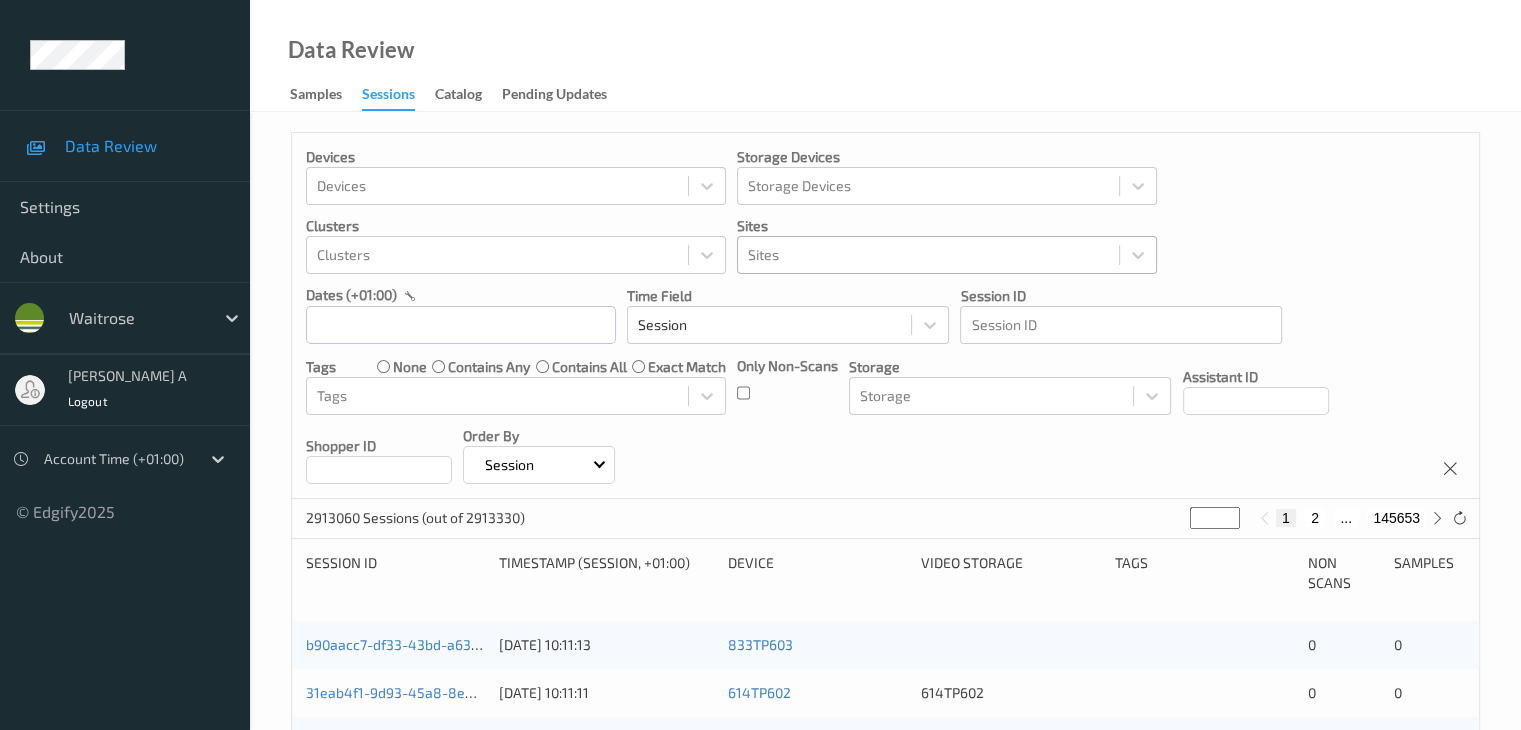 click at bounding box center [928, 255] 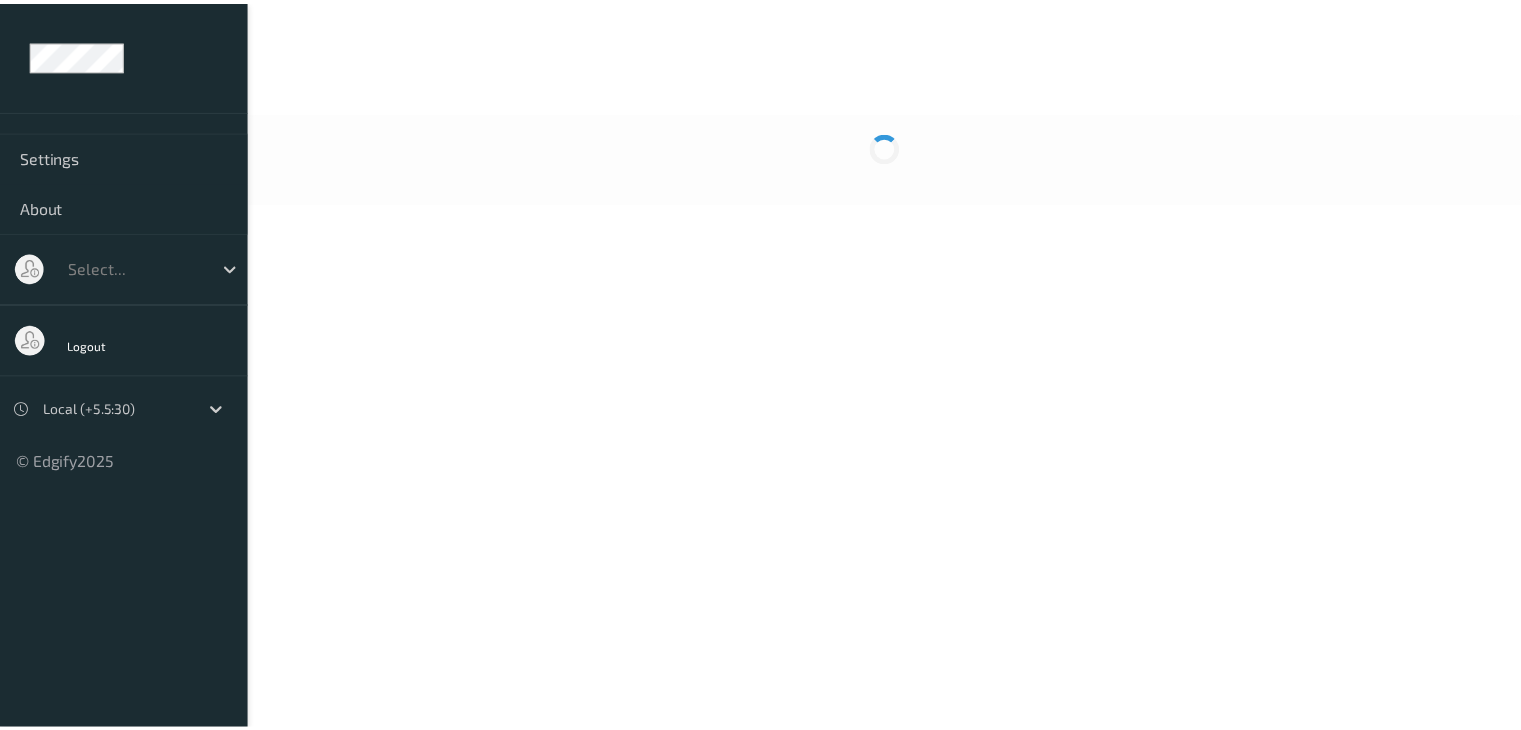 scroll, scrollTop: 0, scrollLeft: 0, axis: both 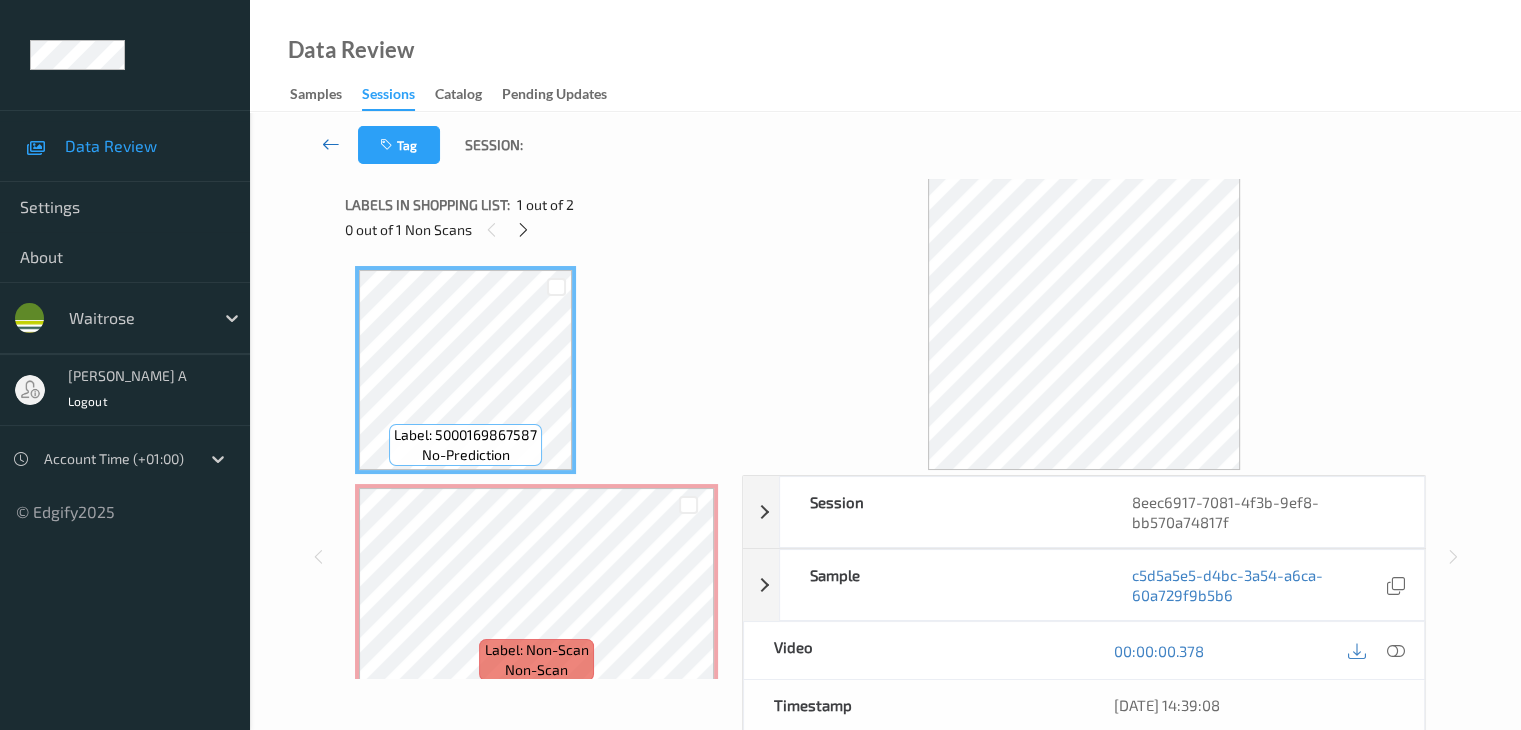 click at bounding box center (331, 144) 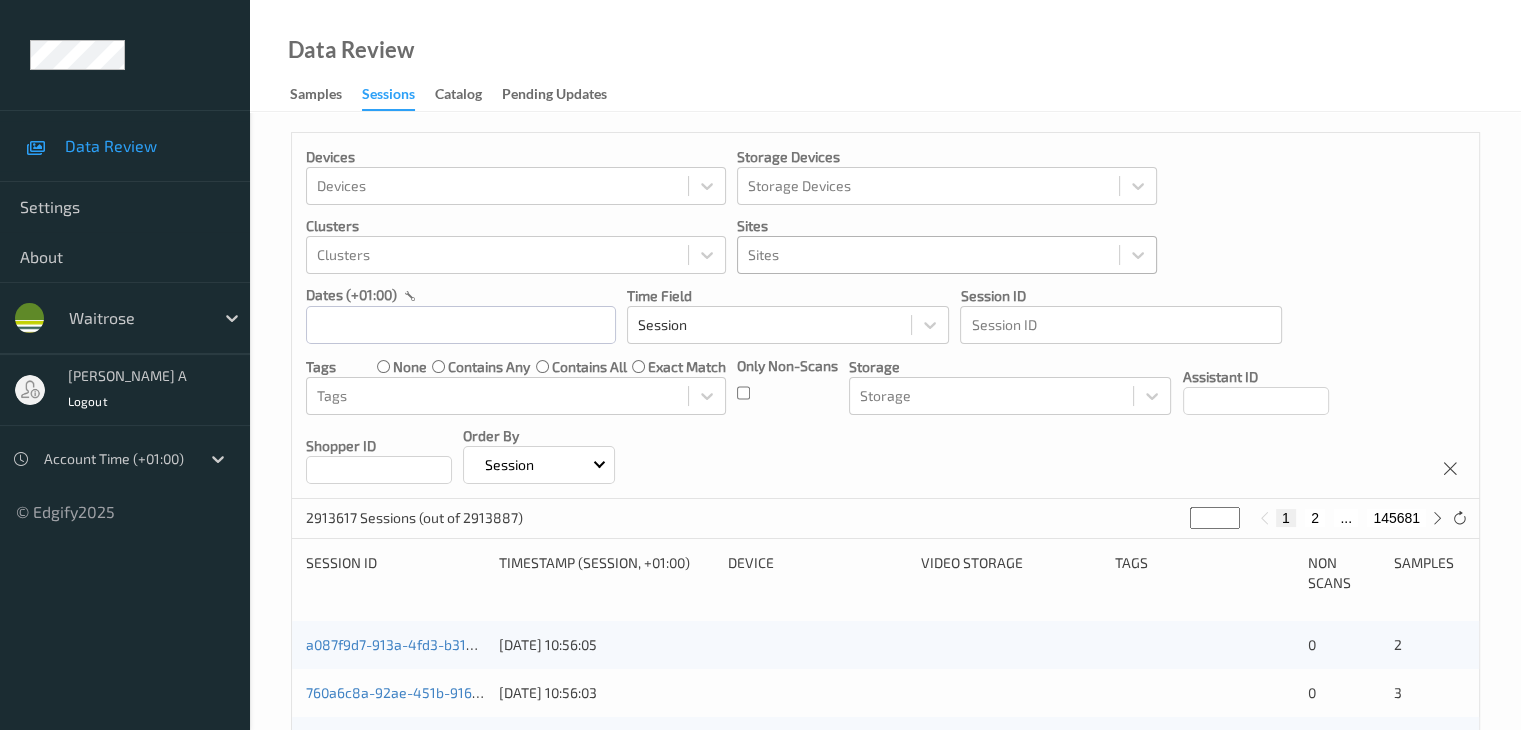 click at bounding box center (928, 255) 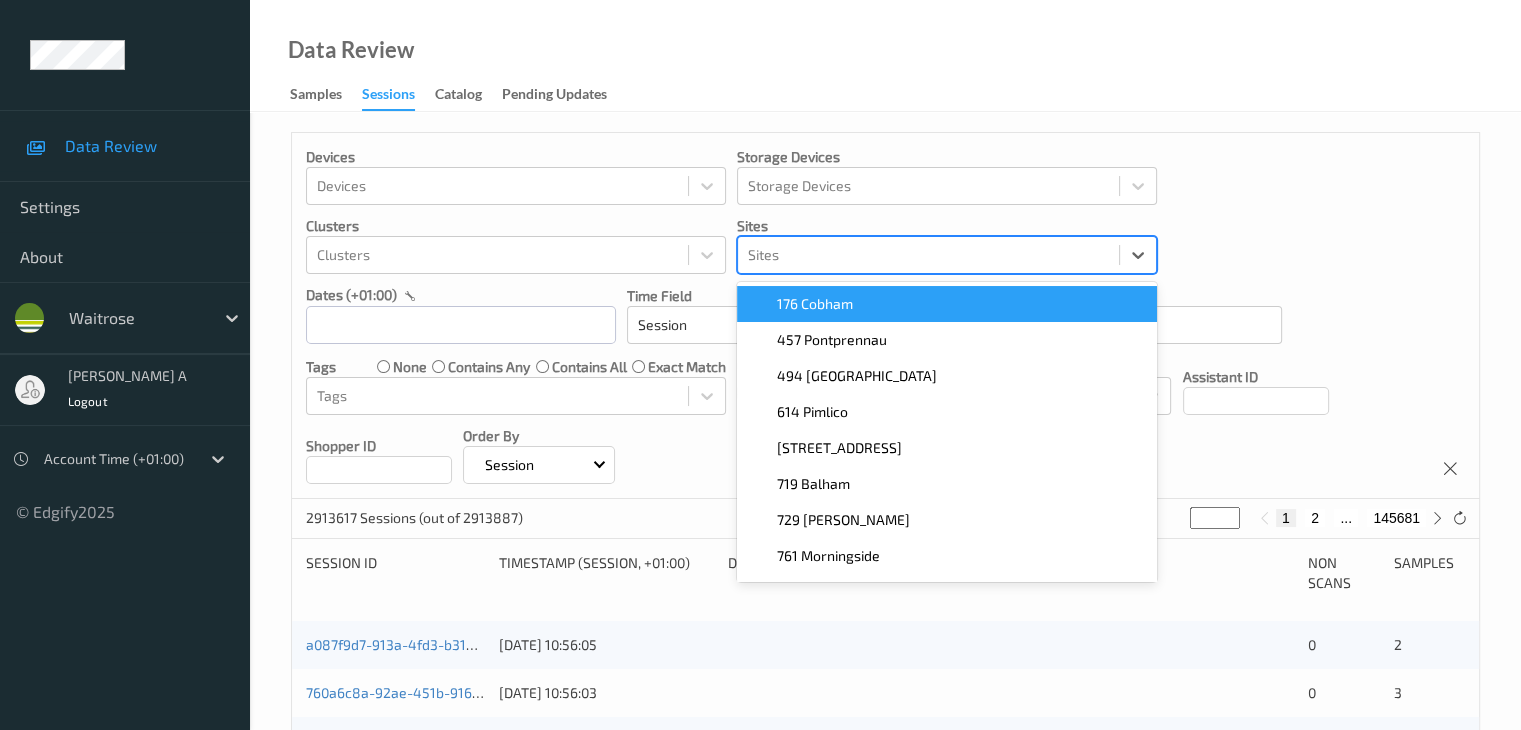 paste on "[STREET_ADDRESS]" 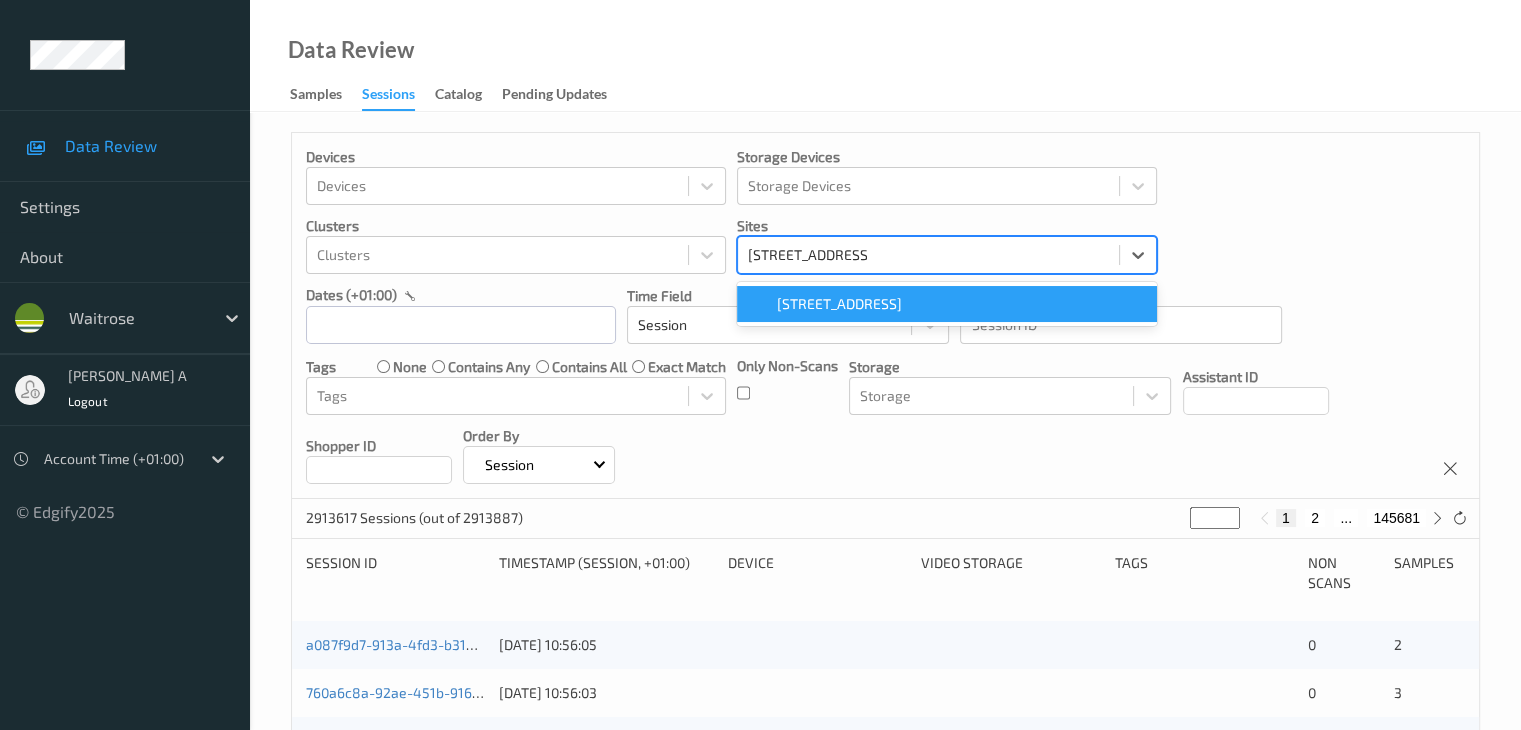 click on "[STREET_ADDRESS]" at bounding box center [839, 304] 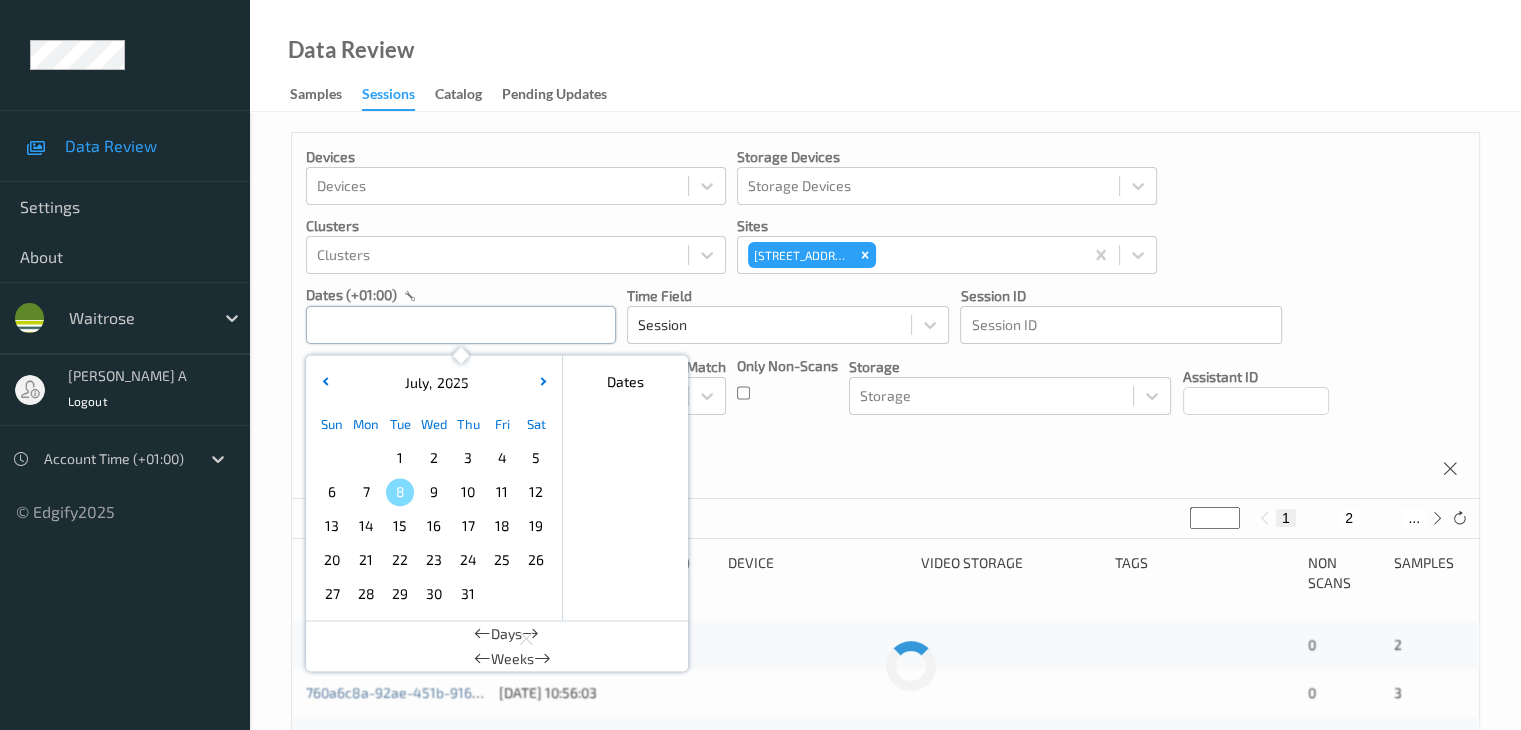 click at bounding box center (461, 325) 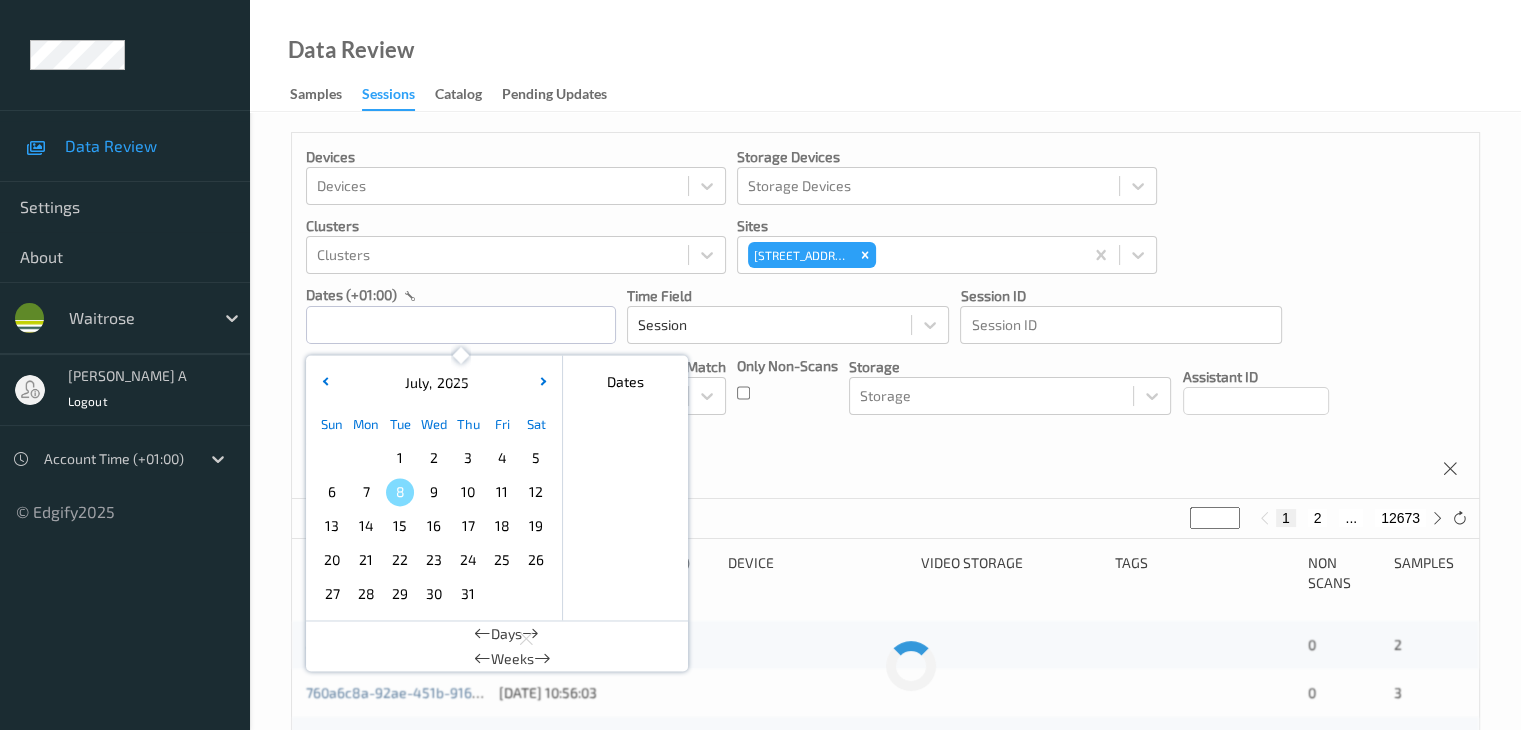 click on "5" at bounding box center [536, 458] 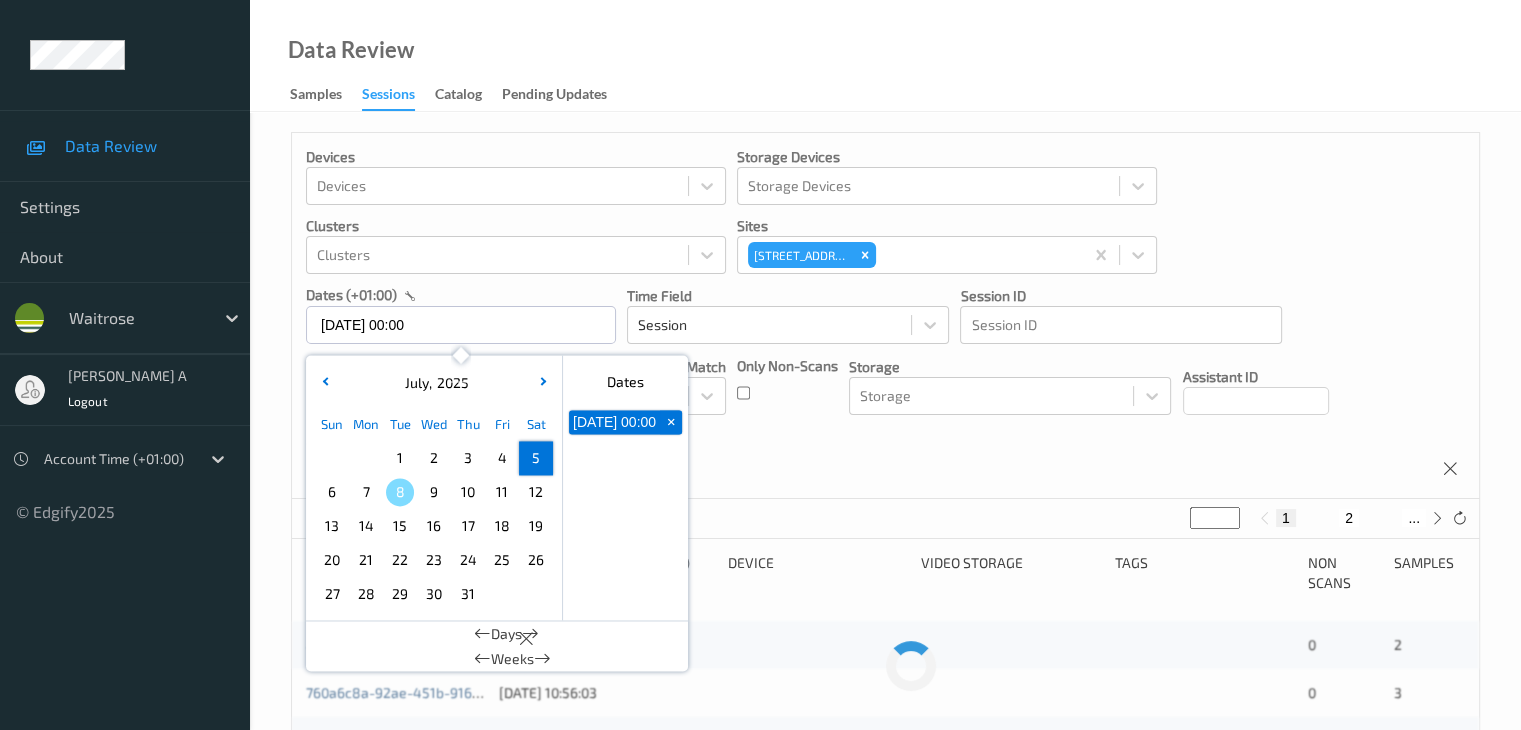 click on "5" at bounding box center [536, 458] 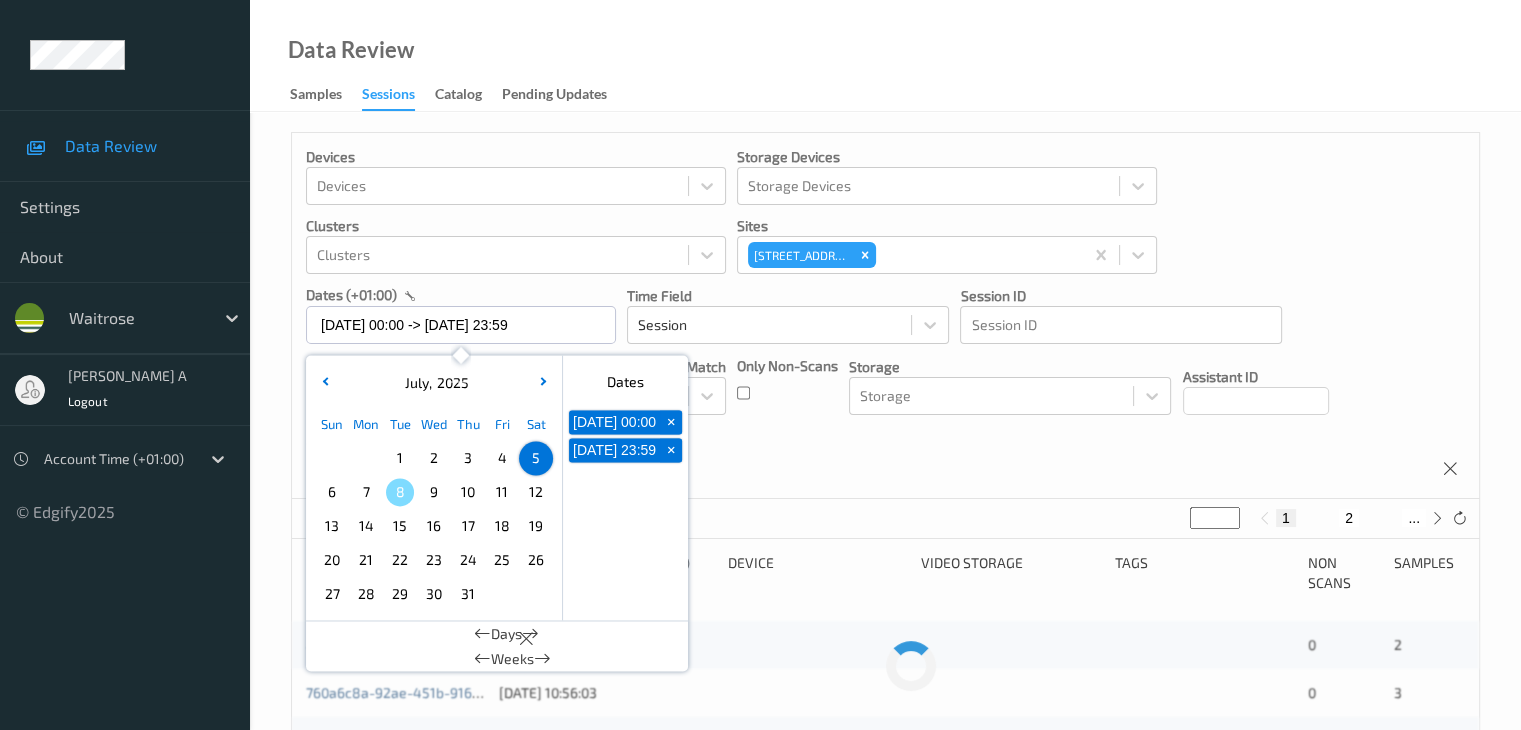 click on "Devices Devices Storage Devices Storage Devices Clusters Clusters Sites [STREET_ADDRESS] dates (+01:00) [DATE] 00:00 -> [DATE] 23:59 [DATE] Sun Mon Tue Wed Thu Fri Sat 1 2 3 4 5 6 7 8 9 10 11 12 13 14 15 16 17 18 19 20 21 22 23 24 25 26 27 28 29 30 [DATE] February March April May June July August September October November [DATE] 2022 2023 2024 2025 2026 2027 2028 2029 2030 2031 2032 Dates [DATE] 00:00 + [DATE] 23:59 + Days Weeks Time Field Session Session ID Session ID Tags none contains any contains all exact match Tags Only Non-Scans Storage Storage Assistant ID Shopper ID Order By Session" at bounding box center (885, 316) 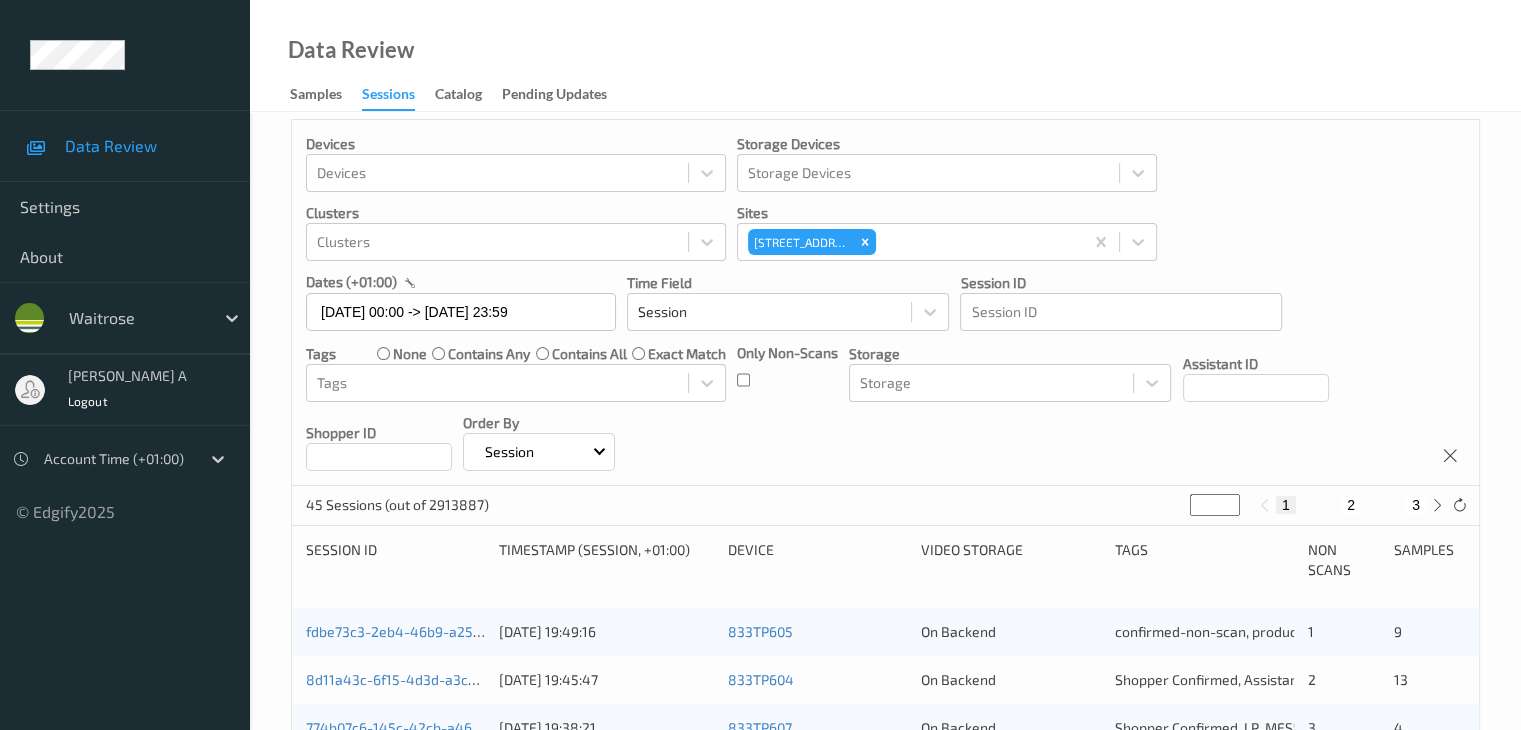 scroll, scrollTop: 300, scrollLeft: 0, axis: vertical 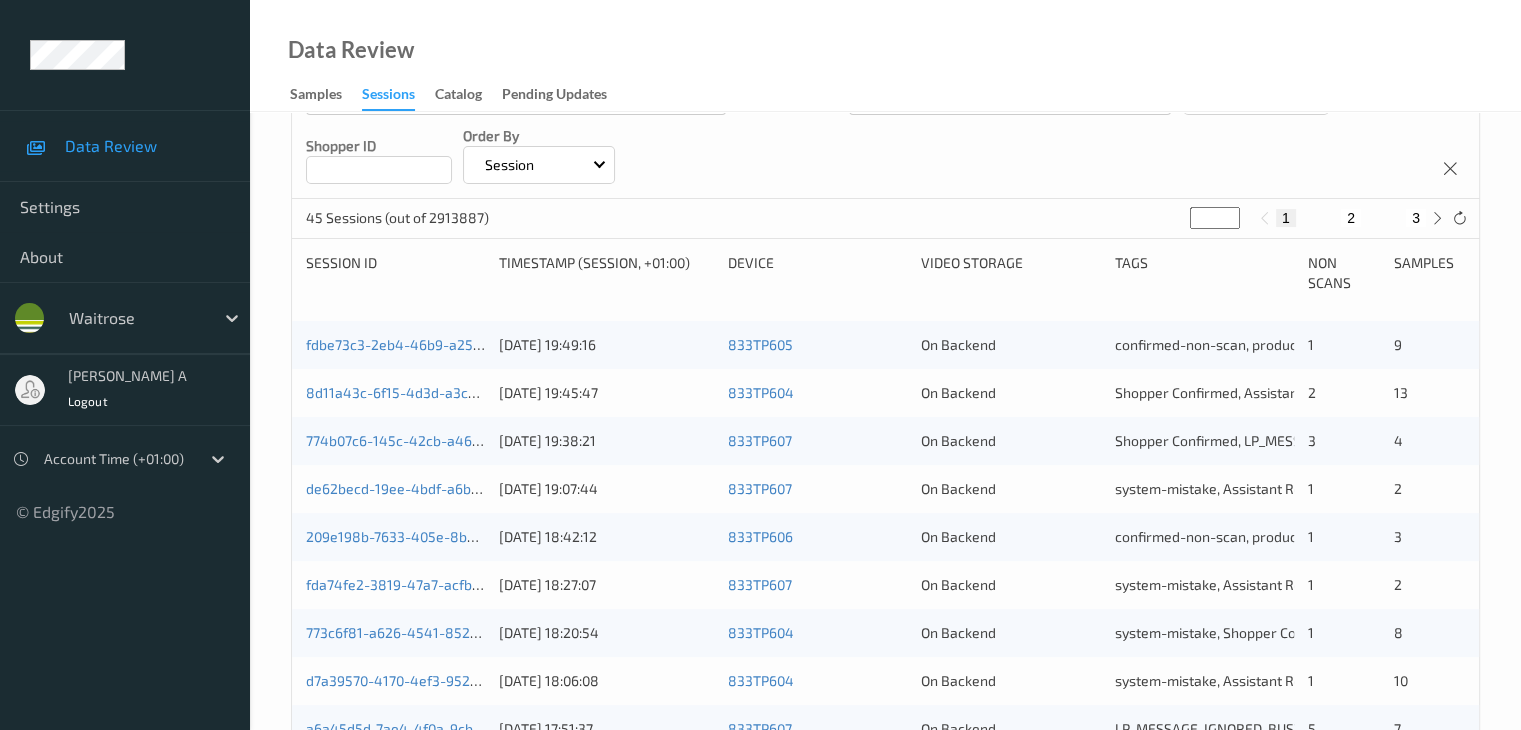 click on "2" at bounding box center (1351, 218) 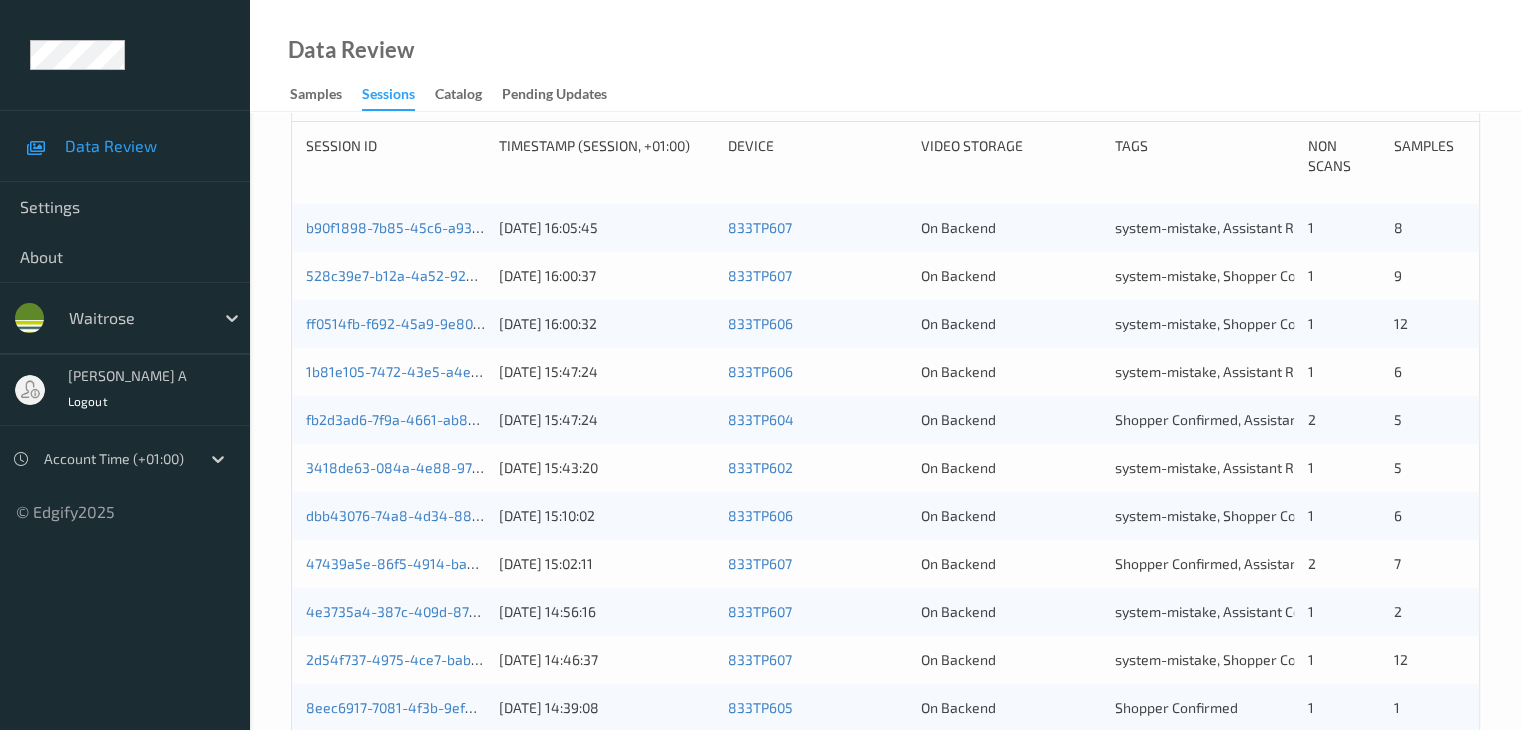 scroll, scrollTop: 600, scrollLeft: 0, axis: vertical 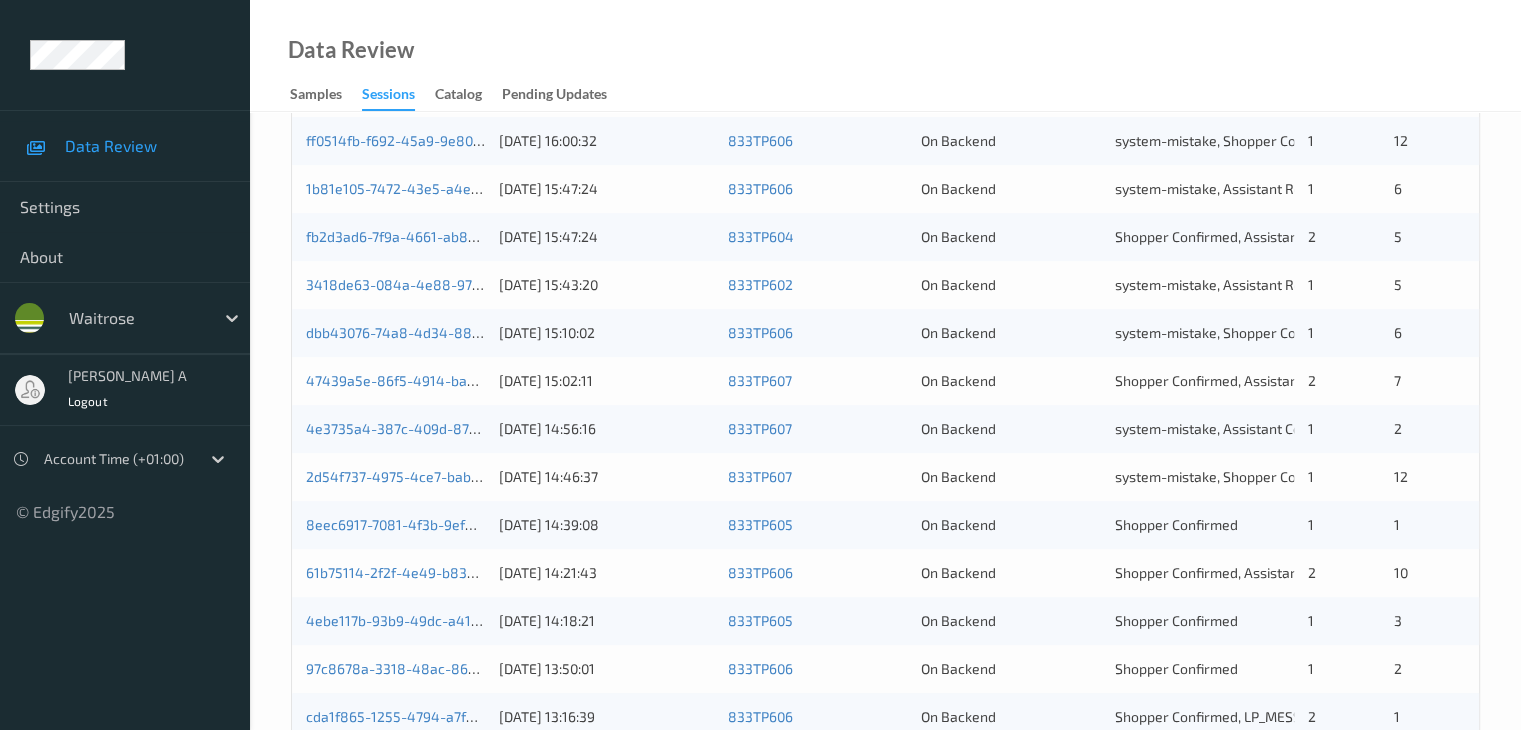 type 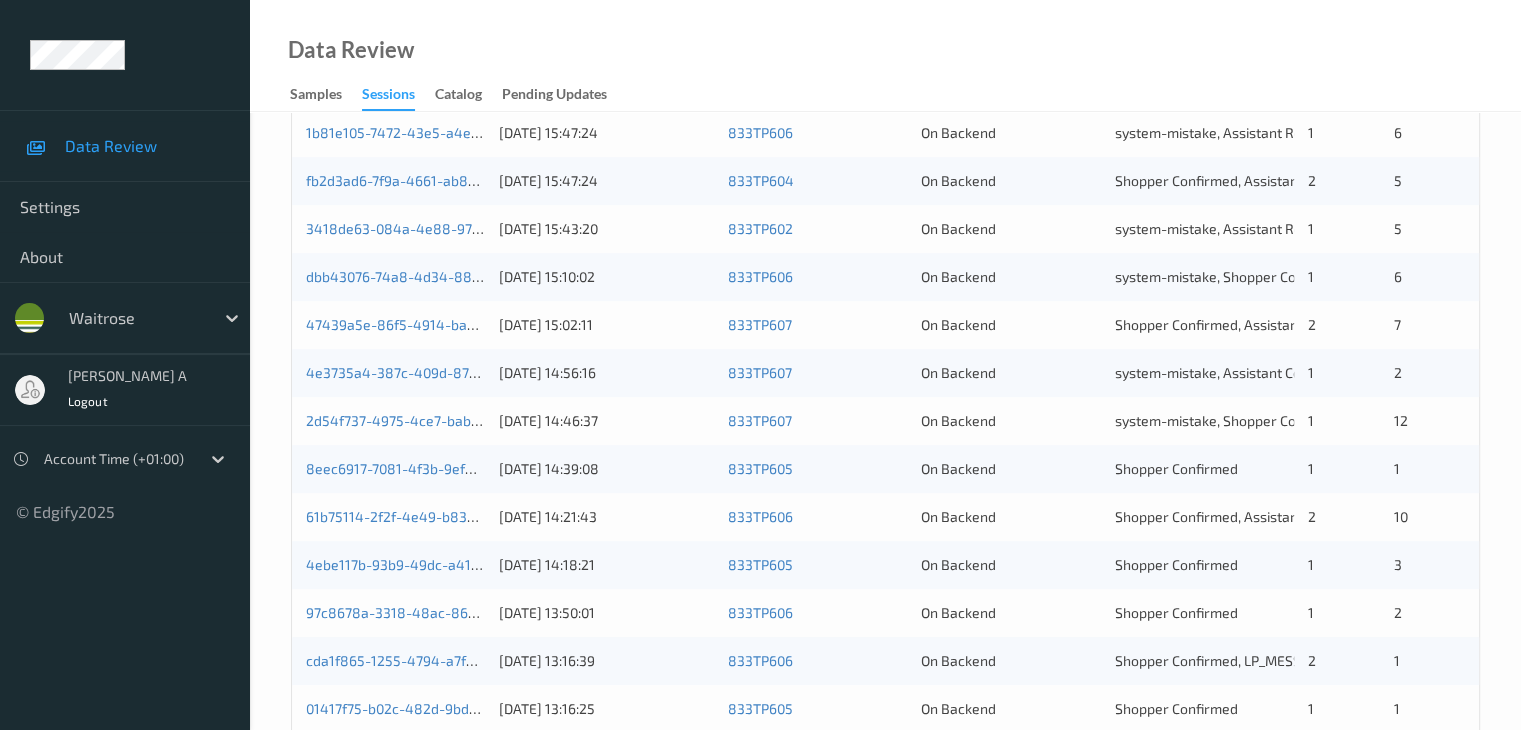 scroll, scrollTop: 700, scrollLeft: 0, axis: vertical 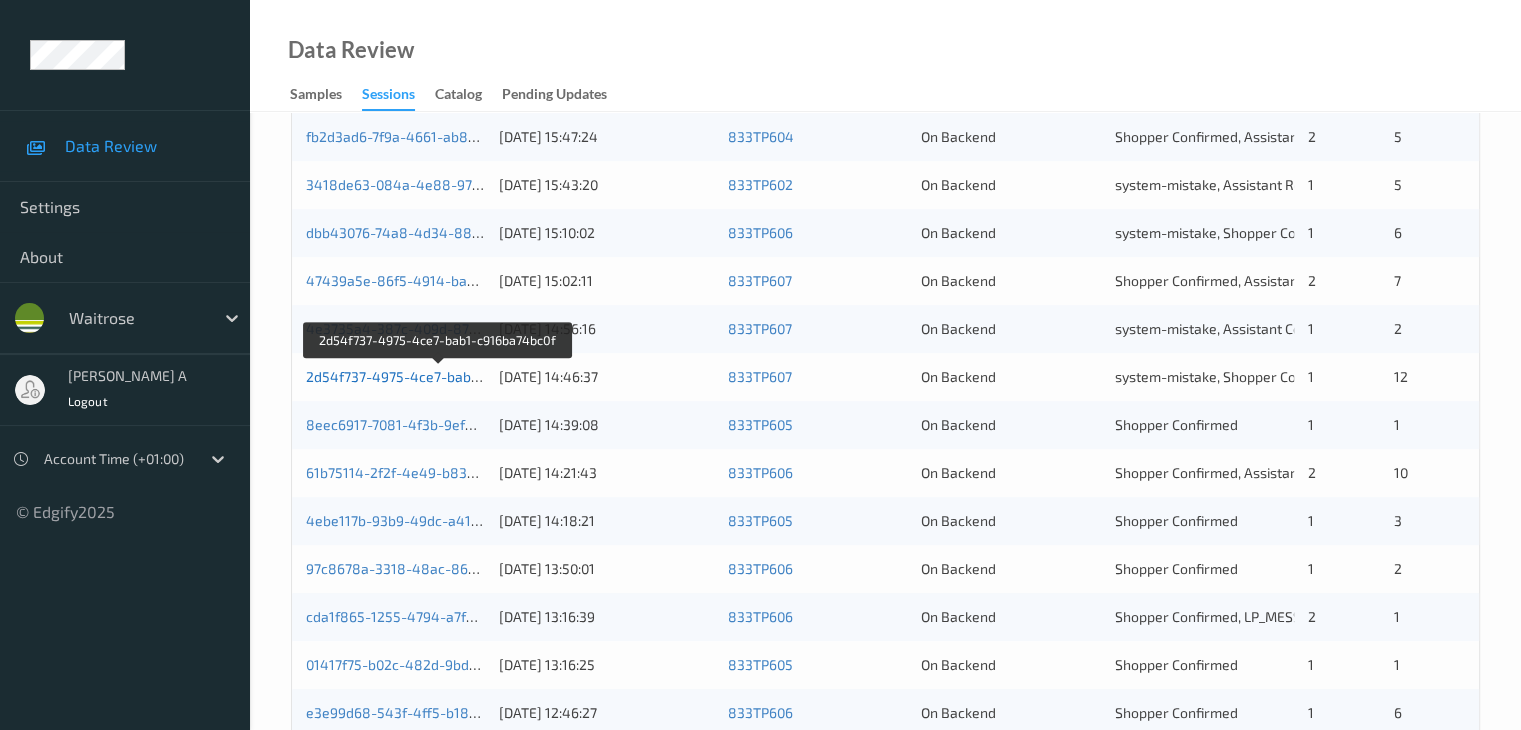 click on "2d54f737-4975-4ce7-bab1-c916ba74bc0f" at bounding box center (439, 376) 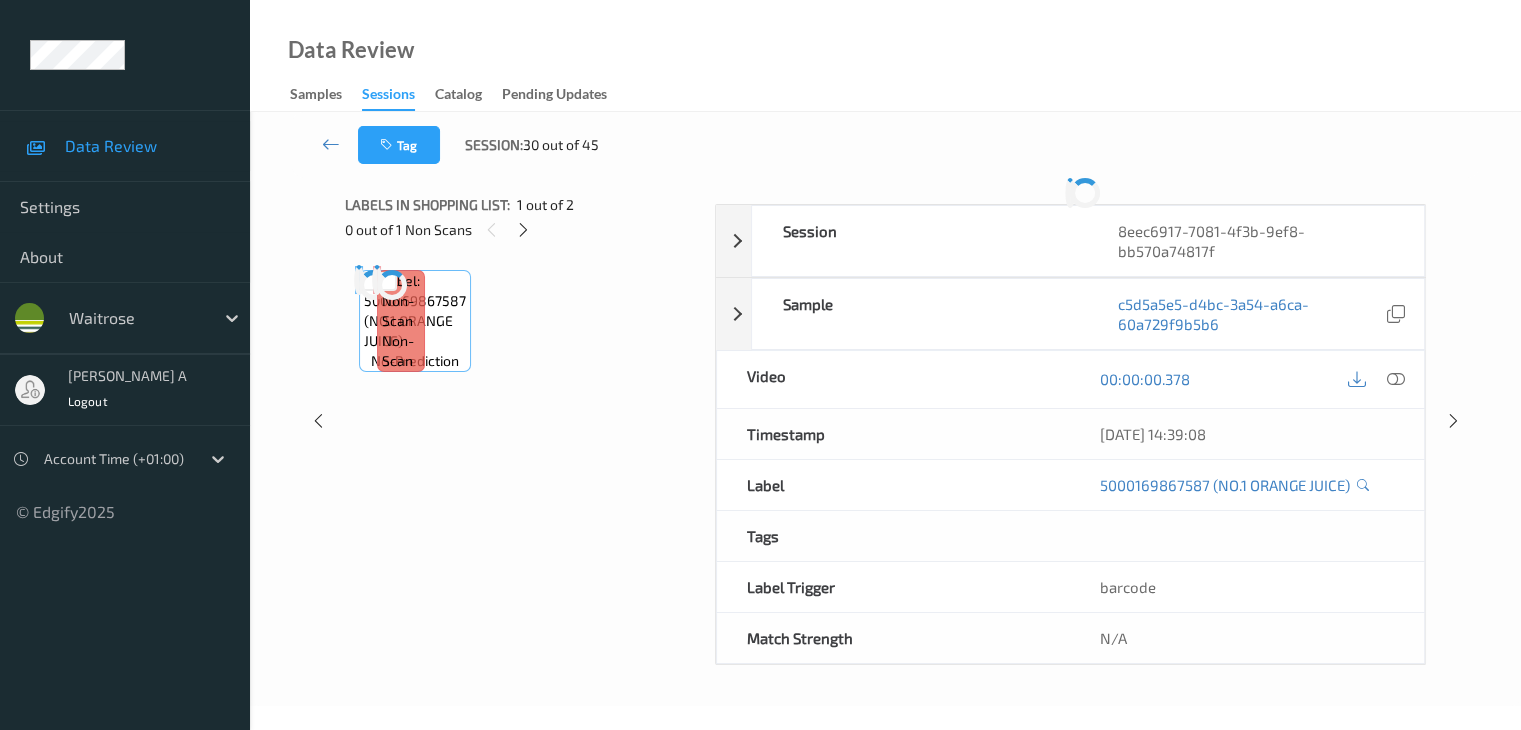 scroll, scrollTop: 0, scrollLeft: 0, axis: both 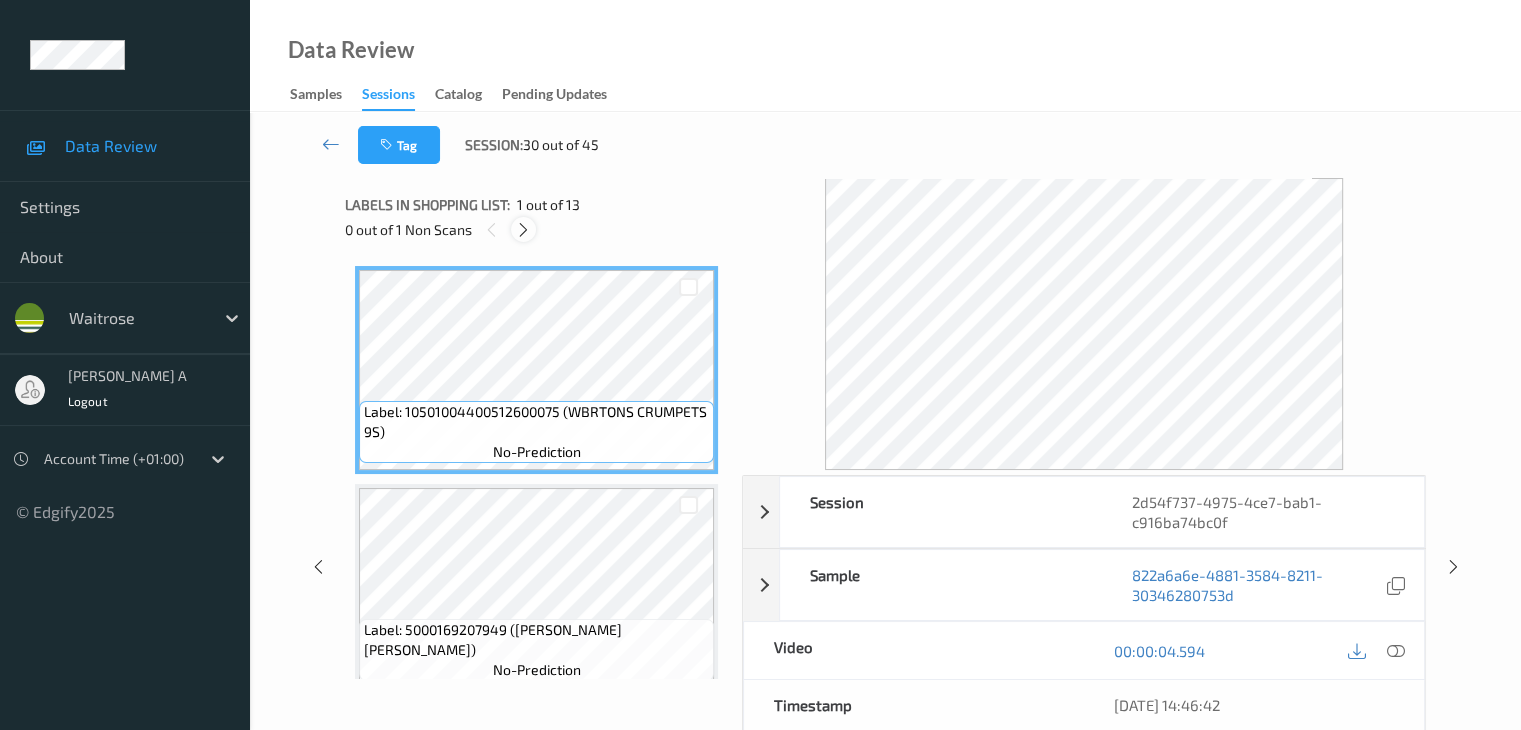 click at bounding box center (523, 230) 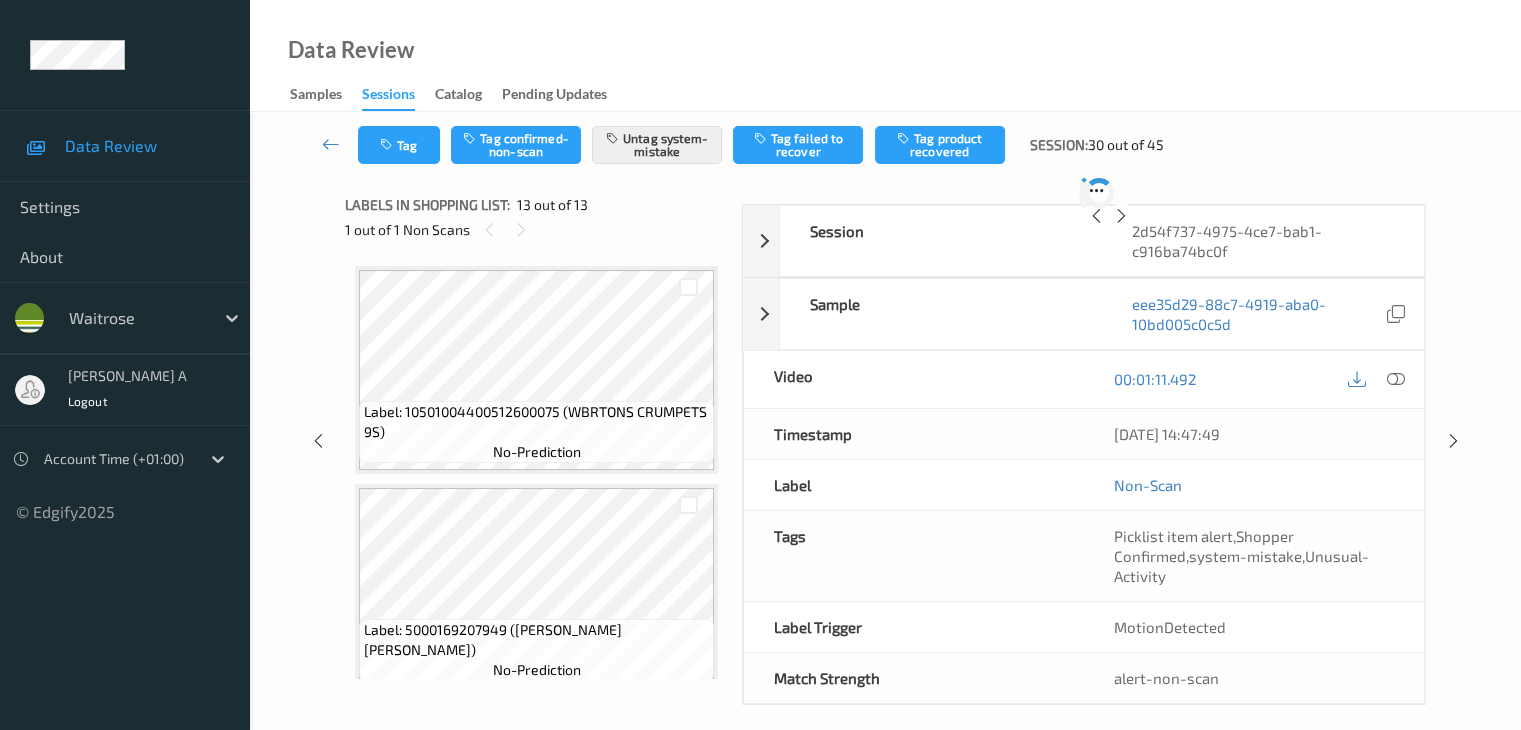 scroll, scrollTop: 2408, scrollLeft: 0, axis: vertical 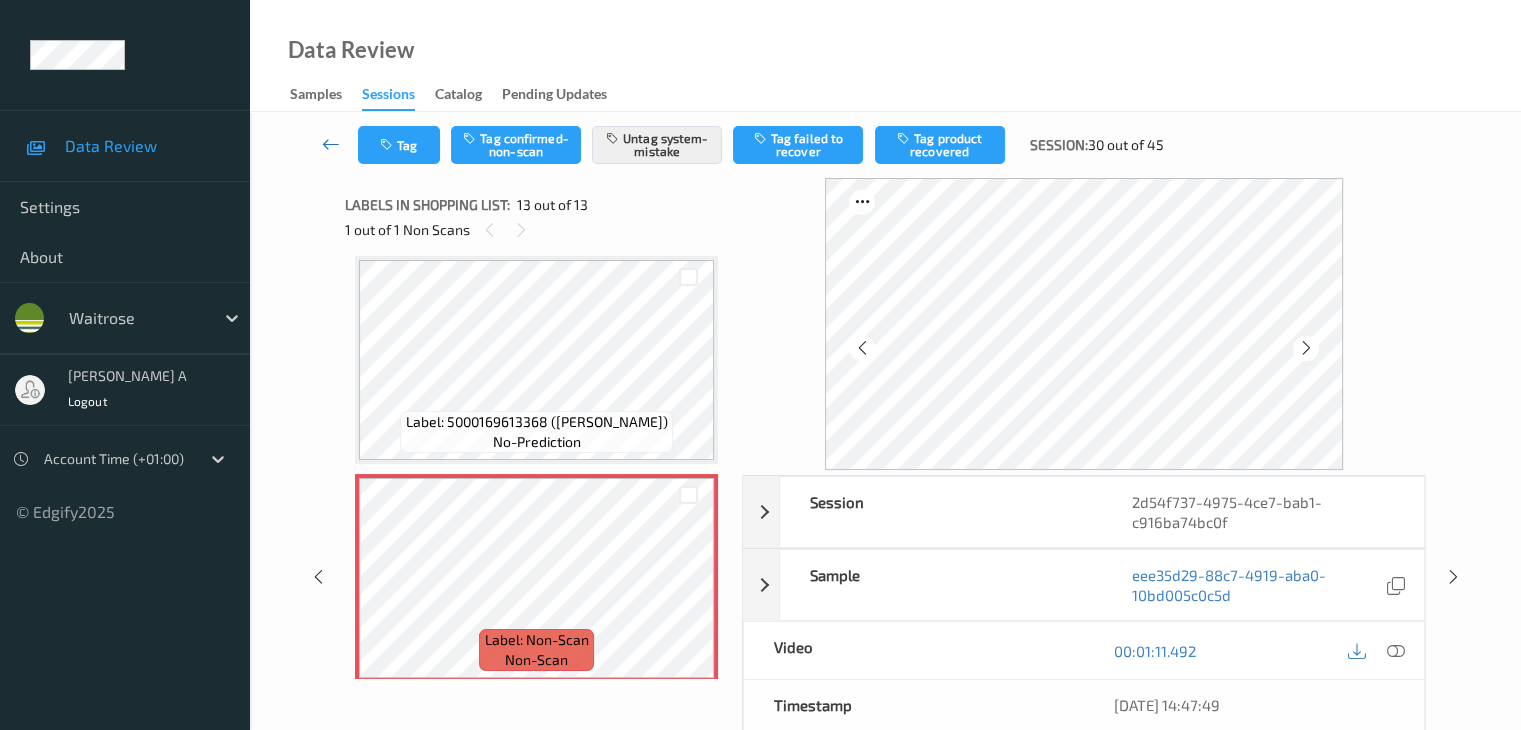 click at bounding box center (331, 144) 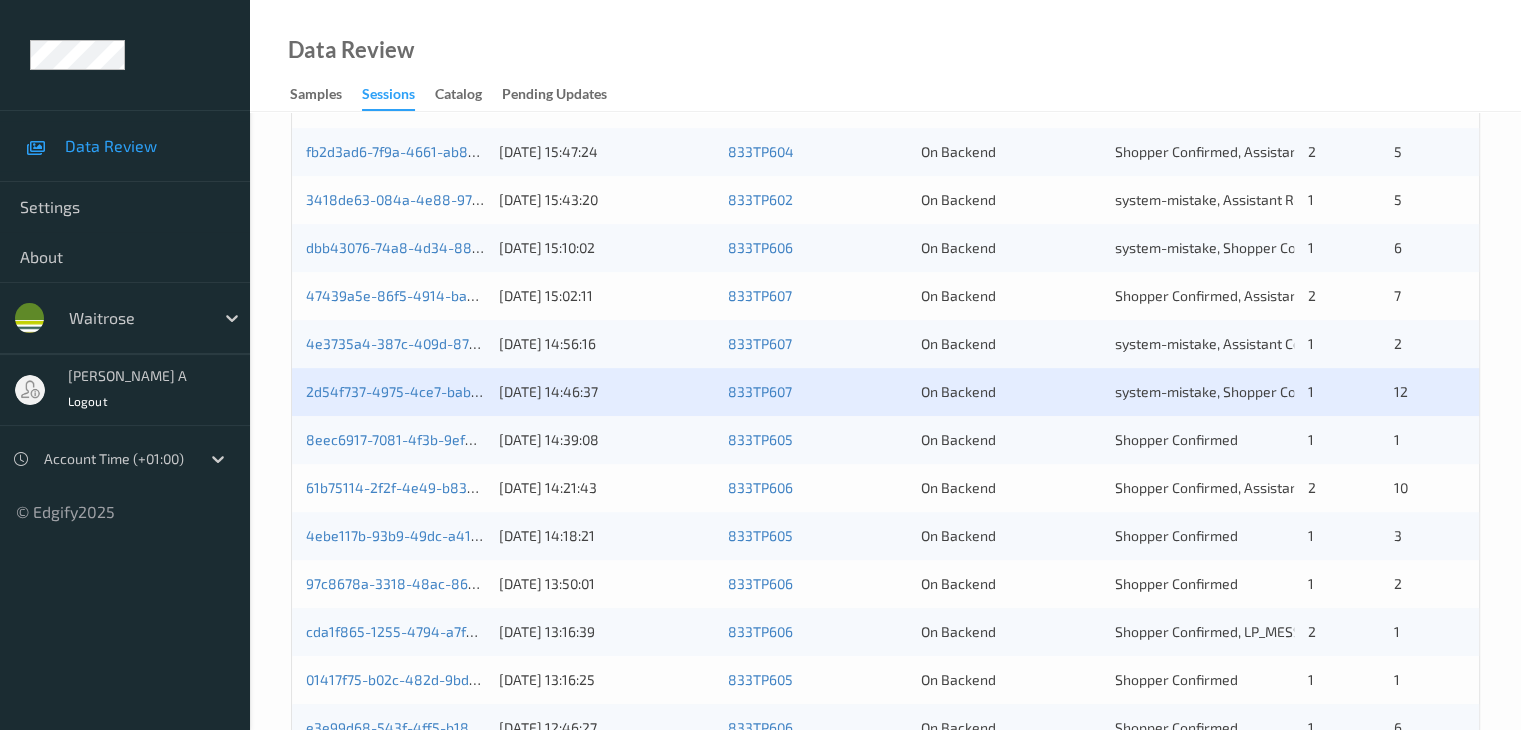 scroll, scrollTop: 800, scrollLeft: 0, axis: vertical 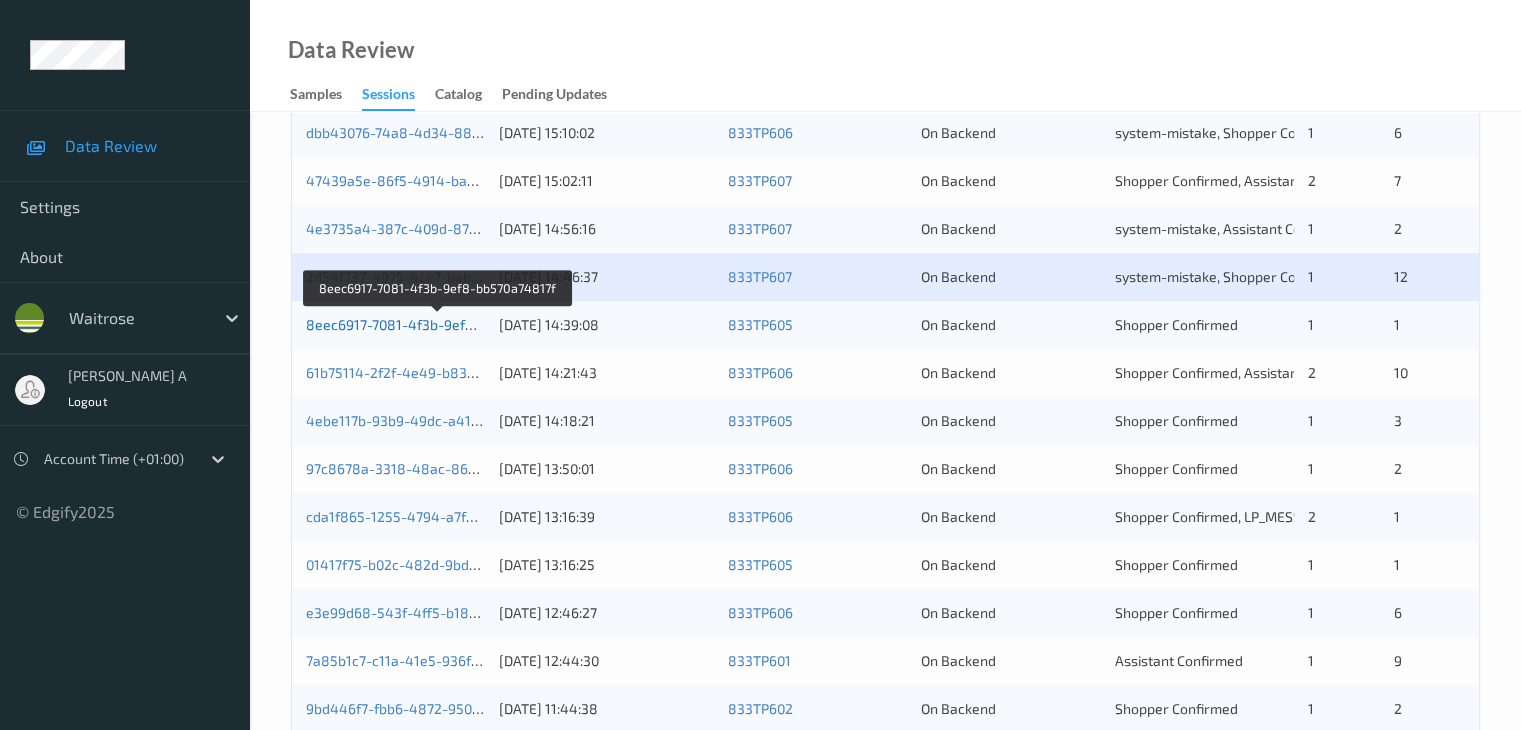 click on "8eec6917-7081-4f3b-9ef8-bb570a74817f" at bounding box center [438, 324] 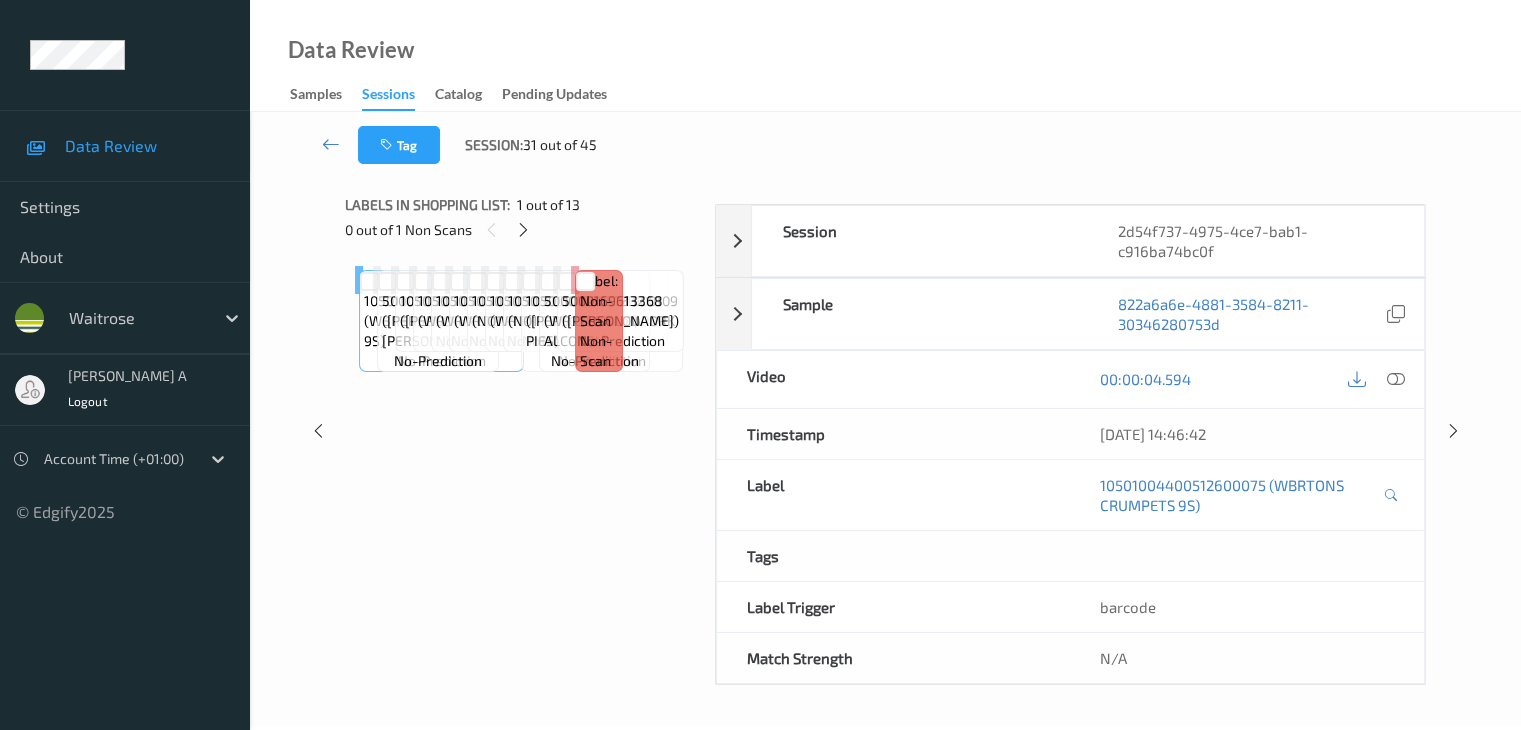 scroll, scrollTop: 0, scrollLeft: 0, axis: both 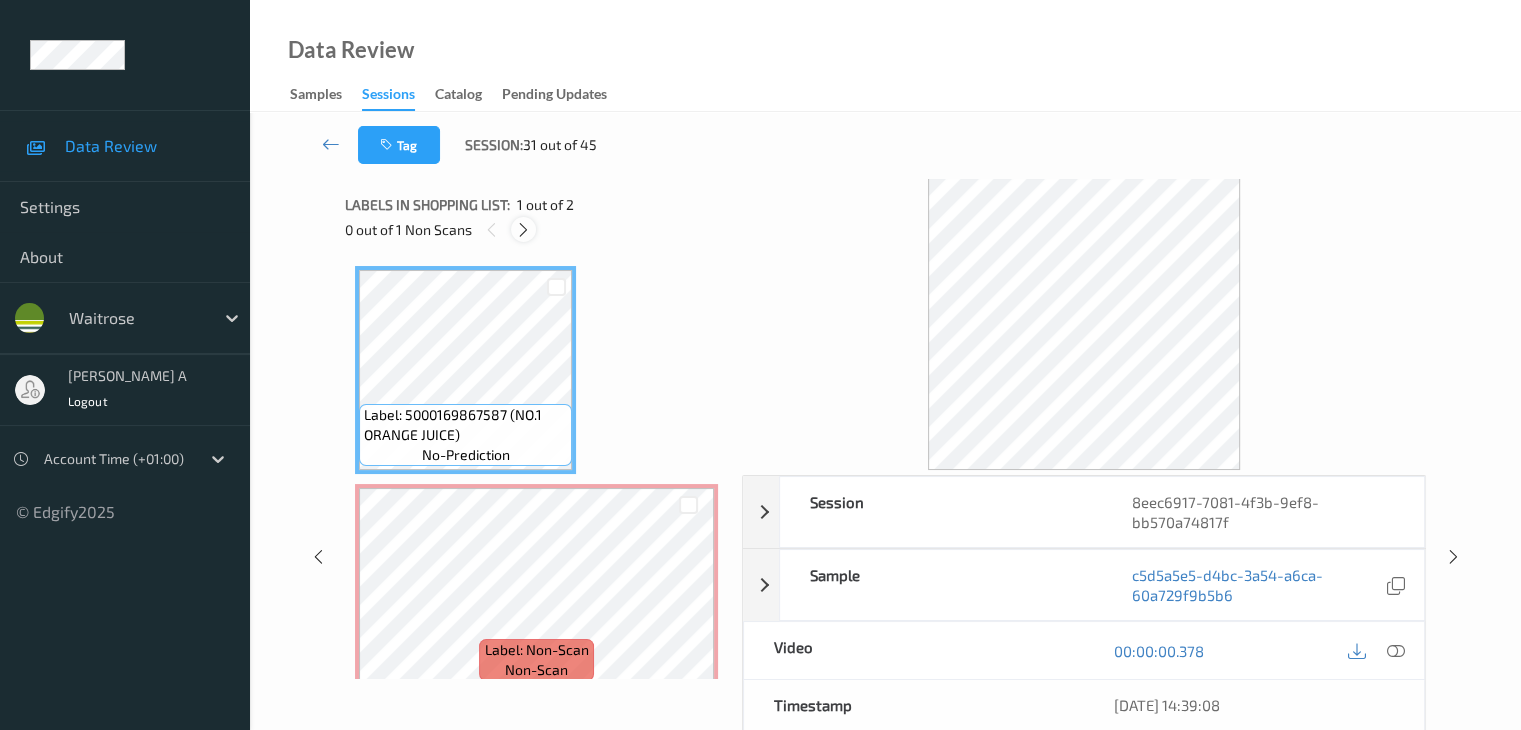 click at bounding box center [523, 230] 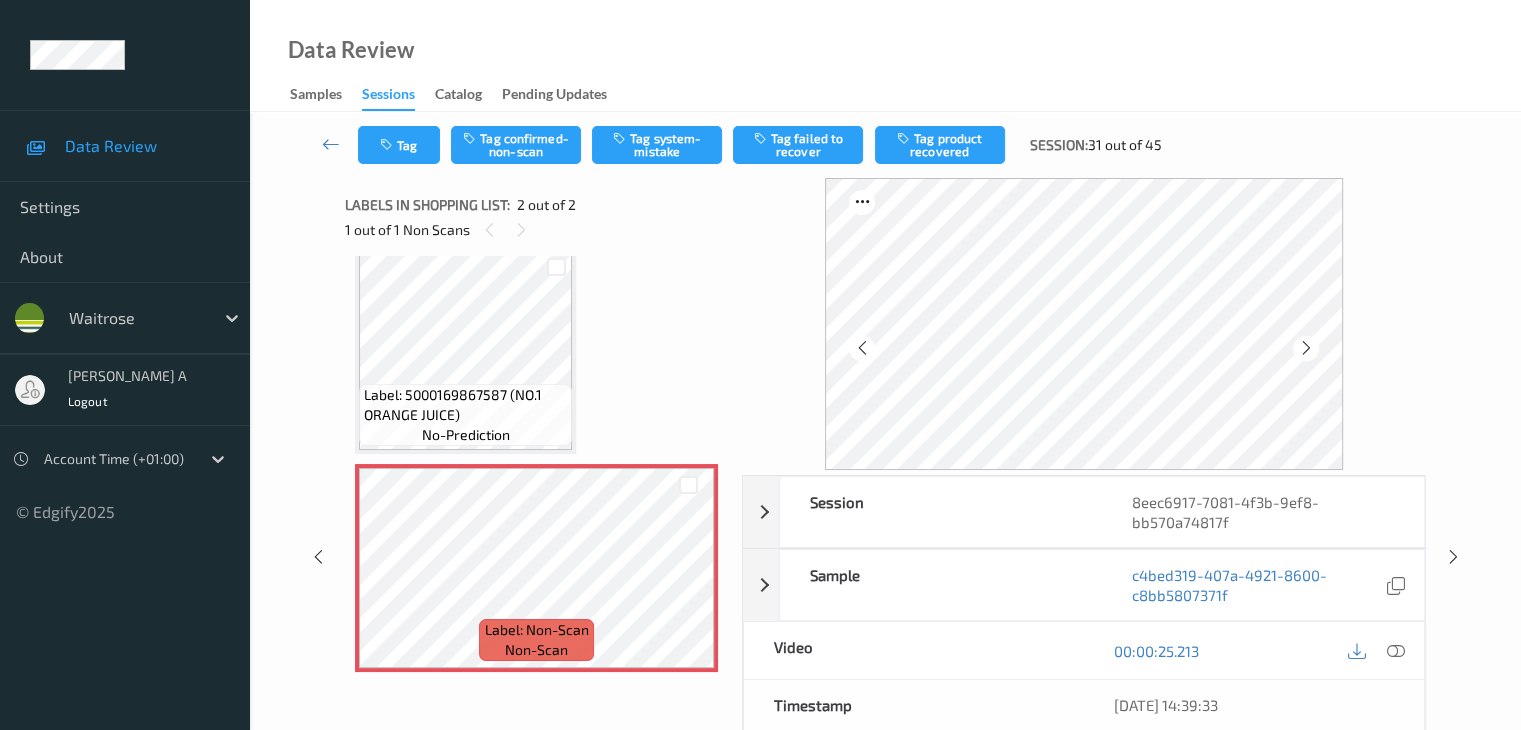 scroll, scrollTop: 23, scrollLeft: 0, axis: vertical 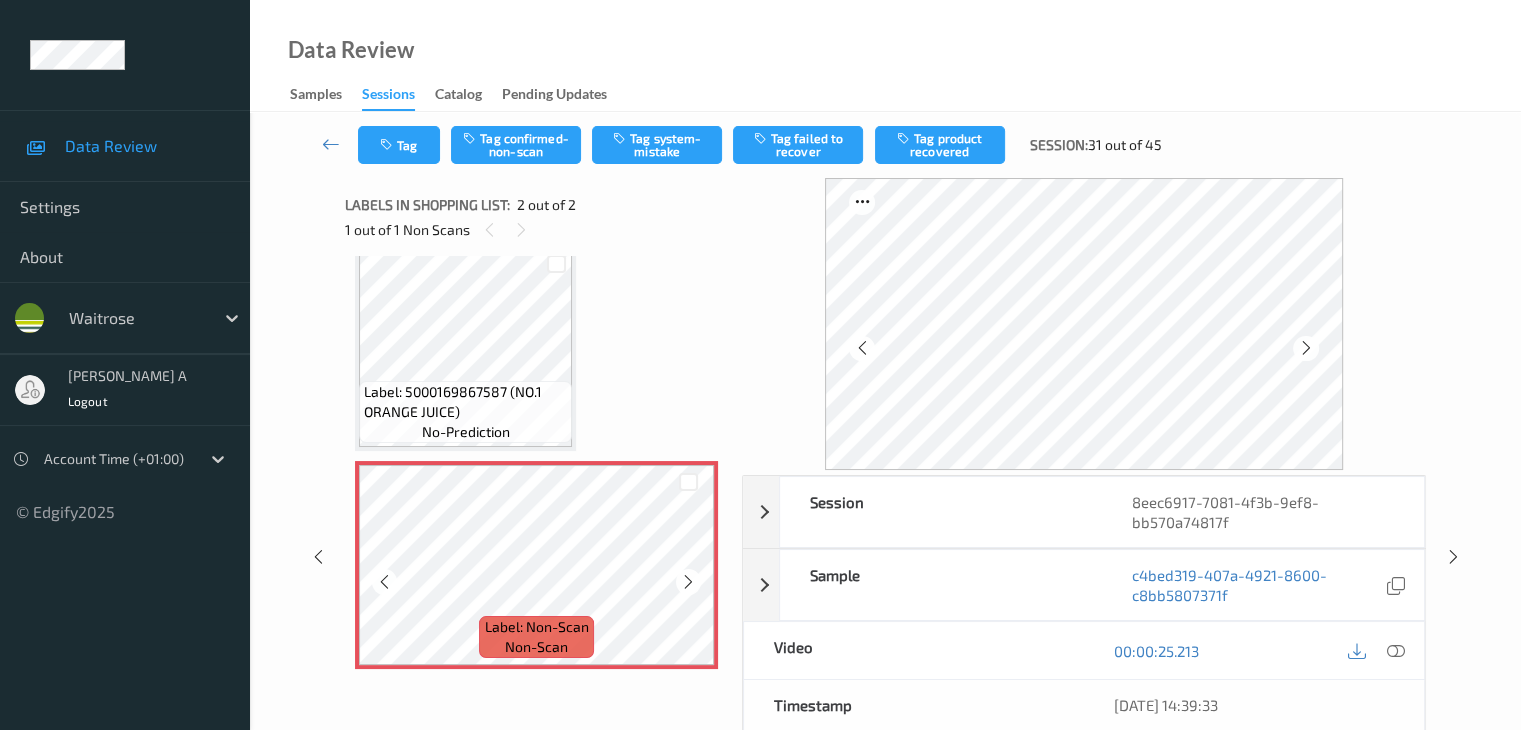 click at bounding box center [688, 582] 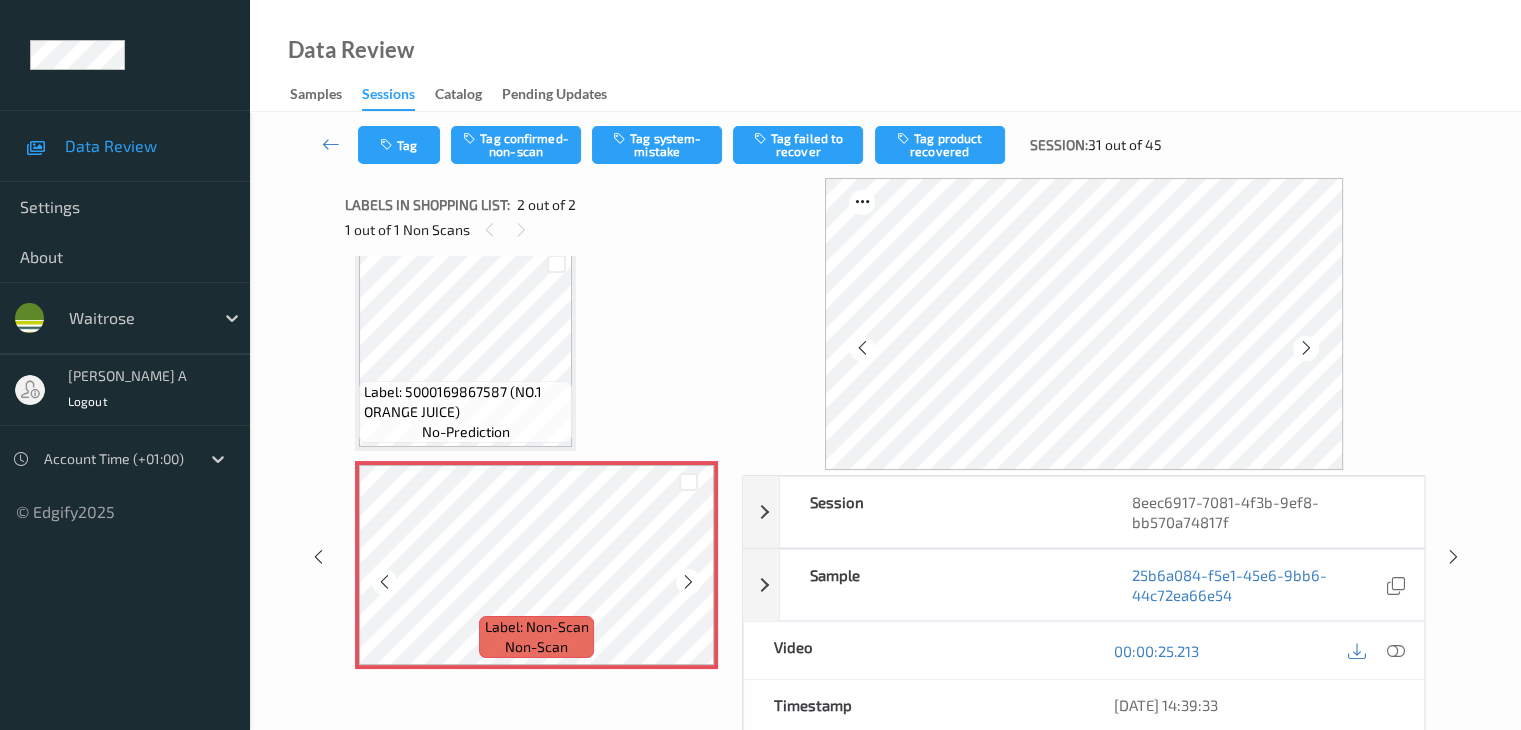 click at bounding box center [688, 582] 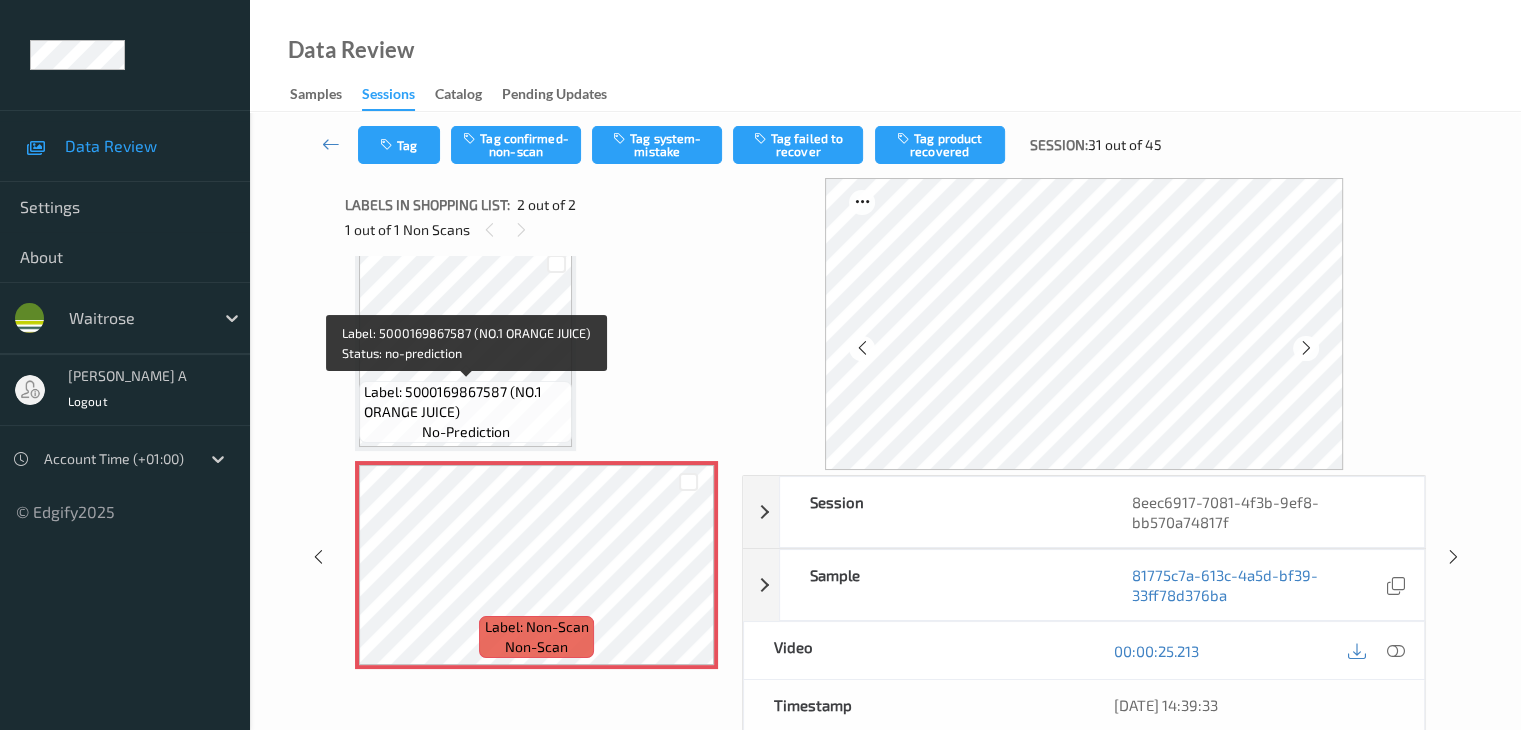 click on "Label: 5000169867587 (NO.1 ORANGE JUICE)" at bounding box center [465, 402] 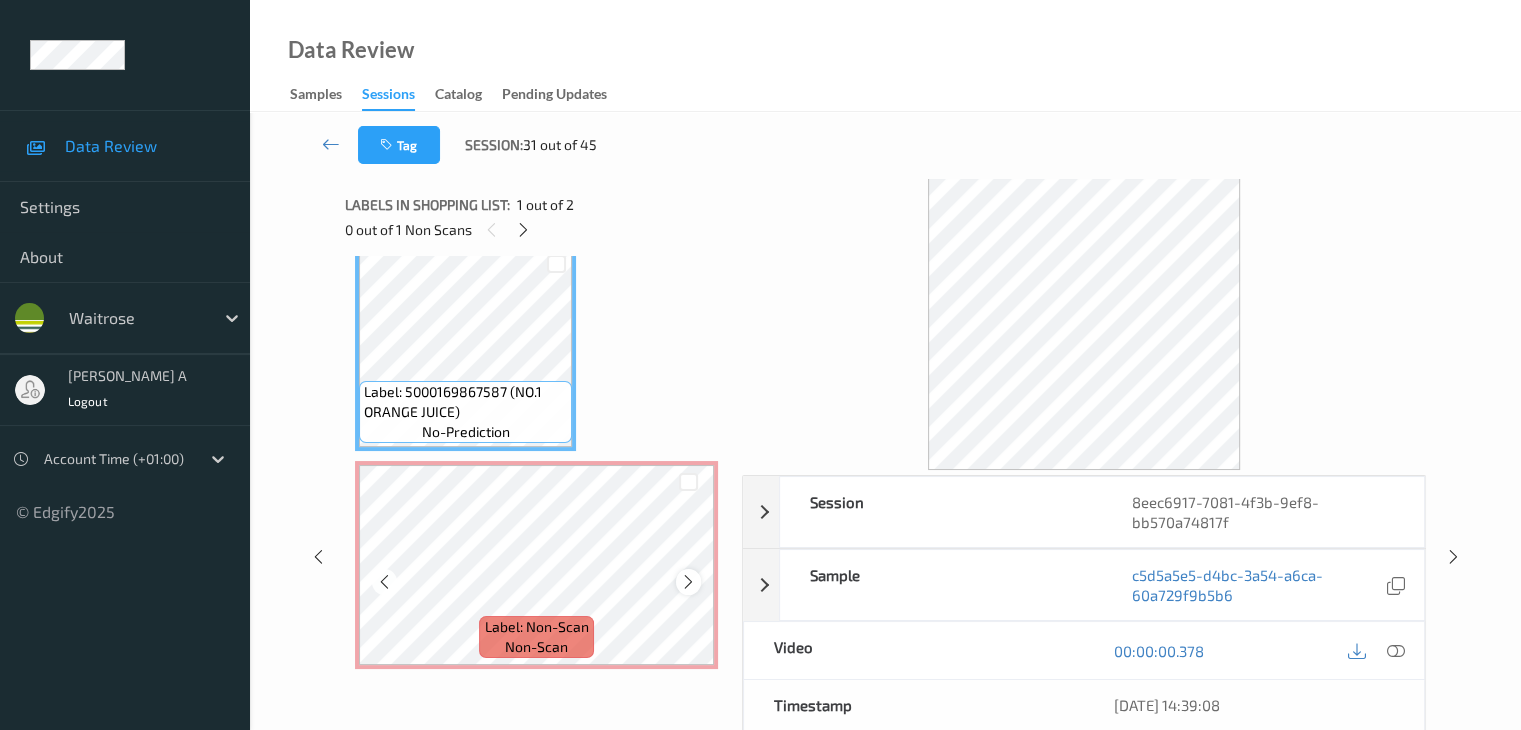 click at bounding box center (688, 582) 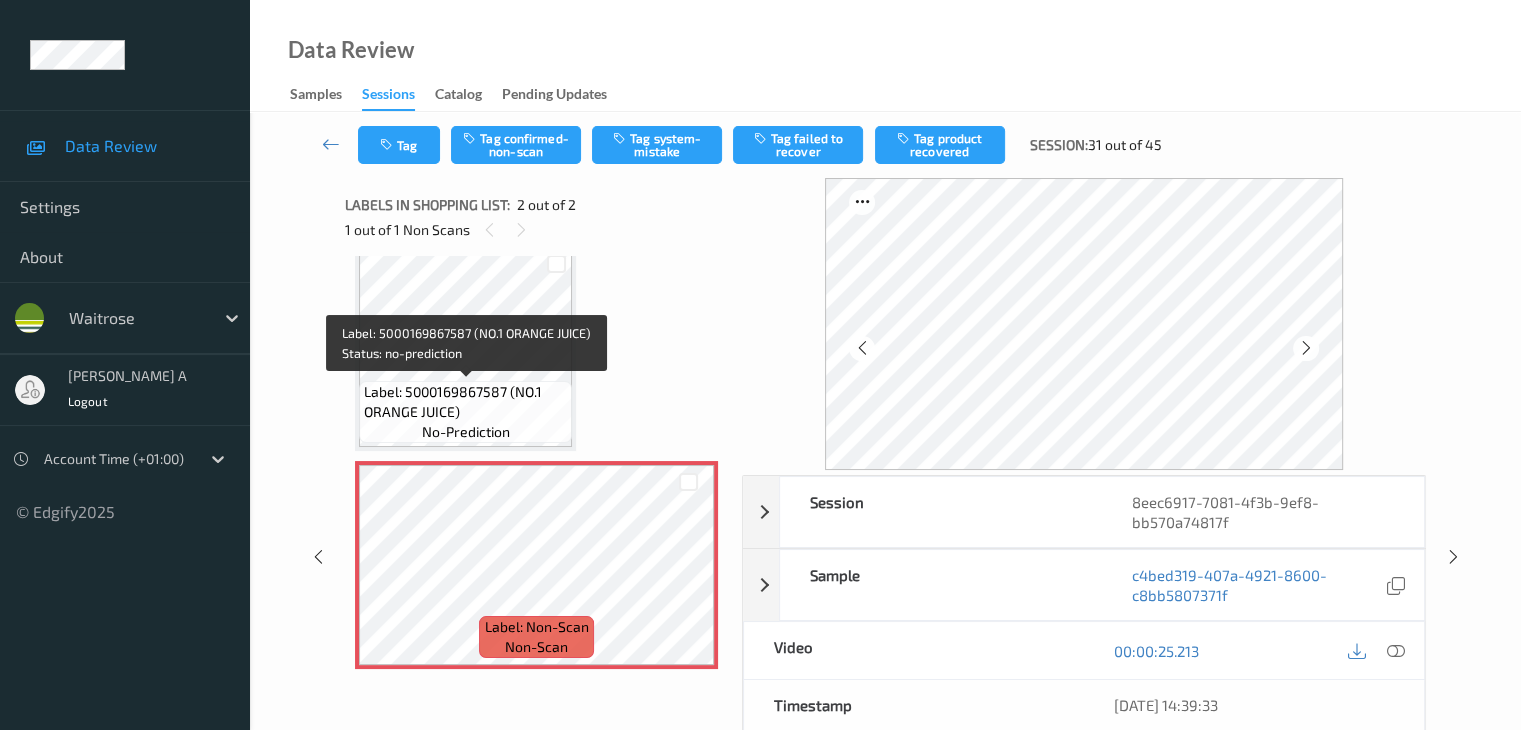 click on "Label: 5000169867587 (NO.1 ORANGE JUICE)" at bounding box center (465, 402) 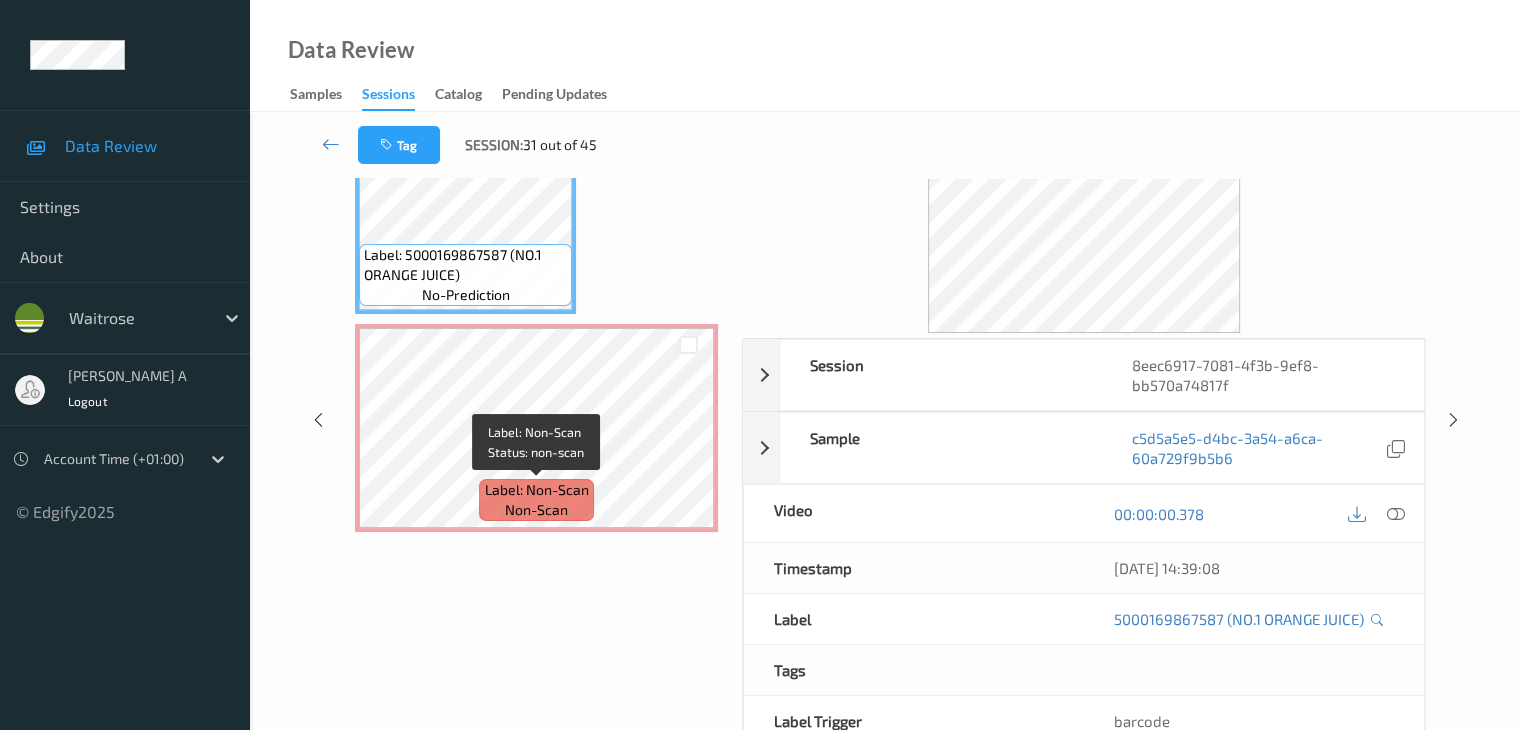 scroll, scrollTop: 200, scrollLeft: 0, axis: vertical 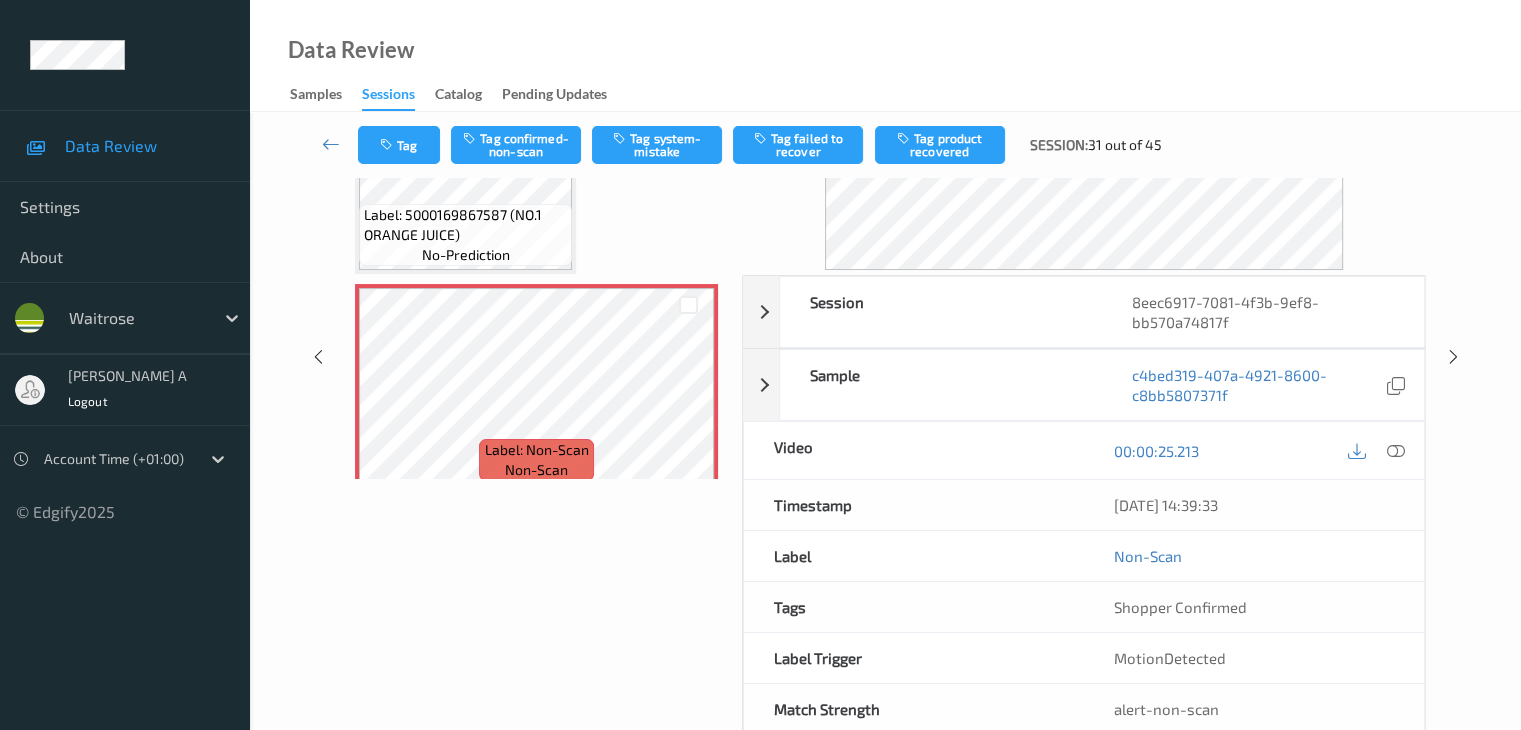 click on "Label: 5000169867587 (NO.1 ORANGE JUICE) no-prediction" at bounding box center (465, 235) 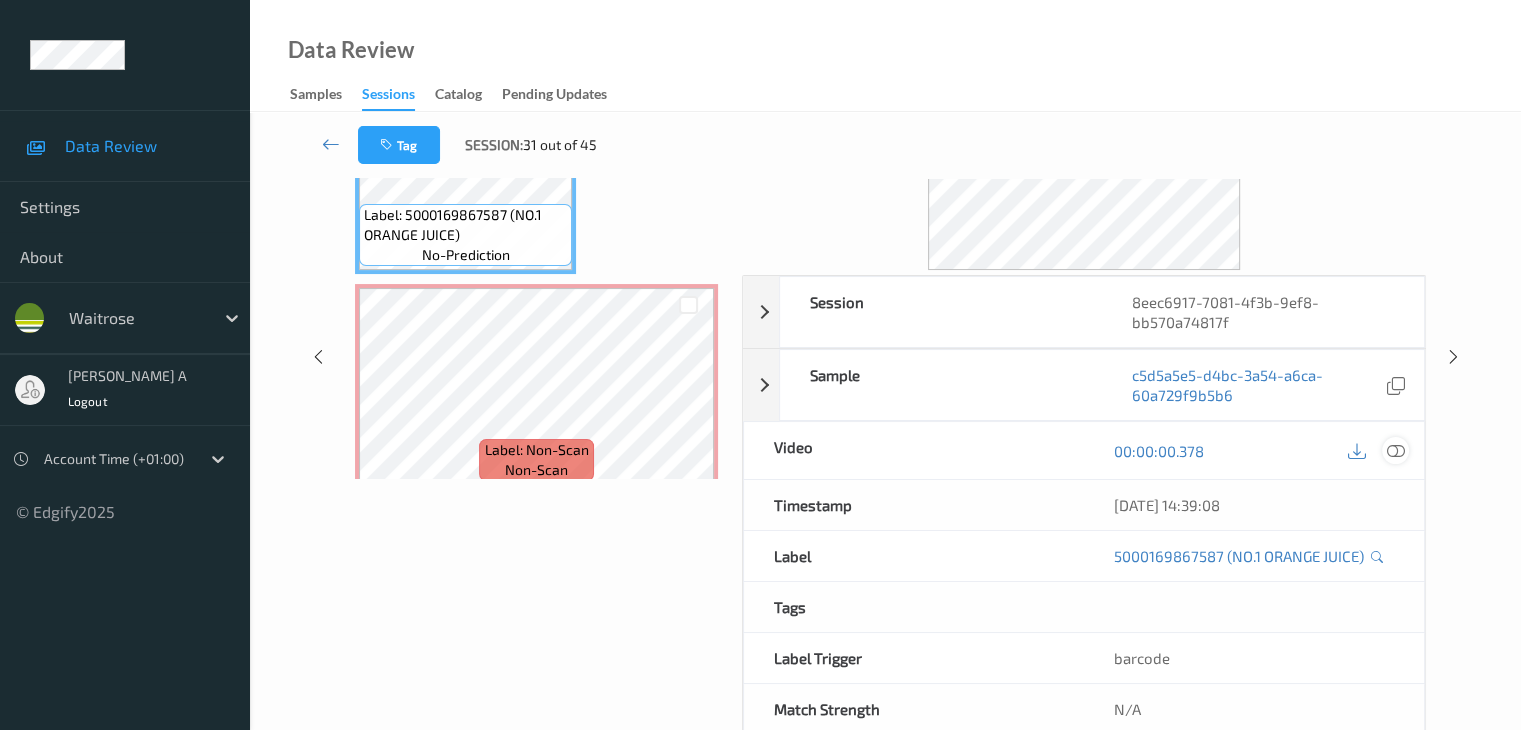 click at bounding box center [1395, 451] 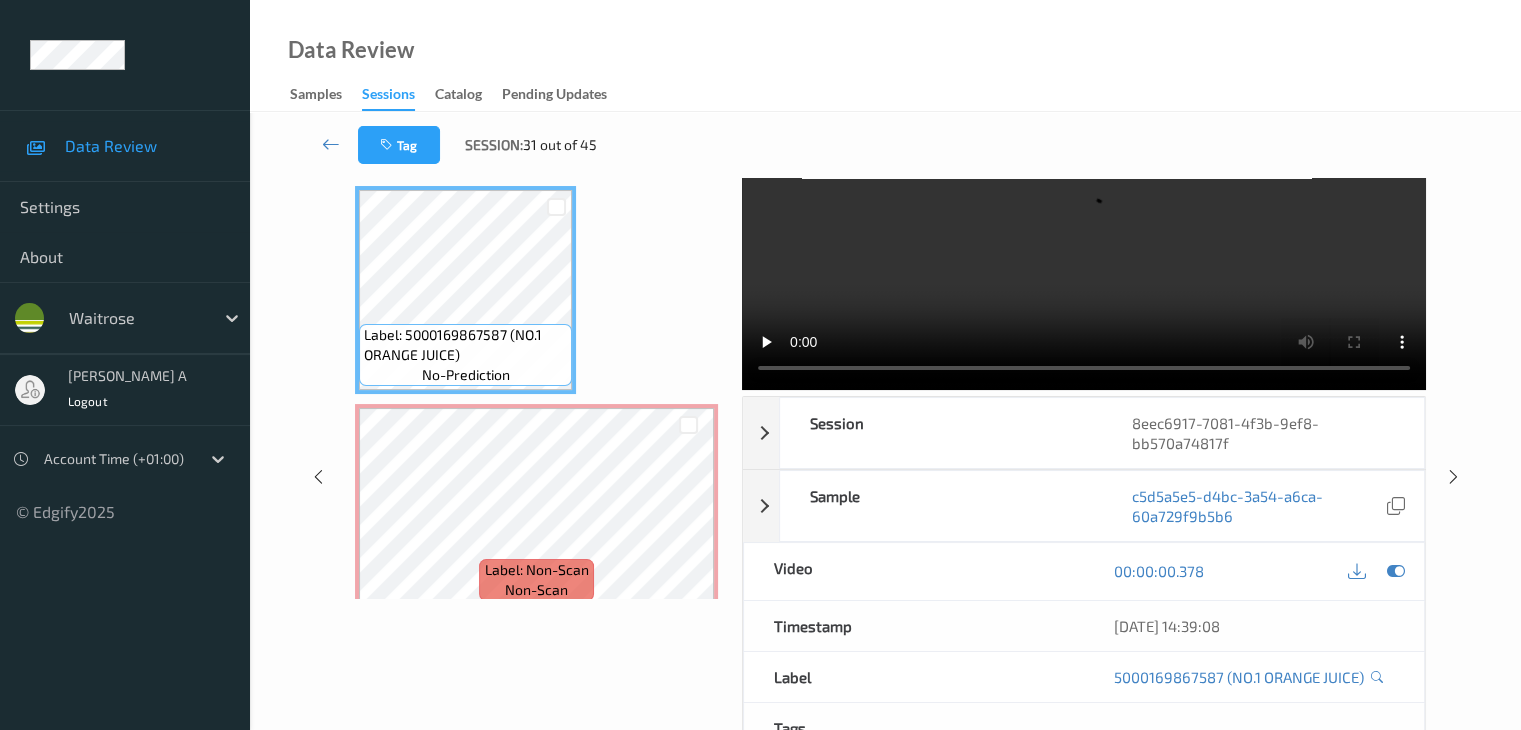 scroll, scrollTop: 0, scrollLeft: 0, axis: both 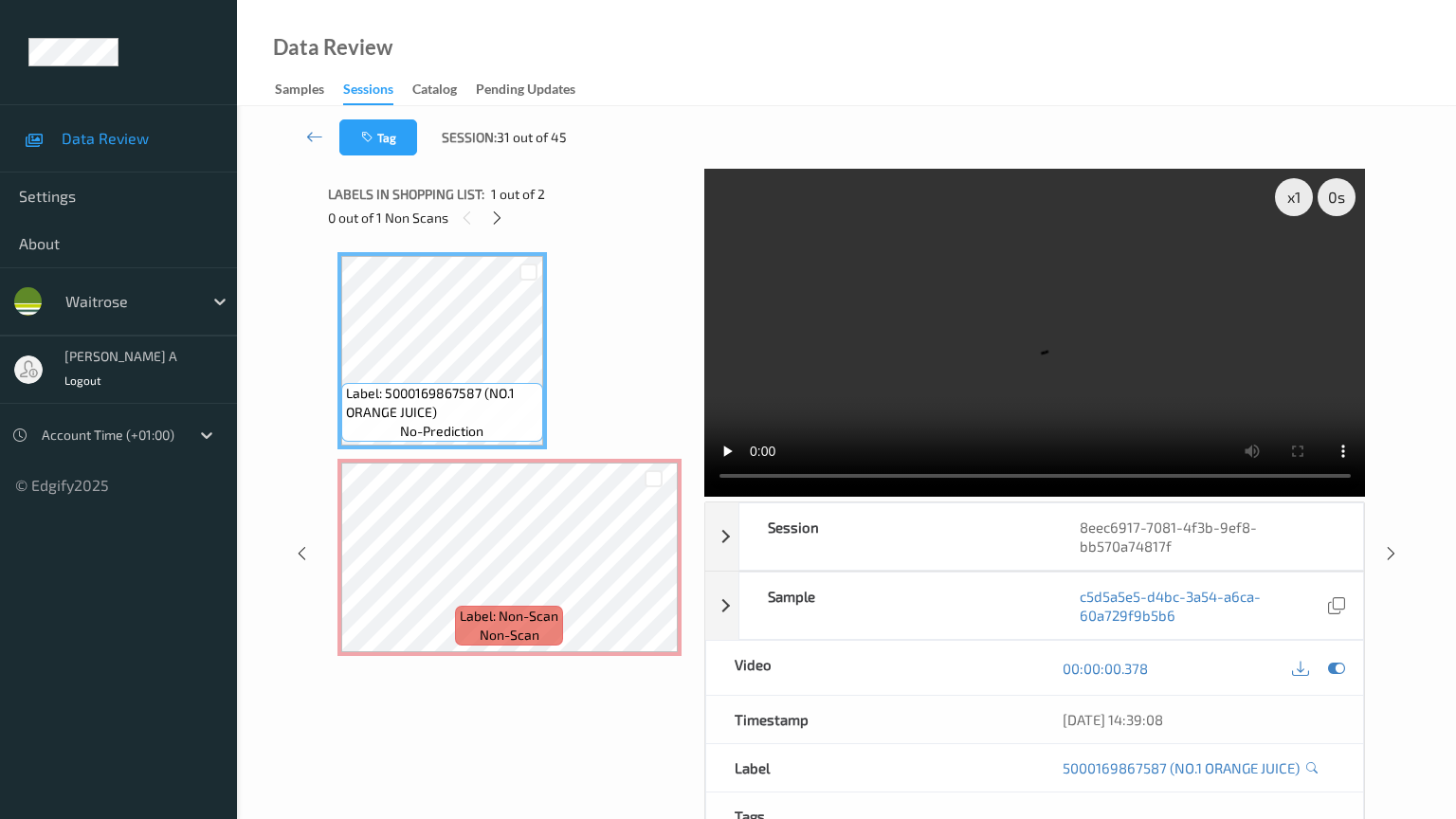 type 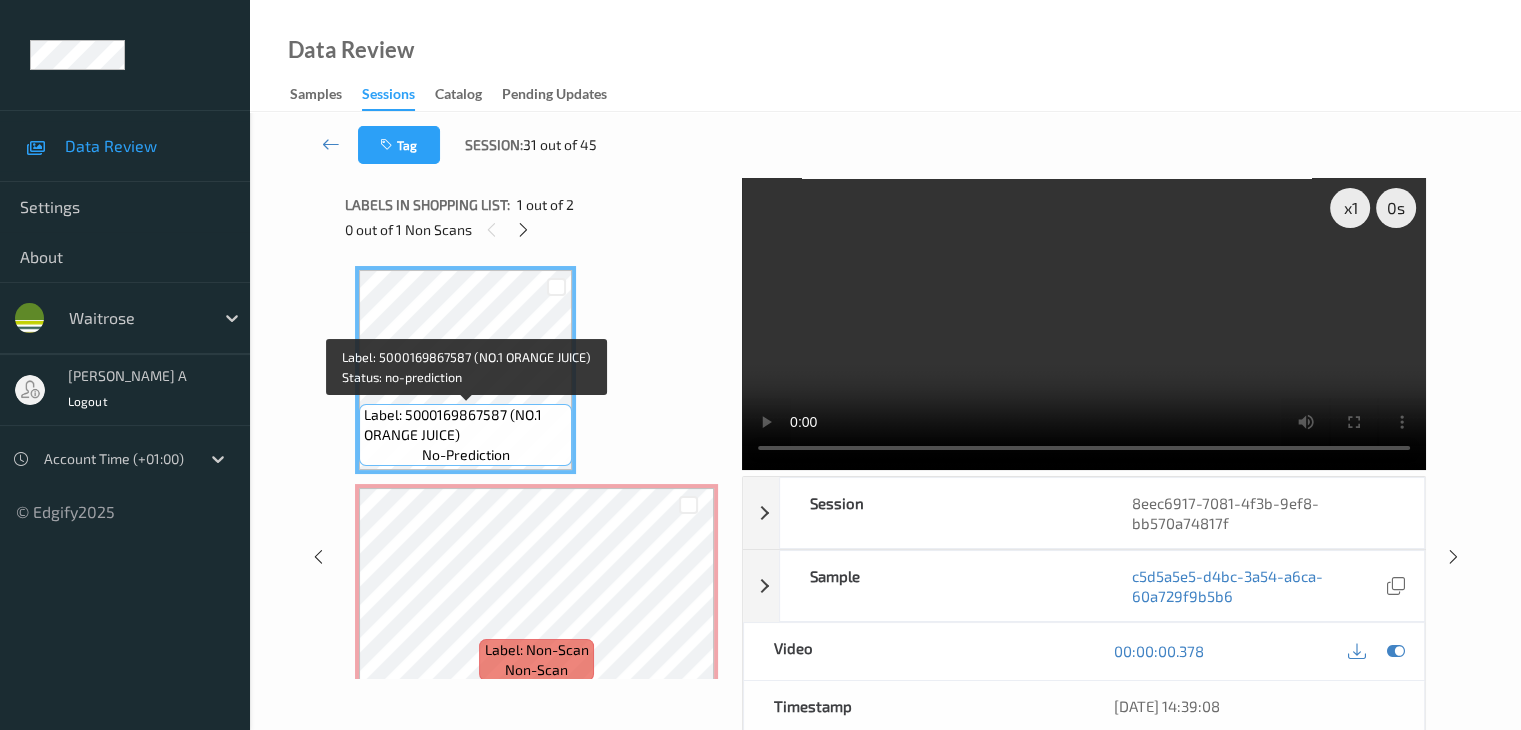 click on "Label: 5000169867587 (NO.1 ORANGE JUICE)" at bounding box center [465, 425] 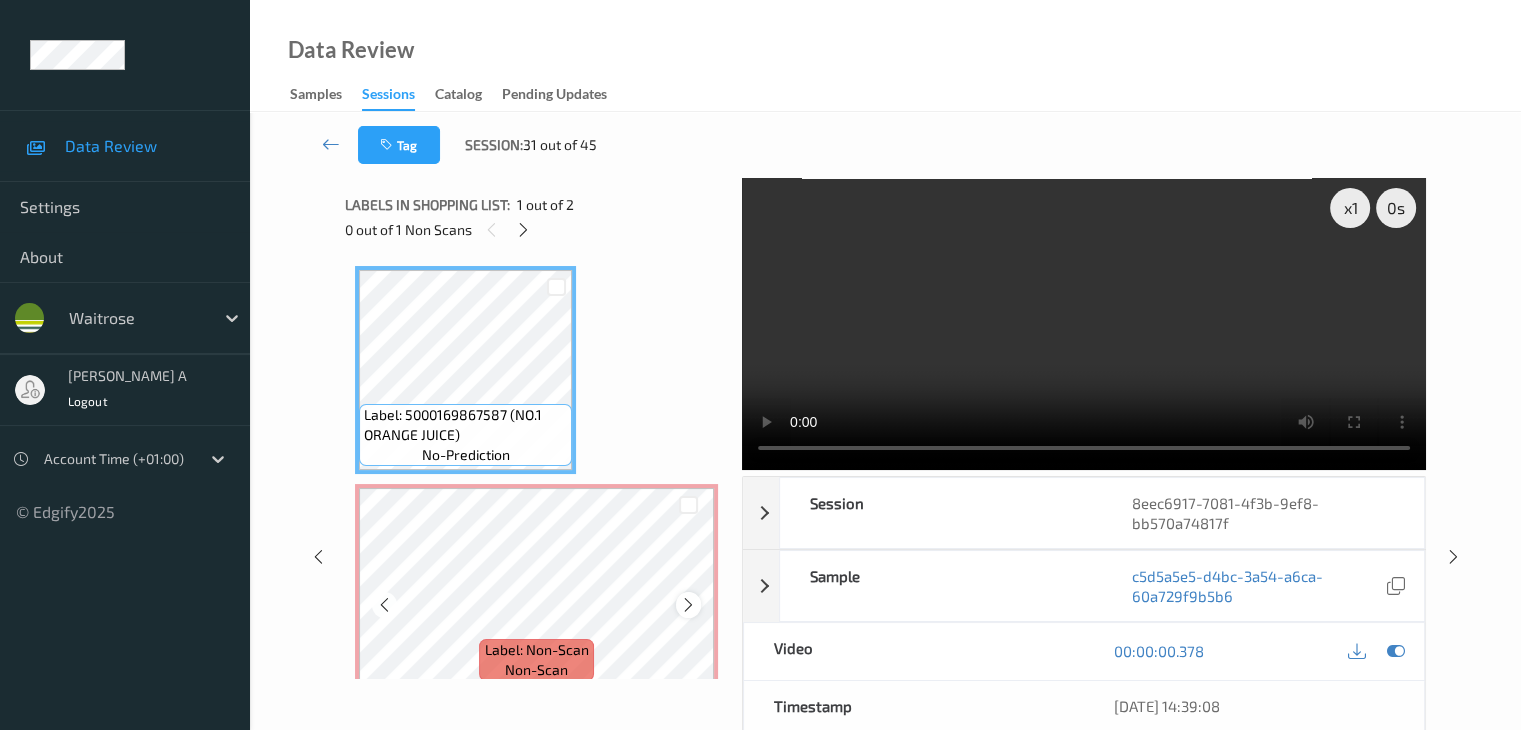 click at bounding box center [688, 605] 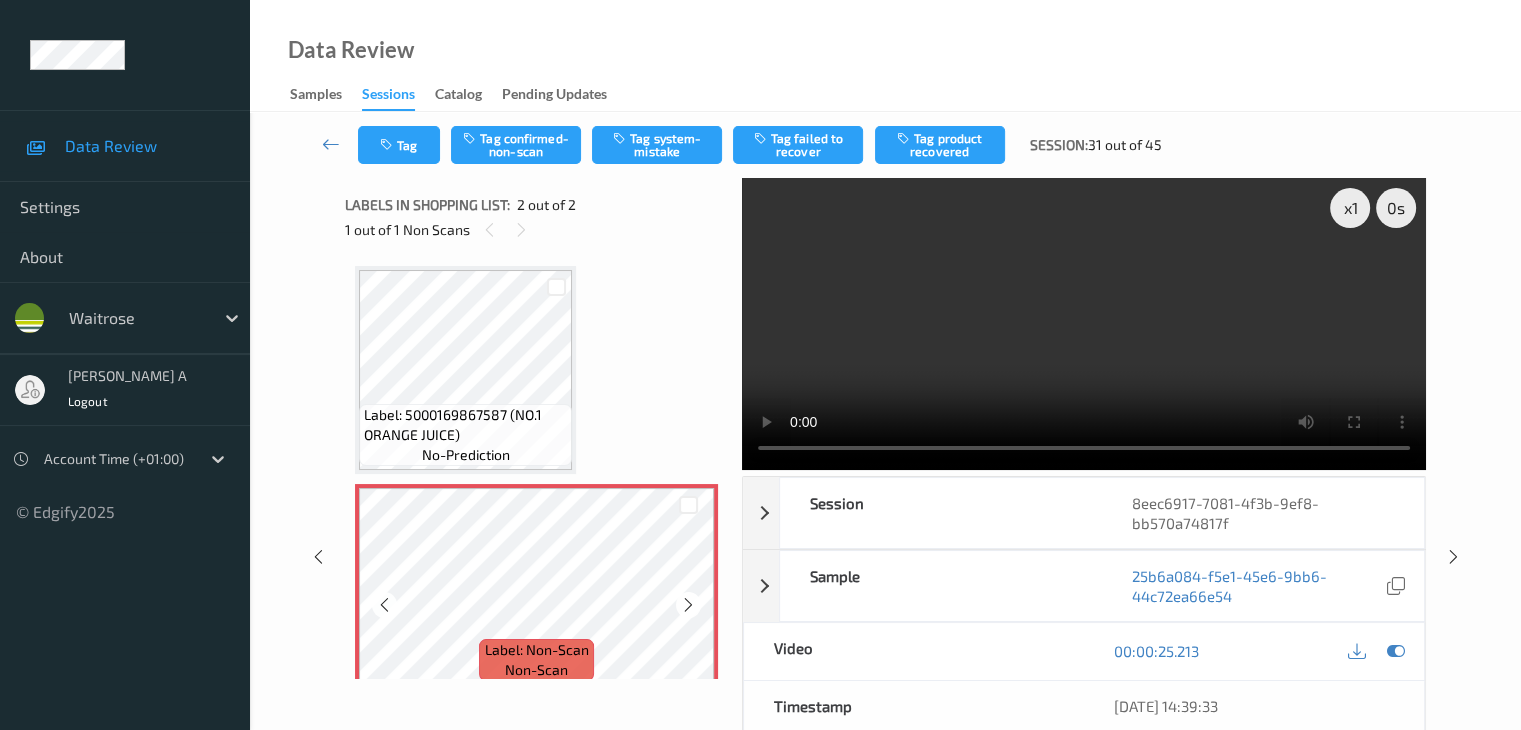 click at bounding box center (688, 605) 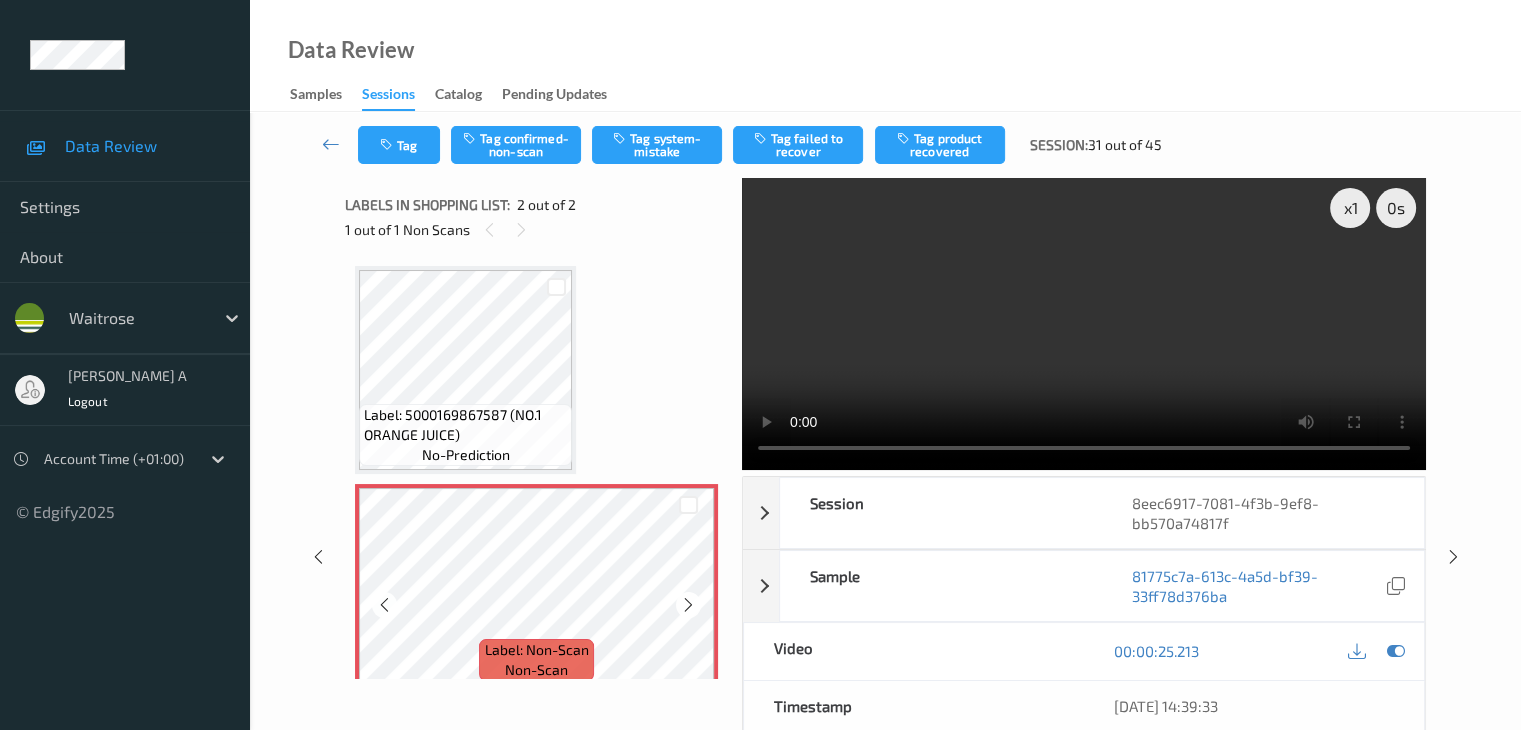 click at bounding box center [688, 605] 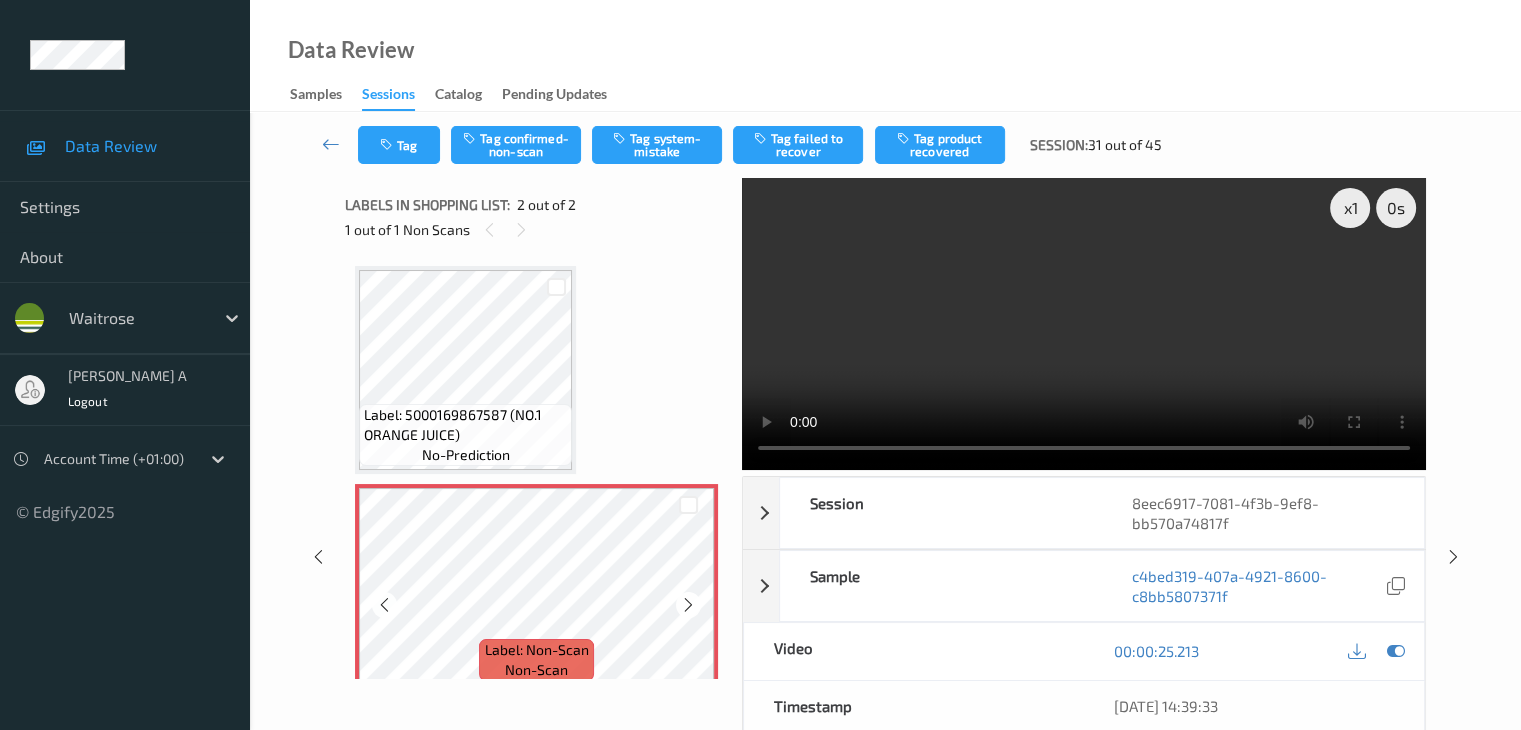 click at bounding box center (688, 605) 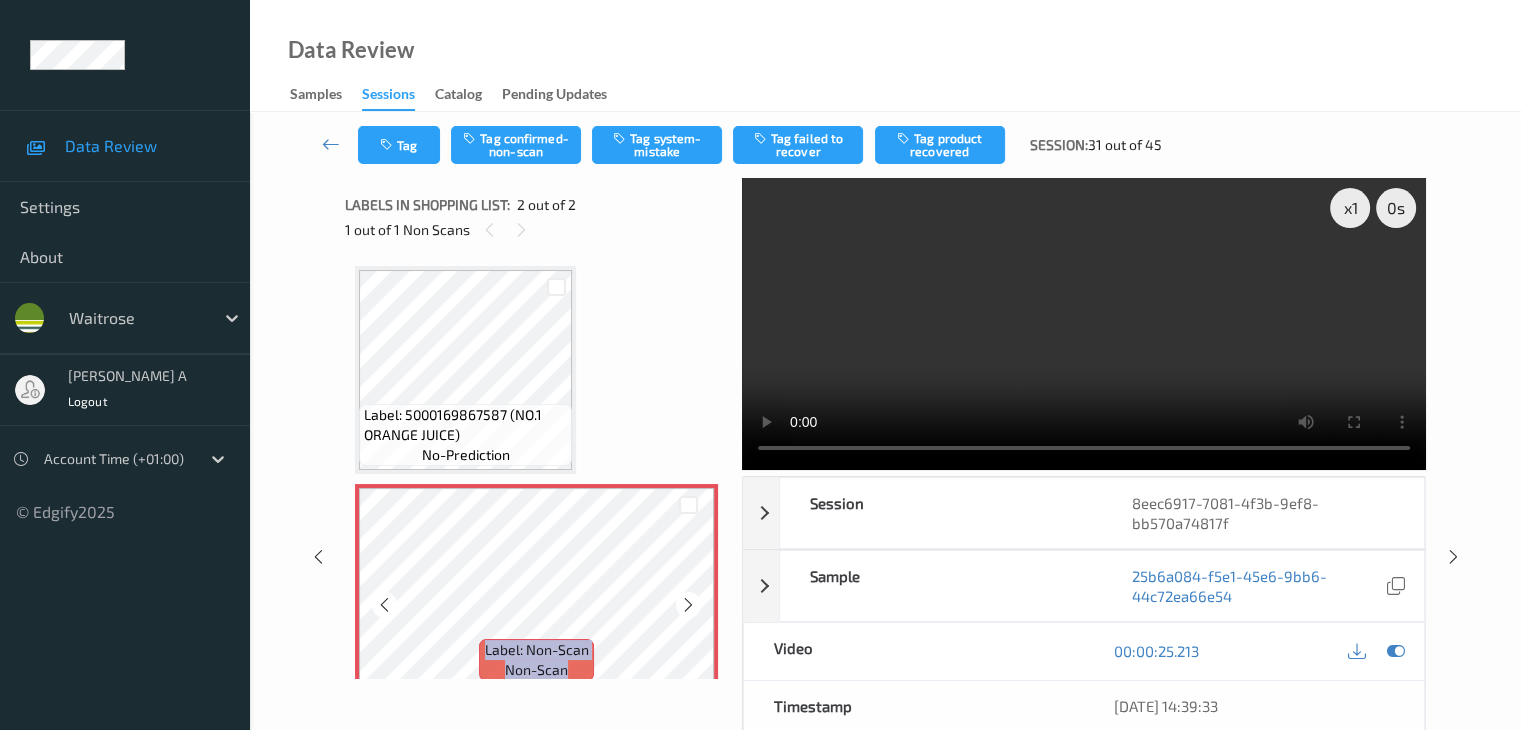 click at bounding box center [688, 605] 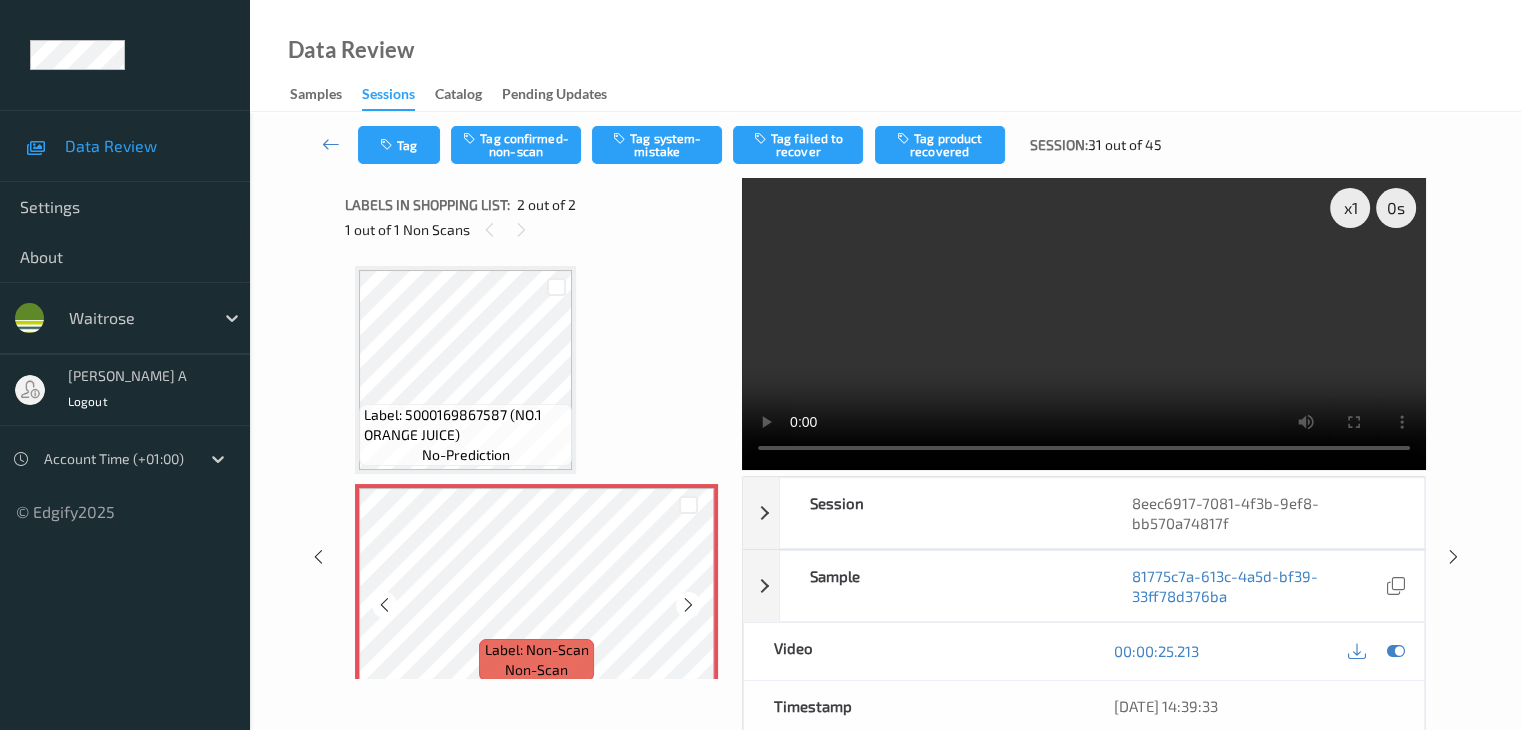 click at bounding box center [688, 605] 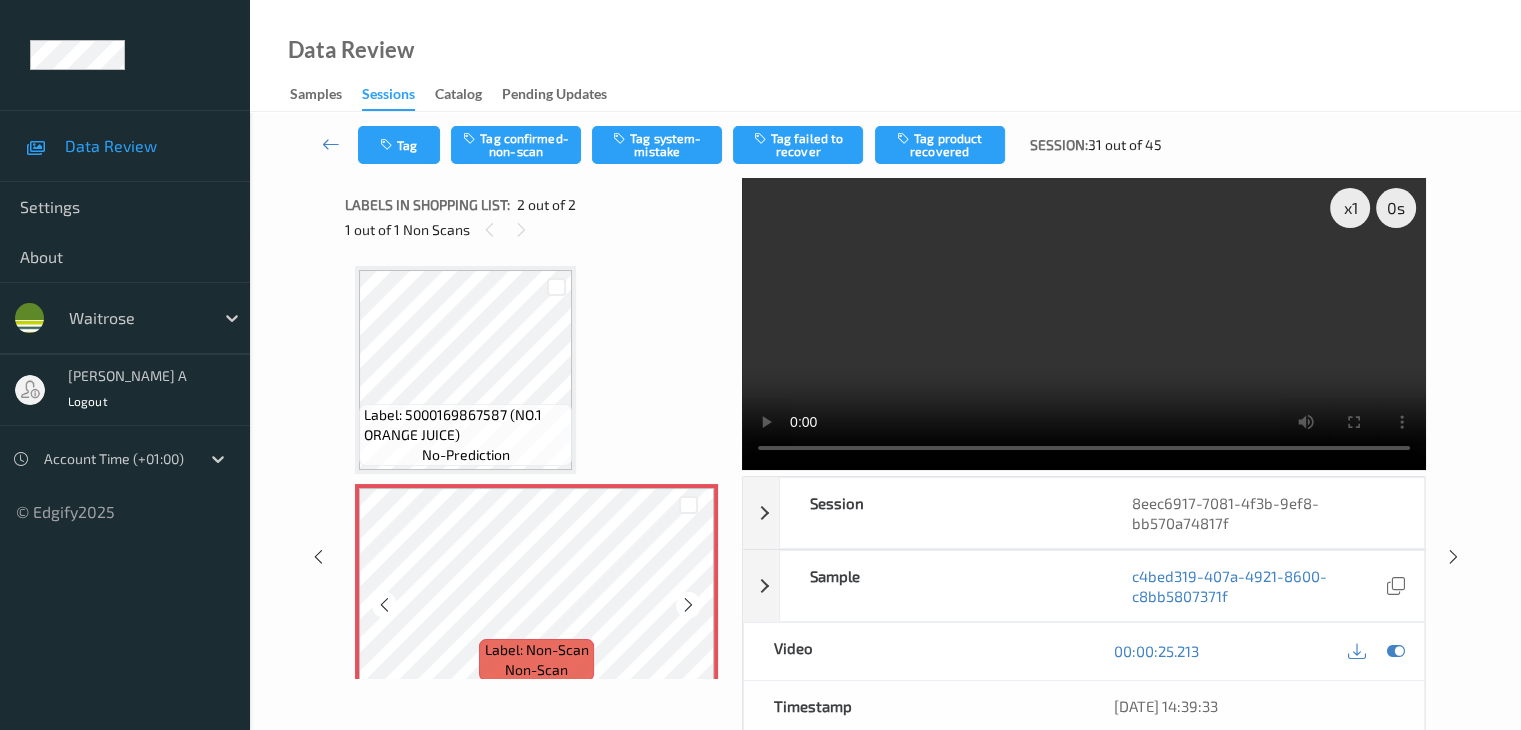 click at bounding box center [688, 605] 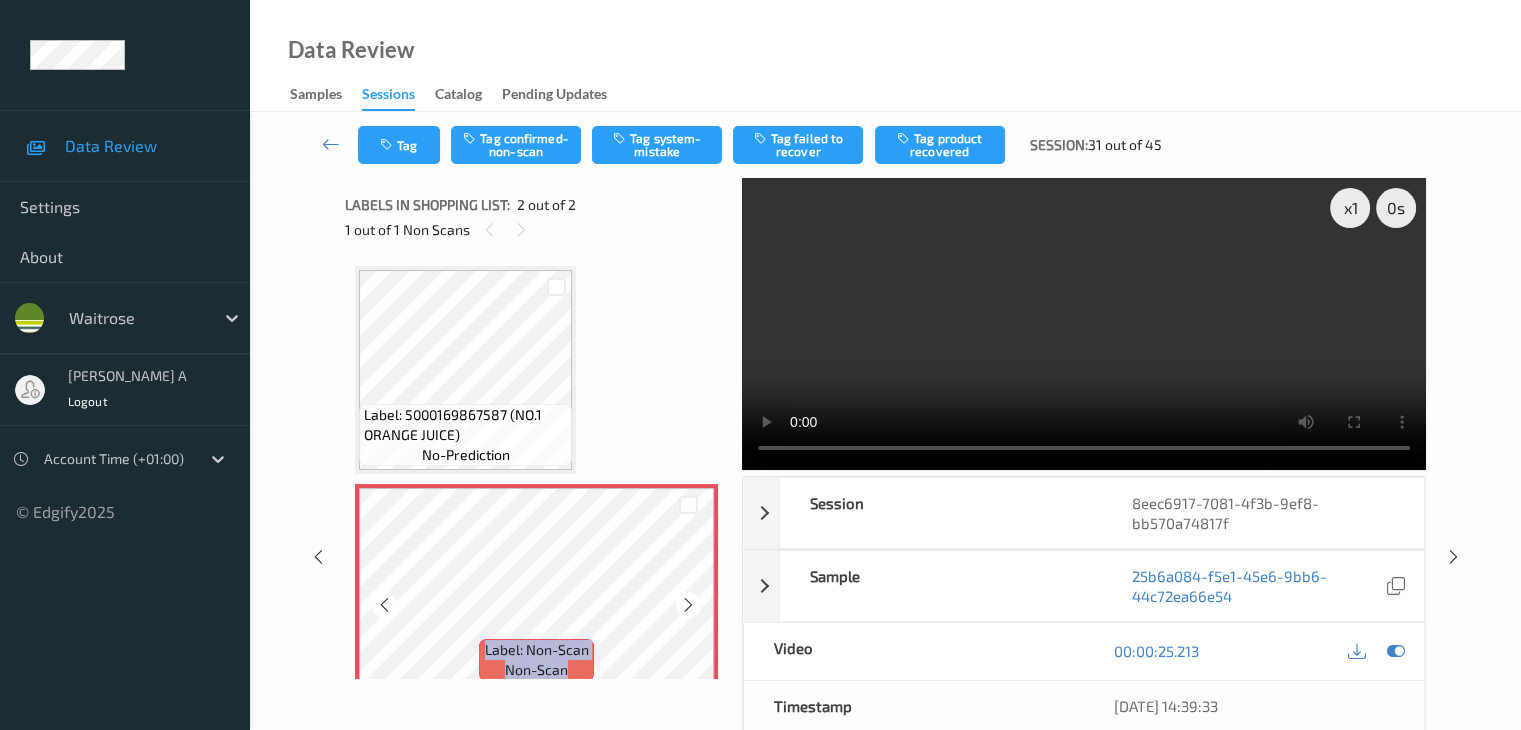 click at bounding box center [688, 605] 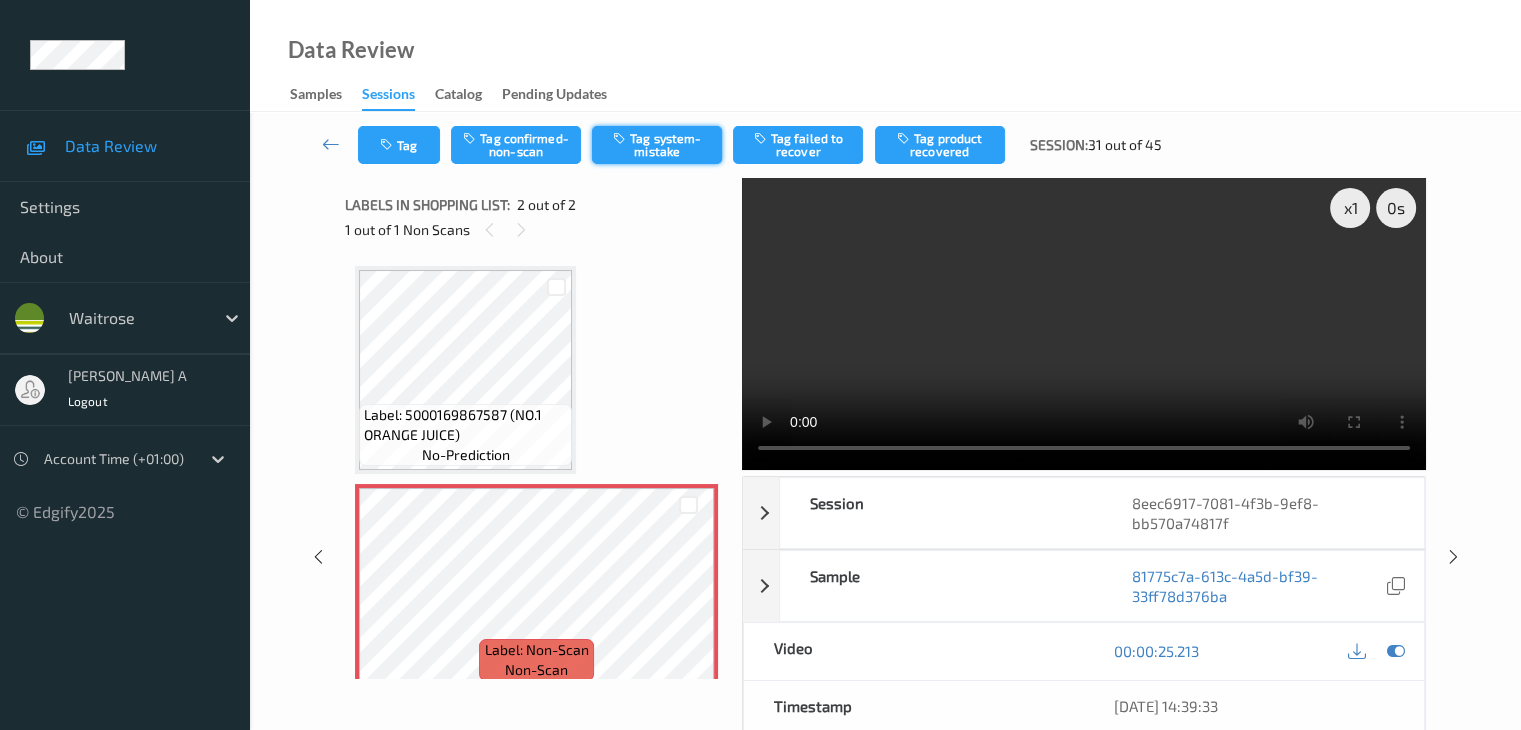 click on "Tag   system-mistake" at bounding box center [657, 145] 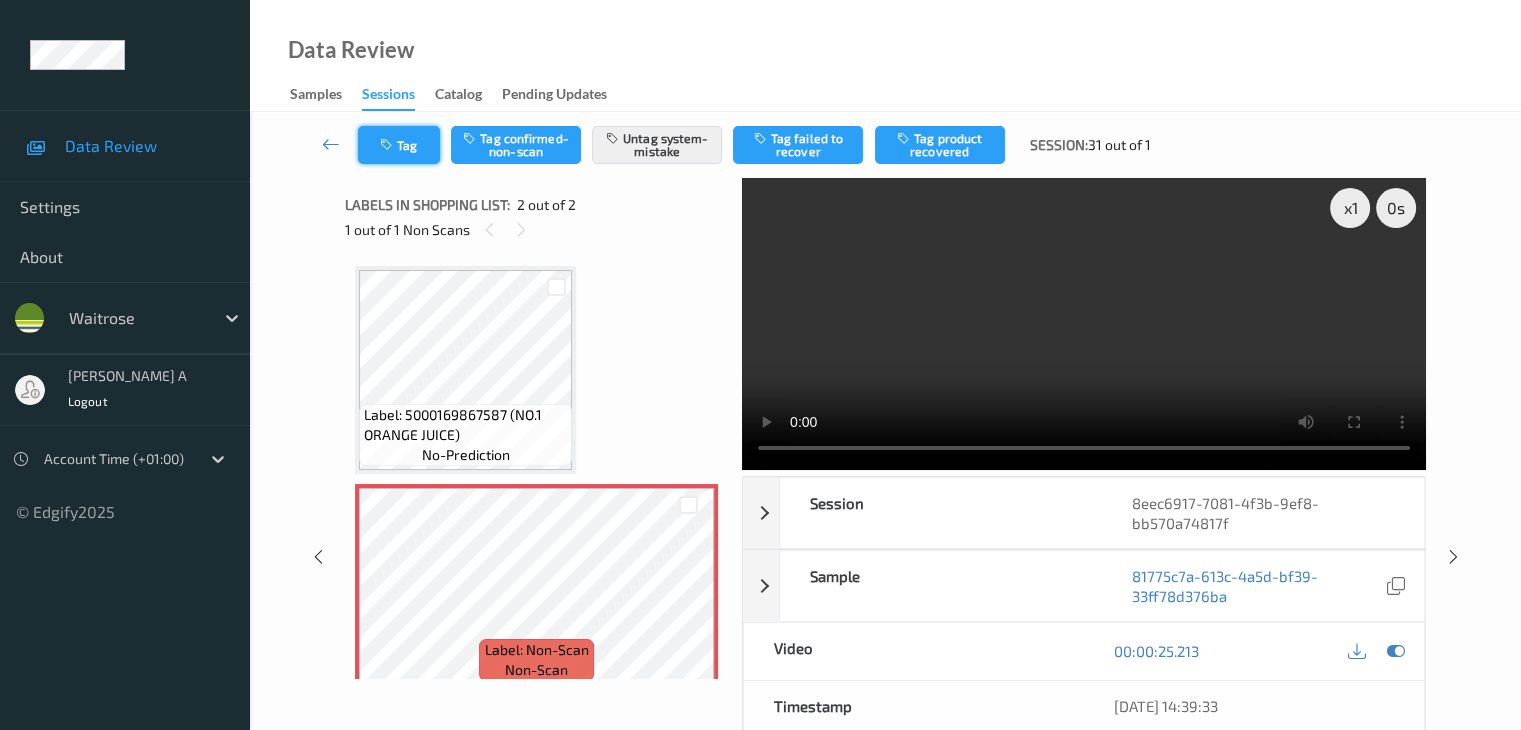 click on "Tag" at bounding box center (399, 145) 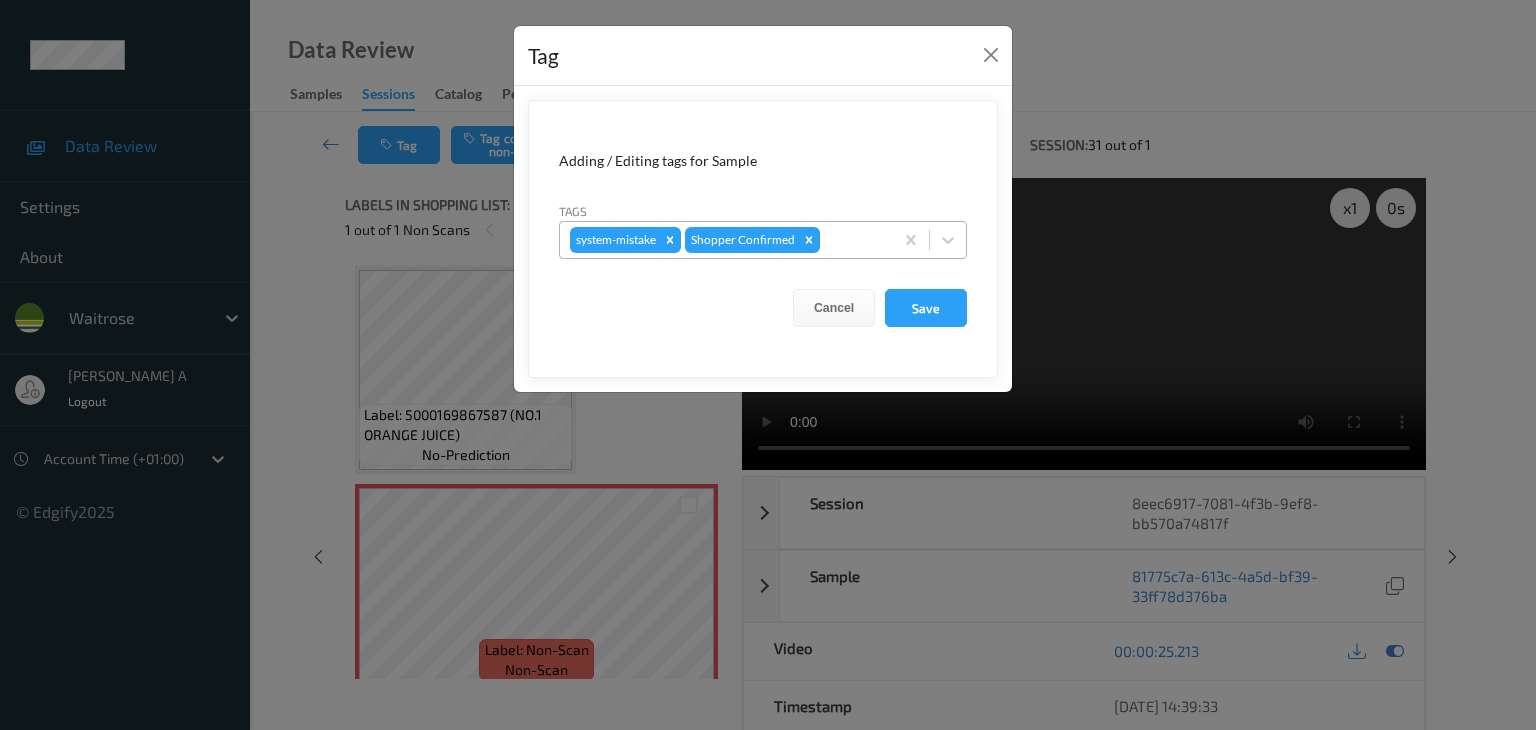 click at bounding box center [853, 240] 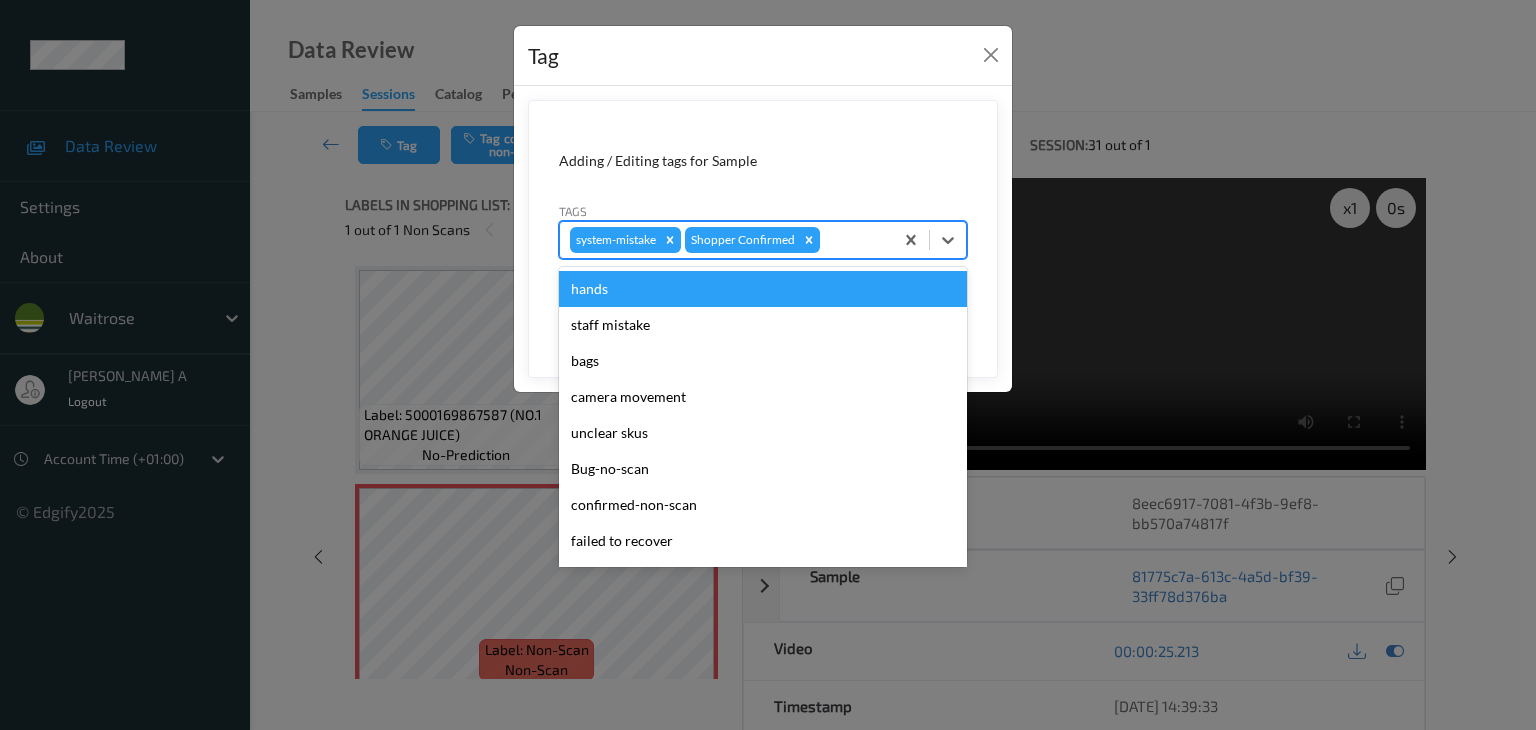 type on "u" 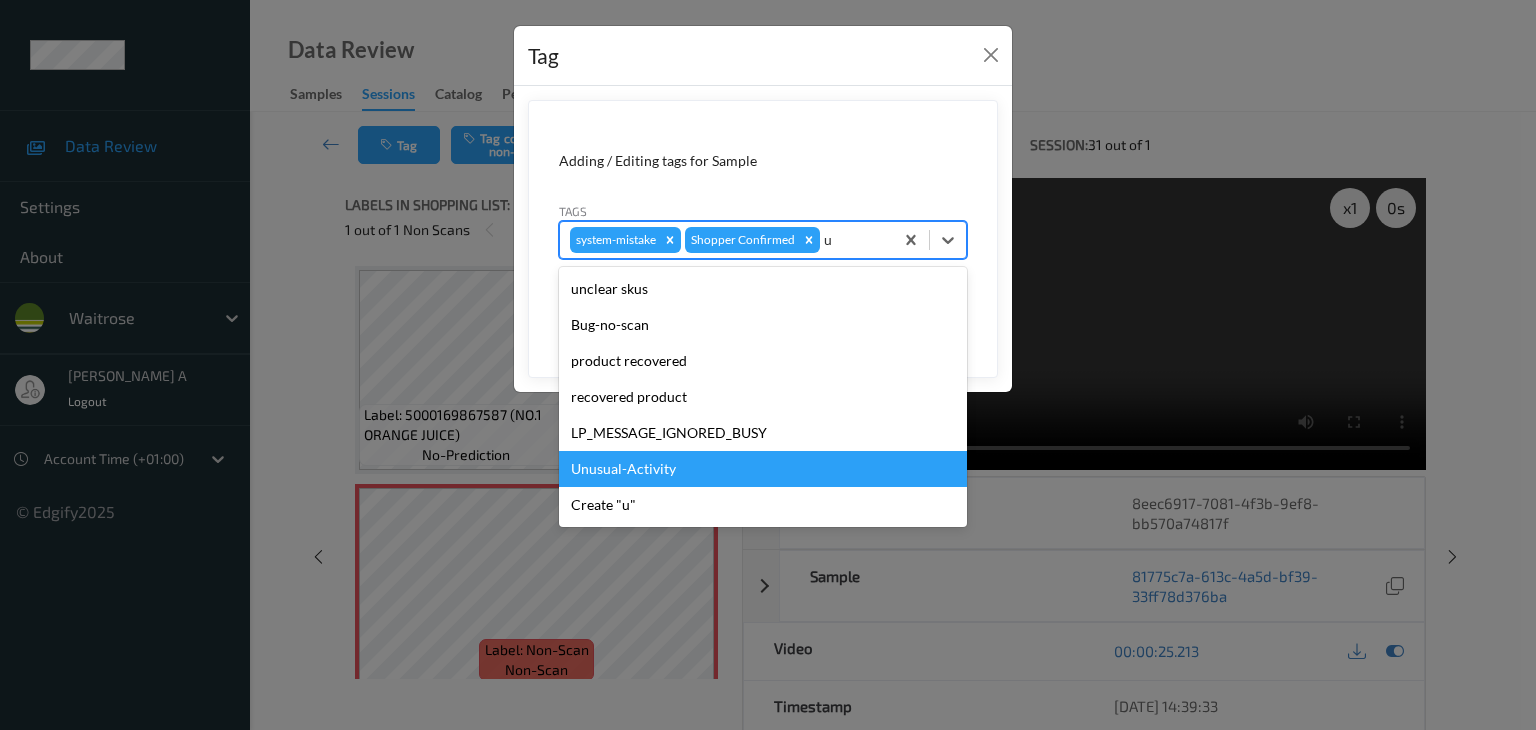 click on "Unusual-Activity" at bounding box center (763, 469) 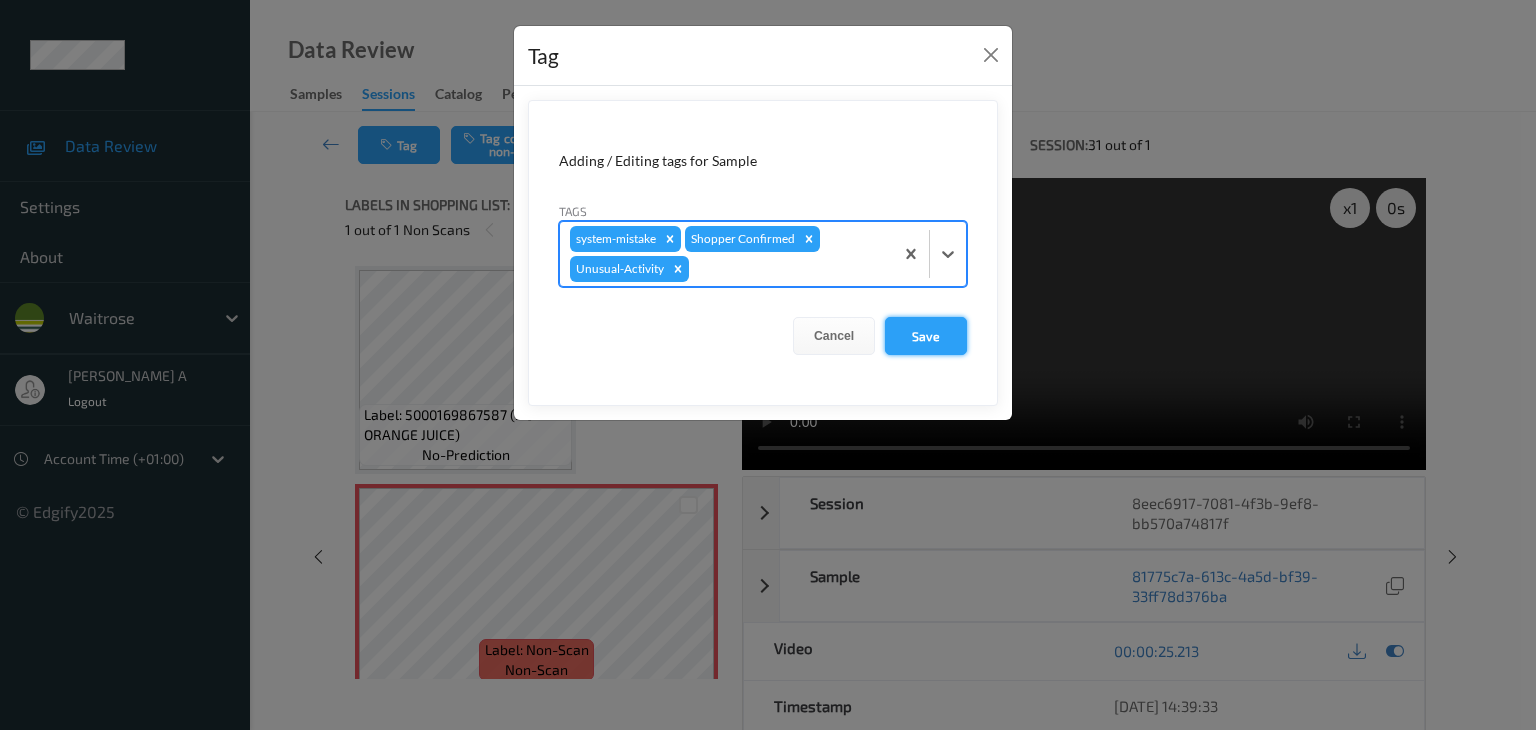 click on "Save" at bounding box center [926, 336] 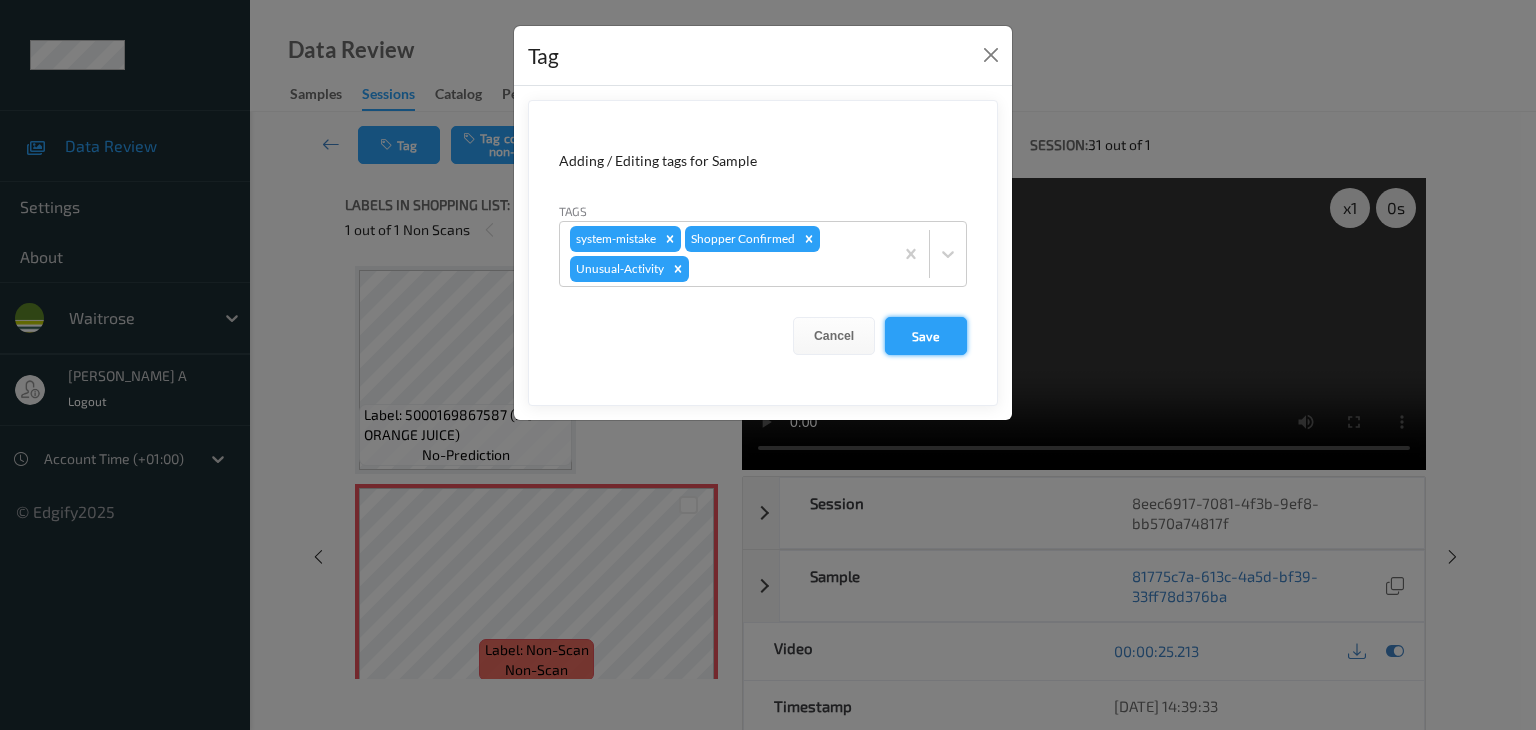 click on "Save" at bounding box center (926, 336) 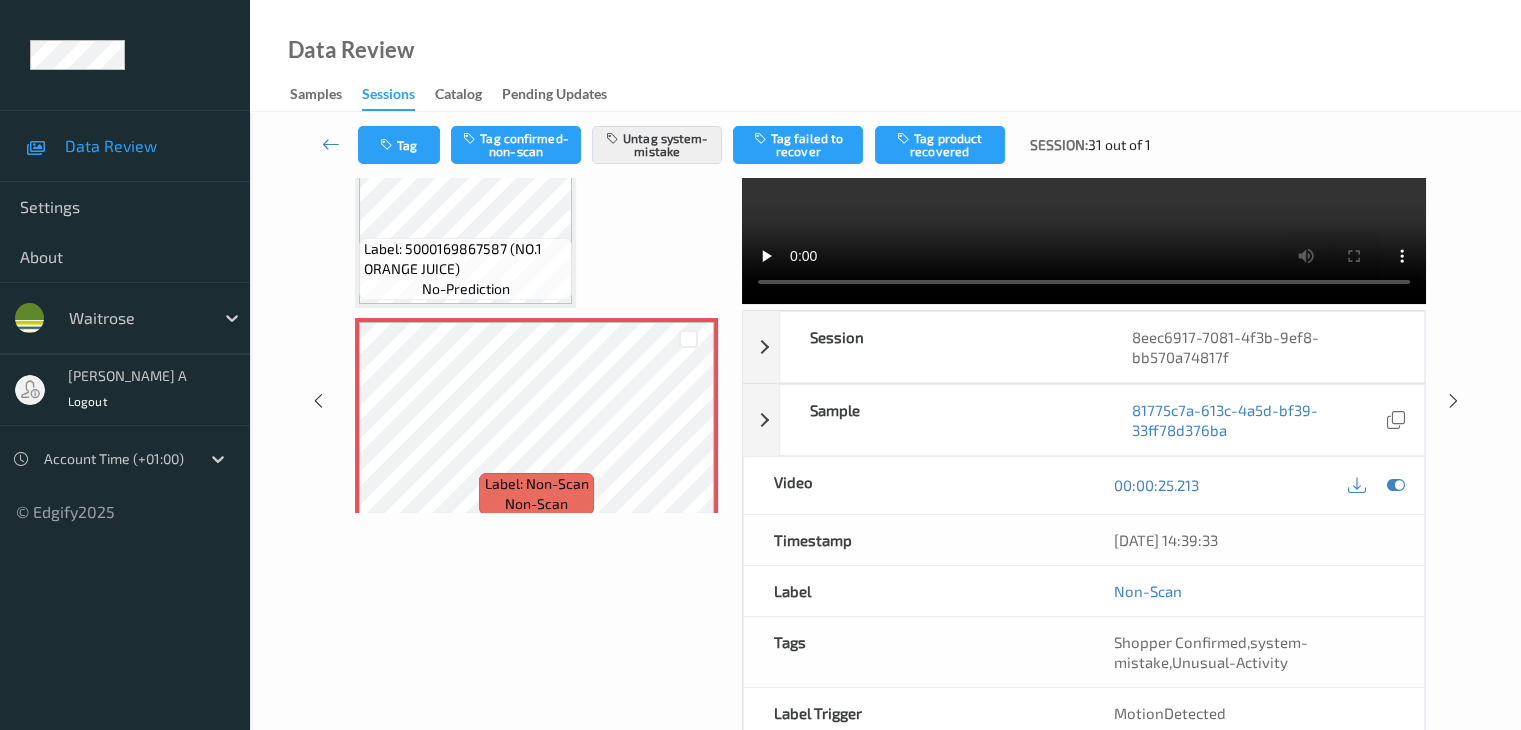 scroll, scrollTop: 0, scrollLeft: 0, axis: both 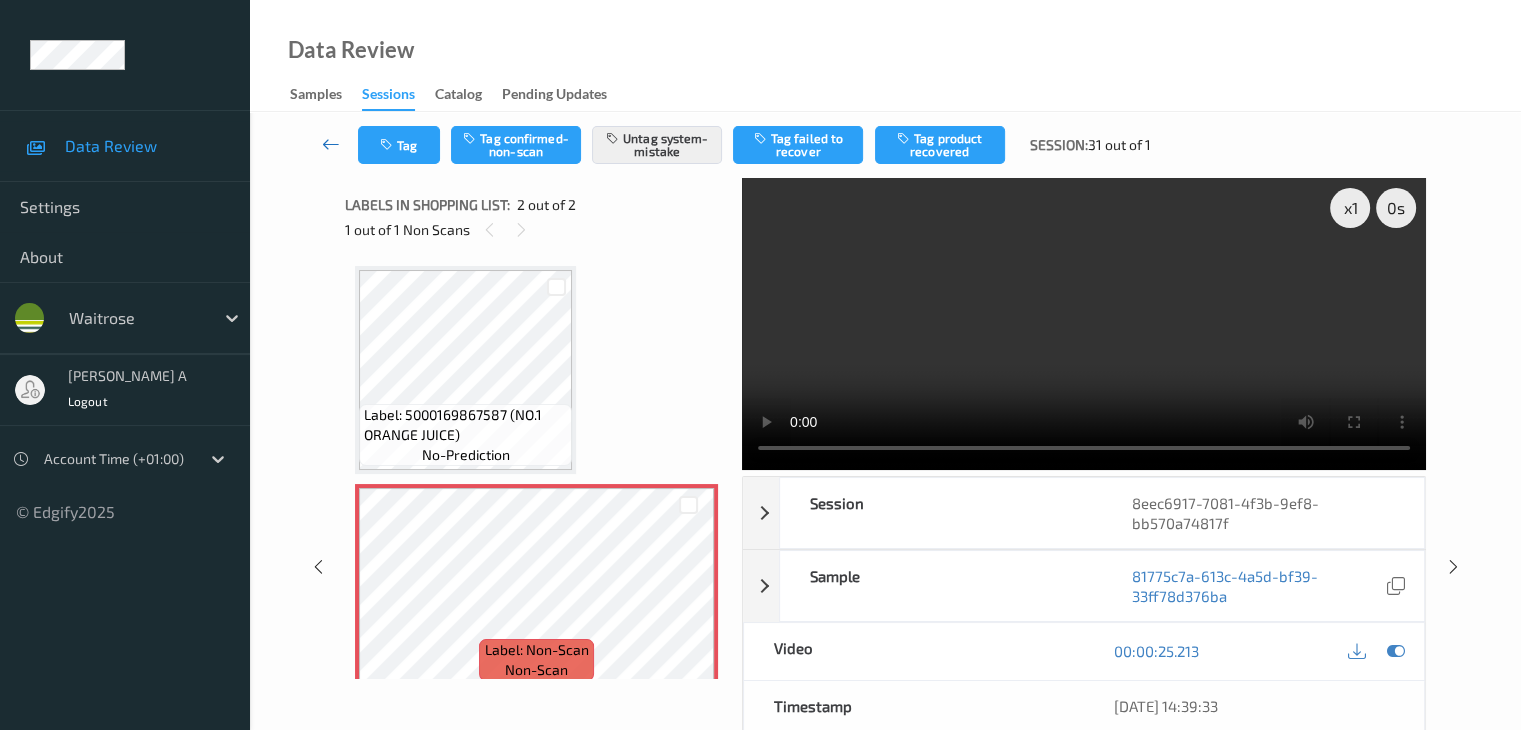 click at bounding box center (331, 144) 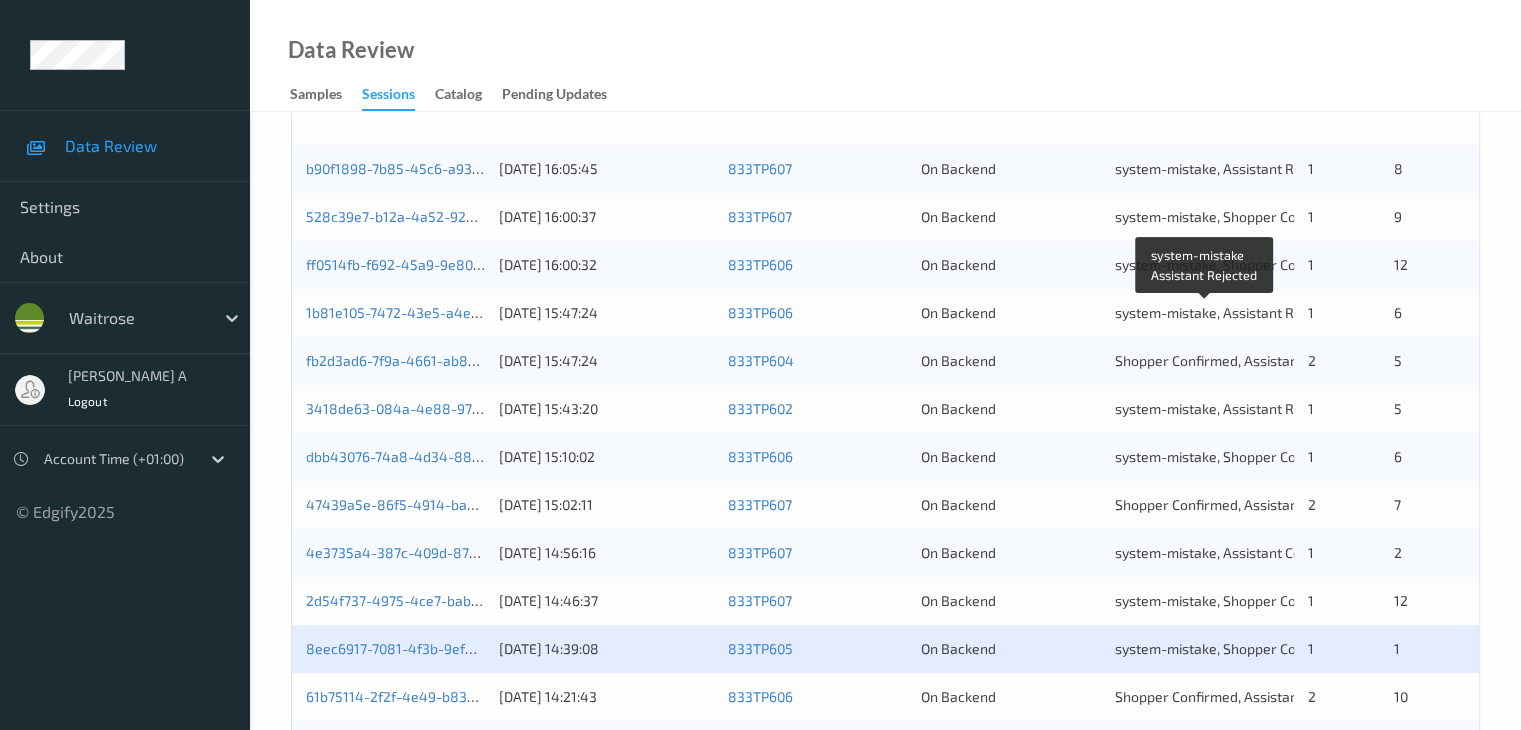 scroll, scrollTop: 700, scrollLeft: 0, axis: vertical 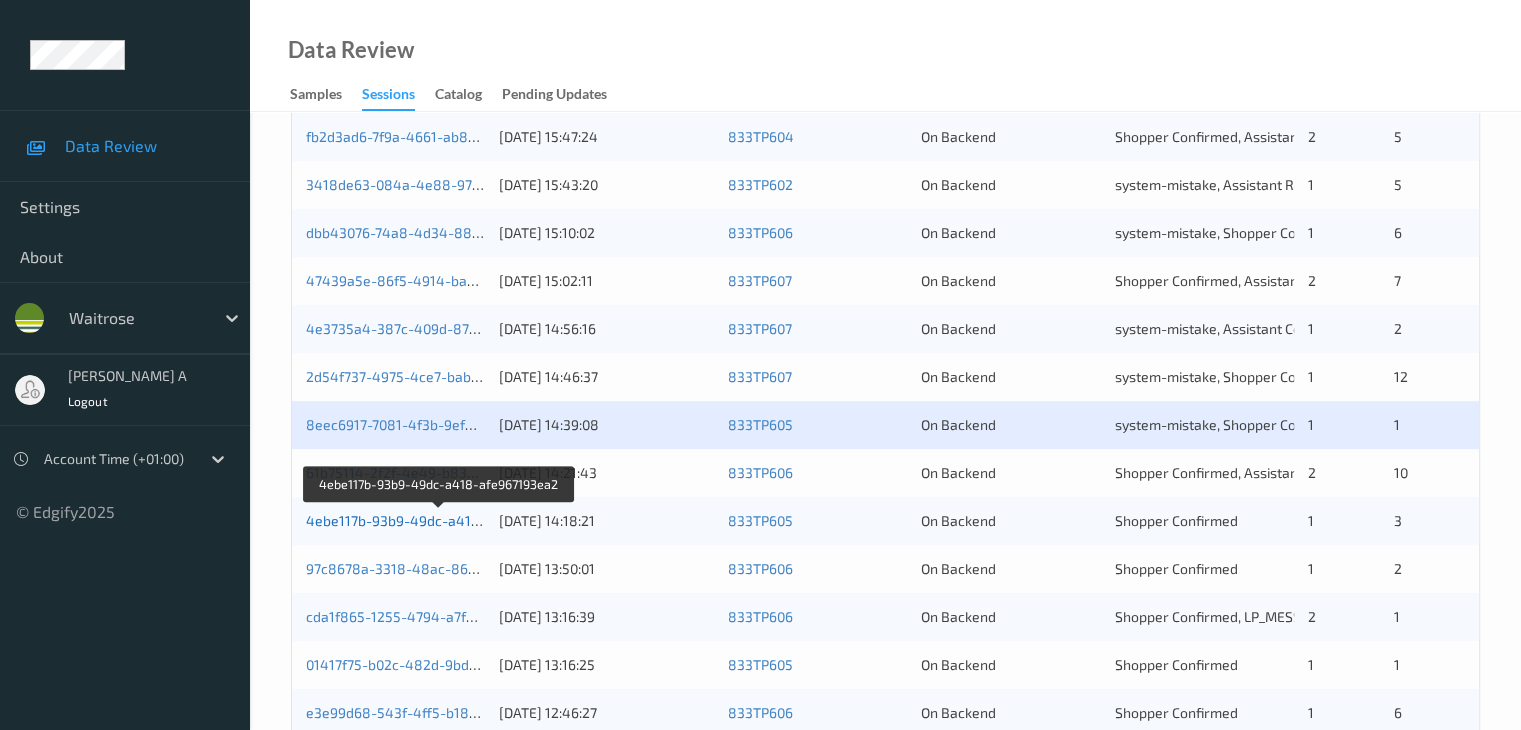 click on "4ebe117b-93b9-49dc-a418-afe967193ea2" at bounding box center [441, 520] 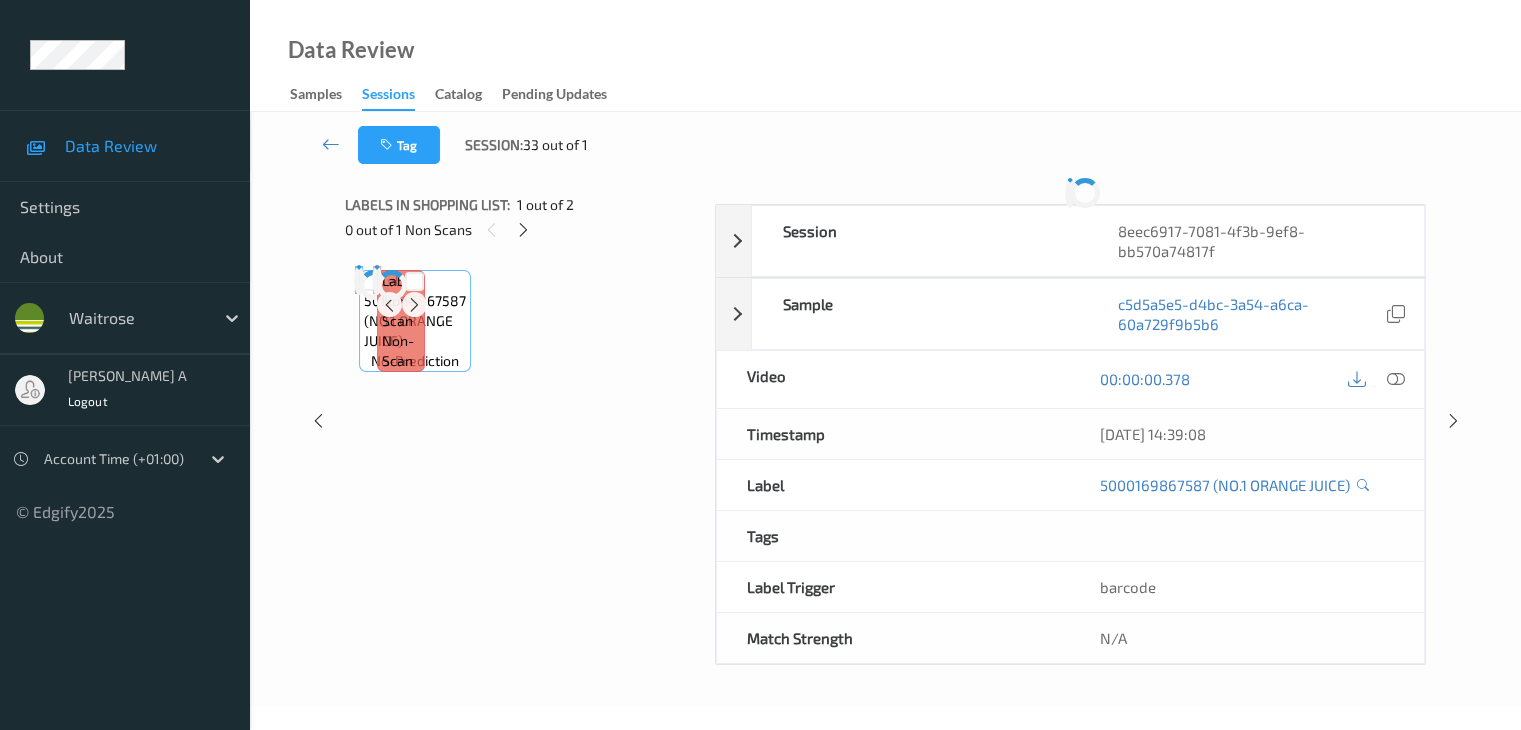 scroll, scrollTop: 0, scrollLeft: 0, axis: both 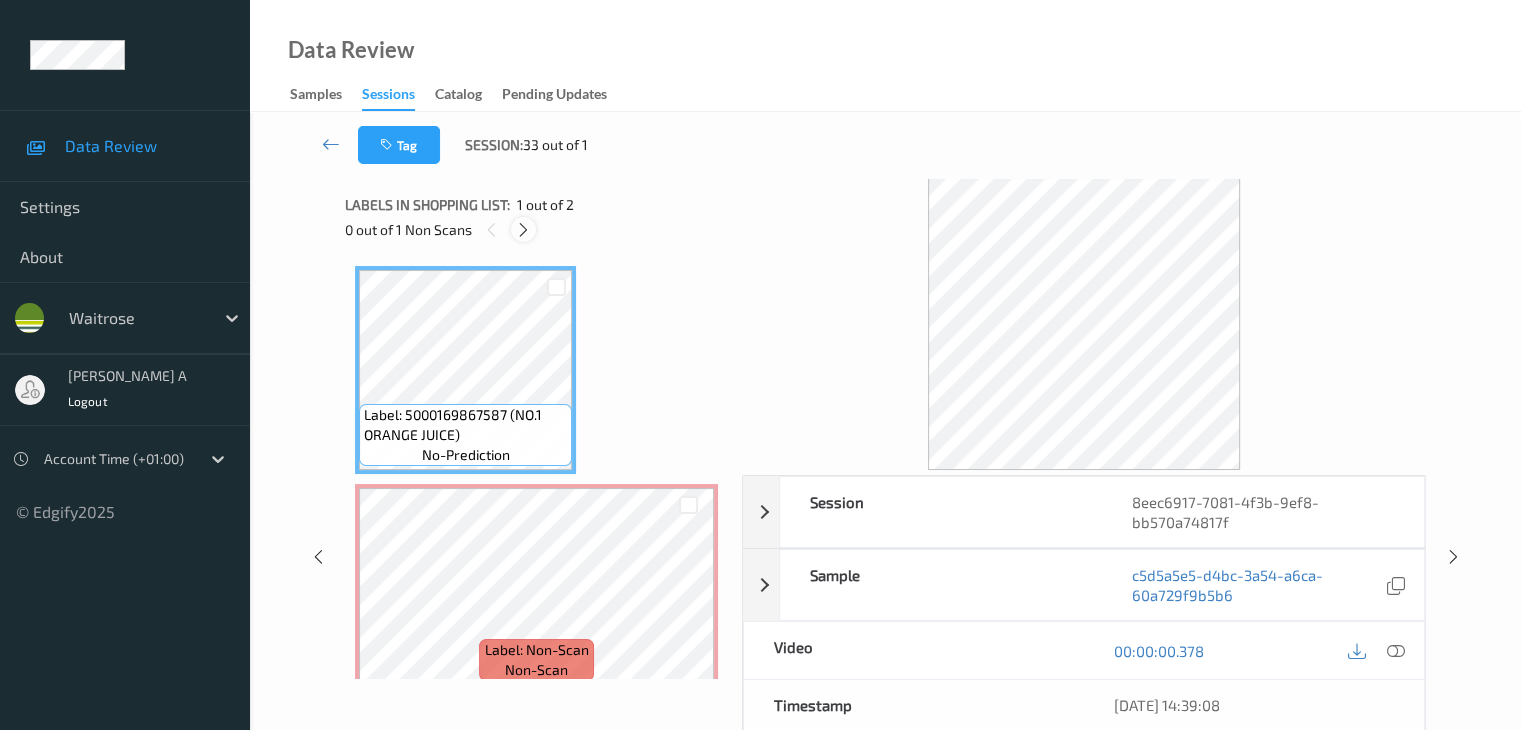 click at bounding box center [523, 230] 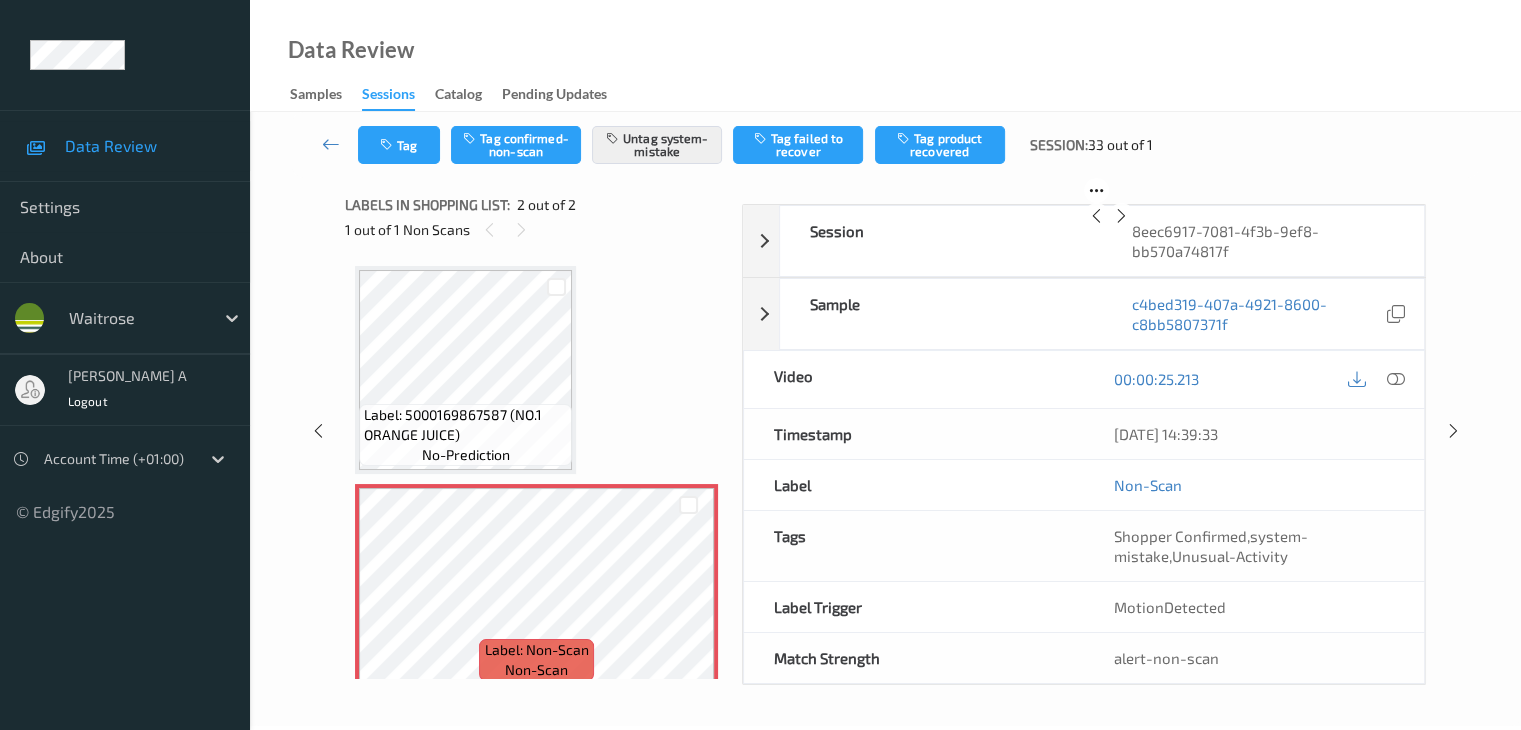 scroll, scrollTop: 10, scrollLeft: 0, axis: vertical 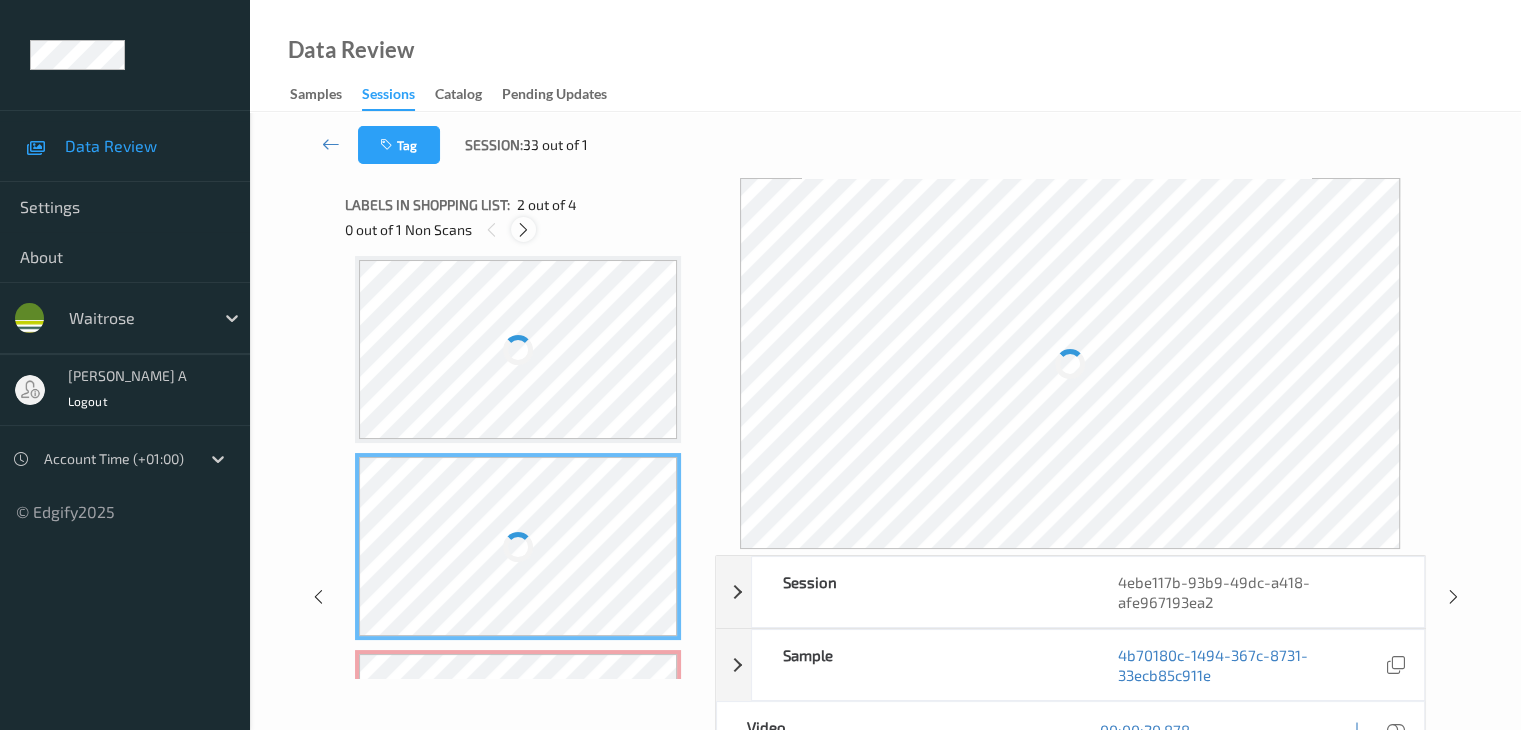 click at bounding box center [523, 230] 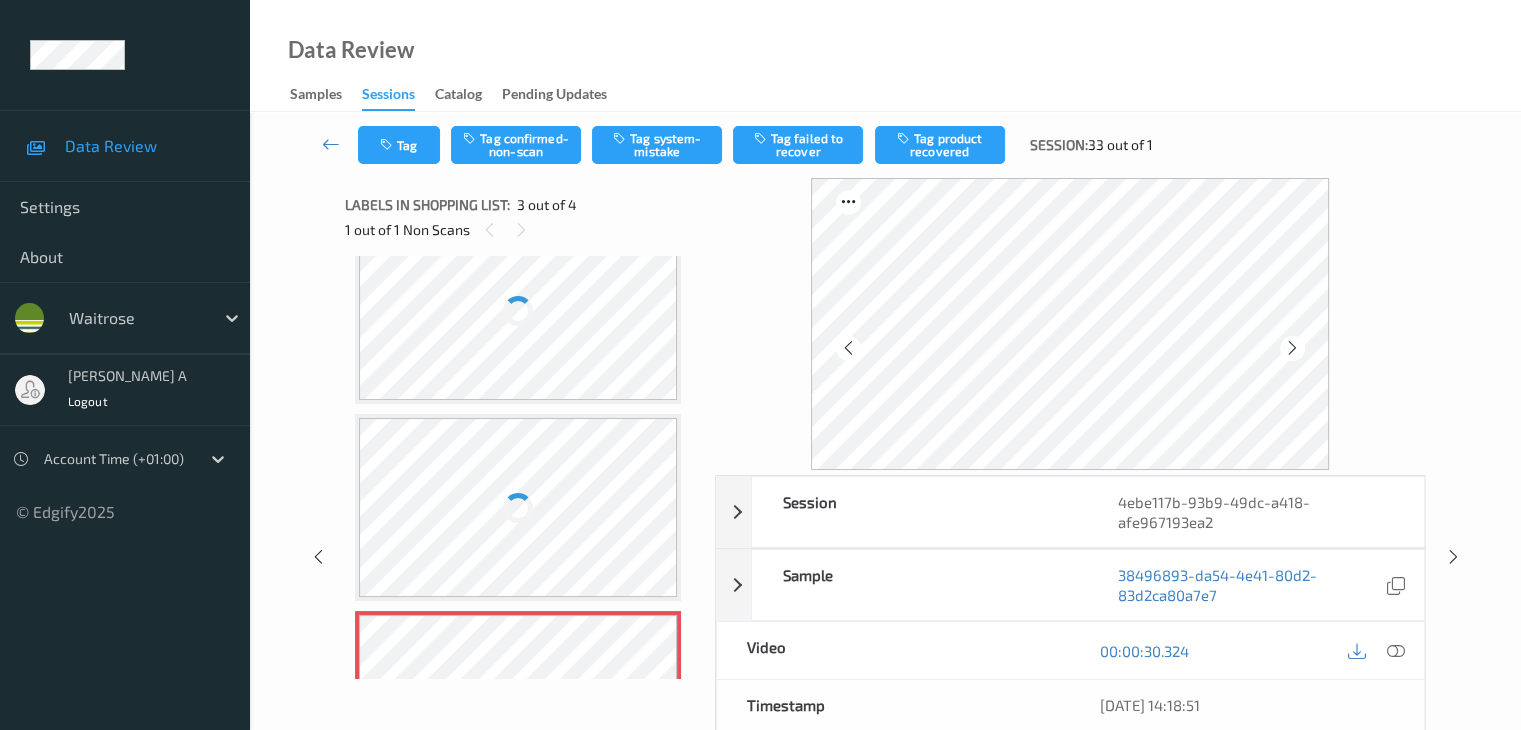 scroll, scrollTop: 0, scrollLeft: 0, axis: both 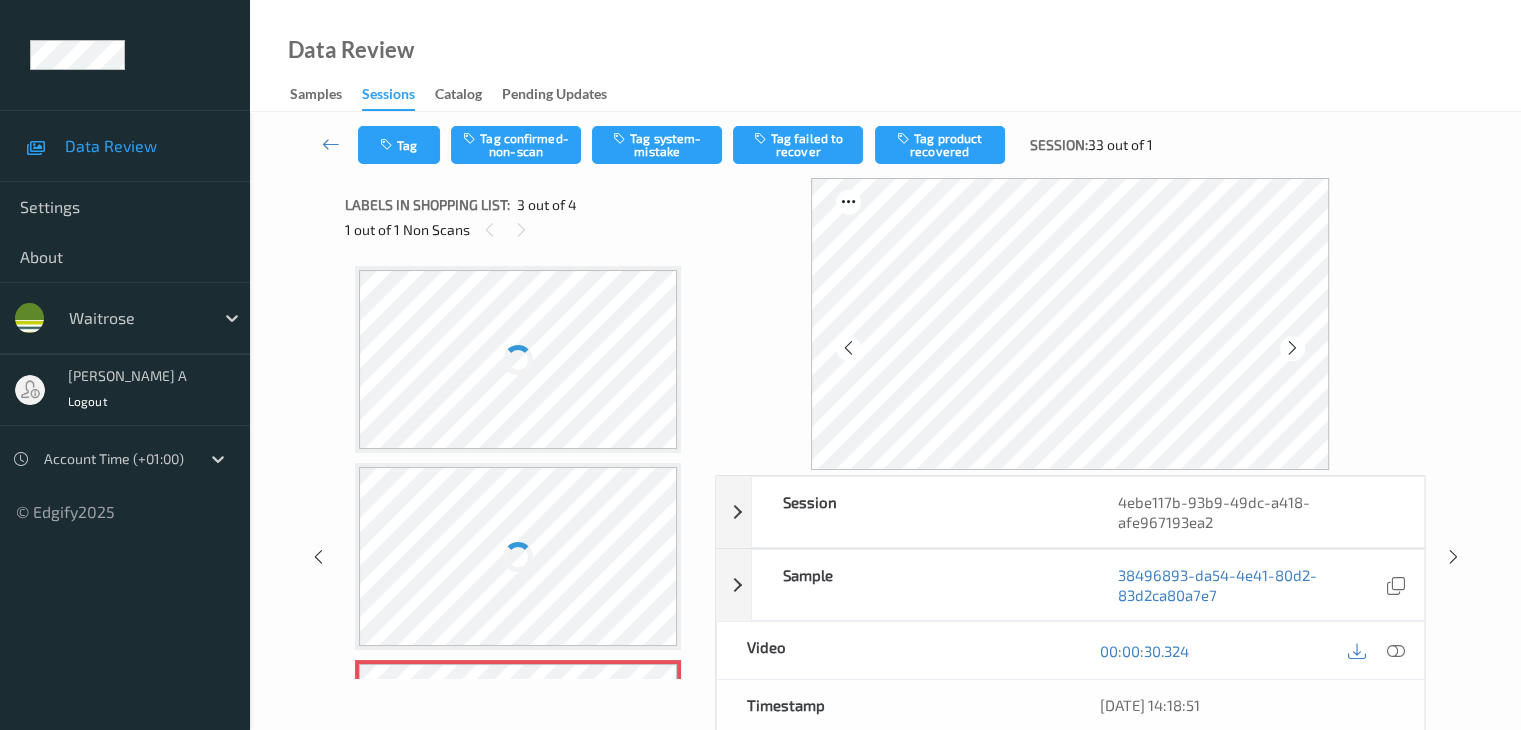 click at bounding box center [518, 359] 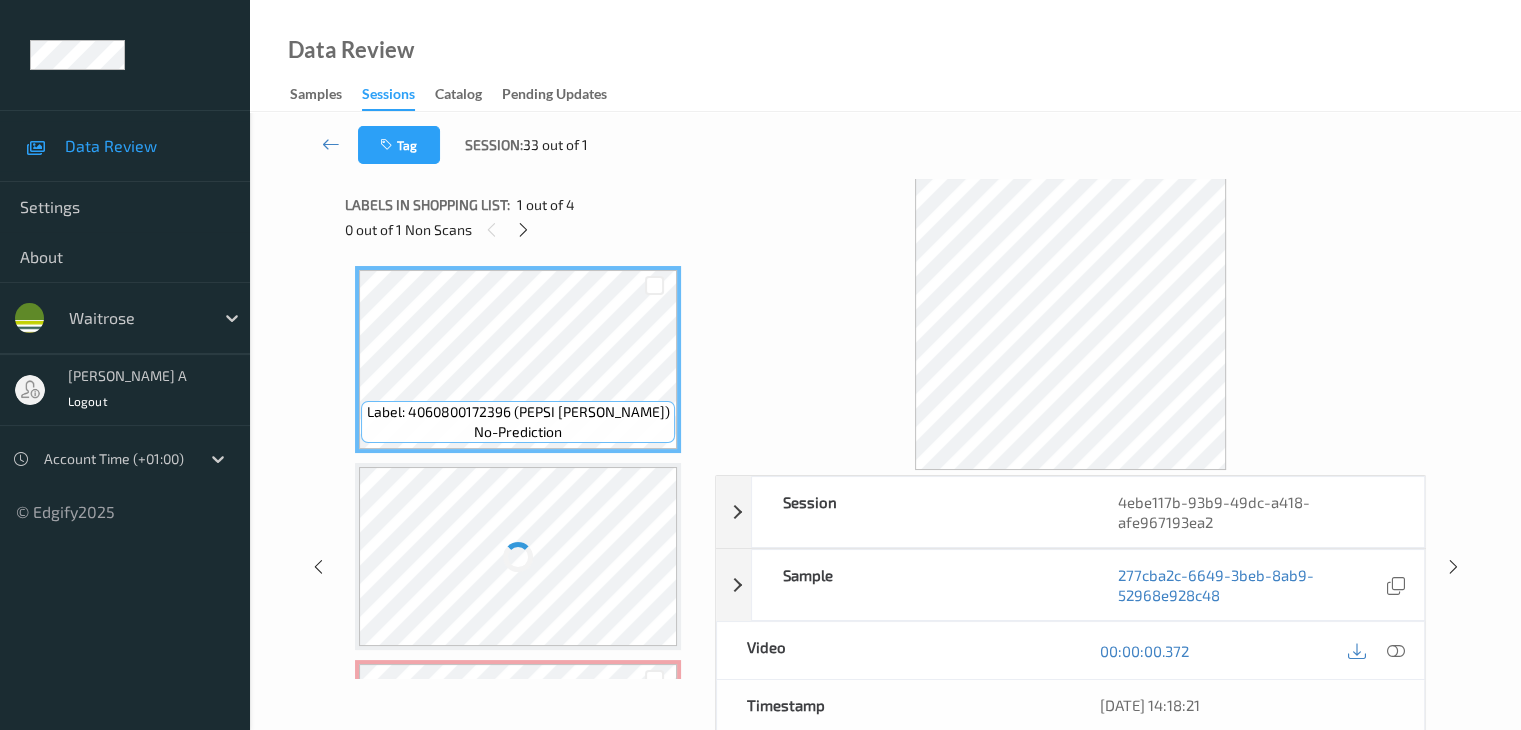 click at bounding box center [518, 556] 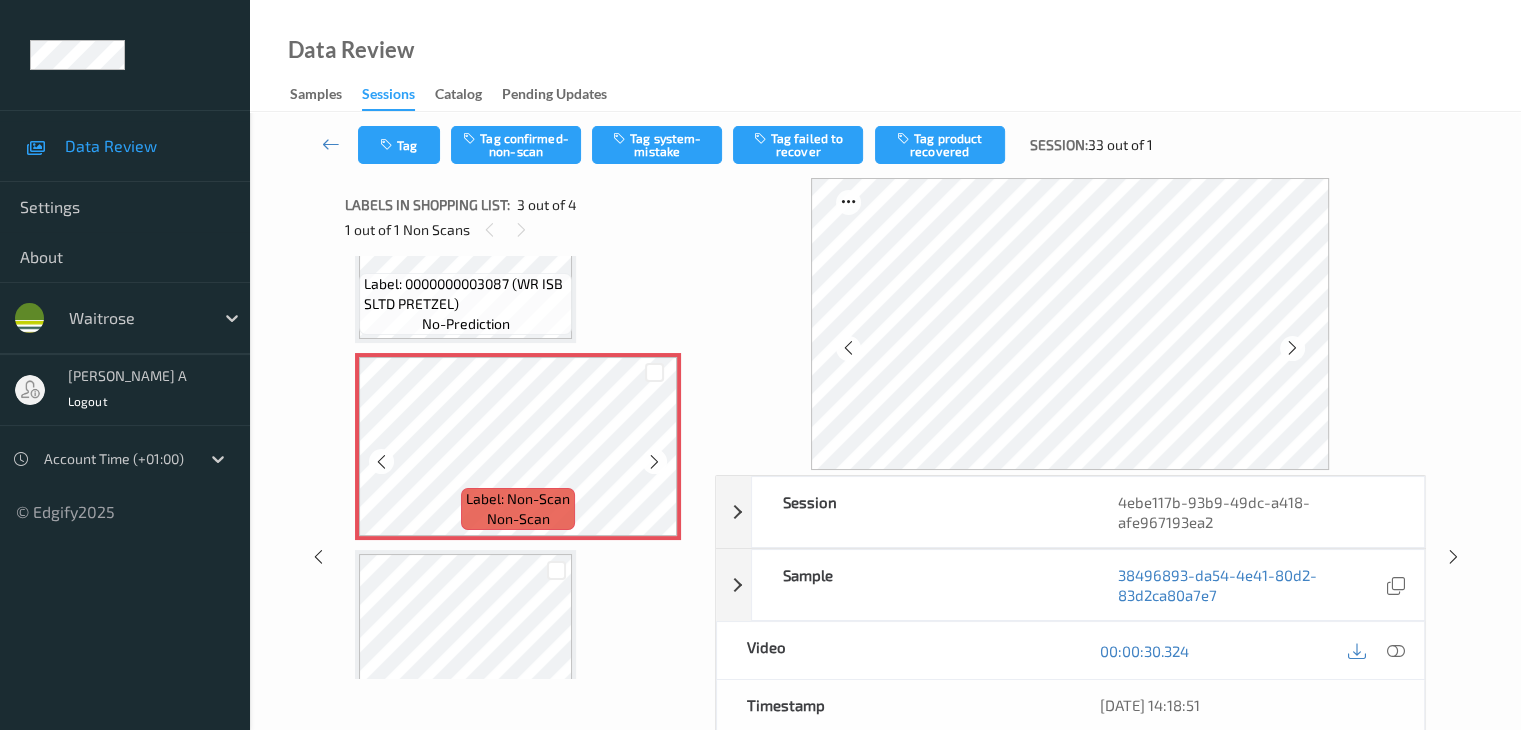 scroll, scrollTop: 300, scrollLeft: 0, axis: vertical 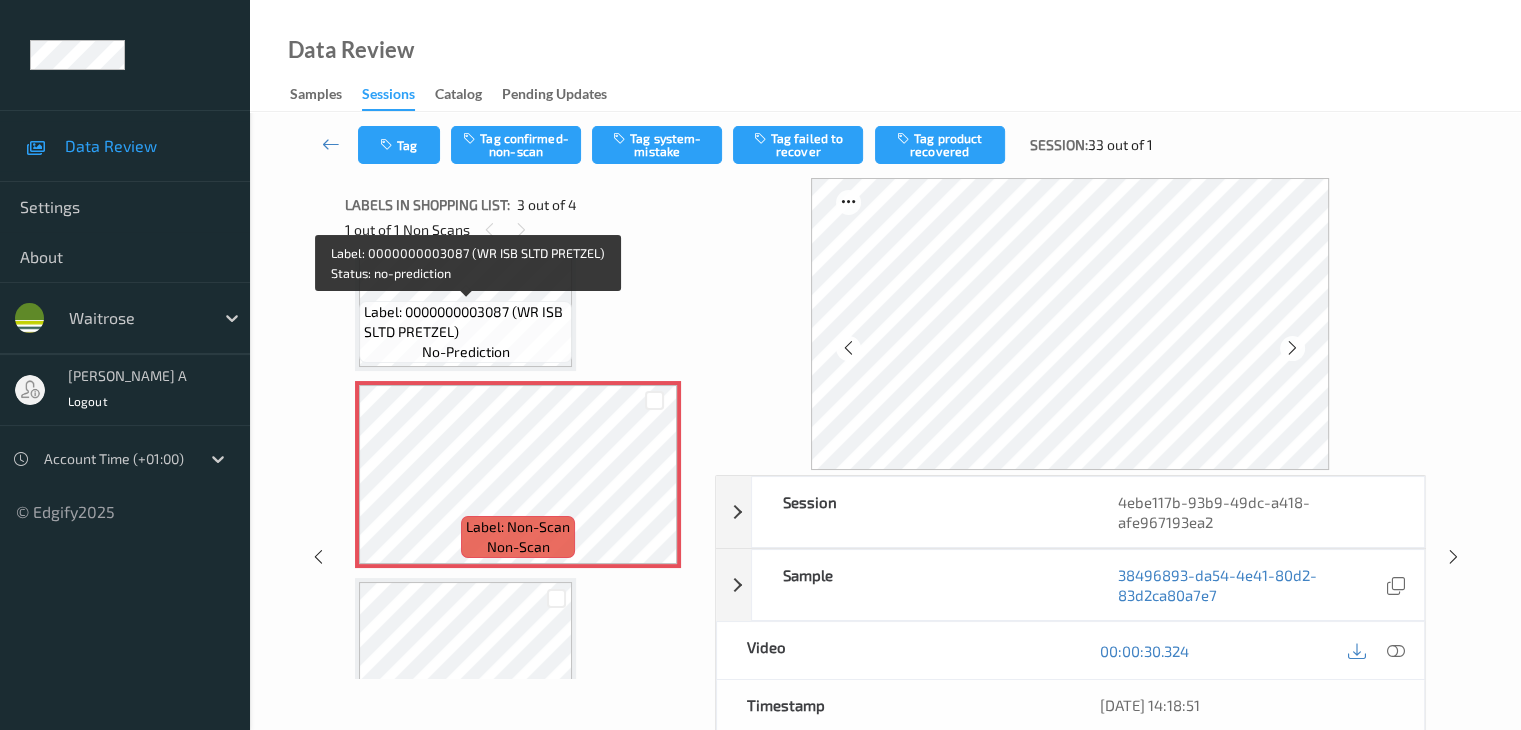 click on "Label: 0000000003087 (WR ISB SLTD PRETZEL)" at bounding box center [465, 322] 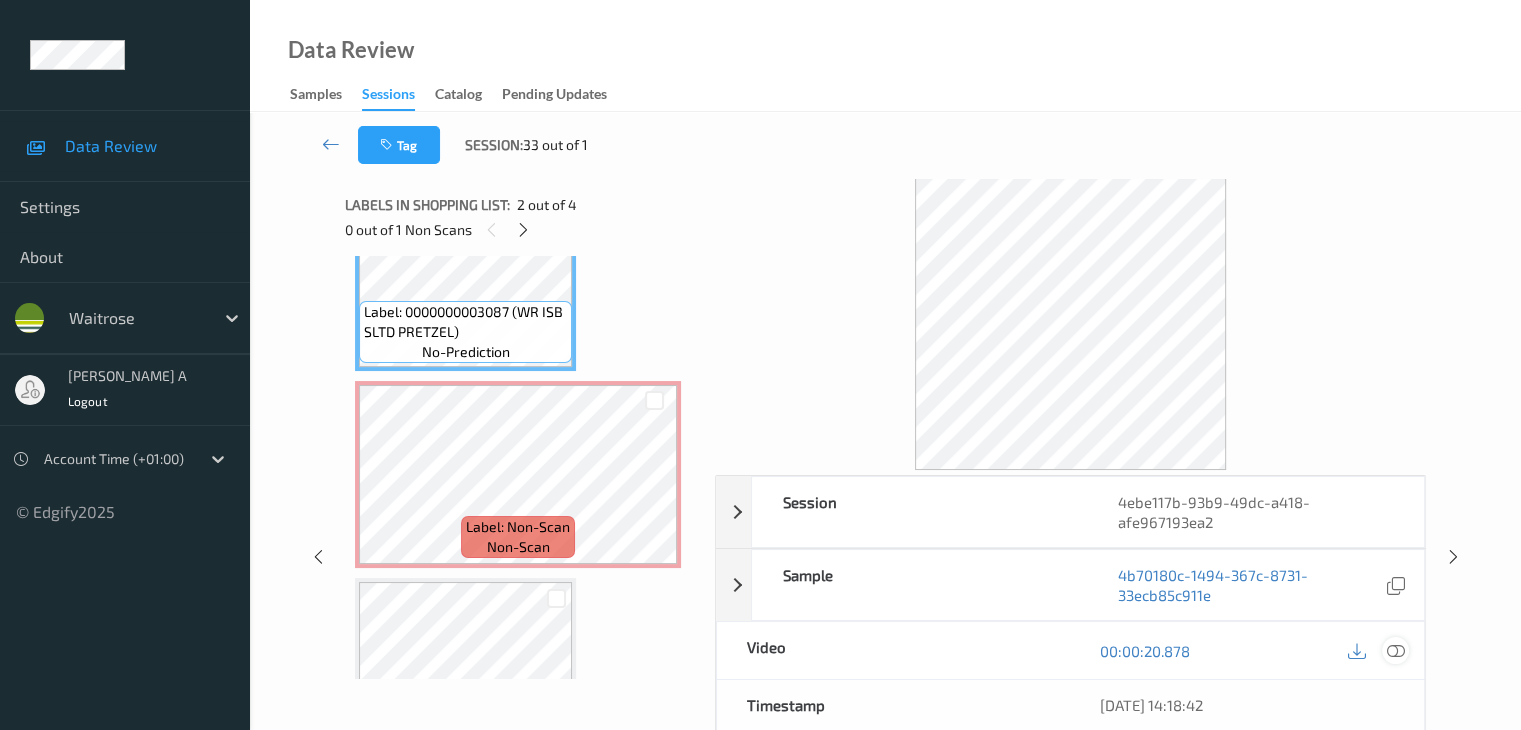 click at bounding box center (1395, 651) 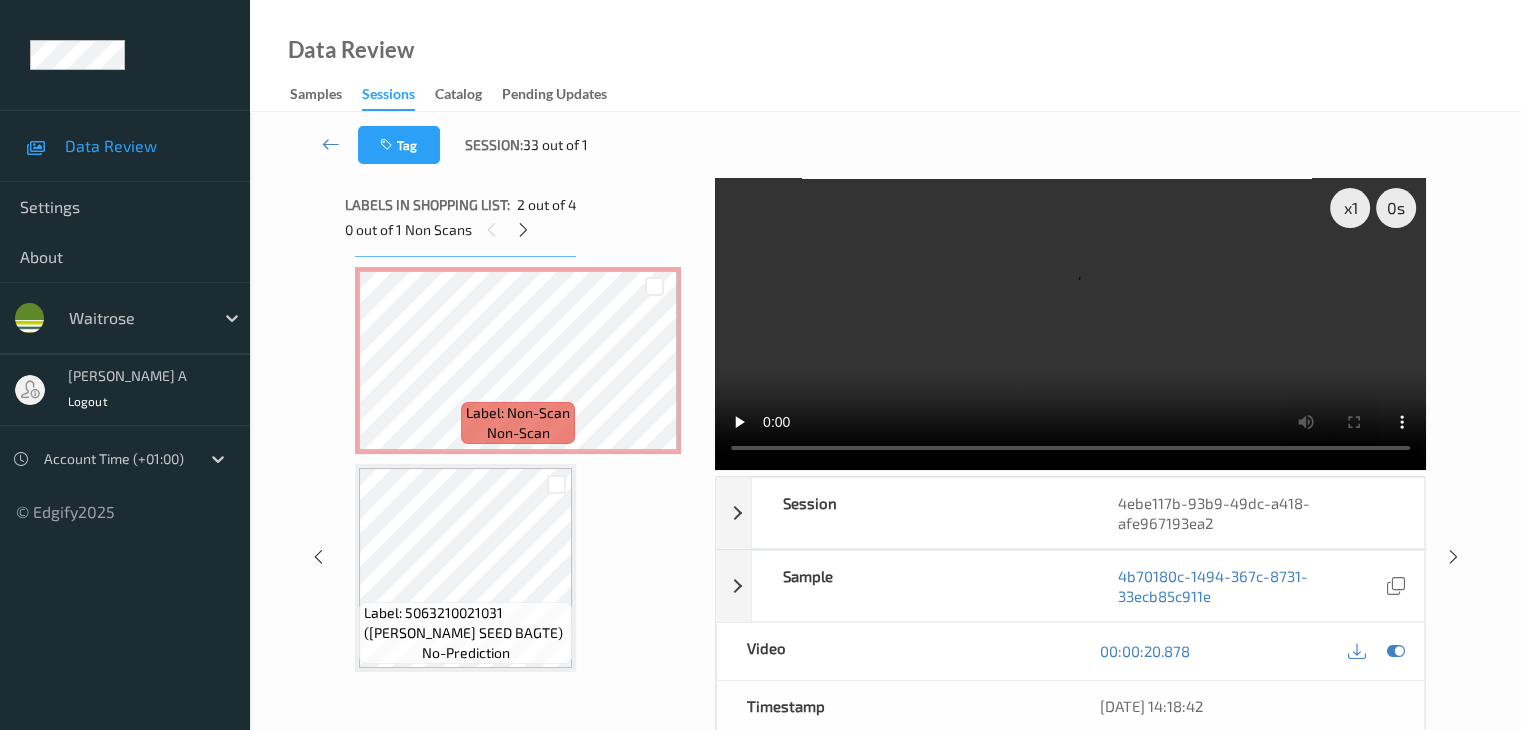 scroll, scrollTop: 416, scrollLeft: 0, axis: vertical 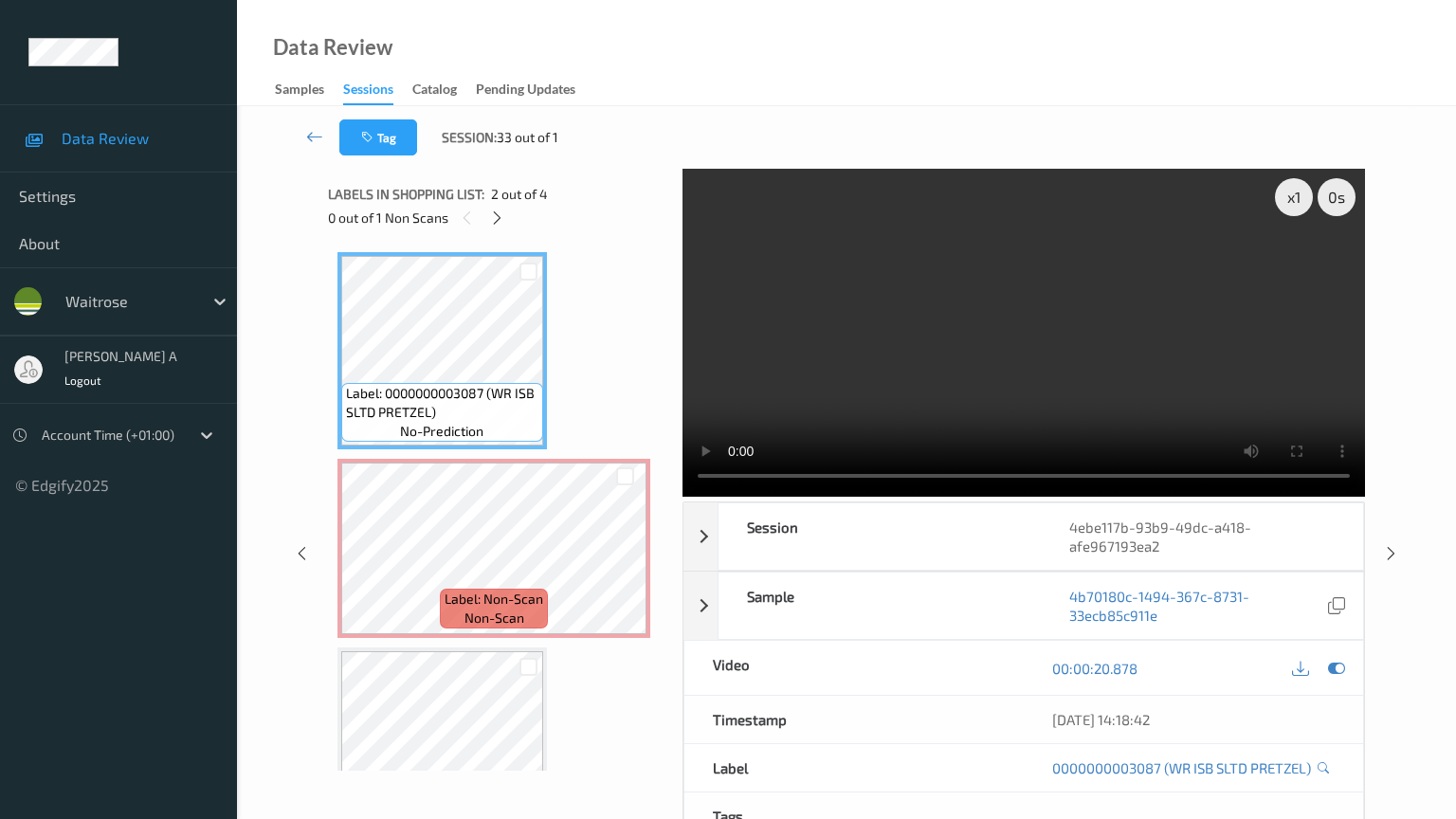 type 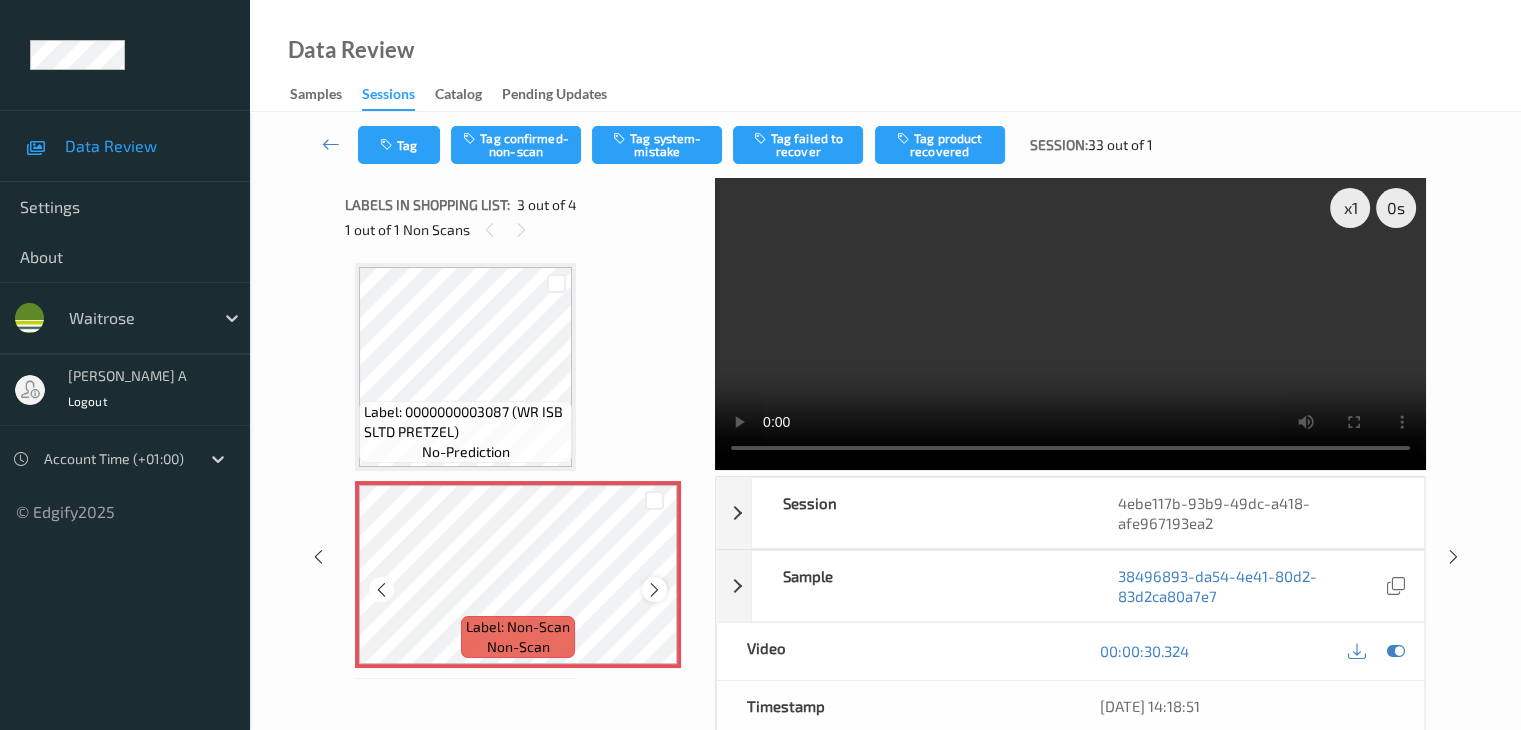 click at bounding box center [654, 590] 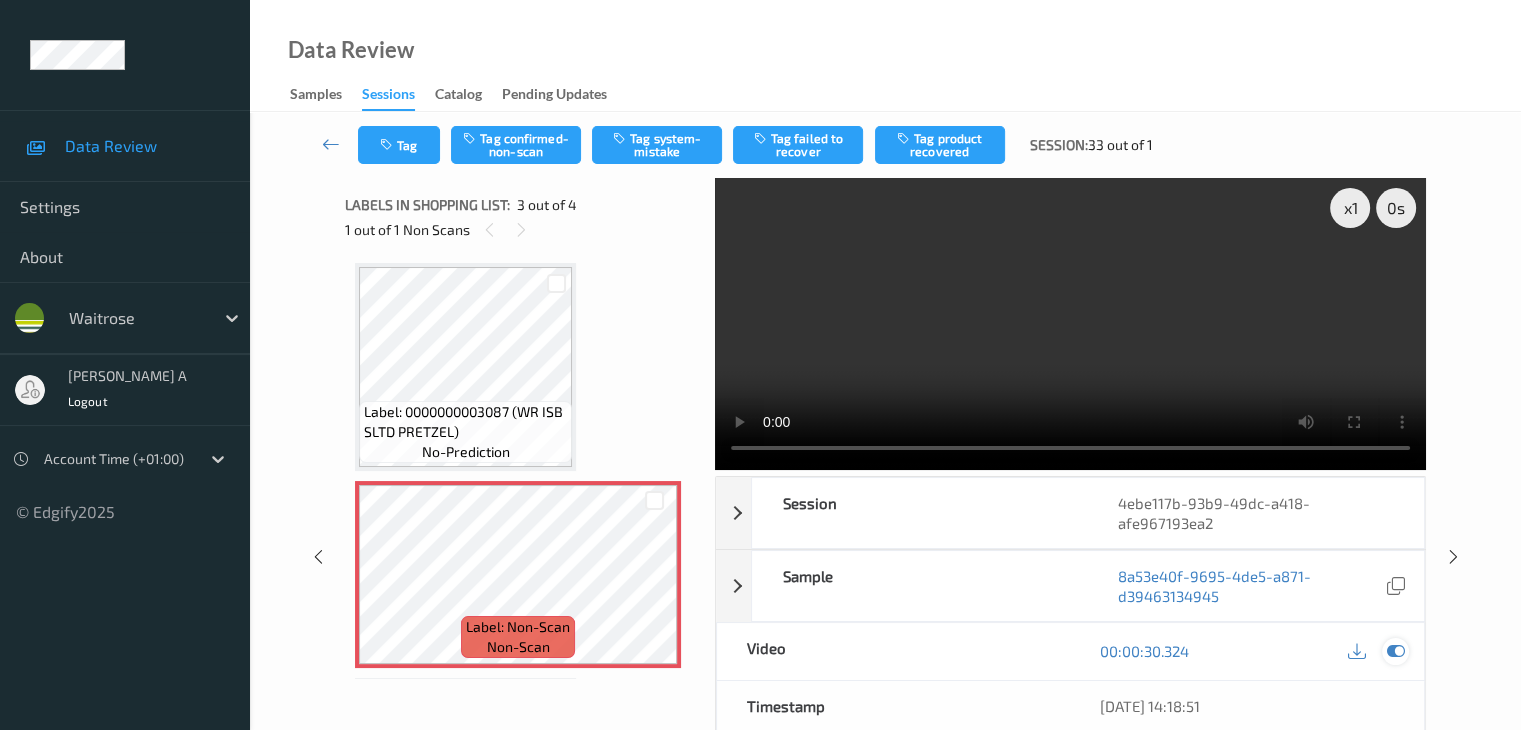 click at bounding box center (1395, 651) 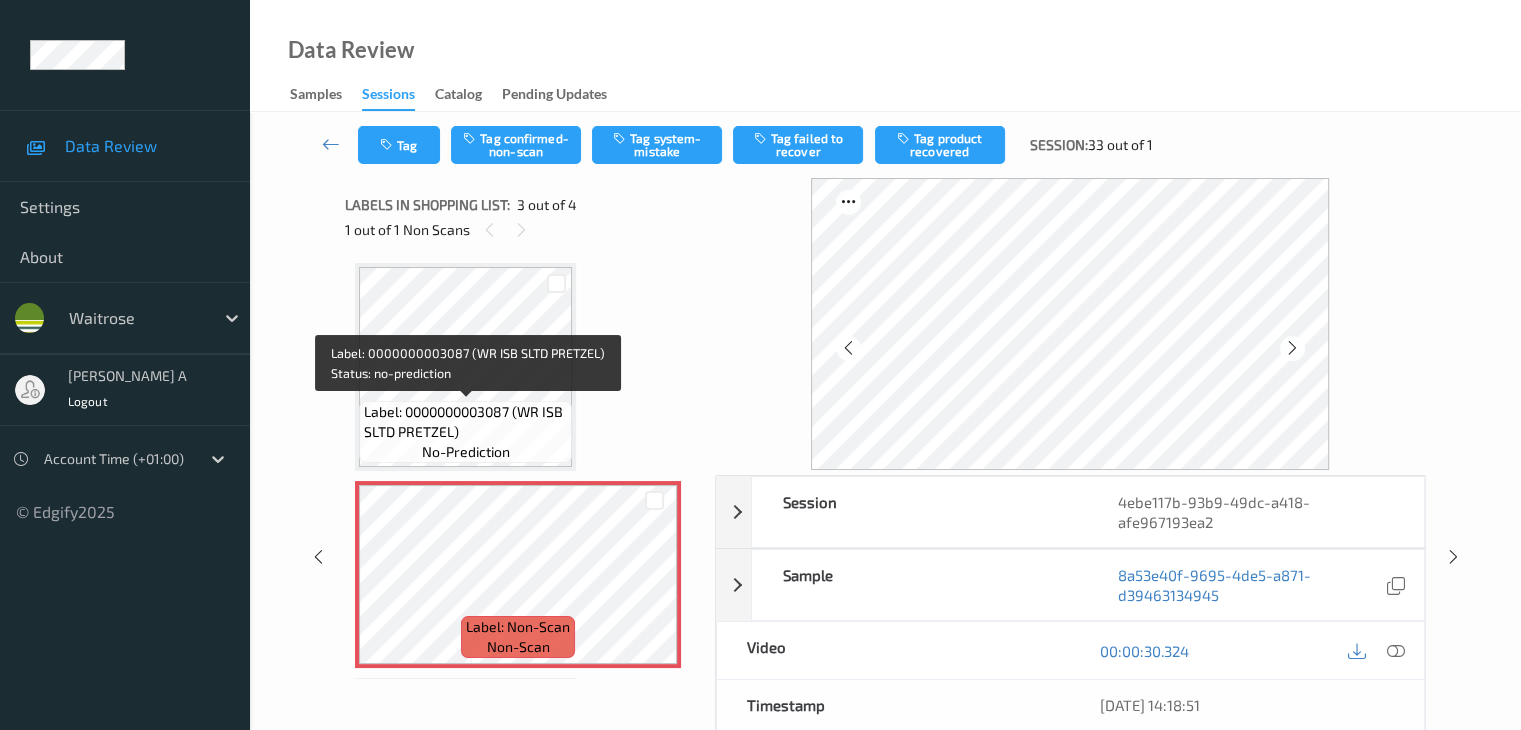 click on "Label: 0000000003087 (WR ISB SLTD PRETZEL)" at bounding box center [465, 422] 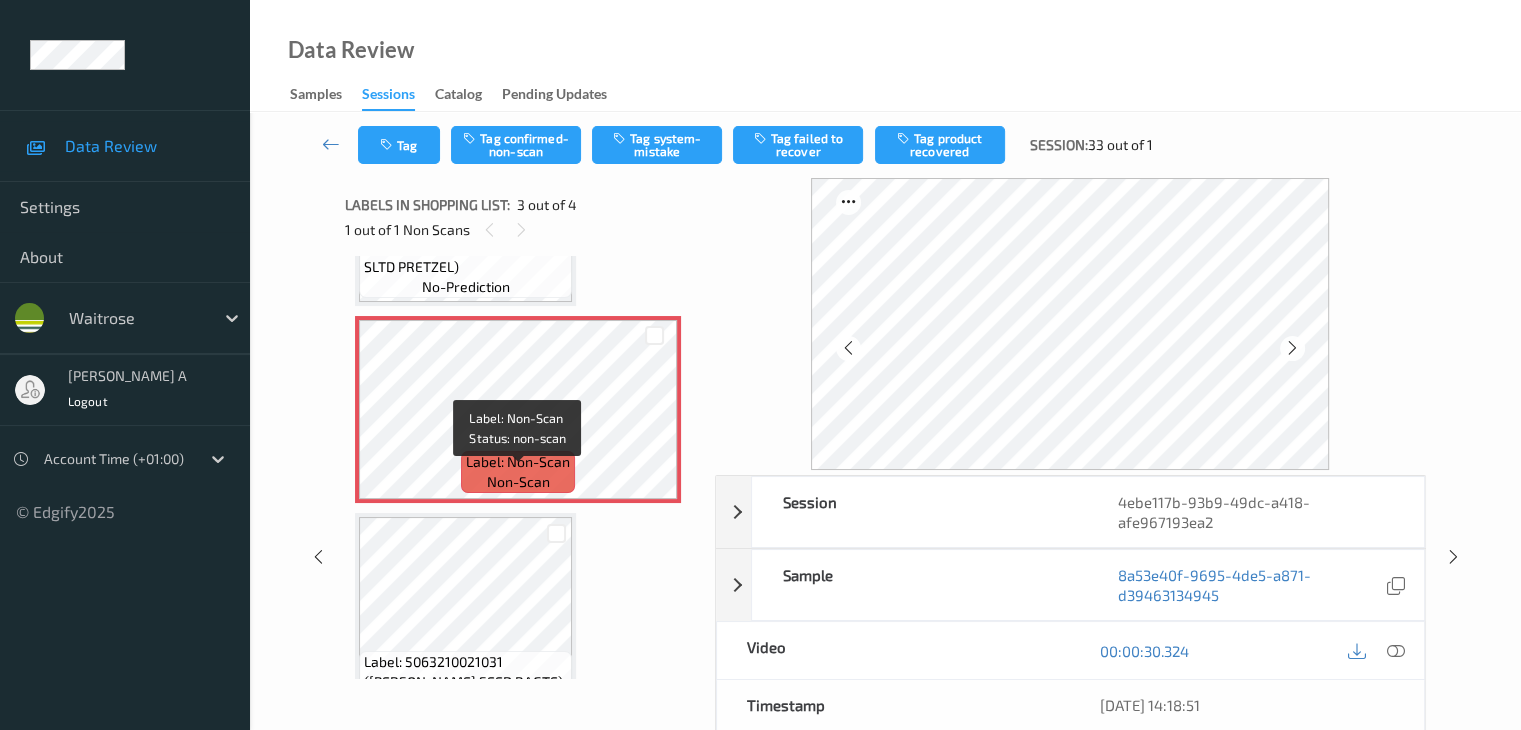 scroll, scrollTop: 400, scrollLeft: 0, axis: vertical 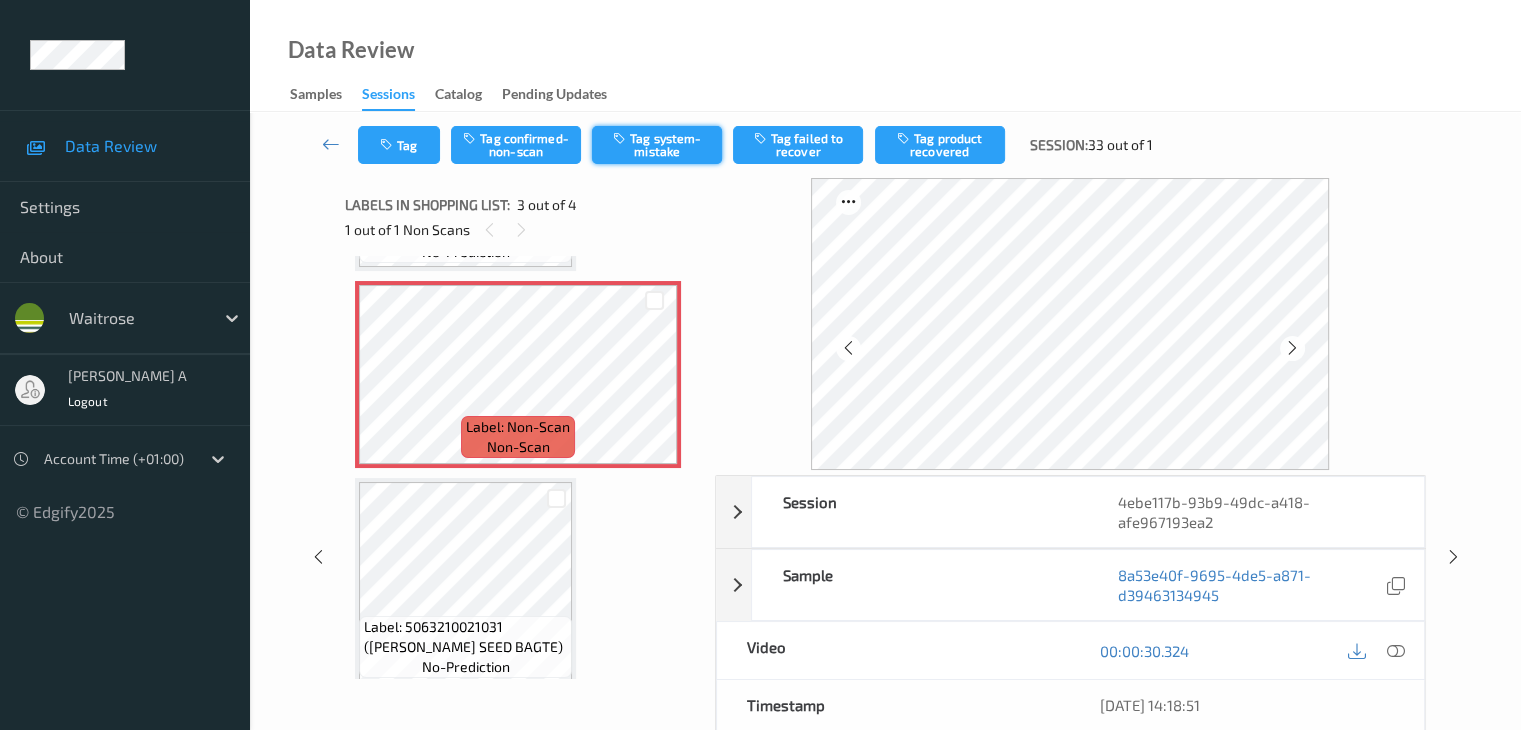 click on "Tag   system-mistake" at bounding box center (657, 145) 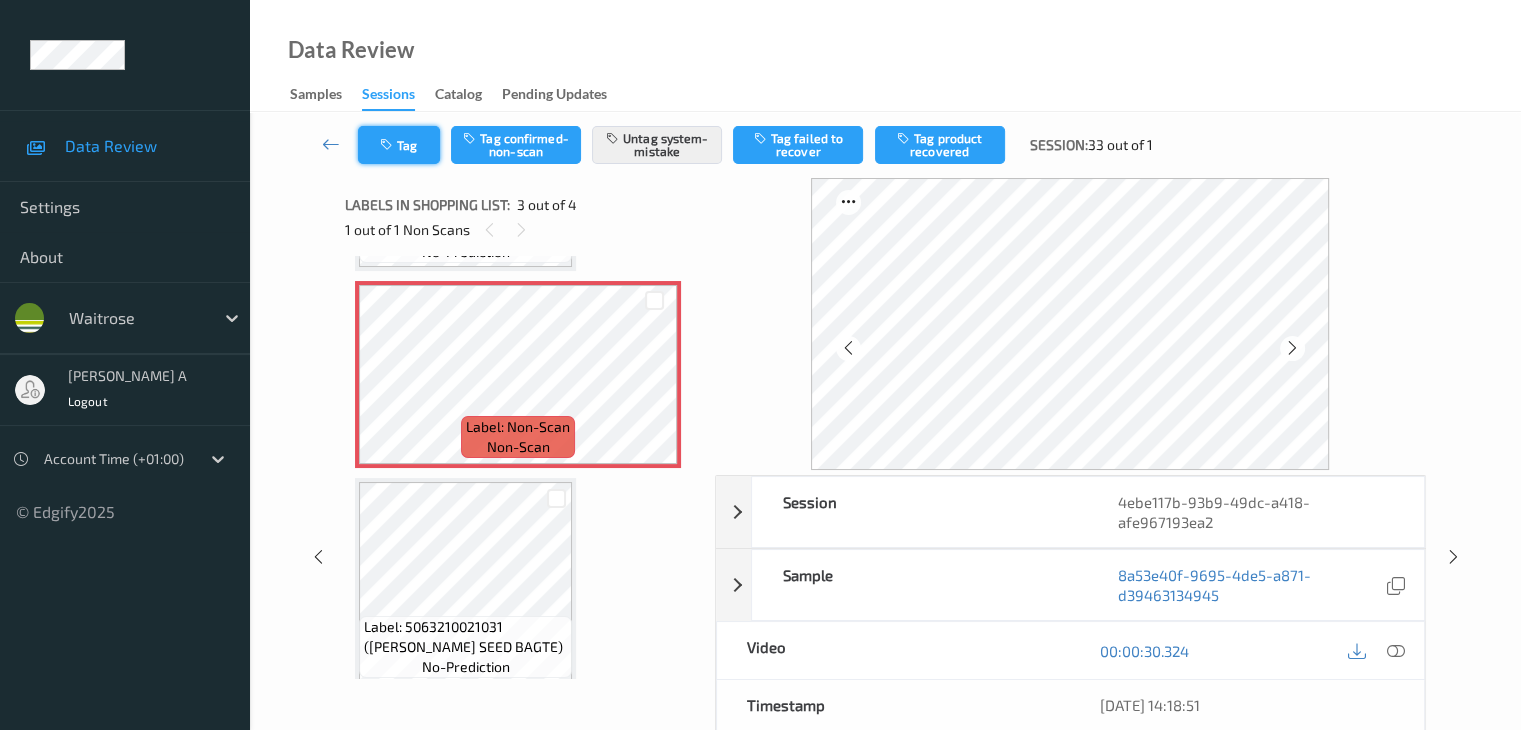 click on "Tag" at bounding box center [399, 145] 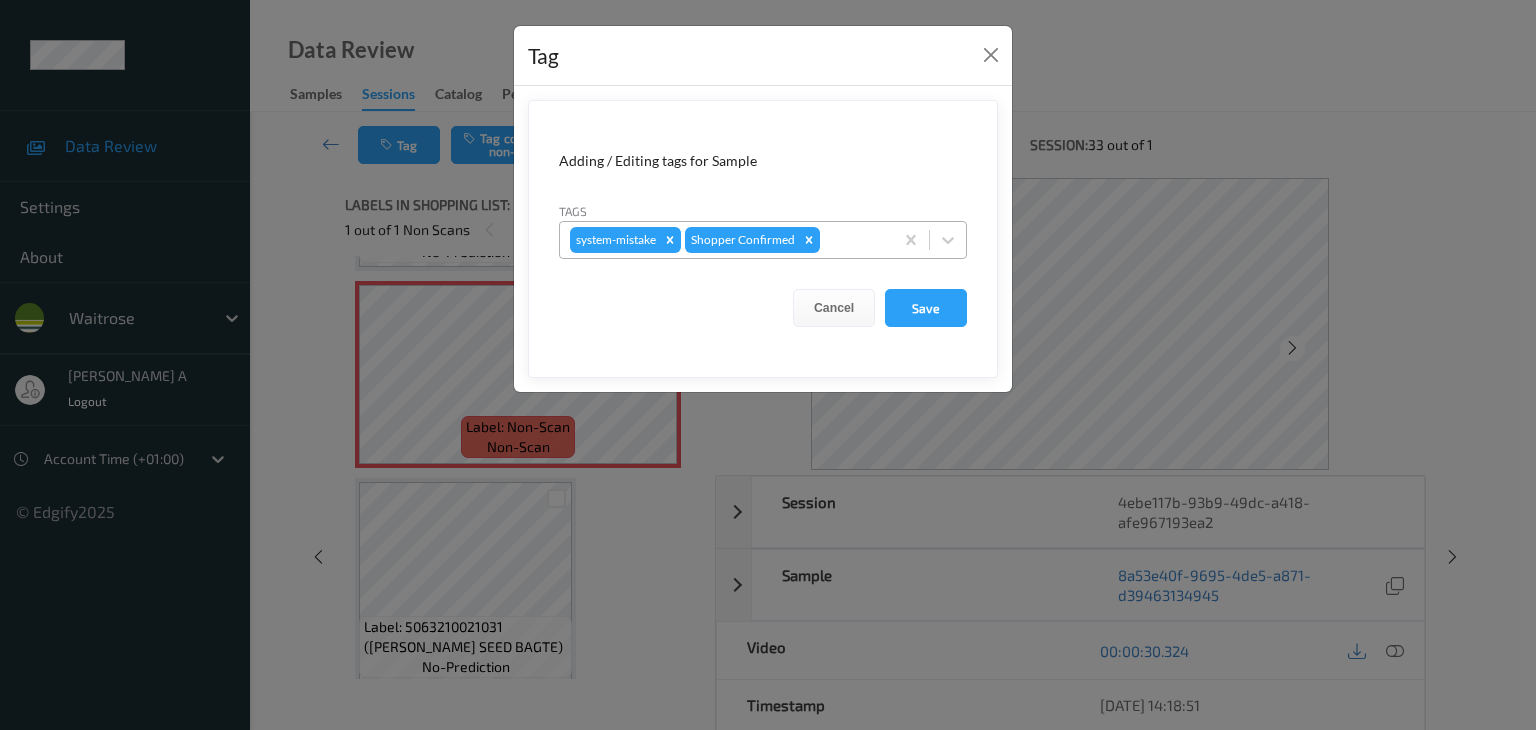 click at bounding box center (853, 240) 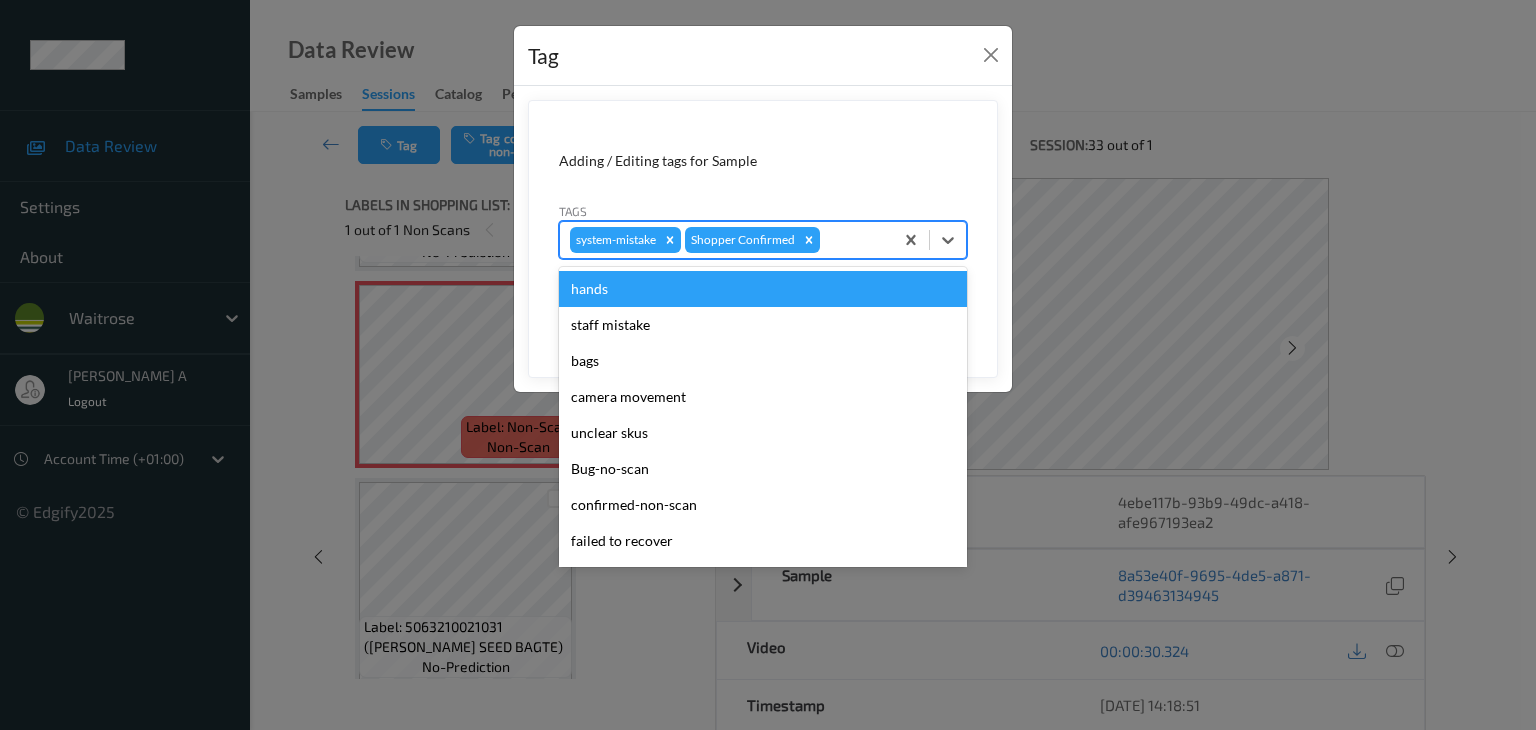 type on "u" 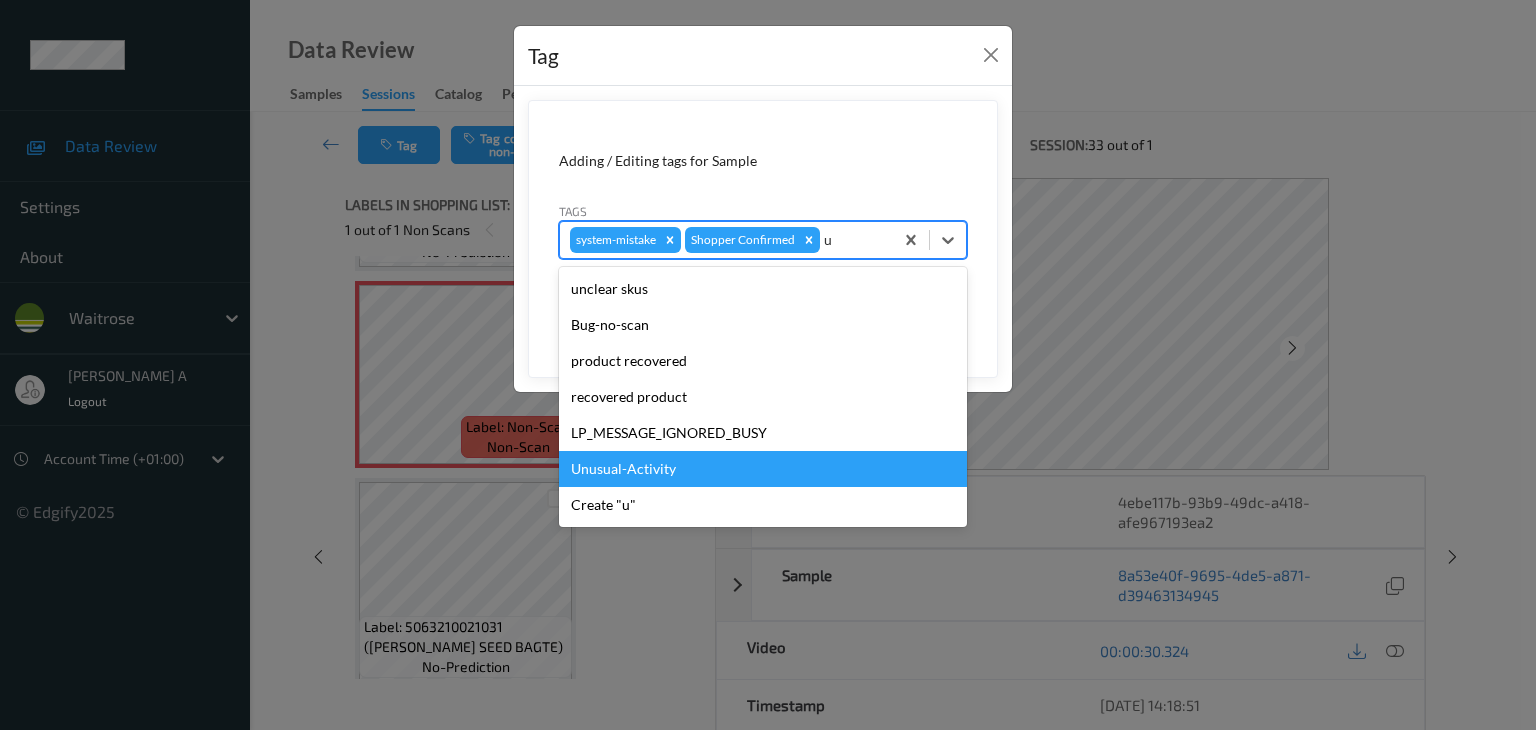 click on "Unusual-Activity" at bounding box center (763, 469) 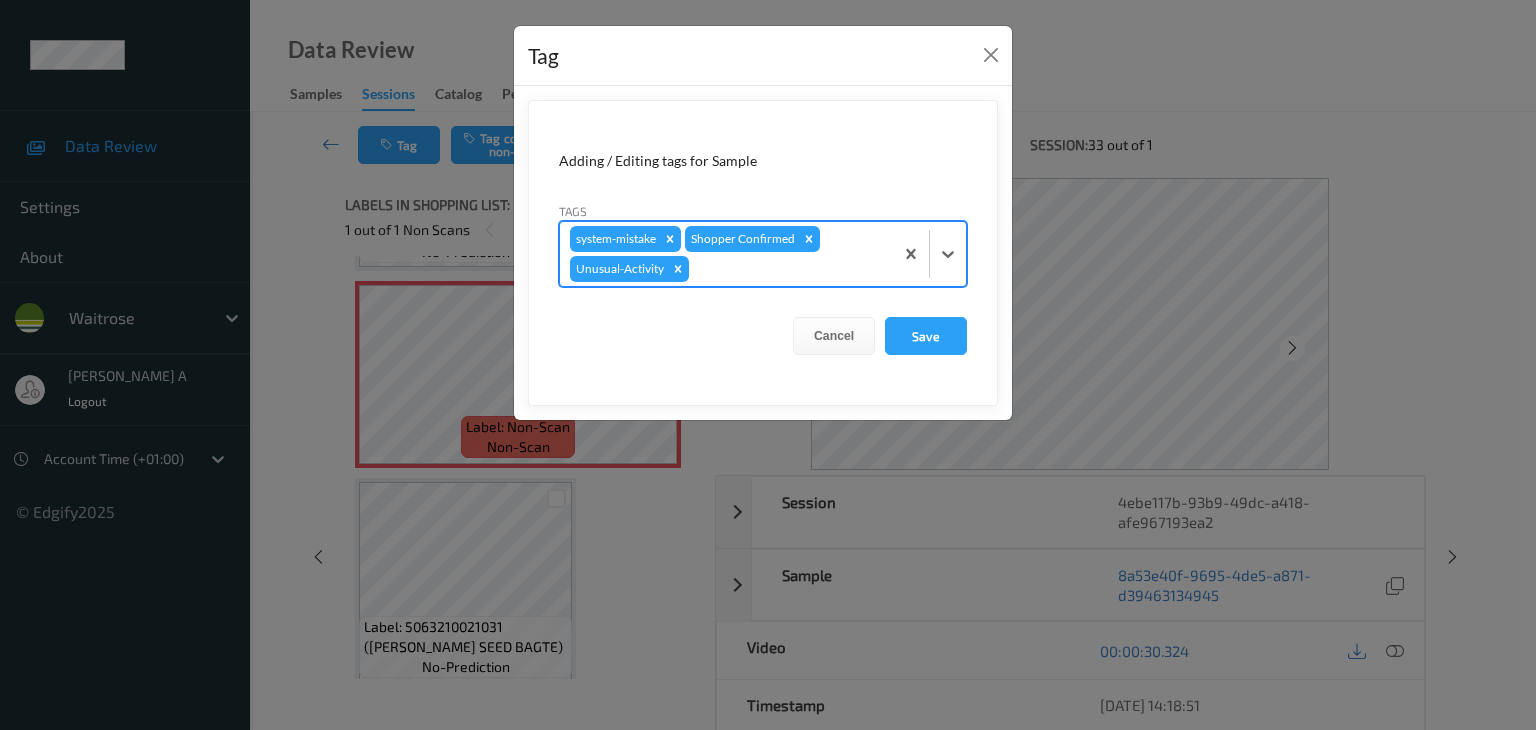 type on "p" 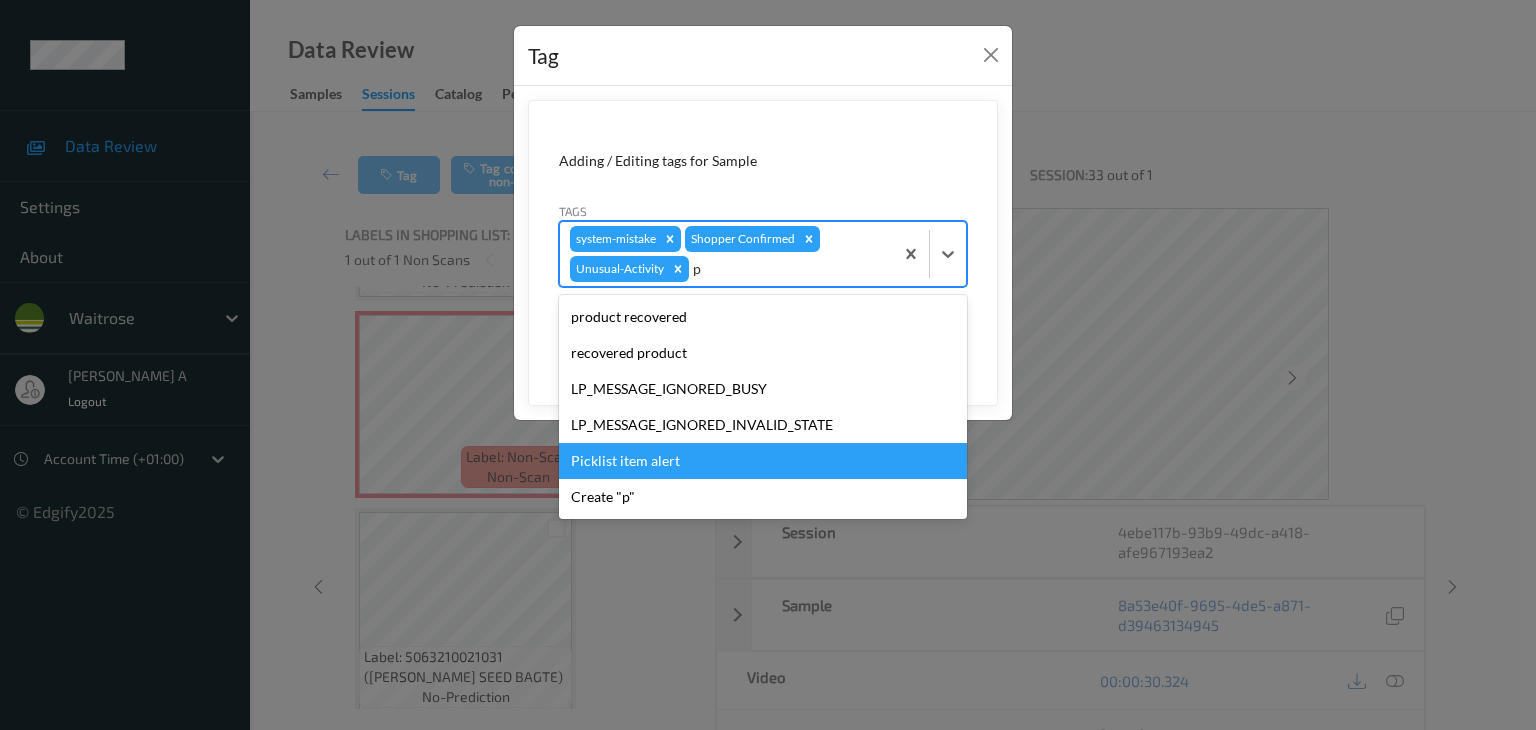 click on "Picklist item alert" at bounding box center (763, 461) 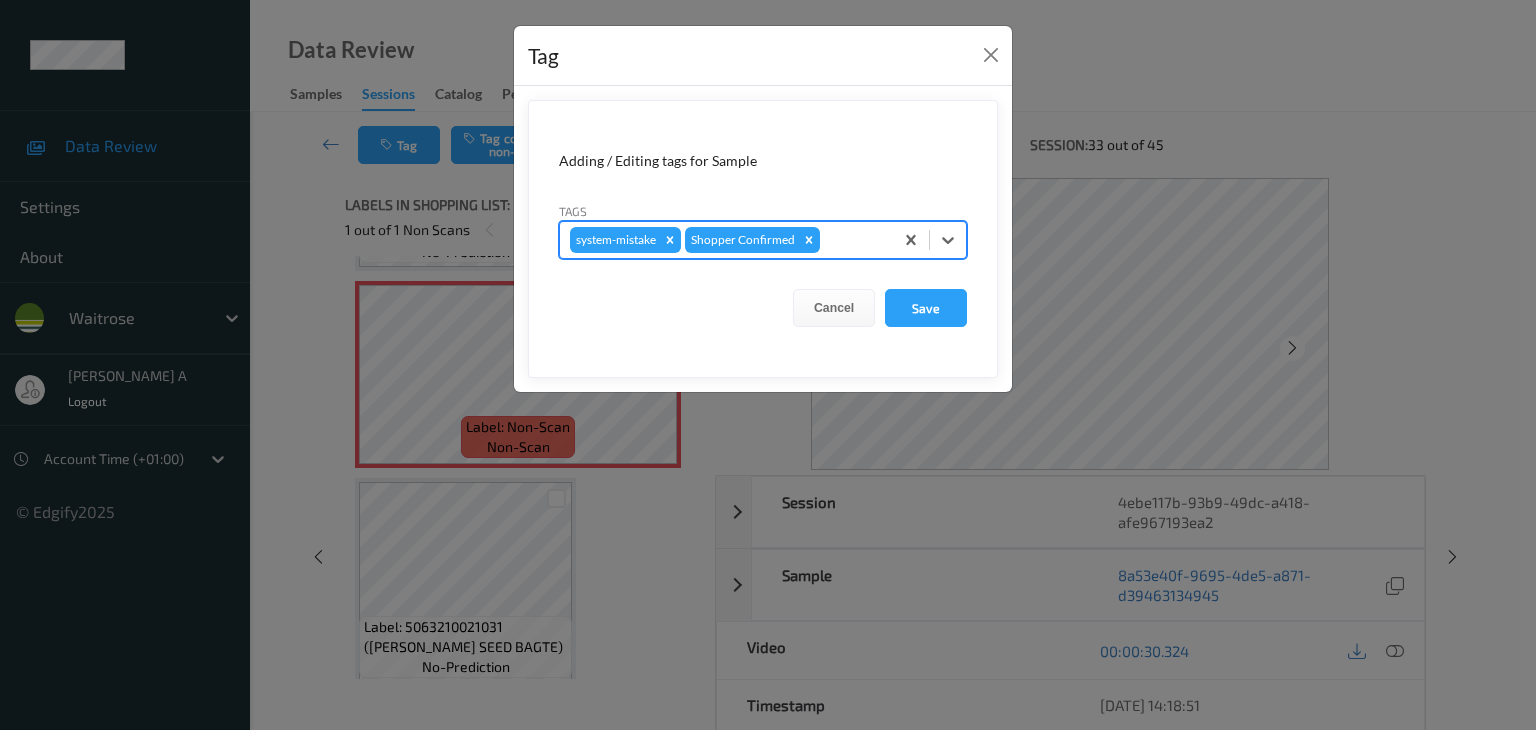 type on "u" 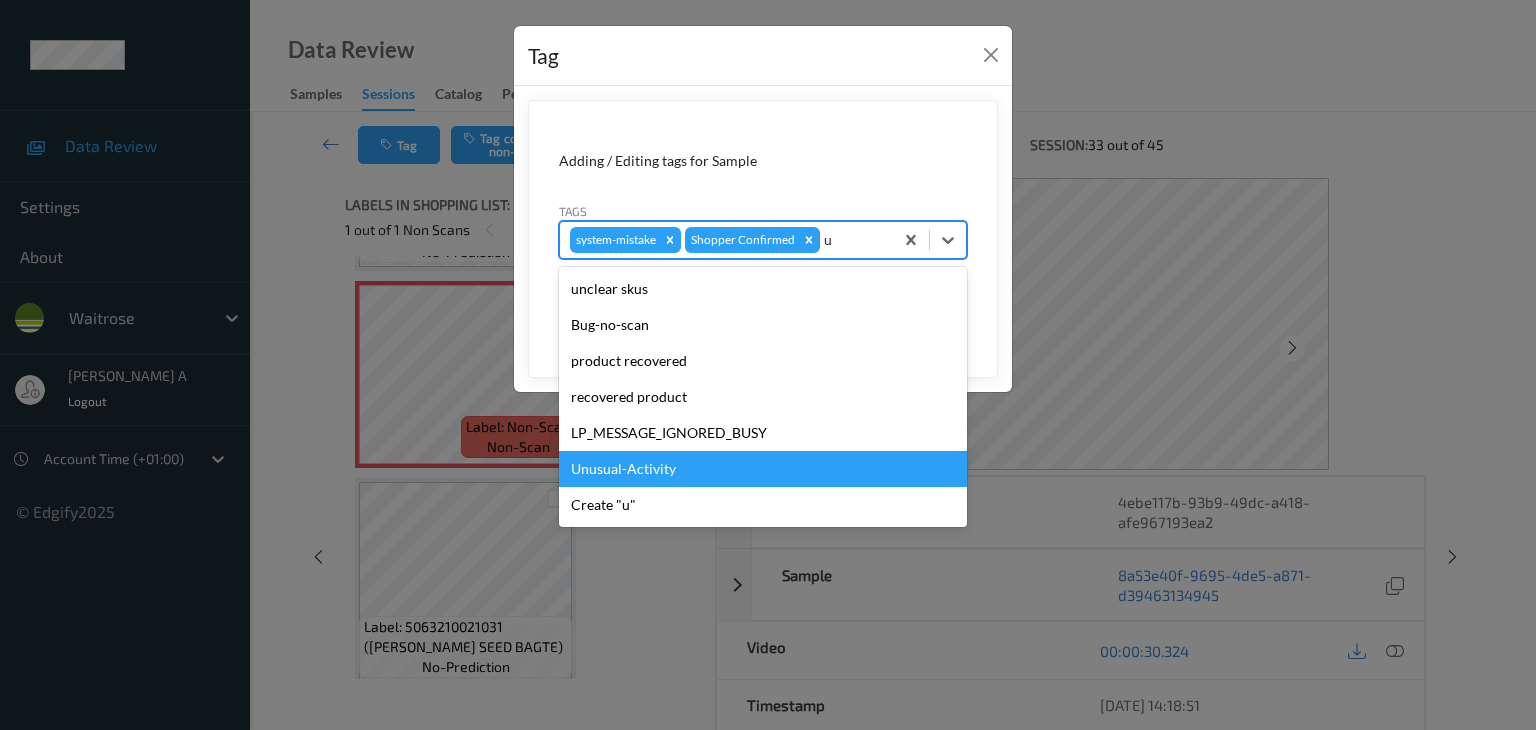 click on "Unusual-Activity" at bounding box center [763, 469] 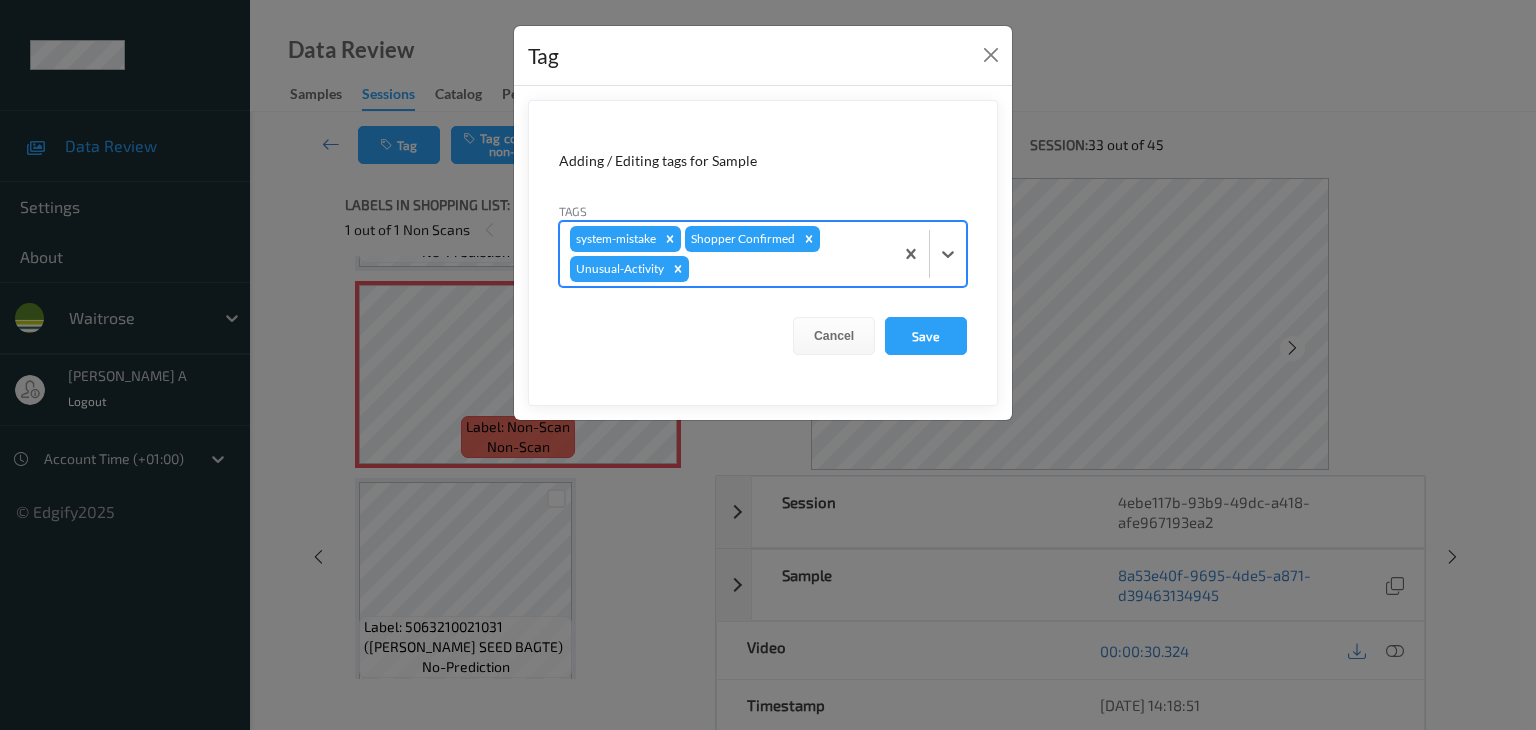 type on "p" 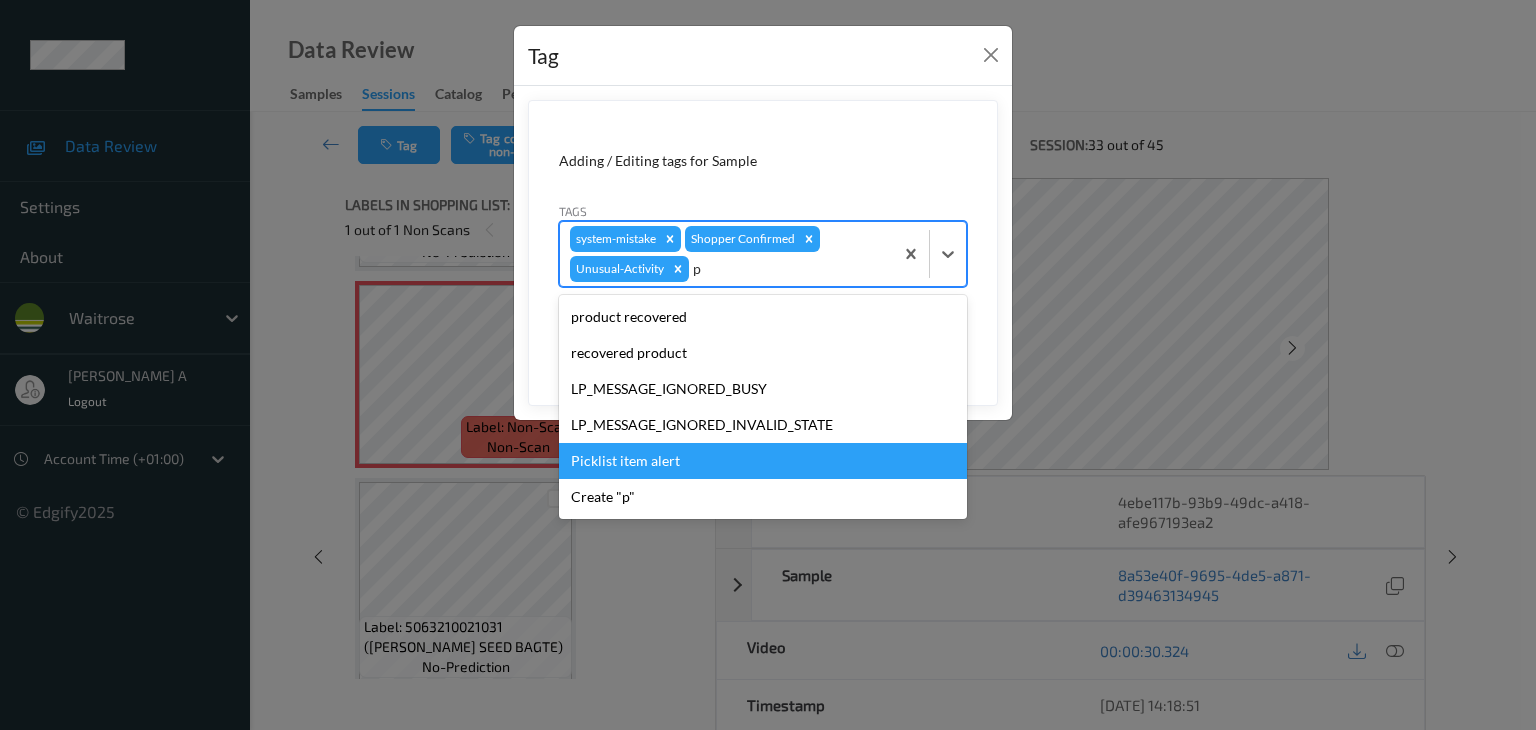 click on "Picklist item alert" at bounding box center [763, 461] 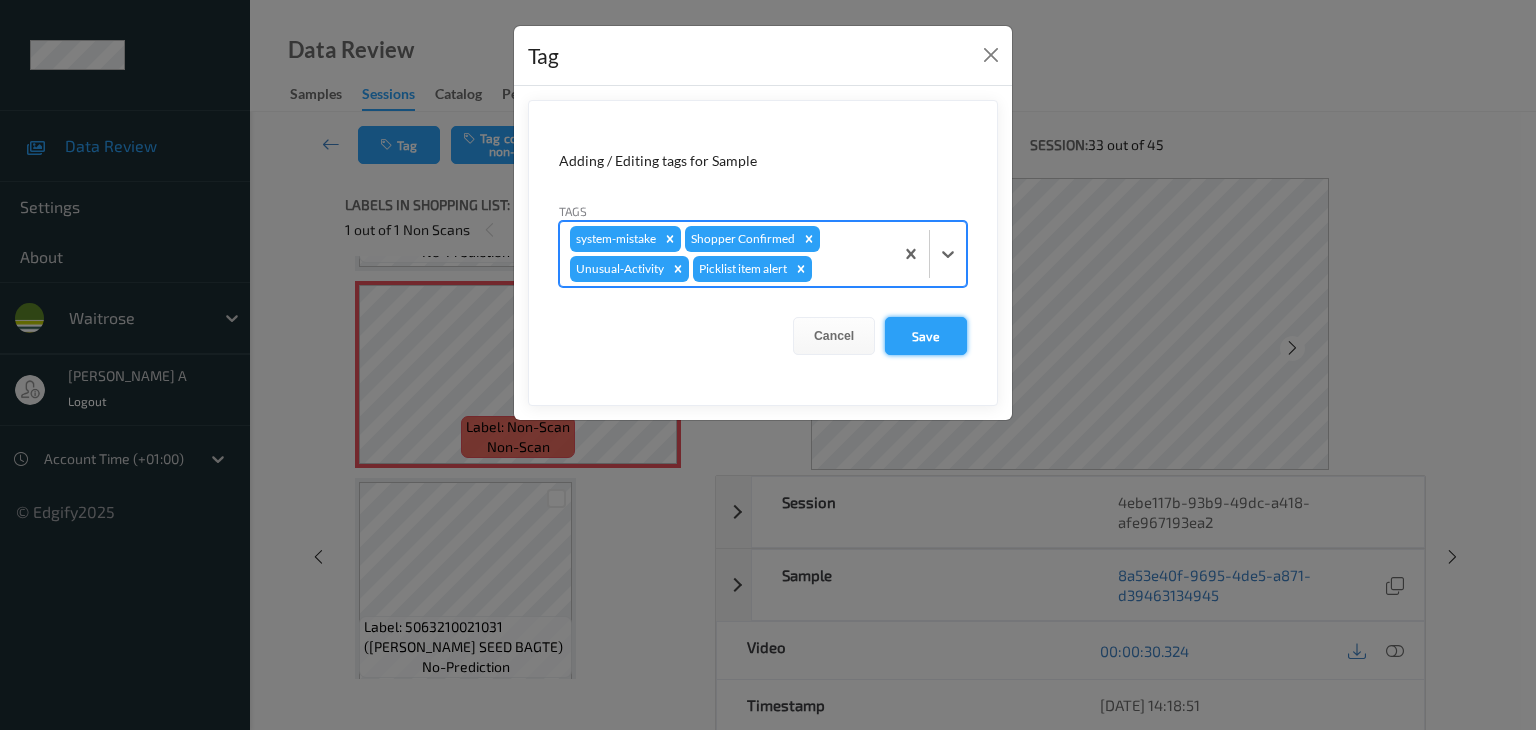 click on "Save" at bounding box center [926, 336] 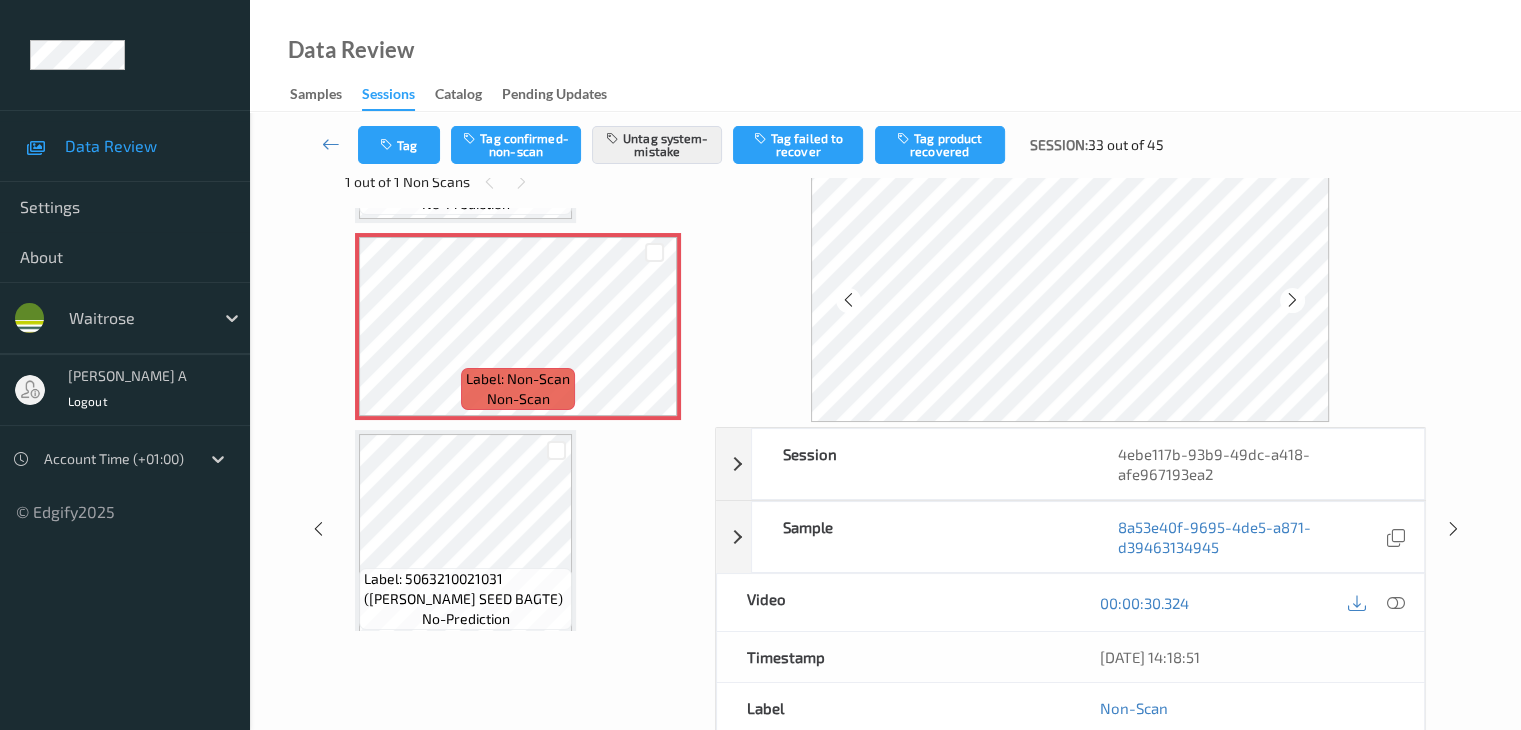 scroll, scrollTop: 0, scrollLeft: 0, axis: both 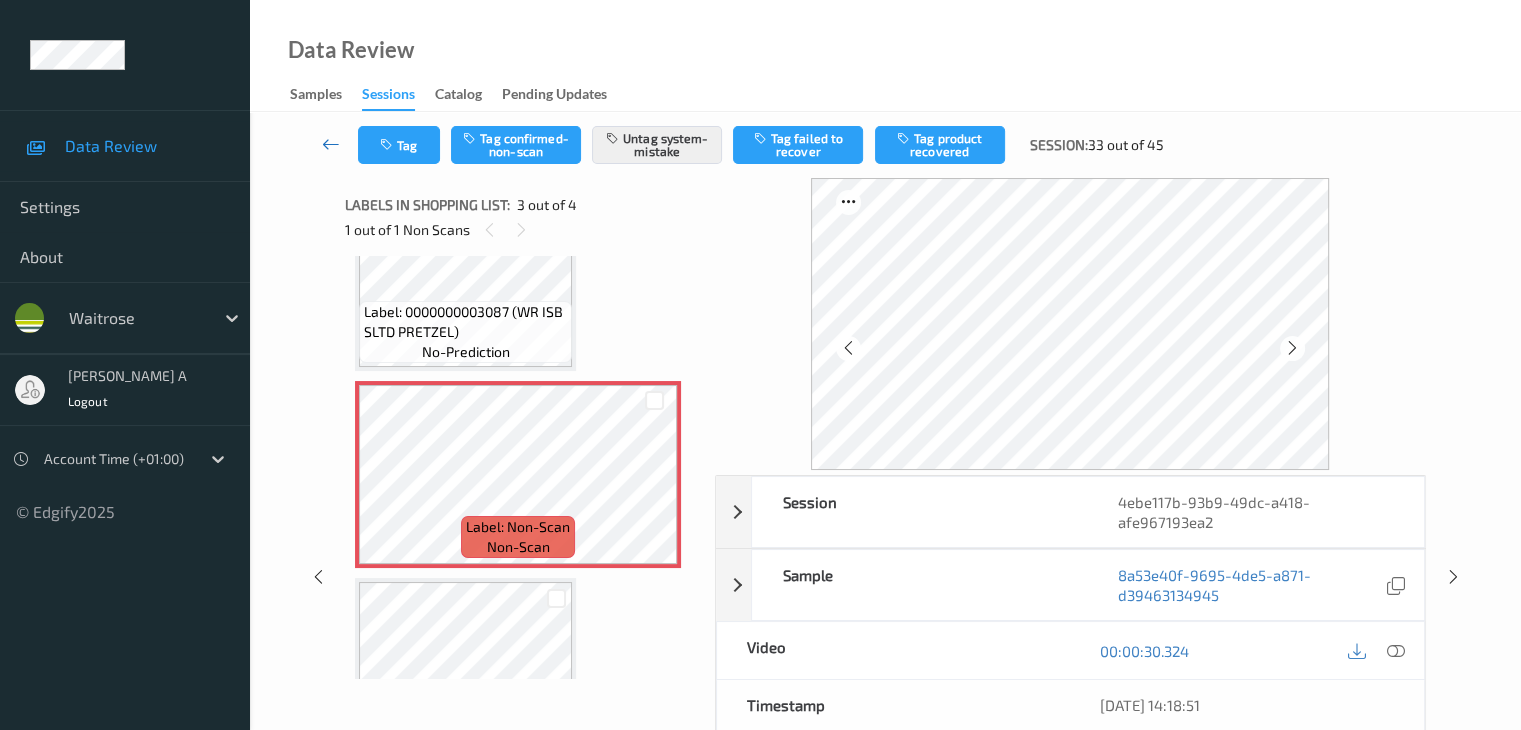 click at bounding box center [331, 144] 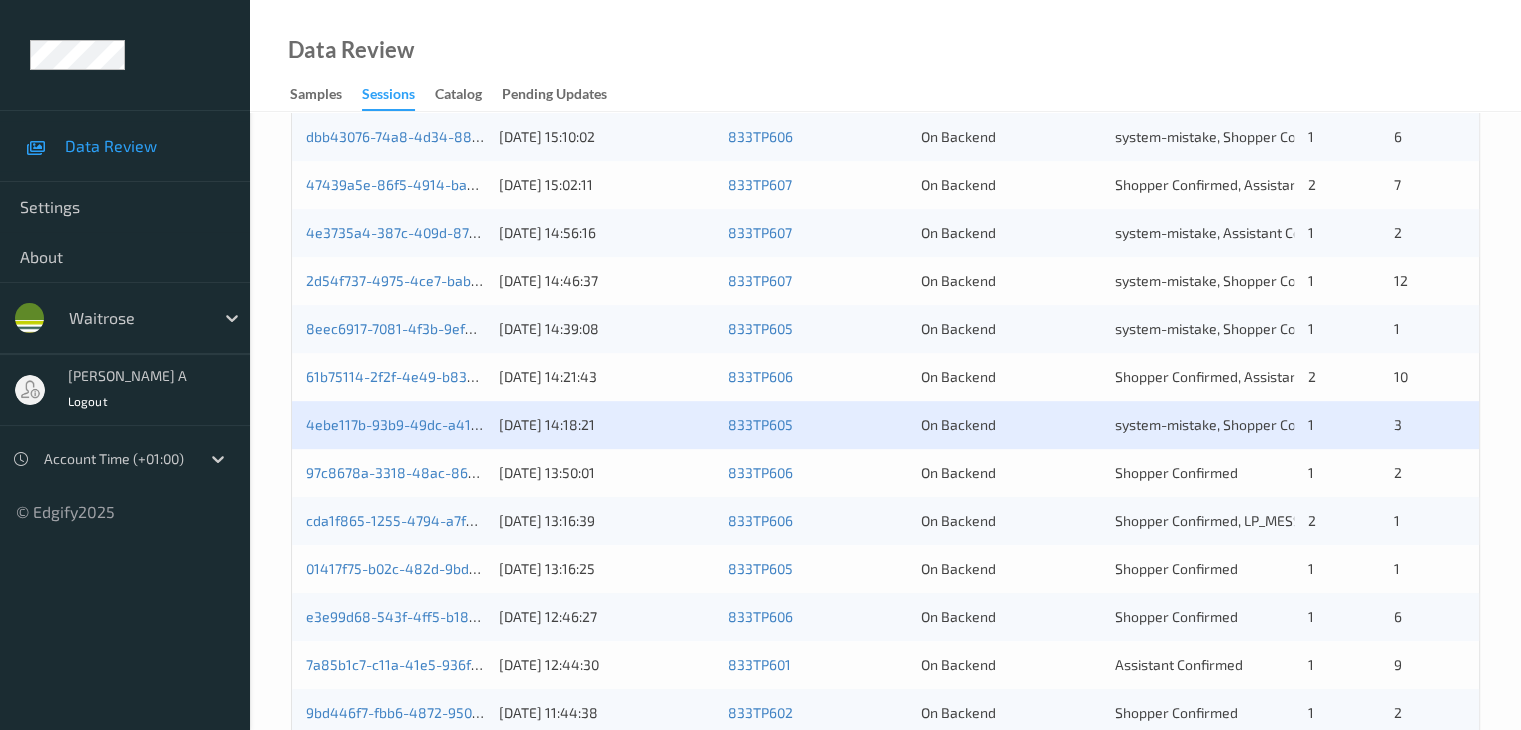 scroll, scrollTop: 800, scrollLeft: 0, axis: vertical 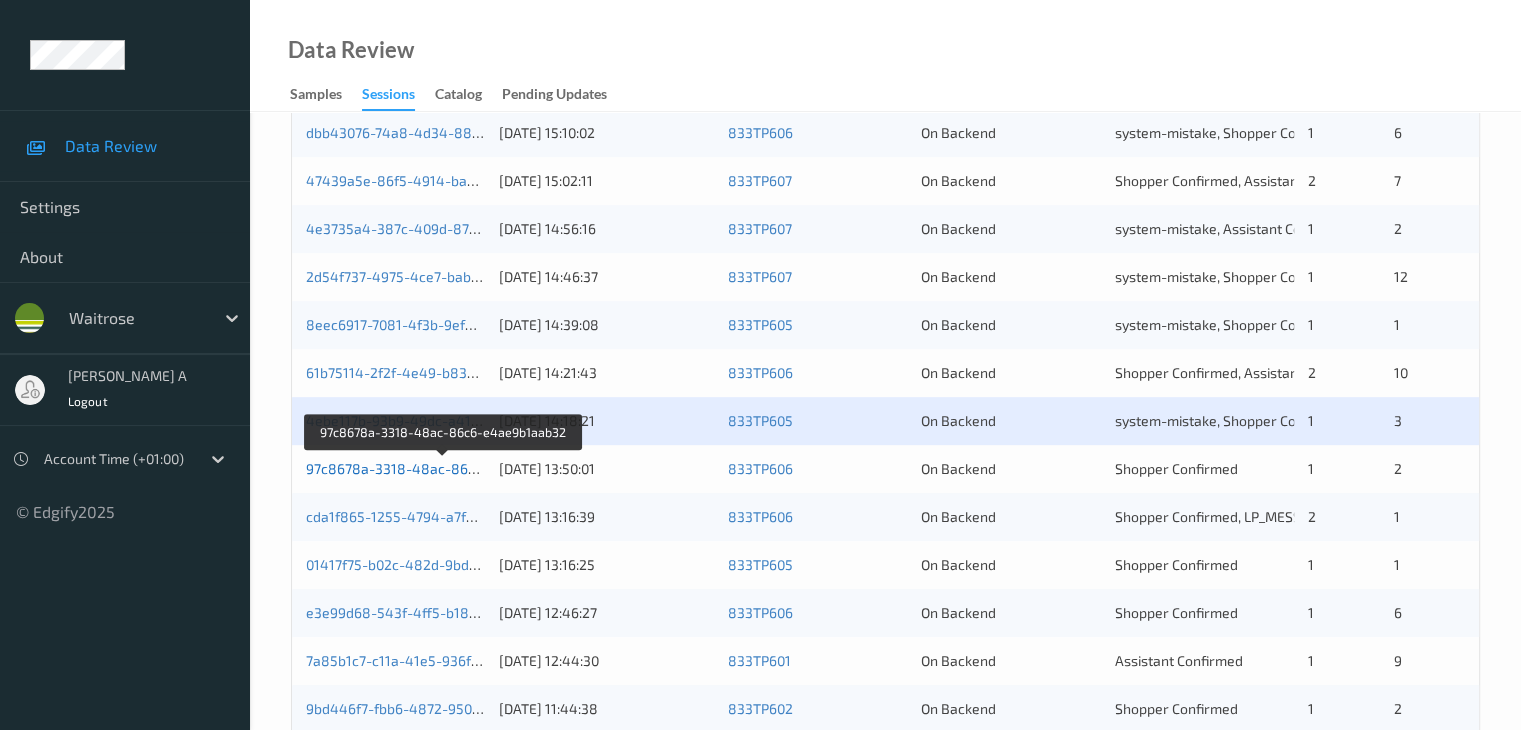 click on "97c8678a-3318-48ac-86c6-e4ae9b1aab32" at bounding box center (445, 468) 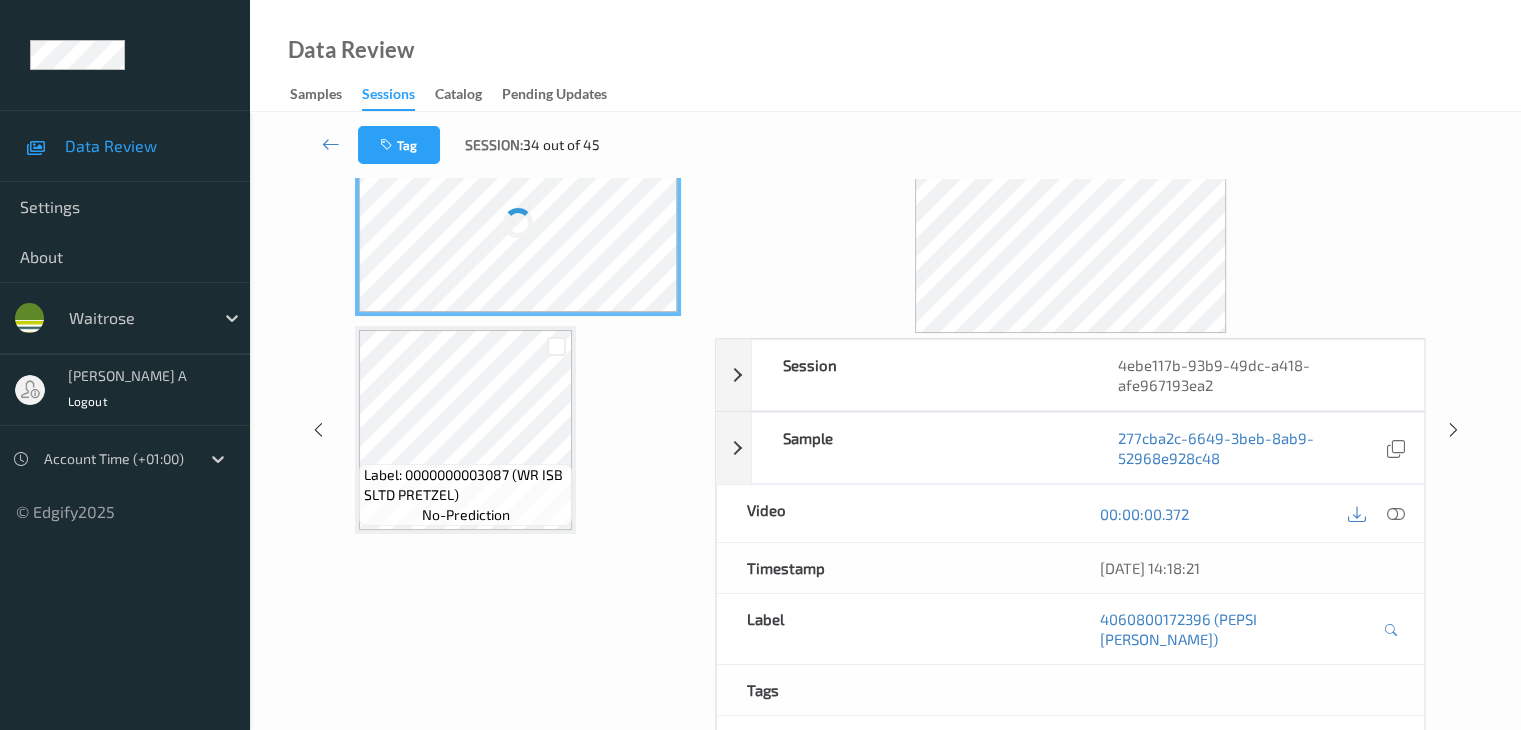 scroll, scrollTop: 0, scrollLeft: 0, axis: both 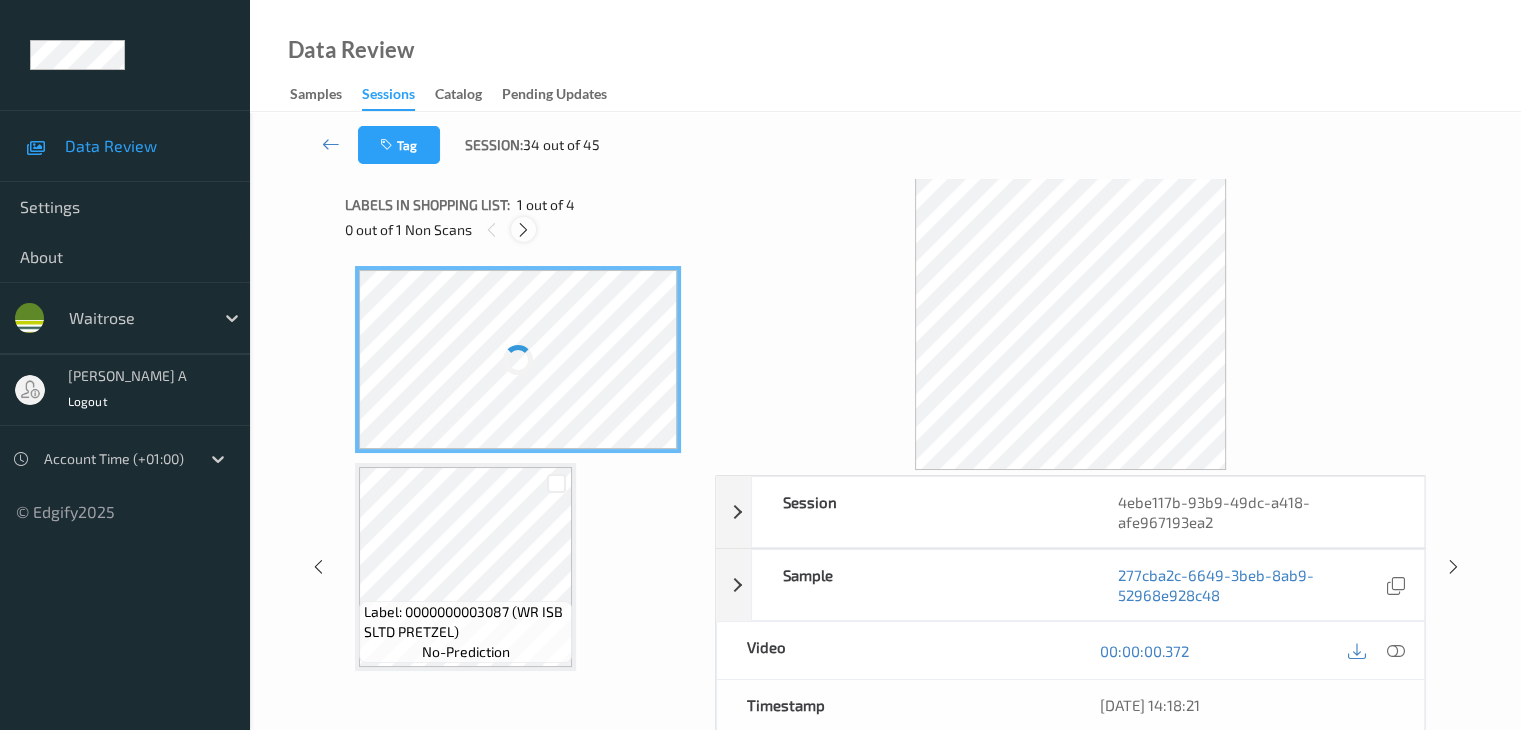 click at bounding box center [523, 230] 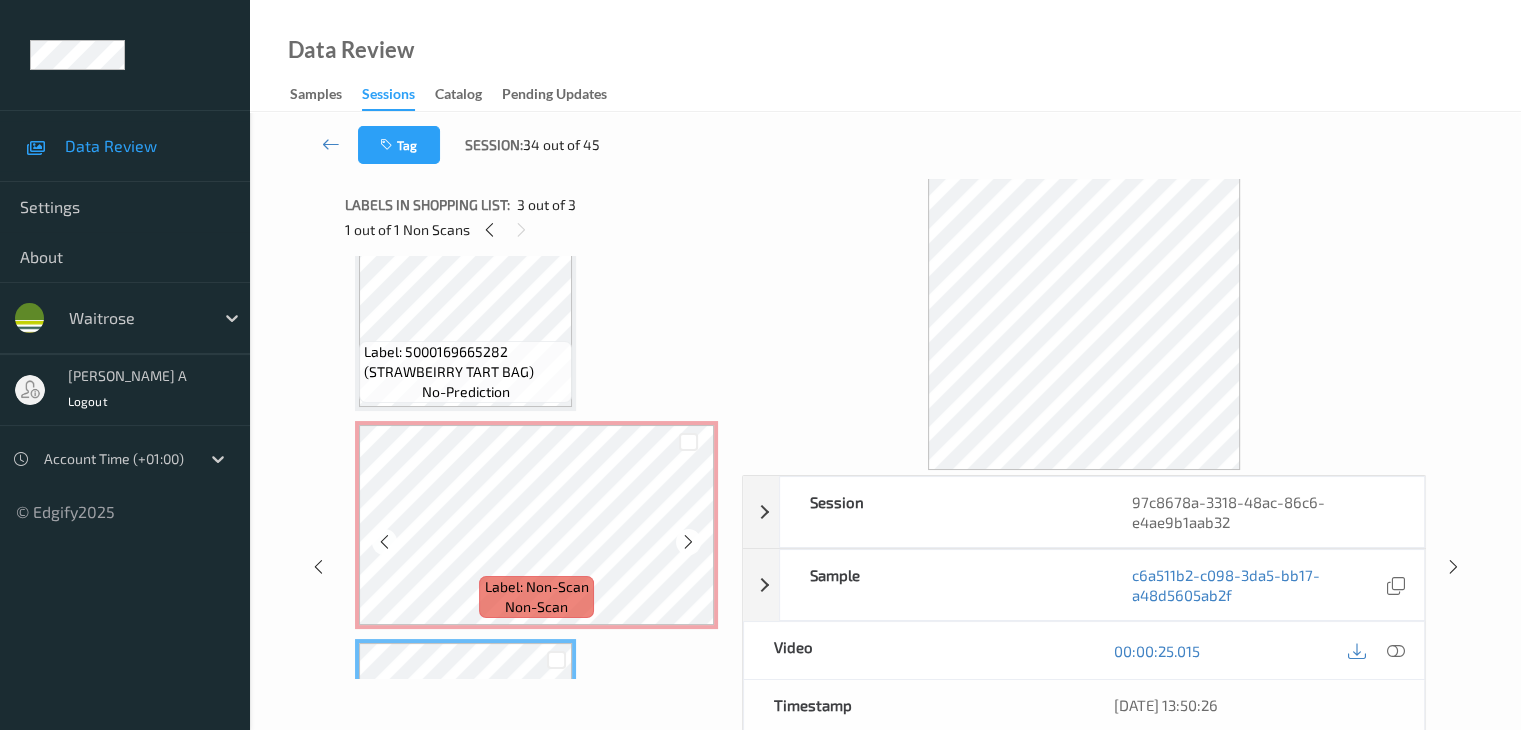 scroll, scrollTop: 0, scrollLeft: 0, axis: both 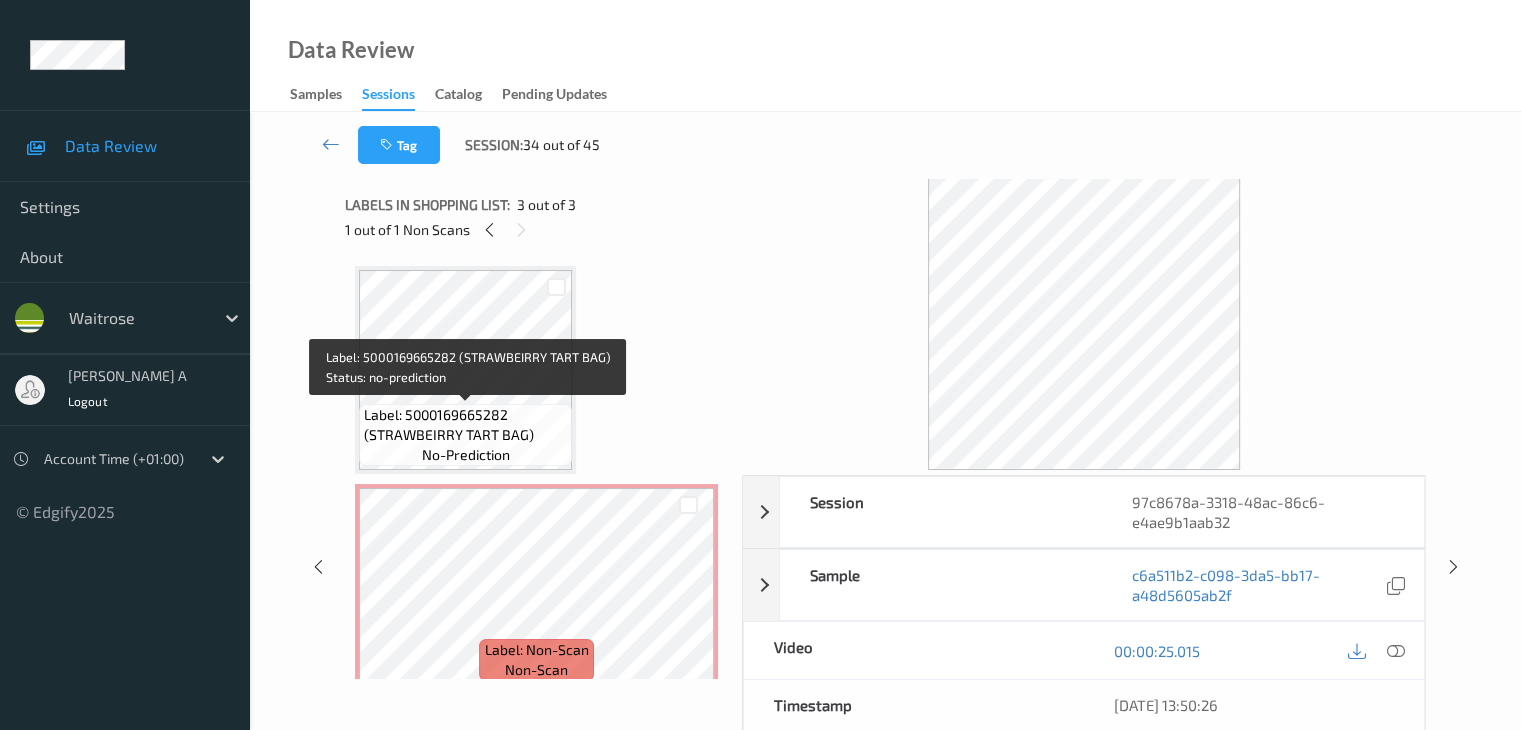 click on "Label: 5000169665282 (STRAWBEIRRY TART BAG)" at bounding box center [465, 425] 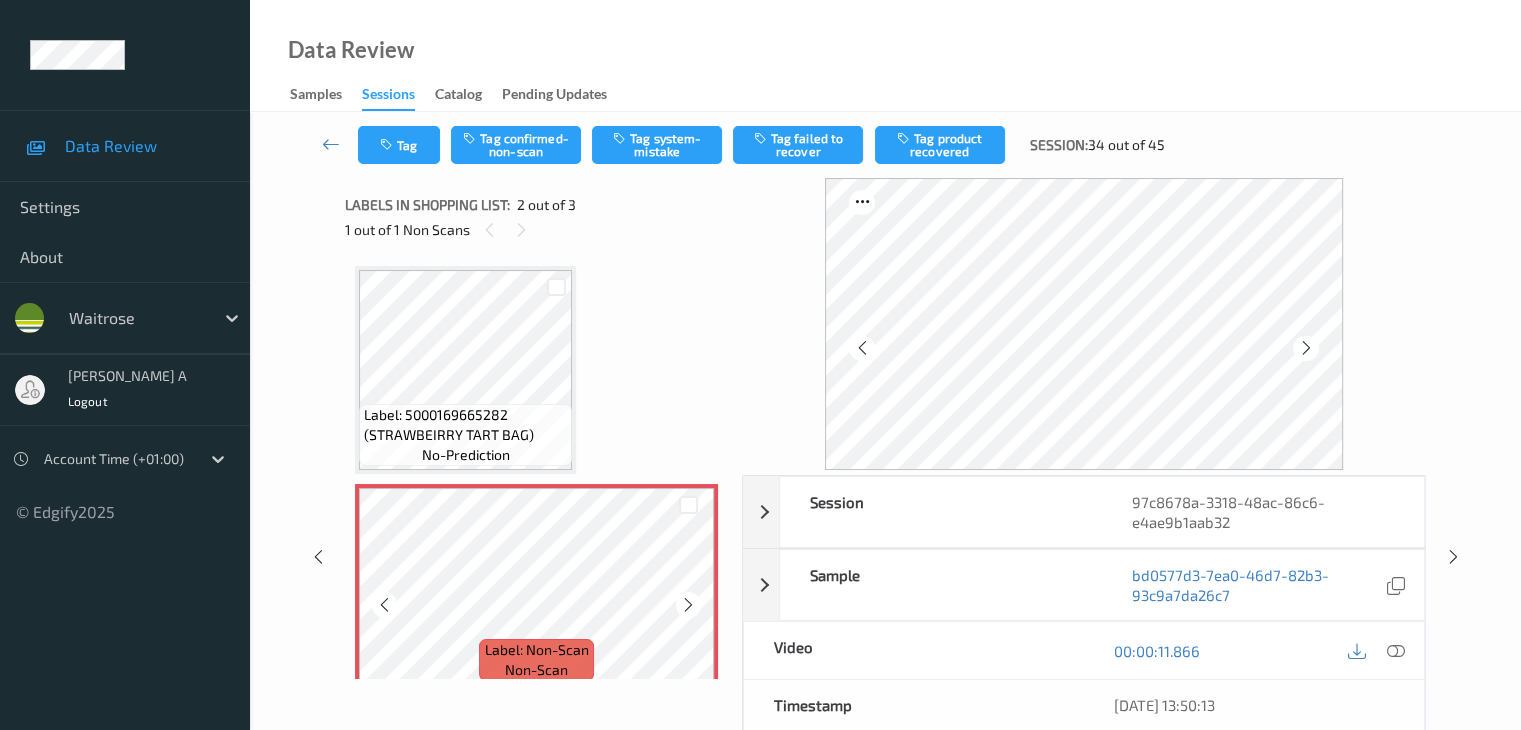 scroll, scrollTop: 100, scrollLeft: 0, axis: vertical 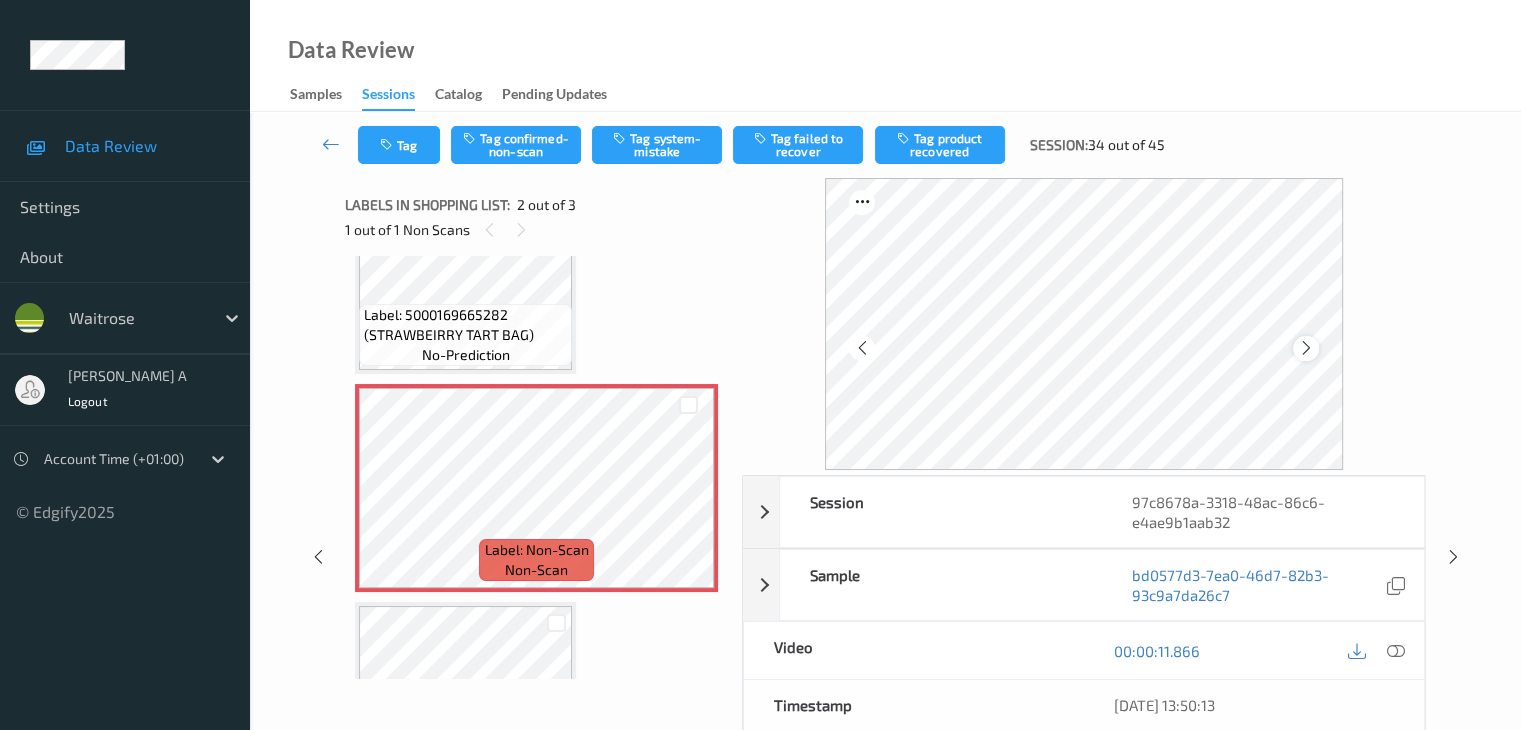 click at bounding box center [1306, 348] 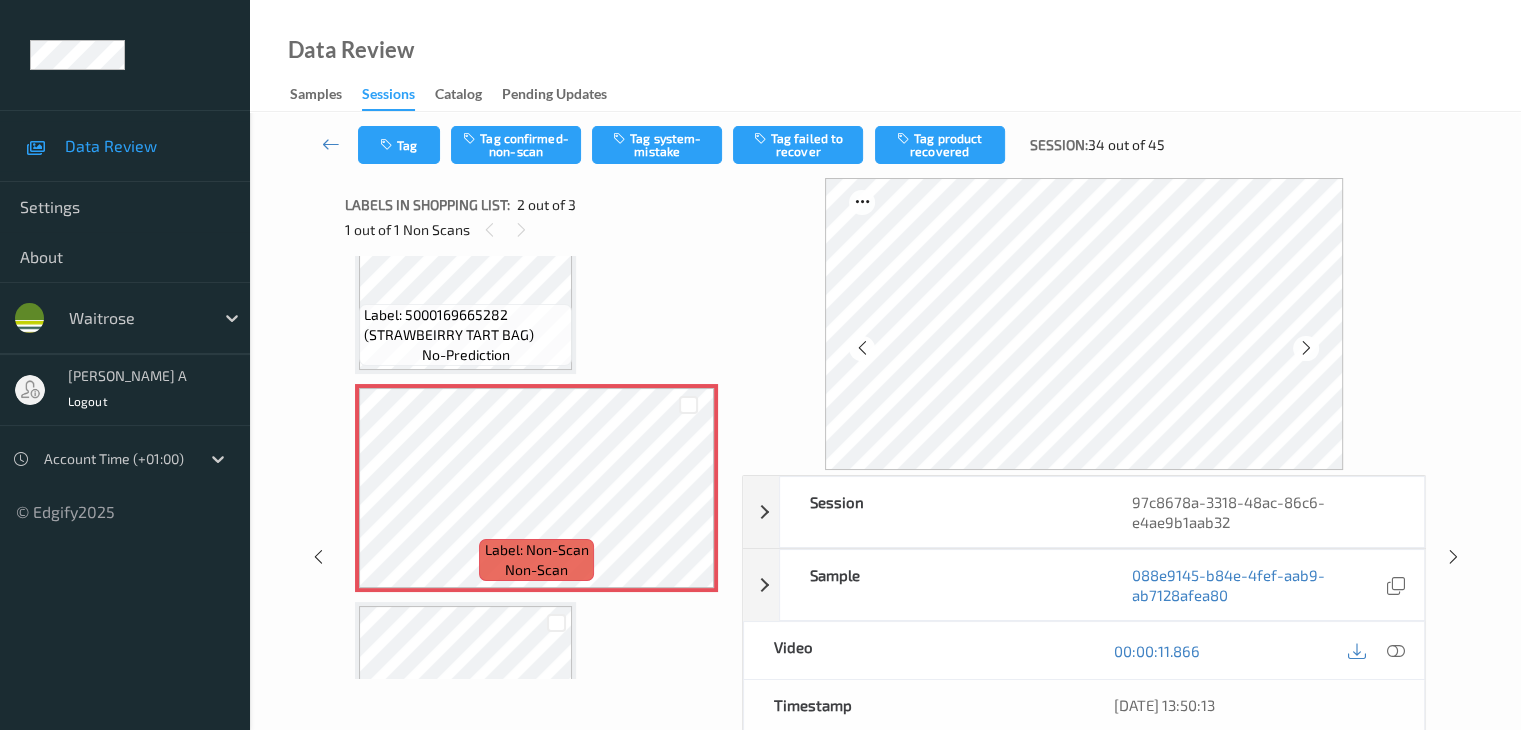 click at bounding box center (1306, 348) 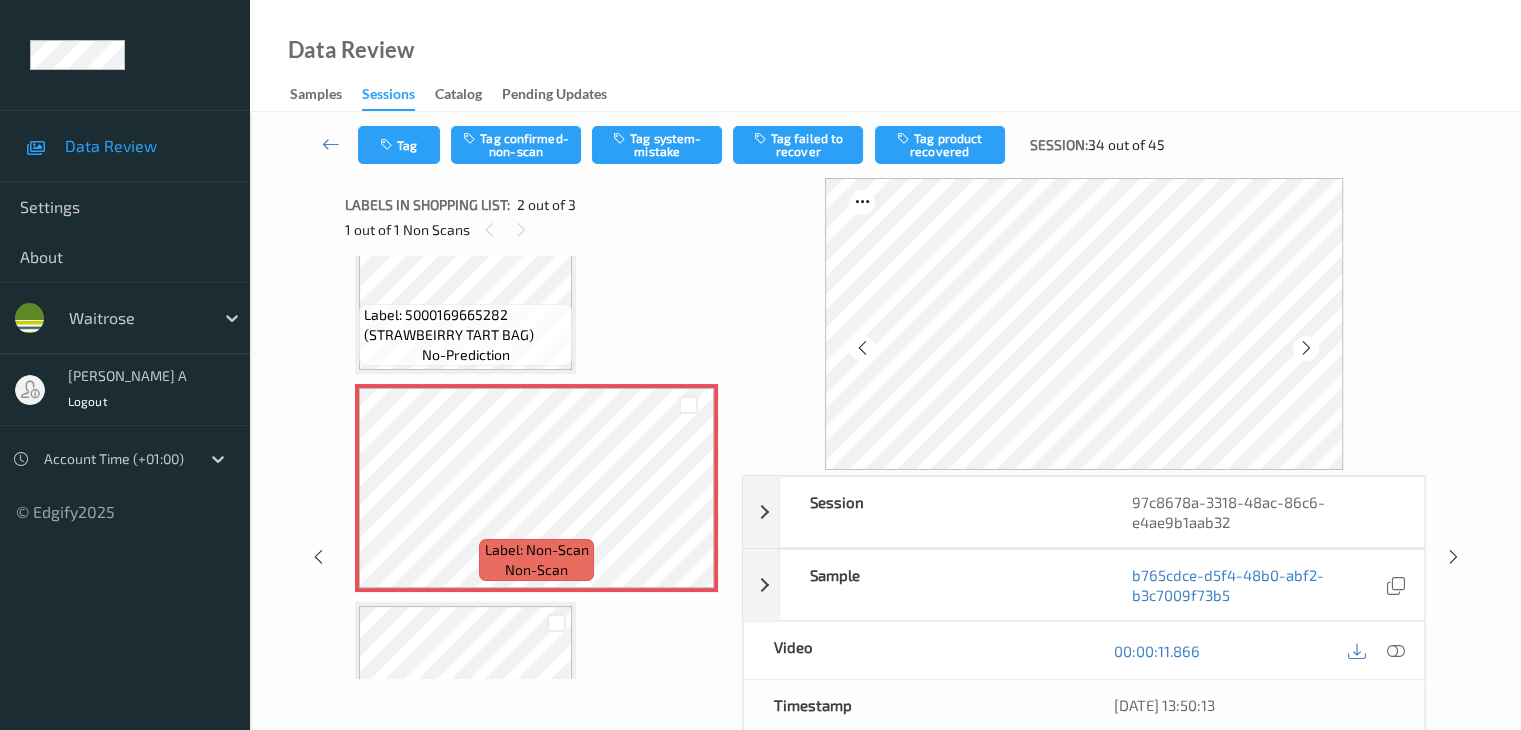 click at bounding box center (1306, 348) 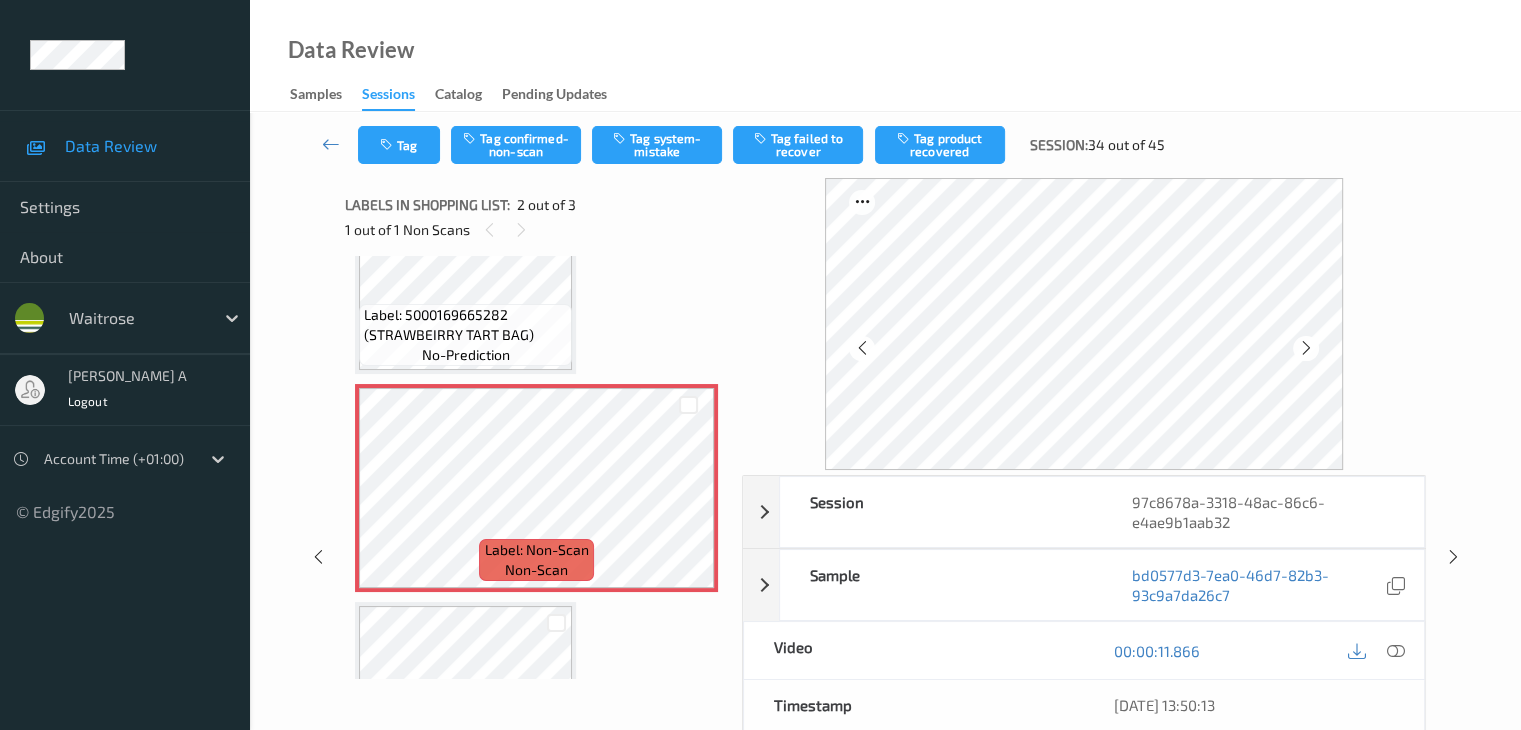 click at bounding box center [1306, 348] 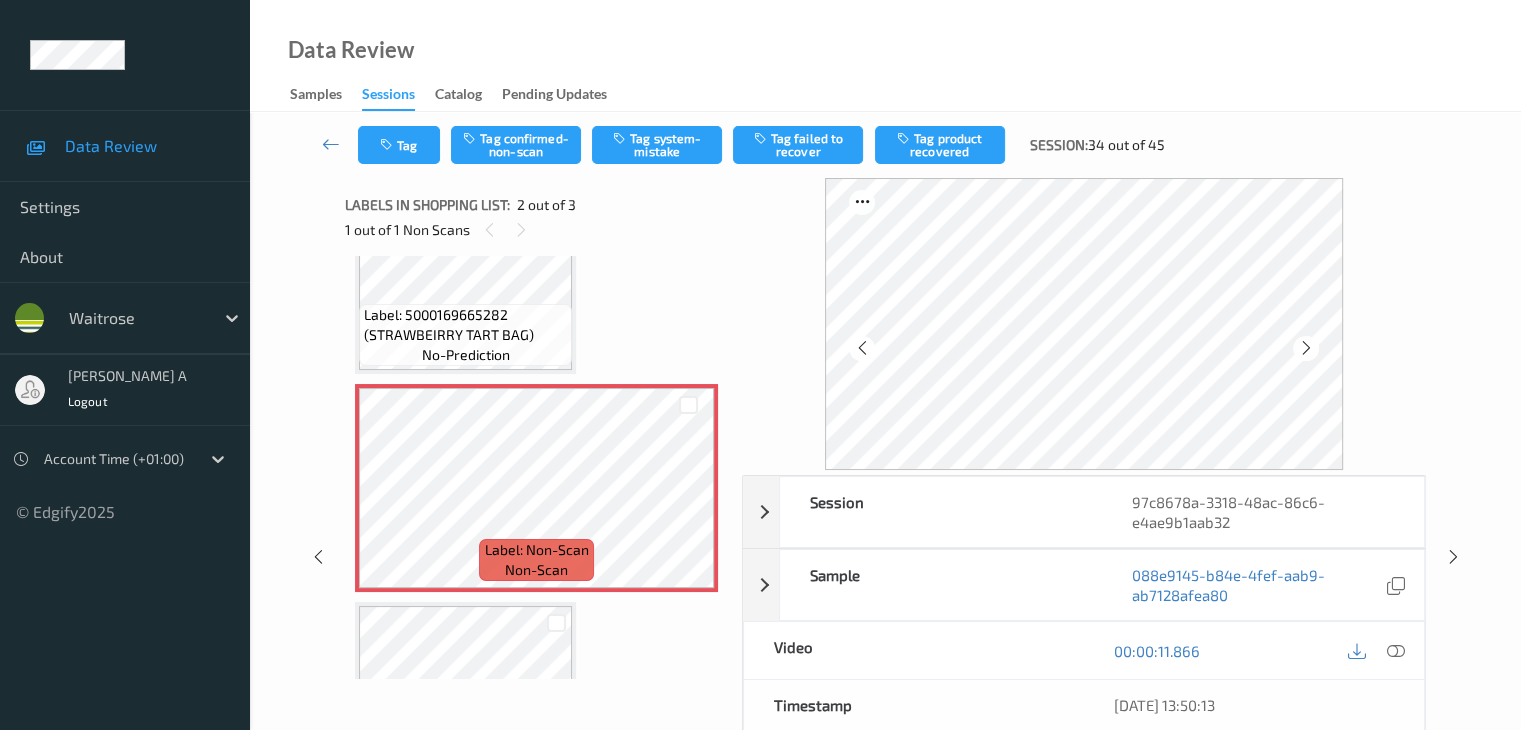 click at bounding box center [1306, 348] 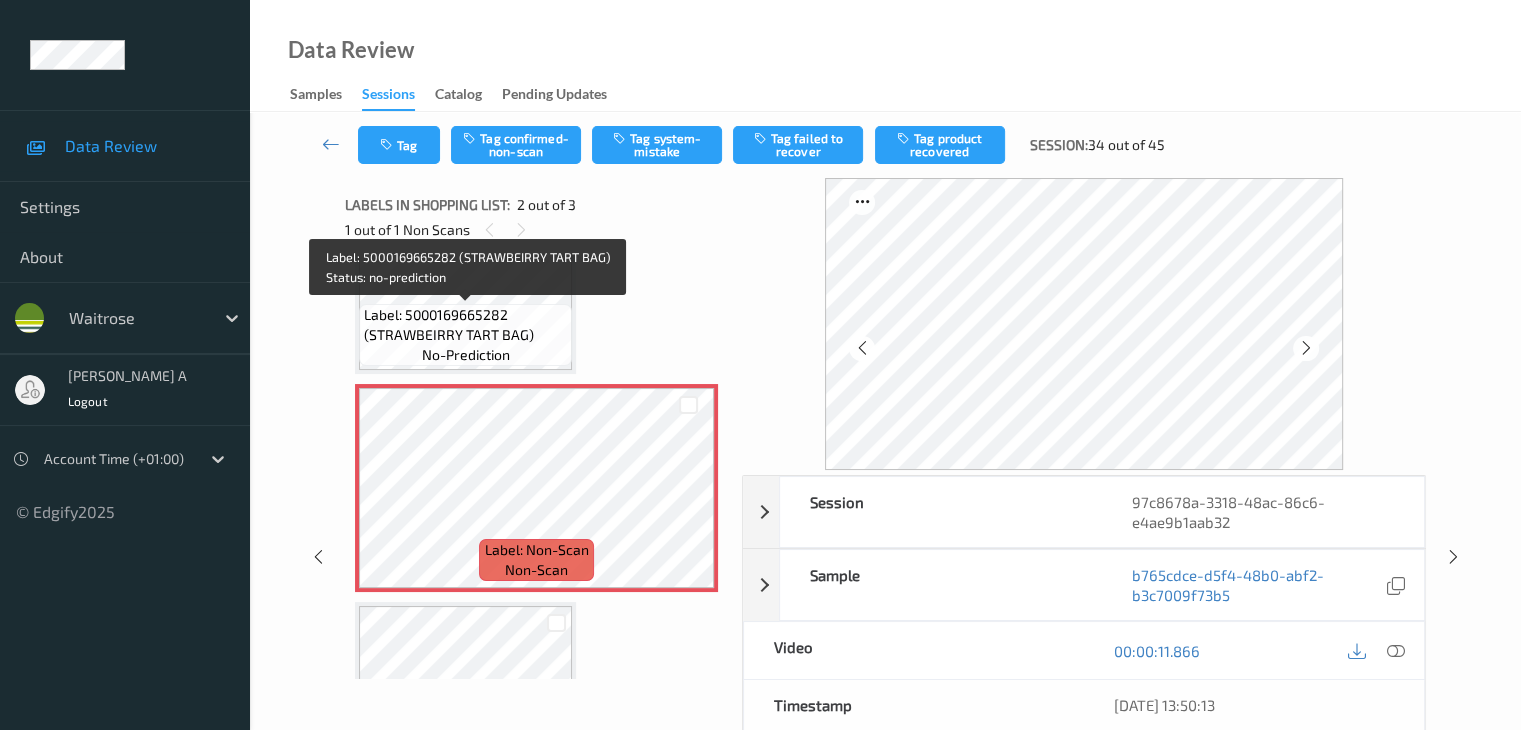 click on "Label: 5000169665282 (STRAWBEIRRY TART BAG)" at bounding box center [465, 325] 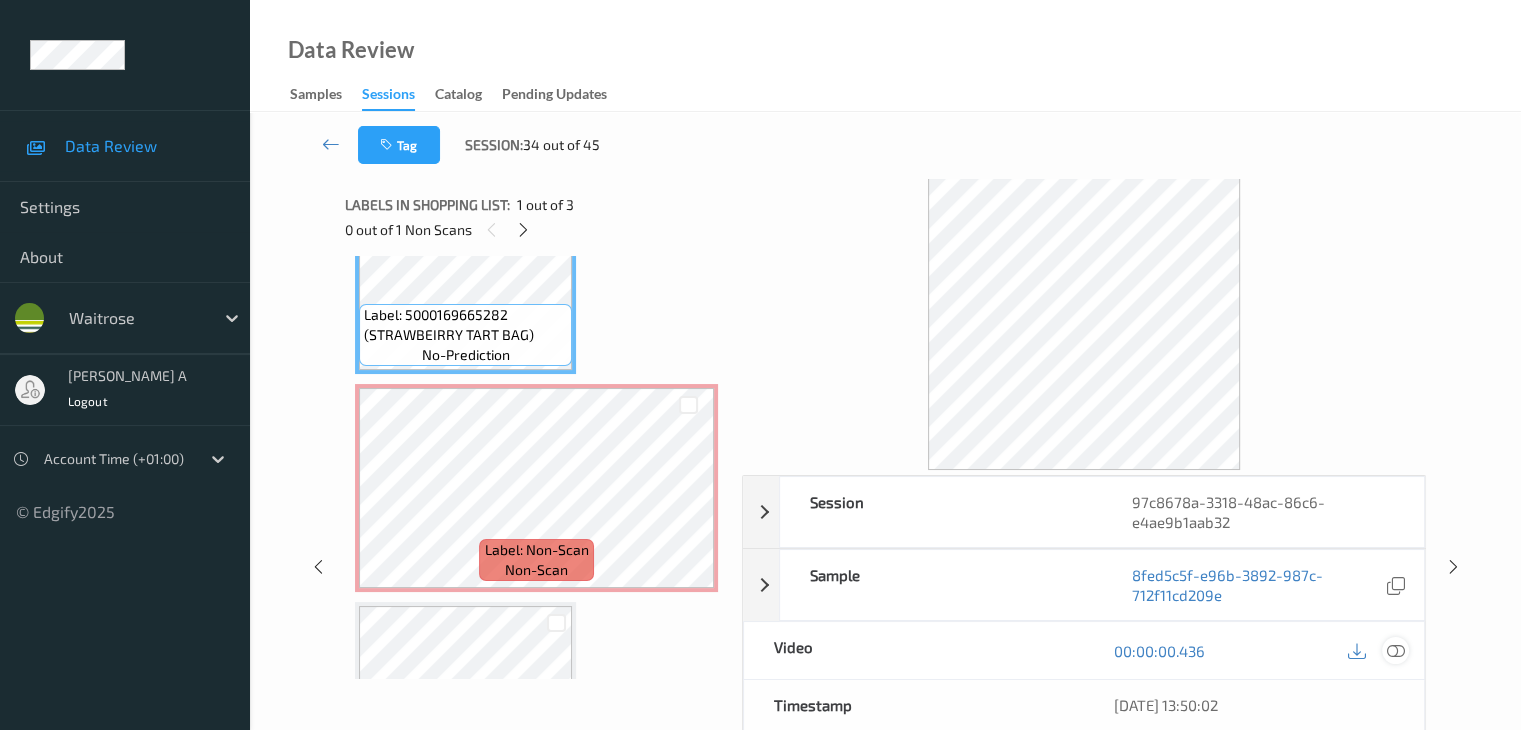 click at bounding box center (1395, 651) 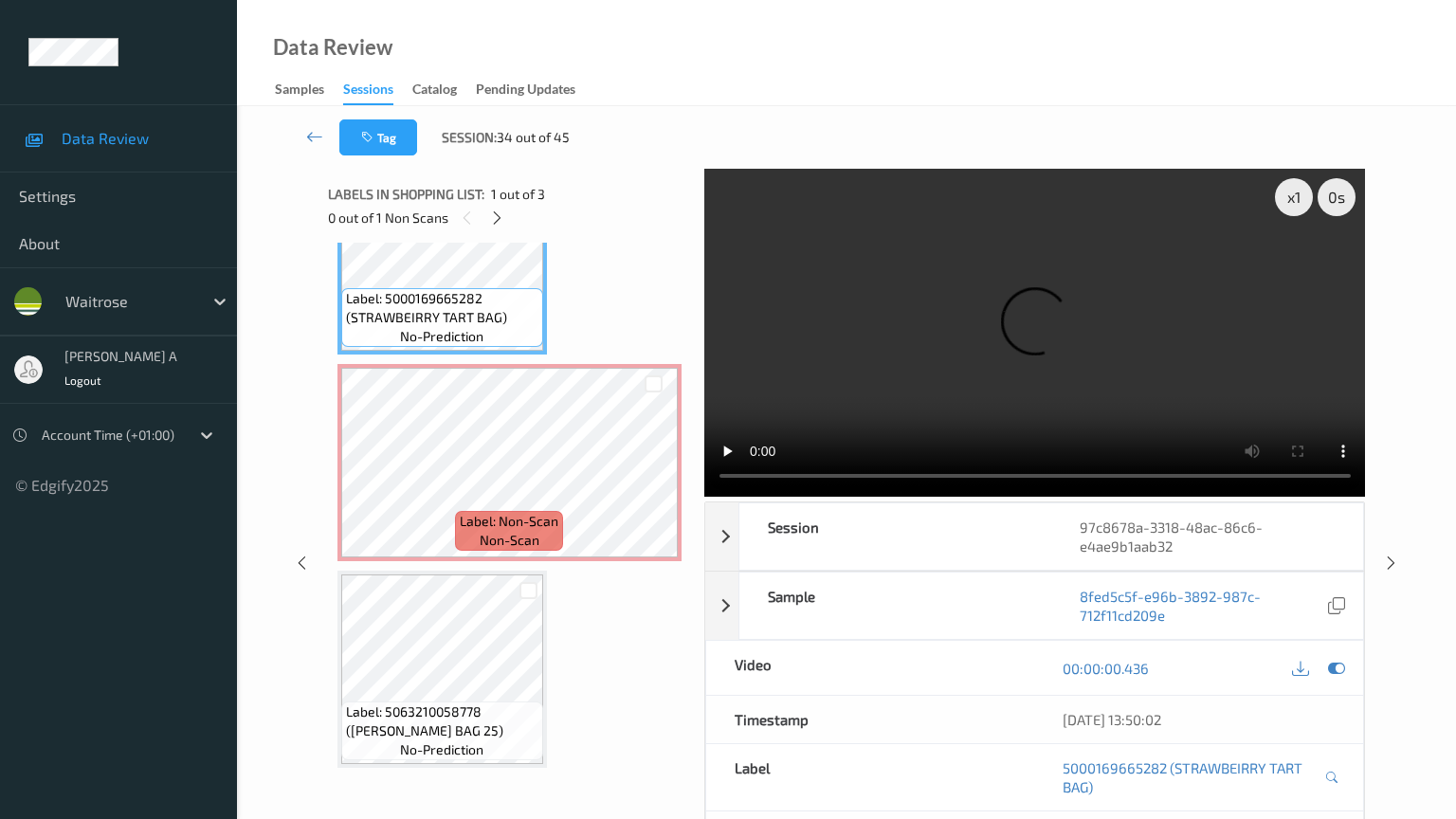 type 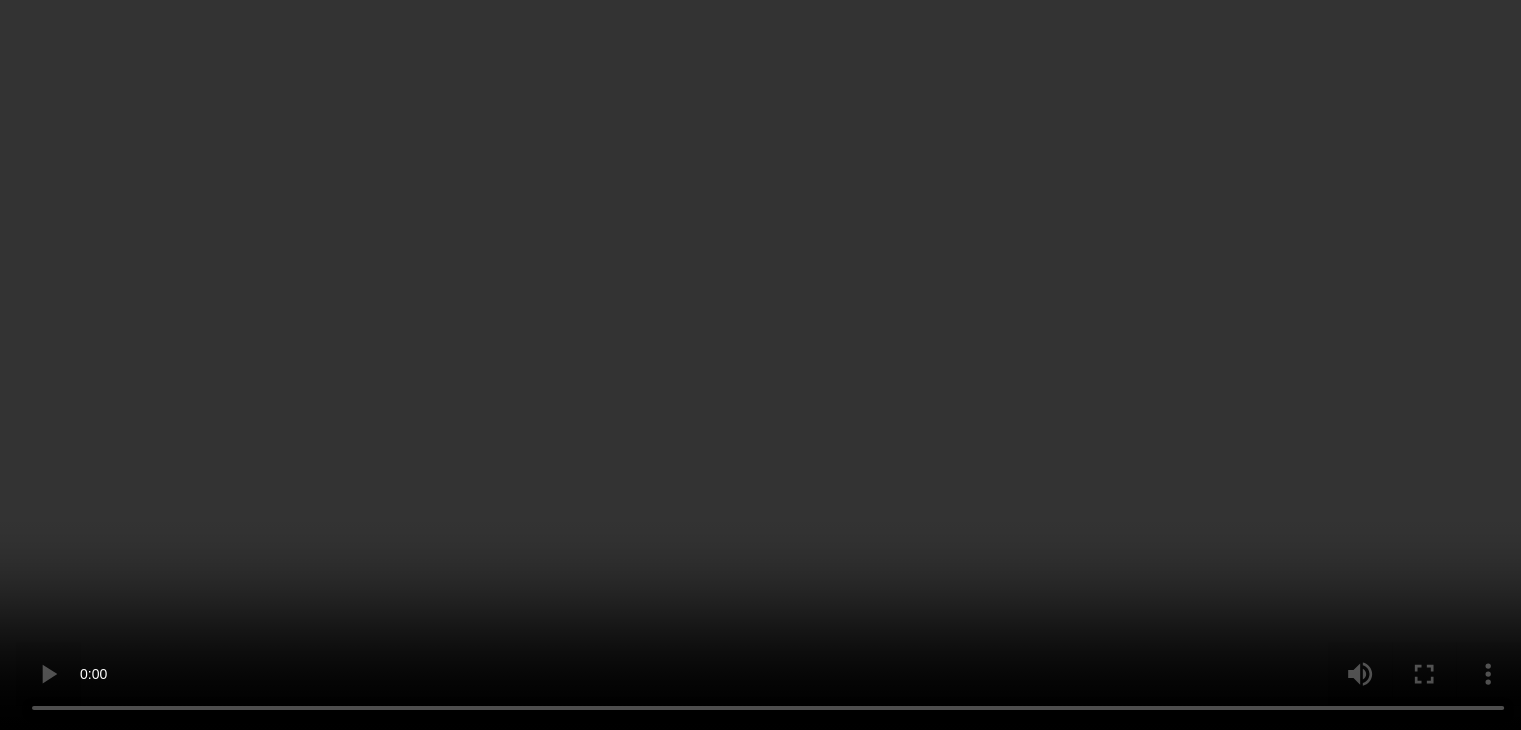 scroll, scrollTop: 0, scrollLeft: 0, axis: both 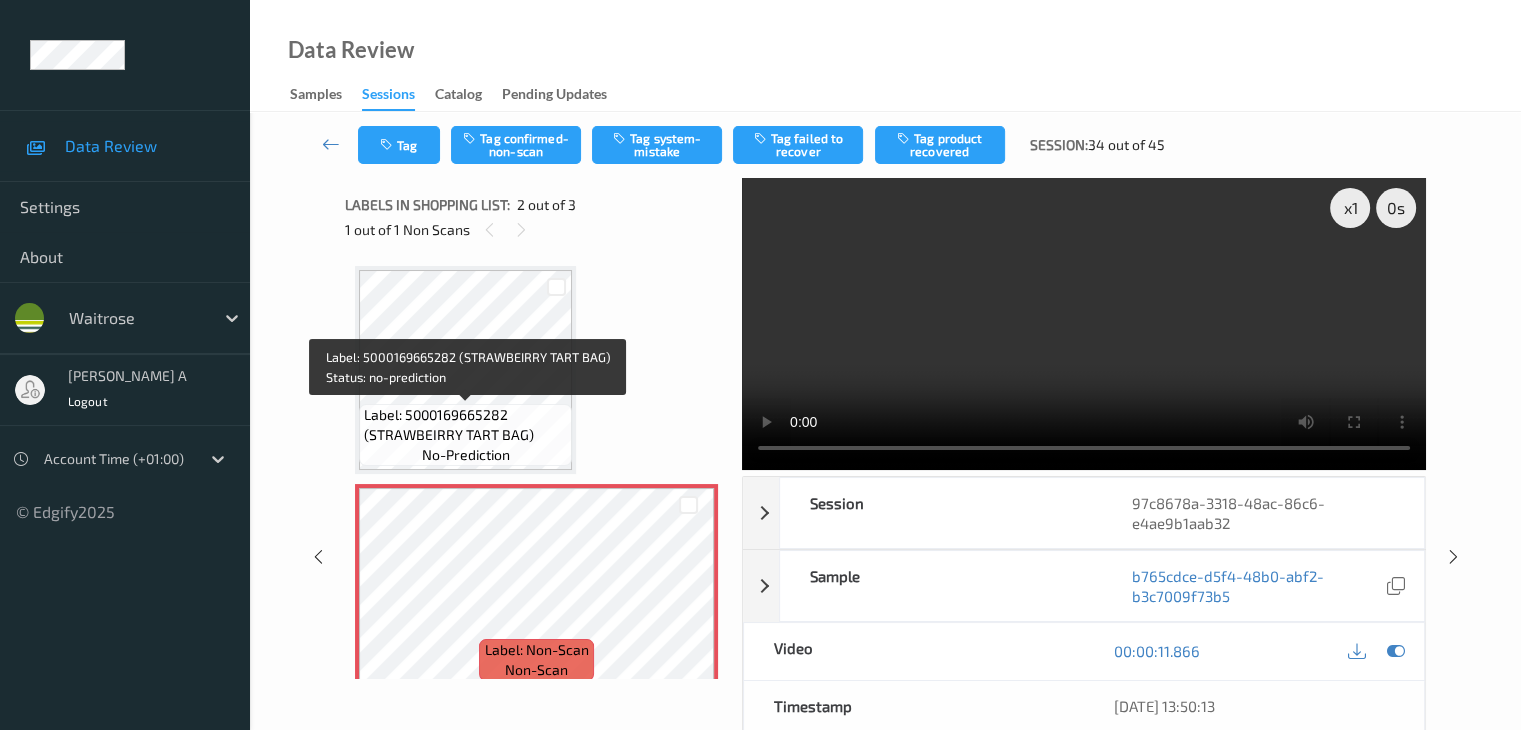 click on "Label: 5000169665282 (STRAWBEIRRY TART BAG)" at bounding box center [465, 425] 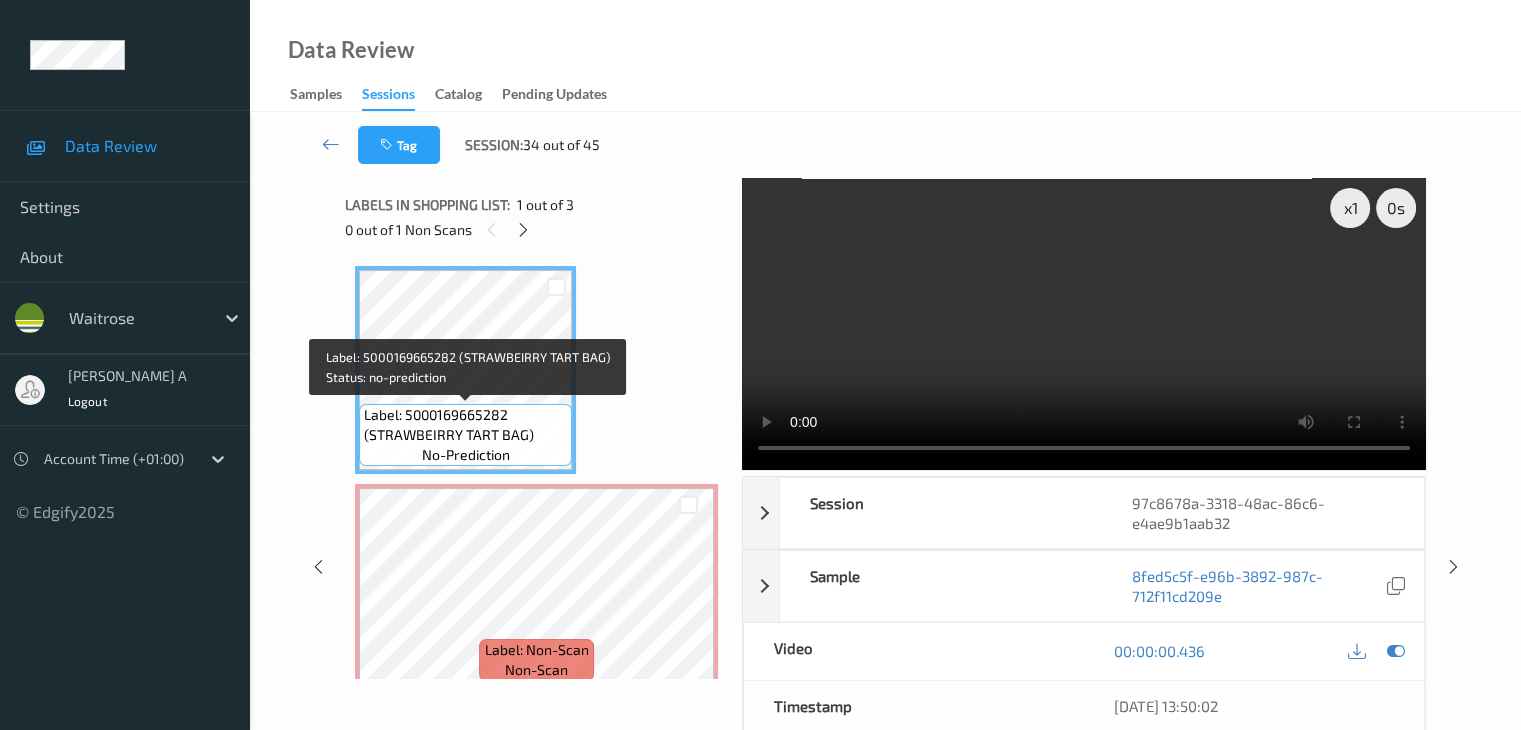 click on "Label: 5000169665282 (STRAWBEIRRY TART BAG)" at bounding box center [465, 425] 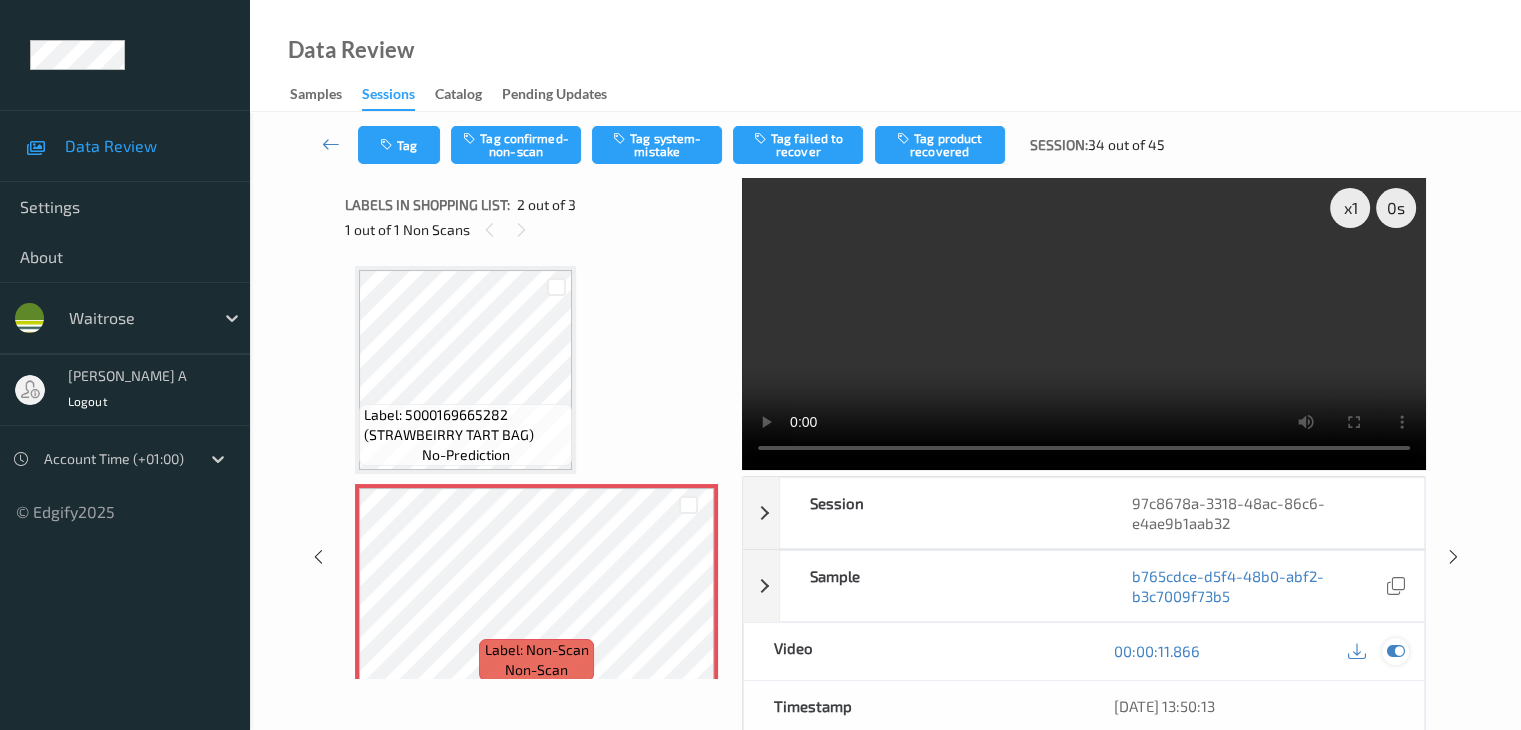 click at bounding box center [1395, 651] 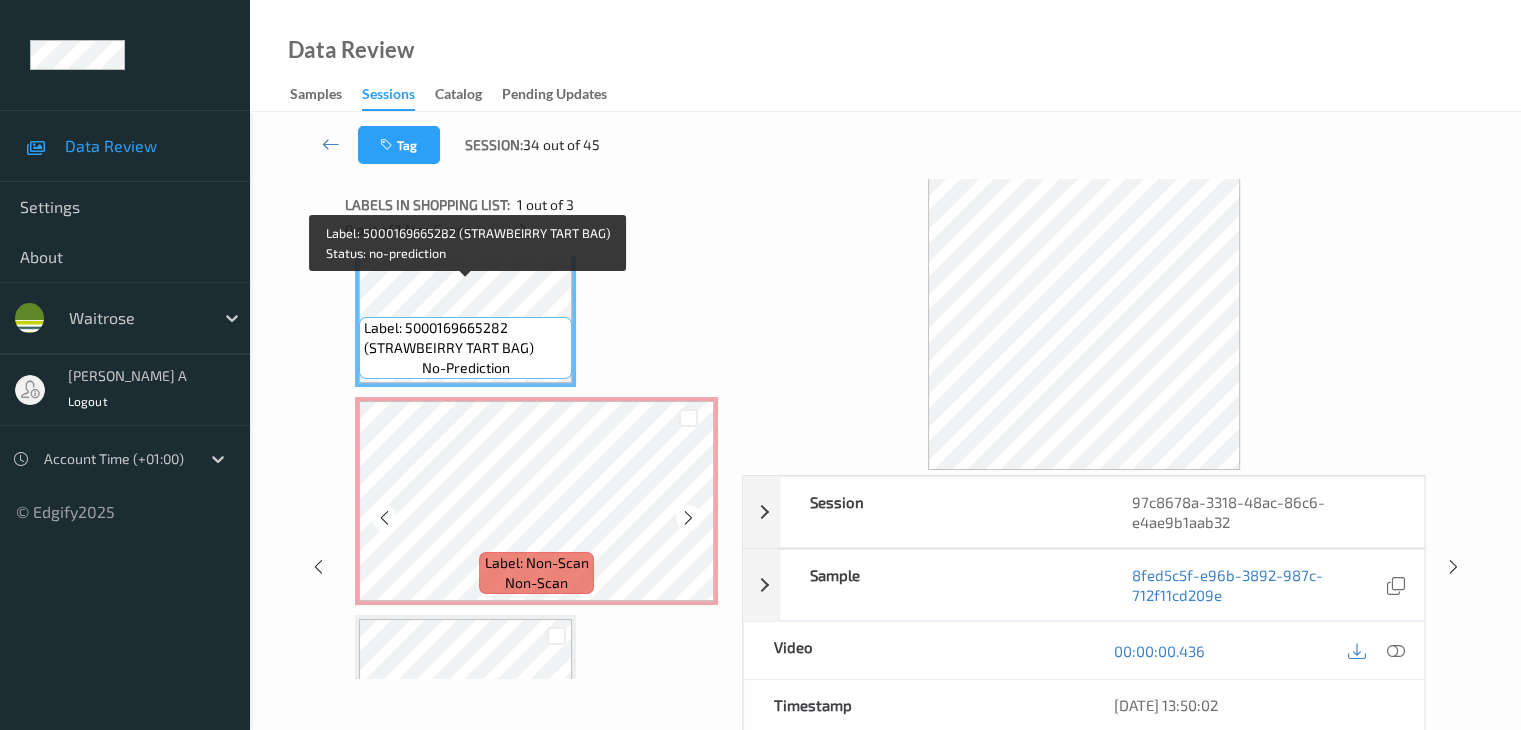 scroll, scrollTop: 241, scrollLeft: 0, axis: vertical 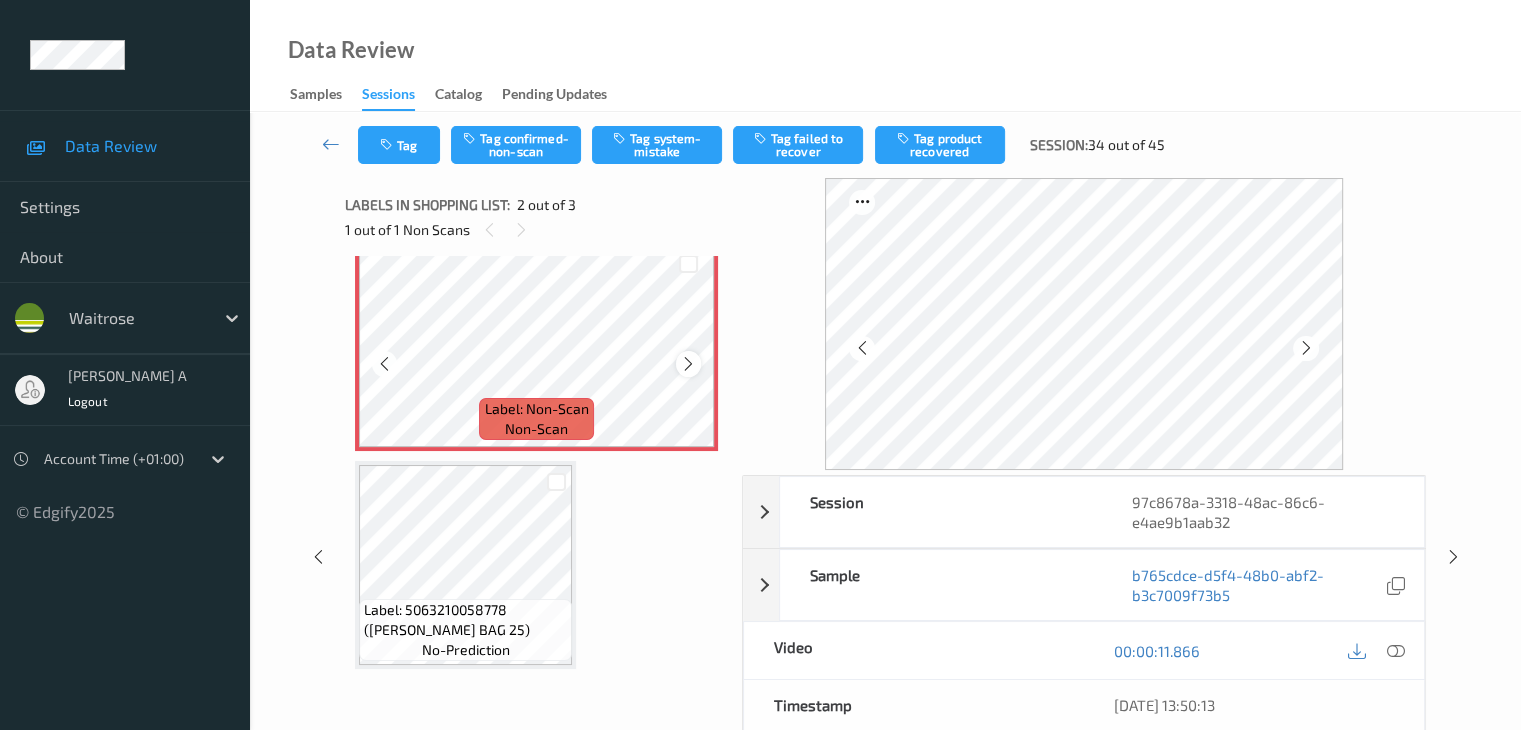click at bounding box center (688, 364) 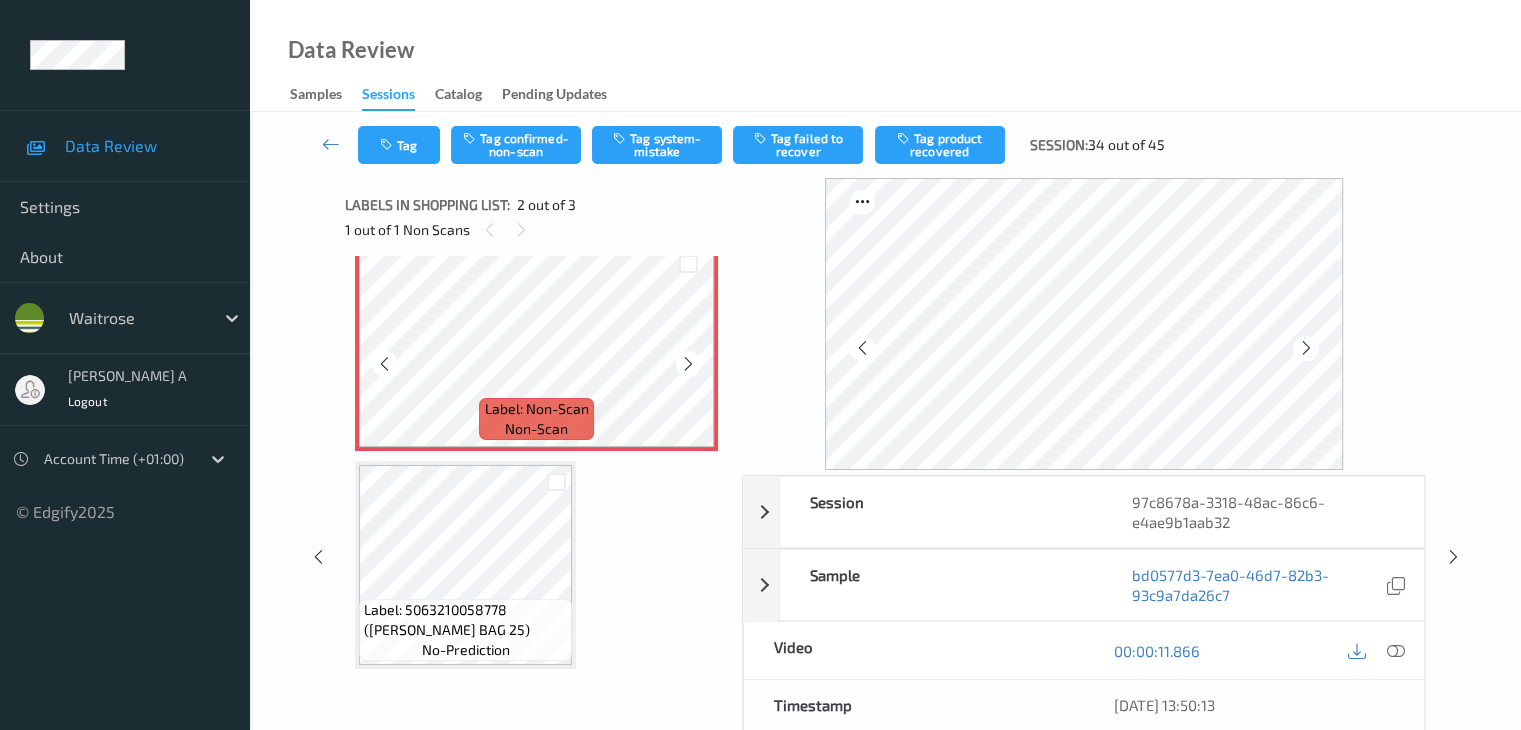click at bounding box center (688, 364) 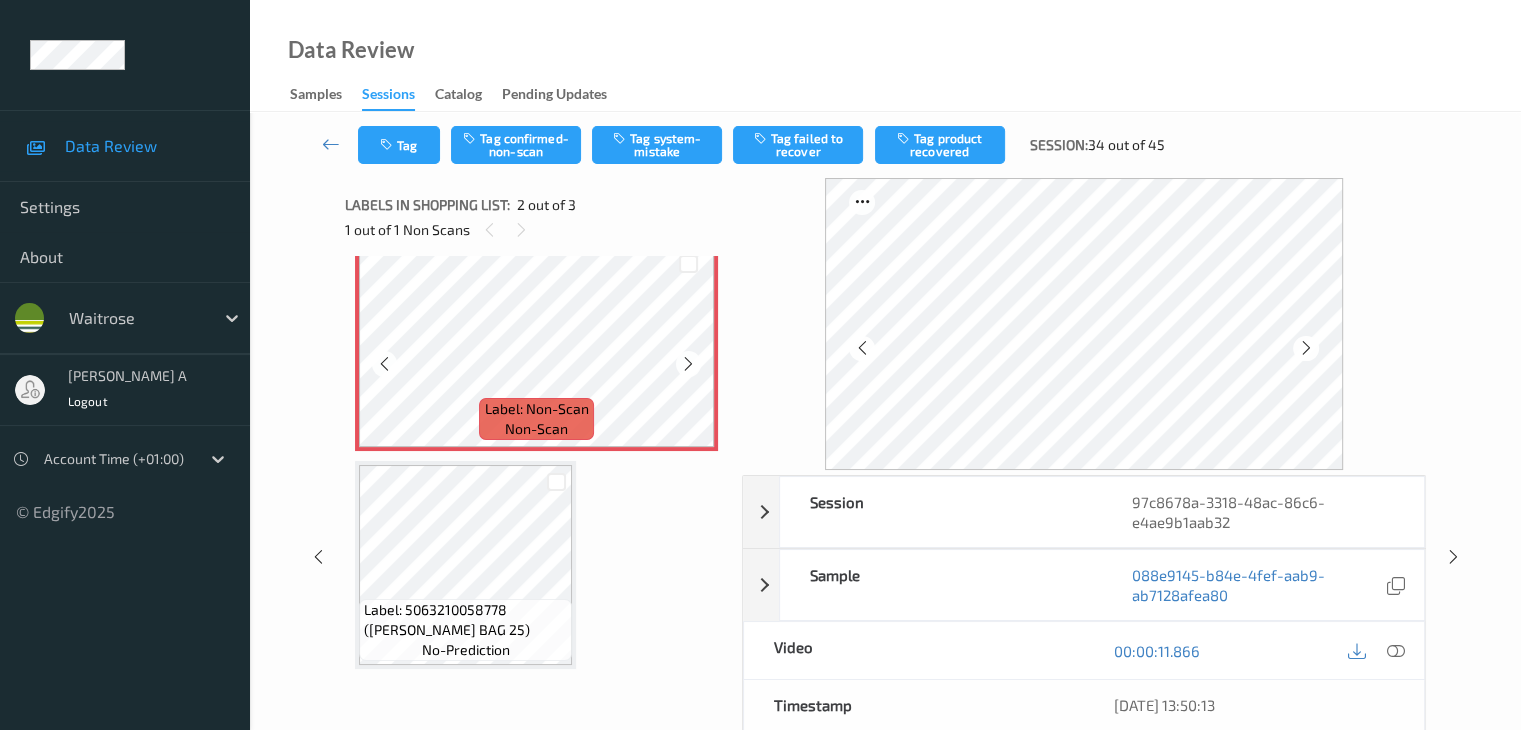 click at bounding box center (688, 364) 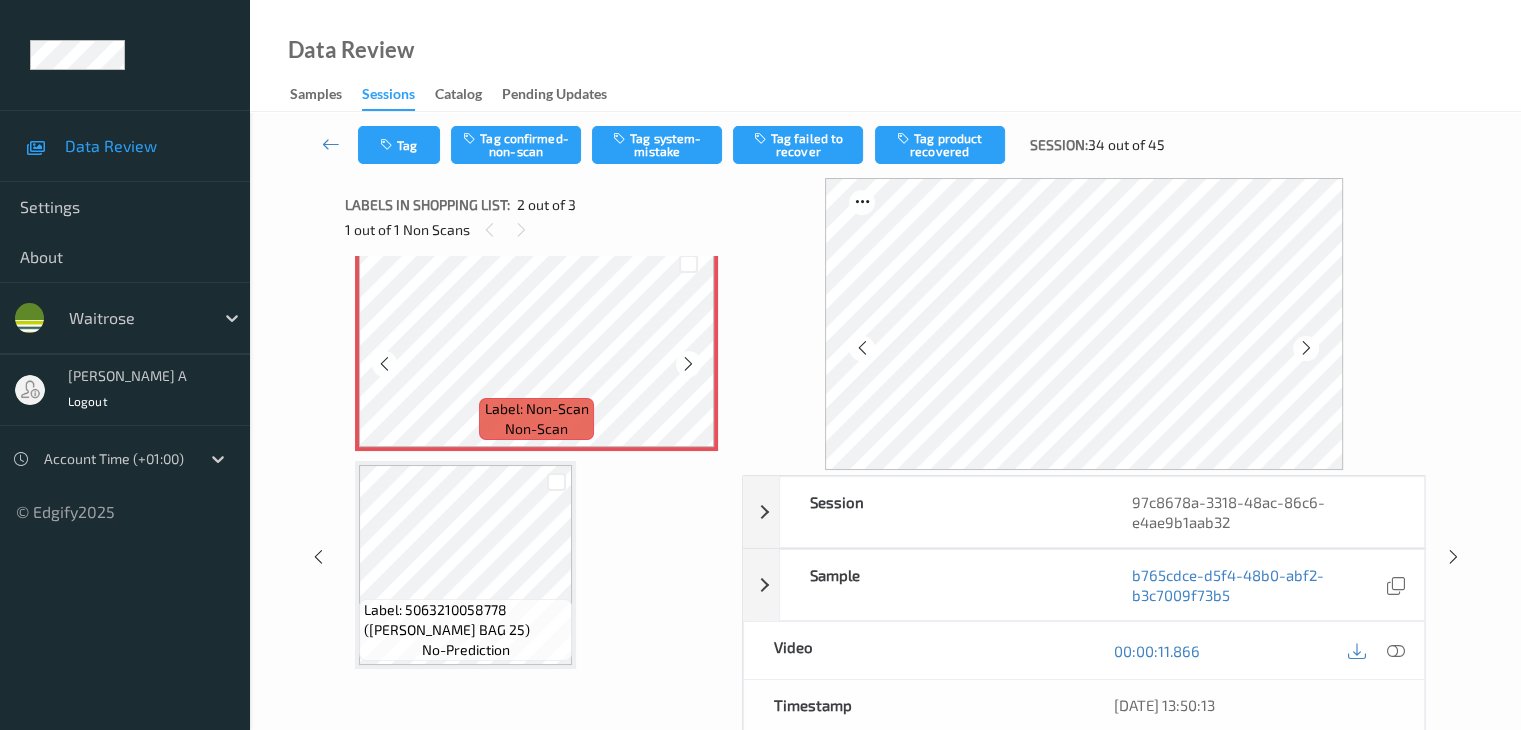 click at bounding box center (688, 364) 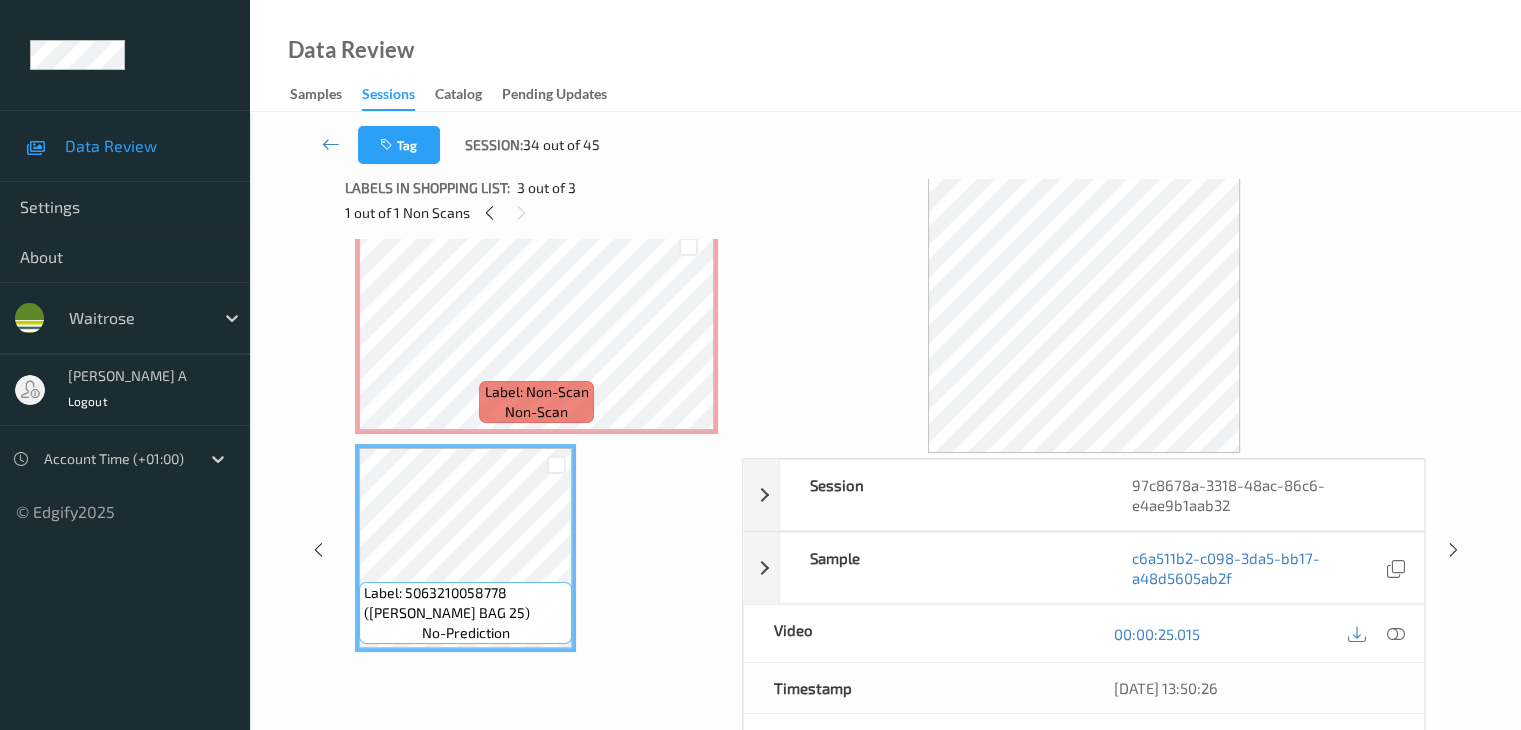 scroll, scrollTop: 0, scrollLeft: 0, axis: both 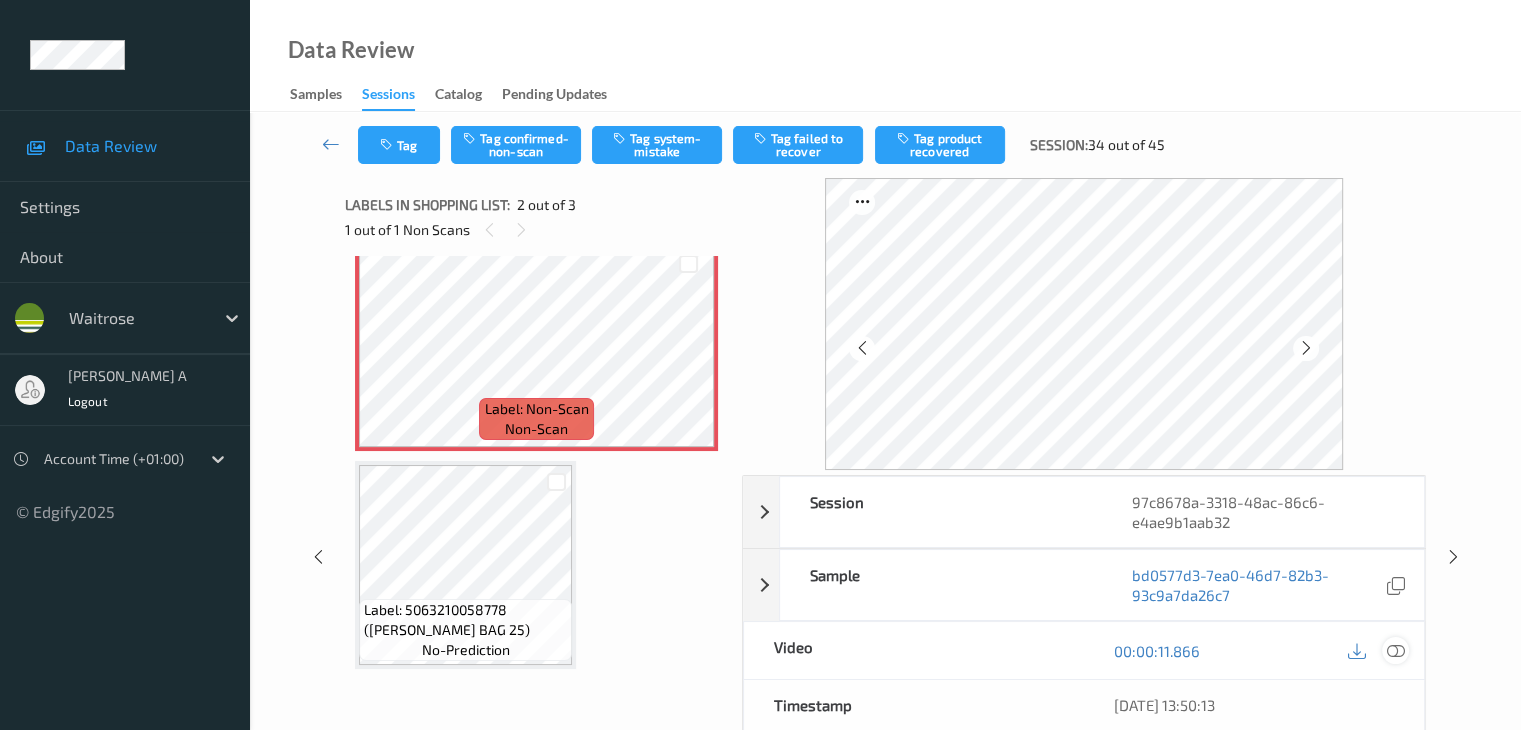 click at bounding box center [1395, 651] 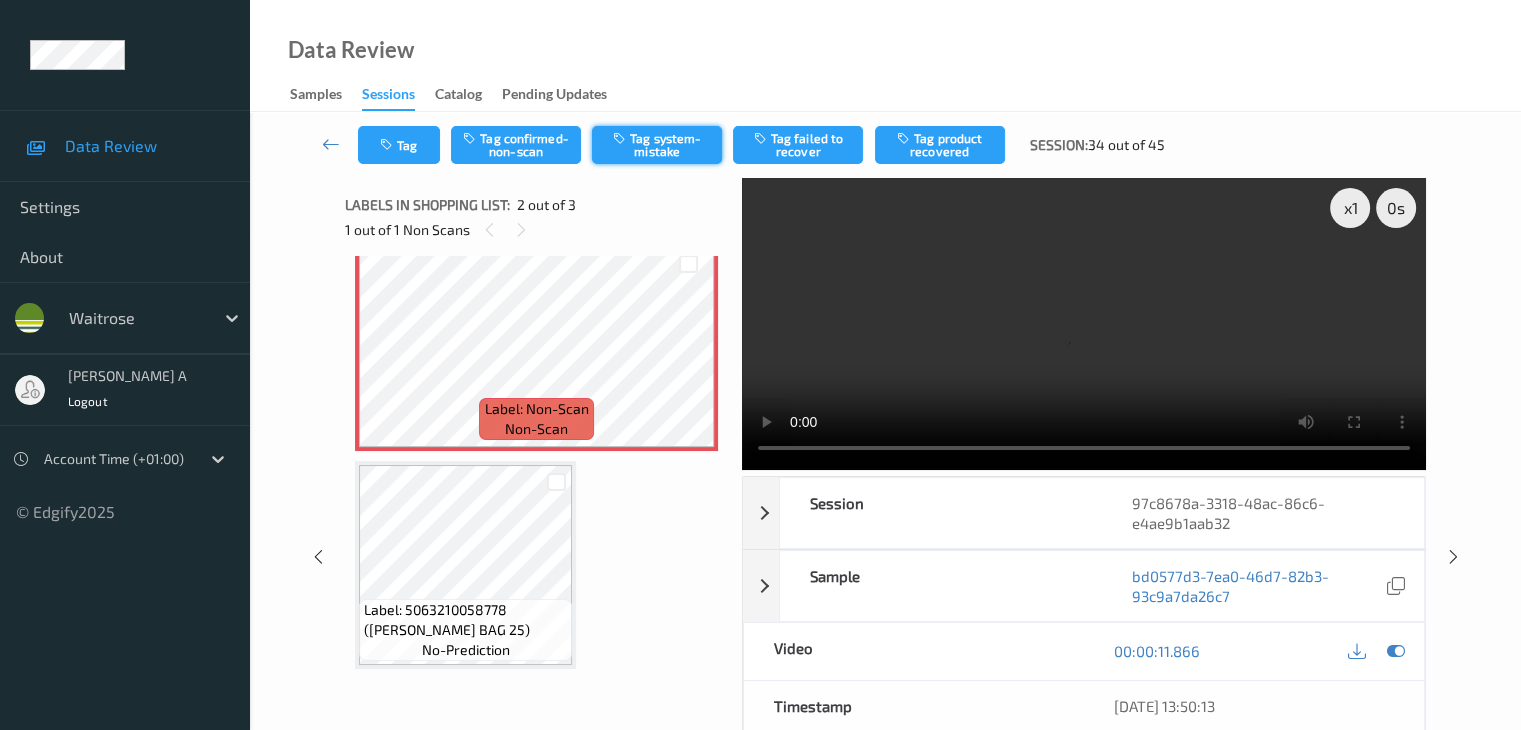 click on "Tag   system-mistake" at bounding box center [657, 145] 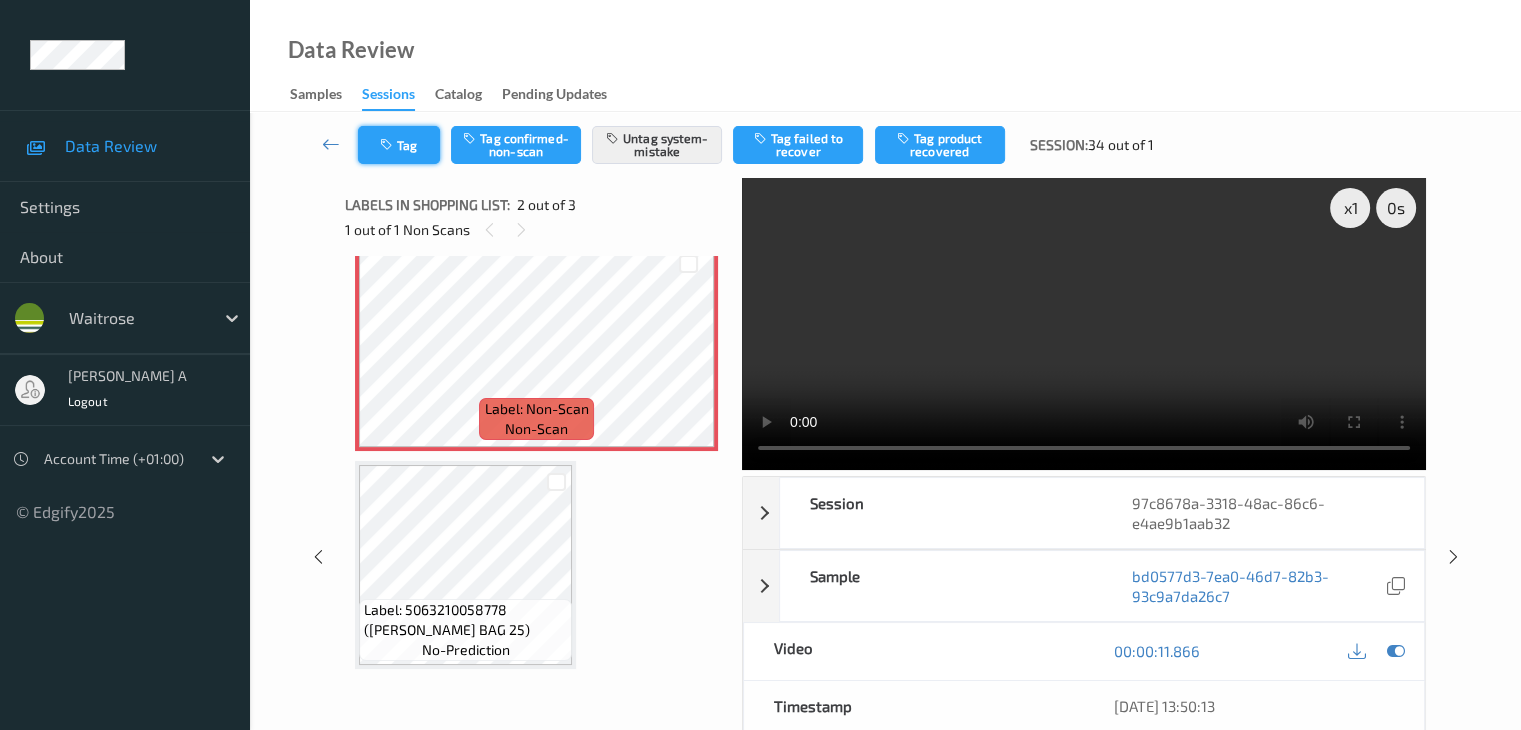 click on "Tag" at bounding box center [399, 145] 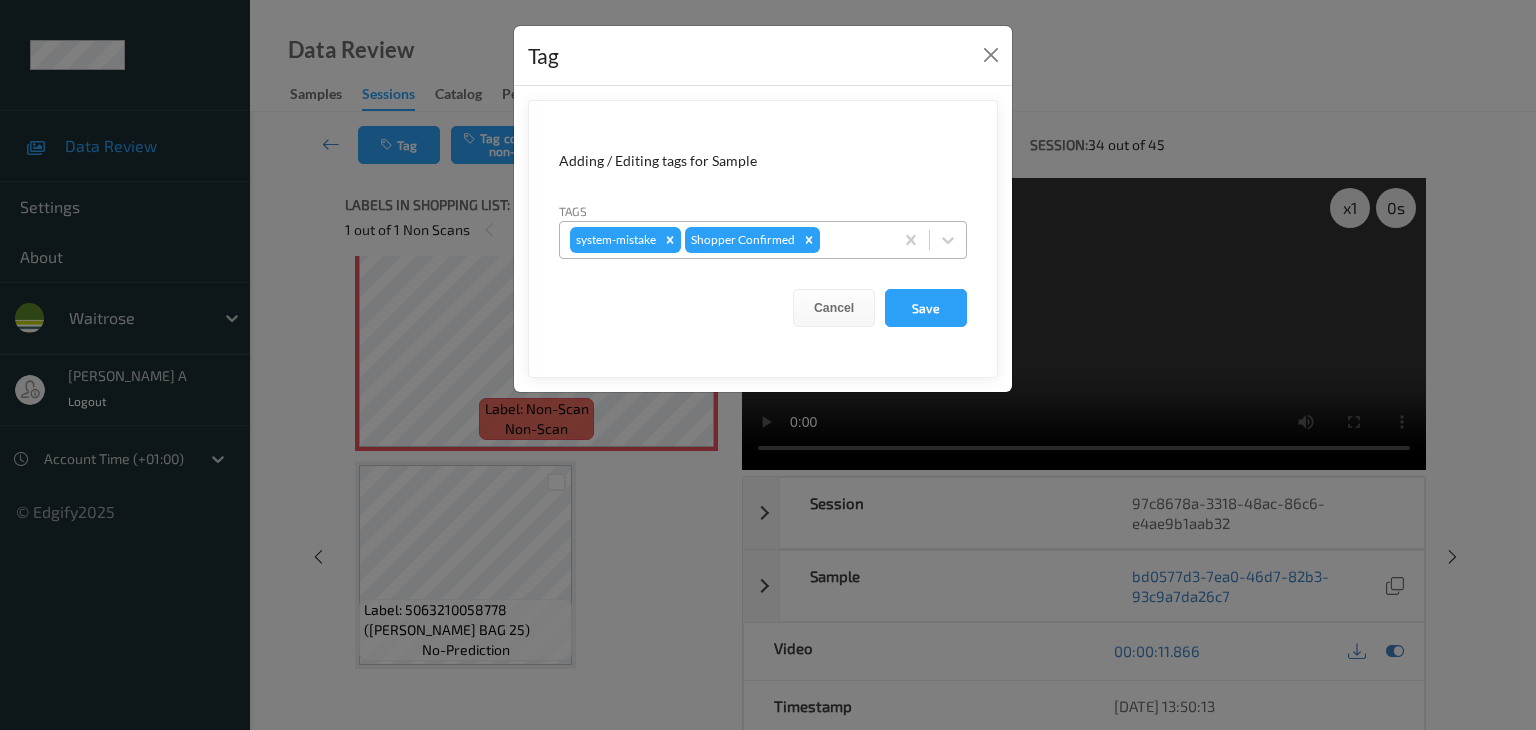 click at bounding box center [853, 240] 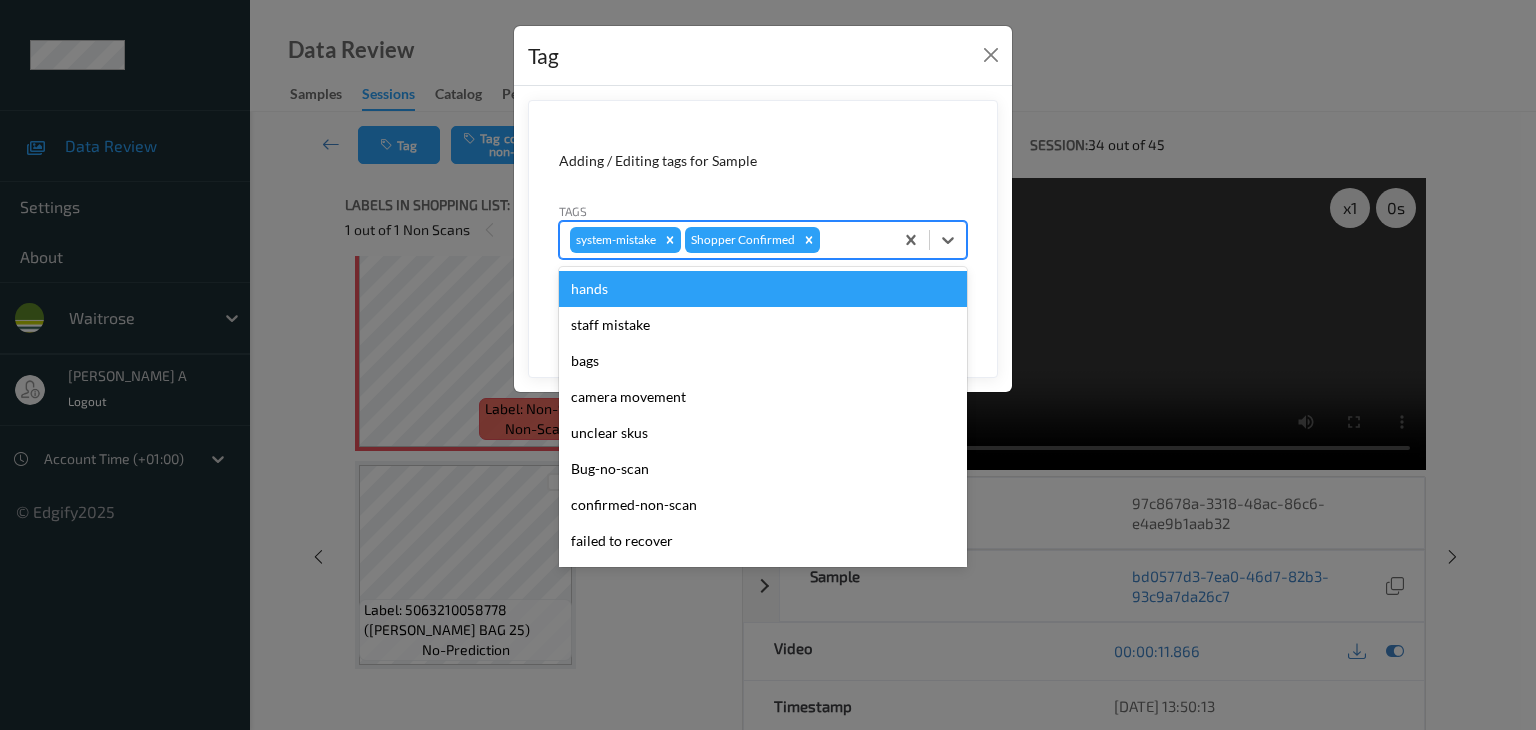 type on "u" 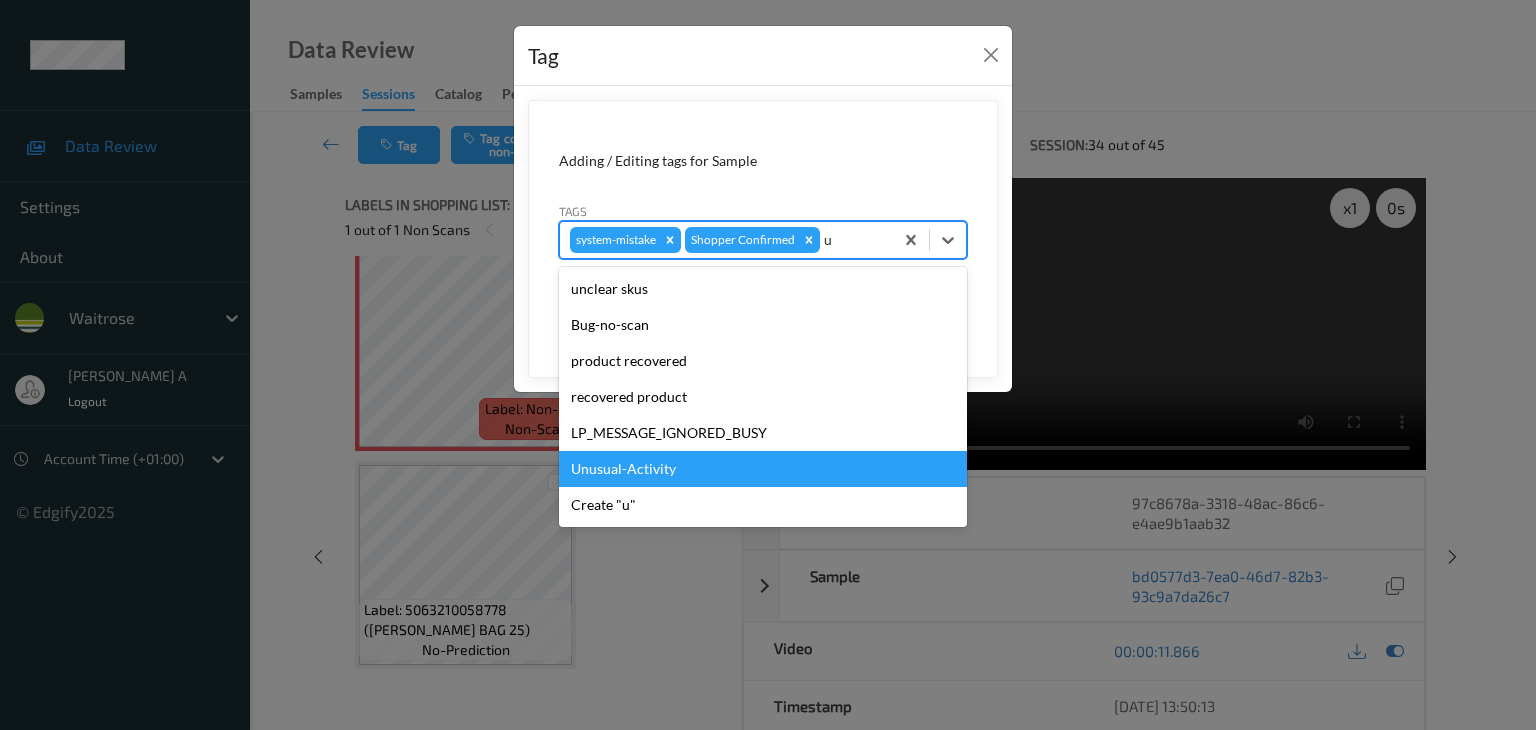 click on "Unusual-Activity" at bounding box center (763, 469) 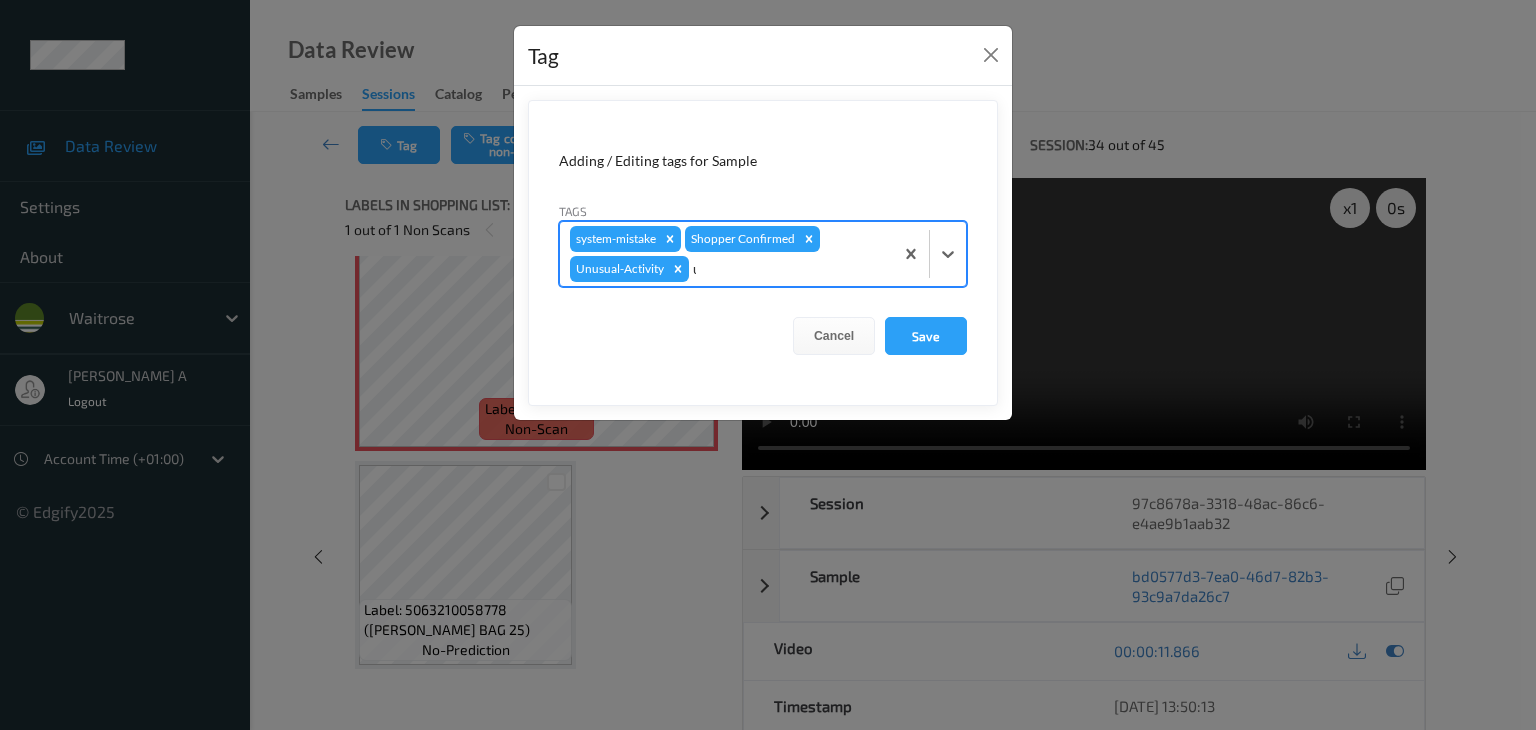type 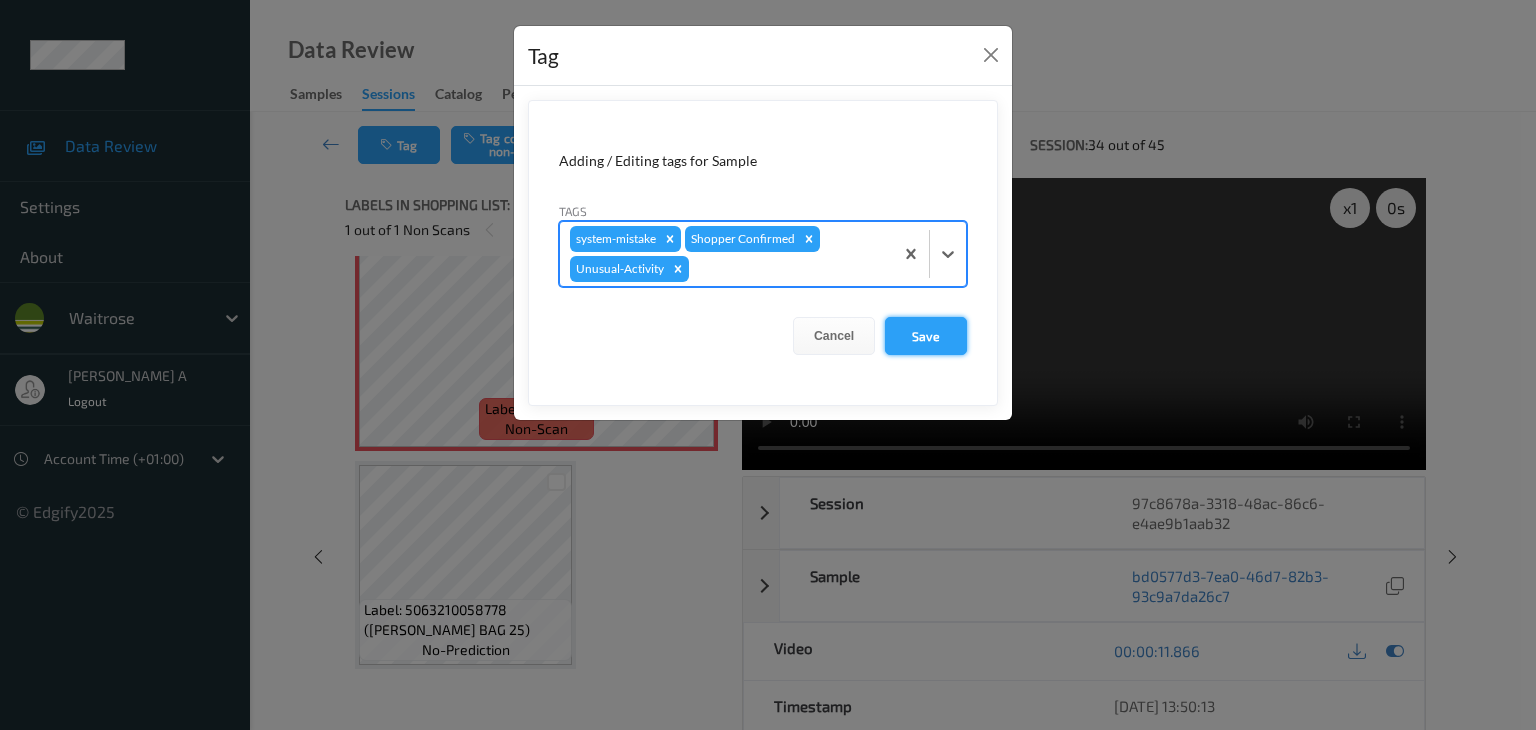 click on "Save" at bounding box center [926, 336] 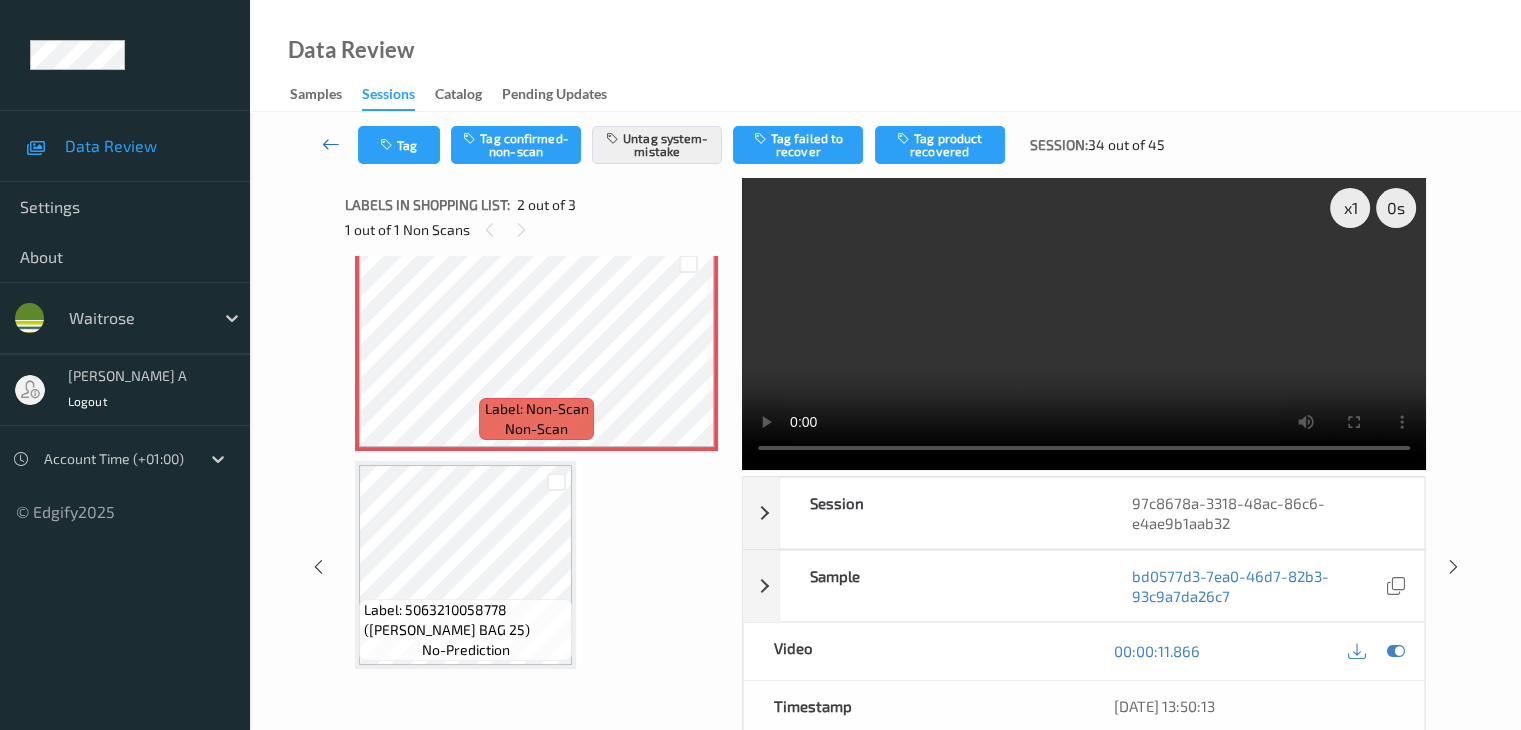 click at bounding box center [331, 144] 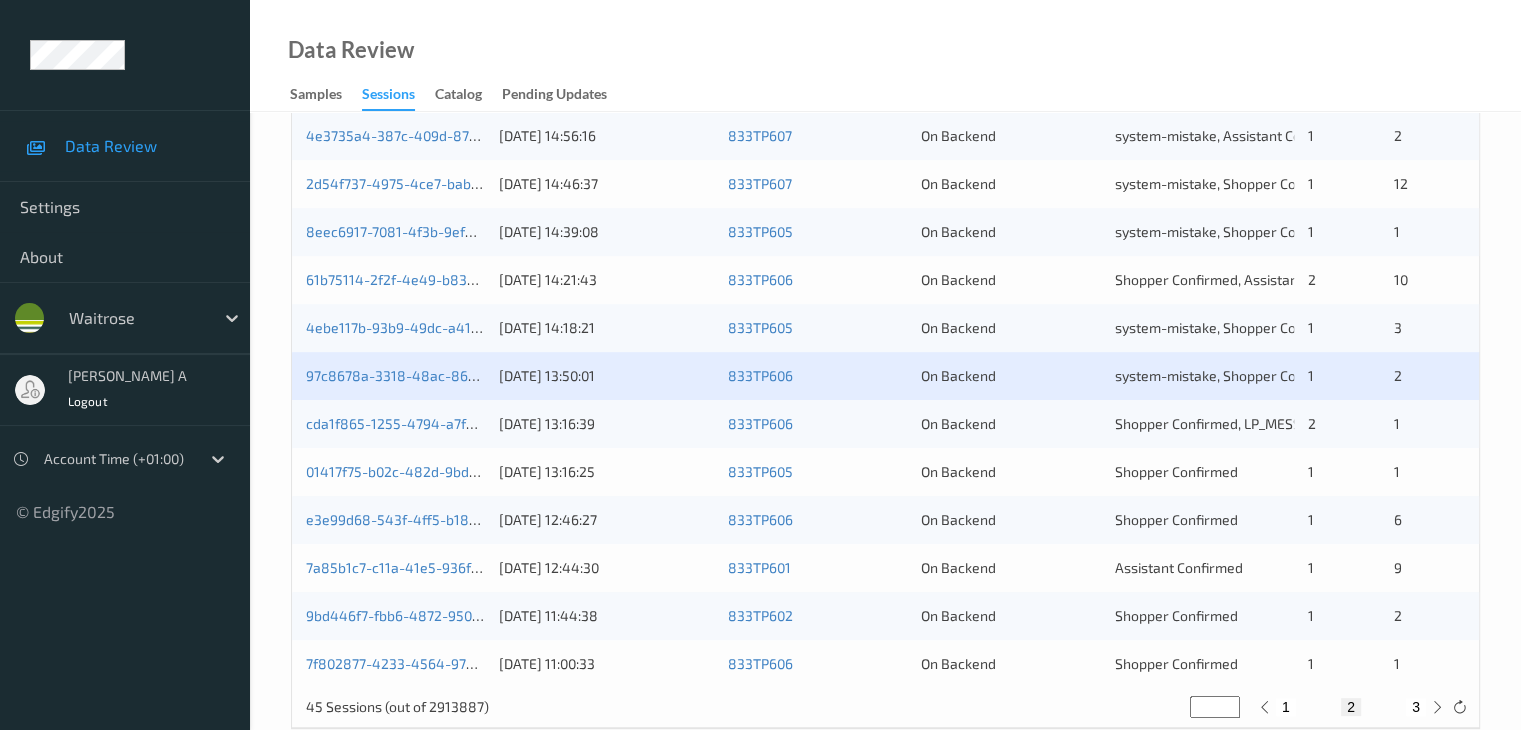 scroll, scrollTop: 900, scrollLeft: 0, axis: vertical 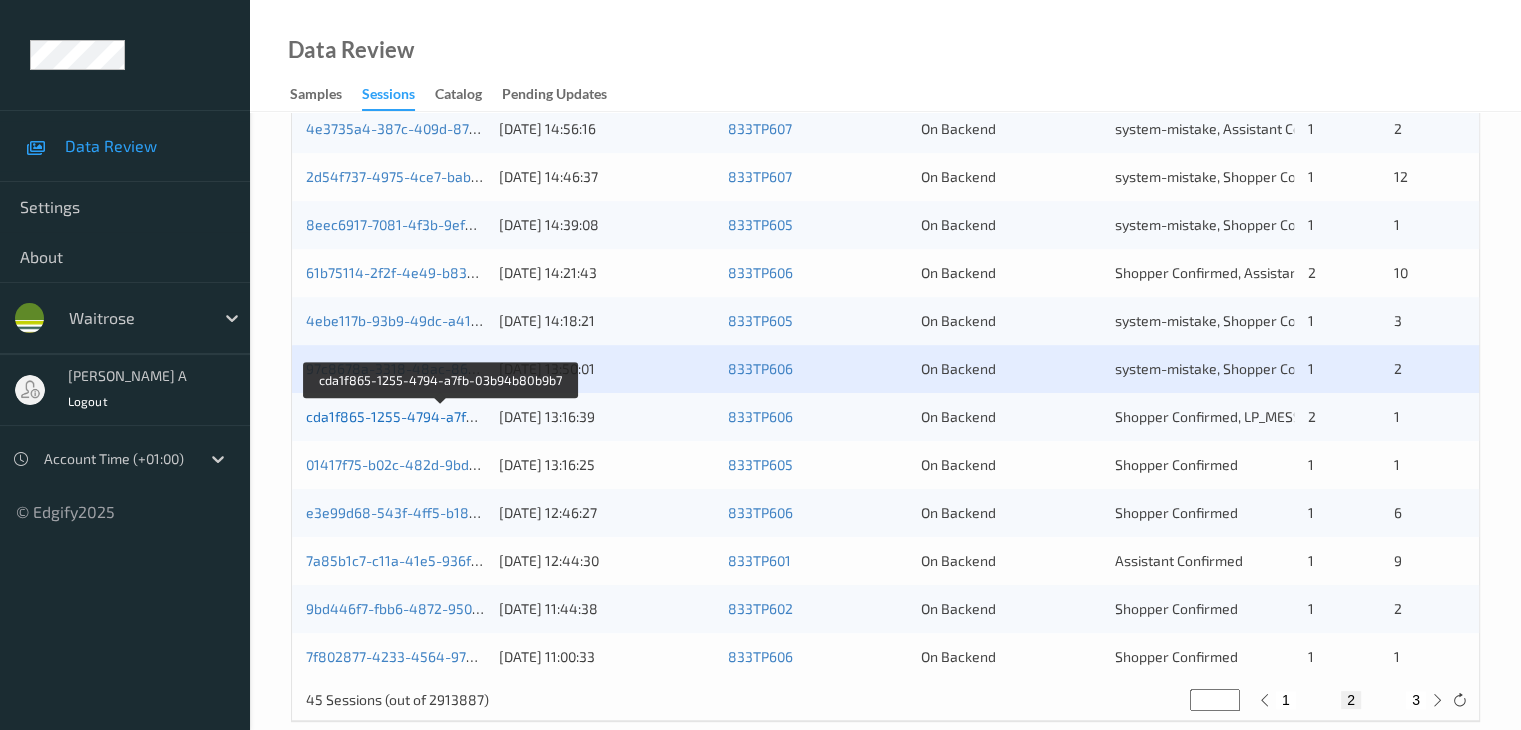 click on "cda1f865-1255-4794-a7fb-03b94b80b9b7" at bounding box center (441, 416) 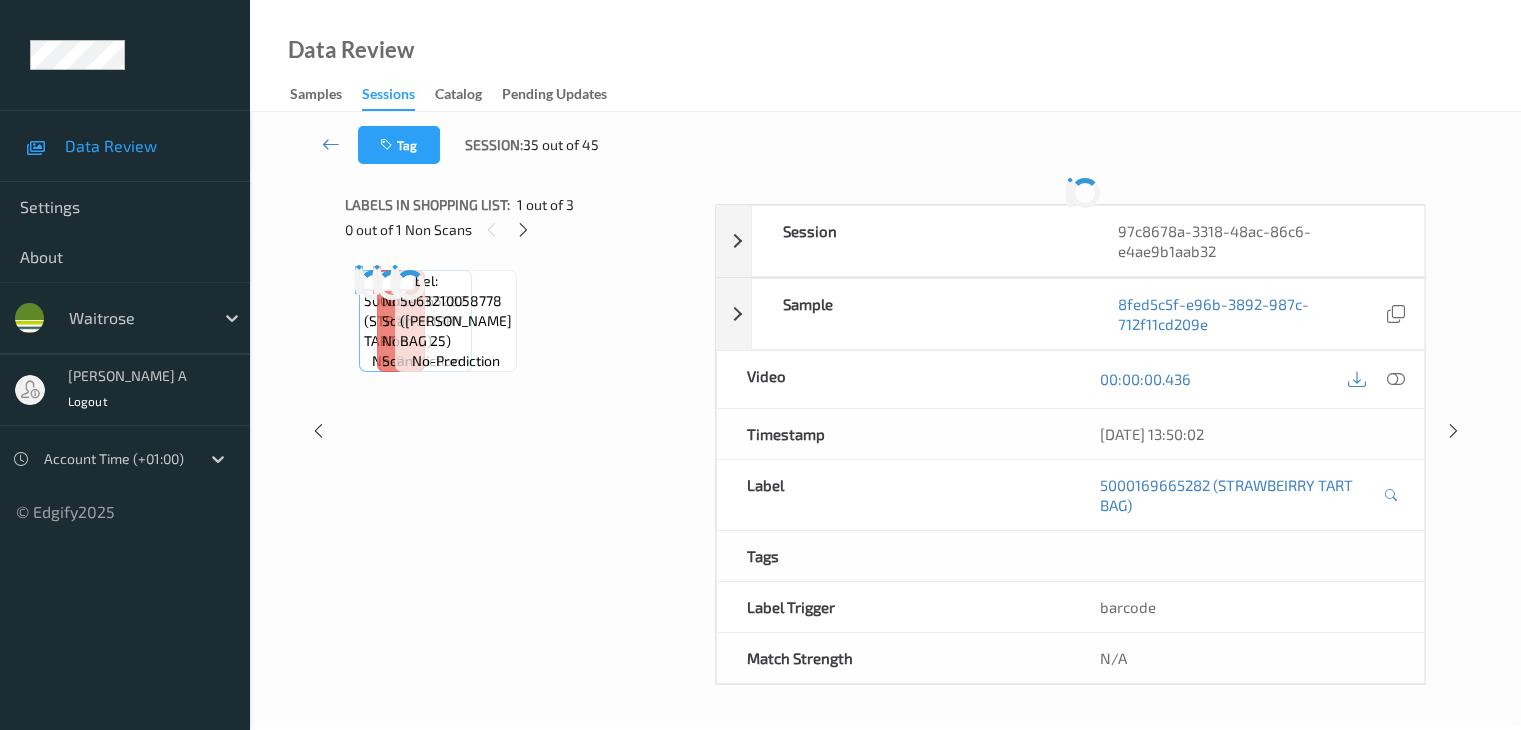 scroll, scrollTop: 264, scrollLeft: 0, axis: vertical 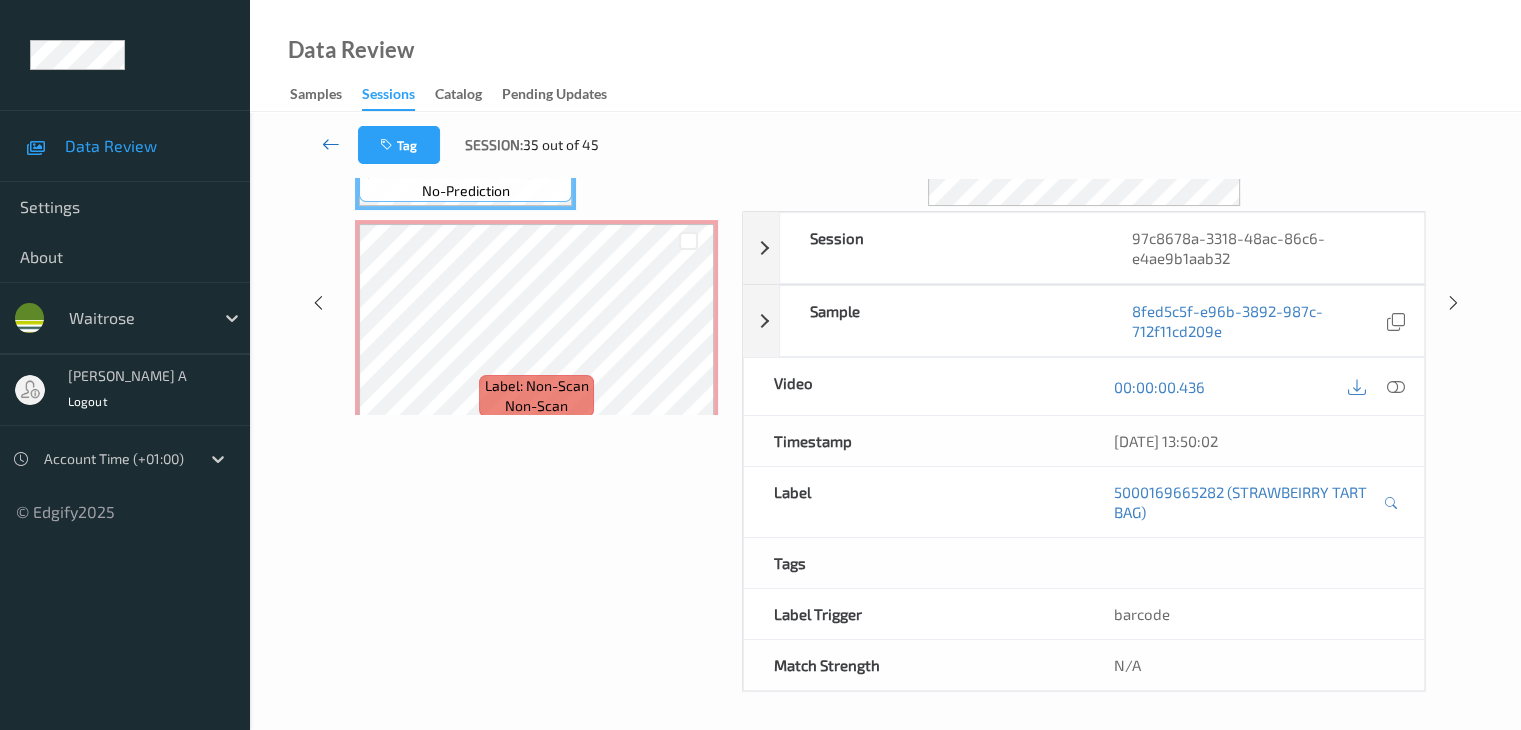 click at bounding box center [331, 144] 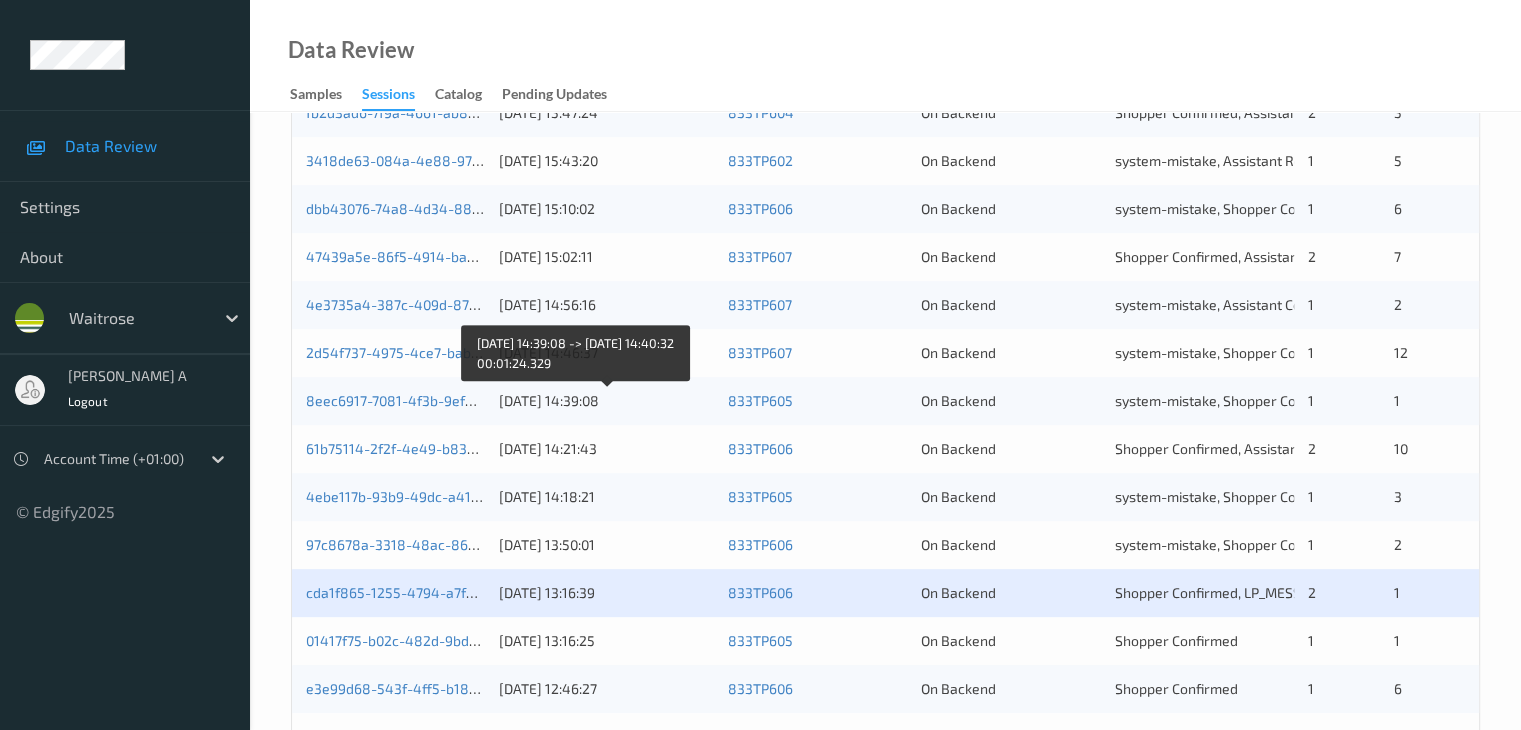 scroll, scrollTop: 900, scrollLeft: 0, axis: vertical 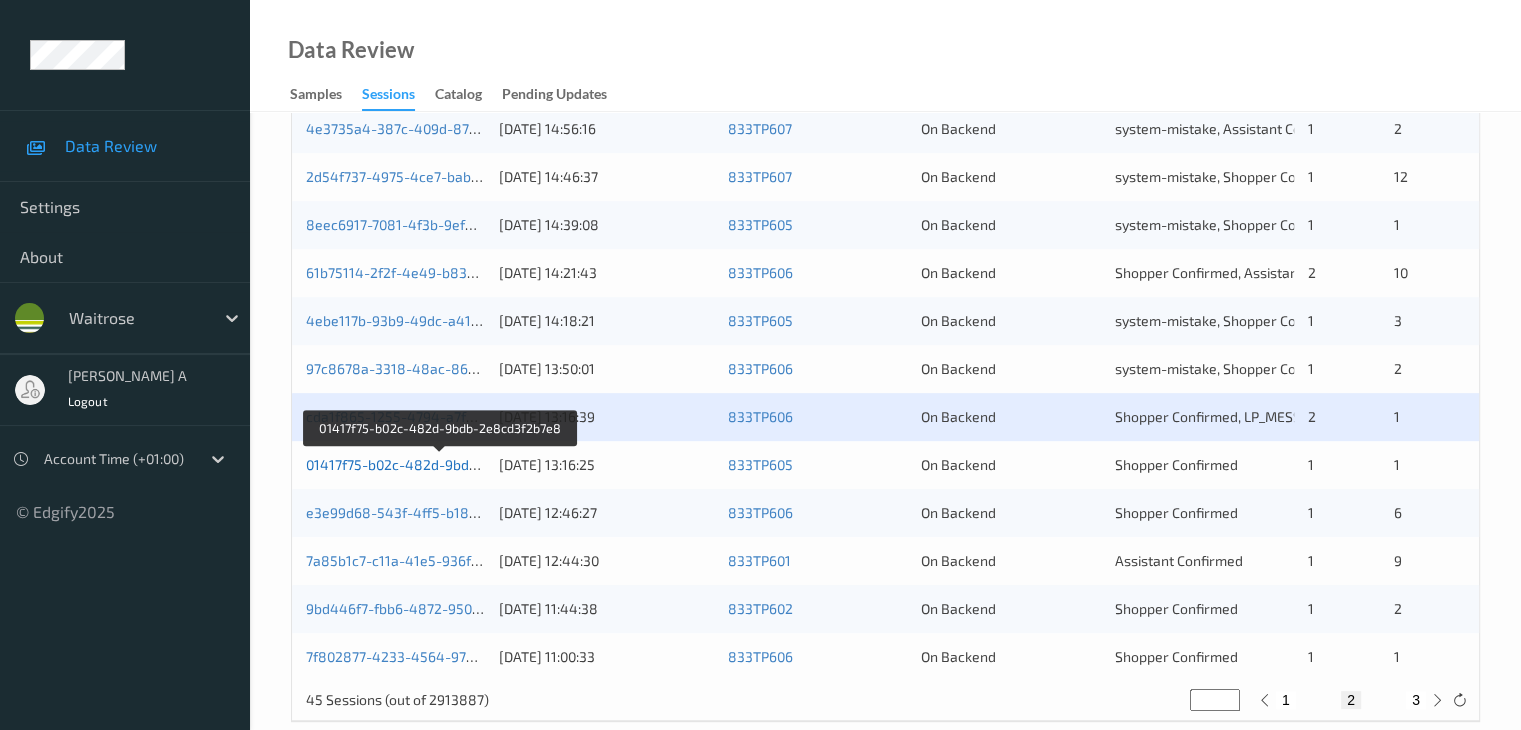 click on "01417f75-b02c-482d-9bdb-2e8cd3f2b7e8" at bounding box center [441, 464] 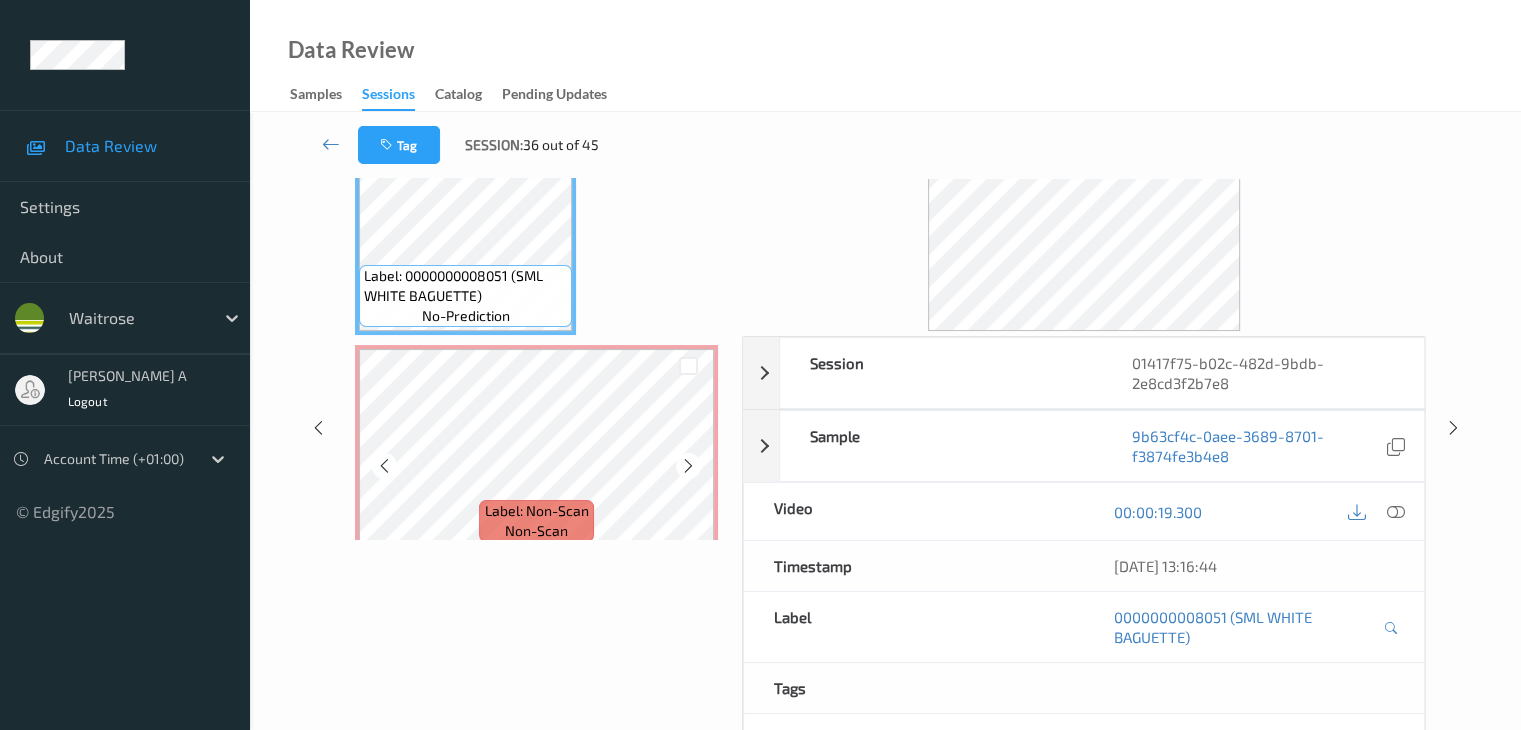 scroll, scrollTop: 0, scrollLeft: 0, axis: both 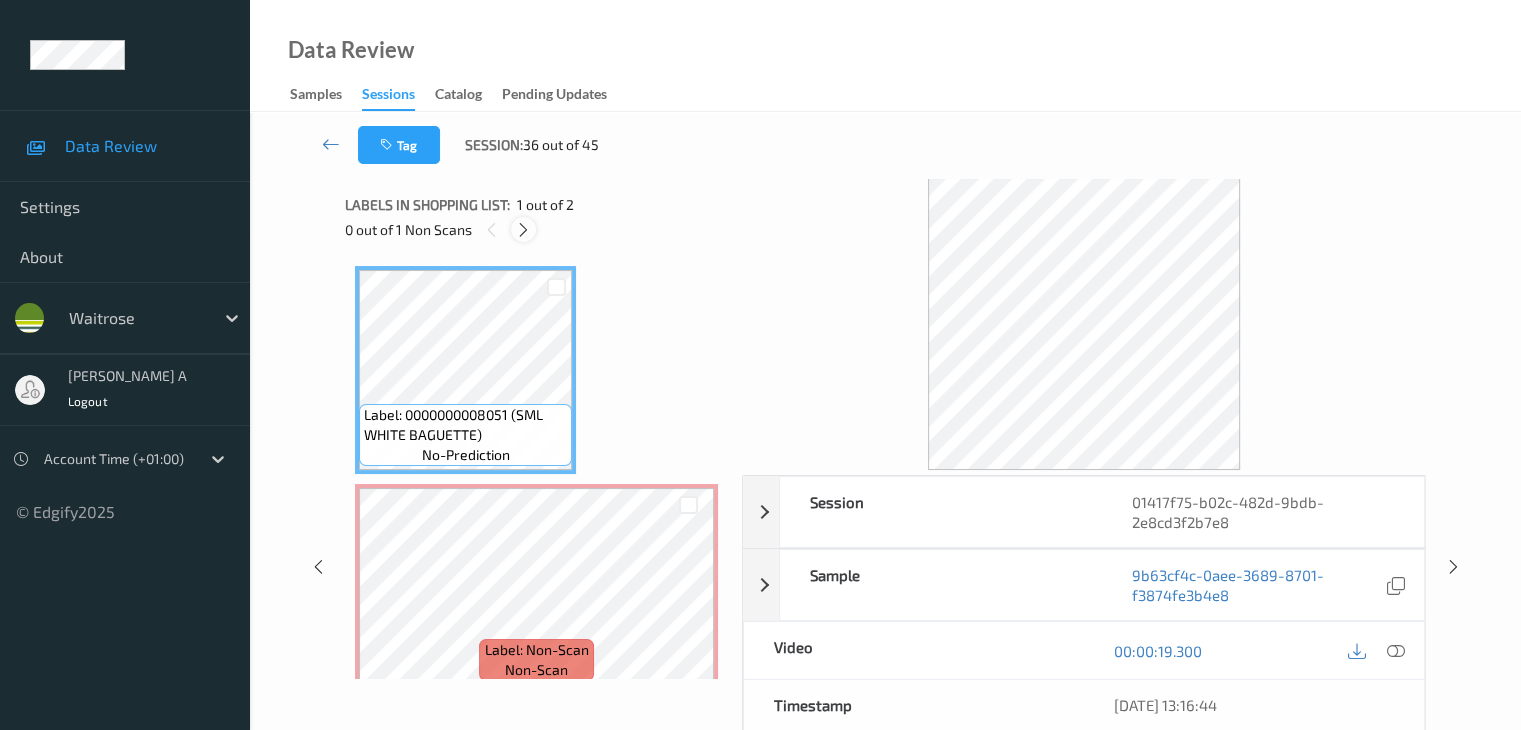 click at bounding box center [523, 230] 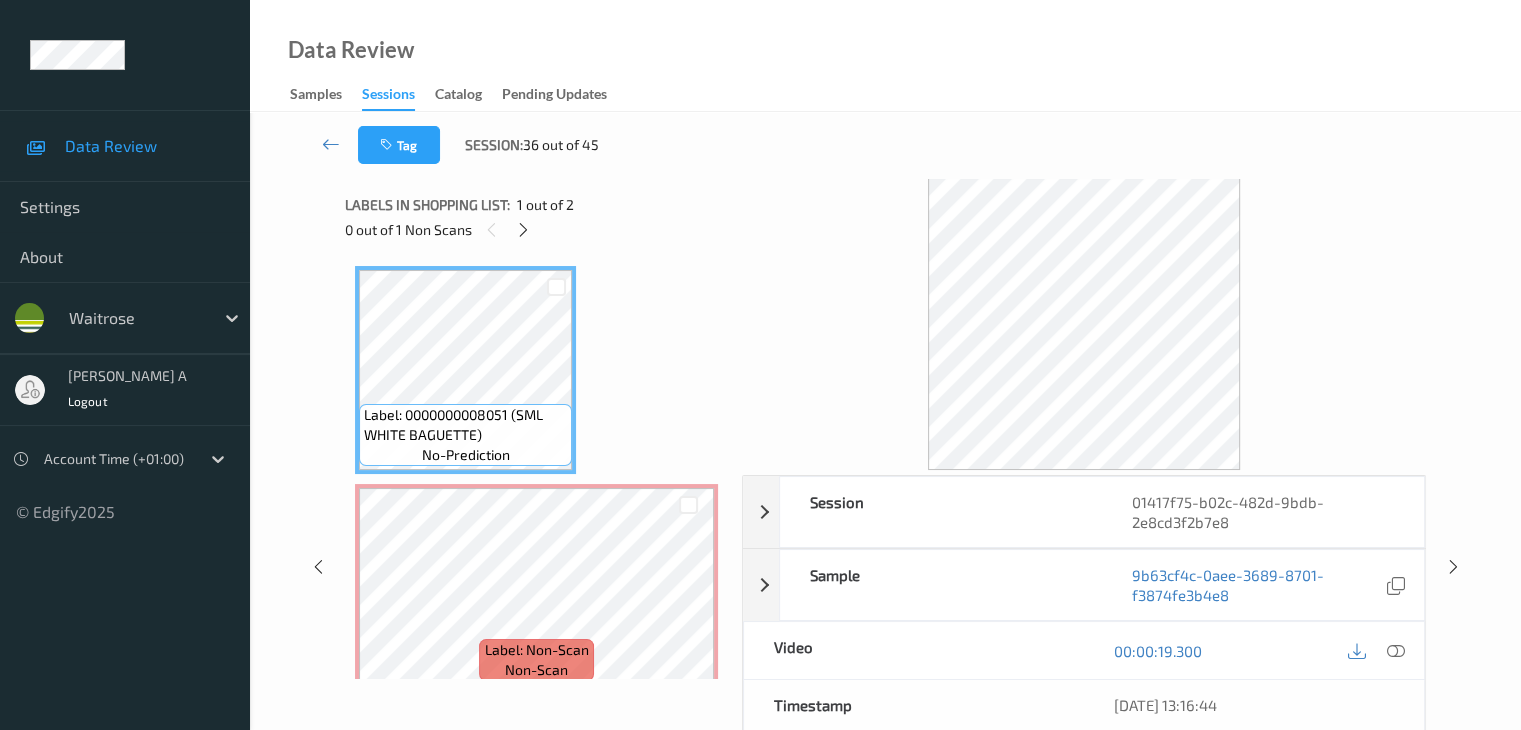 scroll, scrollTop: 10, scrollLeft: 0, axis: vertical 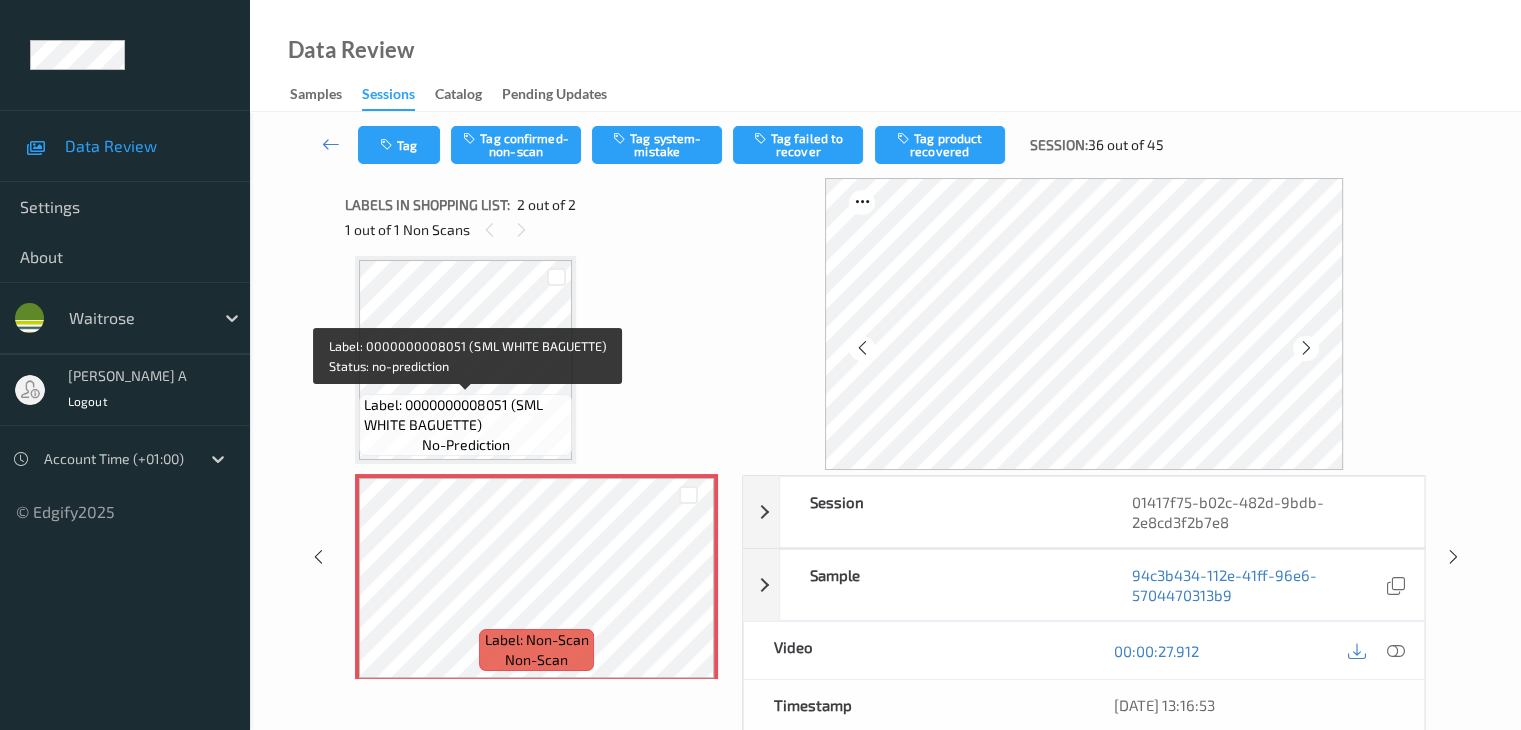 click on "Label: 0000000008051 (SML WHITE BAGUETTE)" at bounding box center [465, 415] 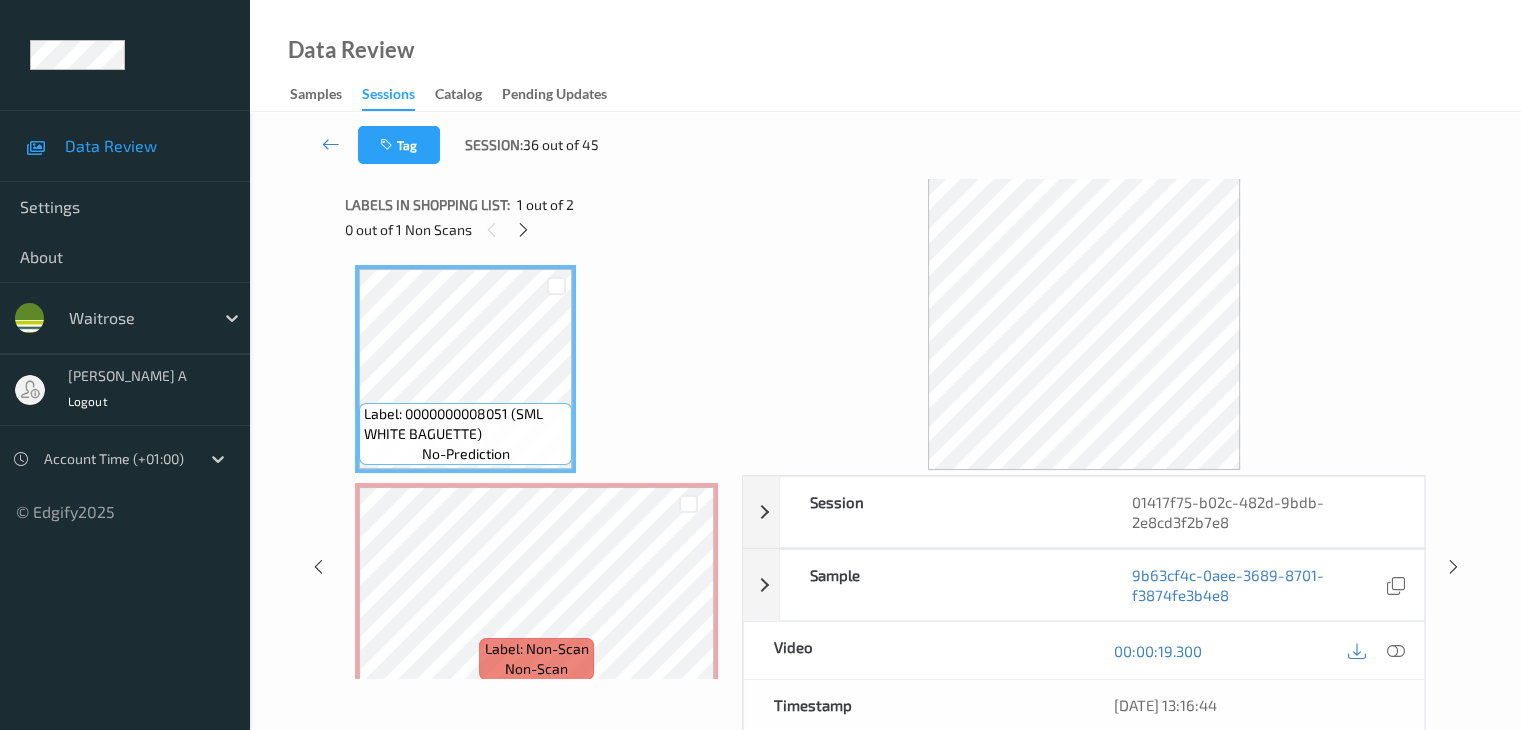 scroll, scrollTop: 0, scrollLeft: 0, axis: both 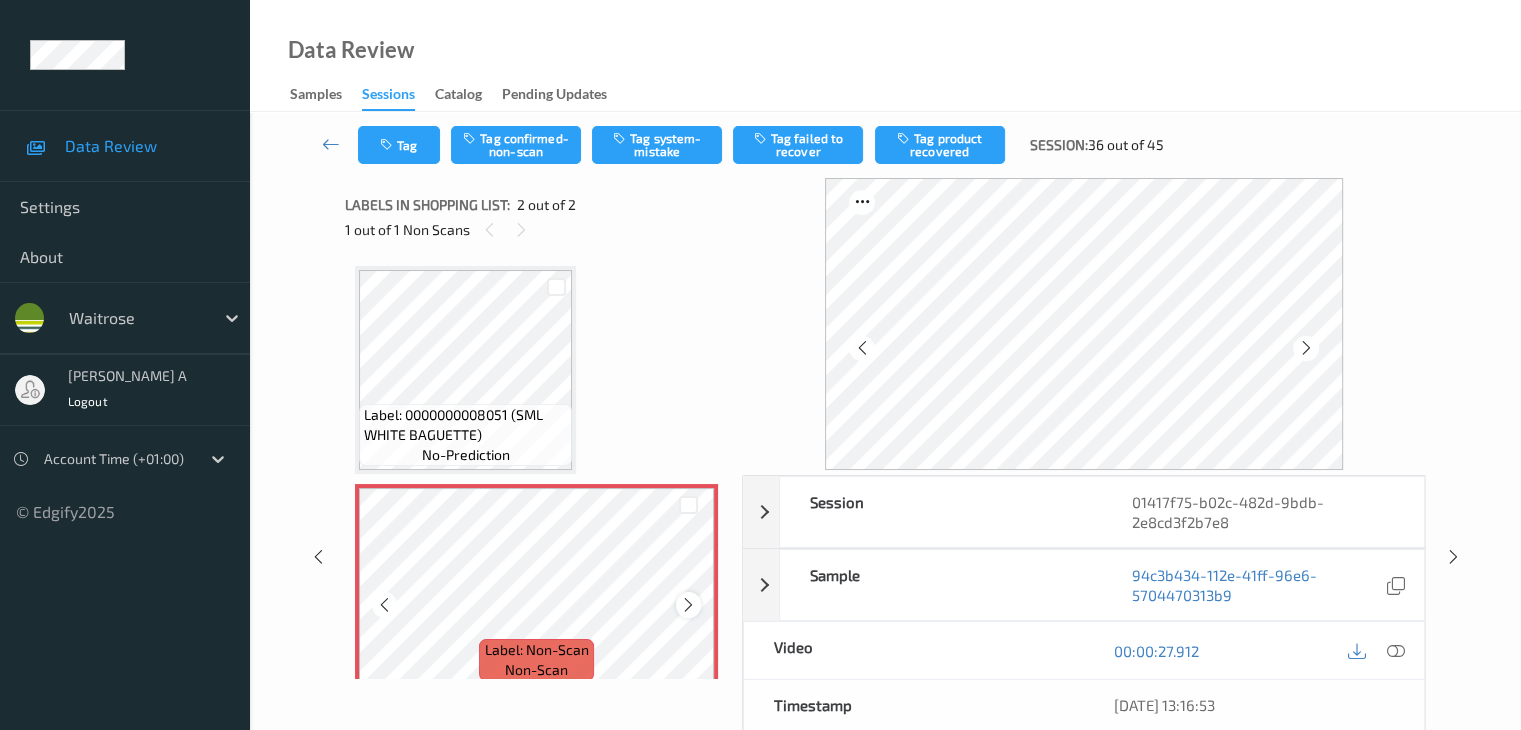click at bounding box center (688, 605) 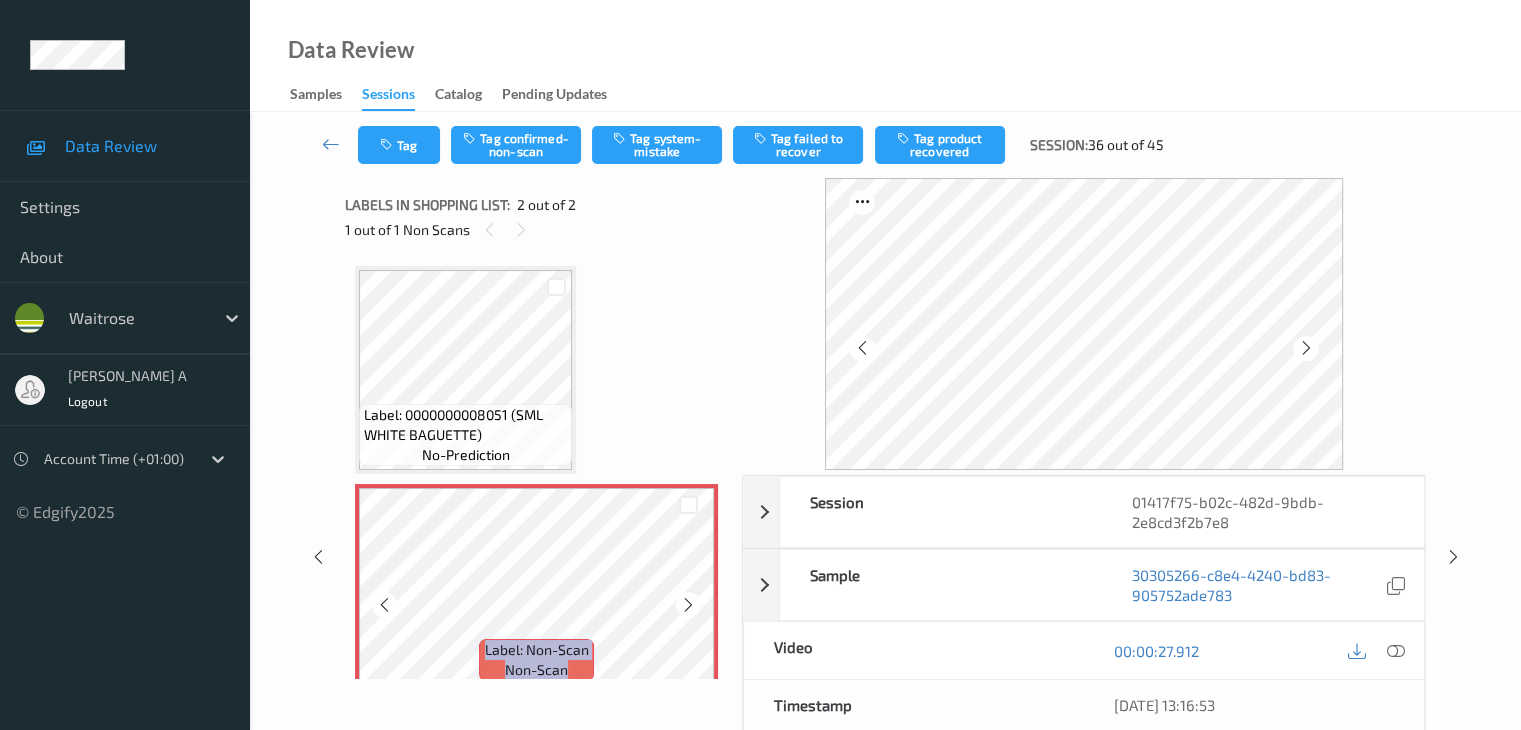 click at bounding box center (688, 605) 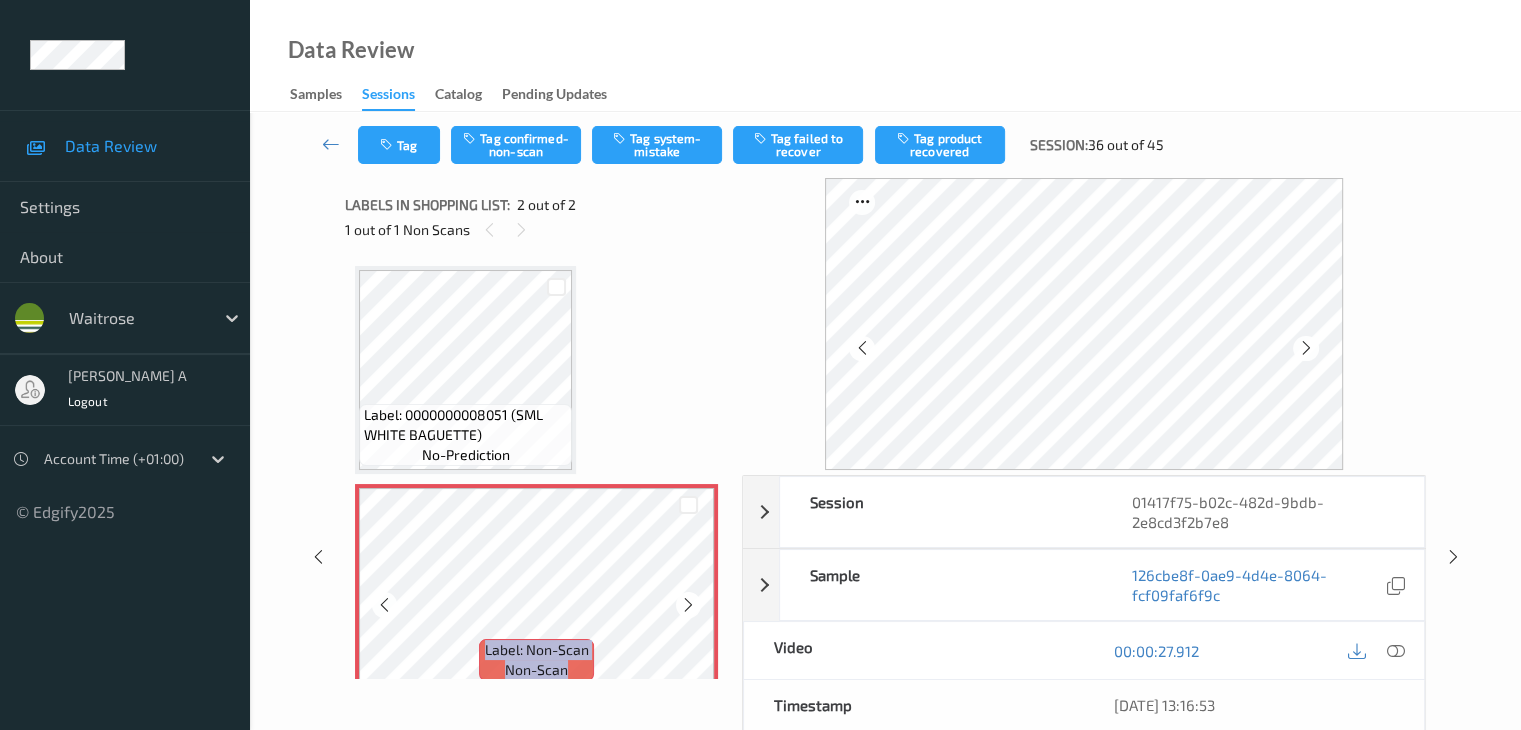 click at bounding box center (688, 605) 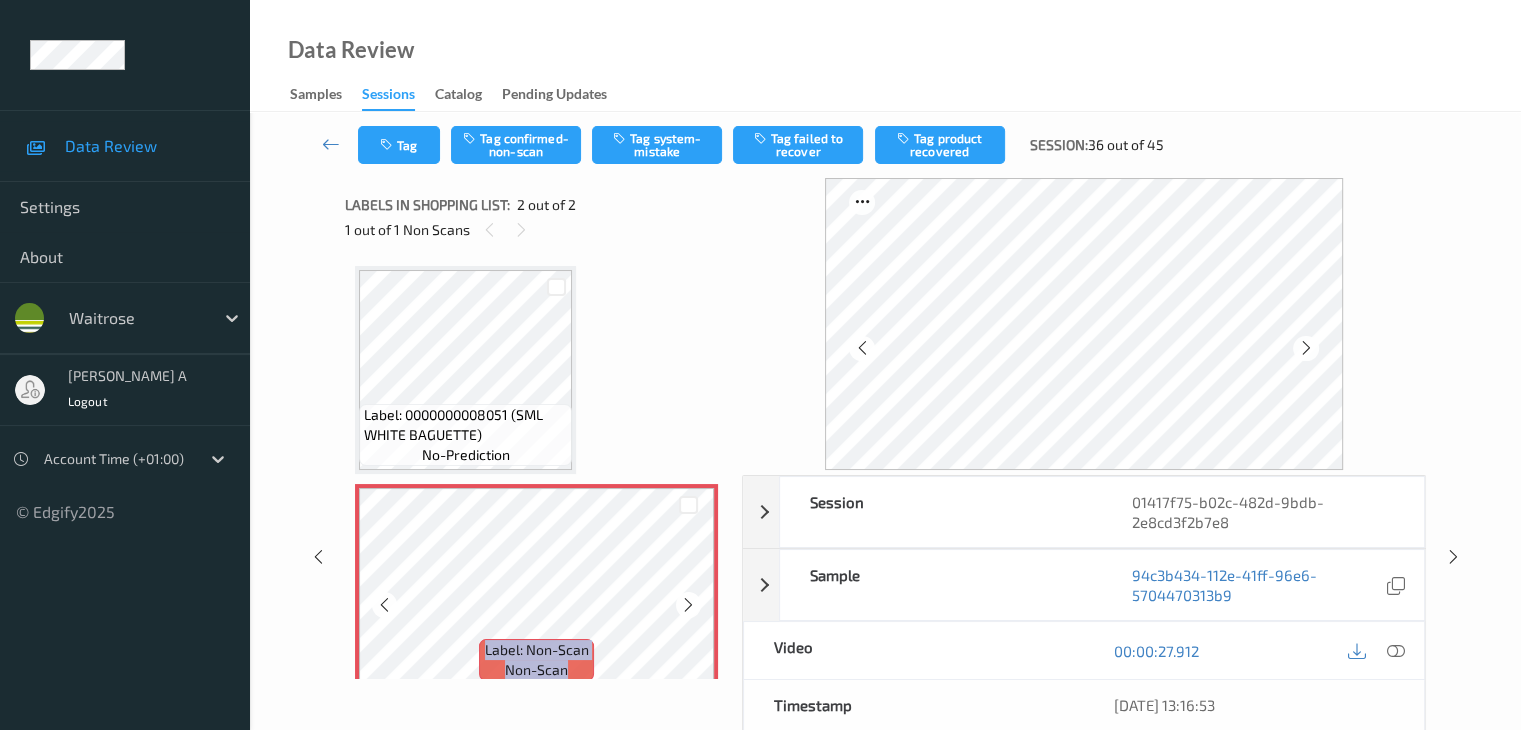 click at bounding box center [688, 605] 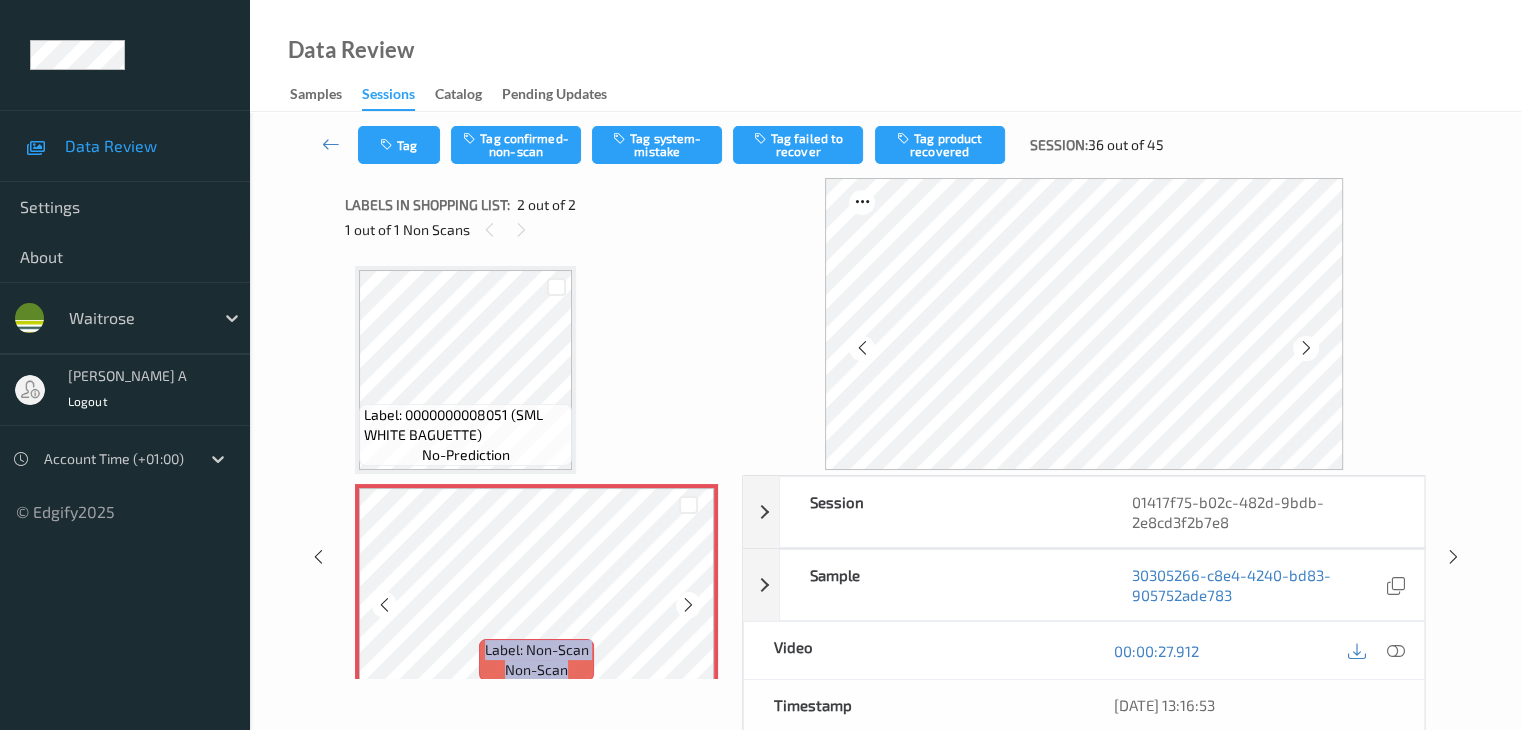 click at bounding box center (688, 605) 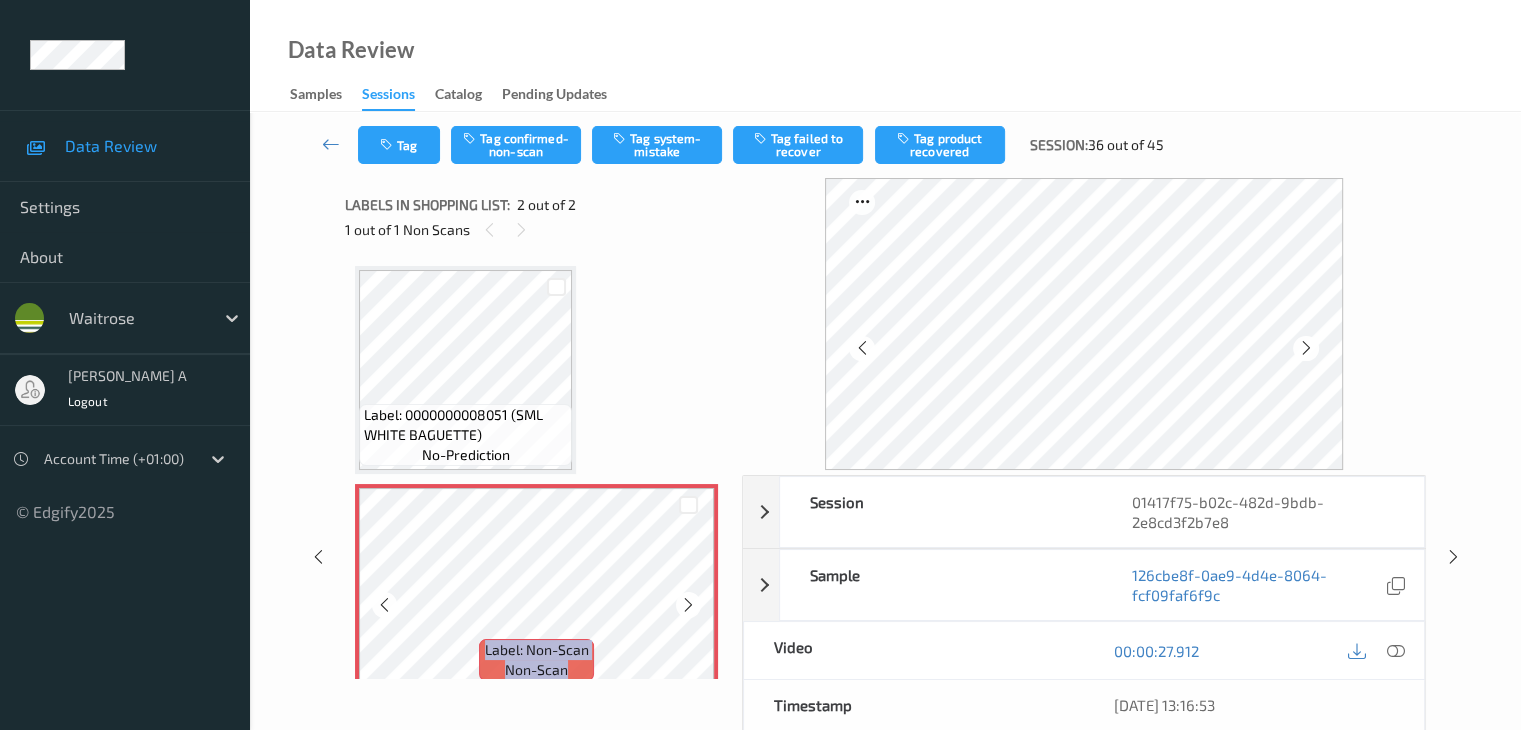 click at bounding box center (688, 605) 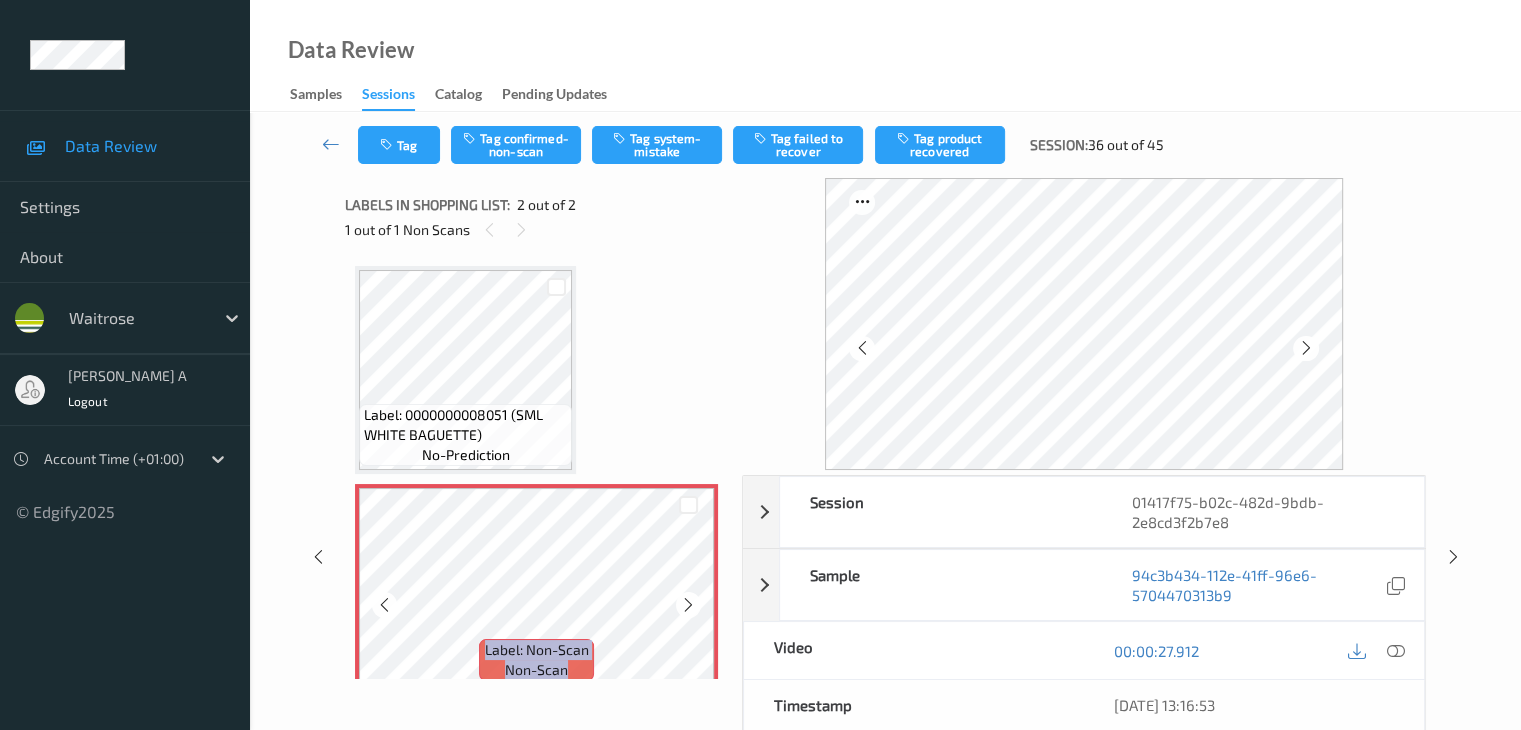 click at bounding box center [688, 605] 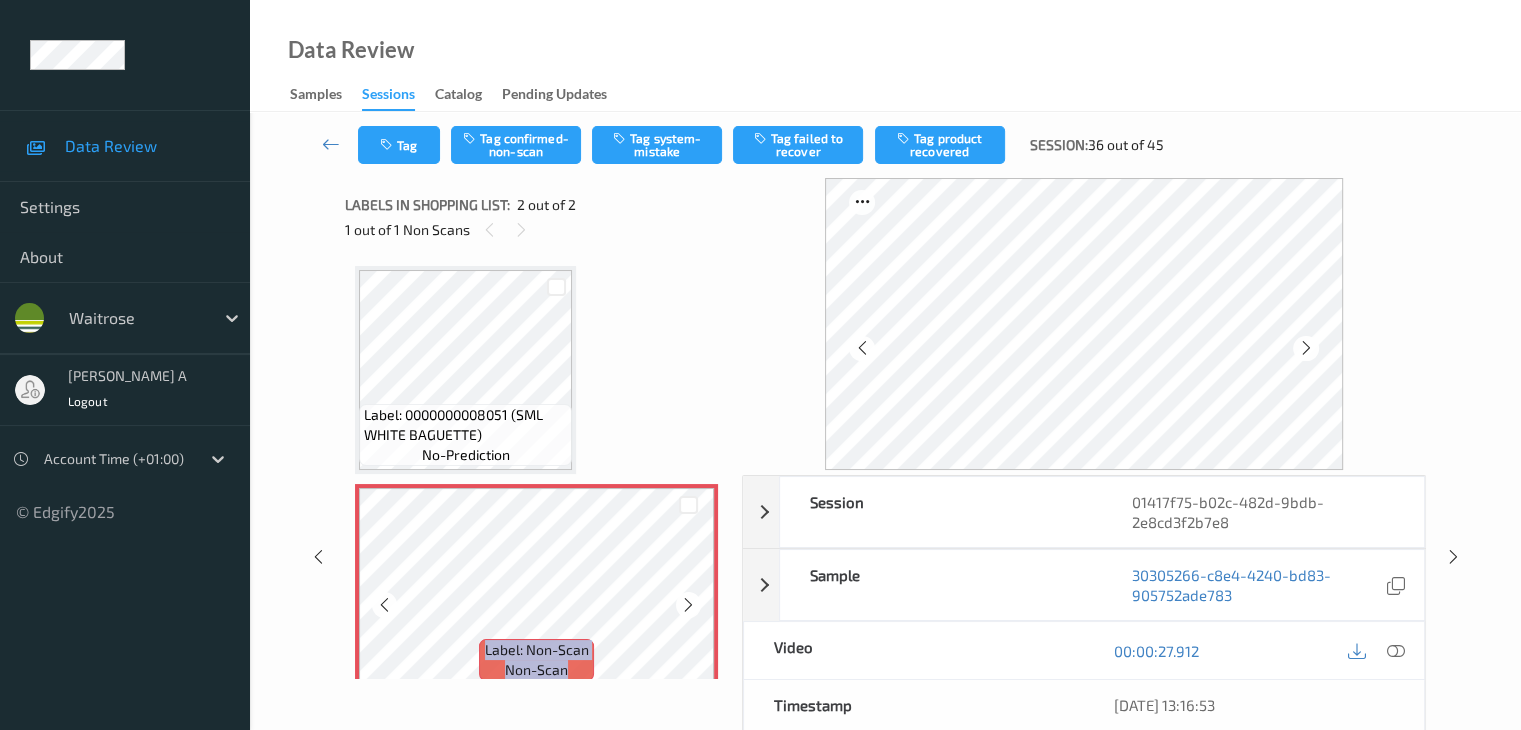 click at bounding box center (688, 605) 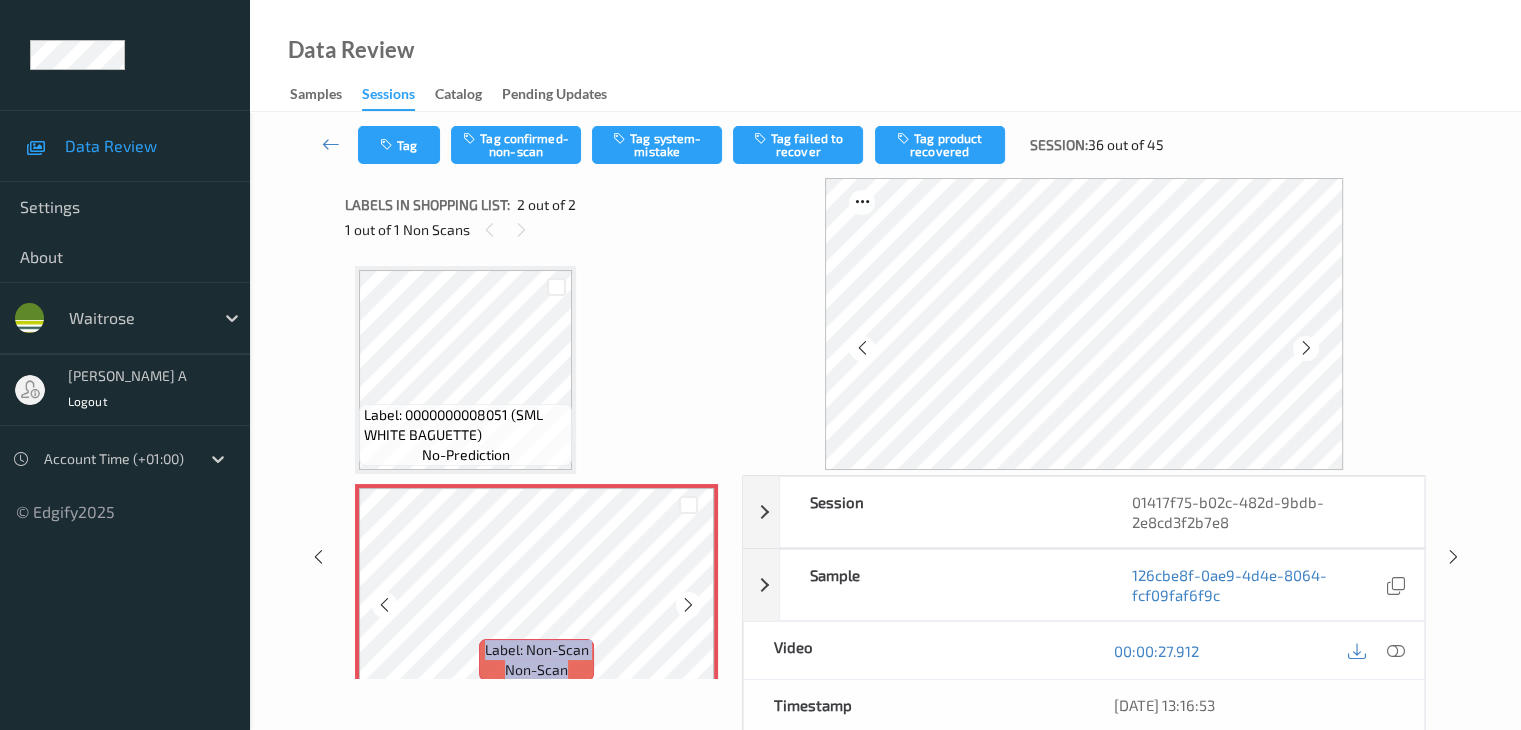 click at bounding box center (688, 605) 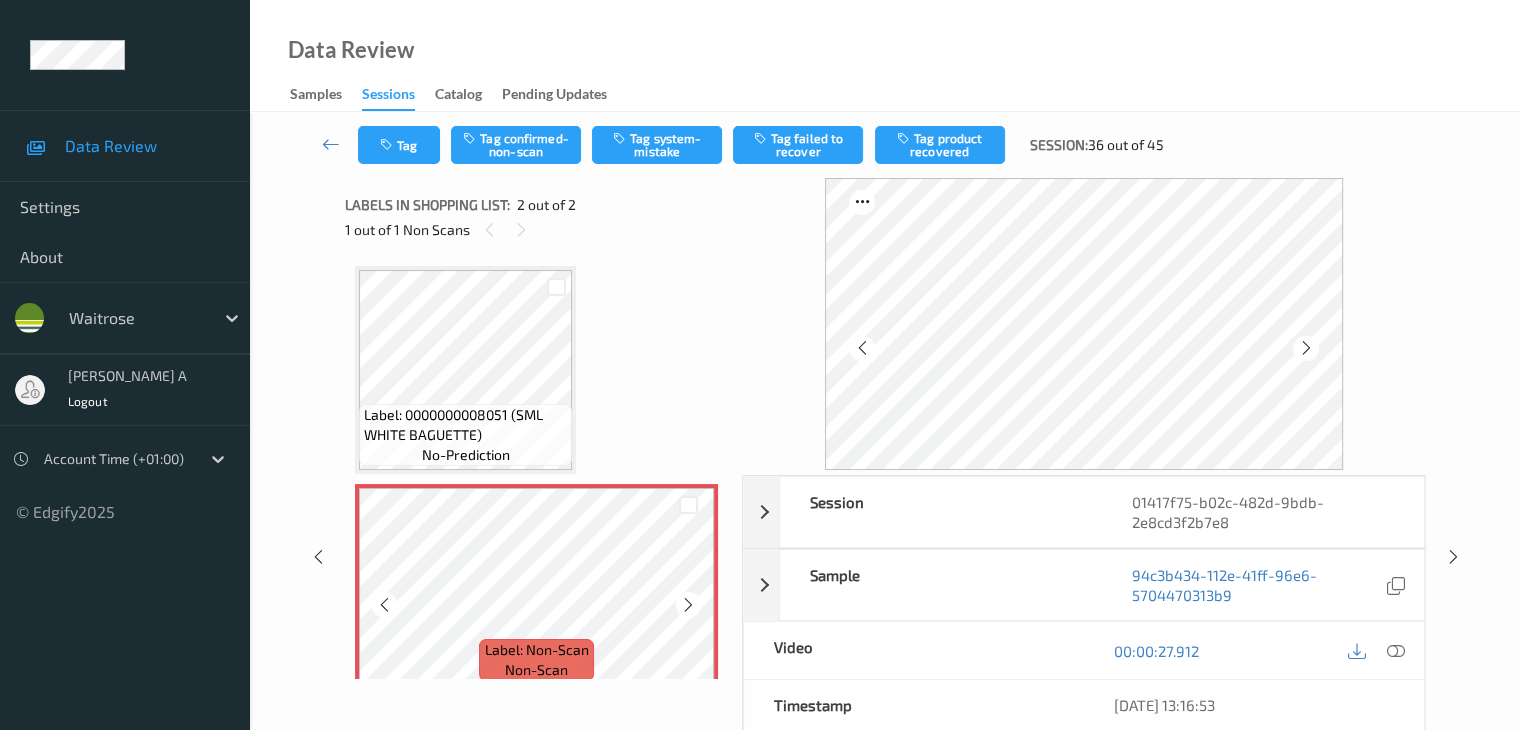 click at bounding box center (688, 605) 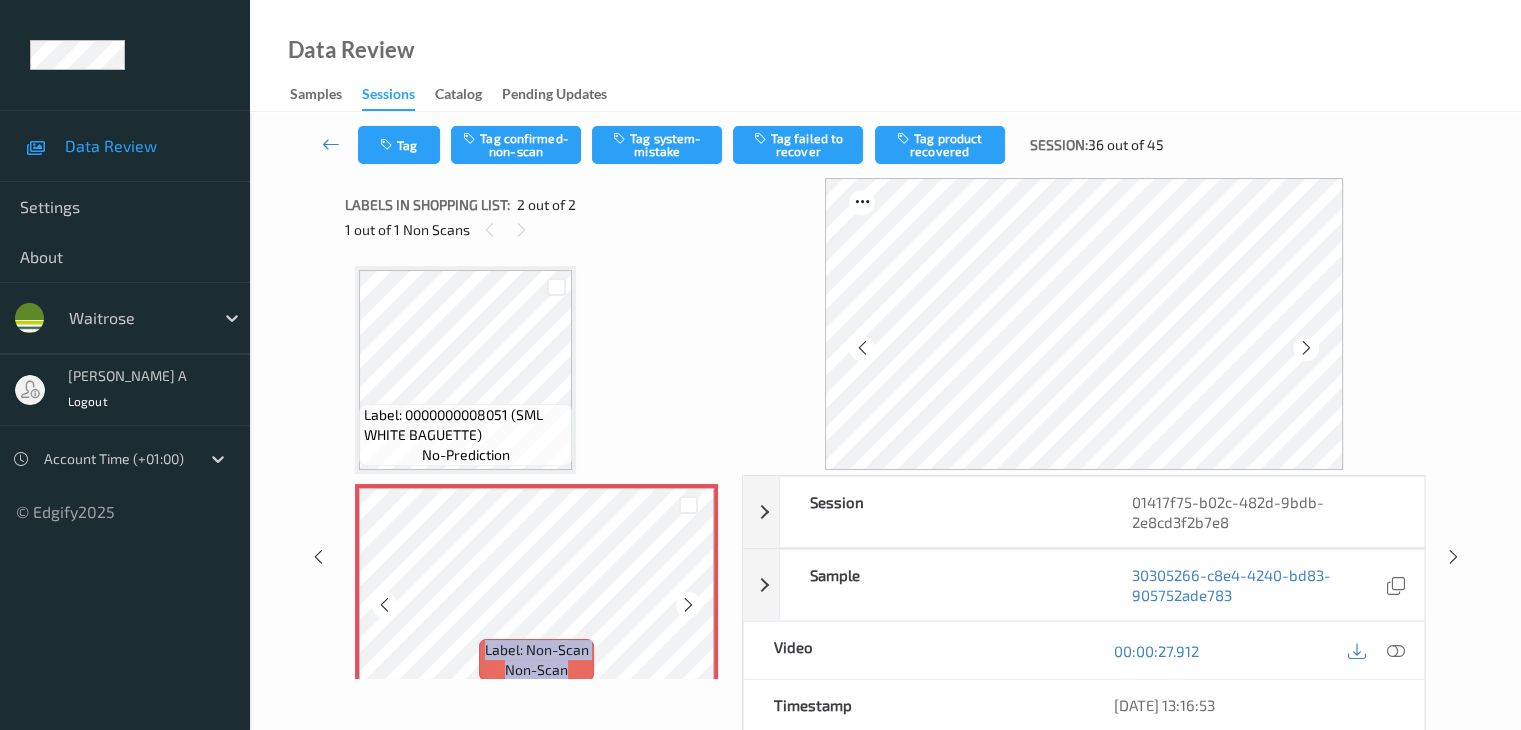 click at bounding box center (688, 605) 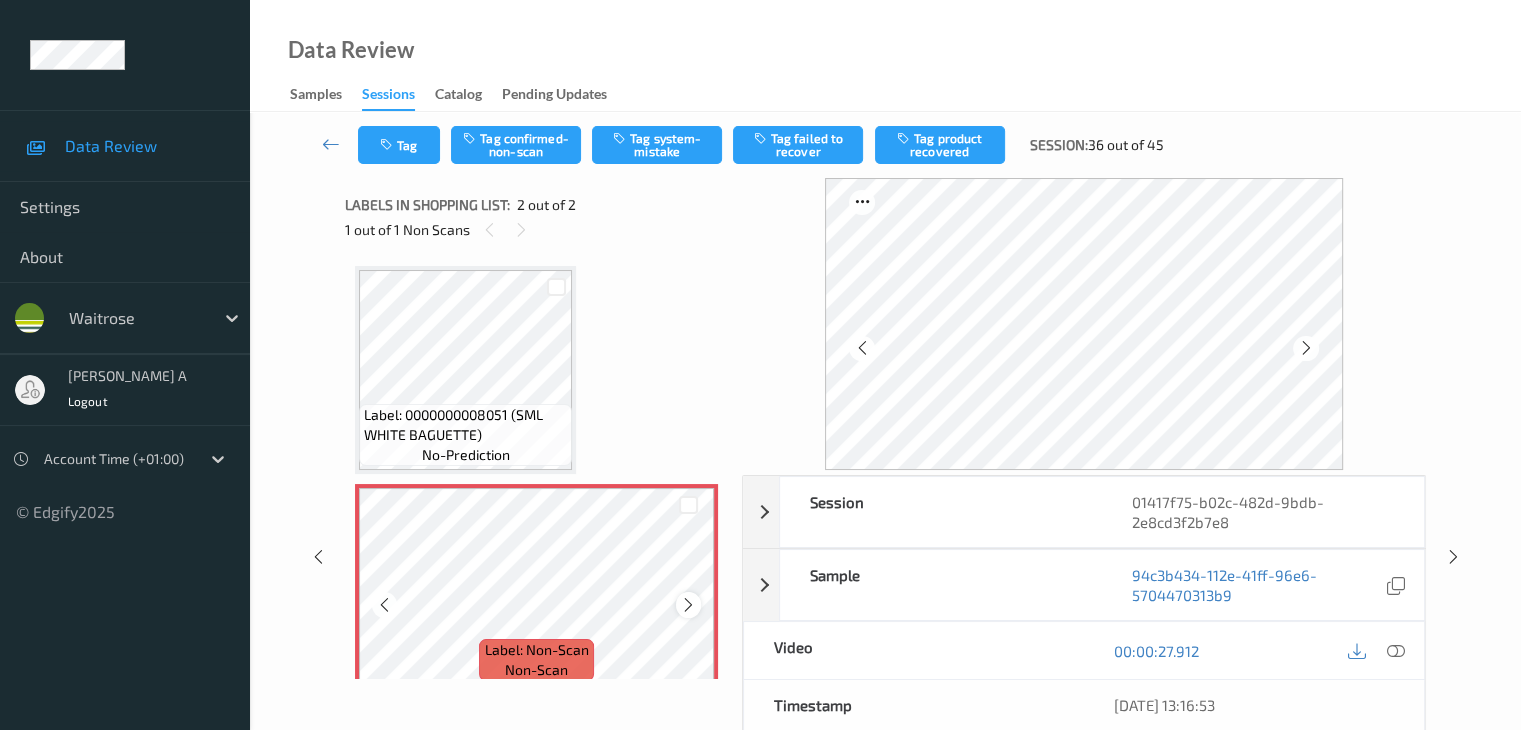scroll, scrollTop: 23, scrollLeft: 0, axis: vertical 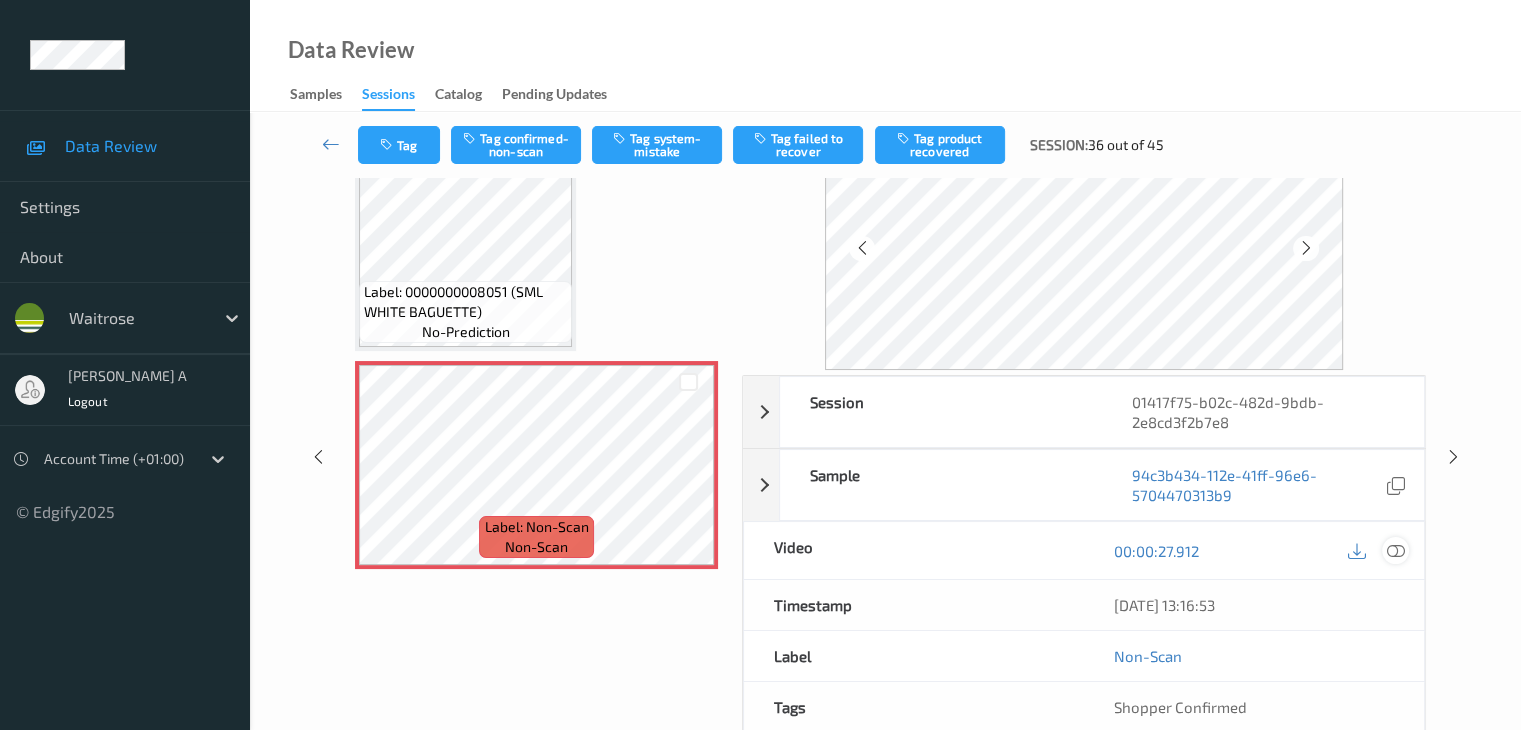 click at bounding box center (1395, 551) 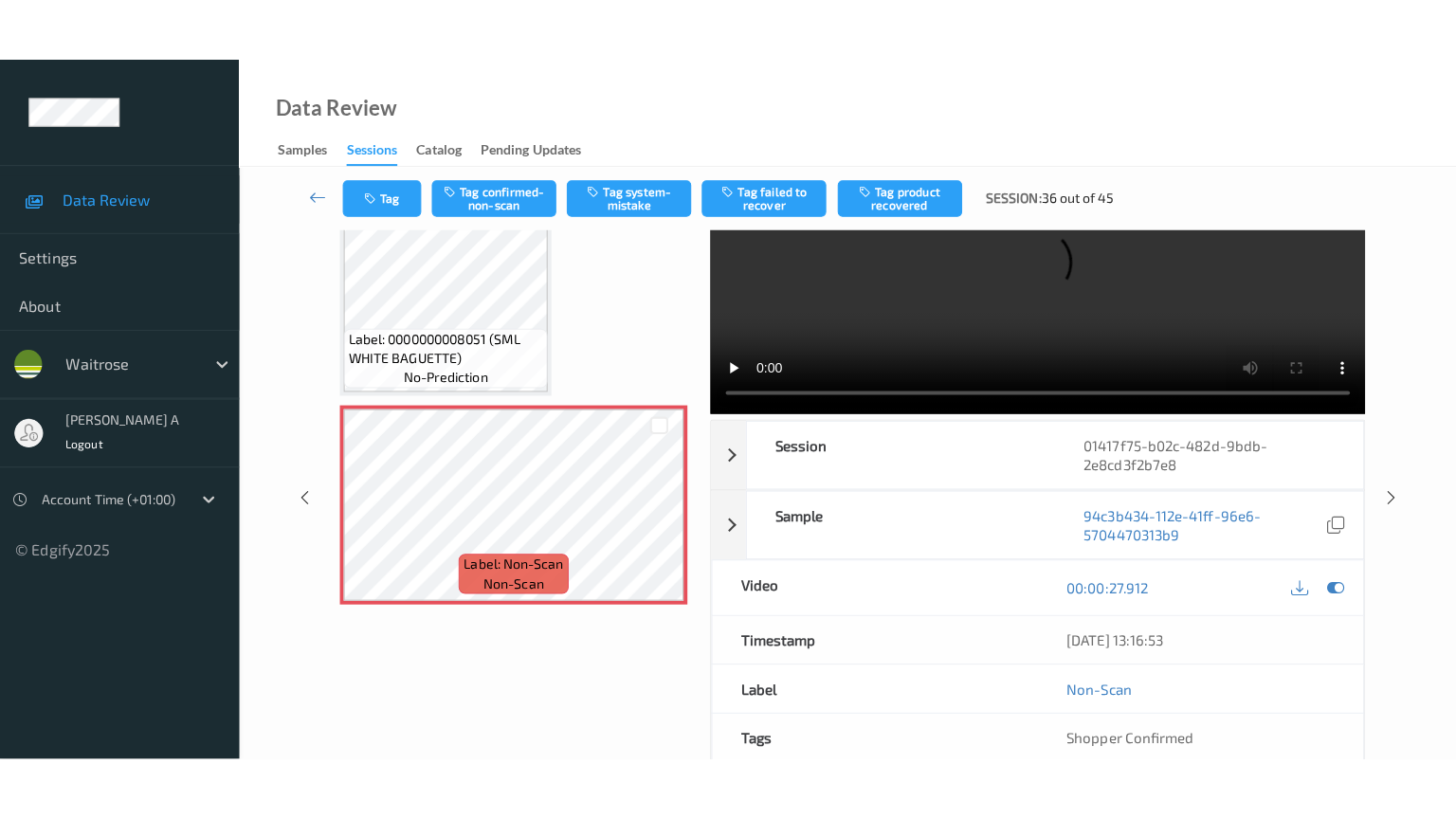 scroll, scrollTop: 0, scrollLeft: 0, axis: both 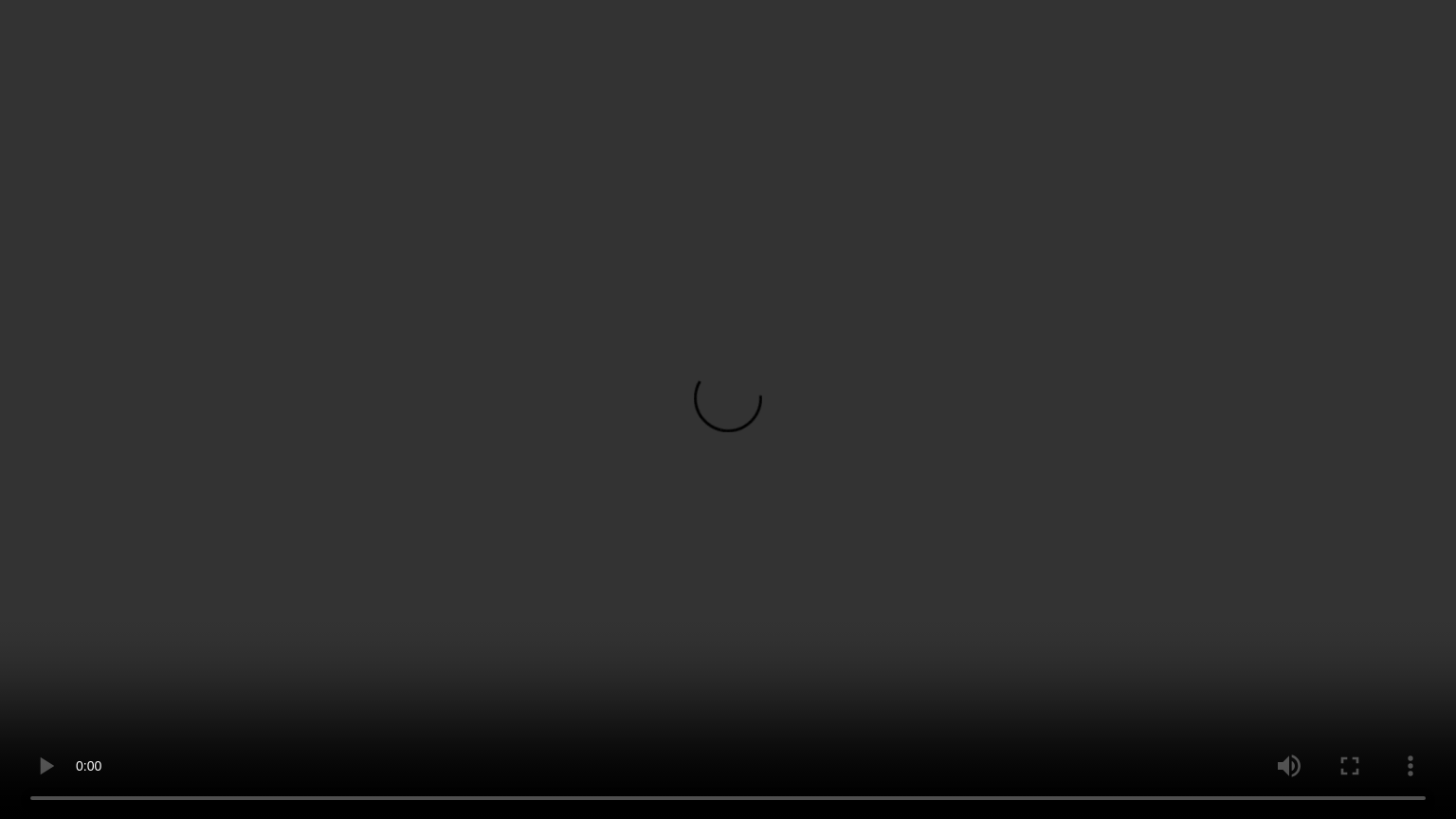type 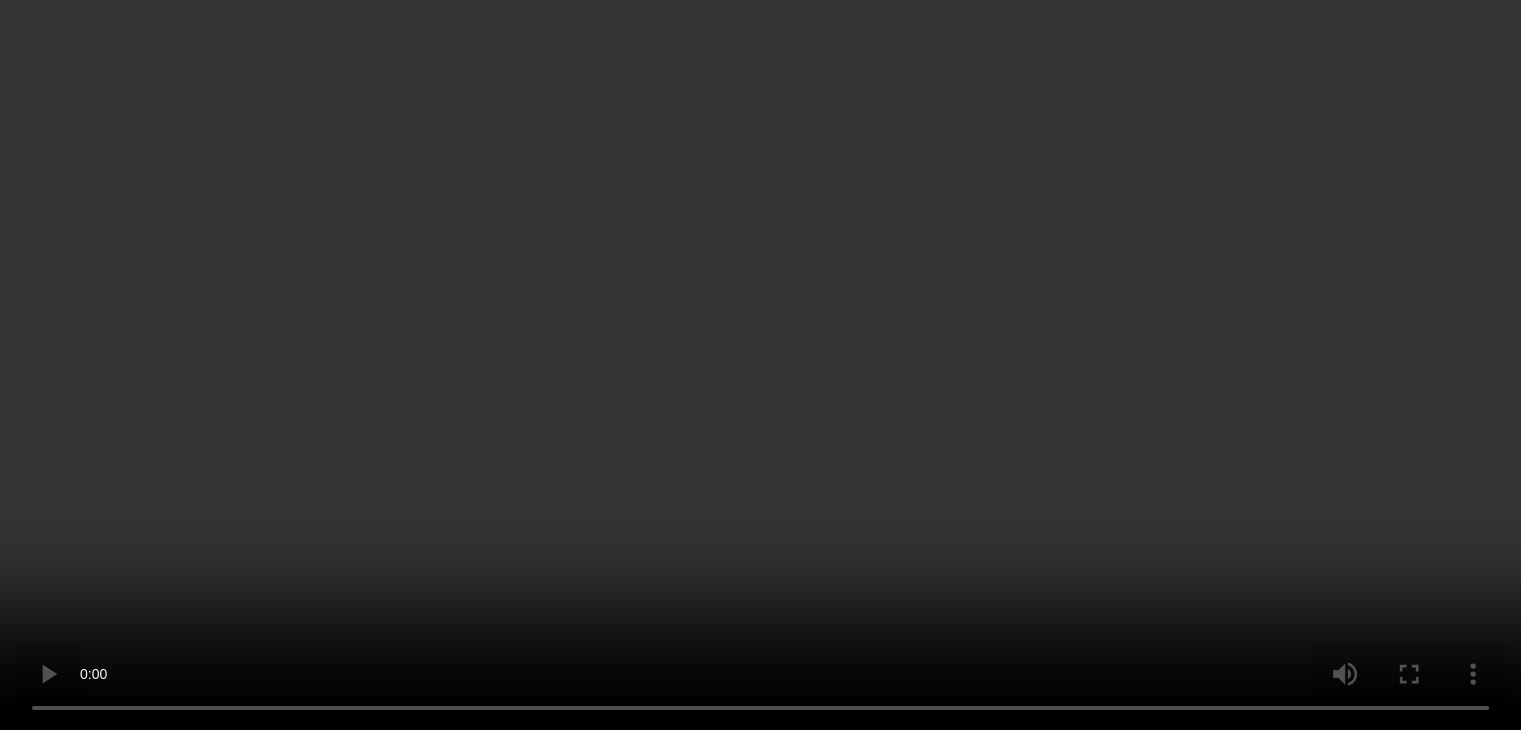 scroll, scrollTop: 23, scrollLeft: 0, axis: vertical 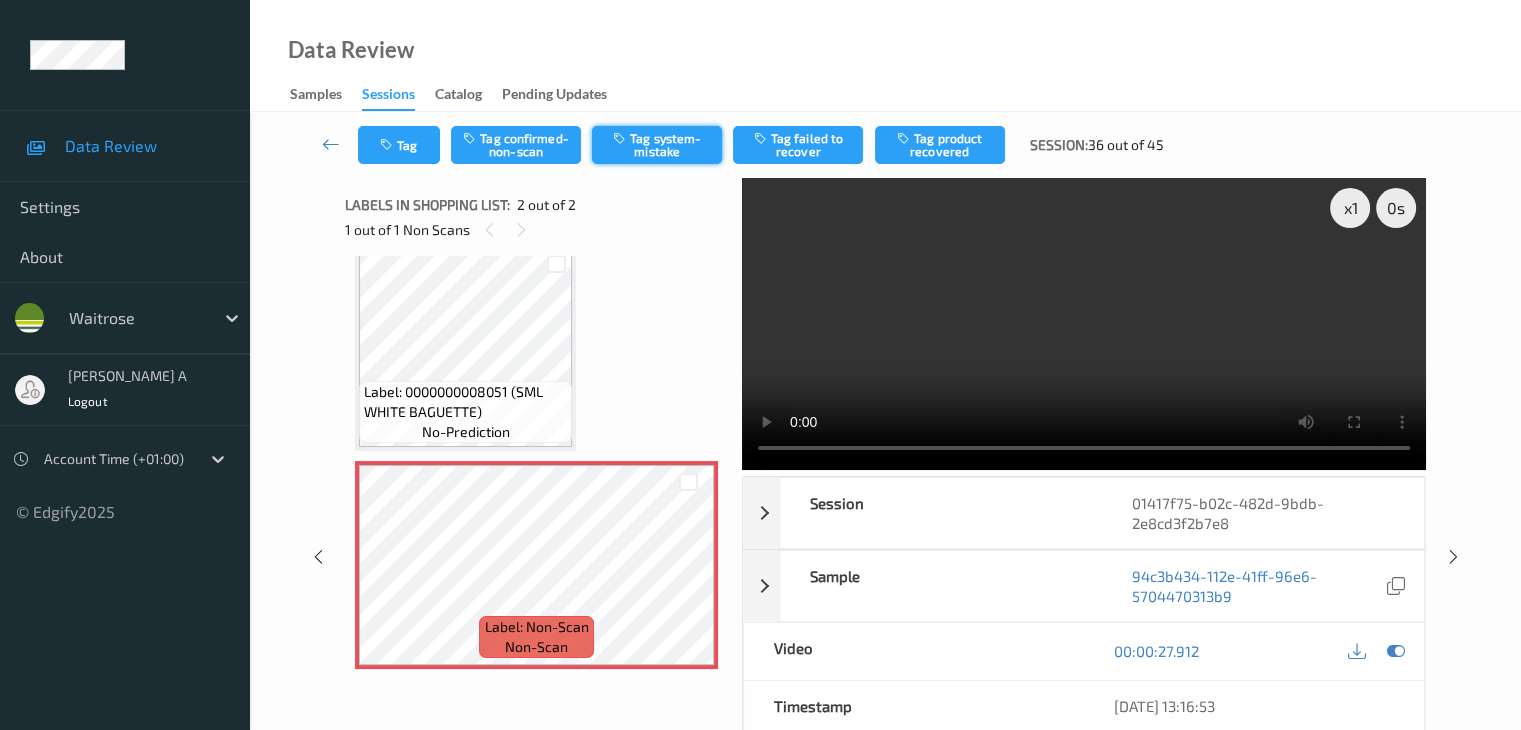 click on "Tag   system-mistake" at bounding box center [657, 145] 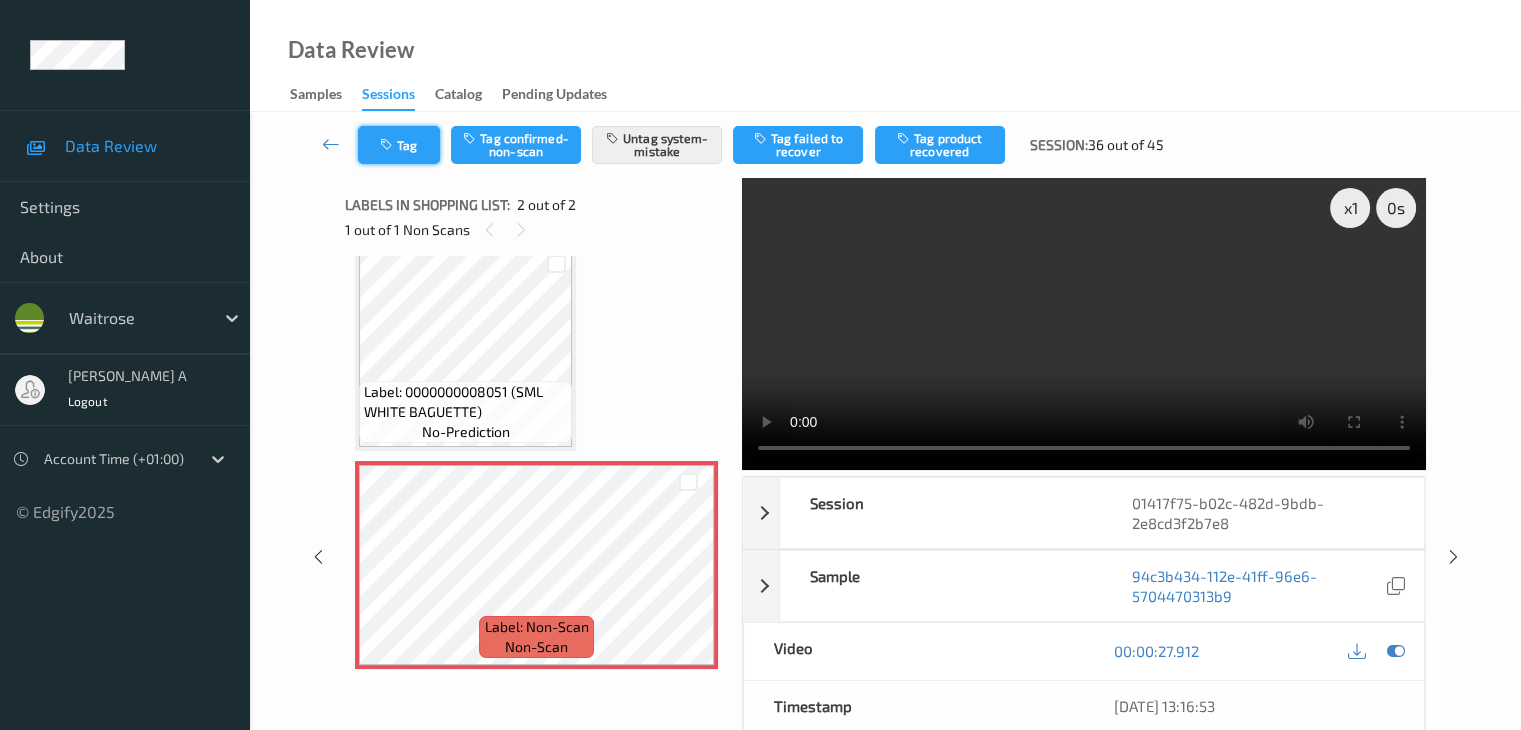click on "Tag" at bounding box center (399, 145) 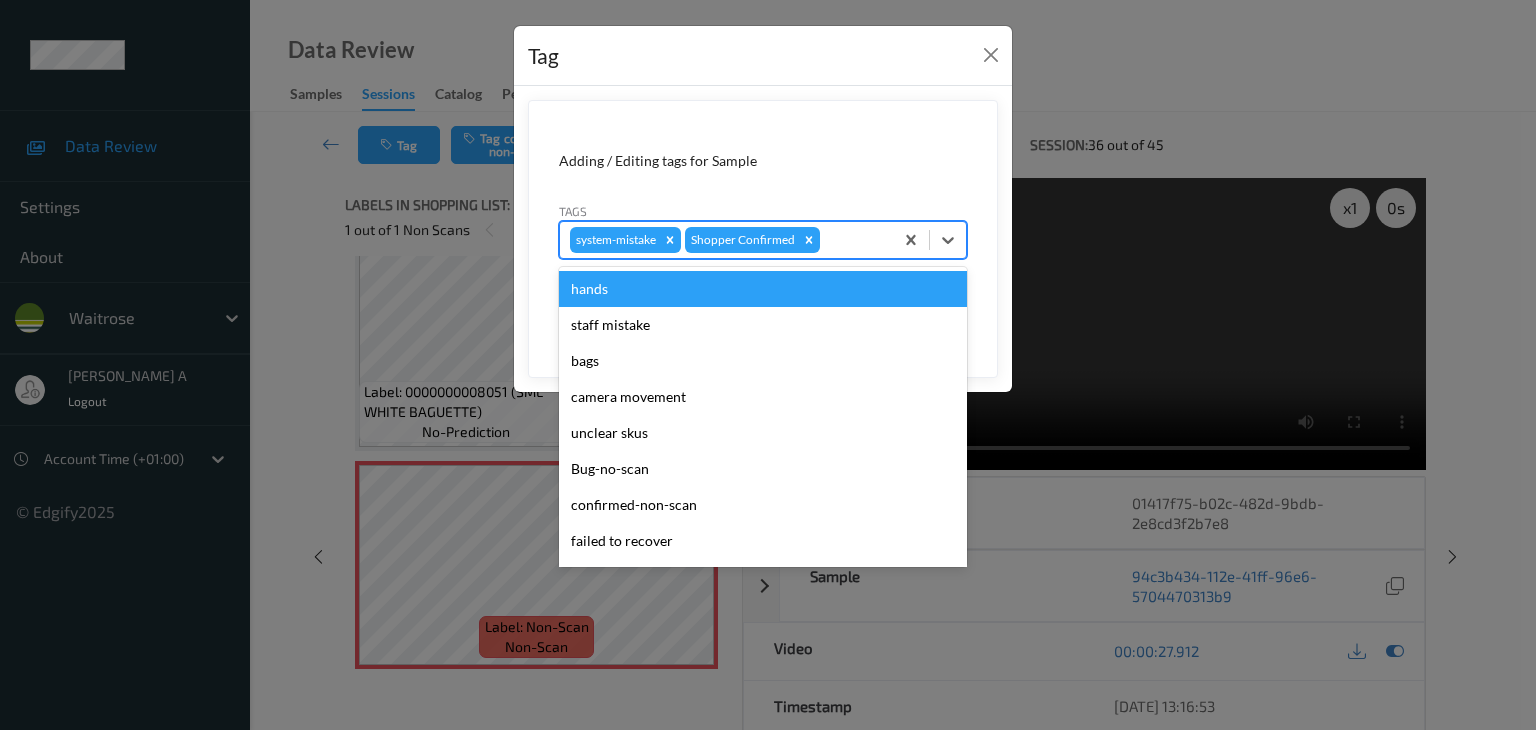 click at bounding box center [853, 240] 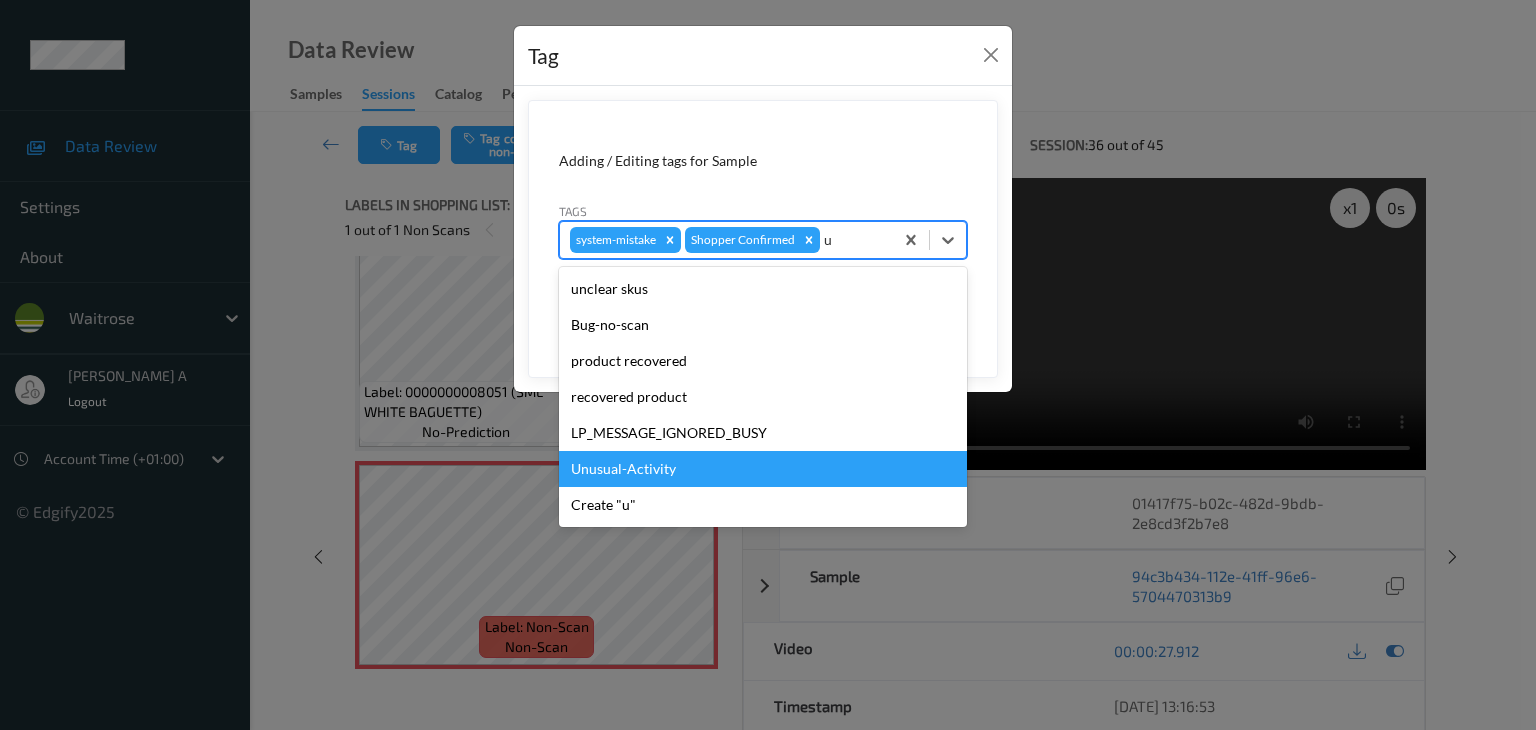 click on "Unusual-Activity" at bounding box center (763, 469) 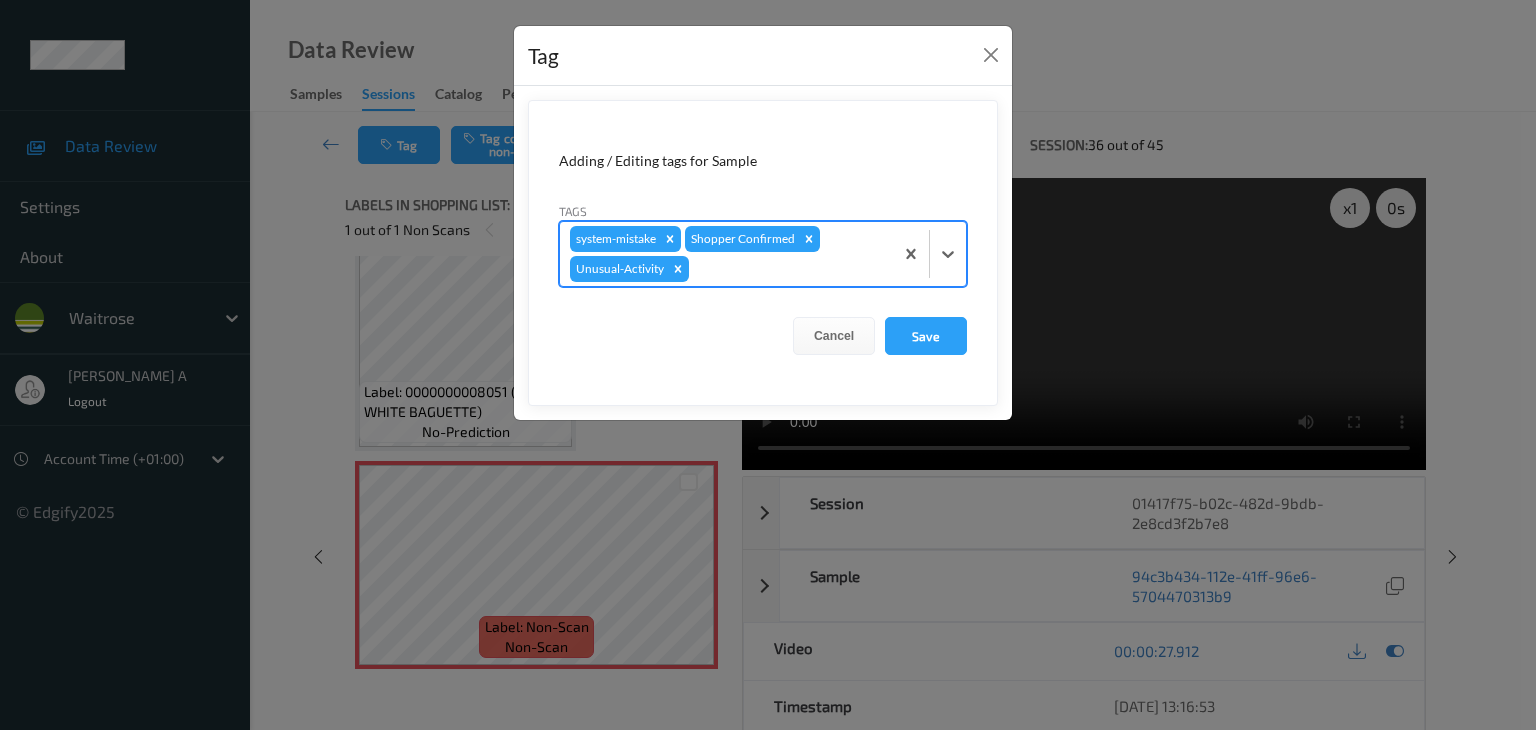 type on "p" 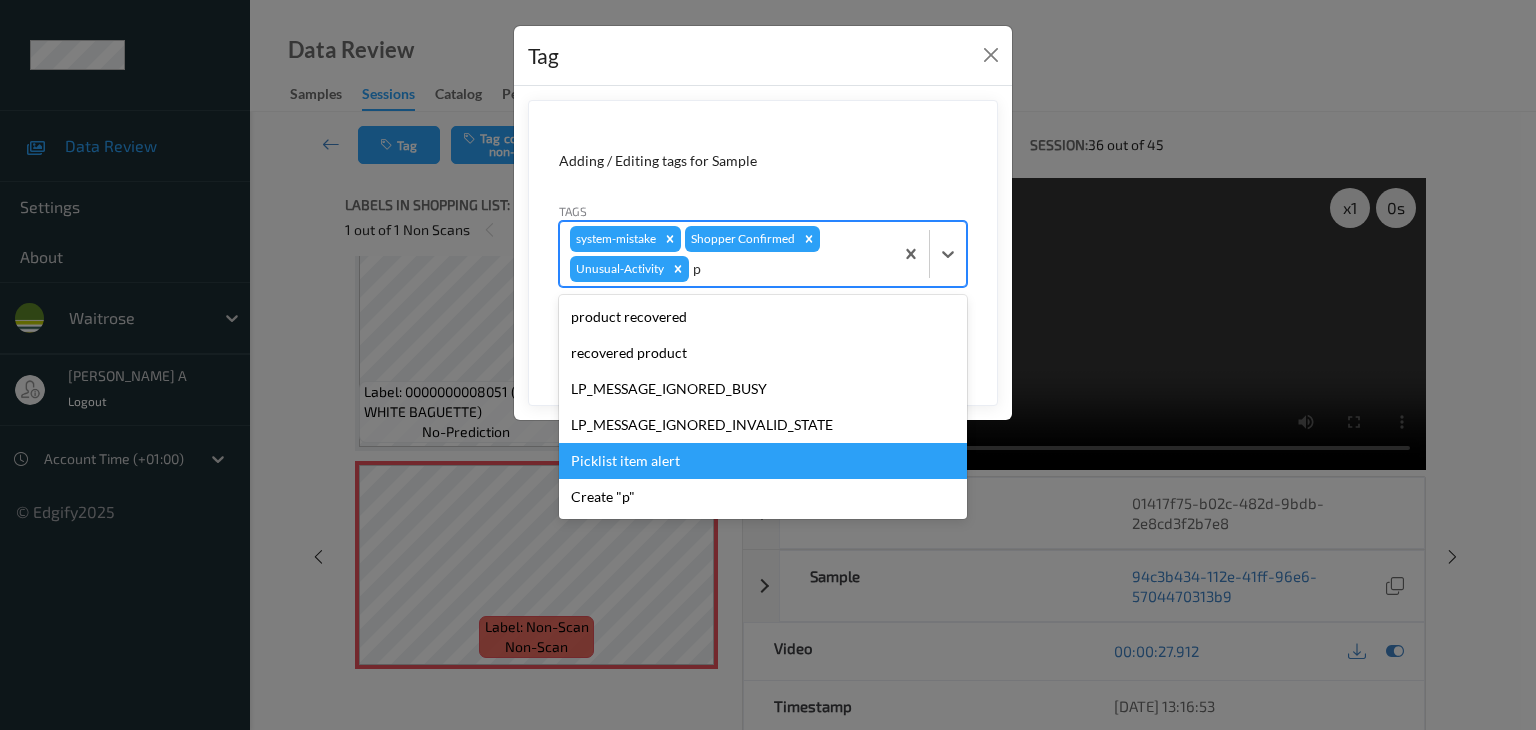 click on "Picklist item alert" at bounding box center [763, 461] 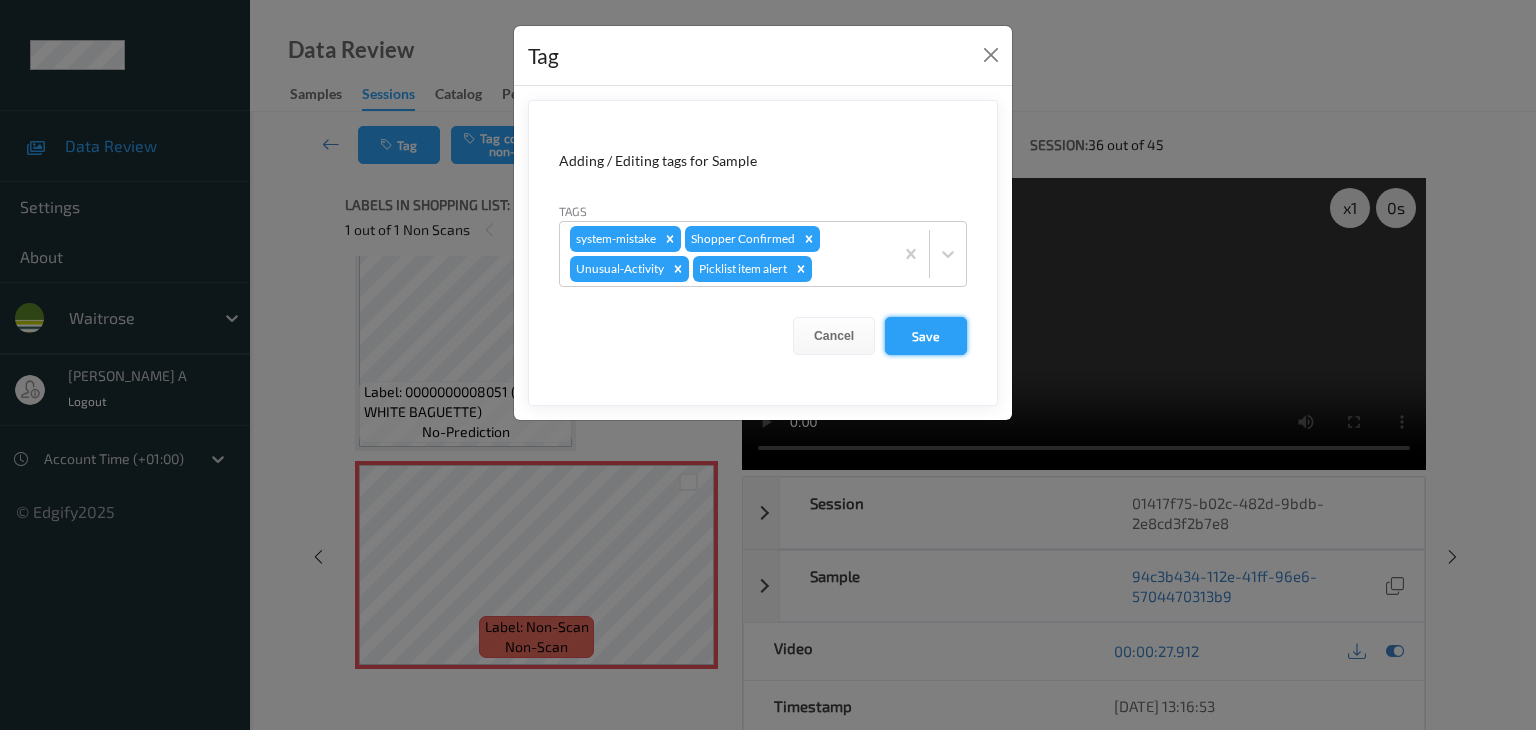 click on "Save" at bounding box center [926, 336] 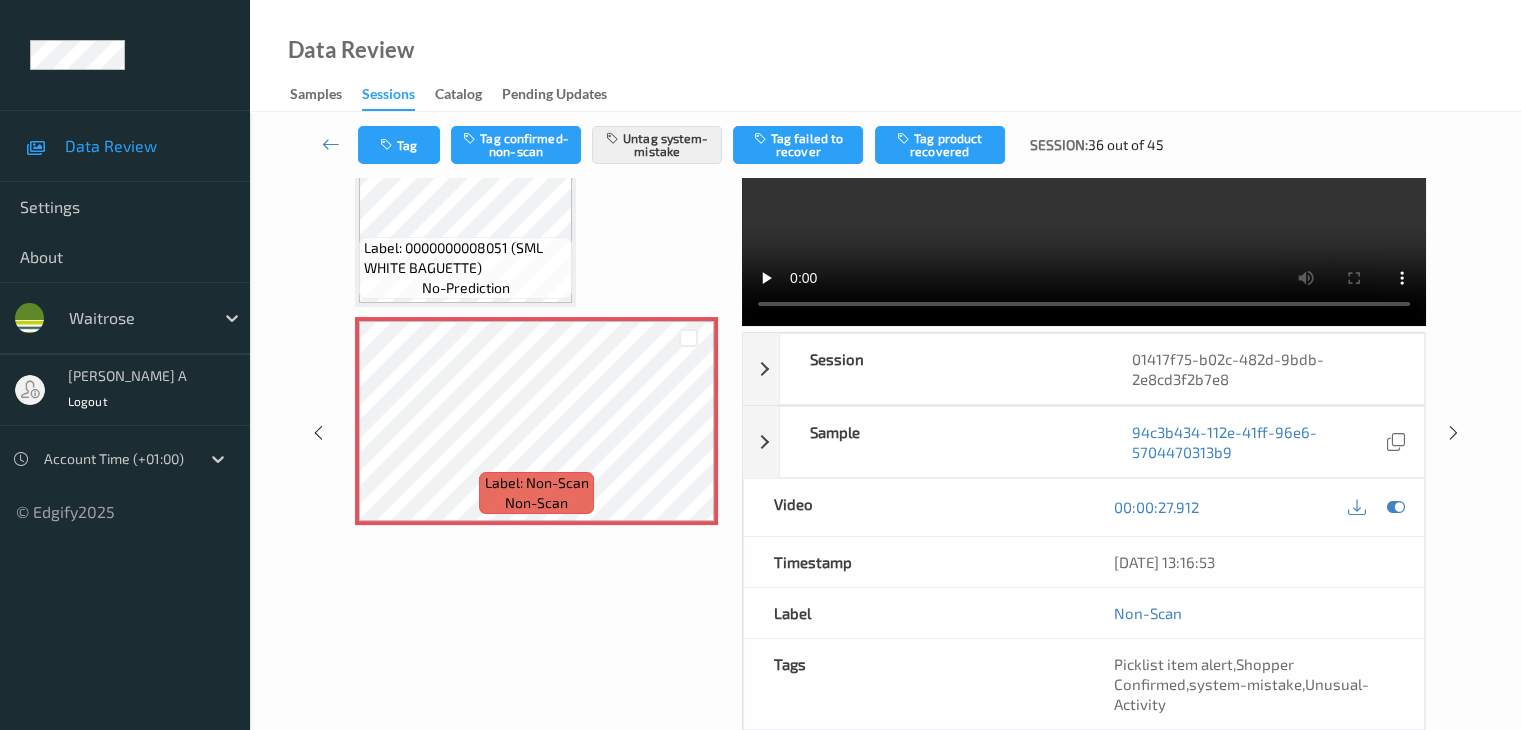scroll, scrollTop: 0, scrollLeft: 0, axis: both 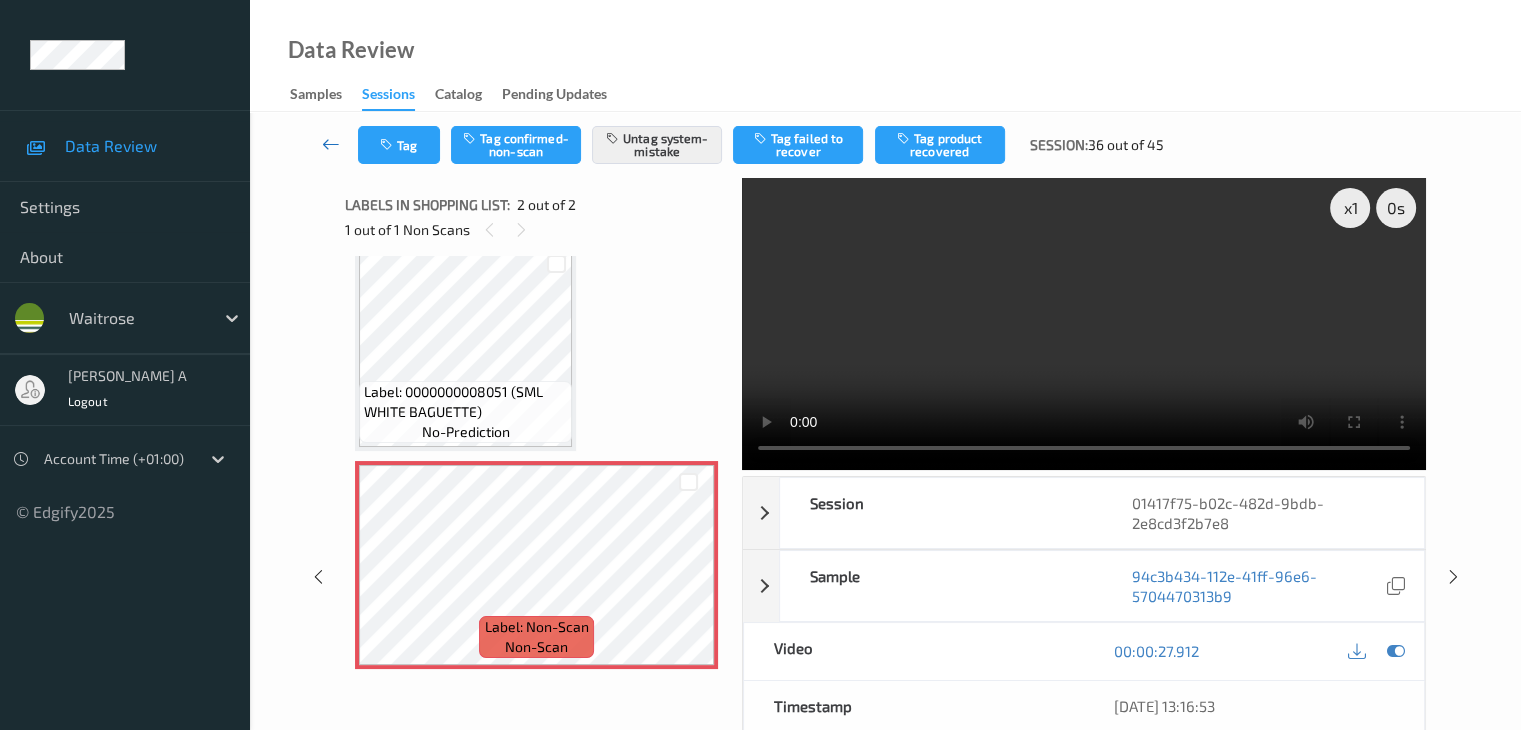 click at bounding box center [331, 144] 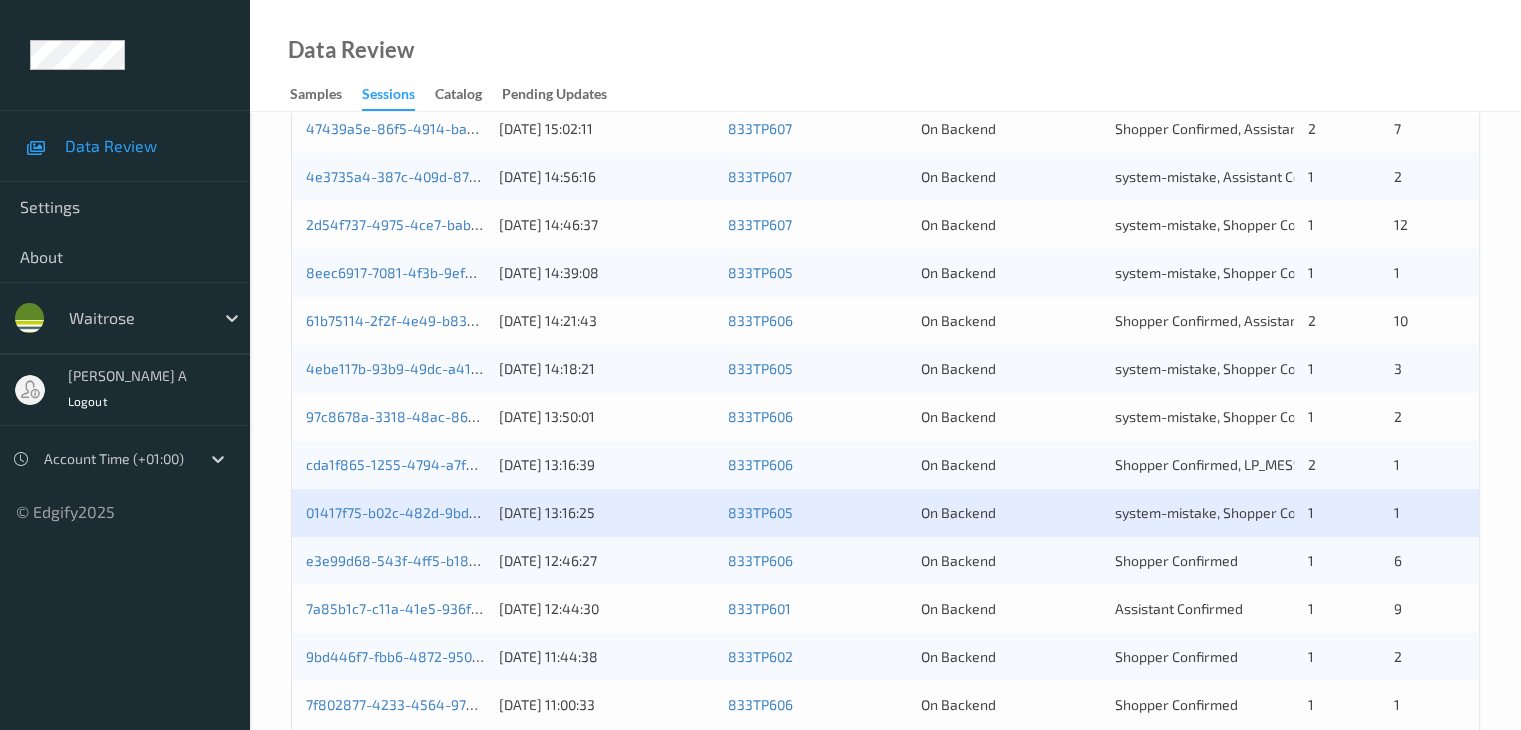 scroll, scrollTop: 932, scrollLeft: 0, axis: vertical 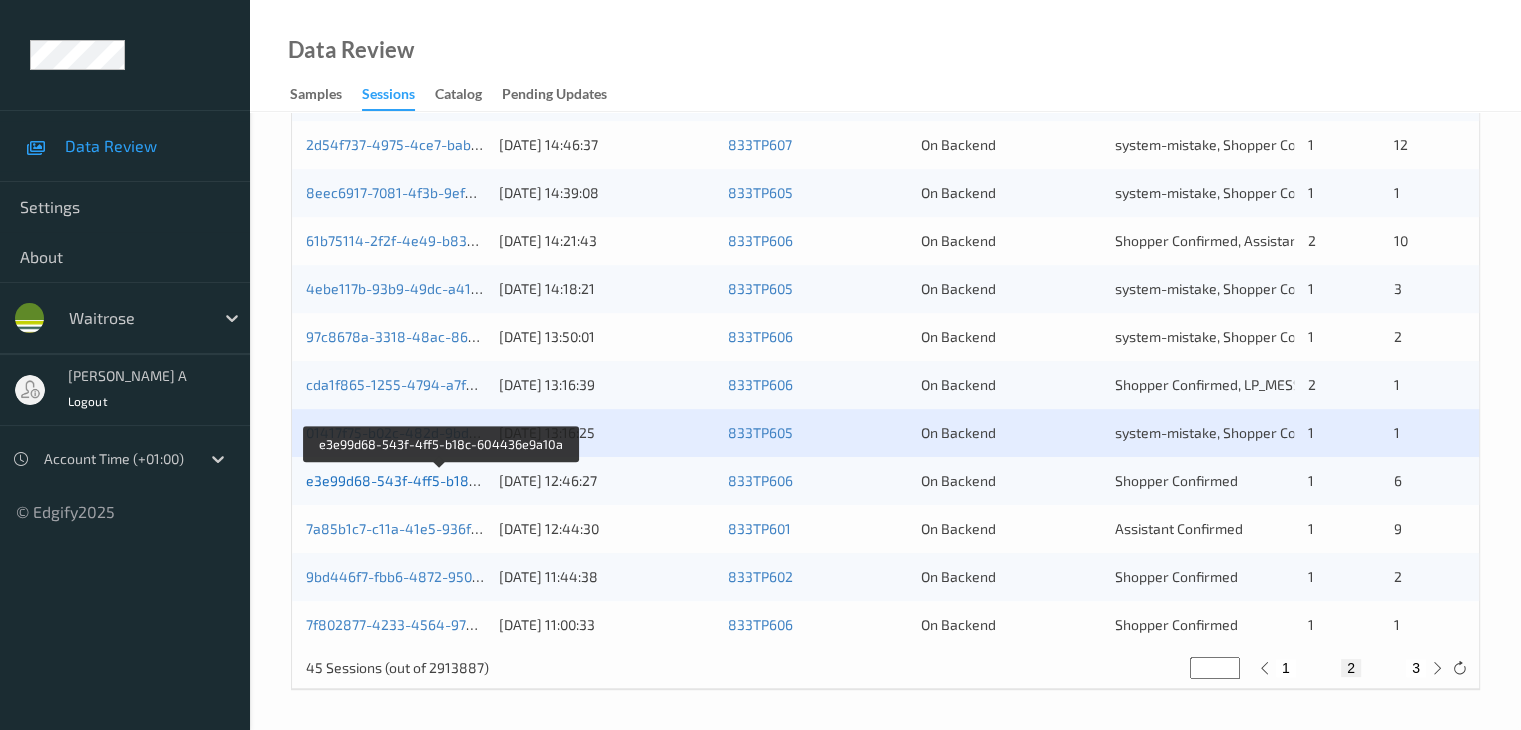 click on "e3e99d68-543f-4ff5-b18c-604436e9a10a" at bounding box center (442, 480) 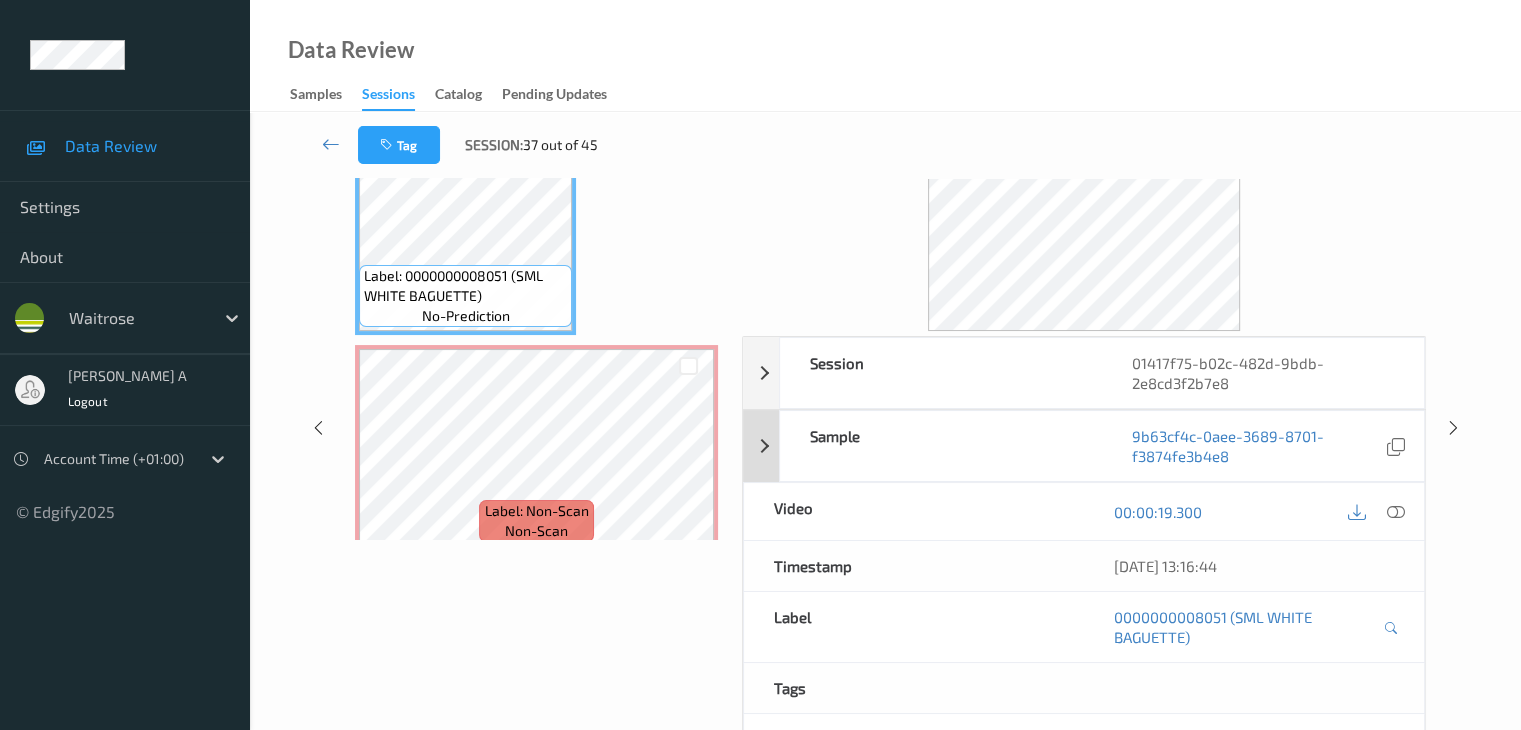 scroll, scrollTop: 0, scrollLeft: 0, axis: both 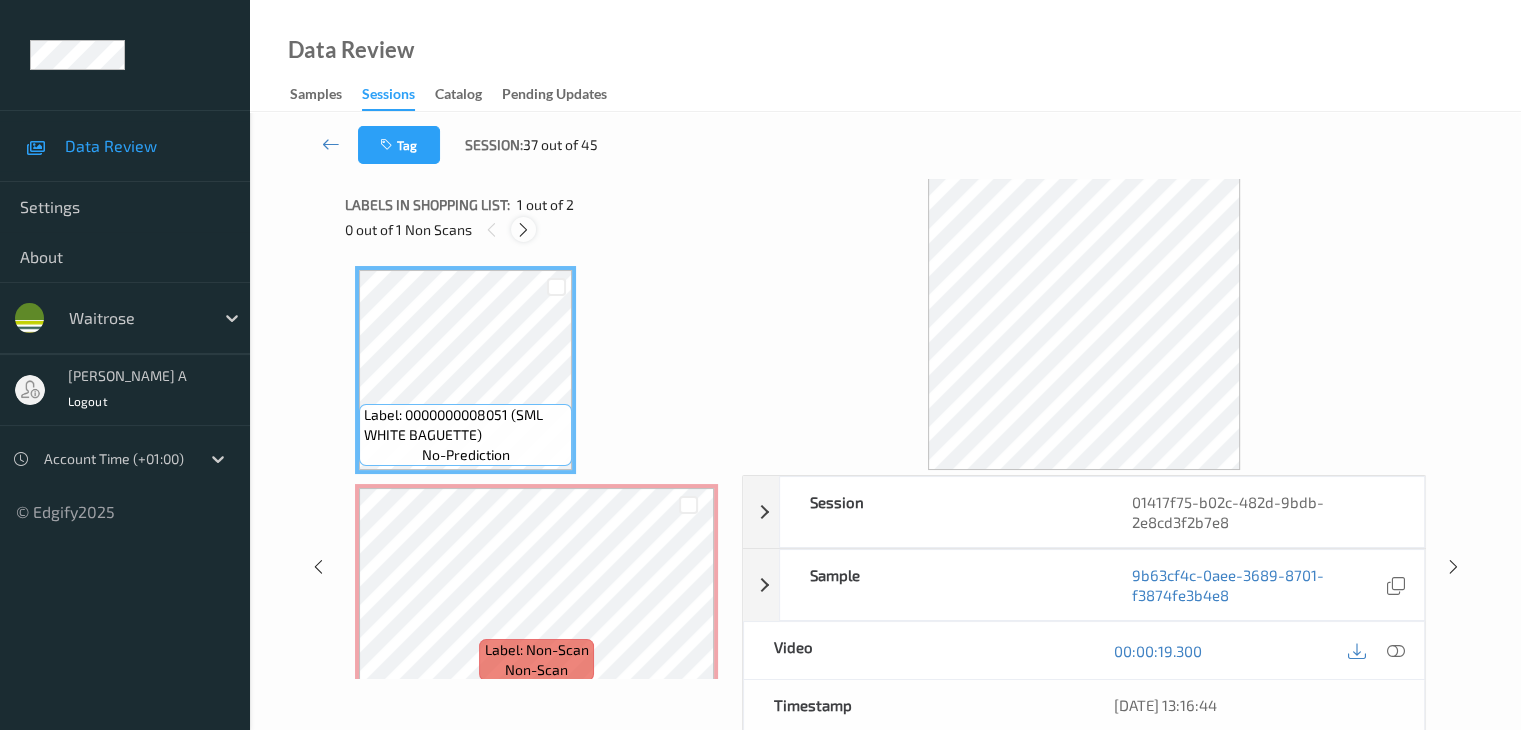 click at bounding box center (523, 230) 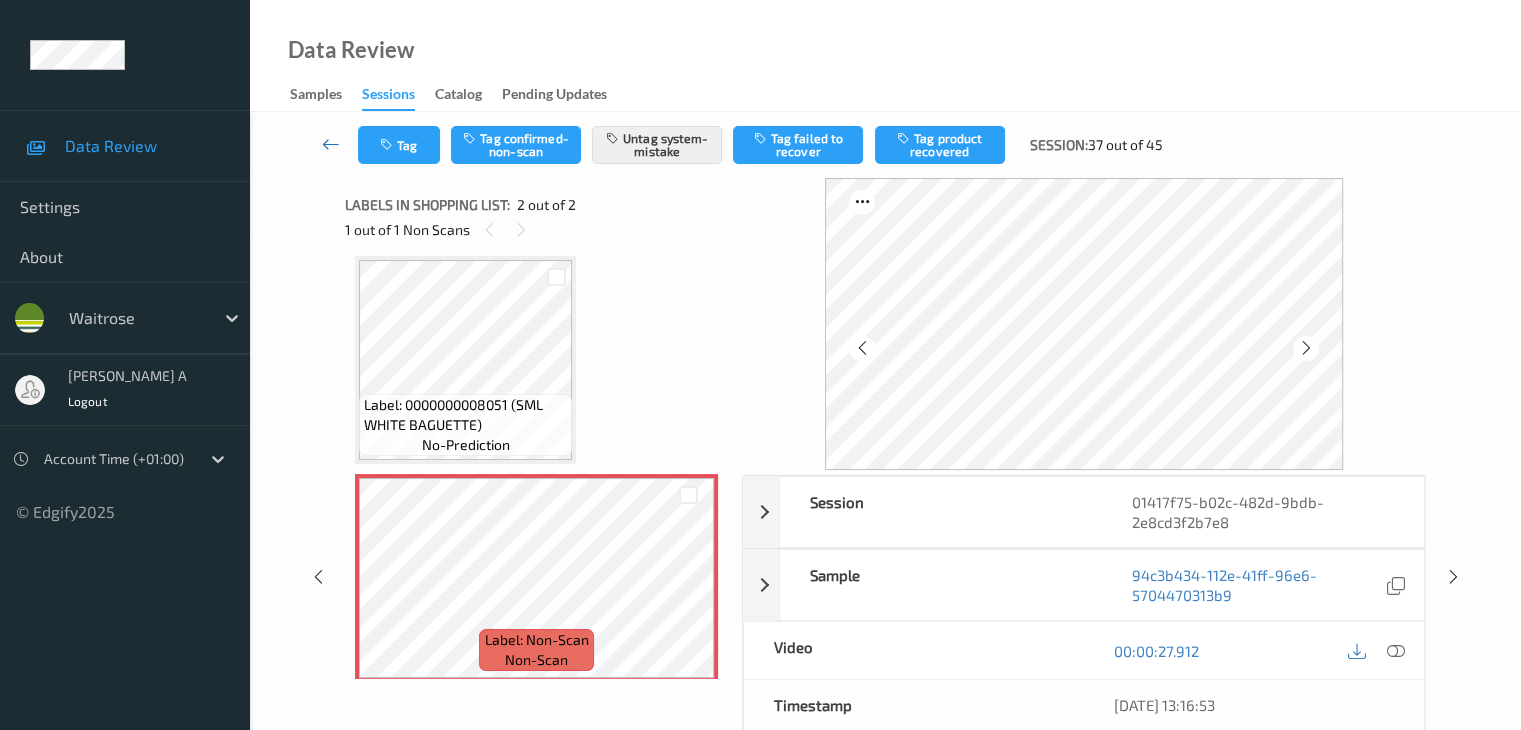 click at bounding box center [331, 144] 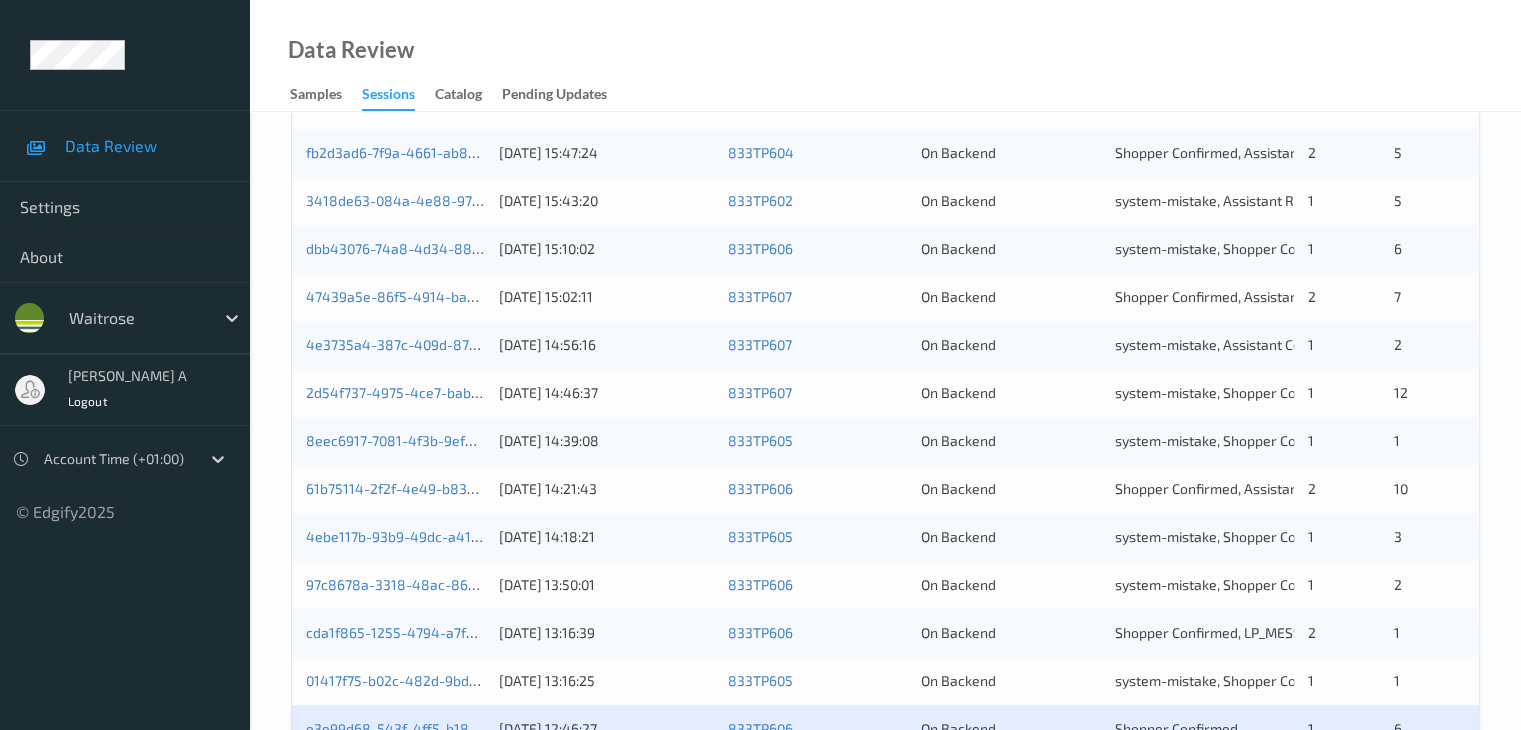 scroll, scrollTop: 800, scrollLeft: 0, axis: vertical 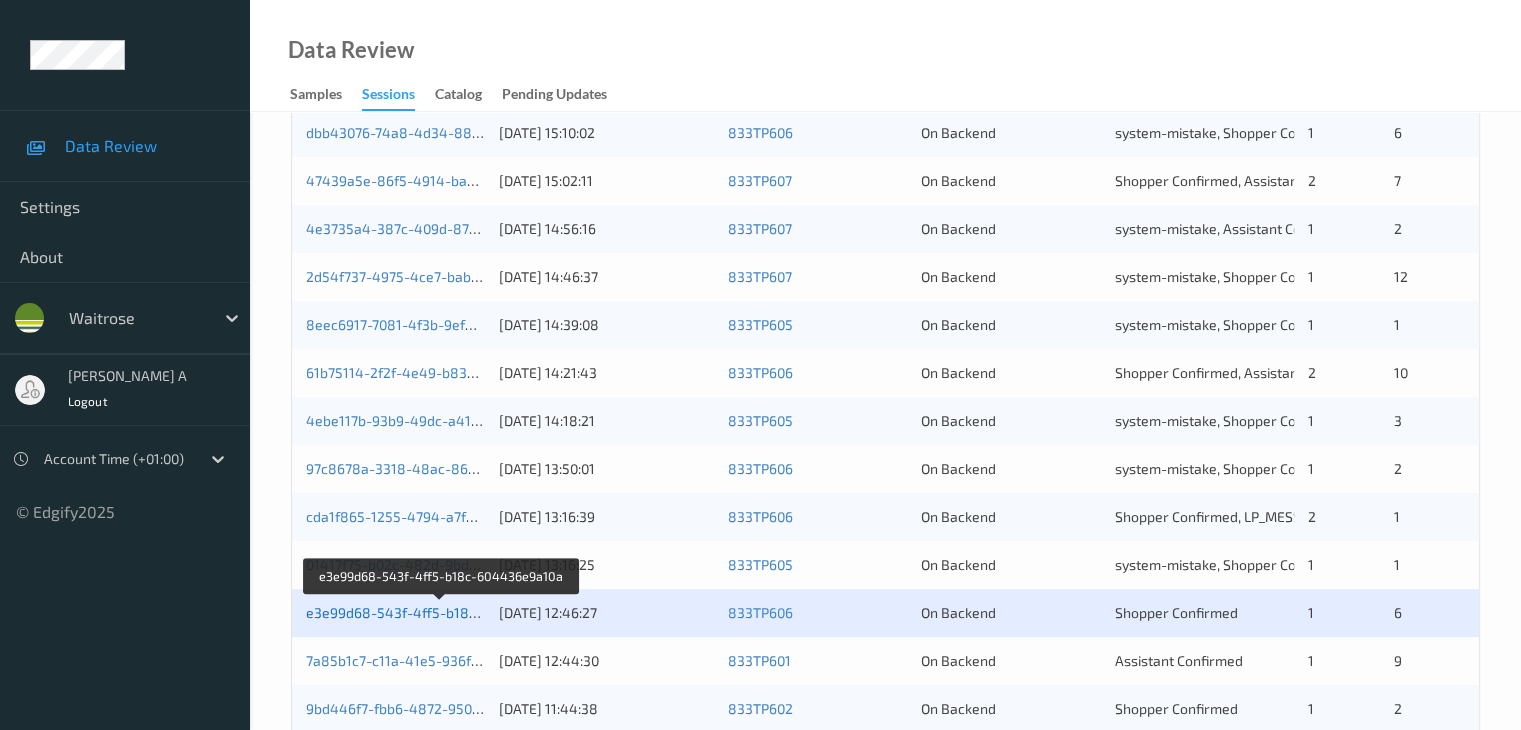 click on "e3e99d68-543f-4ff5-b18c-604436e9a10a" at bounding box center [442, 612] 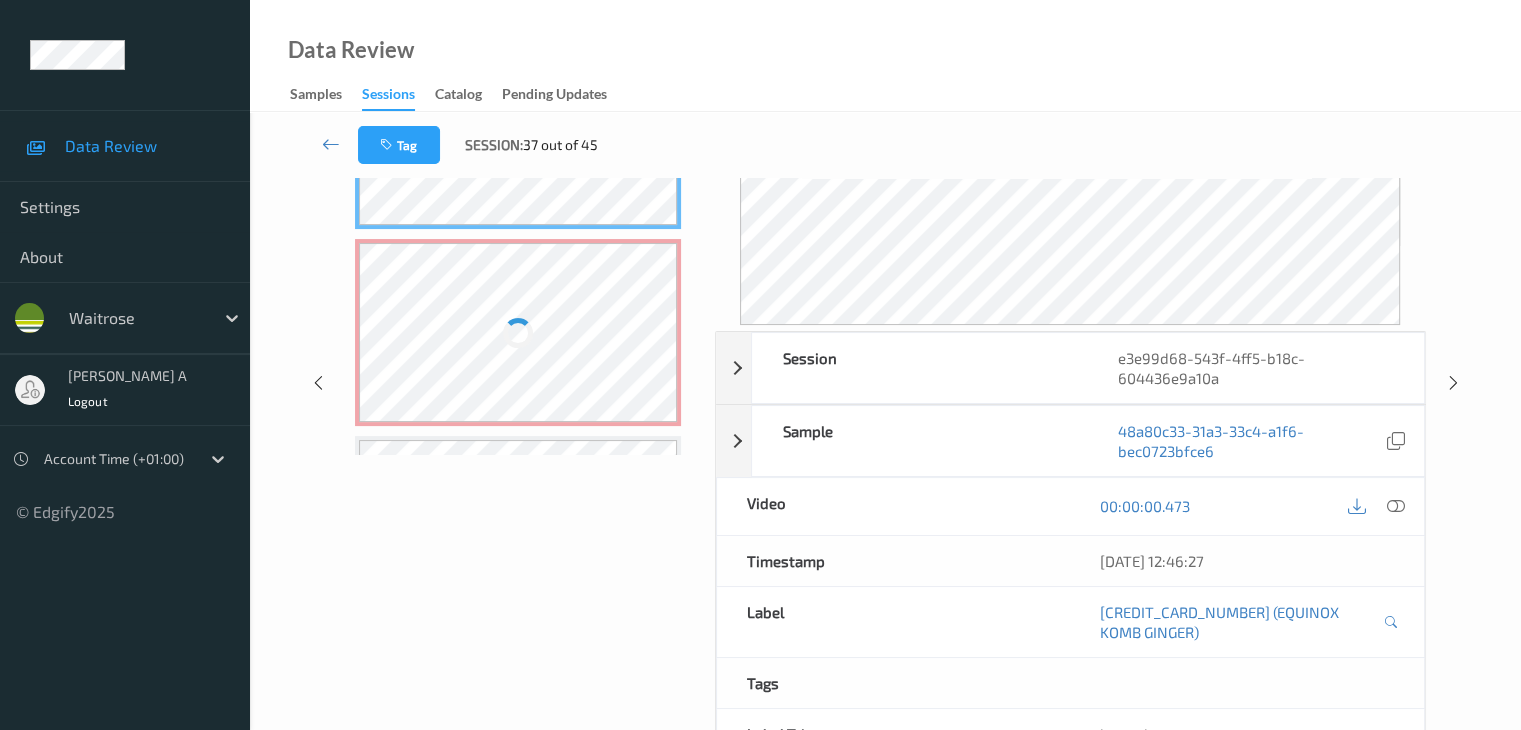 scroll, scrollTop: 44, scrollLeft: 0, axis: vertical 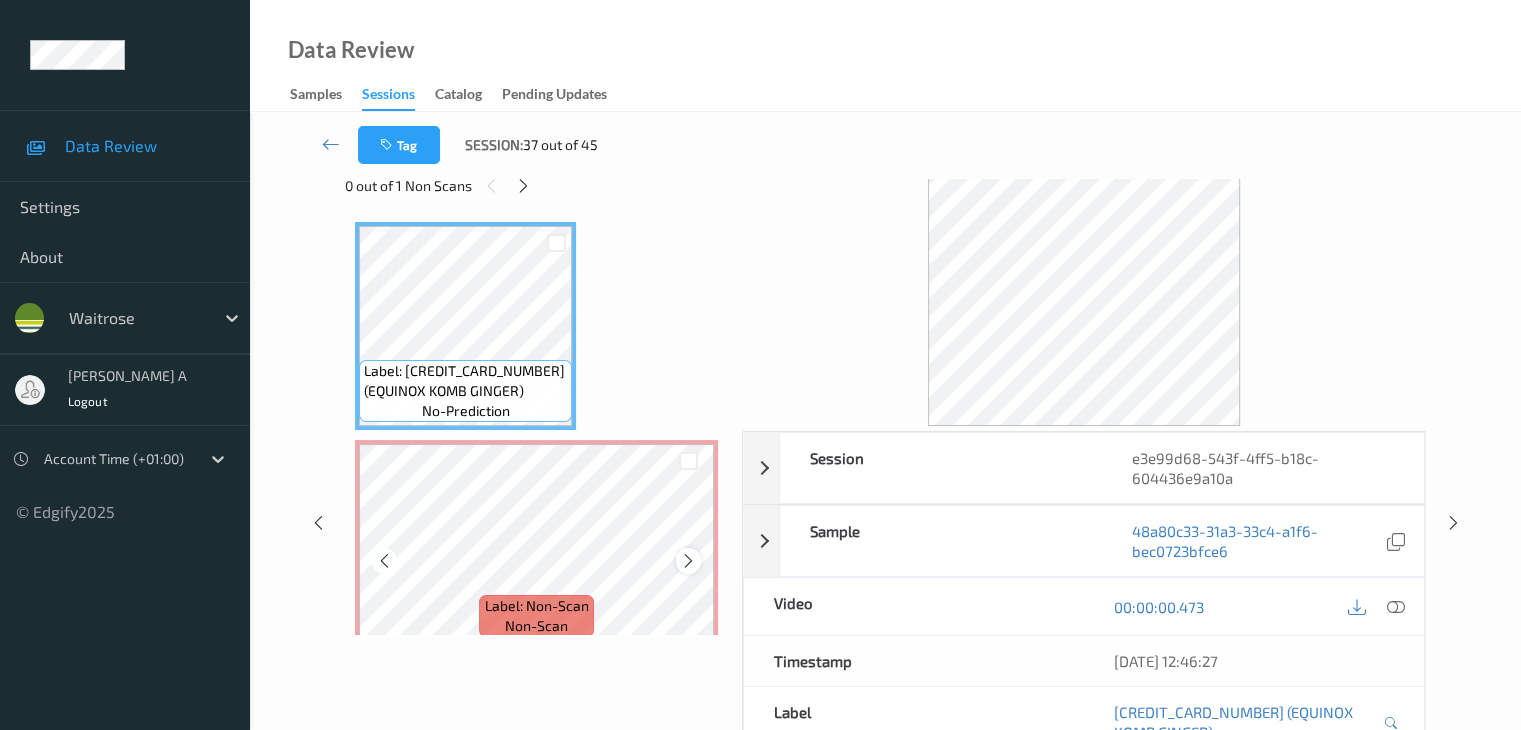click at bounding box center (688, 561) 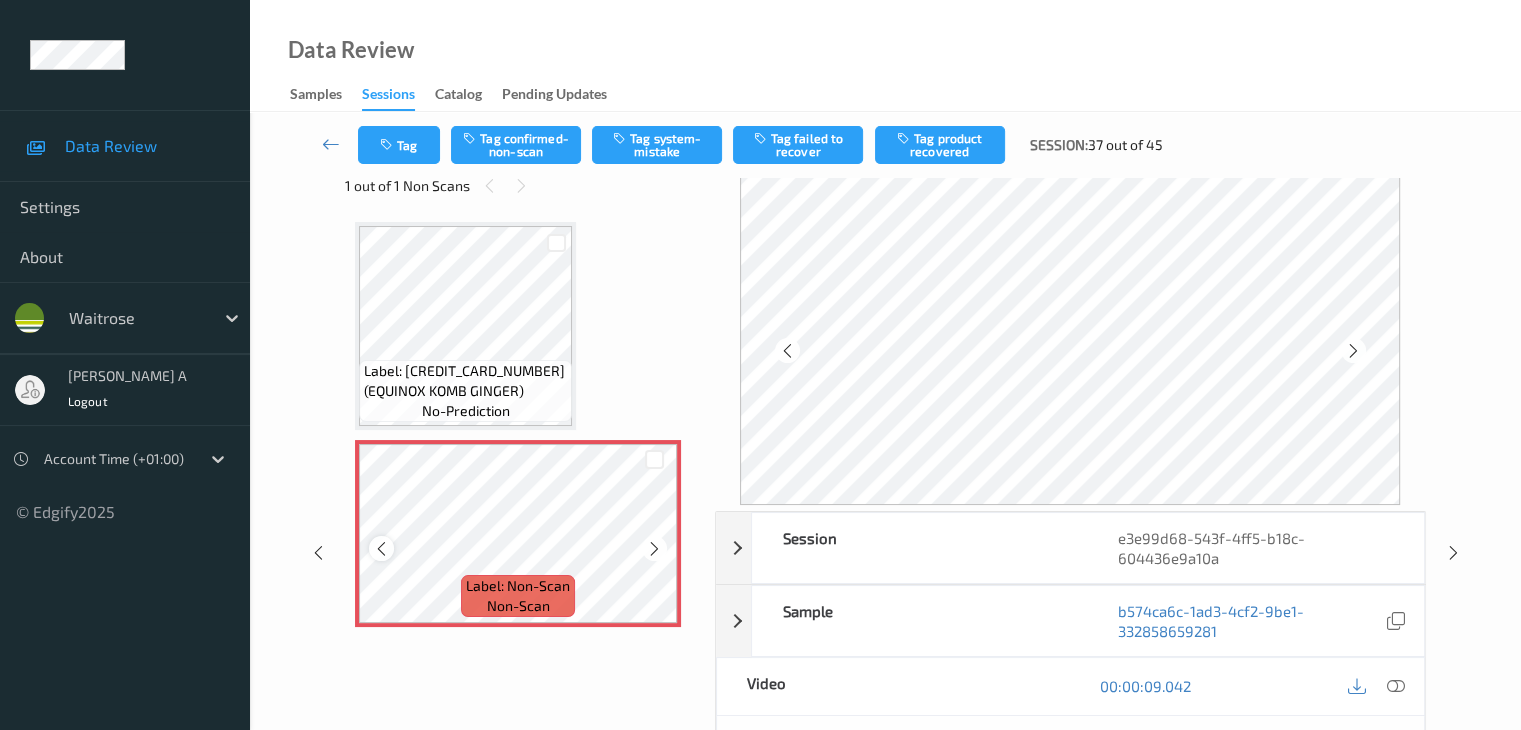click at bounding box center (381, 549) 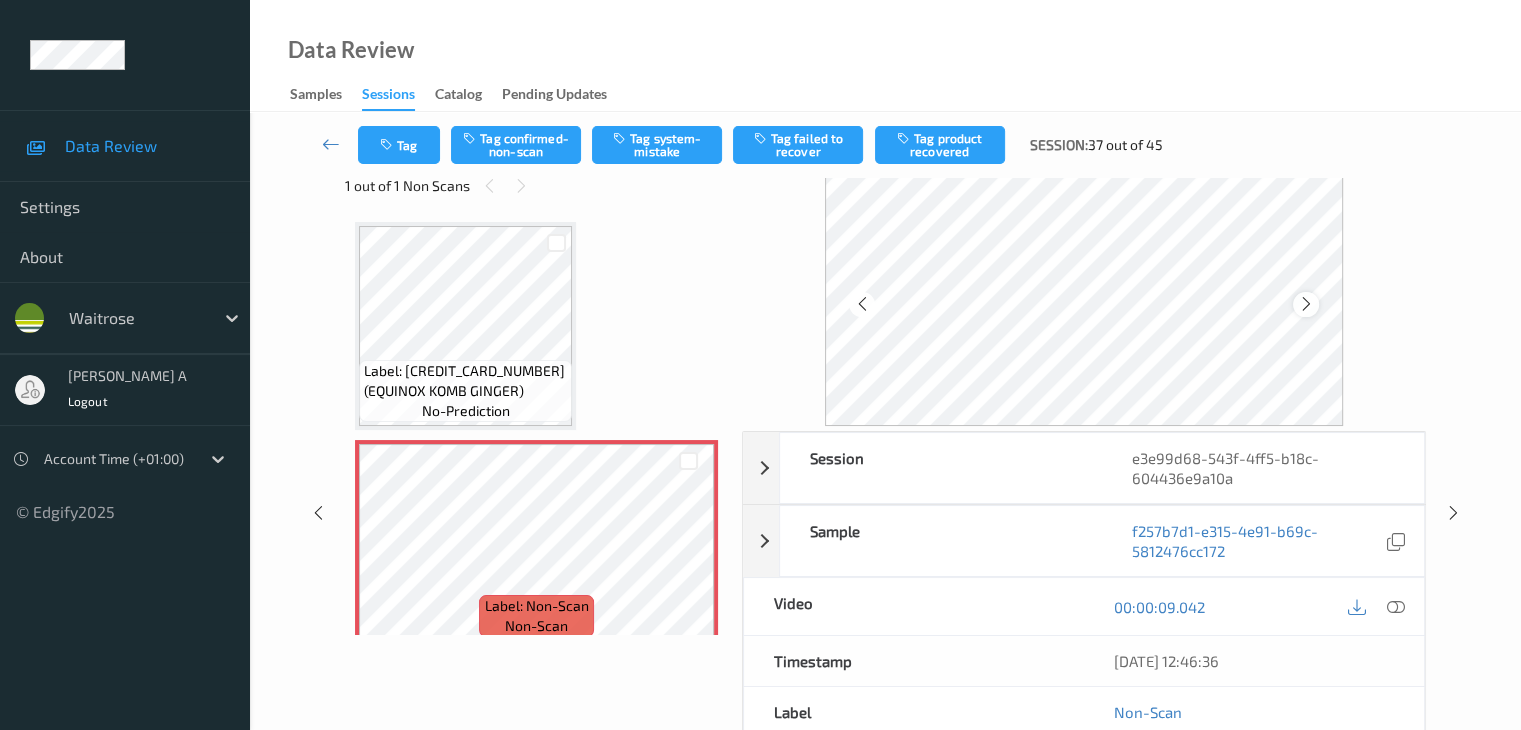 click at bounding box center [1306, 304] 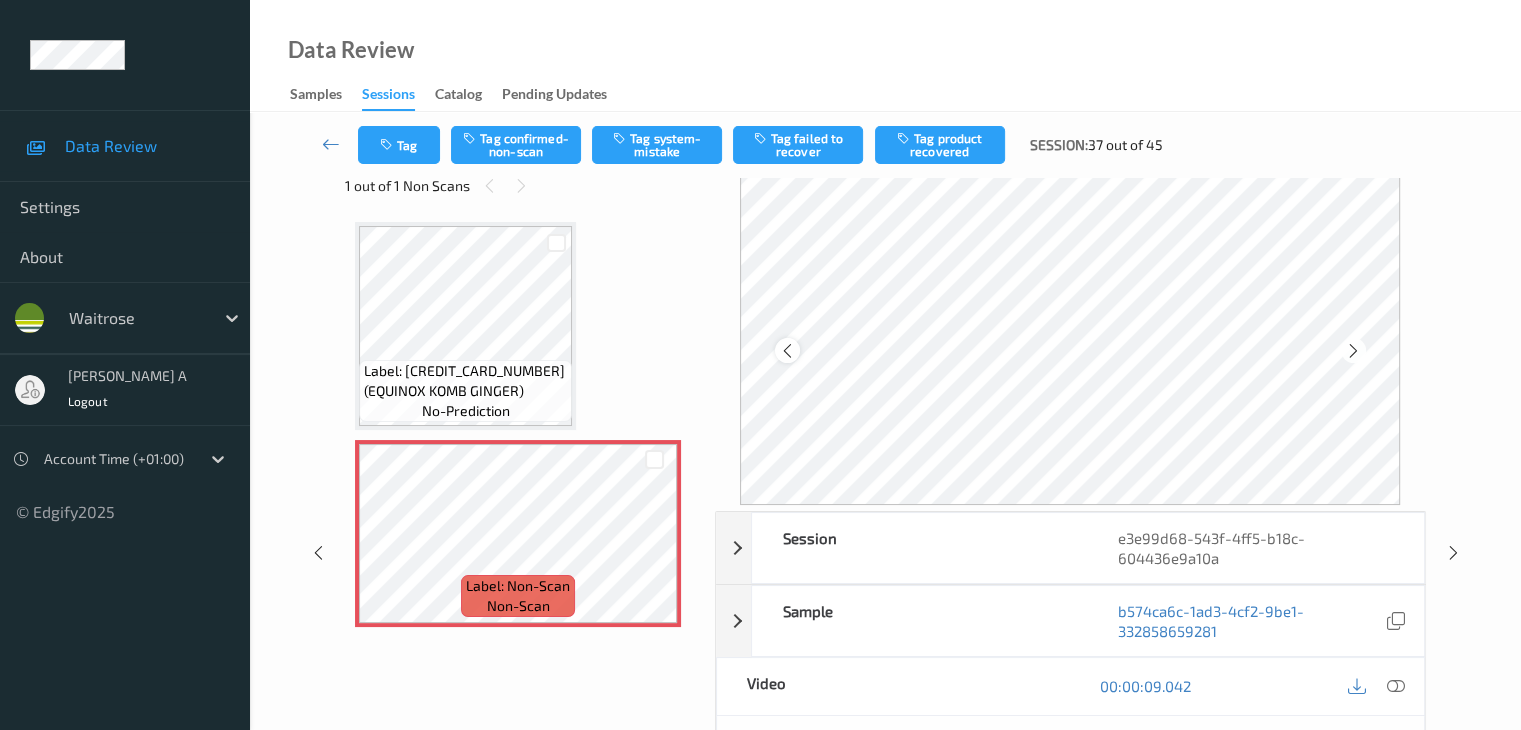 click at bounding box center [787, 350] 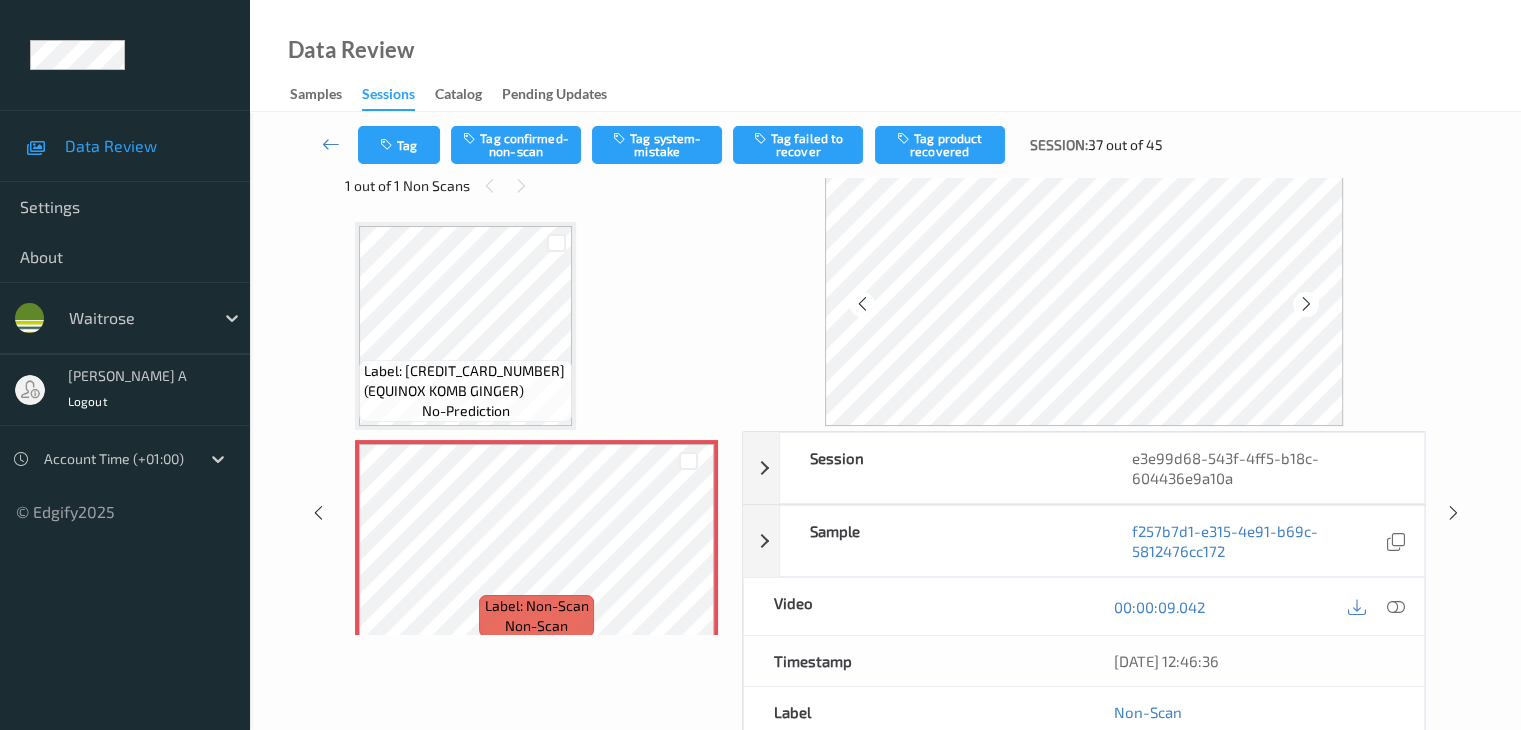 click at bounding box center [1084, 280] 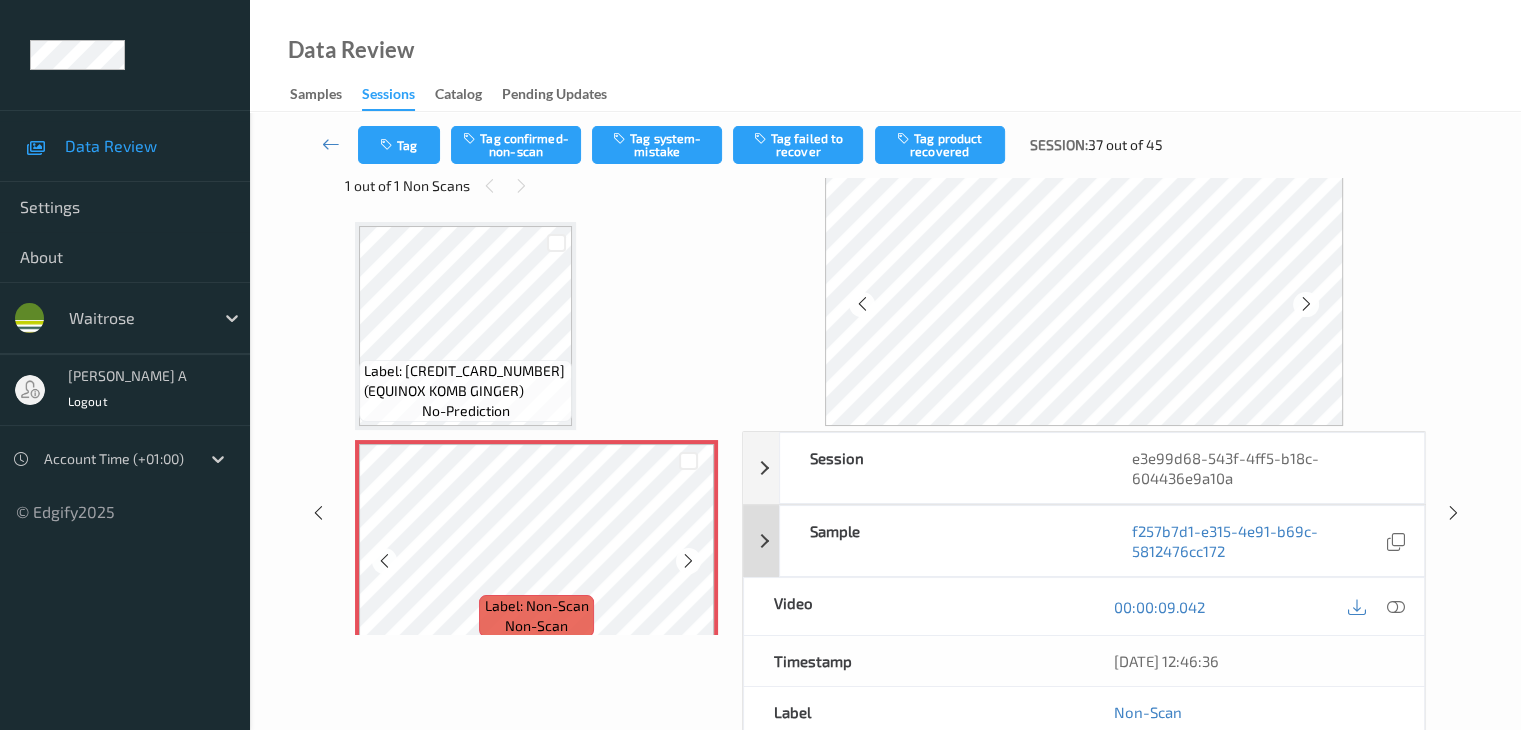 scroll, scrollTop: 200, scrollLeft: 0, axis: vertical 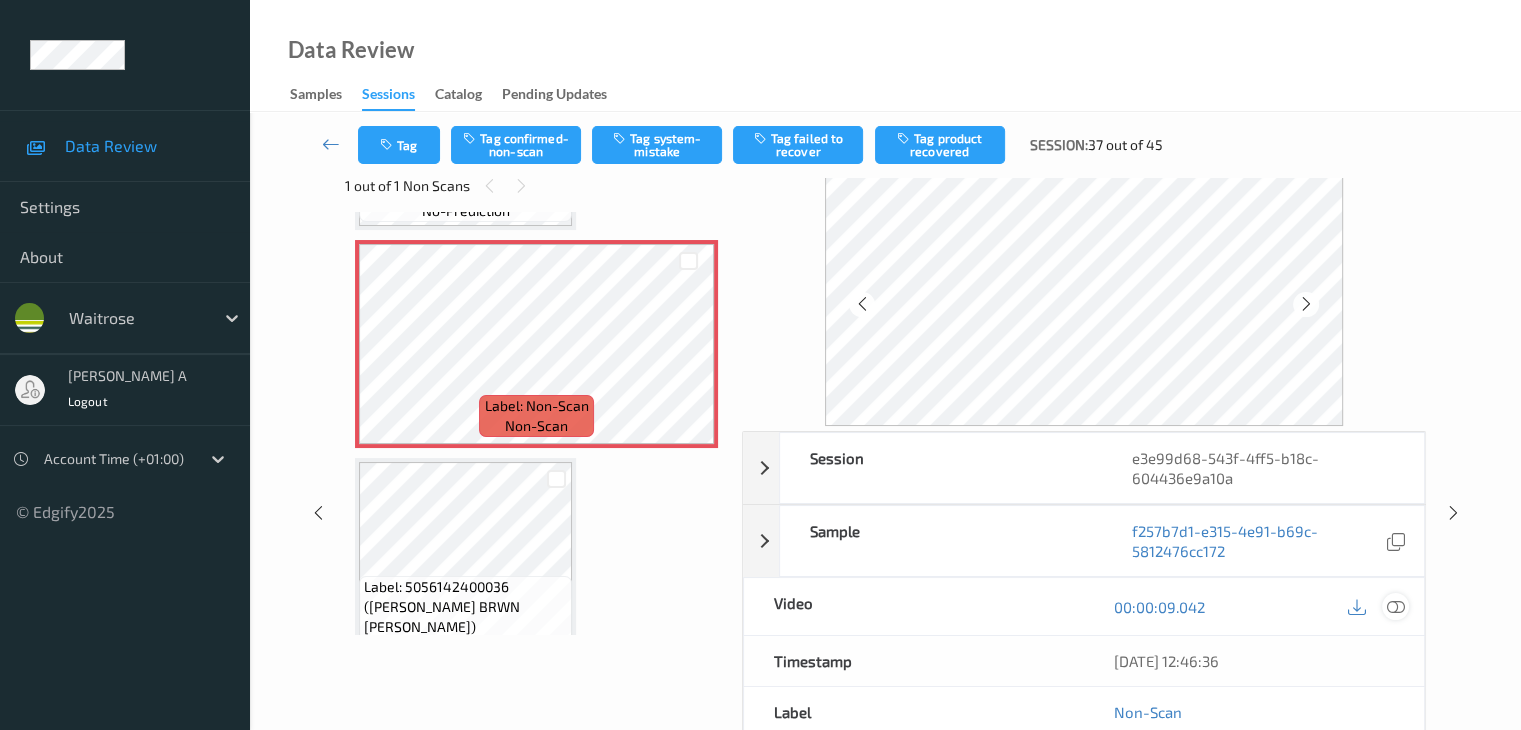 click at bounding box center [1395, 607] 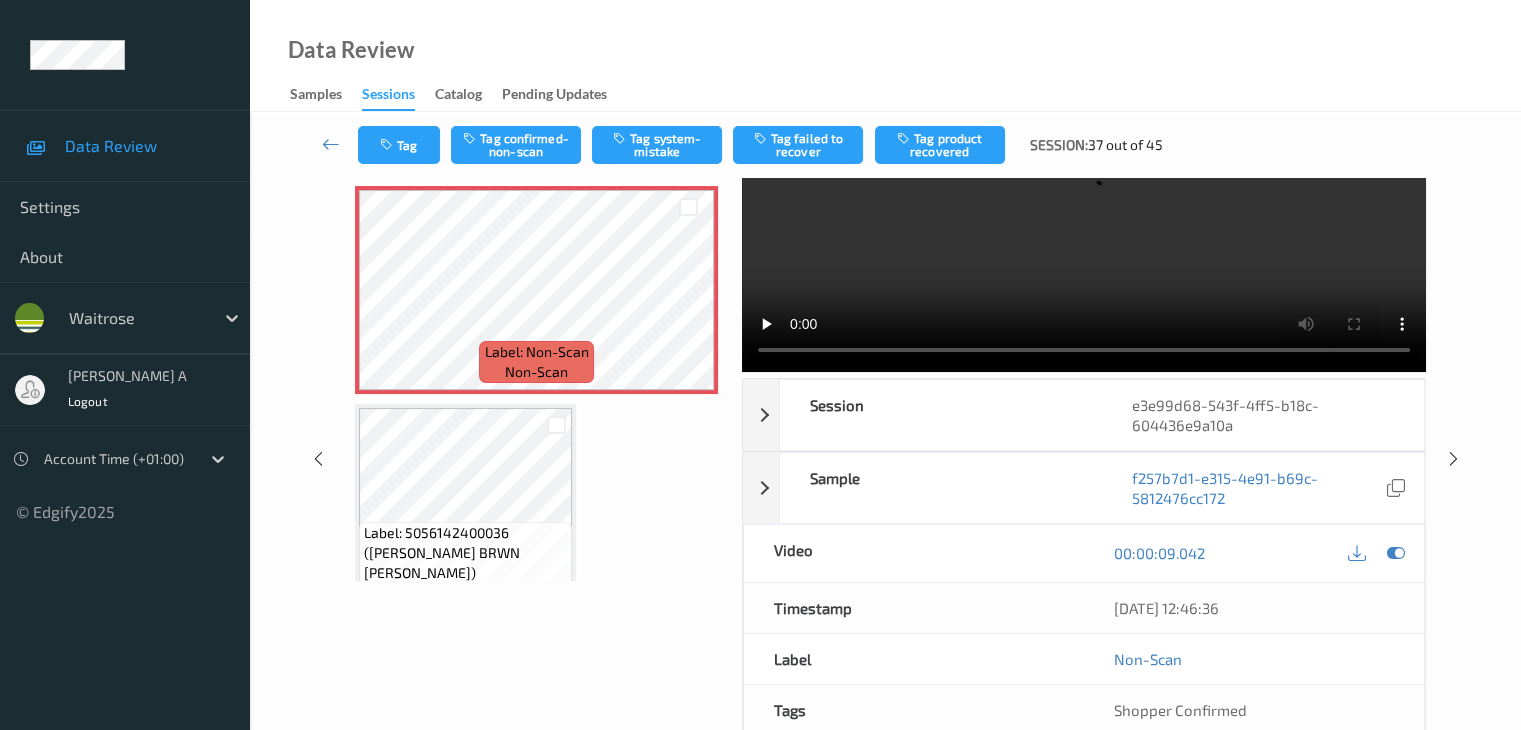 scroll, scrollTop: 100, scrollLeft: 0, axis: vertical 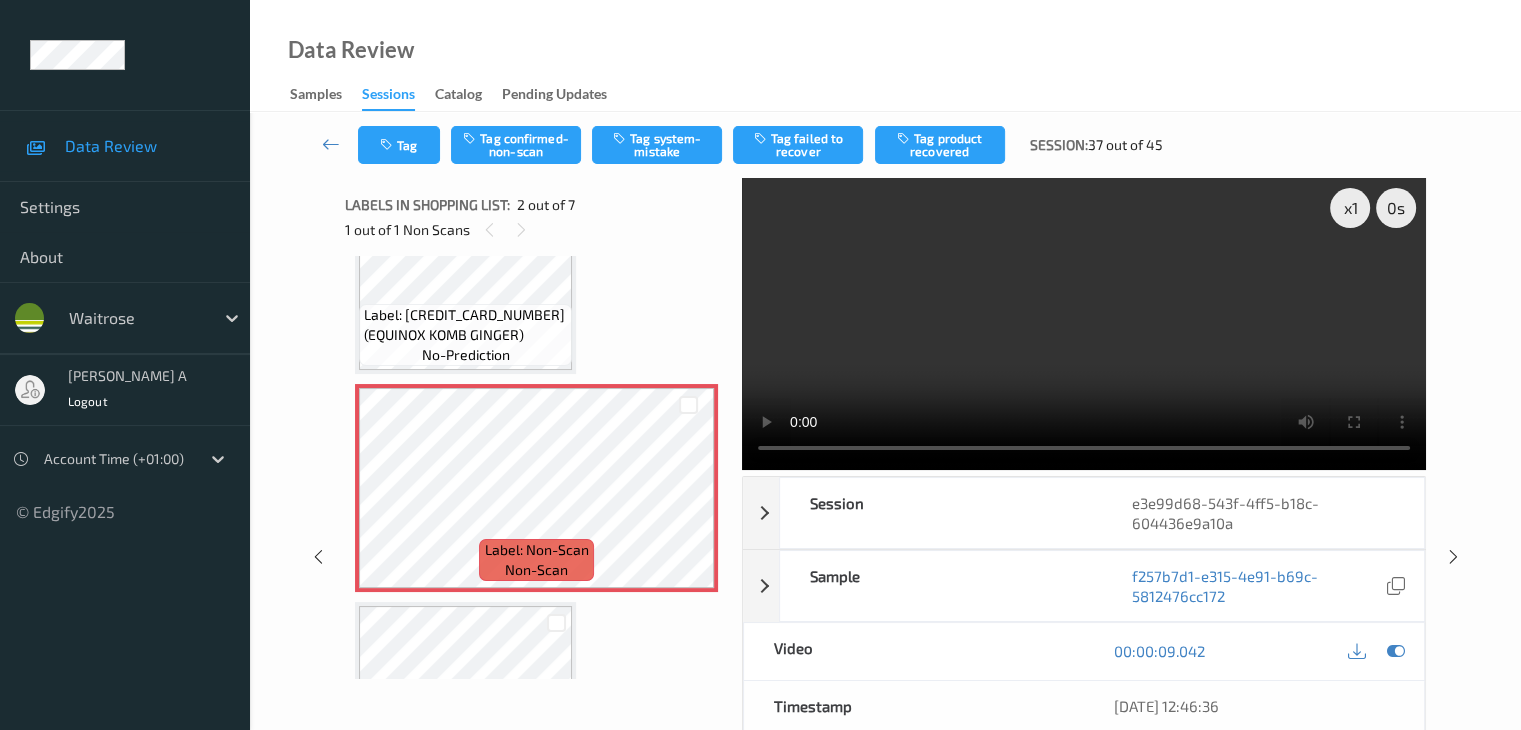 click on "Label: 5060452360430 (EQUINOX KOMB GINGER)" at bounding box center [465, 325] 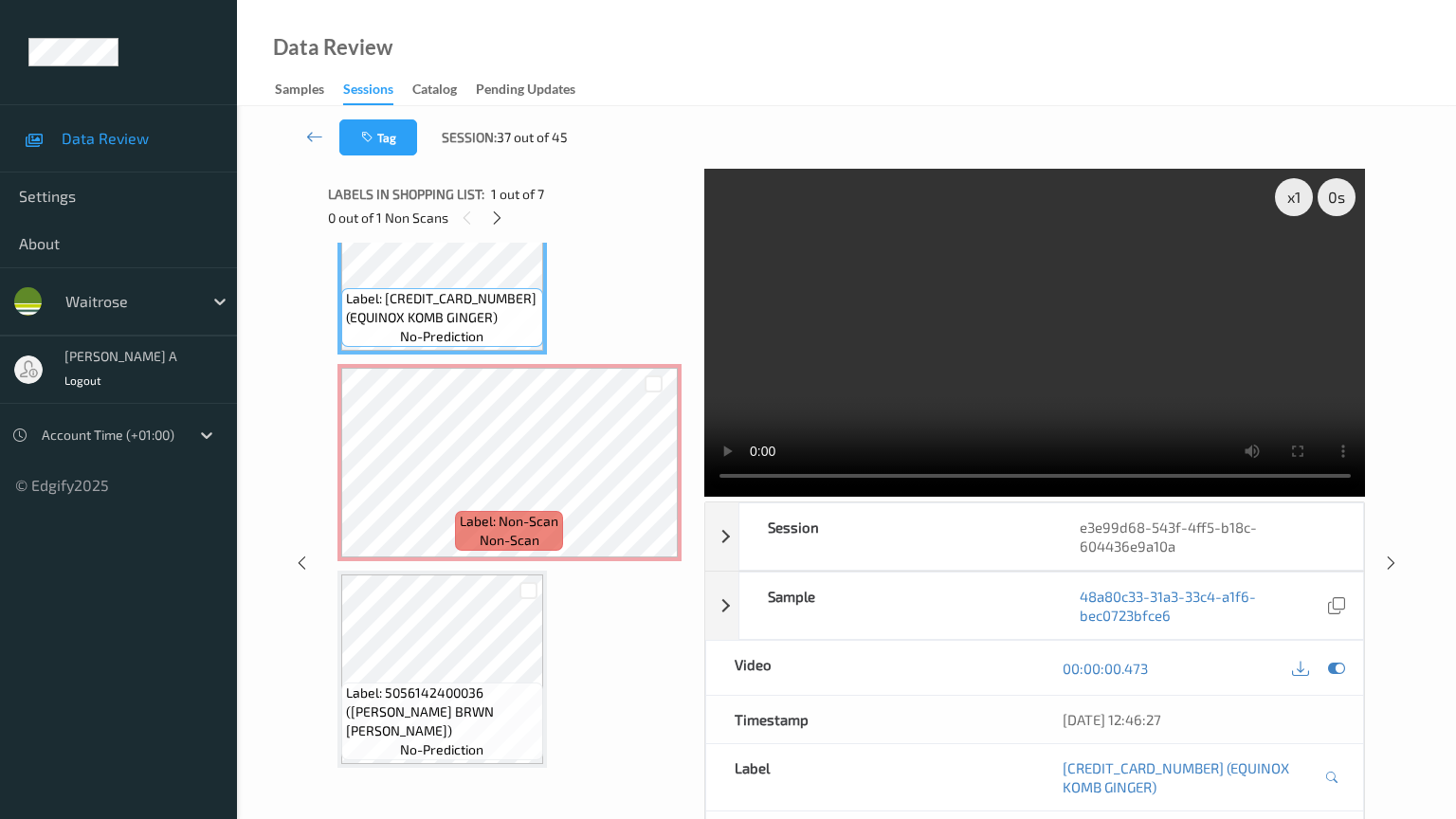 type 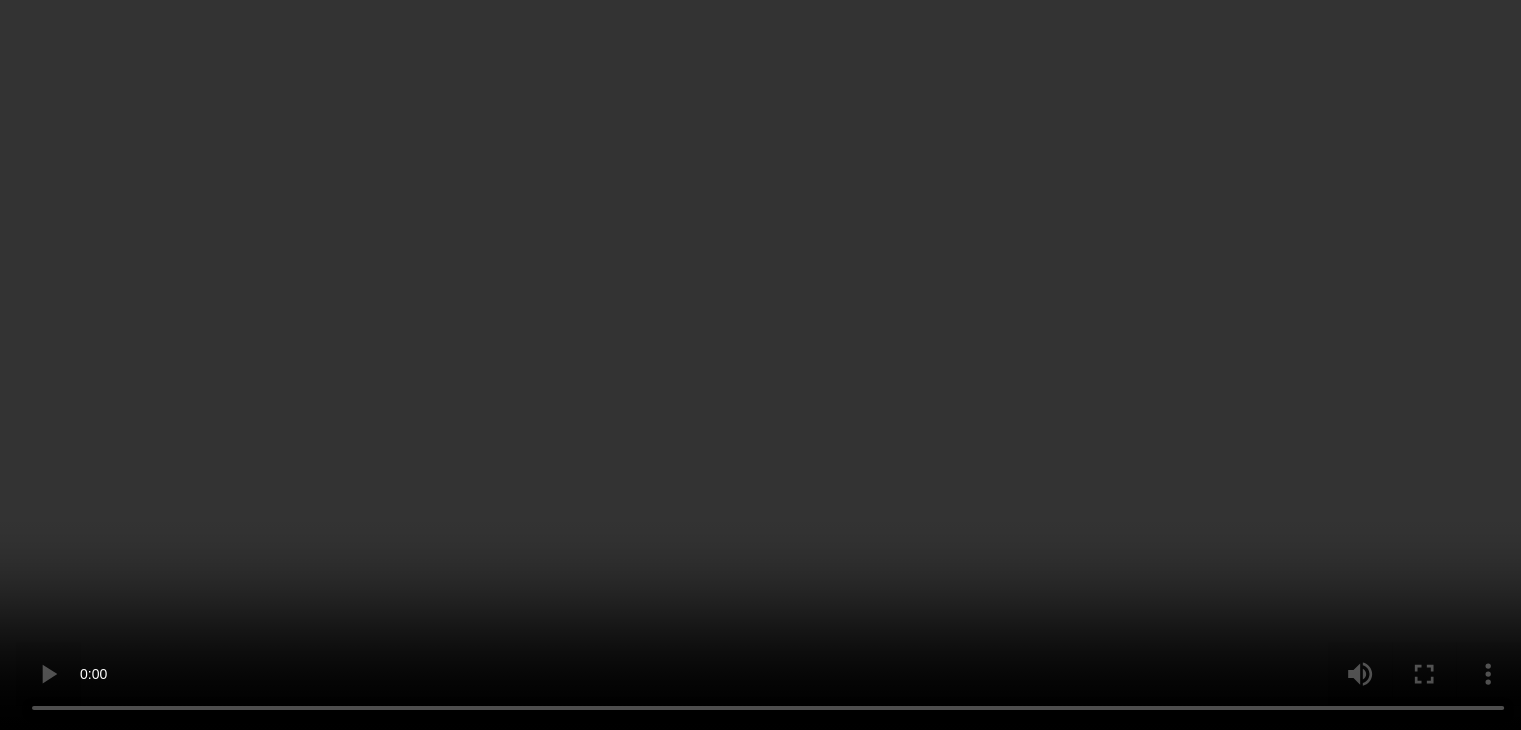 scroll, scrollTop: 200, scrollLeft: 0, axis: vertical 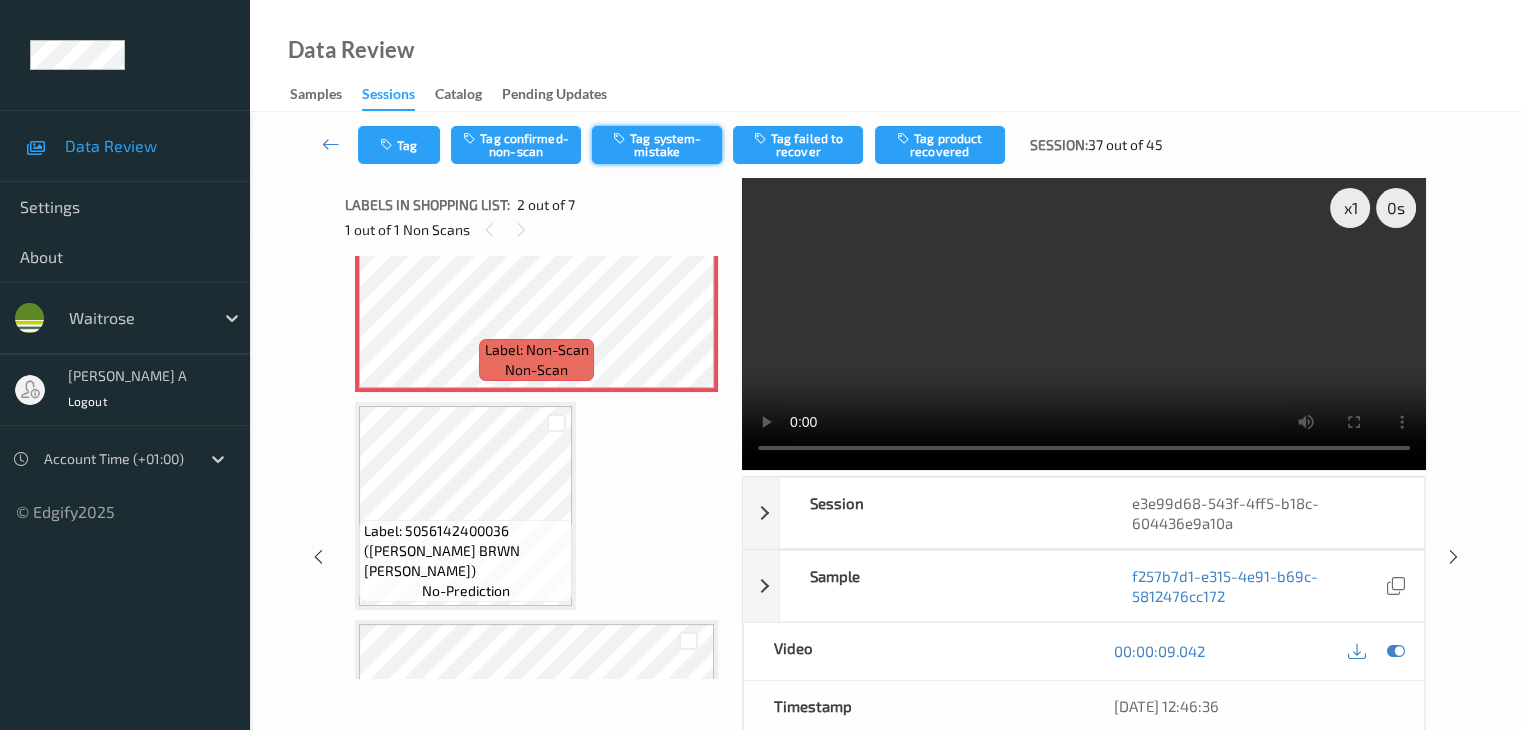 click on "Tag   system-mistake" at bounding box center (657, 145) 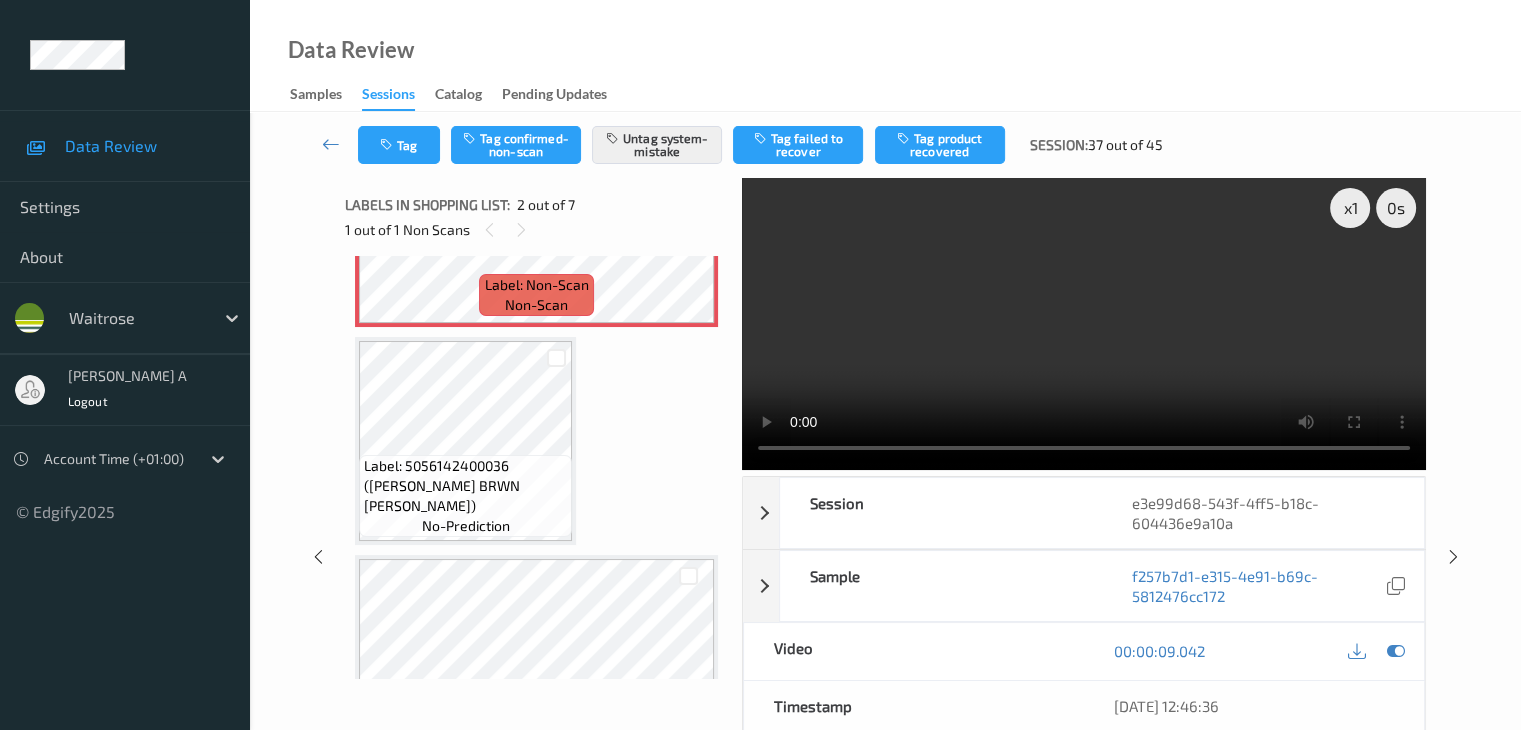 scroll, scrollTop: 400, scrollLeft: 0, axis: vertical 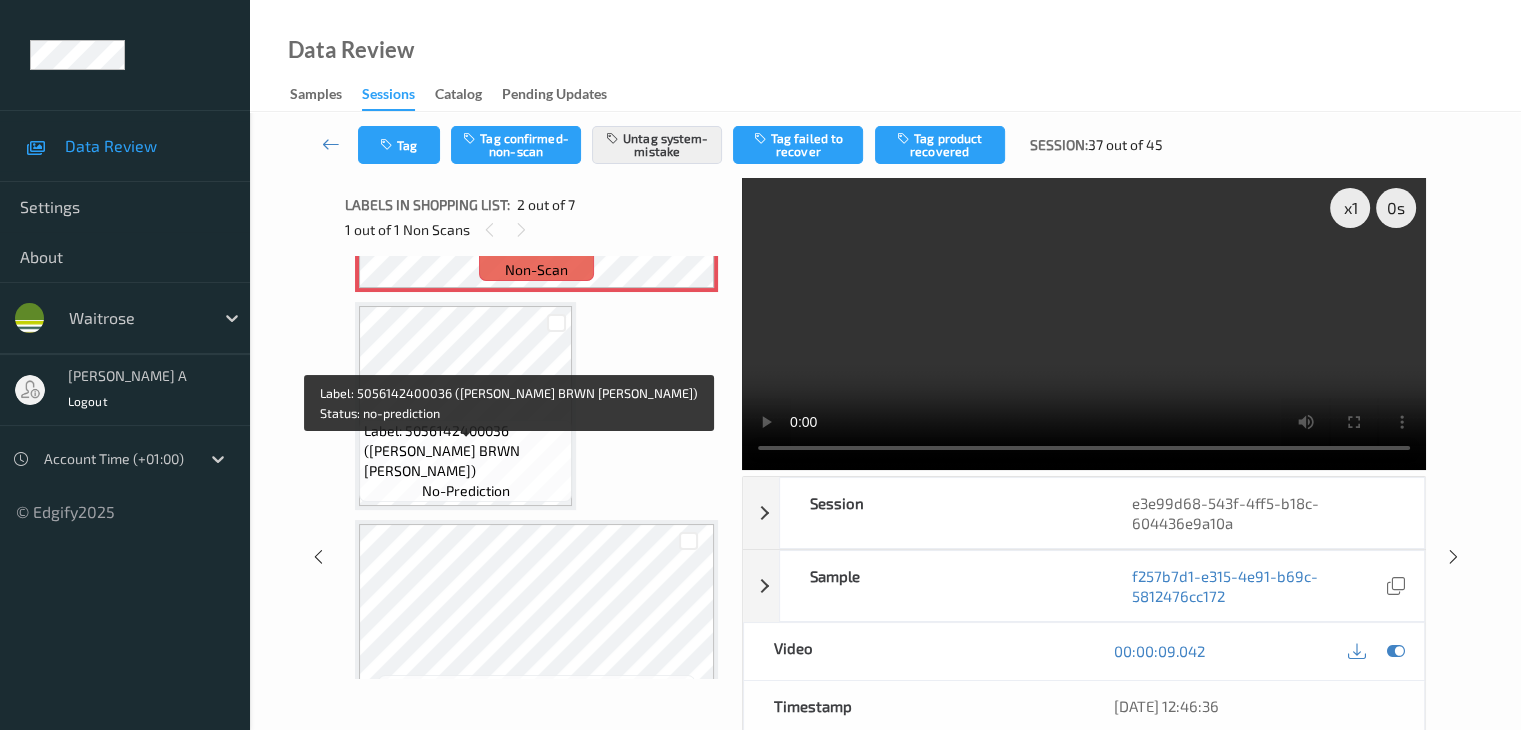 click on "Label: 5056142400036 (JACKSON BRWN BLOOMER)" at bounding box center (465, 451) 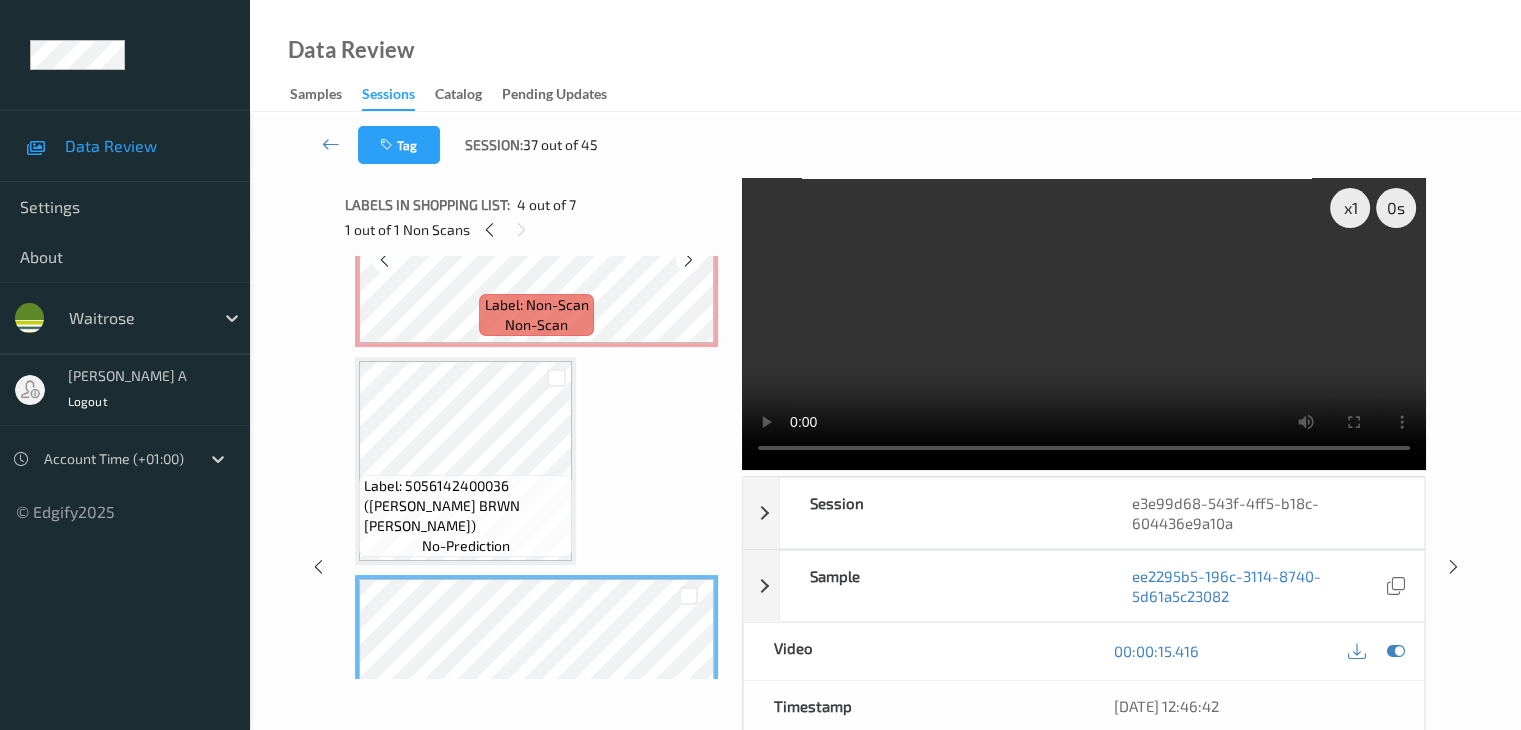 scroll, scrollTop: 300, scrollLeft: 0, axis: vertical 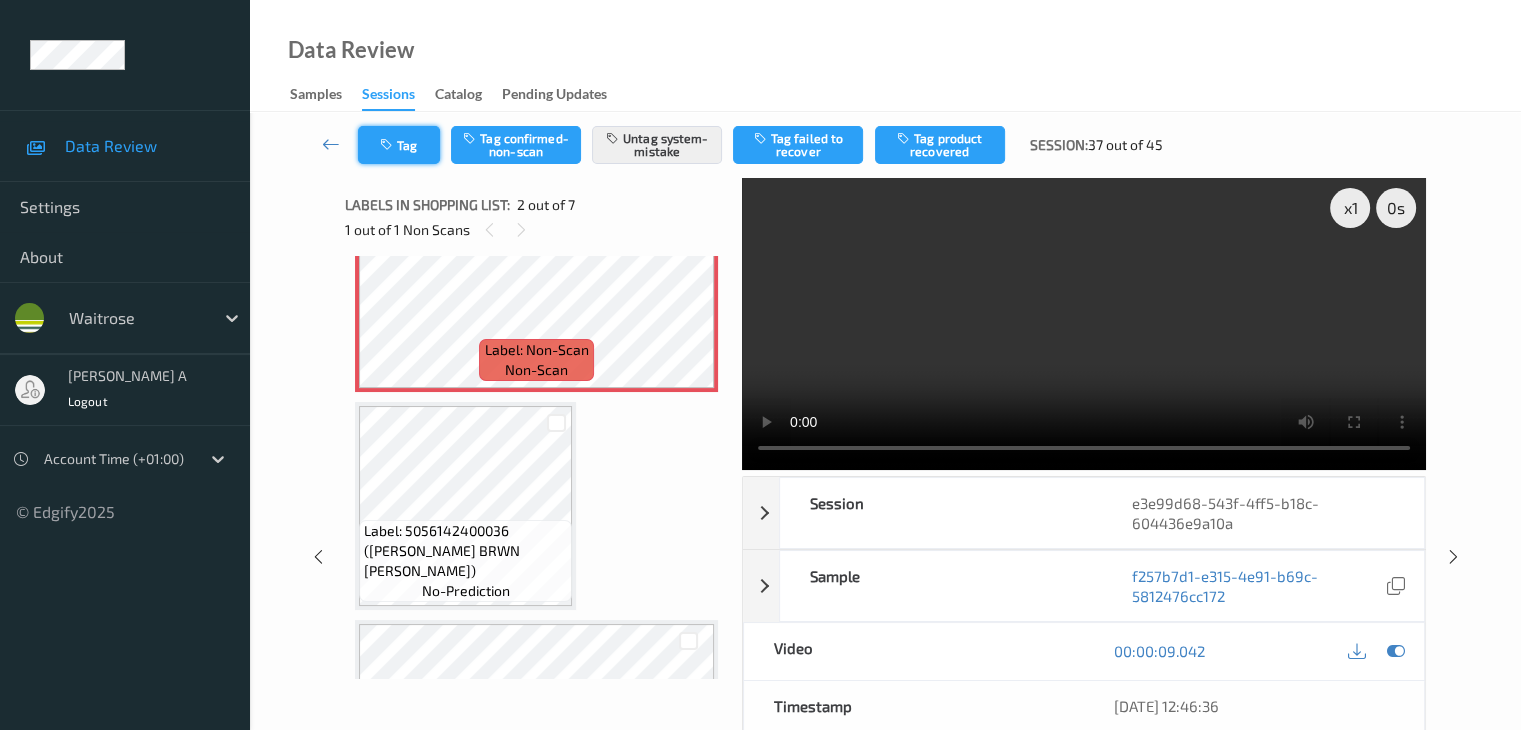 click on "Tag" at bounding box center (399, 145) 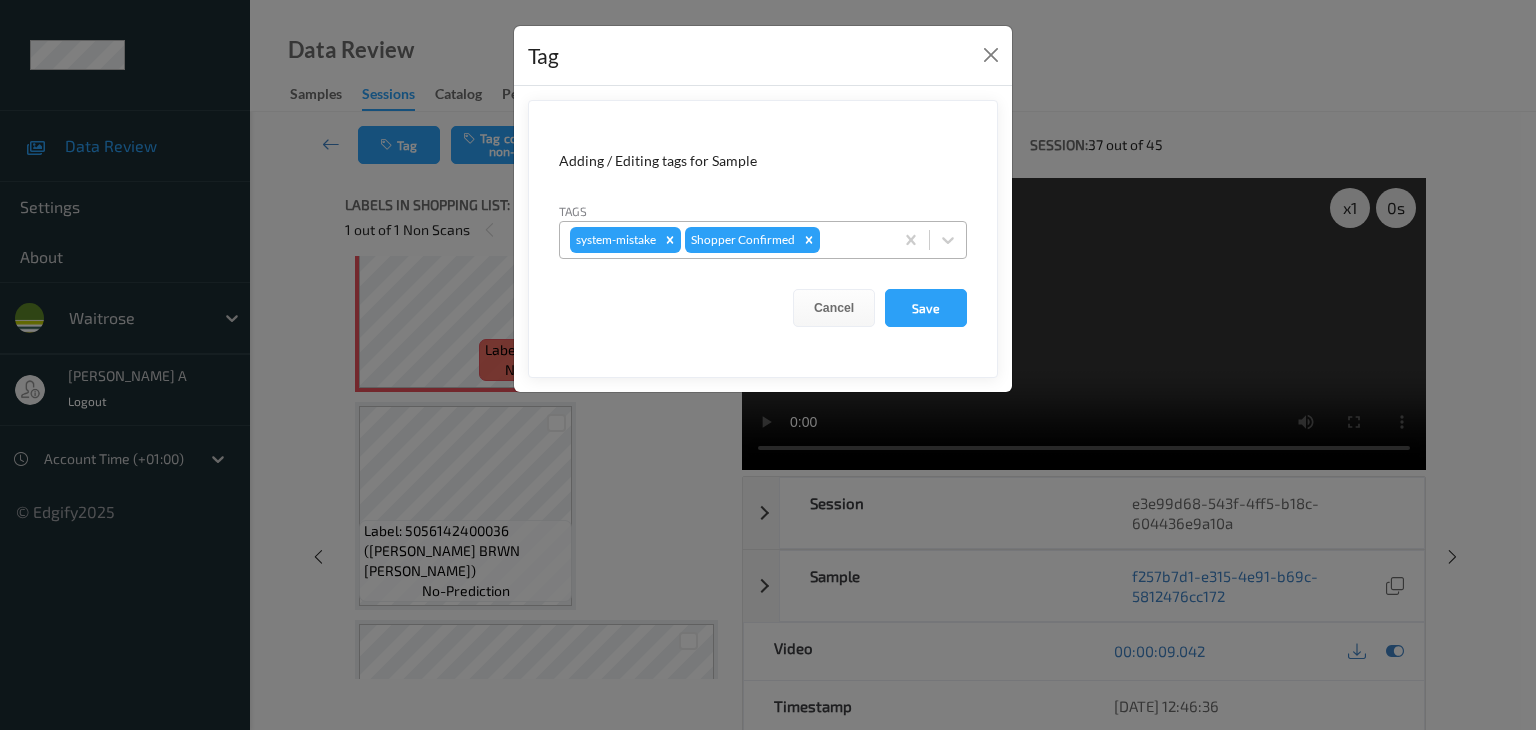 click on "system-mistake Shopper Confirmed" at bounding box center [726, 240] 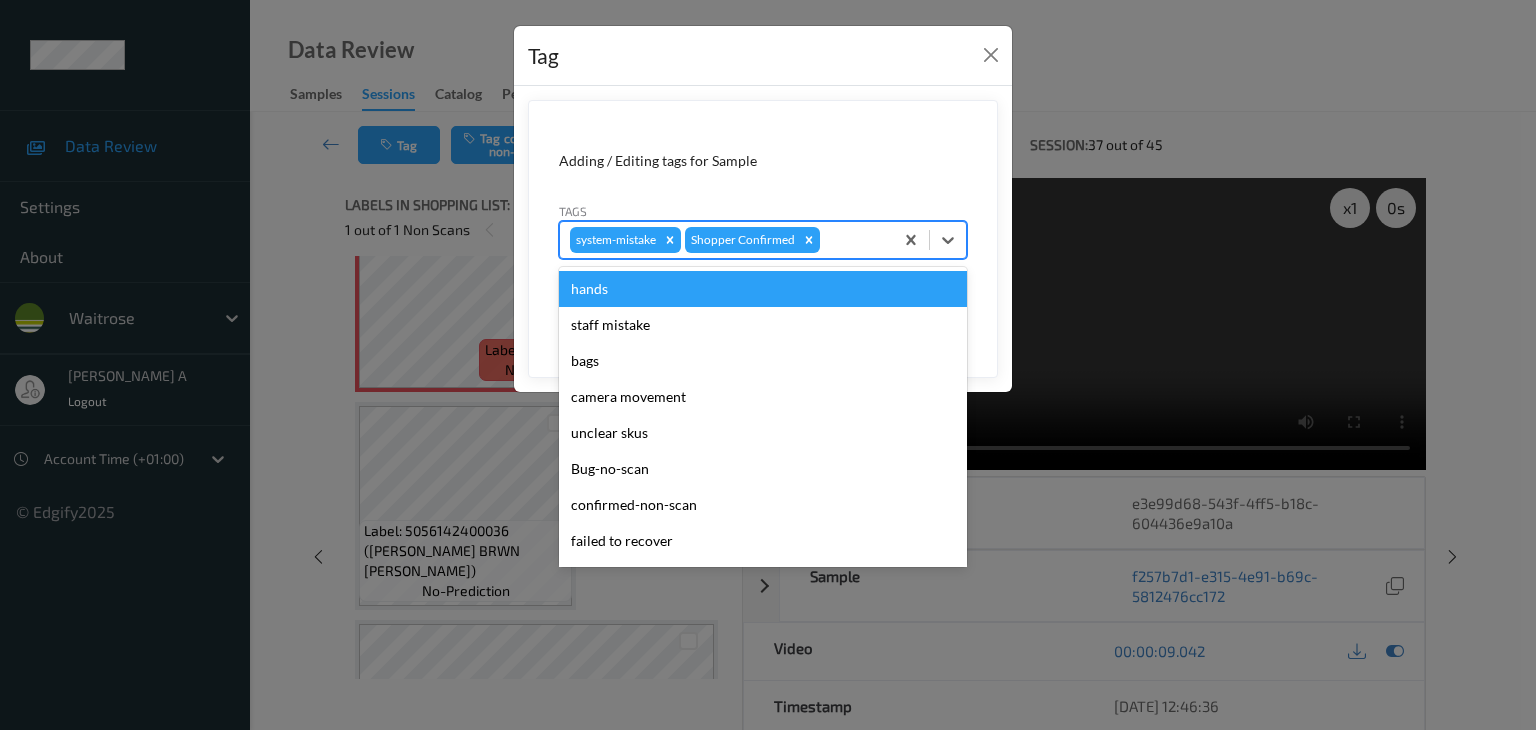 type on "u" 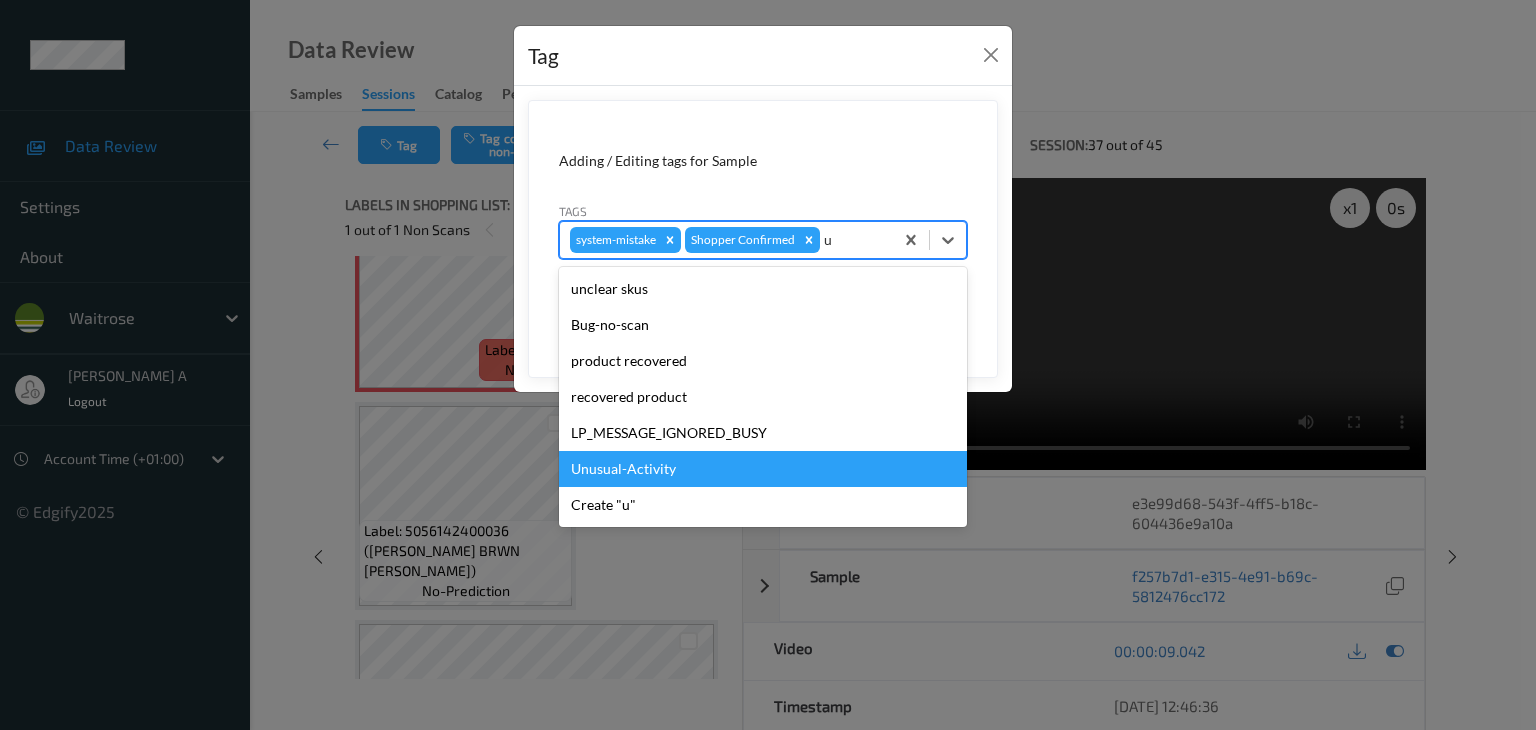 click on "Unusual-Activity" at bounding box center (763, 469) 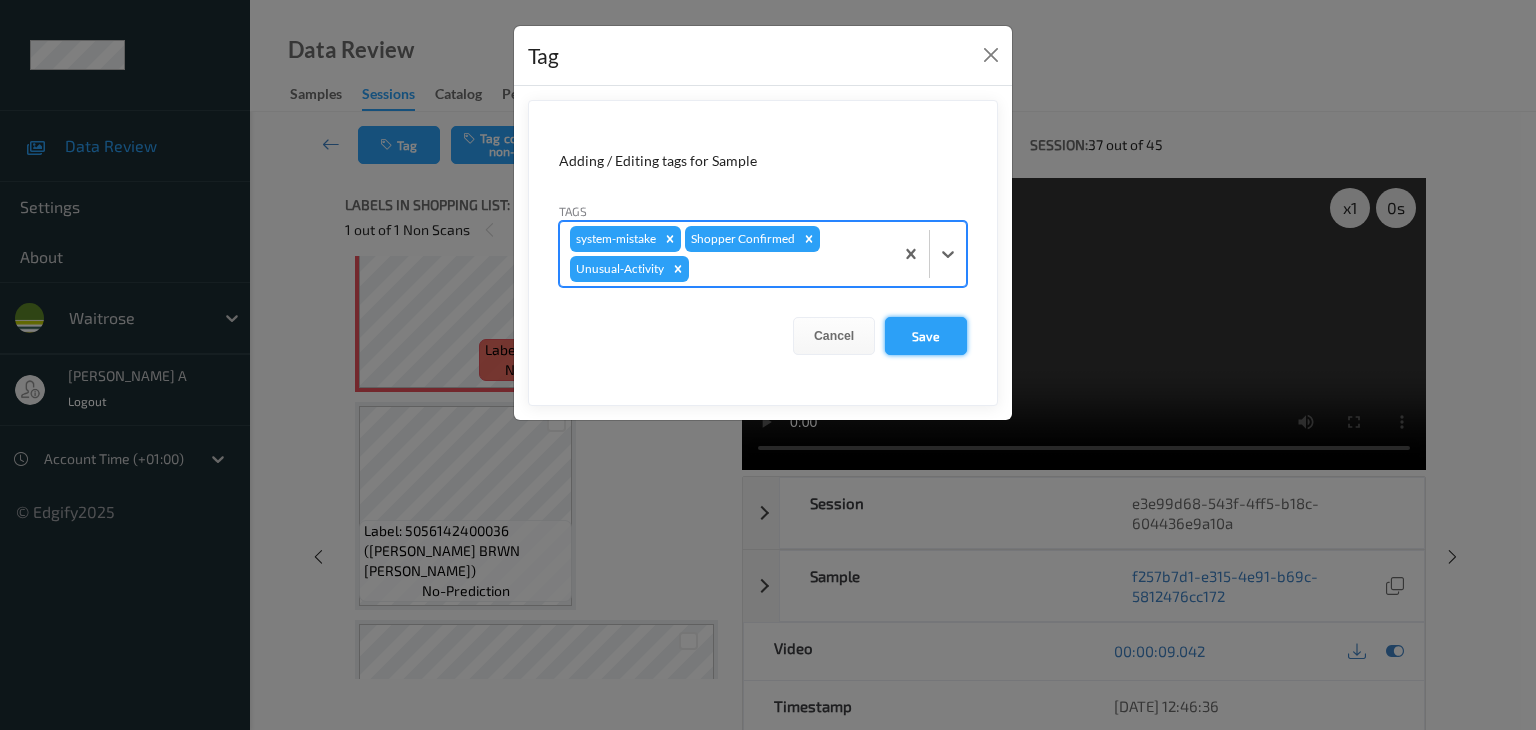 click on "Save" at bounding box center (926, 336) 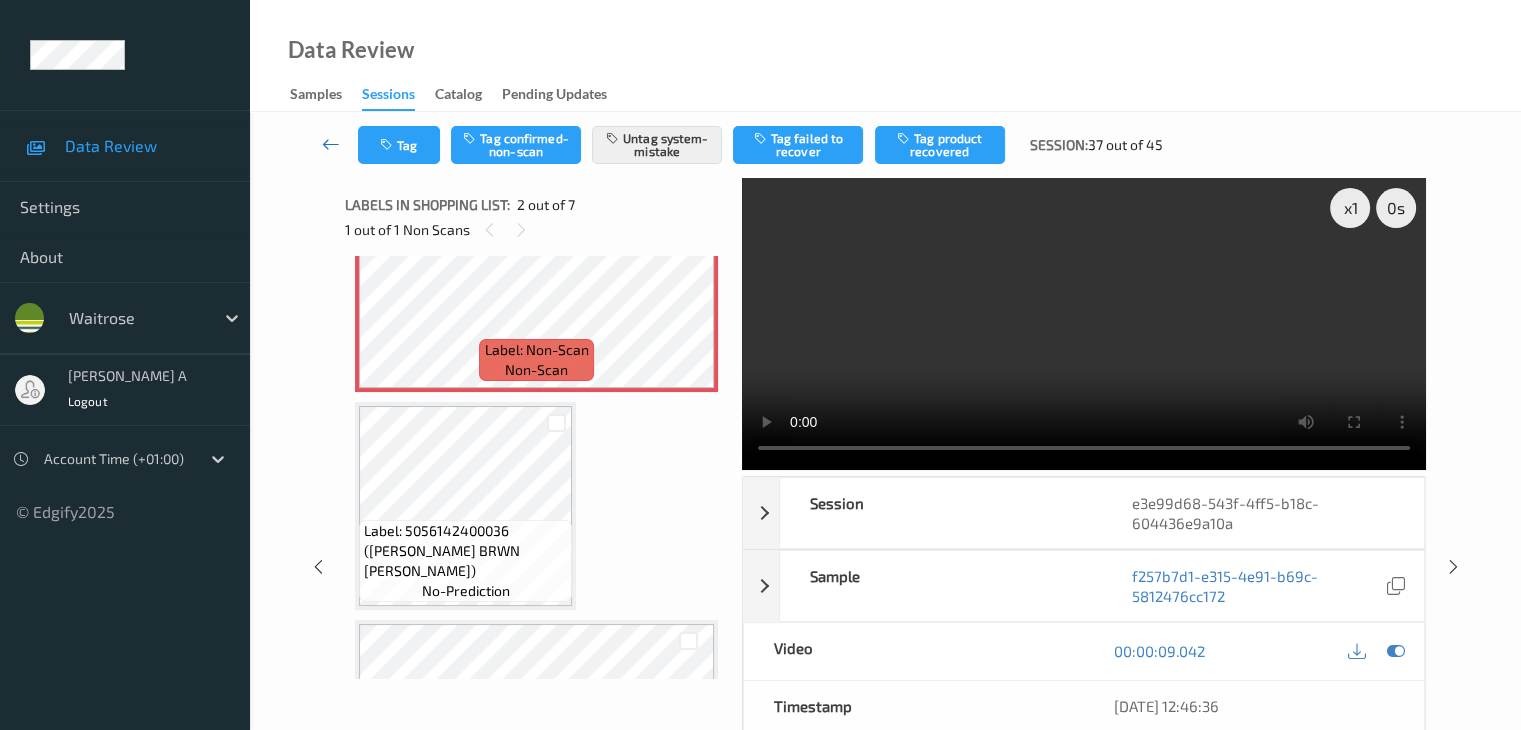 click at bounding box center (331, 144) 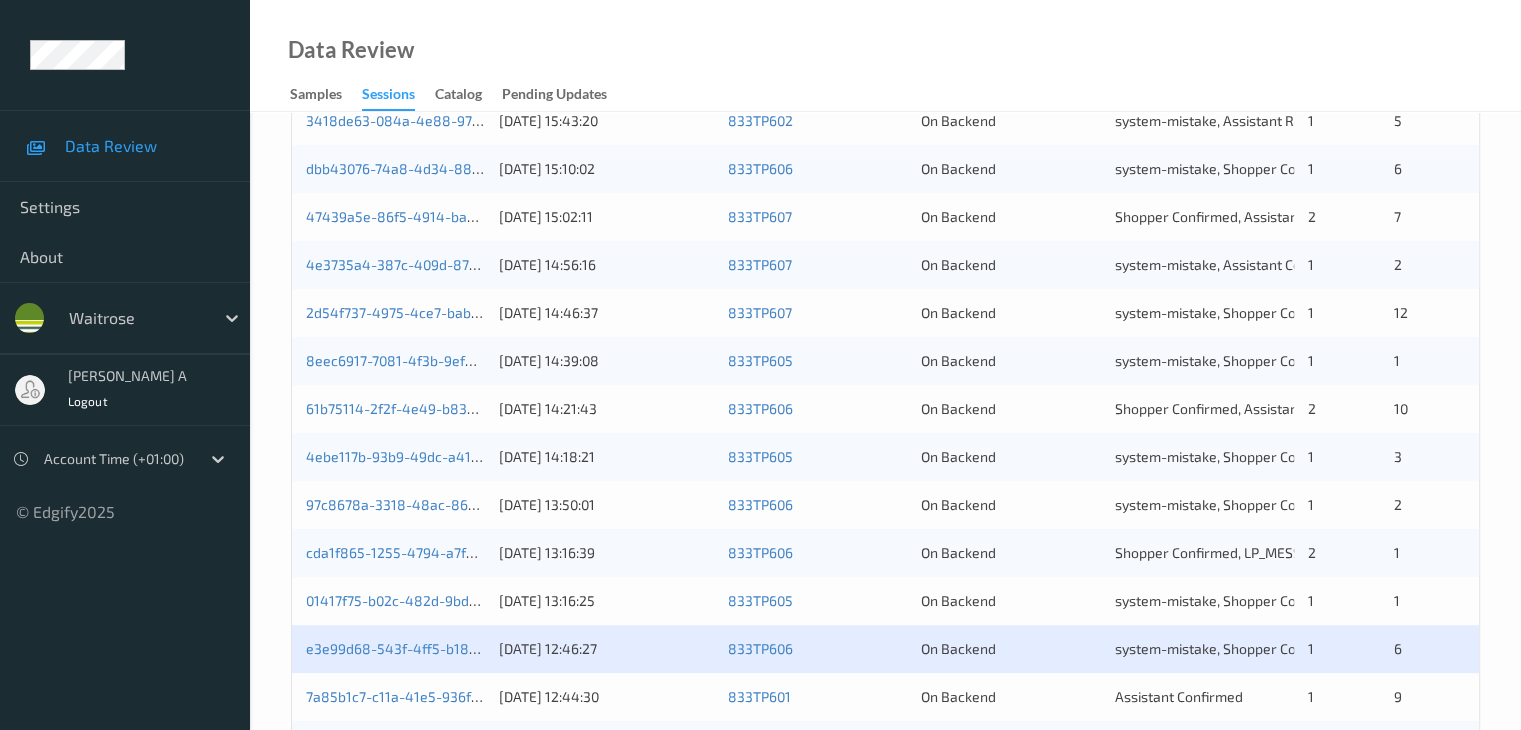 scroll, scrollTop: 900, scrollLeft: 0, axis: vertical 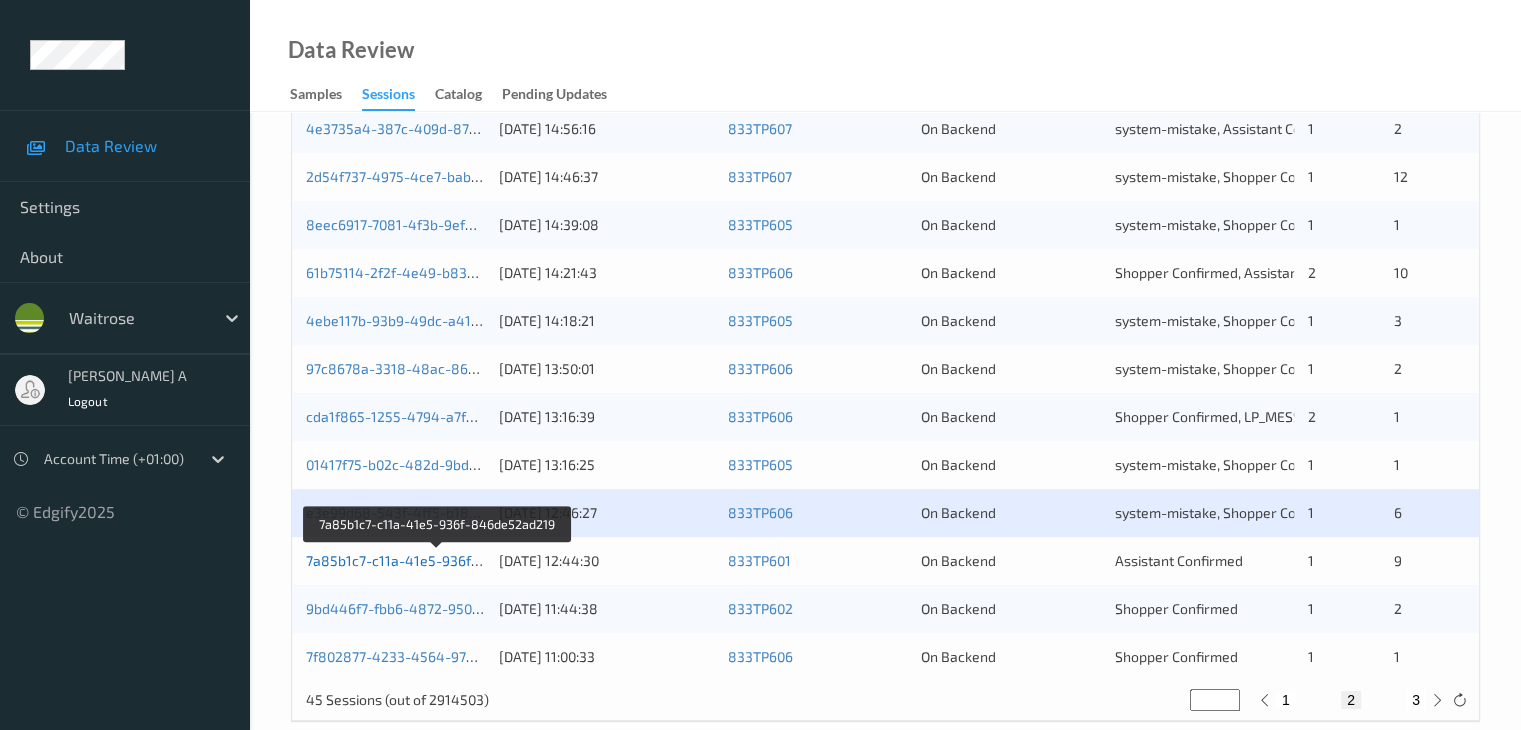 click on "7a85b1c7-c11a-41e5-936f-846de52ad219" at bounding box center [439, 560] 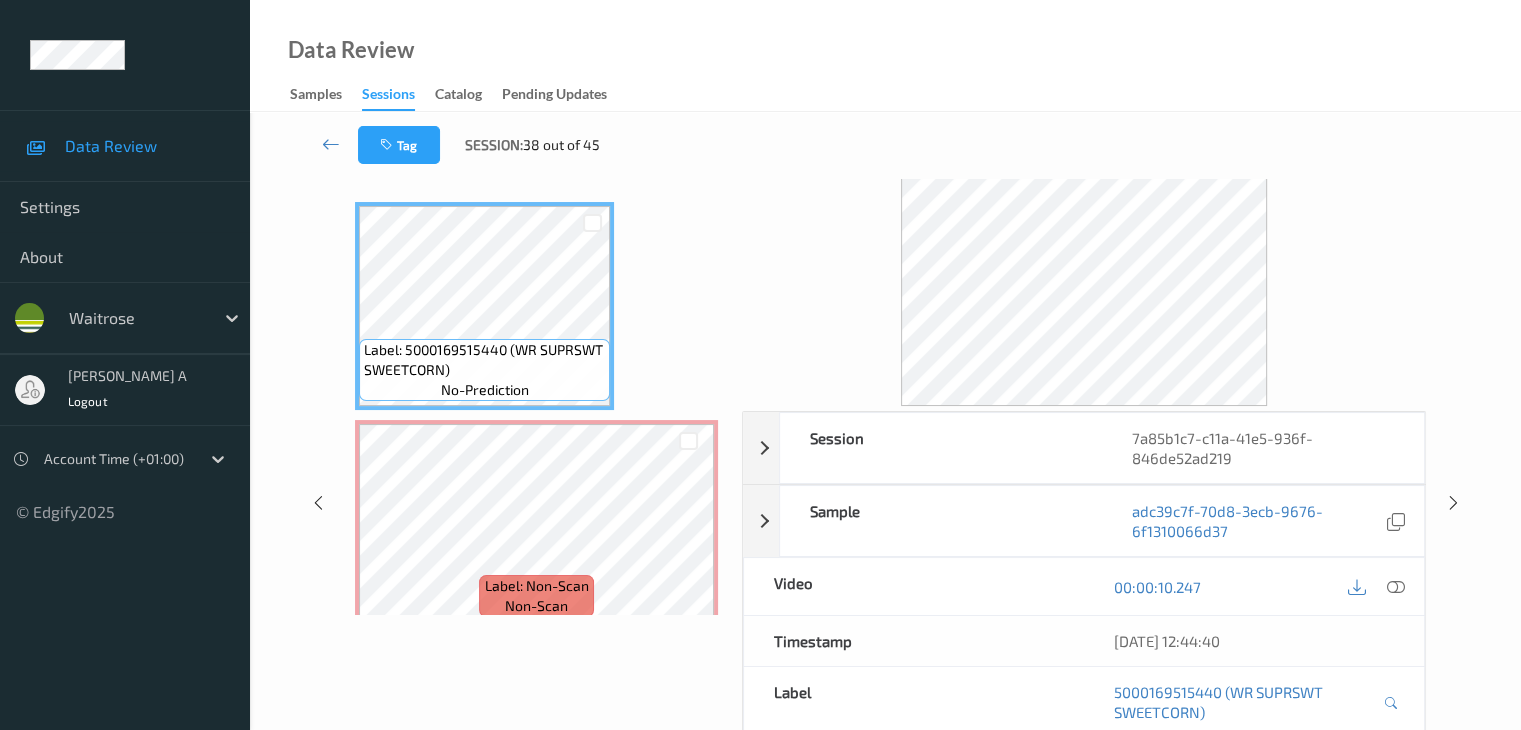 scroll, scrollTop: 0, scrollLeft: 0, axis: both 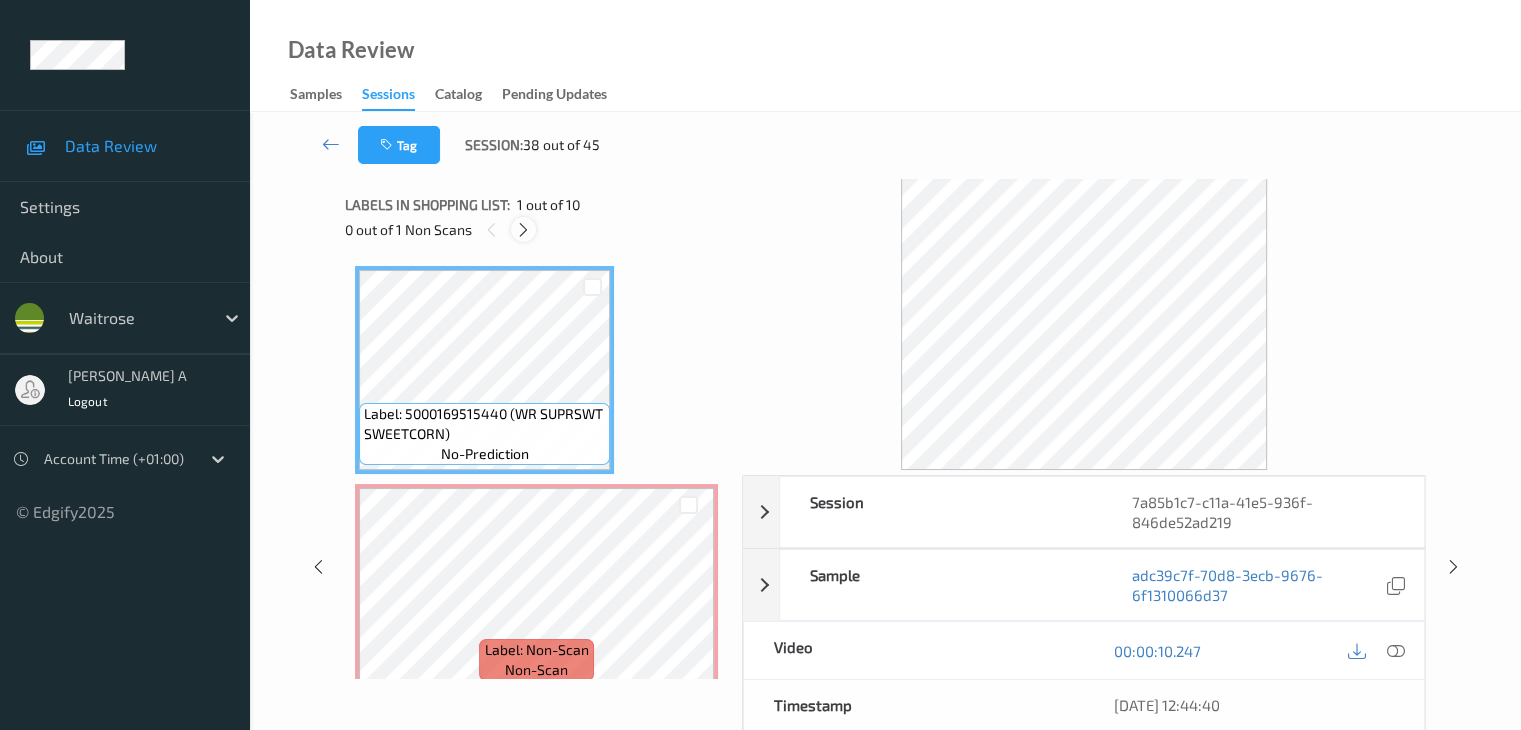 click at bounding box center (523, 230) 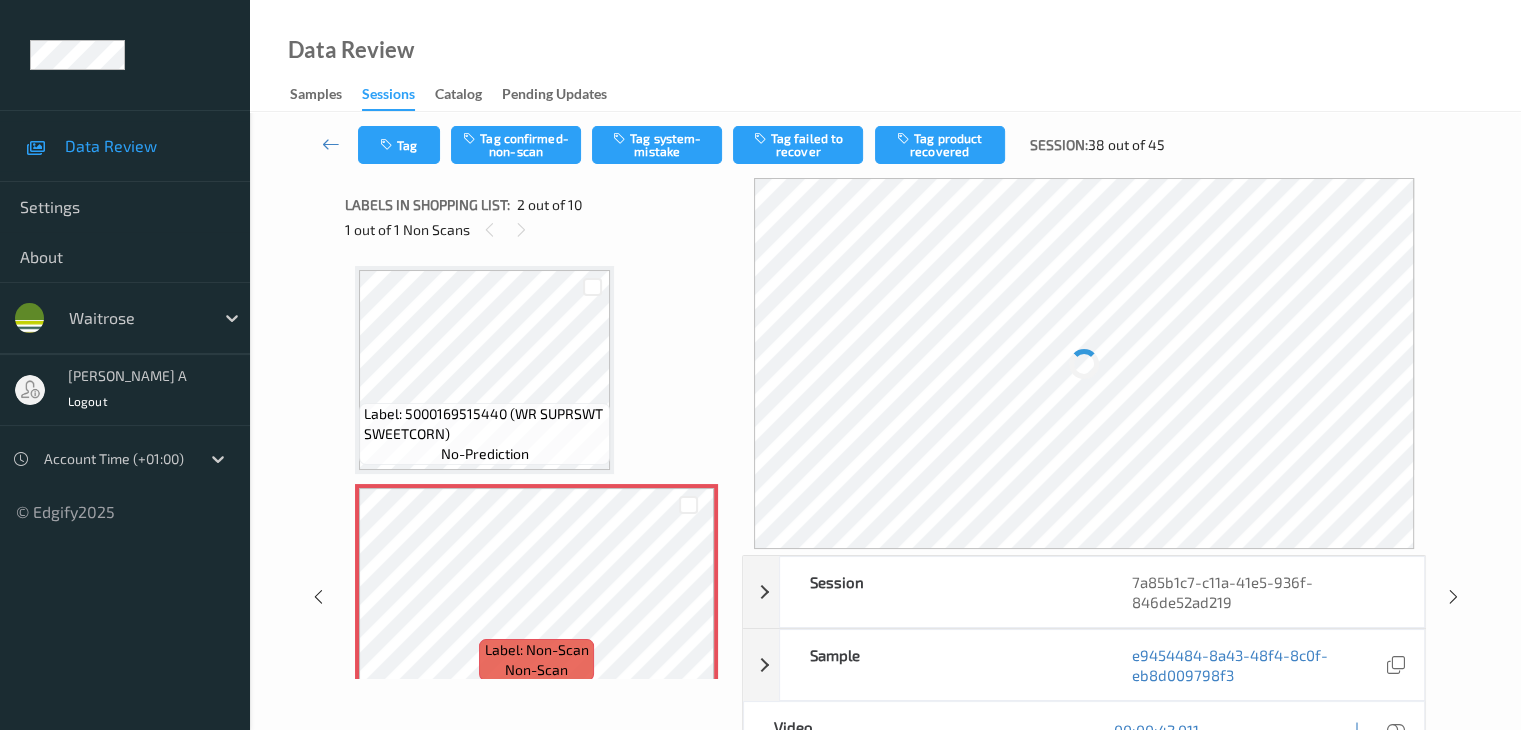 scroll, scrollTop: 10, scrollLeft: 0, axis: vertical 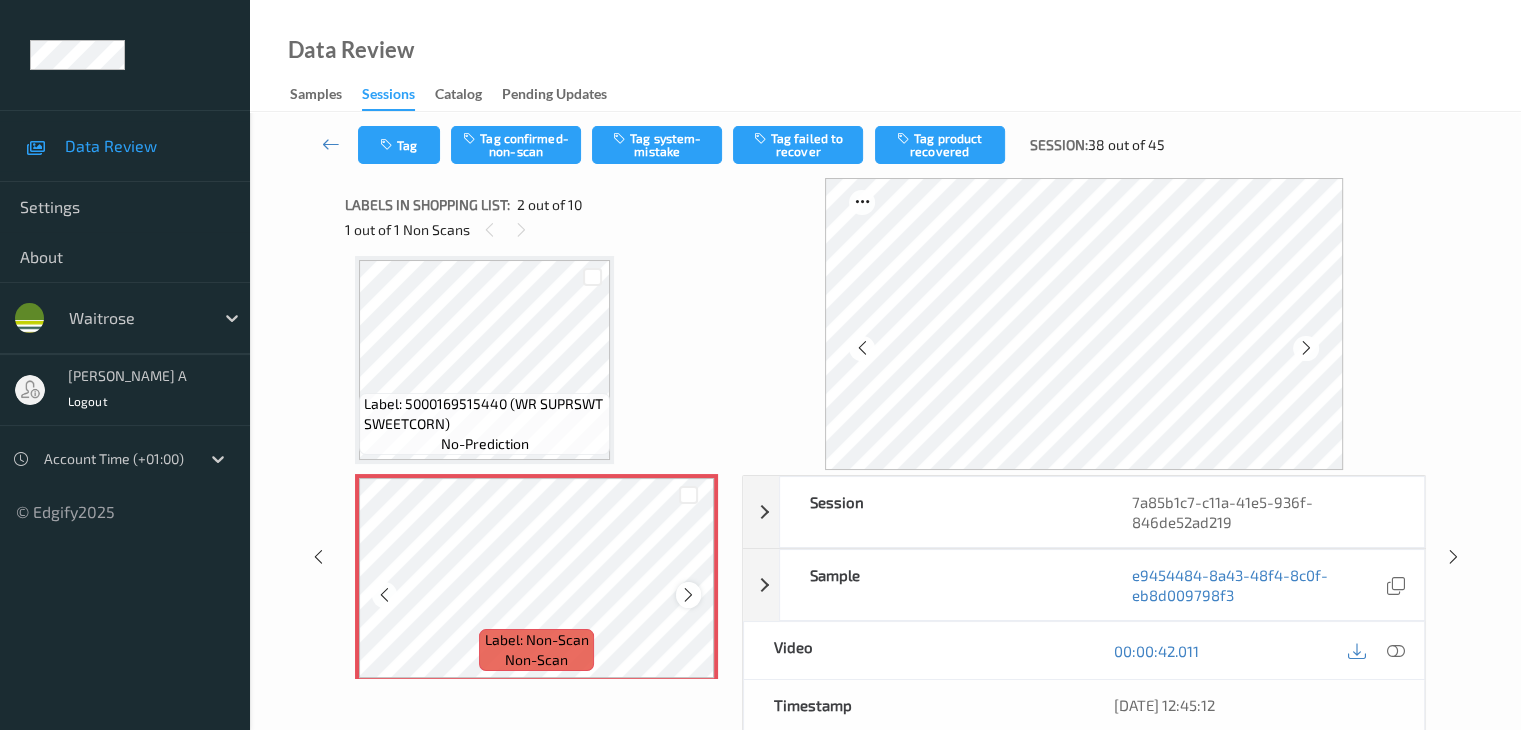 click at bounding box center (688, 595) 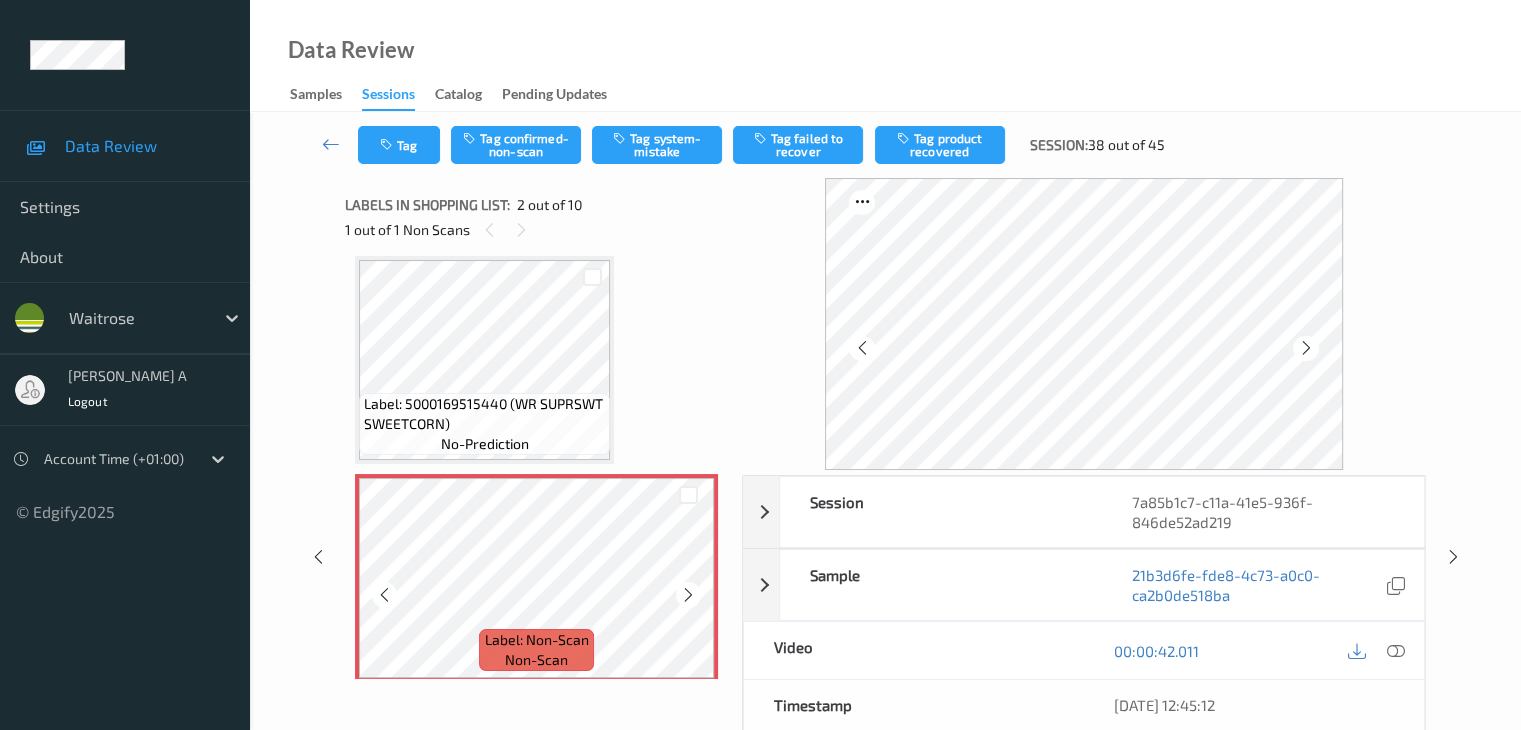 click at bounding box center [688, 595] 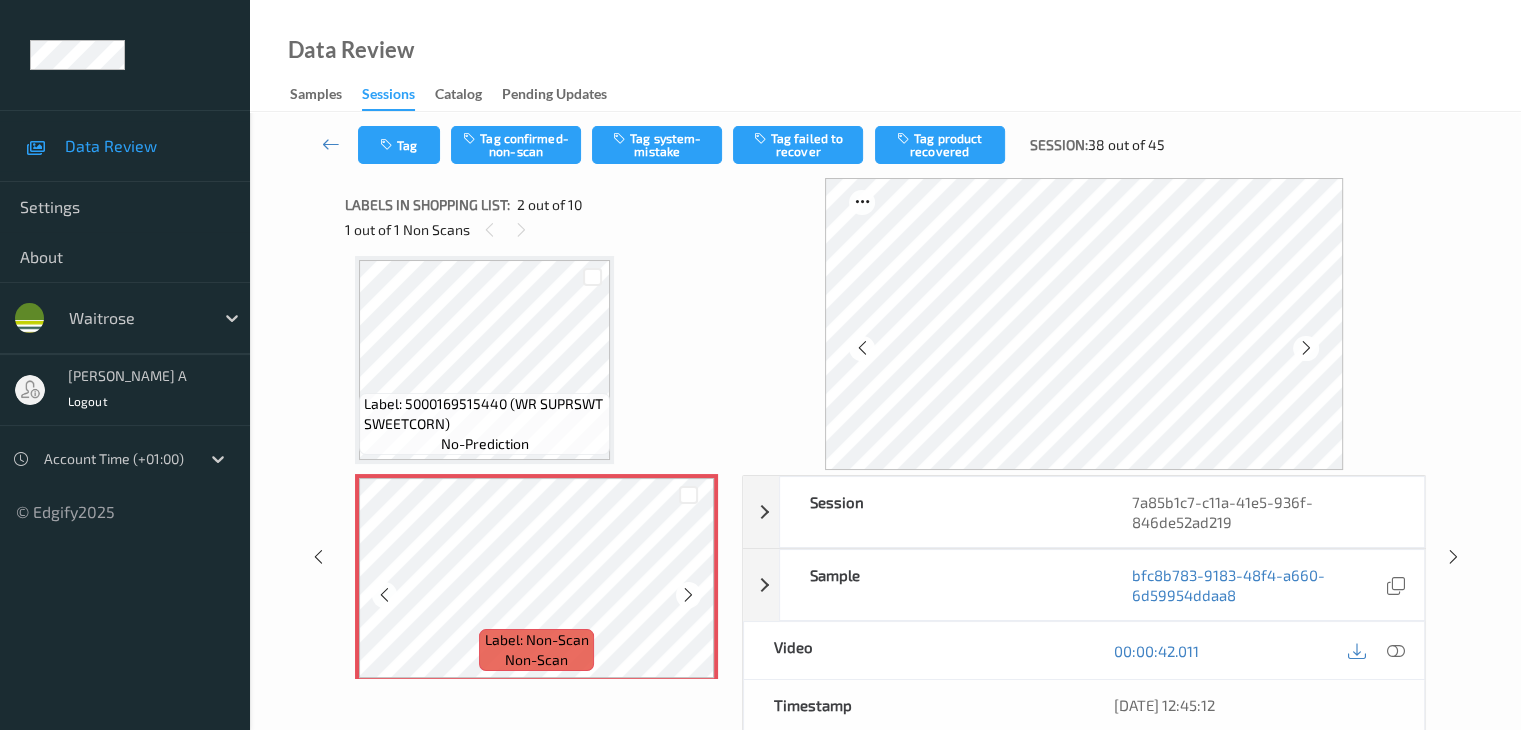 scroll, scrollTop: 210, scrollLeft: 0, axis: vertical 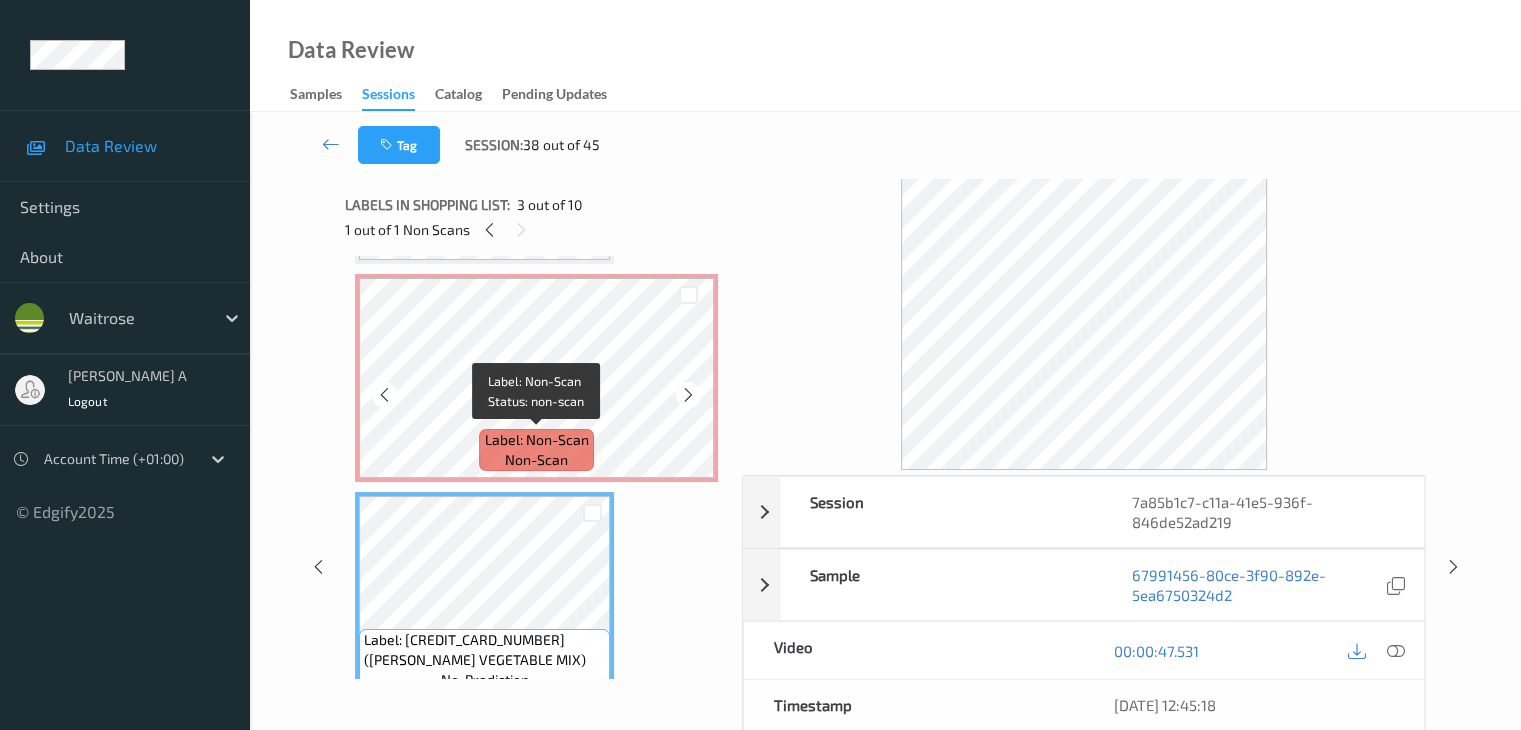 click on "Label: Non-Scan" at bounding box center [537, 440] 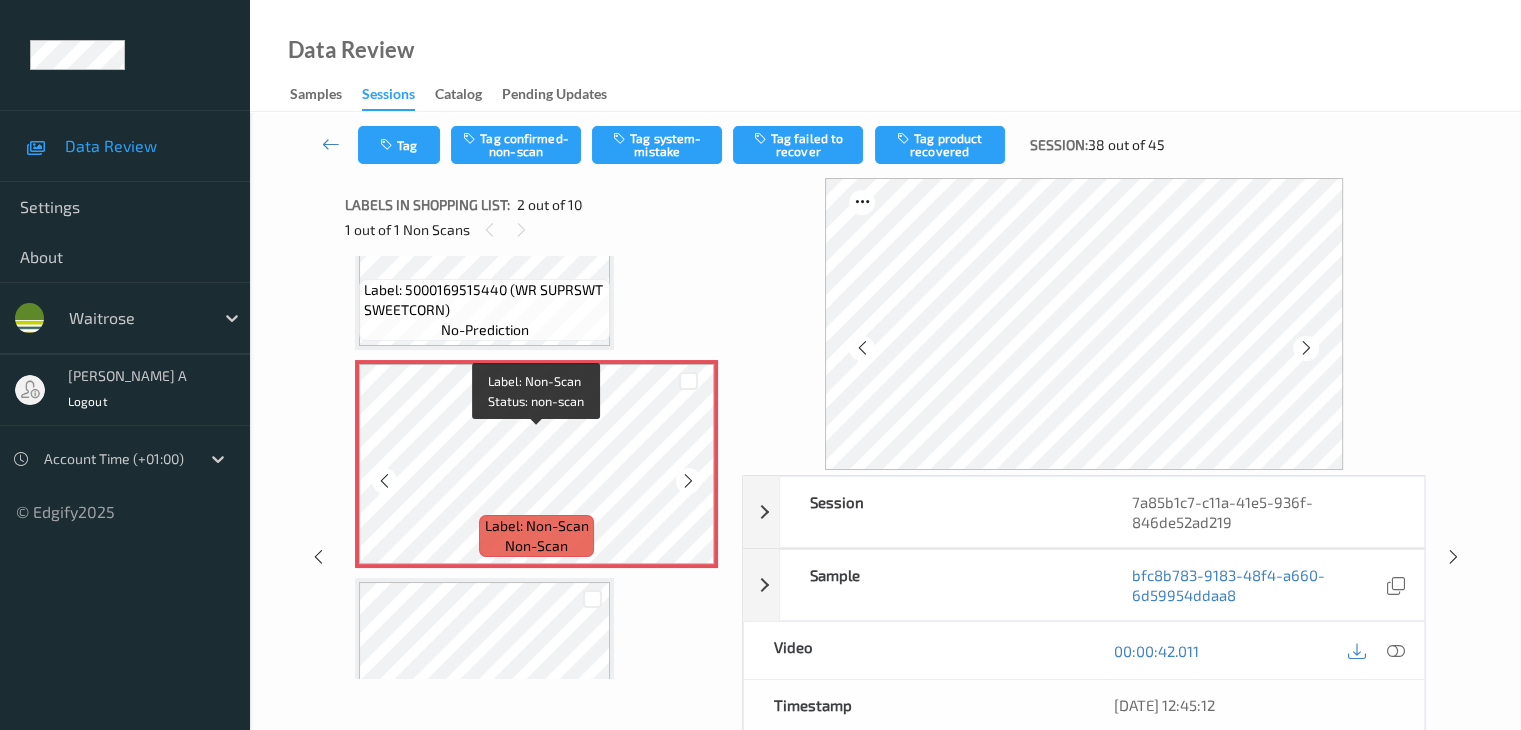 scroll, scrollTop: 10, scrollLeft: 0, axis: vertical 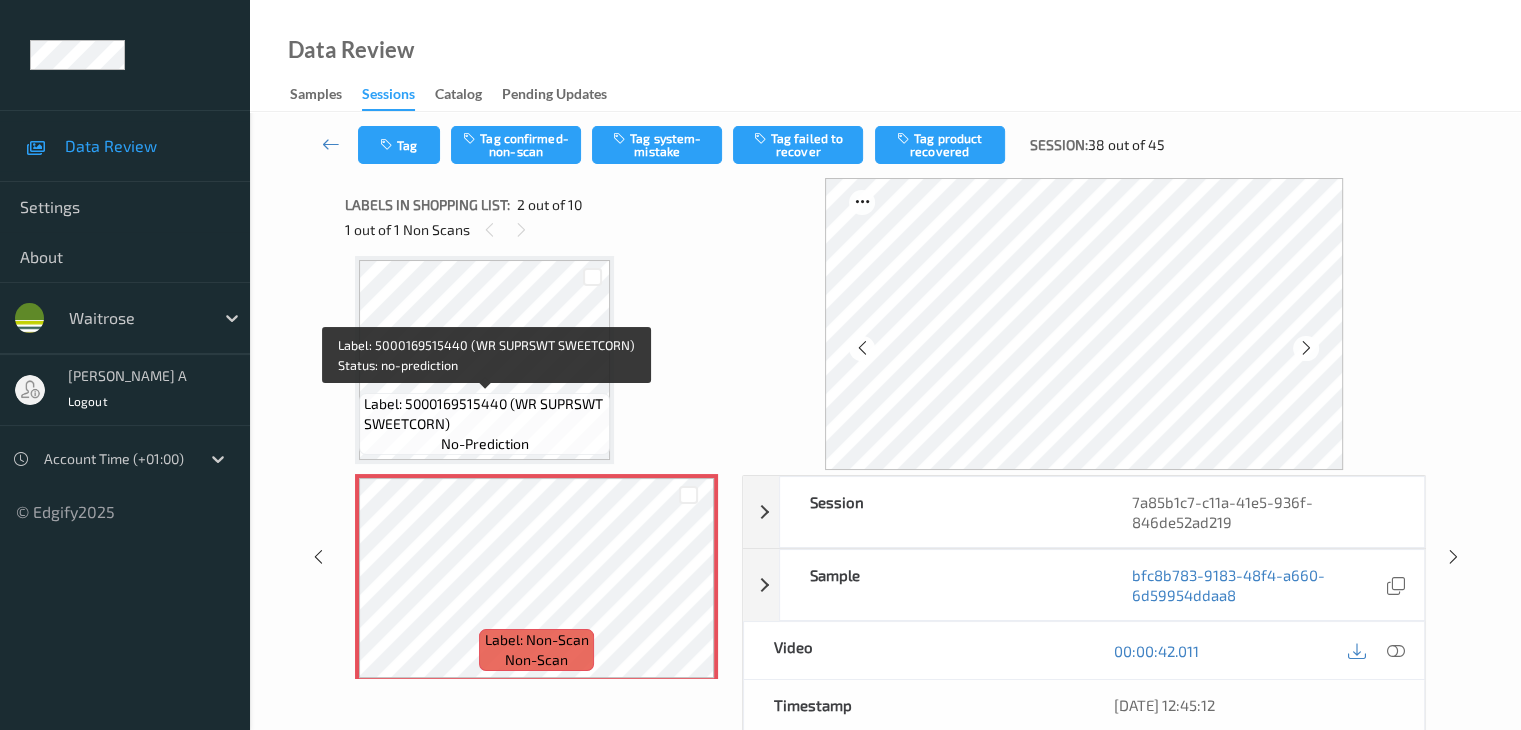 click on "Label: 5000169515440 (WR SUPRSWT SWEETCORN)" at bounding box center (484, 414) 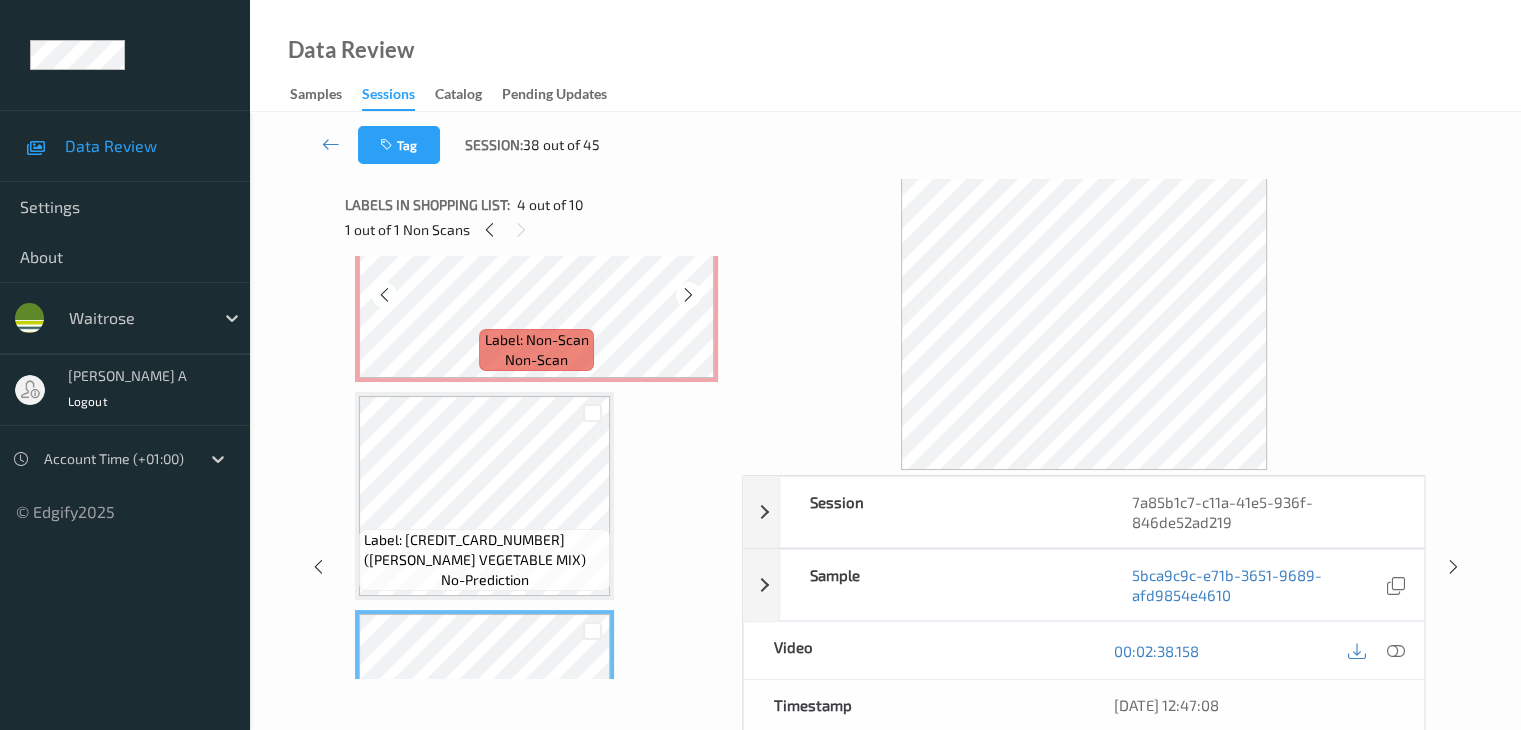 scroll, scrollTop: 10, scrollLeft: 0, axis: vertical 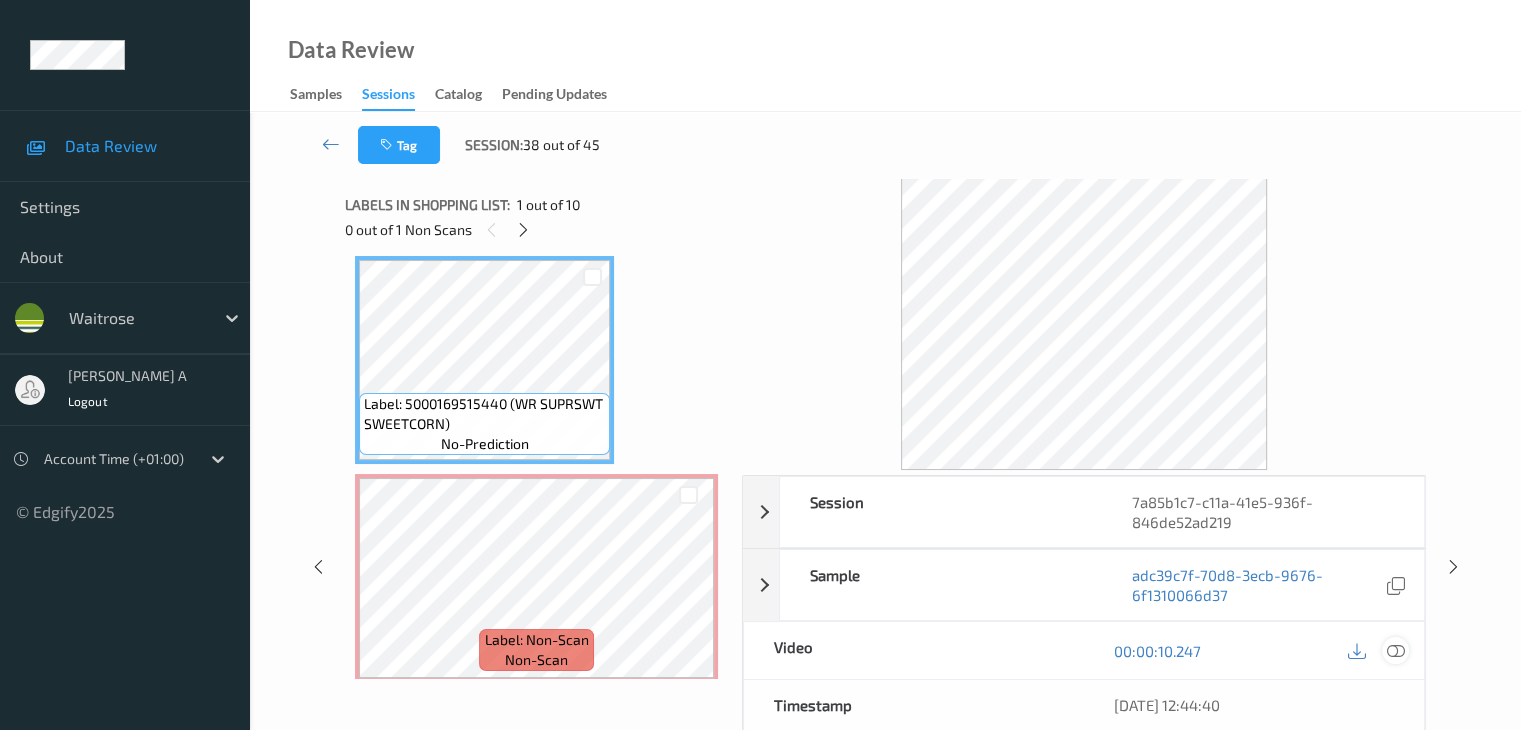 click at bounding box center [1395, 651] 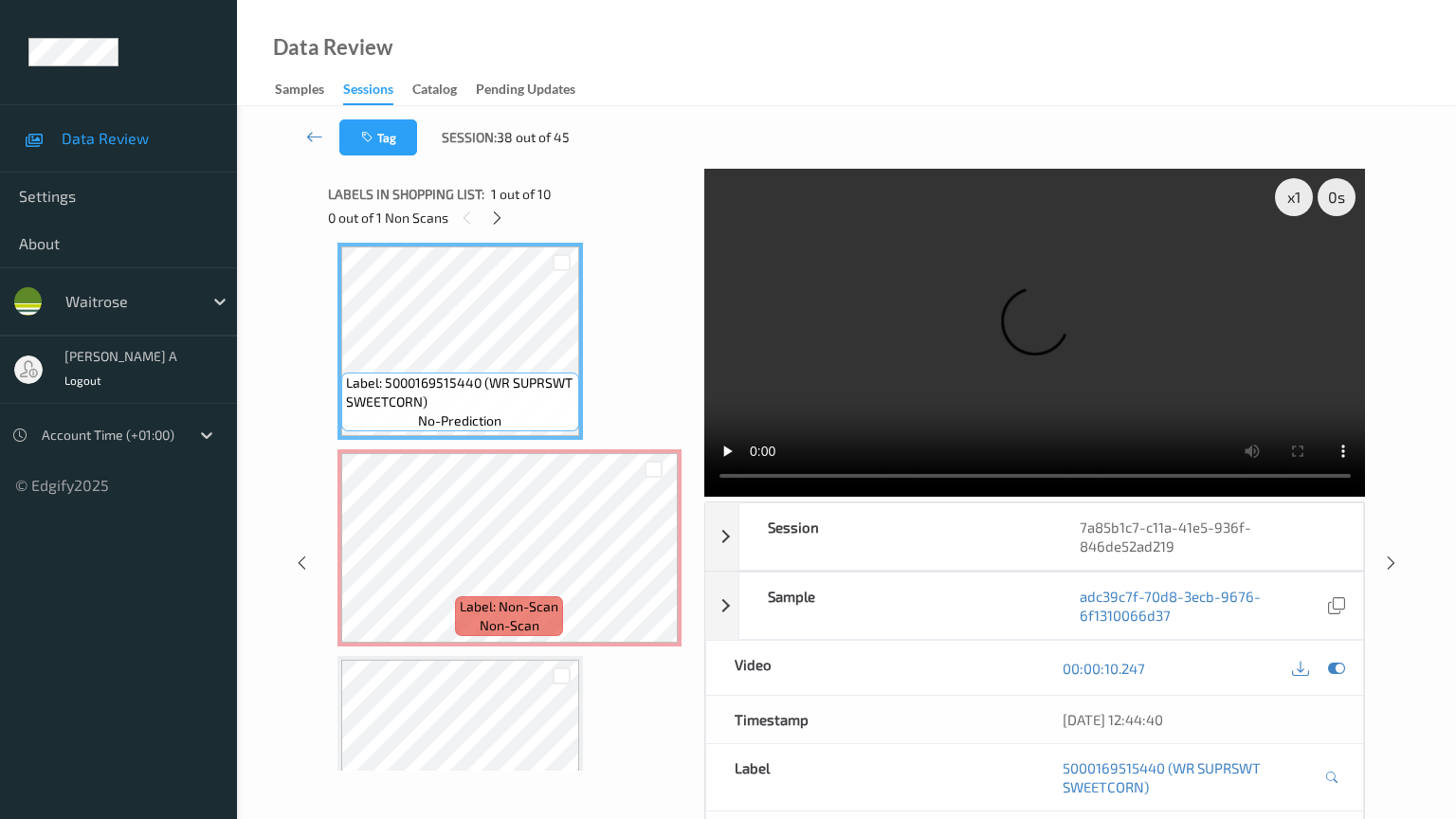 type 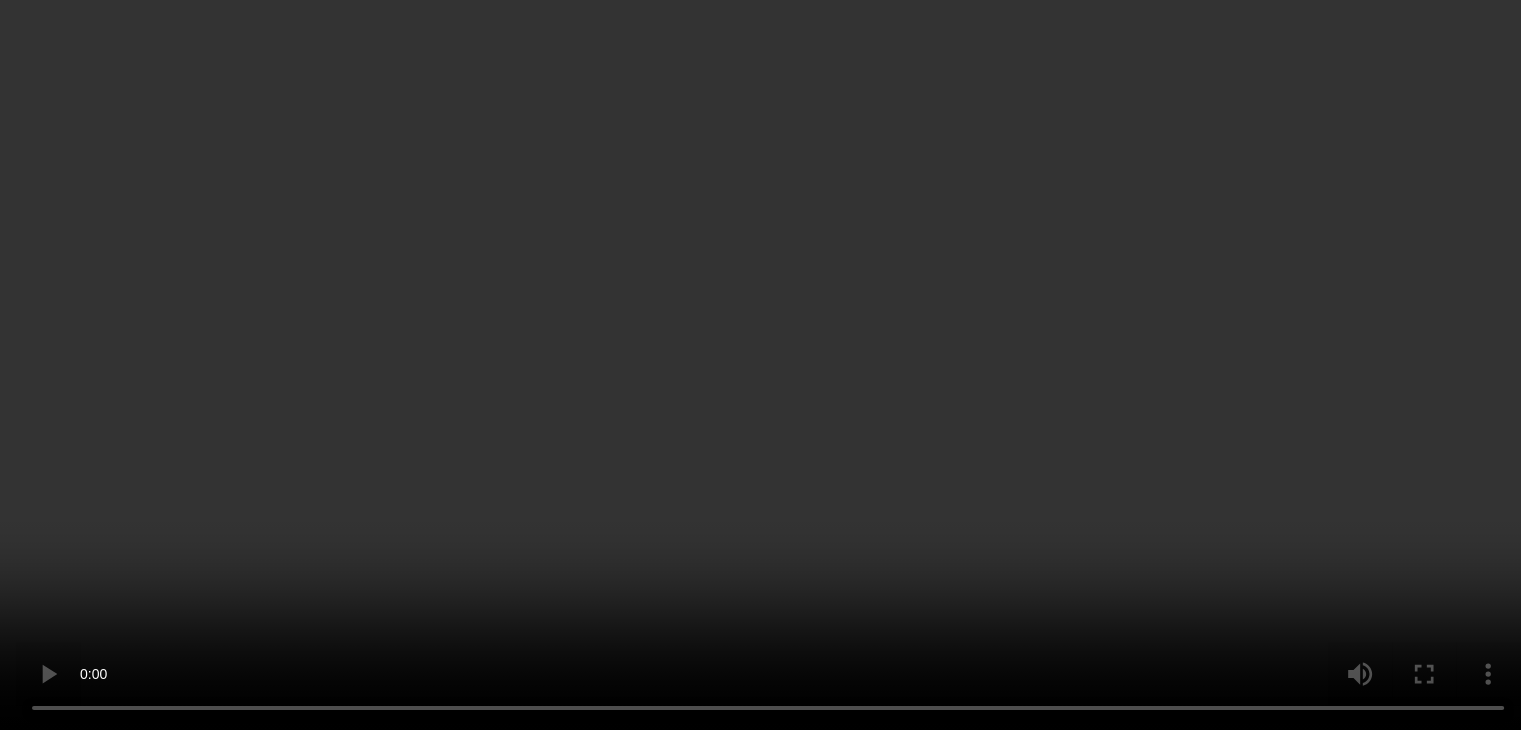 scroll, scrollTop: 0, scrollLeft: 0, axis: both 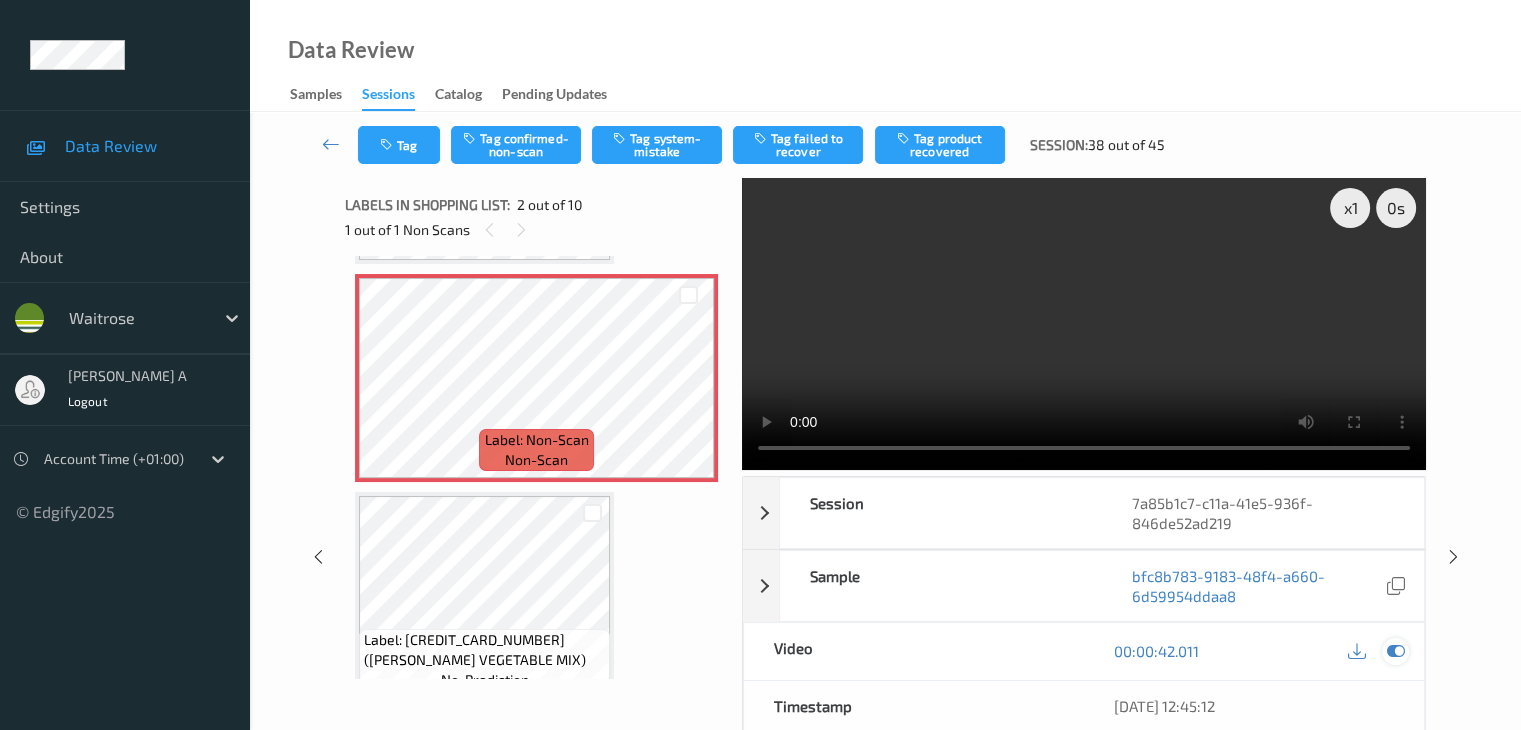 click at bounding box center [1395, 651] 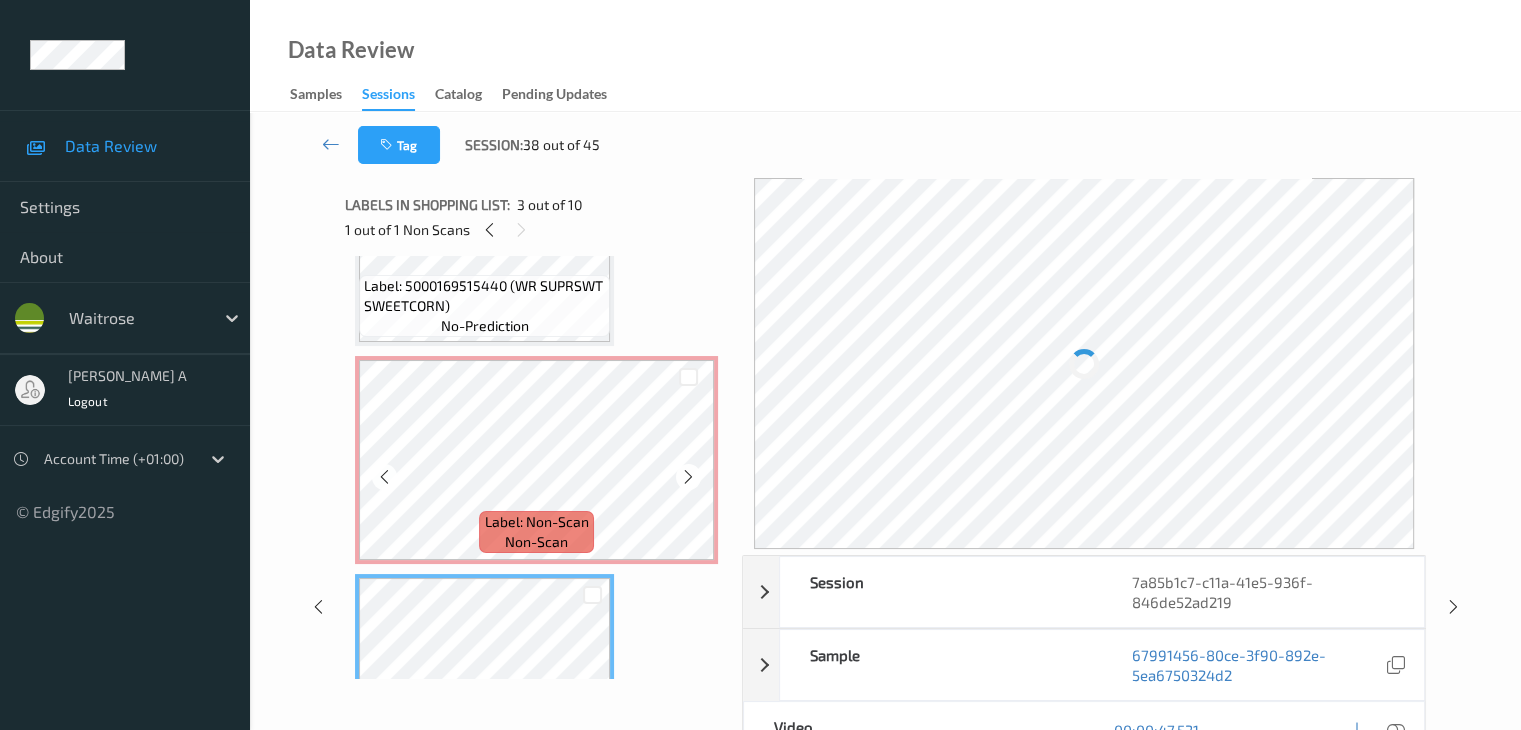 scroll, scrollTop: 10, scrollLeft: 0, axis: vertical 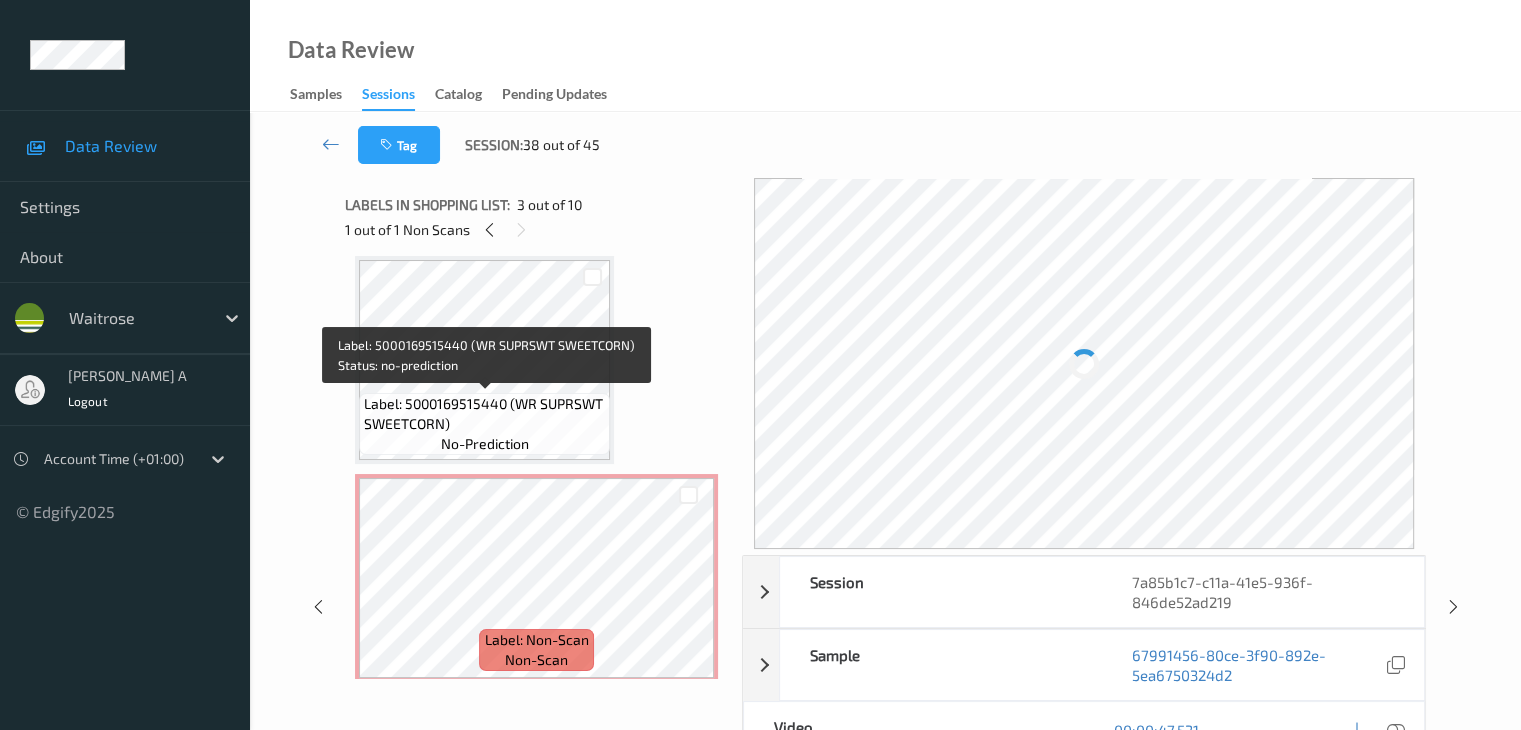 click on "Label: 5000169515440 (WR SUPRSWT SWEETCORN)" at bounding box center [484, 414] 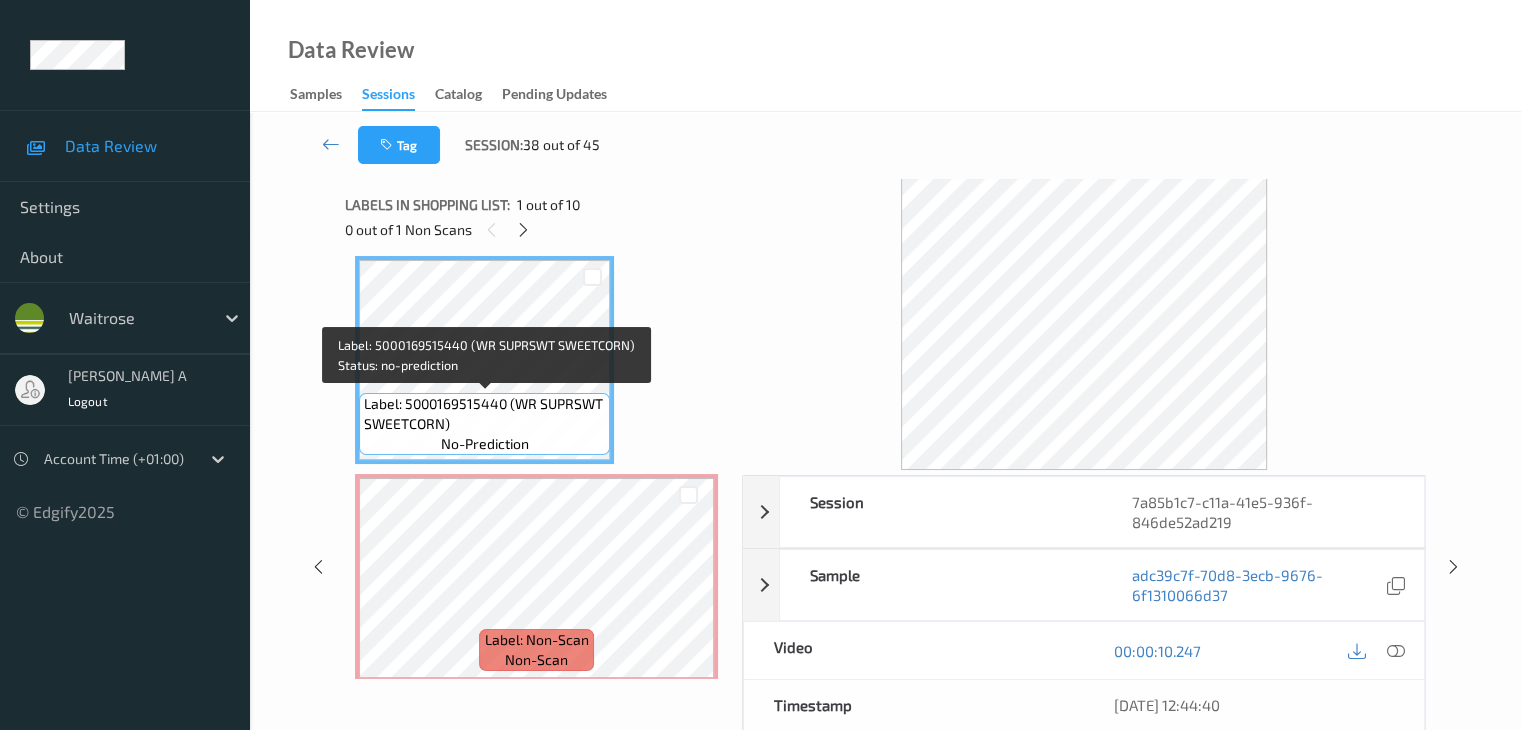 click on "Label: 5000169515440 (WR SUPRSWT SWEETCORN)" at bounding box center [484, 414] 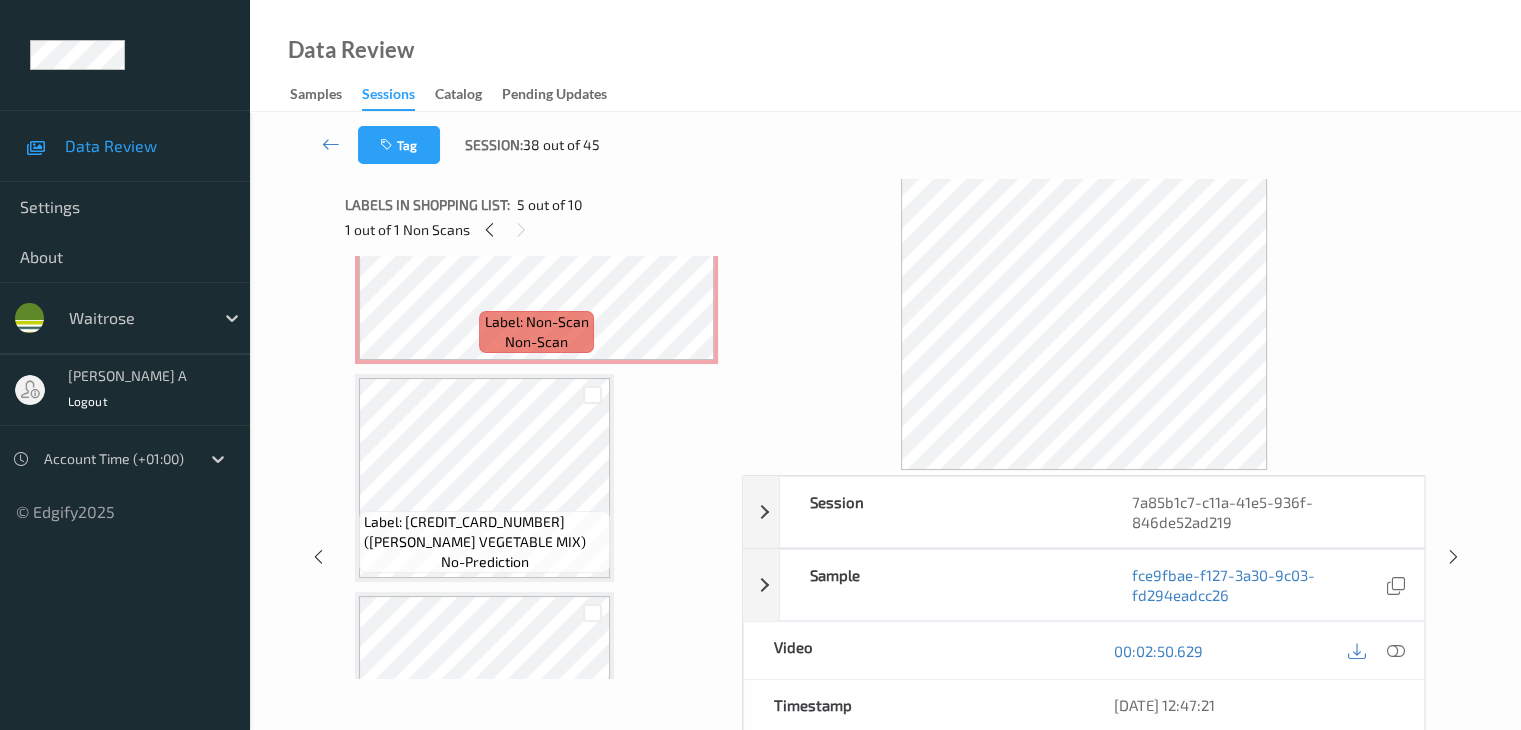 scroll, scrollTop: 200, scrollLeft: 0, axis: vertical 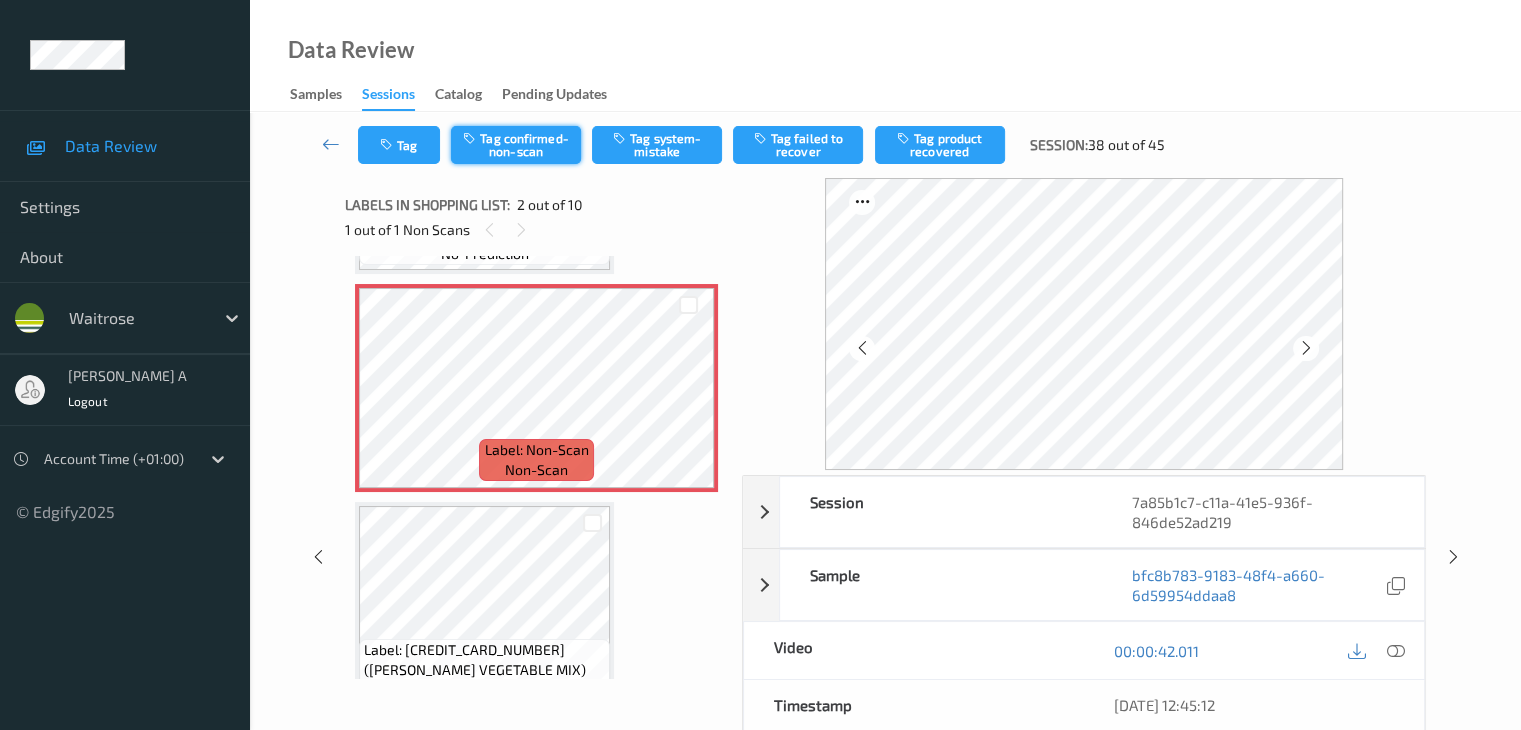 click on "Tag   confirmed-non-scan" at bounding box center (516, 145) 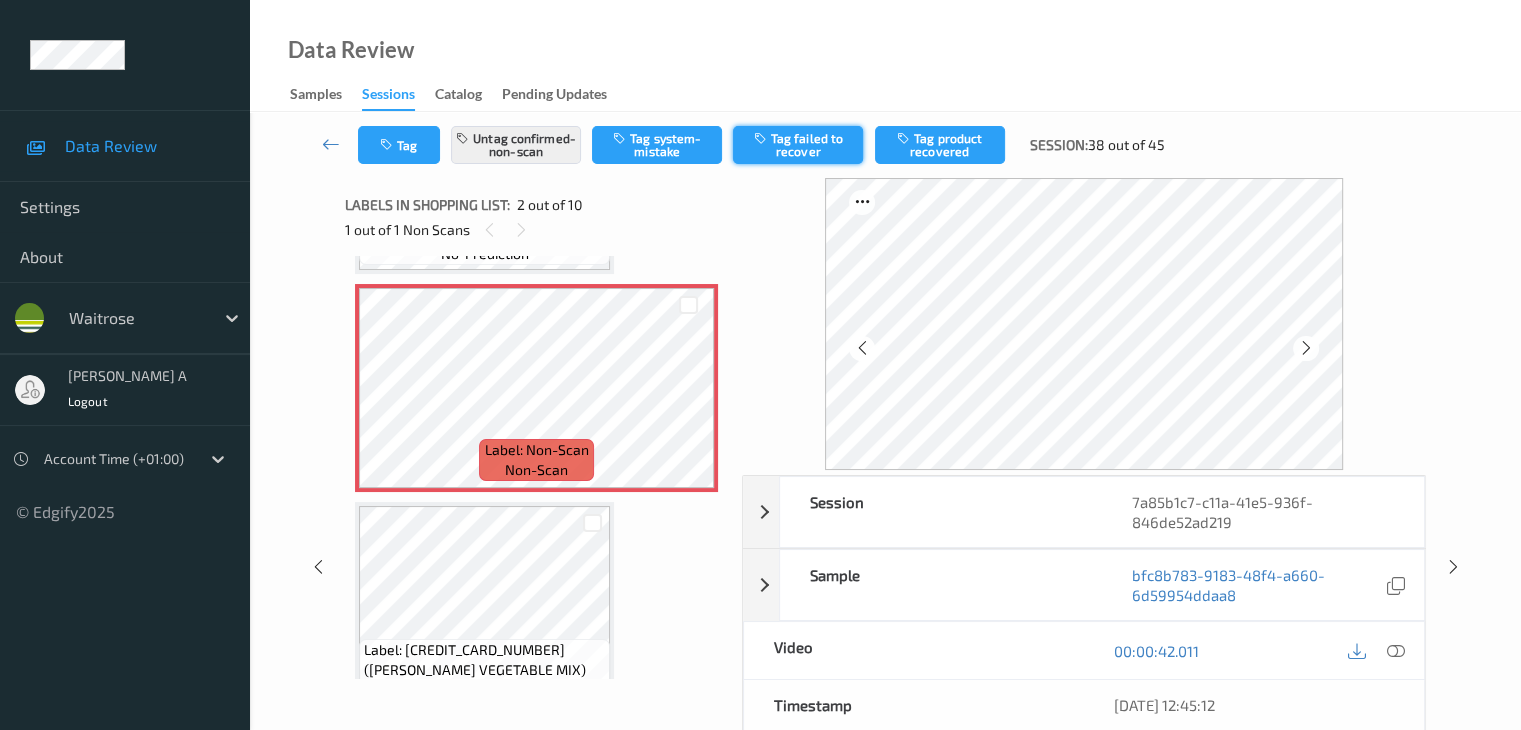 click on "Tag   failed to recover" at bounding box center (798, 145) 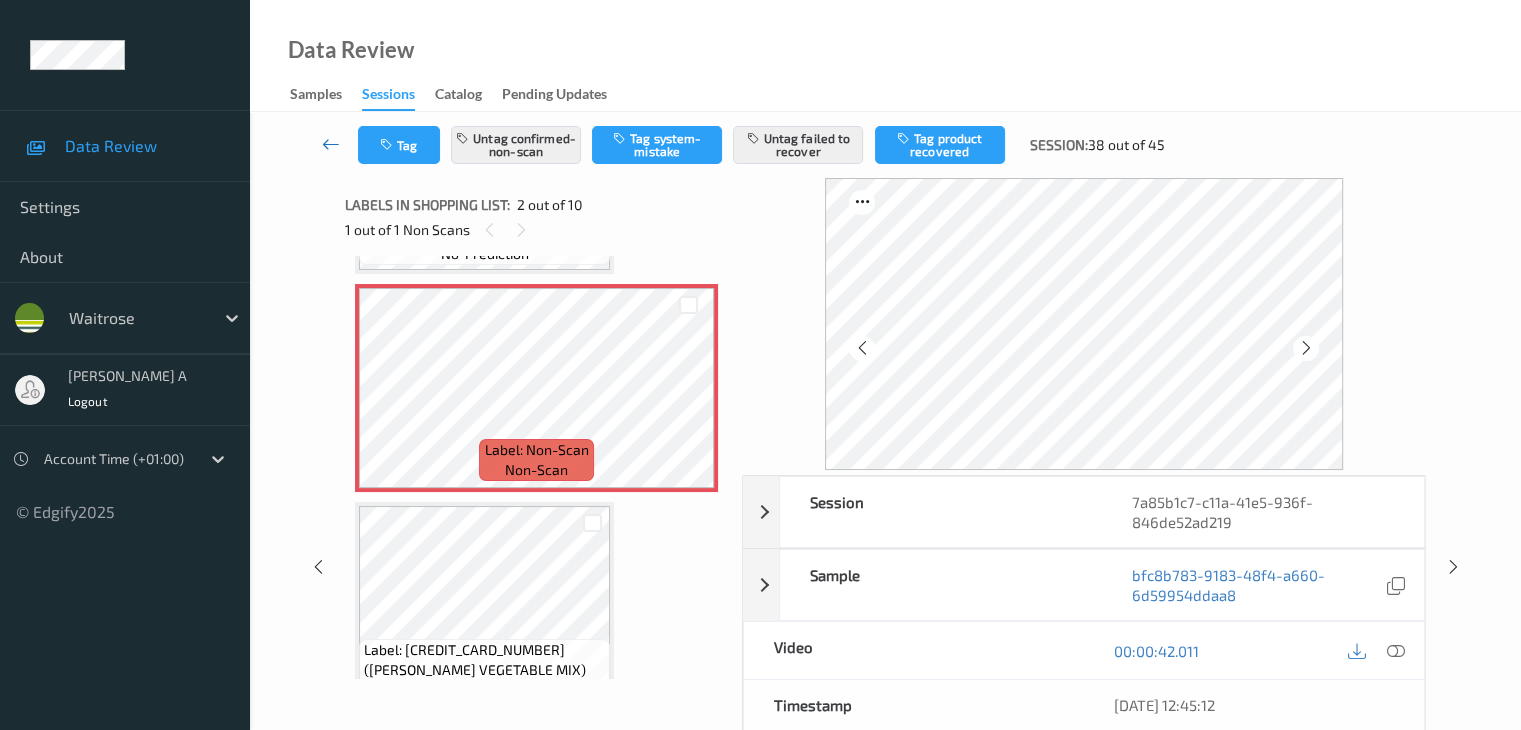 click at bounding box center (331, 144) 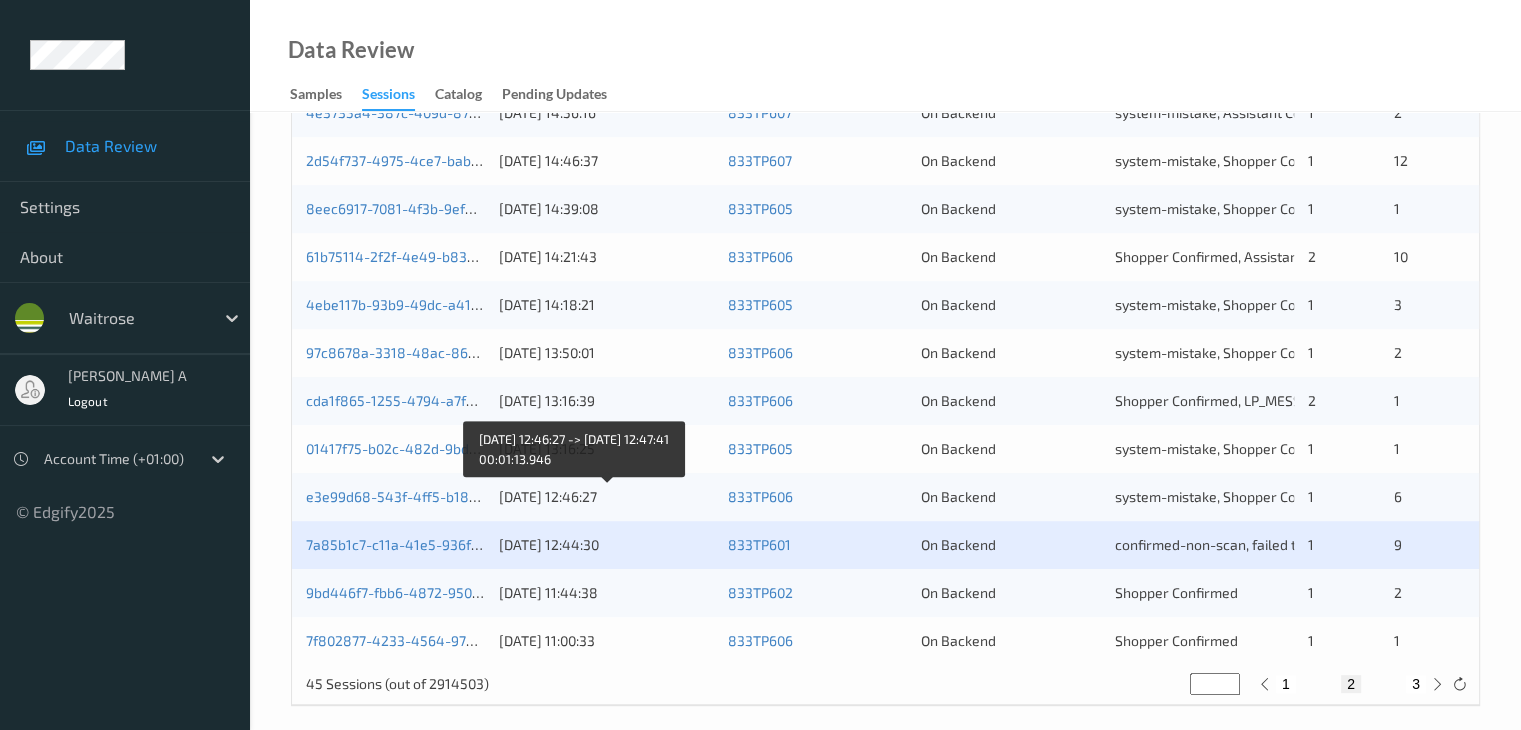 scroll, scrollTop: 932, scrollLeft: 0, axis: vertical 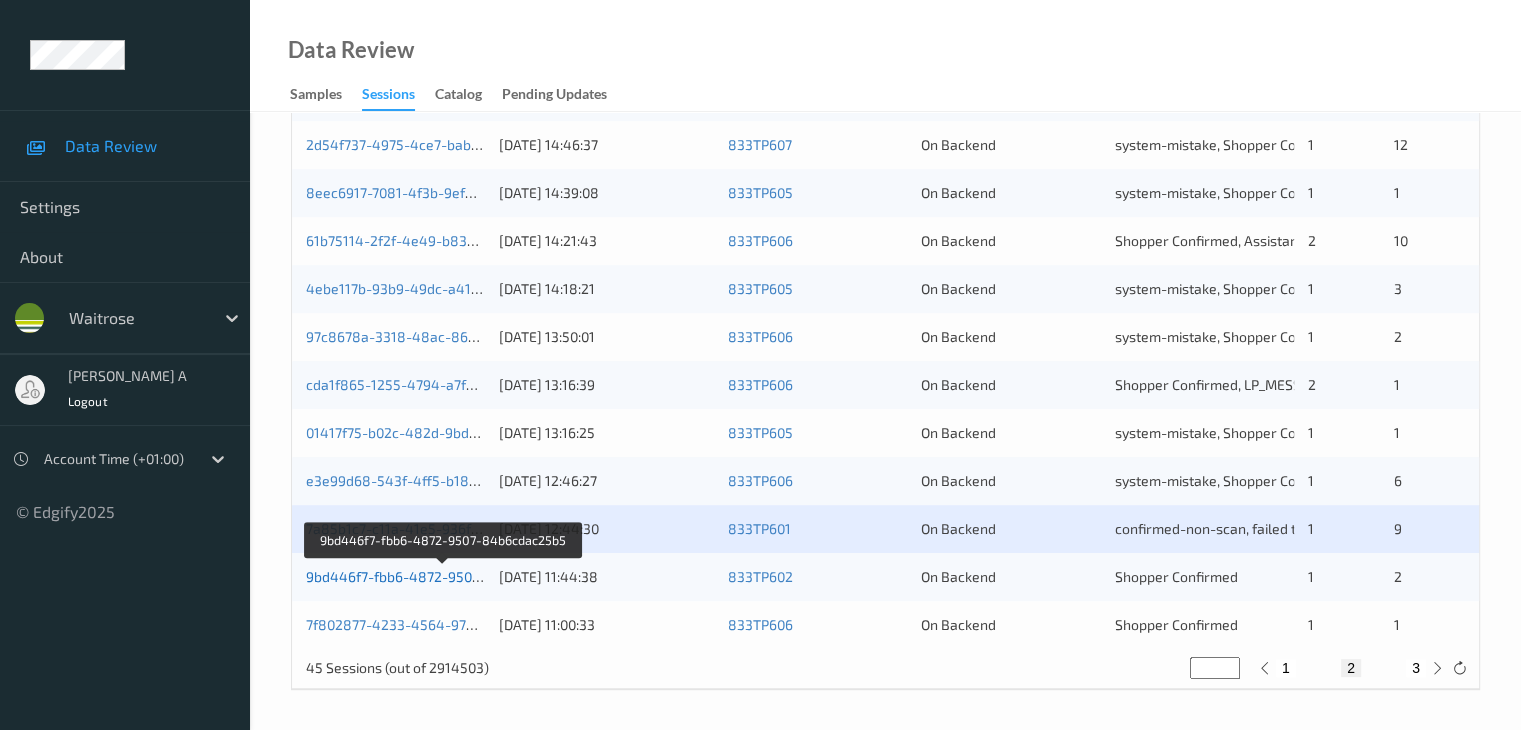click on "9bd446f7-fbb6-4872-9507-84b6cdac25b5" at bounding box center (443, 576) 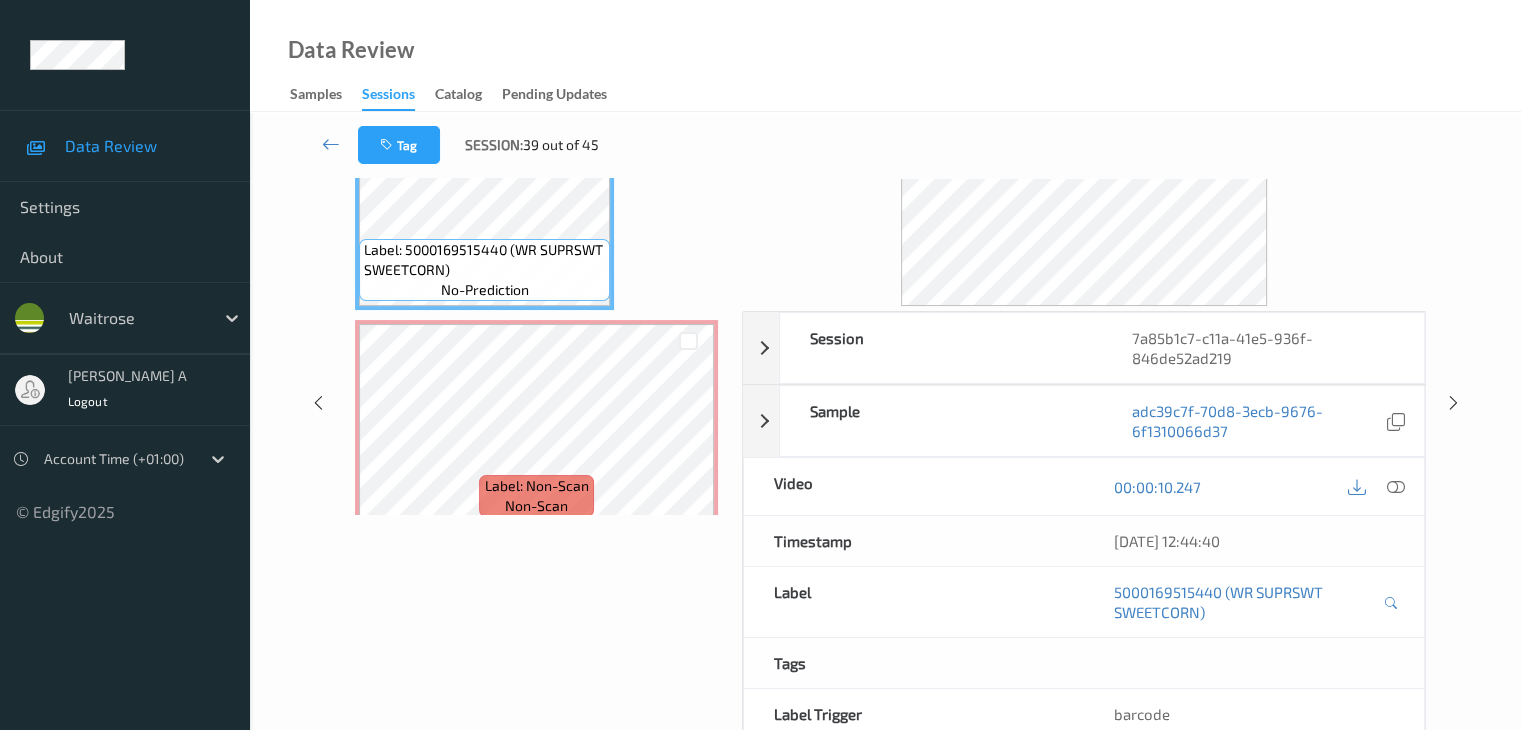 scroll, scrollTop: 0, scrollLeft: 0, axis: both 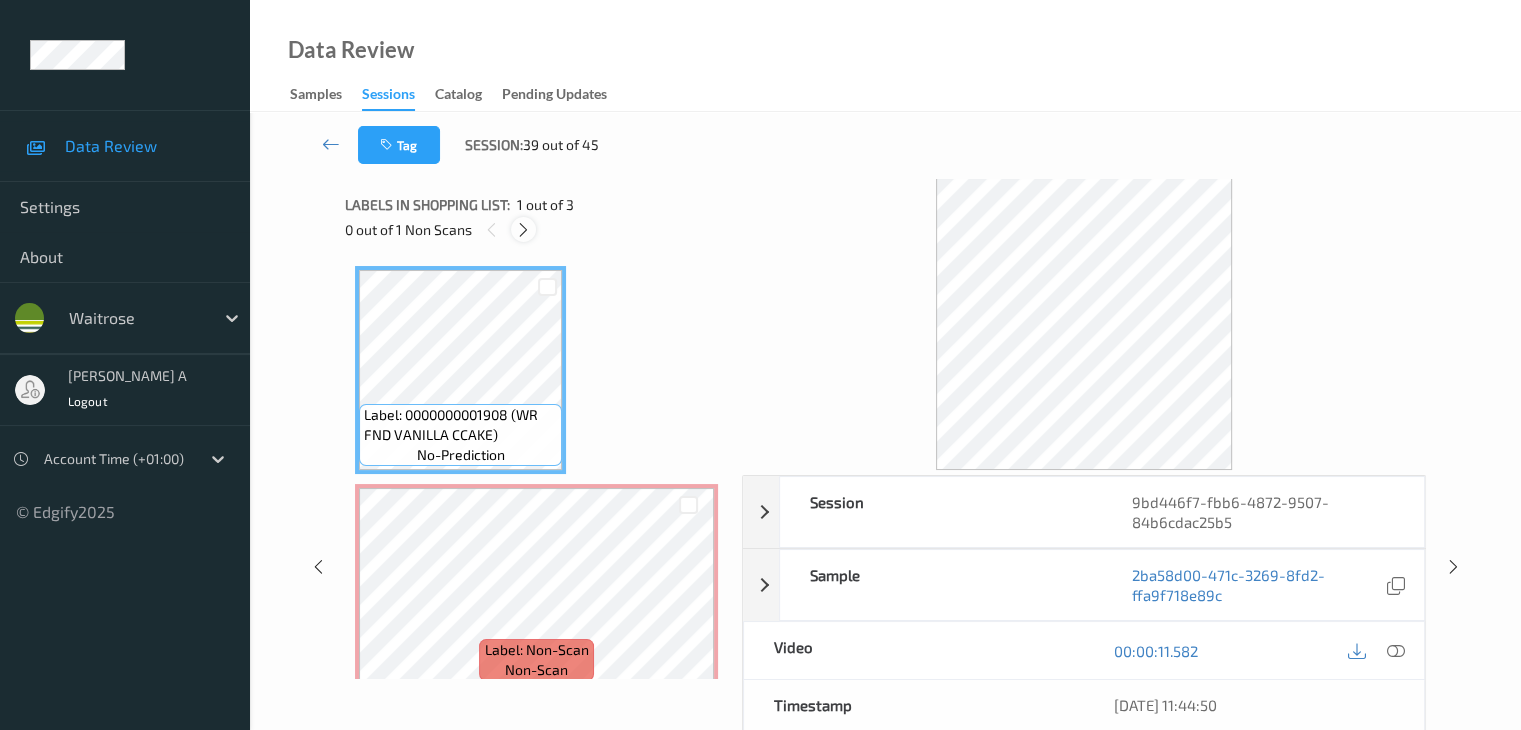click at bounding box center [523, 230] 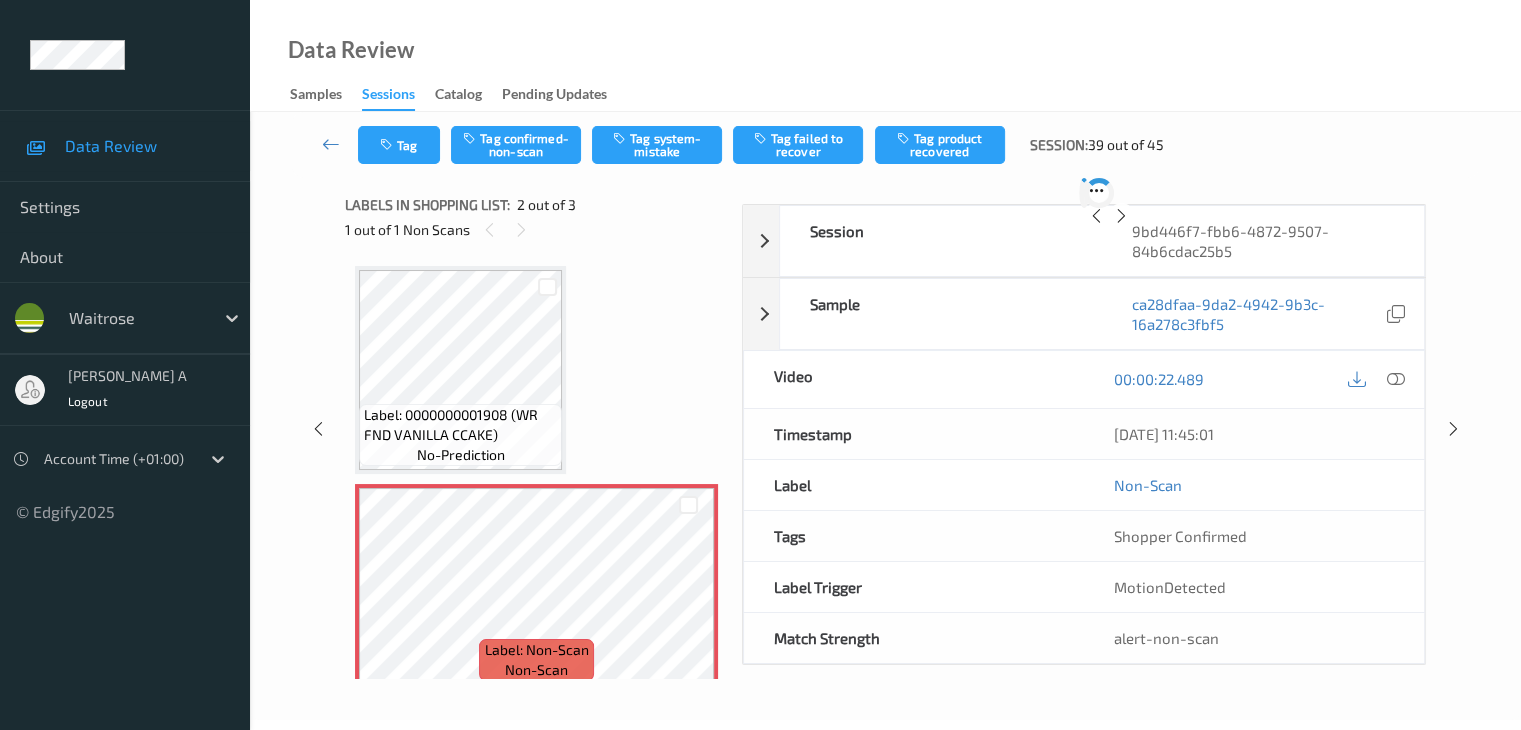 scroll, scrollTop: 10, scrollLeft: 0, axis: vertical 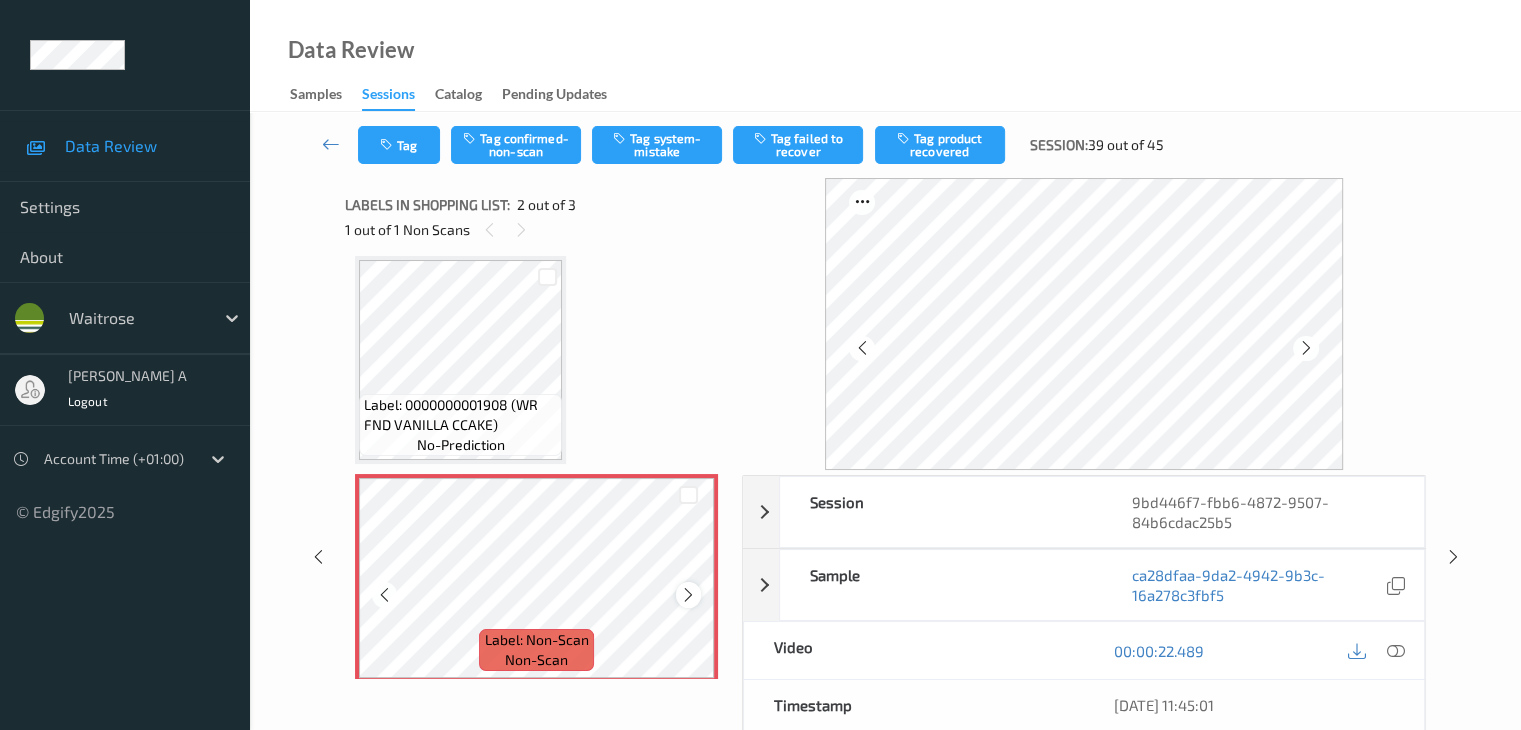 click at bounding box center [688, 595] 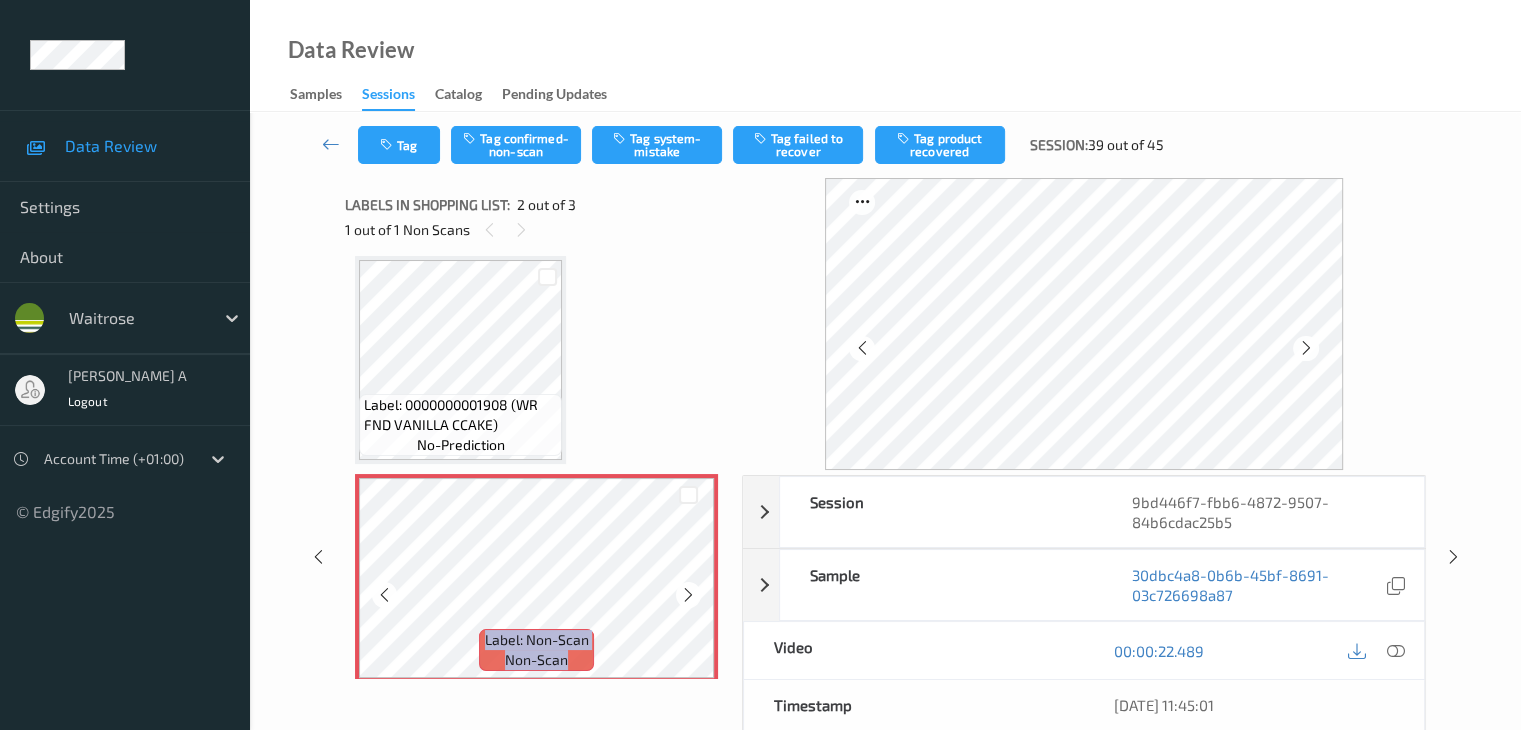click at bounding box center [688, 595] 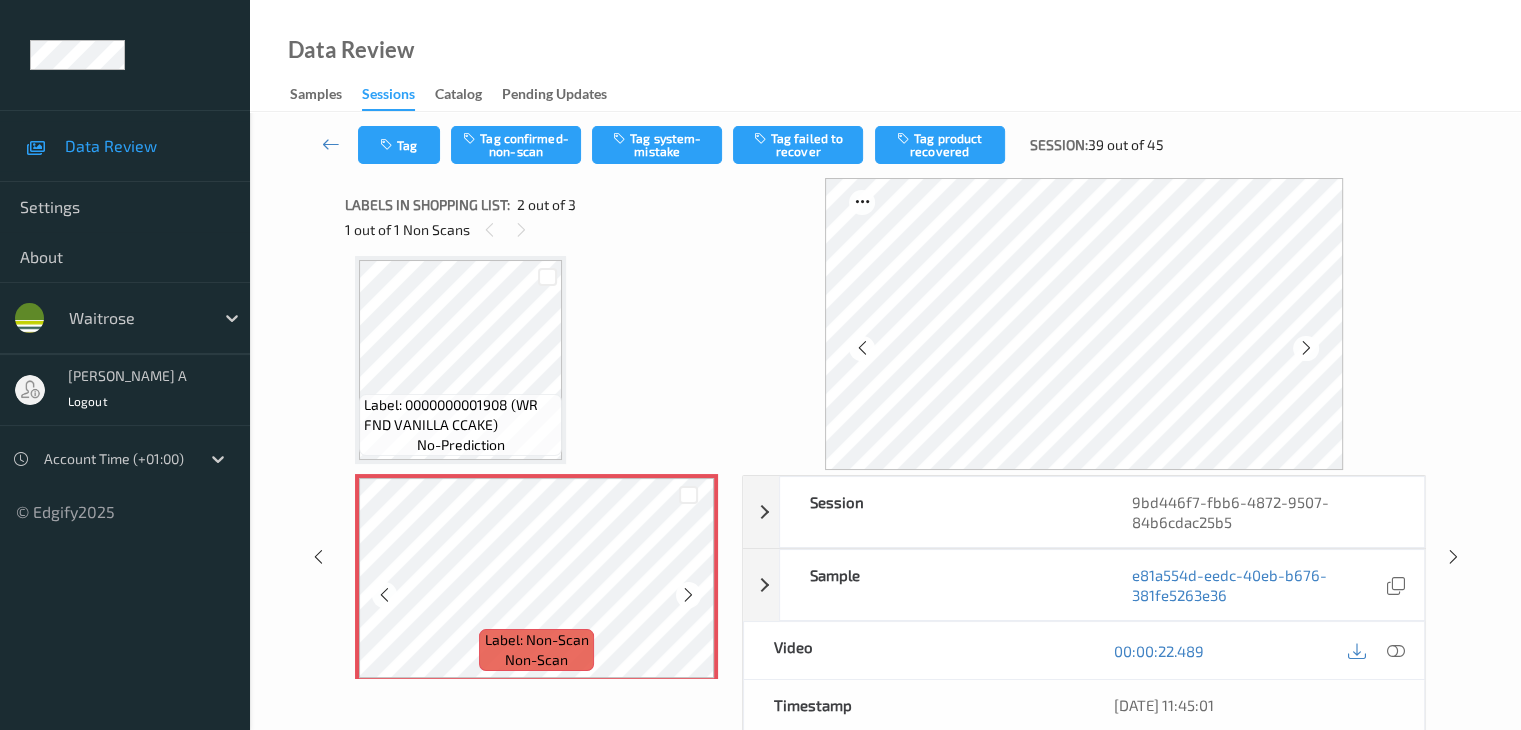 click at bounding box center [688, 595] 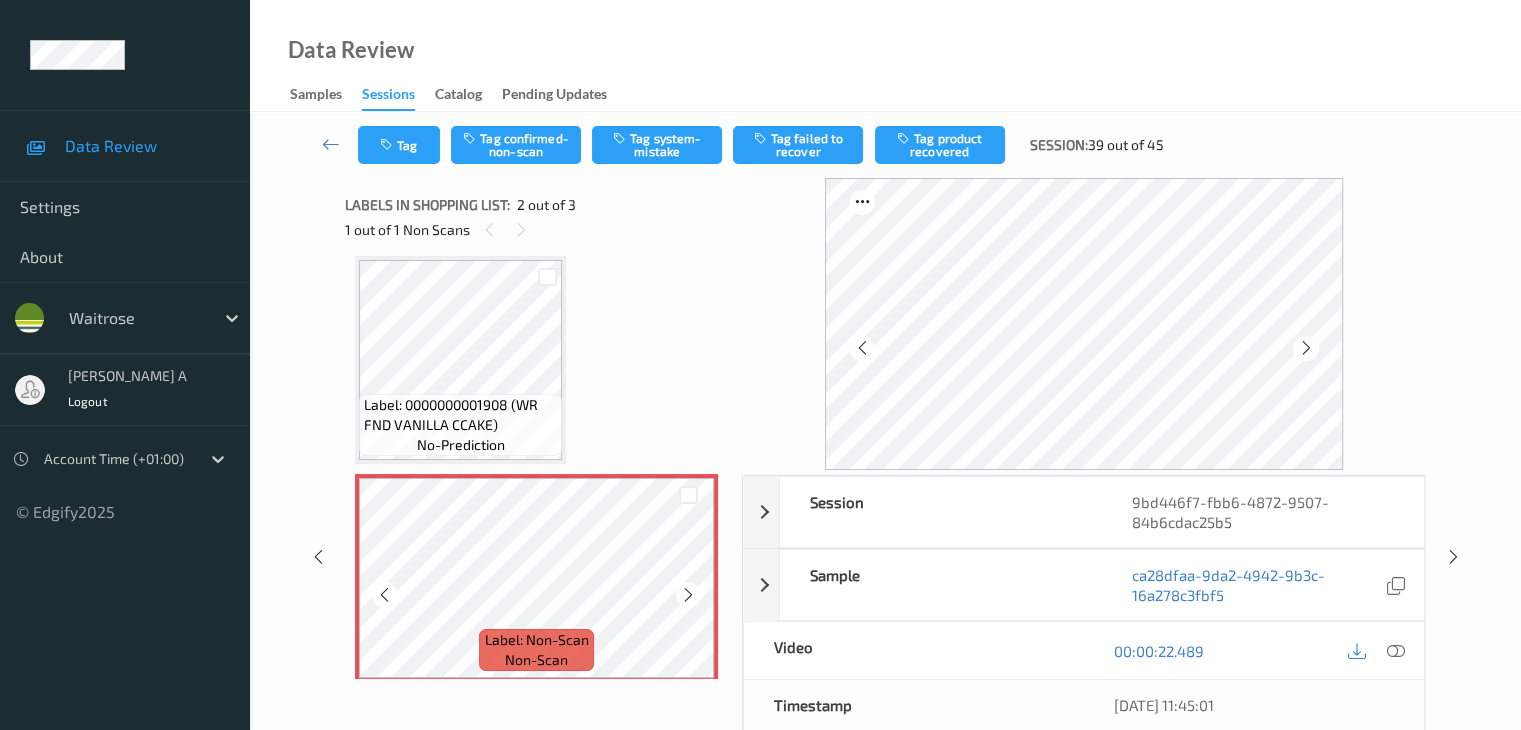 click at bounding box center (688, 595) 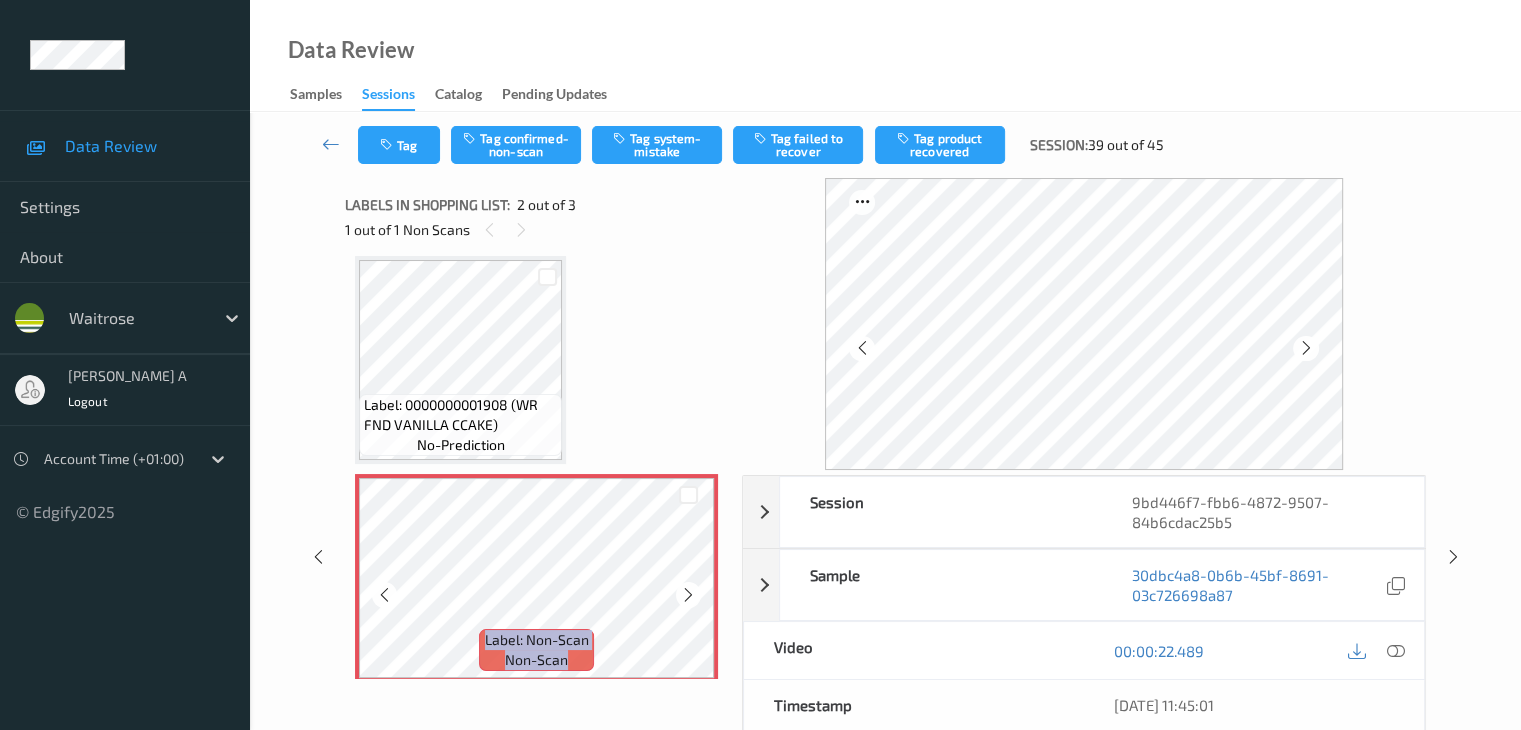 click at bounding box center (688, 595) 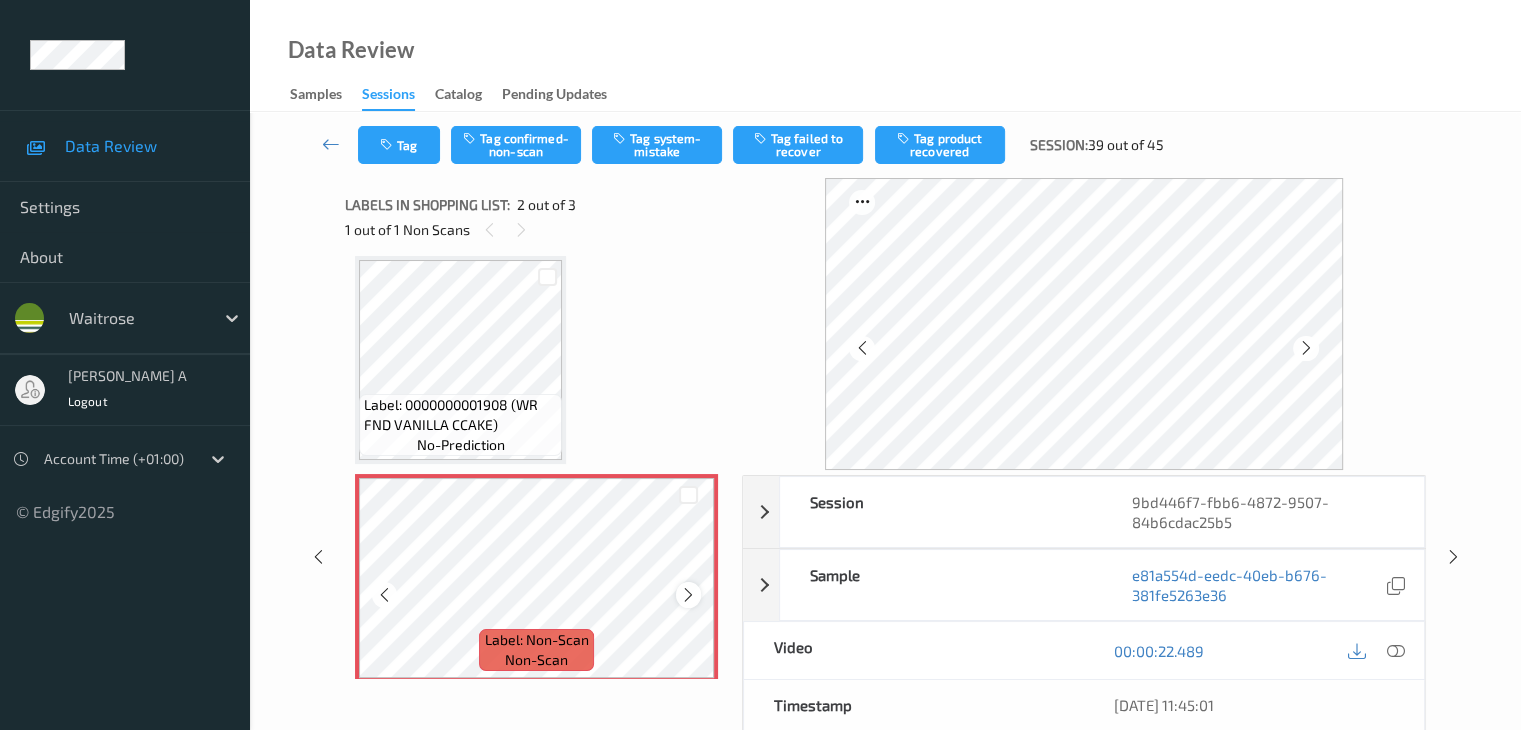 click at bounding box center (688, 595) 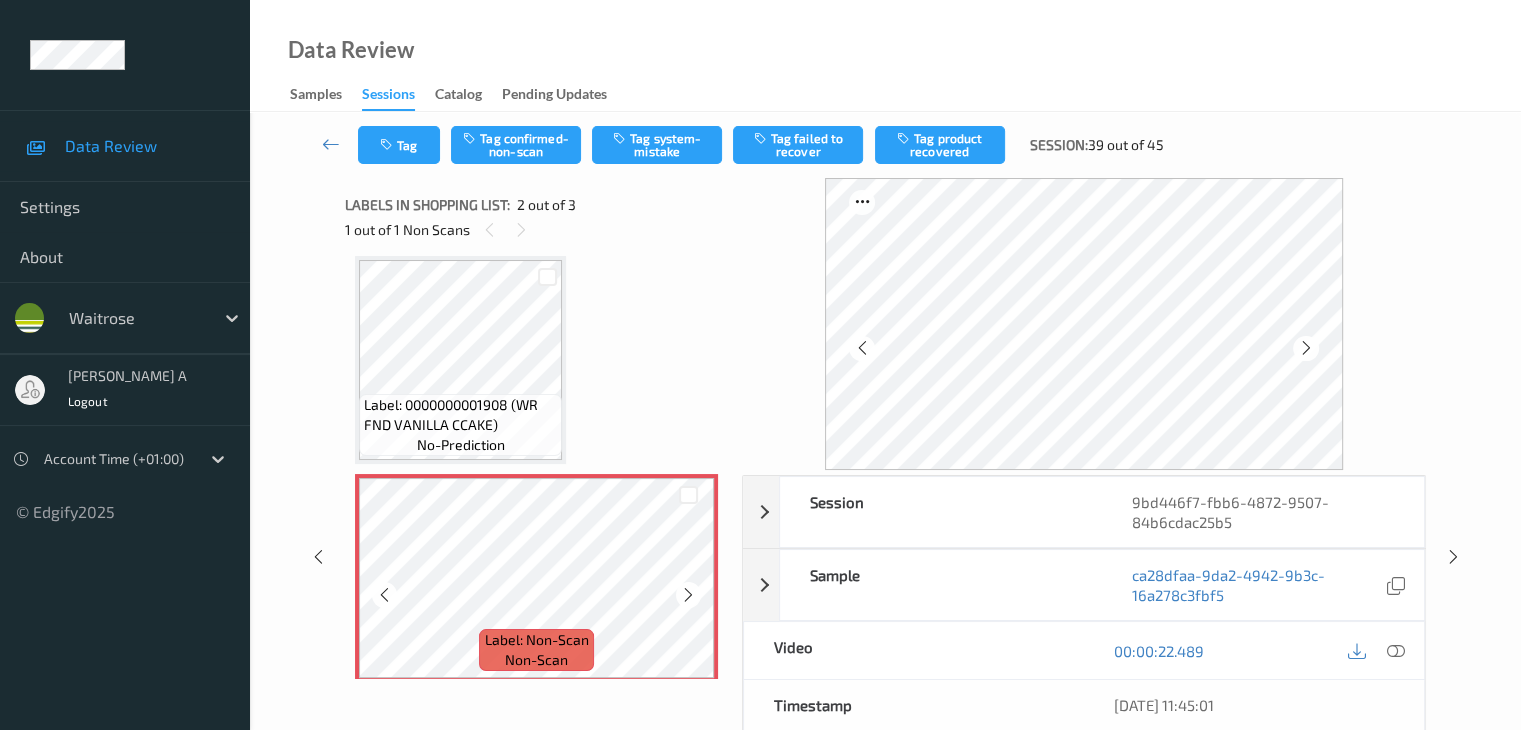 click at bounding box center [688, 595] 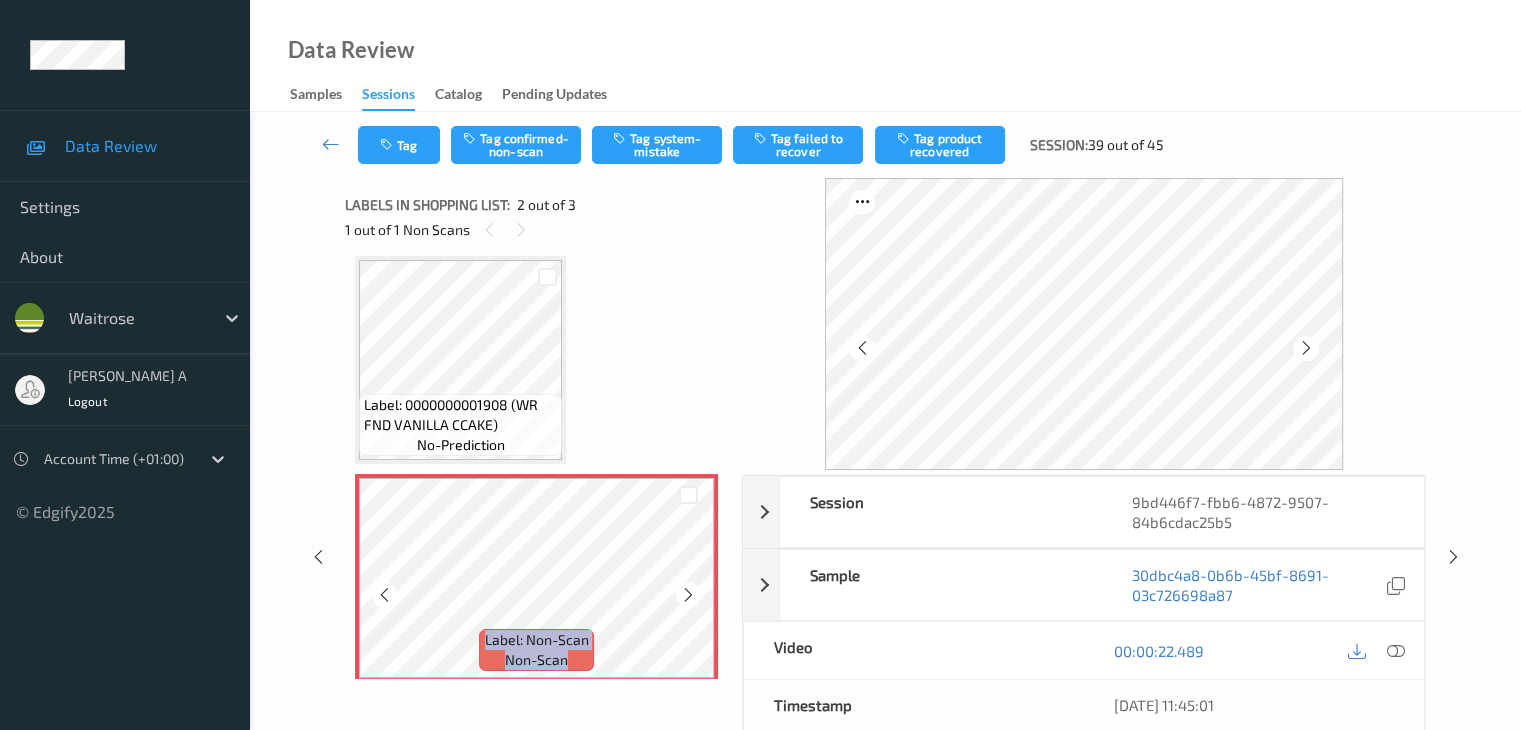 click at bounding box center (688, 595) 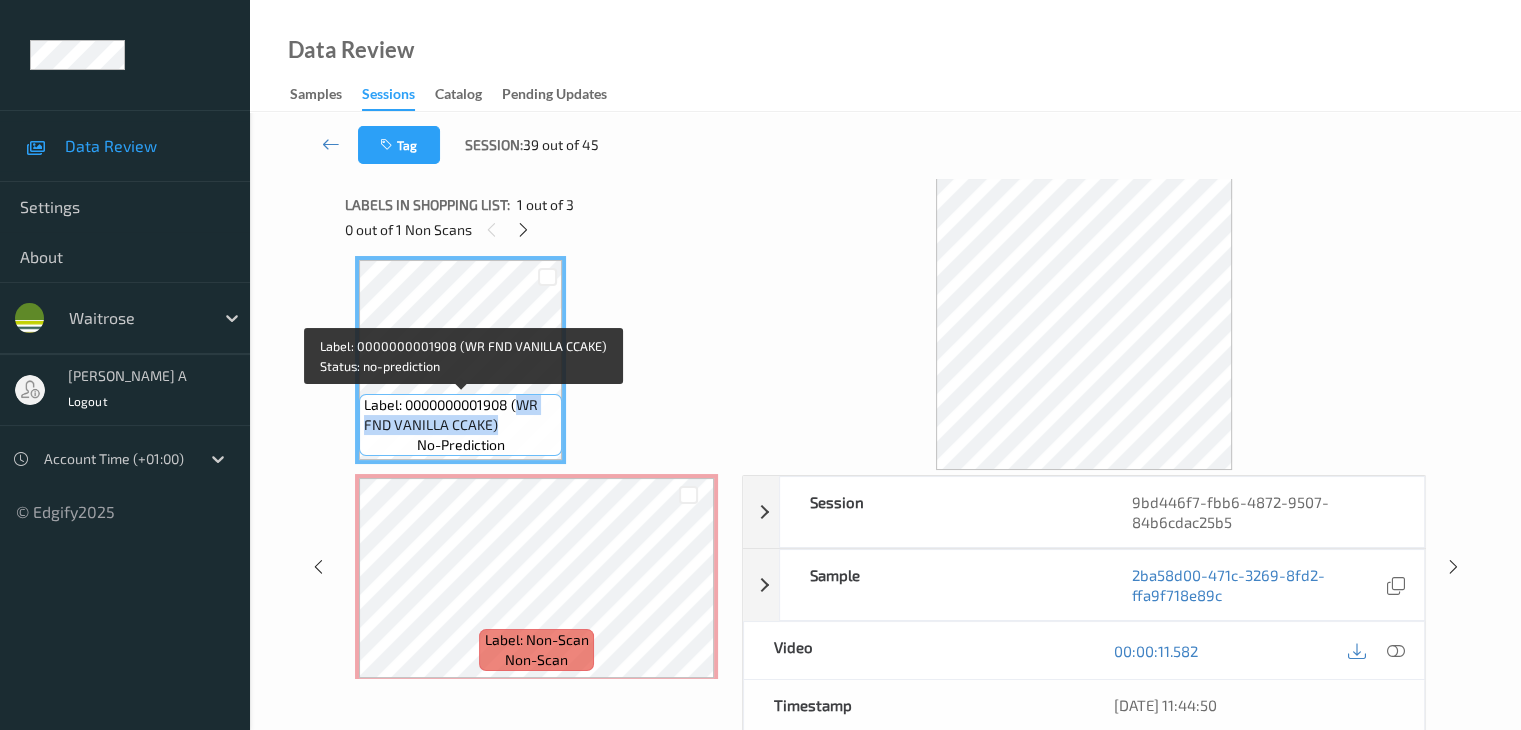 drag, startPoint x: 524, startPoint y: 407, endPoint x: 493, endPoint y: 426, distance: 36.359318 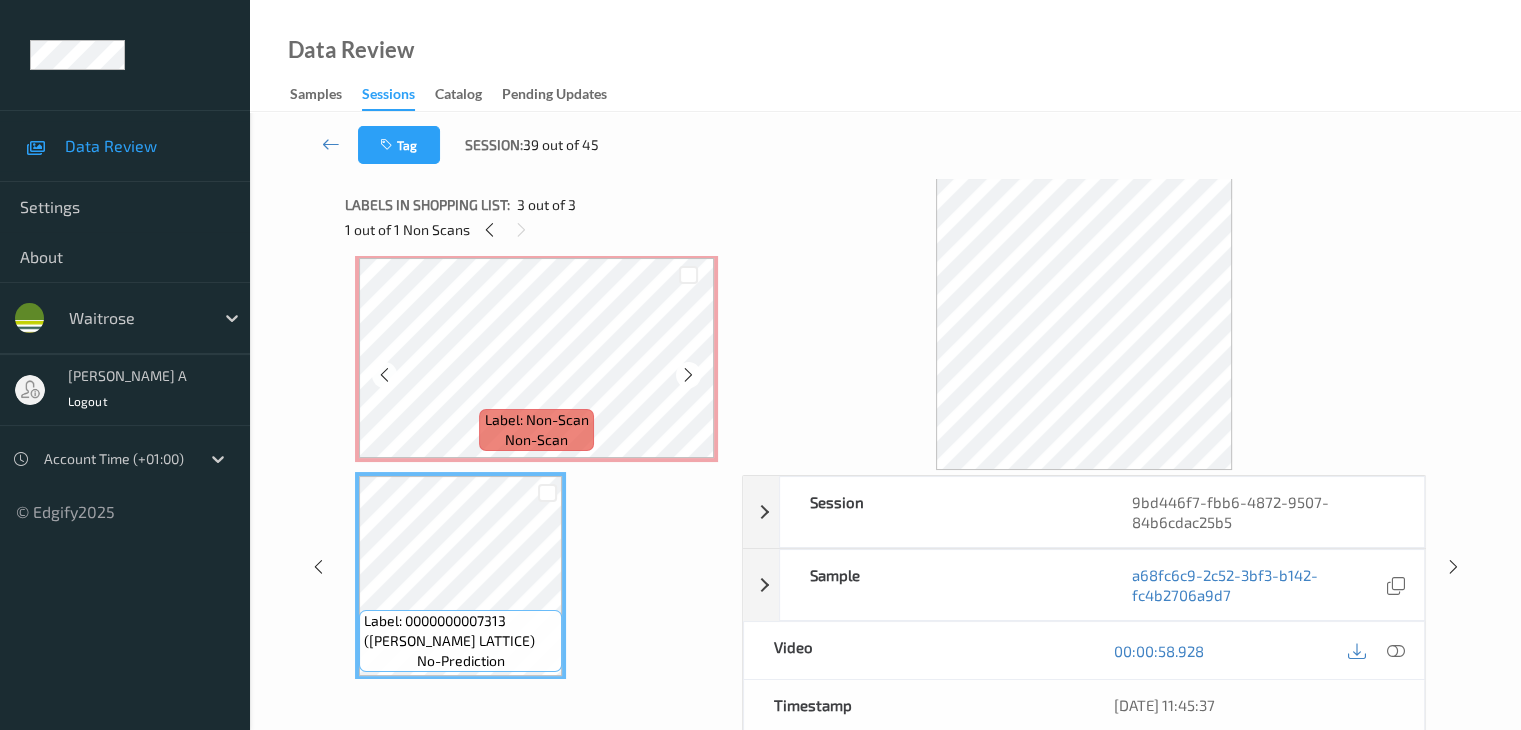 scroll, scrollTop: 241, scrollLeft: 0, axis: vertical 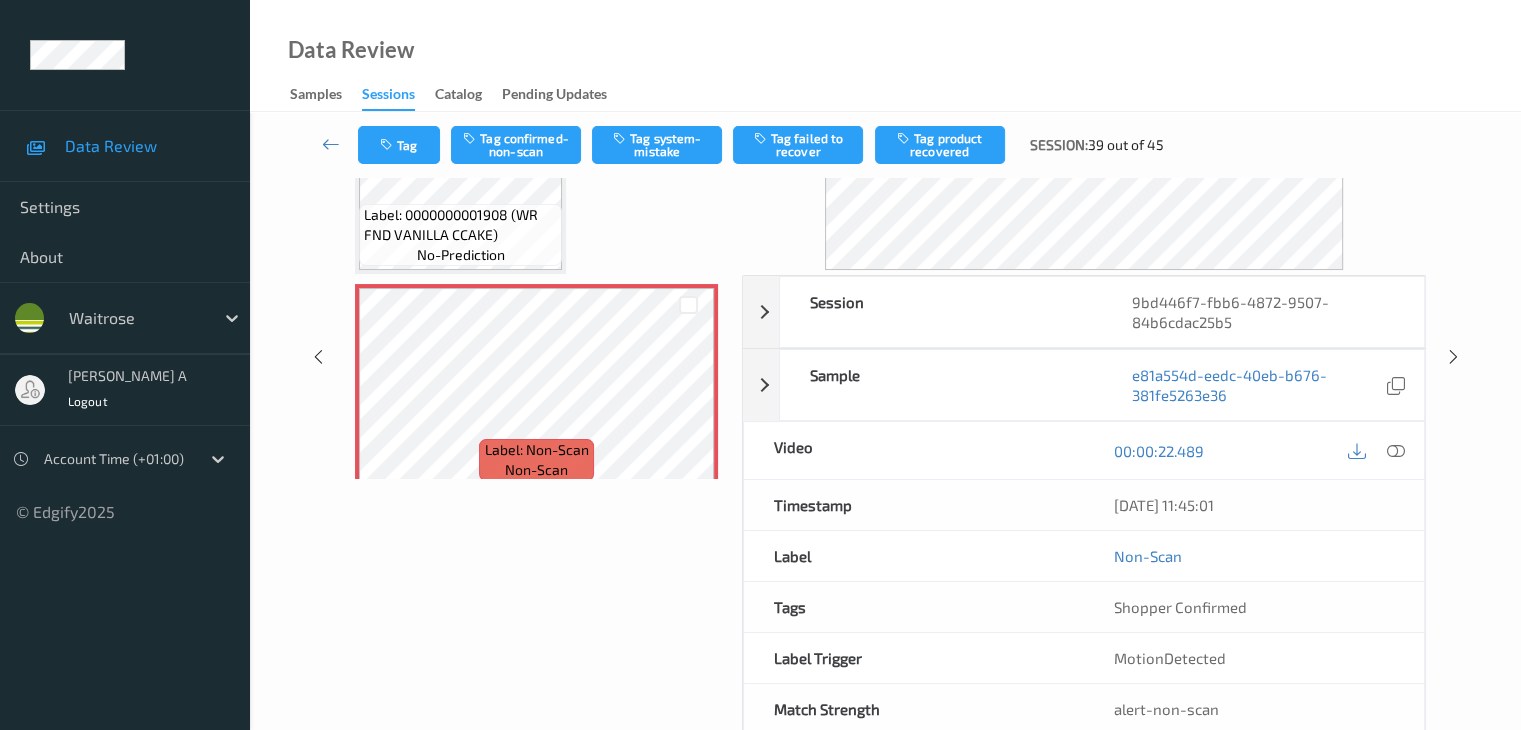 click on "no-prediction" at bounding box center (461, 255) 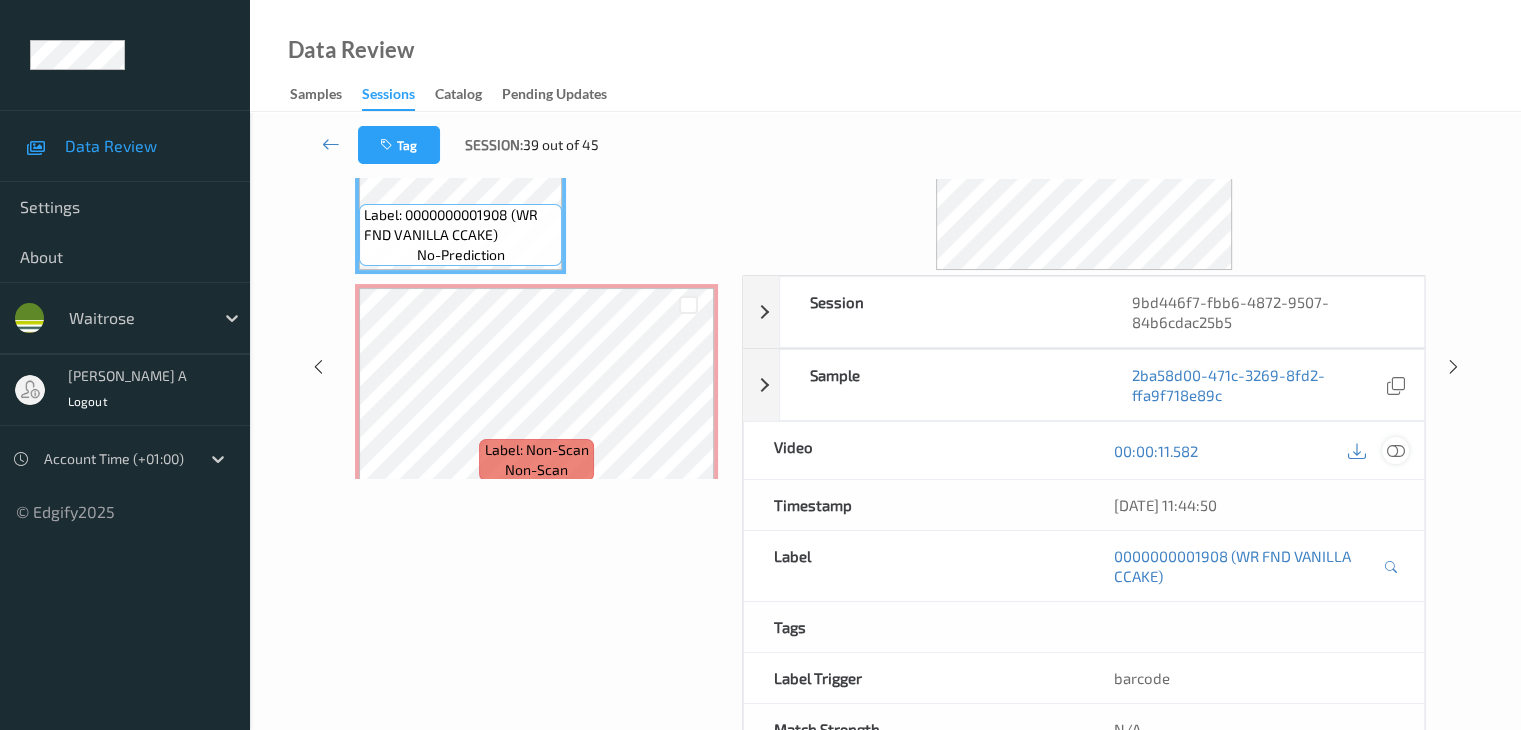 click at bounding box center (1395, 451) 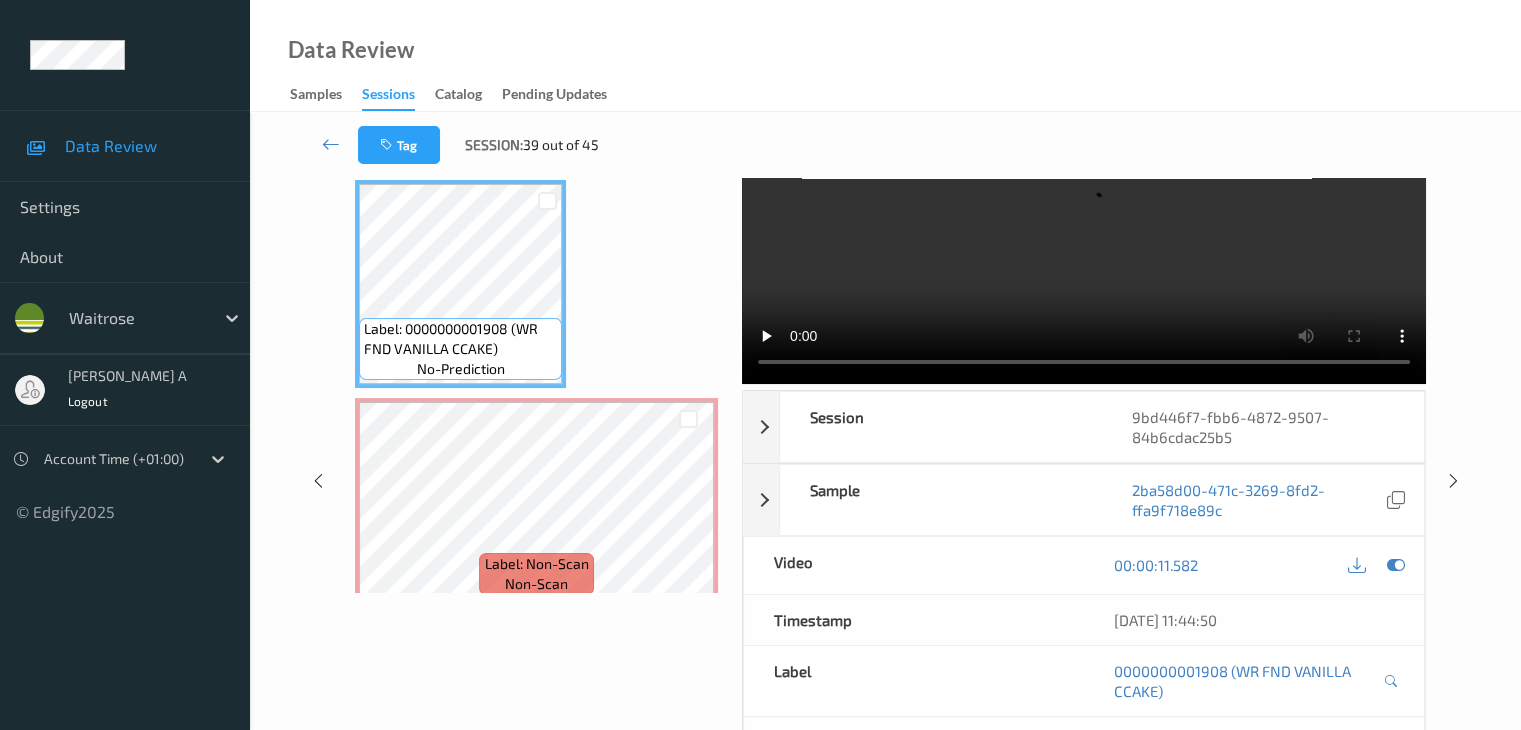 scroll, scrollTop: 0, scrollLeft: 0, axis: both 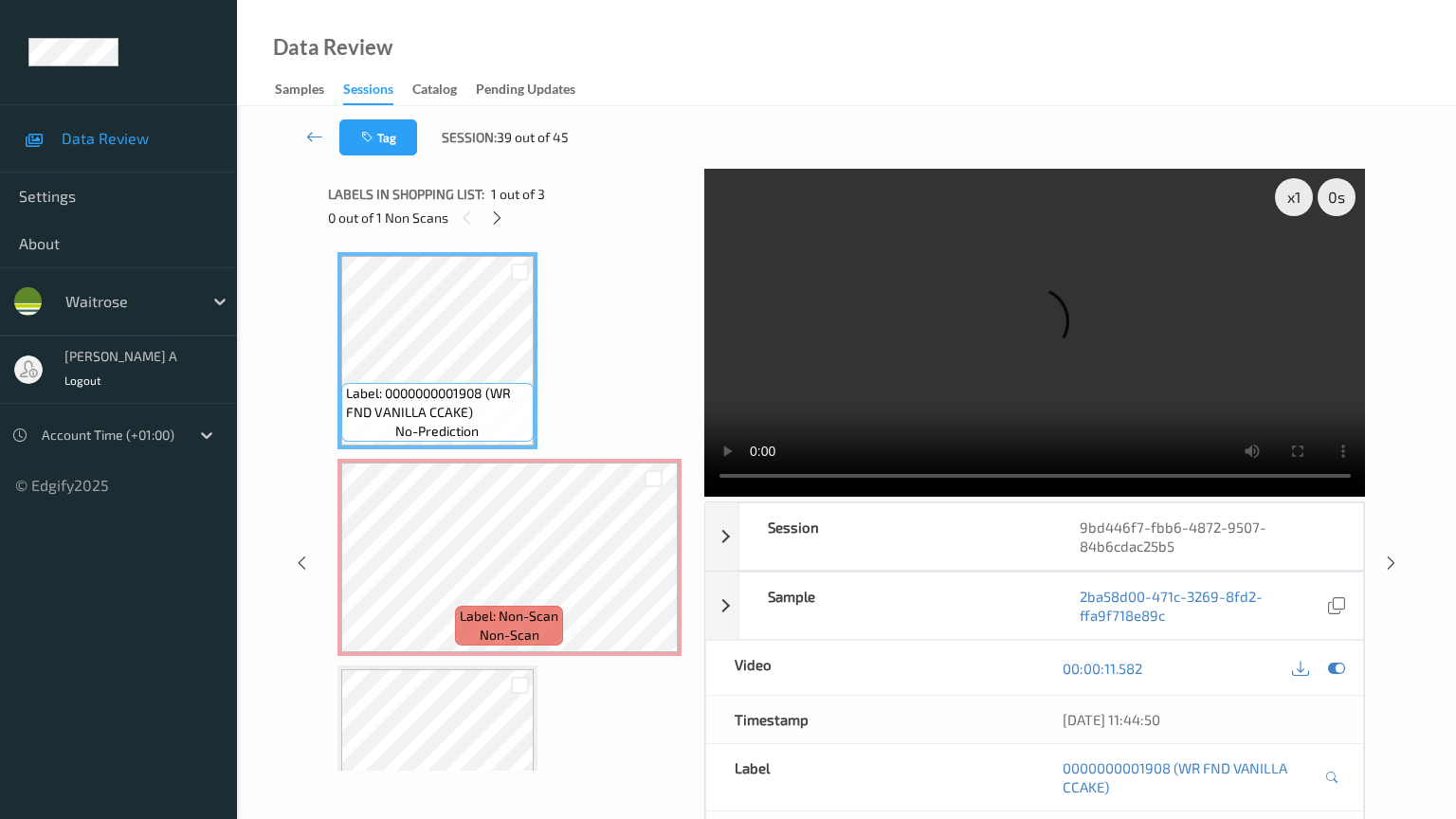 type 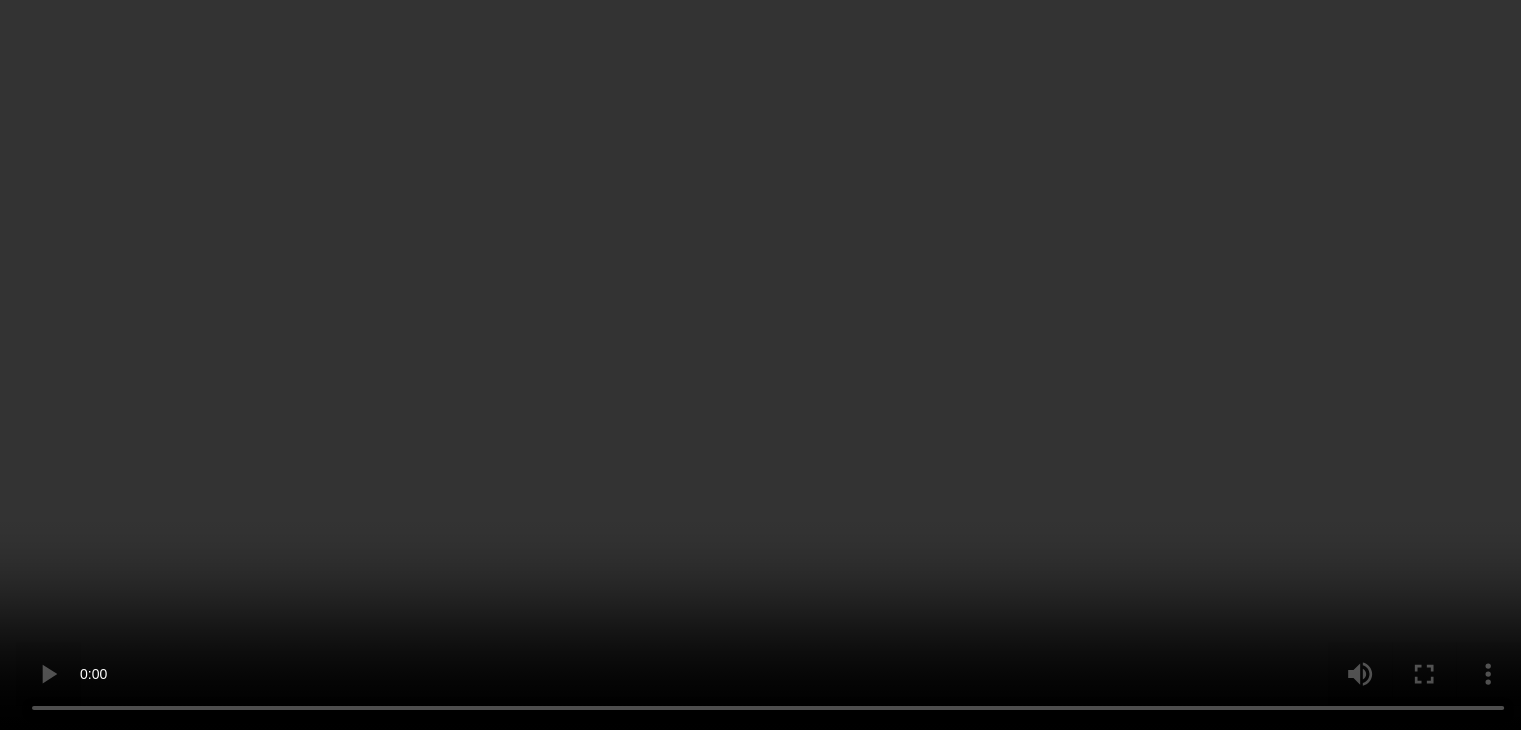scroll, scrollTop: 100, scrollLeft: 0, axis: vertical 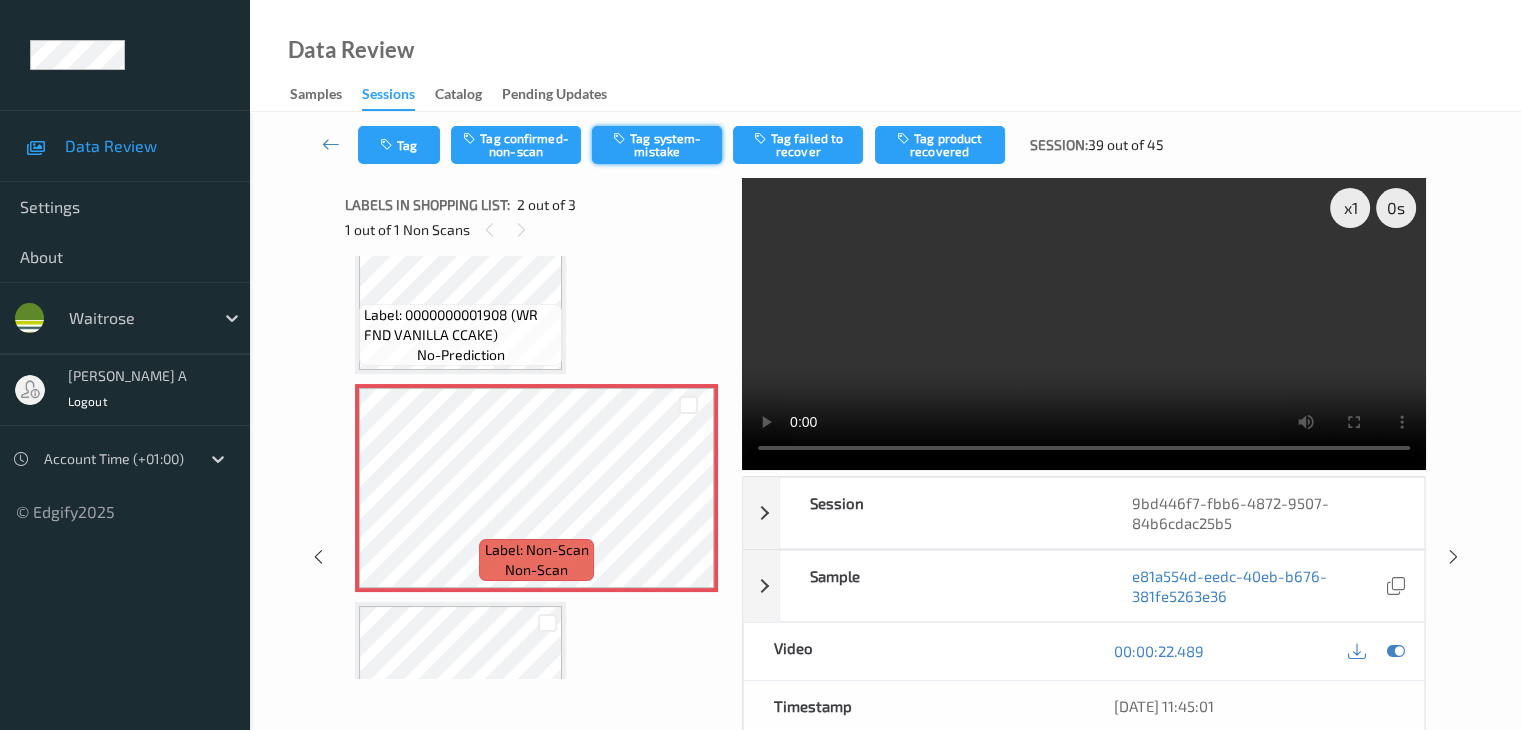 click on "Tag   system-mistake" at bounding box center (657, 145) 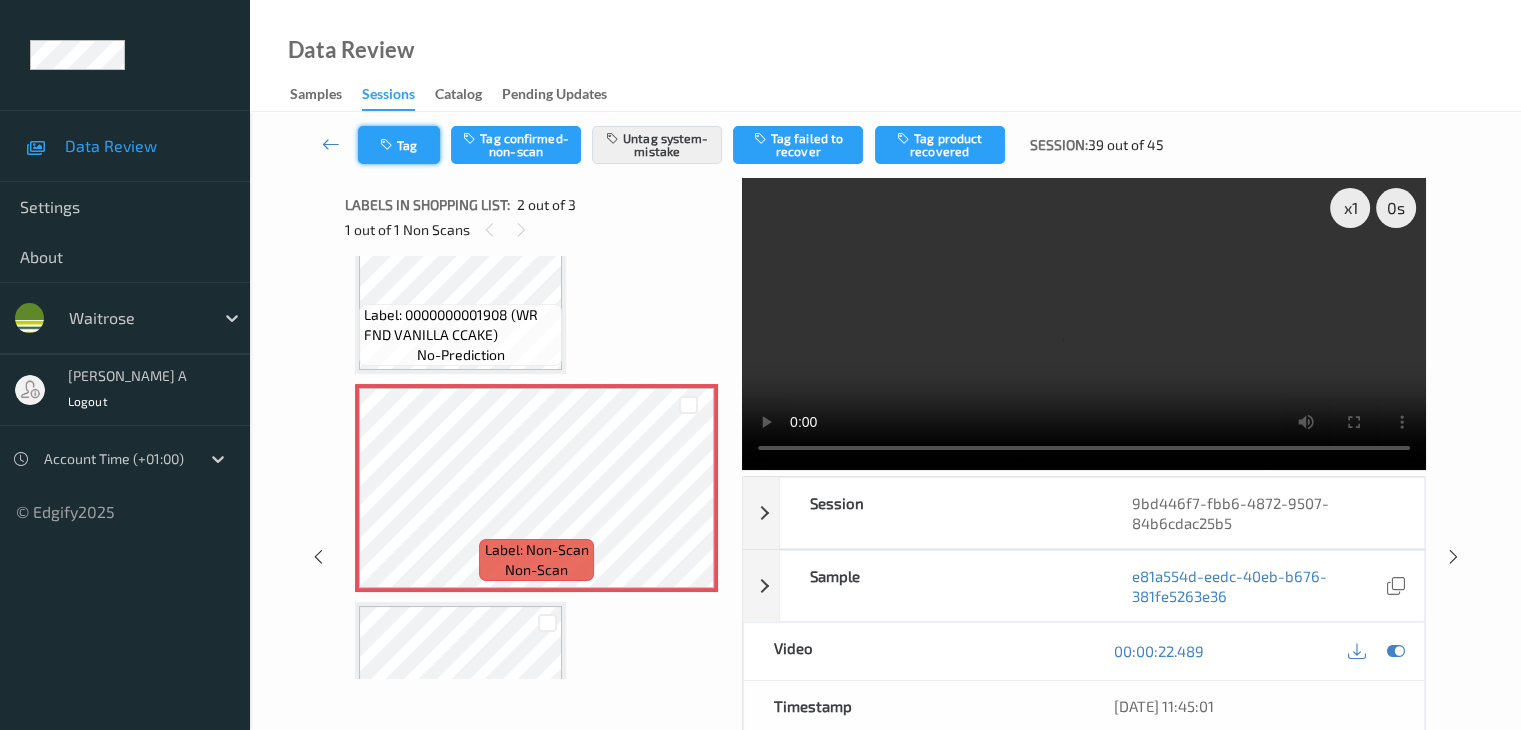 click on "Tag" at bounding box center (399, 145) 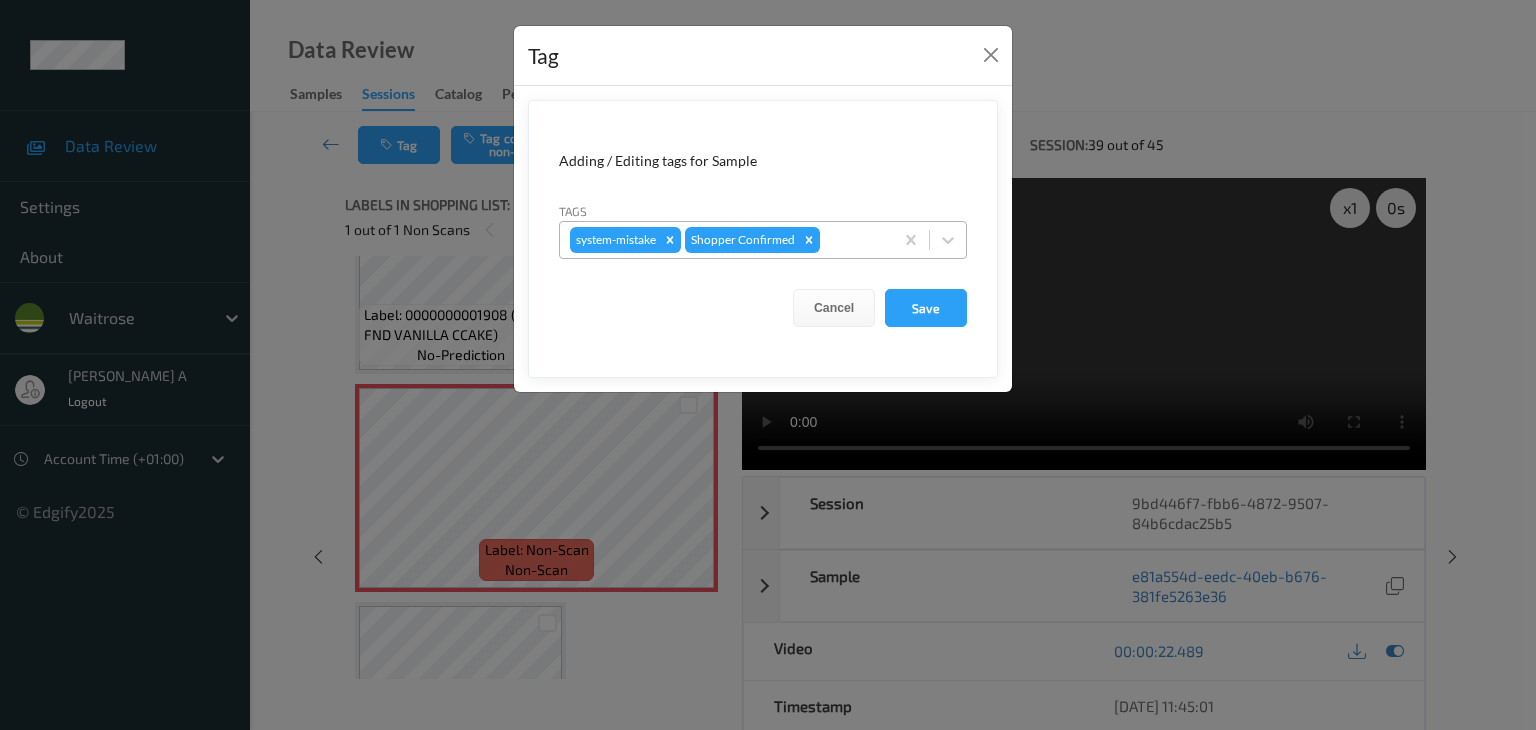 click at bounding box center (853, 240) 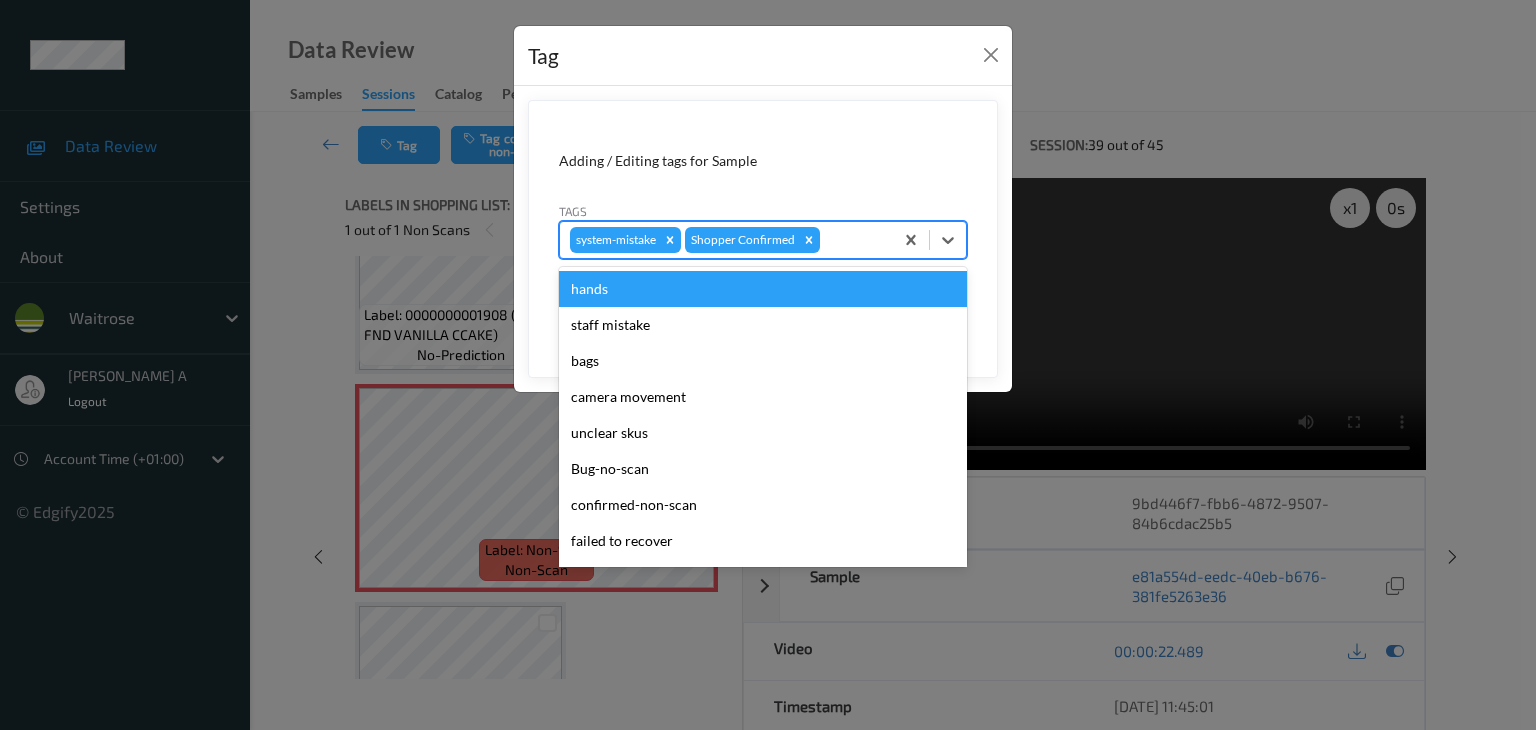 type on "u" 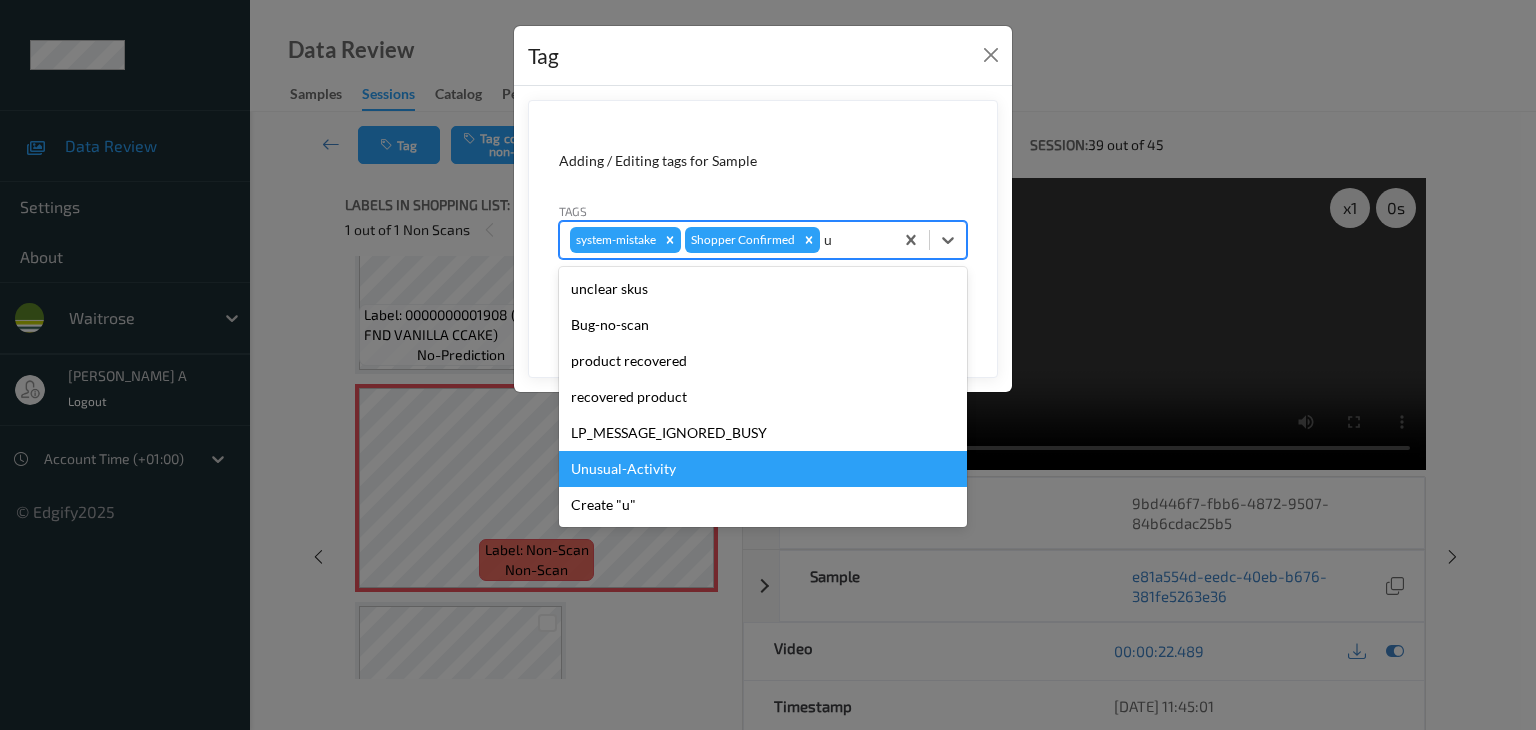 click on "Unusual-Activity" at bounding box center (763, 469) 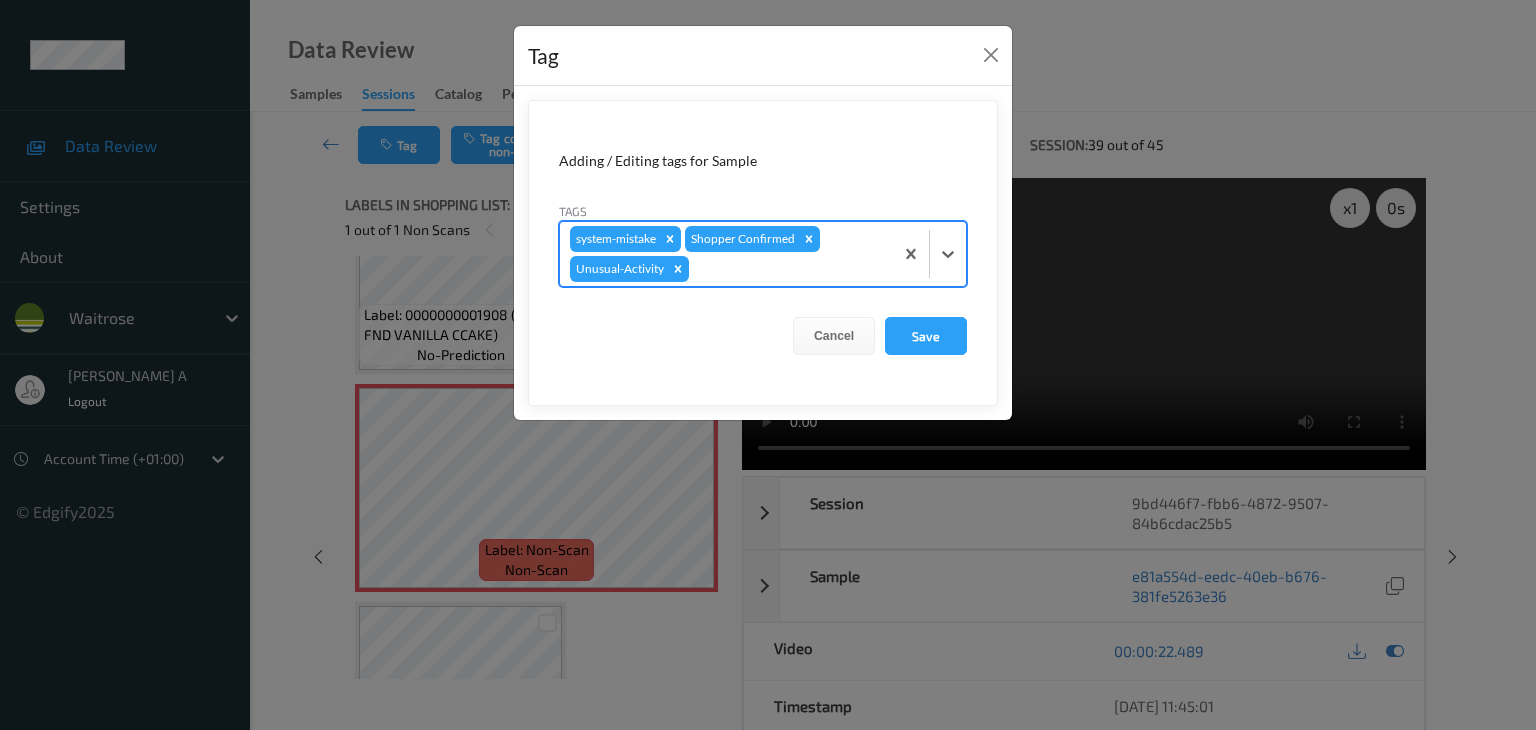 type on "p" 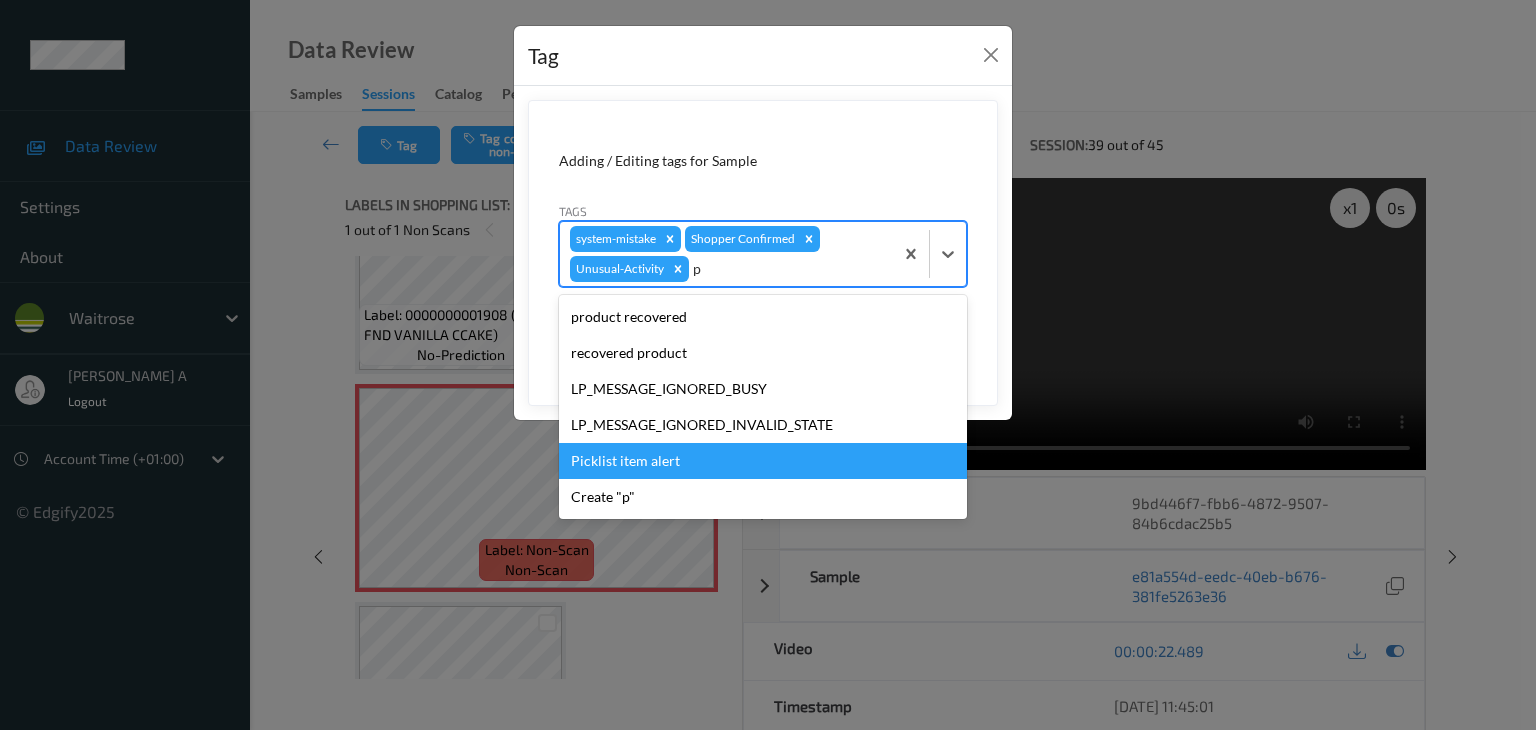 click on "Picklist item alert" at bounding box center [763, 461] 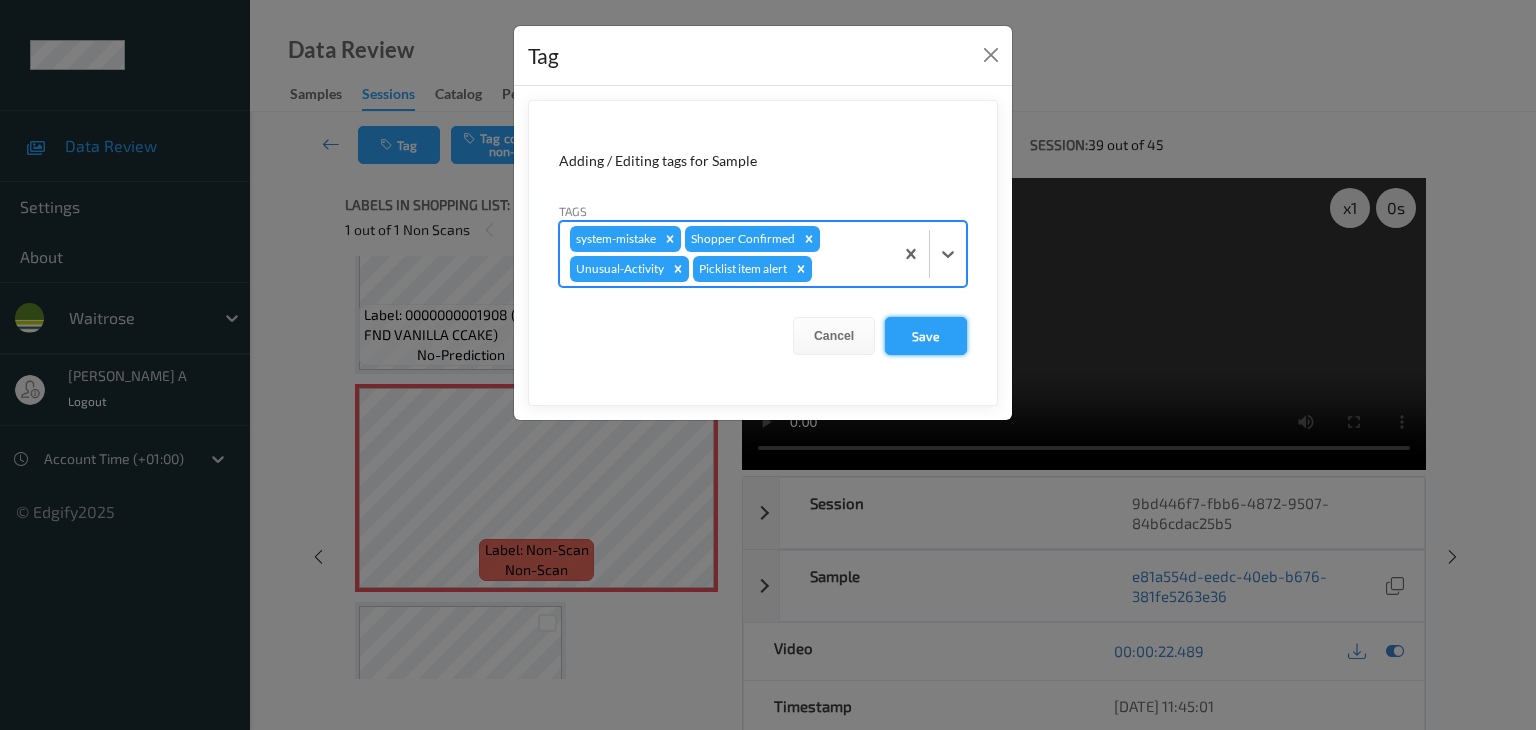 click on "Save" at bounding box center (926, 336) 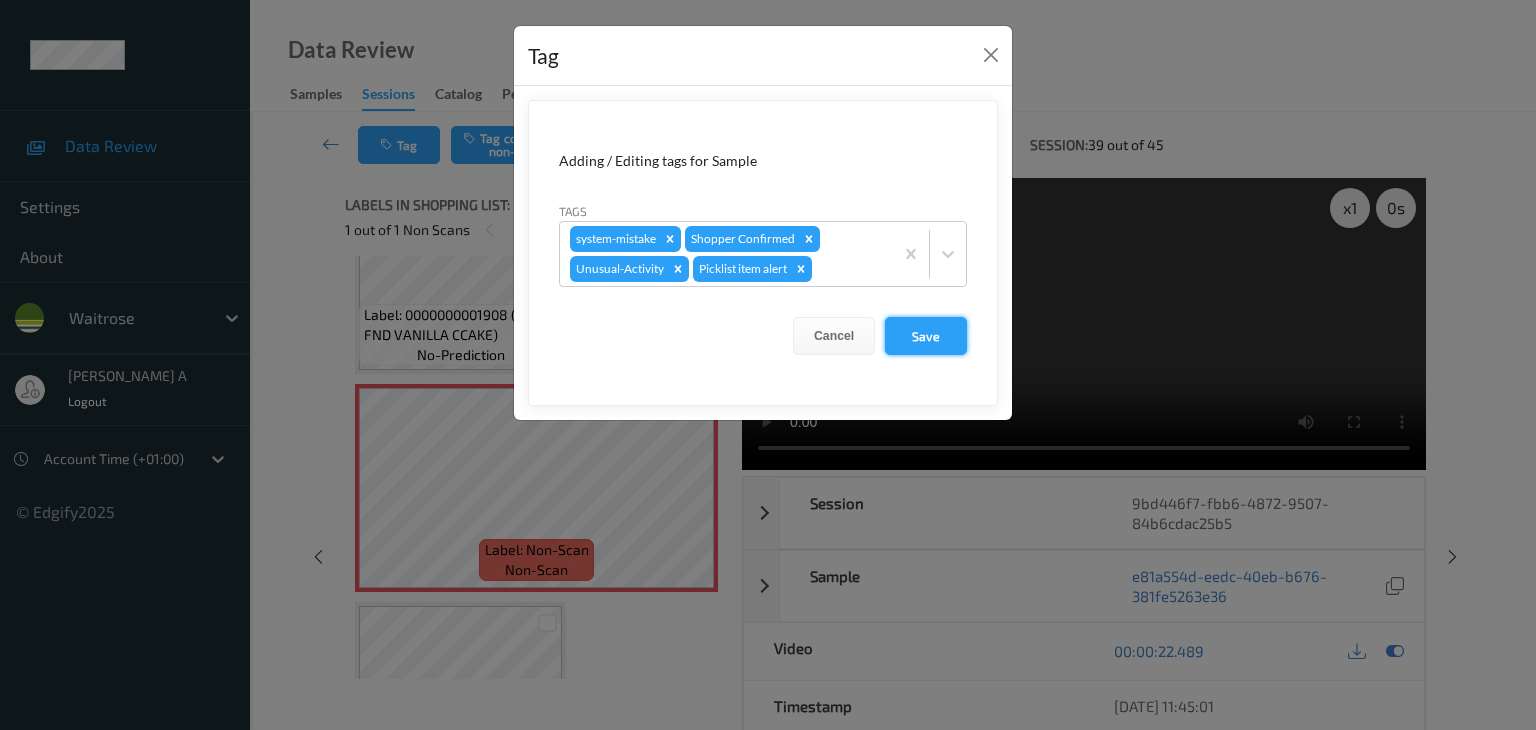 click on "Save" at bounding box center [926, 336] 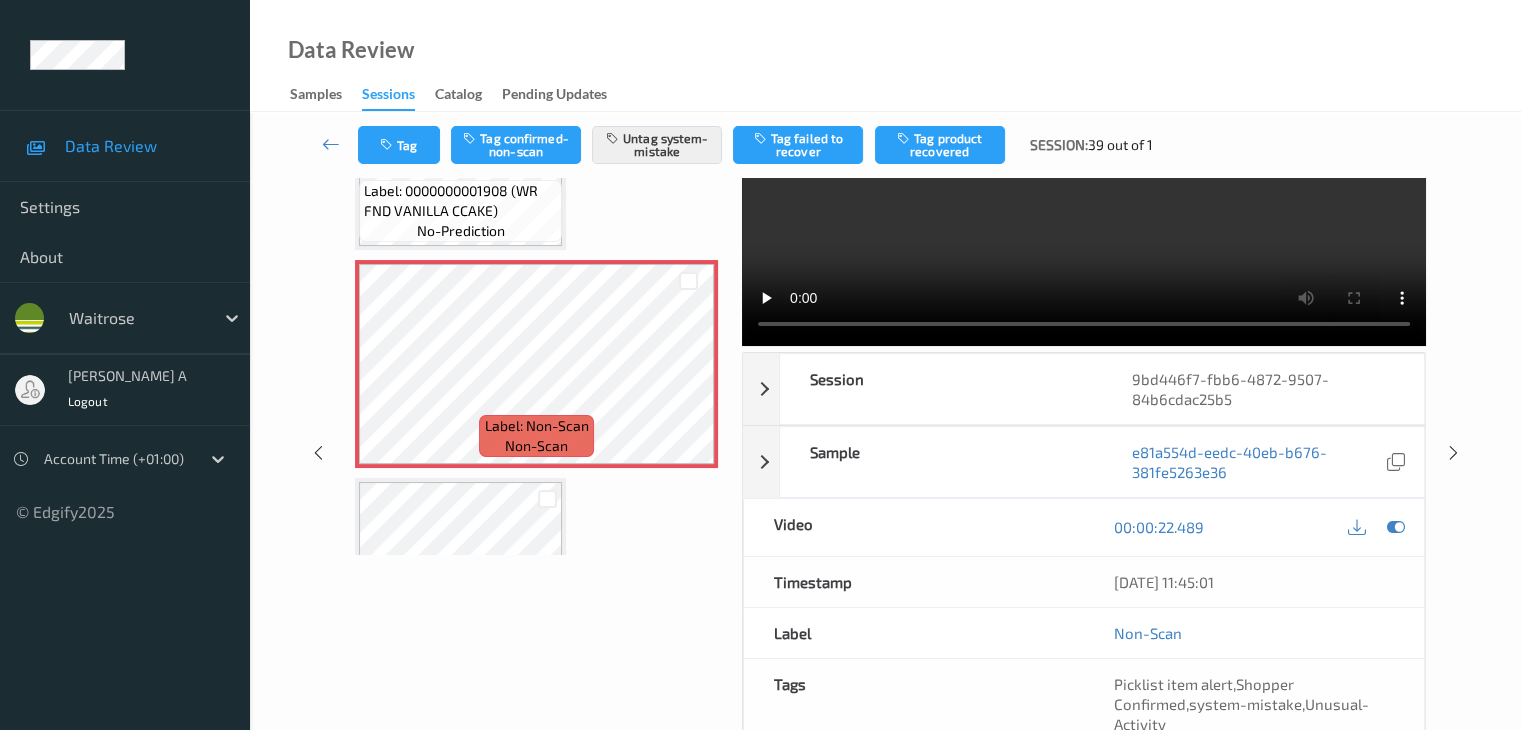 scroll, scrollTop: 0, scrollLeft: 0, axis: both 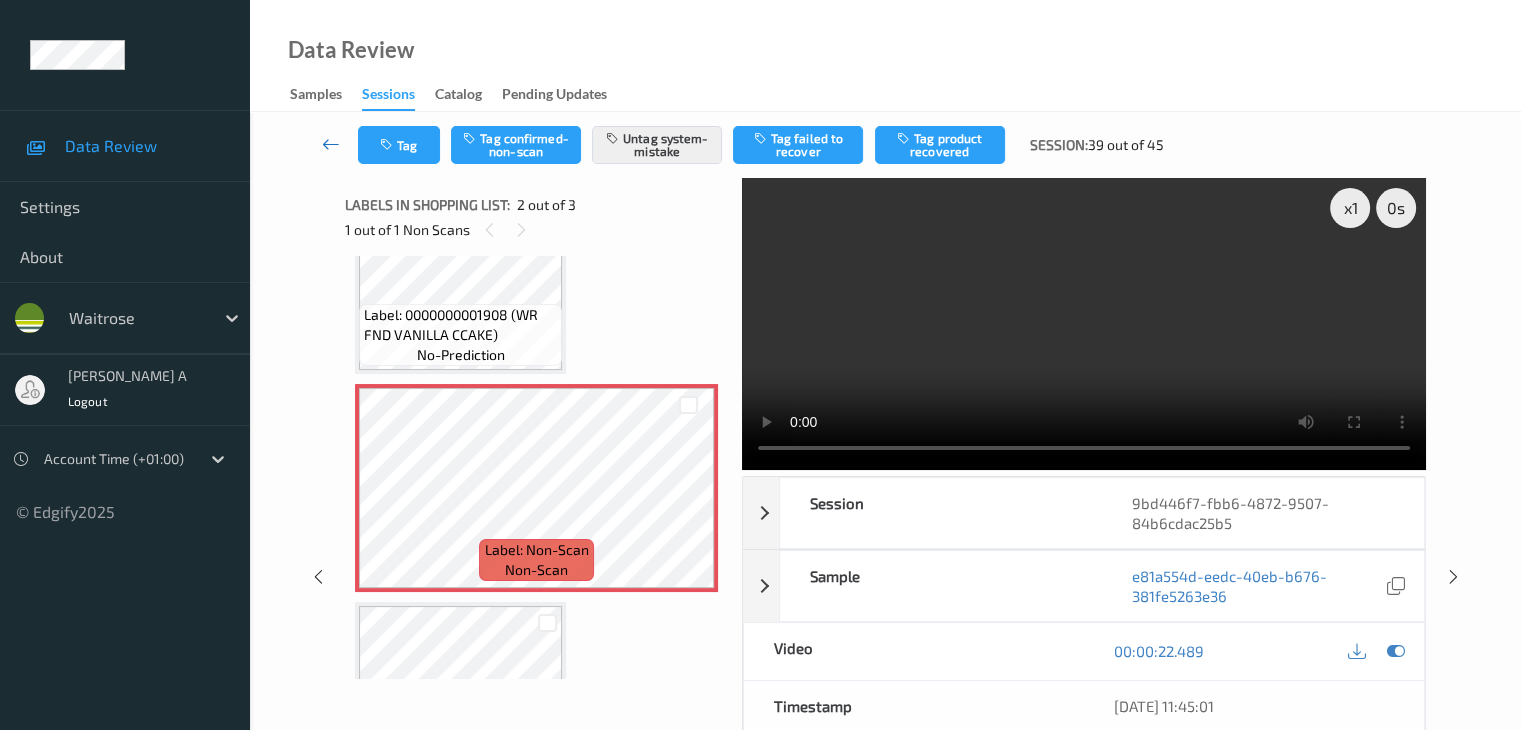 click at bounding box center (331, 144) 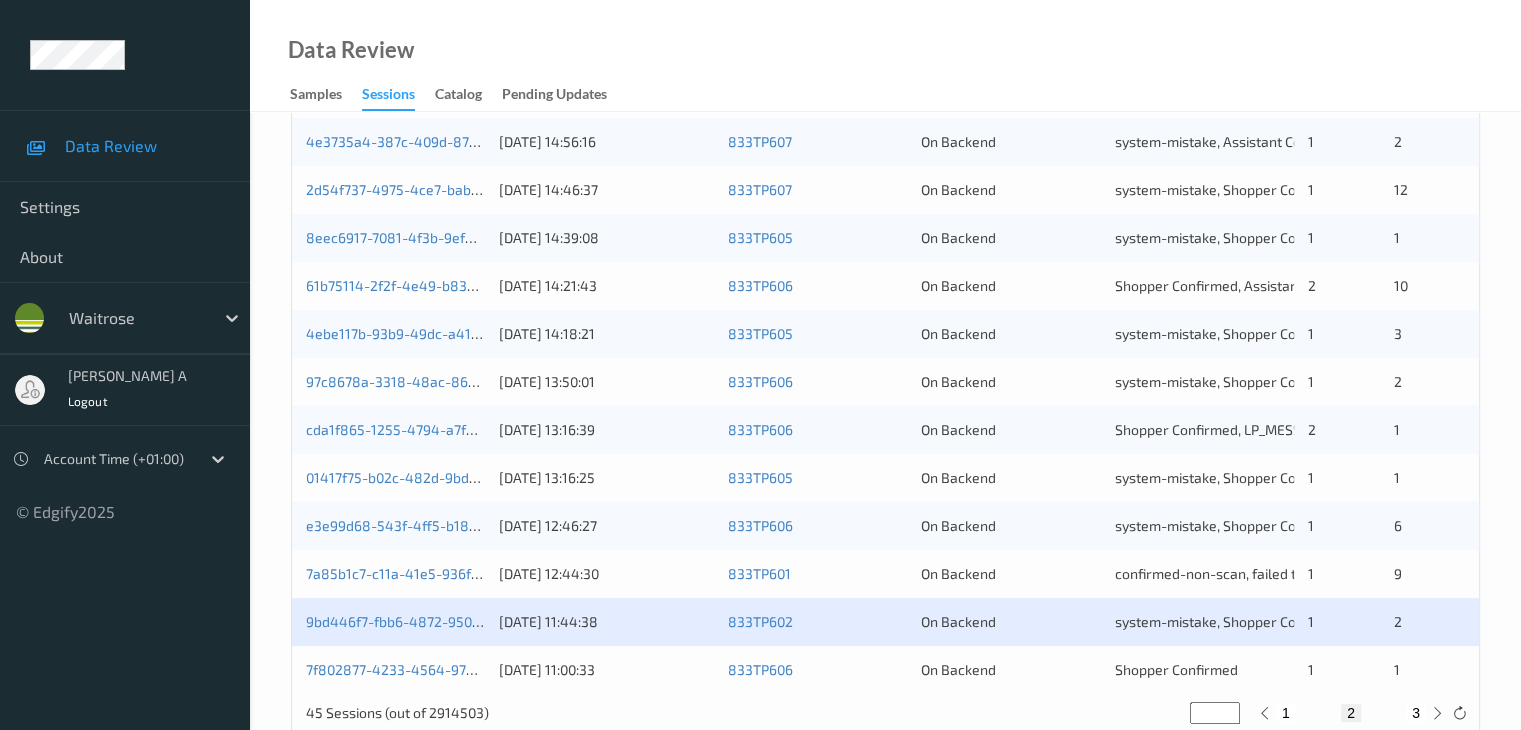 scroll, scrollTop: 932, scrollLeft: 0, axis: vertical 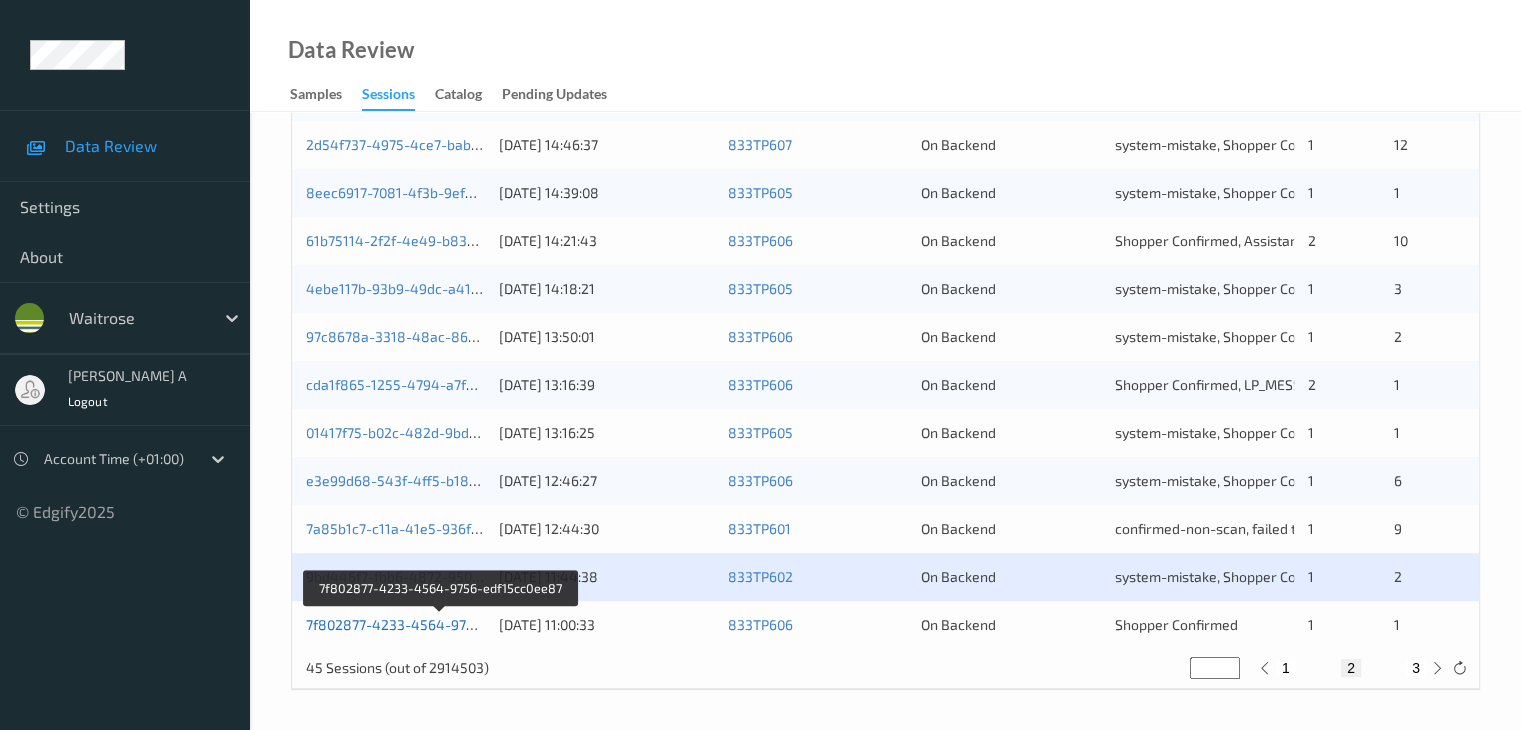 click on "7f802877-4233-4564-9756-edf15cc0ee87" at bounding box center (441, 624) 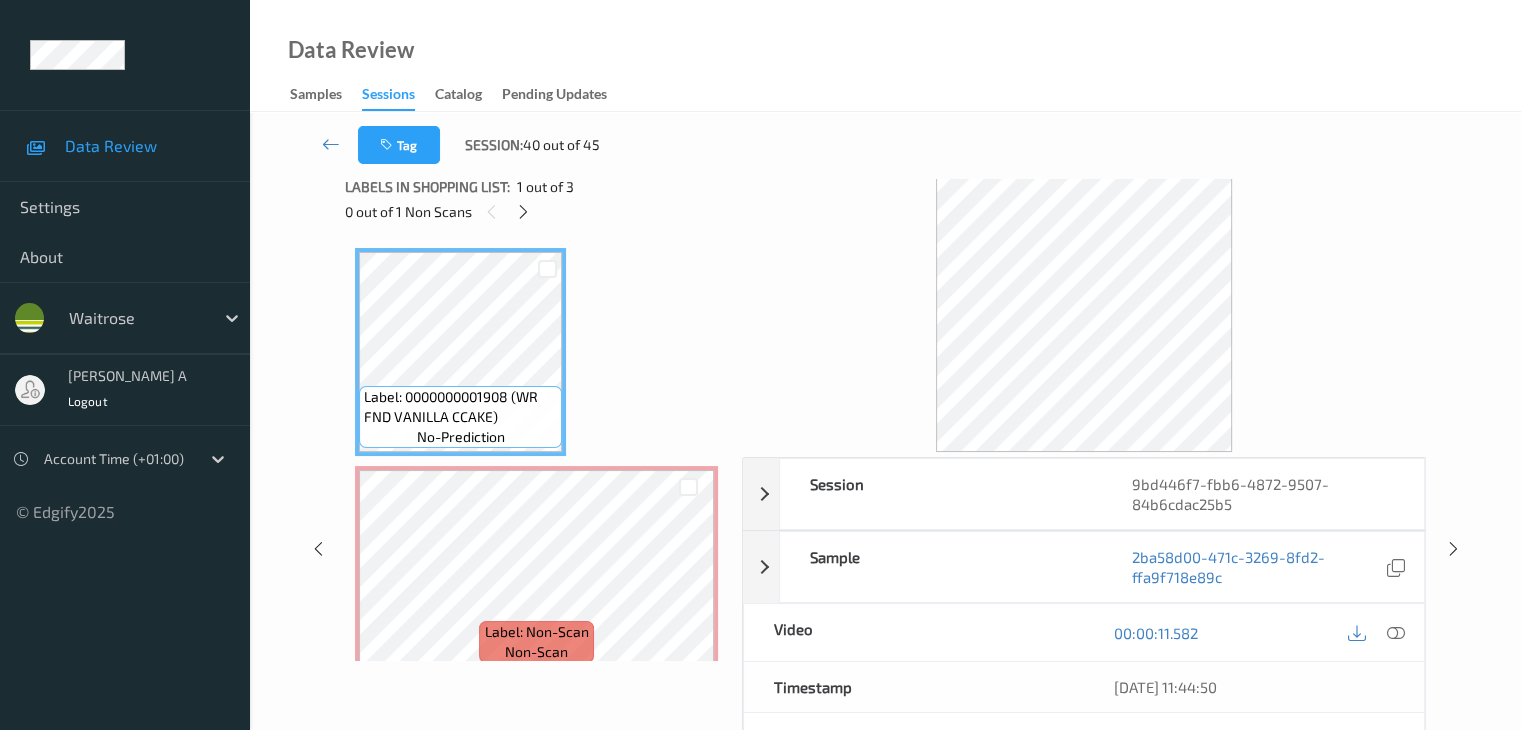 scroll, scrollTop: 0, scrollLeft: 0, axis: both 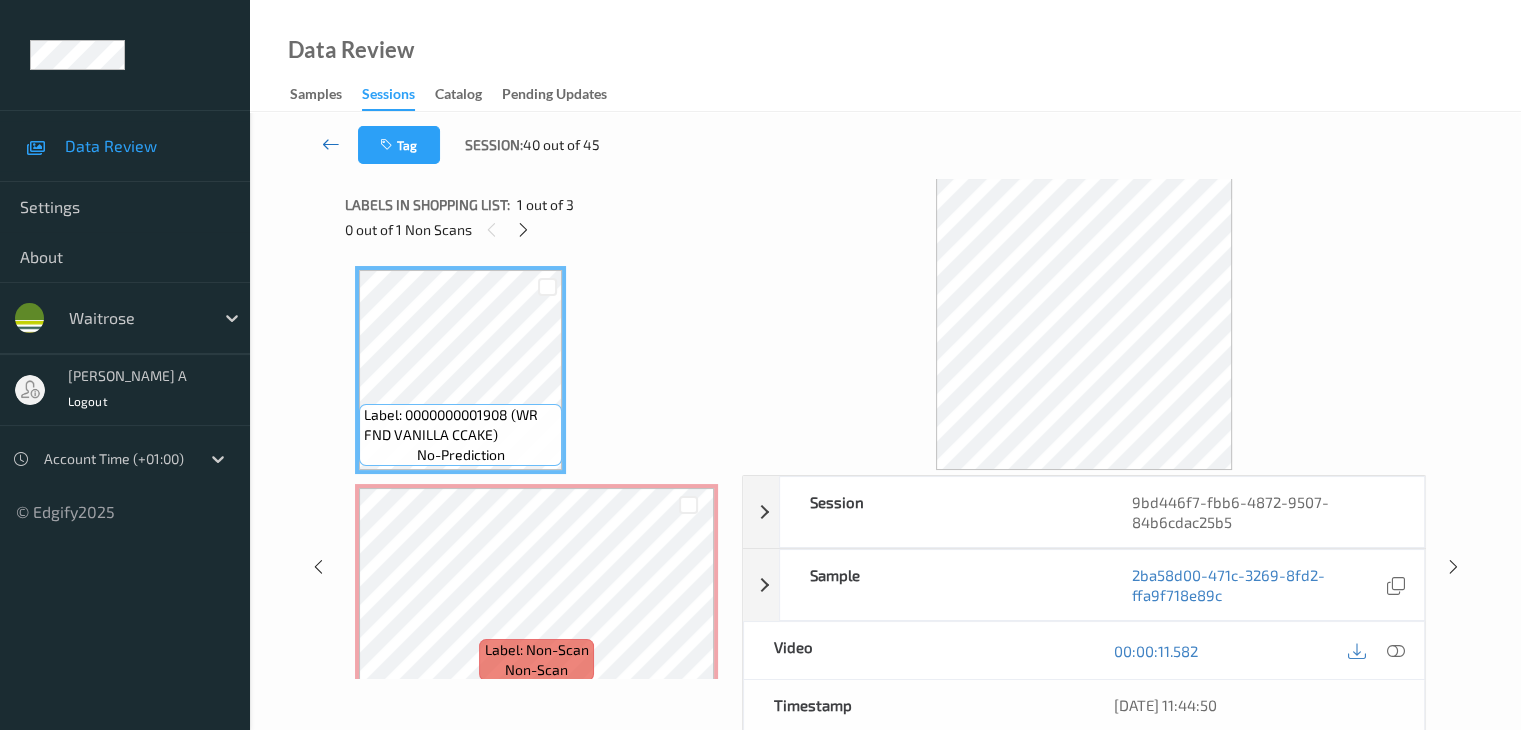 click at bounding box center [331, 144] 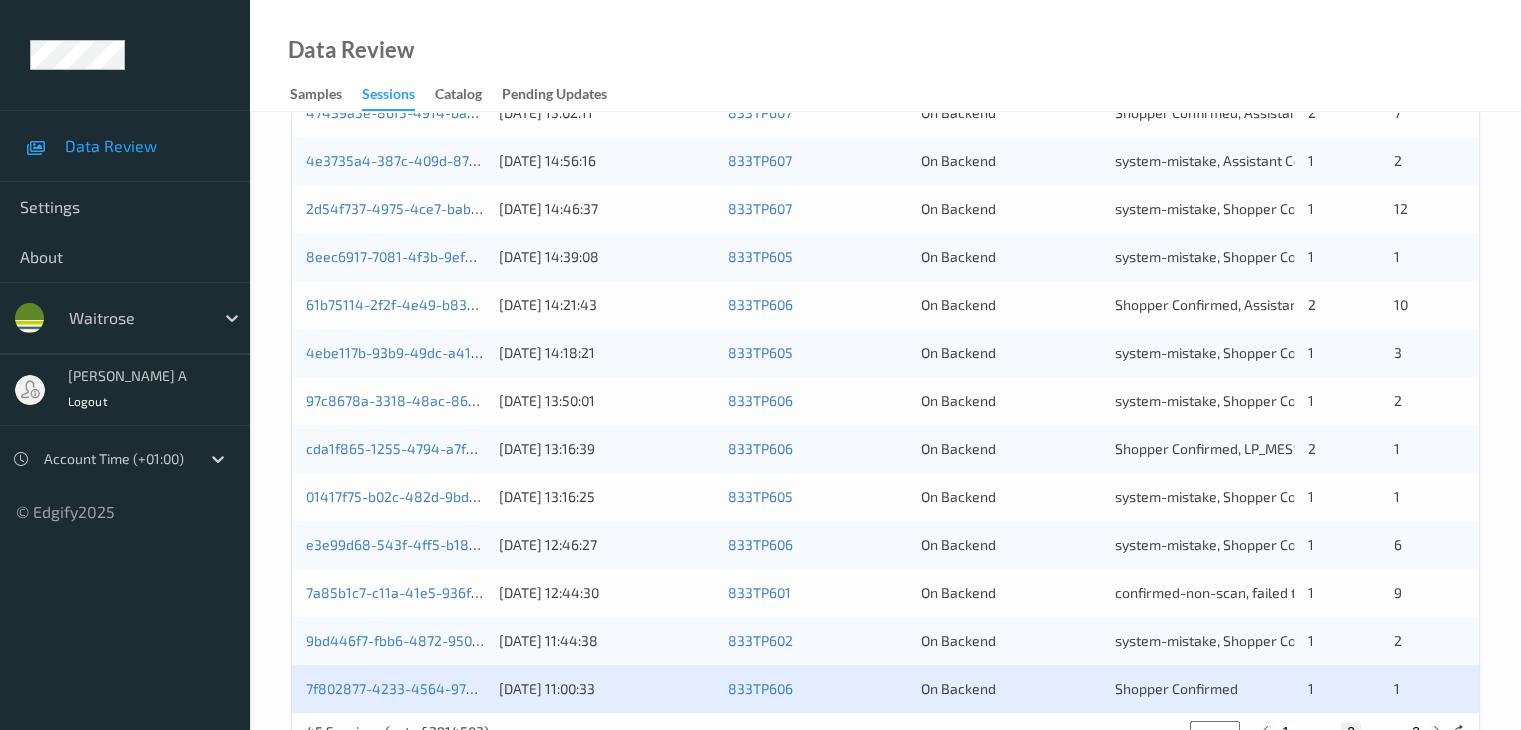 scroll, scrollTop: 932, scrollLeft: 0, axis: vertical 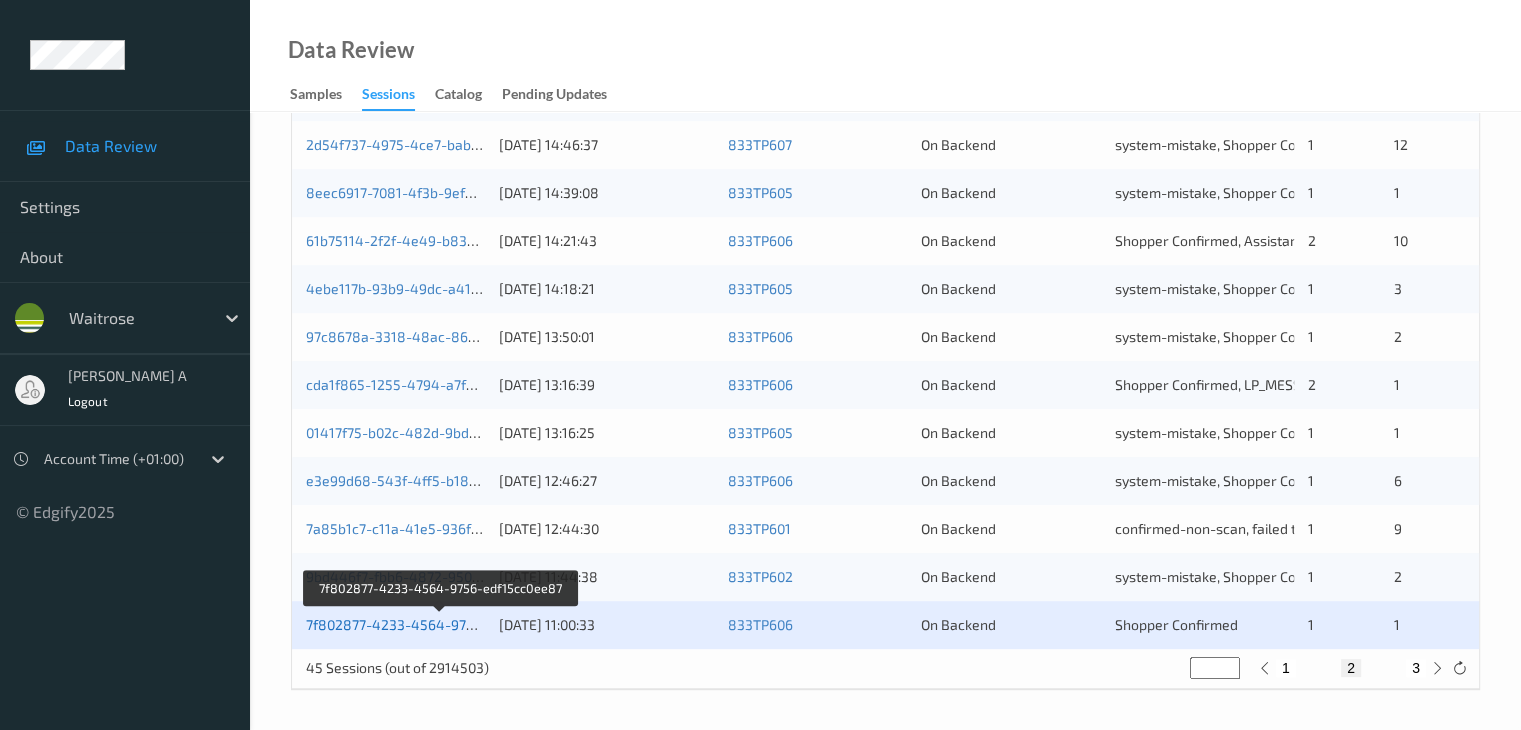 click on "7f802877-4233-4564-9756-edf15cc0ee87" at bounding box center [441, 624] 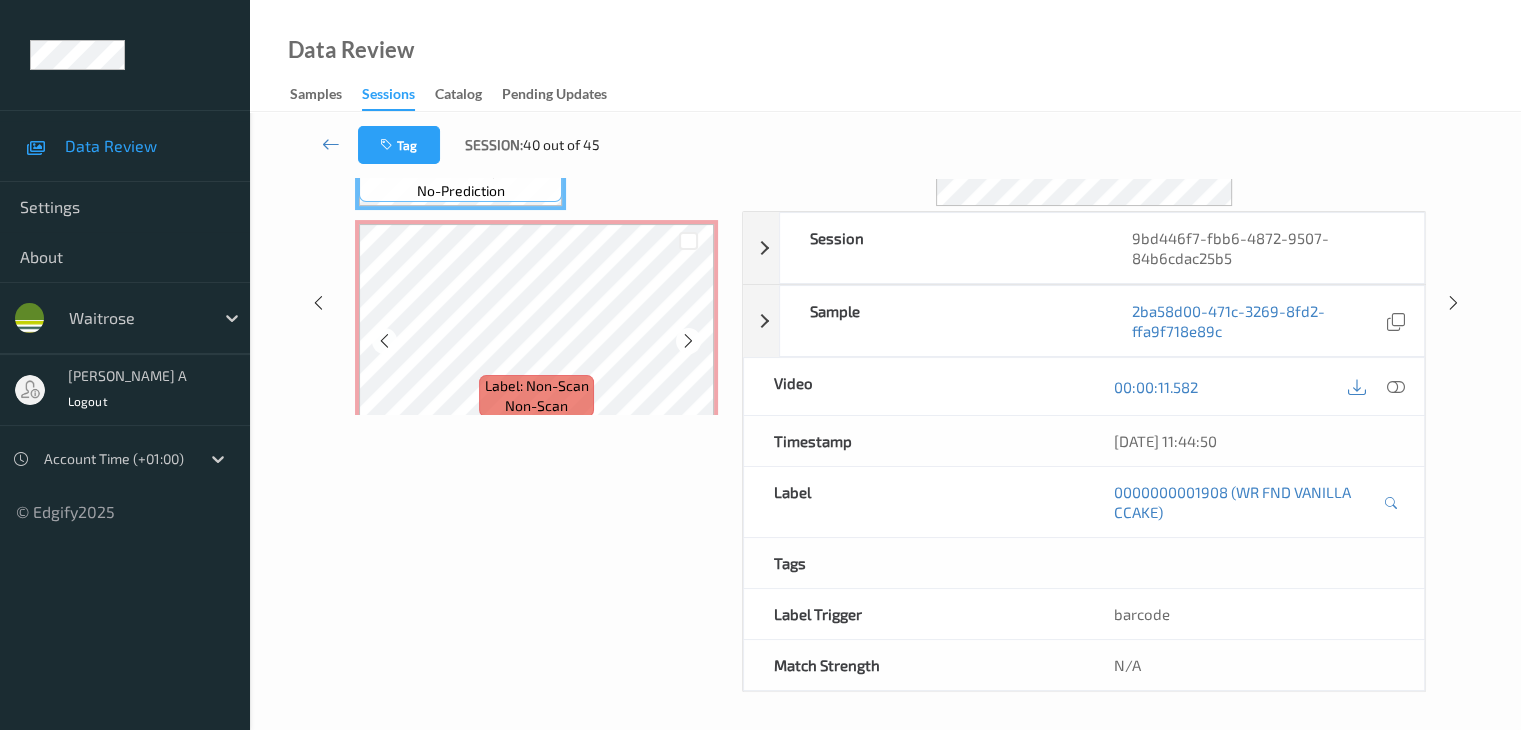 scroll, scrollTop: 0, scrollLeft: 0, axis: both 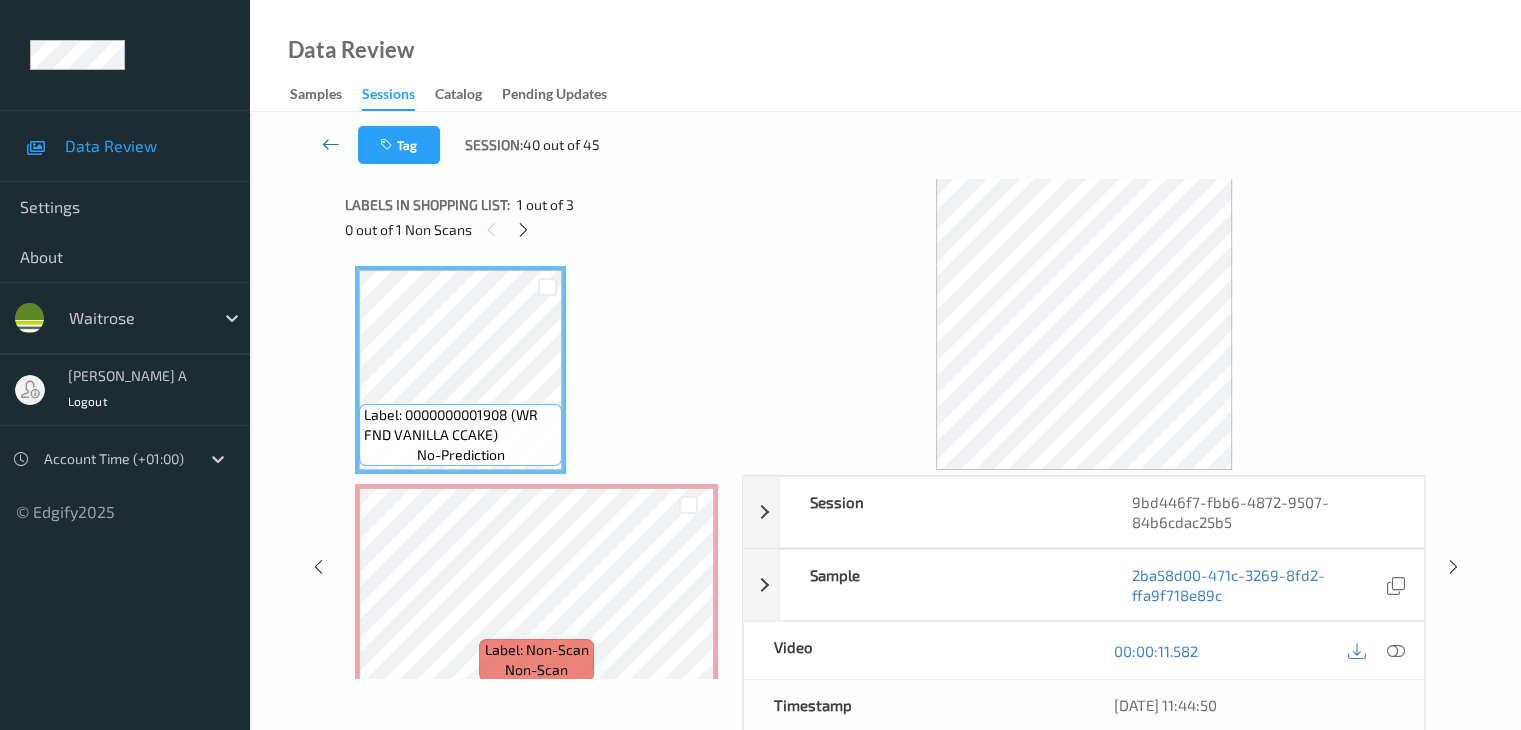 click at bounding box center (331, 144) 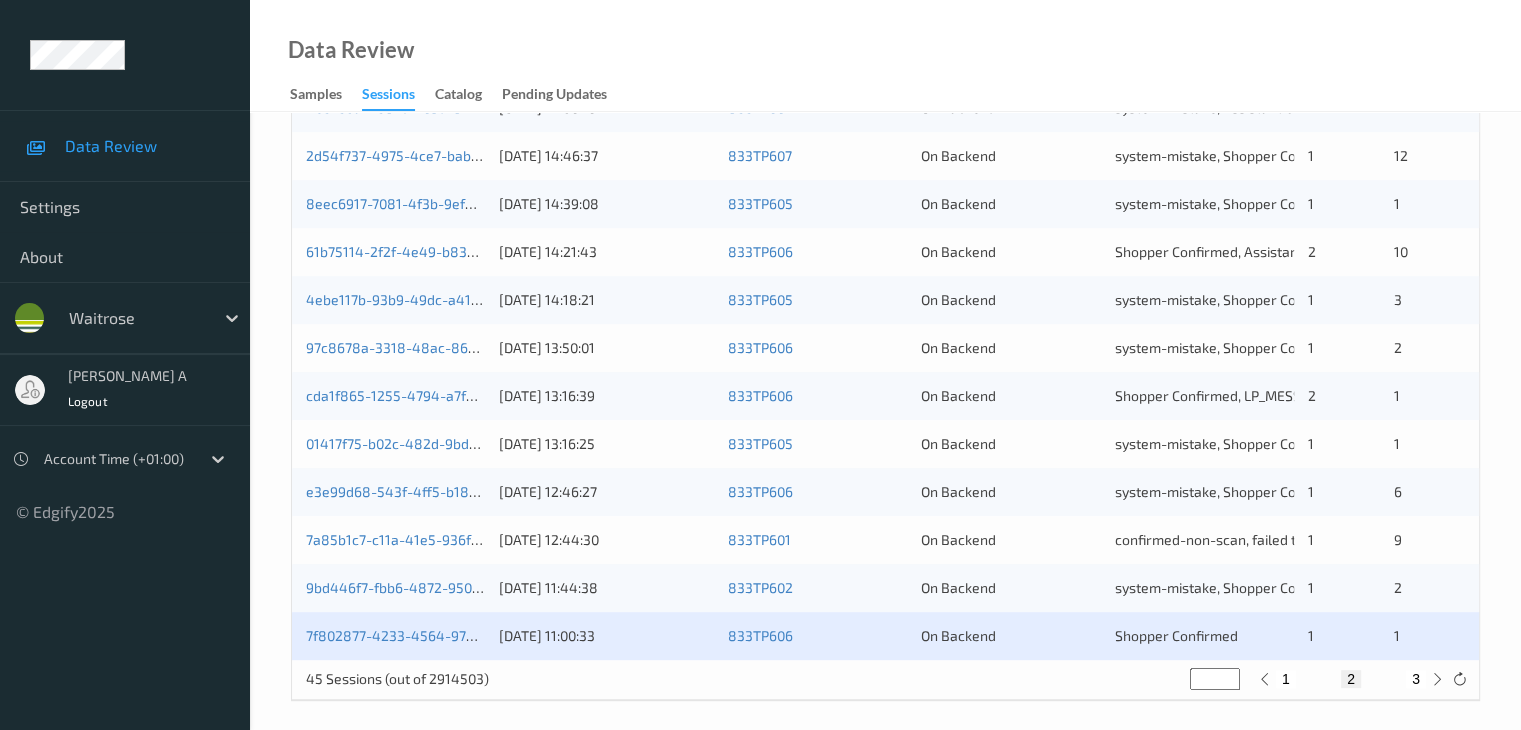 scroll, scrollTop: 932, scrollLeft: 0, axis: vertical 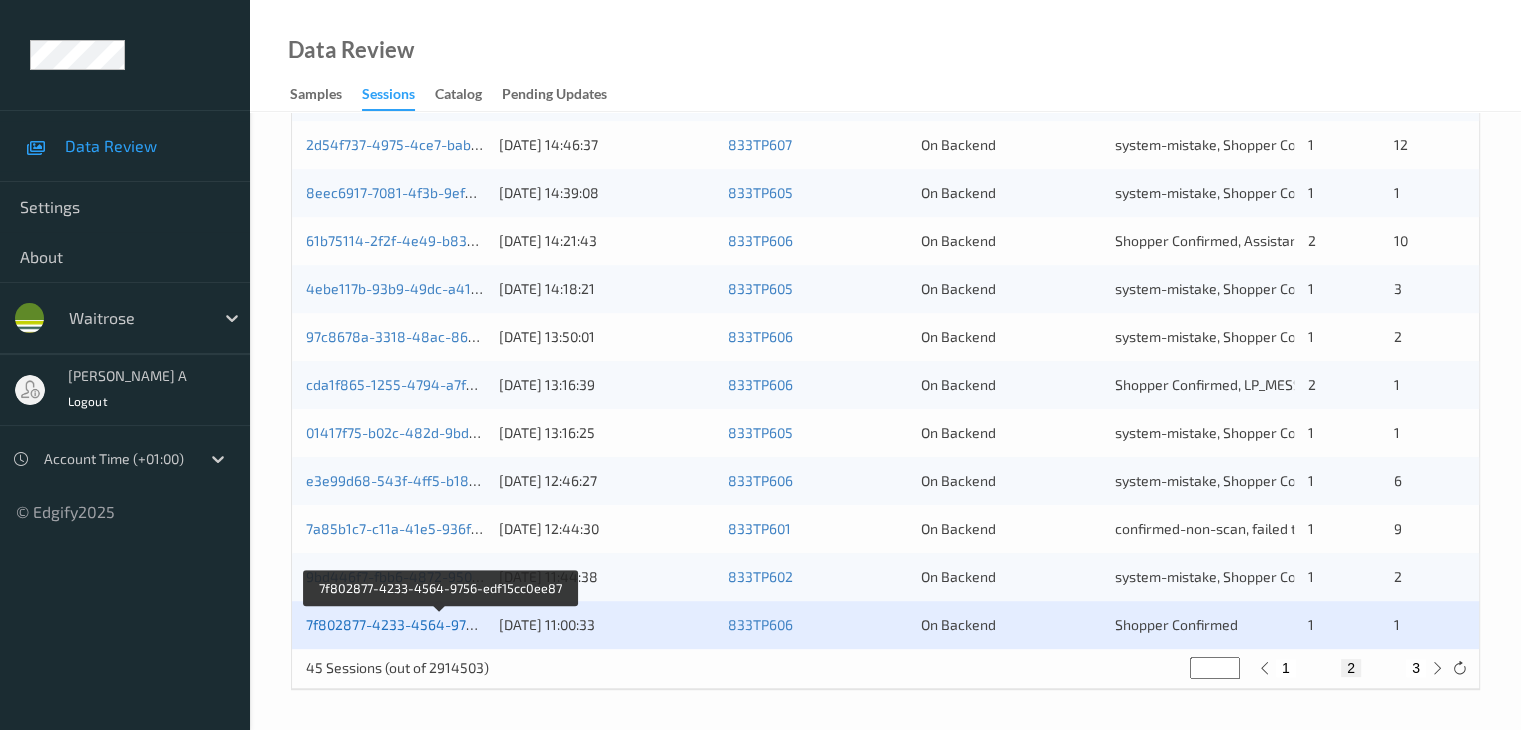 click on "7f802877-4233-4564-9756-edf15cc0ee87" at bounding box center (441, 624) 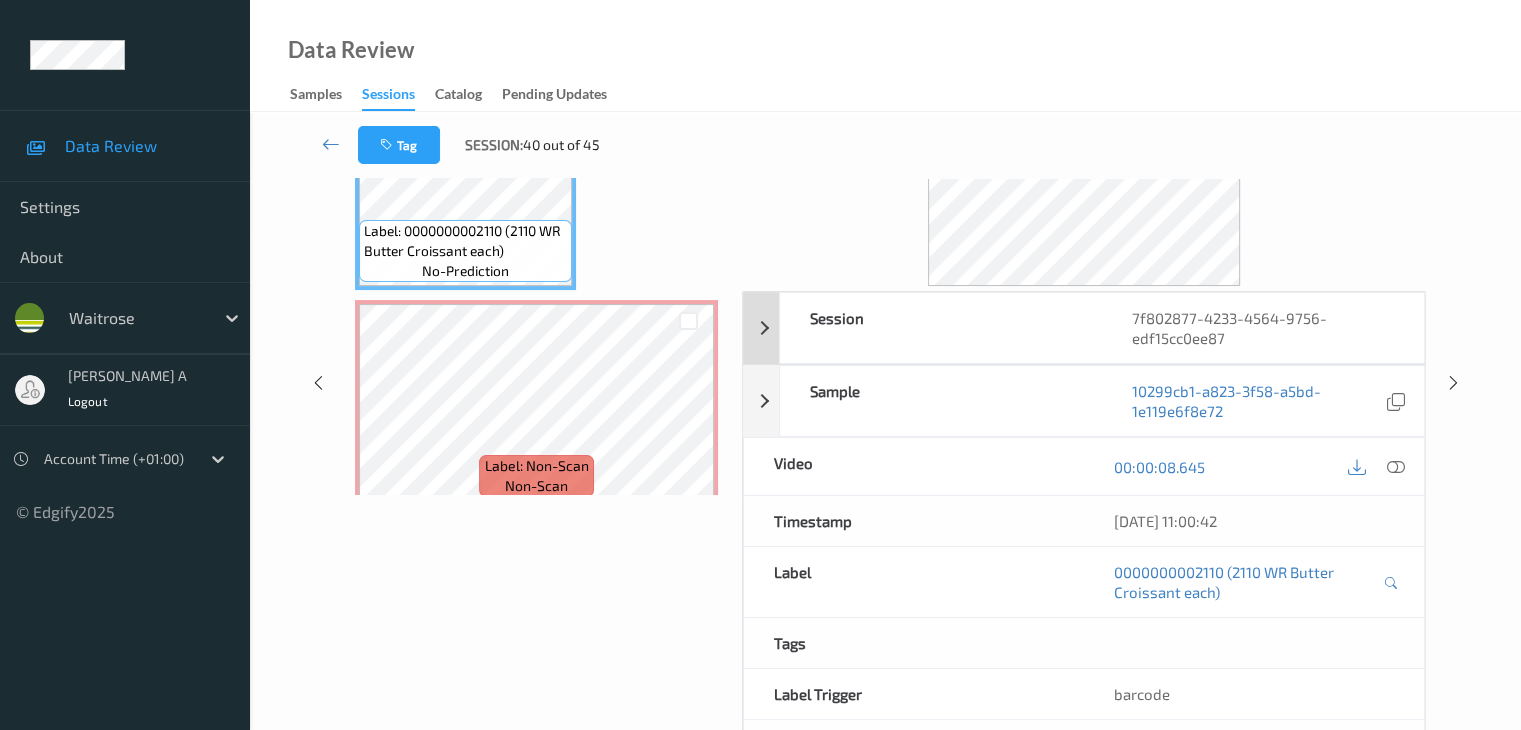 scroll, scrollTop: 0, scrollLeft: 0, axis: both 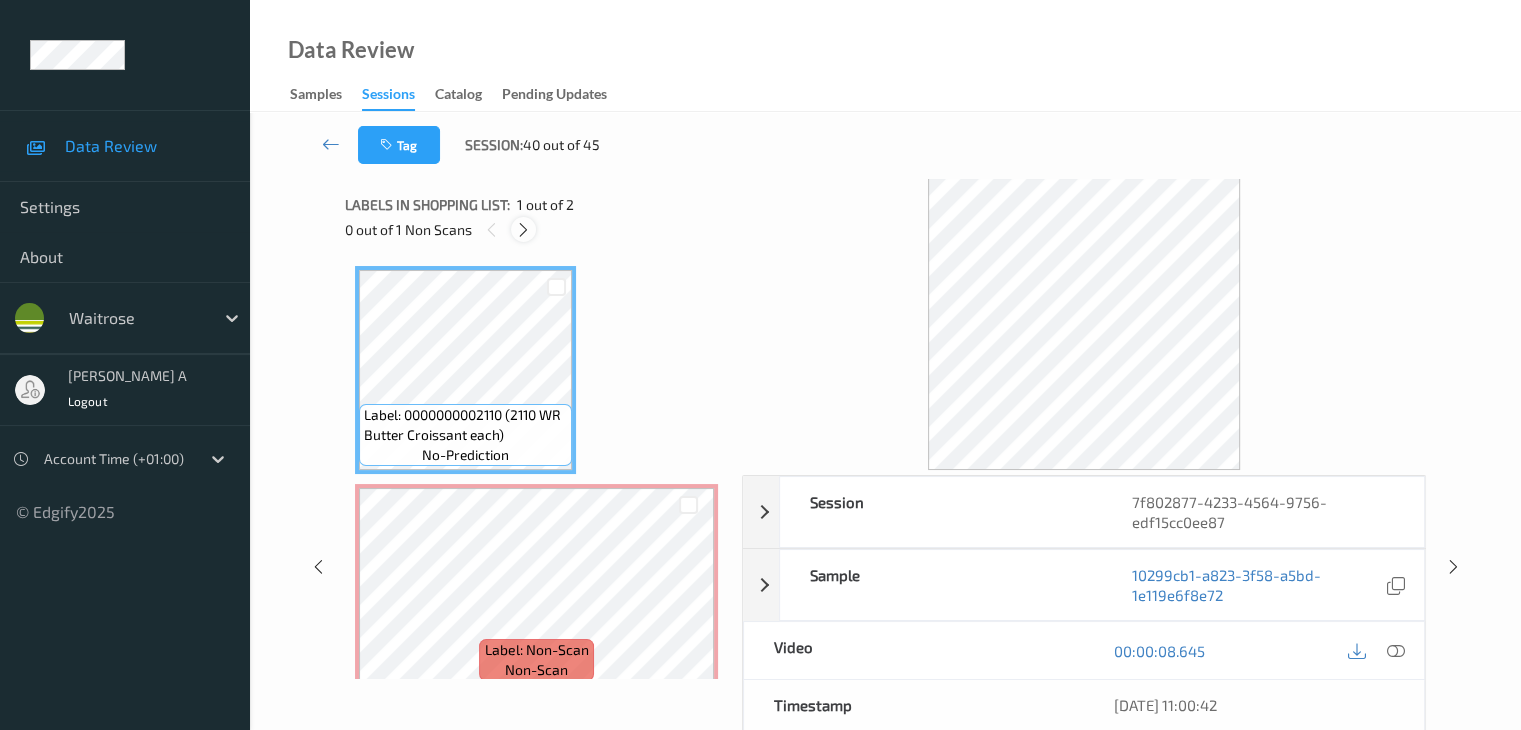 click at bounding box center (523, 230) 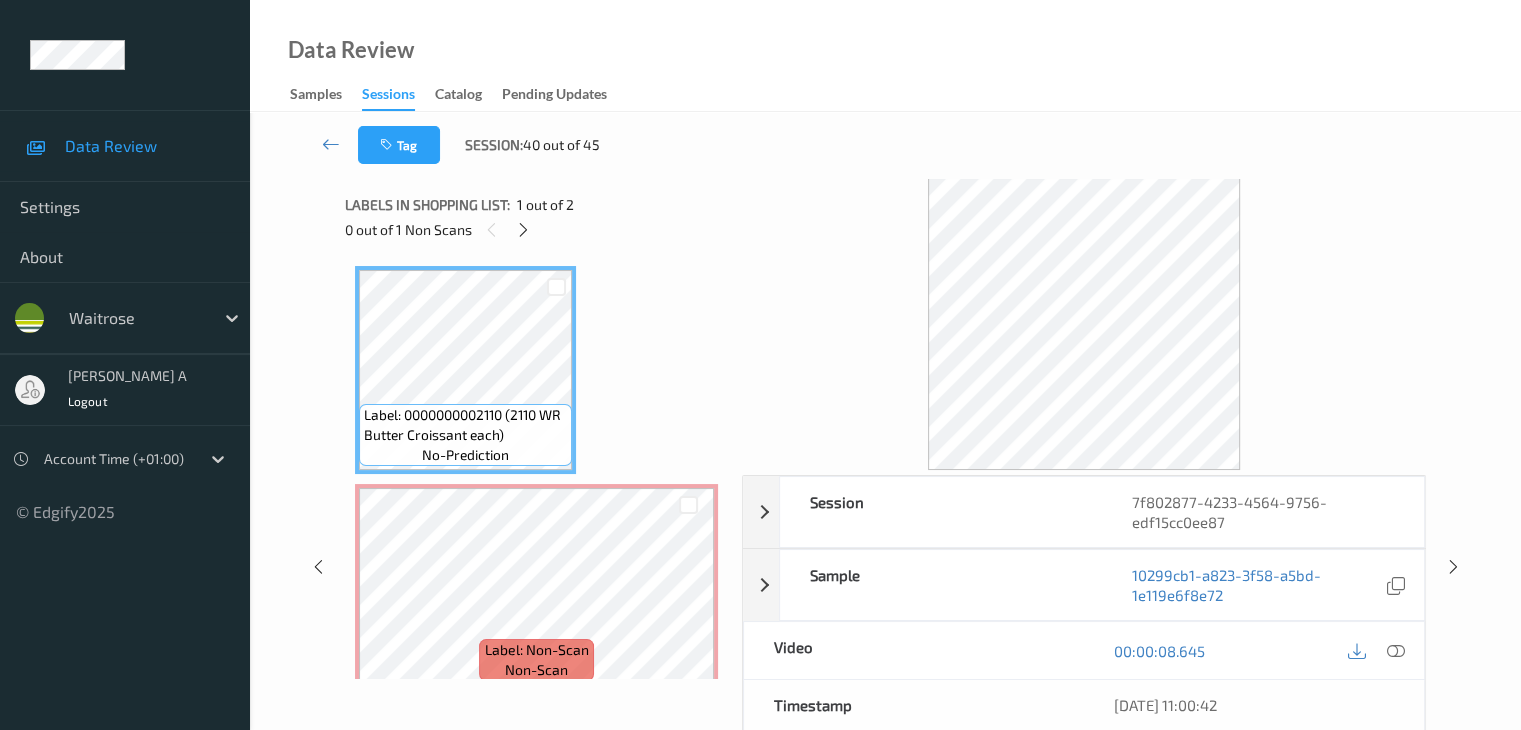 scroll, scrollTop: 10, scrollLeft: 0, axis: vertical 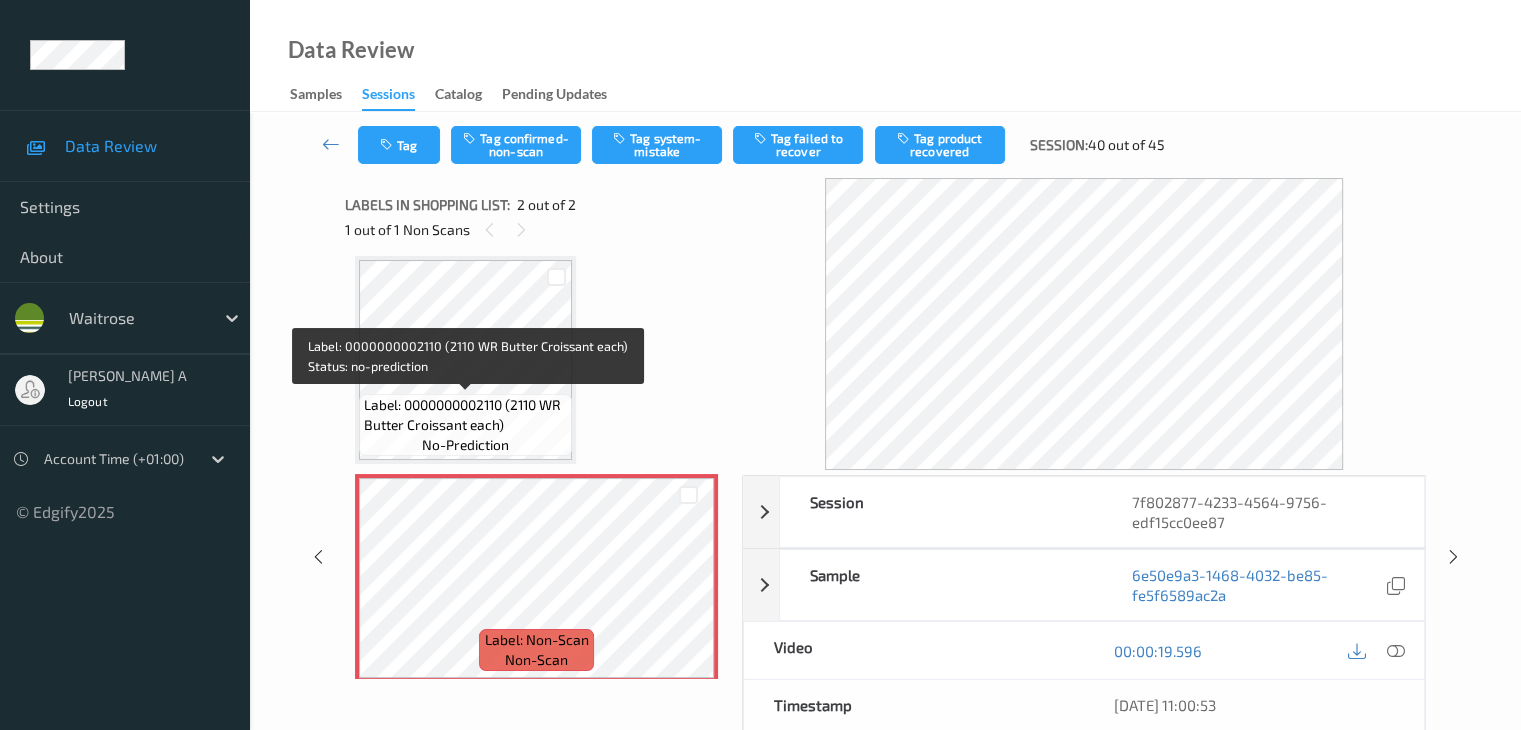 click on "Label: 0000000002110 (2110 WR Butter Croissant each)" at bounding box center [465, 415] 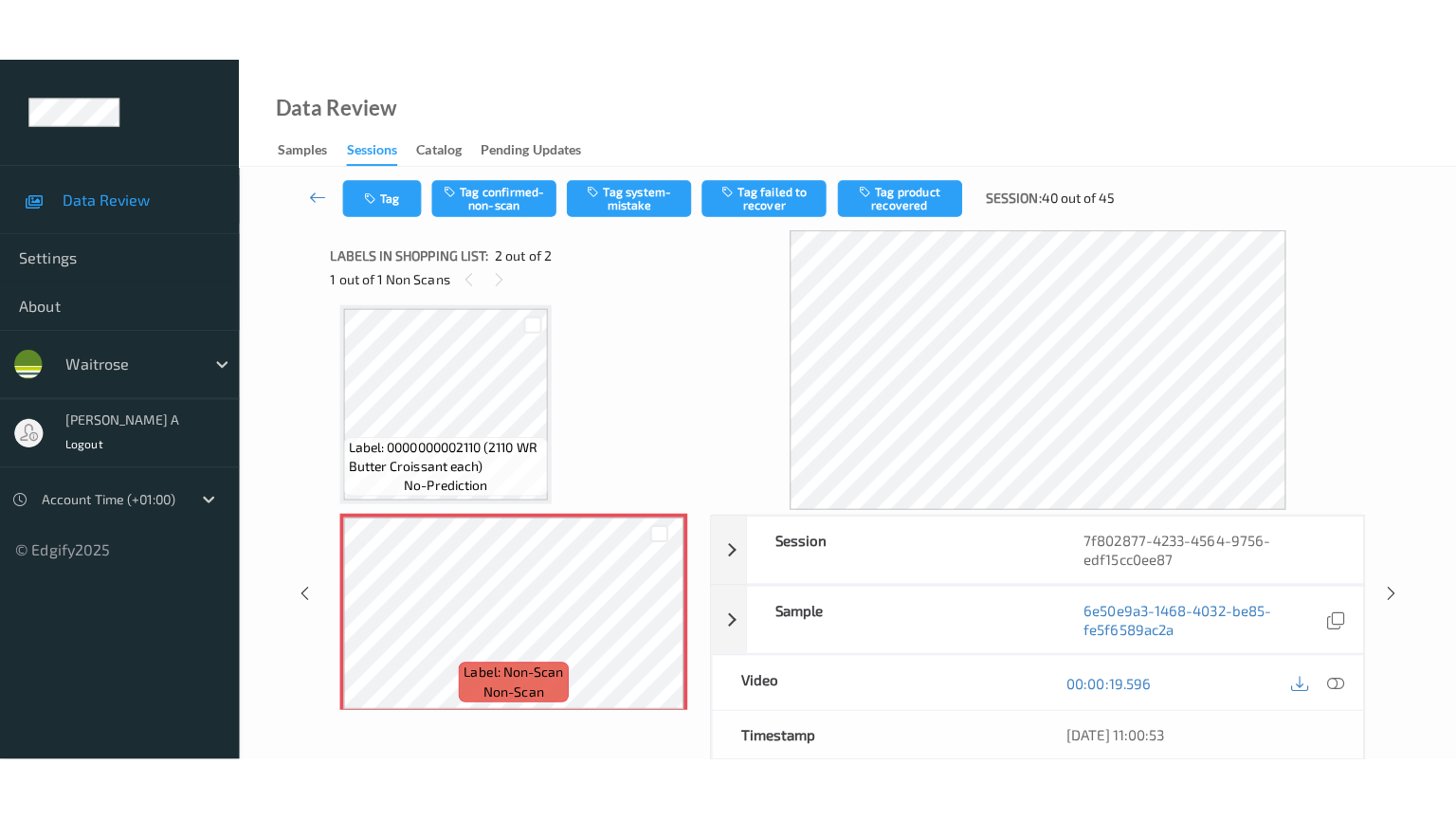 scroll, scrollTop: 22, scrollLeft: 0, axis: vertical 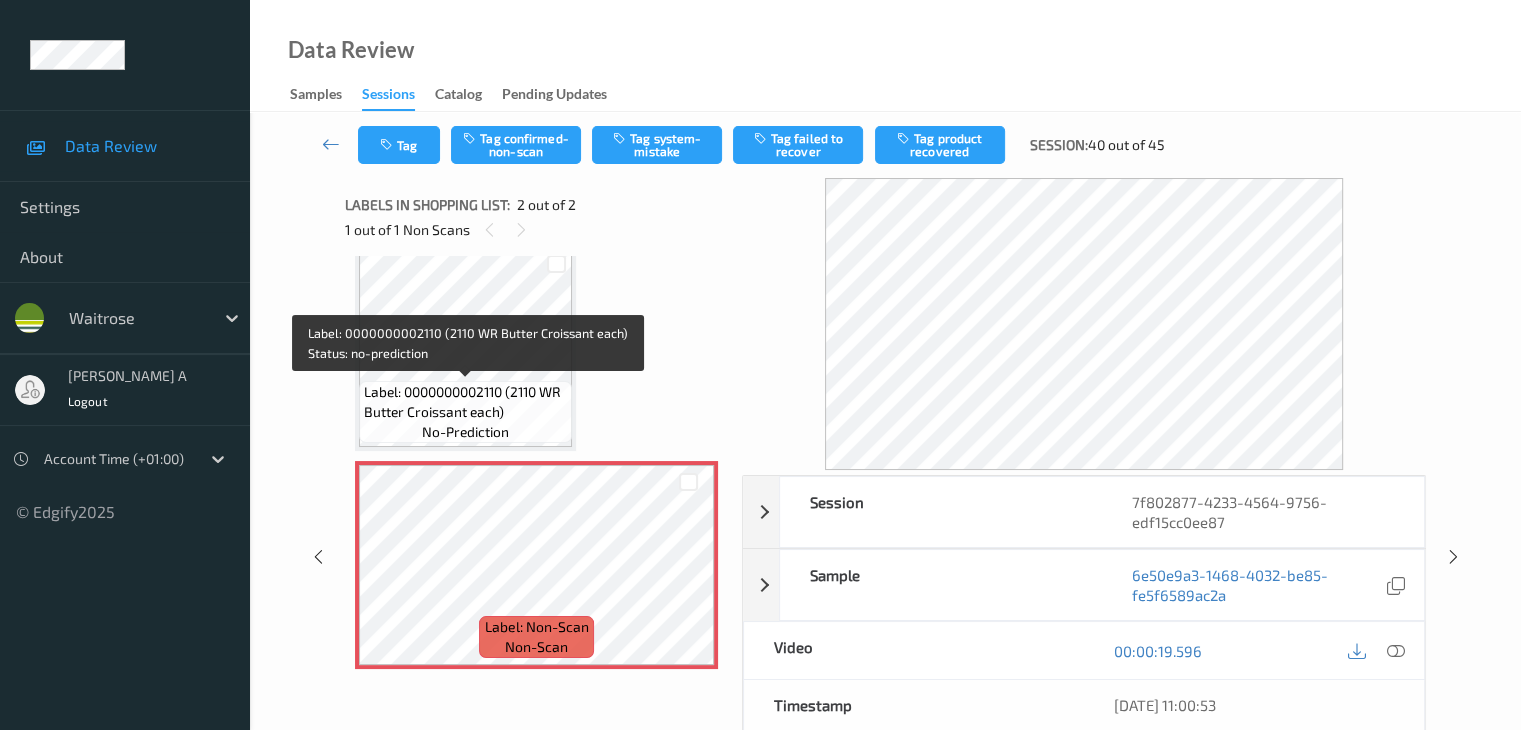 click on "Label: 0000000002110 (2110 WR Butter Croissant each)" at bounding box center [465, 402] 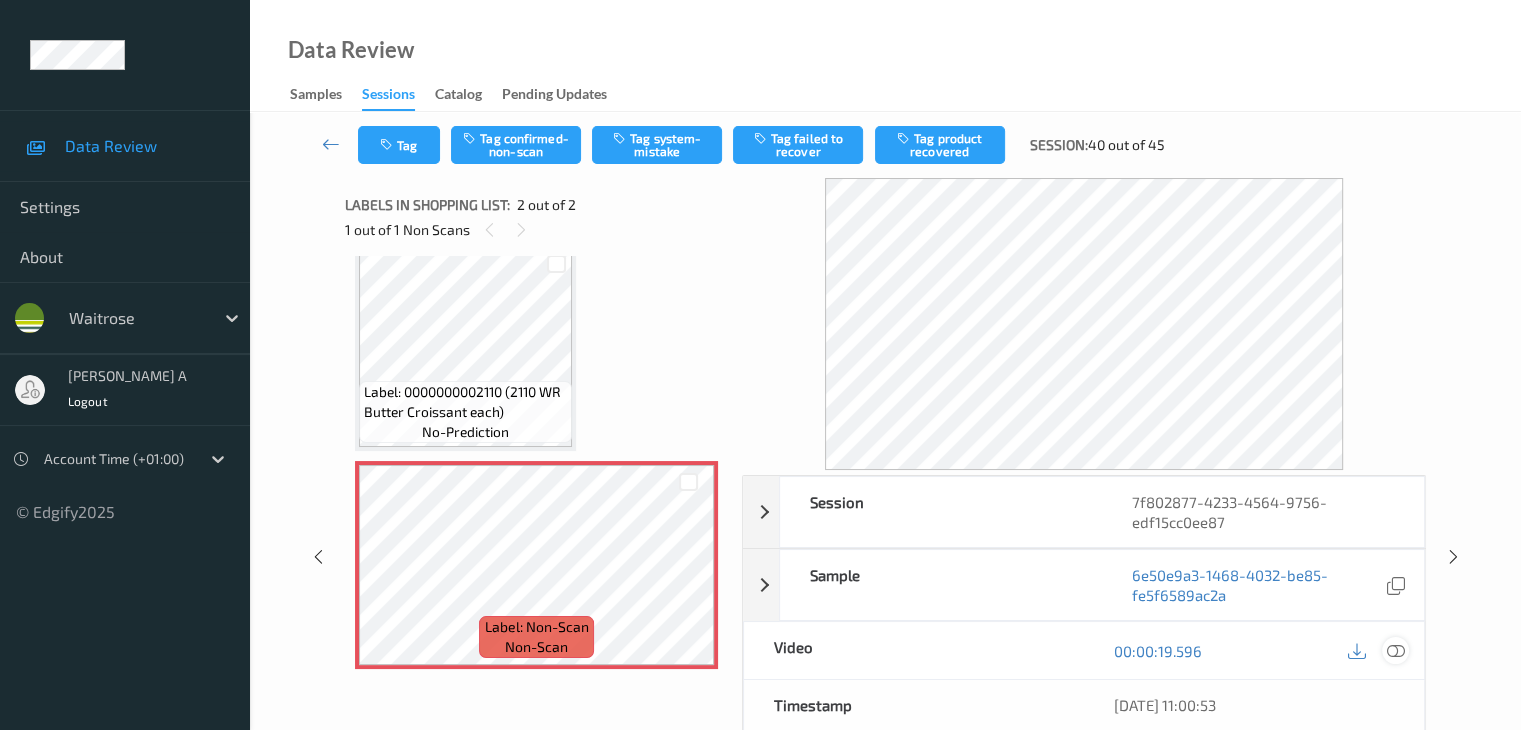 click at bounding box center [1395, 651] 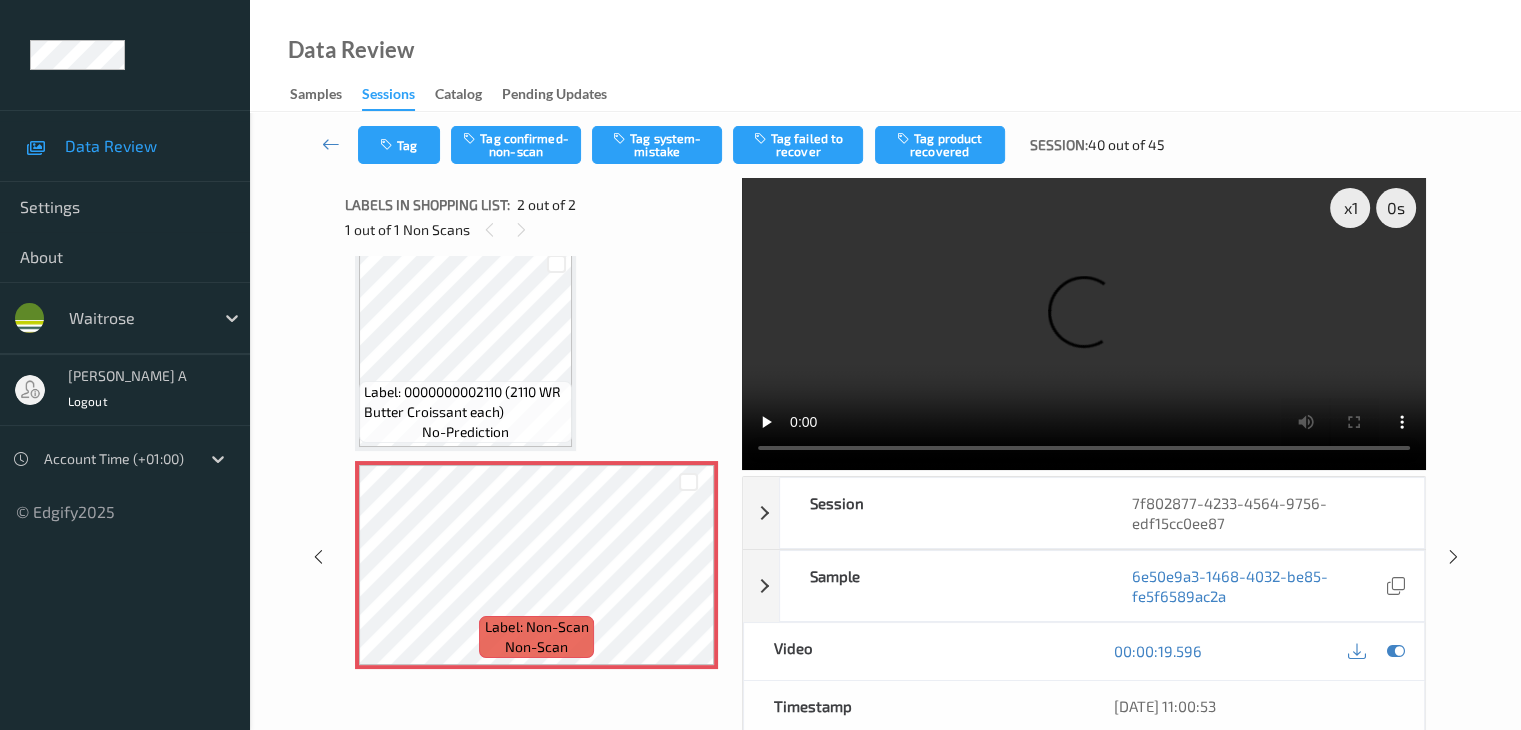 scroll, scrollTop: 0, scrollLeft: 0, axis: both 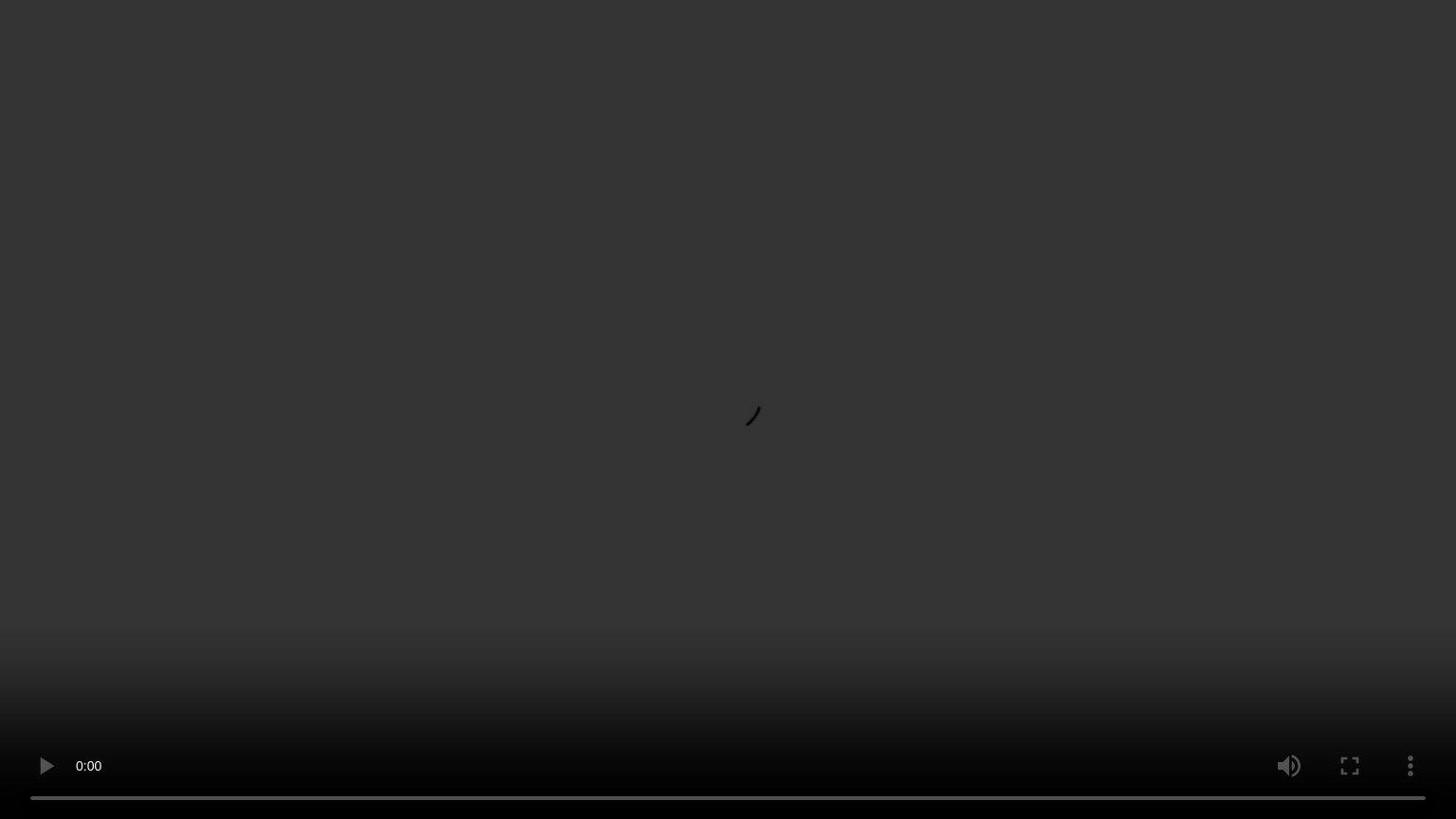 type 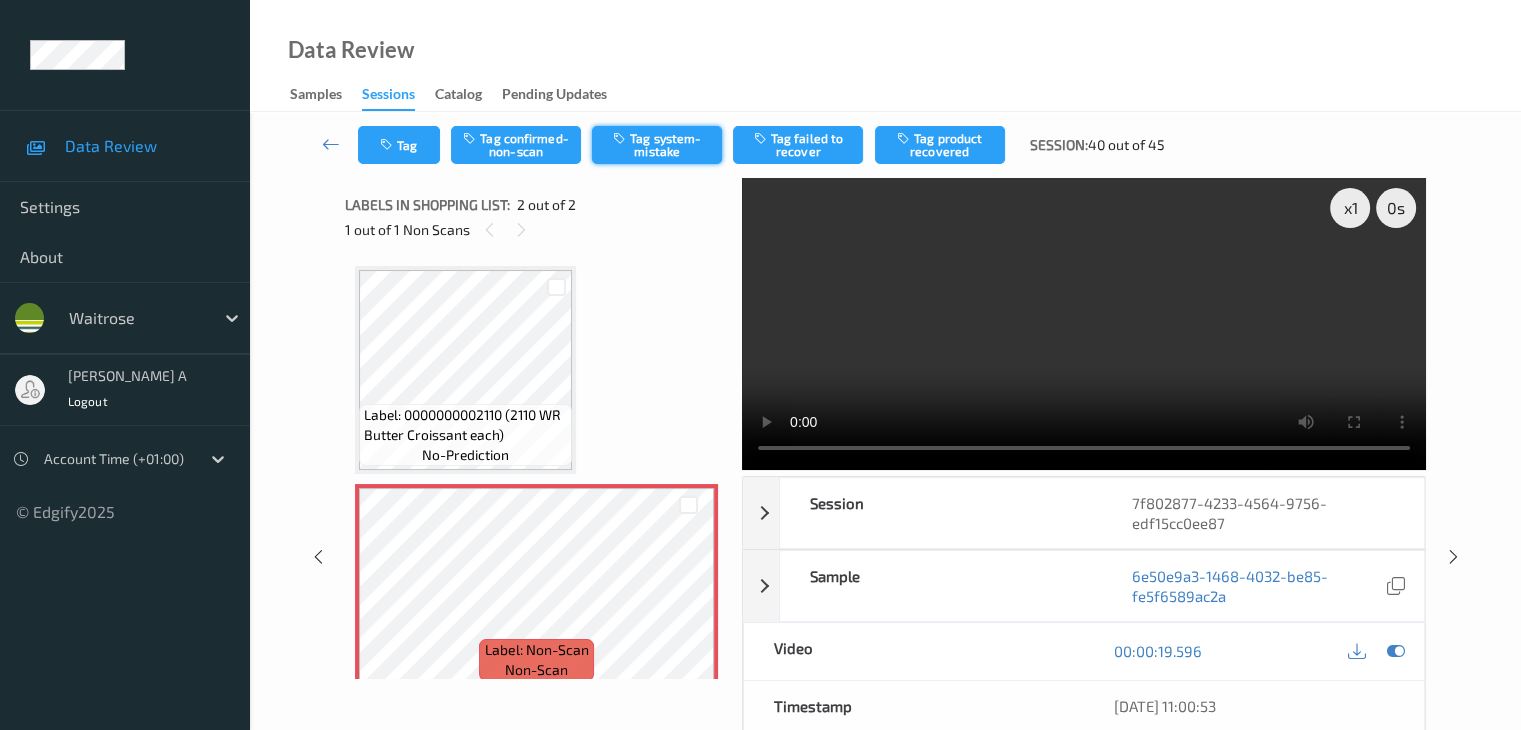 click on "Tag   system-mistake" at bounding box center (657, 145) 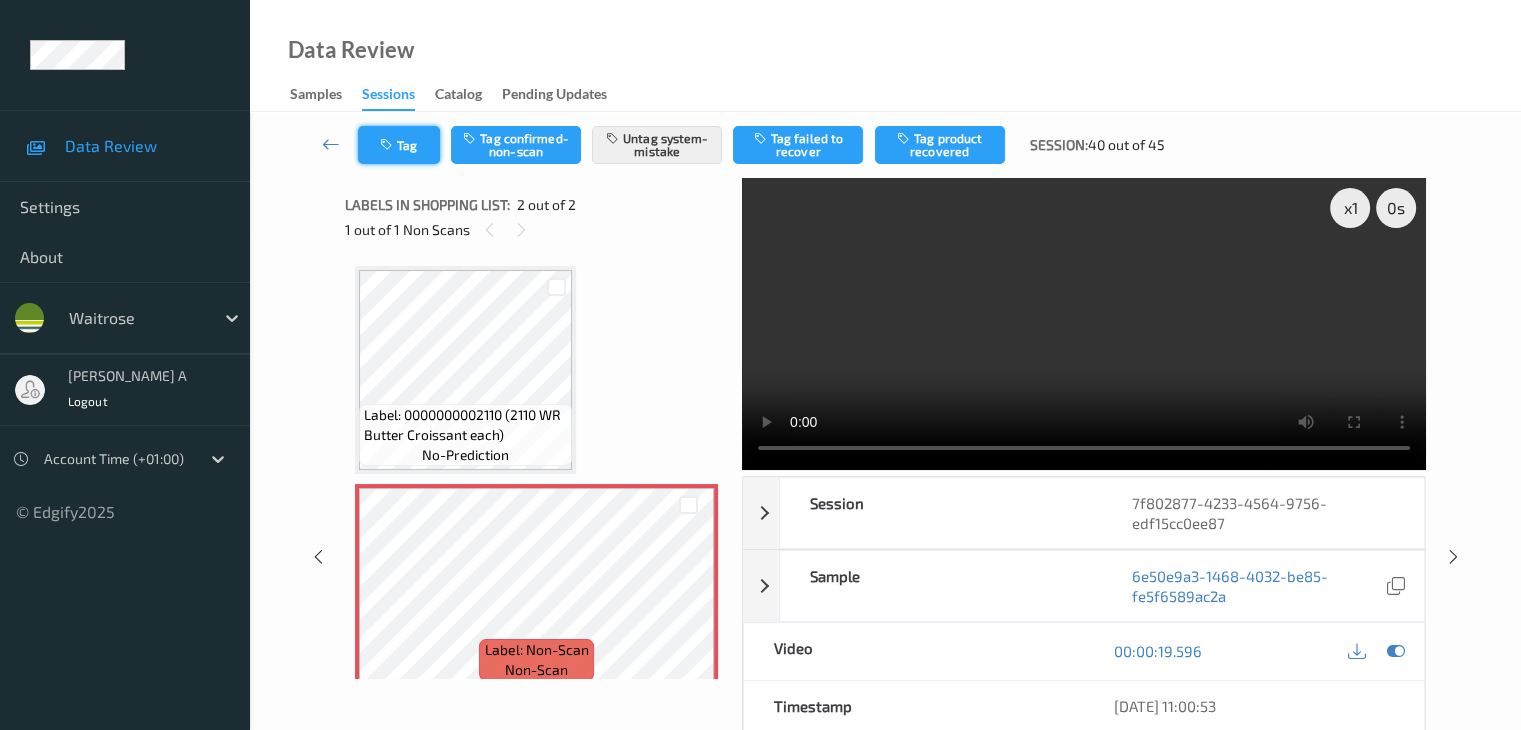 click on "Tag" at bounding box center [399, 145] 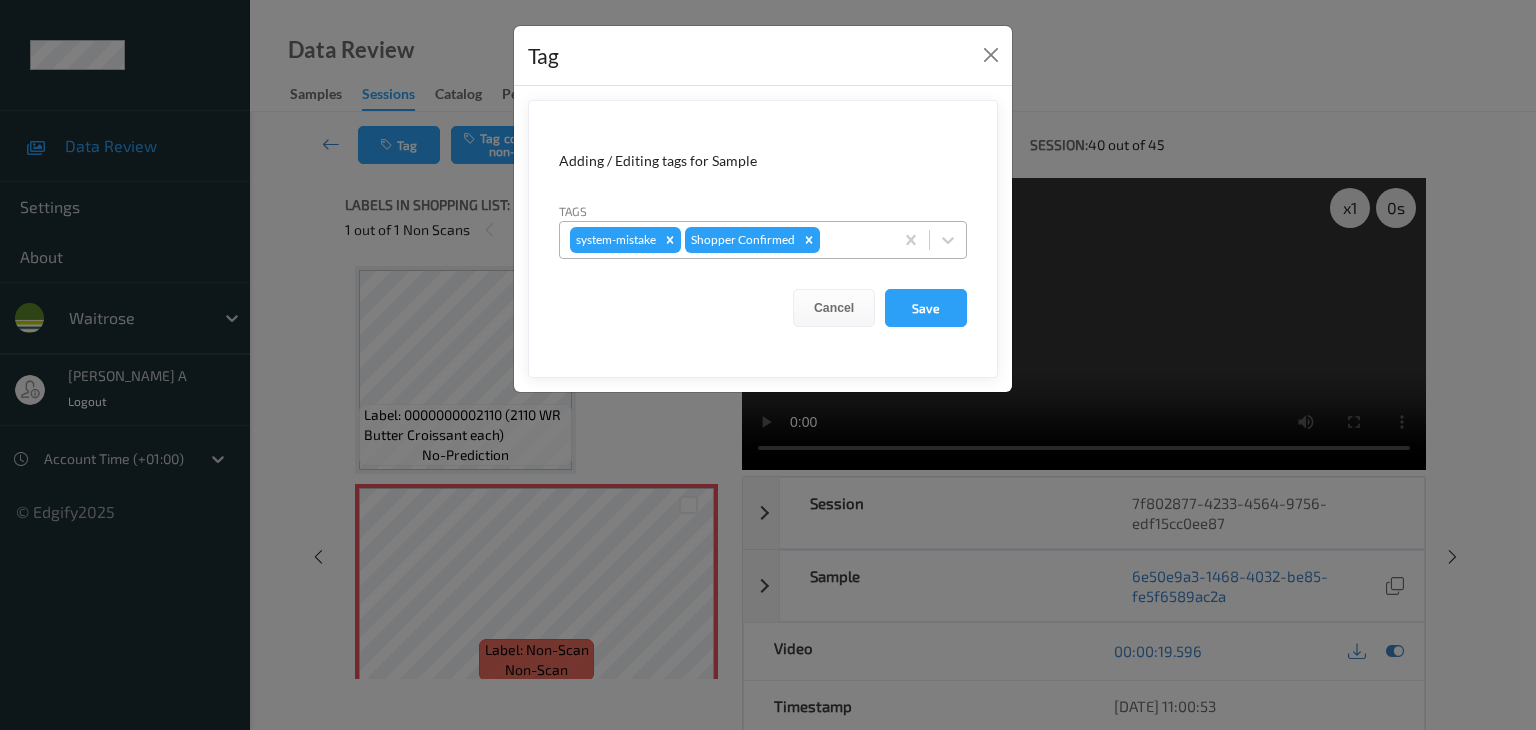 click at bounding box center (853, 240) 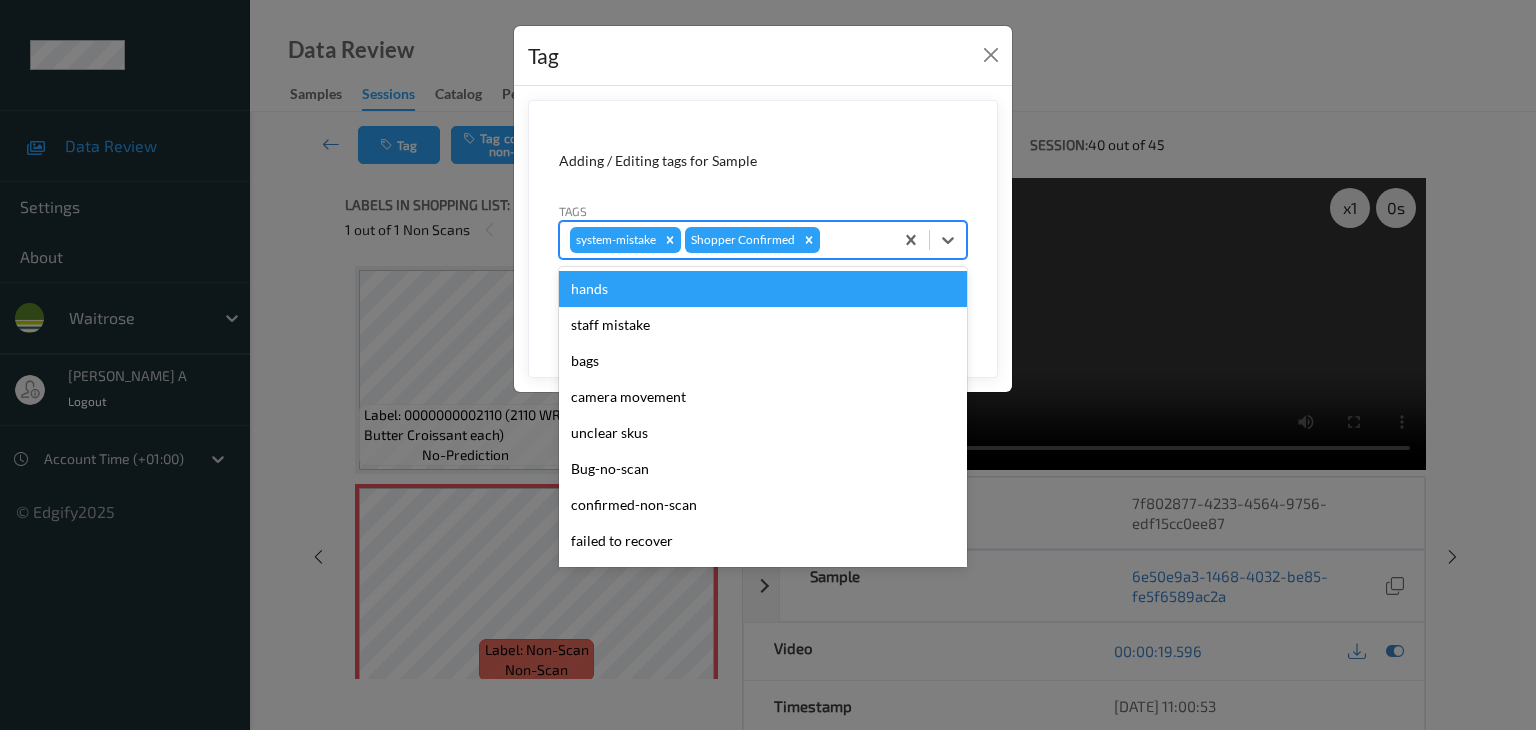type on "u" 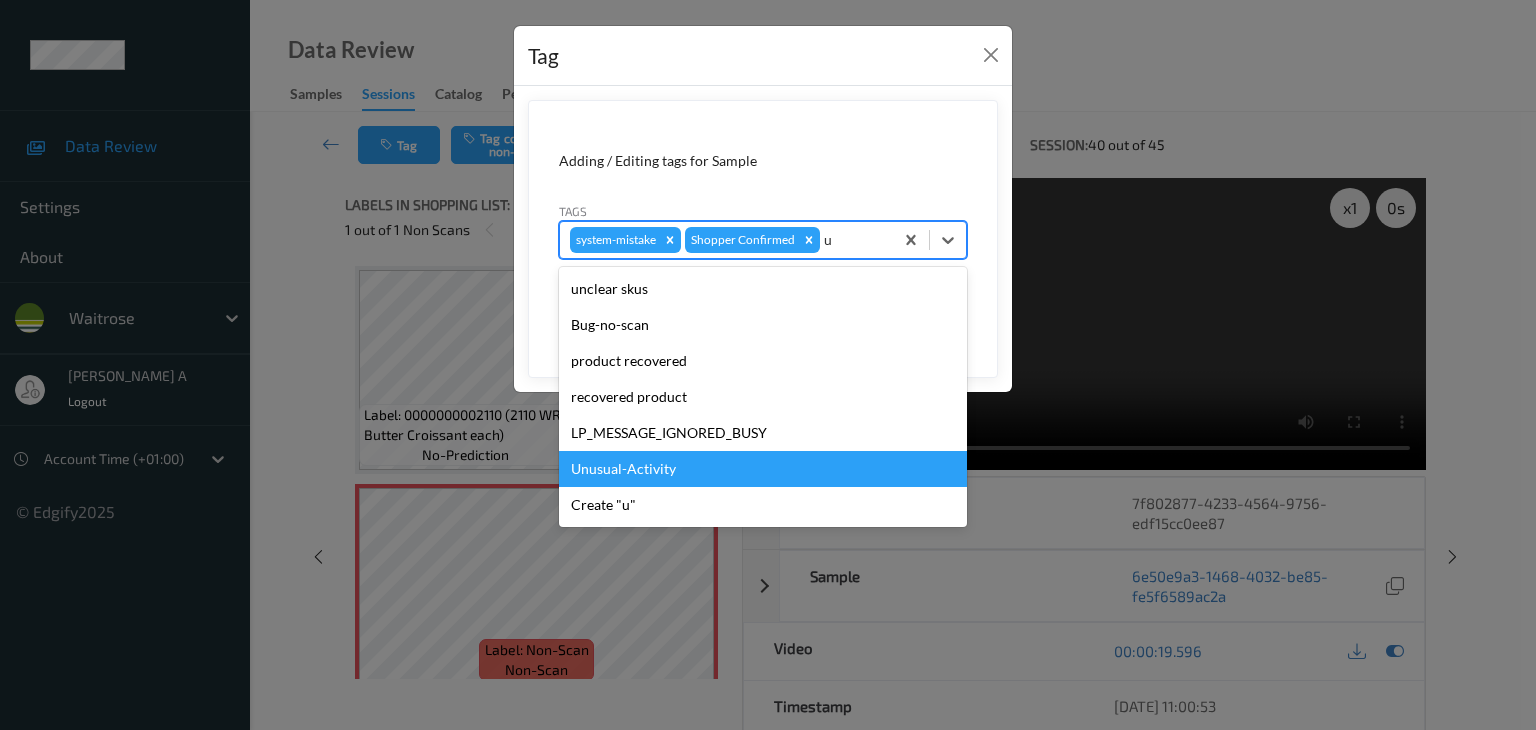 click on "Unusual-Activity" at bounding box center [763, 469] 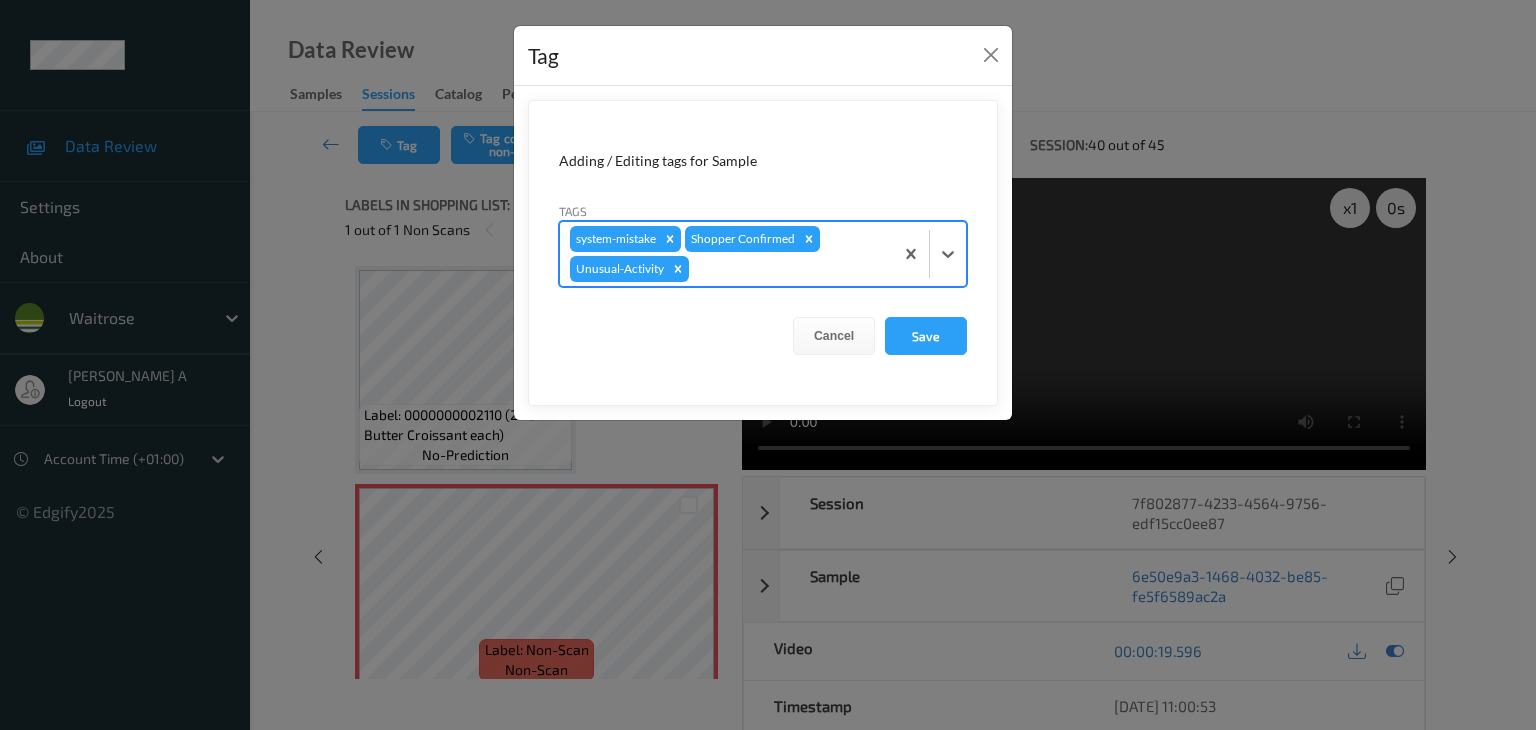 click at bounding box center [788, 269] 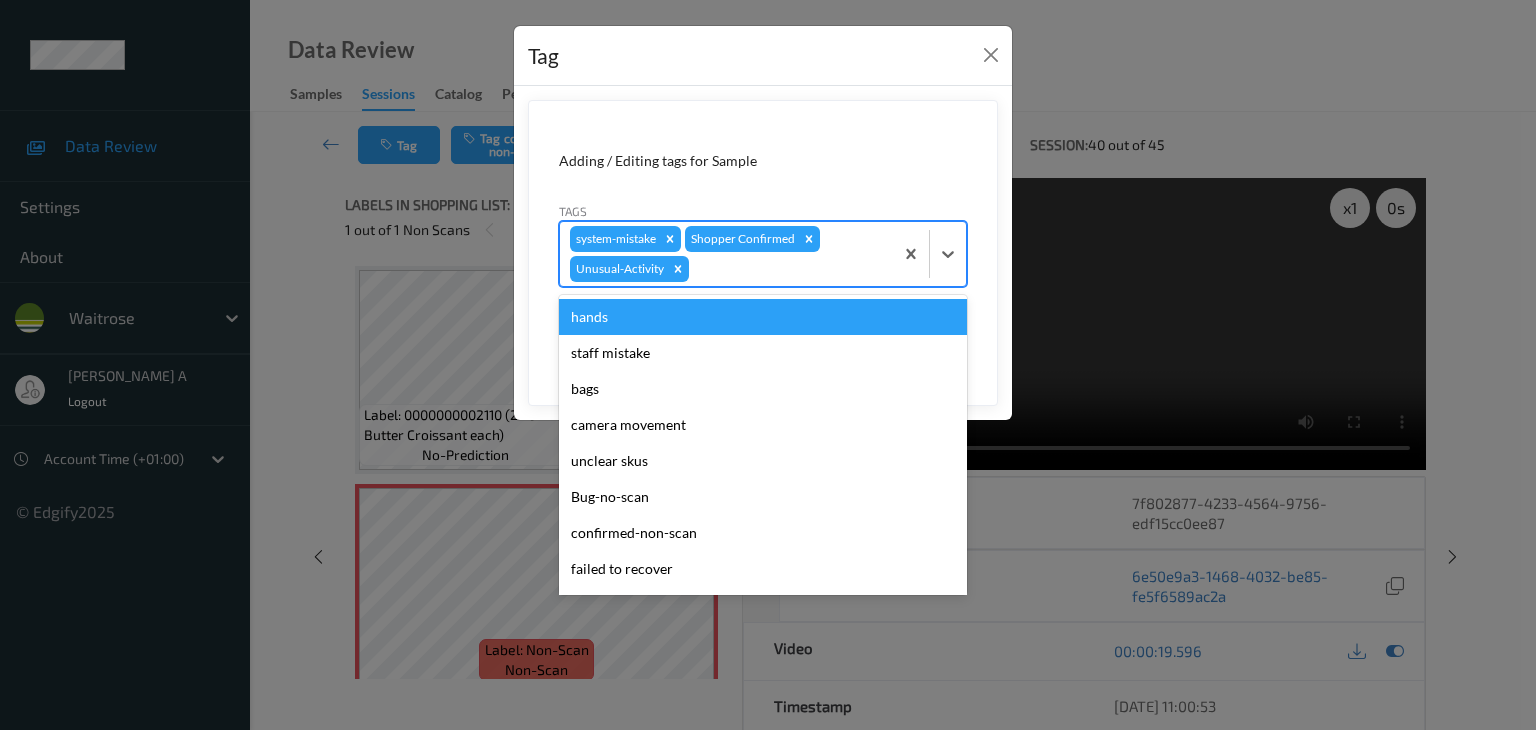 type on "i" 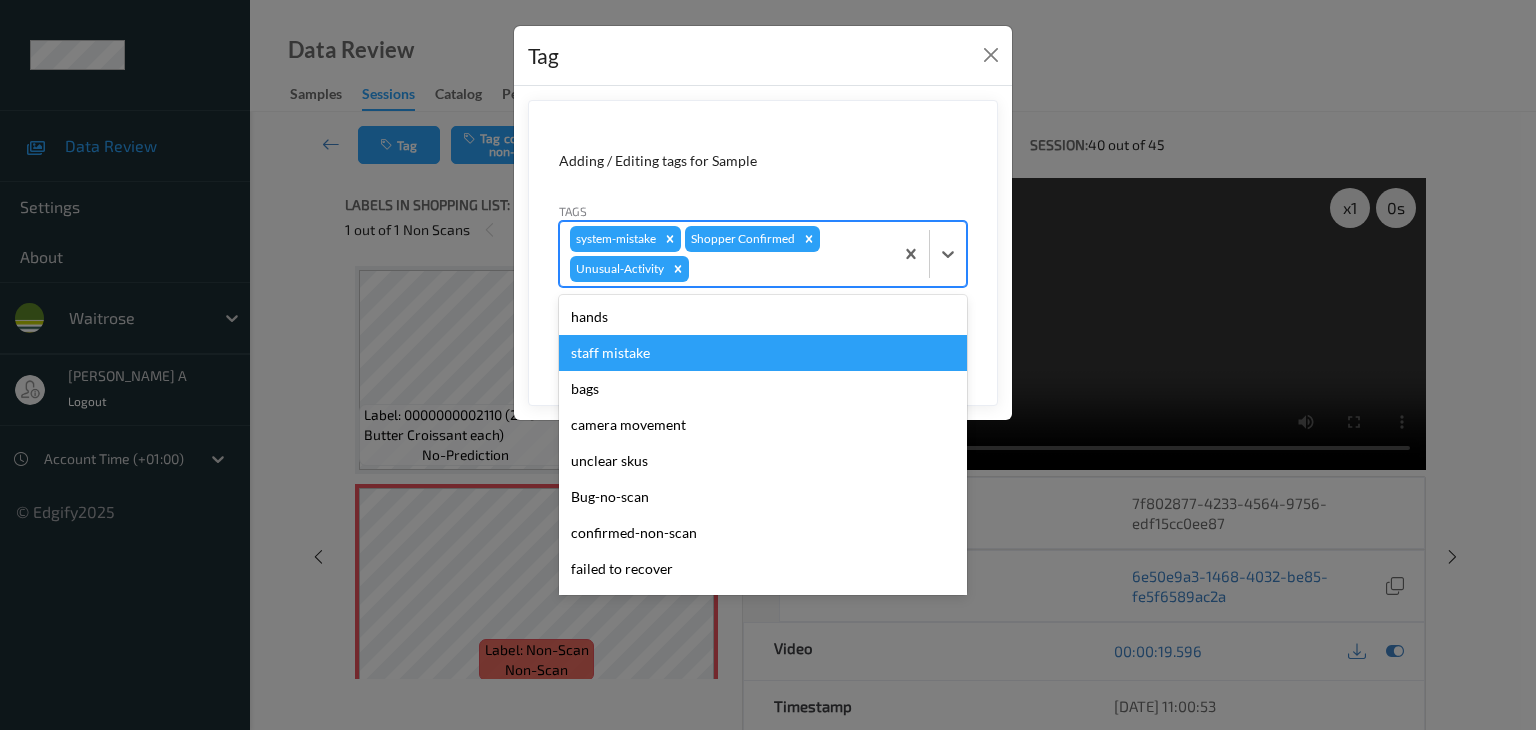 type on "o" 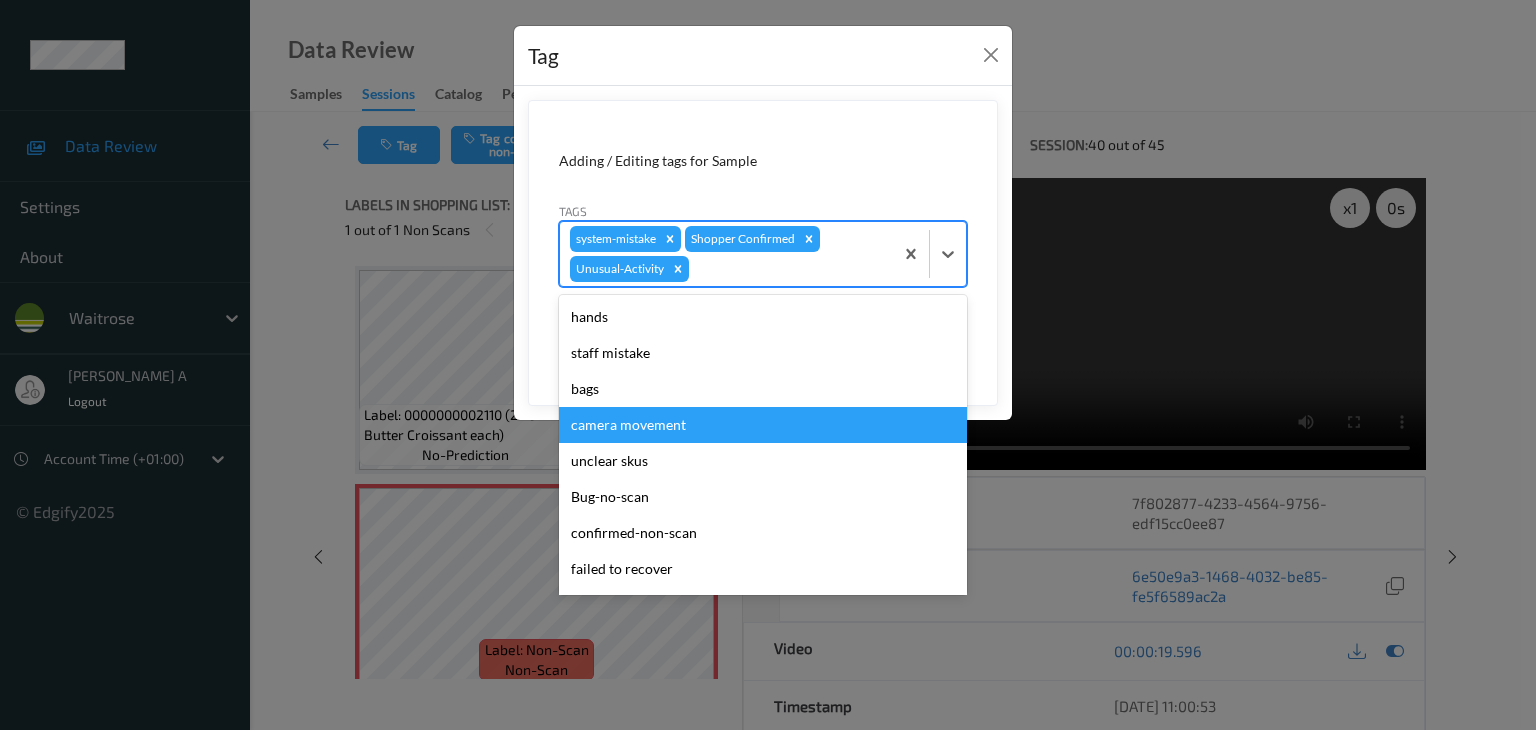 type on "p" 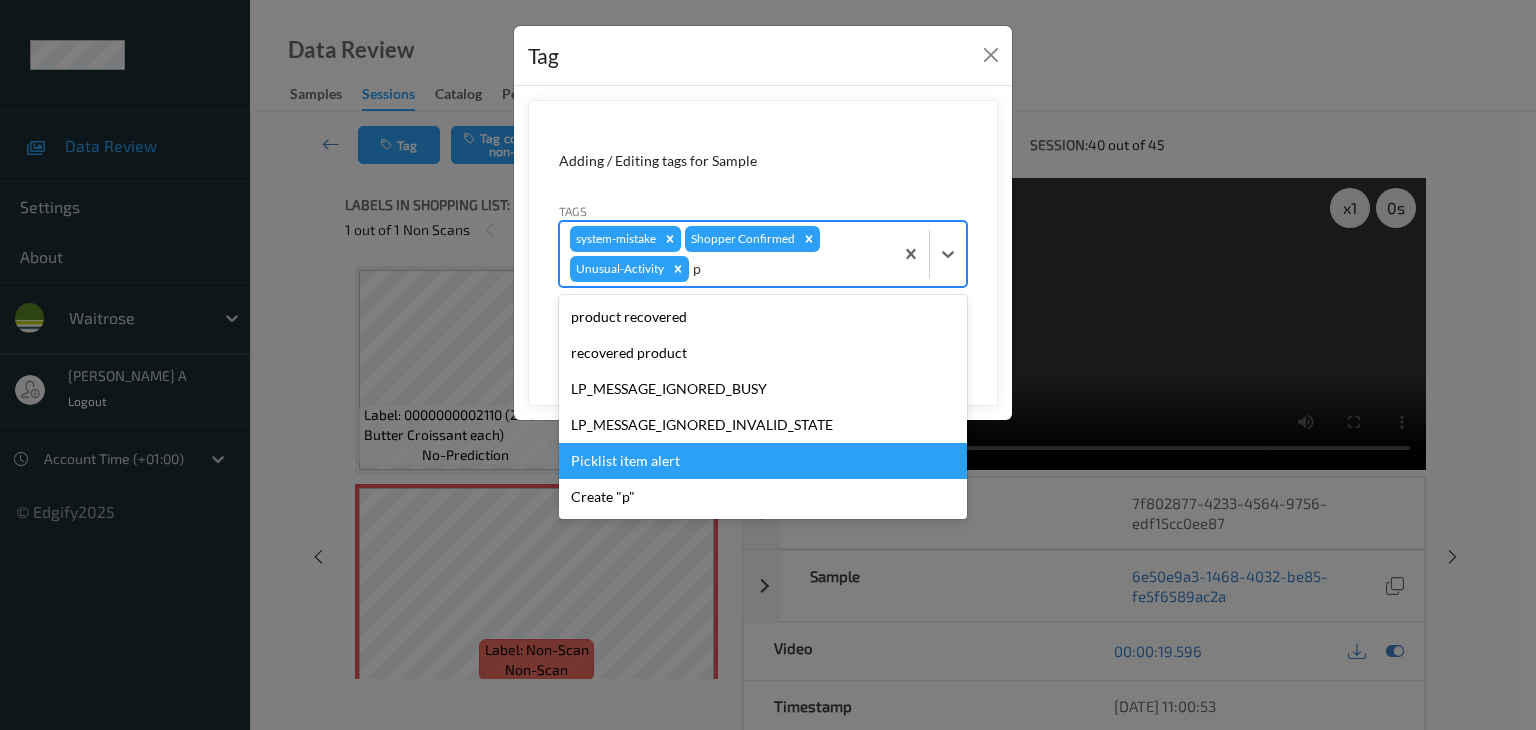 click on "Picklist item alert" at bounding box center [763, 461] 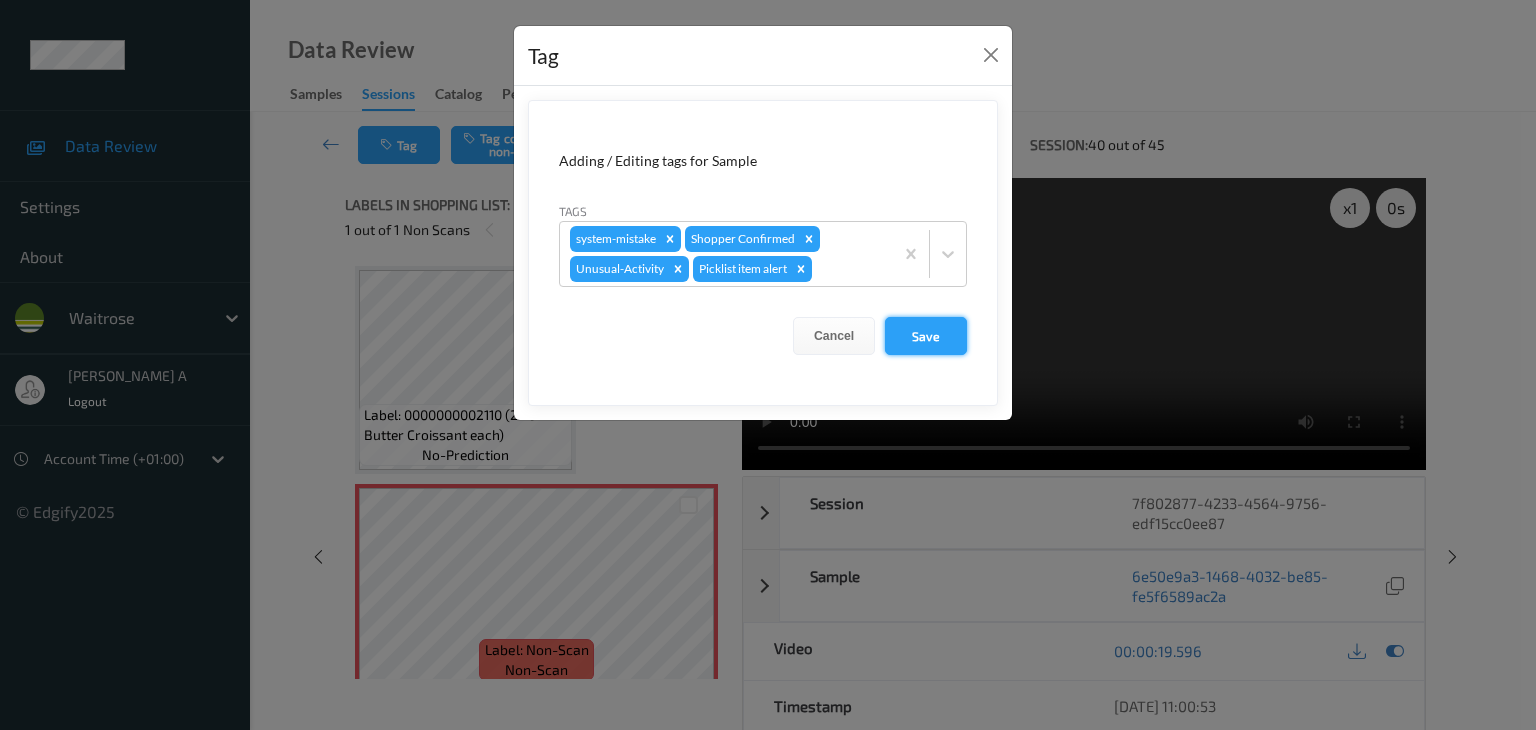 click on "Save" at bounding box center (926, 336) 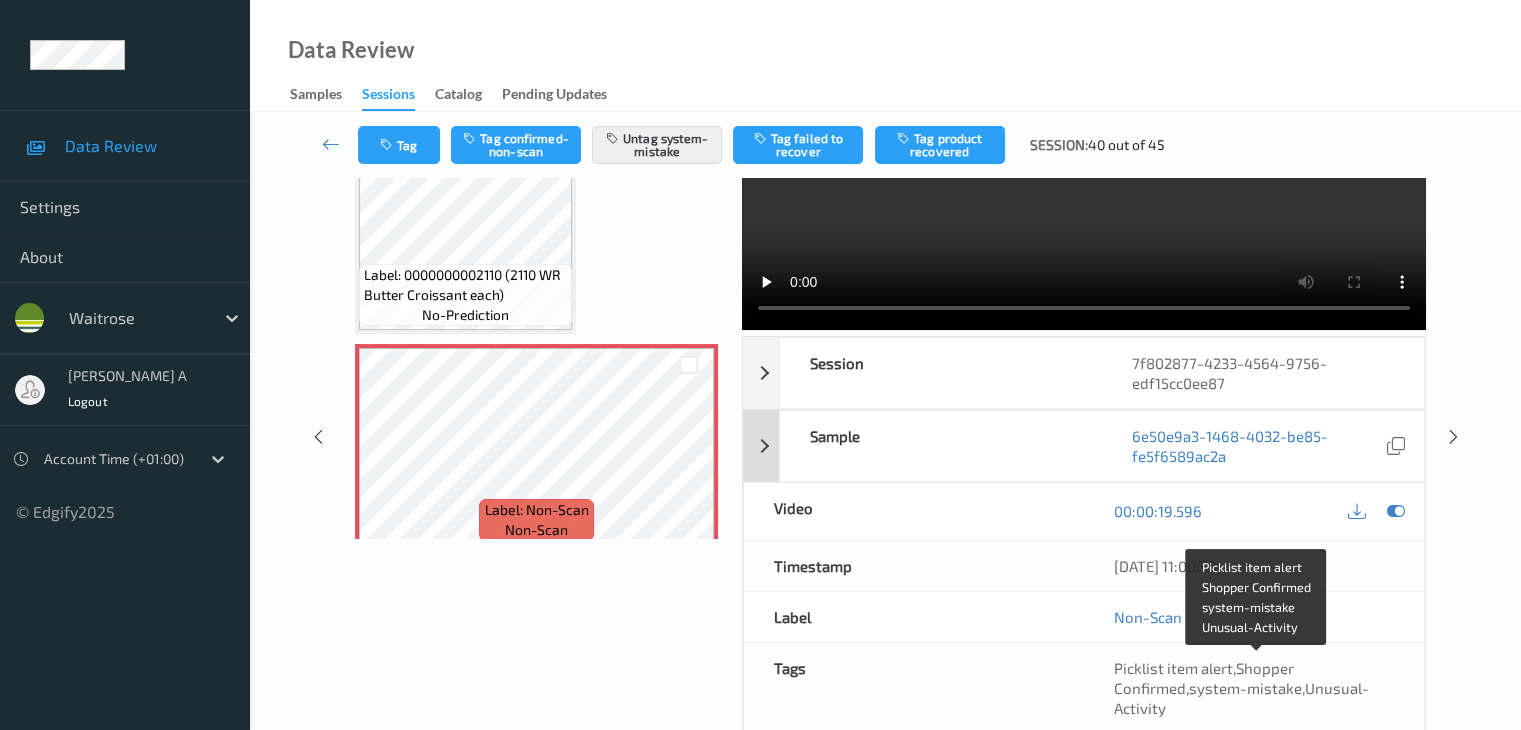 scroll, scrollTop: 0, scrollLeft: 0, axis: both 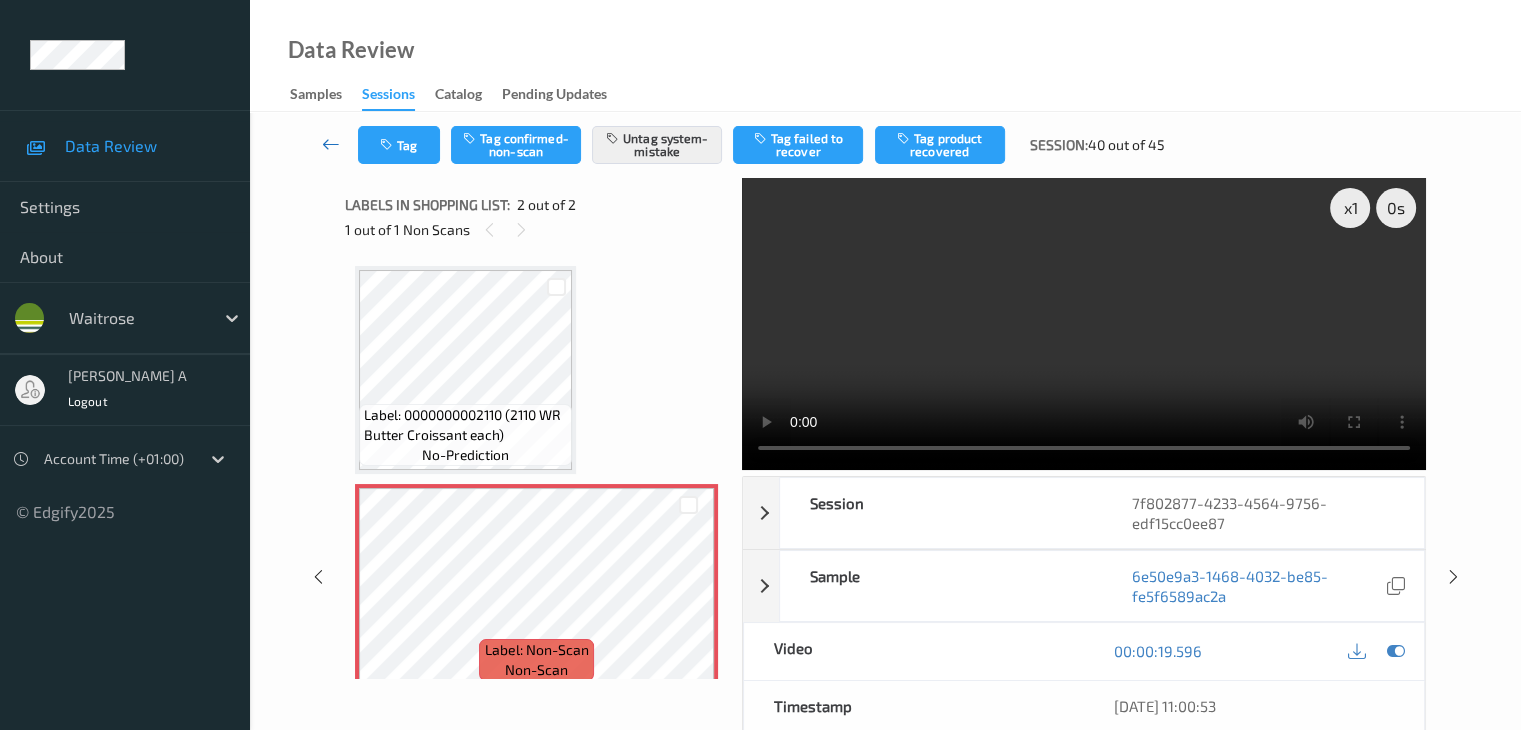 click at bounding box center (331, 144) 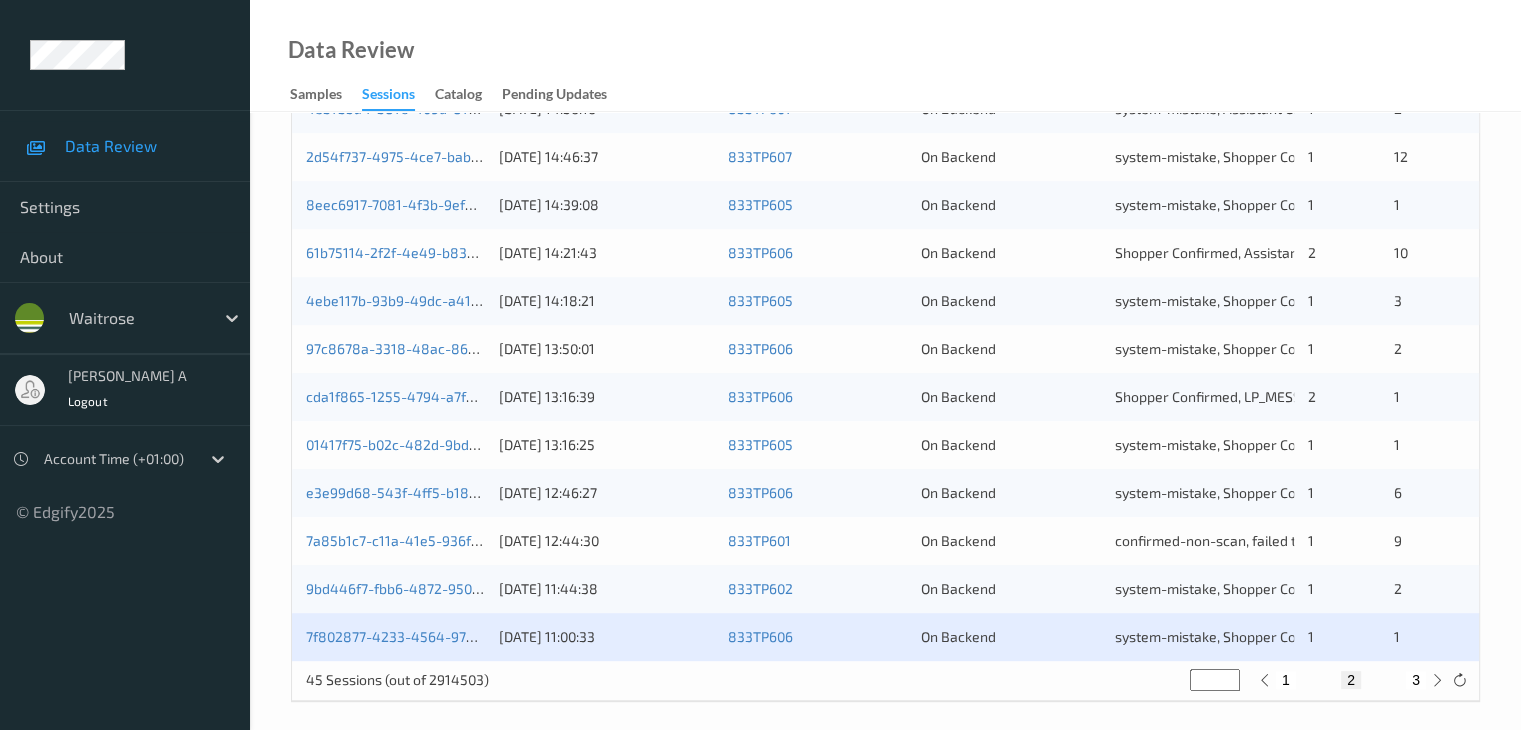 scroll, scrollTop: 932, scrollLeft: 0, axis: vertical 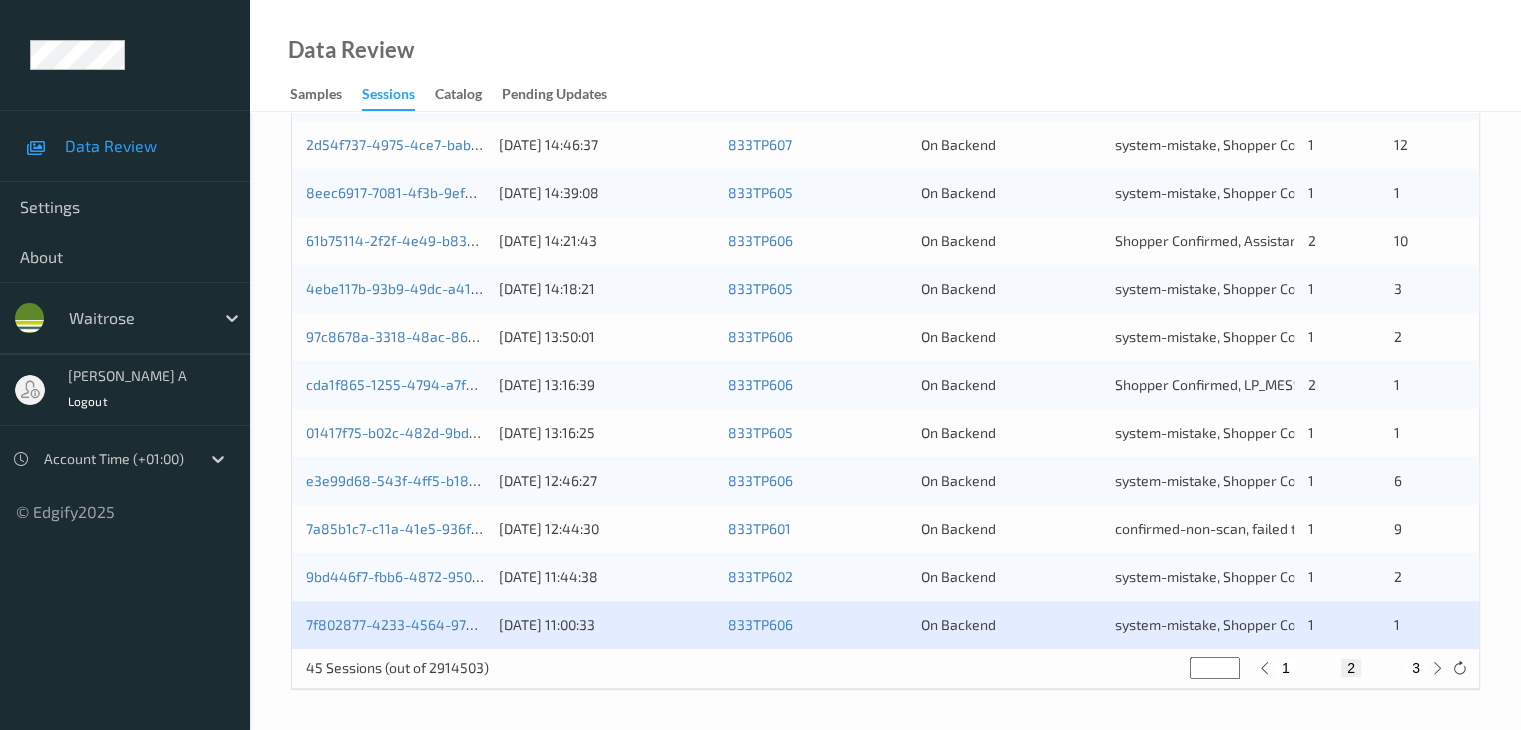 click on "3" at bounding box center [1416, 668] 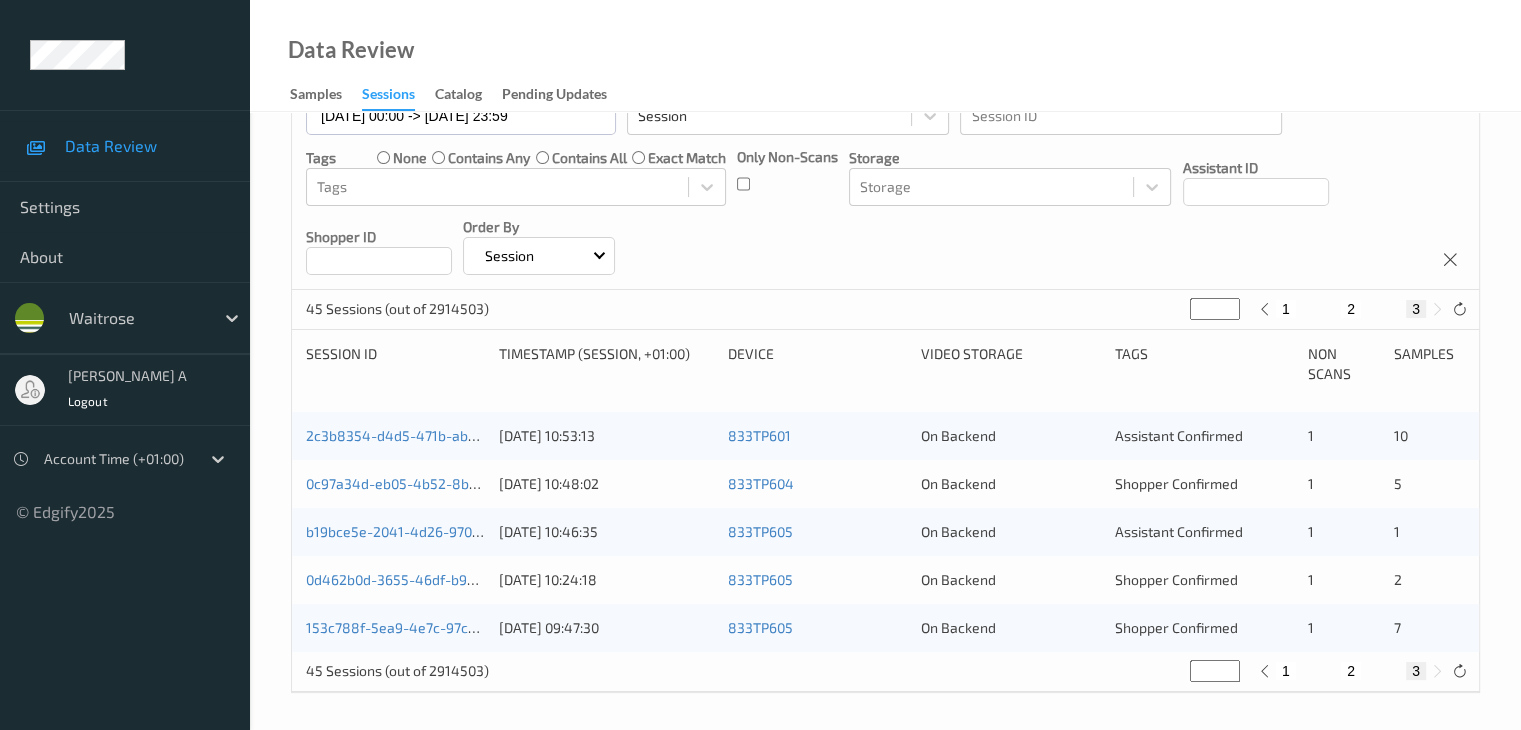 scroll, scrollTop: 212, scrollLeft: 0, axis: vertical 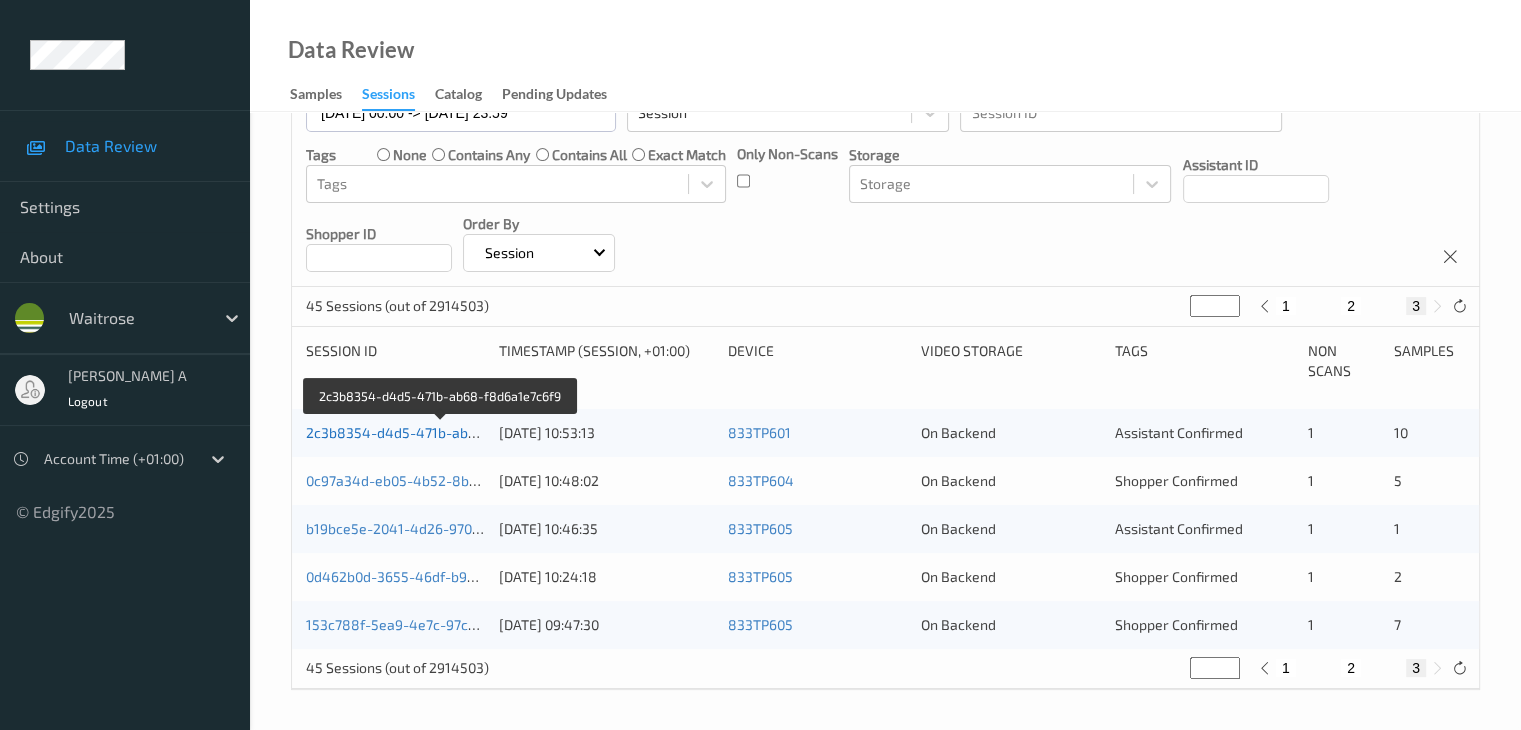 click on "2c3b8354-d4d5-471b-ab68-f8d6a1e7c6f9" at bounding box center [442, 432] 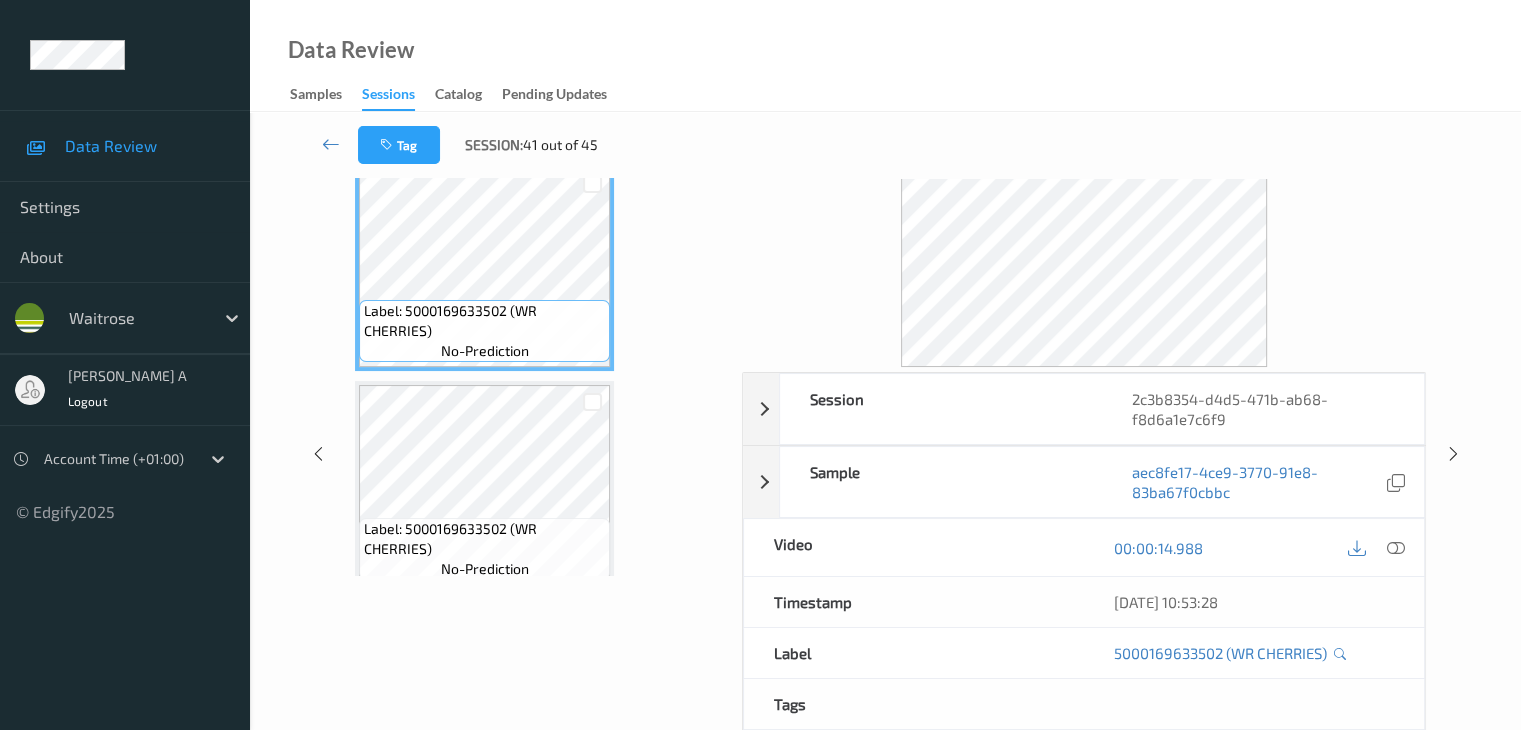 scroll, scrollTop: 0, scrollLeft: 0, axis: both 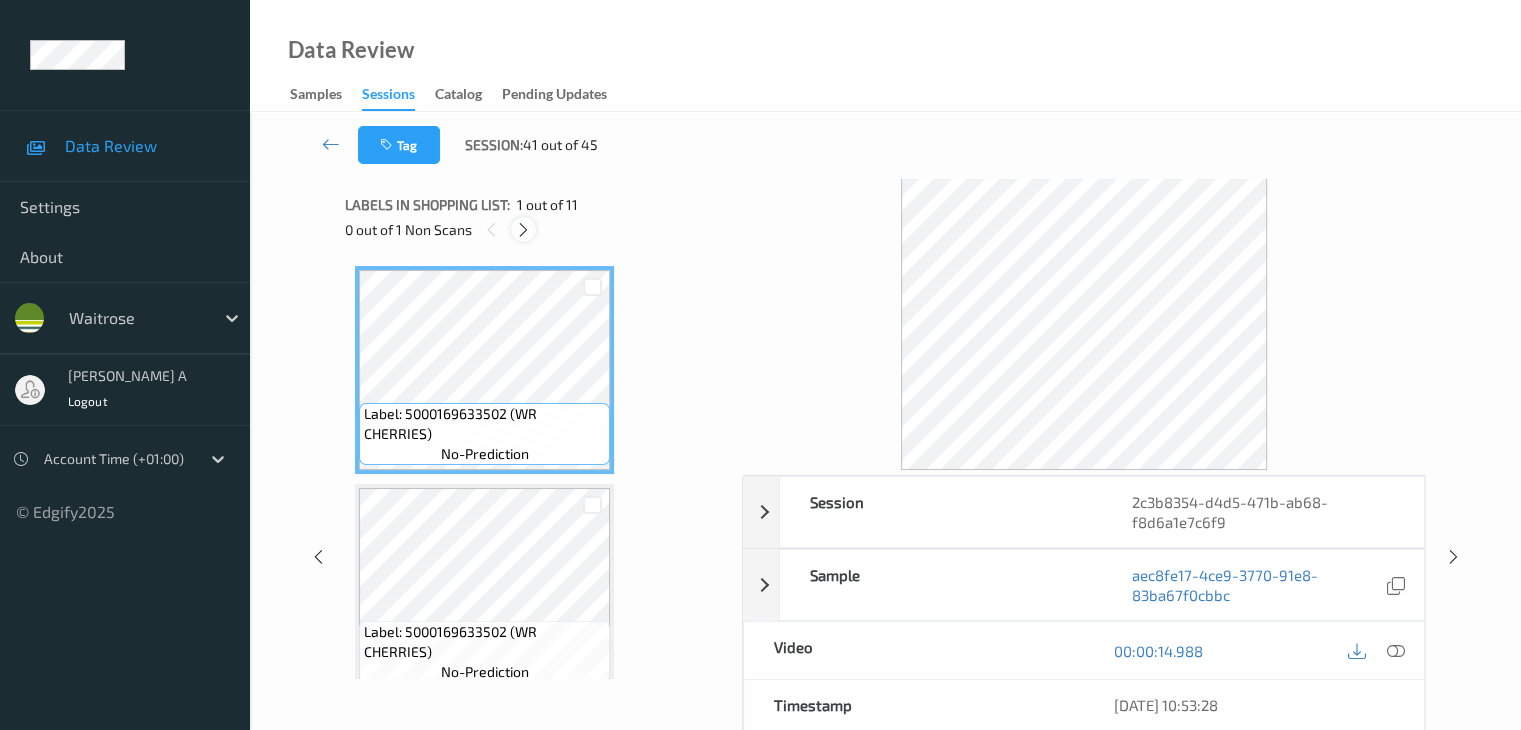 click at bounding box center (523, 230) 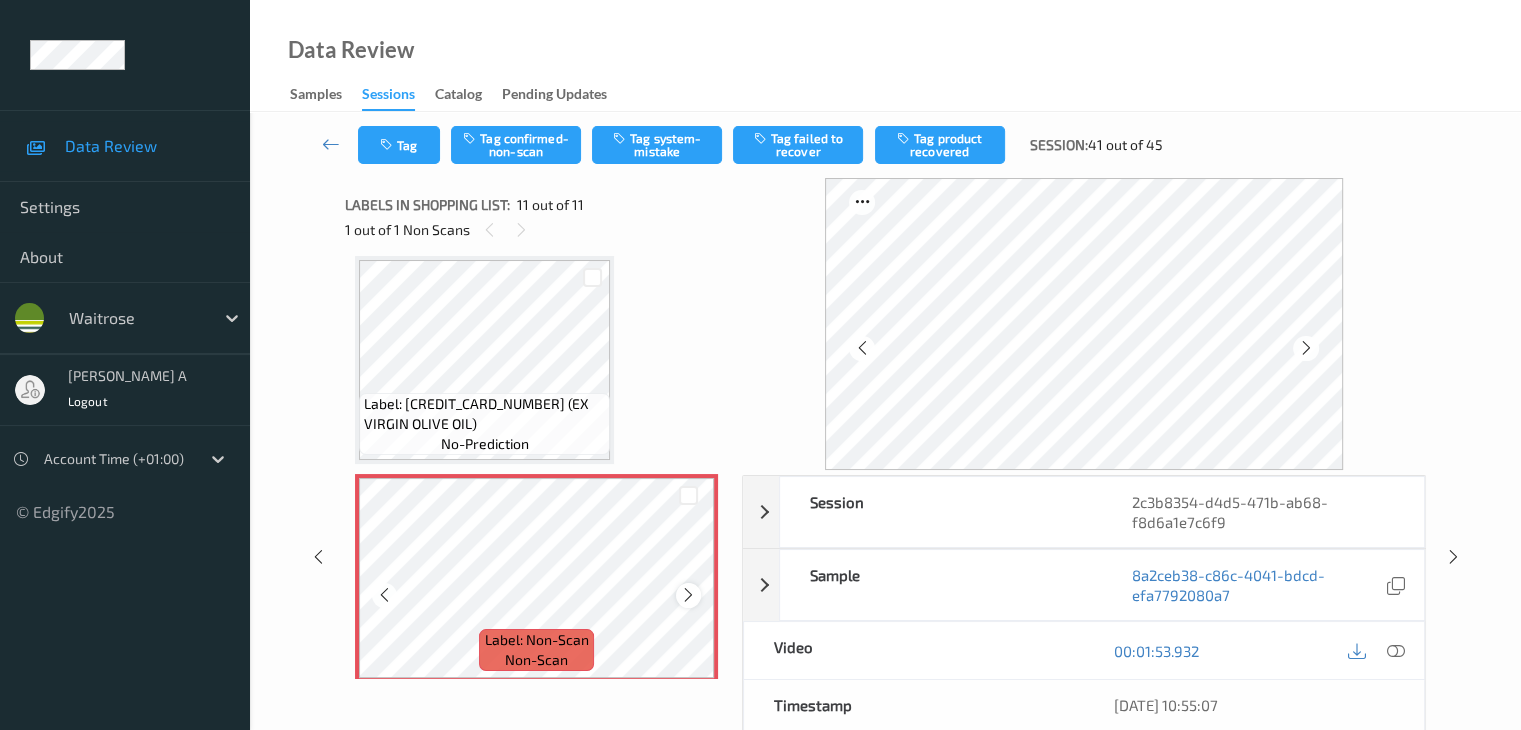 click at bounding box center [688, 595] 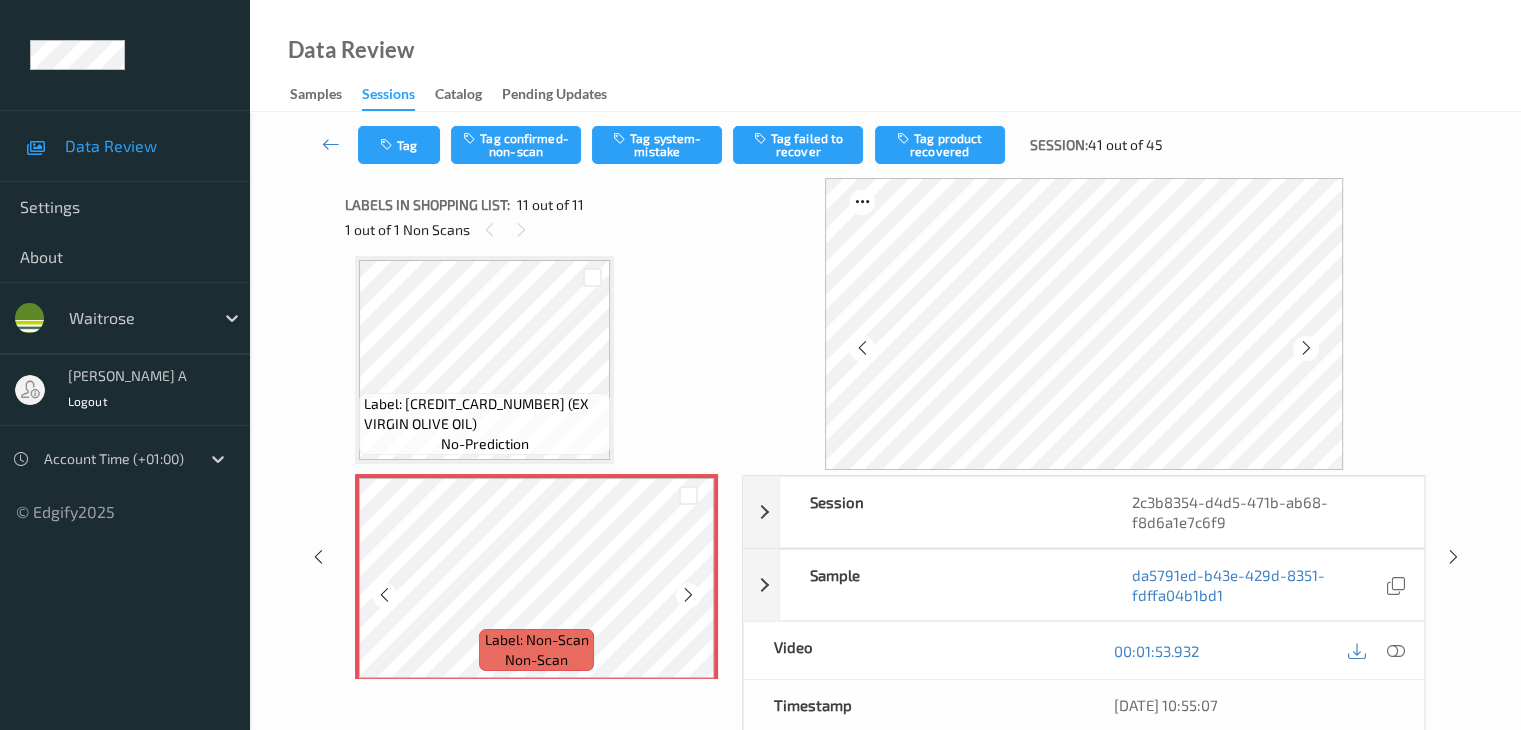 click at bounding box center (688, 595) 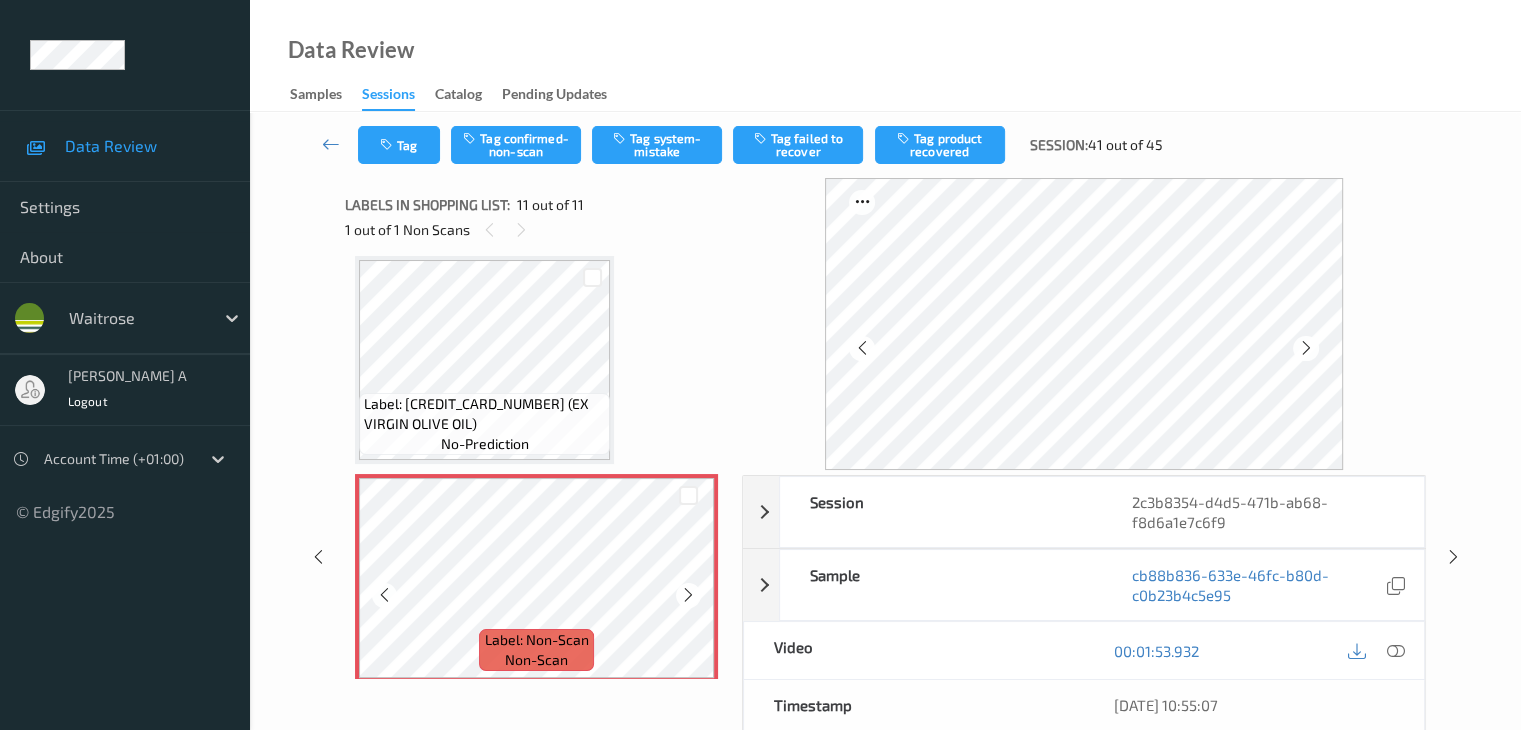 click at bounding box center [688, 595] 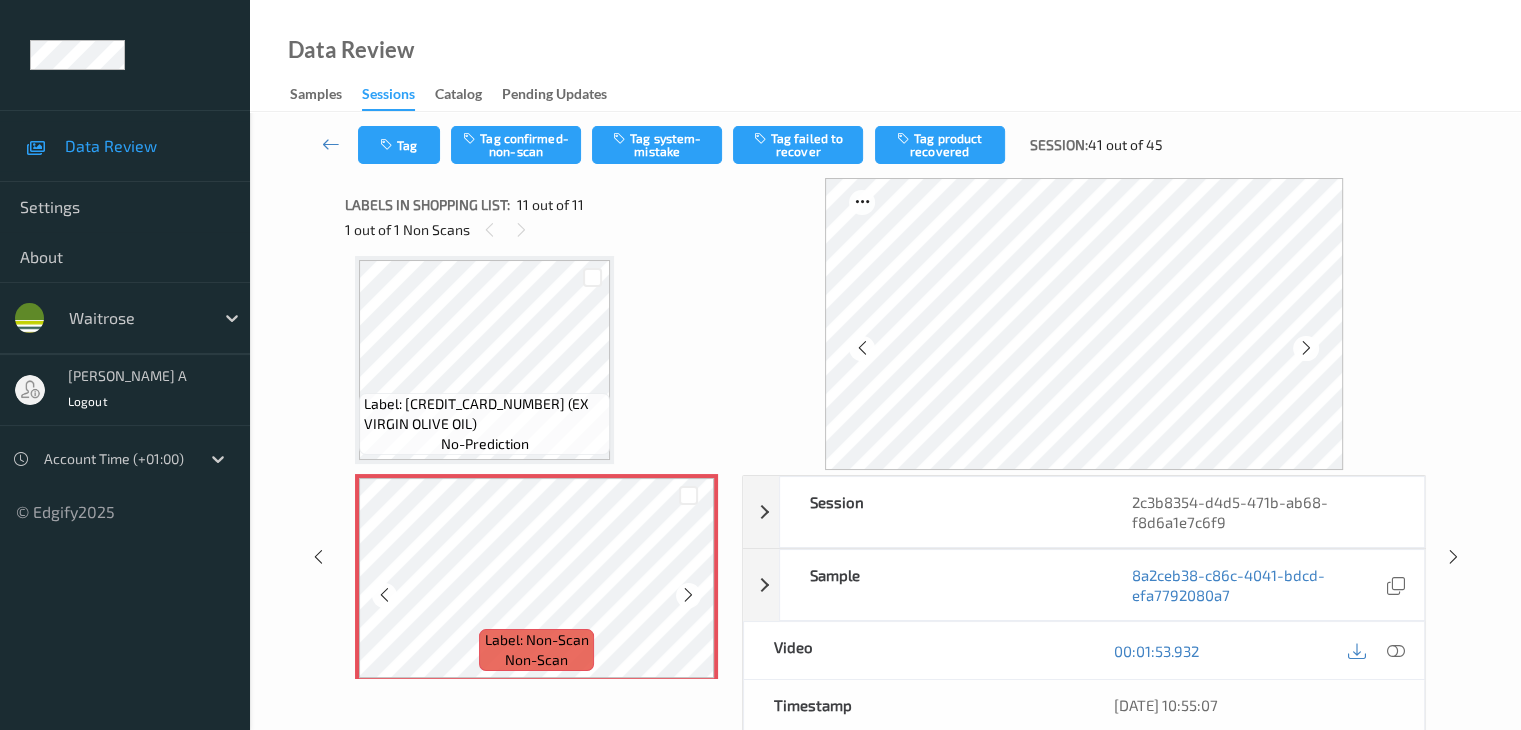 click at bounding box center [688, 595] 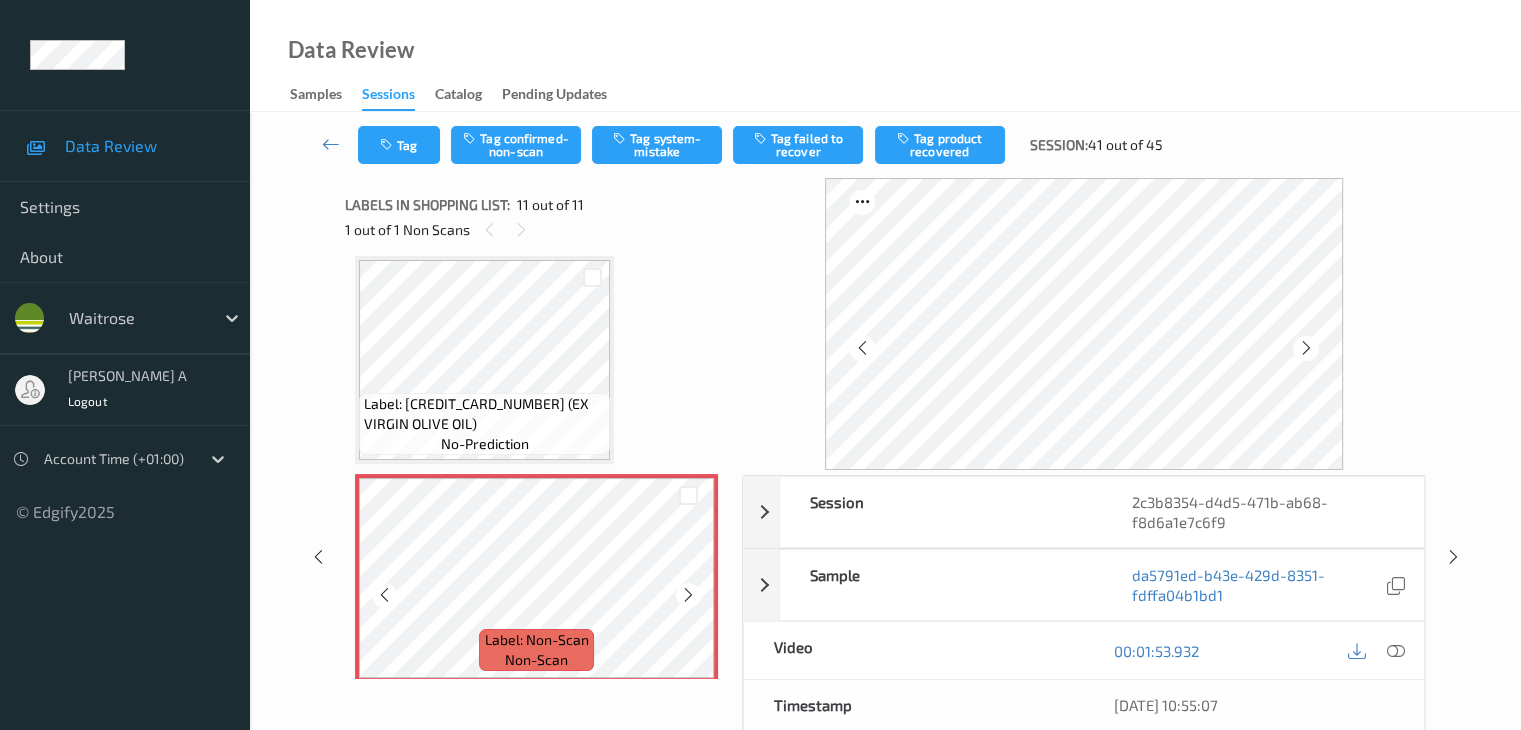 click at bounding box center [688, 595] 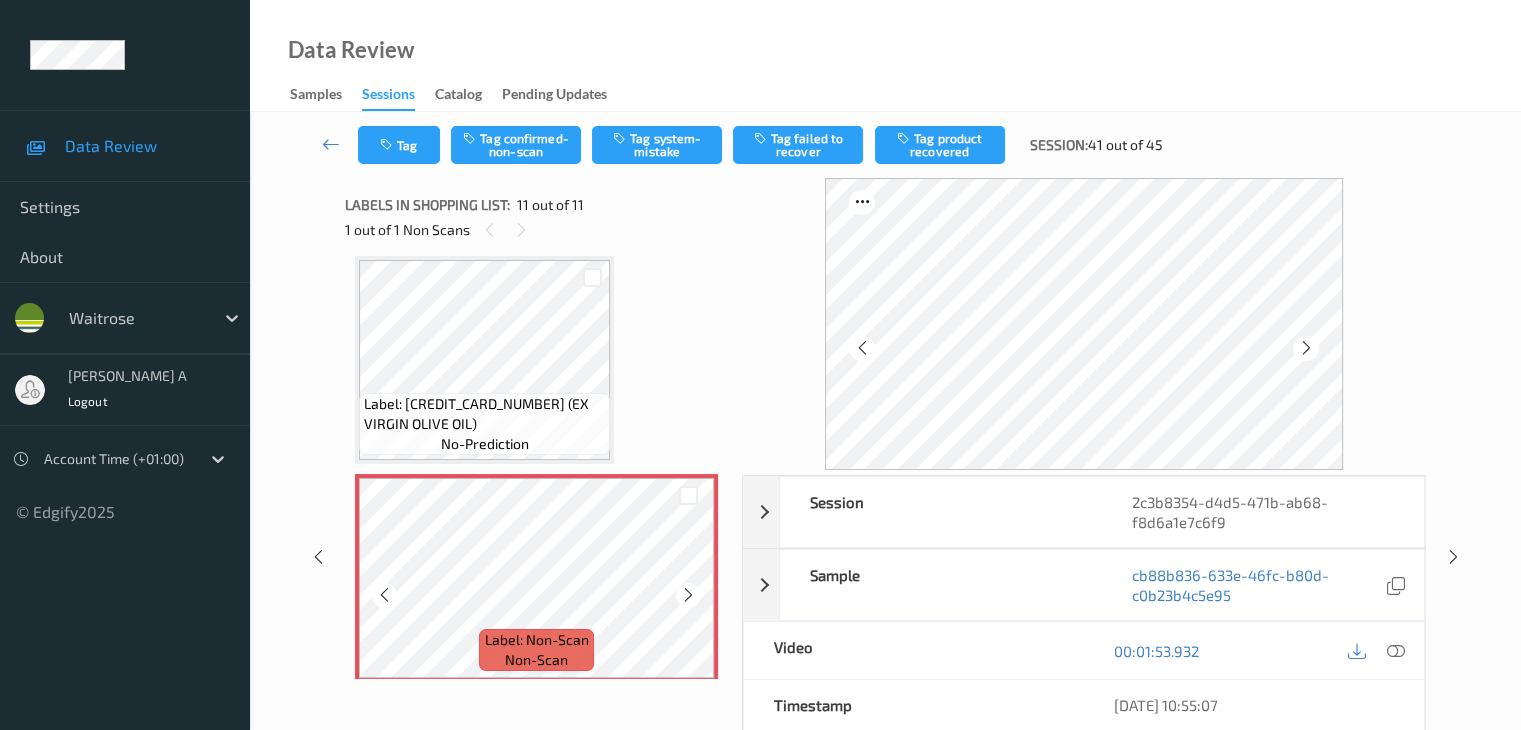 click at bounding box center (688, 595) 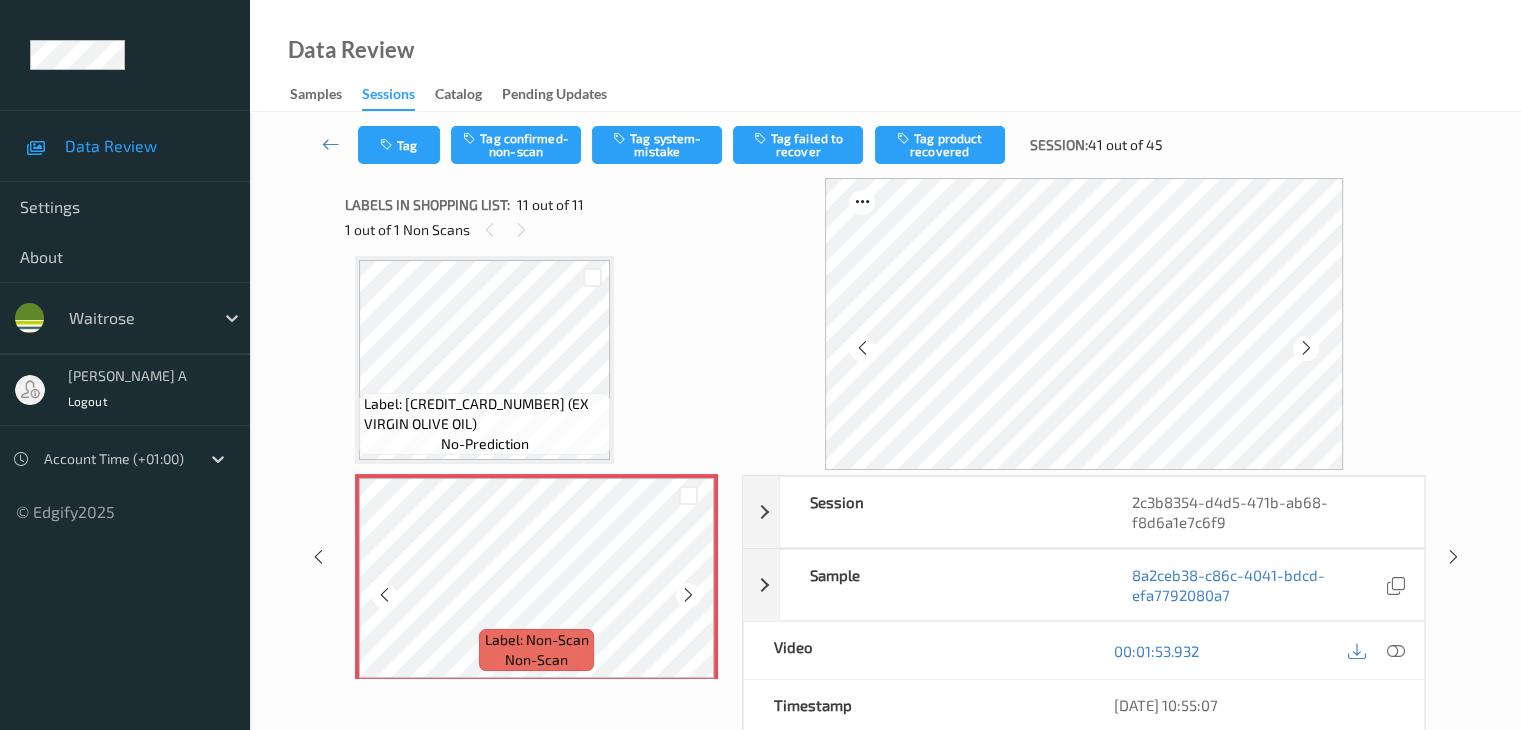 click at bounding box center [688, 595] 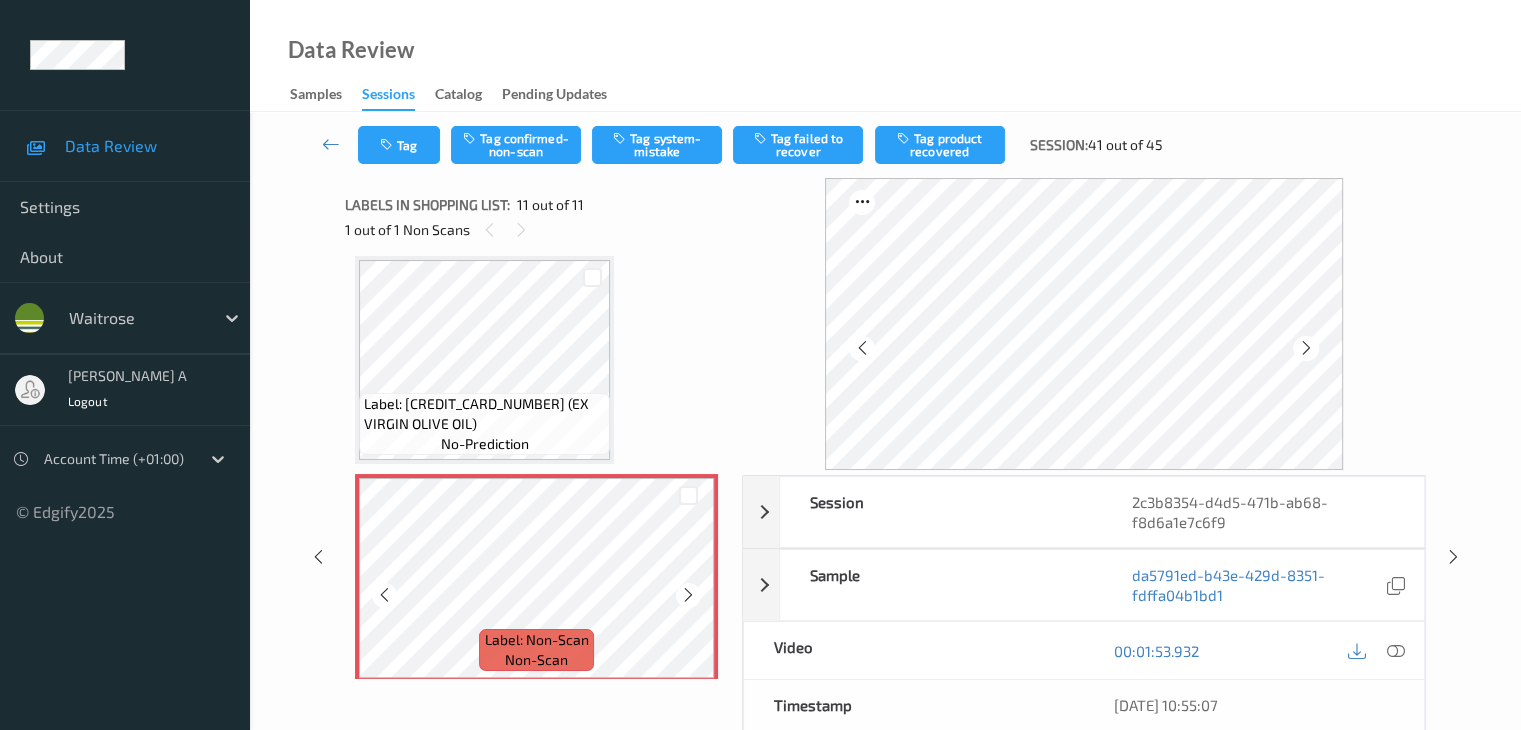 click at bounding box center (688, 595) 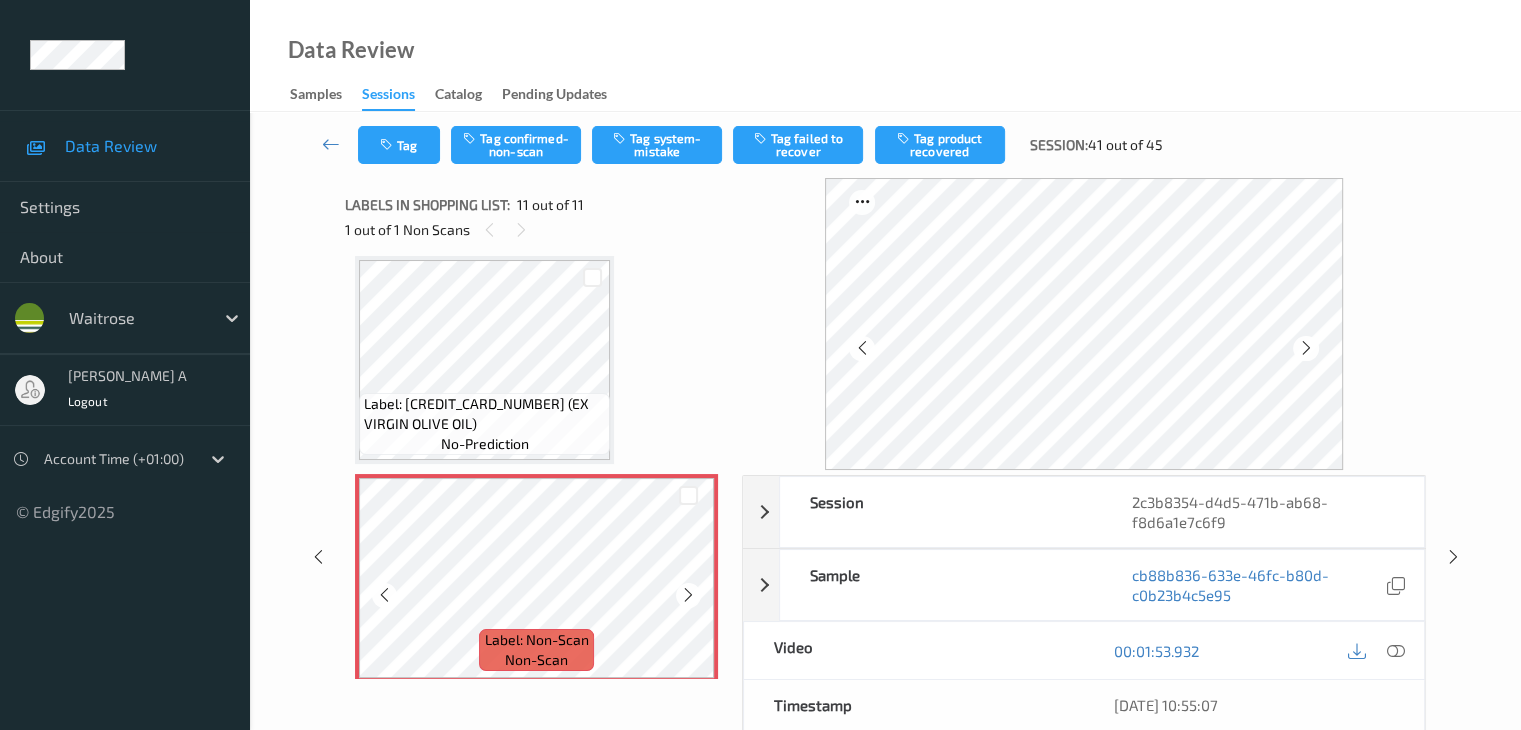 click at bounding box center (688, 595) 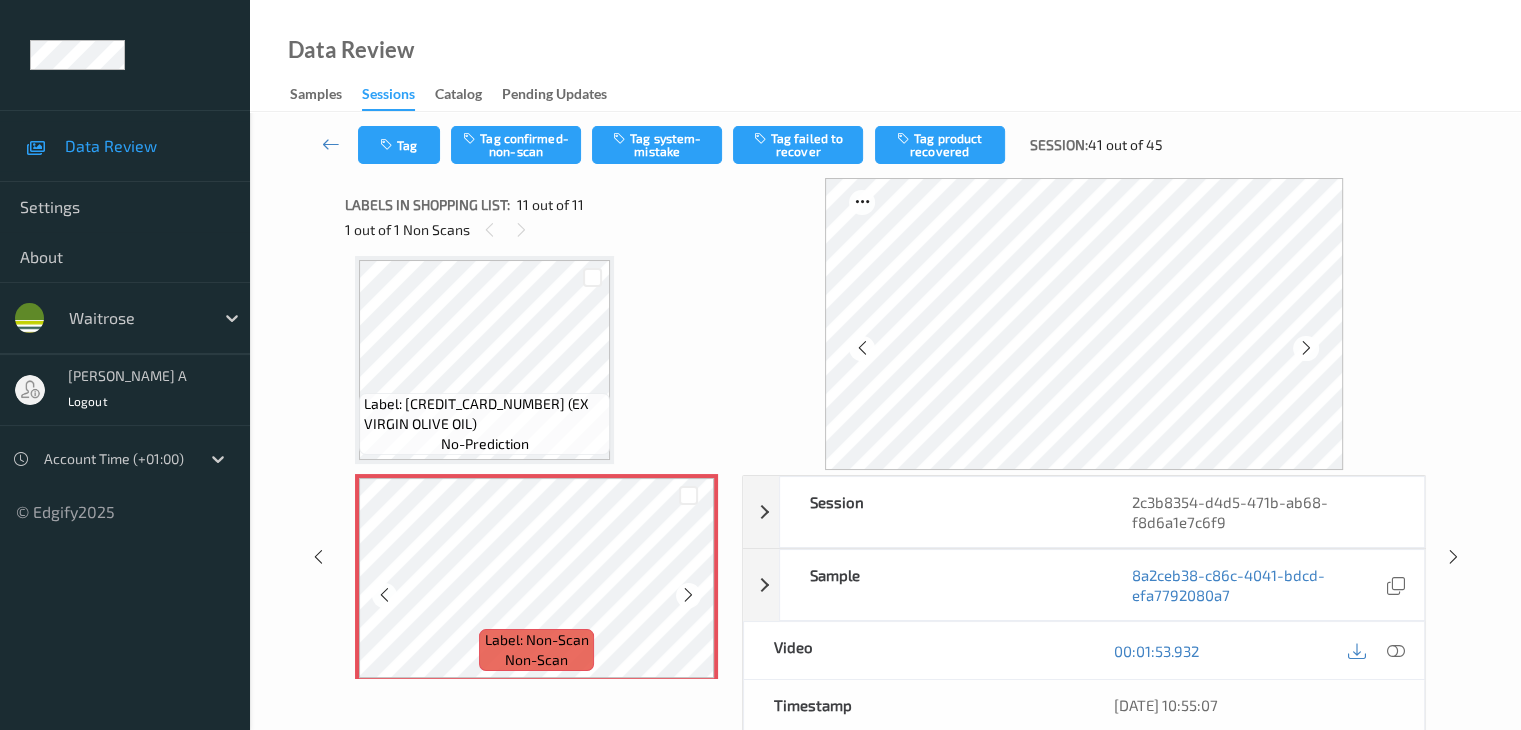 click at bounding box center (688, 595) 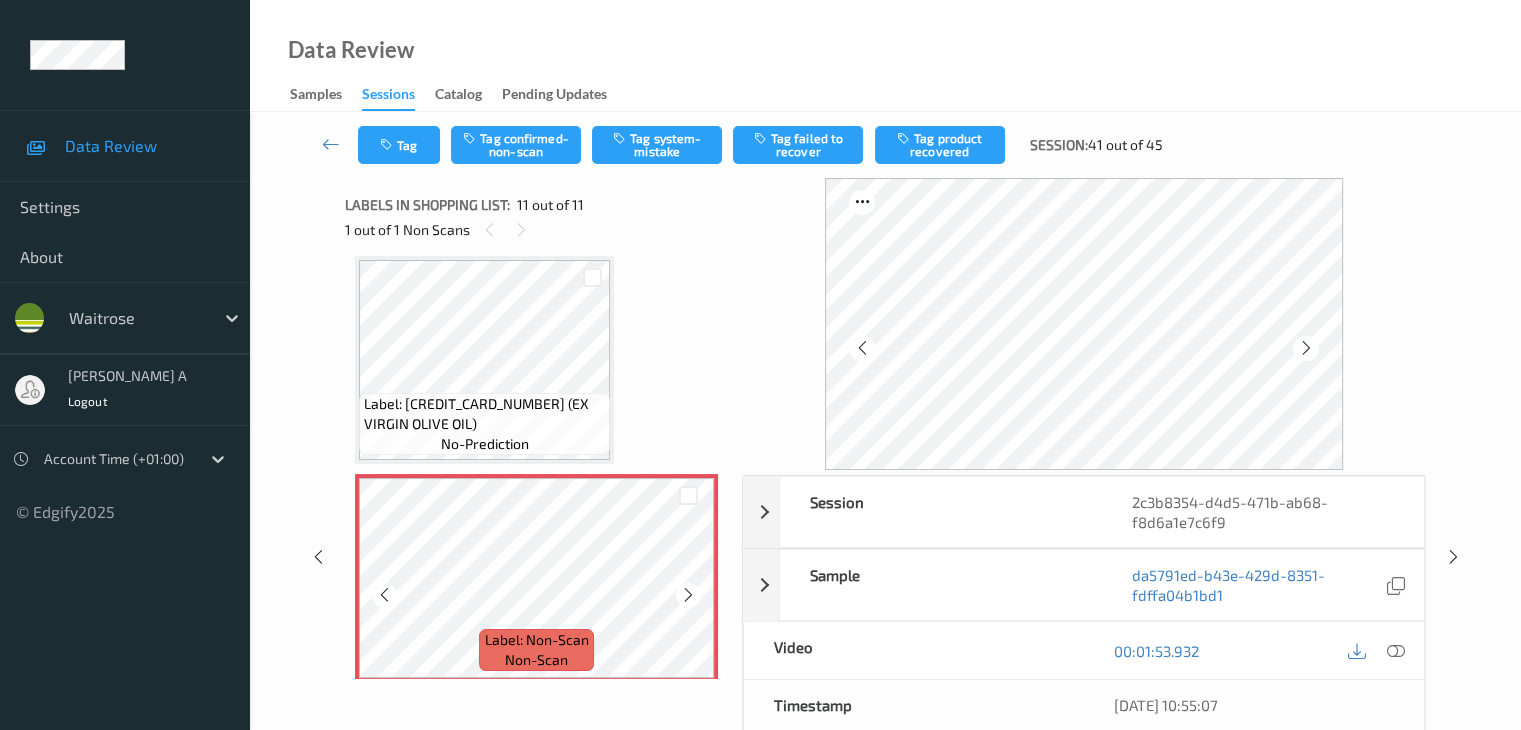 click at bounding box center [688, 595] 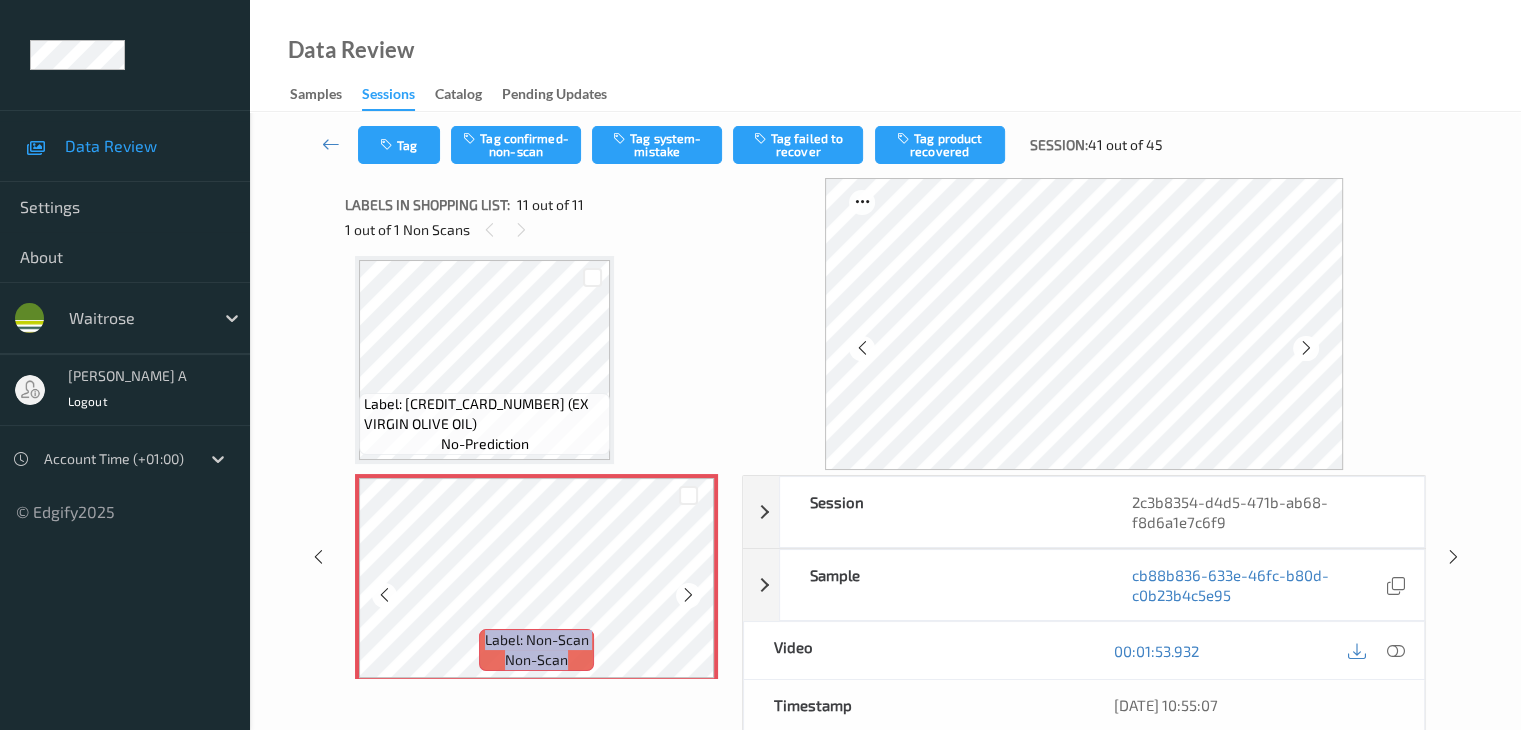 click at bounding box center [688, 595] 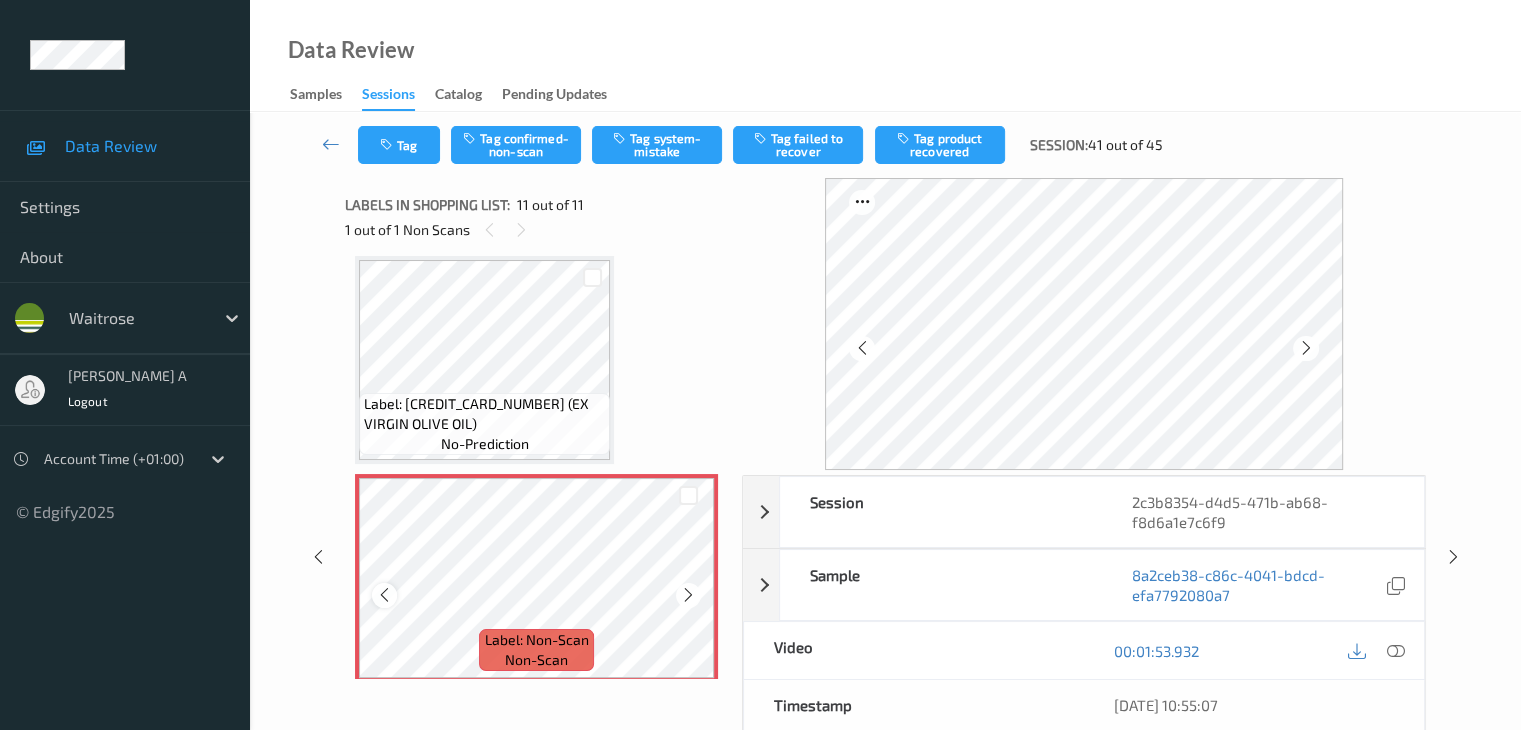 click at bounding box center [384, 595] 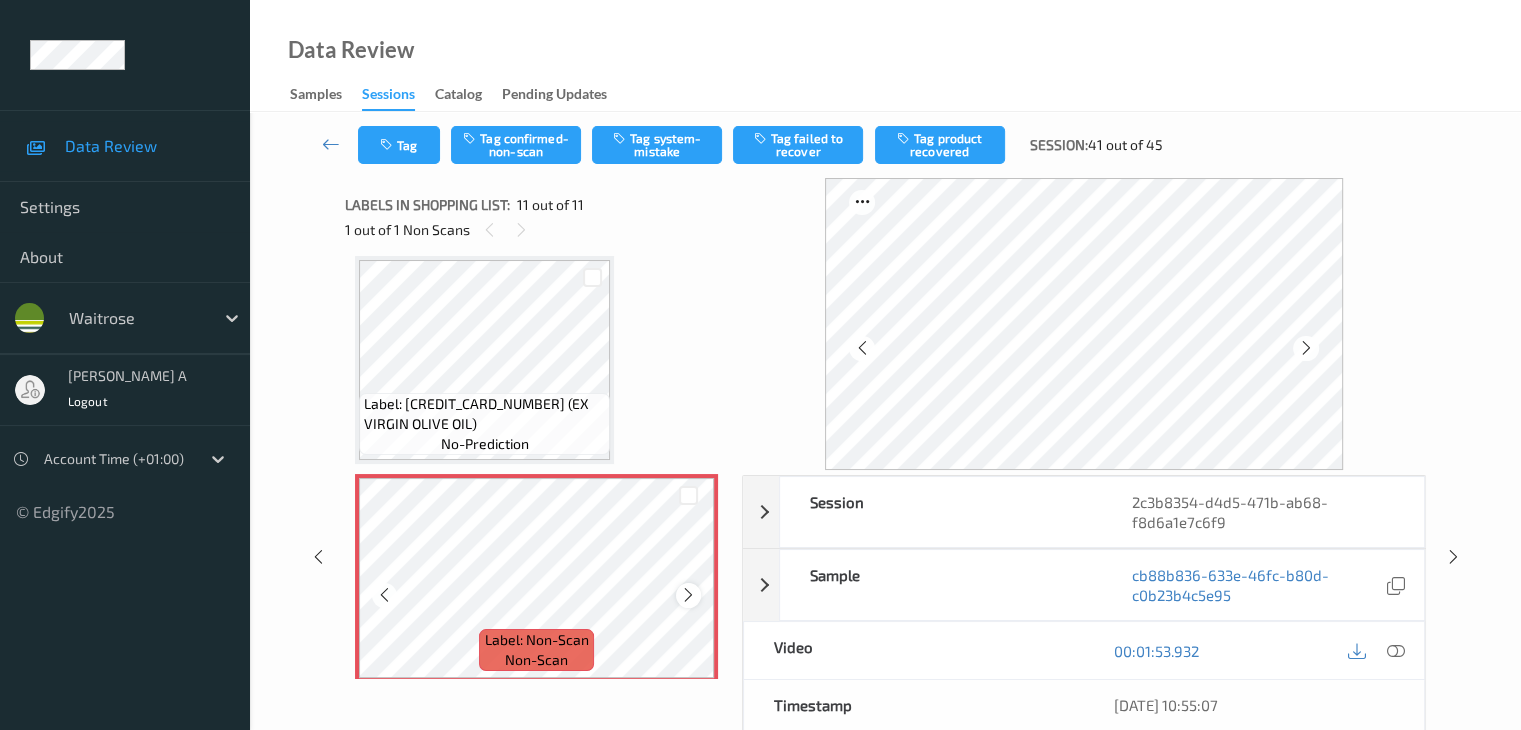 click at bounding box center (688, 595) 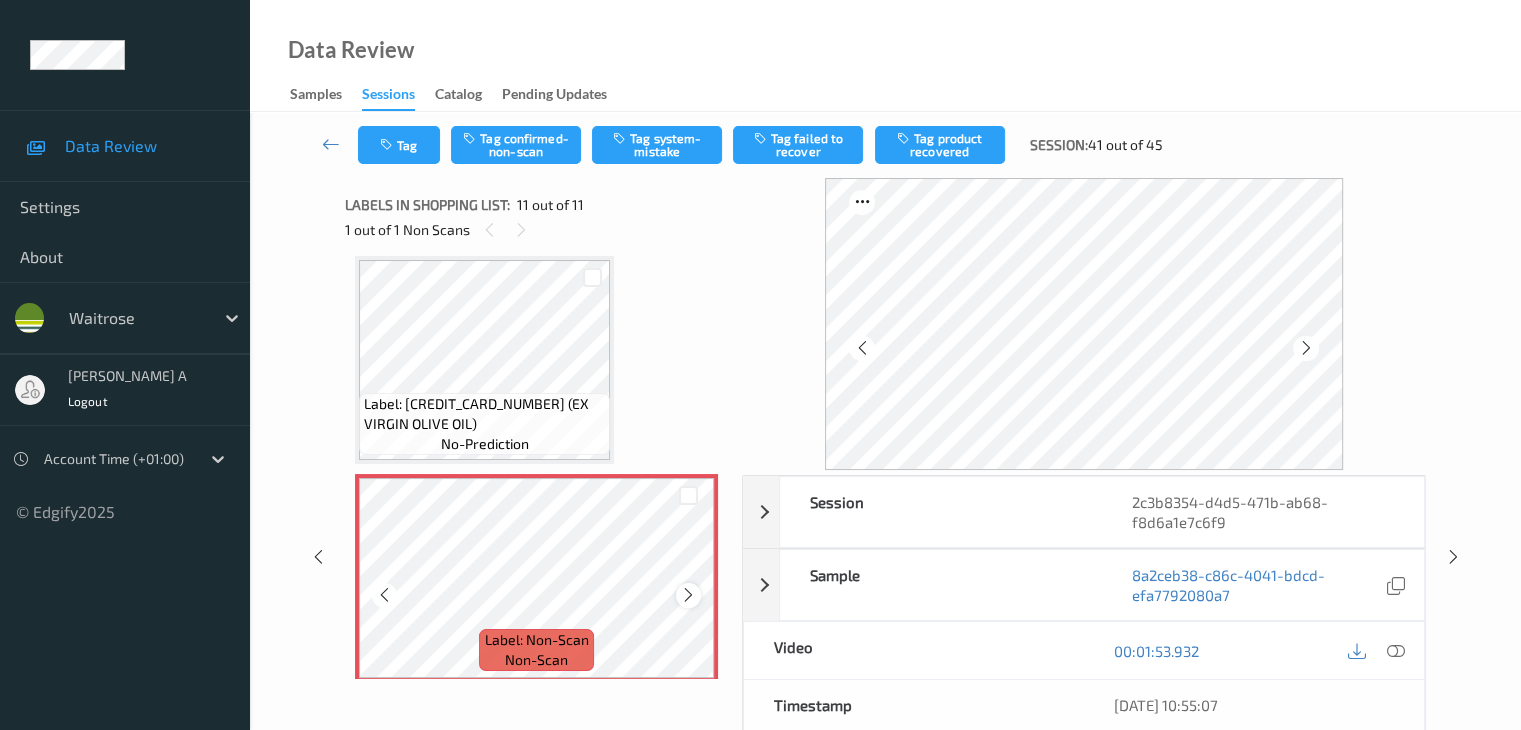 click at bounding box center [688, 595] 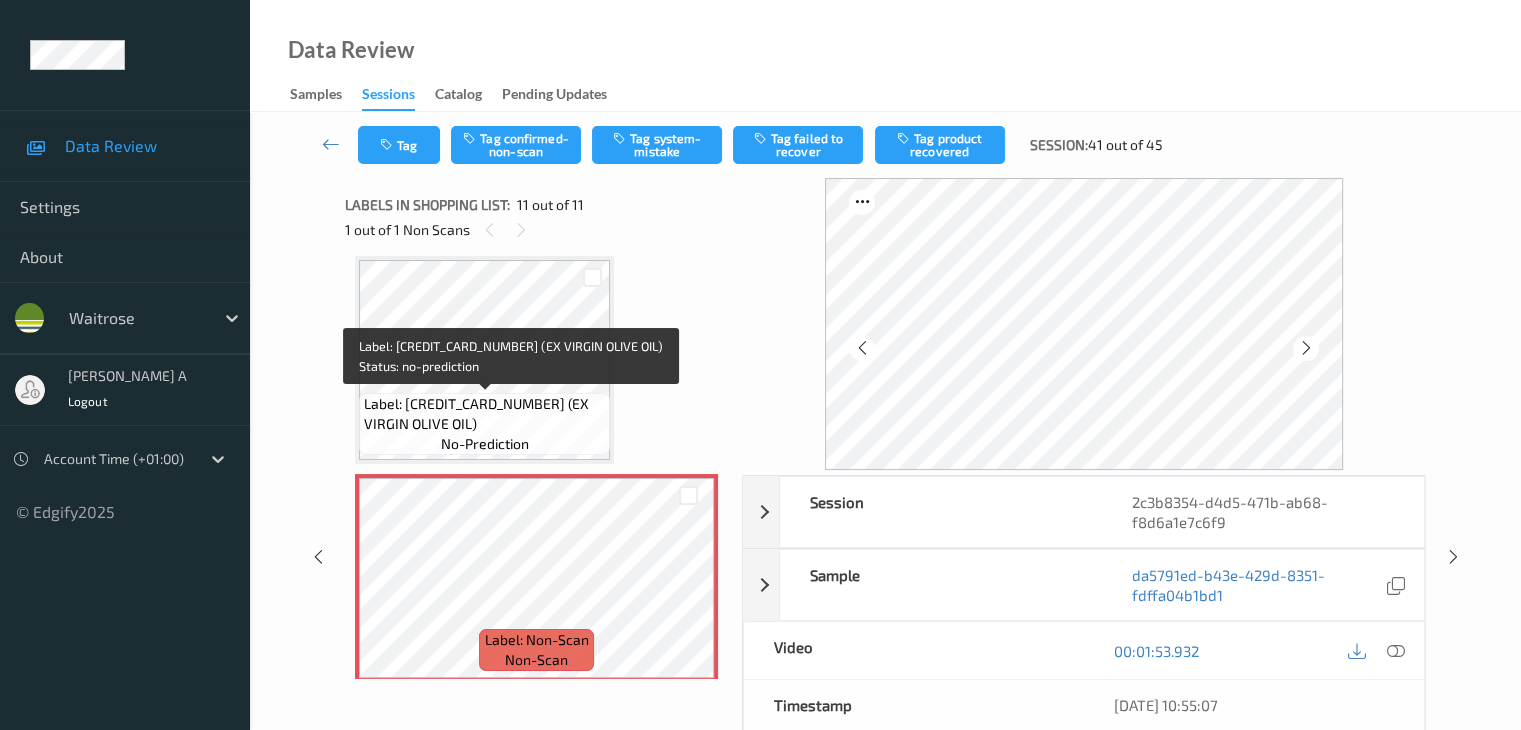 click on "Label: 5000169024812 (EX VIRGIN OLIVE OIL)" at bounding box center [484, 414] 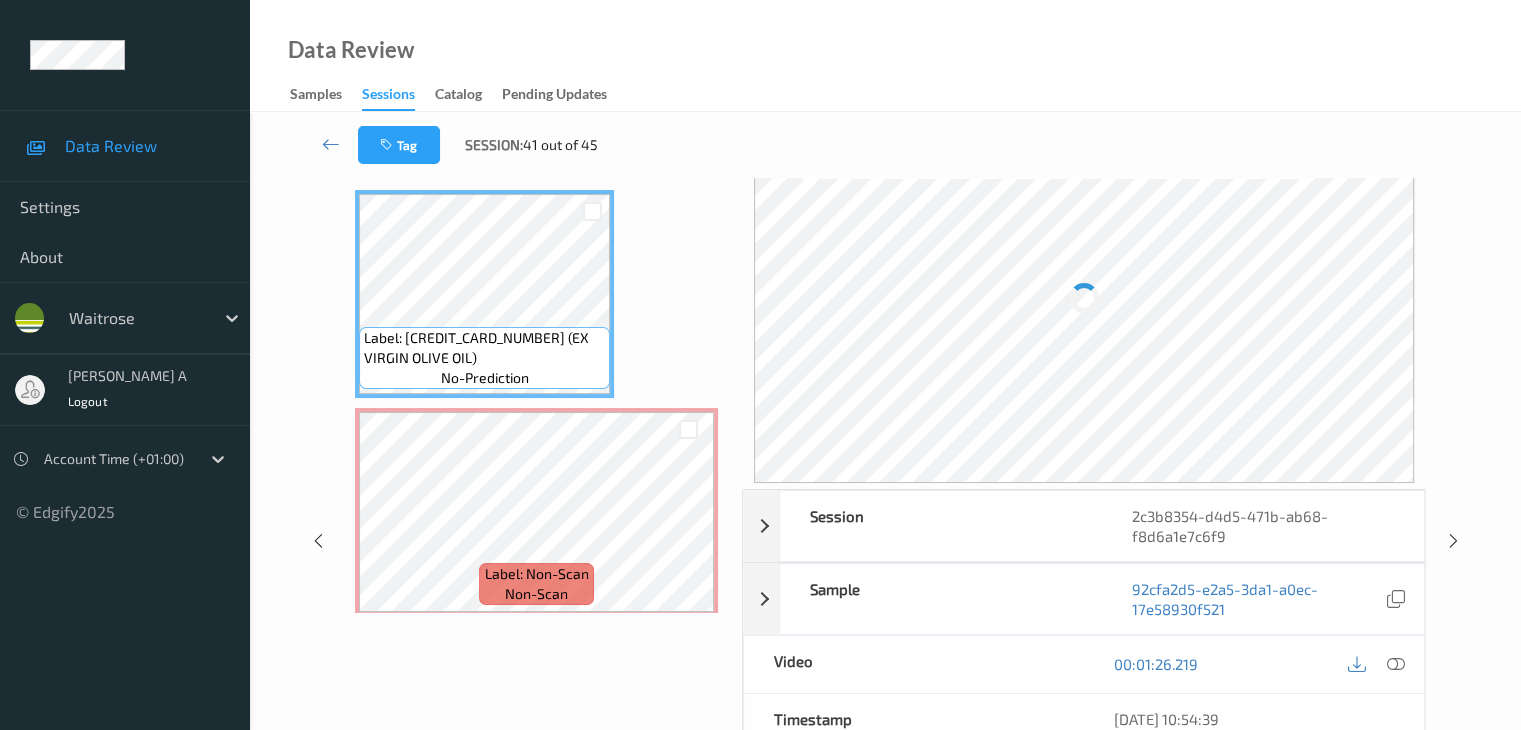 scroll, scrollTop: 100, scrollLeft: 0, axis: vertical 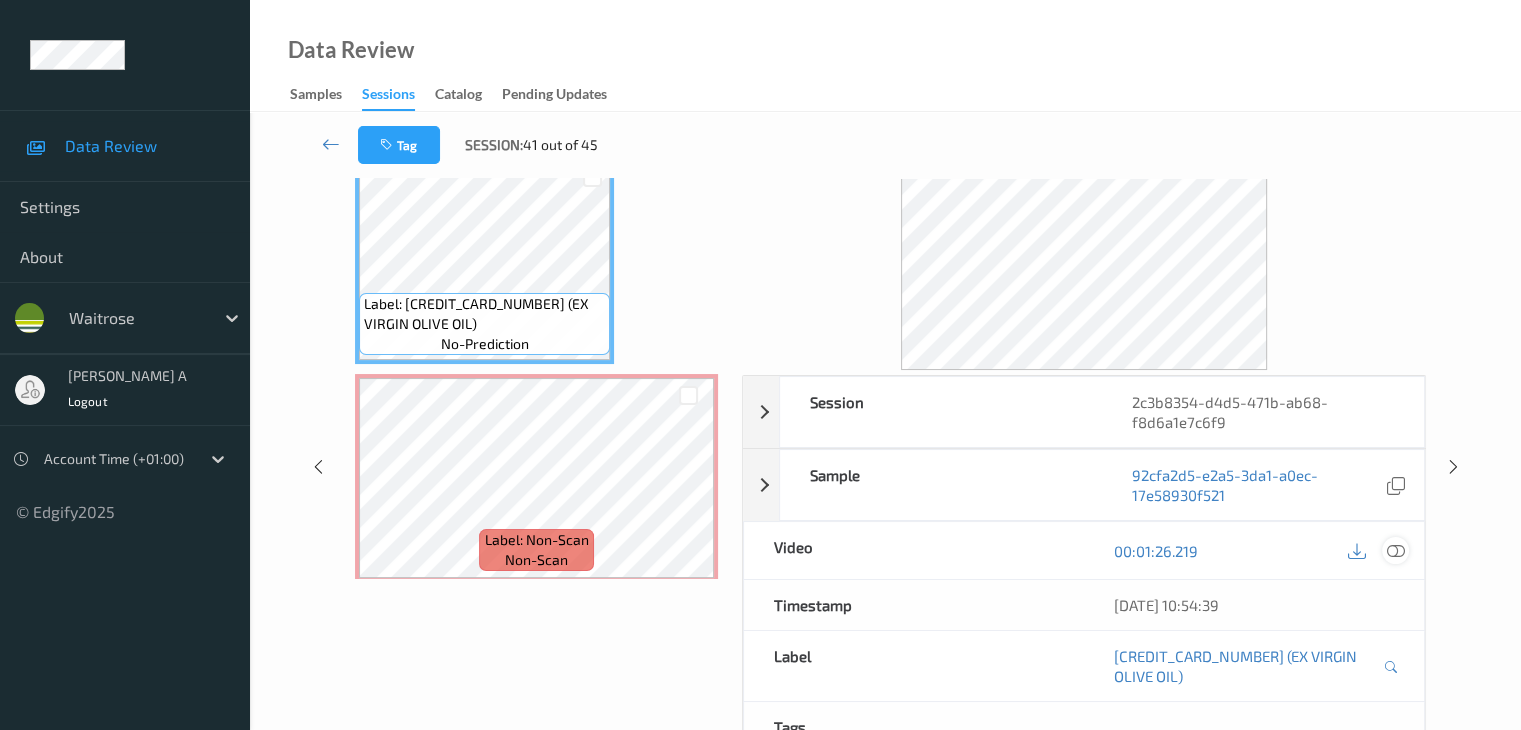 click at bounding box center (1395, 551) 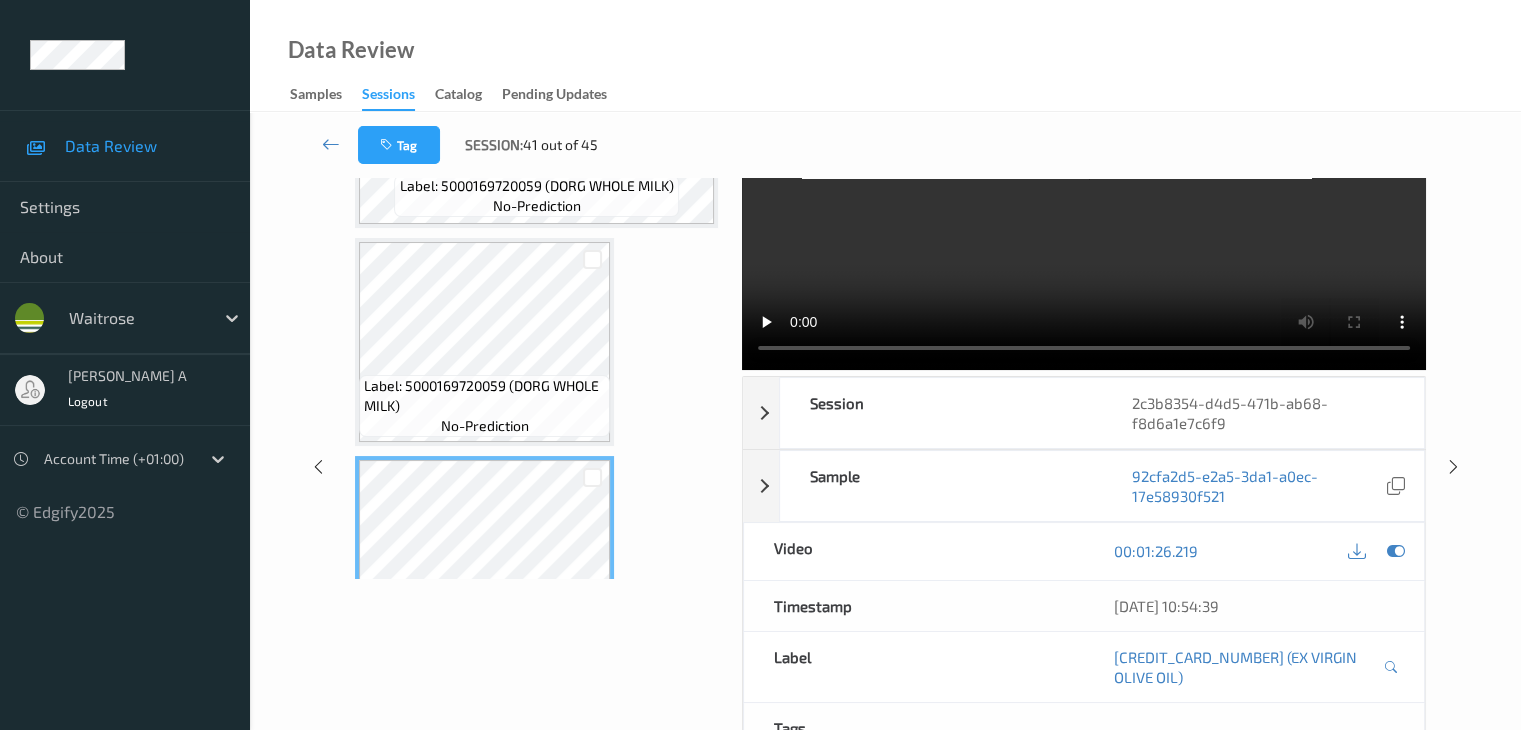 scroll, scrollTop: 1571, scrollLeft: 0, axis: vertical 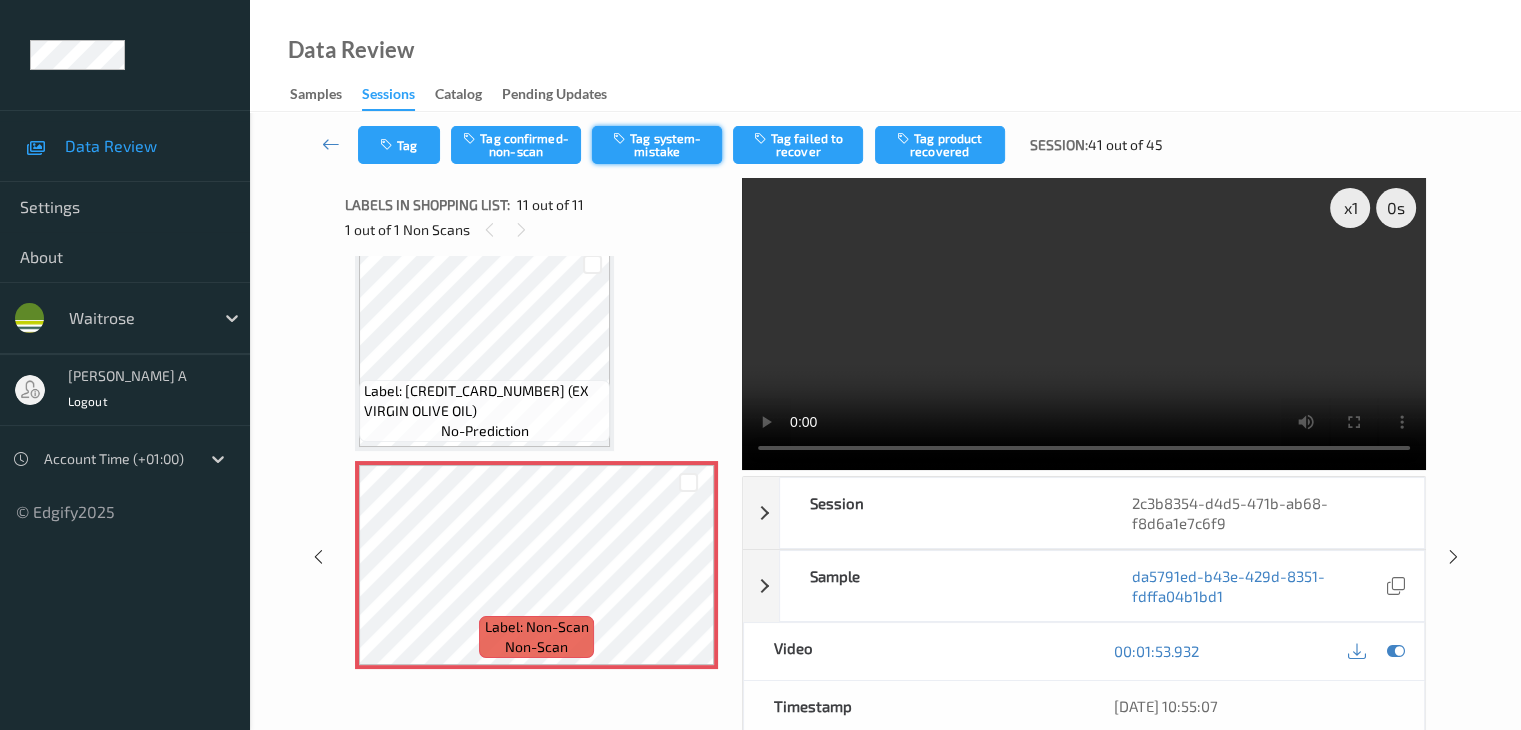 click on "Tag   system-mistake" at bounding box center (657, 145) 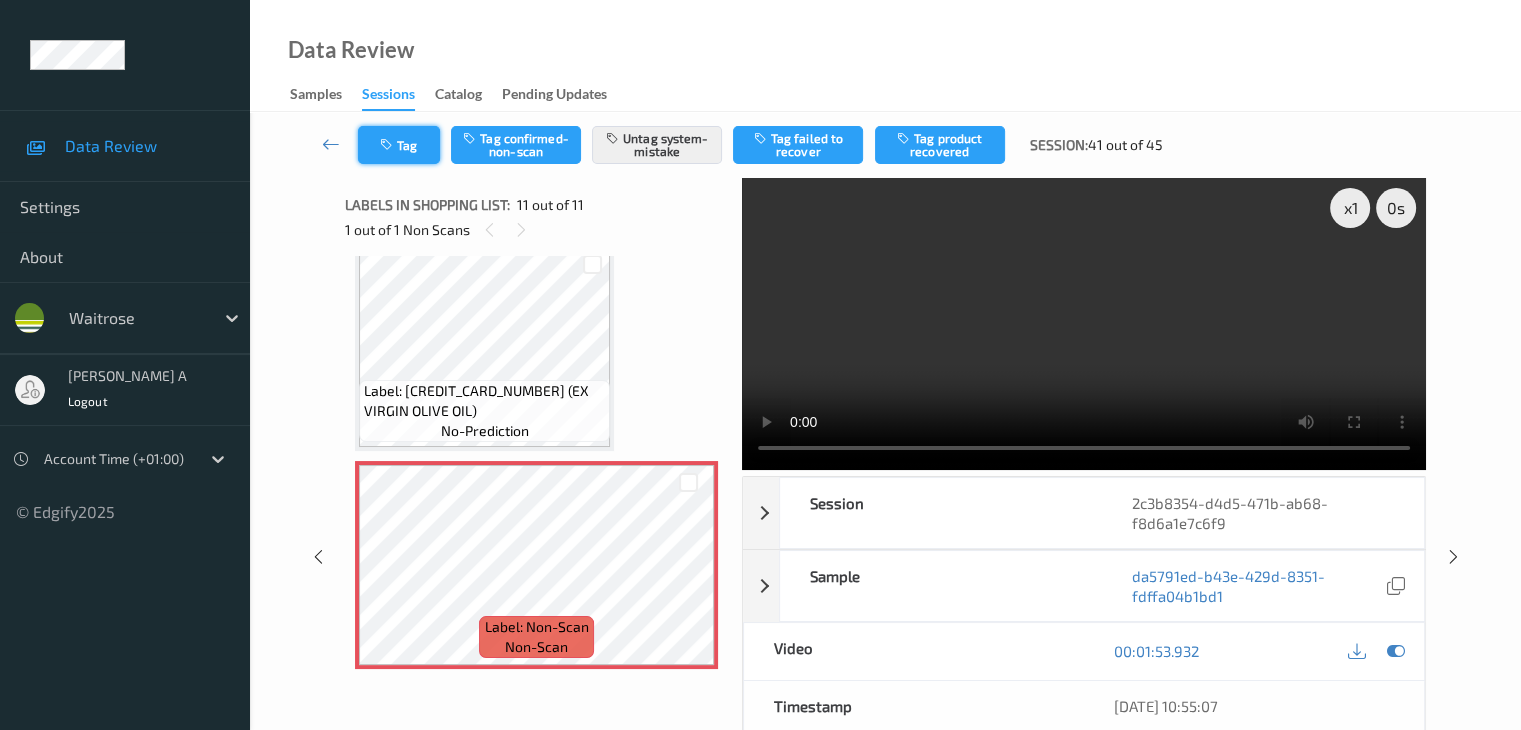 click at bounding box center (388, 145) 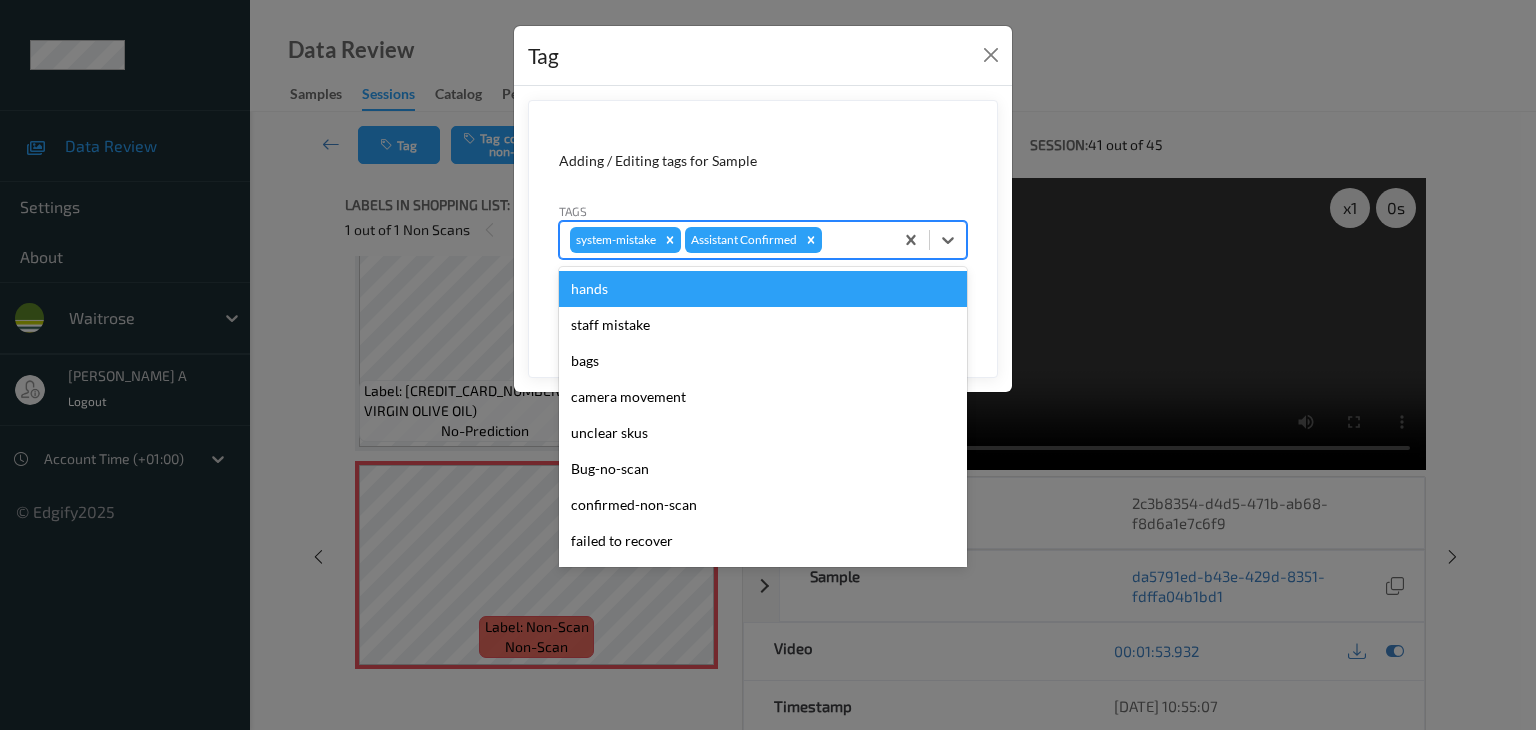click at bounding box center (854, 240) 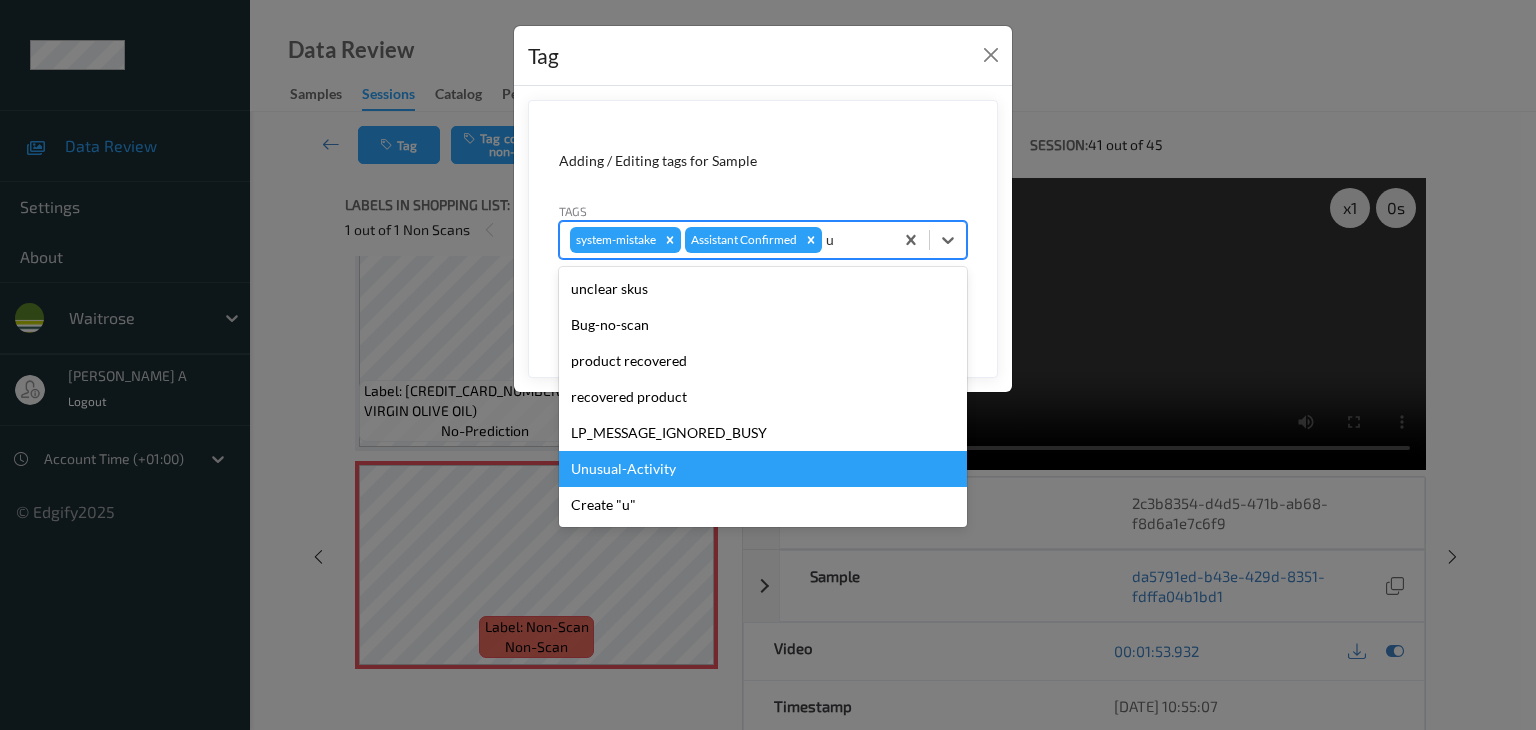 click on "Unusual-Activity" at bounding box center [763, 469] 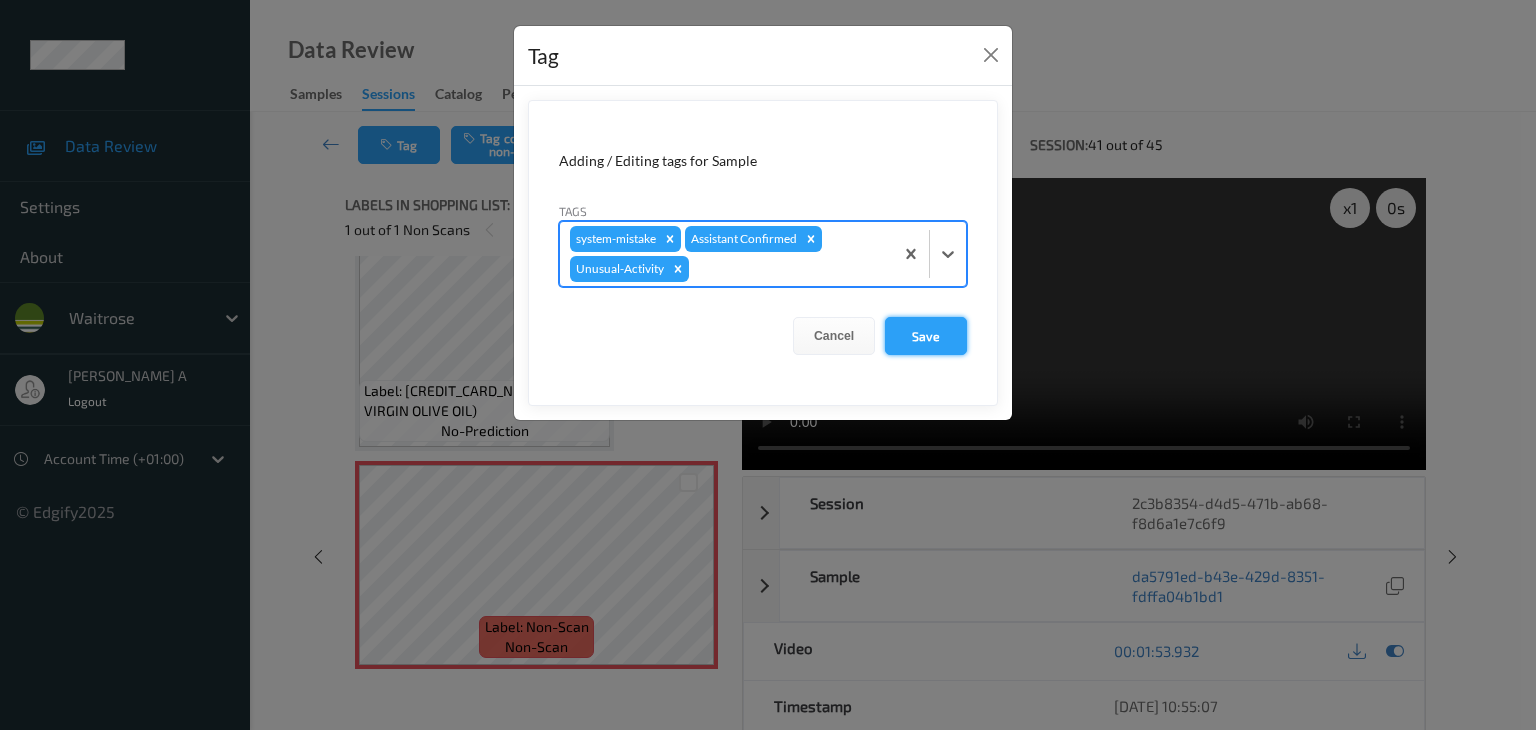click on "Save" at bounding box center (926, 336) 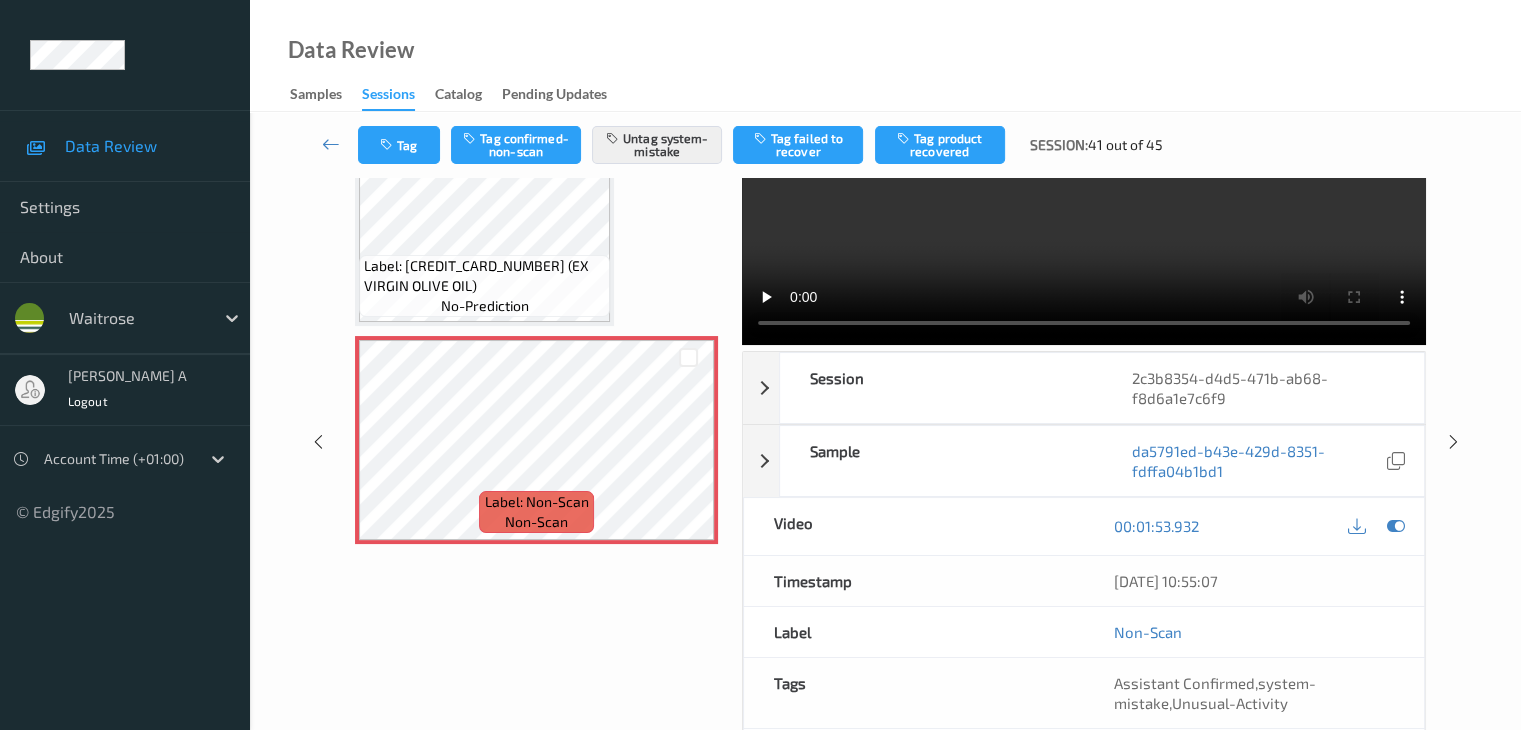 scroll, scrollTop: 264, scrollLeft: 0, axis: vertical 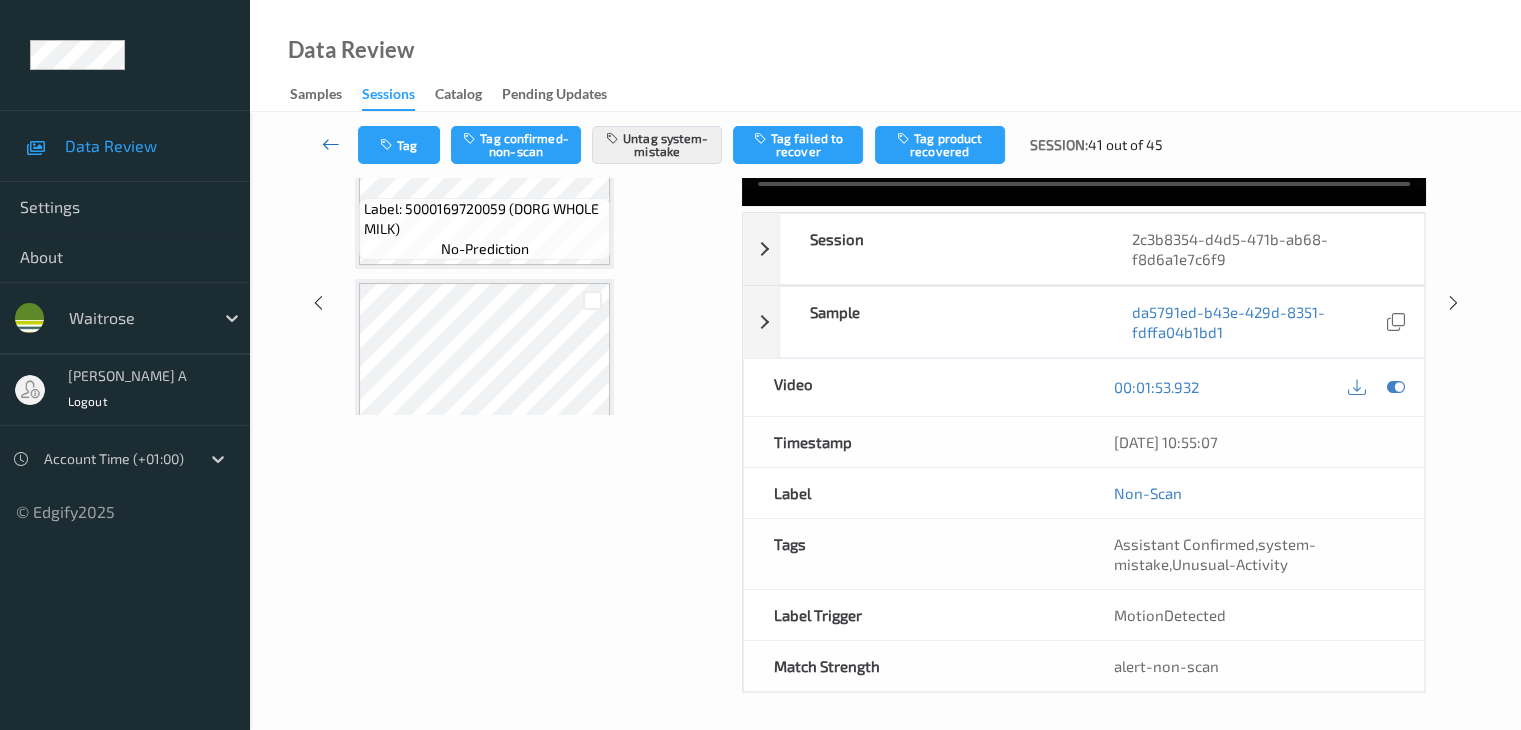 click at bounding box center [331, 144] 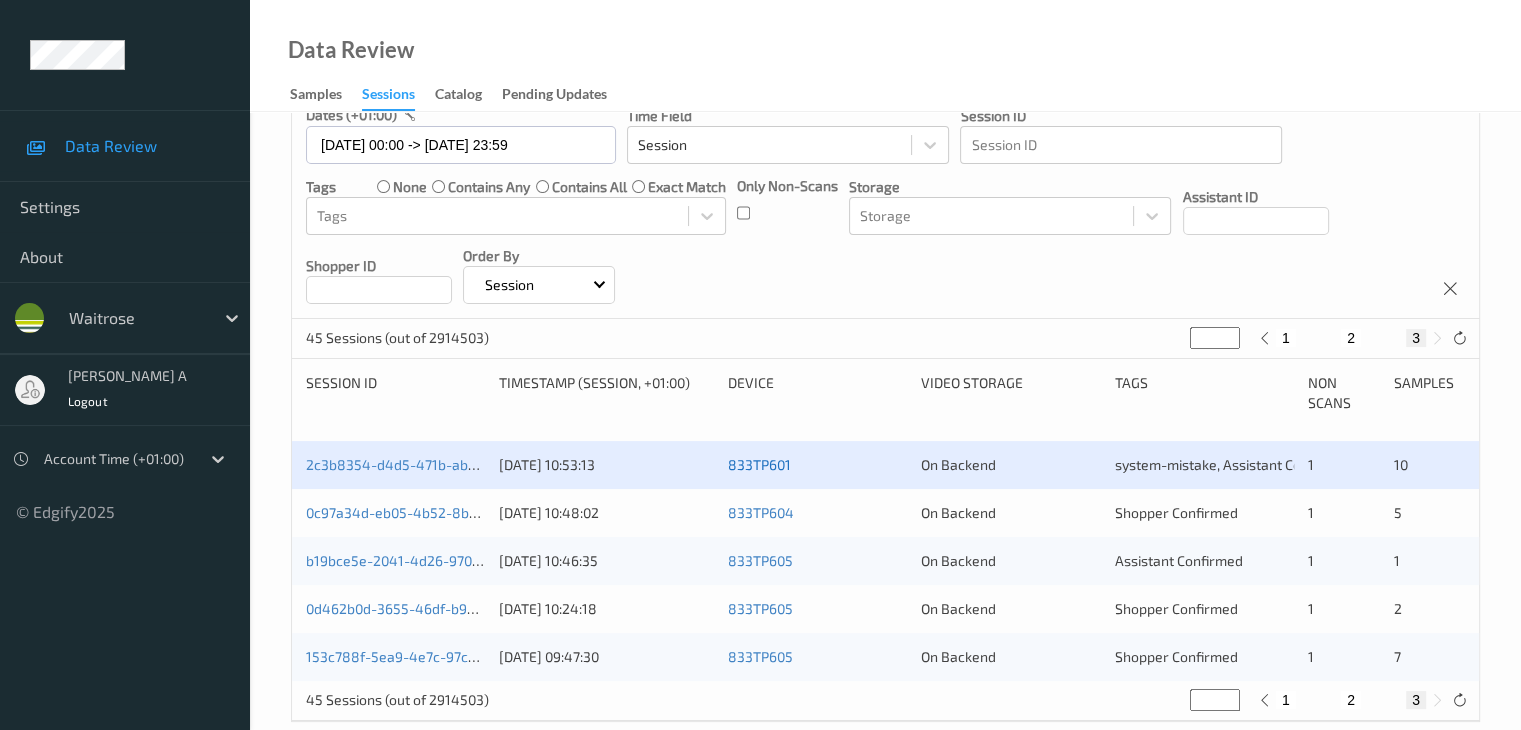 scroll, scrollTop: 212, scrollLeft: 0, axis: vertical 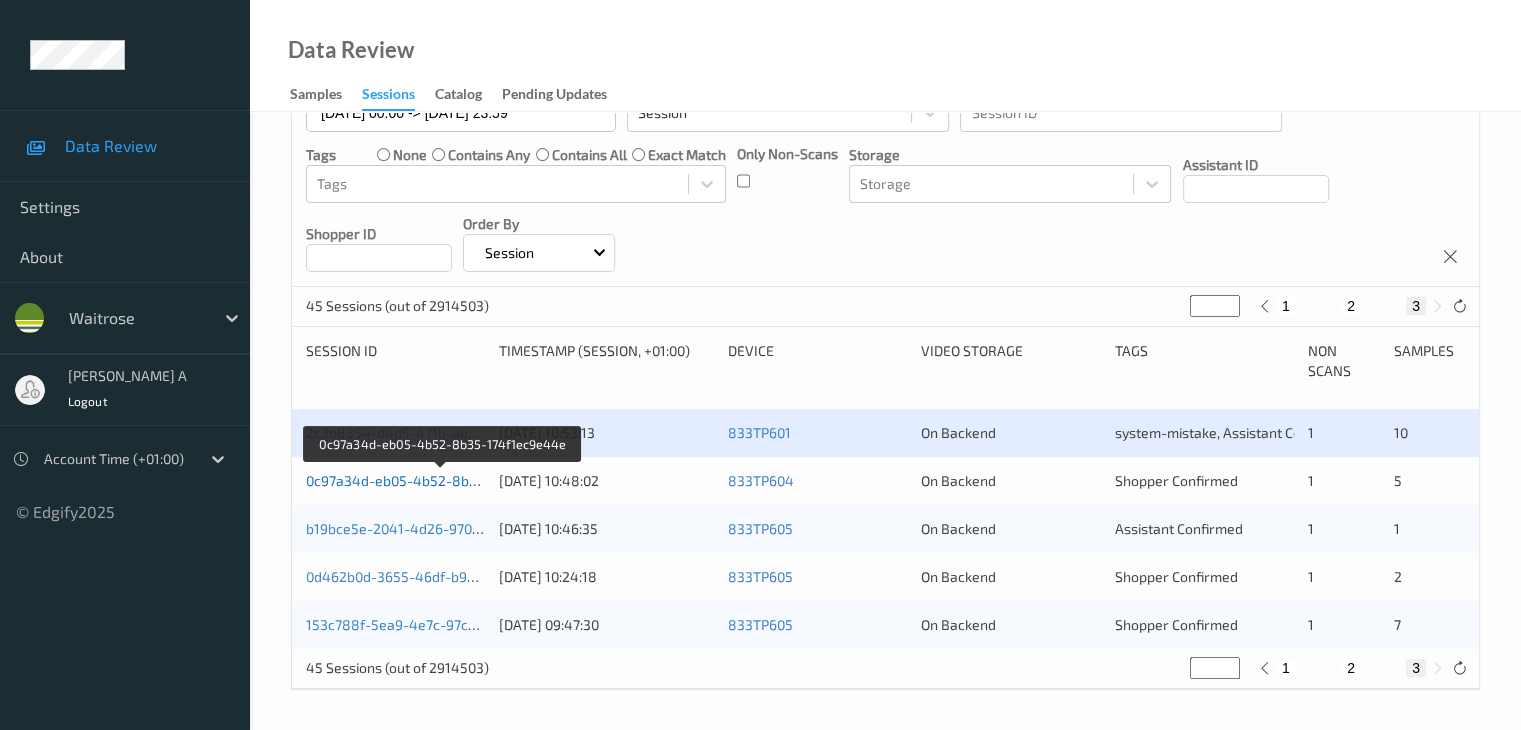click on "0c97a34d-eb05-4b52-8b35-174f1ec9e44e" at bounding box center (443, 480) 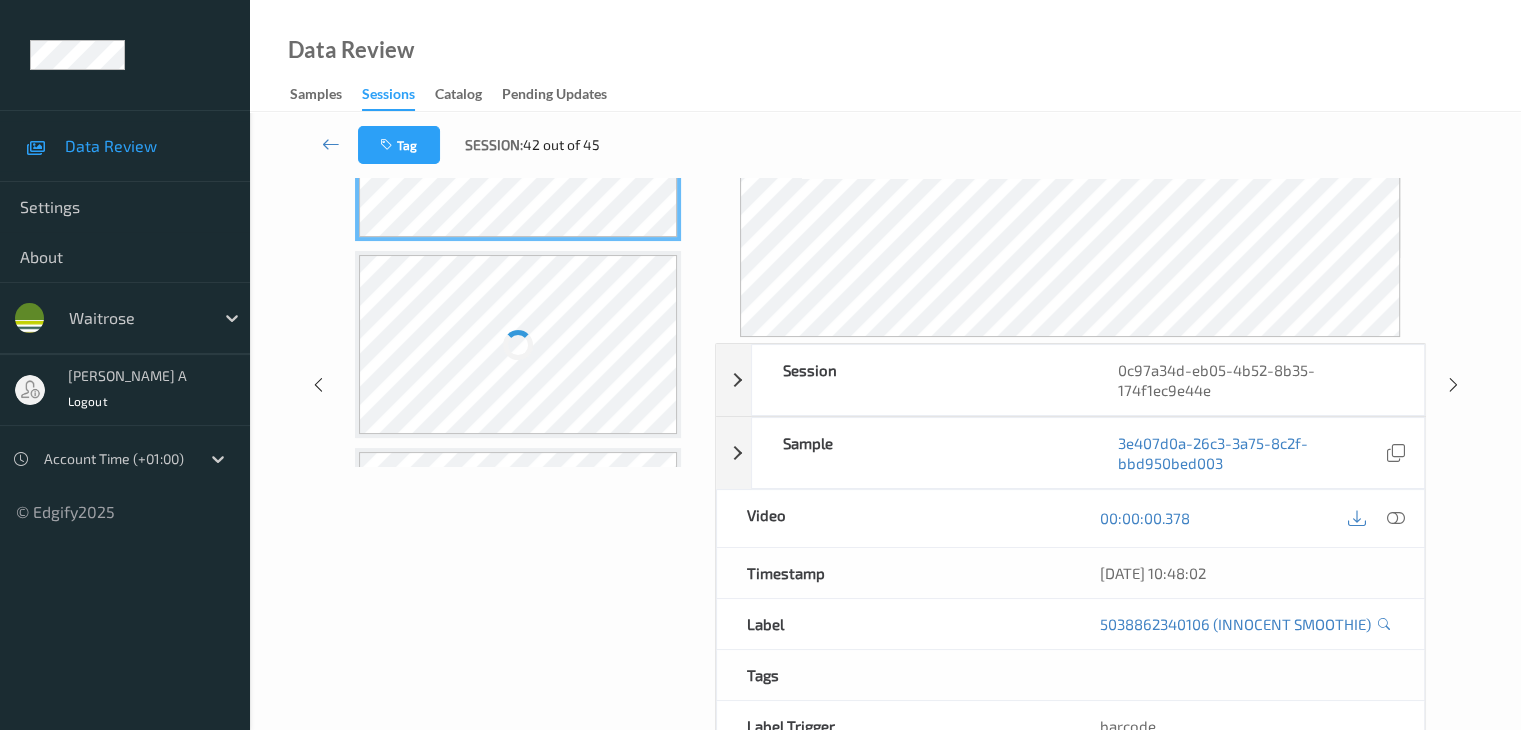 scroll, scrollTop: 12, scrollLeft: 0, axis: vertical 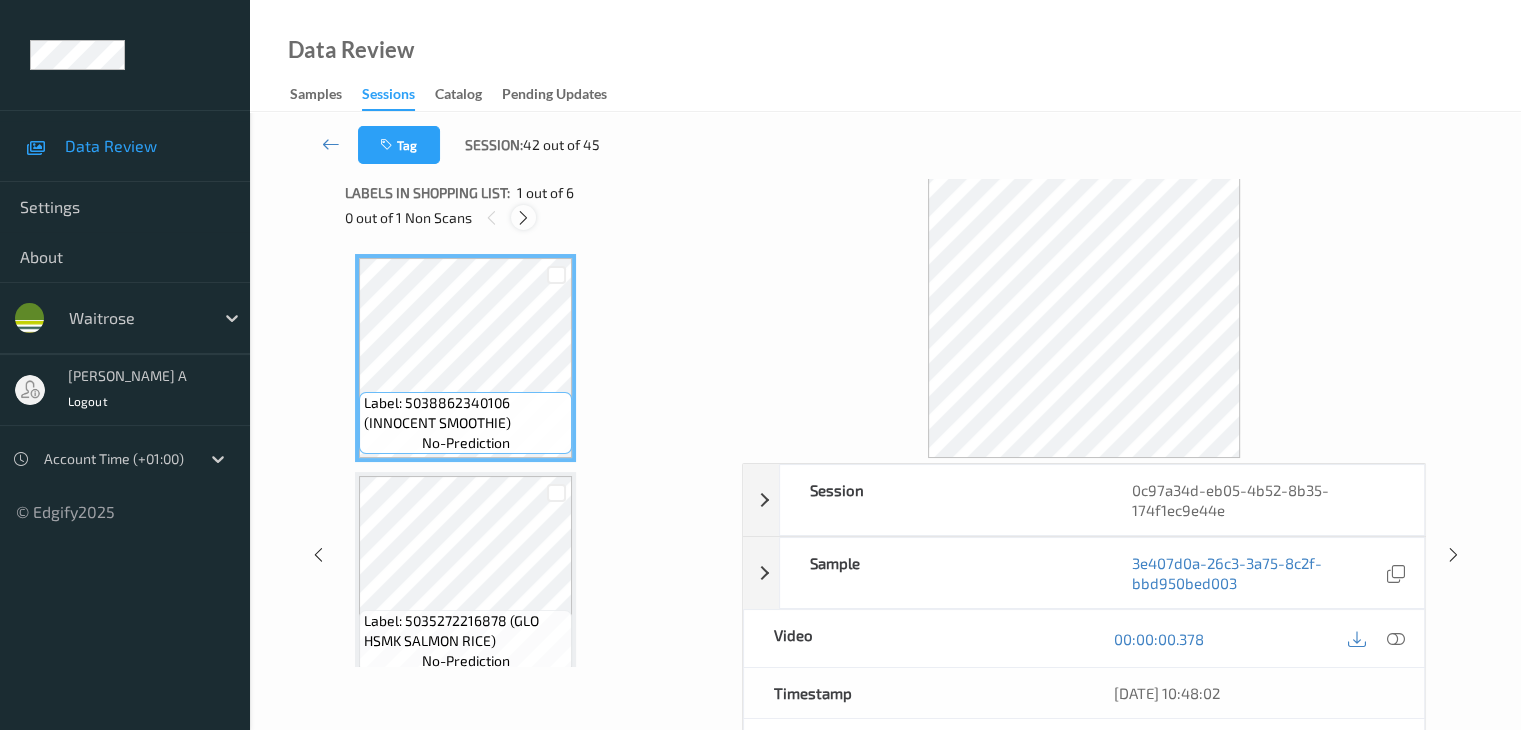 click at bounding box center [523, 218] 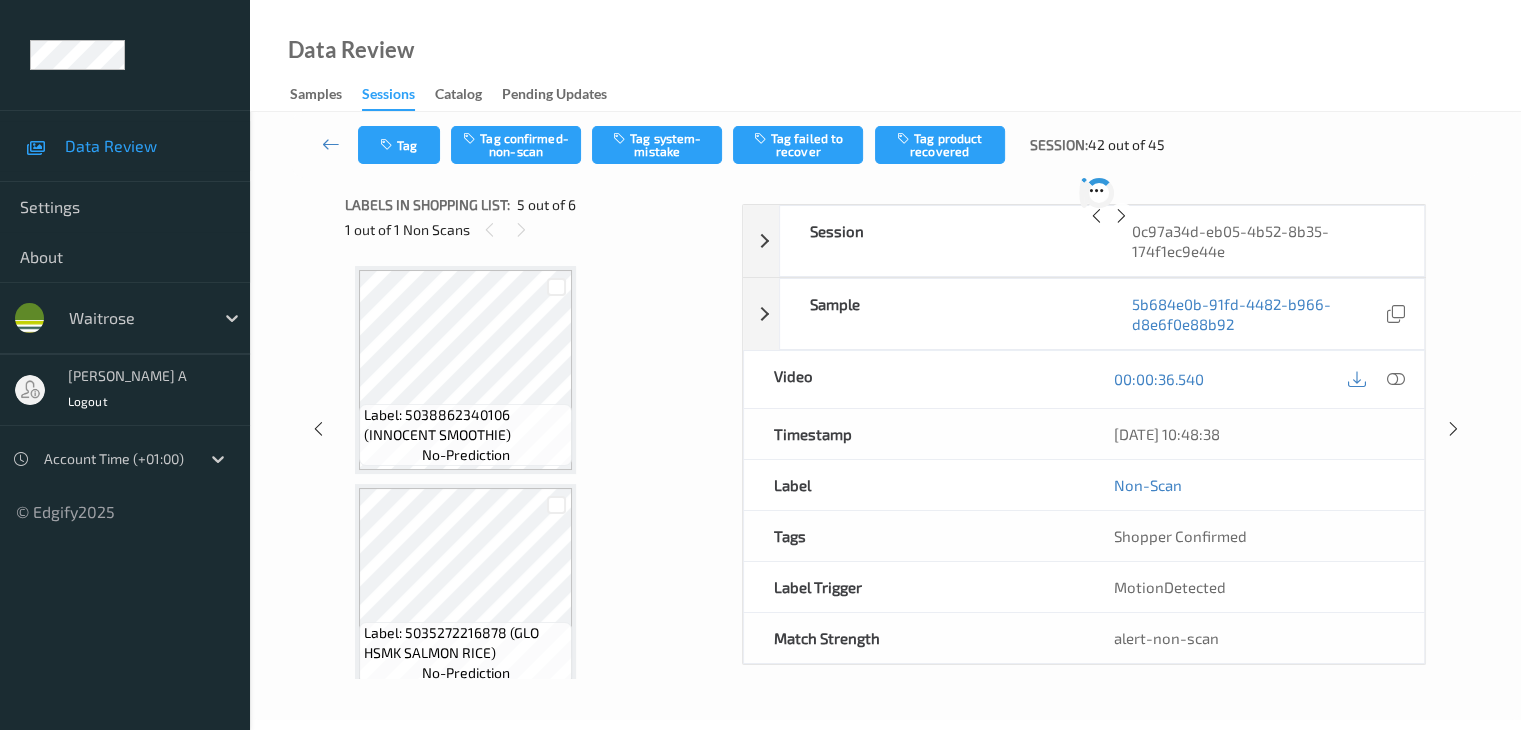 scroll, scrollTop: 664, scrollLeft: 0, axis: vertical 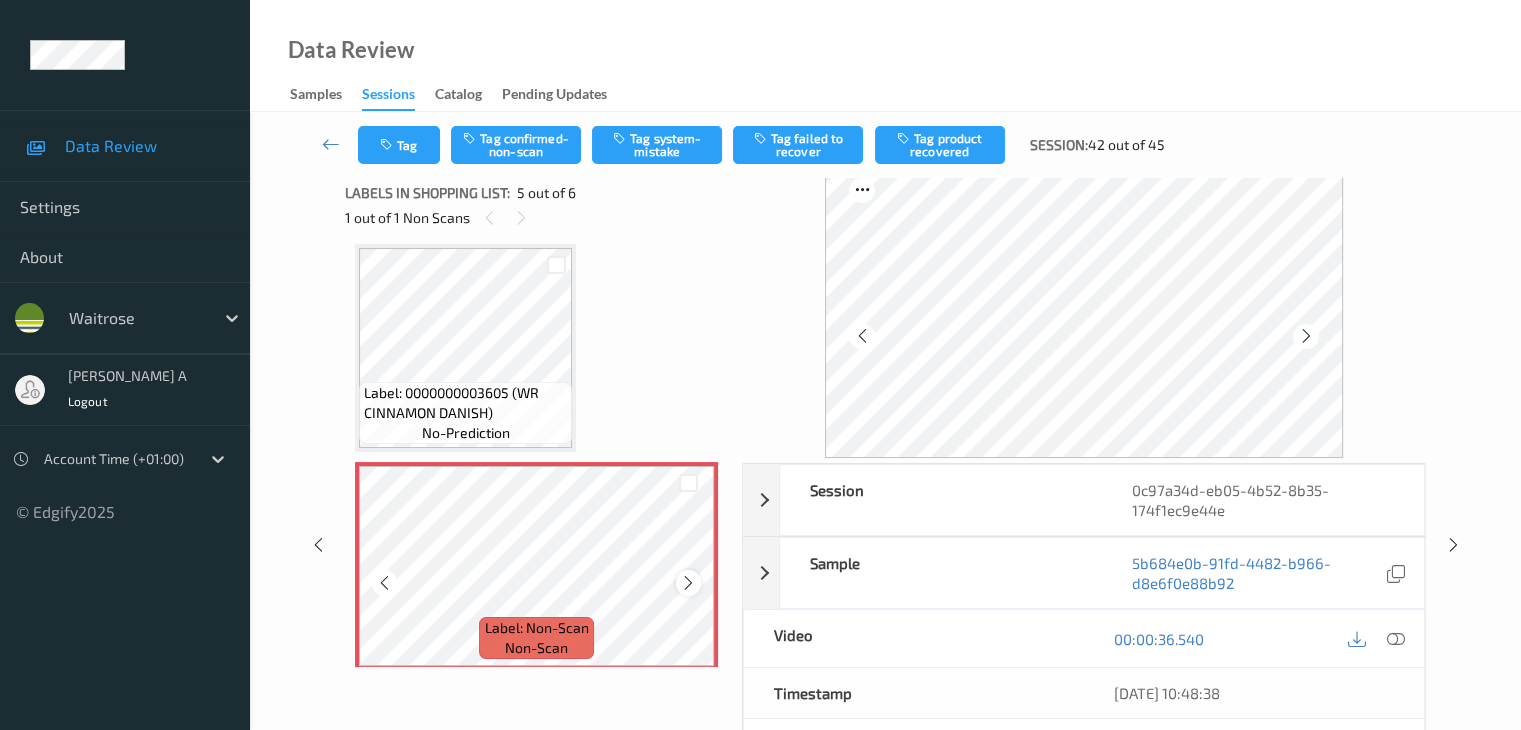 click at bounding box center [688, 583] 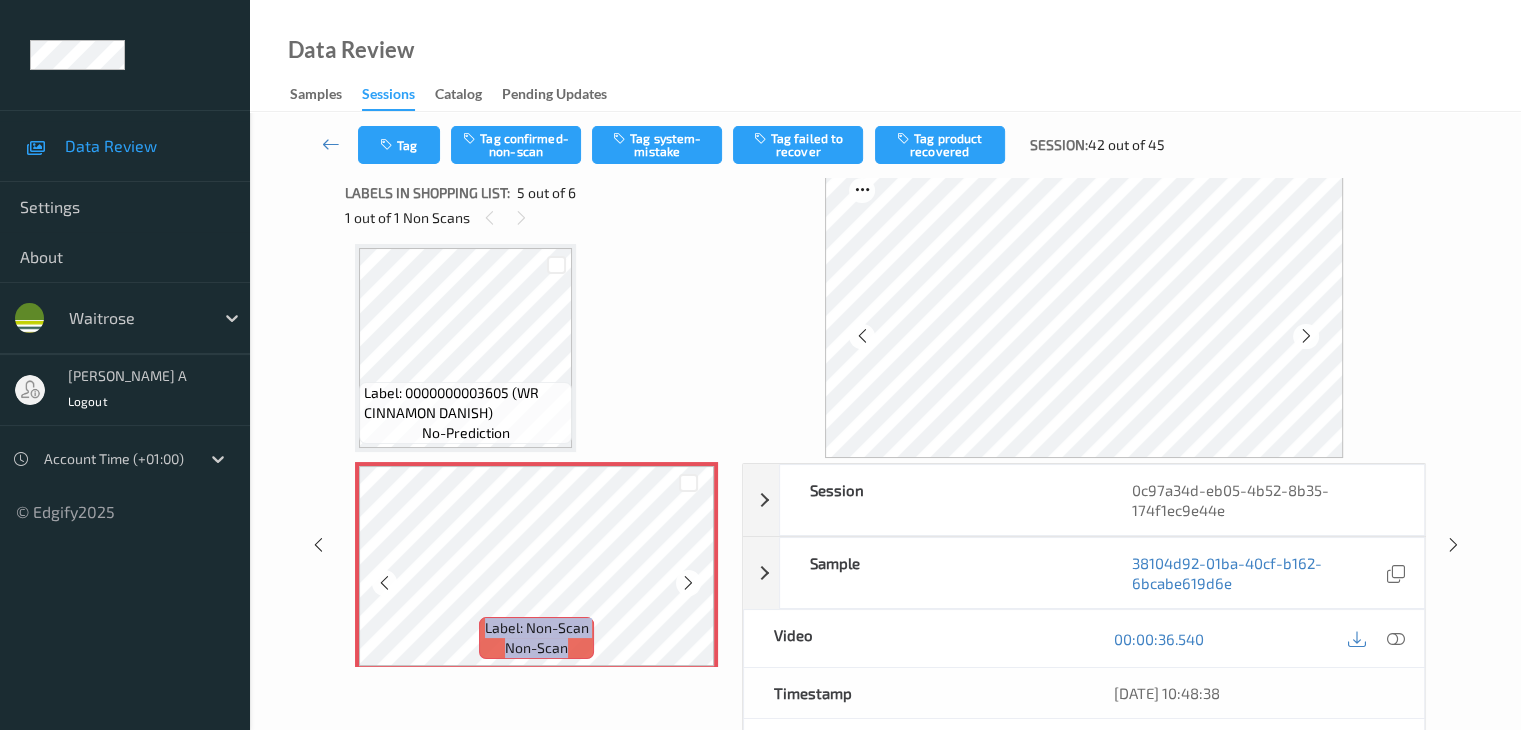 click at bounding box center [688, 583] 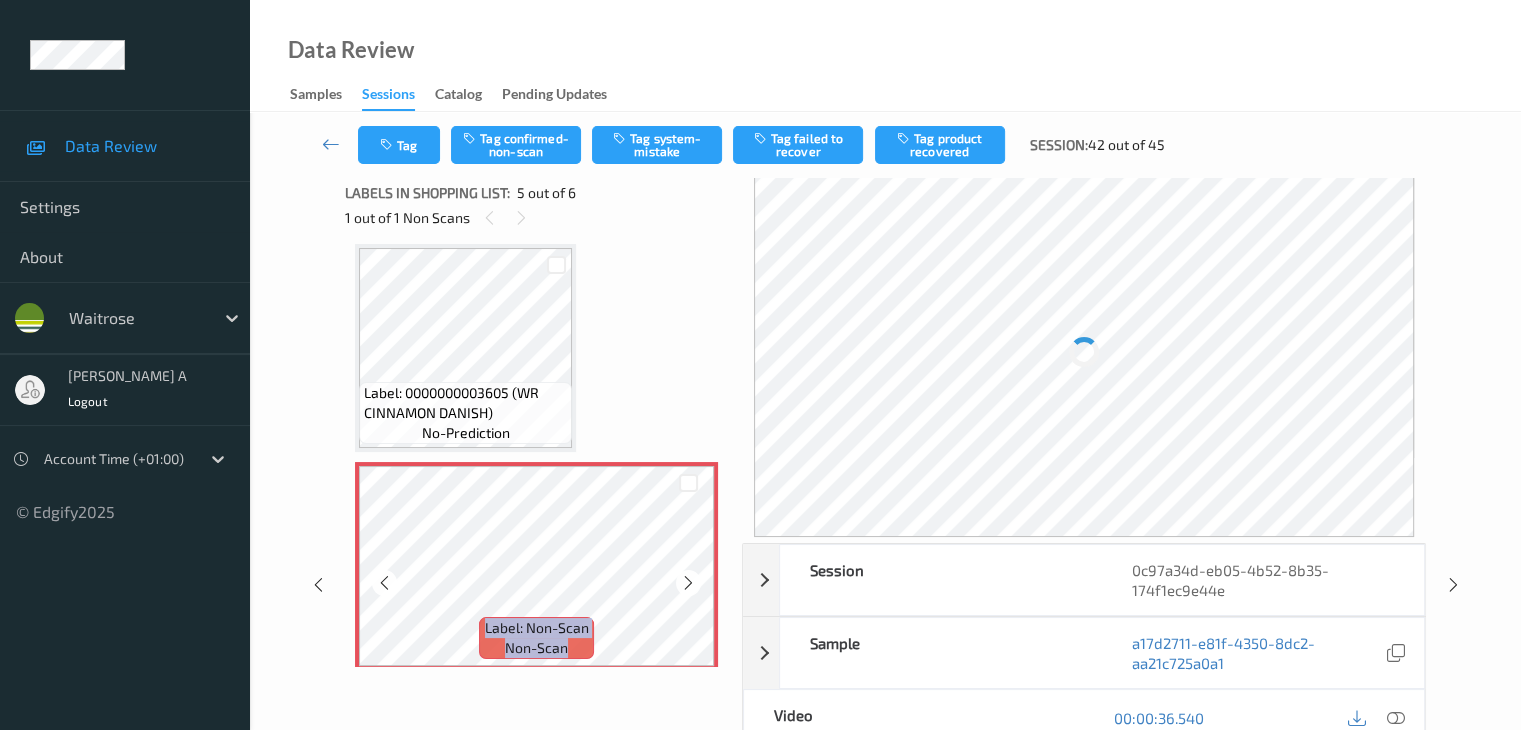click at bounding box center [688, 583] 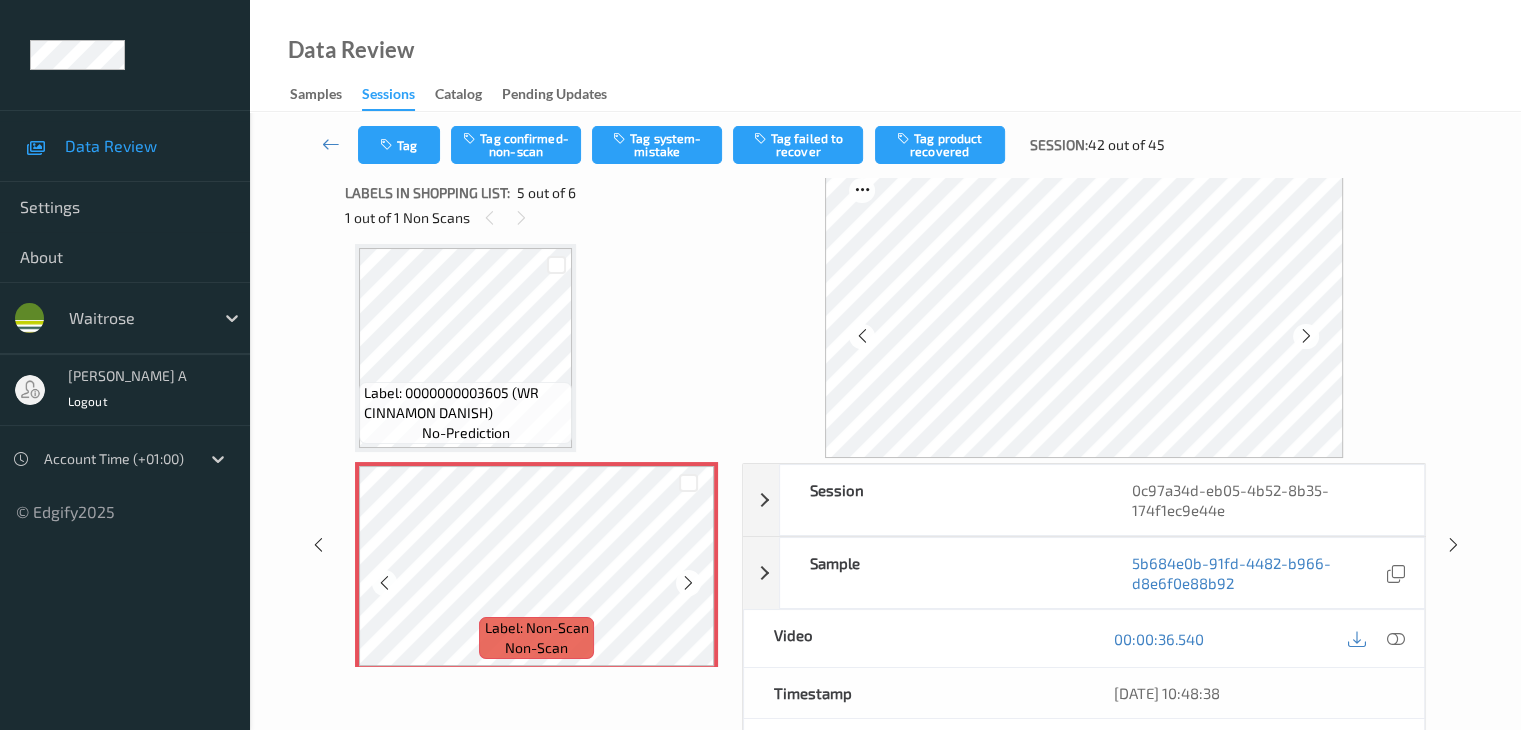 click at bounding box center (688, 583) 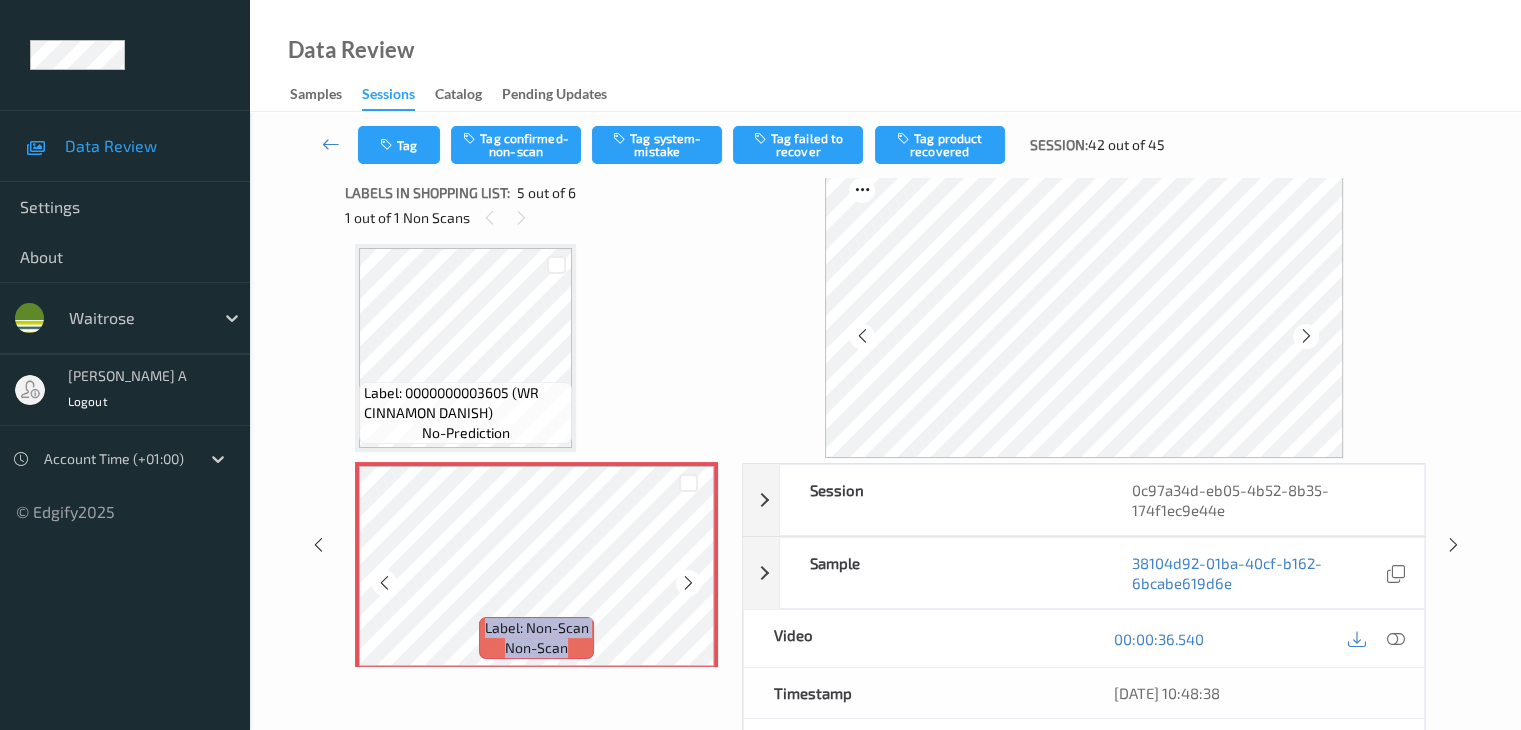 click at bounding box center [688, 583] 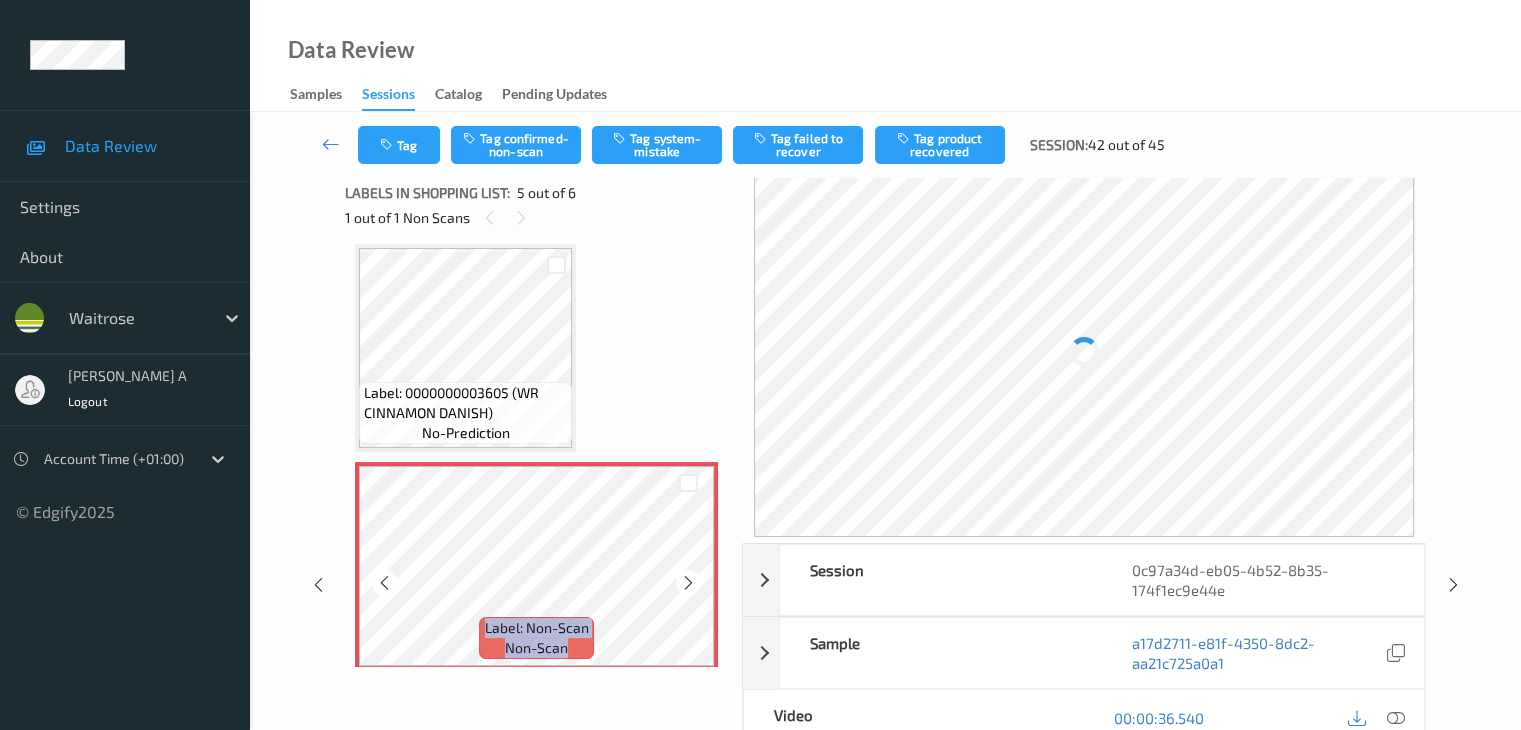 click at bounding box center (688, 583) 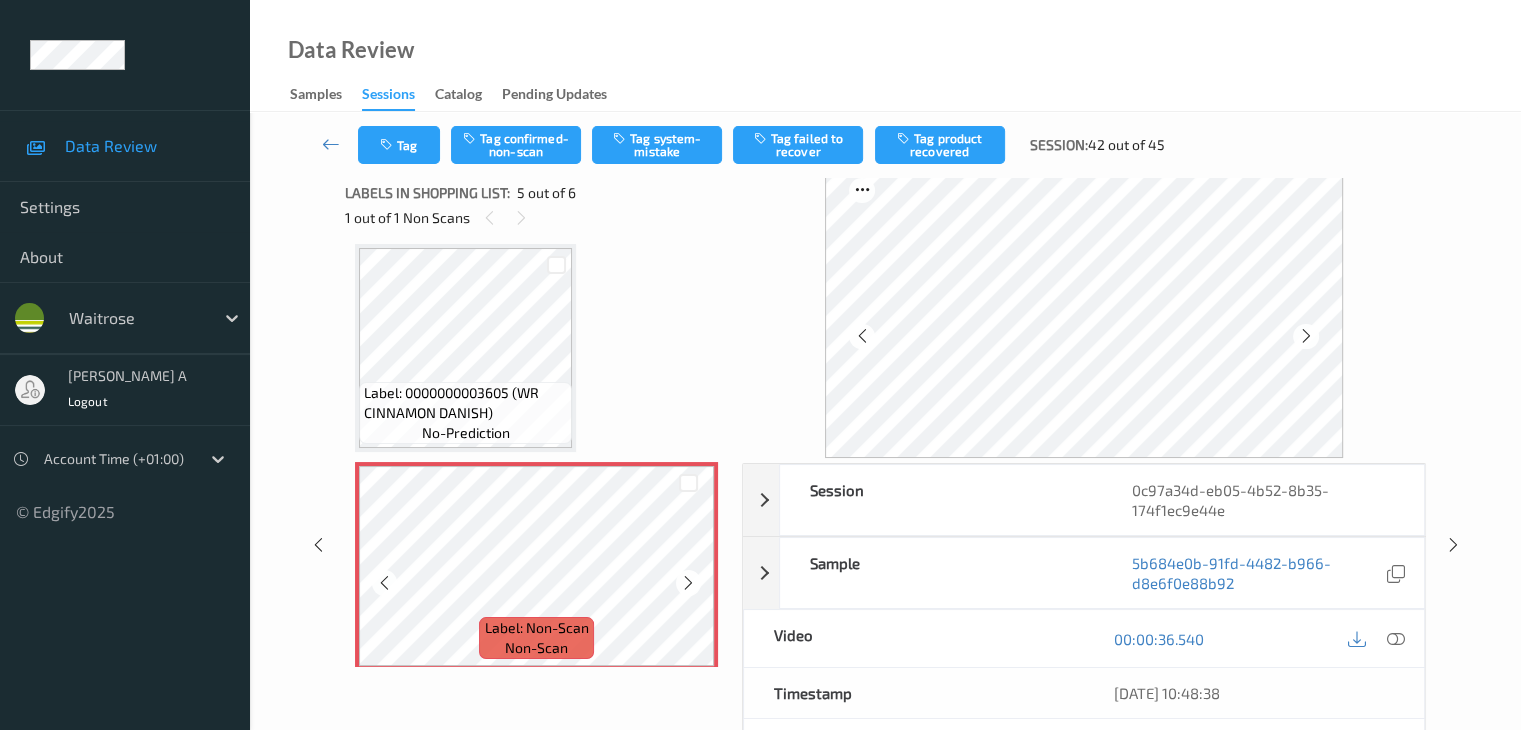click at bounding box center (688, 583) 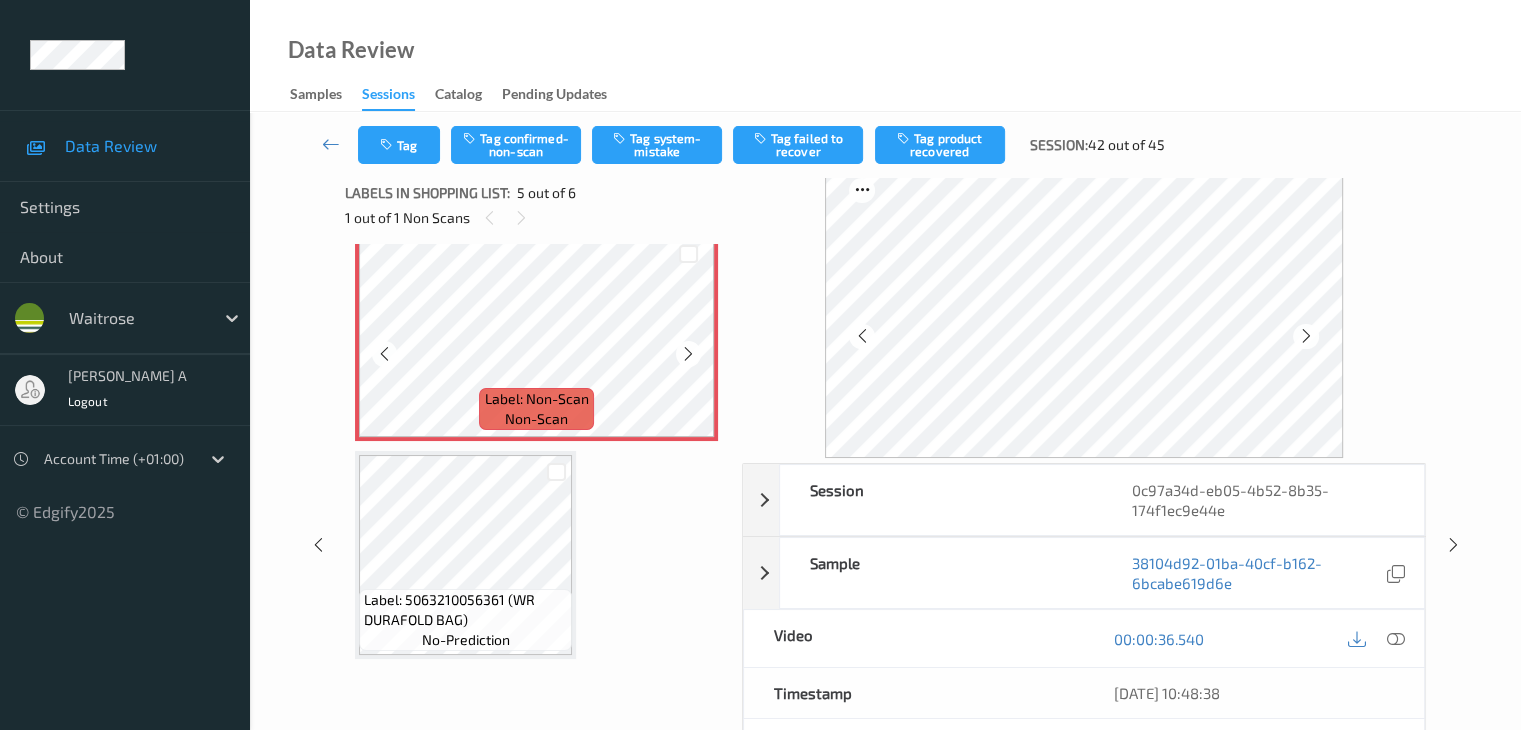scroll, scrollTop: 895, scrollLeft: 0, axis: vertical 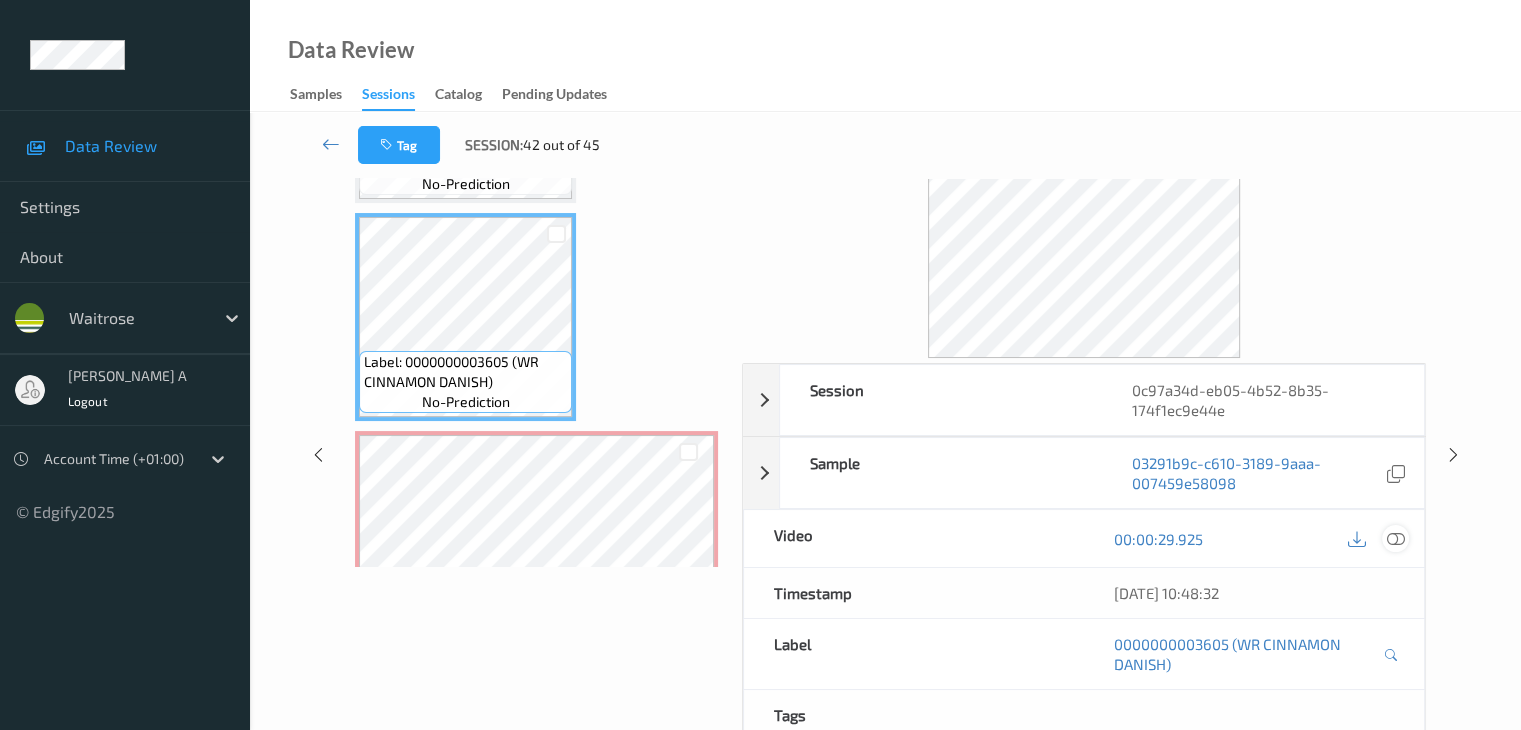 click at bounding box center (1395, 539) 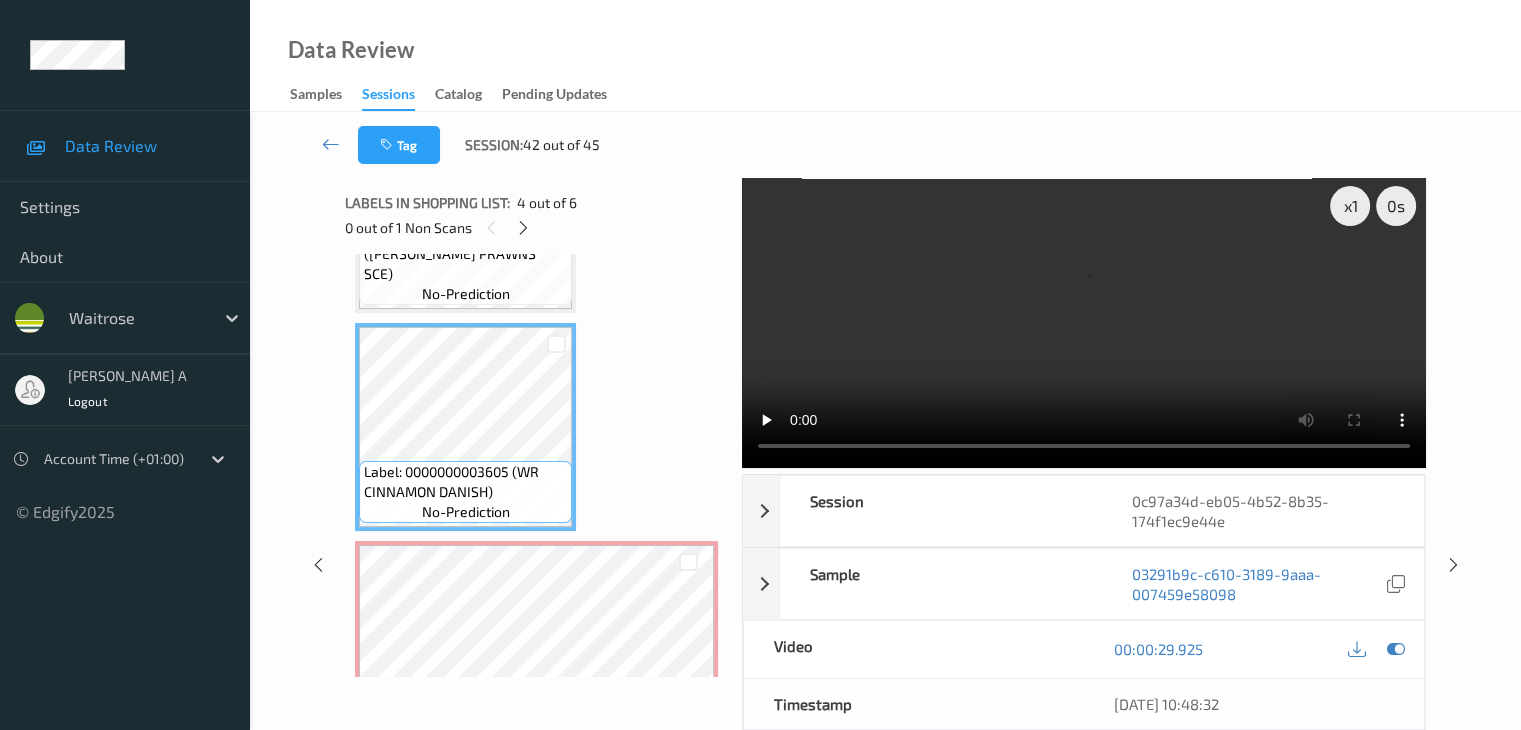 scroll, scrollTop: 0, scrollLeft: 0, axis: both 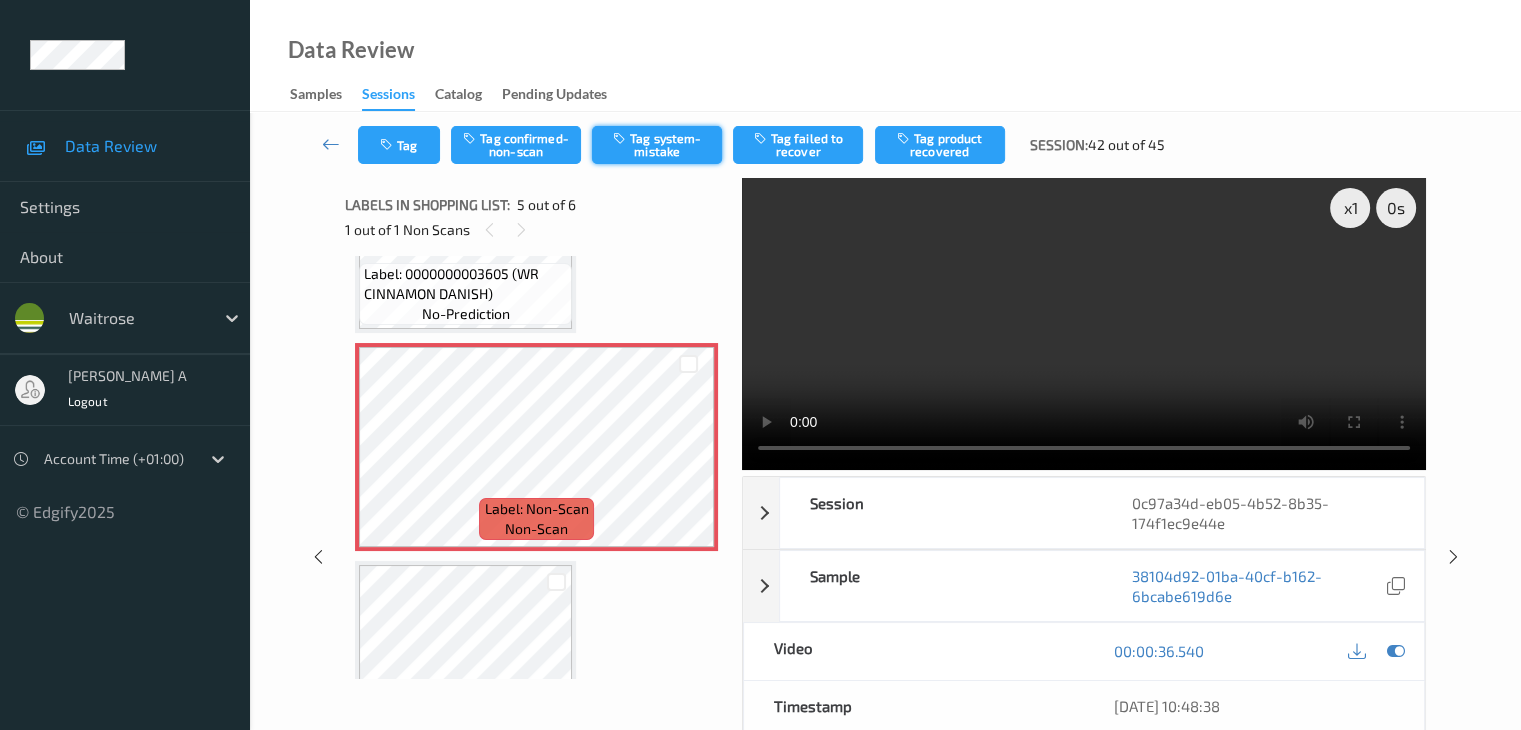 click on "Tag   system-mistake" at bounding box center (657, 145) 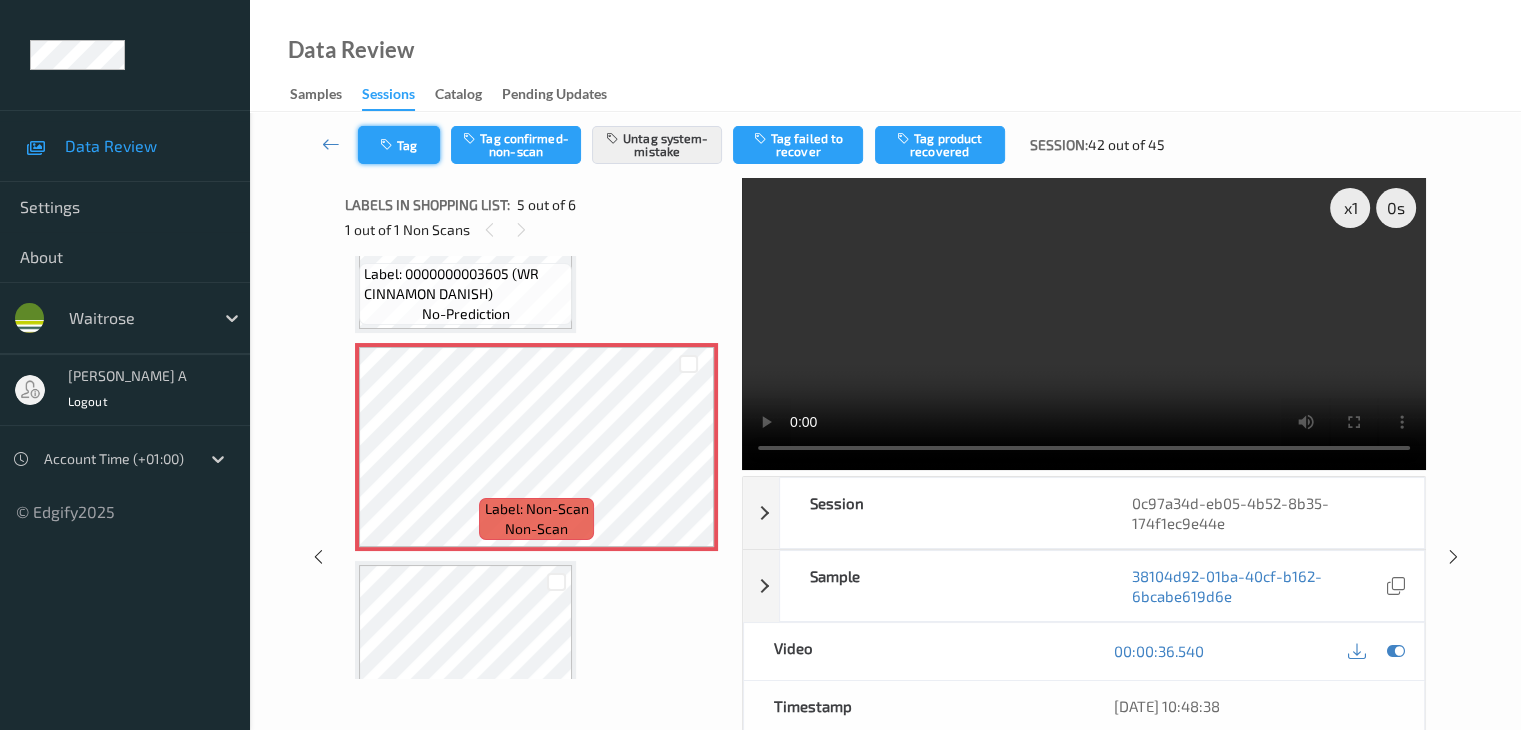 click on "Tag" at bounding box center [399, 145] 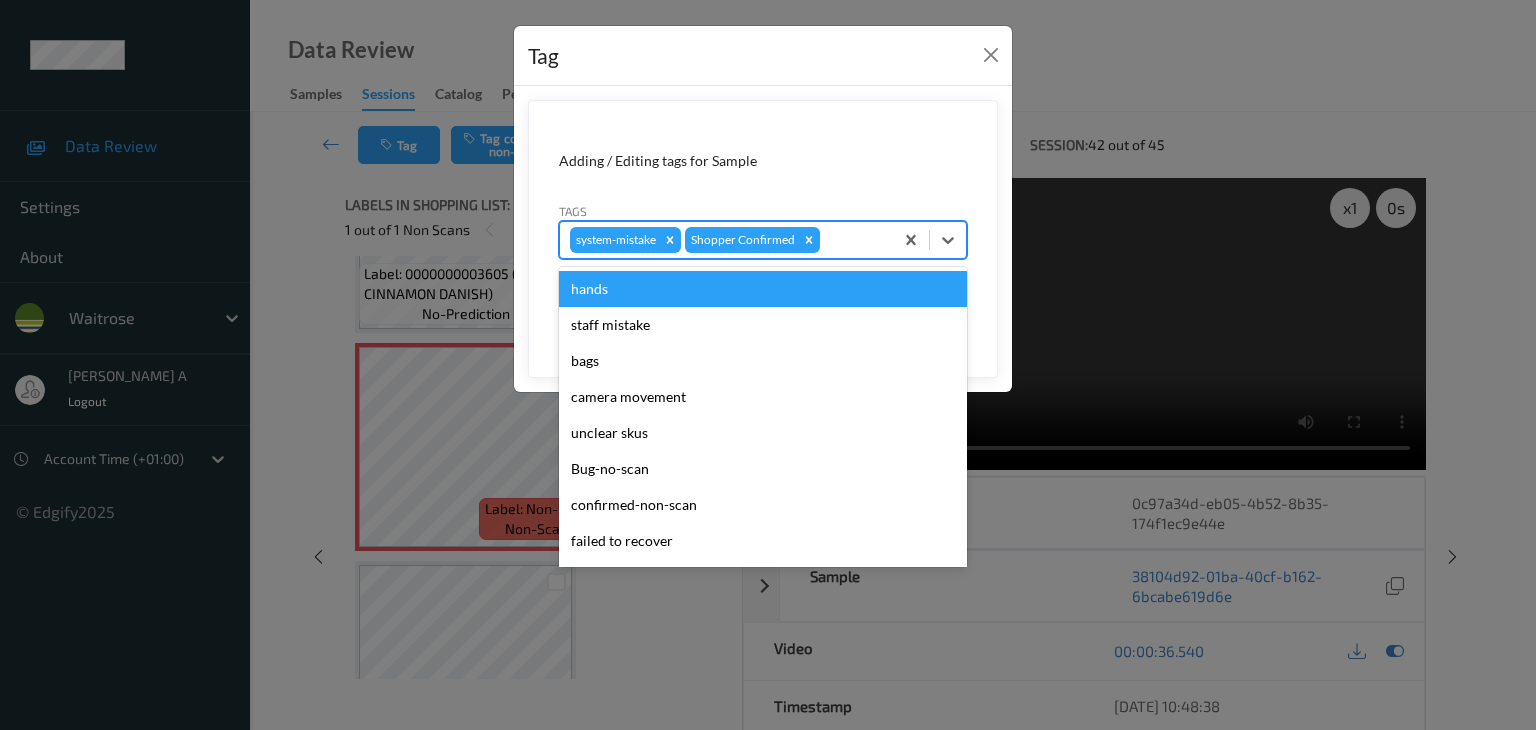click at bounding box center [853, 240] 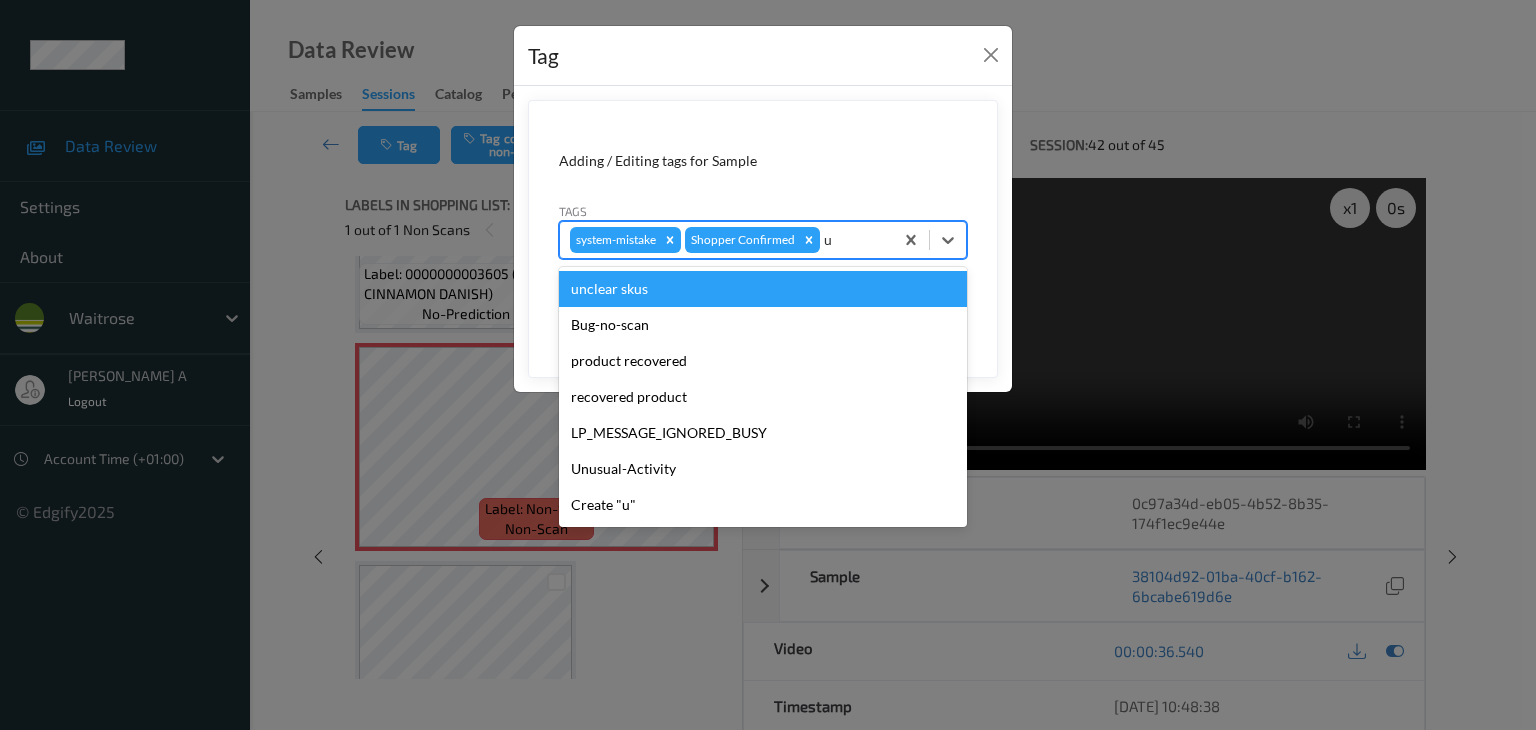 type on "u" 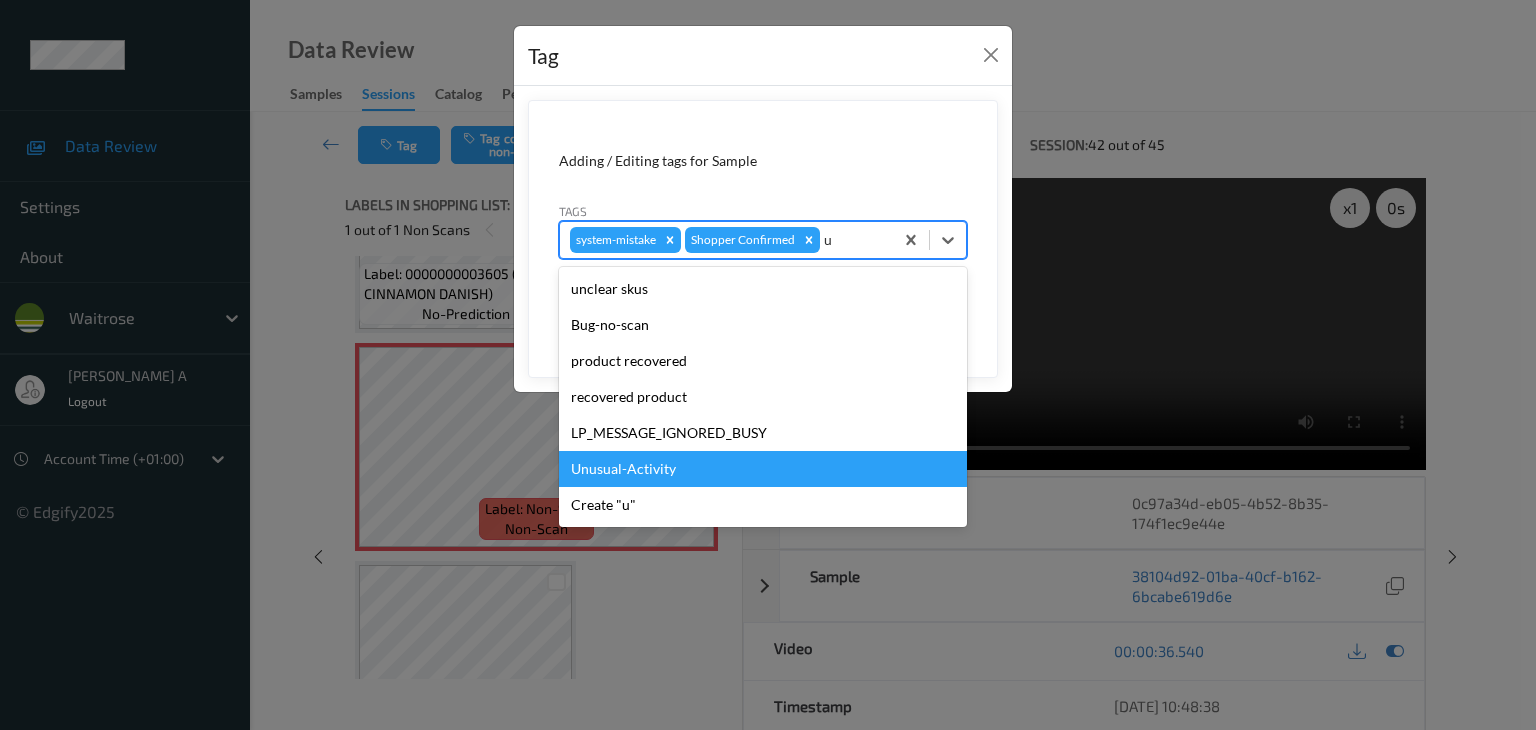 click on "Unusual-Activity" at bounding box center (763, 469) 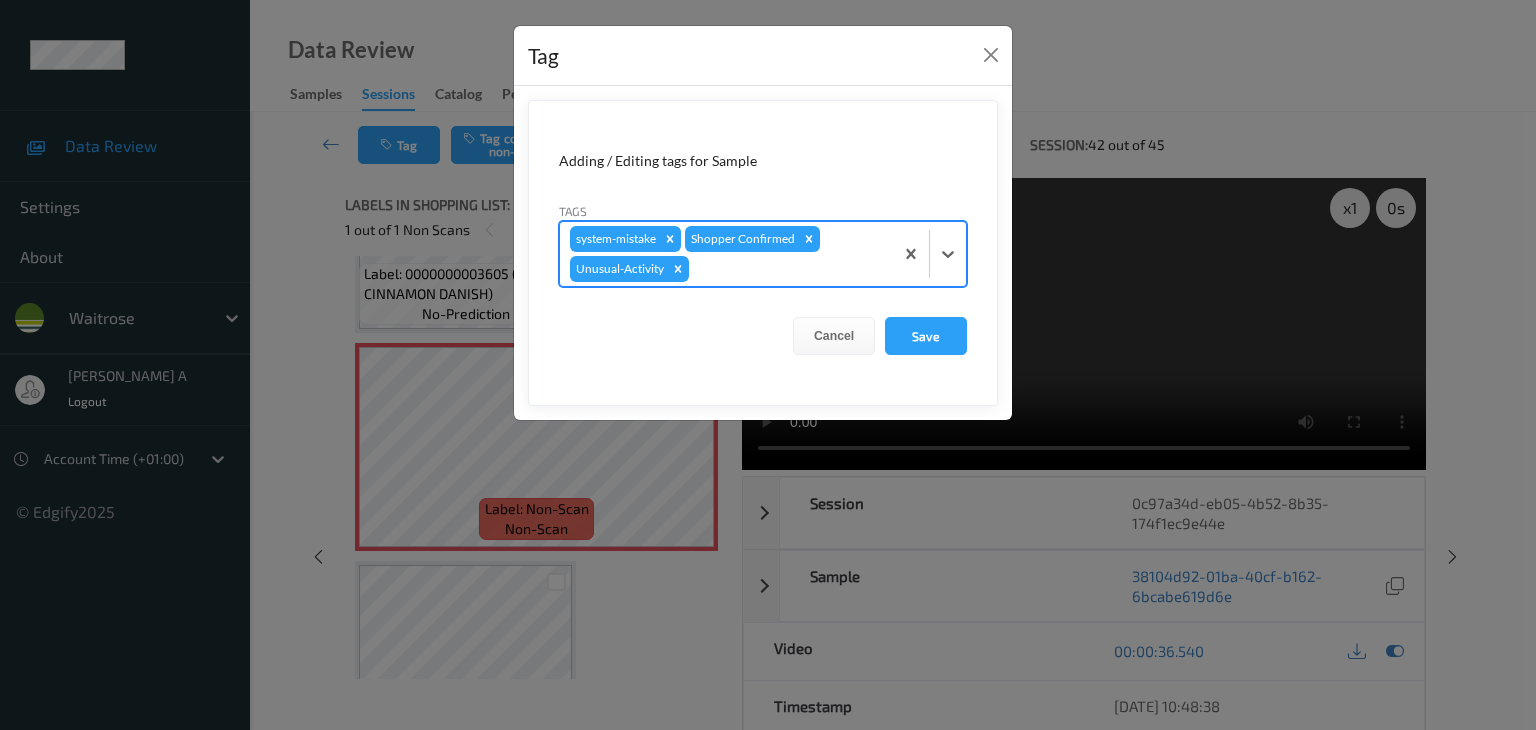 type on "p" 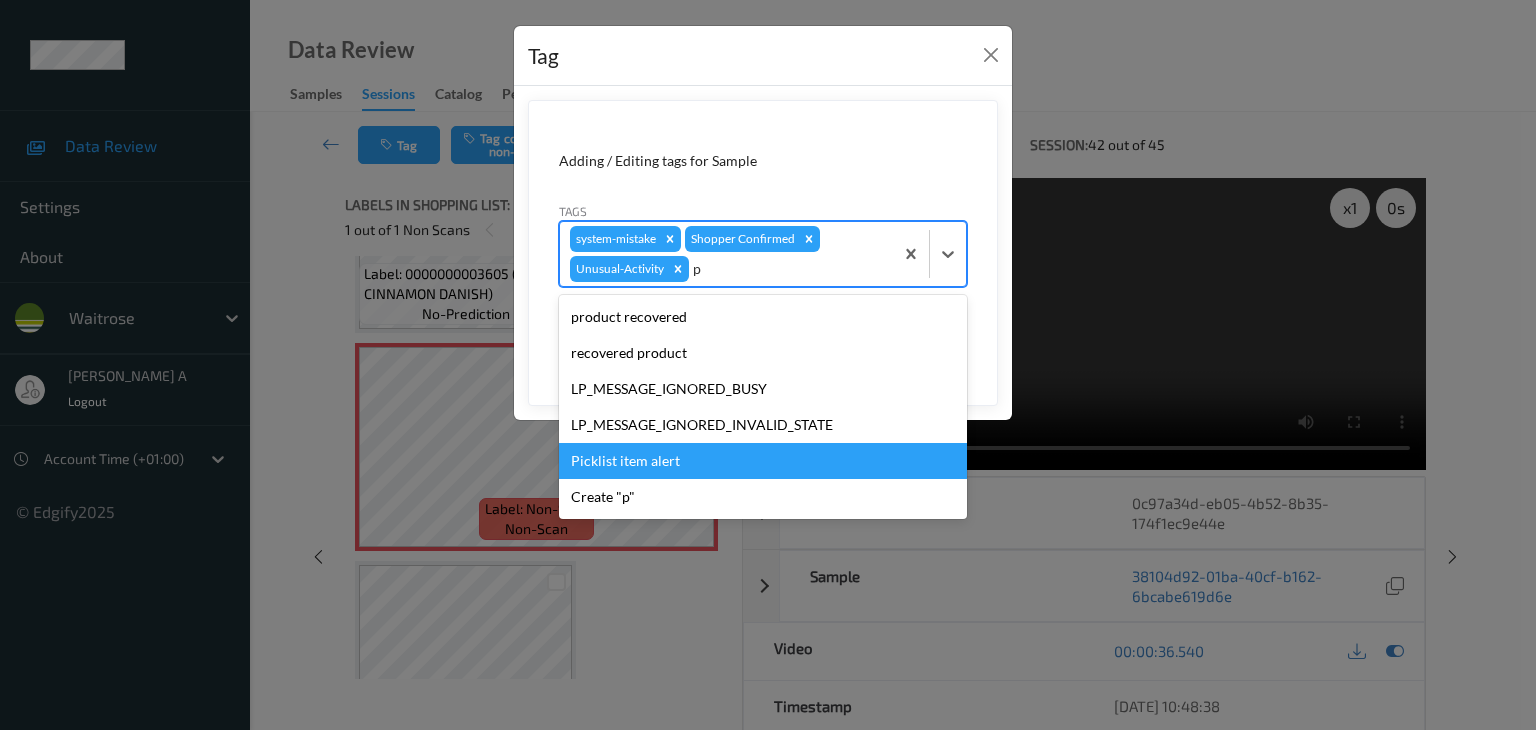 click on "Picklist item alert" at bounding box center (763, 461) 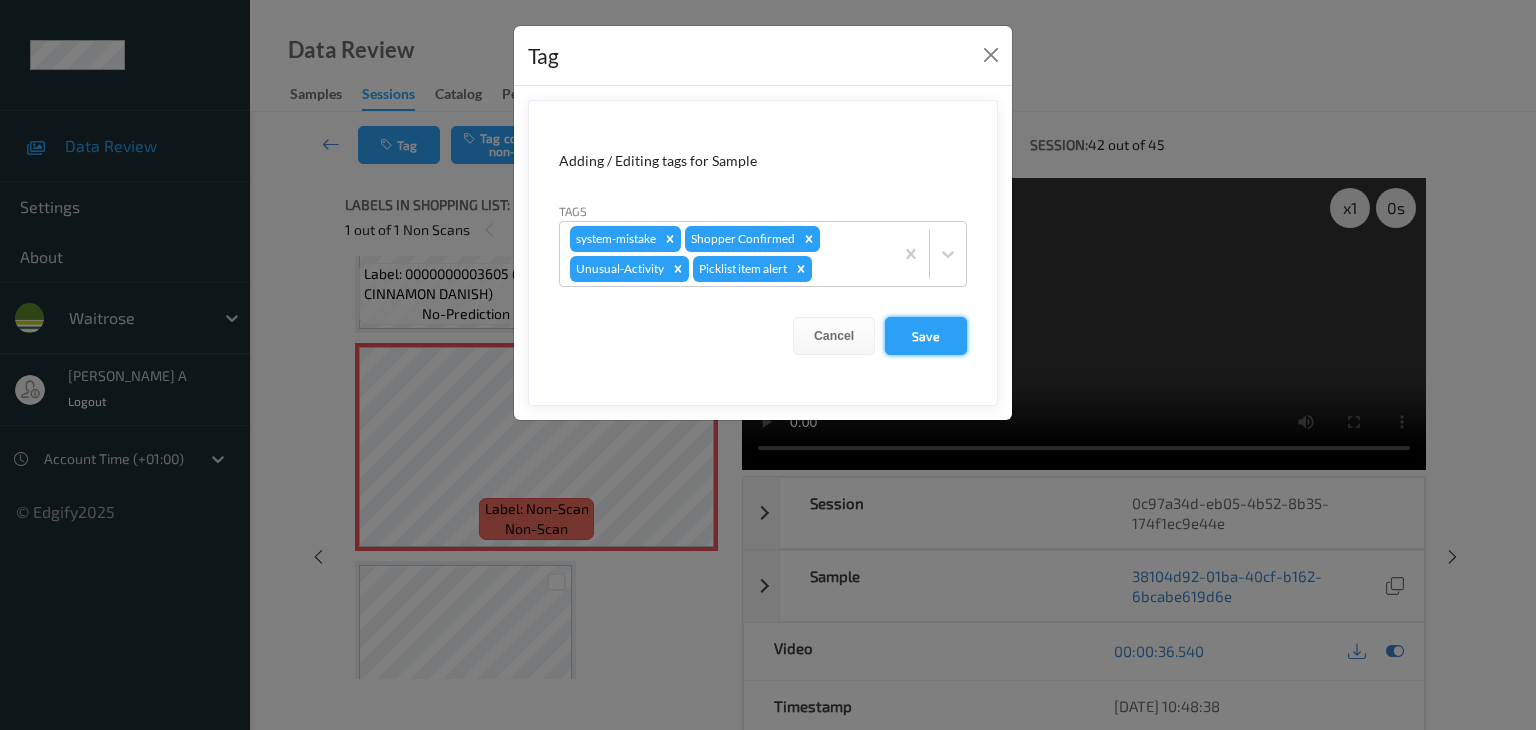 click on "Save" at bounding box center [926, 336] 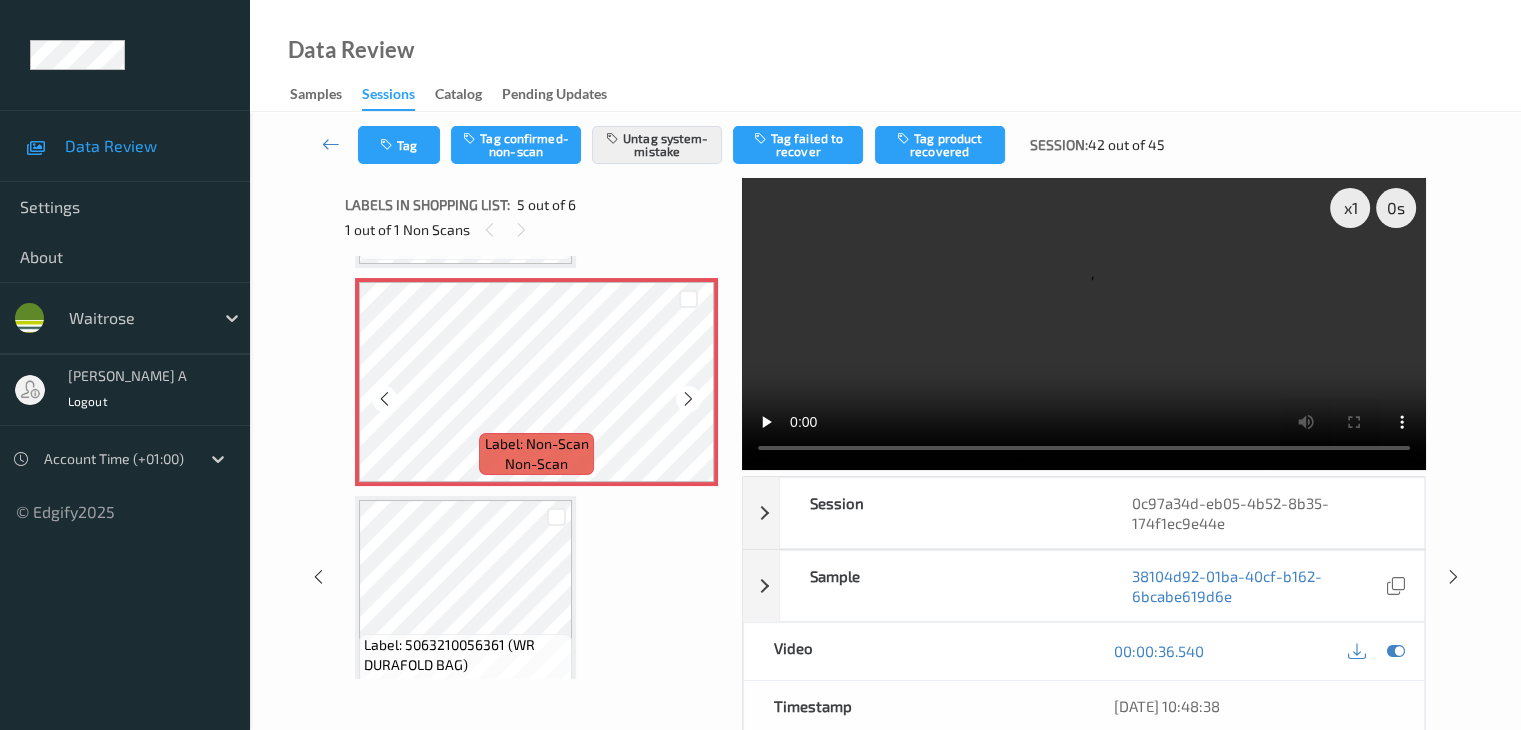 scroll, scrollTop: 895, scrollLeft: 0, axis: vertical 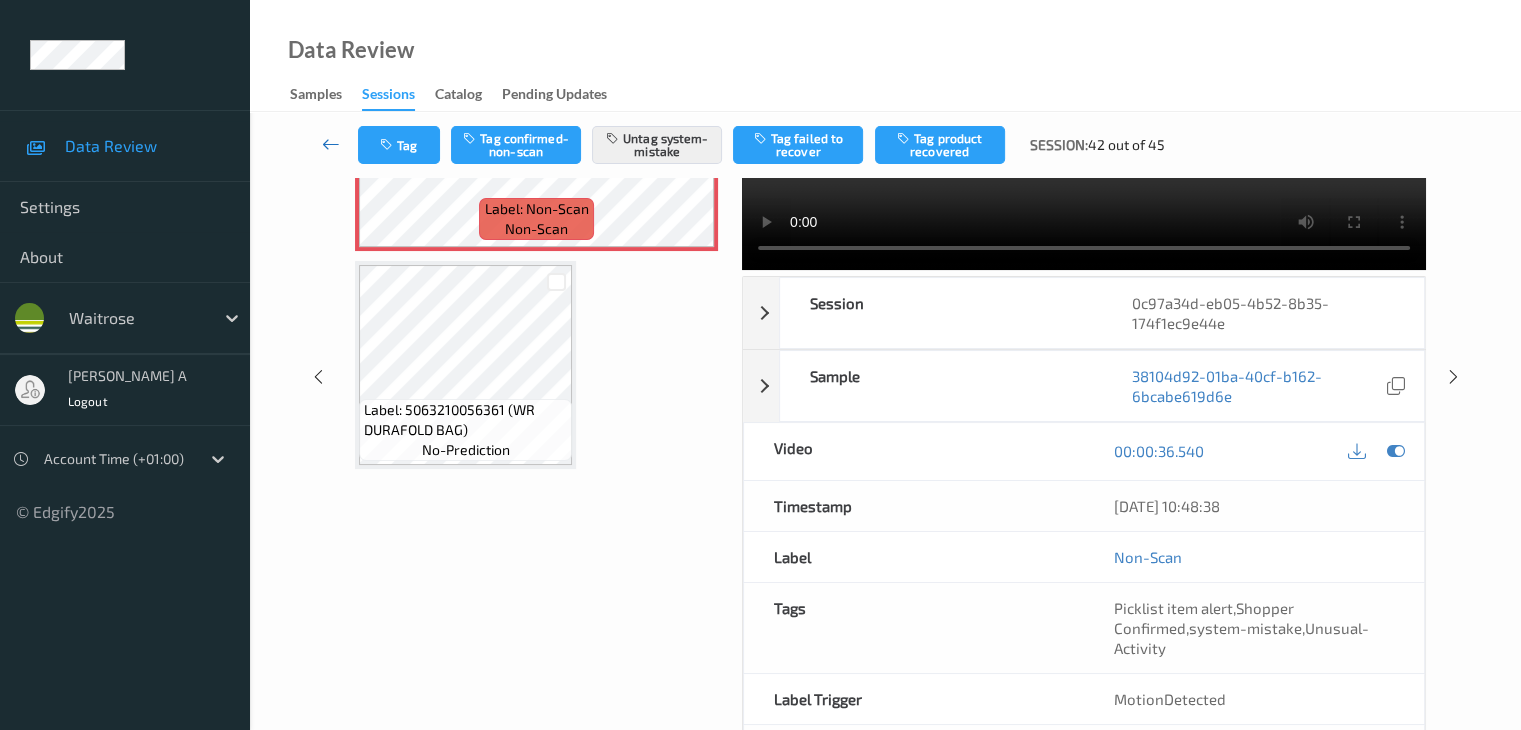 click at bounding box center (331, 144) 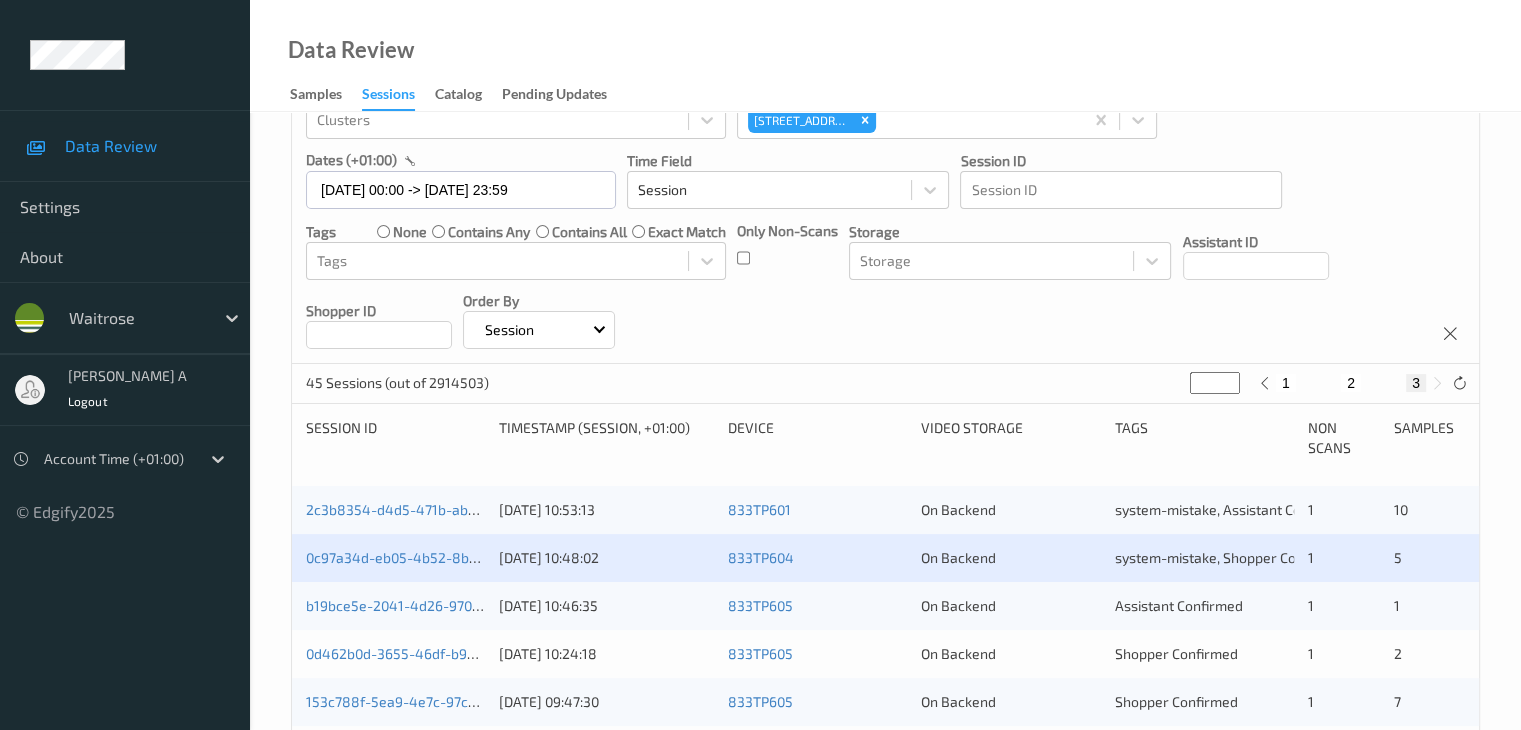 scroll, scrollTop: 212, scrollLeft: 0, axis: vertical 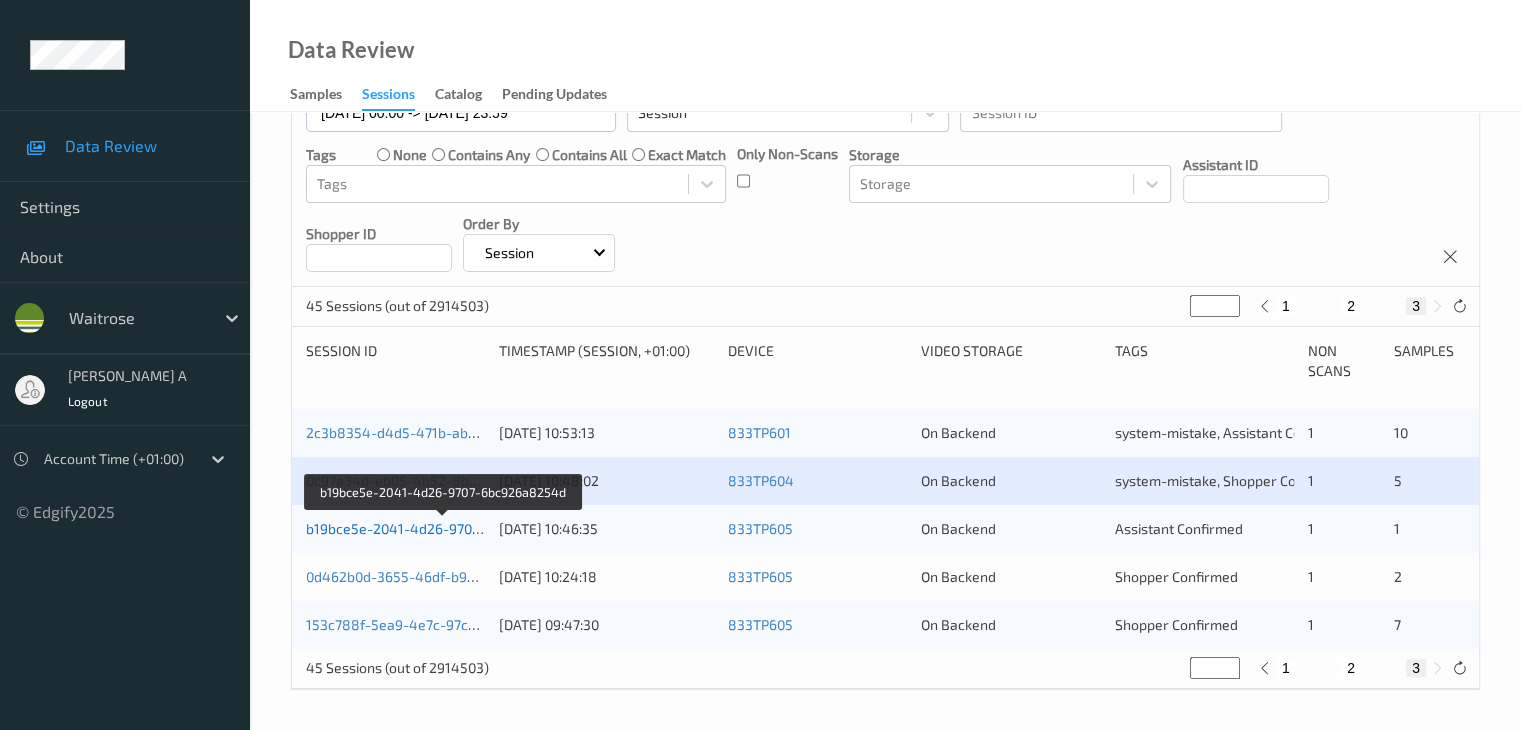 click on "b19bce5e-2041-4d26-9707-6bc926a8254d" at bounding box center [444, 528] 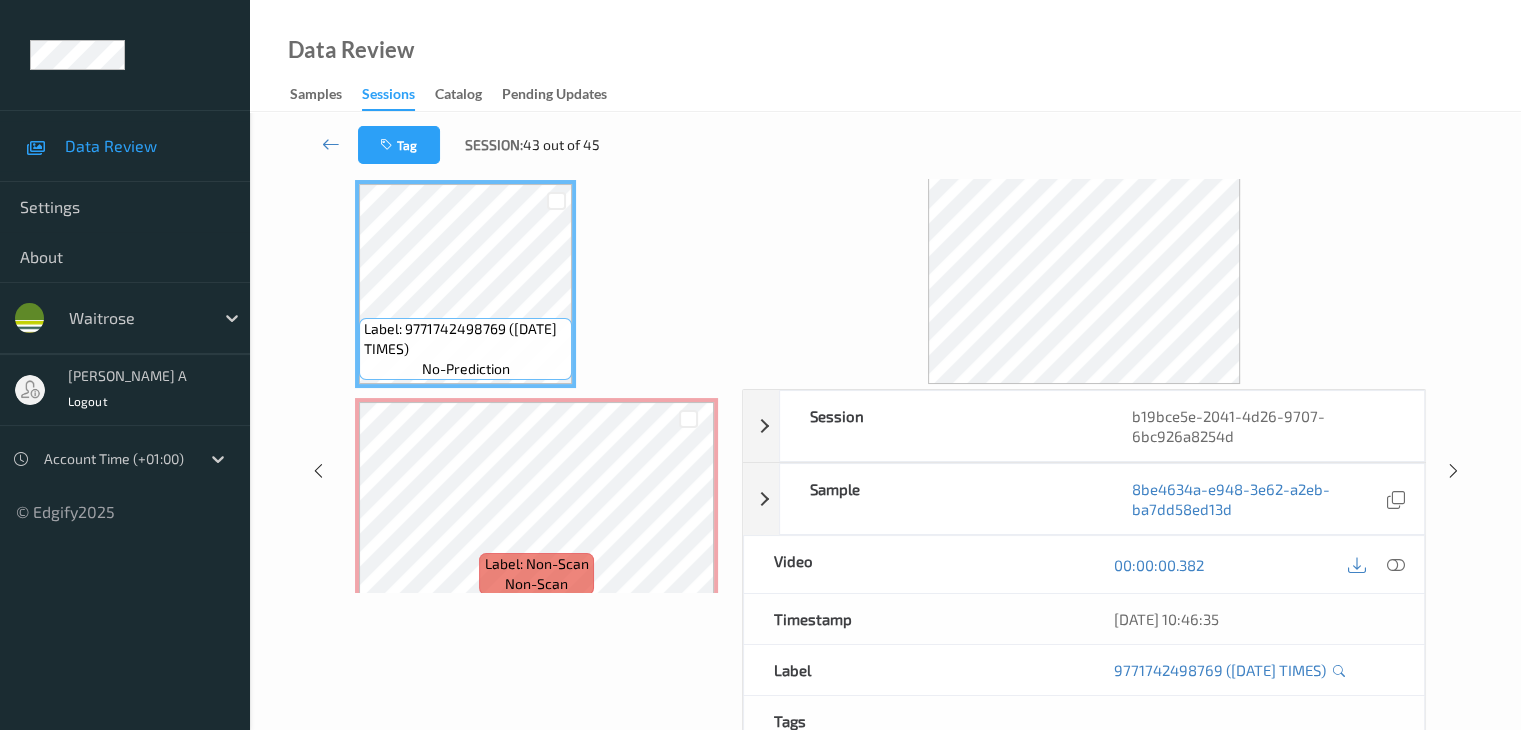 scroll, scrollTop: 0, scrollLeft: 0, axis: both 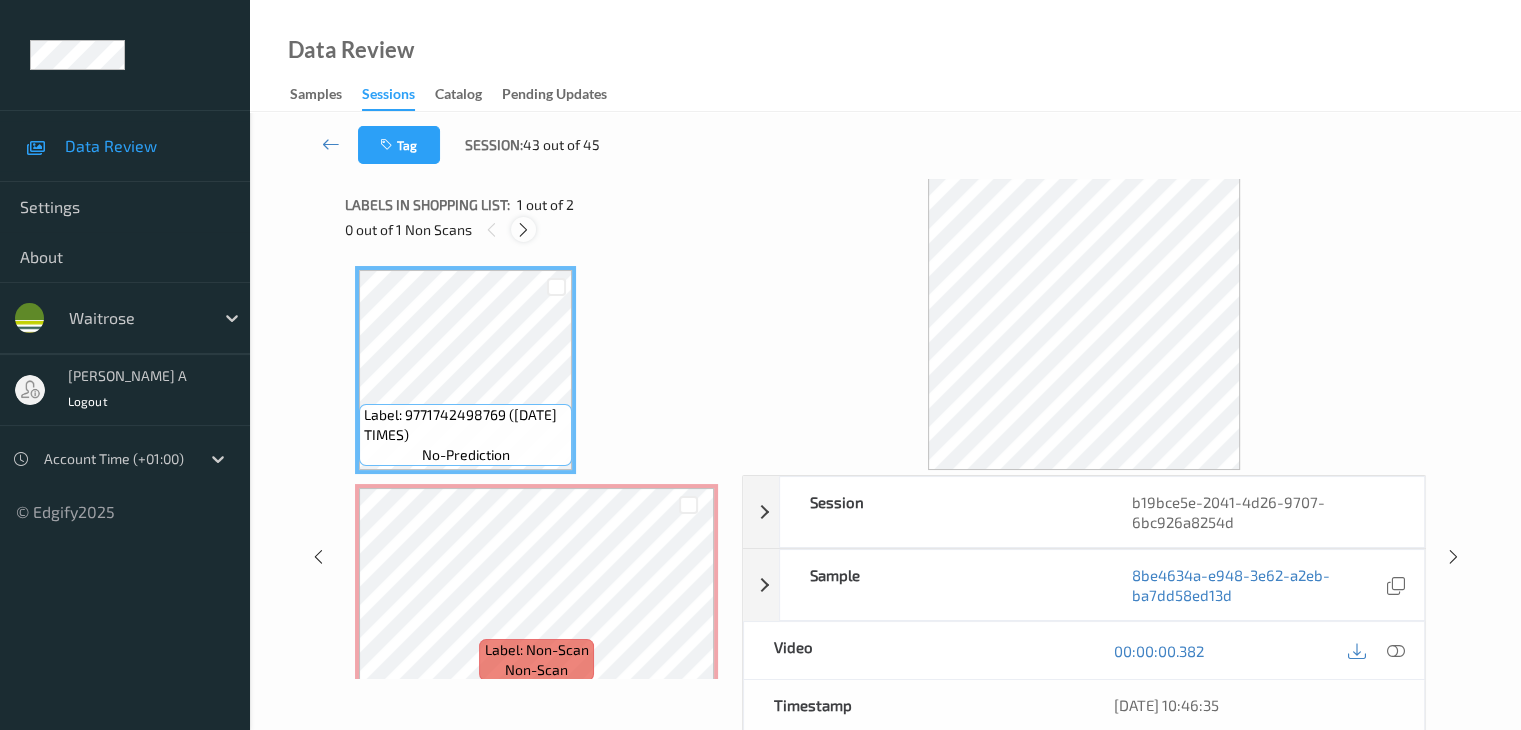 click at bounding box center [523, 230] 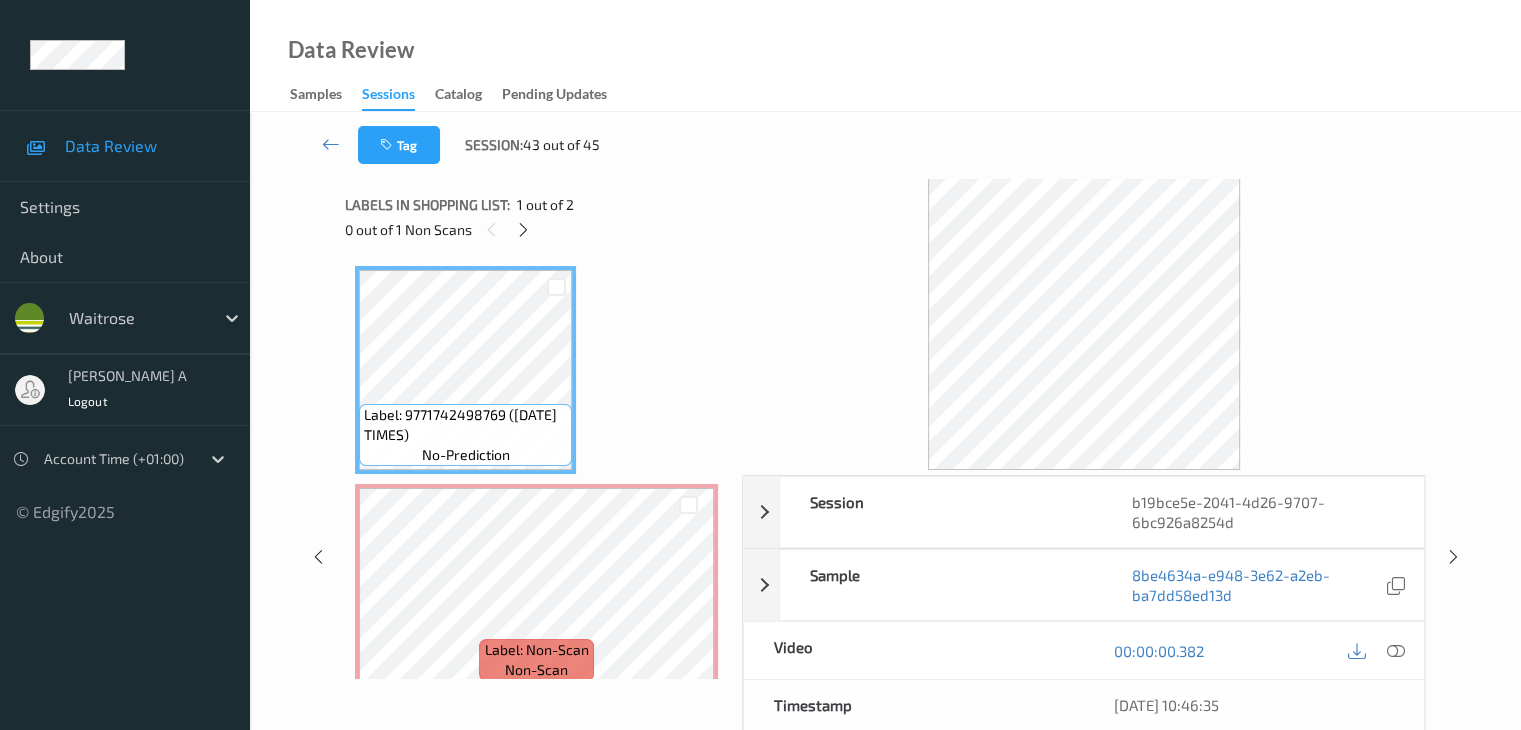 scroll, scrollTop: 10, scrollLeft: 0, axis: vertical 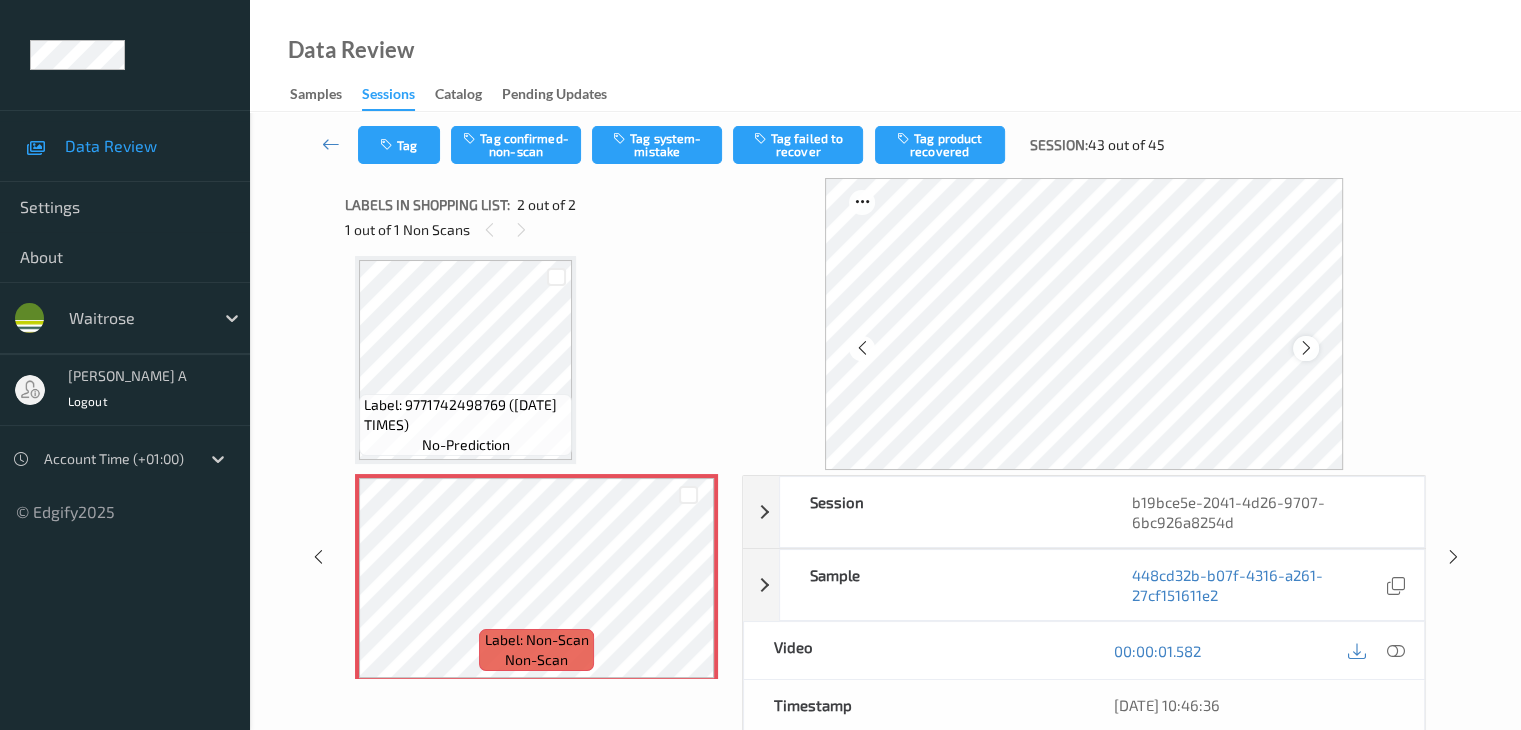 click at bounding box center (1306, 348) 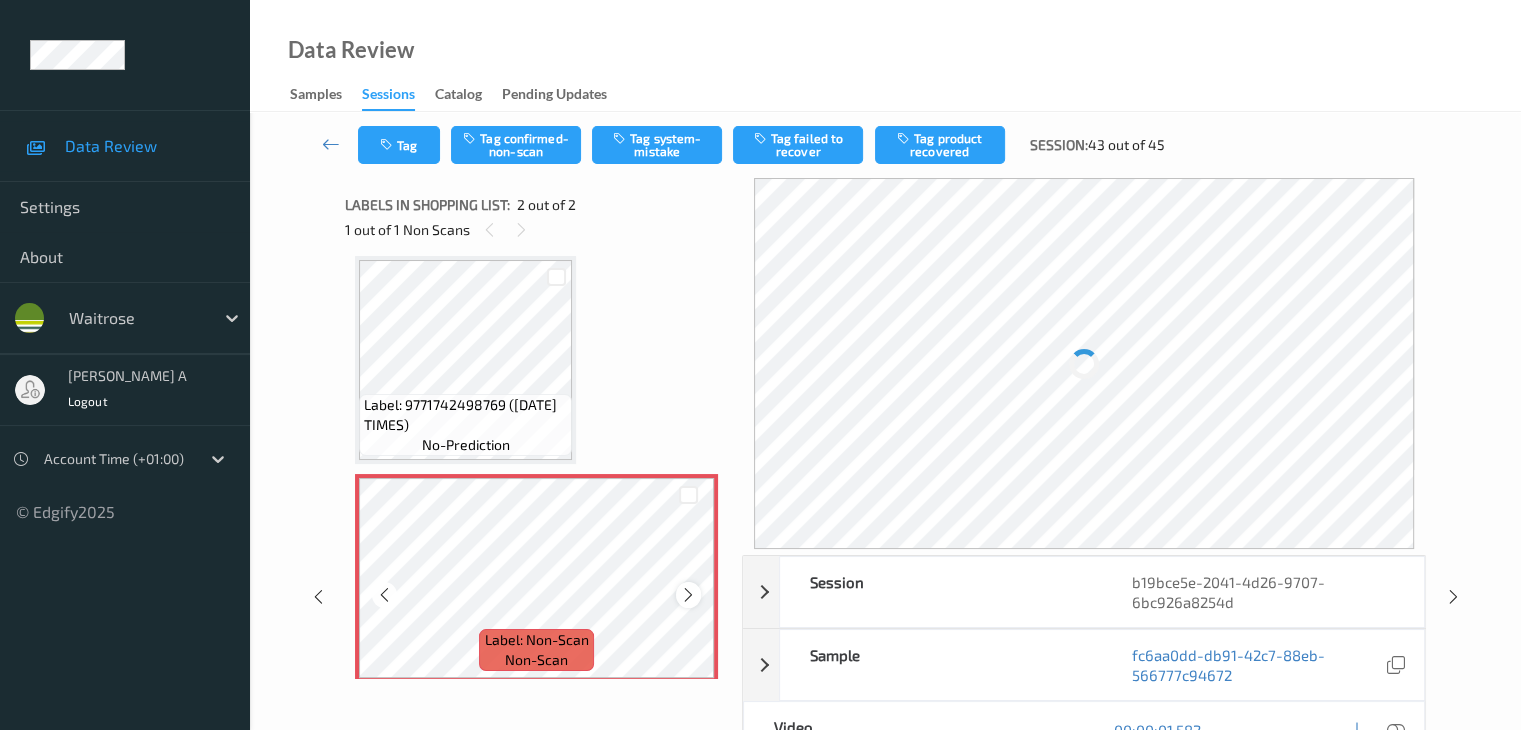 click at bounding box center [688, 595] 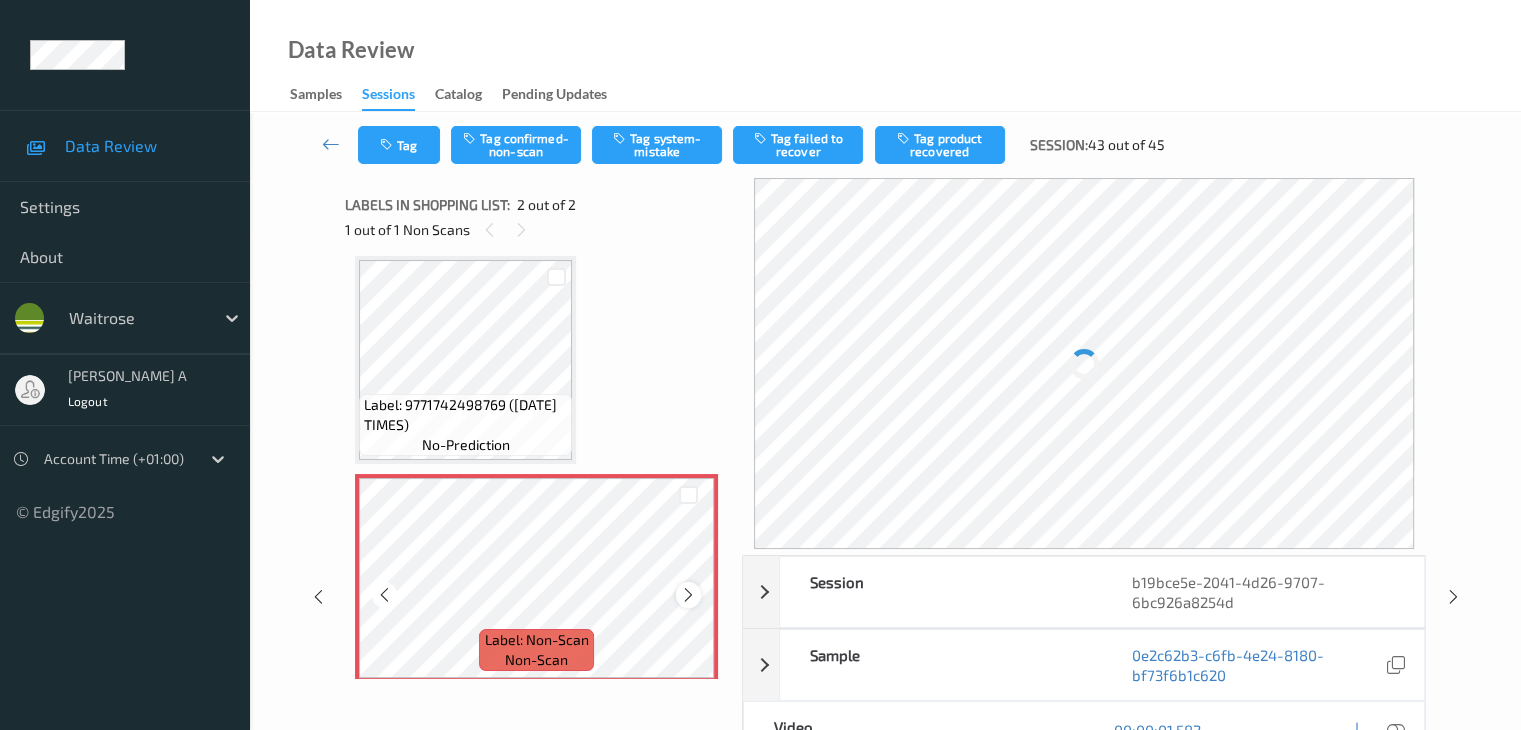 click at bounding box center (688, 595) 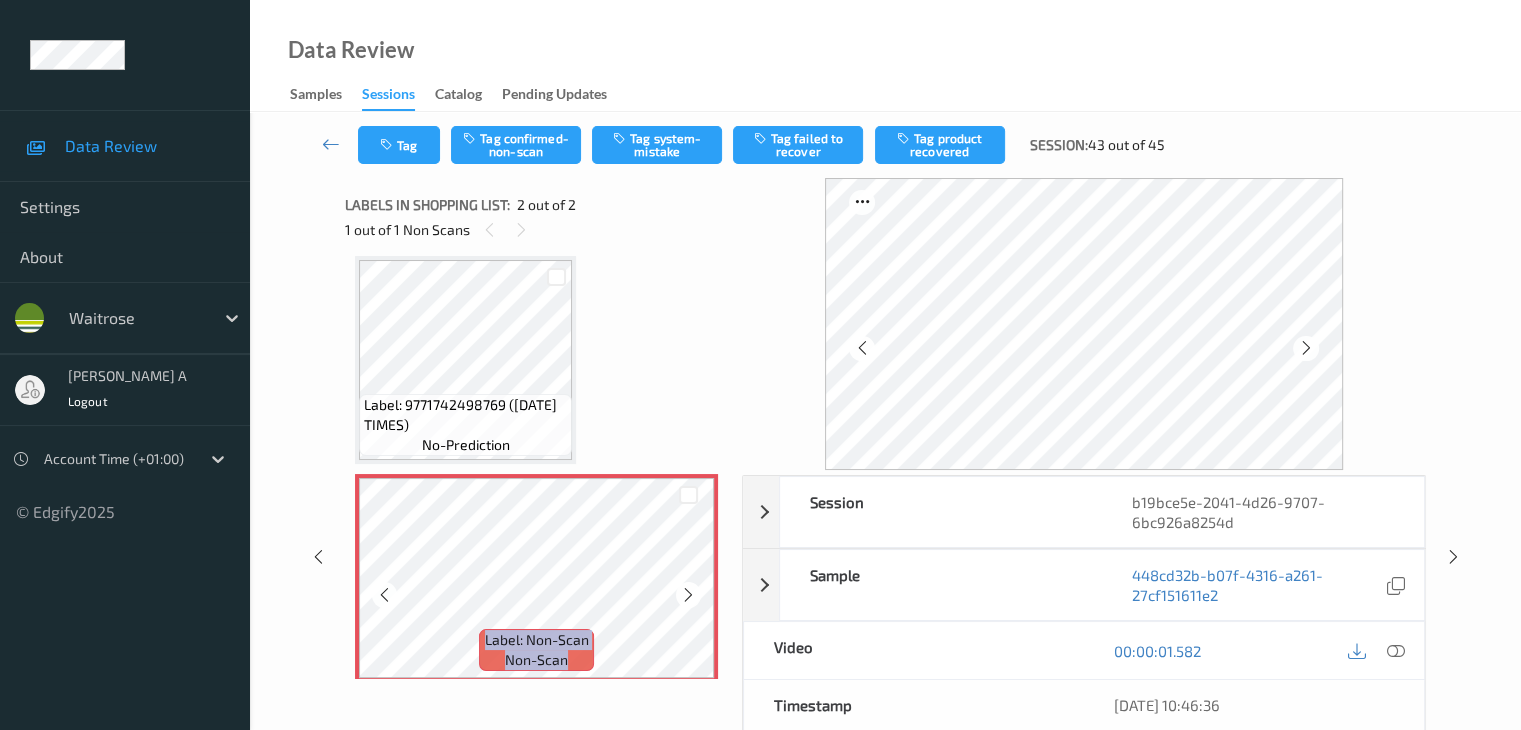 click at bounding box center [688, 595] 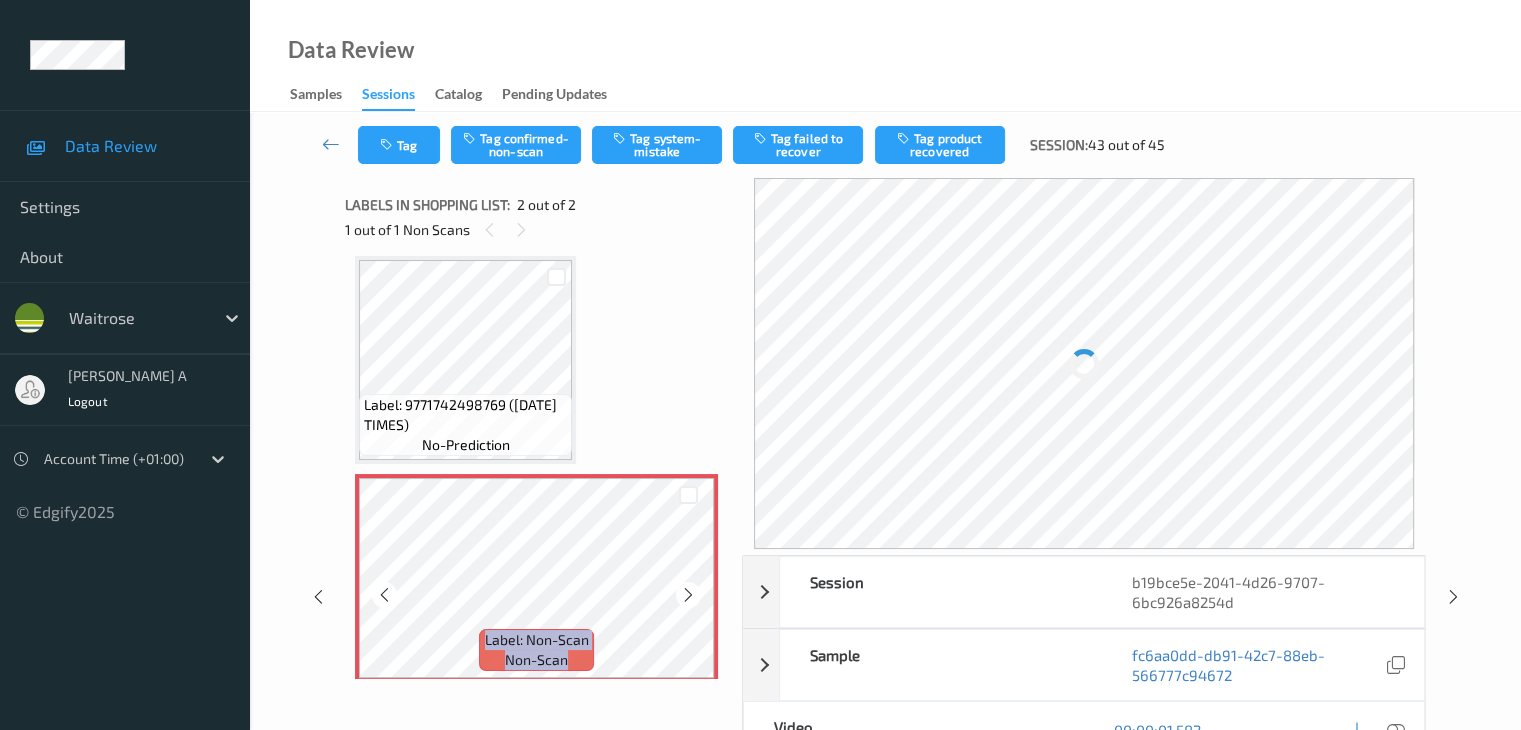 click at bounding box center [688, 595] 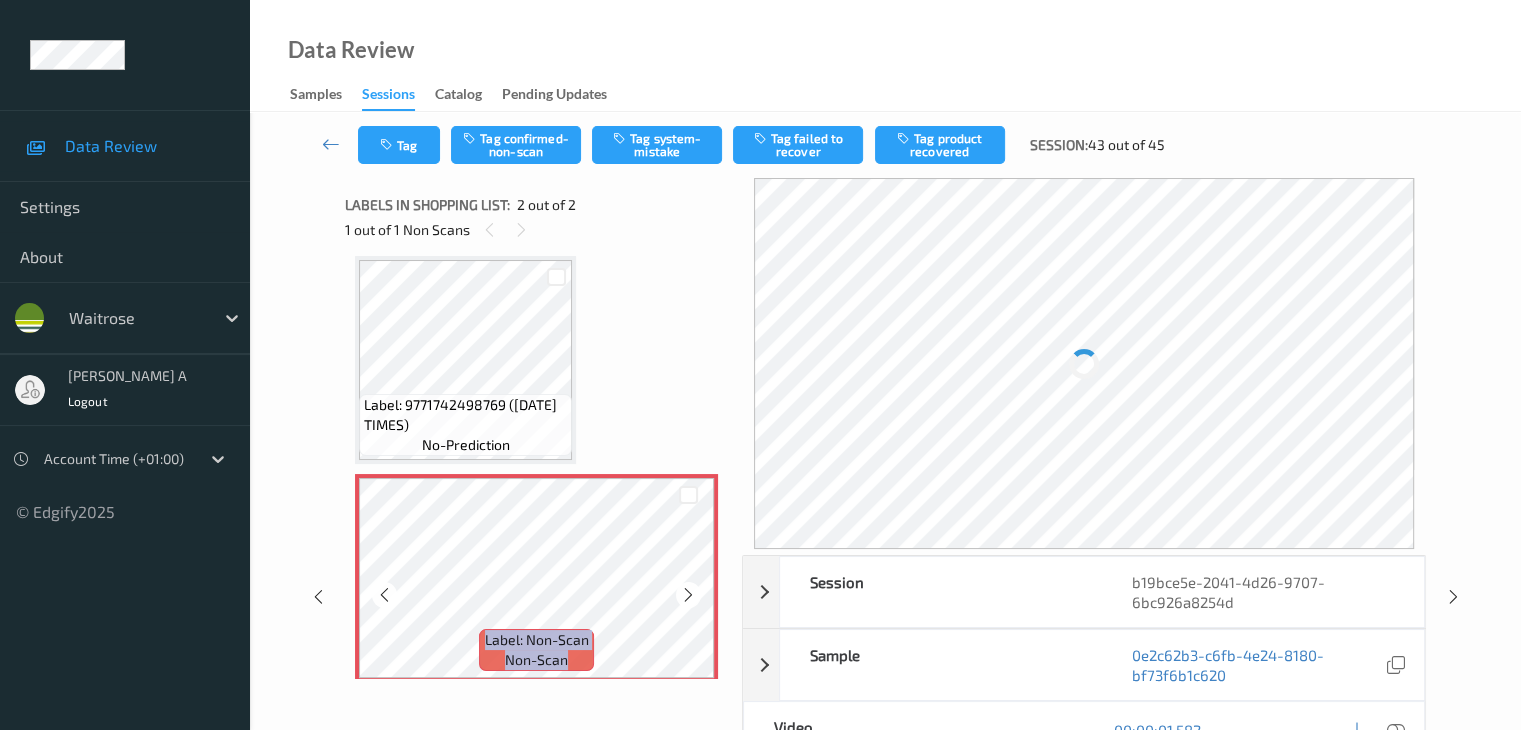 click at bounding box center [688, 595] 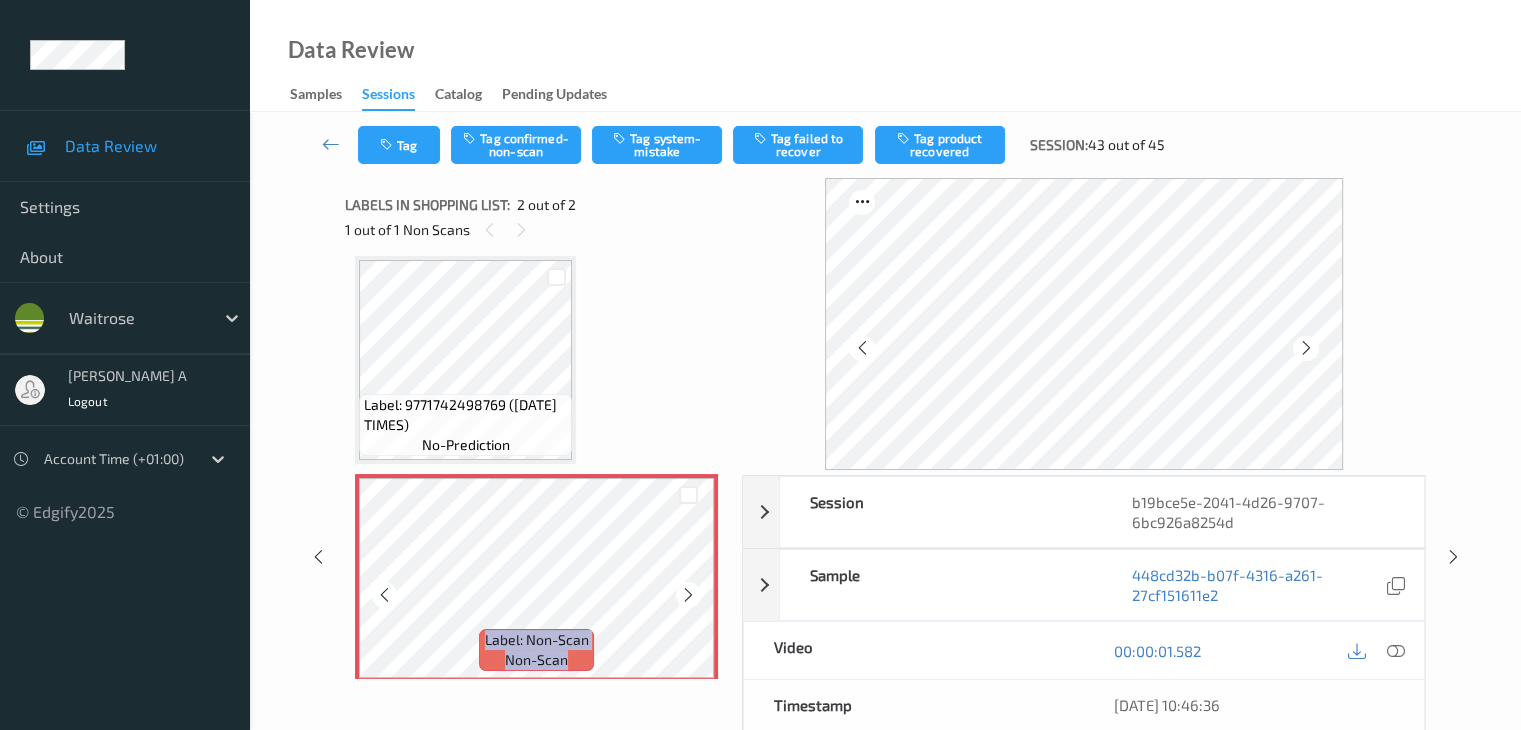 click at bounding box center (688, 595) 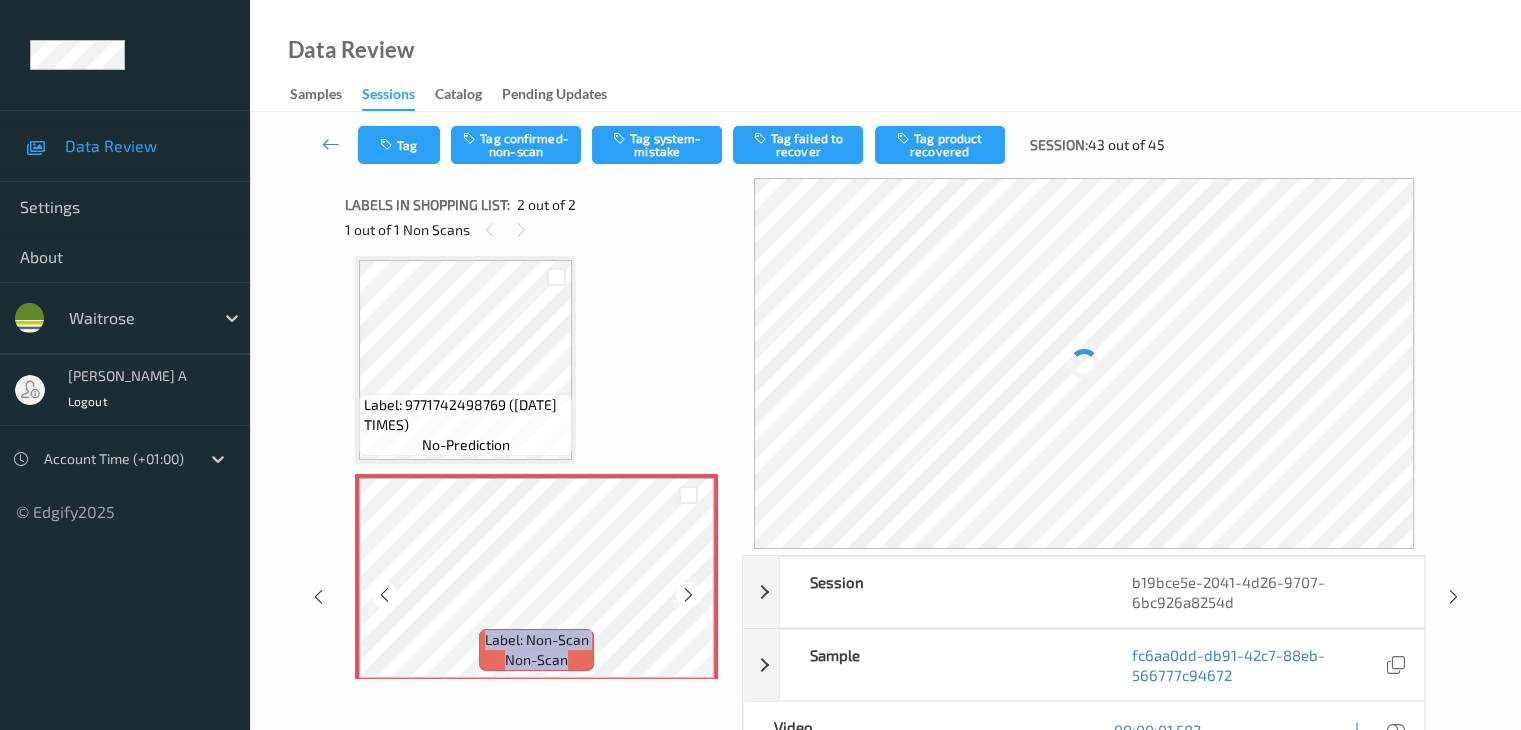 click at bounding box center (688, 595) 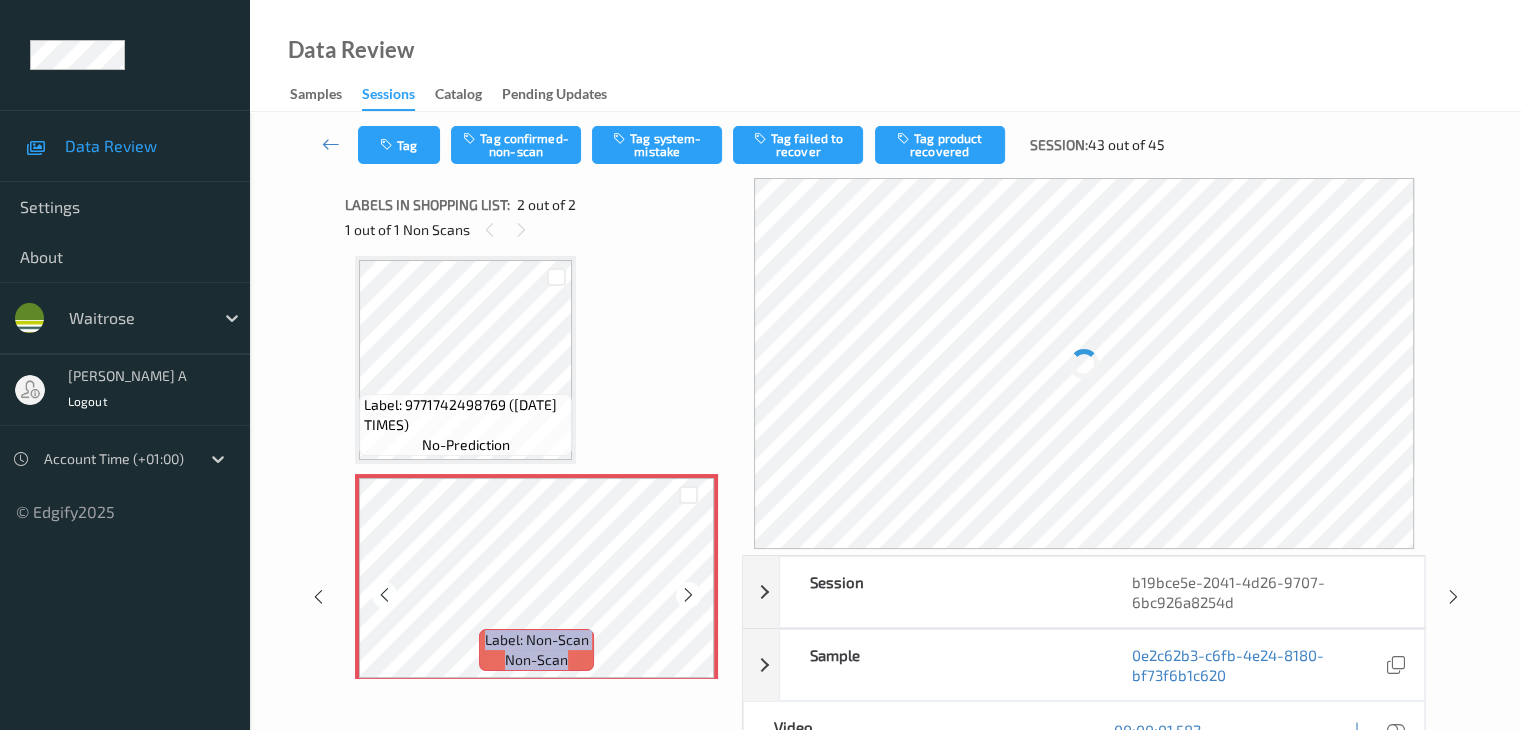 click at bounding box center [688, 595] 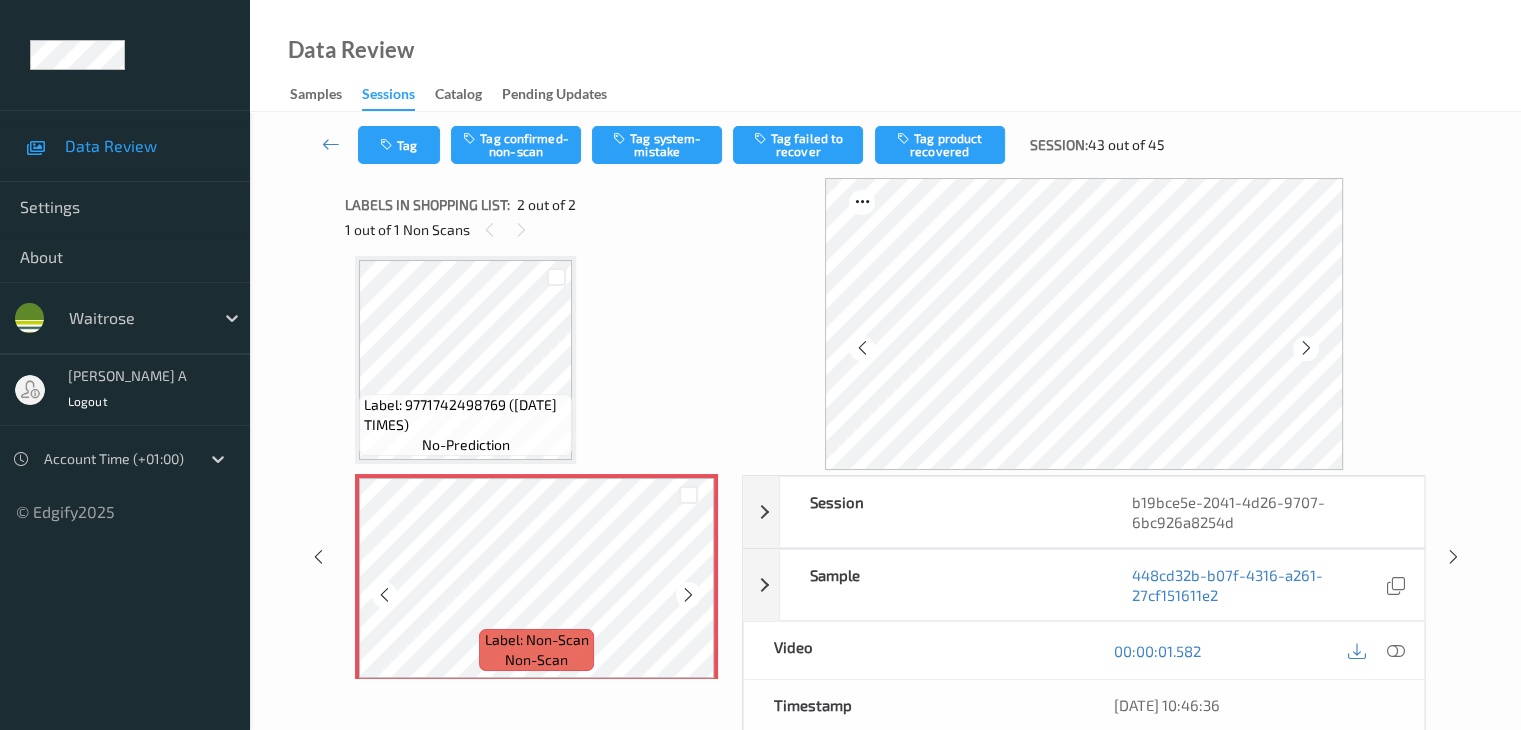 click at bounding box center (688, 595) 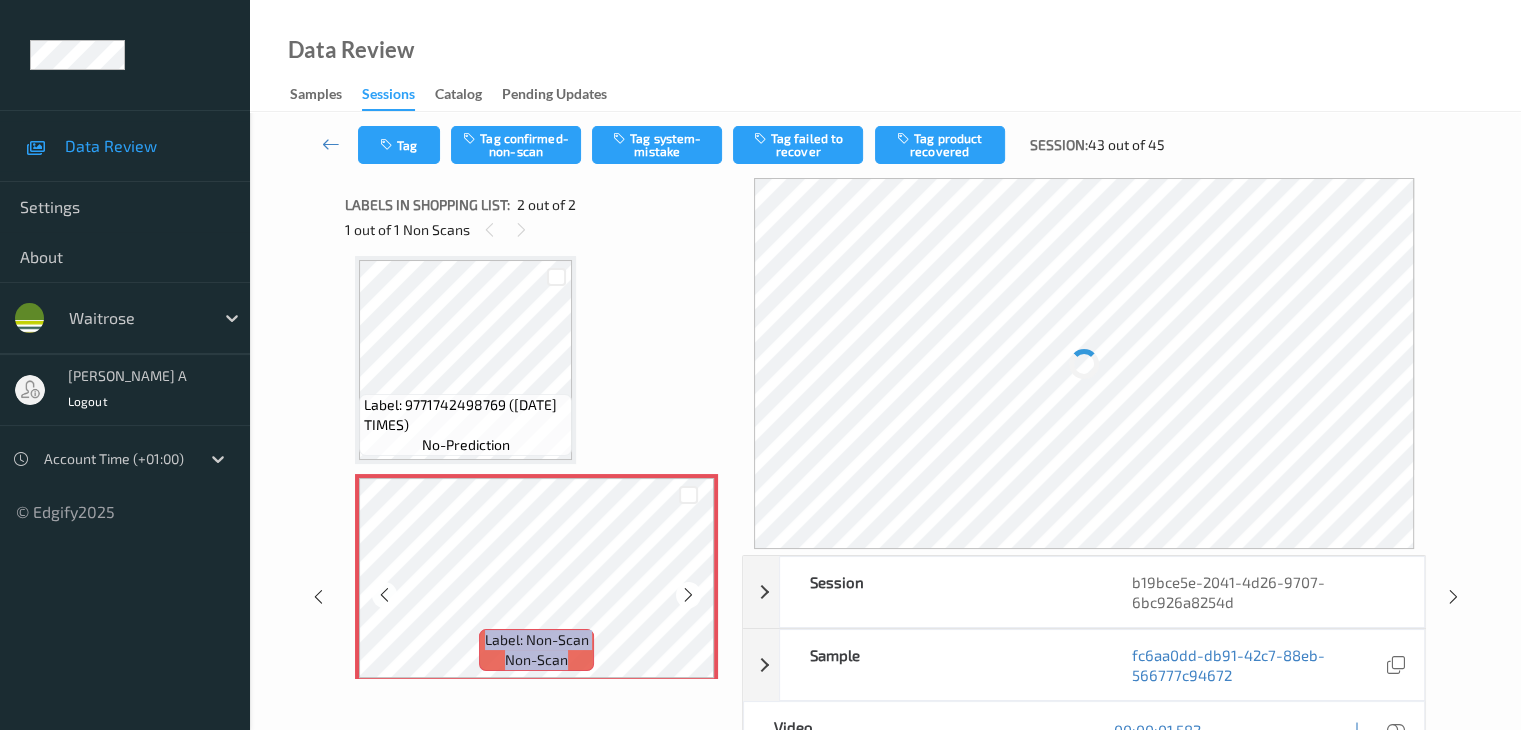 click at bounding box center (688, 595) 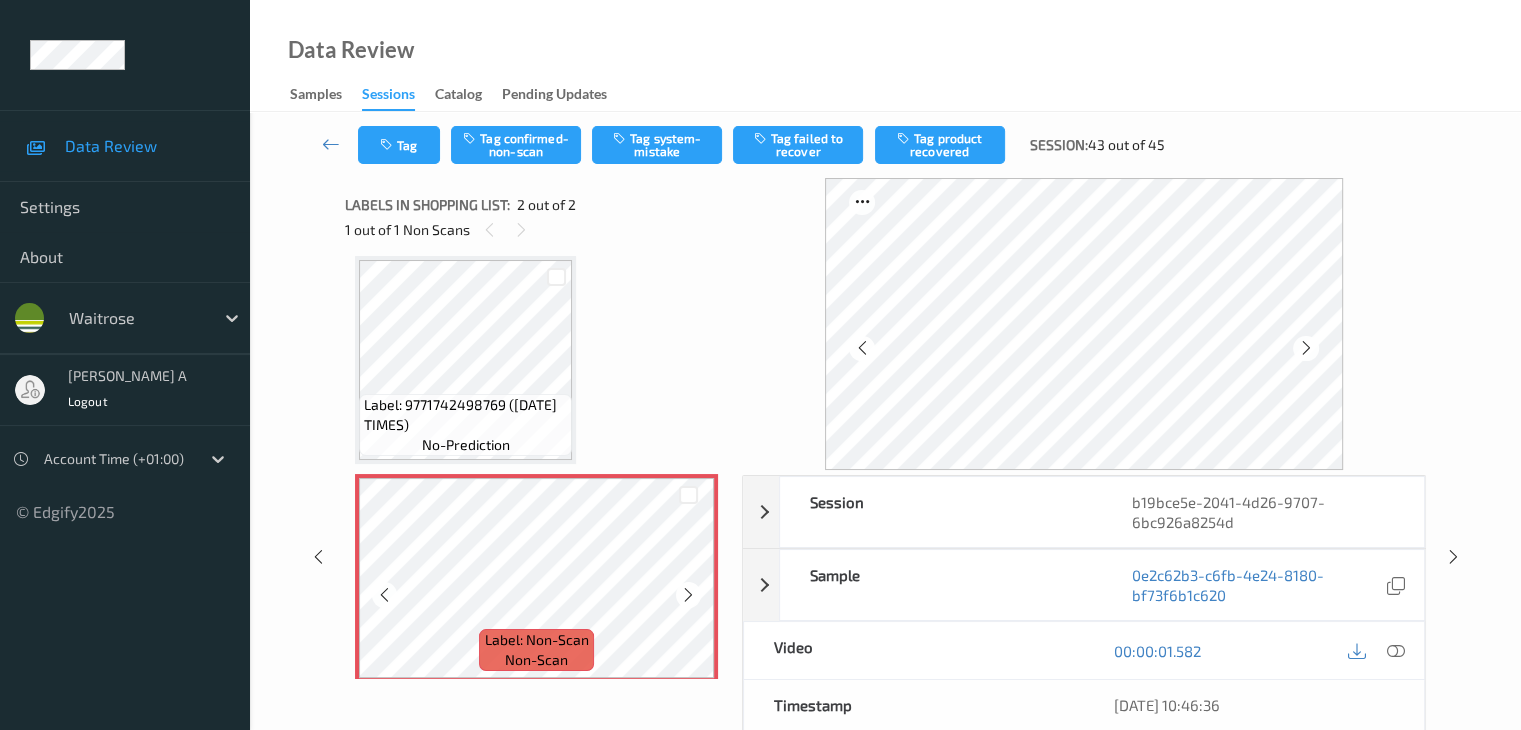 click at bounding box center (688, 595) 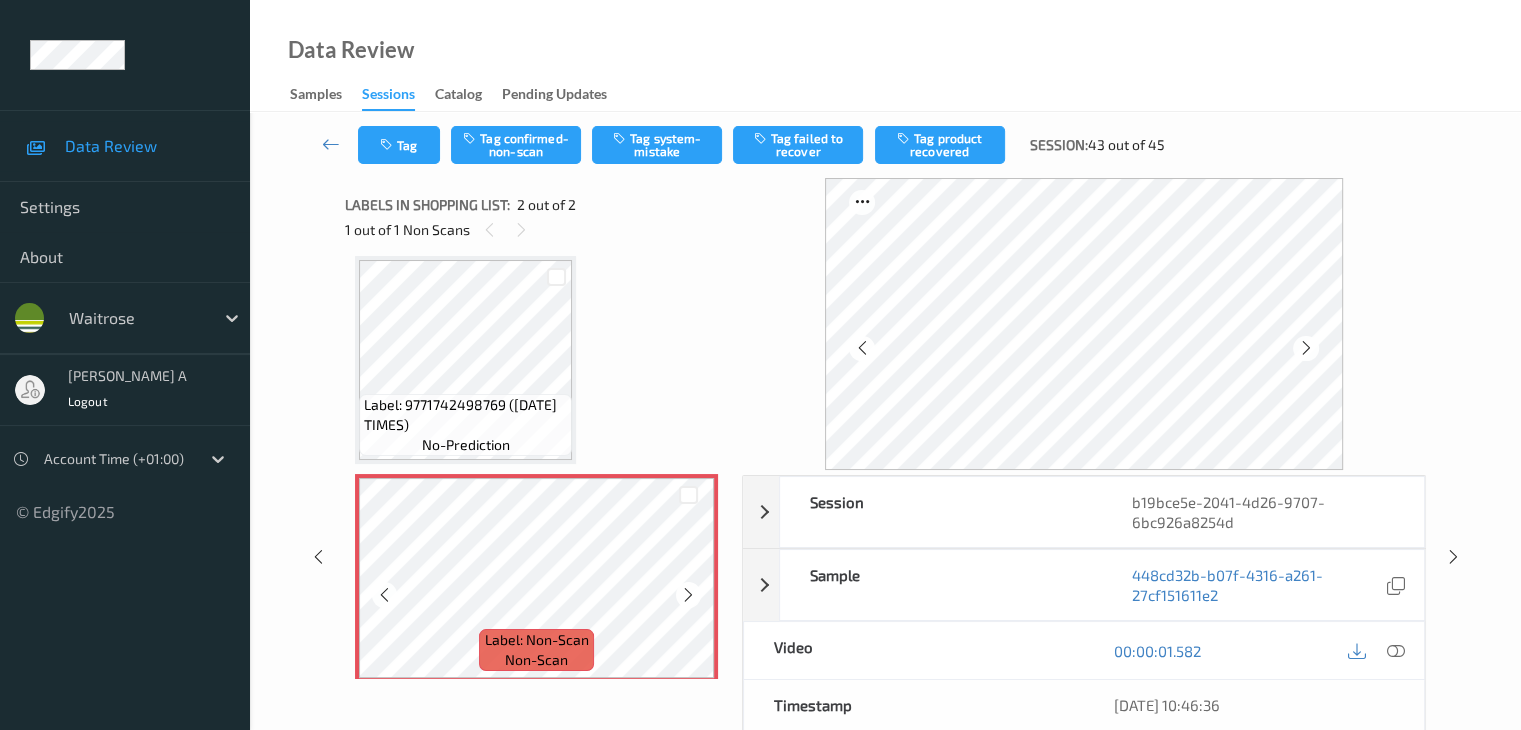 click at bounding box center [688, 595] 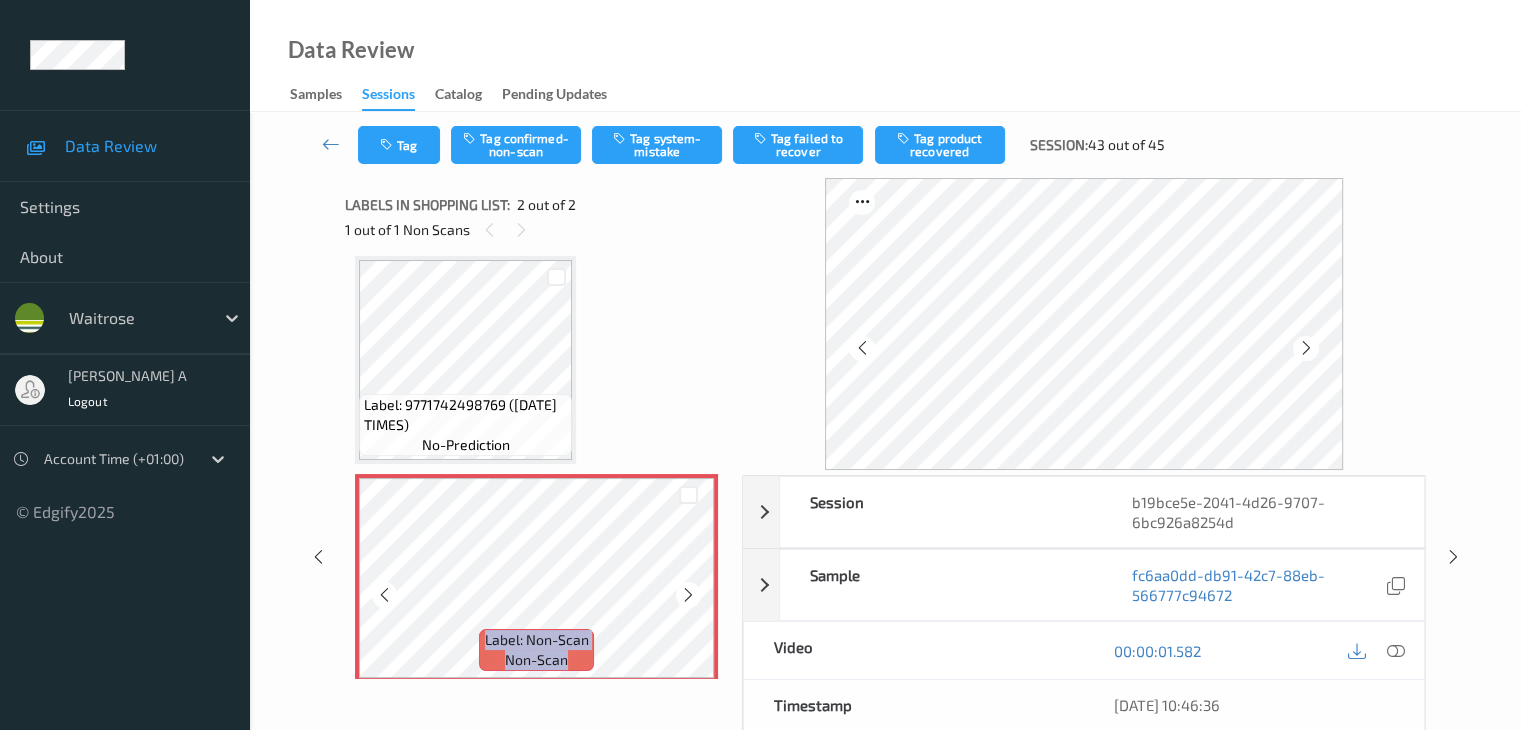 click at bounding box center (688, 595) 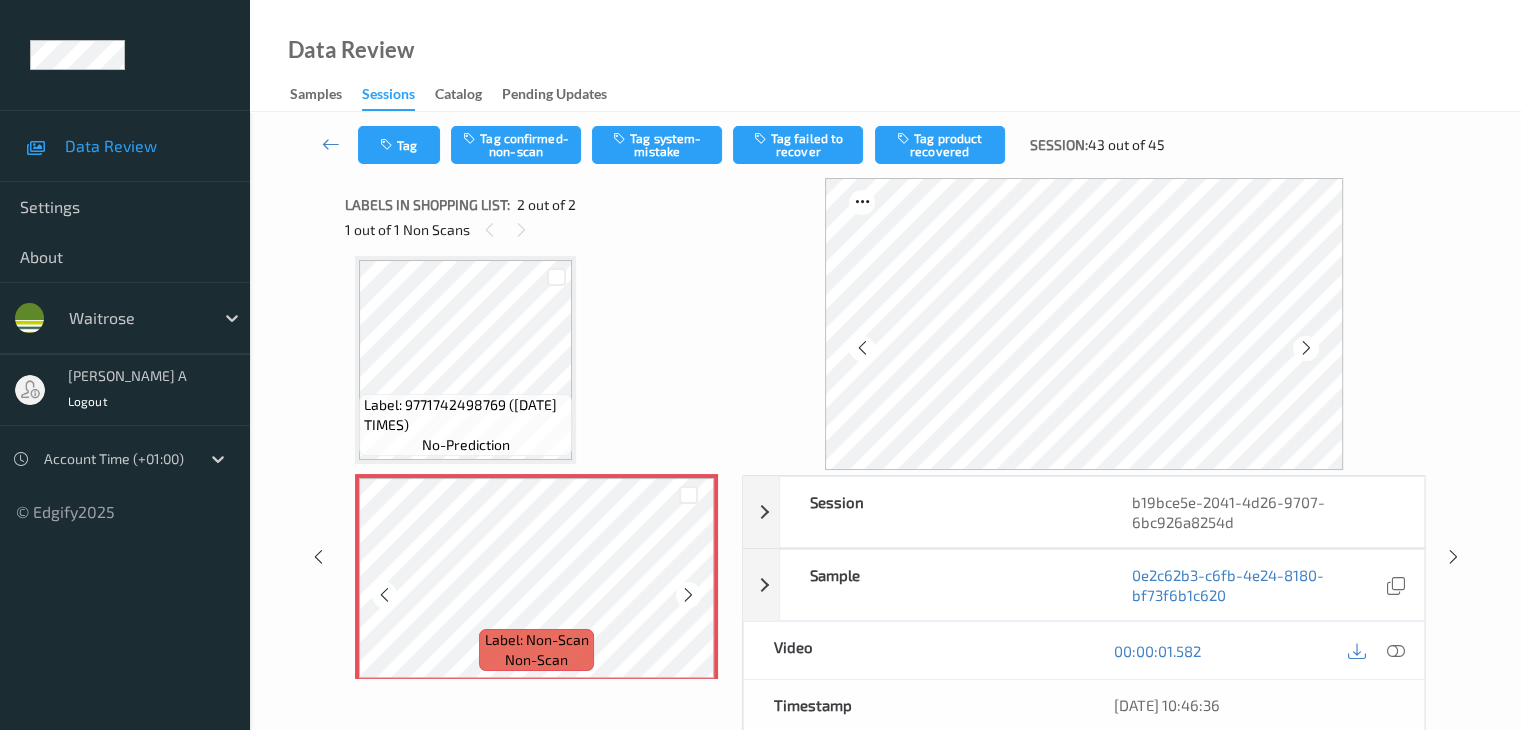 click at bounding box center [688, 595] 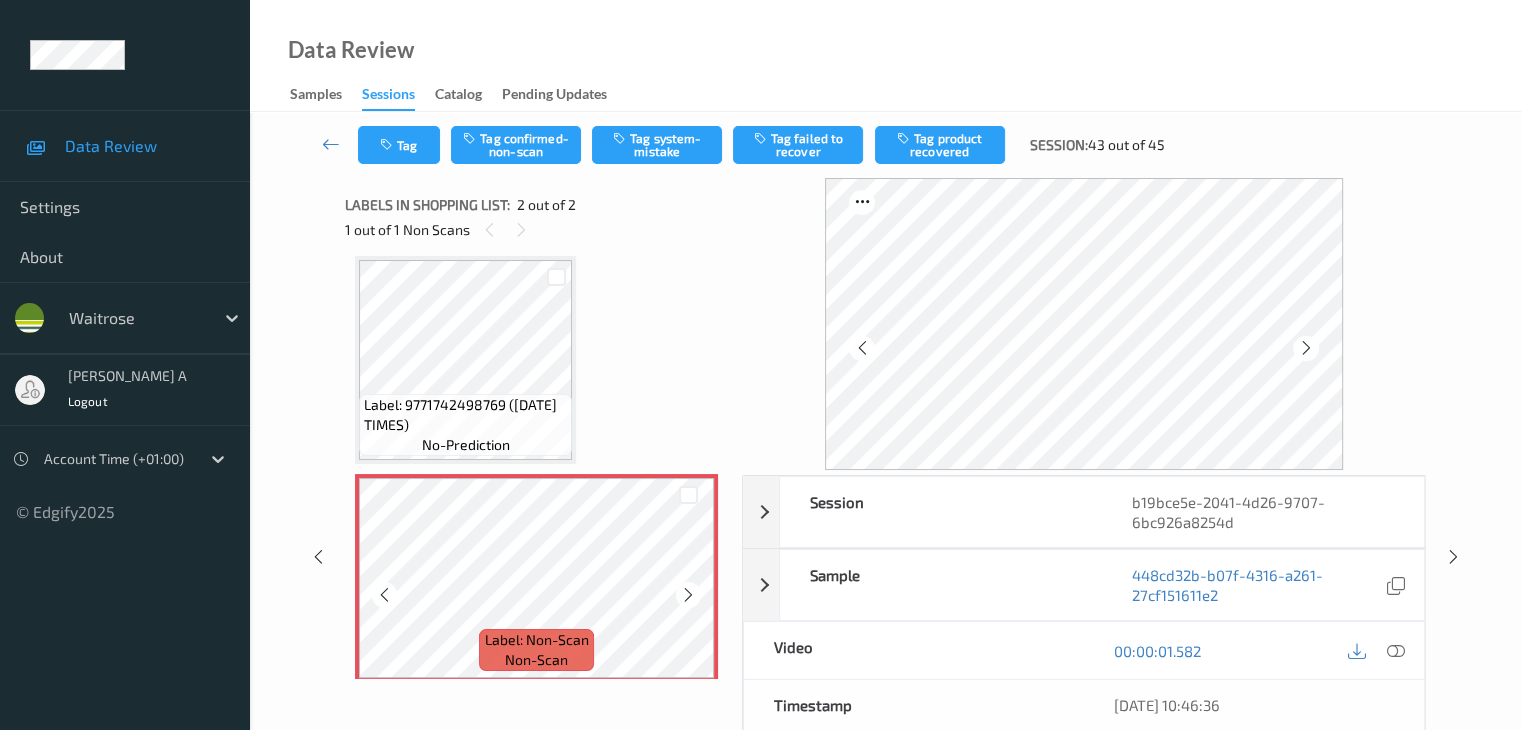 click at bounding box center (688, 595) 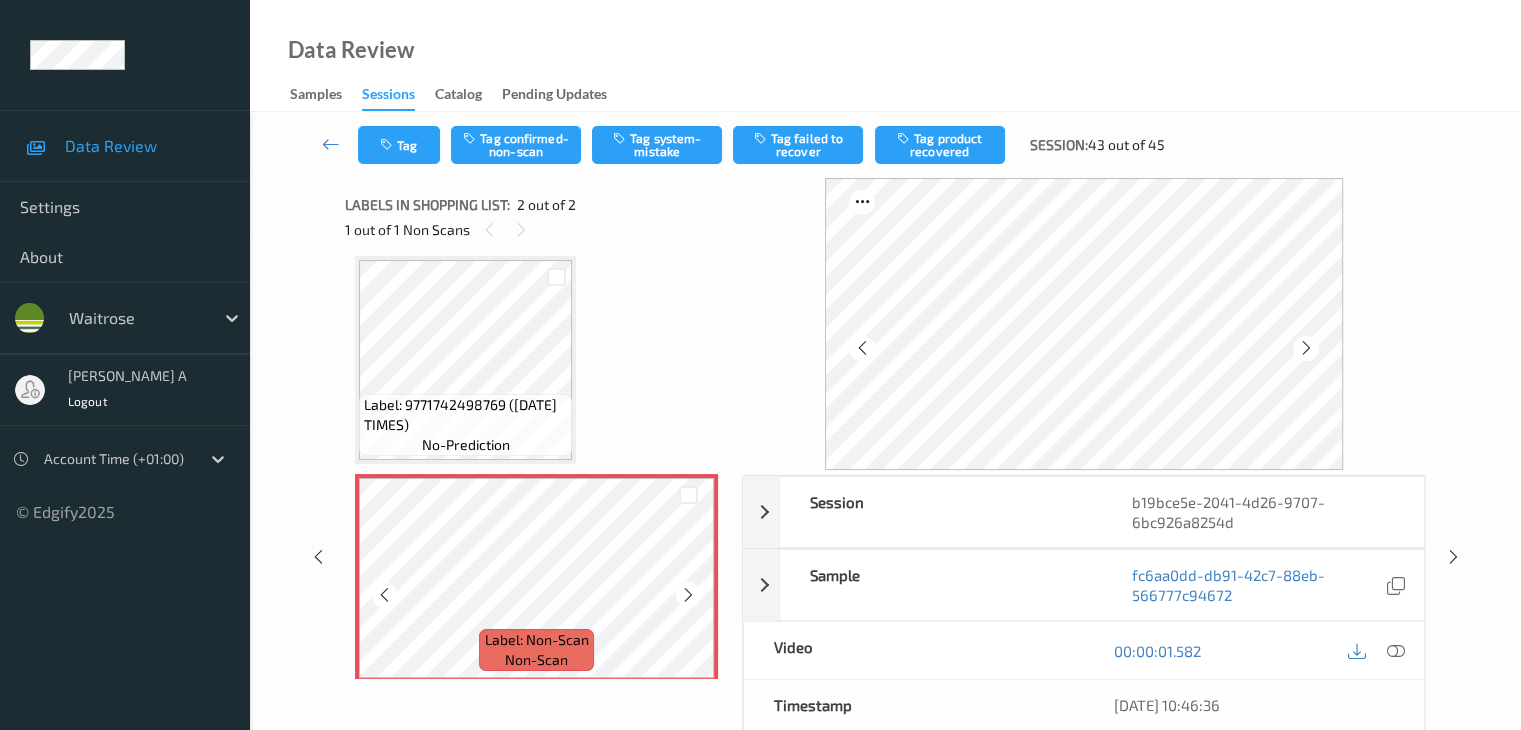 click at bounding box center [688, 595] 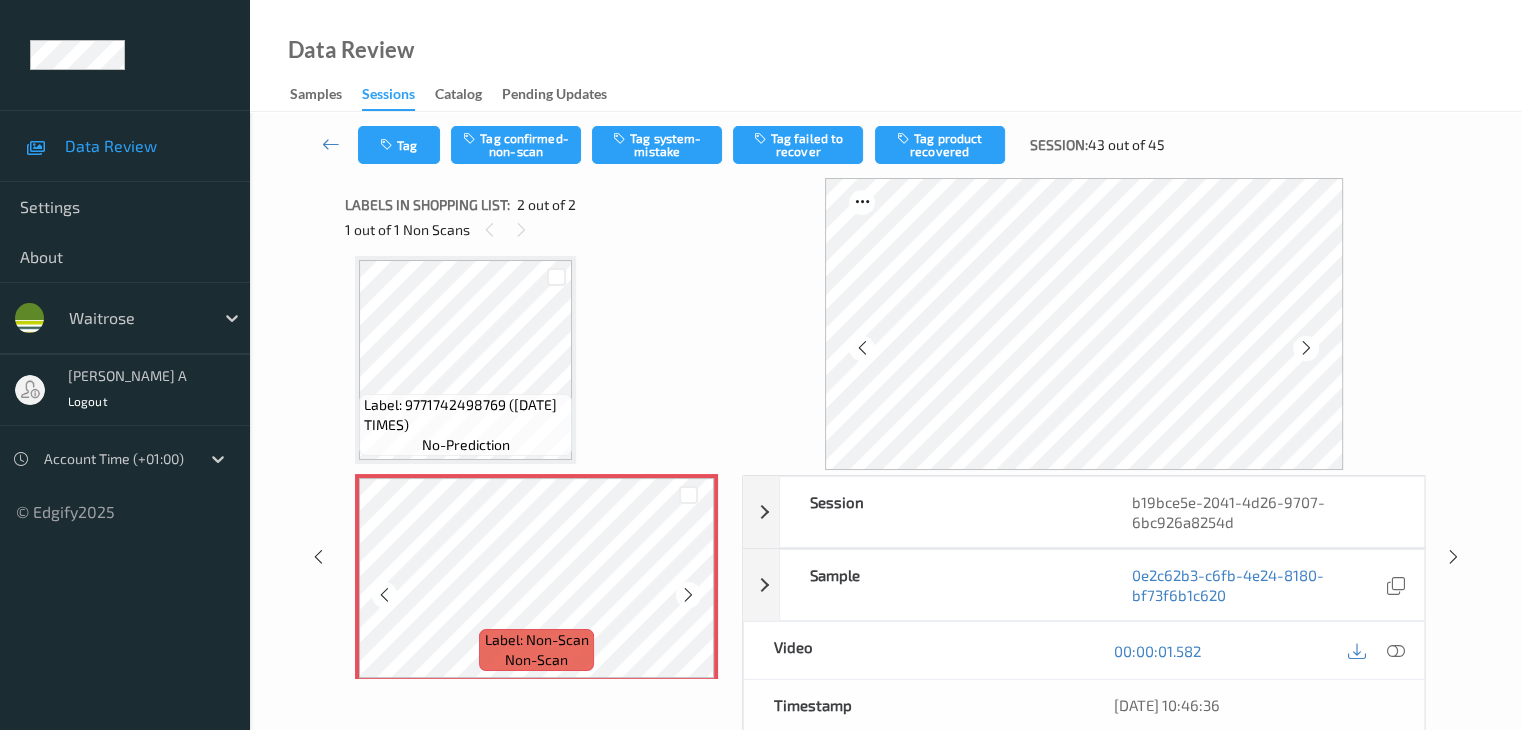 click at bounding box center [688, 595] 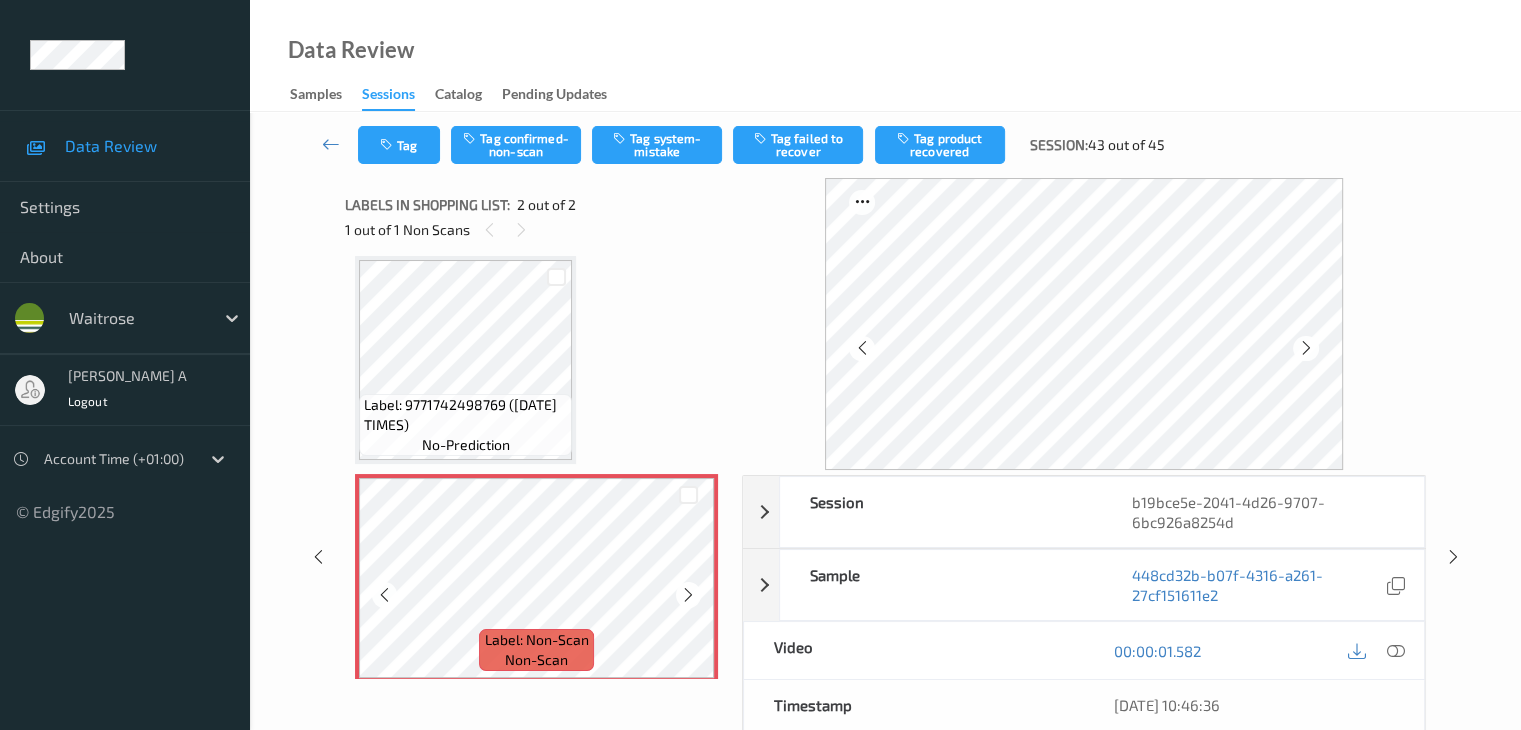 click at bounding box center (688, 595) 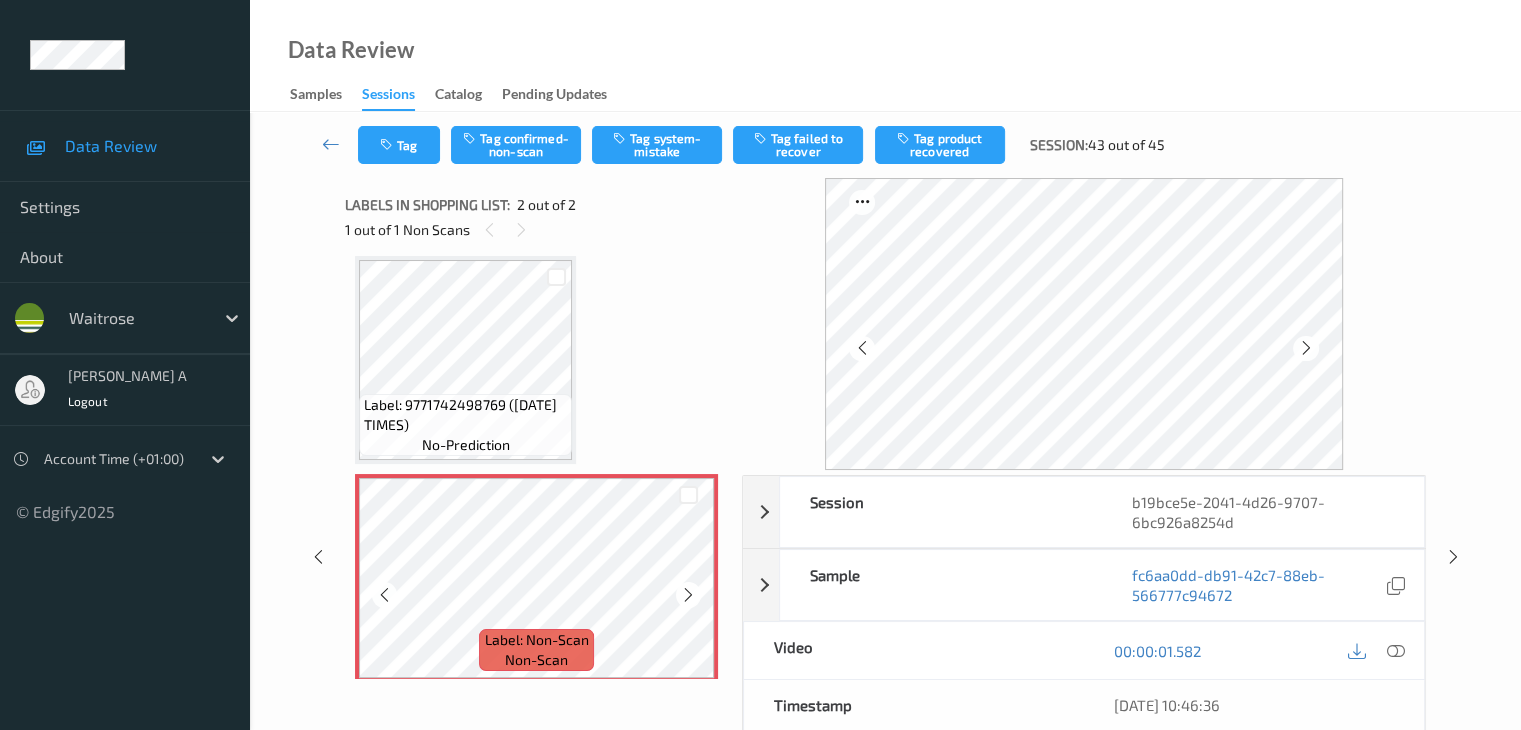 click at bounding box center (688, 595) 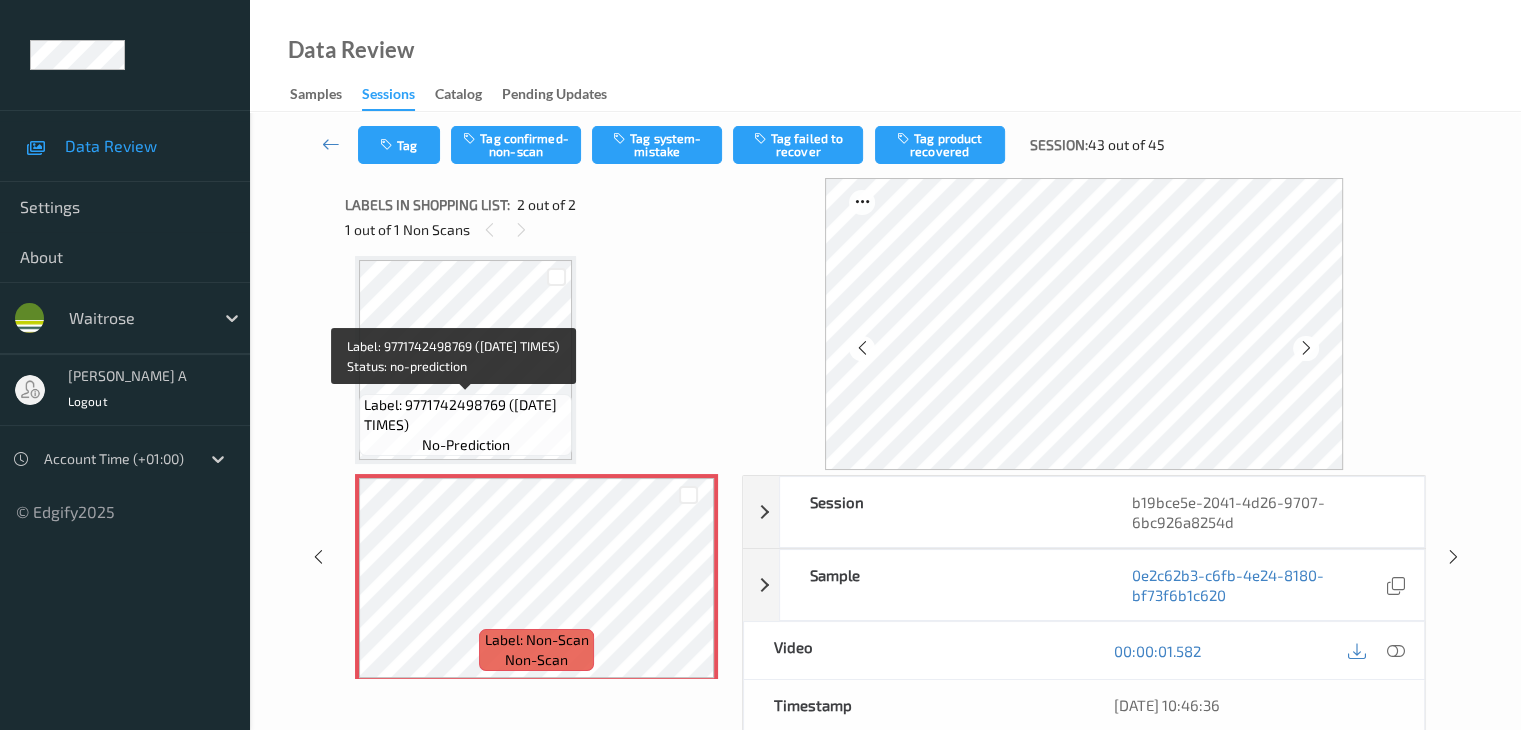 click on "Label: 9771742498769 (SATURDAY TIMES)" at bounding box center [465, 415] 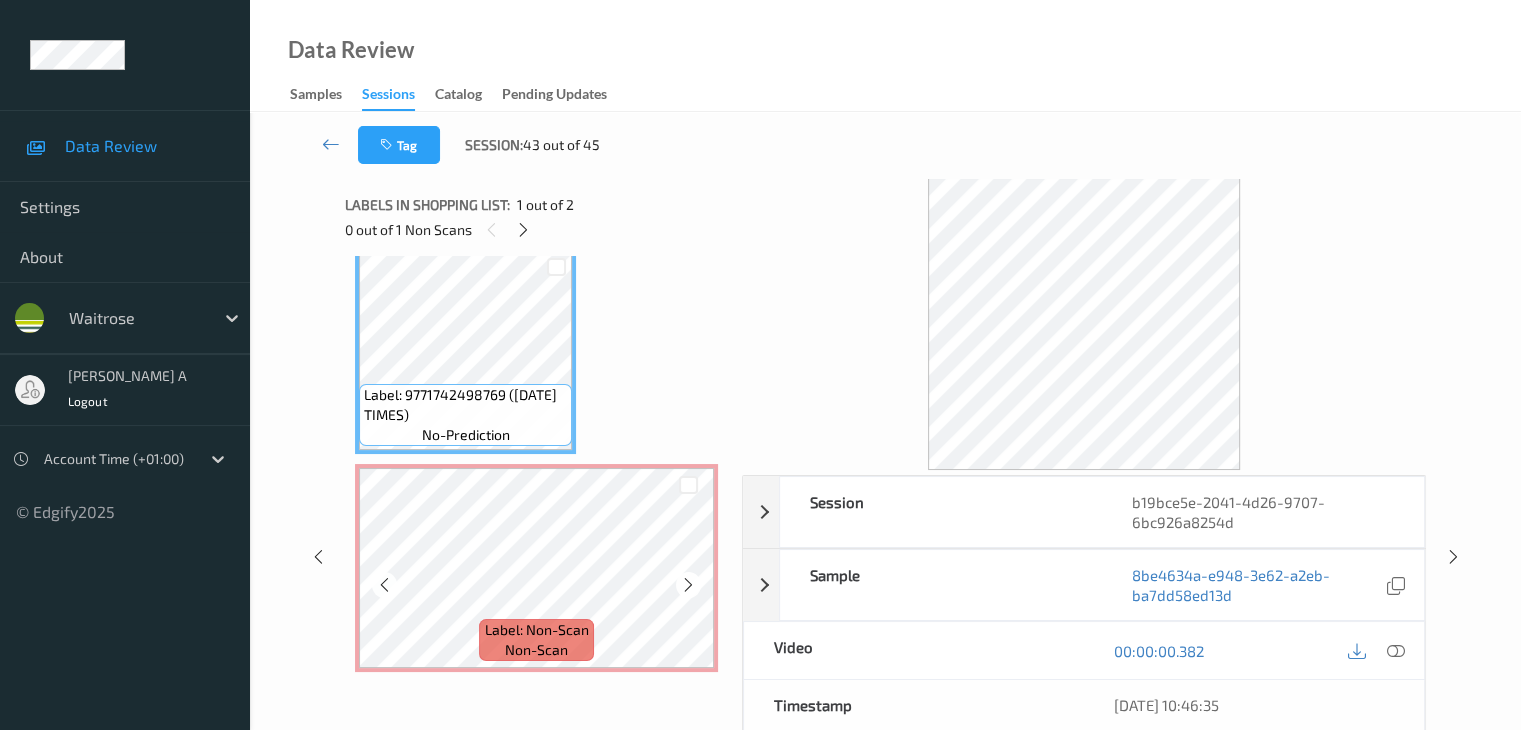 scroll, scrollTop: 23, scrollLeft: 0, axis: vertical 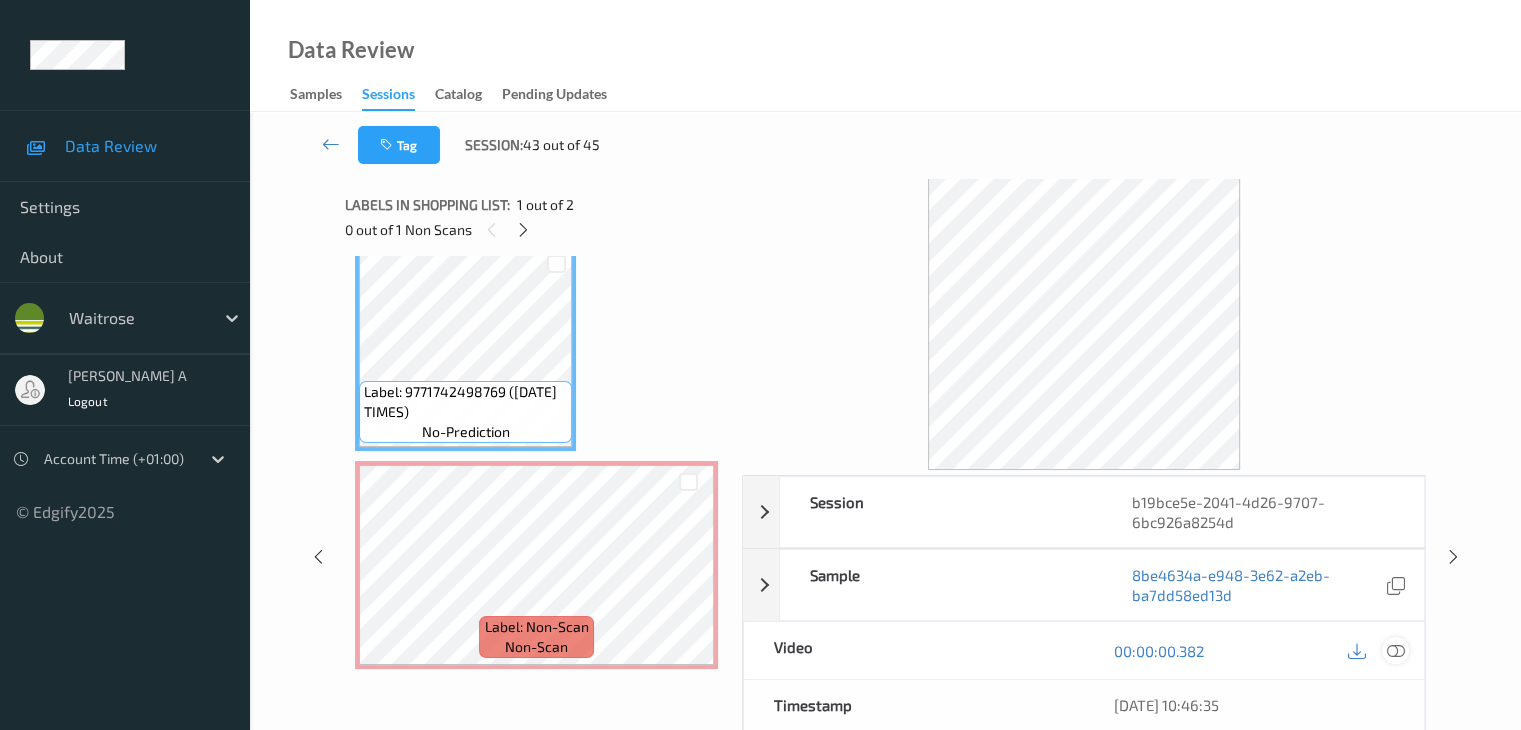 click at bounding box center (1395, 651) 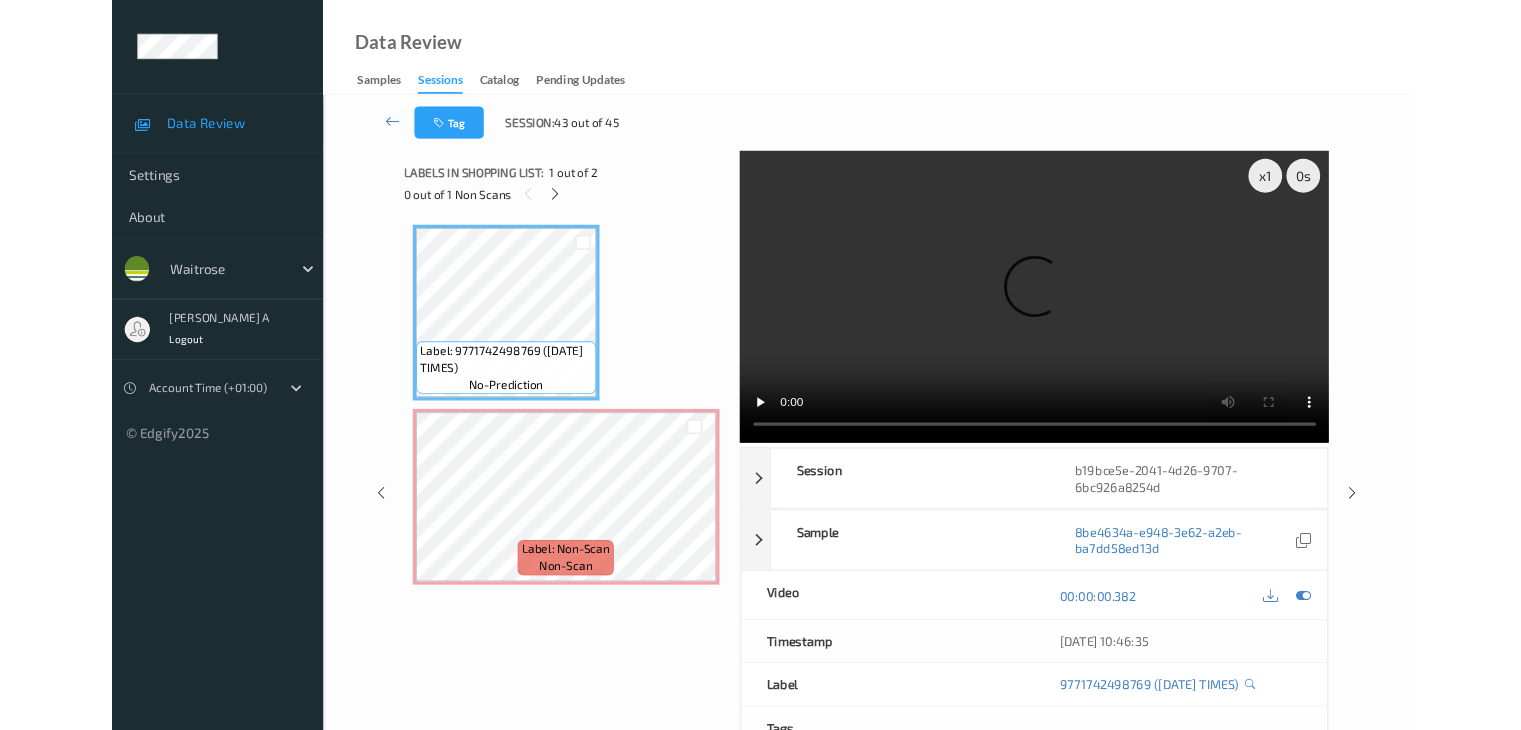 scroll, scrollTop: 0, scrollLeft: 0, axis: both 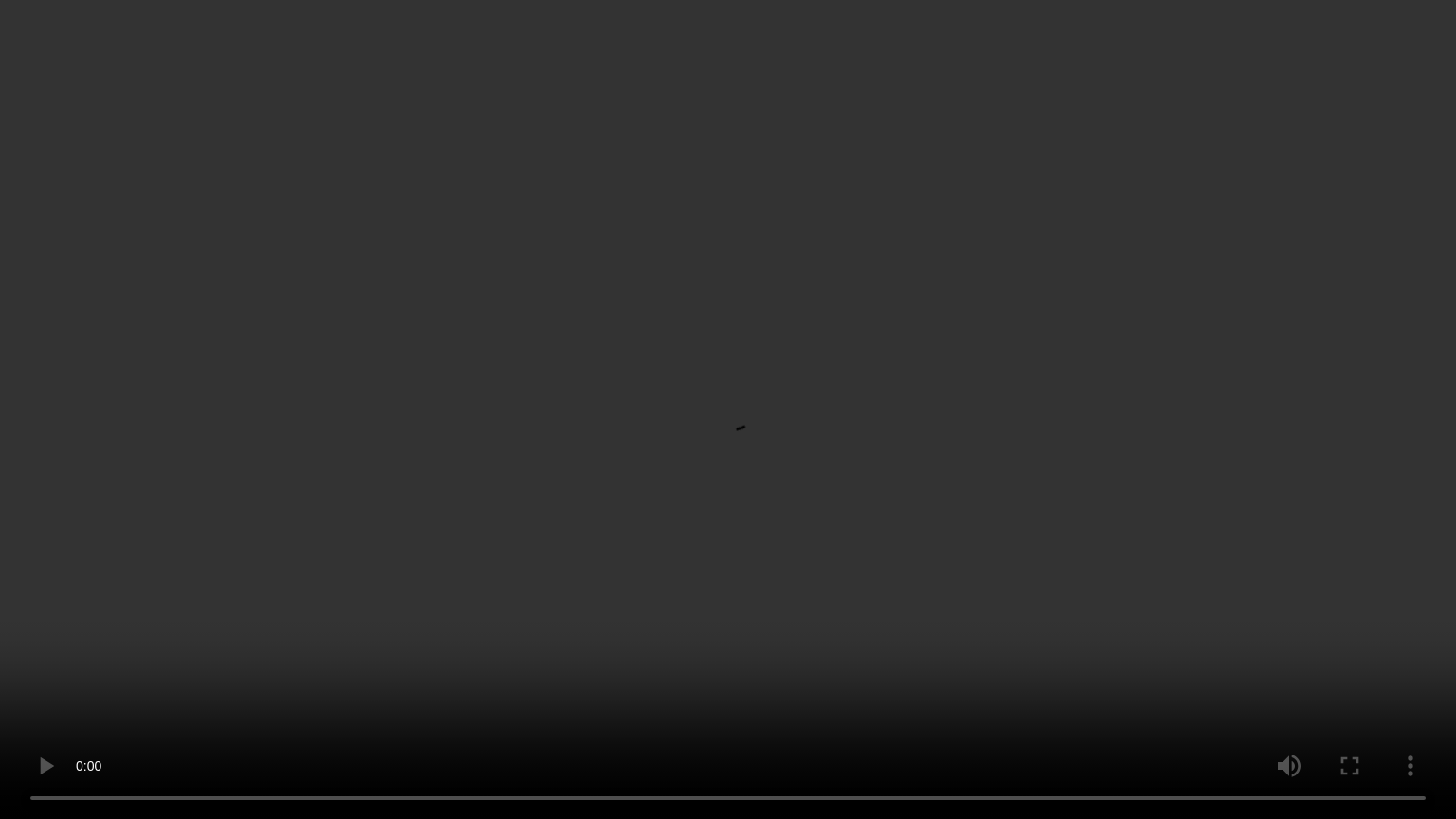 type 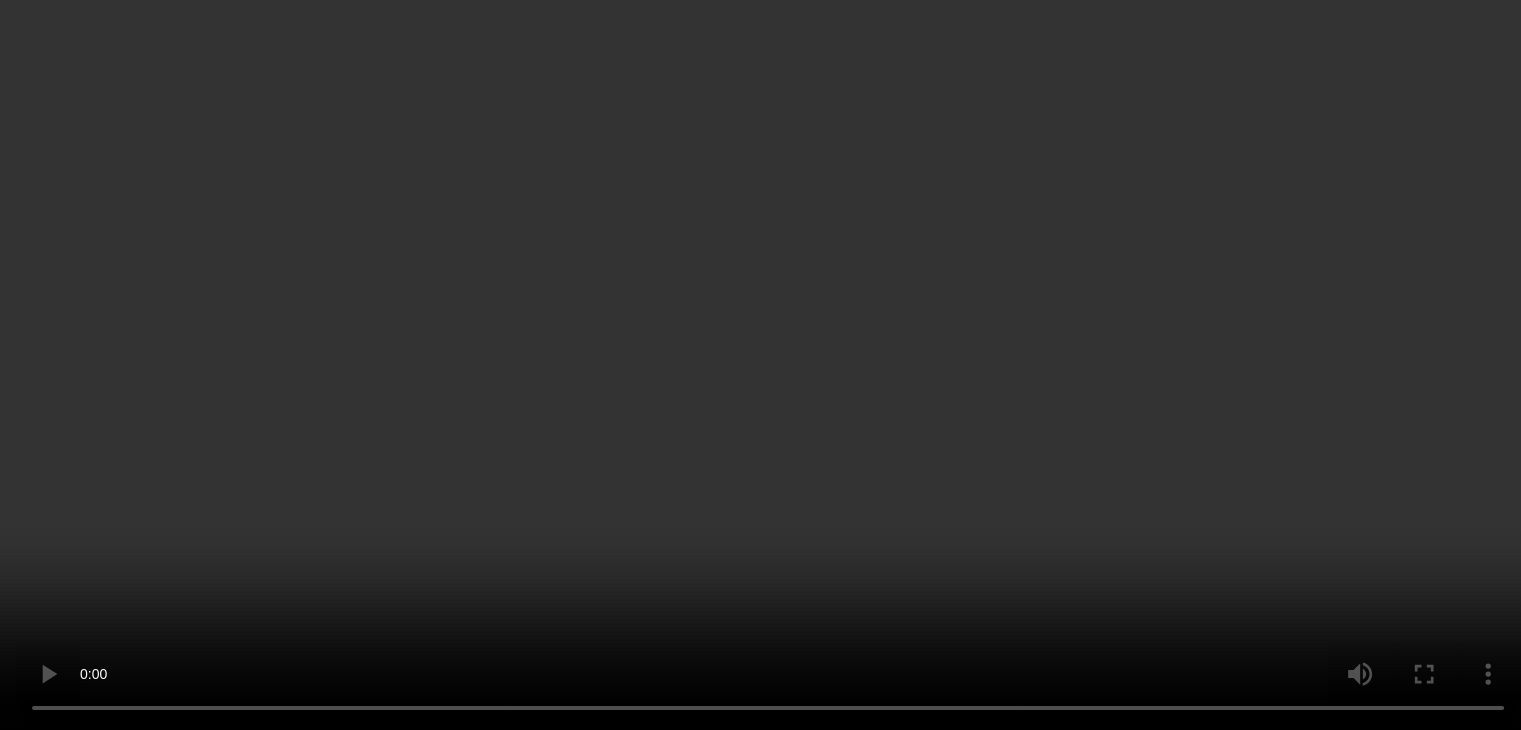 scroll, scrollTop: 23, scrollLeft: 0, axis: vertical 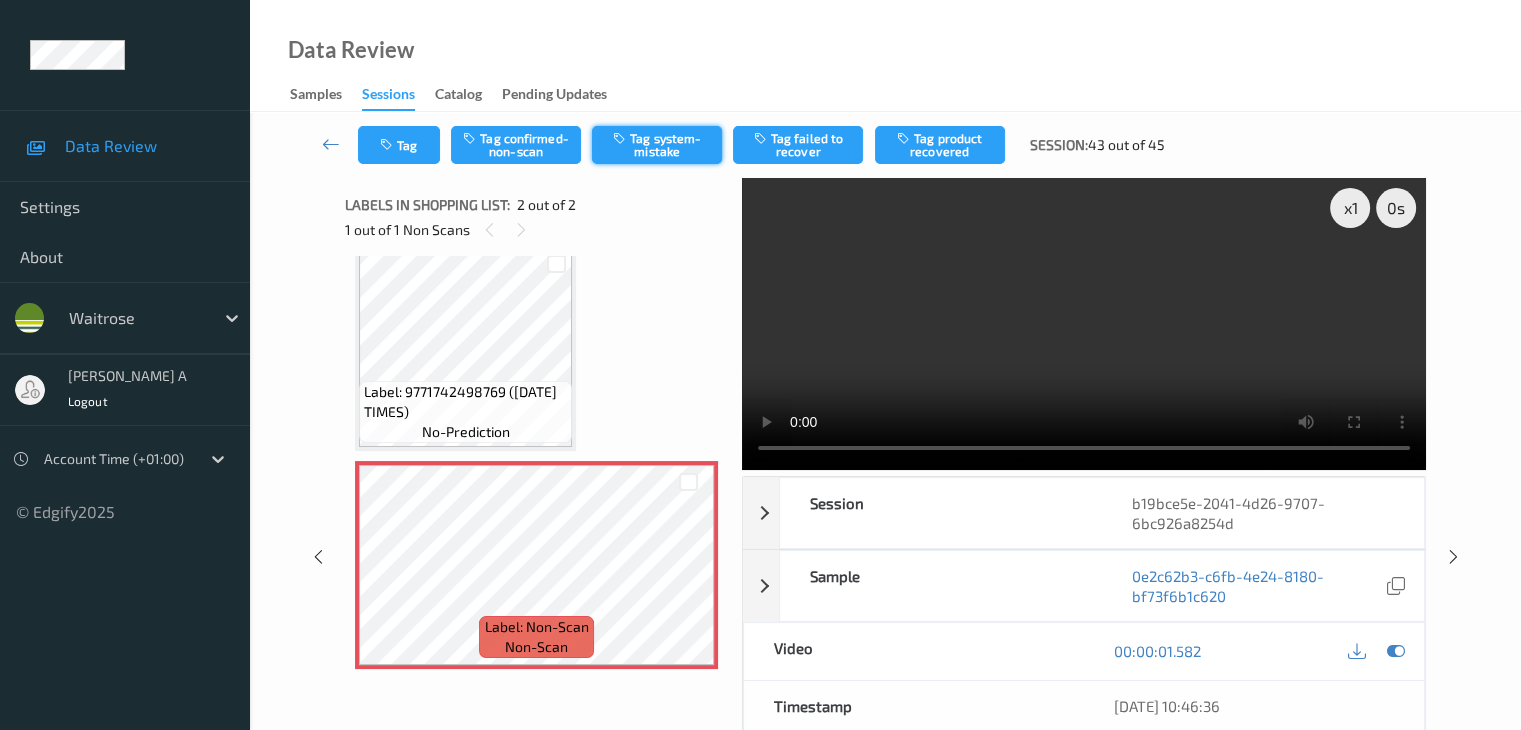 click on "Tag   system-mistake" at bounding box center (657, 145) 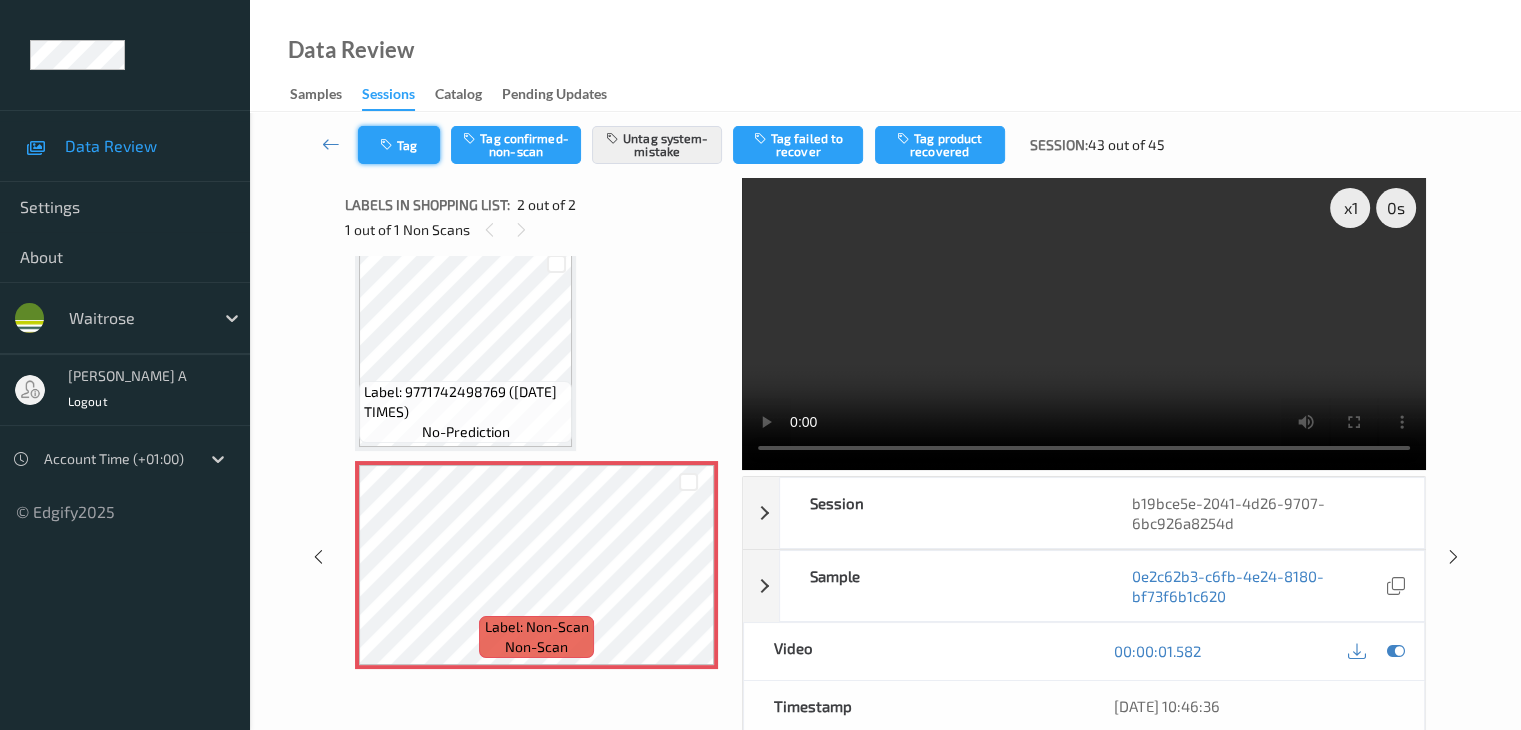 click on "Tag" at bounding box center [399, 145] 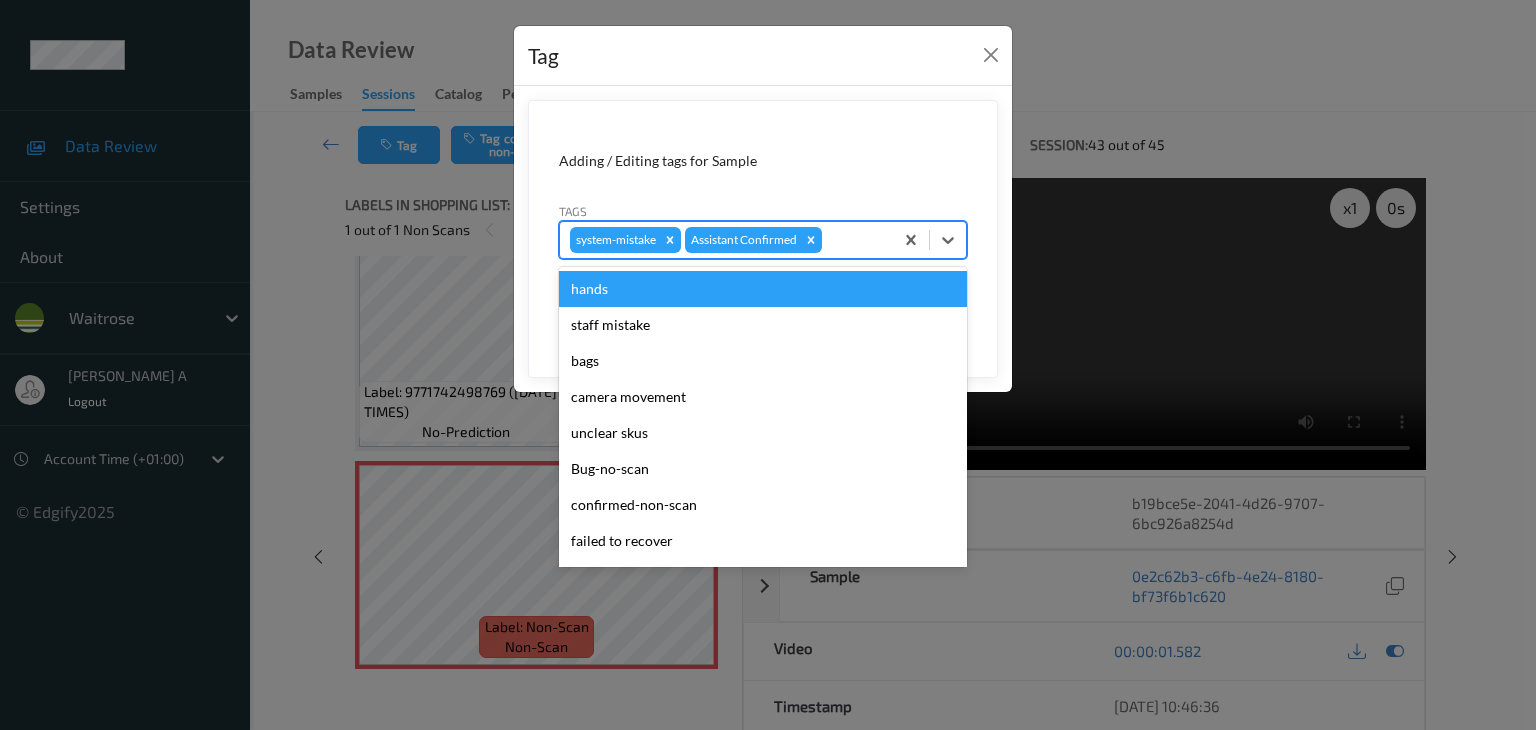 click at bounding box center [854, 240] 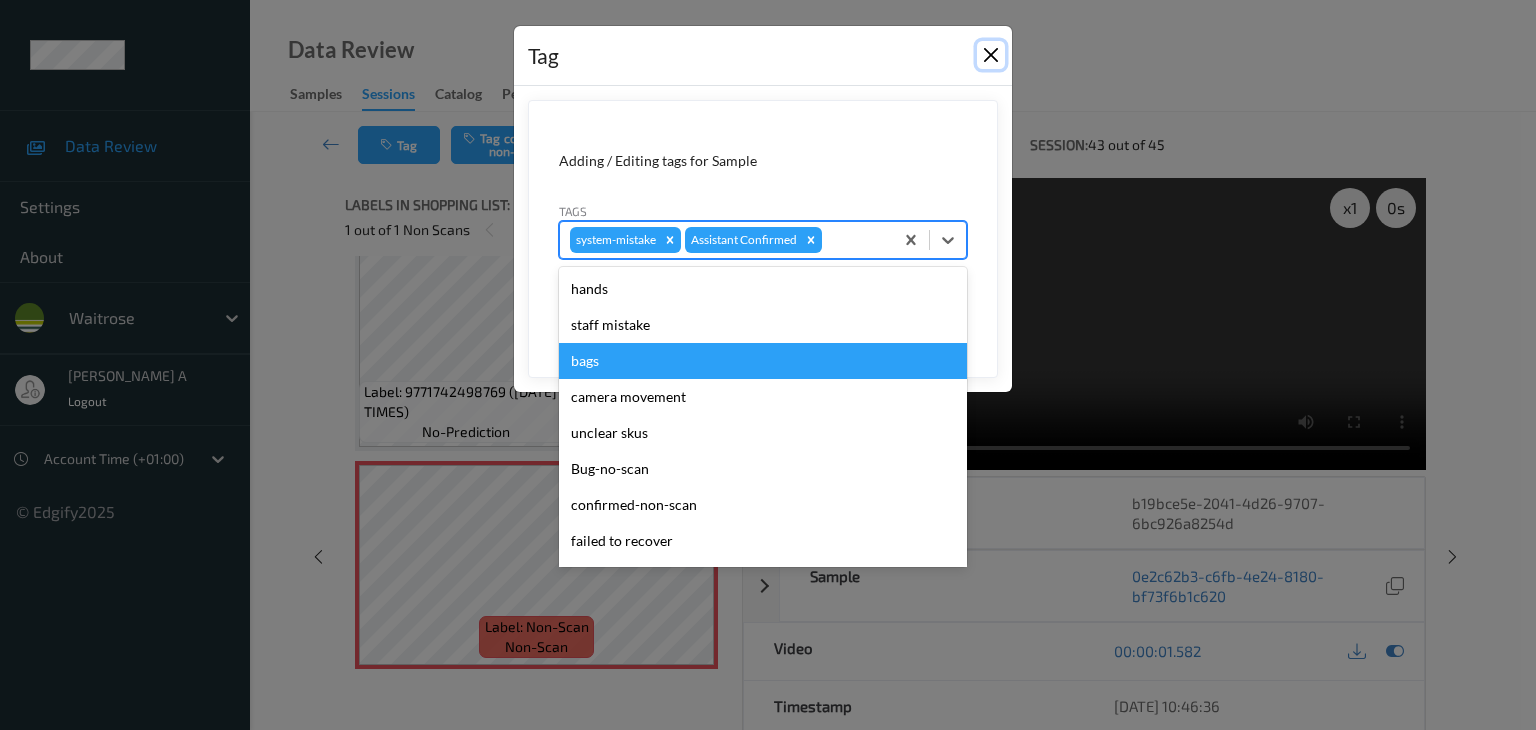 click at bounding box center (991, 55) 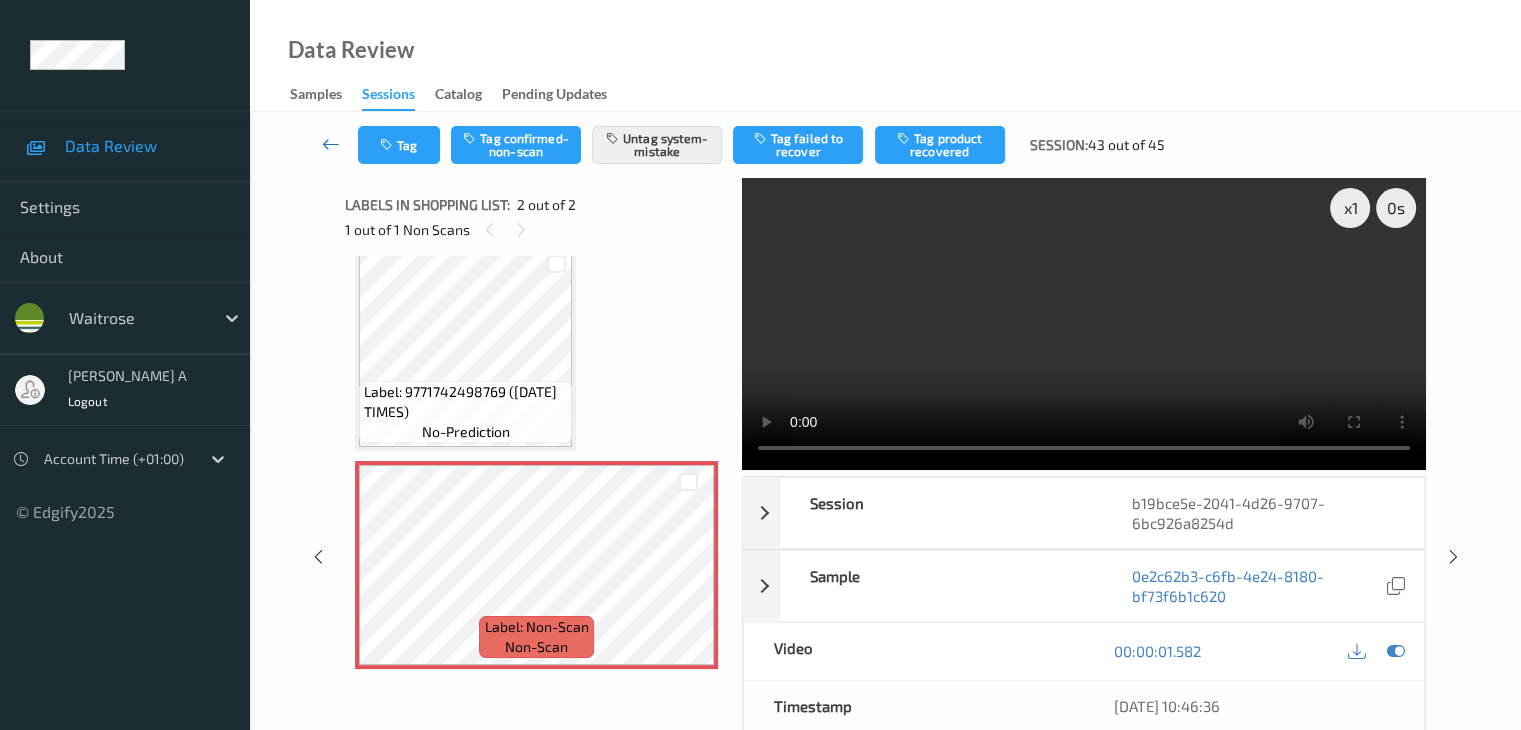 click at bounding box center (331, 144) 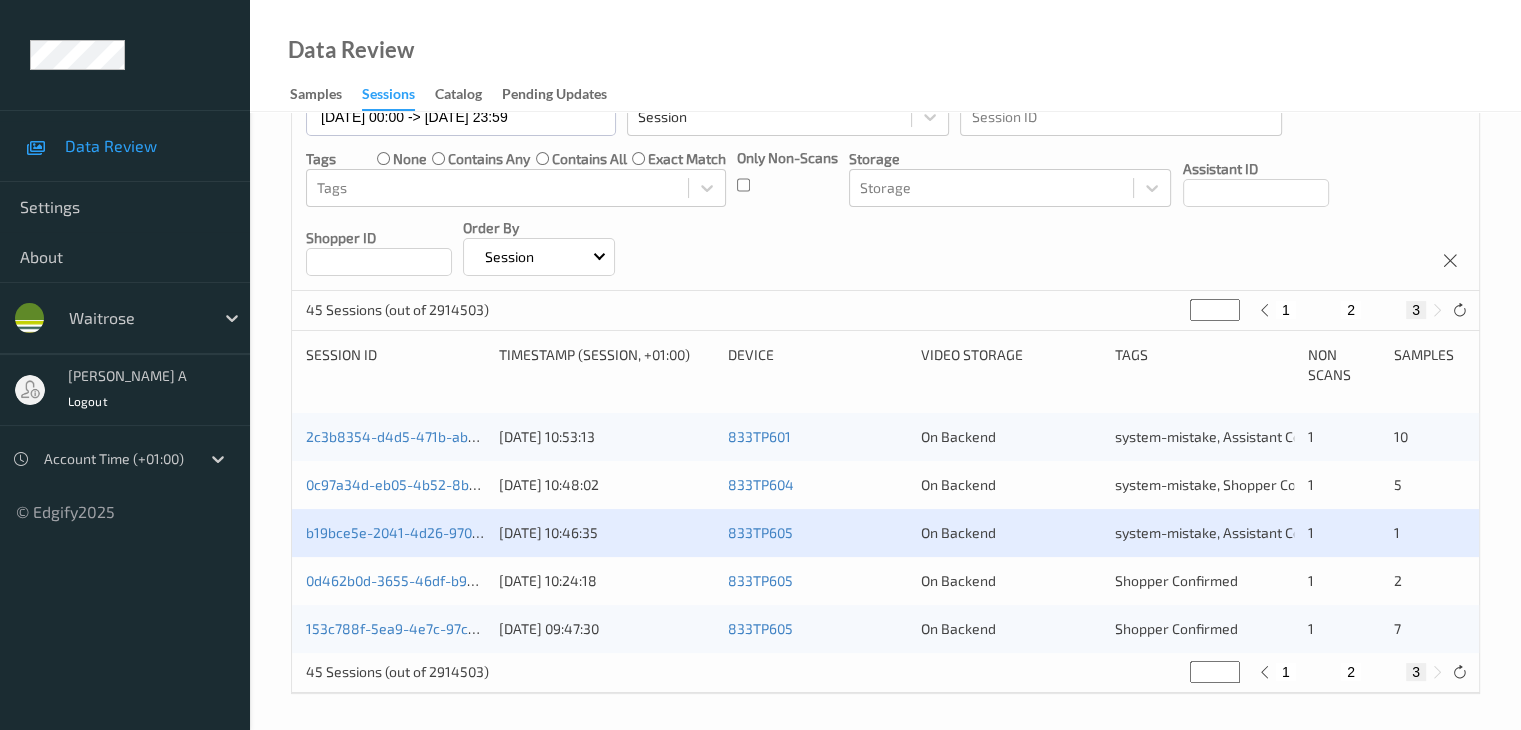 scroll, scrollTop: 212, scrollLeft: 0, axis: vertical 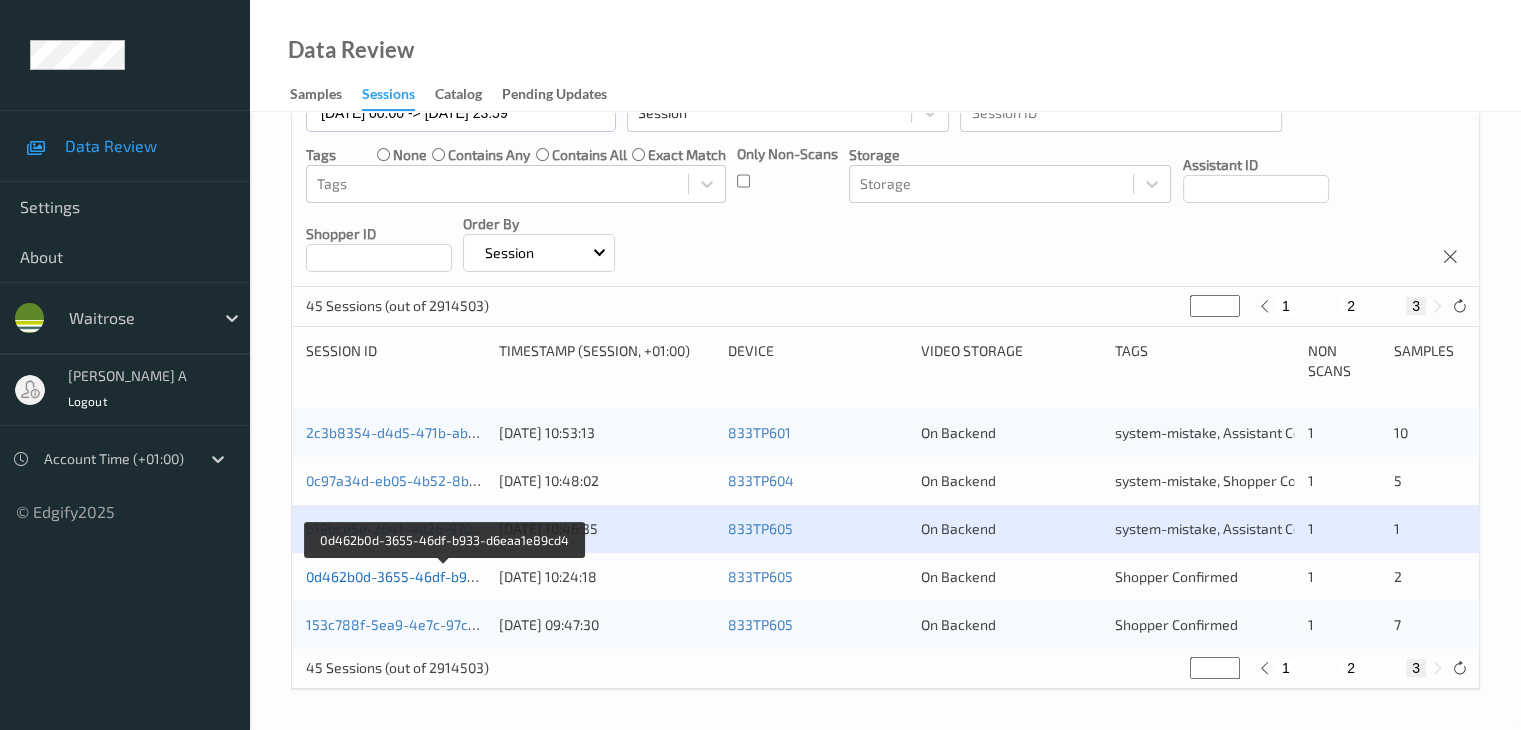 click on "0d462b0d-3655-46df-b933-d6eaa1e89cd4" at bounding box center [445, 576] 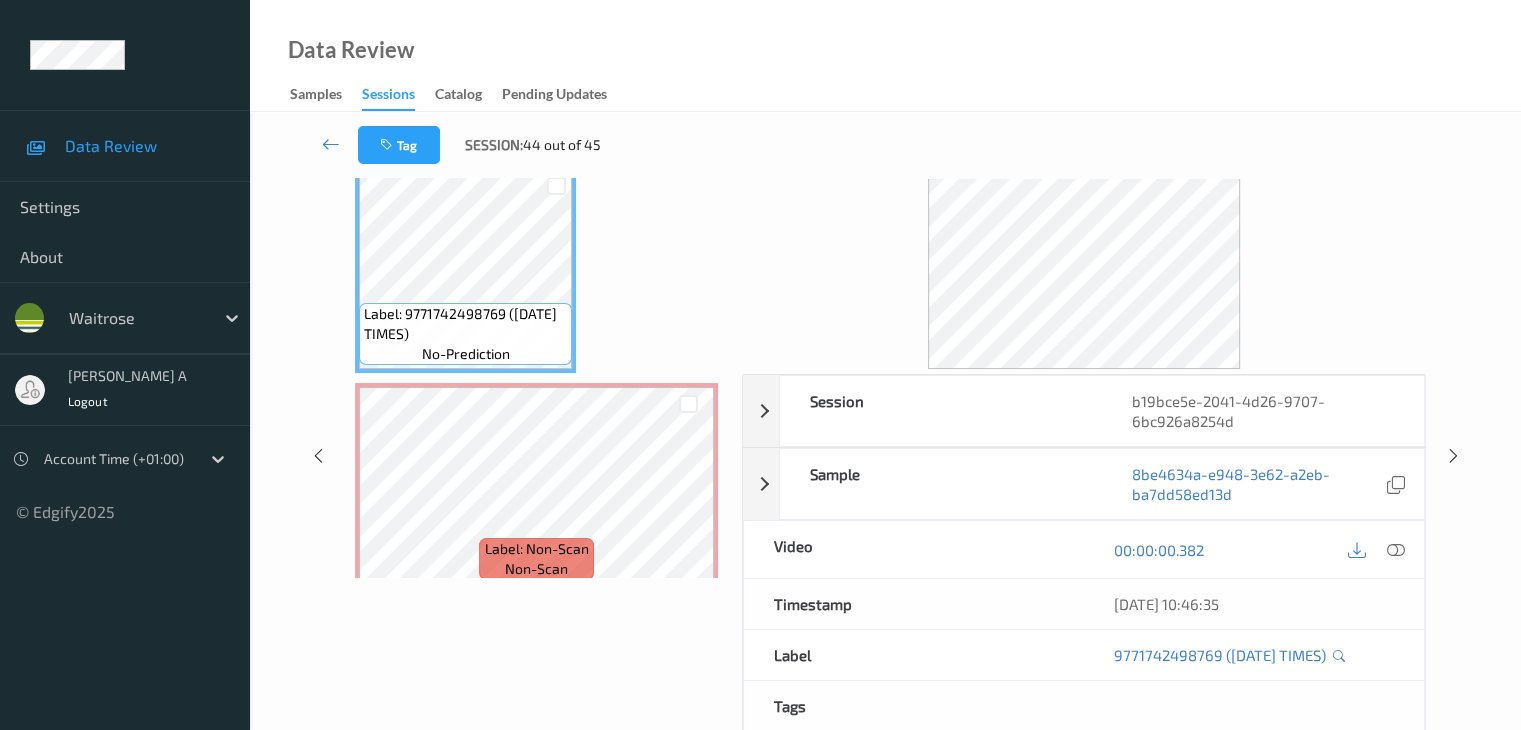 scroll, scrollTop: 0, scrollLeft: 0, axis: both 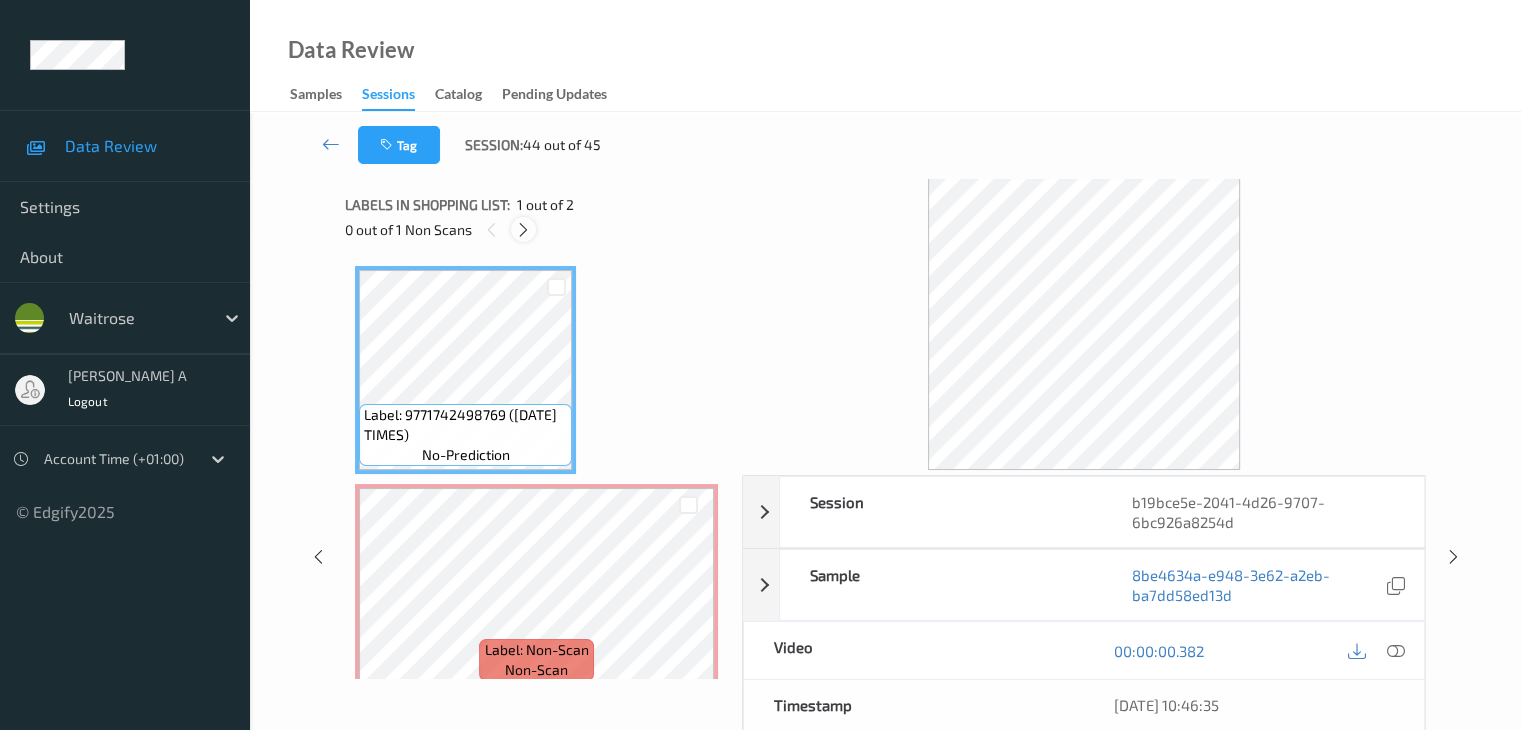 click at bounding box center (523, 230) 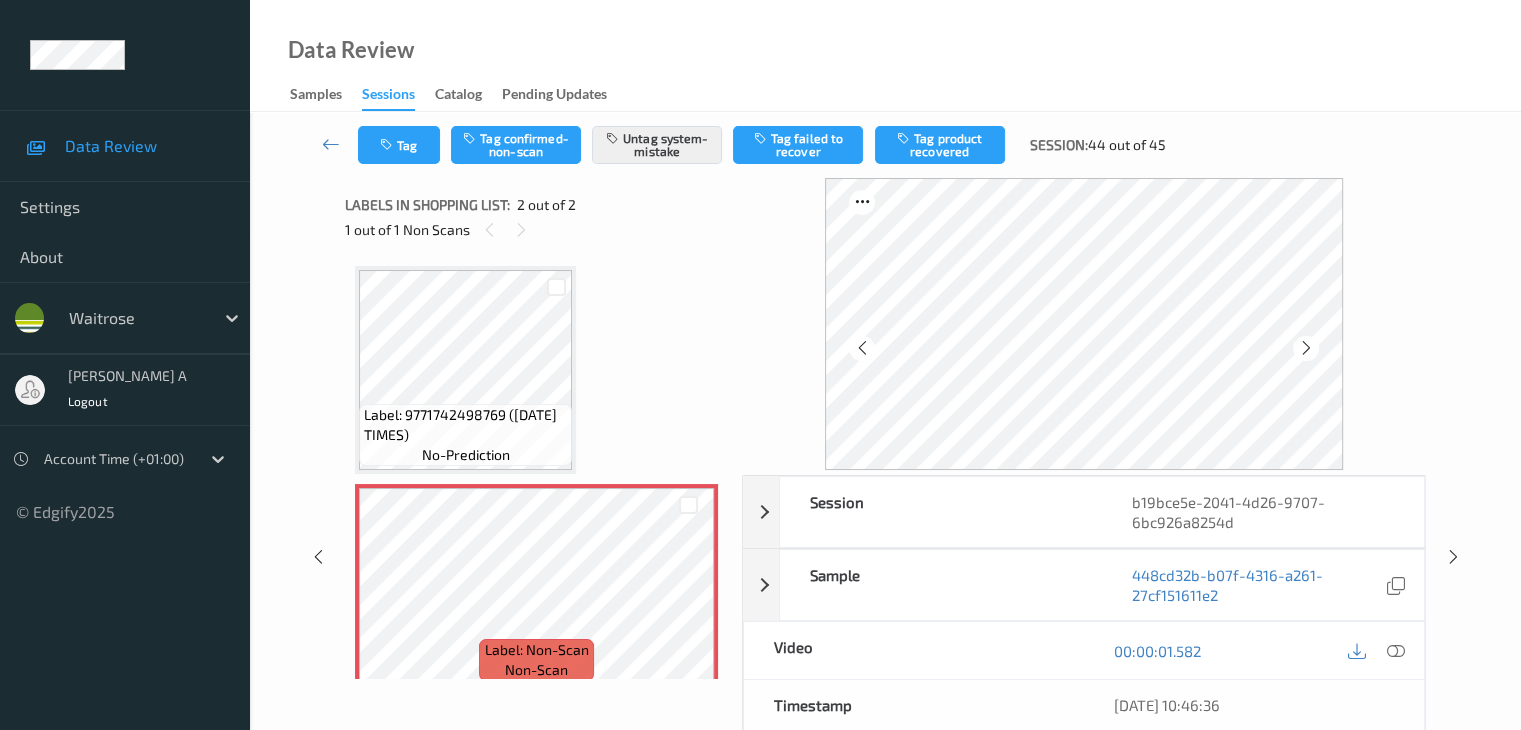scroll, scrollTop: 10, scrollLeft: 0, axis: vertical 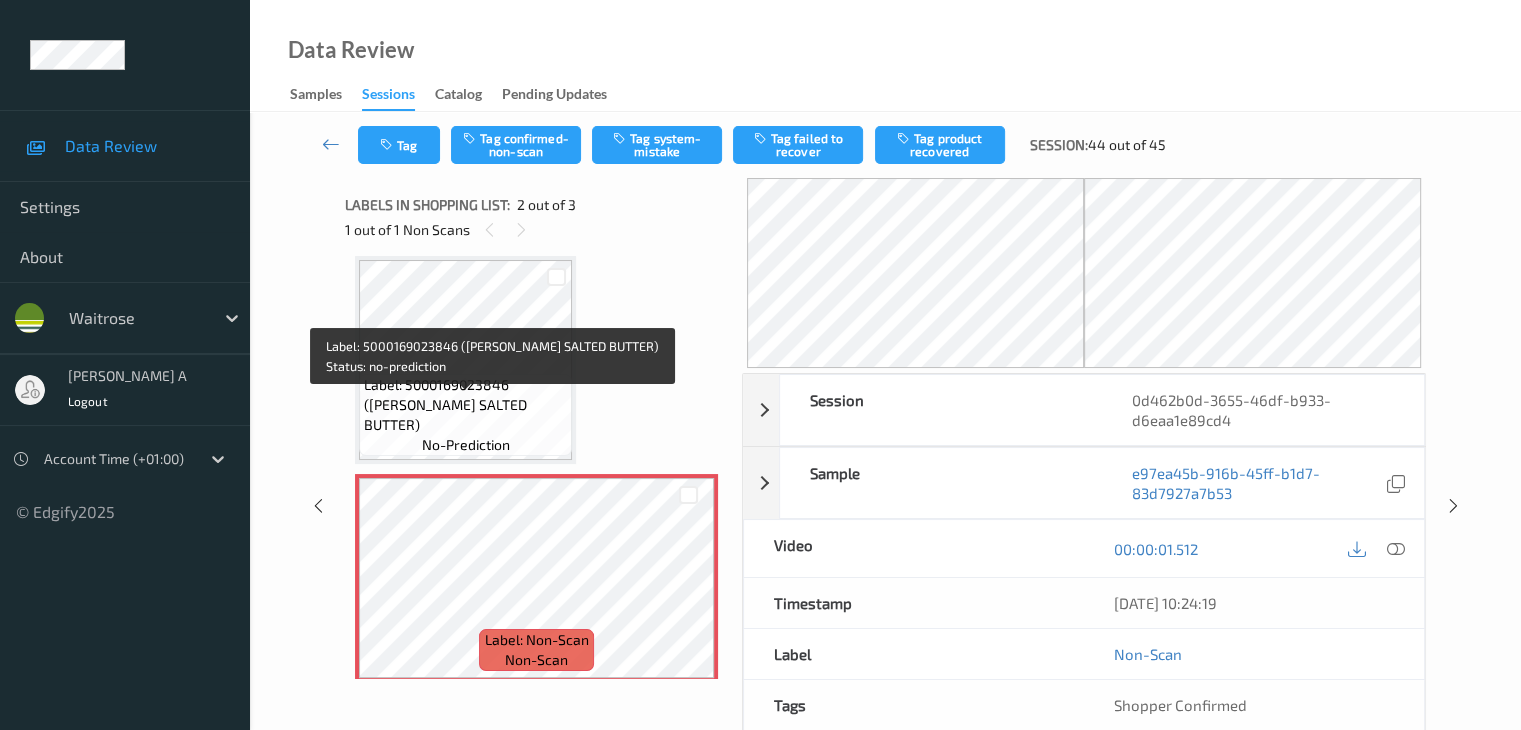 click on "Label: 5000169023846 (WR ESS SALTED BUTTER)" at bounding box center (465, 405) 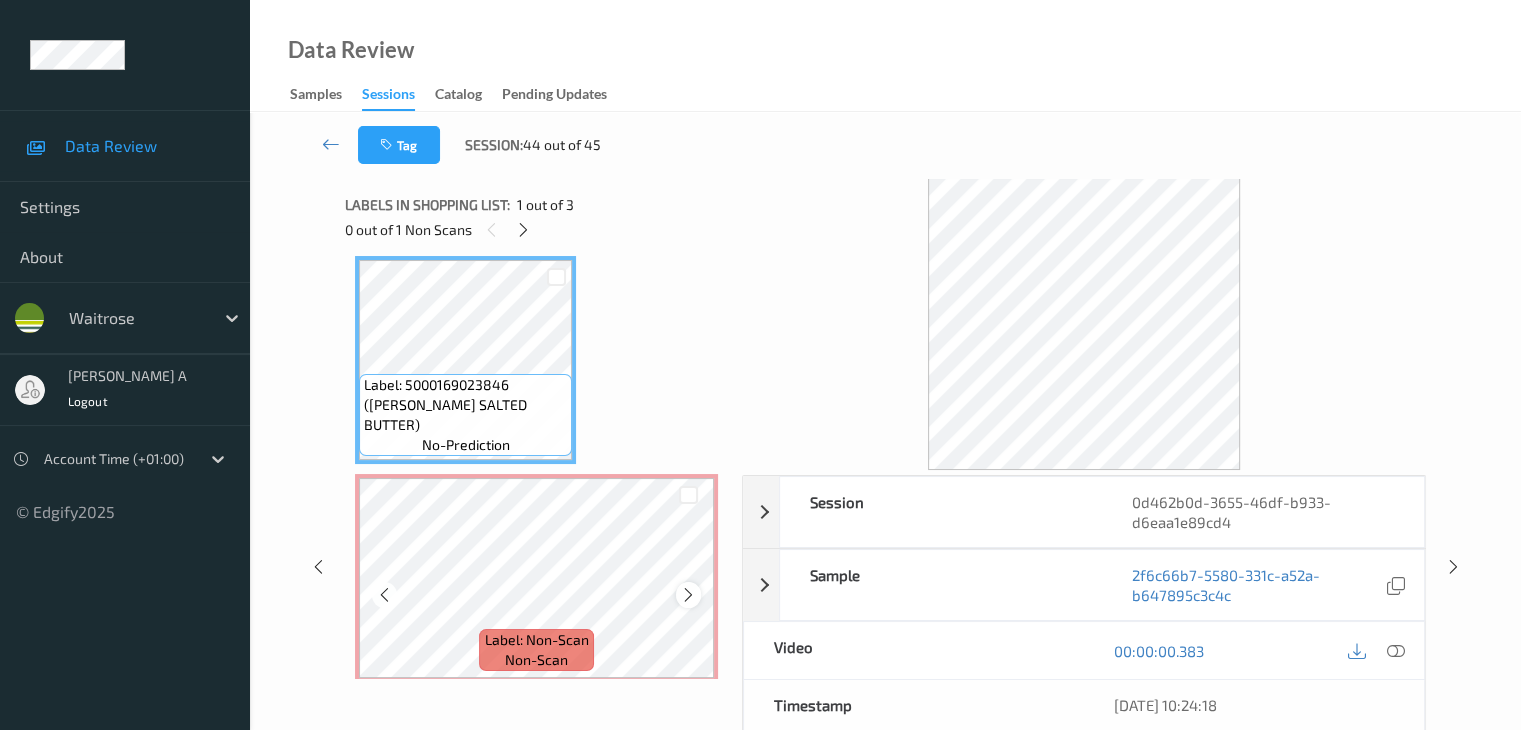 click at bounding box center [688, 595] 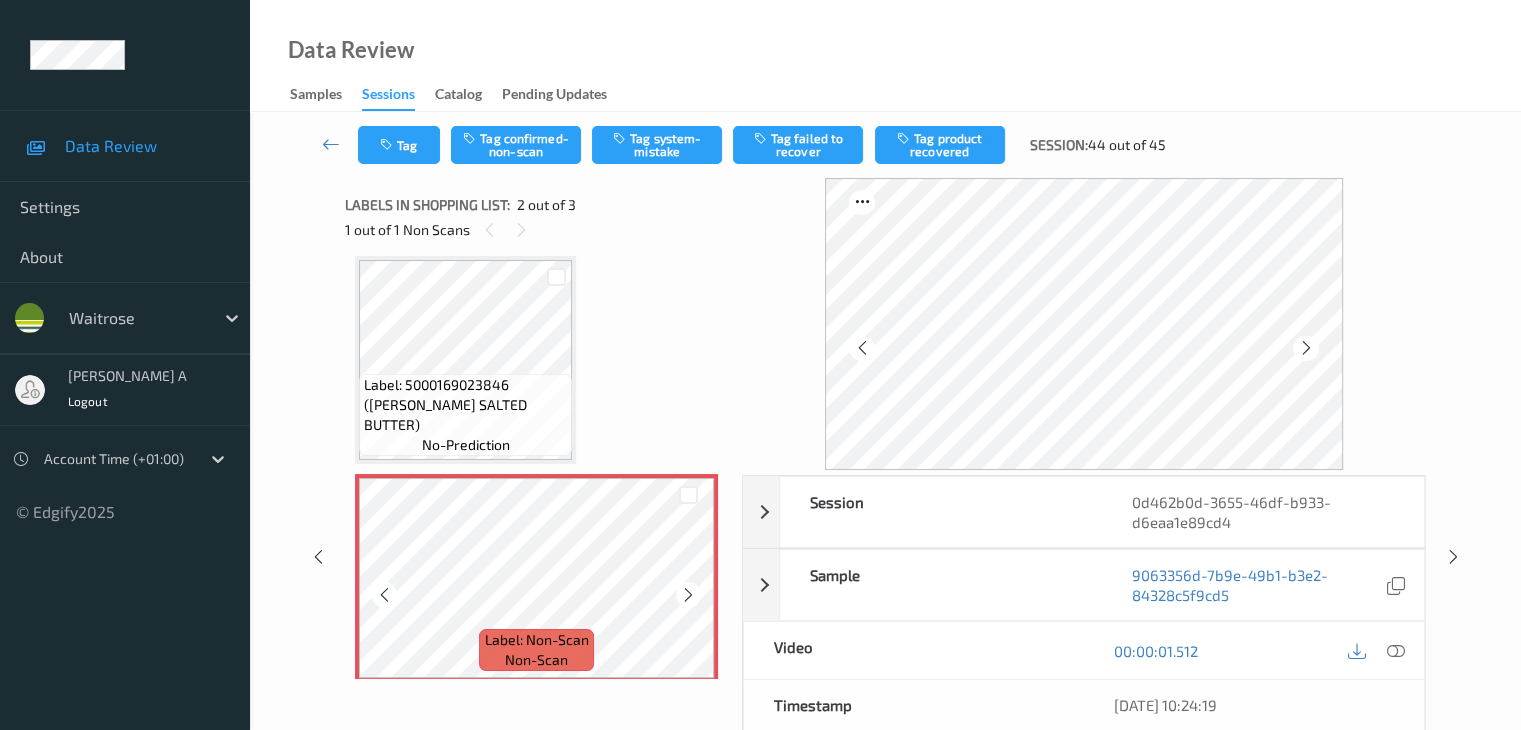 click at bounding box center [688, 595] 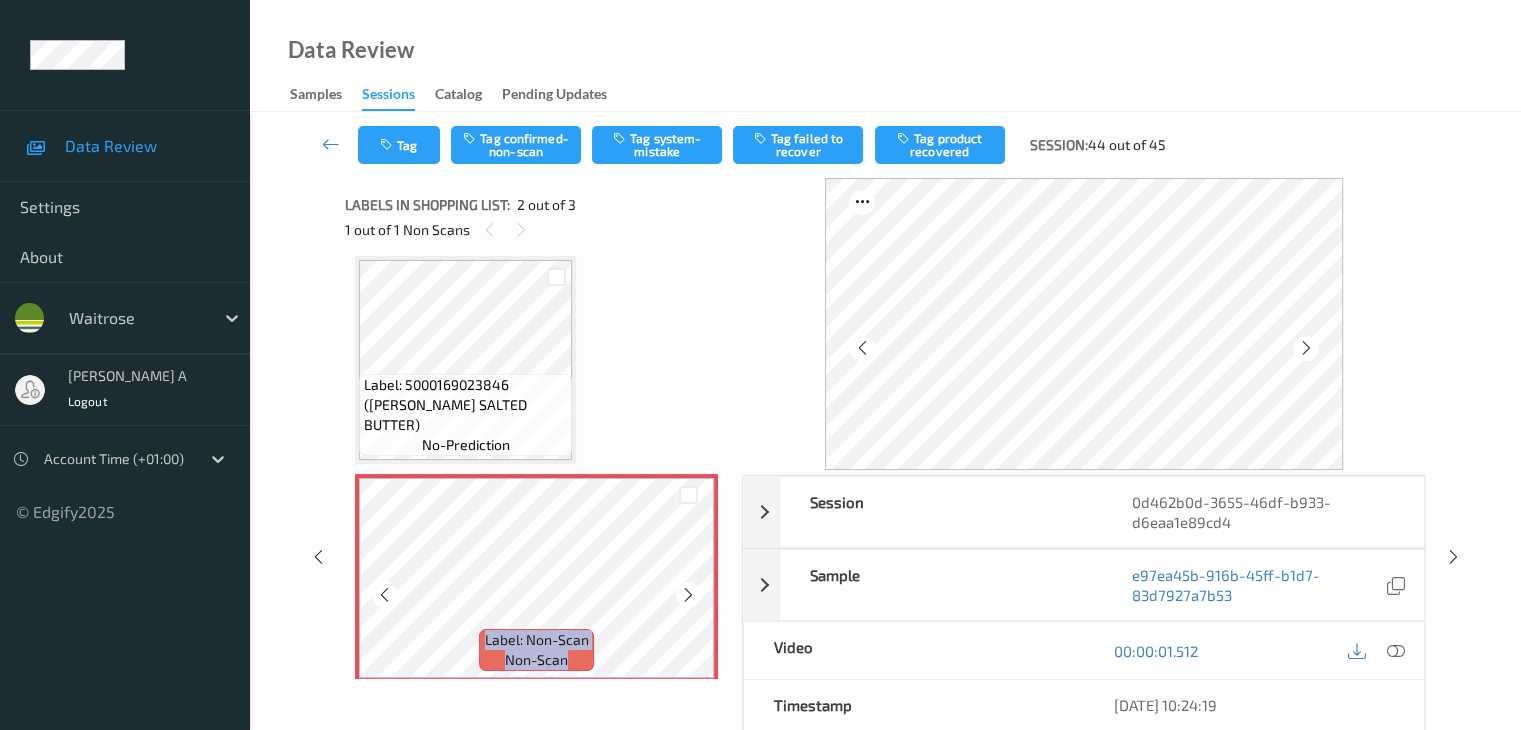 click at bounding box center [688, 595] 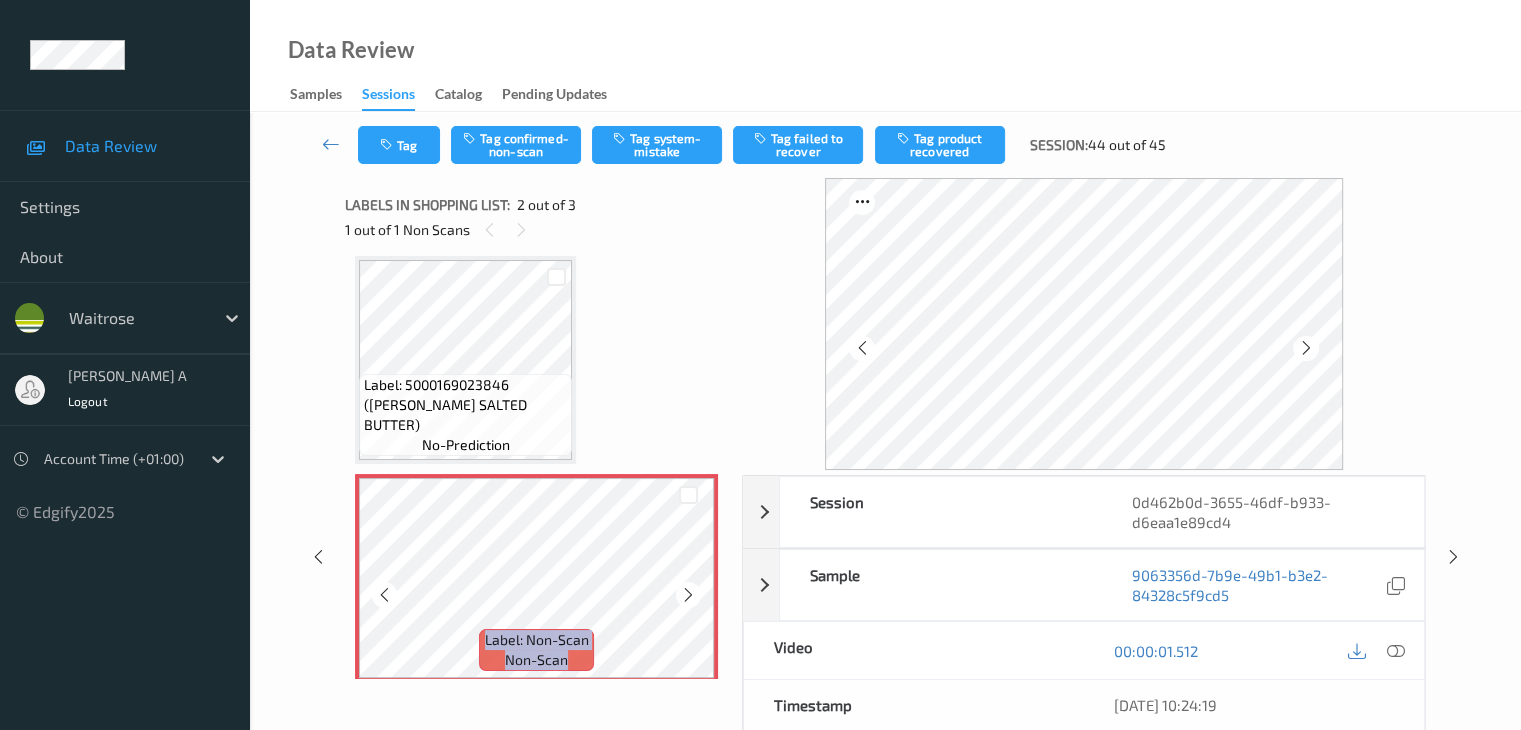 click at bounding box center (688, 595) 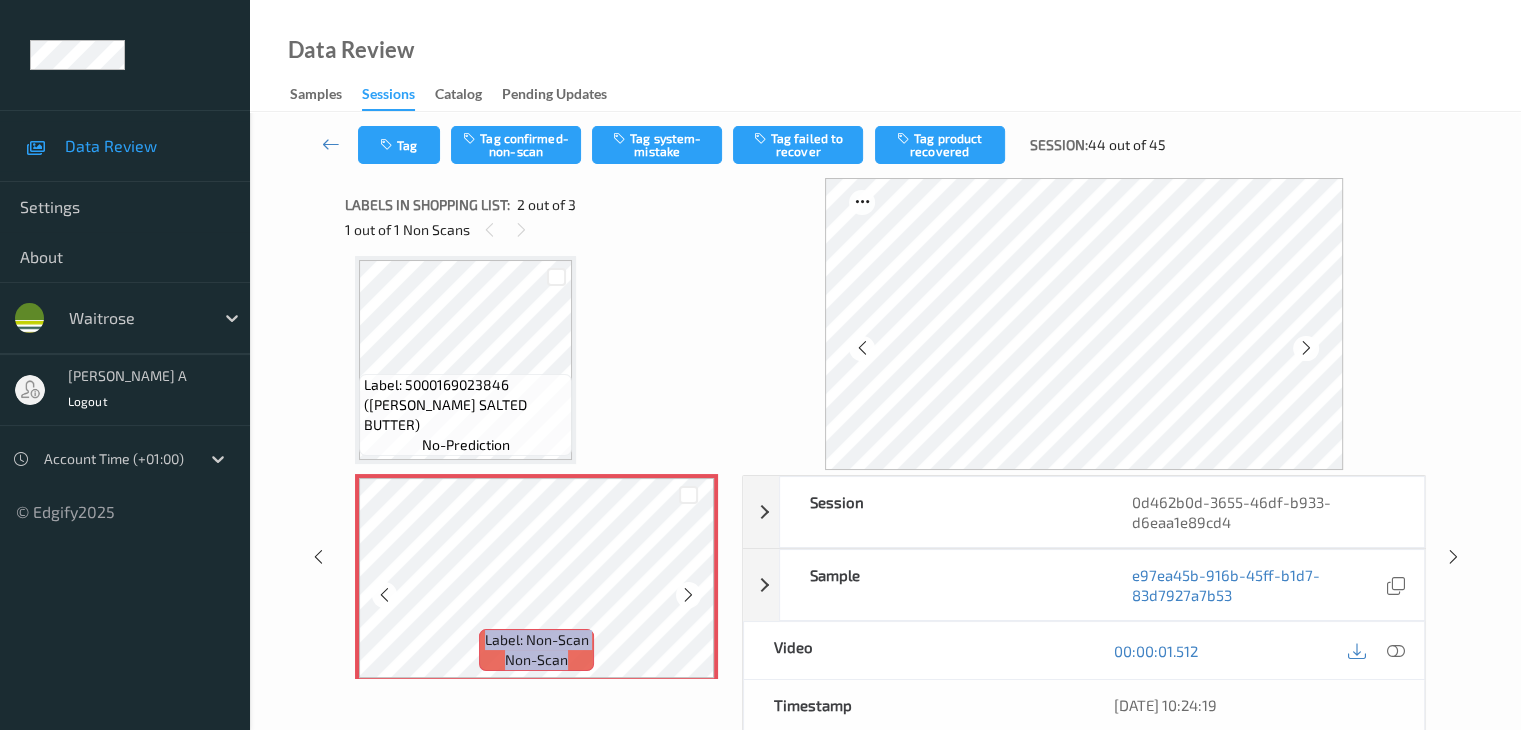 click at bounding box center [688, 595] 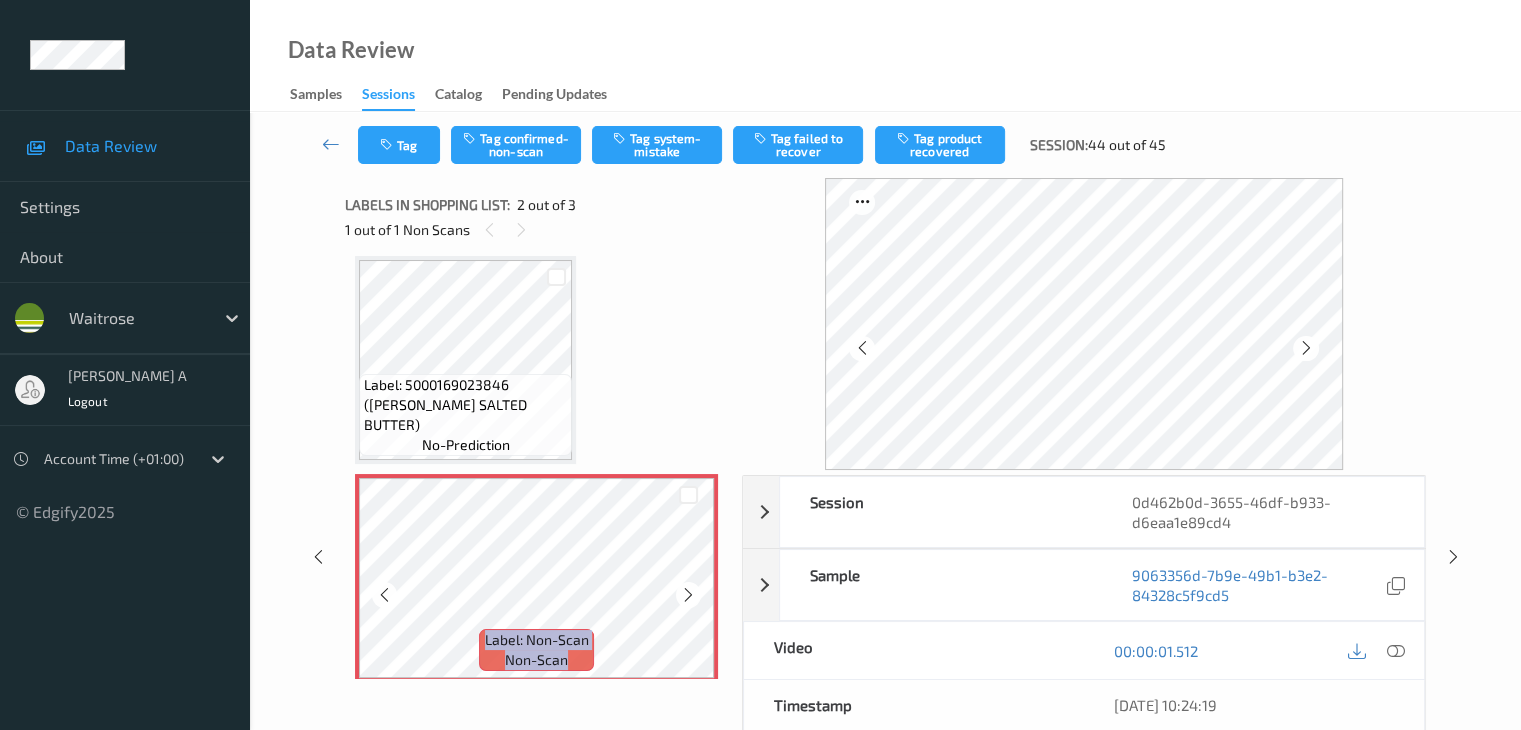 click at bounding box center (688, 595) 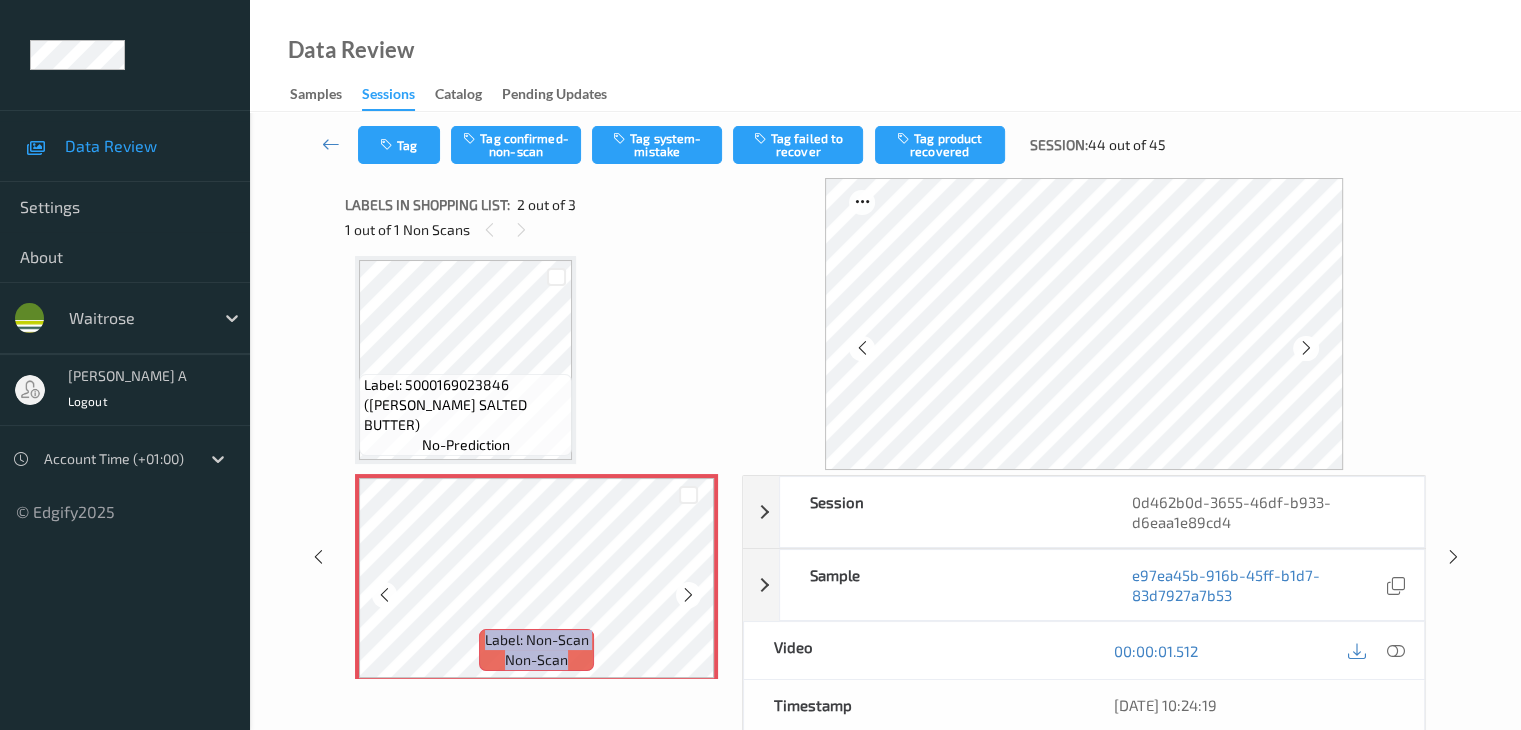 click at bounding box center [688, 595] 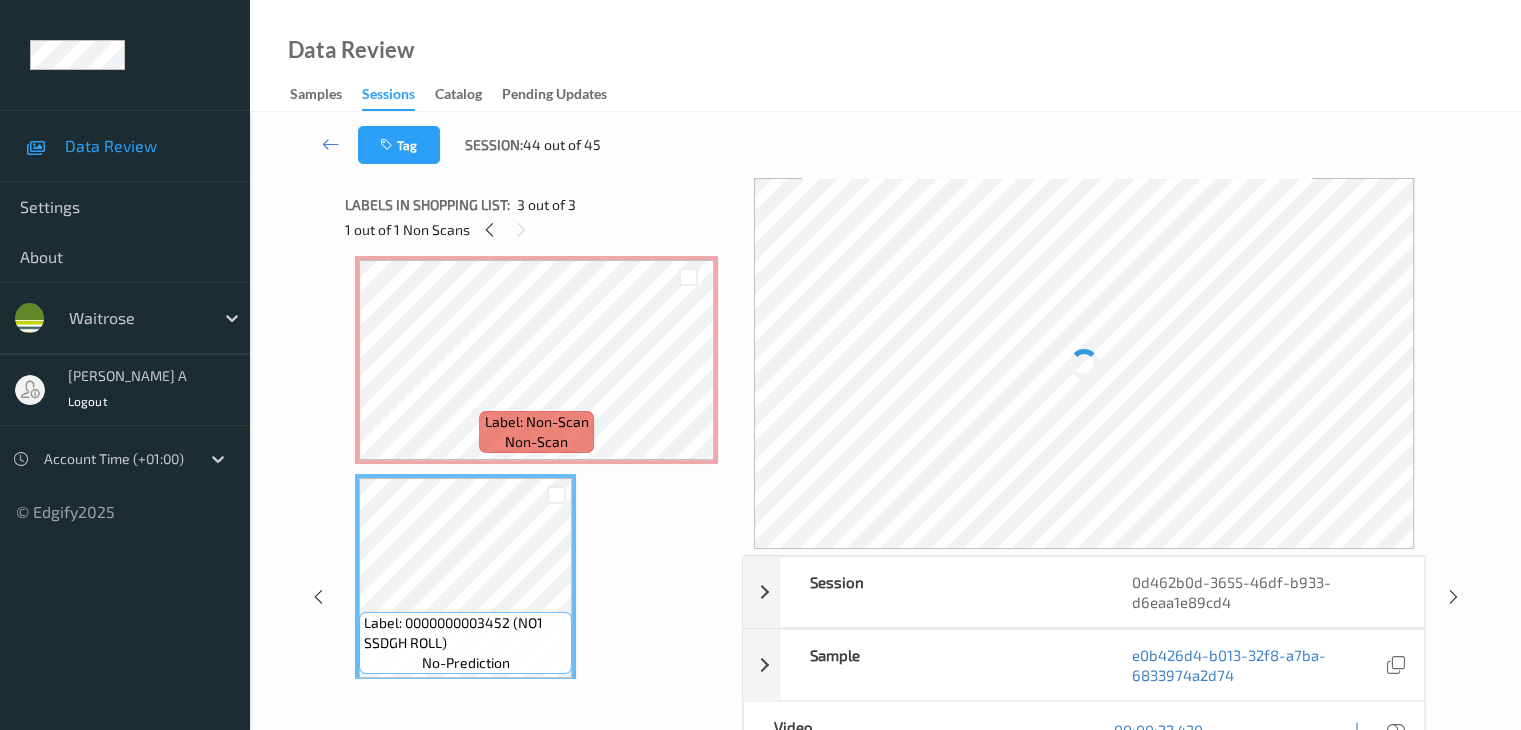 scroll, scrollTop: 241, scrollLeft: 0, axis: vertical 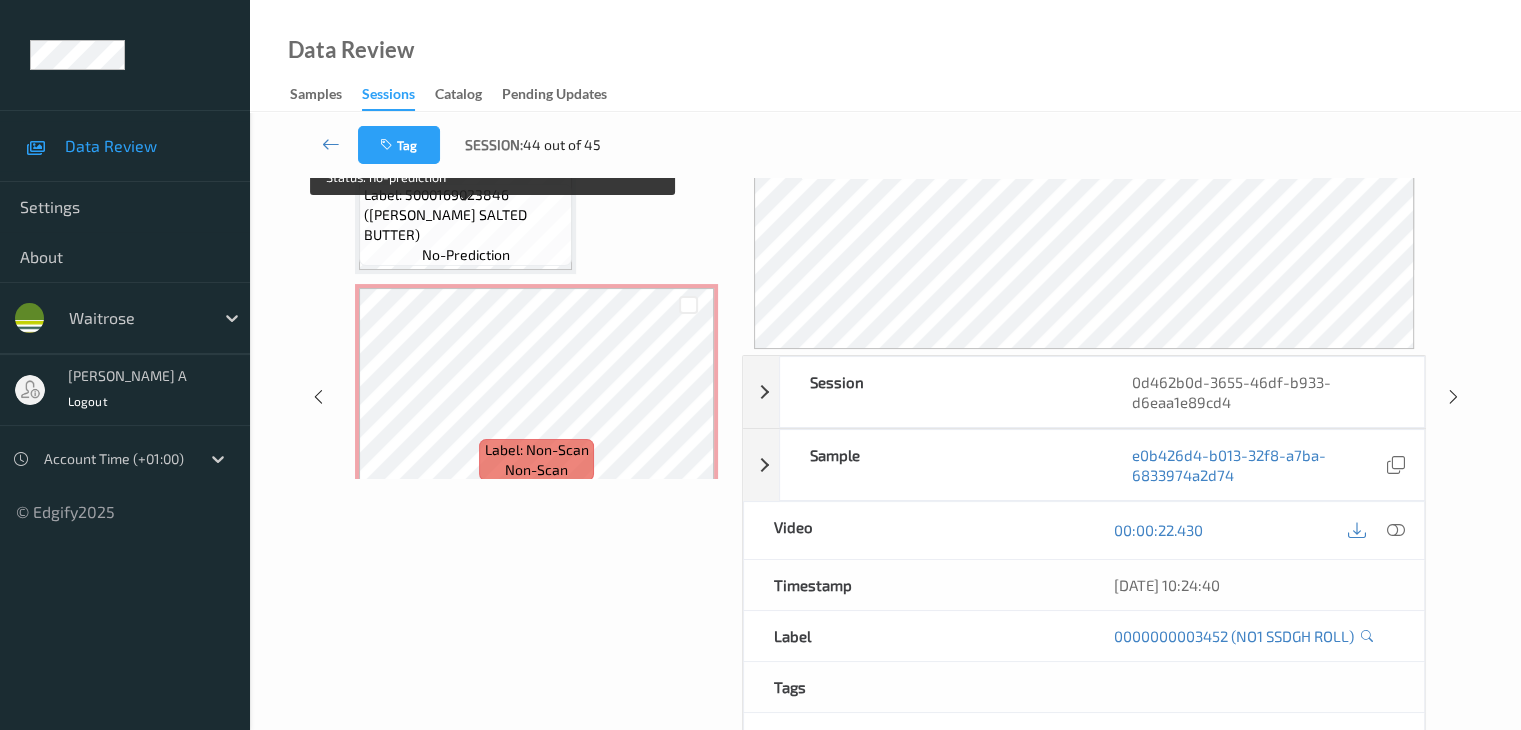click on "no-prediction" at bounding box center (466, 255) 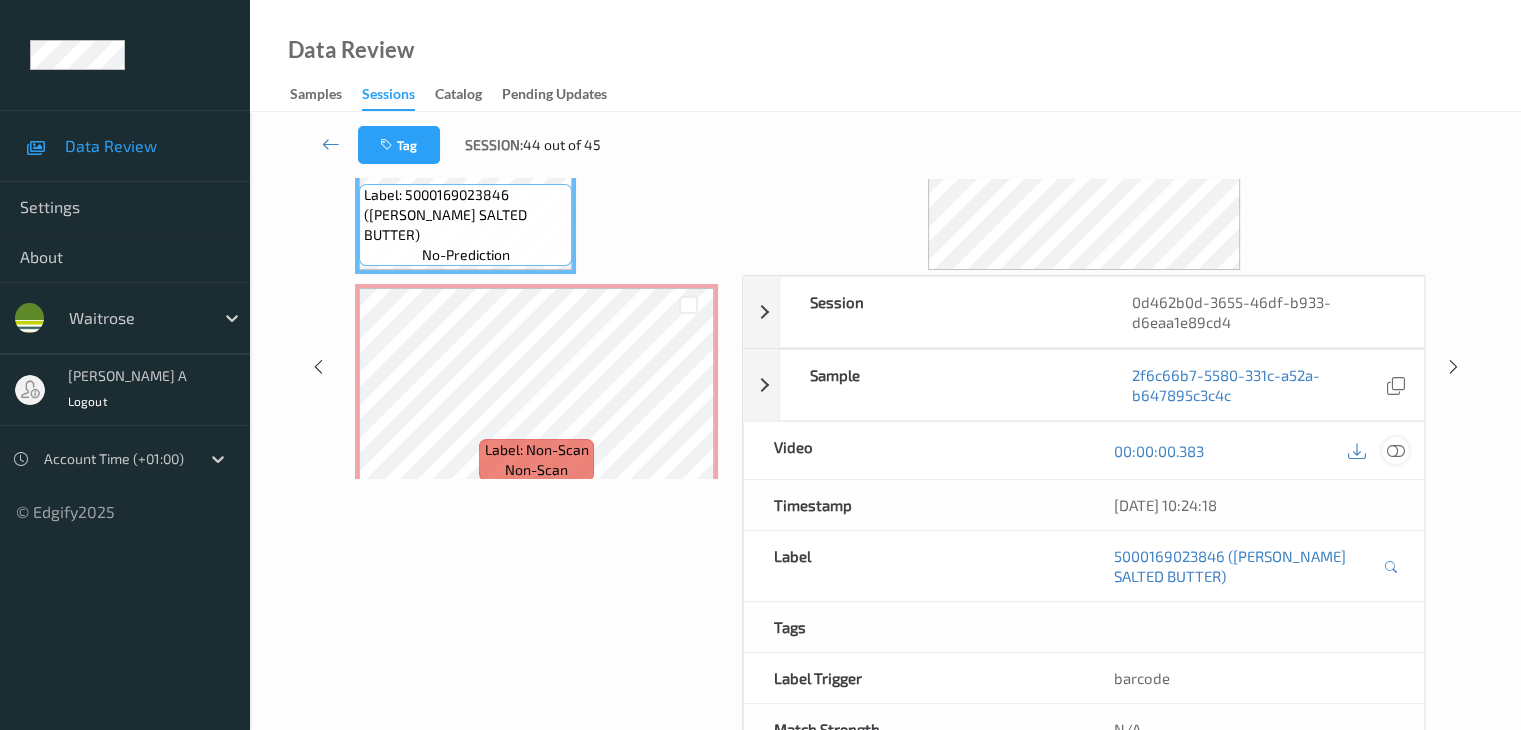 click at bounding box center [1395, 450] 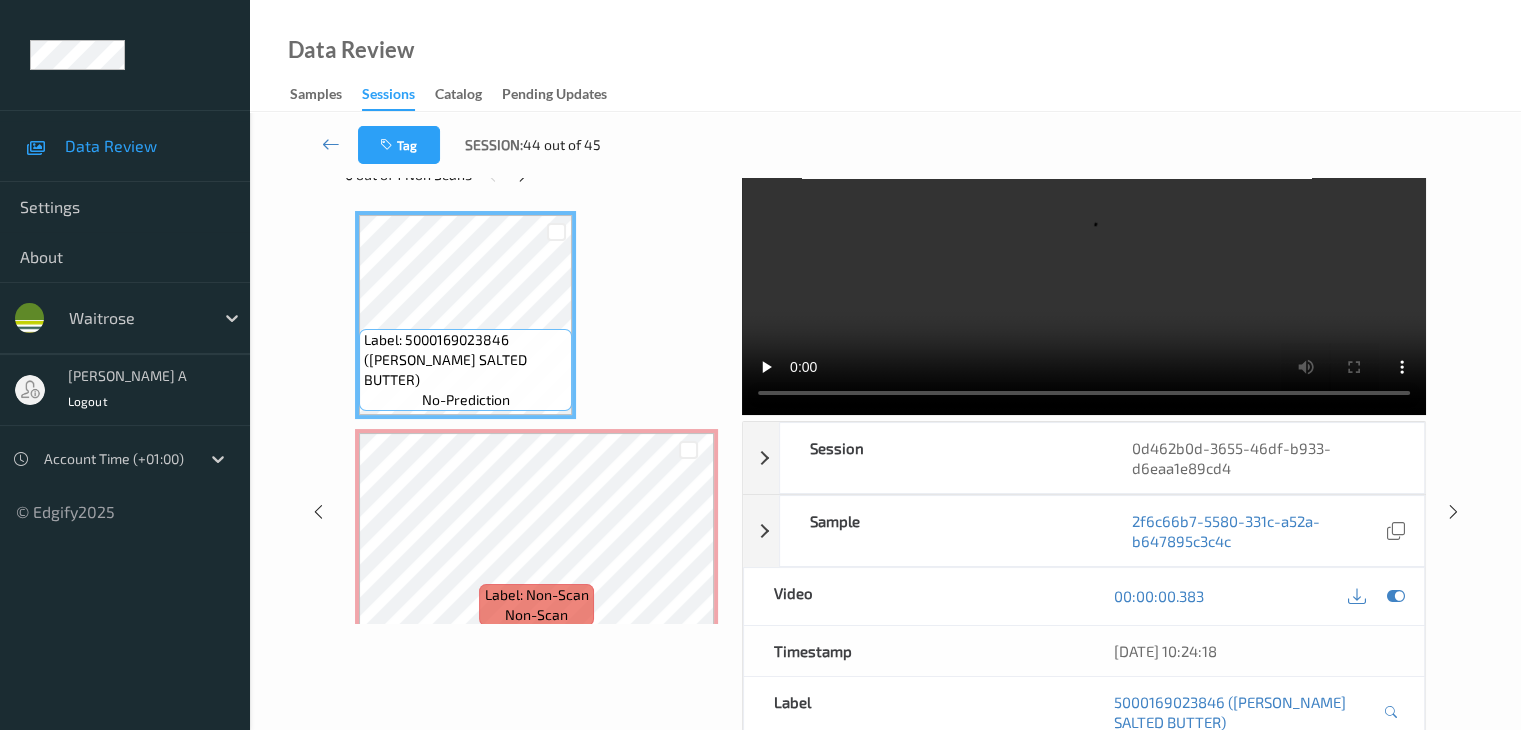 scroll, scrollTop: 0, scrollLeft: 0, axis: both 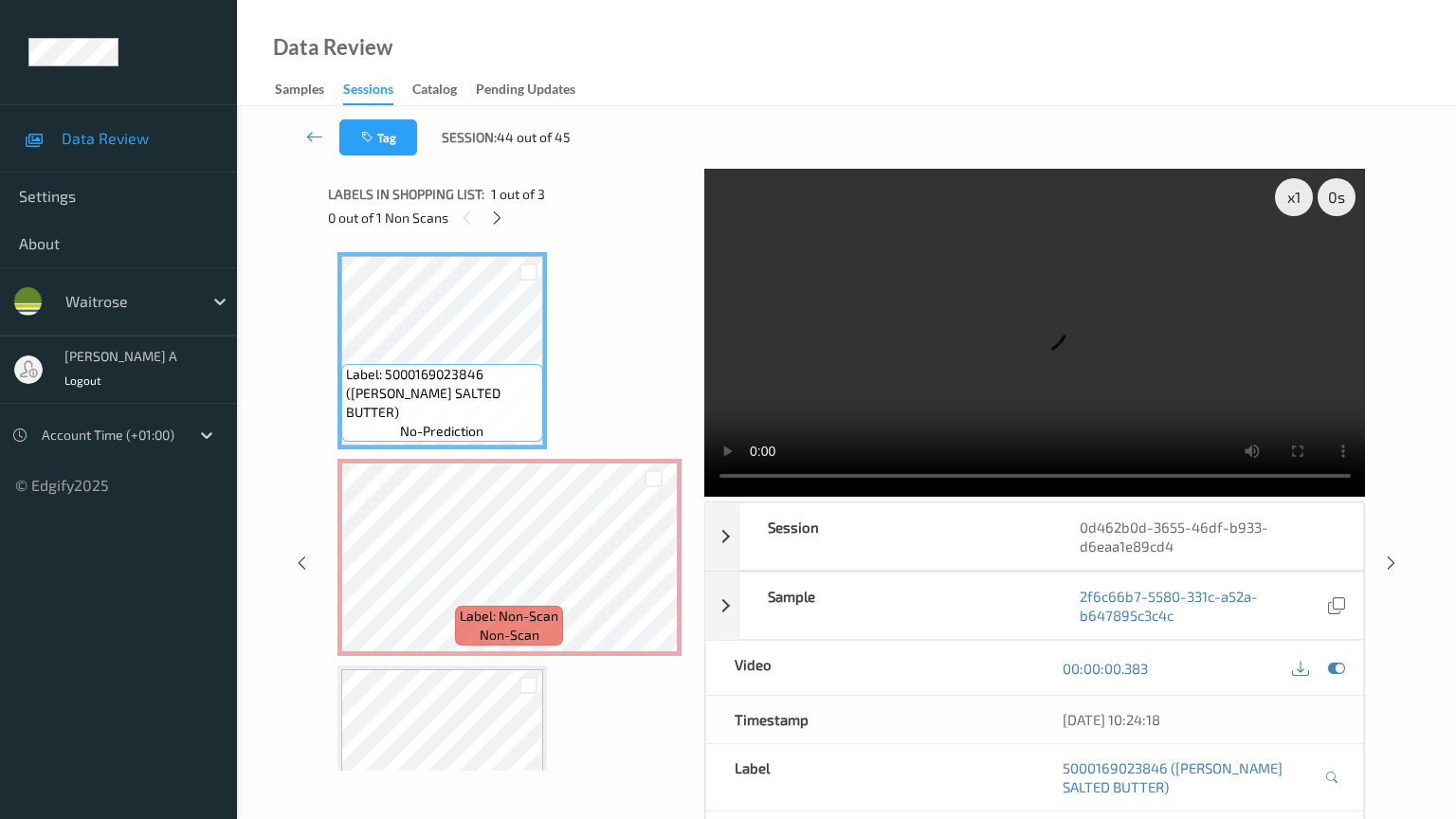 type 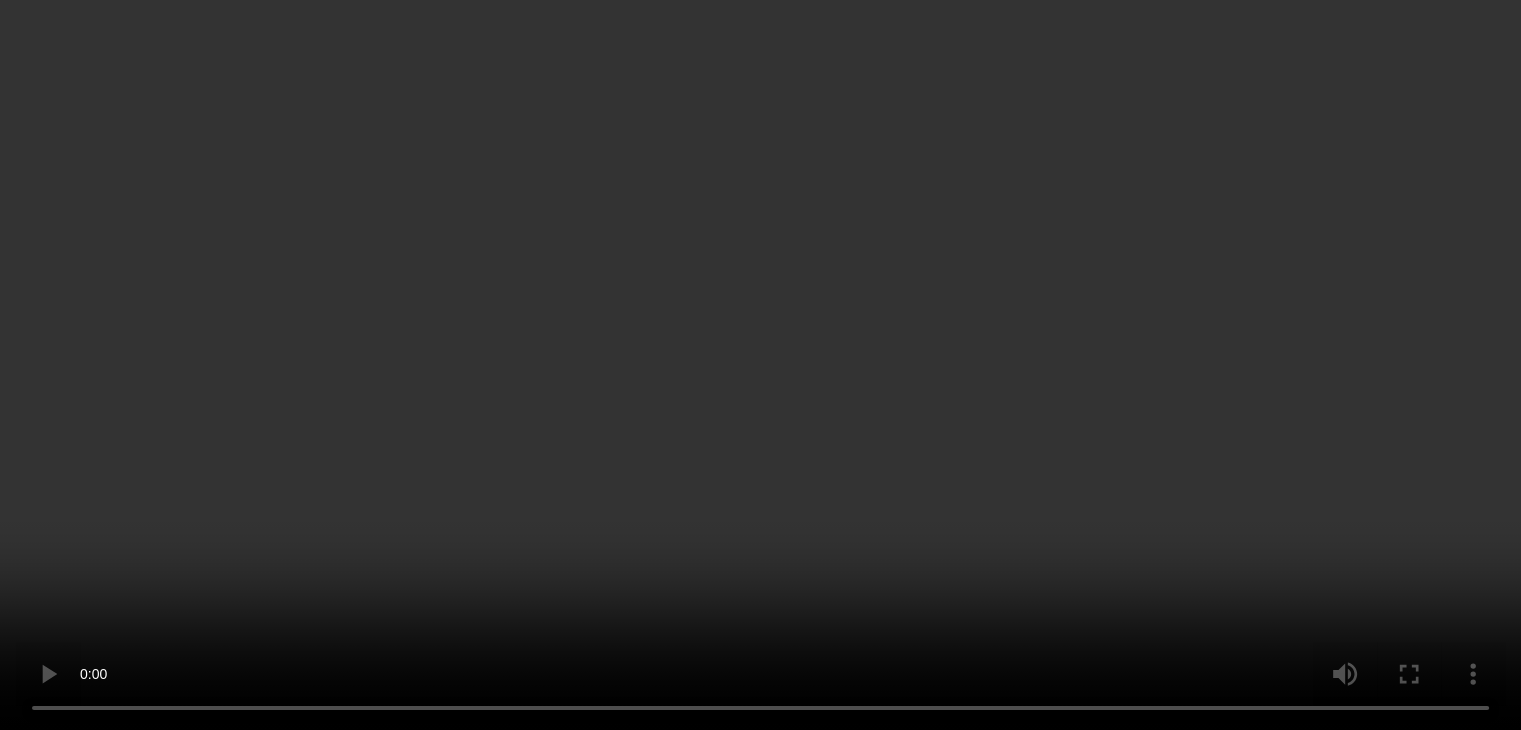 scroll, scrollTop: 100, scrollLeft: 0, axis: vertical 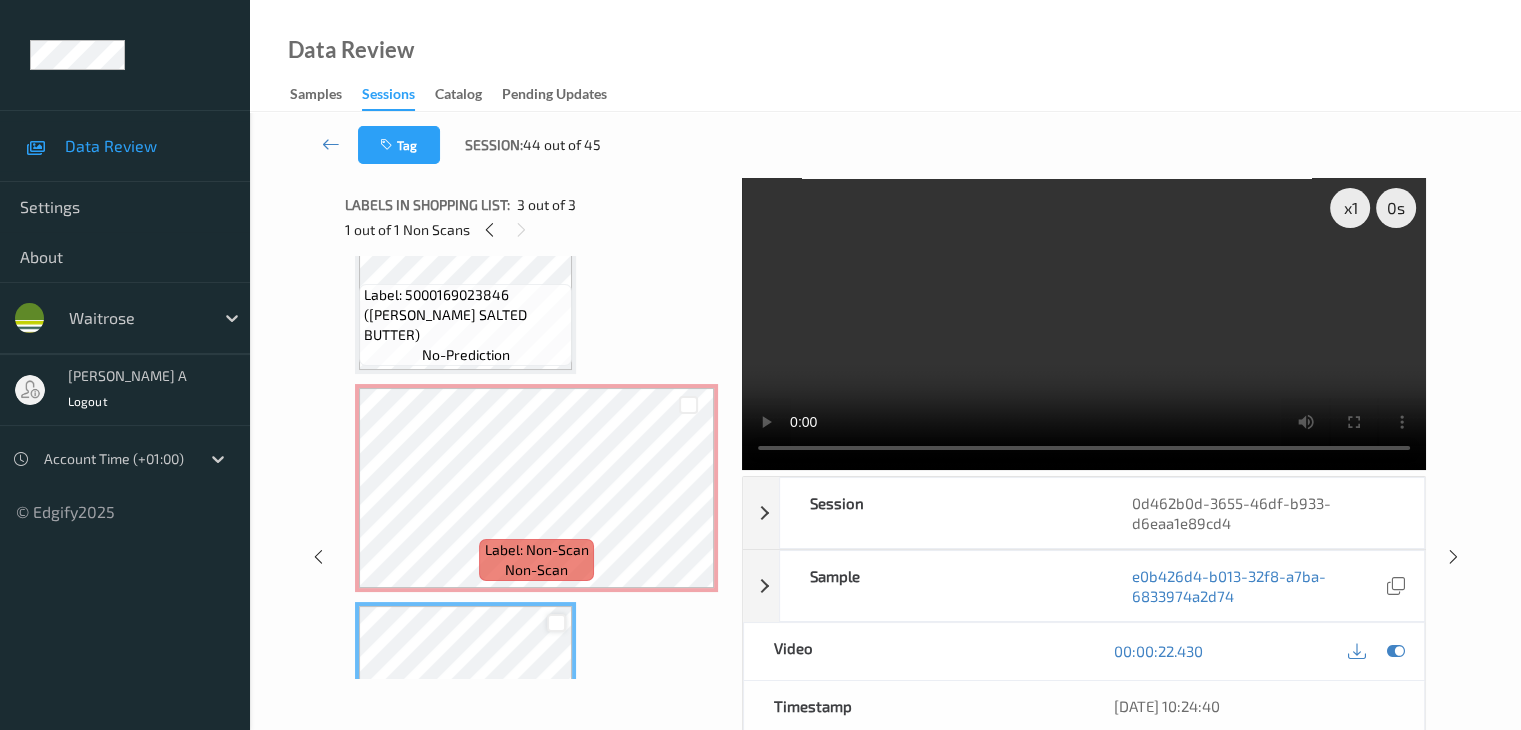 click at bounding box center (556, 623) 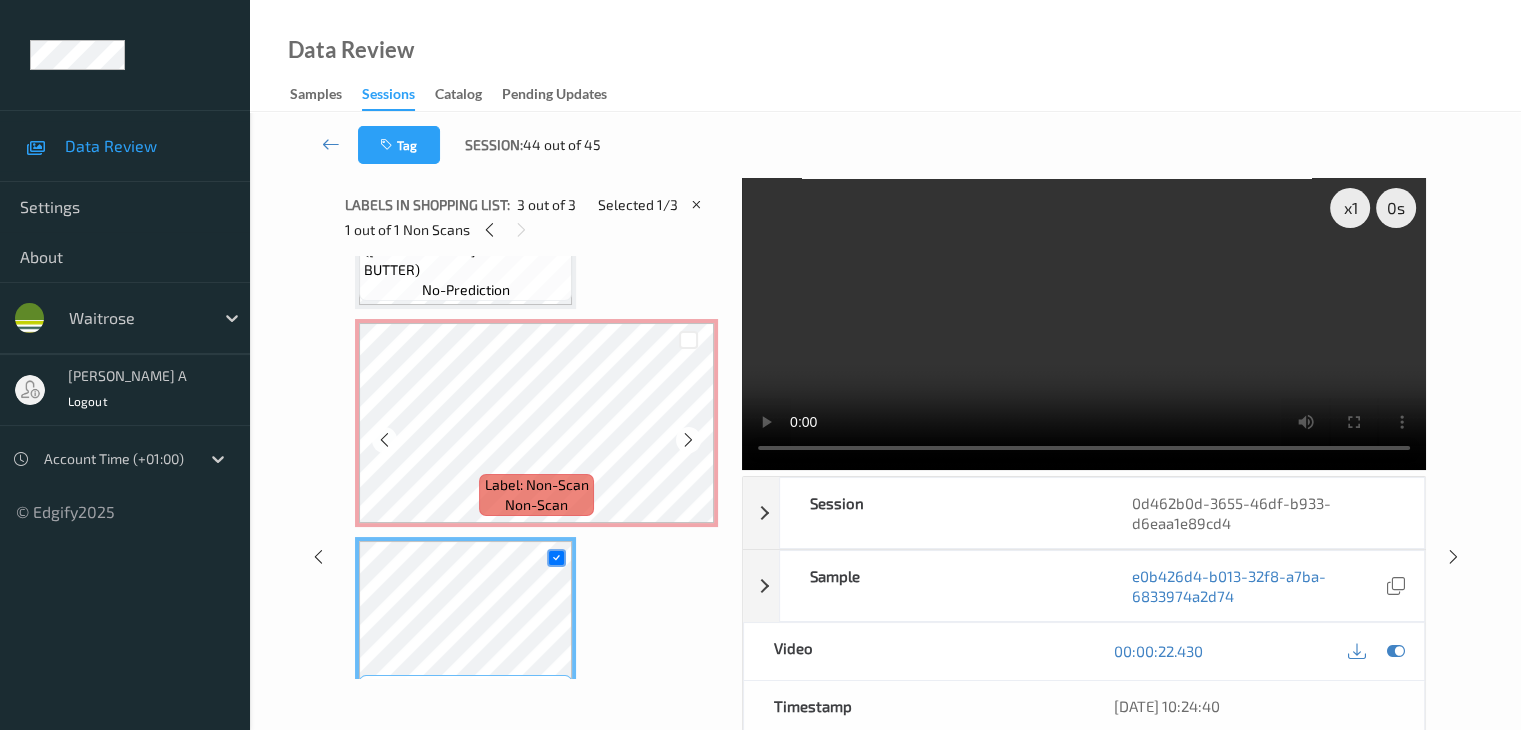 scroll, scrollTop: 200, scrollLeft: 0, axis: vertical 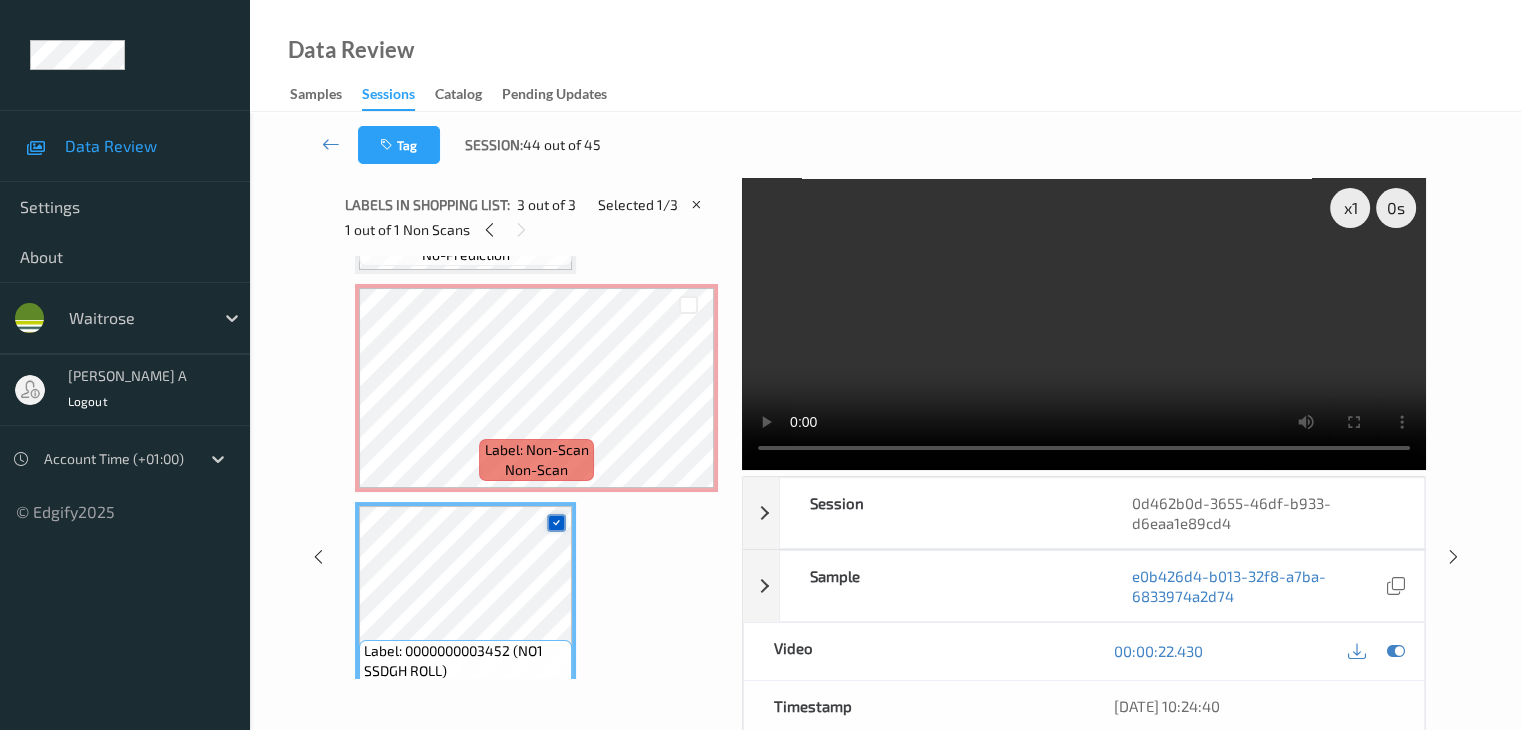 click at bounding box center [556, 522] 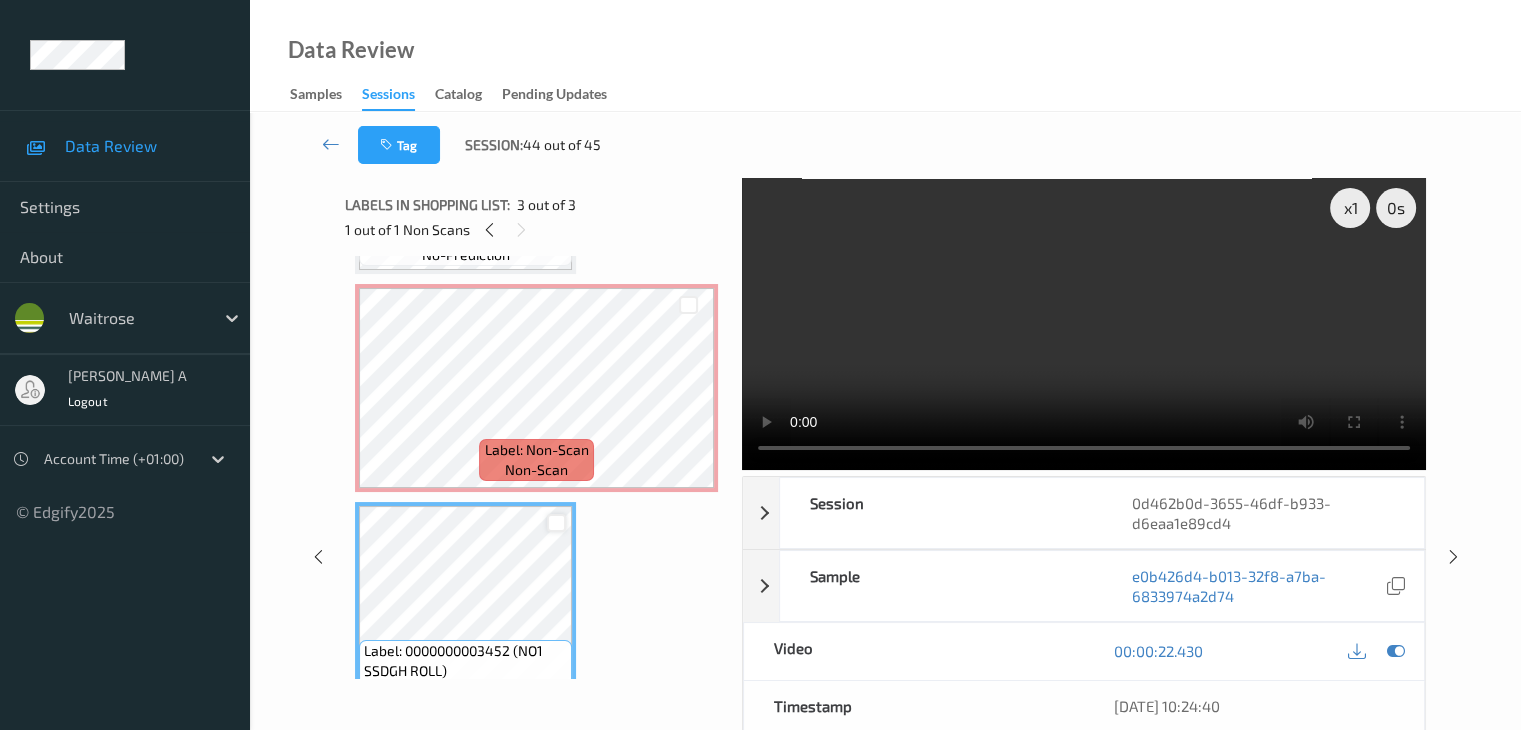 click at bounding box center (556, 523) 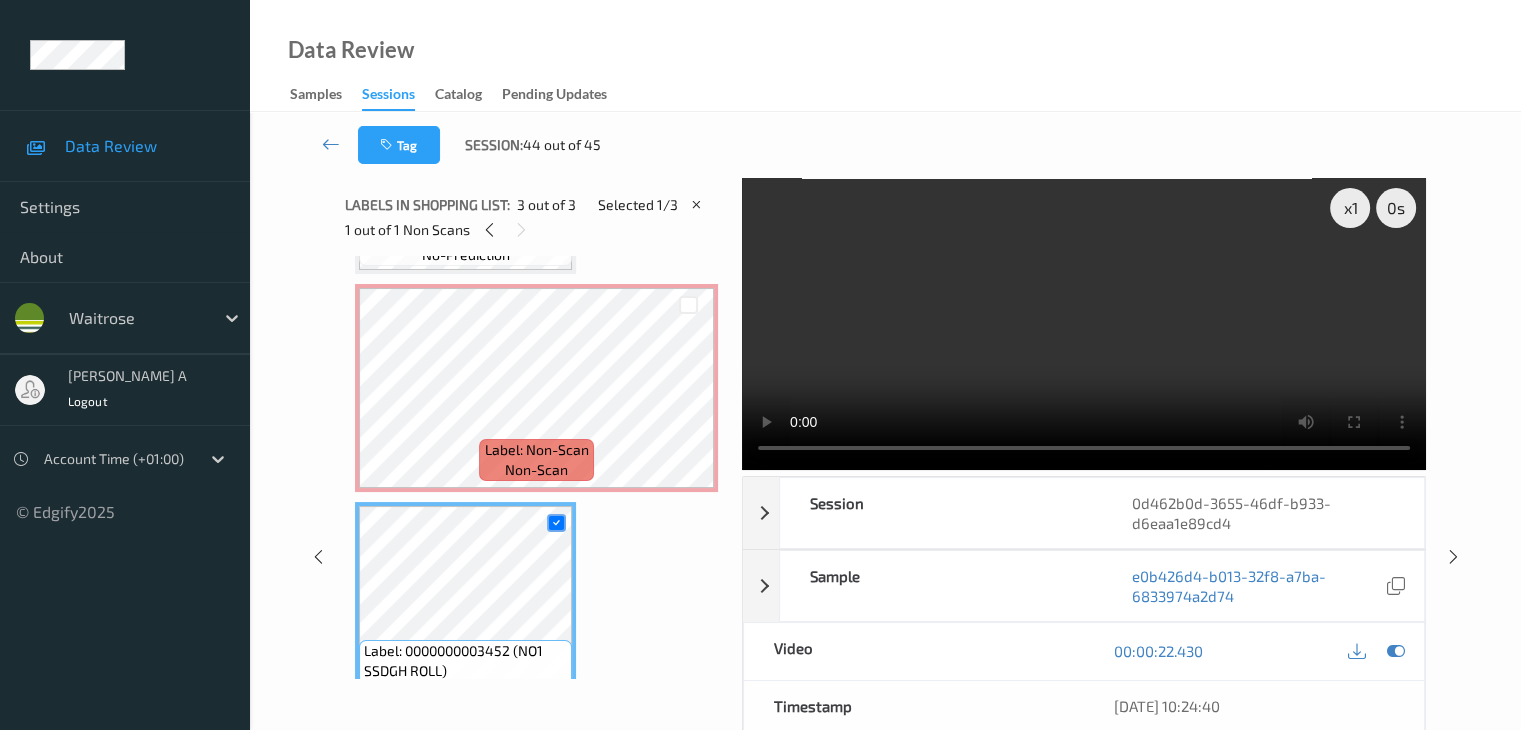 scroll, scrollTop: 100, scrollLeft: 0, axis: vertical 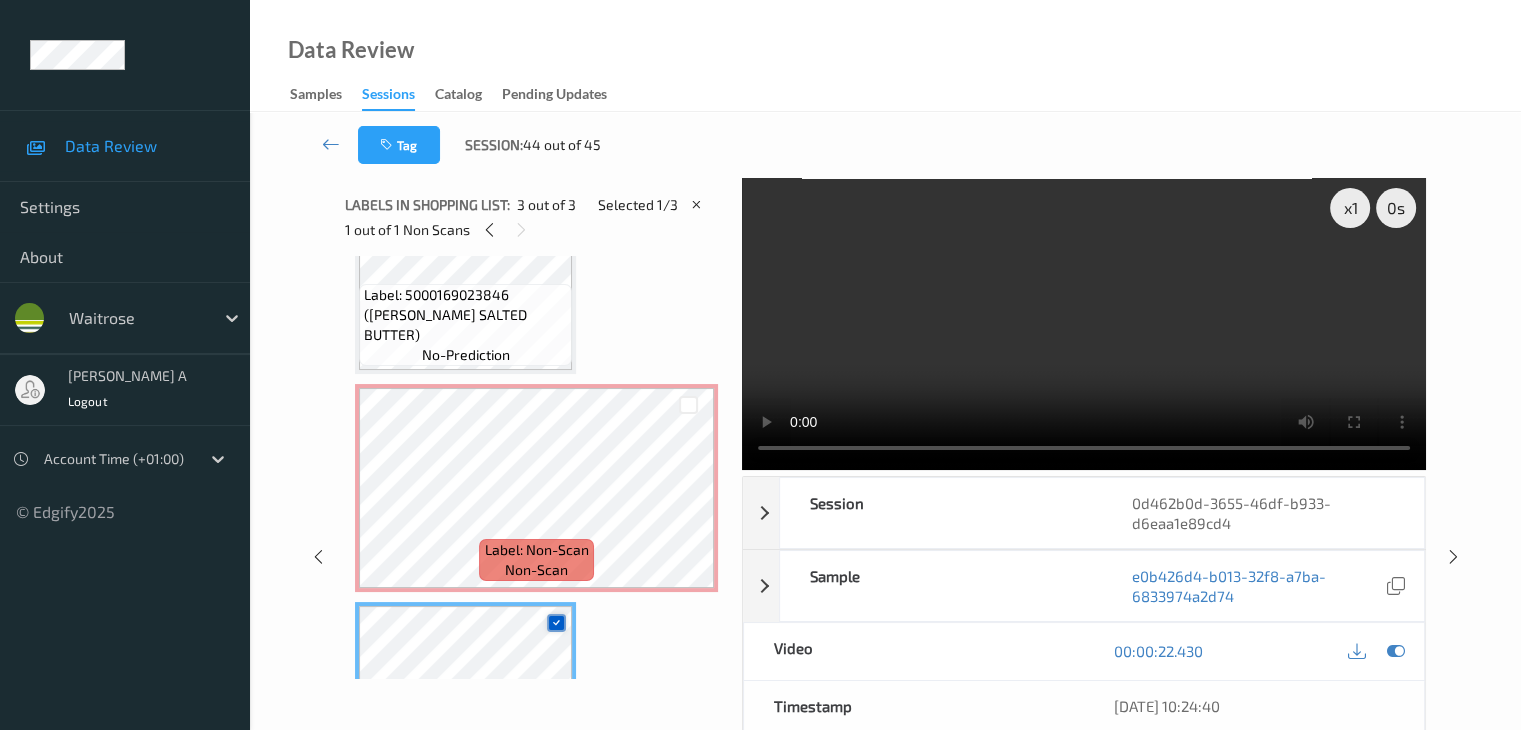 click at bounding box center [556, 622] 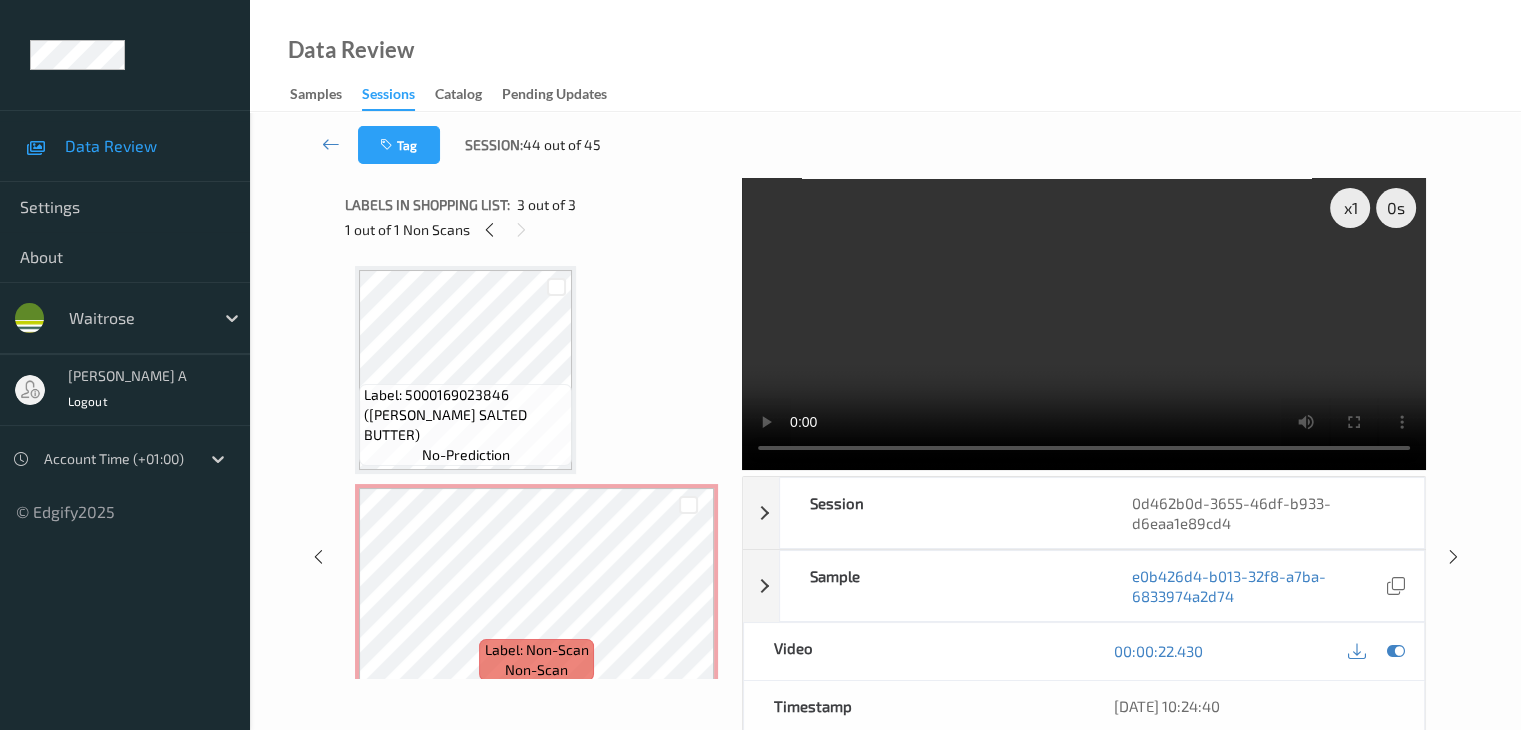 scroll, scrollTop: 0, scrollLeft: 0, axis: both 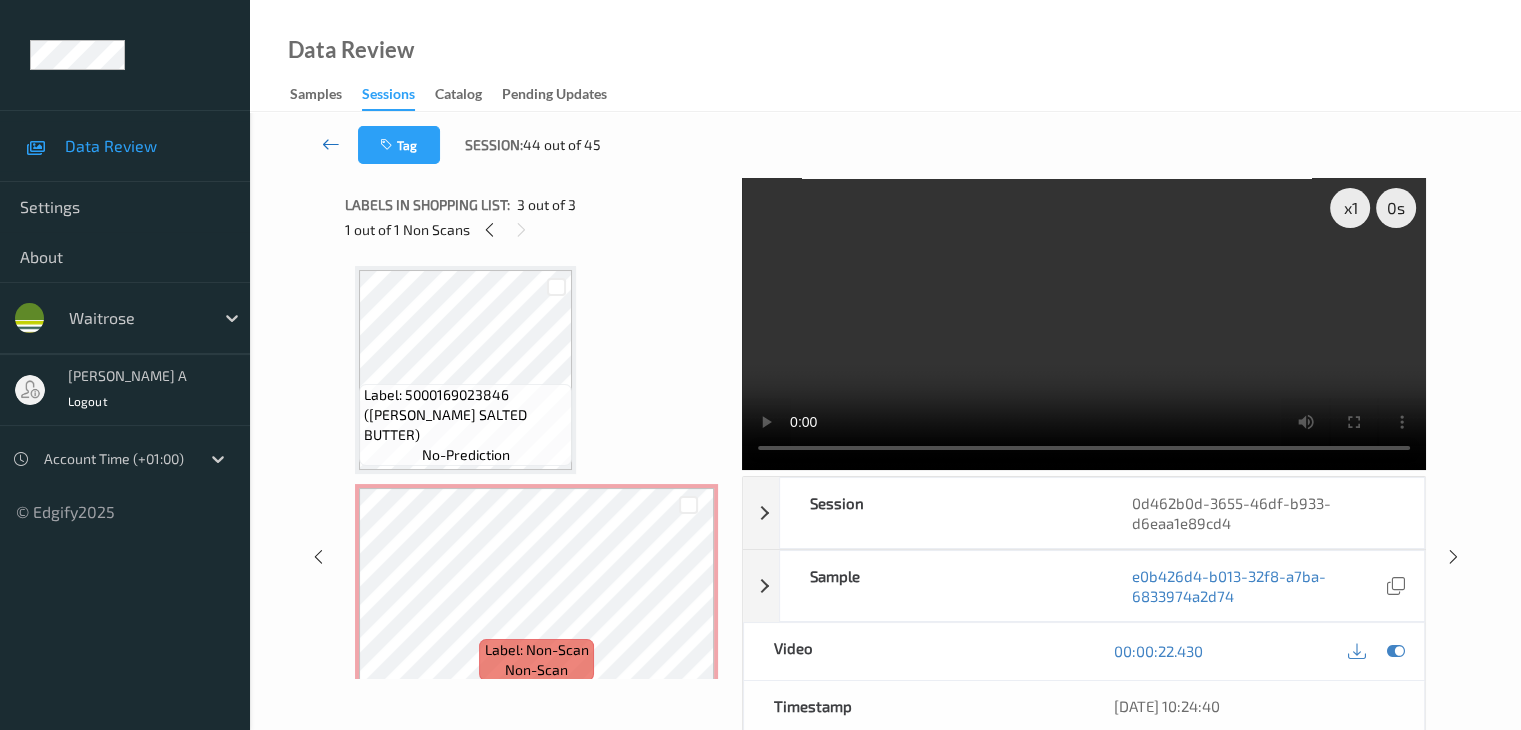 click at bounding box center [331, 144] 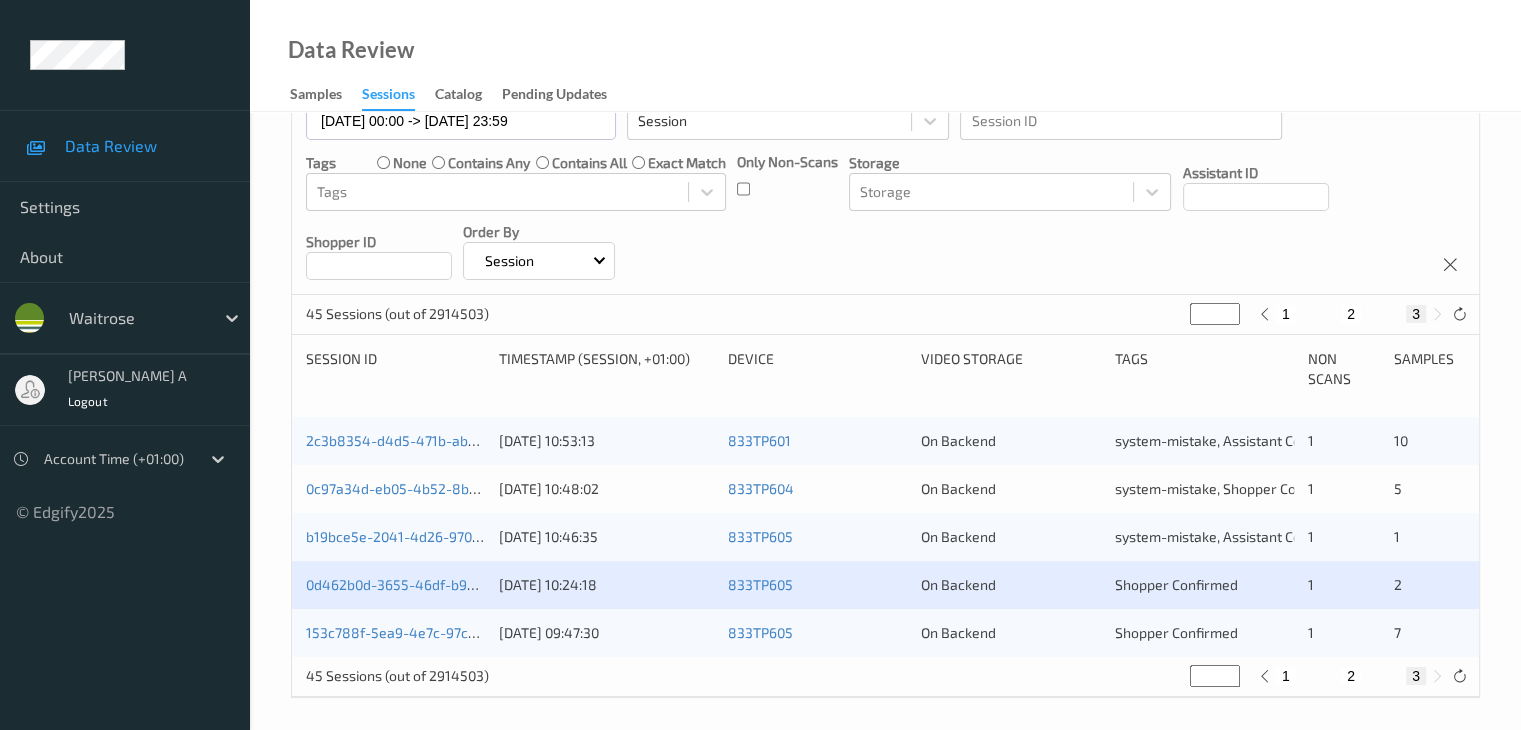 scroll, scrollTop: 212, scrollLeft: 0, axis: vertical 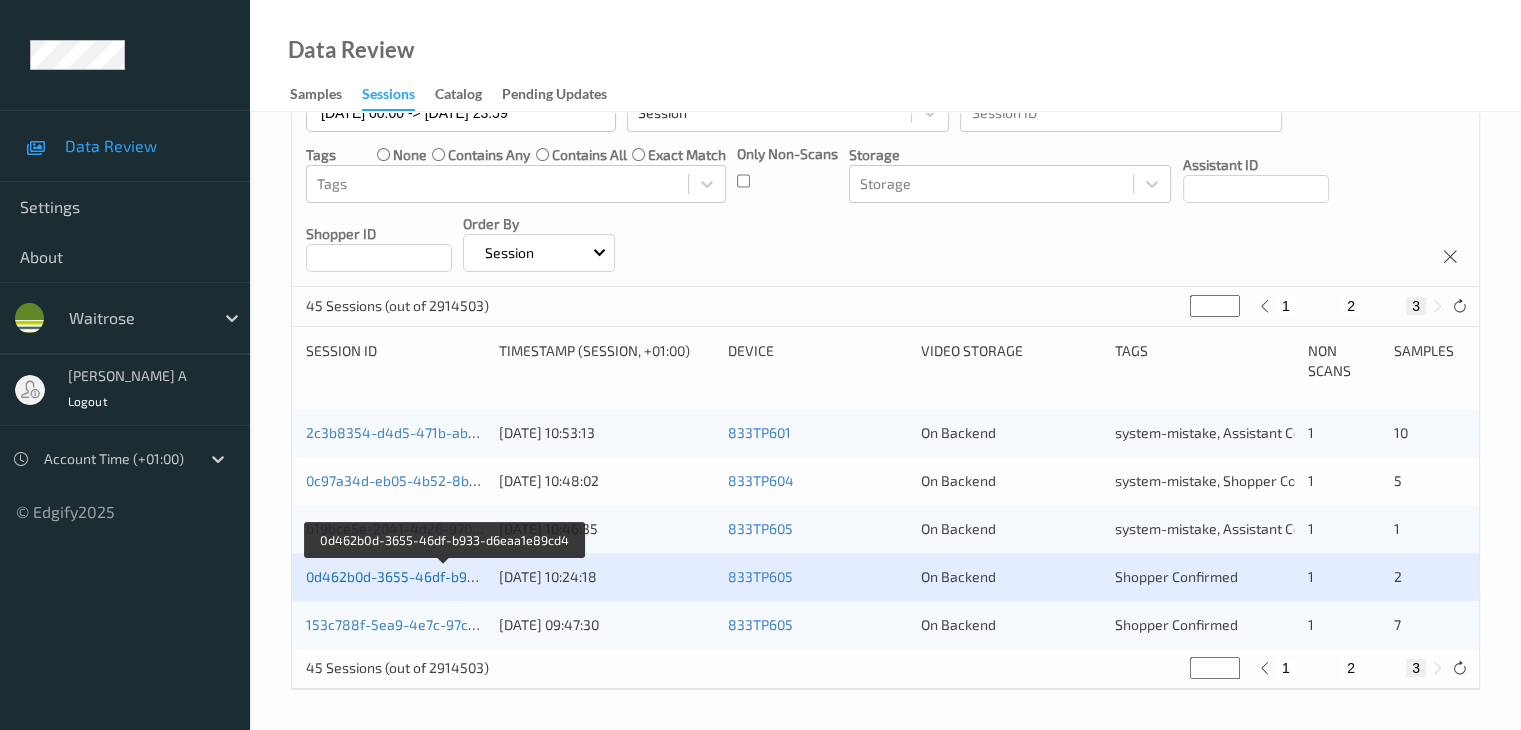 click on "0d462b0d-3655-46df-b933-d6eaa1e89cd4" at bounding box center (445, 576) 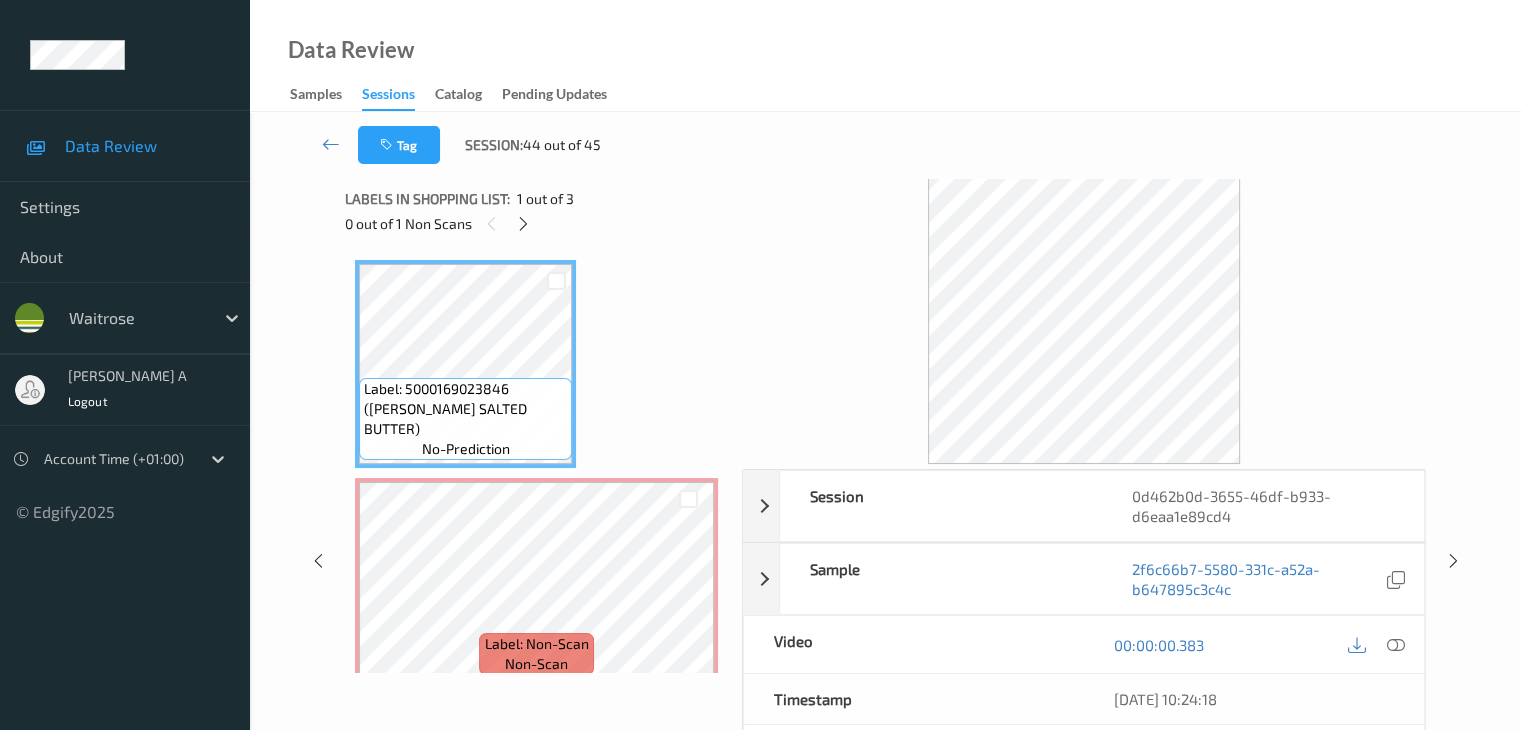 scroll, scrollTop: 0, scrollLeft: 0, axis: both 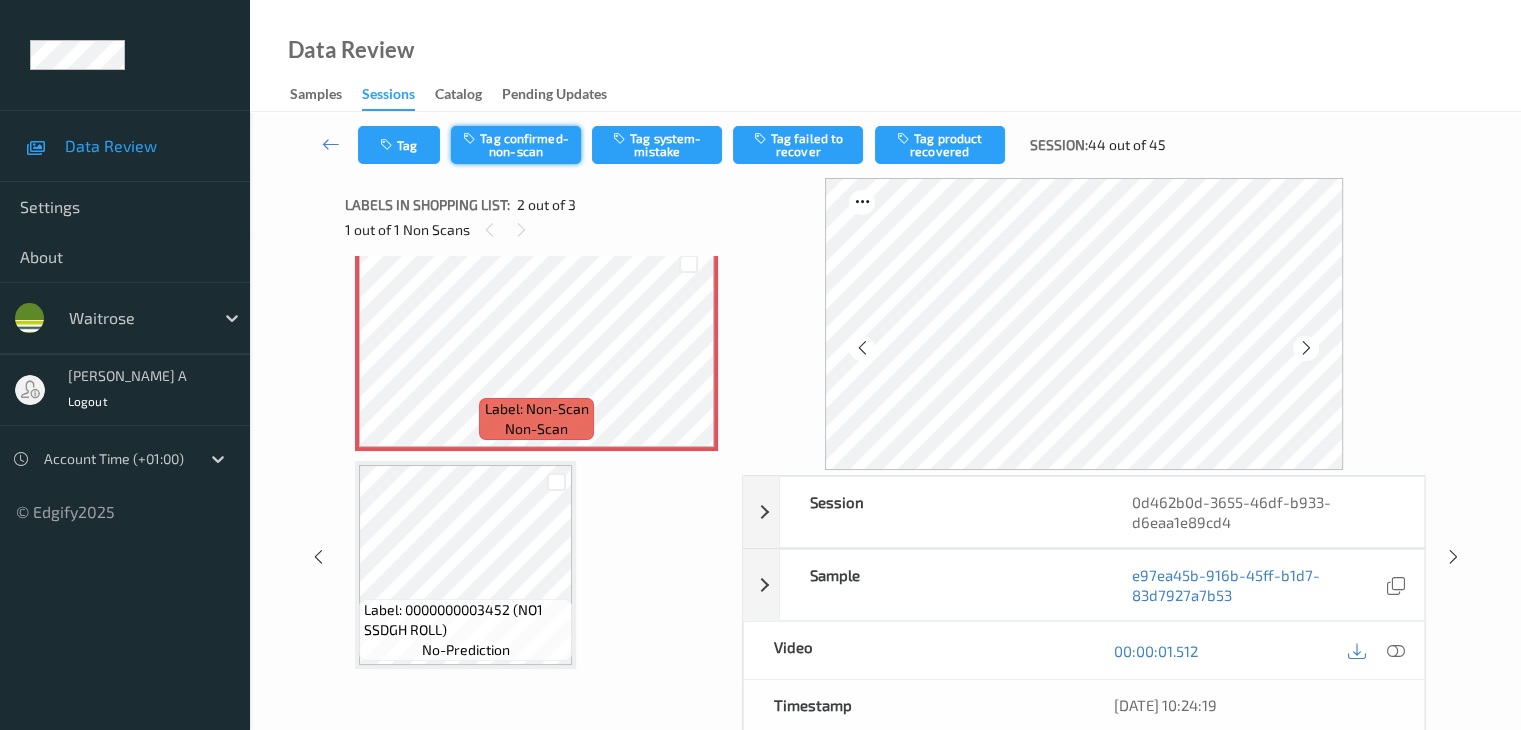 click on "Tag   confirmed-non-scan" at bounding box center [516, 145] 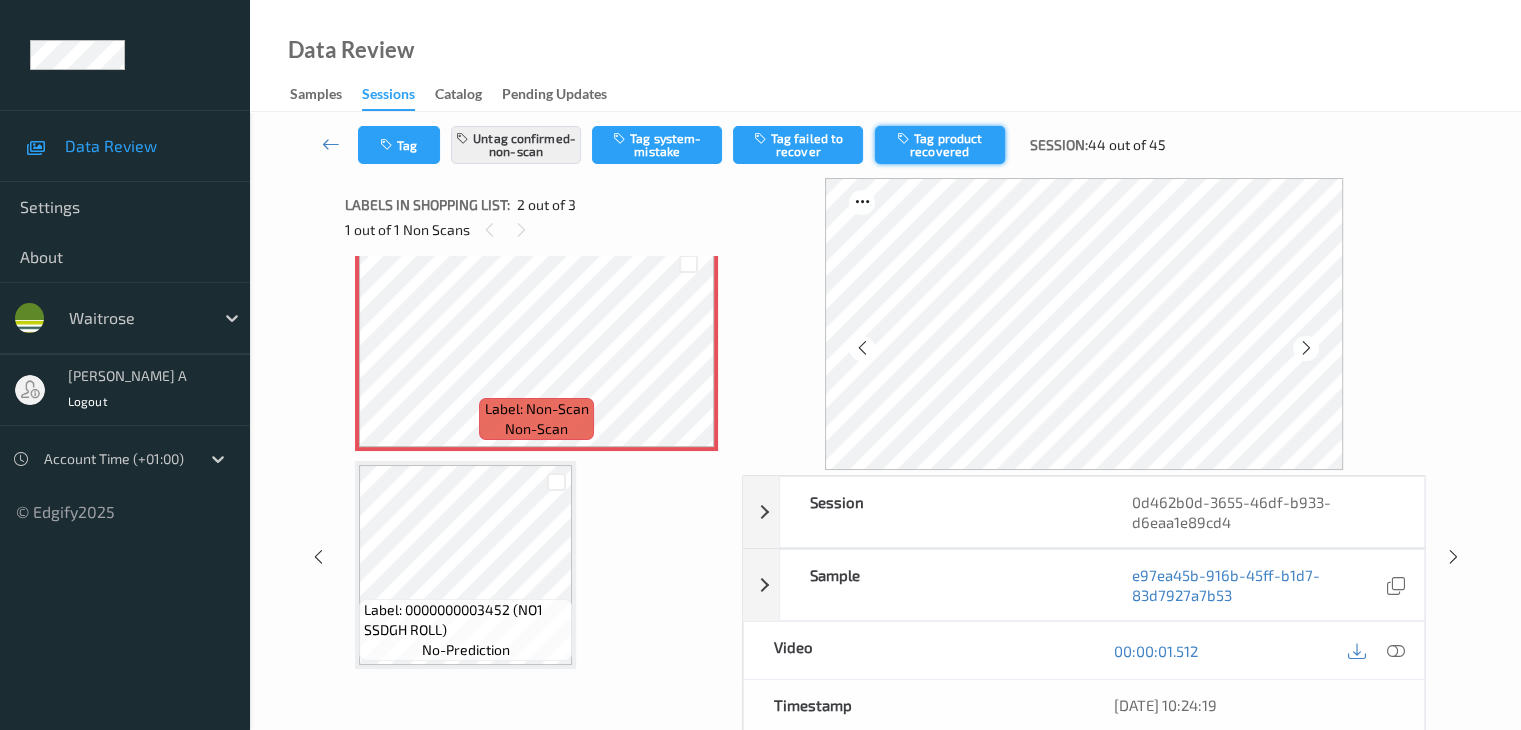 click on "Tag   product recovered" at bounding box center (940, 145) 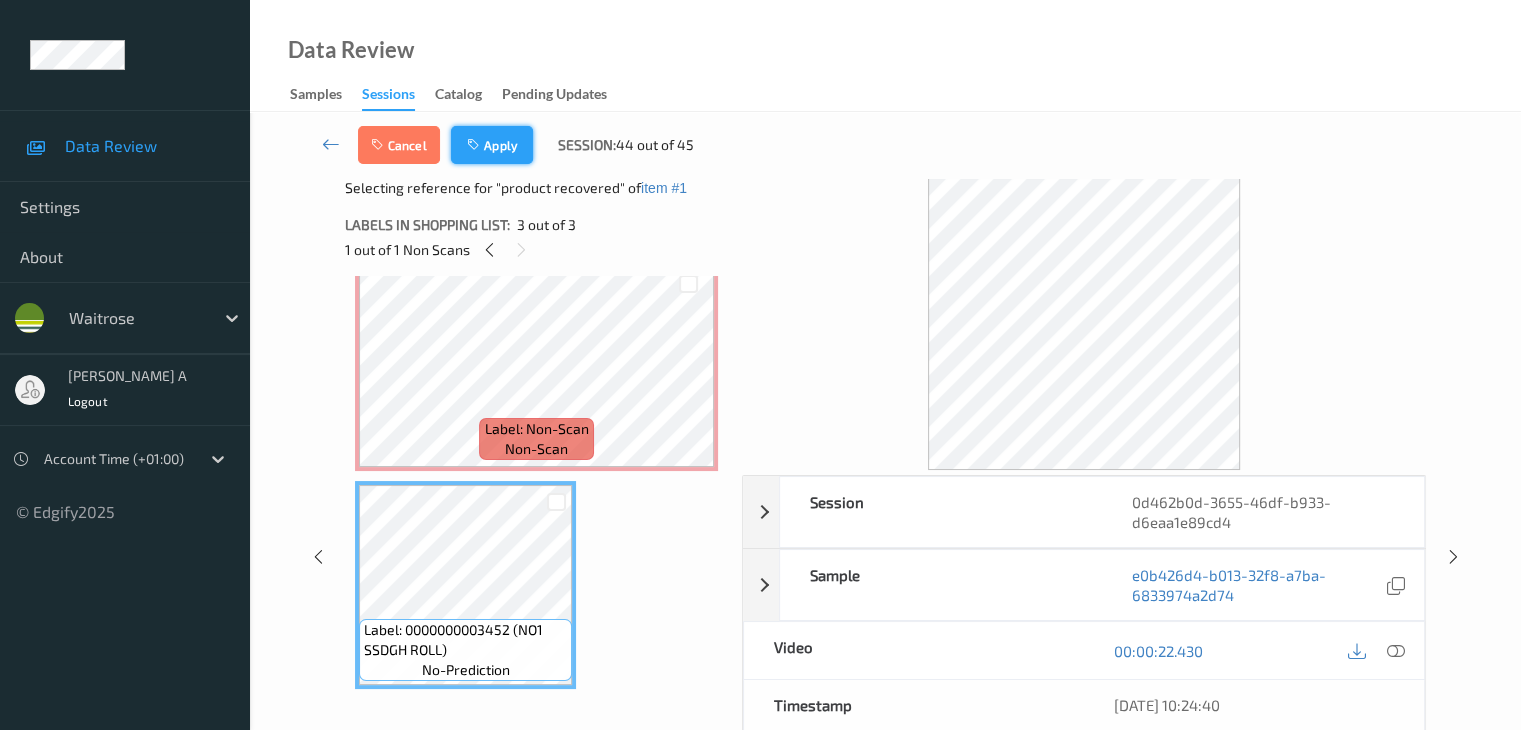 click on "Apply" at bounding box center (492, 145) 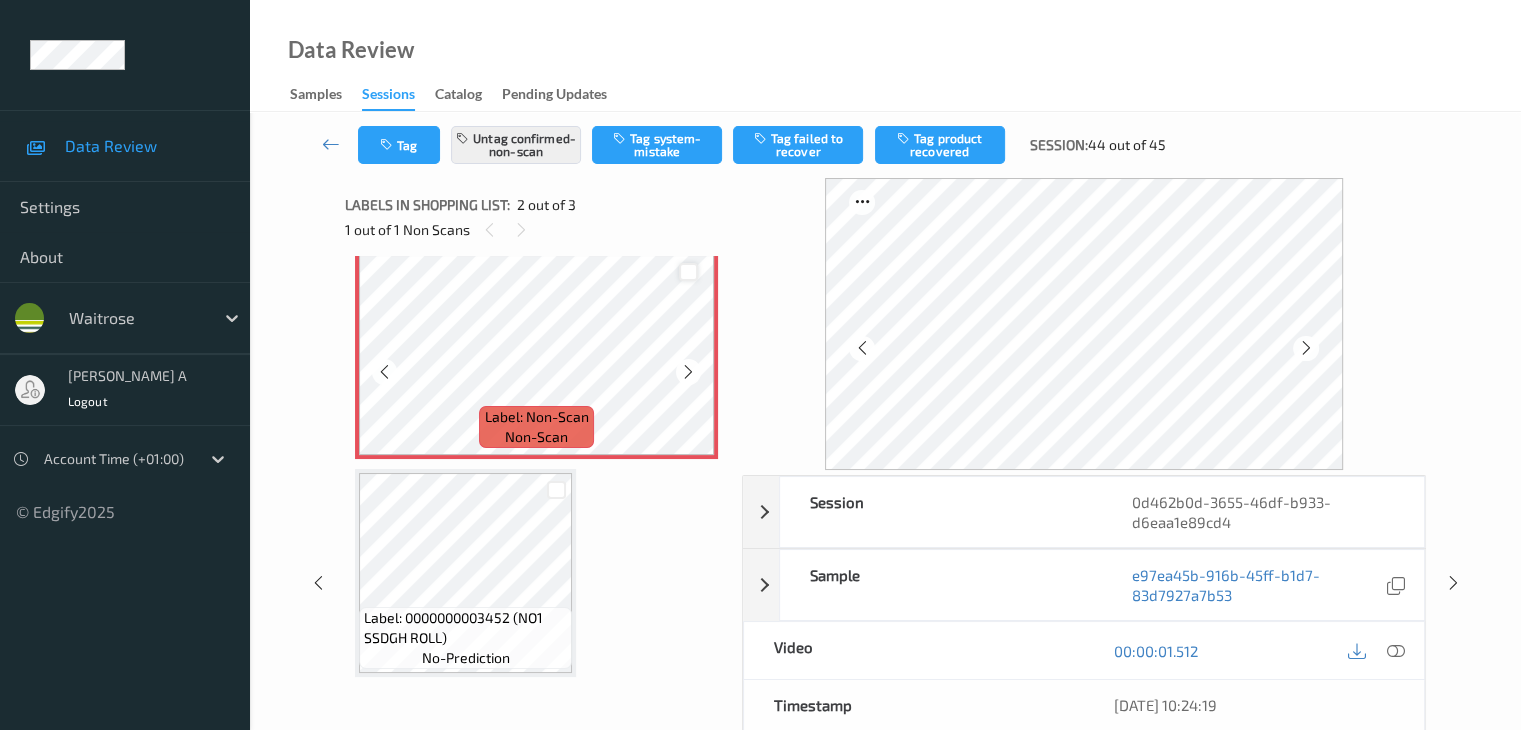 scroll, scrollTop: 241, scrollLeft: 0, axis: vertical 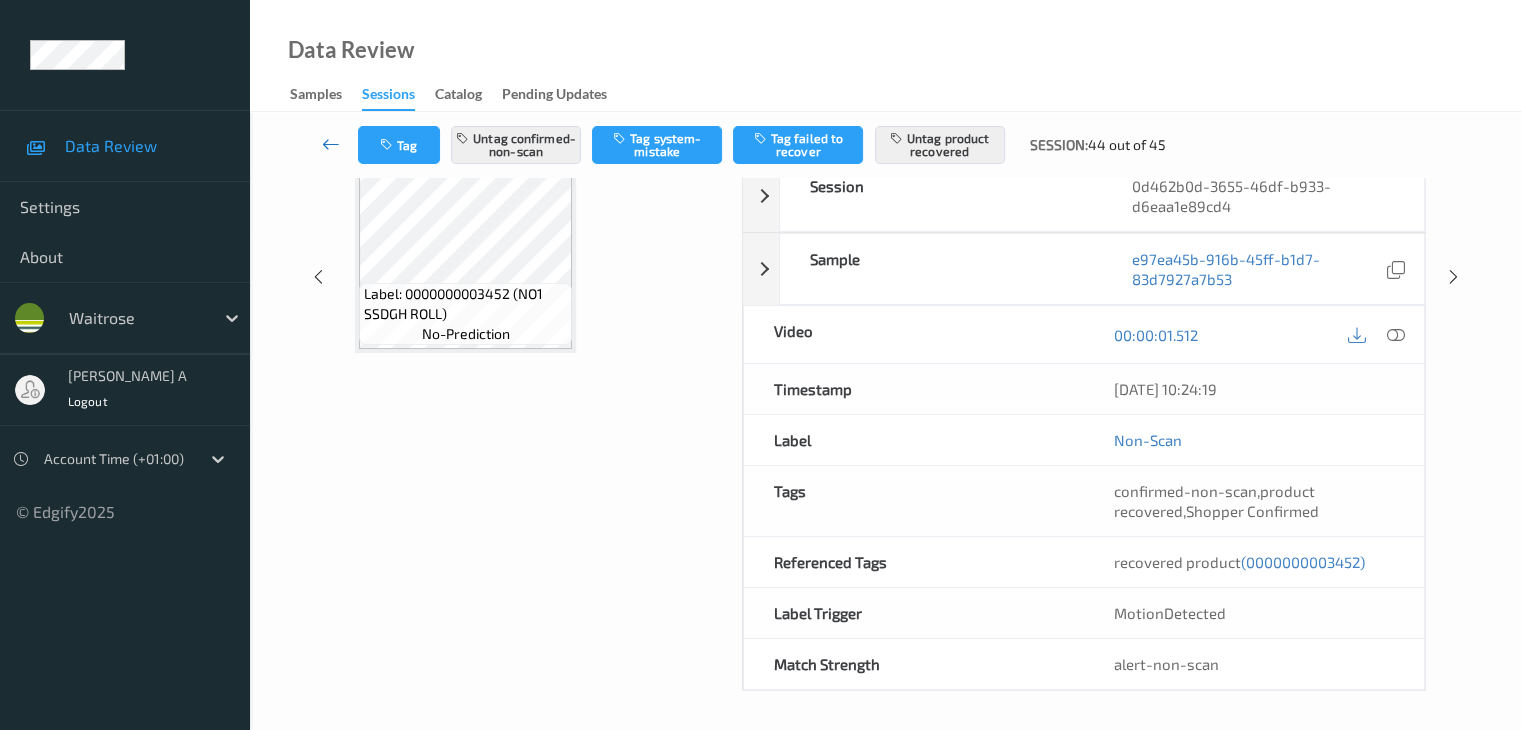 click at bounding box center (331, 144) 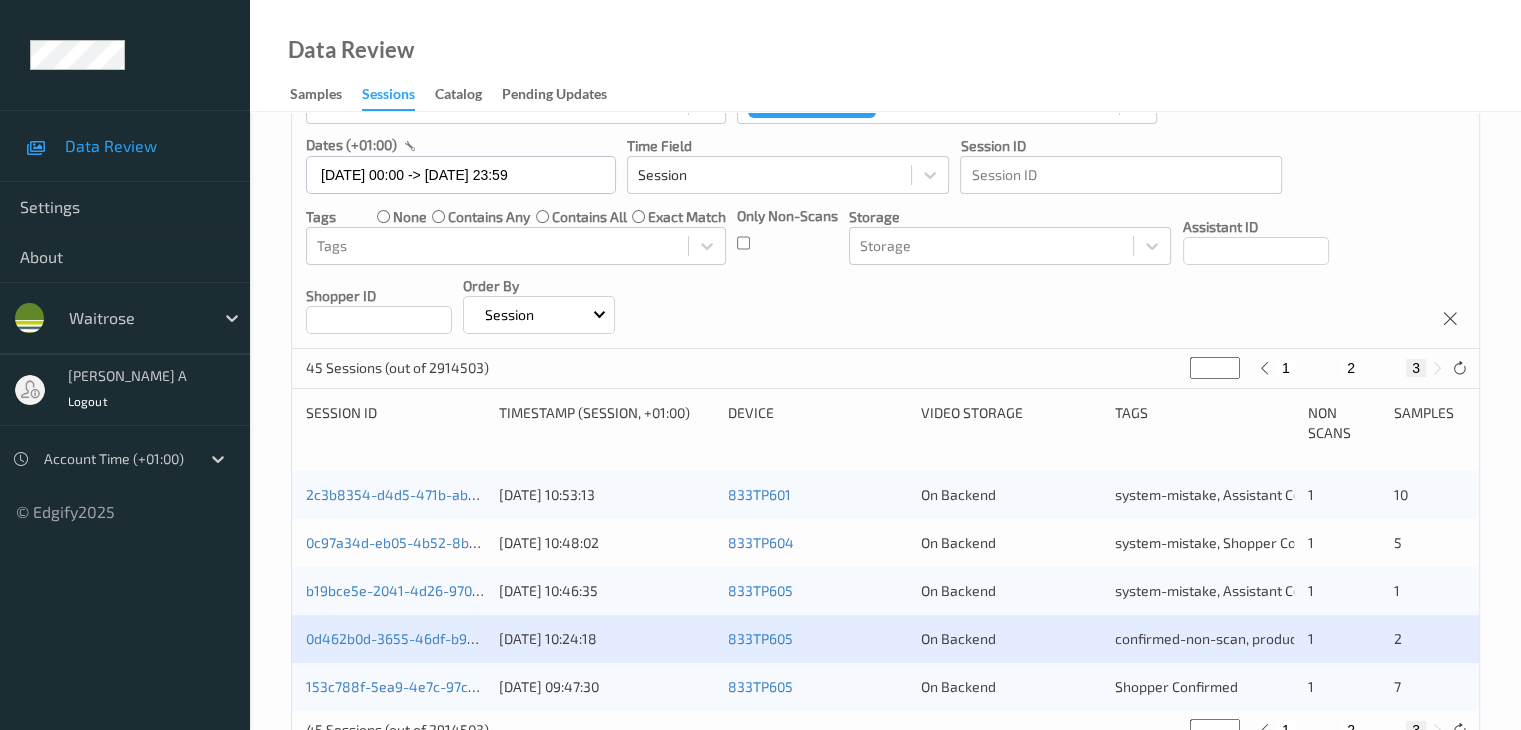 scroll, scrollTop: 212, scrollLeft: 0, axis: vertical 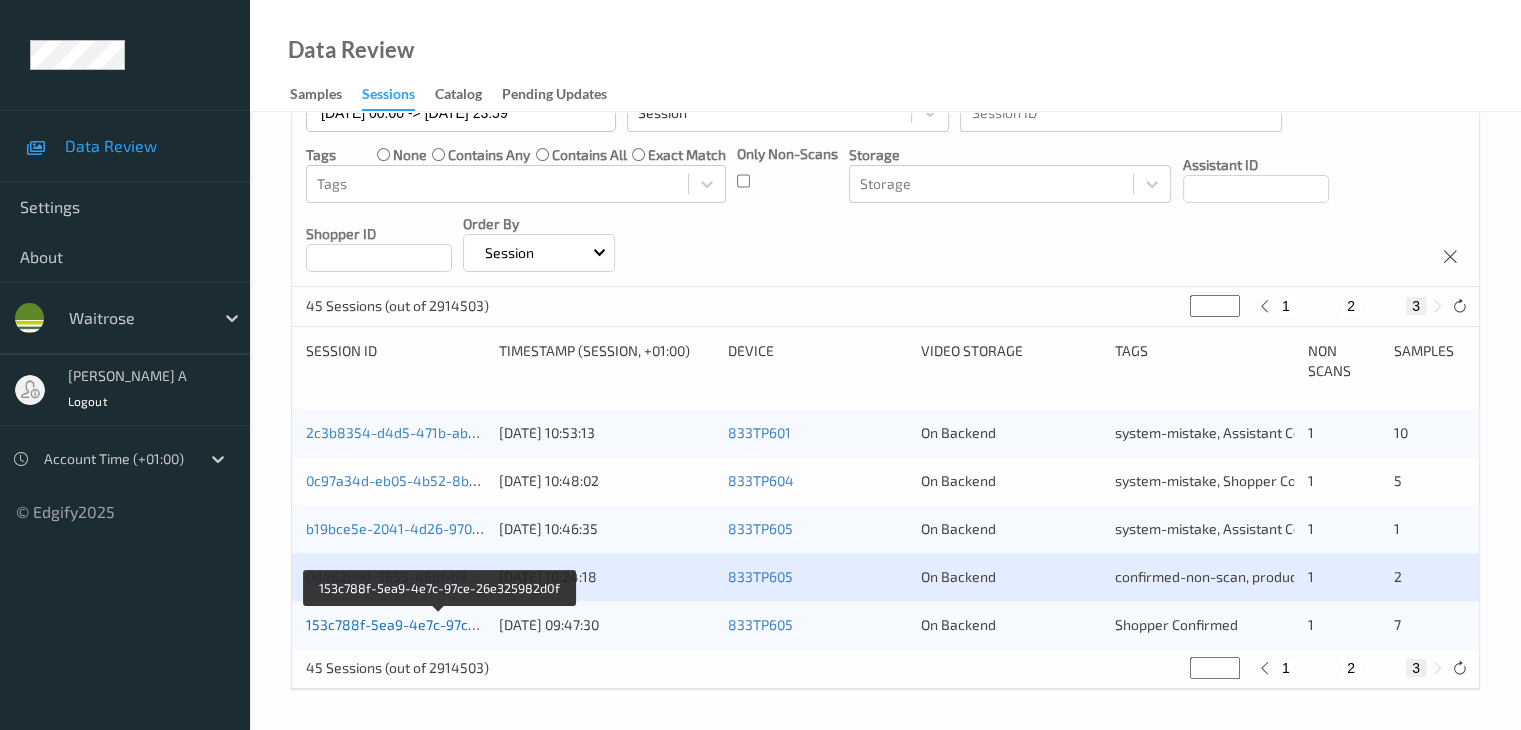 click on "153c788f-5ea9-4e7c-97ce-26e325982d0f" at bounding box center (441, 624) 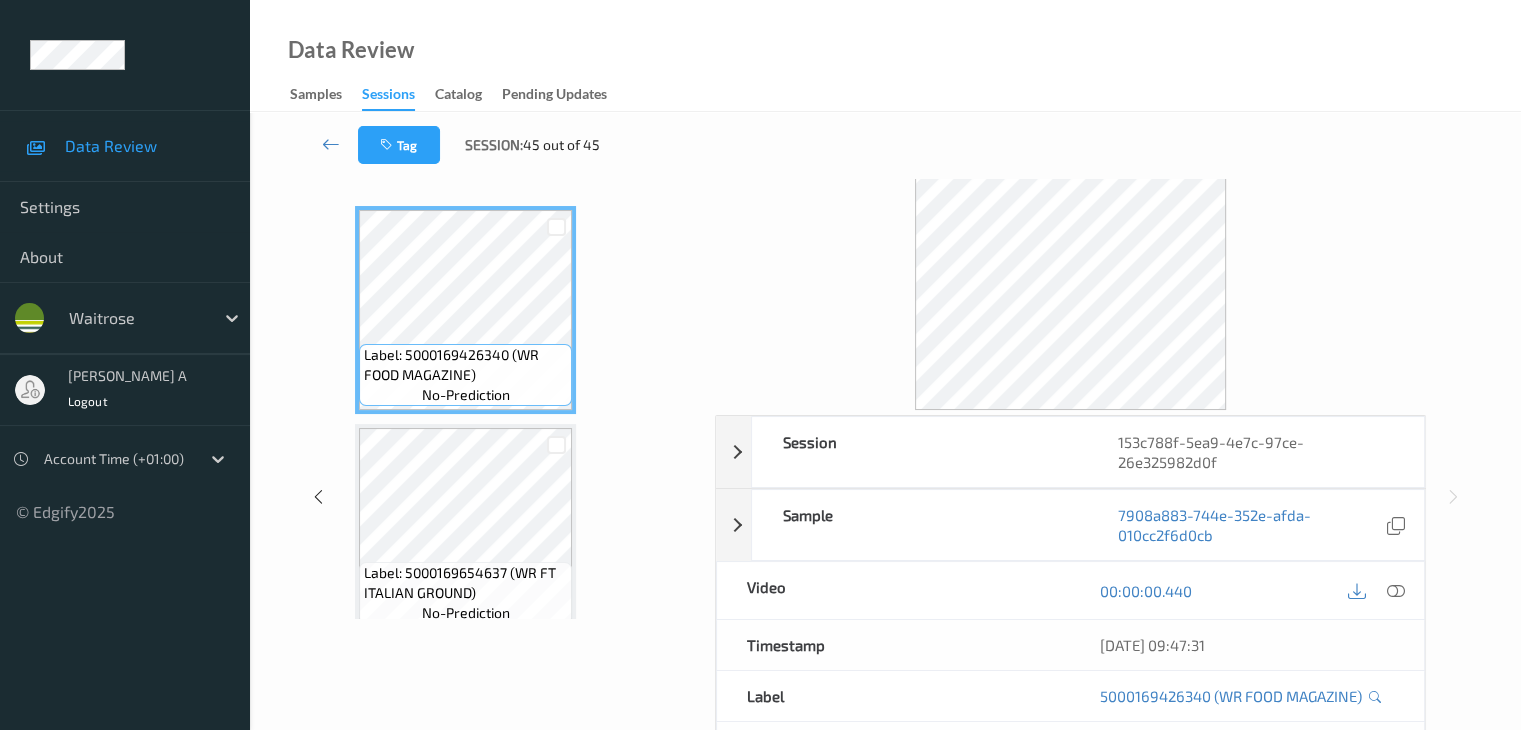 scroll, scrollTop: 12, scrollLeft: 0, axis: vertical 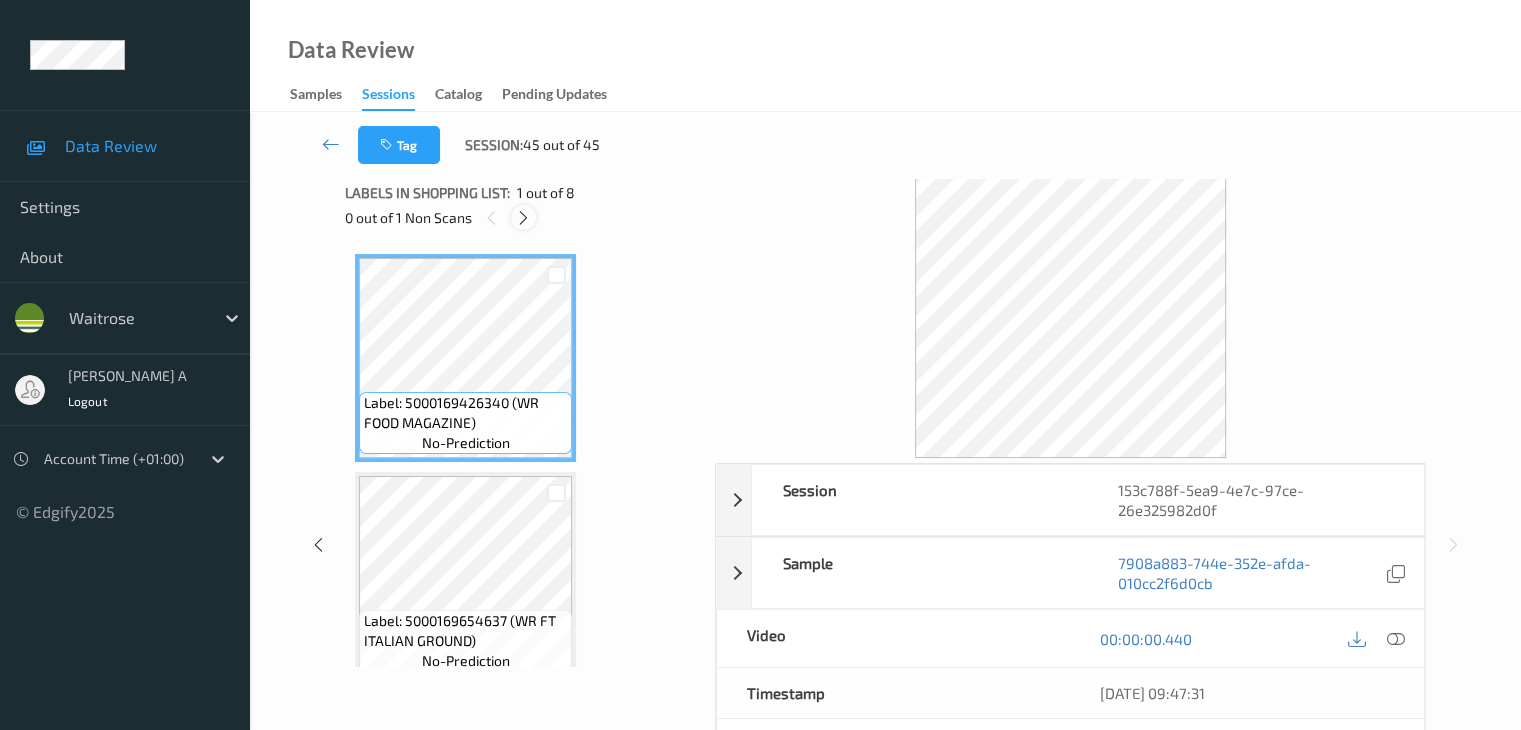 click at bounding box center [523, 218] 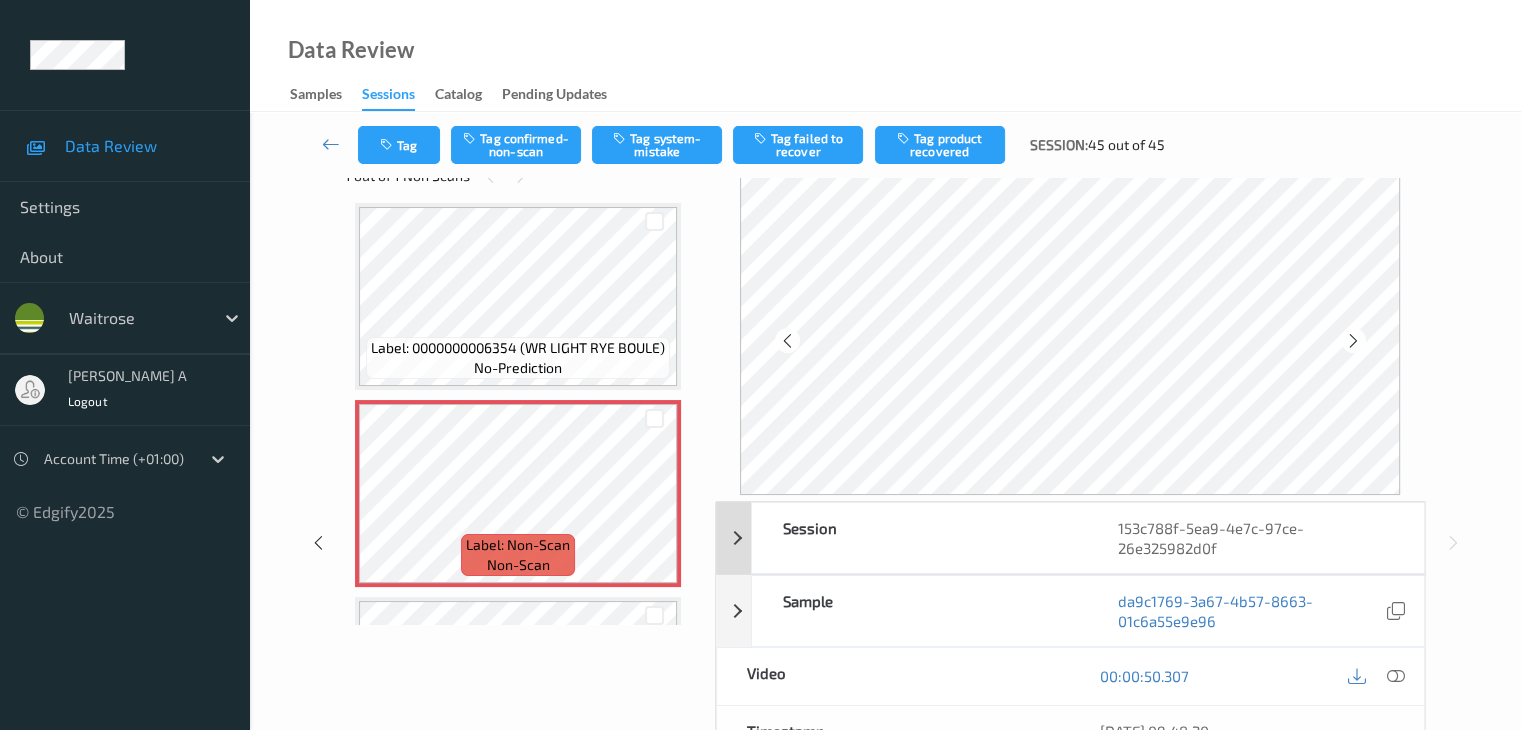 scroll, scrollTop: 100, scrollLeft: 0, axis: vertical 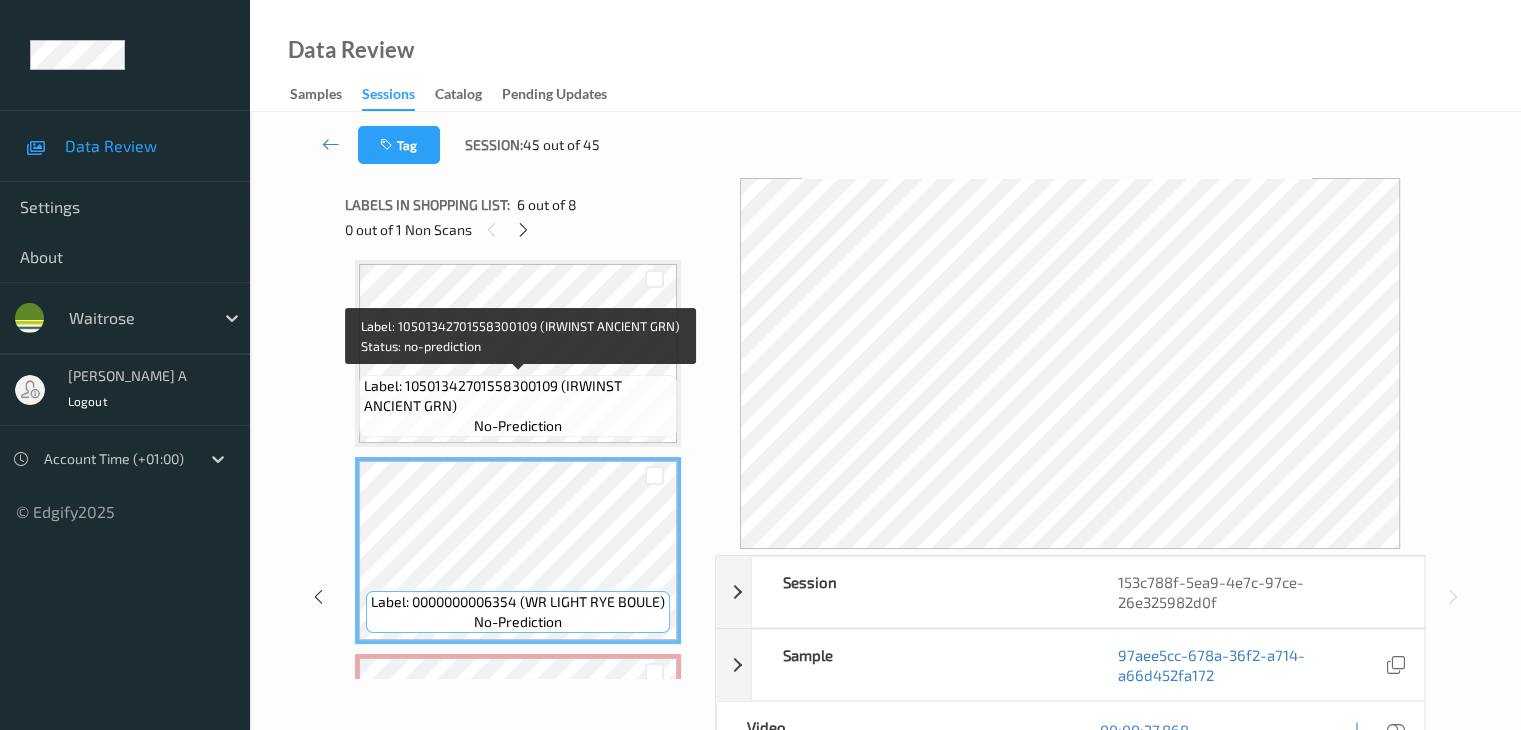 click on "Label: 10501342701558300109 (IRWINST ANCIENT GRN)" at bounding box center [518, 396] 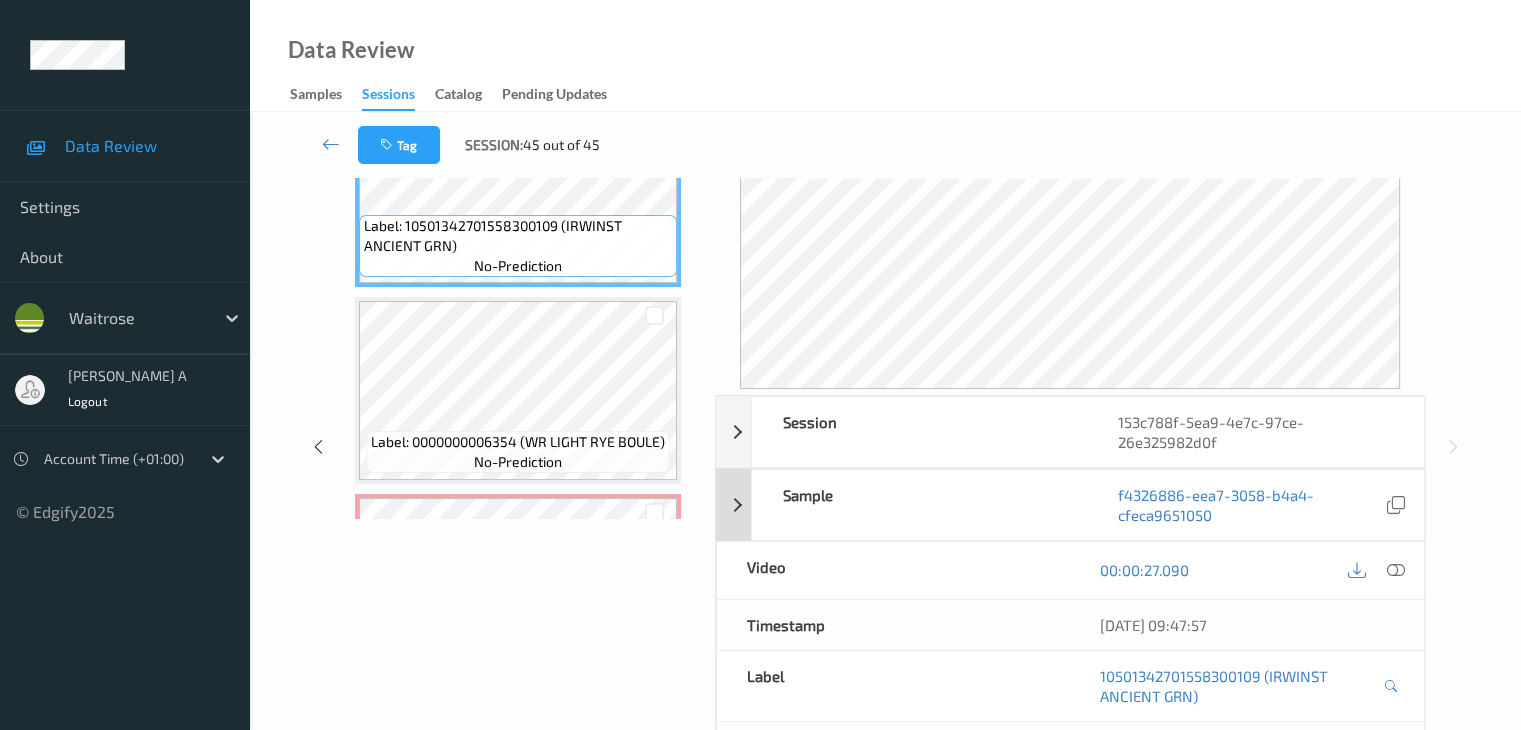 scroll, scrollTop: 200, scrollLeft: 0, axis: vertical 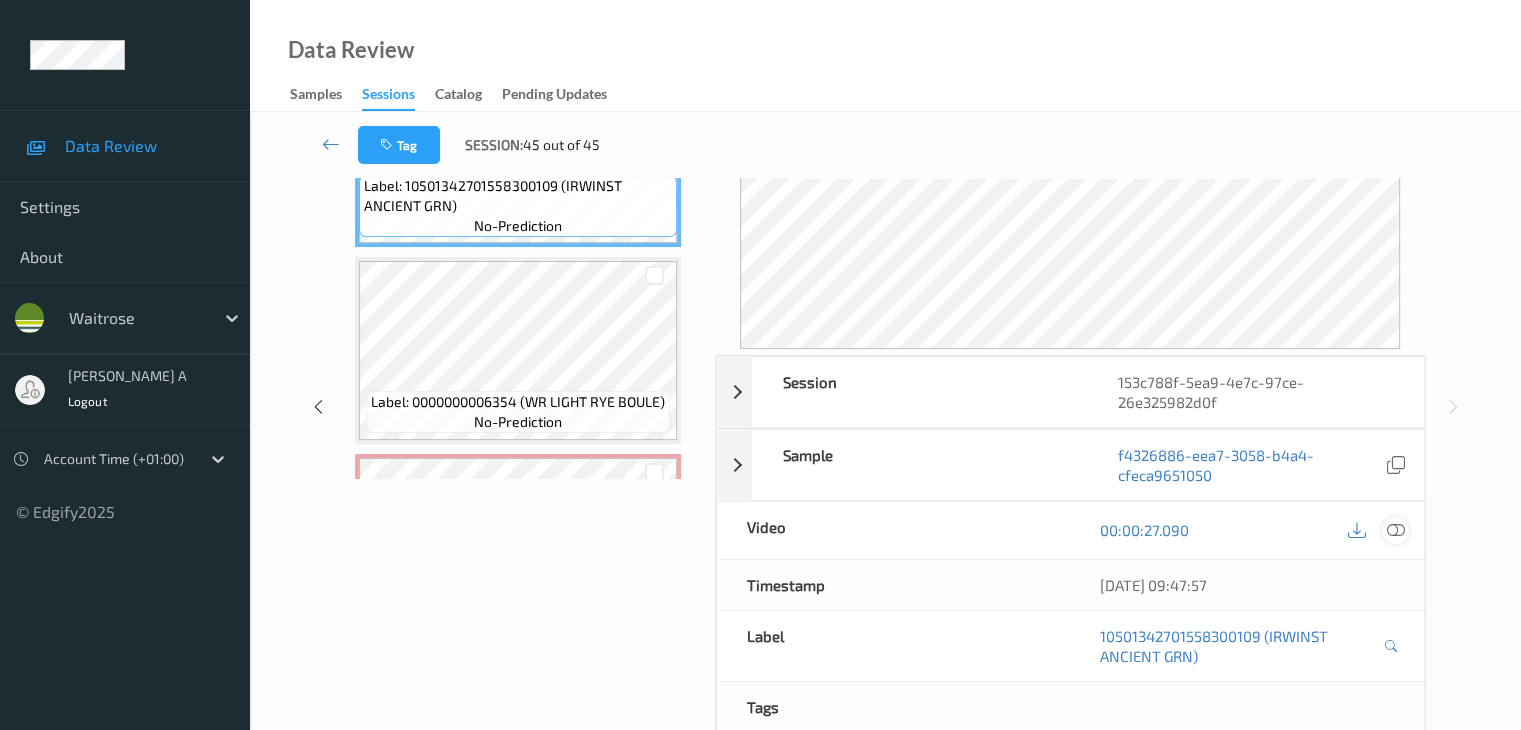 click at bounding box center (1395, 530) 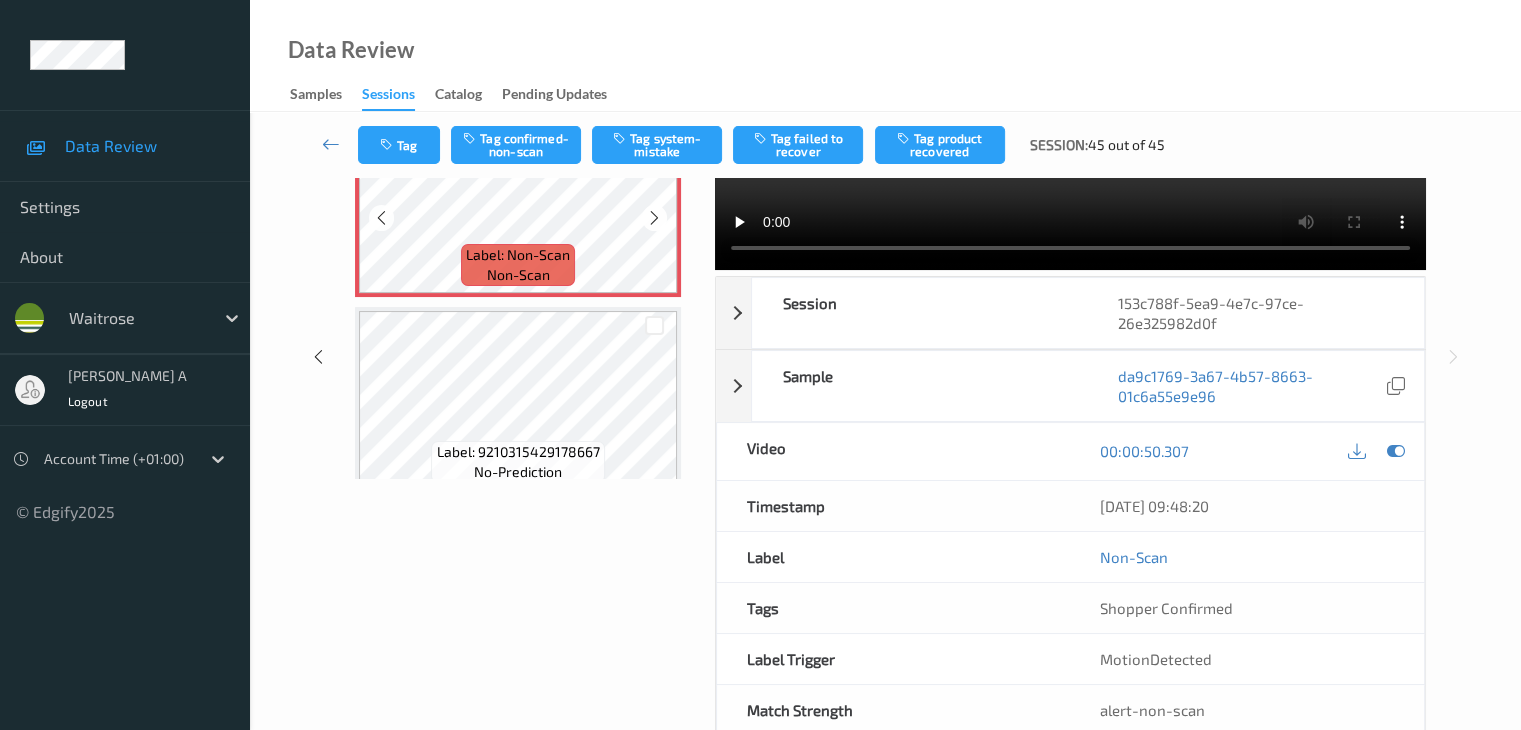 scroll, scrollTop: 1204, scrollLeft: 0, axis: vertical 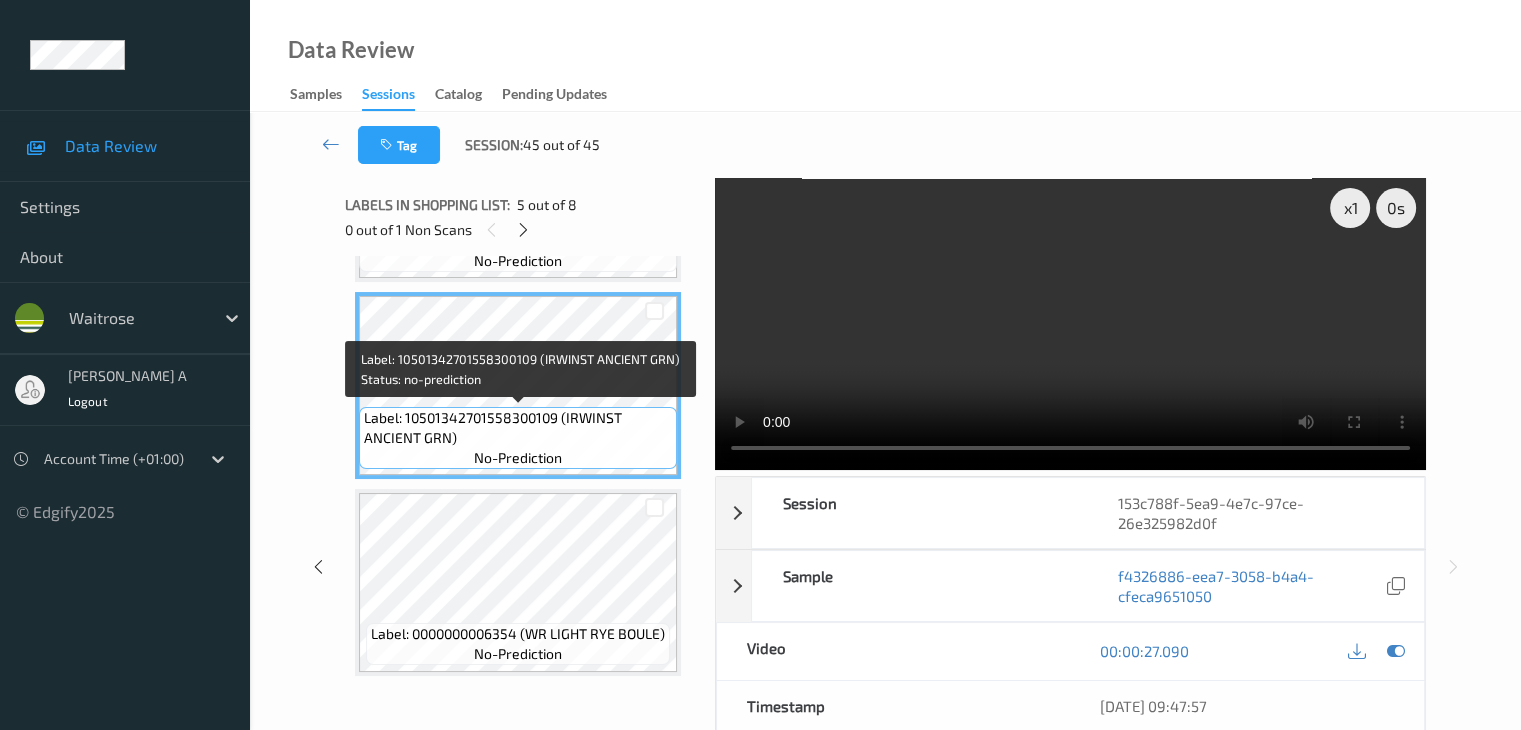 click on "Label: 10501342701558300109 (IRWINST ANCIENT GRN)" at bounding box center [518, 428] 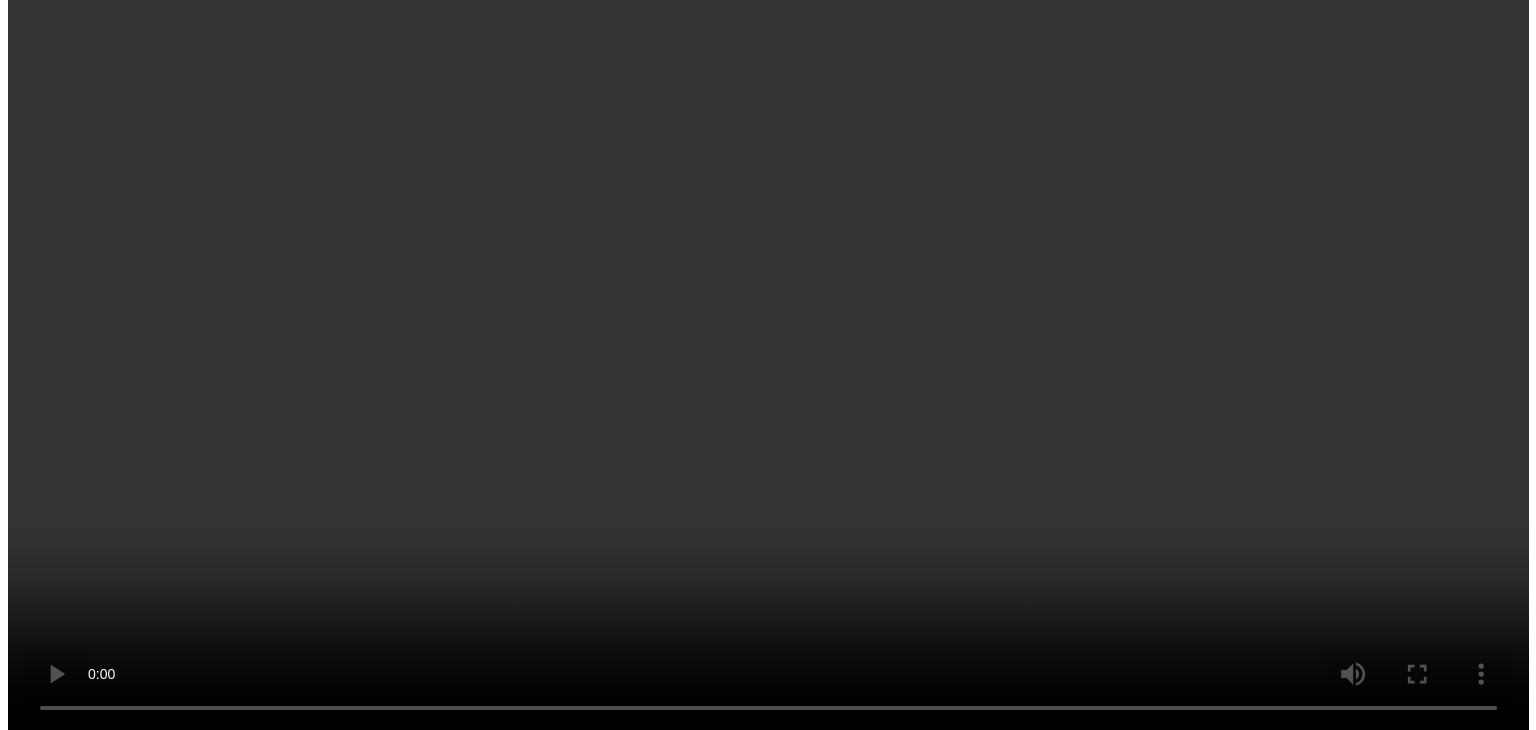 scroll, scrollTop: 1204, scrollLeft: 0, axis: vertical 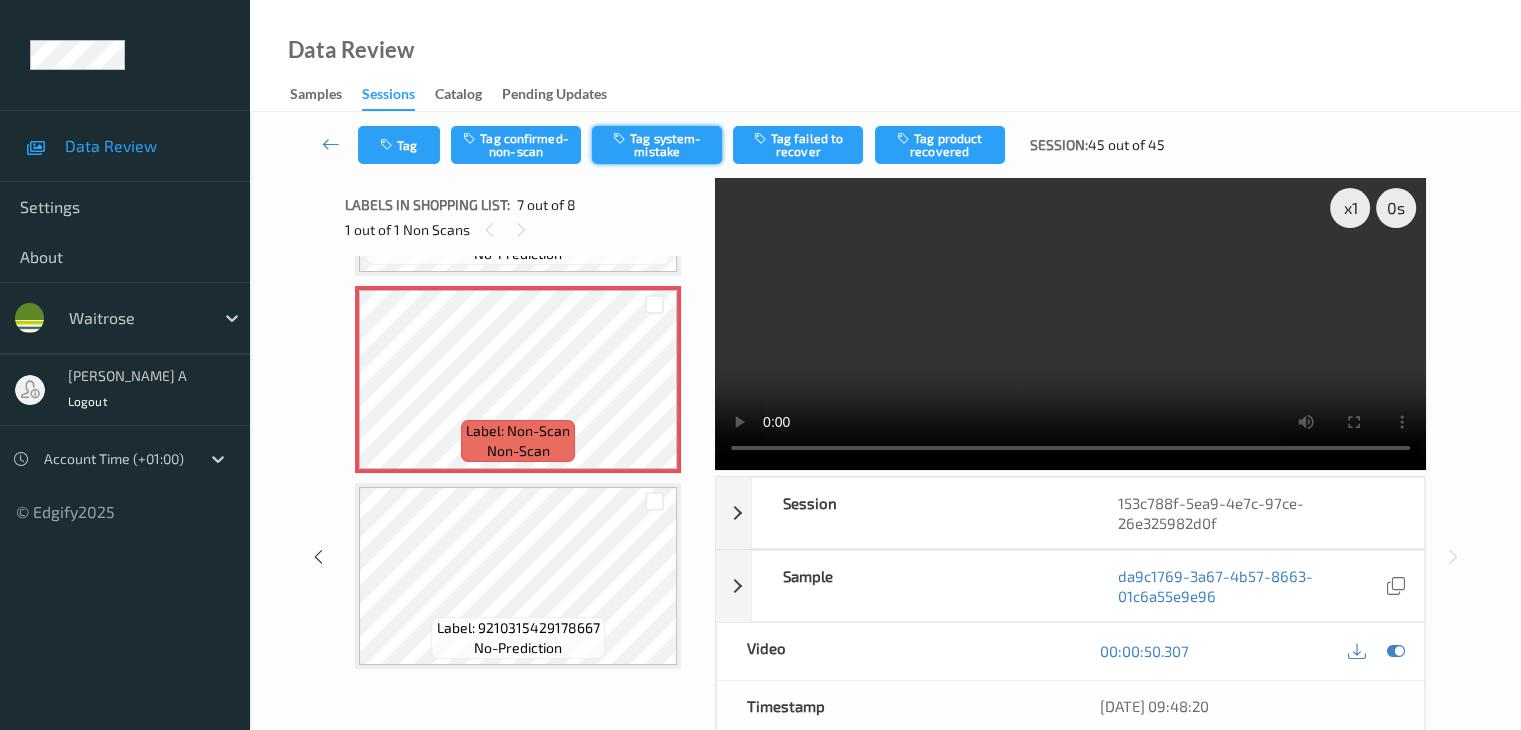 click on "Tag   system-mistake" at bounding box center [657, 145] 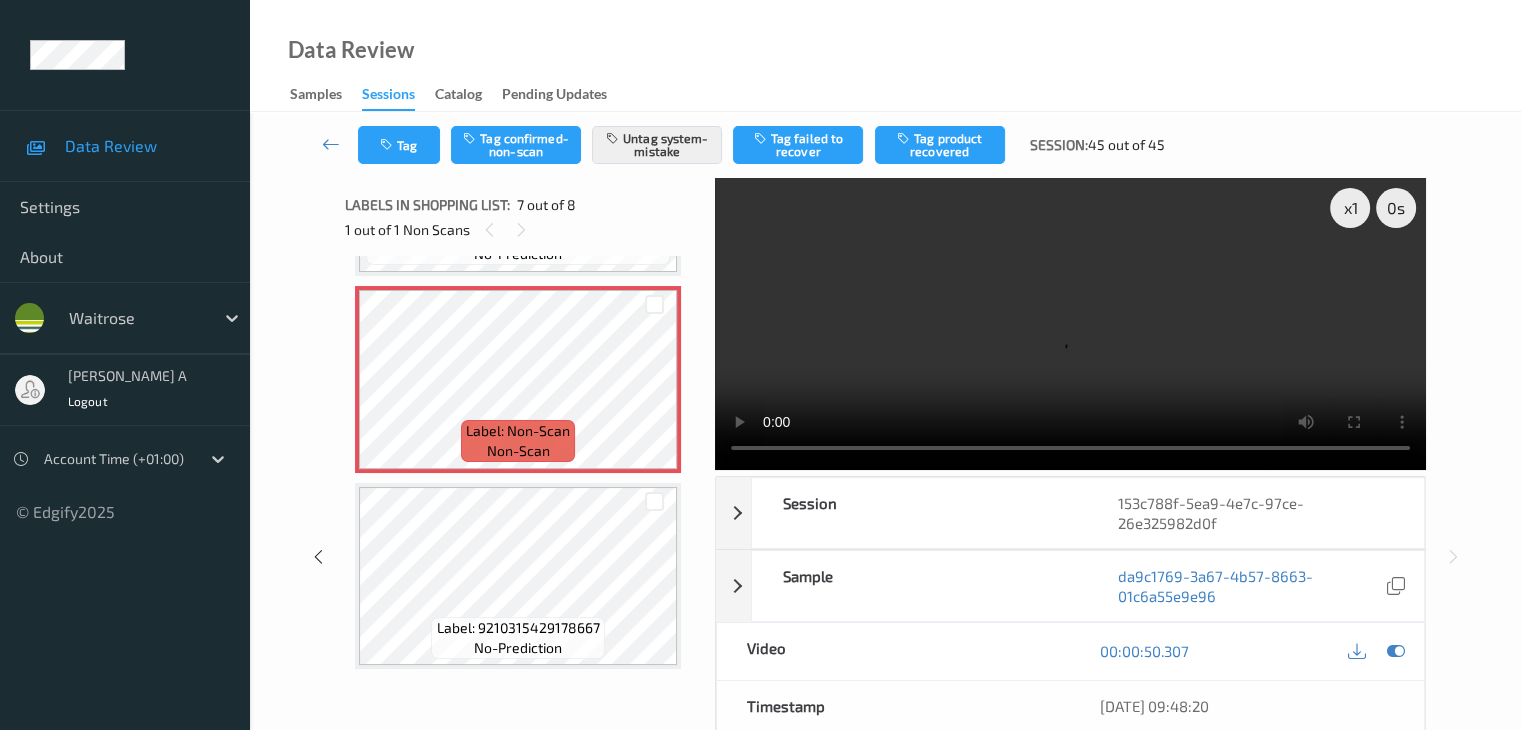 click on "Tag Tag   confirmed-non-scan Untag   system-mistake Tag   failed to recover Tag   product recovered Session: 45 out of 45" at bounding box center [885, 145] 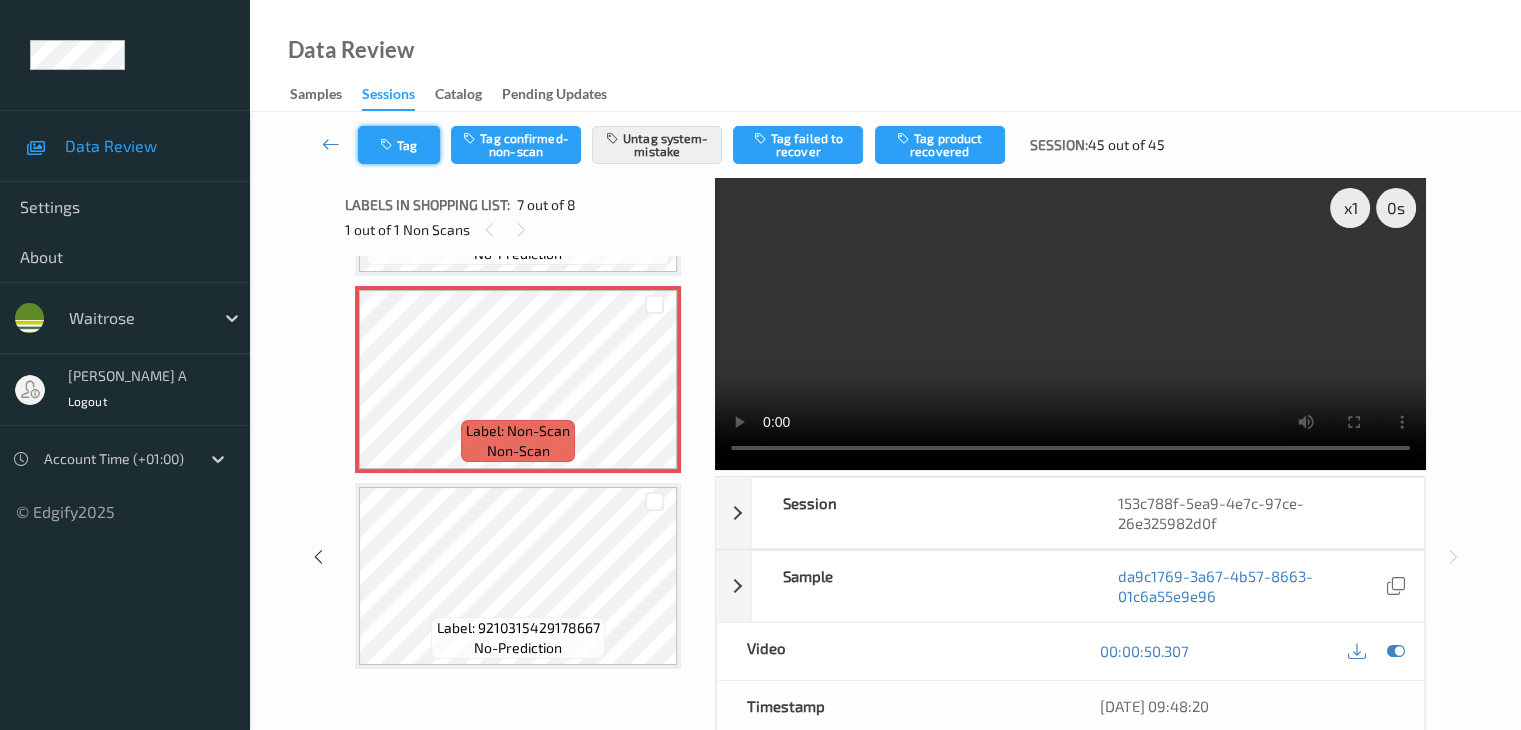 click on "Tag" at bounding box center (399, 145) 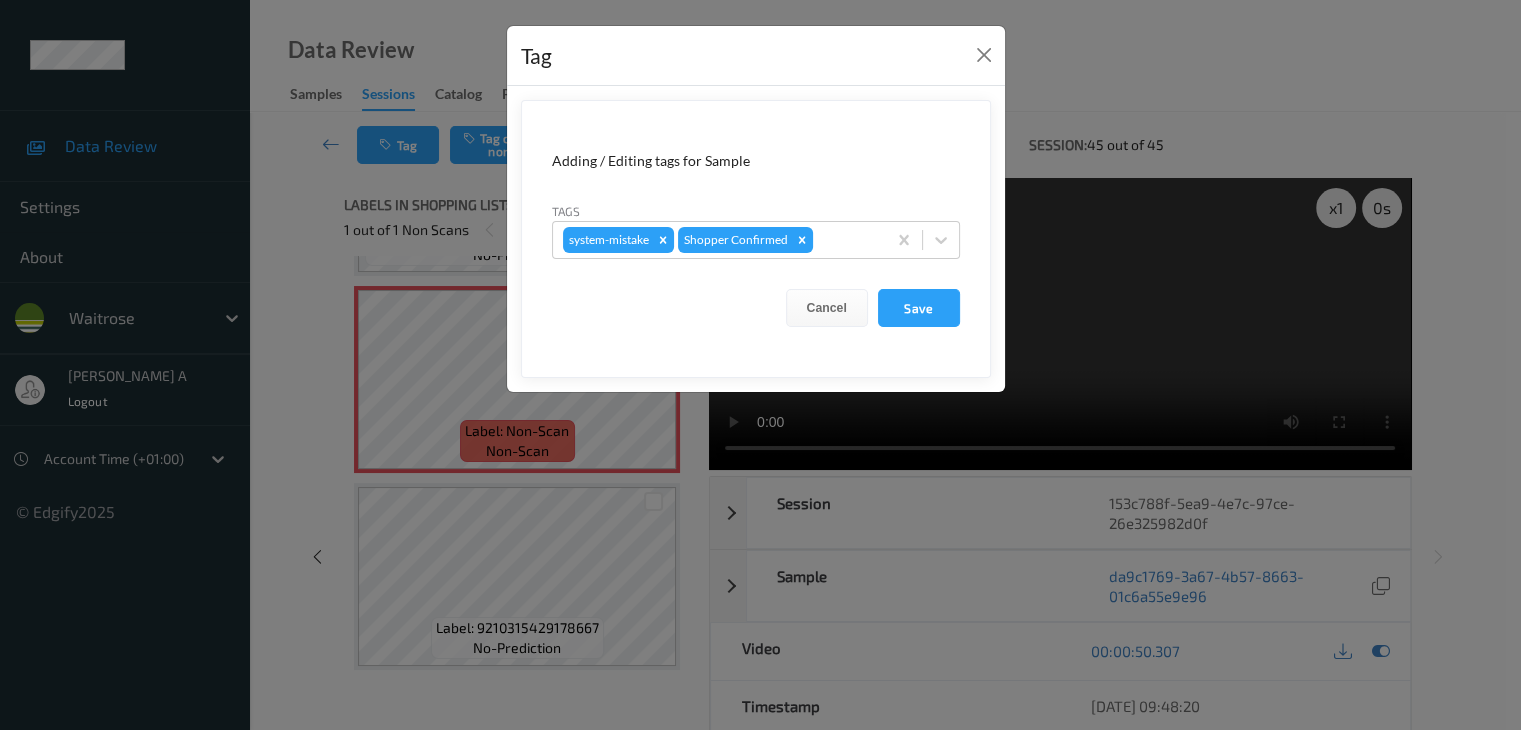 scroll, scrollTop: 1204, scrollLeft: 0, axis: vertical 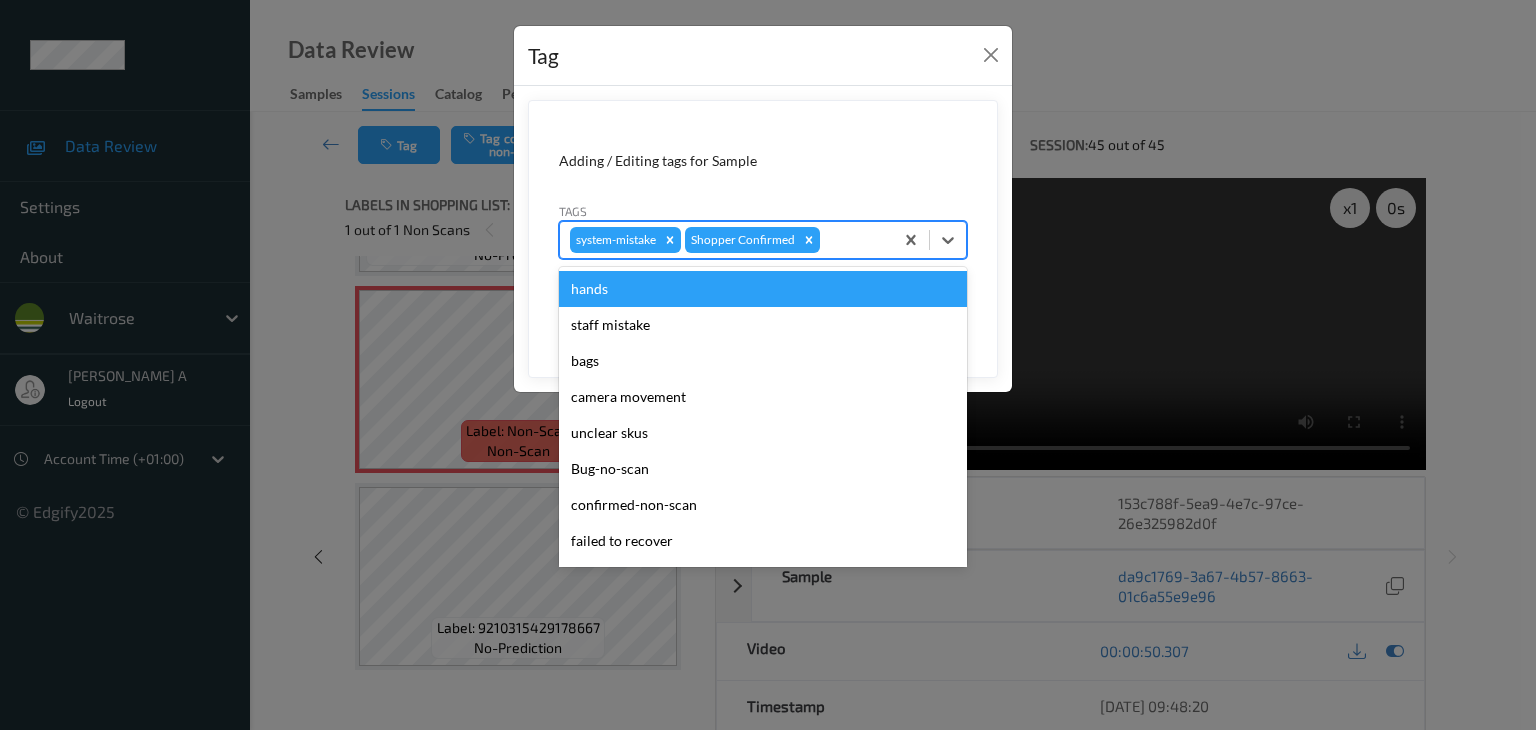 click at bounding box center (853, 240) 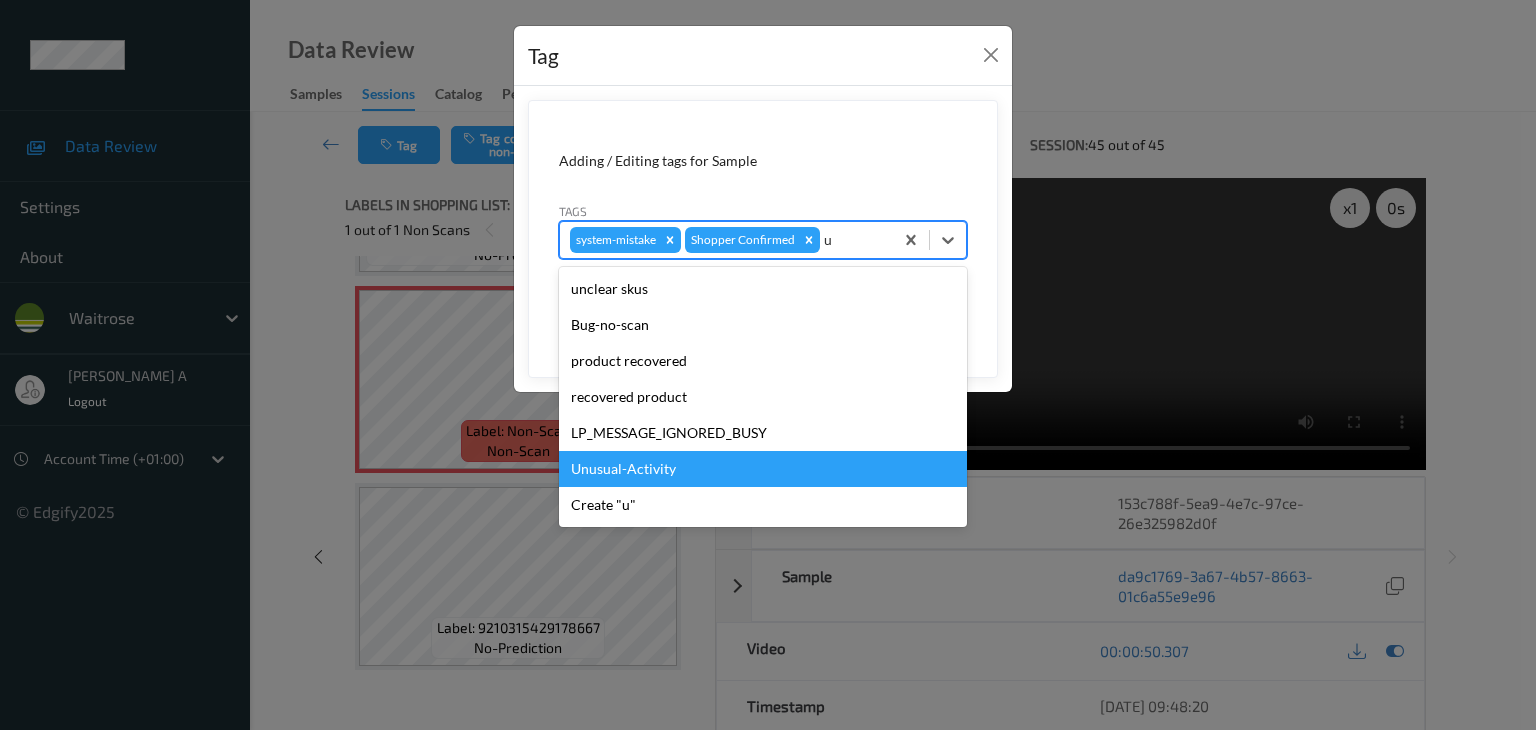 click on "Unusual-Activity" at bounding box center [763, 469] 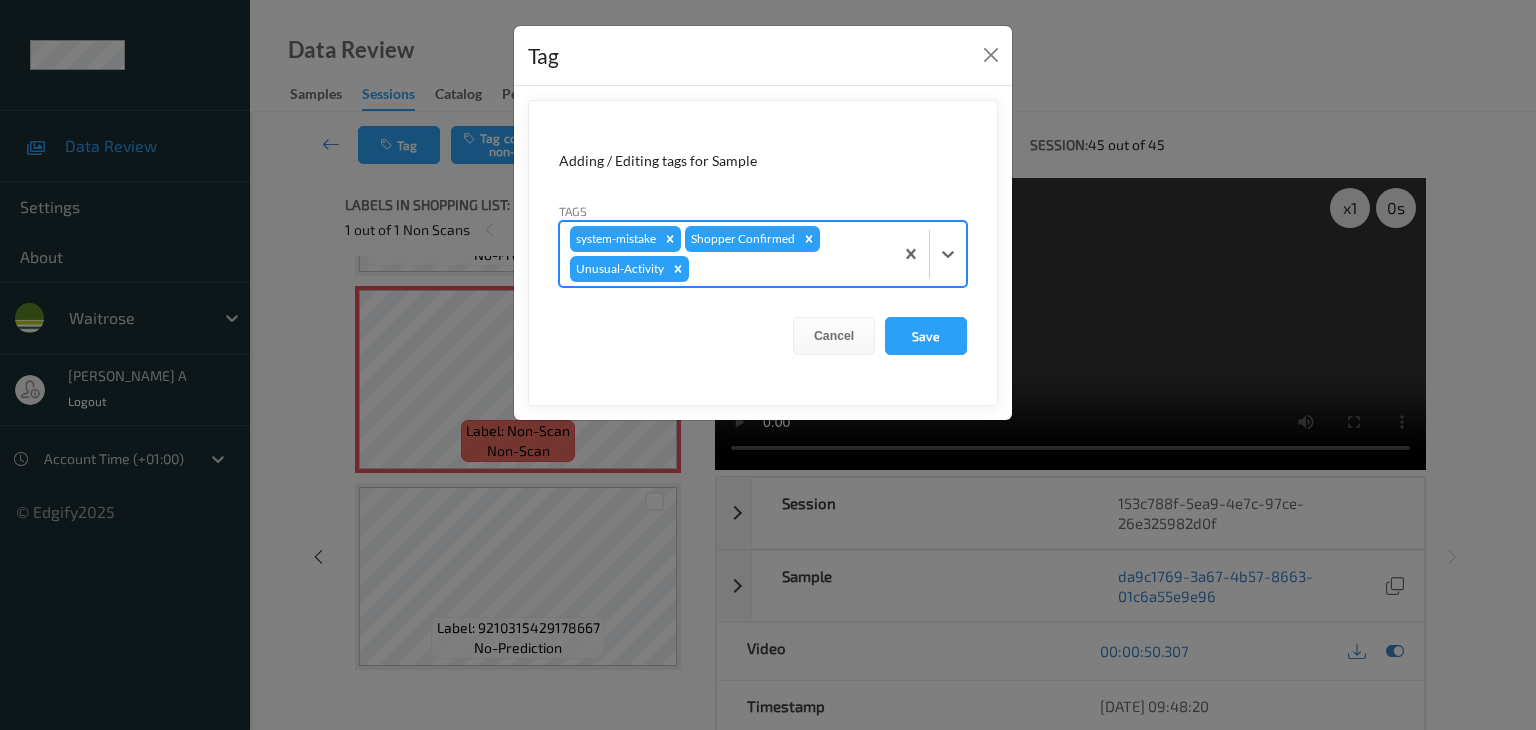 type on "p" 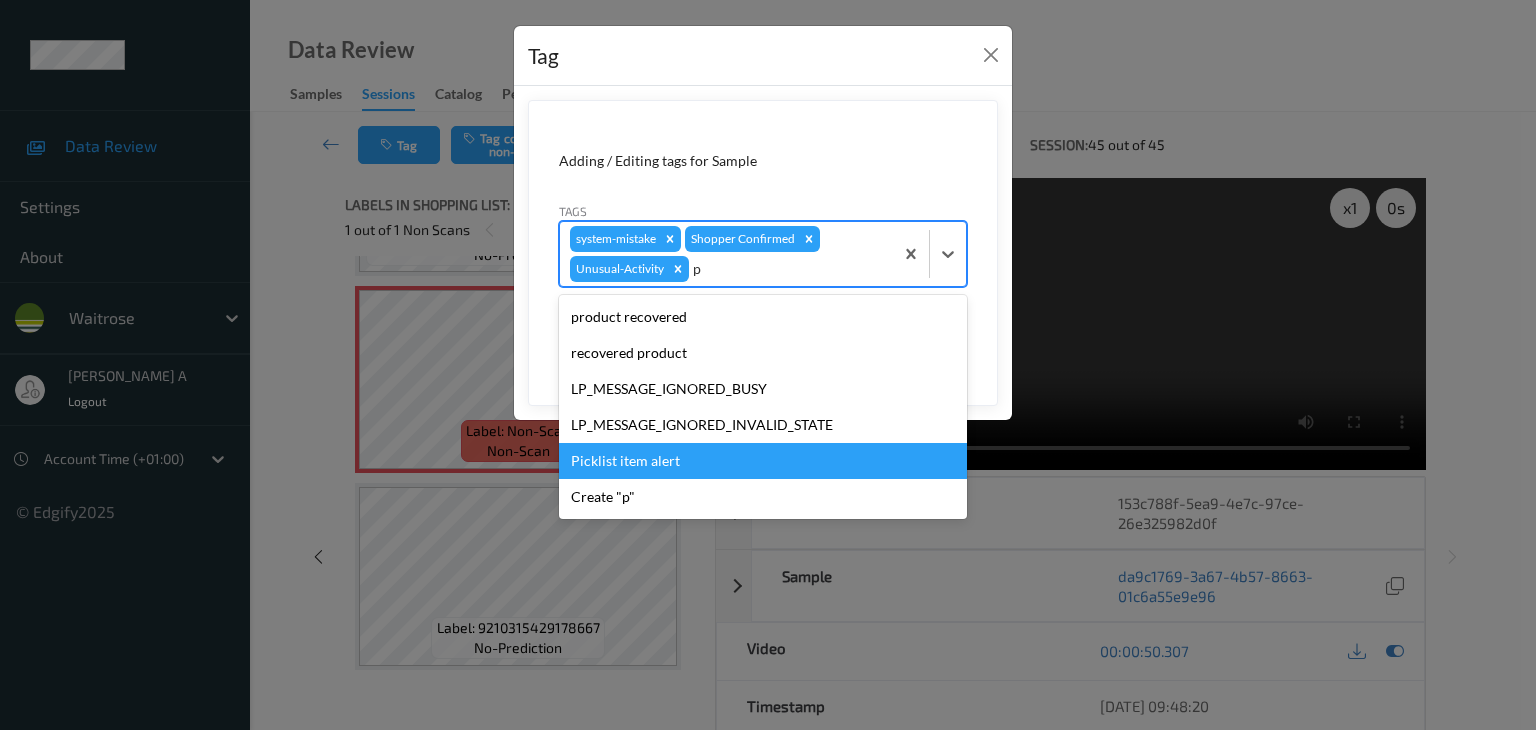 click on "Picklist item alert" at bounding box center (763, 461) 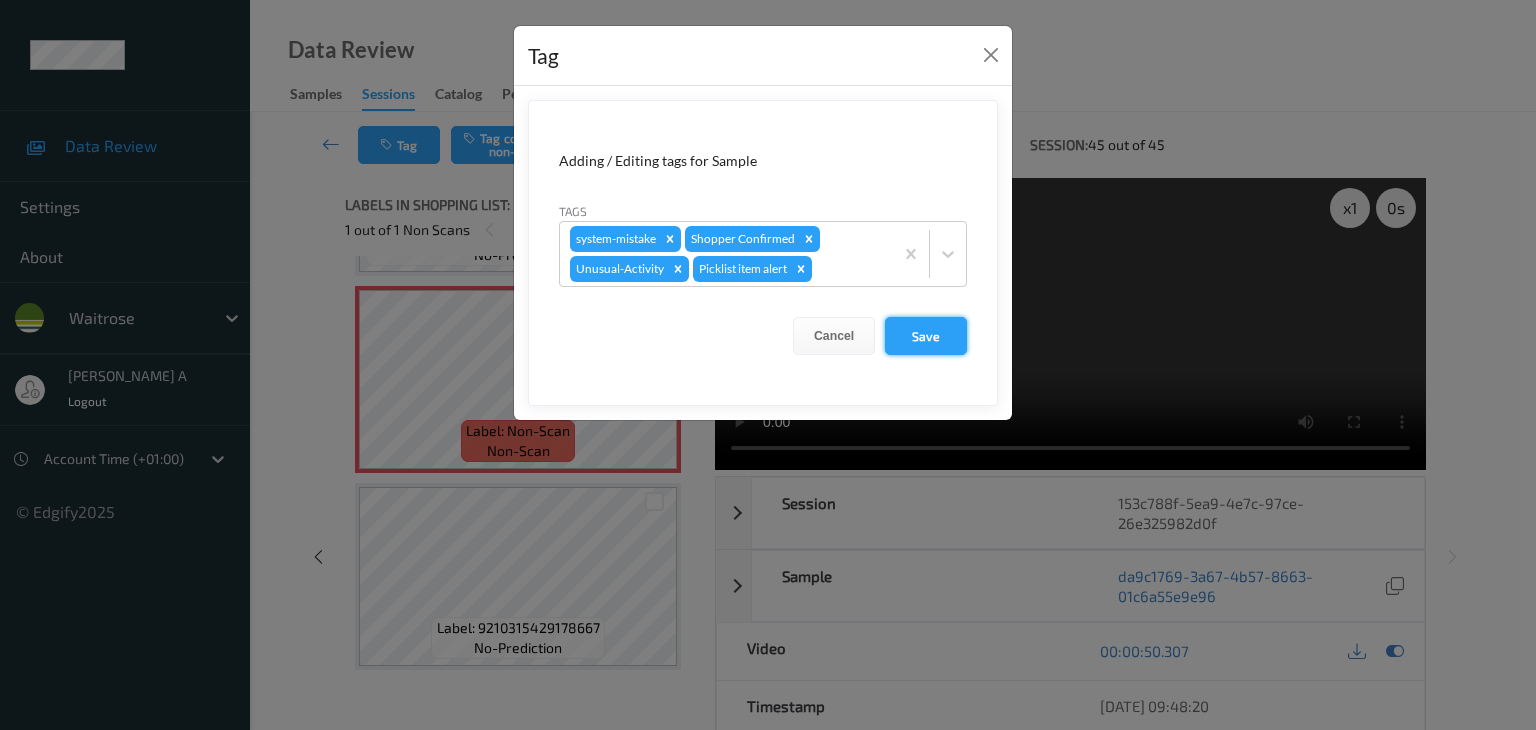 click on "Save" at bounding box center [926, 336] 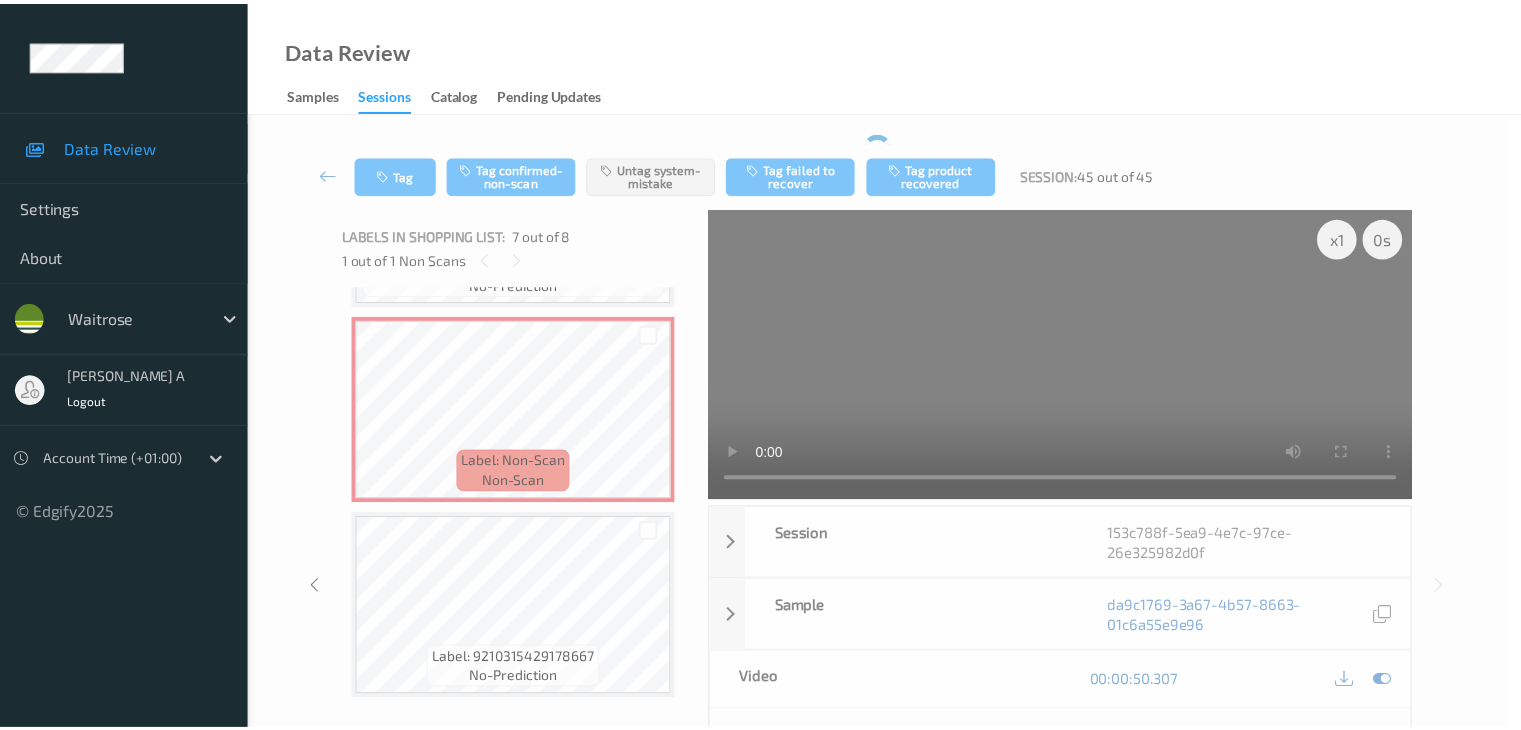 scroll, scrollTop: 1204, scrollLeft: 0, axis: vertical 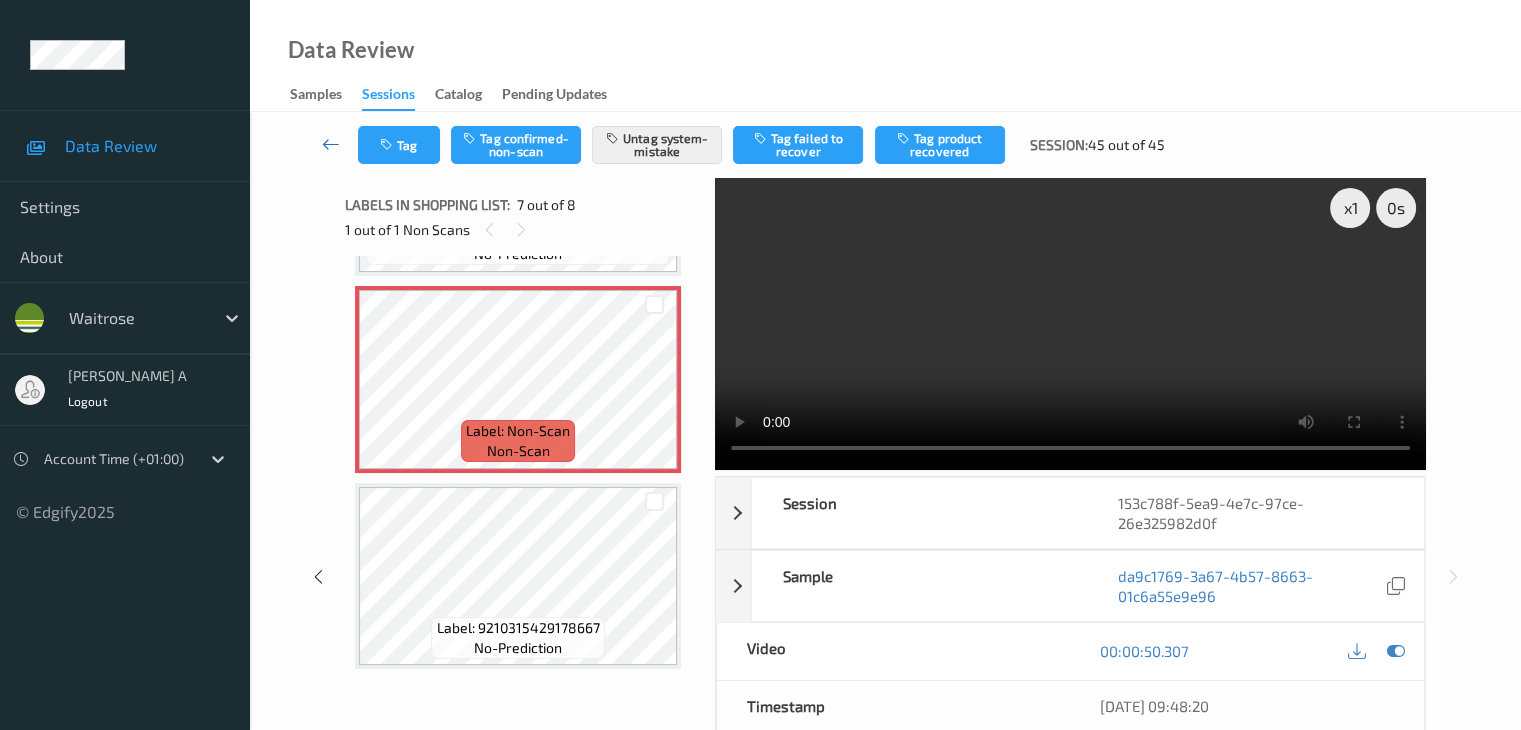 click at bounding box center [331, 144] 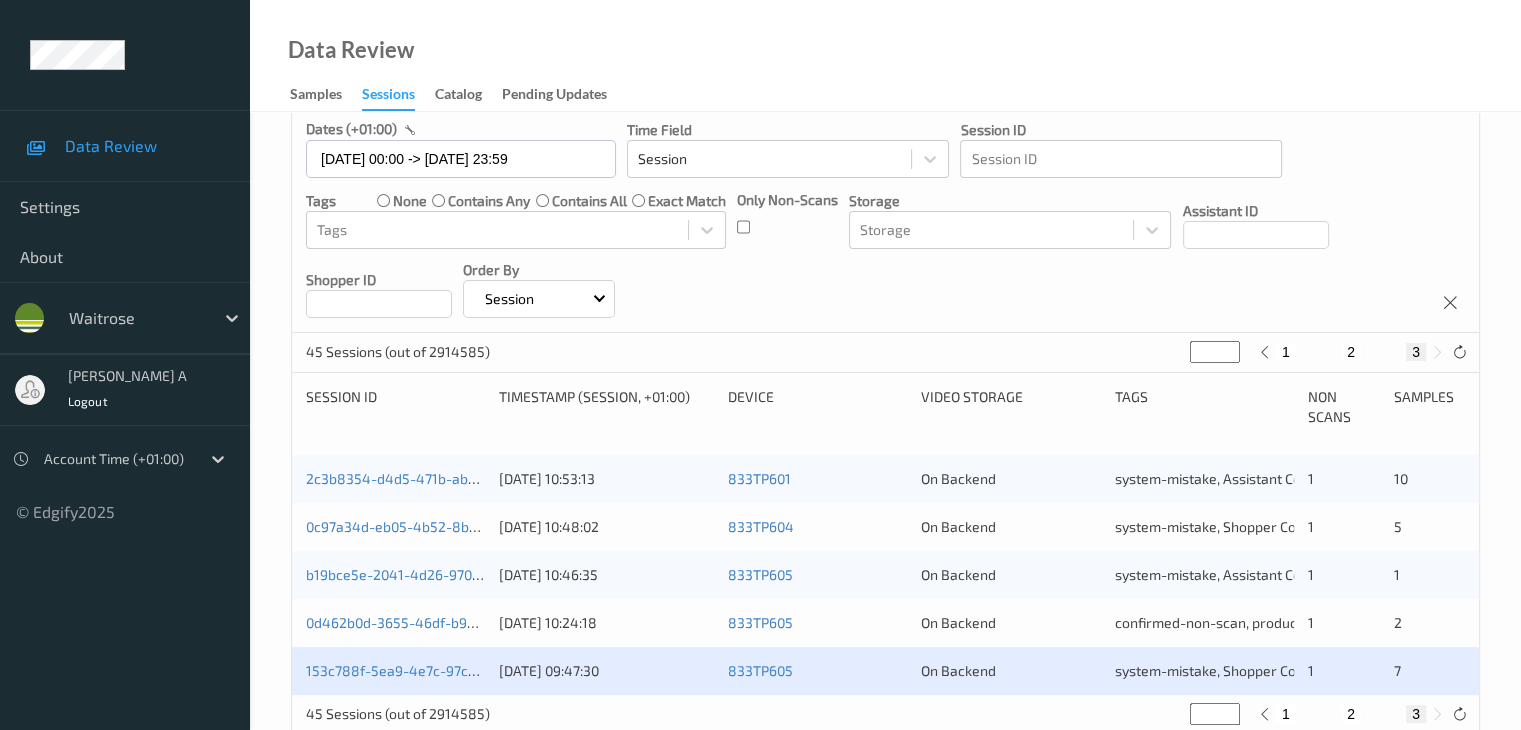 scroll, scrollTop: 212, scrollLeft: 0, axis: vertical 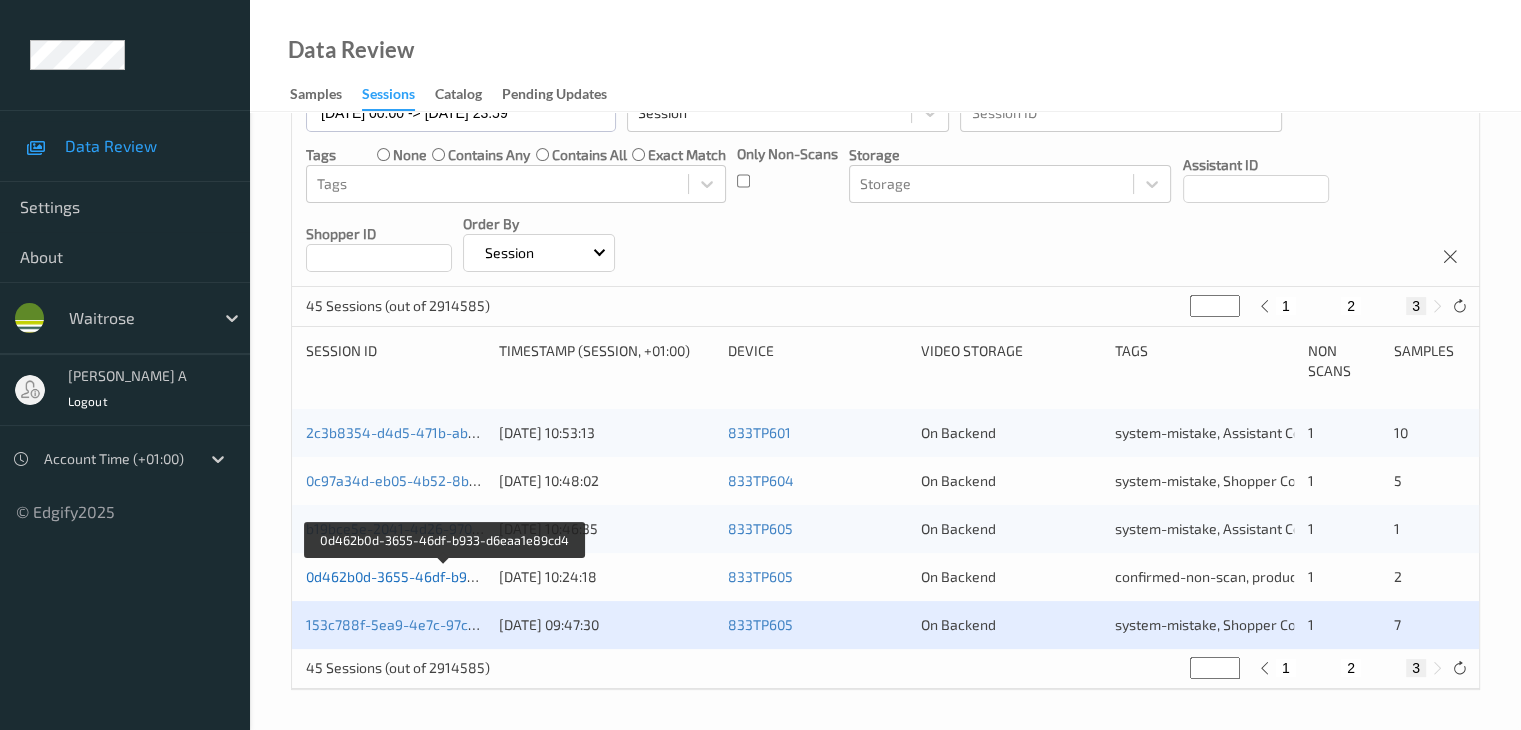 click on "0d462b0d-3655-46df-b933-d6eaa1e89cd4" at bounding box center (445, 576) 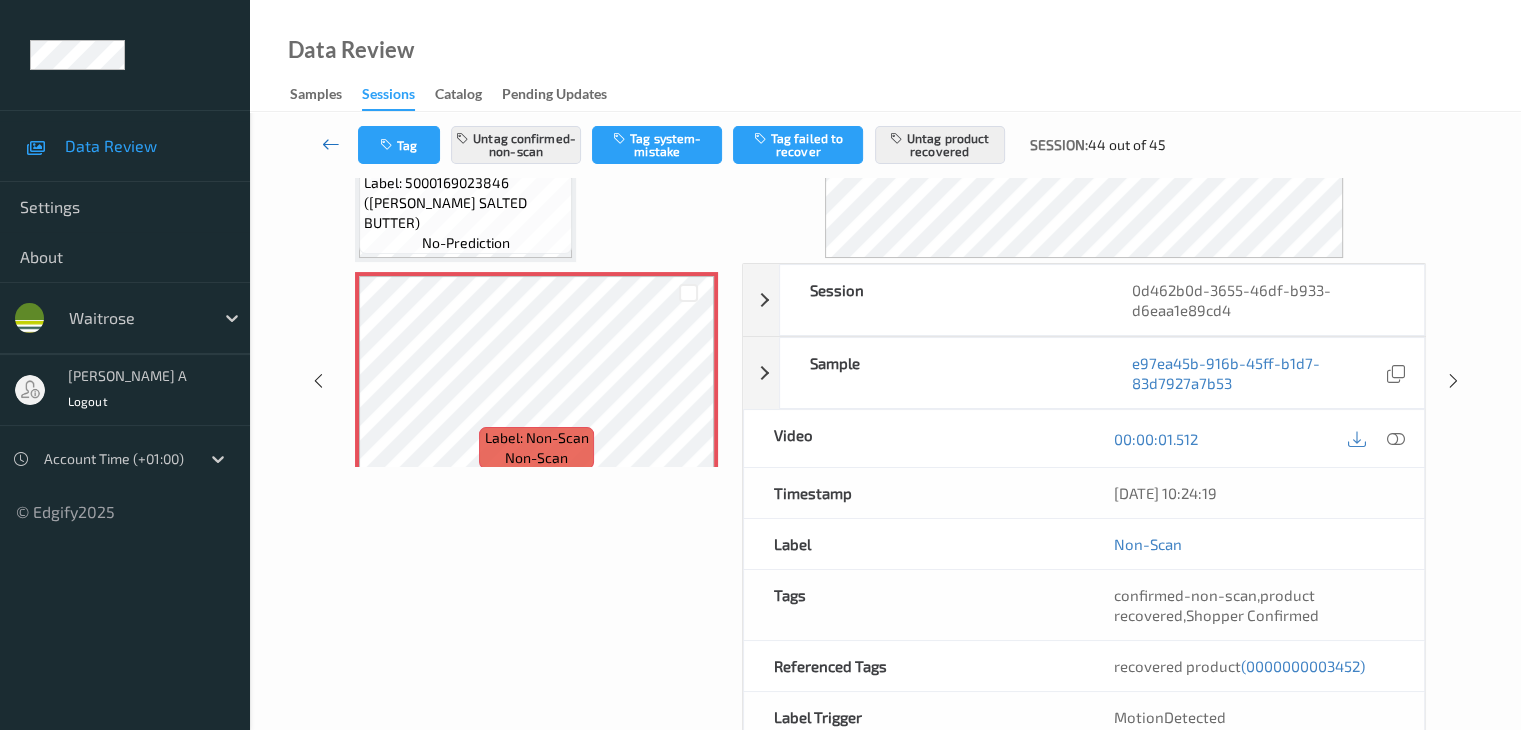 click at bounding box center [331, 144] 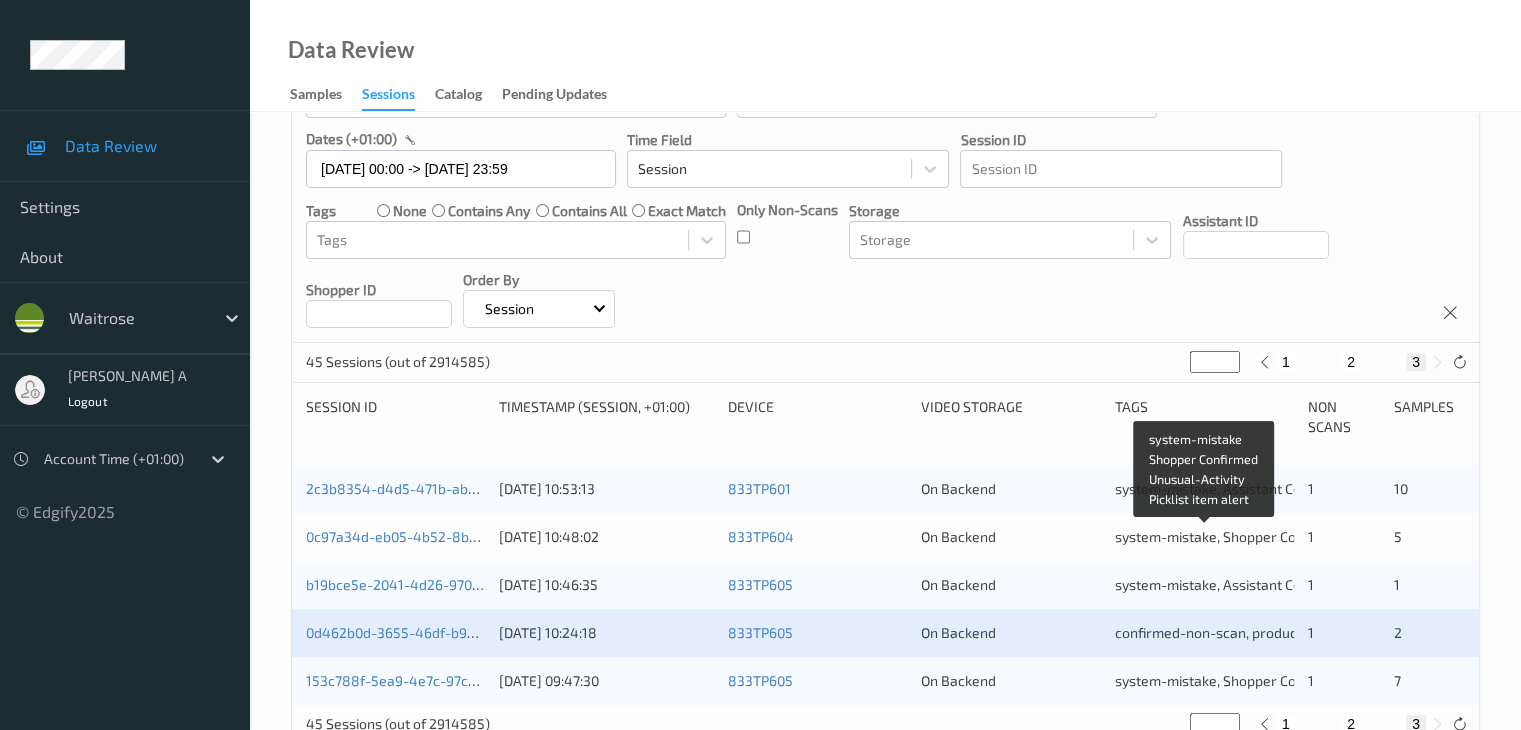 scroll, scrollTop: 212, scrollLeft: 0, axis: vertical 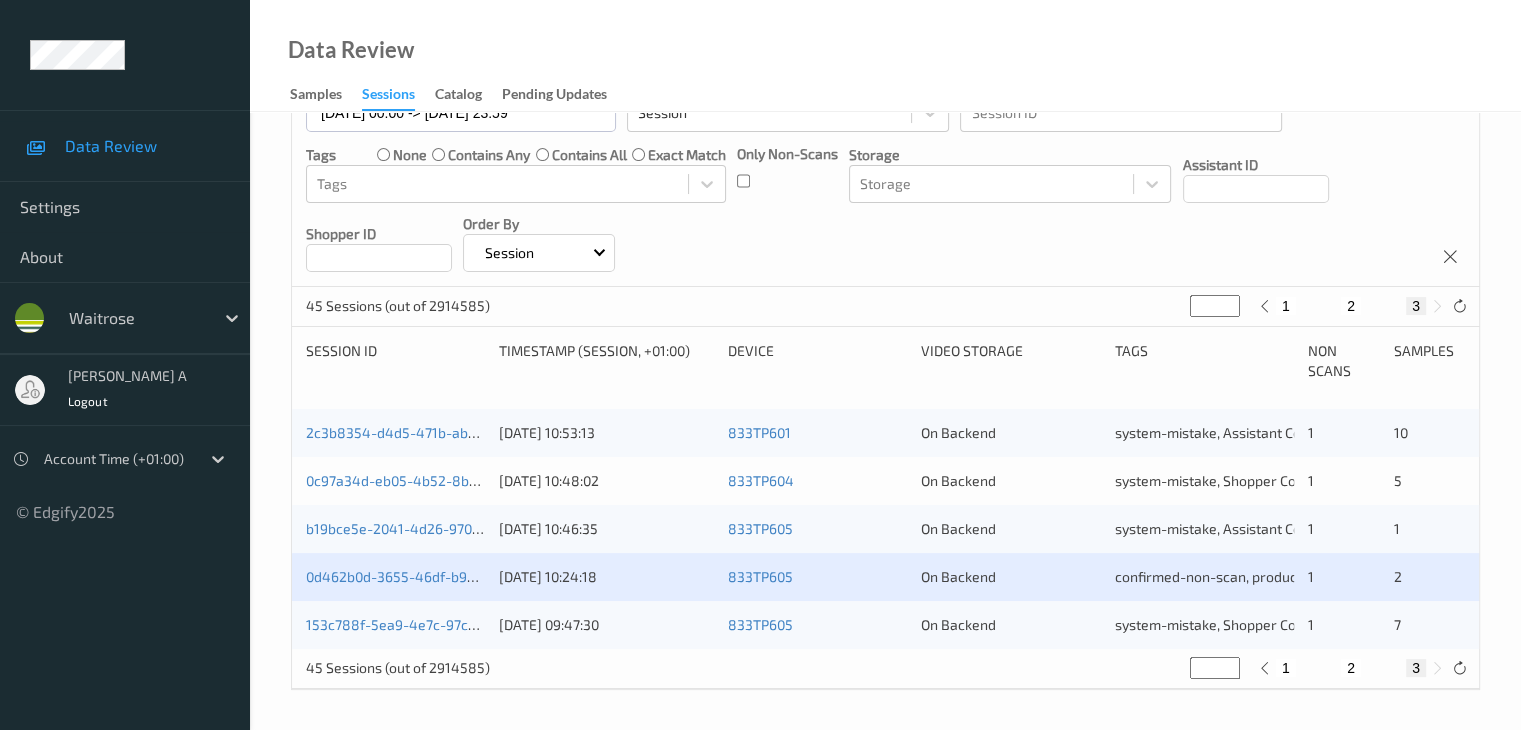 click on "2" at bounding box center (1351, 306) 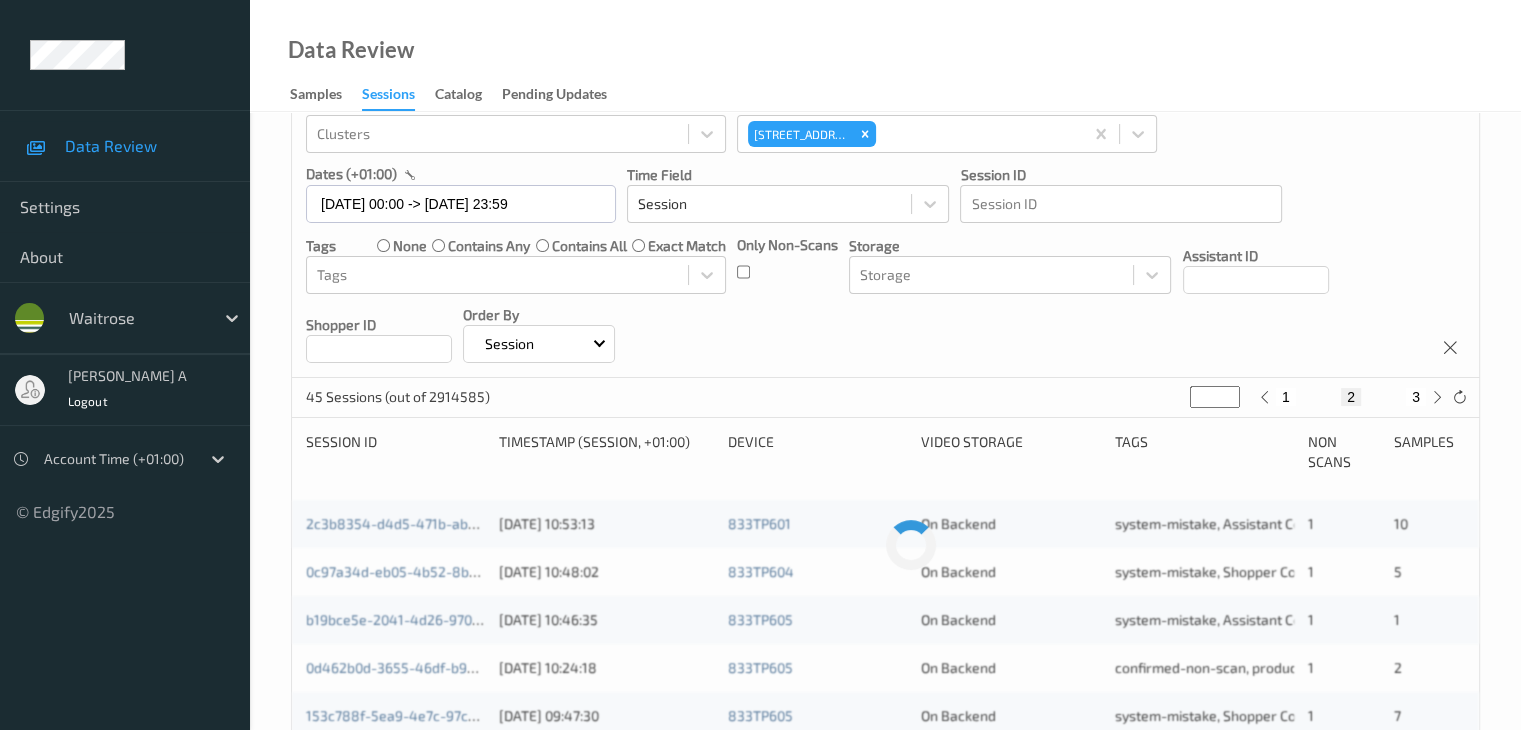 scroll, scrollTop: 212, scrollLeft: 0, axis: vertical 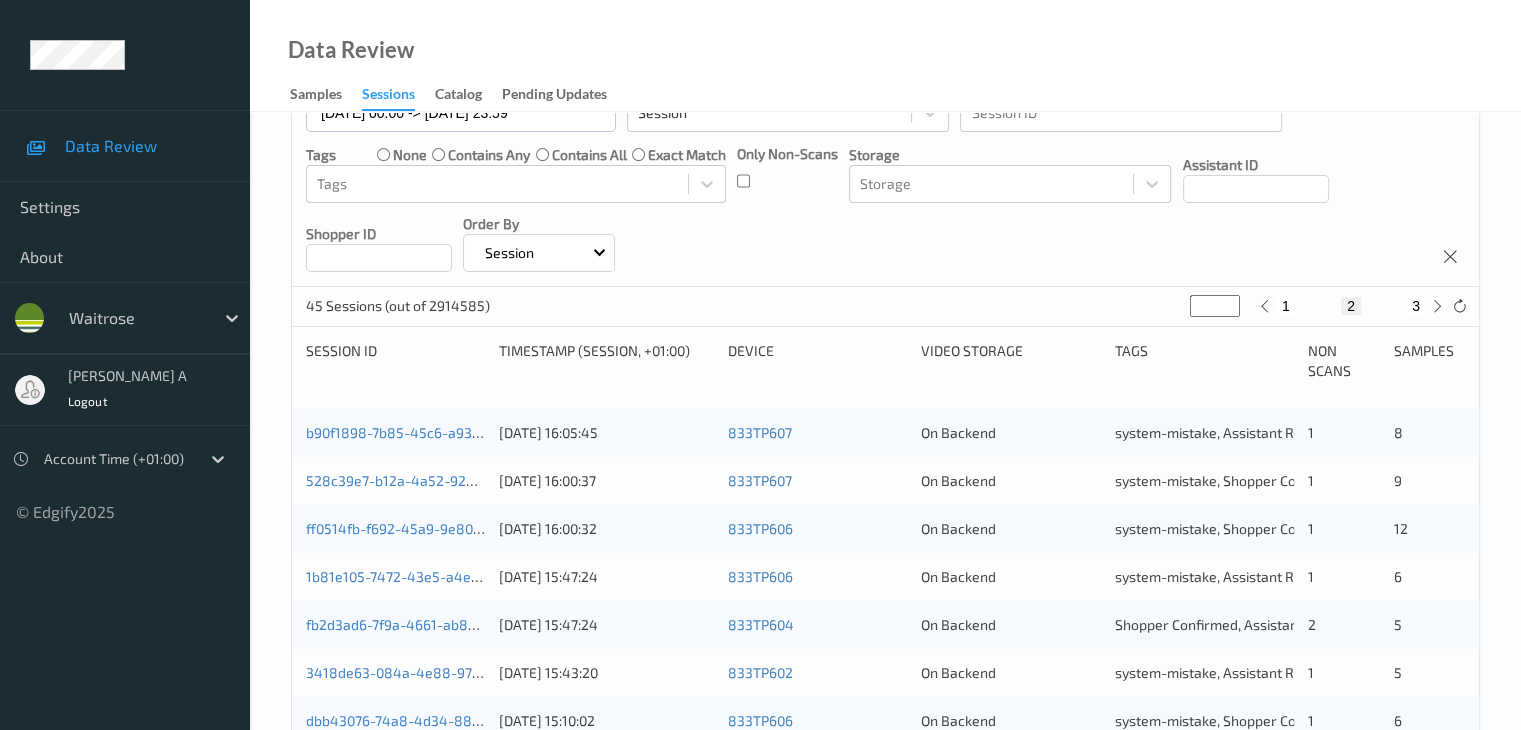 type 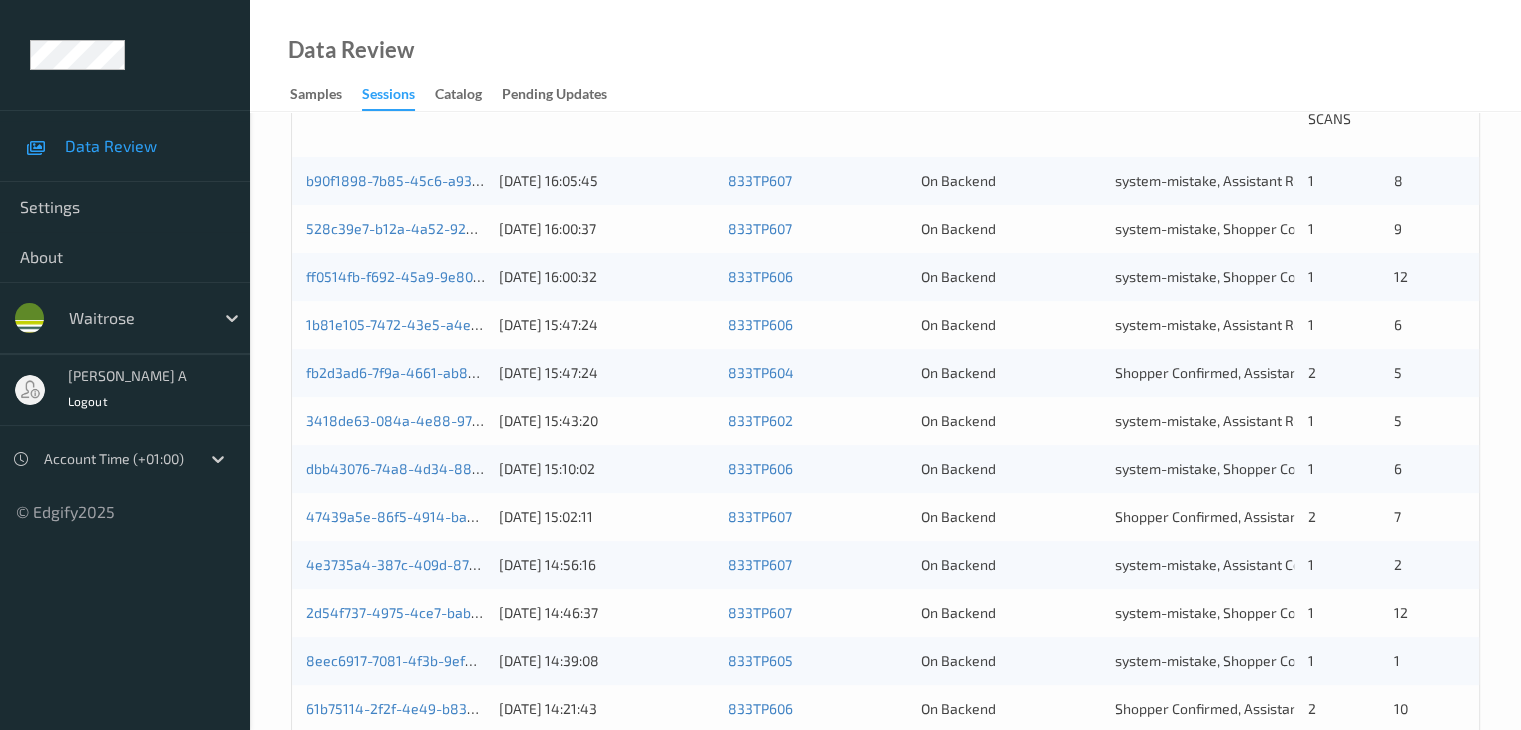 scroll, scrollTop: 512, scrollLeft: 0, axis: vertical 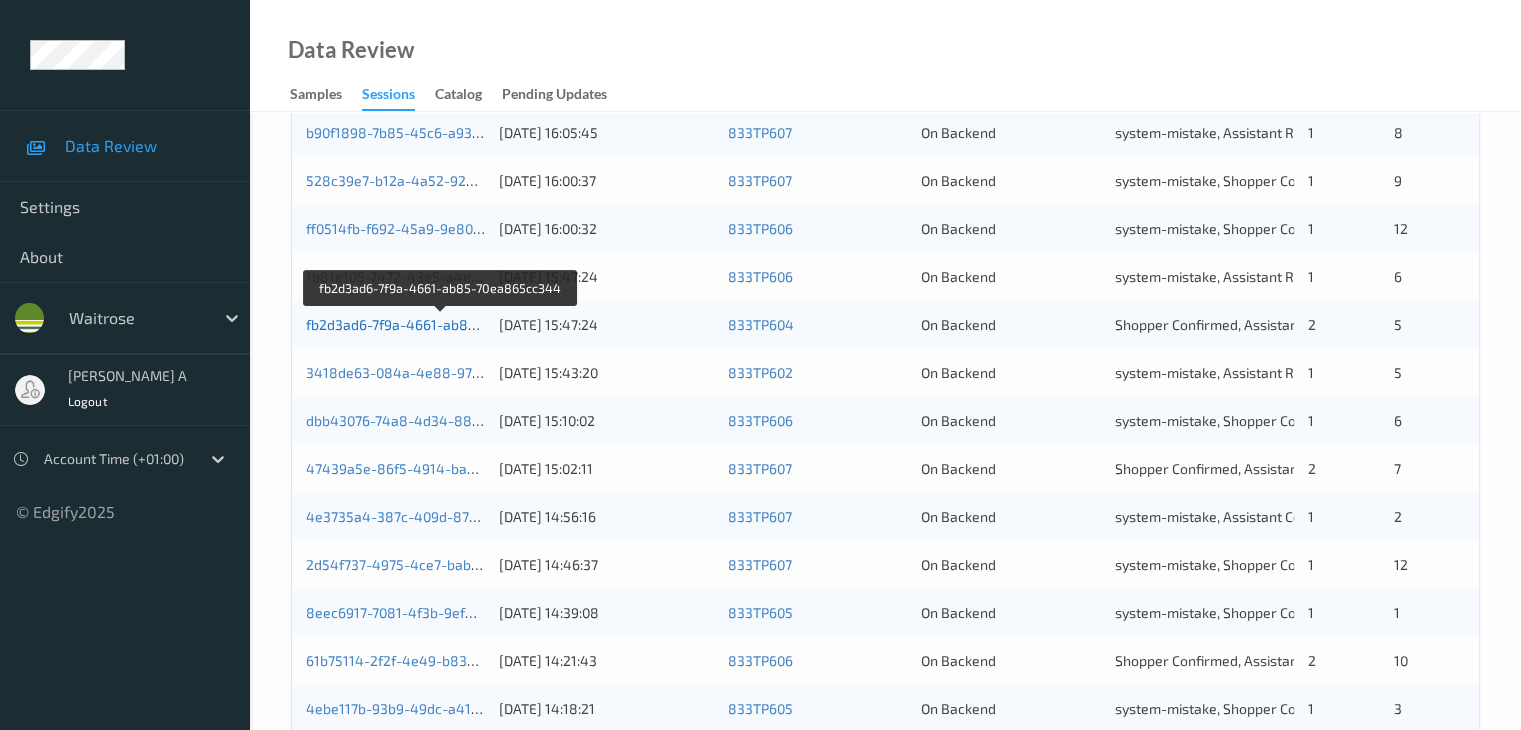 click on "fb2d3ad6-7f9a-4661-ab85-70ea865cc344" at bounding box center [441, 324] 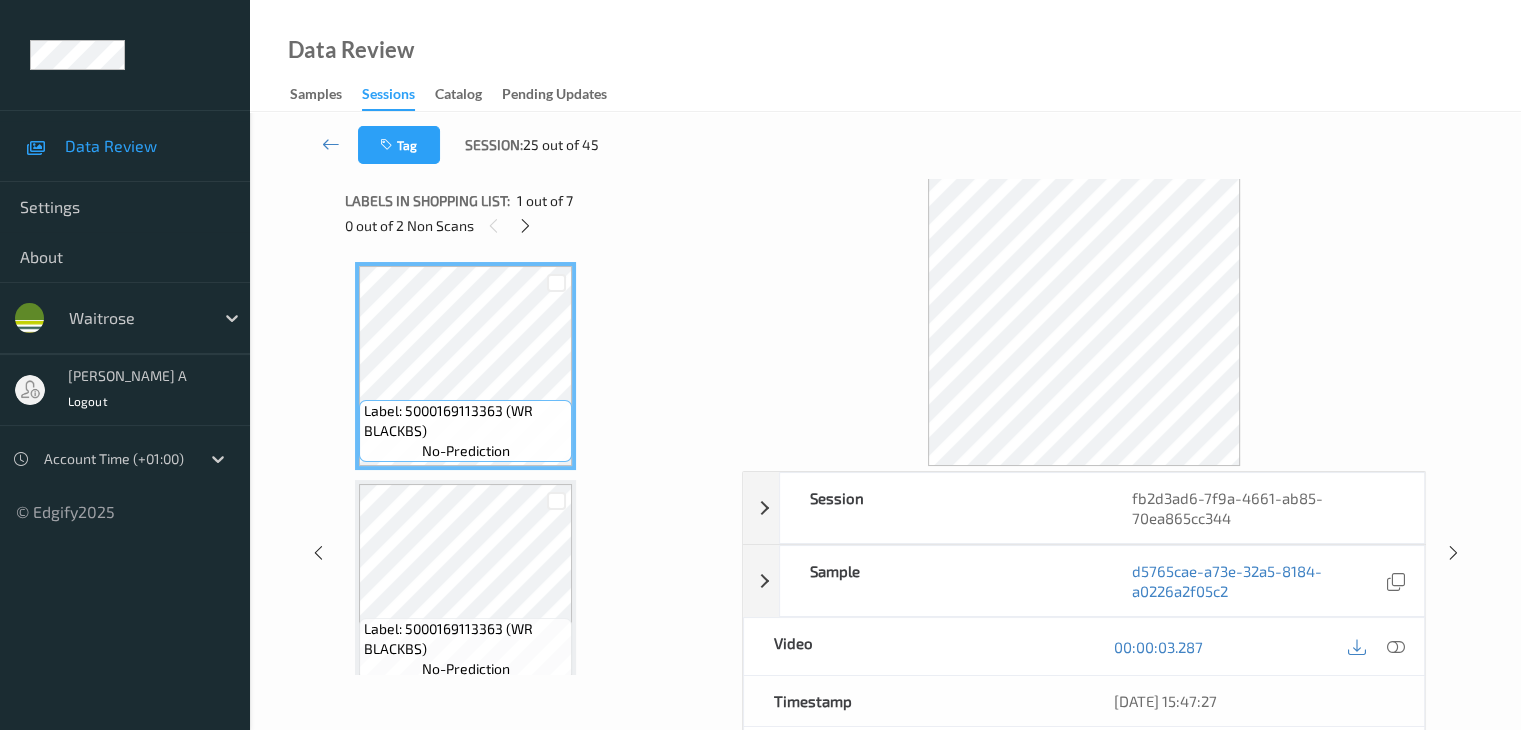 scroll, scrollTop: 0, scrollLeft: 0, axis: both 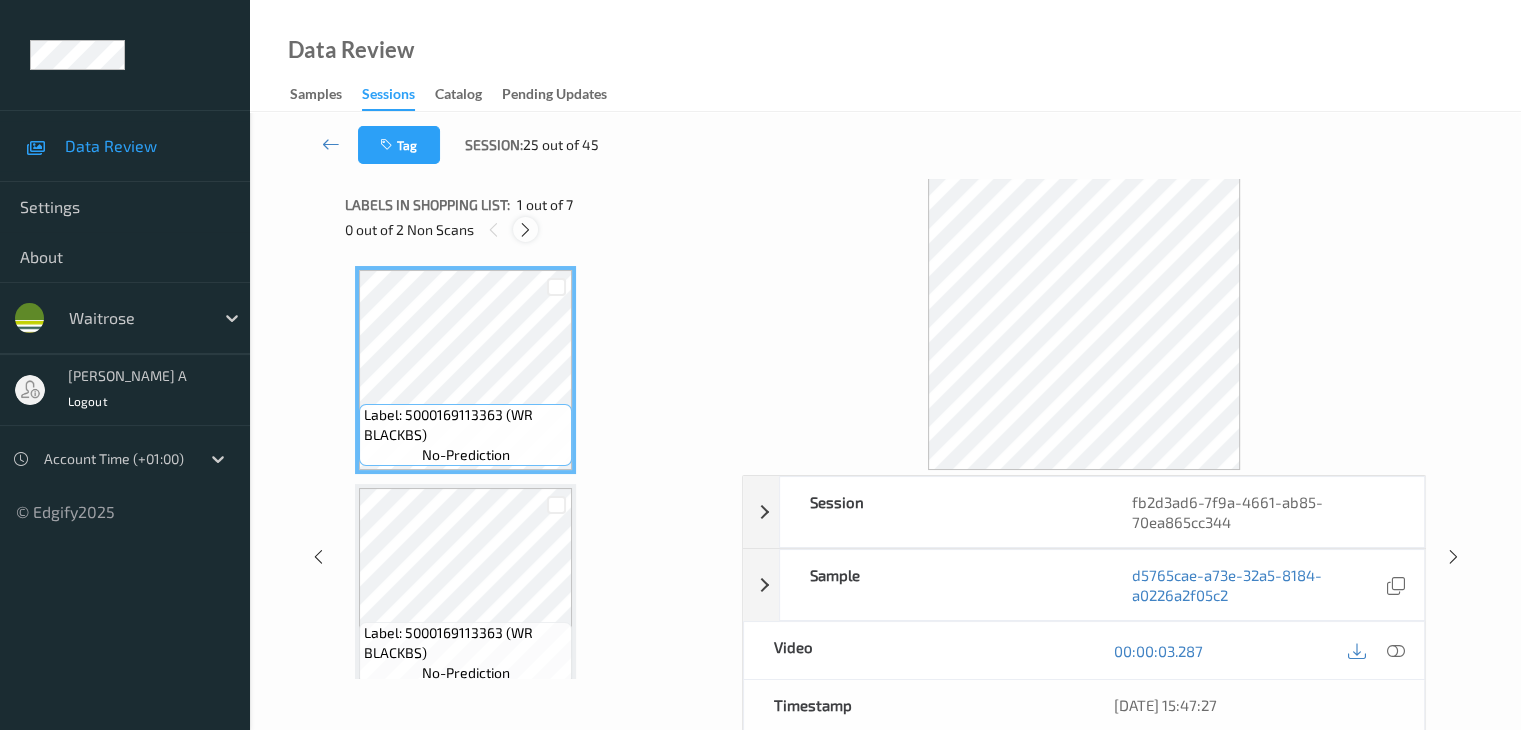 click at bounding box center (525, 230) 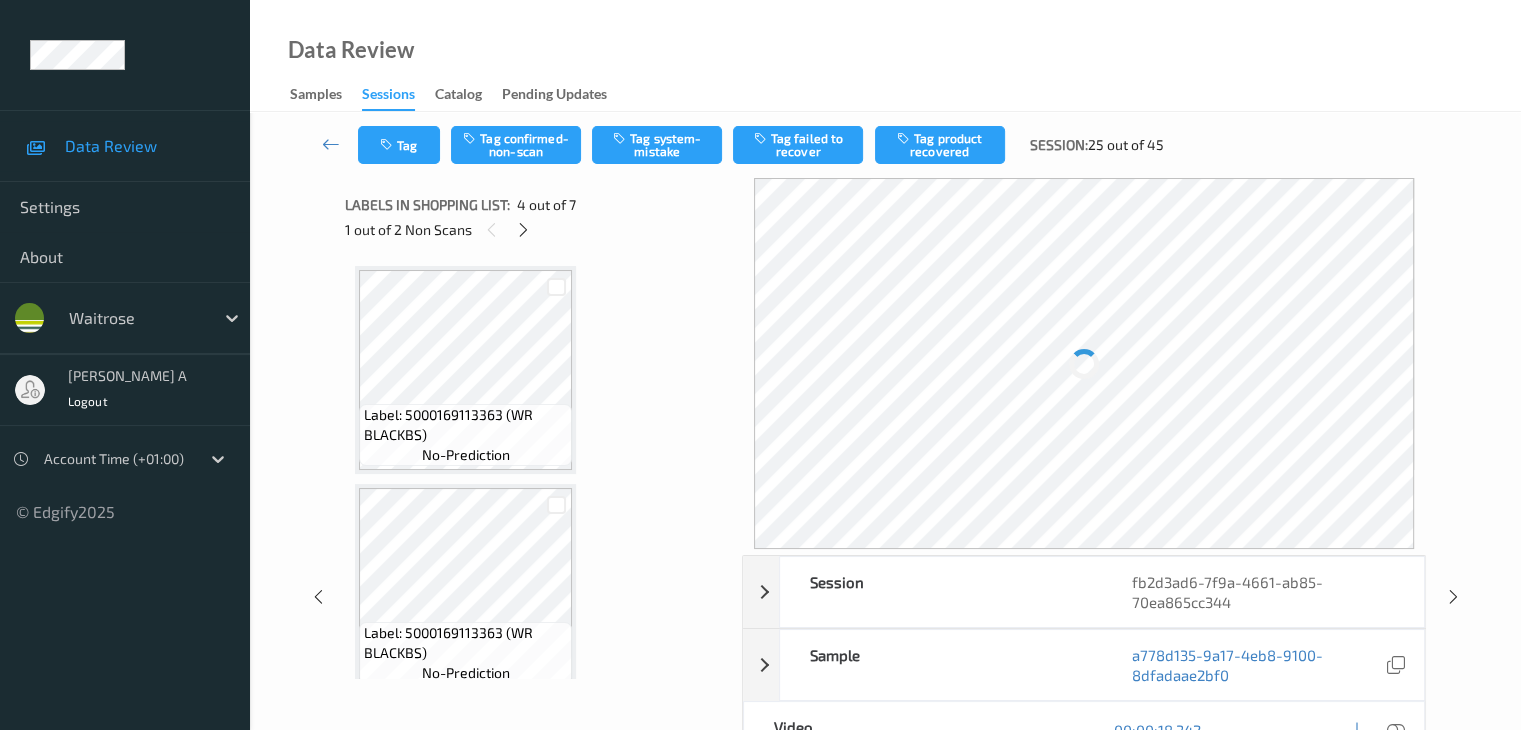 scroll, scrollTop: 446, scrollLeft: 0, axis: vertical 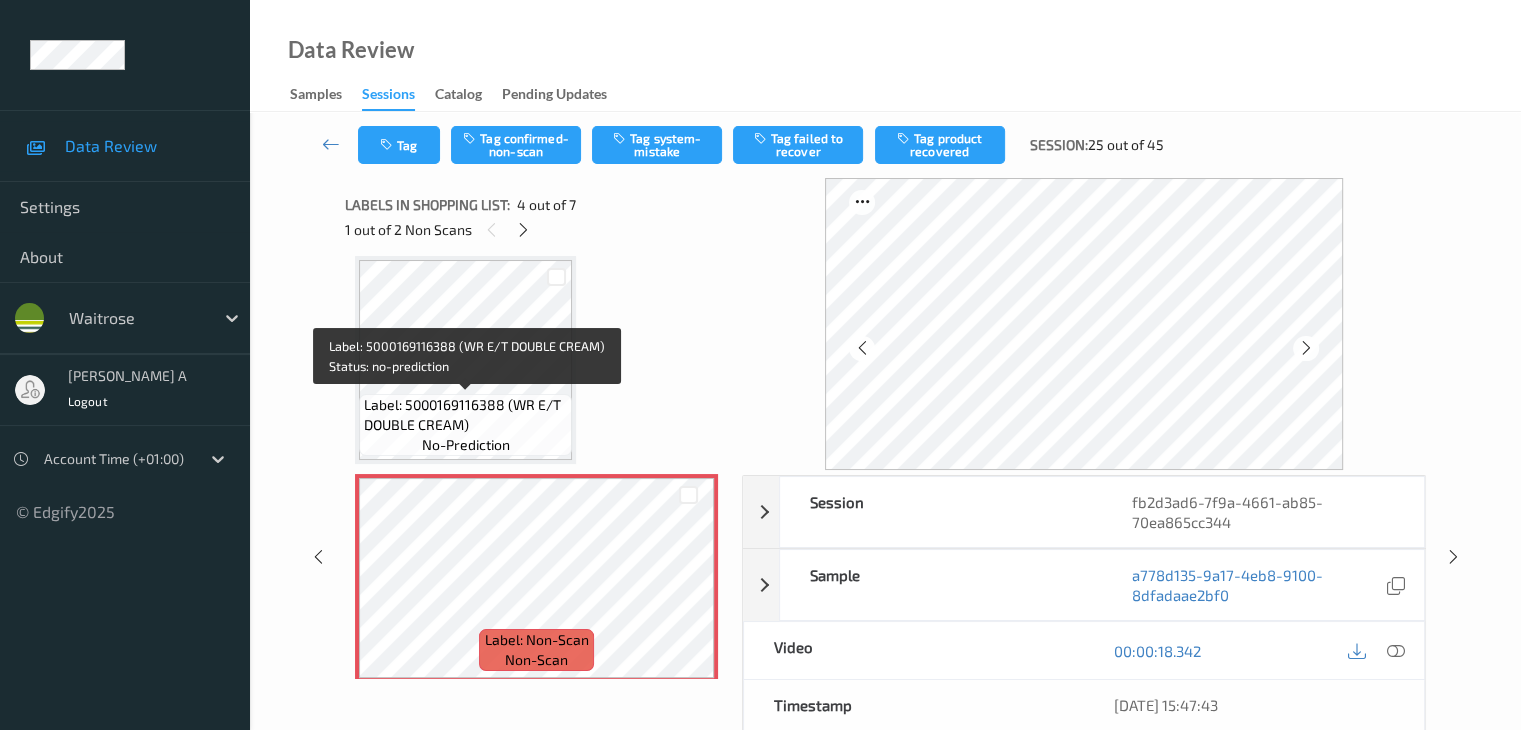 click on "Label: 5000169116388 (WR E/T DOUBLE CREAM)" at bounding box center (465, 415) 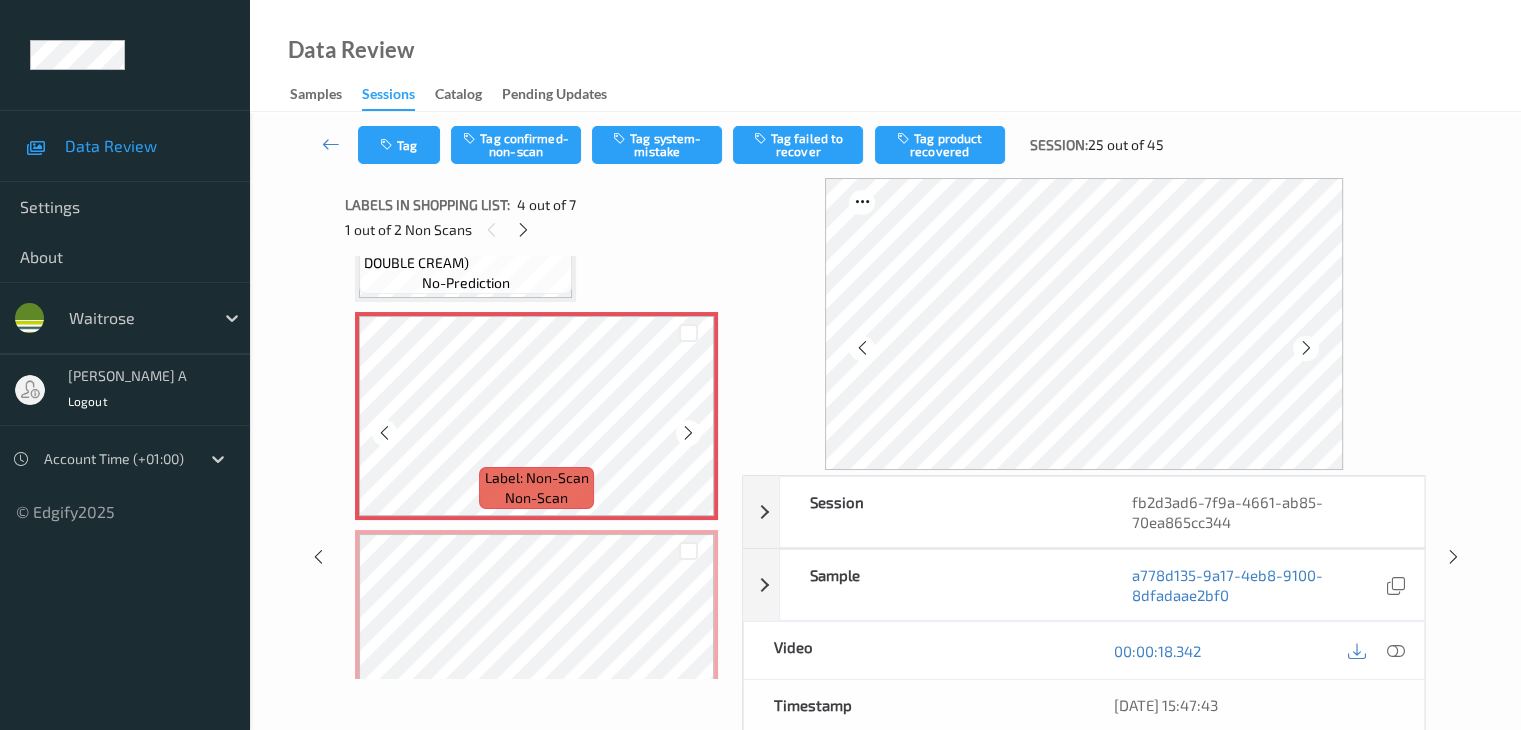 scroll, scrollTop: 646, scrollLeft: 0, axis: vertical 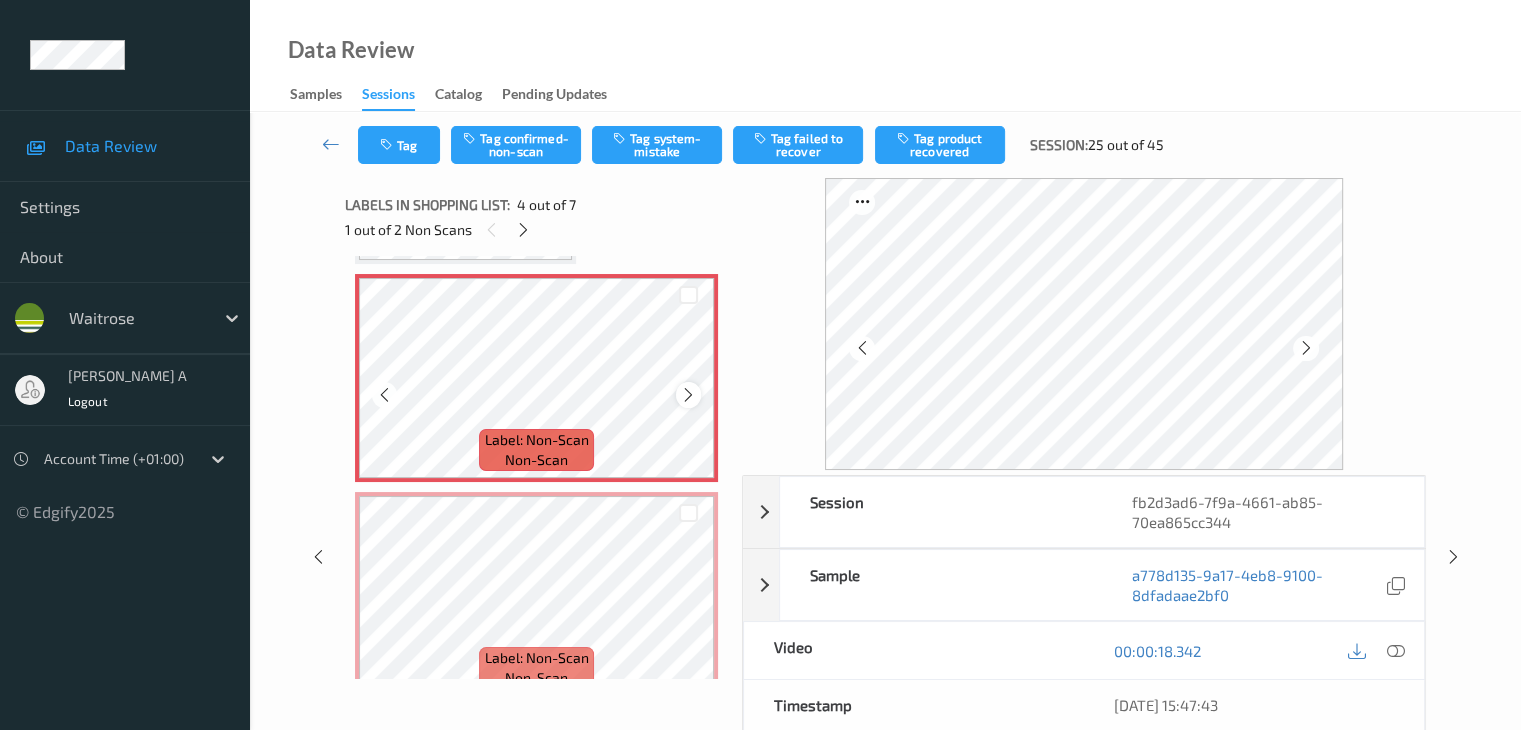 click at bounding box center [688, 395] 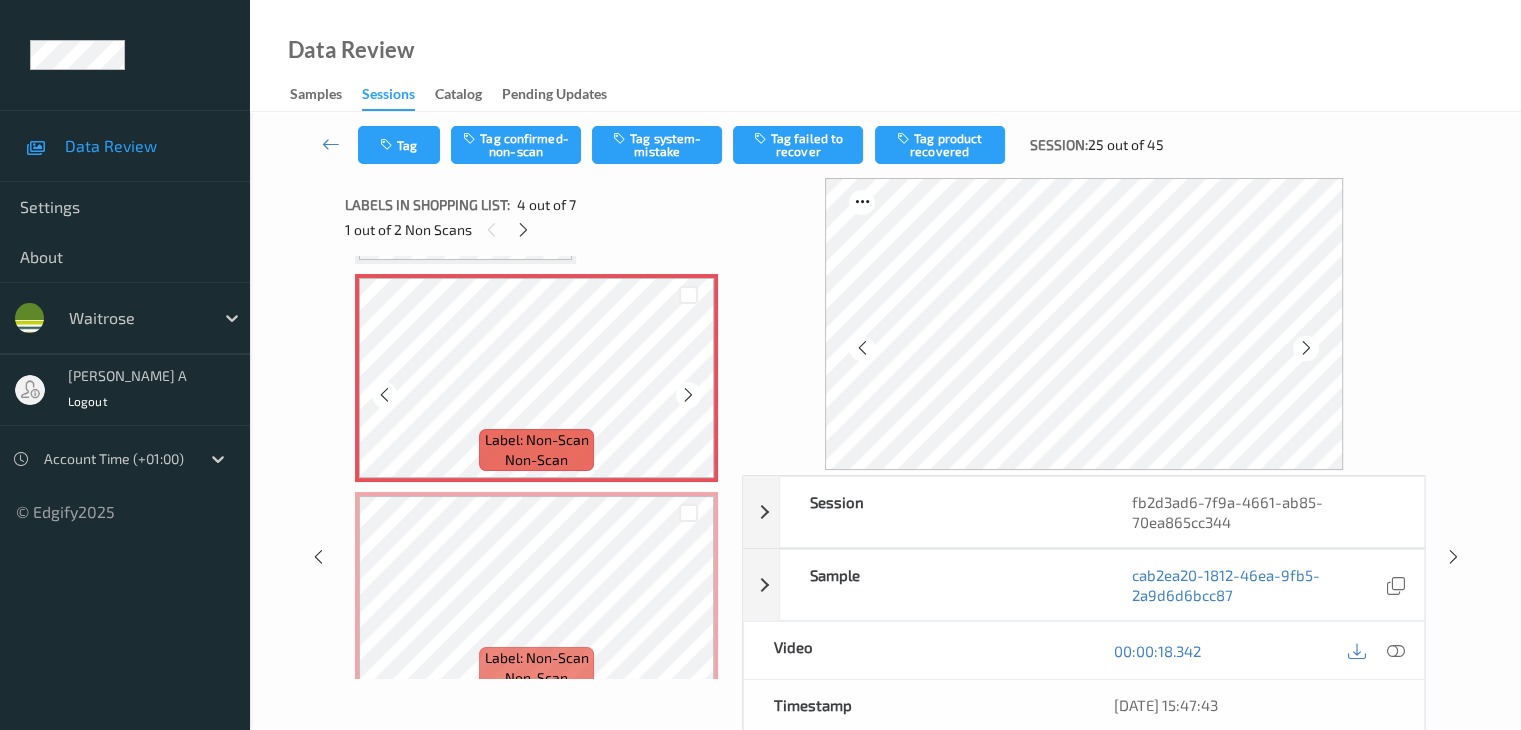 click at bounding box center [688, 395] 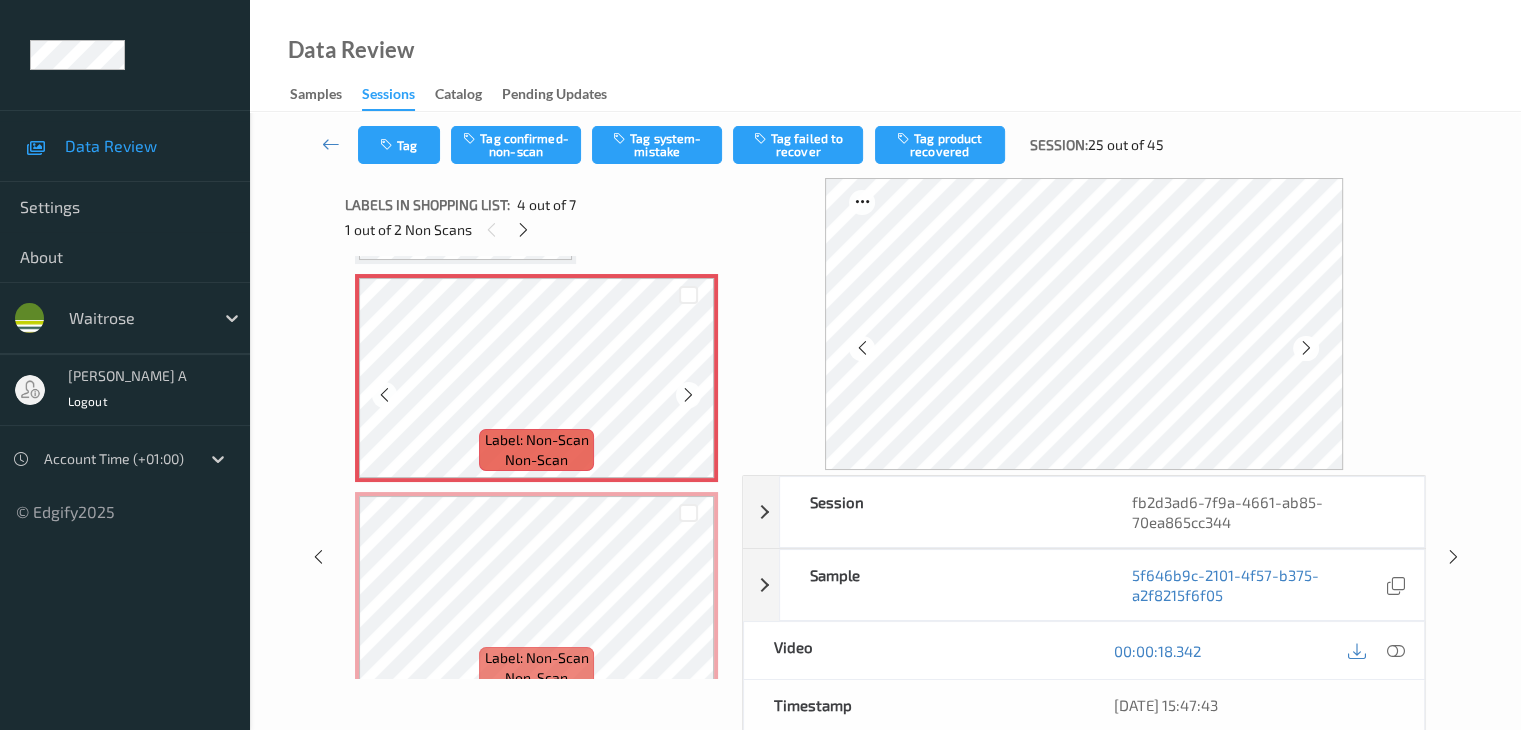 click at bounding box center (688, 395) 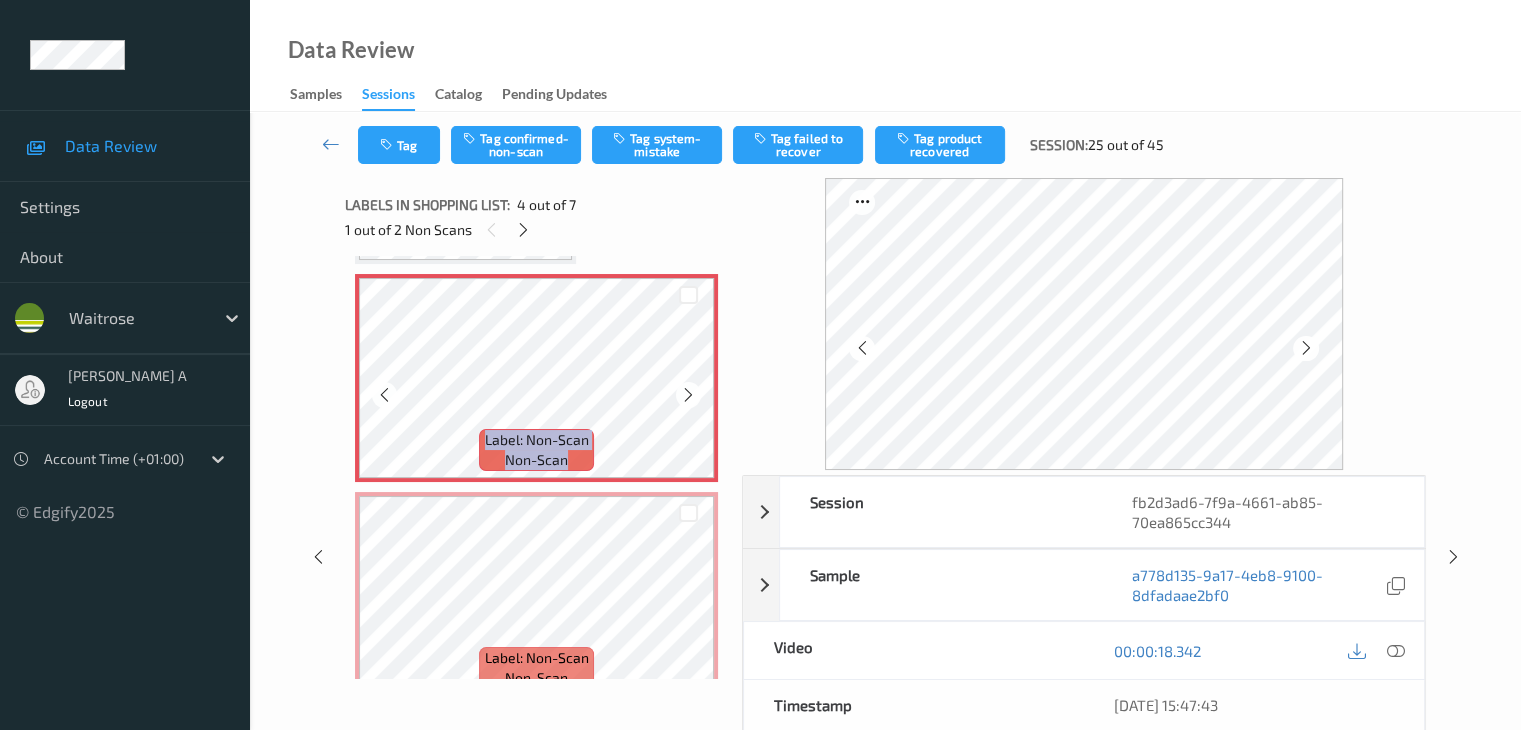 click at bounding box center [688, 395] 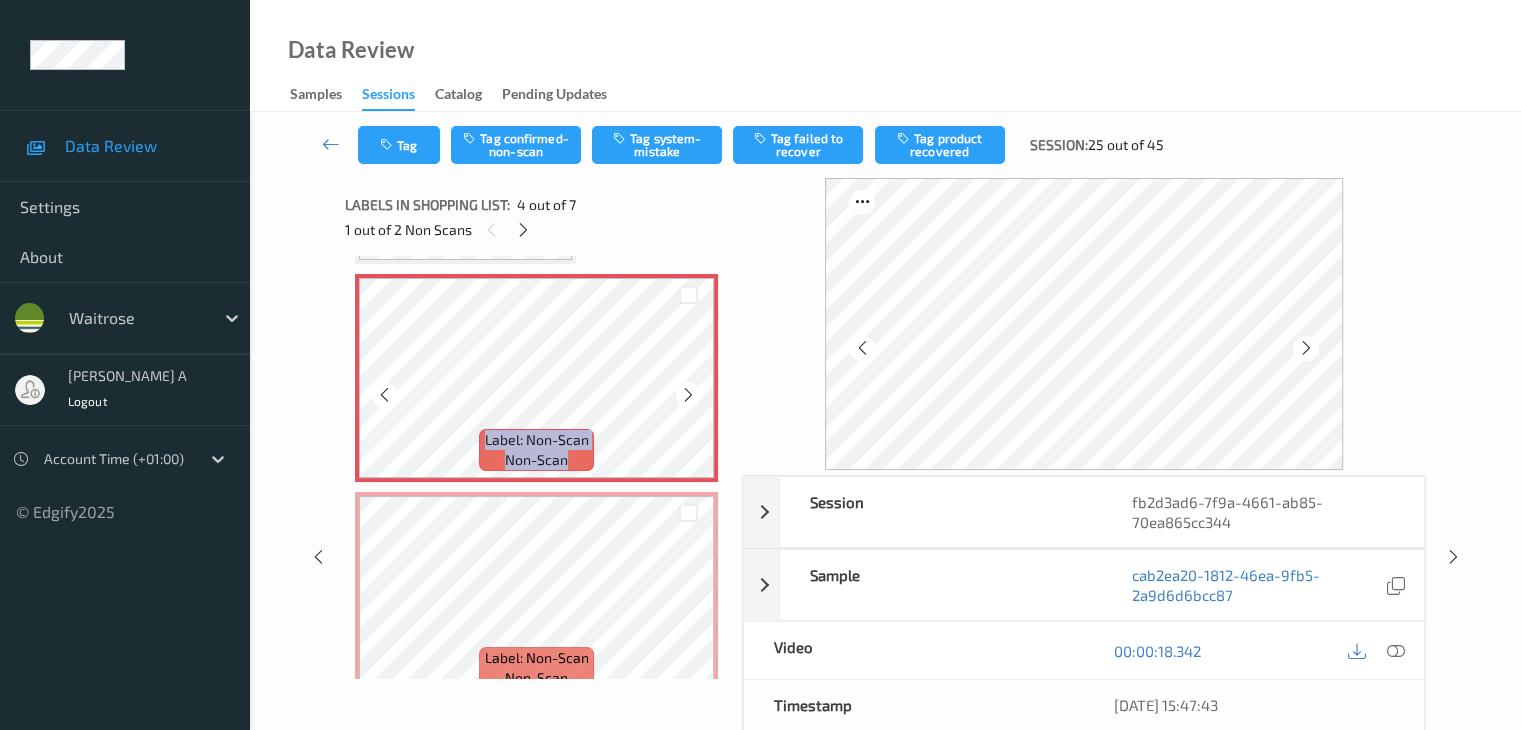 click at bounding box center (688, 395) 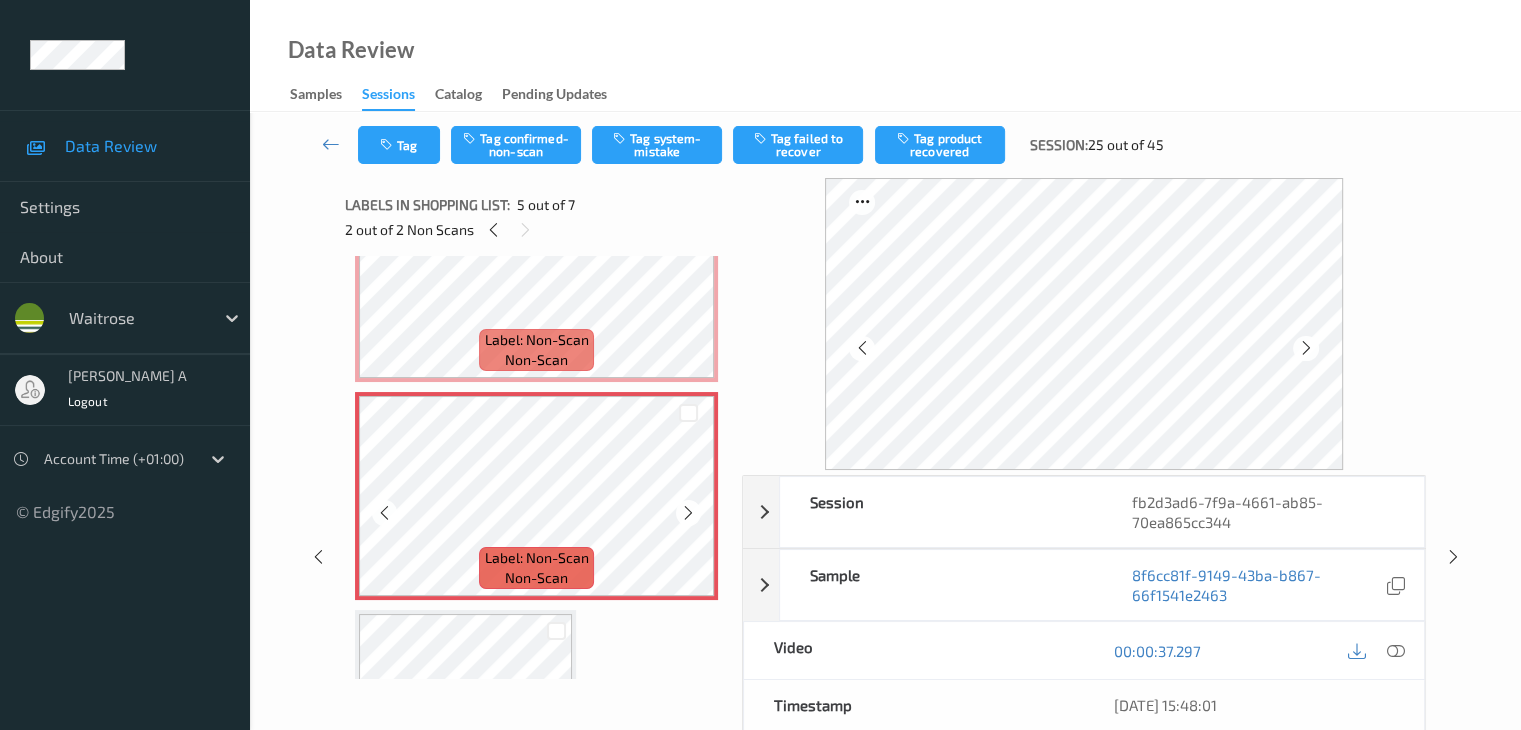 scroll, scrollTop: 446, scrollLeft: 0, axis: vertical 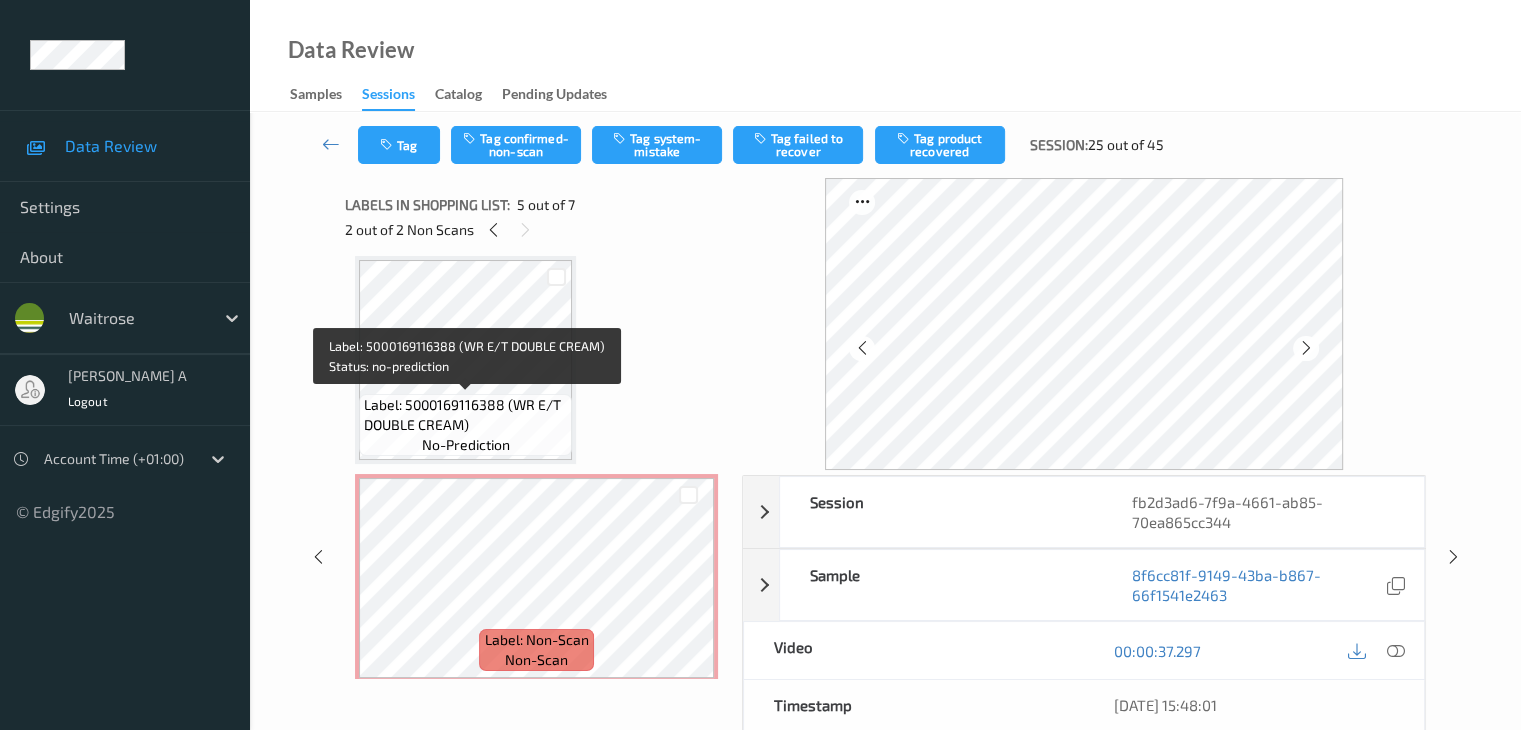 click on "Label: 5000169116388 (WR E/T DOUBLE CREAM)" at bounding box center (465, 415) 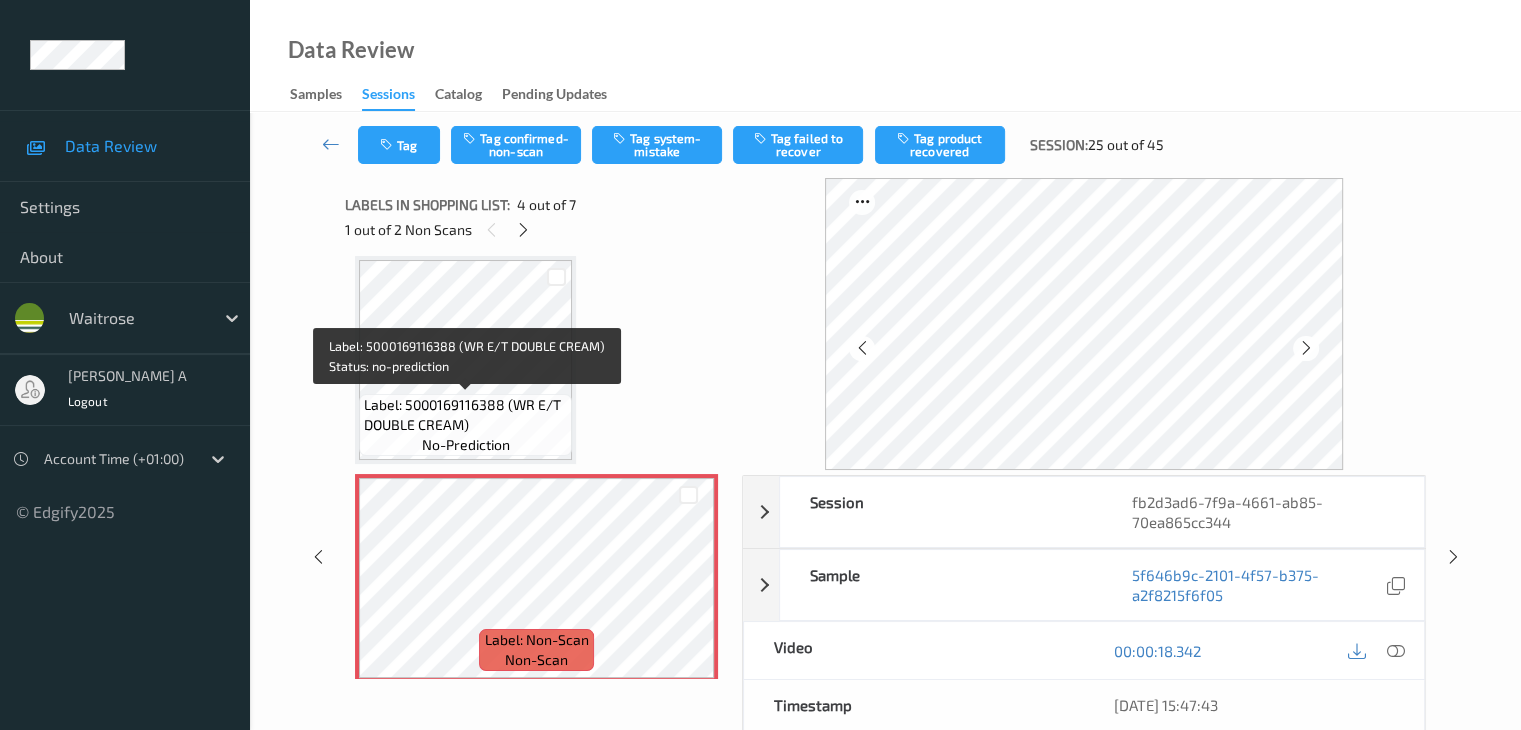 click on "Label: 5000169116388 (WR E/T DOUBLE CREAM)" at bounding box center [465, 415] 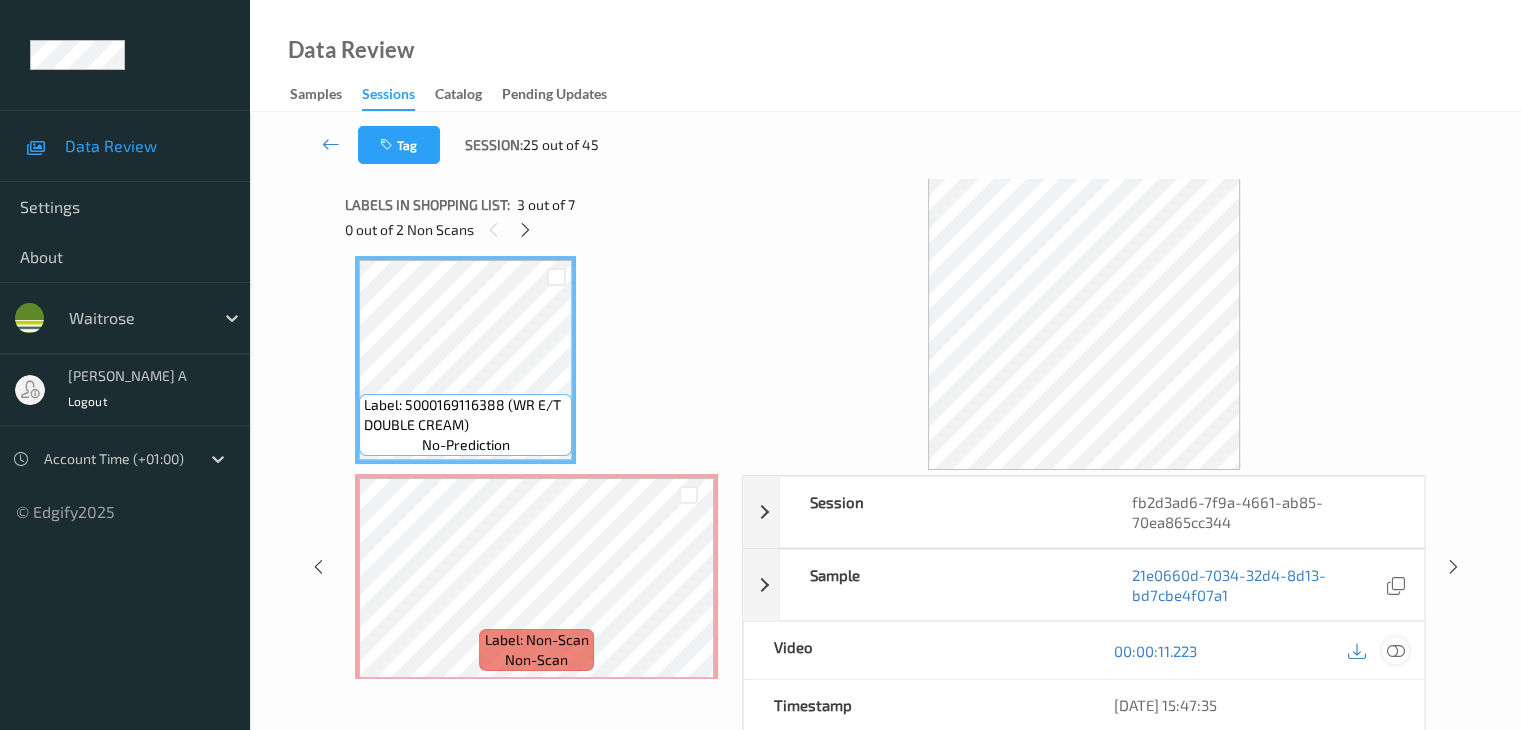 click at bounding box center (1395, 651) 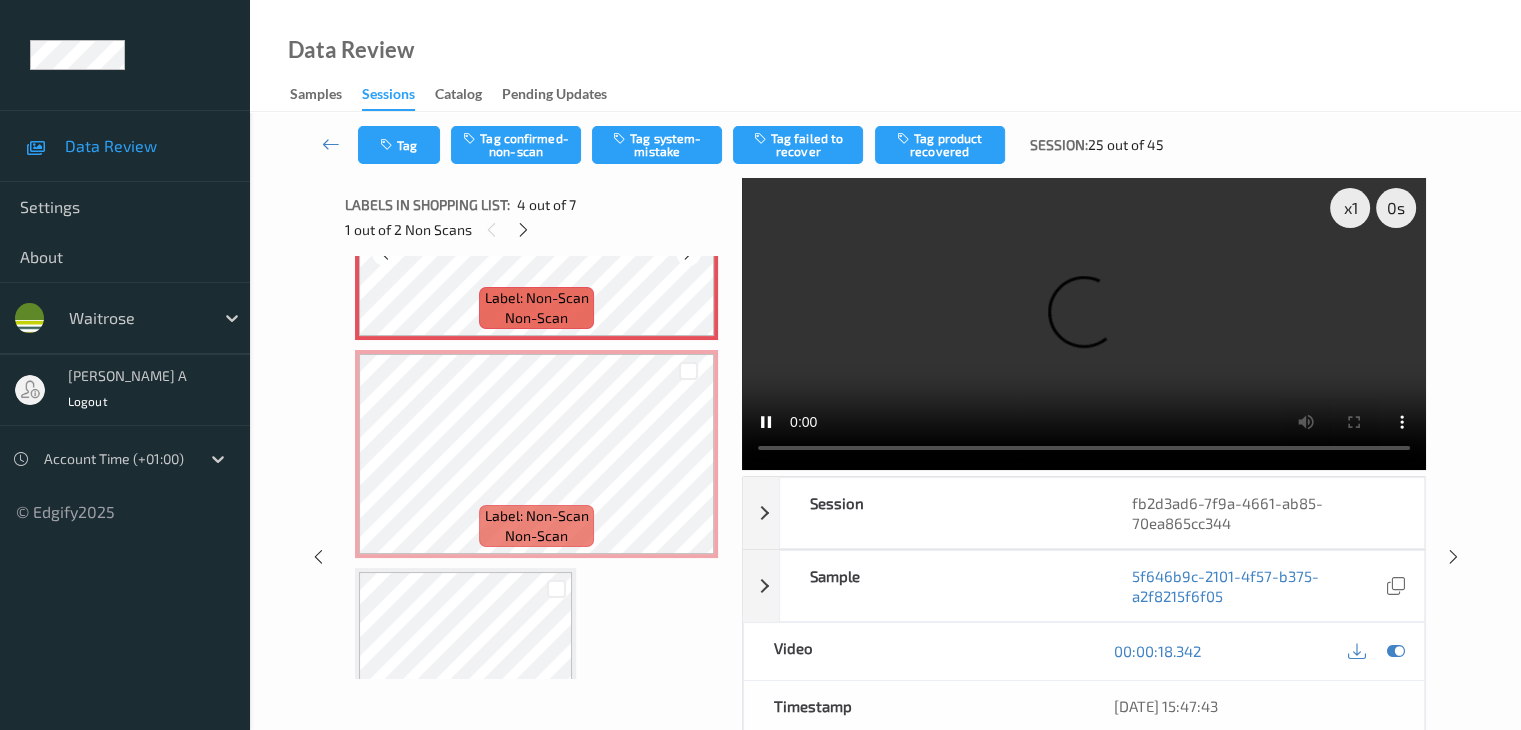 scroll, scrollTop: 846, scrollLeft: 0, axis: vertical 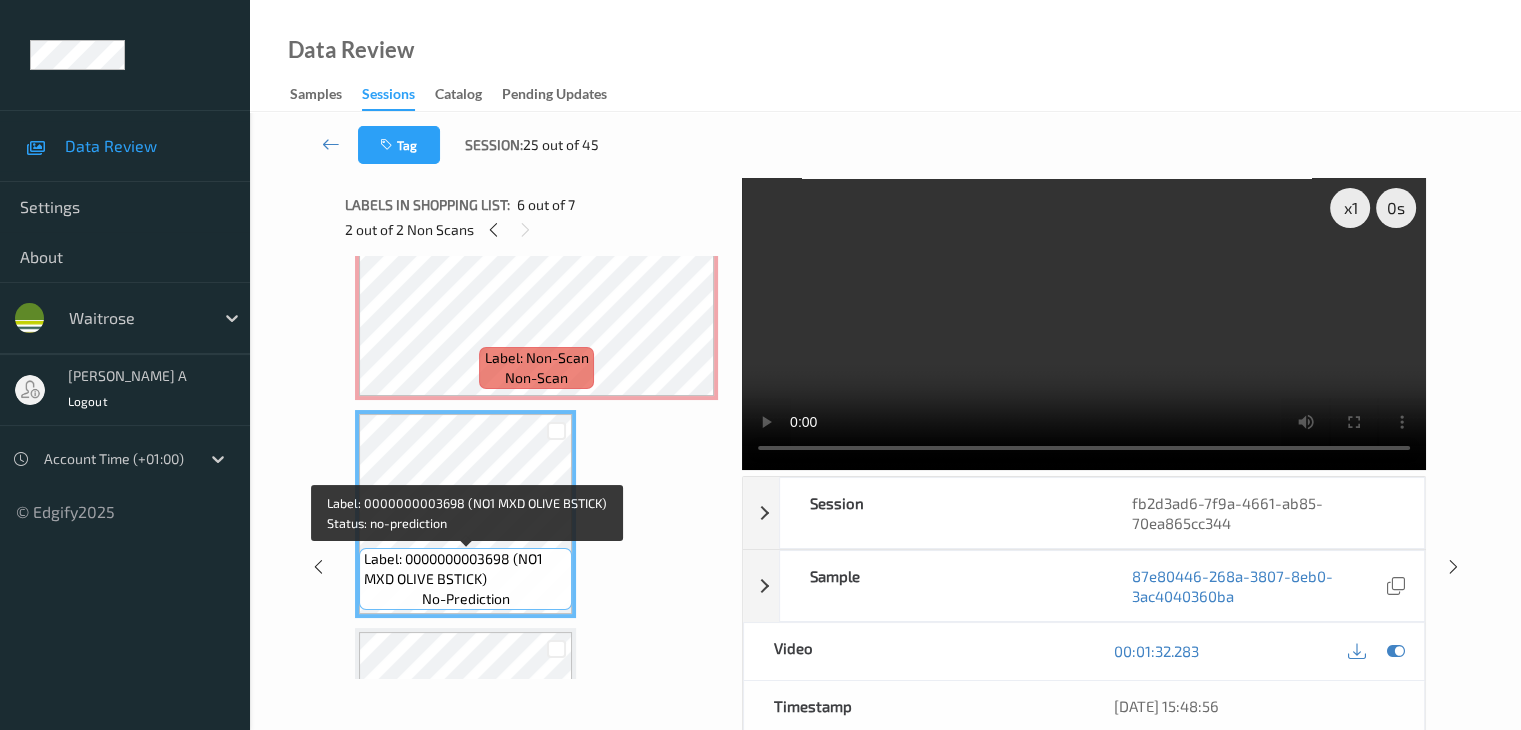 click on "Label: 0000000003698 (NO1 MXD OLIVE BSTICK)" at bounding box center [465, 569] 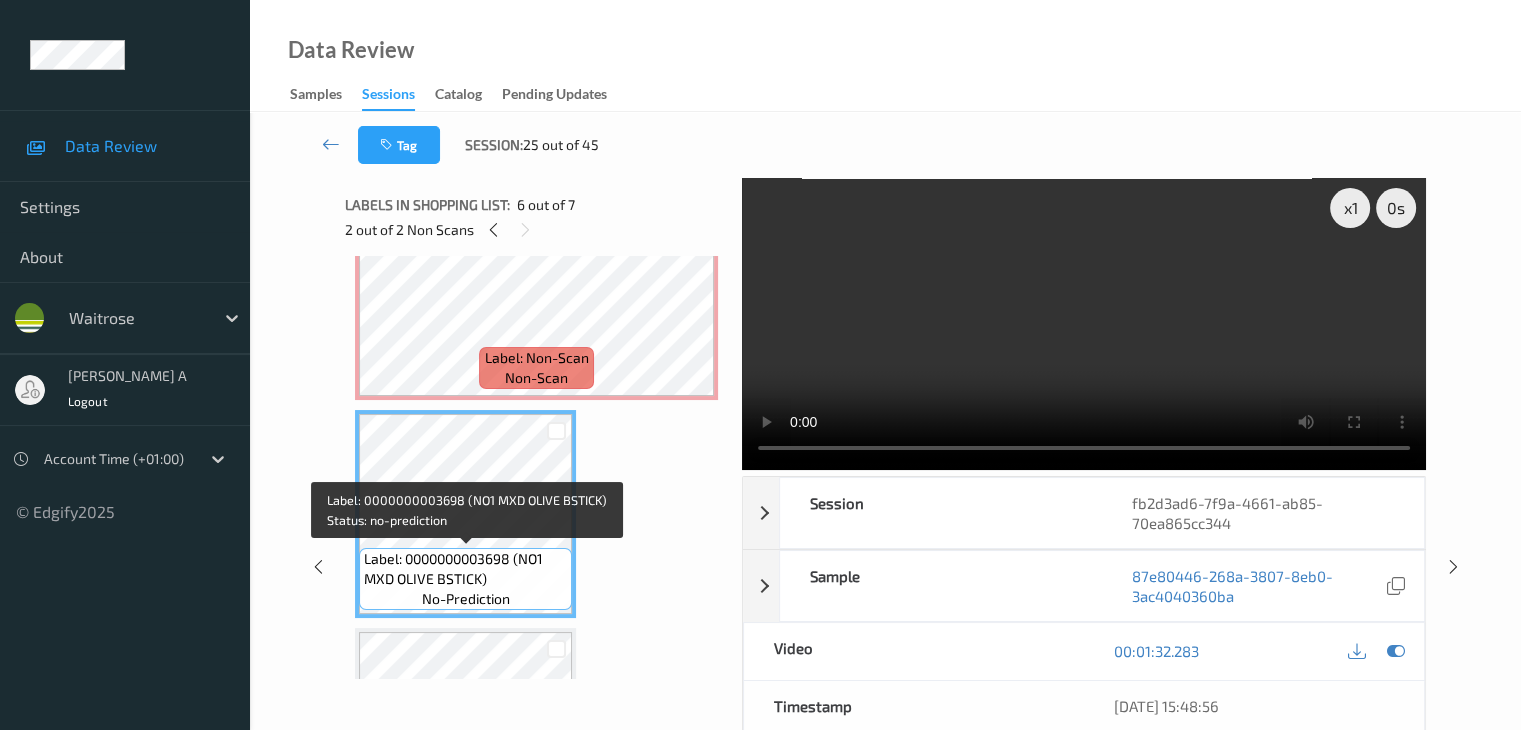 click on "Label: 0000000003698 (NO1 MXD OLIVE BSTICK)" at bounding box center (465, 569) 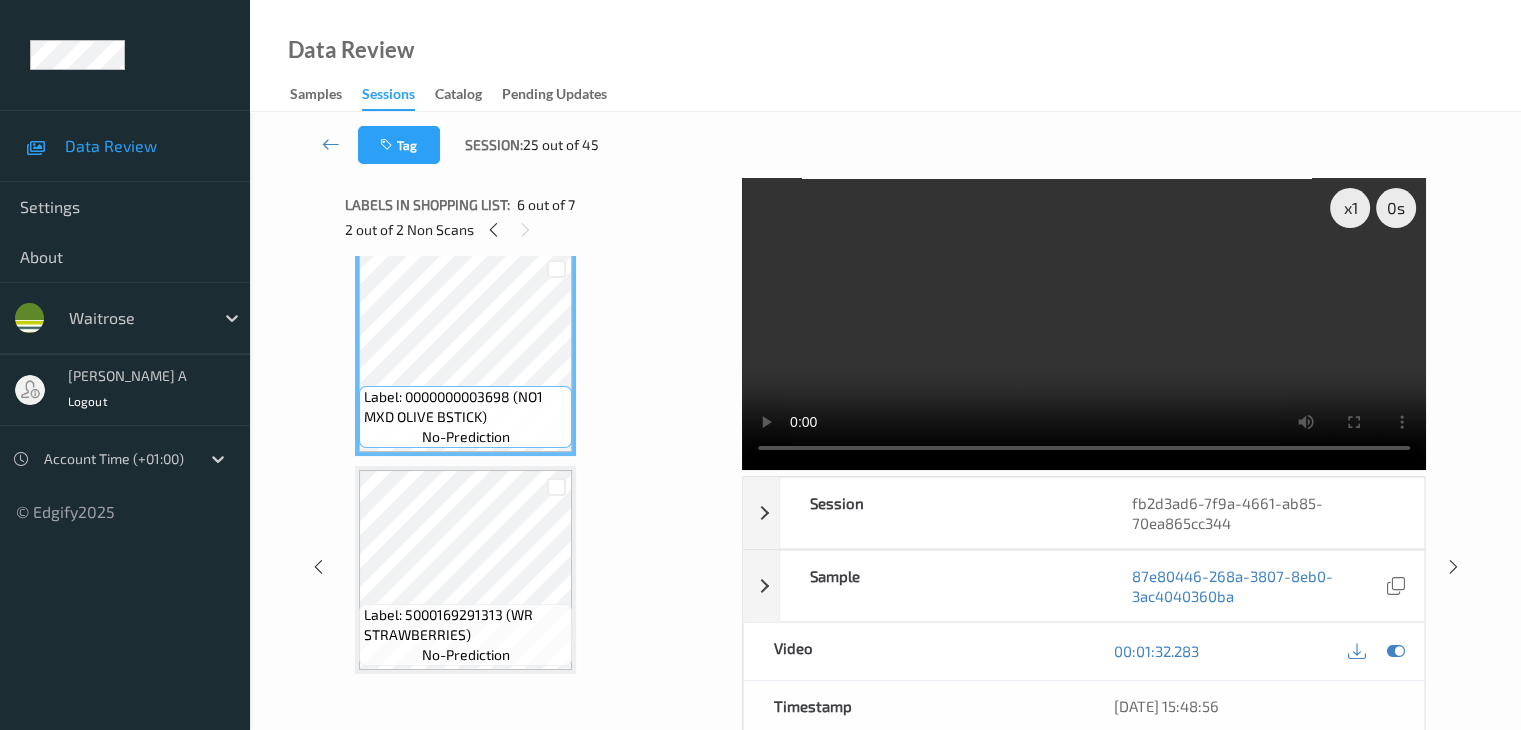 scroll, scrollTop: 1113, scrollLeft: 0, axis: vertical 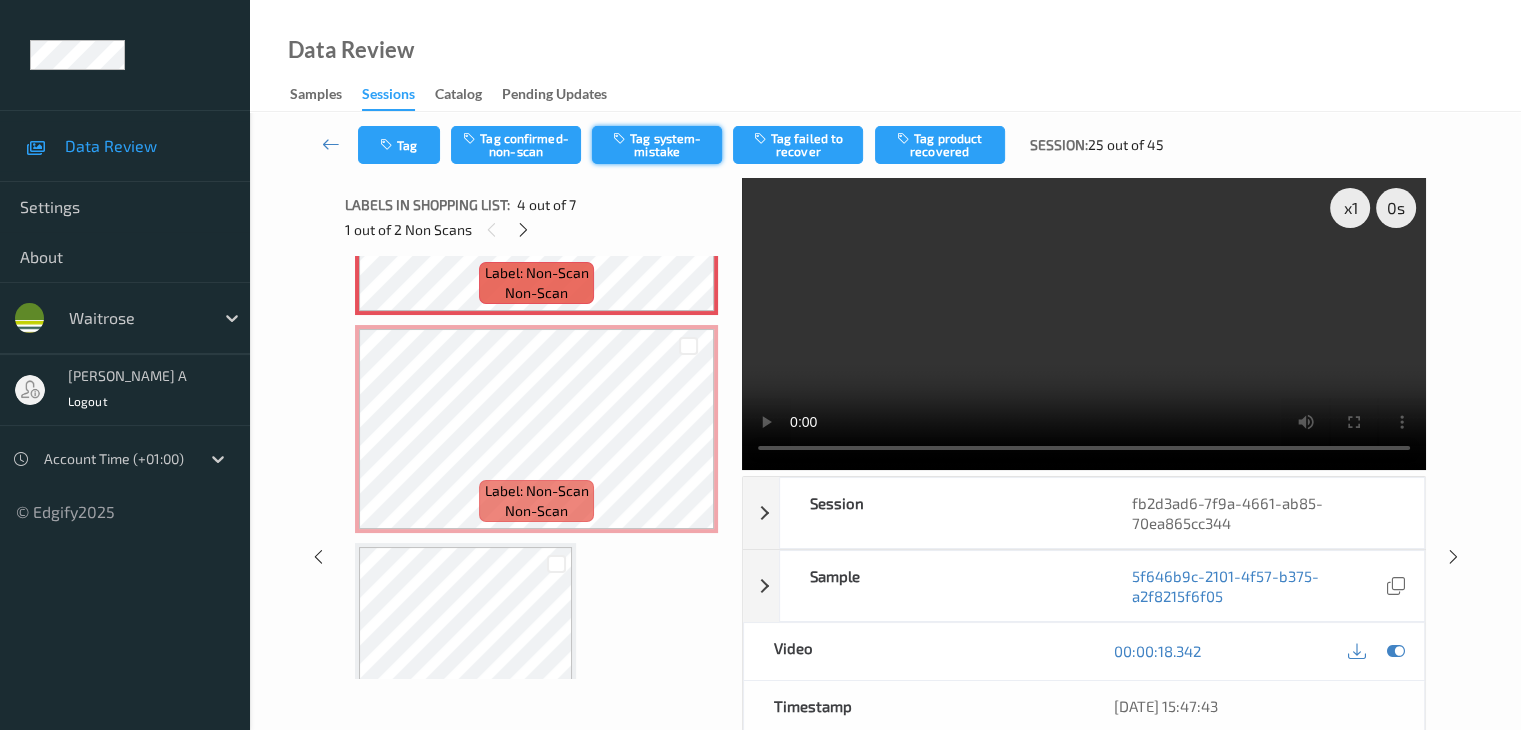 click on "Tag   system-mistake" at bounding box center (657, 145) 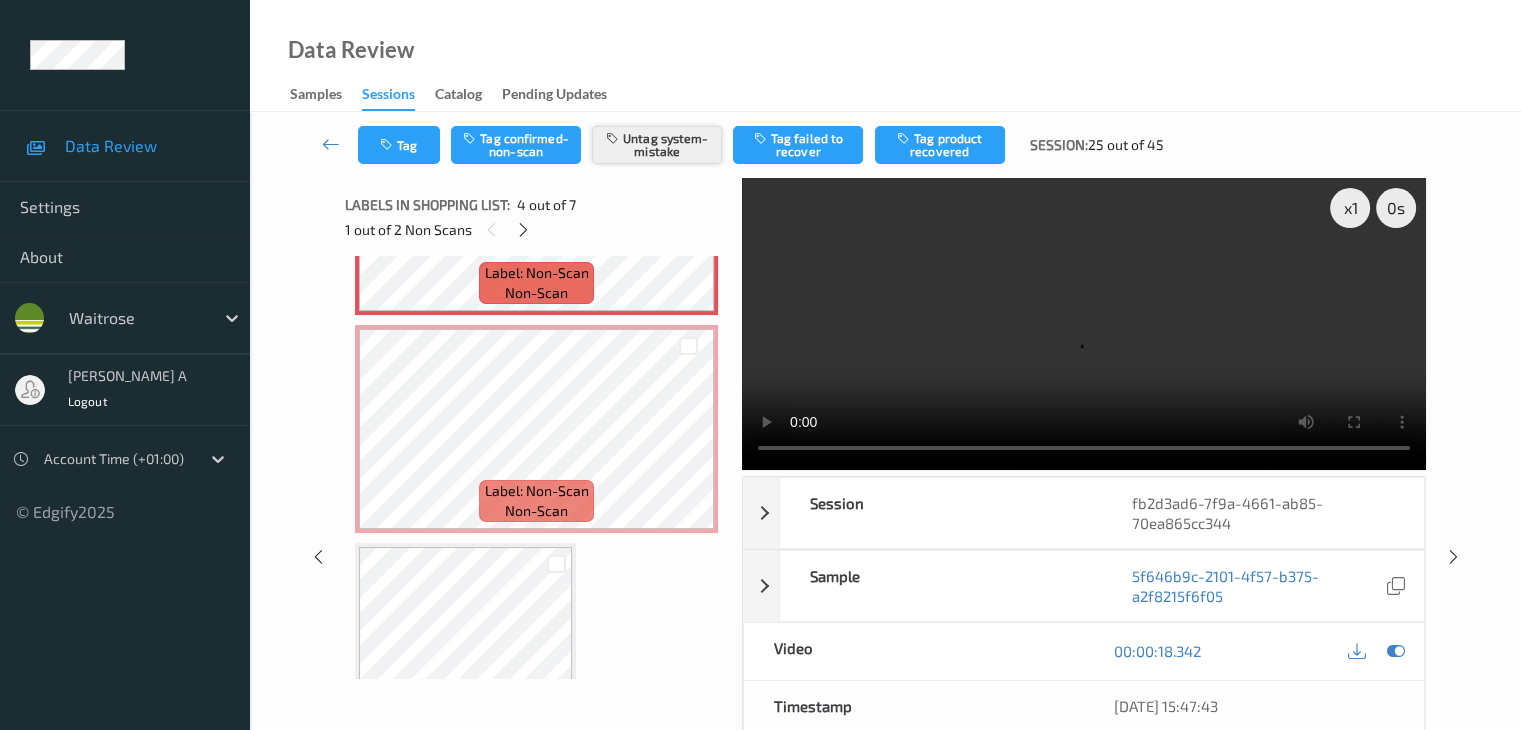 click on "Untag   system-mistake" at bounding box center (657, 145) 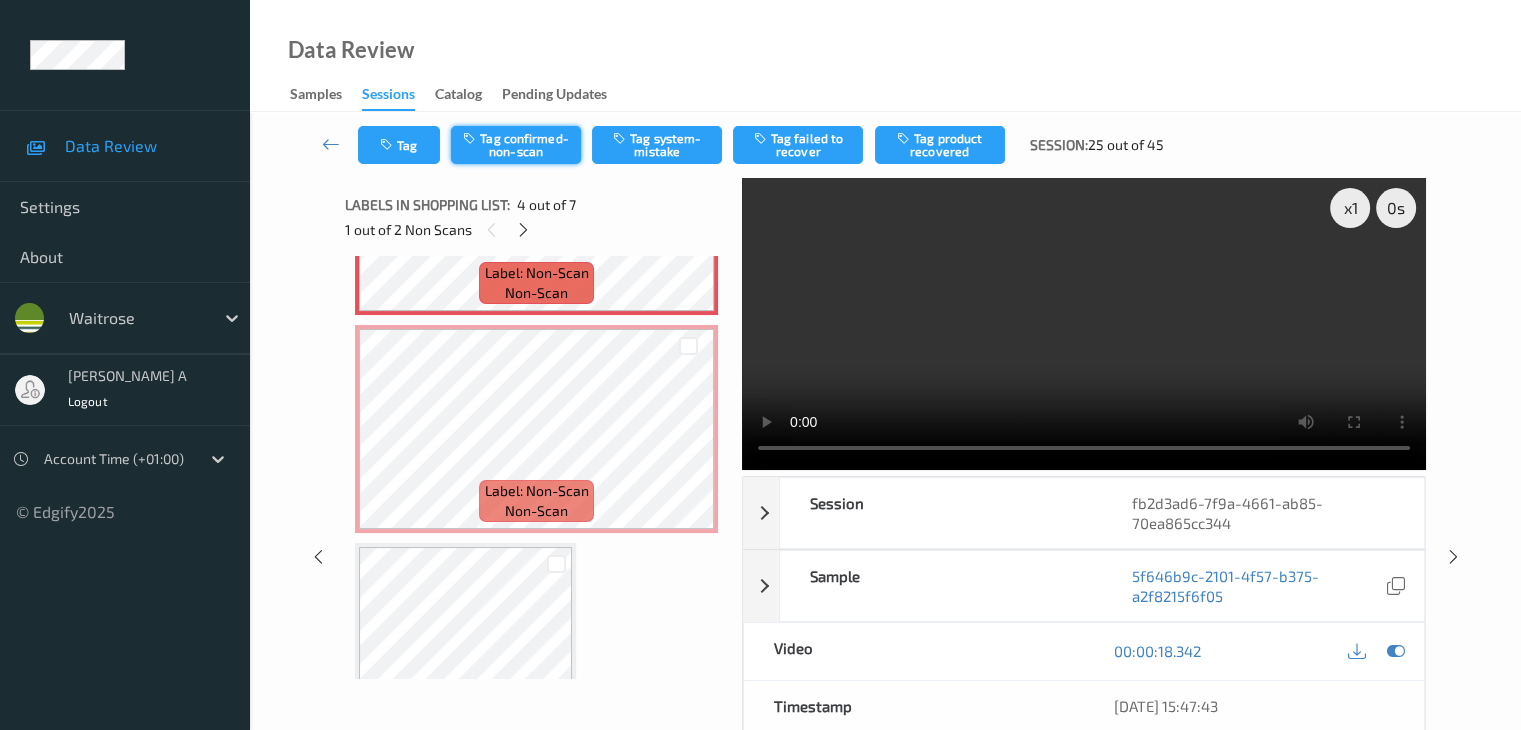 click on "Tag   confirmed-non-scan" at bounding box center [516, 145] 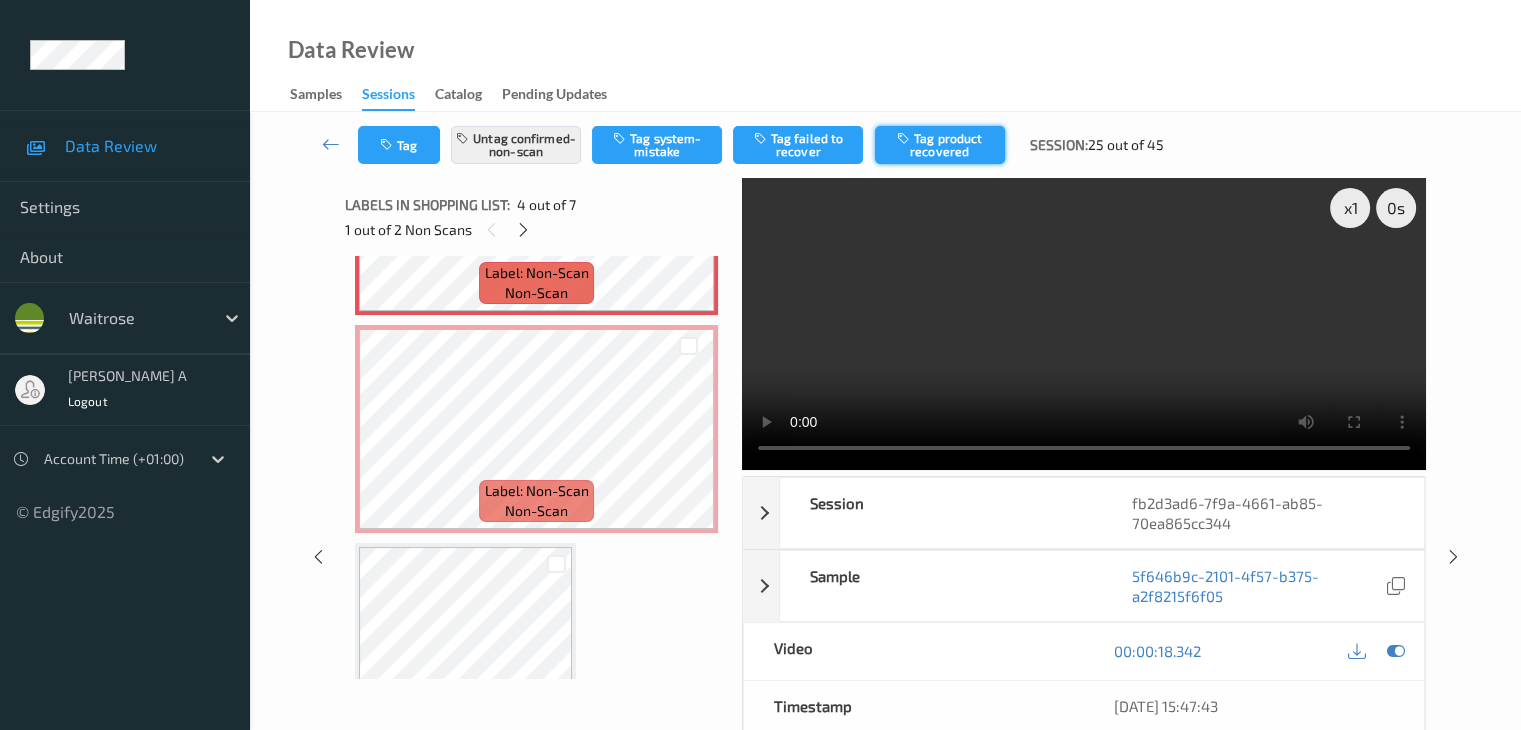 click on "Tag   product recovered" at bounding box center [940, 145] 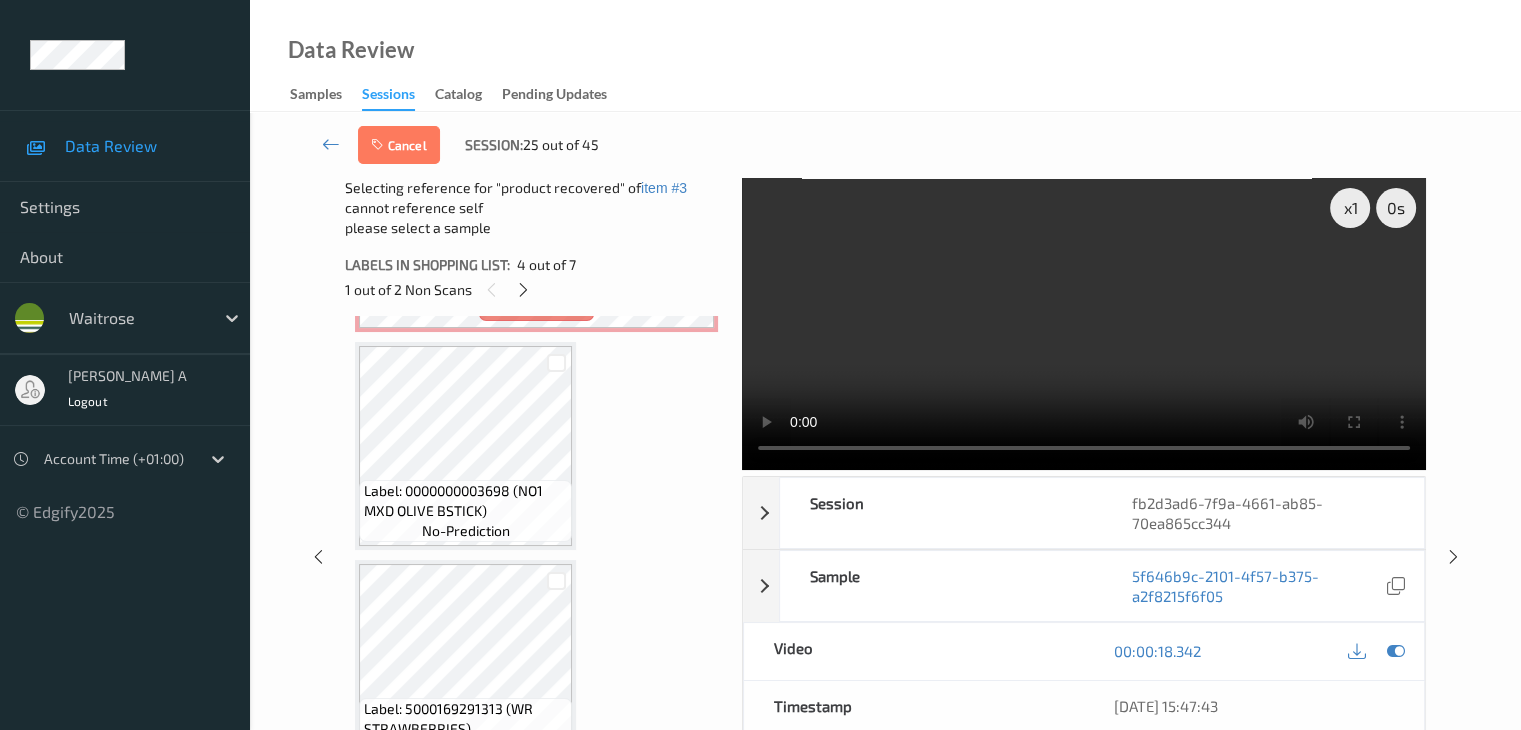 scroll, scrollTop: 1113, scrollLeft: 0, axis: vertical 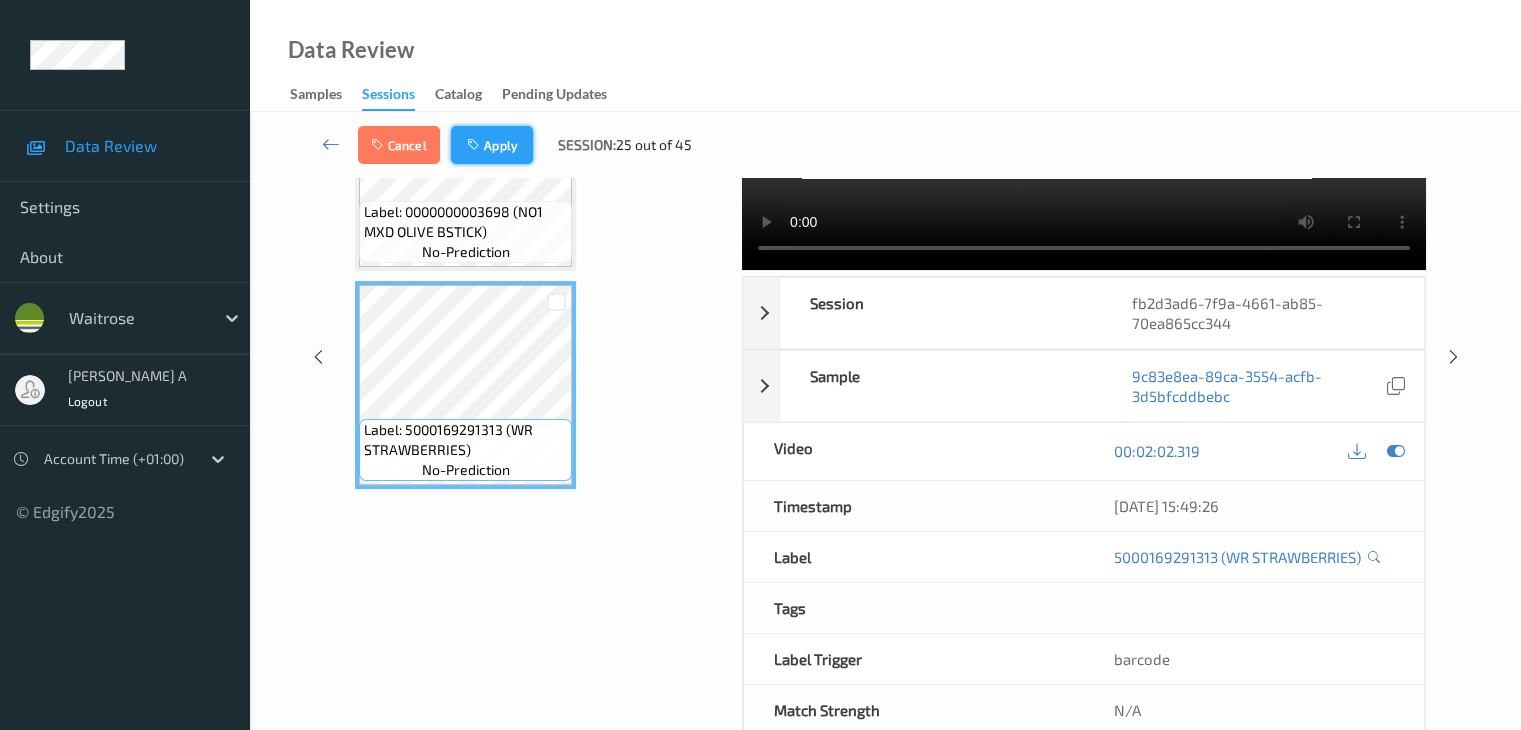 click on "Apply" at bounding box center (492, 145) 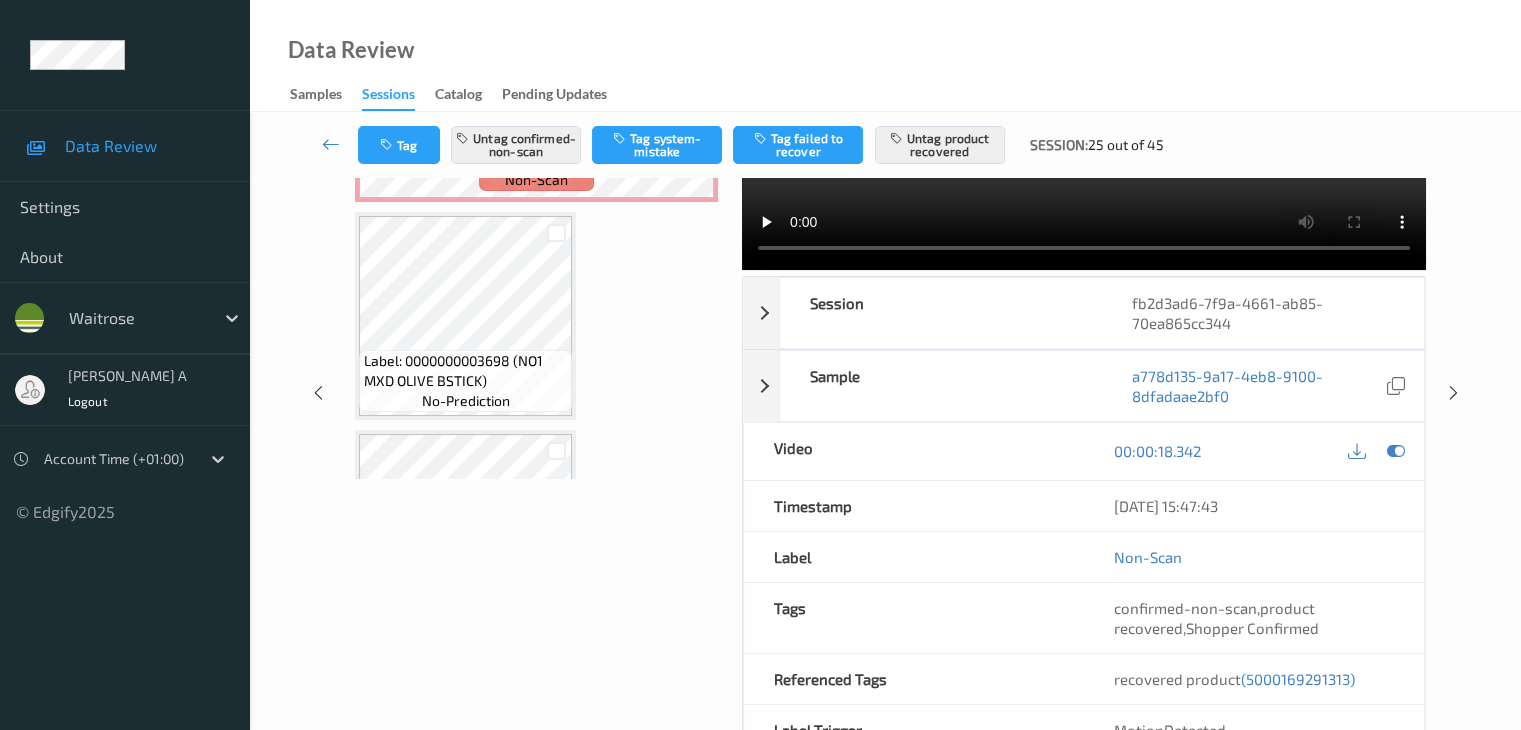 scroll, scrollTop: 946, scrollLeft: 0, axis: vertical 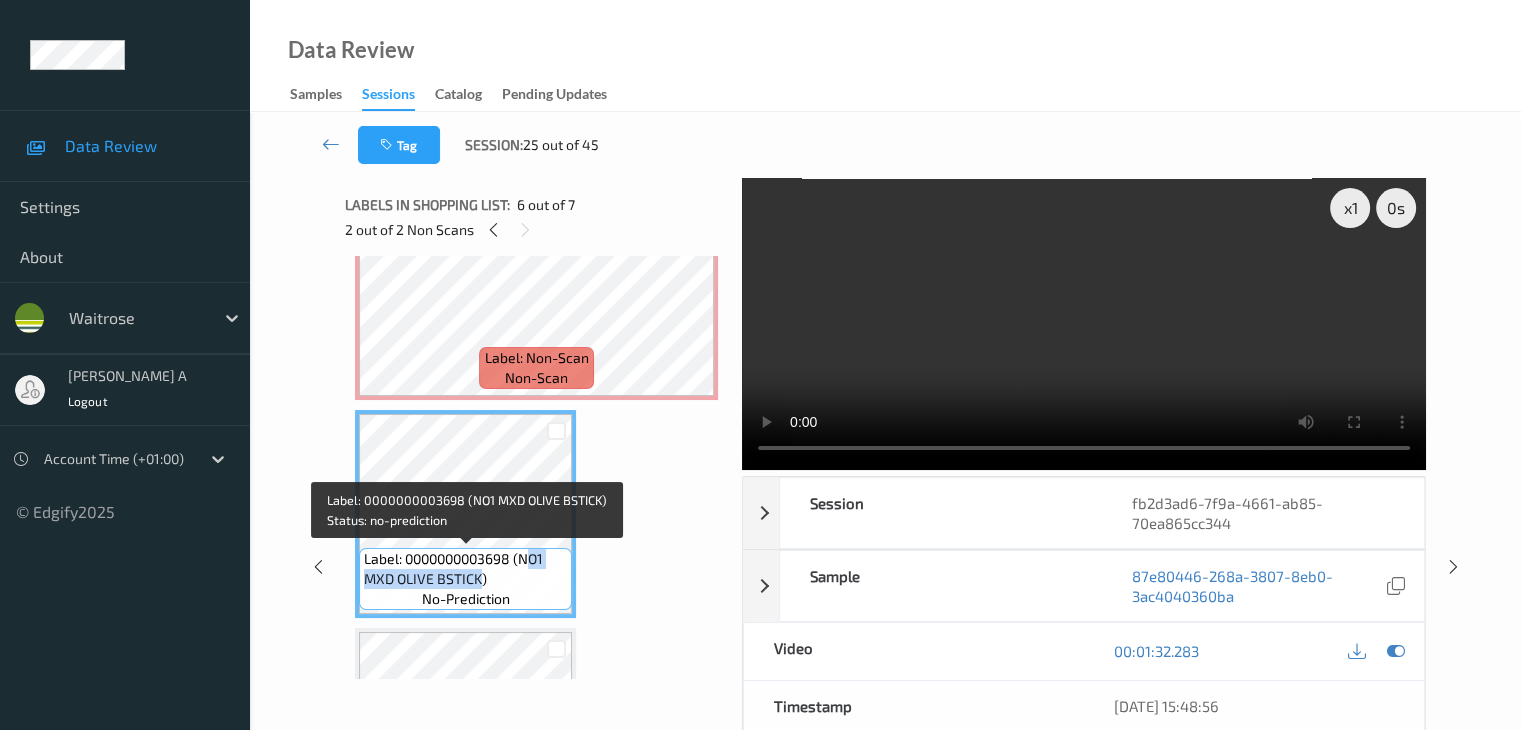 drag, startPoint x: 526, startPoint y: 559, endPoint x: 480, endPoint y: 586, distance: 53.338543 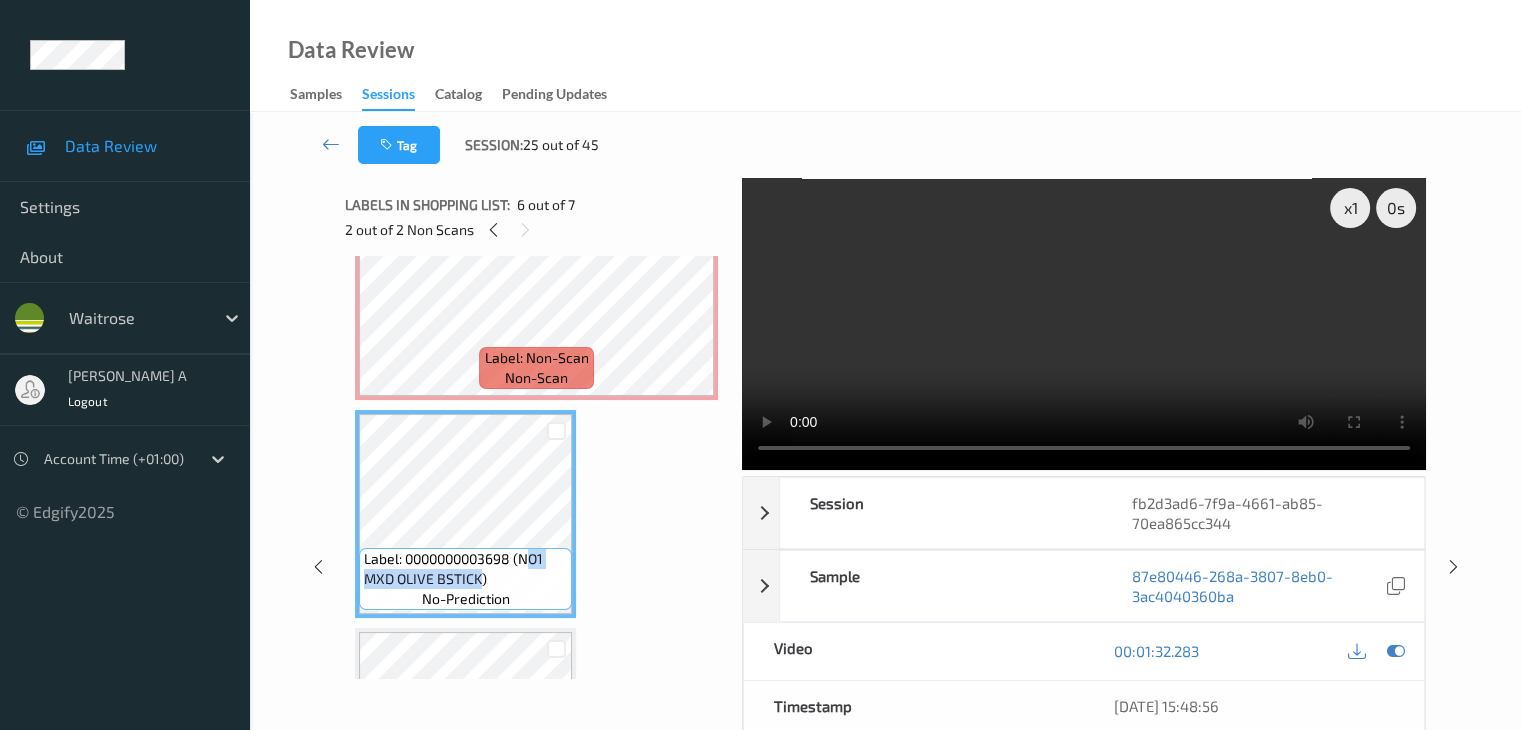scroll, scrollTop: 1046, scrollLeft: 0, axis: vertical 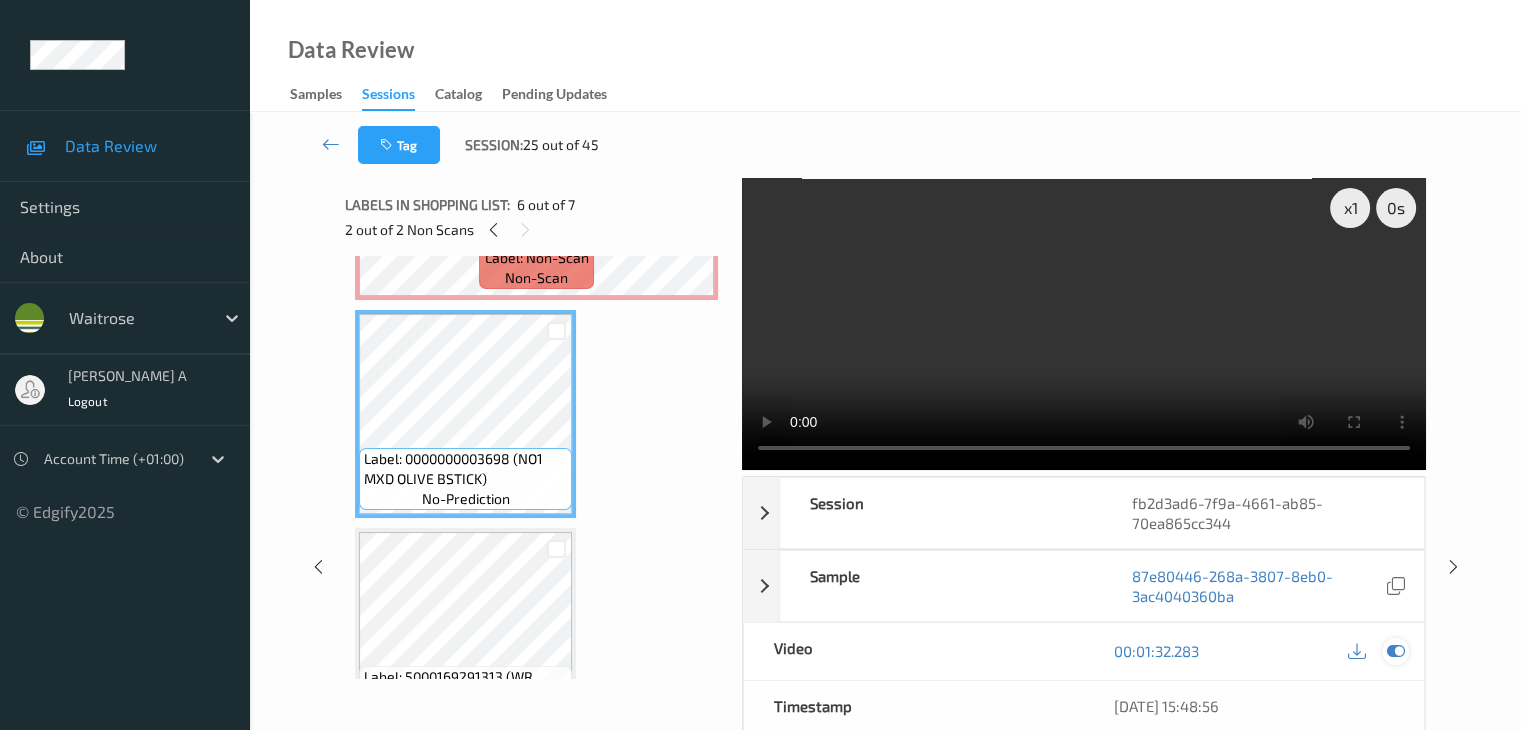 click at bounding box center (1395, 651) 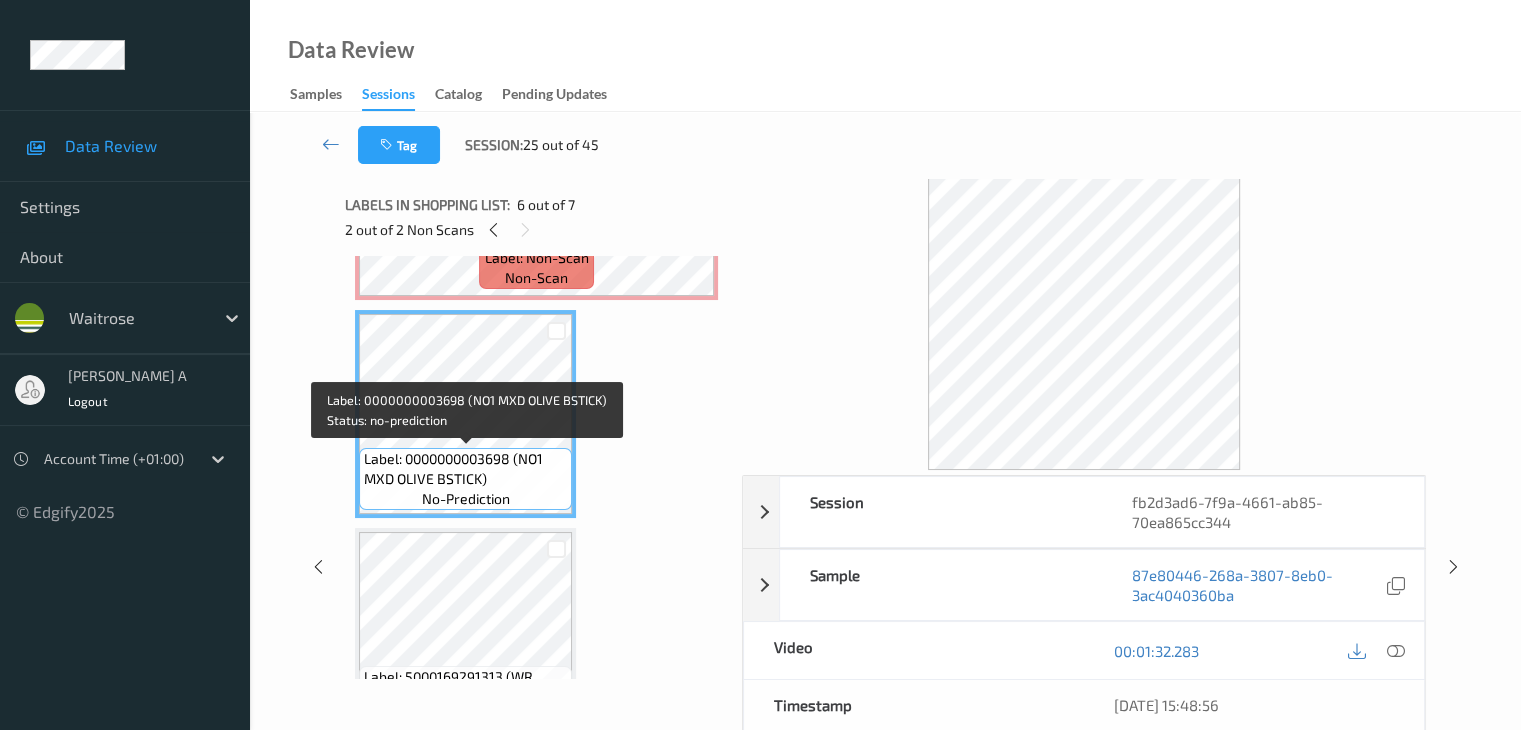 click on "Label: 0000000003698 (NO1 MXD OLIVE BSTICK)" at bounding box center [465, 469] 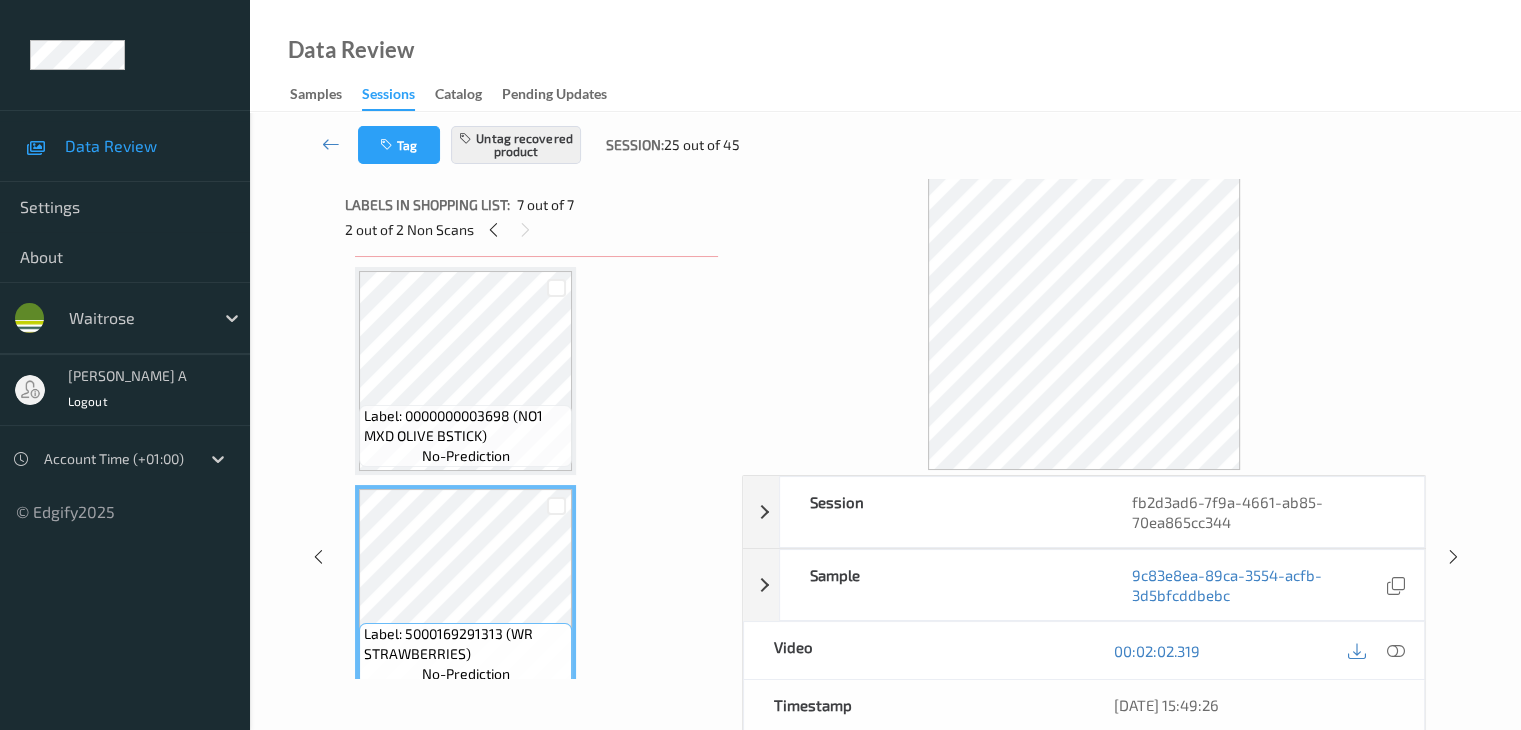 scroll, scrollTop: 1113, scrollLeft: 0, axis: vertical 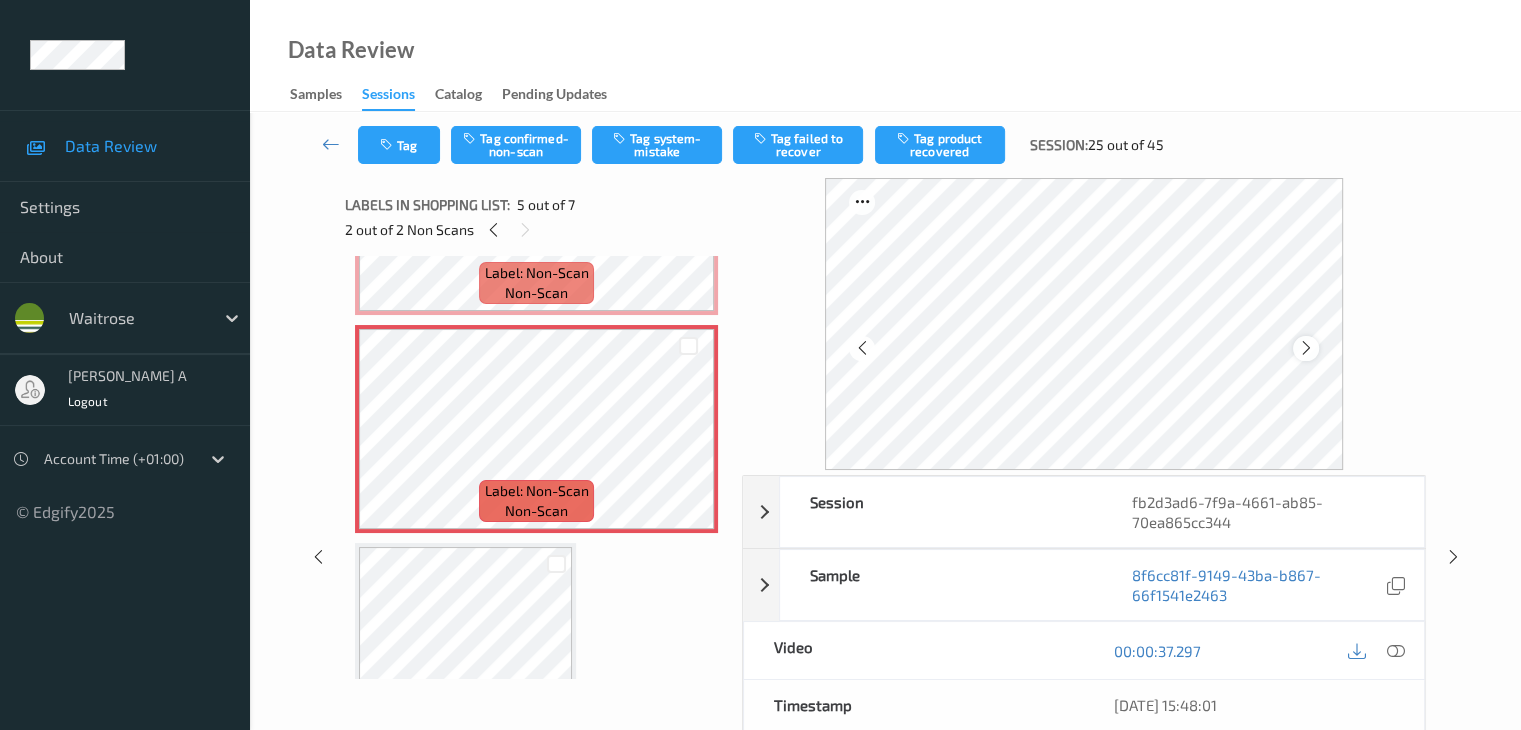 click at bounding box center (1306, 348) 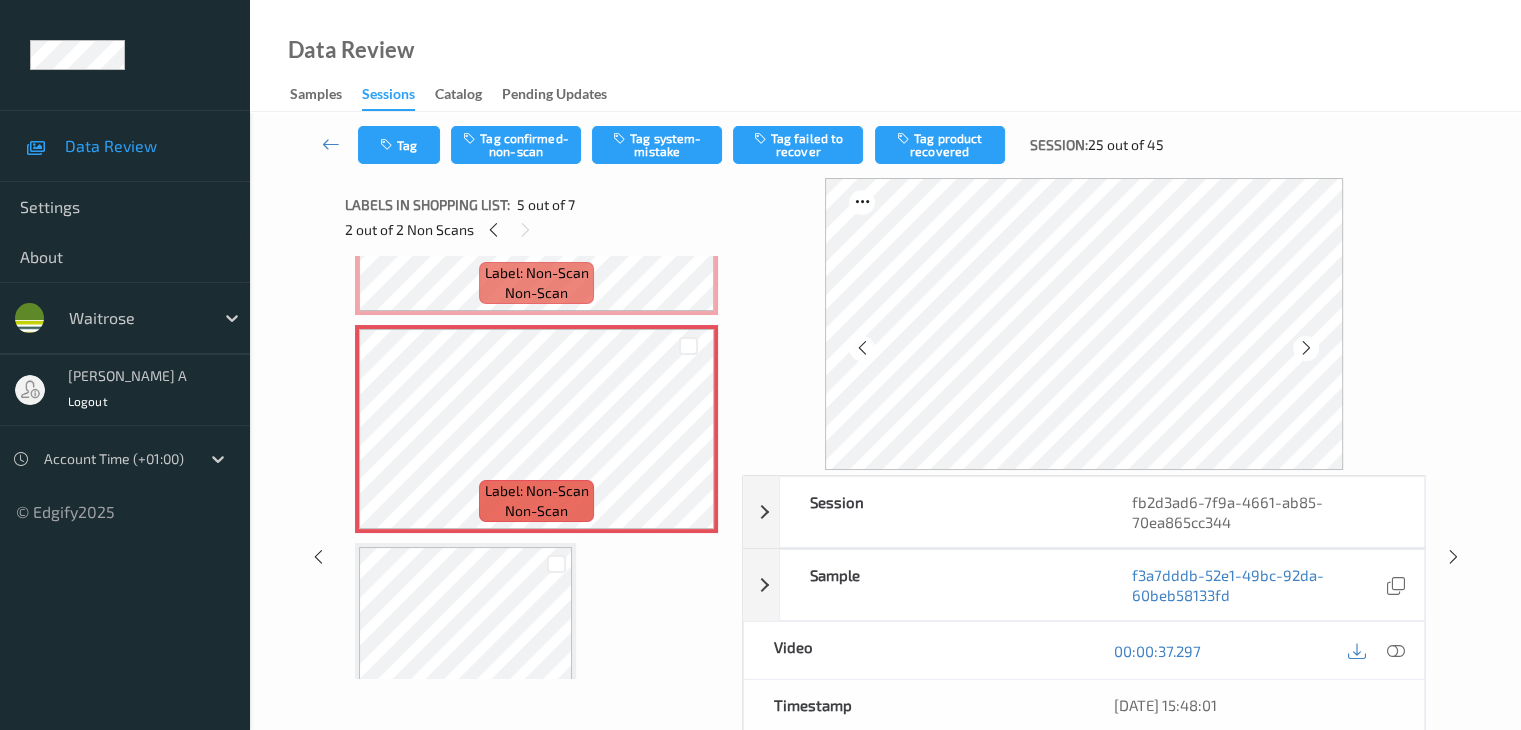 click at bounding box center (1306, 348) 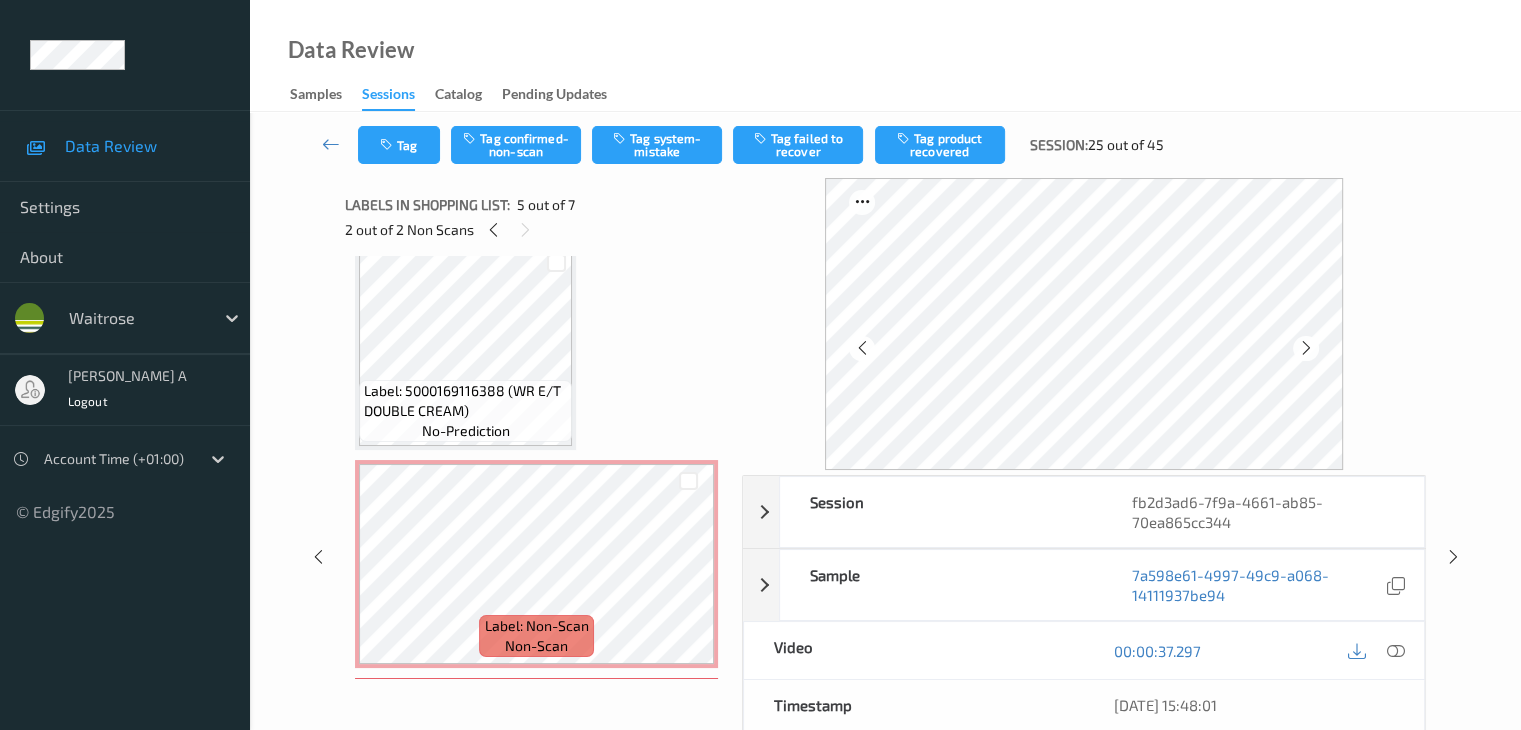 scroll, scrollTop: 313, scrollLeft: 0, axis: vertical 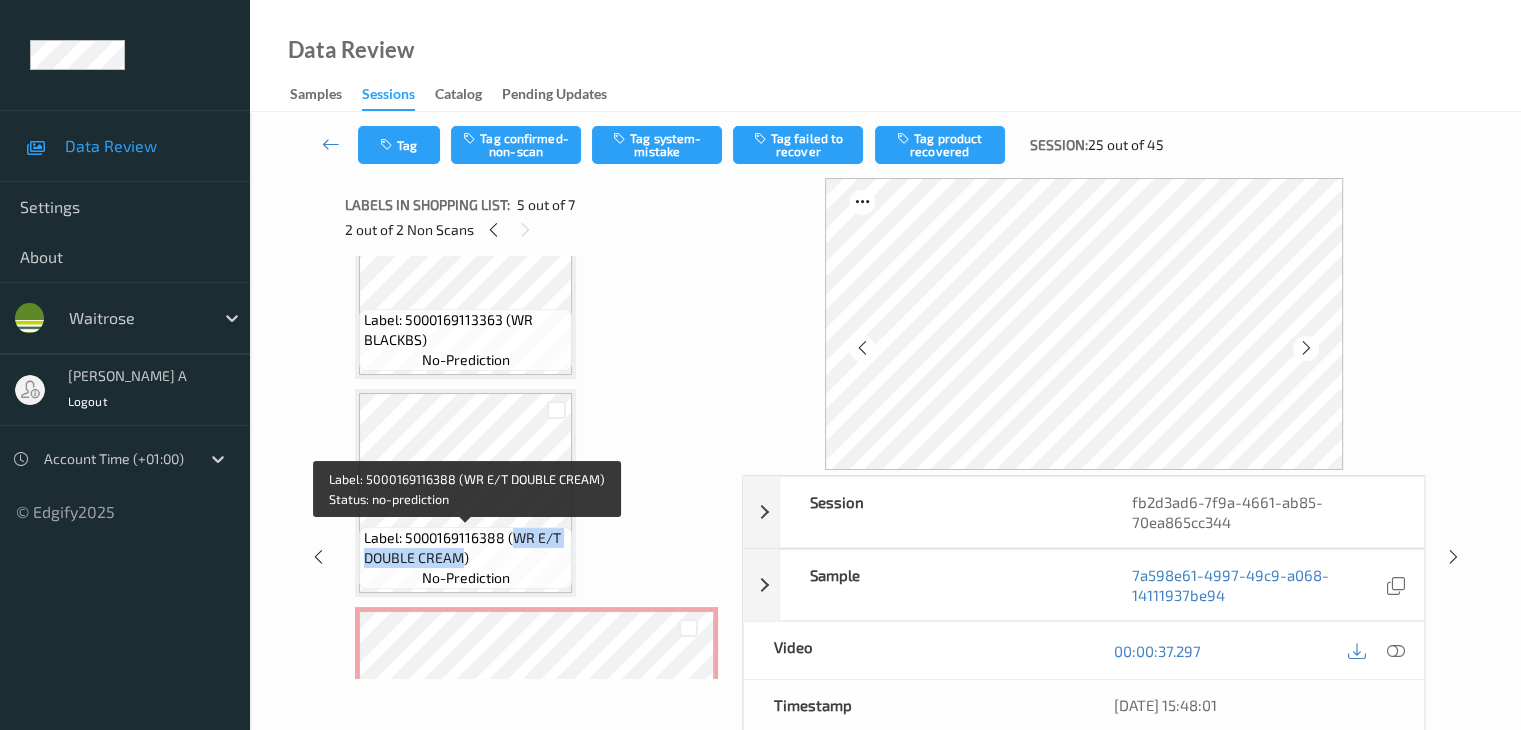 drag, startPoint x: 511, startPoint y: 535, endPoint x: 463, endPoint y: 557, distance: 52.801514 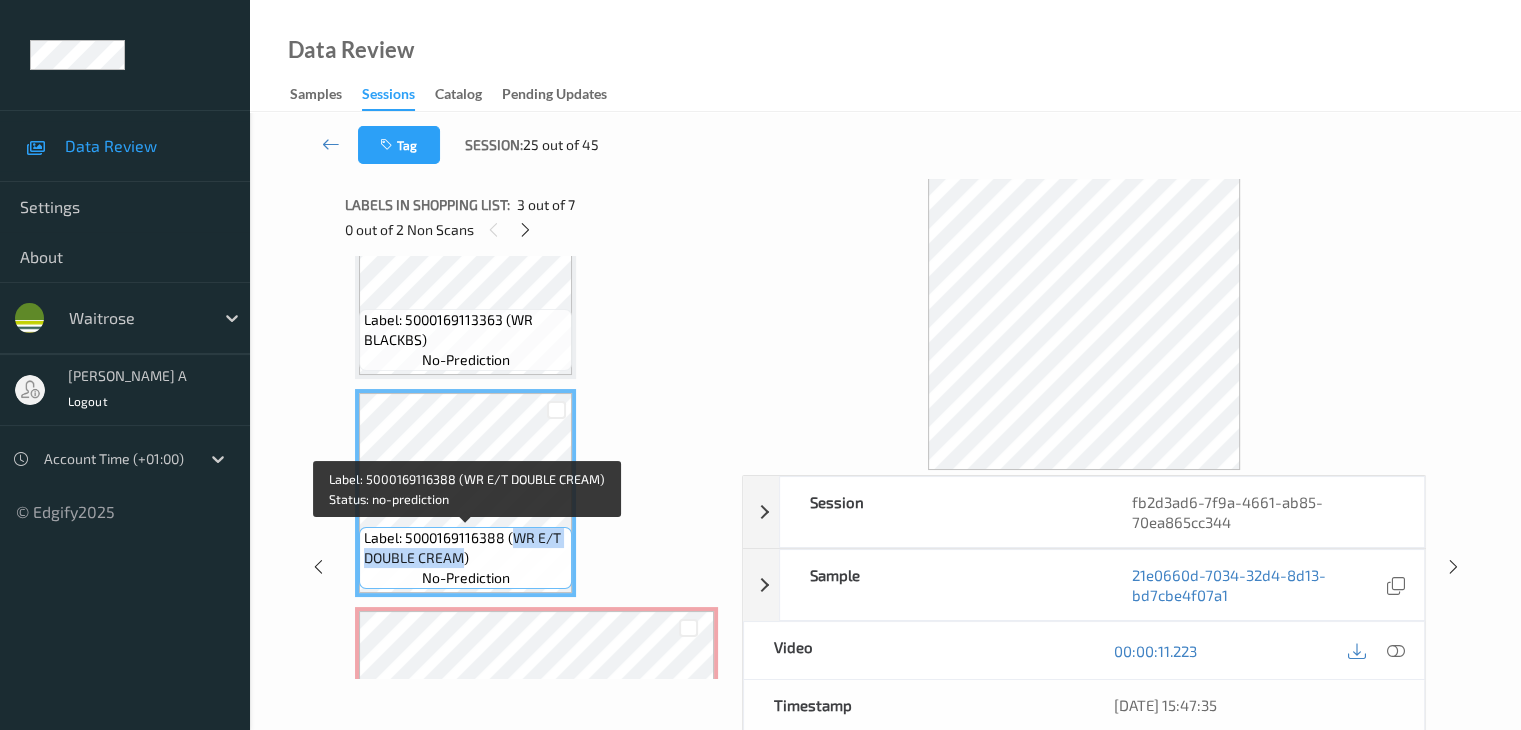 copy on "WR E/T DOUBLE CREAM" 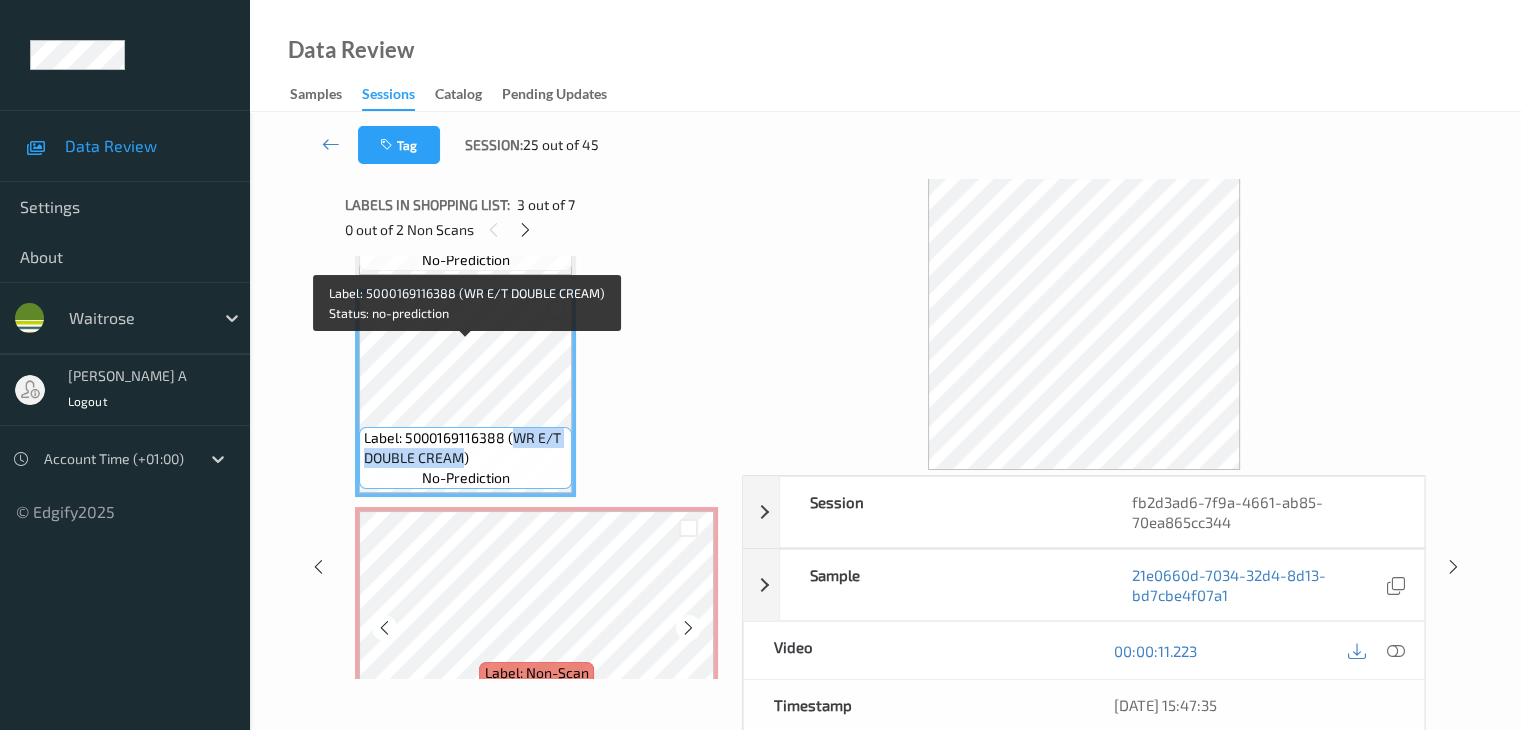 scroll, scrollTop: 613, scrollLeft: 0, axis: vertical 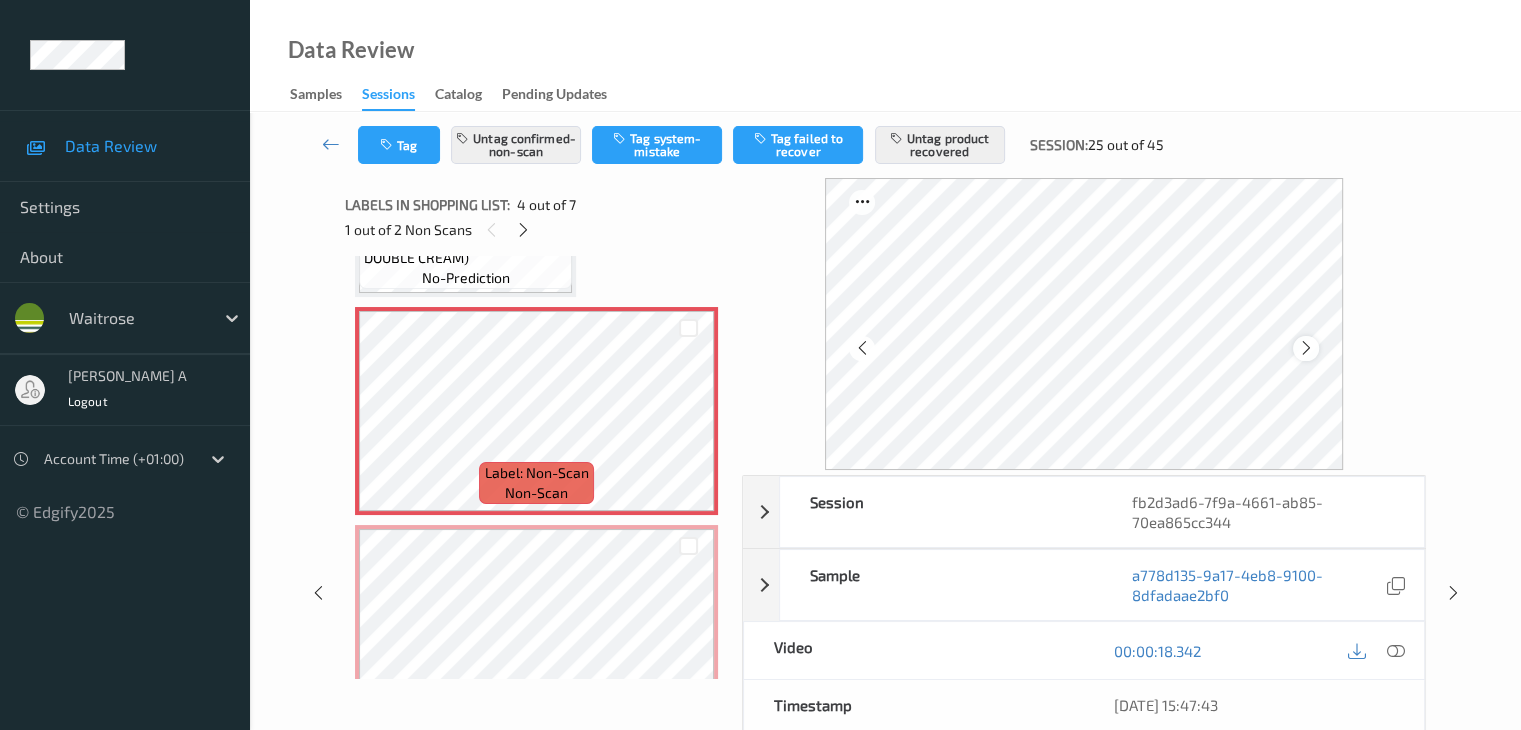 click at bounding box center [1306, 348] 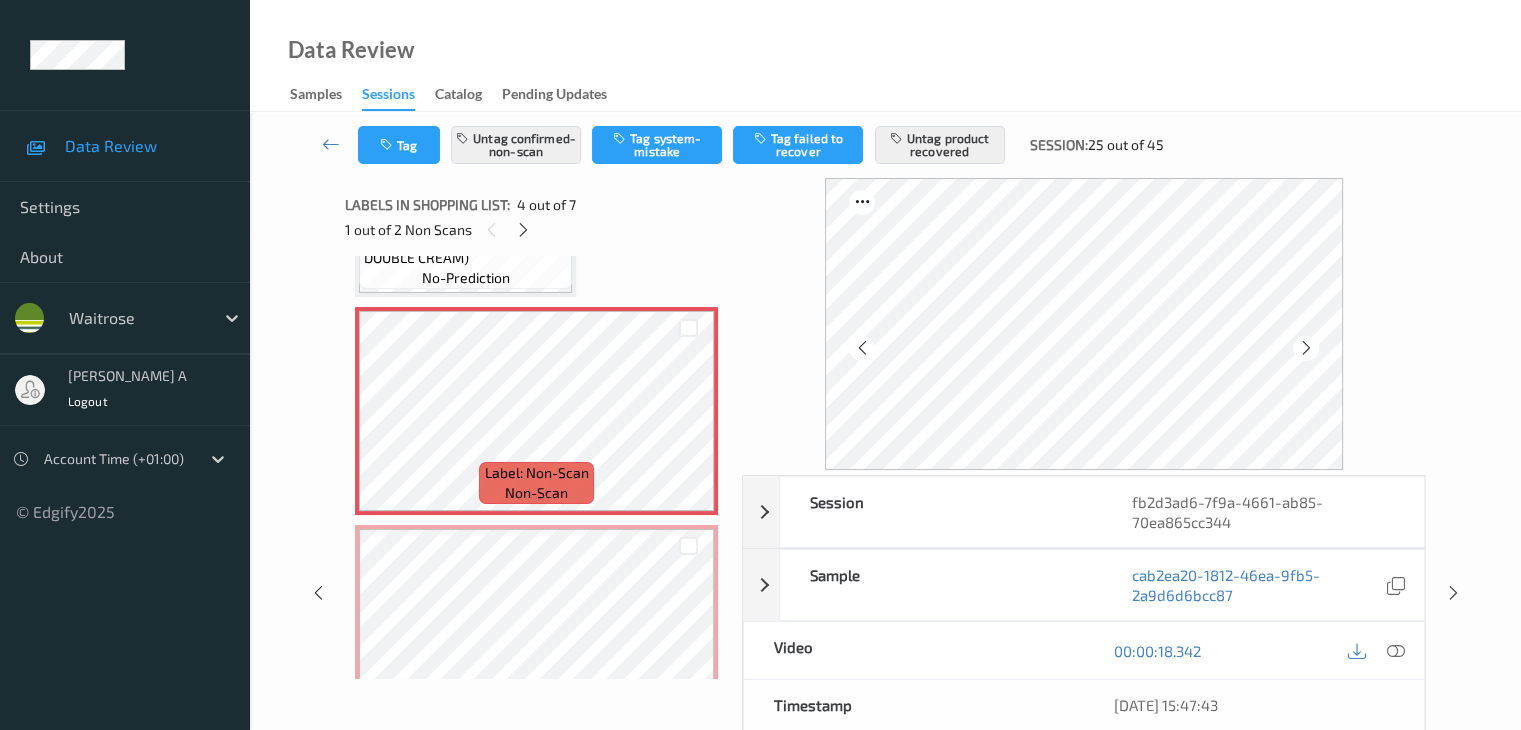 click at bounding box center [1306, 348] 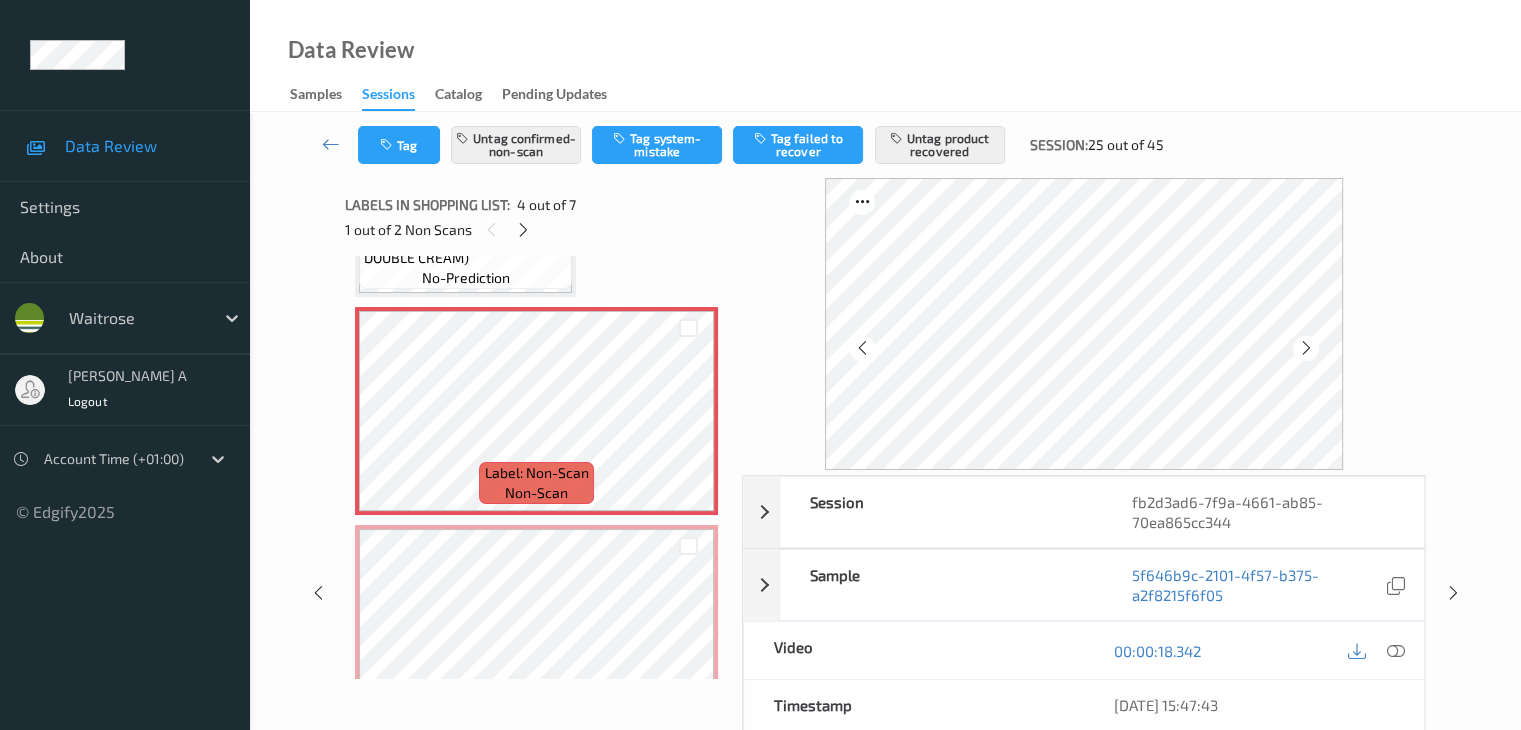 click at bounding box center (1306, 348) 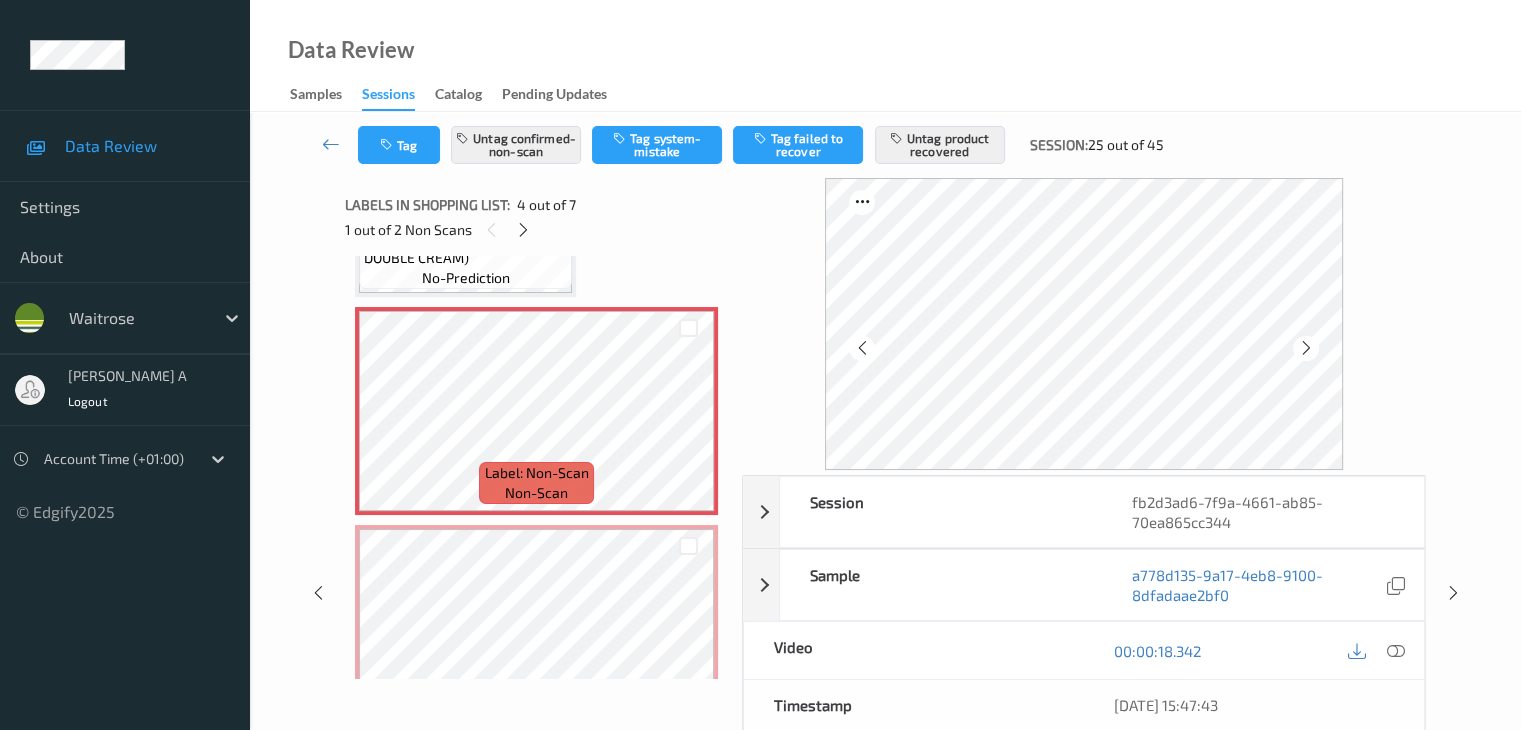 click at bounding box center [1306, 348] 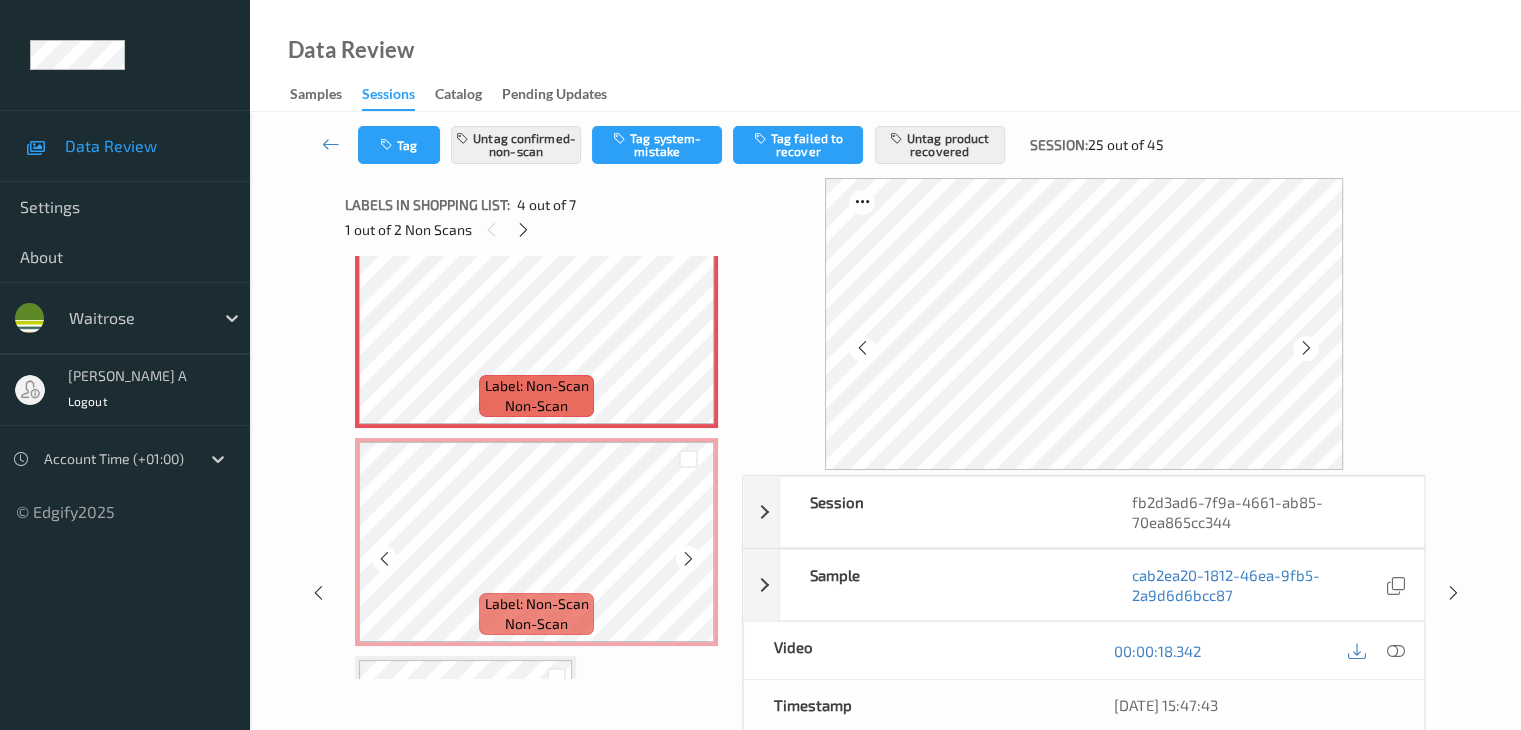 scroll, scrollTop: 913, scrollLeft: 0, axis: vertical 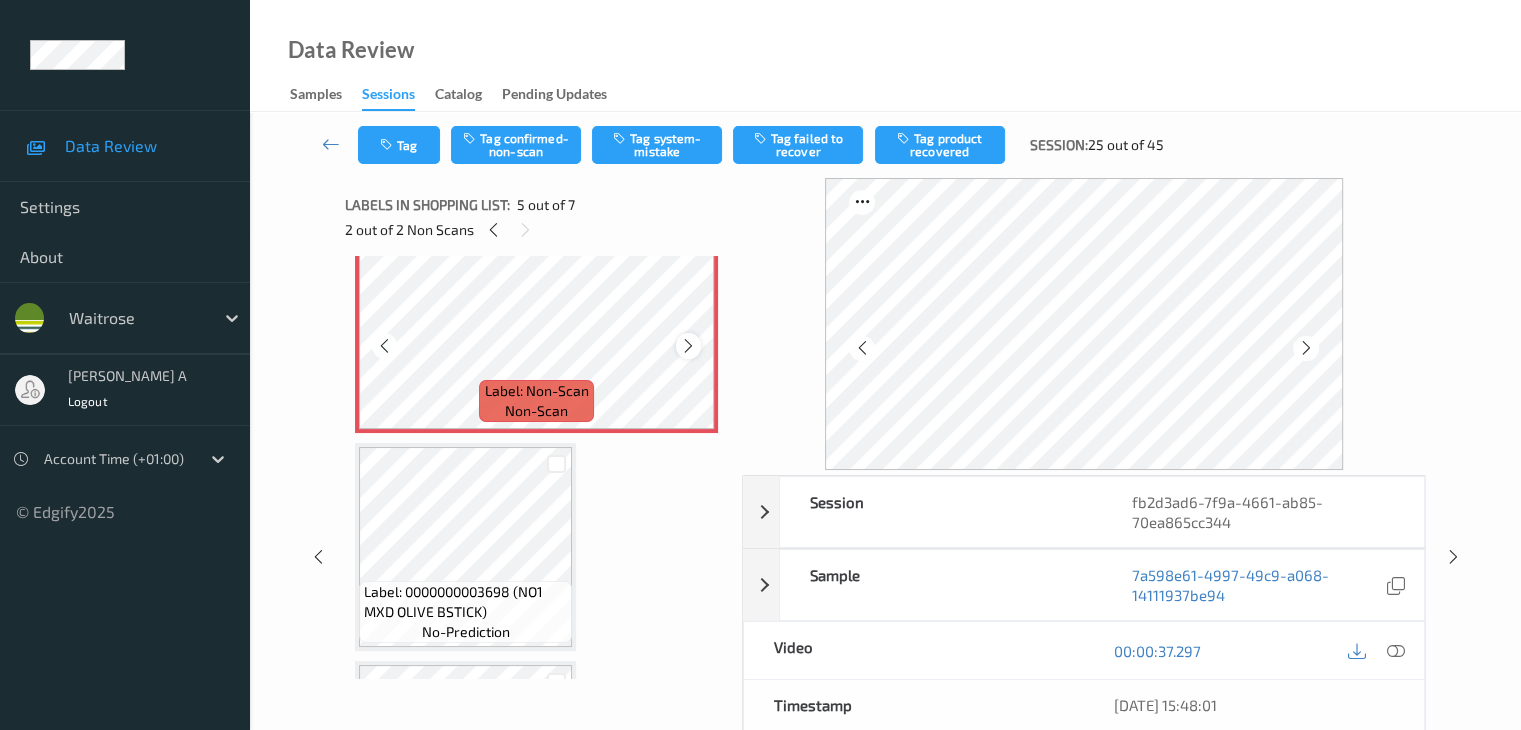 click at bounding box center [688, 346] 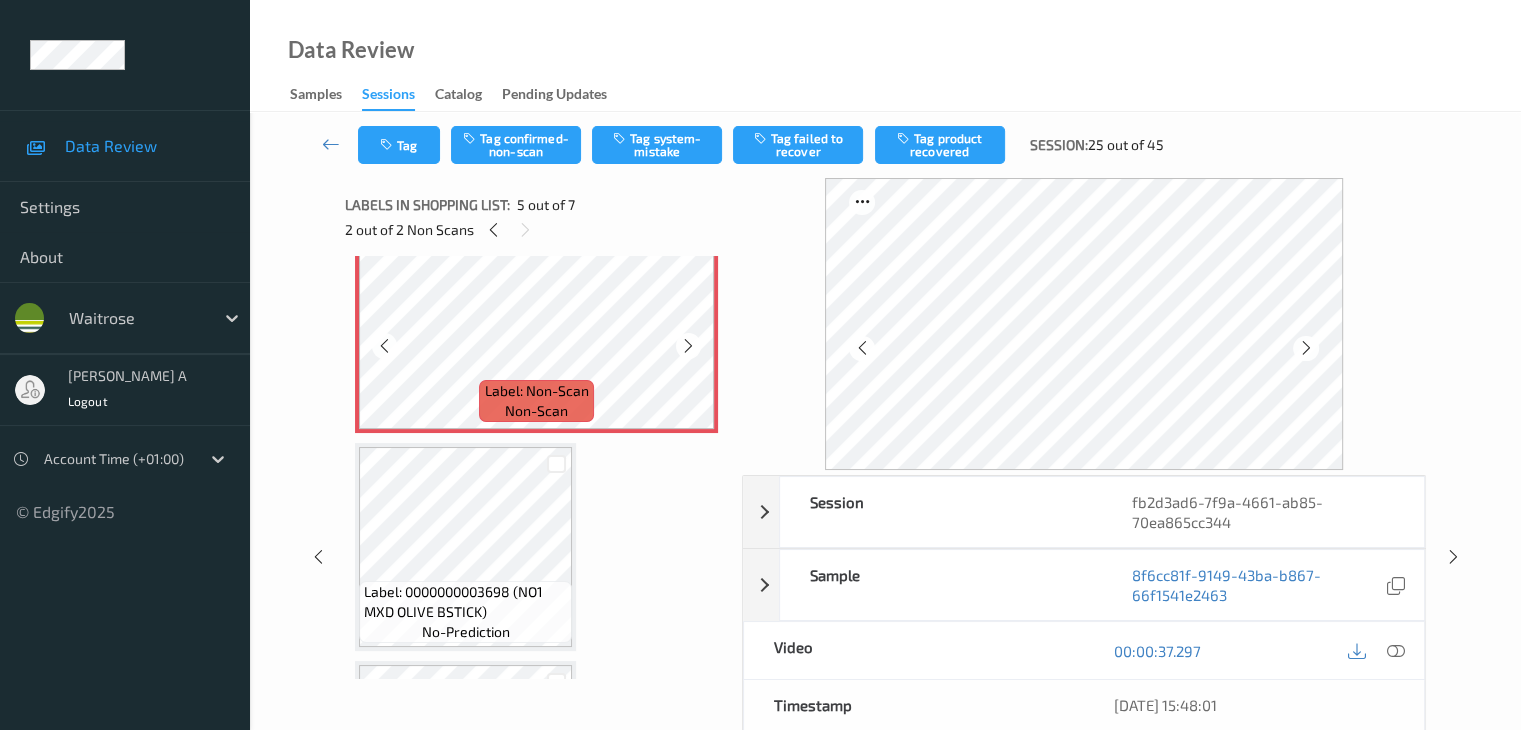 click at bounding box center [688, 346] 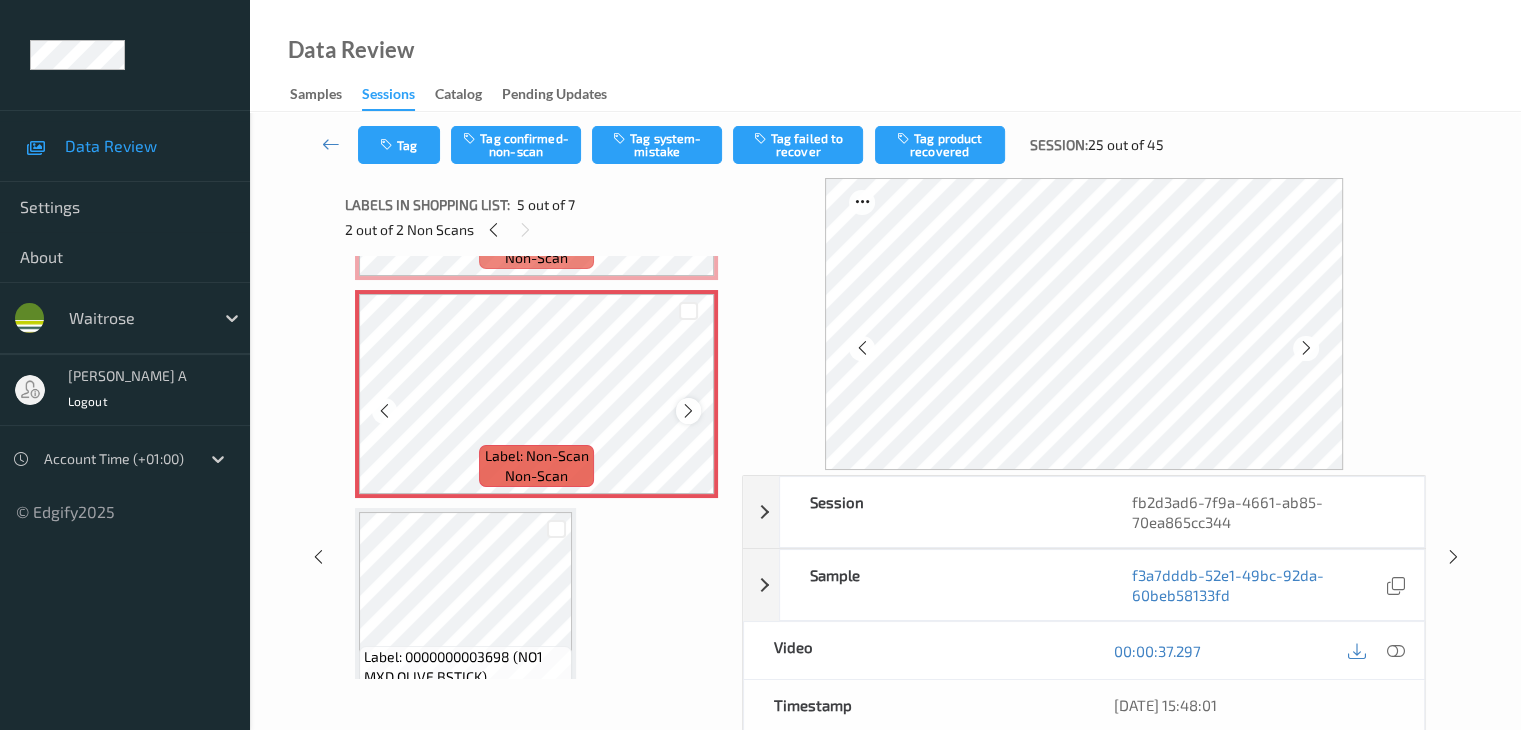 scroll, scrollTop: 813, scrollLeft: 0, axis: vertical 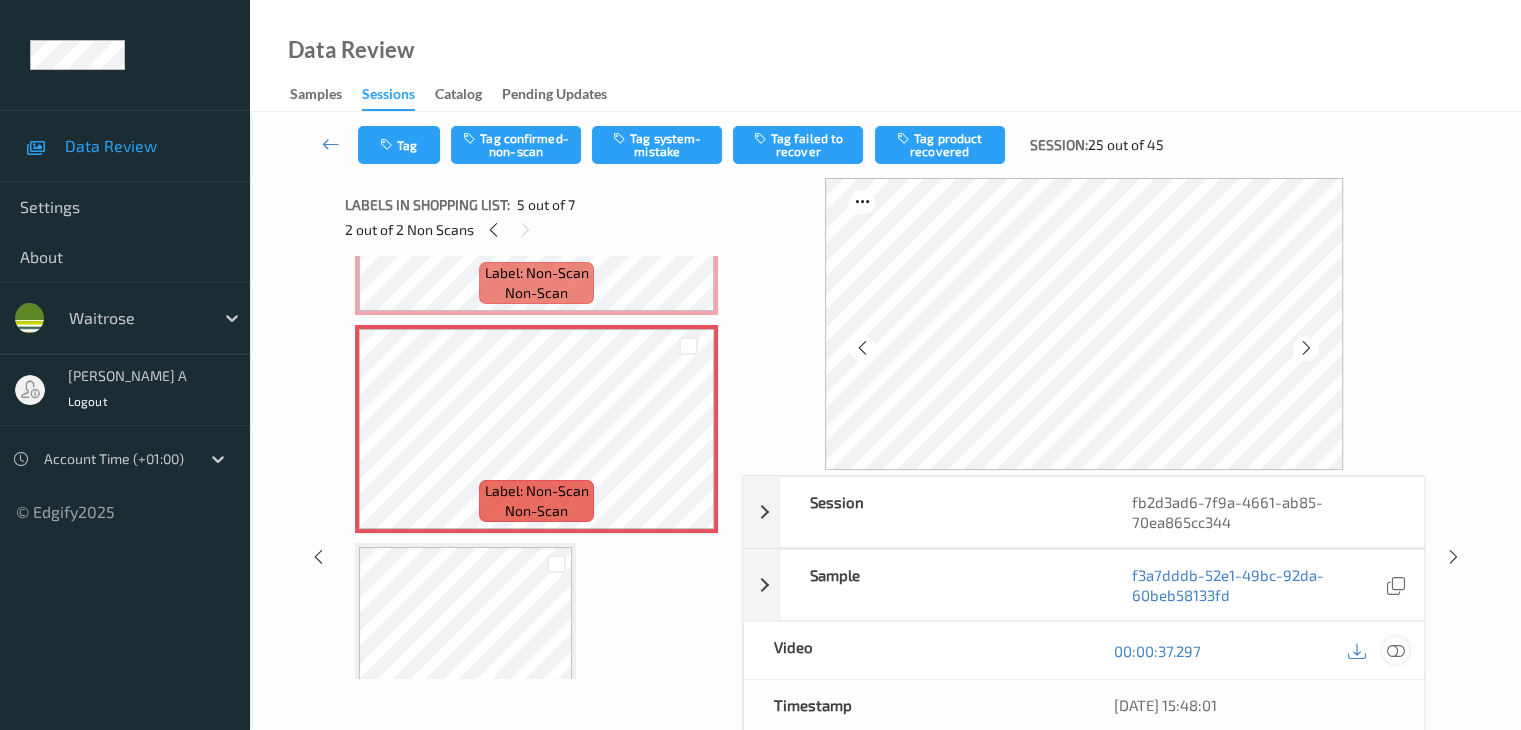 click at bounding box center [1395, 651] 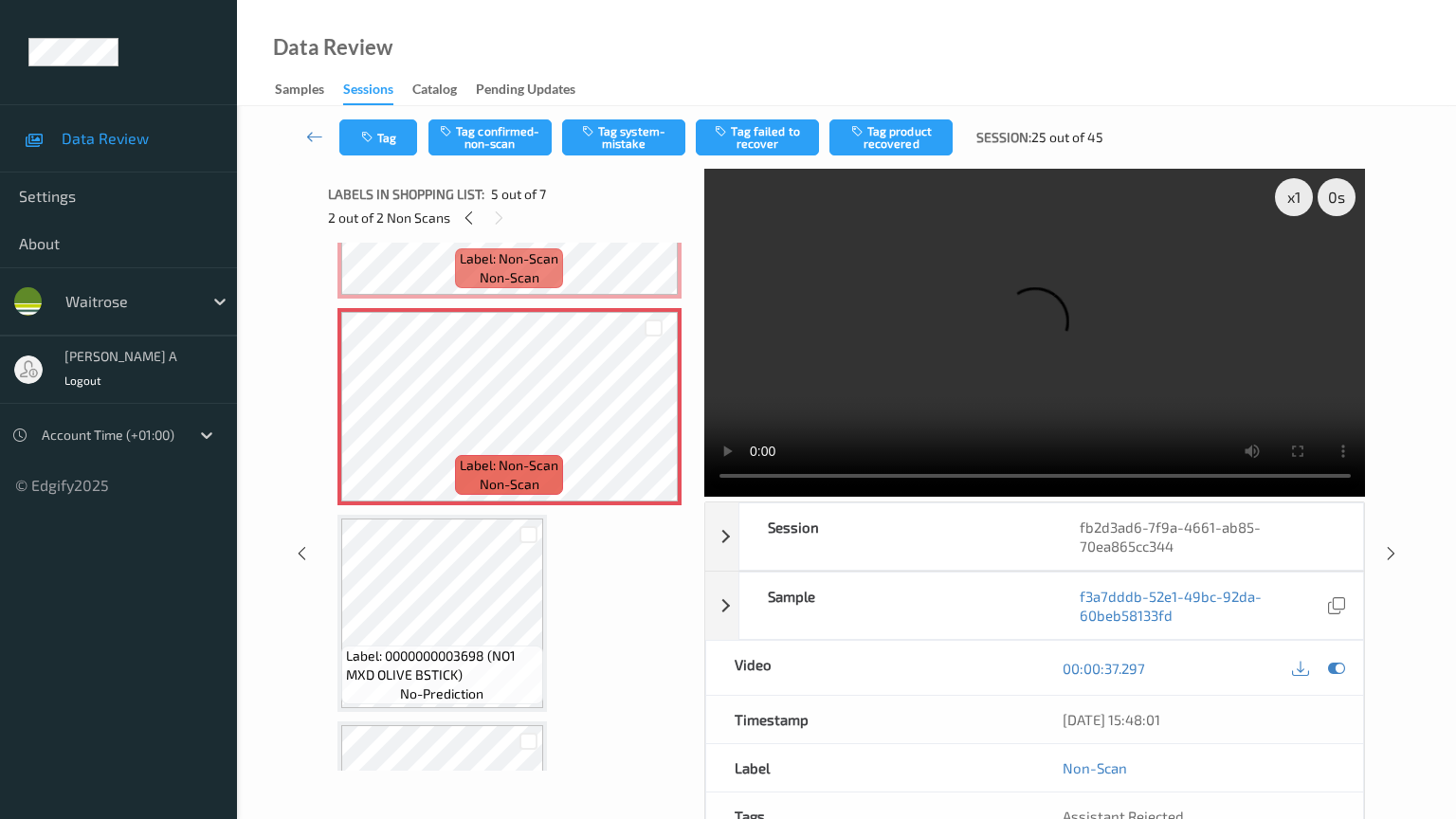 type 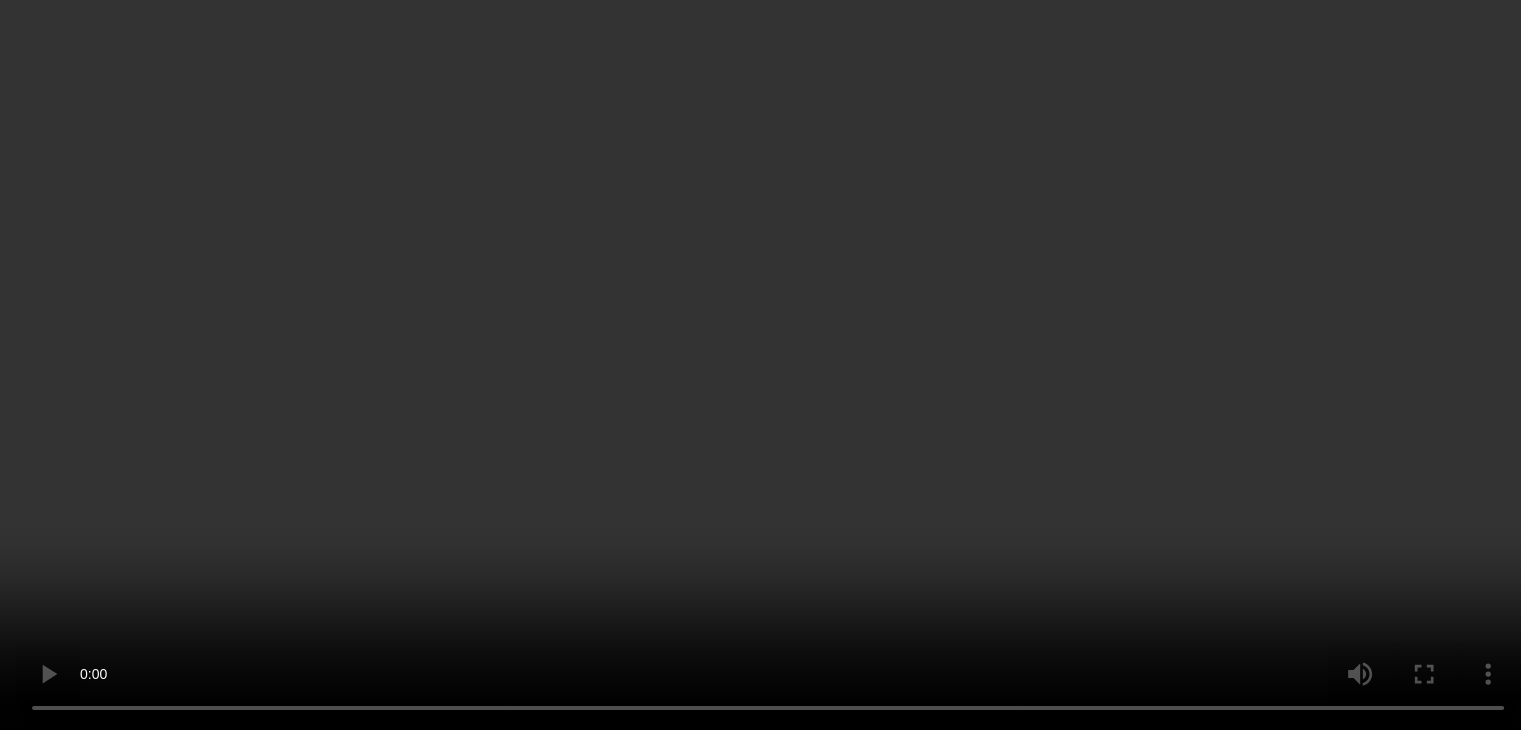 scroll, scrollTop: 1113, scrollLeft: 0, axis: vertical 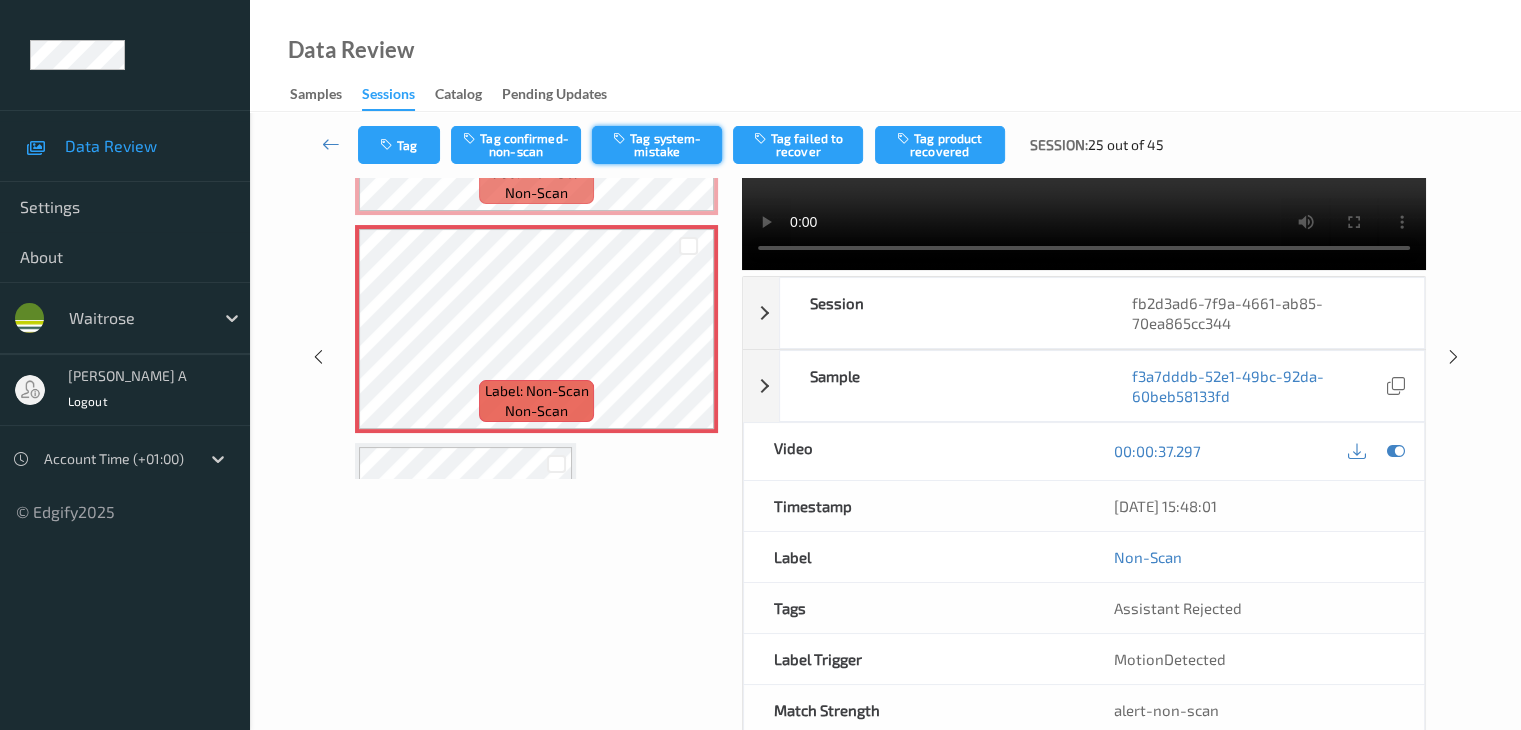 click on "Tag   system-mistake" at bounding box center (657, 145) 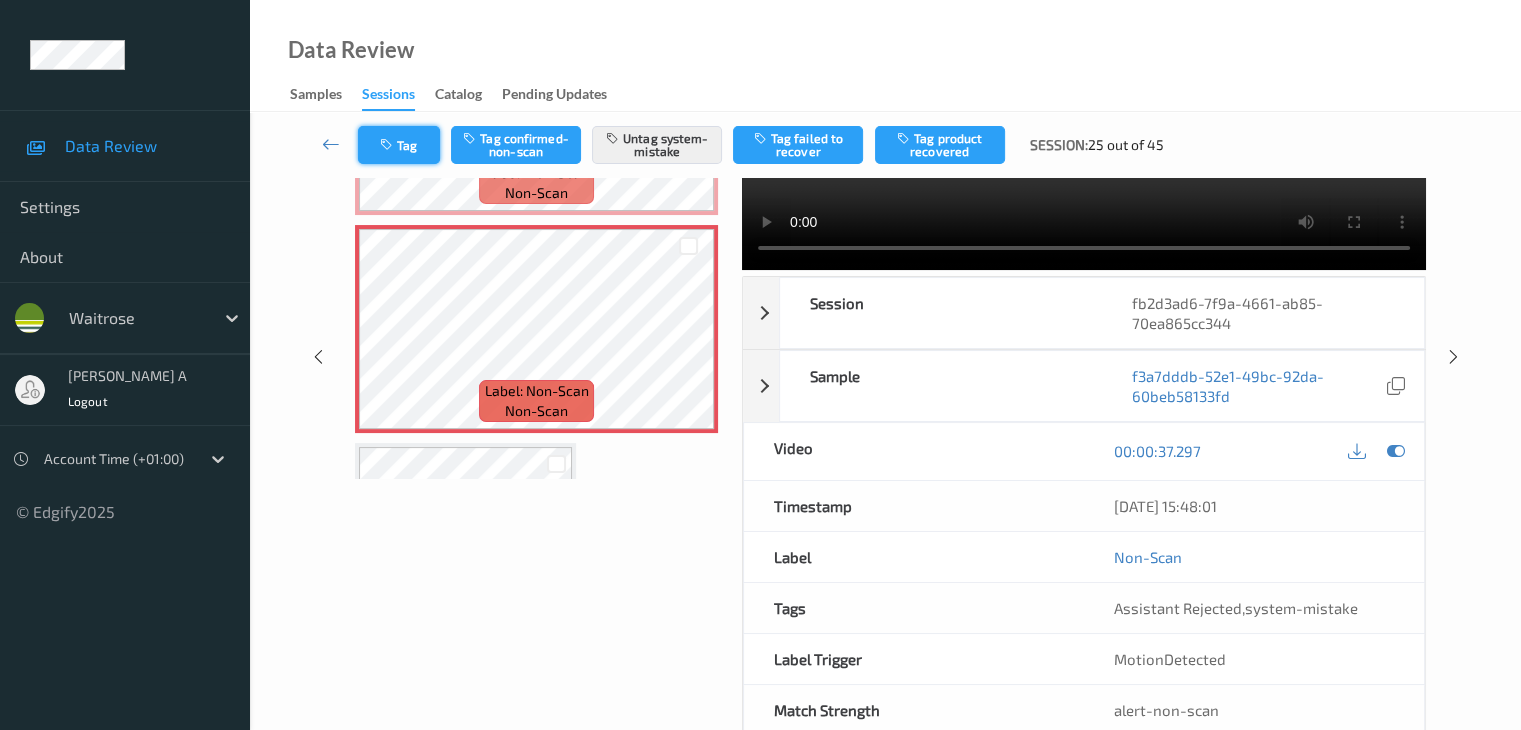 click on "Tag" at bounding box center [399, 145] 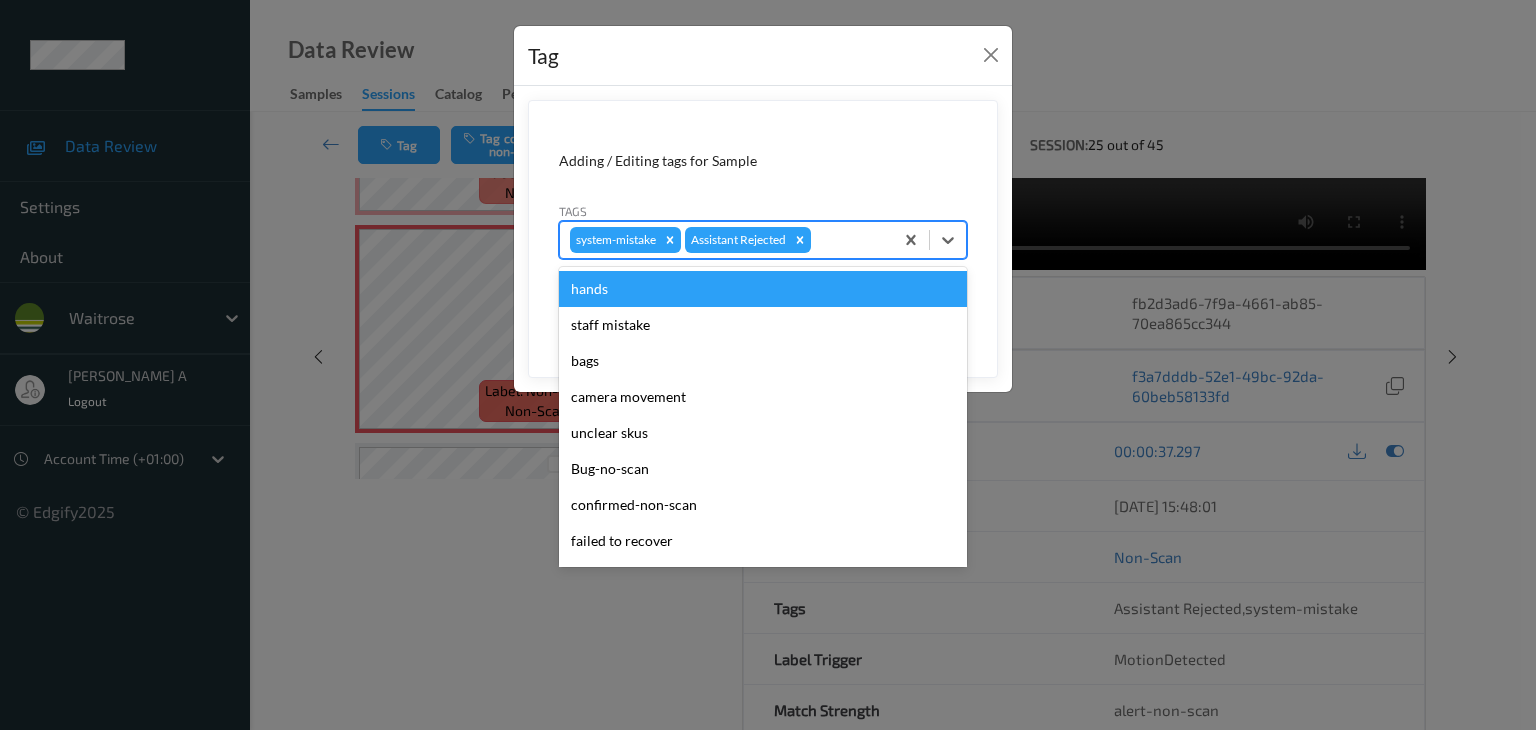click at bounding box center (849, 240) 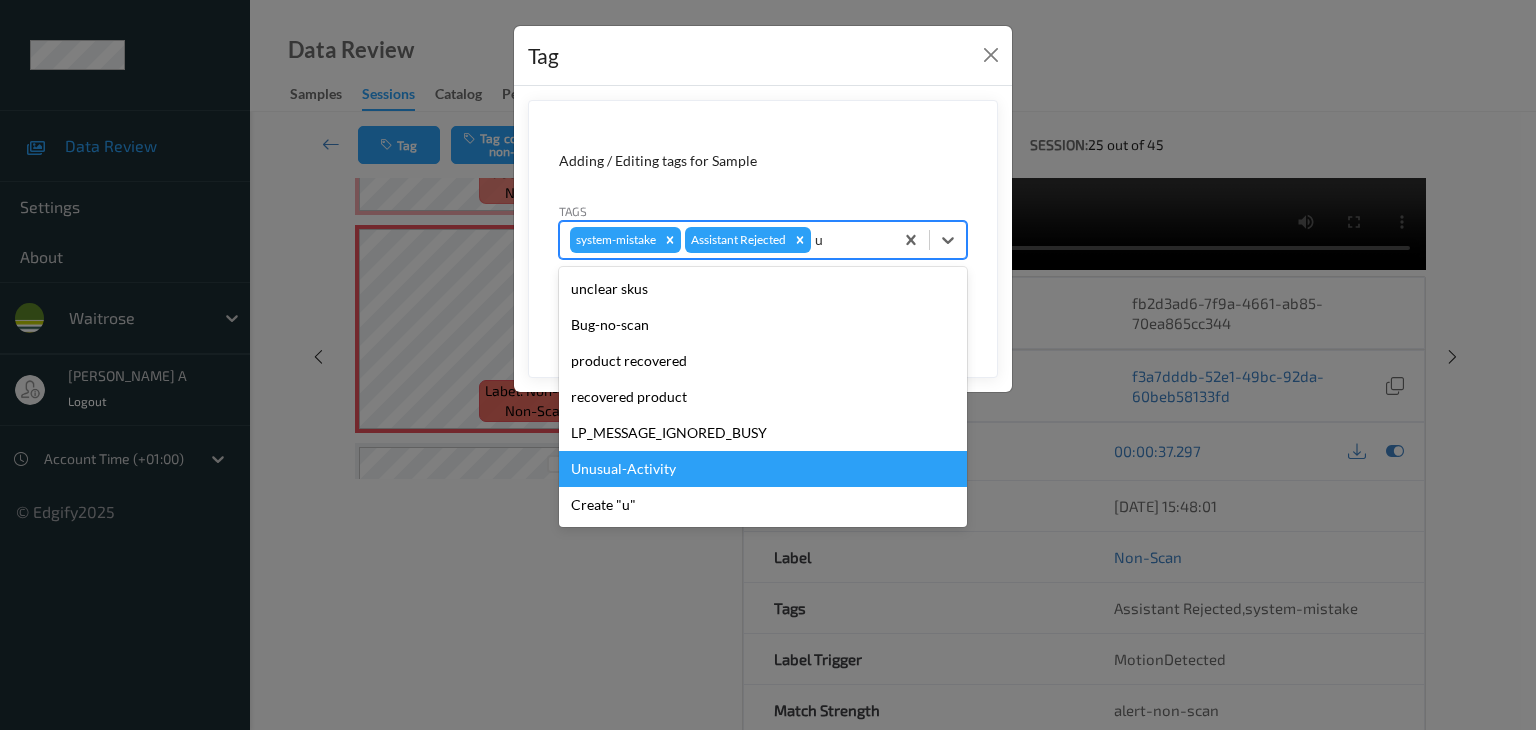 click on "Unusual-Activity" at bounding box center (763, 469) 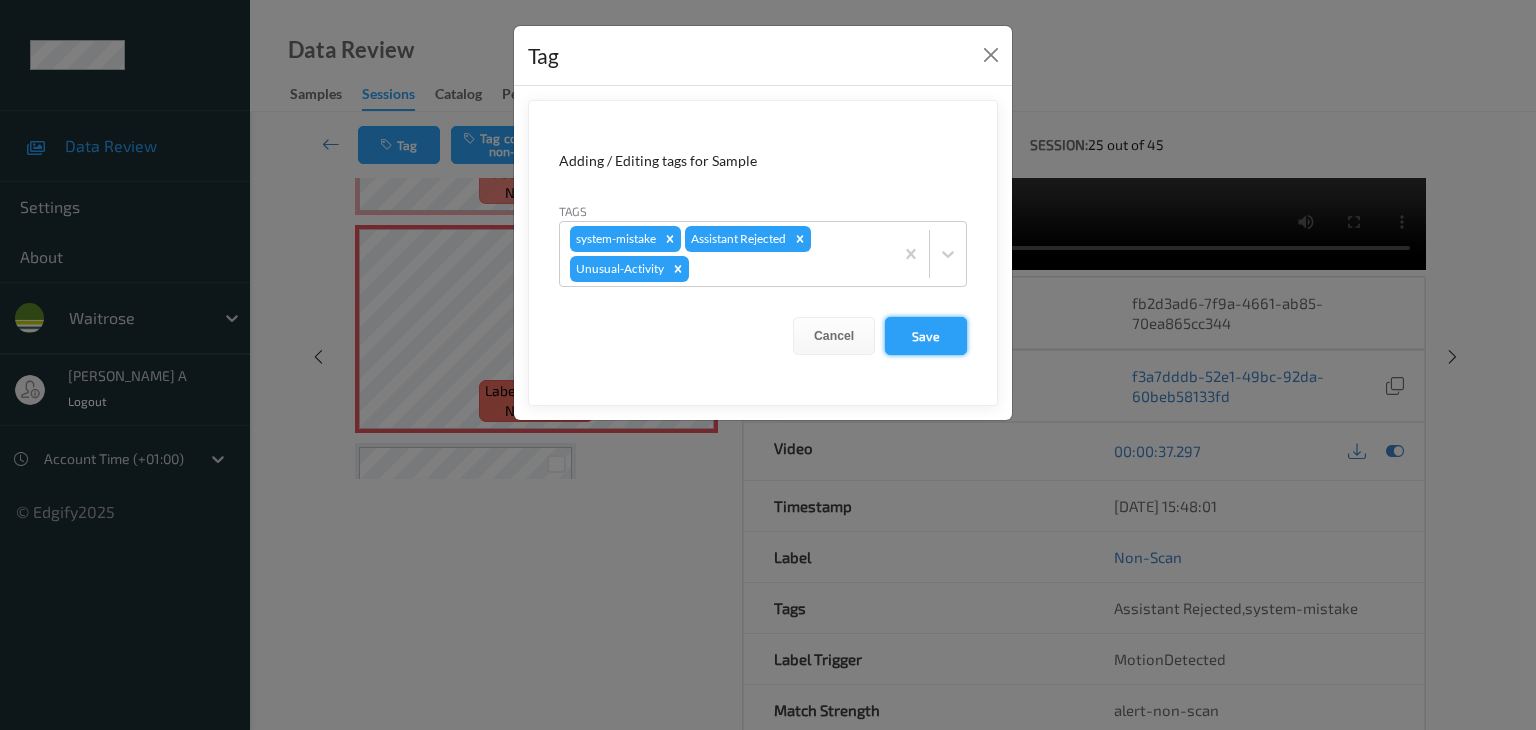 click on "Save" at bounding box center [926, 336] 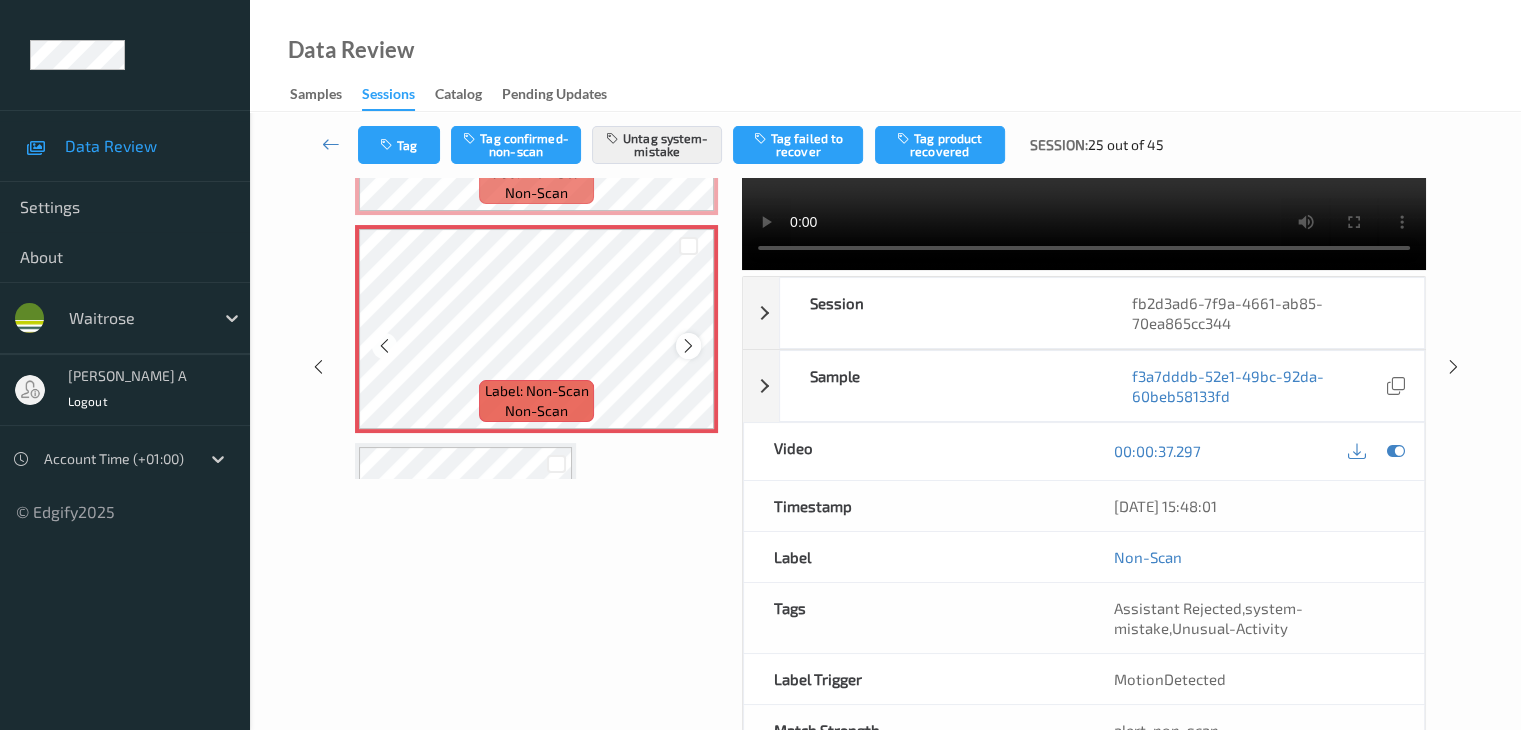 click at bounding box center (688, 346) 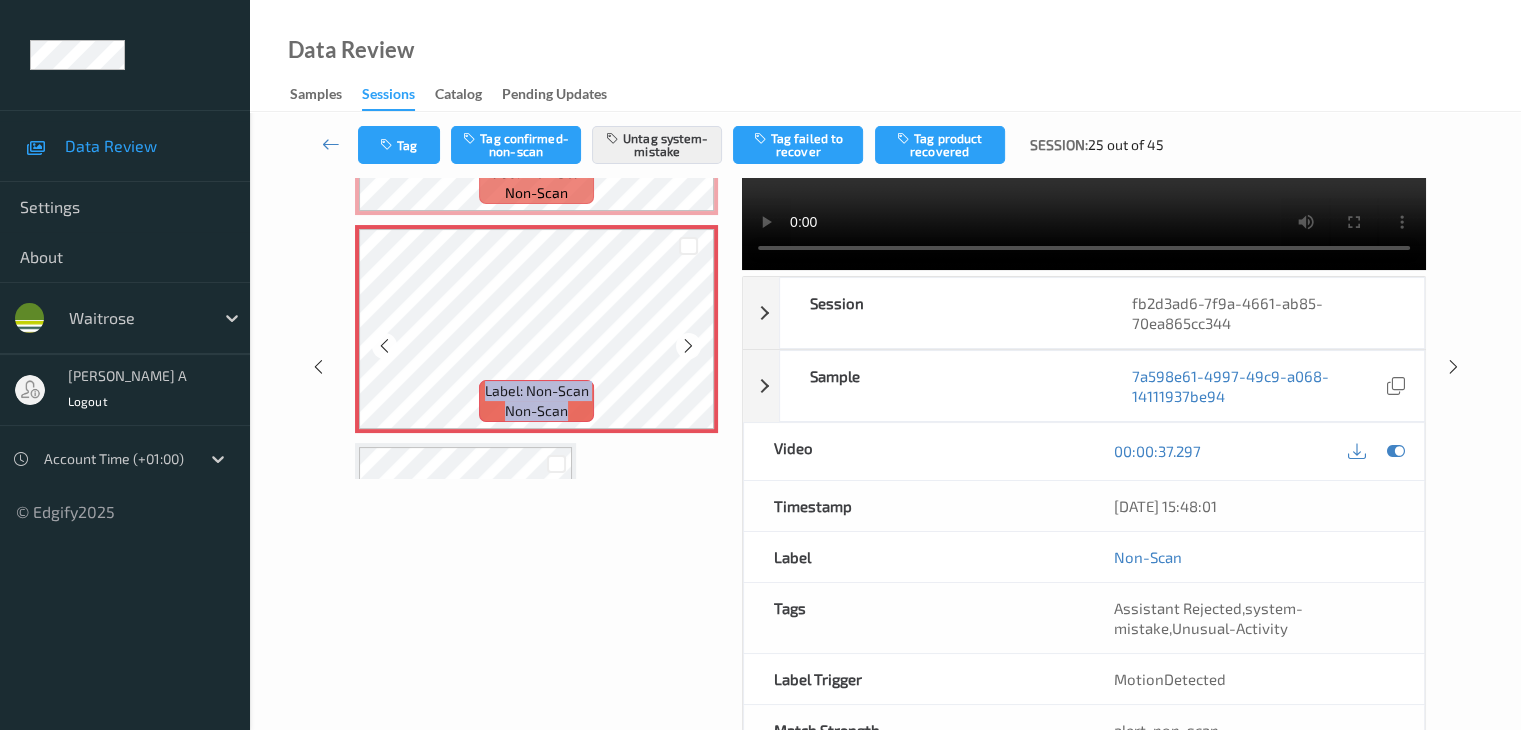 click at bounding box center [688, 346] 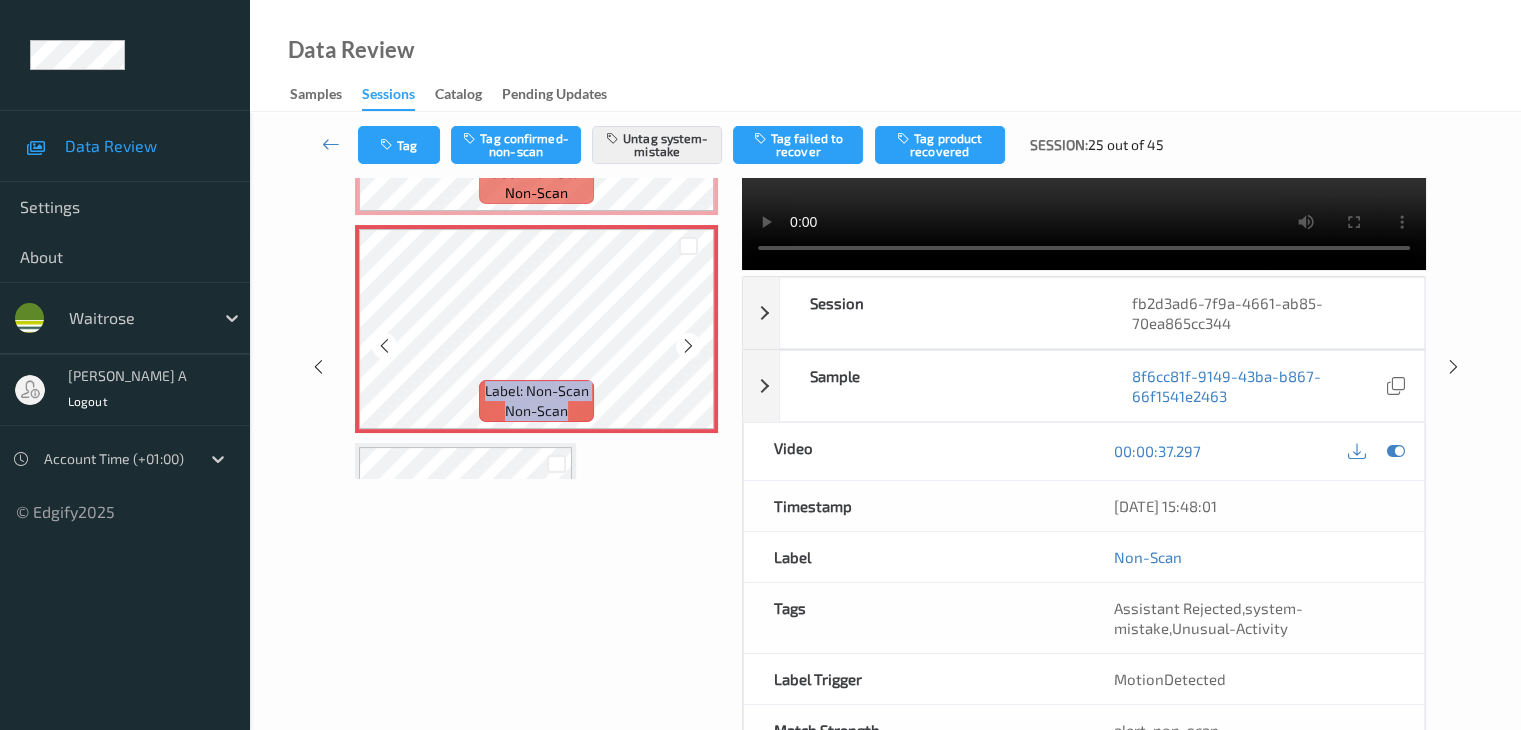 click at bounding box center [688, 346] 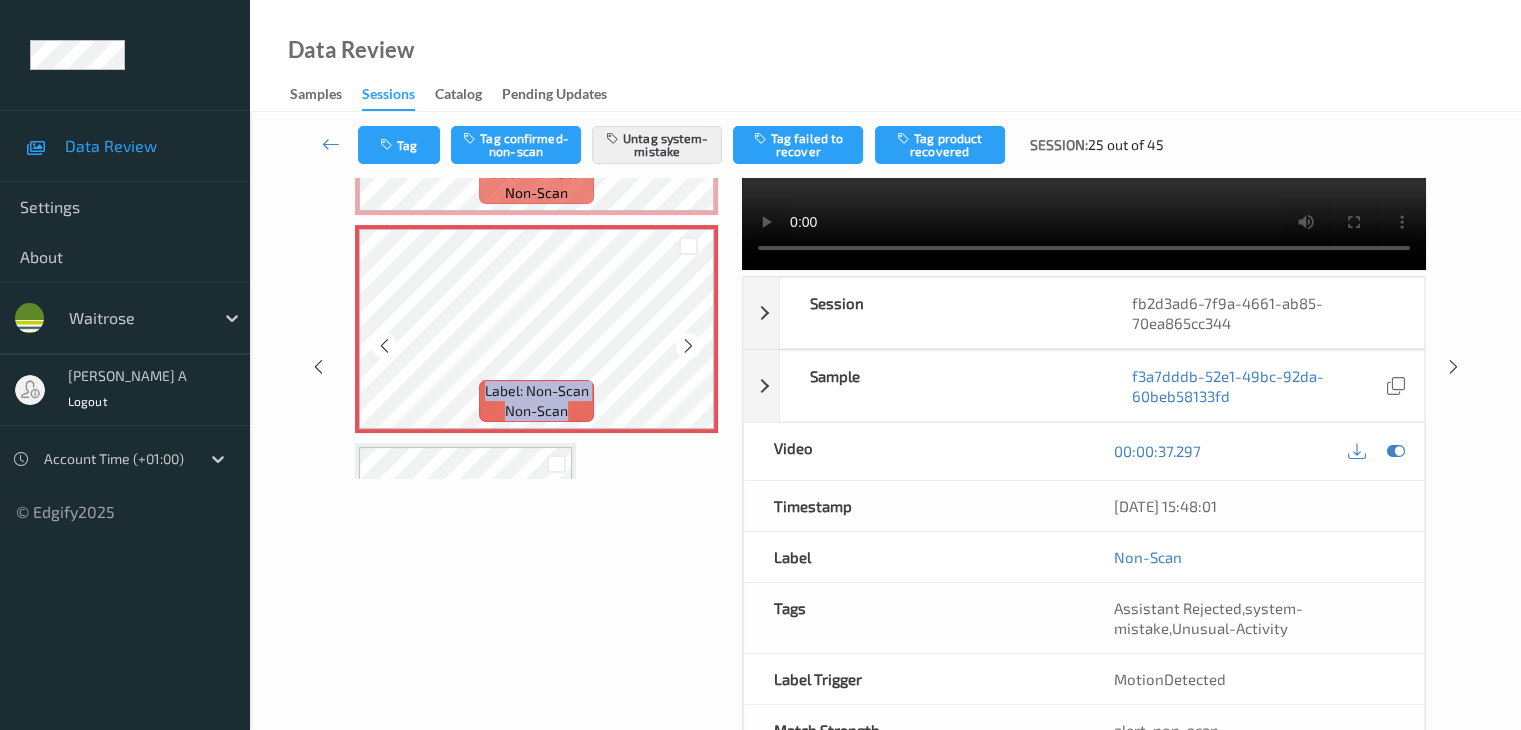 click at bounding box center [688, 346] 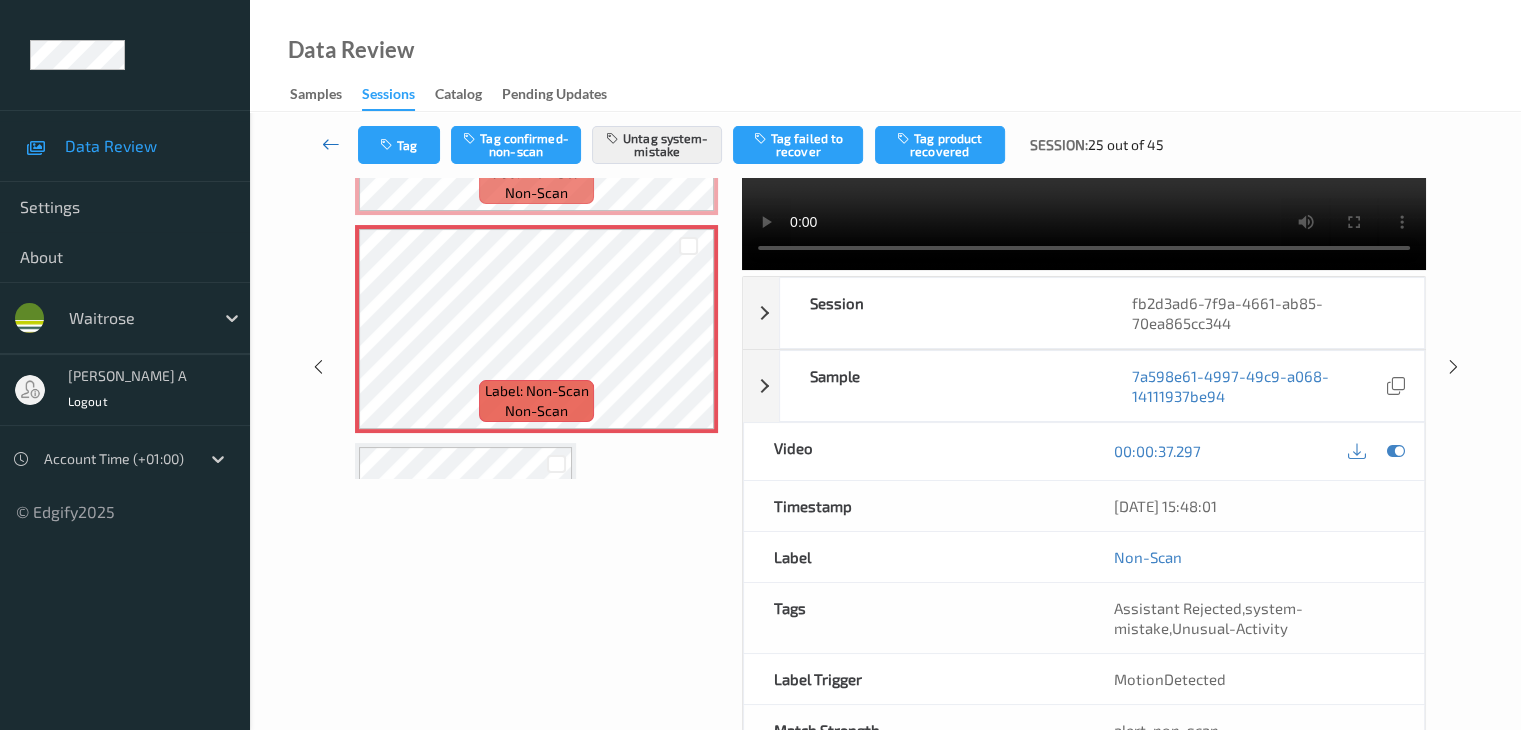 click at bounding box center (331, 144) 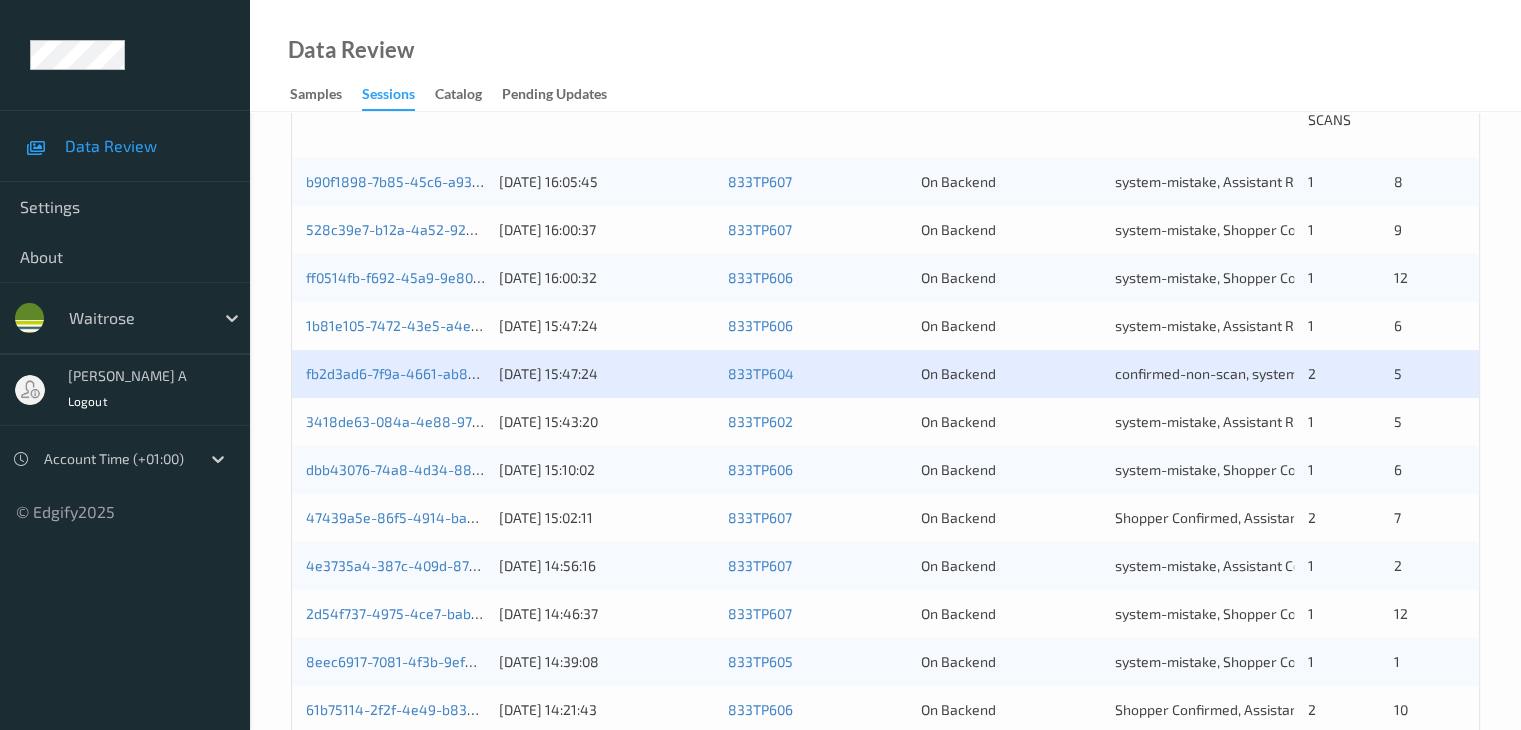 scroll, scrollTop: 400, scrollLeft: 0, axis: vertical 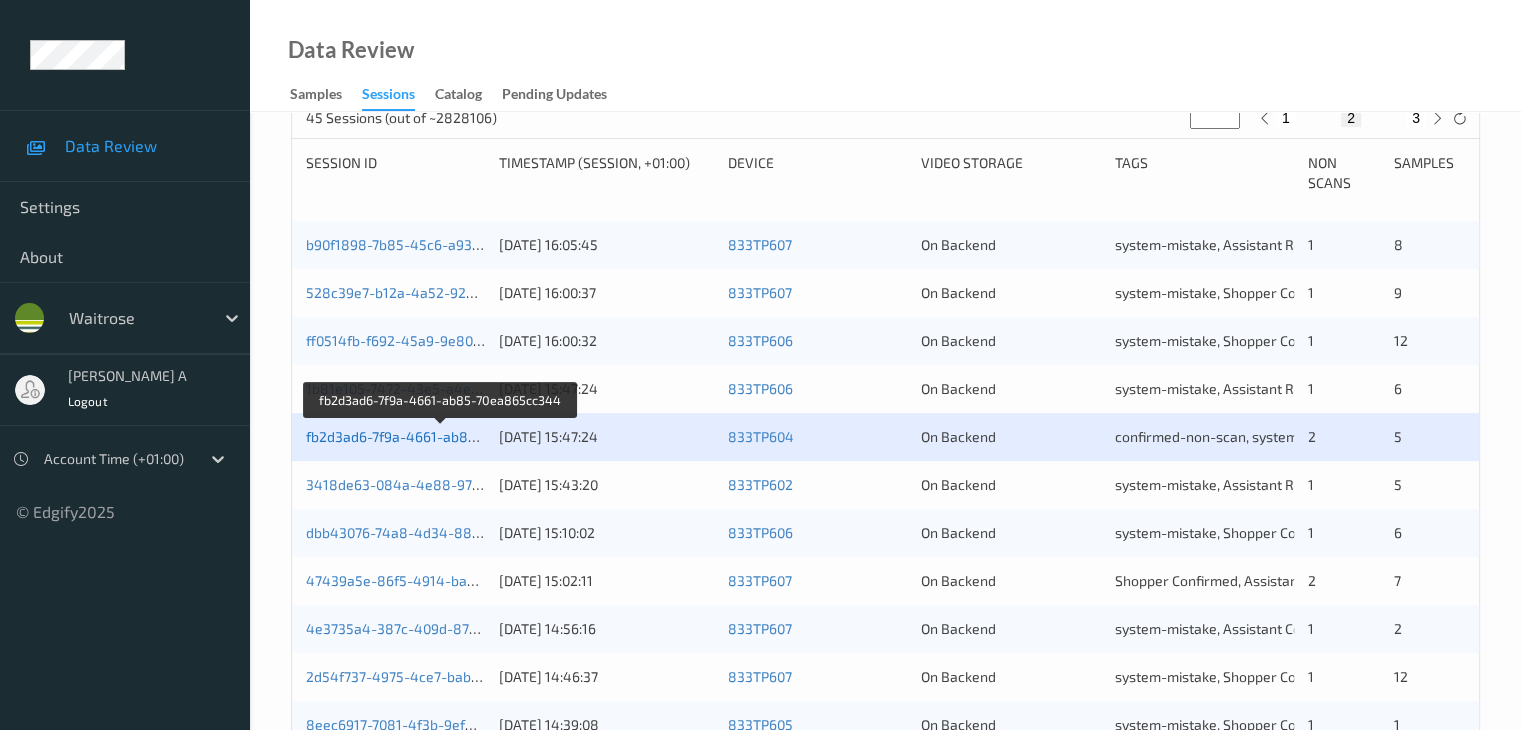 click on "fb2d3ad6-7f9a-4661-ab85-70ea865cc344" at bounding box center (441, 436) 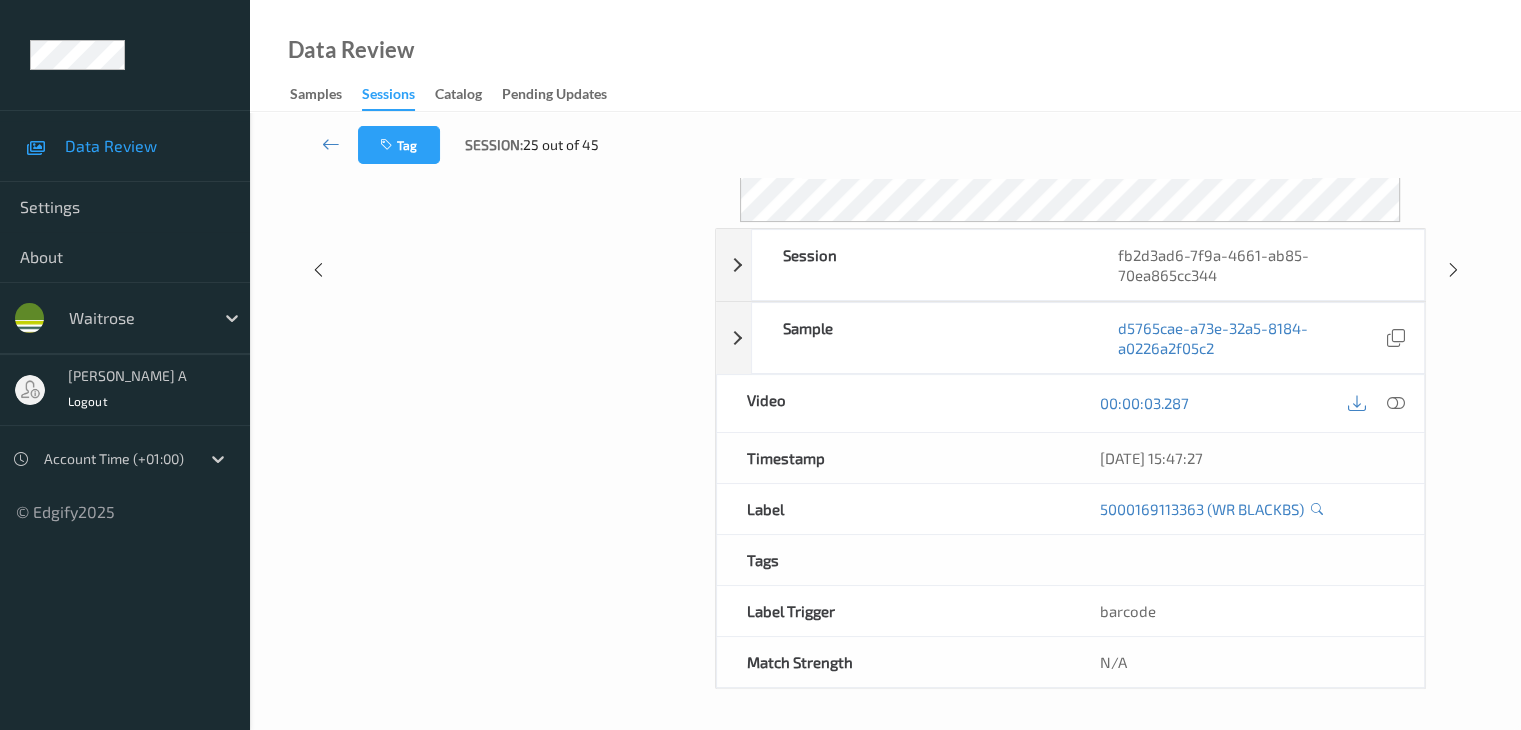 scroll, scrollTop: 324, scrollLeft: 0, axis: vertical 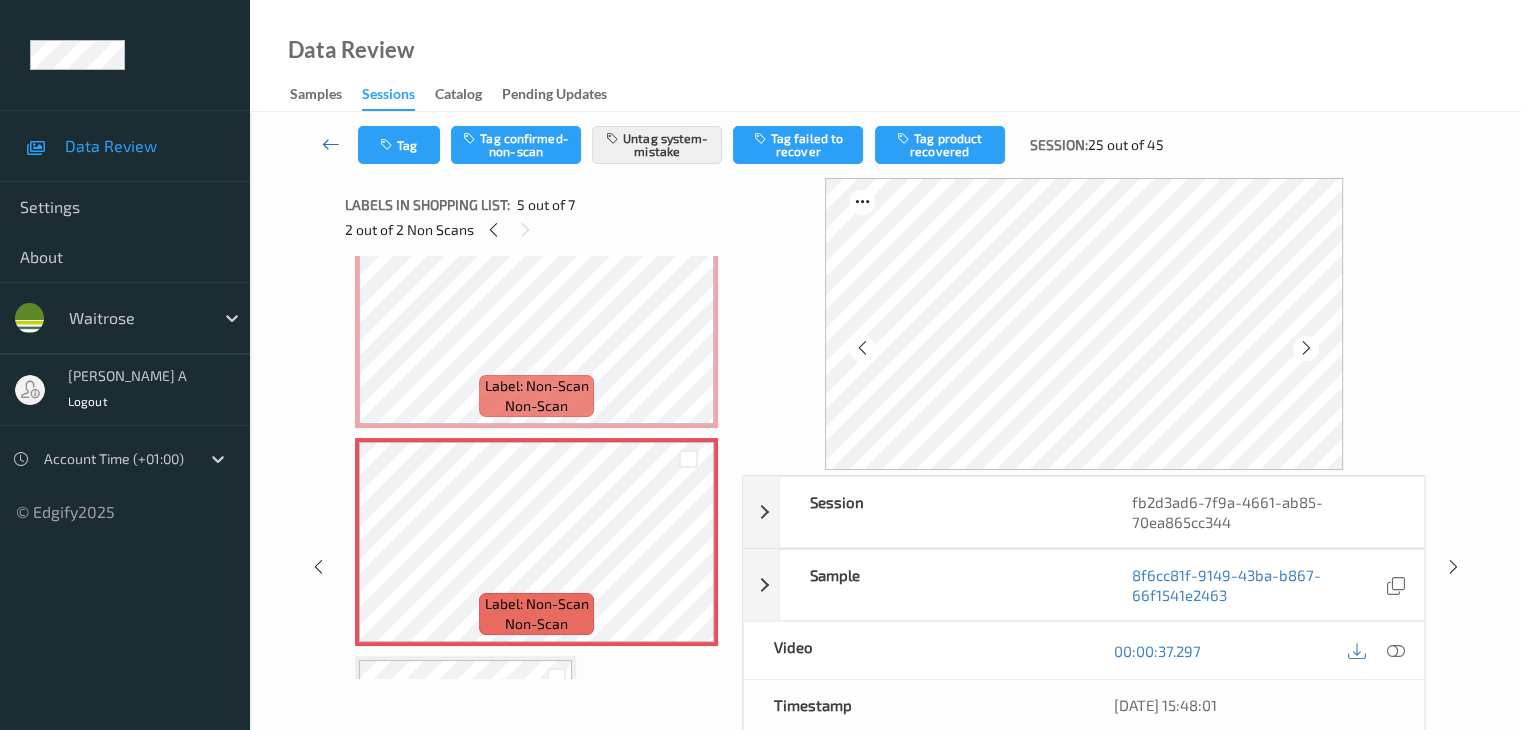 click at bounding box center (331, 144) 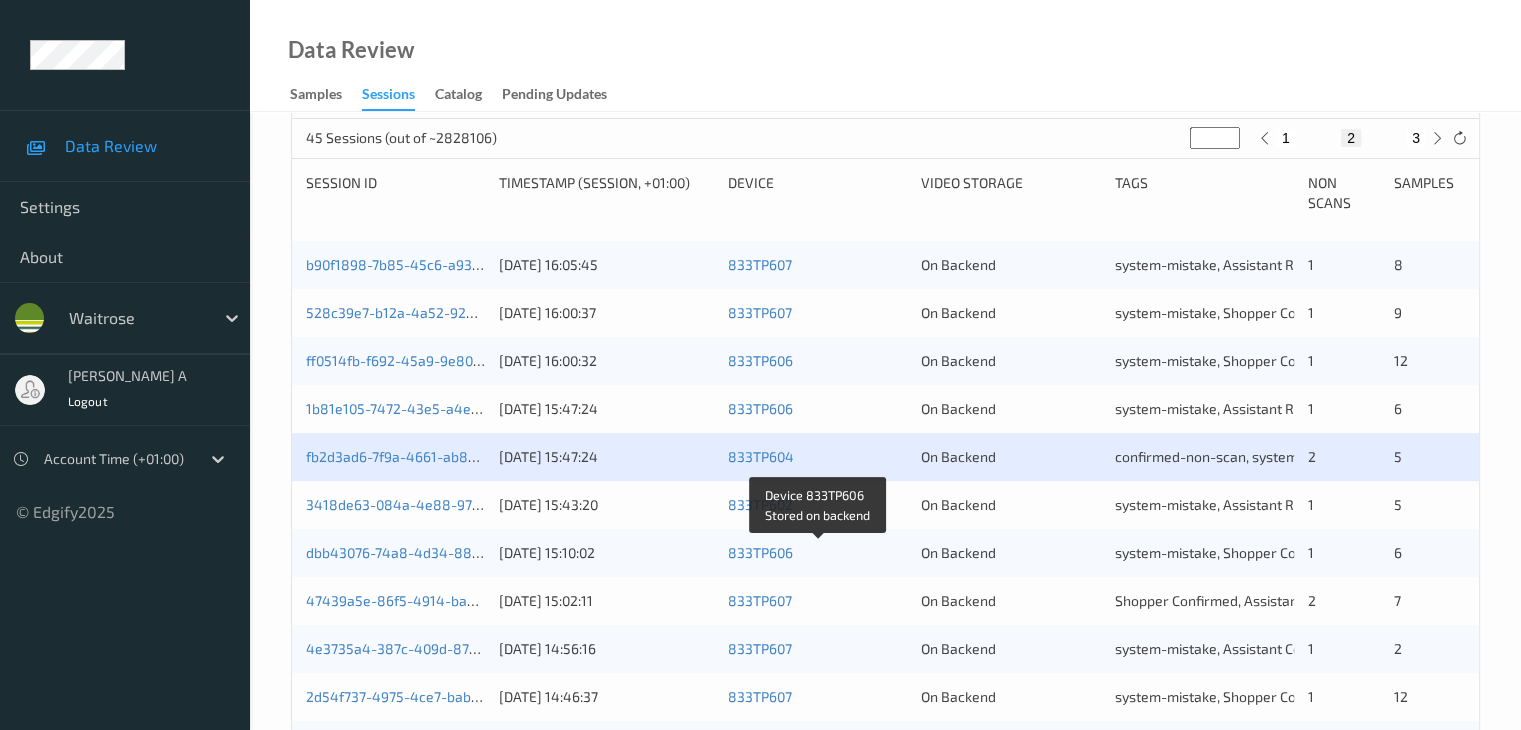 scroll, scrollTop: 400, scrollLeft: 0, axis: vertical 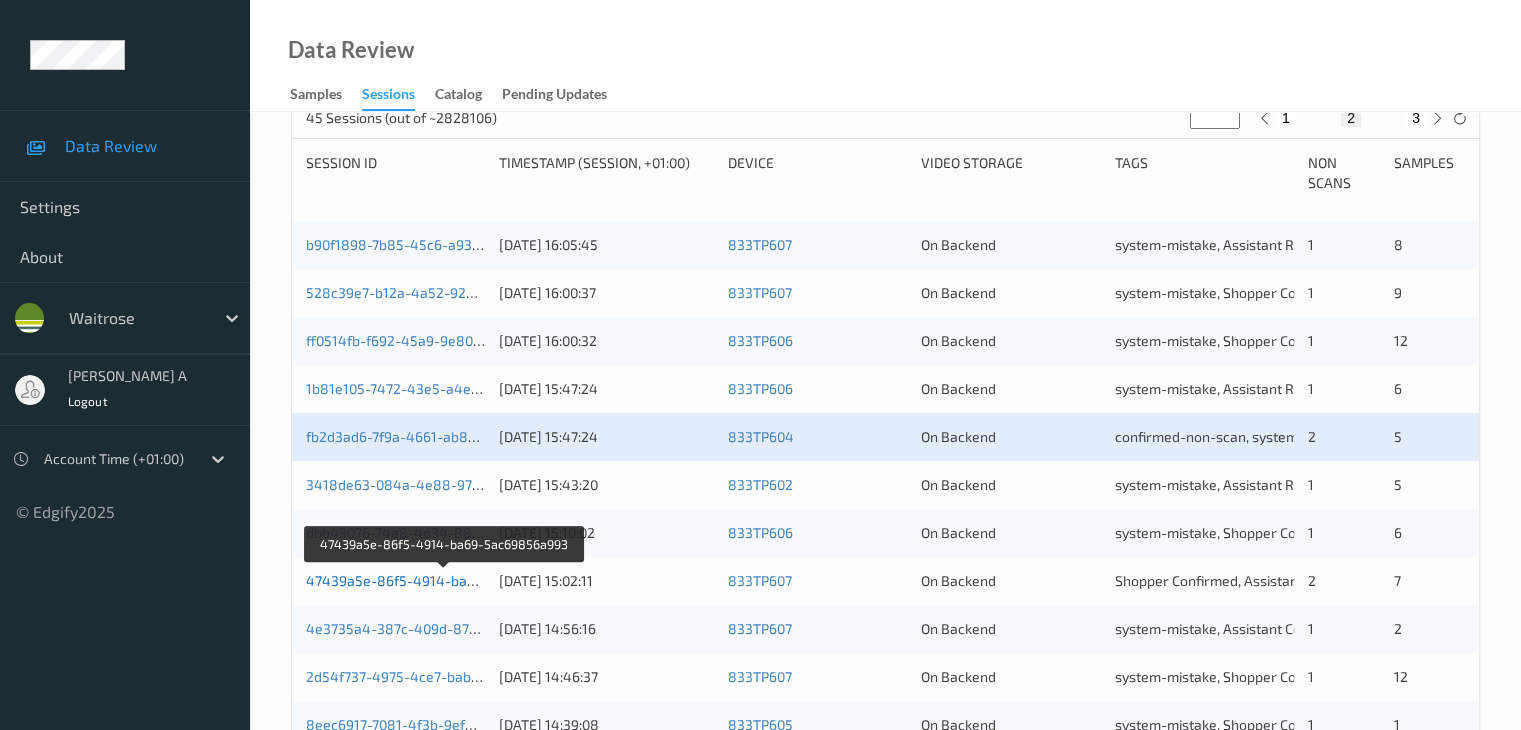 click on "47439a5e-86f5-4914-ba69-5ac69856a993" at bounding box center (445, 580) 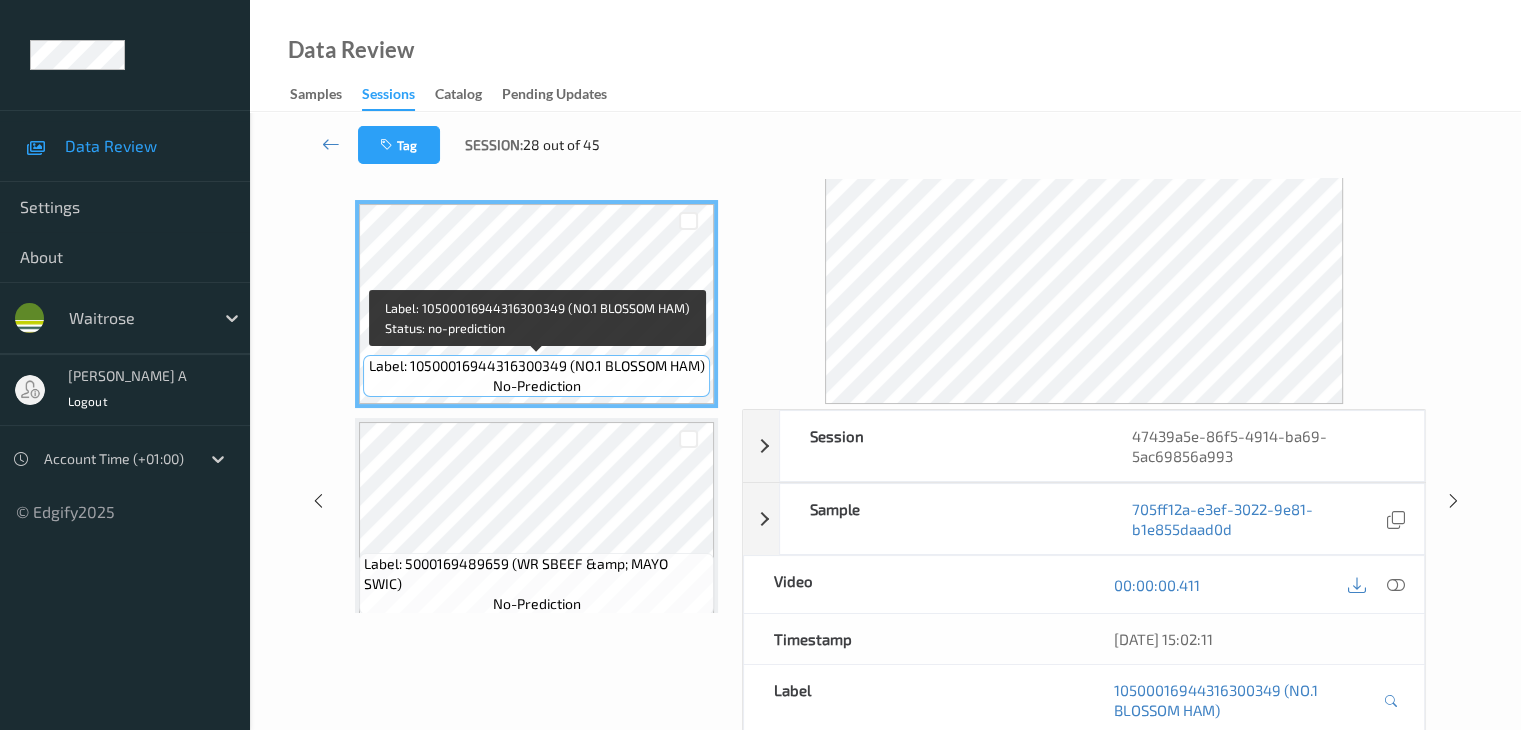 scroll, scrollTop: 0, scrollLeft: 0, axis: both 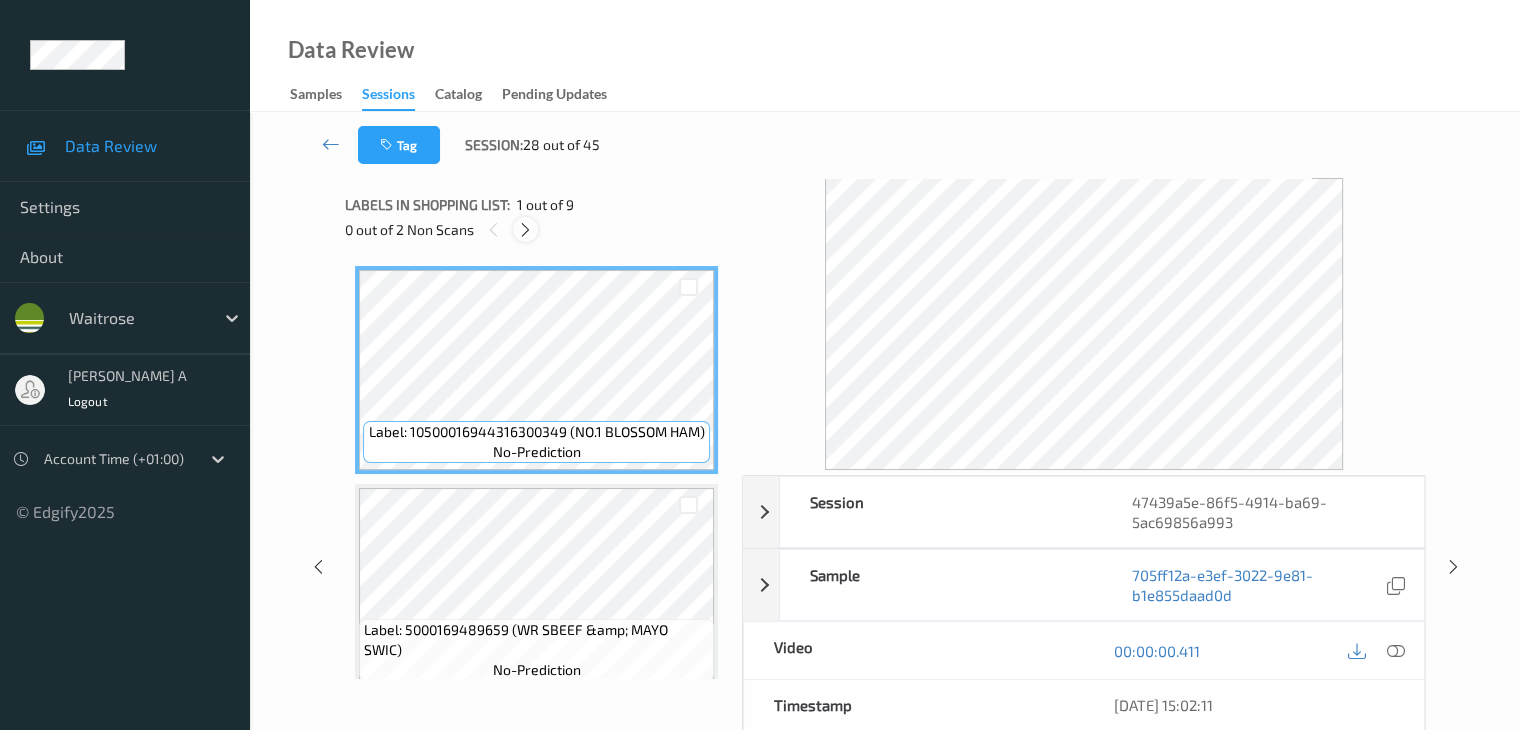 click at bounding box center [525, 230] 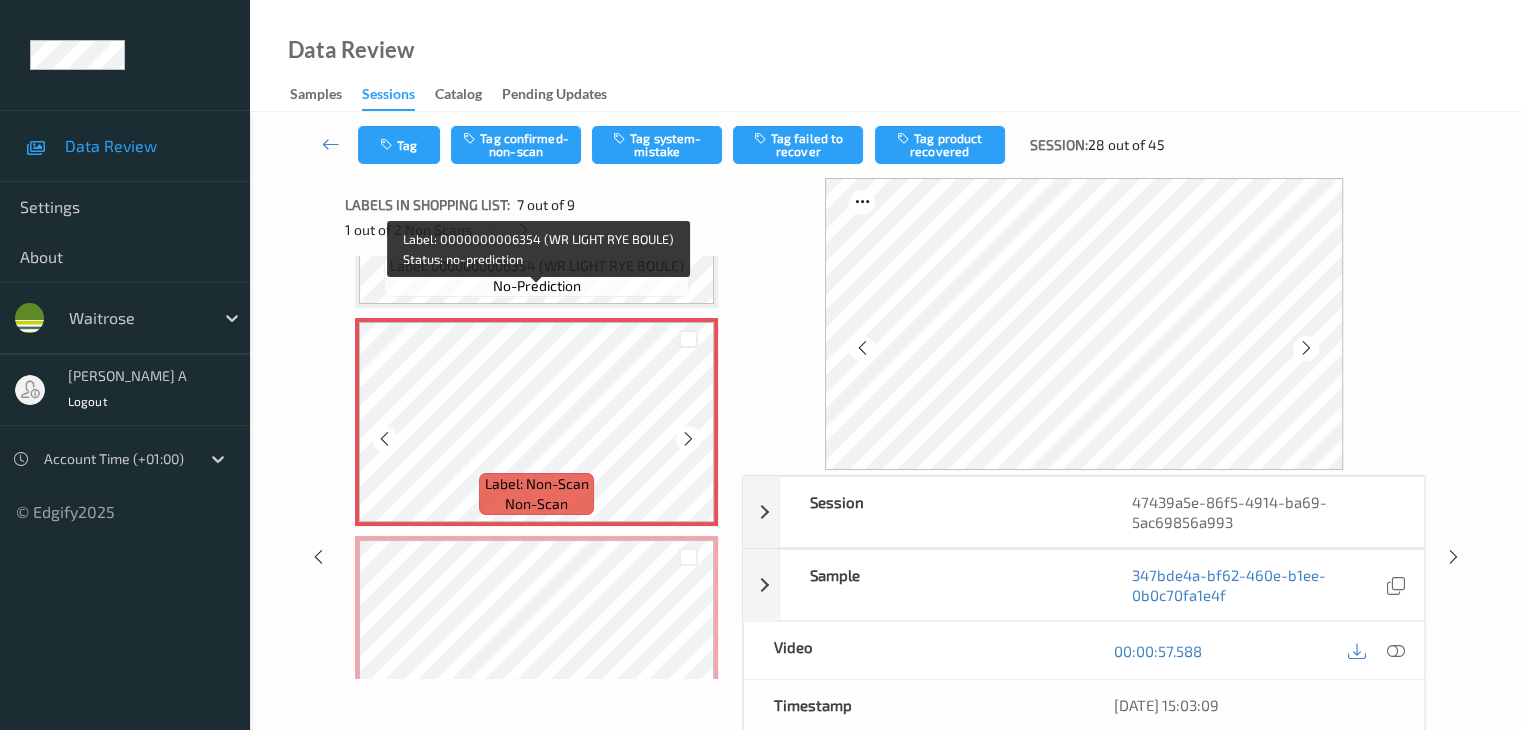 scroll, scrollTop: 1300, scrollLeft: 0, axis: vertical 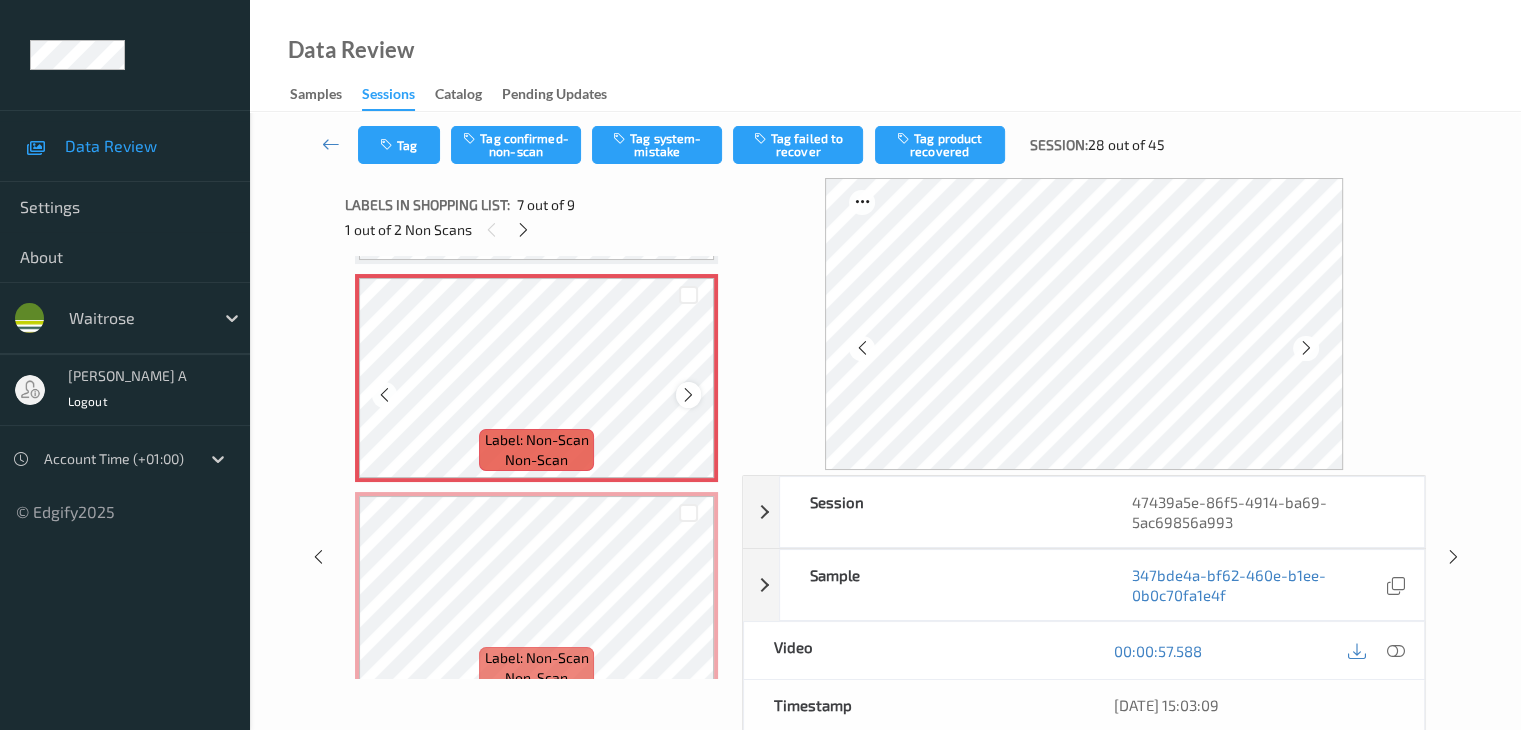 click at bounding box center [688, 395] 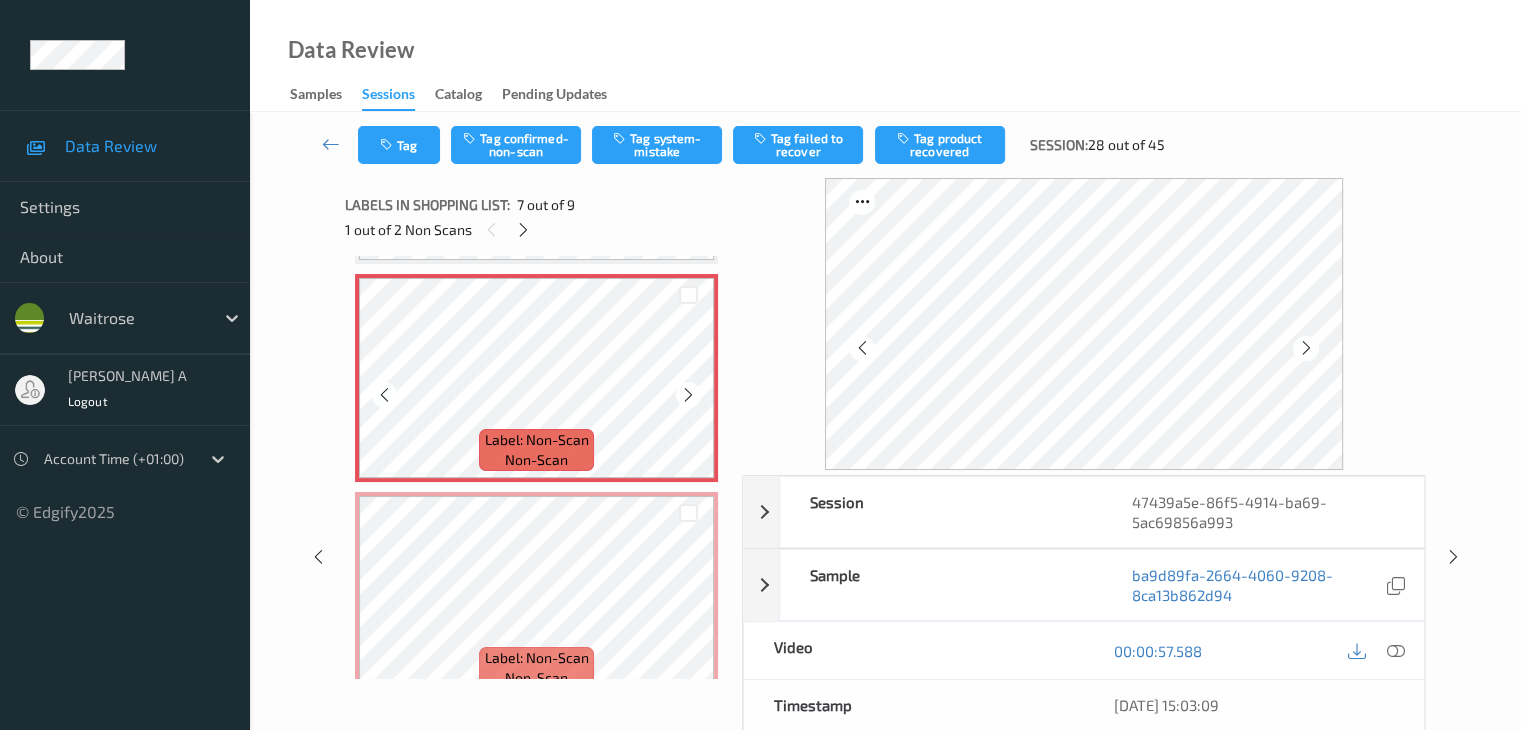 click at bounding box center (688, 395) 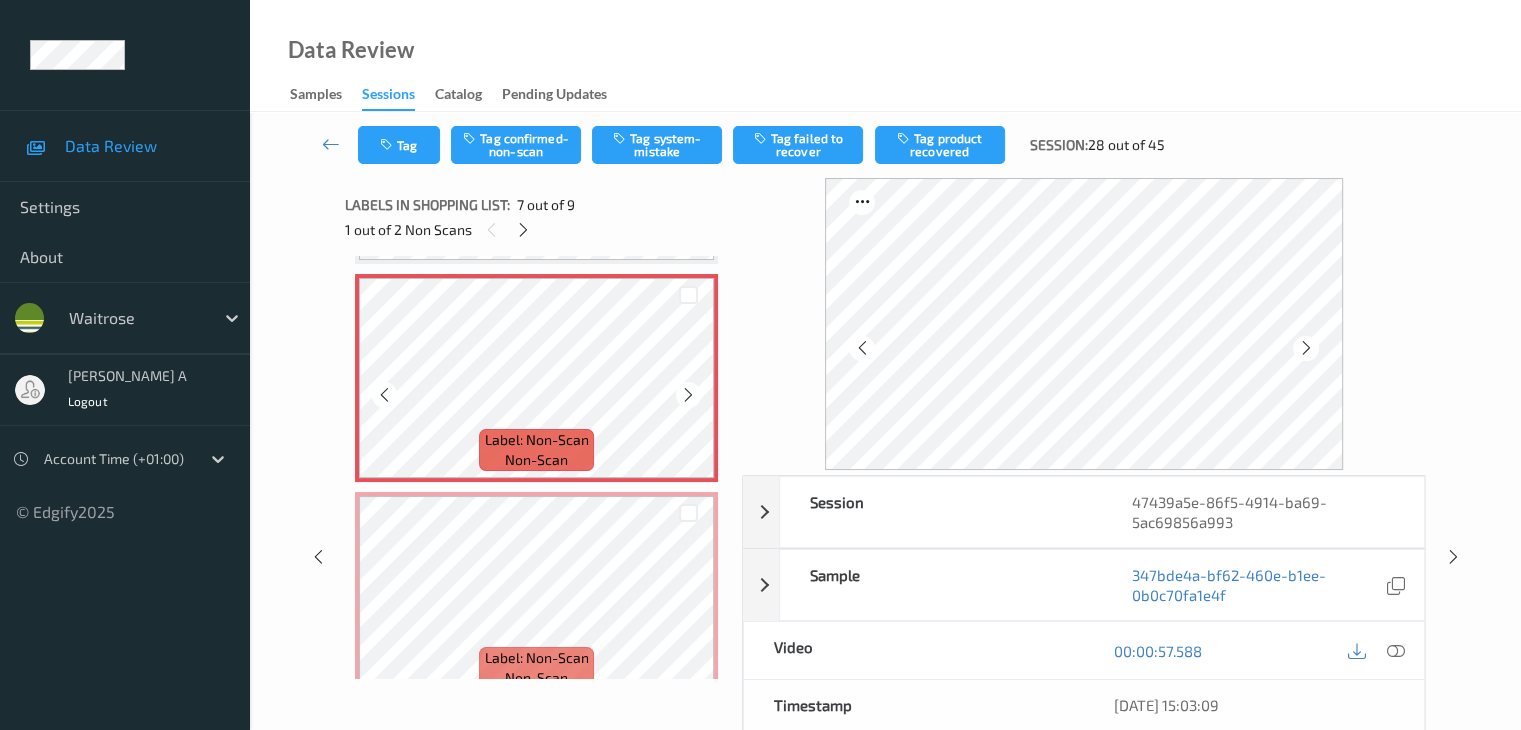 click at bounding box center (688, 395) 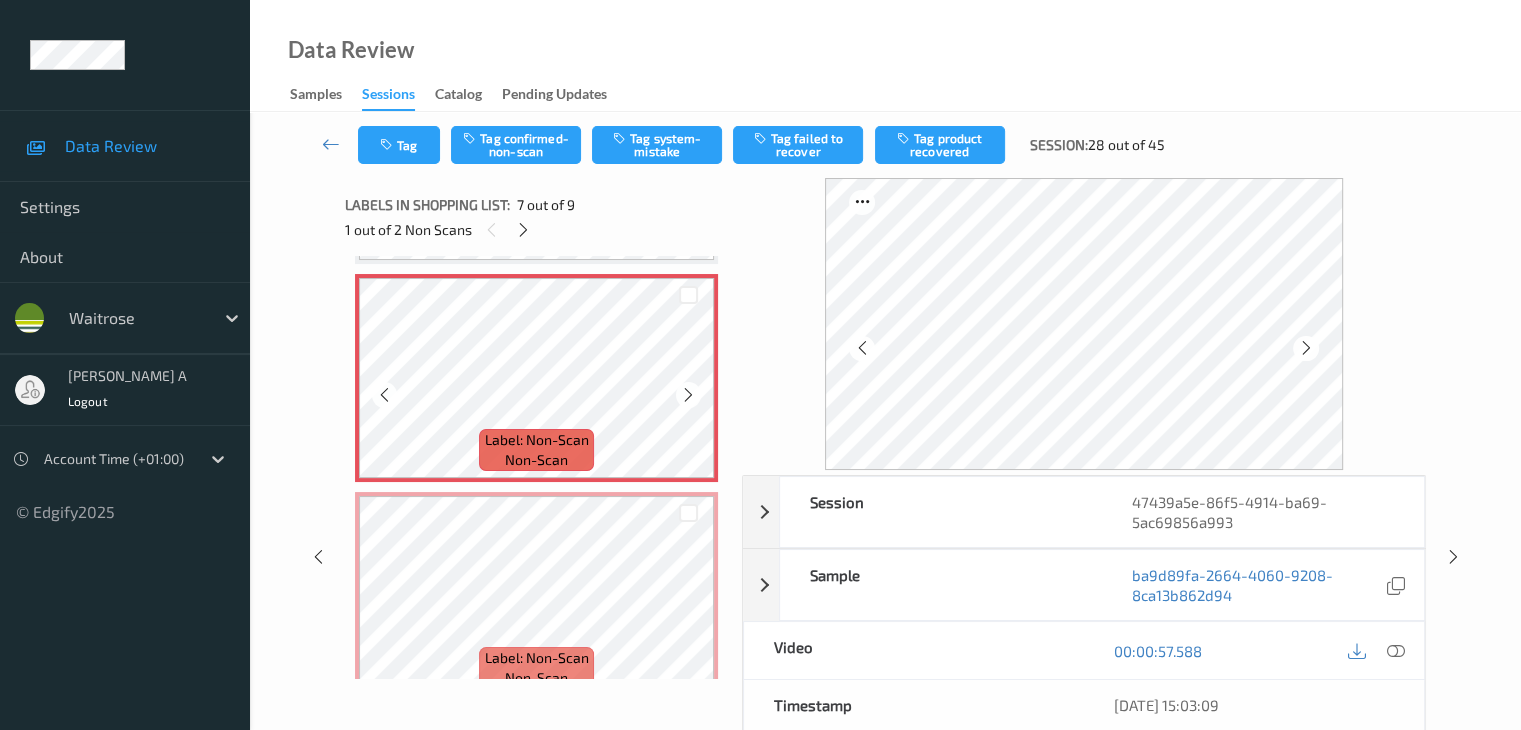 click at bounding box center [688, 395] 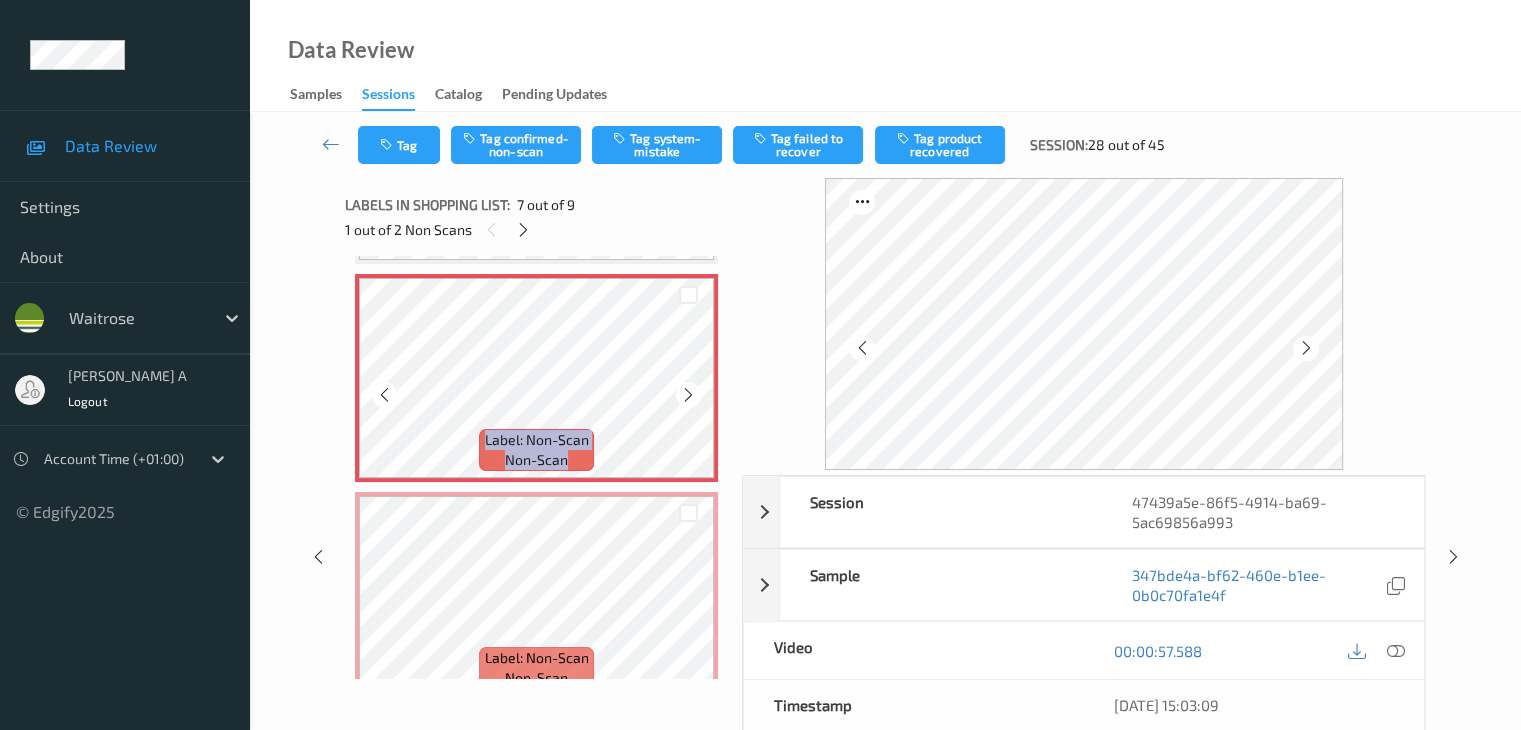 click at bounding box center (688, 395) 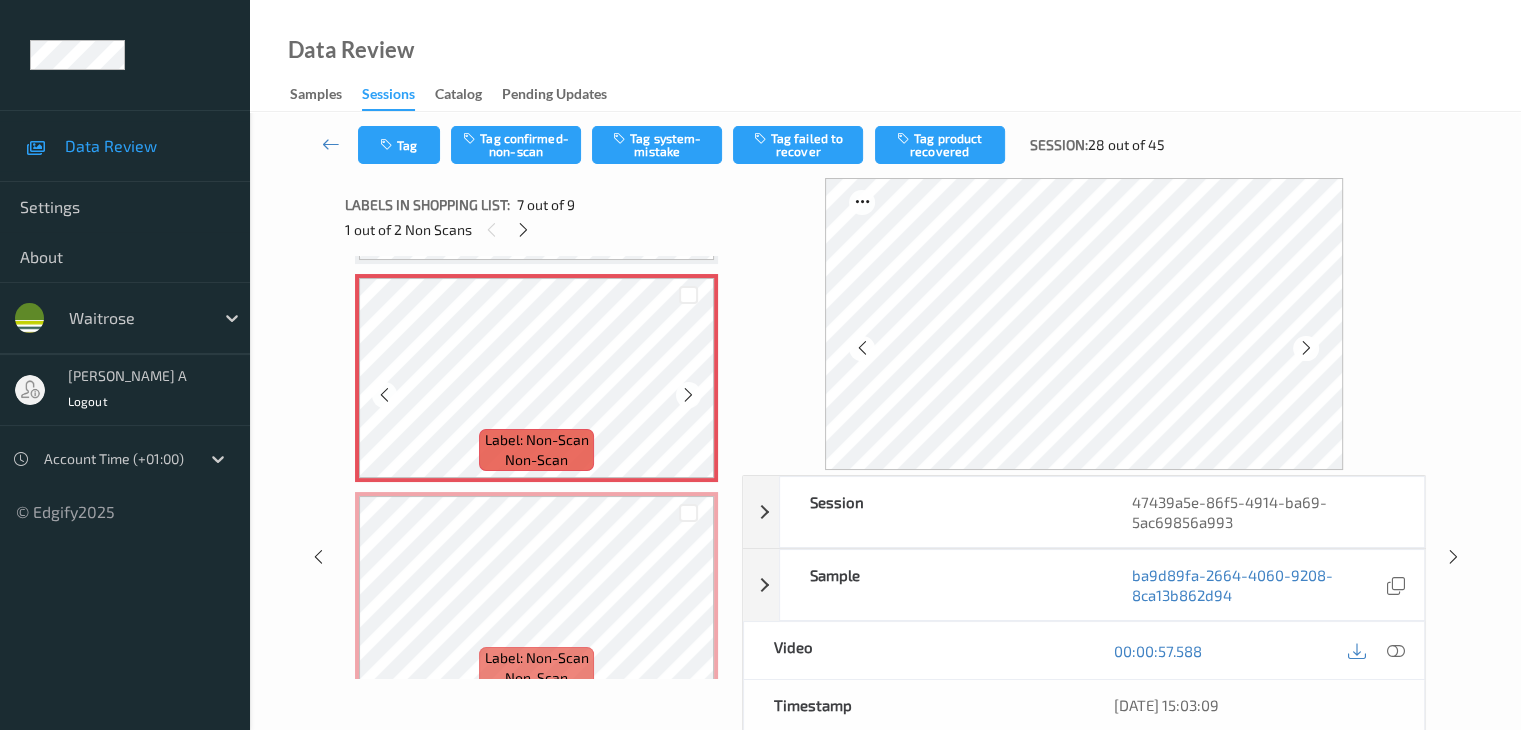 click at bounding box center [688, 395] 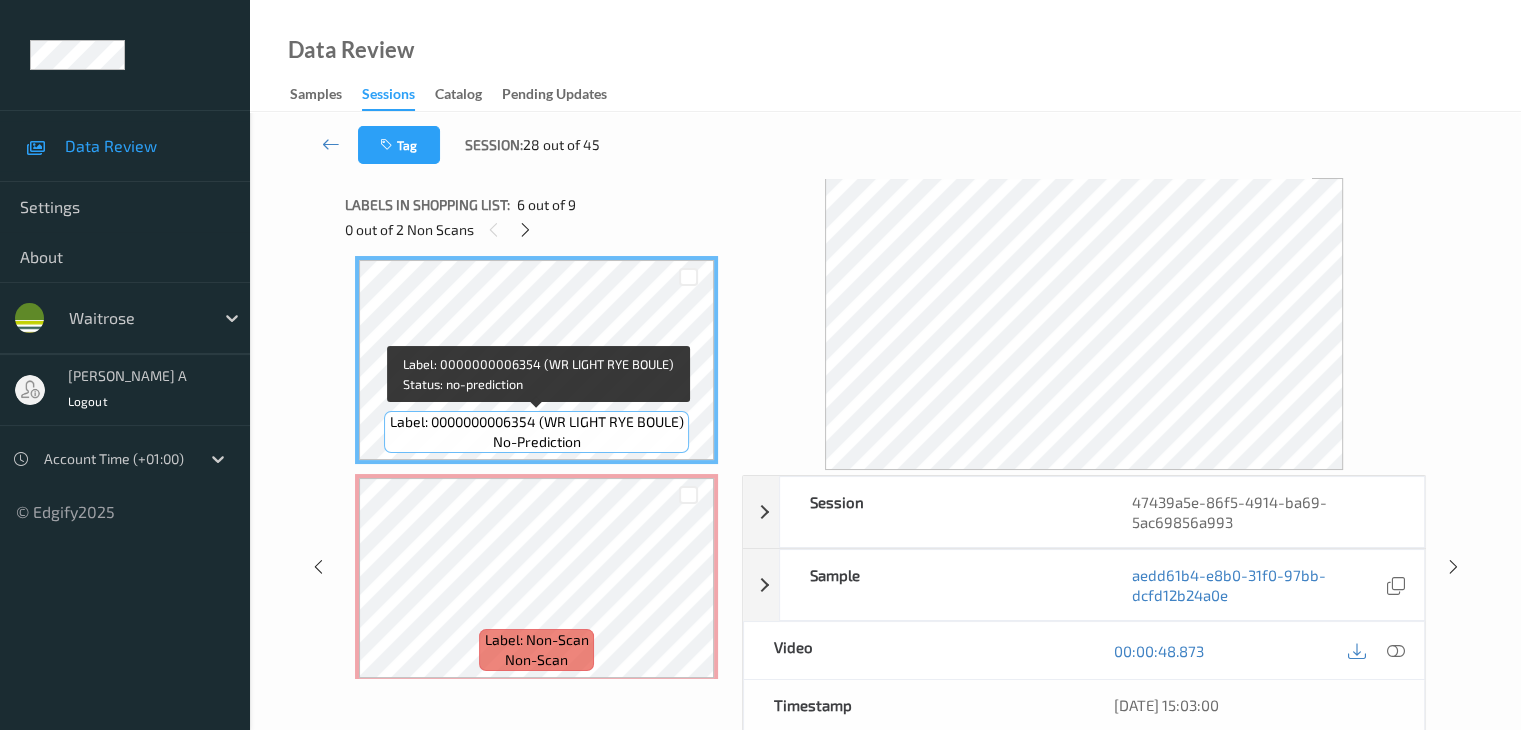 scroll, scrollTop: 900, scrollLeft: 0, axis: vertical 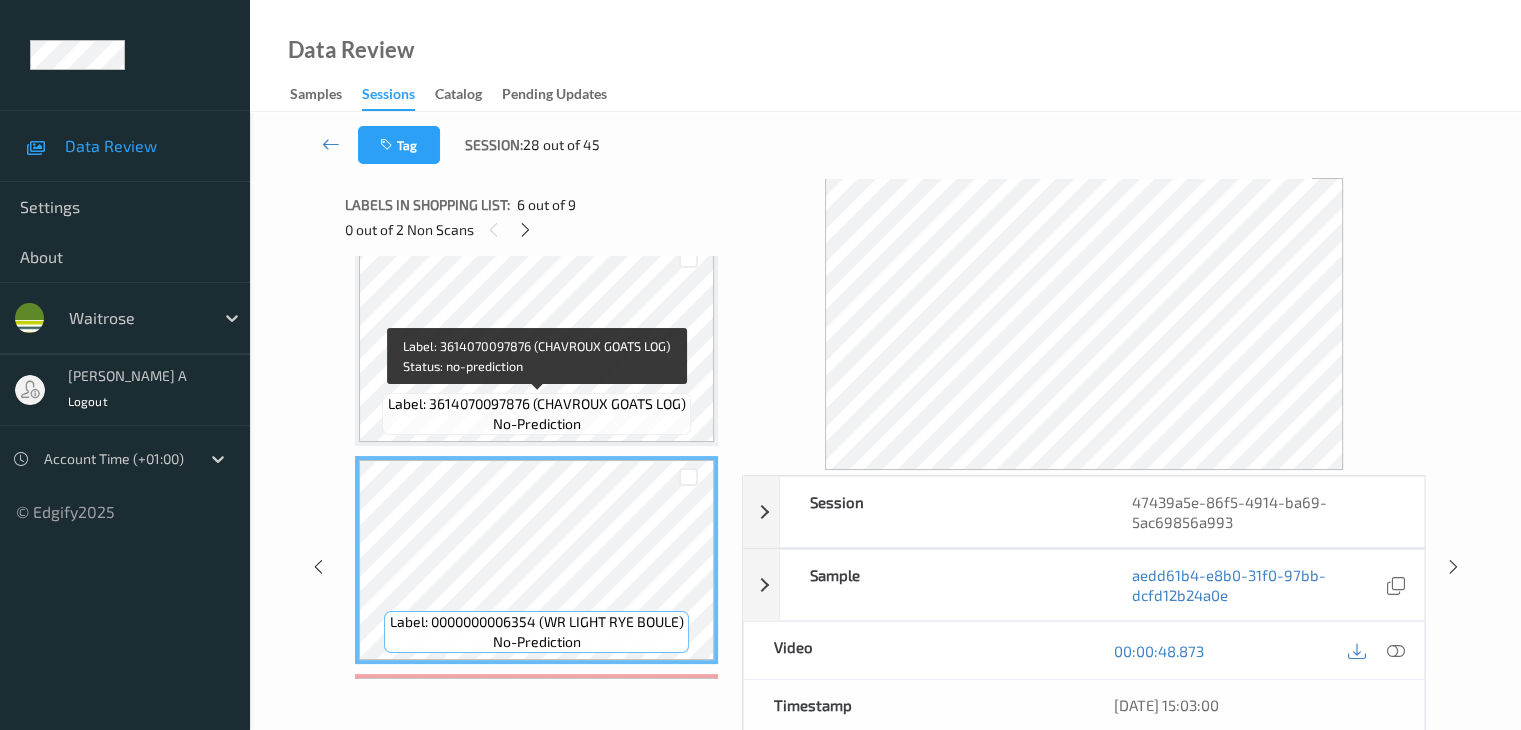 click on "Label: 3614070097876 (CHAVROUX GOATS LOG) no-prediction" at bounding box center (536, 414) 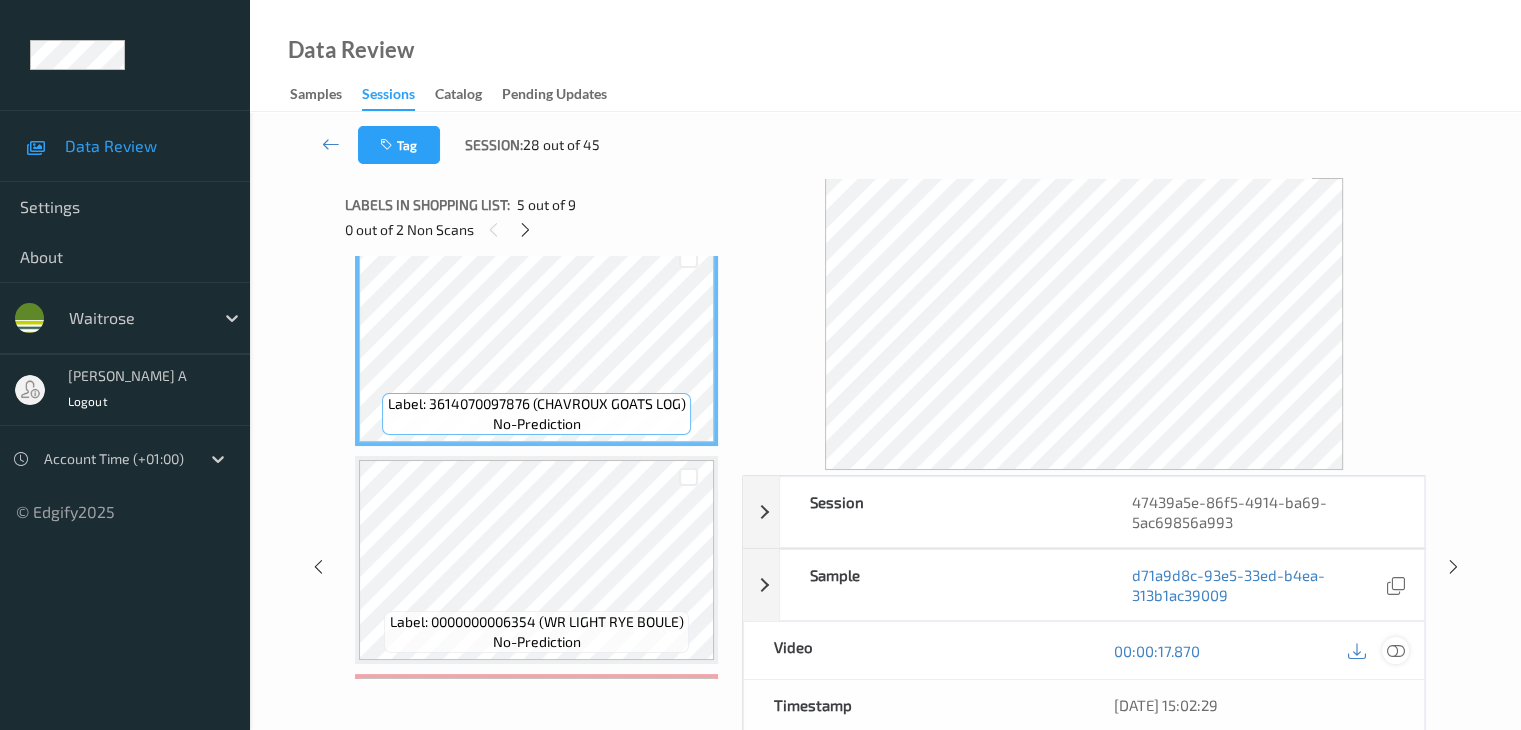 click at bounding box center (1395, 651) 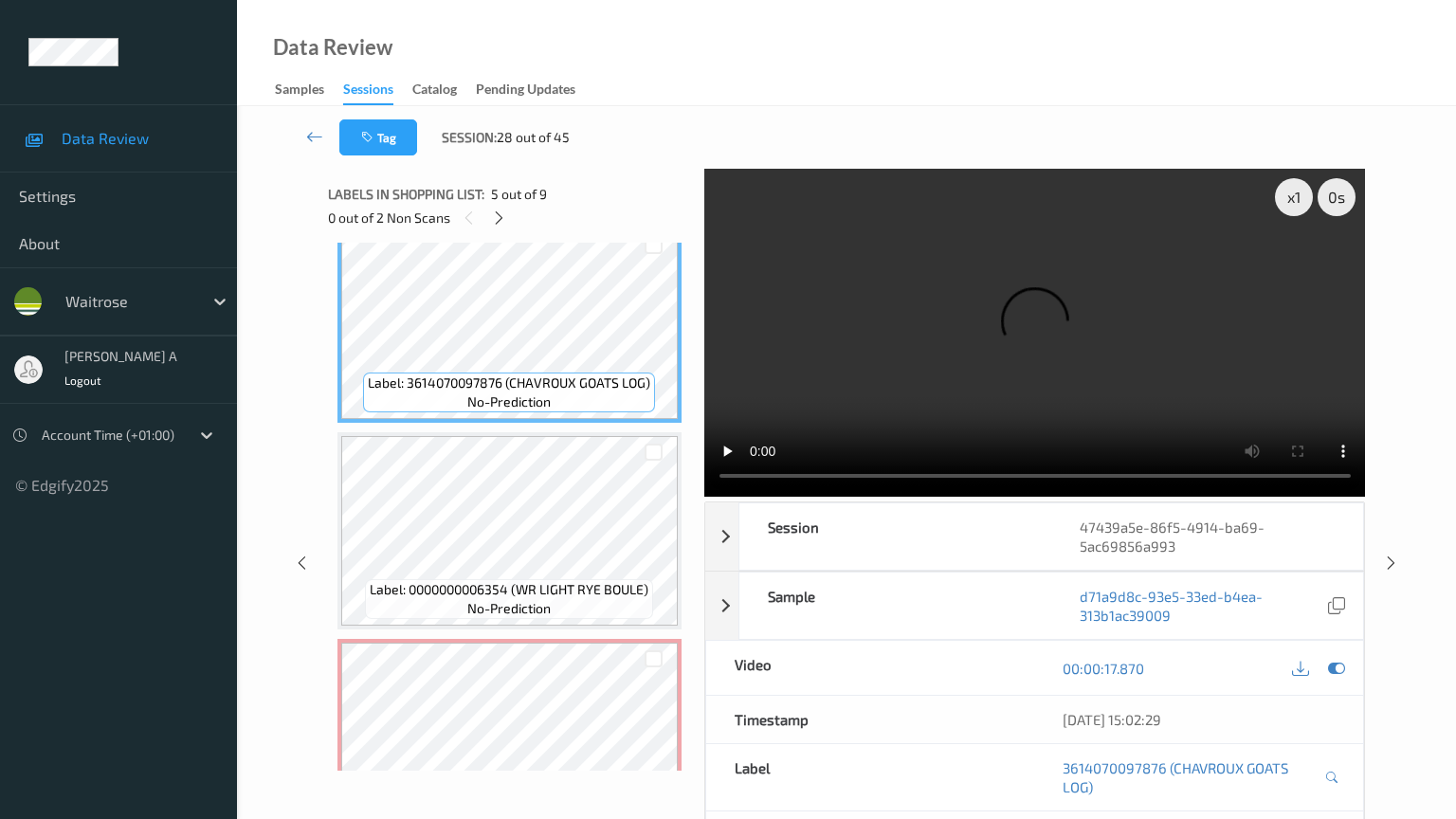 type 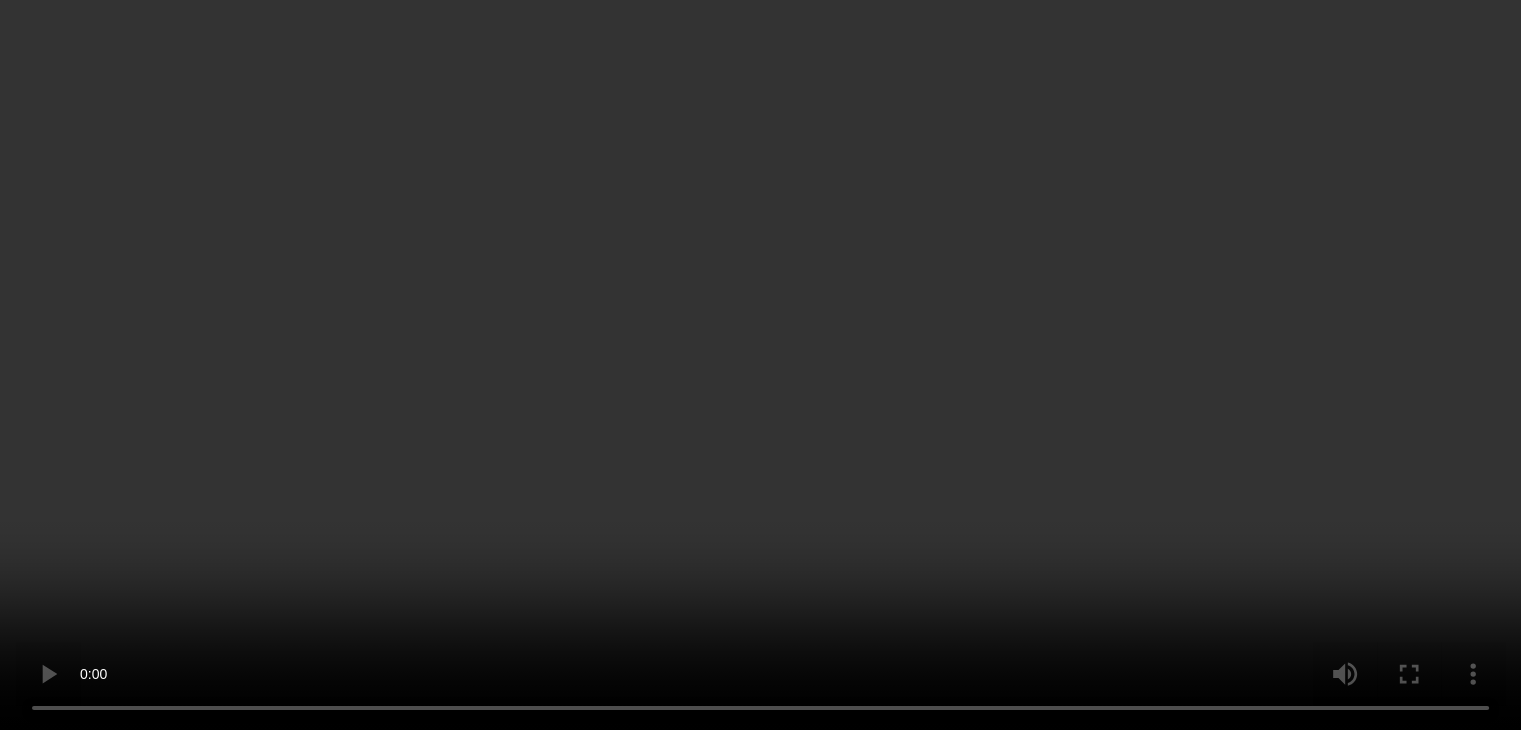 scroll, scrollTop: 1100, scrollLeft: 0, axis: vertical 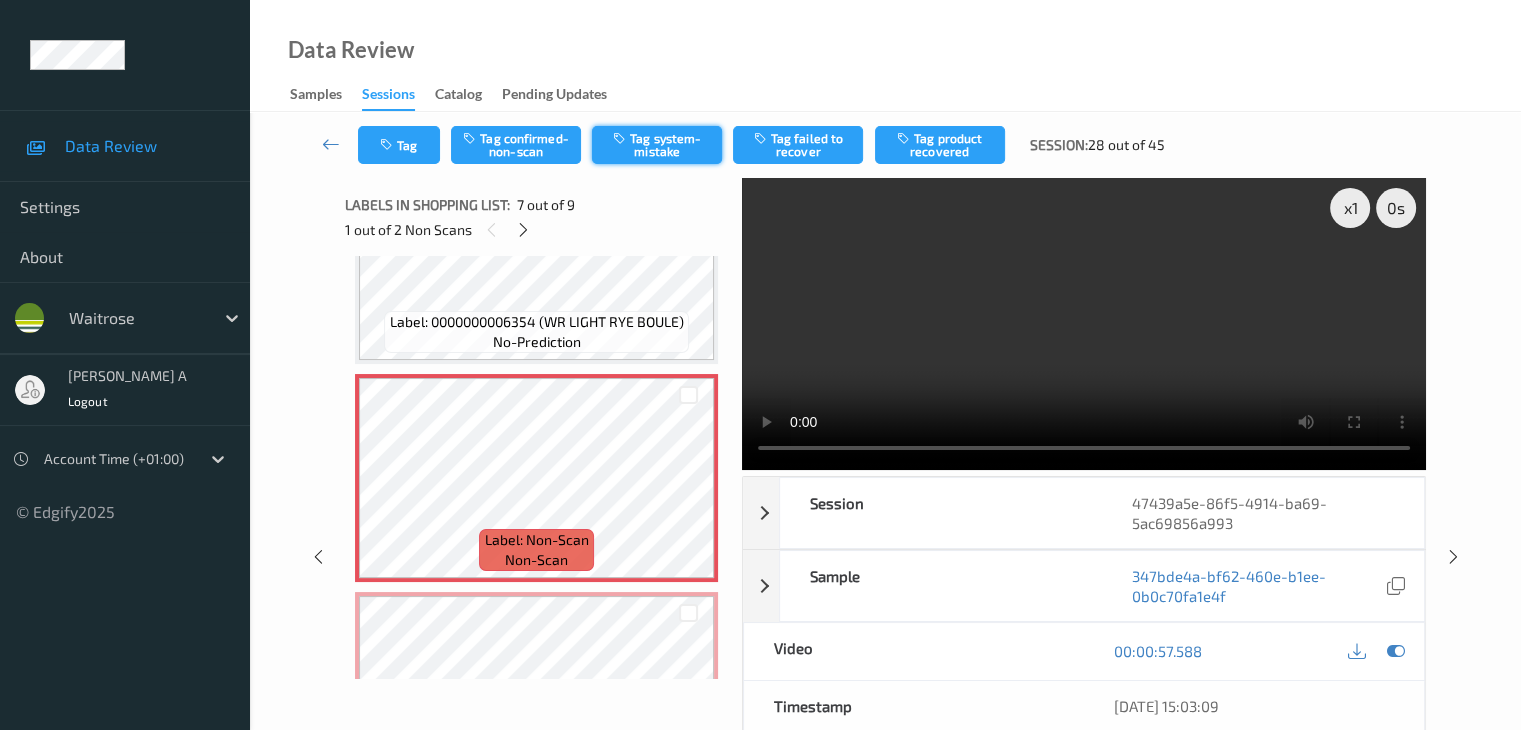 click on "Tag   system-mistake" at bounding box center (657, 145) 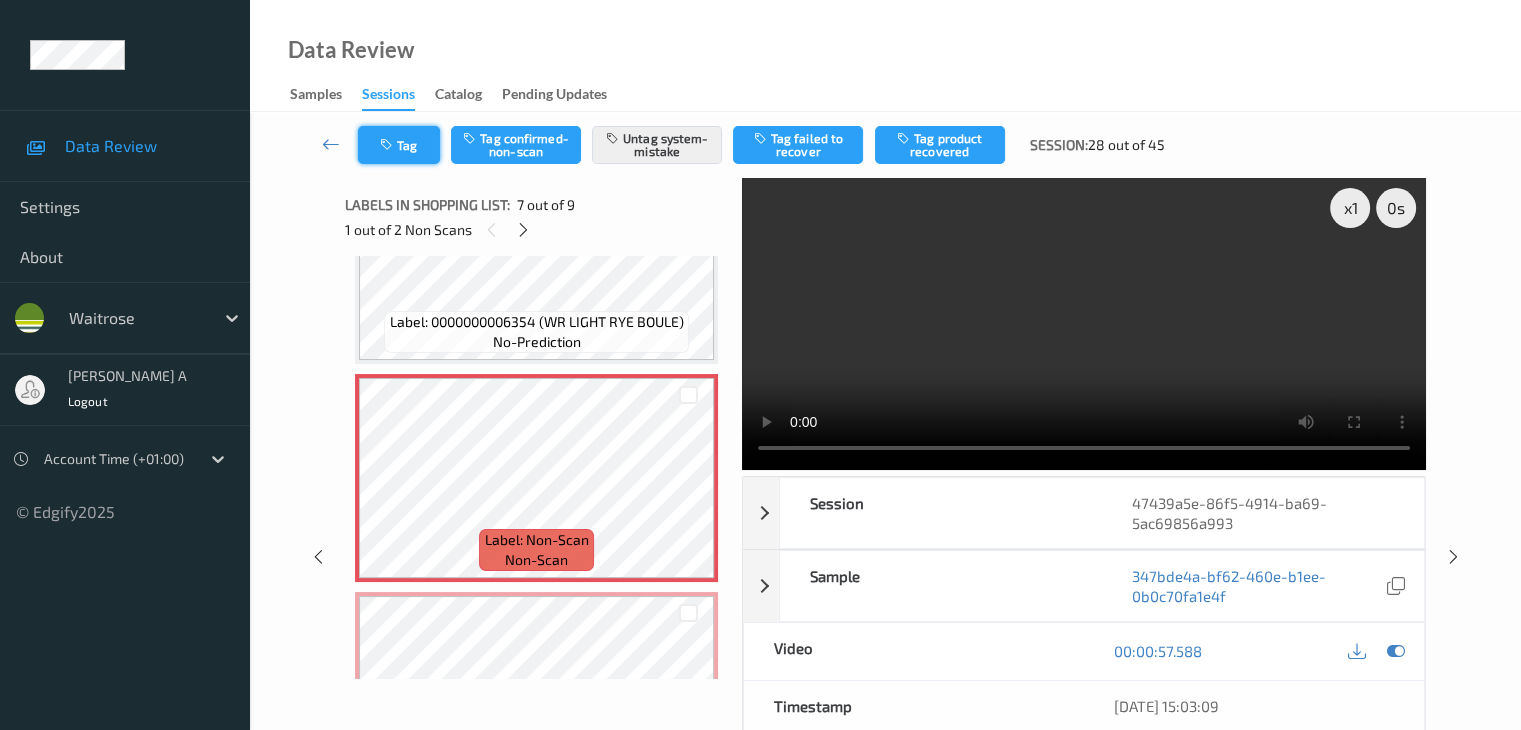 click on "Tag" at bounding box center [399, 145] 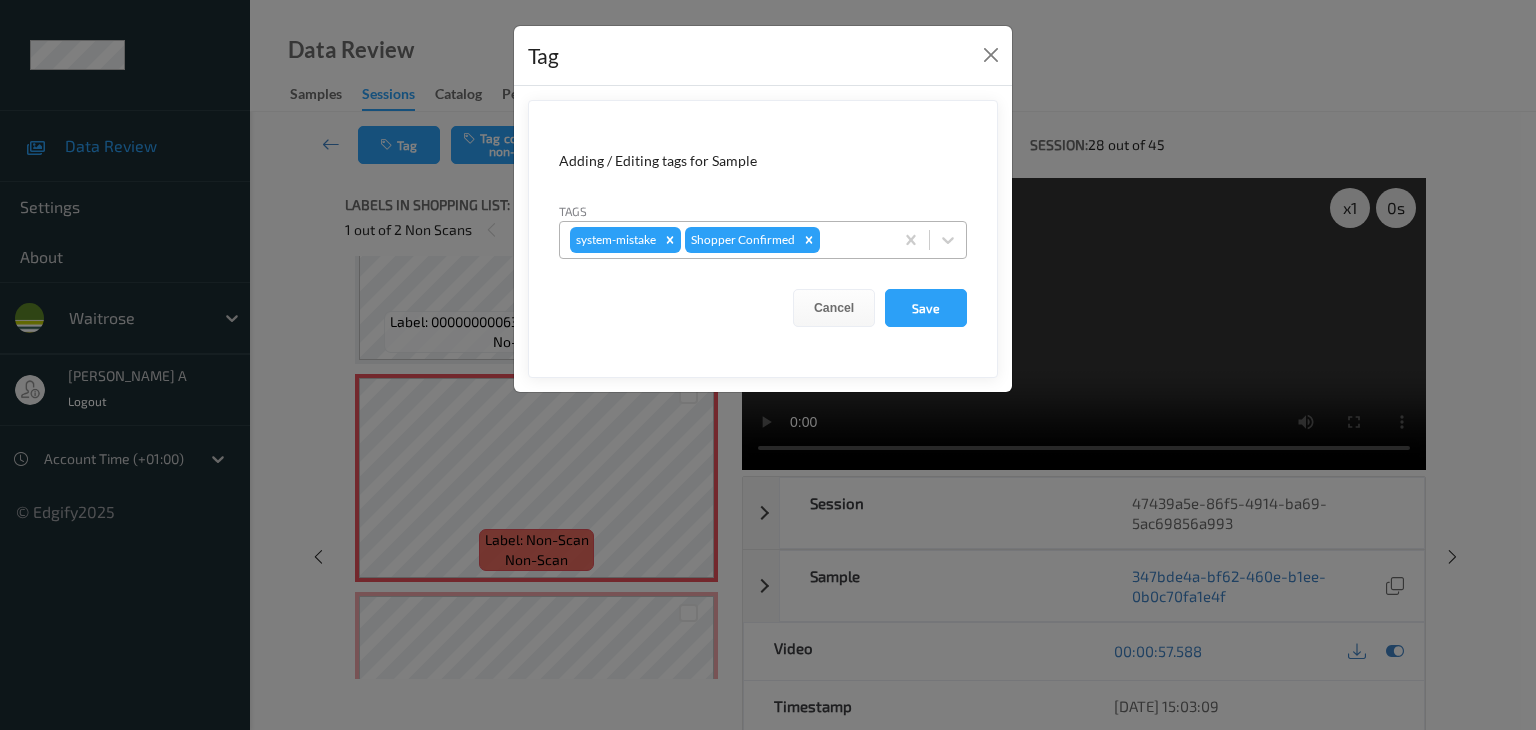 click at bounding box center (853, 240) 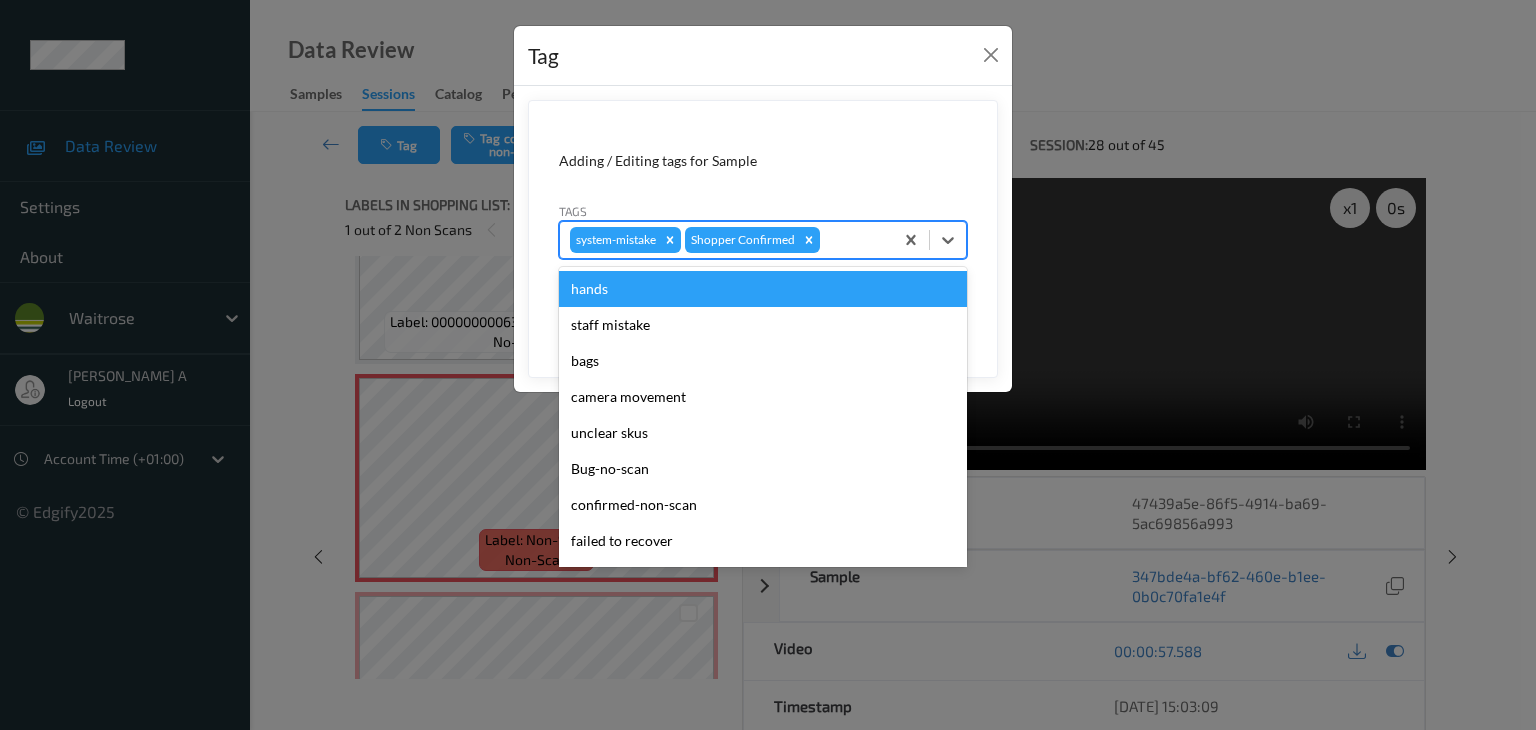 type on "u" 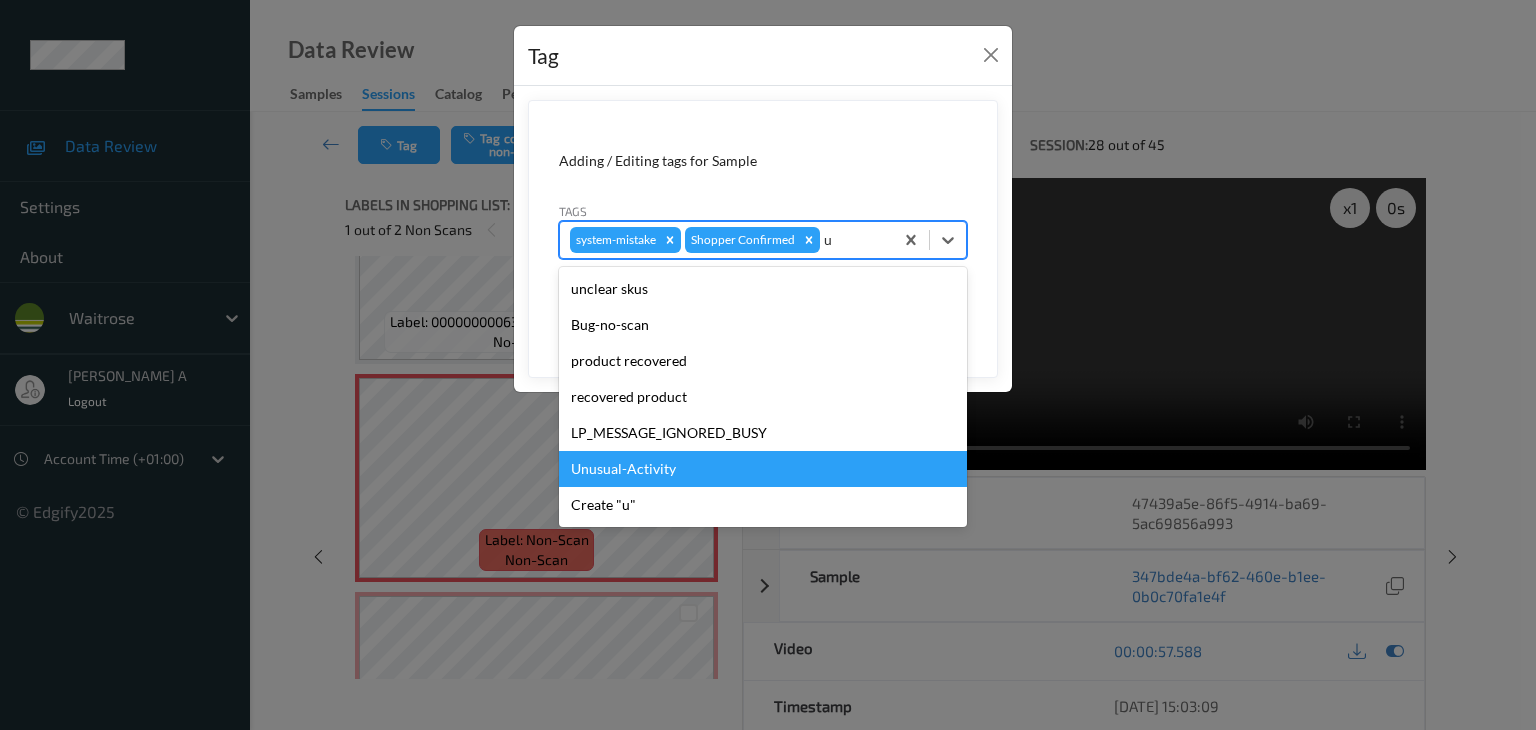 click on "Unusual-Activity" at bounding box center (763, 469) 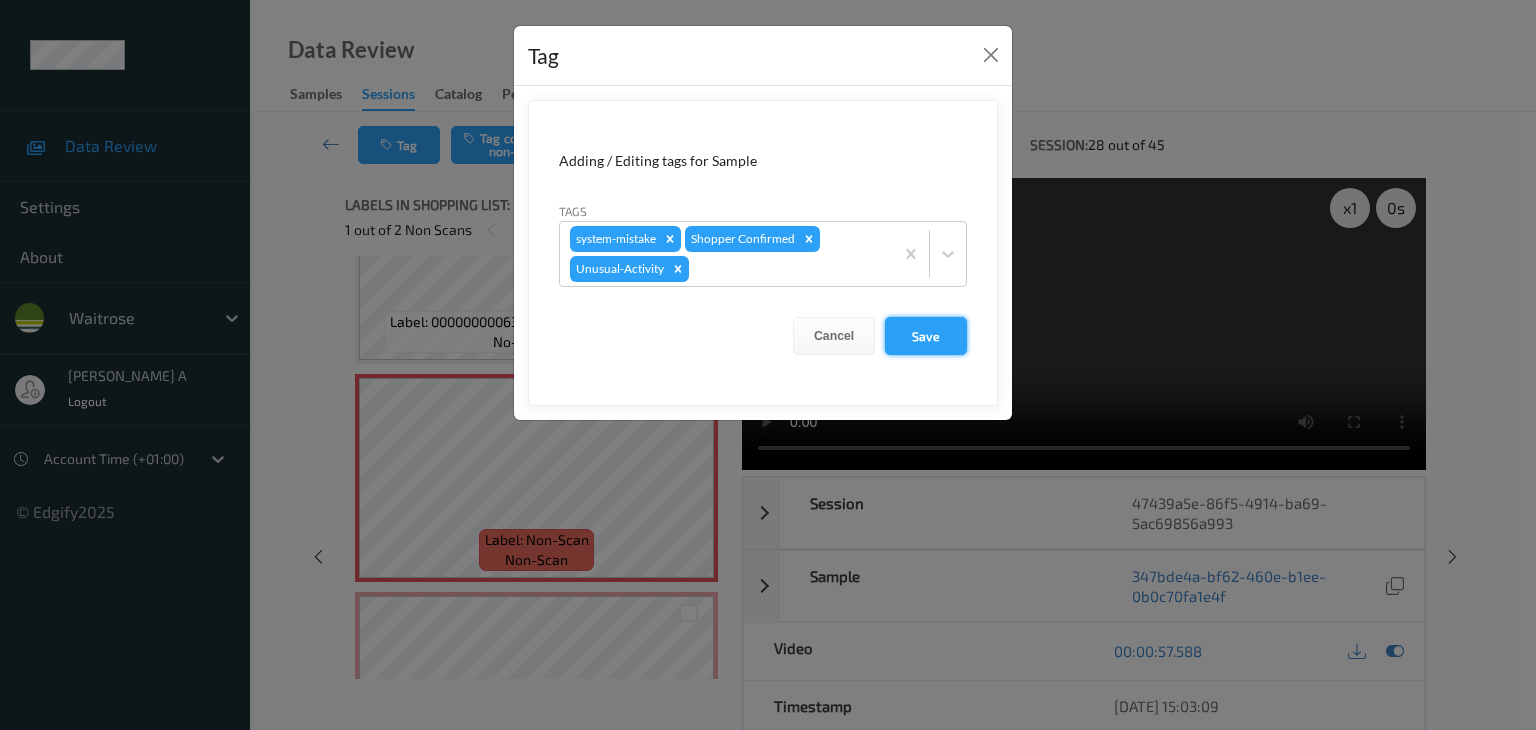 click on "Save" at bounding box center [926, 336] 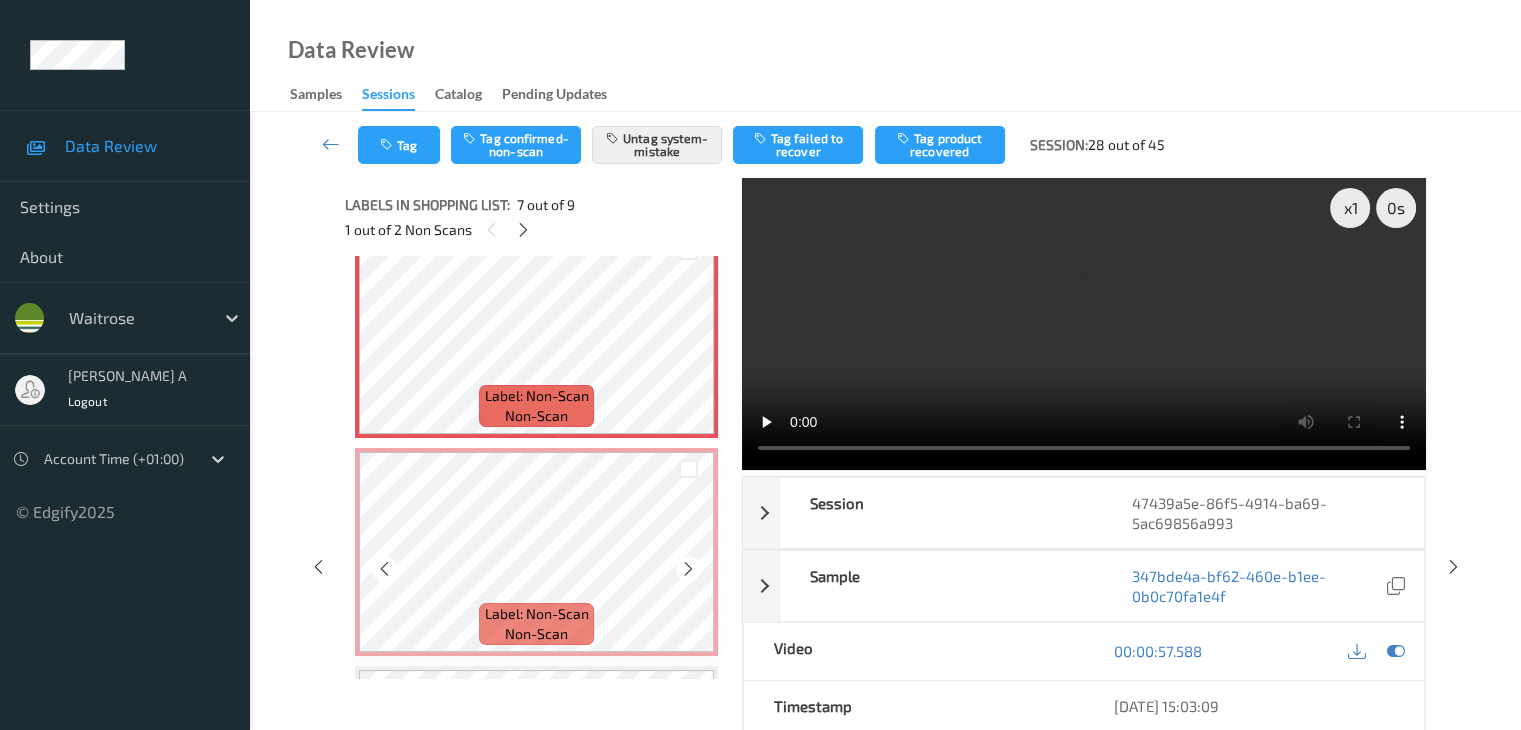 scroll, scrollTop: 1400, scrollLeft: 0, axis: vertical 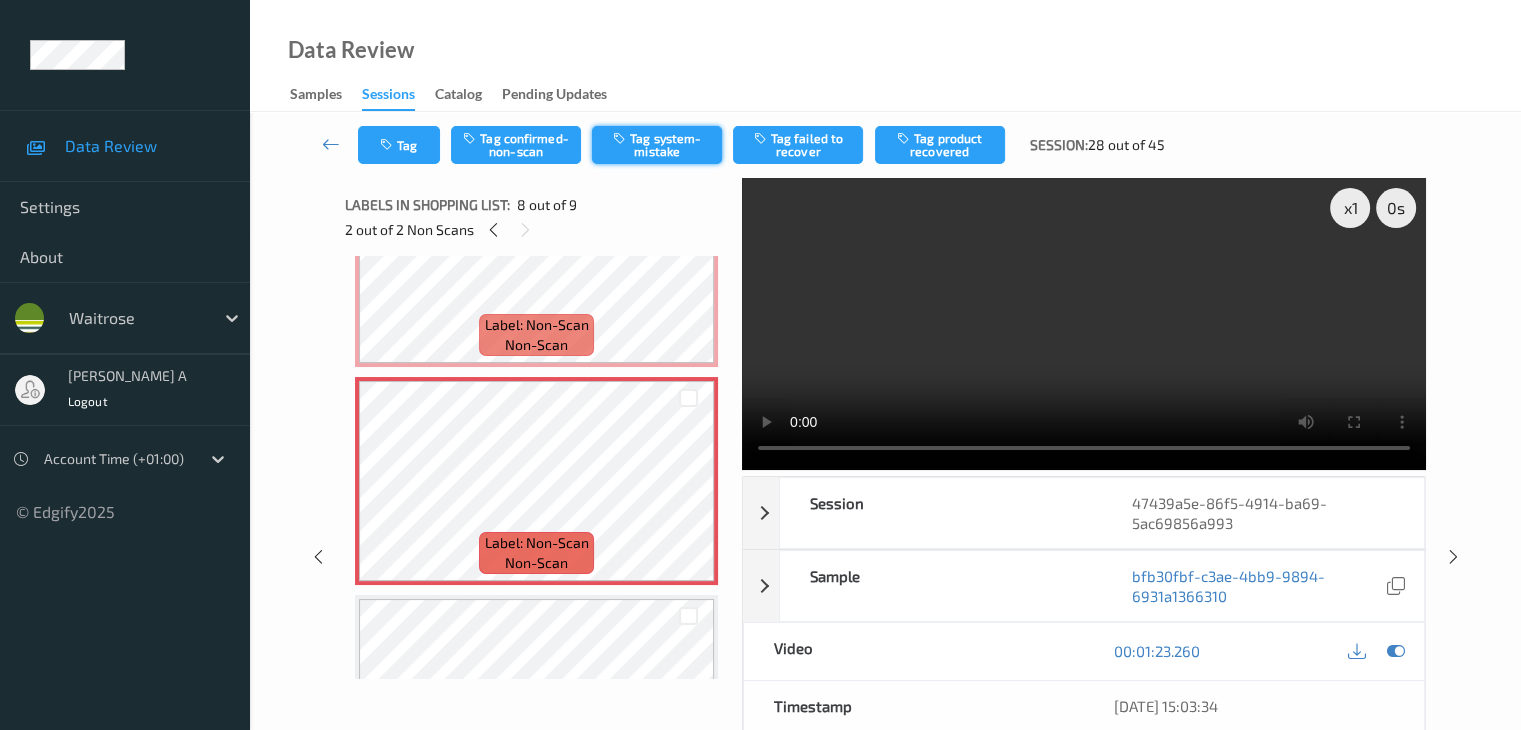 click on "Tag   system-mistake" at bounding box center [657, 145] 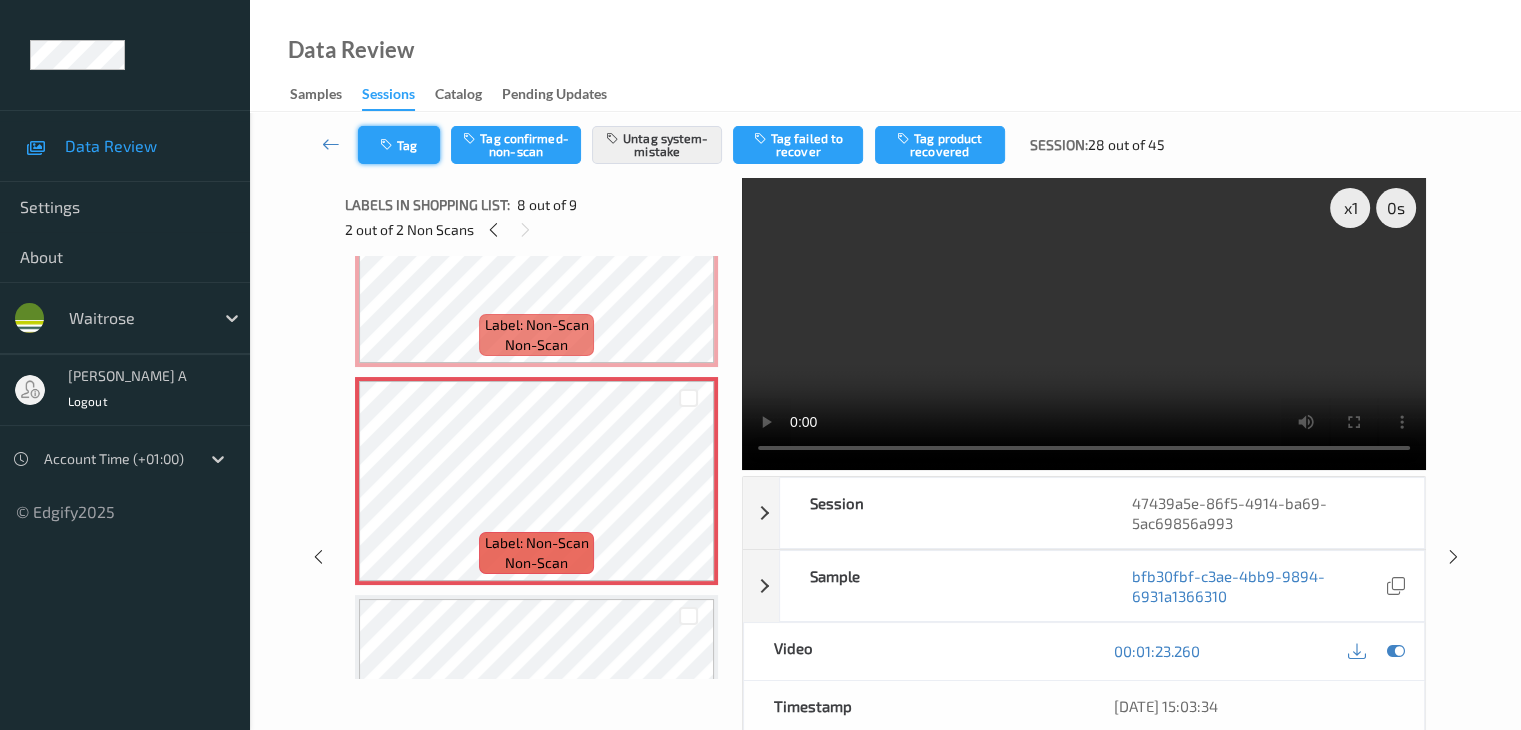 click on "Tag" at bounding box center (399, 145) 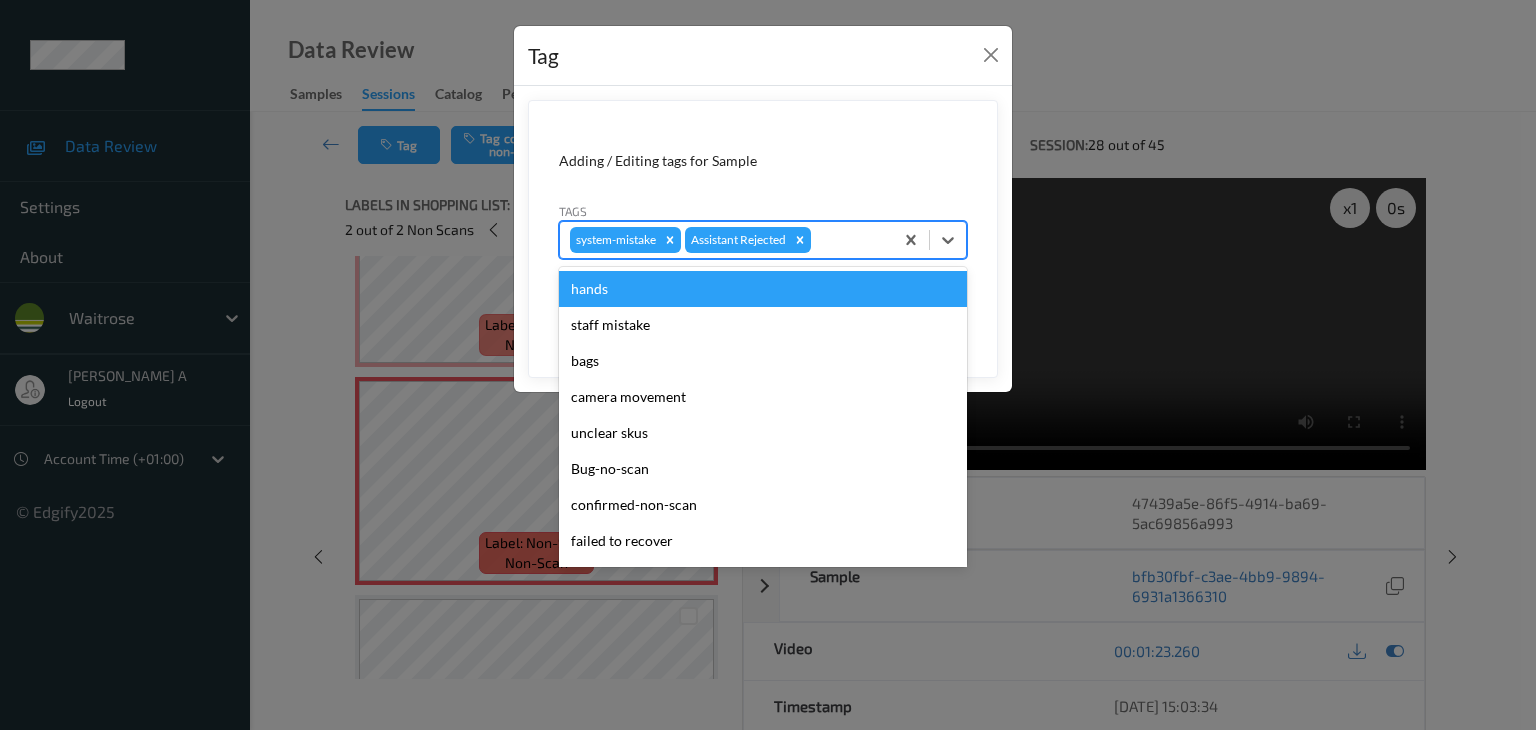 click at bounding box center (849, 240) 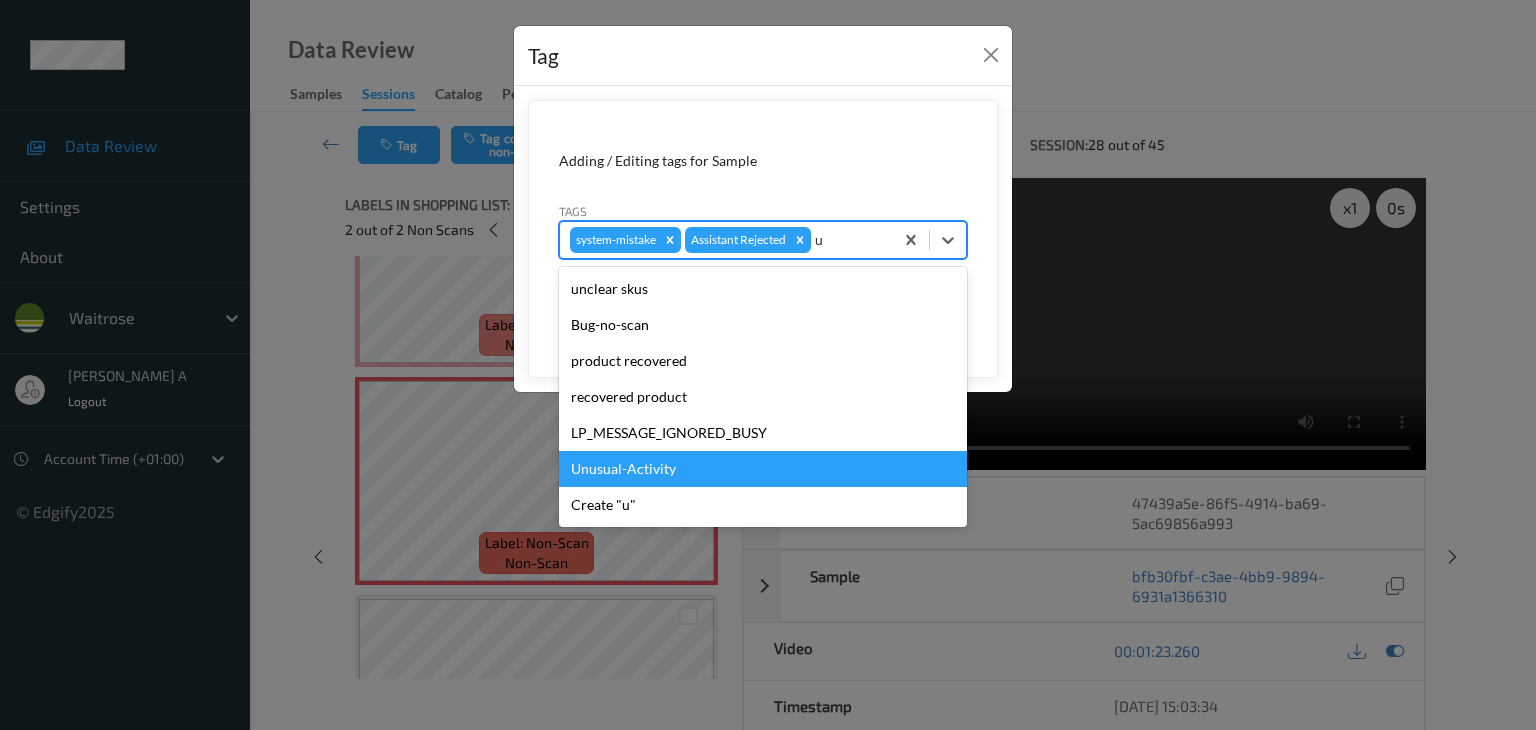 click on "Unusual-Activity" at bounding box center (763, 469) 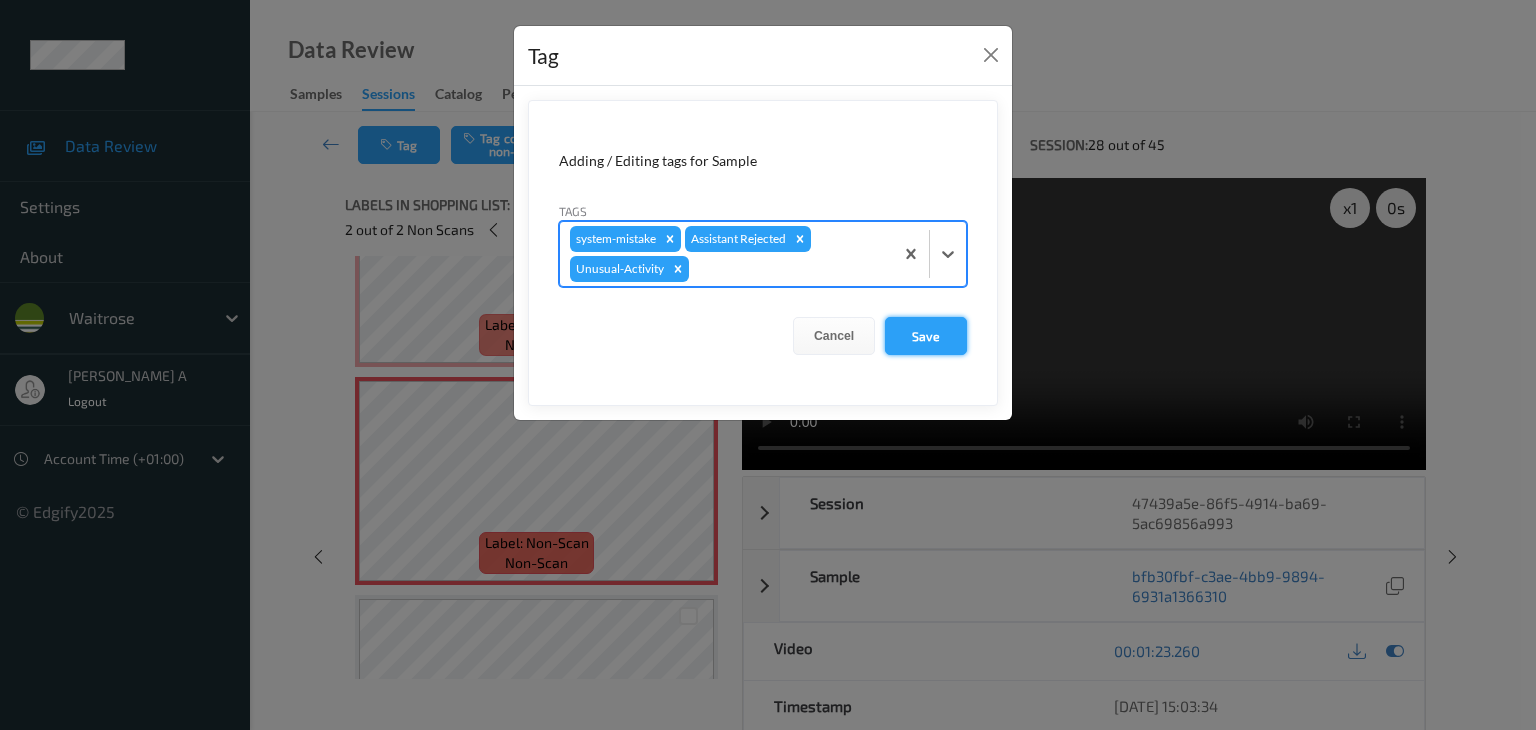 click on "Save" at bounding box center (926, 336) 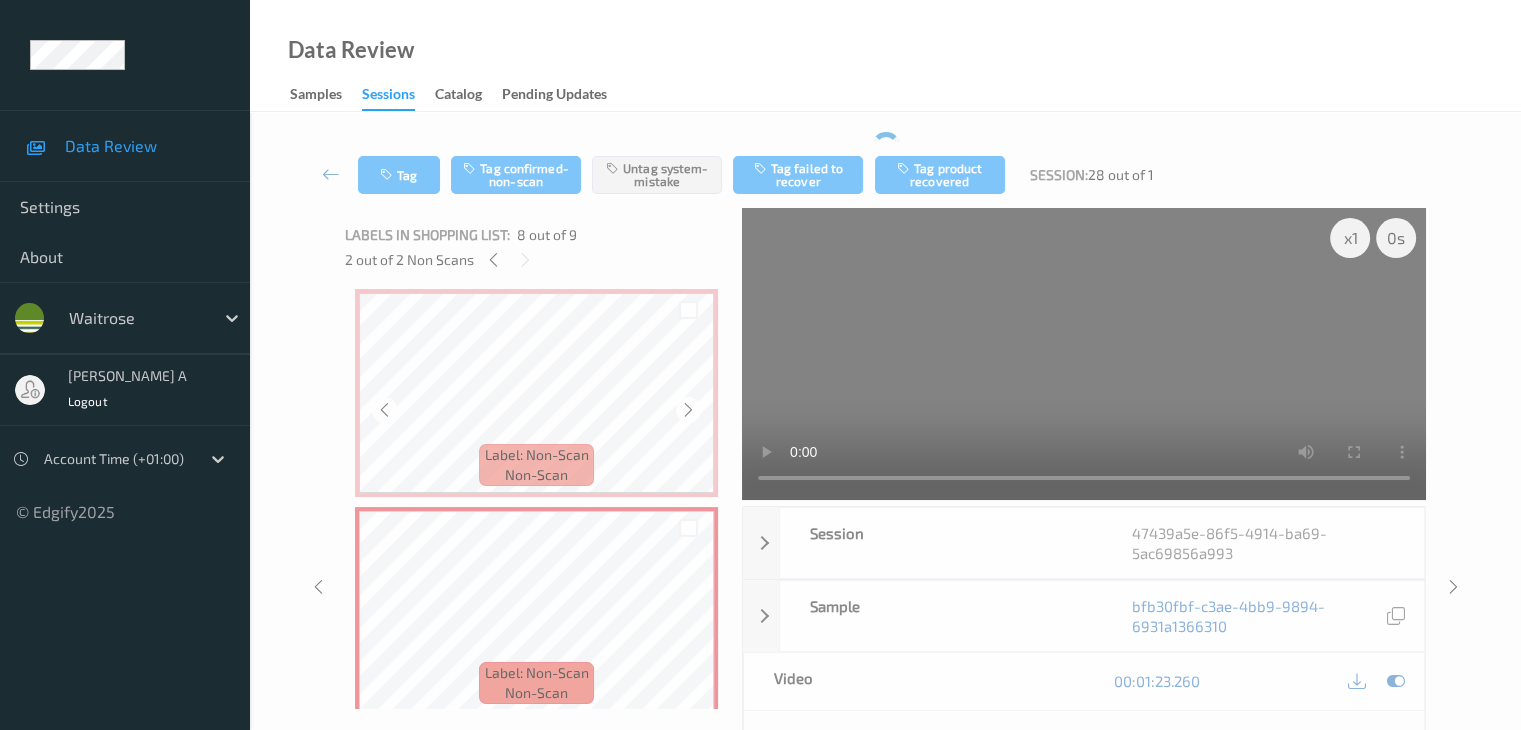 scroll, scrollTop: 1415, scrollLeft: 0, axis: vertical 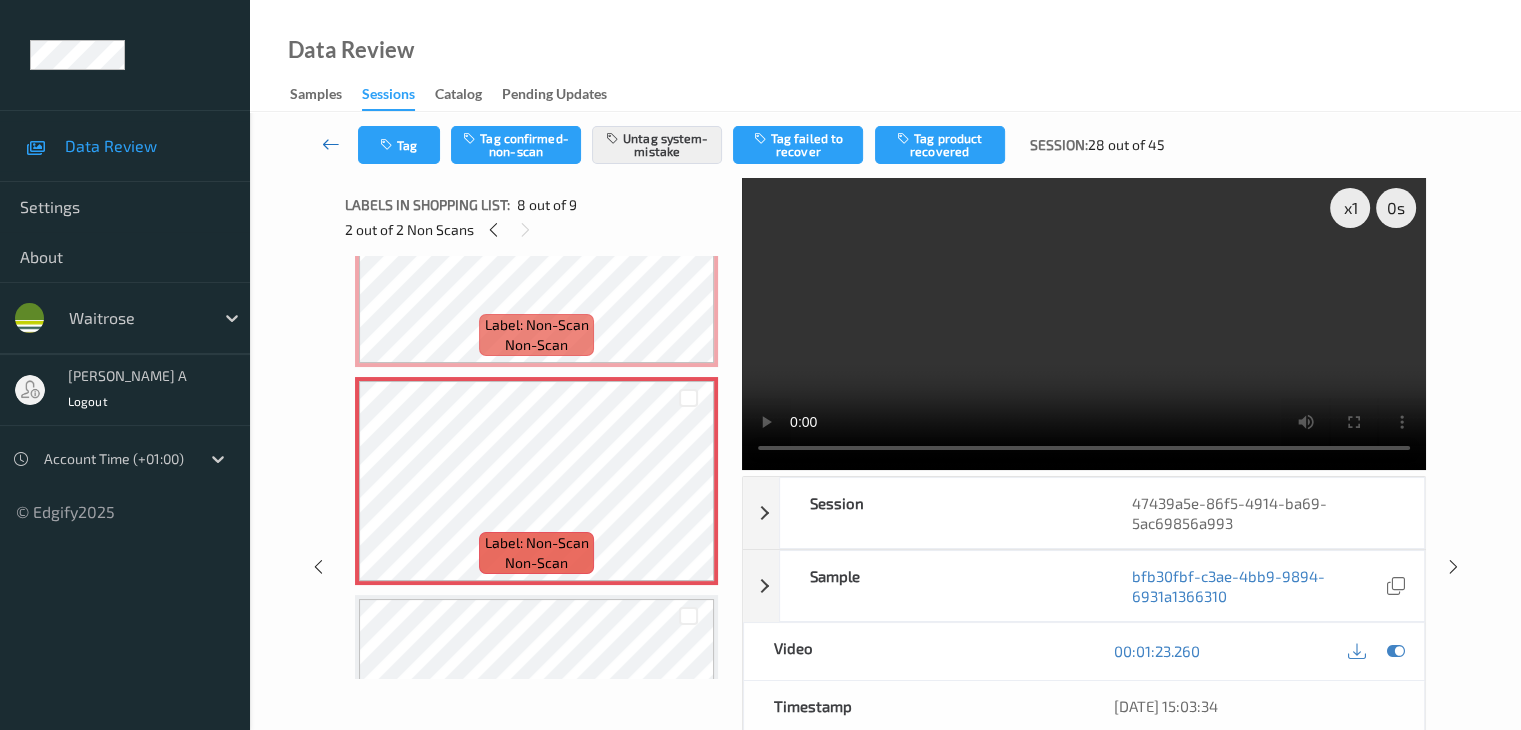 click at bounding box center [331, 144] 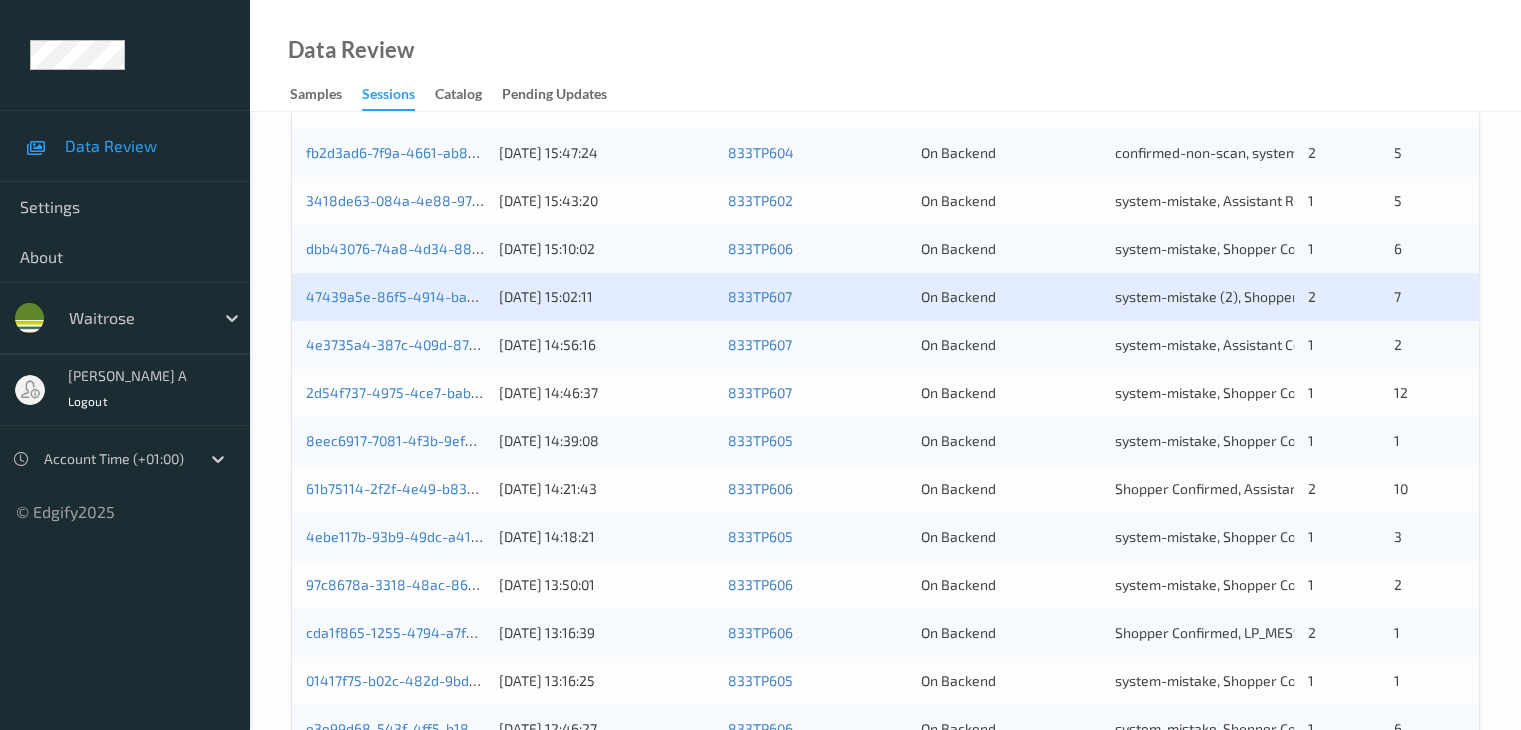 scroll, scrollTop: 700, scrollLeft: 0, axis: vertical 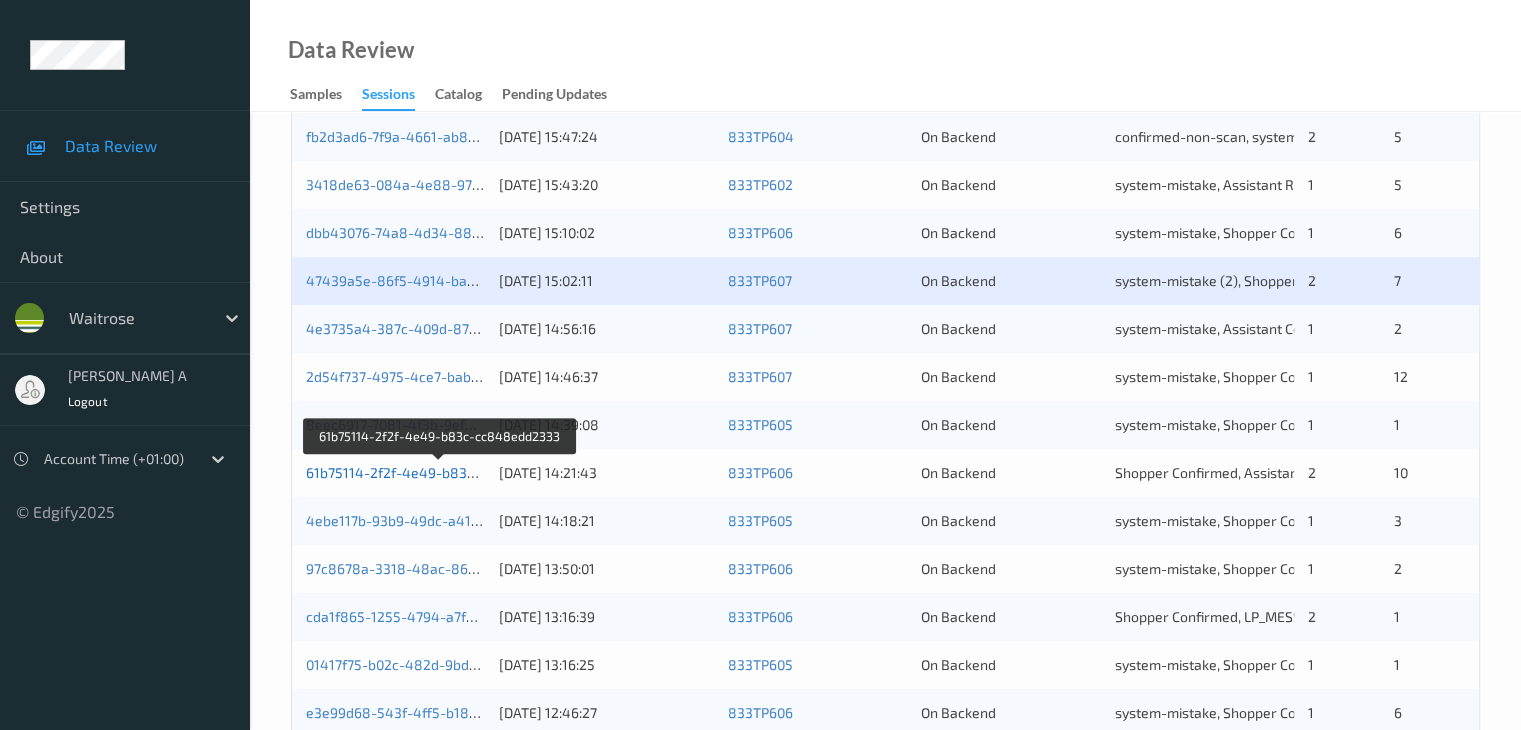 click on "61b75114-2f2f-4e49-b83c-cc848edd2333" at bounding box center (441, 472) 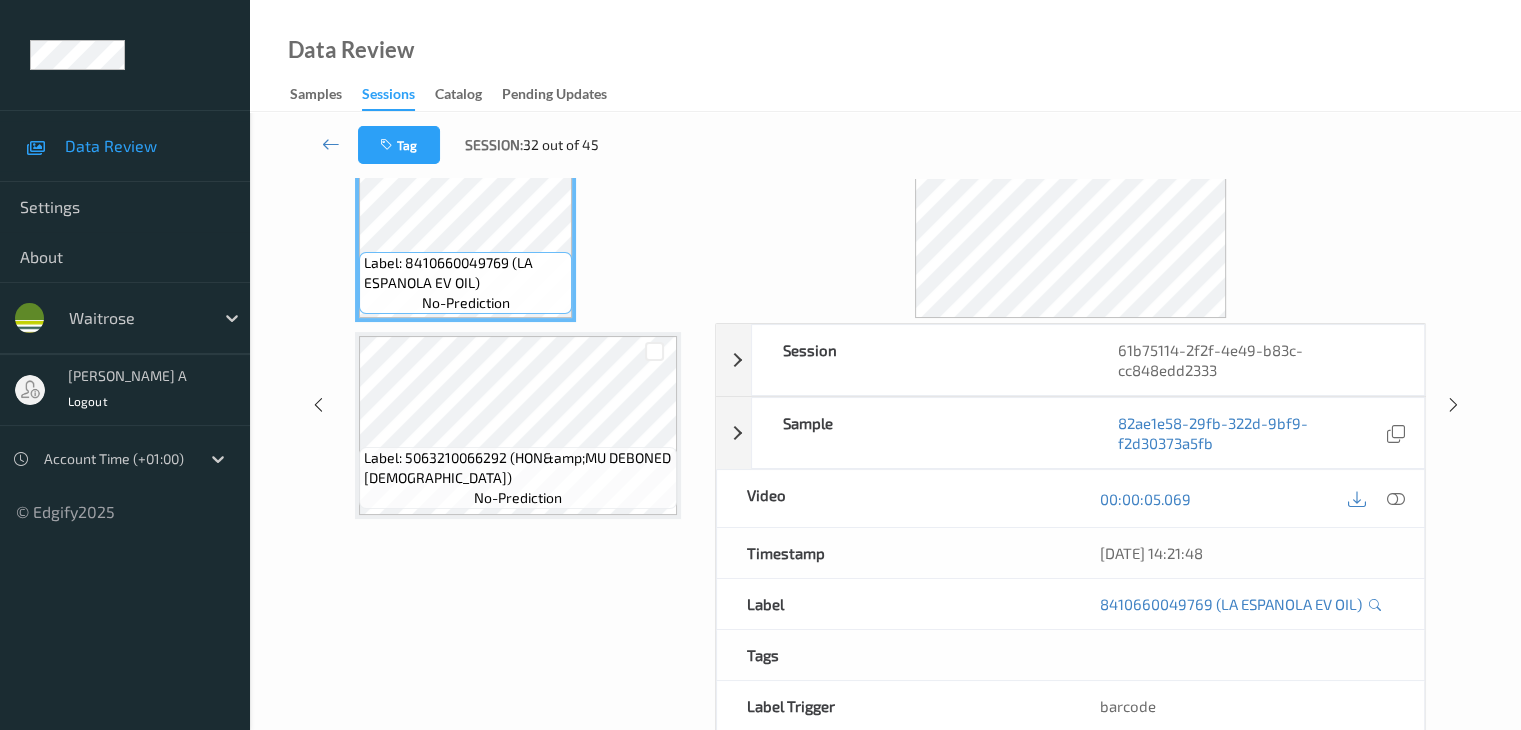 scroll, scrollTop: 0, scrollLeft: 0, axis: both 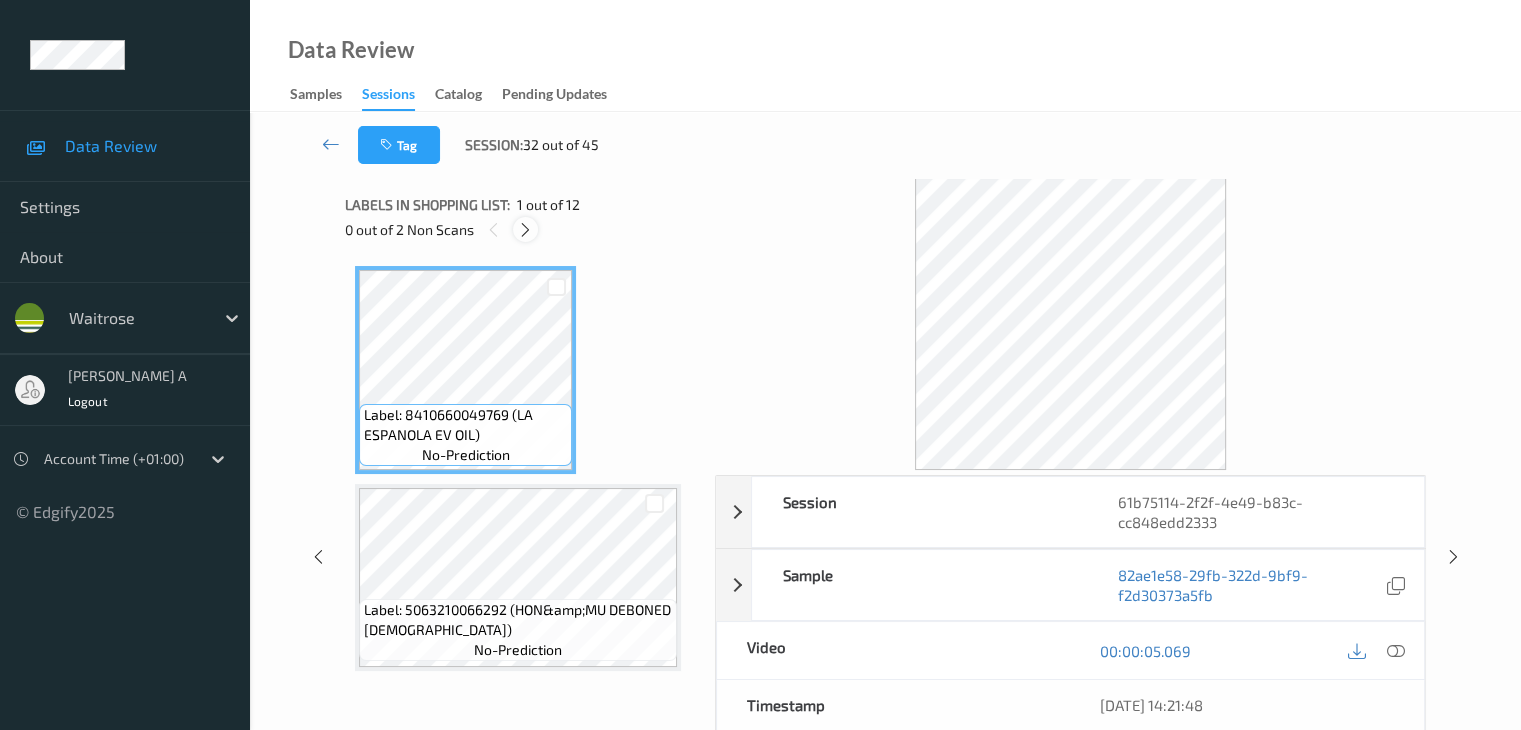 click at bounding box center [525, 230] 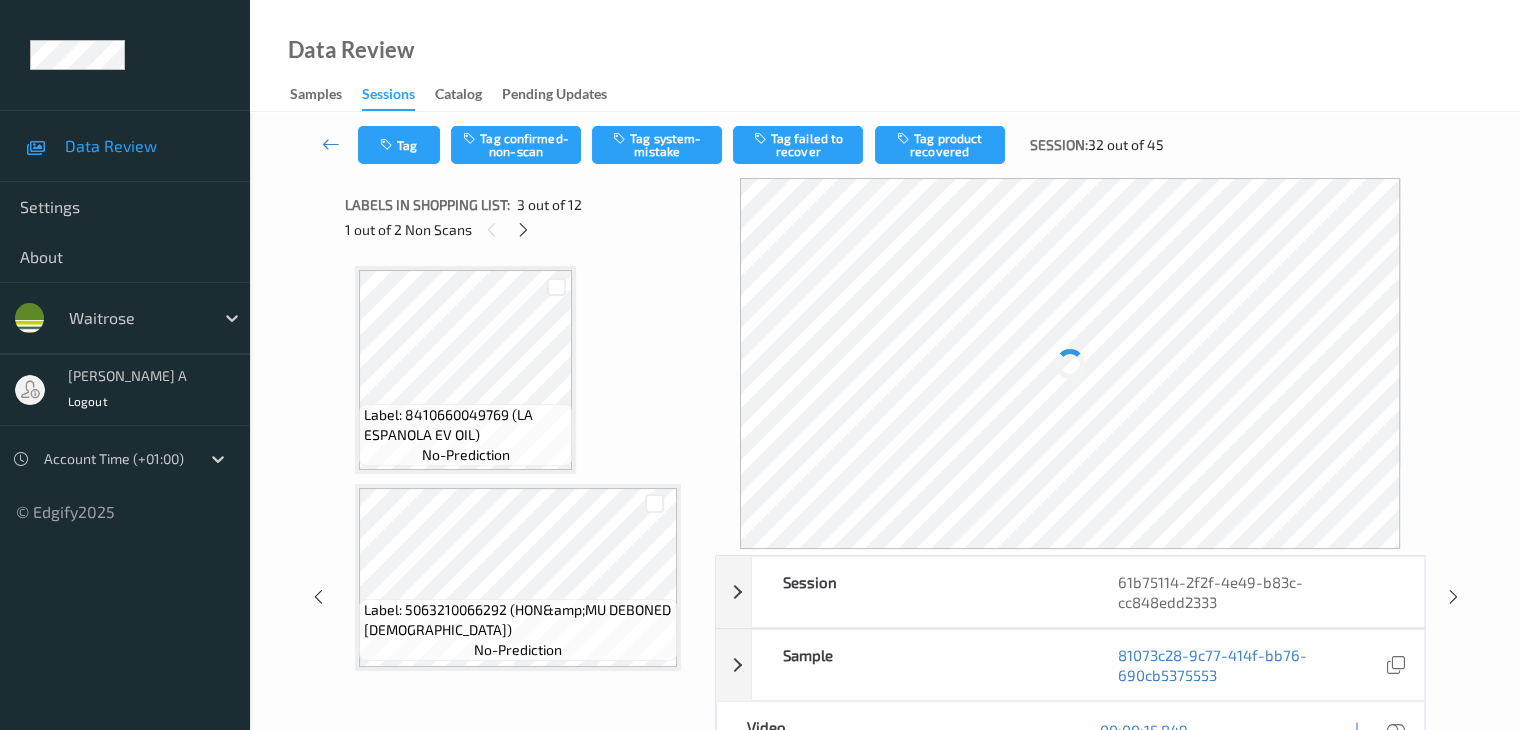 scroll, scrollTop: 228, scrollLeft: 0, axis: vertical 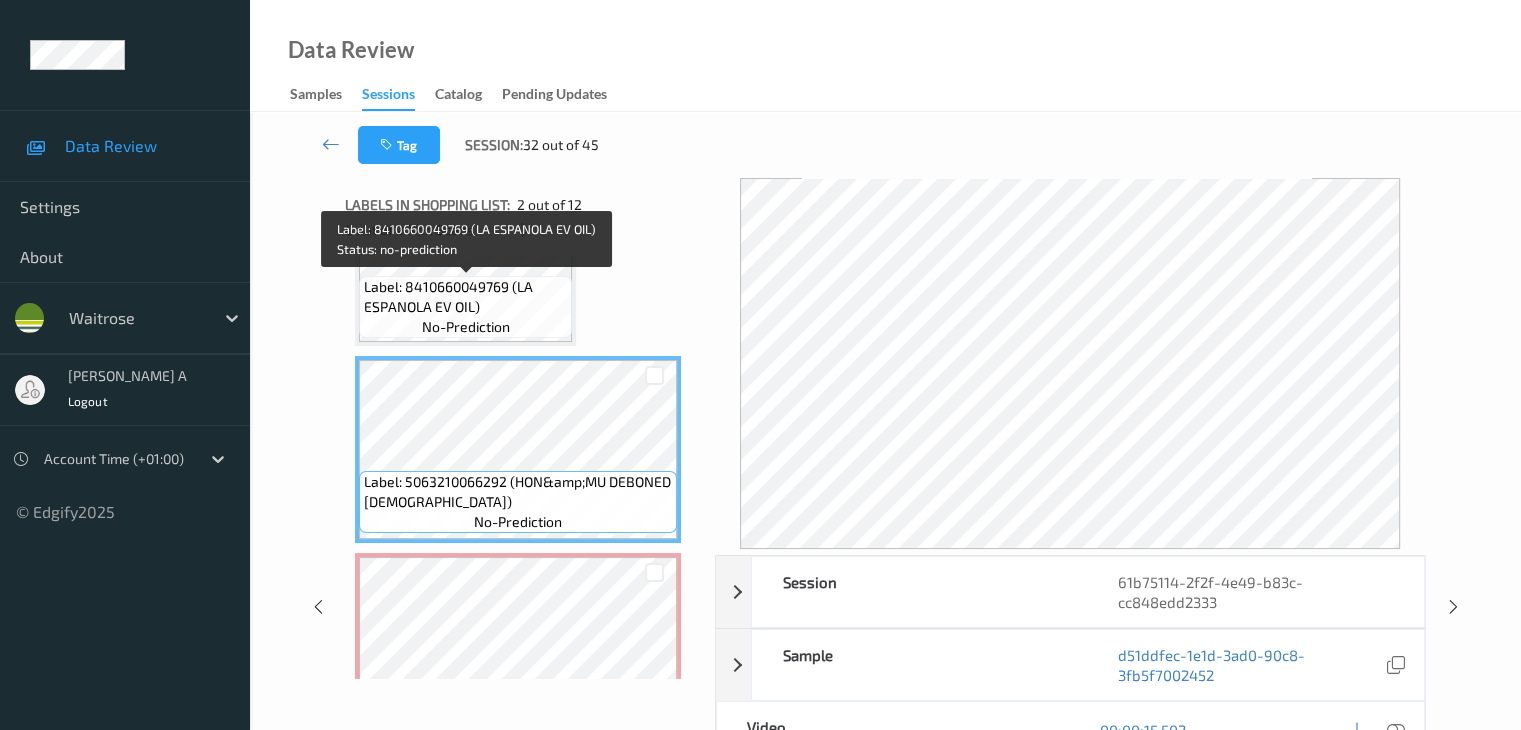 click on "Label: 8410660049769 (LA ESPANOLA EV OIL) no-prediction" at bounding box center [465, 307] 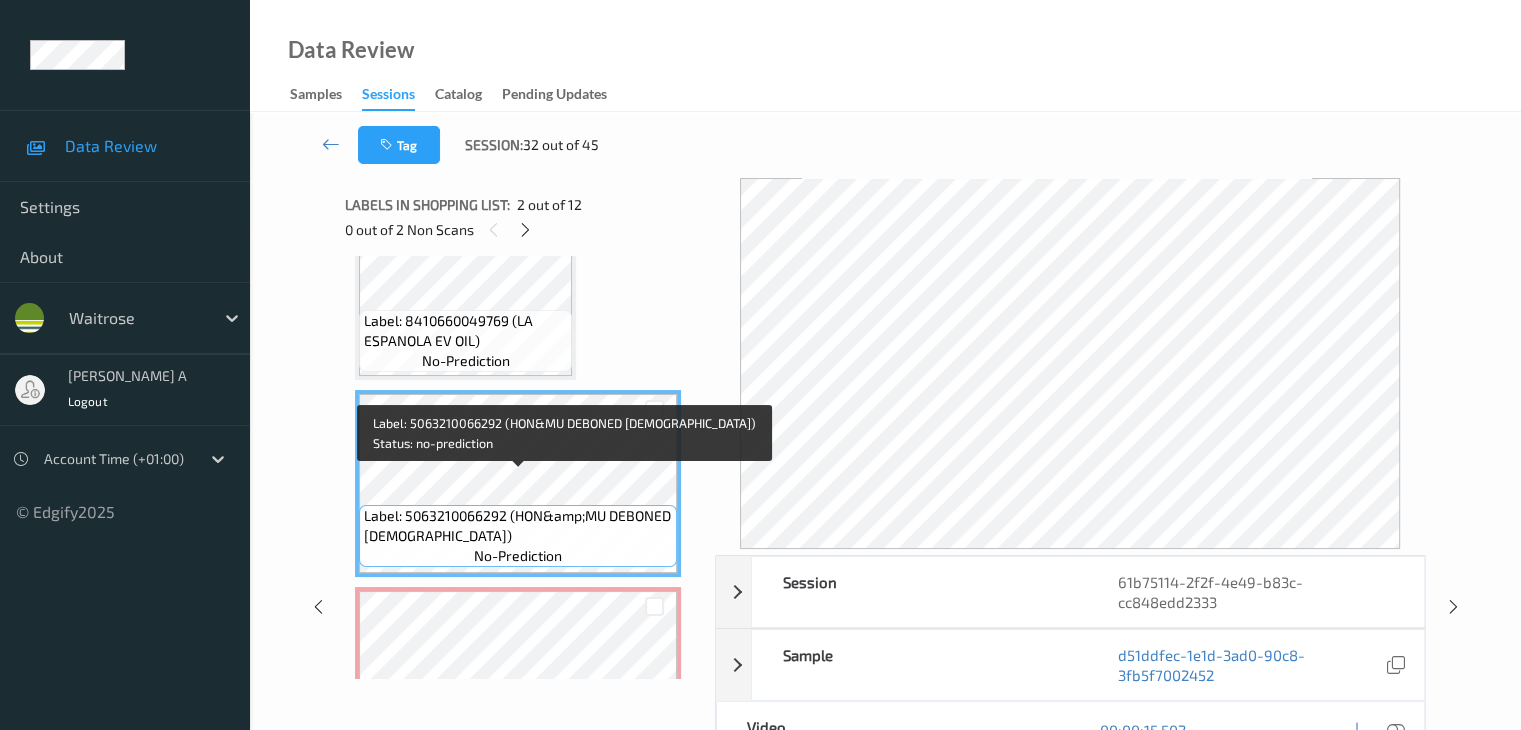 scroll, scrollTop: 128, scrollLeft: 0, axis: vertical 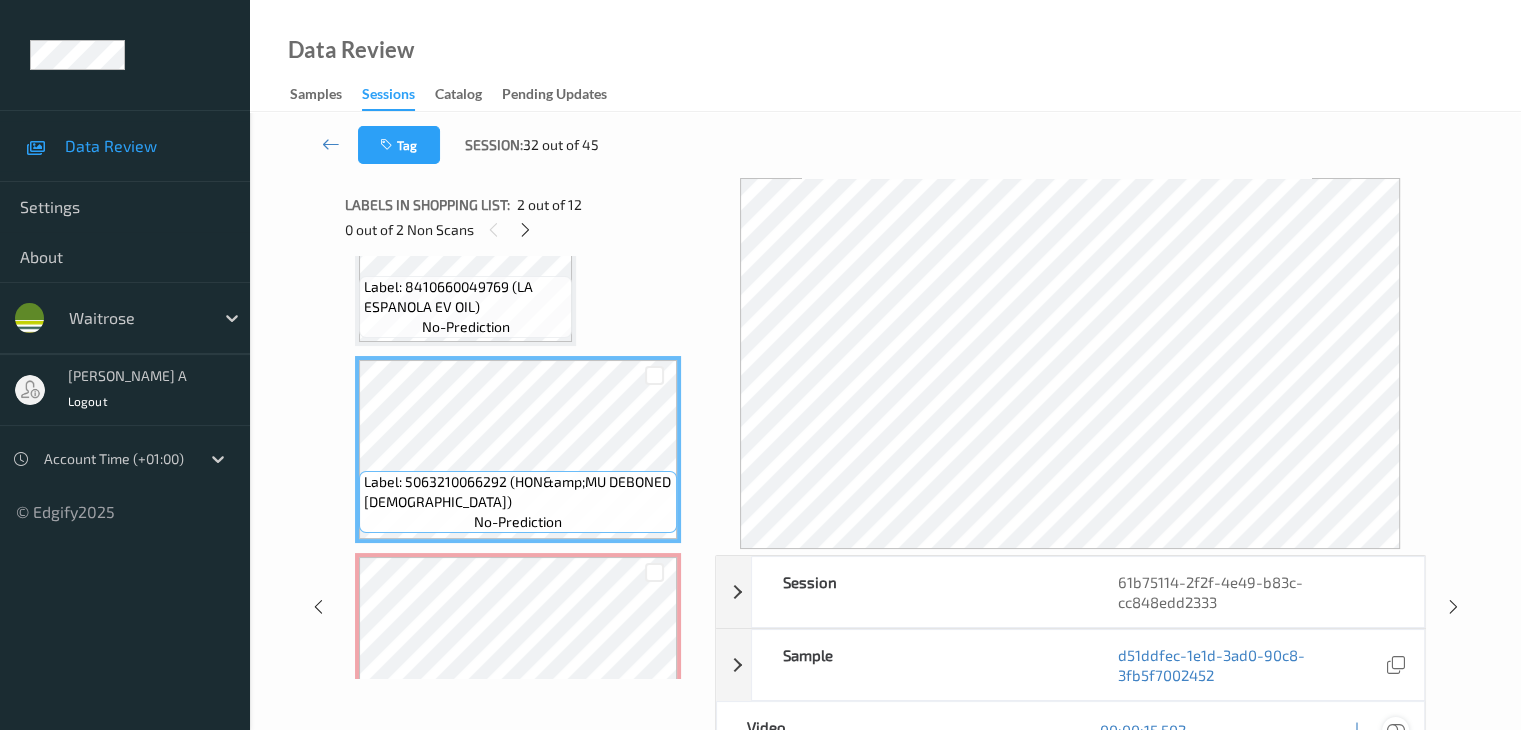 click at bounding box center (1395, 730) 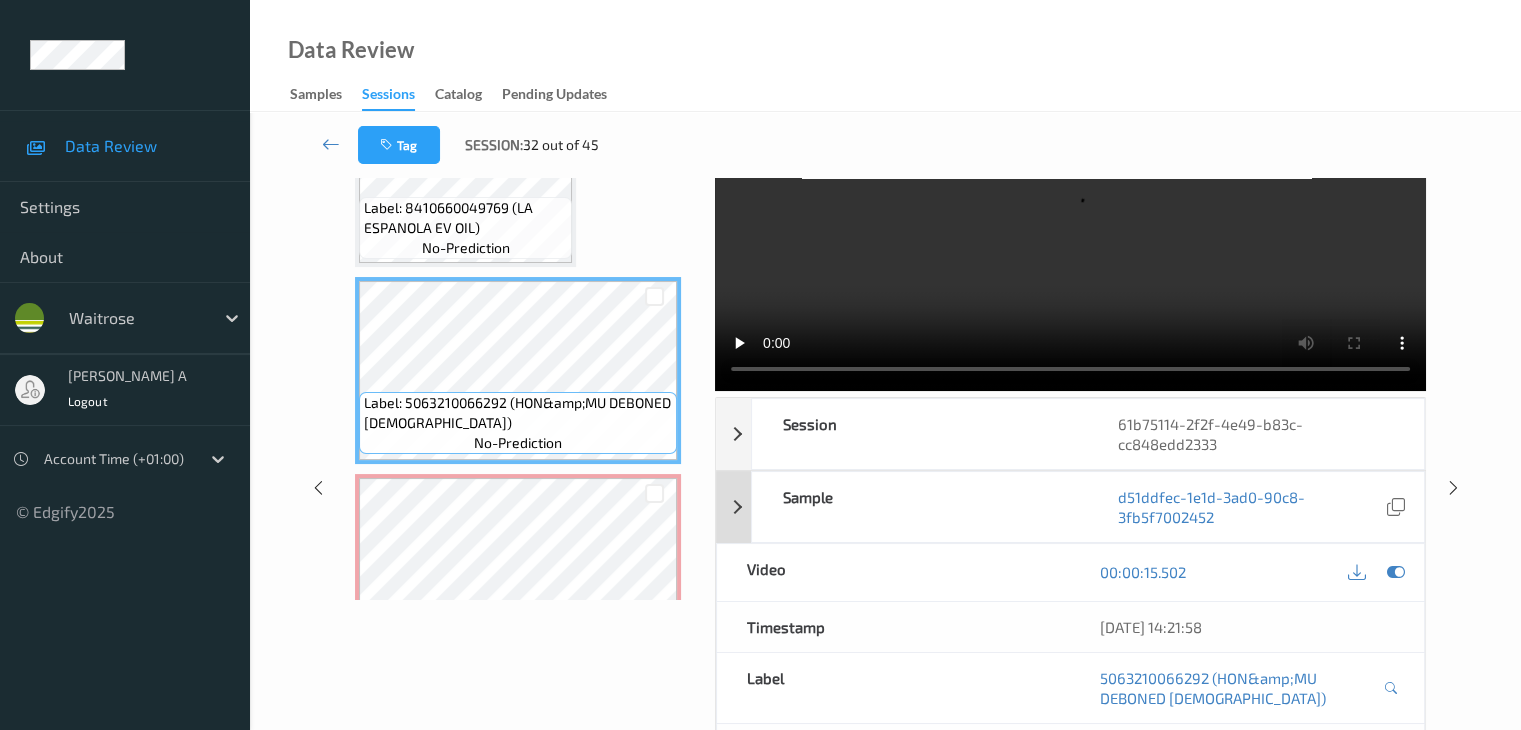 scroll, scrollTop: 100, scrollLeft: 0, axis: vertical 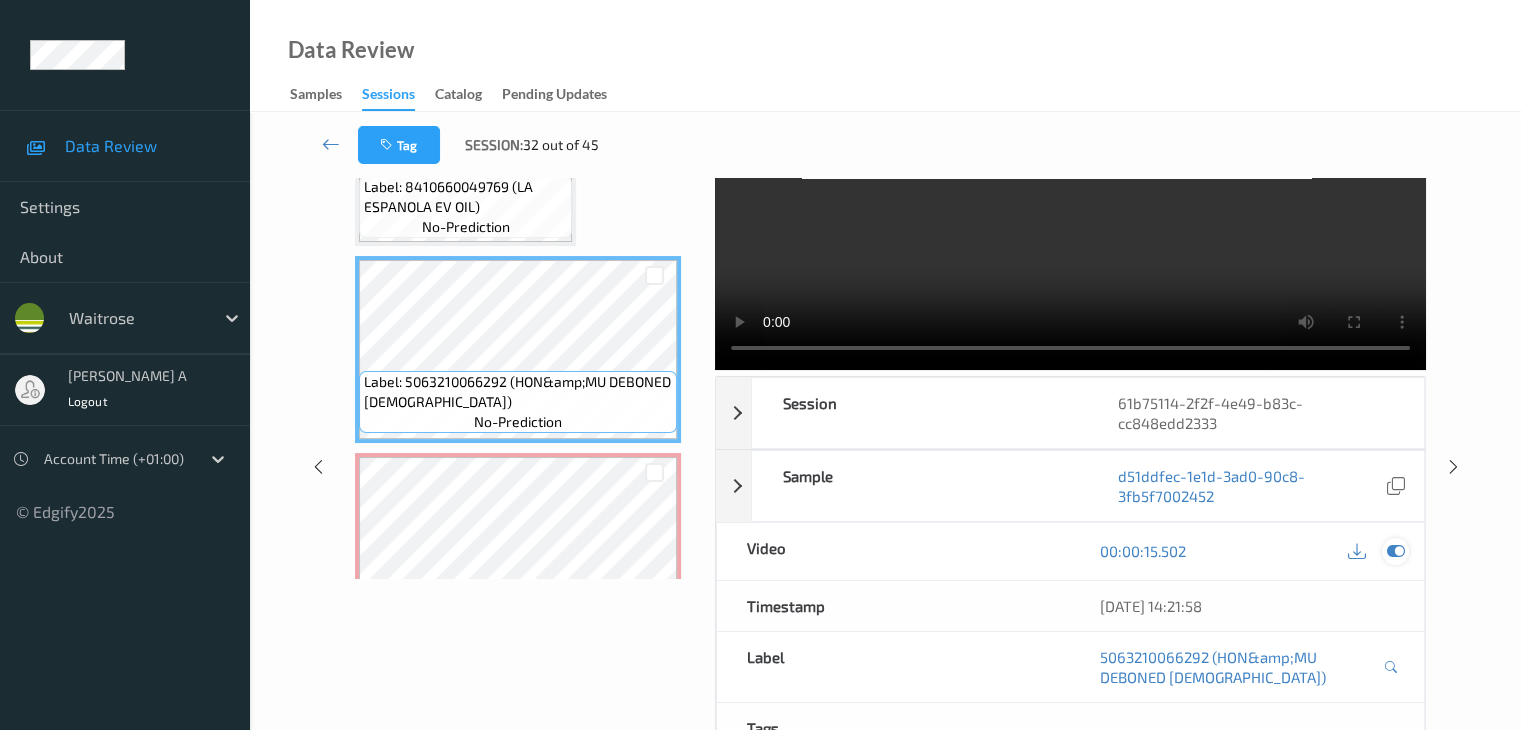 click at bounding box center (1395, 551) 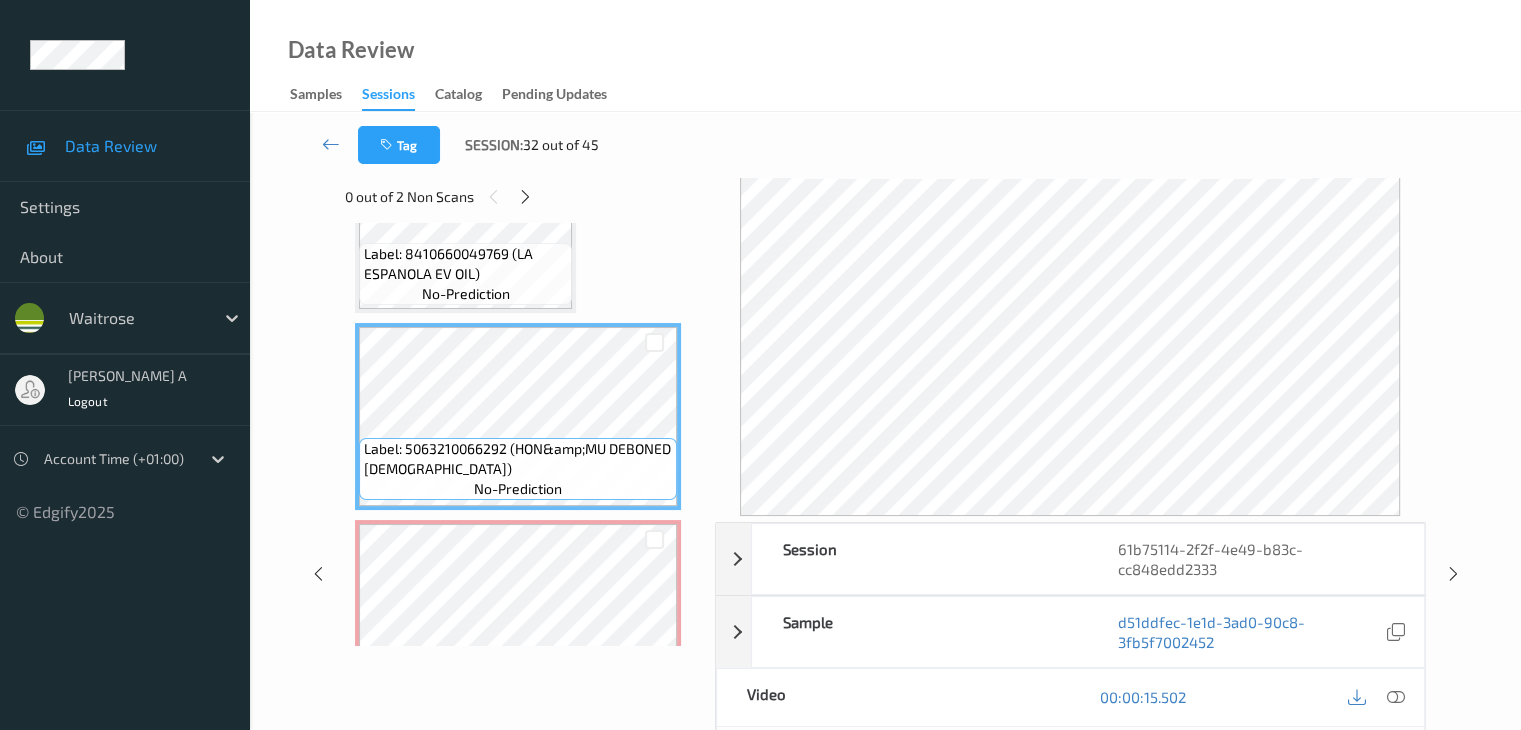 scroll, scrollTop: 0, scrollLeft: 0, axis: both 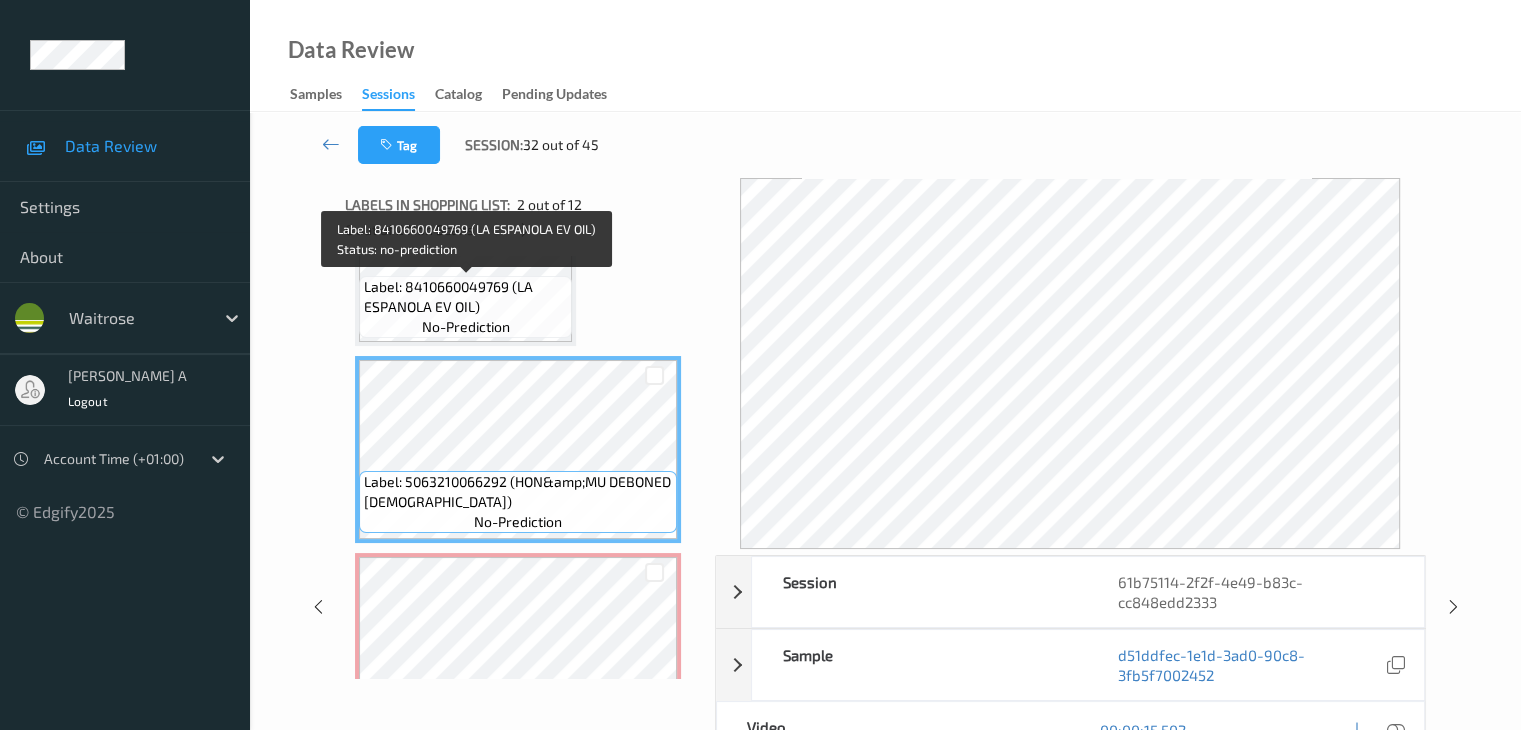 click on "Label: 8410660049769 (LA ESPANOLA EV OIL) no-prediction" at bounding box center [465, 307] 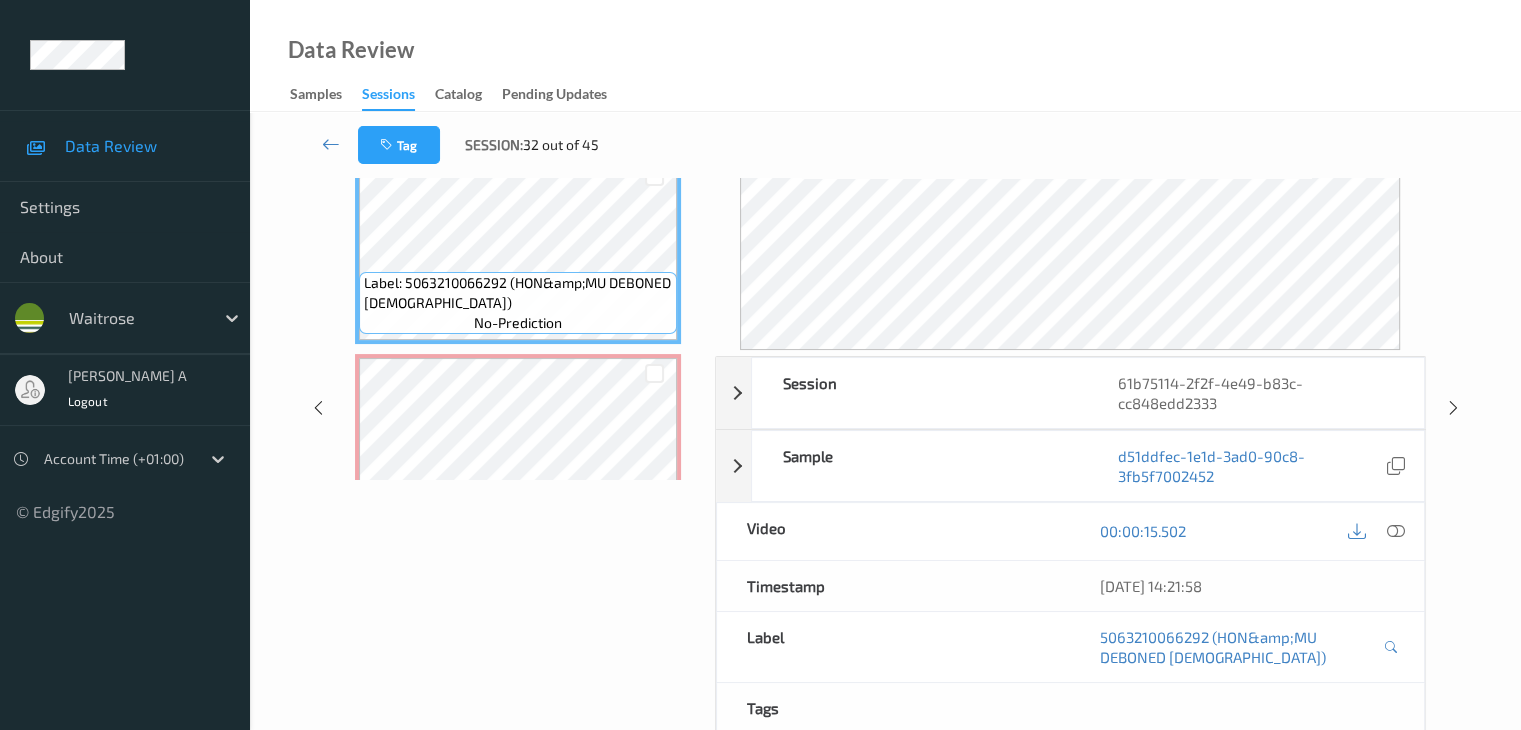 scroll, scrollTop: 200, scrollLeft: 0, axis: vertical 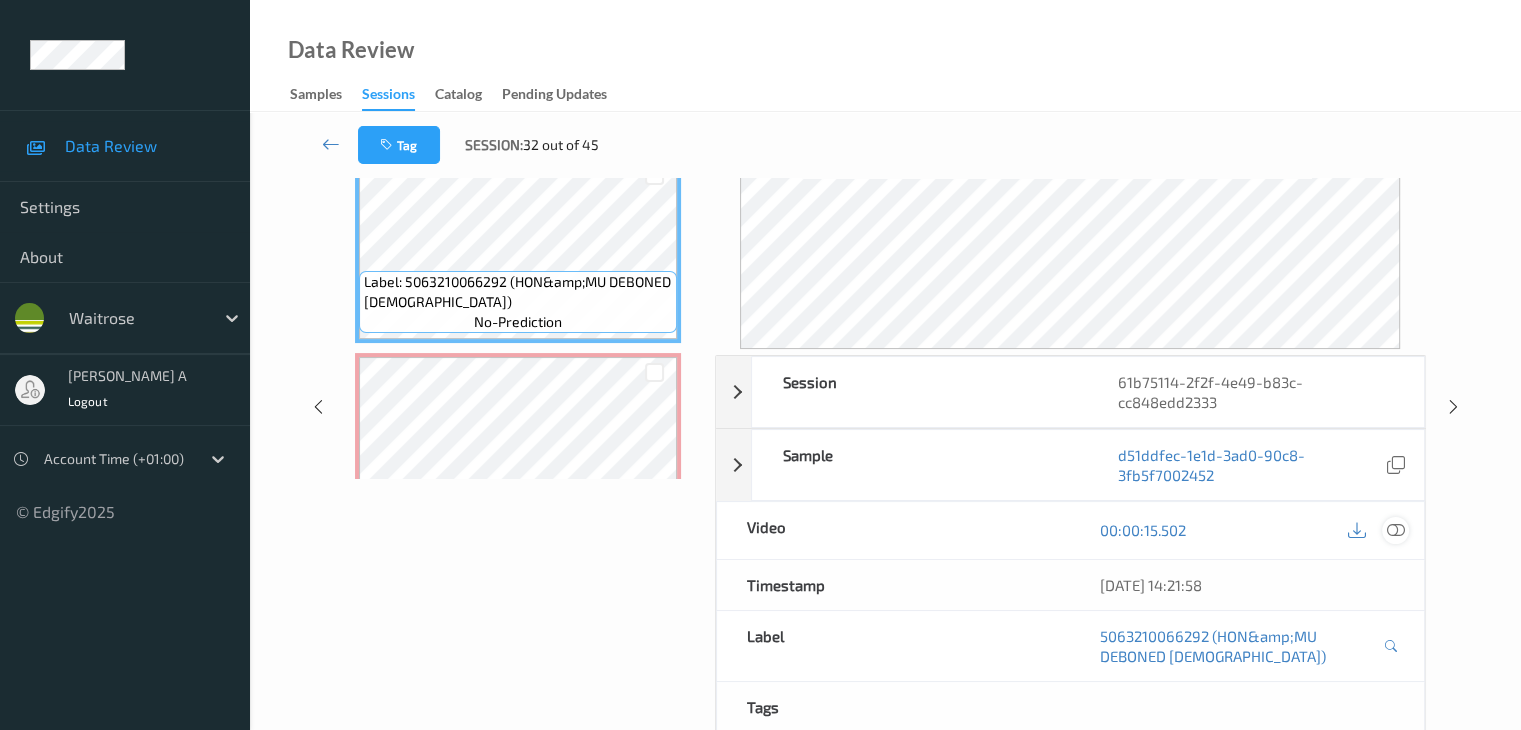 click at bounding box center [1395, 530] 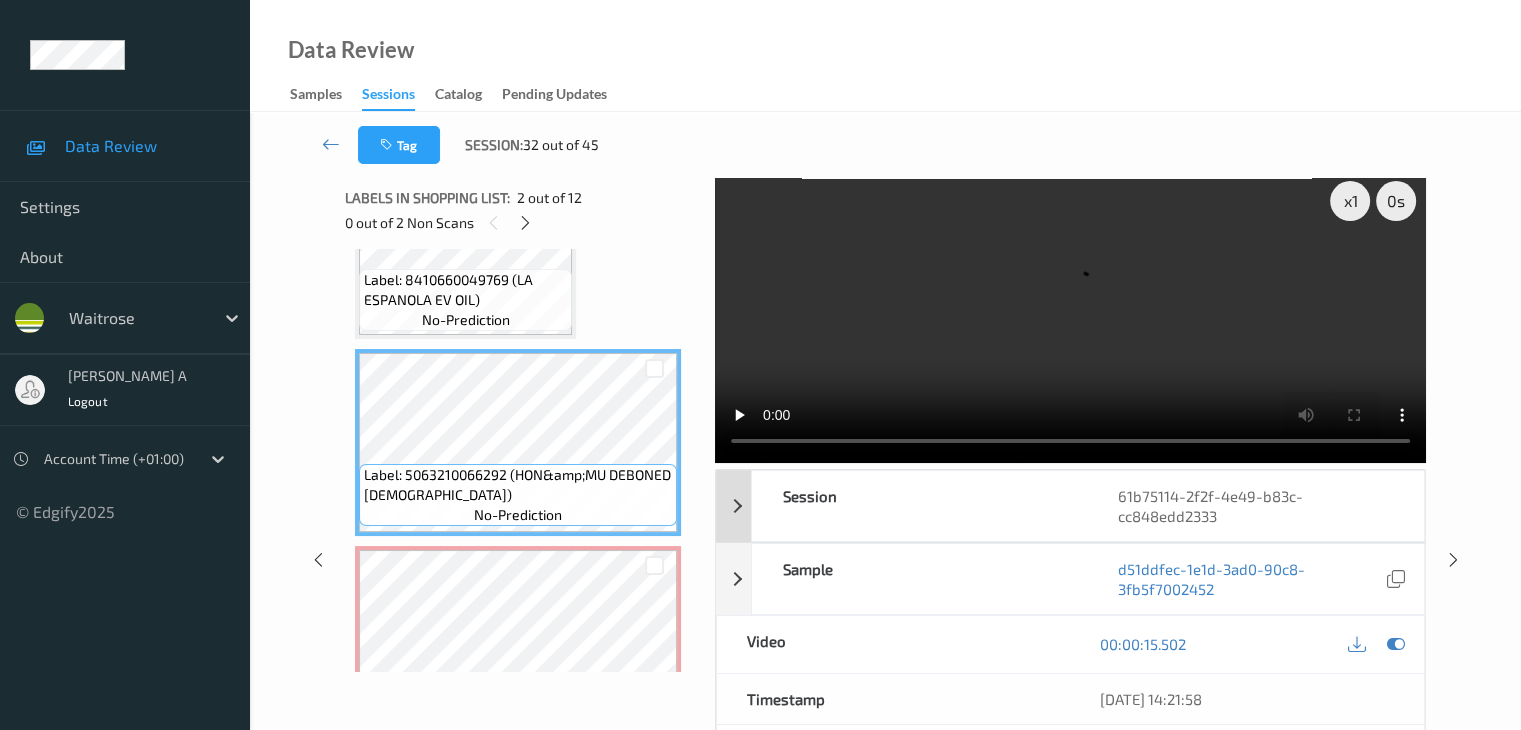 scroll, scrollTop: 0, scrollLeft: 0, axis: both 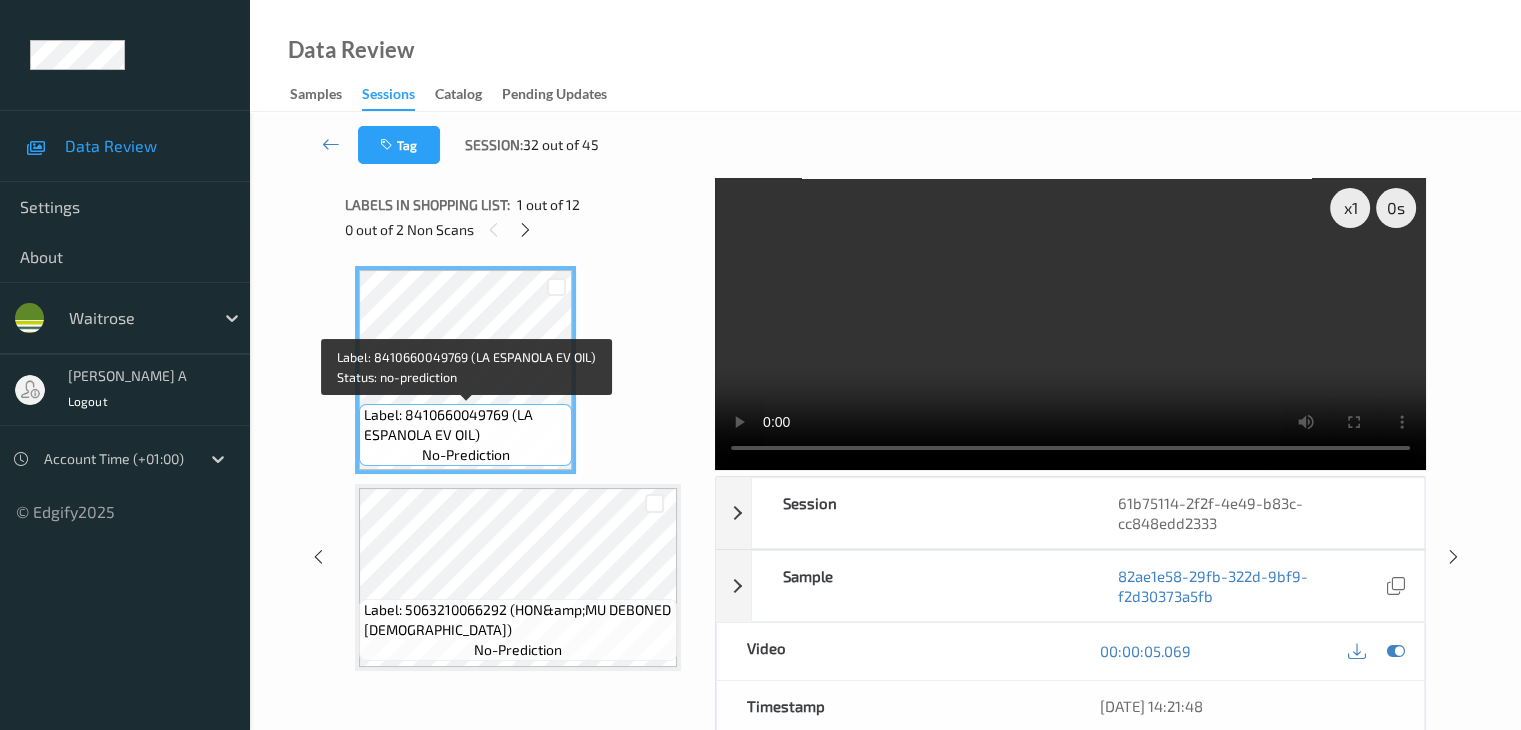 click on "Label: 8410660049769 (LA ESPANOLA EV OIL)" at bounding box center (465, 425) 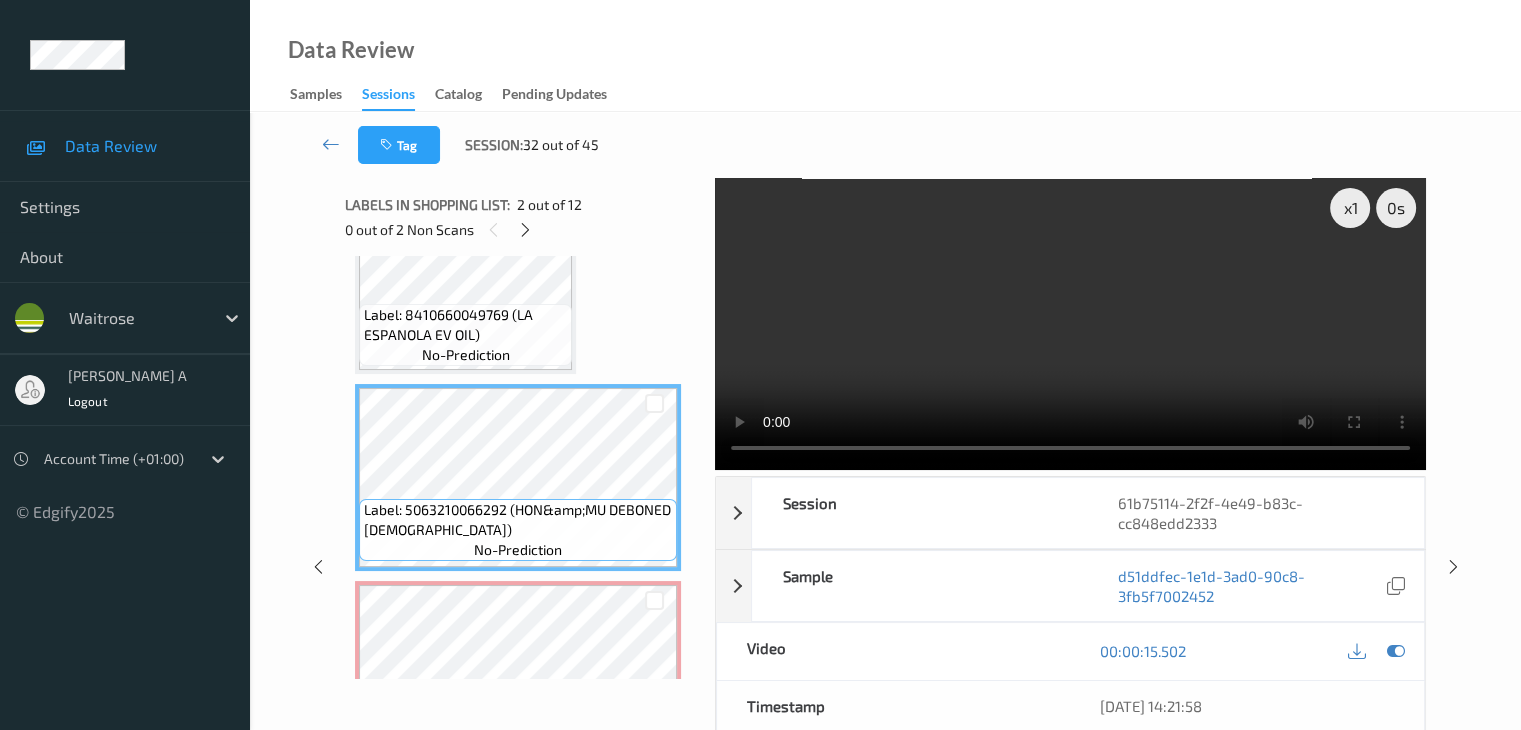 scroll, scrollTop: 200, scrollLeft: 0, axis: vertical 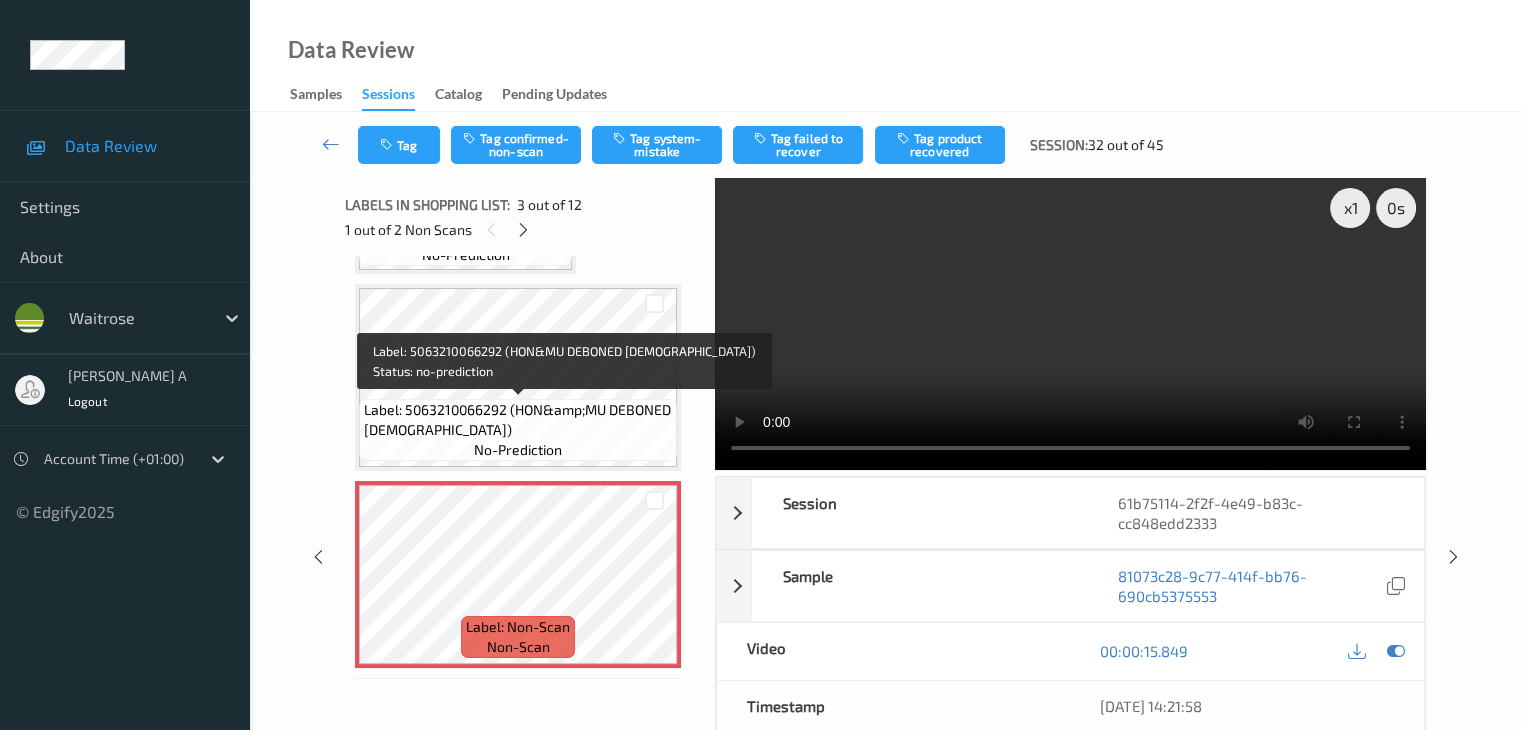 click on "Label: 5063210066292 (HON&amp;MU DEBONED [DEMOGRAPHIC_DATA])" at bounding box center (518, 420) 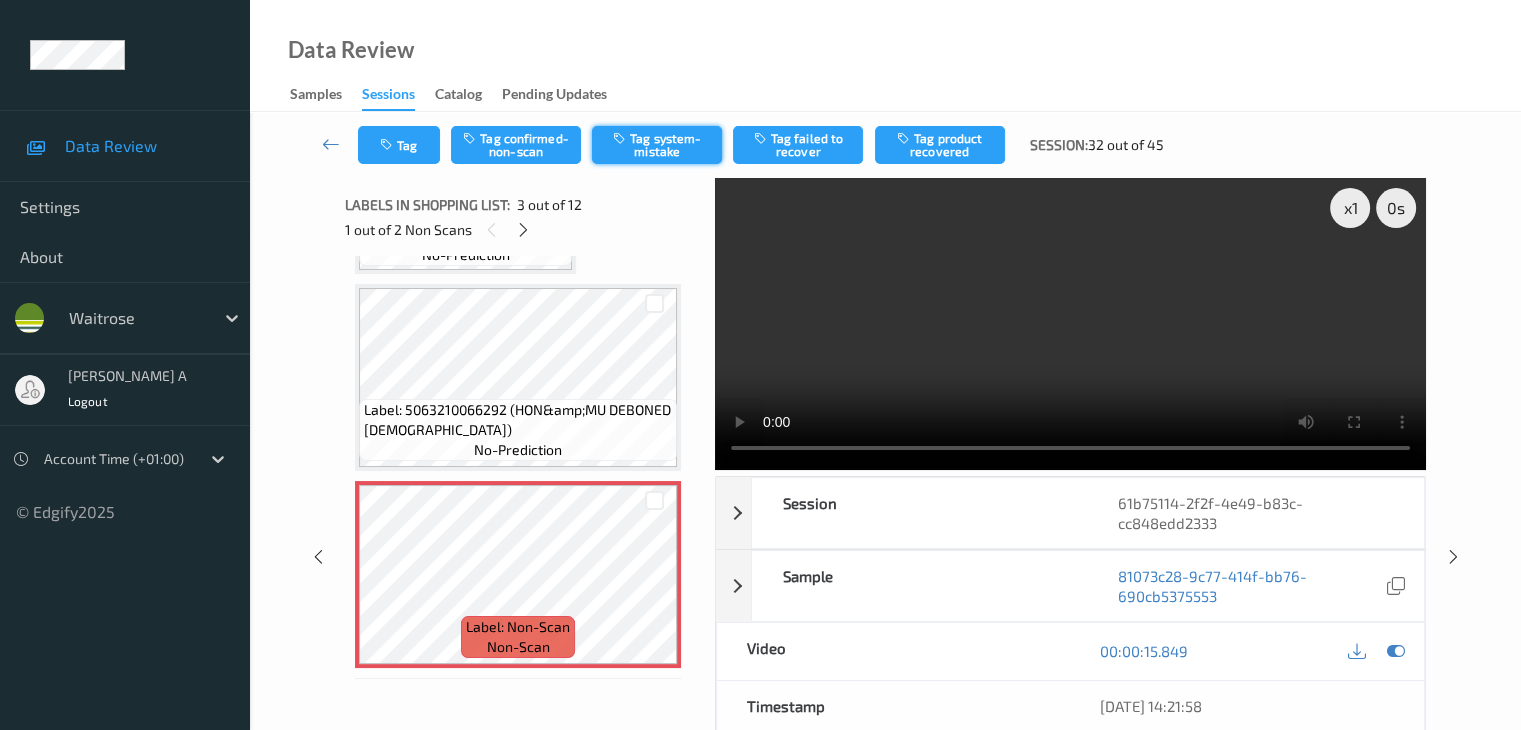 click on "Tag   system-mistake" at bounding box center (657, 145) 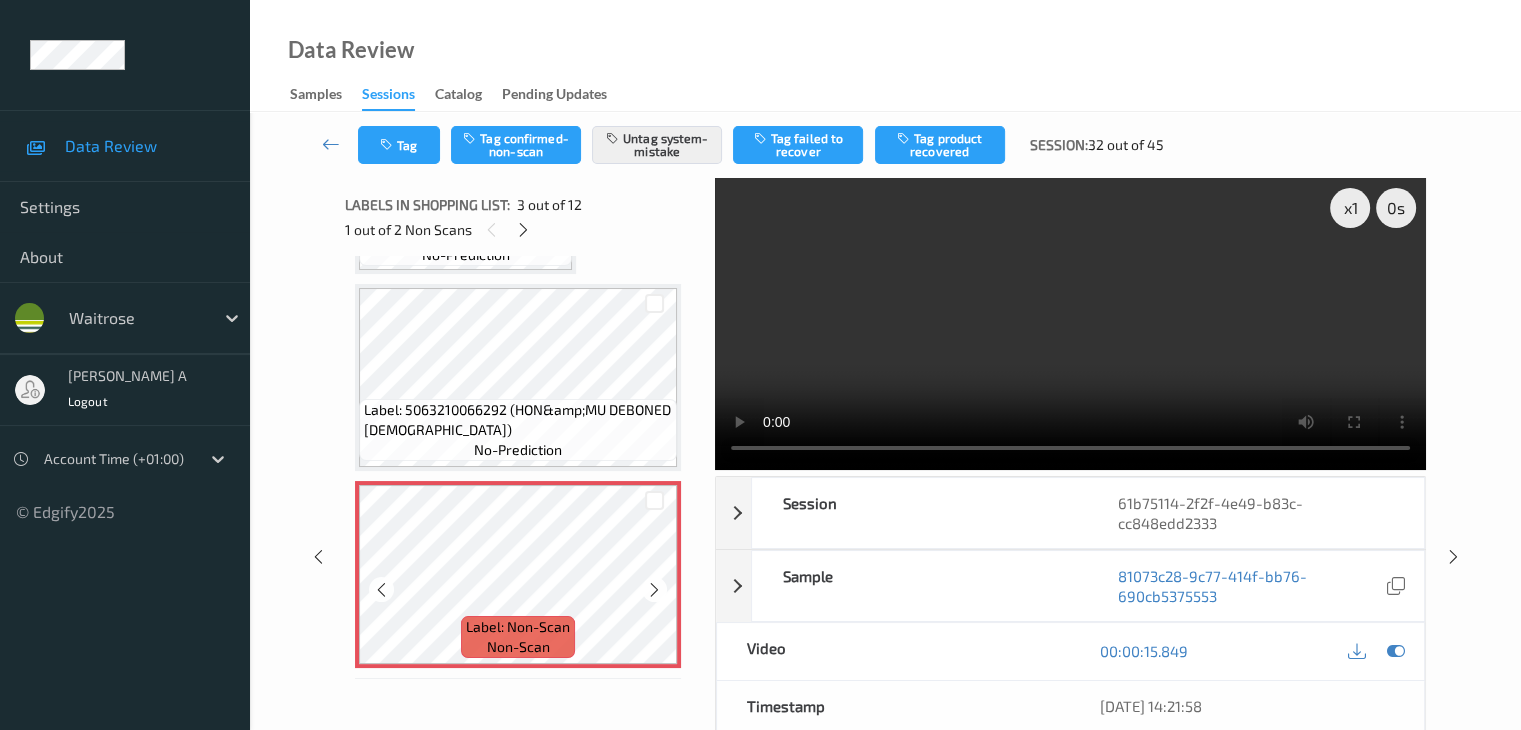 click at bounding box center (654, 500) 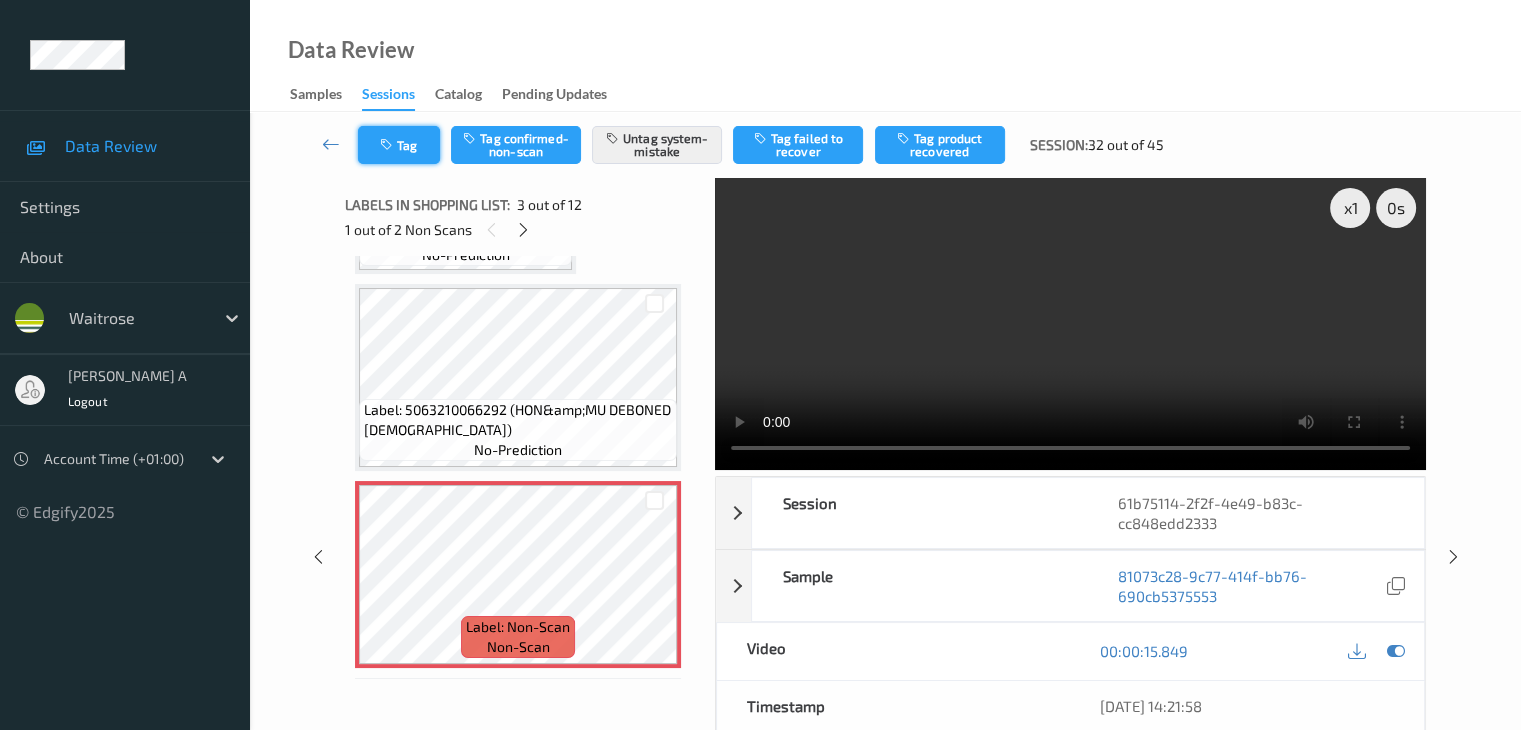 click on "Tag" at bounding box center (399, 145) 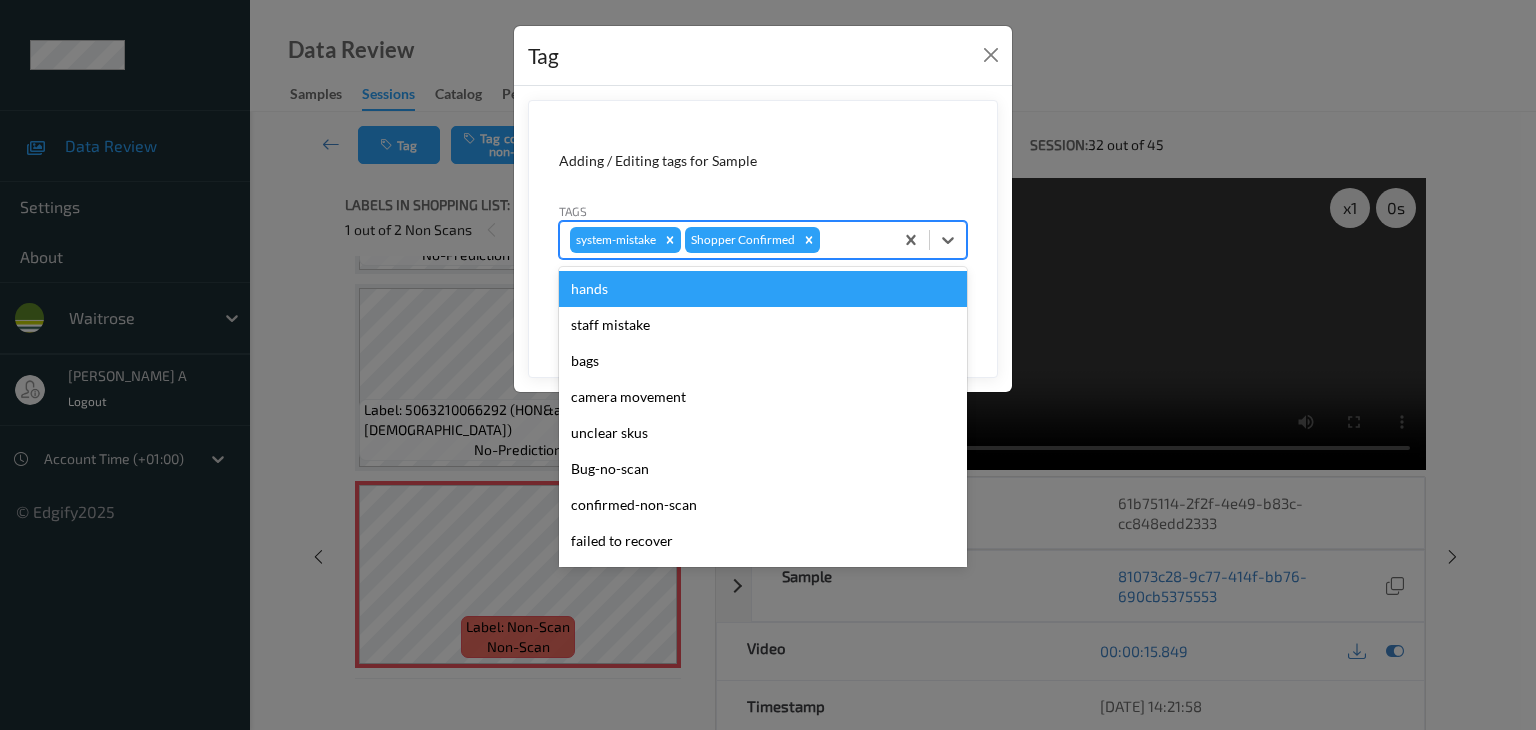 click at bounding box center [853, 240] 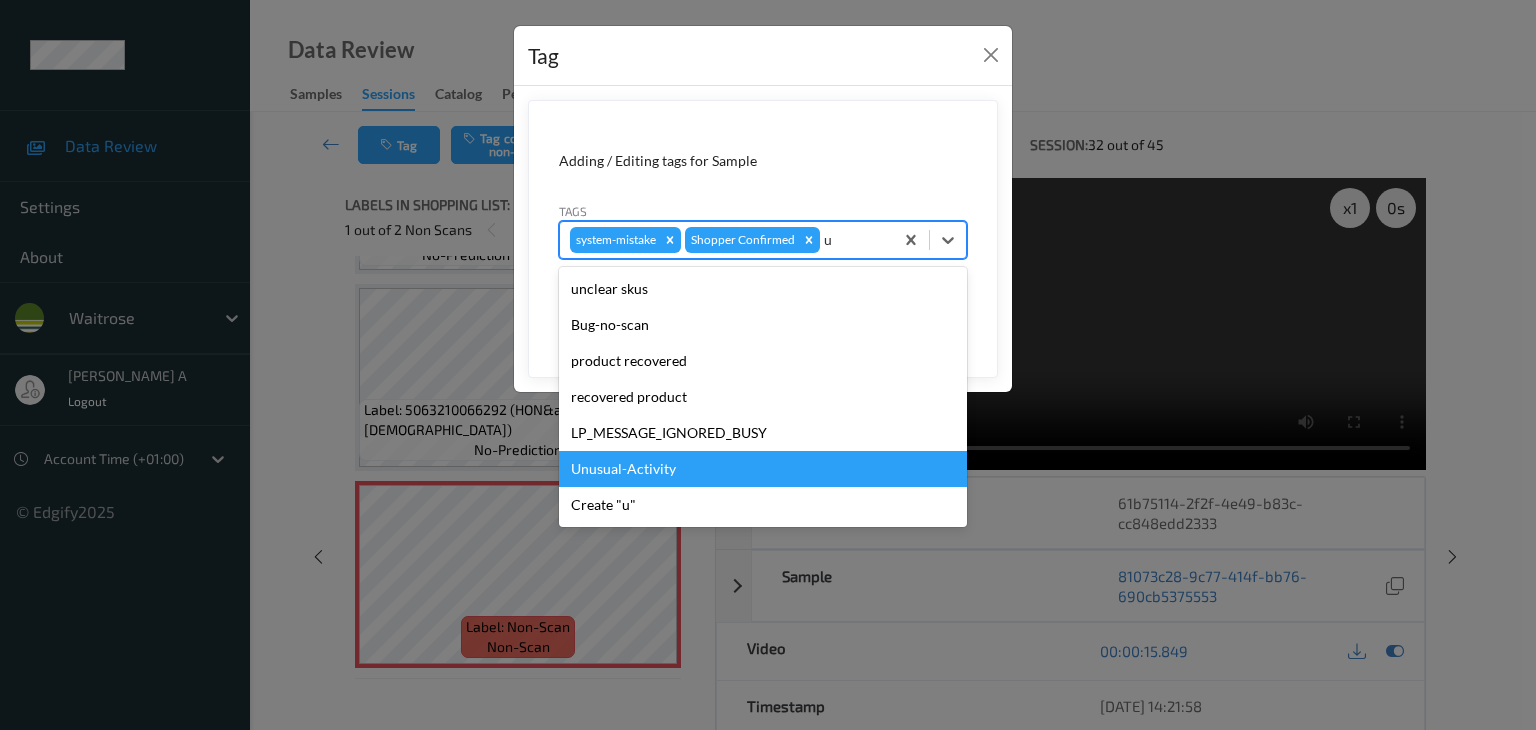 click on "Unusual-Activity" at bounding box center (763, 469) 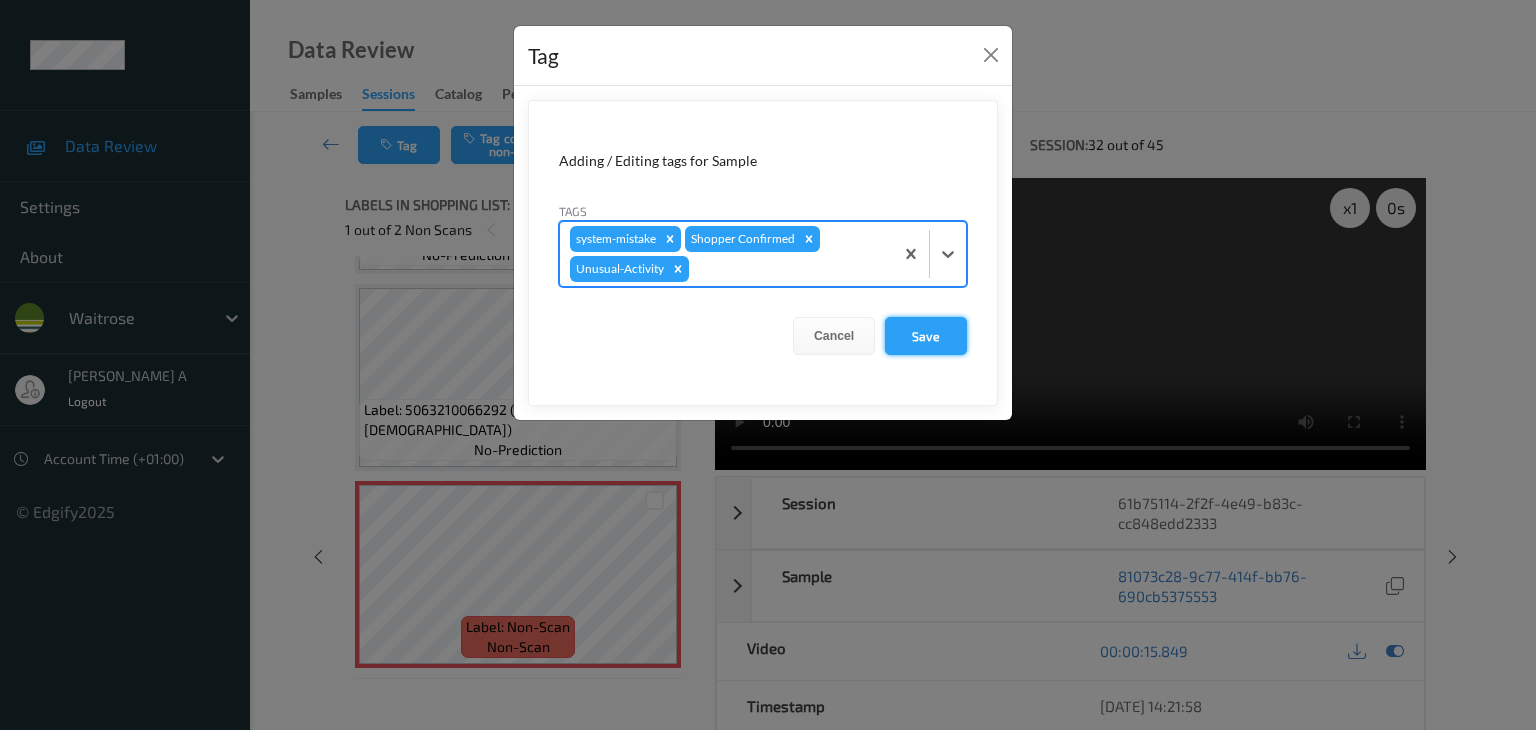 click on "Save" at bounding box center (926, 336) 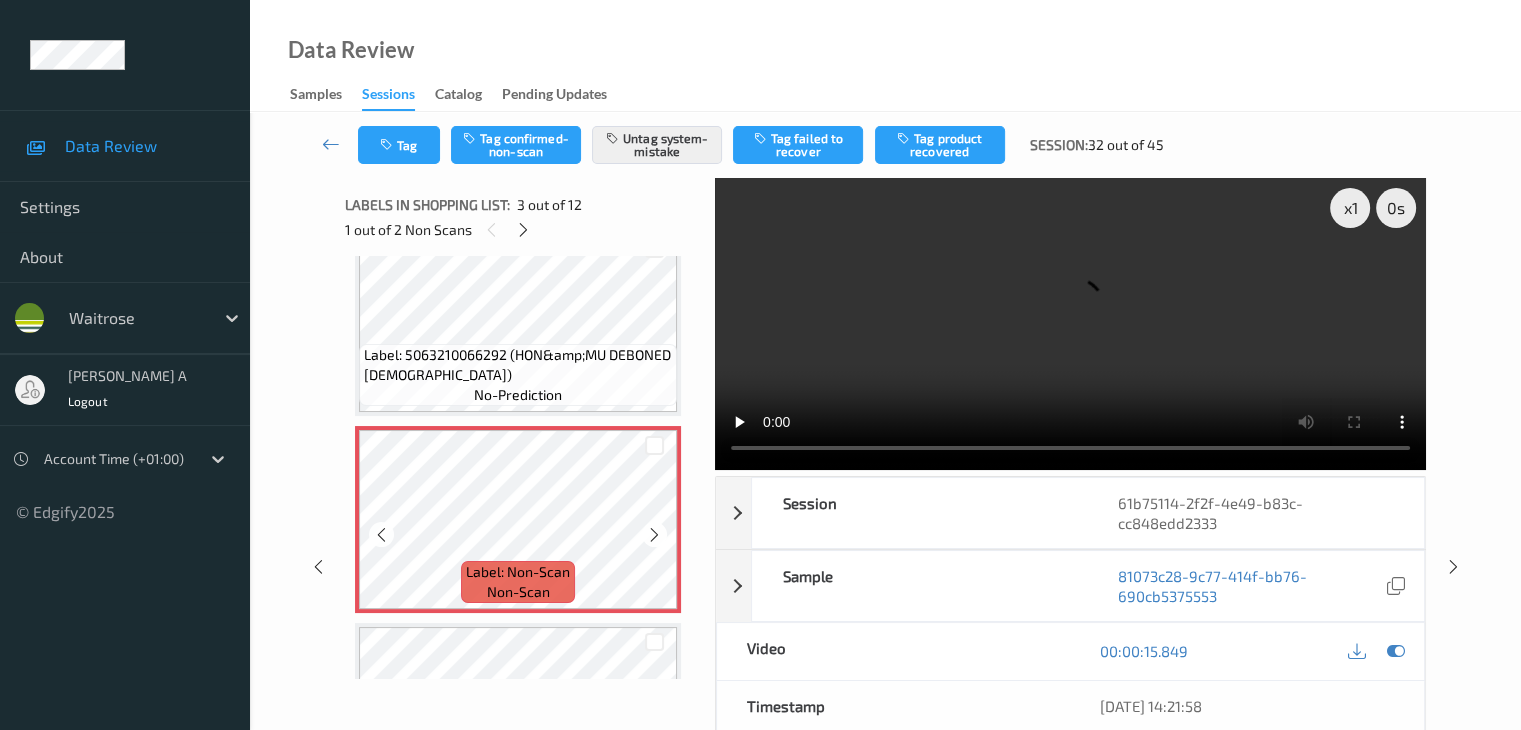 scroll, scrollTop: 300, scrollLeft: 0, axis: vertical 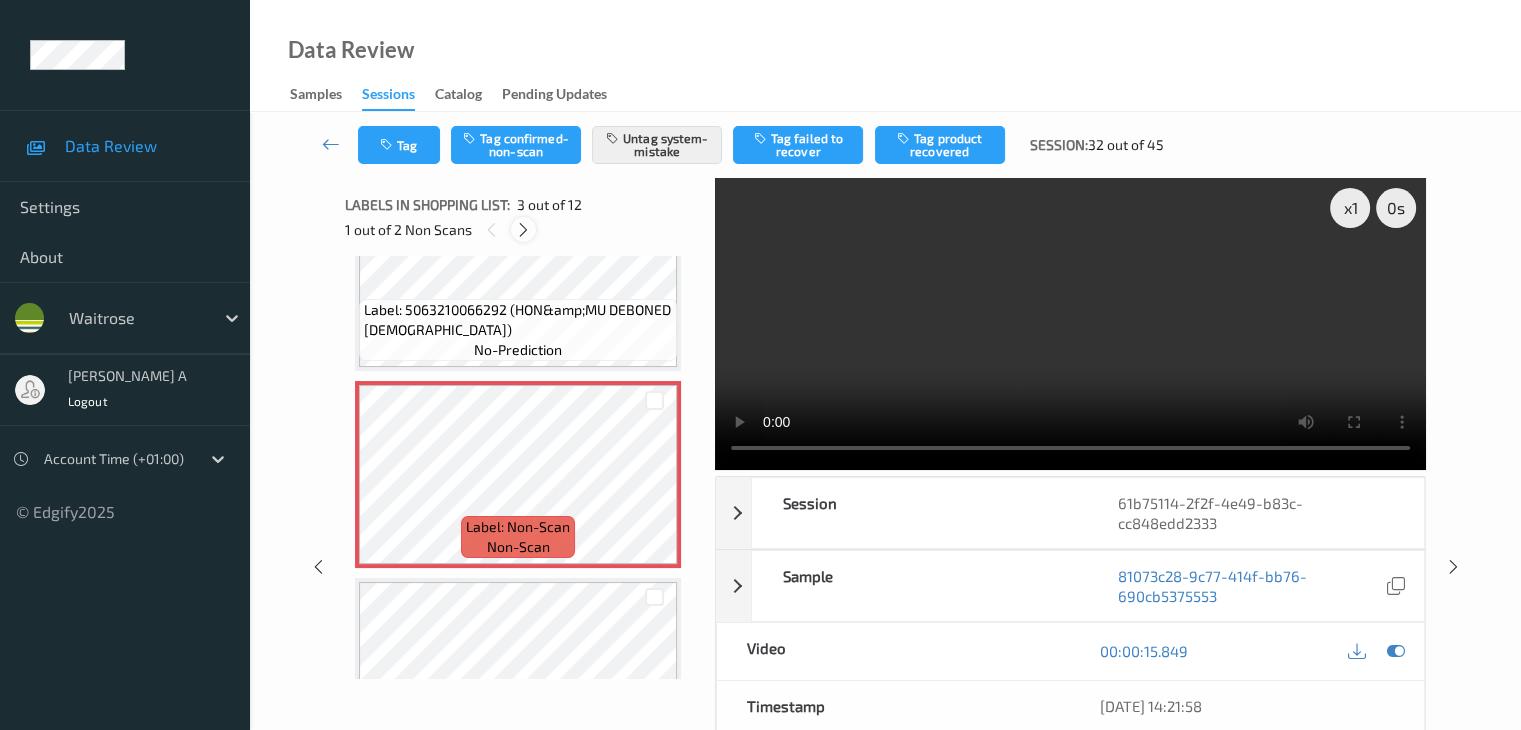 click at bounding box center (523, 230) 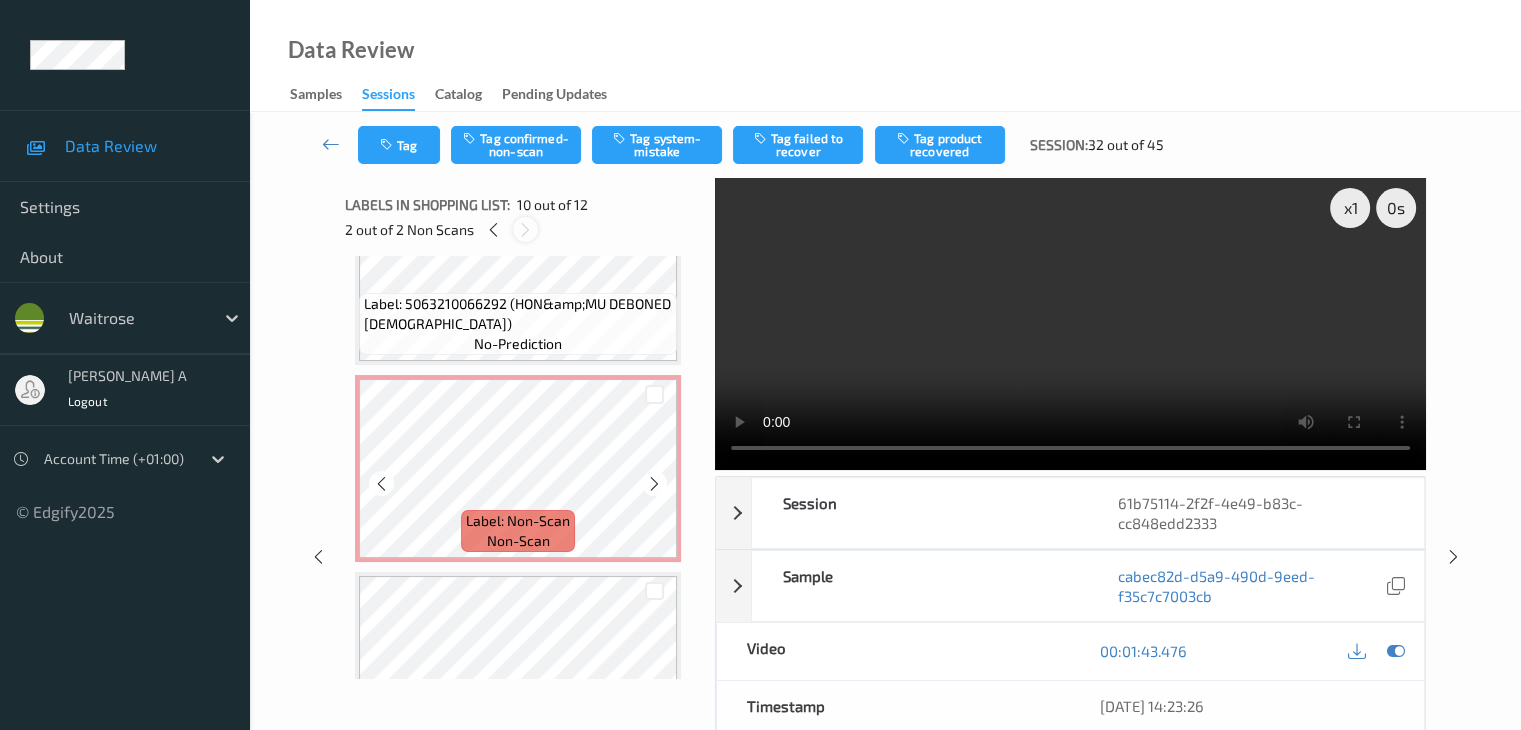 scroll, scrollTop: 406, scrollLeft: 0, axis: vertical 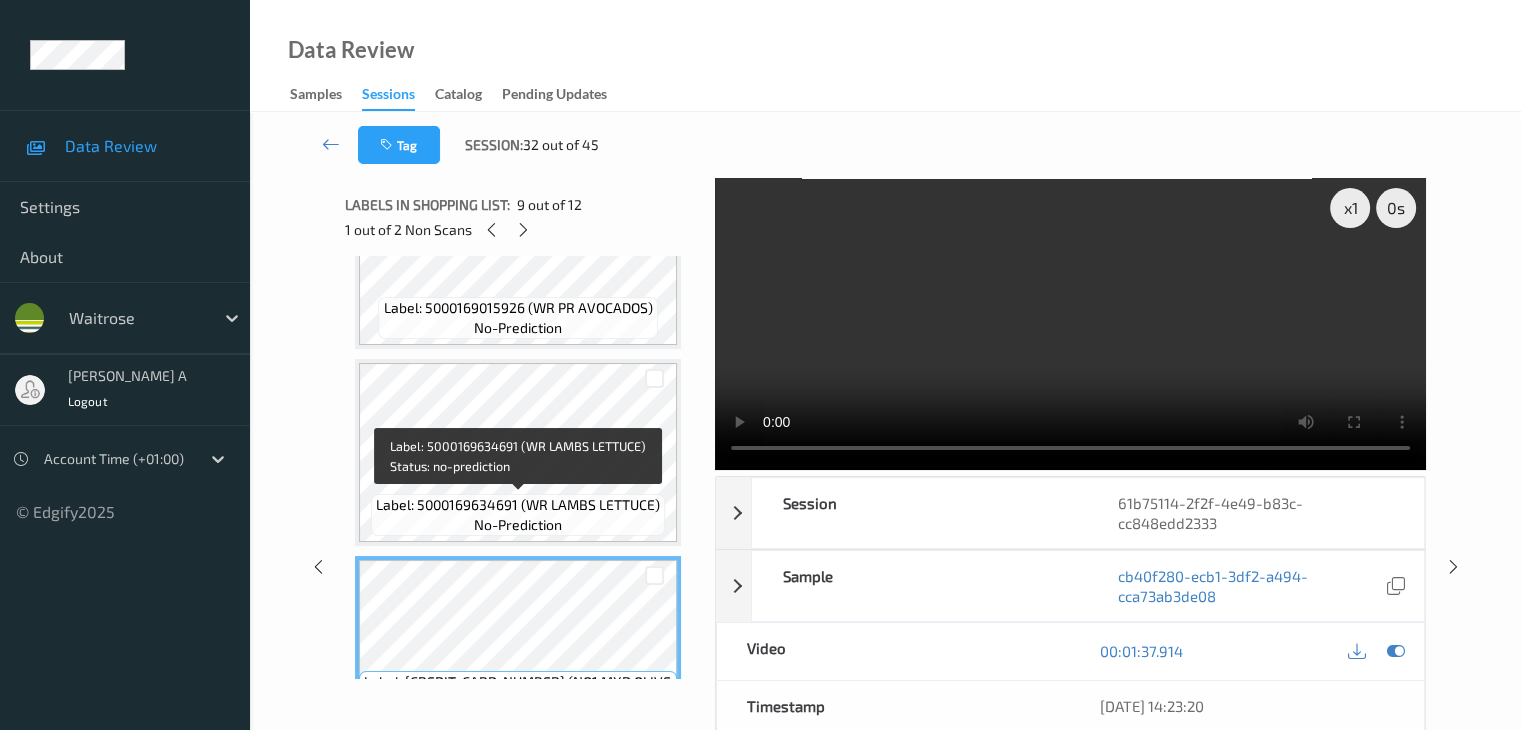 click on "Label: 5000169634691 (WR LAMBS LETTUCE)" at bounding box center (518, 505) 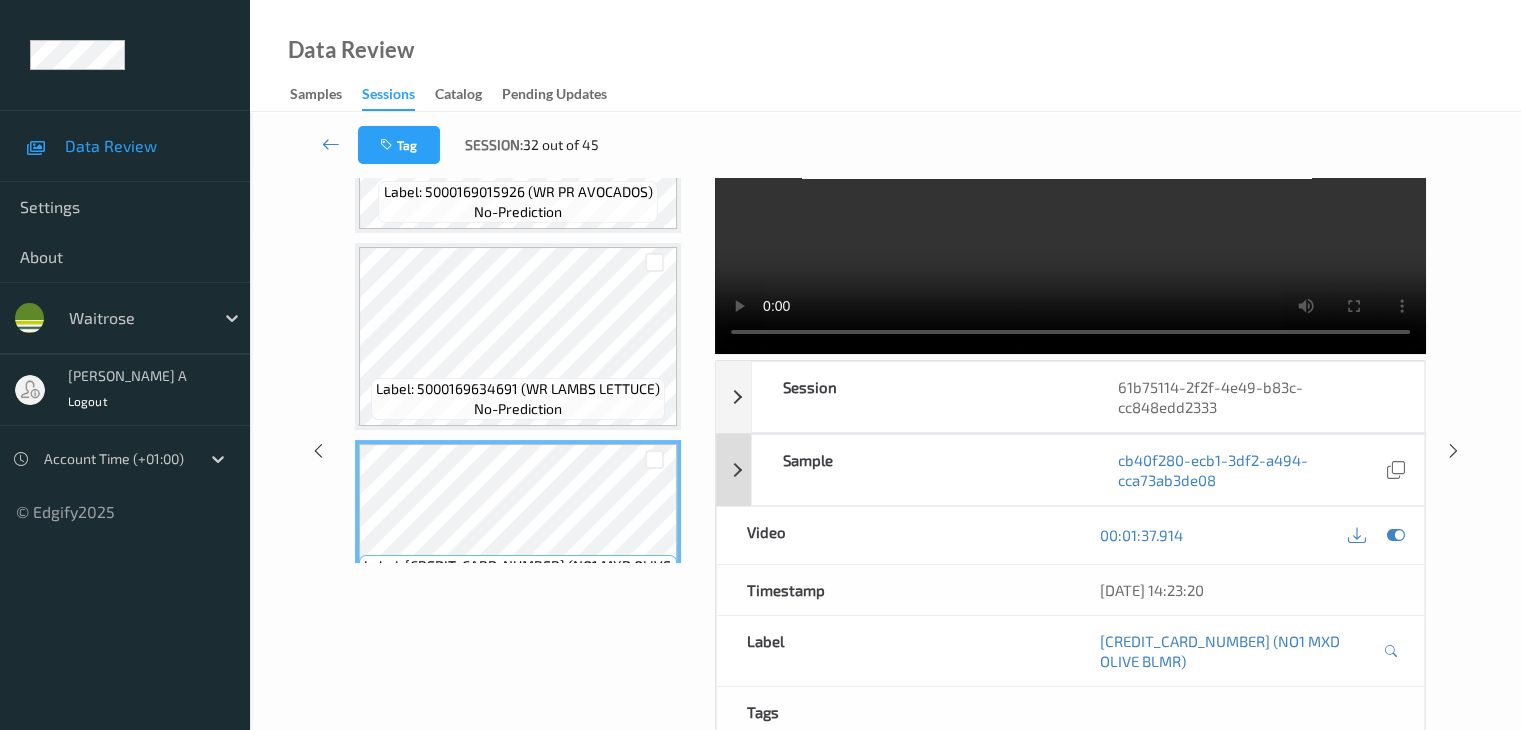 scroll, scrollTop: 200, scrollLeft: 0, axis: vertical 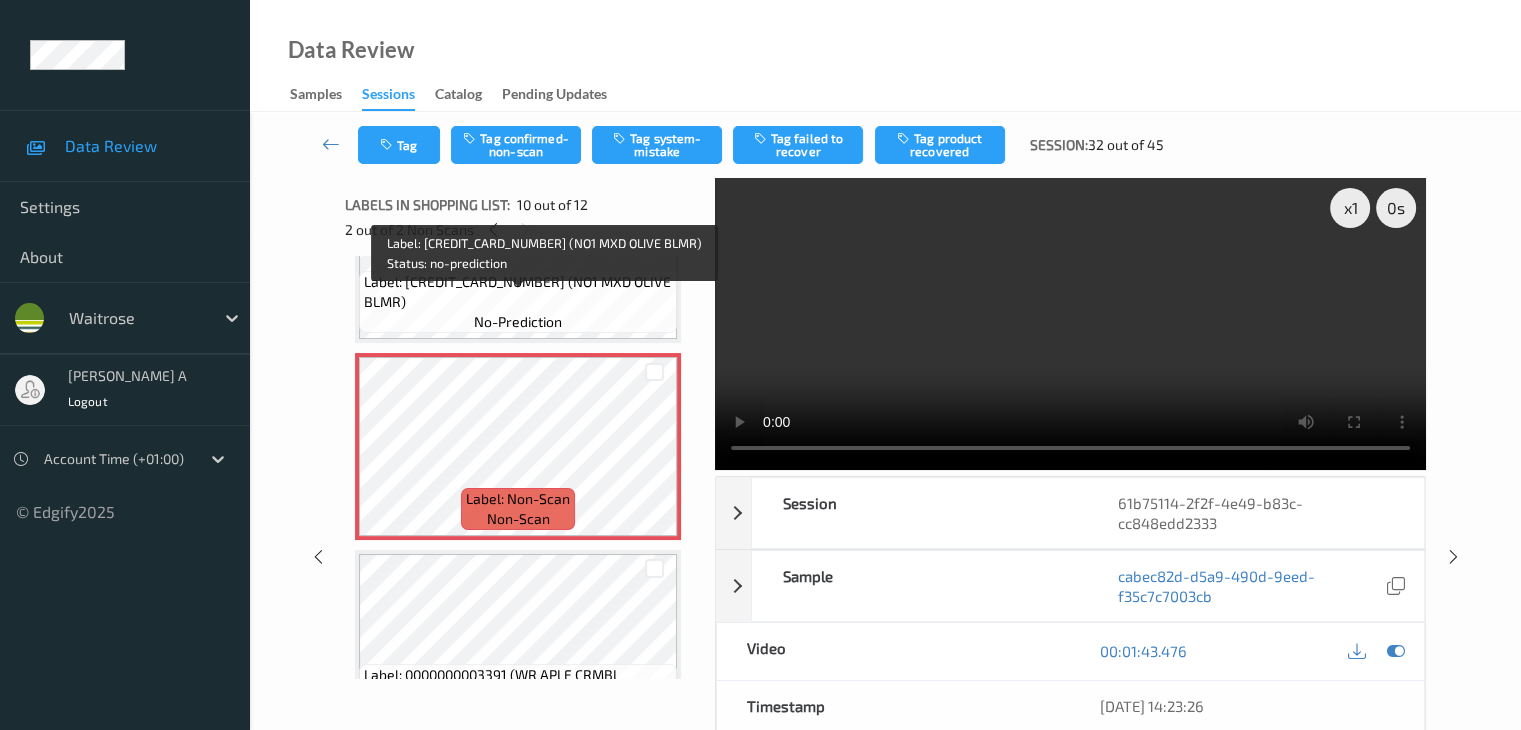 click on "Label: 5000169613382 (NO1 MXD OLIVE BLMR) no-prediction" at bounding box center (518, 302) 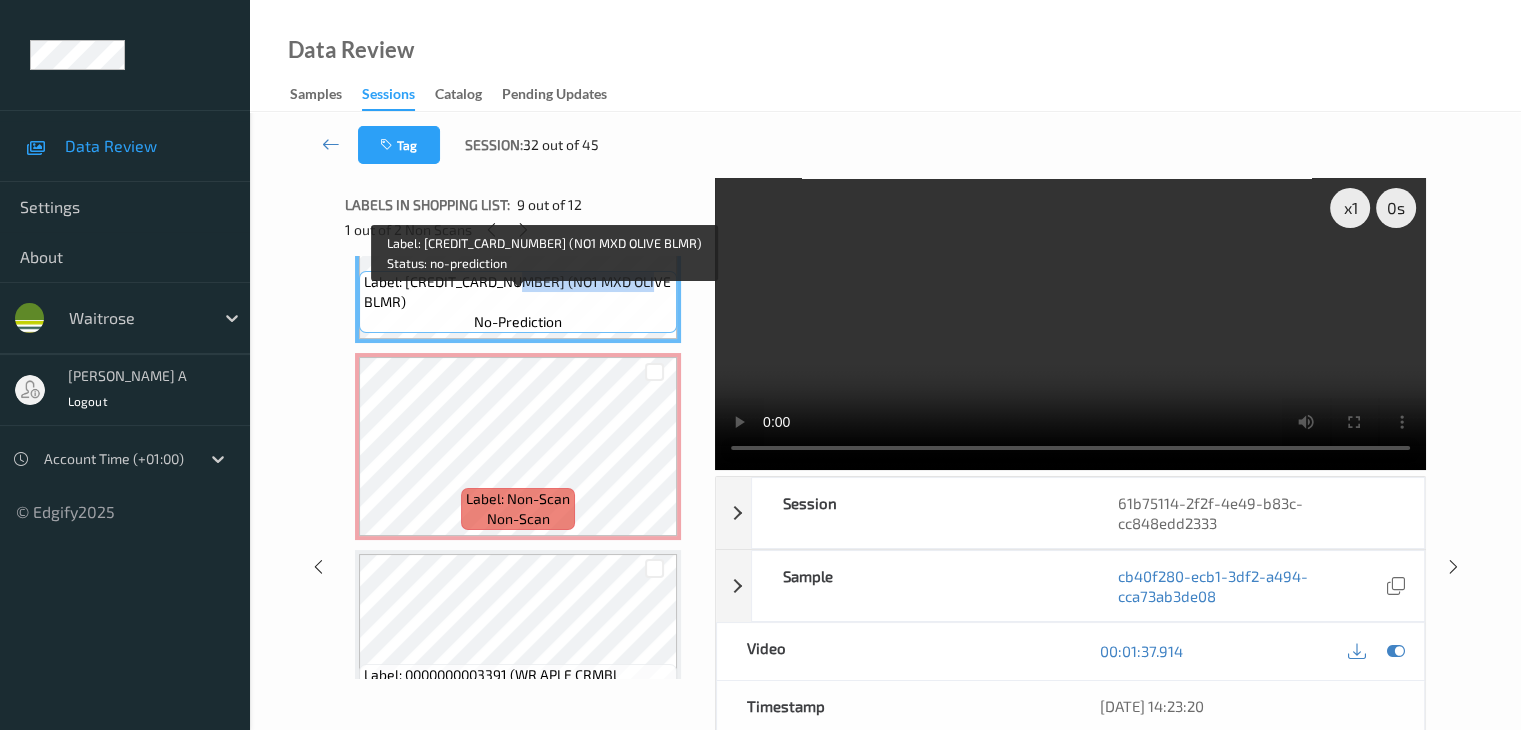 drag, startPoint x: 524, startPoint y: 302, endPoint x: 656, endPoint y: 297, distance: 132.09467 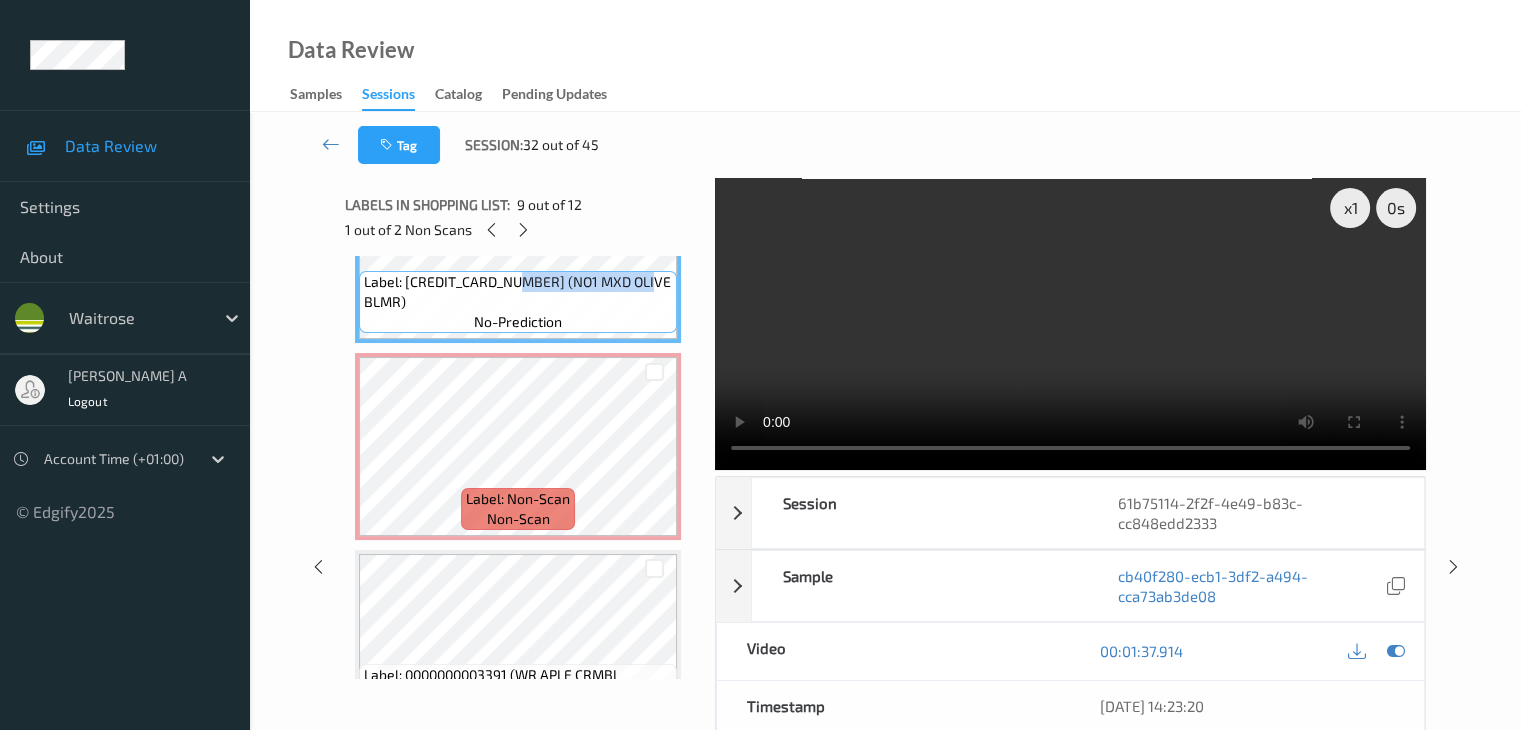 copy on "NO1 MXD OLIVE BLMR" 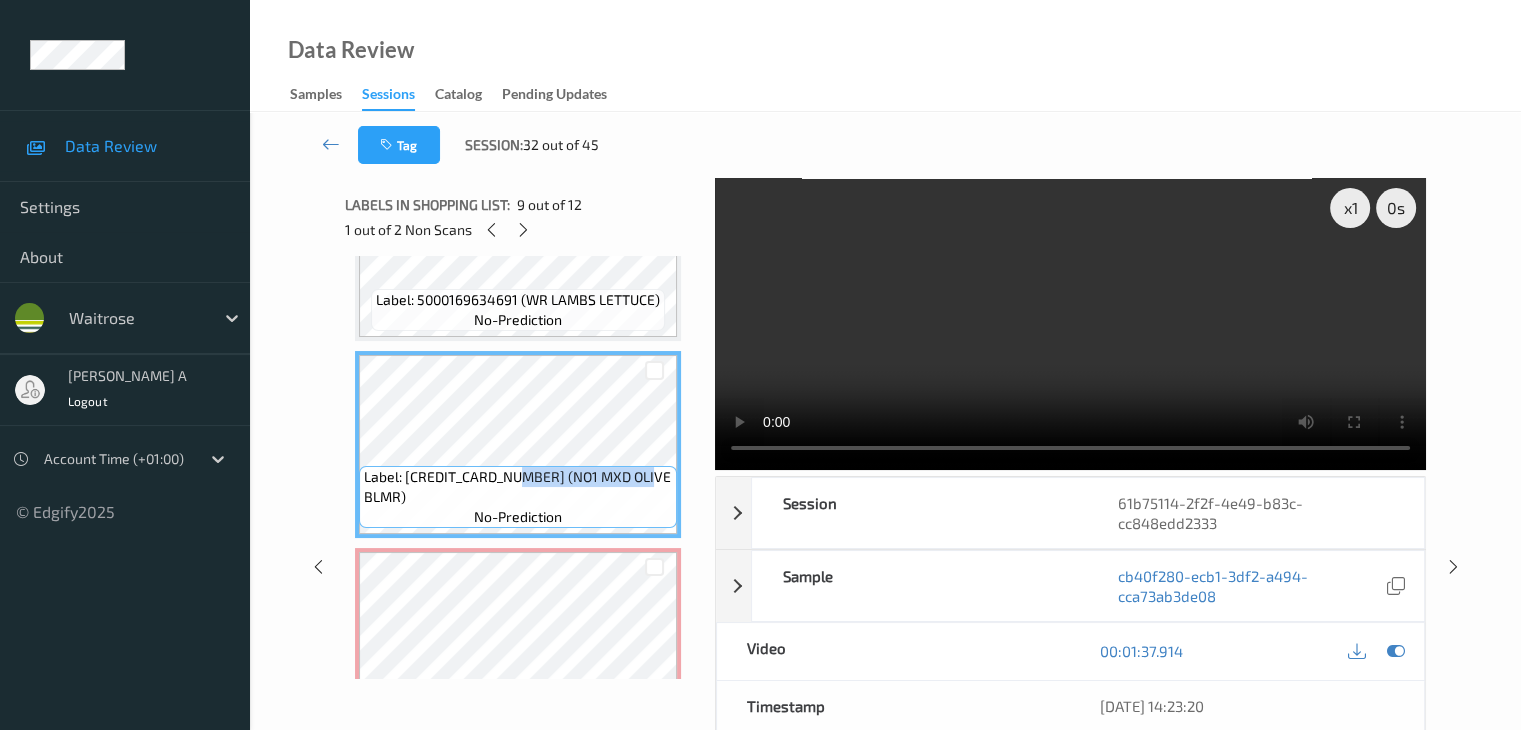 scroll, scrollTop: 1506, scrollLeft: 0, axis: vertical 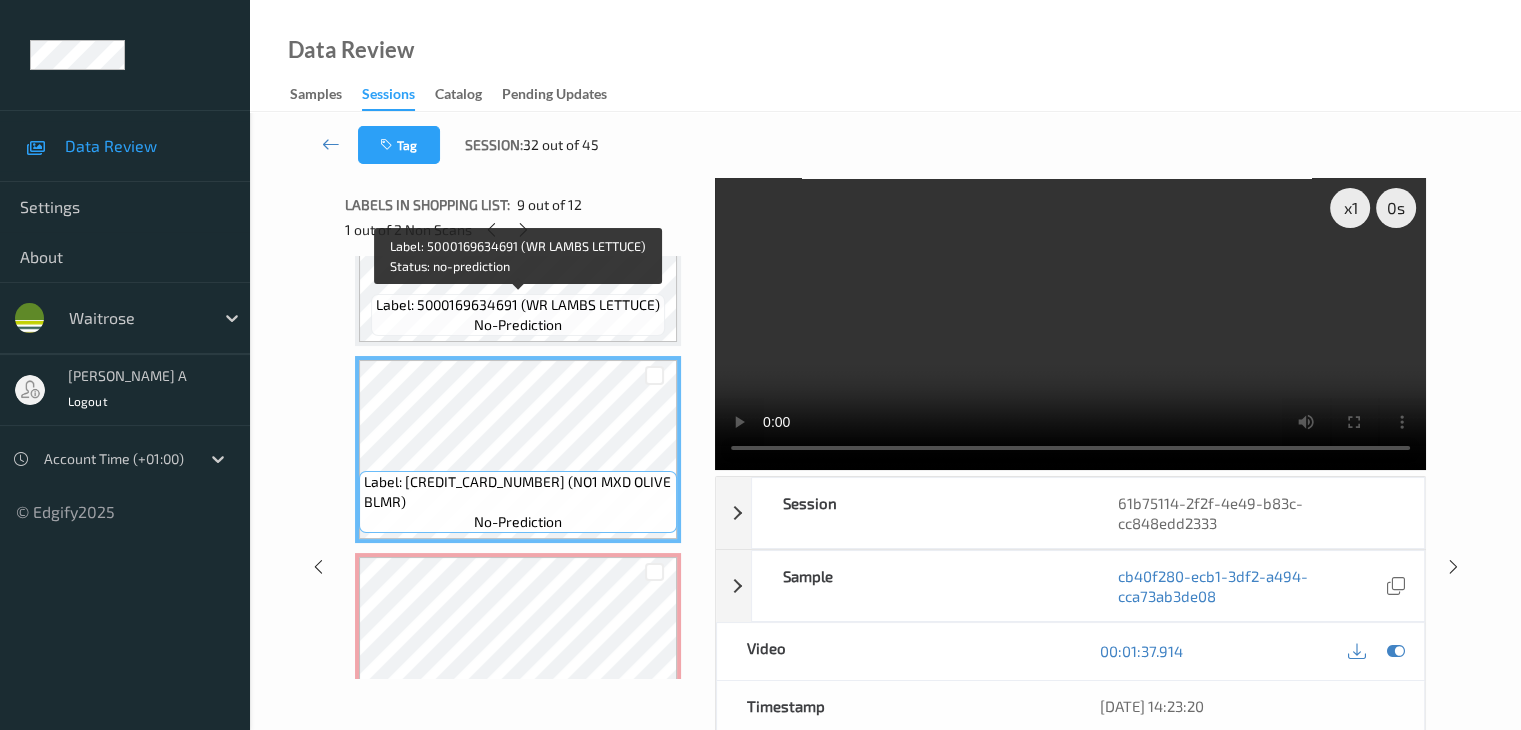 click on "Label: 5000169634691 (WR LAMBS LETTUCE) no-prediction" at bounding box center [518, 315] 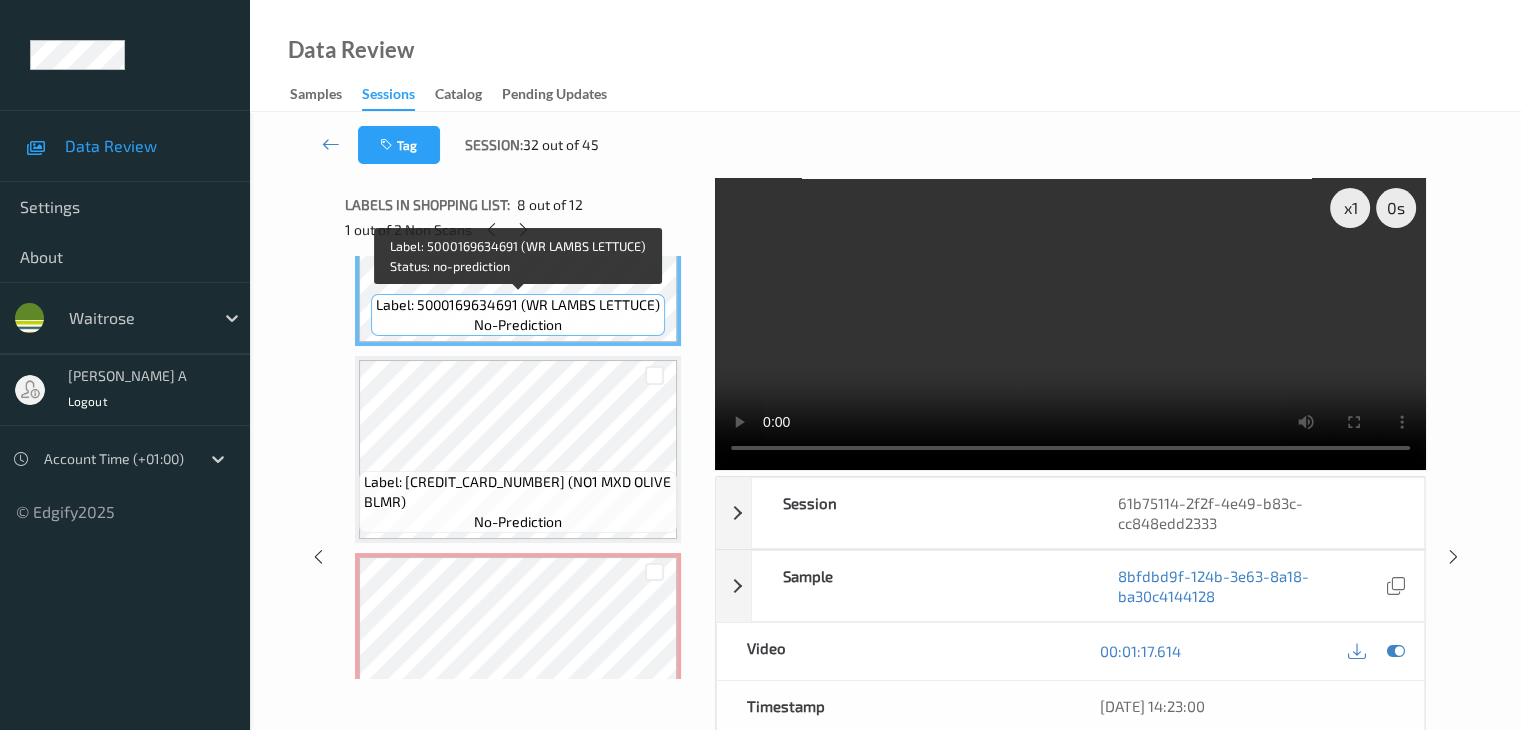 click on "Label: 5000169634691 (WR LAMBS LETTUCE) no-prediction" at bounding box center [518, 315] 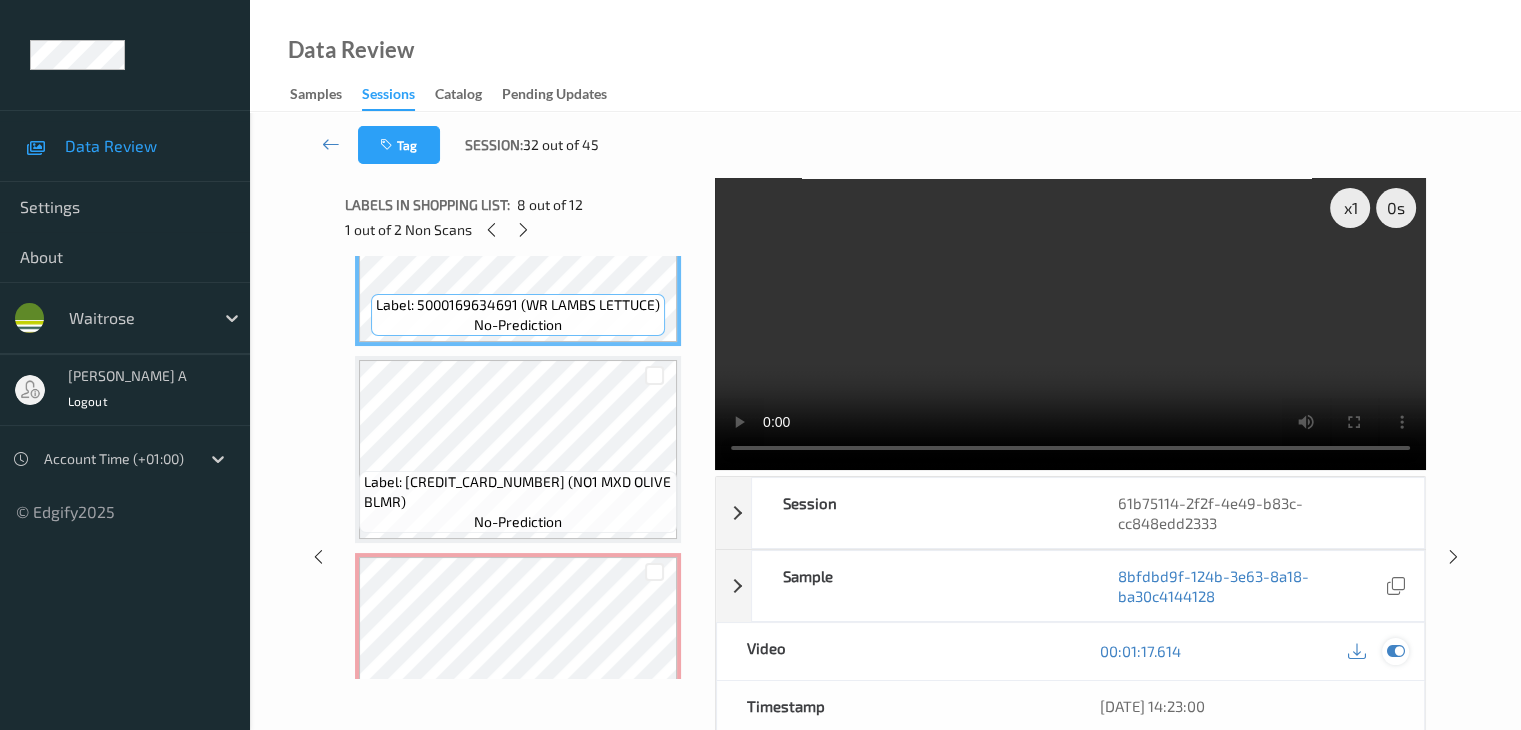 click at bounding box center (1395, 651) 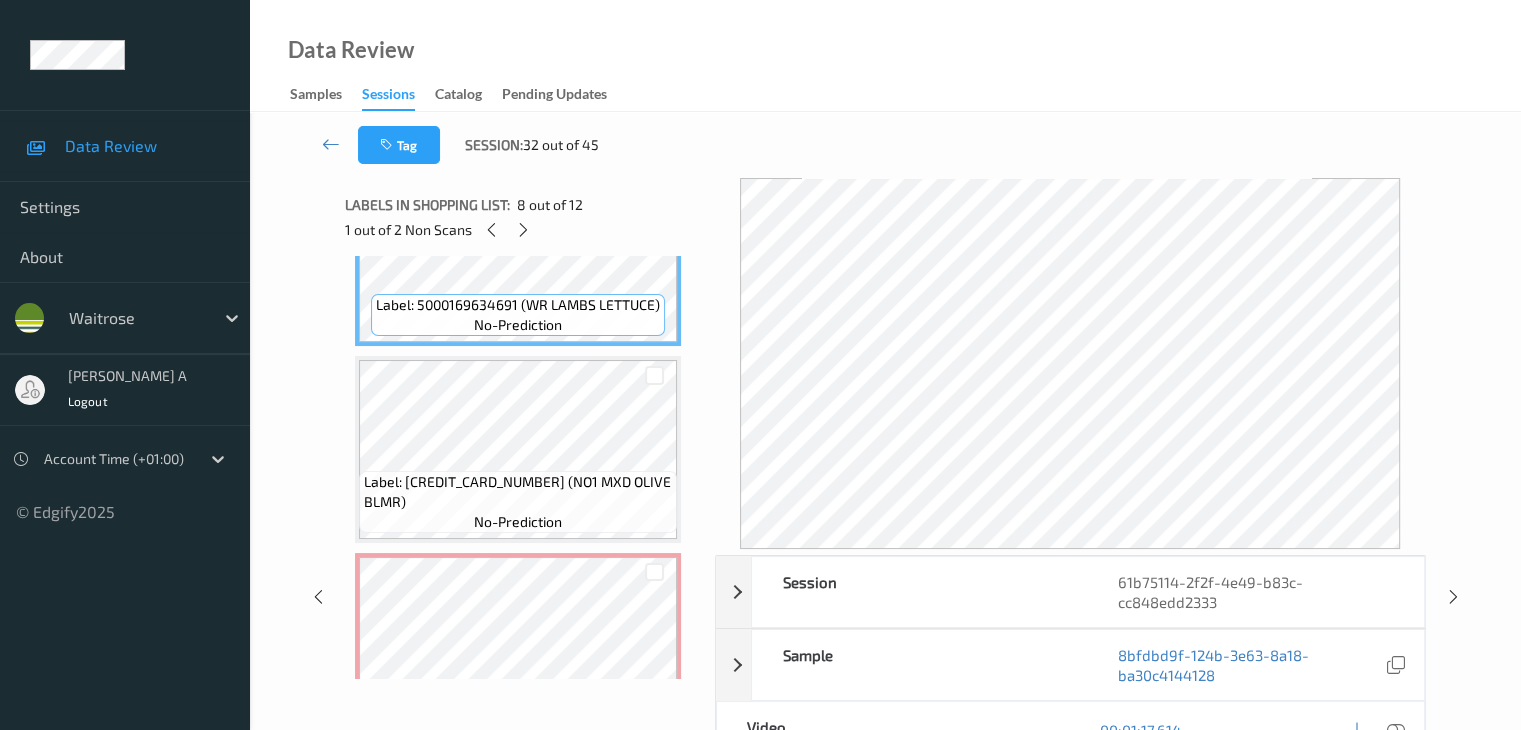 scroll, scrollTop: 1306, scrollLeft: 0, axis: vertical 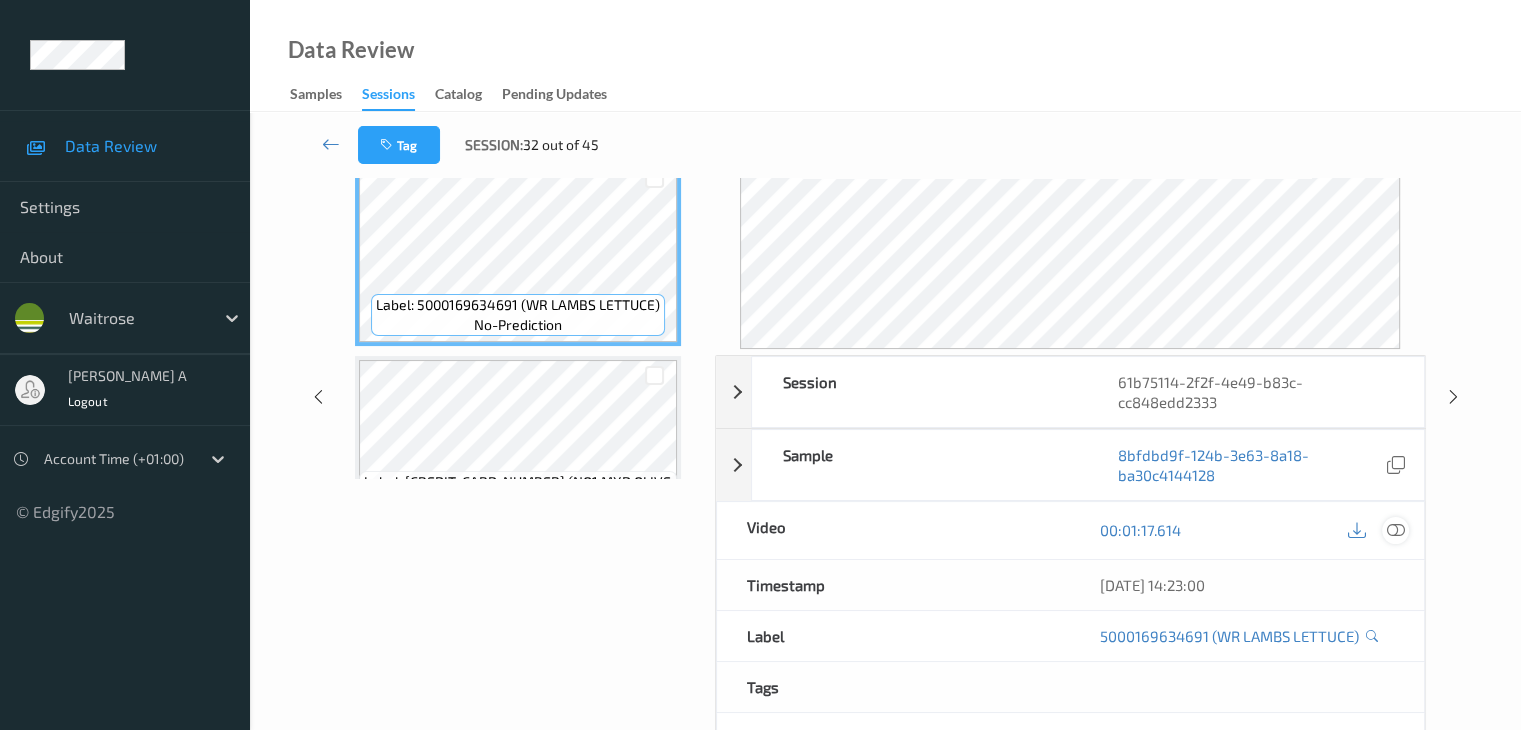 click at bounding box center (1395, 530) 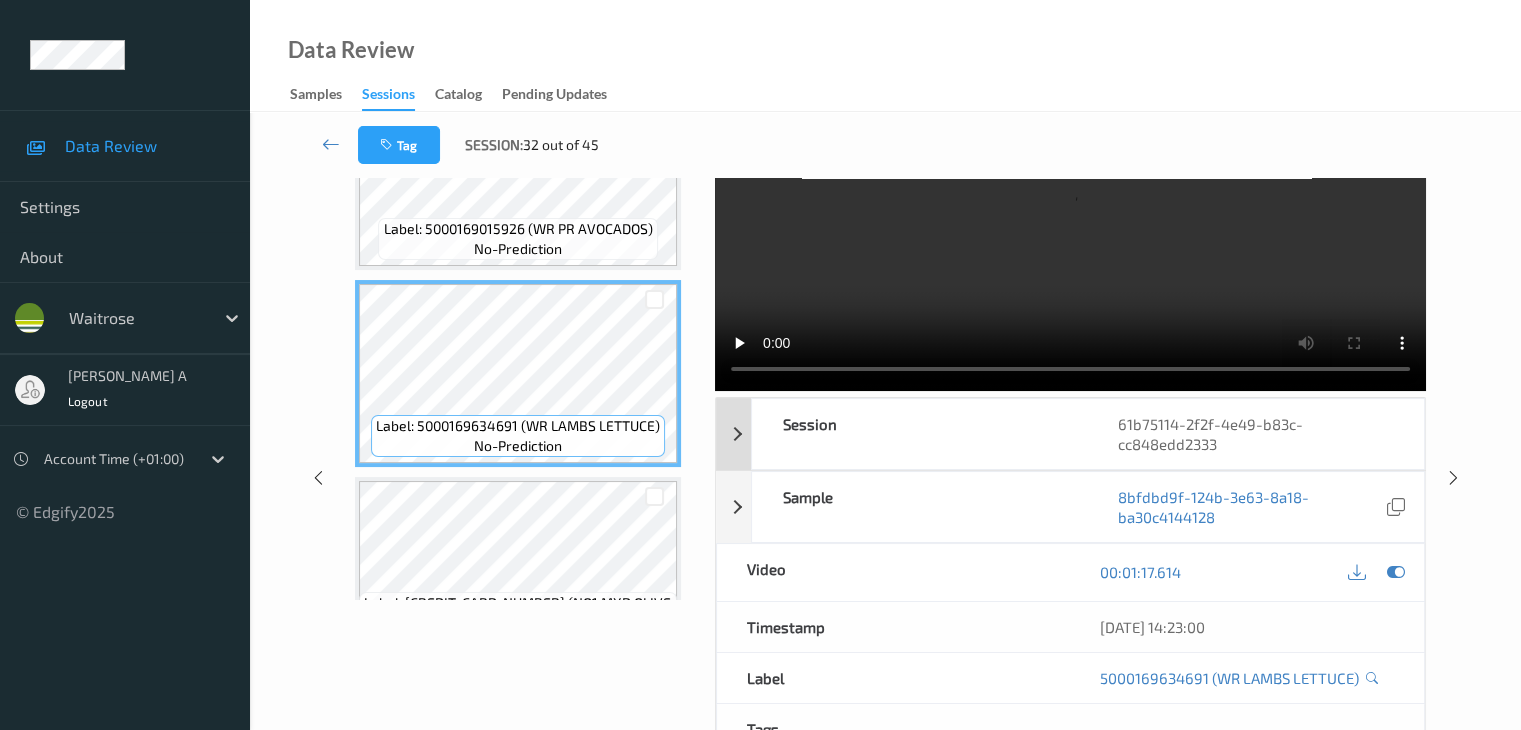 scroll, scrollTop: 0, scrollLeft: 0, axis: both 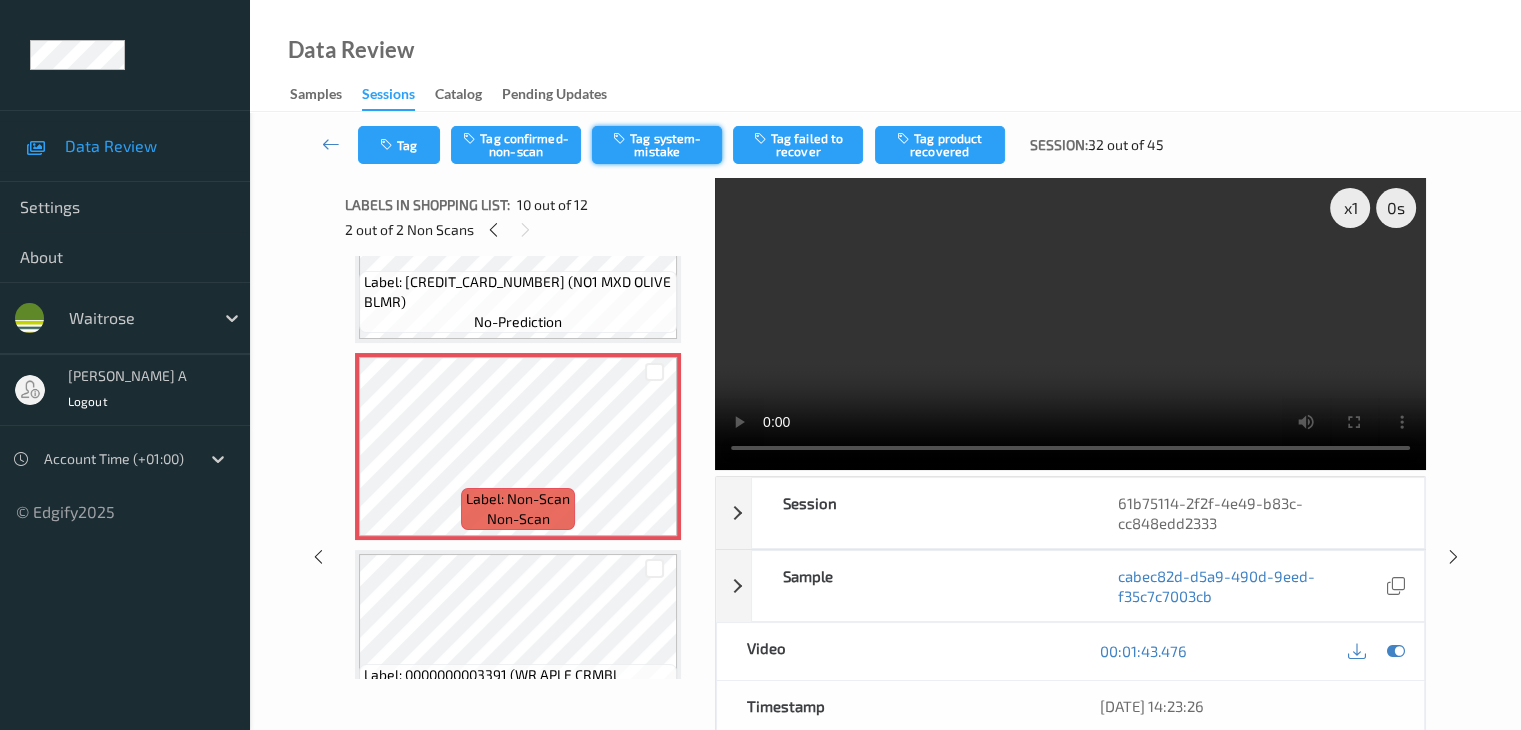 click on "Tag   system-mistake" at bounding box center [657, 145] 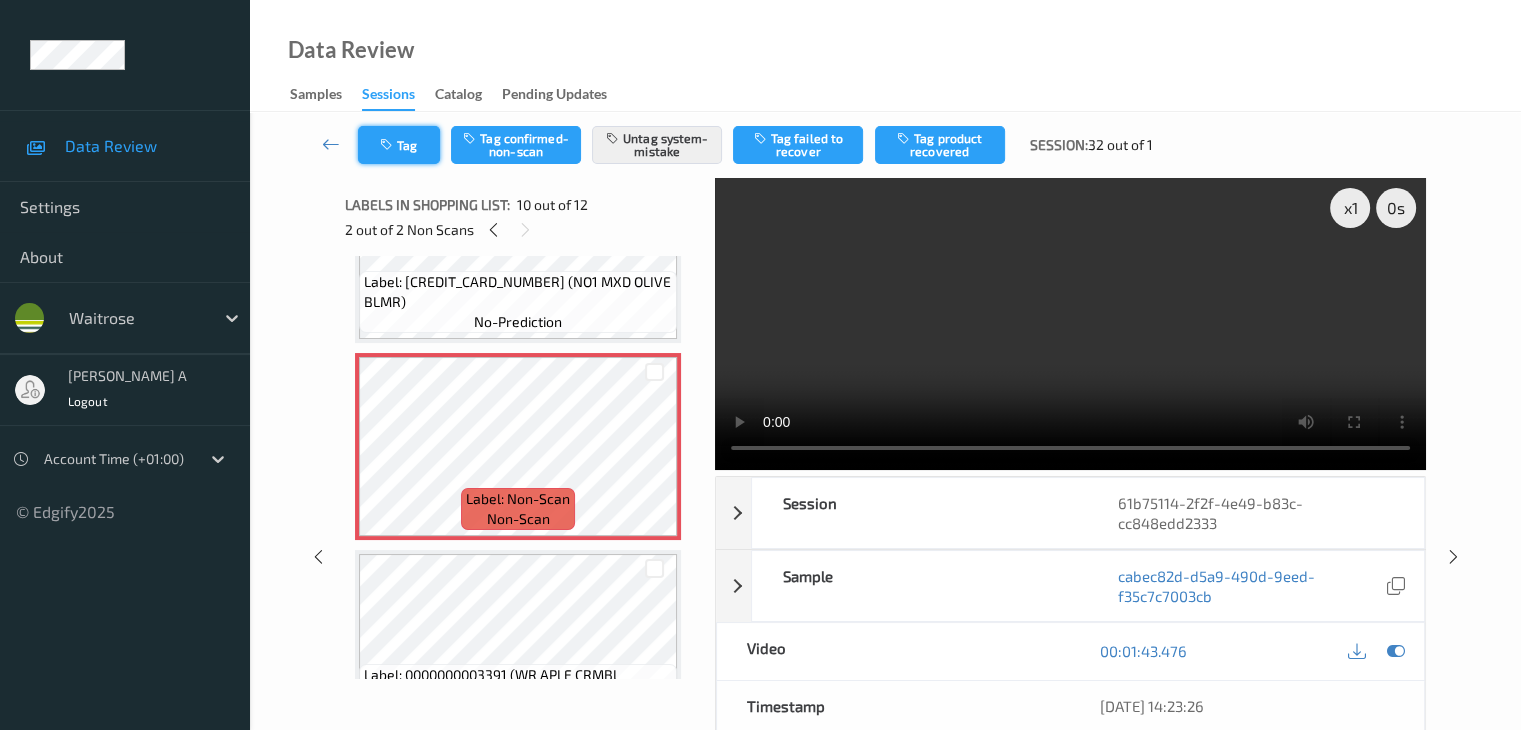 click on "Tag" at bounding box center (399, 145) 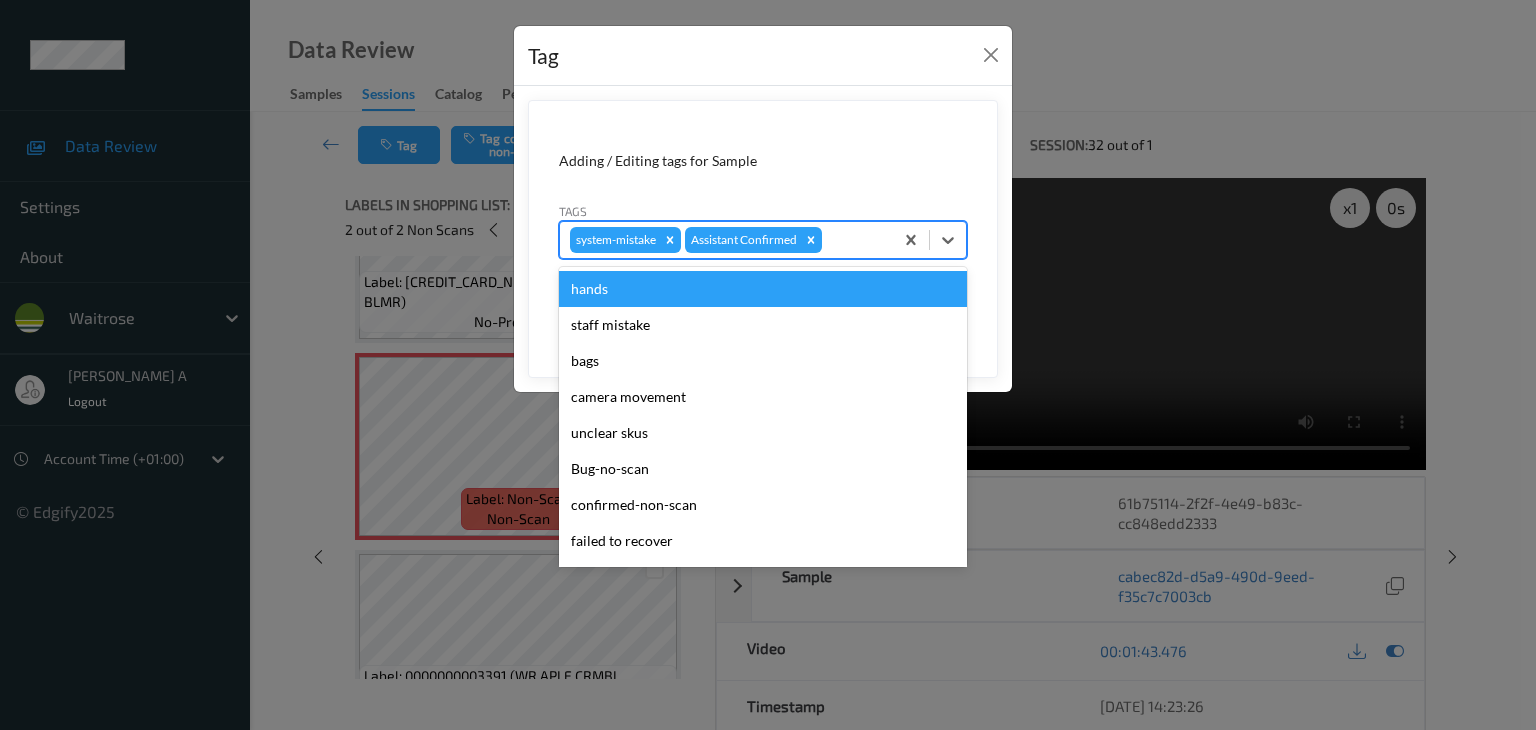 click on "system-mistake Assistant Confirmed" at bounding box center (726, 240) 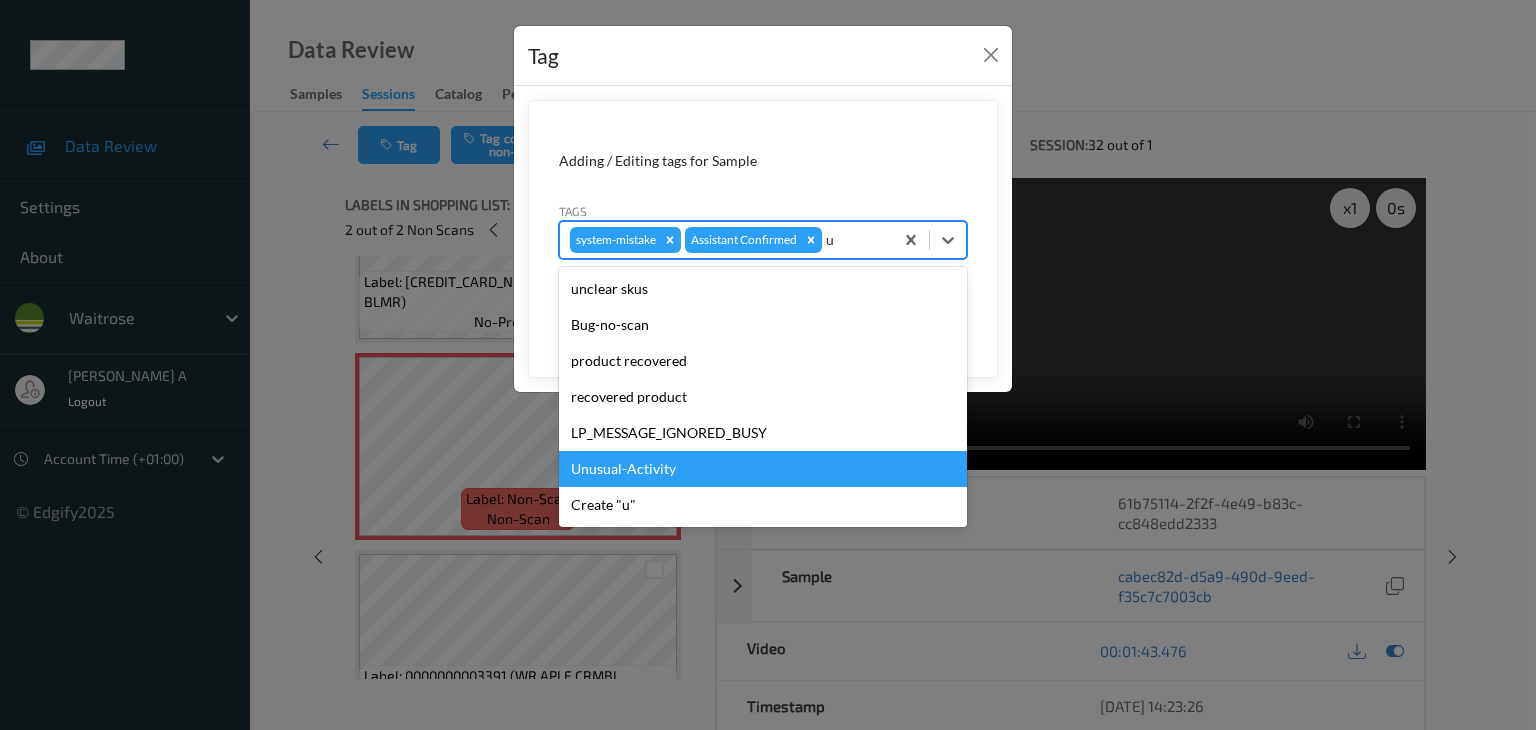 click on "Unusual-Activity" at bounding box center (763, 469) 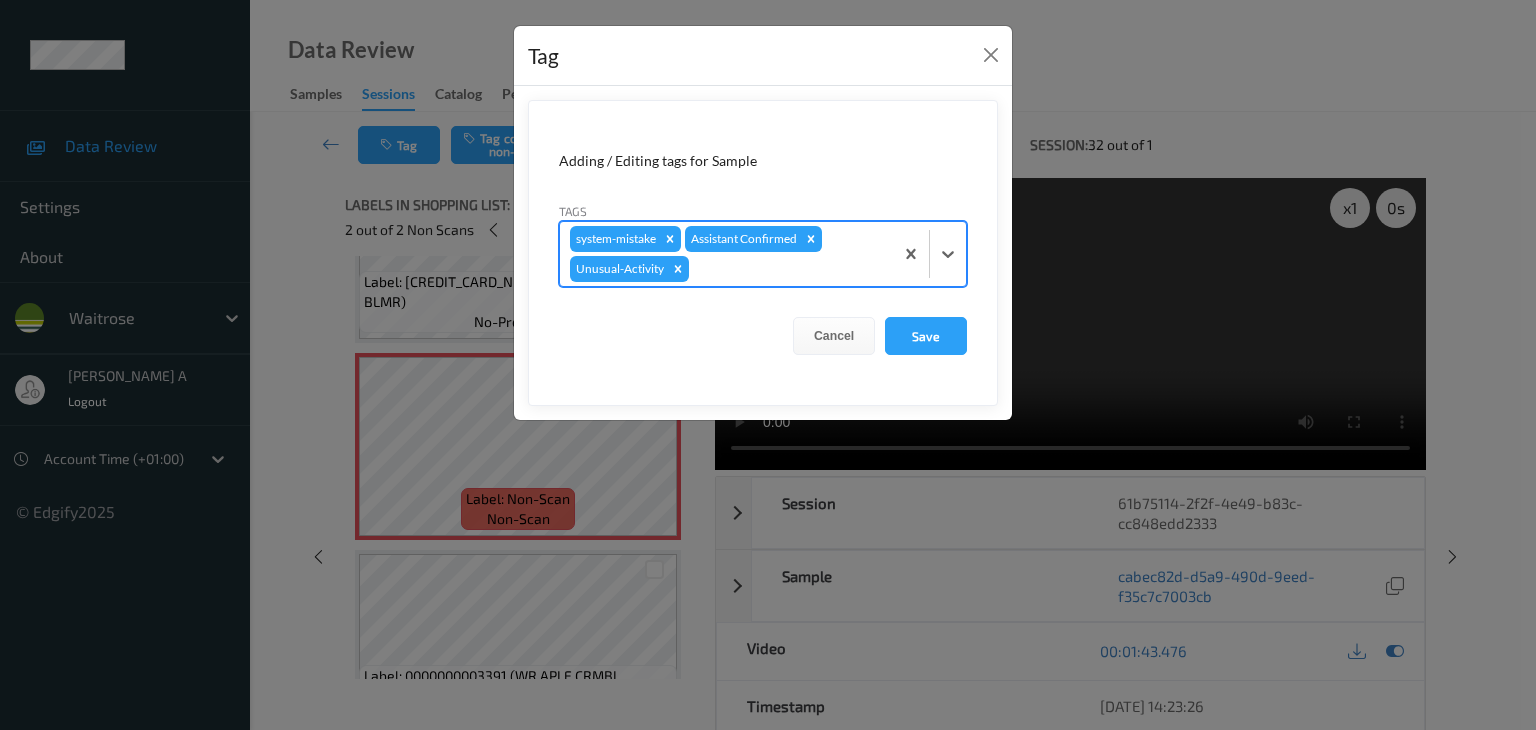 type on "p" 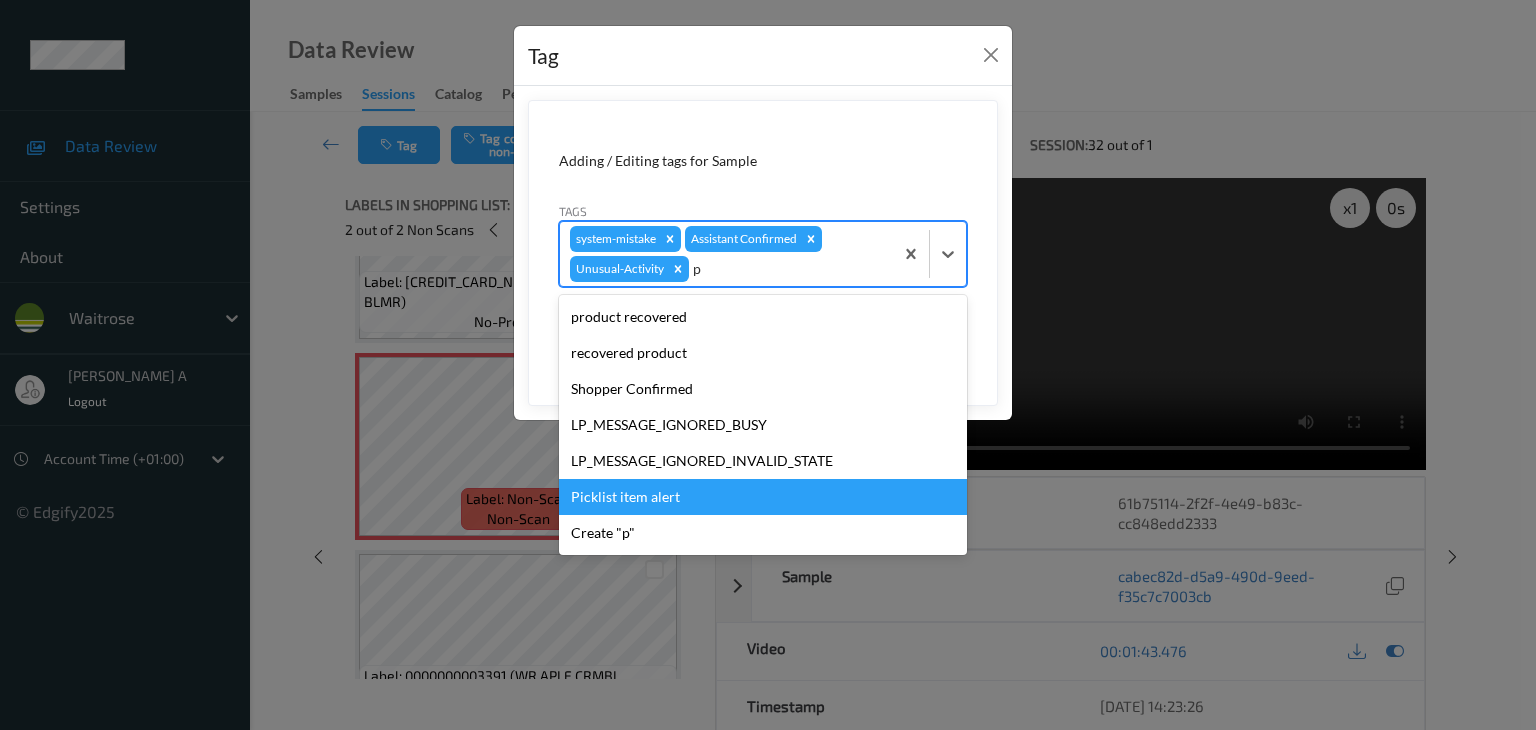click on "Picklist item alert" at bounding box center [763, 497] 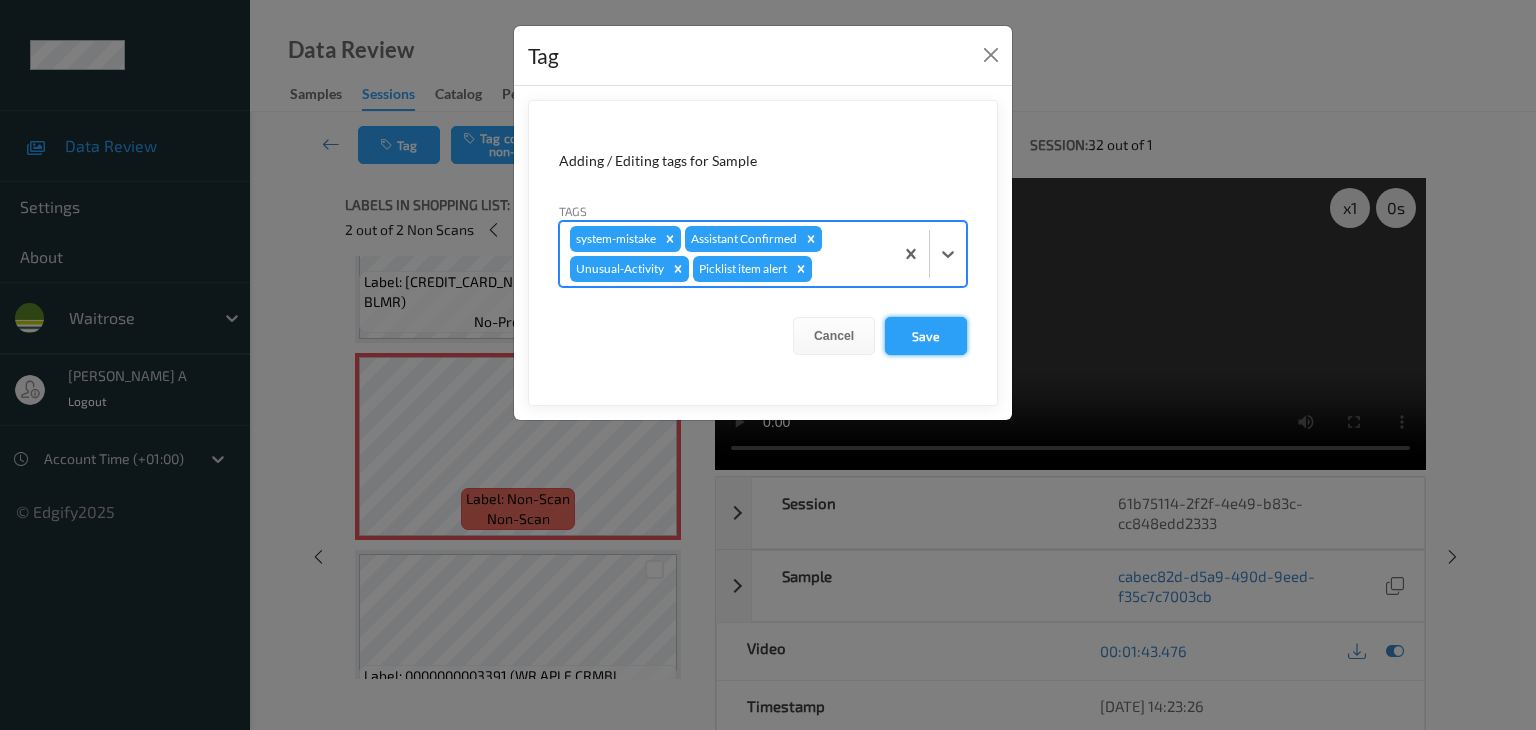 click on "Save" at bounding box center (926, 336) 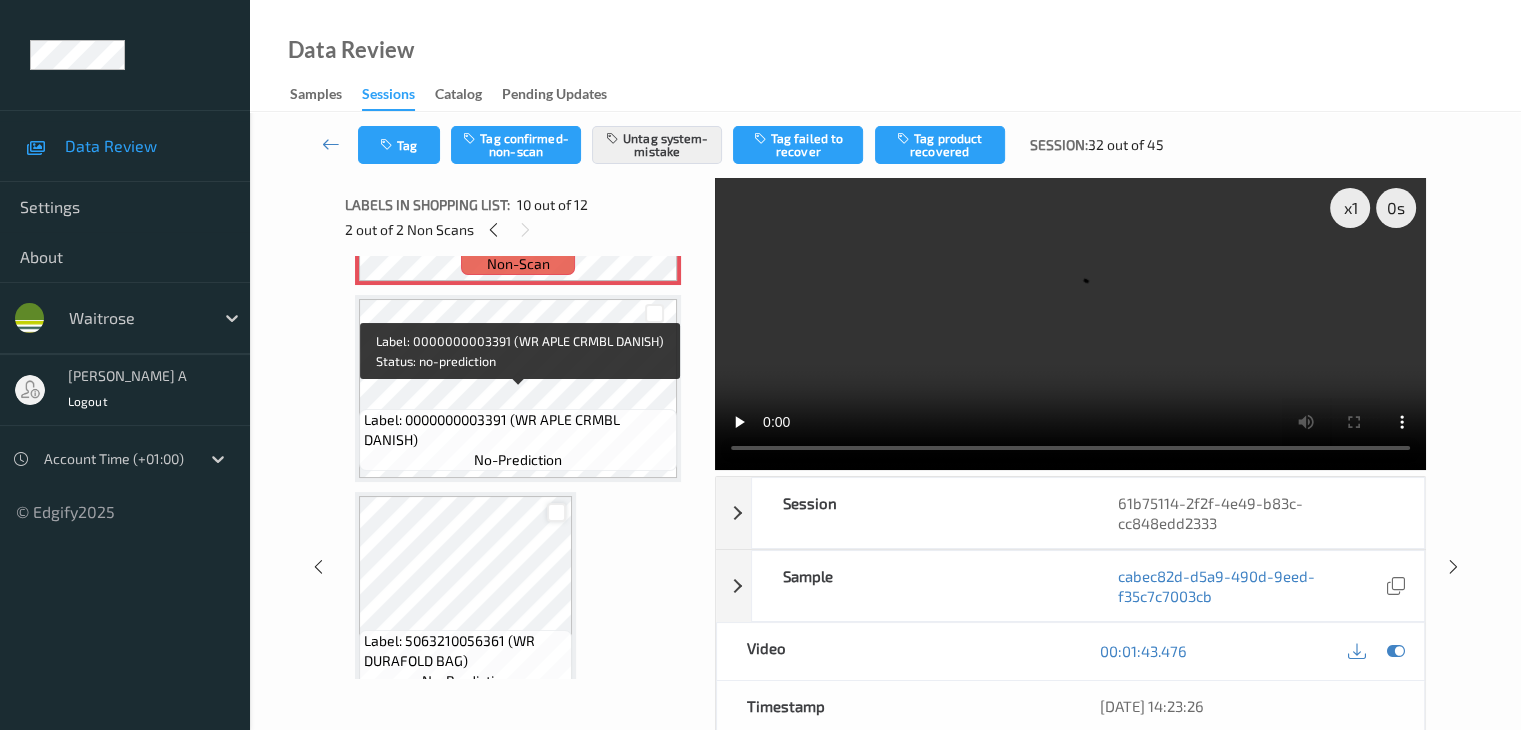 scroll, scrollTop: 1992, scrollLeft: 0, axis: vertical 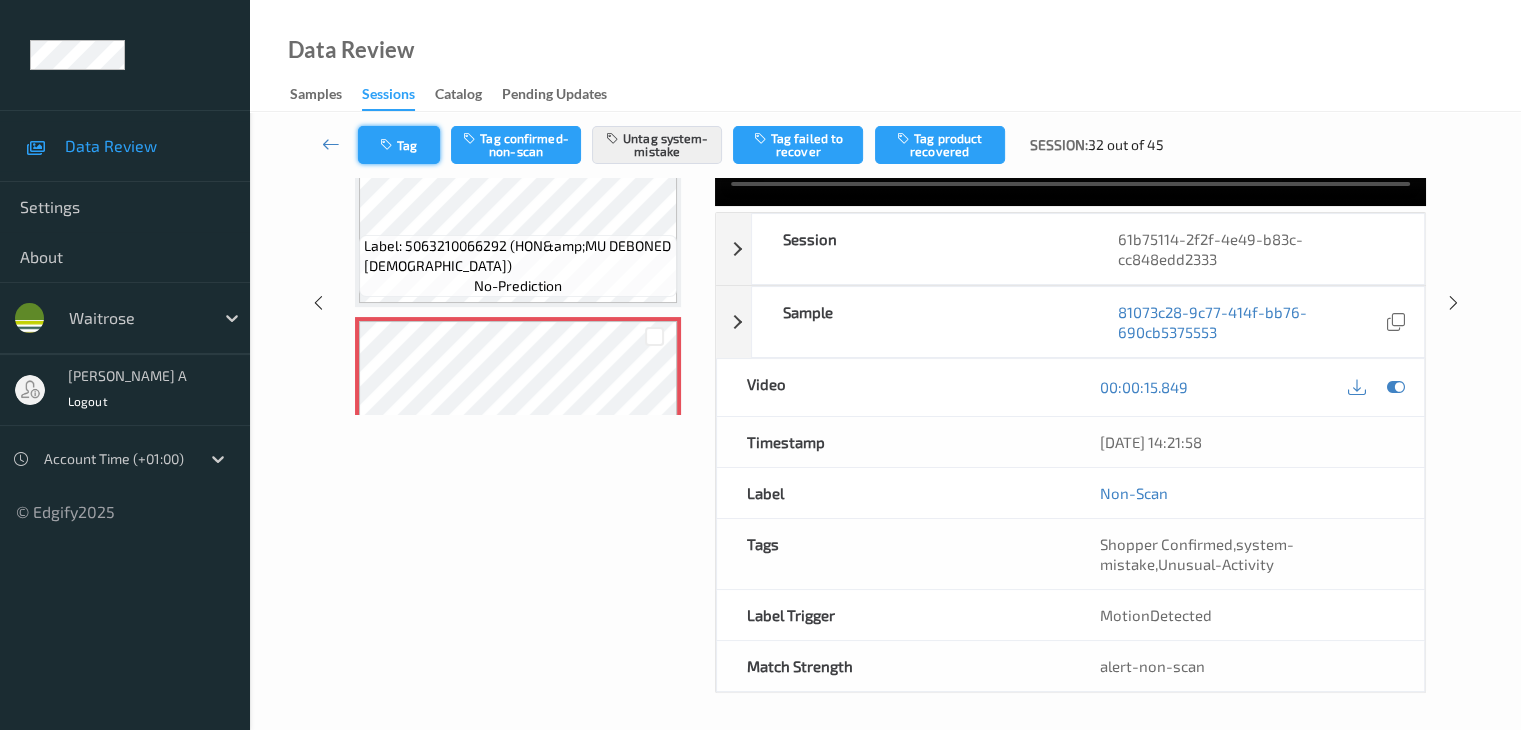 click on "Tag" at bounding box center (399, 145) 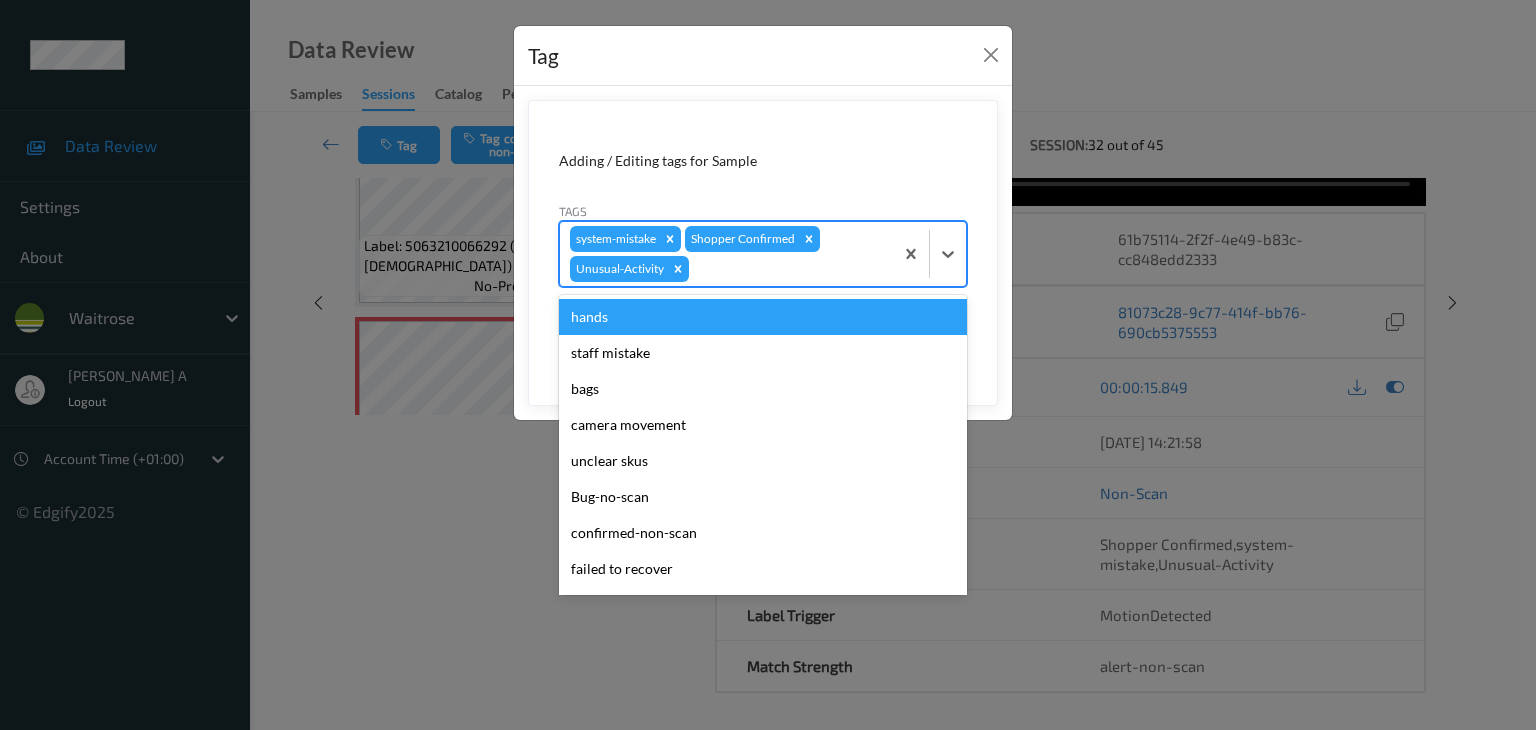click at bounding box center [788, 269] 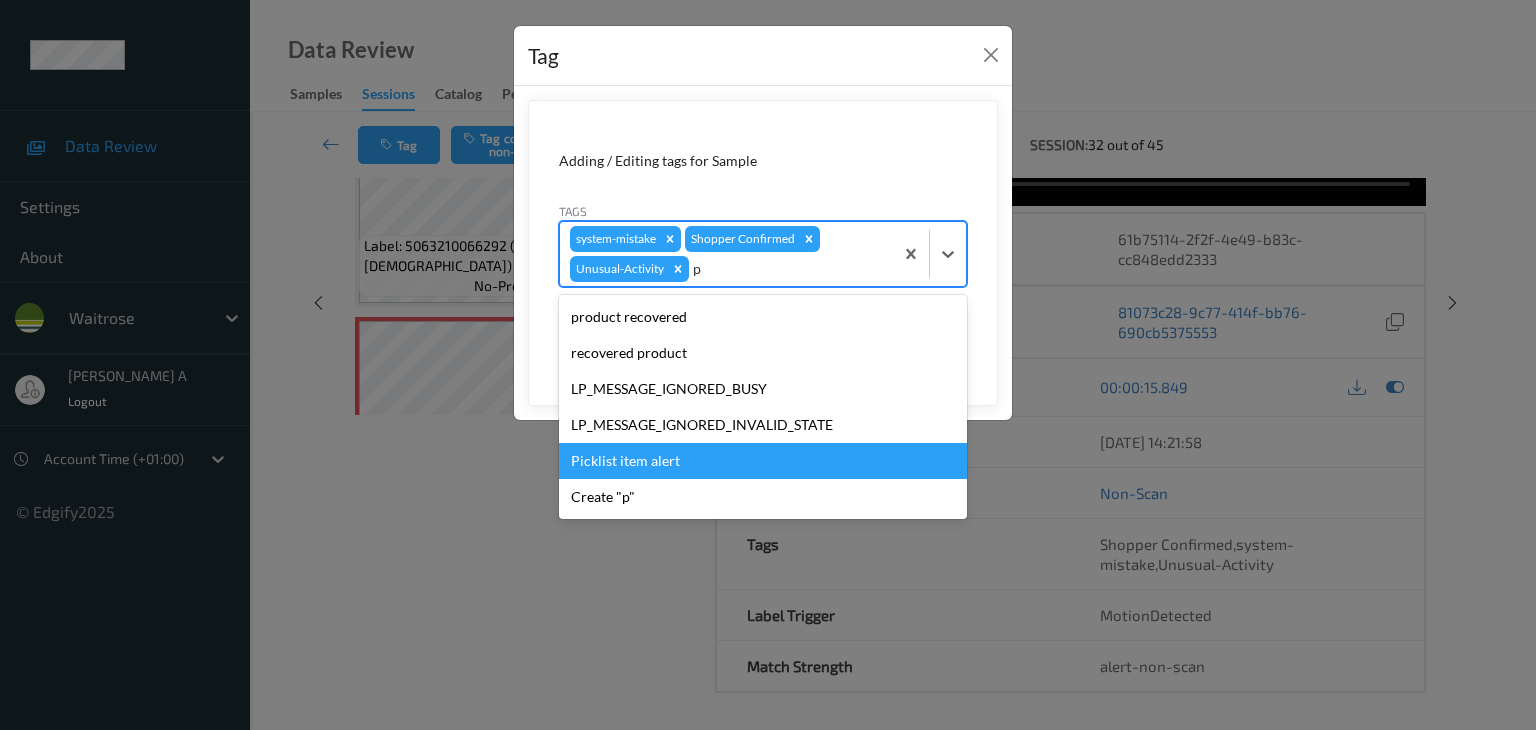 click on "Picklist item alert" at bounding box center (763, 461) 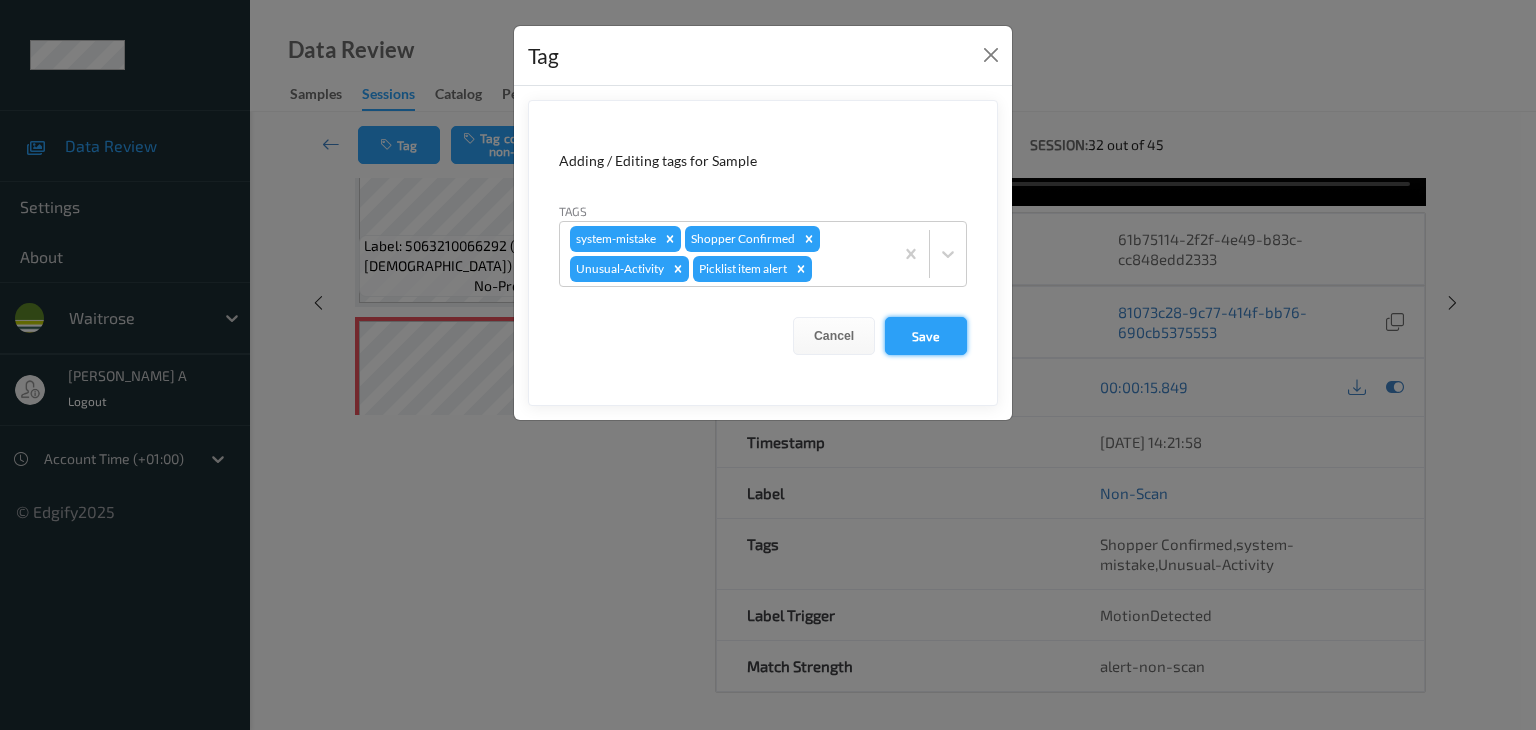 click on "Save" at bounding box center (926, 336) 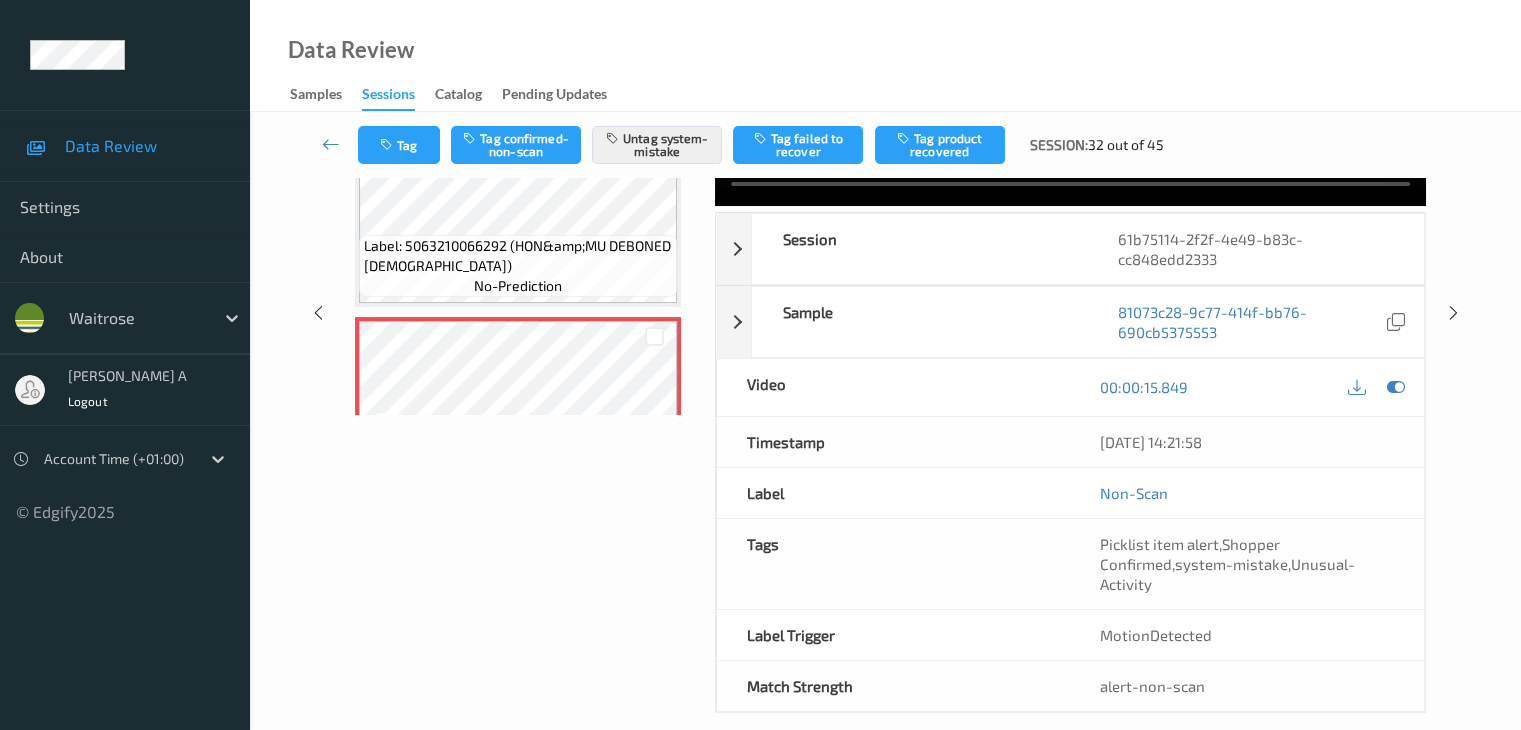 scroll, scrollTop: 0, scrollLeft: 0, axis: both 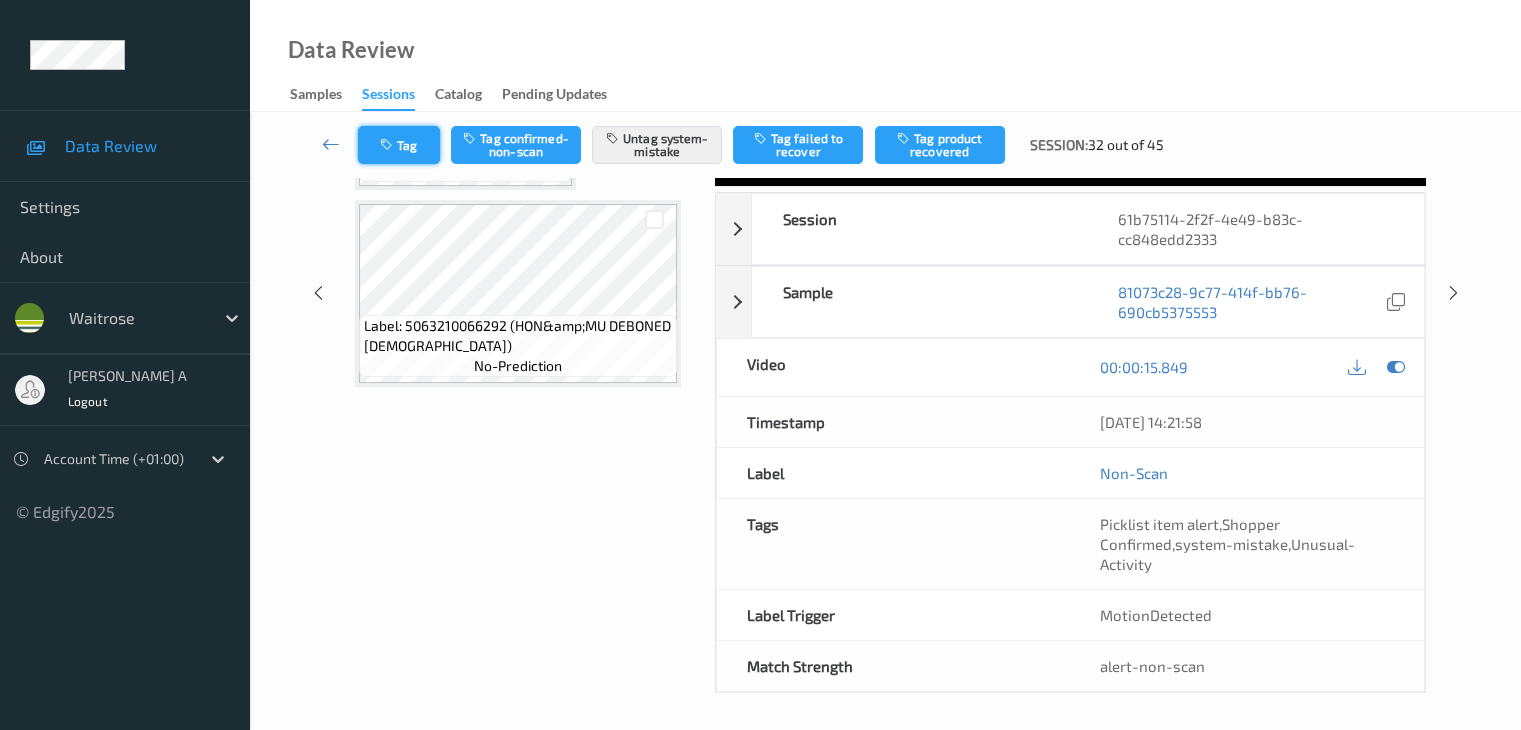 click on "Tag" at bounding box center (399, 145) 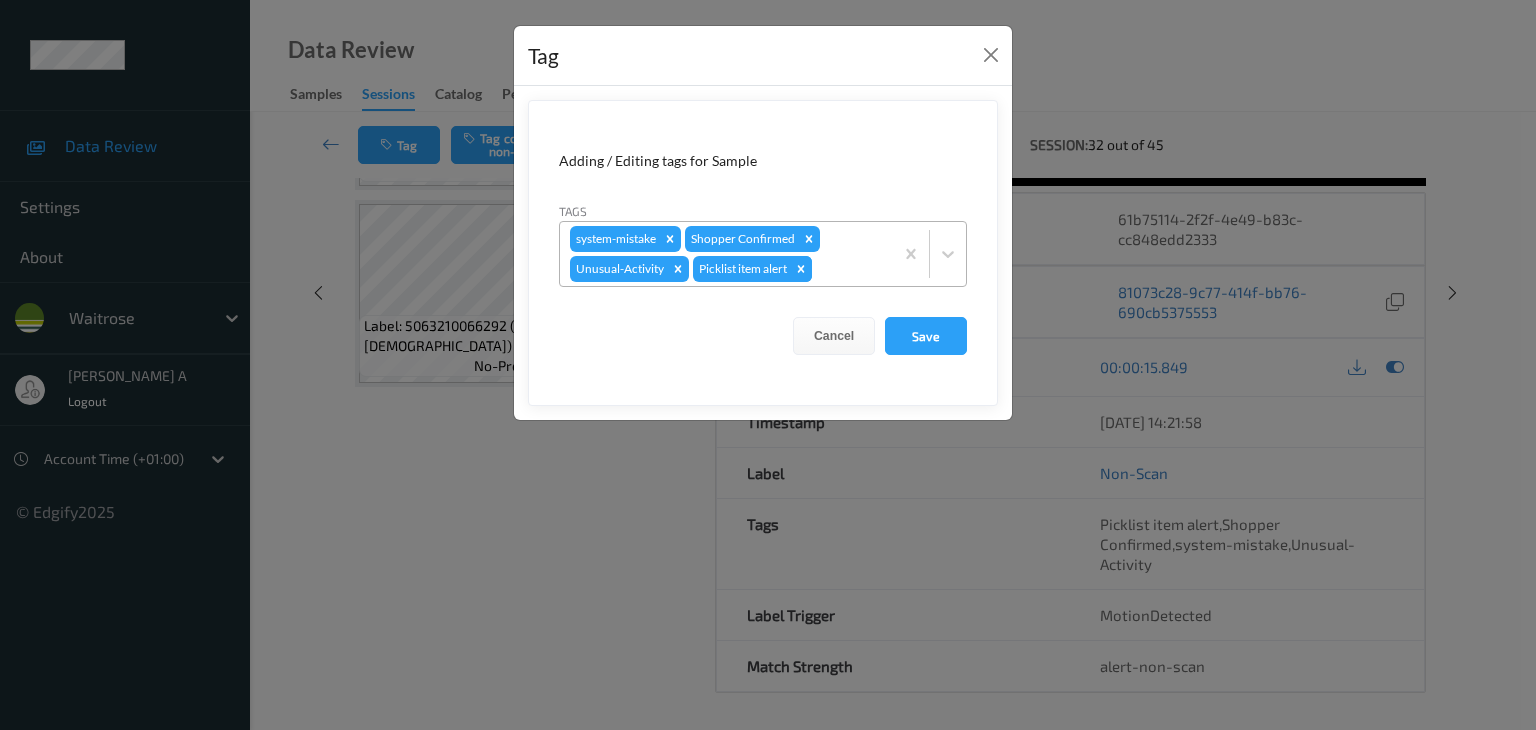 click 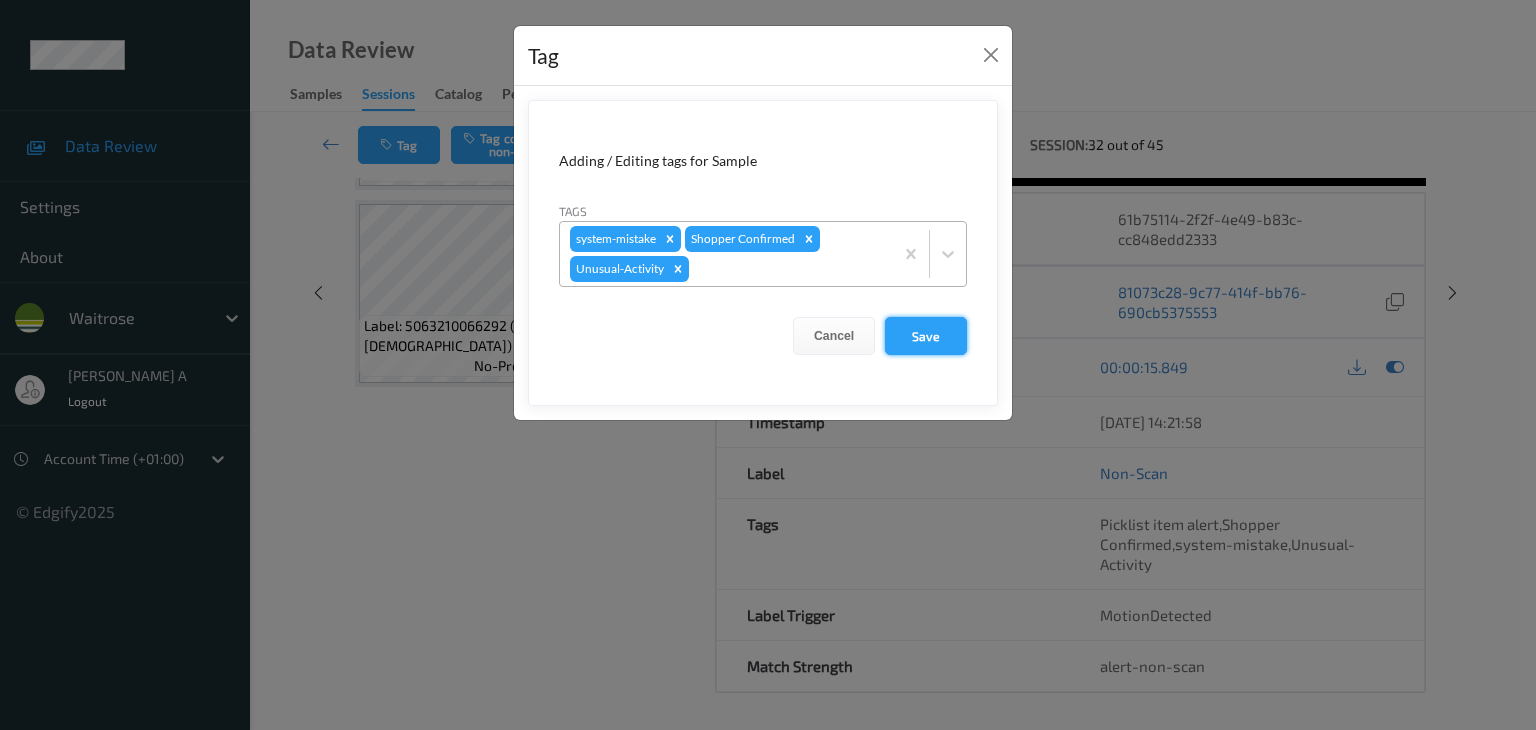 click on "Save" at bounding box center (926, 336) 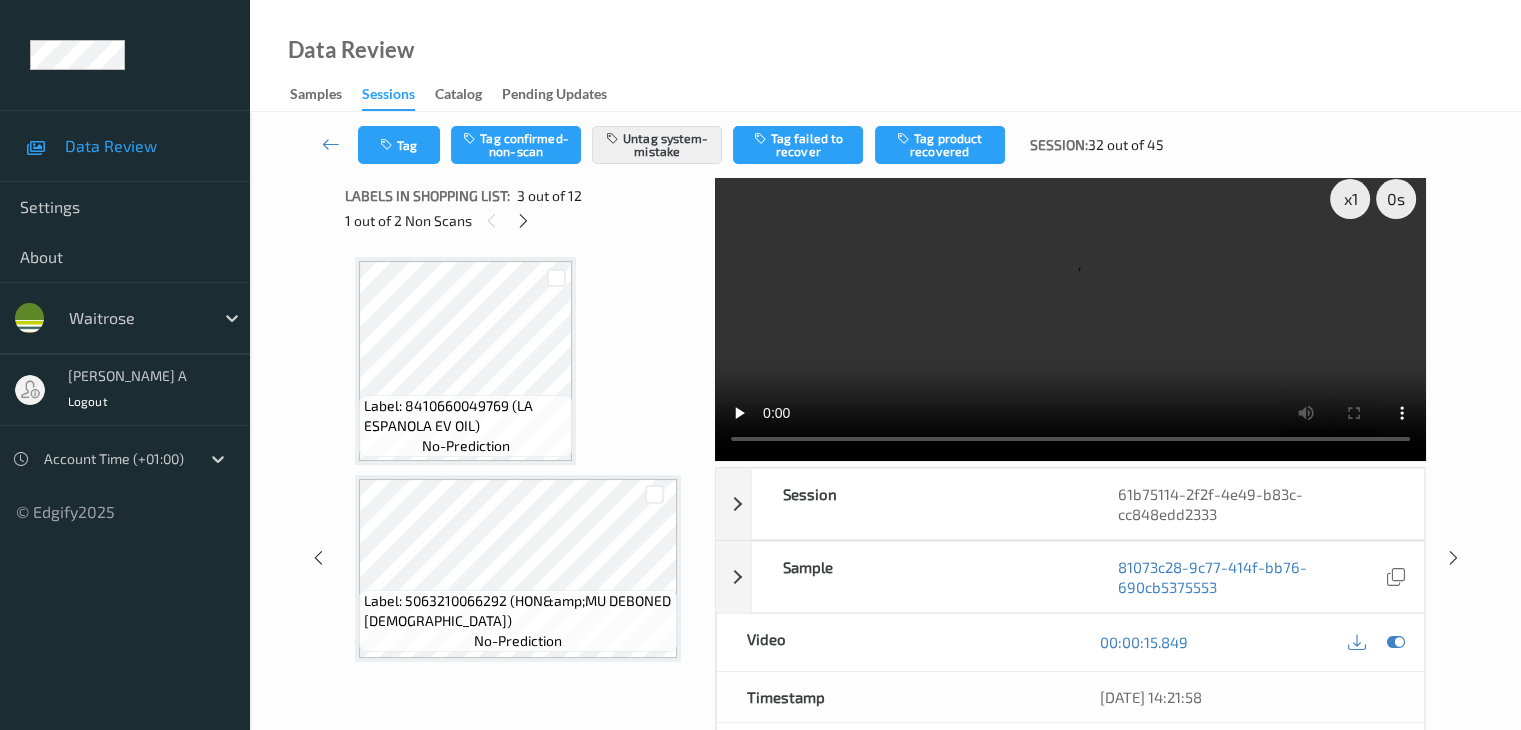 scroll, scrollTop: 0, scrollLeft: 0, axis: both 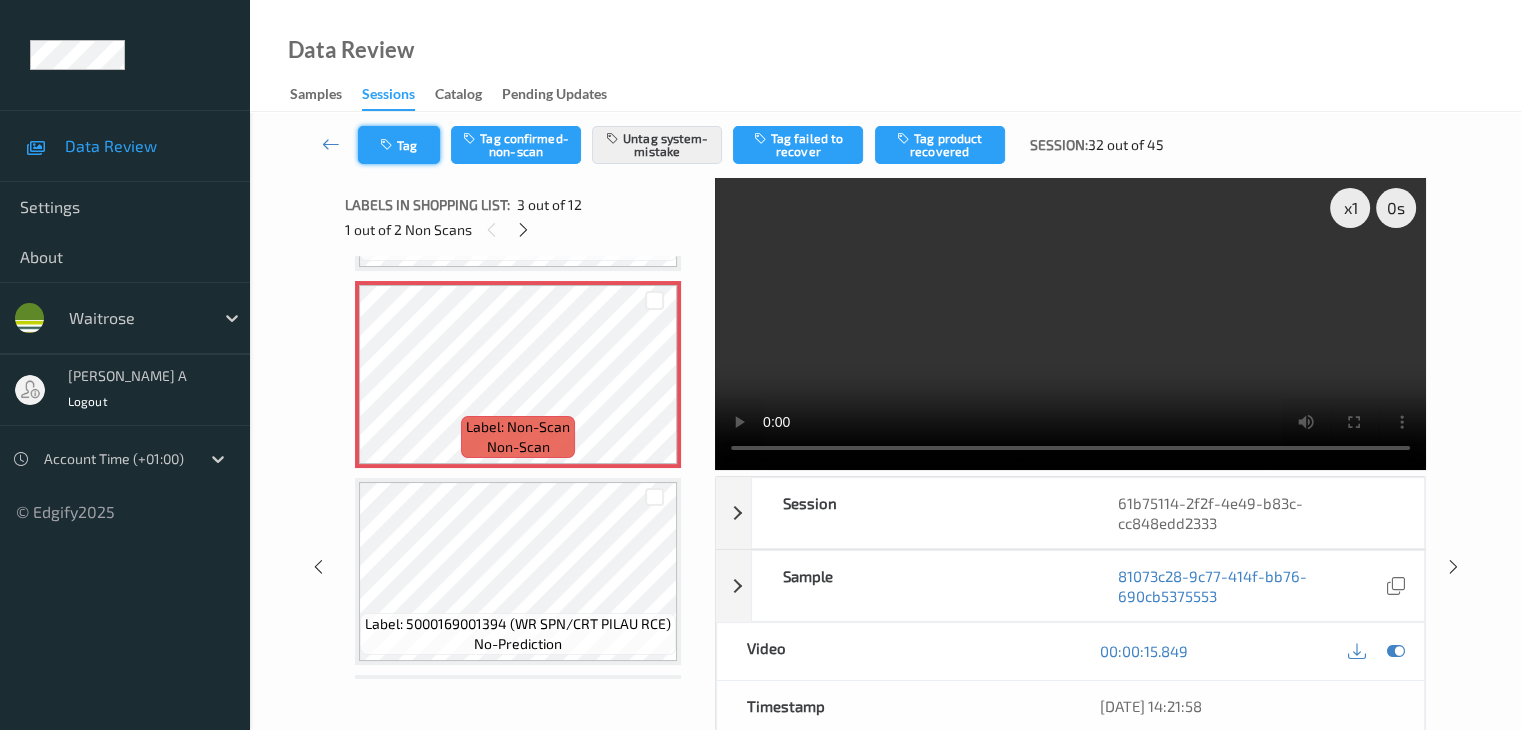 click on "Tag" at bounding box center (399, 145) 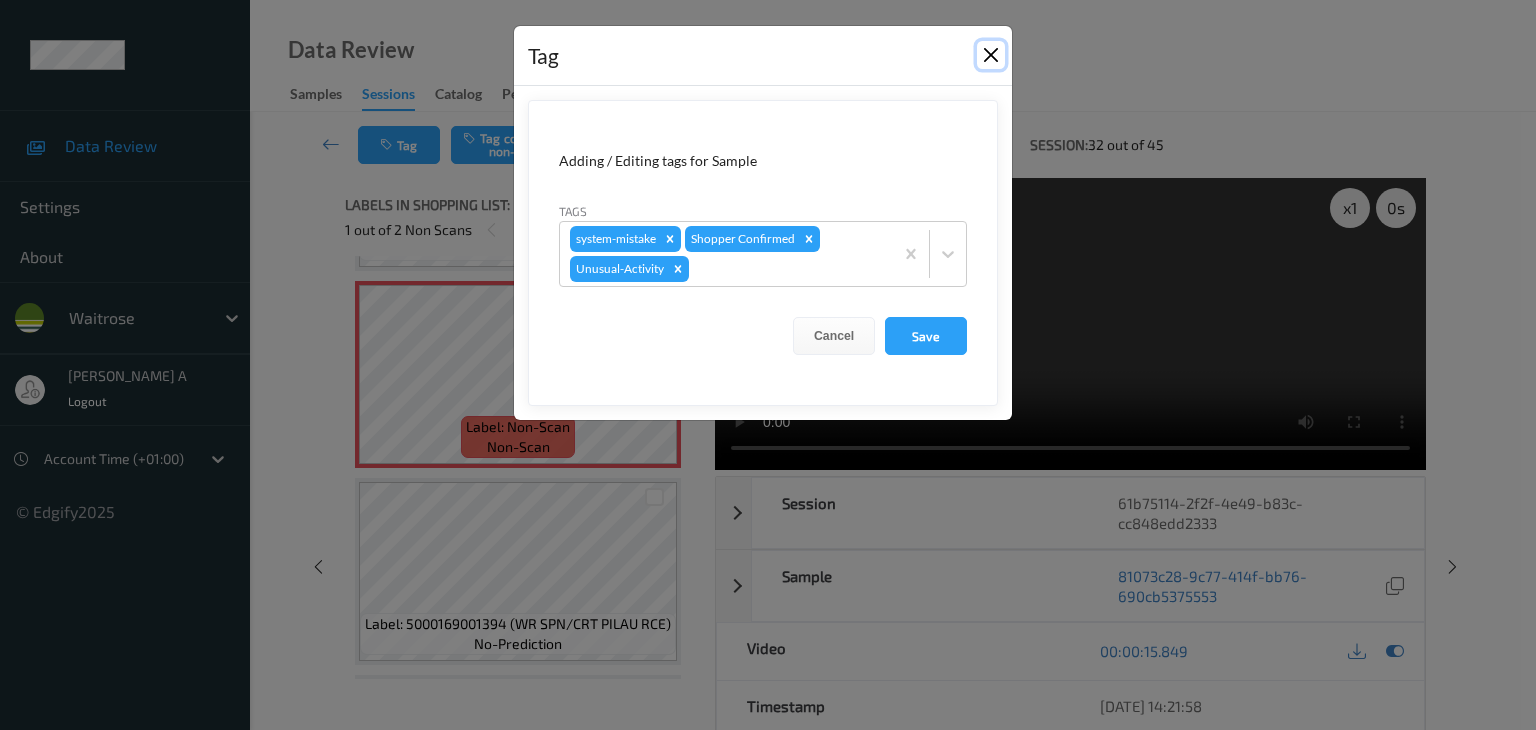 click at bounding box center [991, 55] 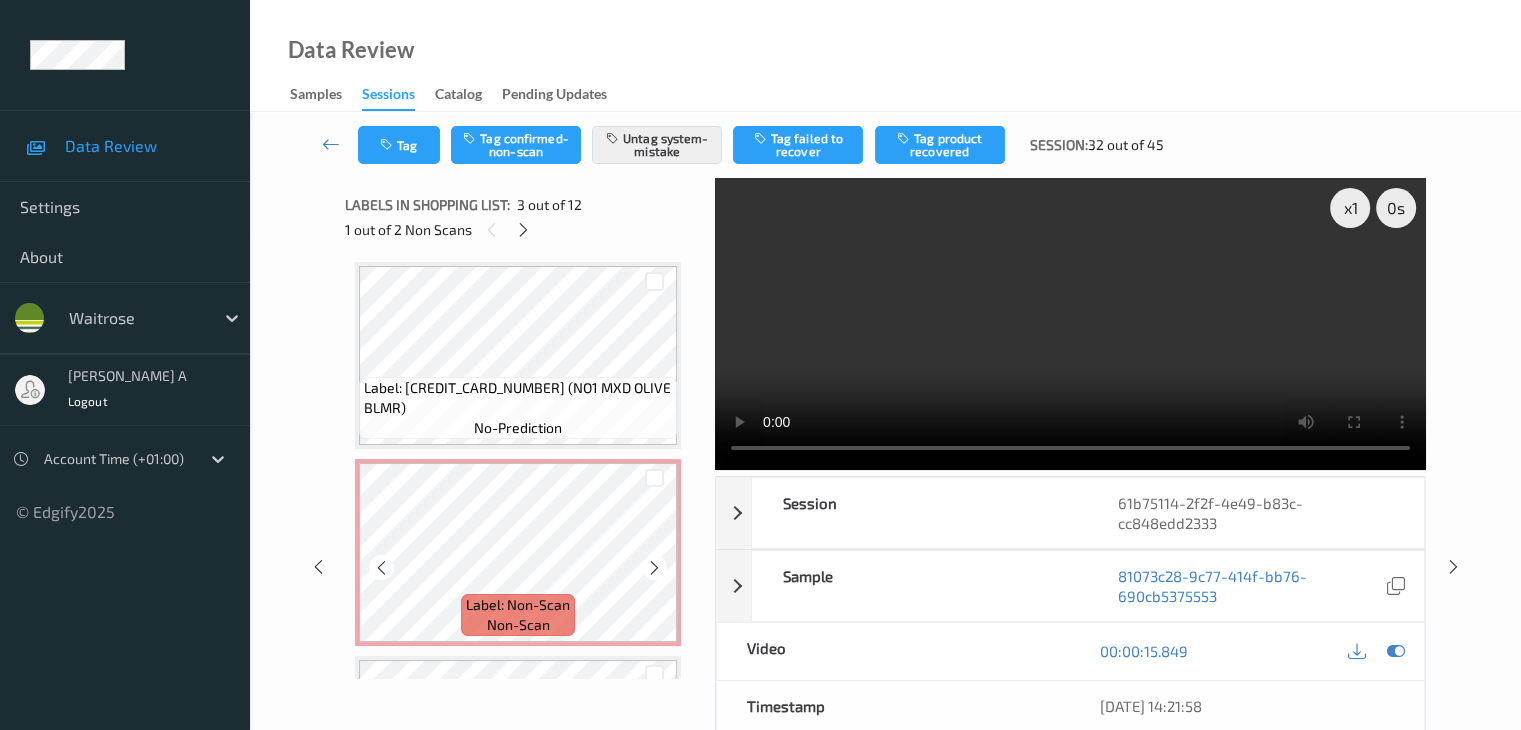 scroll, scrollTop: 1700, scrollLeft: 0, axis: vertical 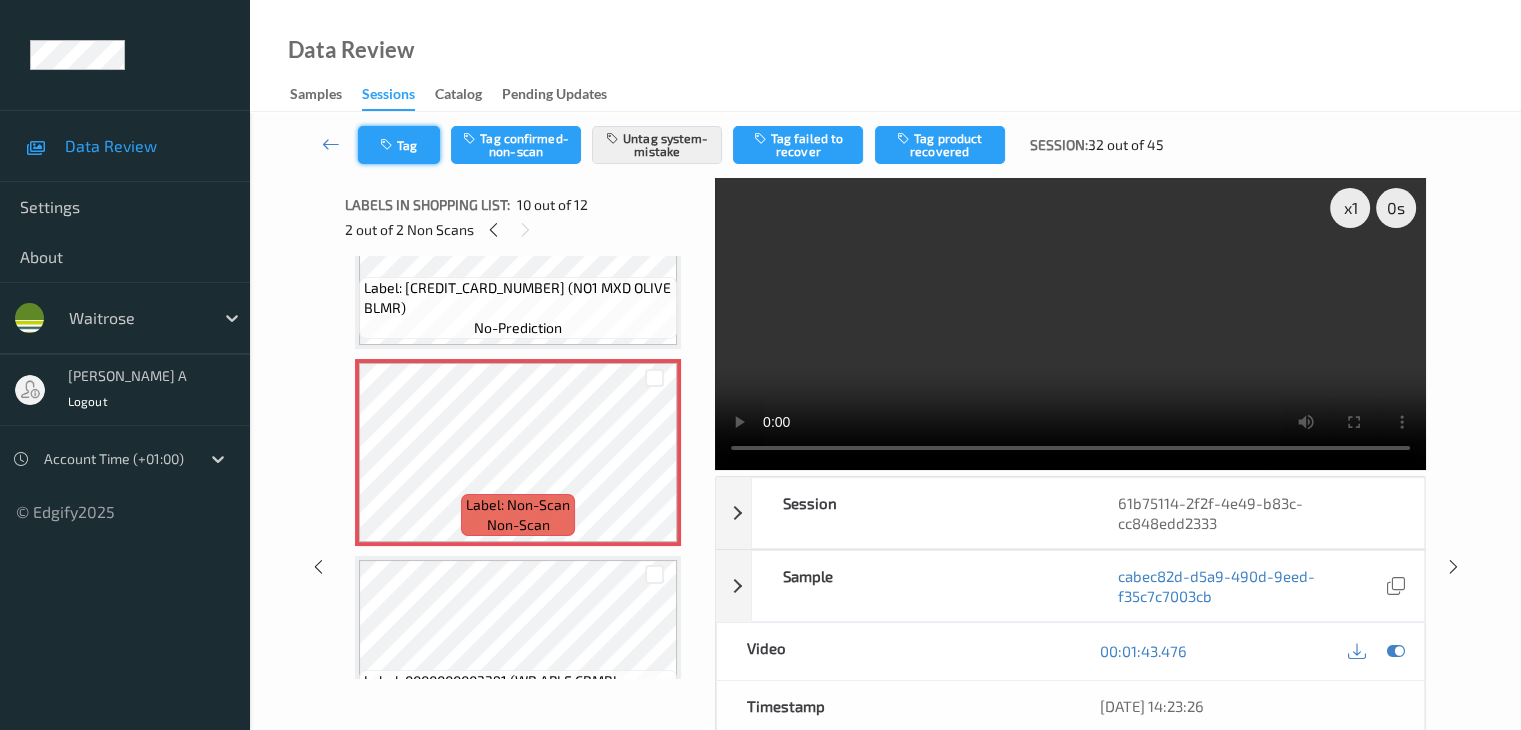 click on "Tag" at bounding box center (399, 145) 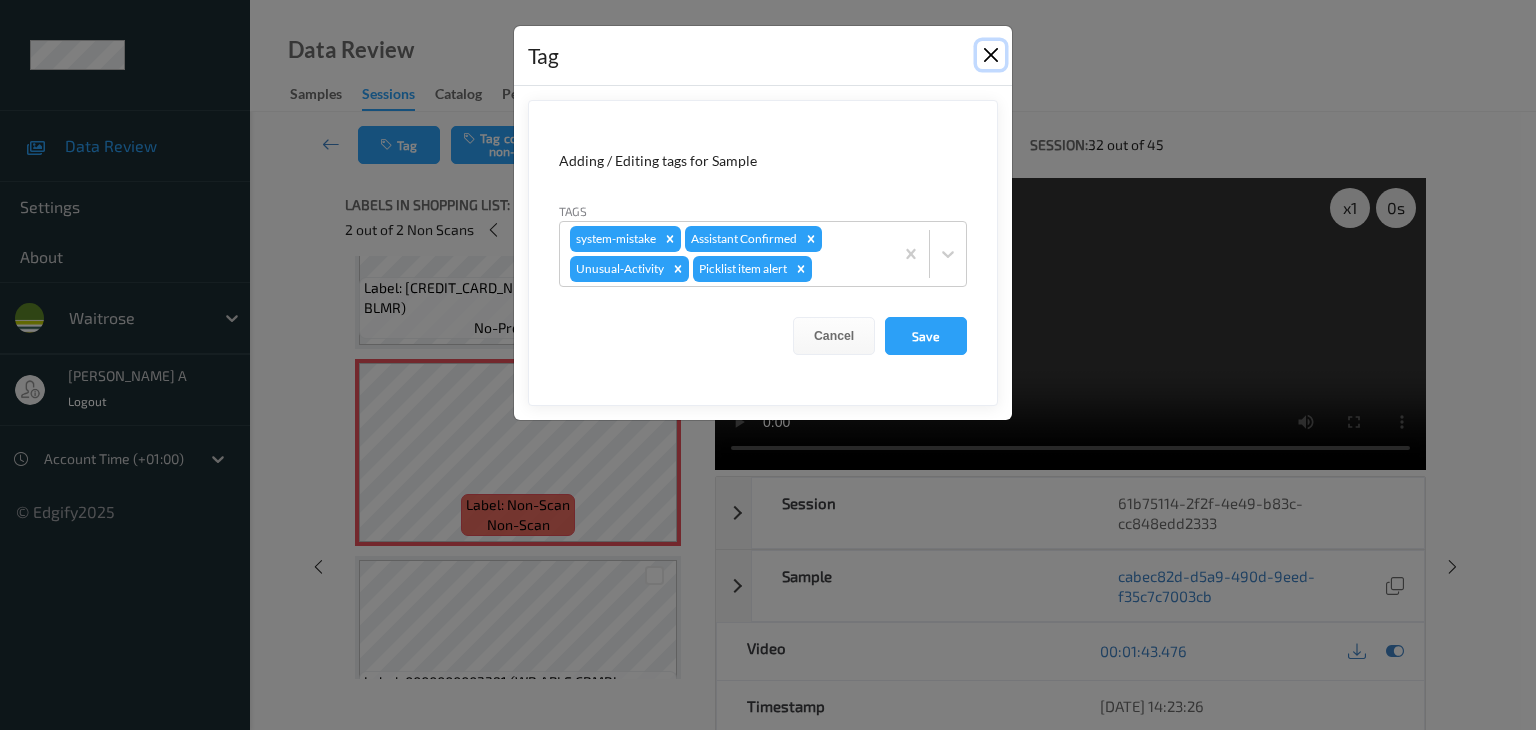click at bounding box center [991, 55] 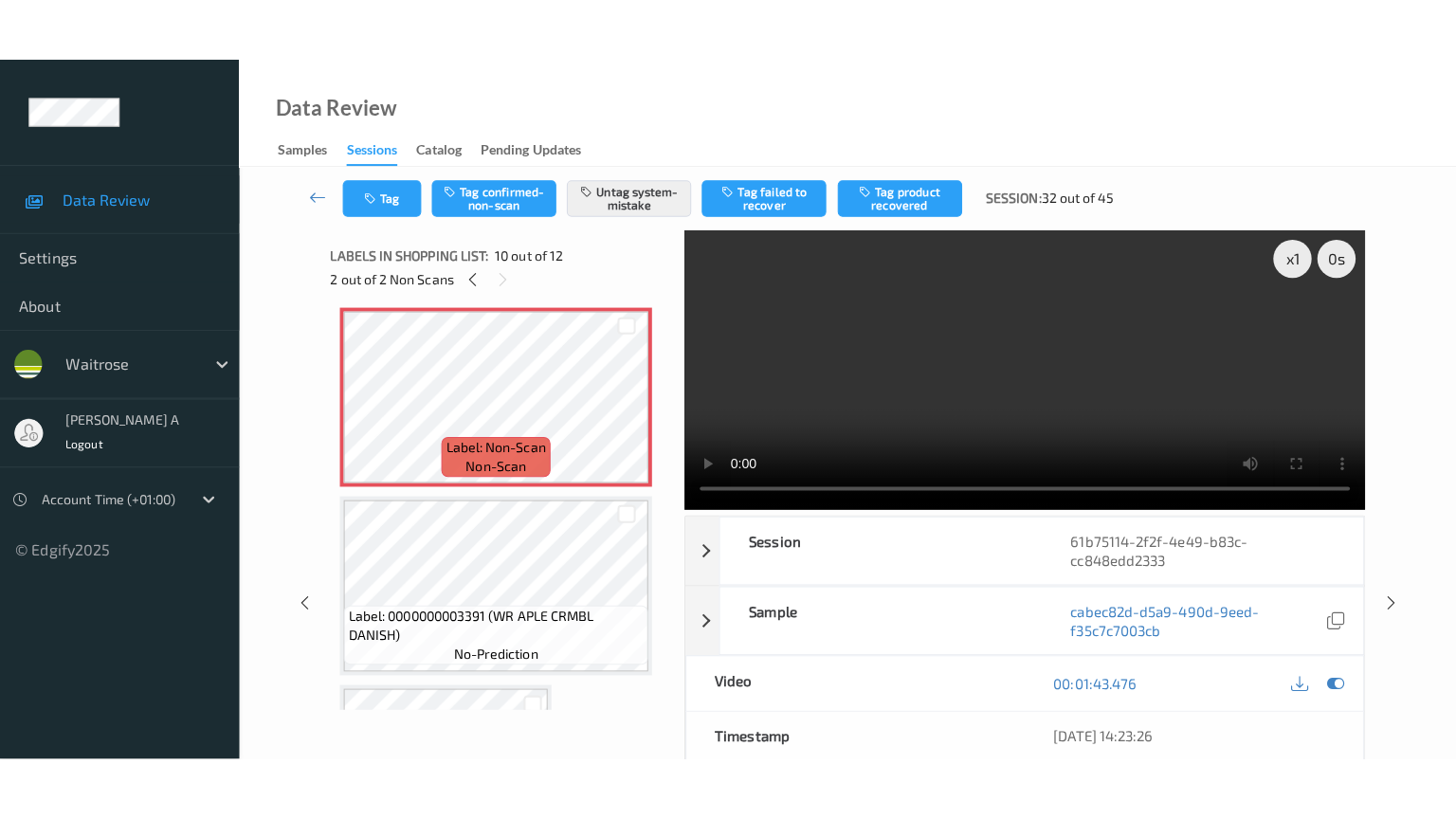 scroll, scrollTop: 1888, scrollLeft: 0, axis: vertical 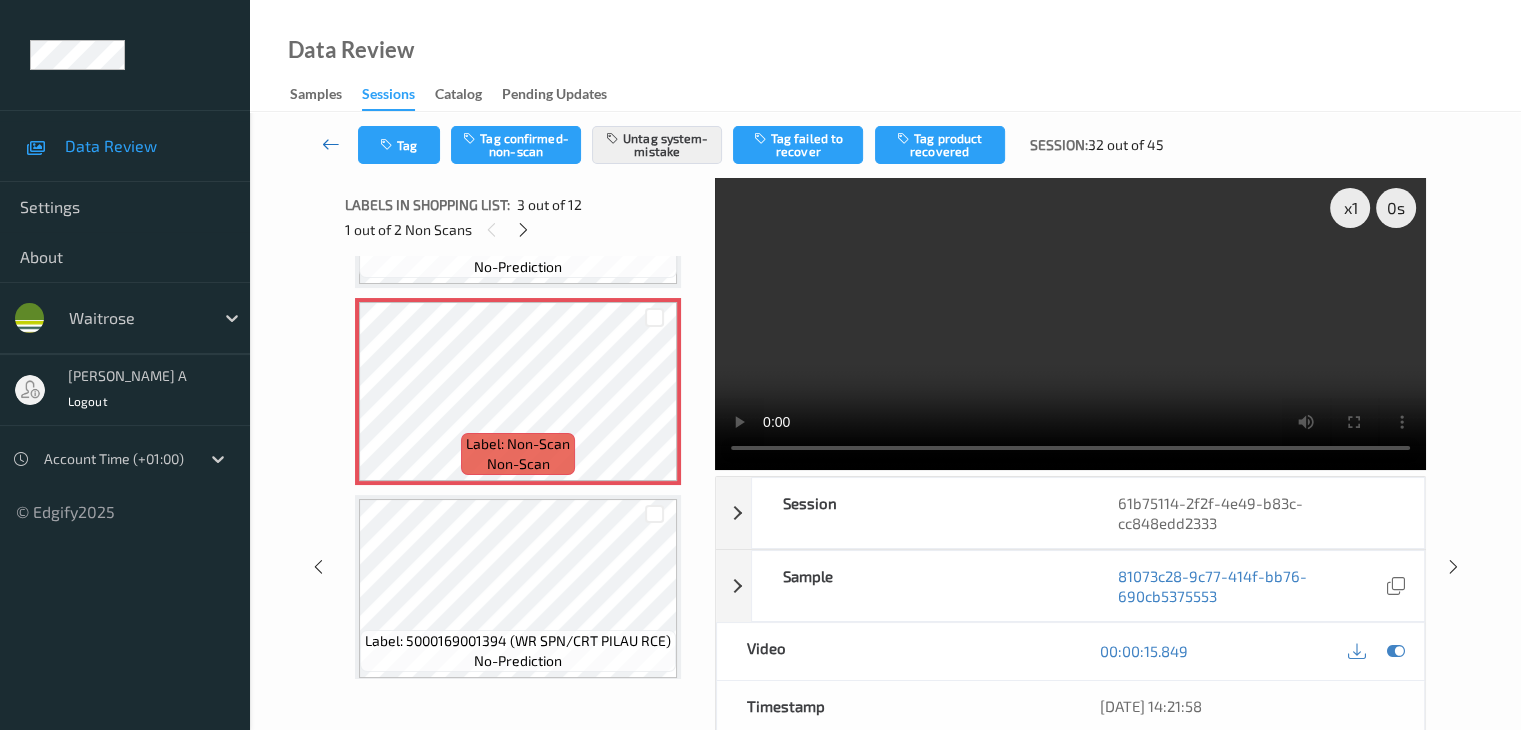 click at bounding box center (331, 144) 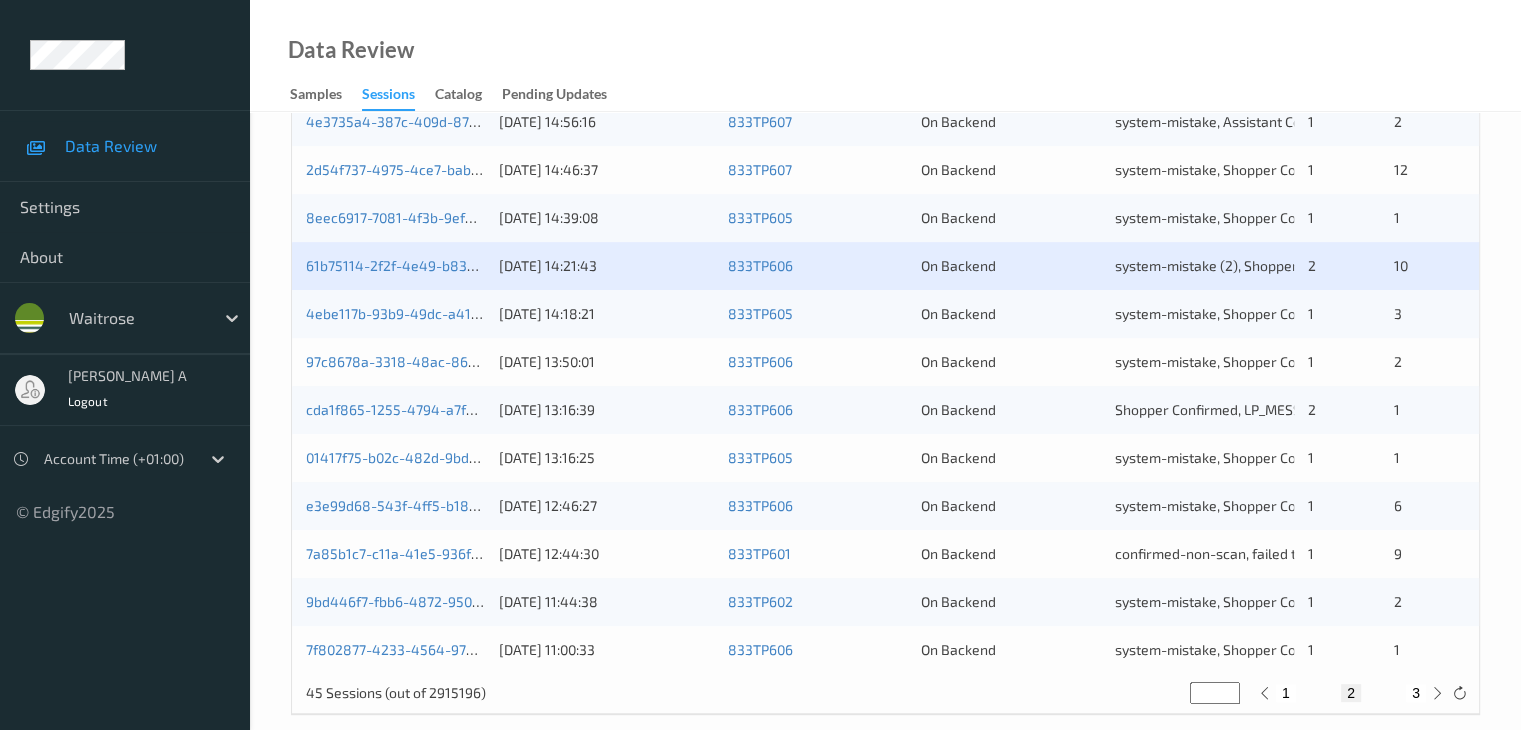scroll, scrollTop: 932, scrollLeft: 0, axis: vertical 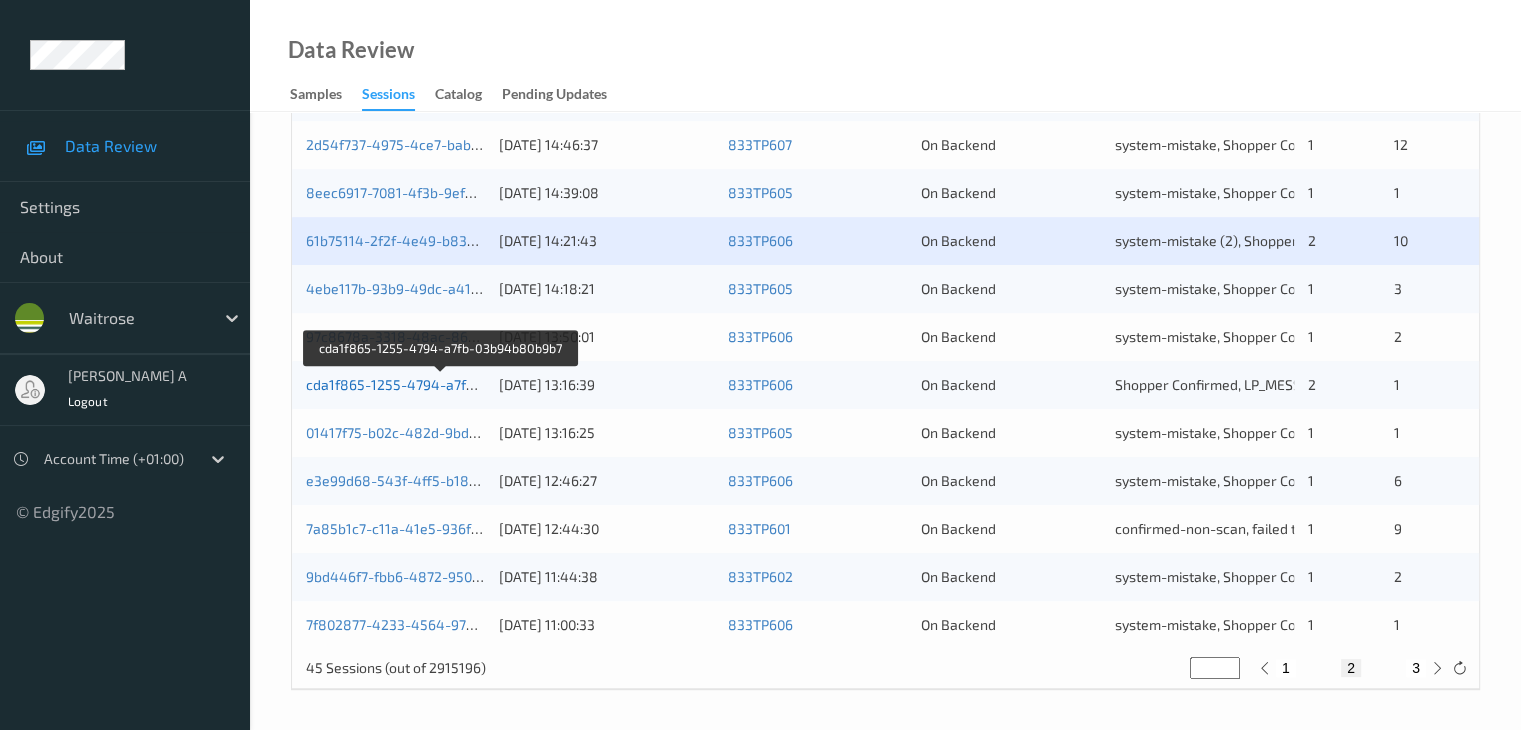 click on "cda1f865-1255-4794-a7fb-03b94b80b9b7" at bounding box center (441, 384) 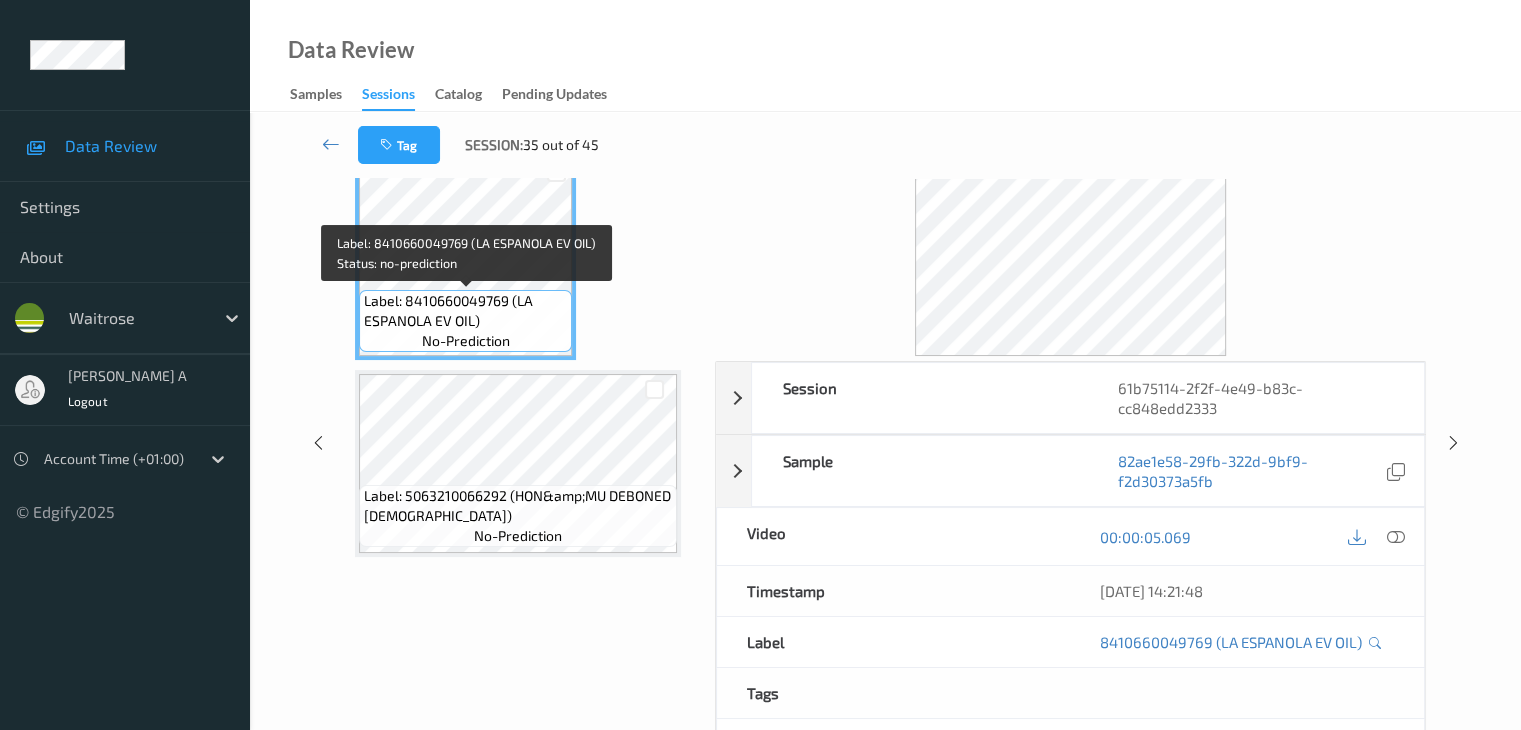 scroll, scrollTop: 0, scrollLeft: 0, axis: both 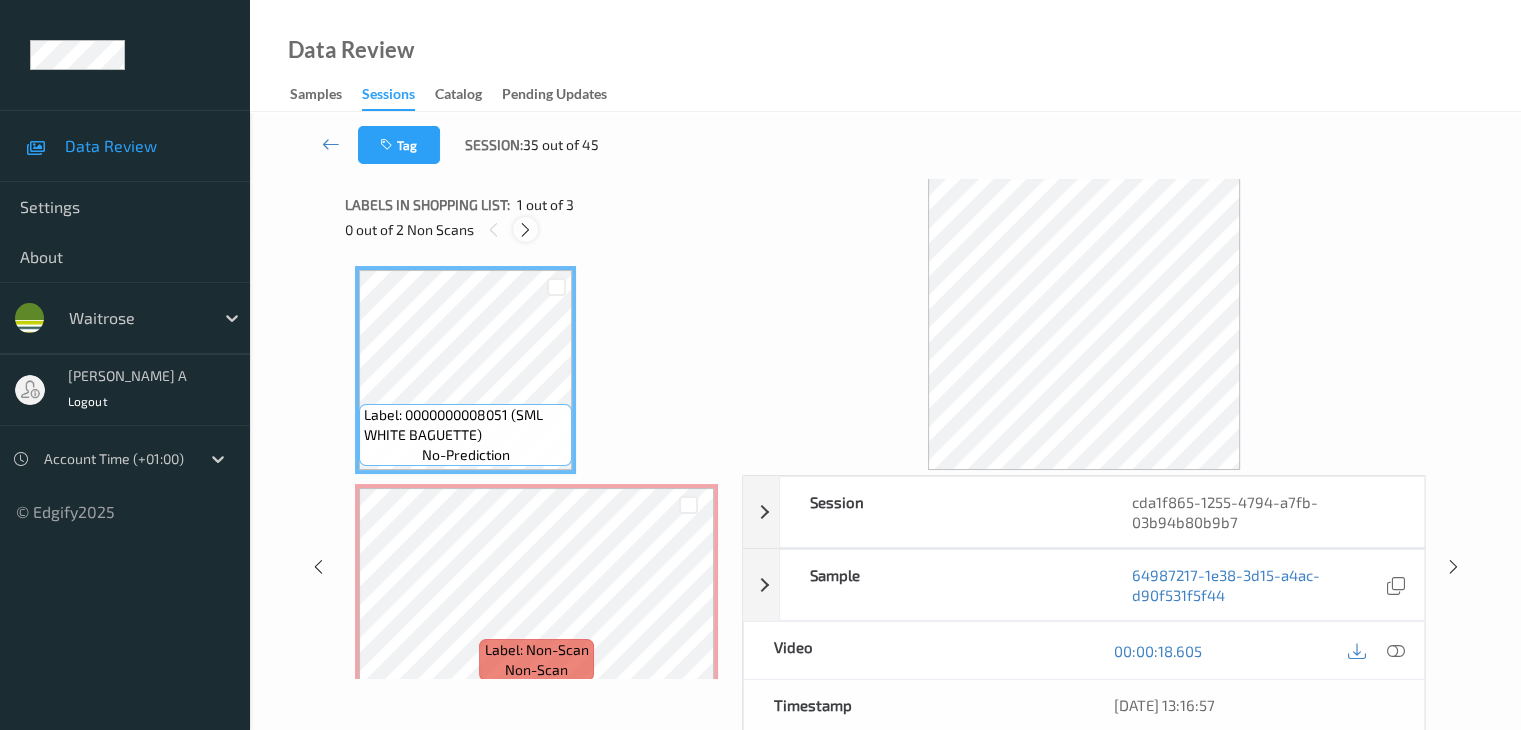 click at bounding box center (525, 230) 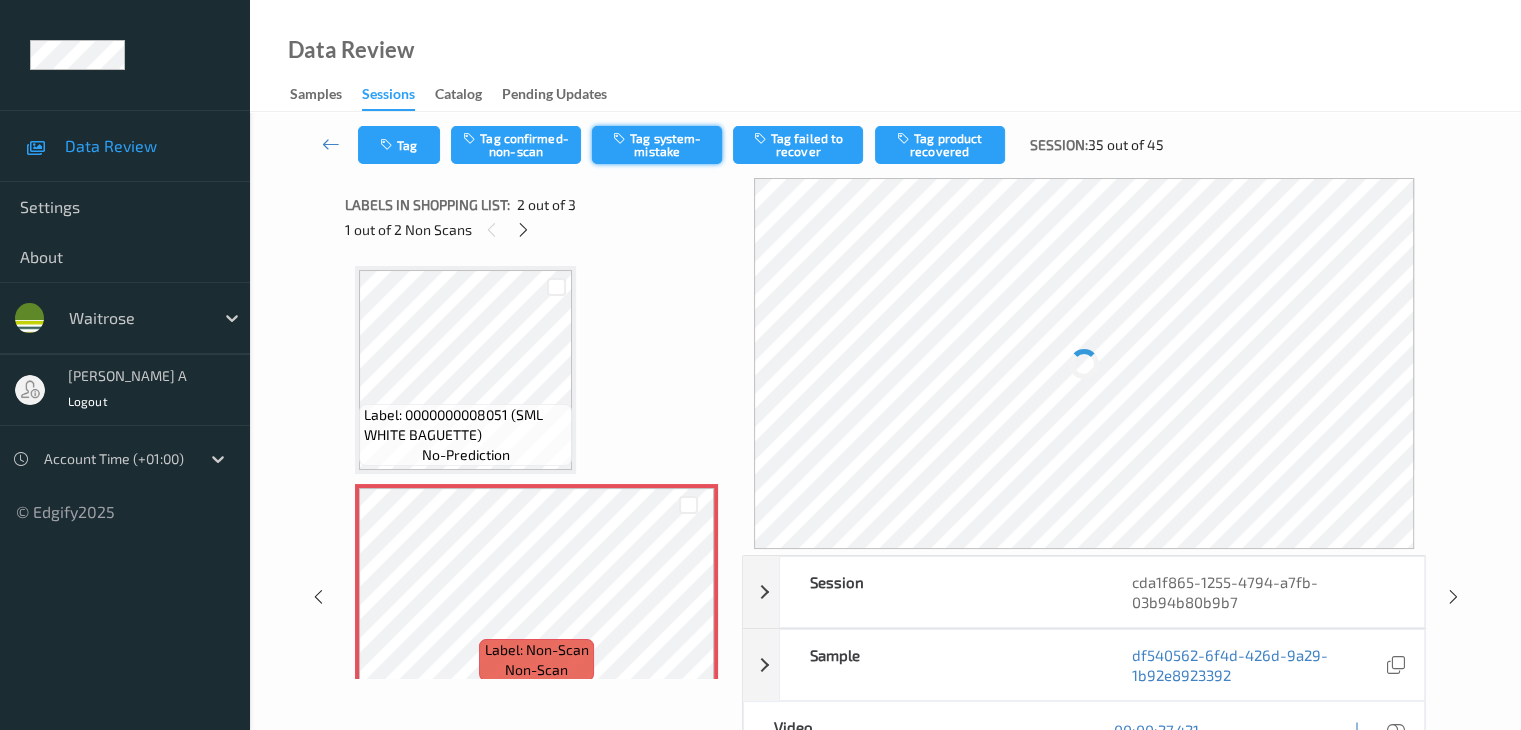 scroll, scrollTop: 10, scrollLeft: 0, axis: vertical 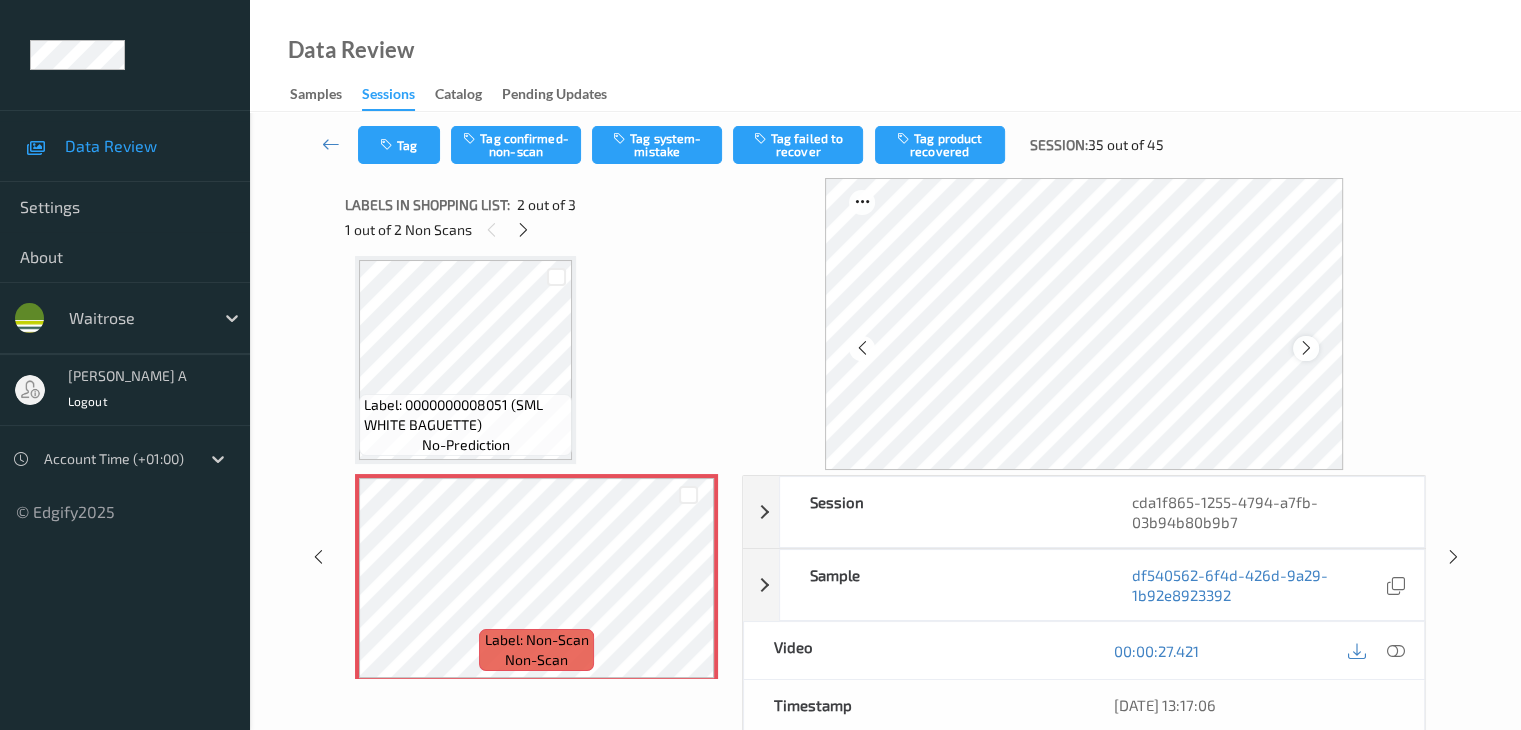 click at bounding box center [1306, 348] 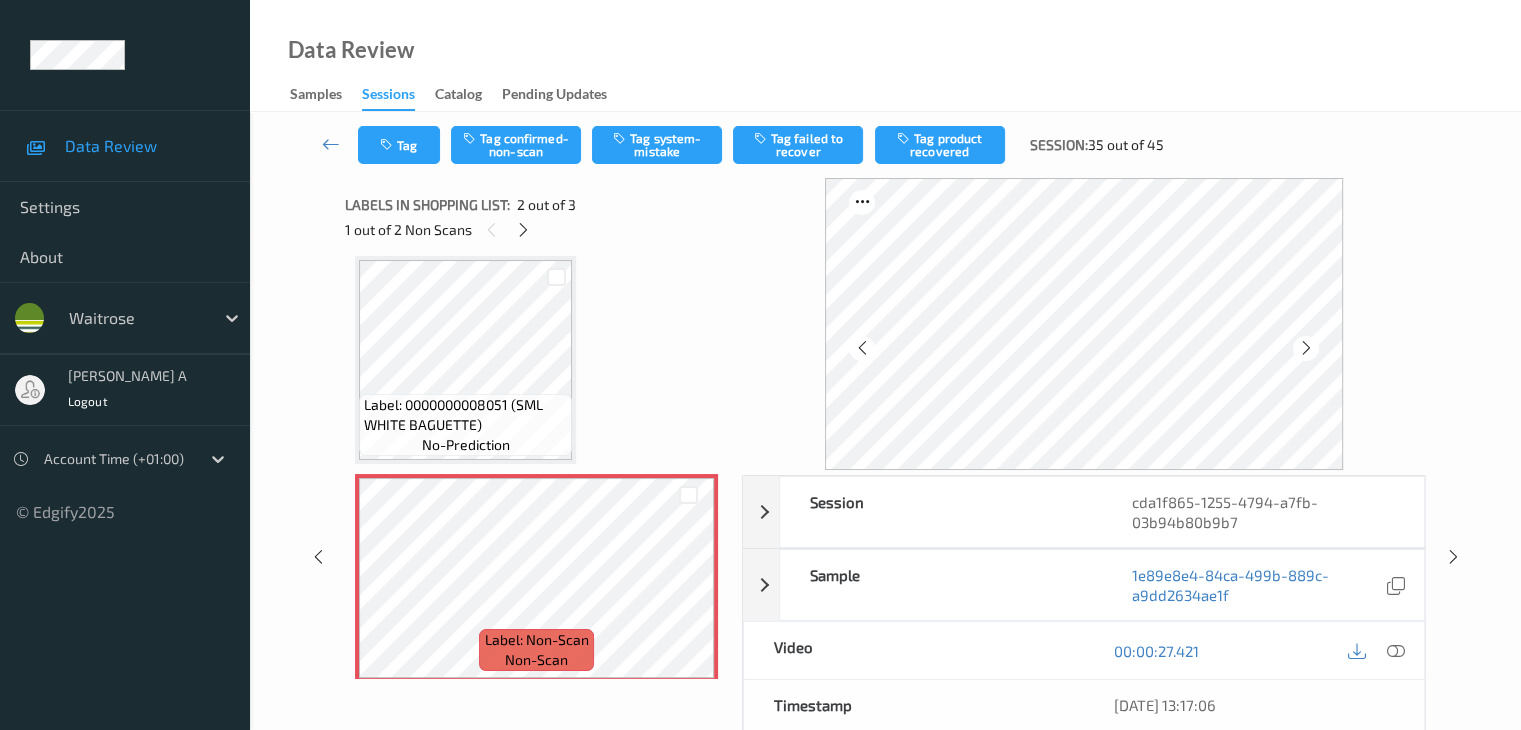 click at bounding box center (1306, 348) 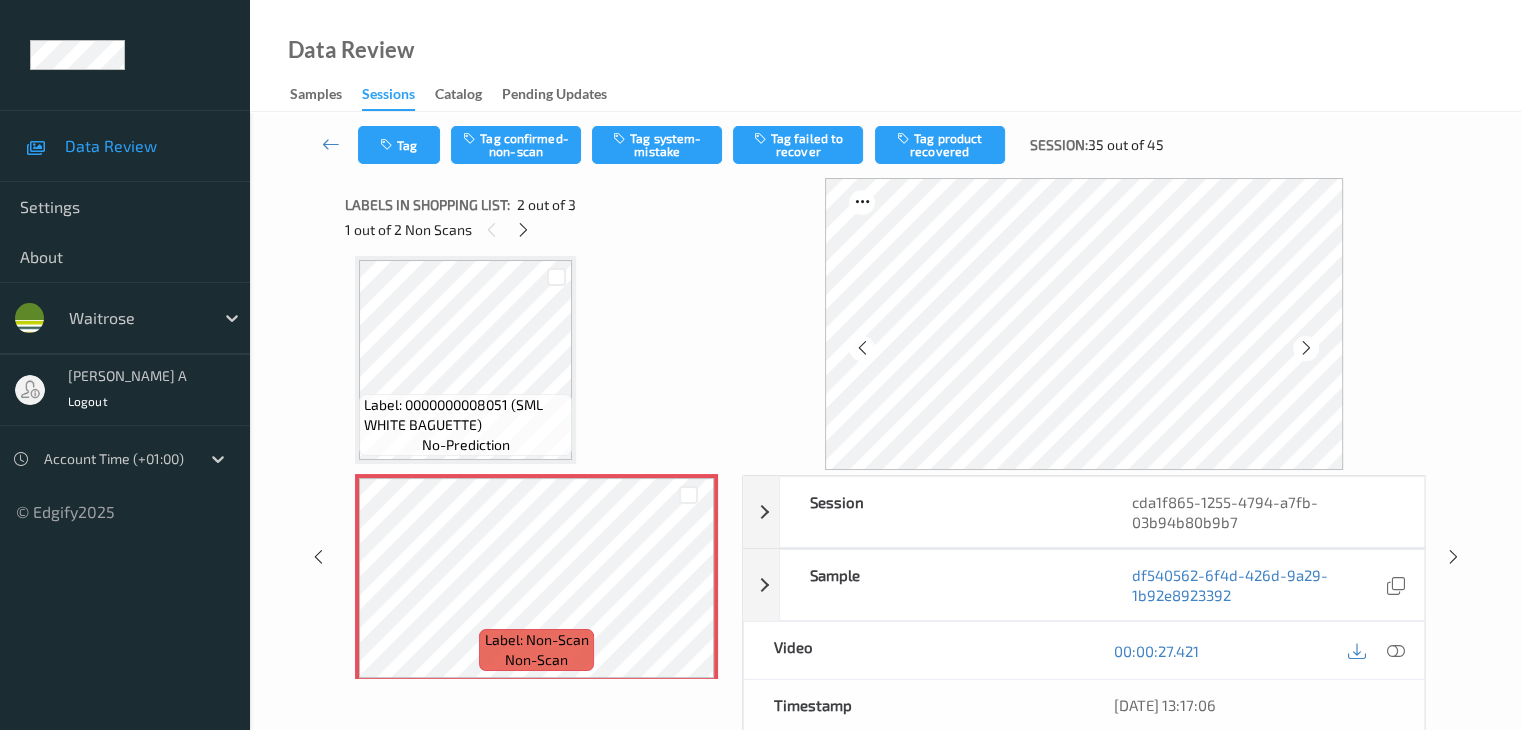 click at bounding box center [1306, 348] 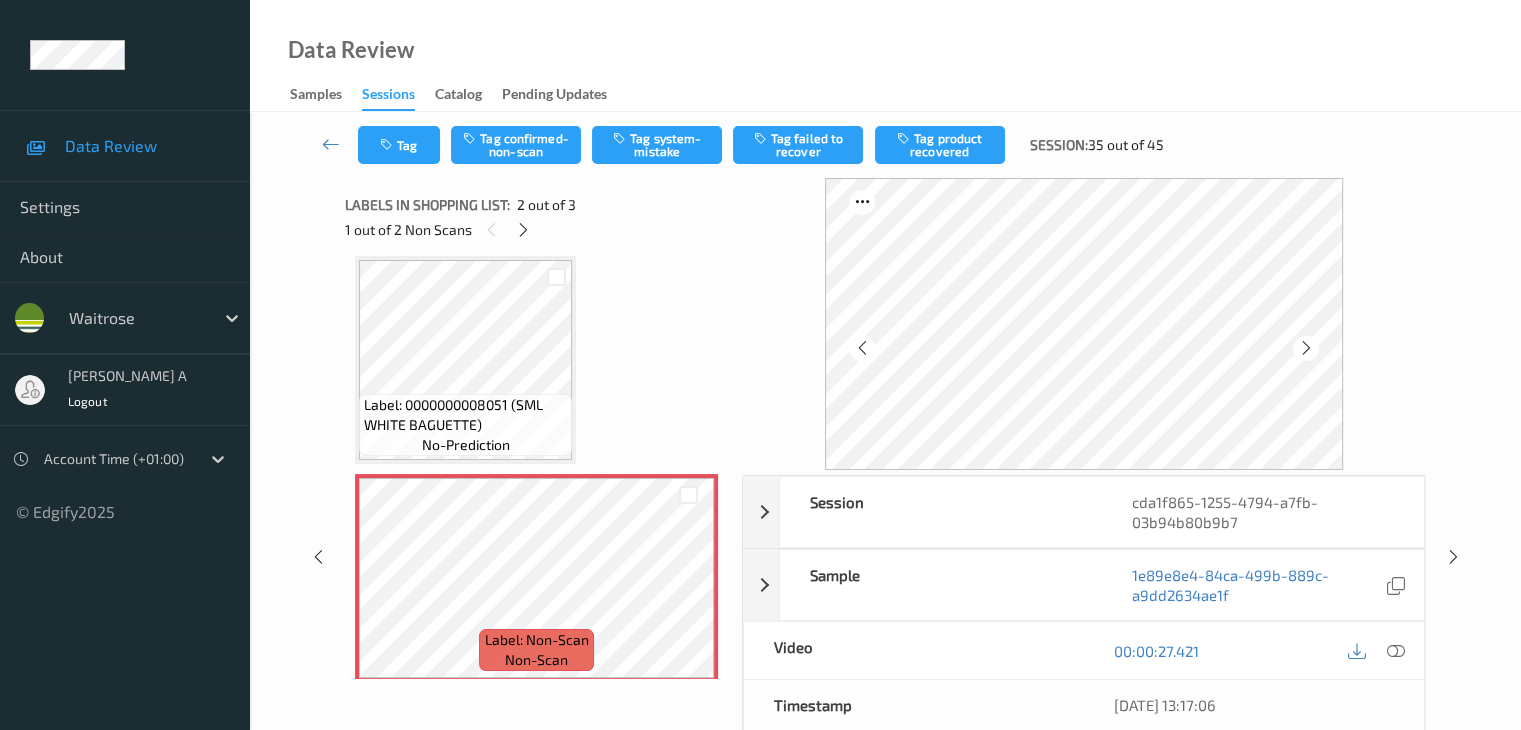 click at bounding box center [1306, 348] 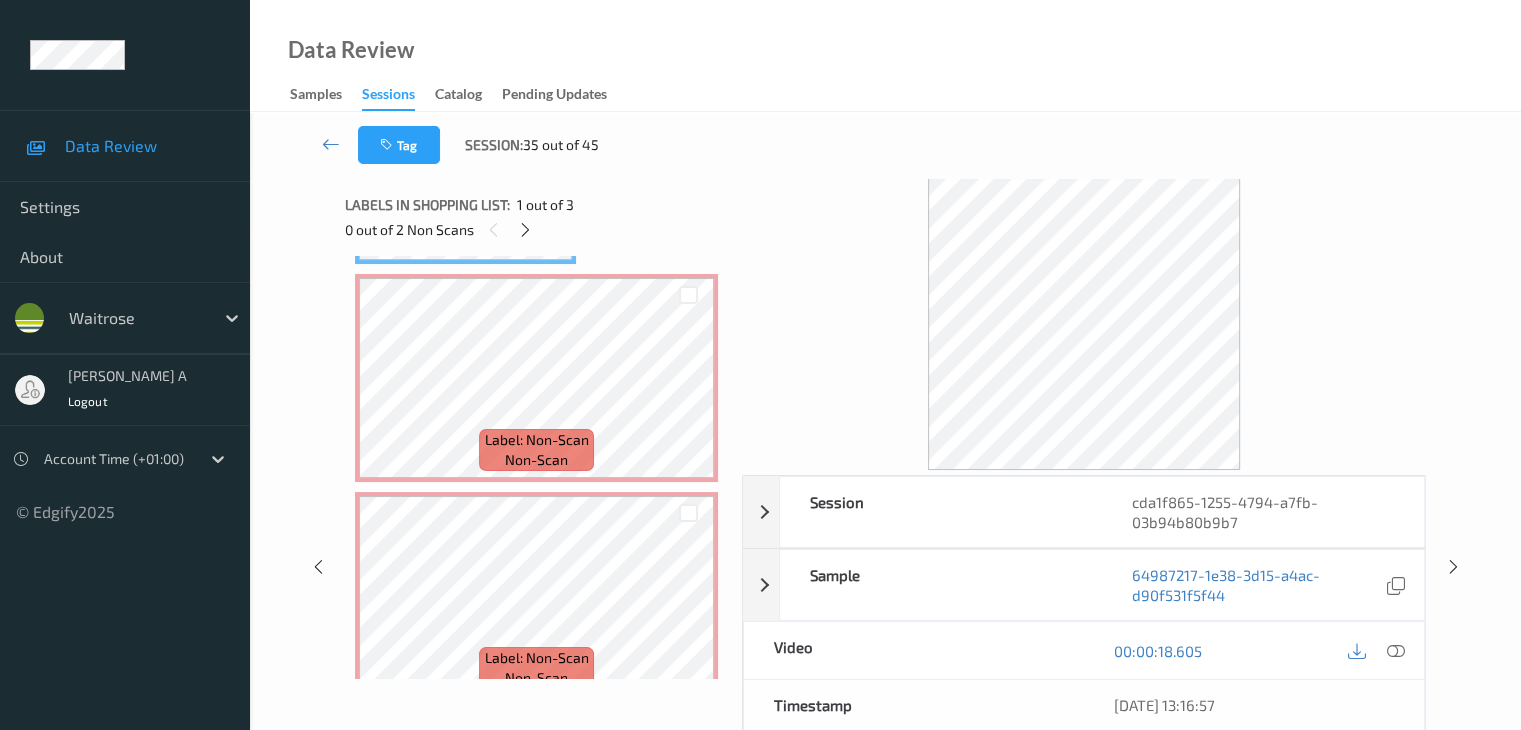 scroll, scrollTop: 241, scrollLeft: 0, axis: vertical 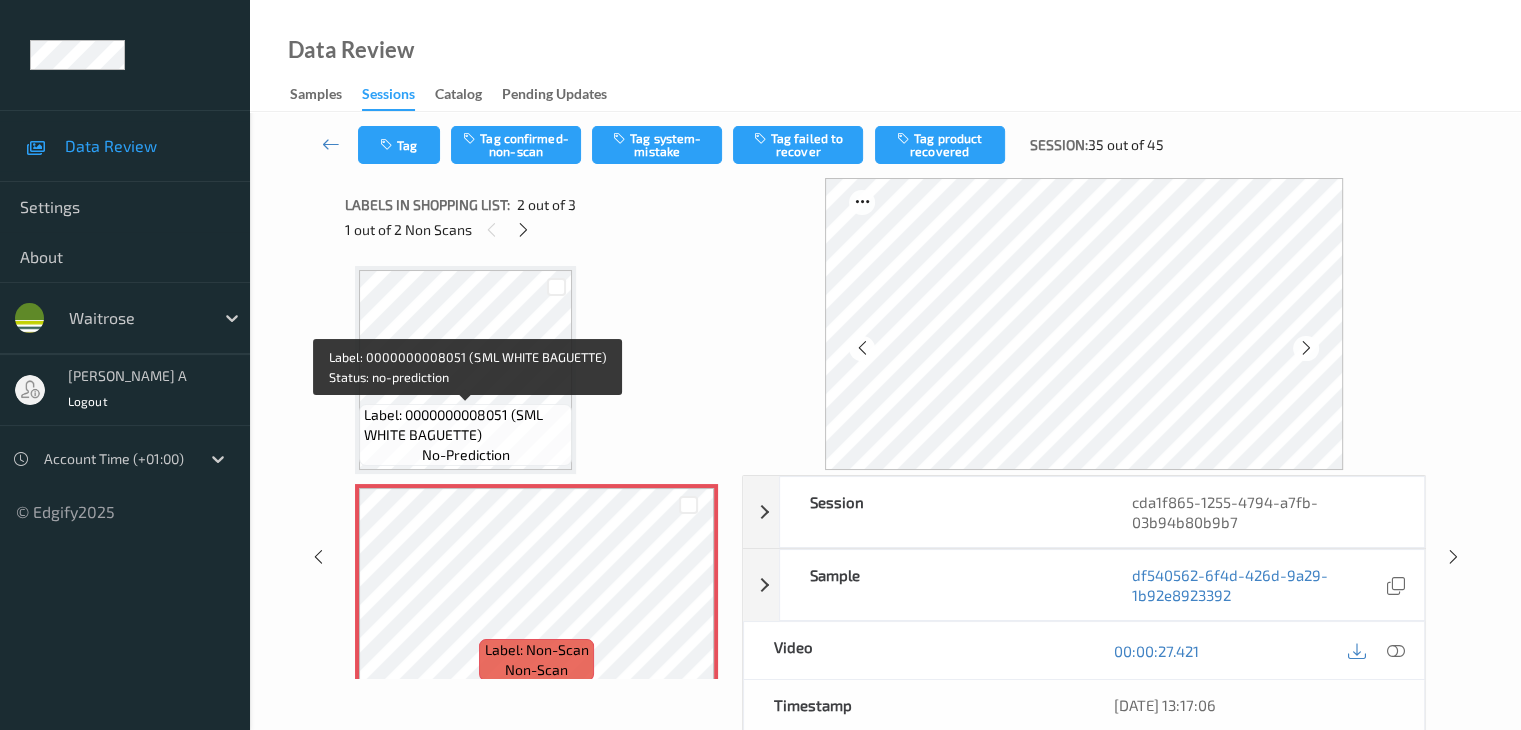 click on "Label: 0000000008051 (SML WHITE BAGUETTE)" at bounding box center (465, 425) 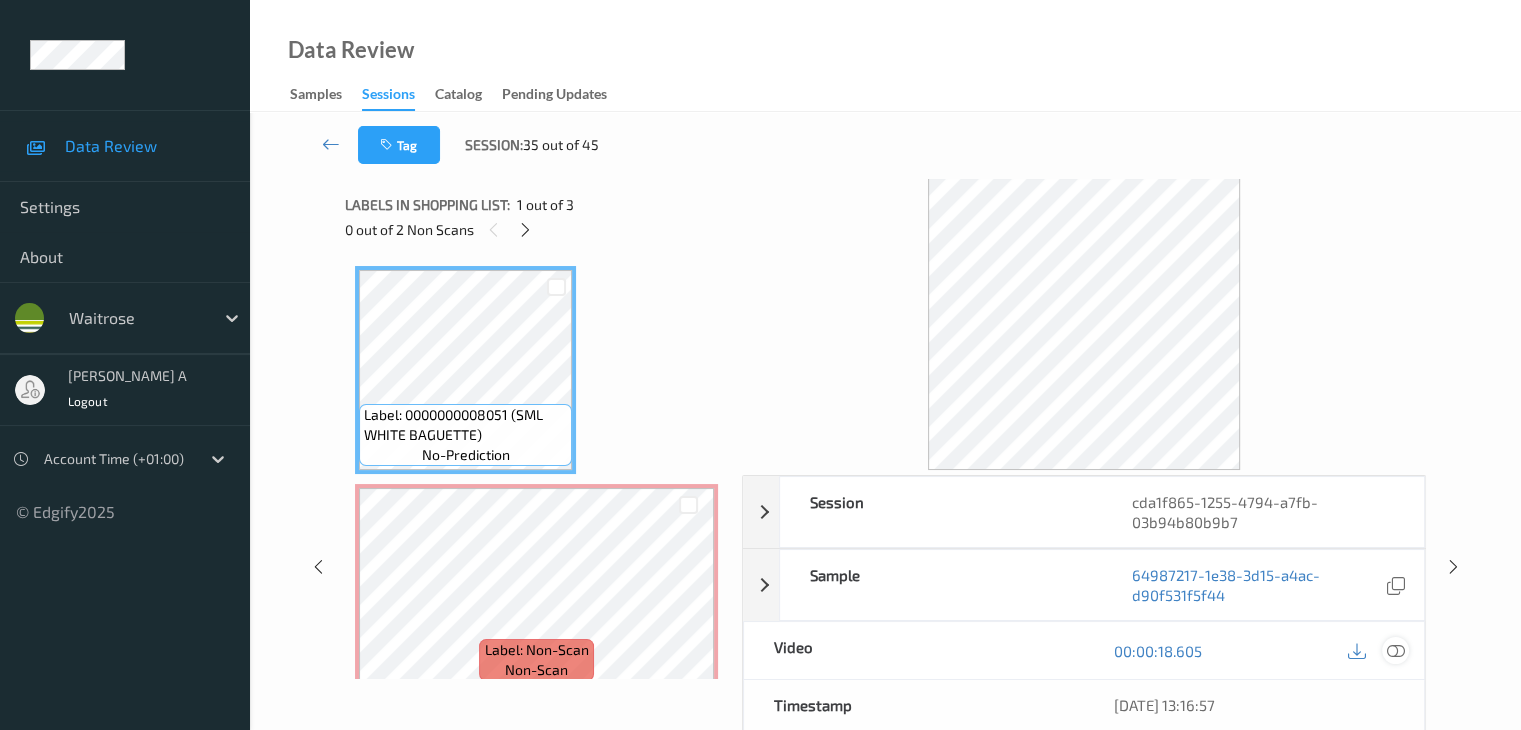 click at bounding box center [1395, 651] 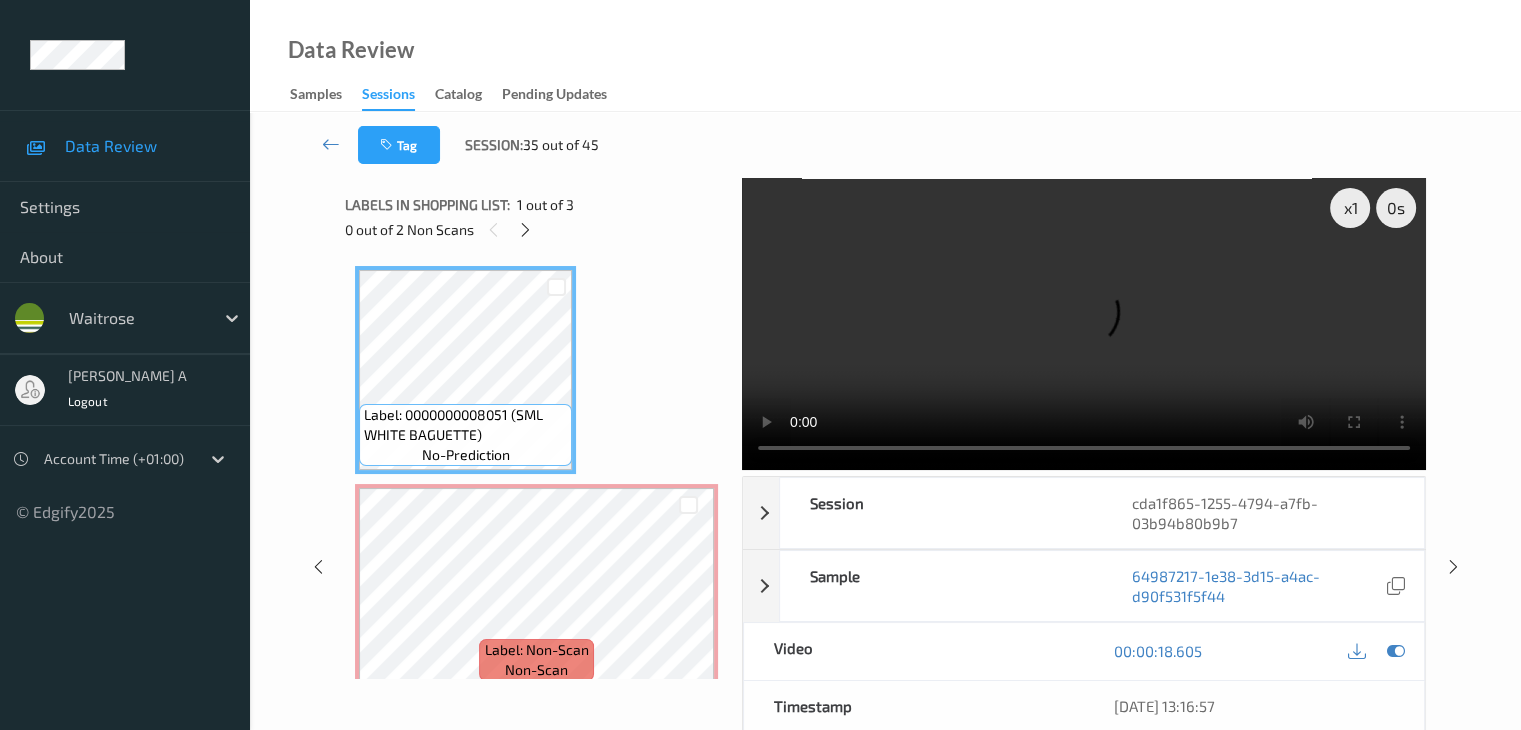 type 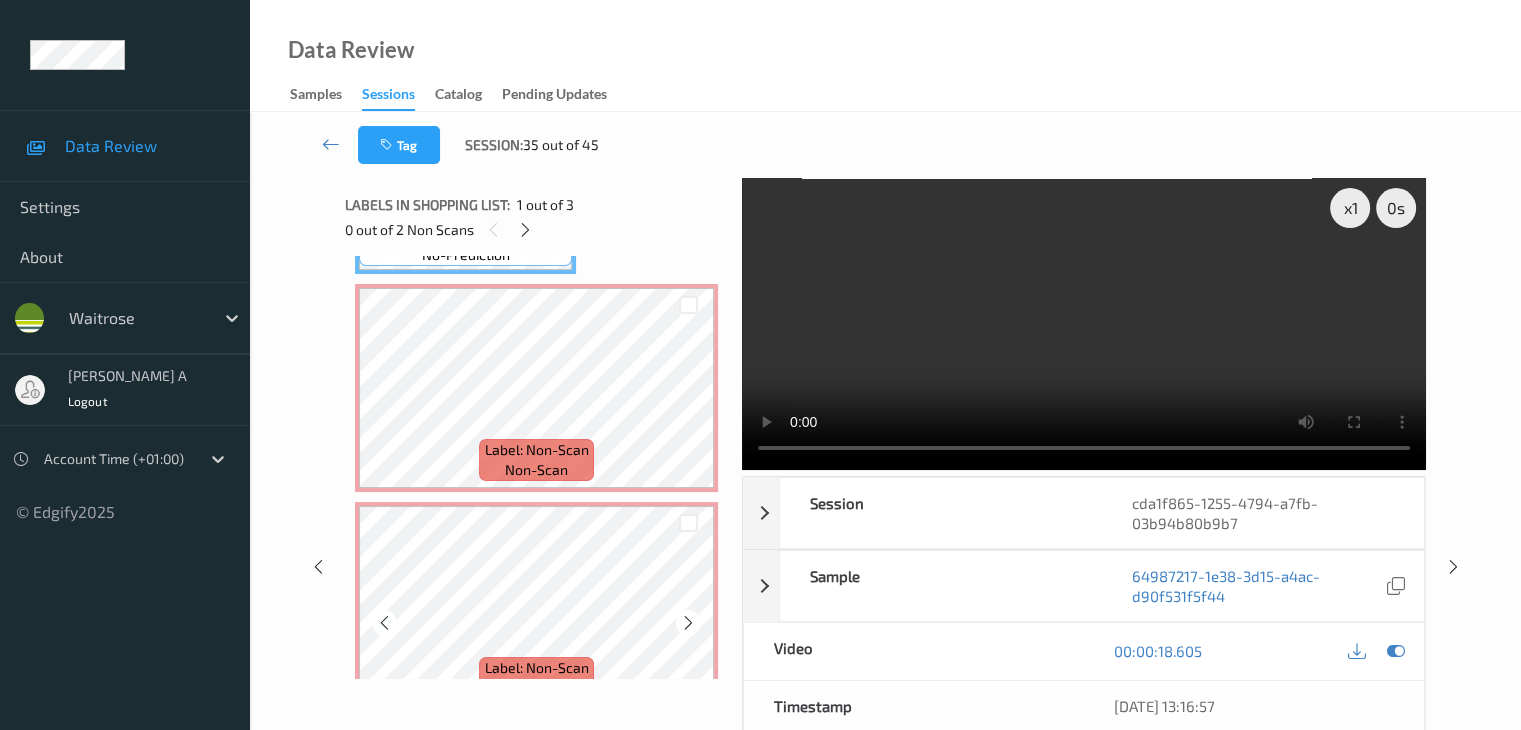 scroll, scrollTop: 241, scrollLeft: 0, axis: vertical 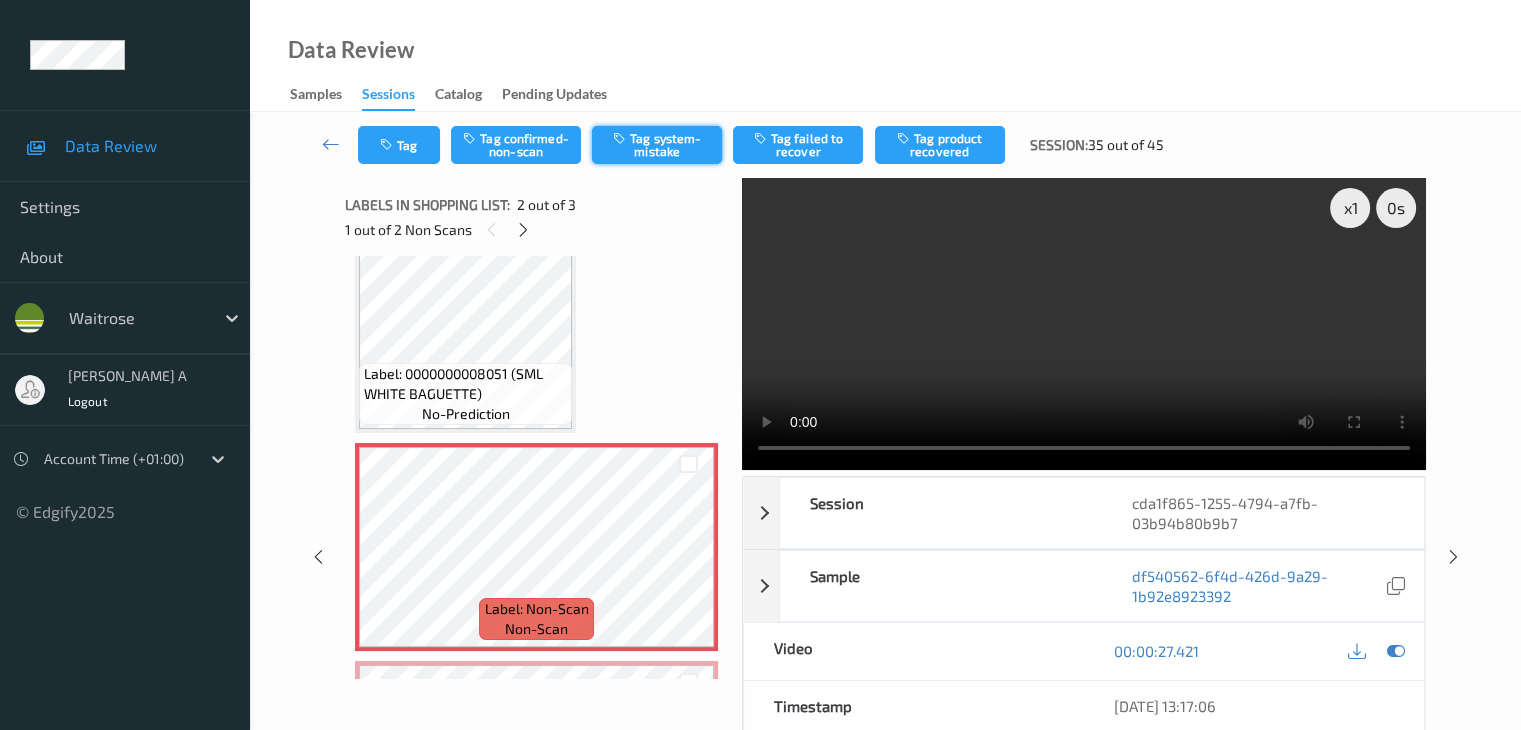 click on "Tag   system-mistake" at bounding box center (657, 145) 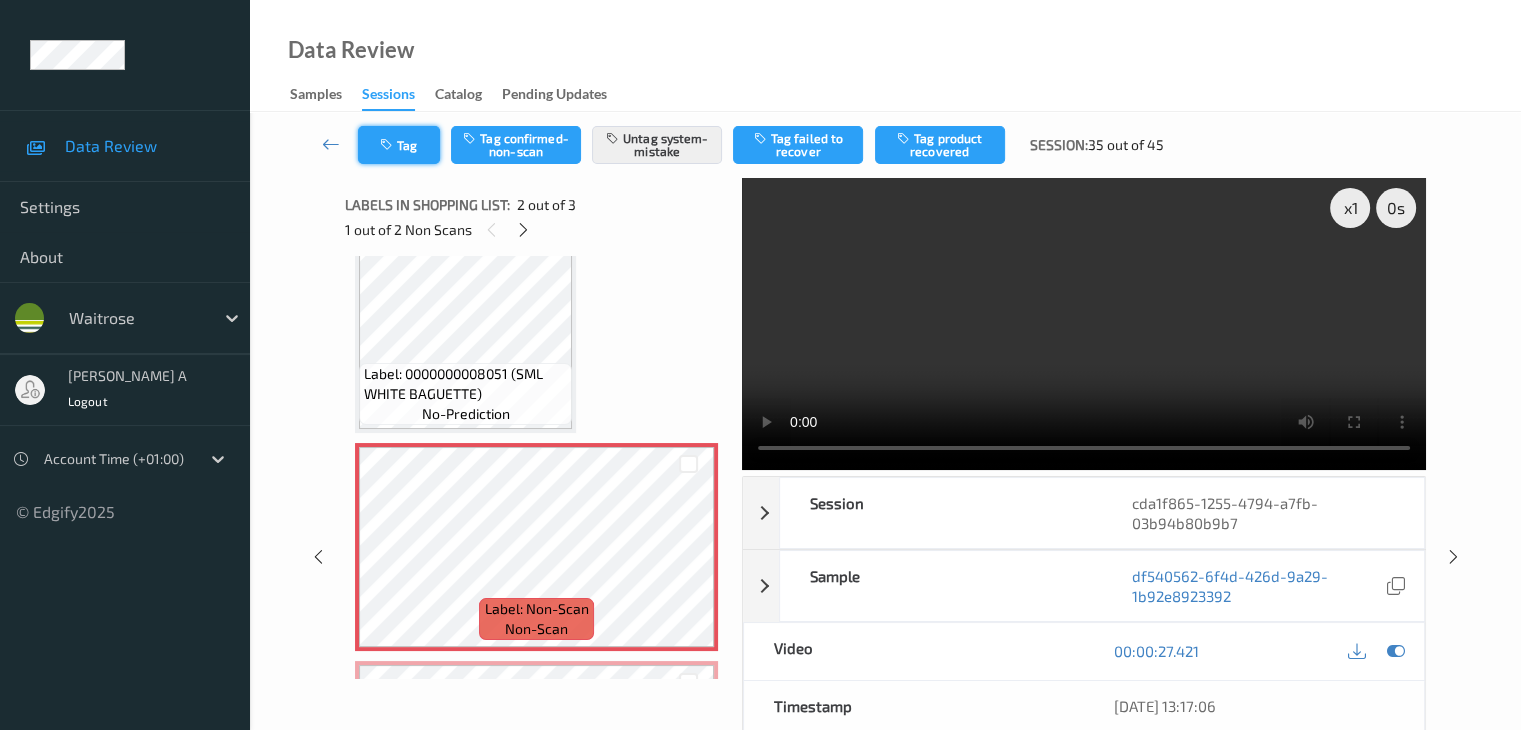 click on "Tag" at bounding box center (399, 145) 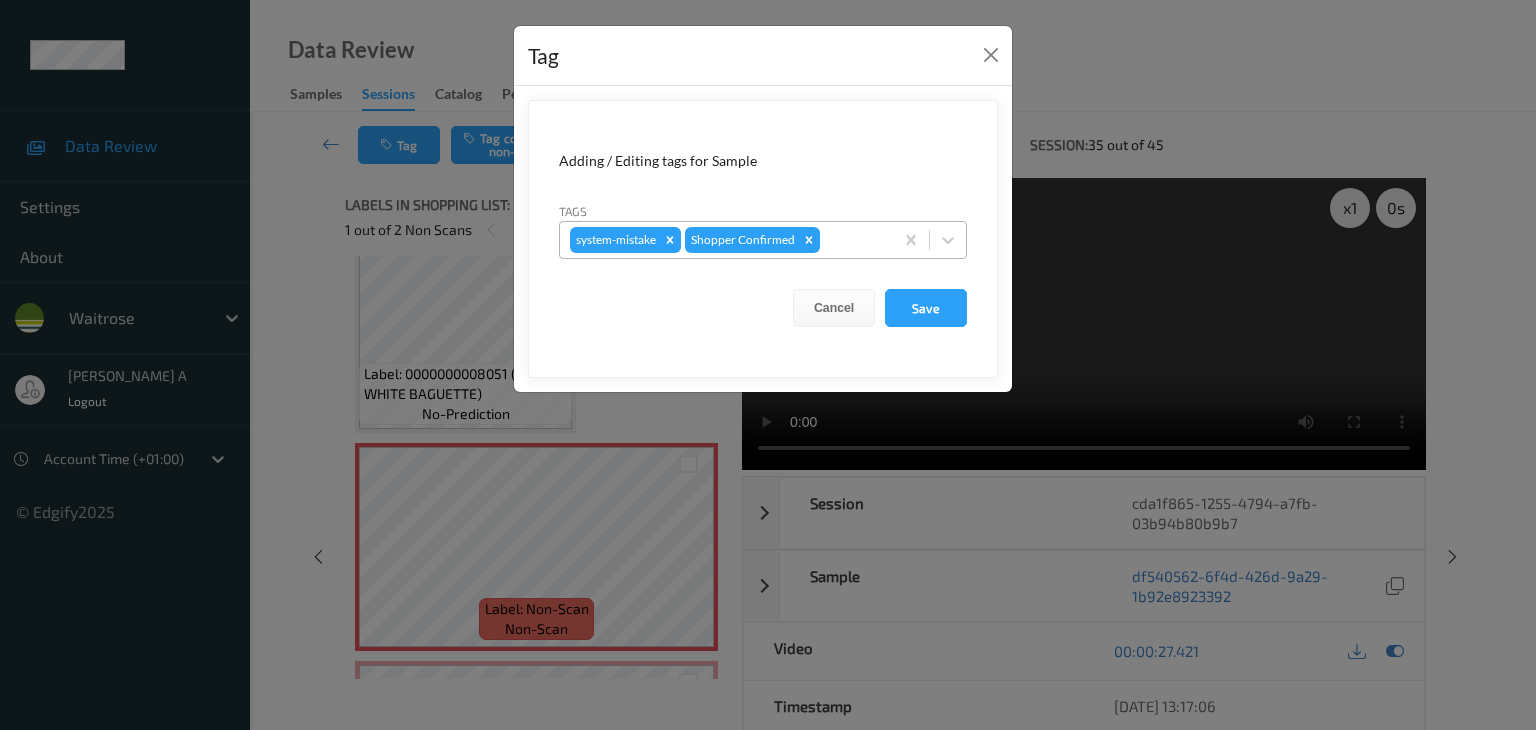 click at bounding box center [853, 240] 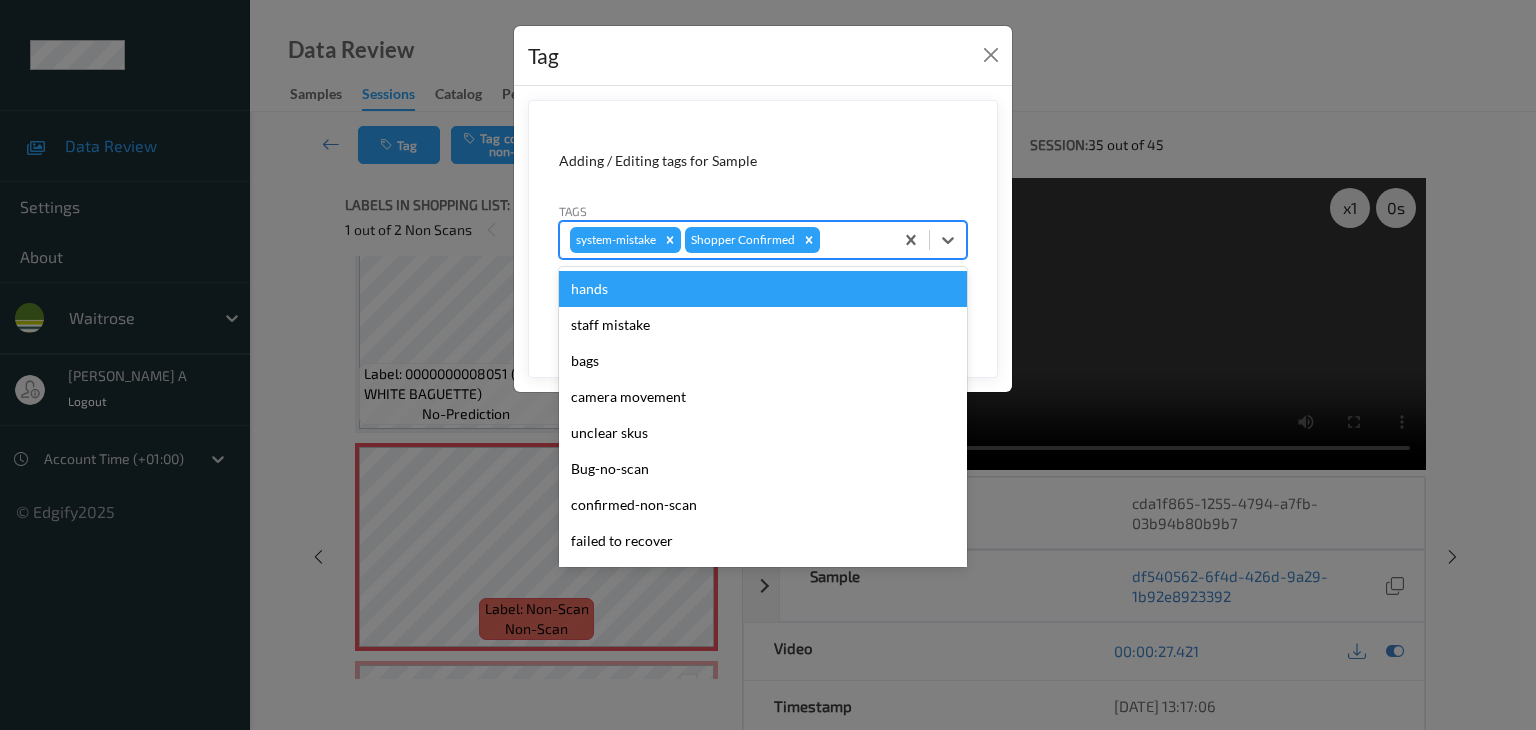 type on "u" 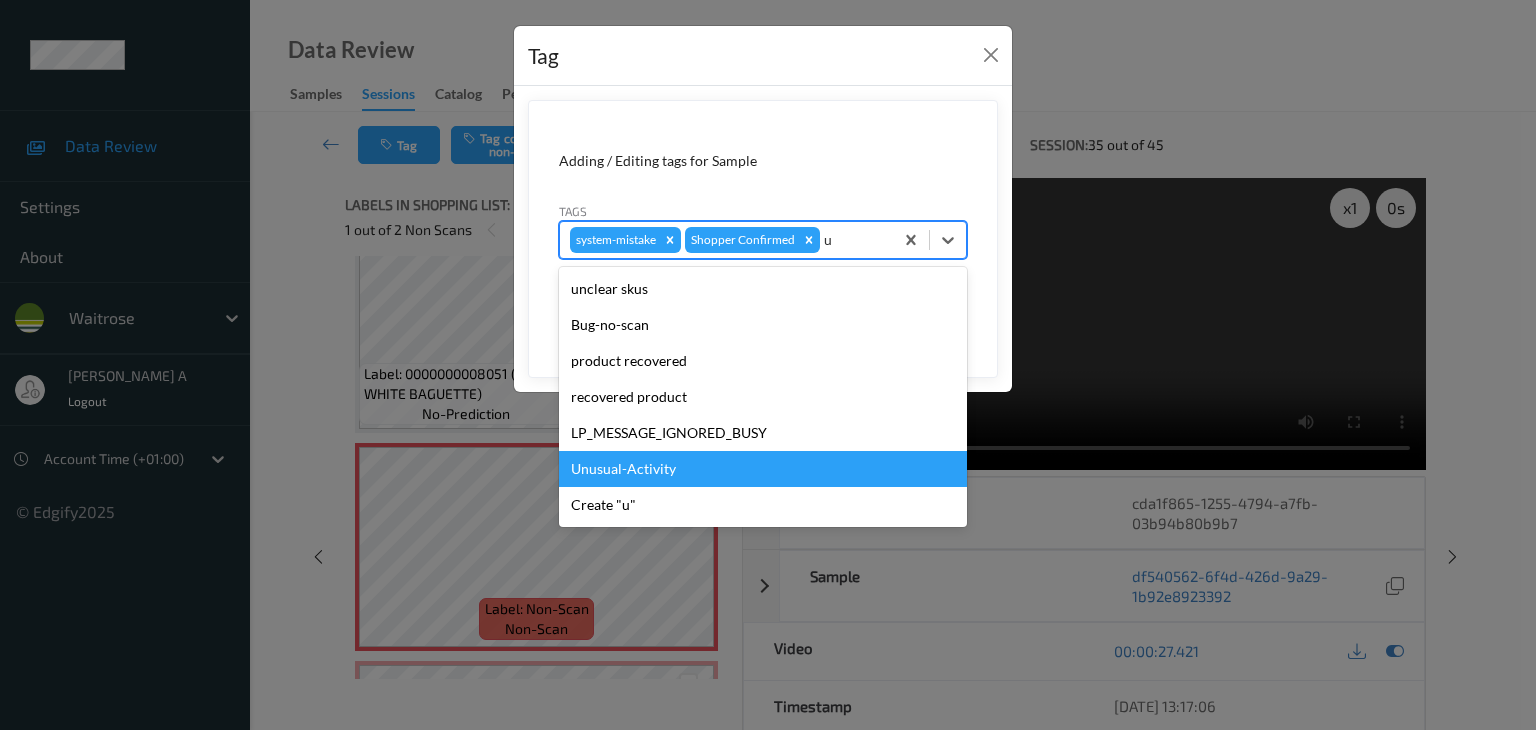 click on "Unusual-Activity" at bounding box center (763, 469) 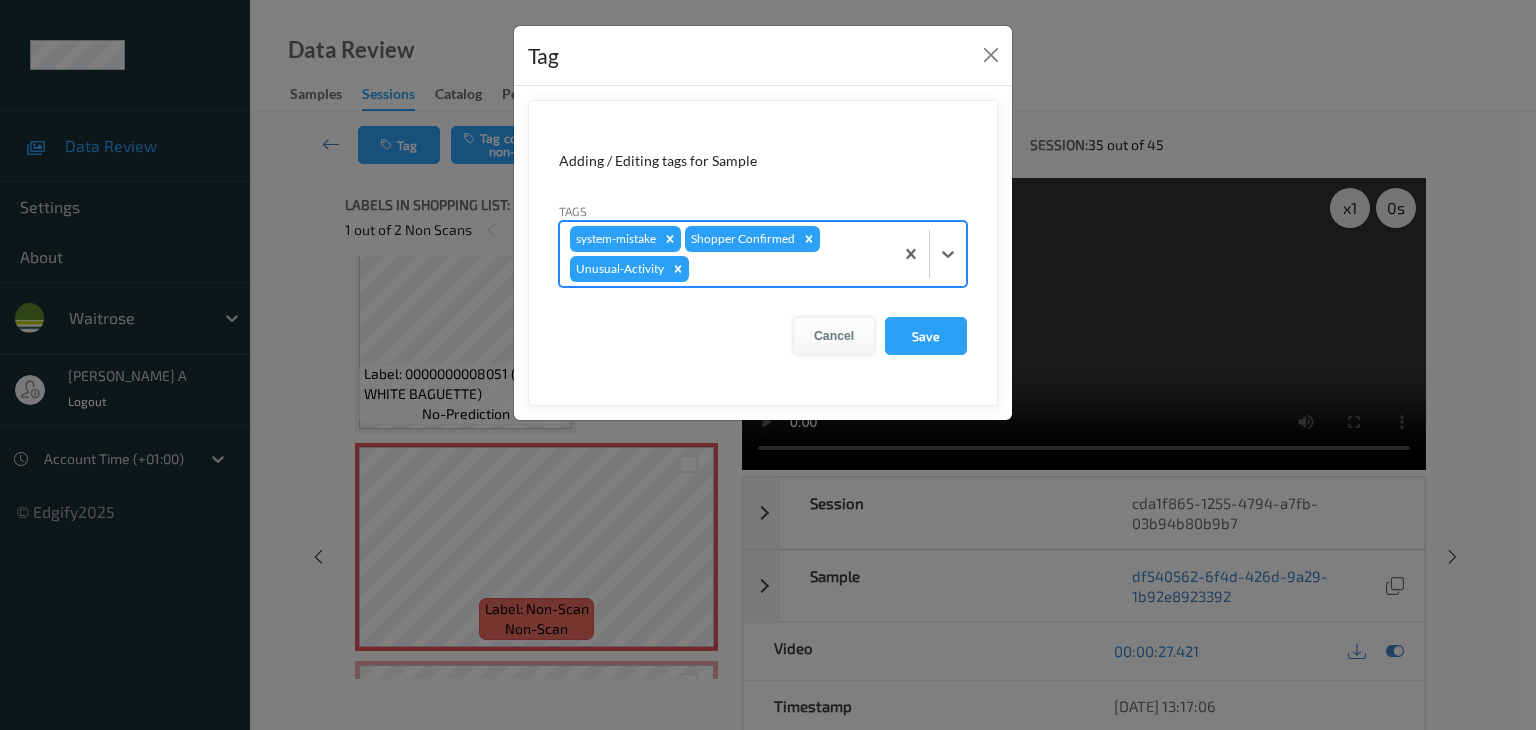 type on "p" 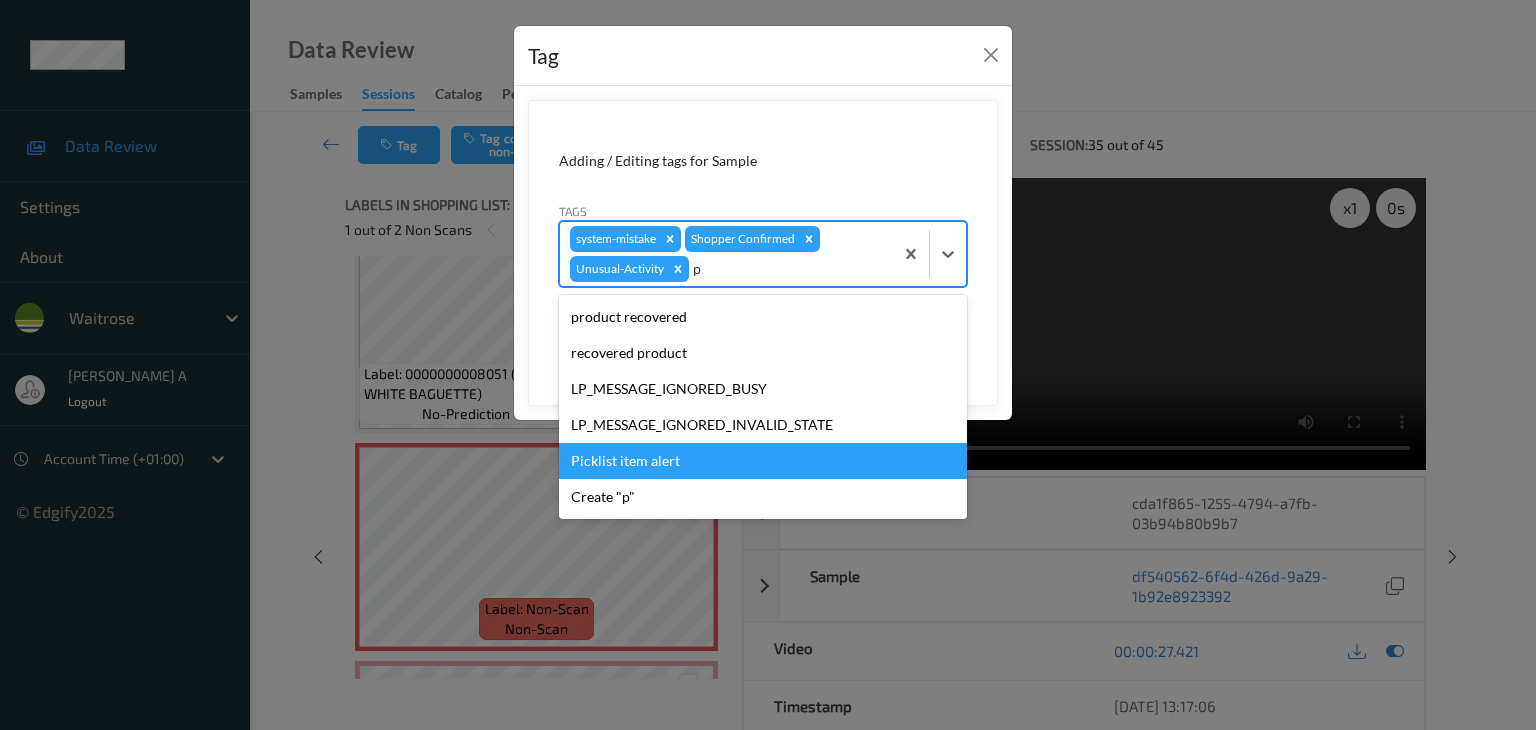 click on "Picklist item alert" at bounding box center [763, 461] 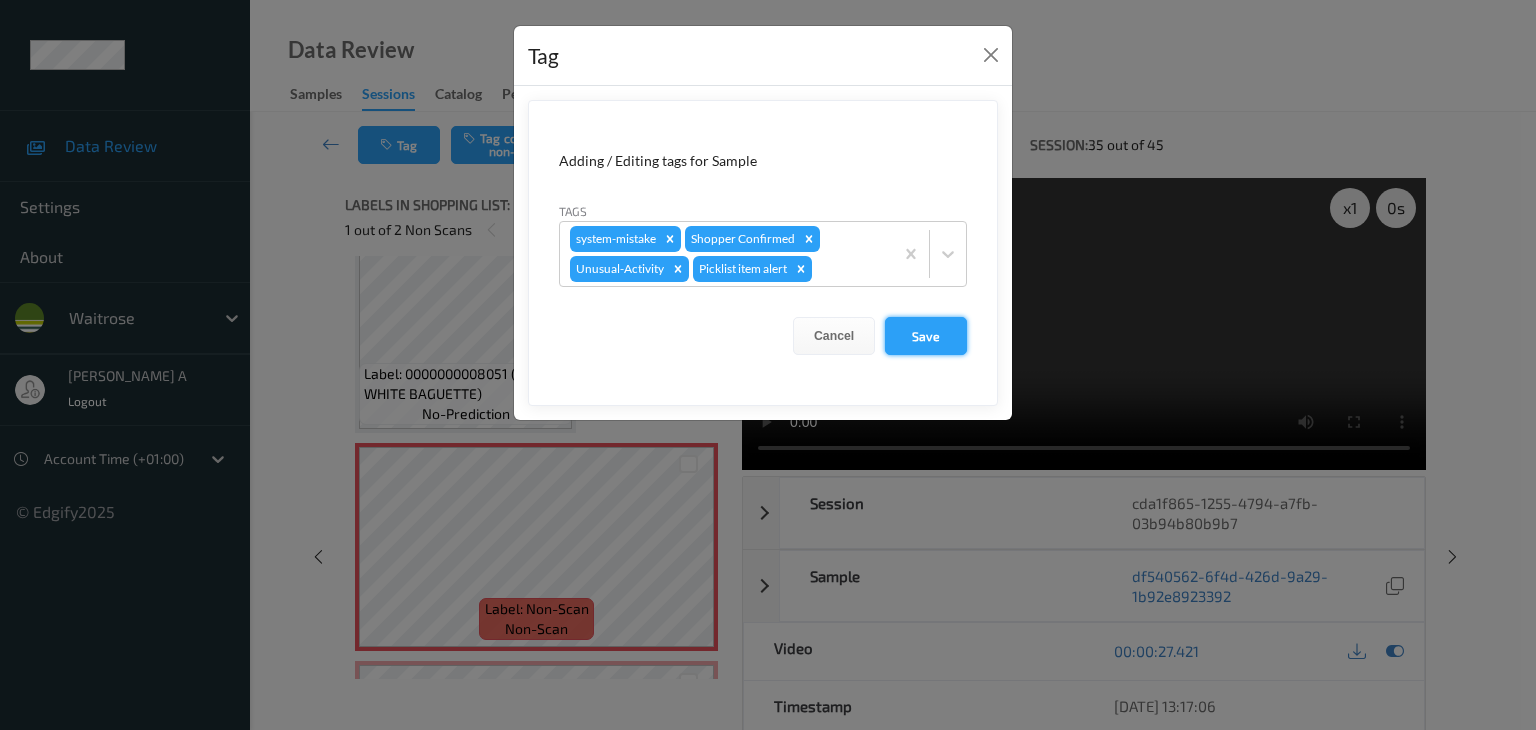 click on "Save" at bounding box center (926, 336) 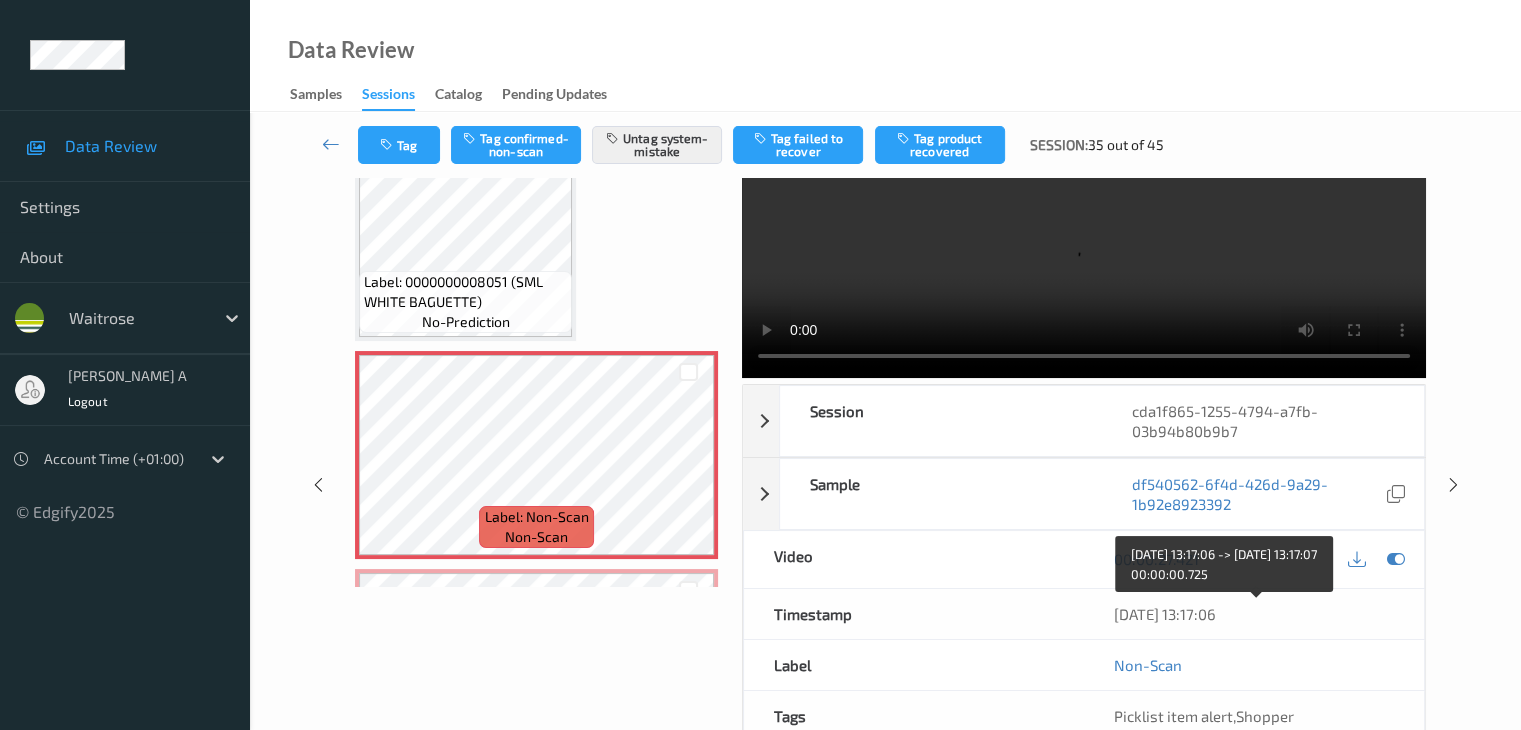 scroll, scrollTop: 200, scrollLeft: 0, axis: vertical 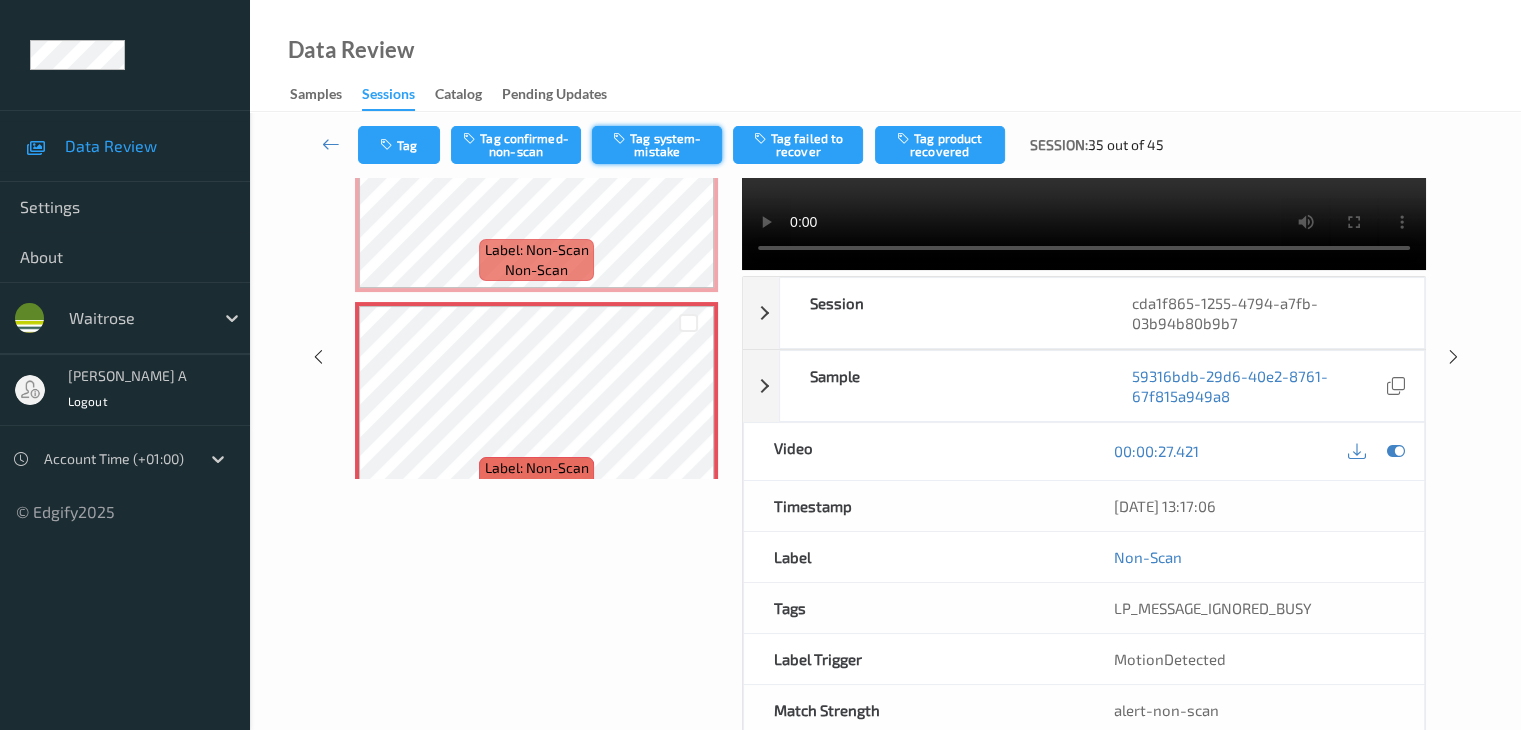 click on "Tag   system-mistake" at bounding box center (657, 145) 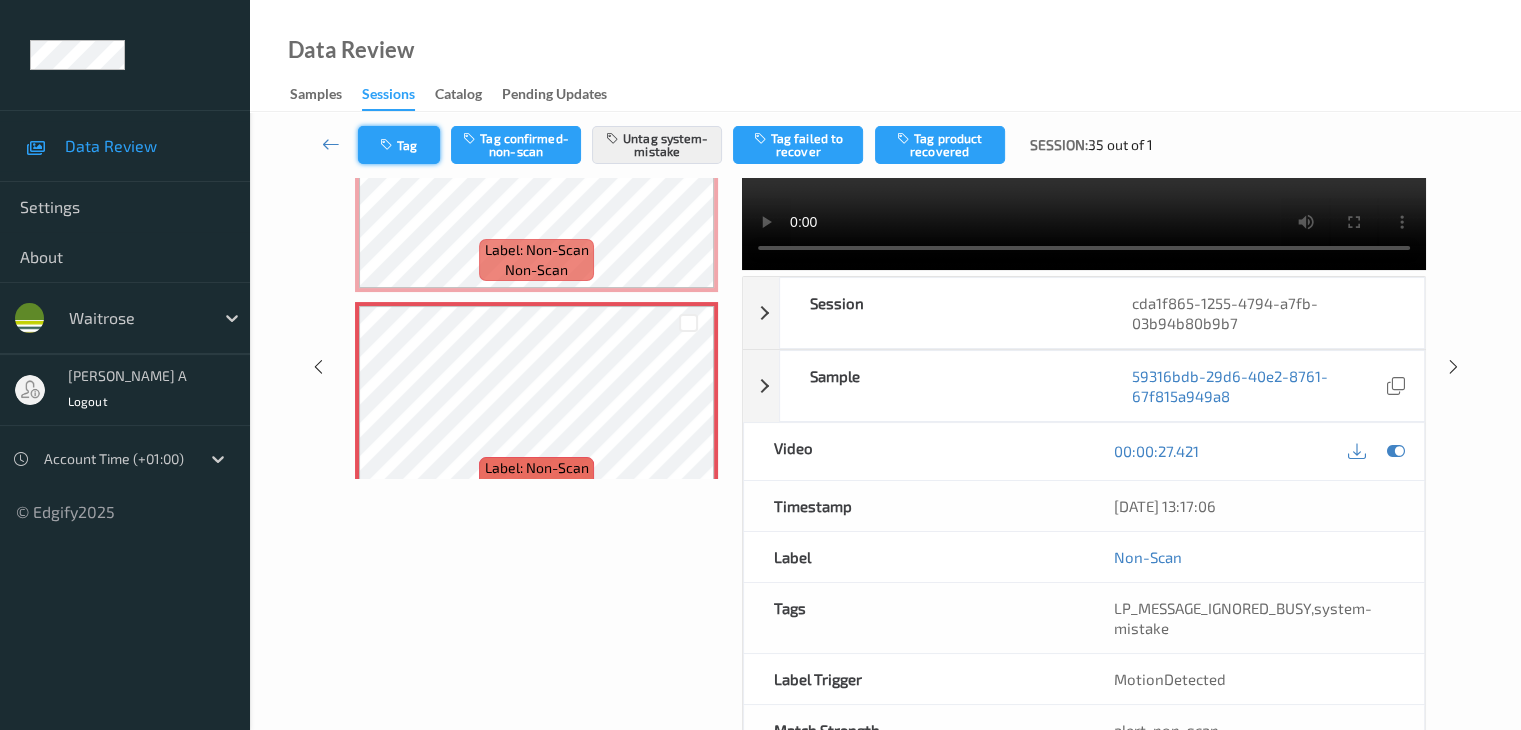 click on "Tag" at bounding box center (399, 145) 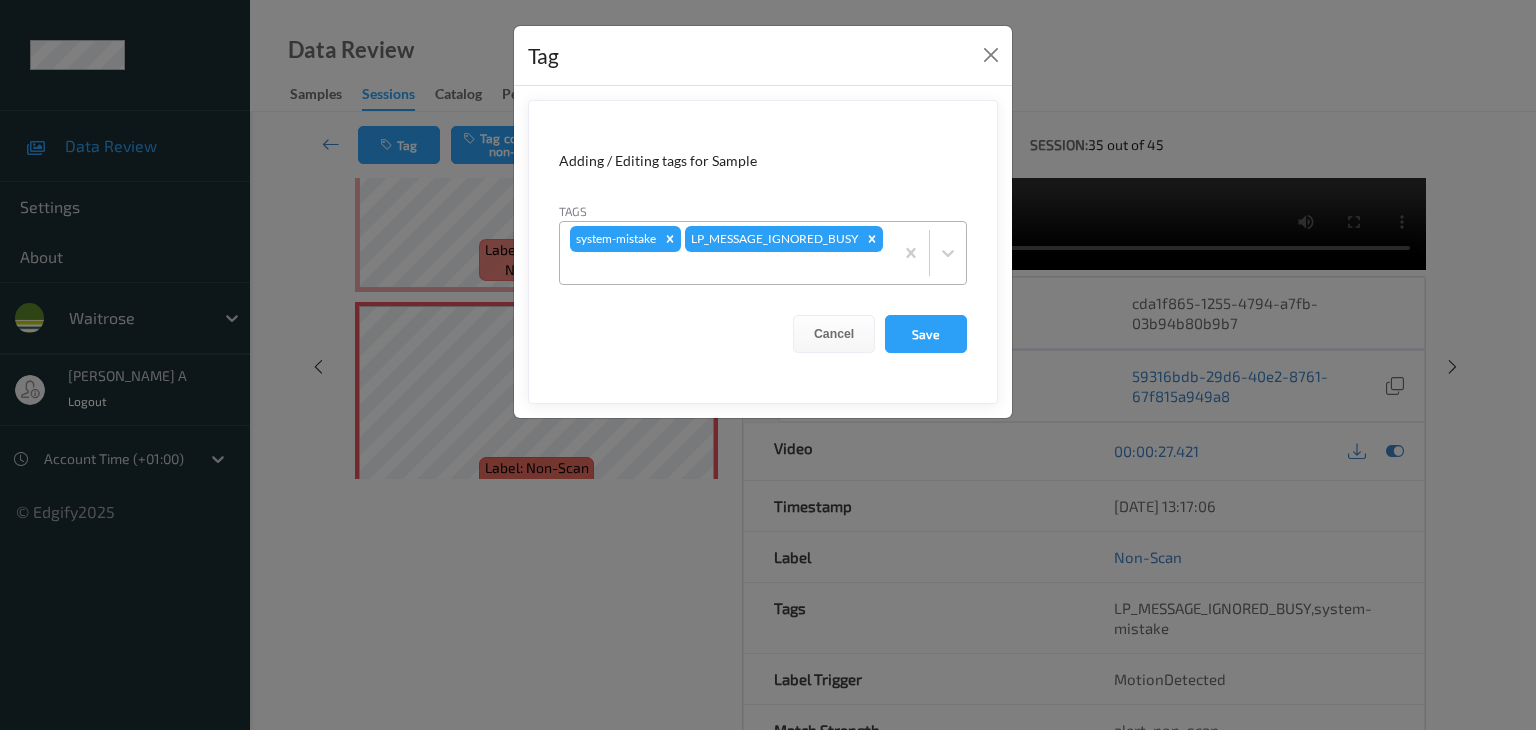 click at bounding box center [726, 268] 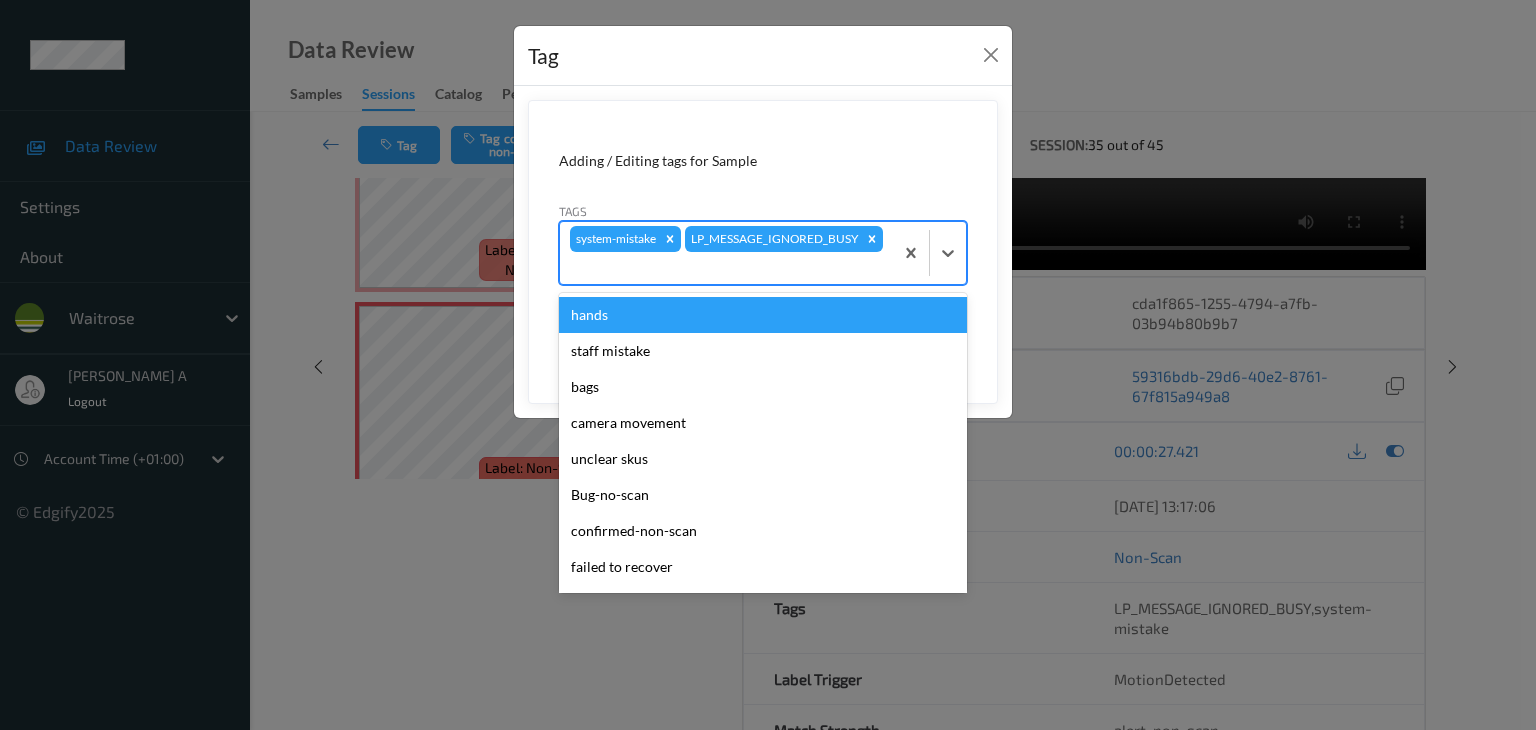 type on "u" 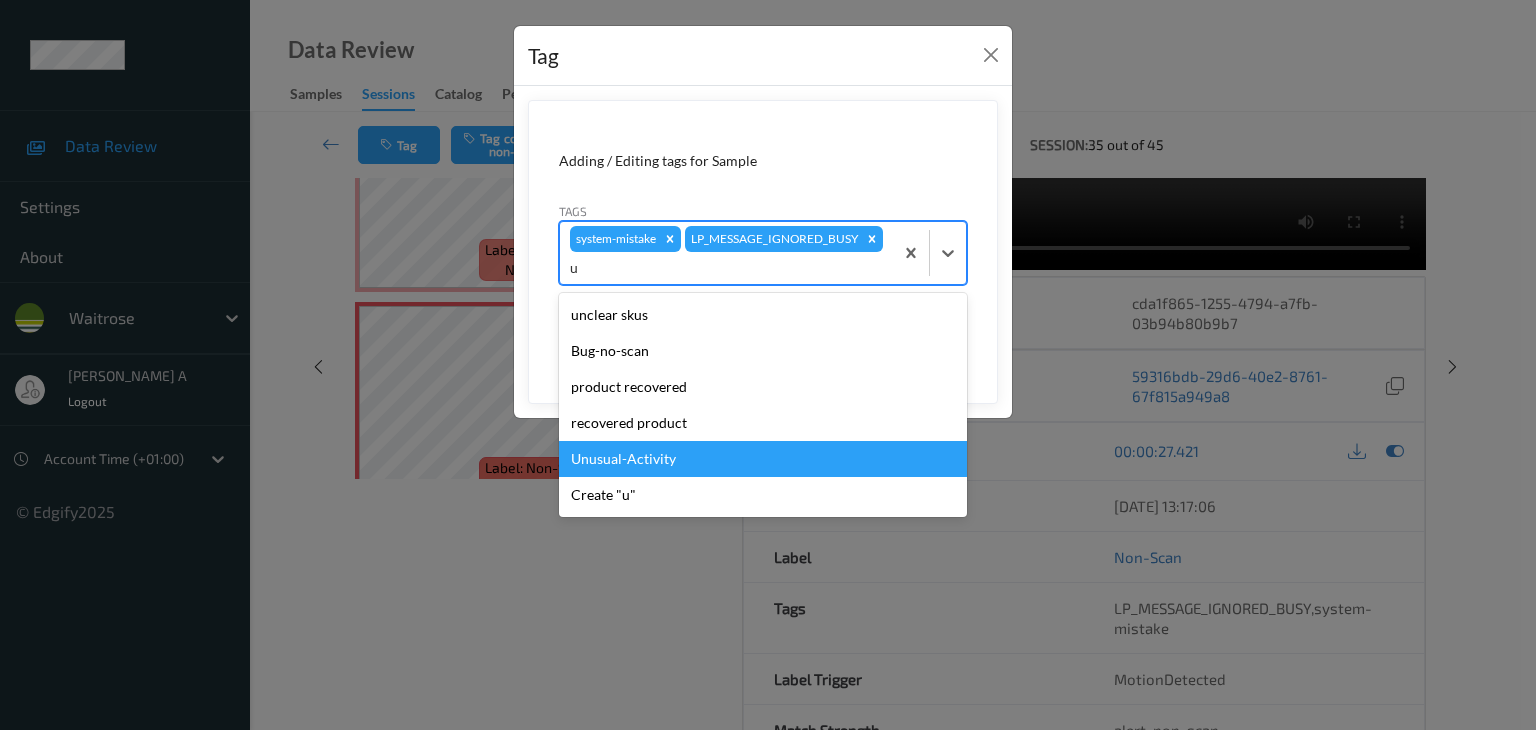 click on "Unusual-Activity" at bounding box center (763, 459) 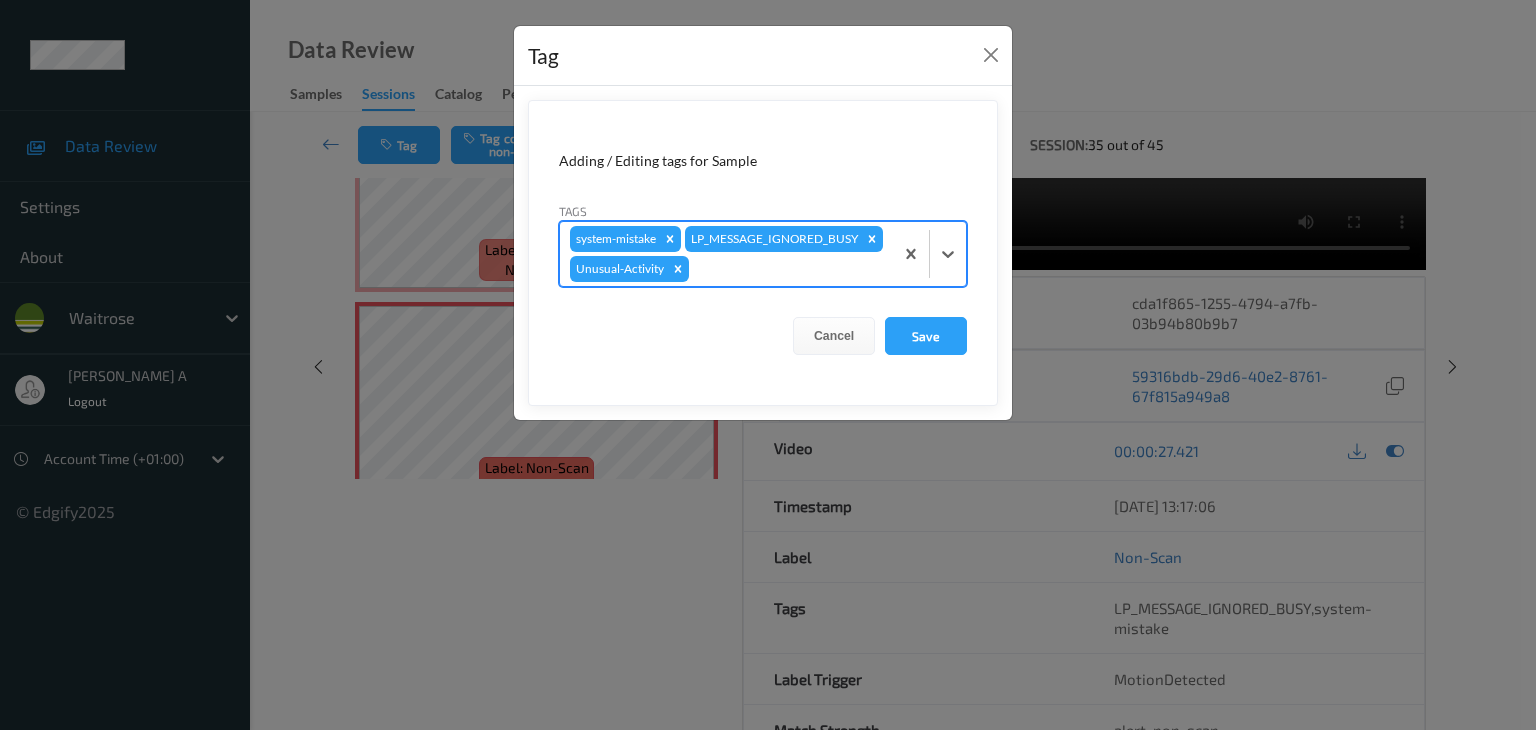 type on "p" 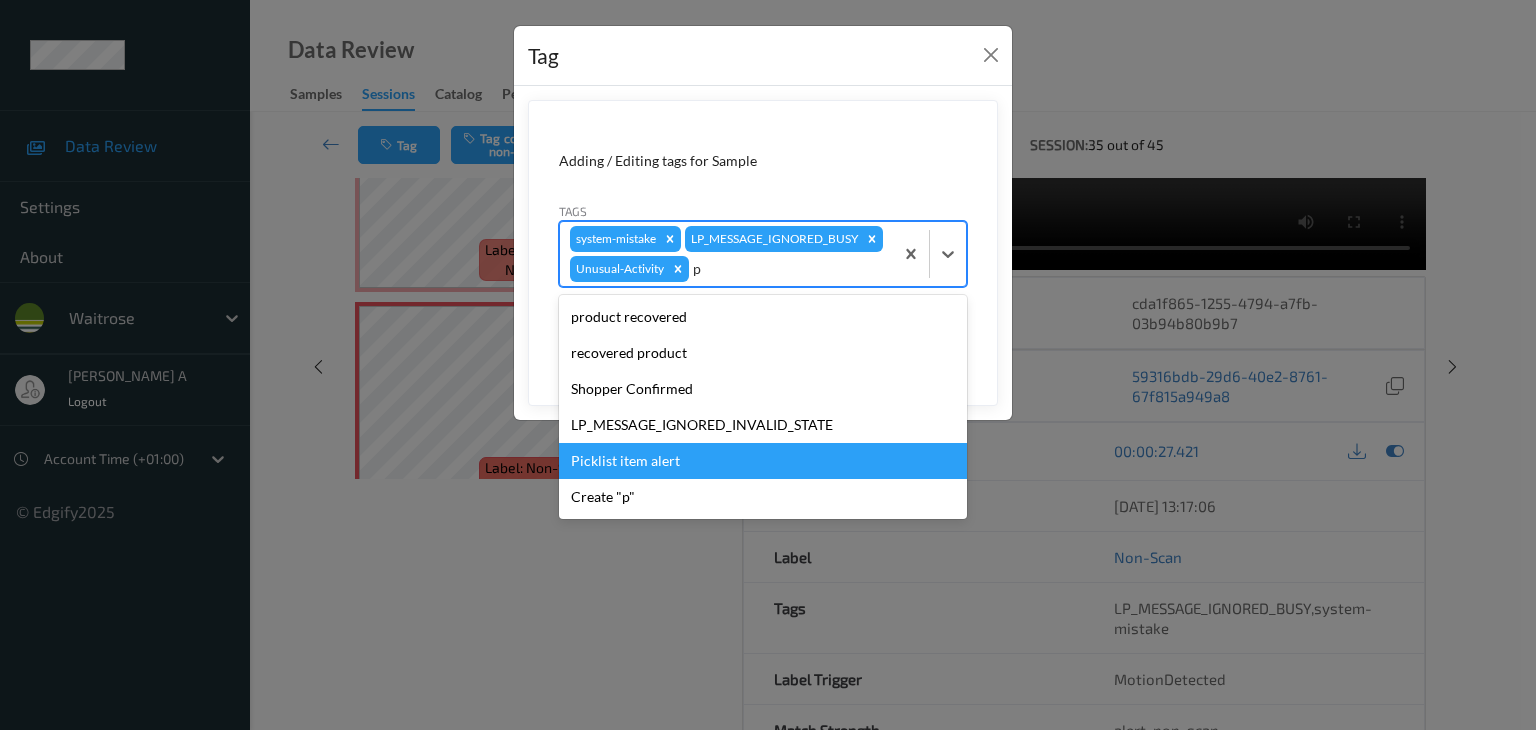 click on "Picklist item alert" at bounding box center [763, 461] 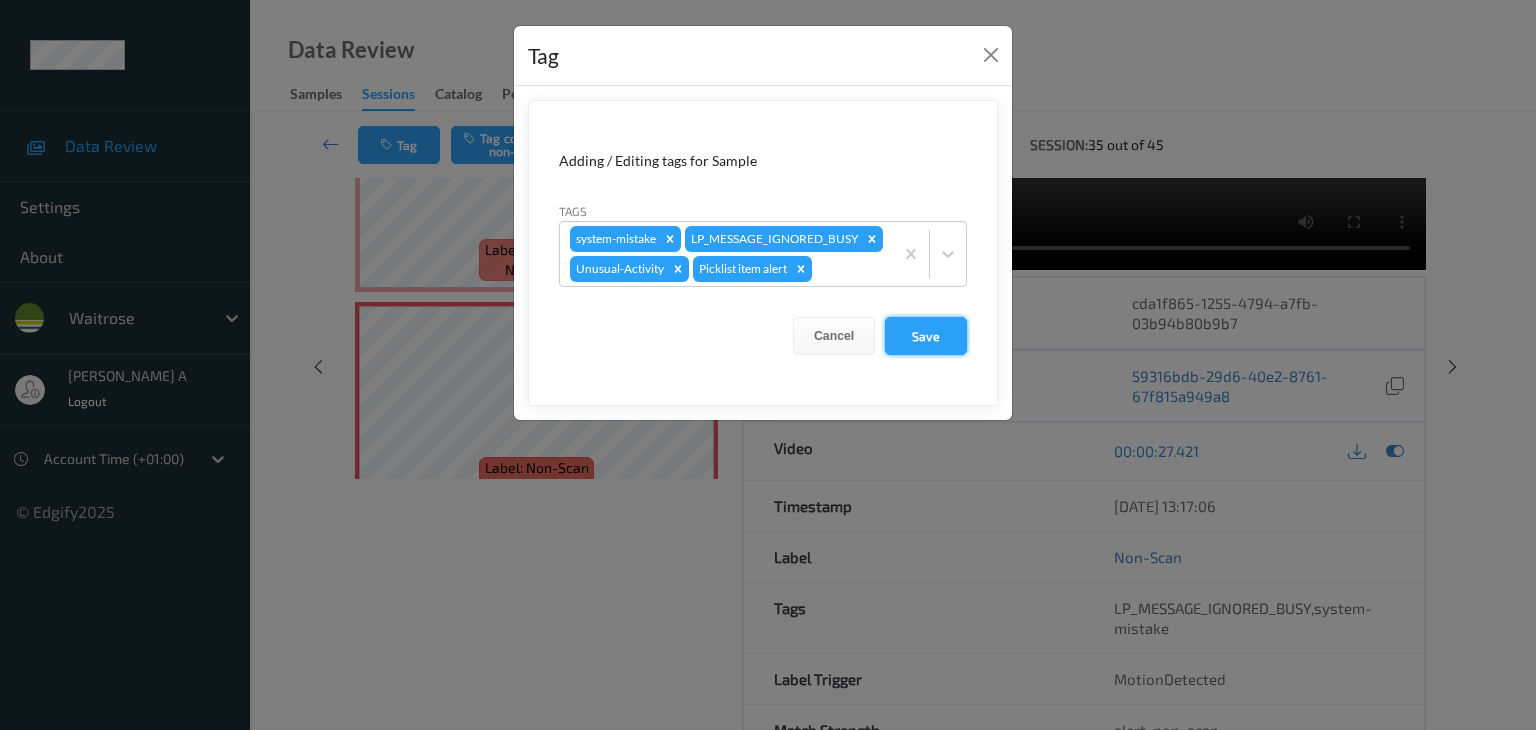 click on "Save" at bounding box center (926, 336) 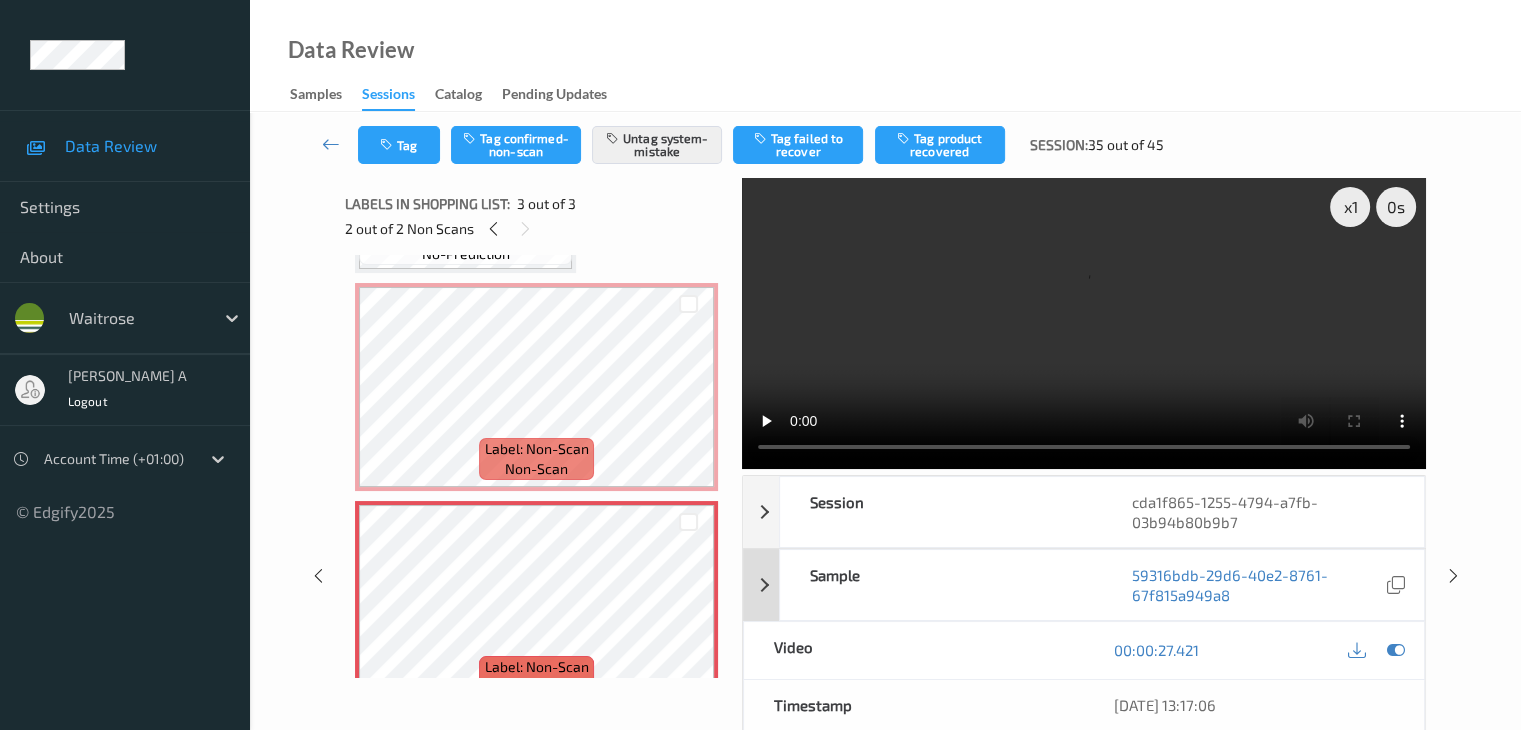 scroll, scrollTop: 0, scrollLeft: 0, axis: both 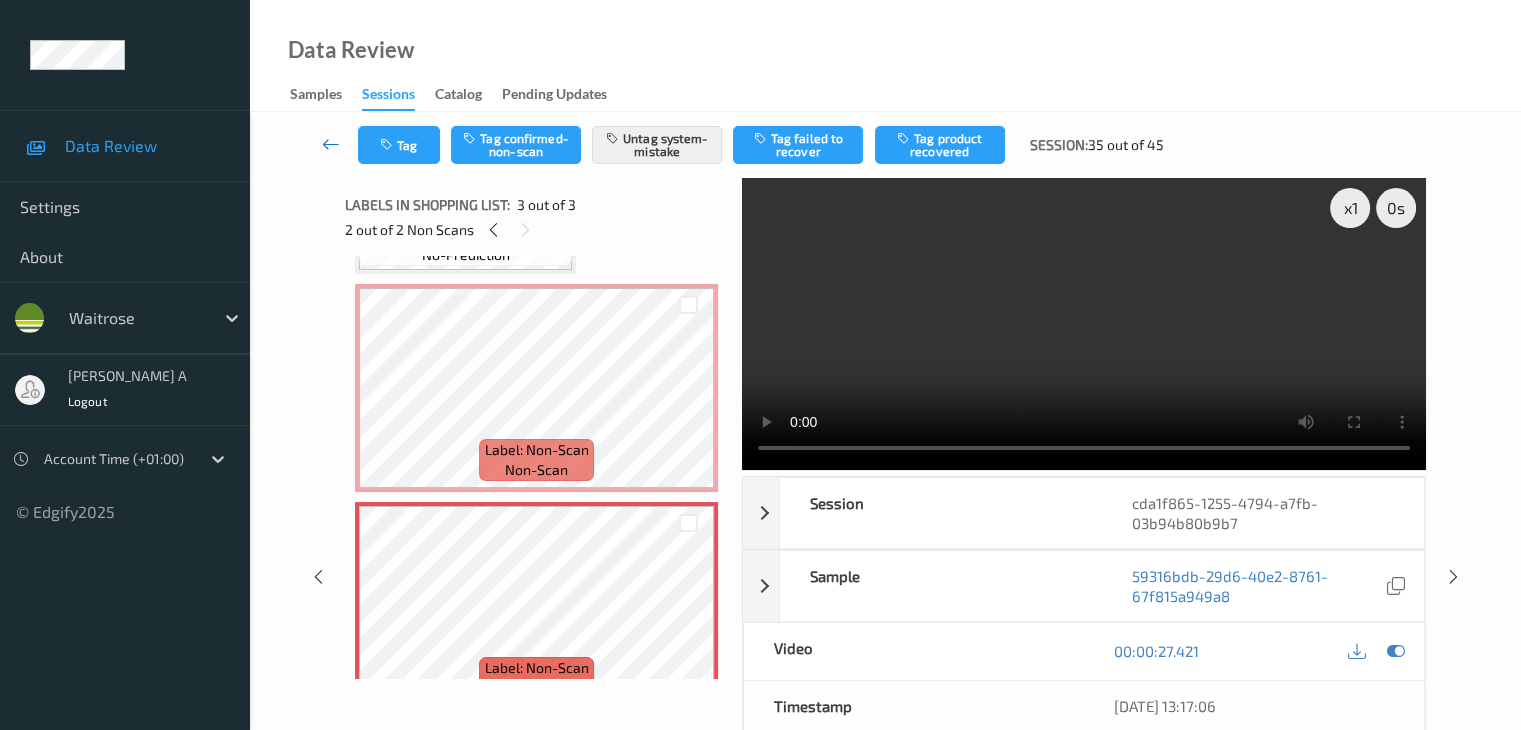 click at bounding box center [331, 144] 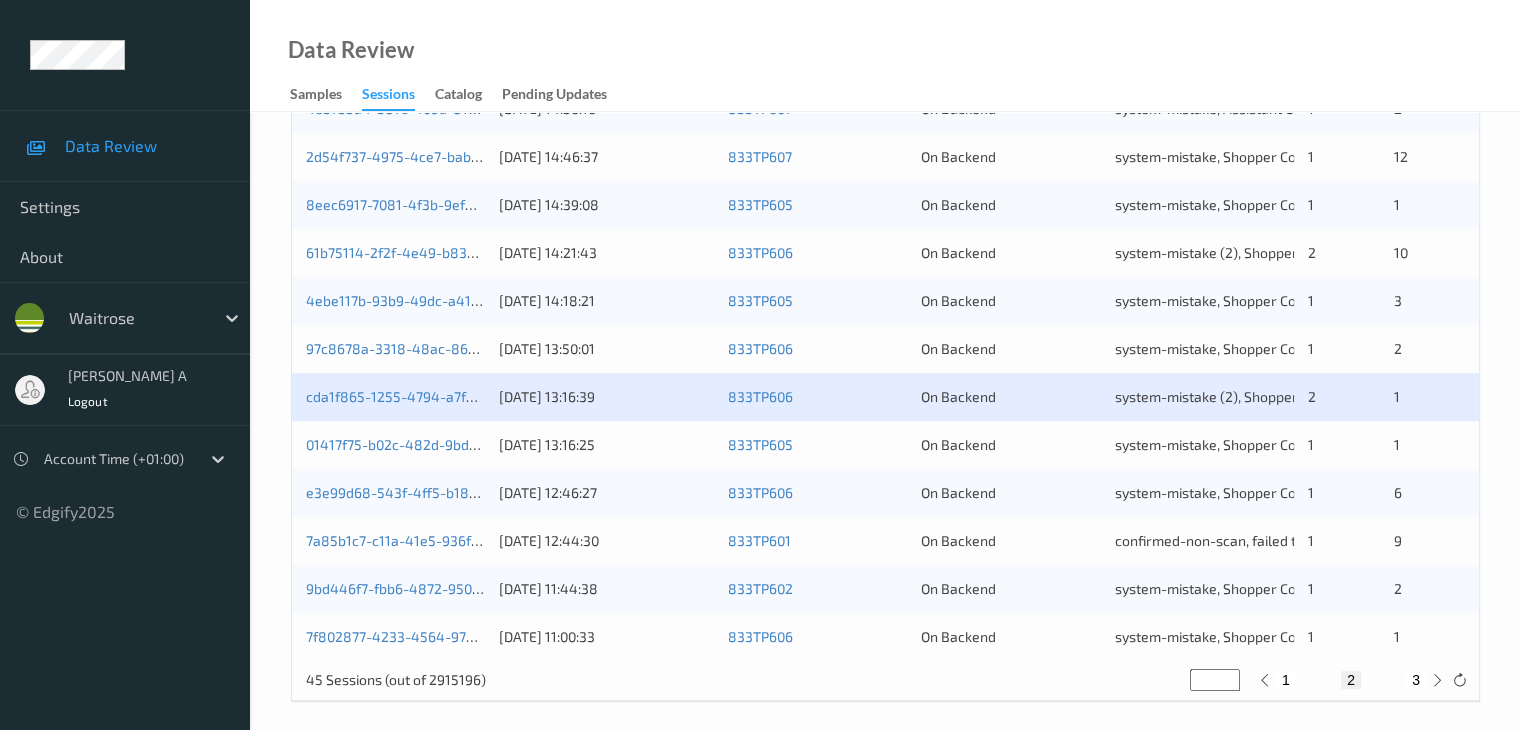 scroll, scrollTop: 932, scrollLeft: 0, axis: vertical 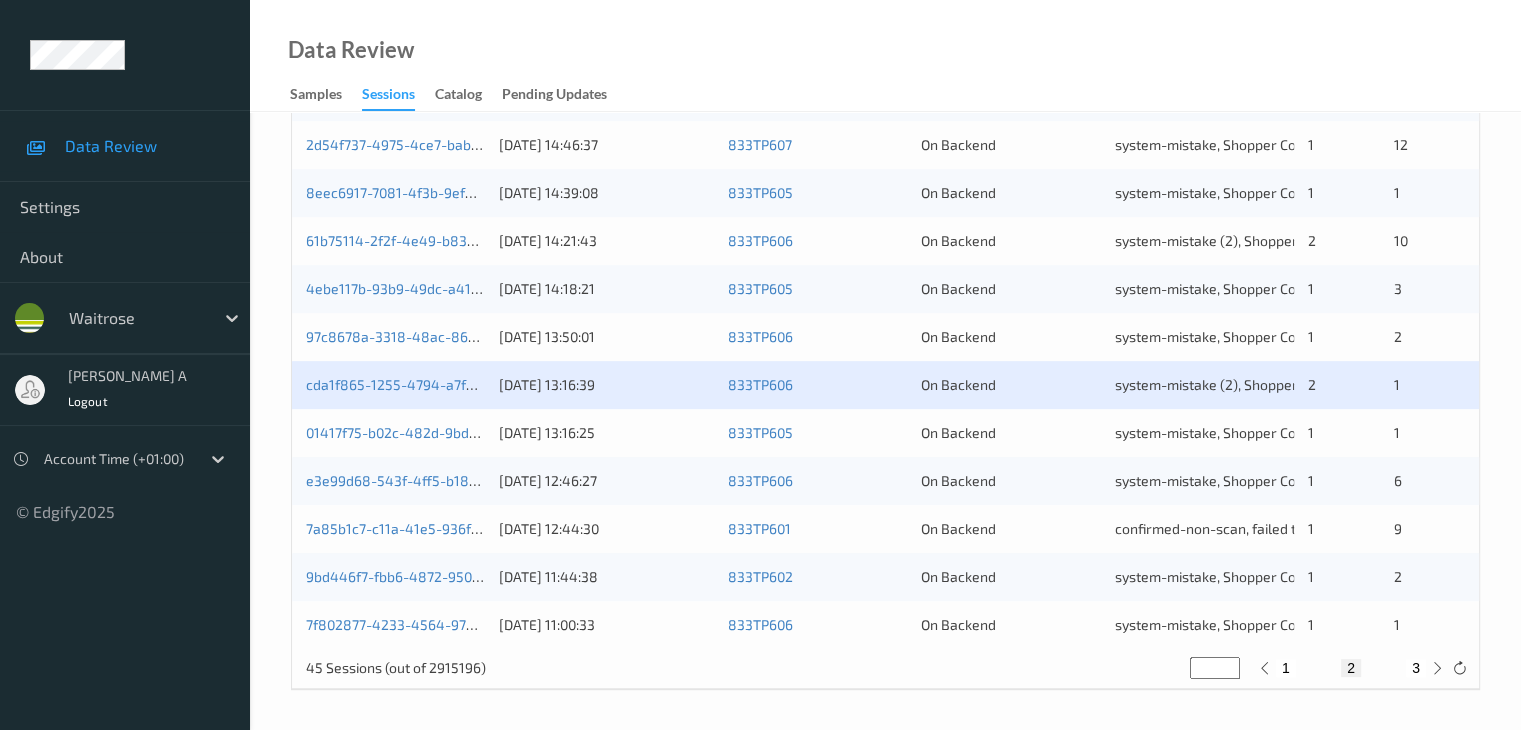 click on "1" at bounding box center [1286, 668] 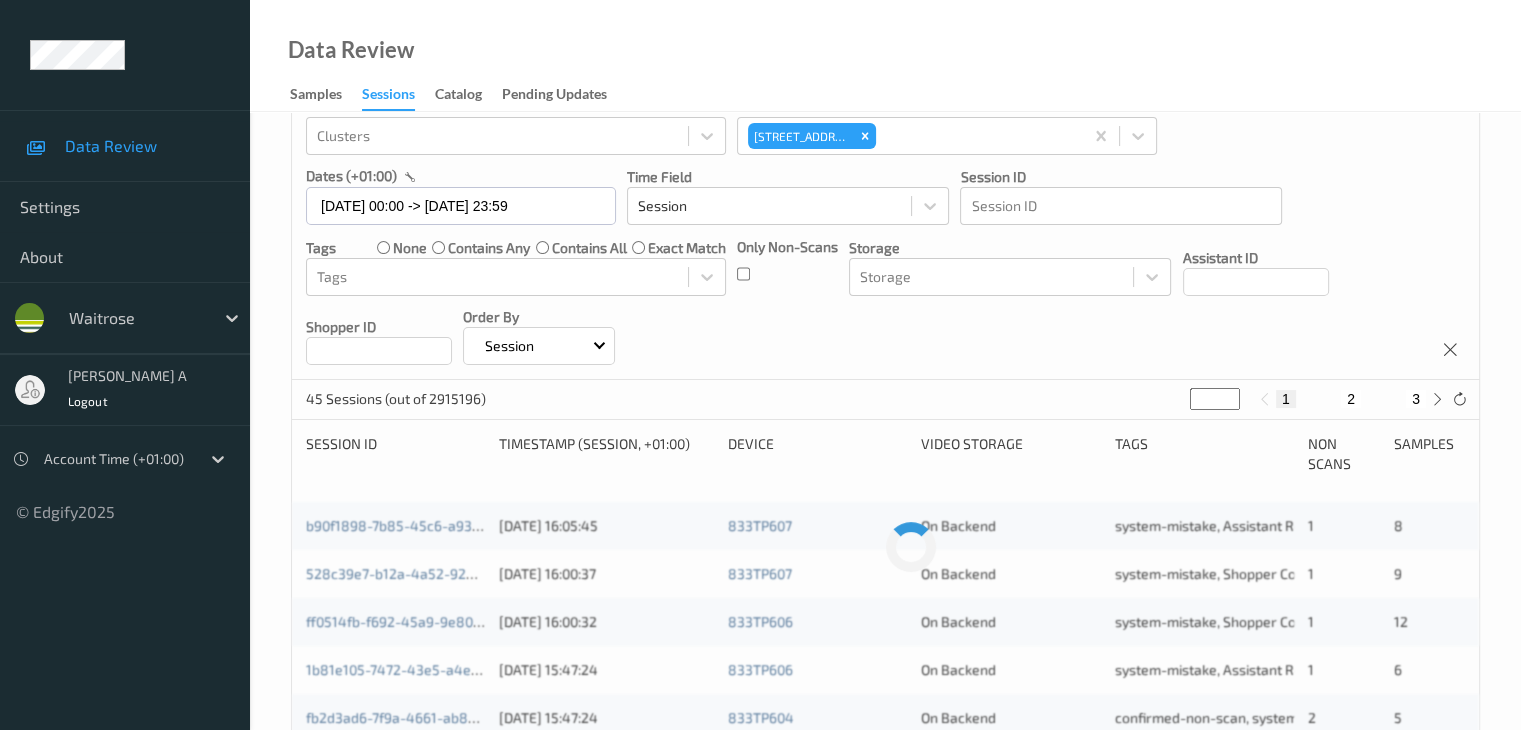 scroll, scrollTop: 300, scrollLeft: 0, axis: vertical 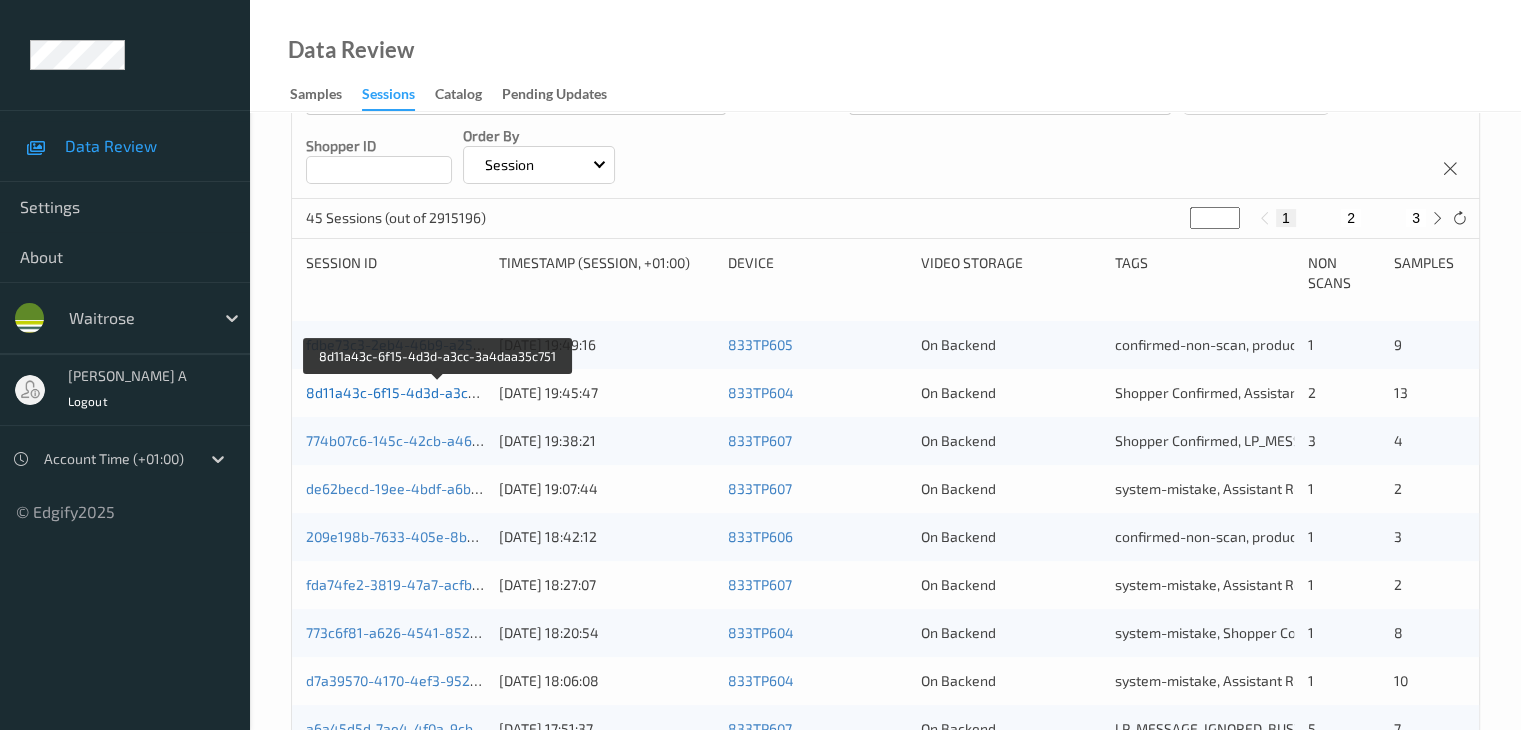 click on "8d11a43c-6f15-4d3d-a3cc-3a4daa35c751" at bounding box center [440, 392] 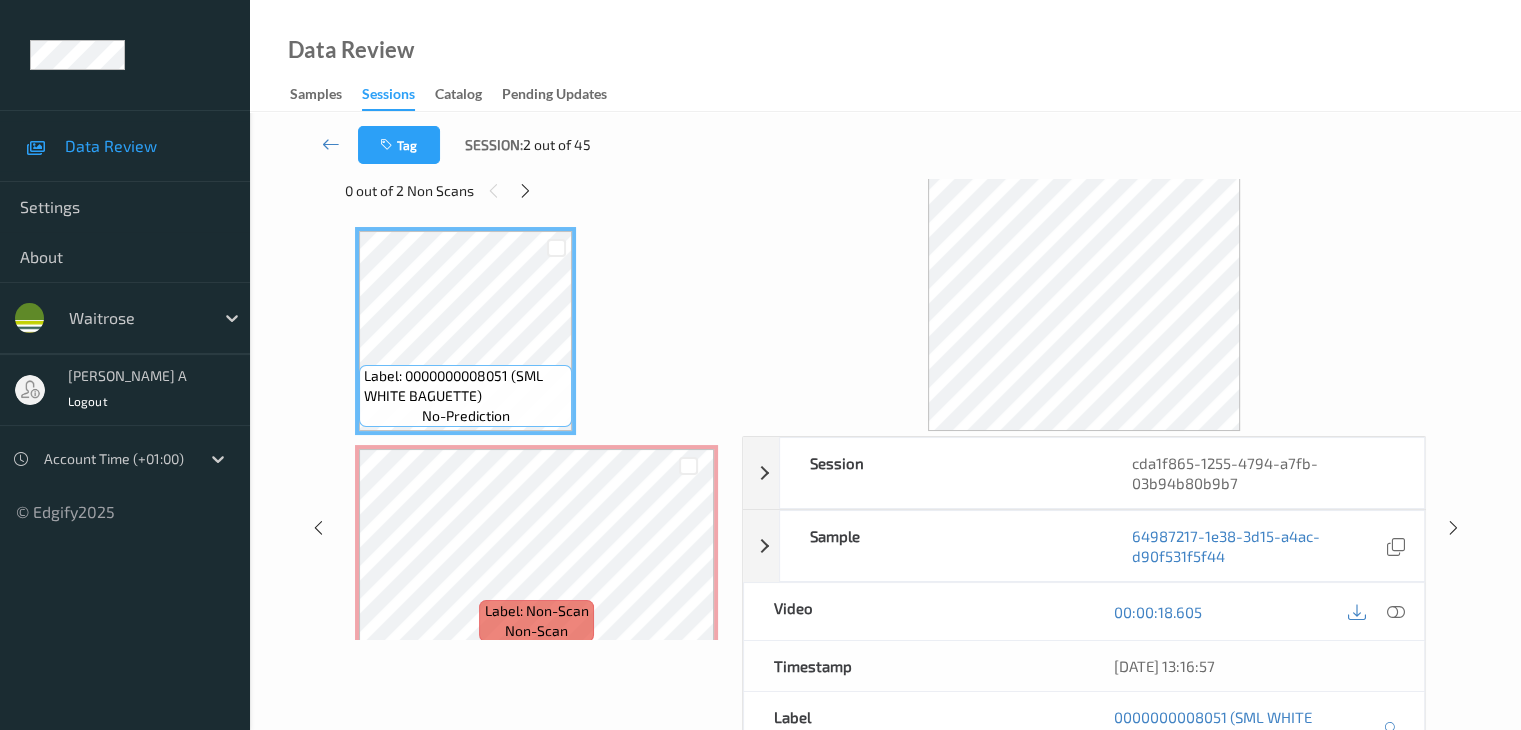 scroll, scrollTop: 0, scrollLeft: 0, axis: both 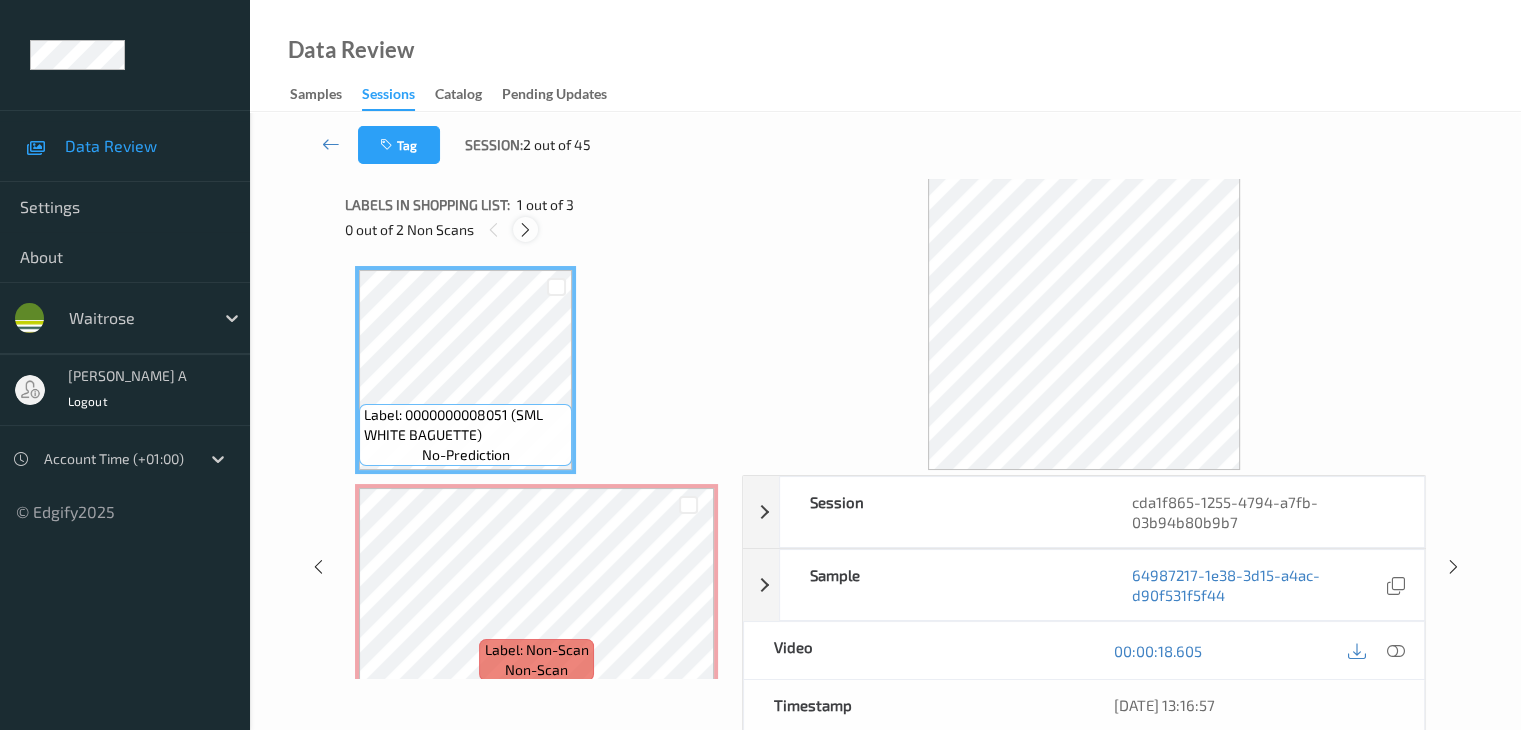 click at bounding box center [525, 230] 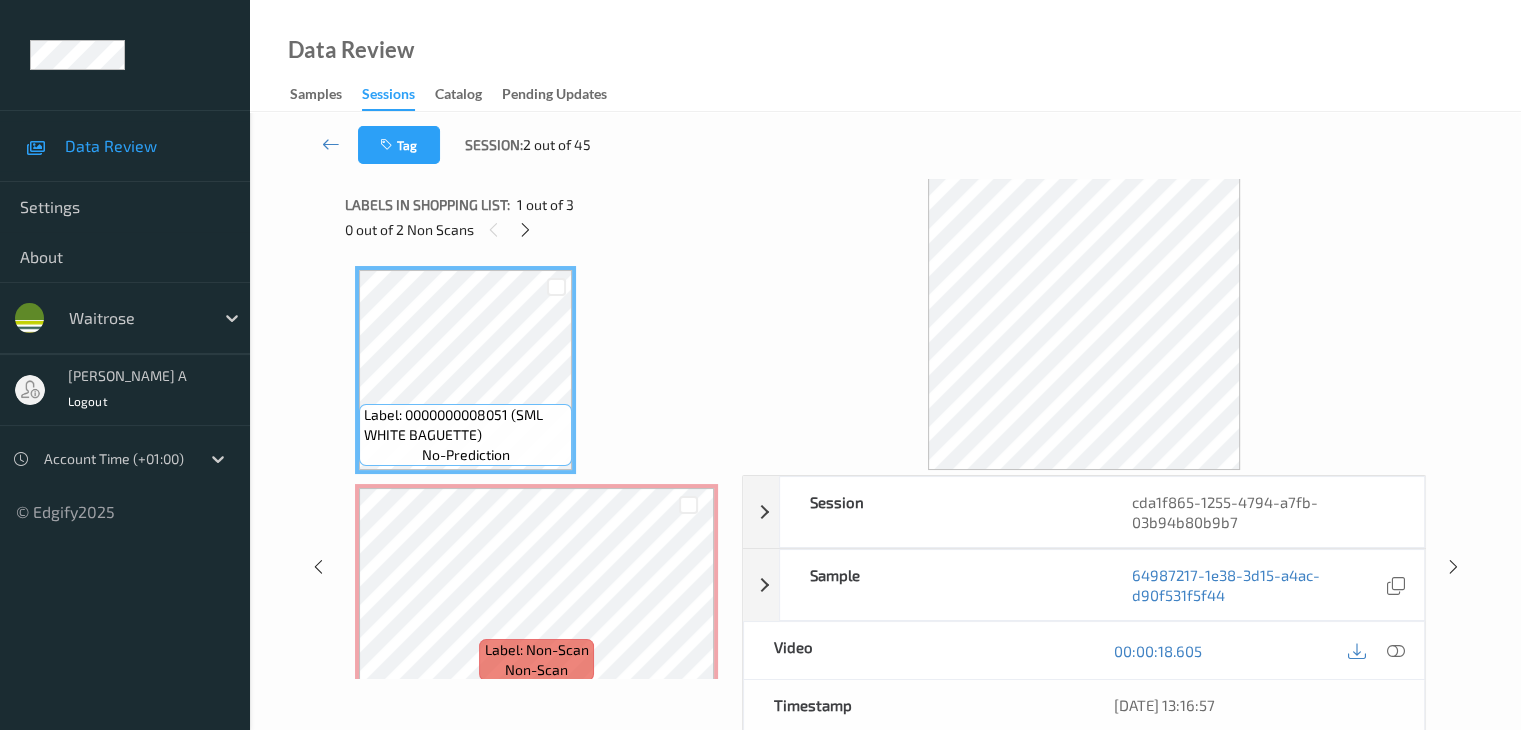 scroll, scrollTop: 10, scrollLeft: 0, axis: vertical 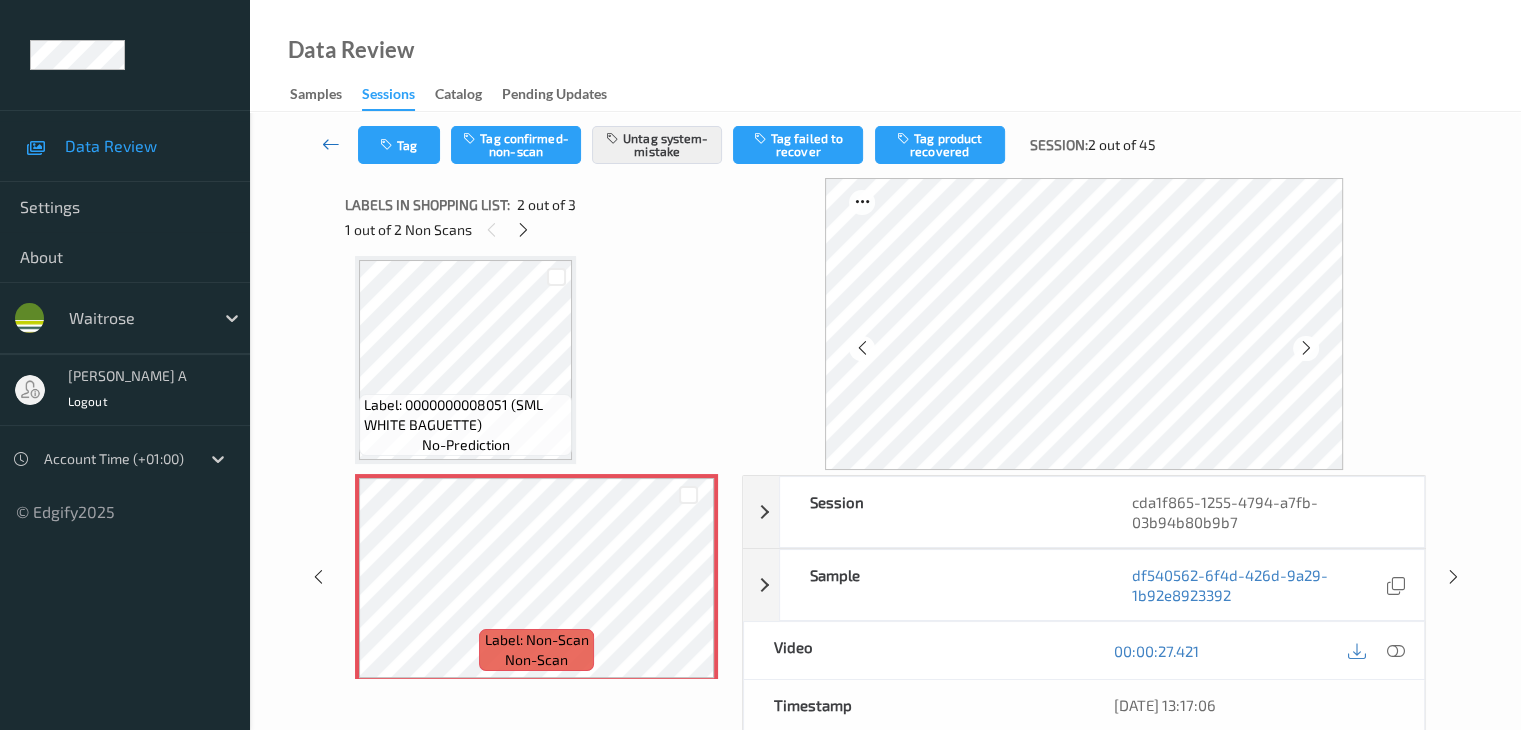 click at bounding box center [331, 144] 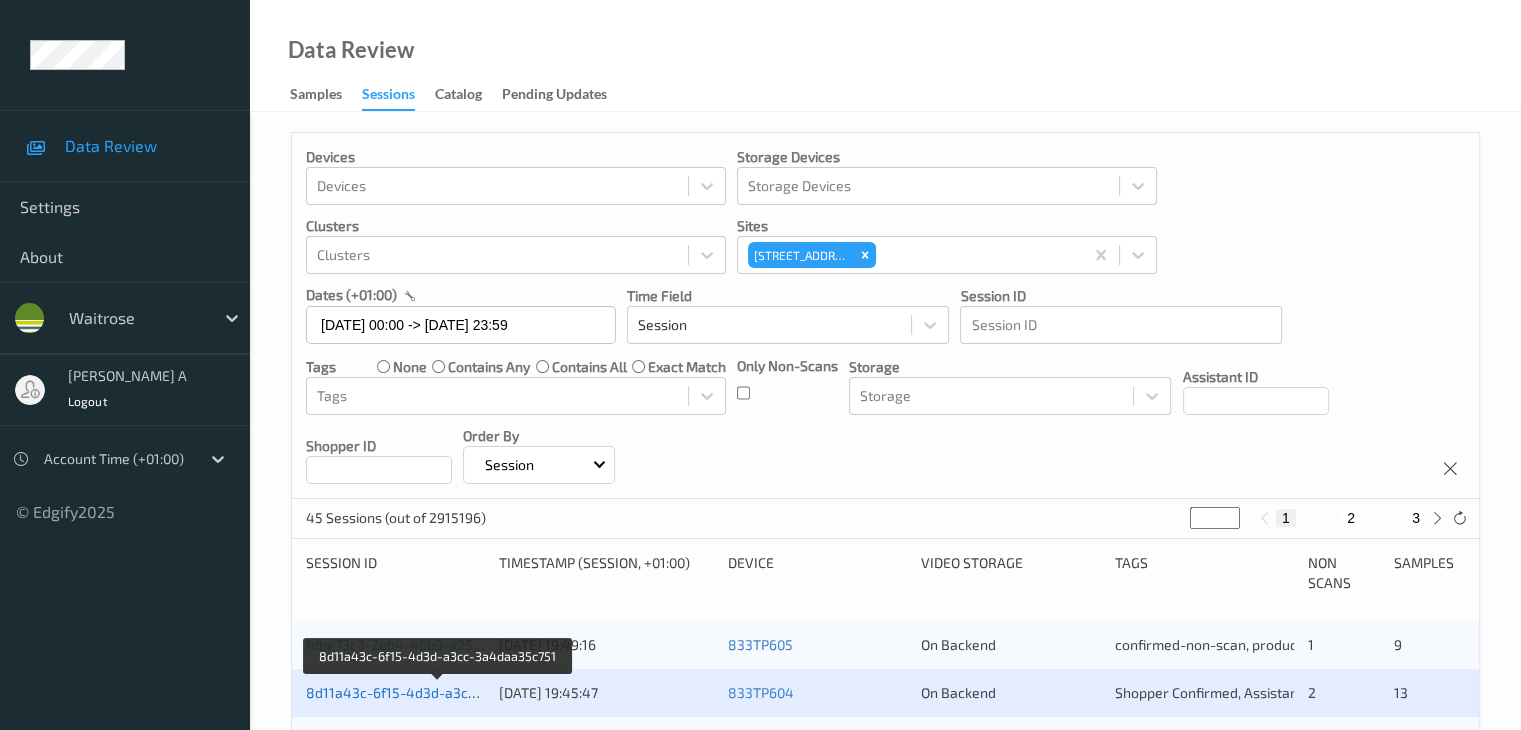 click on "8d11a43c-6f15-4d3d-a3cc-3a4daa35c751" at bounding box center (440, 692) 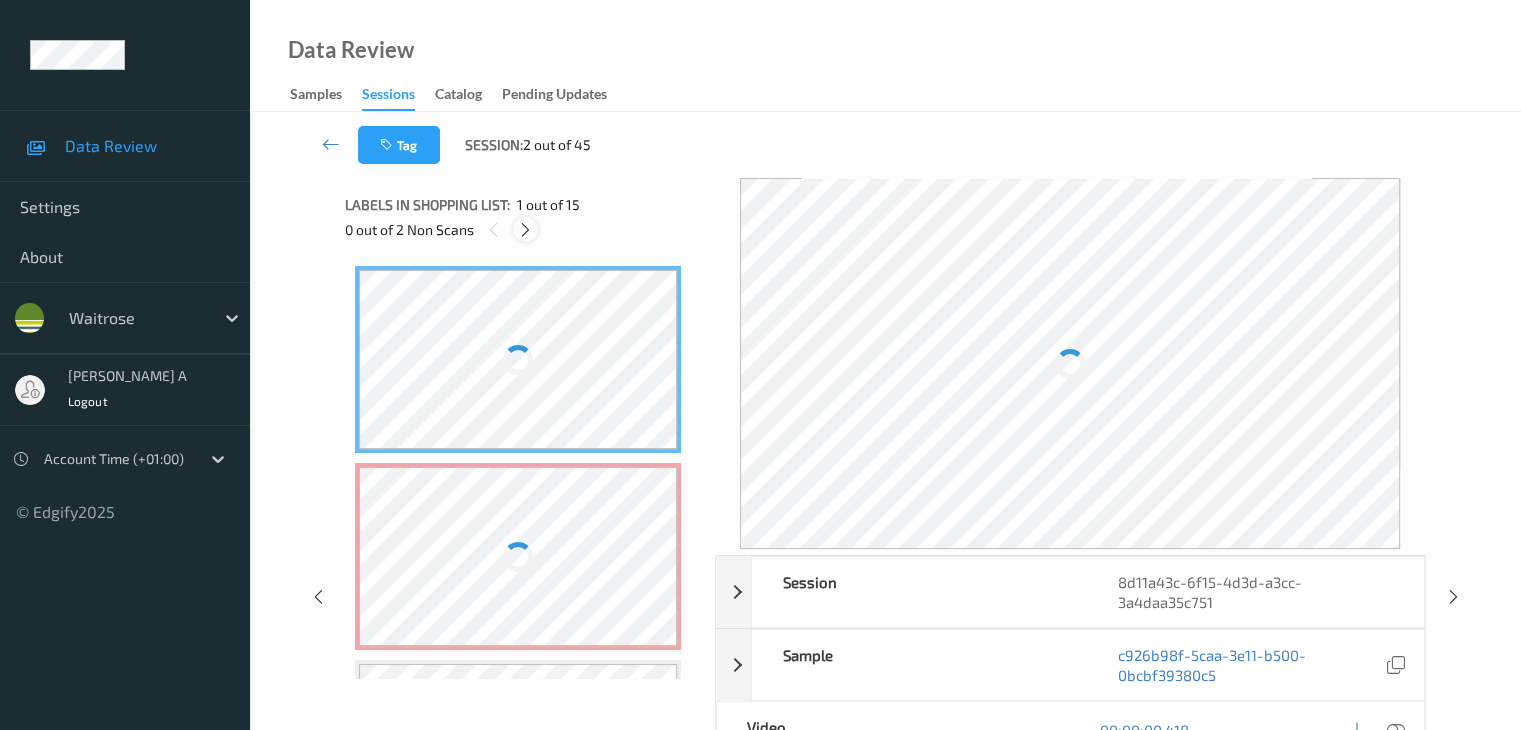 click at bounding box center (525, 230) 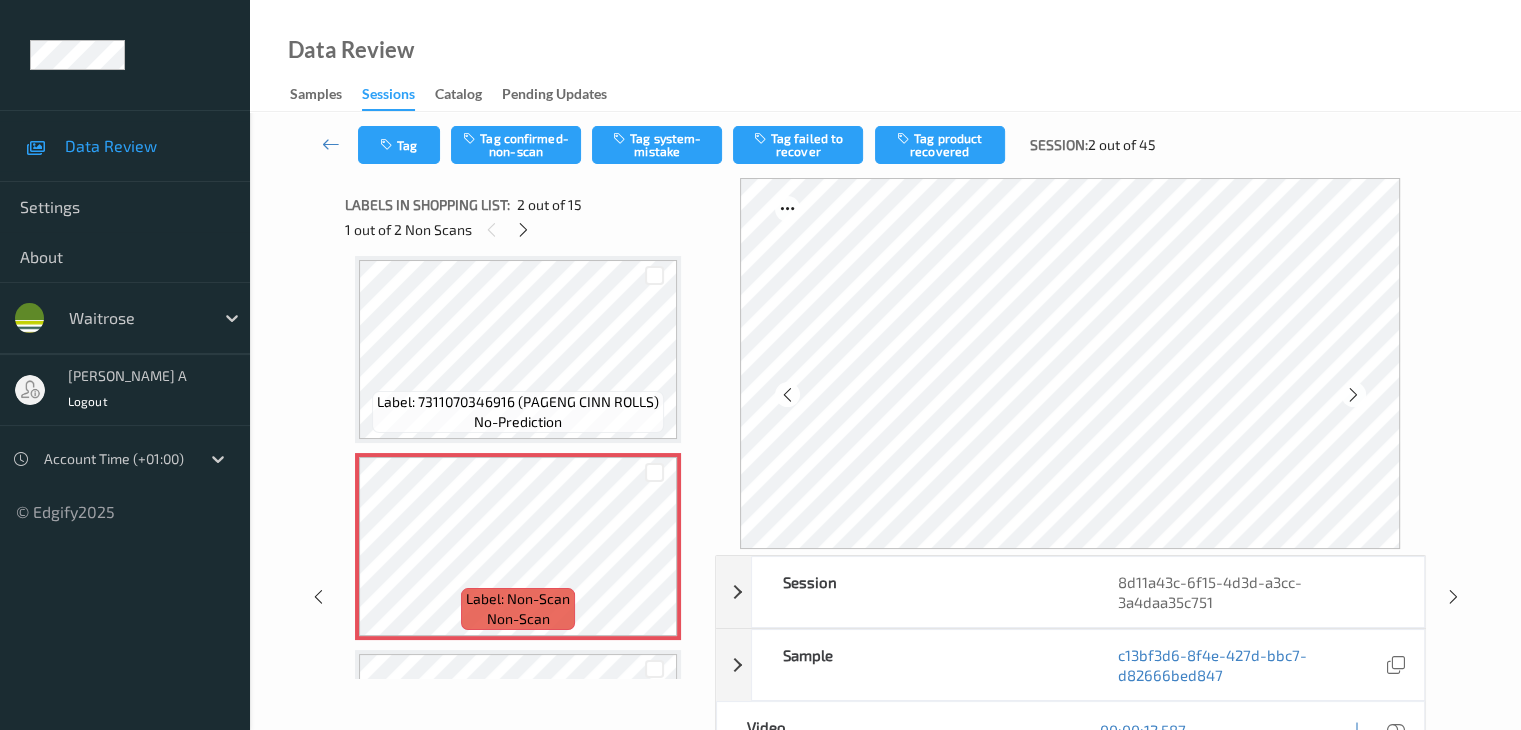 scroll, scrollTop: 0, scrollLeft: 0, axis: both 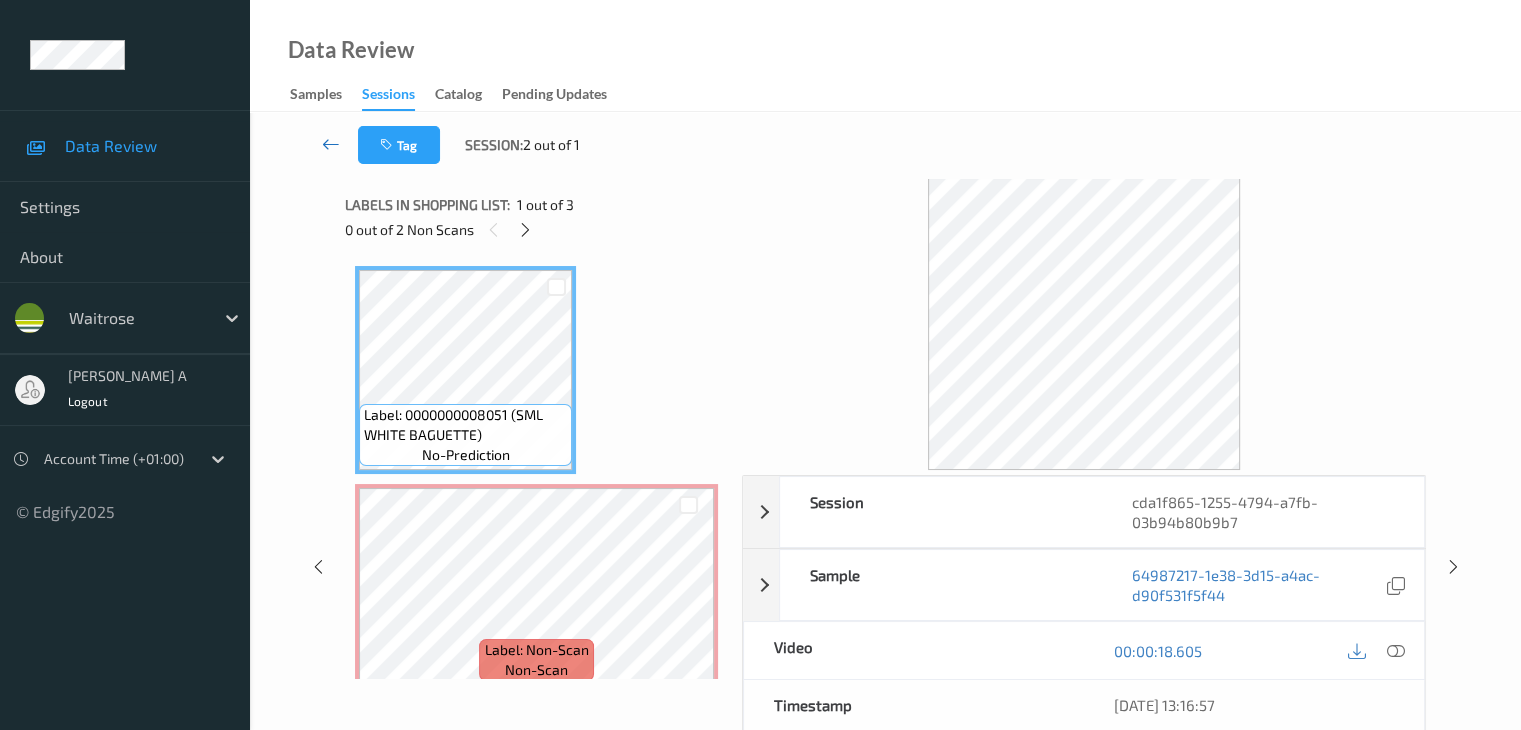click at bounding box center [331, 144] 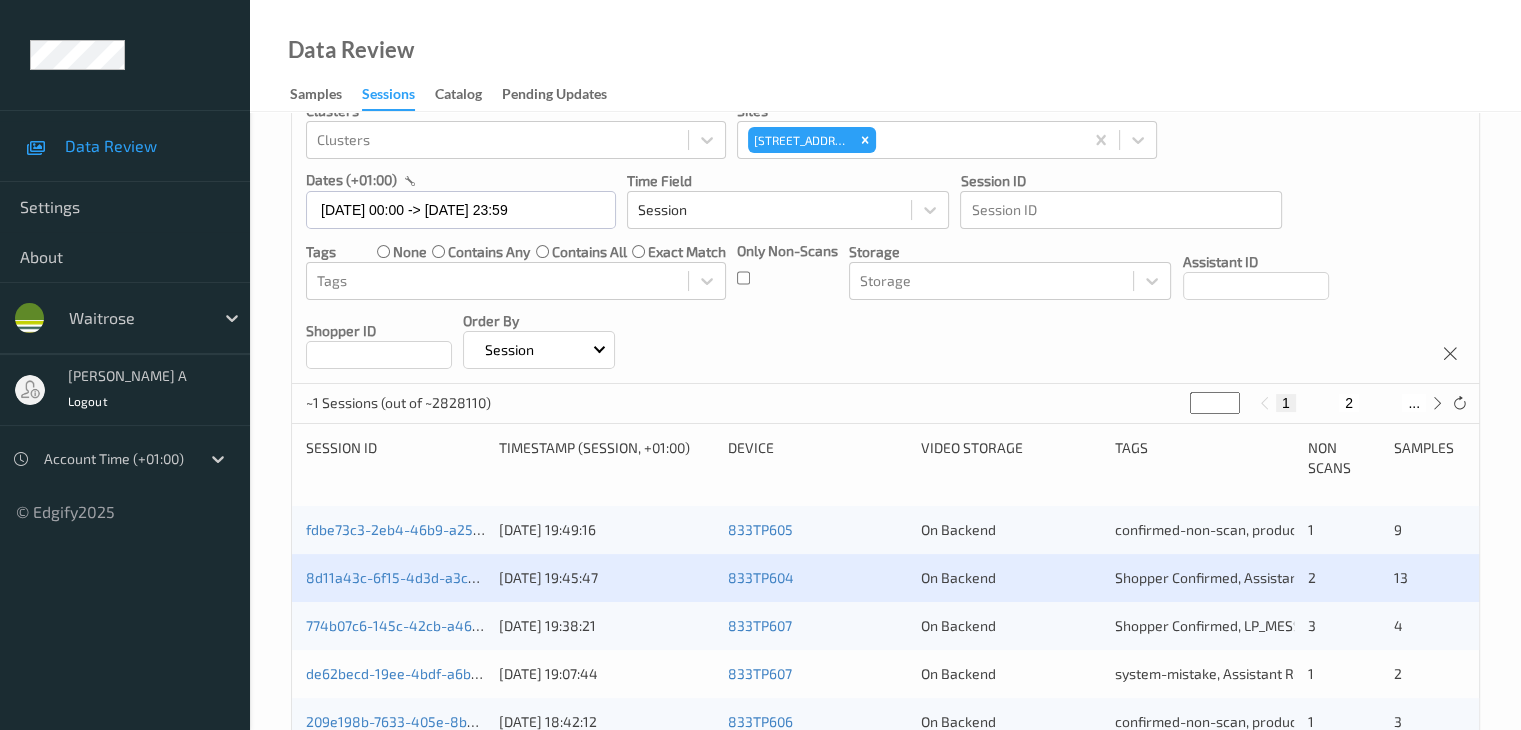scroll, scrollTop: 200, scrollLeft: 0, axis: vertical 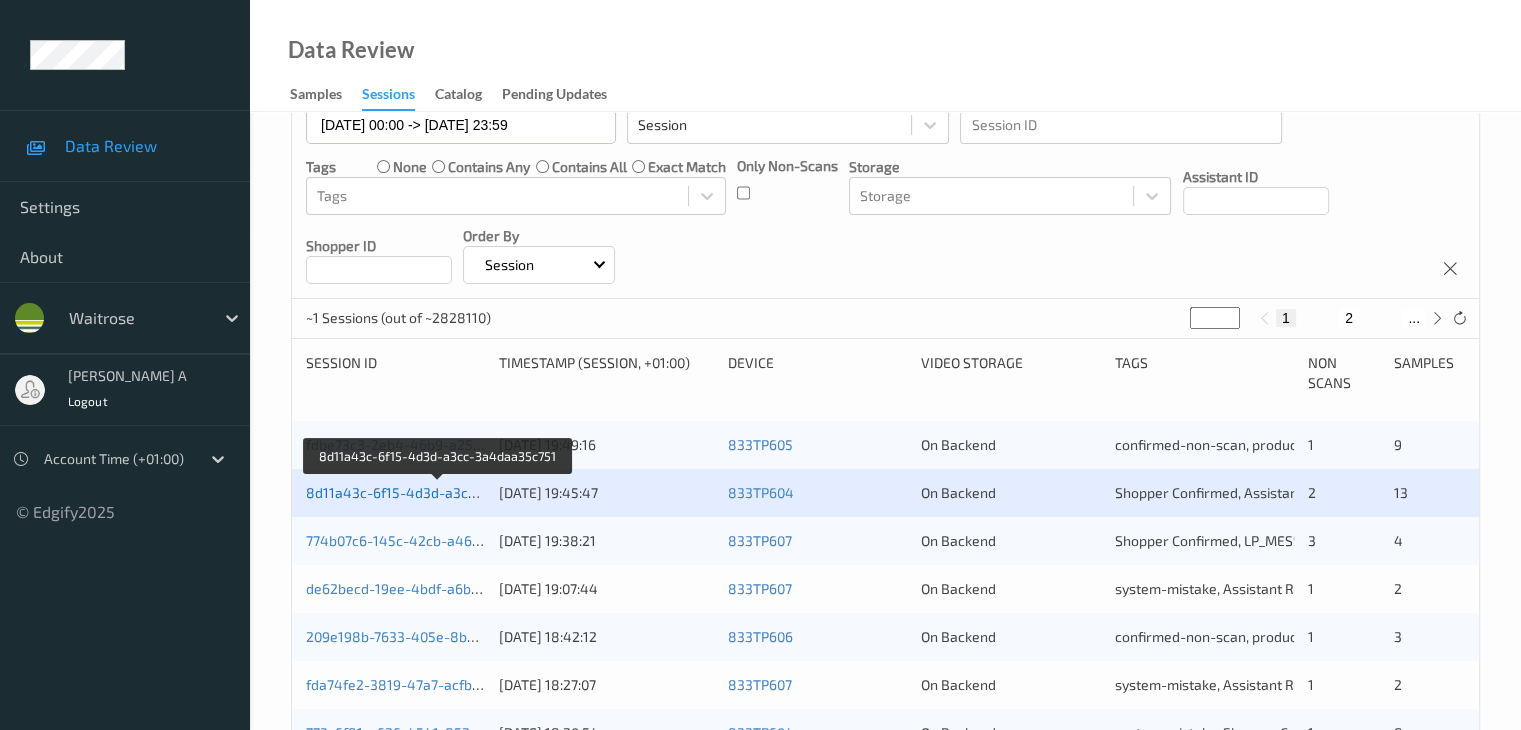 click on "8d11a43c-6f15-4d3d-a3cc-3a4daa35c751" at bounding box center (440, 492) 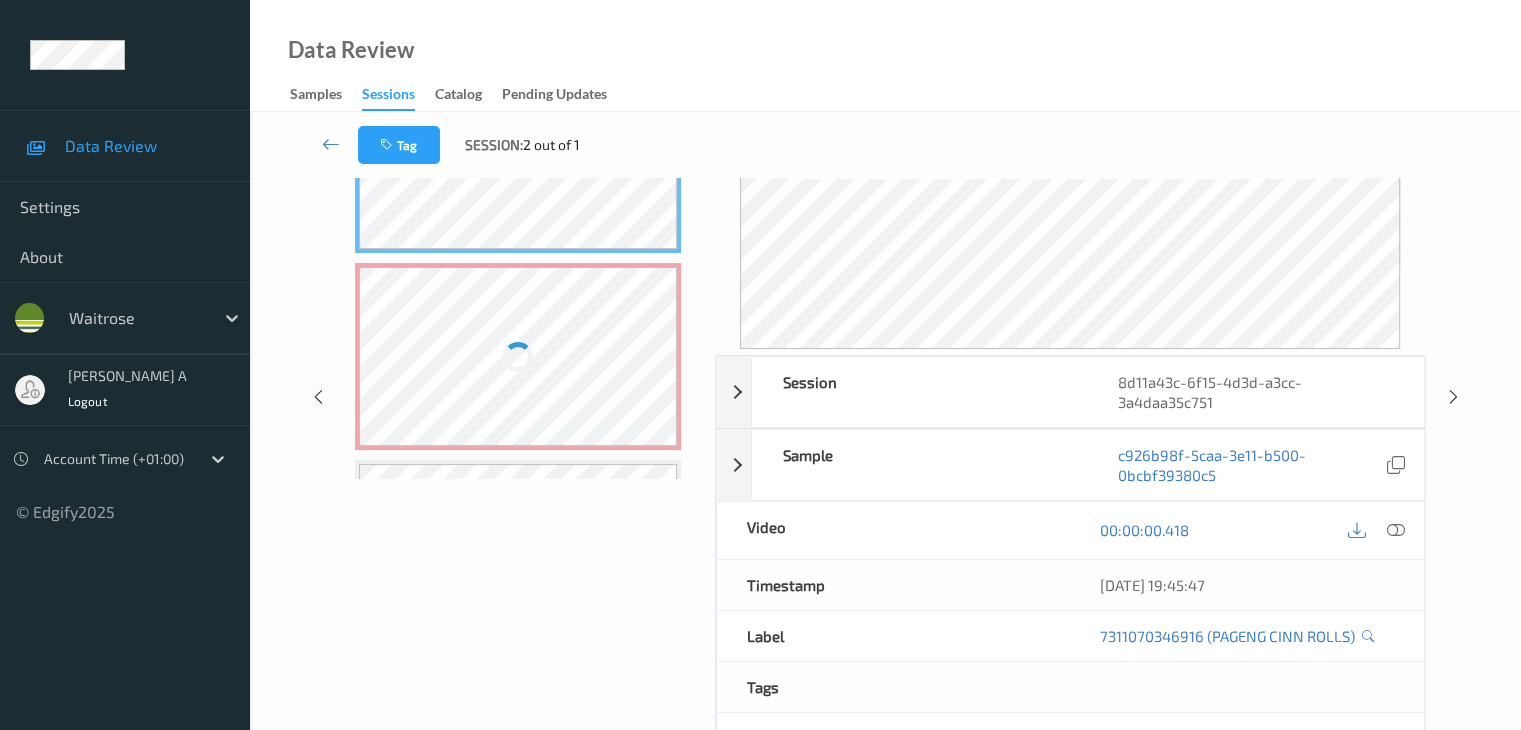 scroll, scrollTop: 0, scrollLeft: 0, axis: both 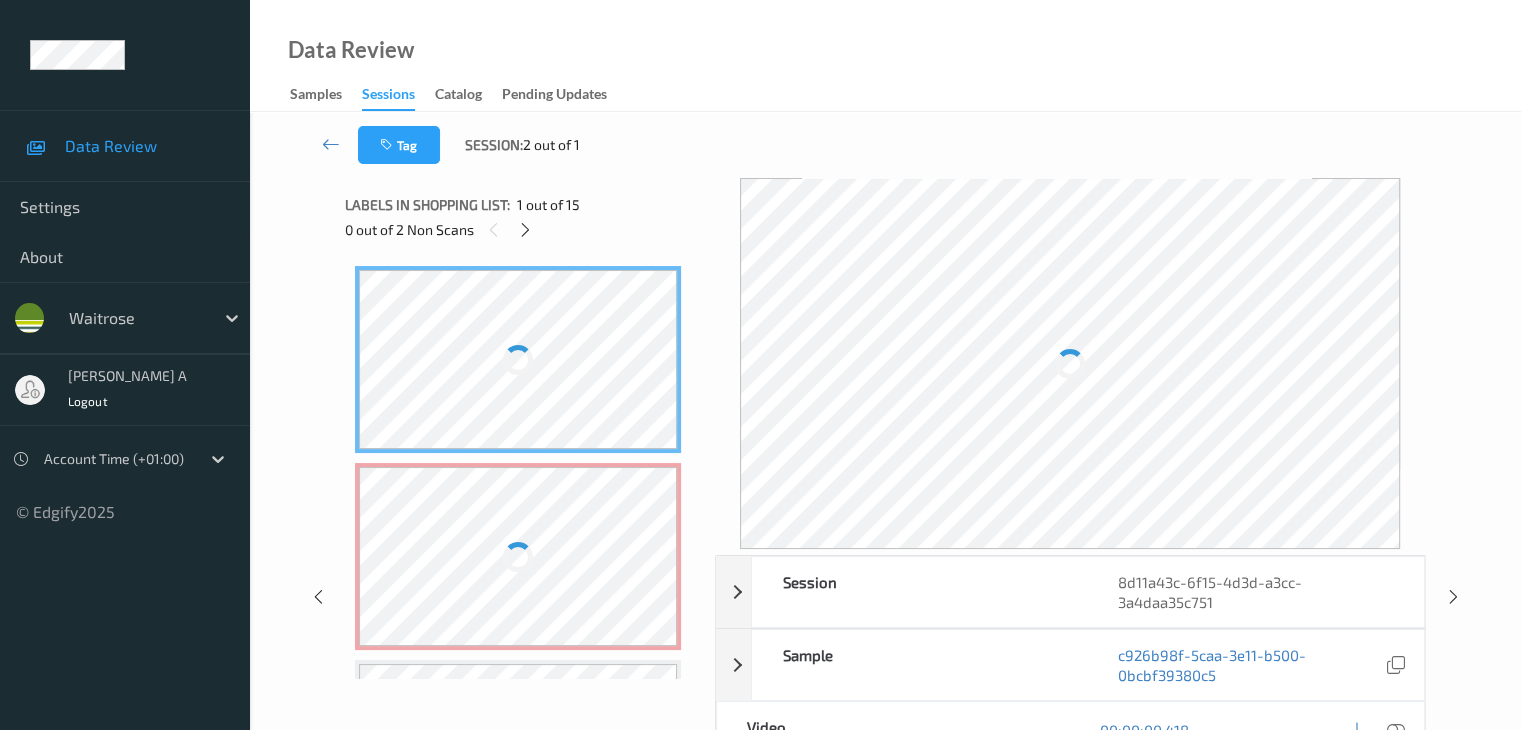 drag, startPoint x: 524, startPoint y: 235, endPoint x: 548, endPoint y: 245, distance: 26 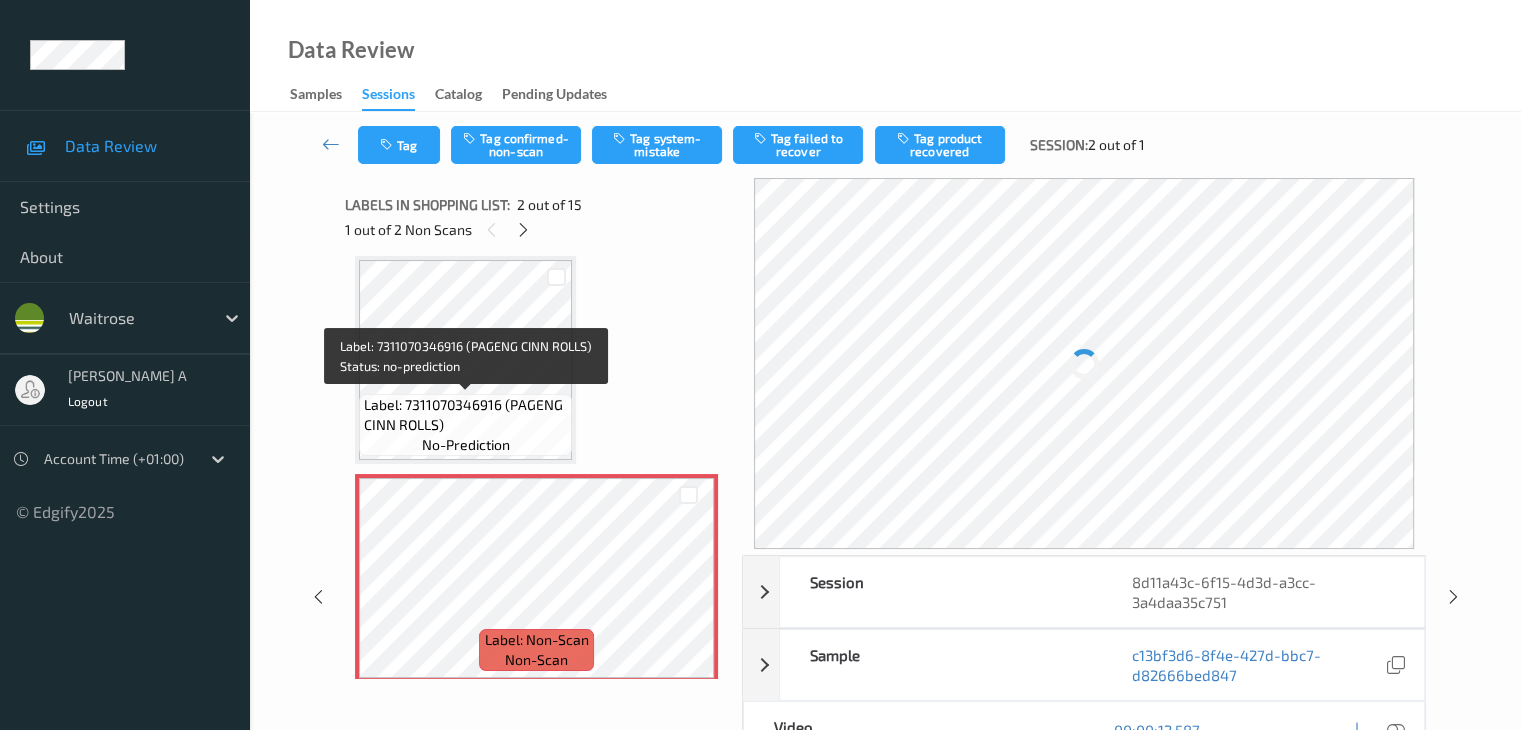click on "Label: 7311070346916 (PAGENG CINN ROLLS)" at bounding box center (465, 415) 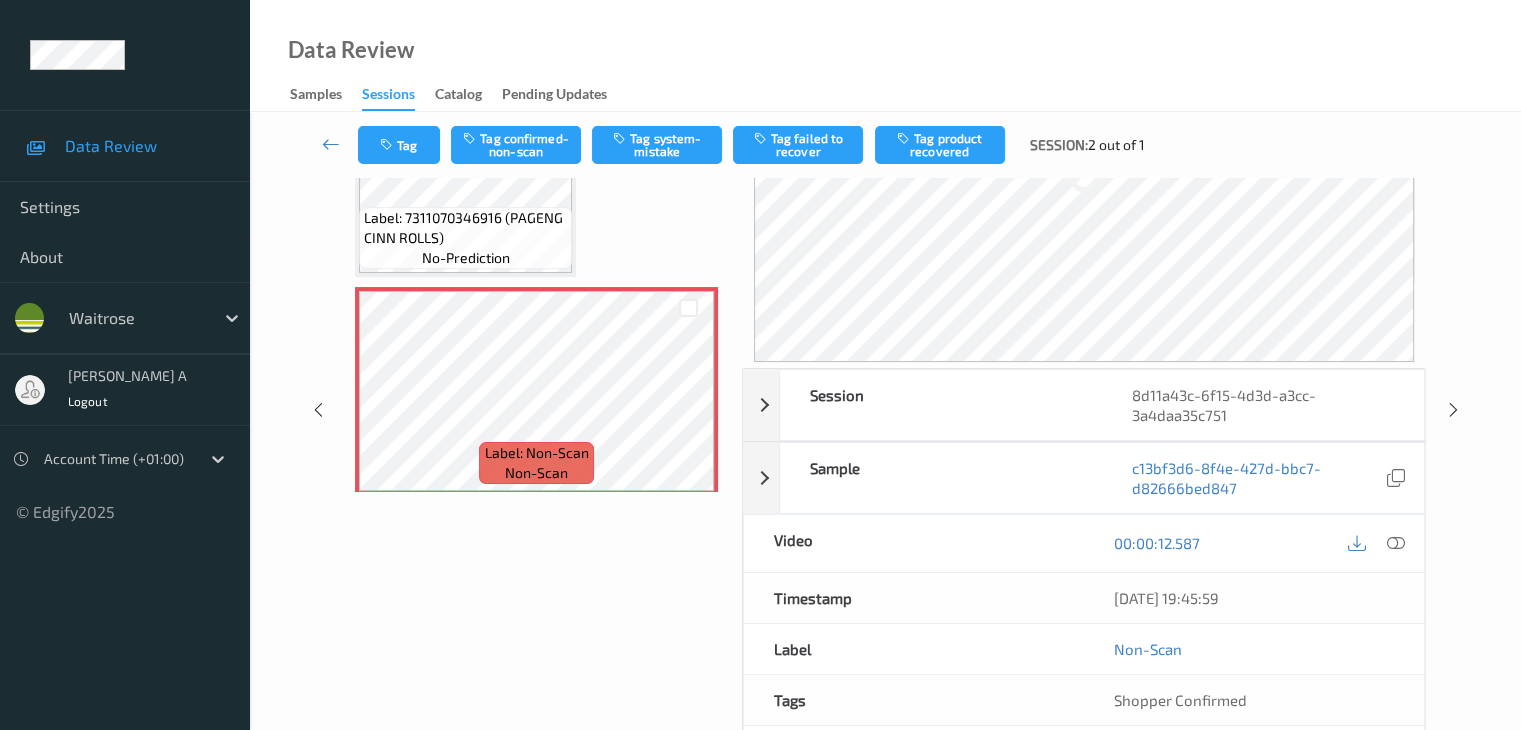 scroll, scrollTop: 200, scrollLeft: 0, axis: vertical 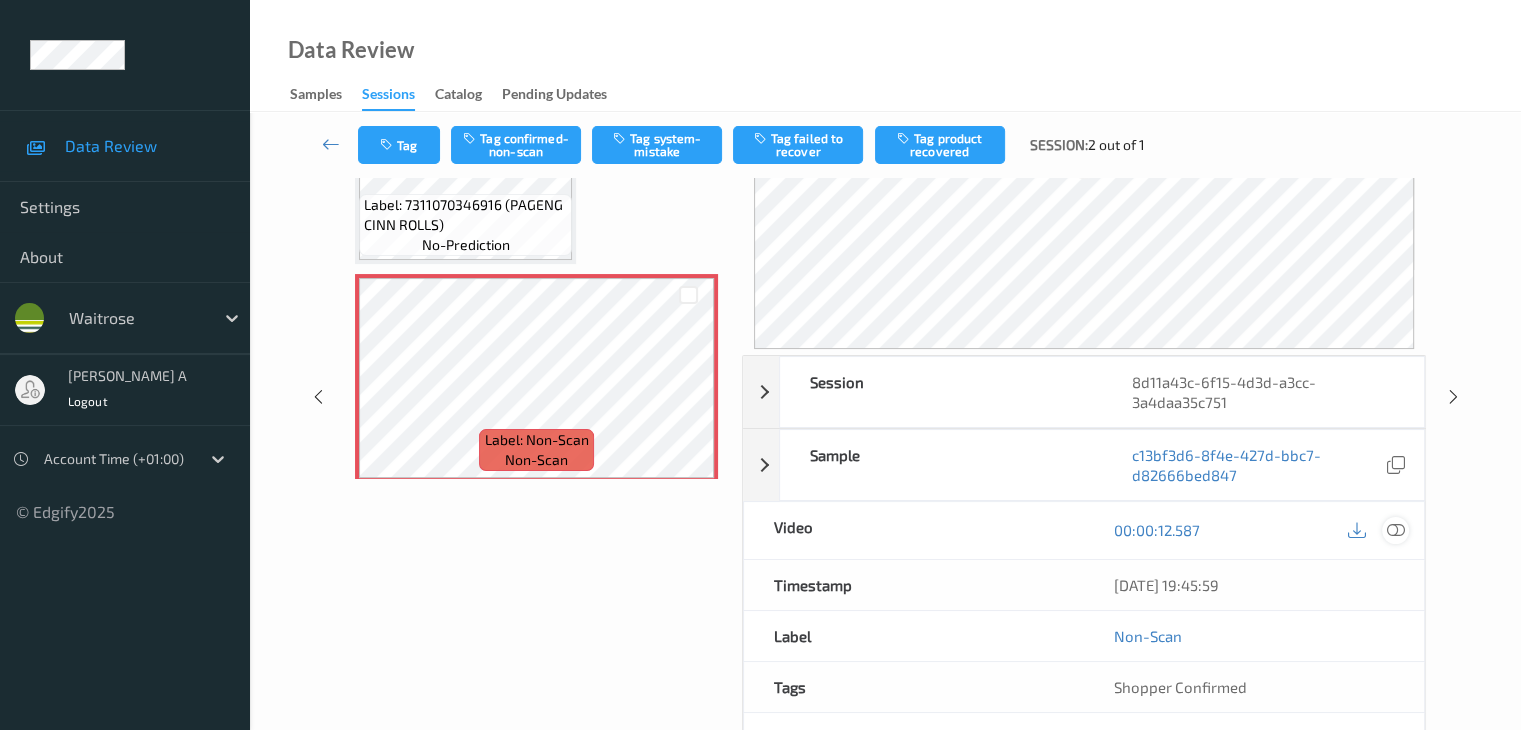 click at bounding box center [1395, 530] 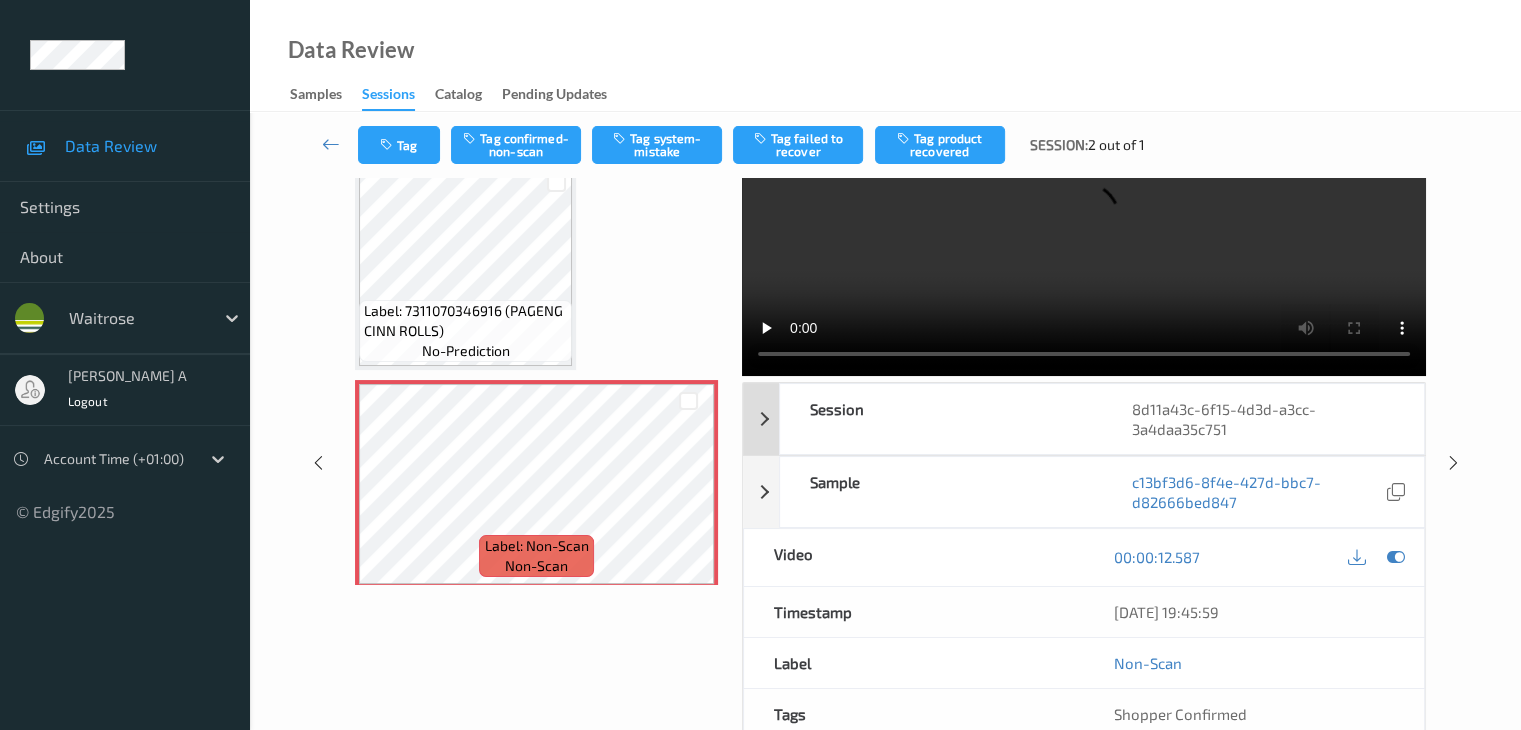 scroll, scrollTop: 0, scrollLeft: 0, axis: both 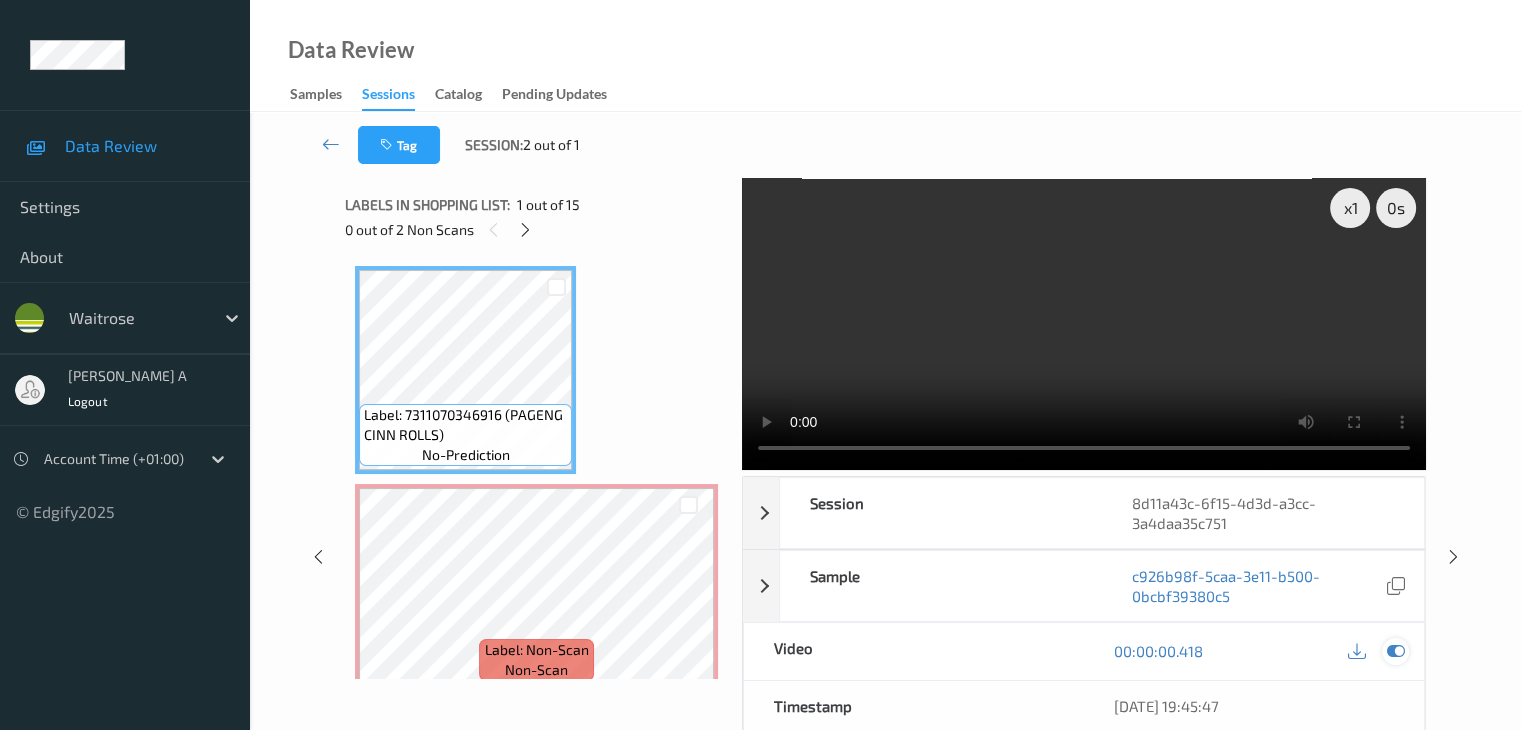 click at bounding box center (1395, 651) 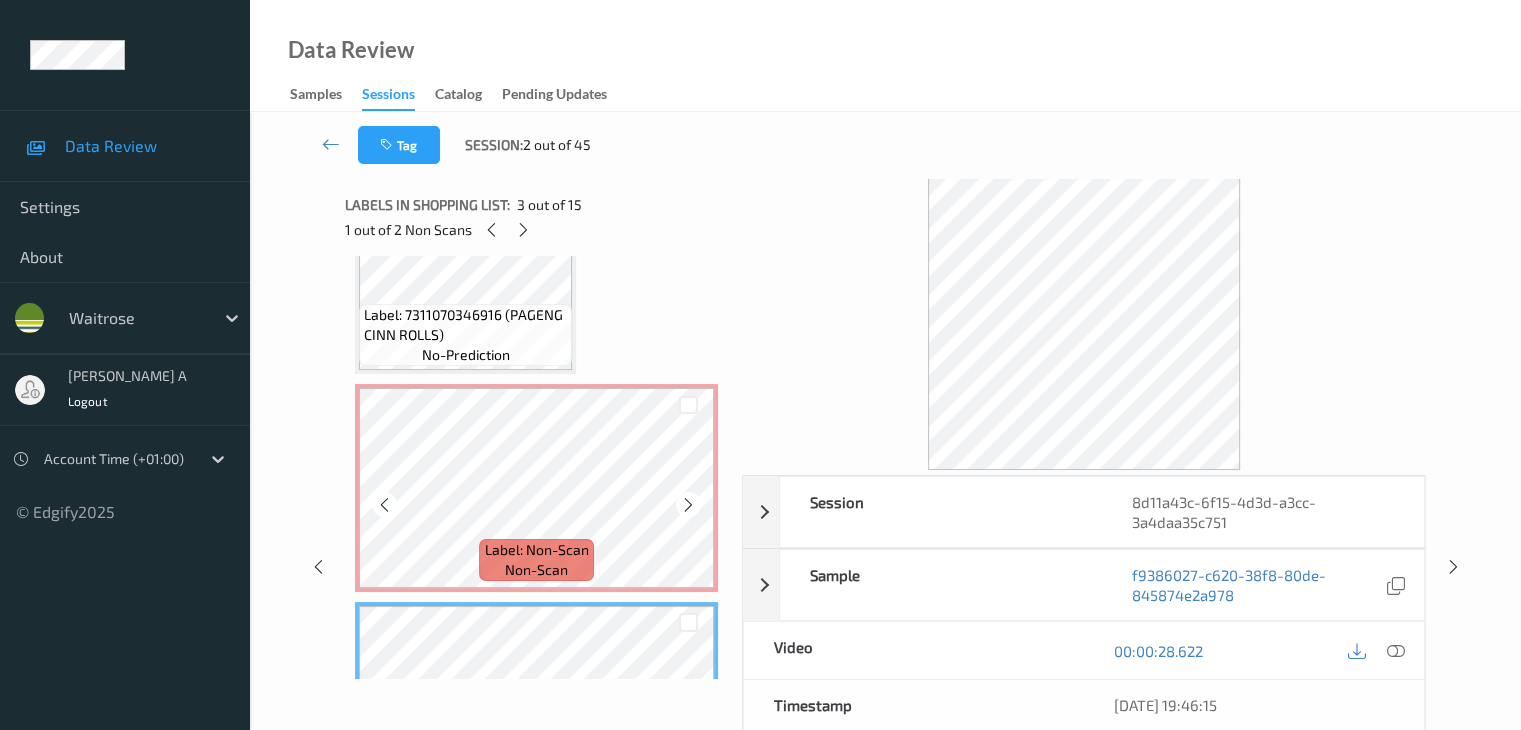 scroll, scrollTop: 0, scrollLeft: 0, axis: both 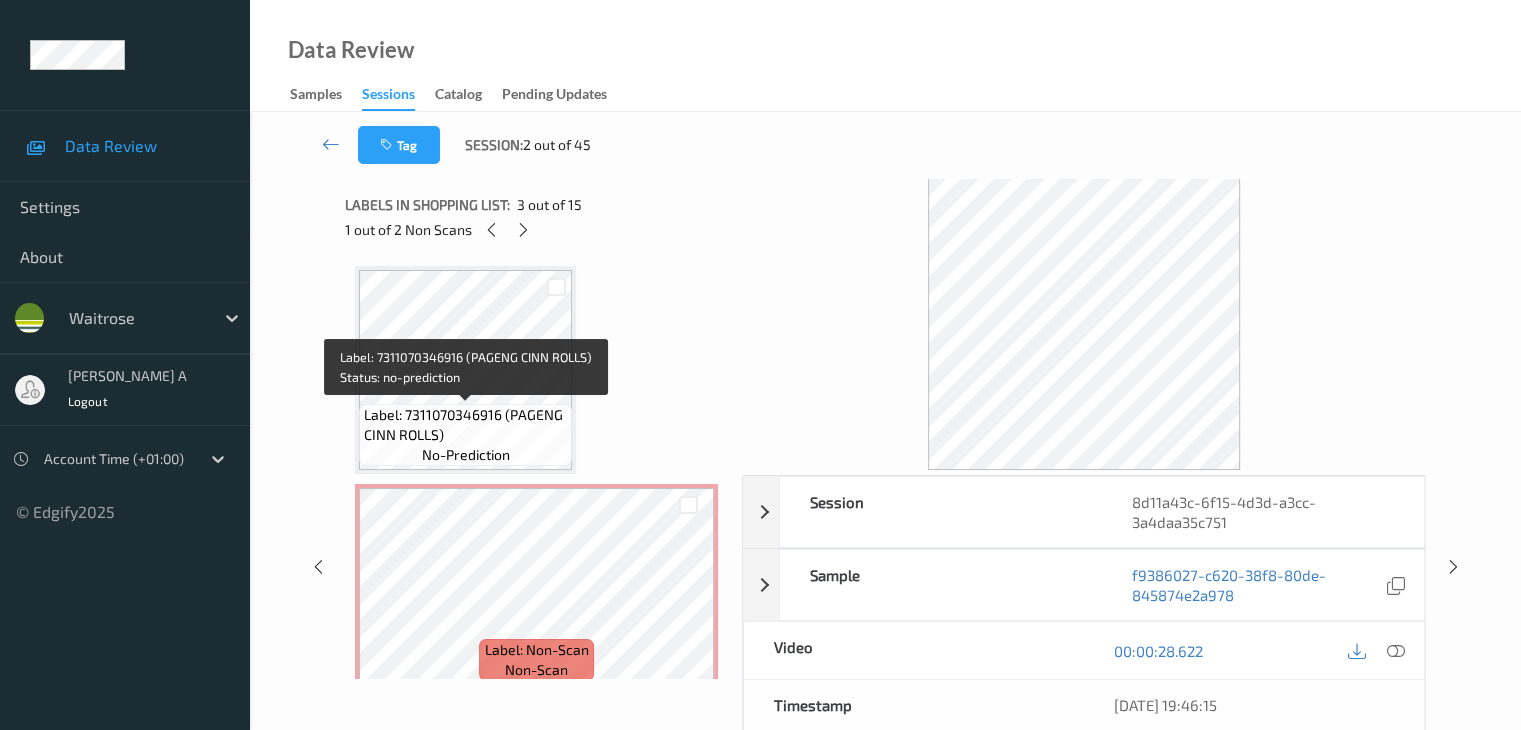 click on "Label: 7311070346916 (PAGENG CINN ROLLS)" at bounding box center (465, 425) 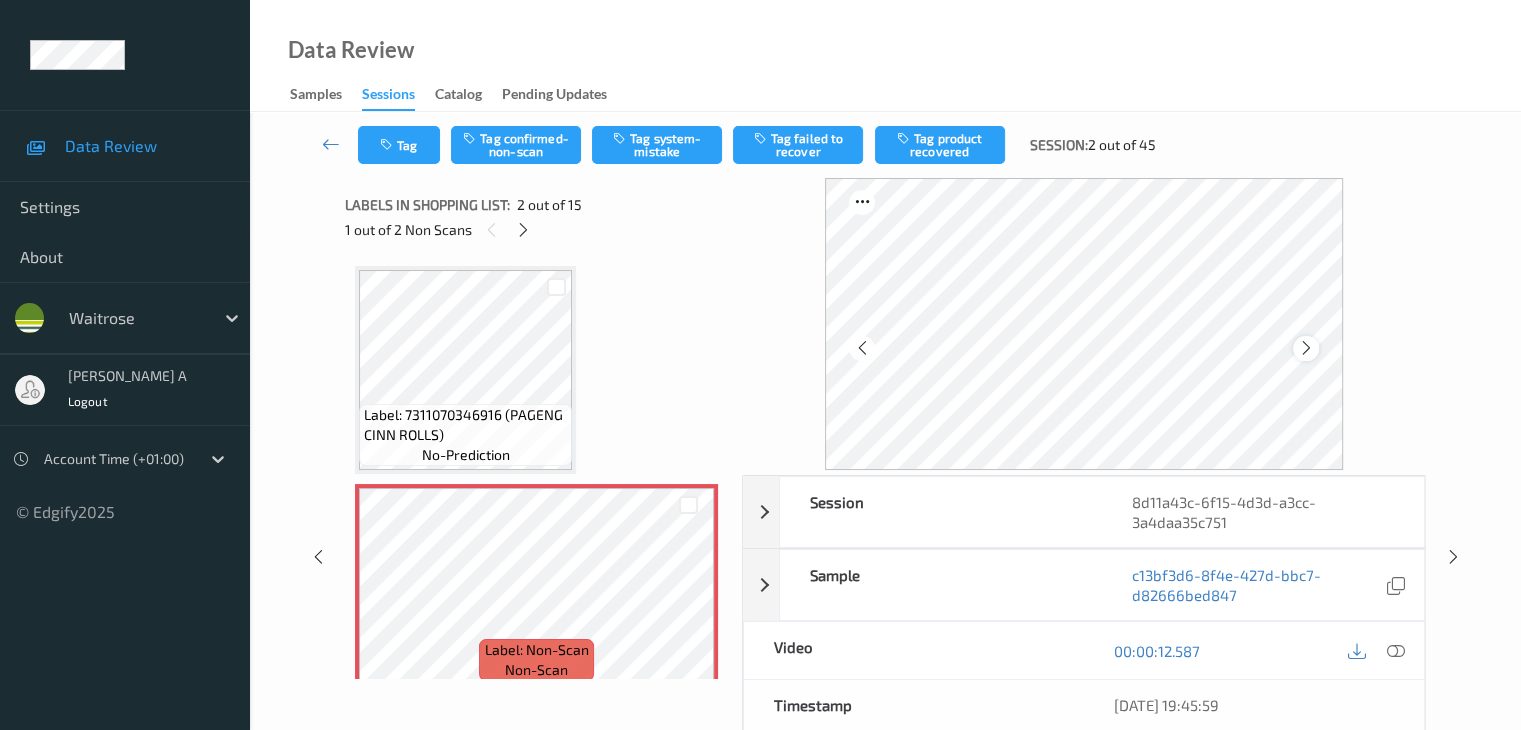 click at bounding box center [1306, 348] 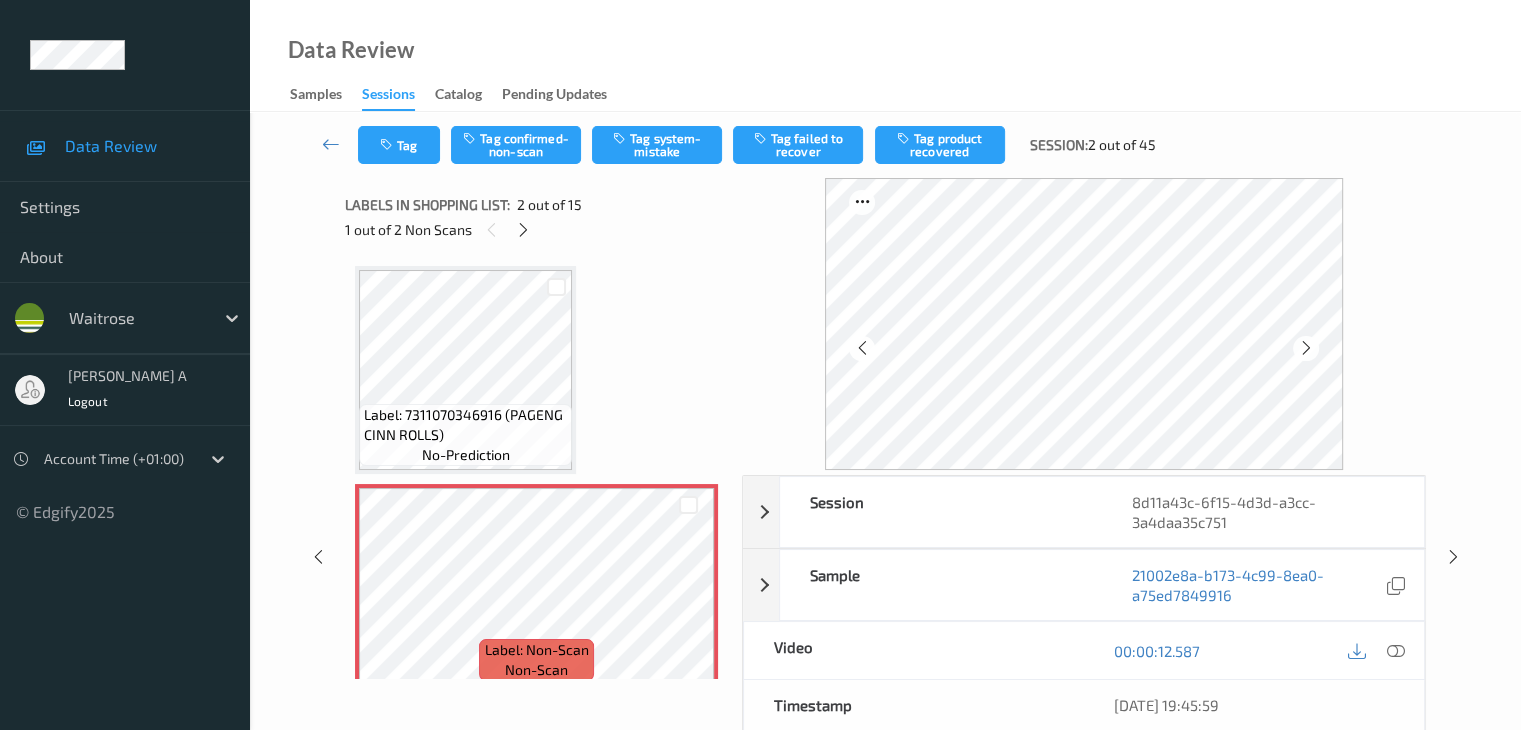 click at bounding box center (1306, 348) 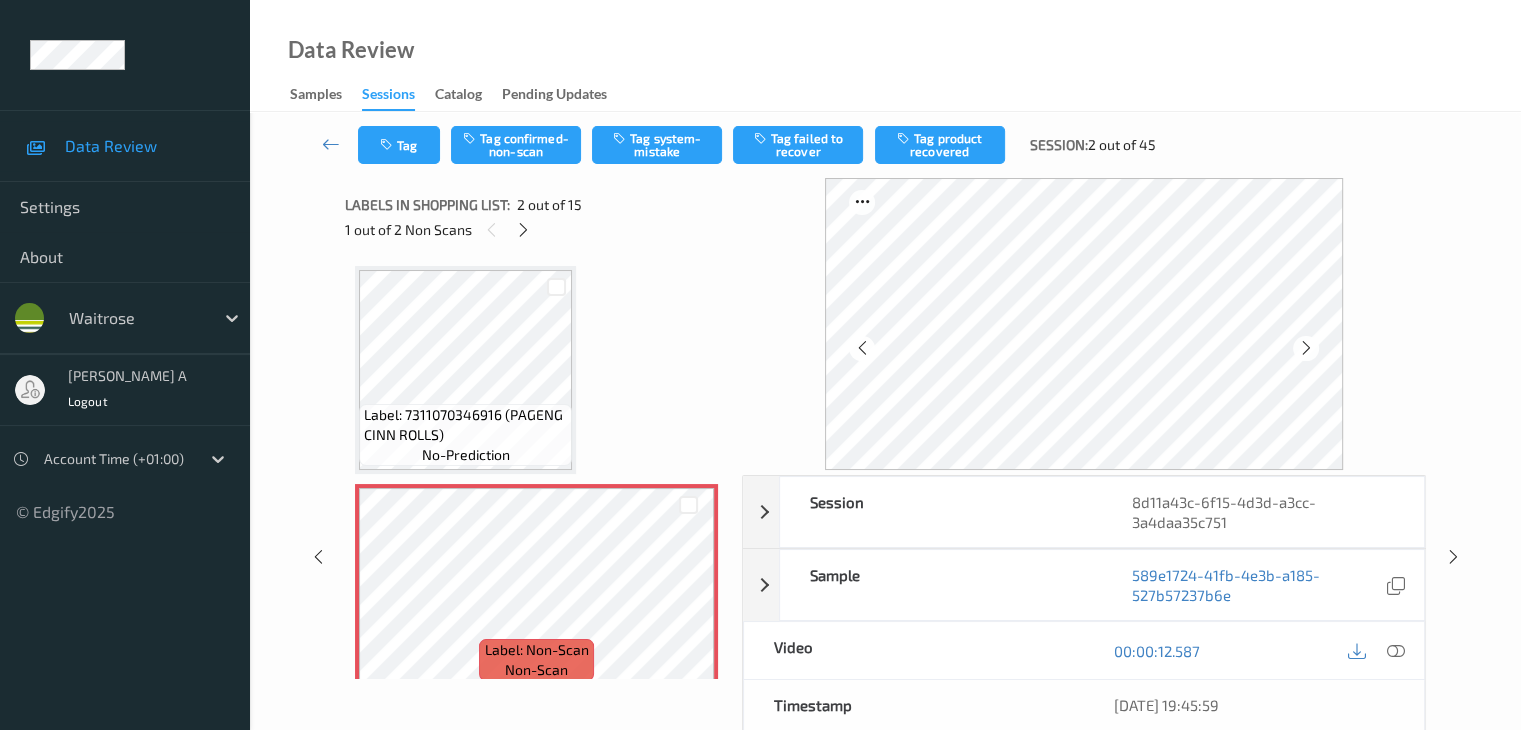 click at bounding box center [1306, 348] 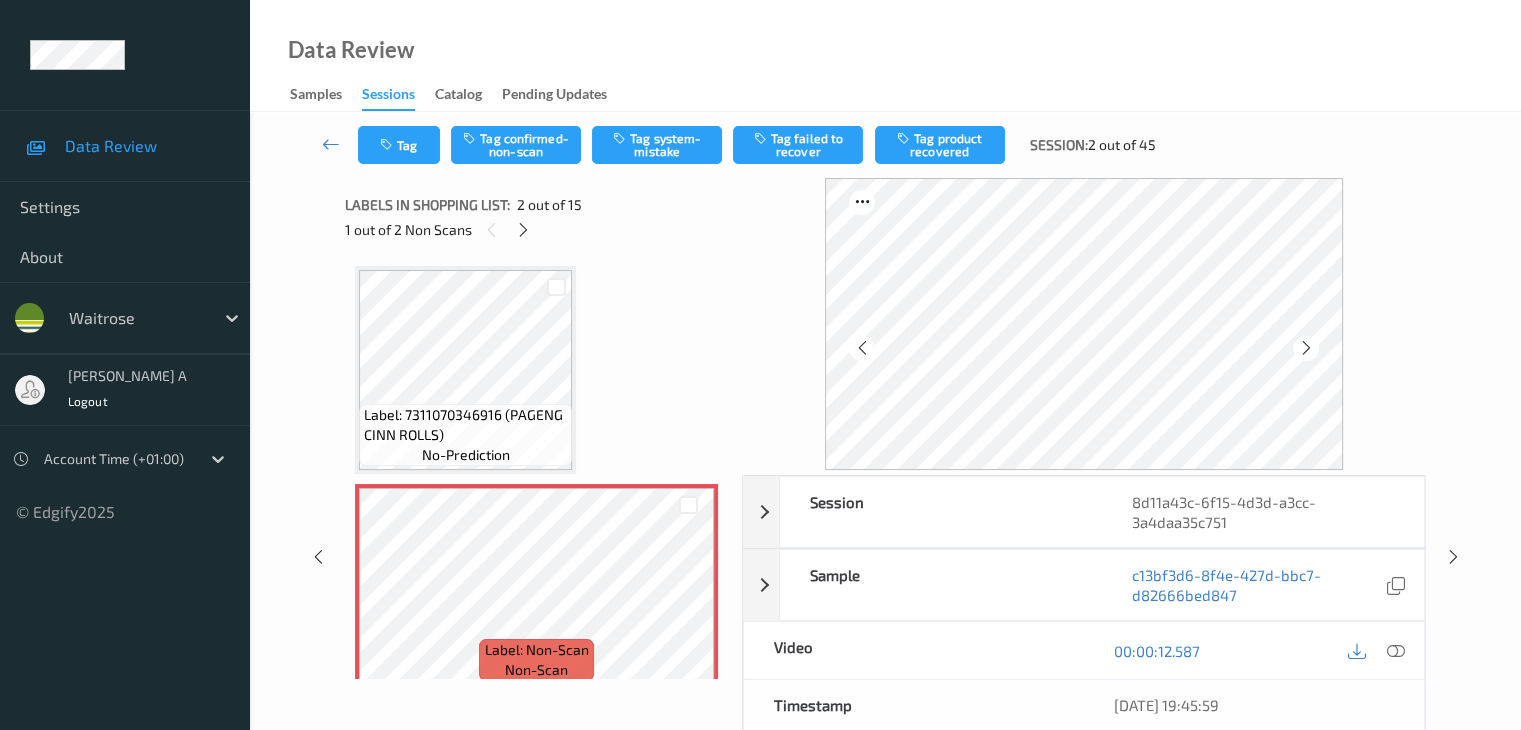 click at bounding box center [1306, 348] 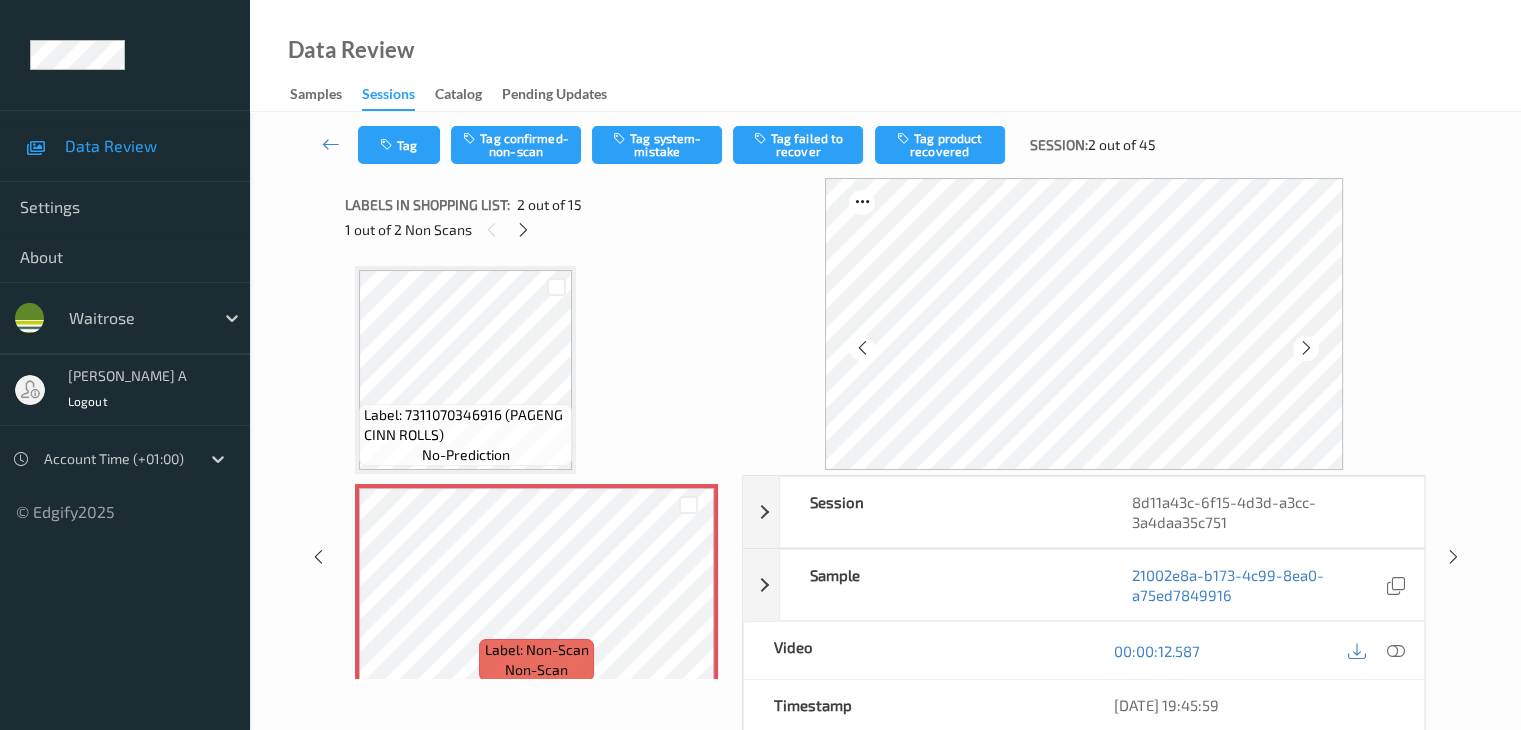 click at bounding box center (1306, 348) 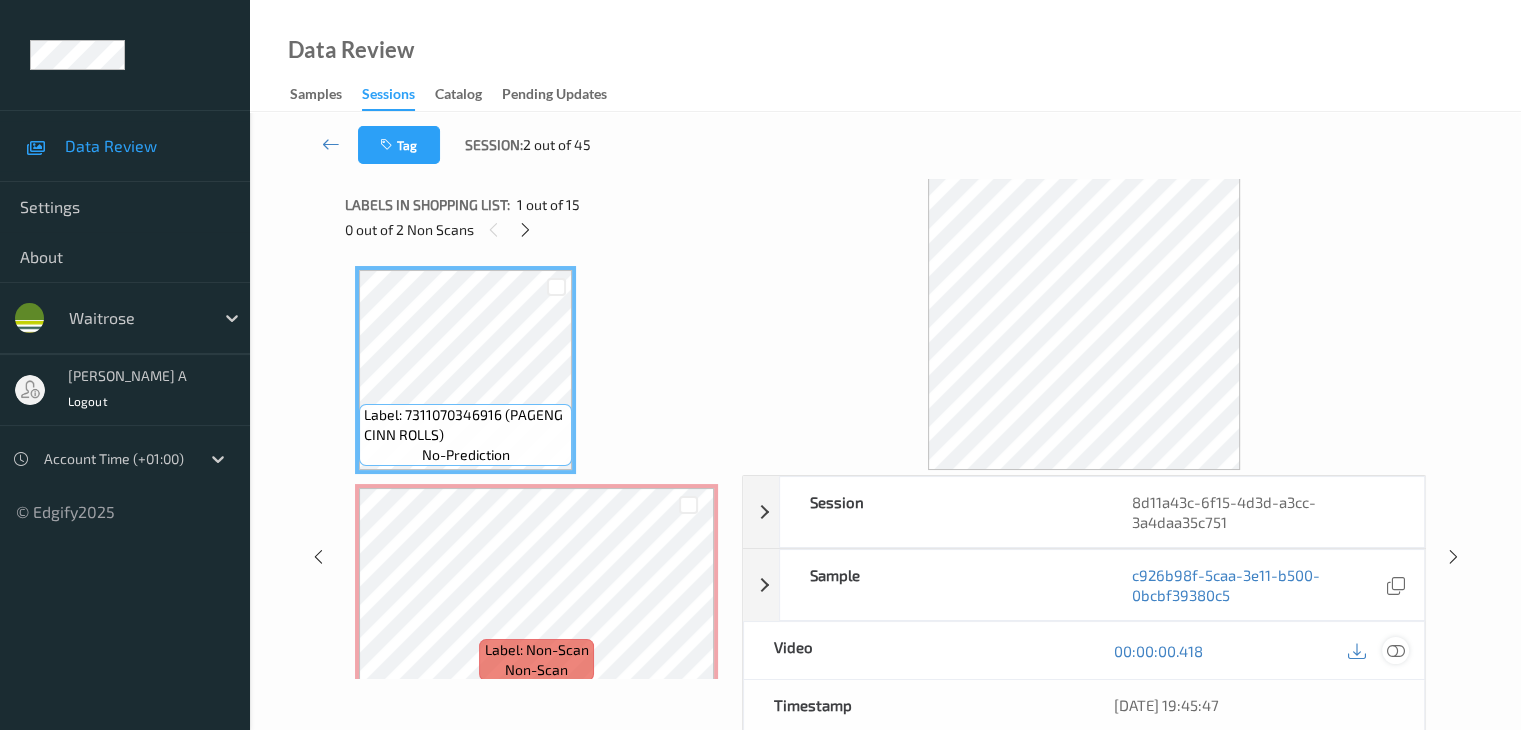 click at bounding box center (1395, 651) 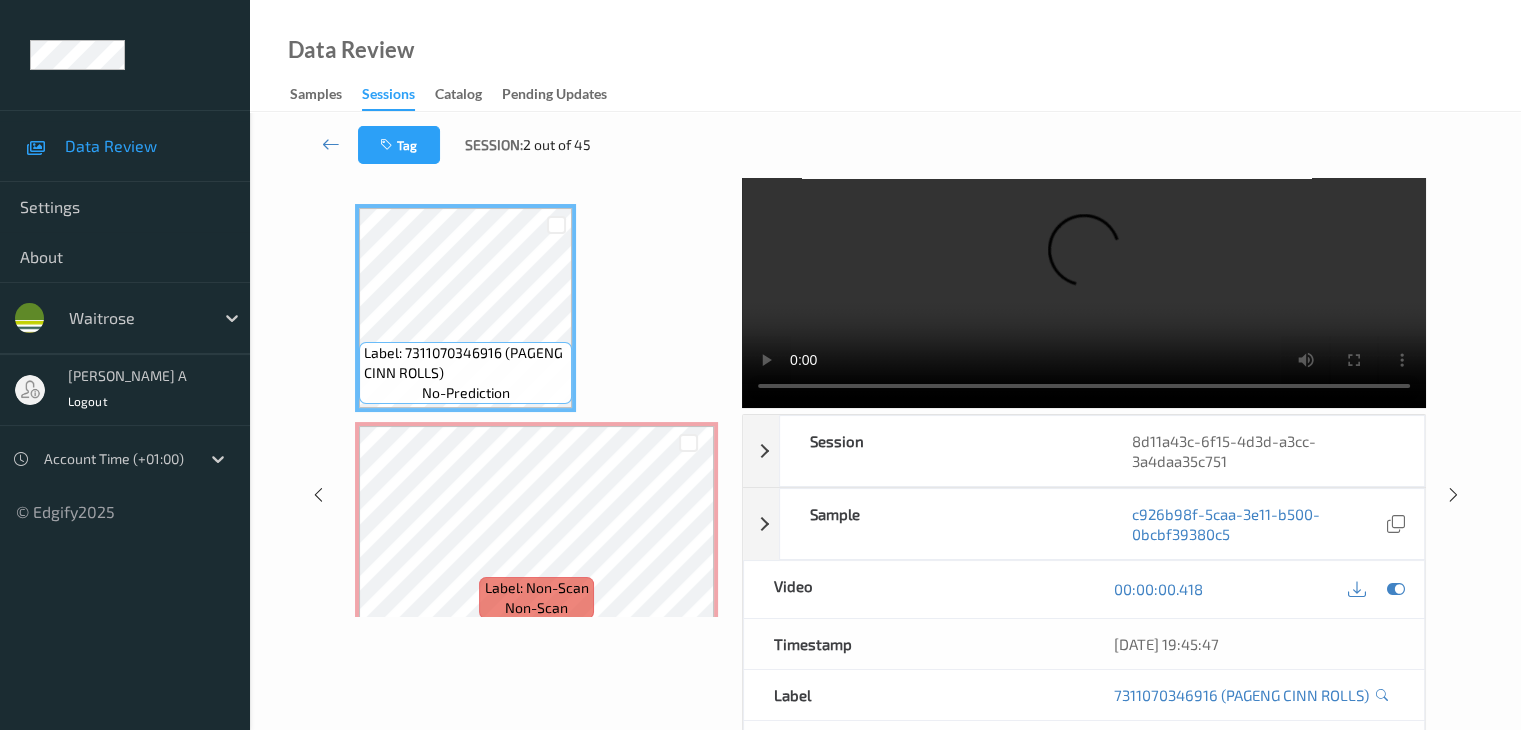 scroll, scrollTop: 0, scrollLeft: 0, axis: both 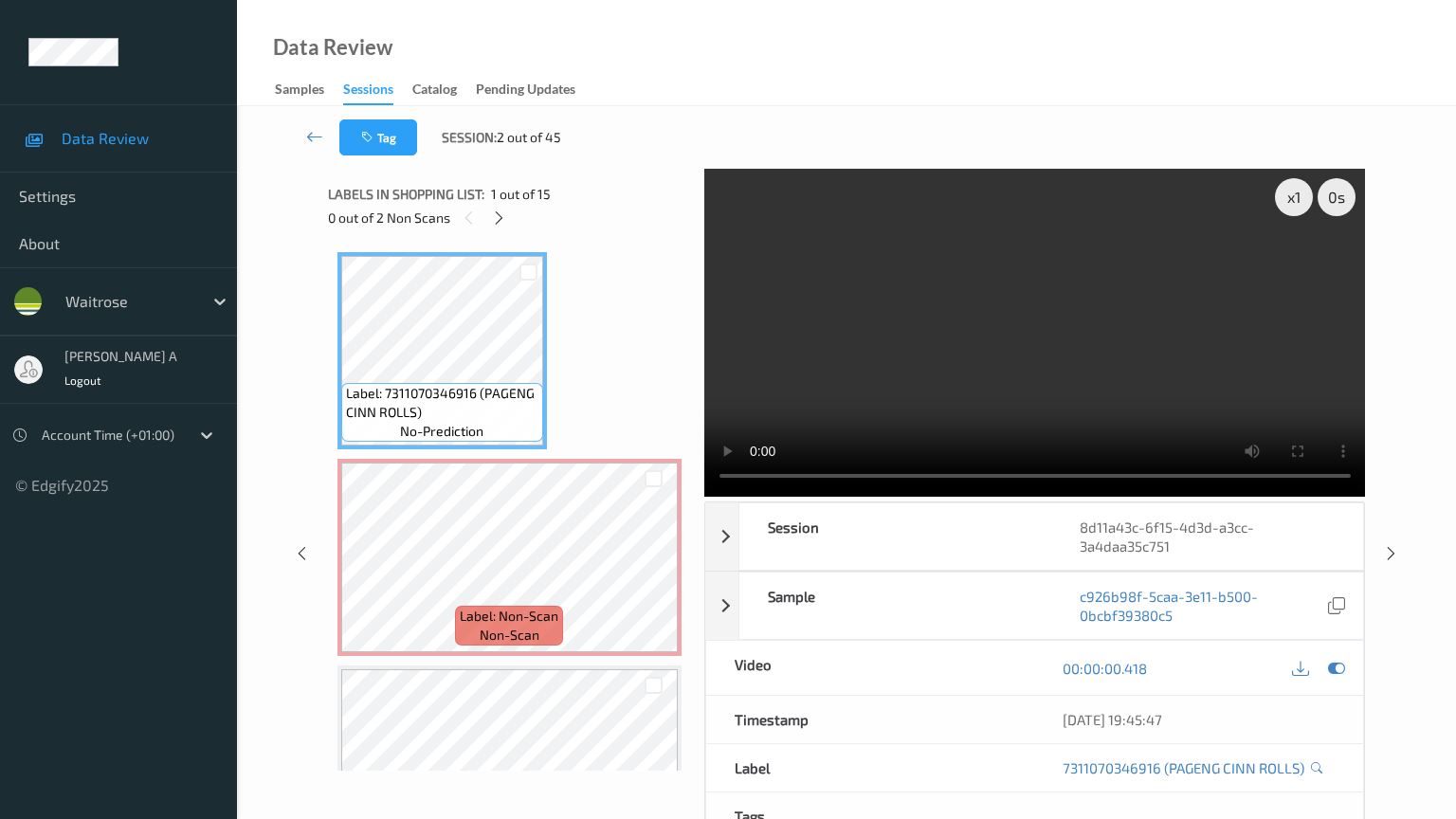 type 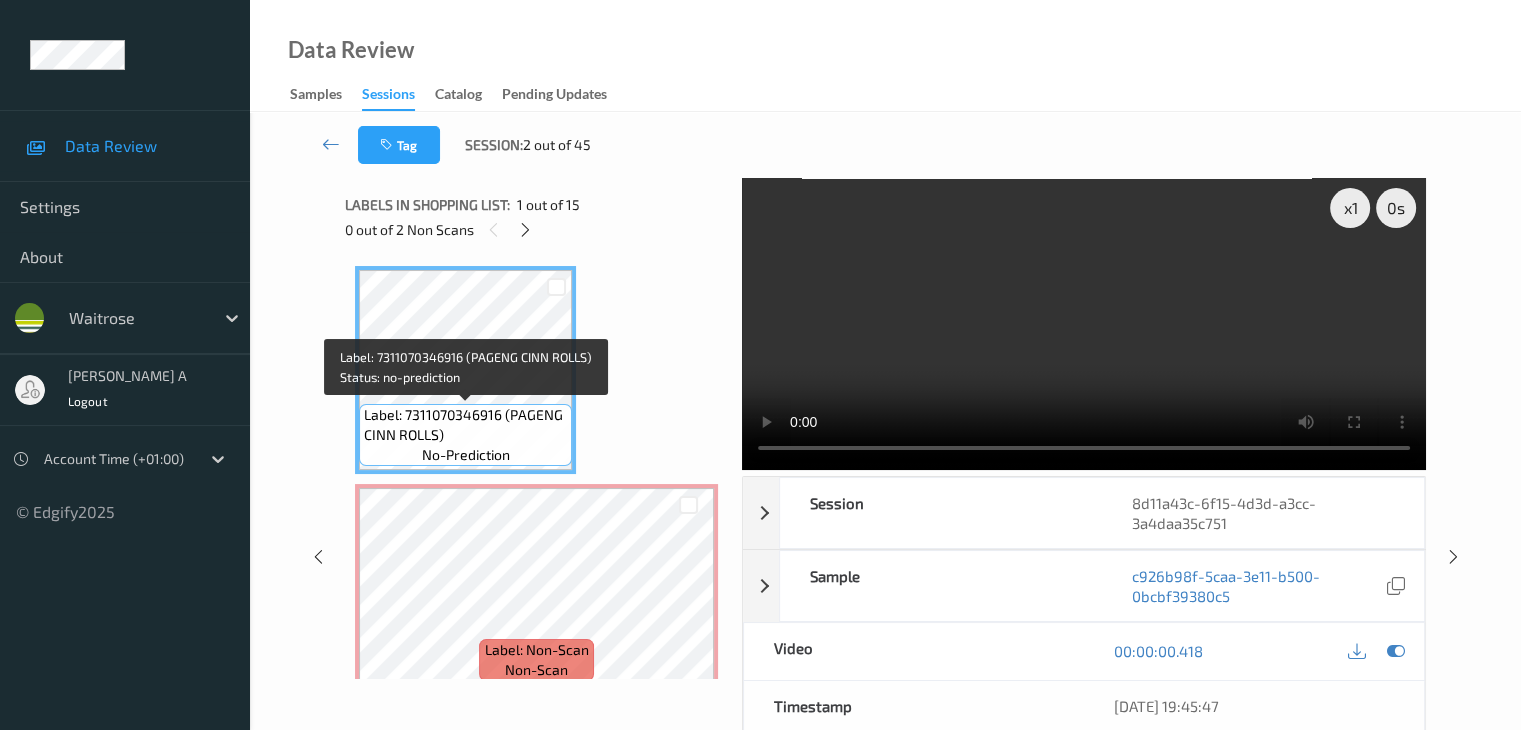 click on "Label: 7311070346916 (PAGENG CINN ROLLS)" at bounding box center [465, 425] 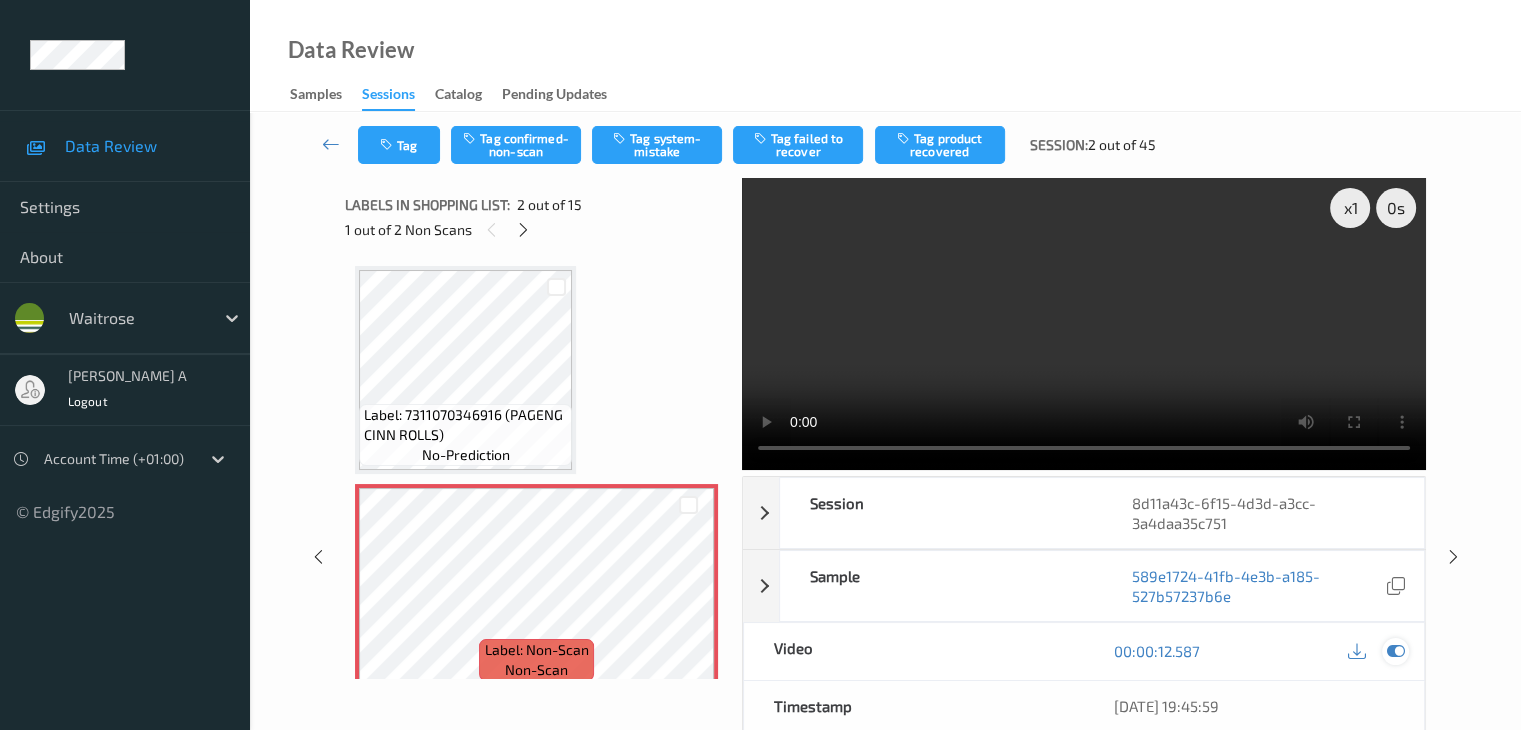 click at bounding box center [1395, 651] 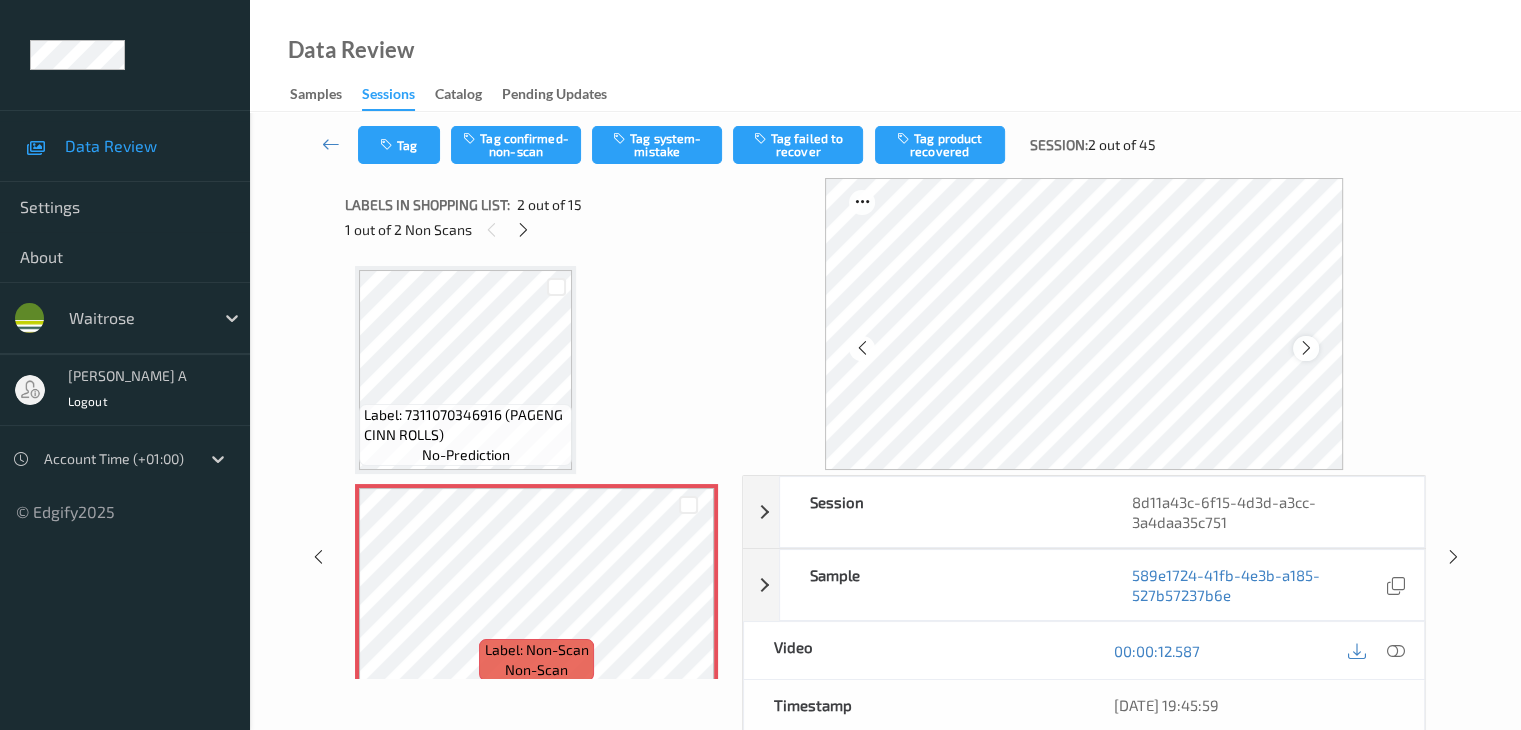 click at bounding box center (1306, 348) 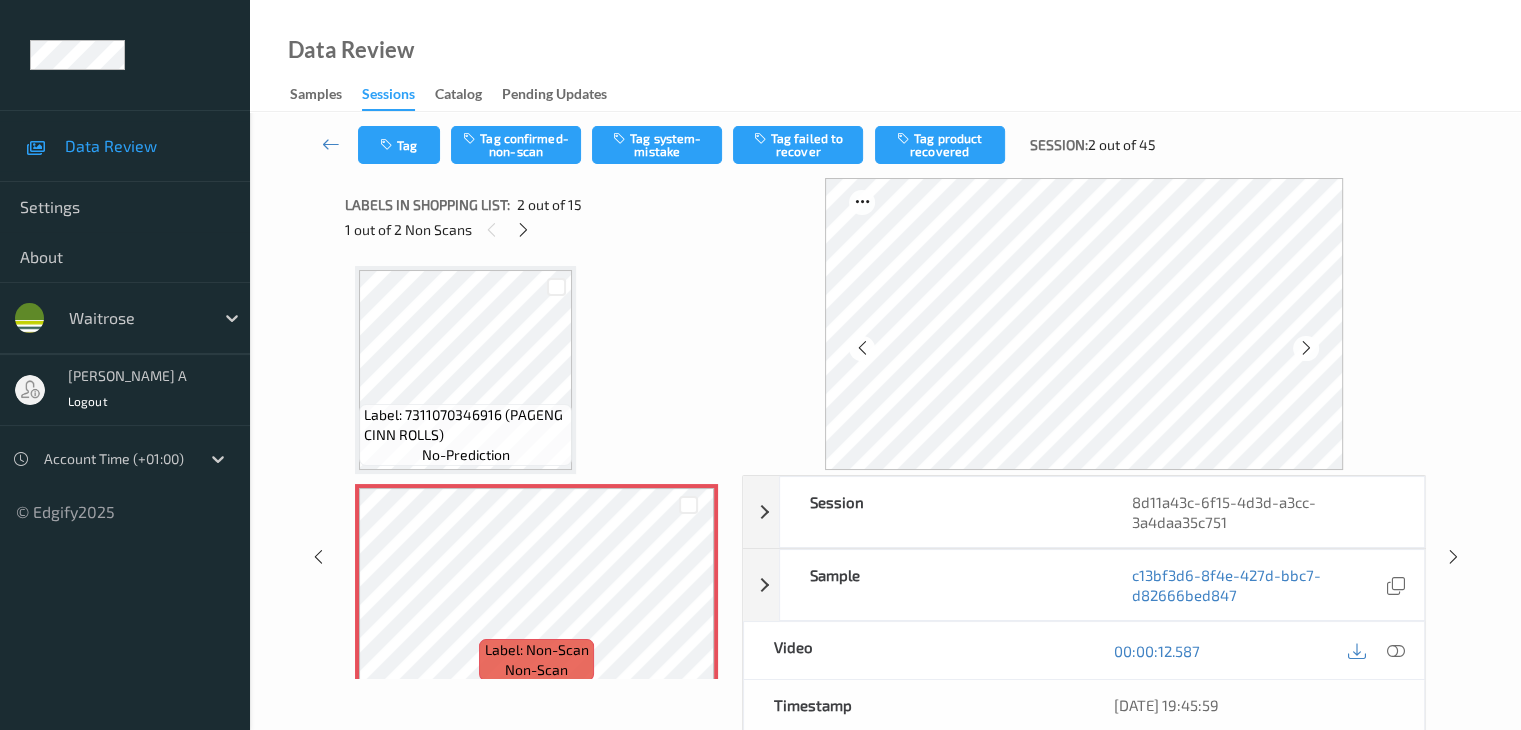 click at bounding box center (1306, 348) 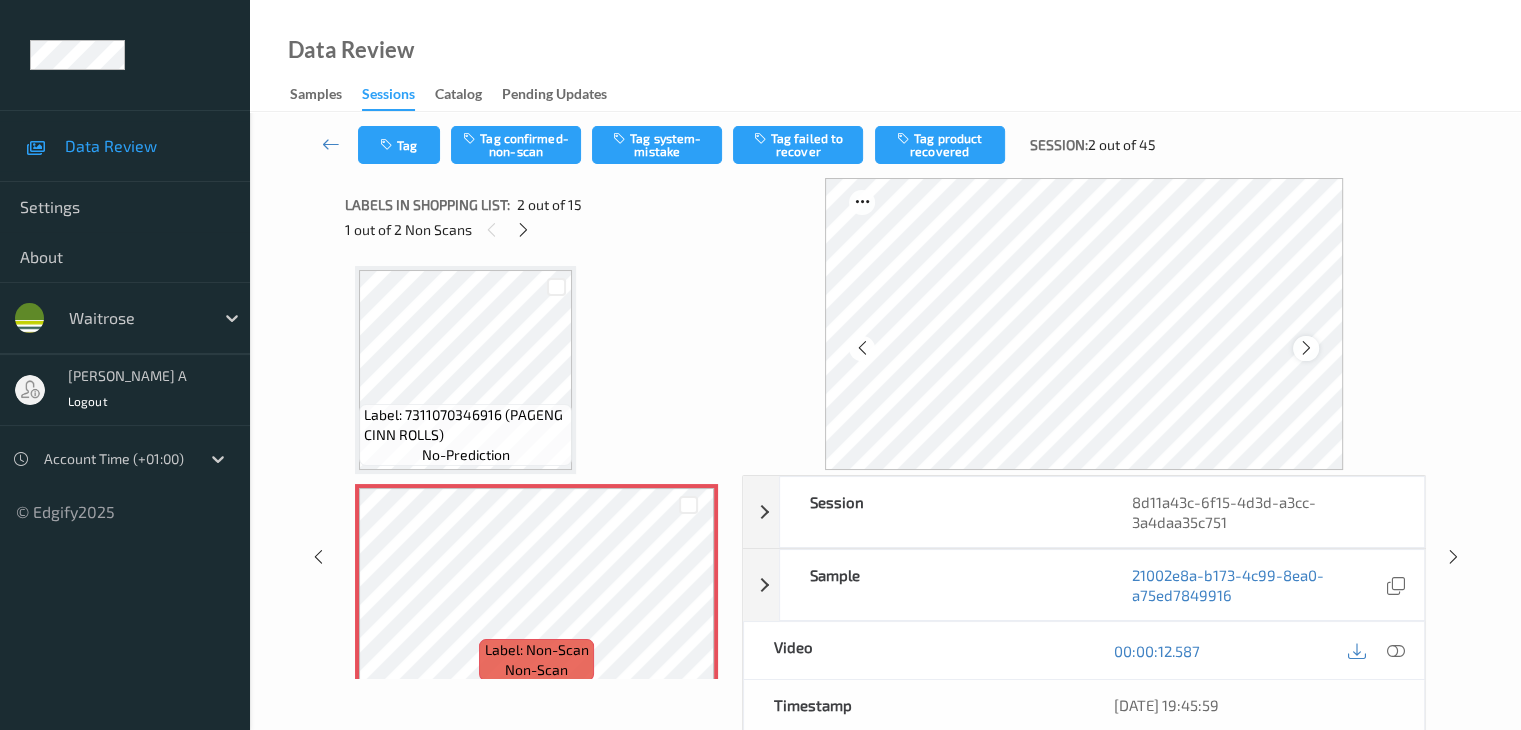 click at bounding box center (1306, 348) 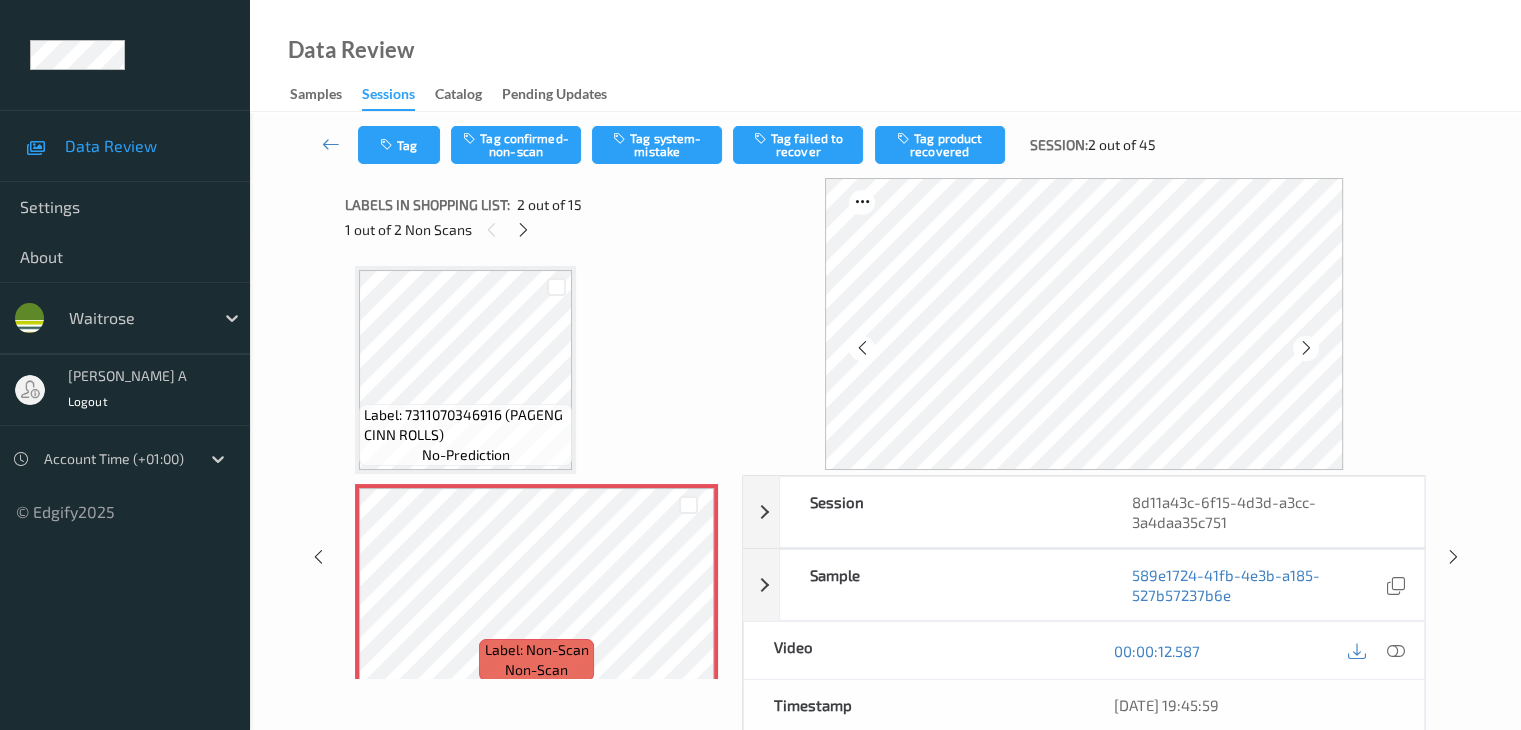 click at bounding box center [1306, 348] 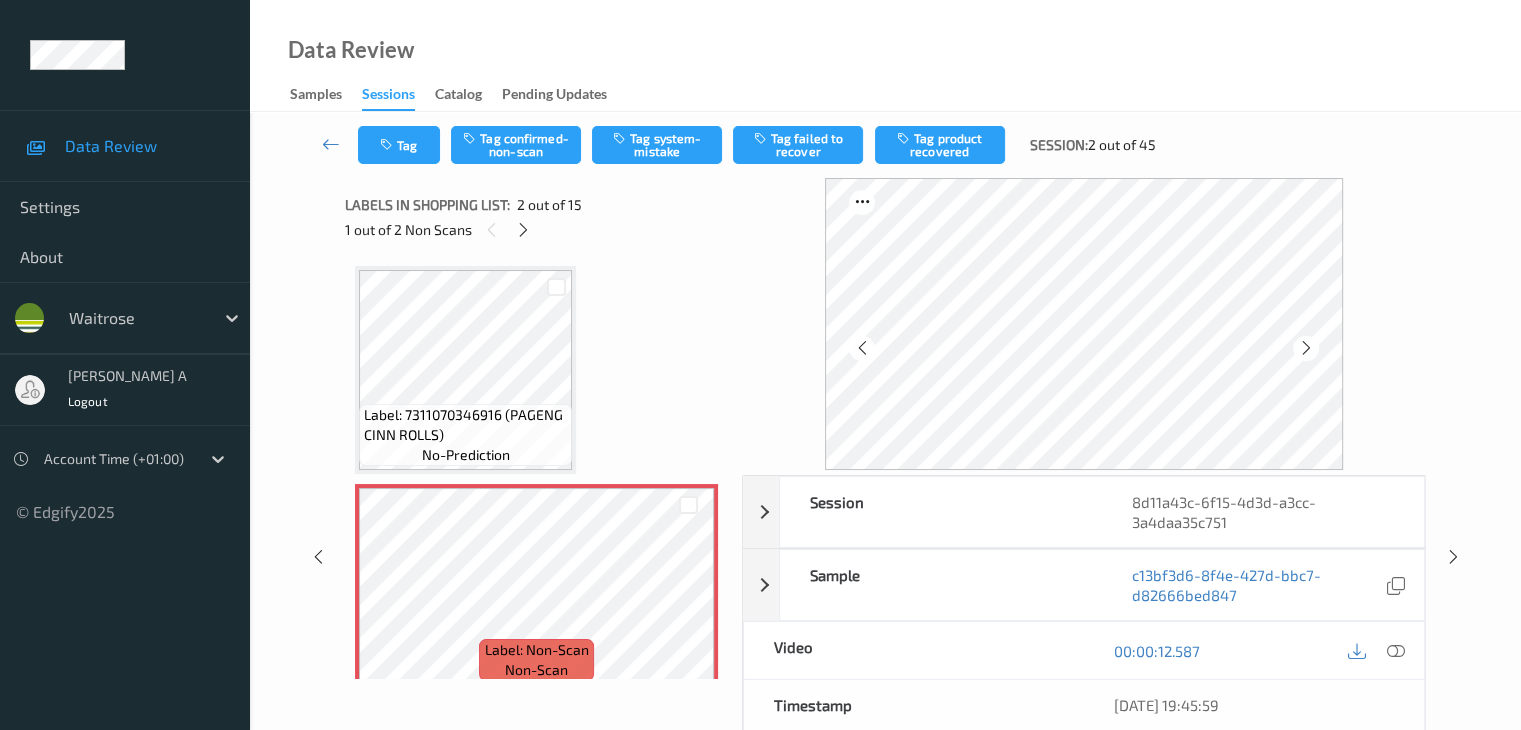 click at bounding box center [1306, 348] 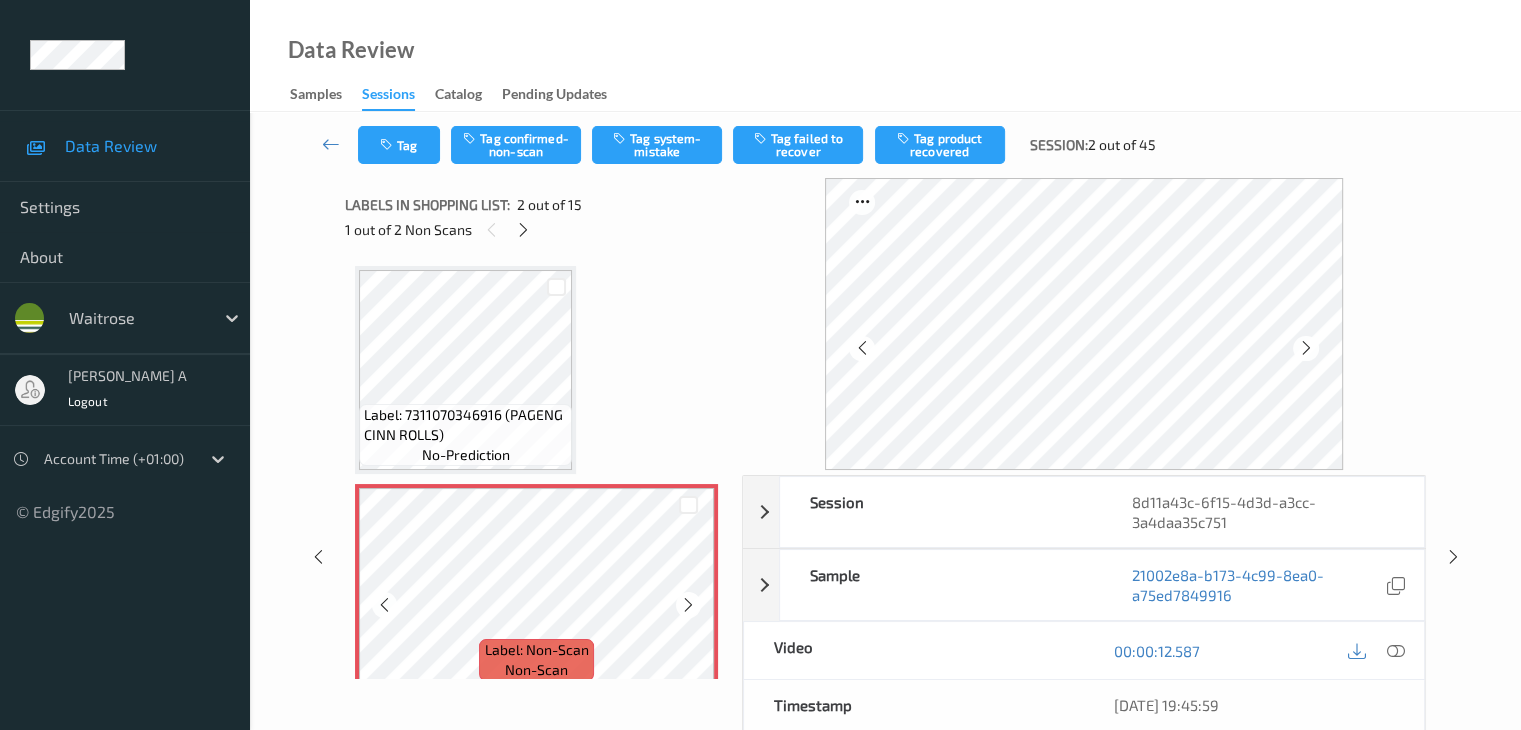 scroll, scrollTop: 100, scrollLeft: 0, axis: vertical 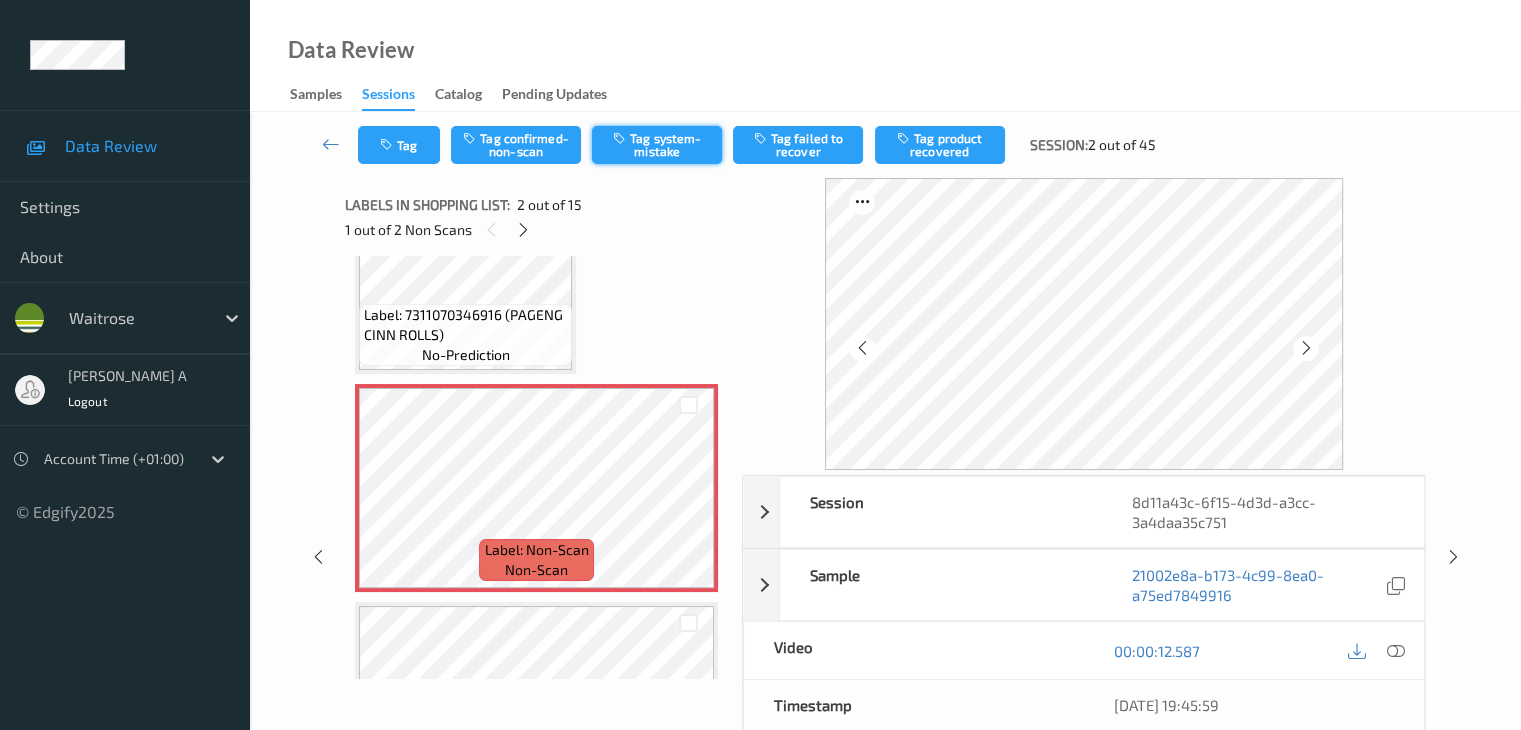 click on "Tag   system-mistake" at bounding box center [657, 145] 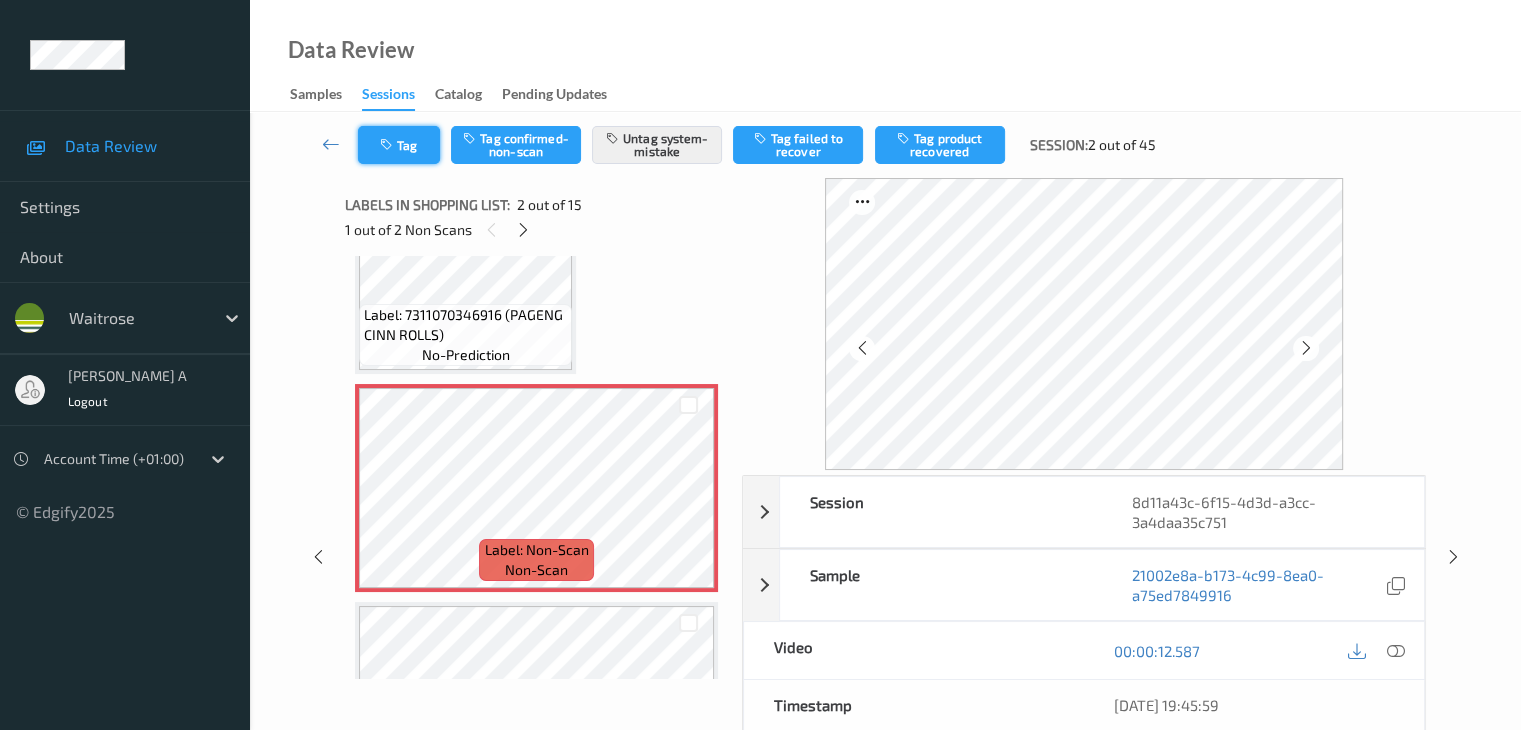 click on "Tag" at bounding box center [399, 145] 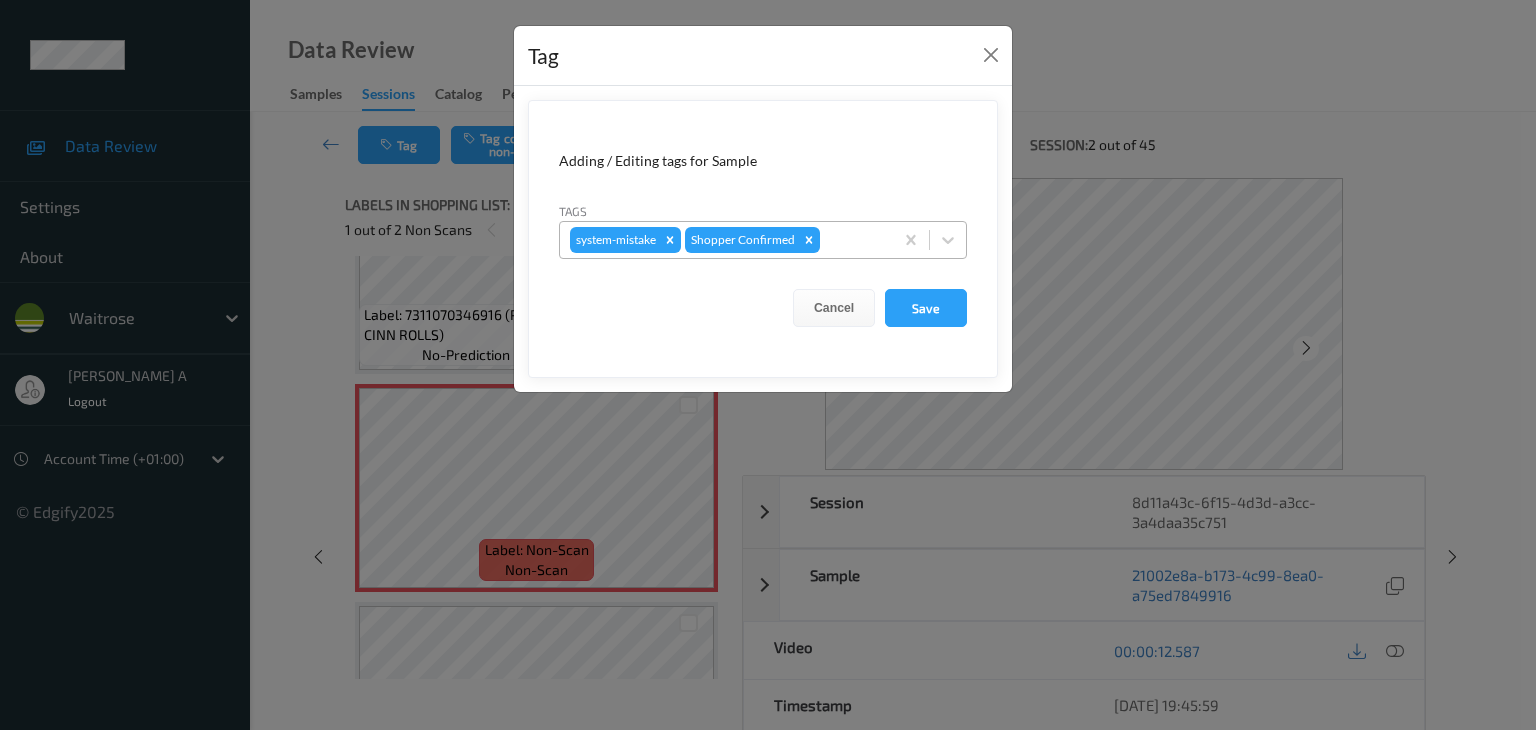 click at bounding box center [853, 240] 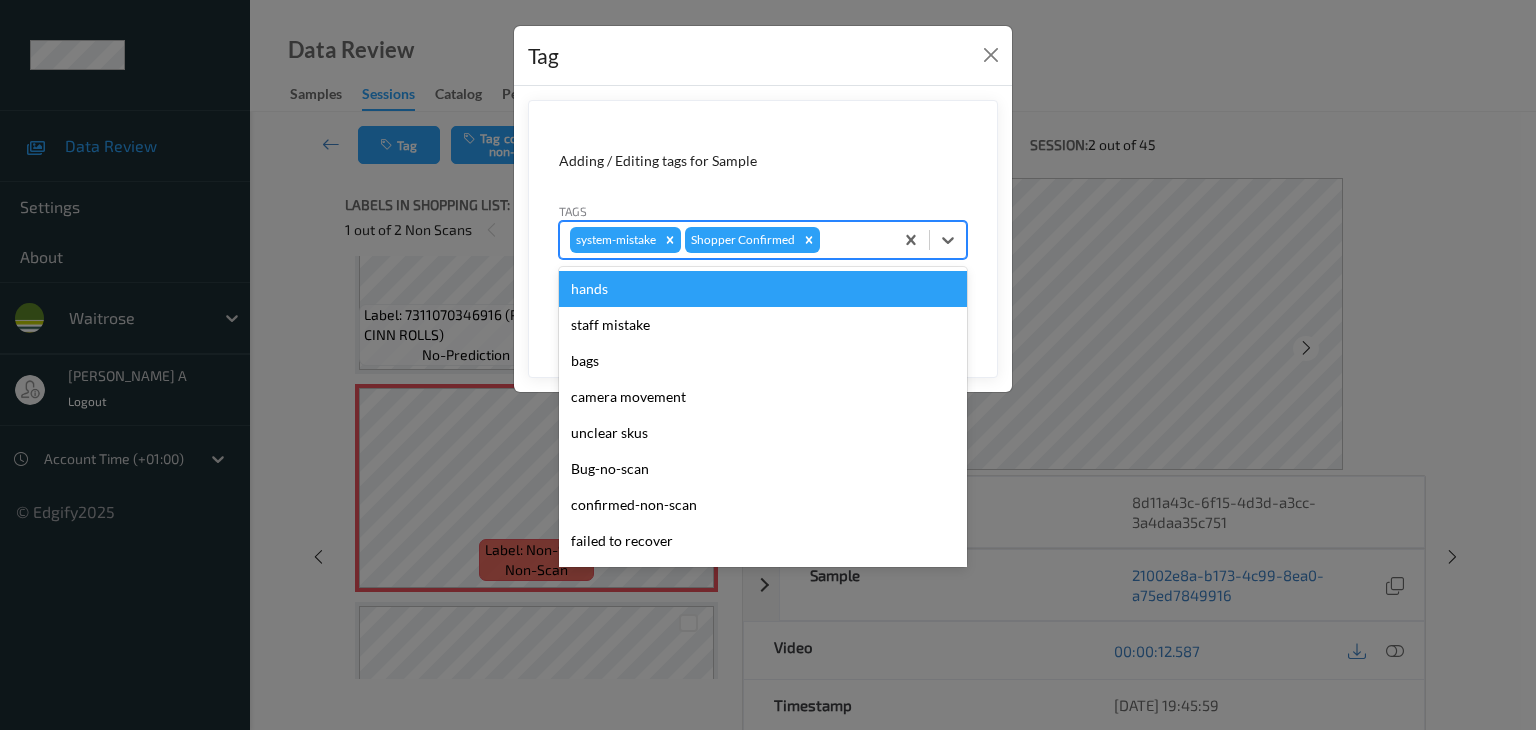 type on "u" 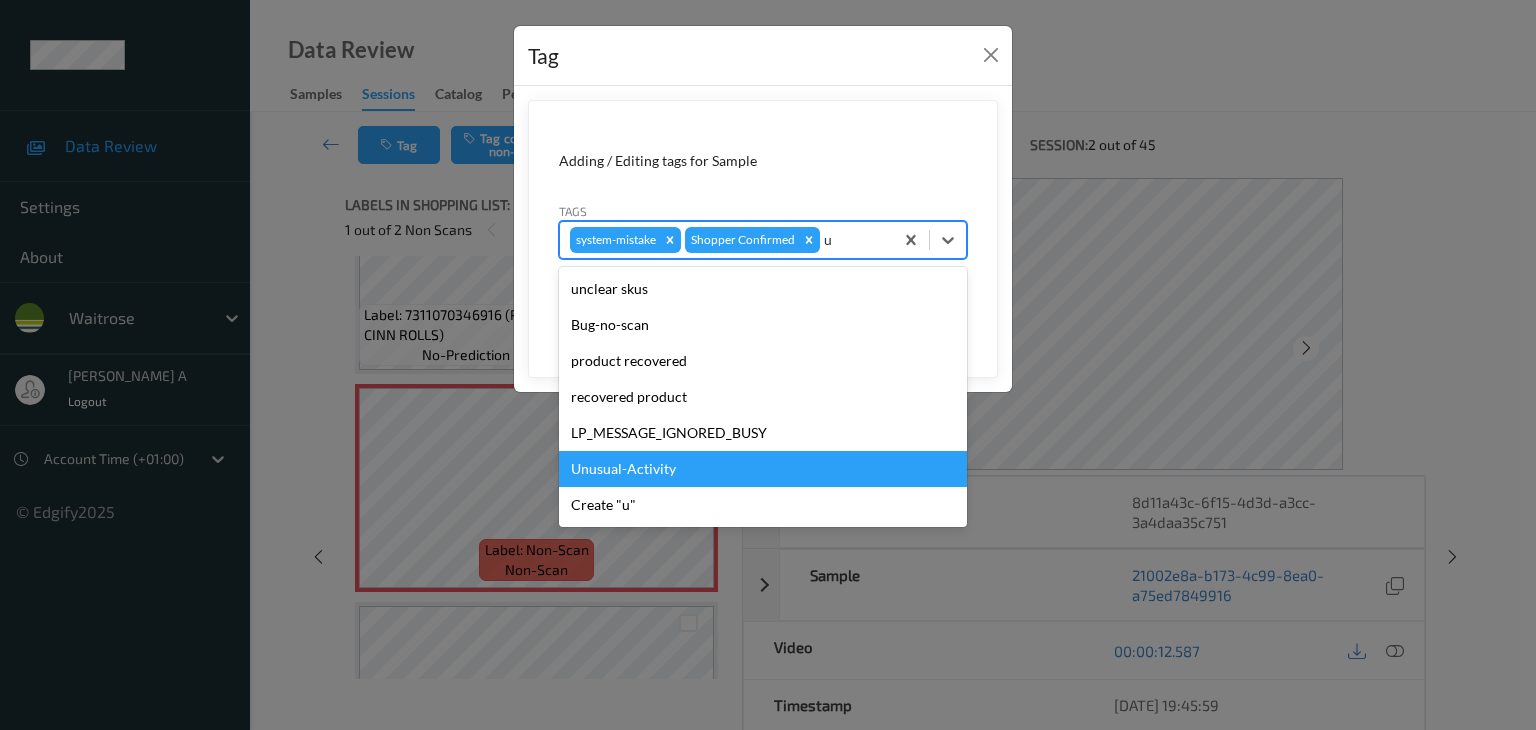 click on "Unusual-Activity" at bounding box center [763, 469] 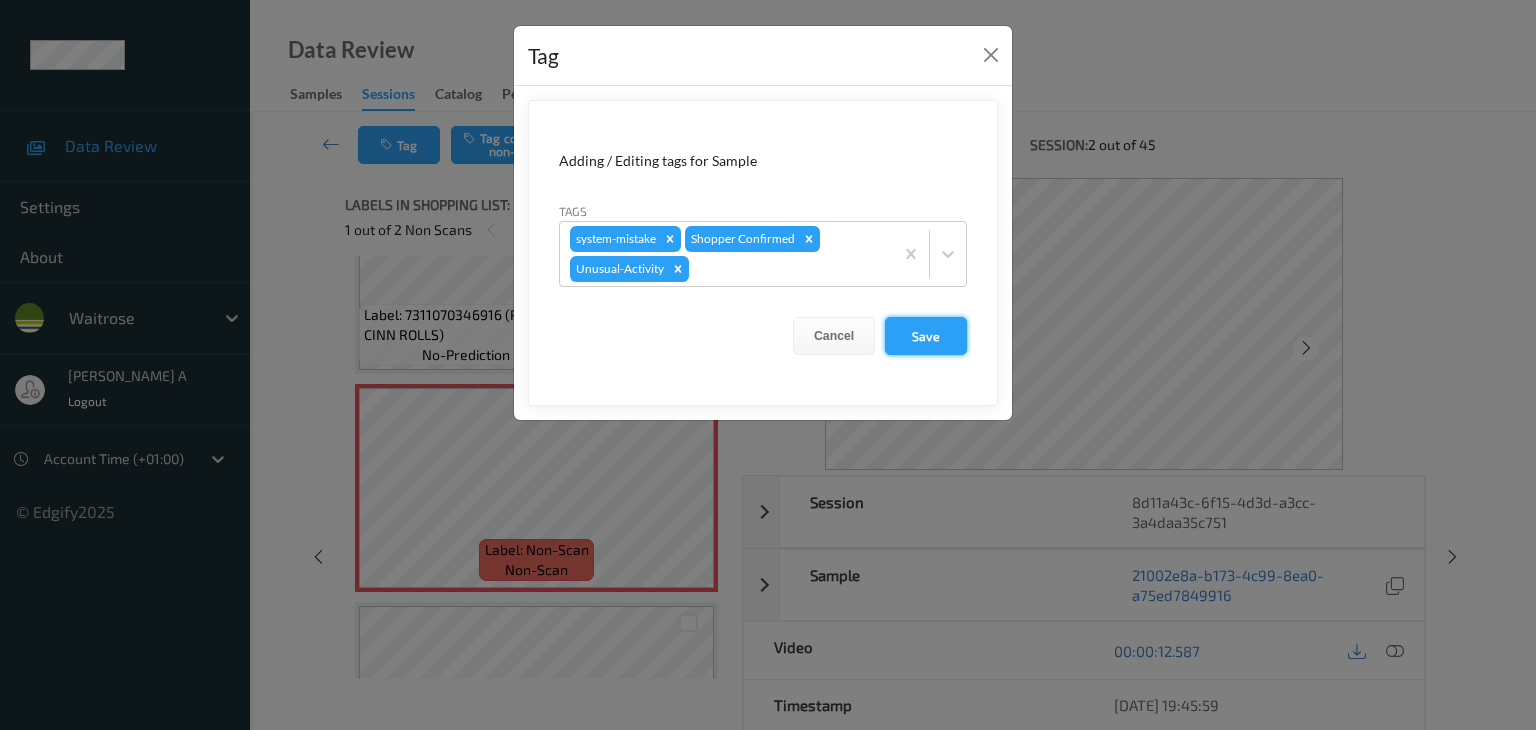 click on "Save" at bounding box center (926, 336) 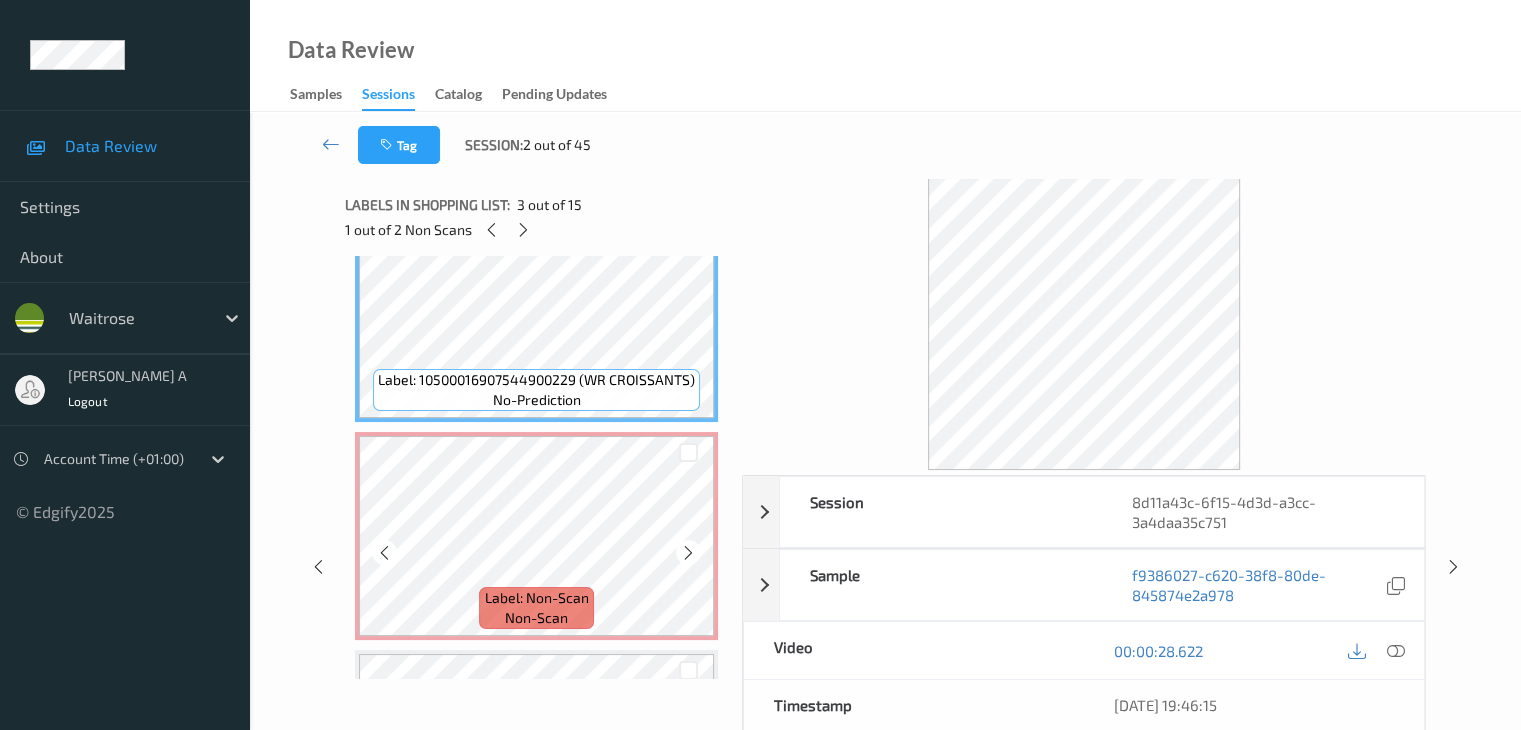 scroll, scrollTop: 500, scrollLeft: 0, axis: vertical 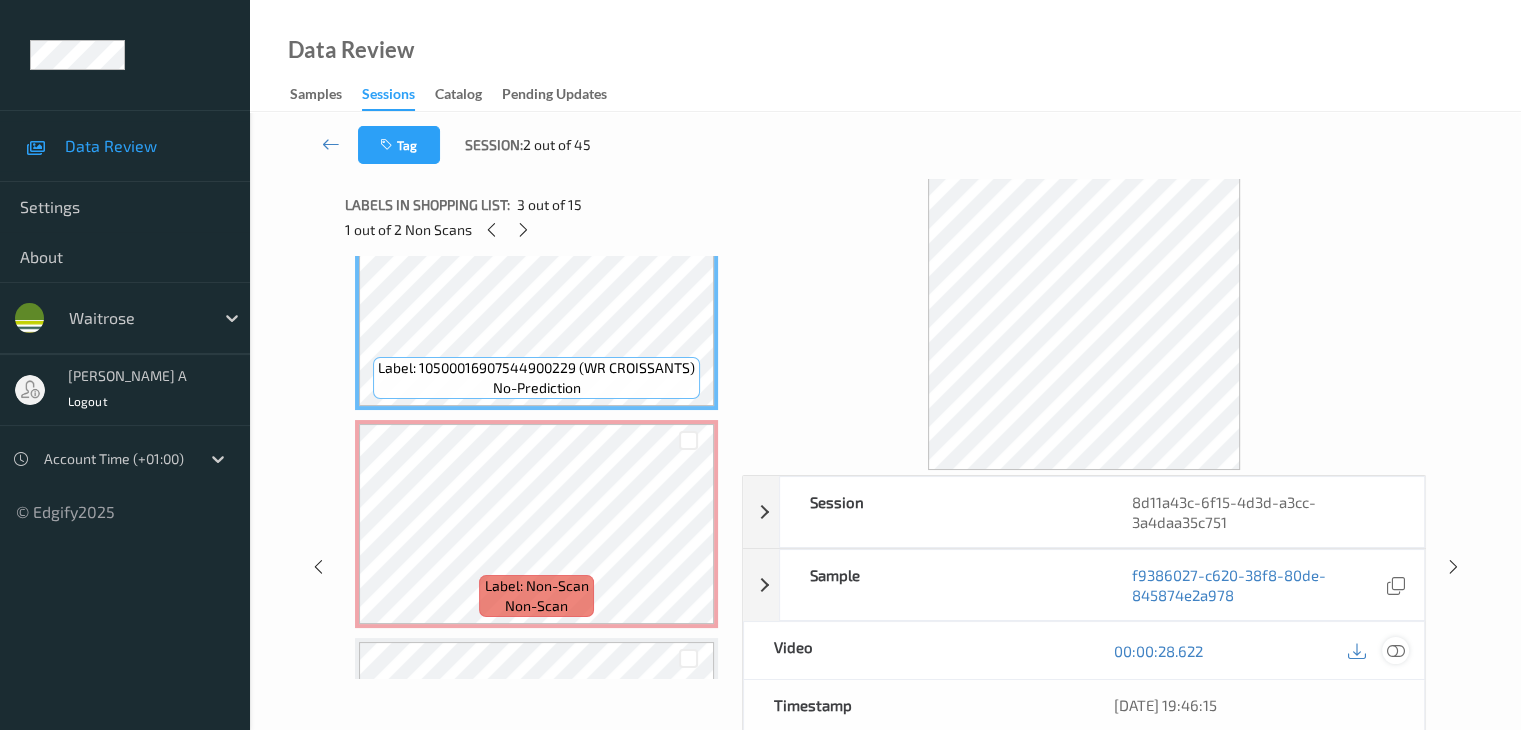 click at bounding box center (1395, 651) 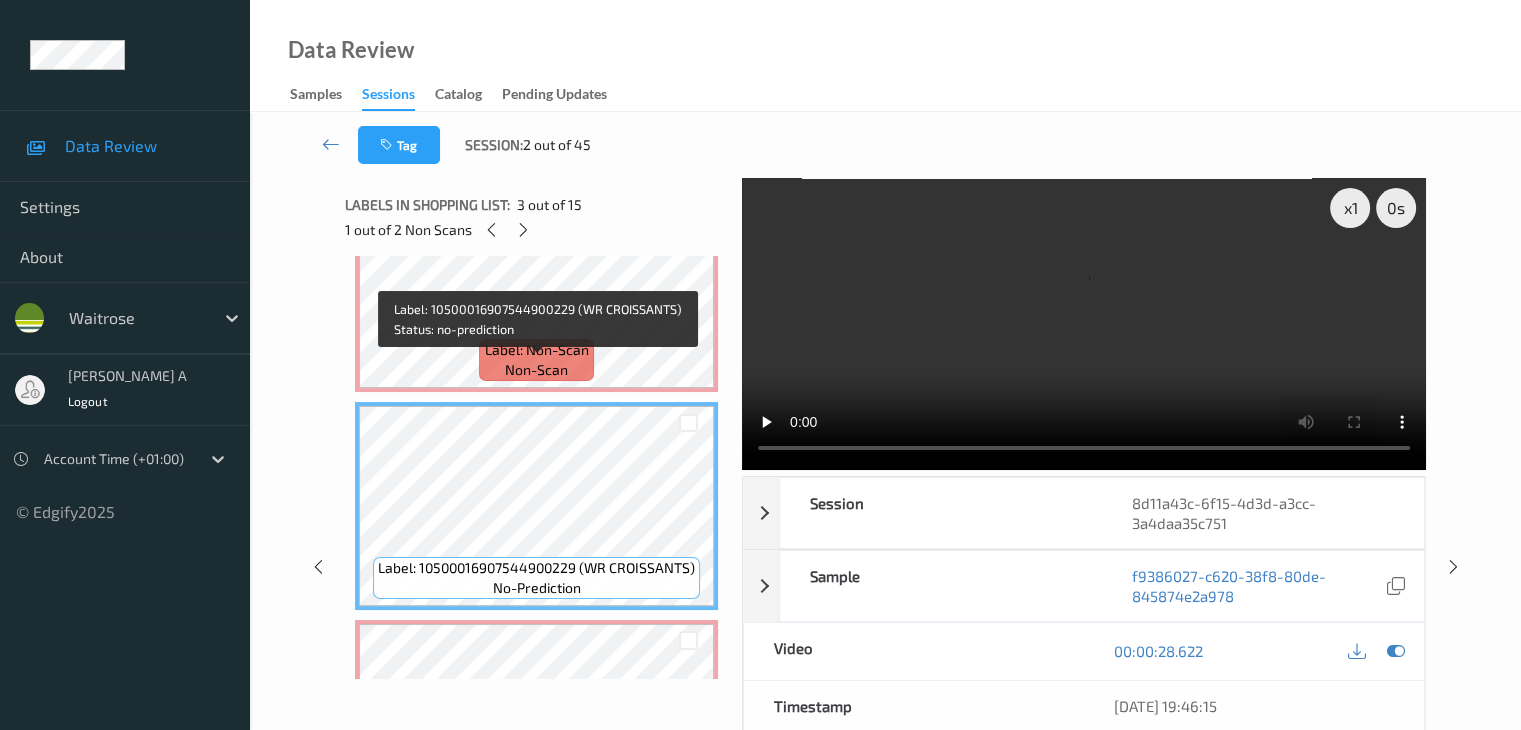 scroll, scrollTop: 300, scrollLeft: 0, axis: vertical 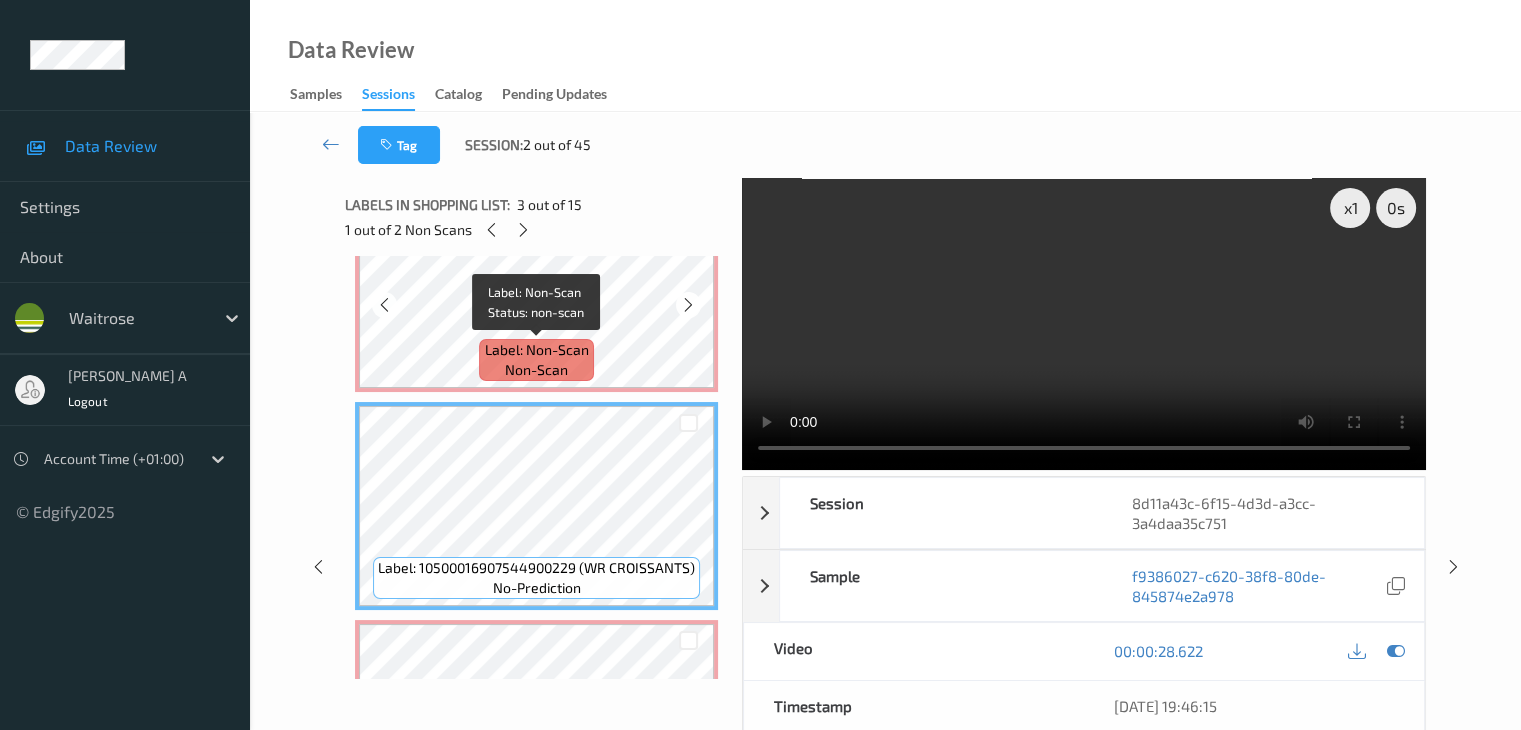 click on "Label: Non-Scan non-scan" at bounding box center [536, 360] 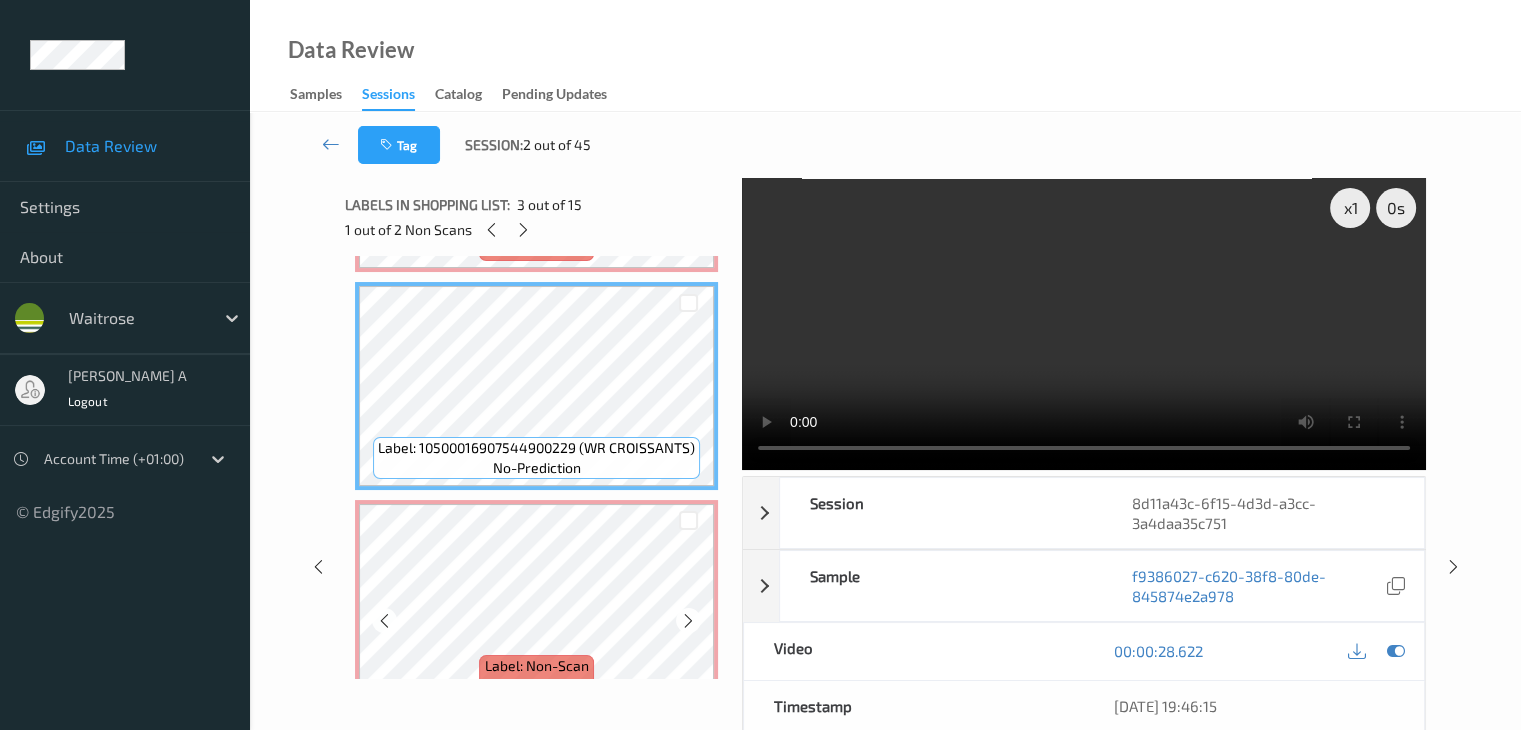 scroll, scrollTop: 500, scrollLeft: 0, axis: vertical 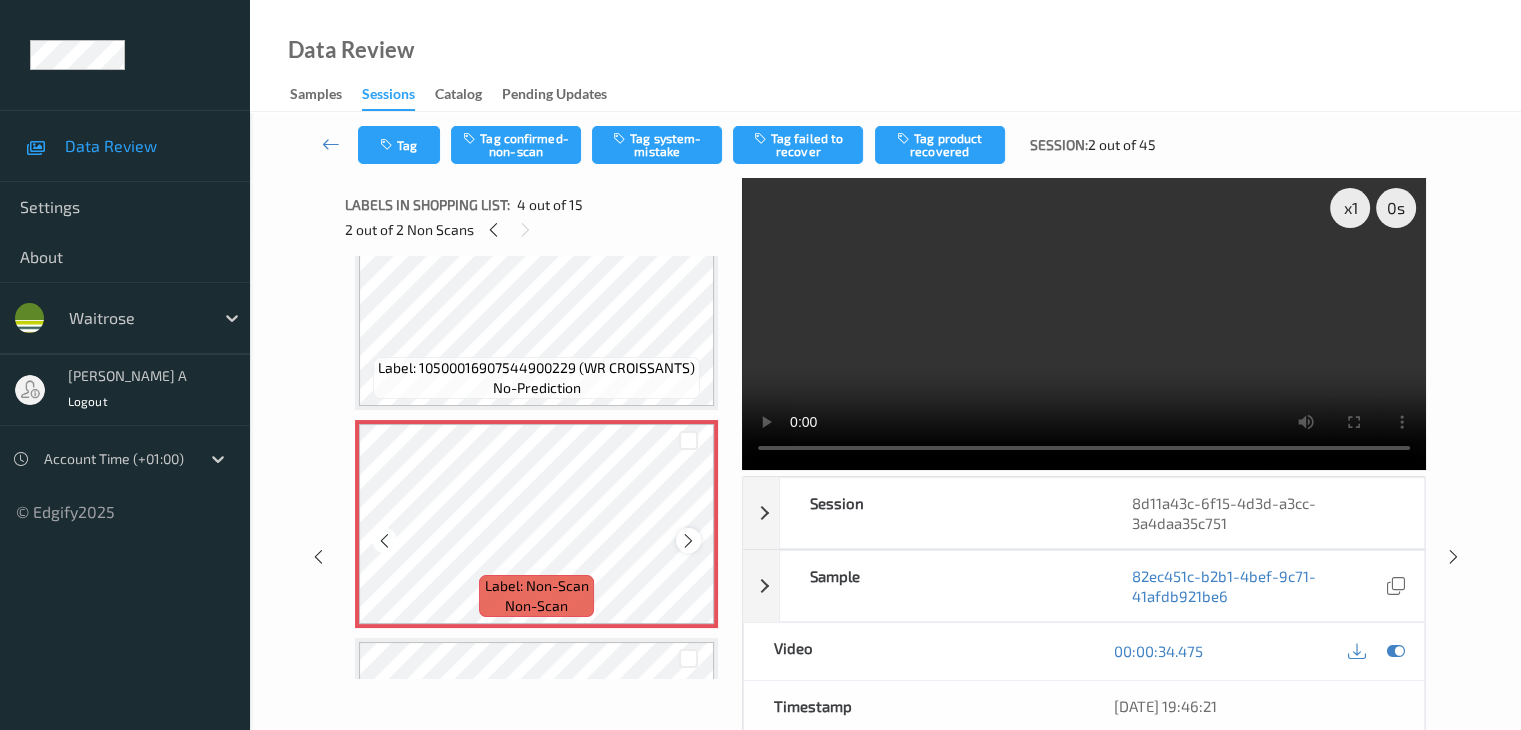 click at bounding box center [688, 541] 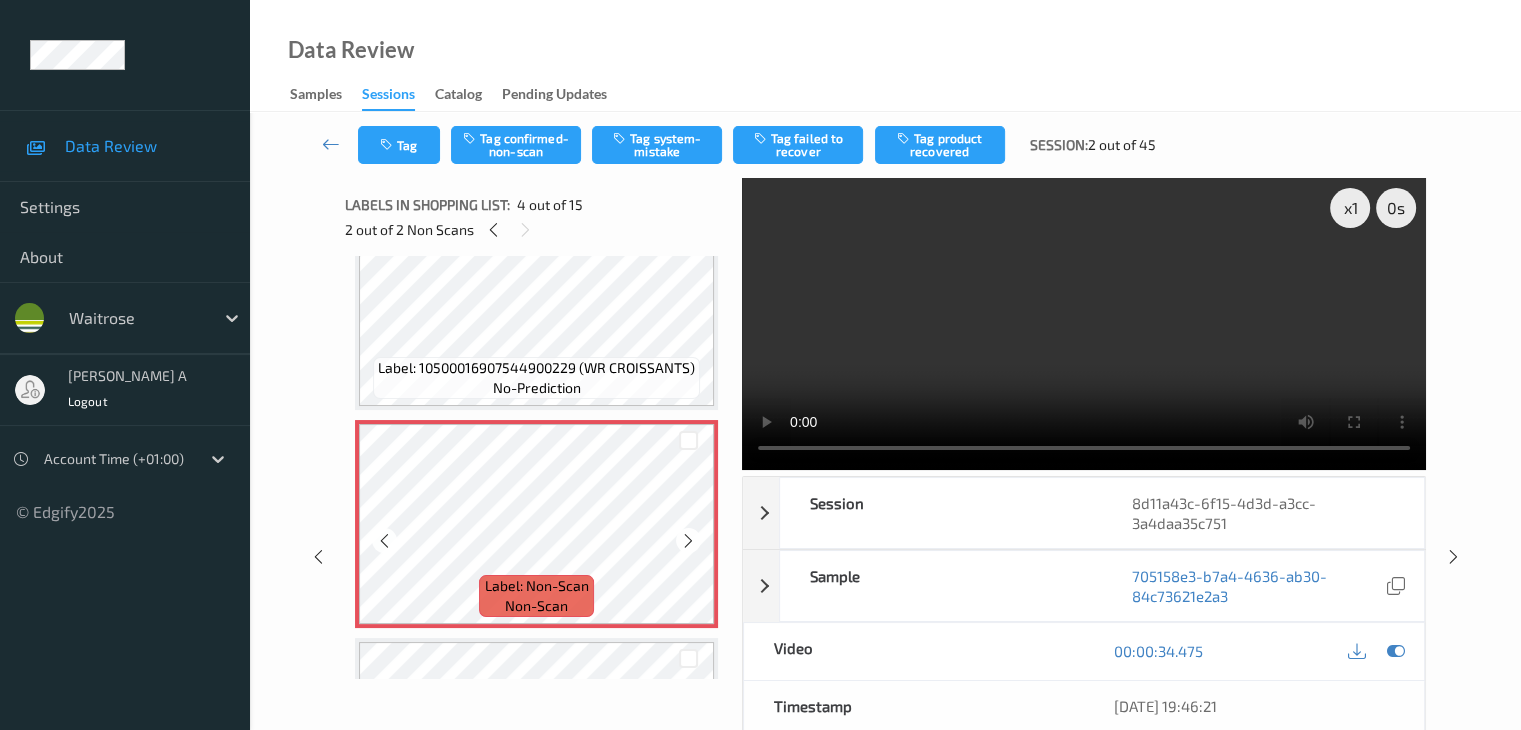 click at bounding box center [688, 541] 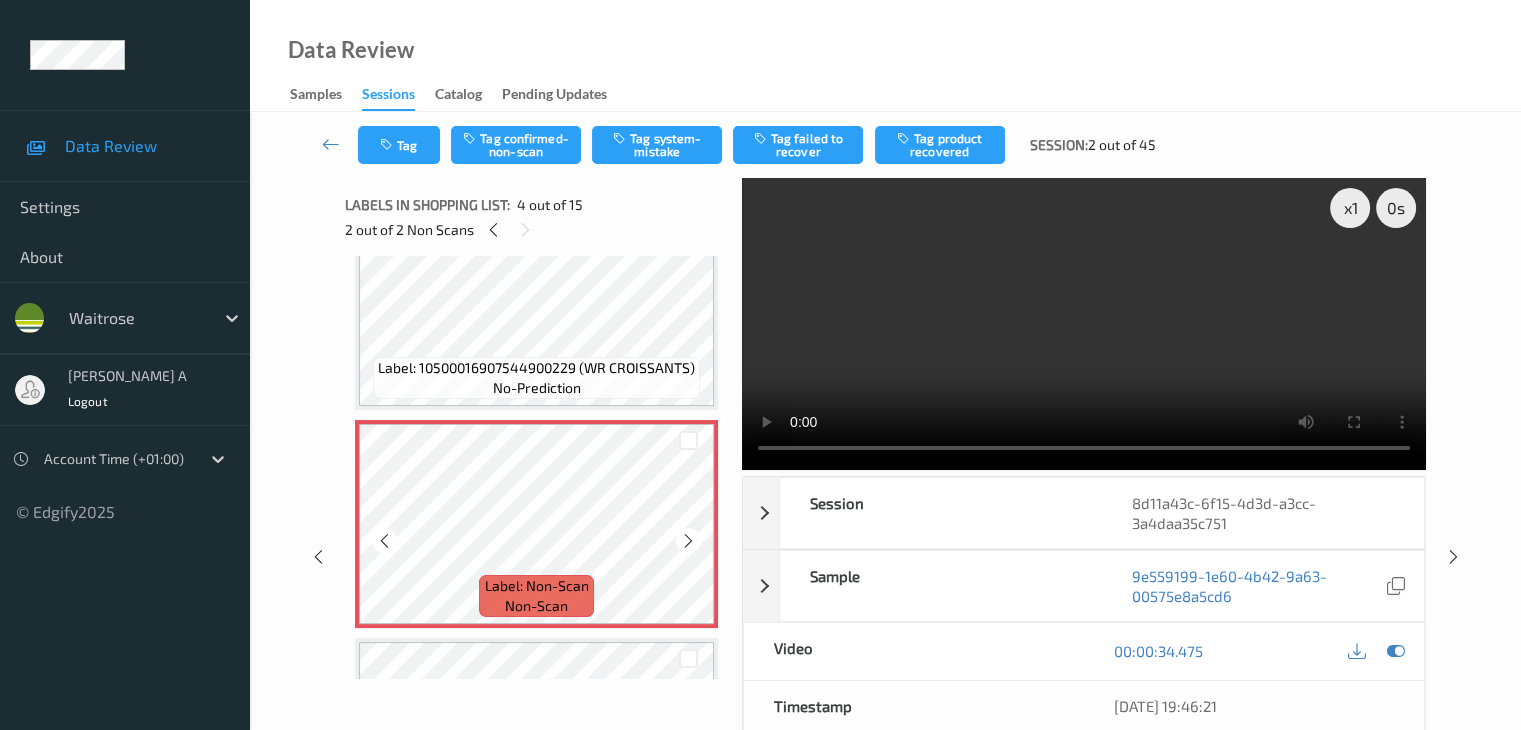 click at bounding box center (688, 541) 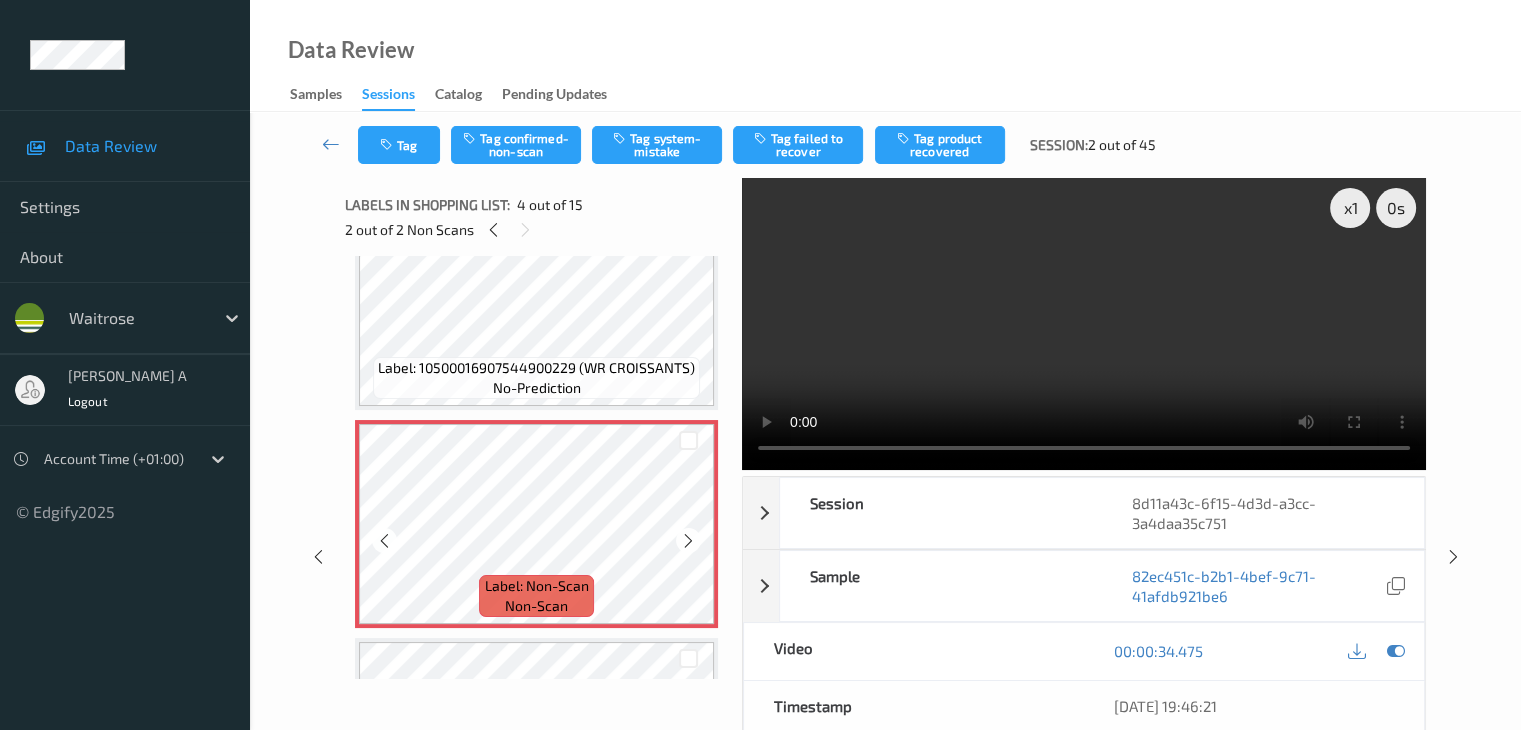 click at bounding box center [688, 541] 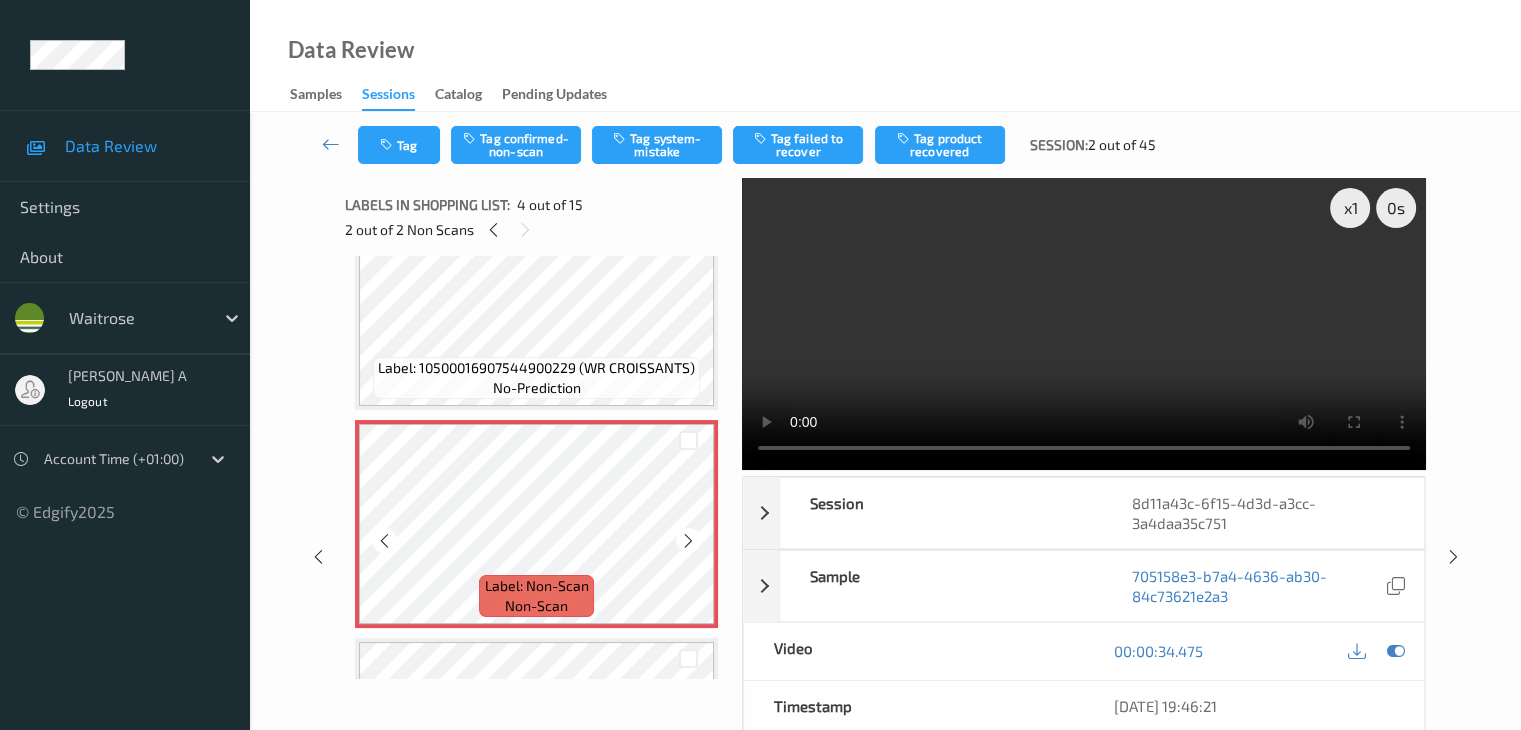 click at bounding box center [688, 541] 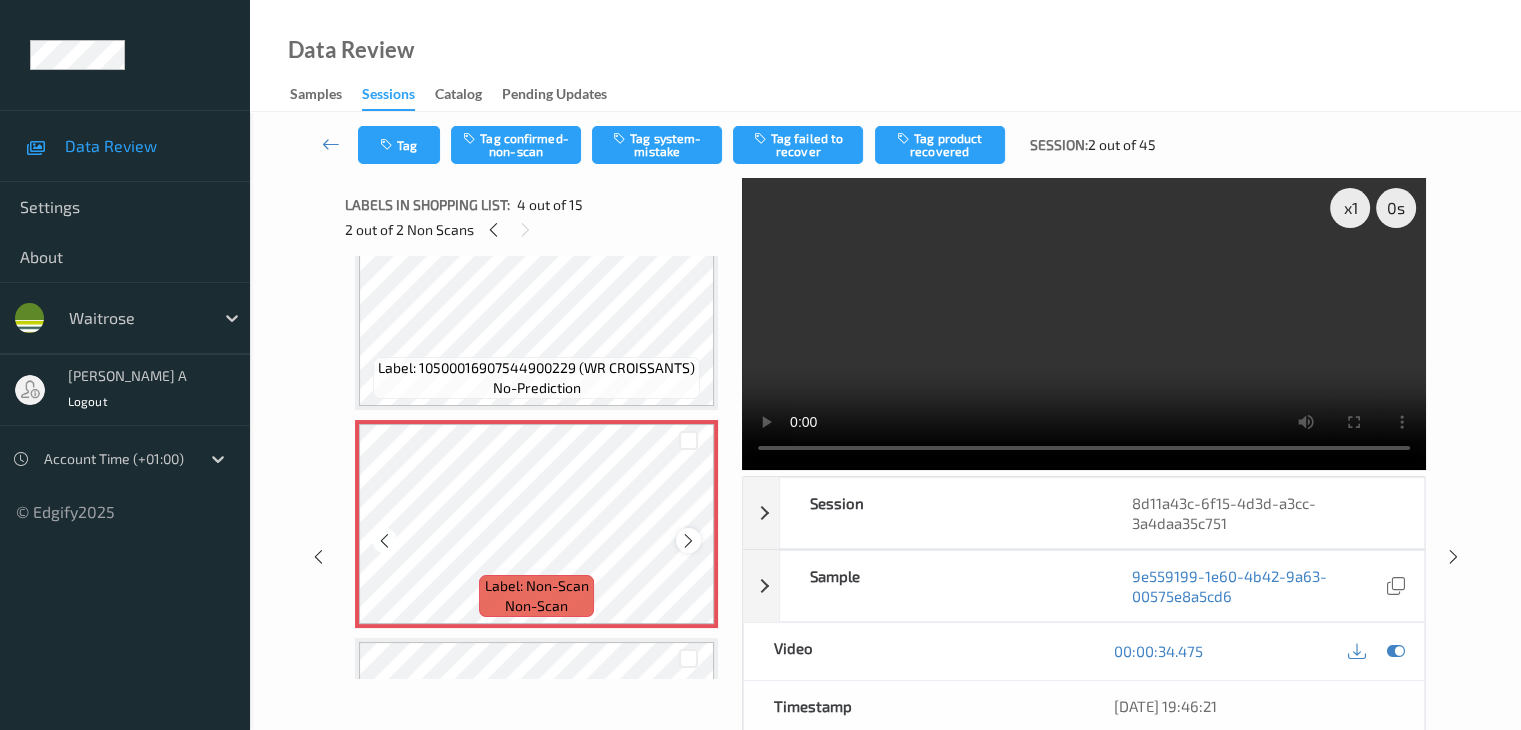 click at bounding box center (688, 541) 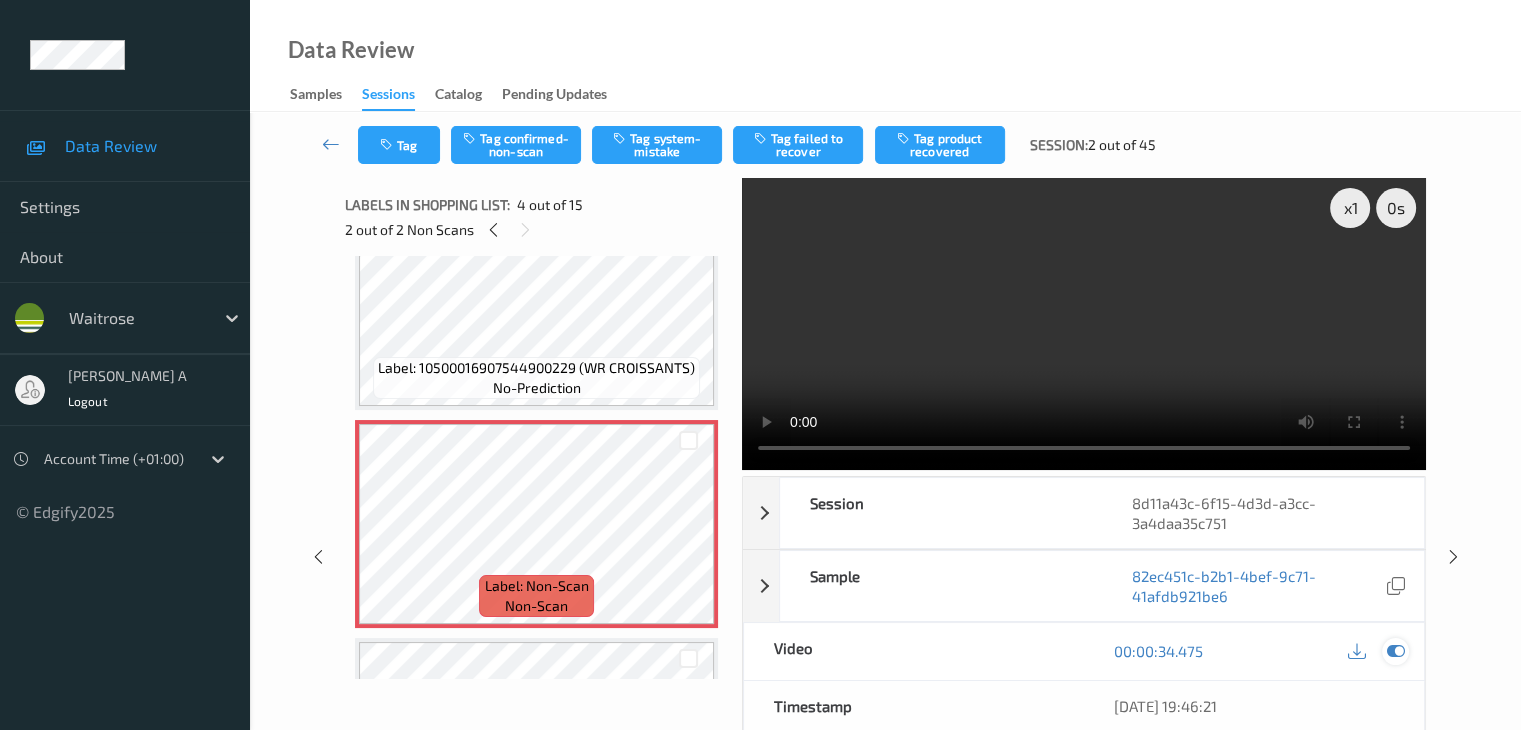 click at bounding box center (1395, 651) 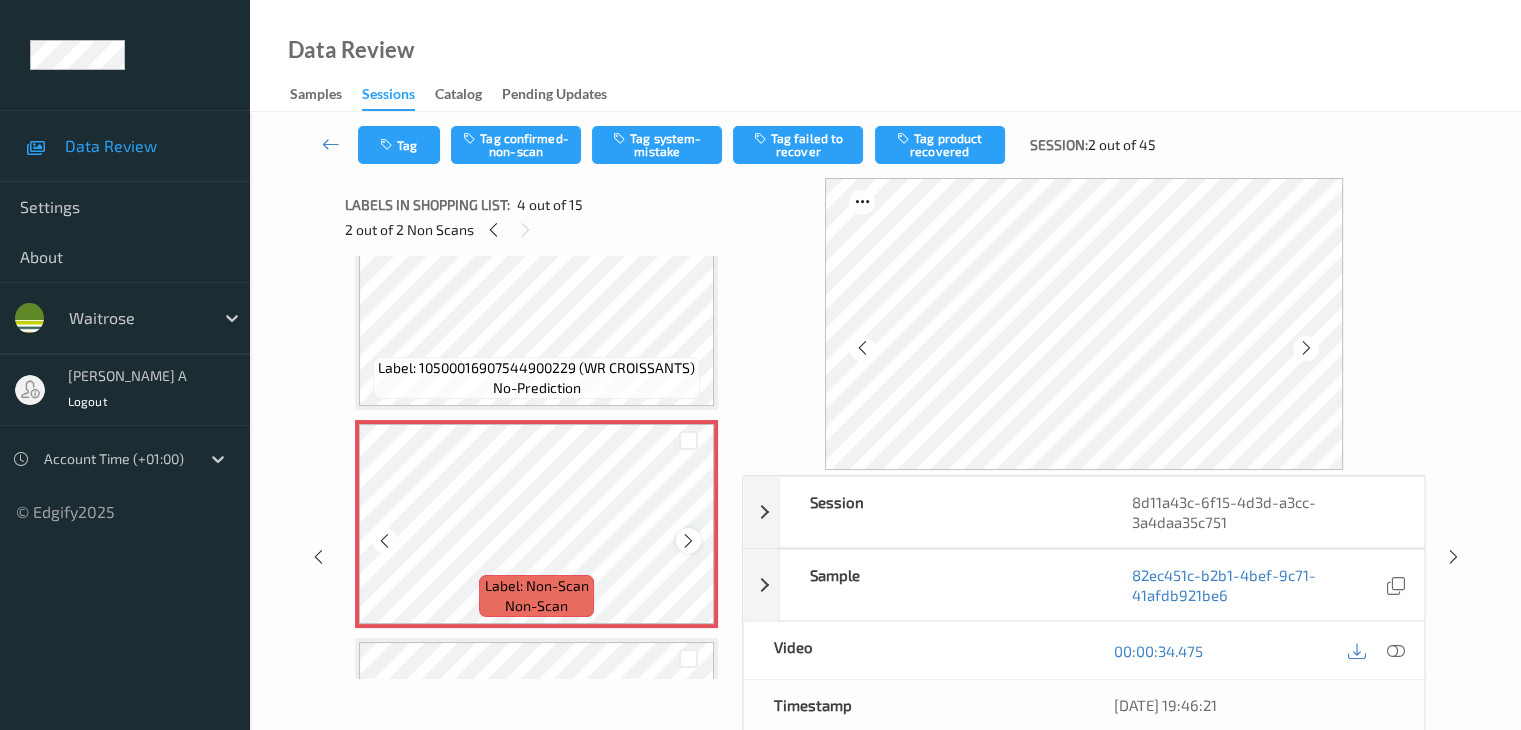 click at bounding box center (688, 541) 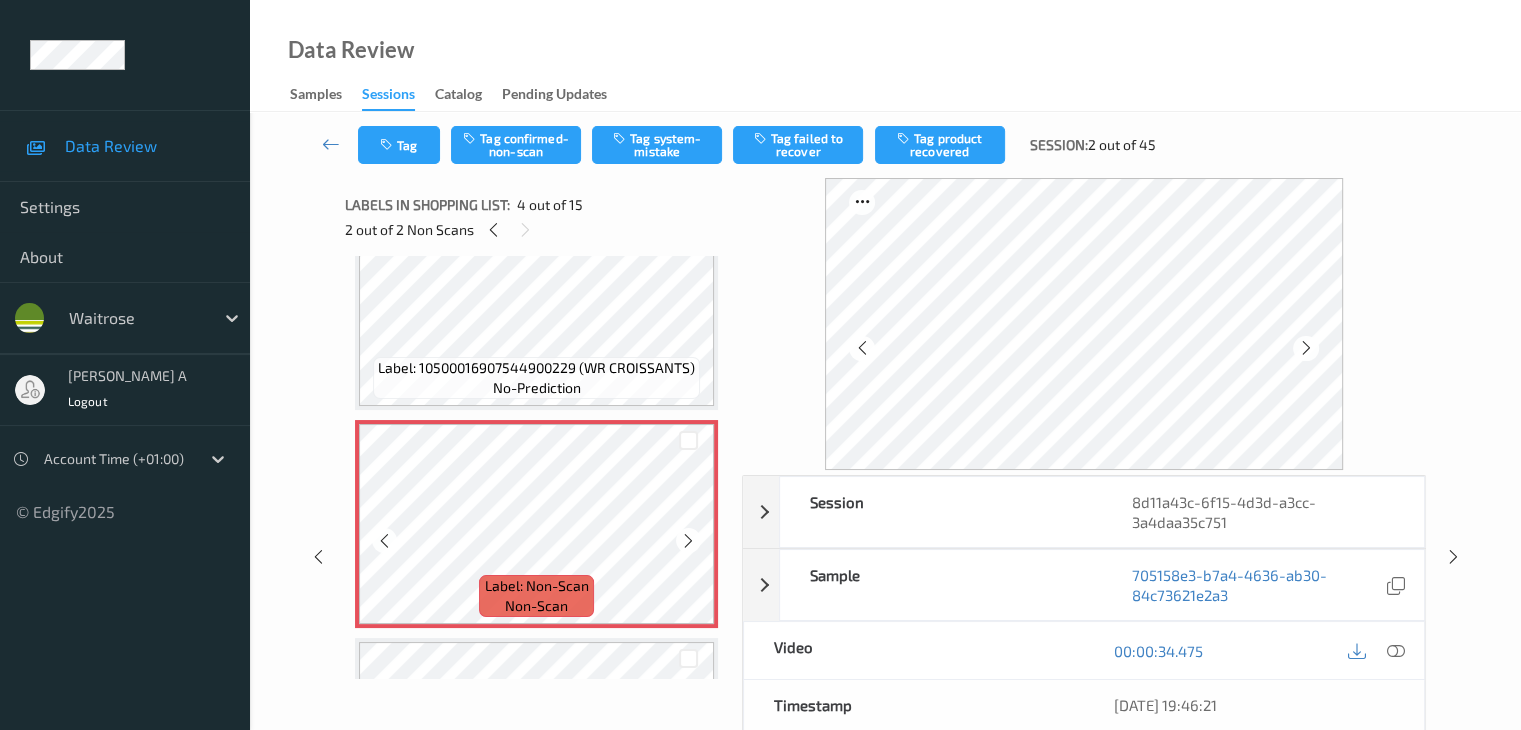 click at bounding box center (688, 541) 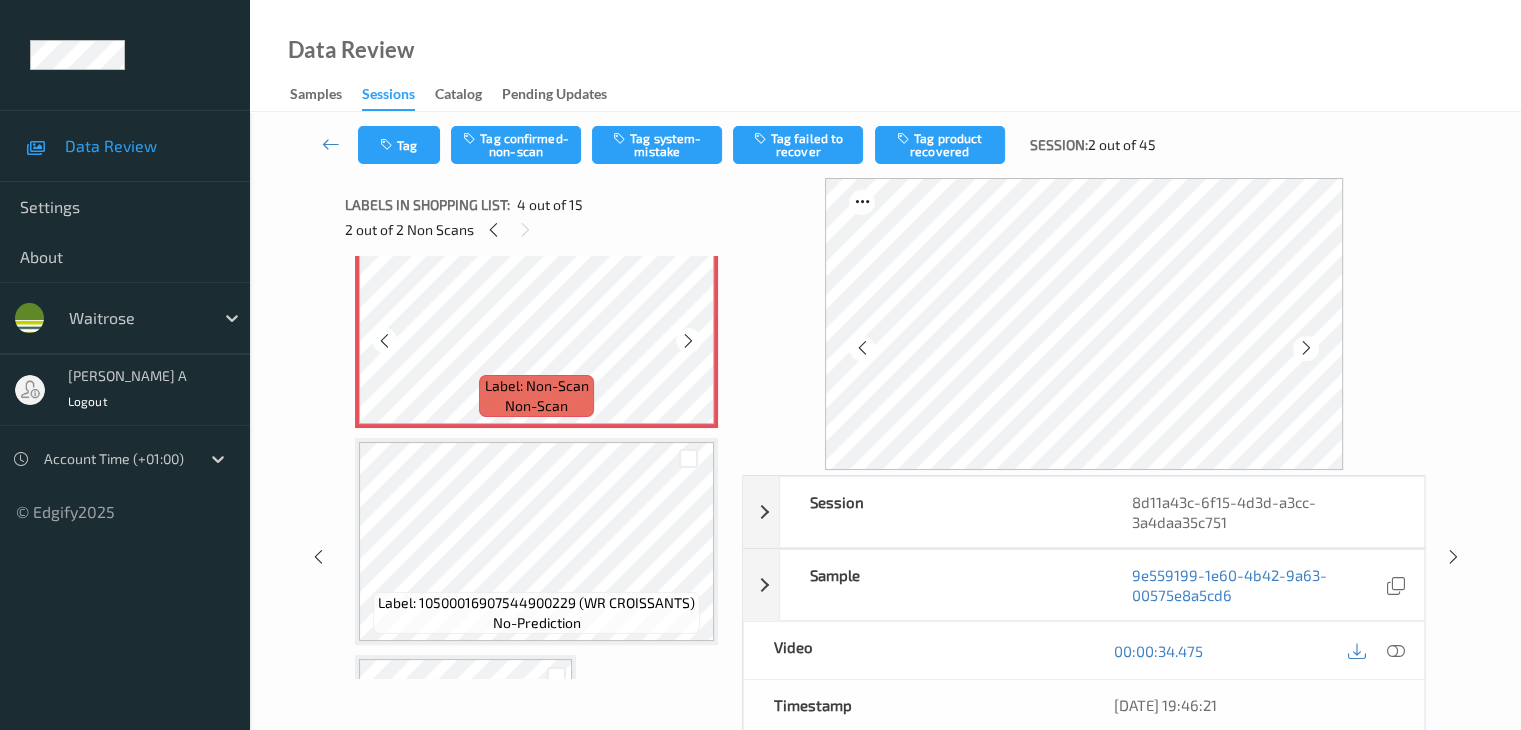 scroll, scrollTop: 500, scrollLeft: 0, axis: vertical 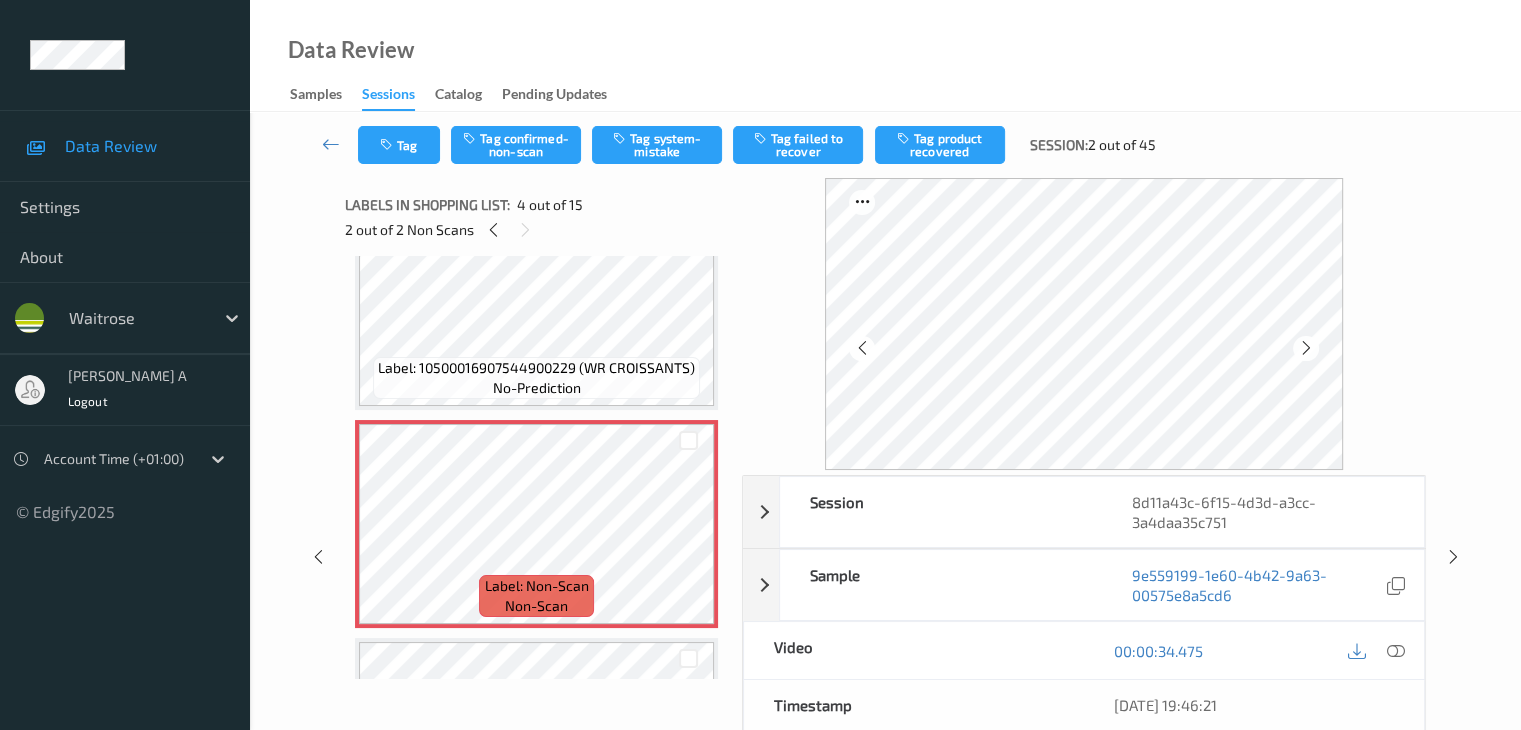 click on "Label: 10500016907544900229 (WR CROISSANTS)" at bounding box center [536, 368] 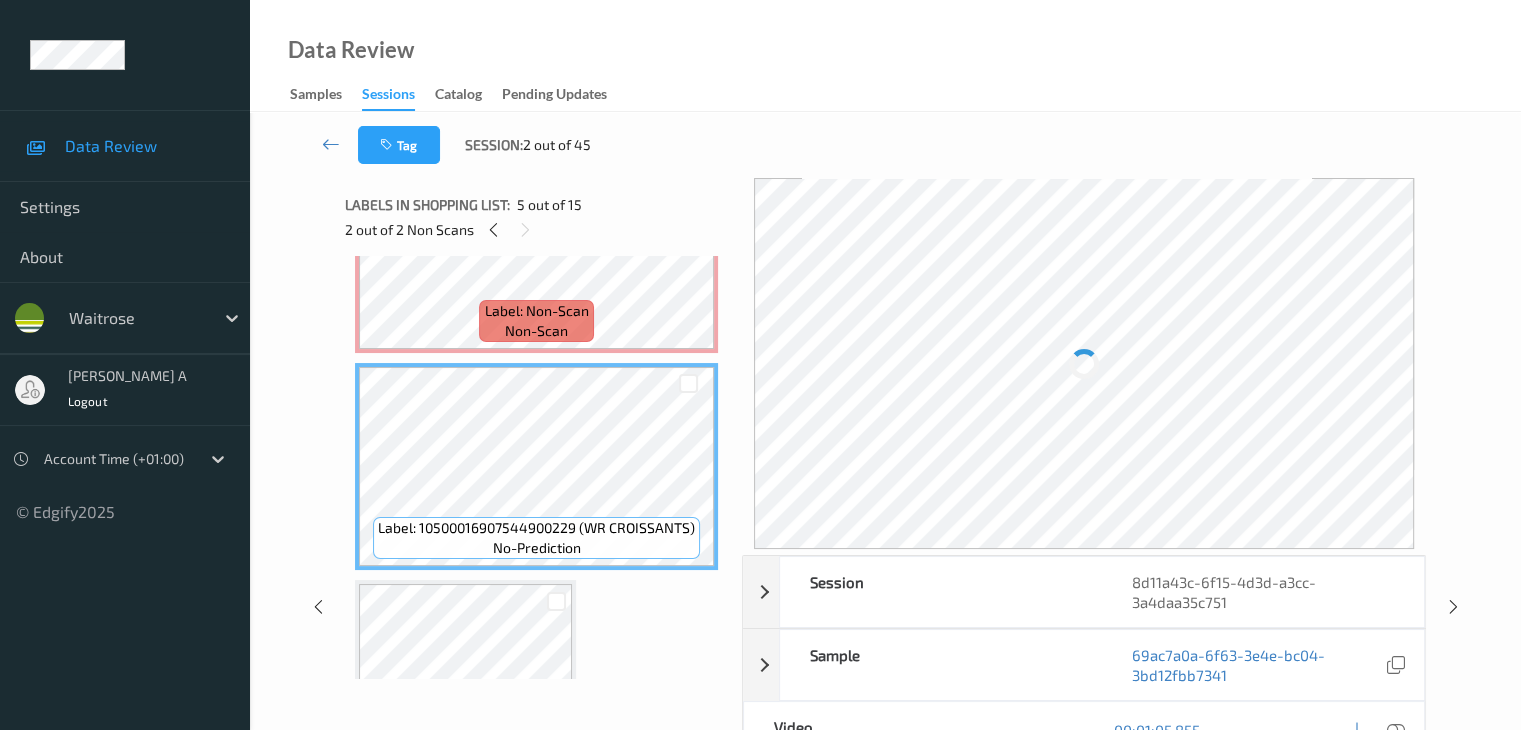 scroll, scrollTop: 800, scrollLeft: 0, axis: vertical 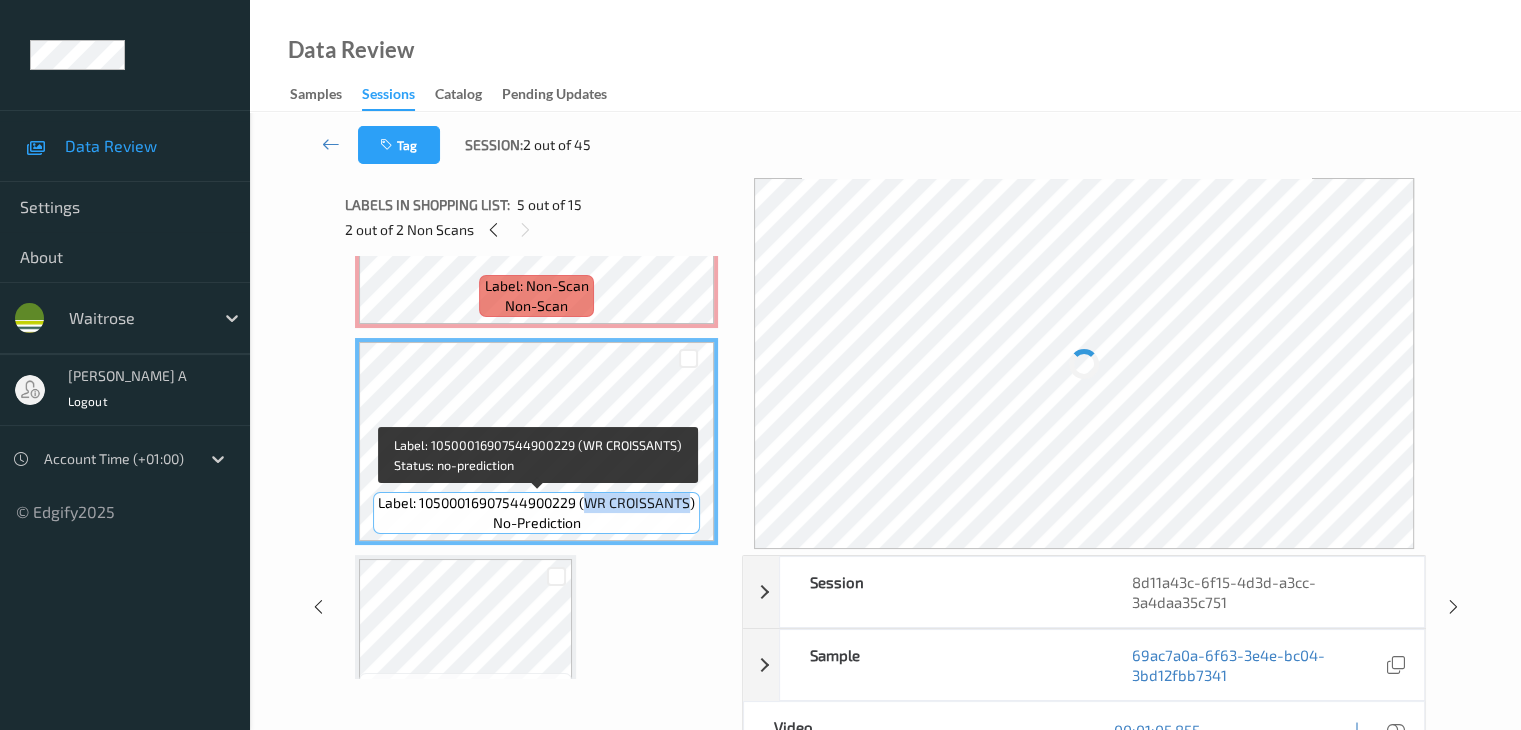 drag, startPoint x: 586, startPoint y: 503, endPoint x: 686, endPoint y: 501, distance: 100.02 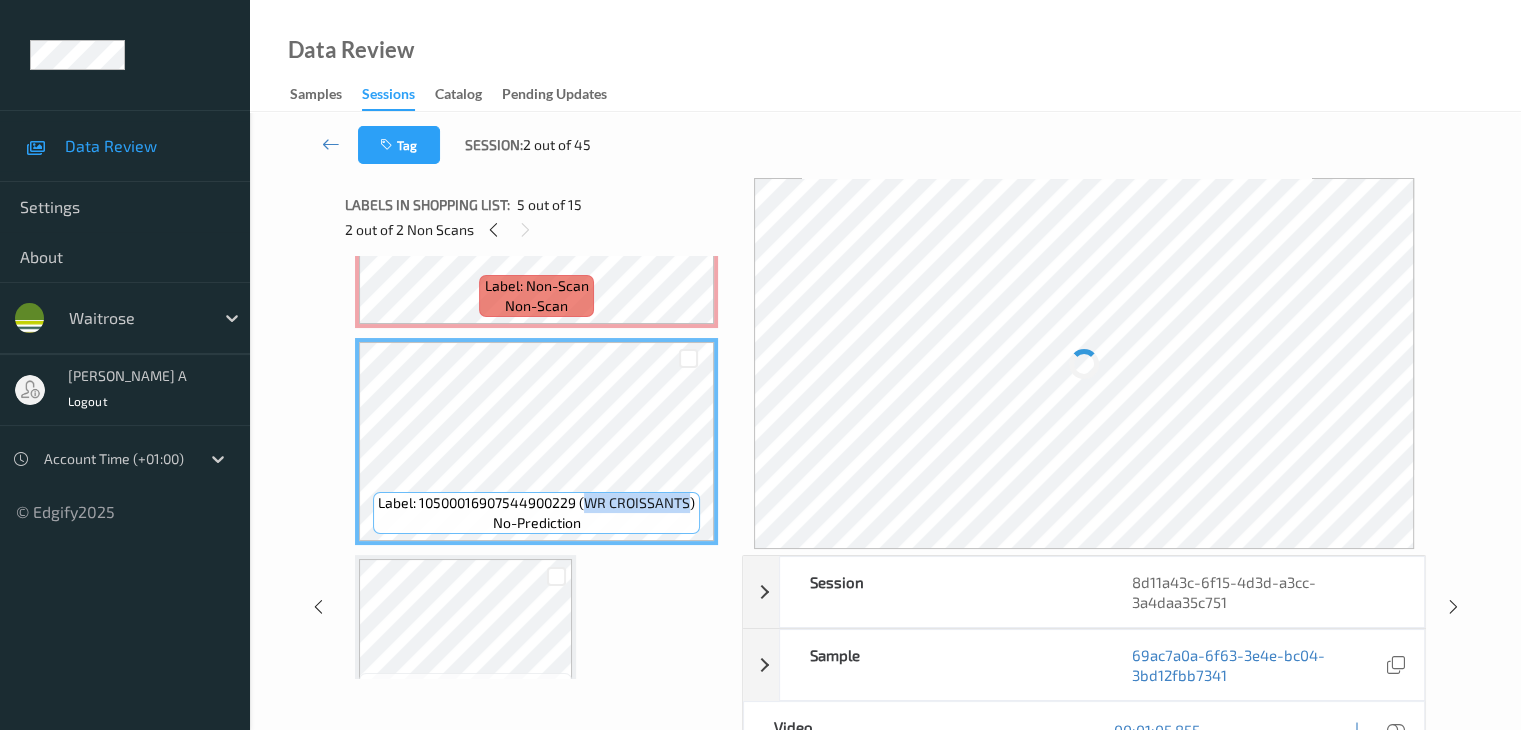 copy on "WR CROISSANTS" 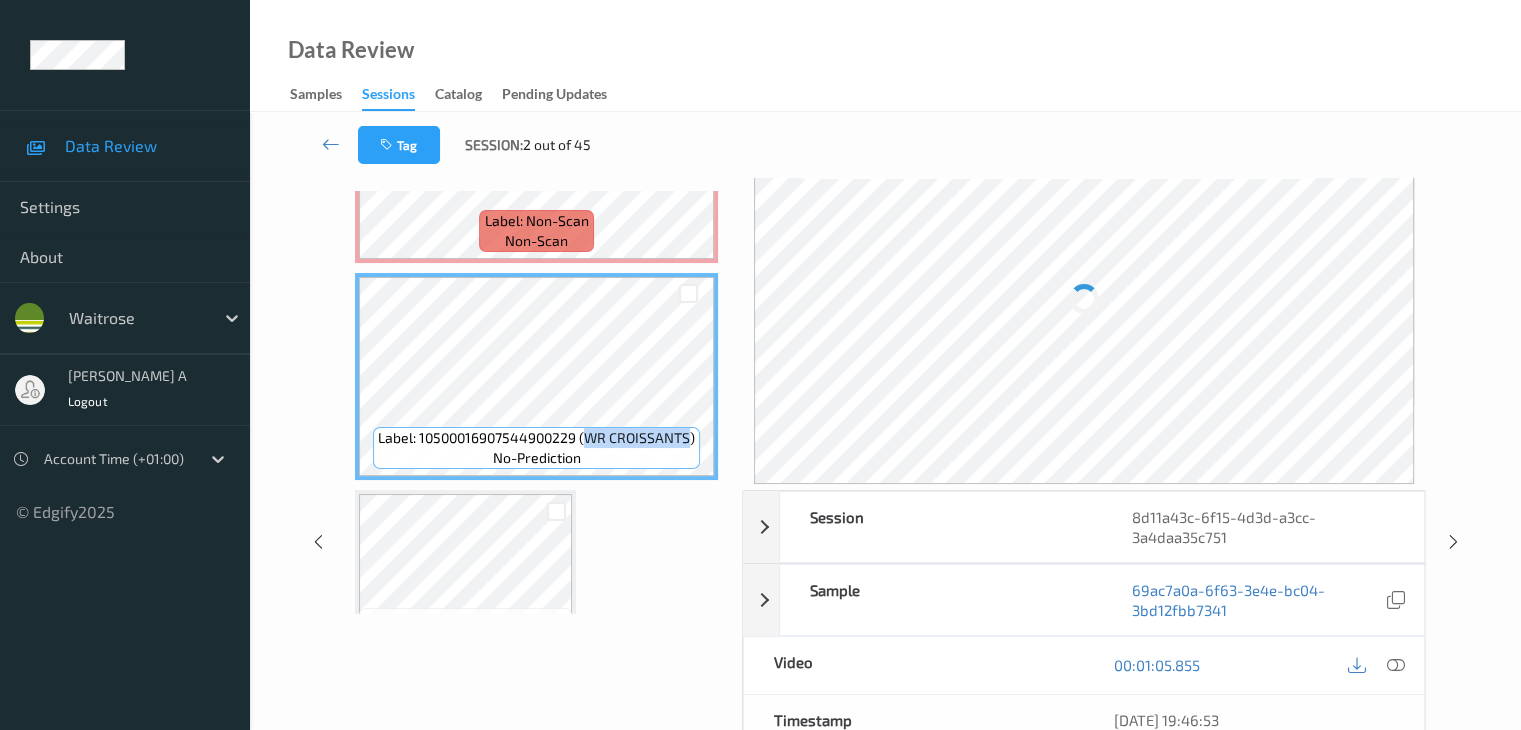 scroll, scrollTop: 100, scrollLeft: 0, axis: vertical 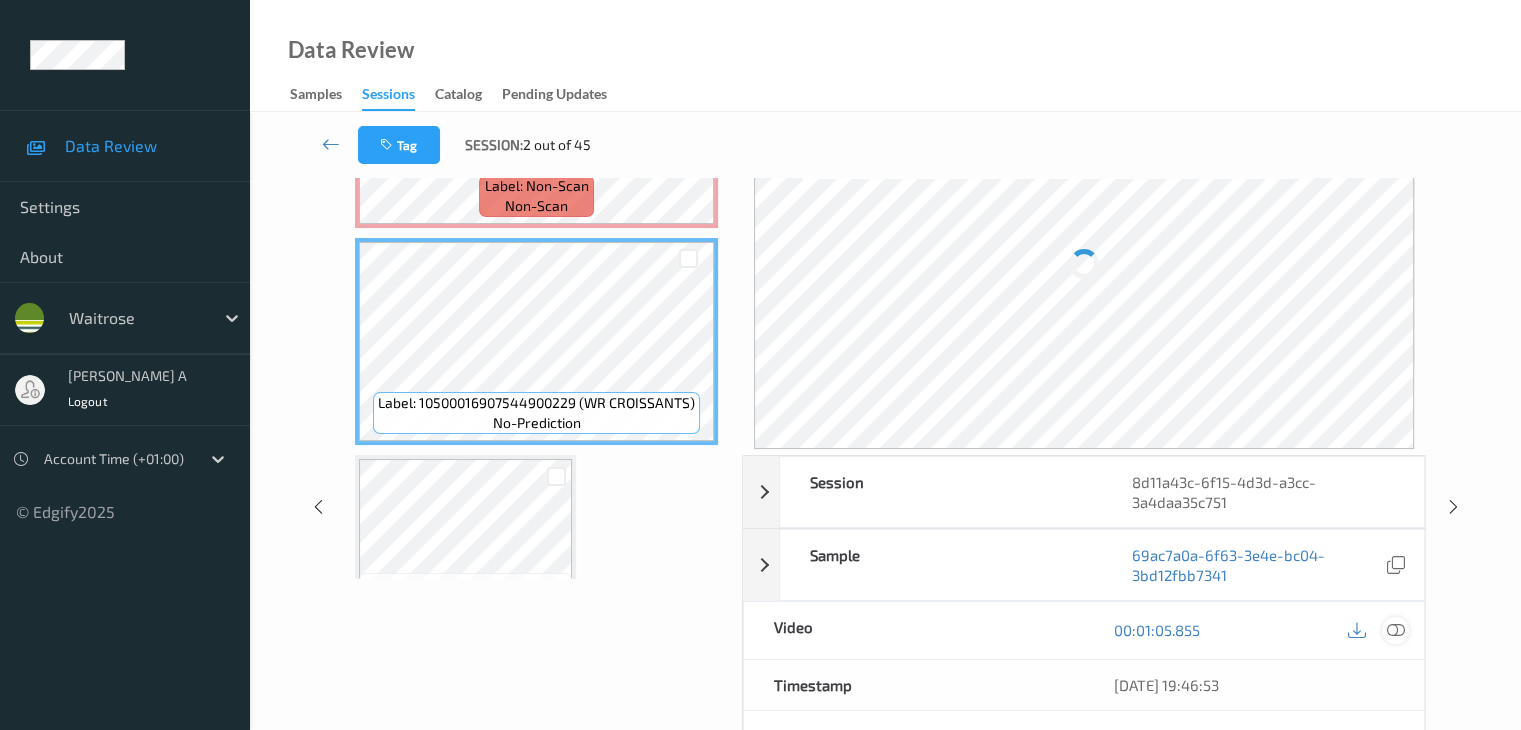 click at bounding box center (1395, 630) 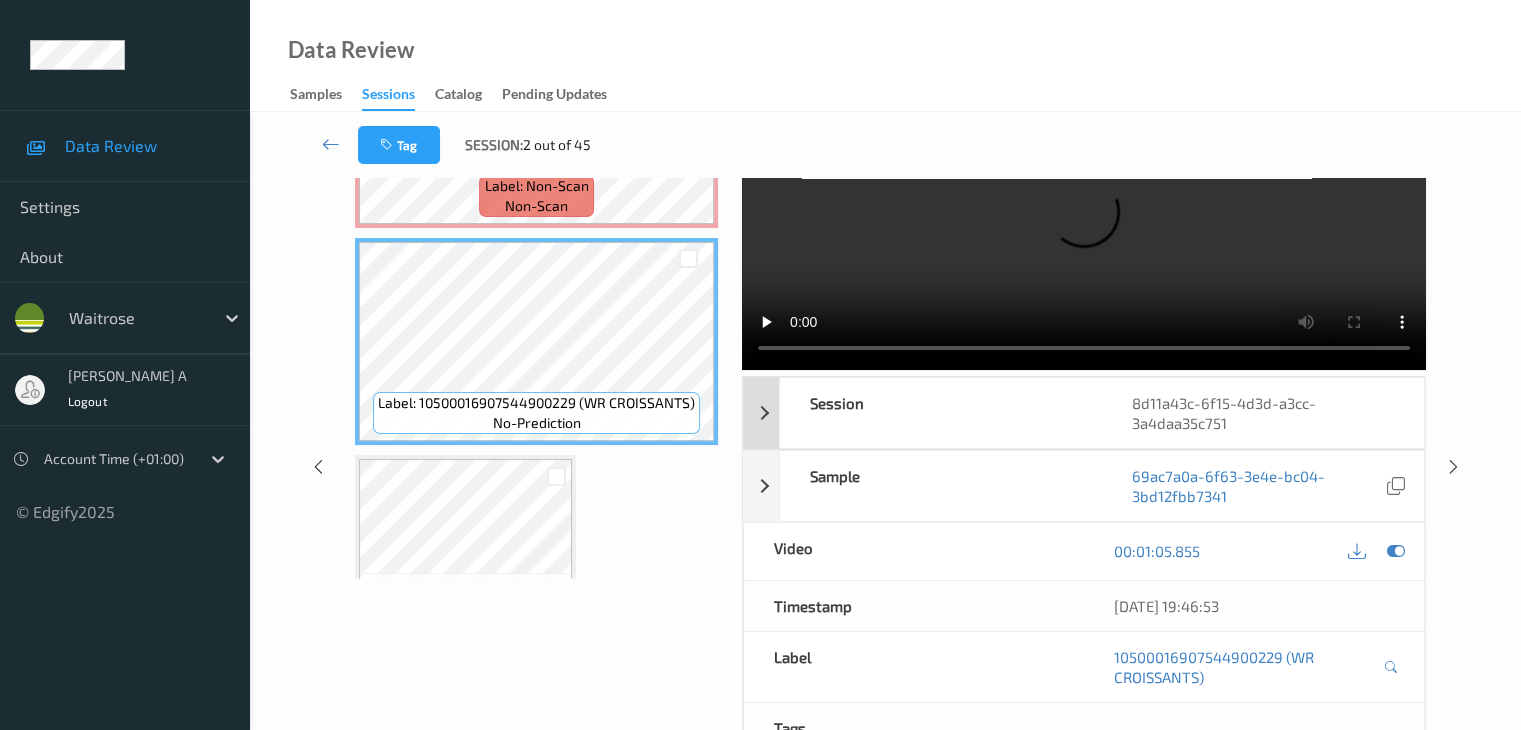 scroll, scrollTop: 0, scrollLeft: 0, axis: both 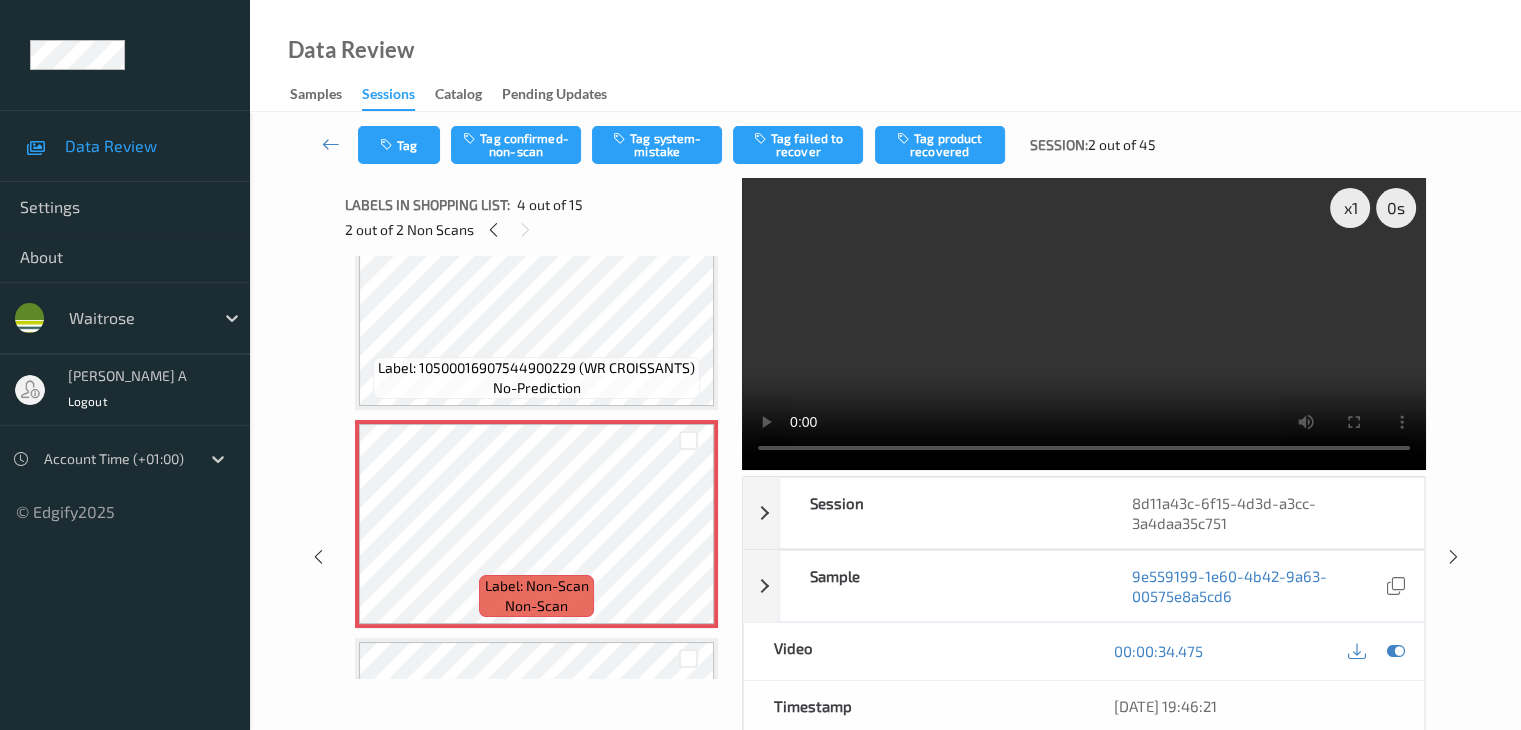 type 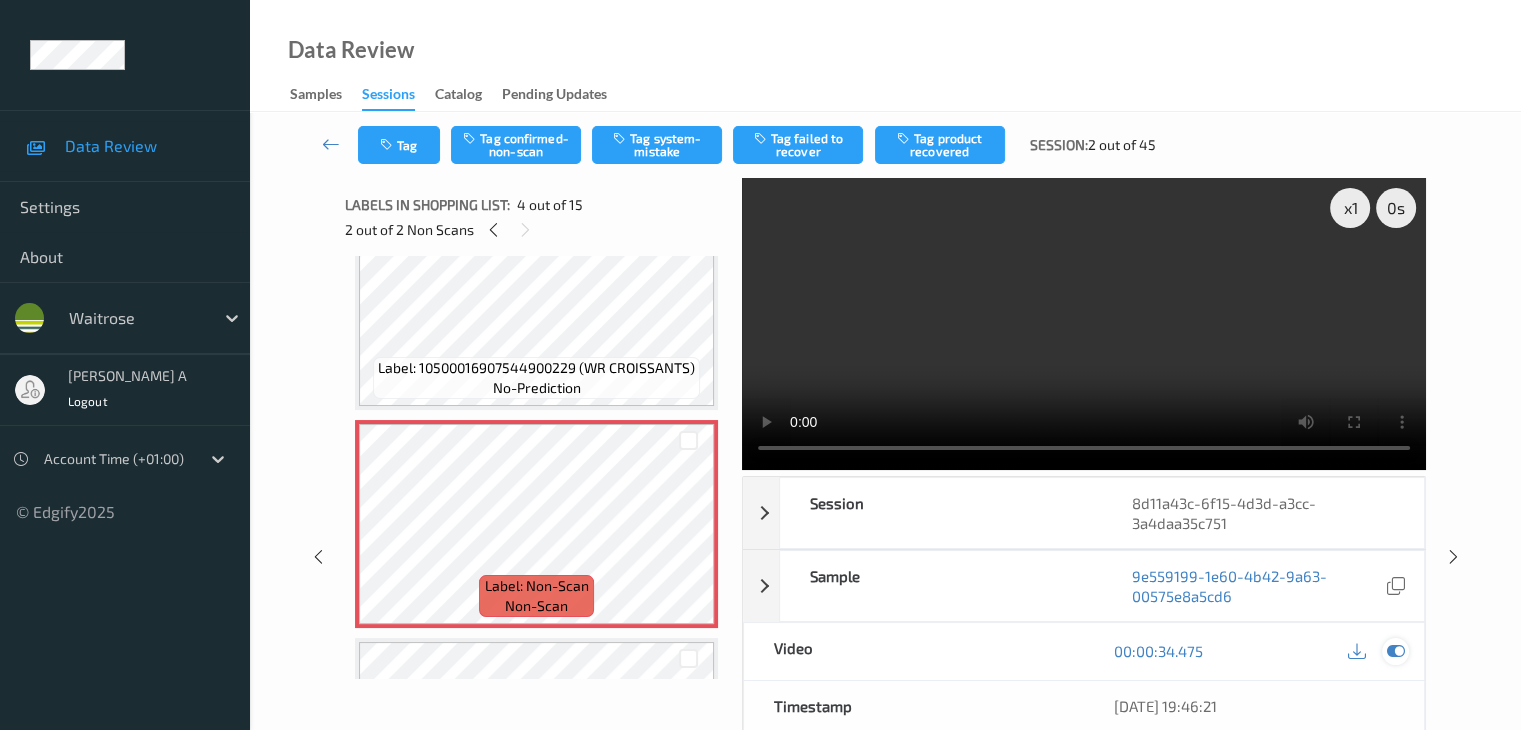 click at bounding box center (1395, 651) 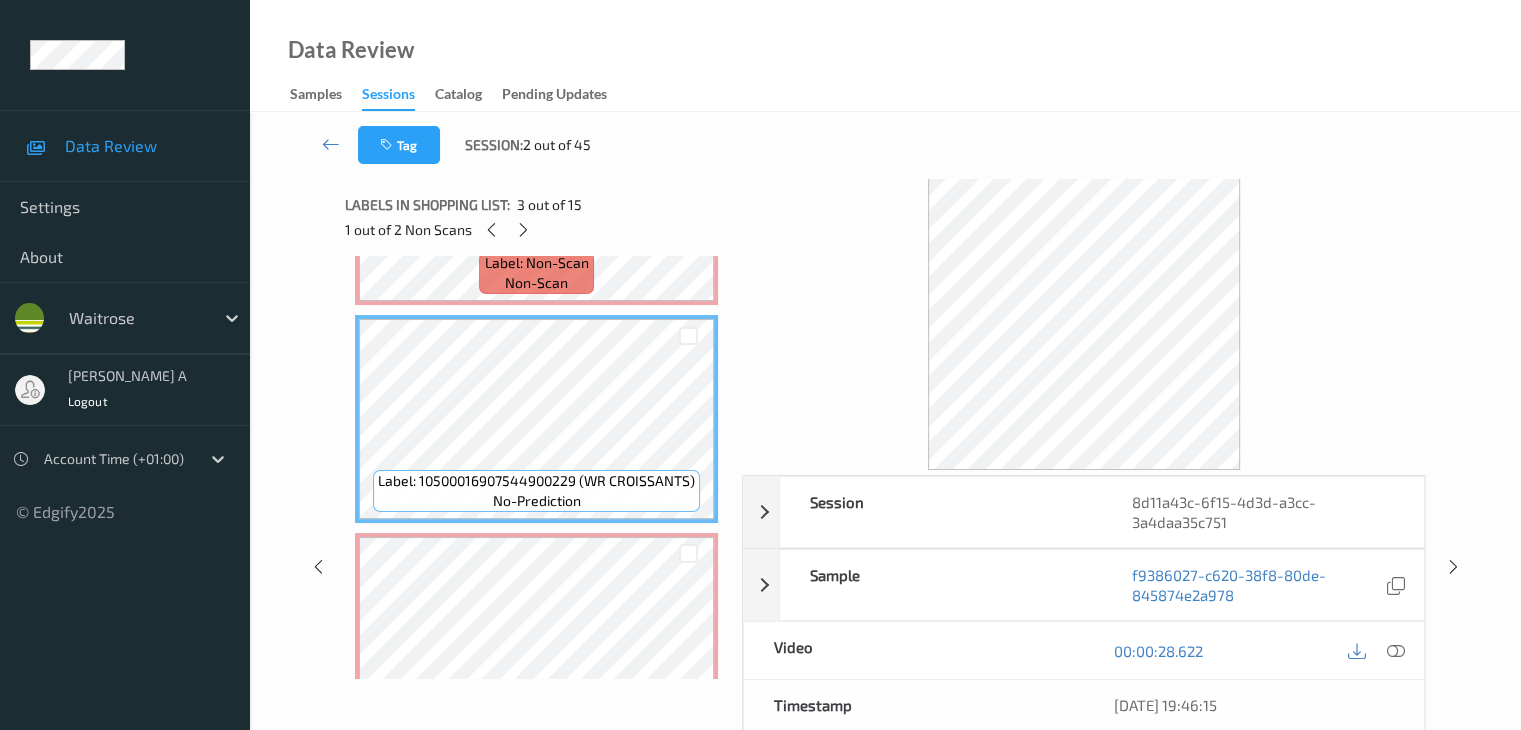 scroll, scrollTop: 500, scrollLeft: 0, axis: vertical 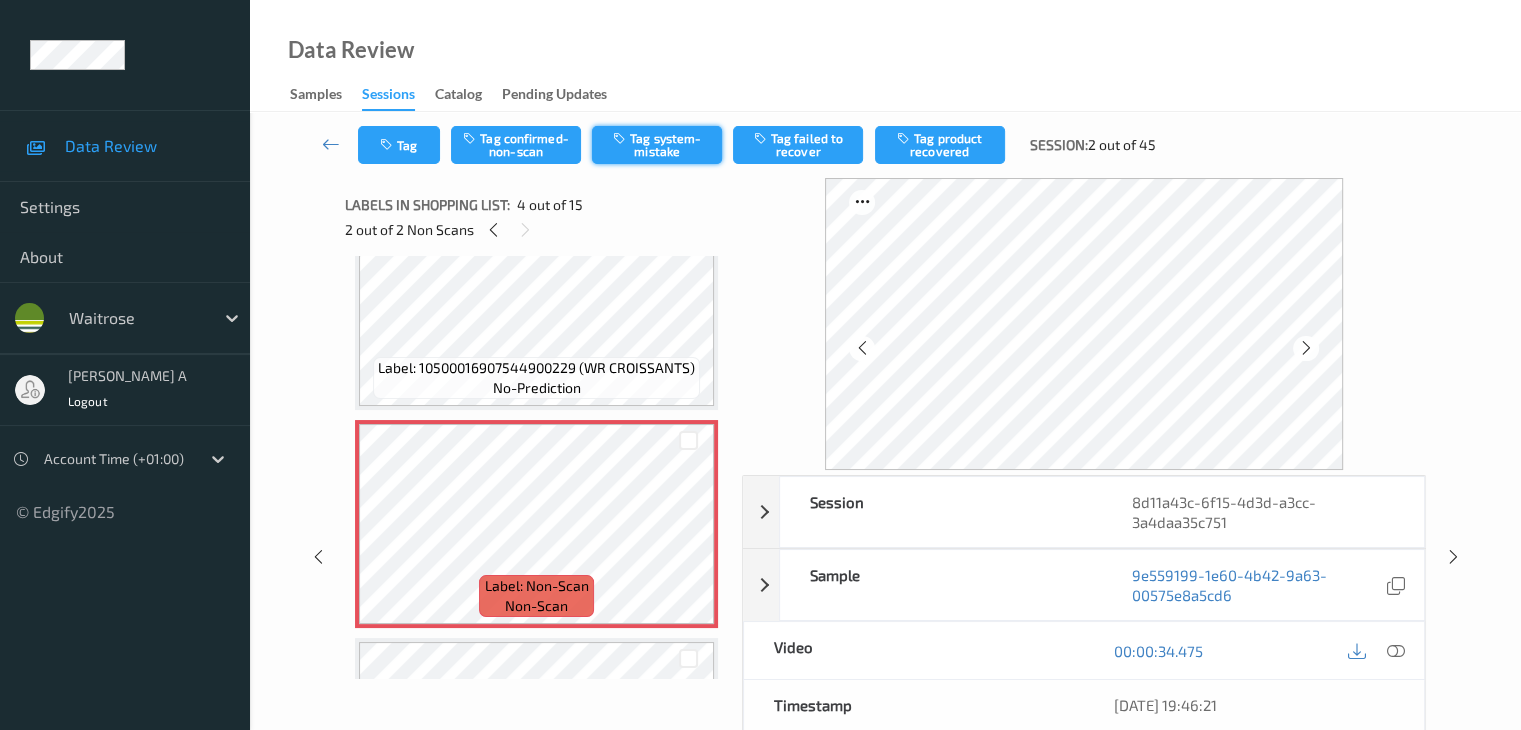 click on "Tag   system-mistake" at bounding box center (657, 145) 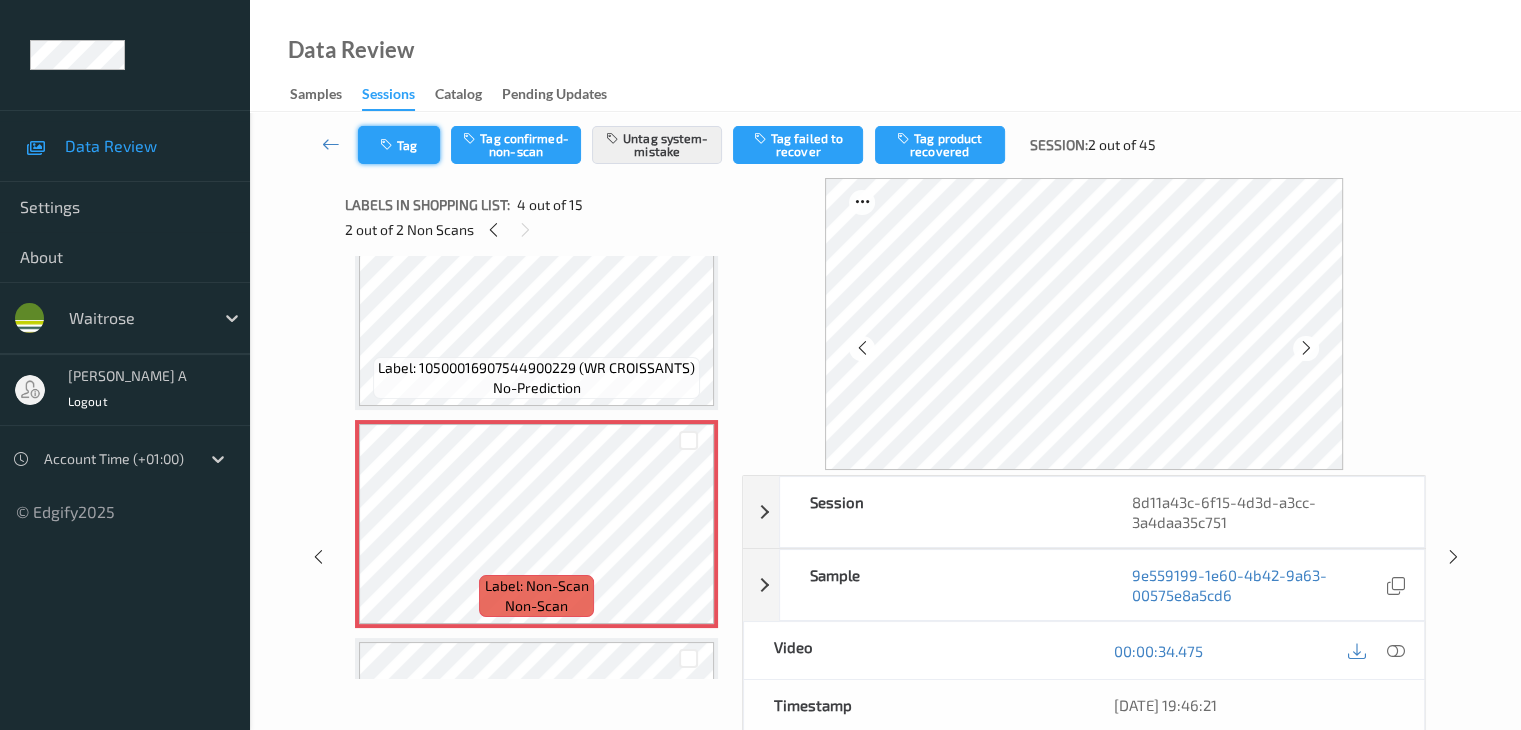 click on "Tag" at bounding box center [399, 145] 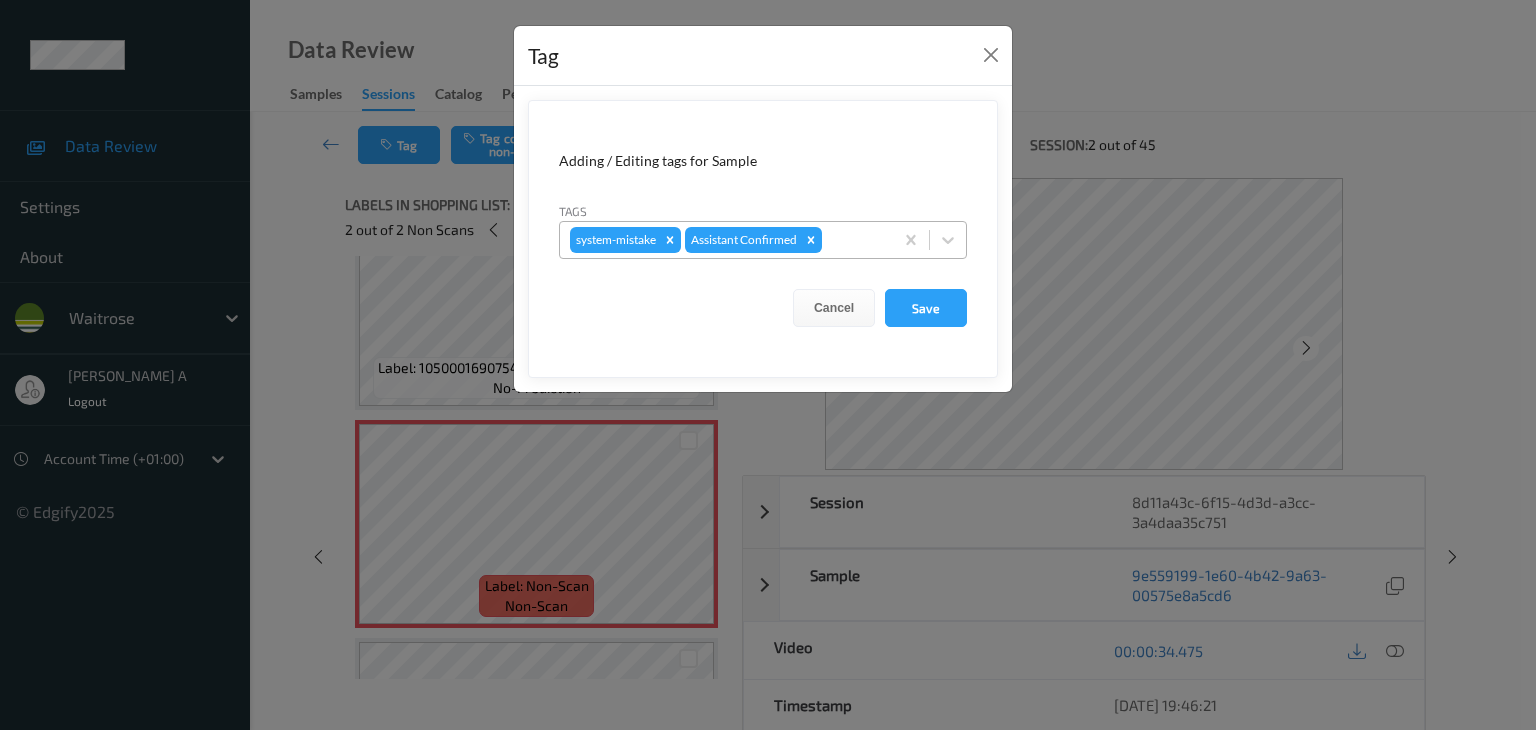 click at bounding box center [854, 240] 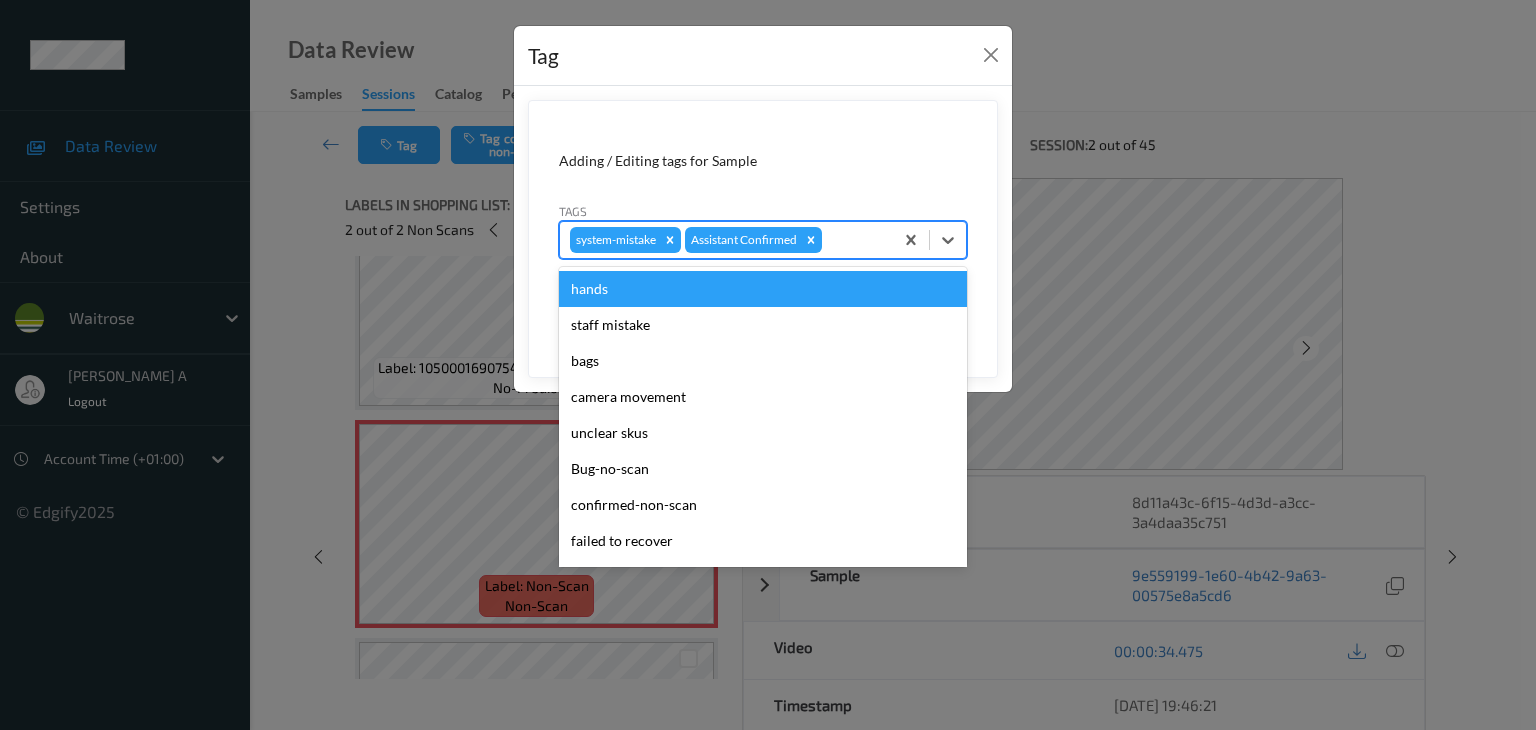 type on "u" 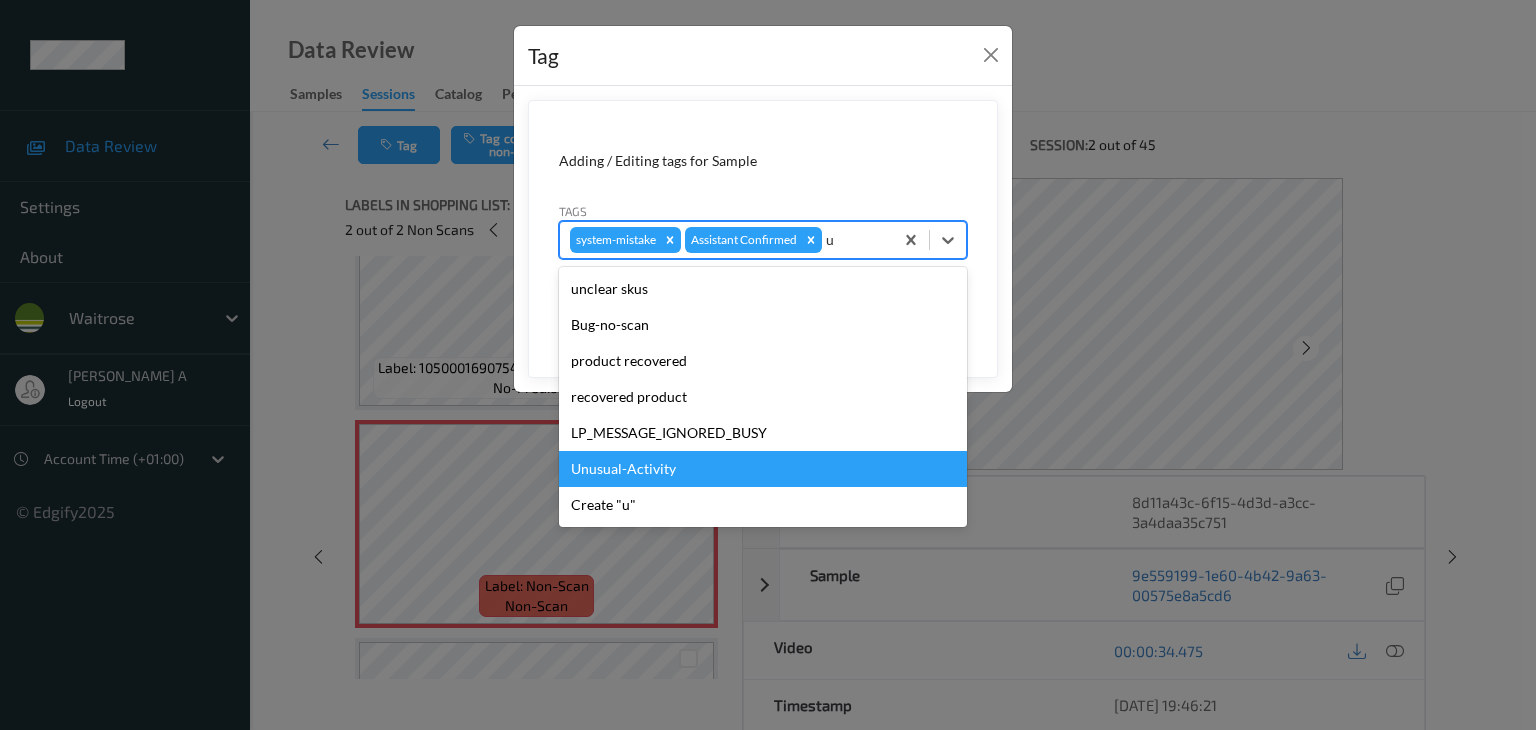 click on "Unusual-Activity" at bounding box center [763, 469] 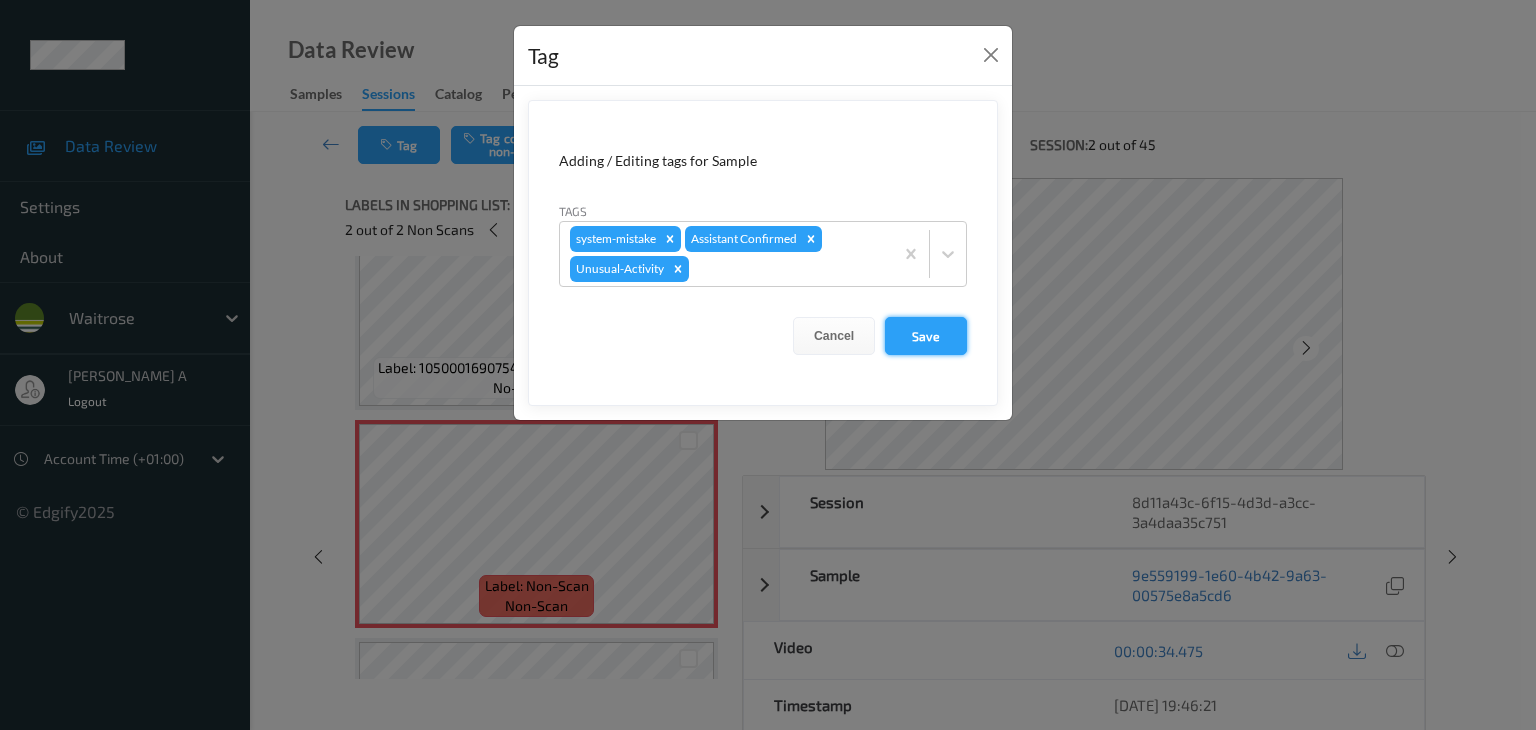 click on "Save" at bounding box center (926, 336) 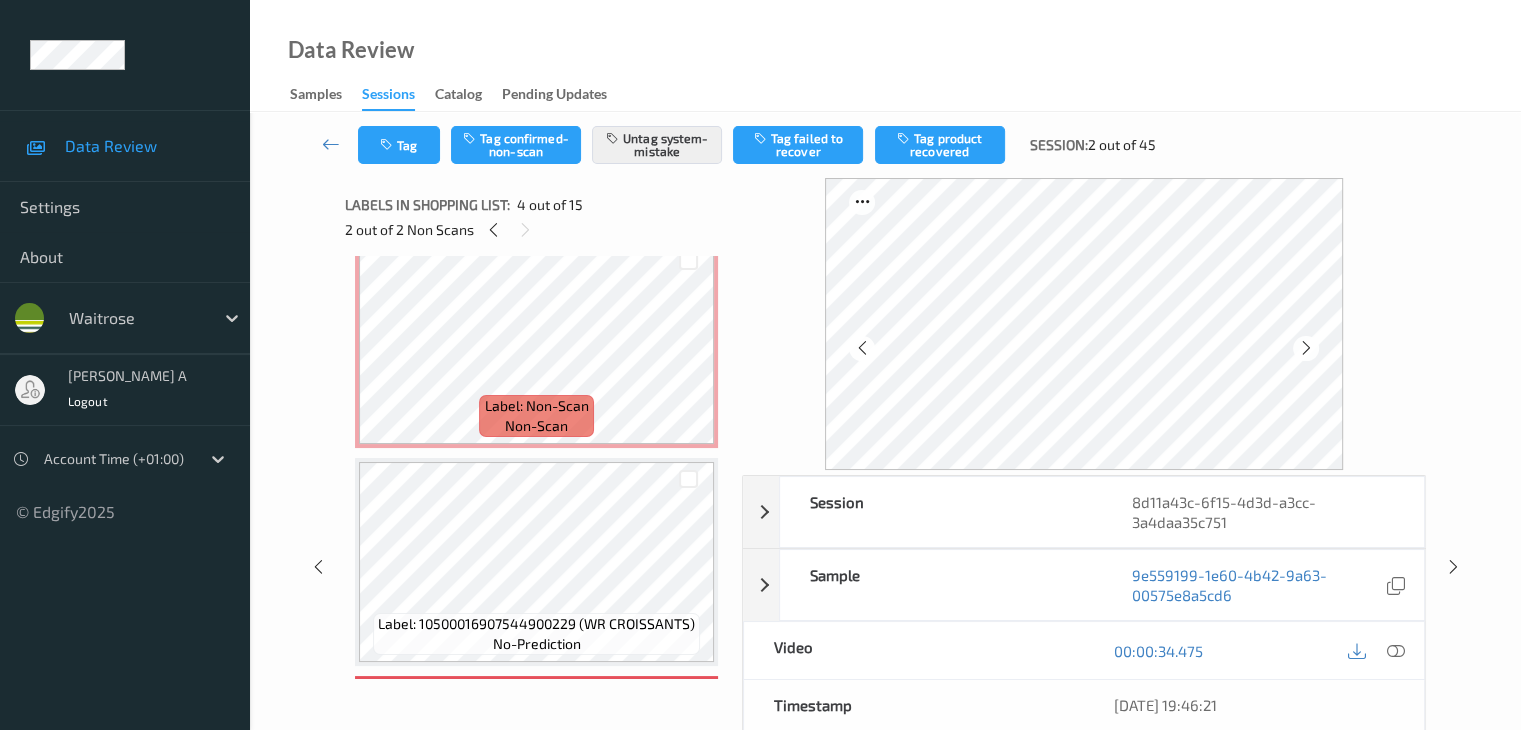 scroll, scrollTop: 100, scrollLeft: 0, axis: vertical 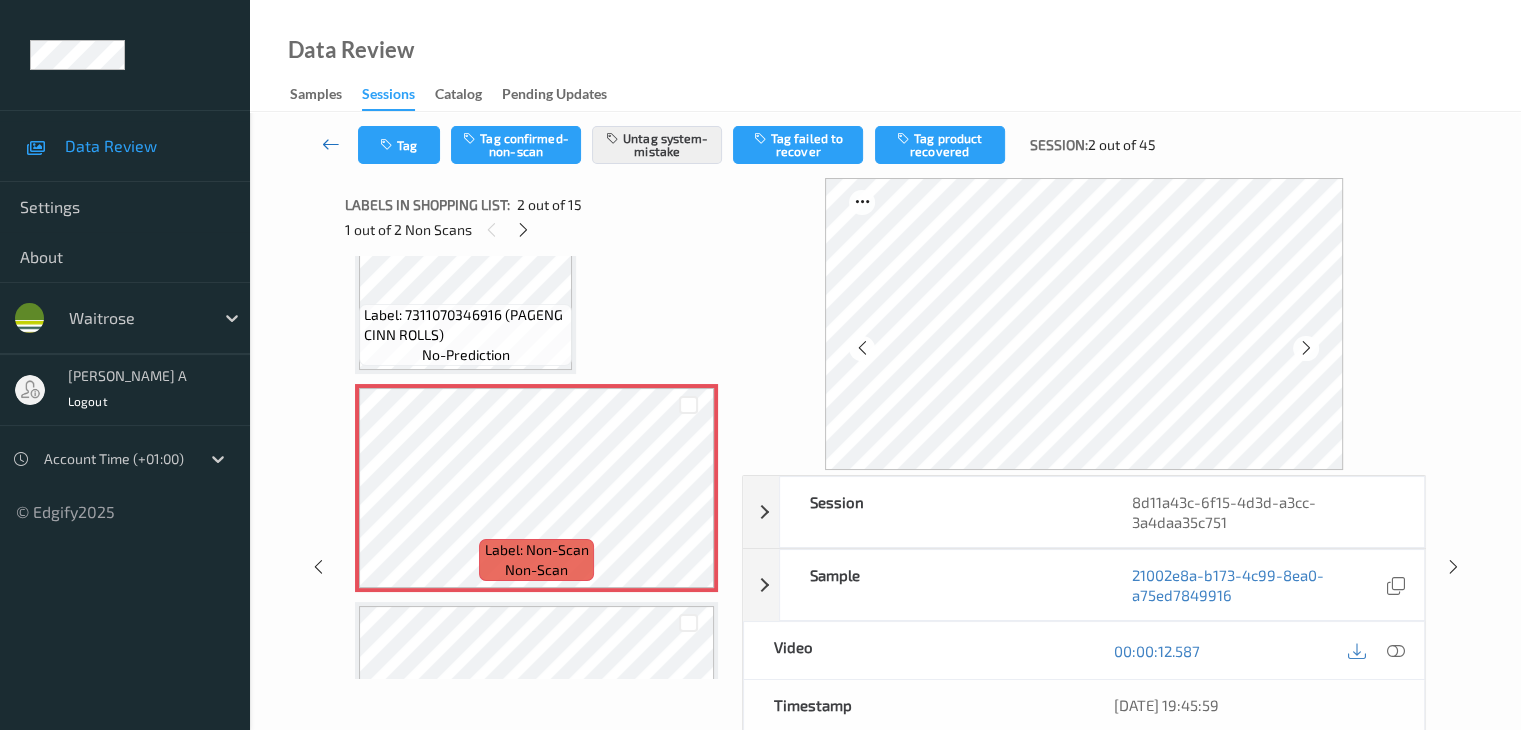 click at bounding box center [331, 144] 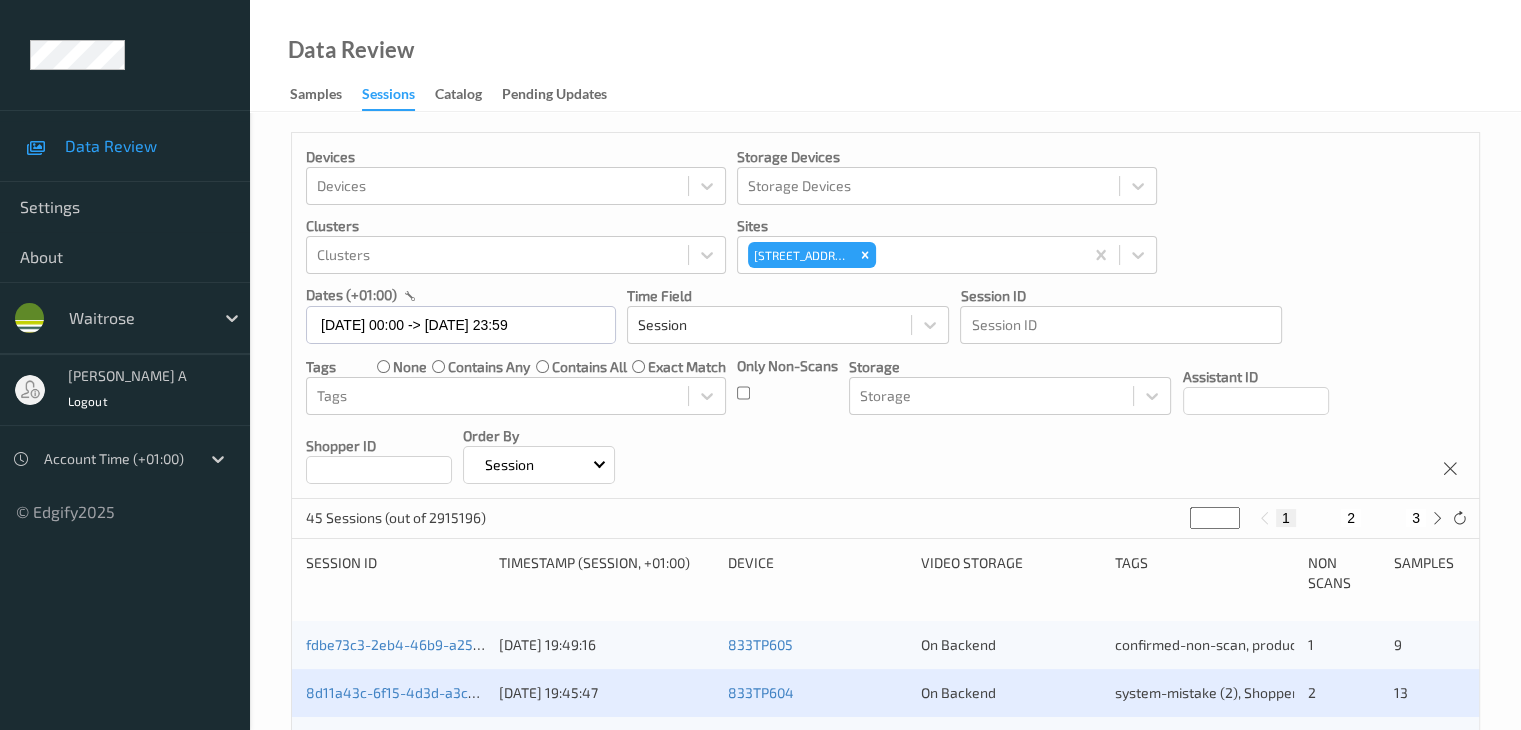 scroll, scrollTop: 300, scrollLeft: 0, axis: vertical 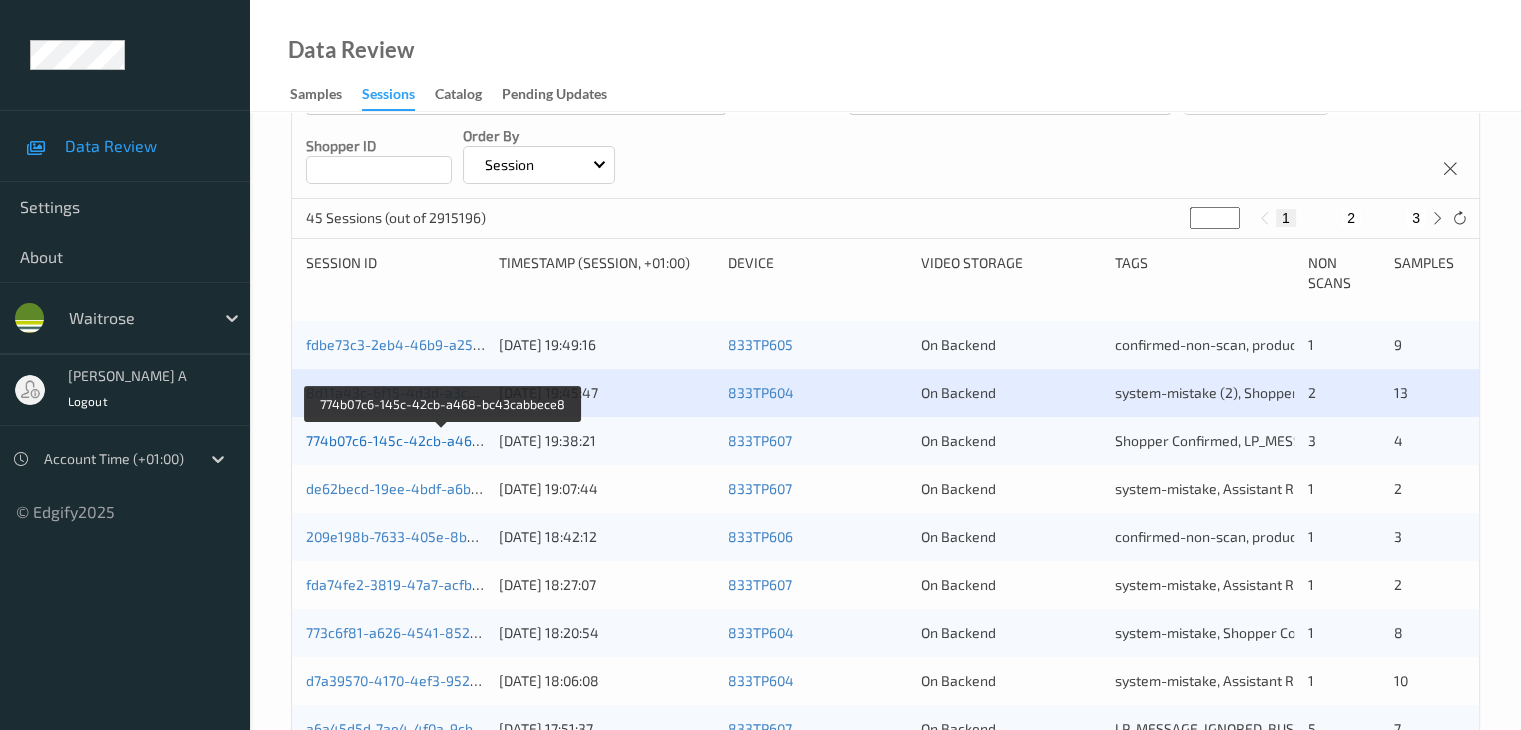 click on "774b07c6-145c-42cb-a468-bc43cabbece8" at bounding box center (444, 440) 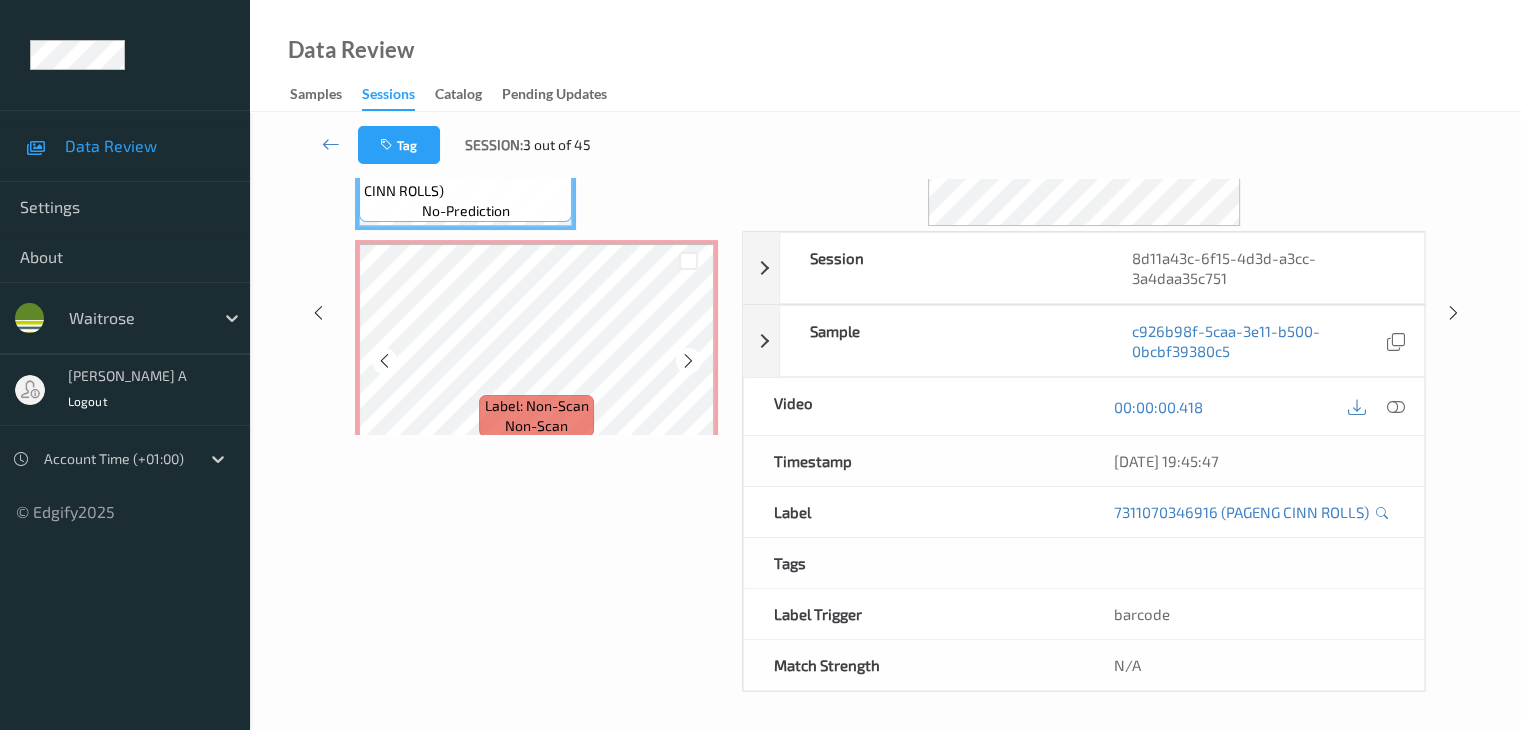 scroll, scrollTop: 0, scrollLeft: 0, axis: both 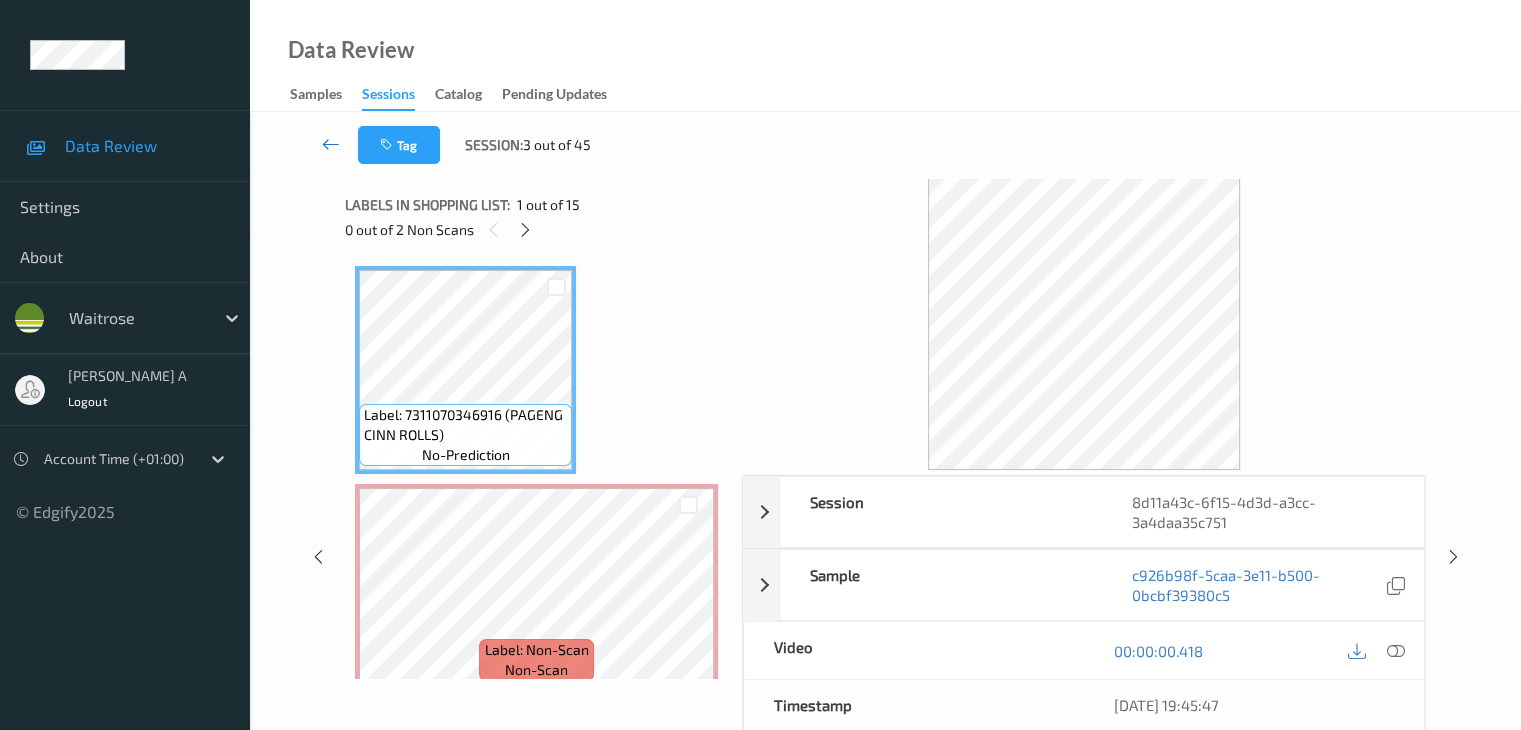 click at bounding box center [331, 144] 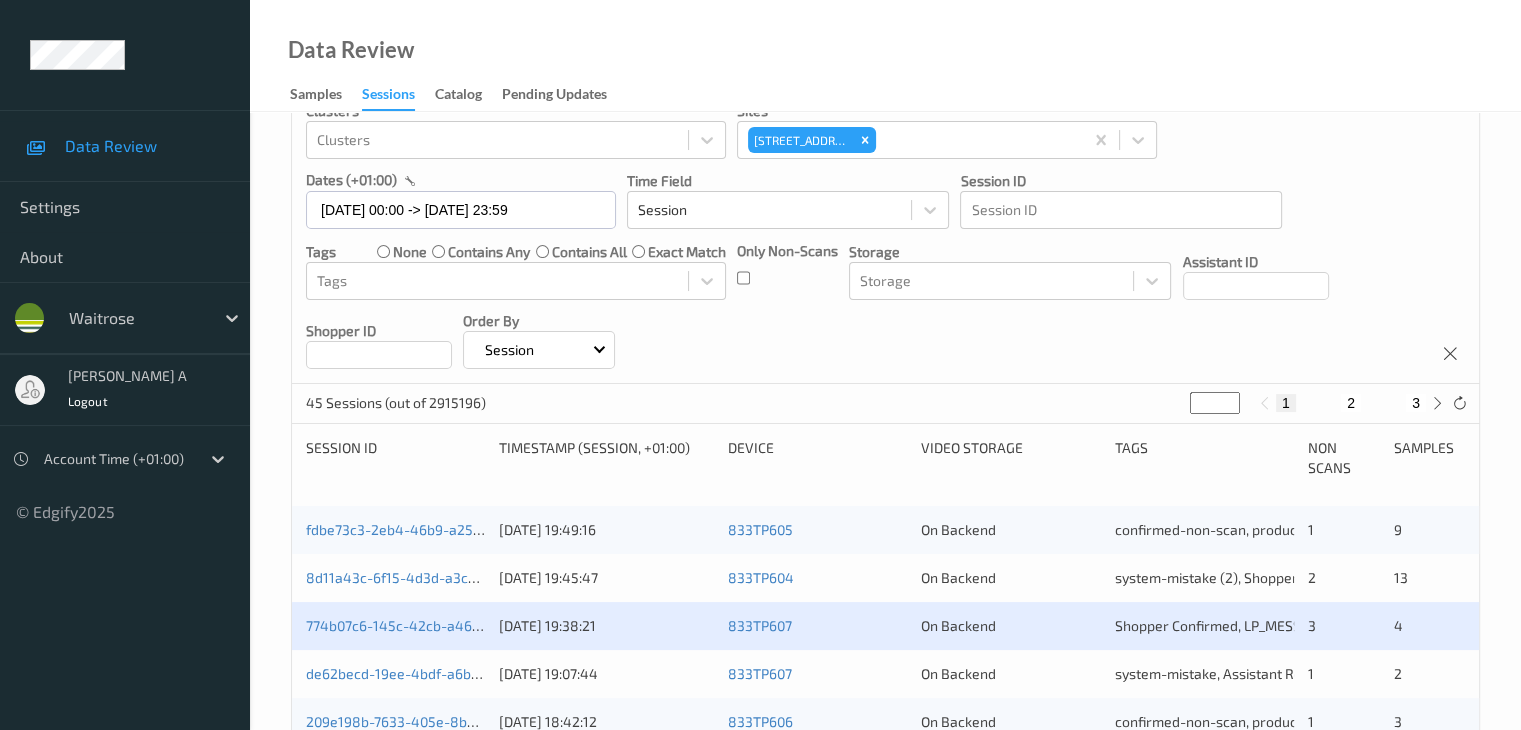 scroll, scrollTop: 400, scrollLeft: 0, axis: vertical 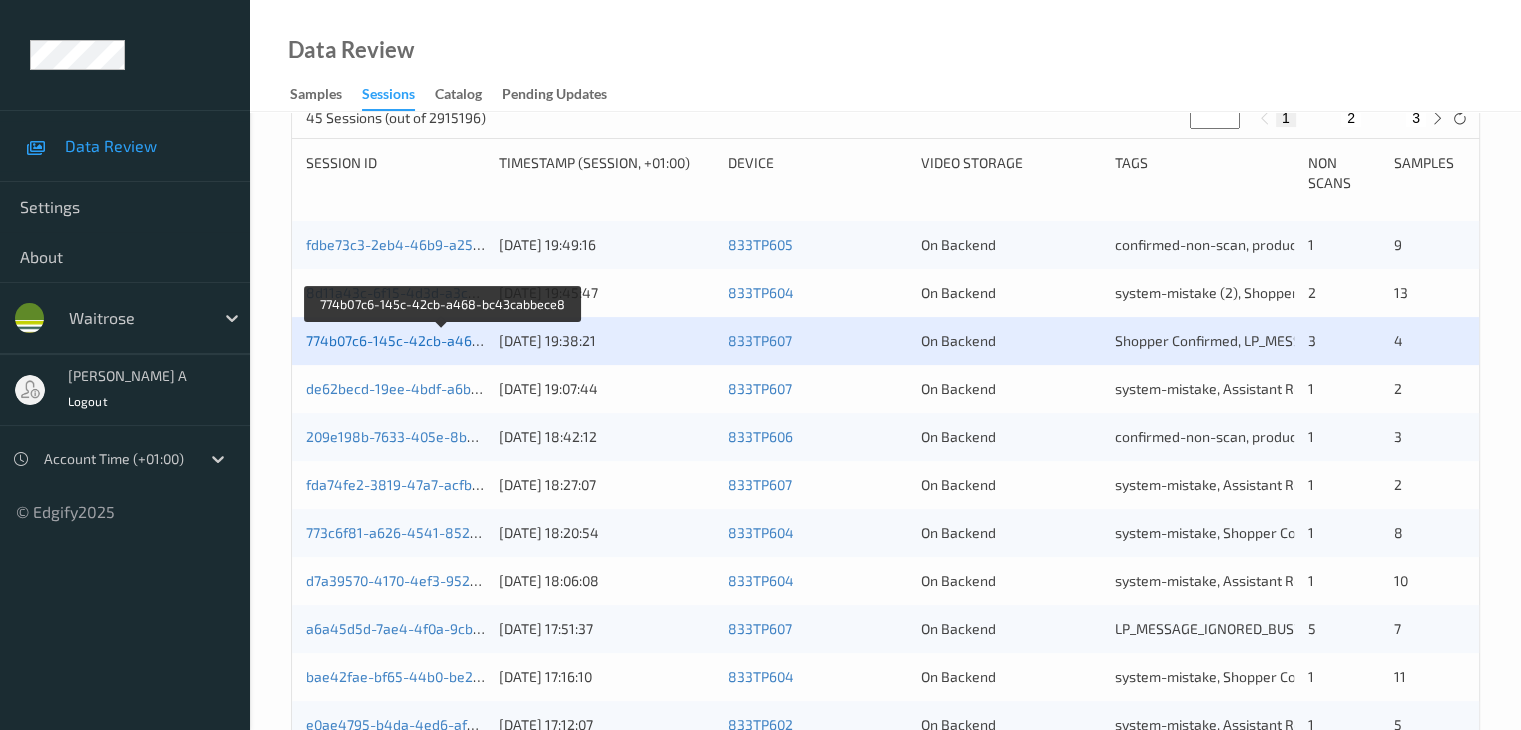 click on "774b07c6-145c-42cb-a468-bc43cabbece8" at bounding box center [444, 340] 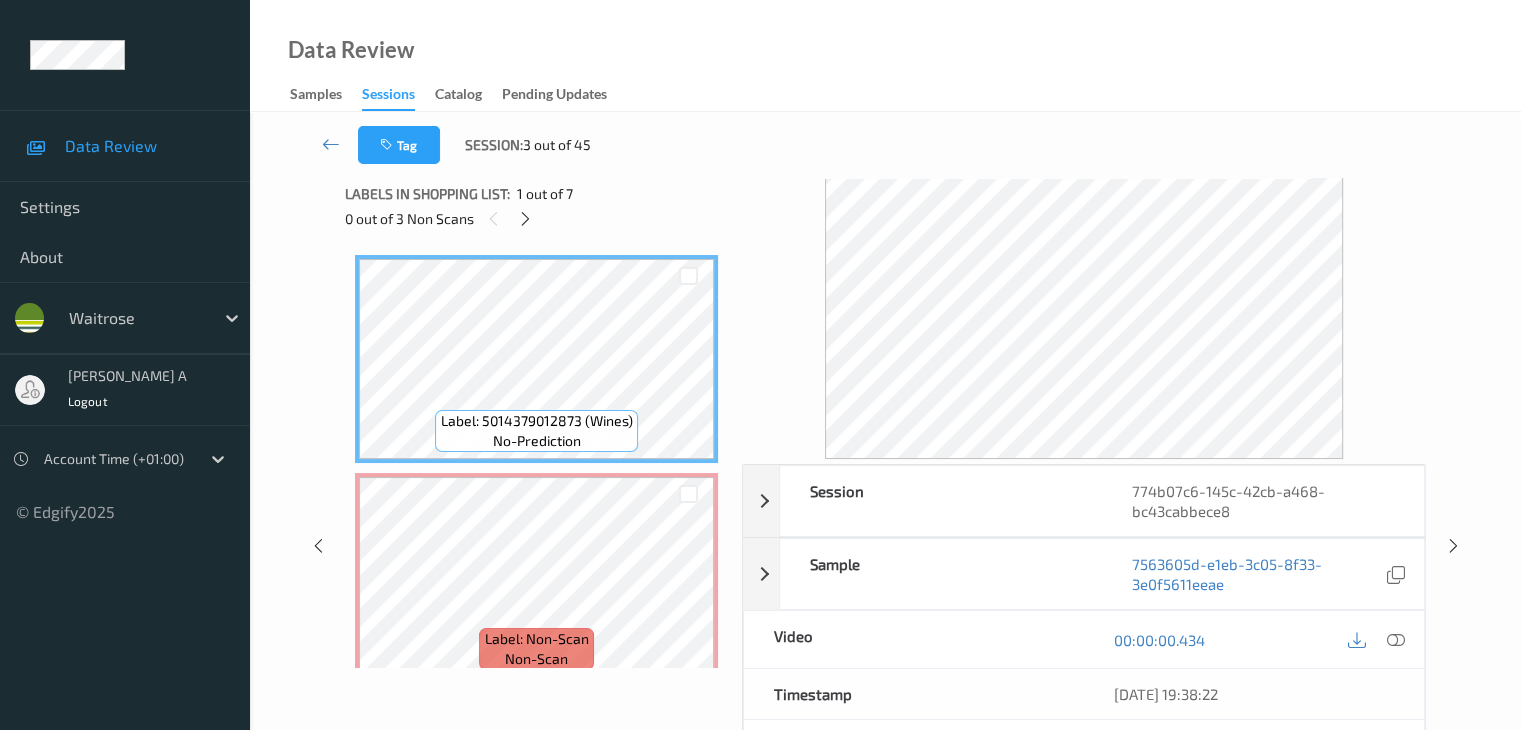 scroll, scrollTop: 0, scrollLeft: 0, axis: both 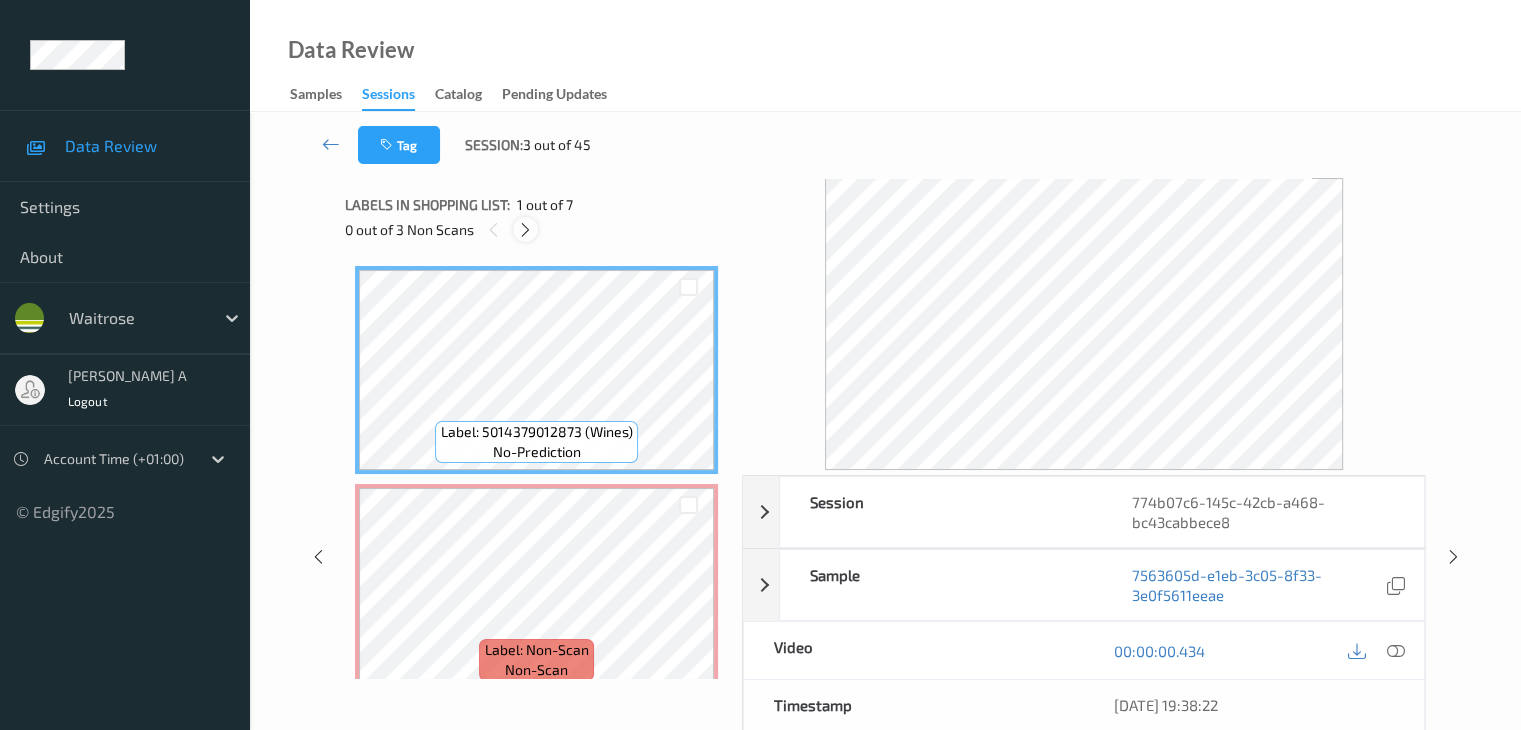 click at bounding box center (525, 230) 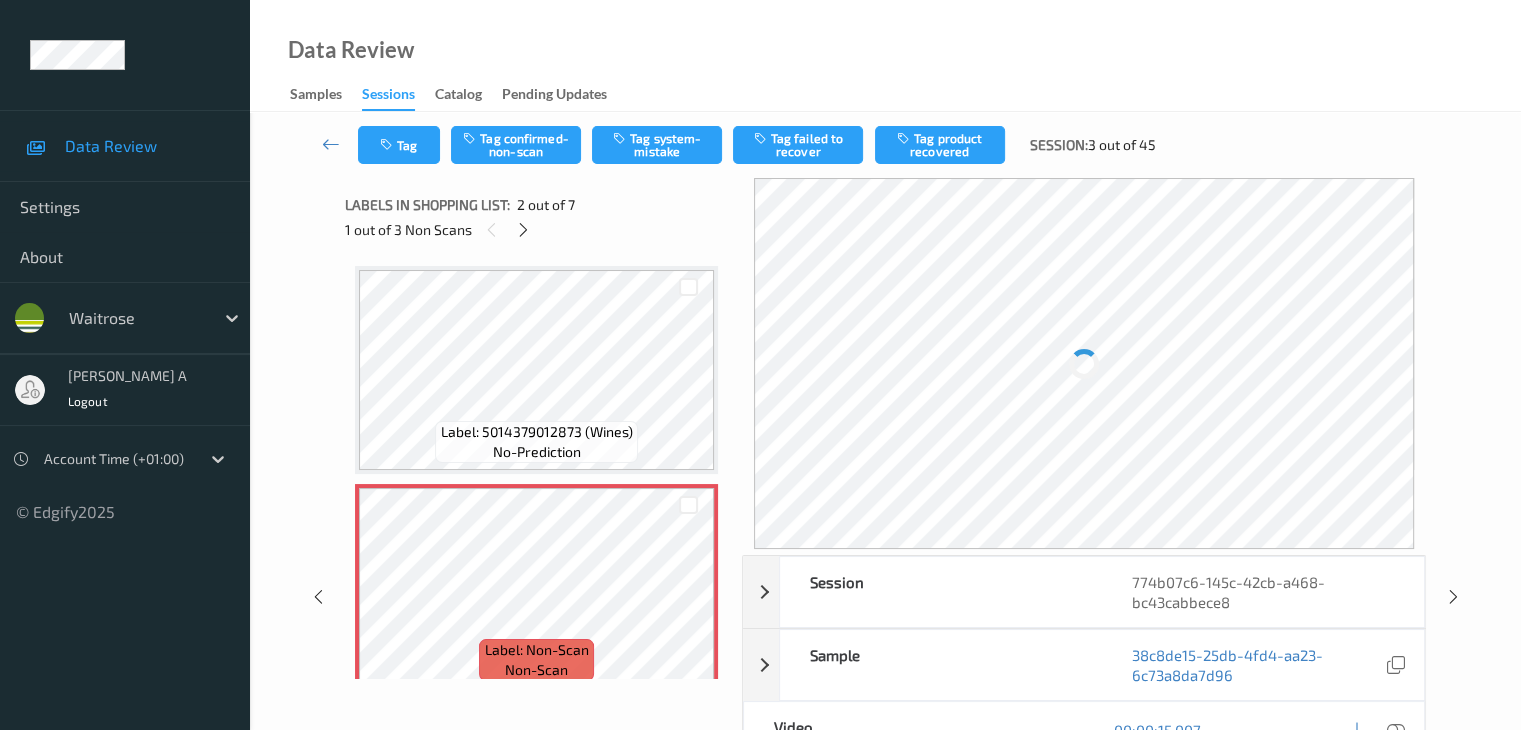 scroll, scrollTop: 10, scrollLeft: 0, axis: vertical 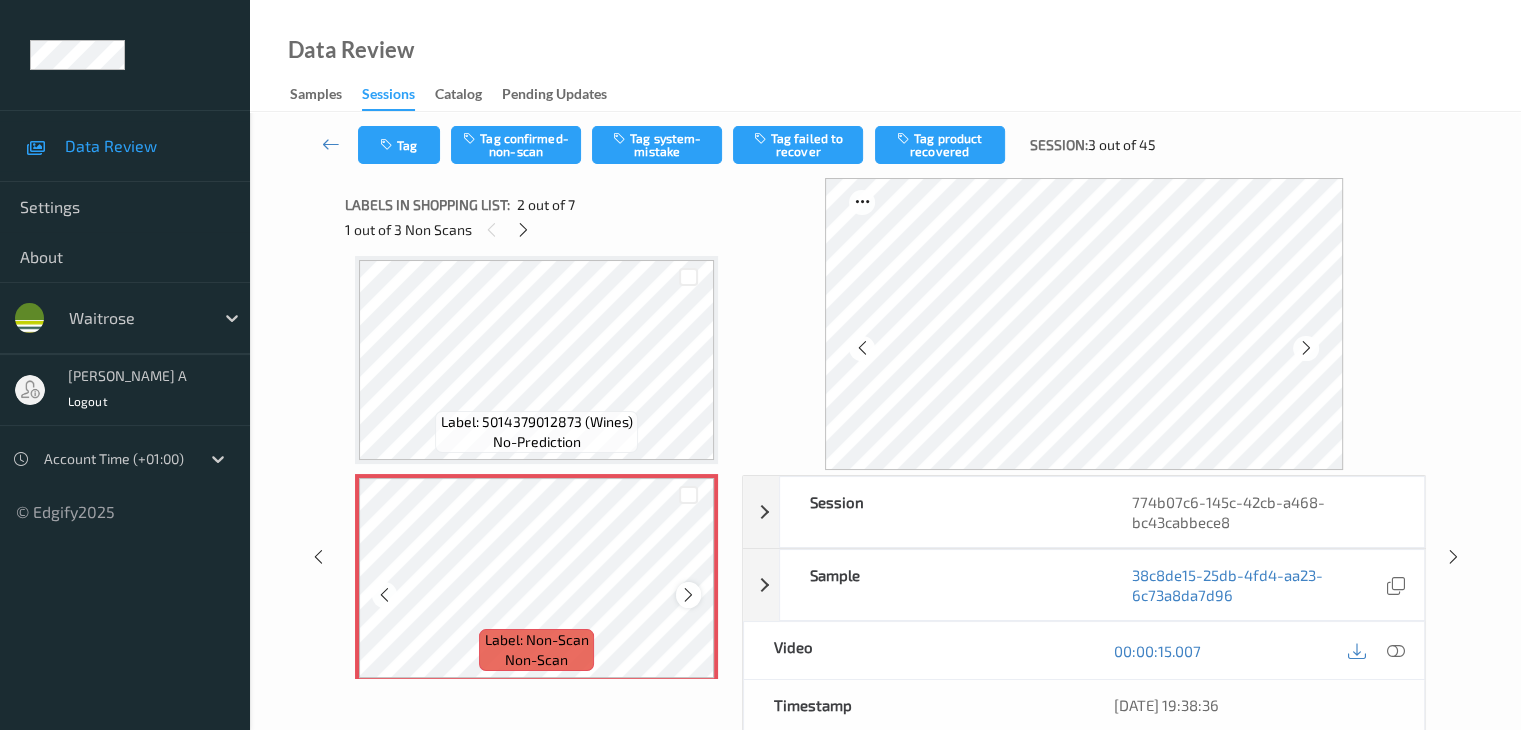 click at bounding box center (688, 595) 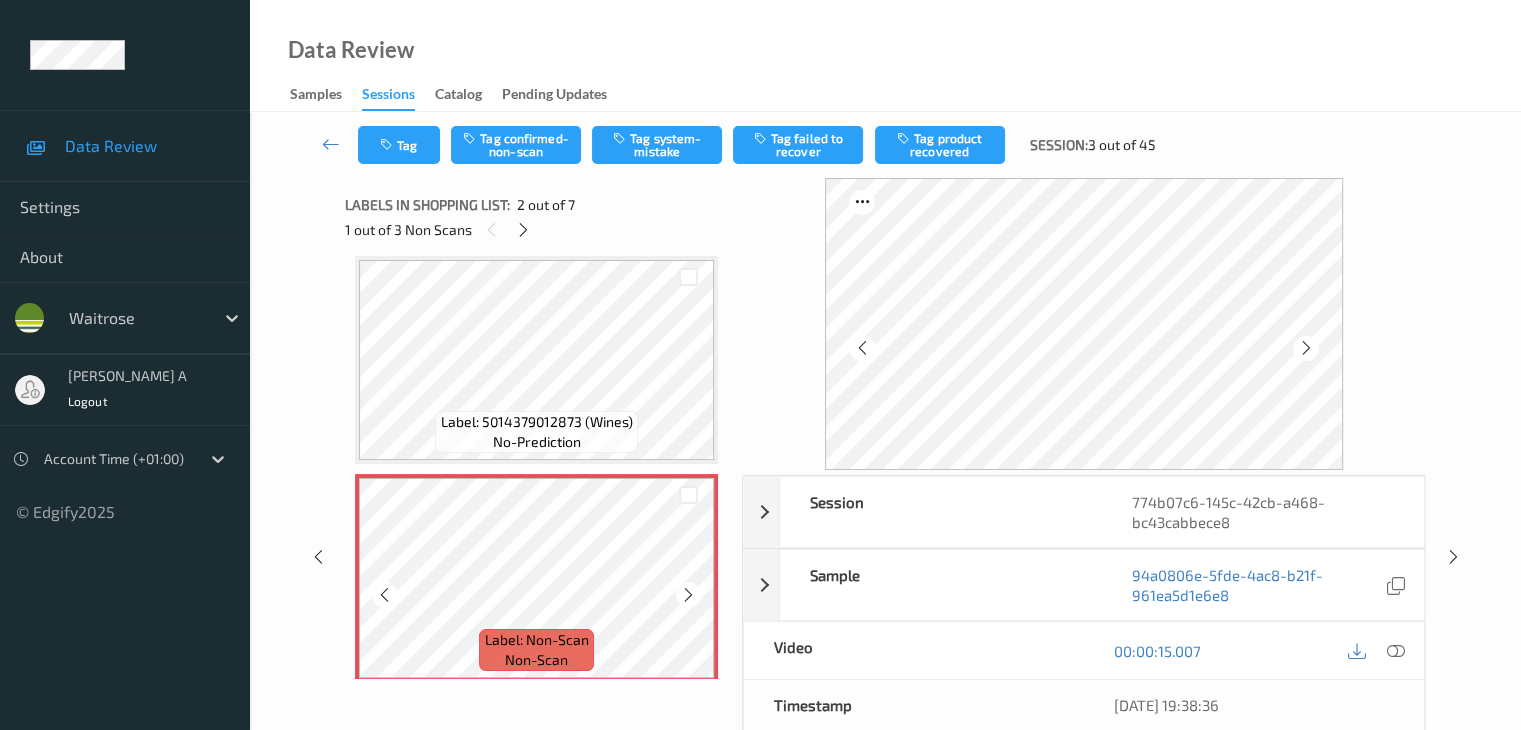 click at bounding box center [688, 595] 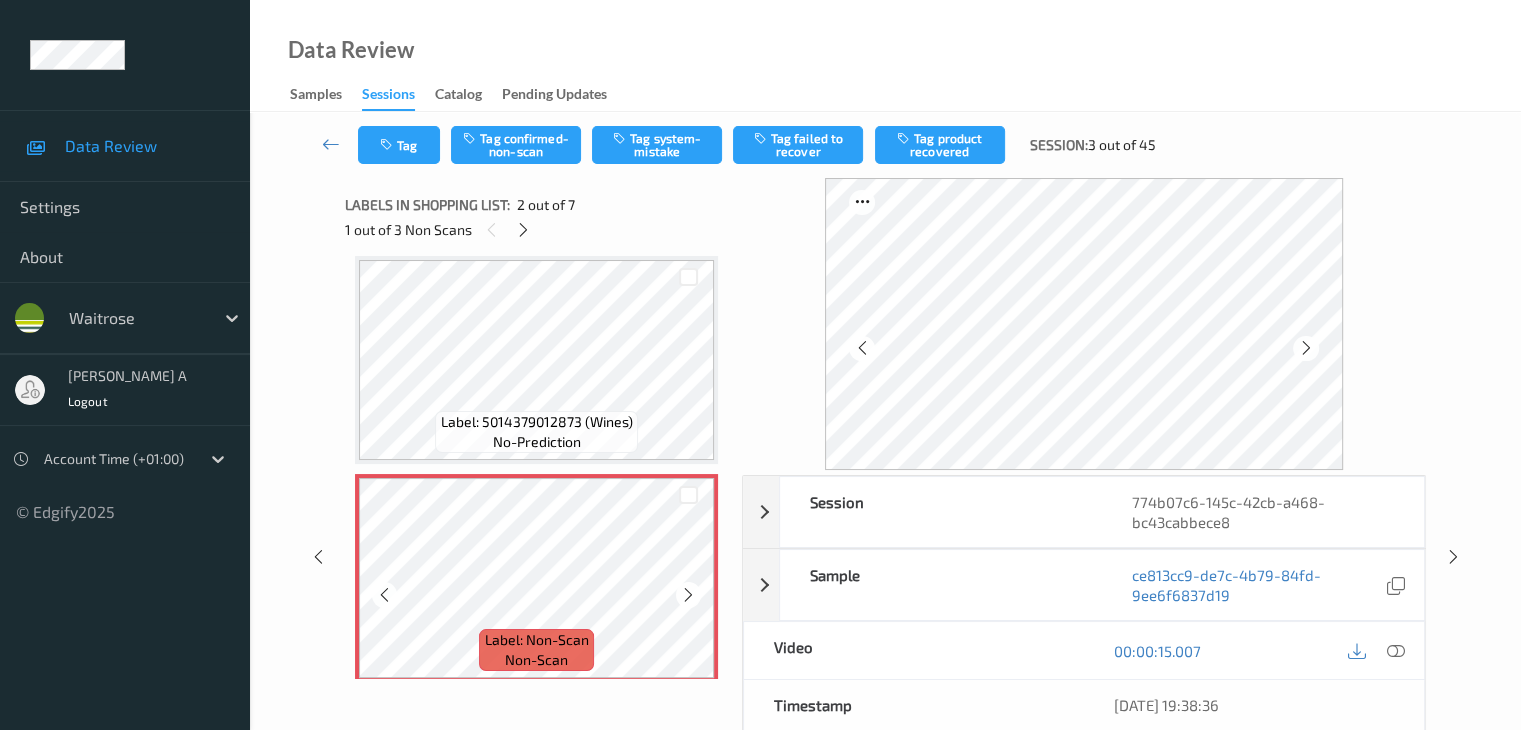 click at bounding box center (688, 595) 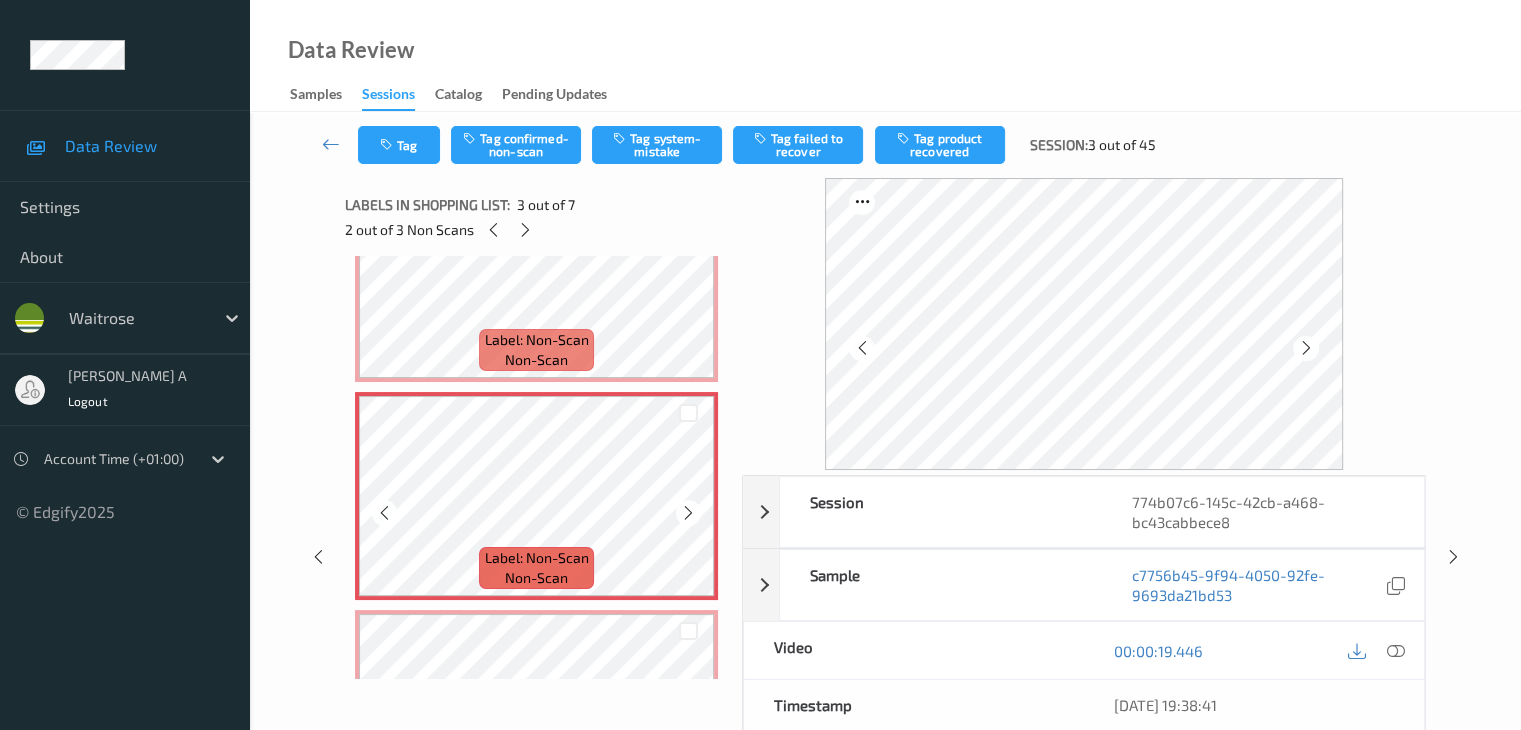 scroll, scrollTop: 110, scrollLeft: 0, axis: vertical 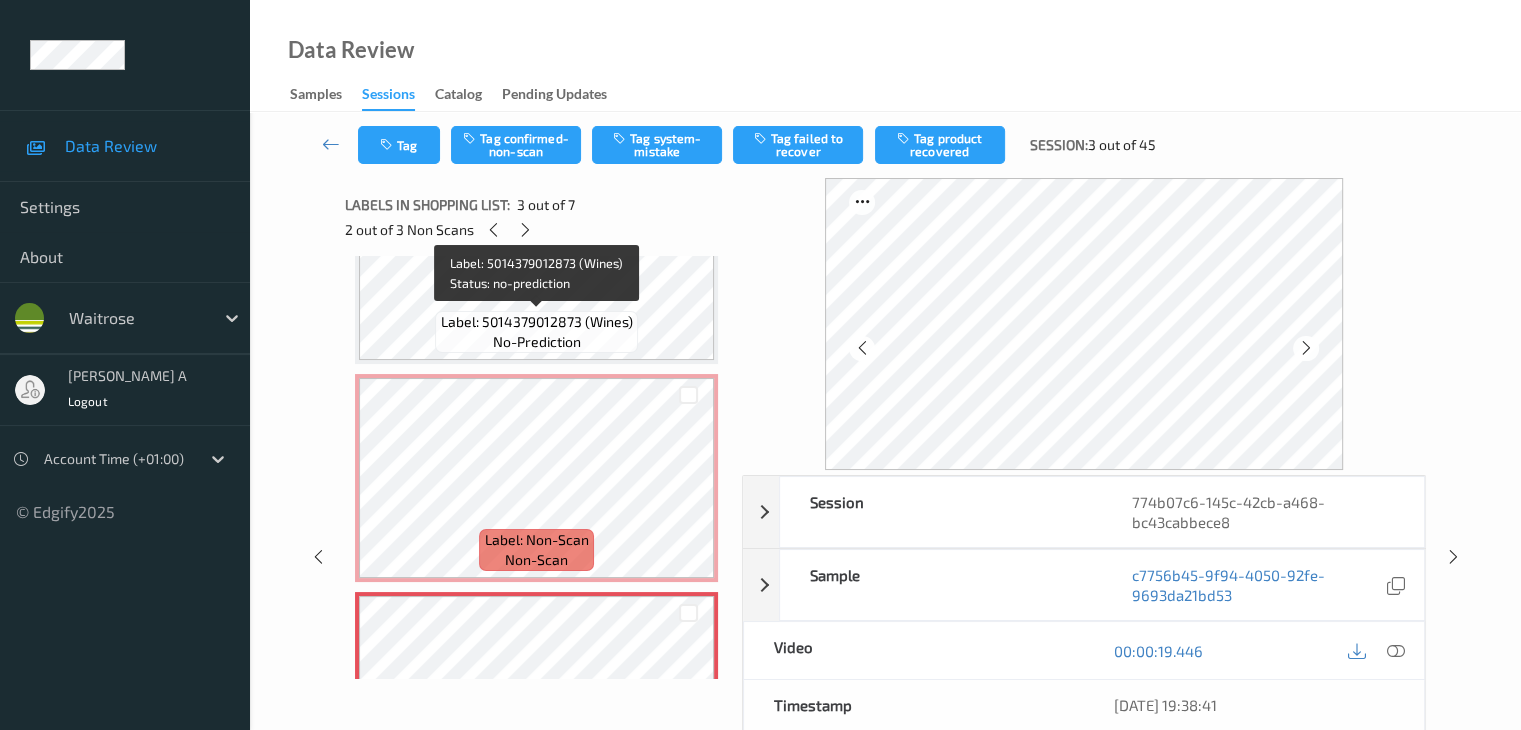 click on "Label: 5014379012873 (Wines)" at bounding box center [537, 322] 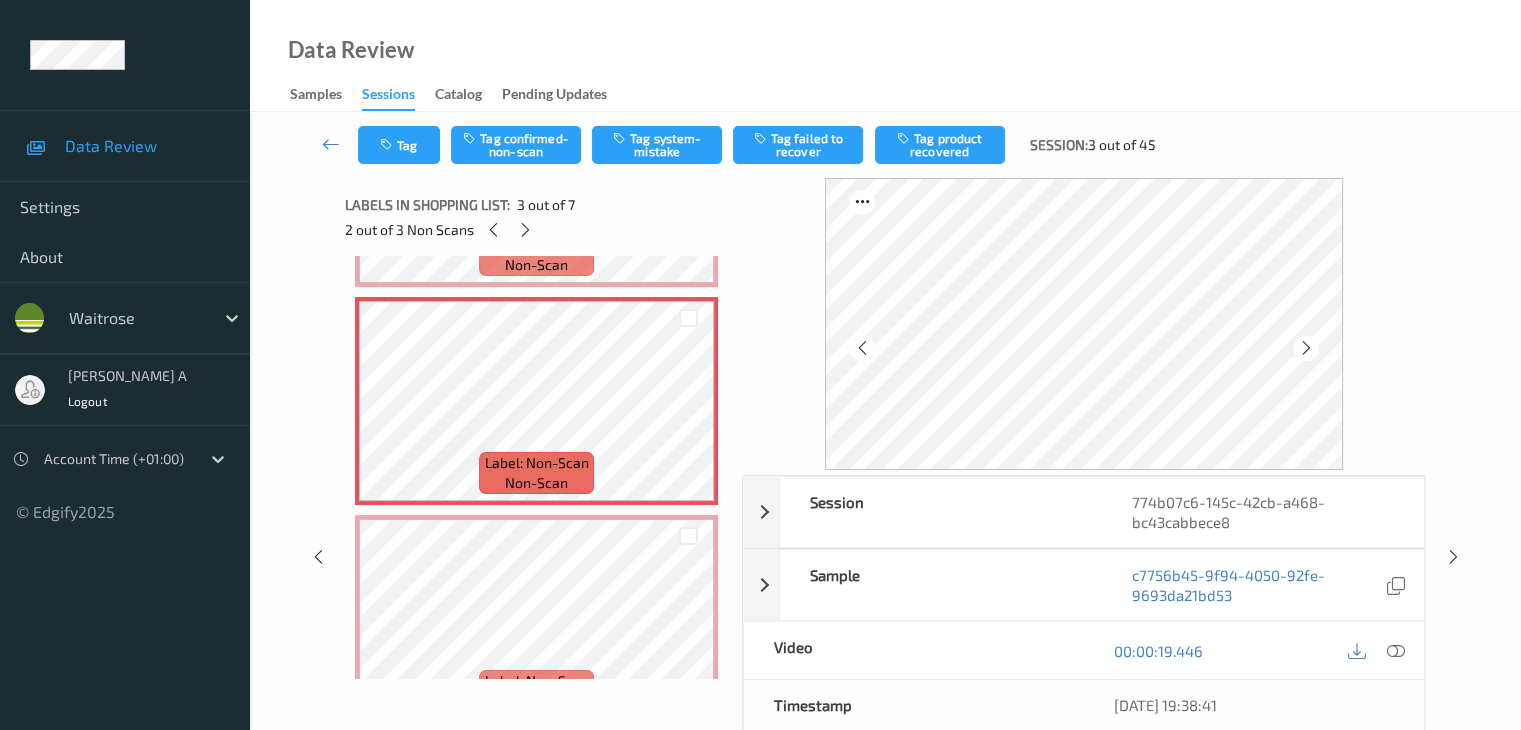 scroll, scrollTop: 410, scrollLeft: 0, axis: vertical 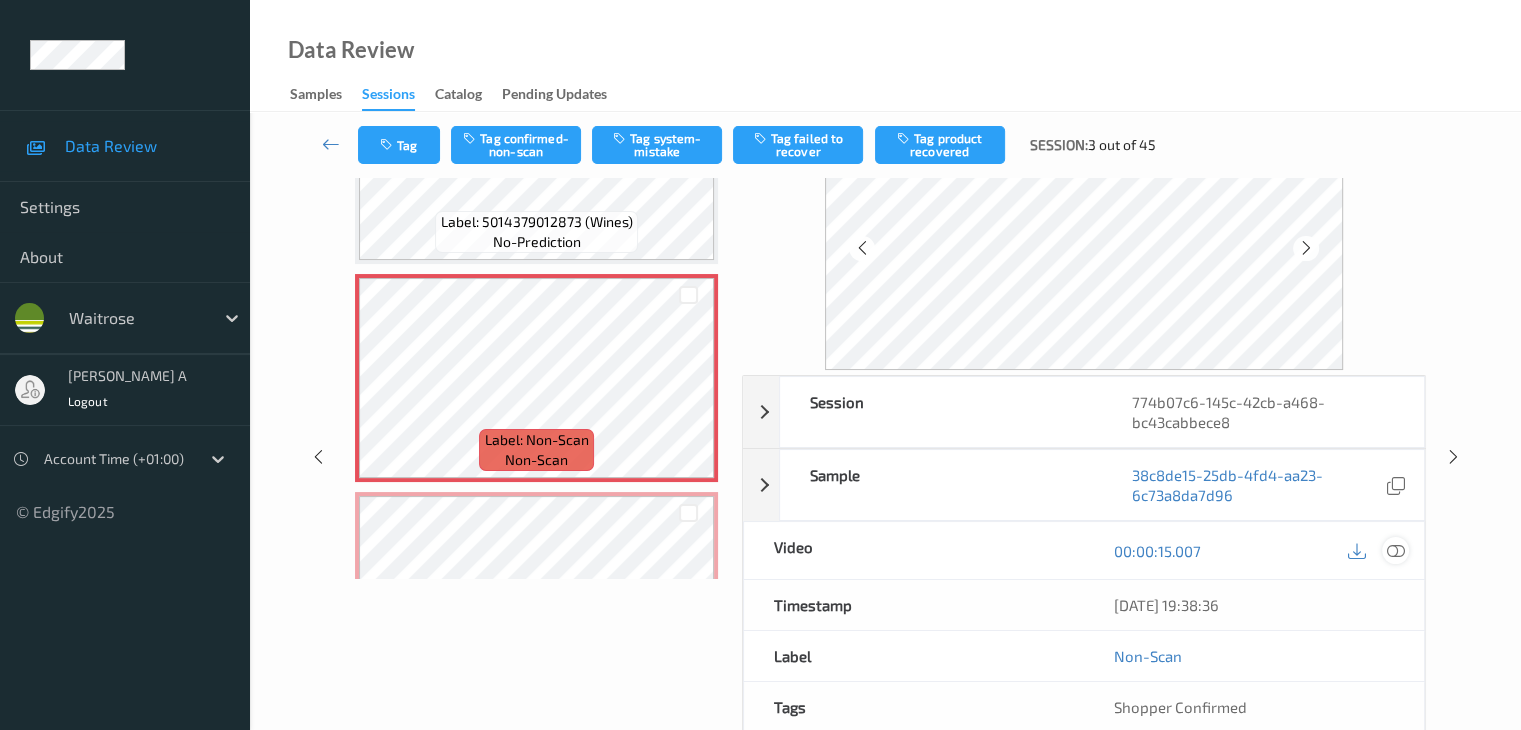 click at bounding box center [1395, 551] 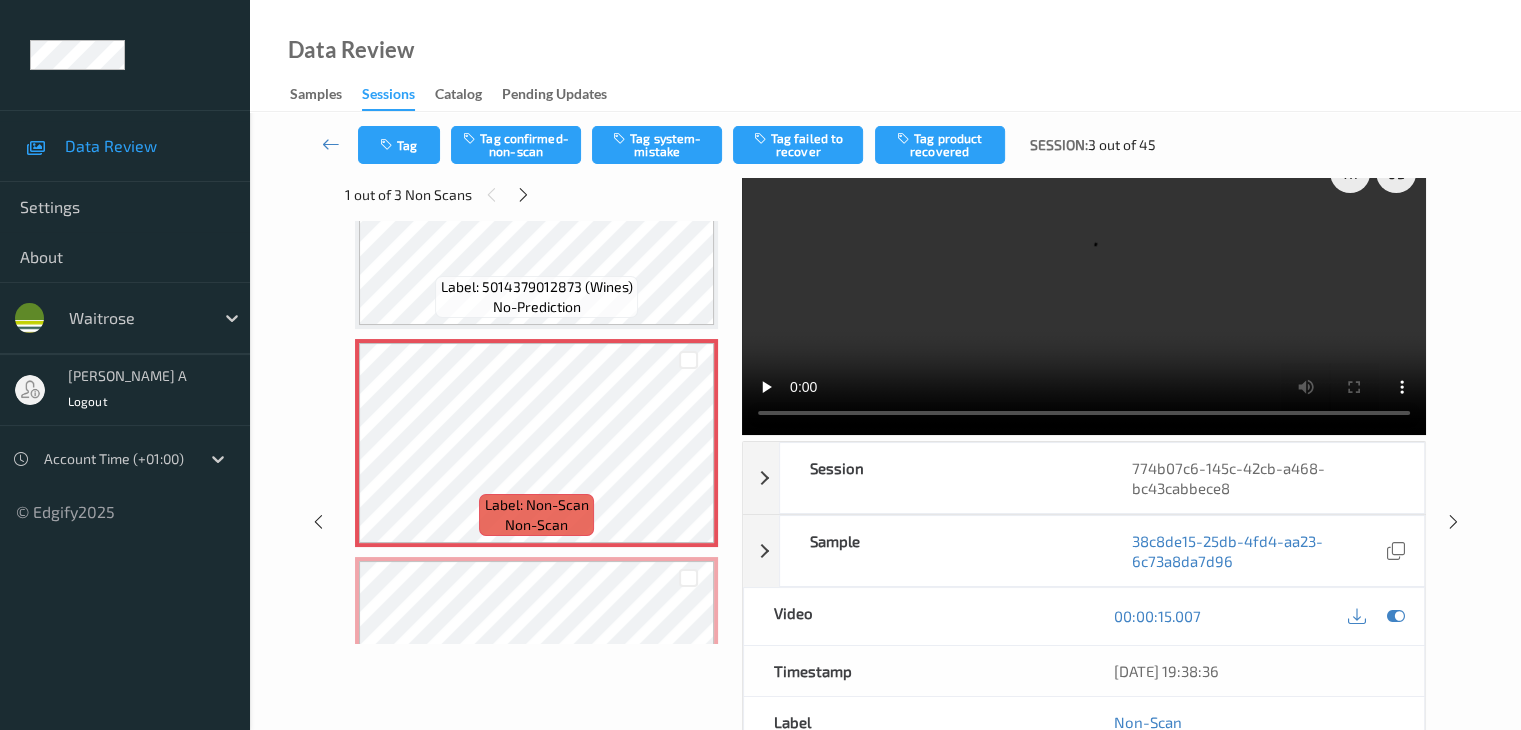 scroll, scrollTop: 0, scrollLeft: 0, axis: both 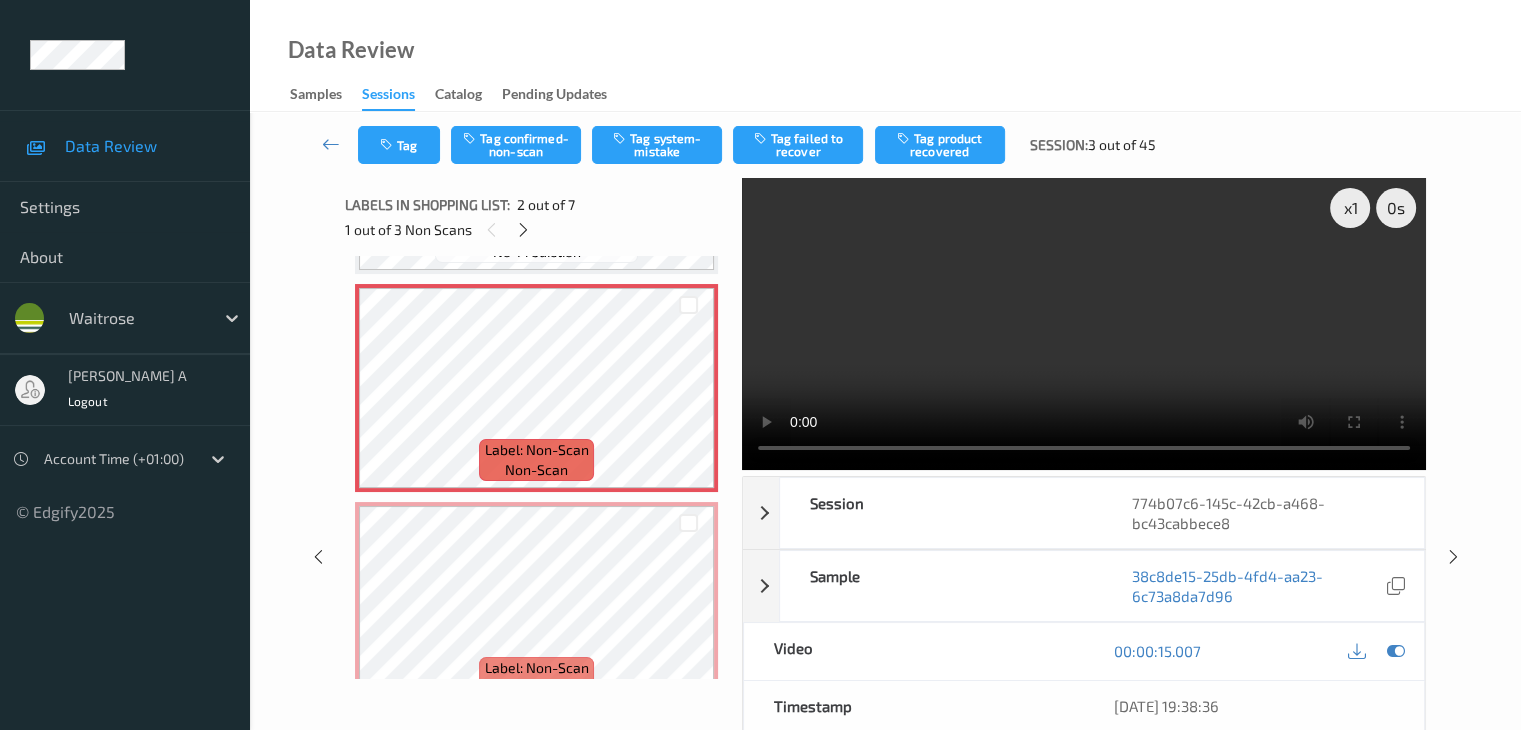 type 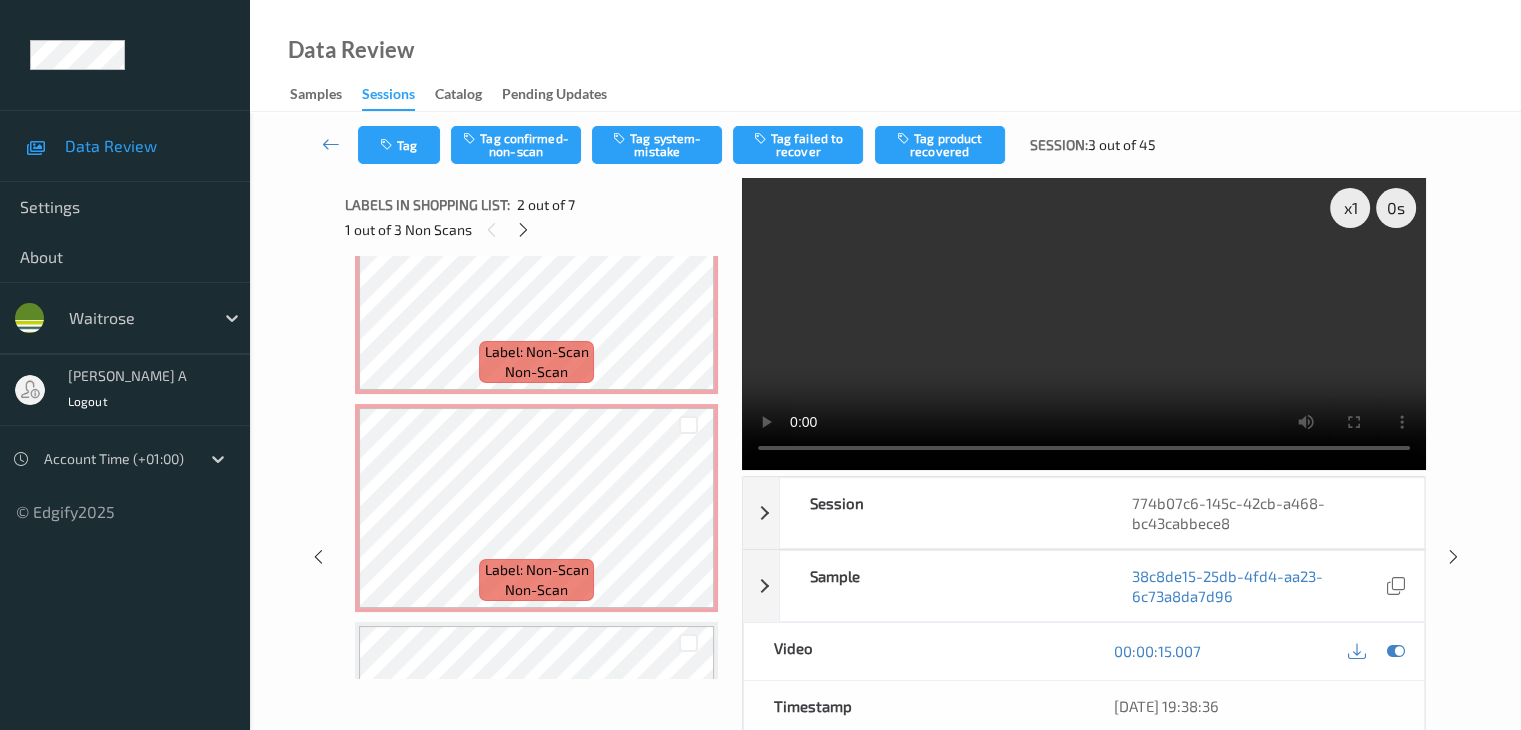 scroll, scrollTop: 500, scrollLeft: 0, axis: vertical 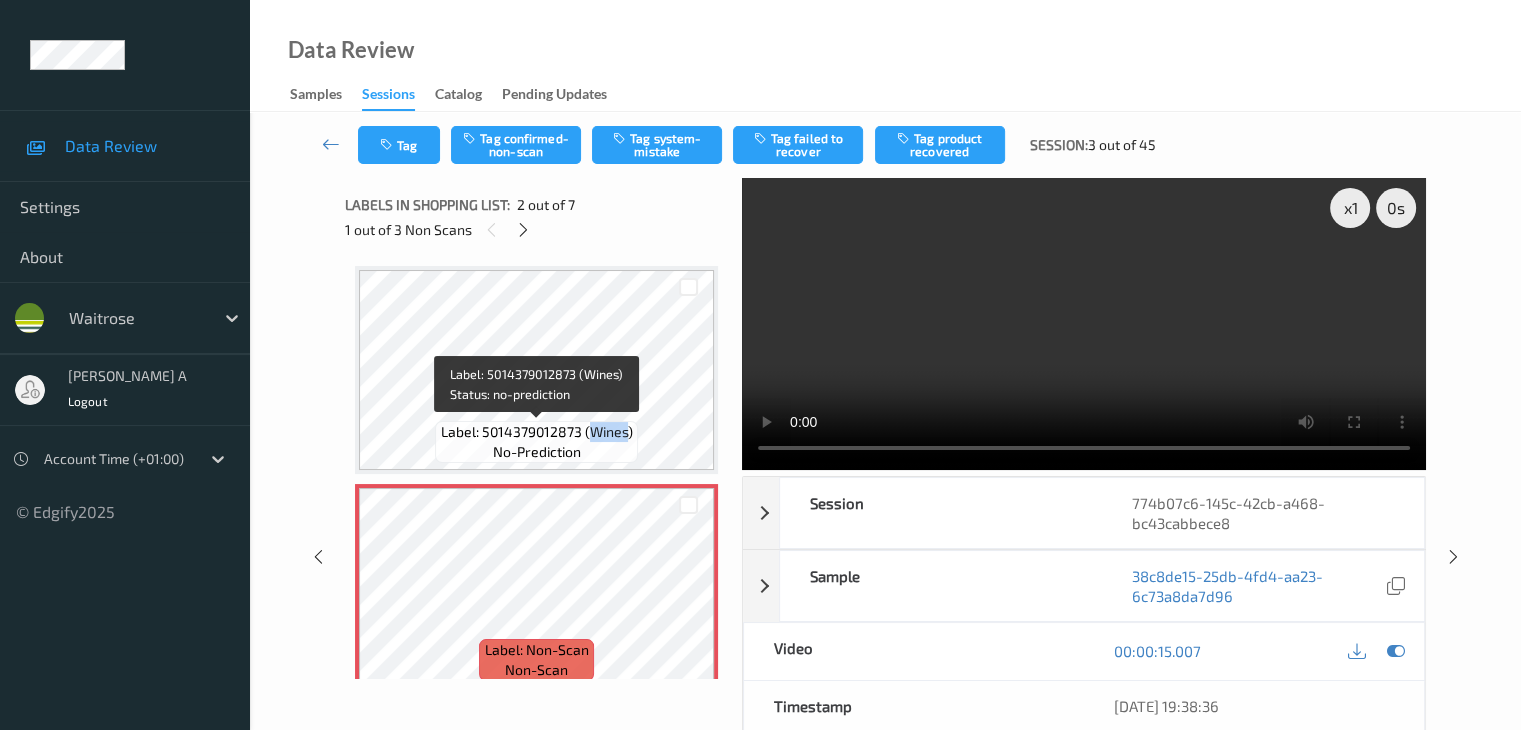 drag, startPoint x: 592, startPoint y: 435, endPoint x: 624, endPoint y: 437, distance: 32.06244 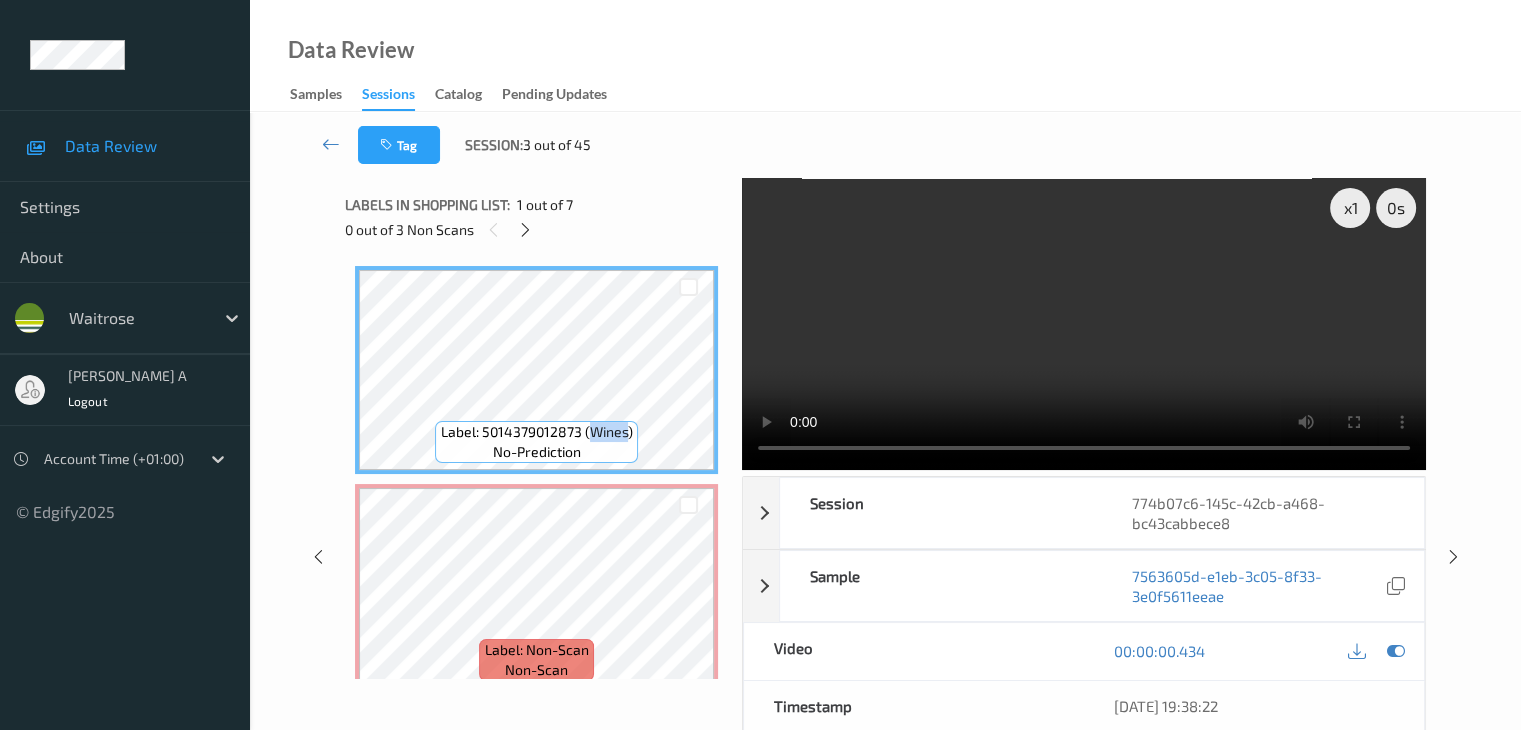 copy on "Wines" 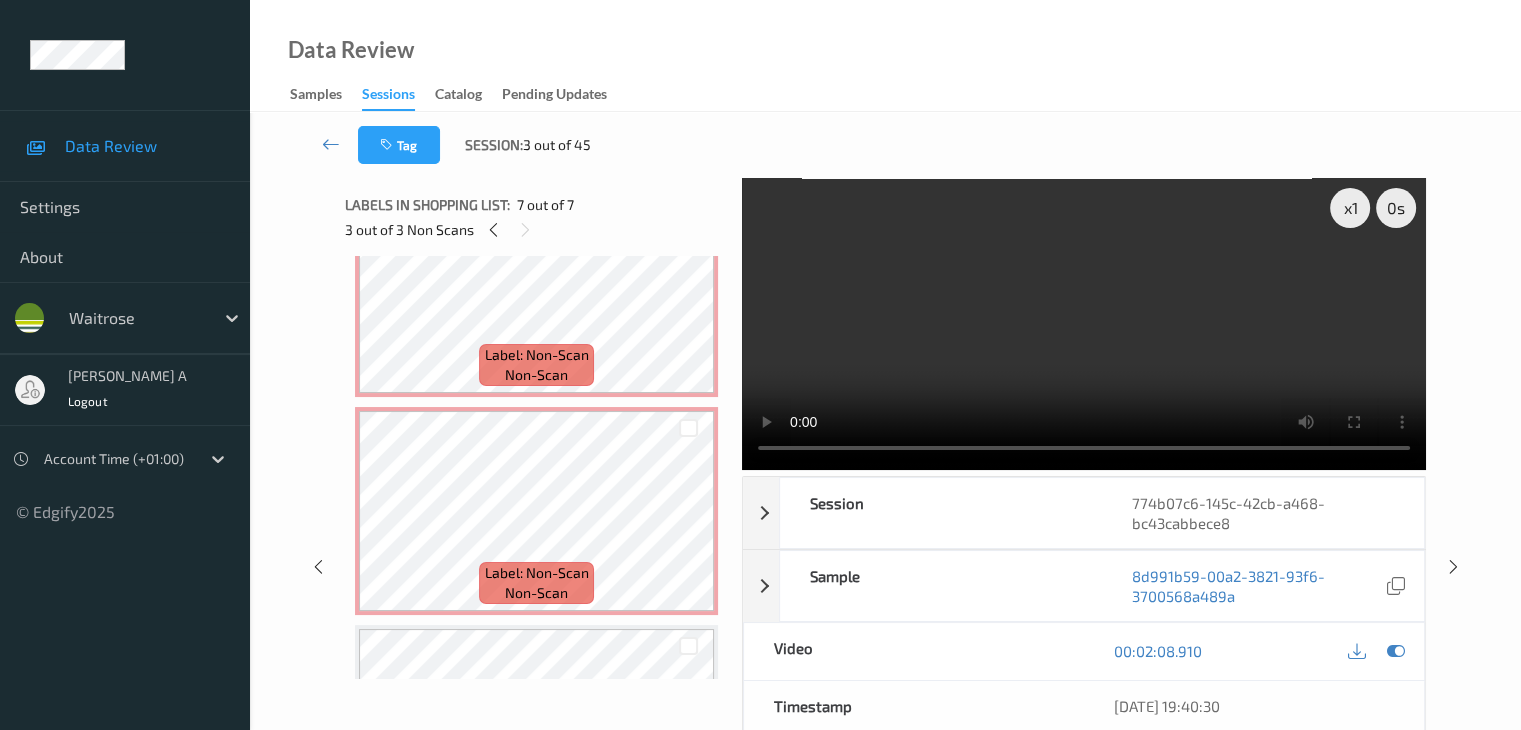 scroll, scrollTop: 413, scrollLeft: 0, axis: vertical 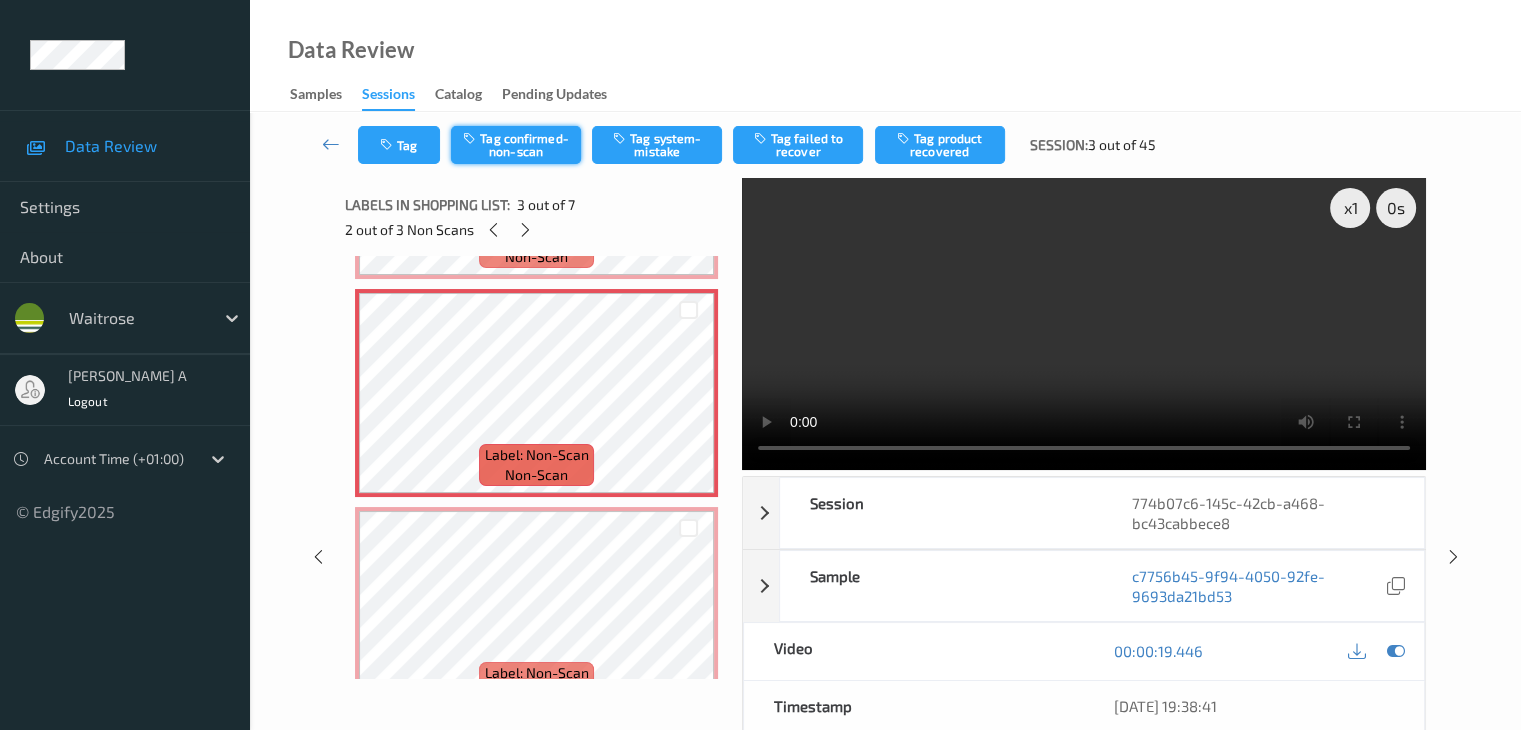 click on "Tag   confirmed-non-scan" at bounding box center (516, 145) 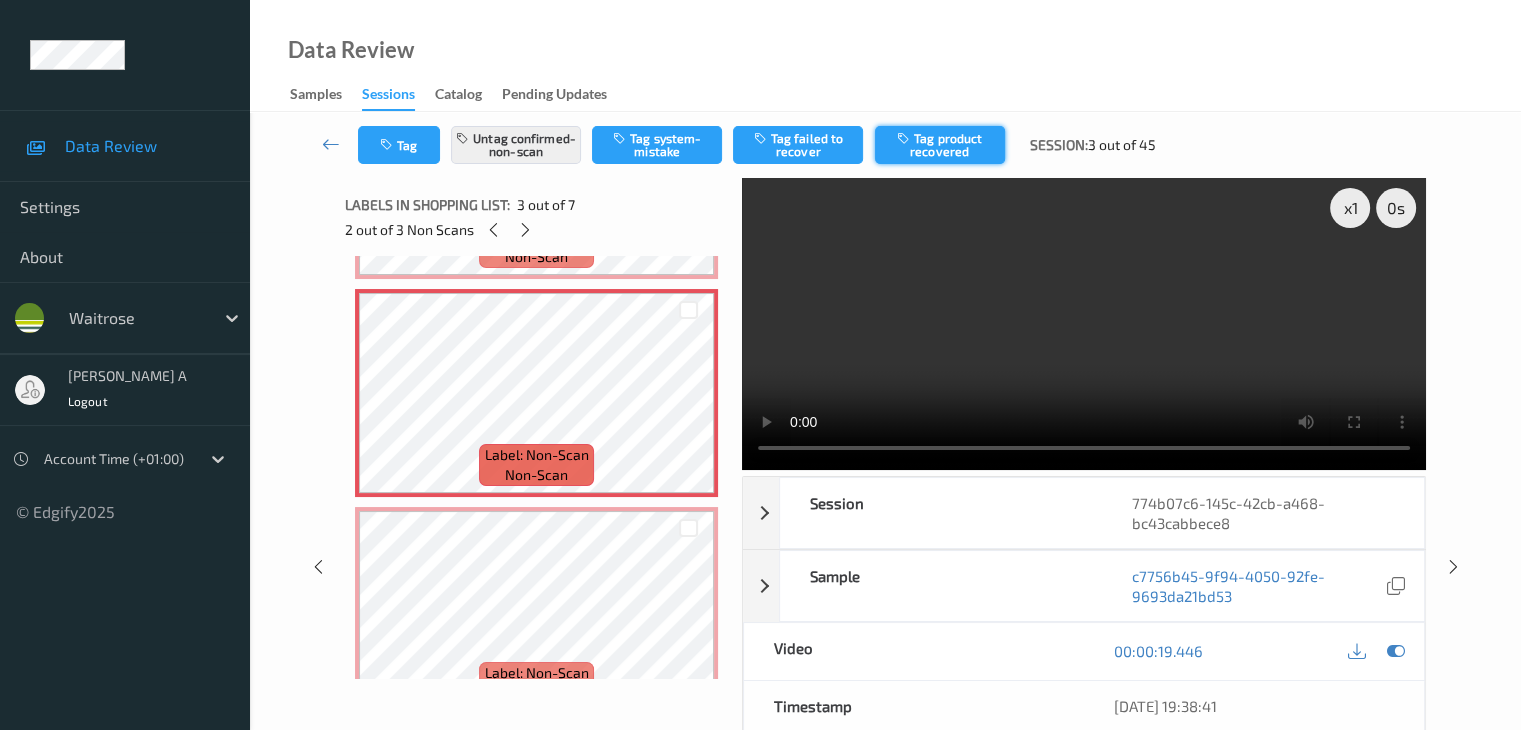 click on "Tag   product recovered" at bounding box center (940, 145) 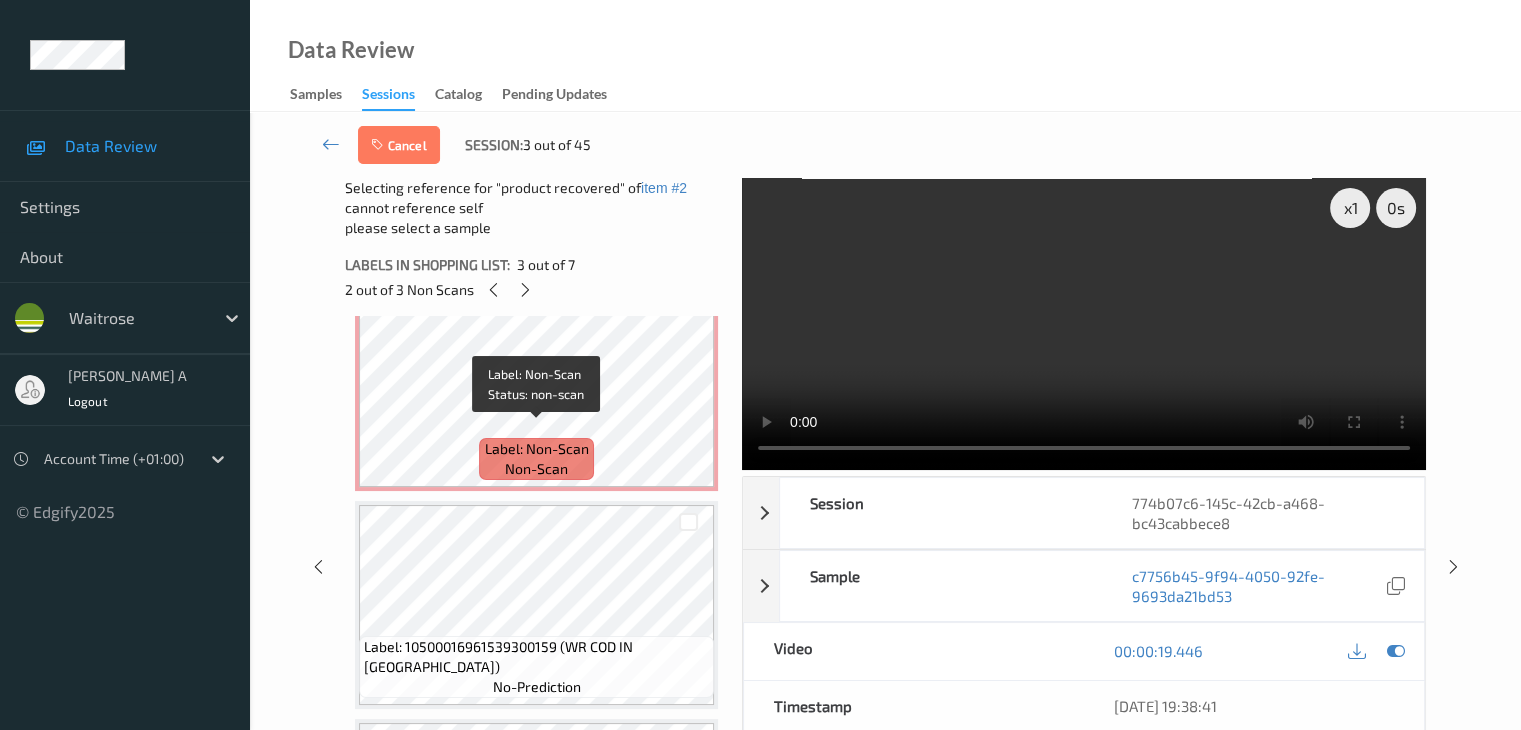 scroll, scrollTop: 713, scrollLeft: 0, axis: vertical 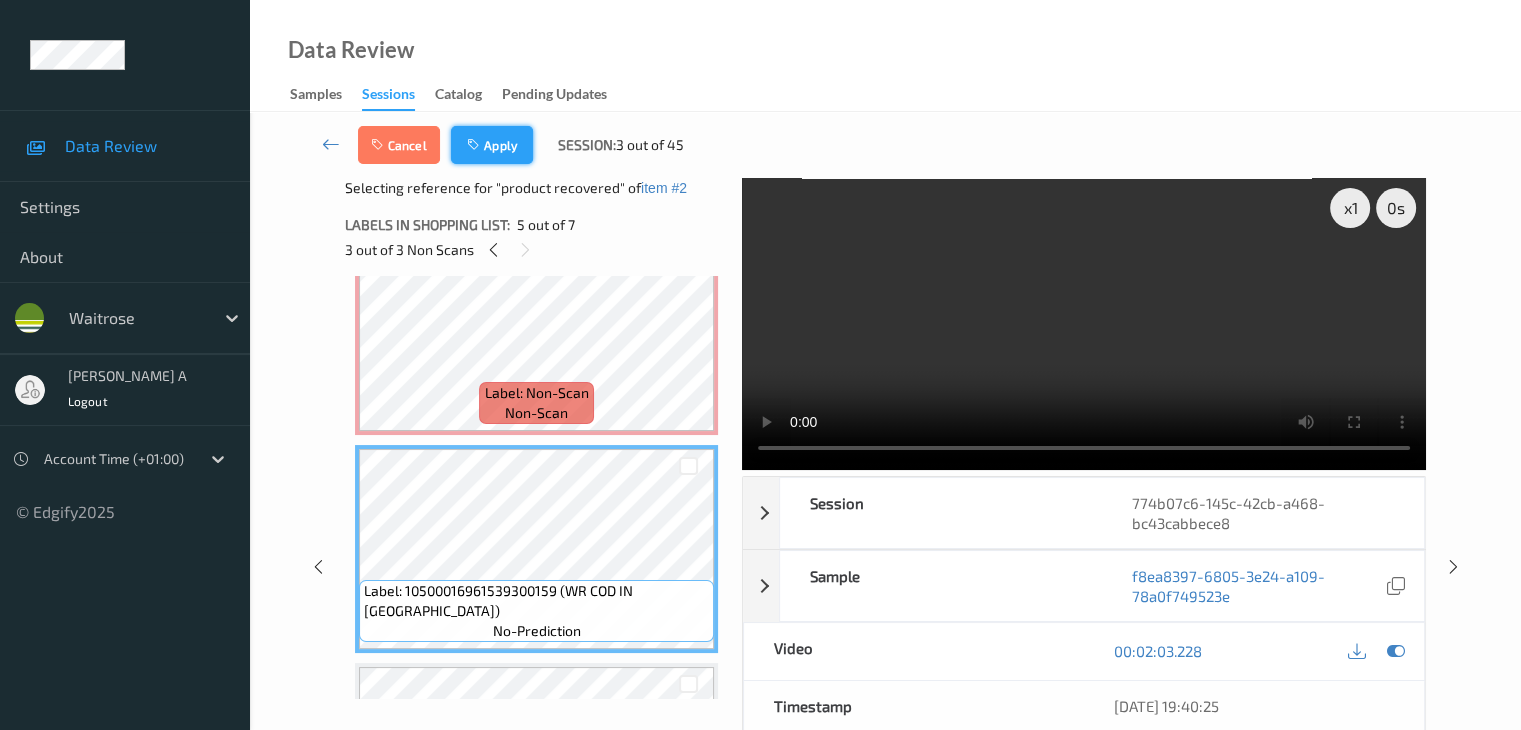 click on "Apply" at bounding box center [492, 145] 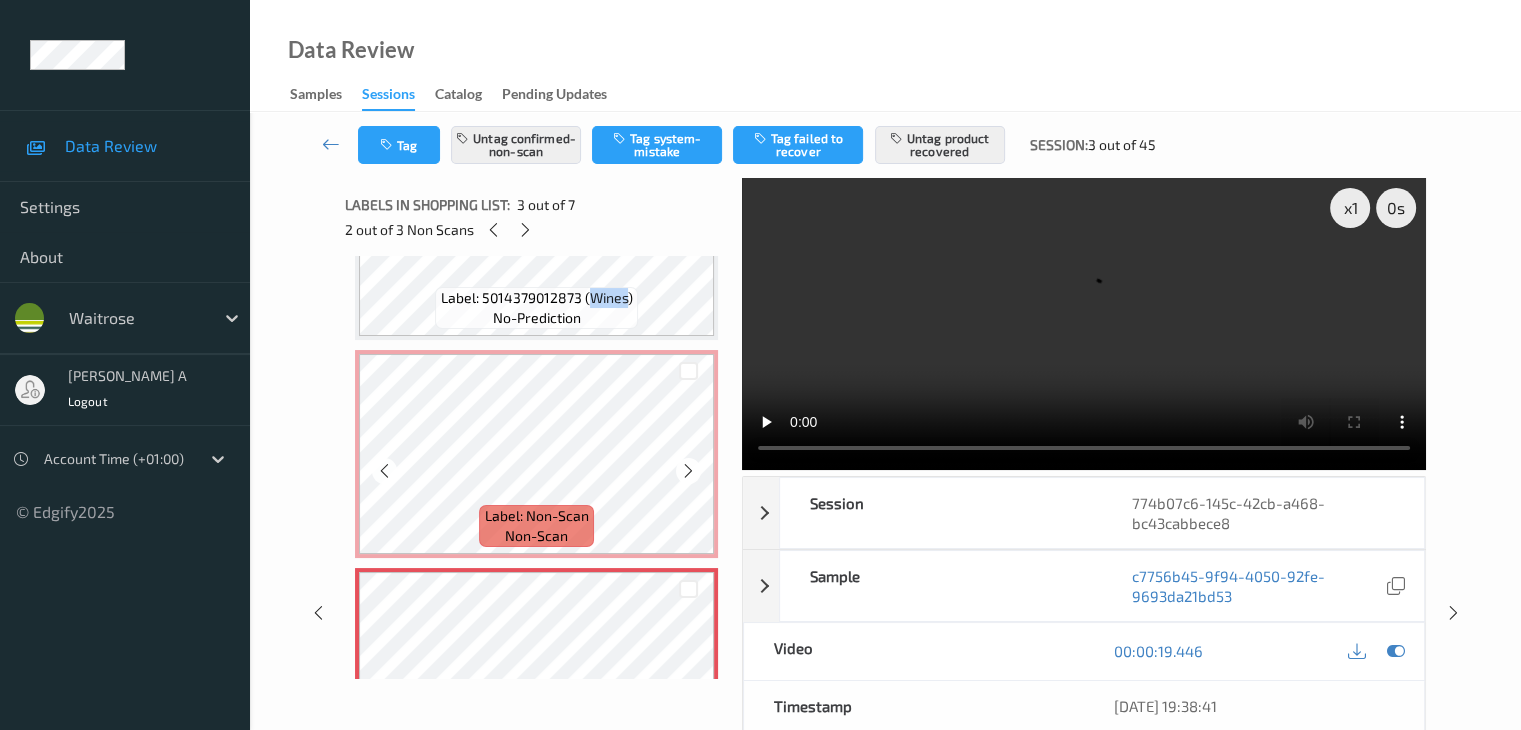 scroll, scrollTop: 128, scrollLeft: 0, axis: vertical 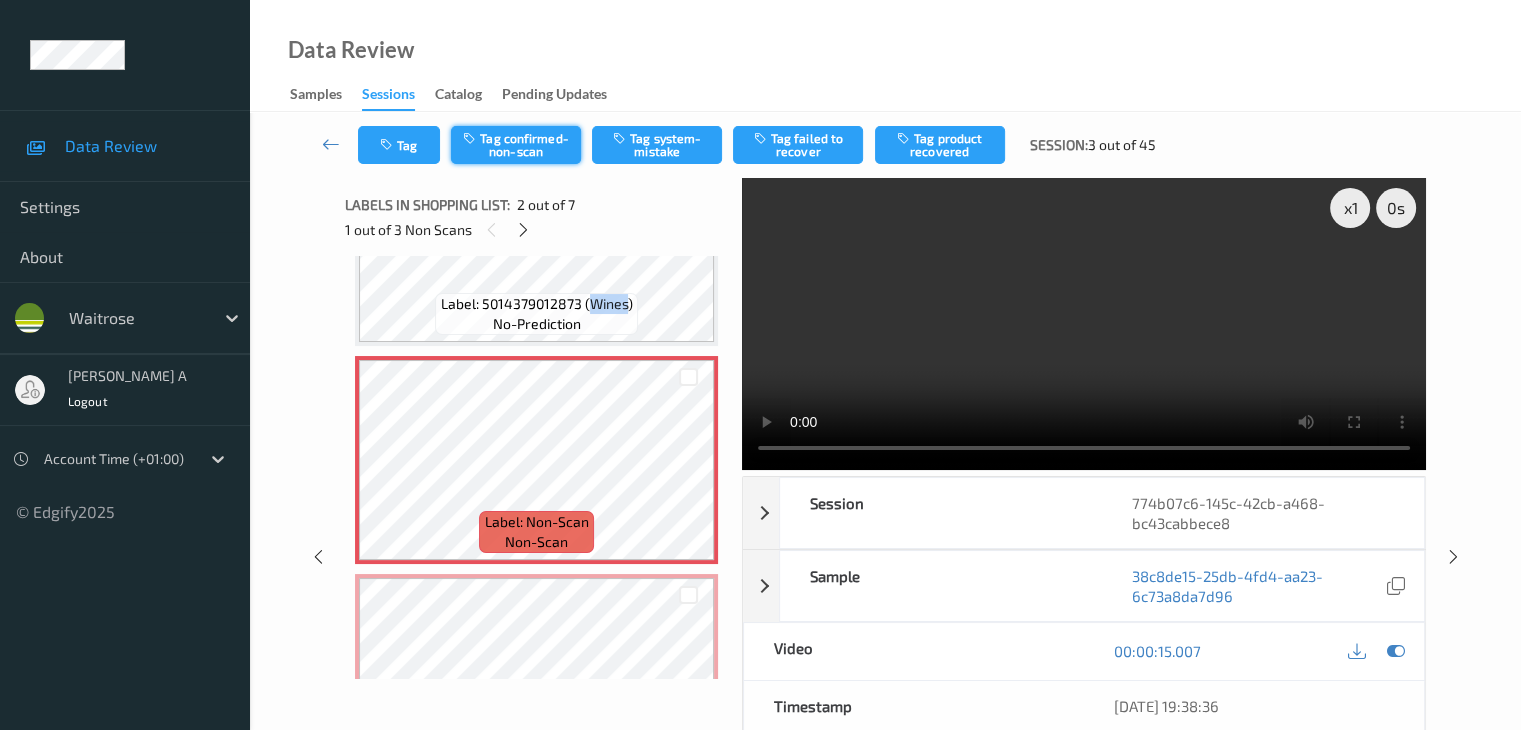 click on "Tag   confirmed-non-scan" at bounding box center (516, 145) 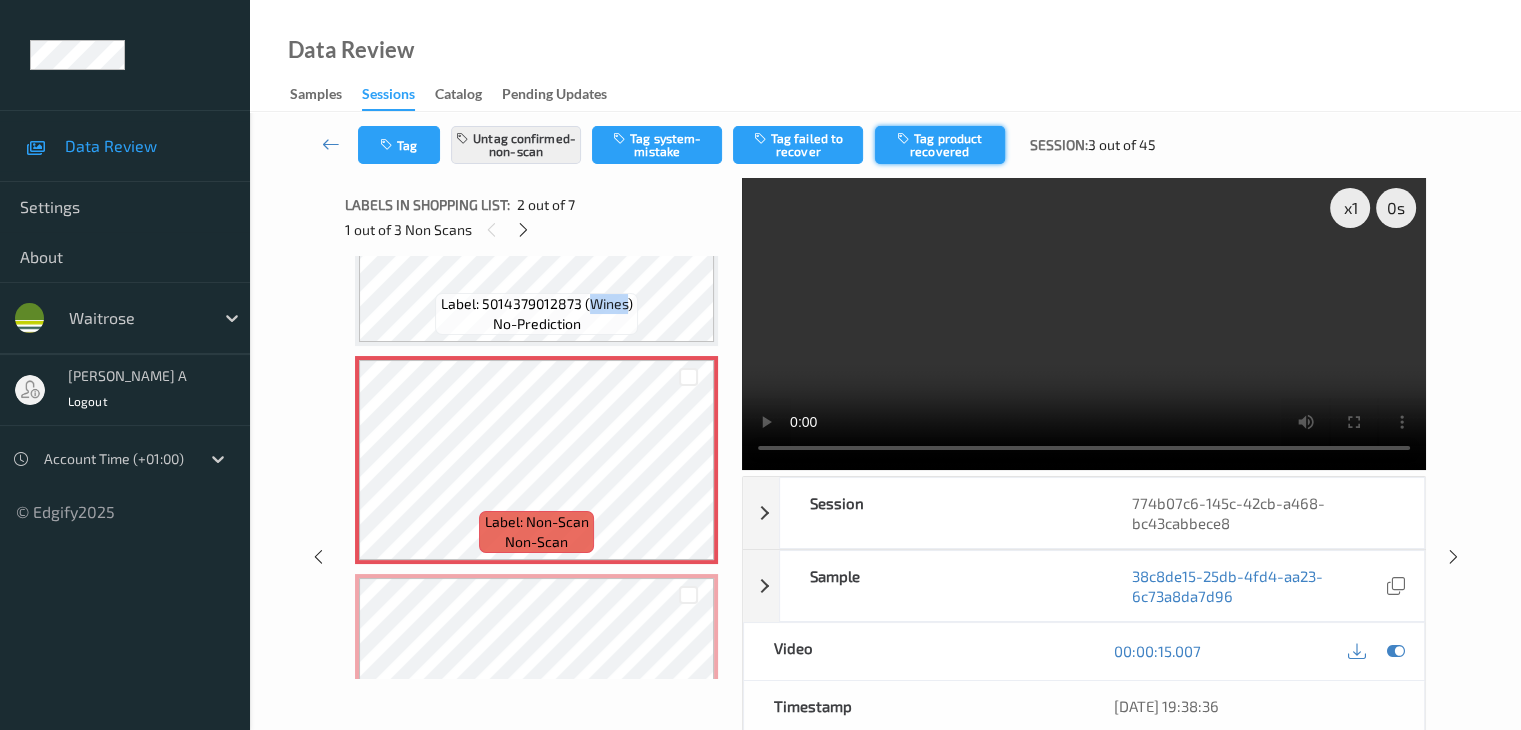 click on "Tag   product recovered" at bounding box center (940, 145) 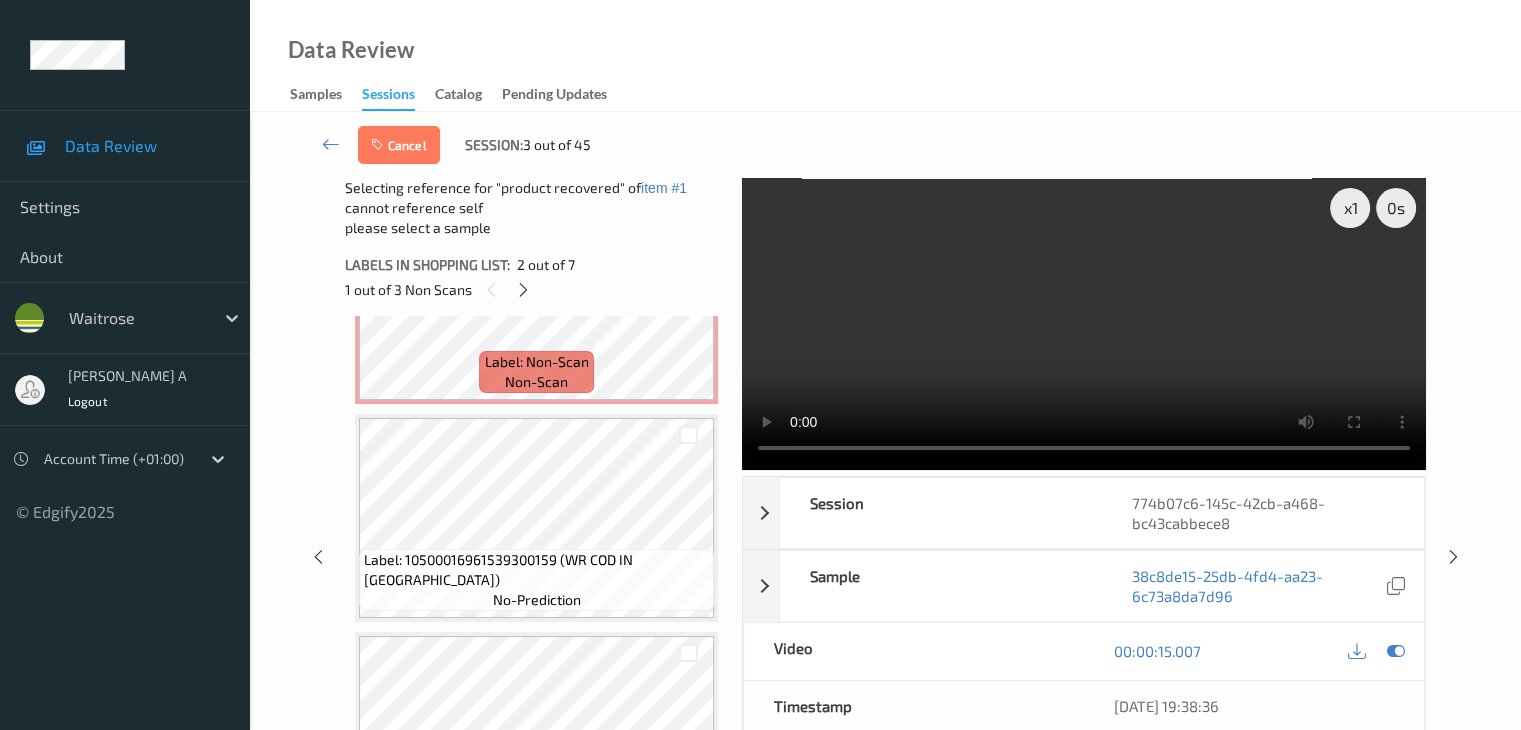 scroll, scrollTop: 828, scrollLeft: 0, axis: vertical 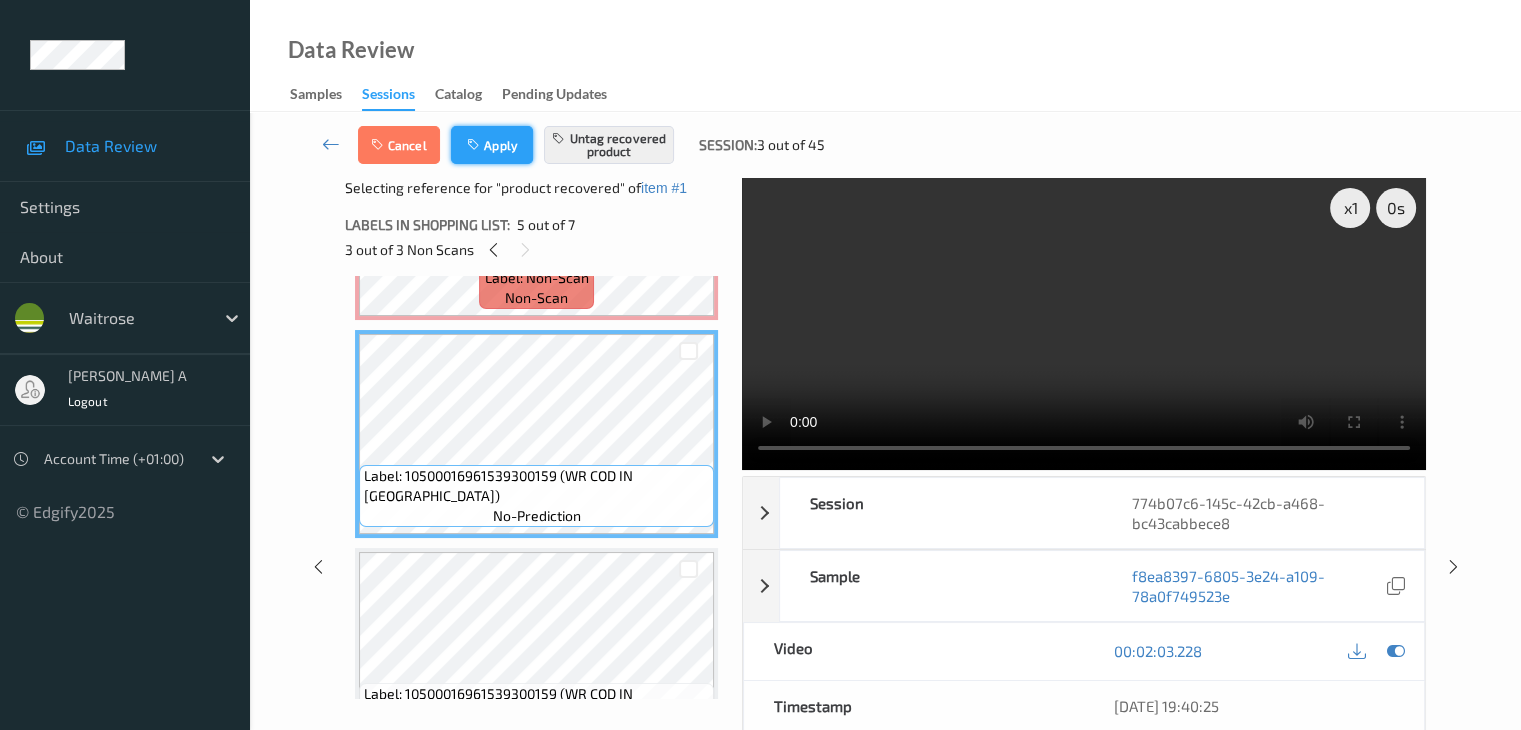 click on "Apply" at bounding box center (492, 145) 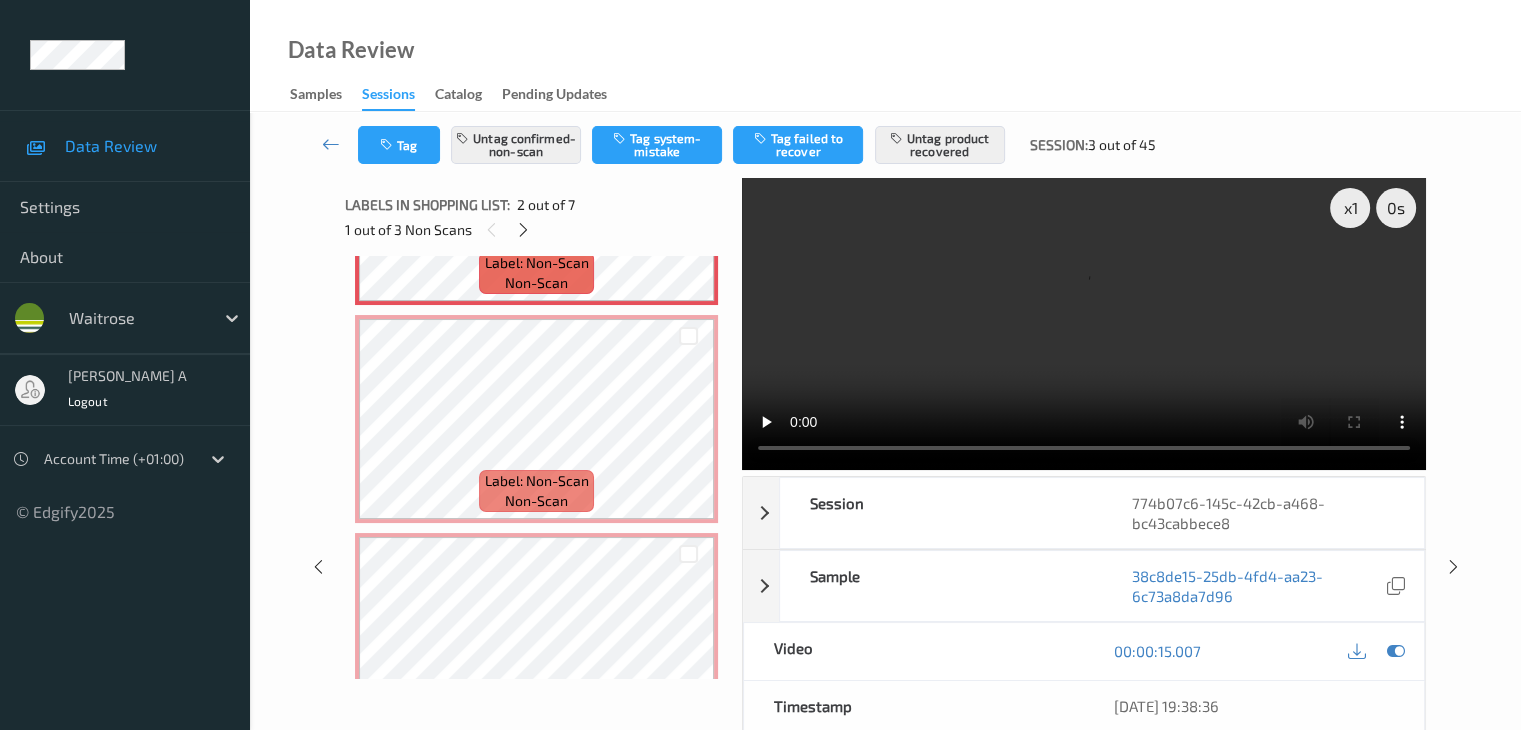 scroll, scrollTop: 400, scrollLeft: 0, axis: vertical 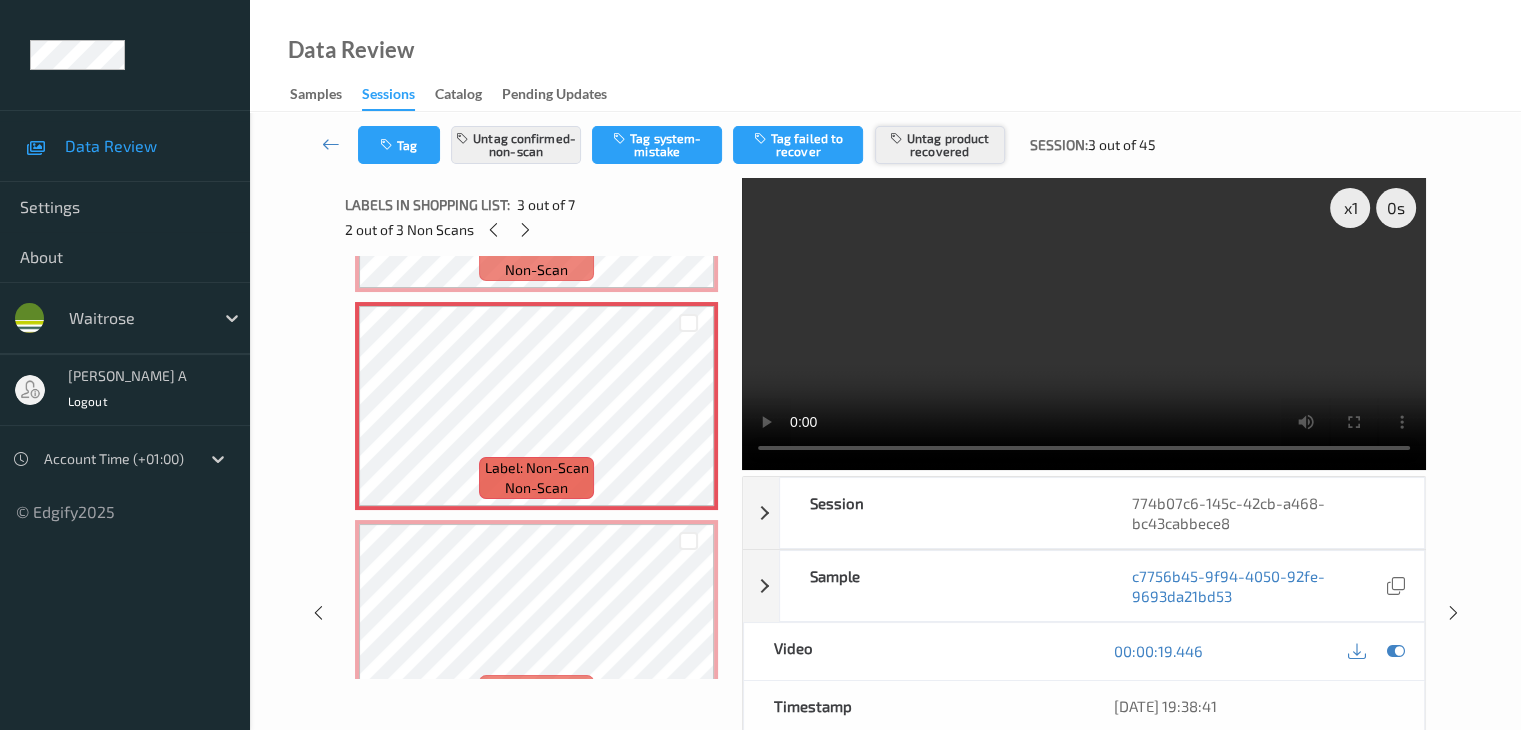click on "Untag   product recovered" at bounding box center [940, 145] 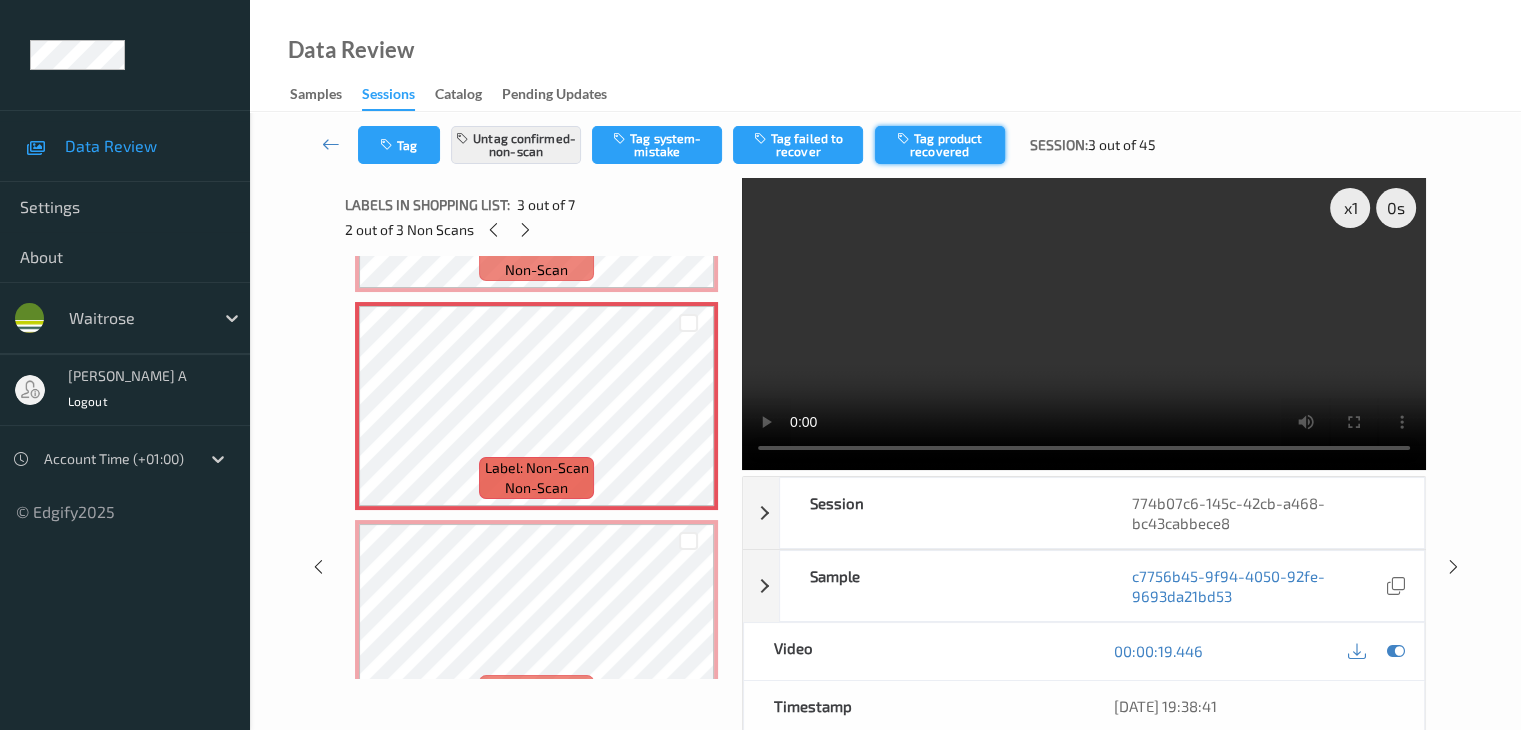 click on "Tag   product recovered" at bounding box center (940, 145) 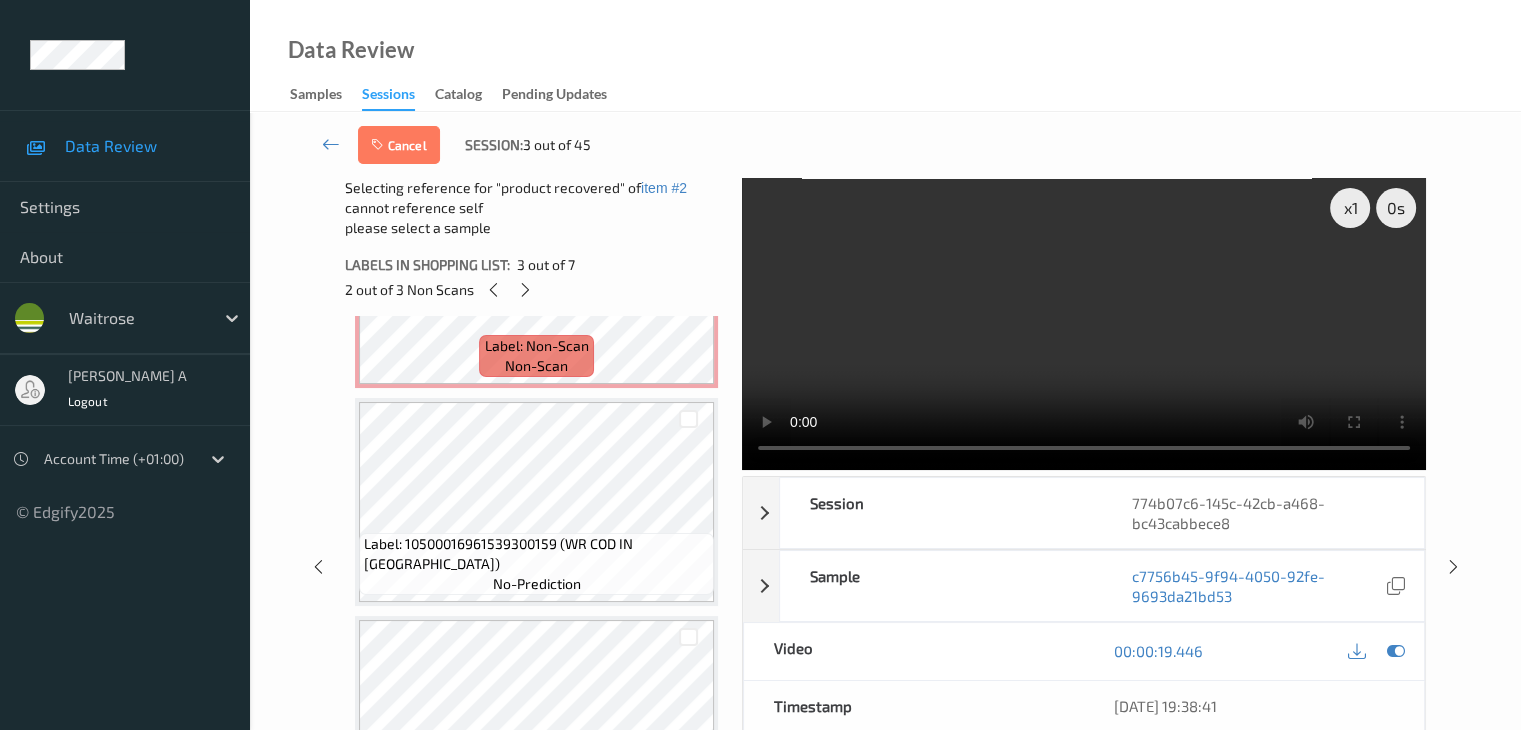 scroll, scrollTop: 900, scrollLeft: 0, axis: vertical 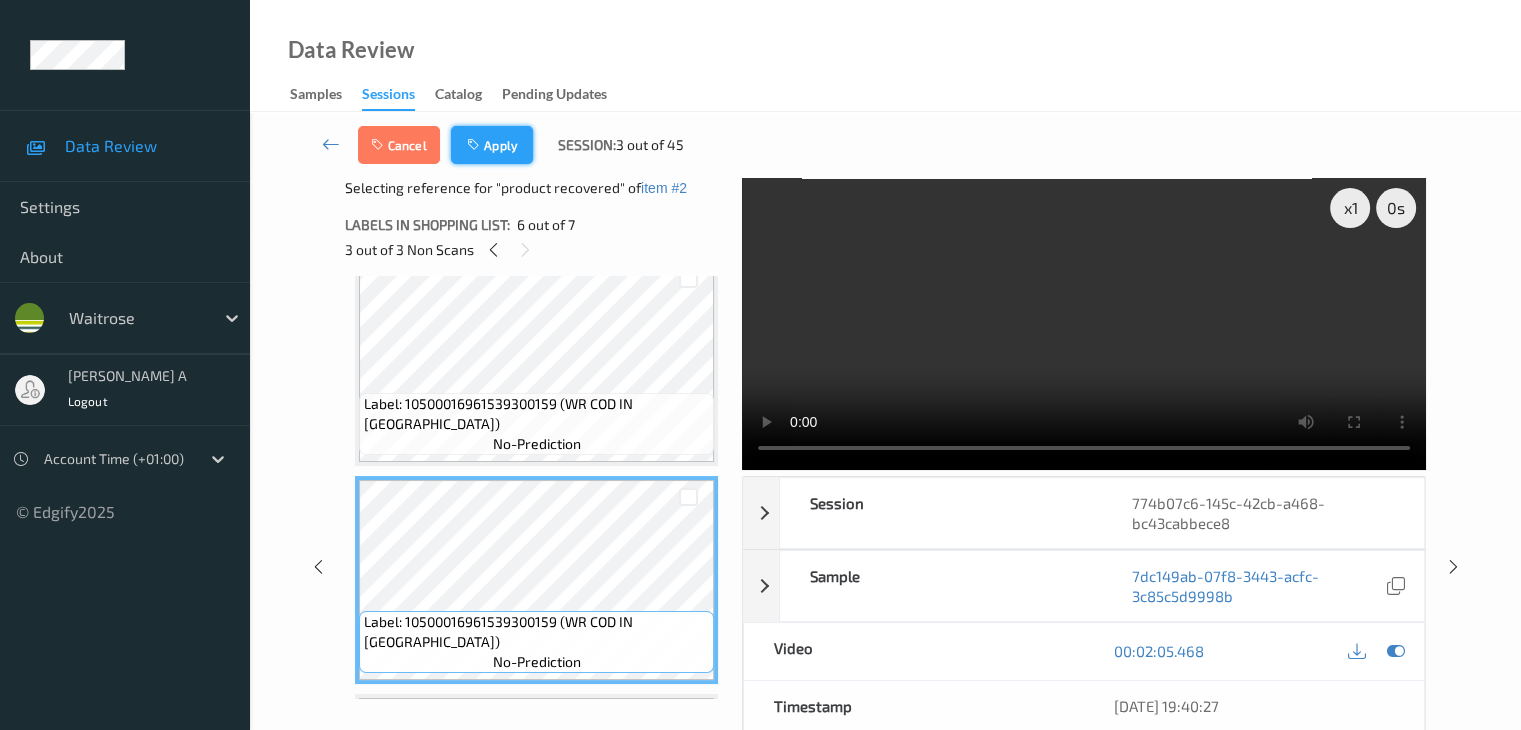 click on "Apply" at bounding box center (492, 145) 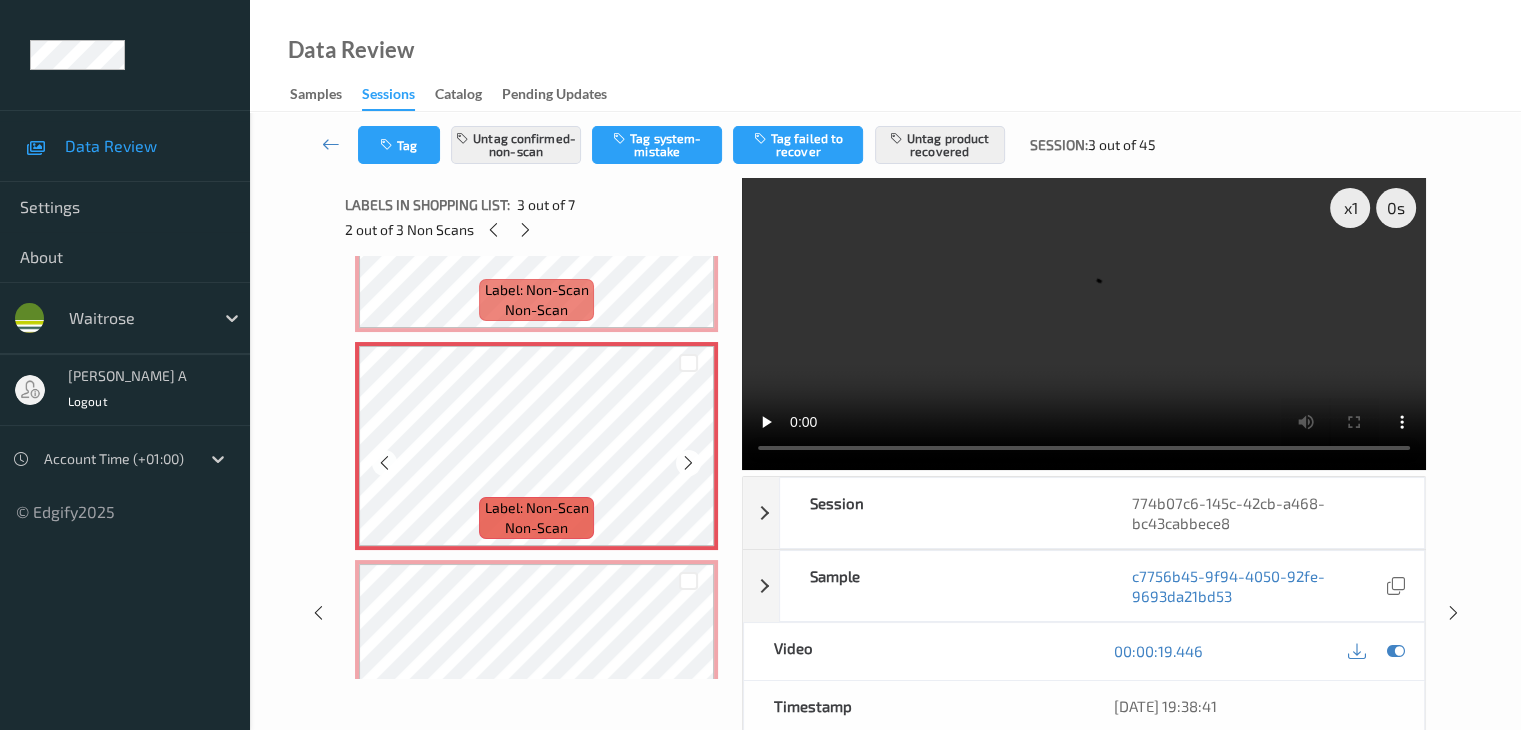 scroll, scrollTop: 428, scrollLeft: 0, axis: vertical 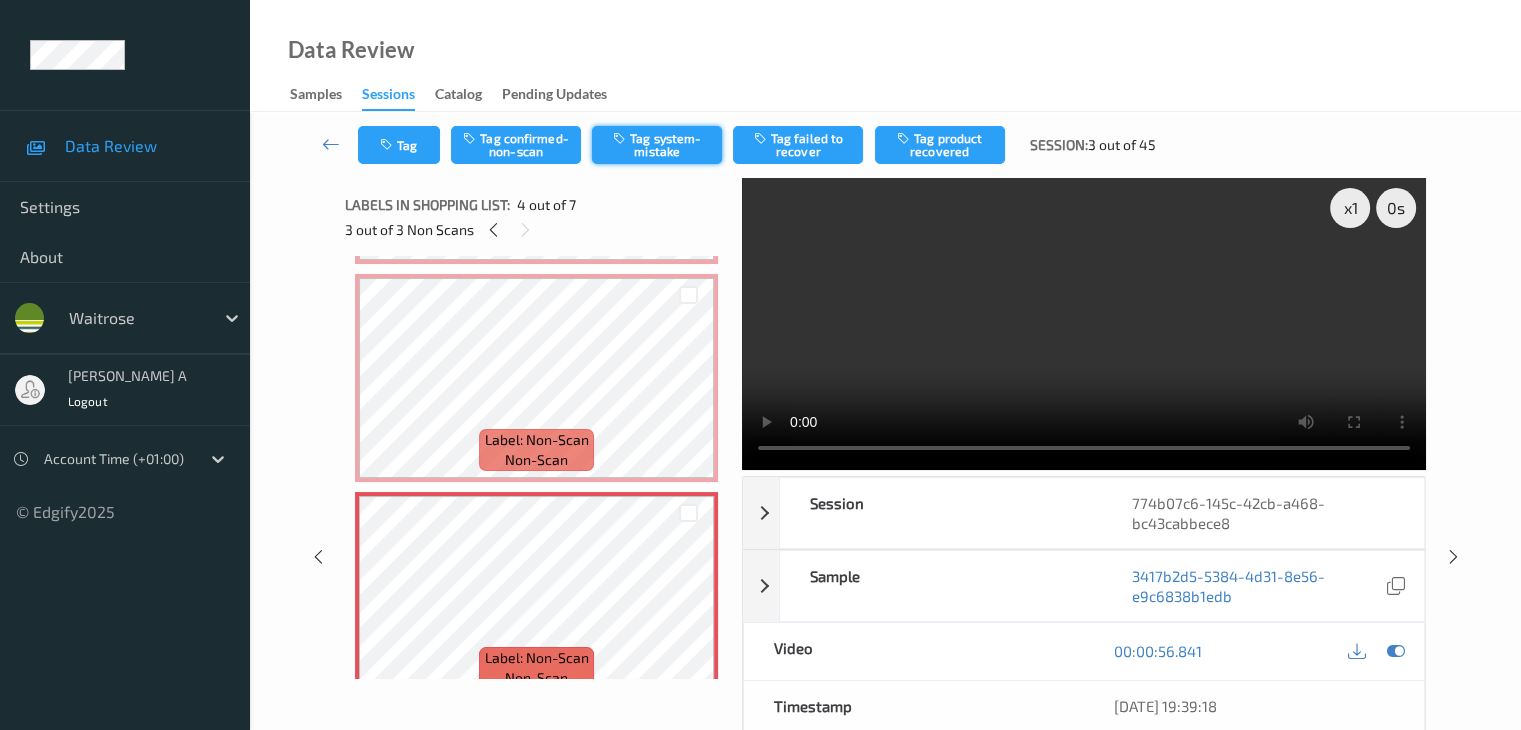 click on "Tag   system-mistake" at bounding box center [657, 145] 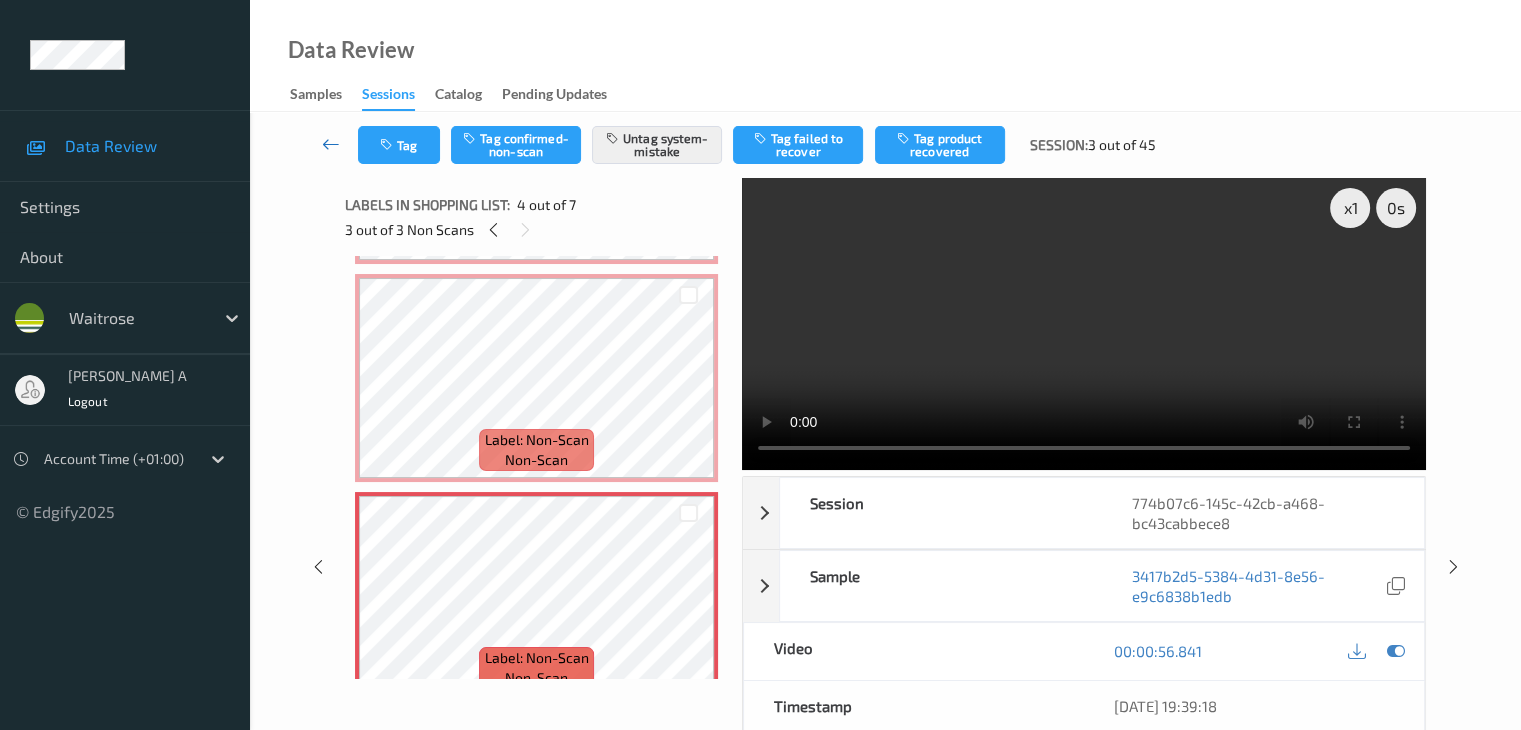 click at bounding box center (331, 144) 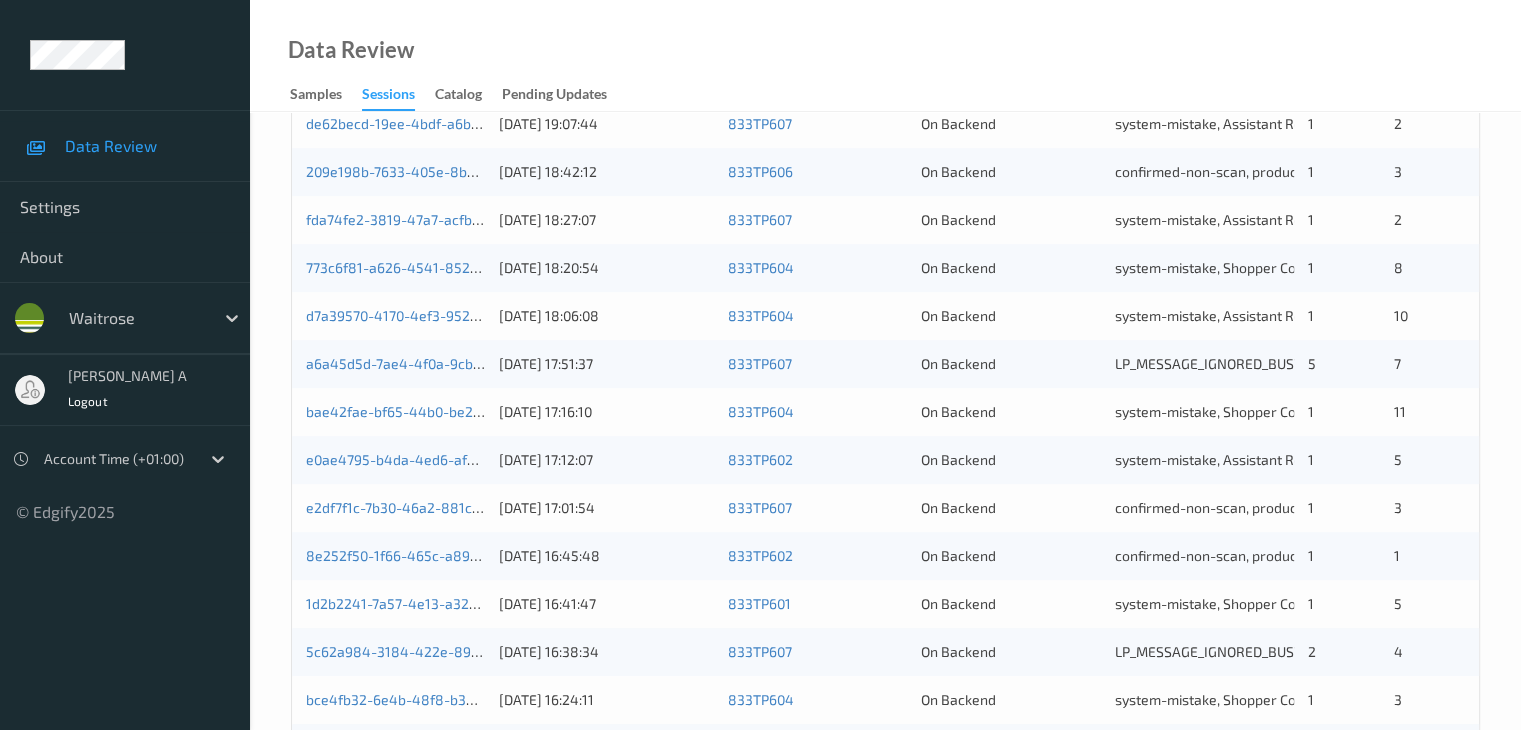 scroll, scrollTop: 700, scrollLeft: 0, axis: vertical 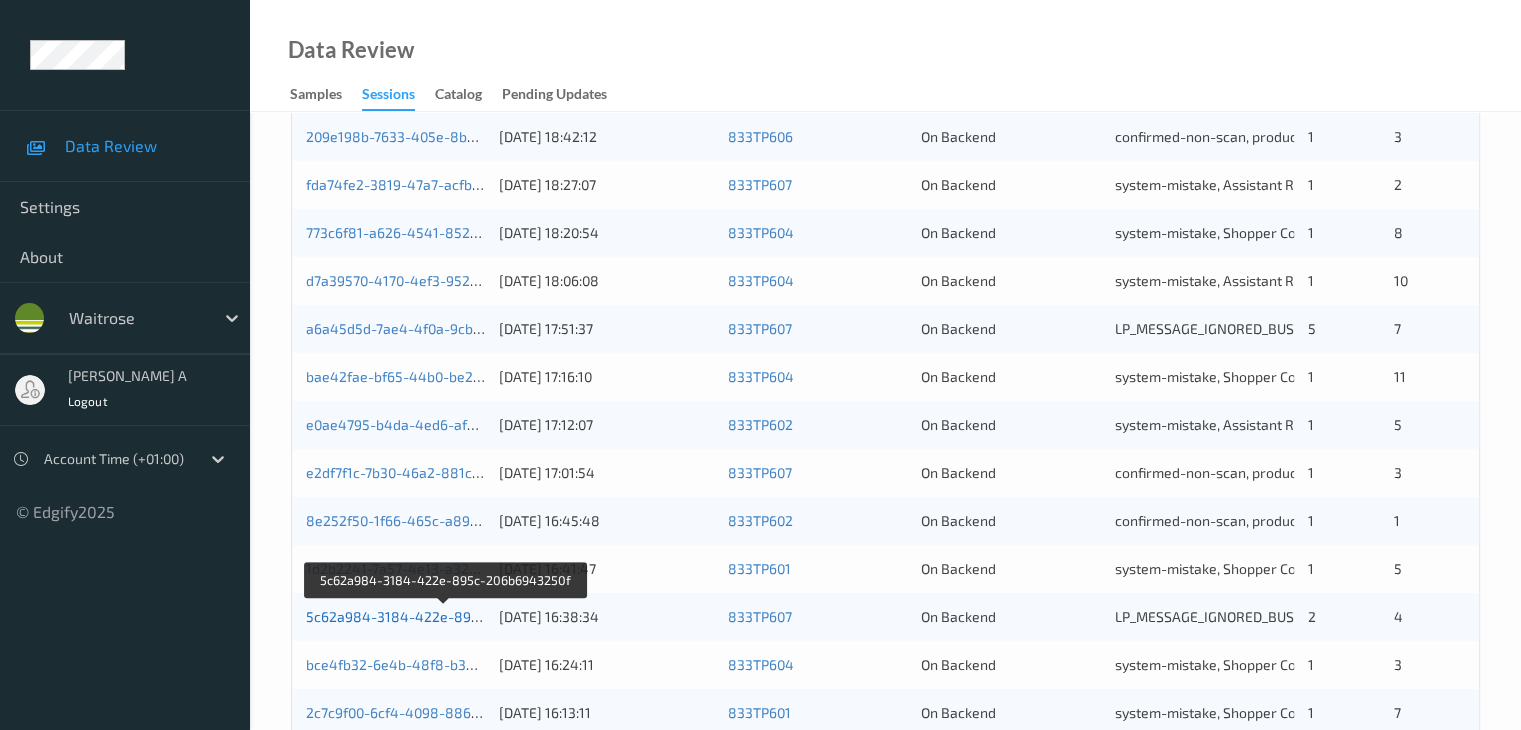 click on "5c62a984-3184-422e-895c-206b6943250f" at bounding box center (446, 616) 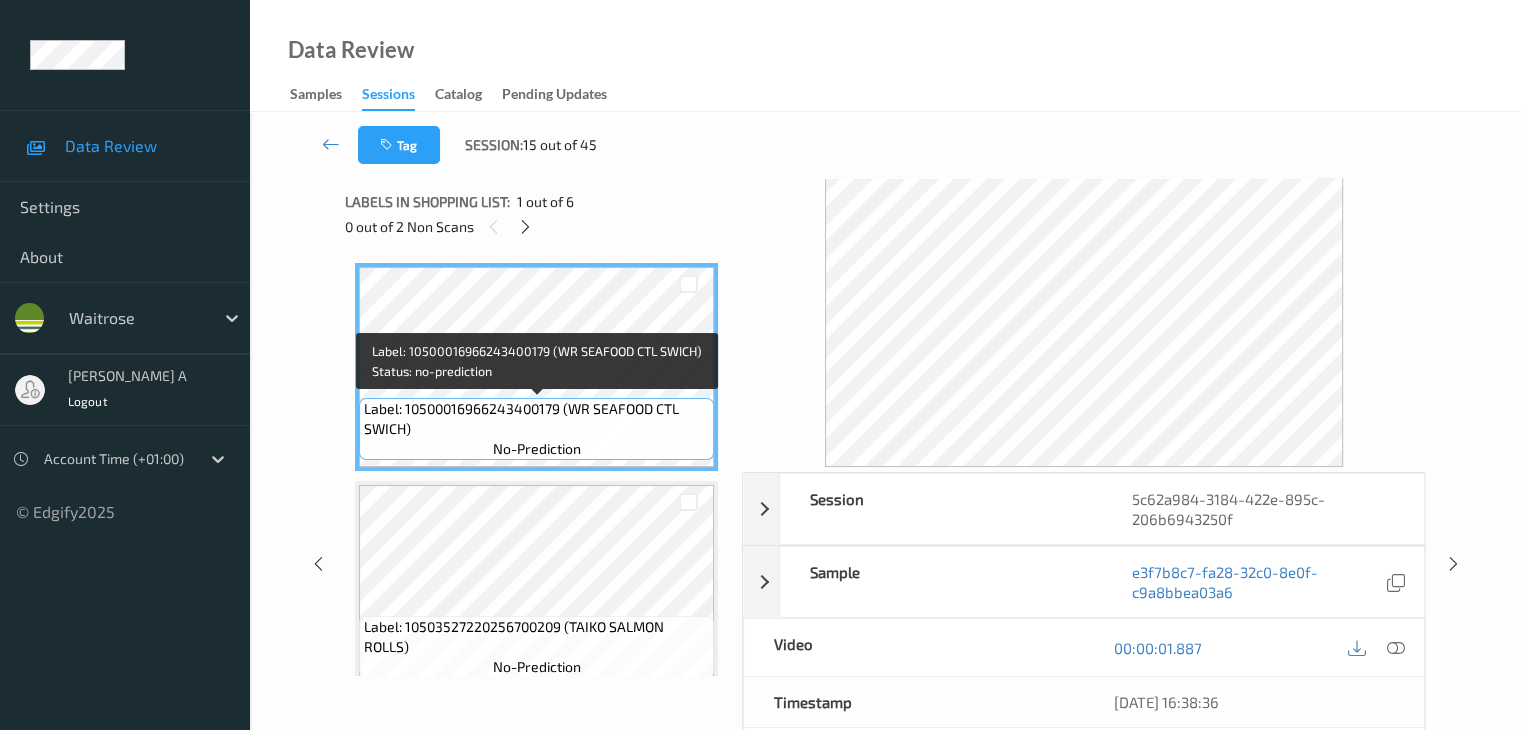 scroll, scrollTop: 0, scrollLeft: 0, axis: both 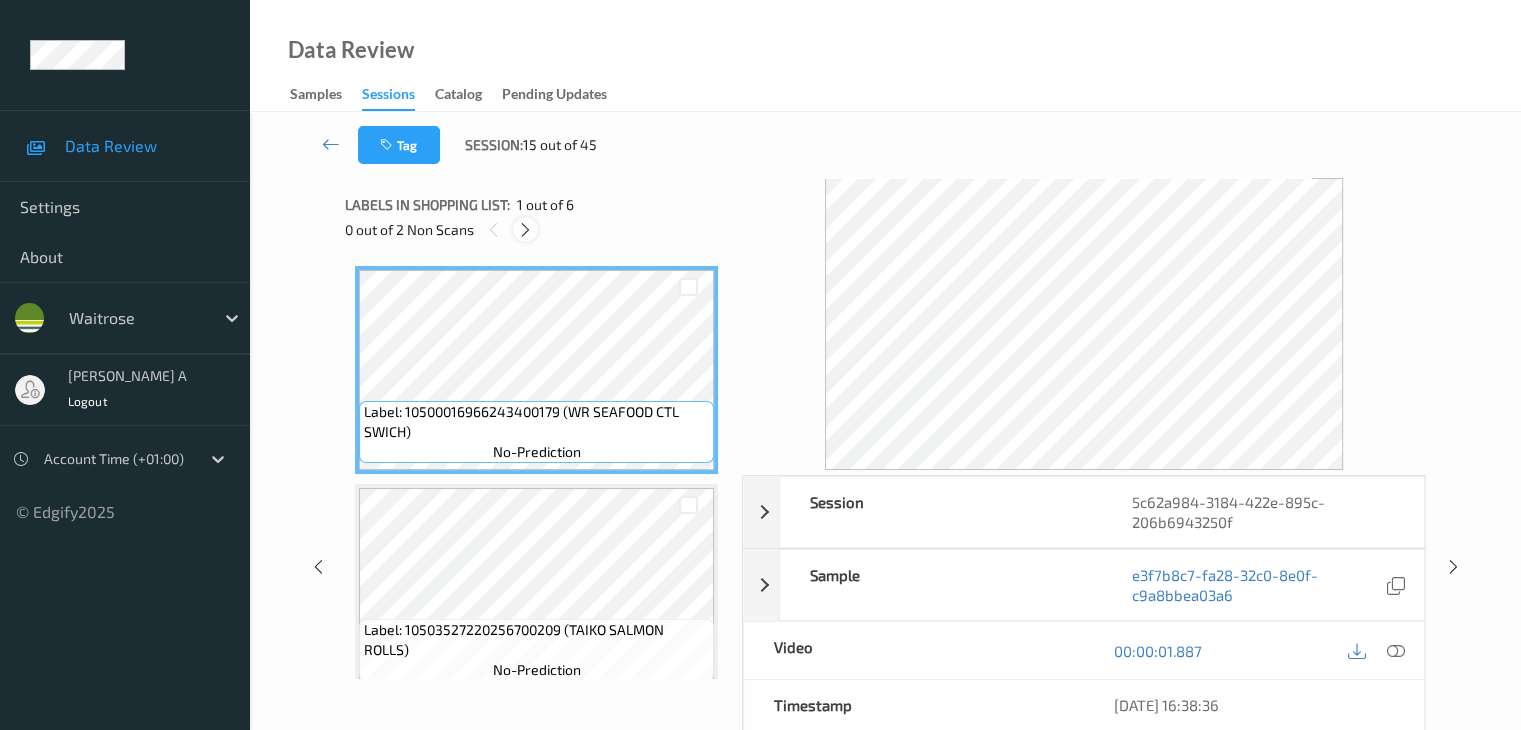 click at bounding box center [525, 230] 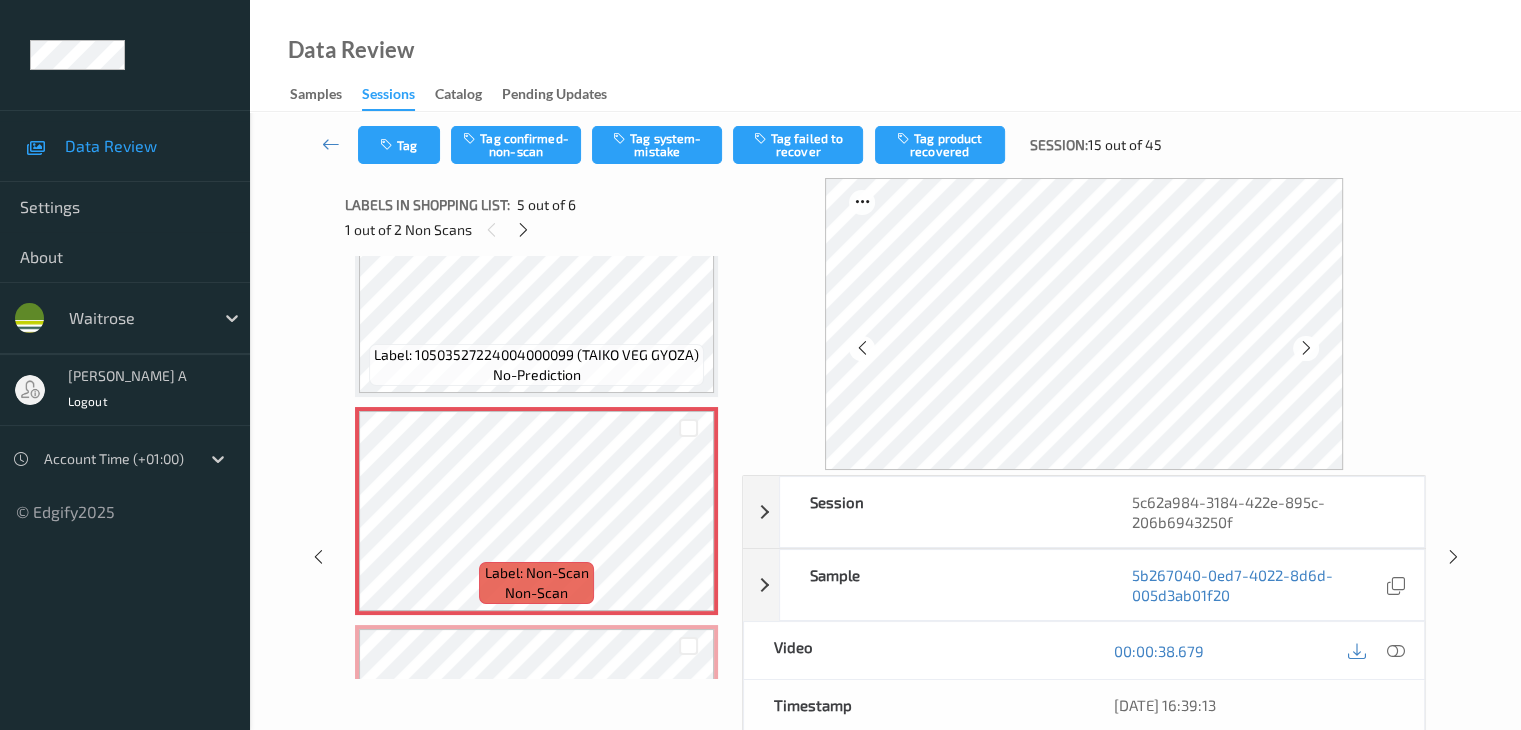 scroll, scrollTop: 764, scrollLeft: 0, axis: vertical 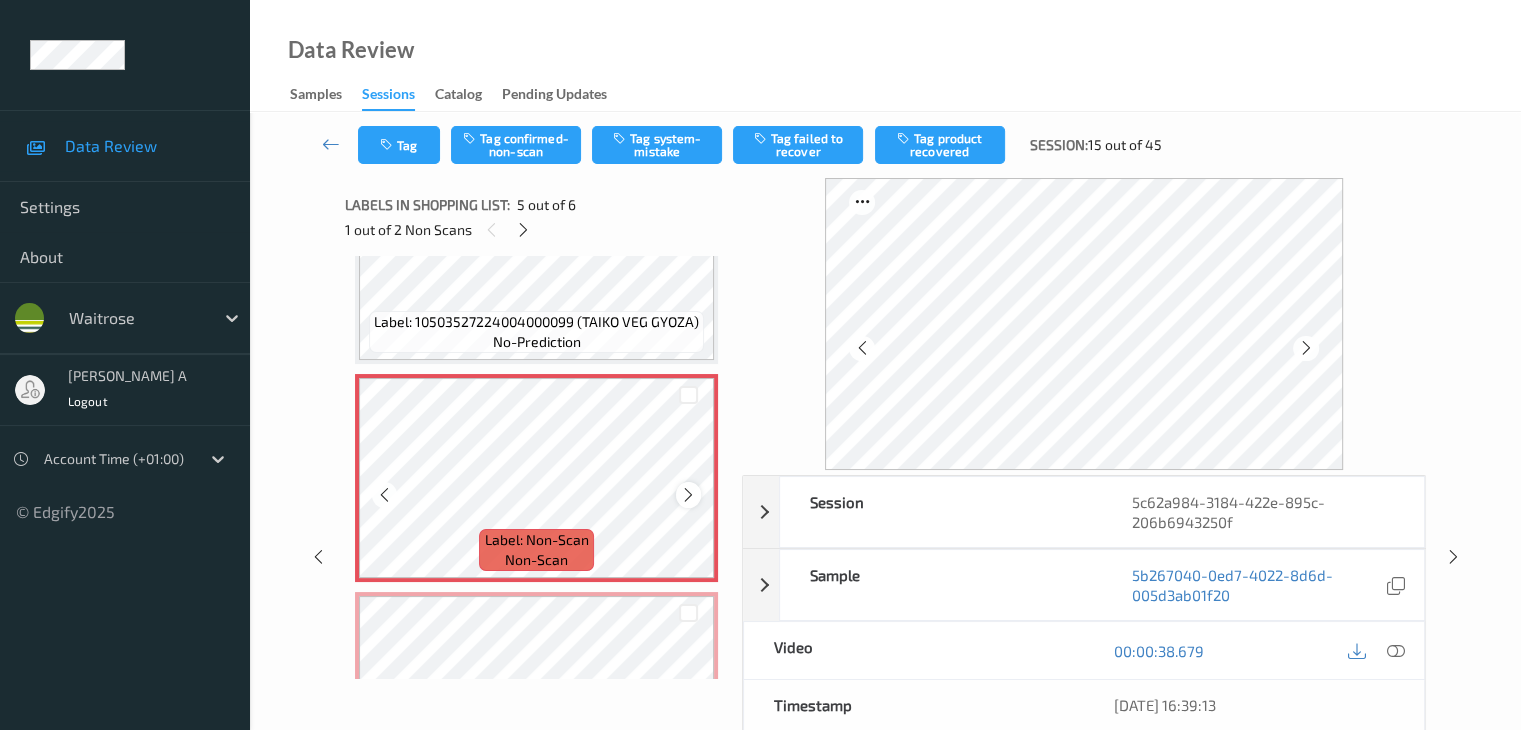 click at bounding box center (688, 494) 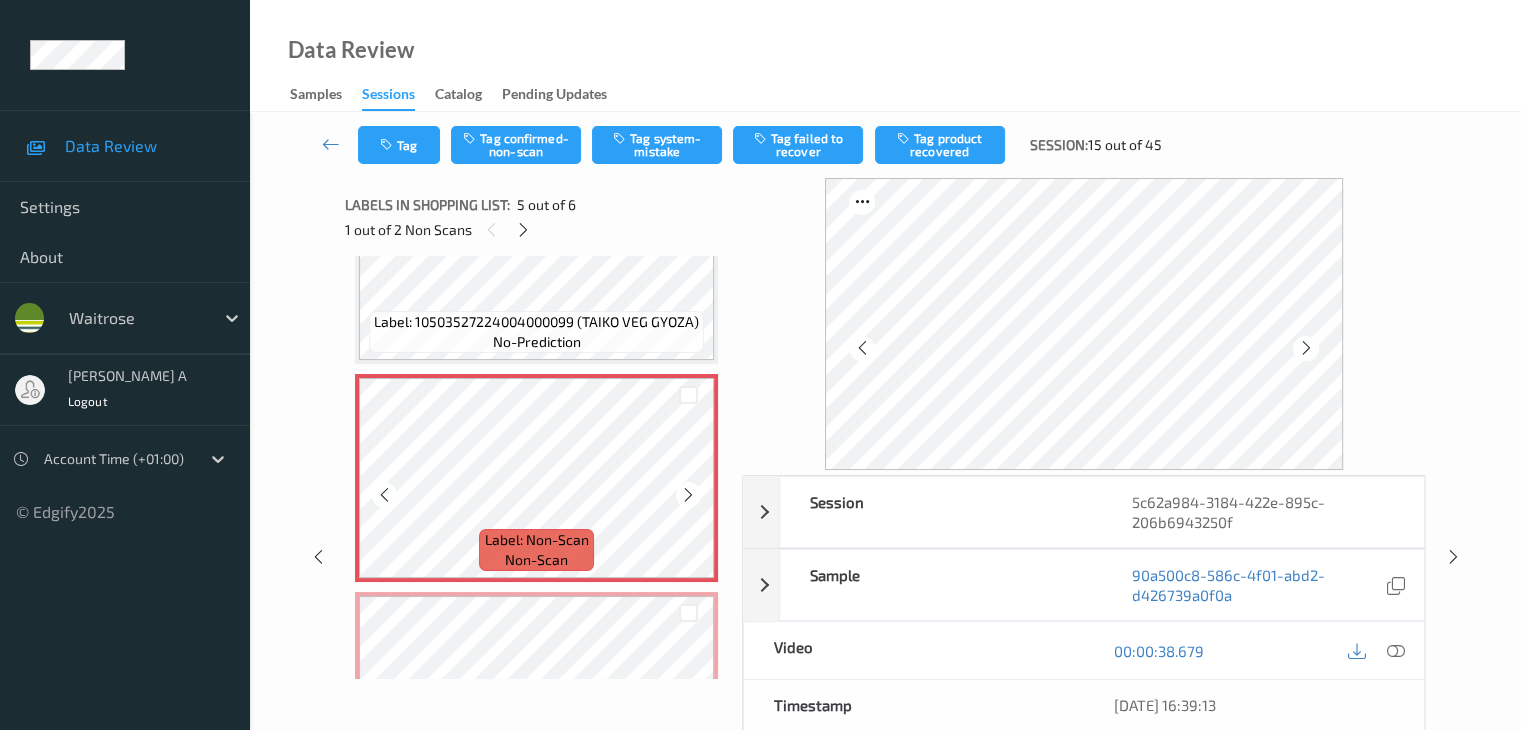 click at bounding box center [688, 494] 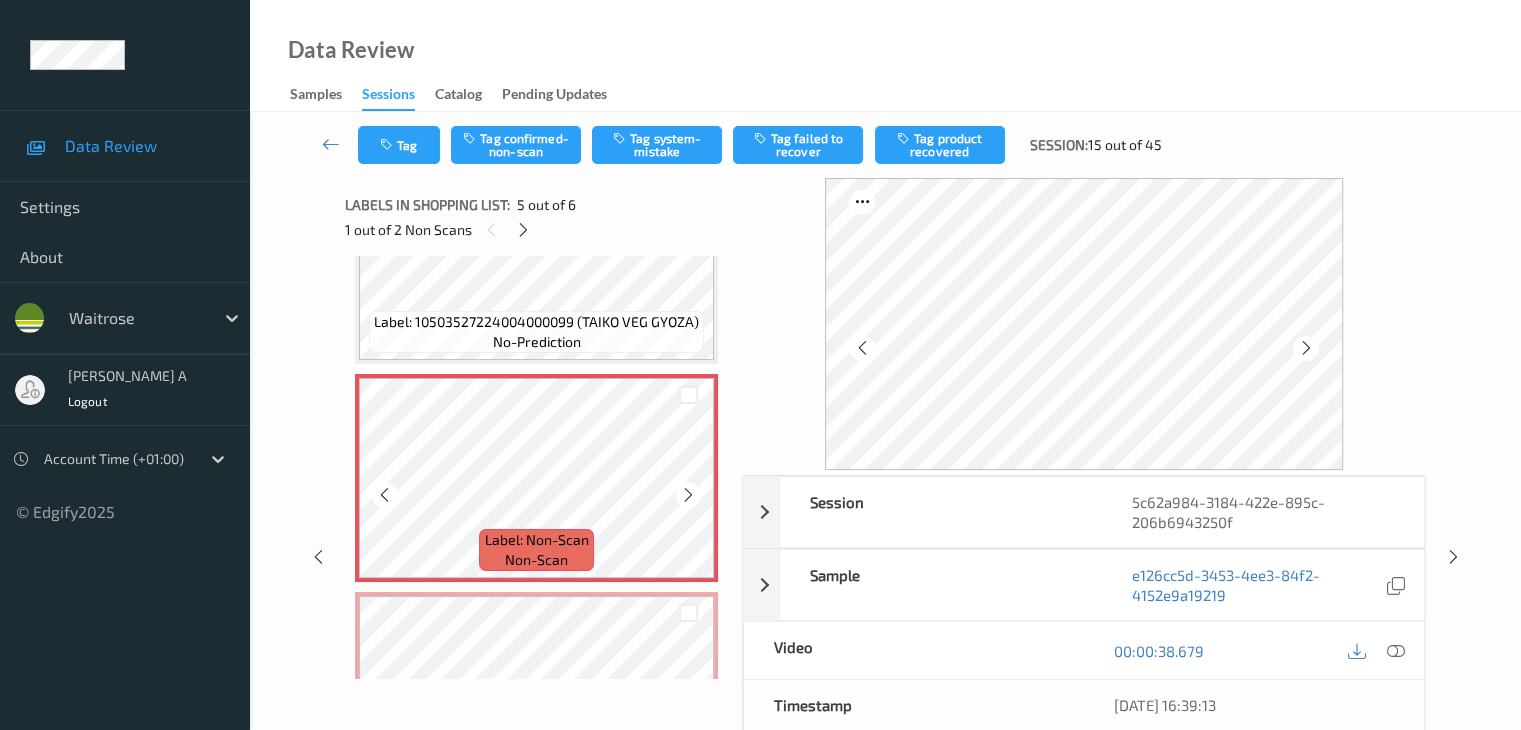 click at bounding box center (688, 494) 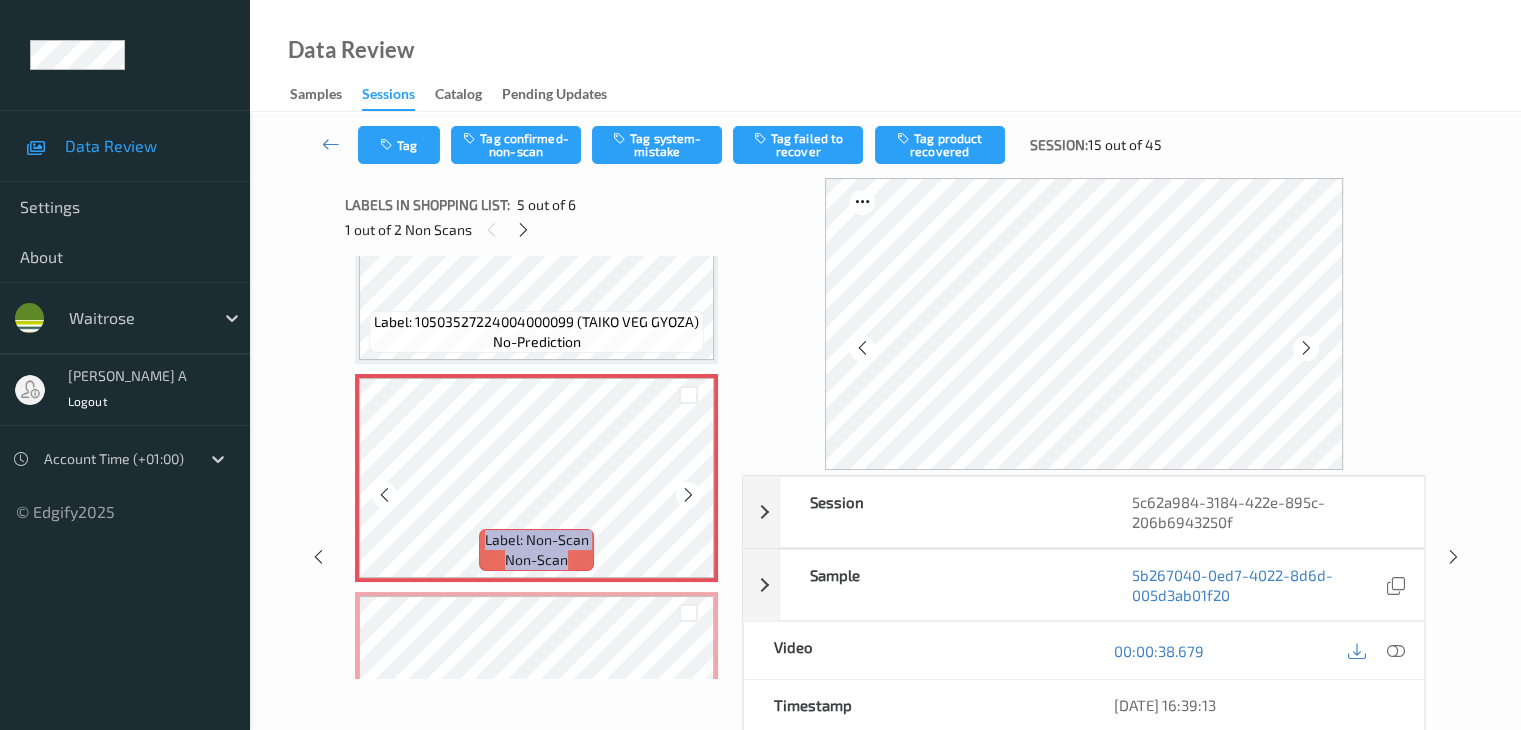 click at bounding box center [688, 494] 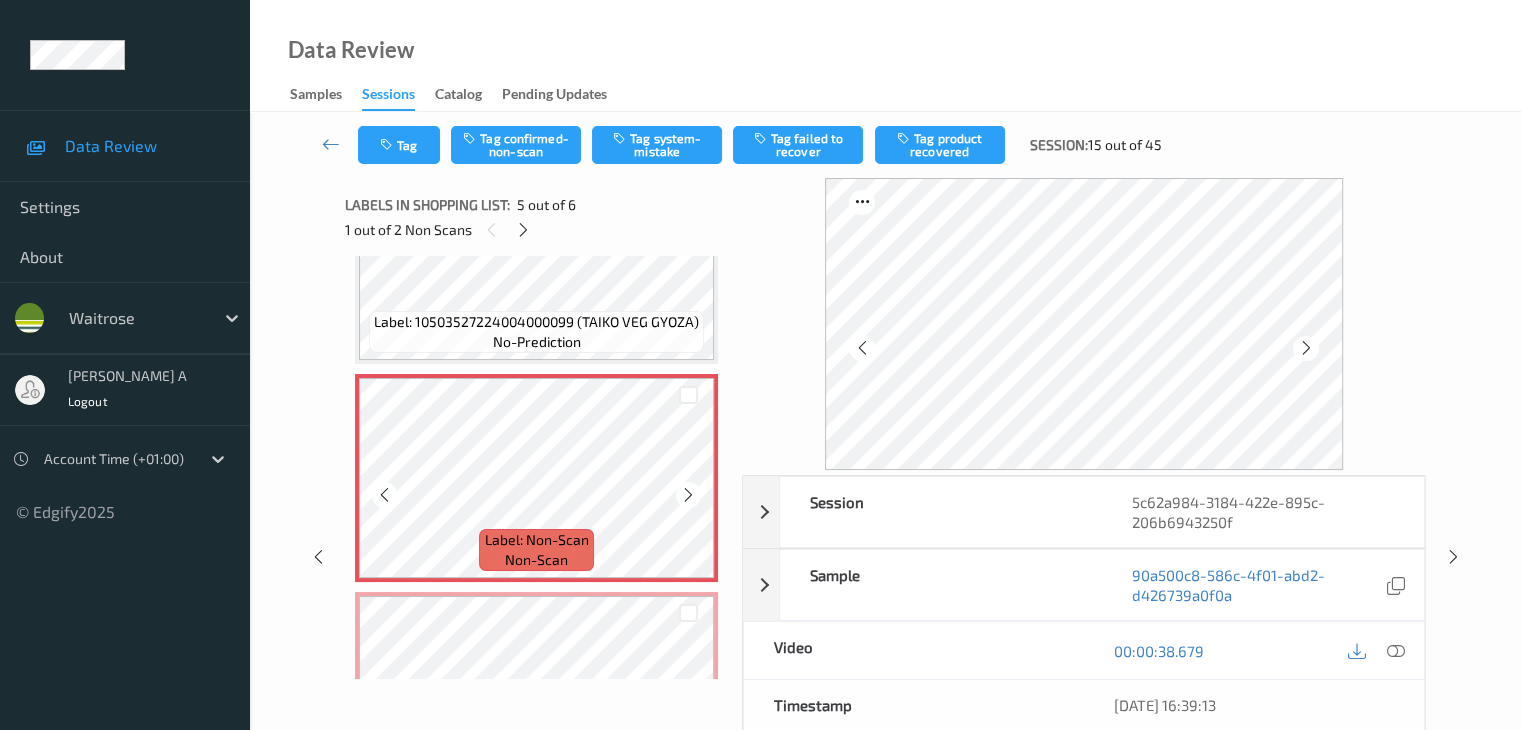 click at bounding box center (688, 494) 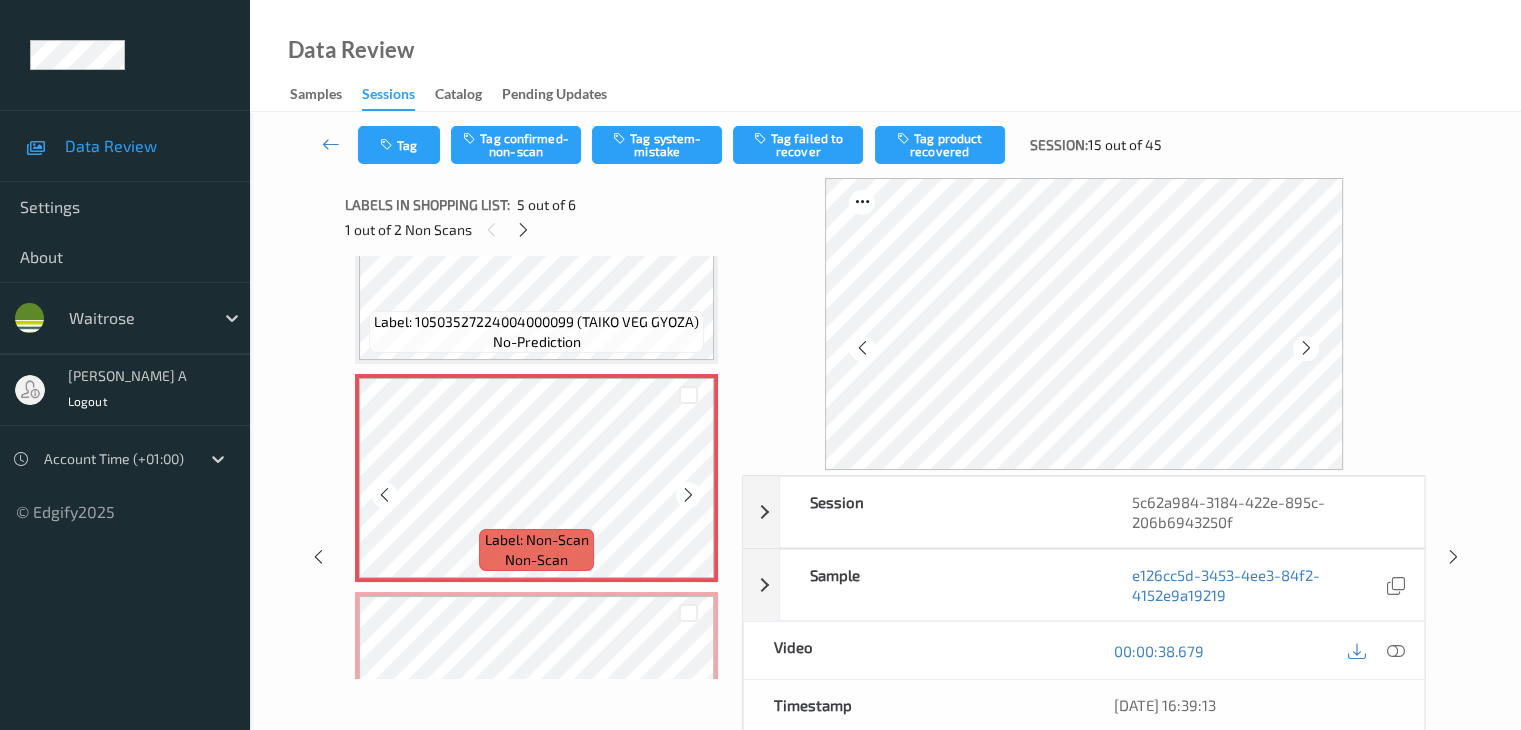 click at bounding box center [688, 494] 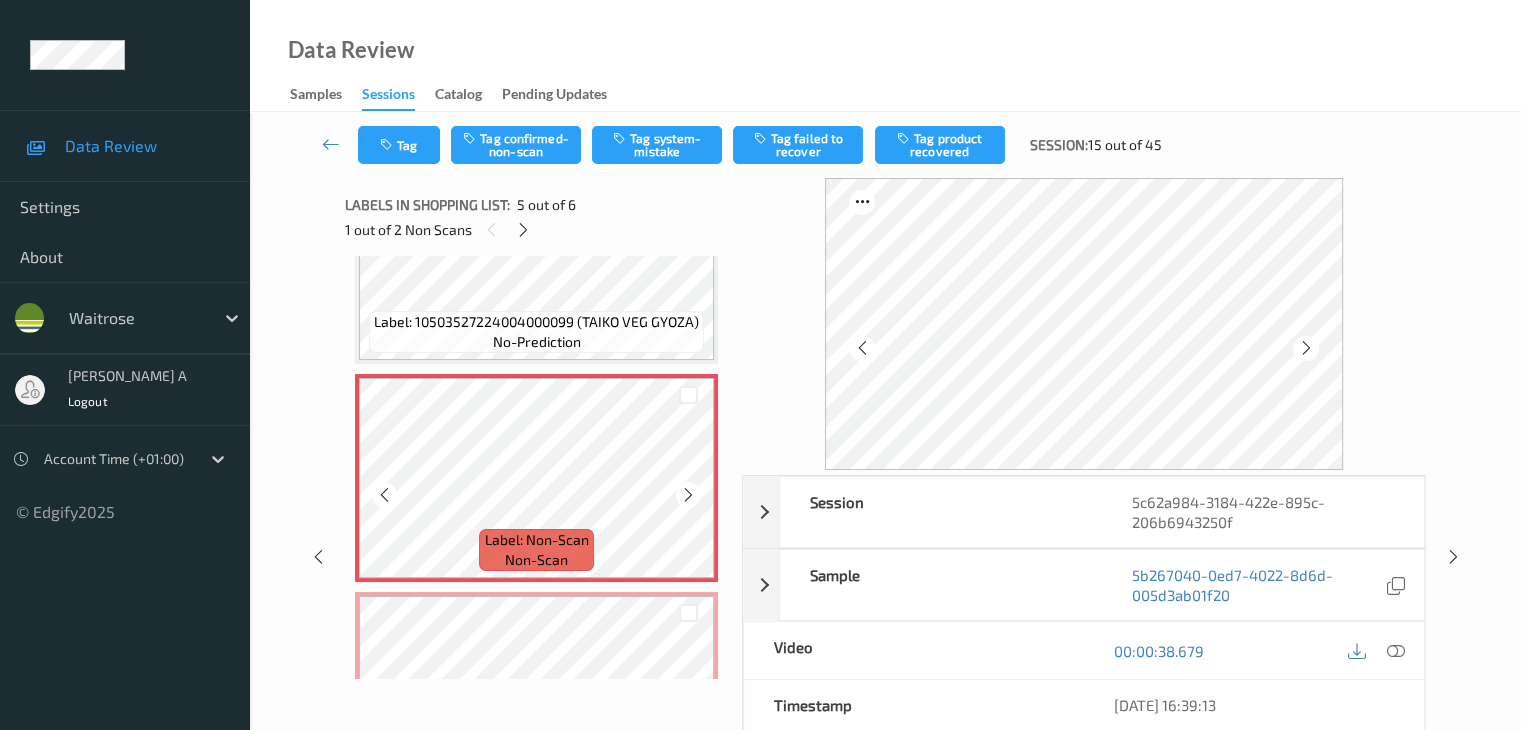 click at bounding box center [688, 494] 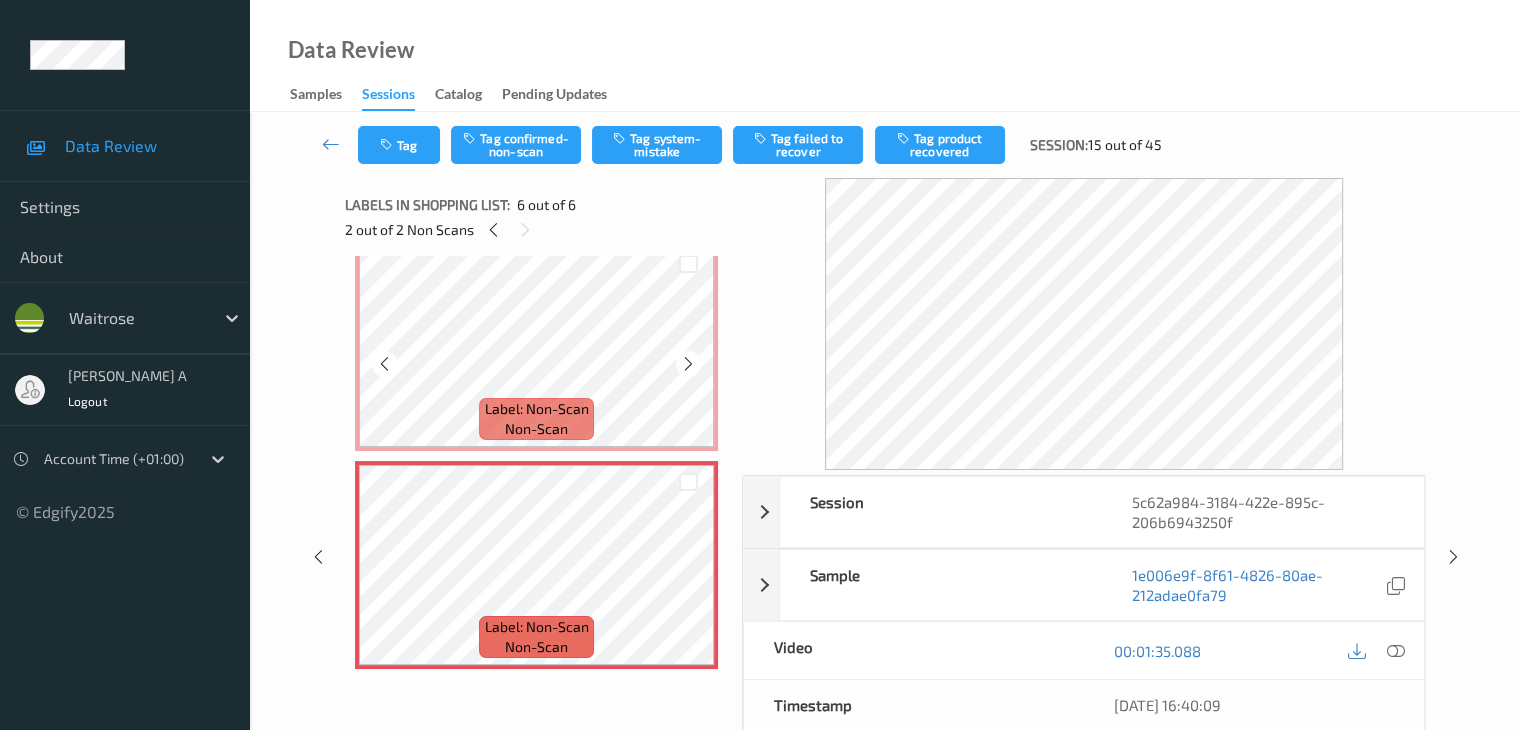 scroll, scrollTop: 595, scrollLeft: 0, axis: vertical 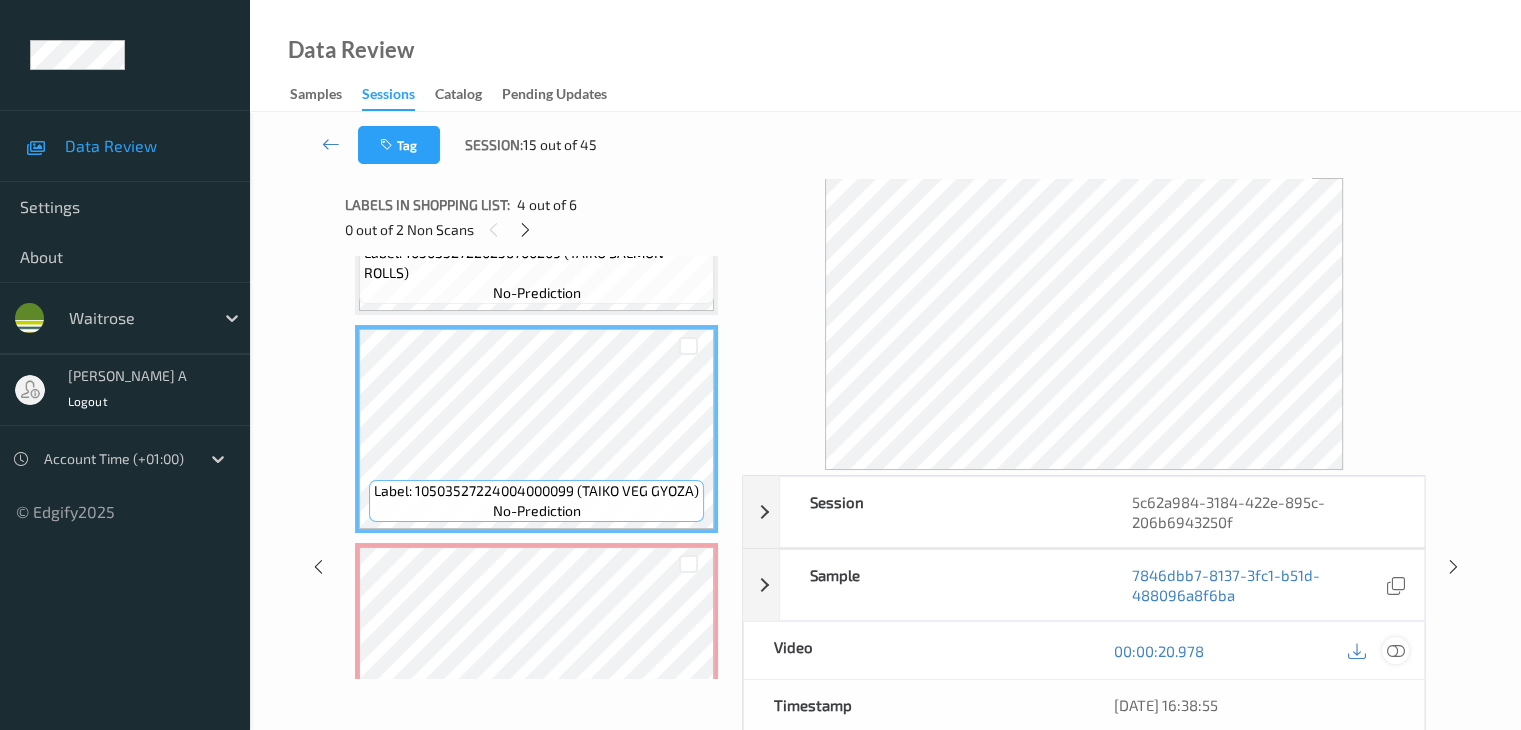 click at bounding box center [1395, 651] 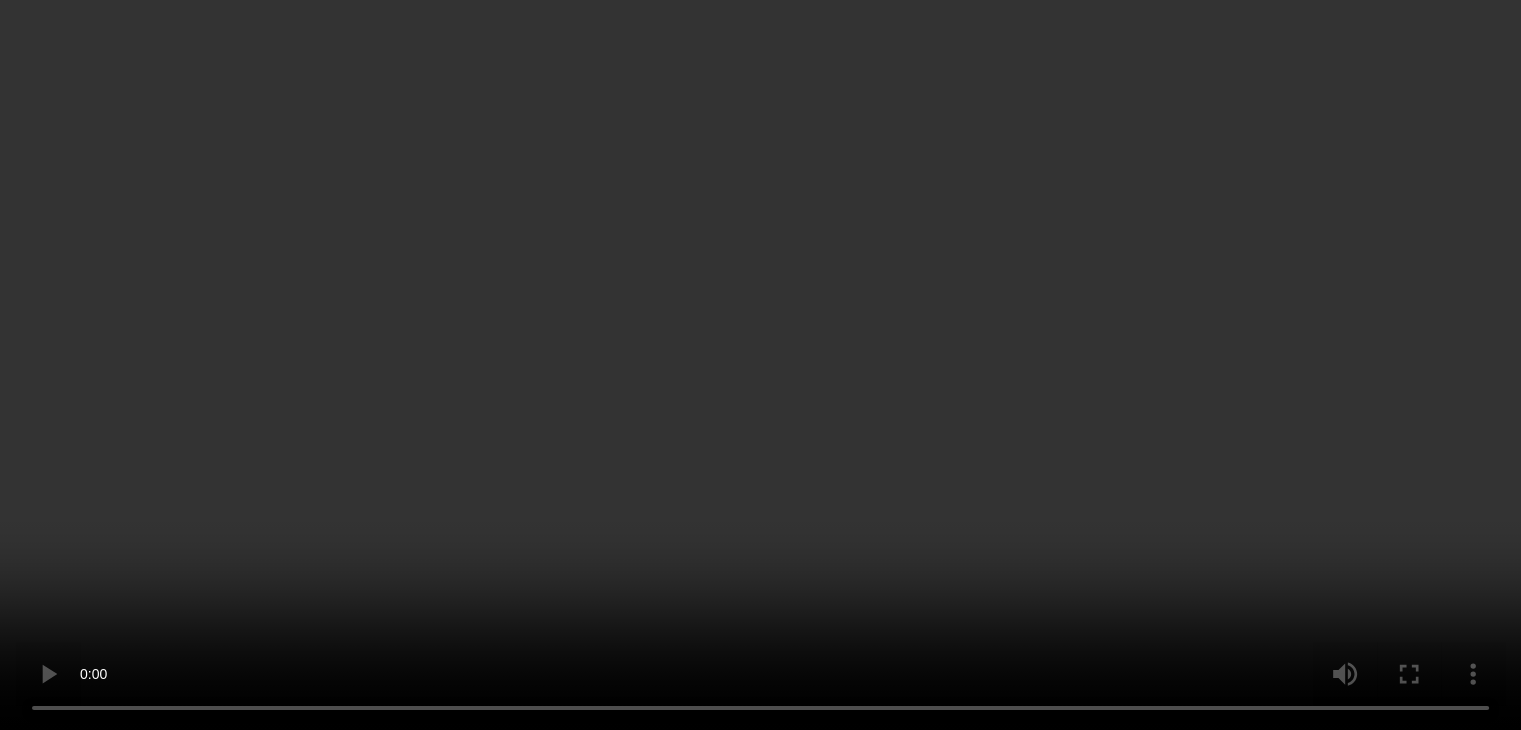 scroll, scrollTop: 795, scrollLeft: 0, axis: vertical 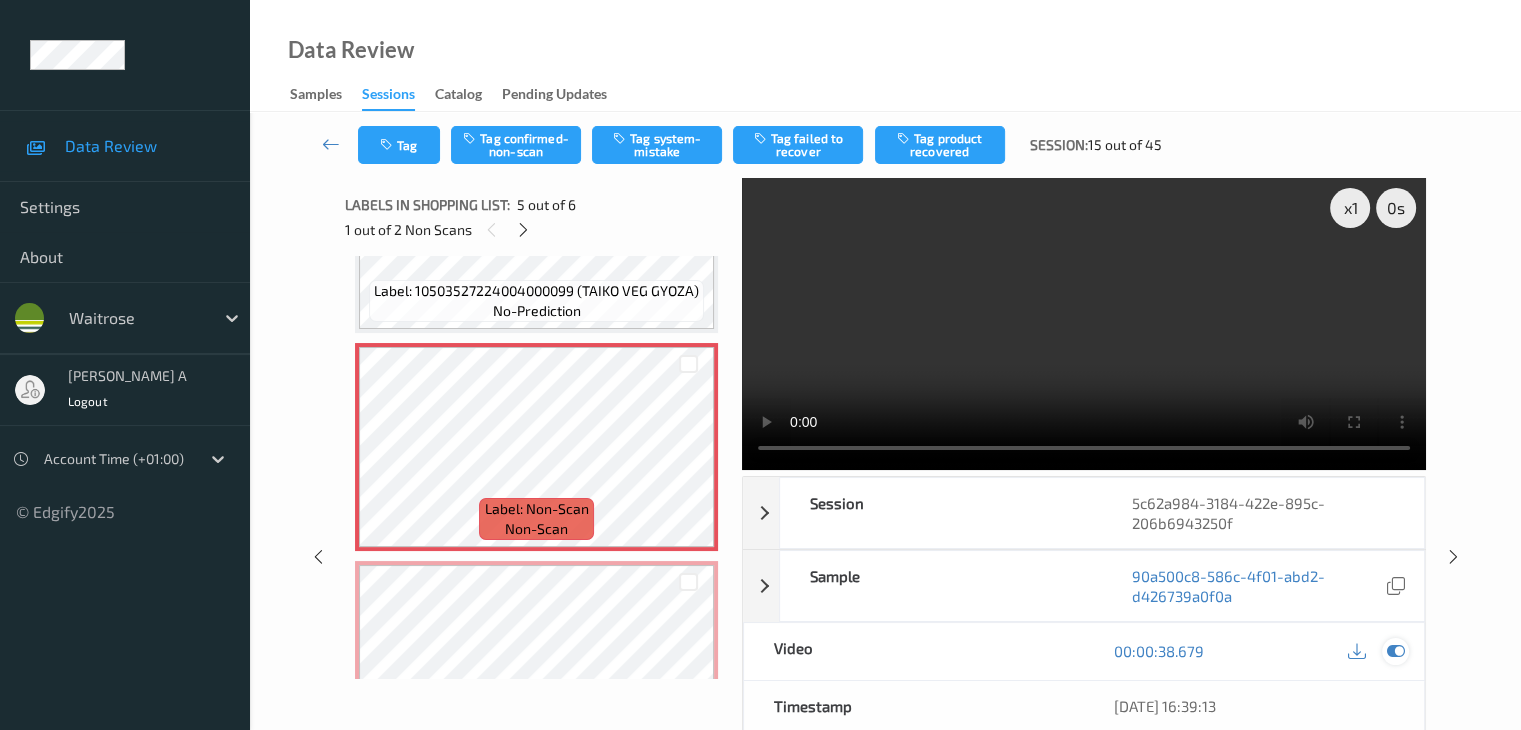 click at bounding box center [1395, 651] 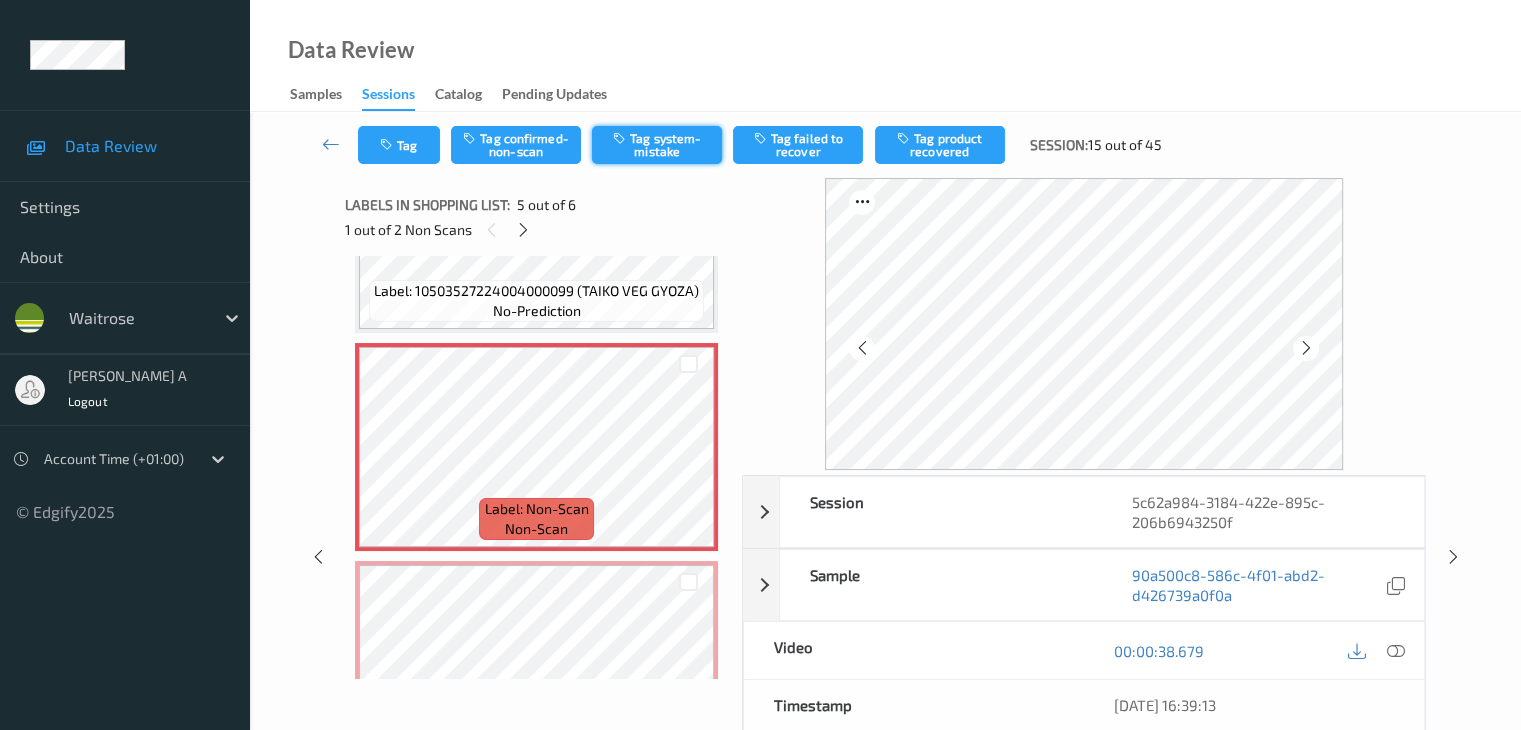 click on "Tag   system-mistake" at bounding box center (657, 145) 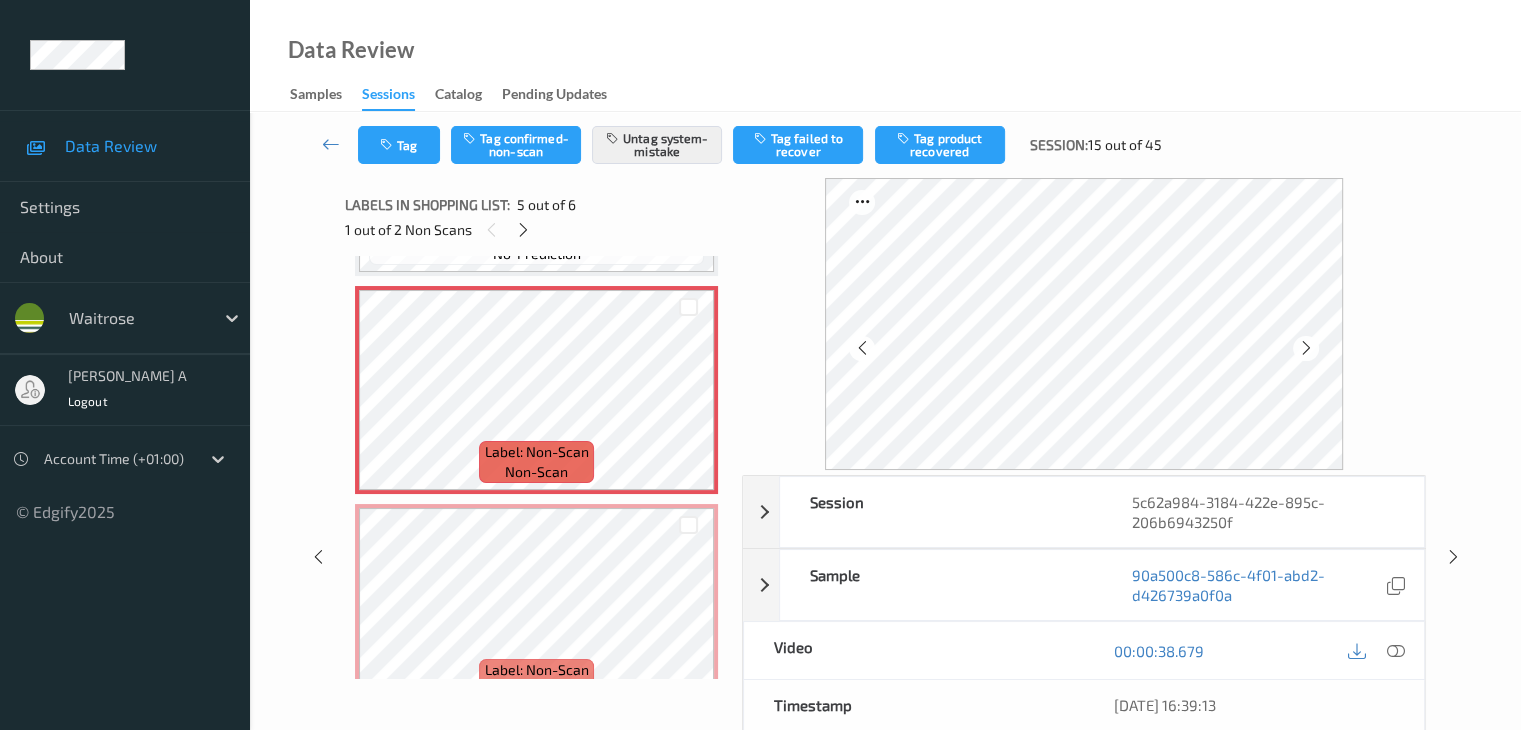 scroll, scrollTop: 895, scrollLeft: 0, axis: vertical 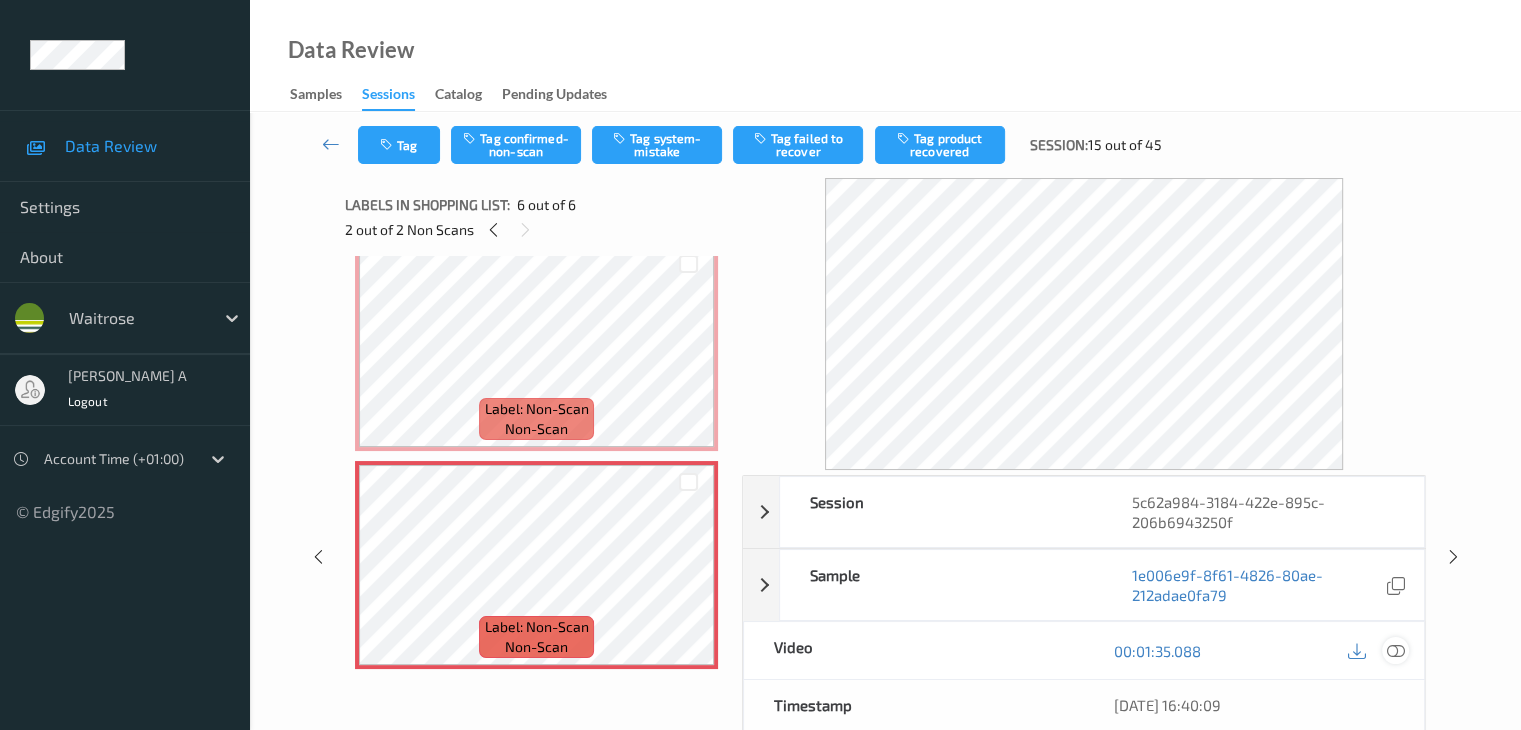 click at bounding box center [1395, 651] 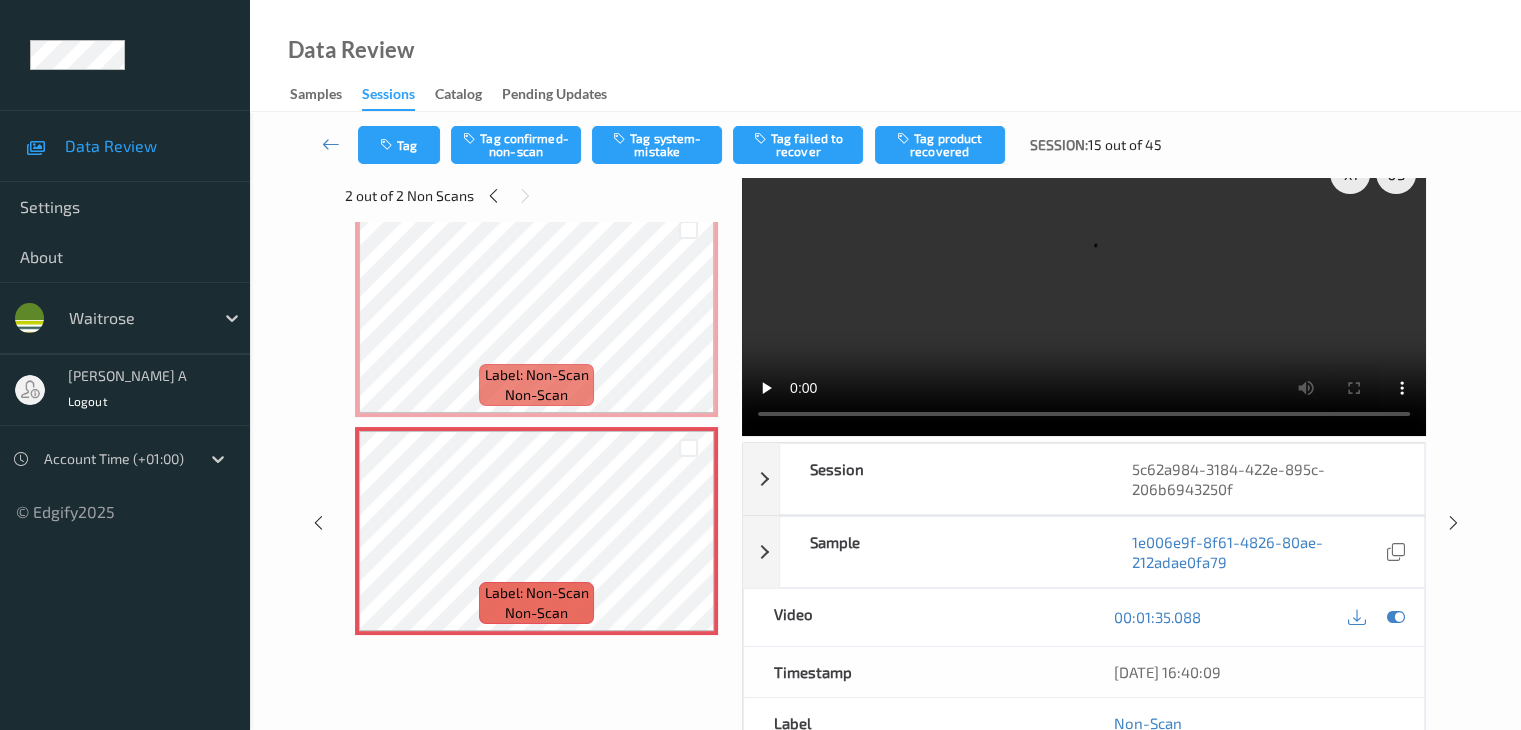 scroll, scrollTop: 0, scrollLeft: 0, axis: both 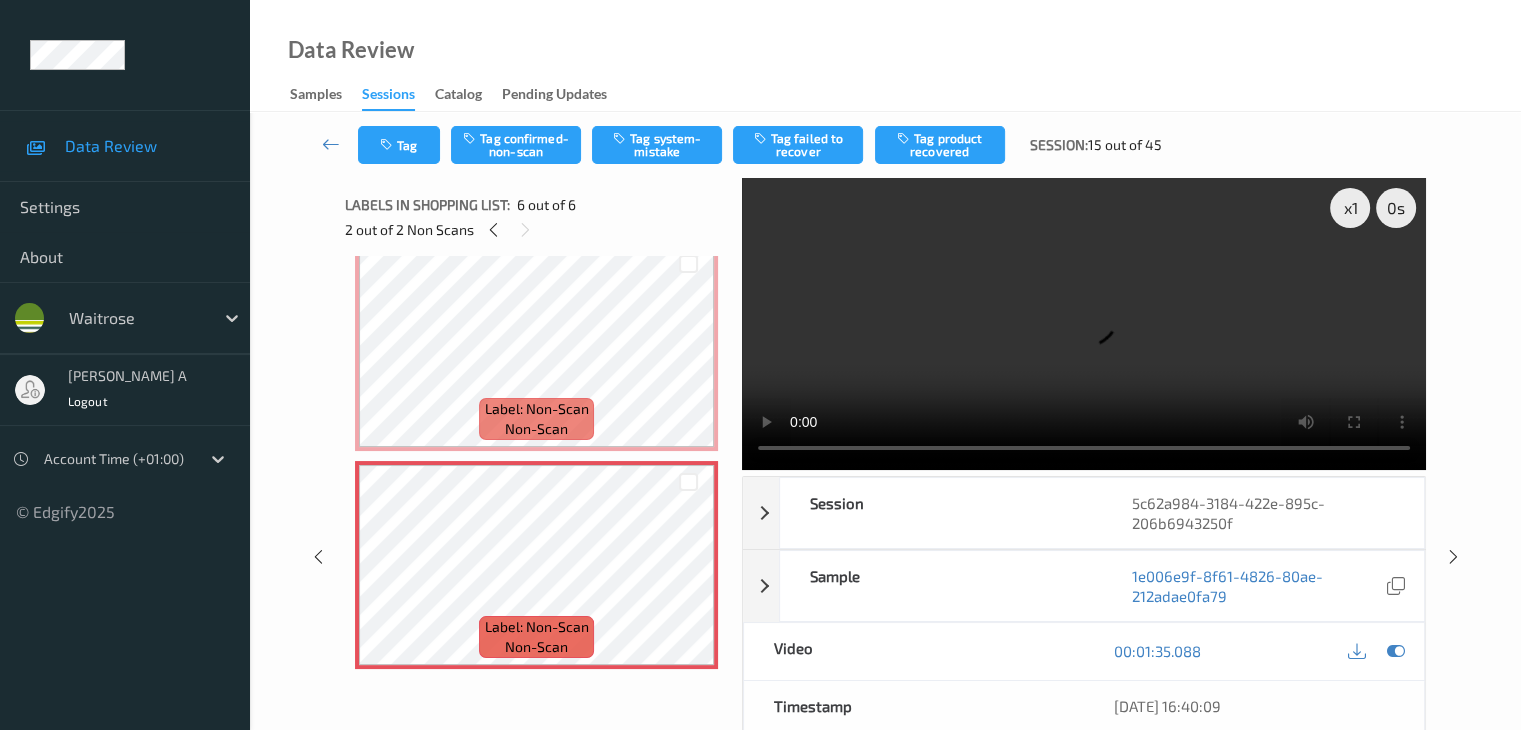 type 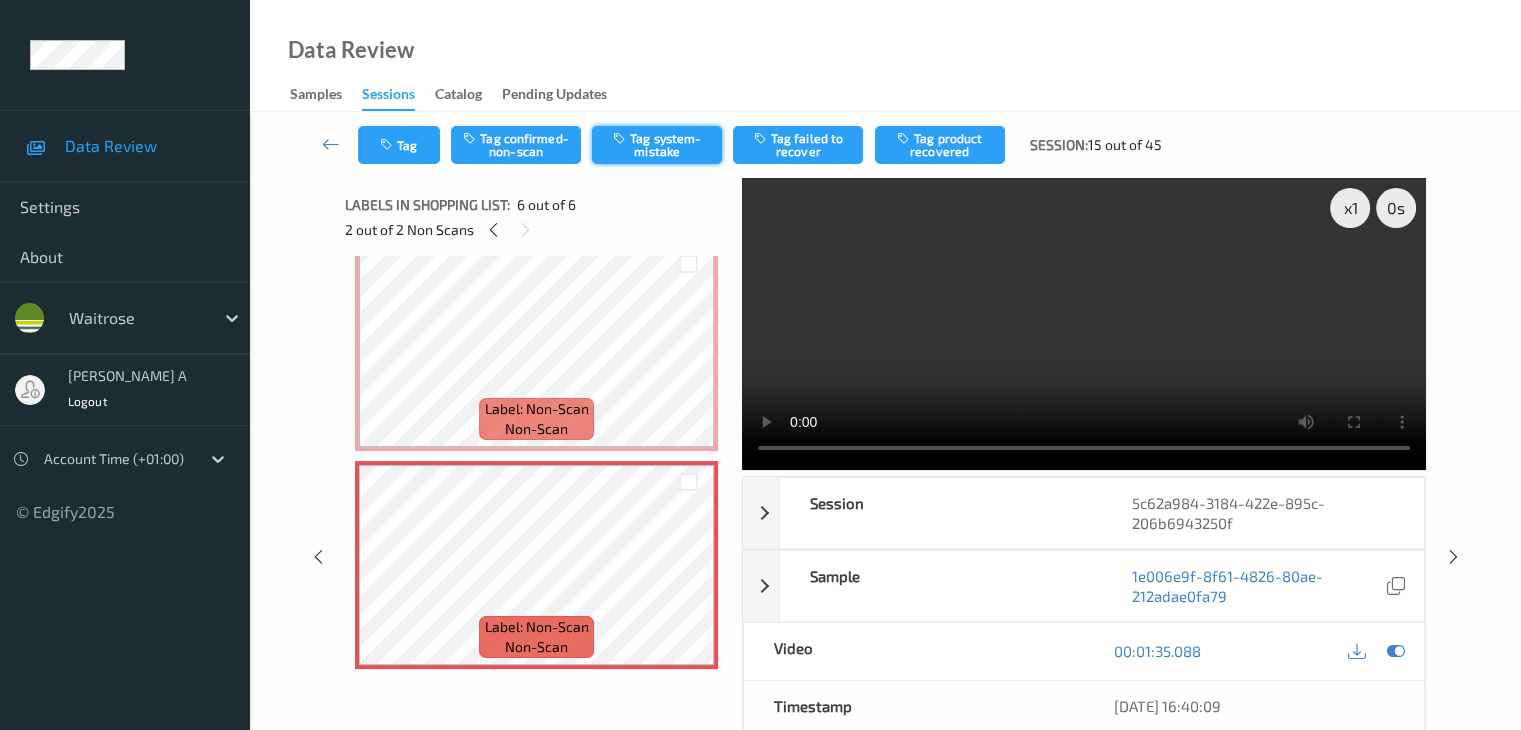click on "Tag   system-mistake" at bounding box center [657, 145] 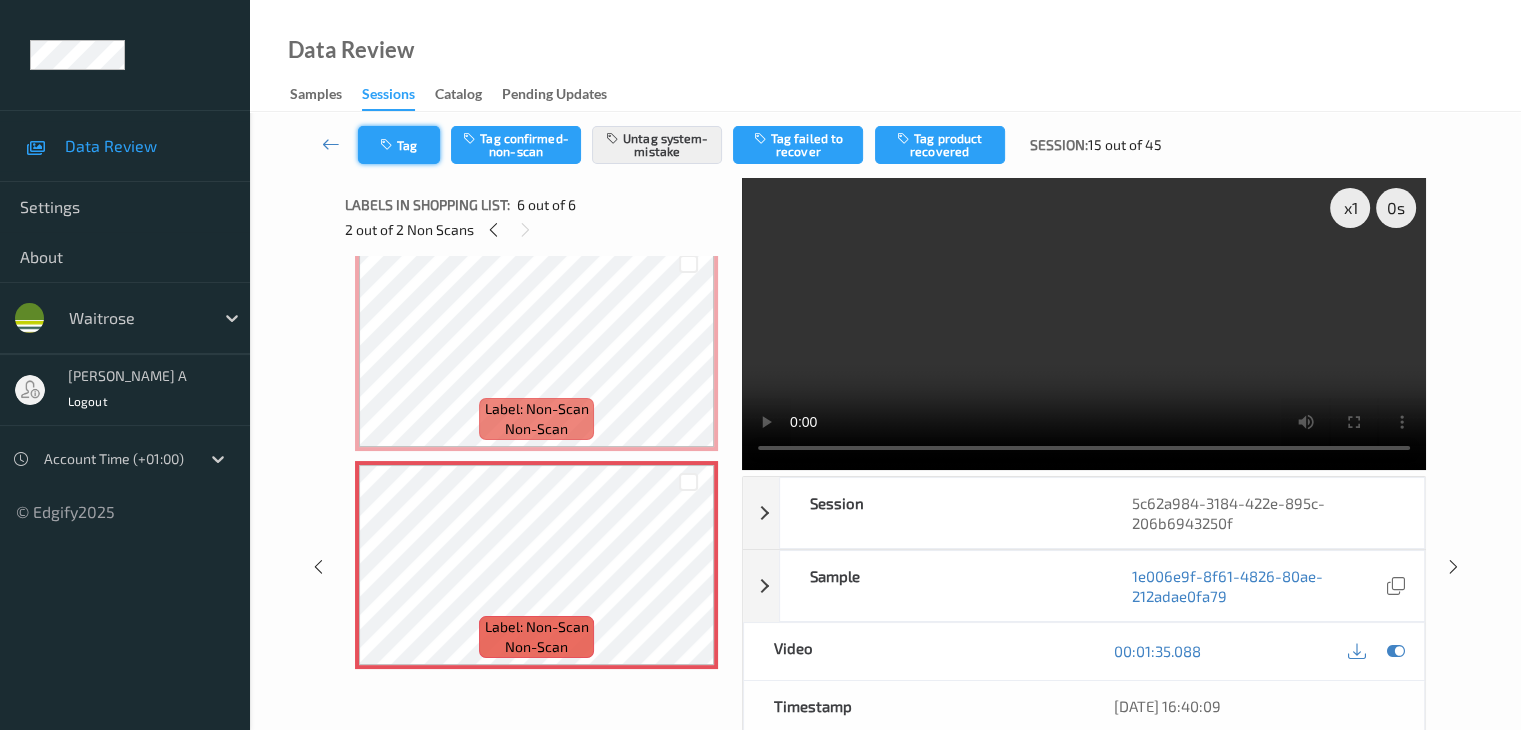 click on "Tag" at bounding box center (399, 145) 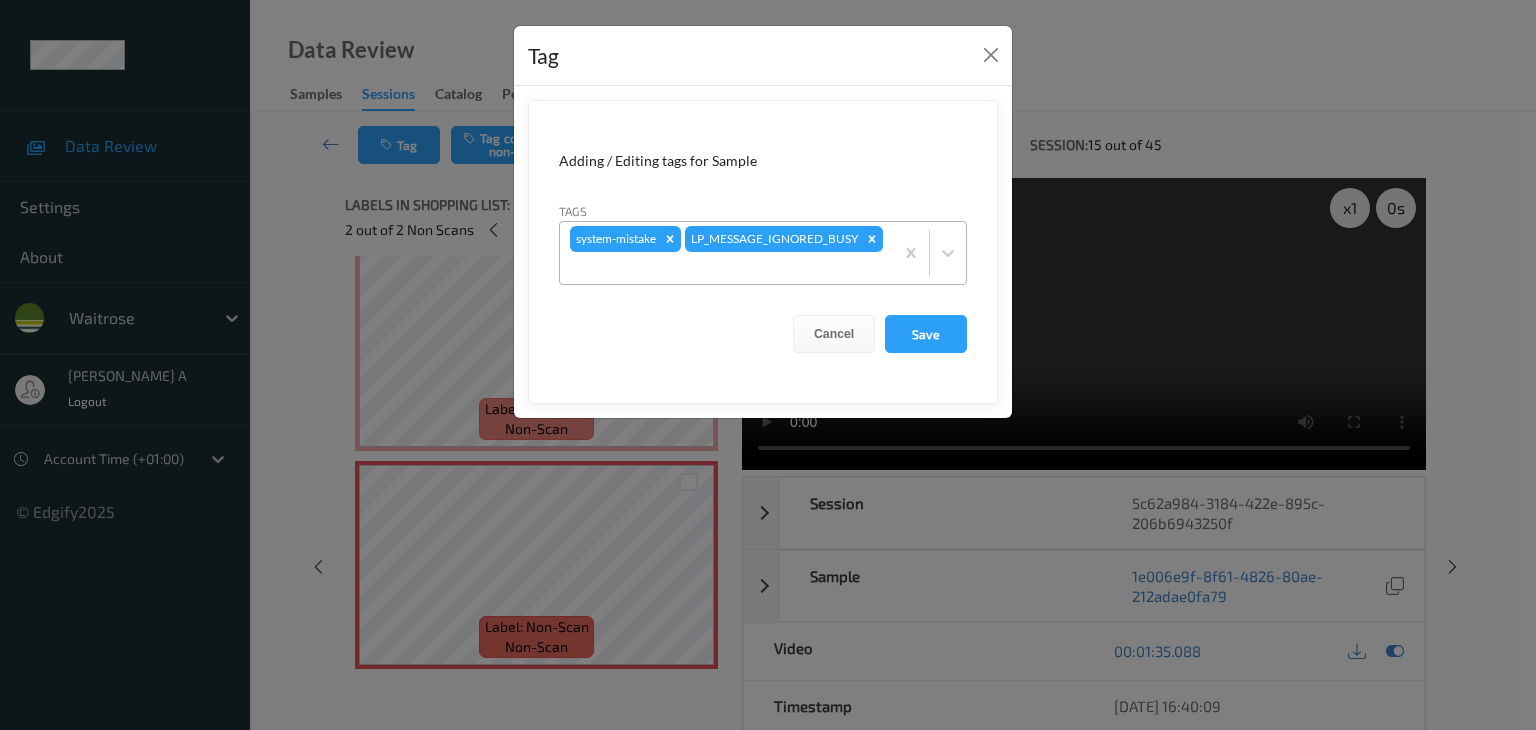 click at bounding box center [726, 268] 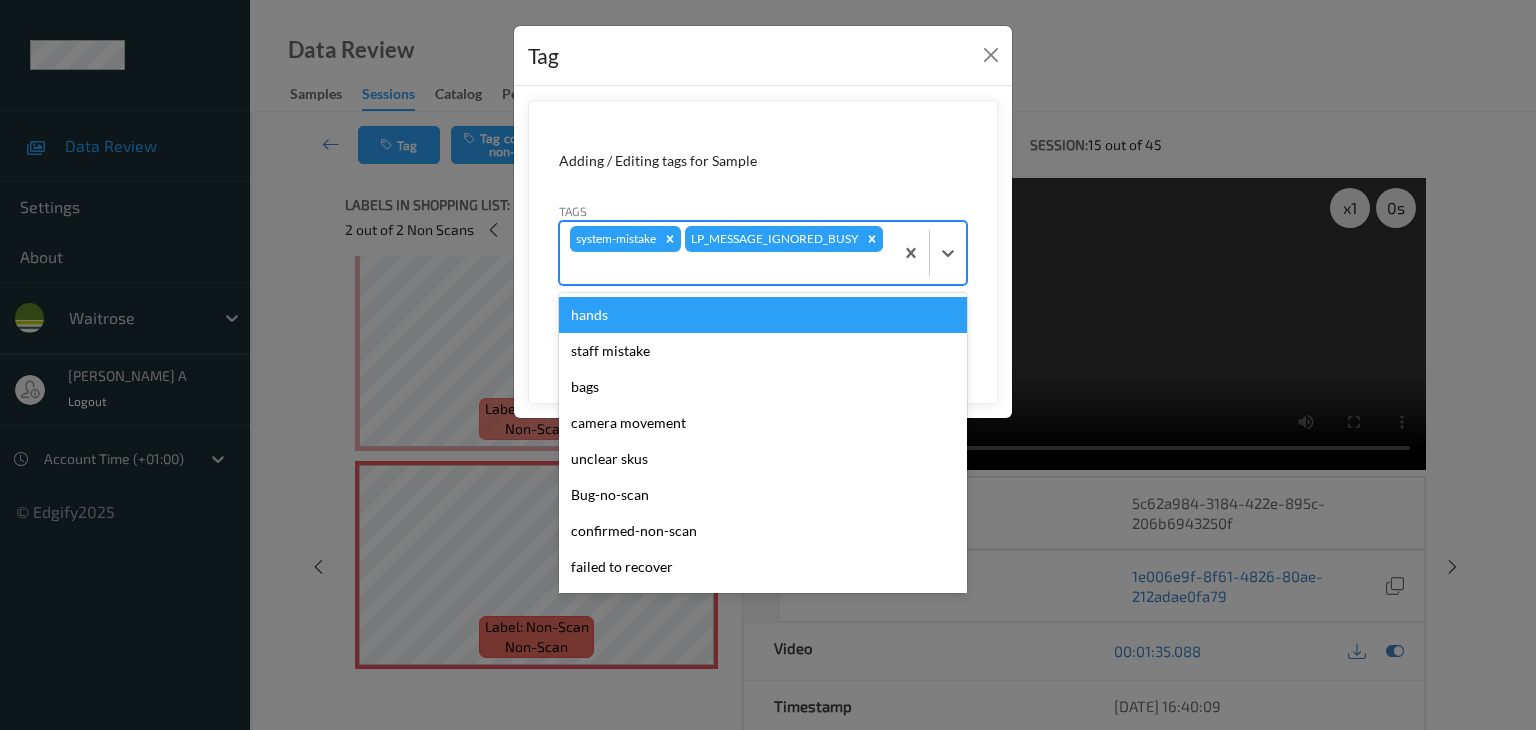 type on "u" 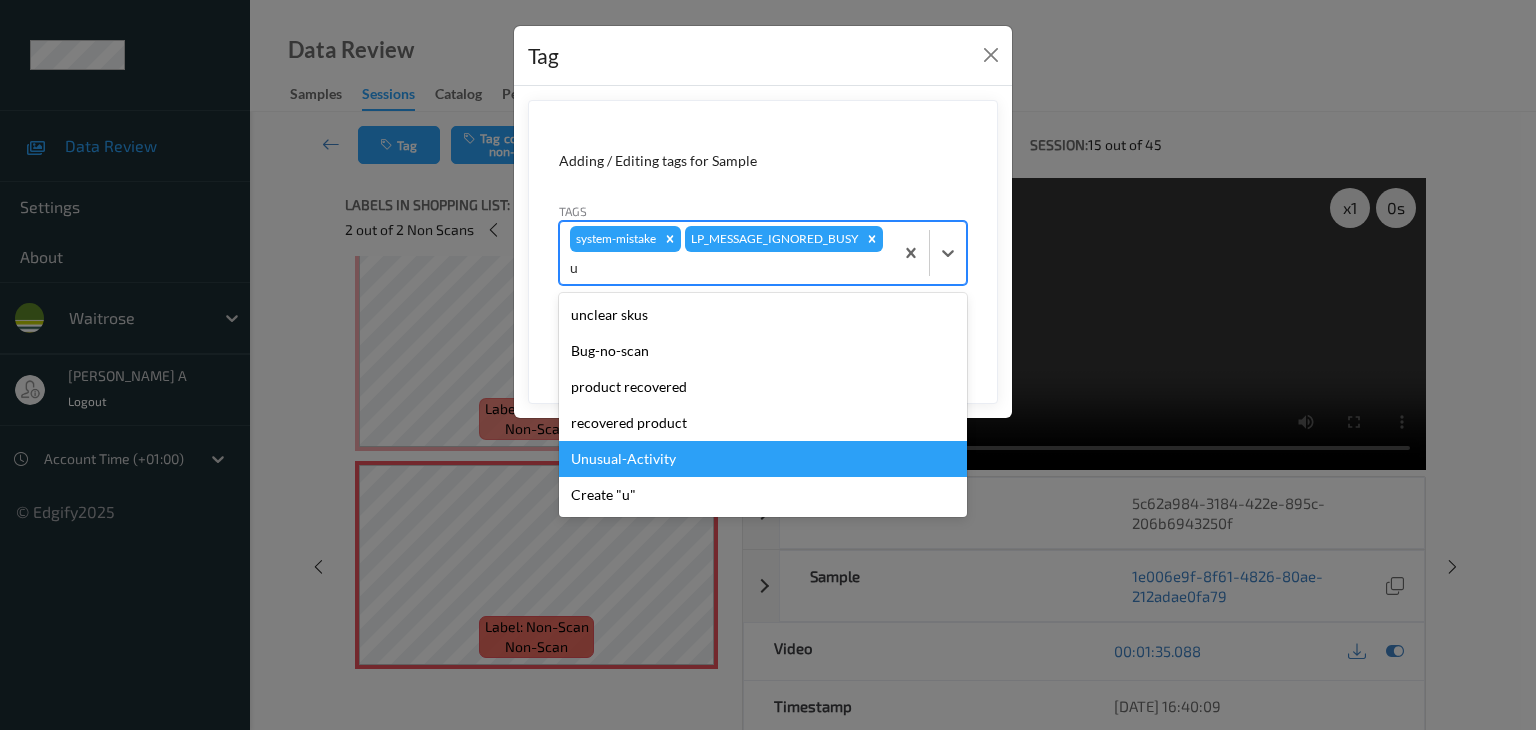 click on "Unusual-Activity" at bounding box center [763, 459] 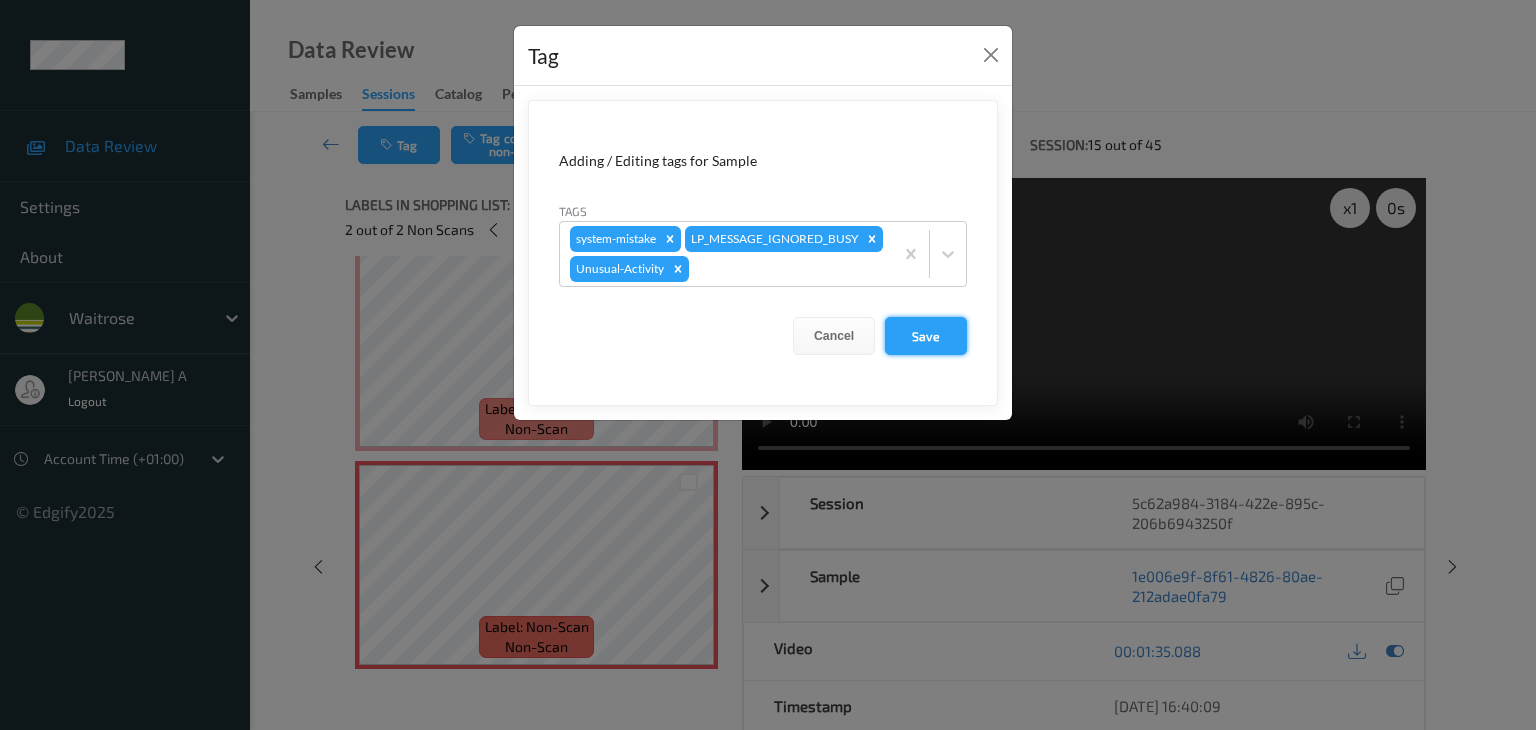 click on "Save" at bounding box center (926, 336) 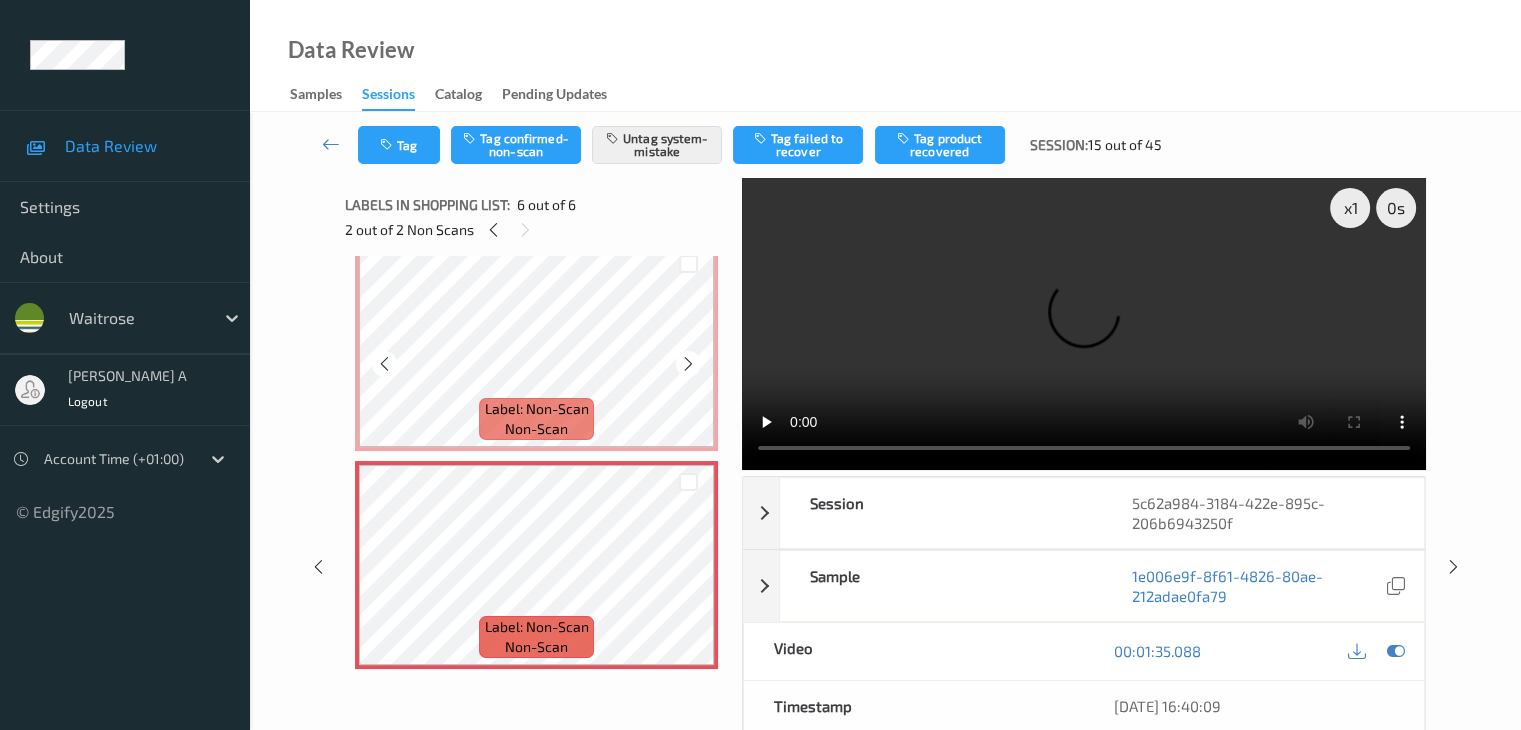 scroll, scrollTop: 200, scrollLeft: 0, axis: vertical 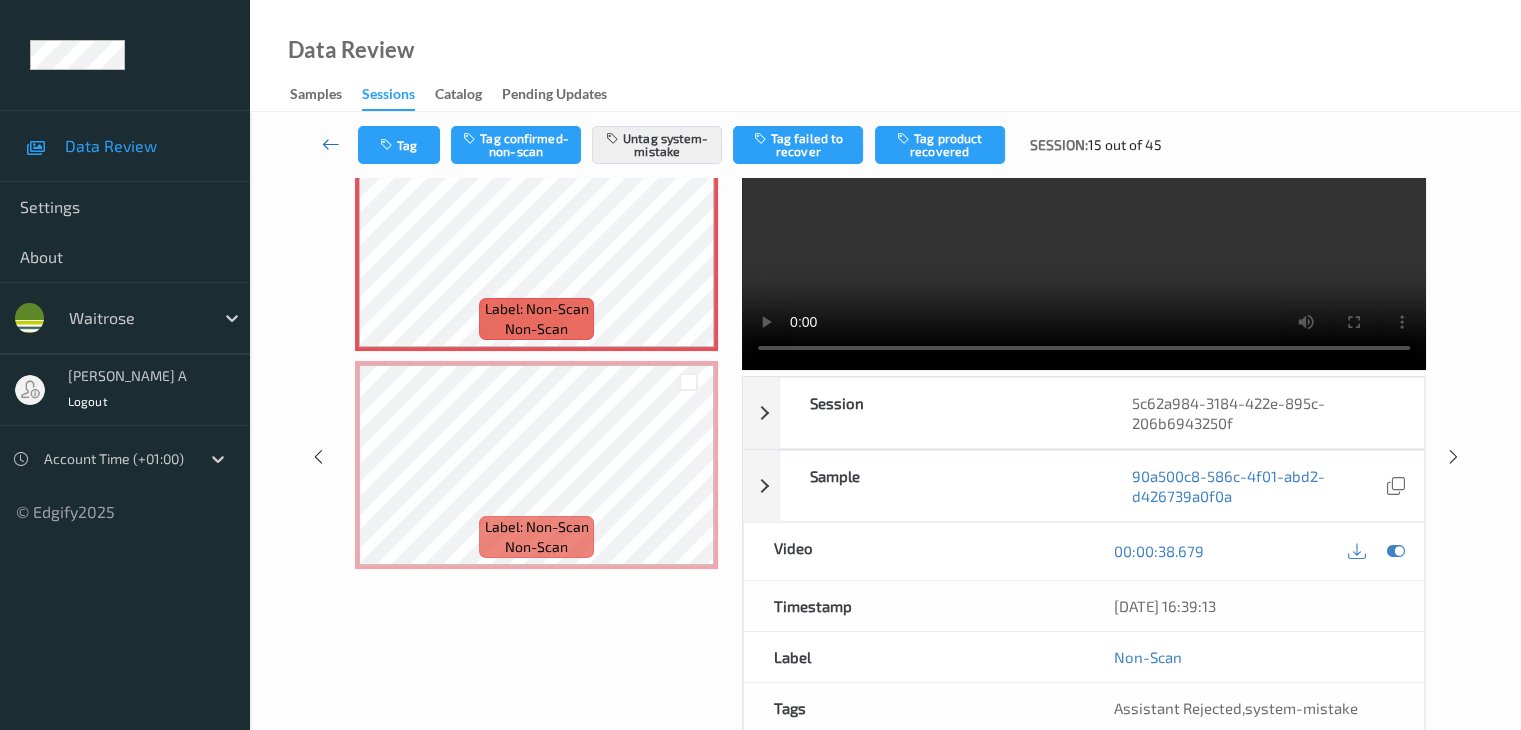 click at bounding box center [331, 144] 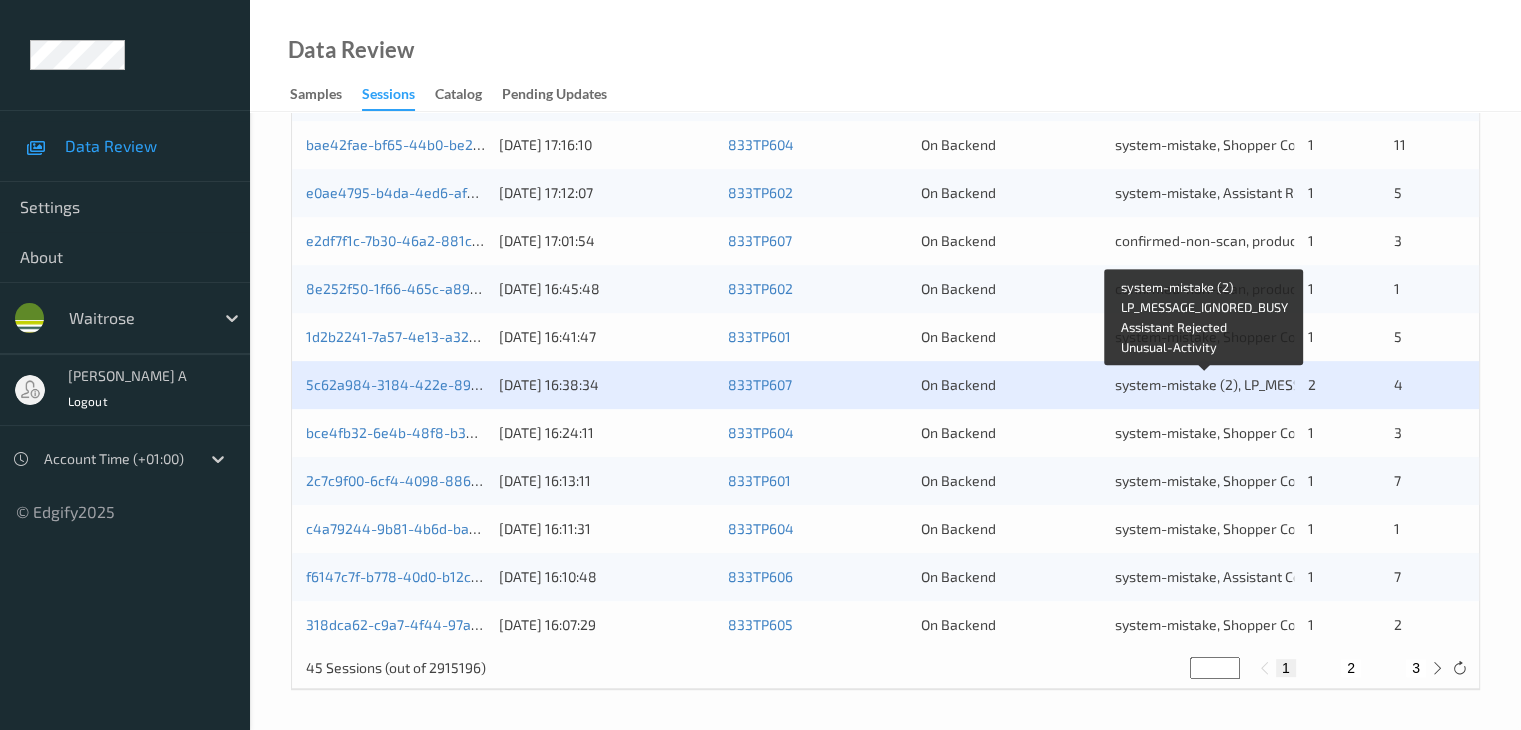 scroll, scrollTop: 832, scrollLeft: 0, axis: vertical 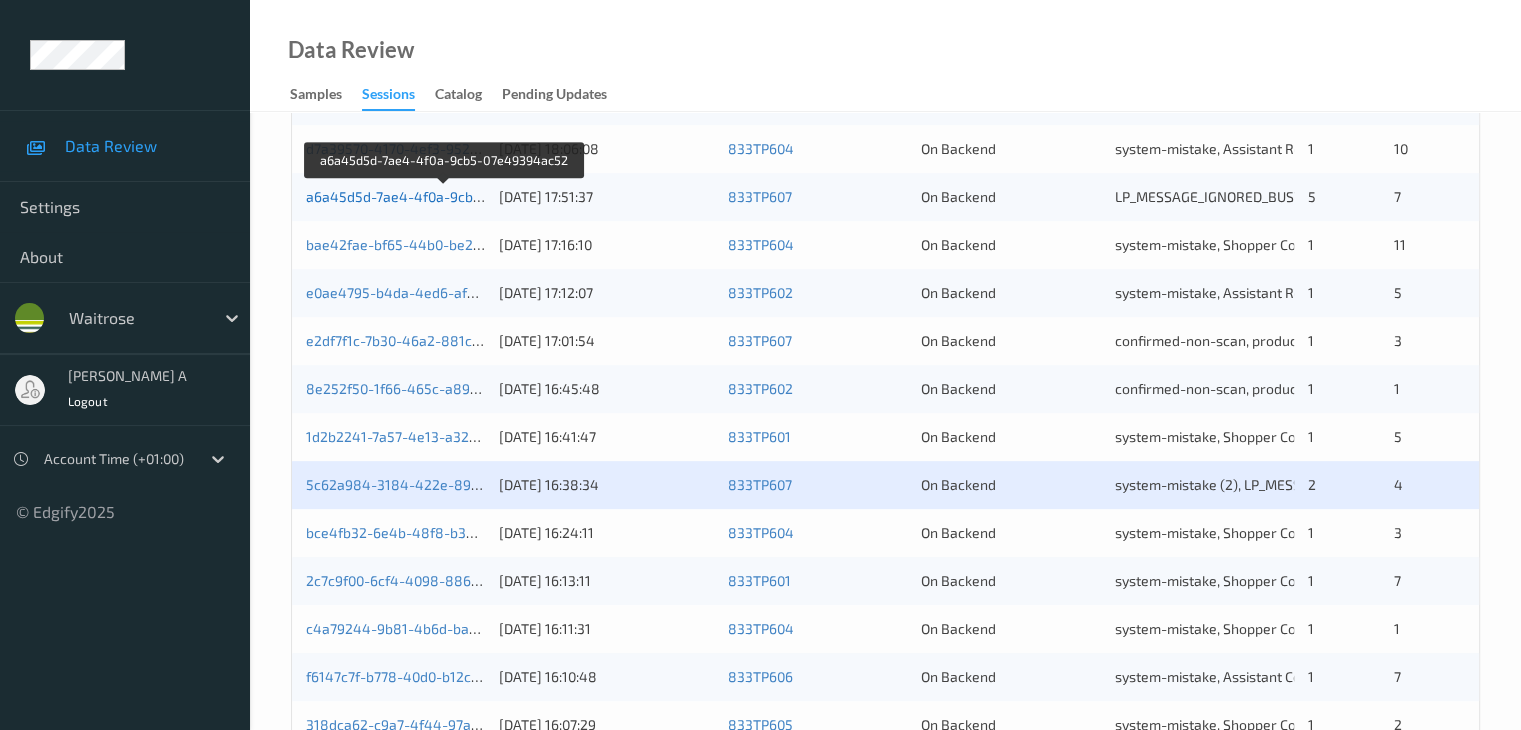 click on "a6a45d5d-7ae4-4f0a-9cb5-07e49394ac52" at bounding box center [444, 196] 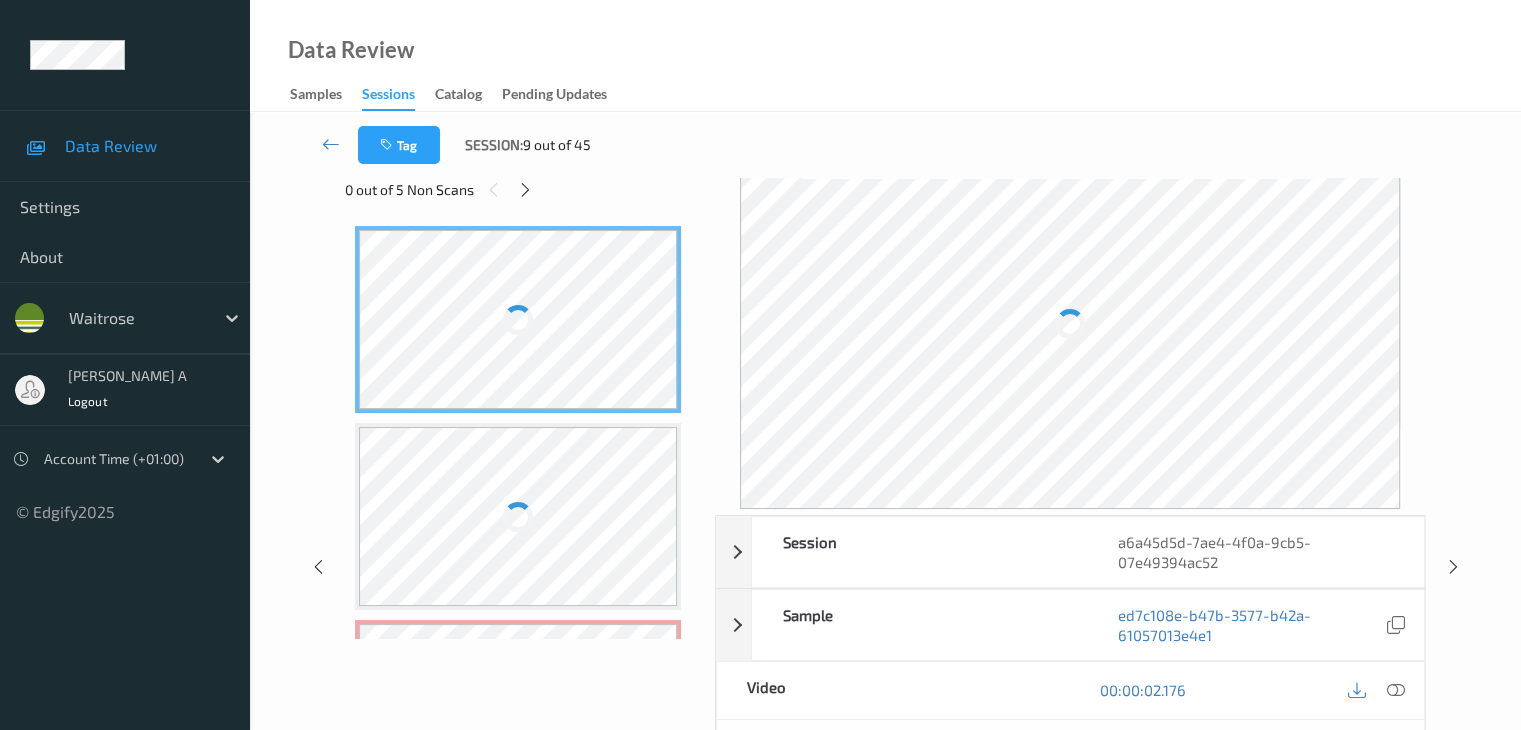 scroll, scrollTop: 24, scrollLeft: 0, axis: vertical 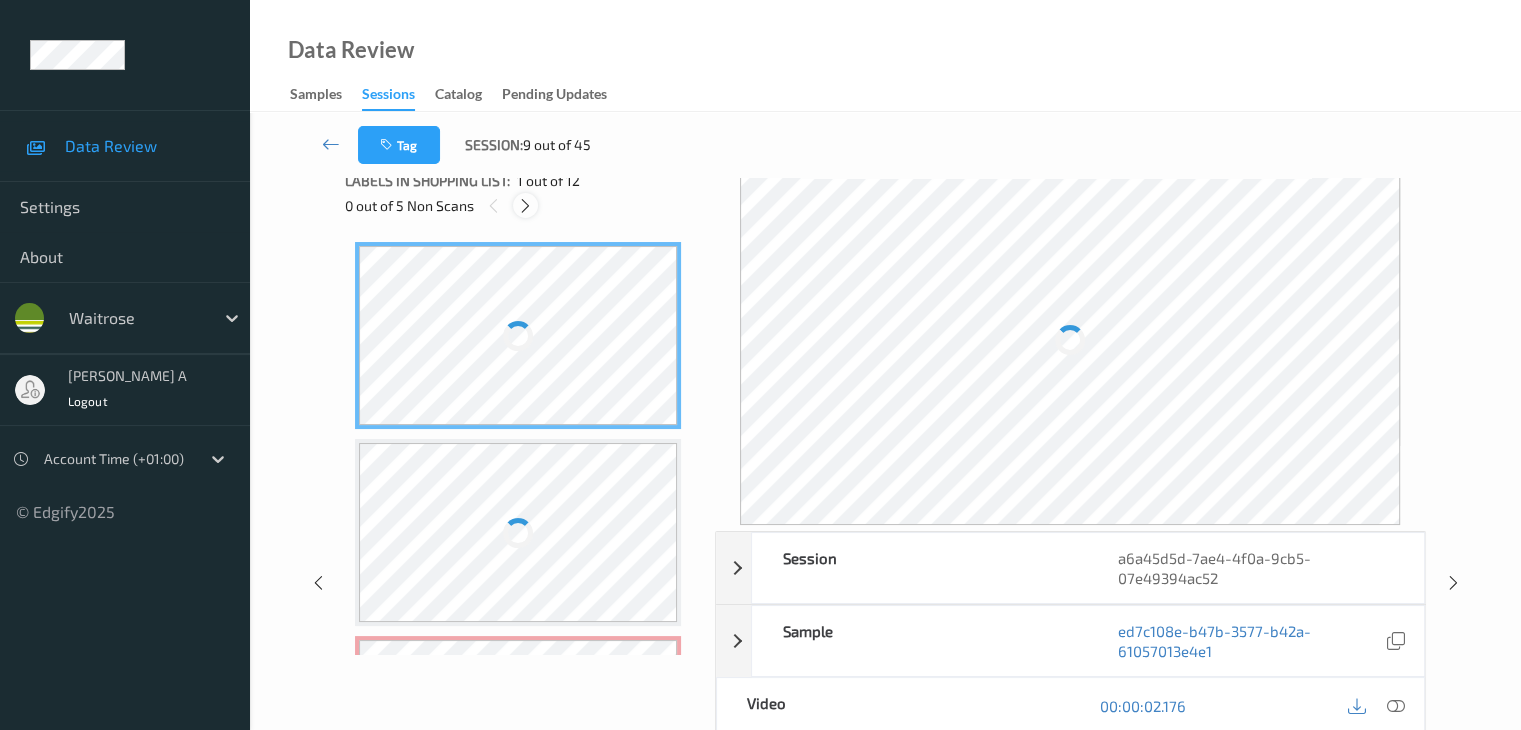 click at bounding box center (525, 206) 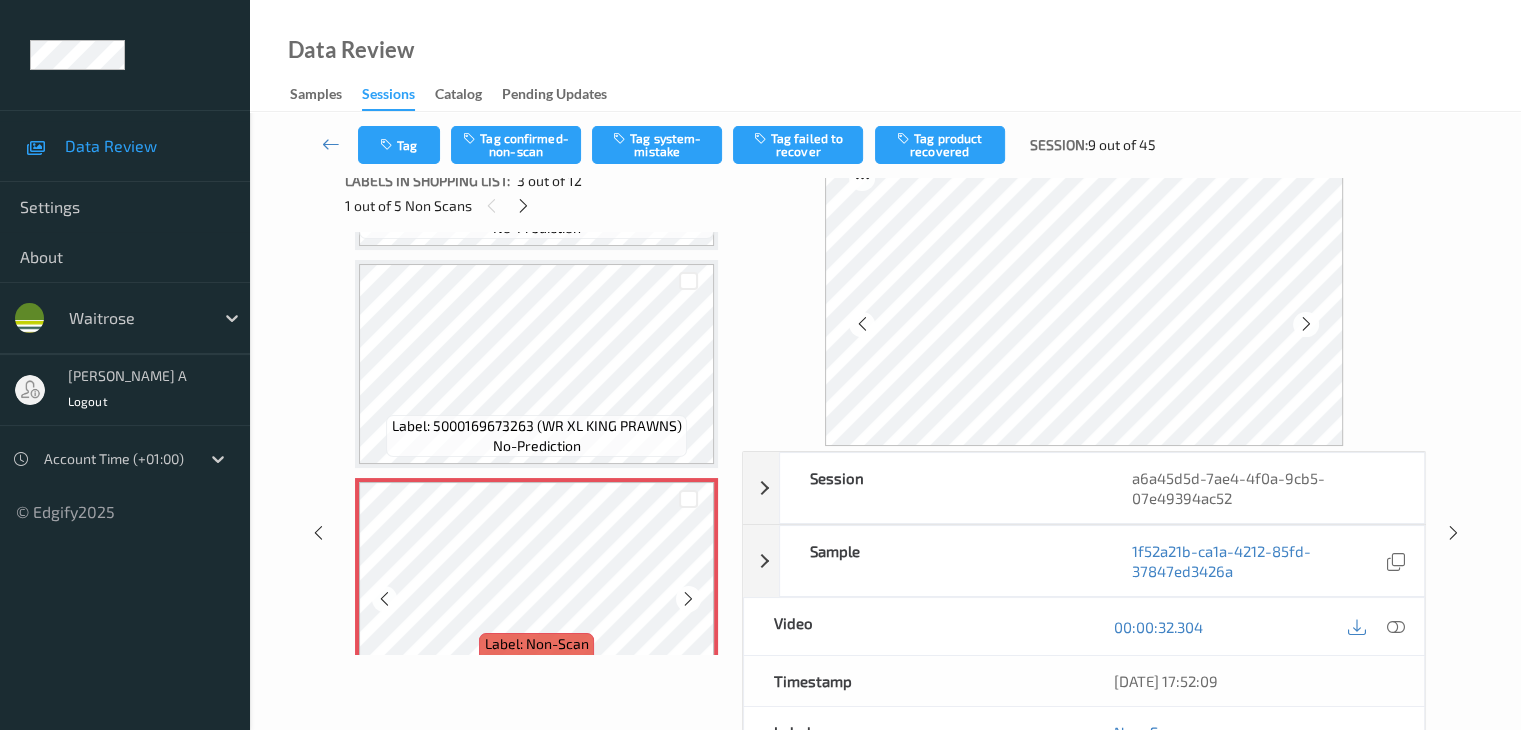 scroll, scrollTop: 300, scrollLeft: 0, axis: vertical 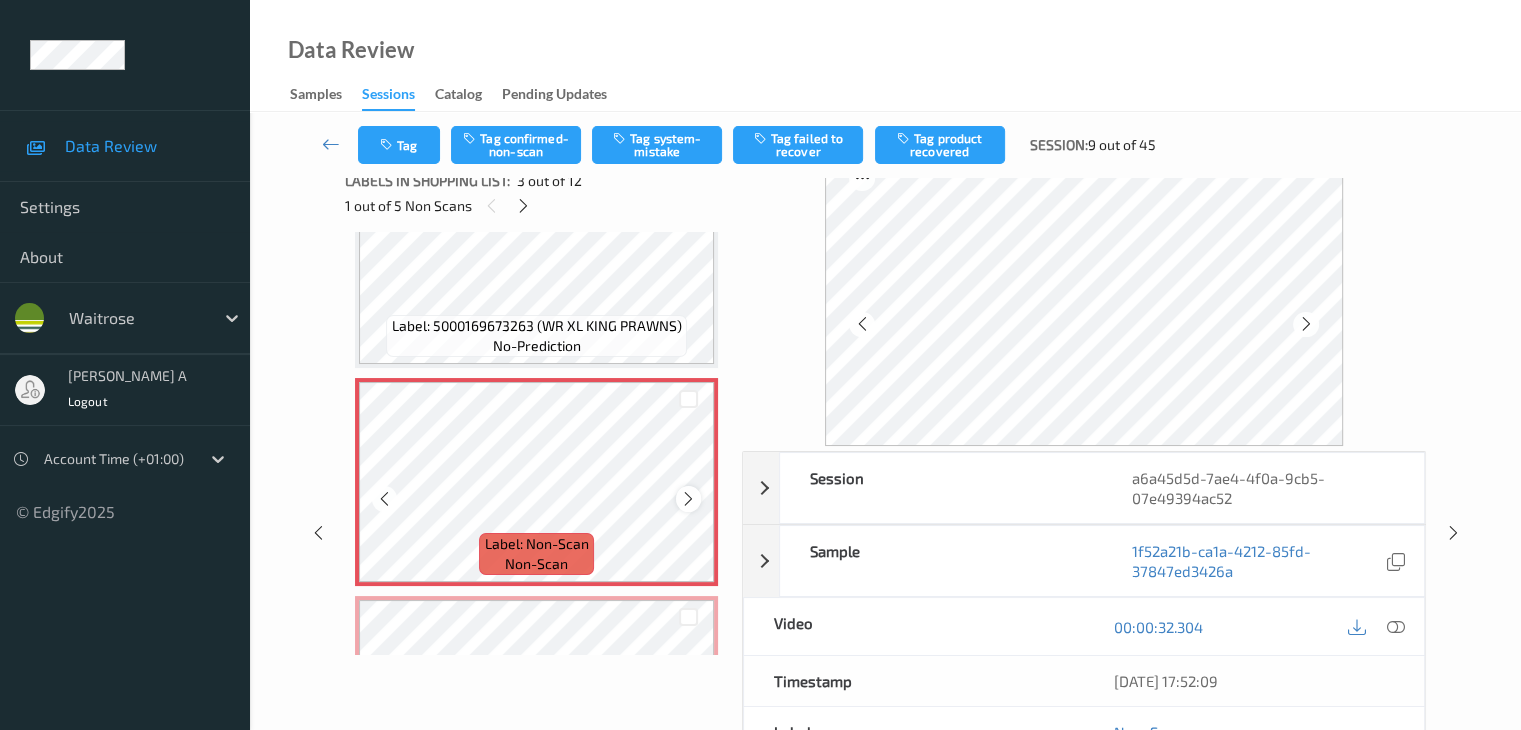 click at bounding box center [688, 499] 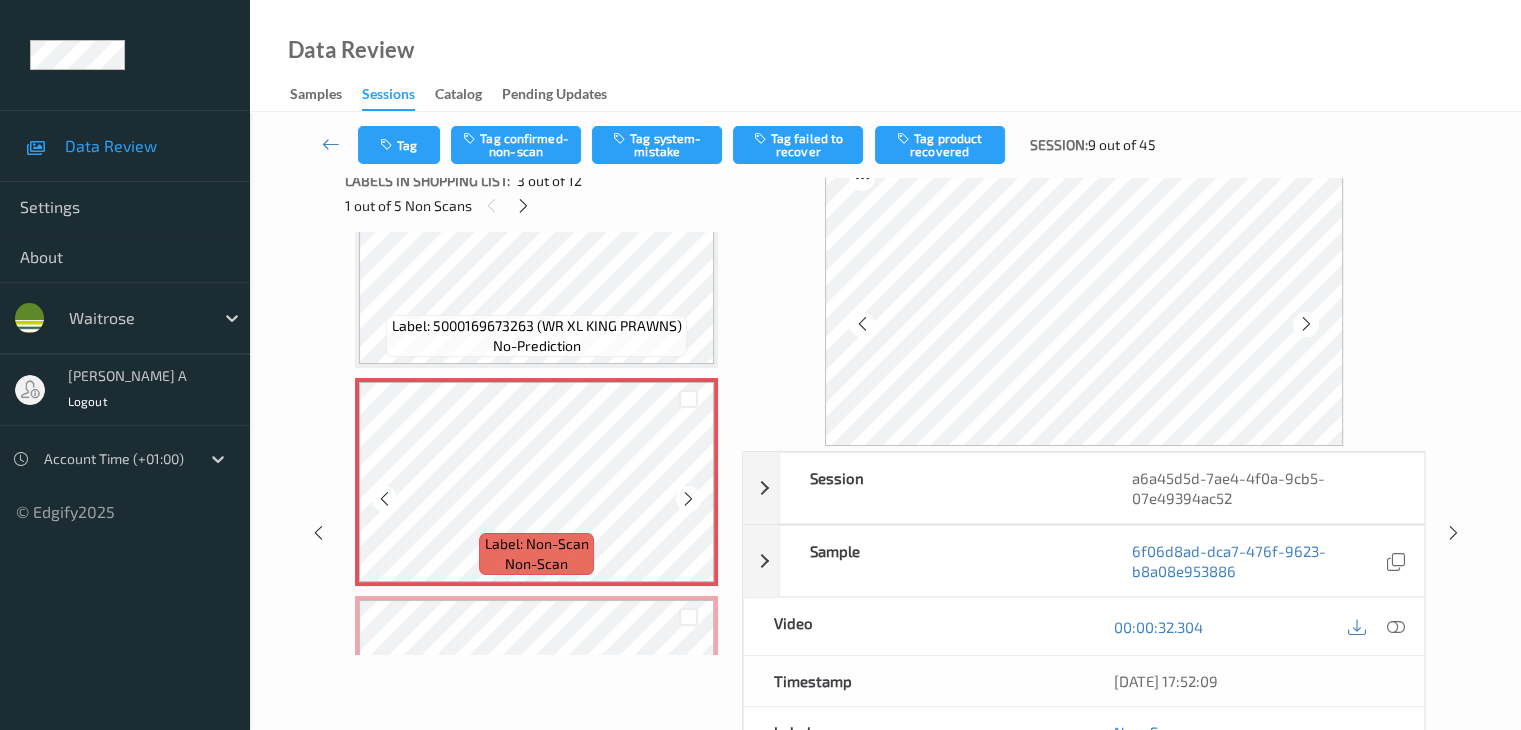 click at bounding box center (688, 499) 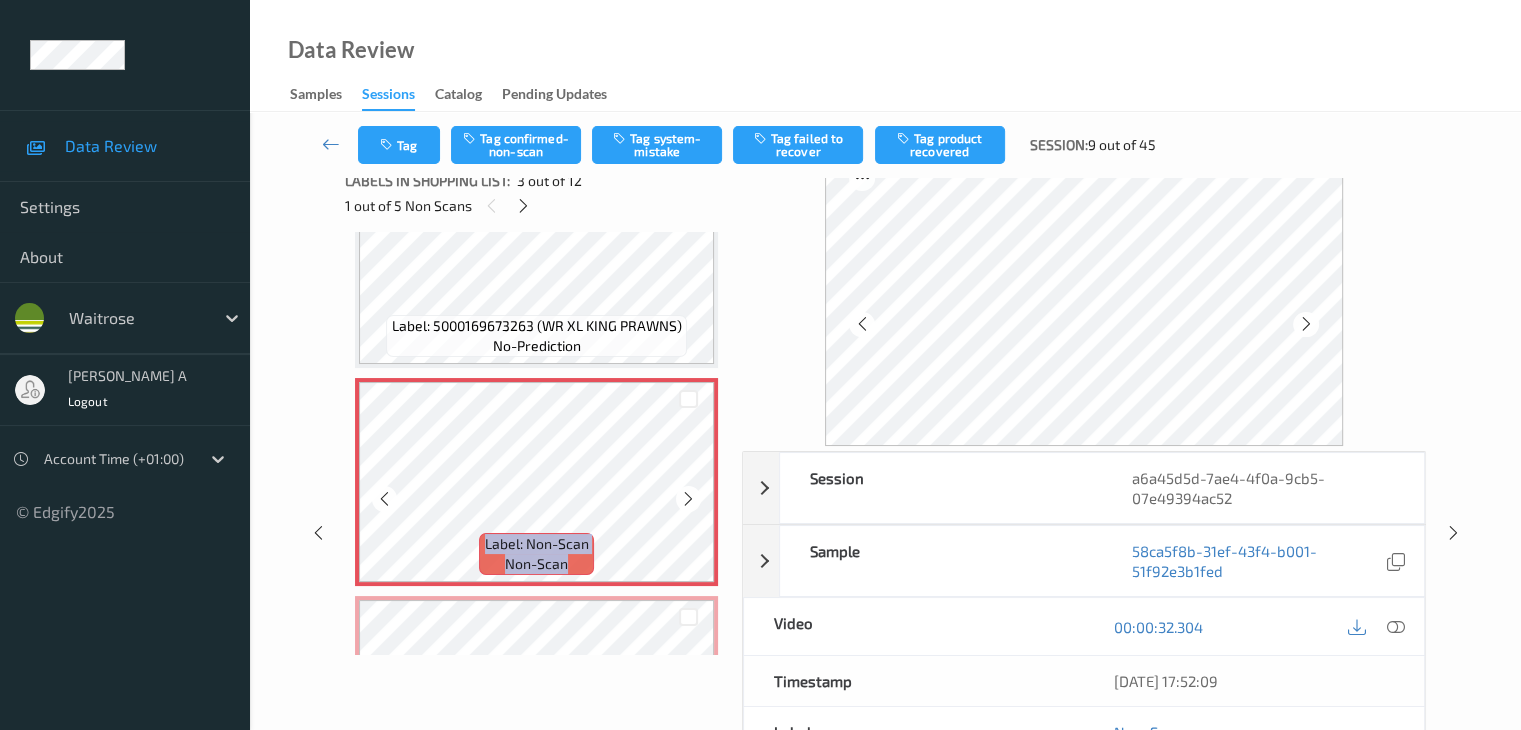 click at bounding box center [688, 499] 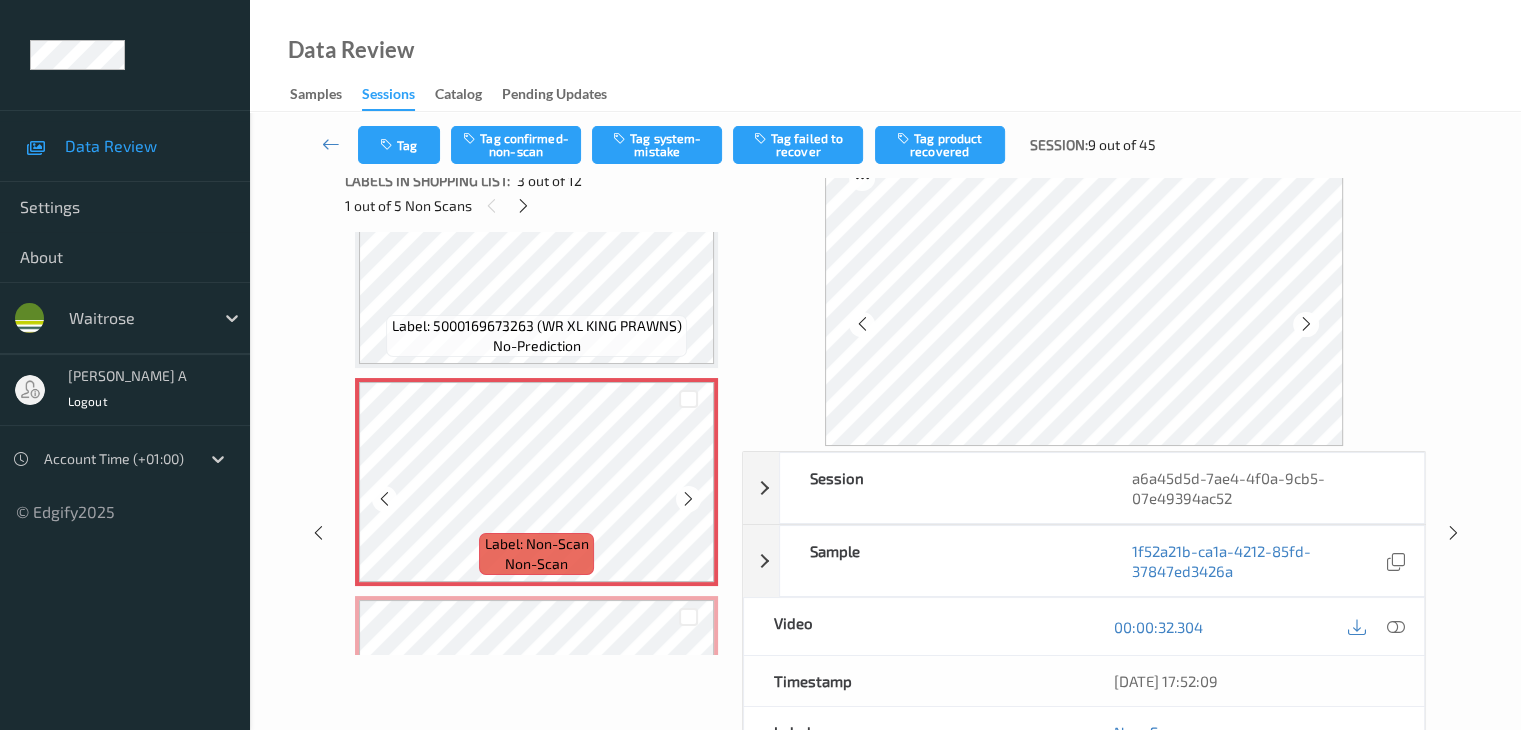 click at bounding box center (688, 499) 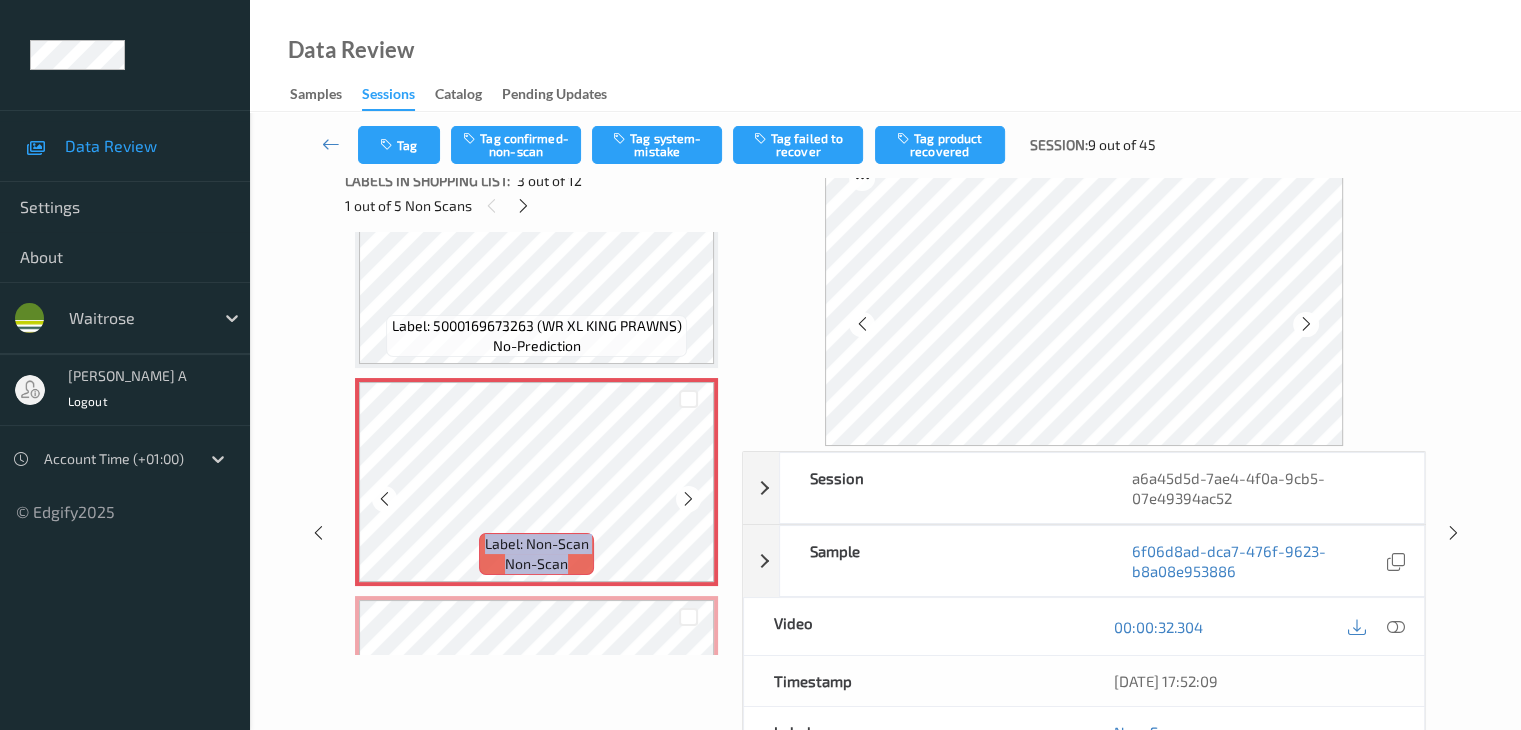 click at bounding box center [688, 499] 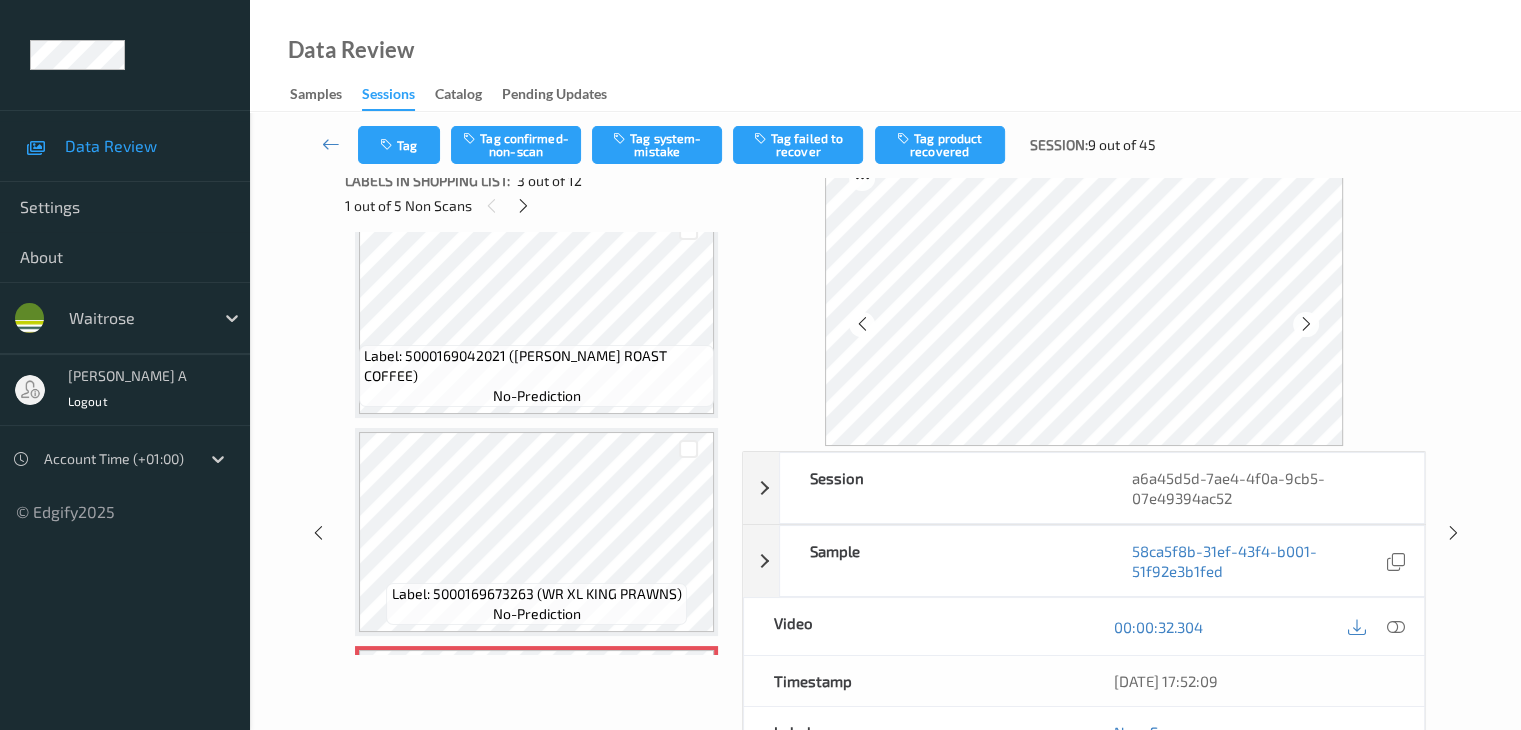 scroll, scrollTop: 0, scrollLeft: 0, axis: both 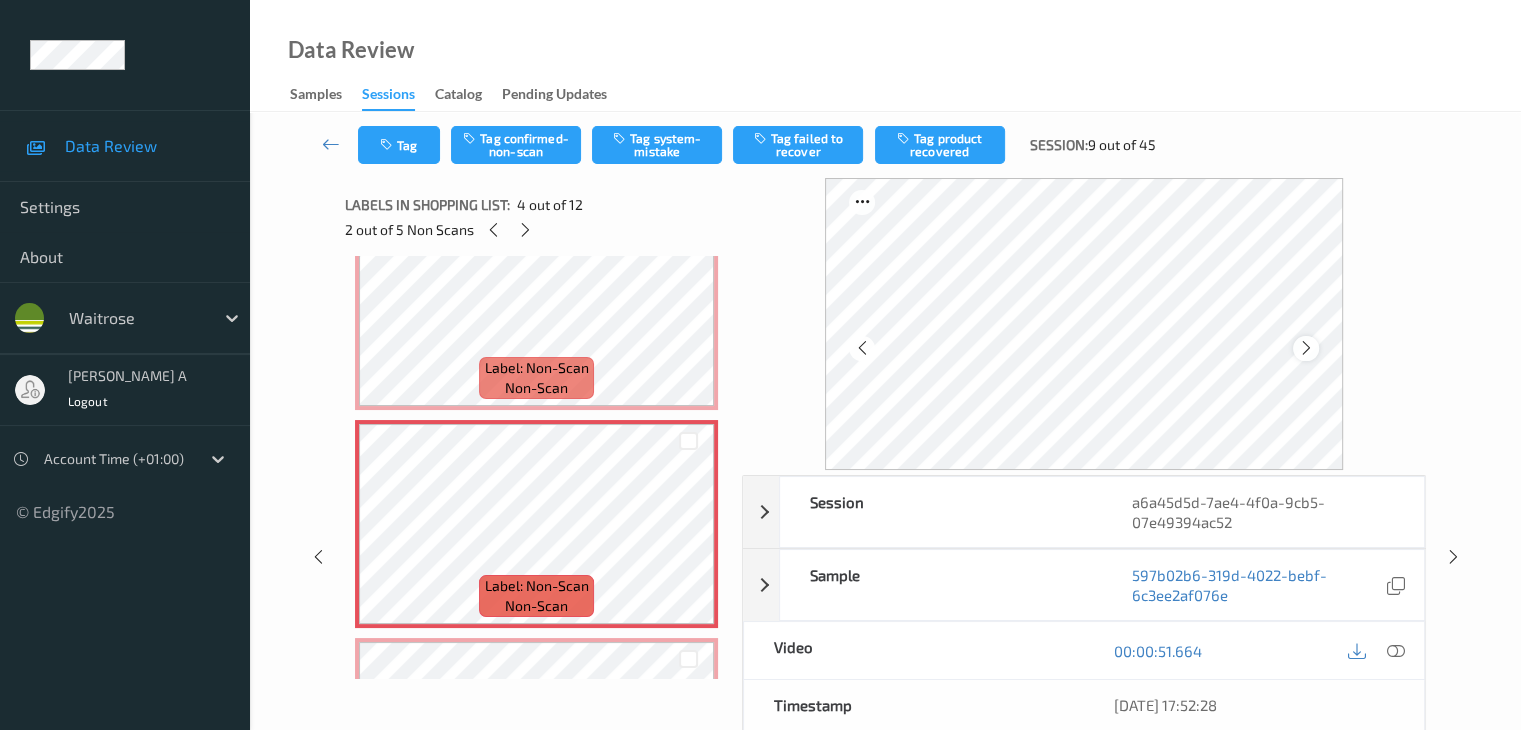 click at bounding box center (1306, 348) 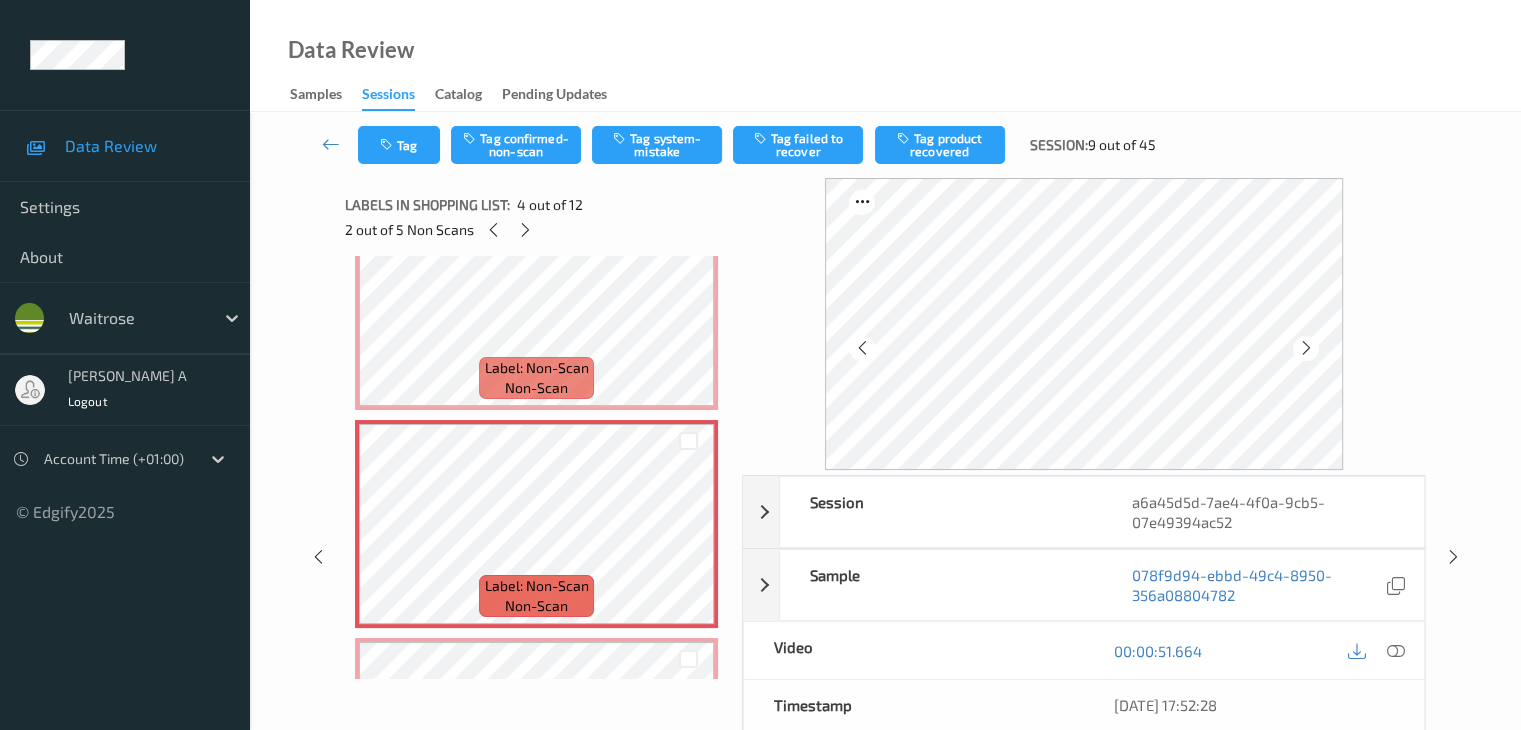 click at bounding box center [1306, 348] 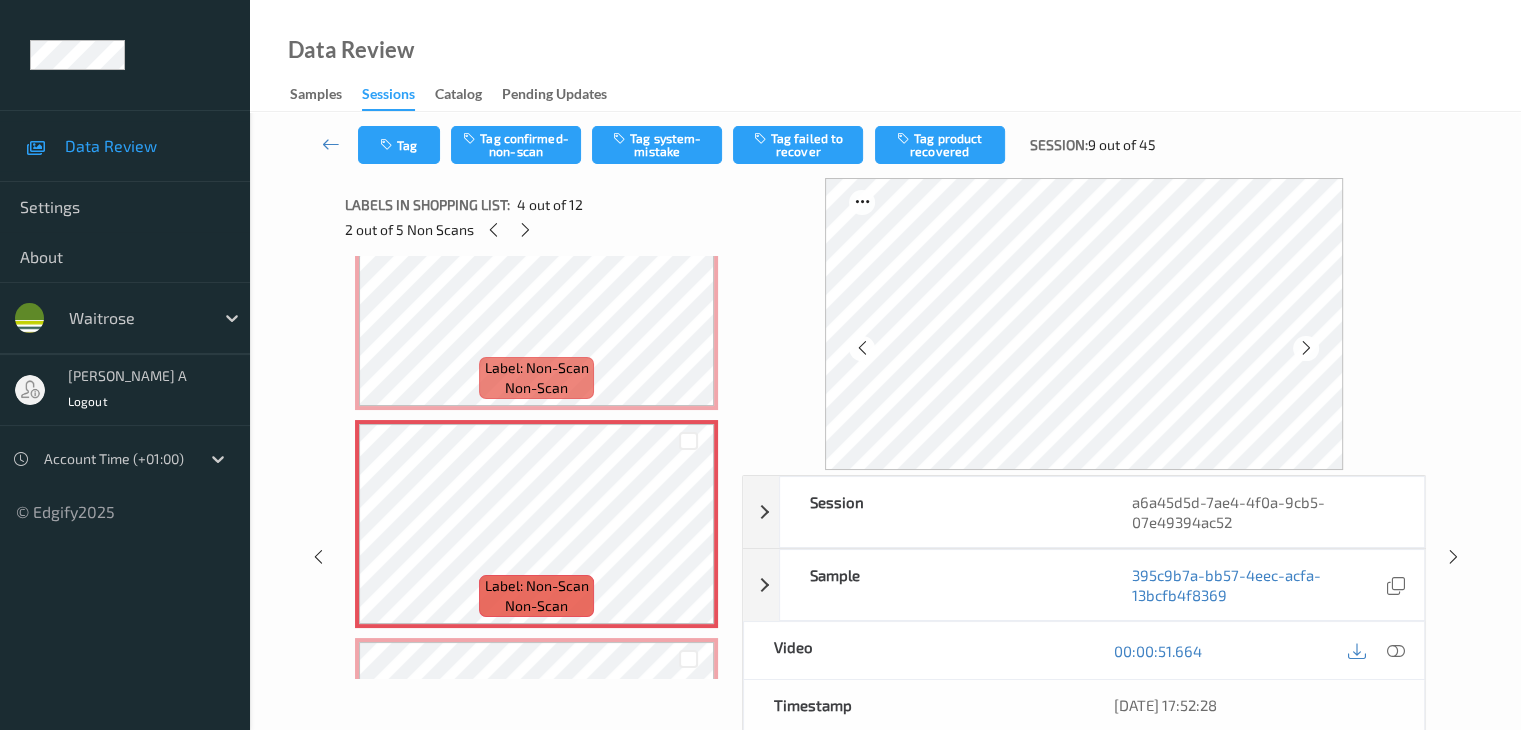 click at bounding box center [1306, 348] 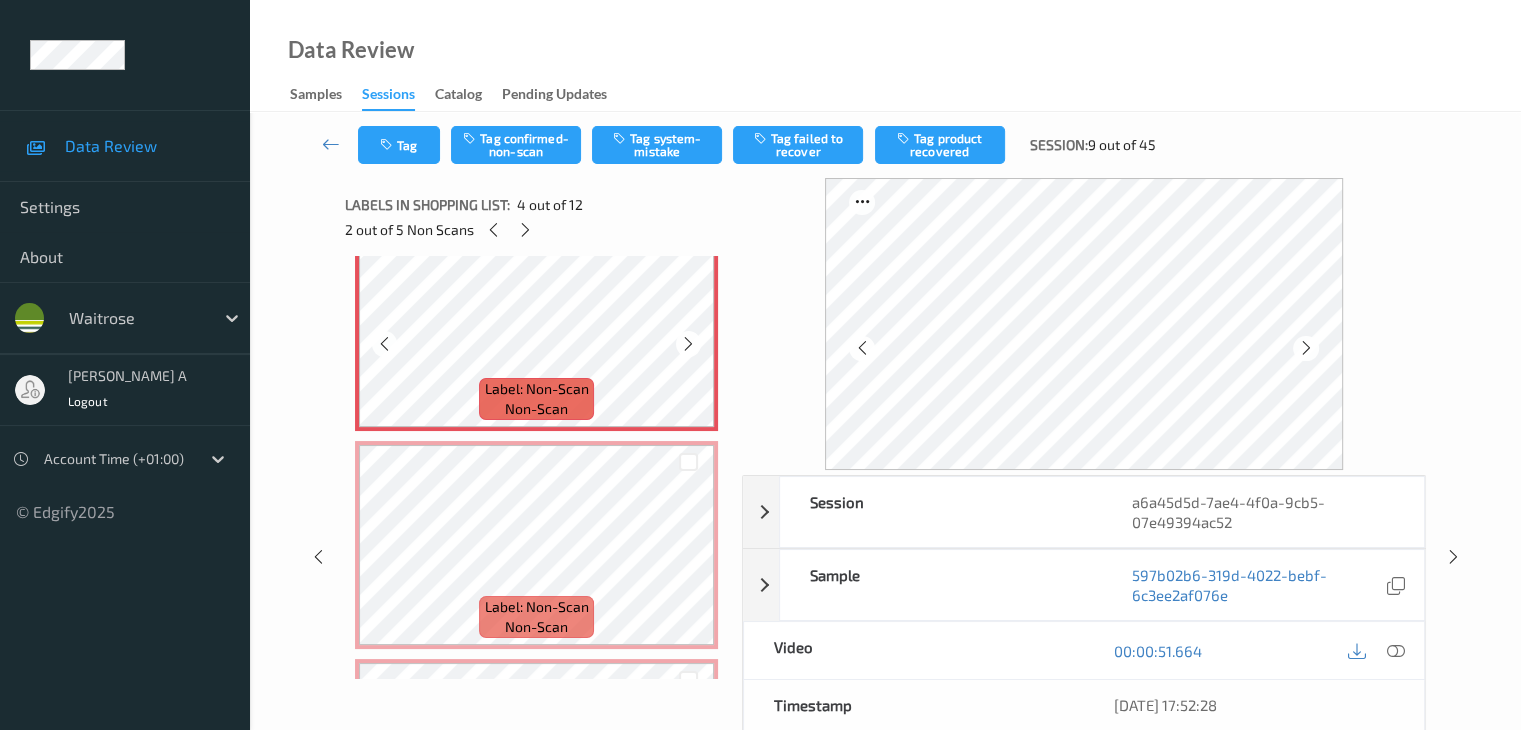 scroll, scrollTop: 700, scrollLeft: 0, axis: vertical 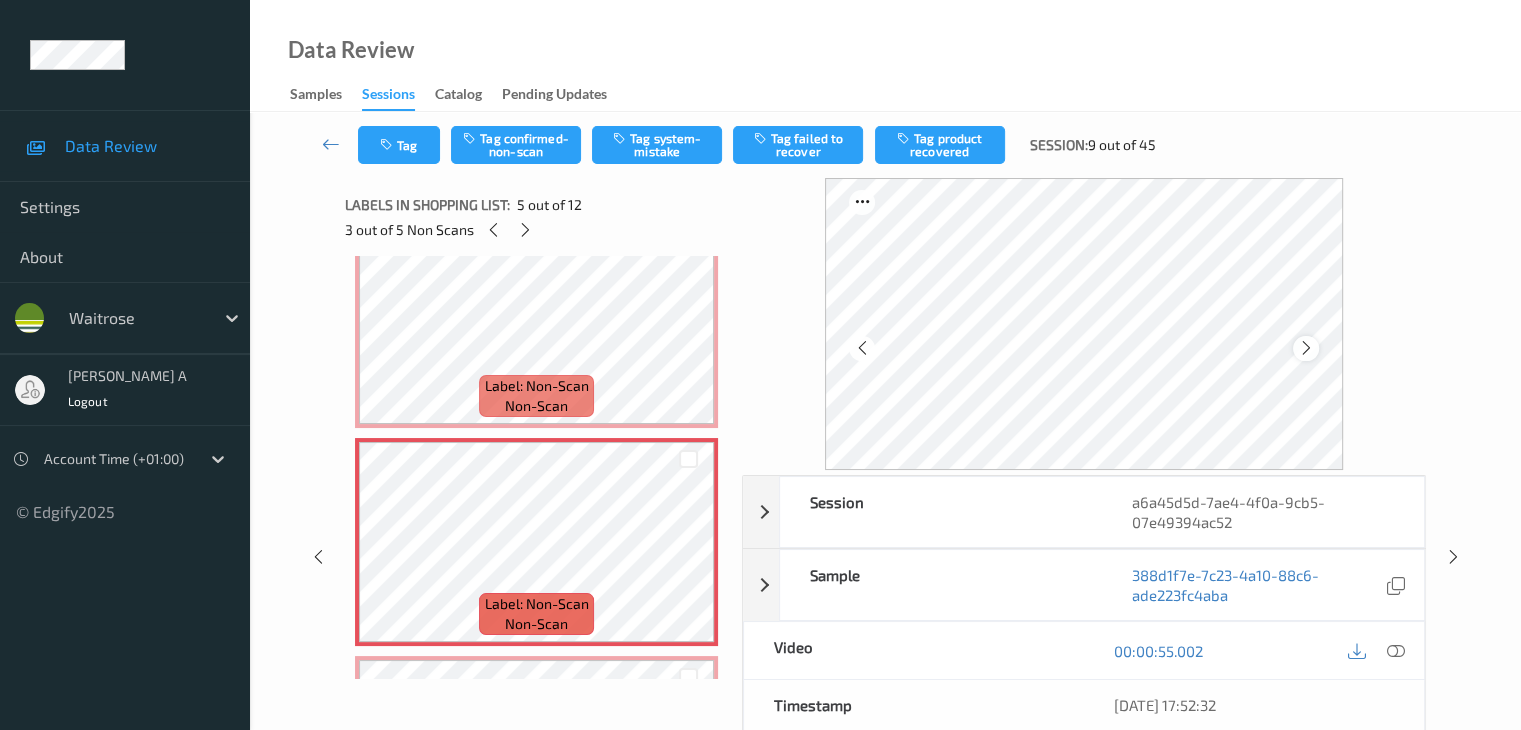 click at bounding box center [1306, 348] 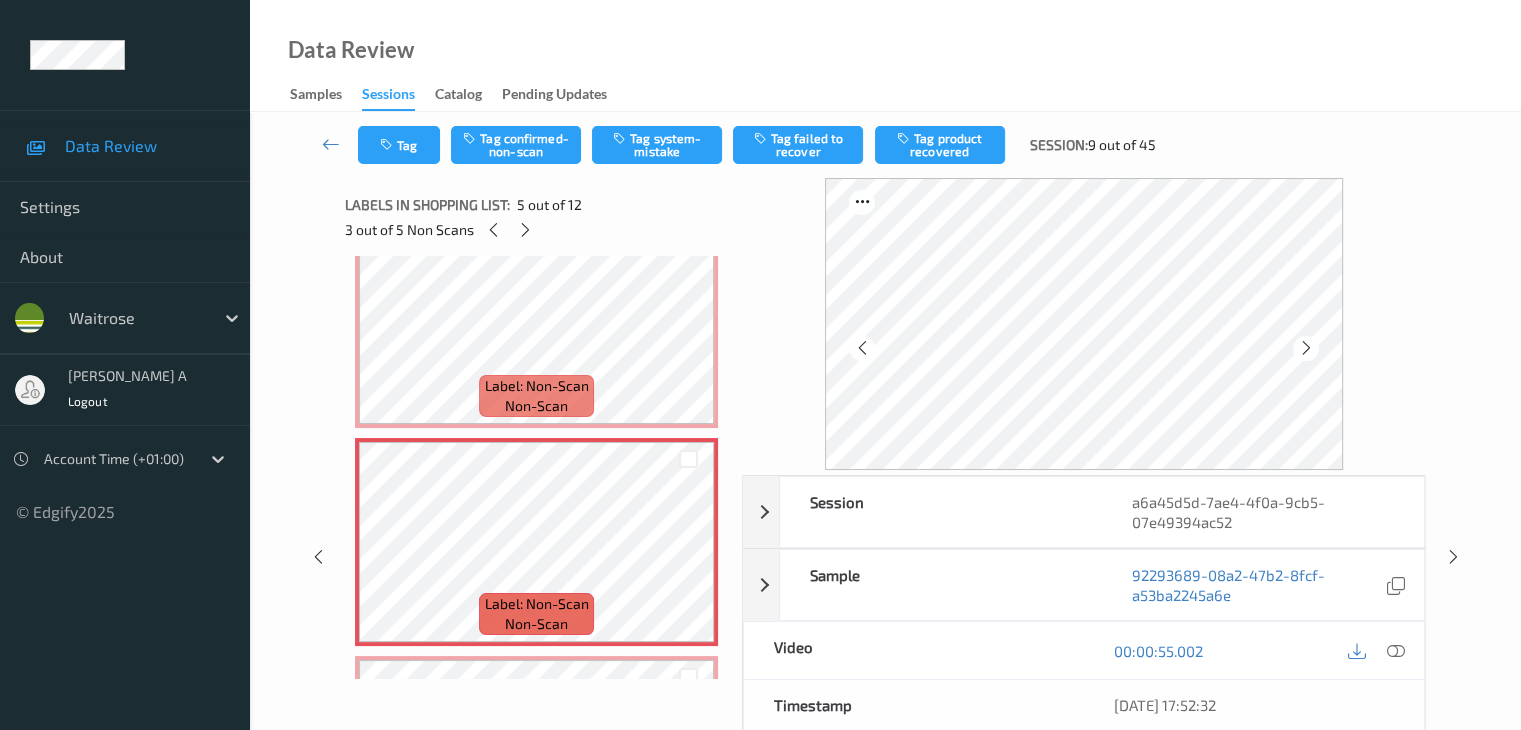 click at bounding box center [1306, 348] 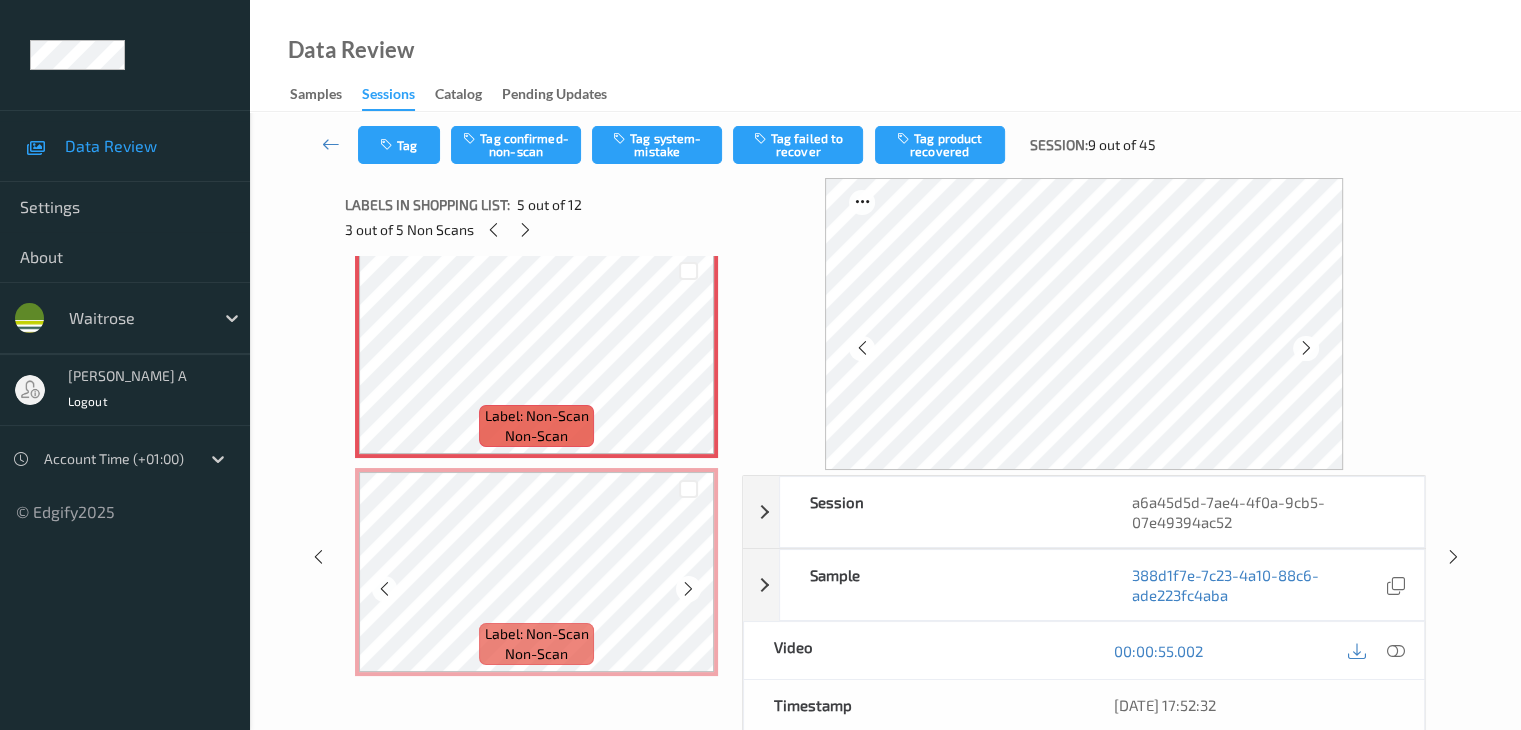 scroll, scrollTop: 900, scrollLeft: 0, axis: vertical 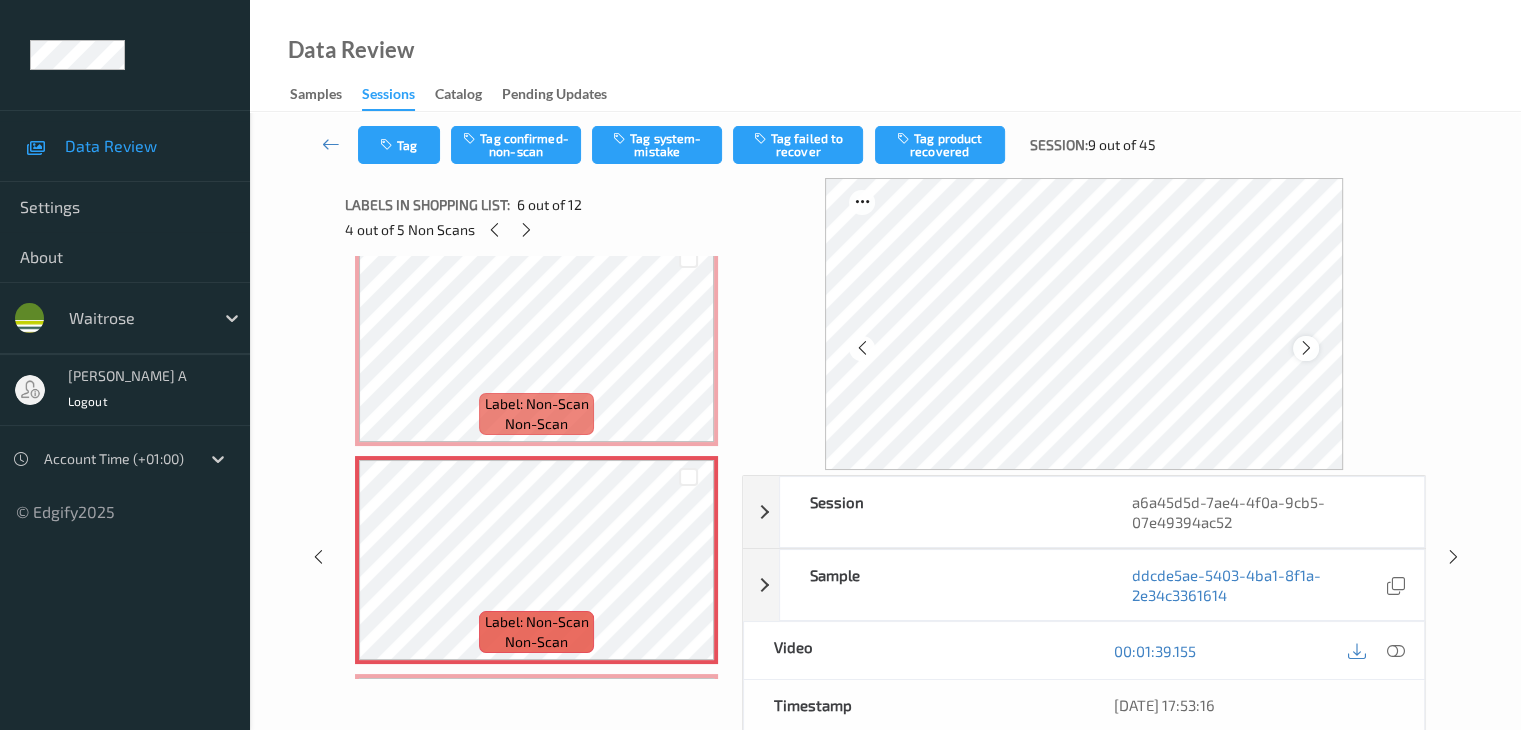 click at bounding box center (1306, 348) 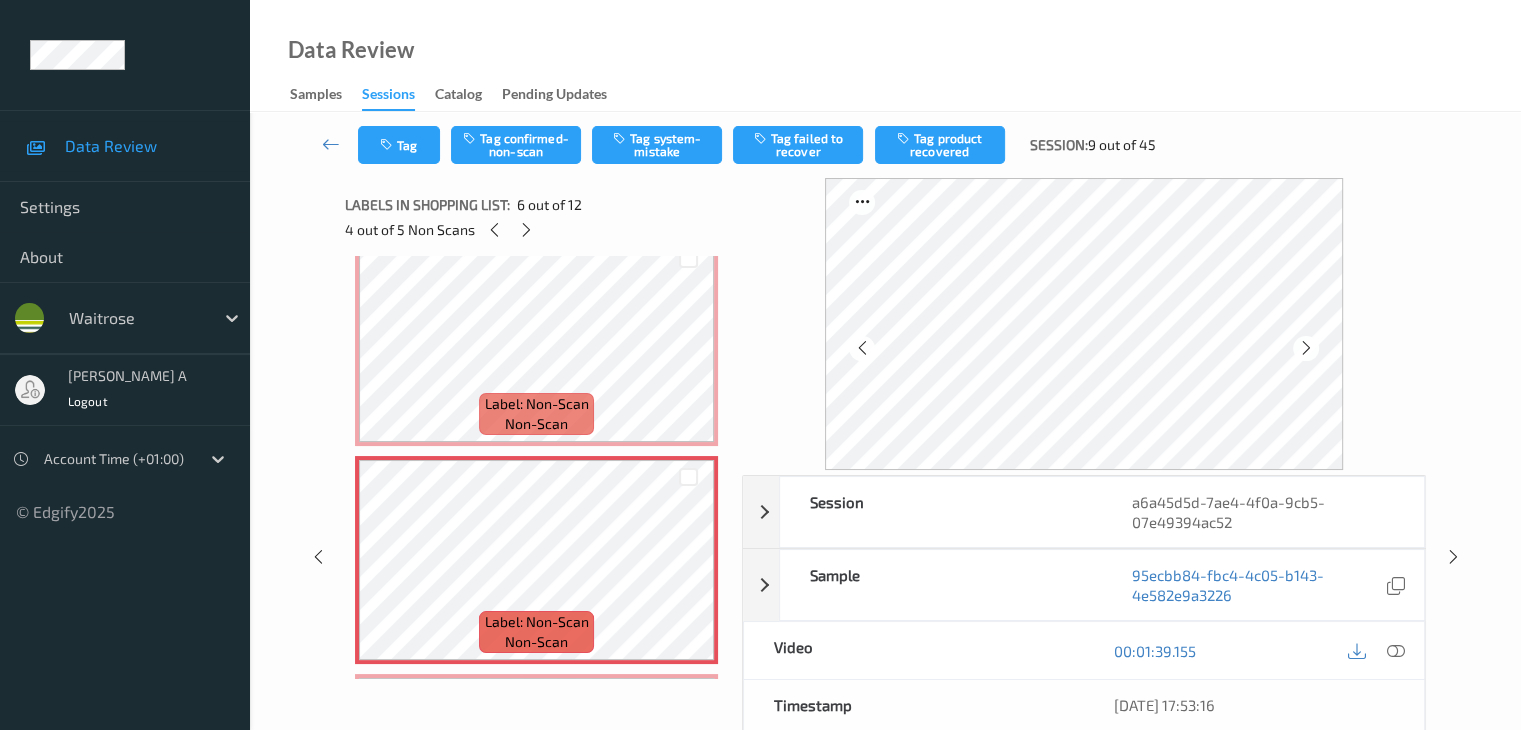 click at bounding box center (1306, 348) 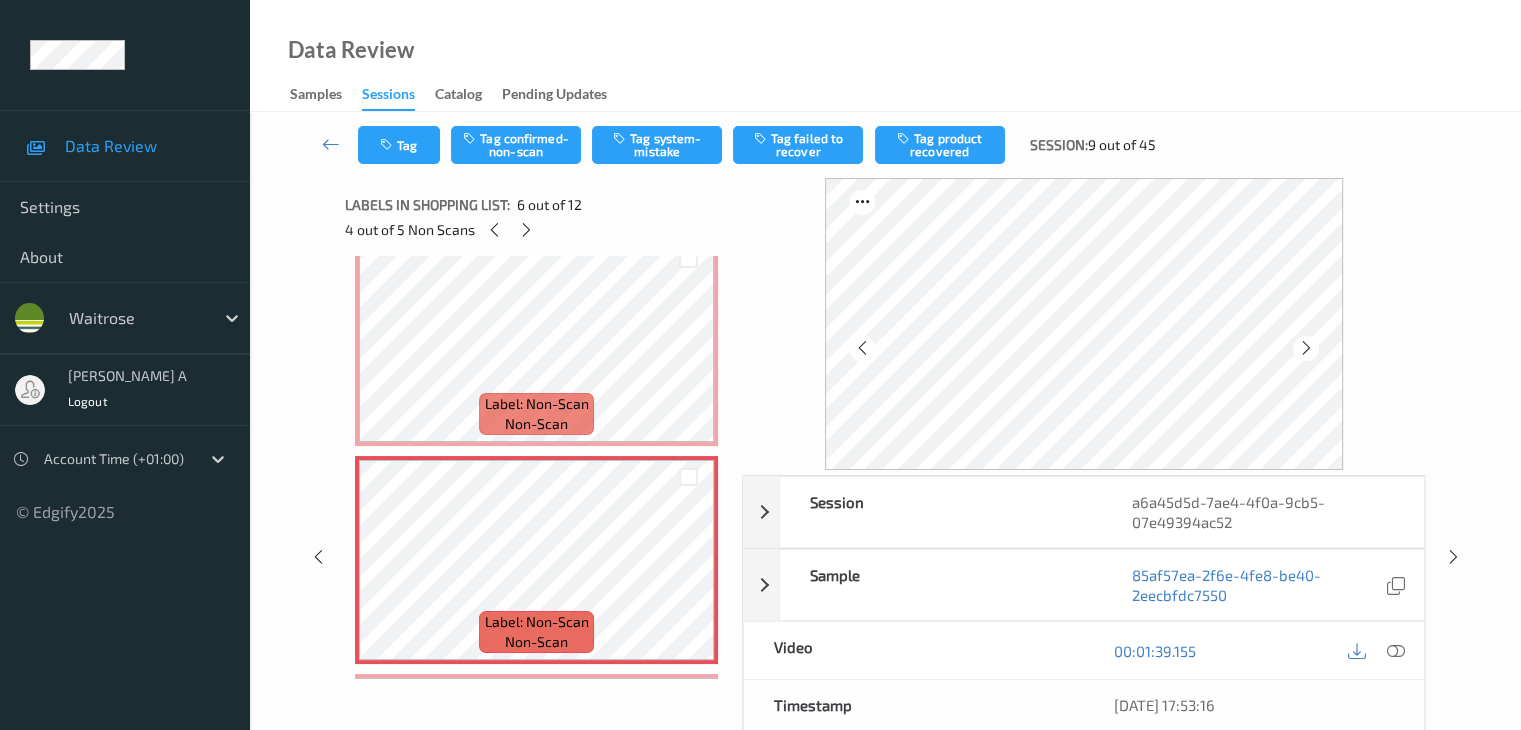 click at bounding box center (1306, 348) 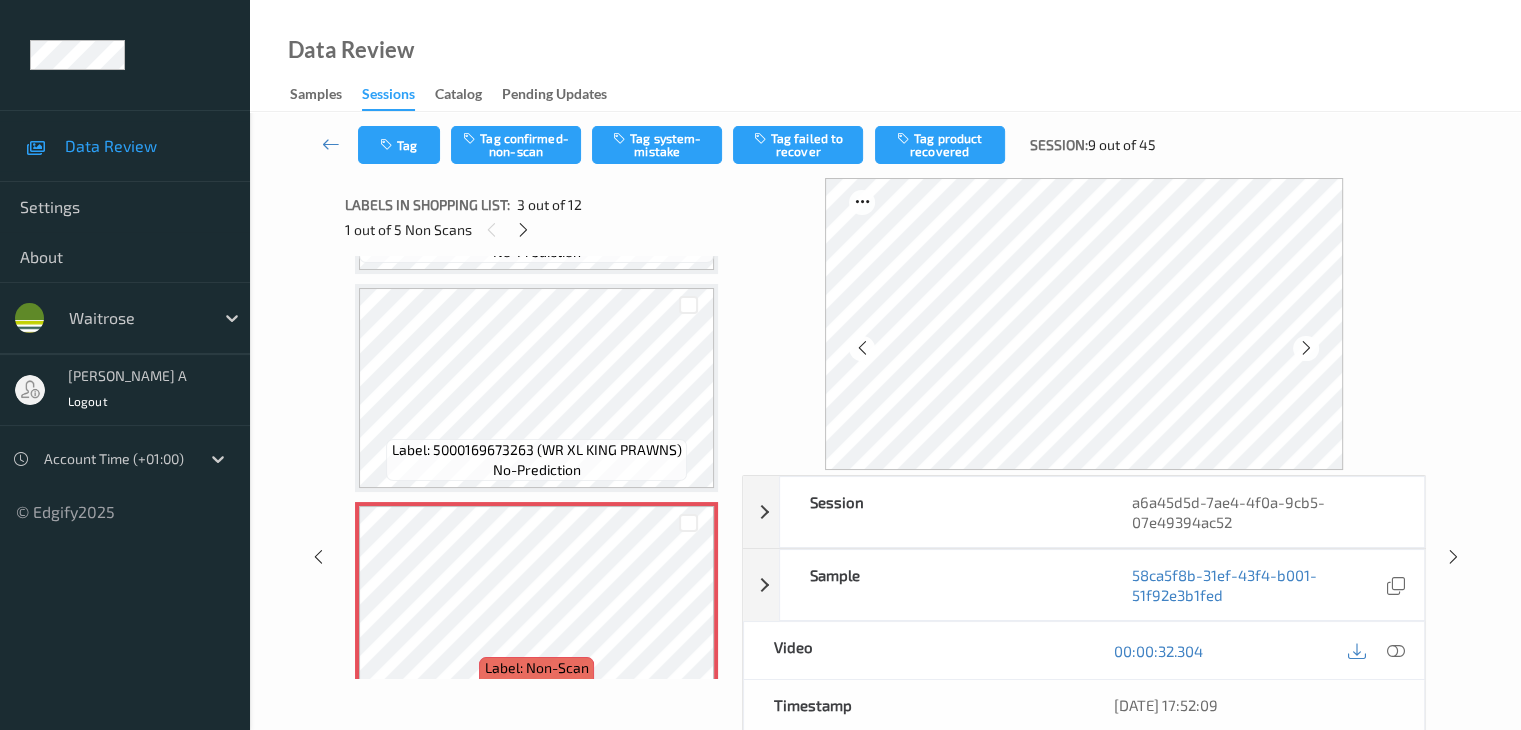 scroll, scrollTop: 0, scrollLeft: 0, axis: both 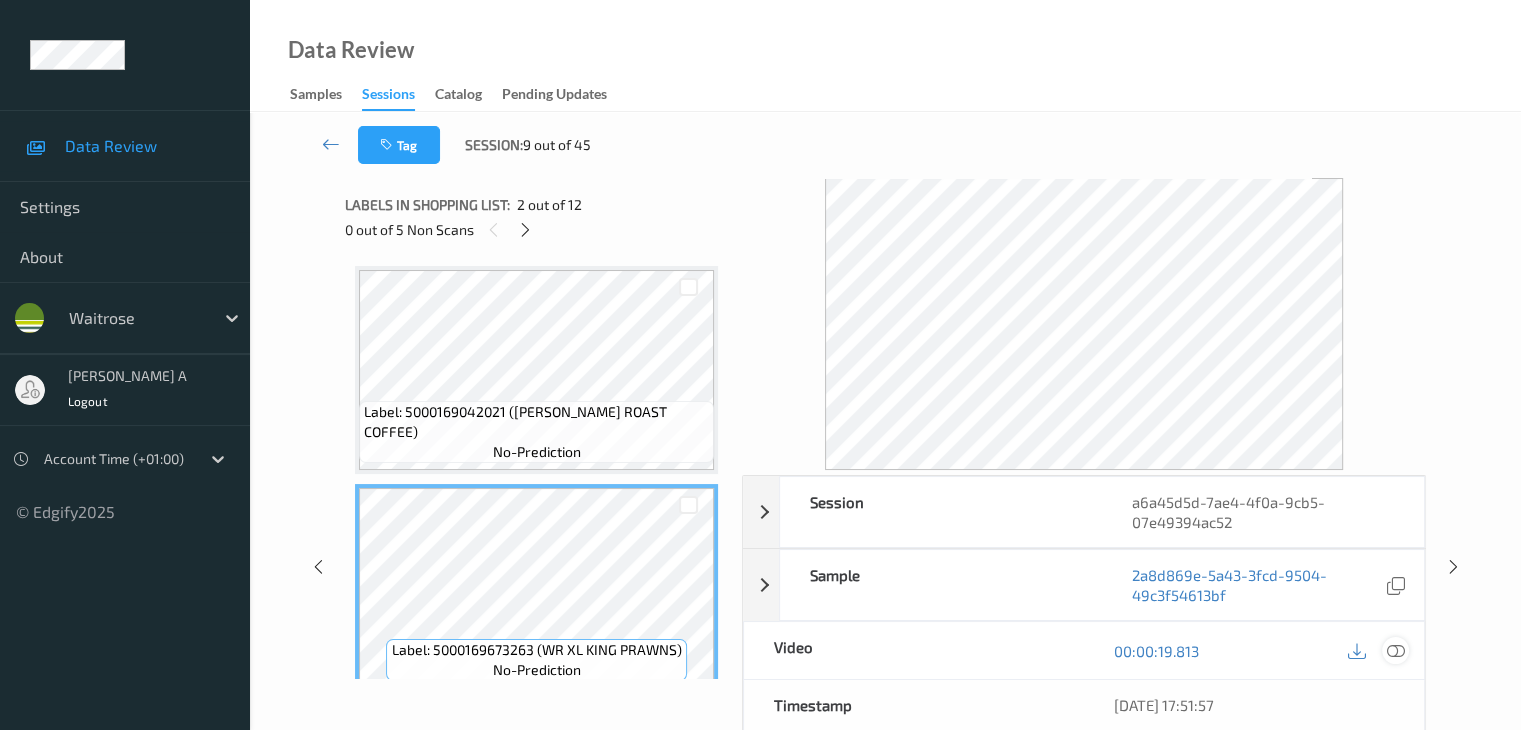 click at bounding box center (1395, 651) 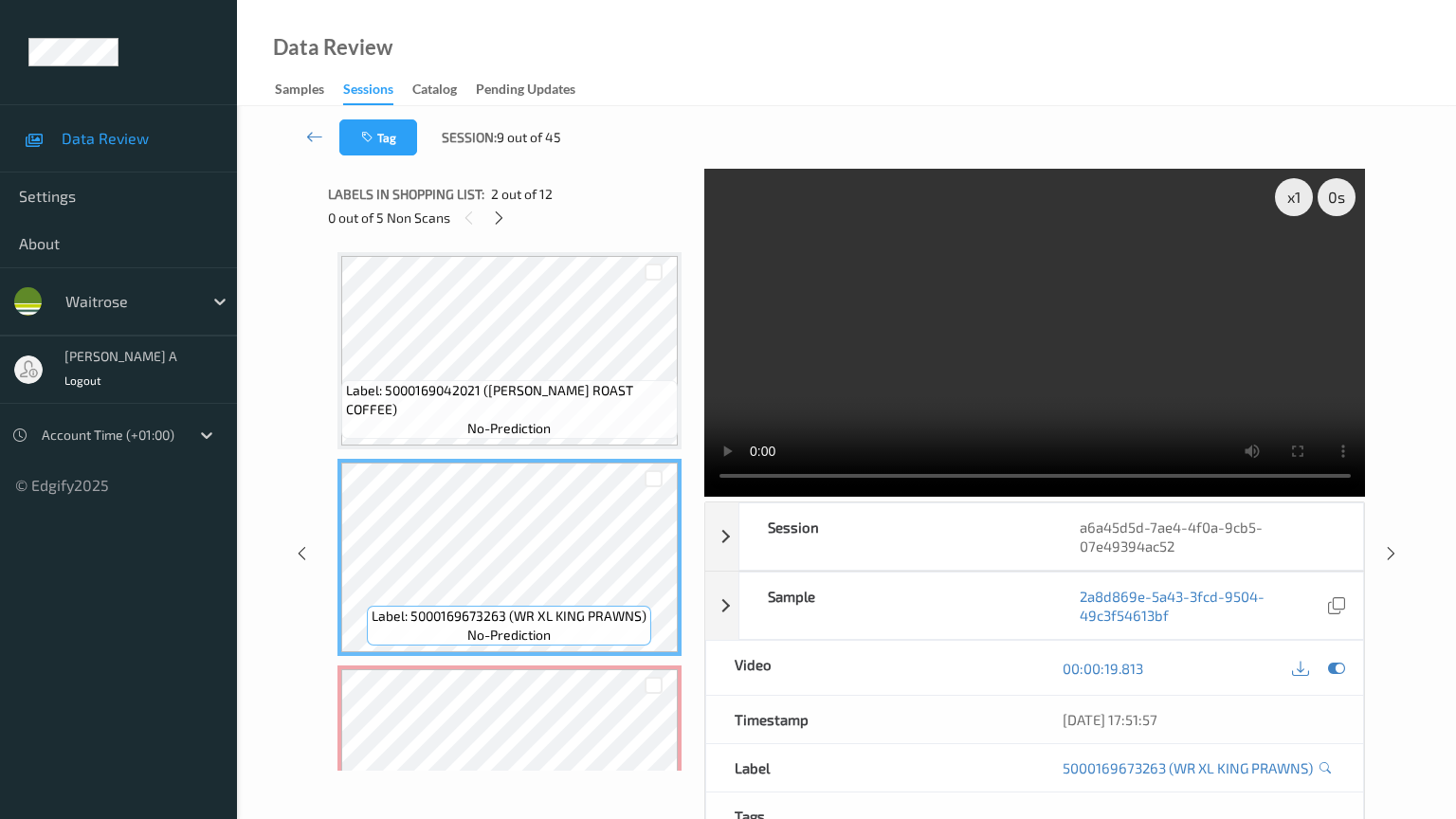 type 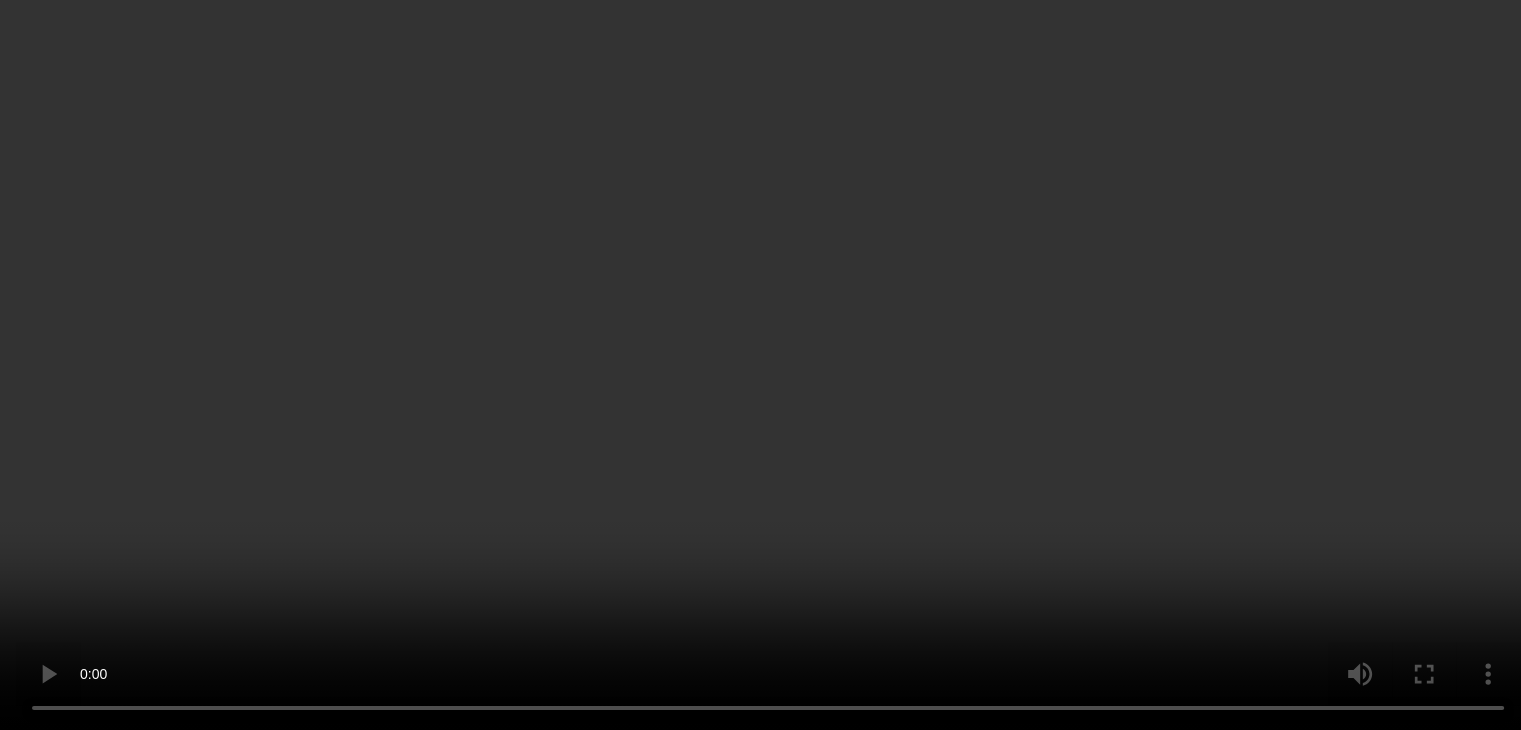 scroll, scrollTop: 200, scrollLeft: 0, axis: vertical 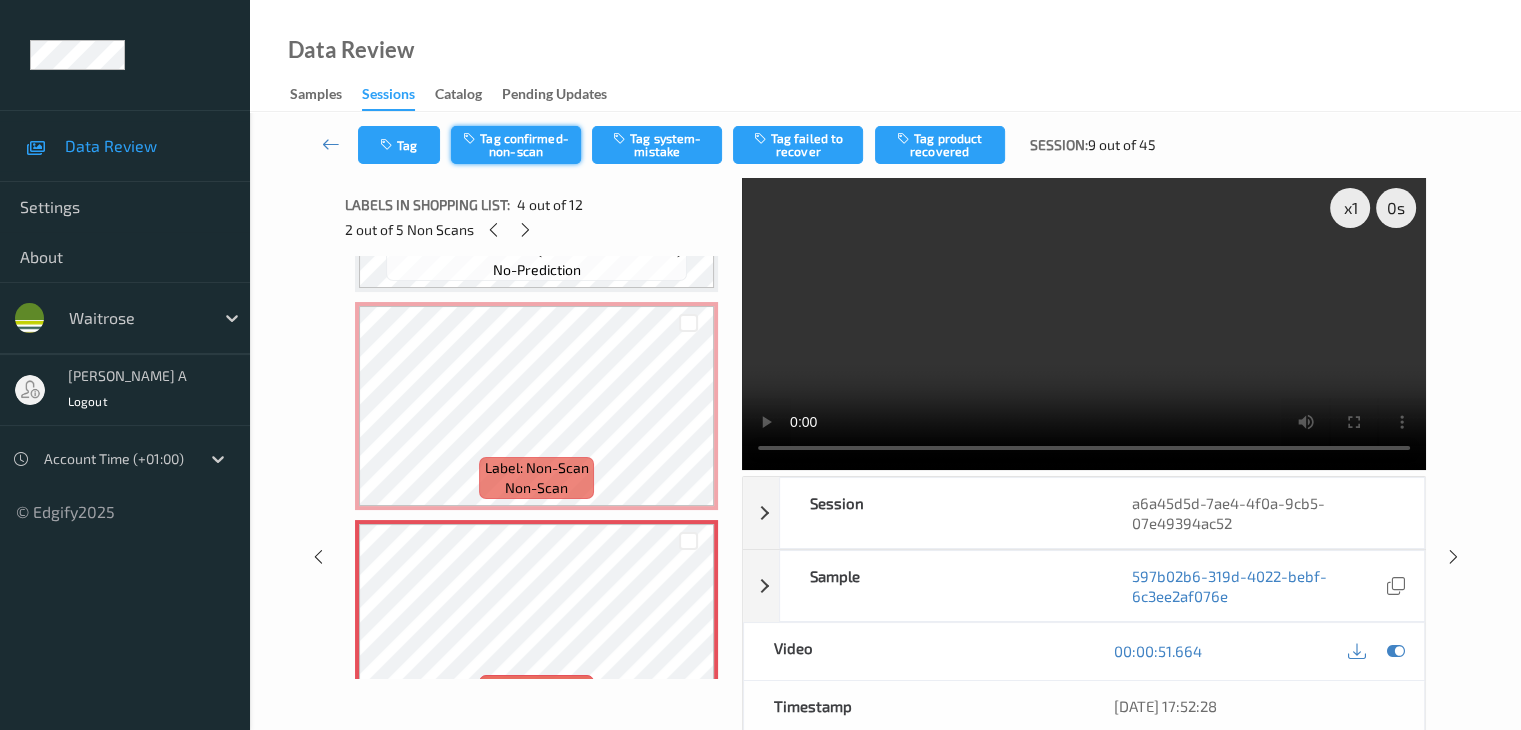 click on "Tag   confirmed-non-scan" at bounding box center (516, 145) 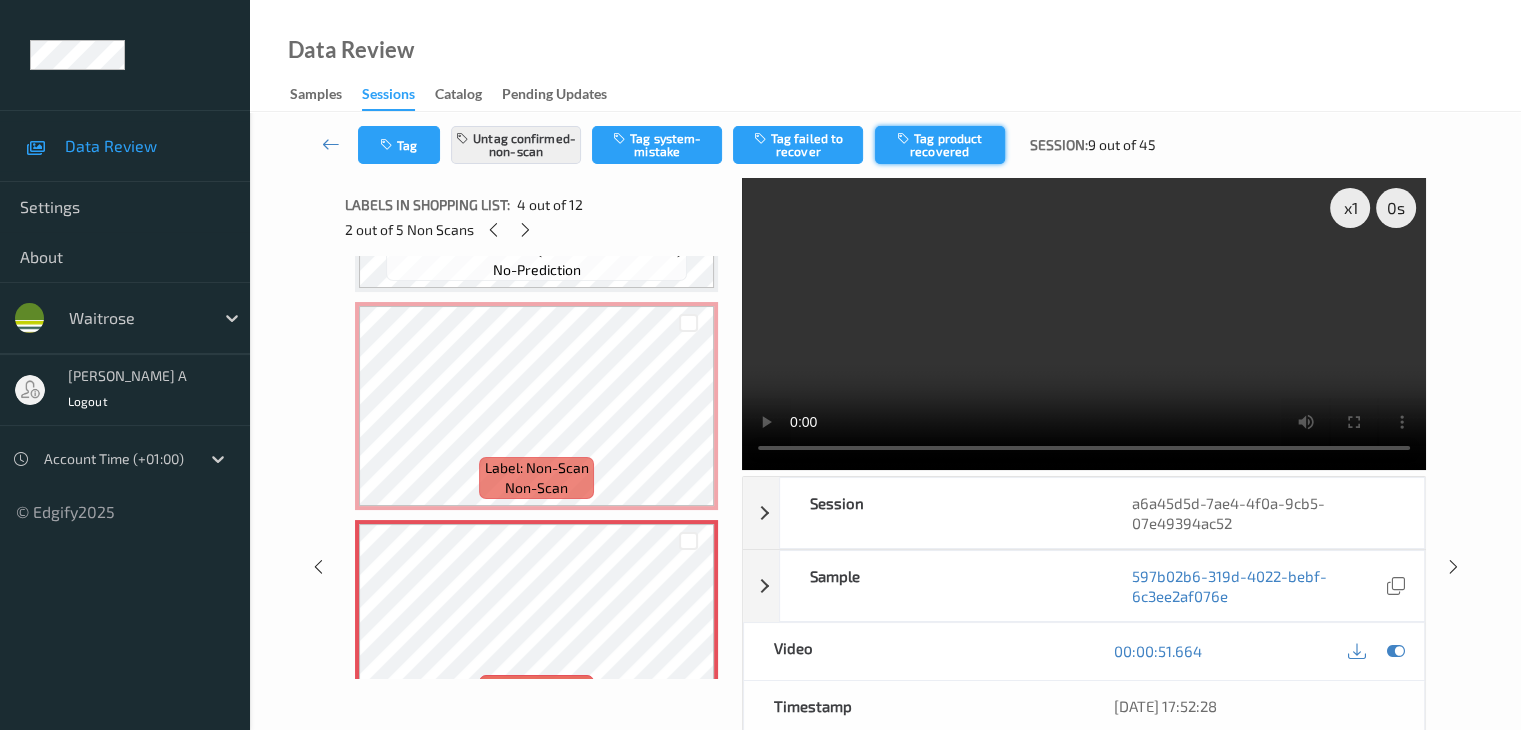 click on "Tag   product recovered" at bounding box center [940, 145] 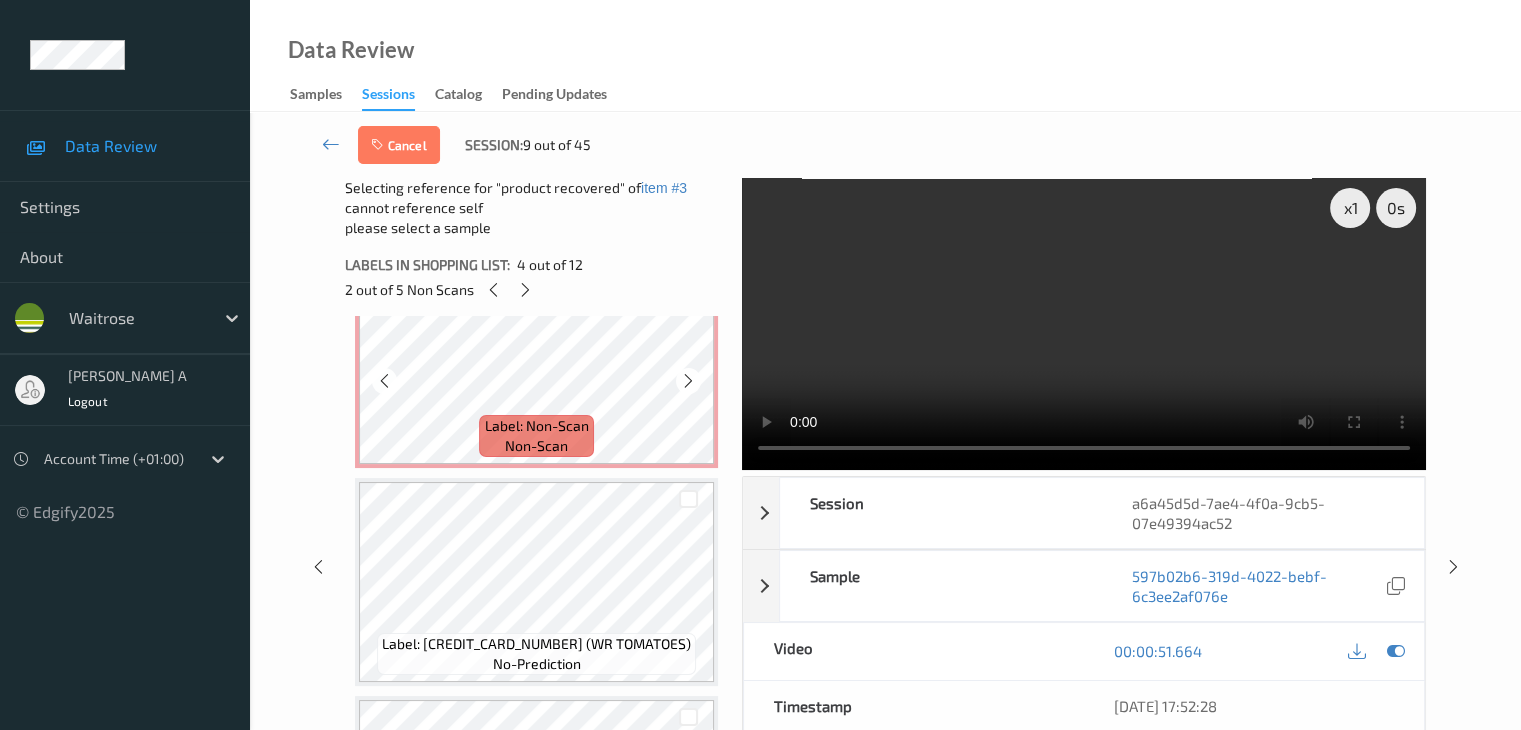 scroll, scrollTop: 1400, scrollLeft: 0, axis: vertical 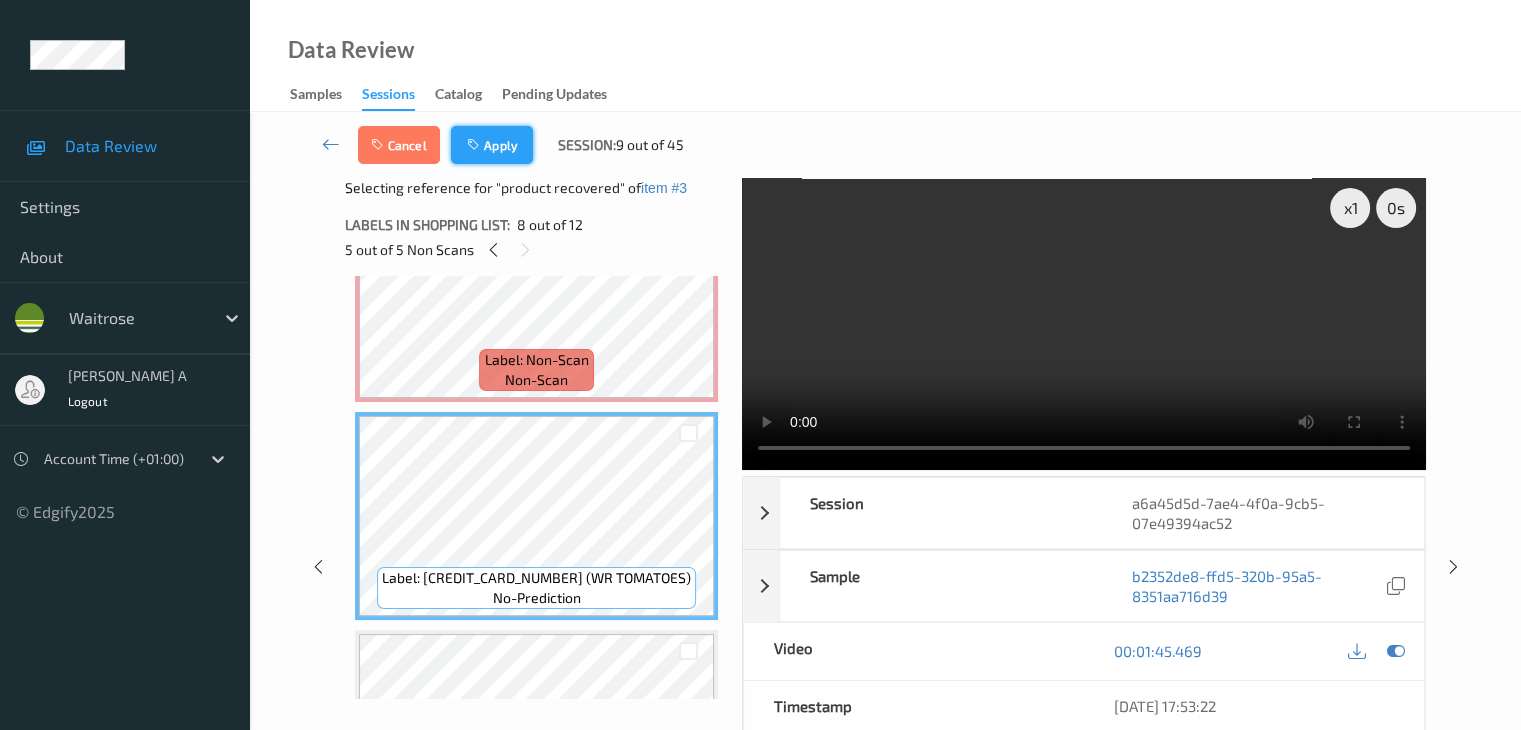 click on "Apply" at bounding box center (492, 145) 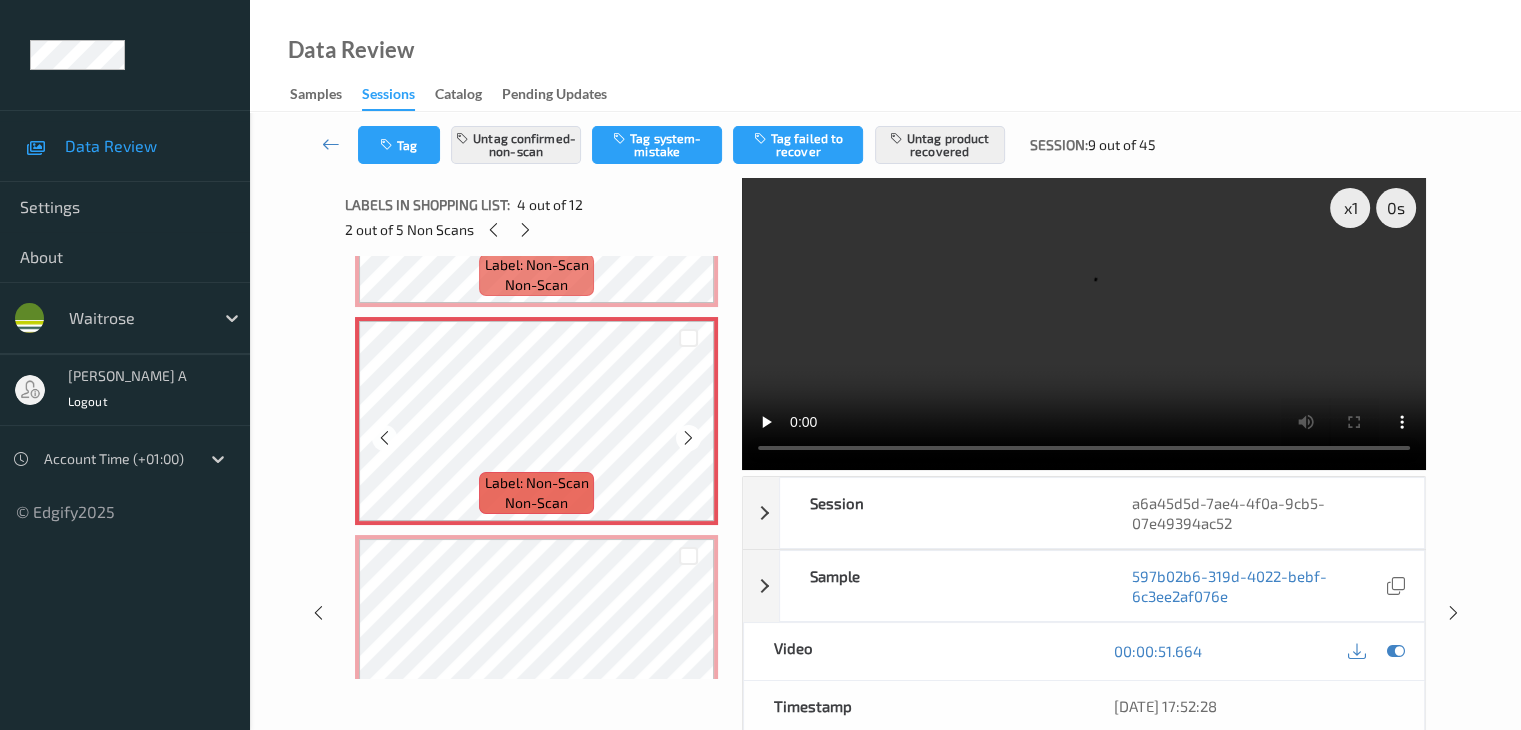 scroll, scrollTop: 700, scrollLeft: 0, axis: vertical 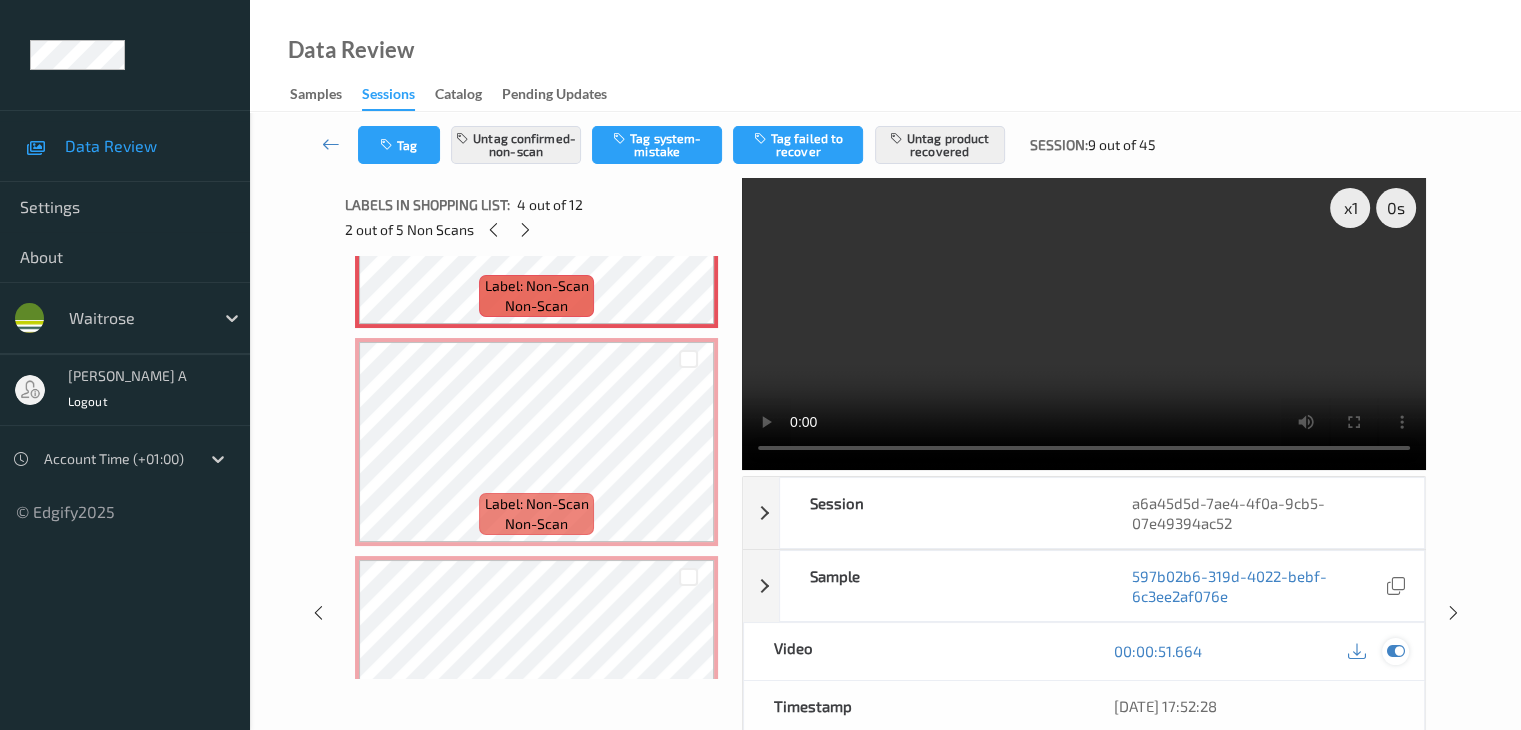 click at bounding box center (1395, 651) 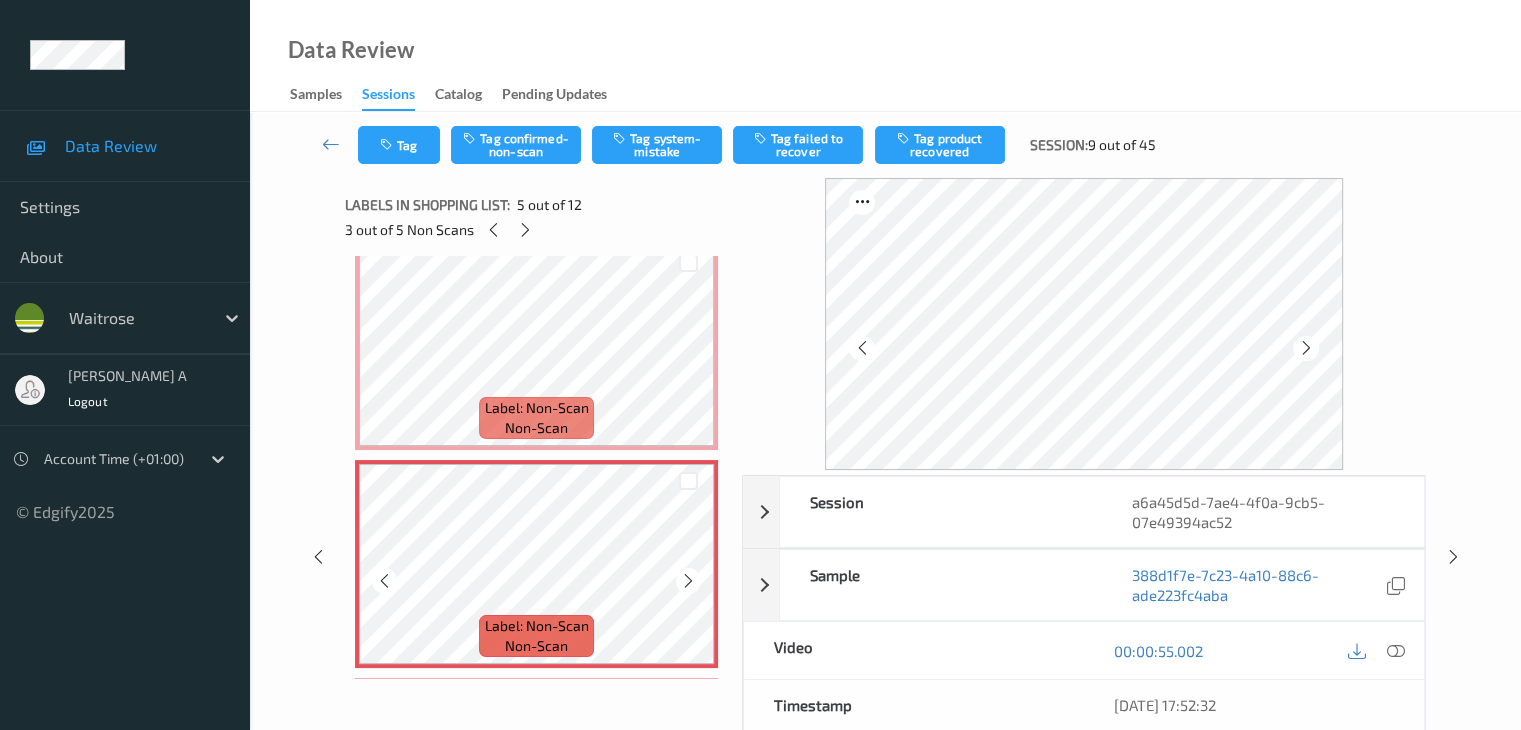 scroll, scrollTop: 600, scrollLeft: 0, axis: vertical 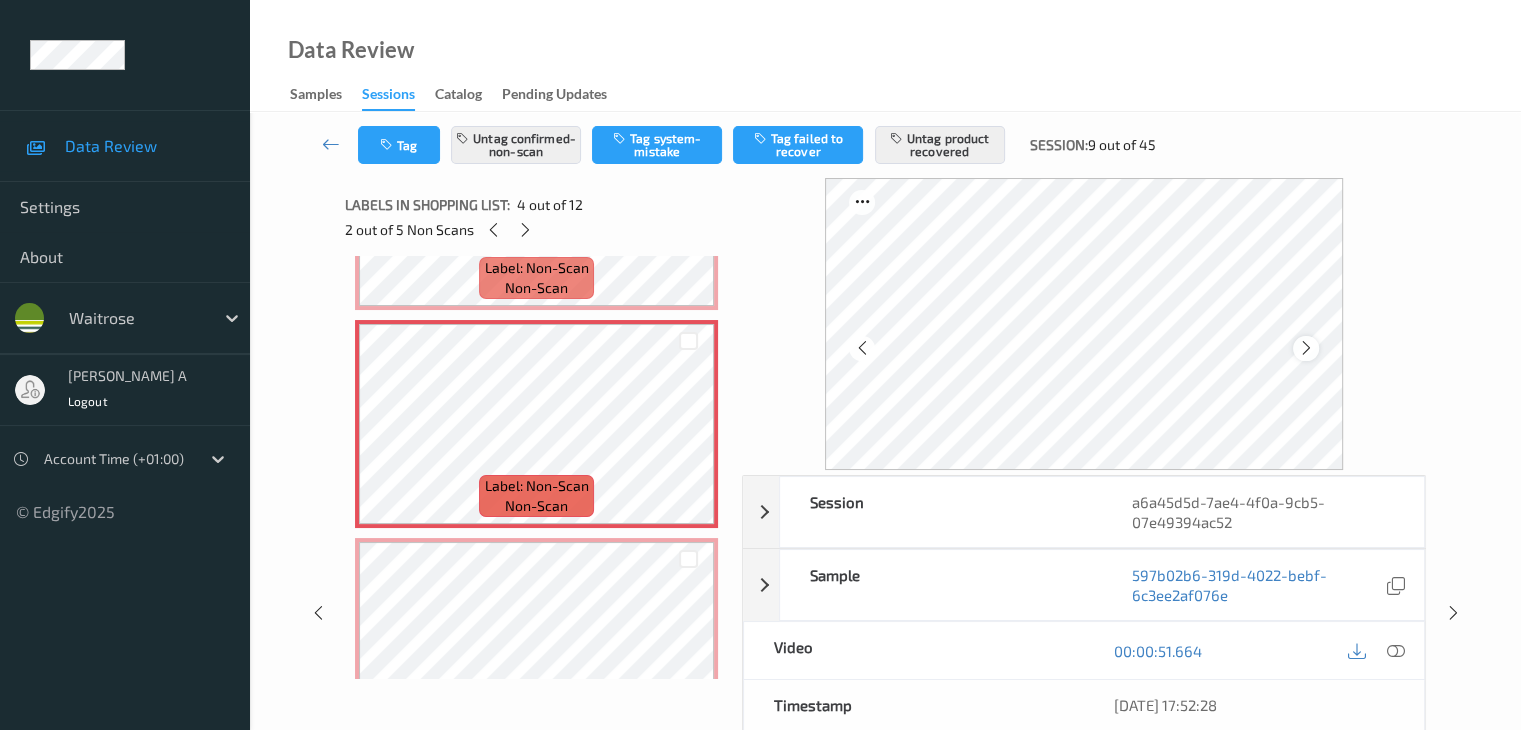 click at bounding box center (1306, 348) 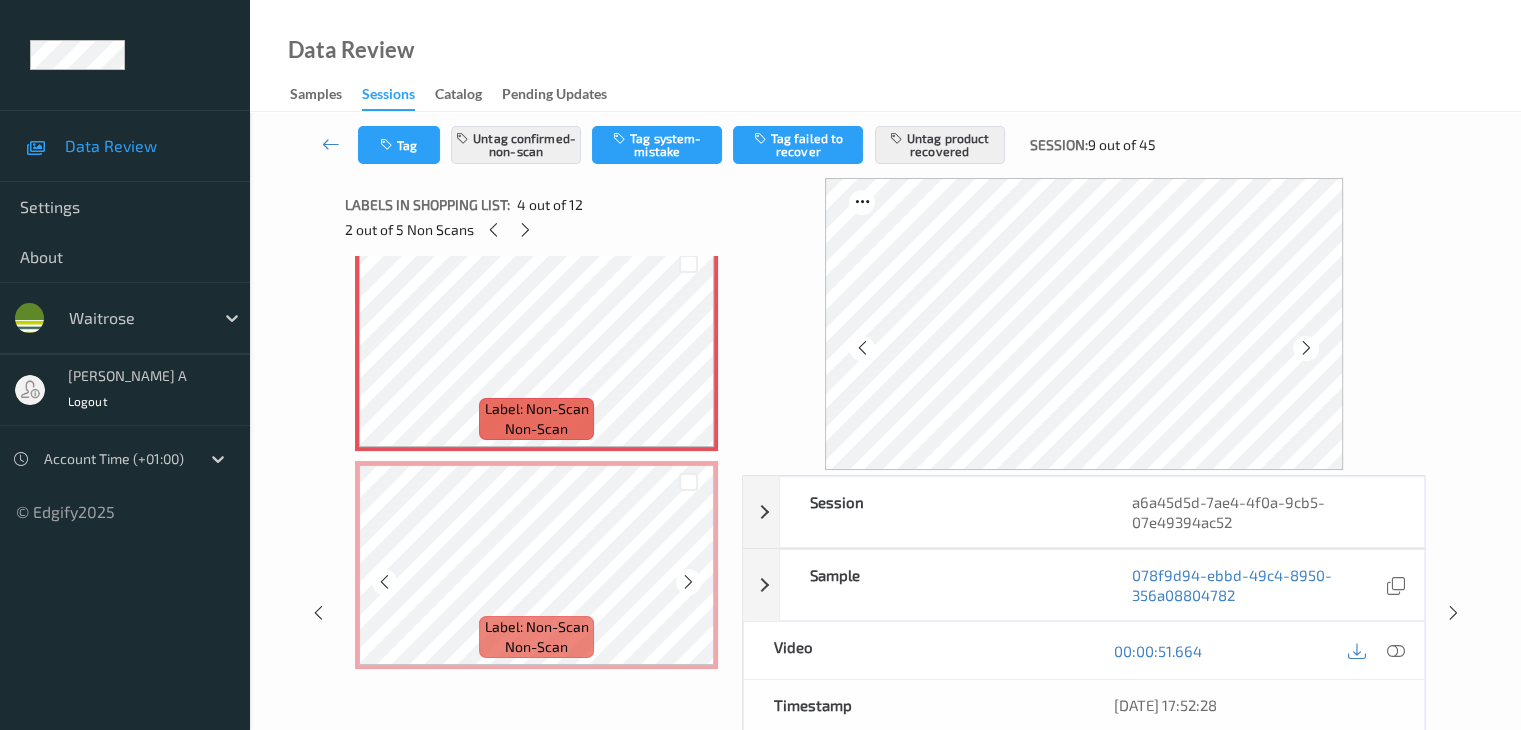 scroll, scrollTop: 800, scrollLeft: 0, axis: vertical 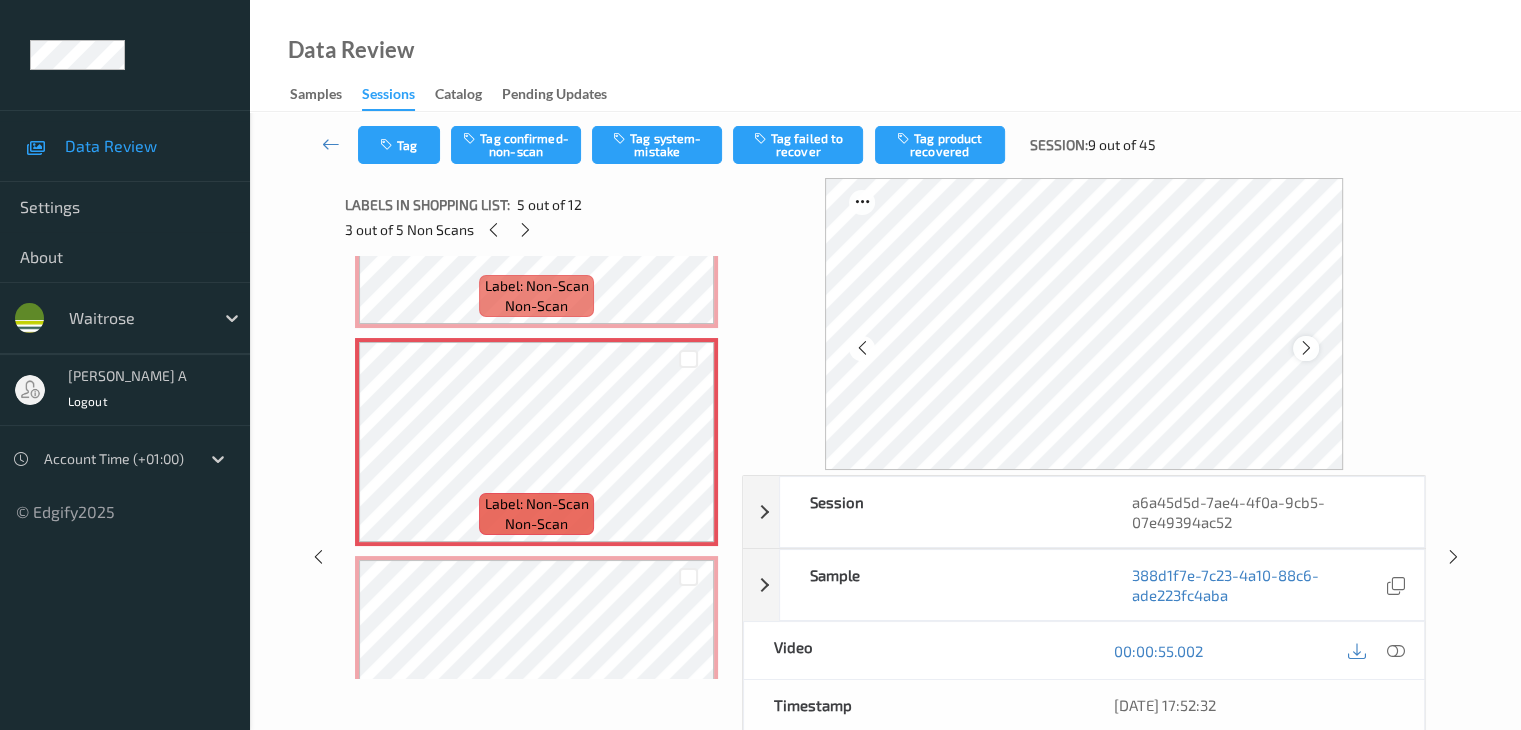 click at bounding box center [1306, 348] 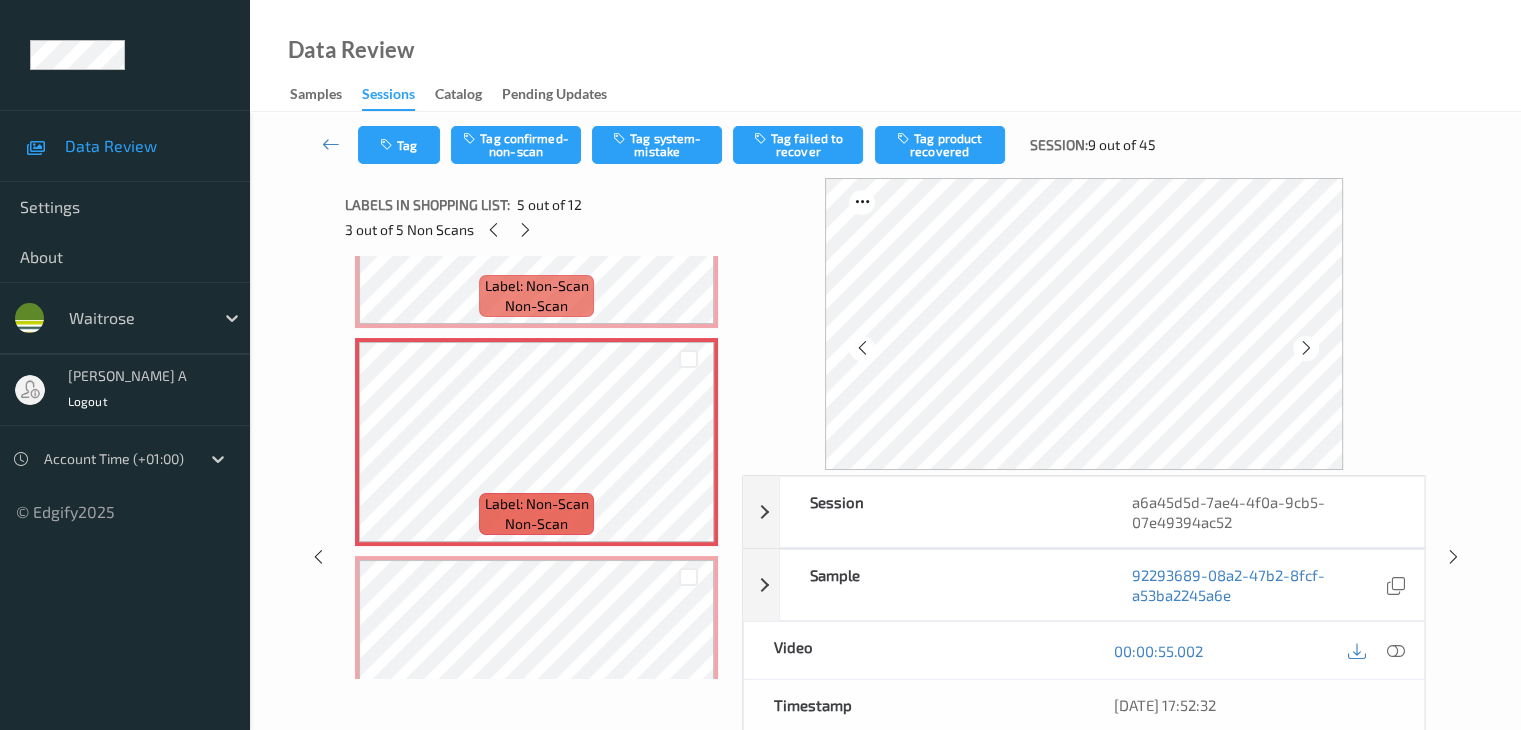 click at bounding box center [1306, 348] 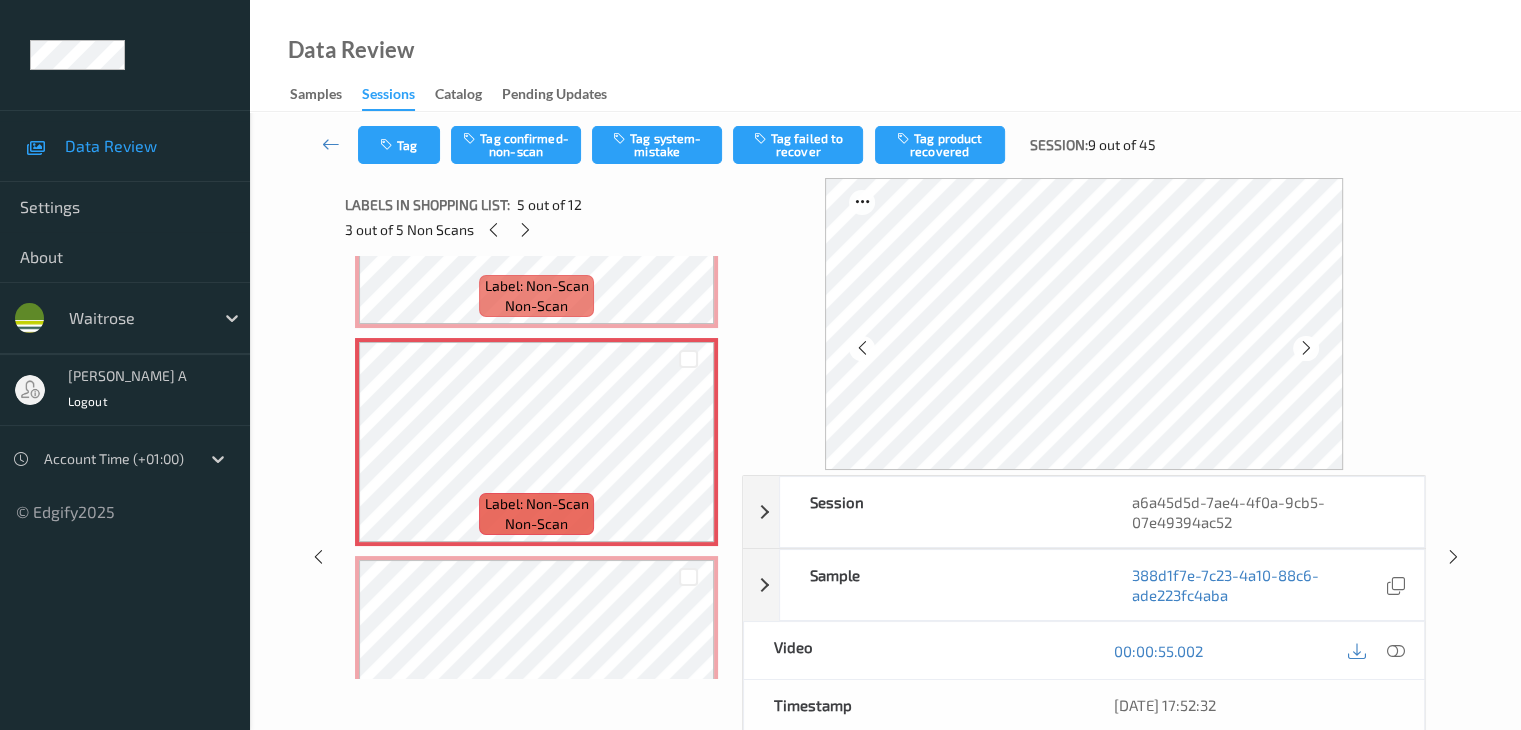 click at bounding box center (1306, 348) 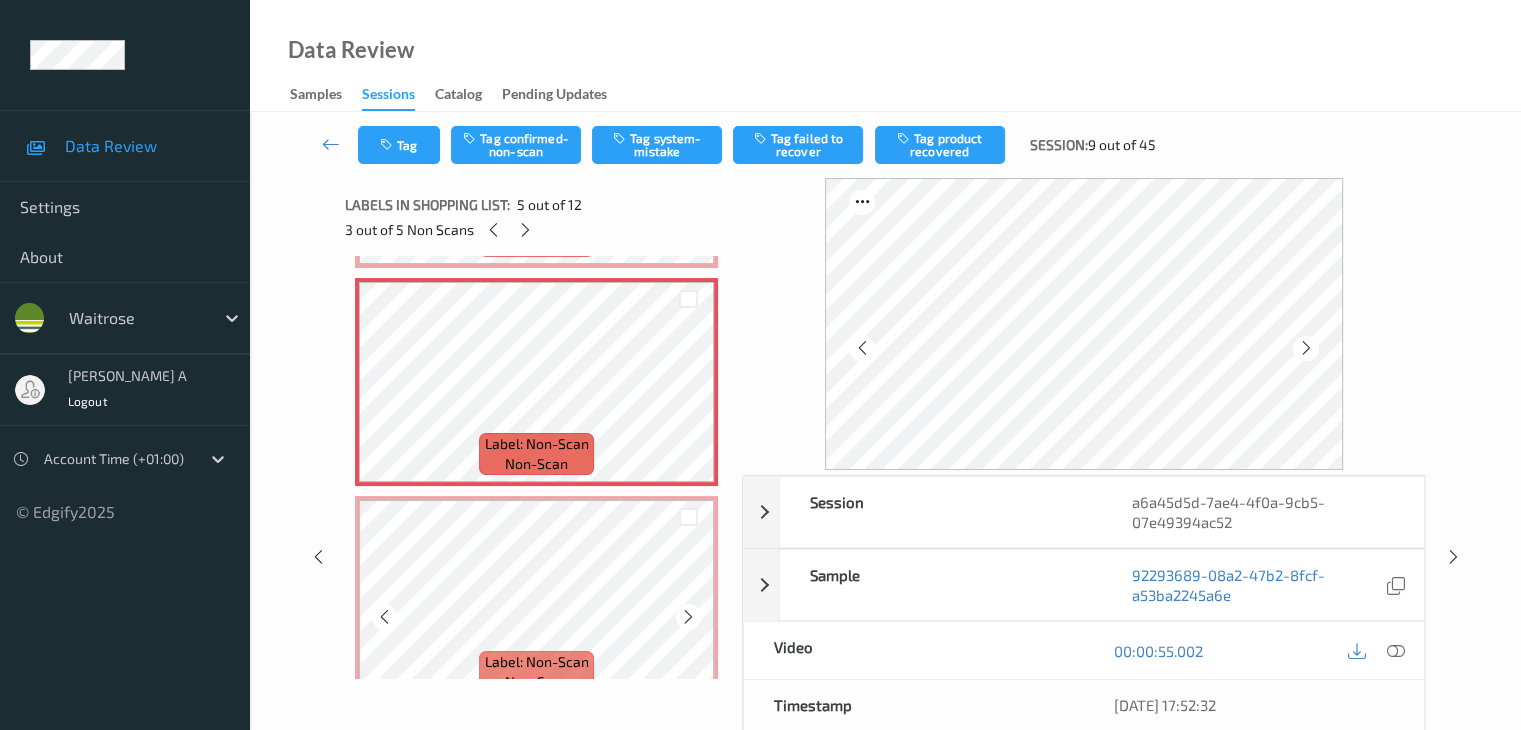 scroll, scrollTop: 900, scrollLeft: 0, axis: vertical 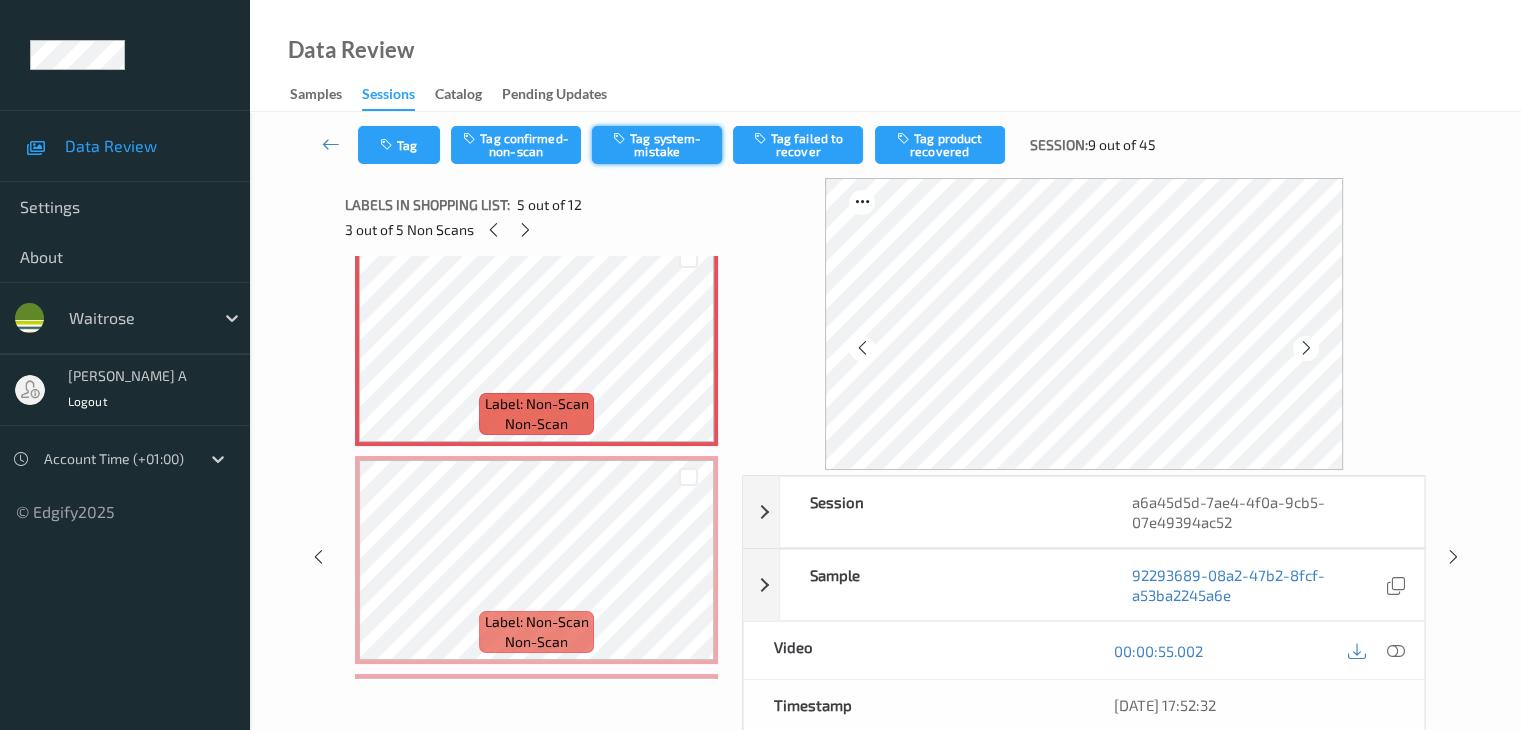 click on "Tag   system-mistake" at bounding box center [657, 145] 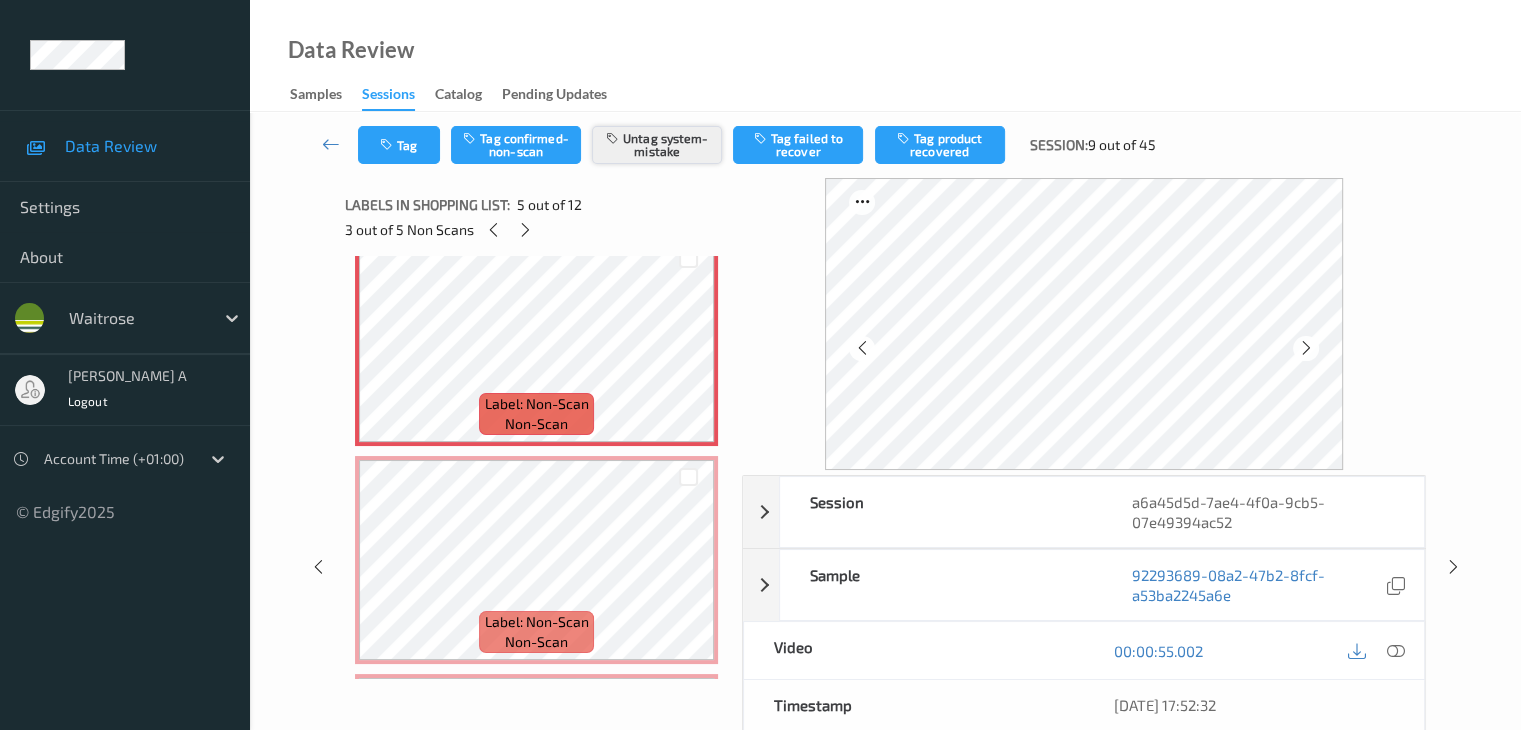 click on "Untag   system-mistake" at bounding box center [657, 145] 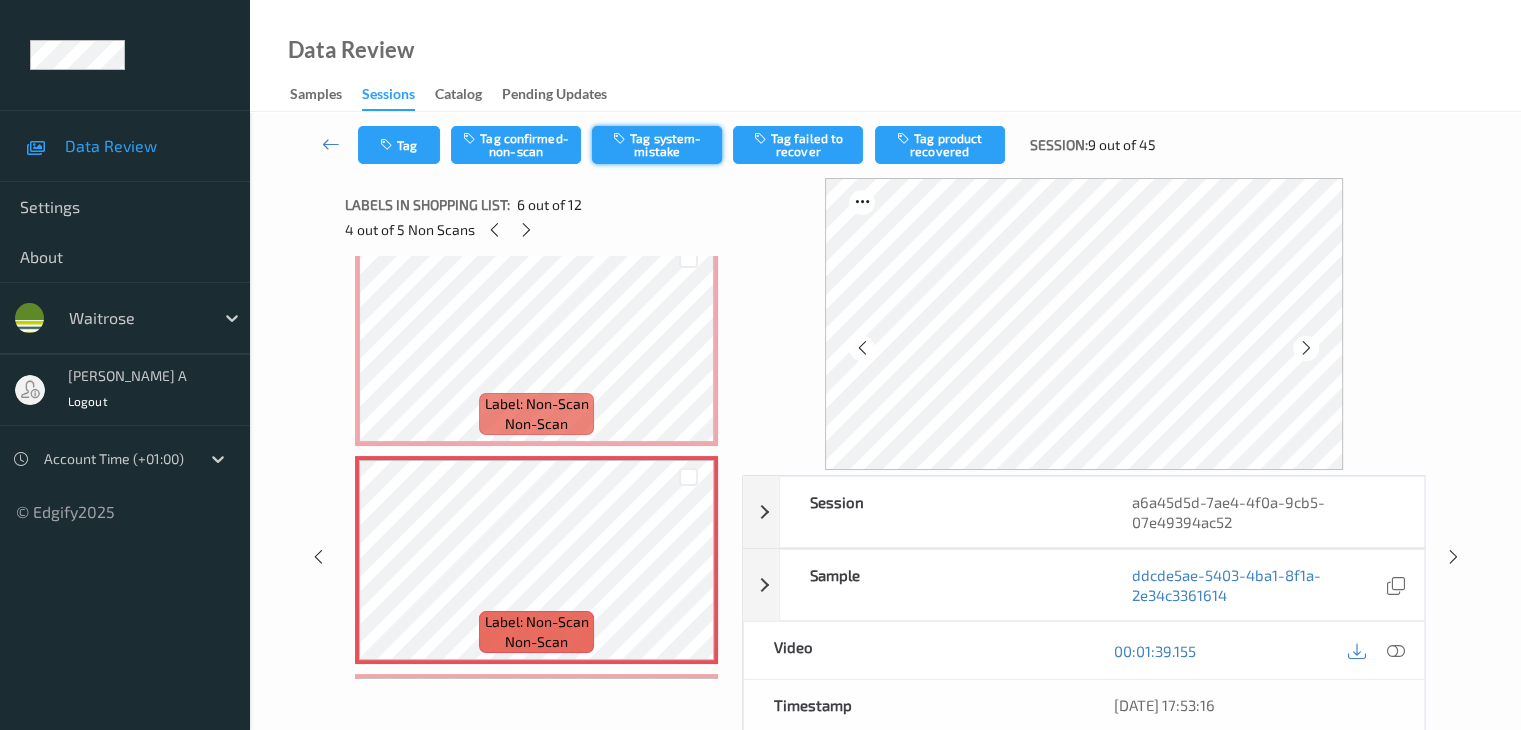 click on "Tag   system-mistake" at bounding box center (657, 145) 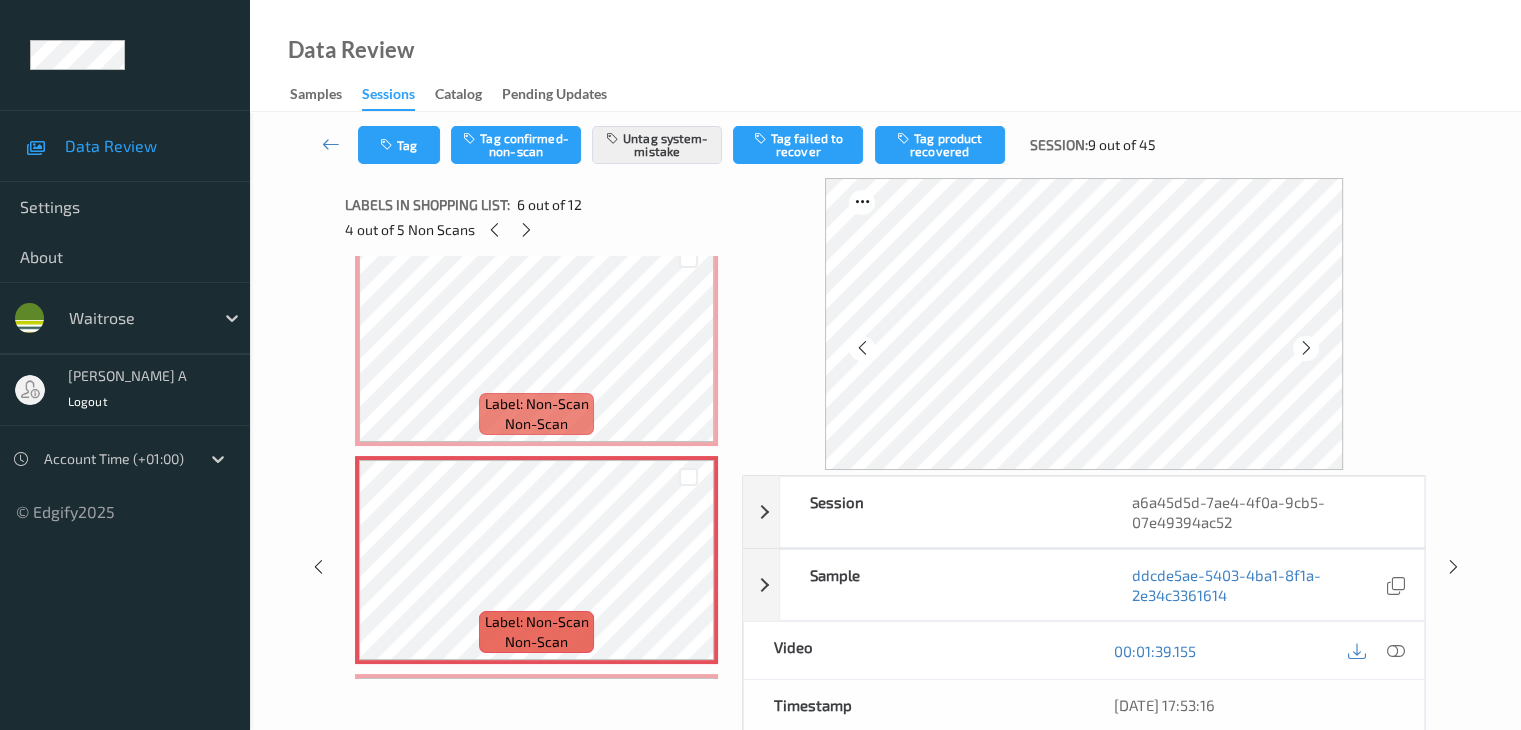 click on "Tag Tag   confirmed-non-scan Untag   system-mistake Tag   failed to recover Tag   product recovered Session: 9 out of 45" at bounding box center [885, 145] 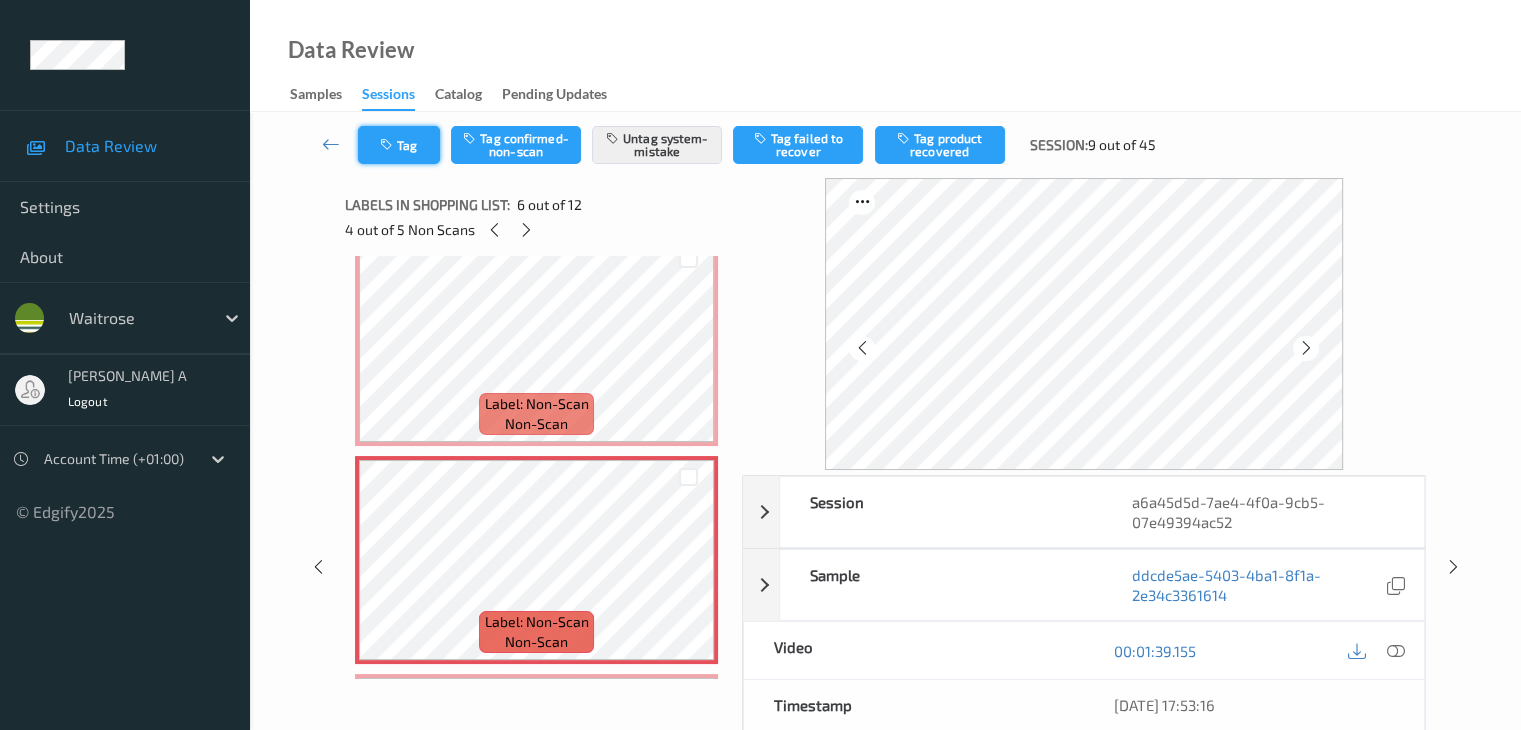 click on "Tag" at bounding box center [399, 145] 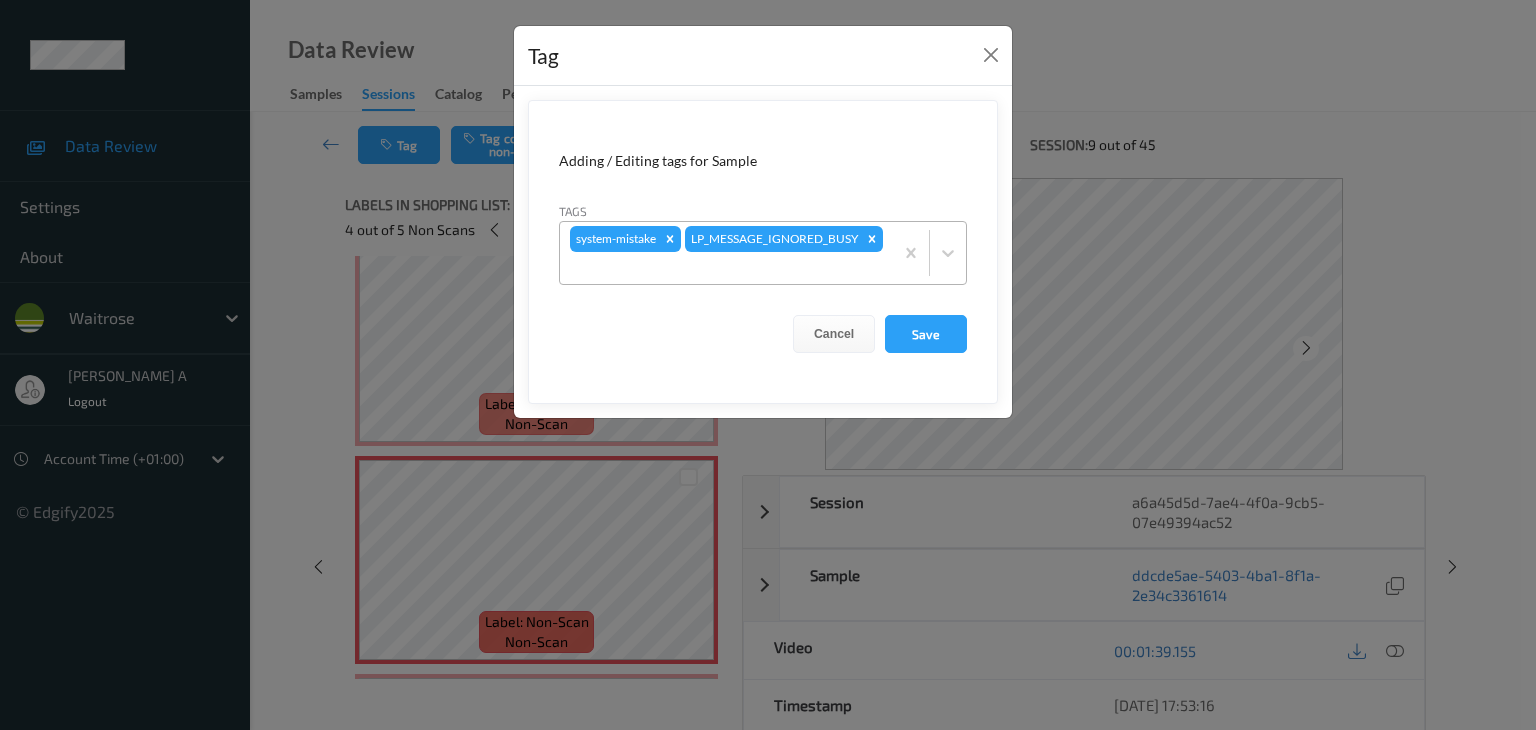 click at bounding box center [726, 268] 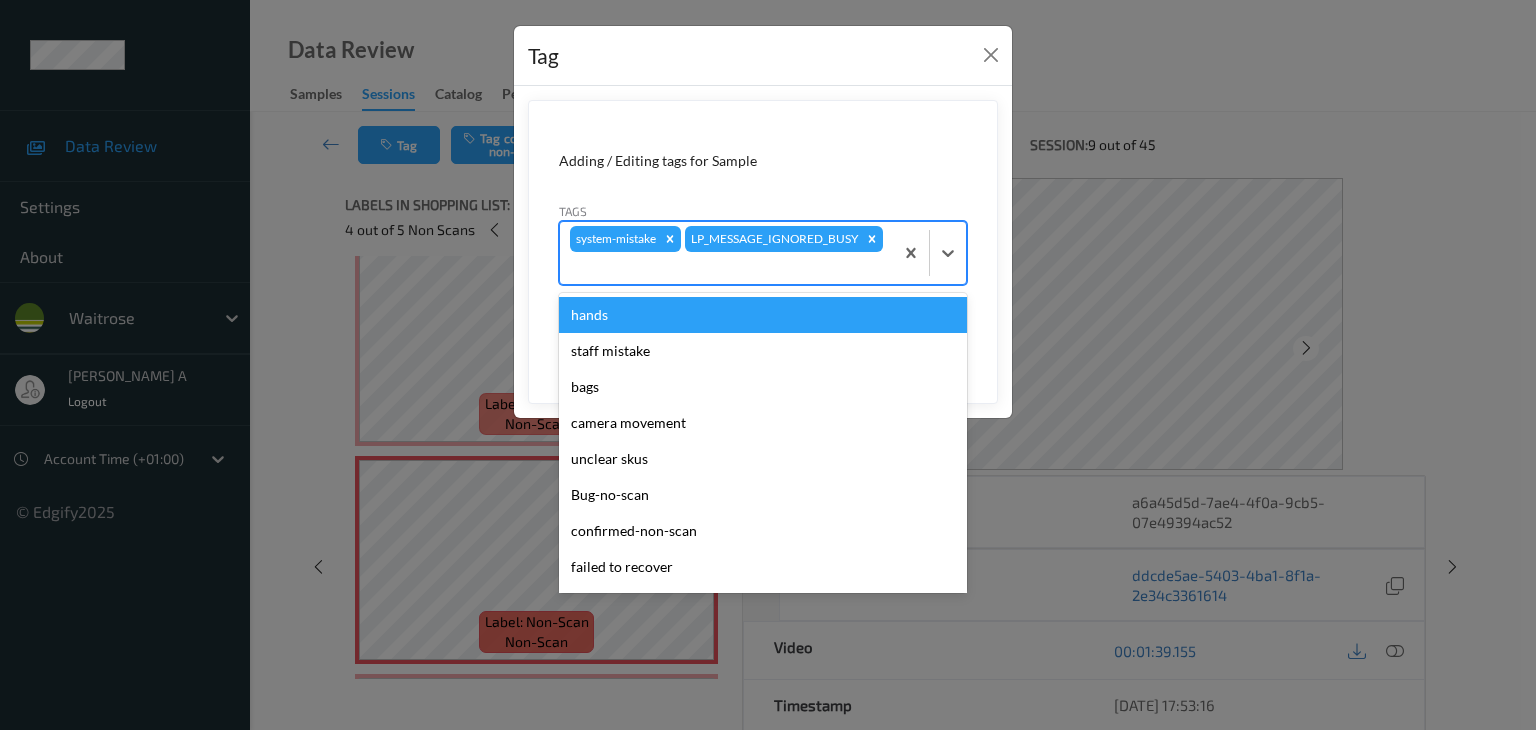 type on "u" 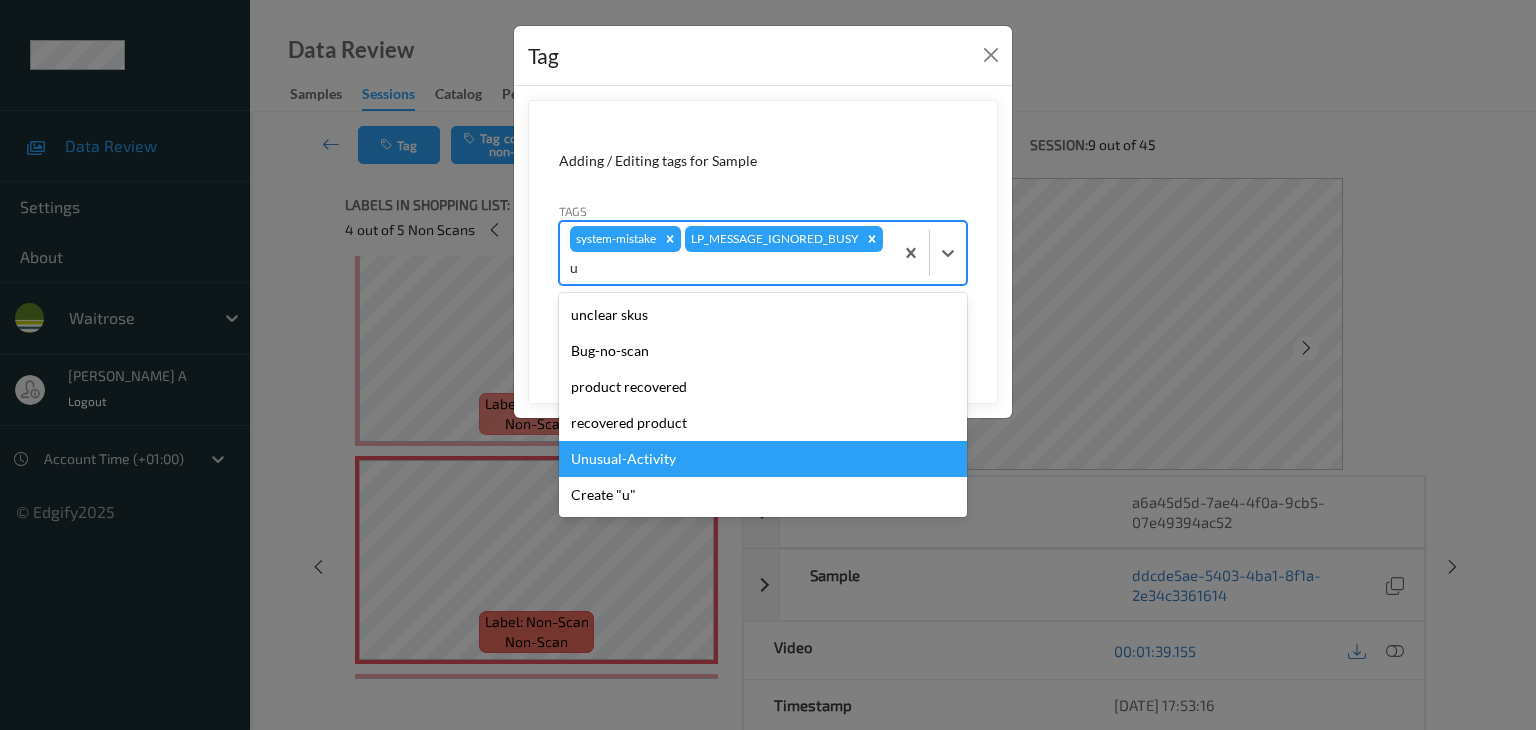 click on "Unusual-Activity" at bounding box center [763, 459] 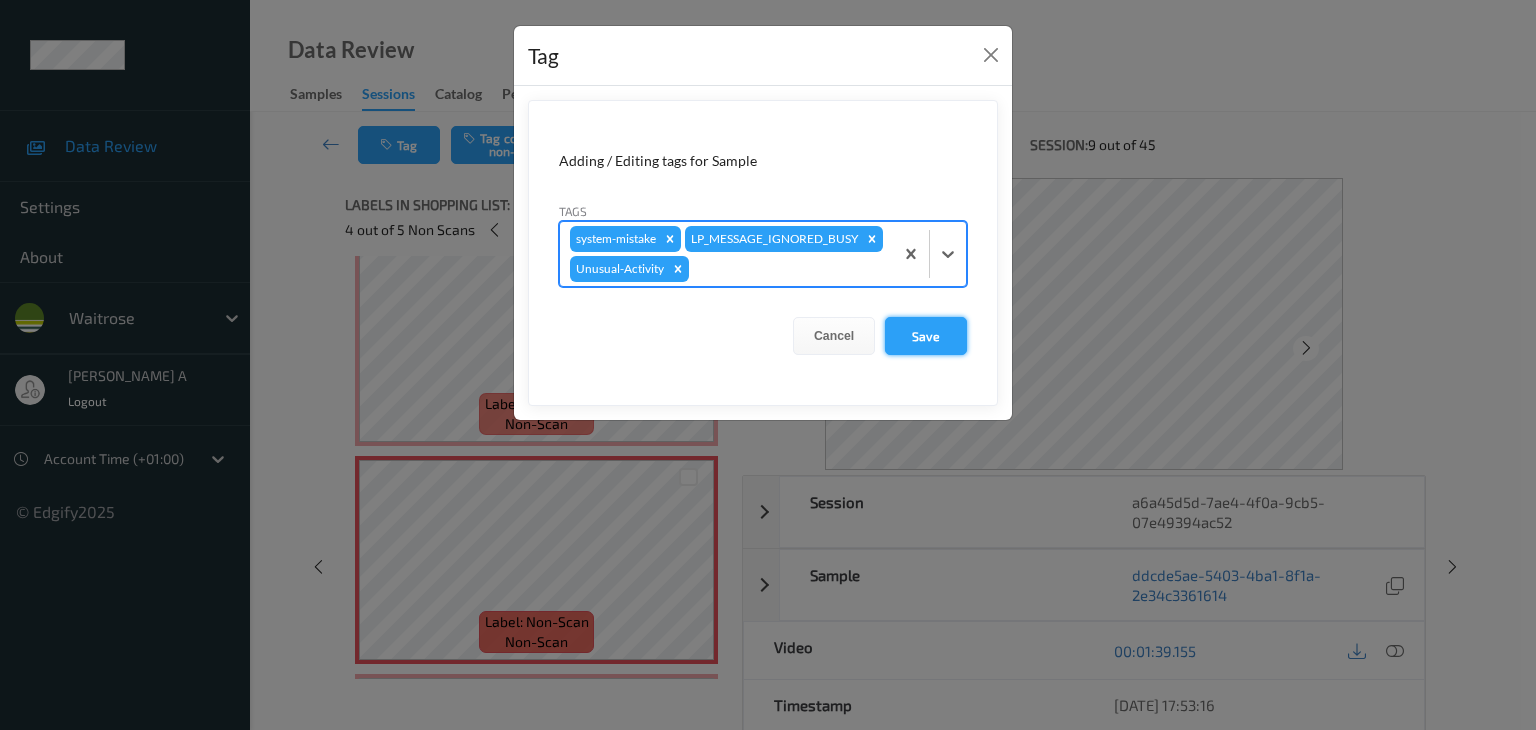 click on "Save" at bounding box center (926, 336) 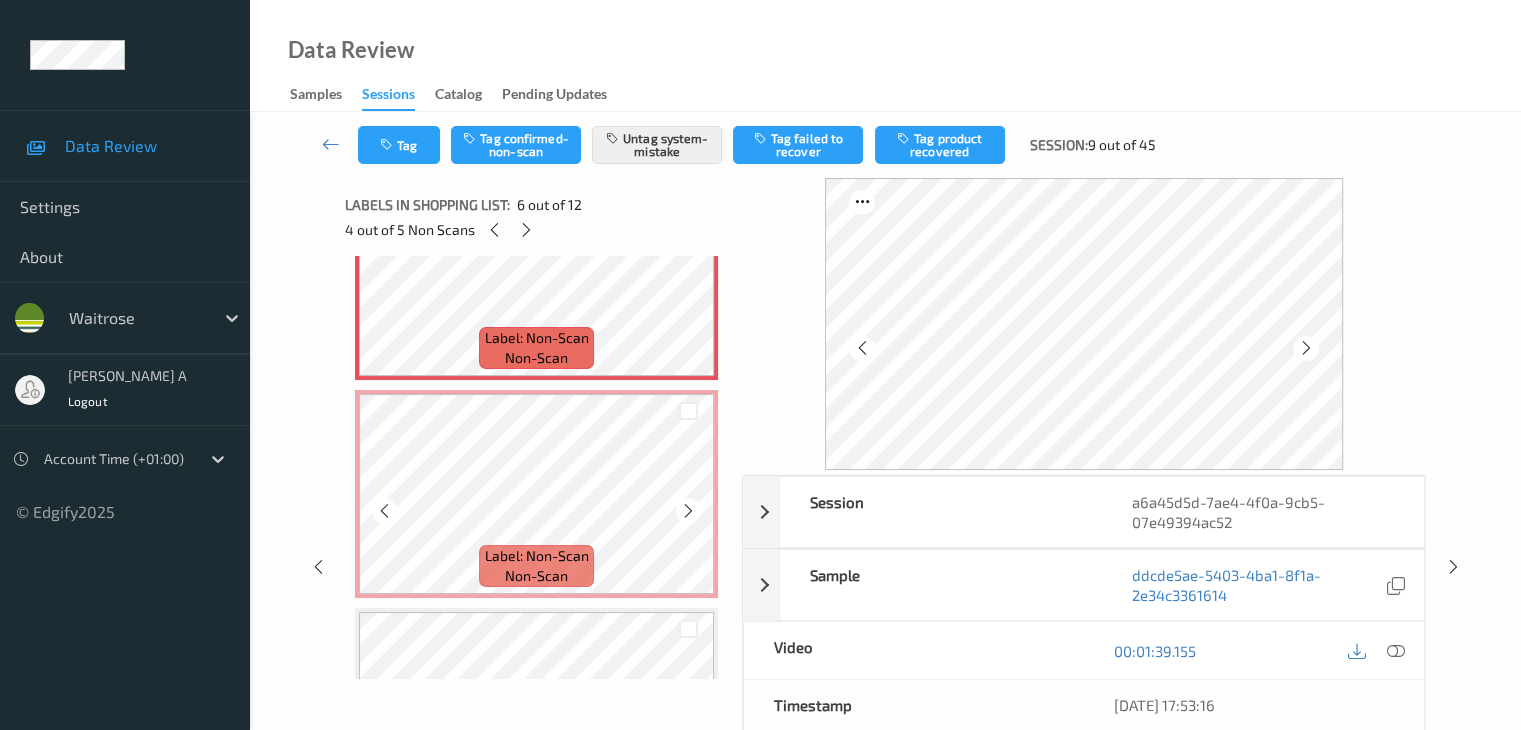 scroll, scrollTop: 1200, scrollLeft: 0, axis: vertical 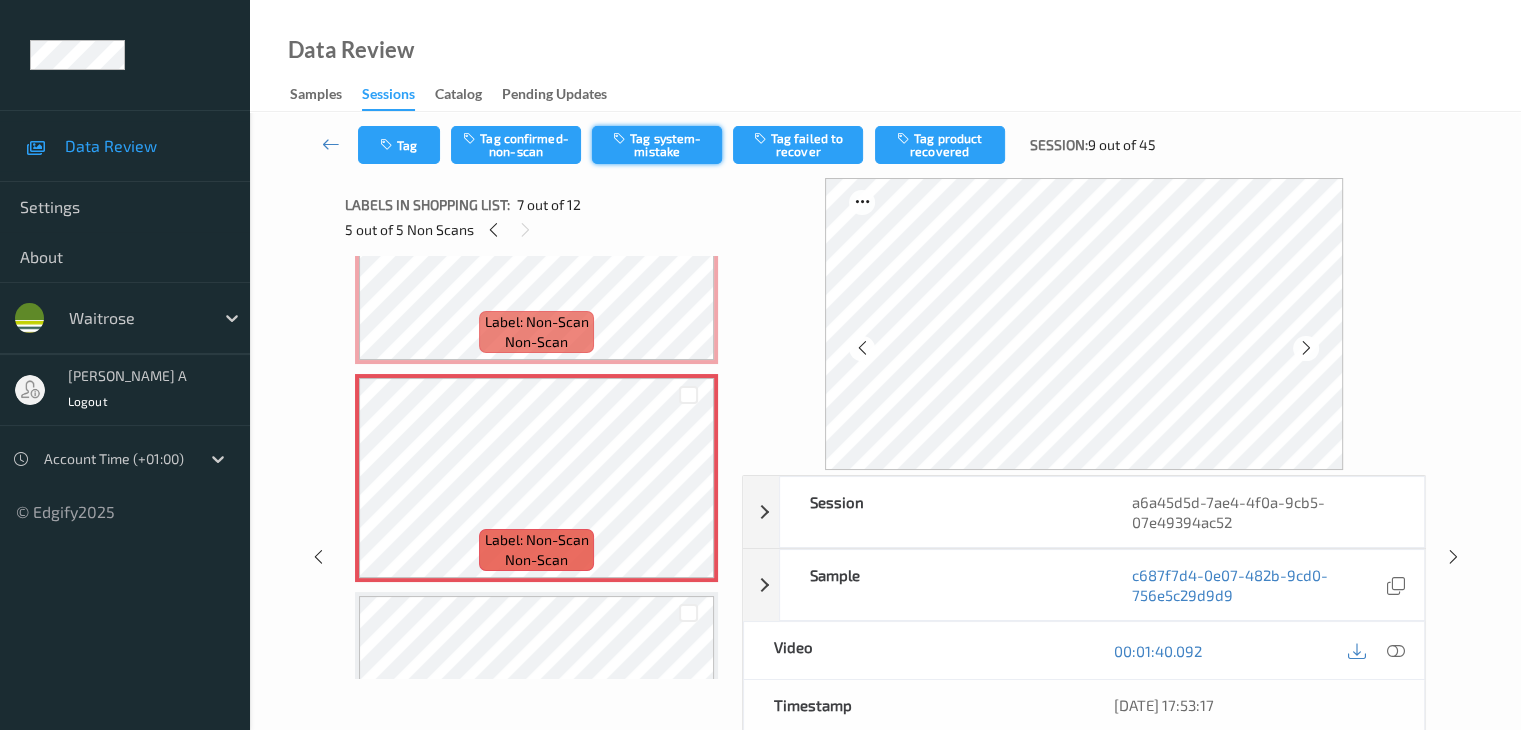 click on "Tag   system-mistake" at bounding box center (657, 145) 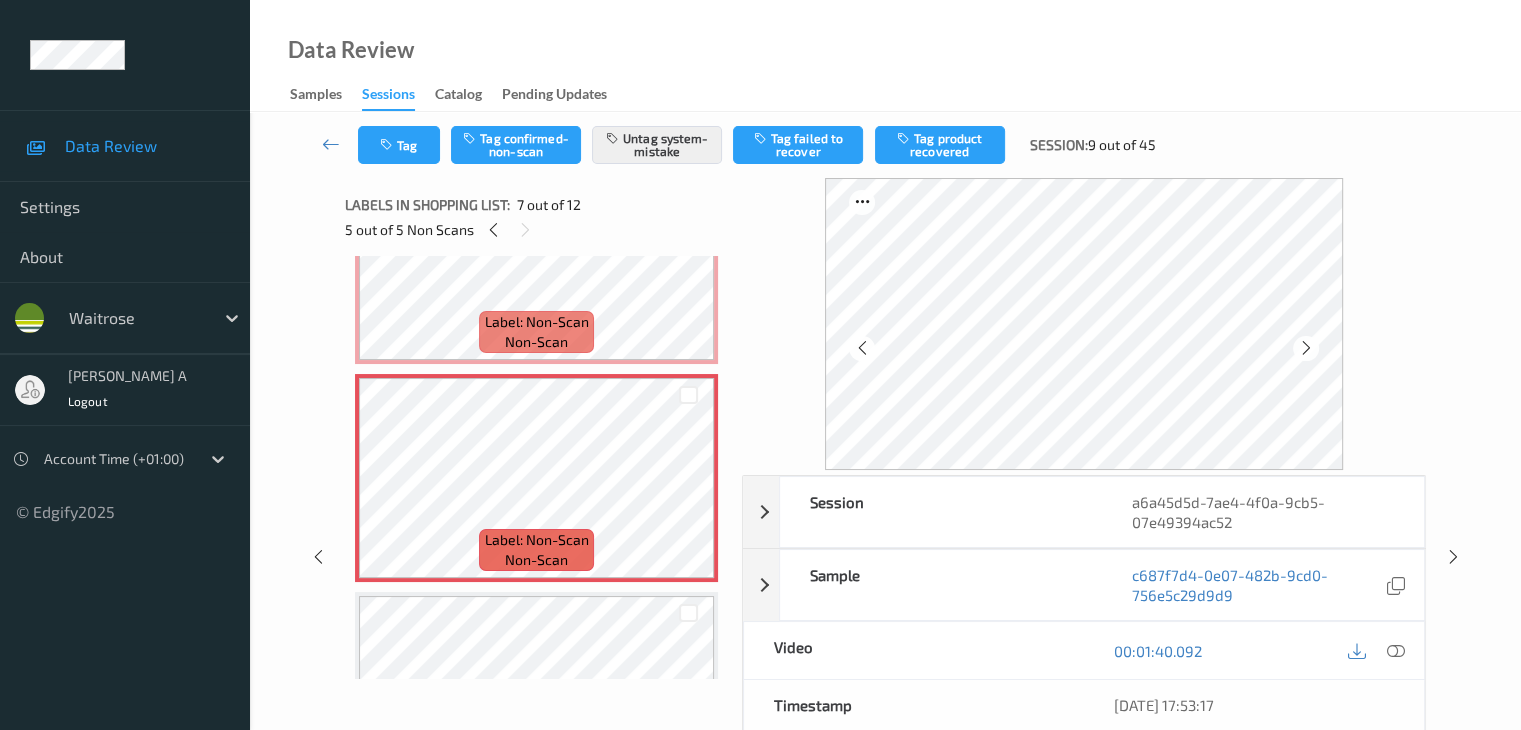 click on "Tag Tag   confirmed-non-scan Untag   system-mistake Tag   failed to recover Tag   product recovered Session: 9 out of 45" at bounding box center [885, 145] 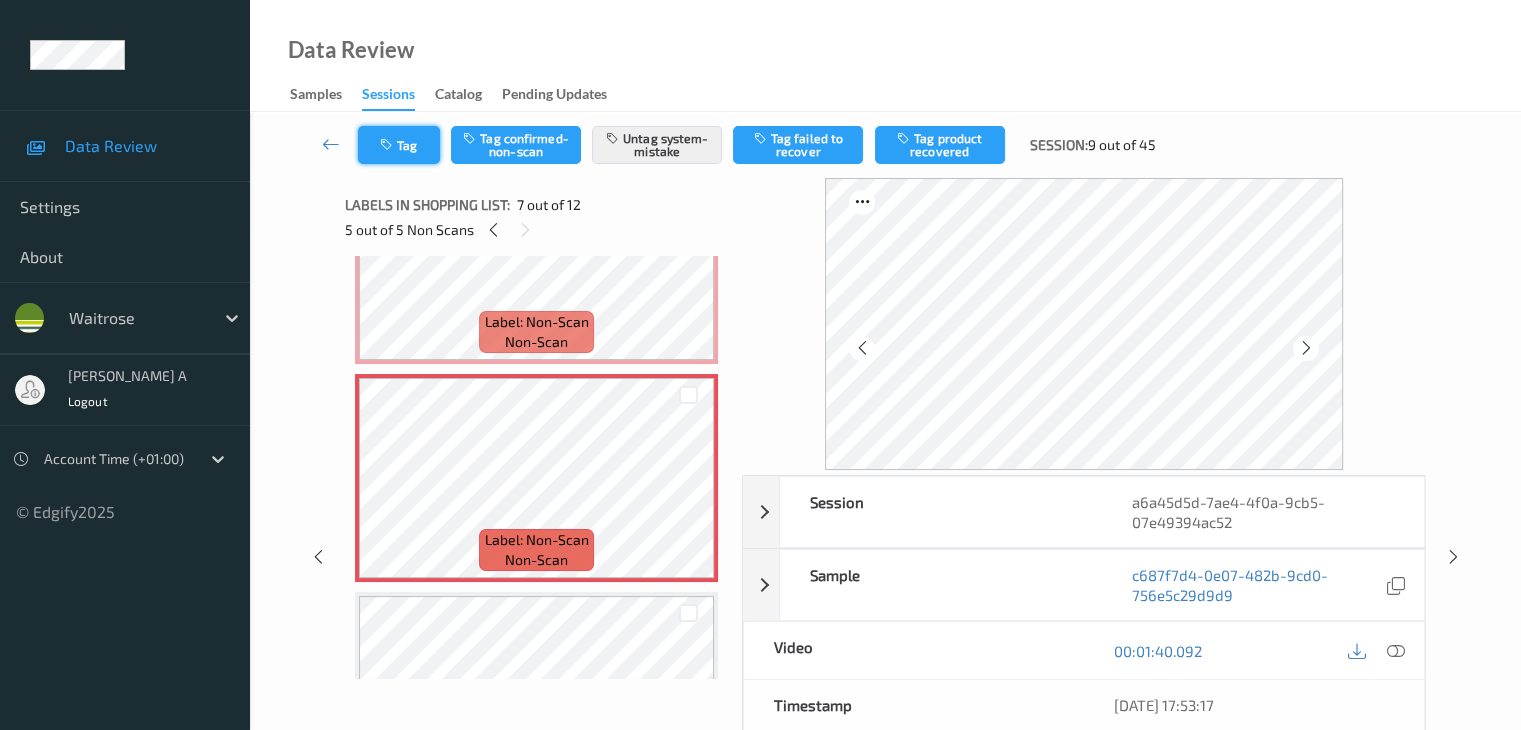 click on "Tag" at bounding box center (399, 145) 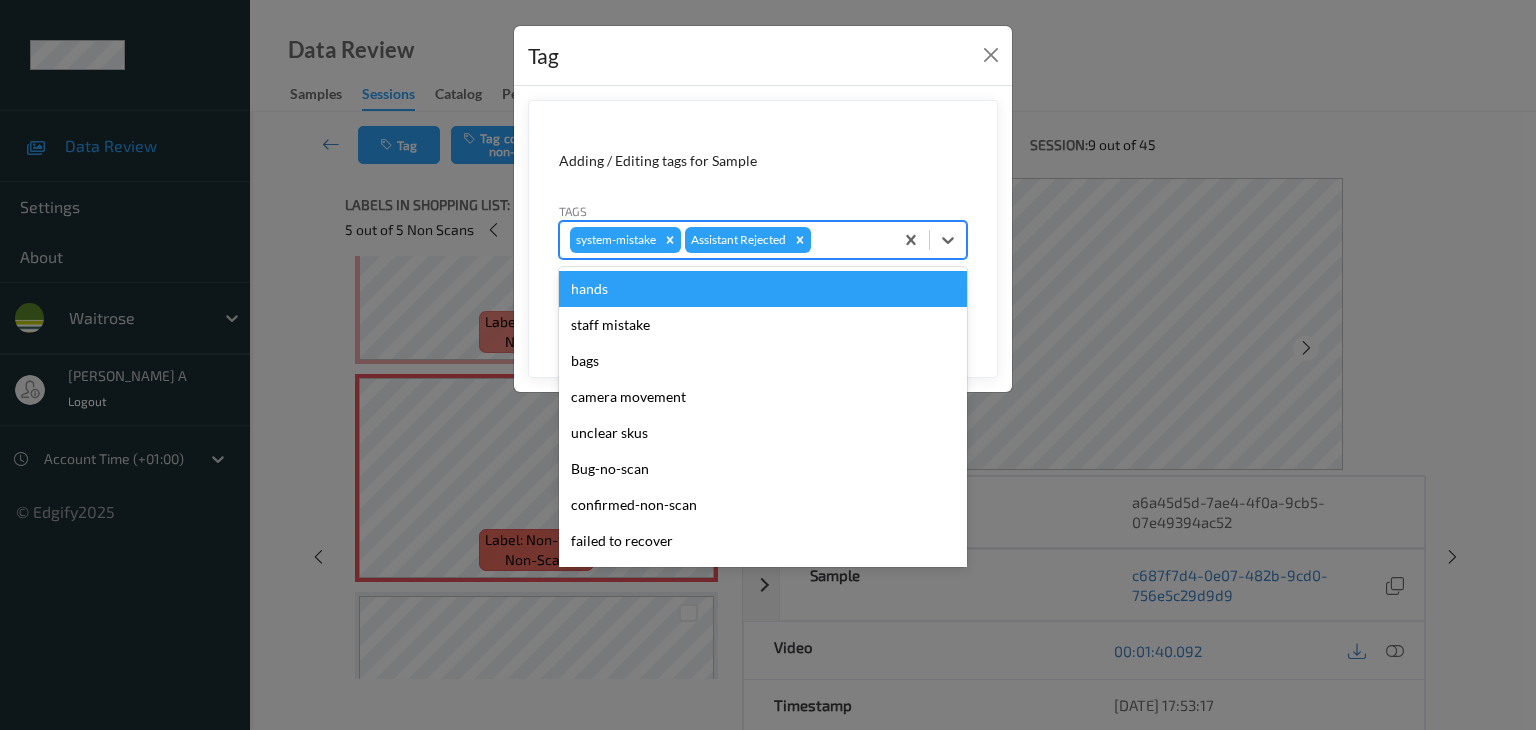 click at bounding box center [849, 240] 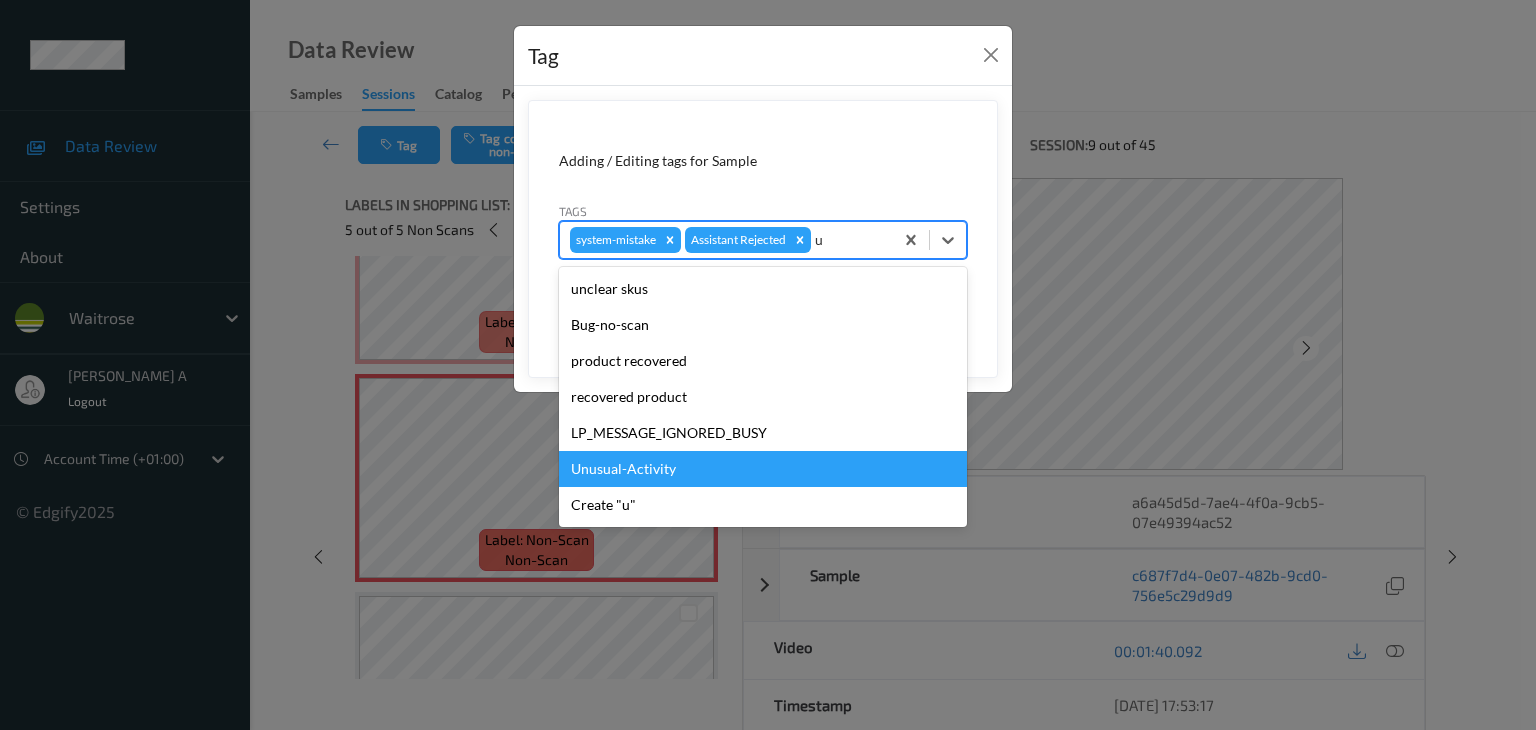click on "Unusual-Activity" at bounding box center (763, 469) 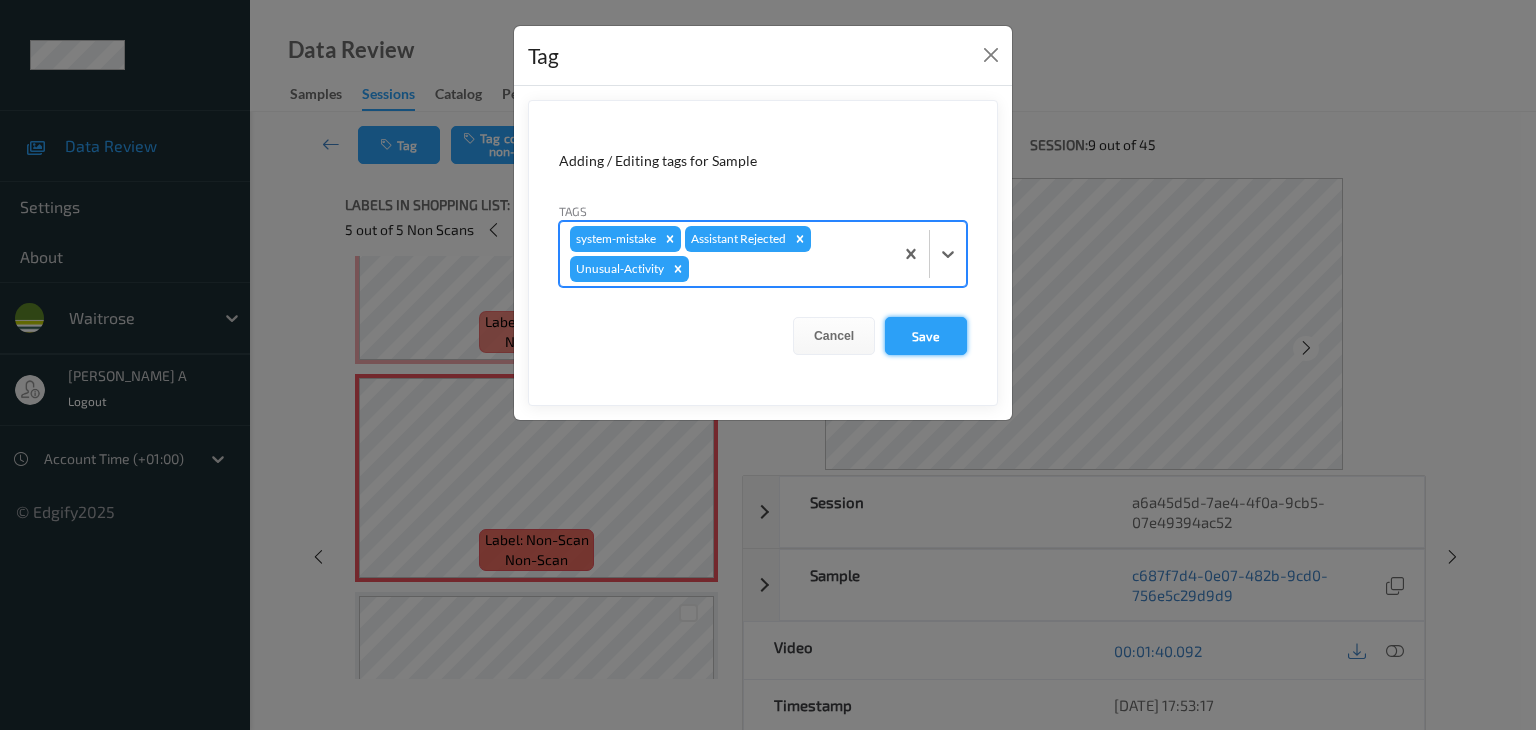 click on "Save" at bounding box center (926, 336) 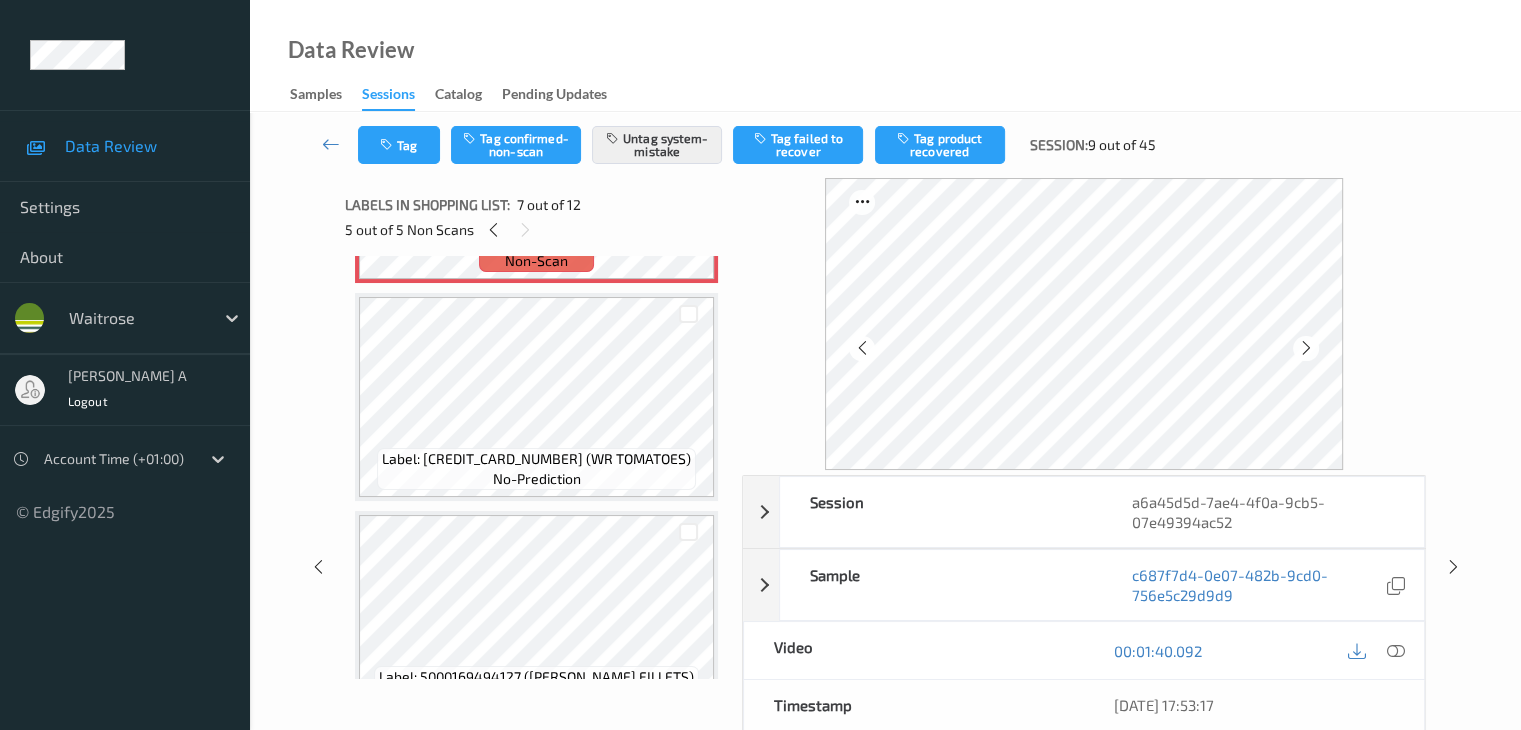 scroll, scrollTop: 1500, scrollLeft: 0, axis: vertical 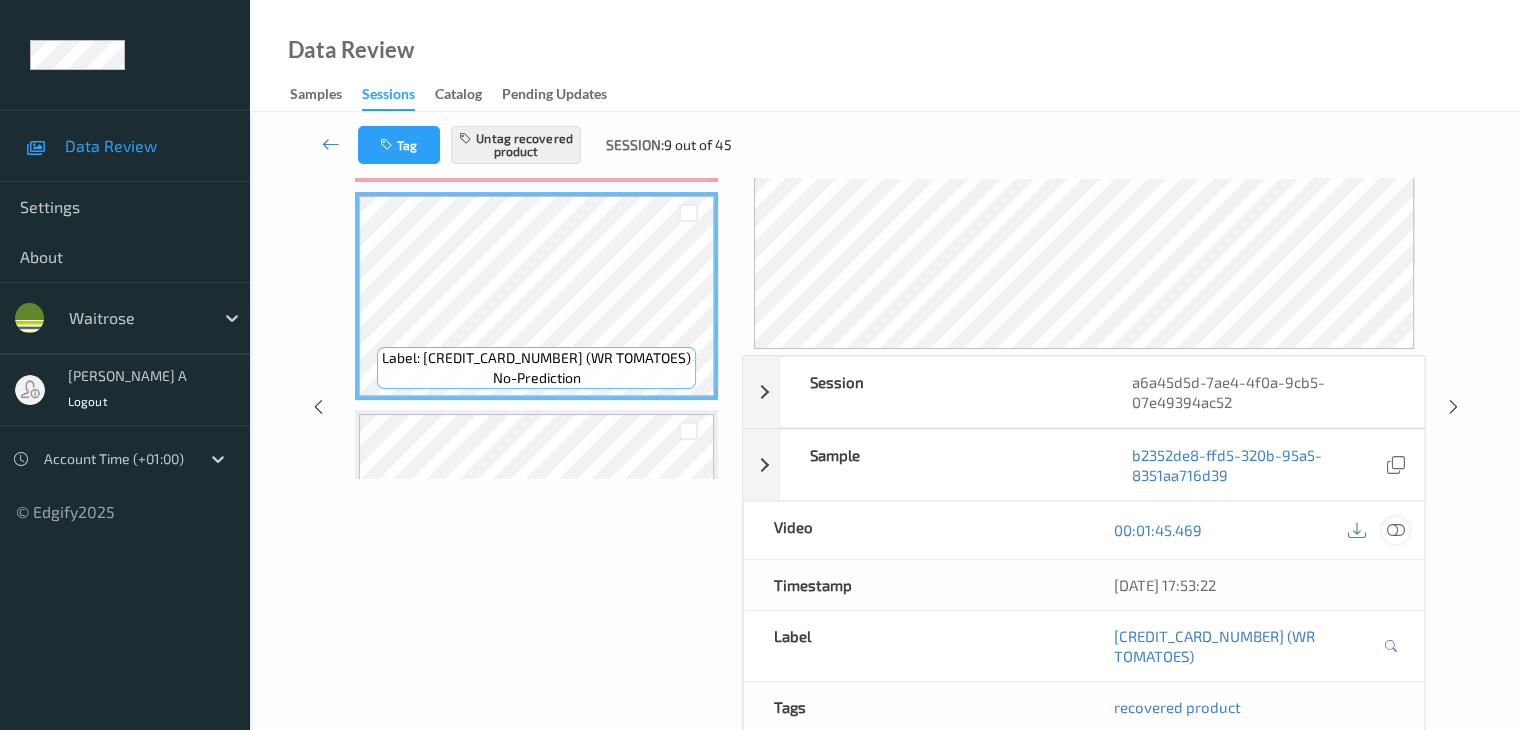 click at bounding box center [1395, 530] 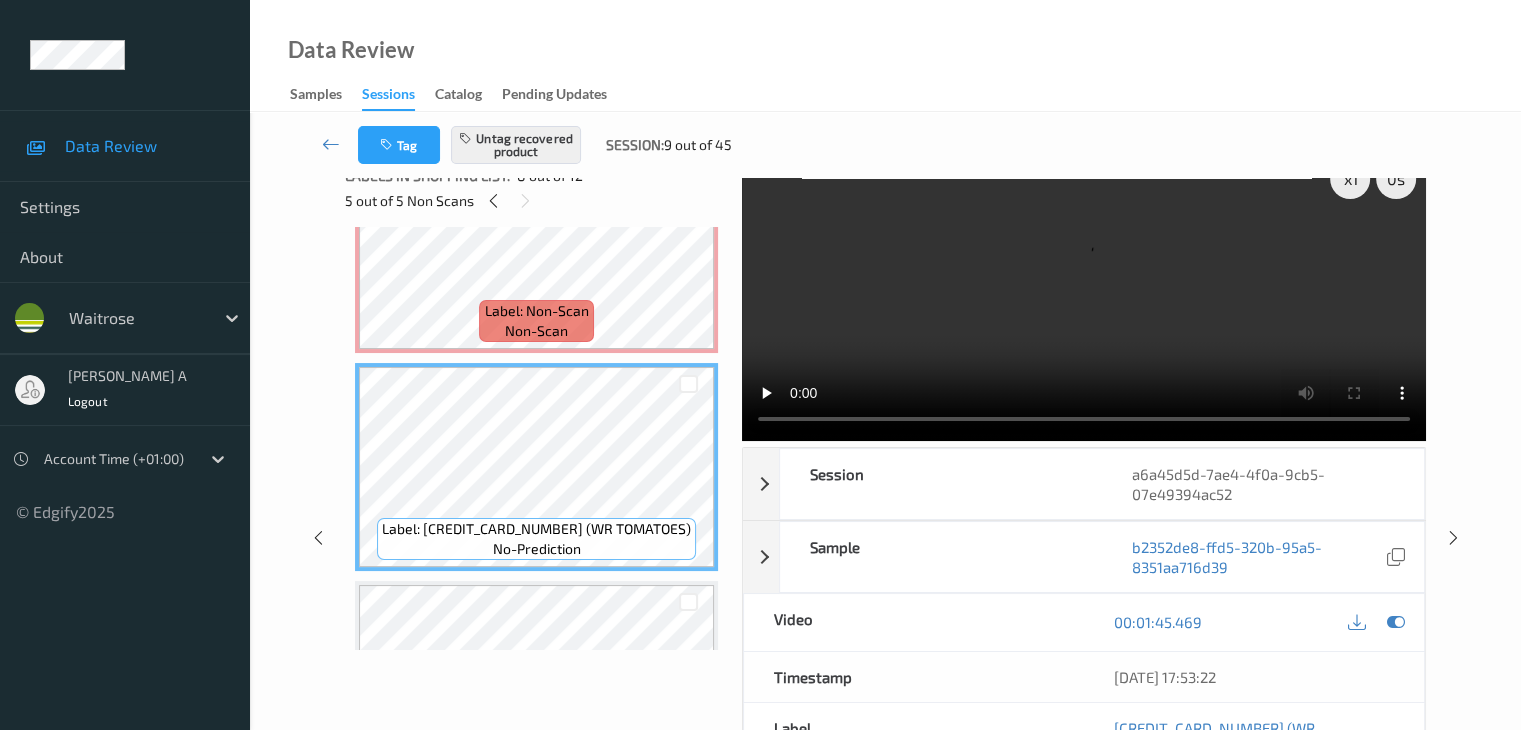 scroll, scrollTop: 0, scrollLeft: 0, axis: both 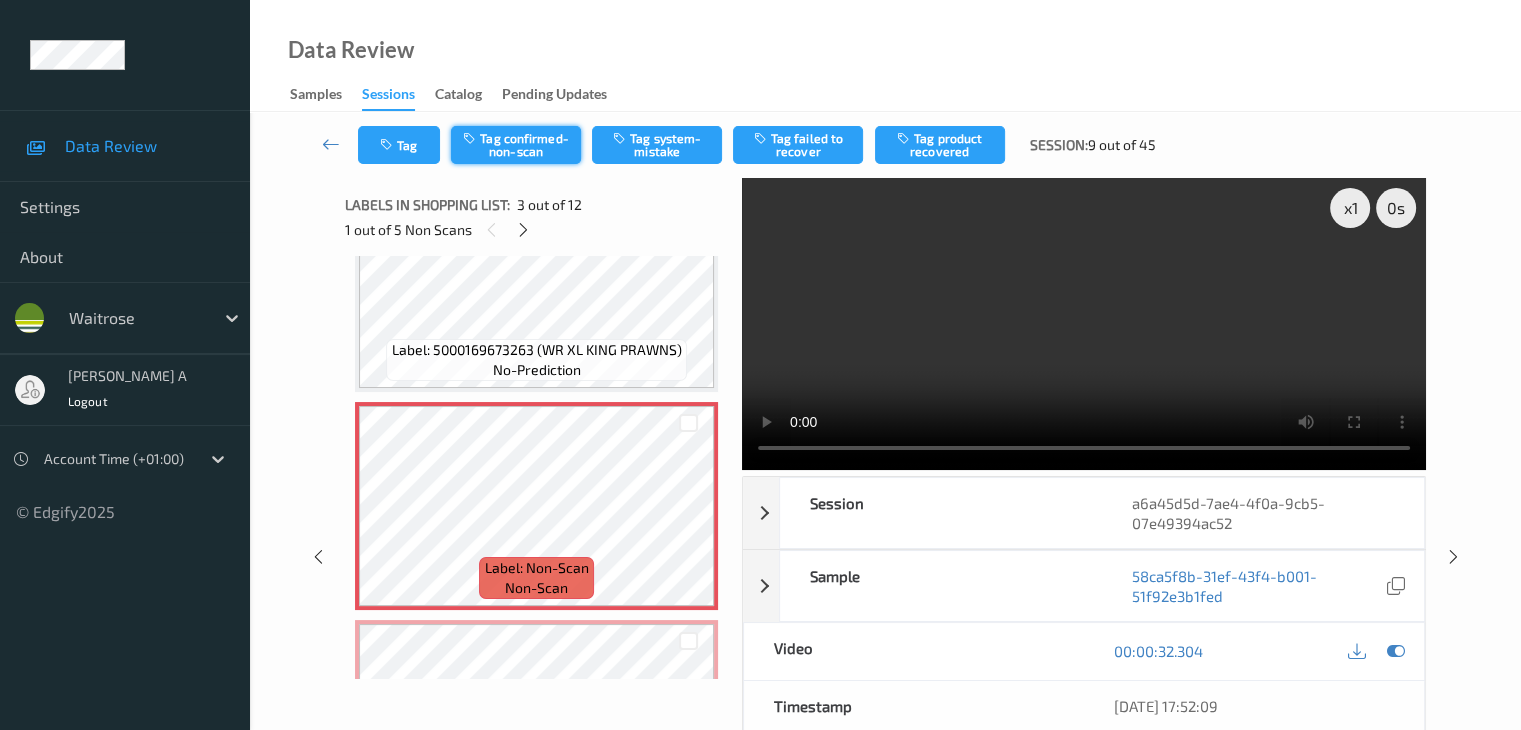click on "Tag   confirmed-non-scan" at bounding box center (516, 145) 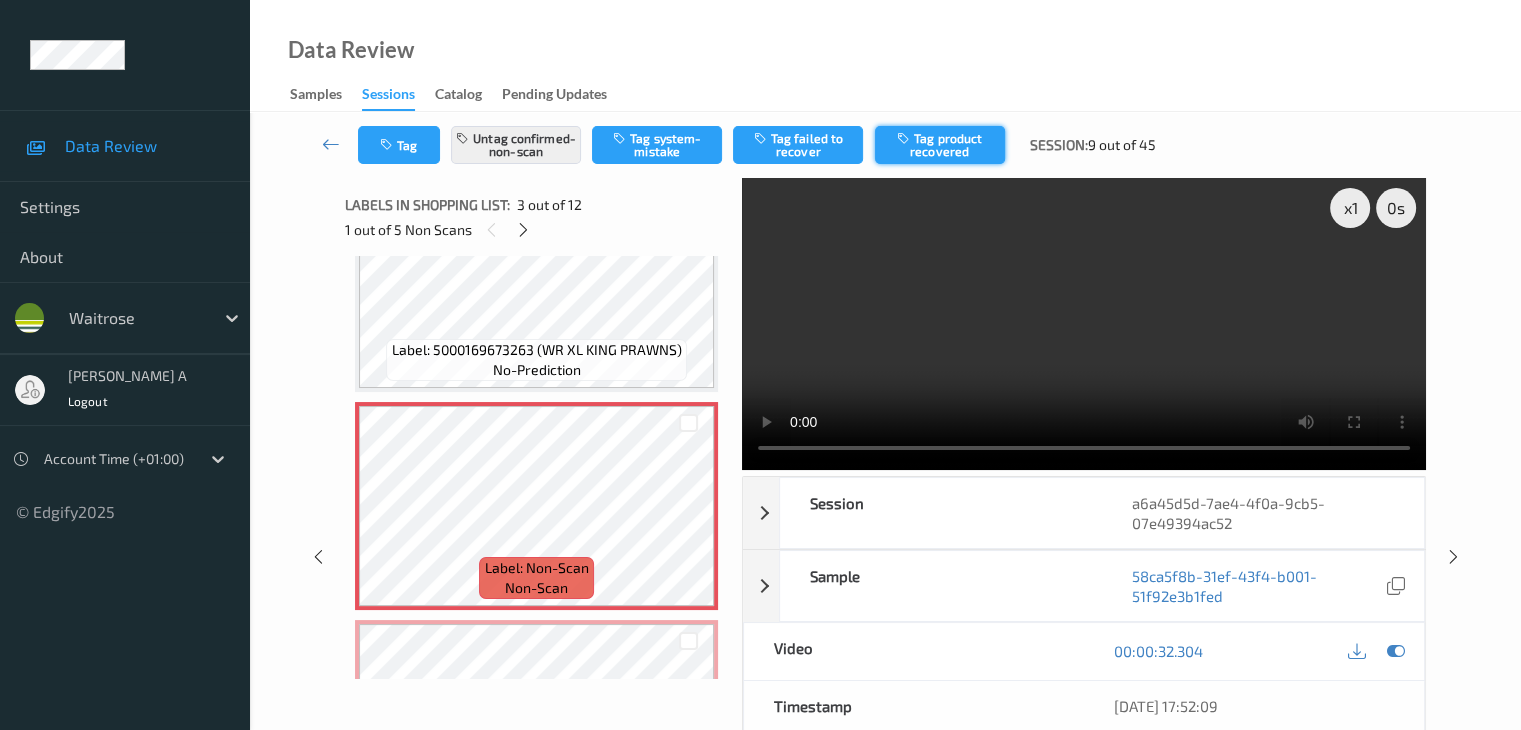 click on "Tag   product recovered" at bounding box center [940, 145] 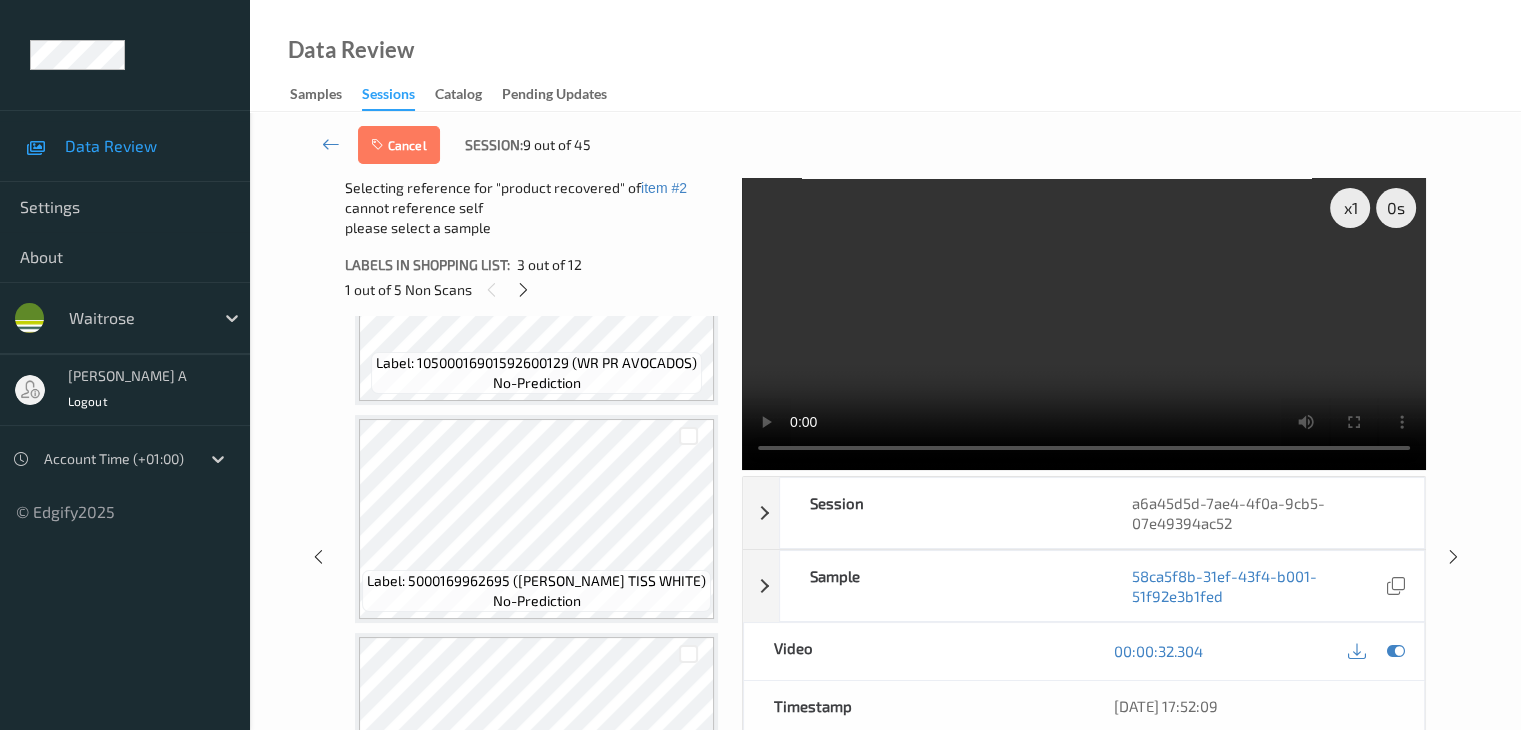 scroll, scrollTop: 2100, scrollLeft: 0, axis: vertical 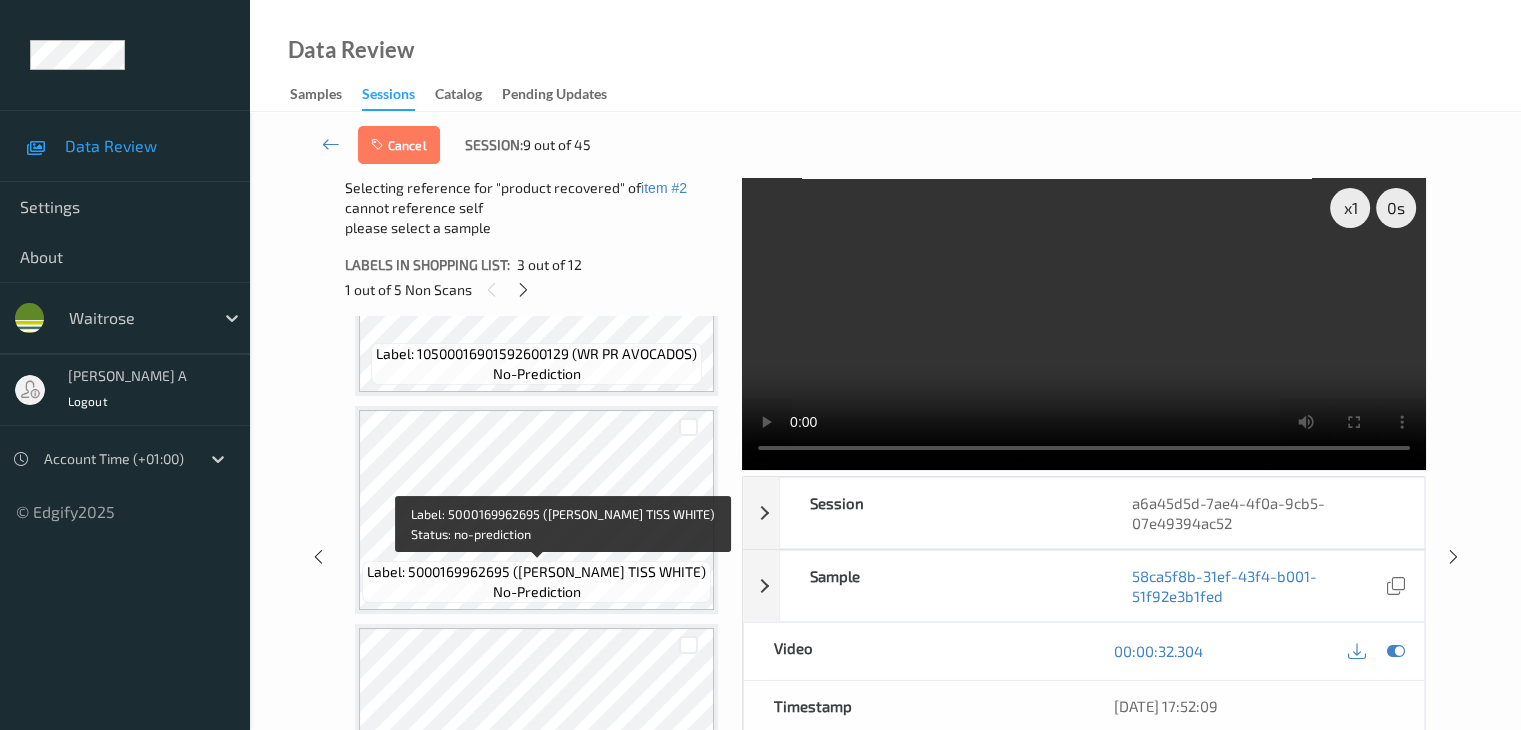 click on "Label: 5000169962695 ([PERSON_NAME] TISS WHITE)" at bounding box center (536, 572) 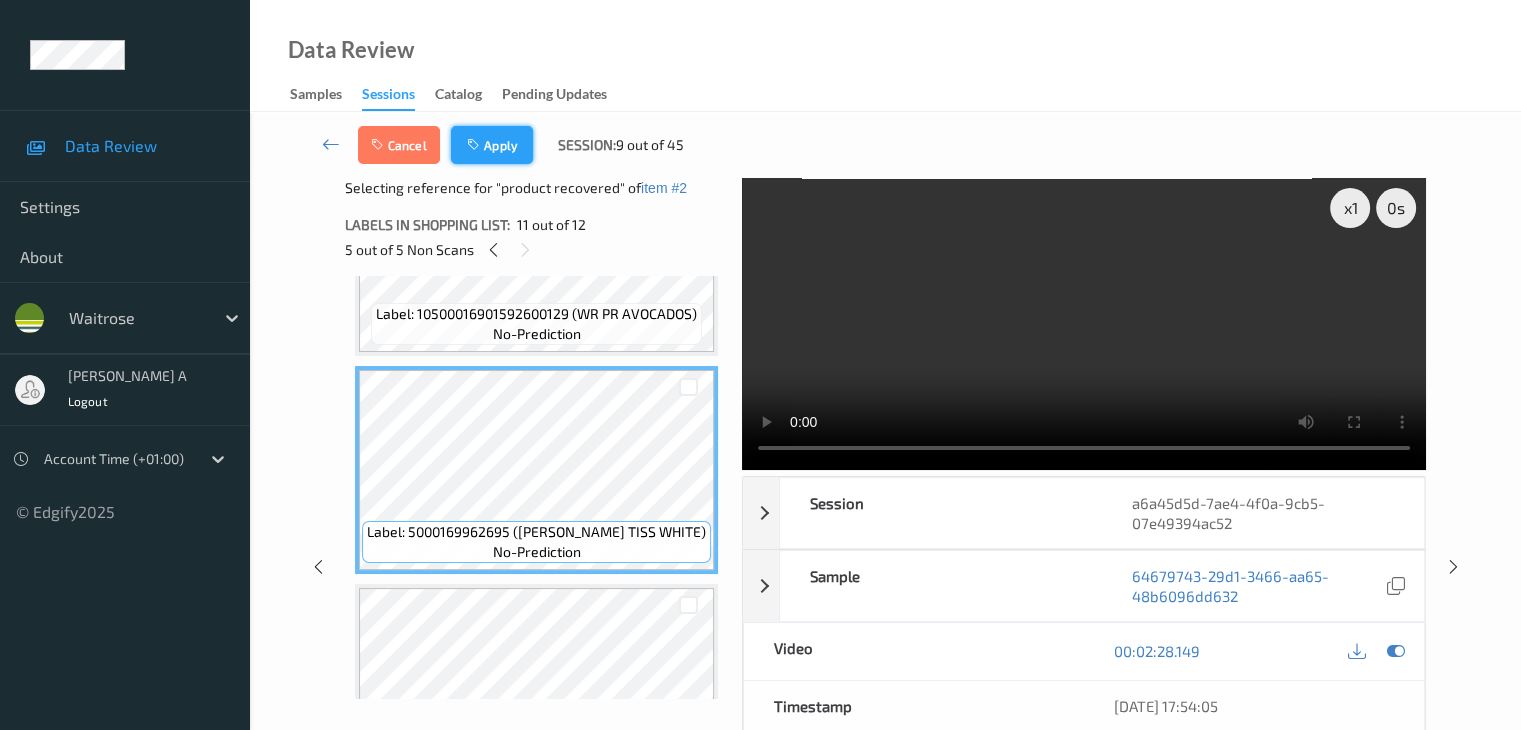 click on "Apply" at bounding box center [492, 145] 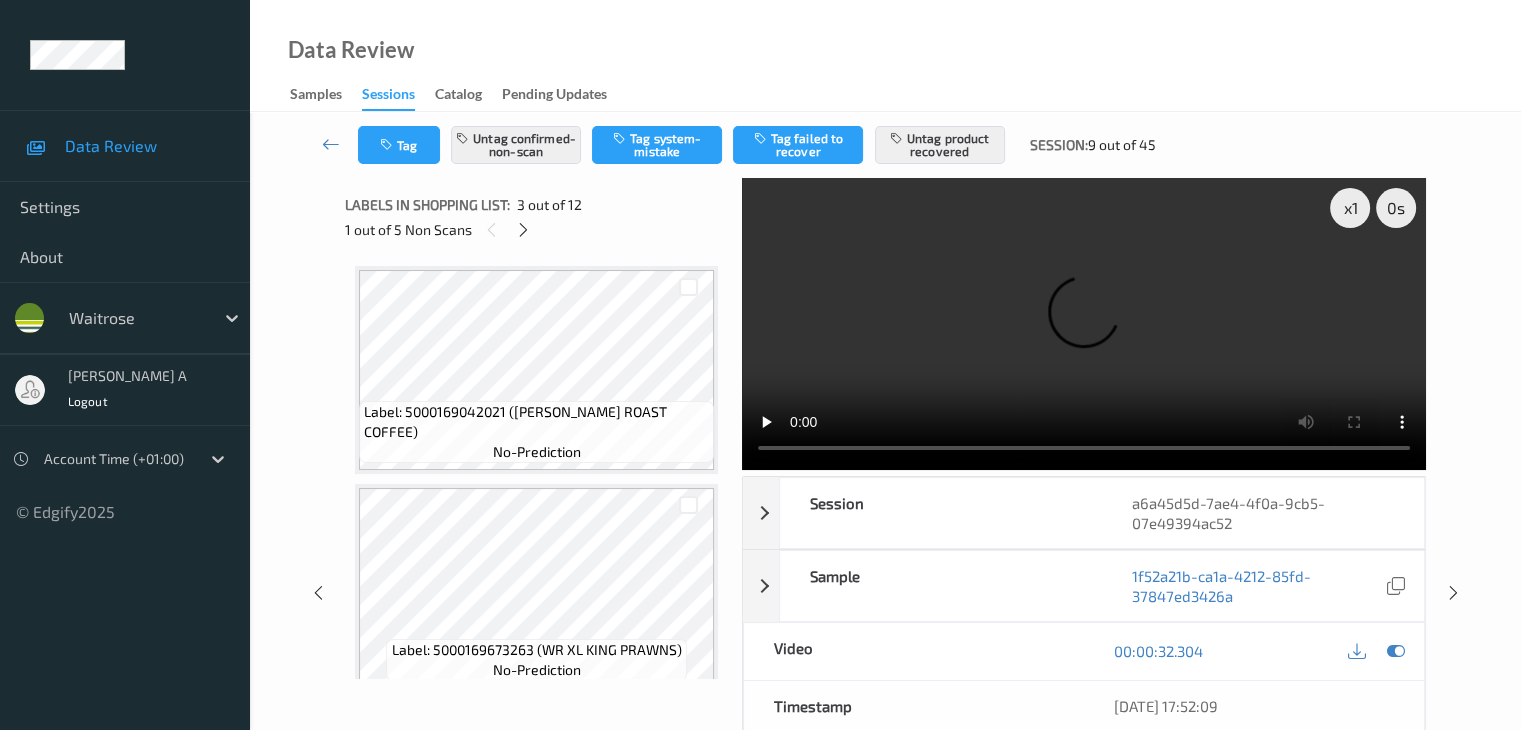scroll, scrollTop: 0, scrollLeft: 0, axis: both 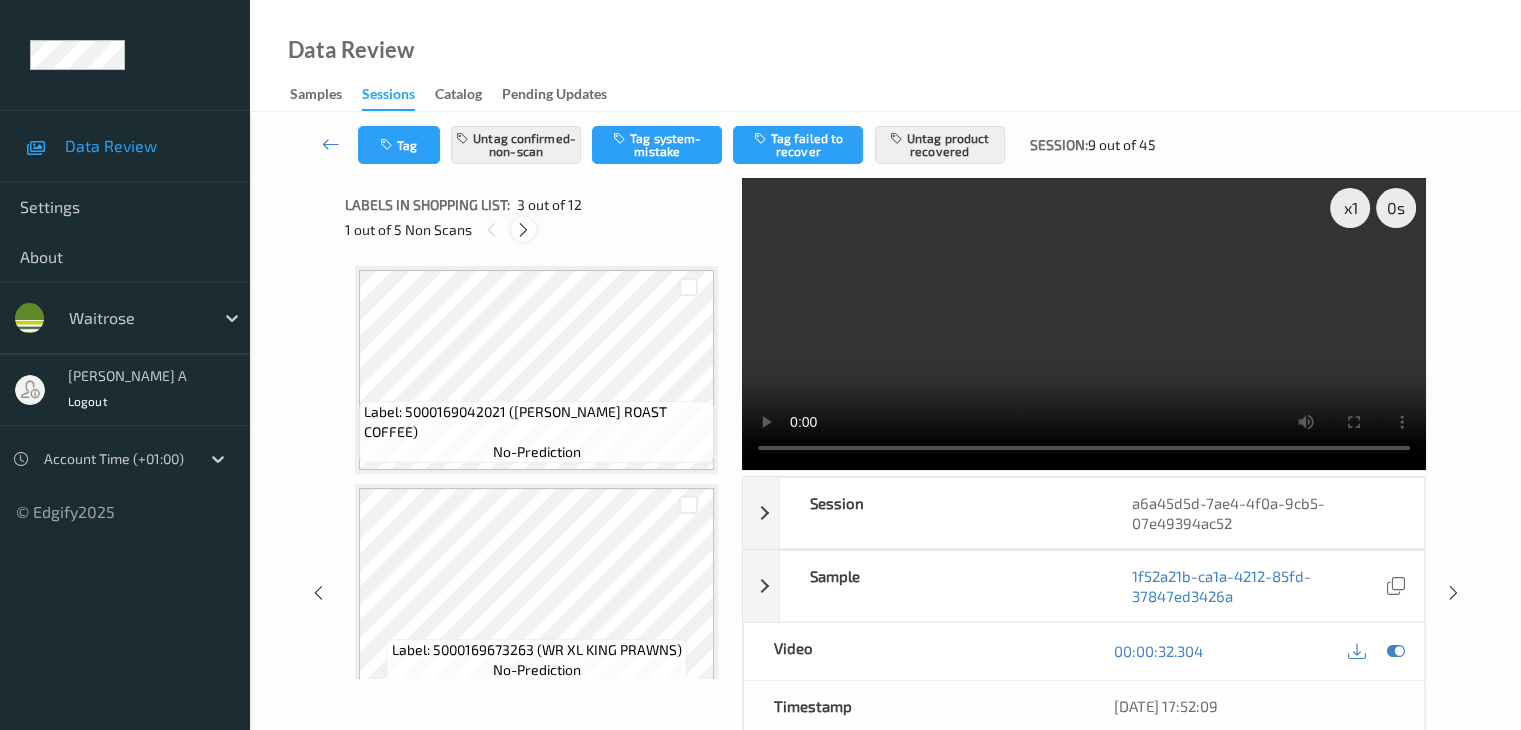 click at bounding box center (523, 230) 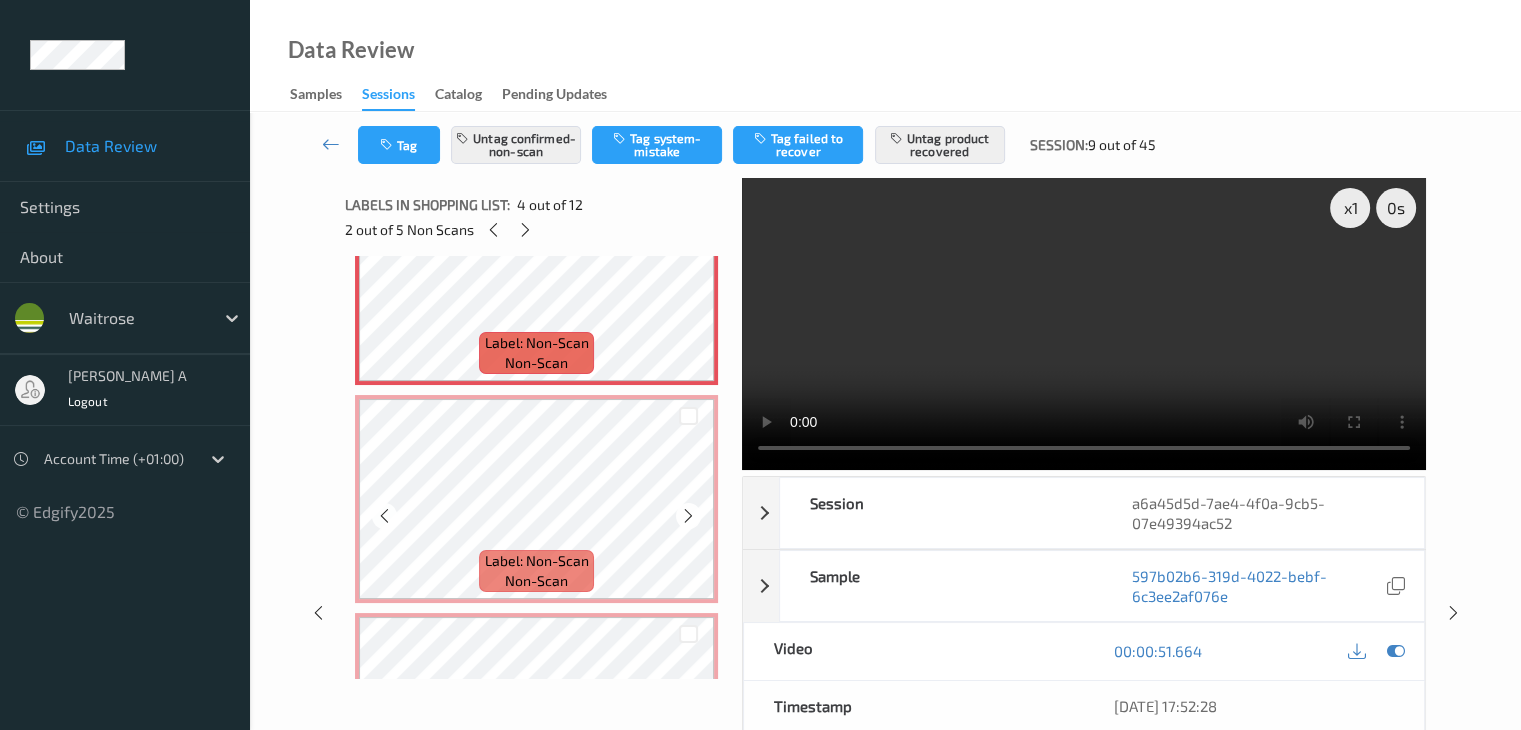 scroll, scrollTop: 746, scrollLeft: 0, axis: vertical 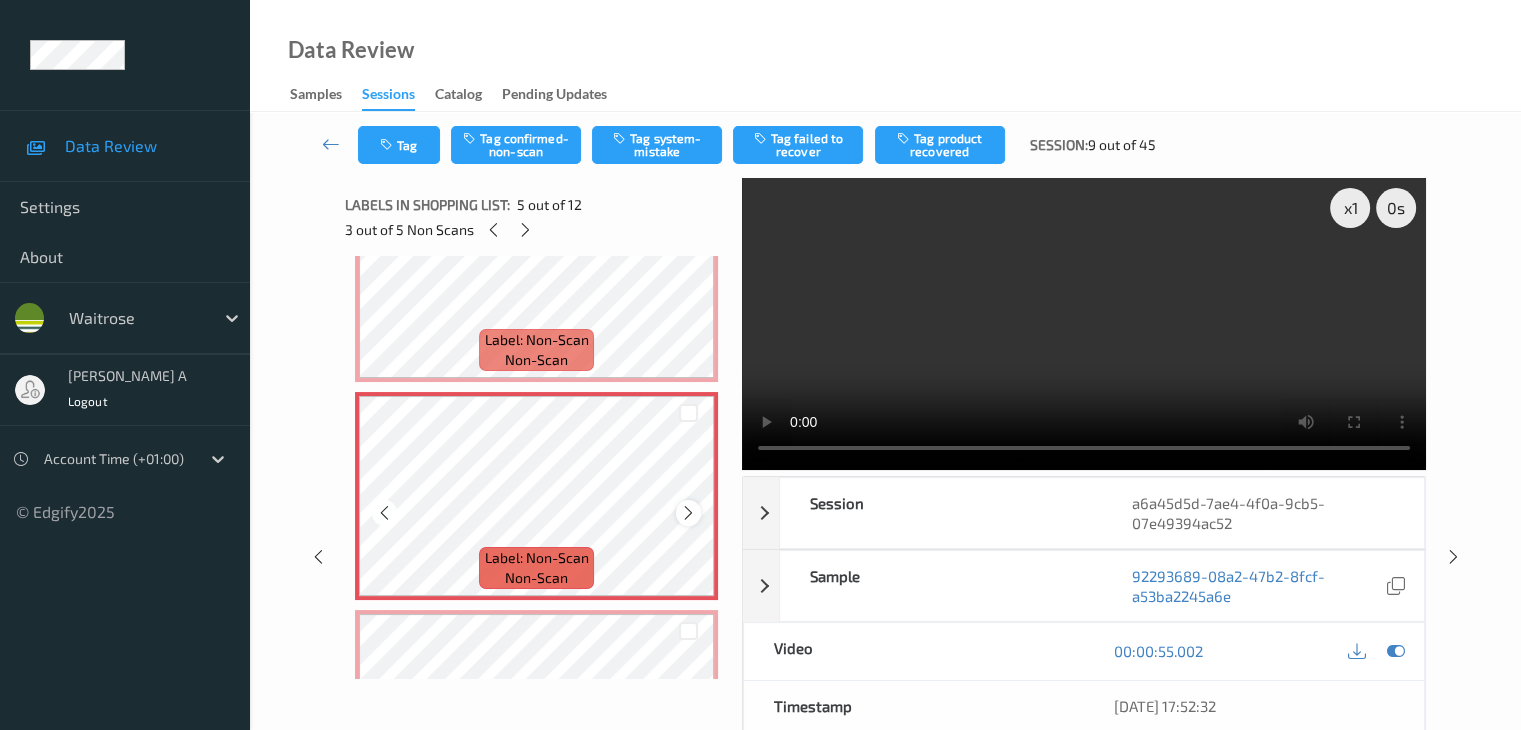 click at bounding box center [688, 513] 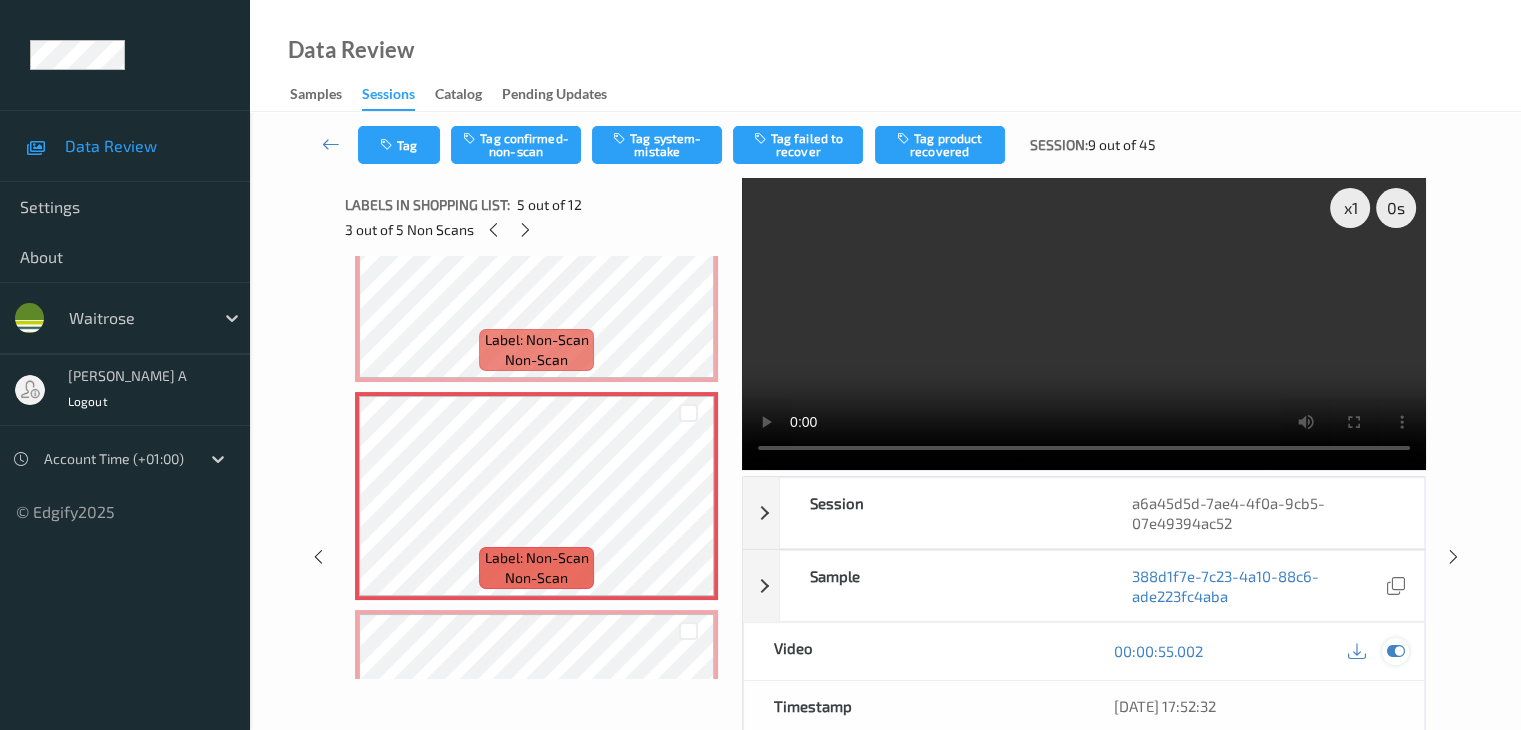 click at bounding box center (1395, 651) 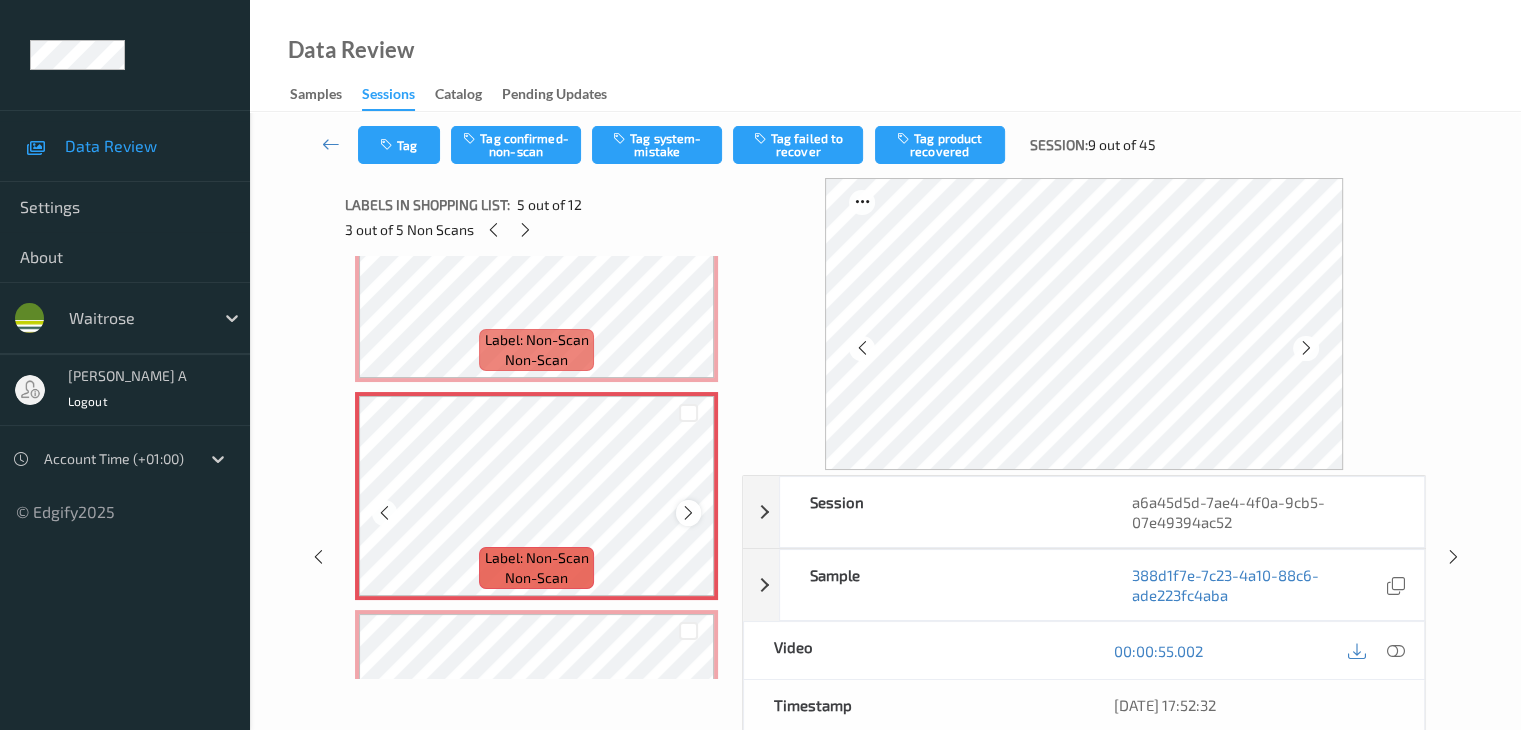 click at bounding box center (688, 513) 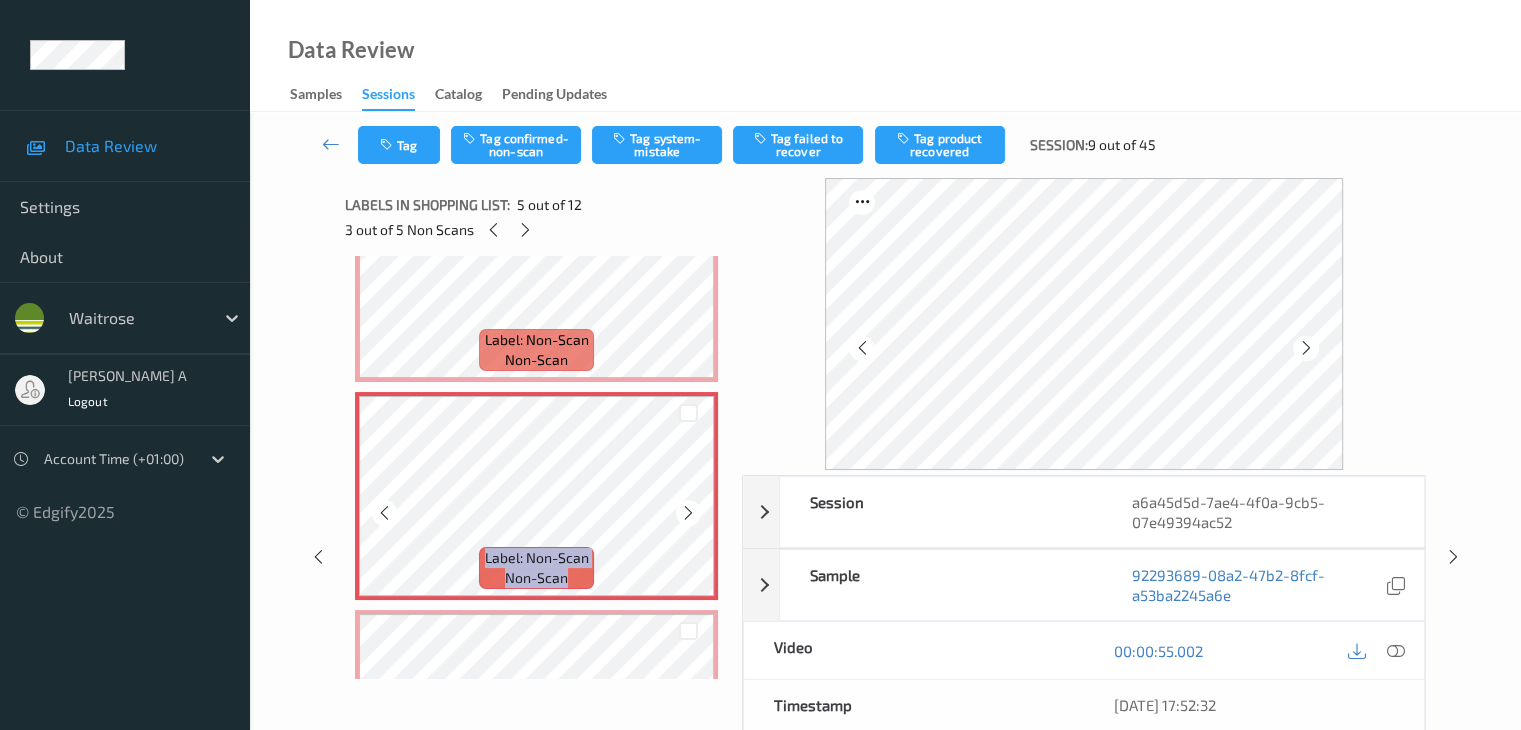 click at bounding box center (688, 513) 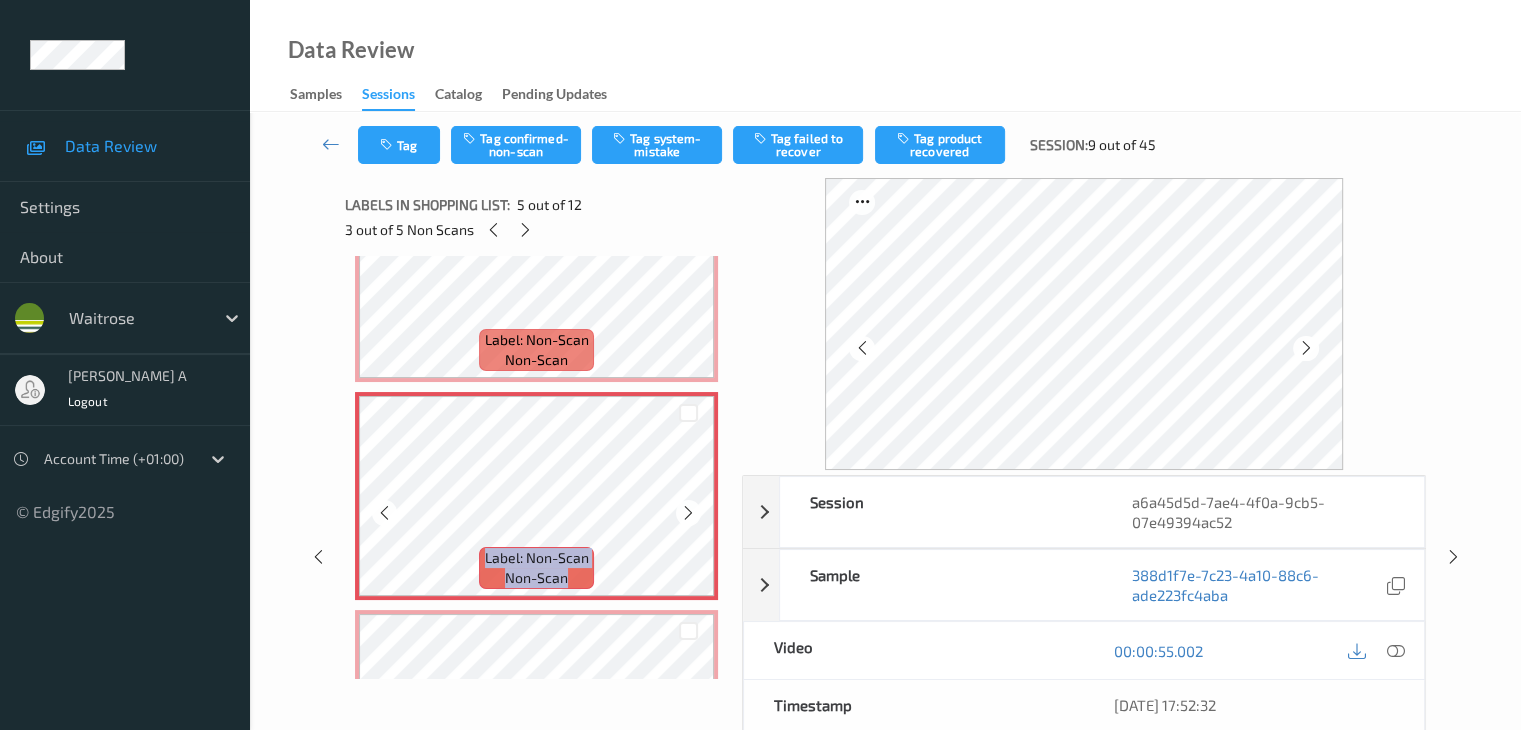 click at bounding box center [688, 513] 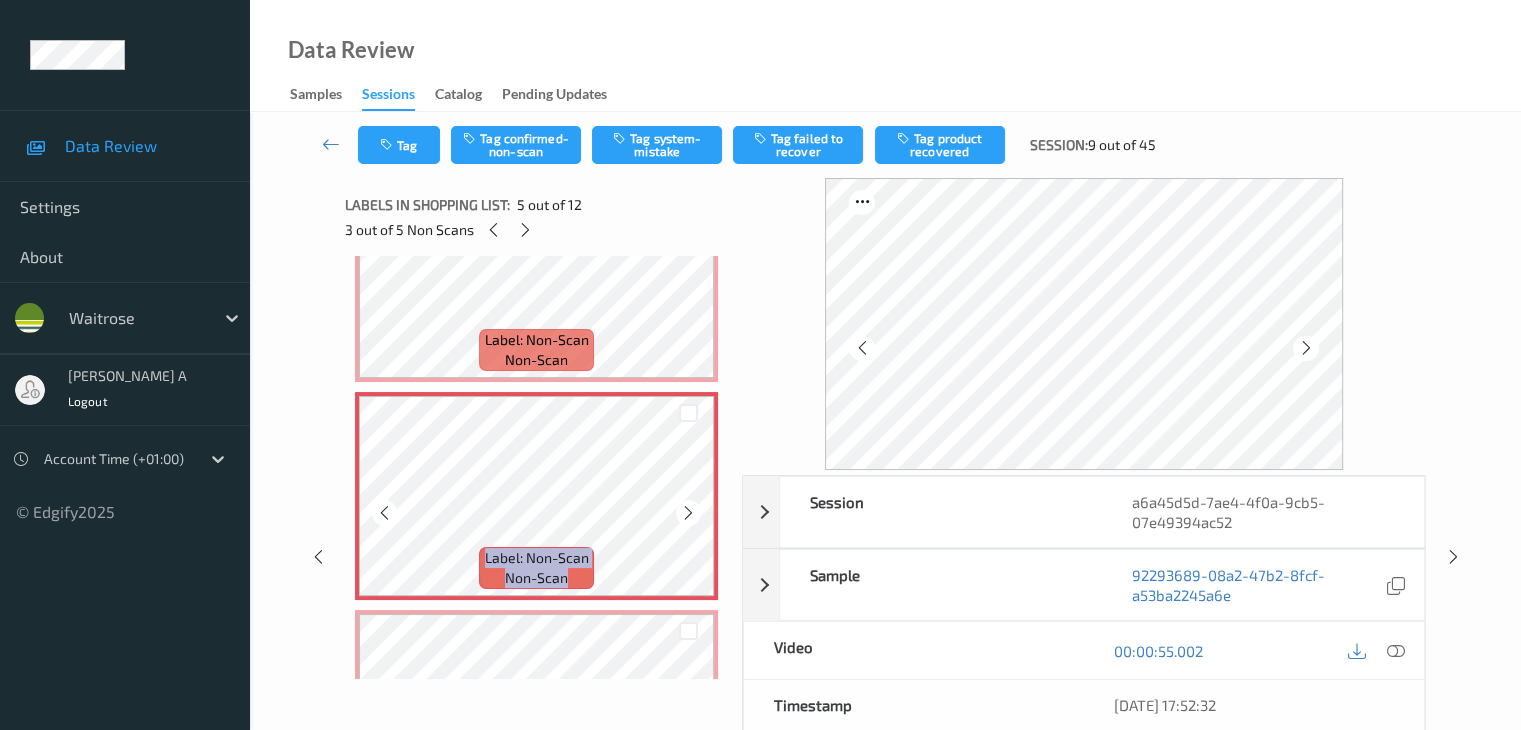click at bounding box center (688, 513) 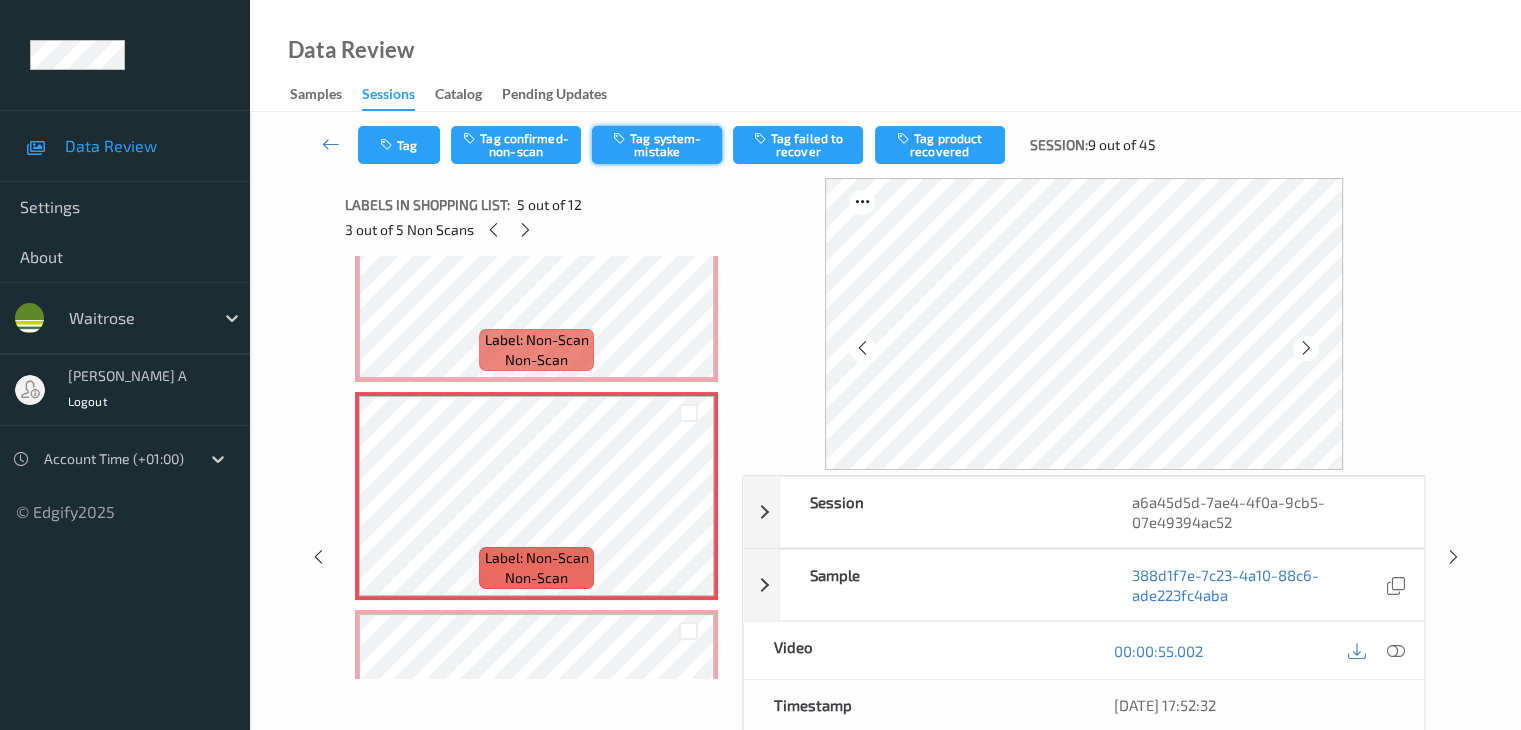 click on "Tag   system-mistake" at bounding box center [657, 145] 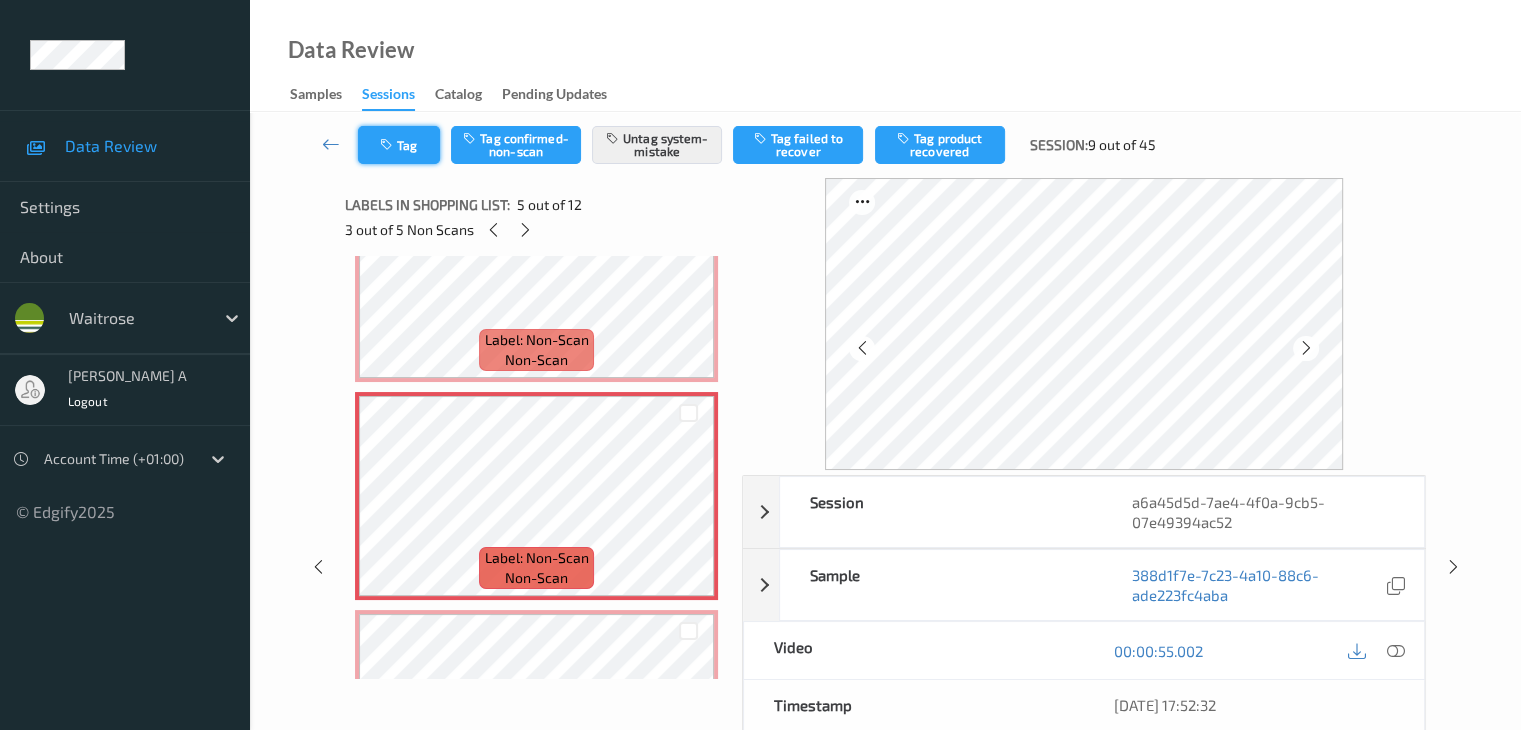 click on "Tag" at bounding box center [399, 145] 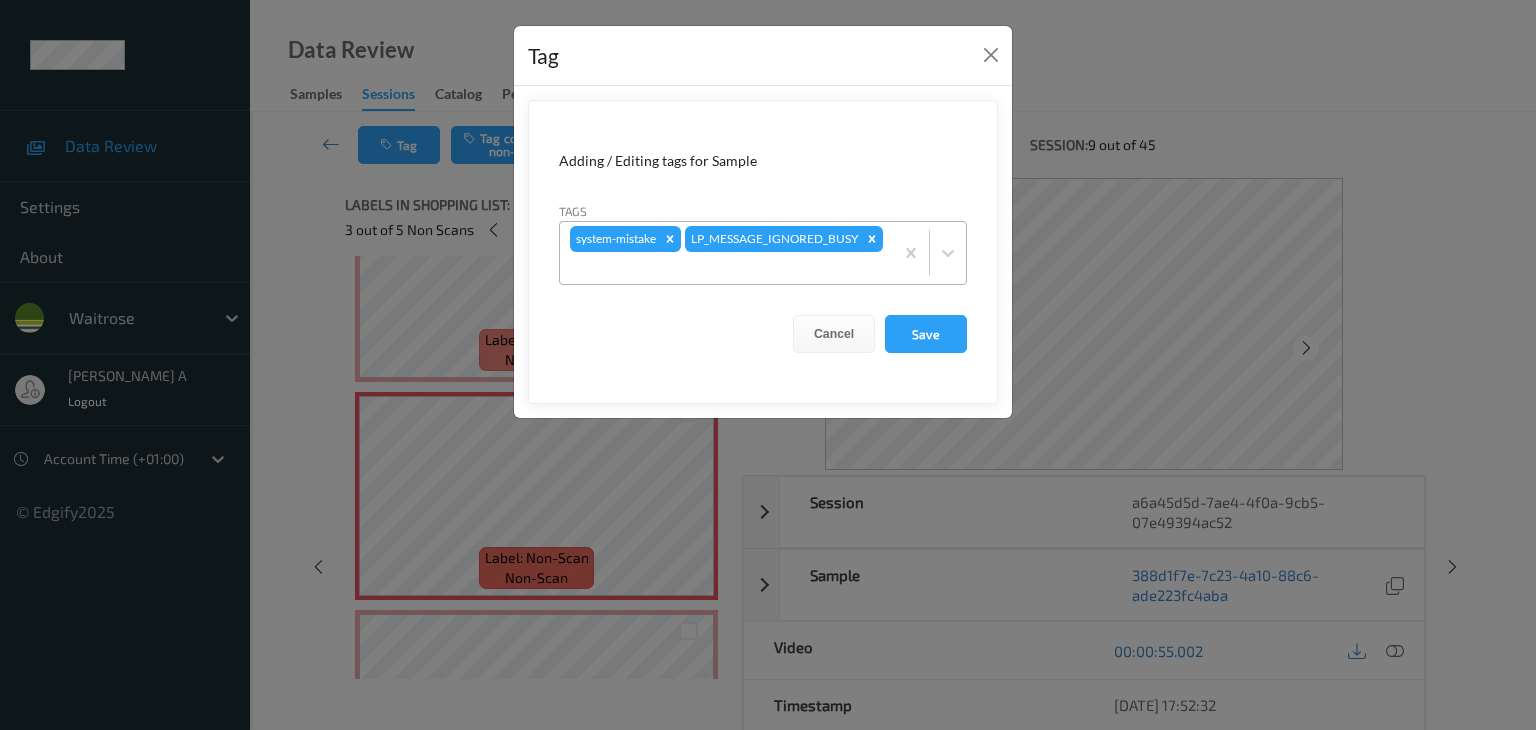click at bounding box center (726, 268) 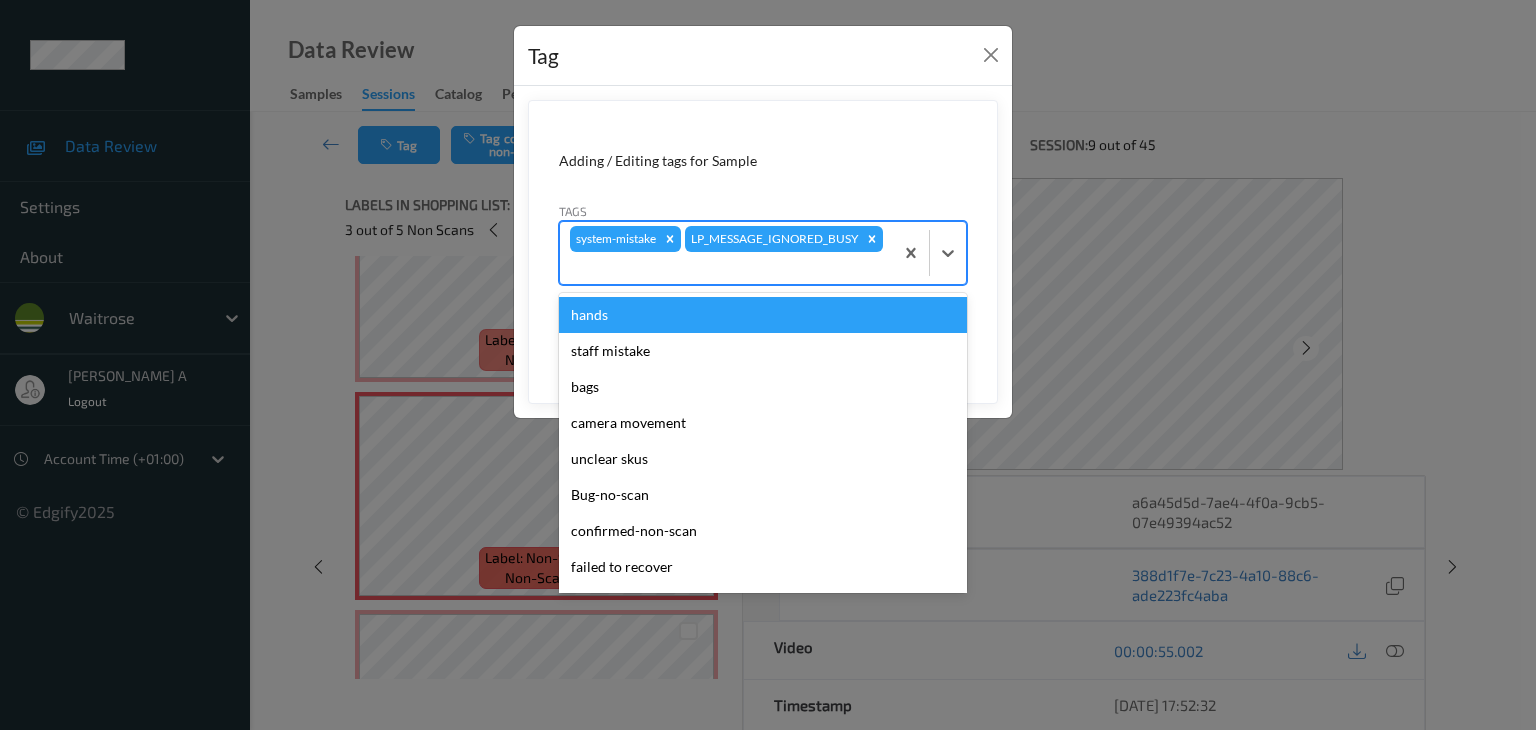 type on "u" 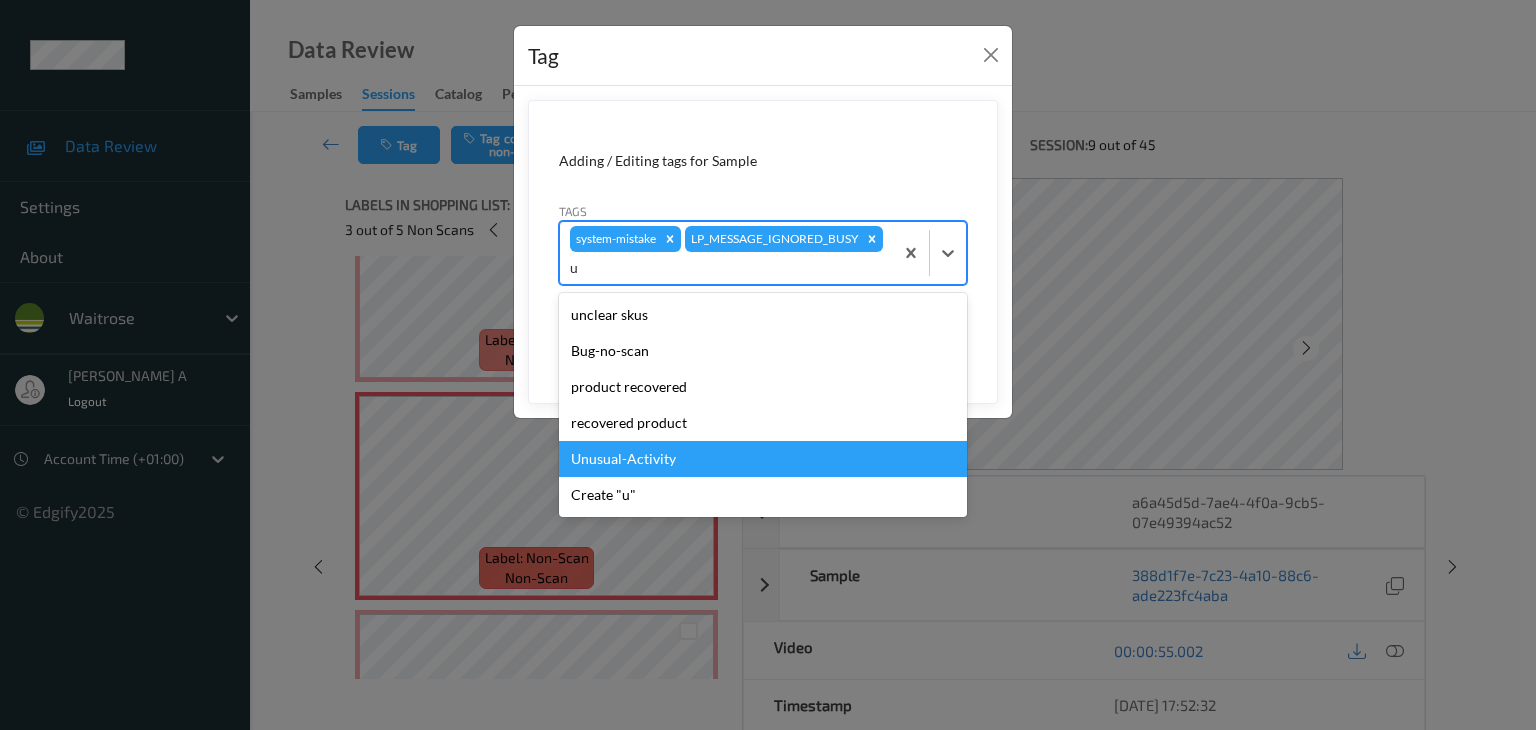 click on "Unusual-Activity" at bounding box center [763, 459] 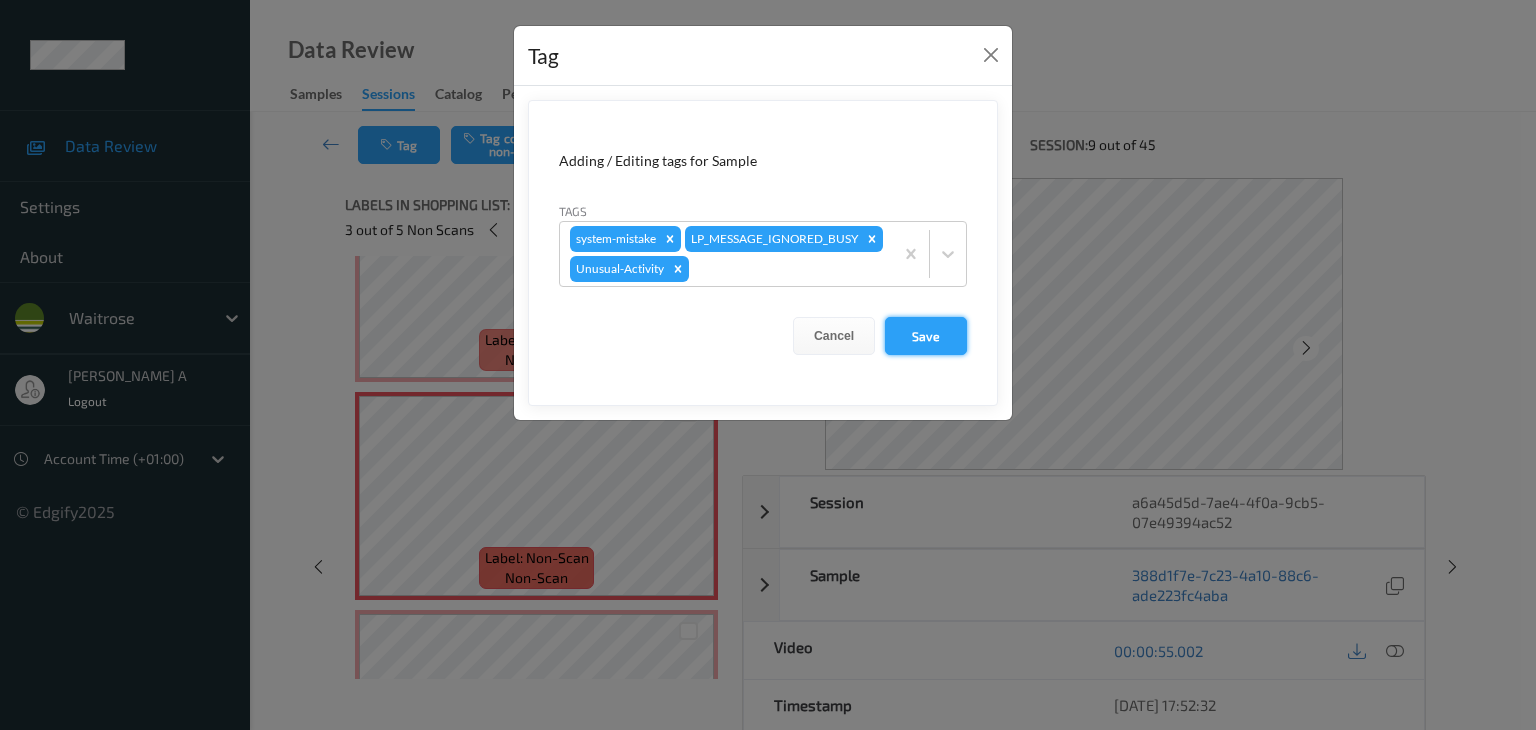 click on "Save" at bounding box center (926, 336) 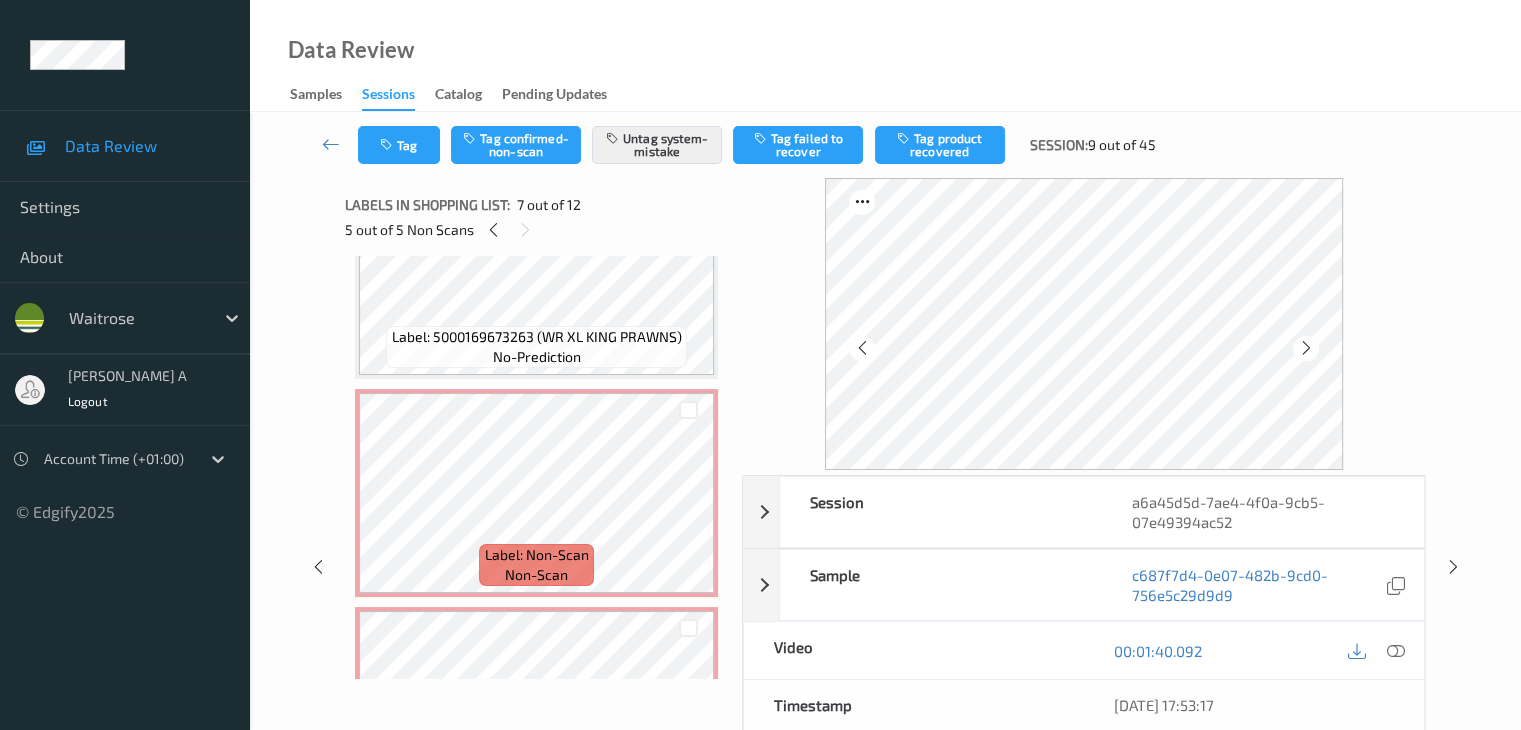 scroll, scrollTop: 400, scrollLeft: 0, axis: vertical 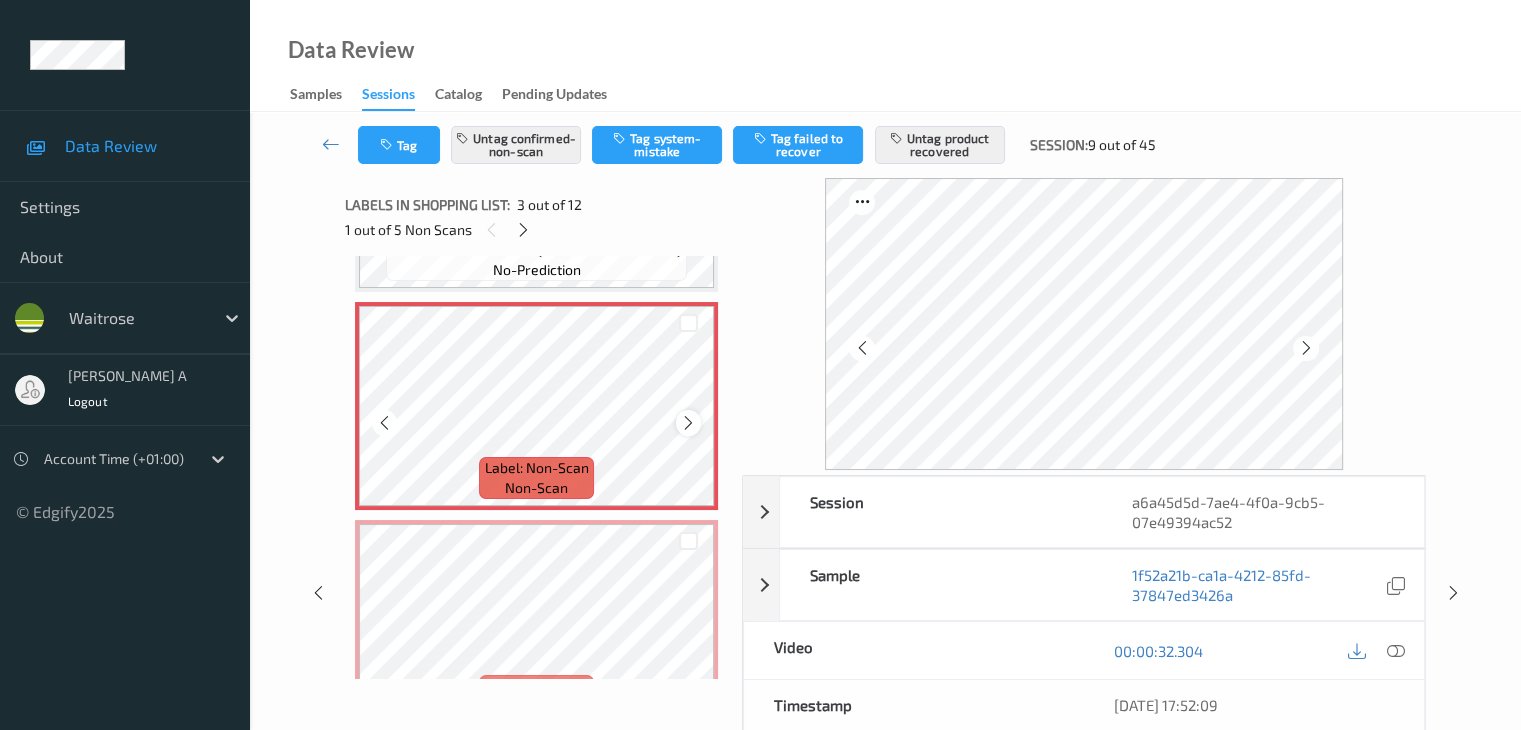 click at bounding box center [688, 422] 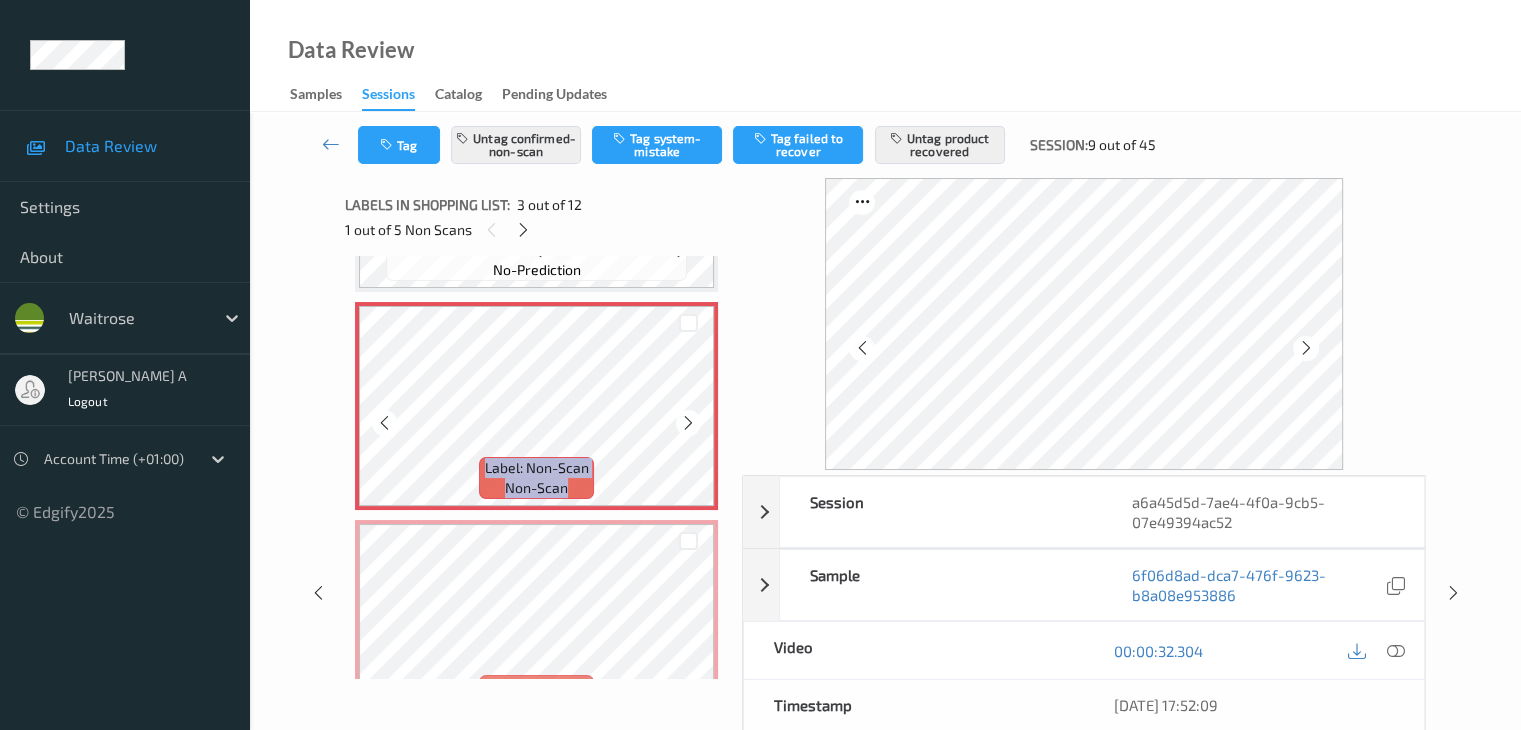 click at bounding box center [688, 422] 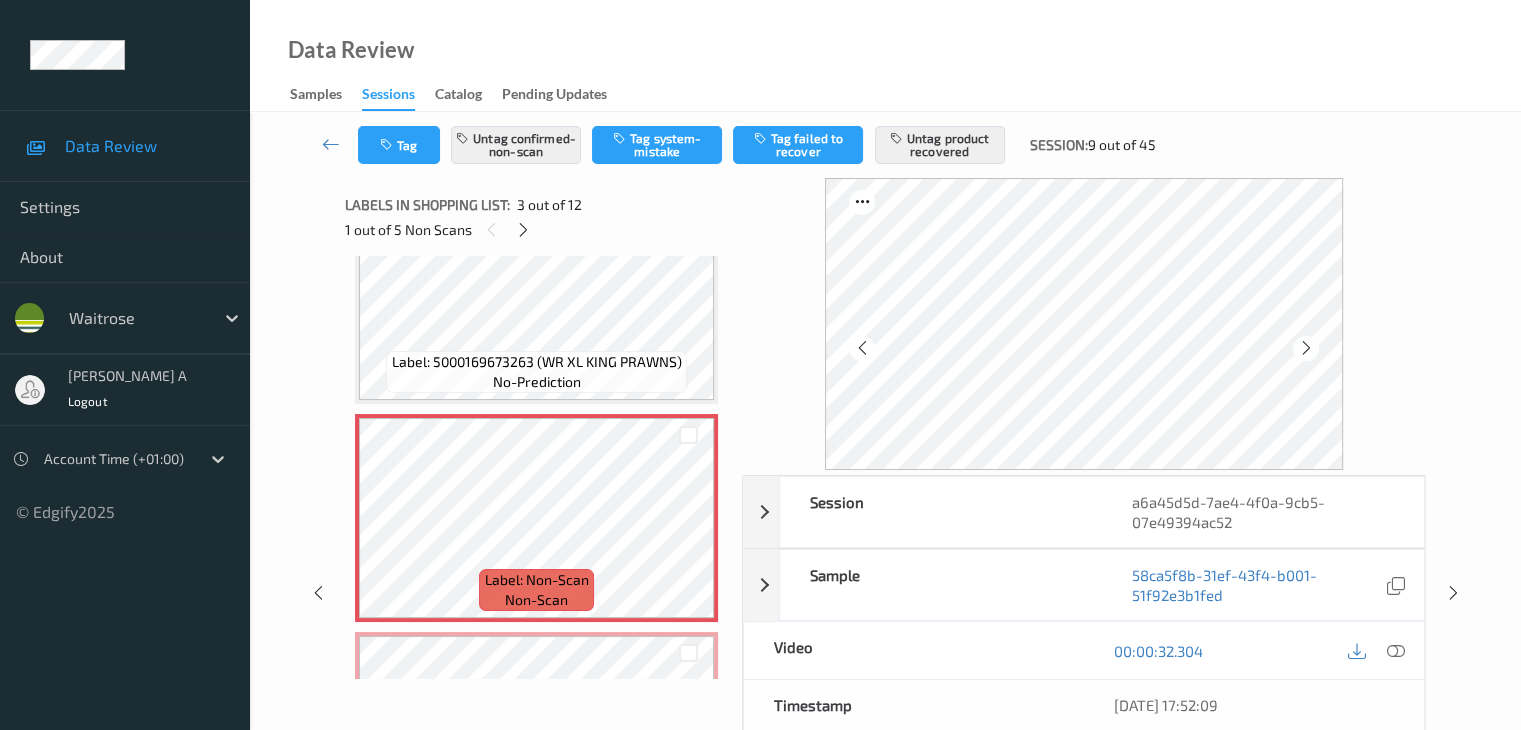 scroll, scrollTop: 403, scrollLeft: 0, axis: vertical 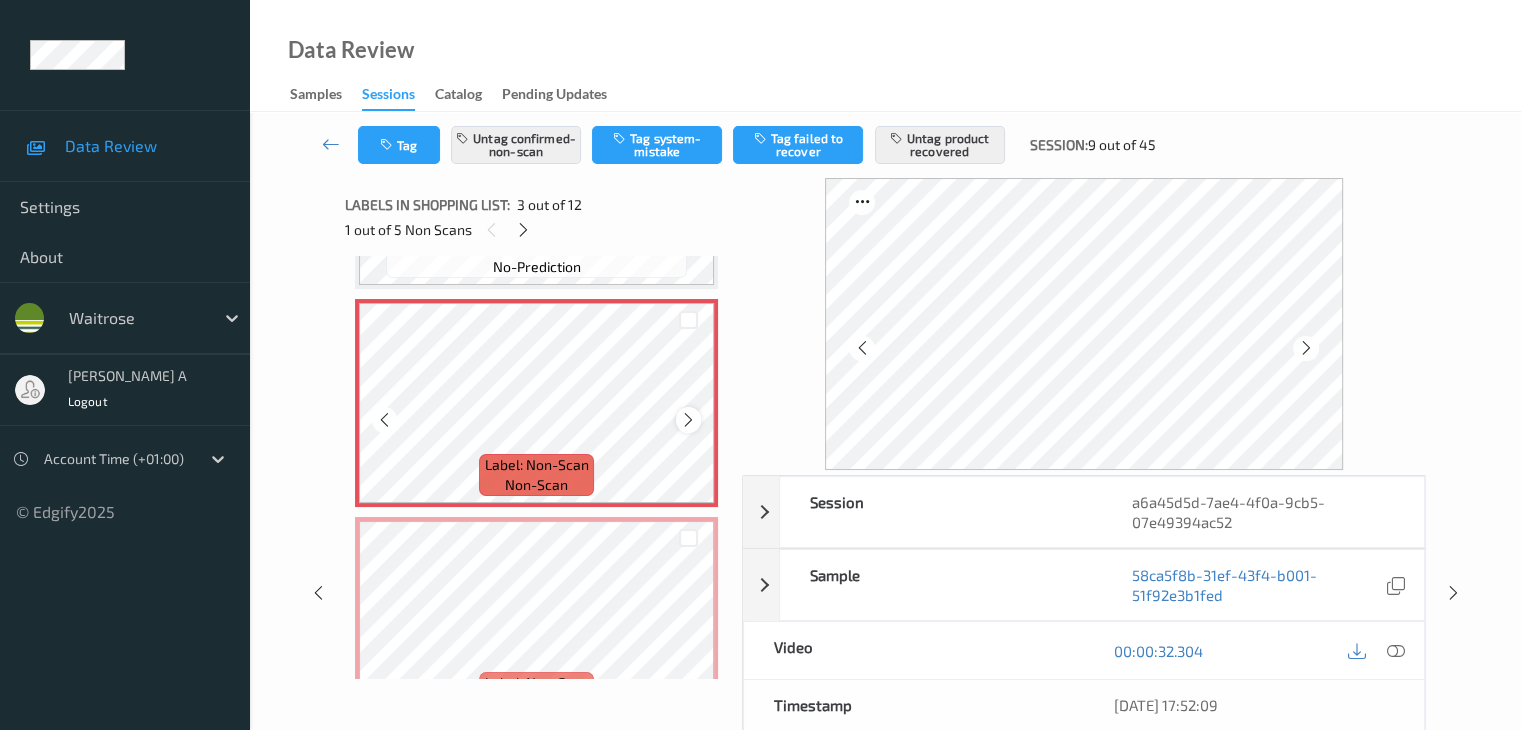 click at bounding box center [688, 420] 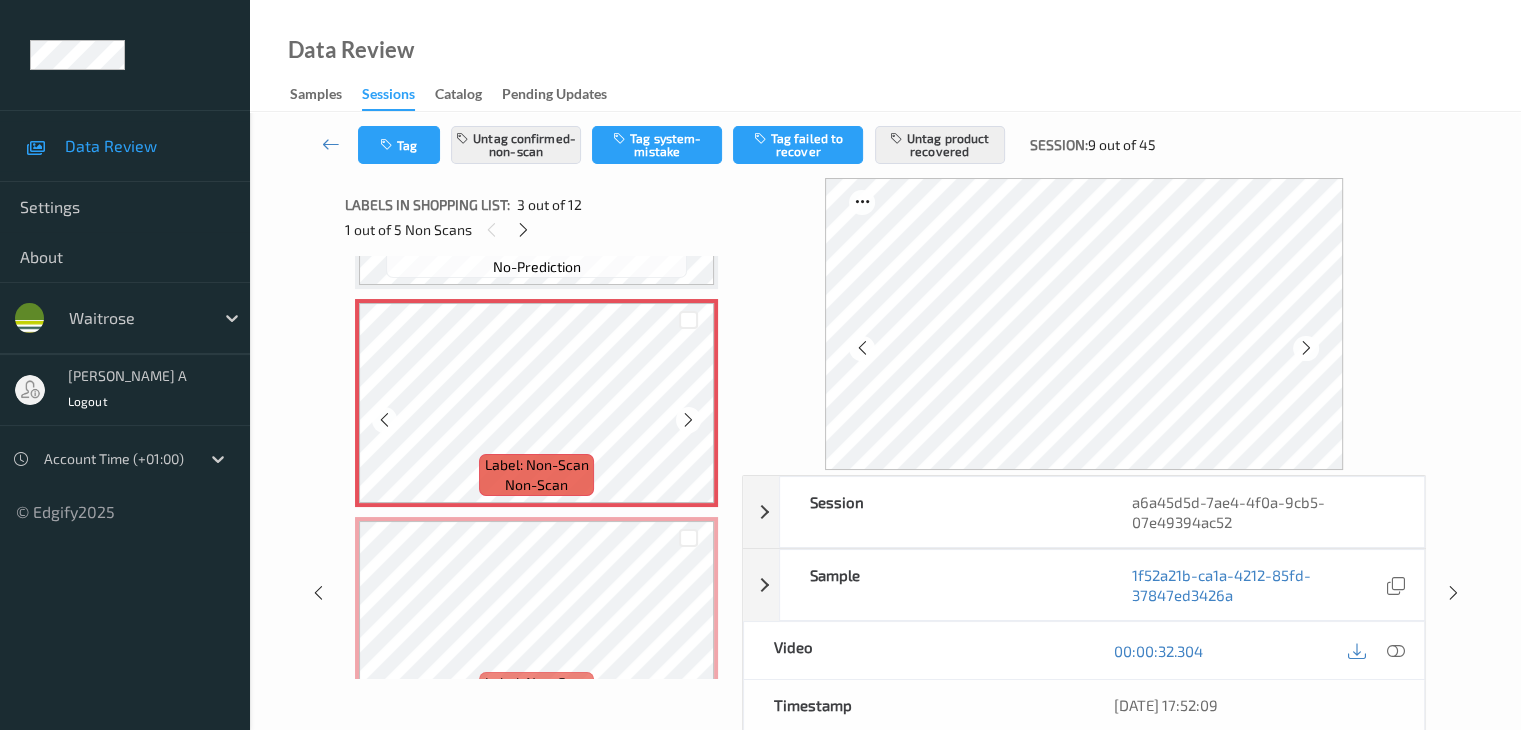click at bounding box center (688, 420) 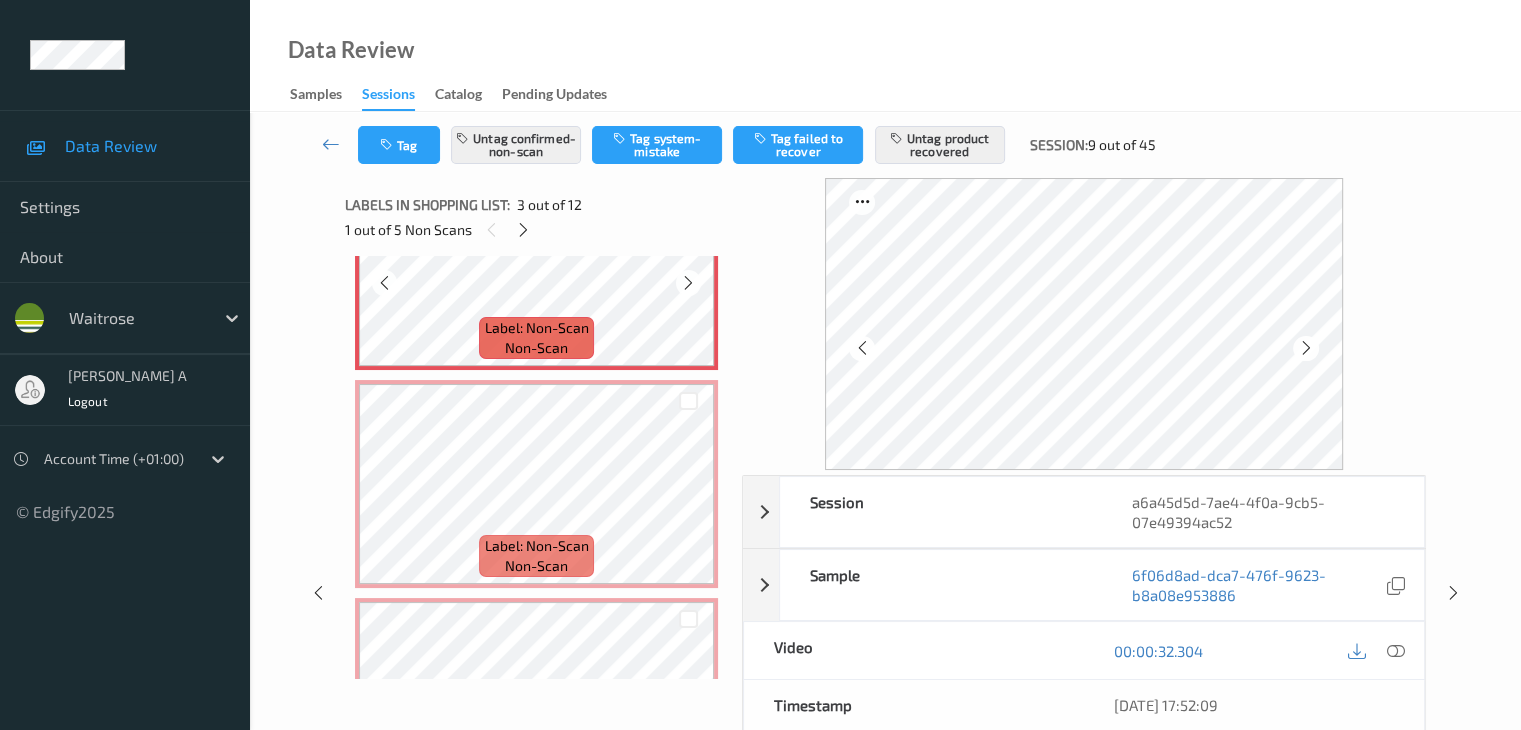 scroll, scrollTop: 703, scrollLeft: 0, axis: vertical 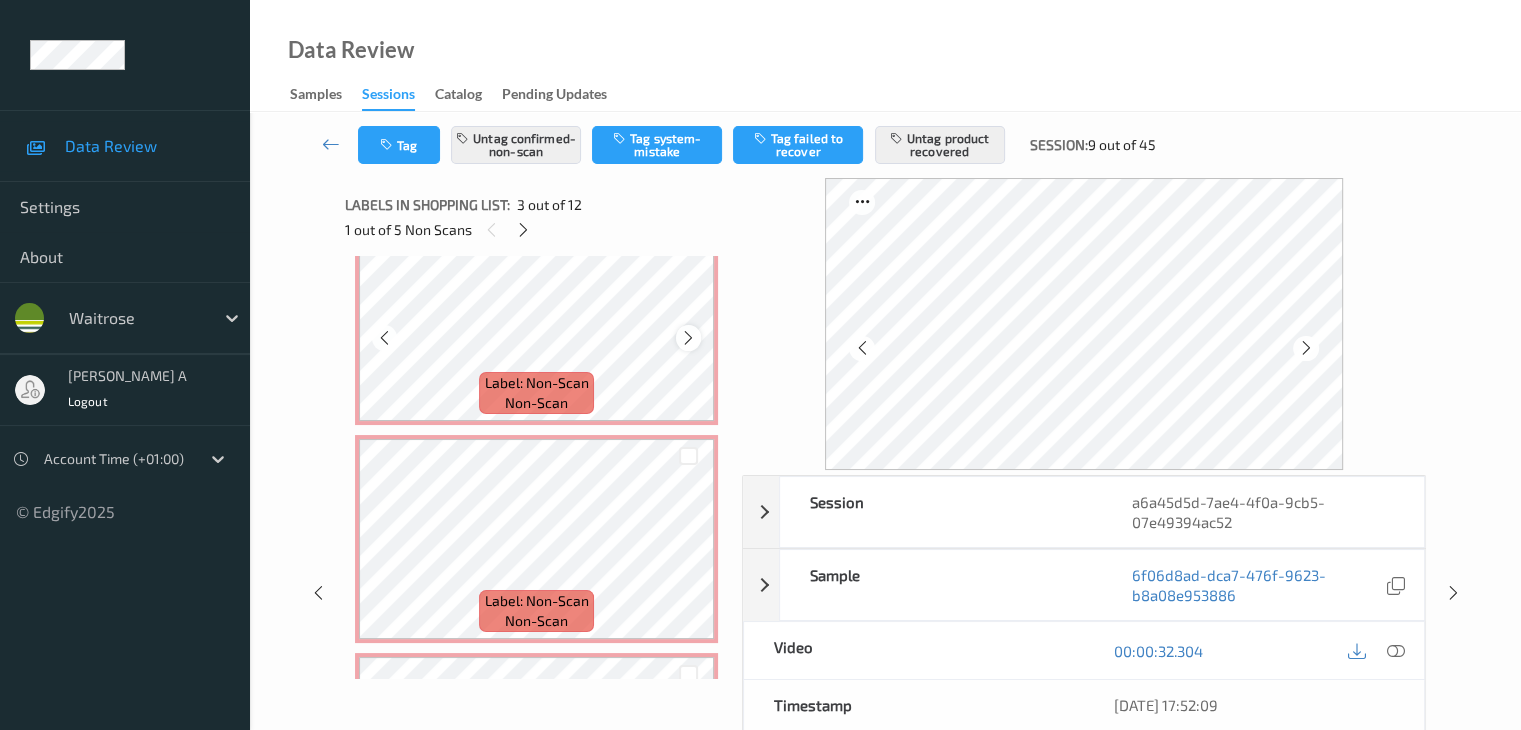 click at bounding box center (688, 338) 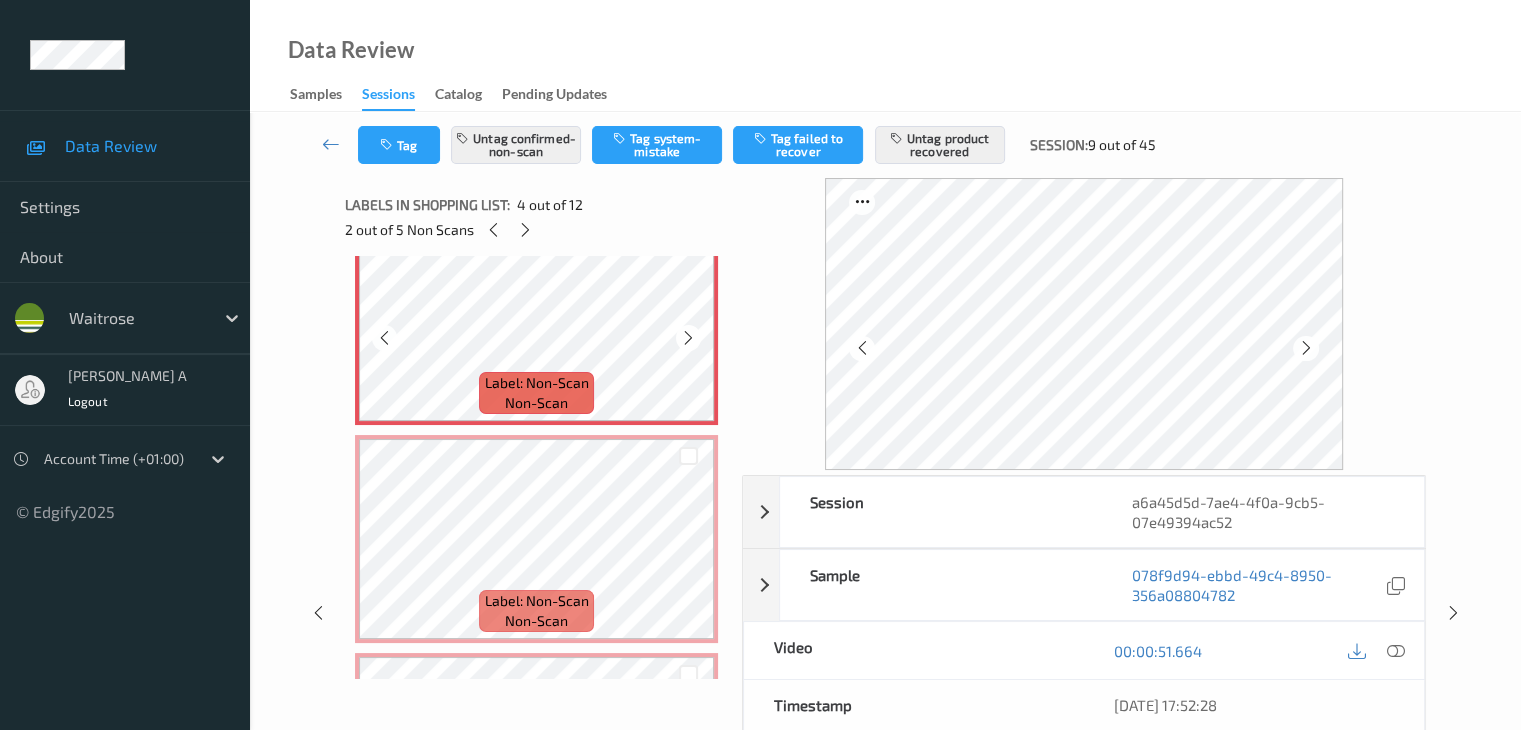 click at bounding box center (688, 338) 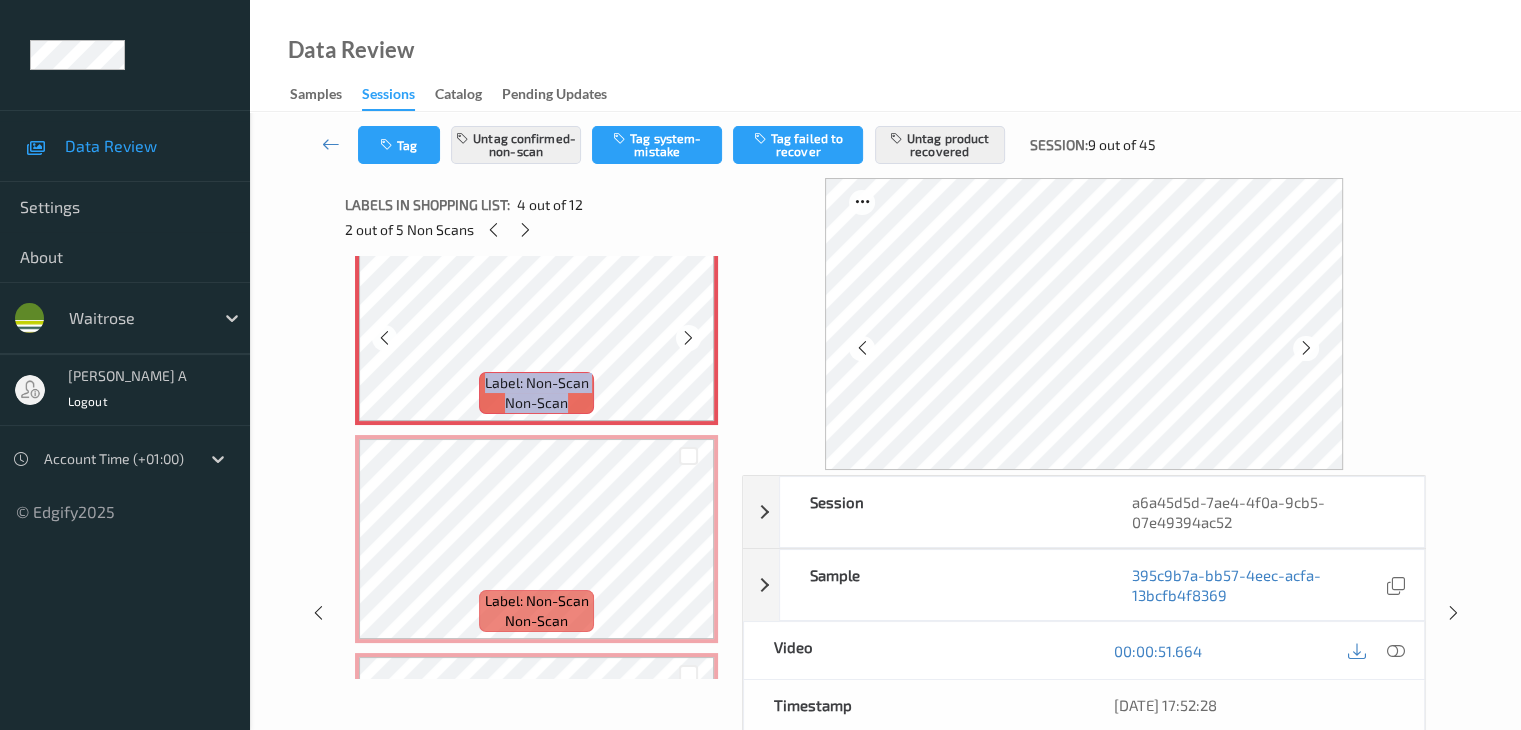 click at bounding box center (688, 338) 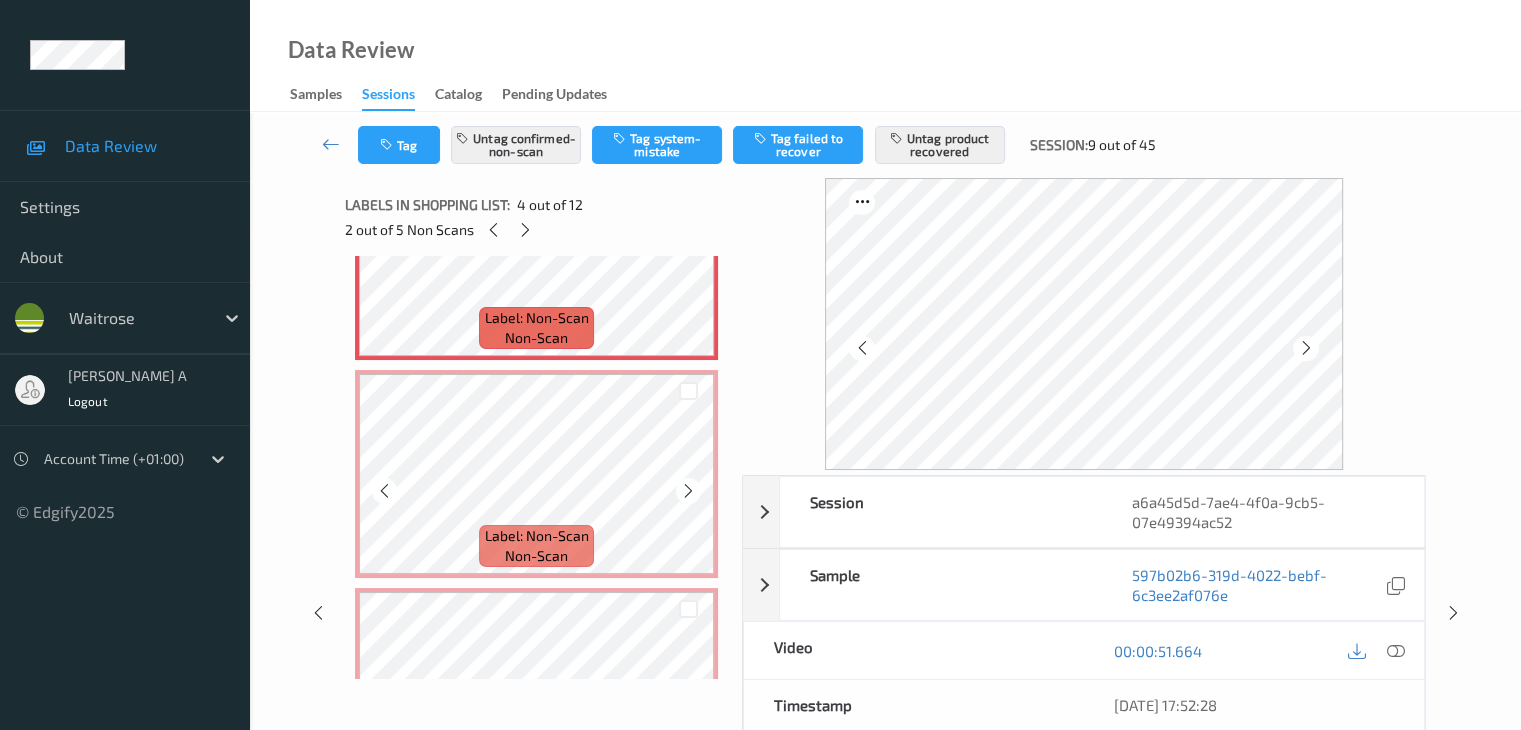 scroll, scrollTop: 803, scrollLeft: 0, axis: vertical 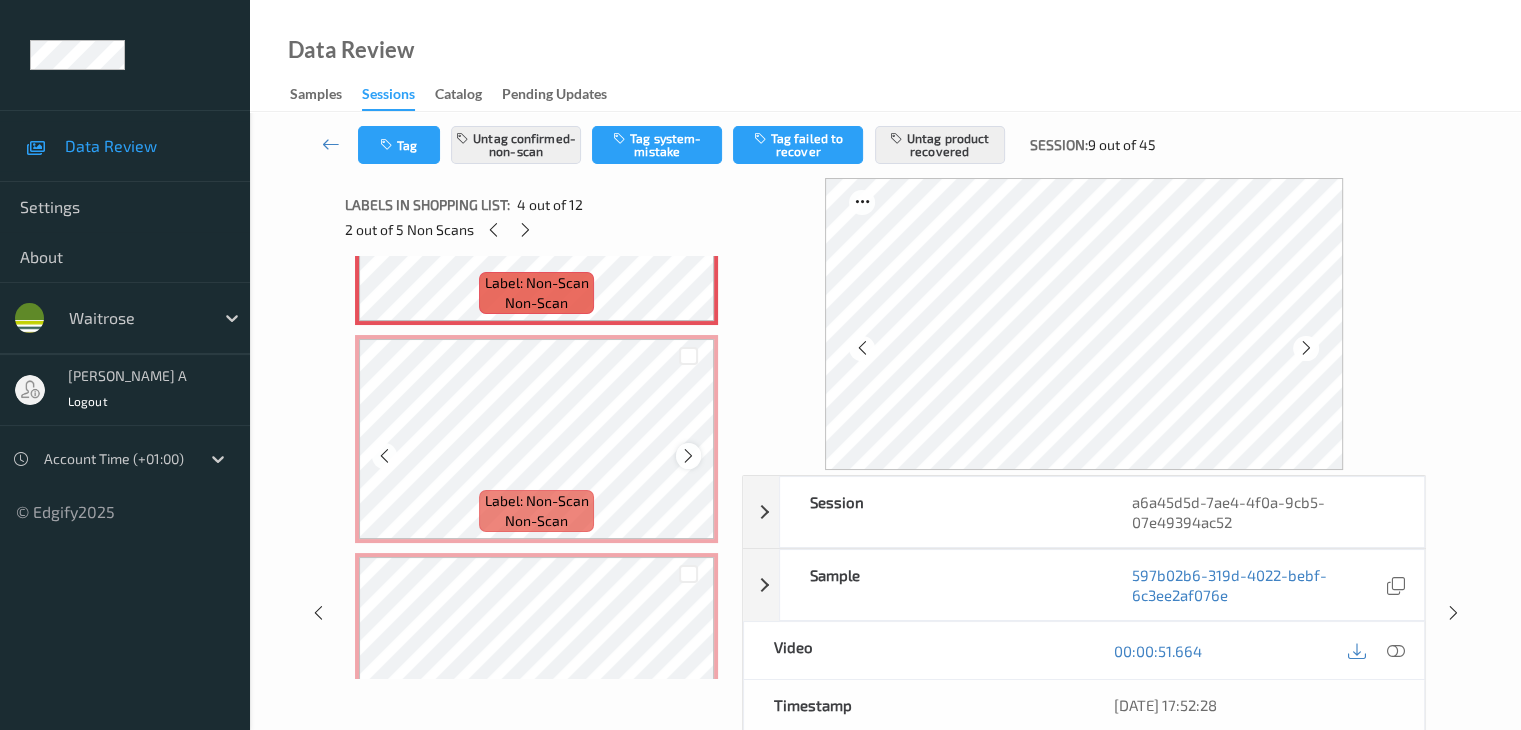 click at bounding box center [688, 456] 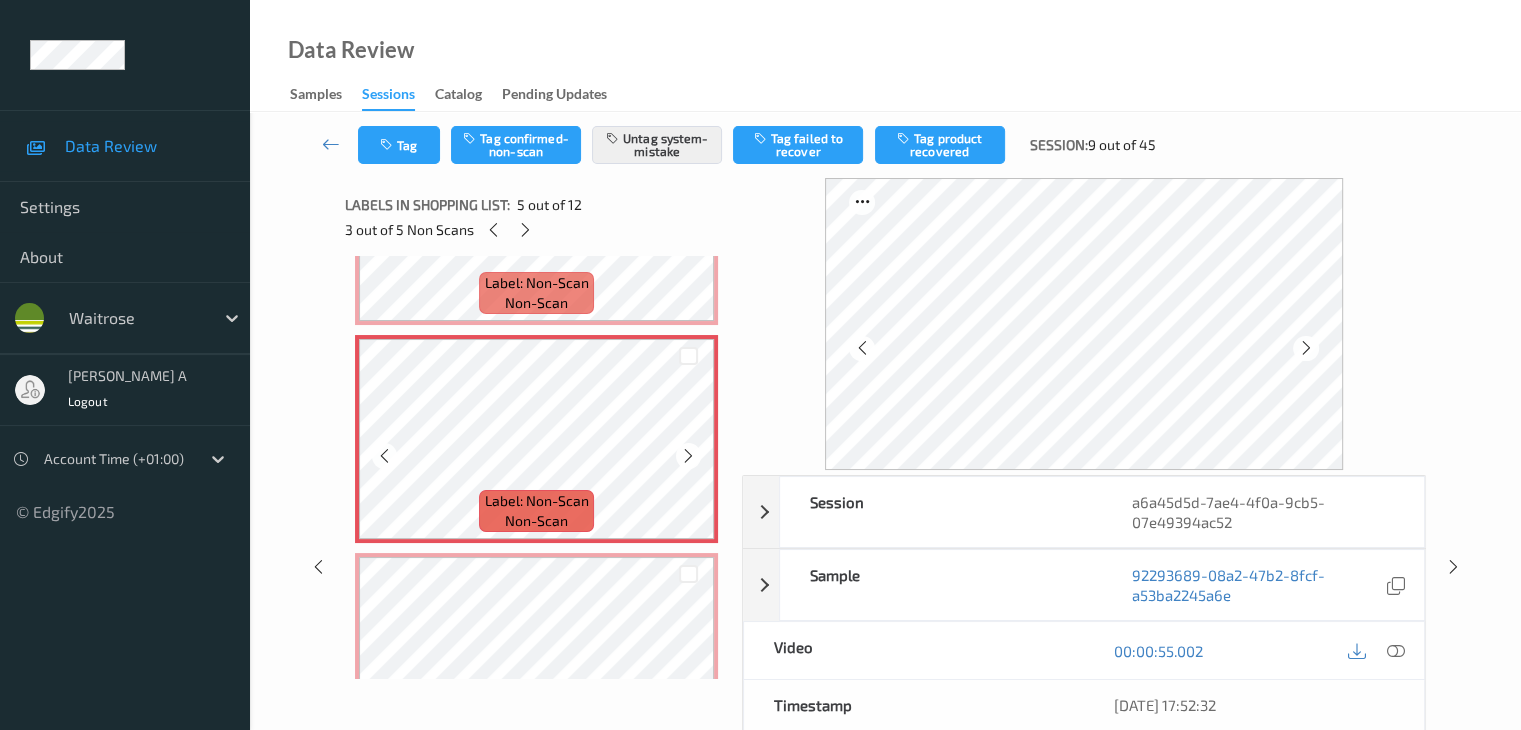 click at bounding box center [688, 456] 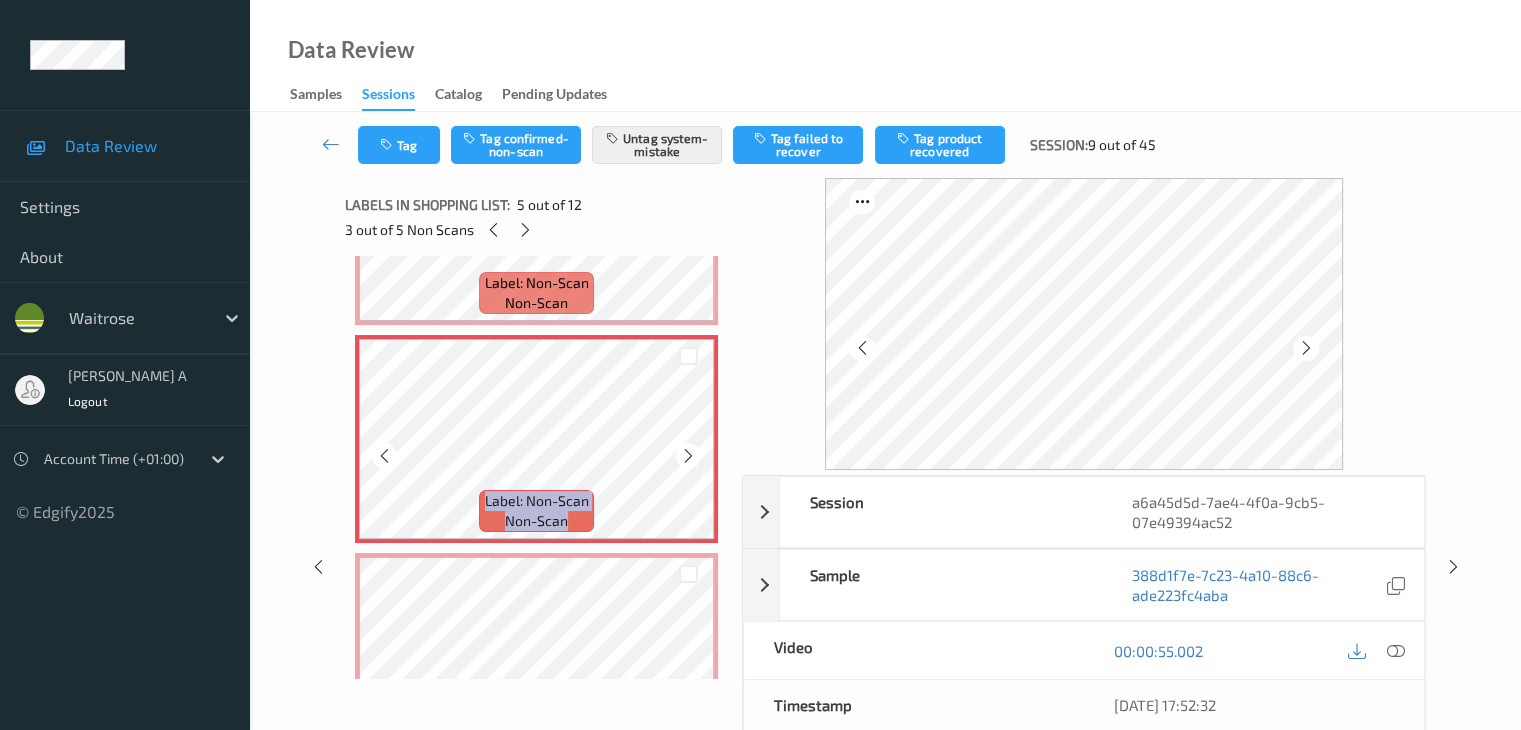 click at bounding box center [688, 456] 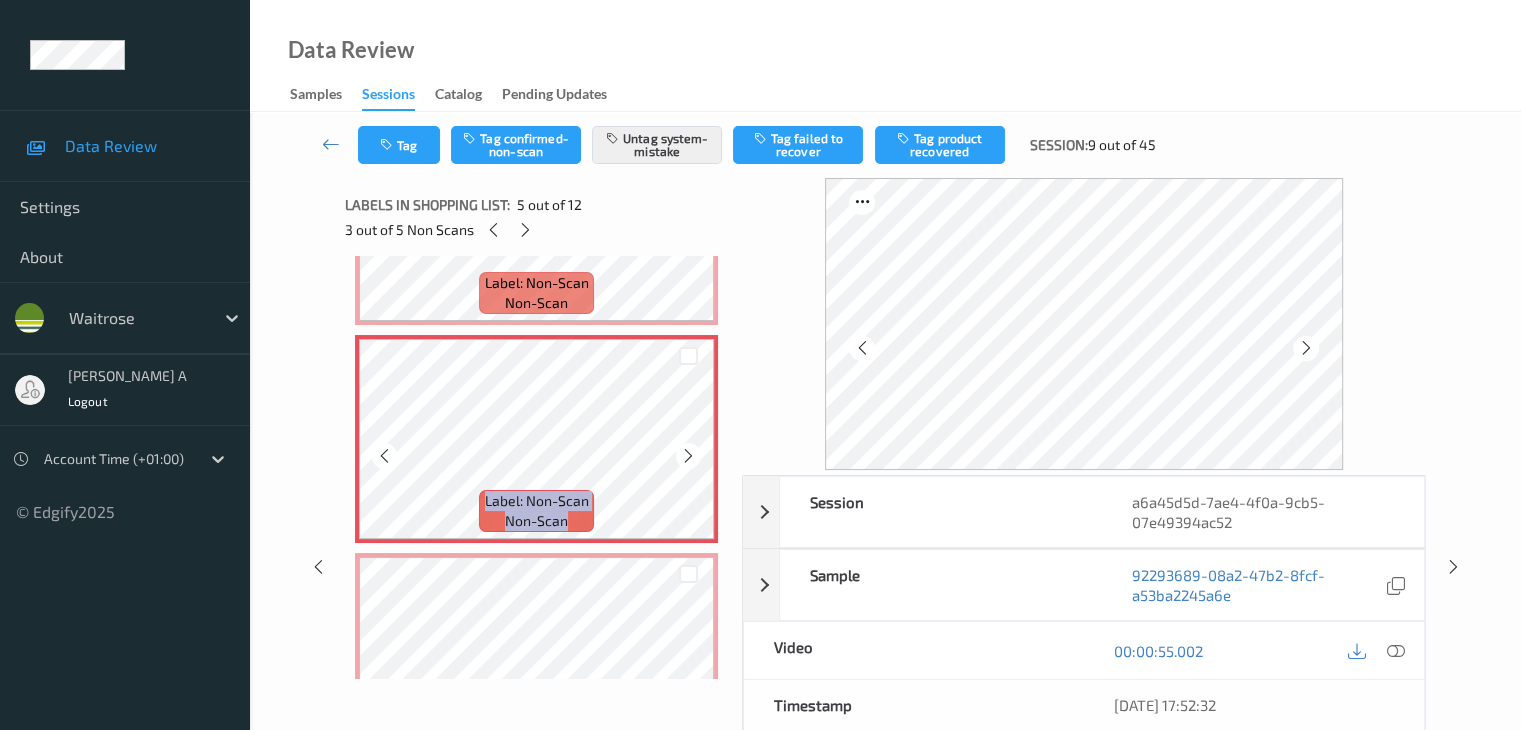 click at bounding box center [688, 456] 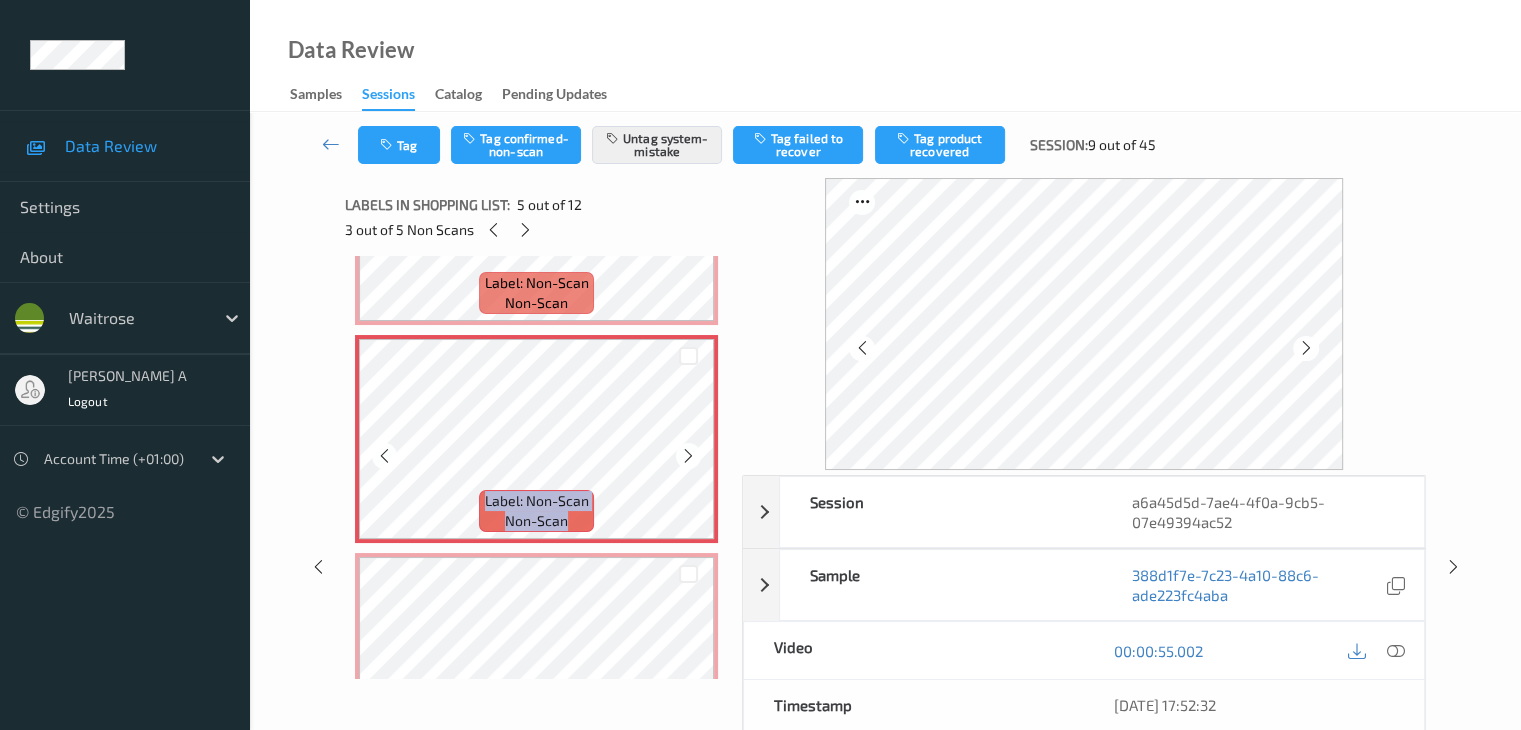 click at bounding box center [688, 456] 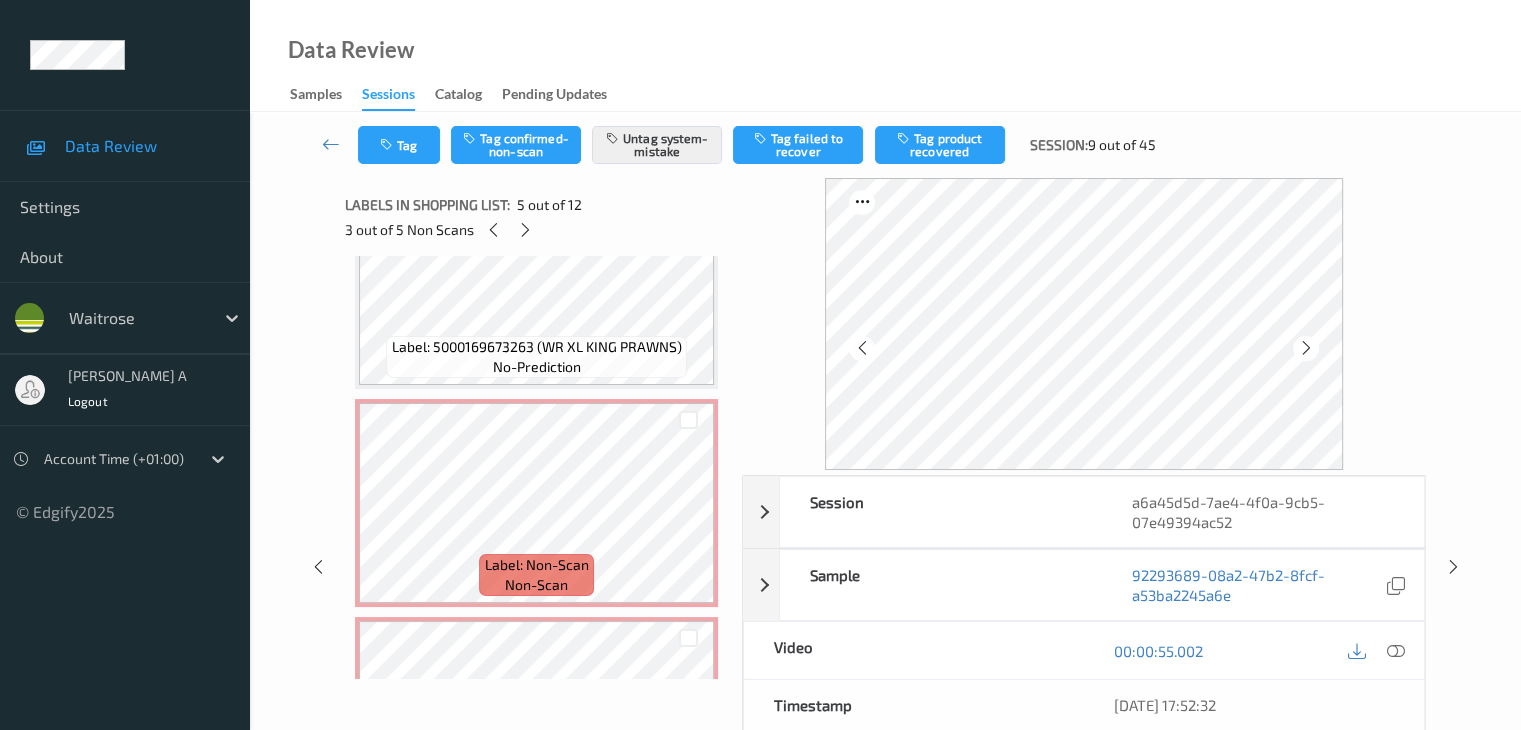 scroll, scrollTop: 0, scrollLeft: 0, axis: both 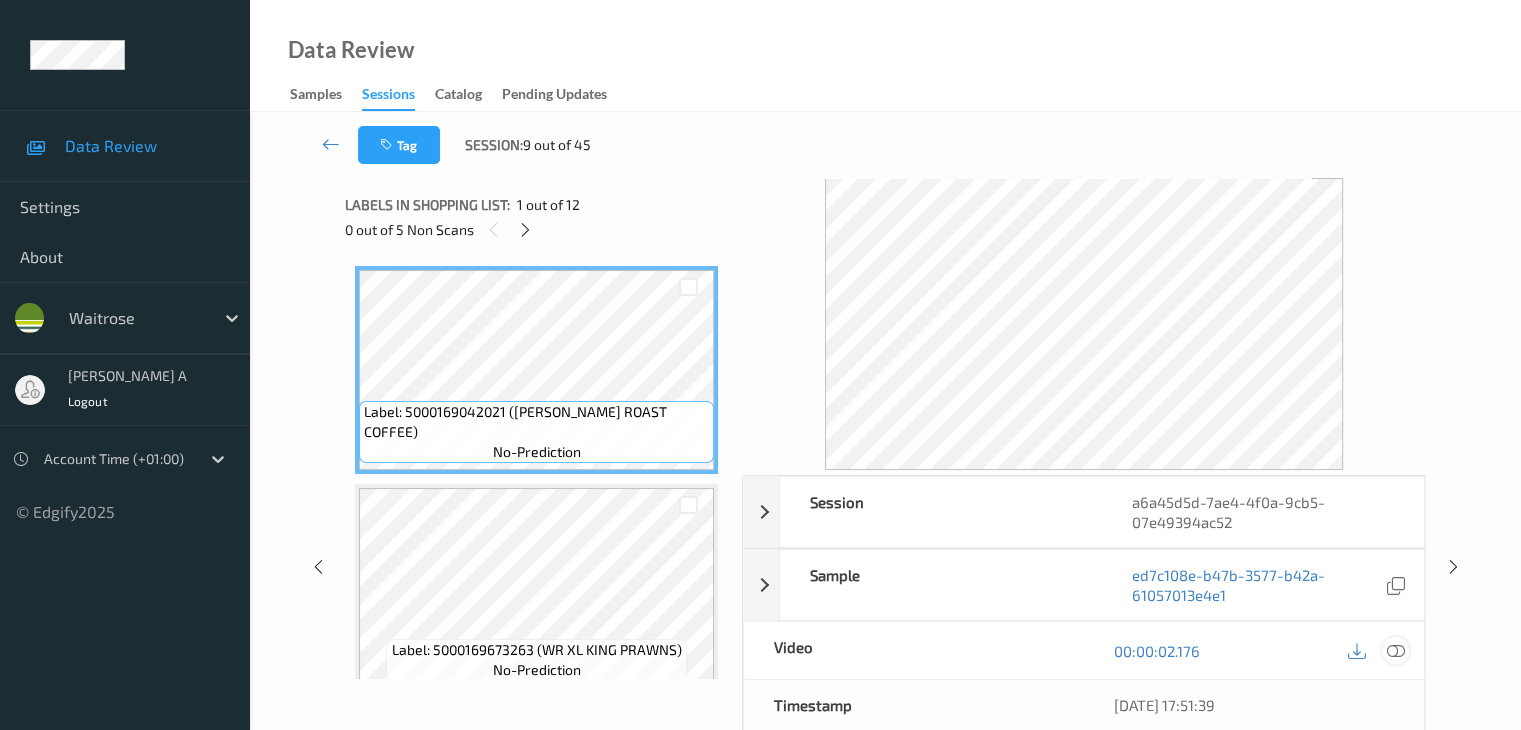 click at bounding box center (1395, 651) 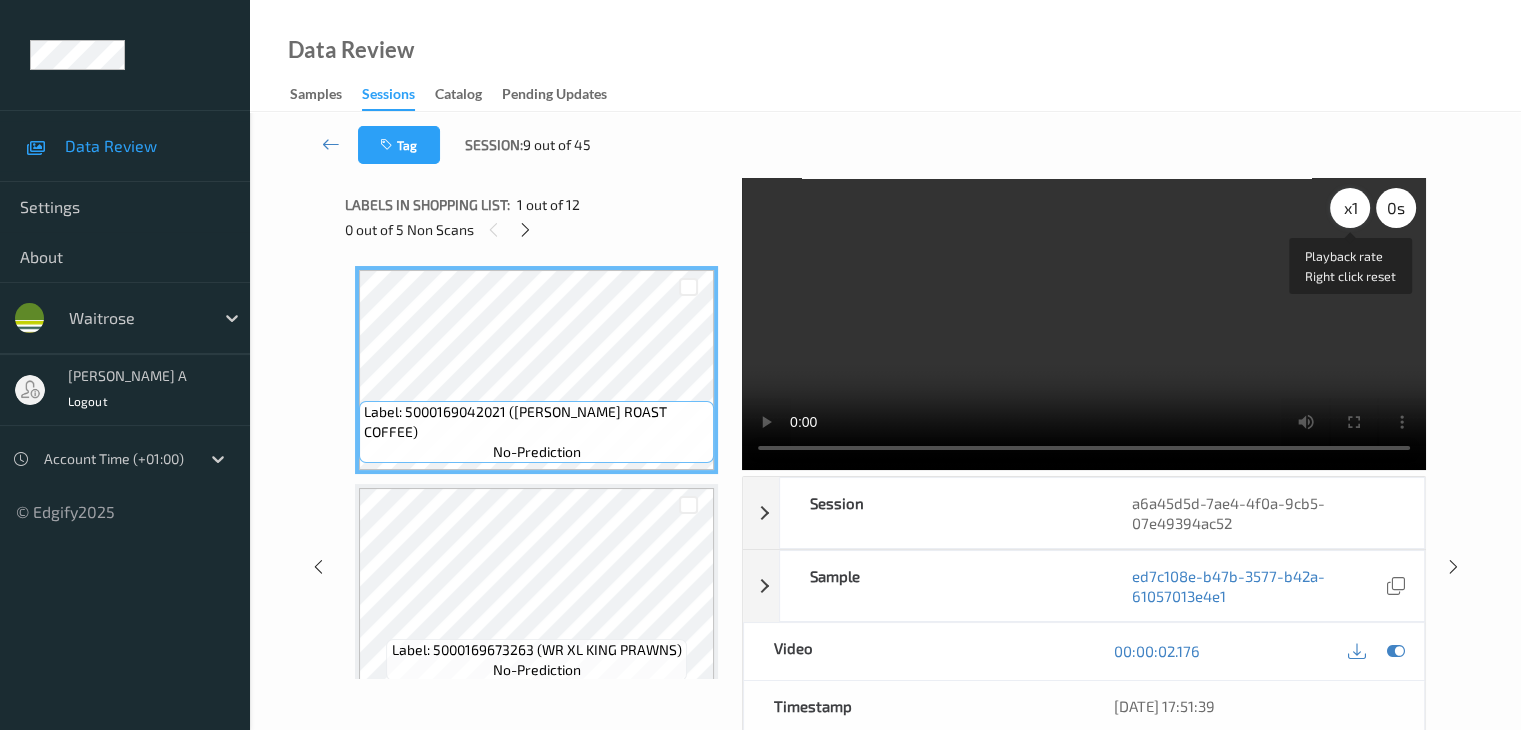 click on "x 1" at bounding box center (1350, 208) 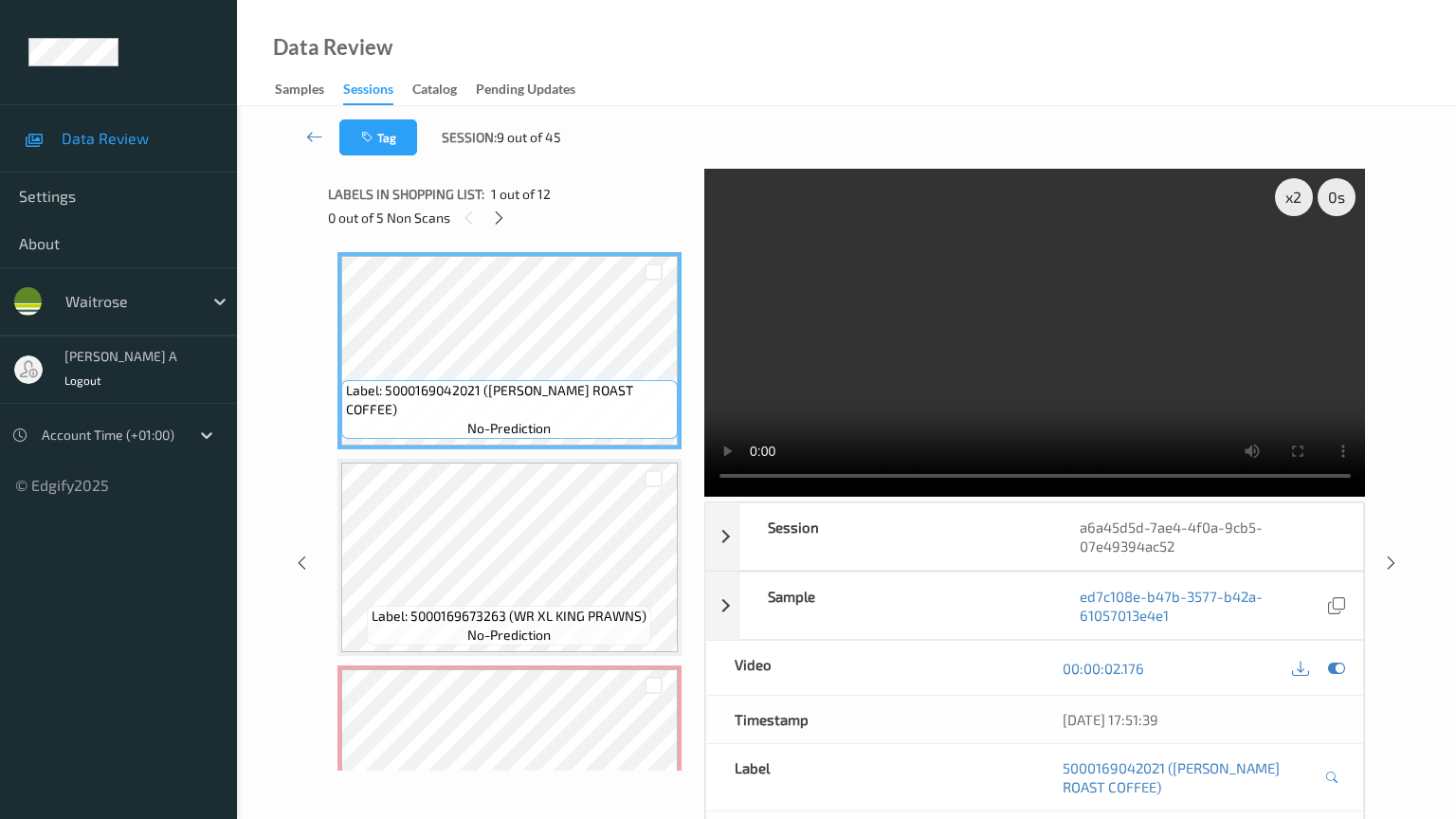type 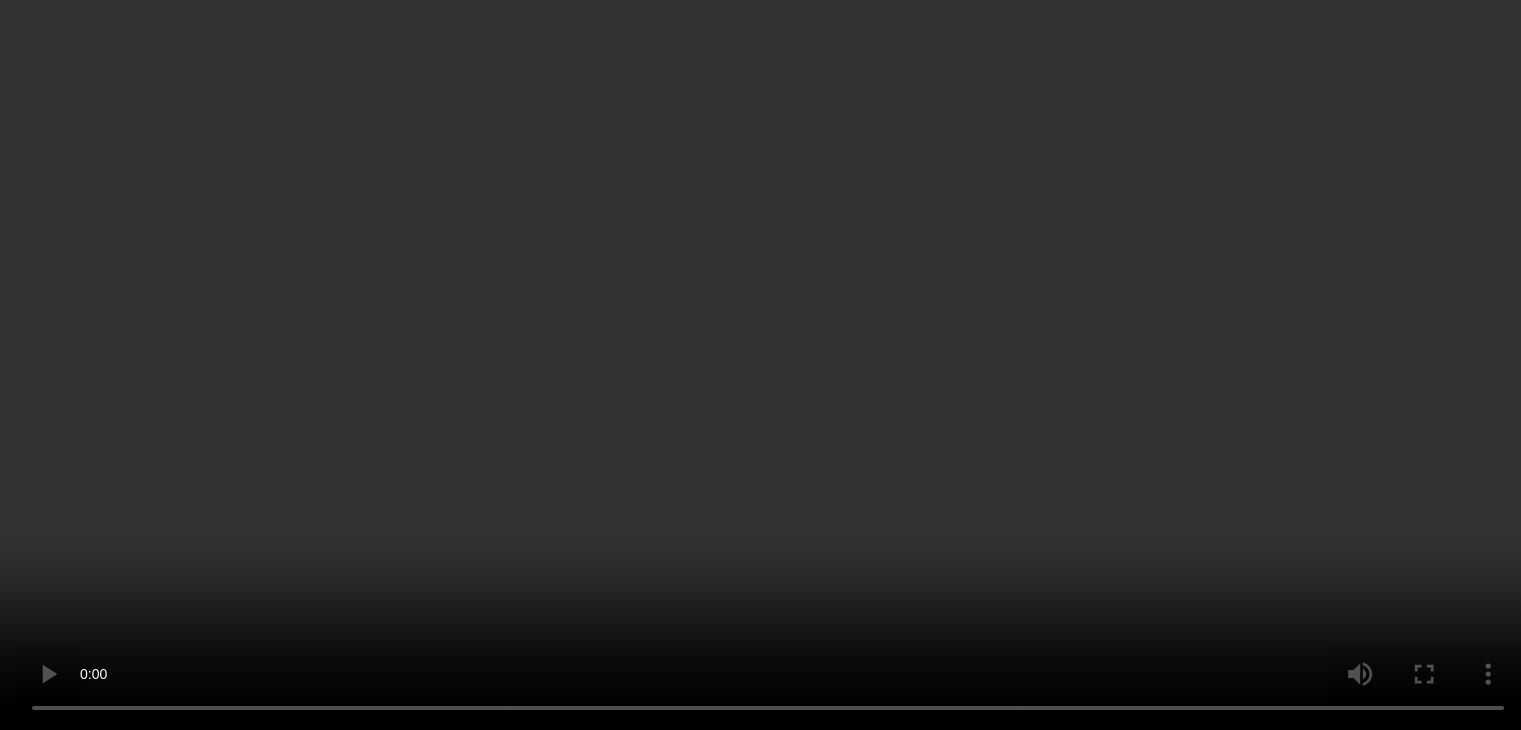 scroll, scrollTop: 400, scrollLeft: 0, axis: vertical 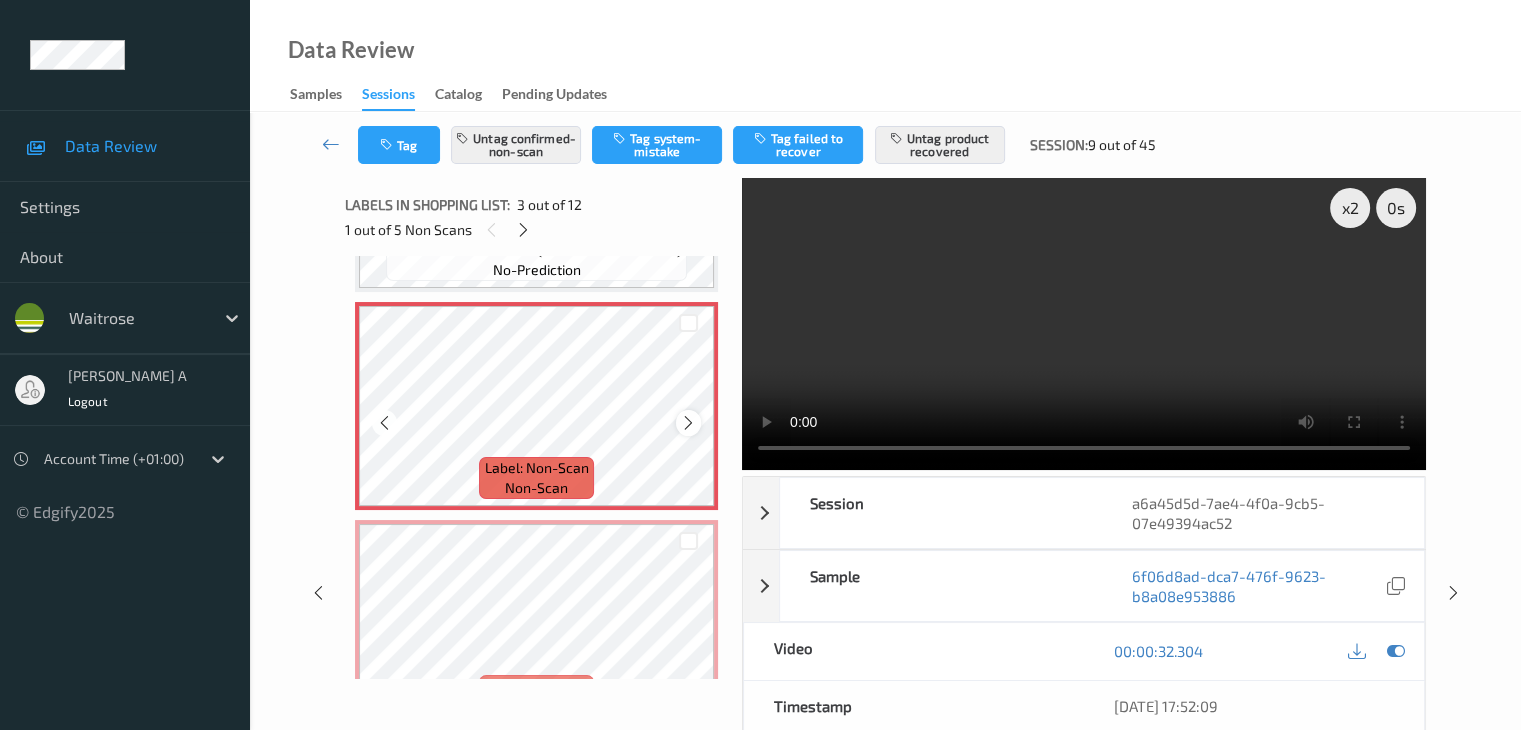 click at bounding box center [688, 423] 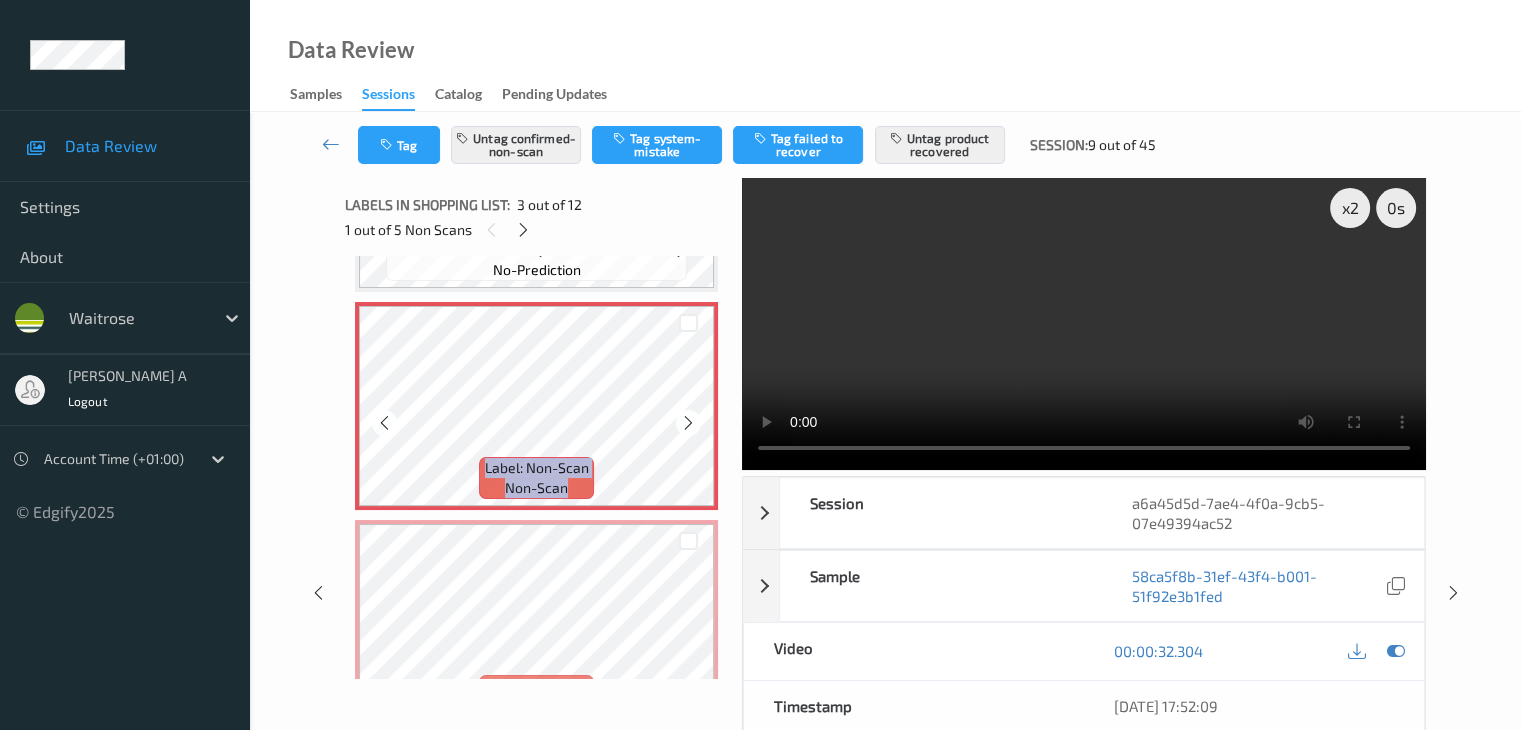 click at bounding box center (688, 423) 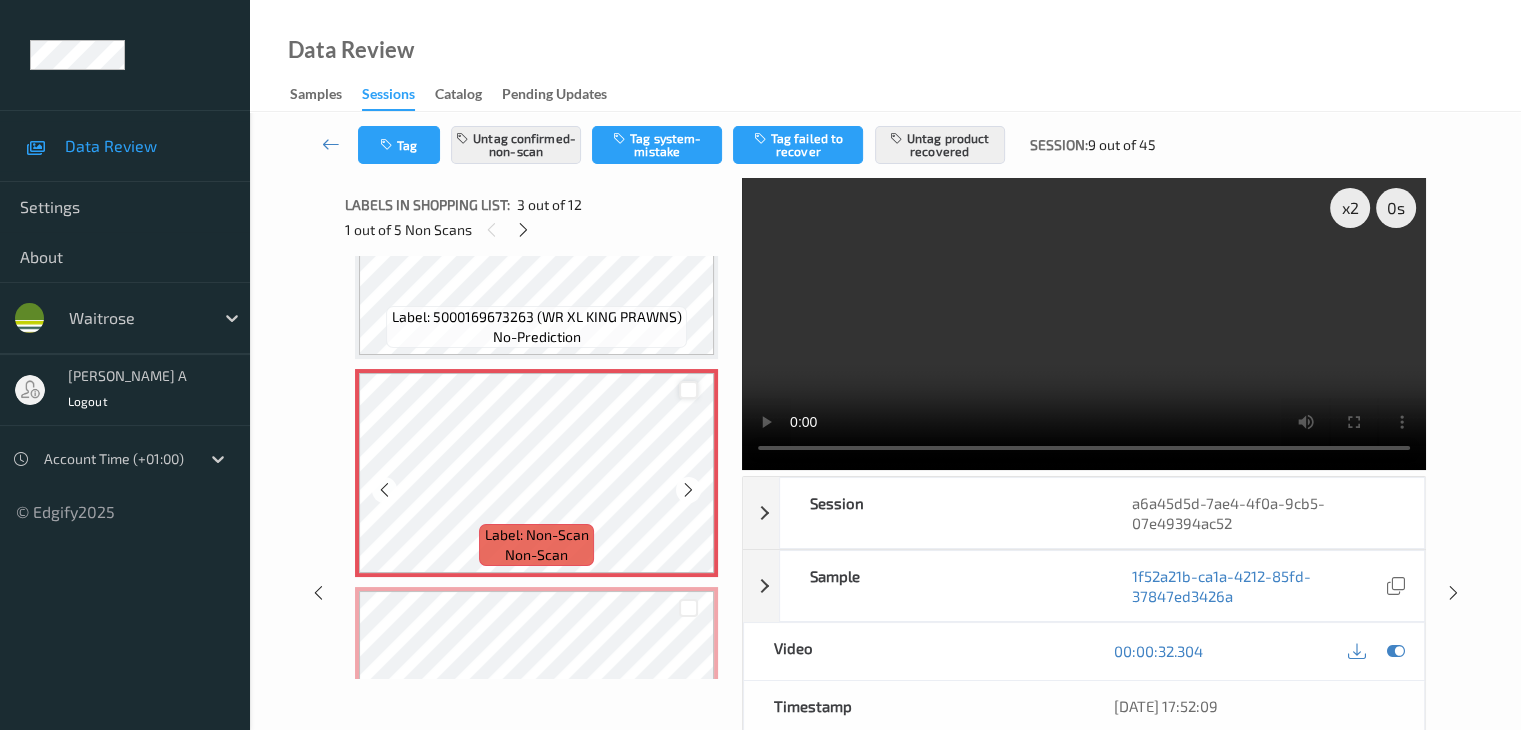 scroll, scrollTop: 300, scrollLeft: 0, axis: vertical 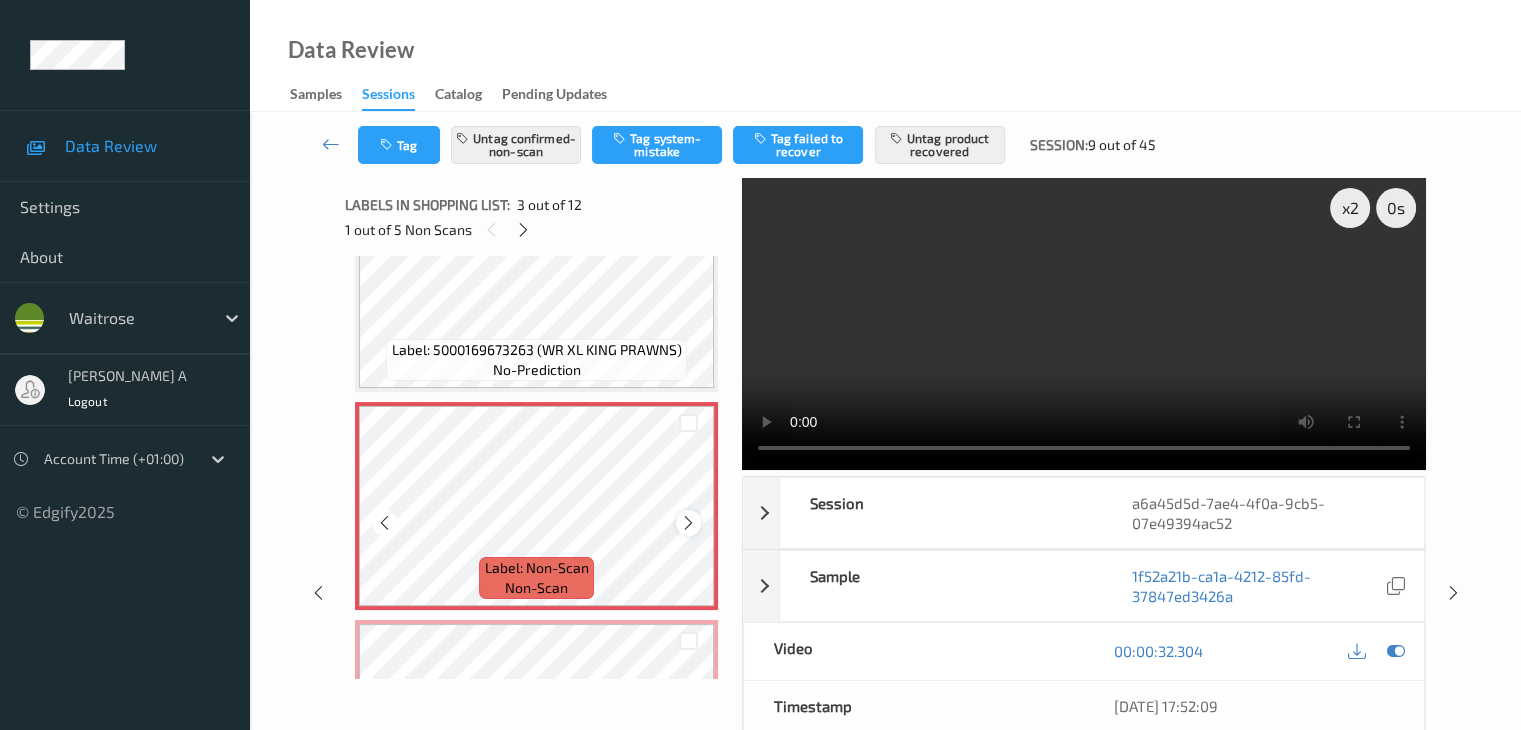 click at bounding box center (688, 523) 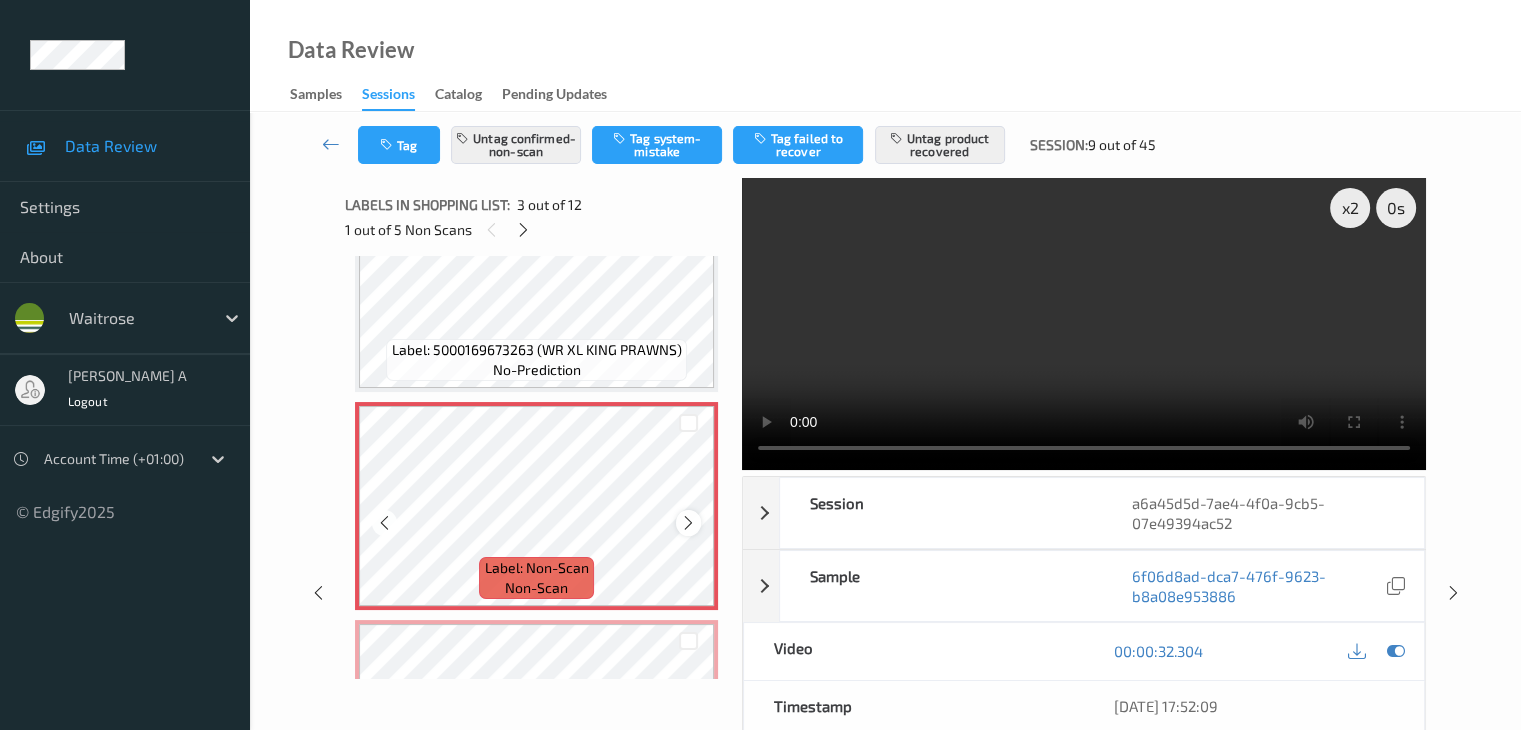scroll, scrollTop: 600, scrollLeft: 0, axis: vertical 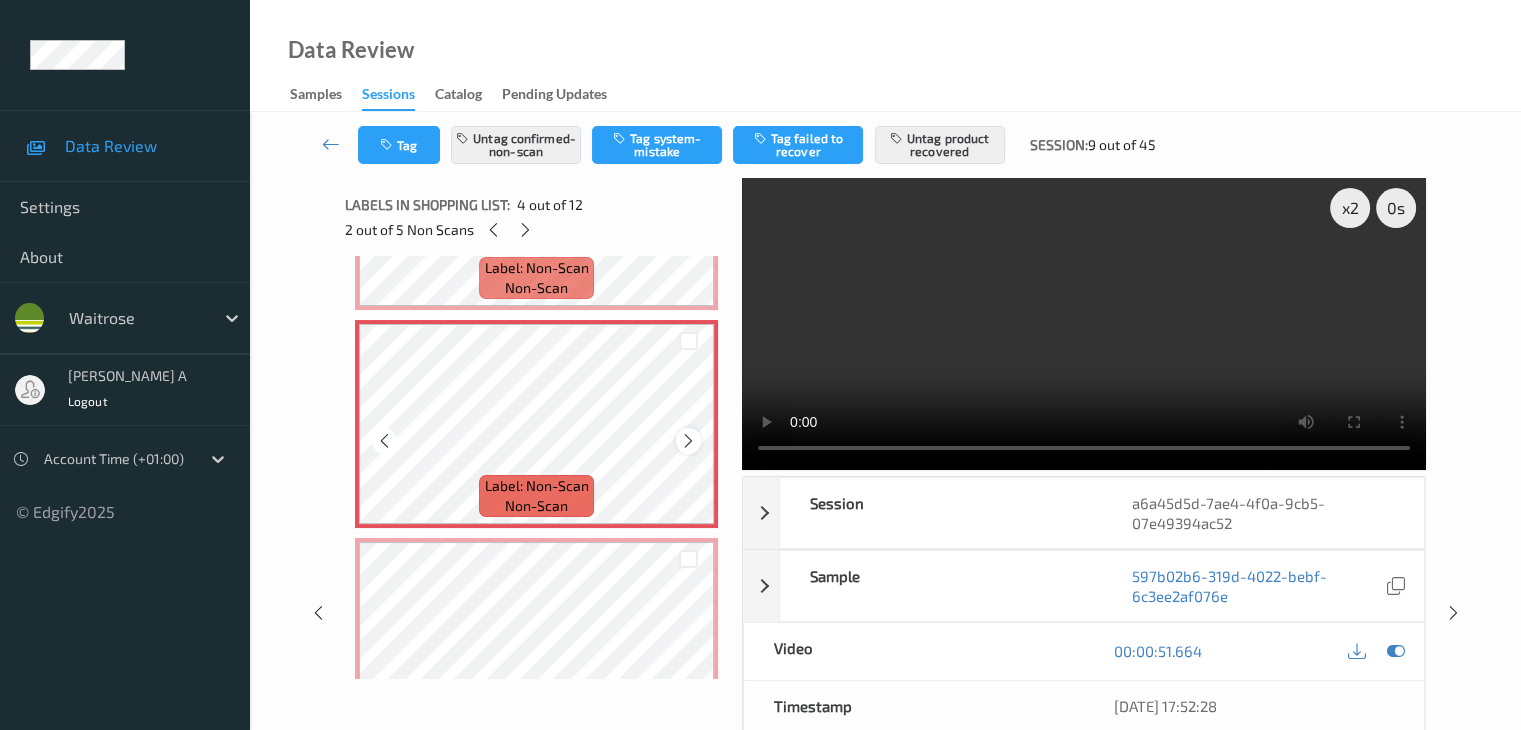 click at bounding box center [688, 440] 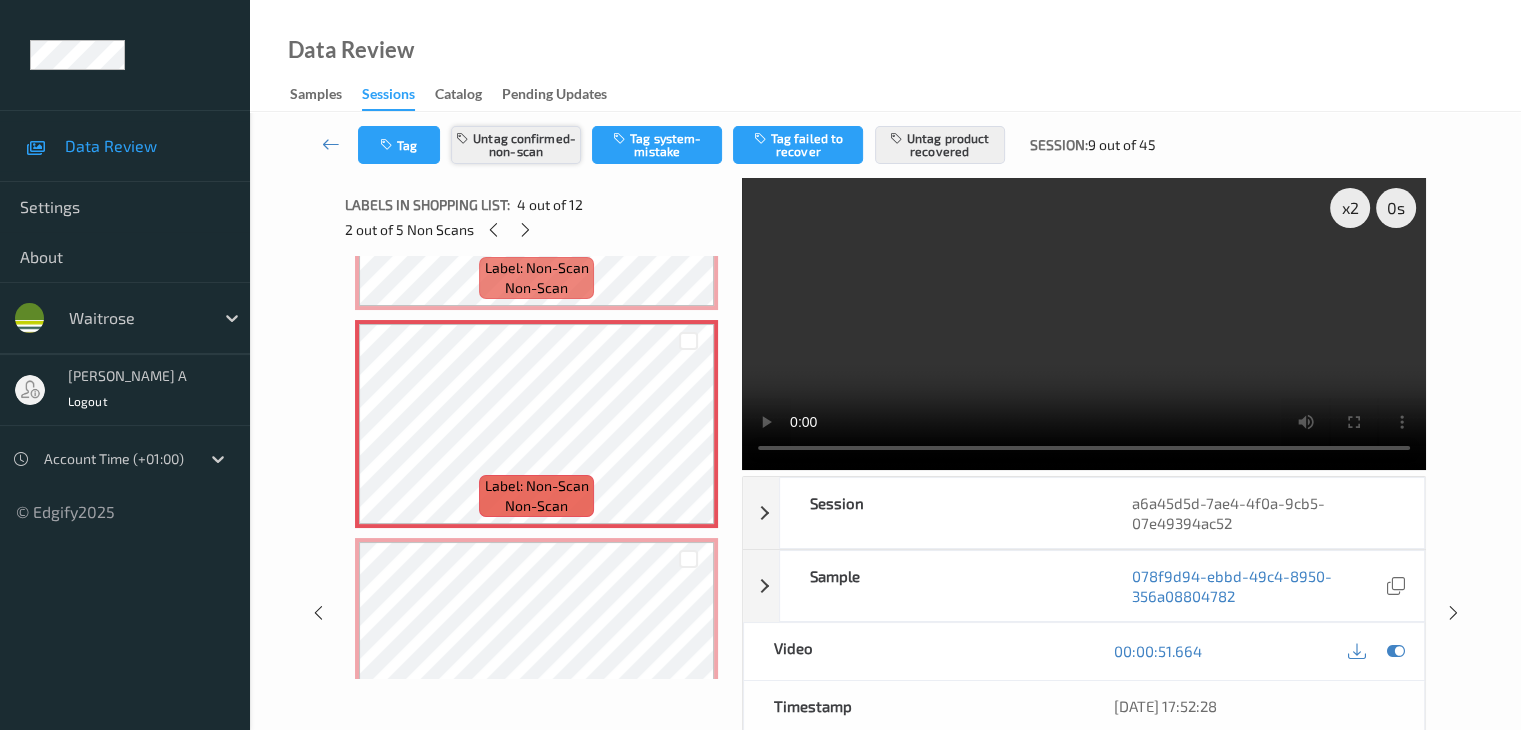 click on "Untag   confirmed-non-scan" at bounding box center [516, 145] 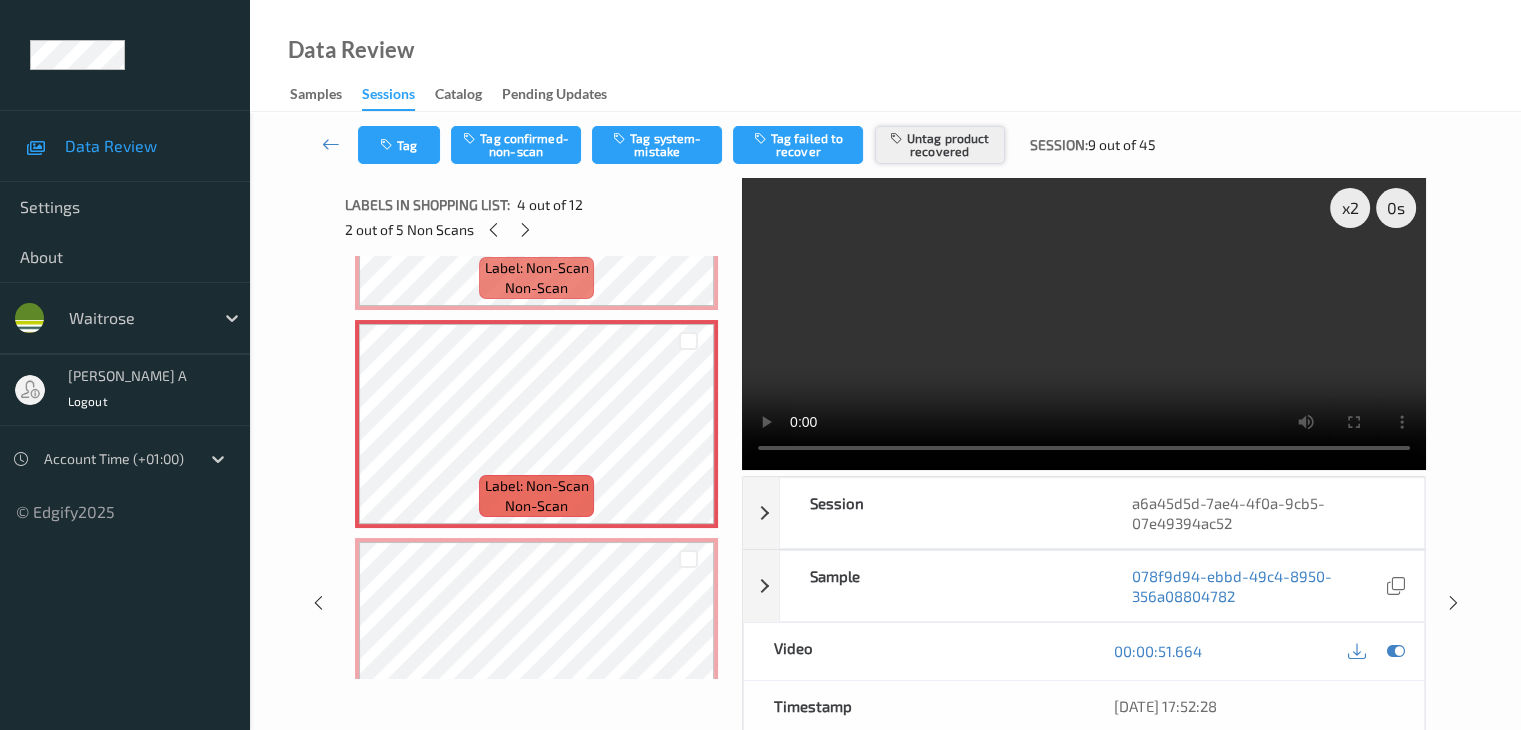click on "Untag   product recovered" at bounding box center [940, 145] 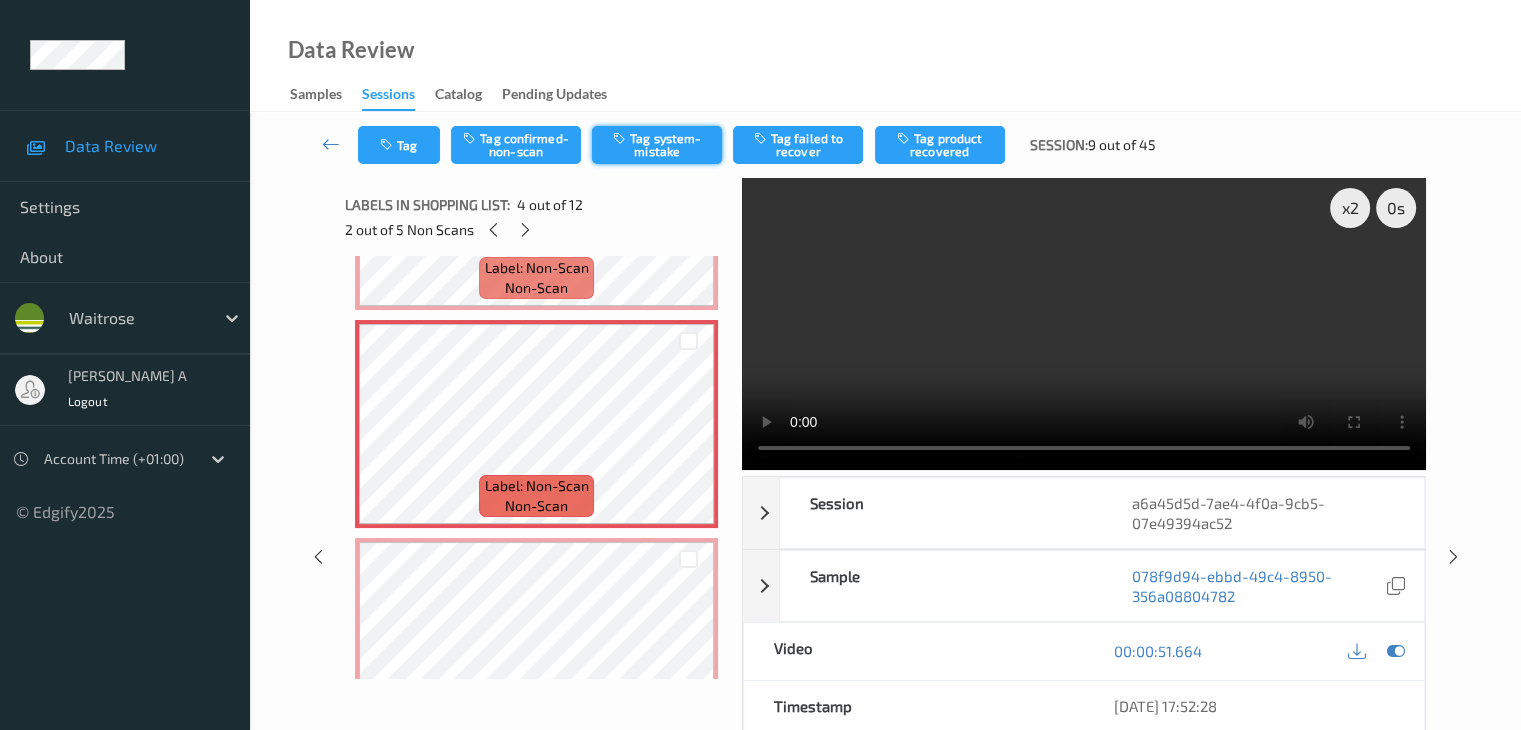 click on "Tag   system-mistake" at bounding box center (657, 145) 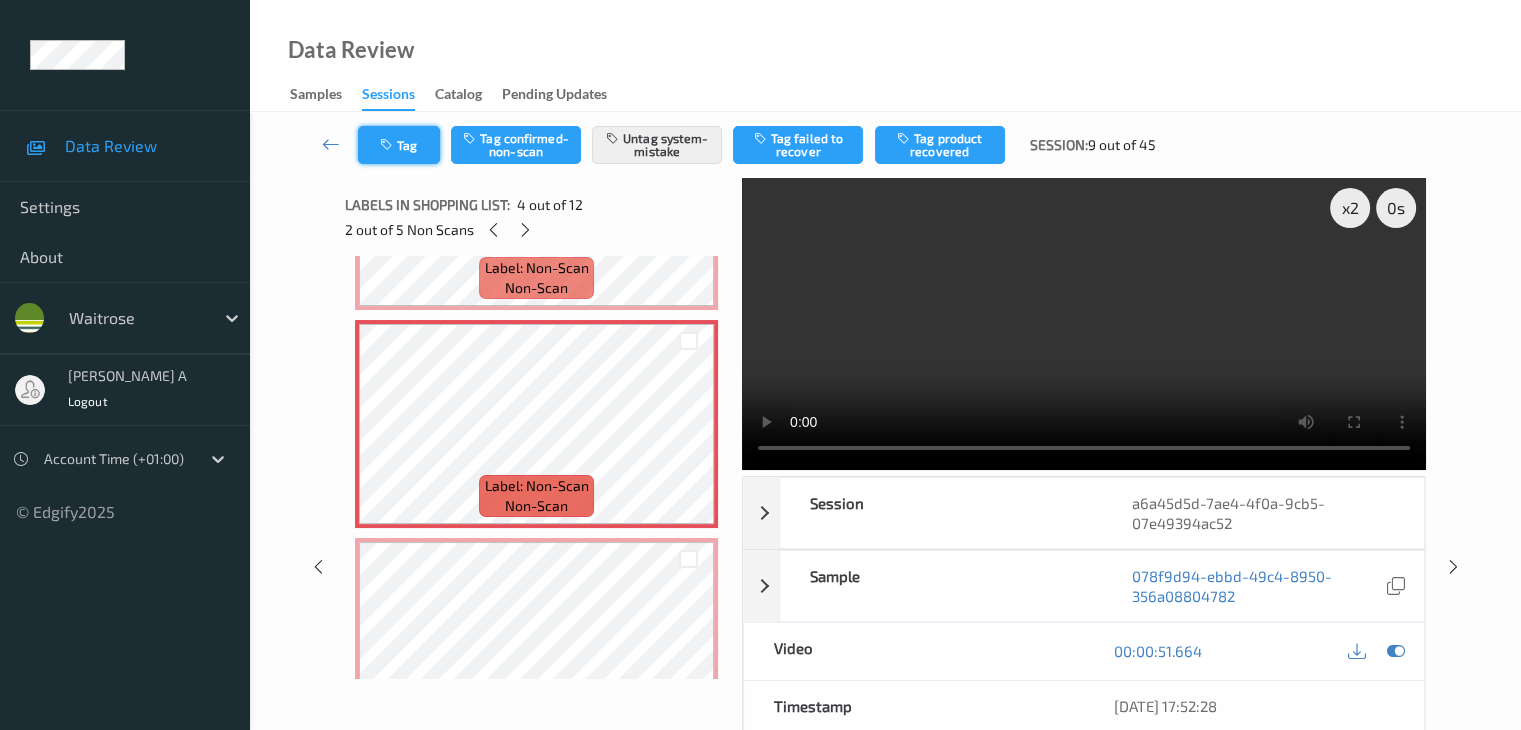 click on "Tag" at bounding box center (399, 145) 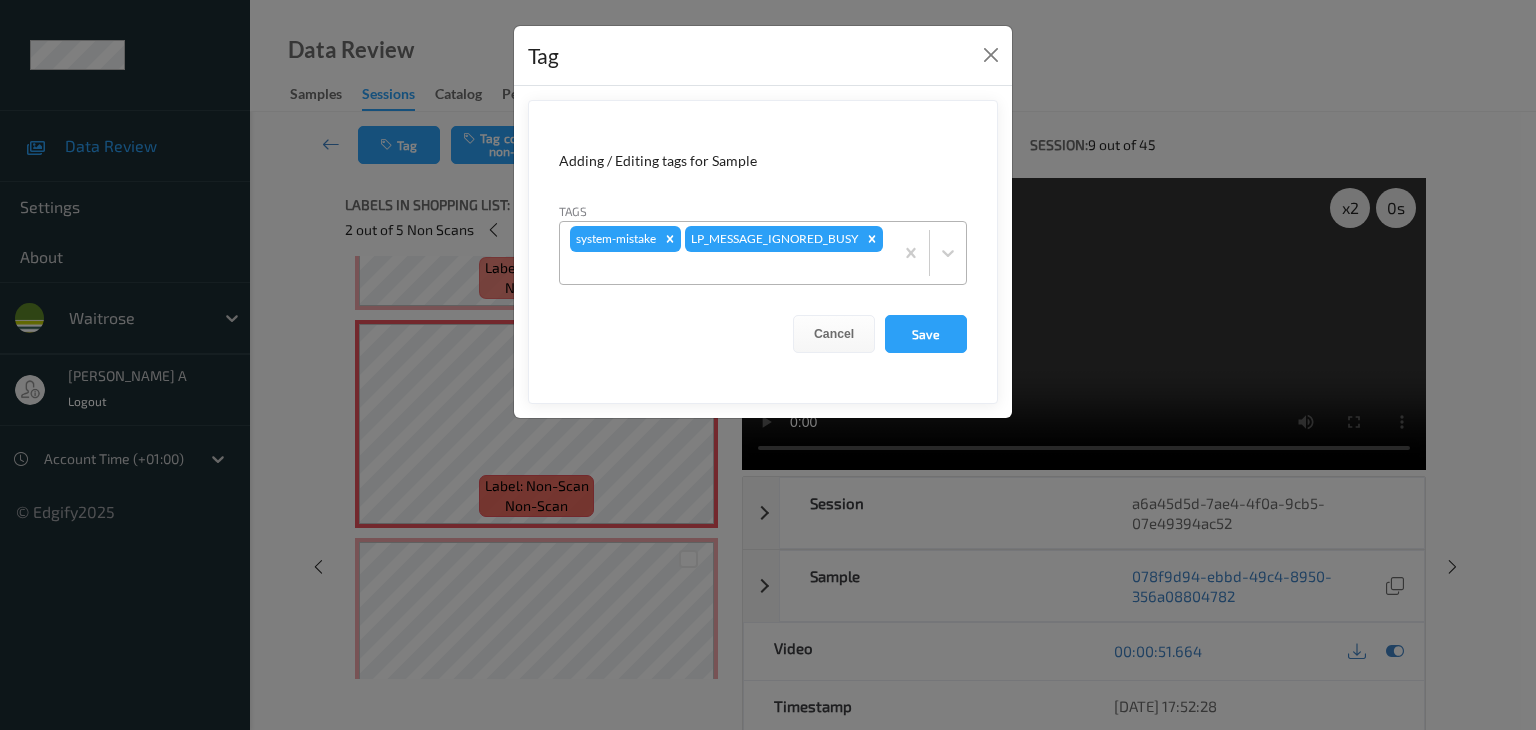 click at bounding box center (726, 268) 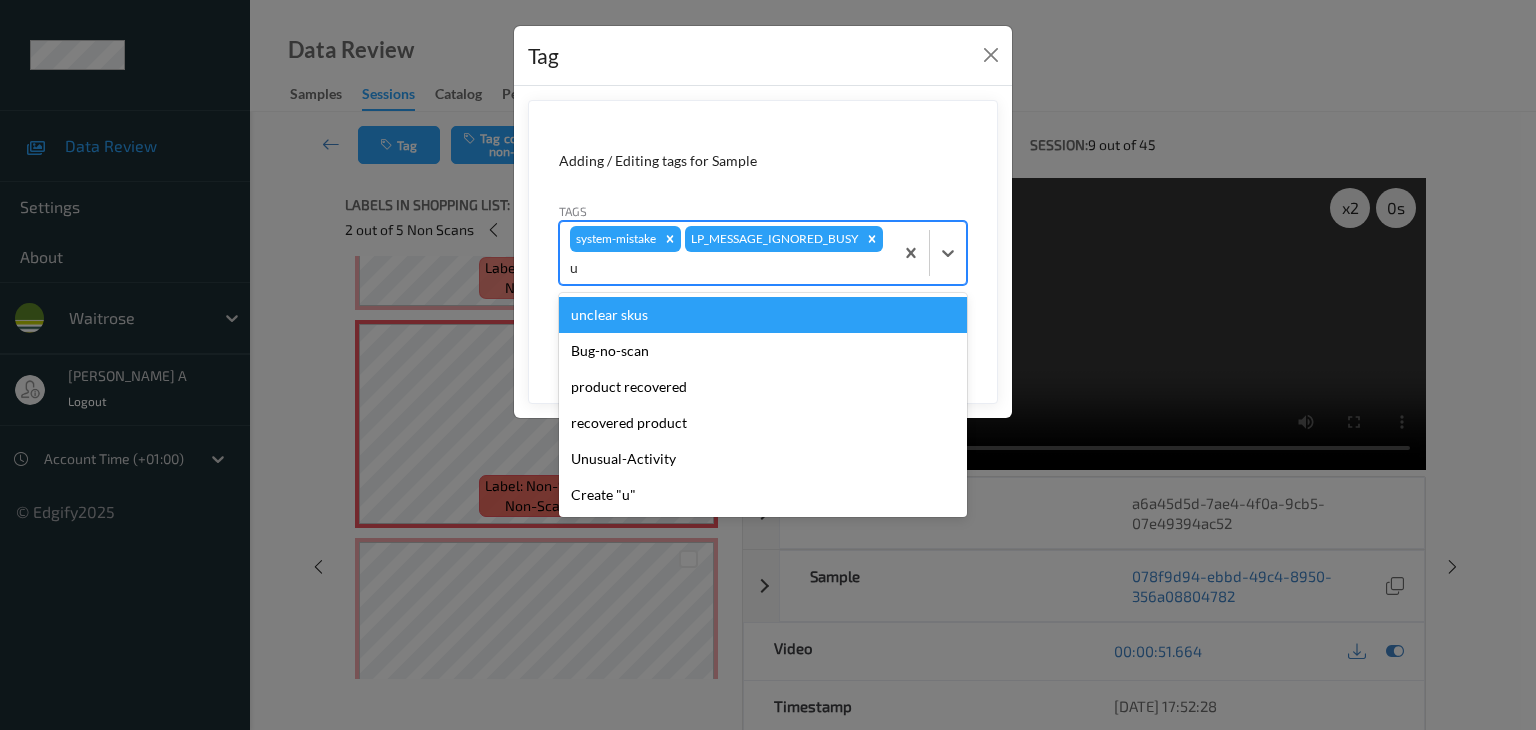 type on "un" 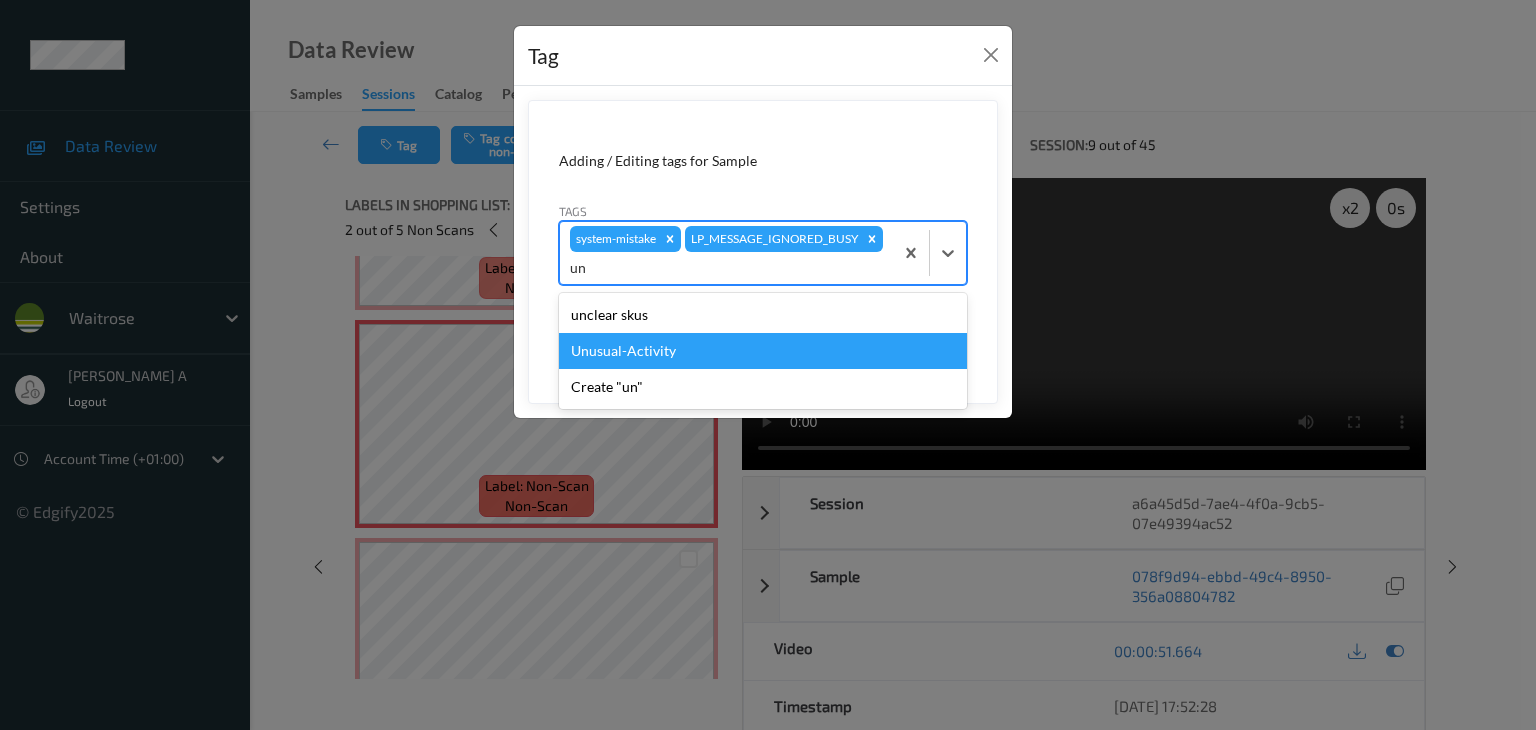 click on "Unusual-Activity" at bounding box center (763, 351) 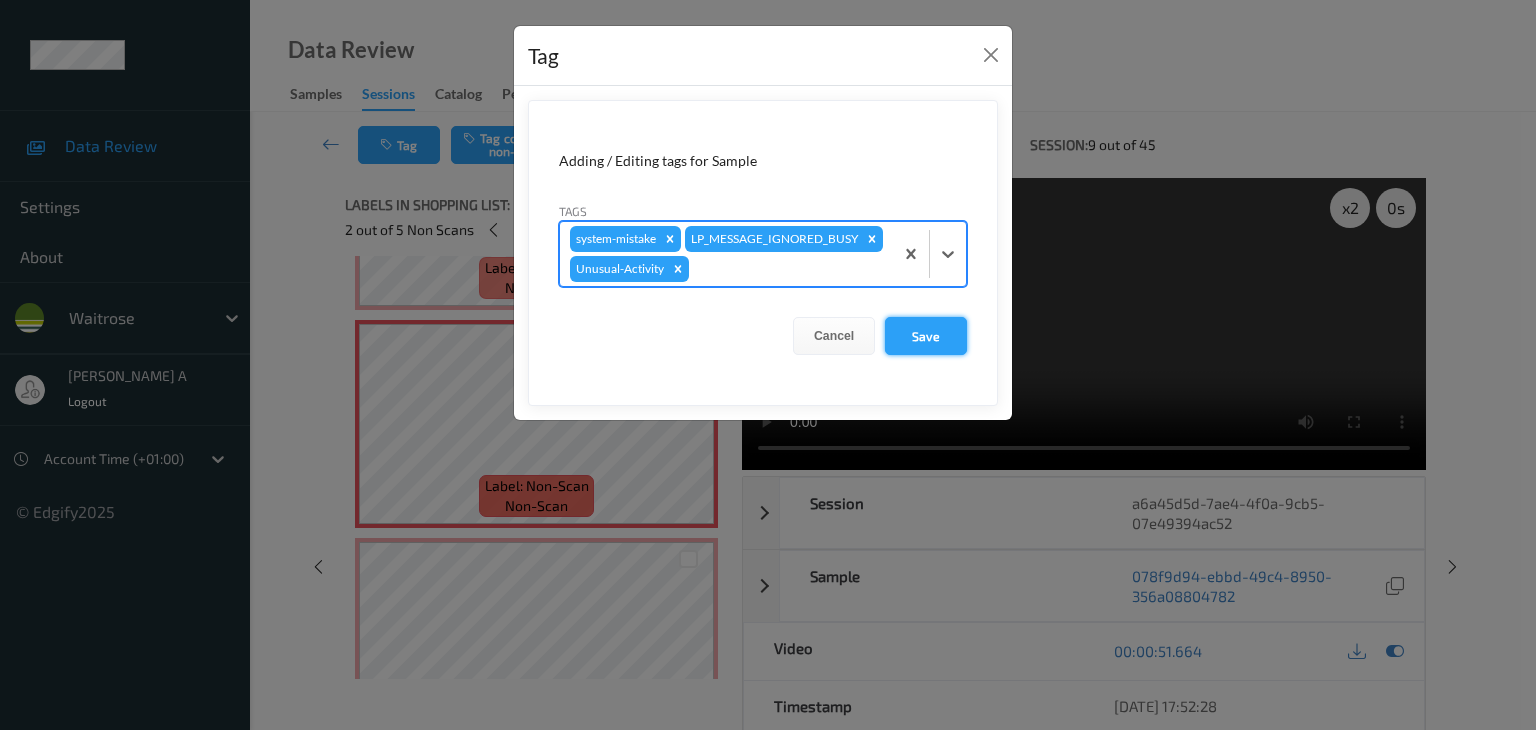 click on "Save" at bounding box center (926, 336) 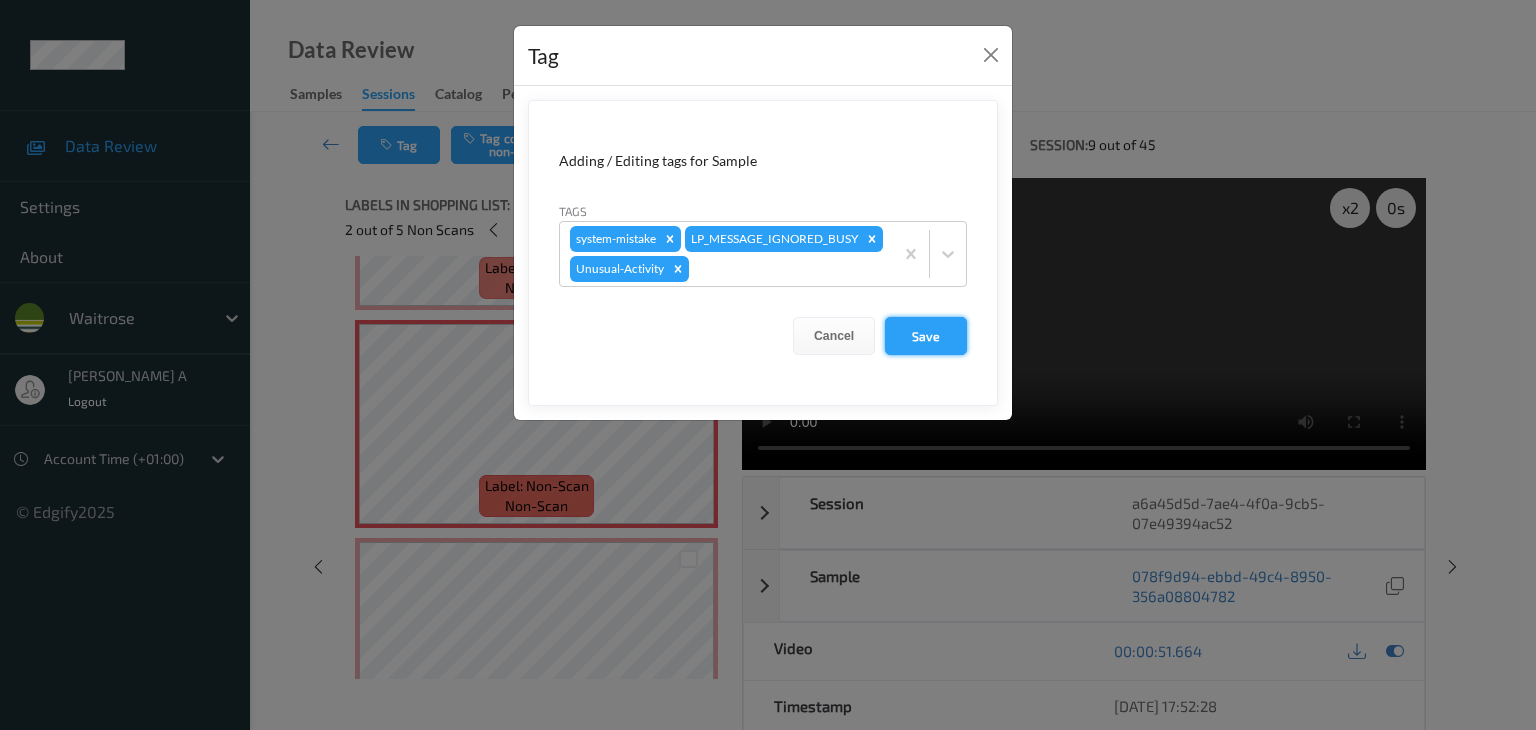 click on "Save" at bounding box center [926, 336] 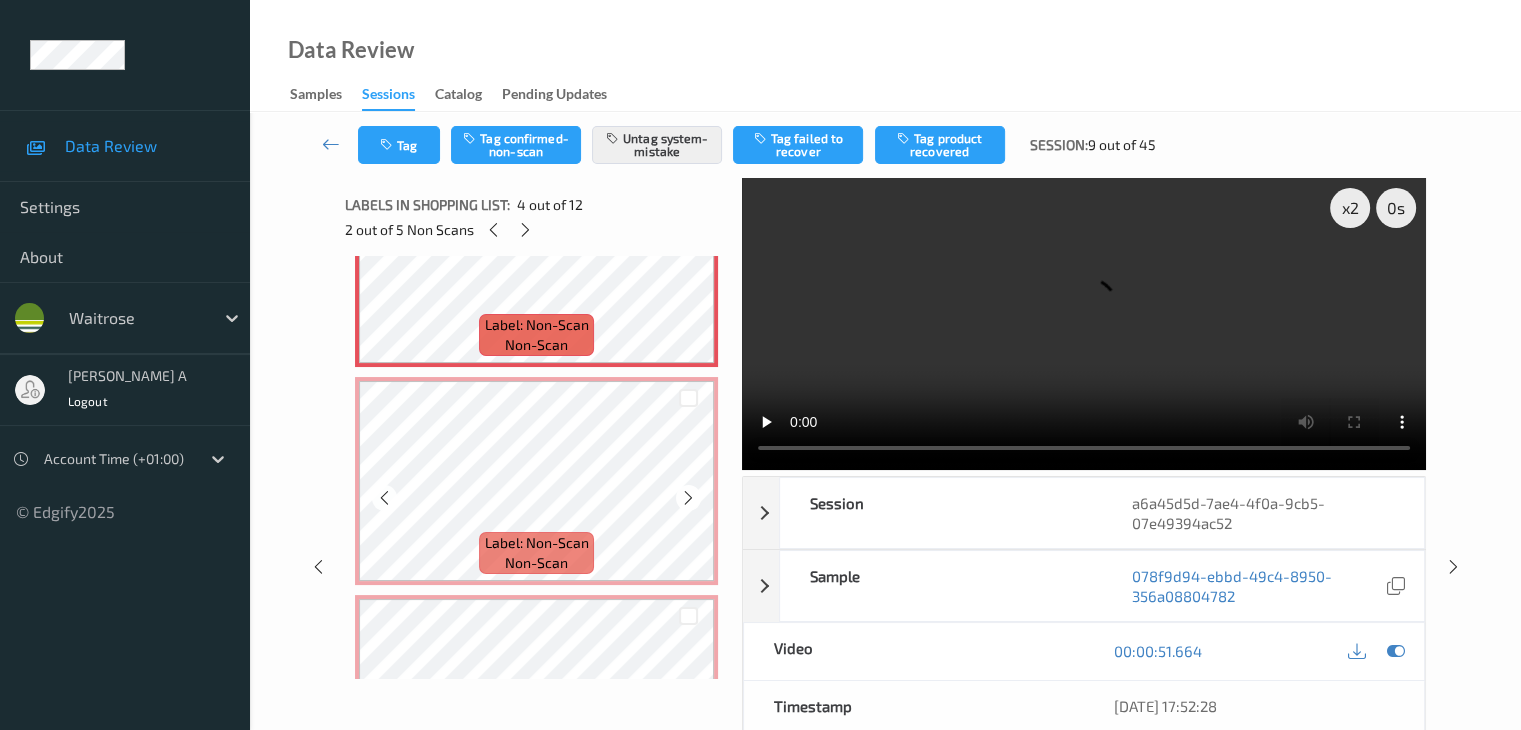 scroll, scrollTop: 800, scrollLeft: 0, axis: vertical 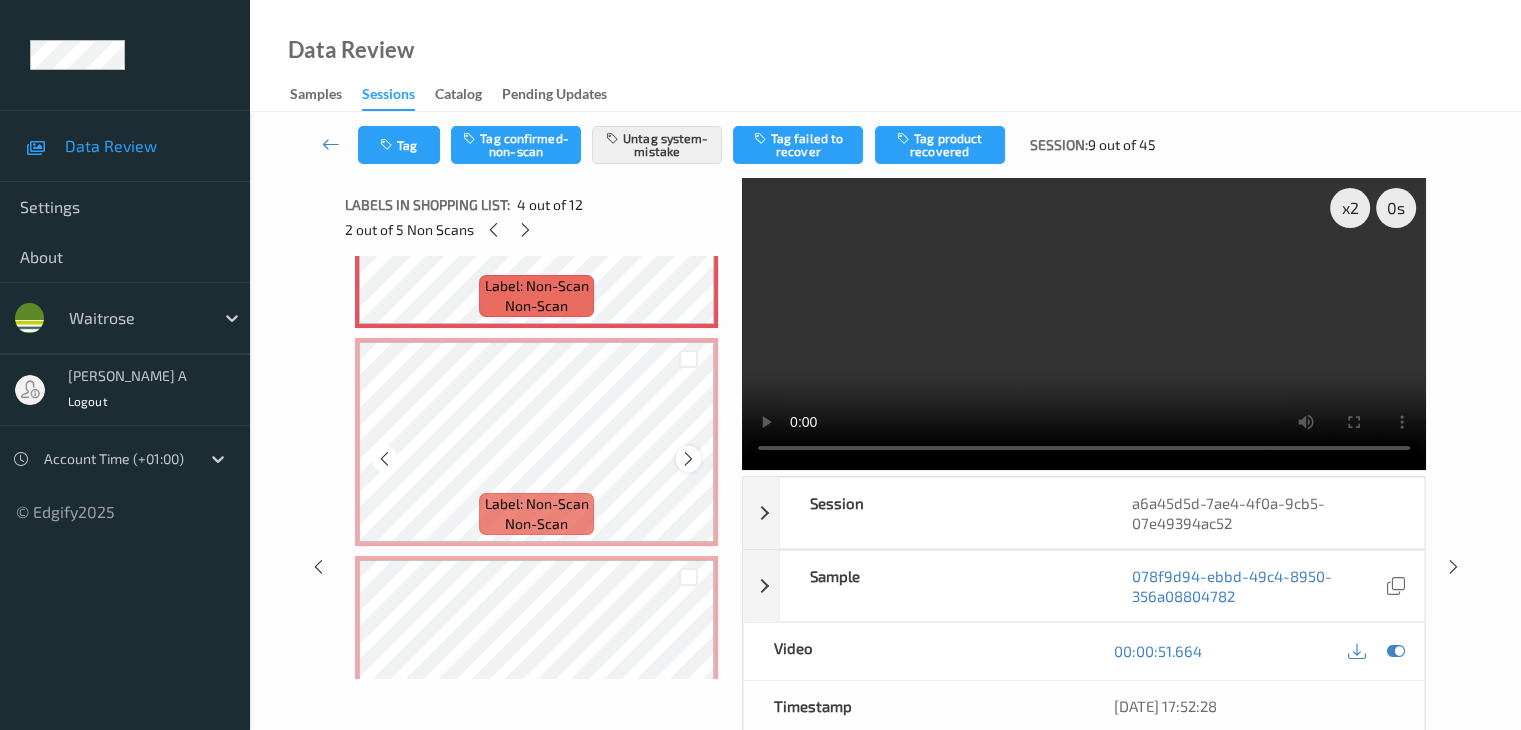 click at bounding box center [688, 459] 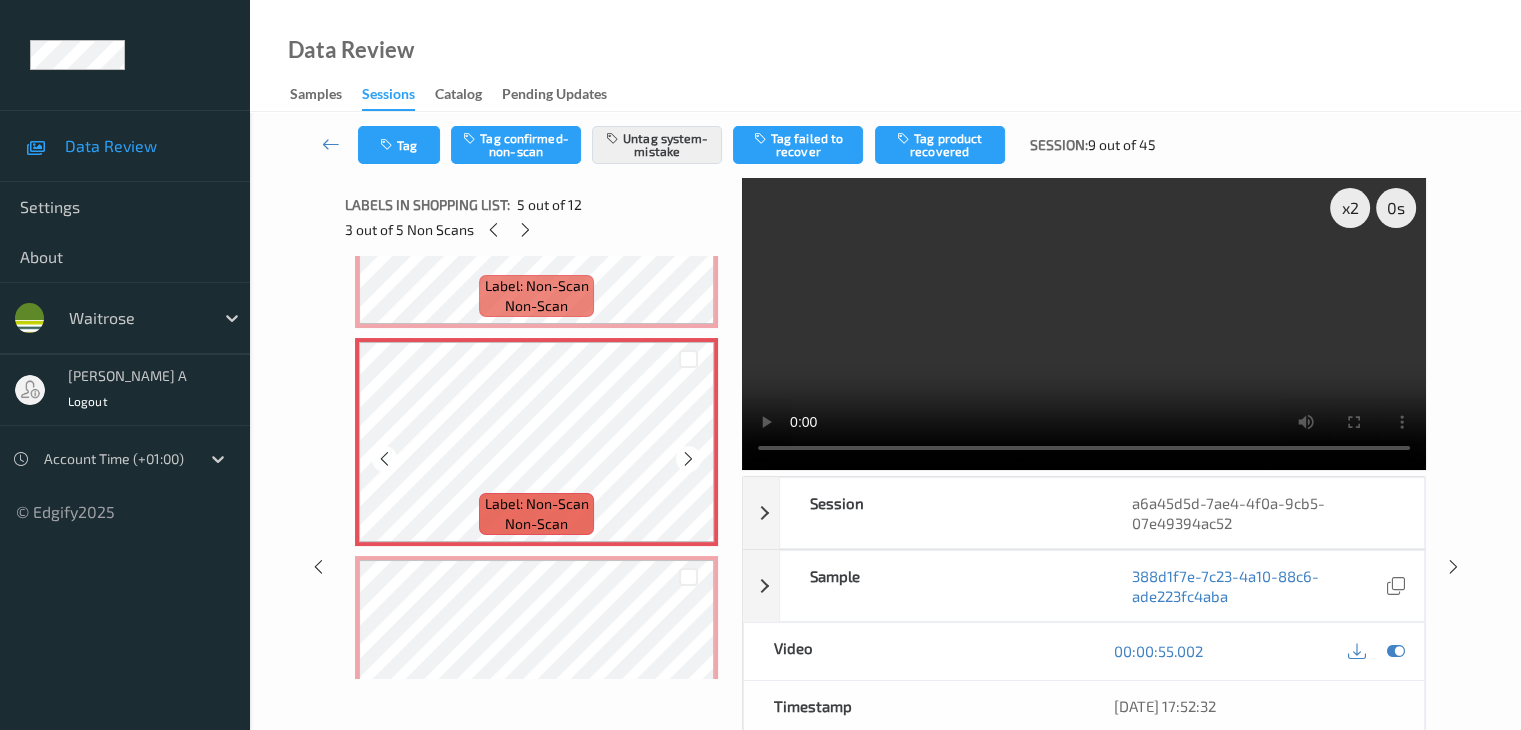 click at bounding box center [688, 459] 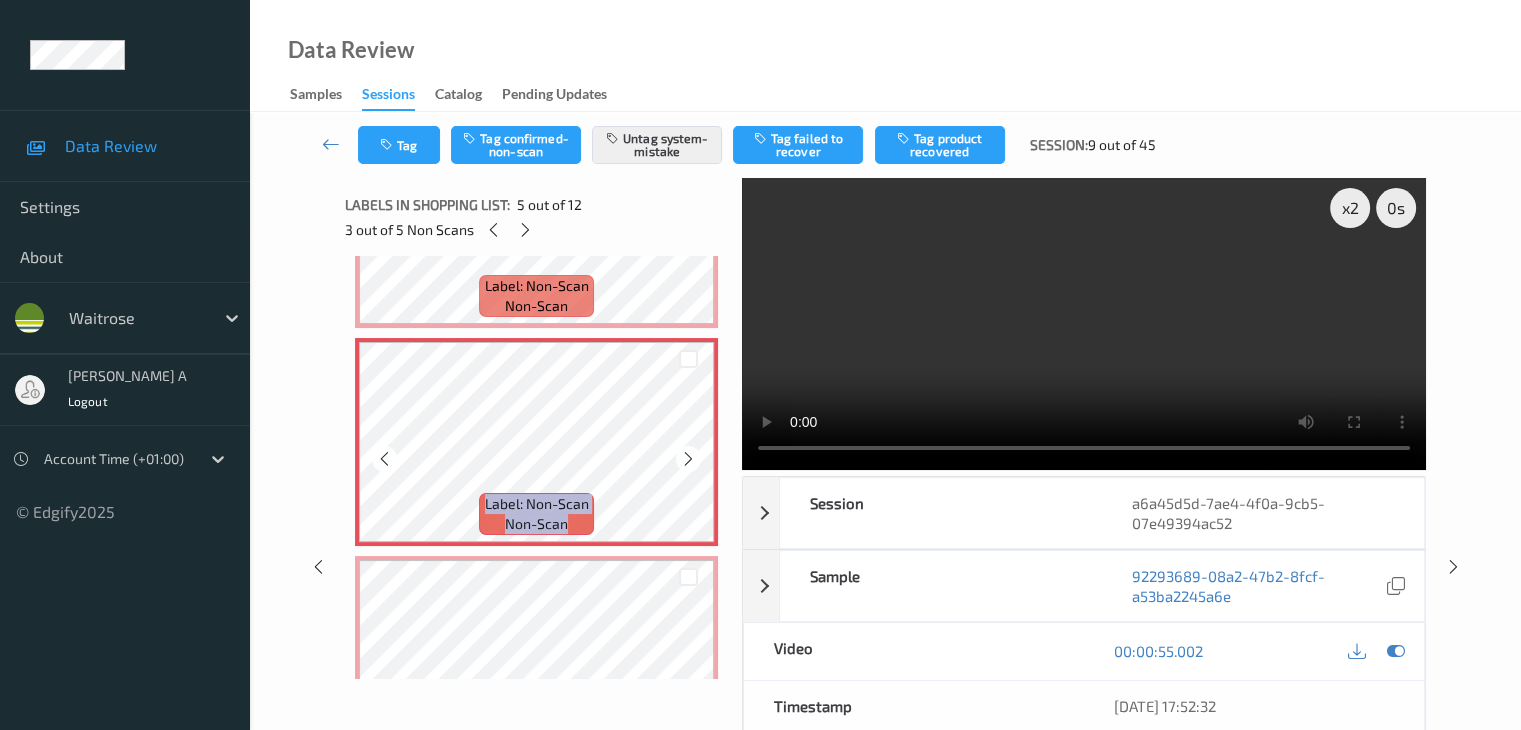 click at bounding box center [688, 459] 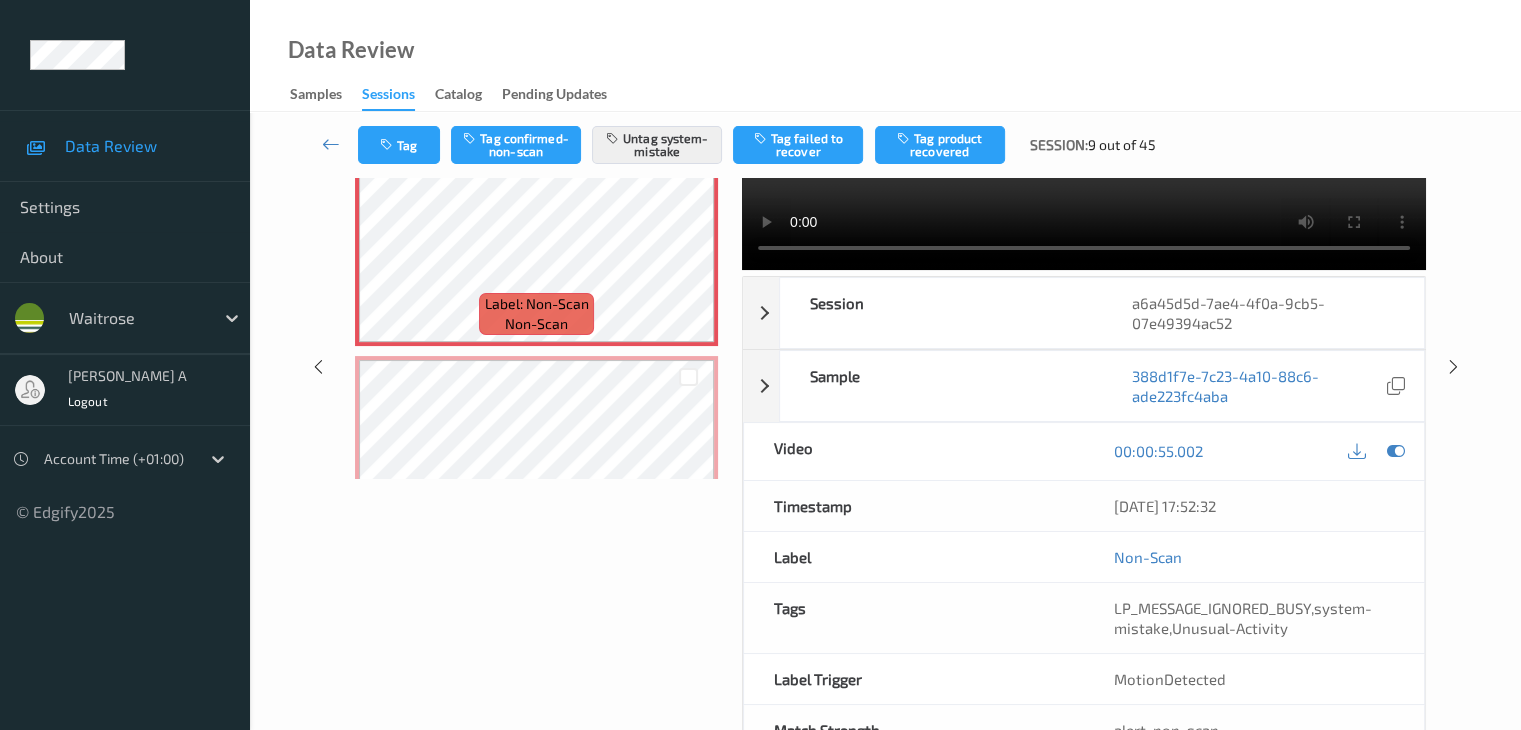 scroll, scrollTop: 264, scrollLeft: 0, axis: vertical 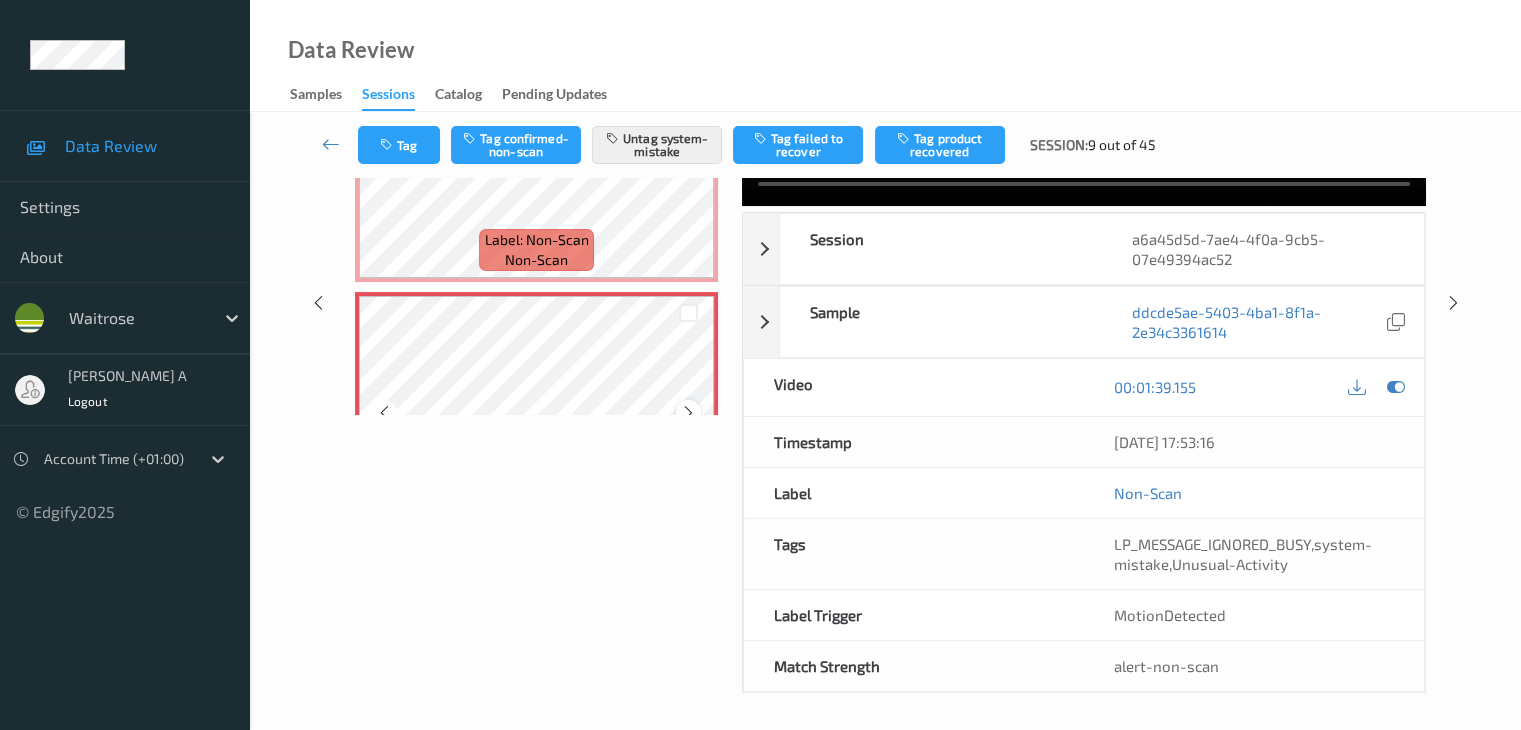 click at bounding box center (688, 413) 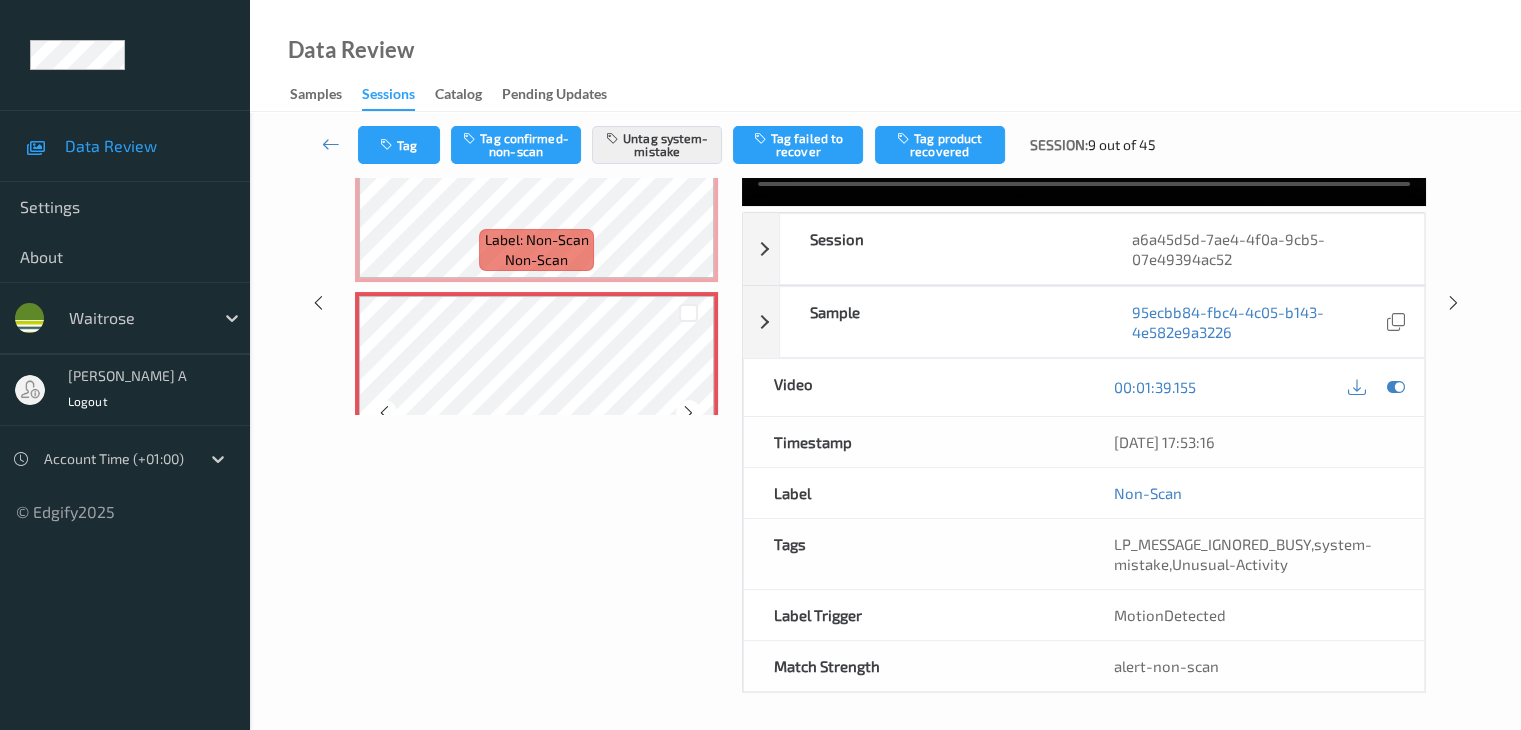 click at bounding box center [688, 413] 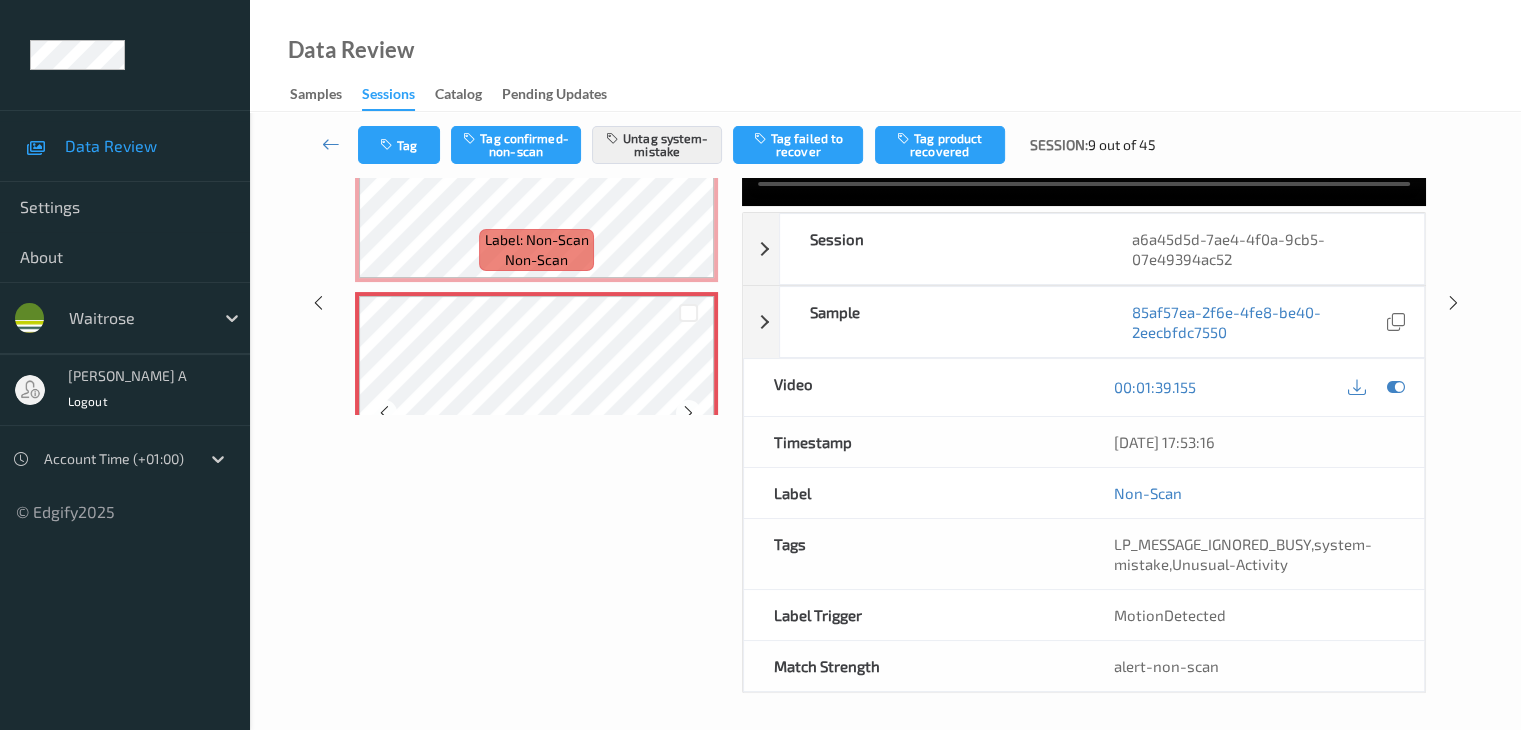 click at bounding box center (688, 413) 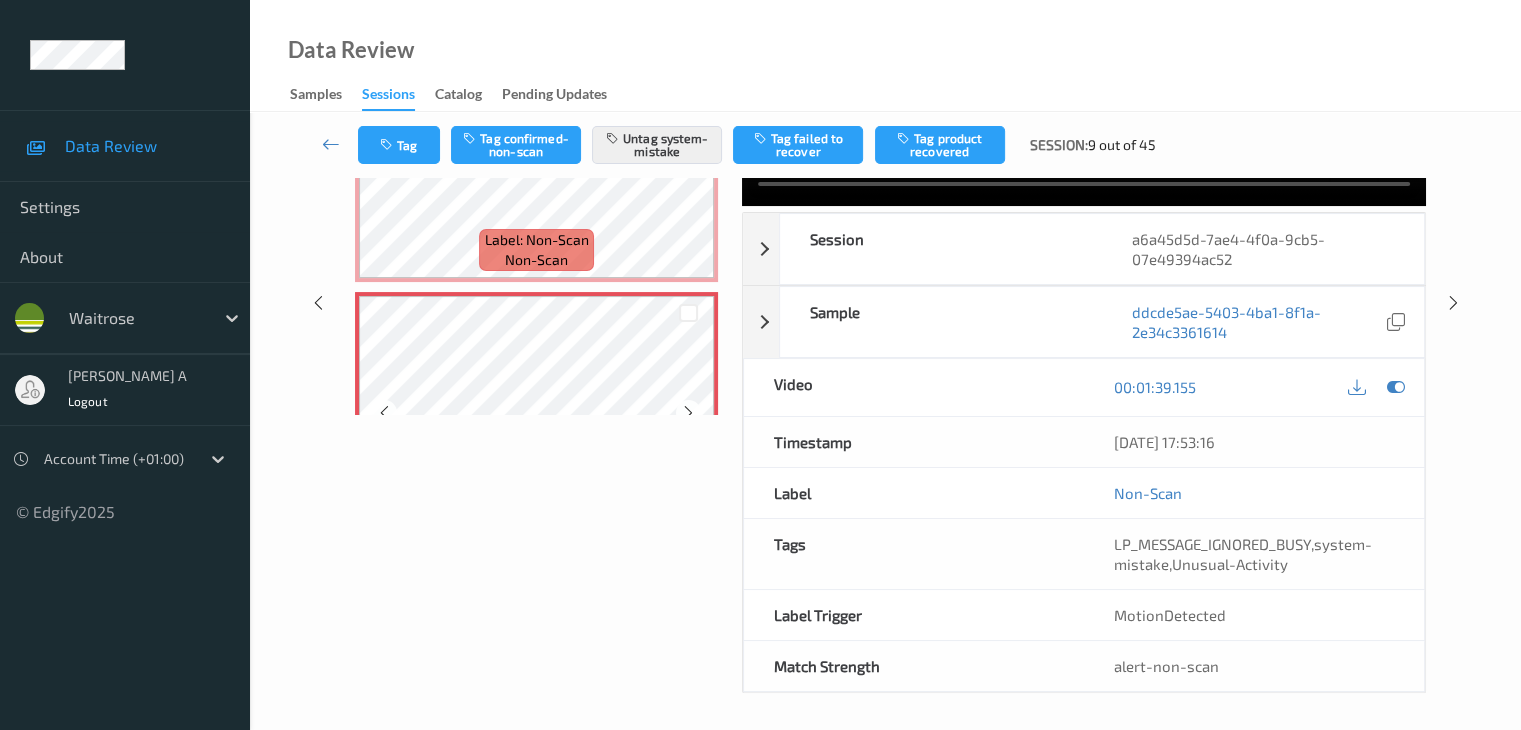 click at bounding box center [688, 413] 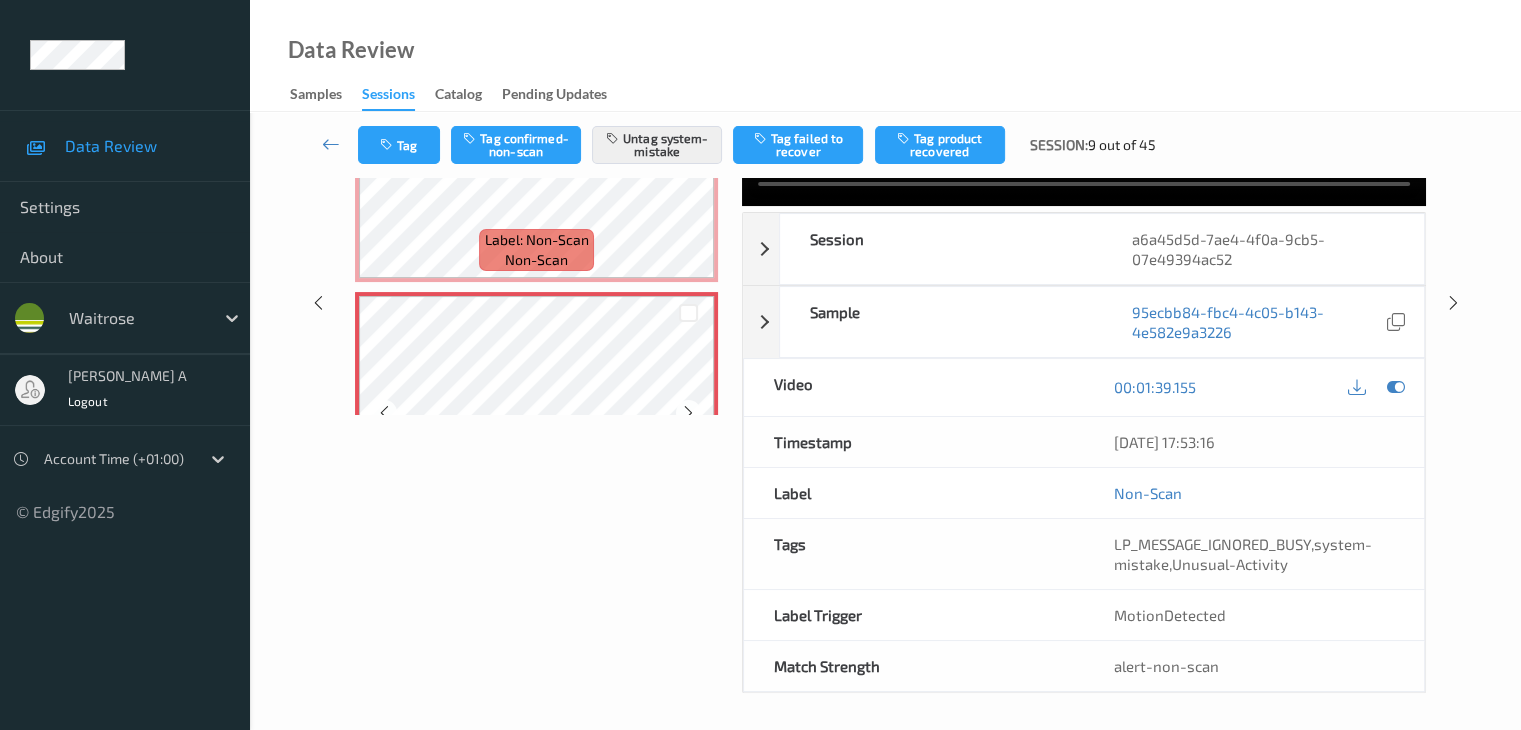 click at bounding box center [688, 413] 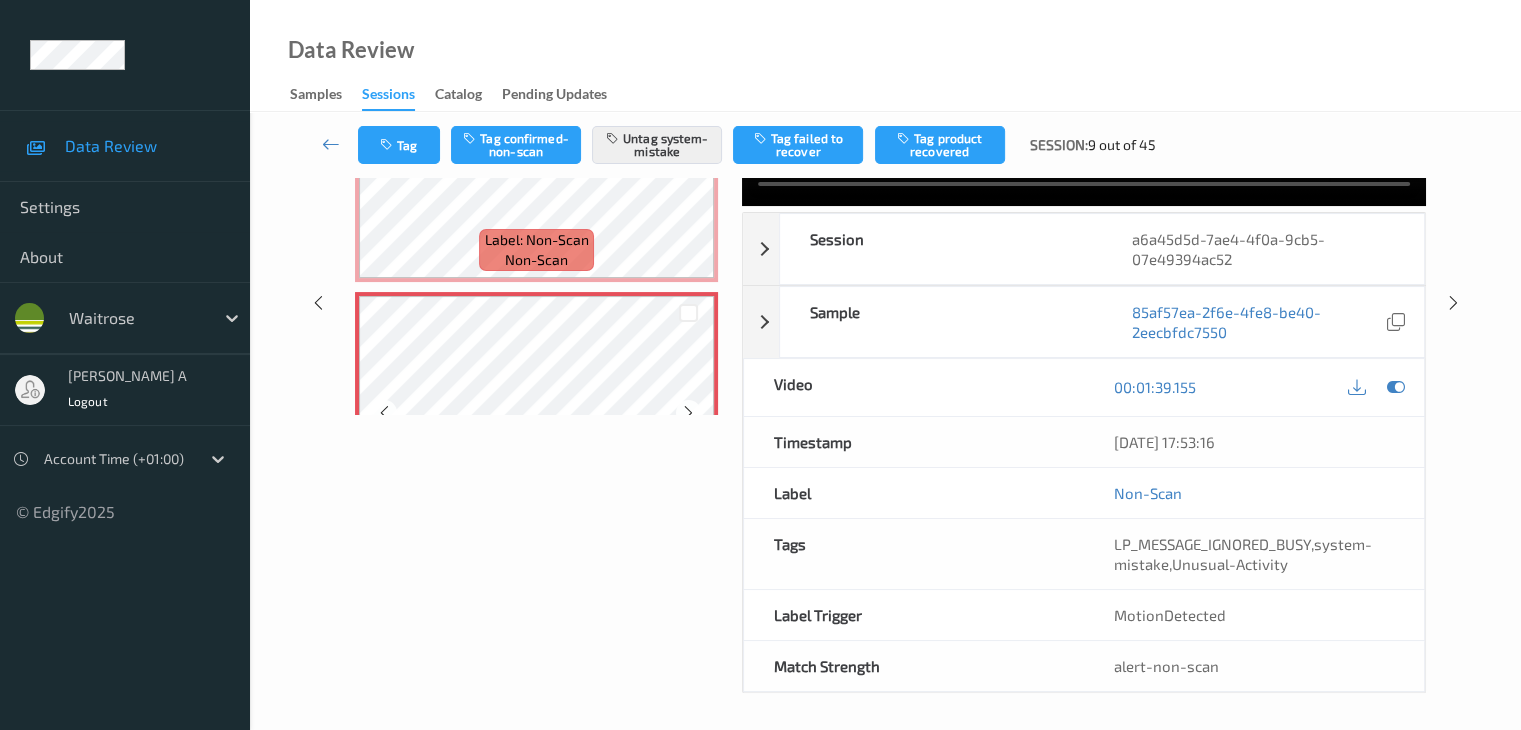 click at bounding box center (688, 413) 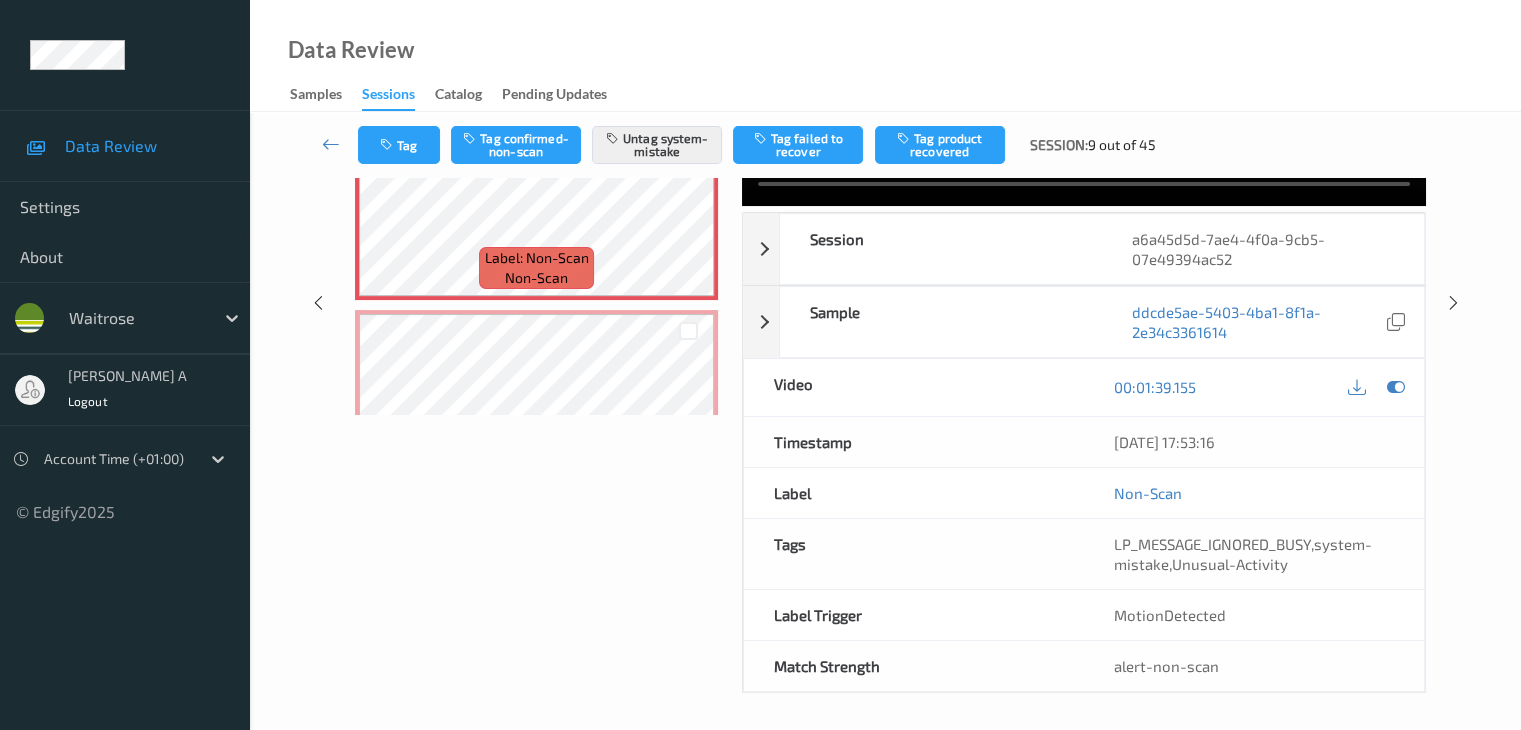 scroll, scrollTop: 1300, scrollLeft: 0, axis: vertical 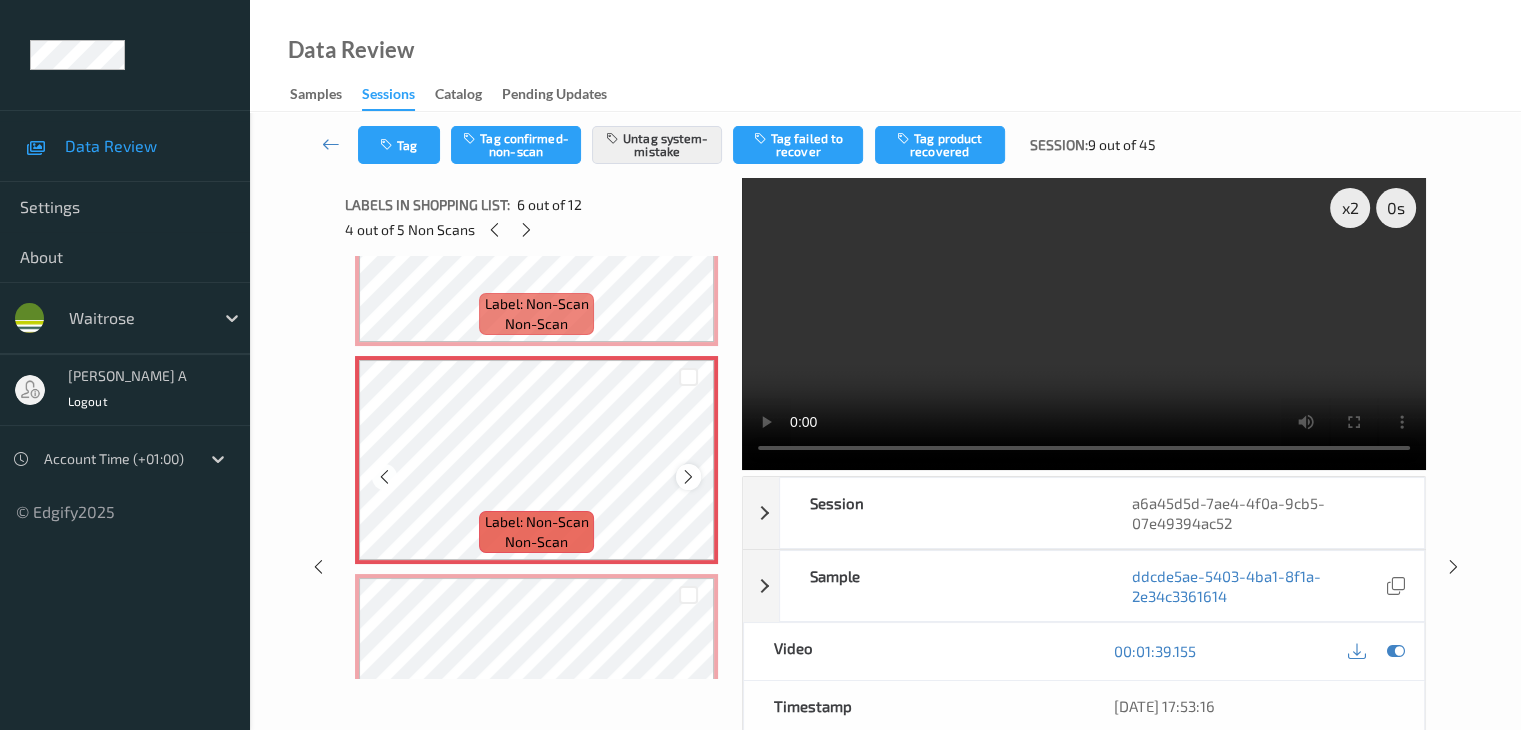 click at bounding box center [688, 477] 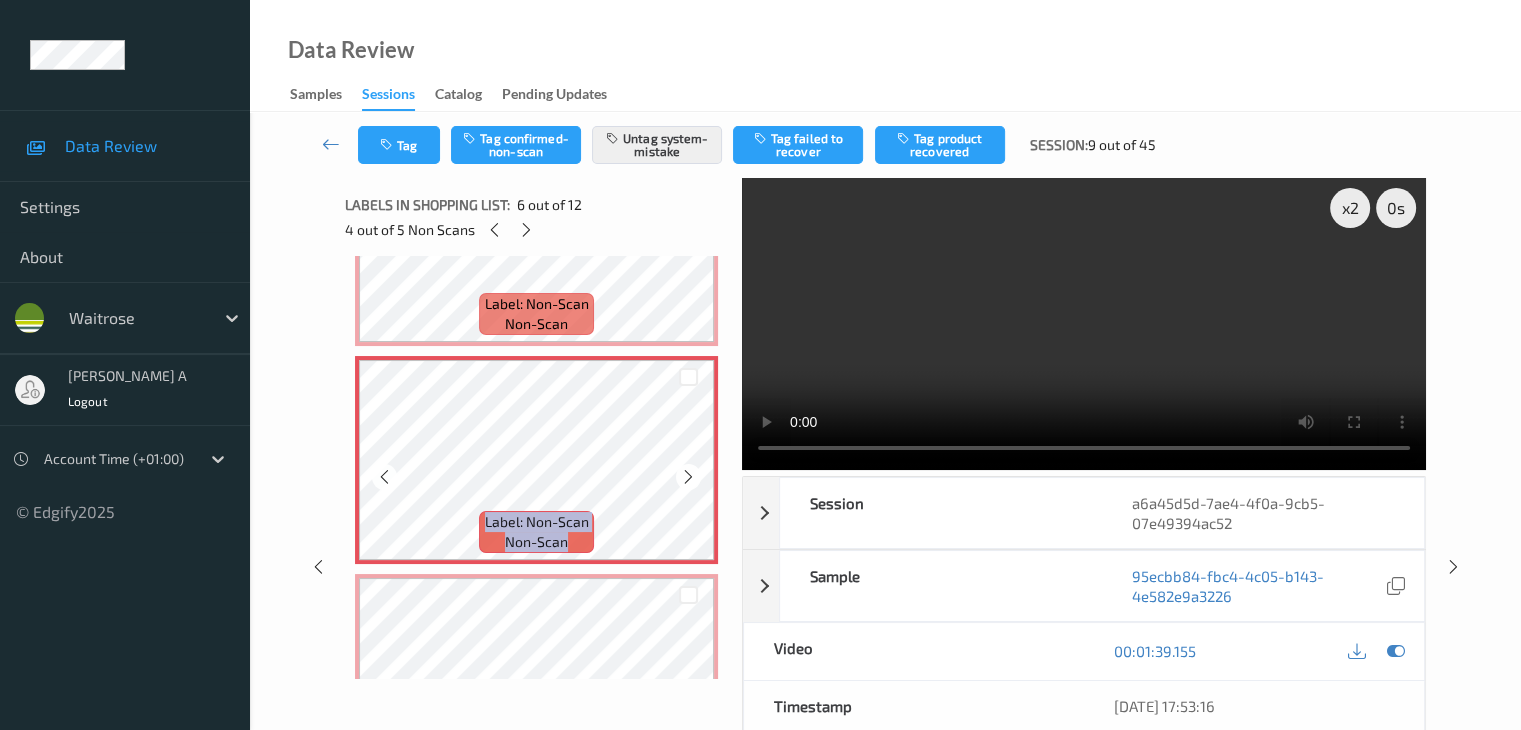 click at bounding box center (688, 477) 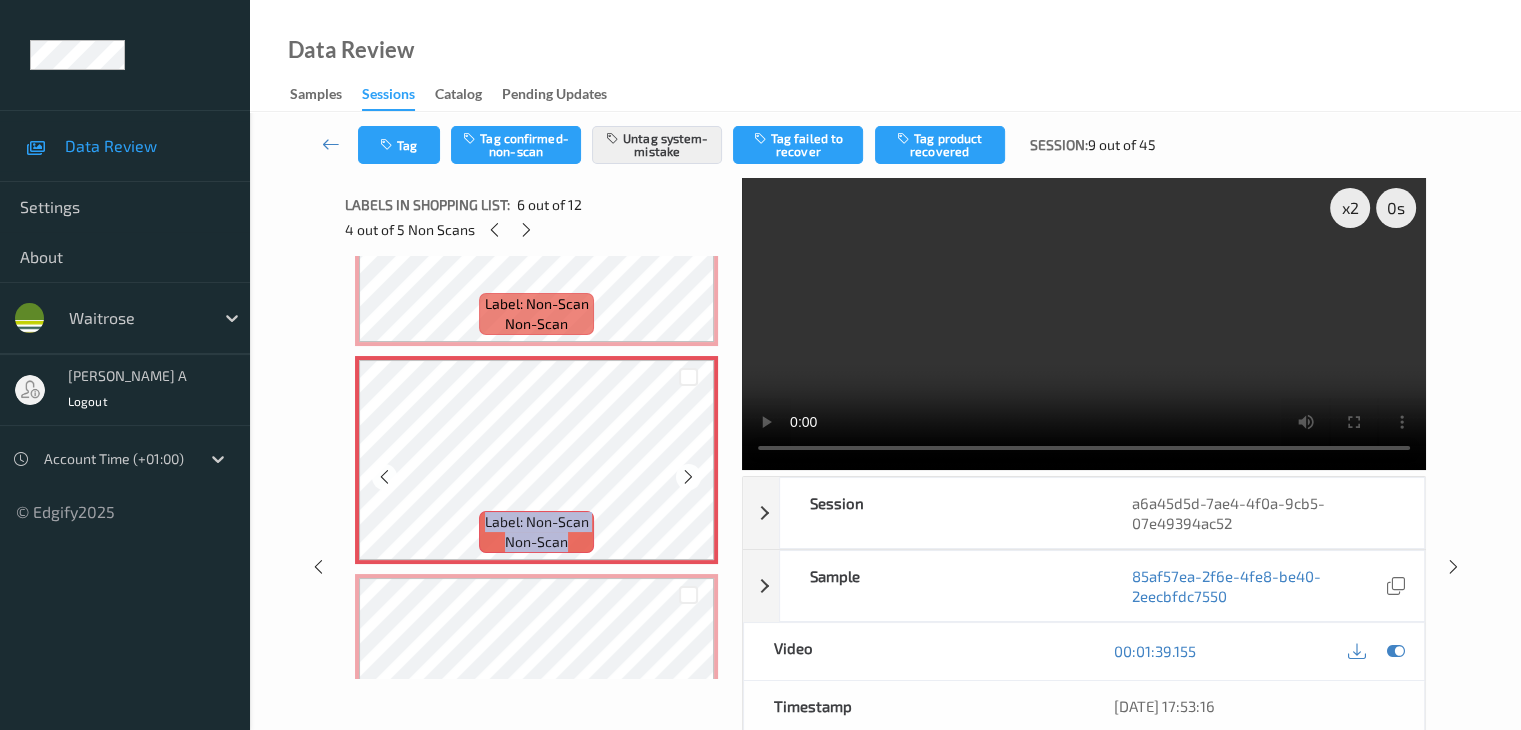 click at bounding box center [688, 477] 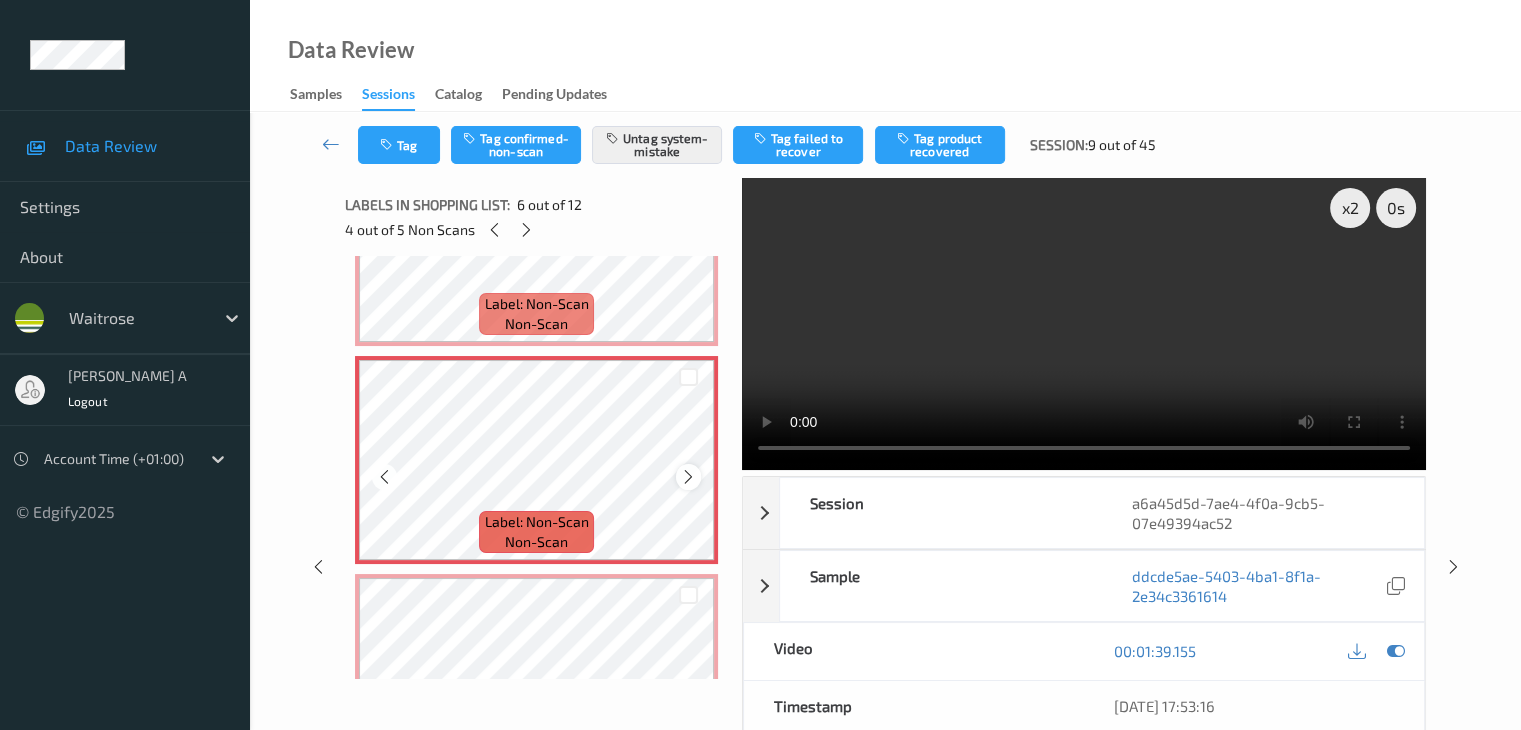 scroll, scrollTop: 800, scrollLeft: 0, axis: vertical 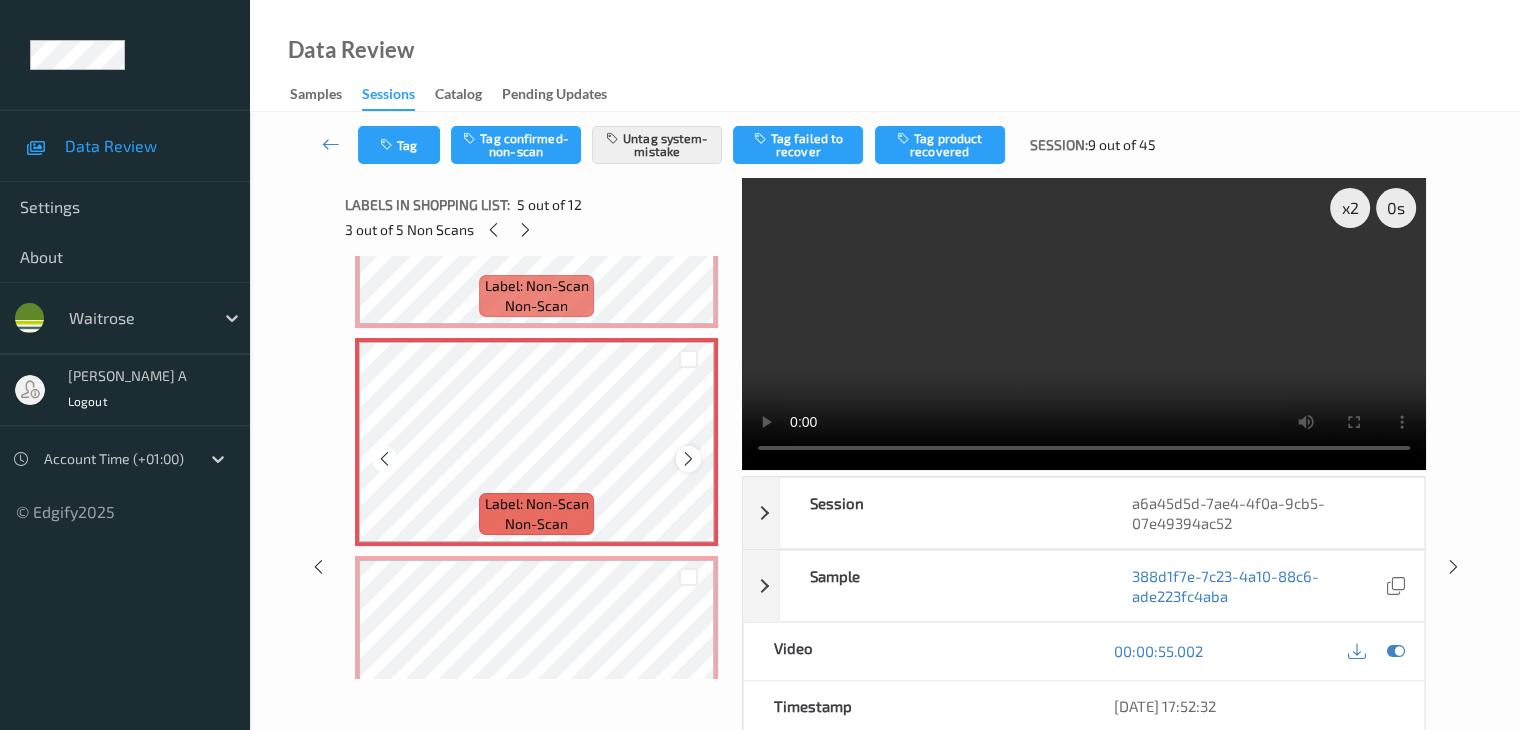 click at bounding box center [688, 459] 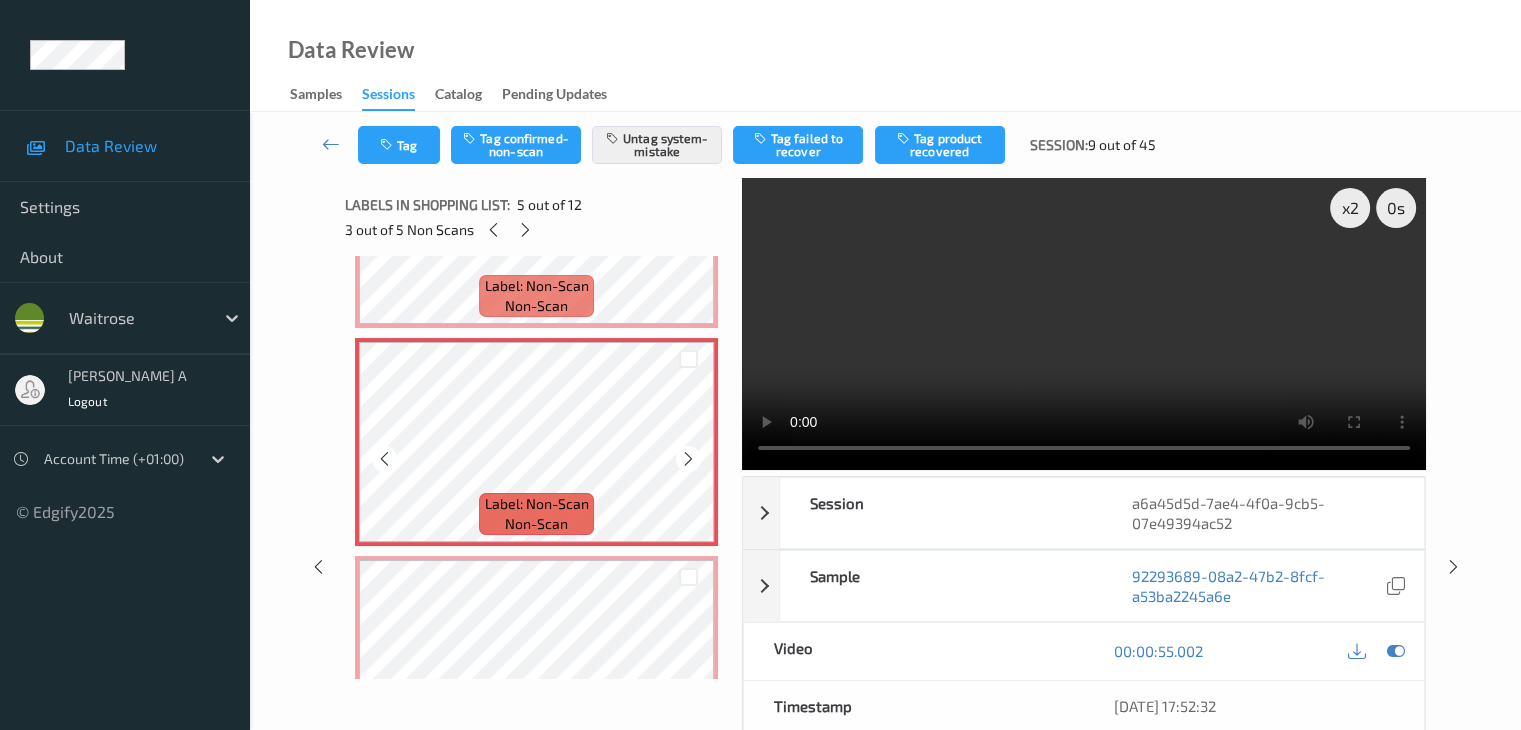 click at bounding box center [688, 459] 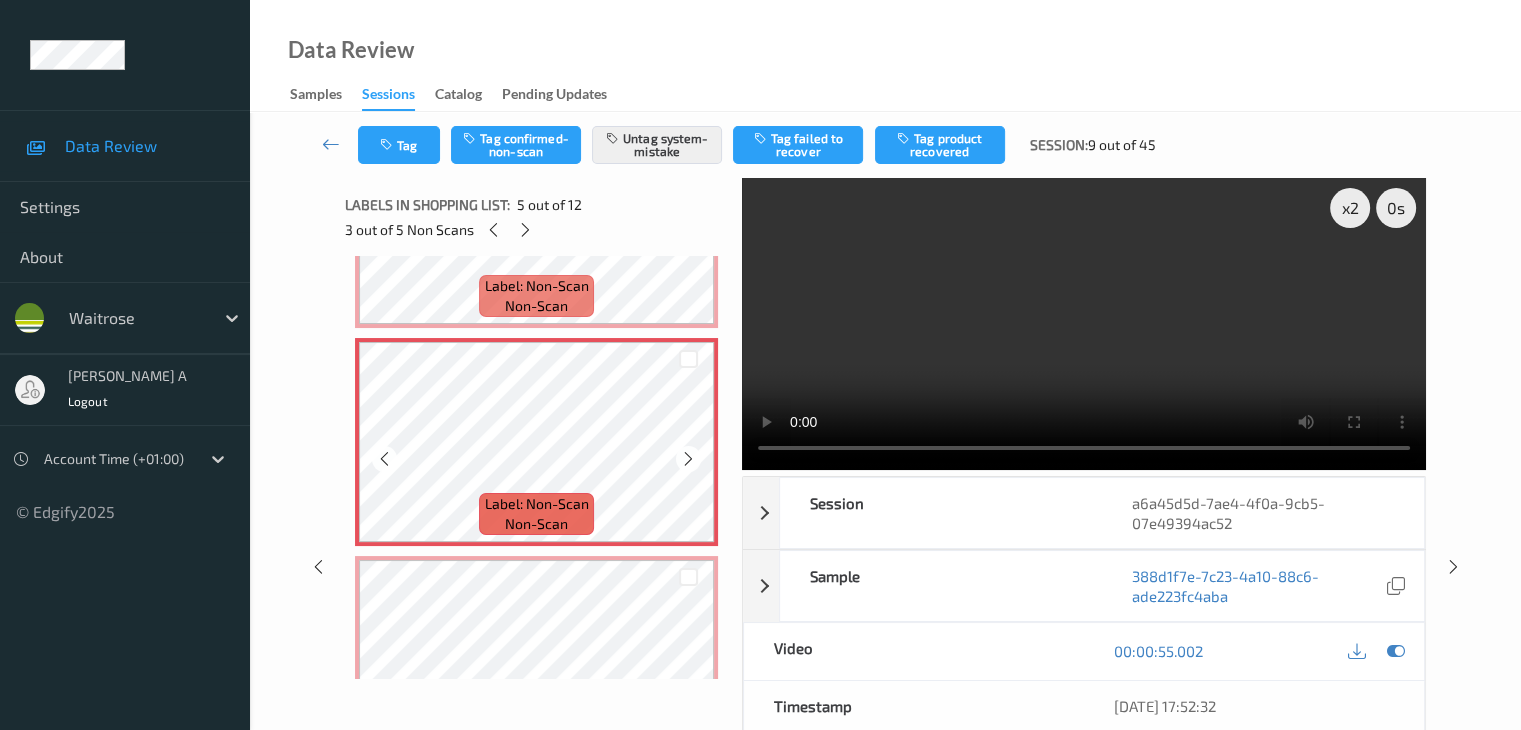 click at bounding box center (688, 459) 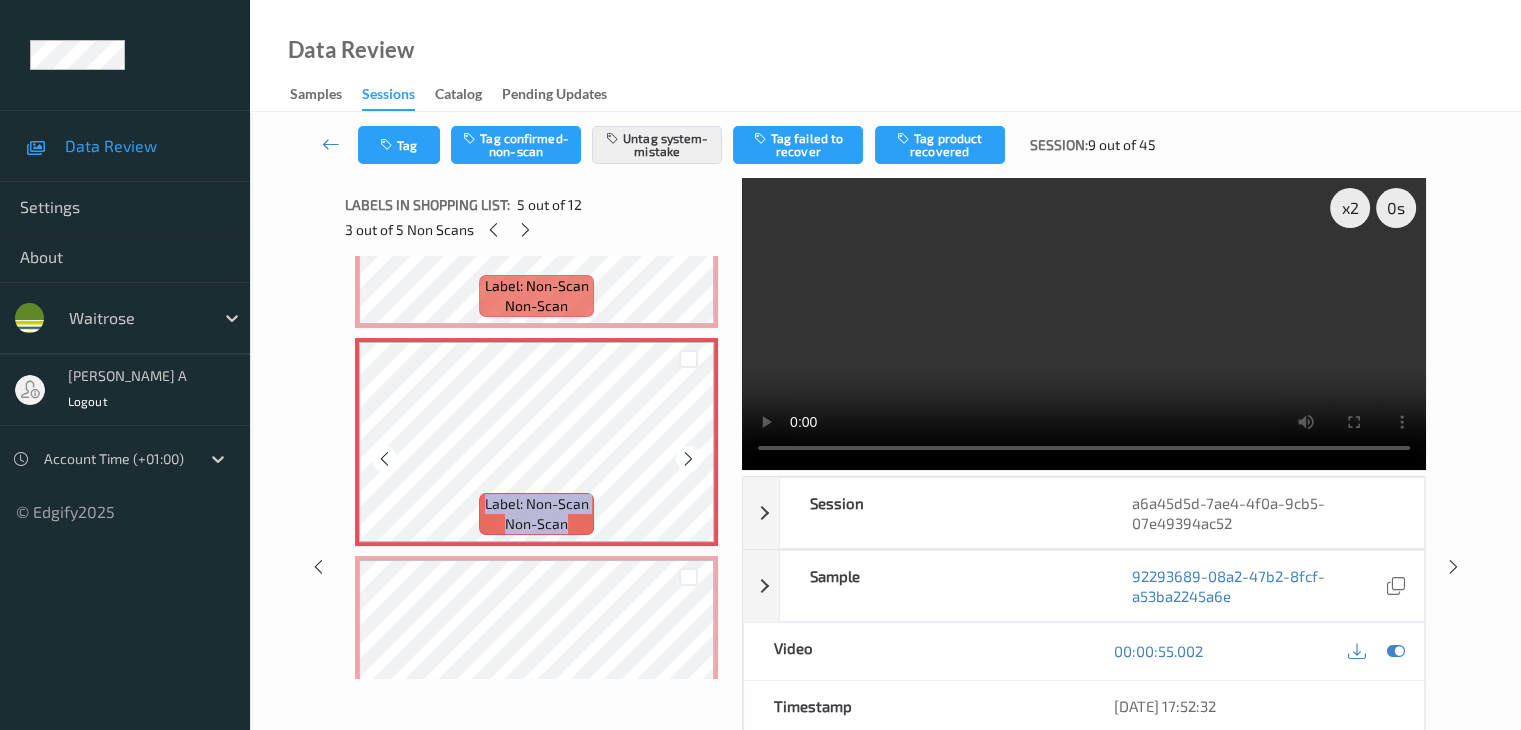 click at bounding box center (688, 459) 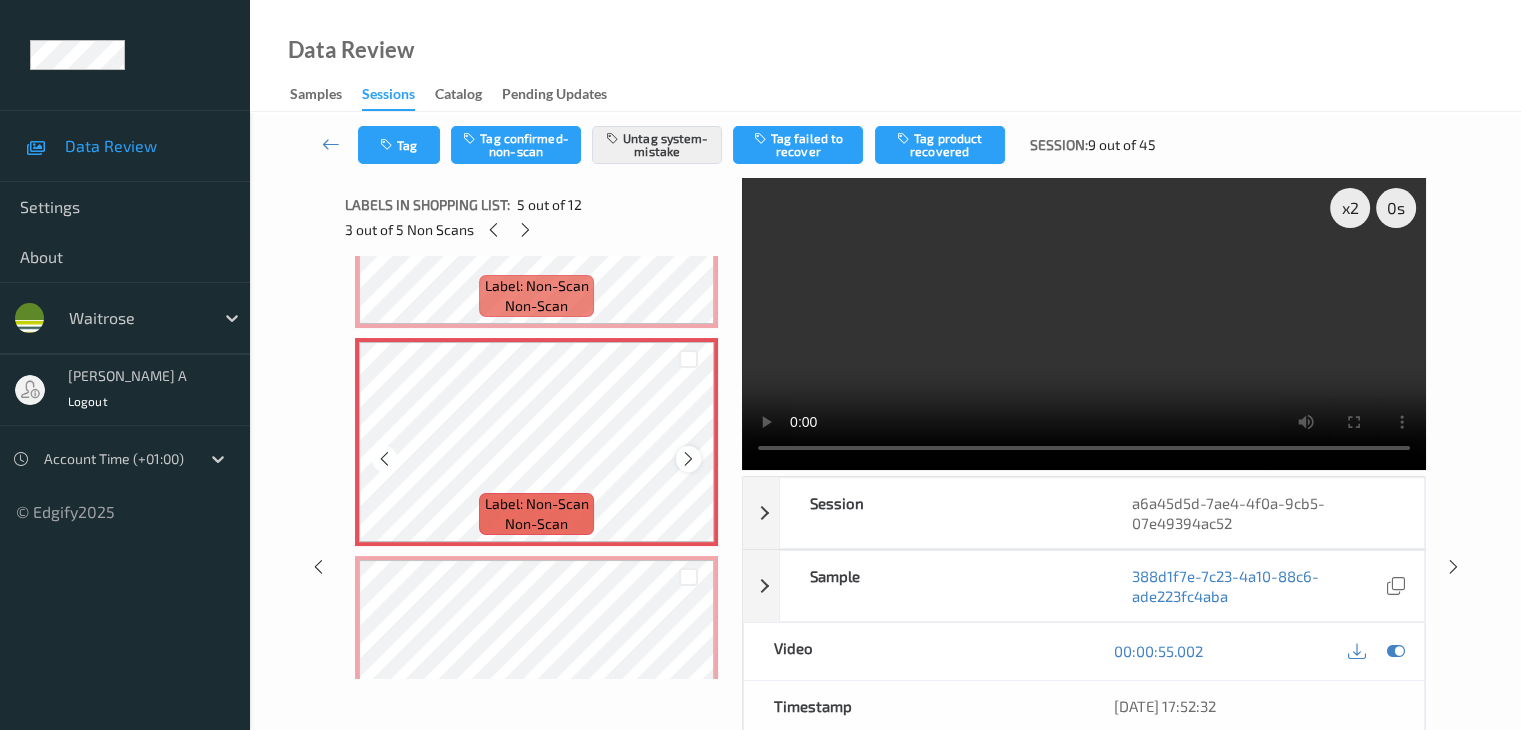 scroll, scrollTop: 1000, scrollLeft: 0, axis: vertical 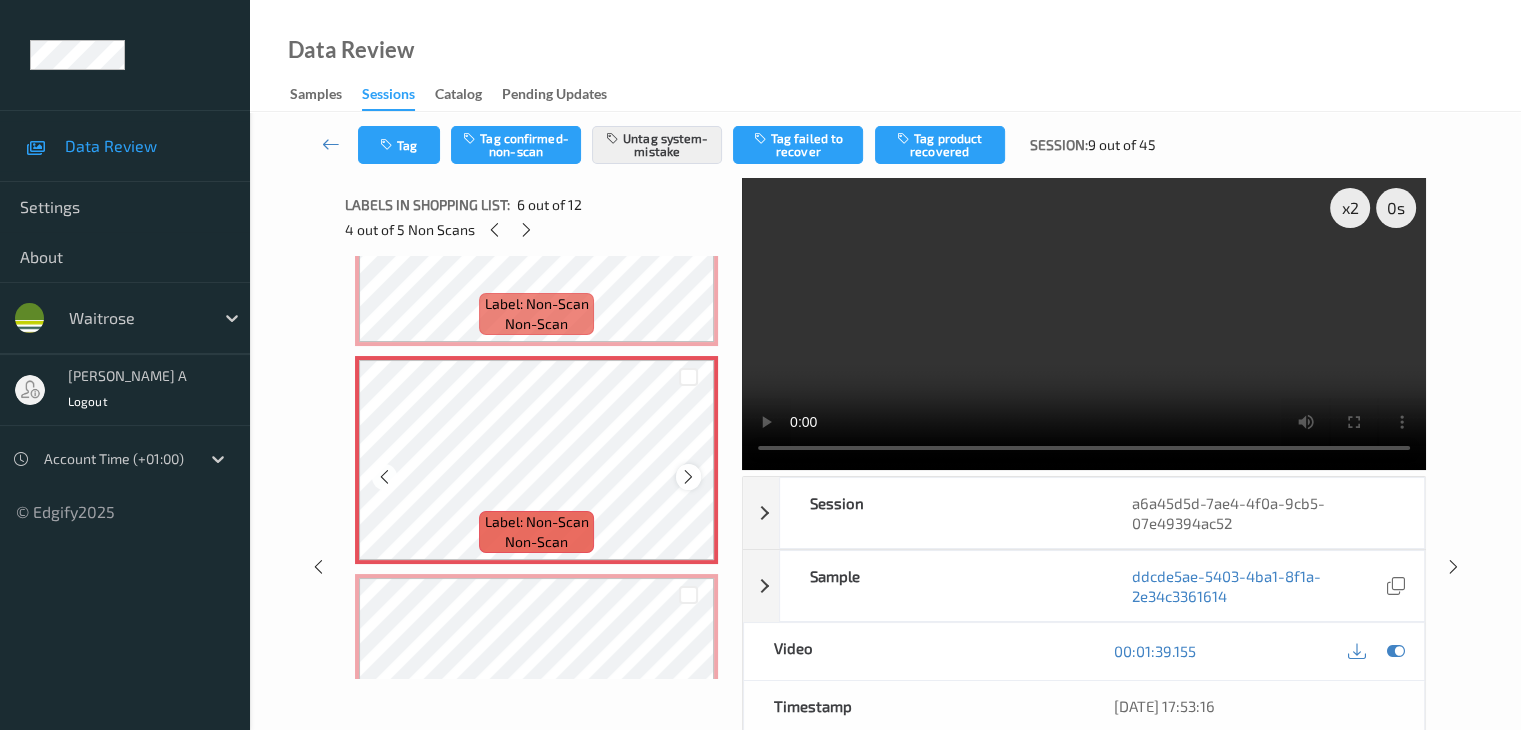 click at bounding box center (688, 477) 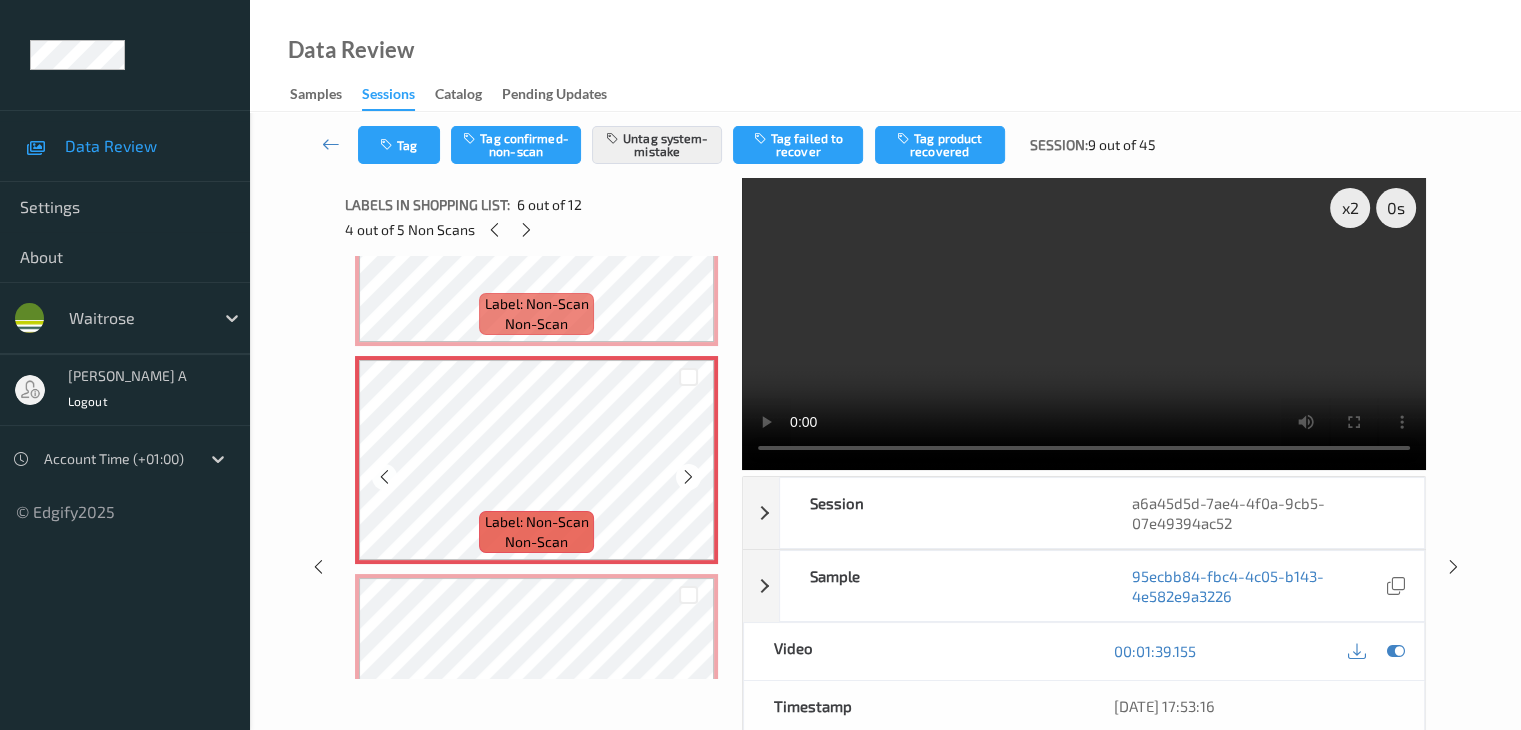 click at bounding box center [688, 477] 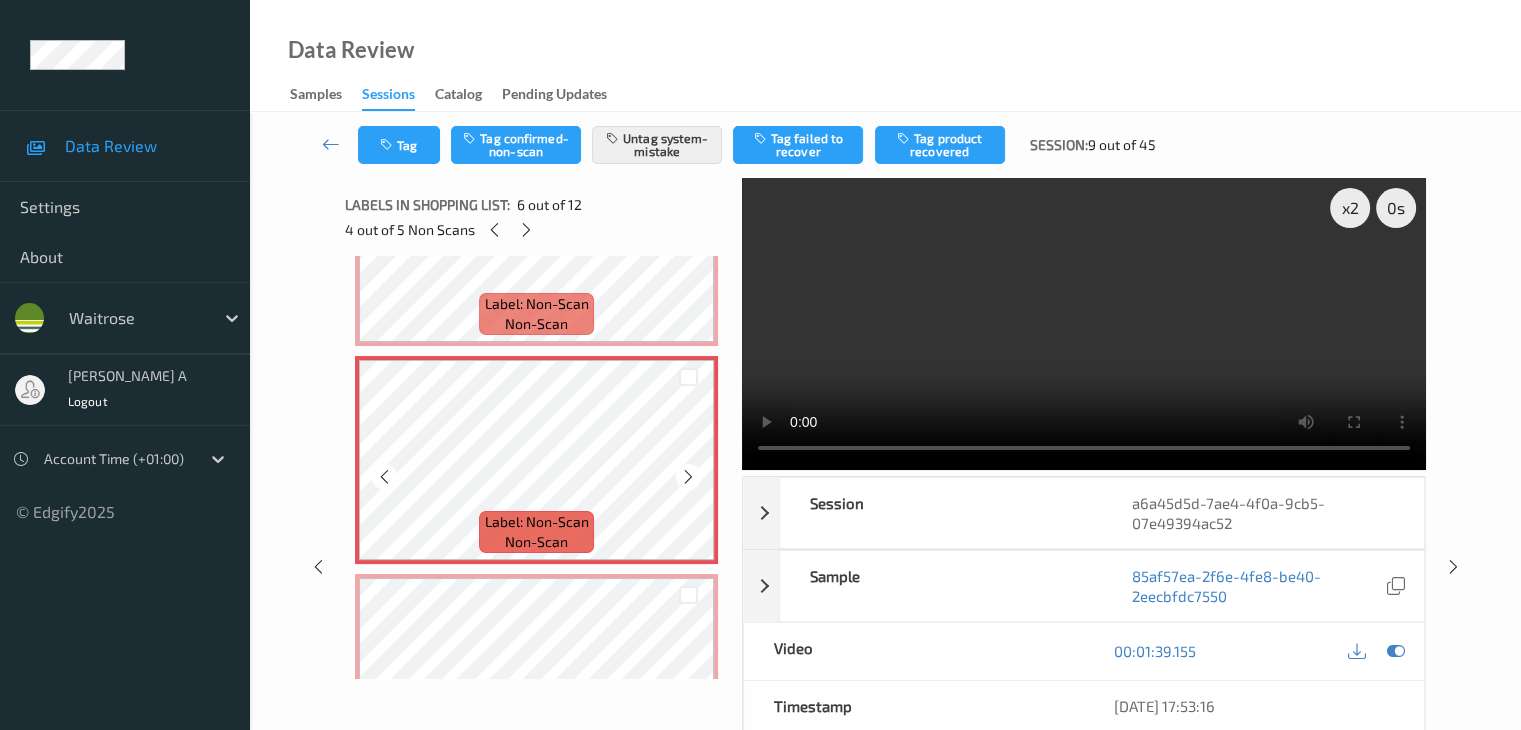 click at bounding box center [688, 477] 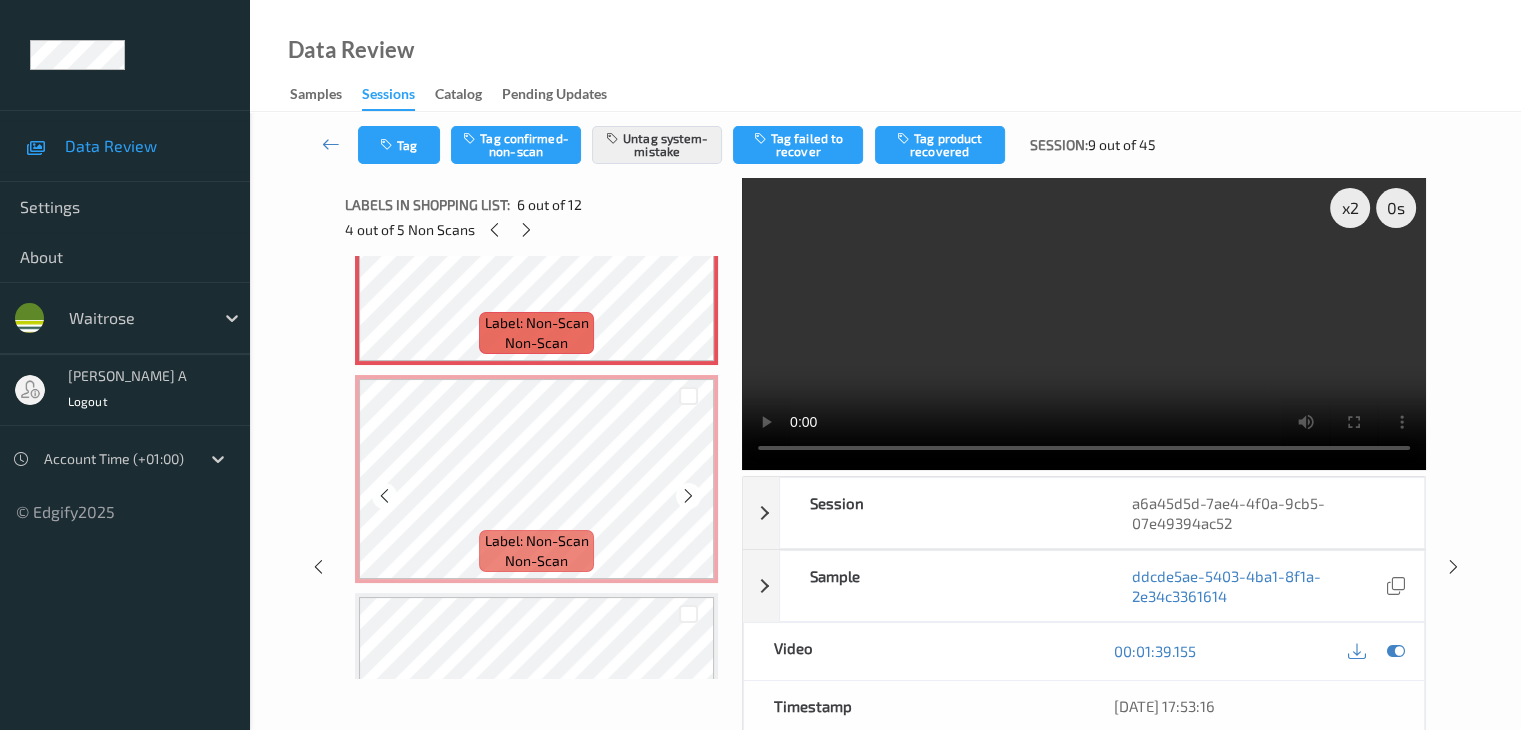 scroll, scrollTop: 1200, scrollLeft: 0, axis: vertical 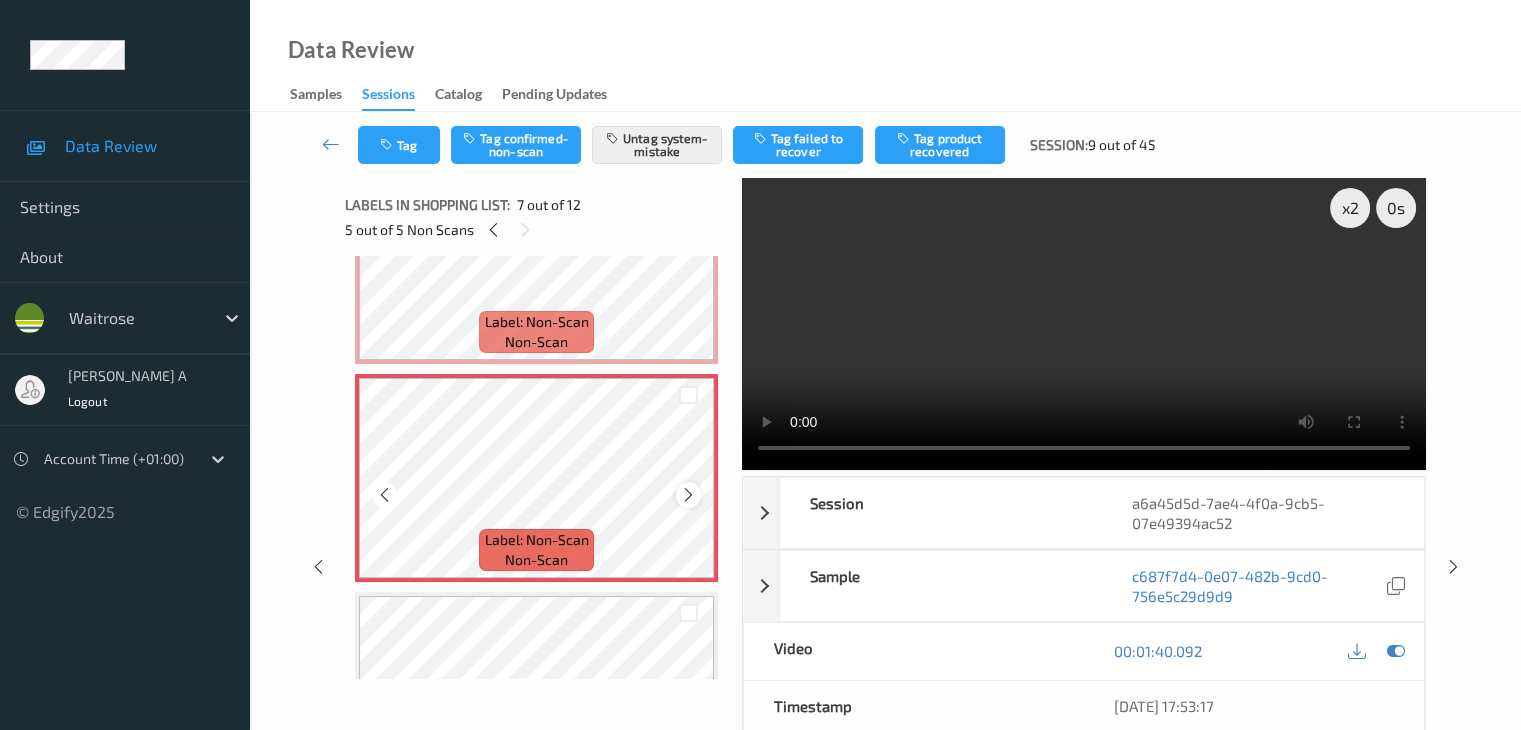 click at bounding box center (688, 495) 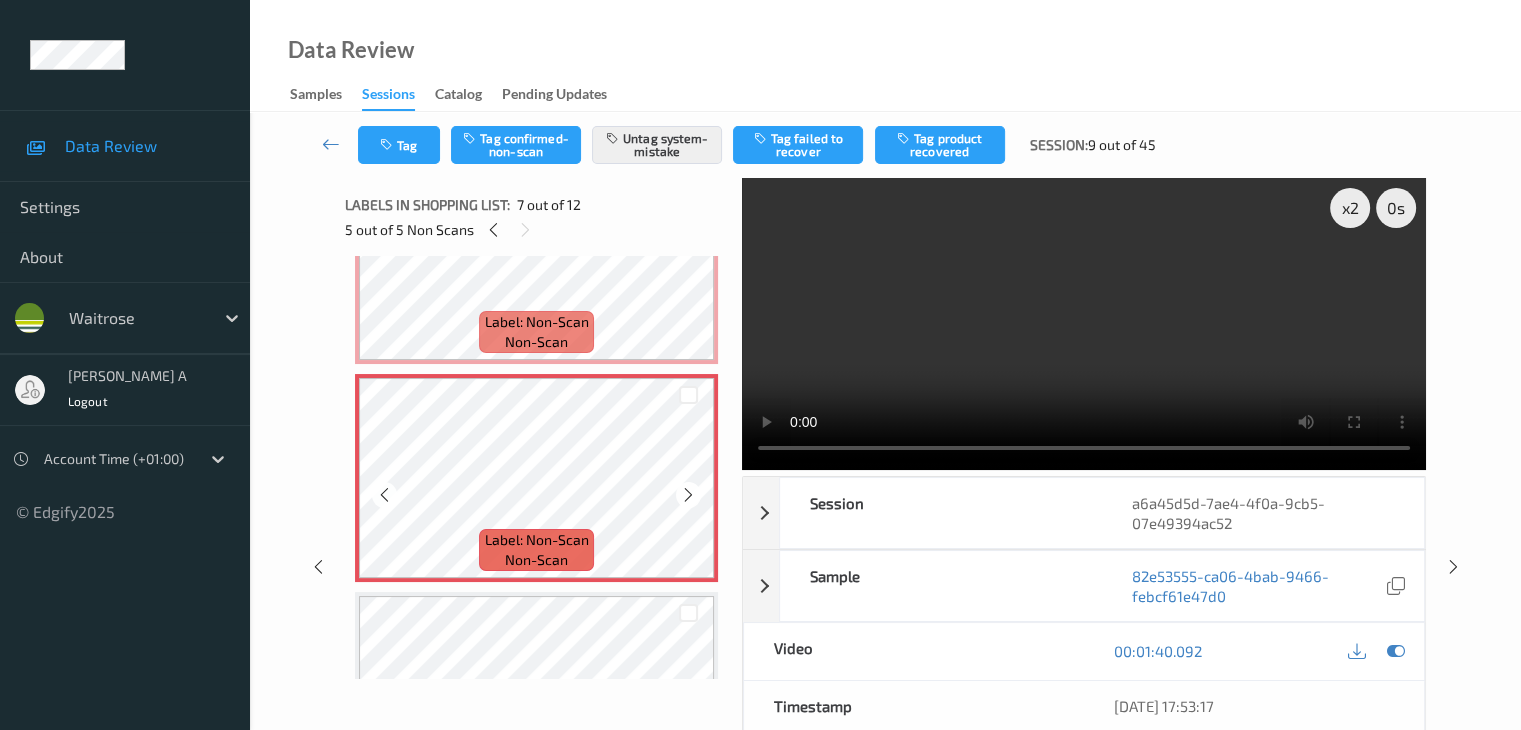 click at bounding box center (688, 495) 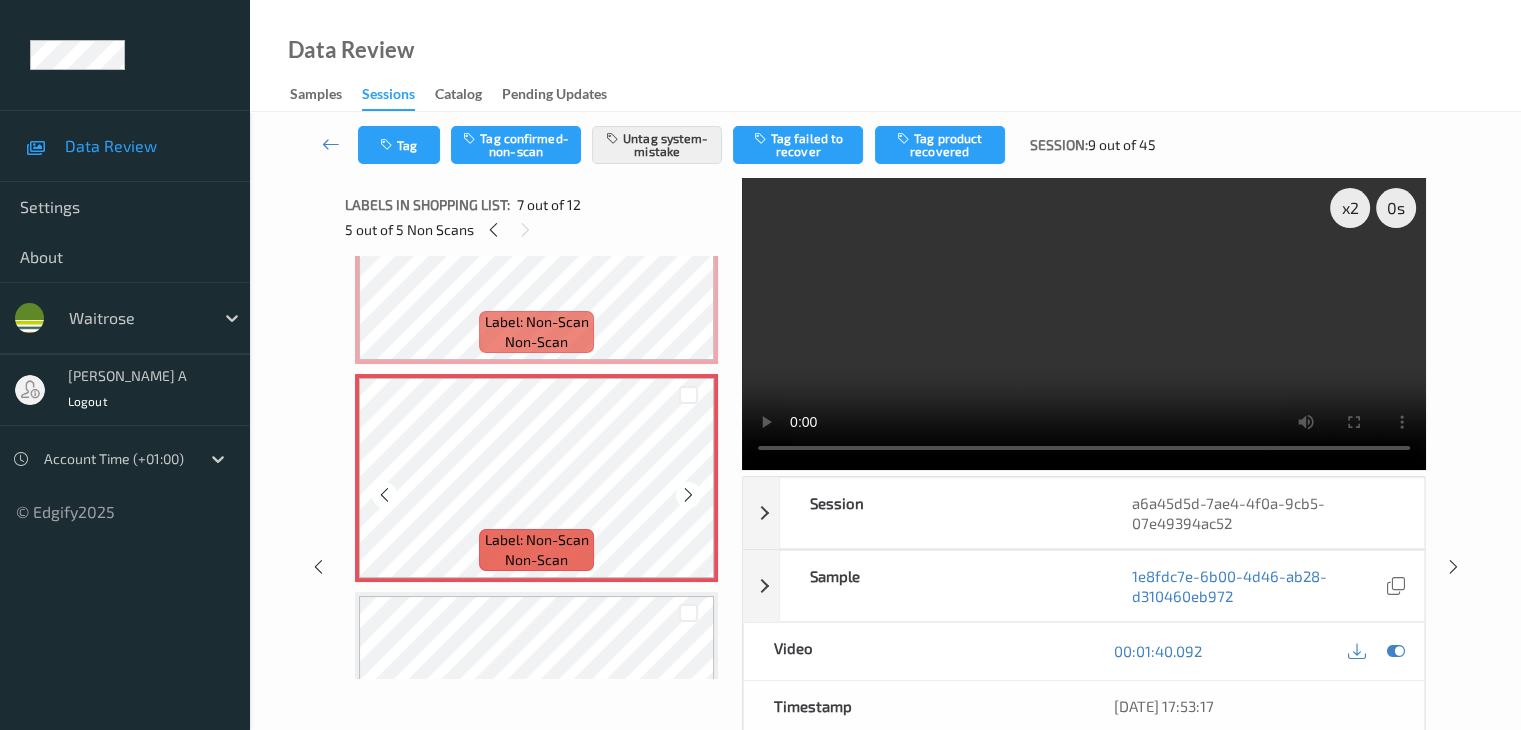 click at bounding box center (688, 495) 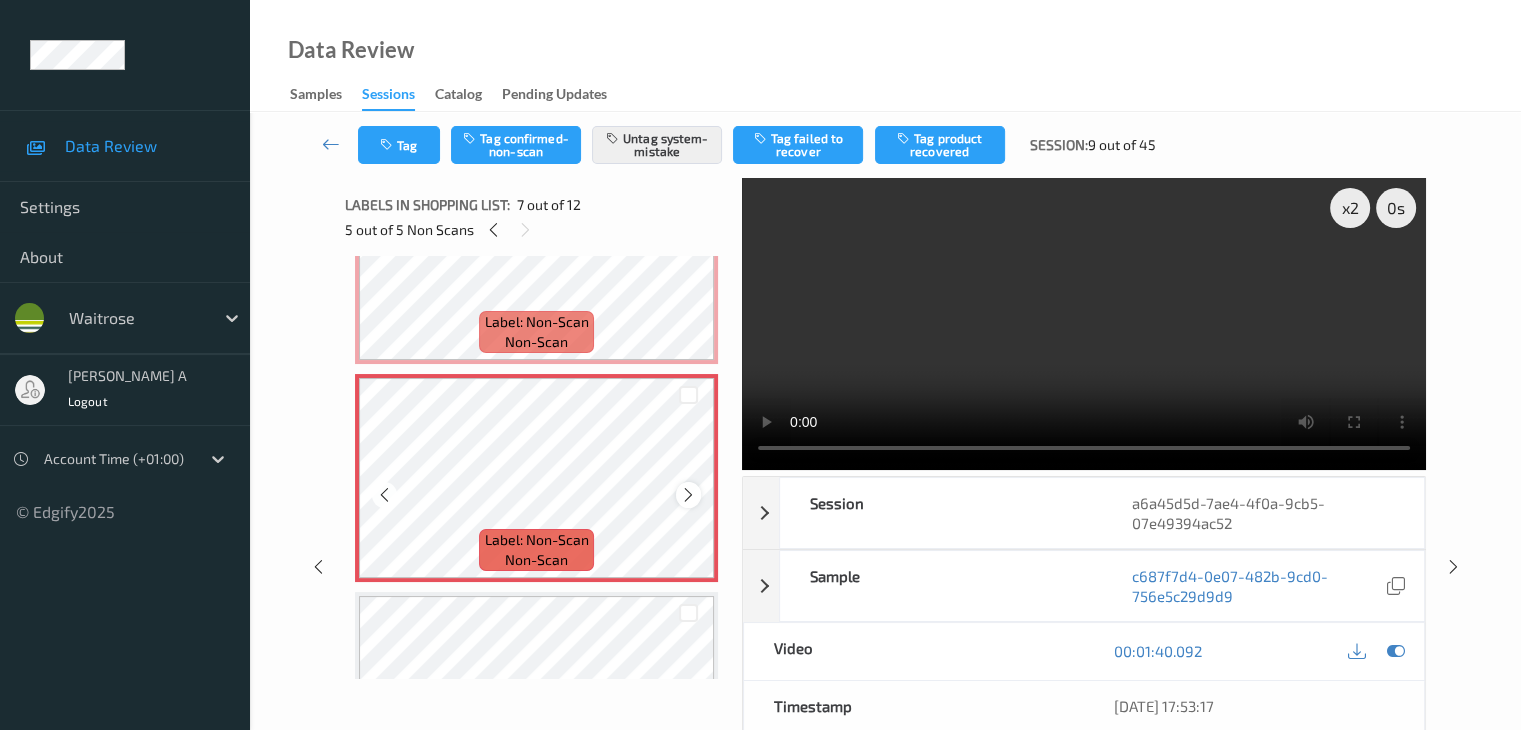 click at bounding box center [688, 494] 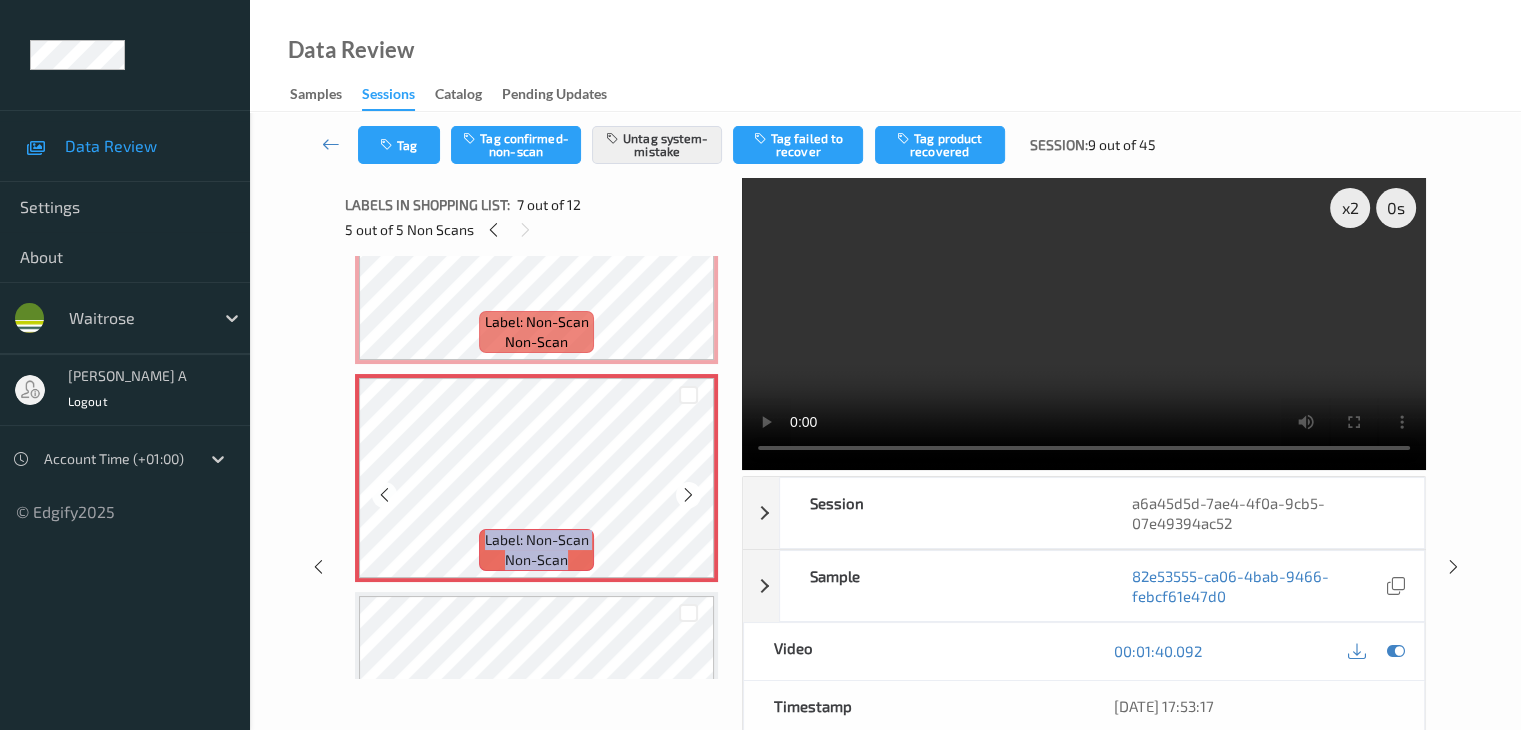click at bounding box center [688, 494] 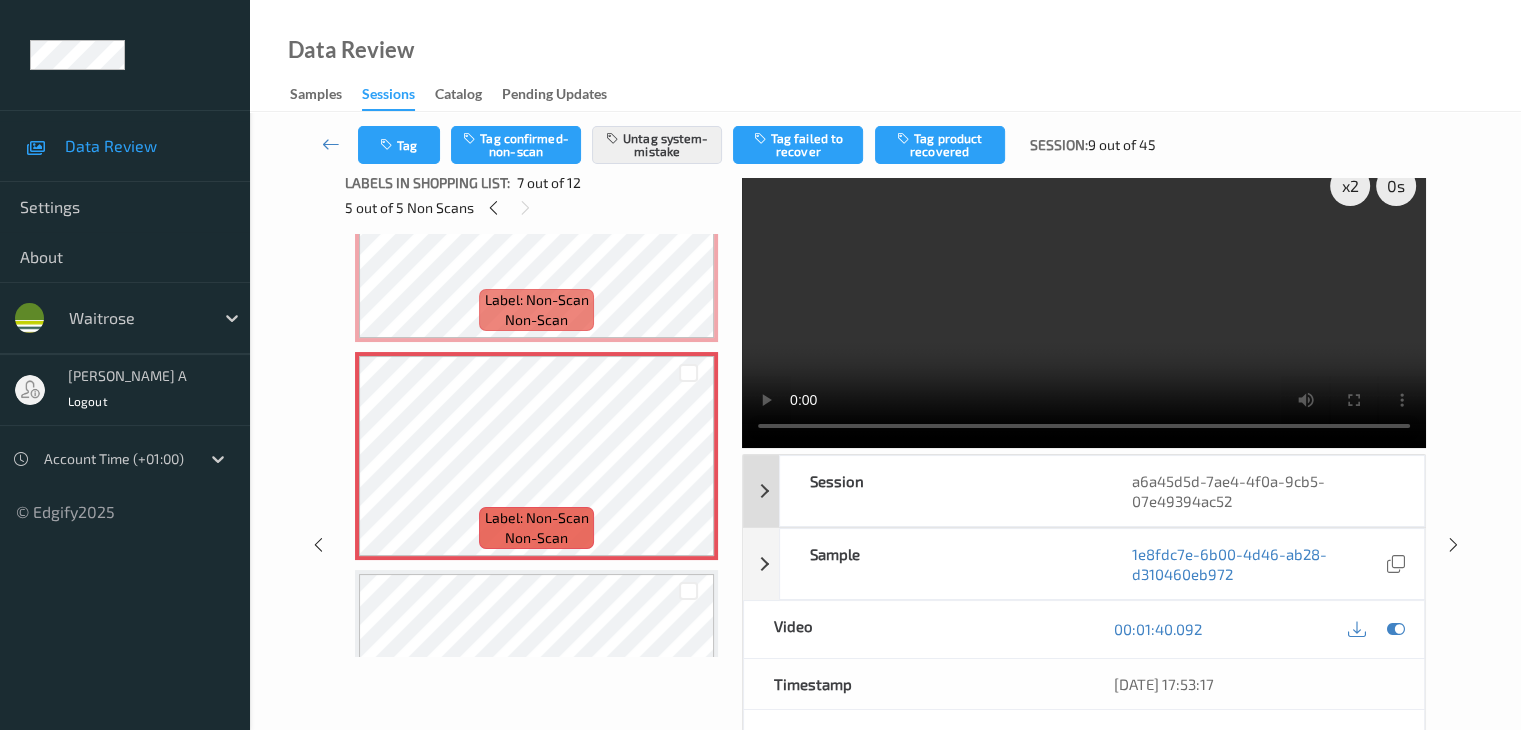 scroll, scrollTop: 0, scrollLeft: 0, axis: both 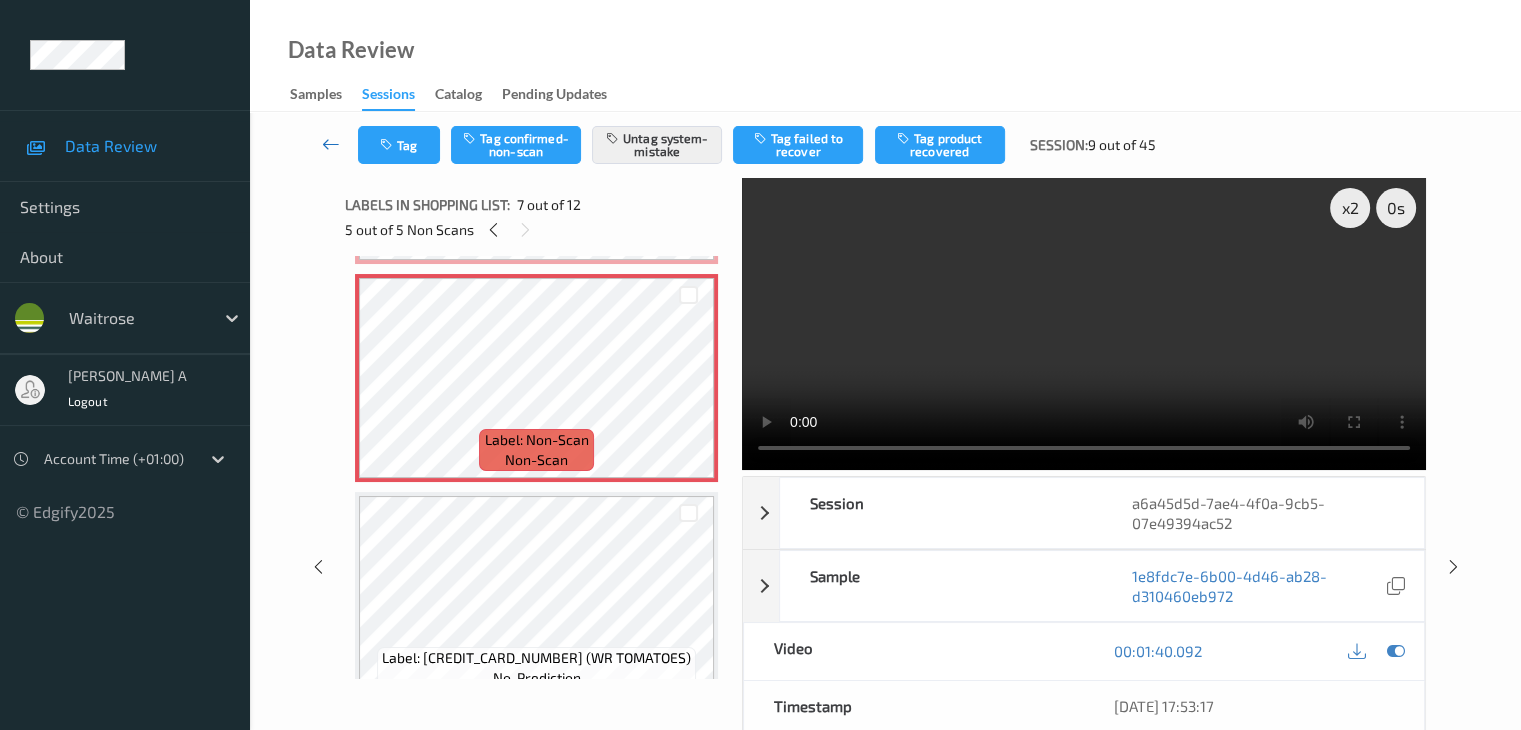 click at bounding box center [331, 144] 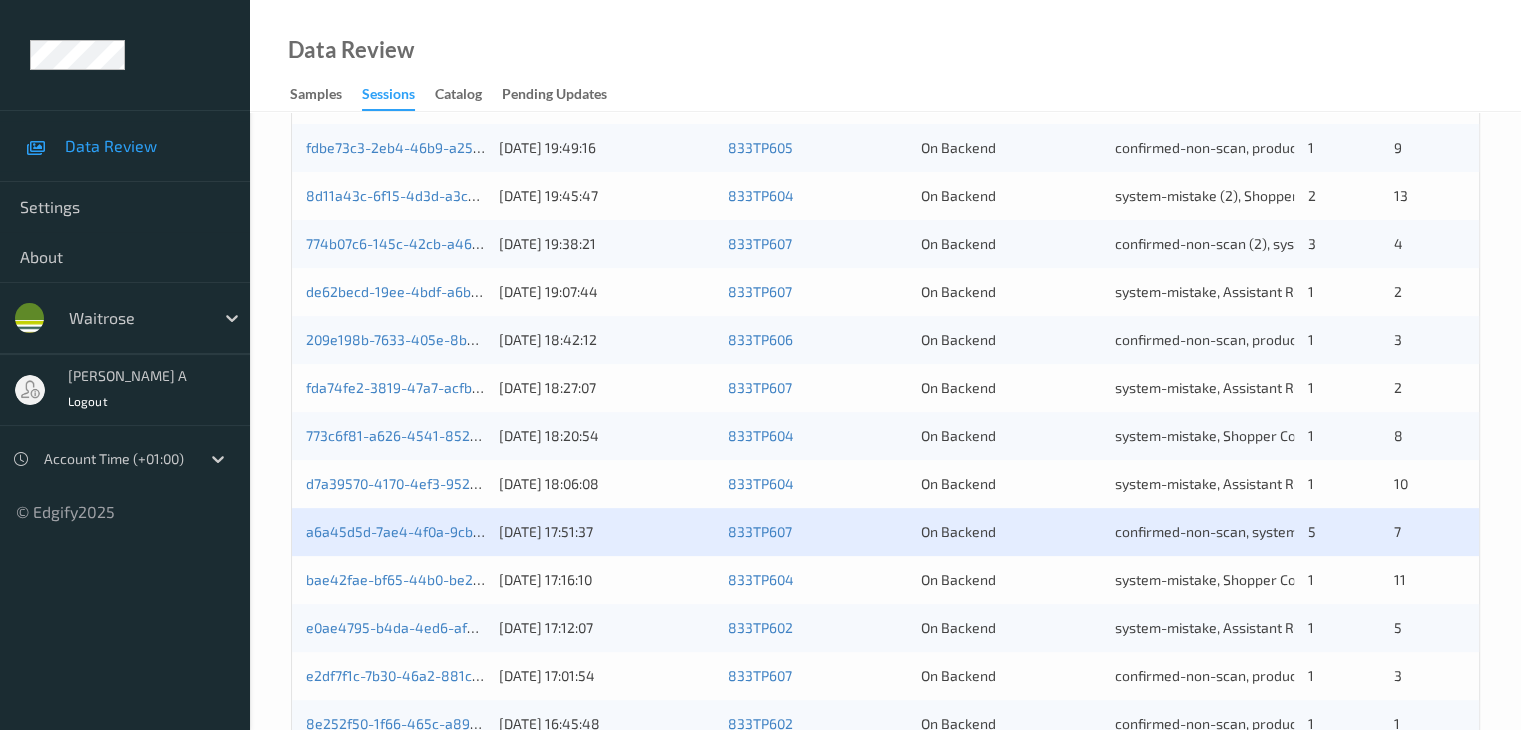 scroll, scrollTop: 500, scrollLeft: 0, axis: vertical 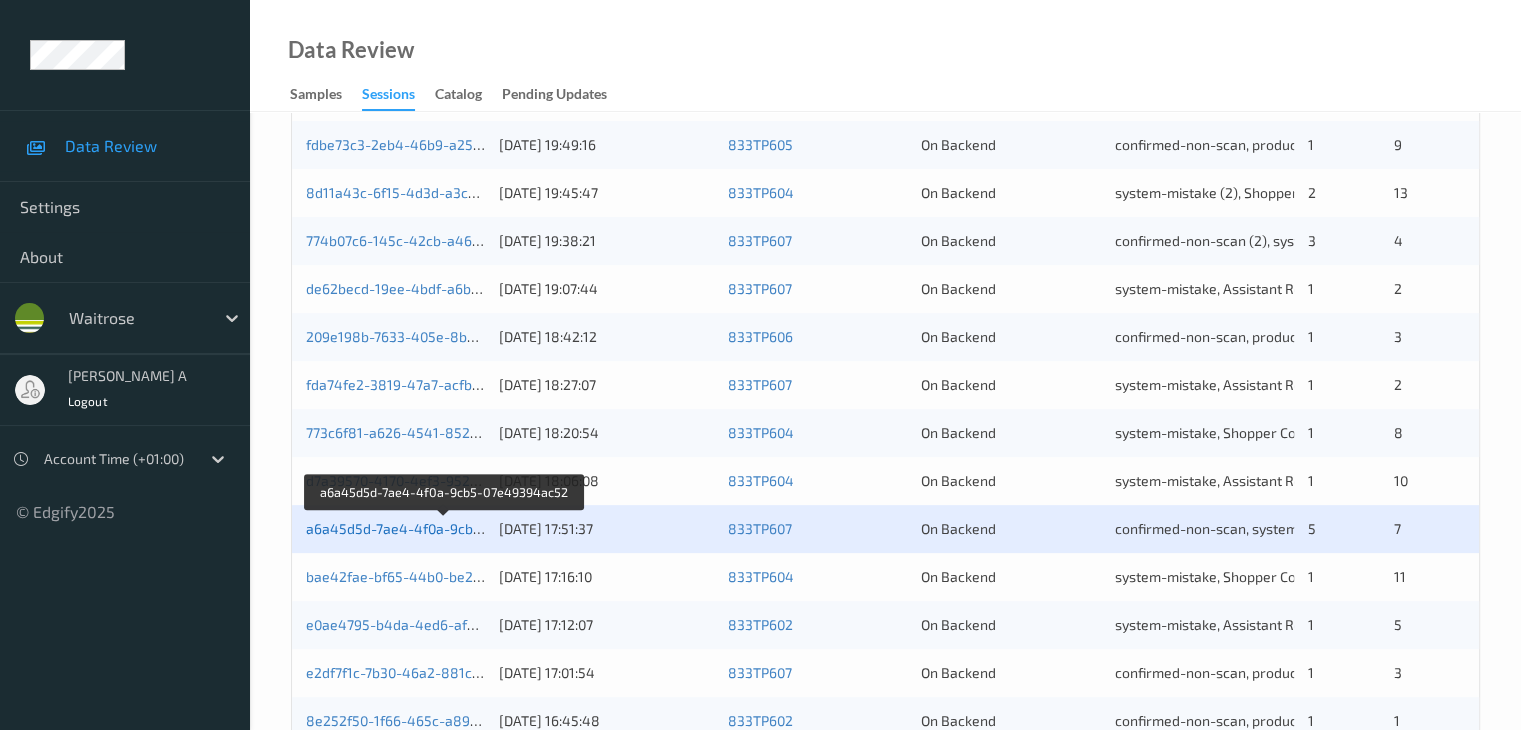 click on "a6a45d5d-7ae4-4f0a-9cb5-07e49394ac52" at bounding box center [444, 528] 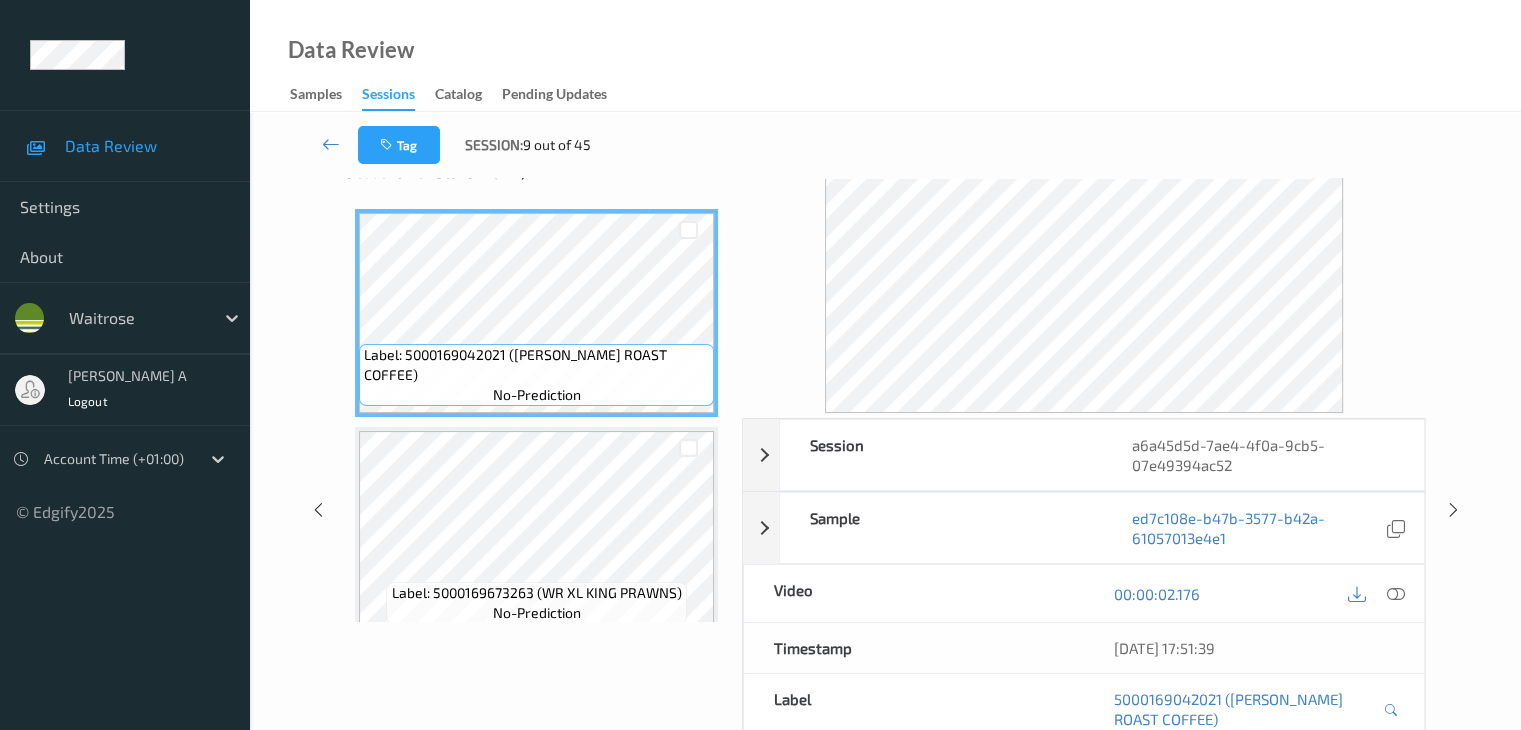scroll, scrollTop: 0, scrollLeft: 0, axis: both 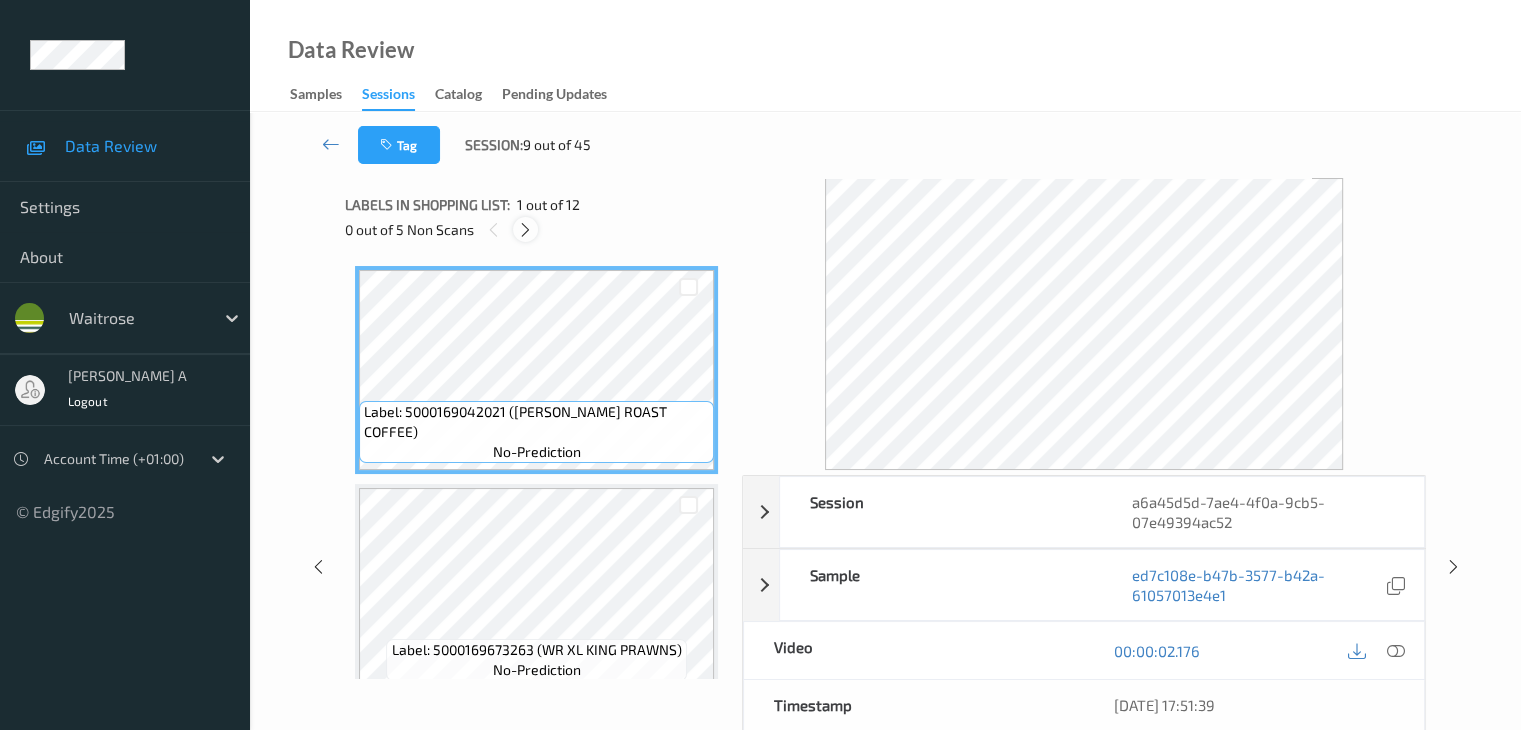 click at bounding box center (525, 230) 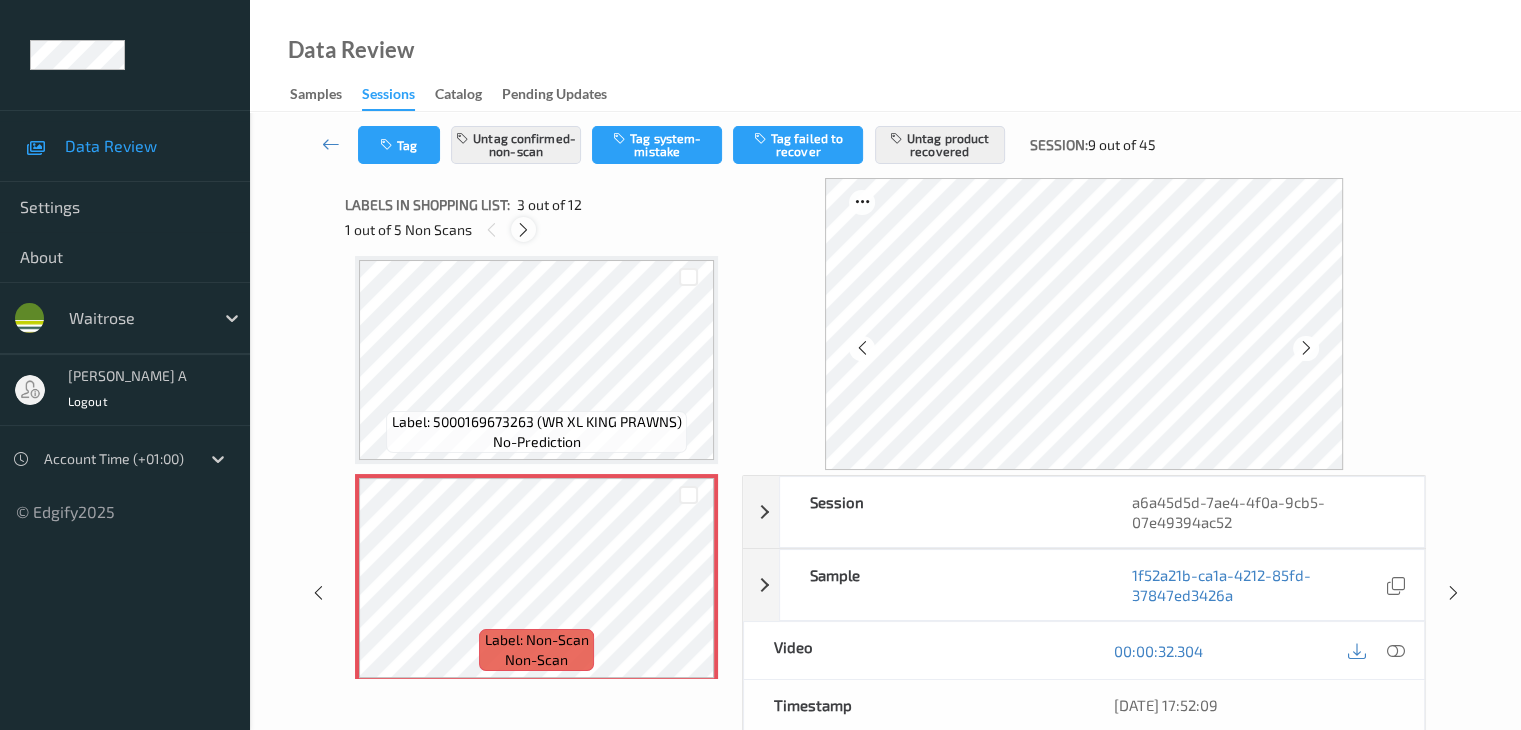 click at bounding box center (523, 230) 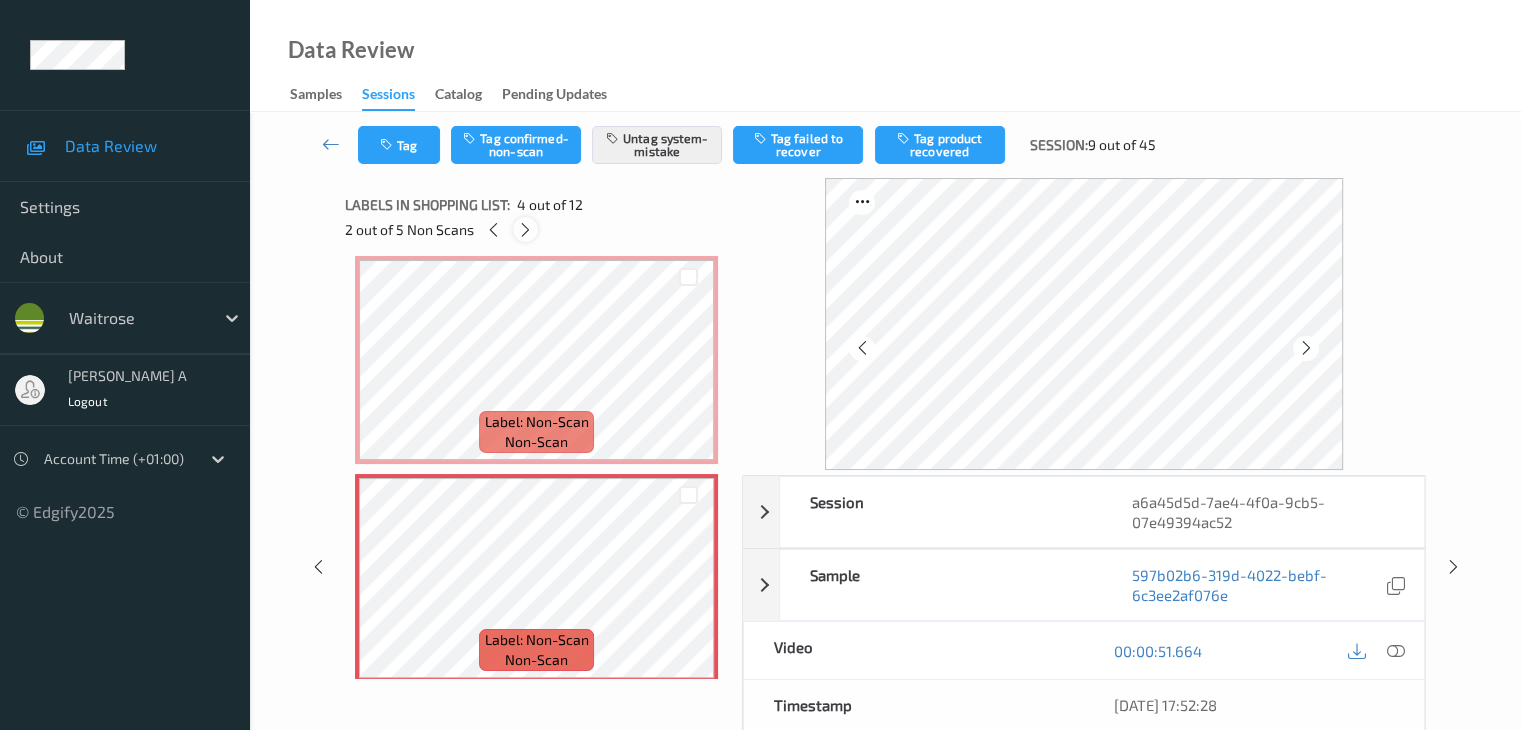 click at bounding box center (525, 230) 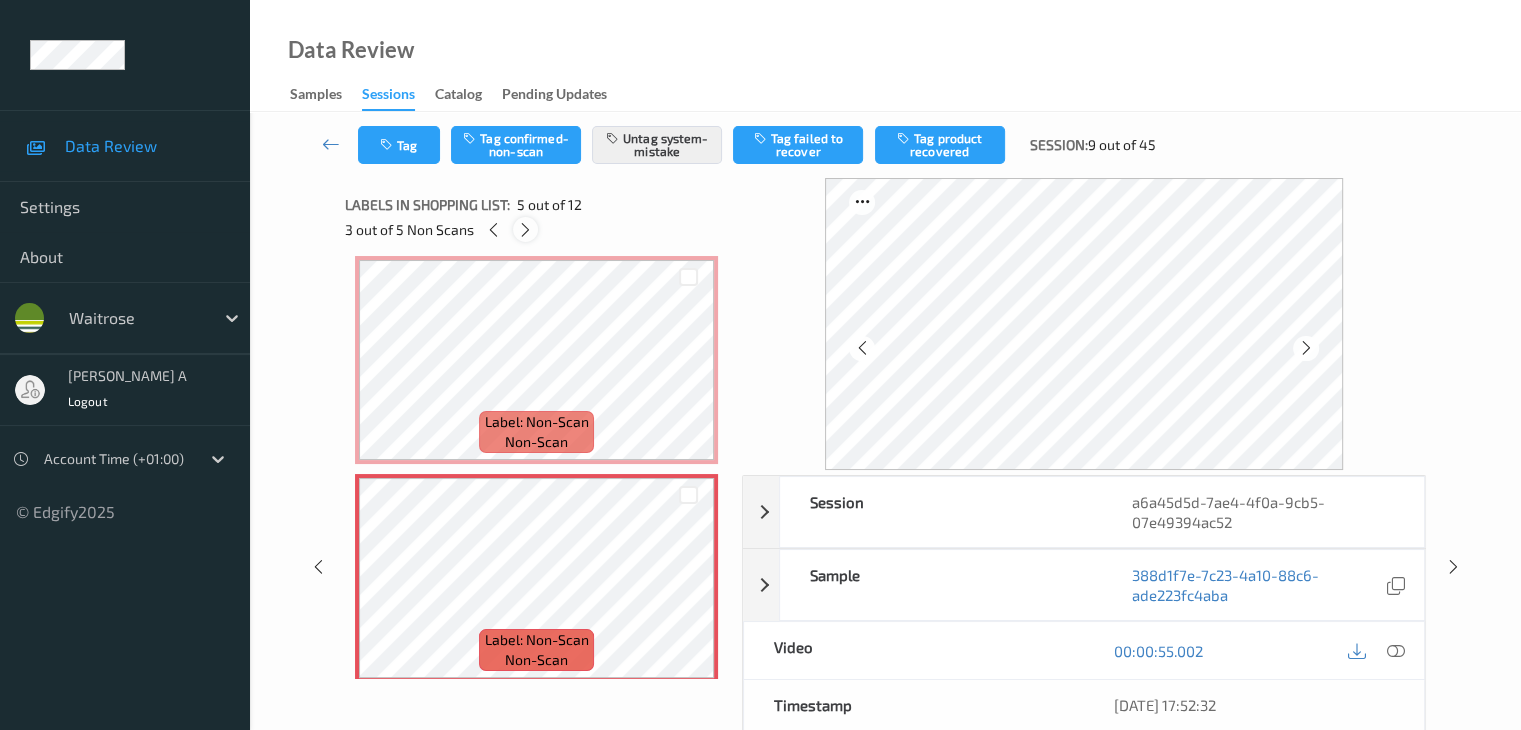 click at bounding box center (525, 230) 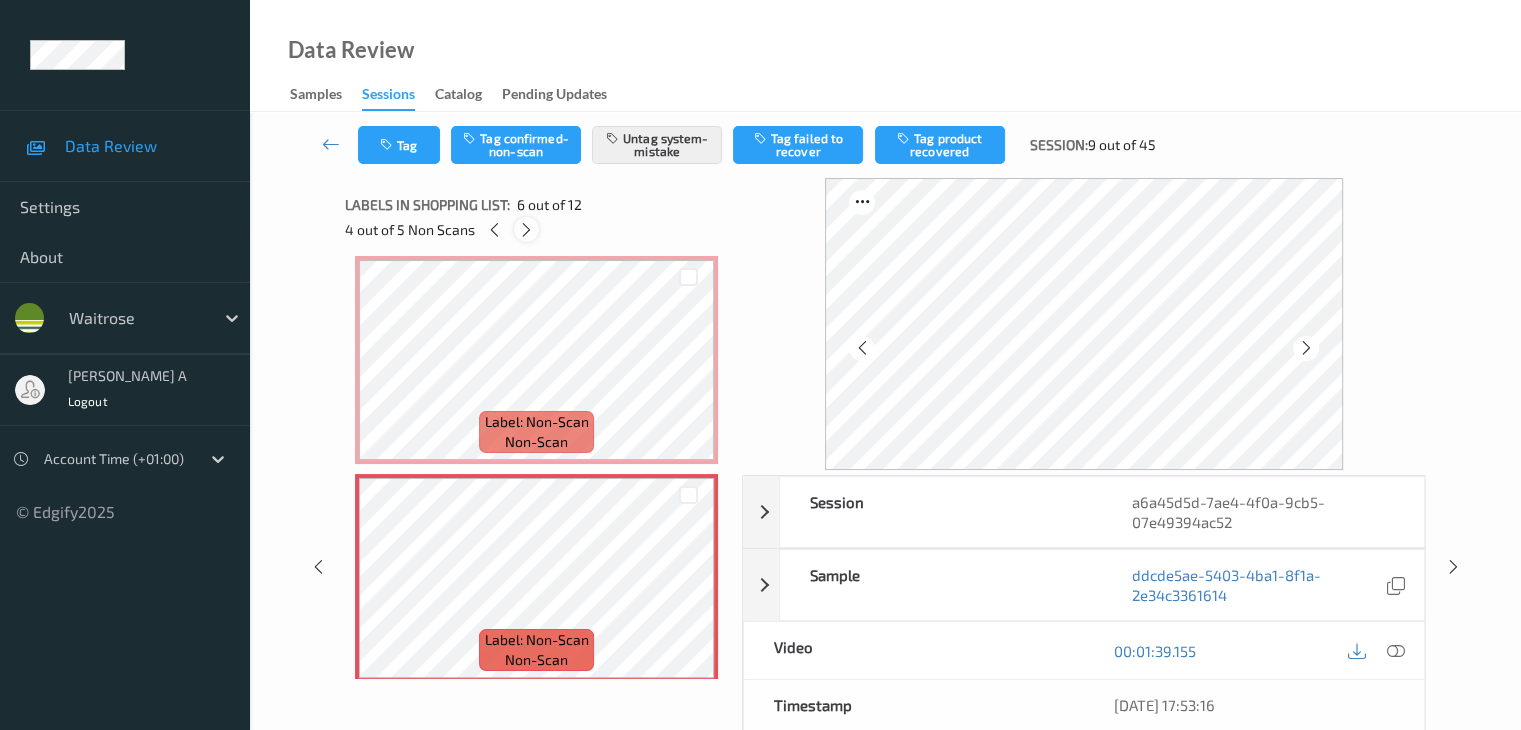 click at bounding box center [526, 230] 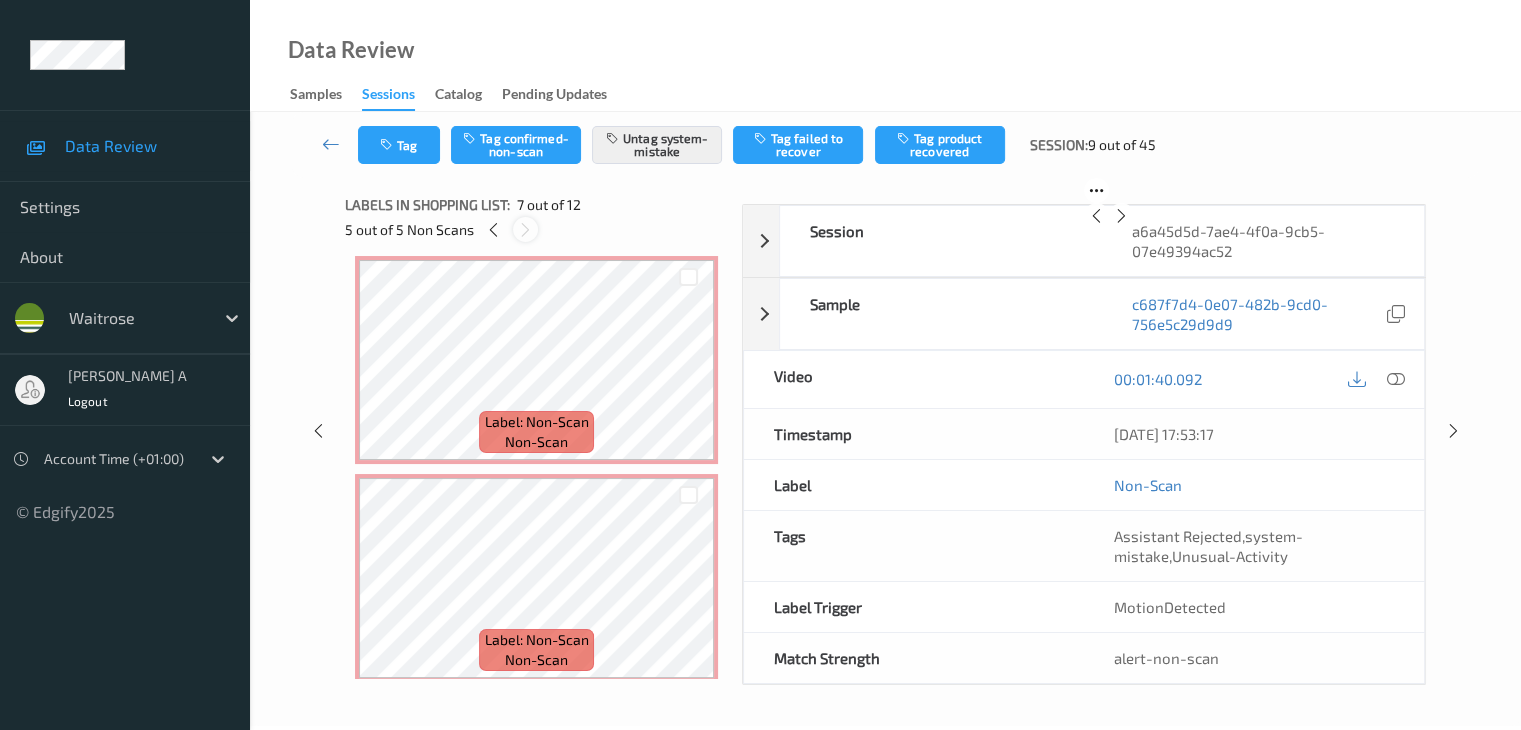 scroll, scrollTop: 1100, scrollLeft: 0, axis: vertical 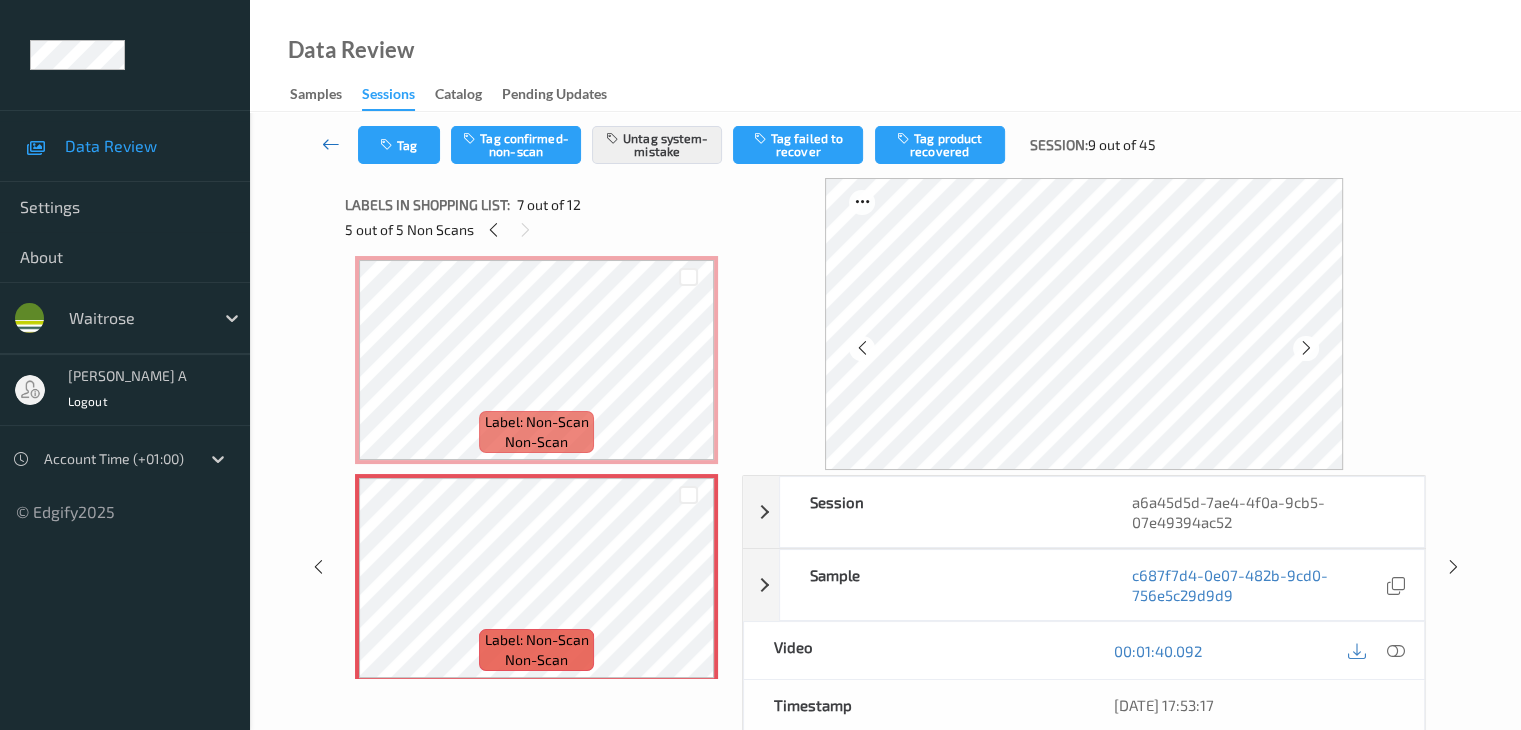 click at bounding box center (331, 144) 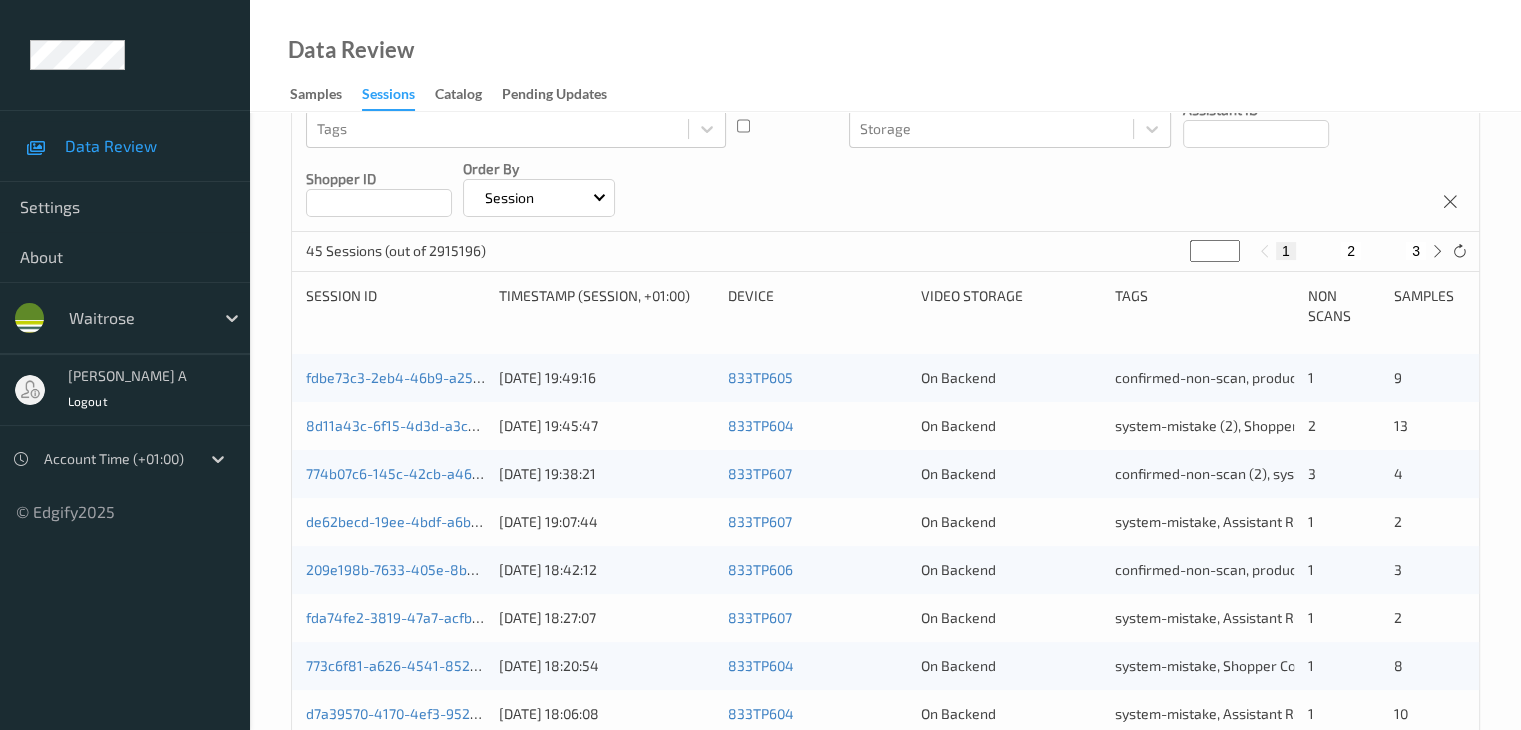 scroll, scrollTop: 232, scrollLeft: 0, axis: vertical 